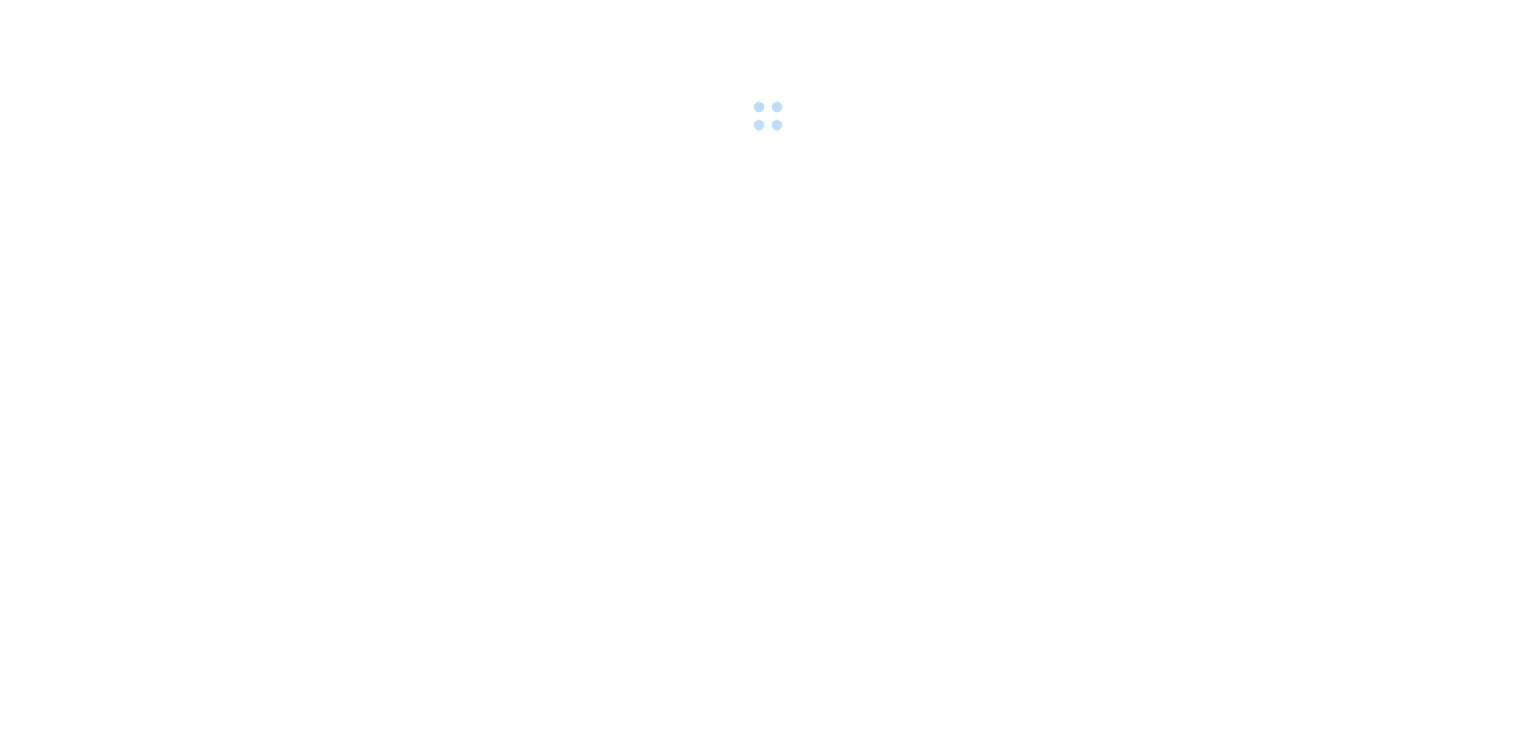 scroll, scrollTop: 0, scrollLeft: 0, axis: both 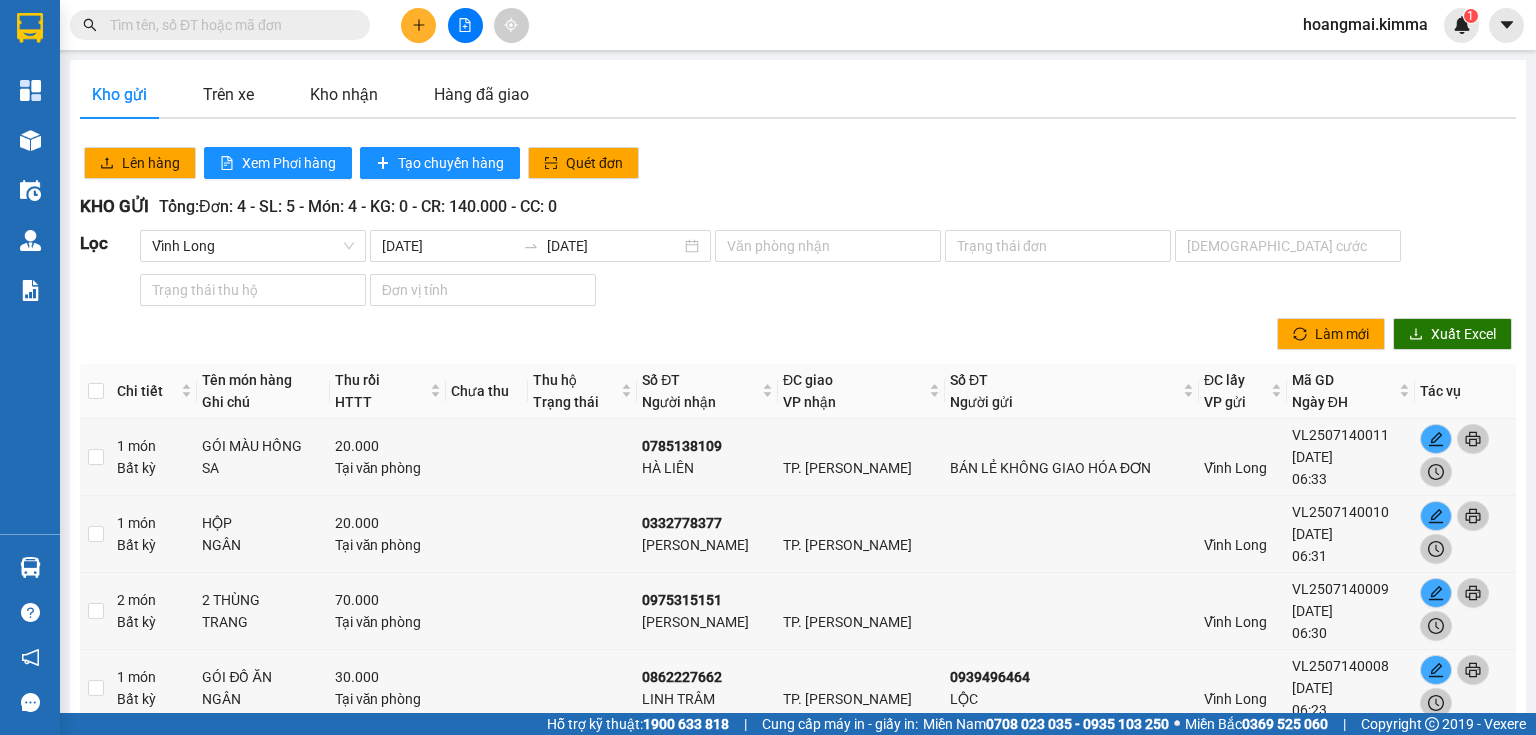 click at bounding box center [418, 25] 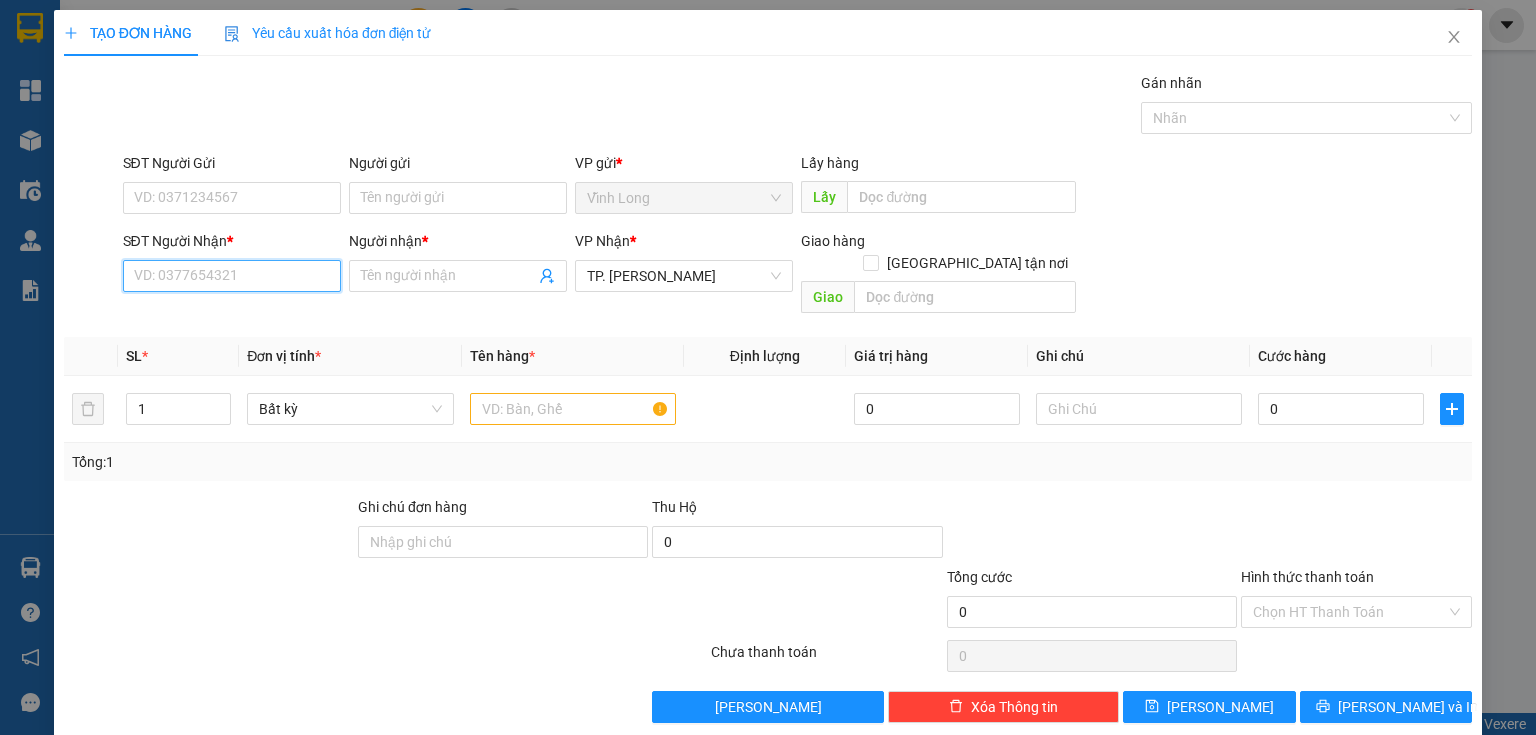 click on "SĐT Người Nhận  *" at bounding box center (232, 276) 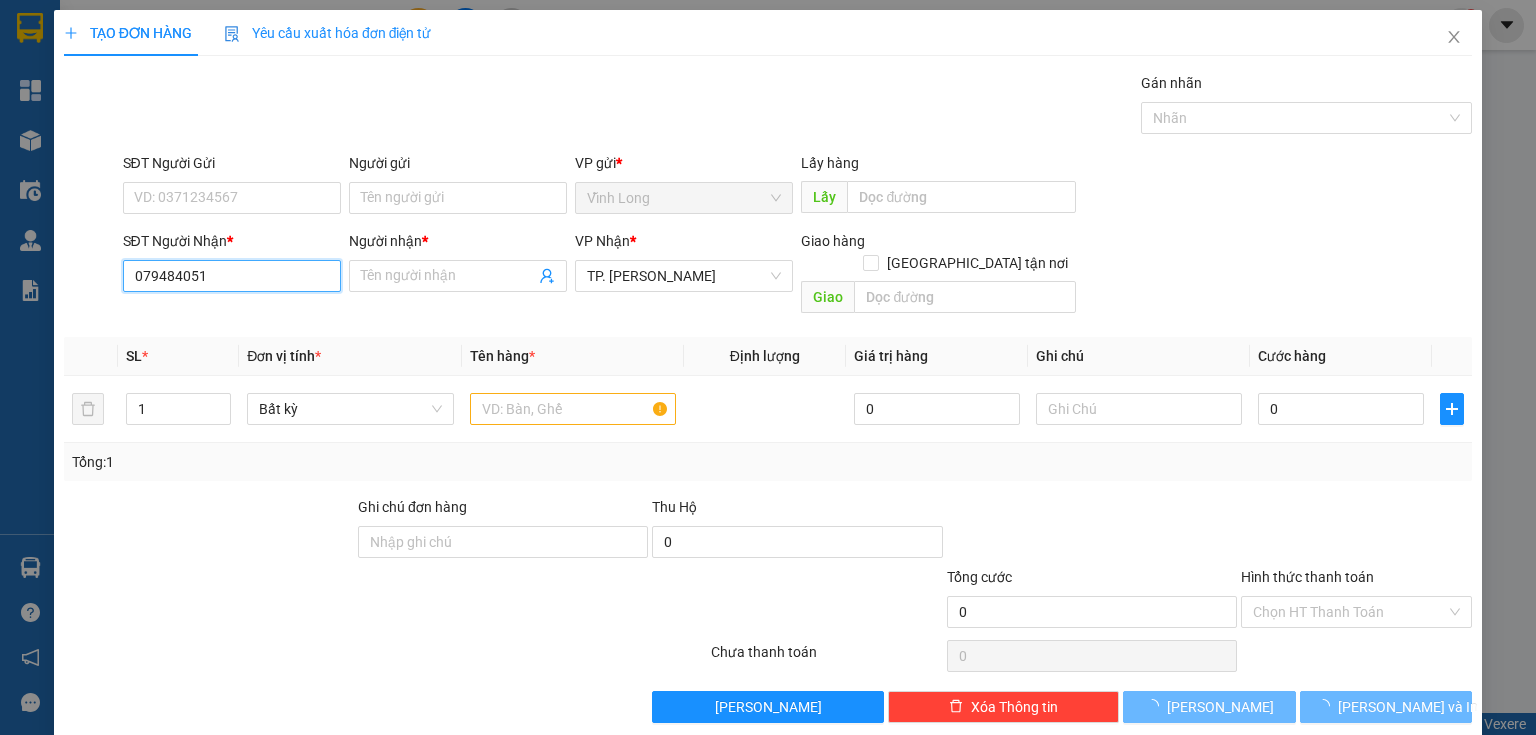 type on "0794840510" 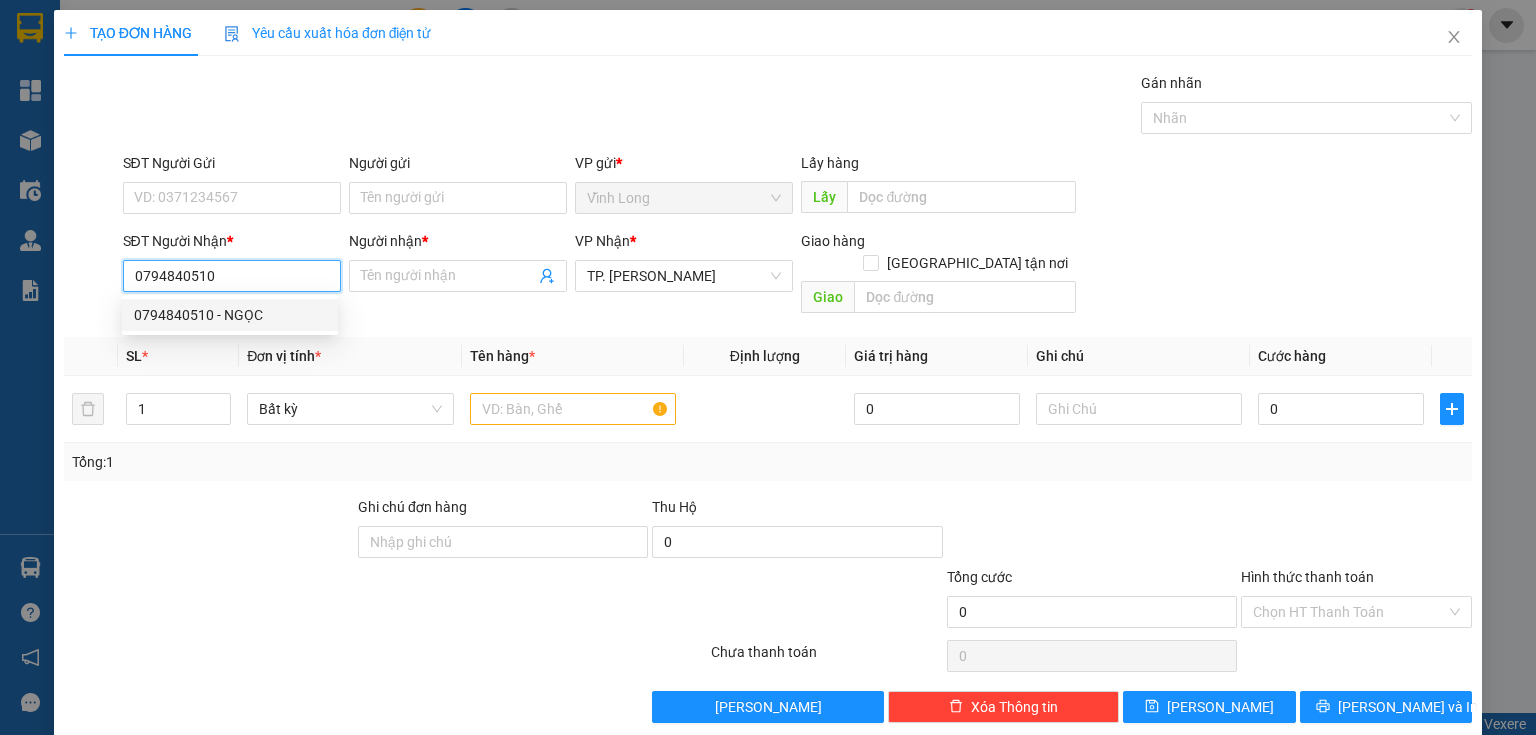 click on "0794840510 - NGỌC" at bounding box center [230, 315] 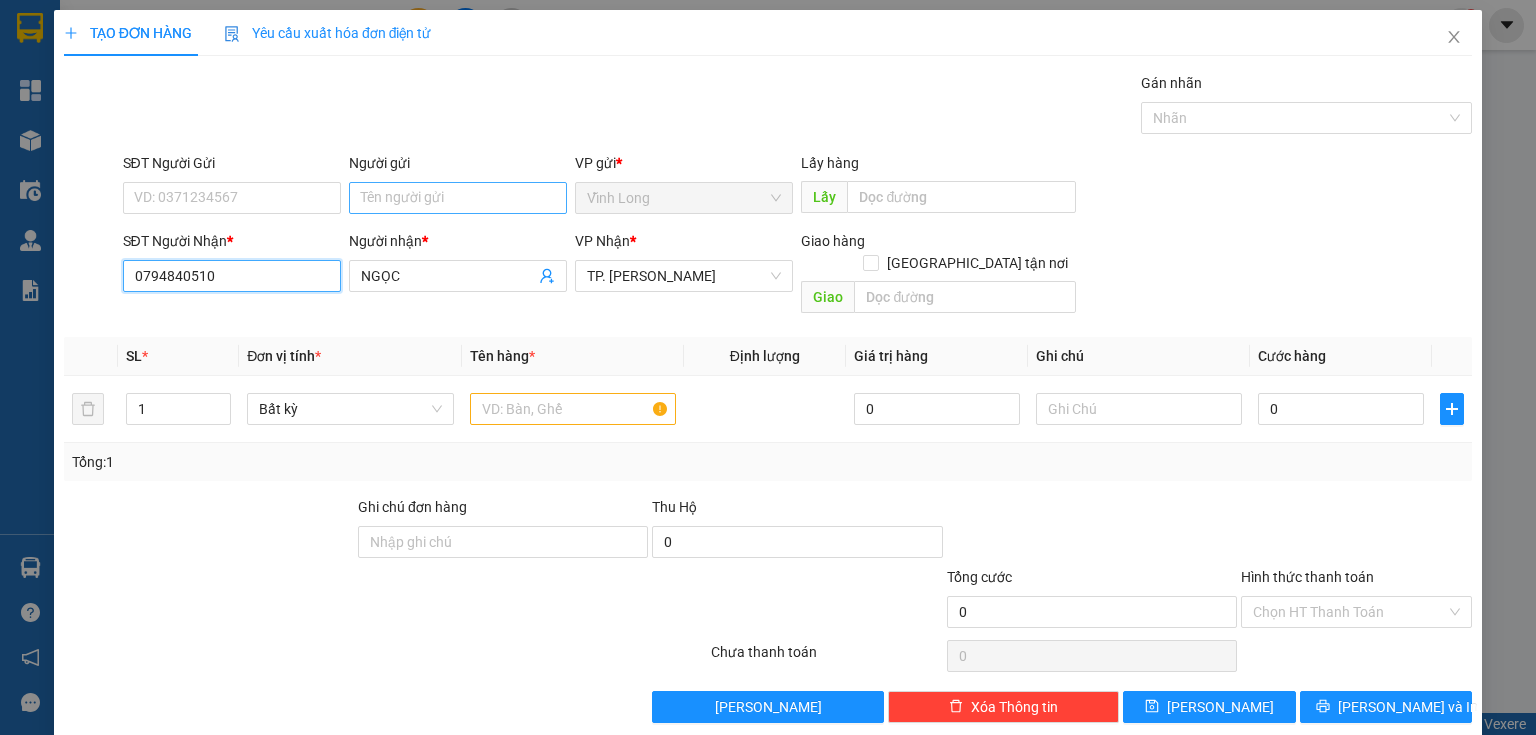 type on "0794840510" 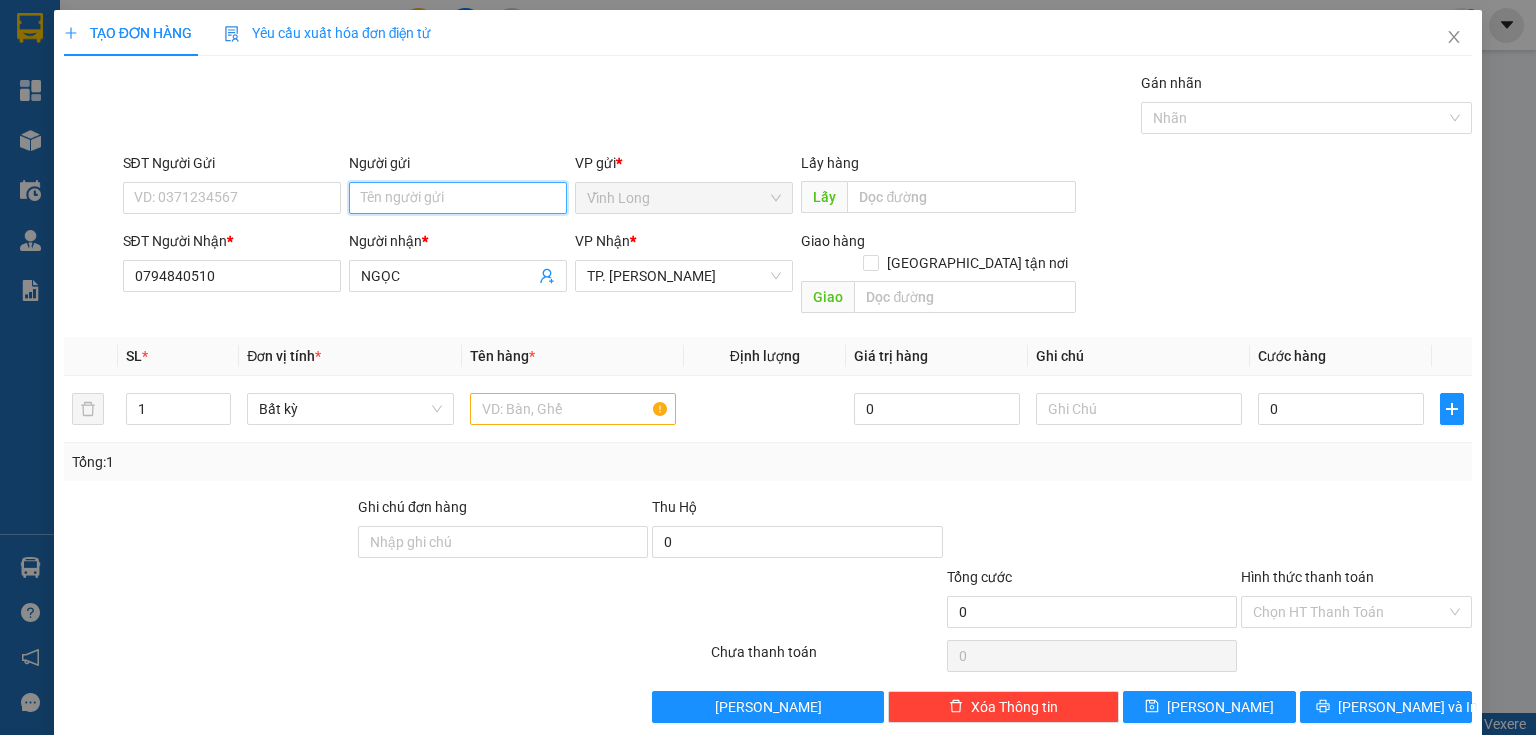 click on "Người gửi" at bounding box center [458, 198] 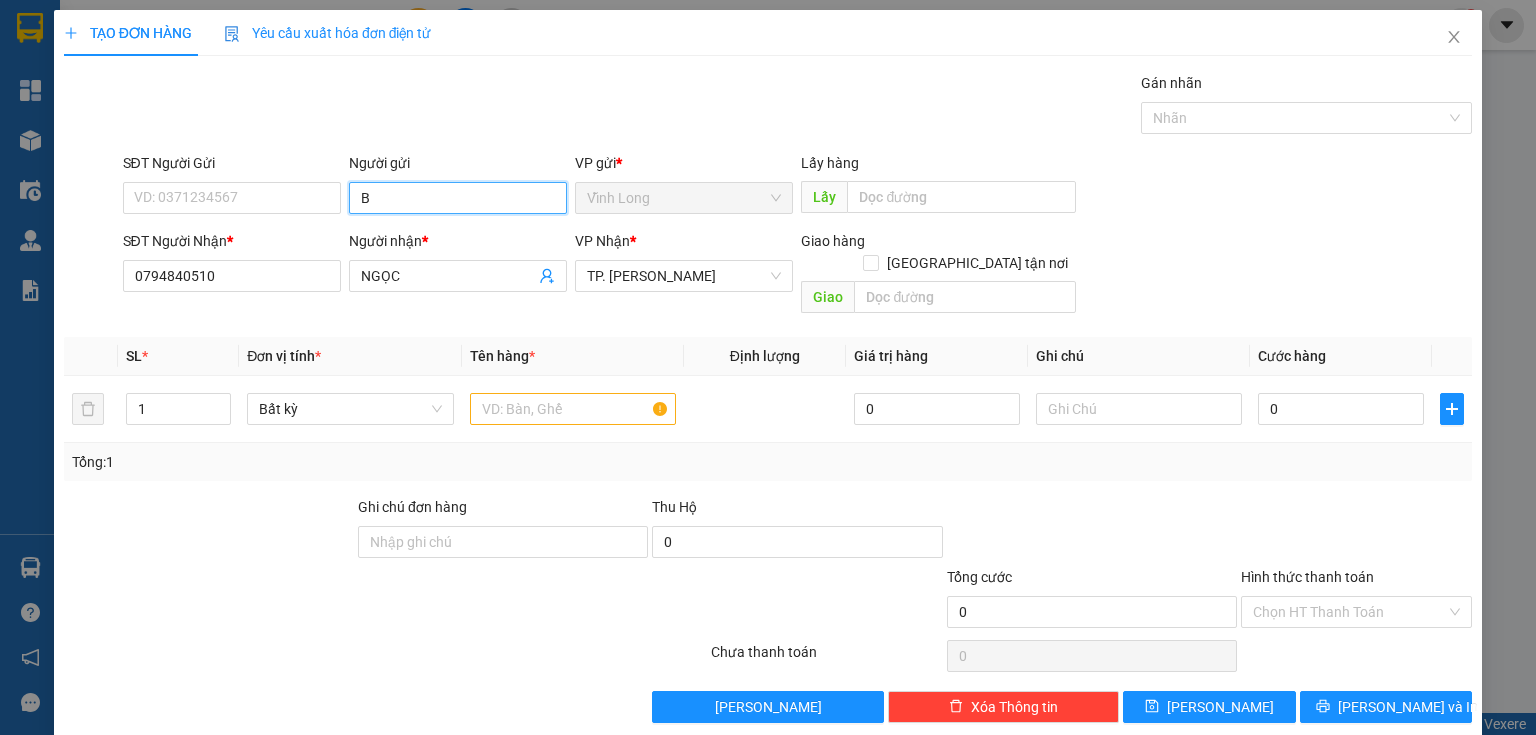 type on "BÁ" 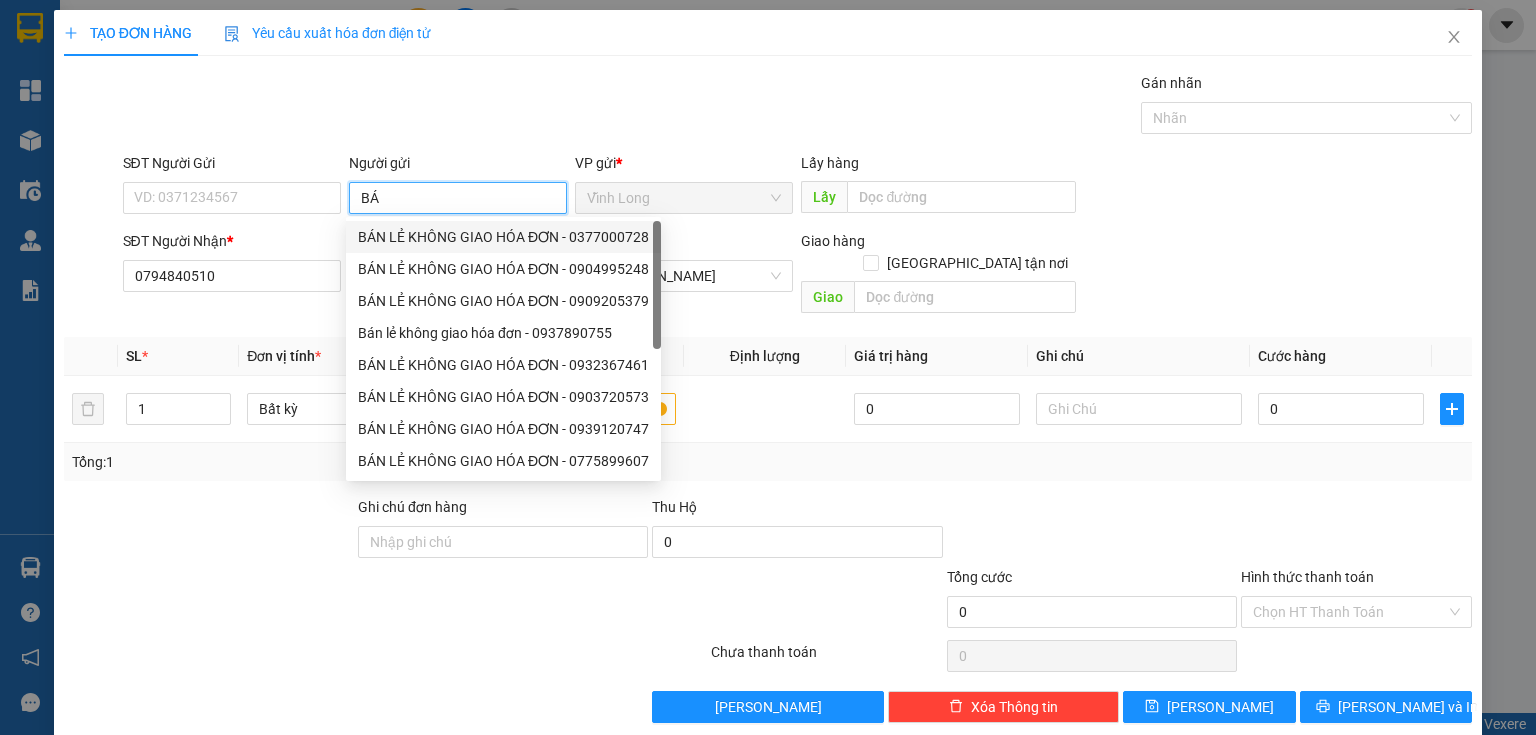click on "BÁN LẺ KHÔNG GIAO HÓA ĐƠN - 0377000728" at bounding box center [503, 237] 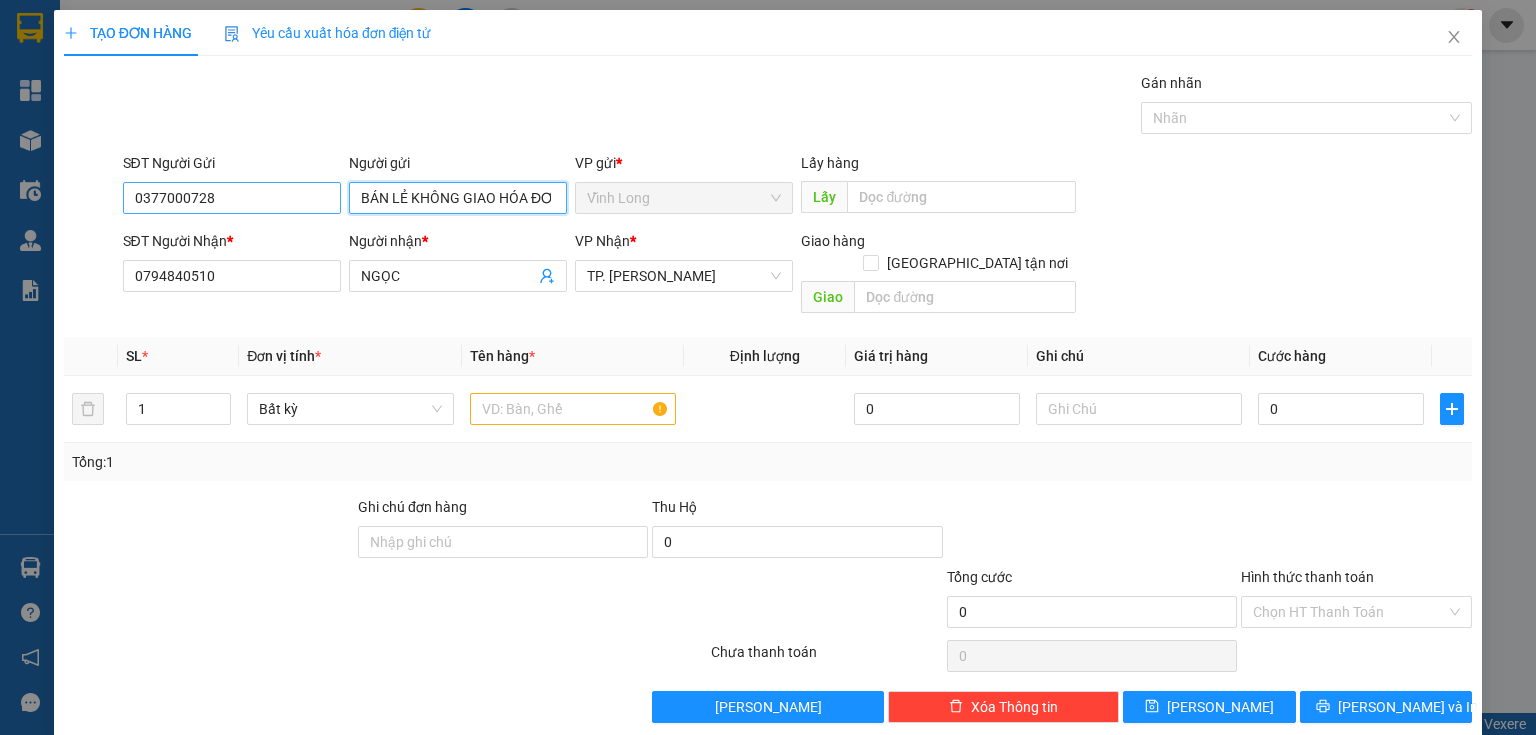 type on "BÁN LẺ KHÔNG GIAO HÓA ĐƠN" 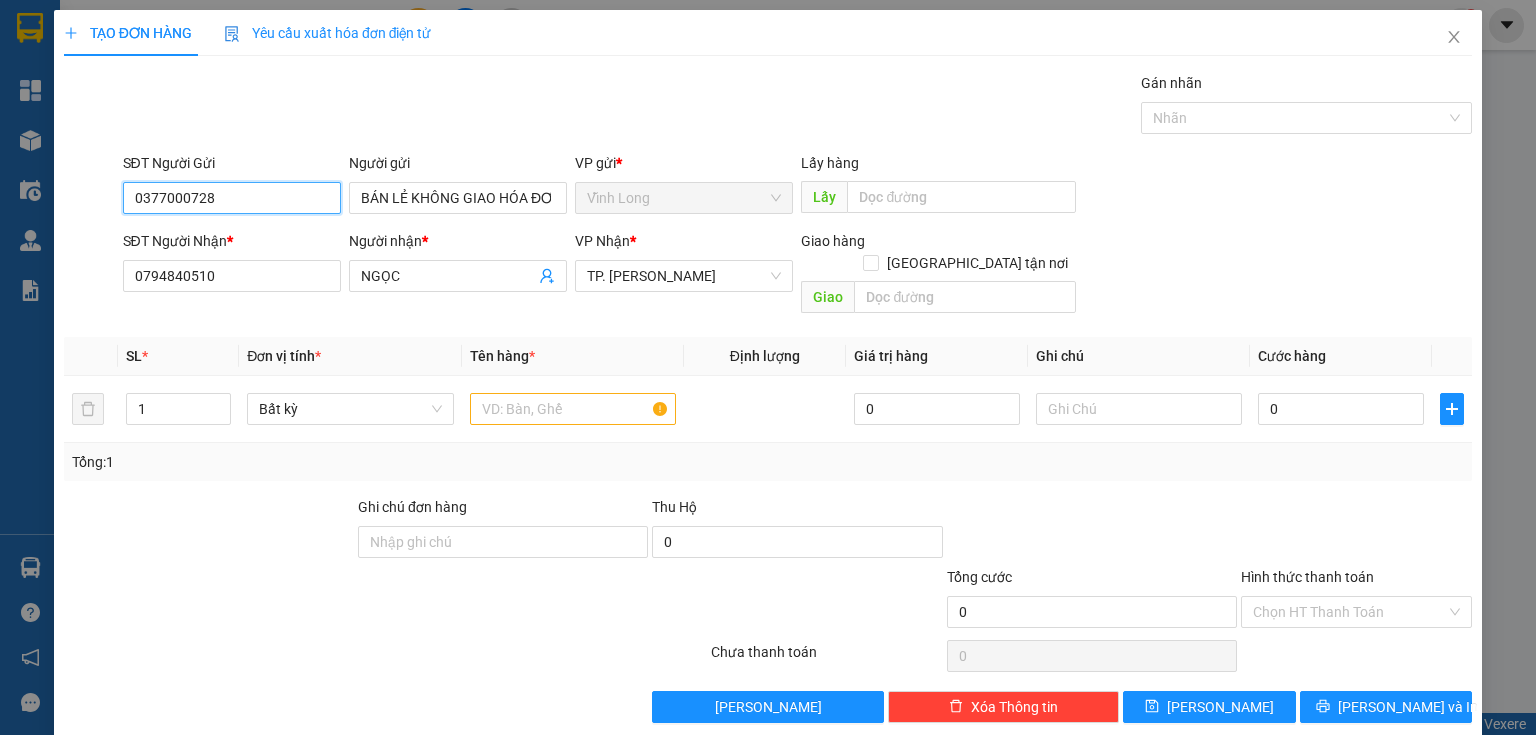 drag, startPoint x: 287, startPoint y: 203, endPoint x: 0, endPoint y: 256, distance: 291.8527 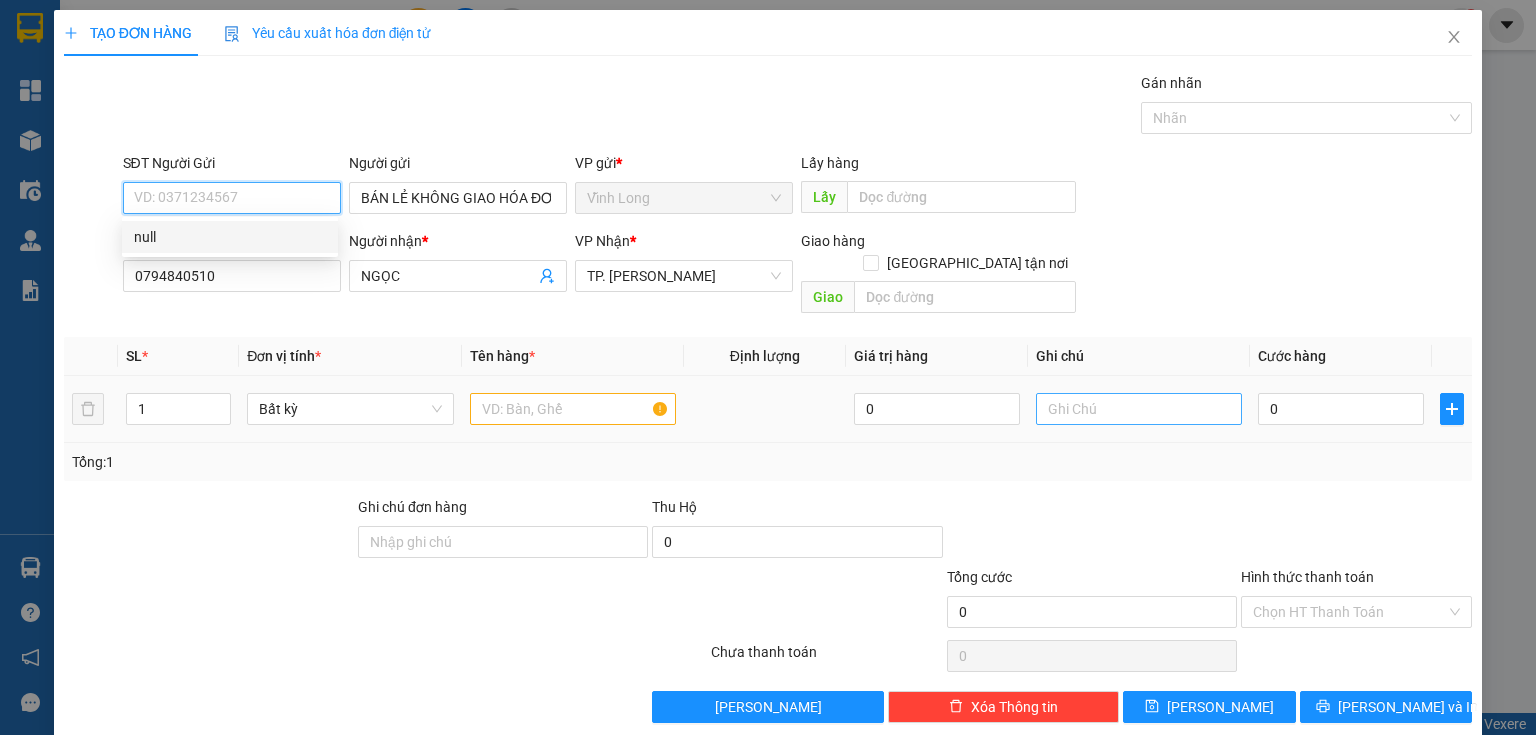 type 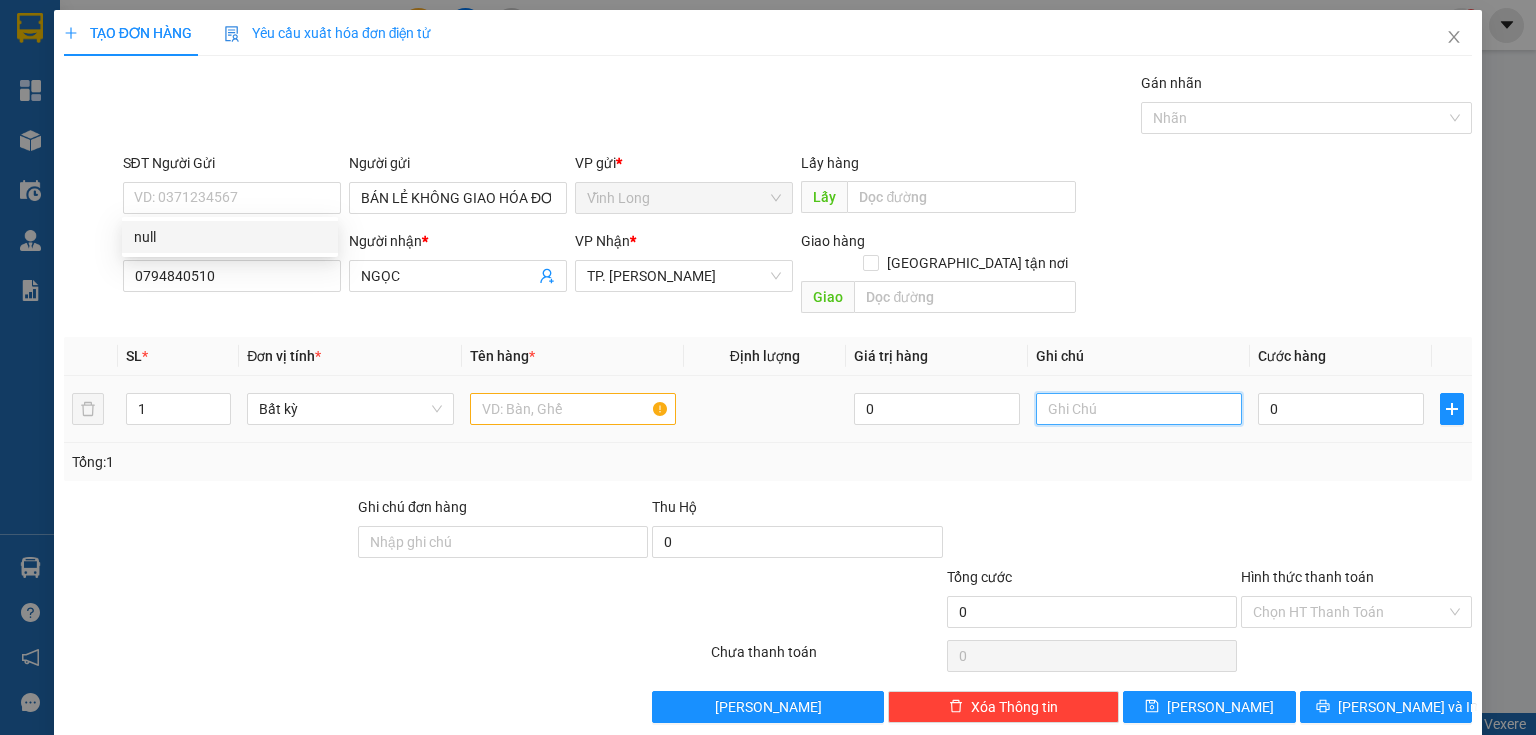 click at bounding box center (1139, 409) 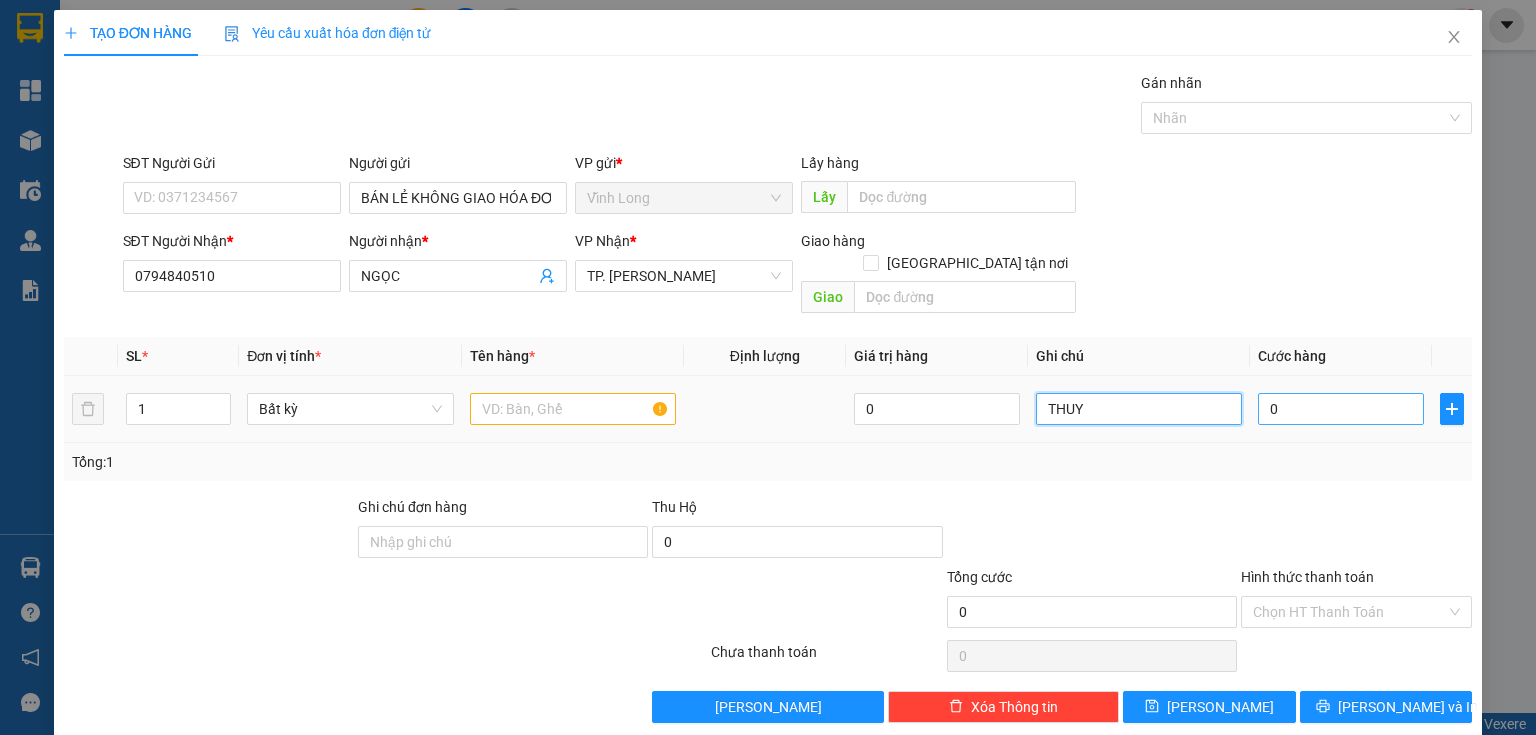type on "THUY" 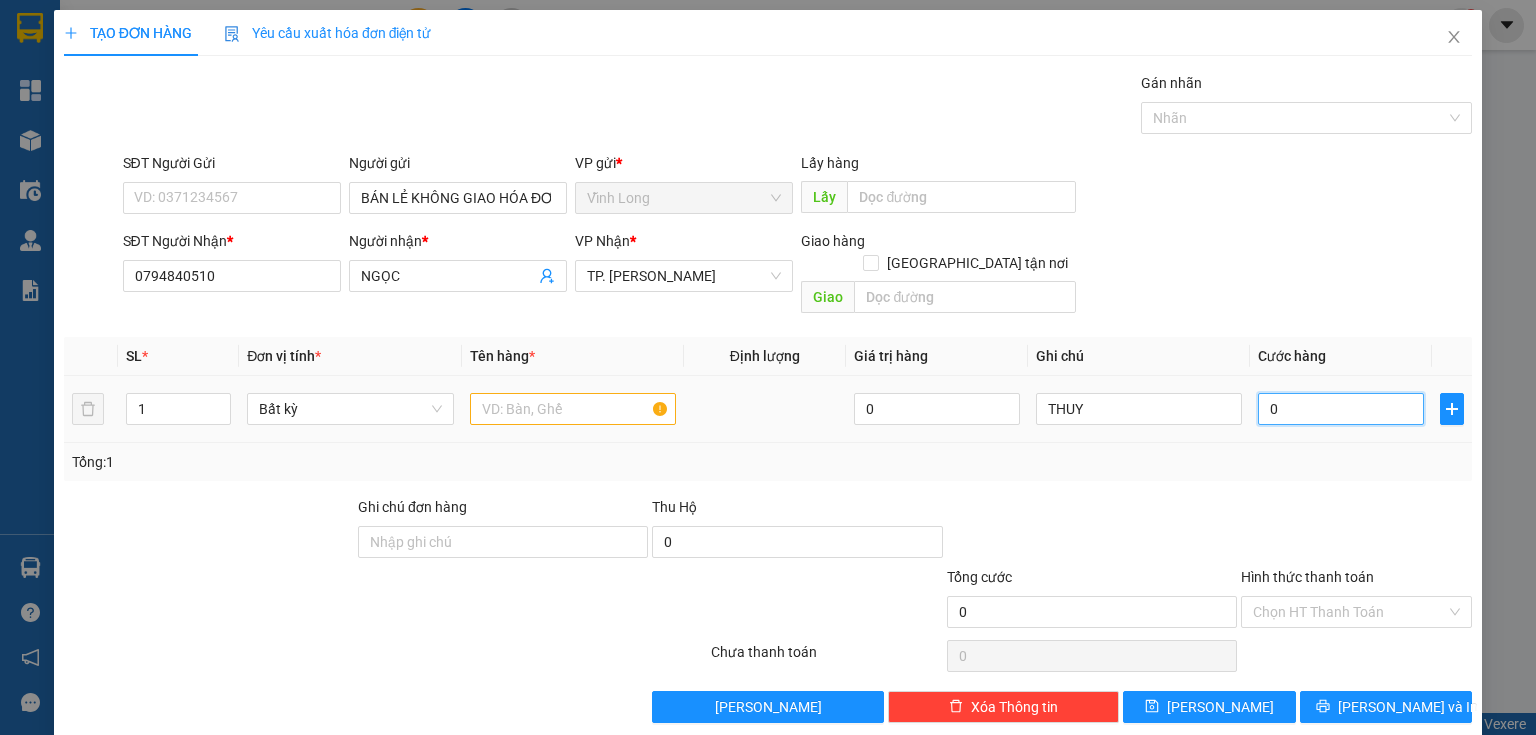 click on "0" at bounding box center [1341, 409] 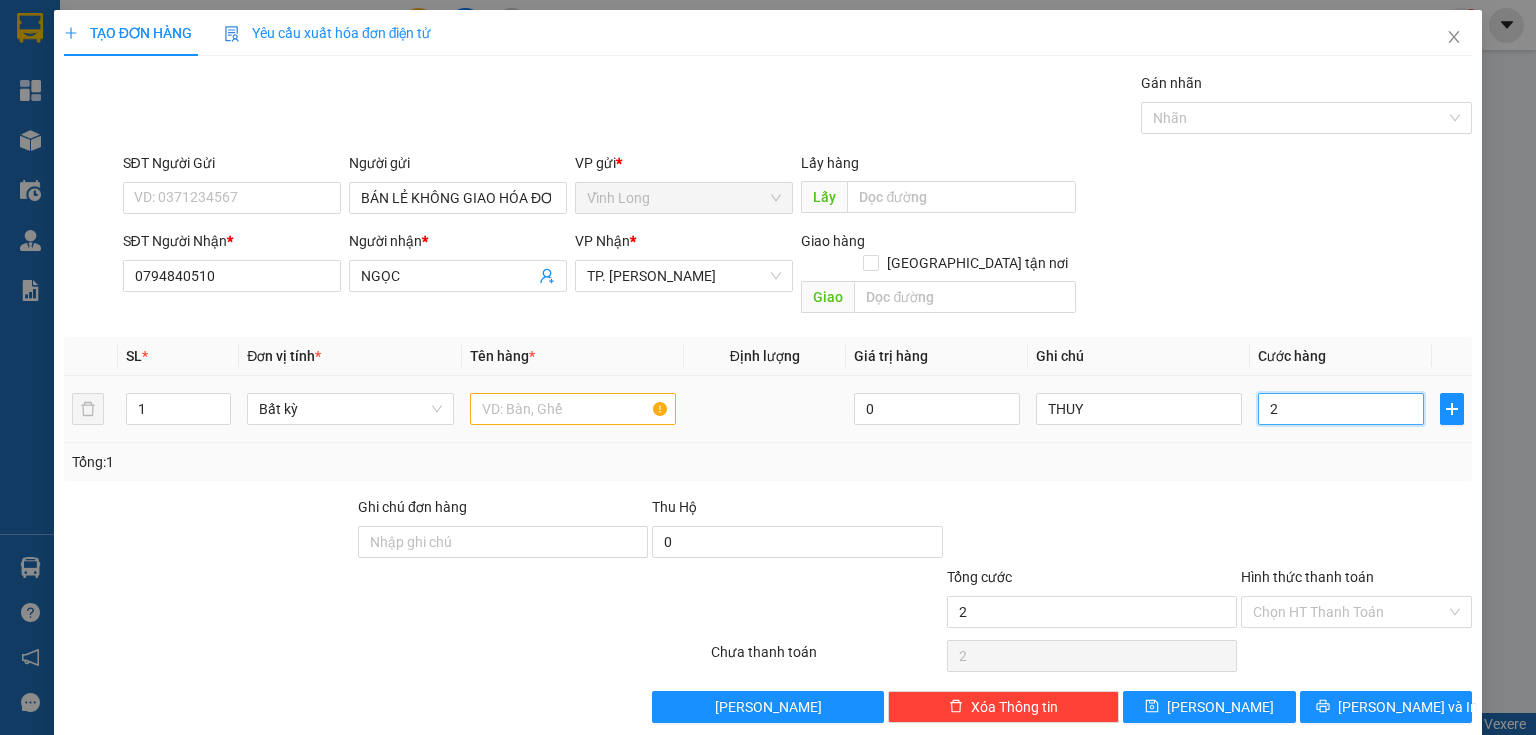 type on "20" 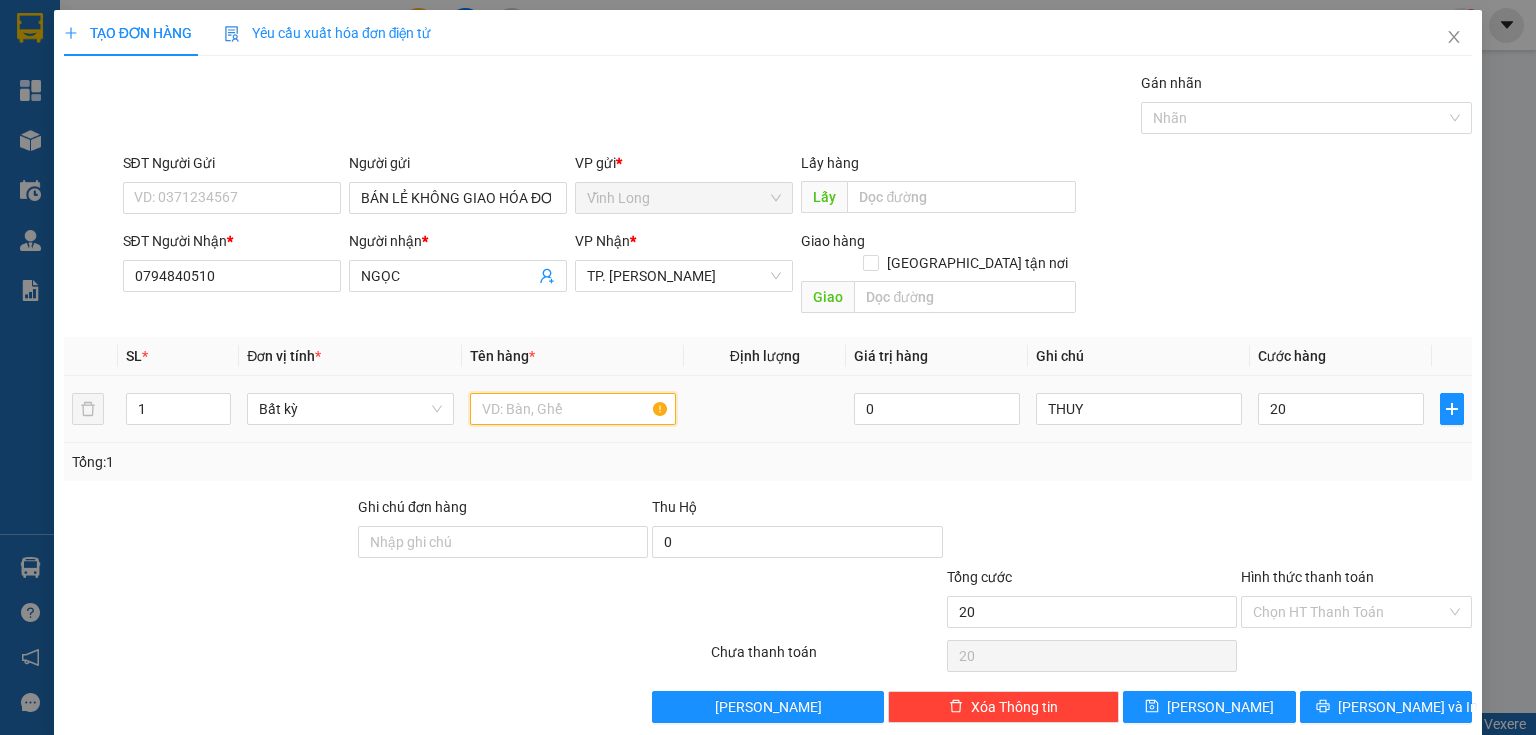 type on "20.000" 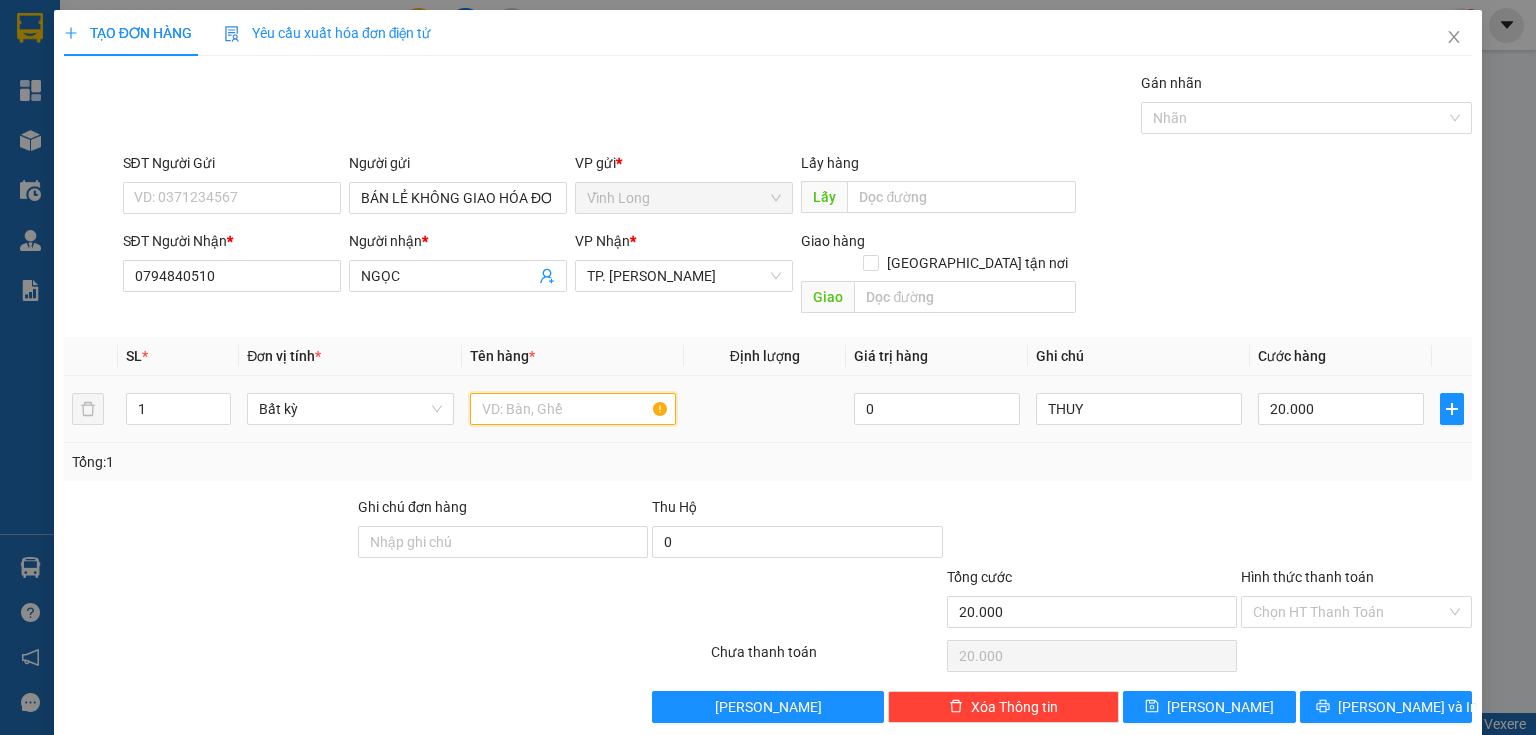 click at bounding box center [573, 409] 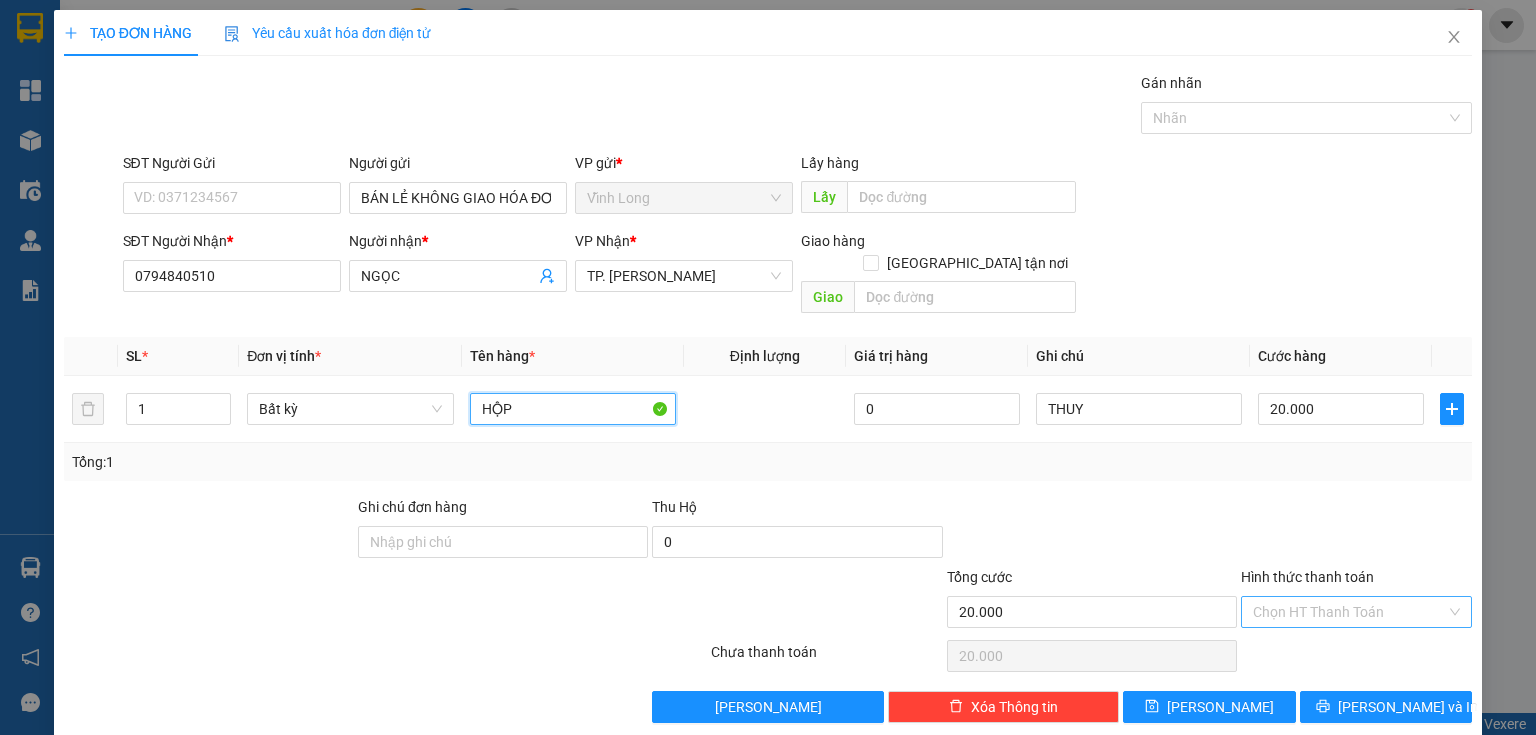 type on "HỘP" 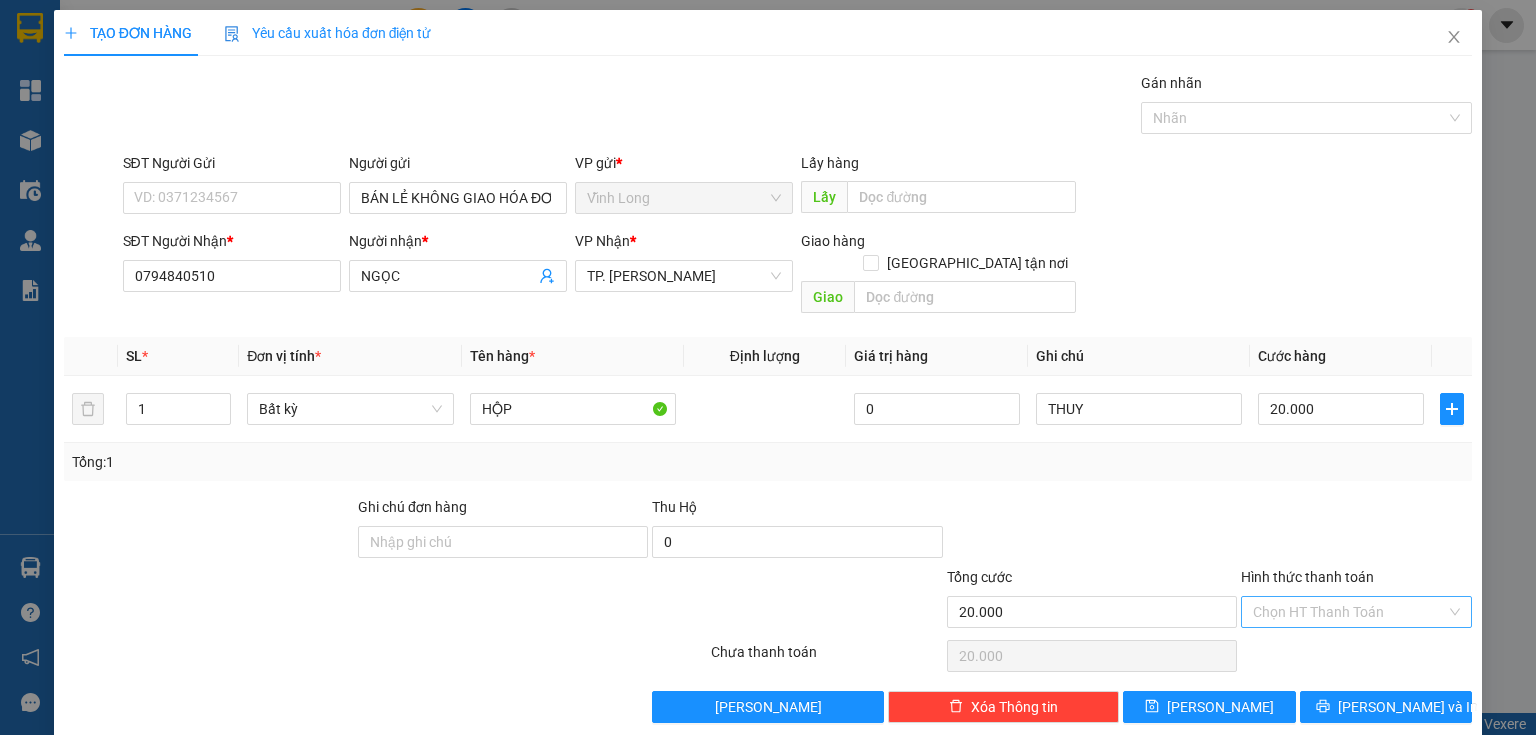 click on "Hình thức thanh toán" at bounding box center (1349, 612) 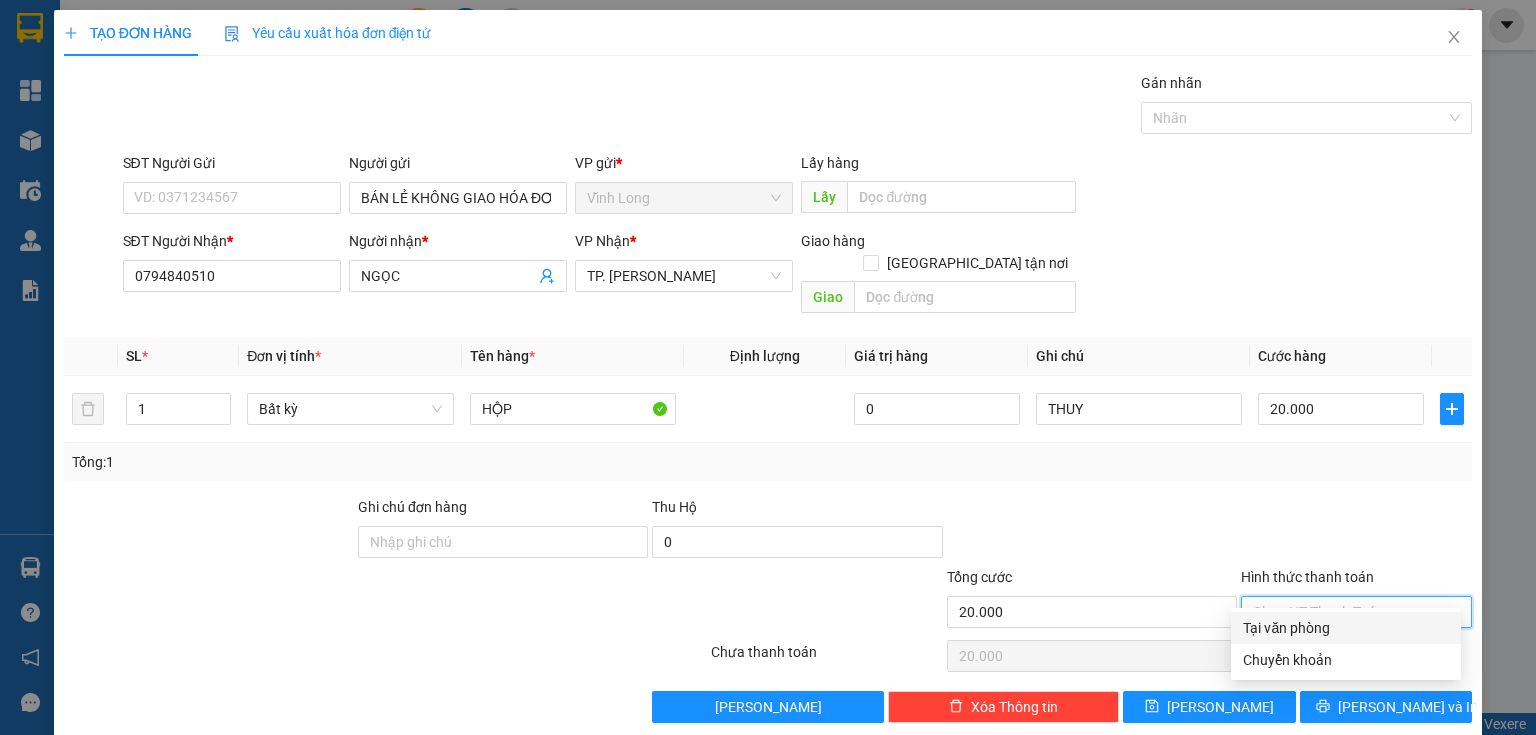 click on "Tại văn phòng" at bounding box center [1346, 628] 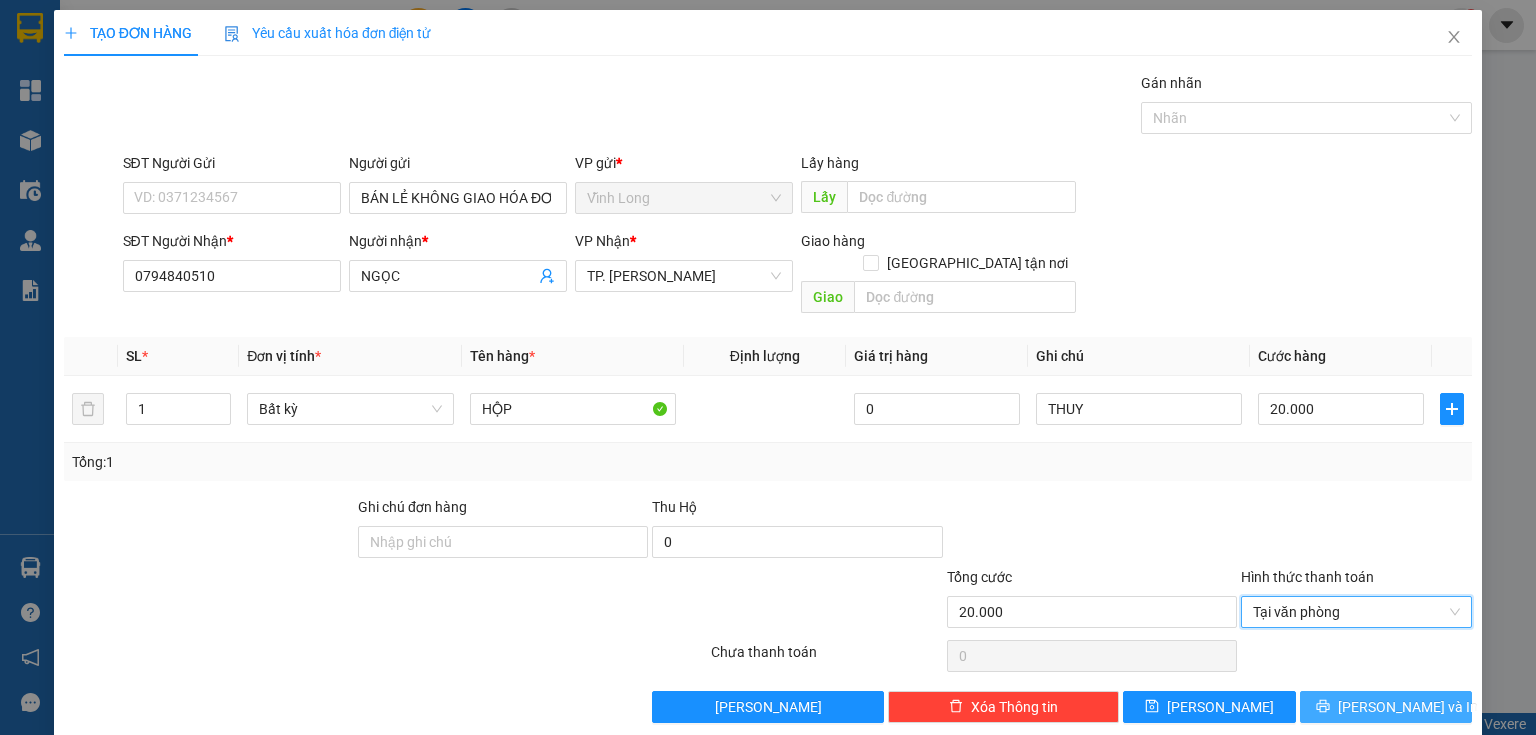 click on "Lưu và In" at bounding box center [1408, 707] 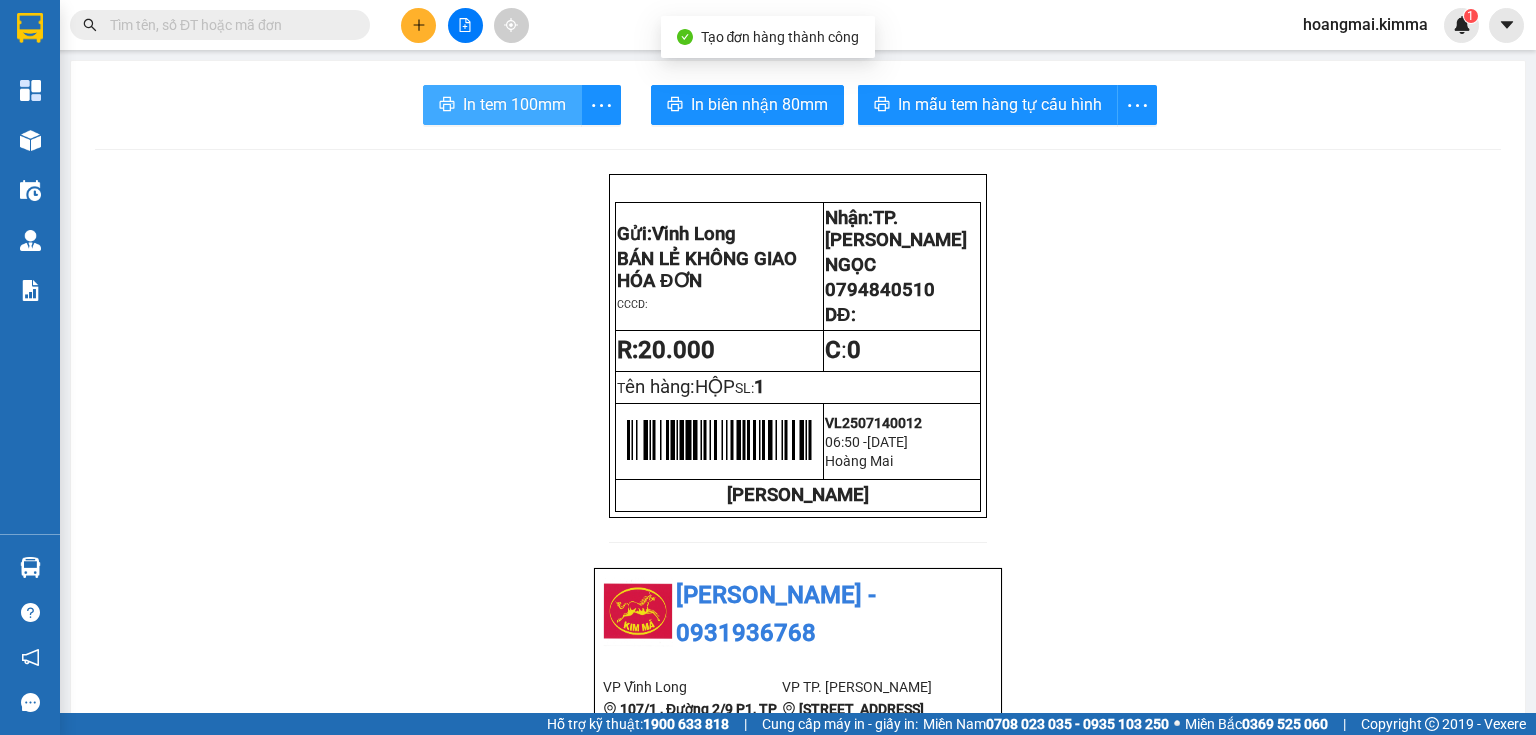 click on "In tem 100mm" at bounding box center (514, 104) 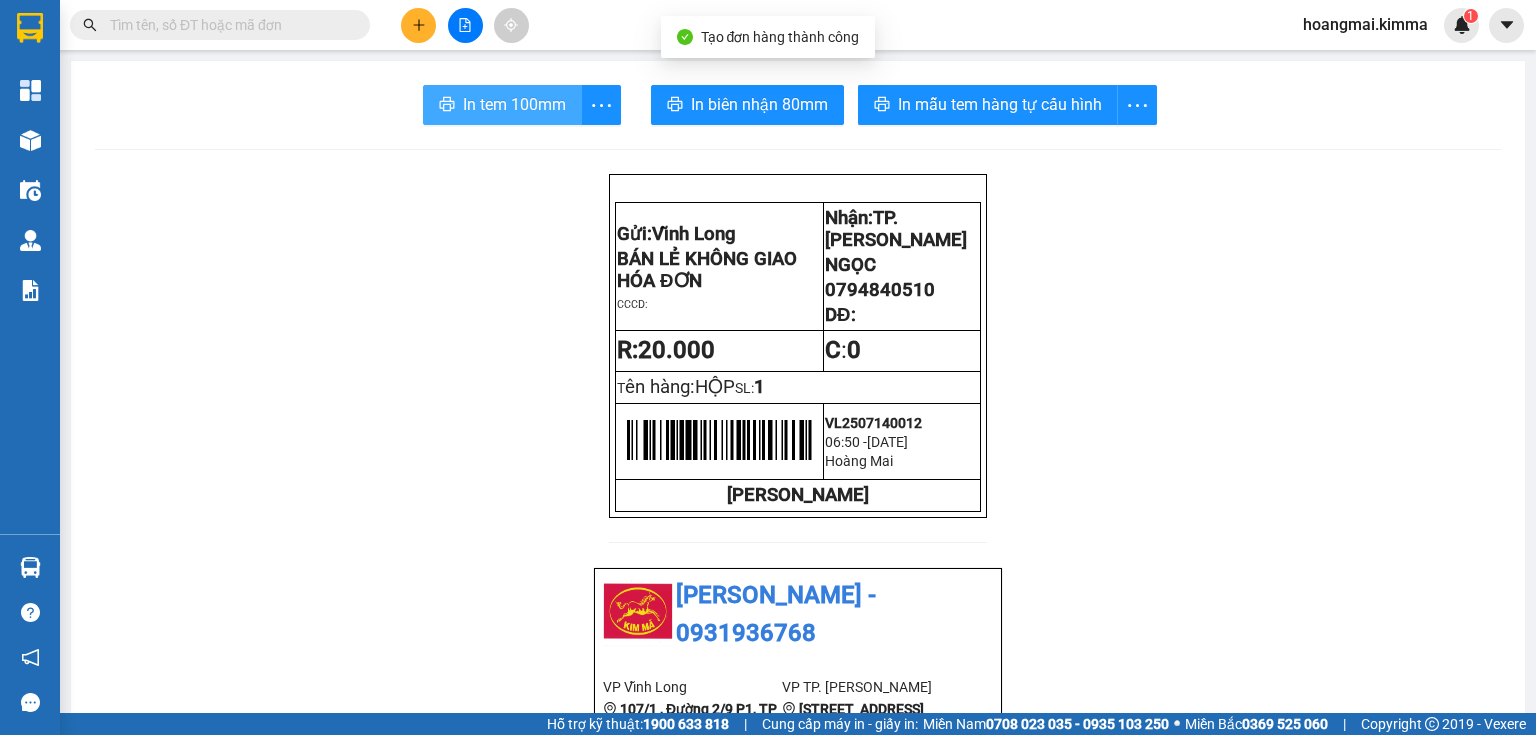 scroll, scrollTop: 0, scrollLeft: 0, axis: both 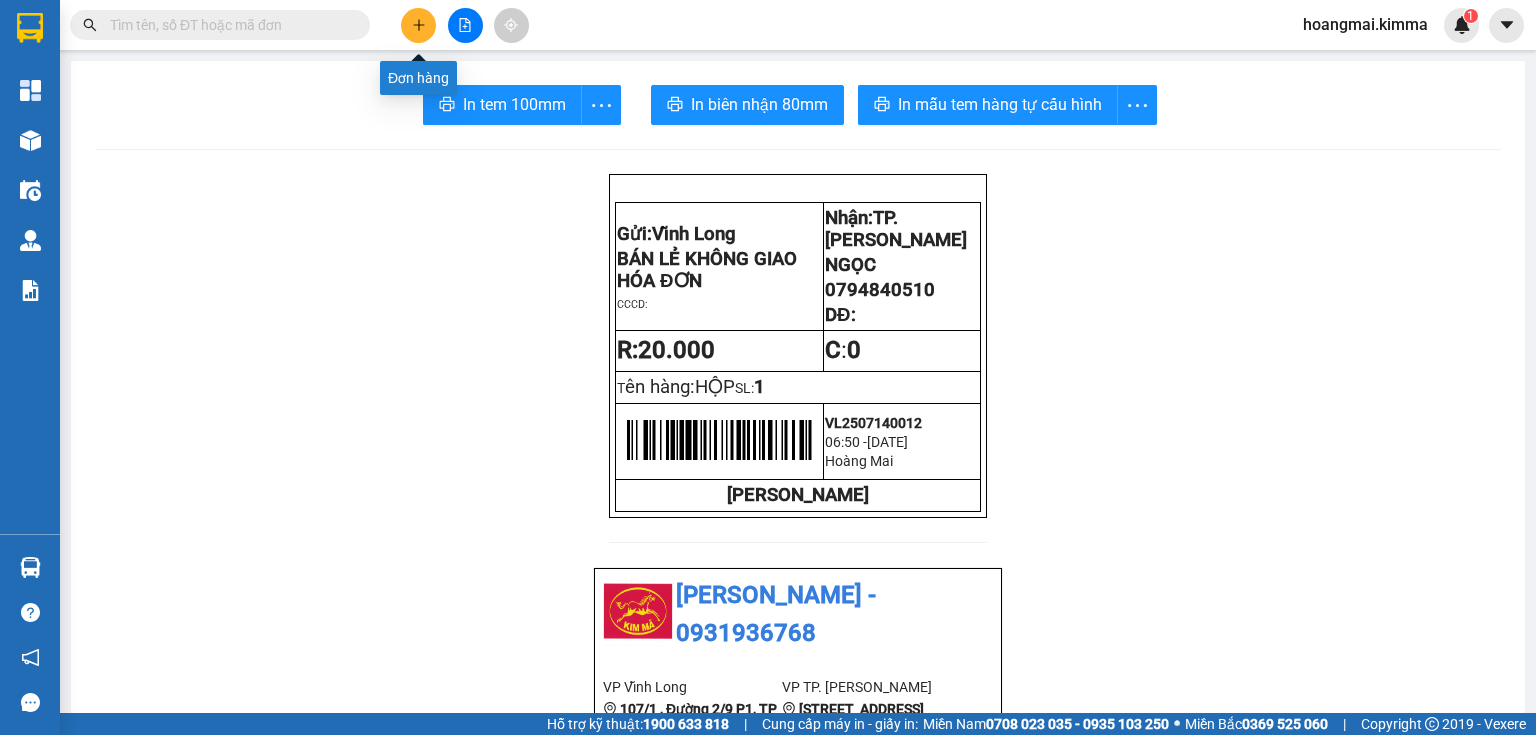 click 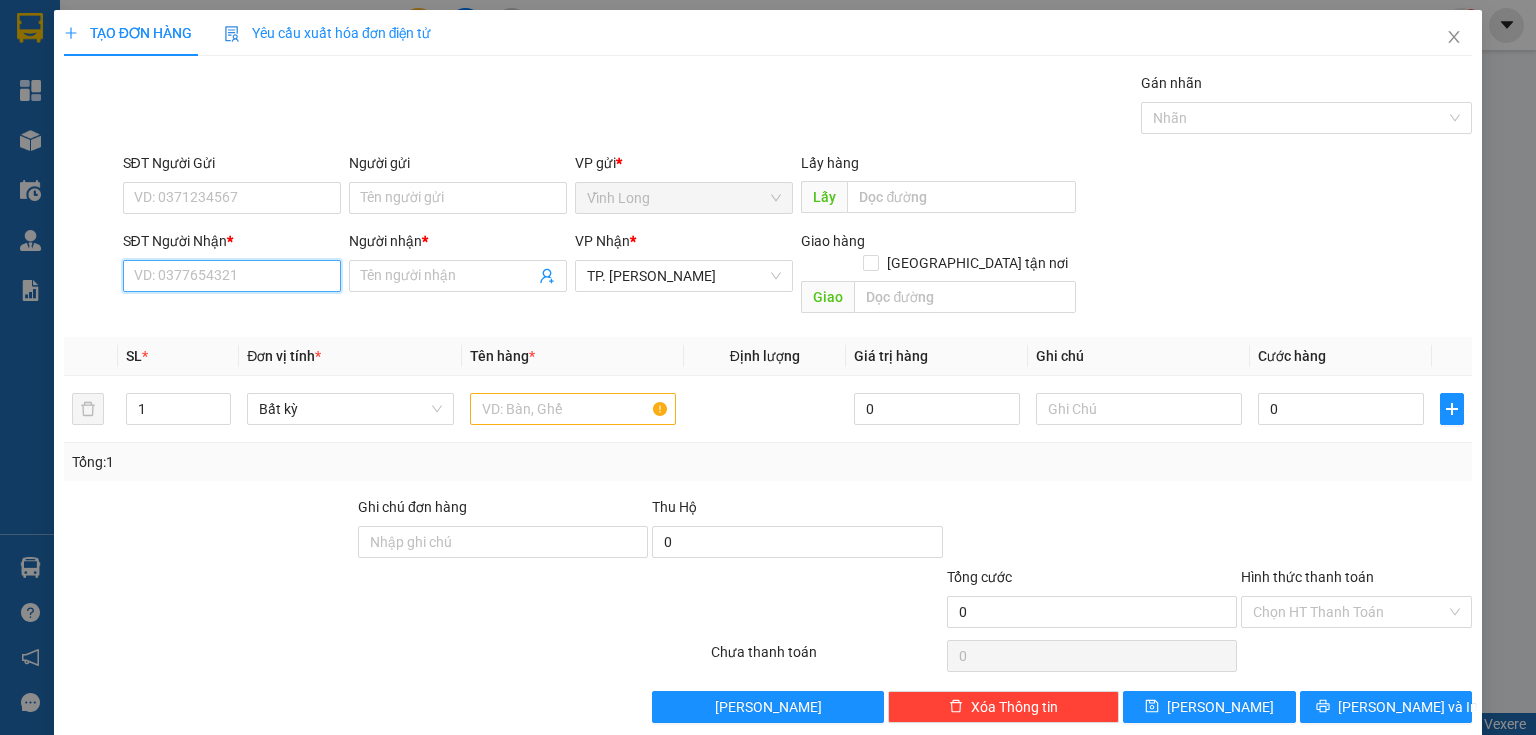 click on "SĐT Người Nhận  *" at bounding box center (232, 276) 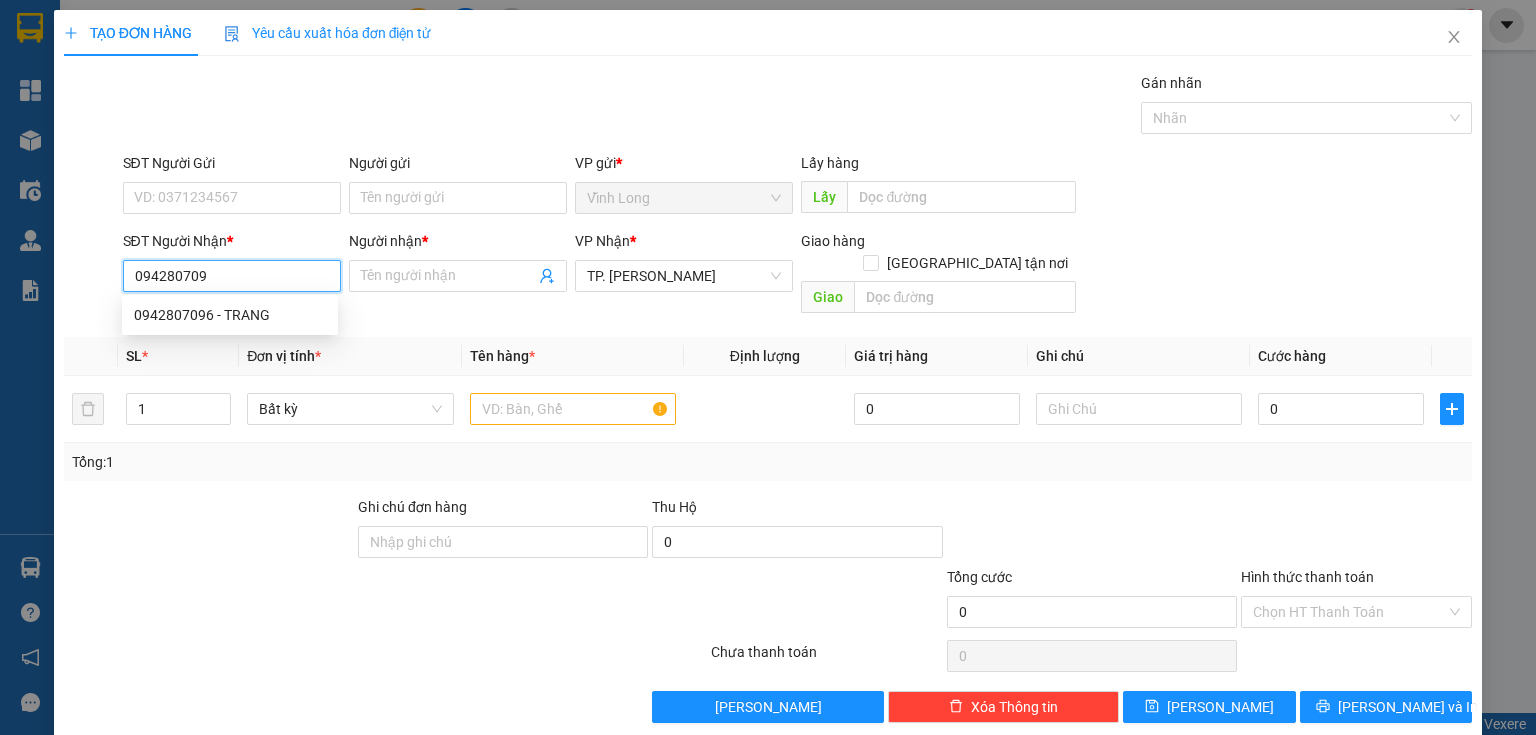 type on "0942807096" 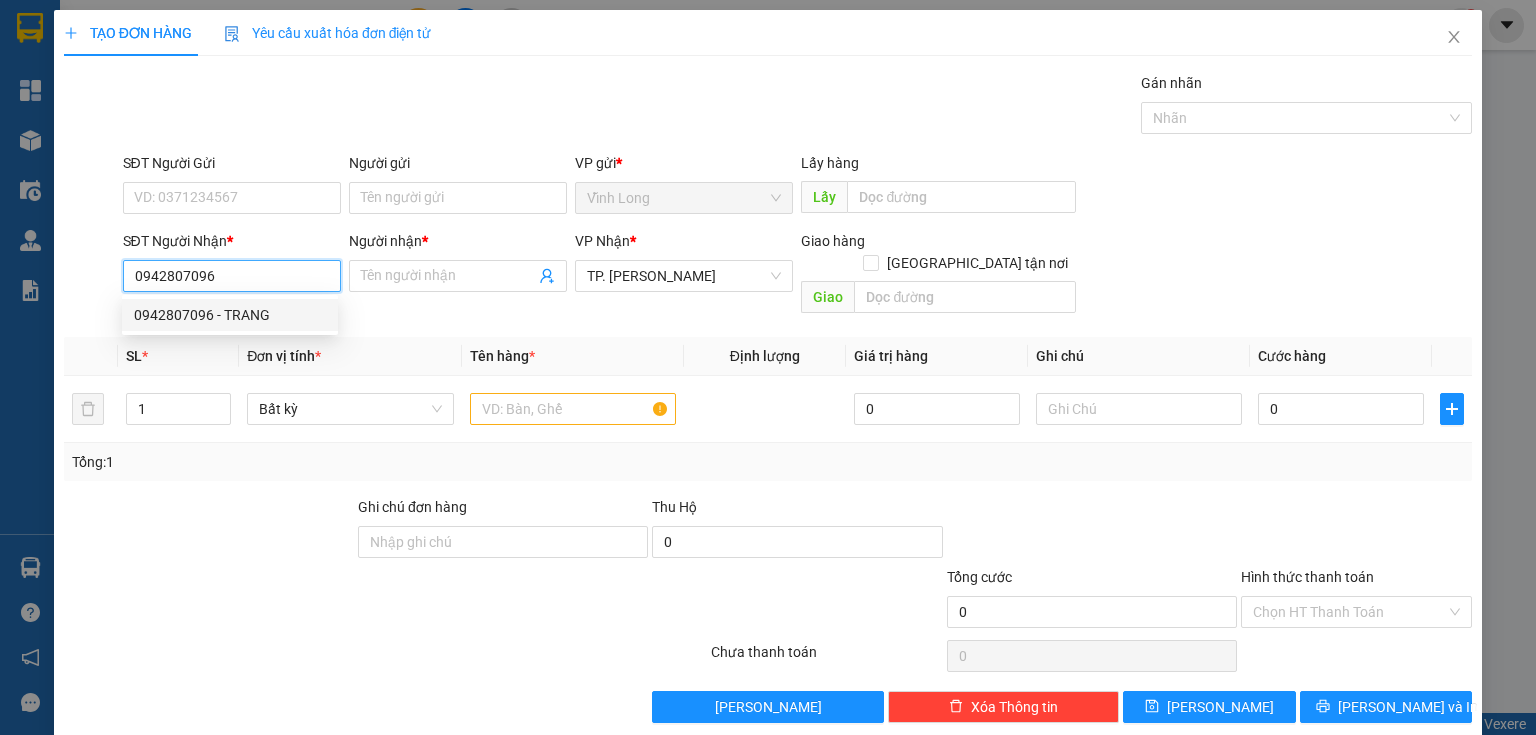 click on "0942807096 - TRANG" at bounding box center [230, 315] 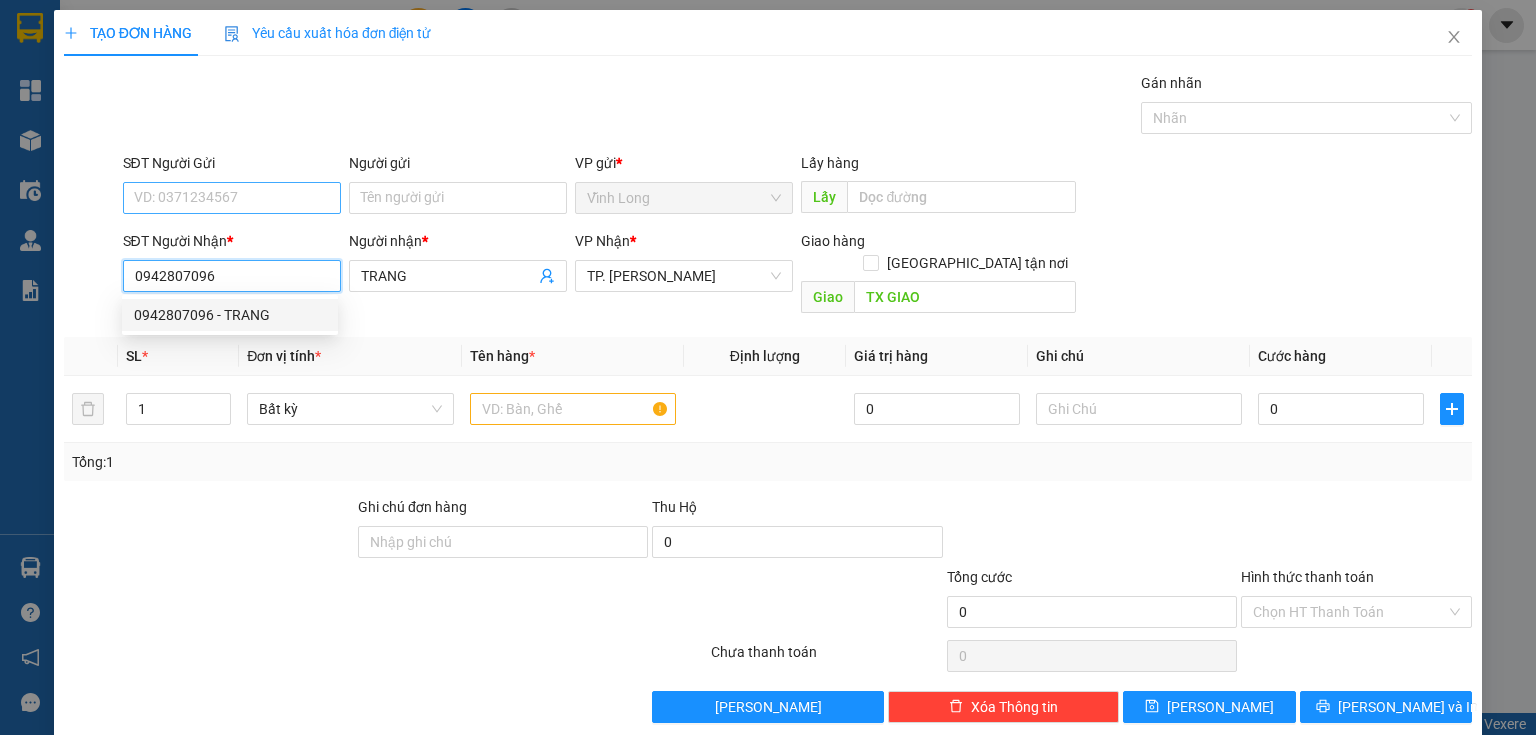 type on "0942807096" 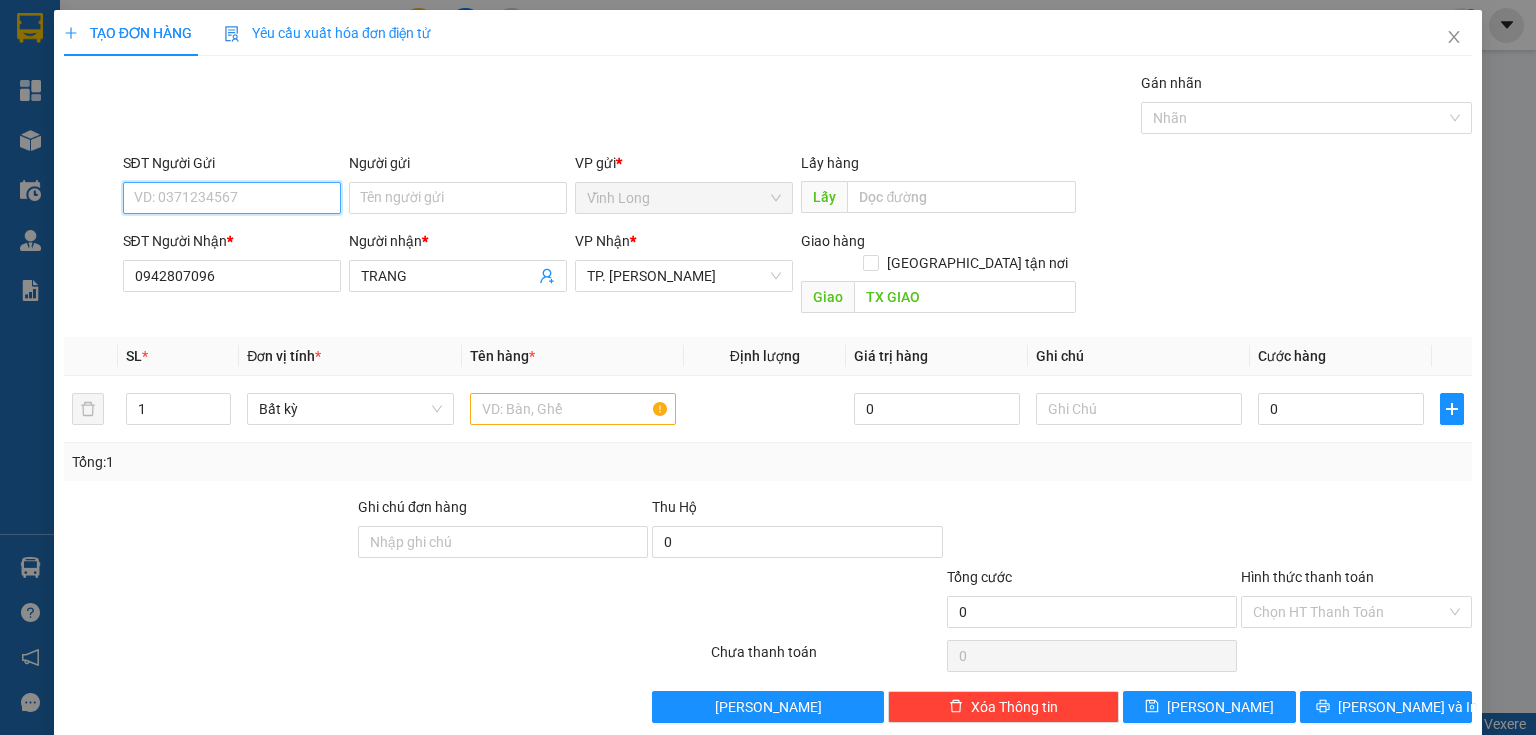 click on "SĐT Người Gửi" at bounding box center [232, 198] 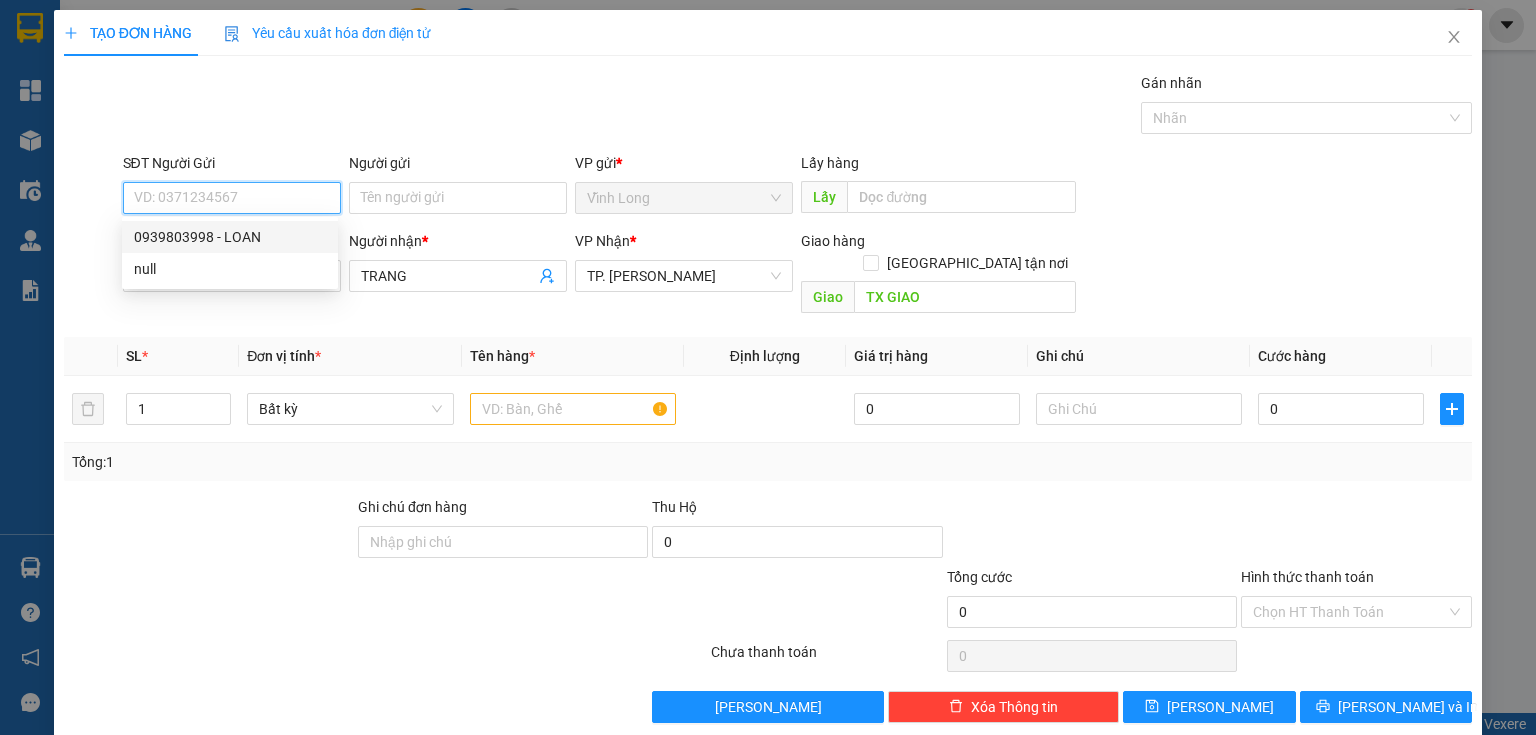 drag, startPoint x: 276, startPoint y: 235, endPoint x: 329, endPoint y: 253, distance: 55.97321 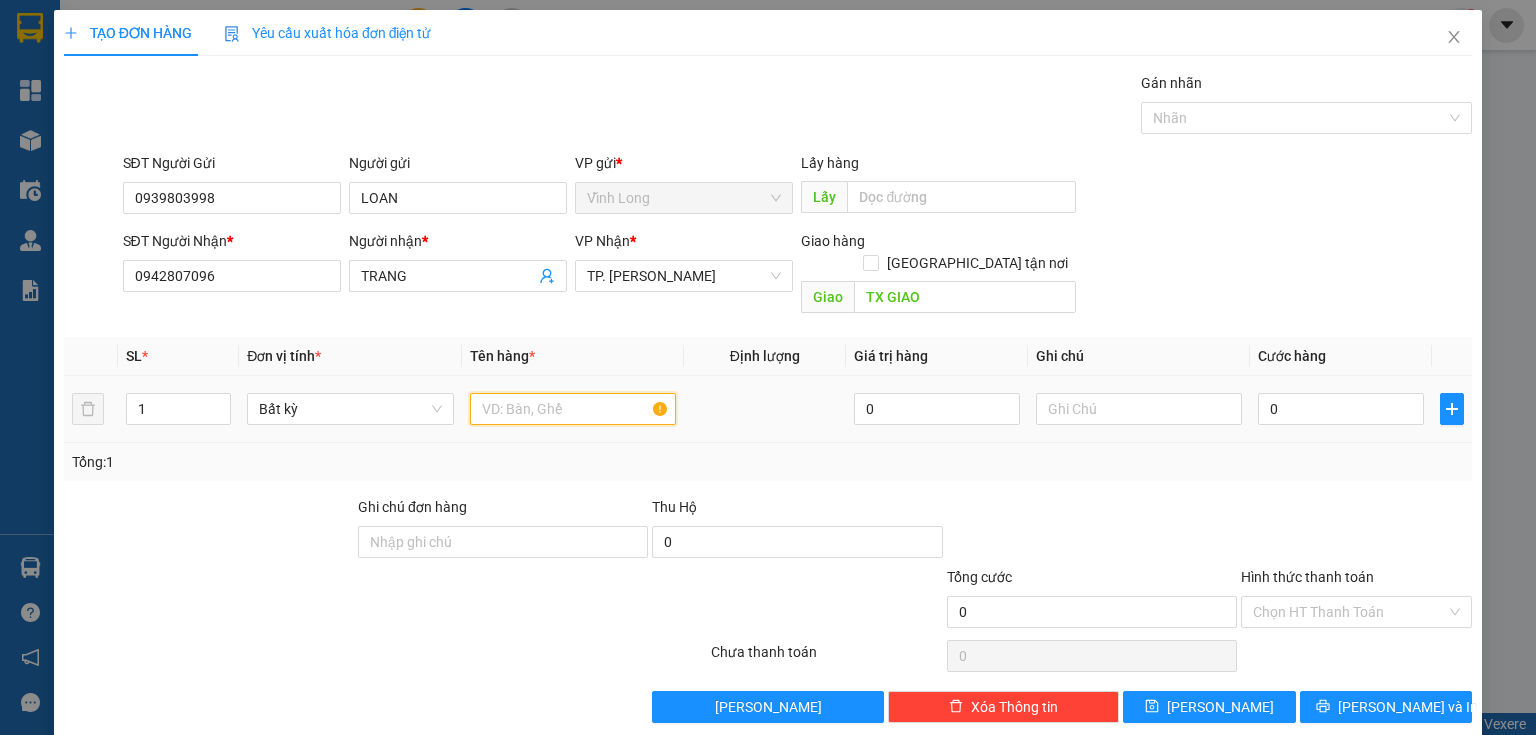 click at bounding box center [573, 409] 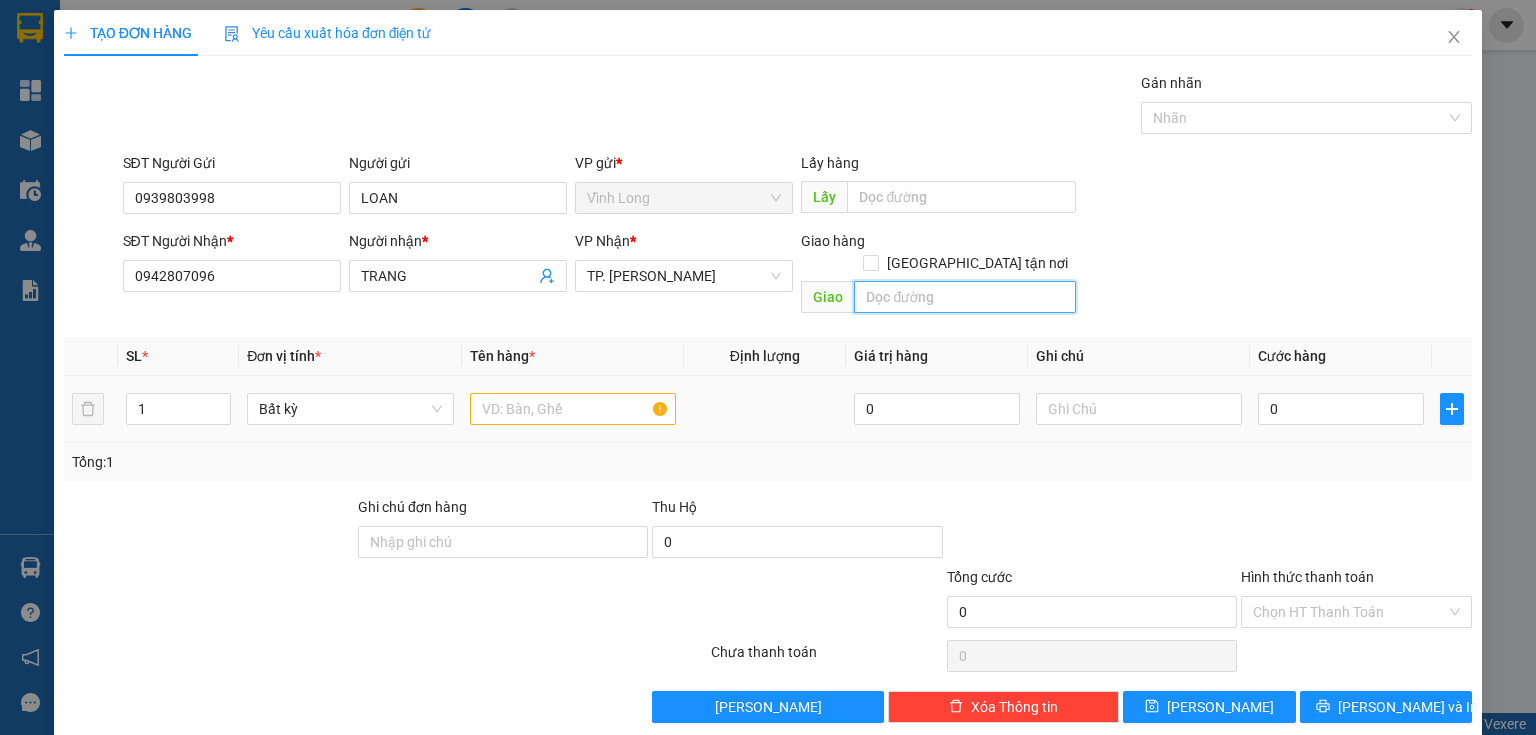 type 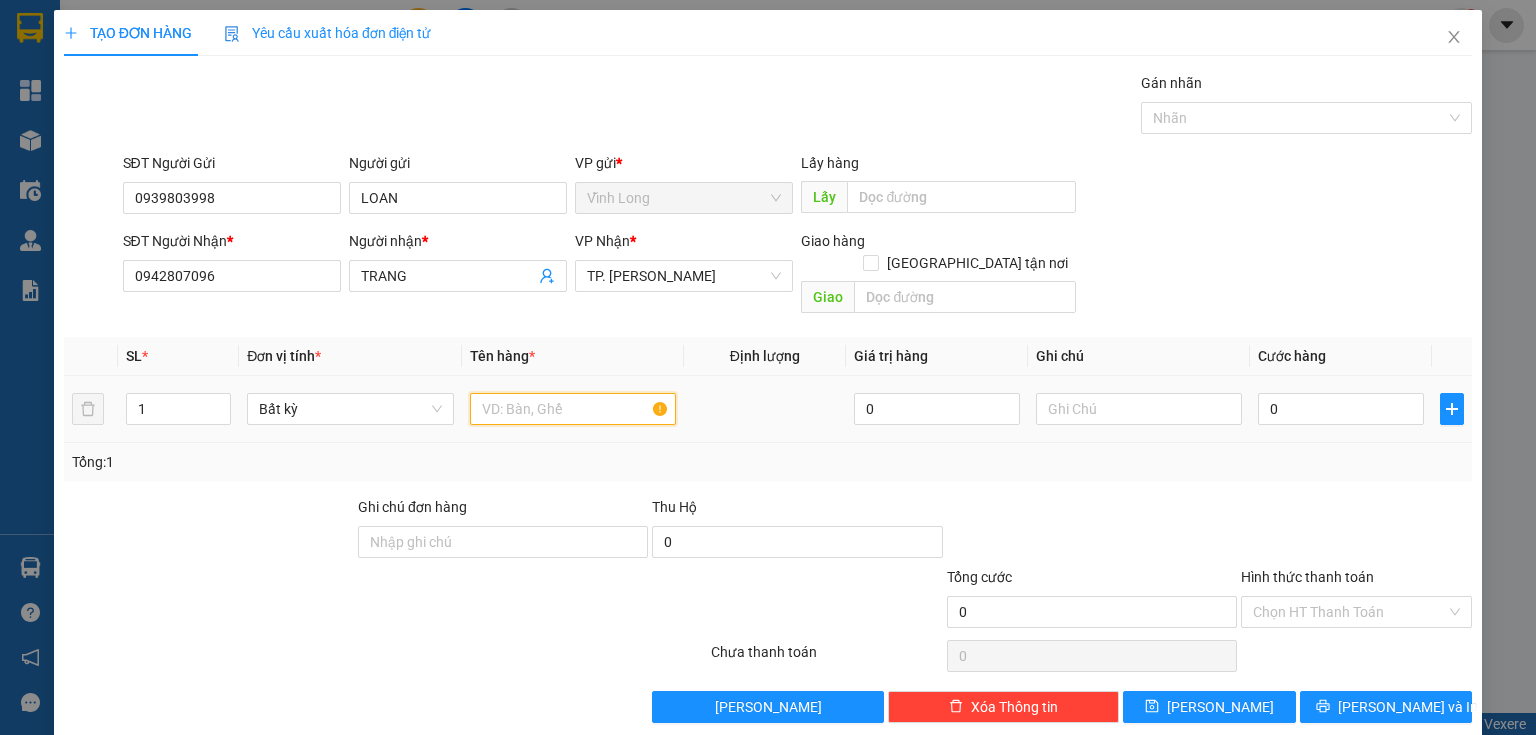 click at bounding box center [573, 409] 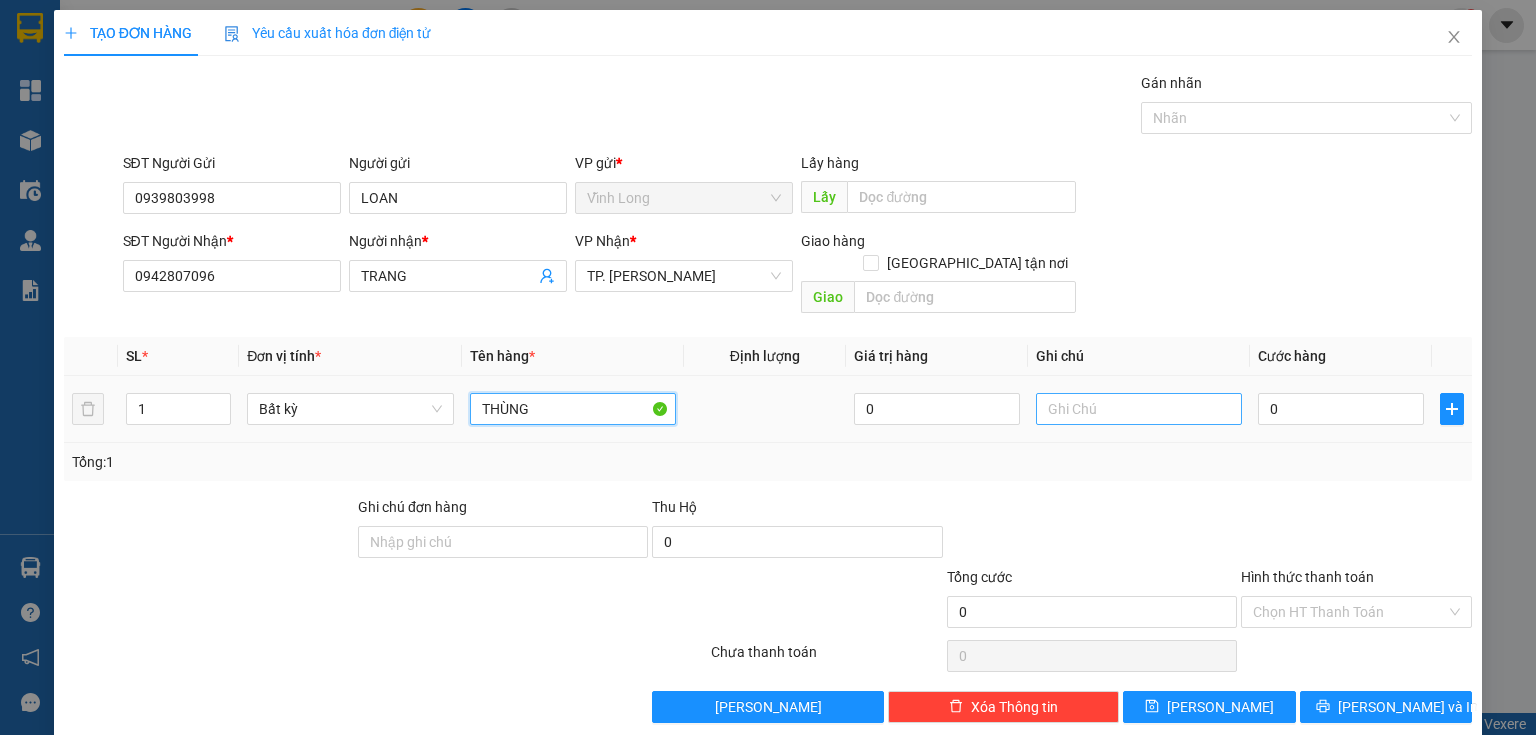 type on "THÙNG" 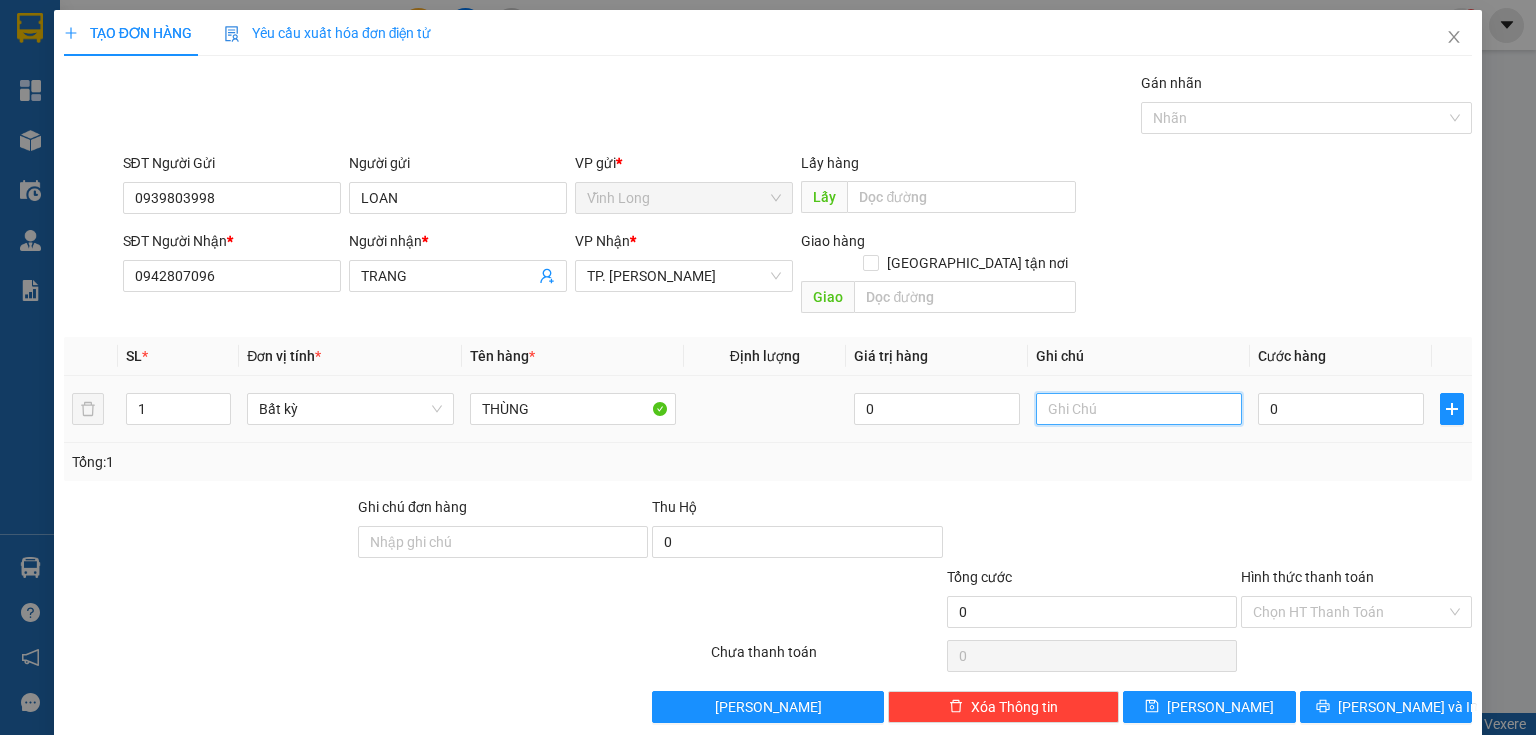 click at bounding box center [1139, 409] 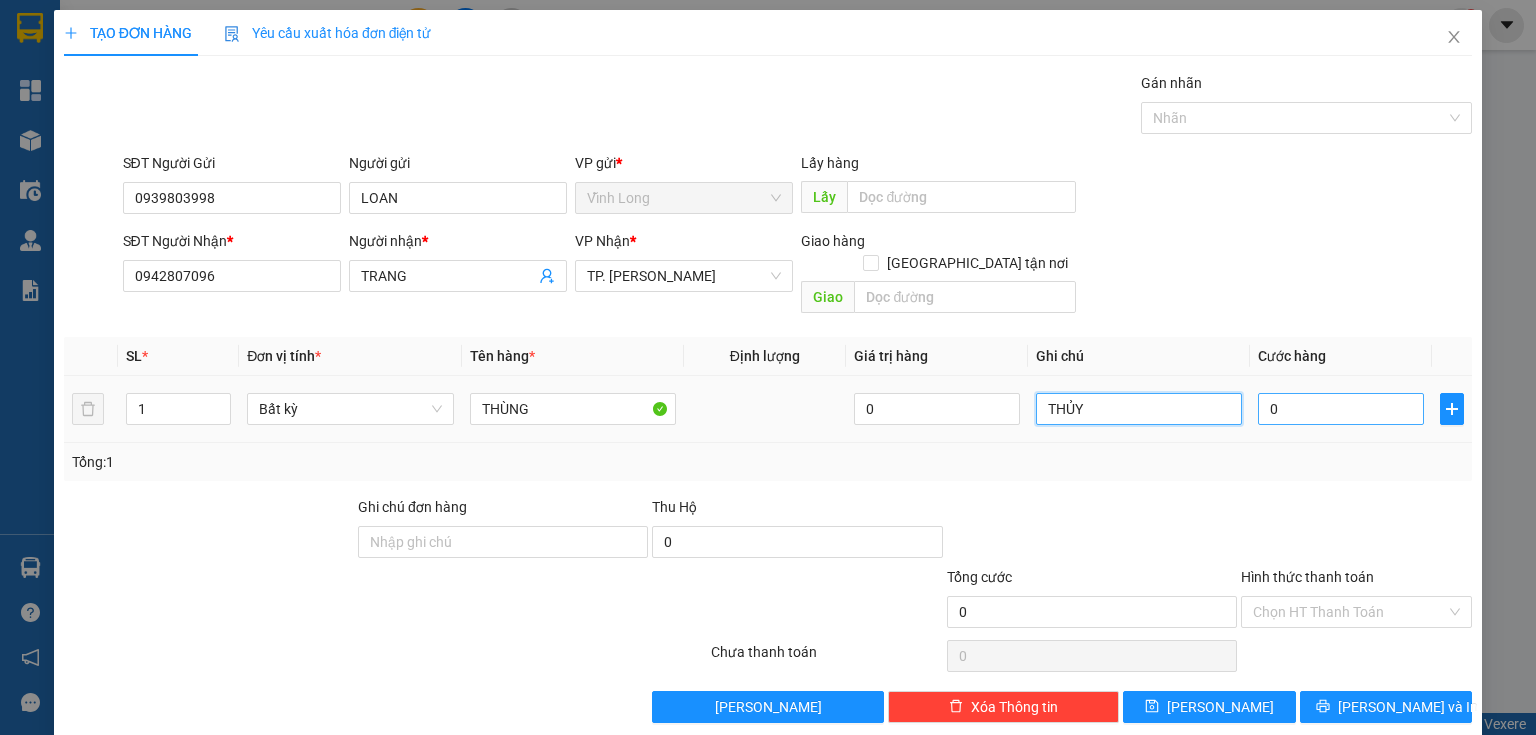 type on "THỦY" 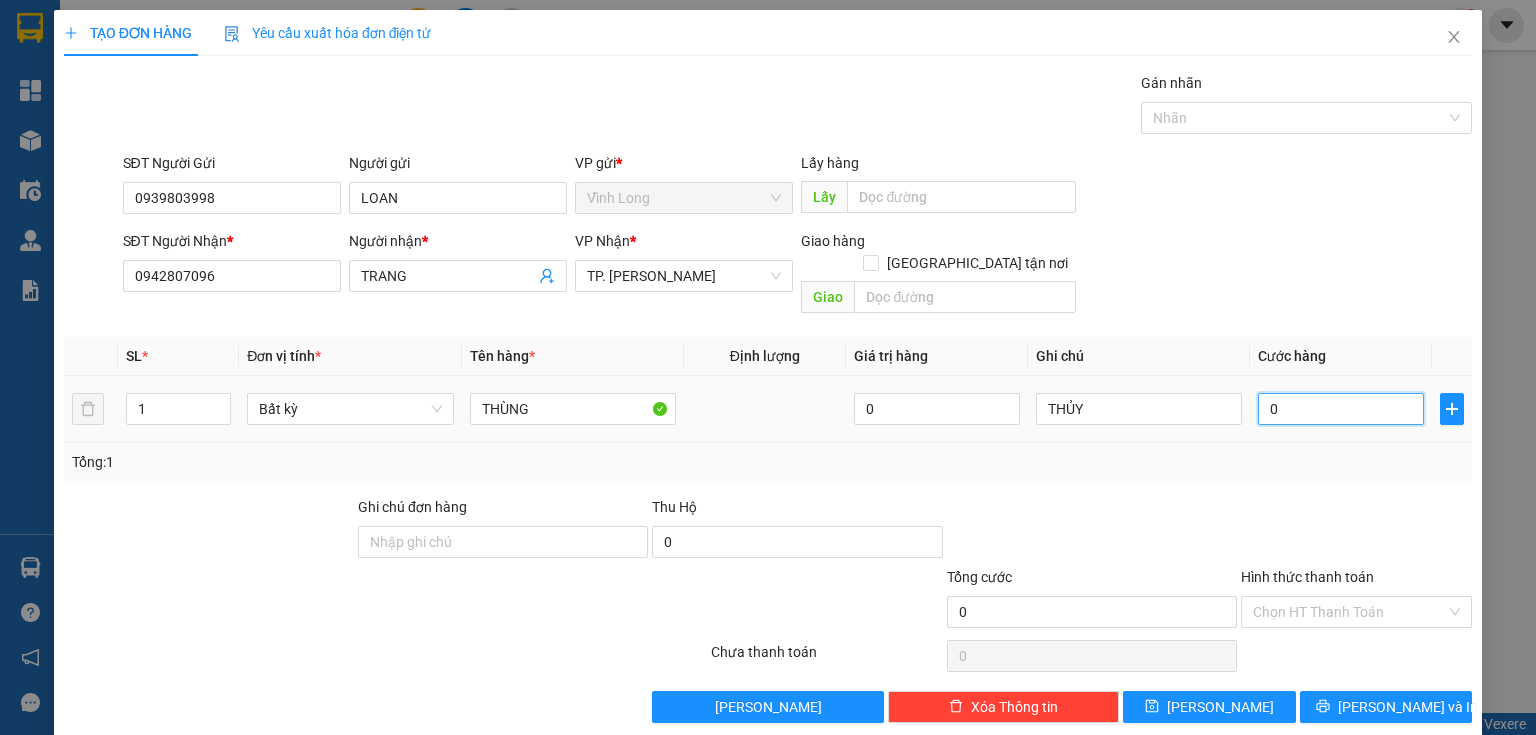 click on "0" at bounding box center (1341, 409) 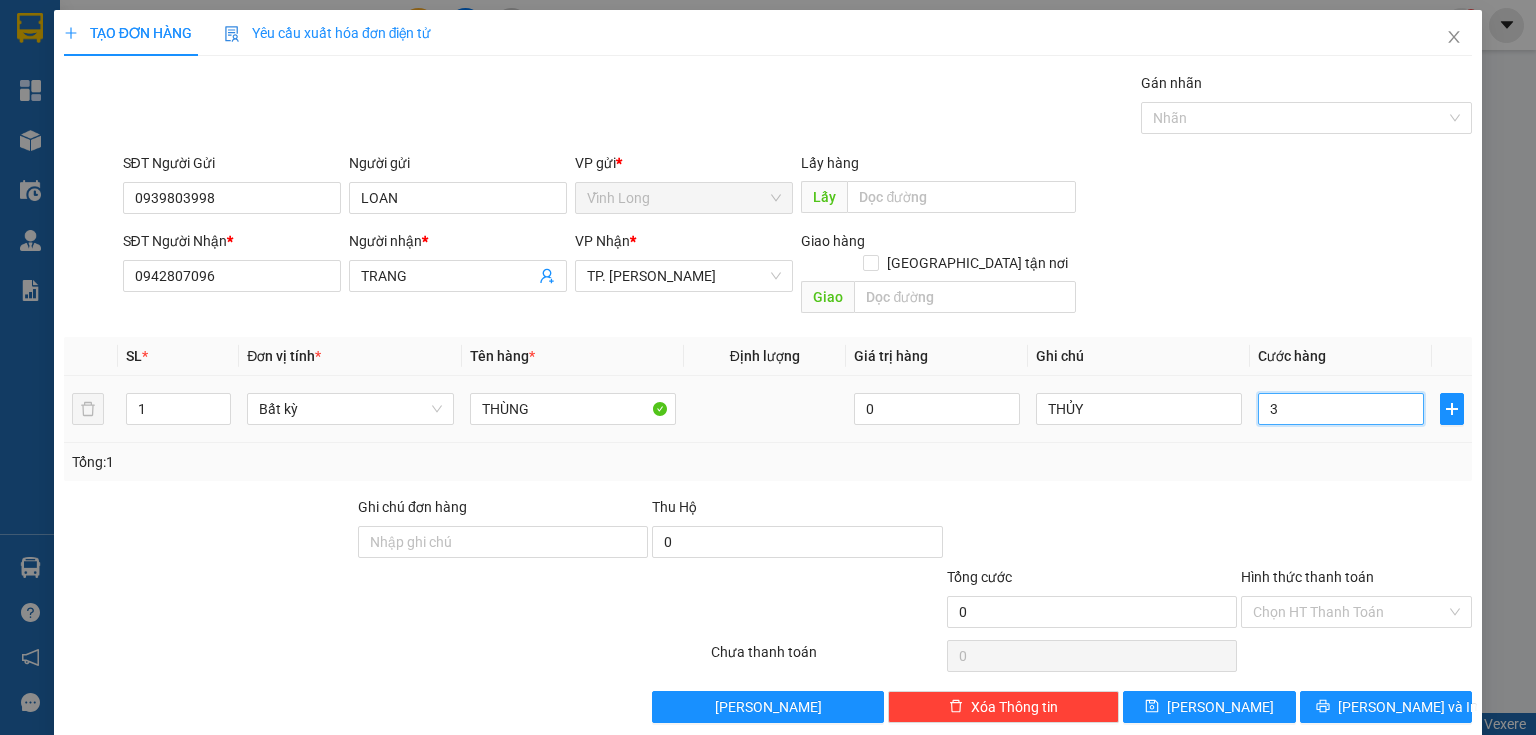 type on "3" 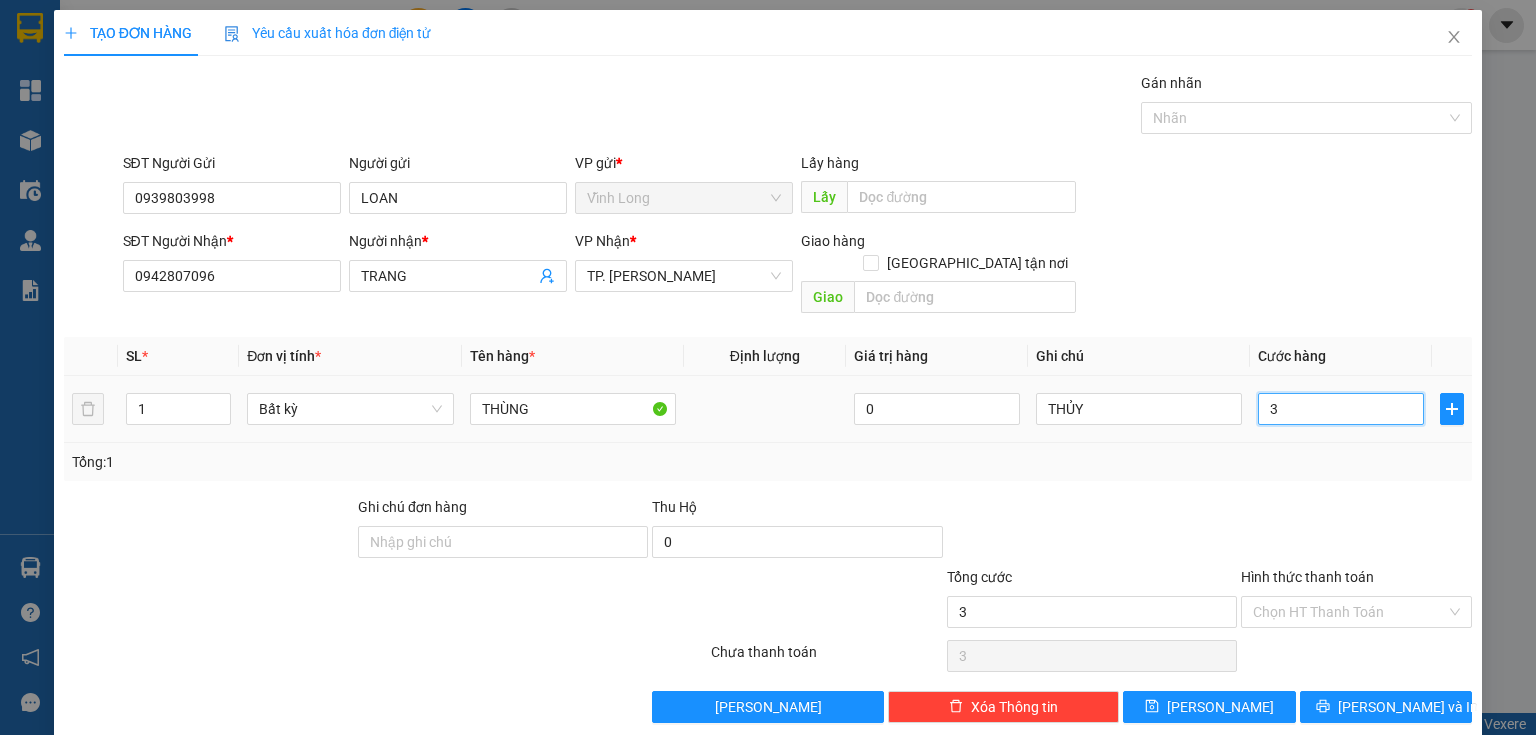 type on "30" 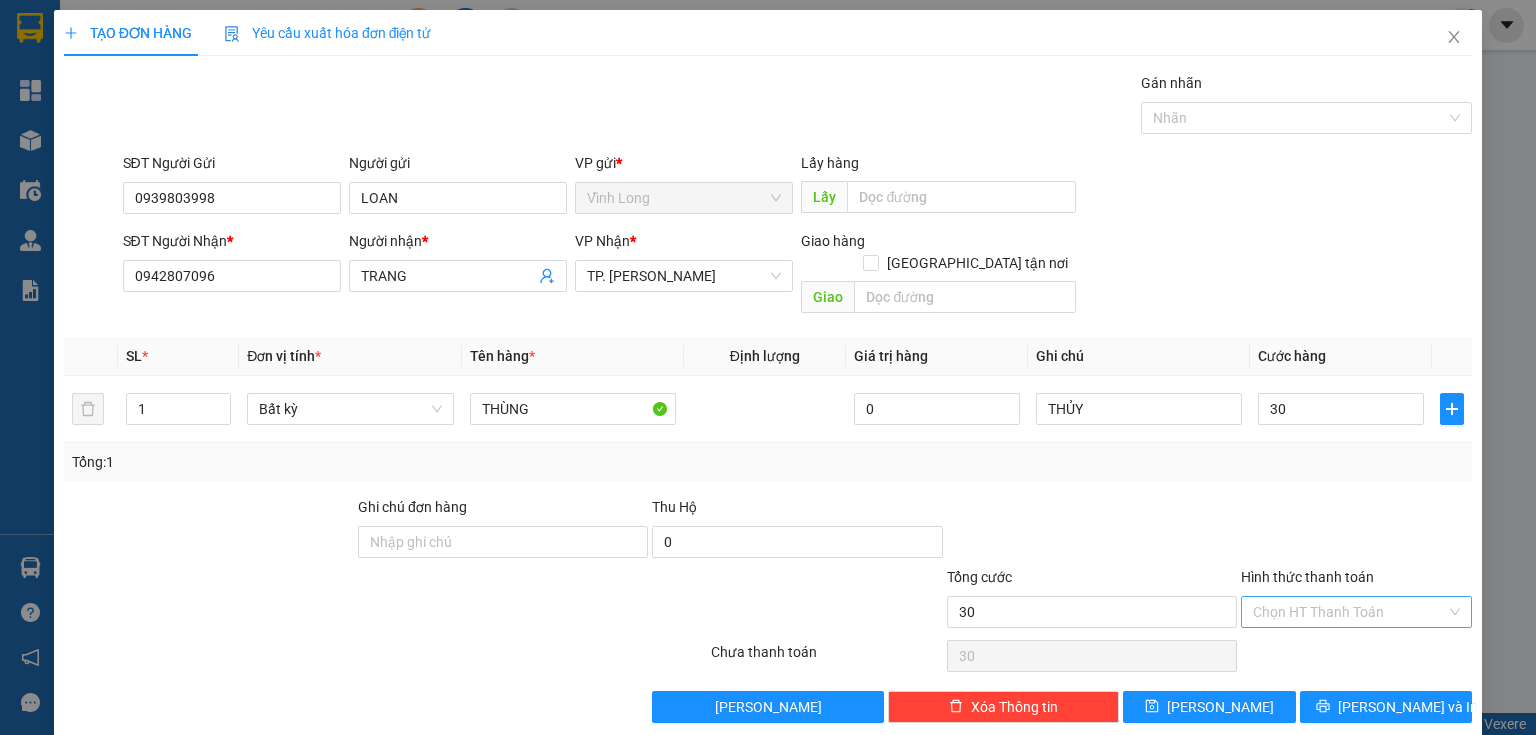 type on "30.000" 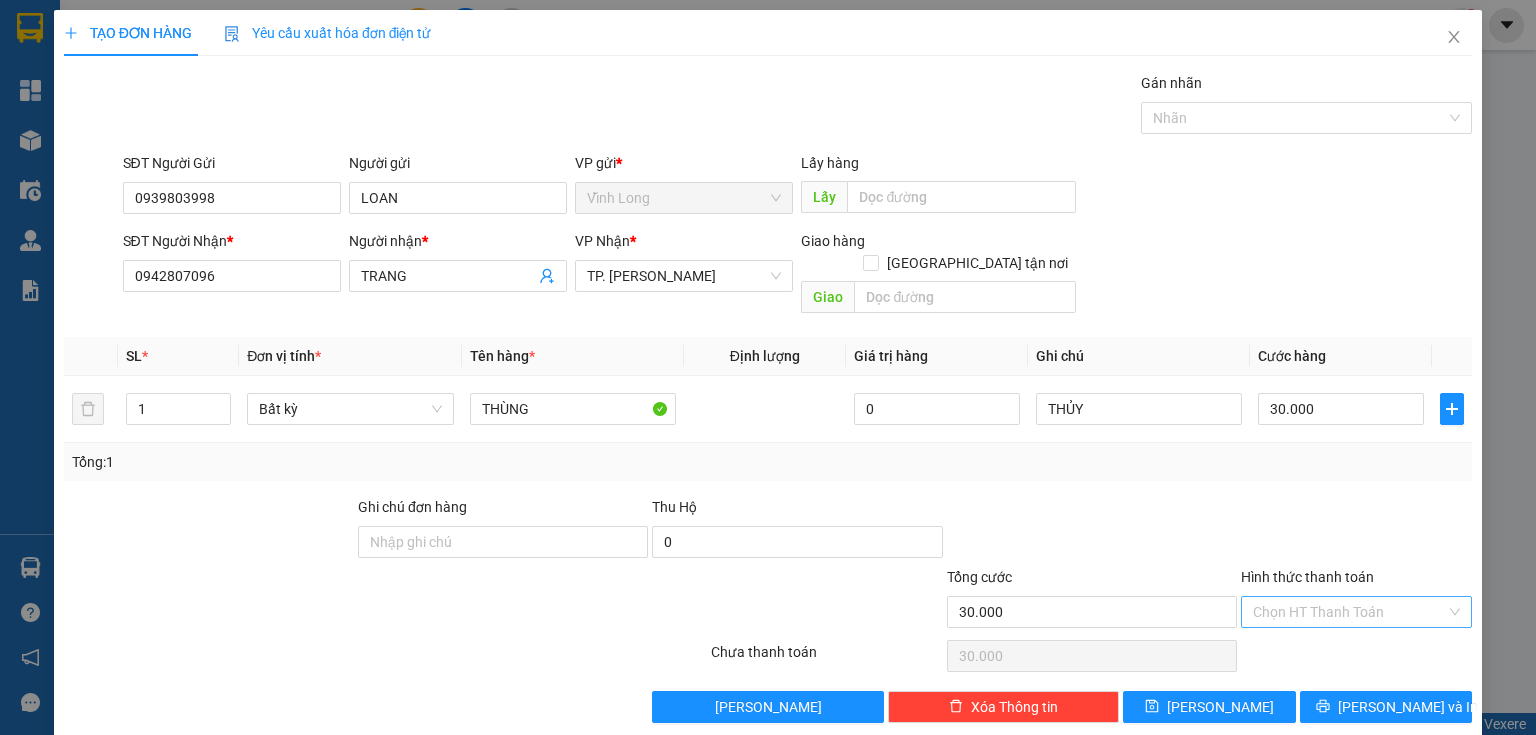 click on "Hình thức thanh toán" at bounding box center (1349, 612) 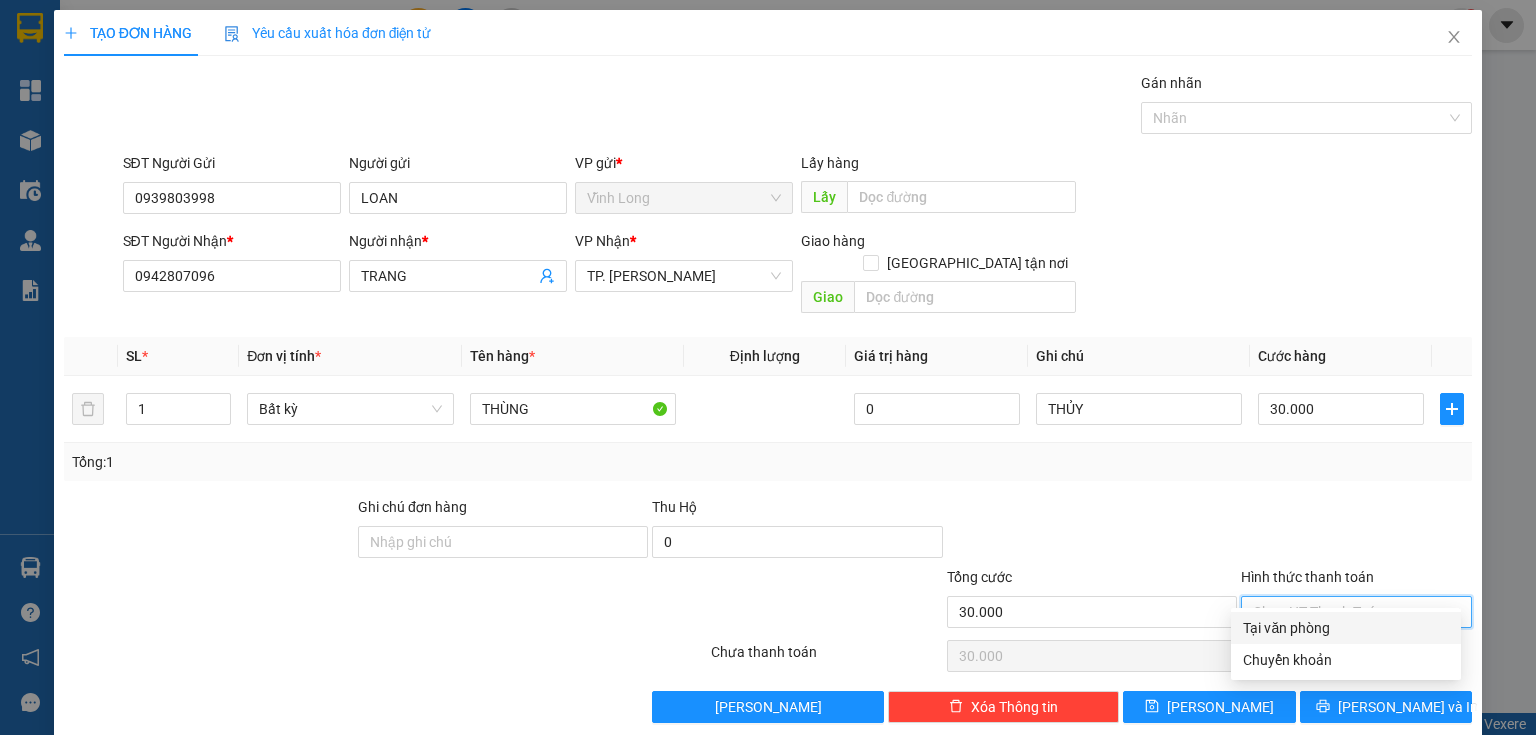 click on "Tại văn phòng" at bounding box center [1346, 628] 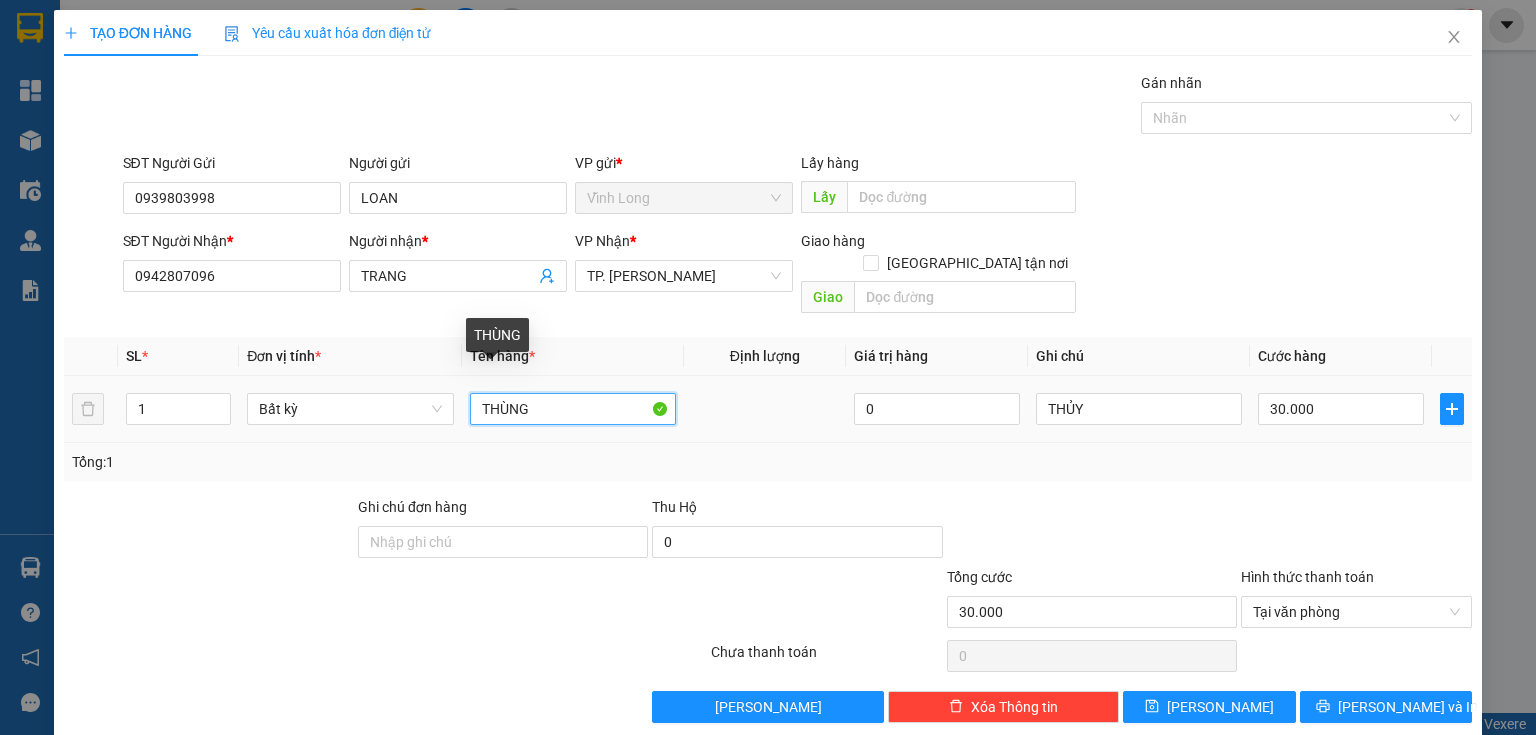 click on "THÙNG" at bounding box center (573, 409) 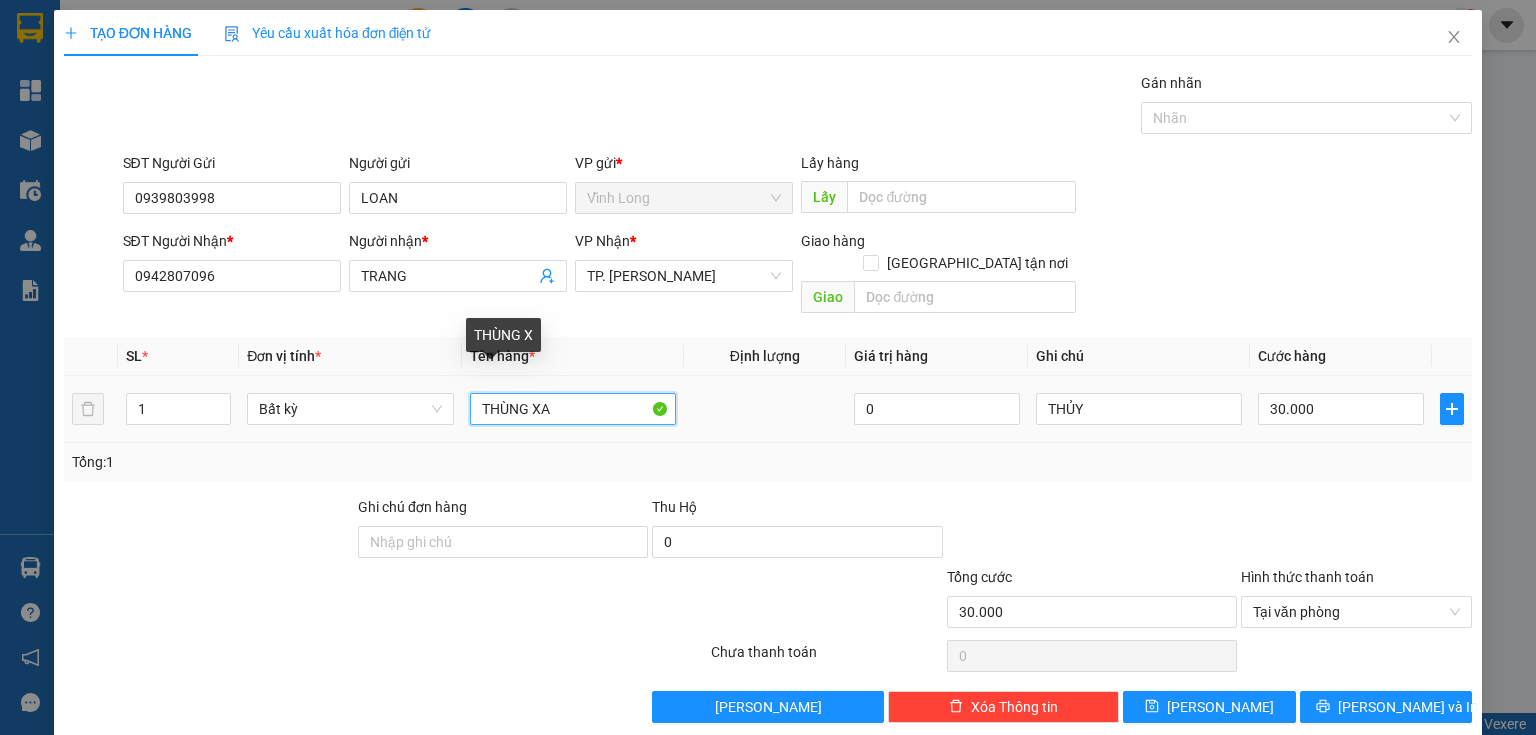 type on "THÙNG XAB" 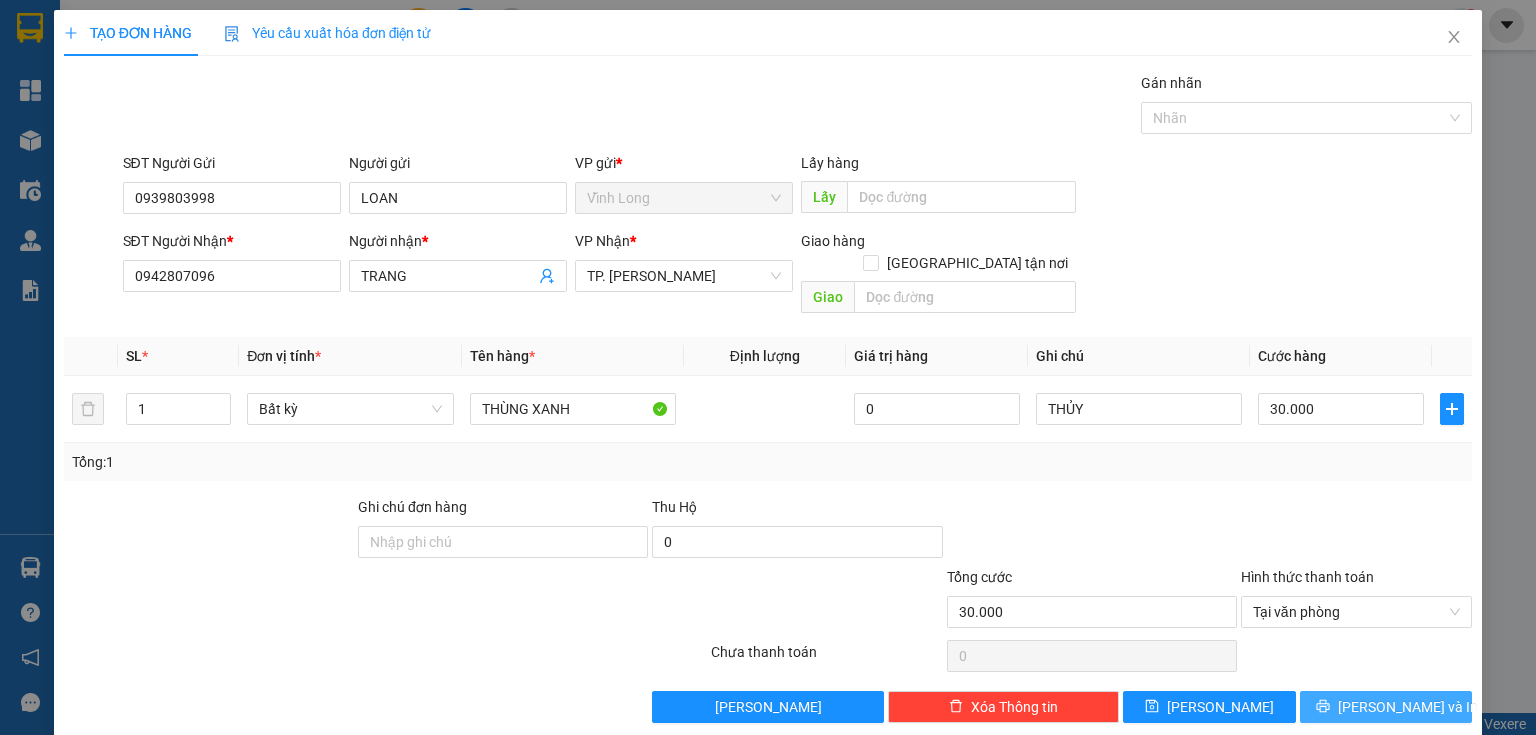 click on "Lưu và In" at bounding box center (1408, 707) 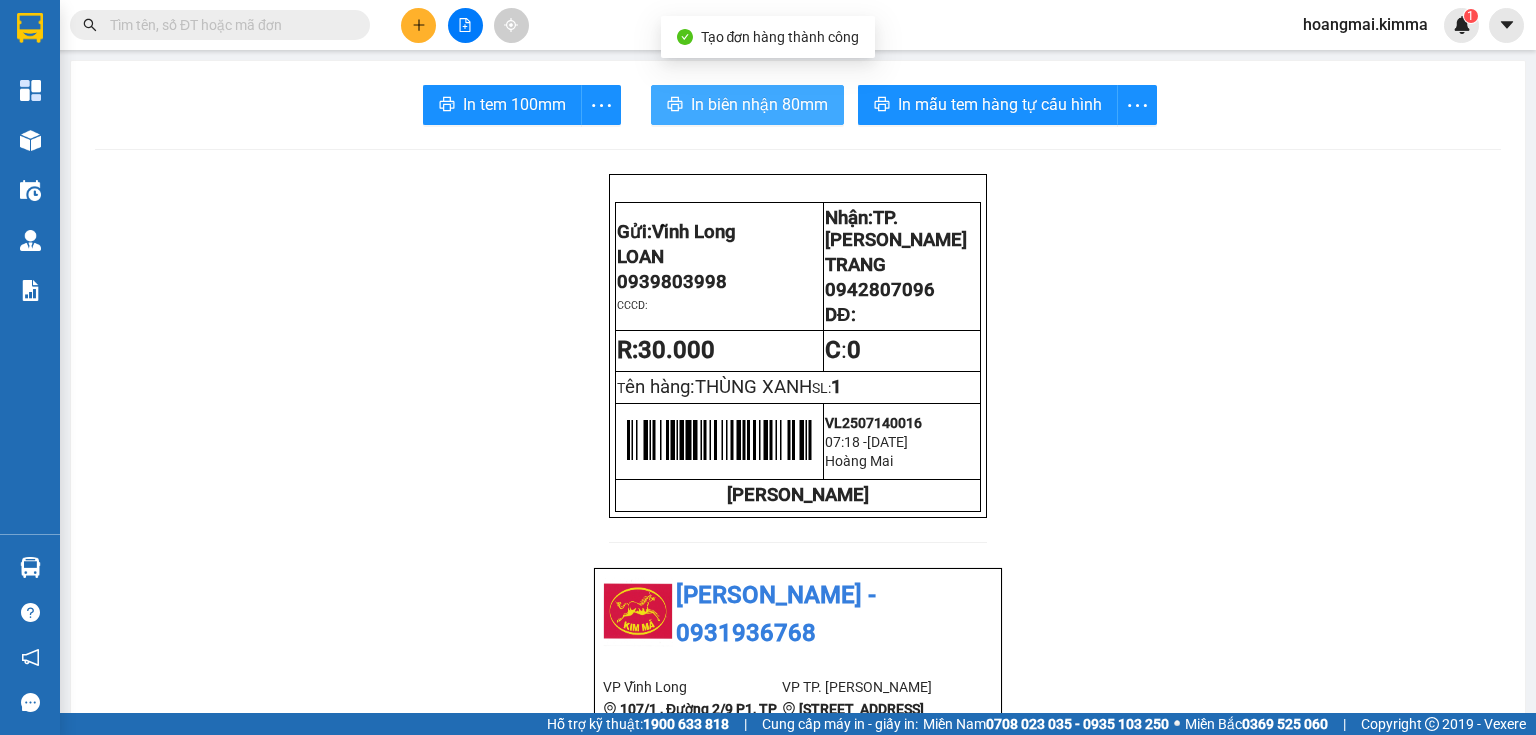click on "In biên nhận 80mm" at bounding box center (759, 104) 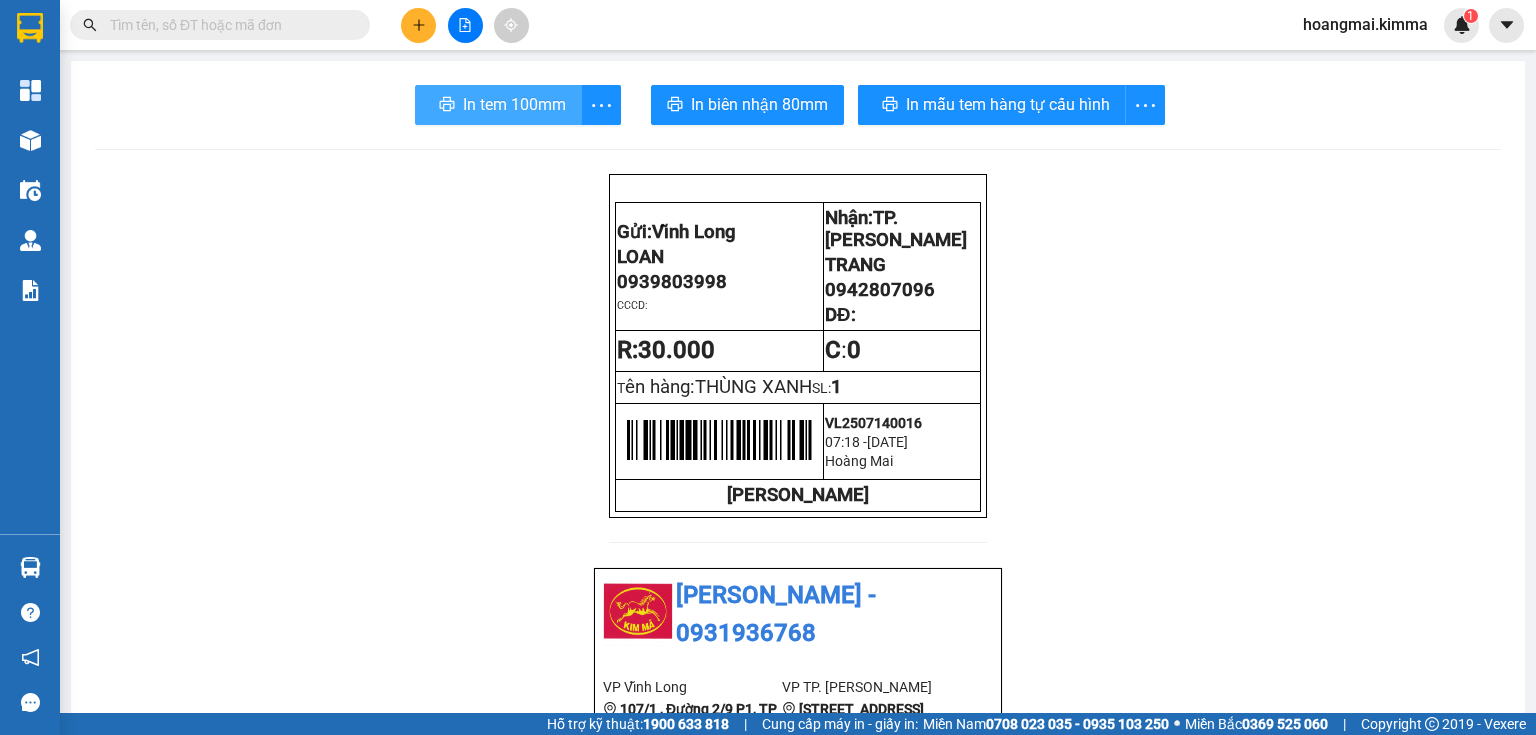 click on "In tem 100mm" at bounding box center [514, 104] 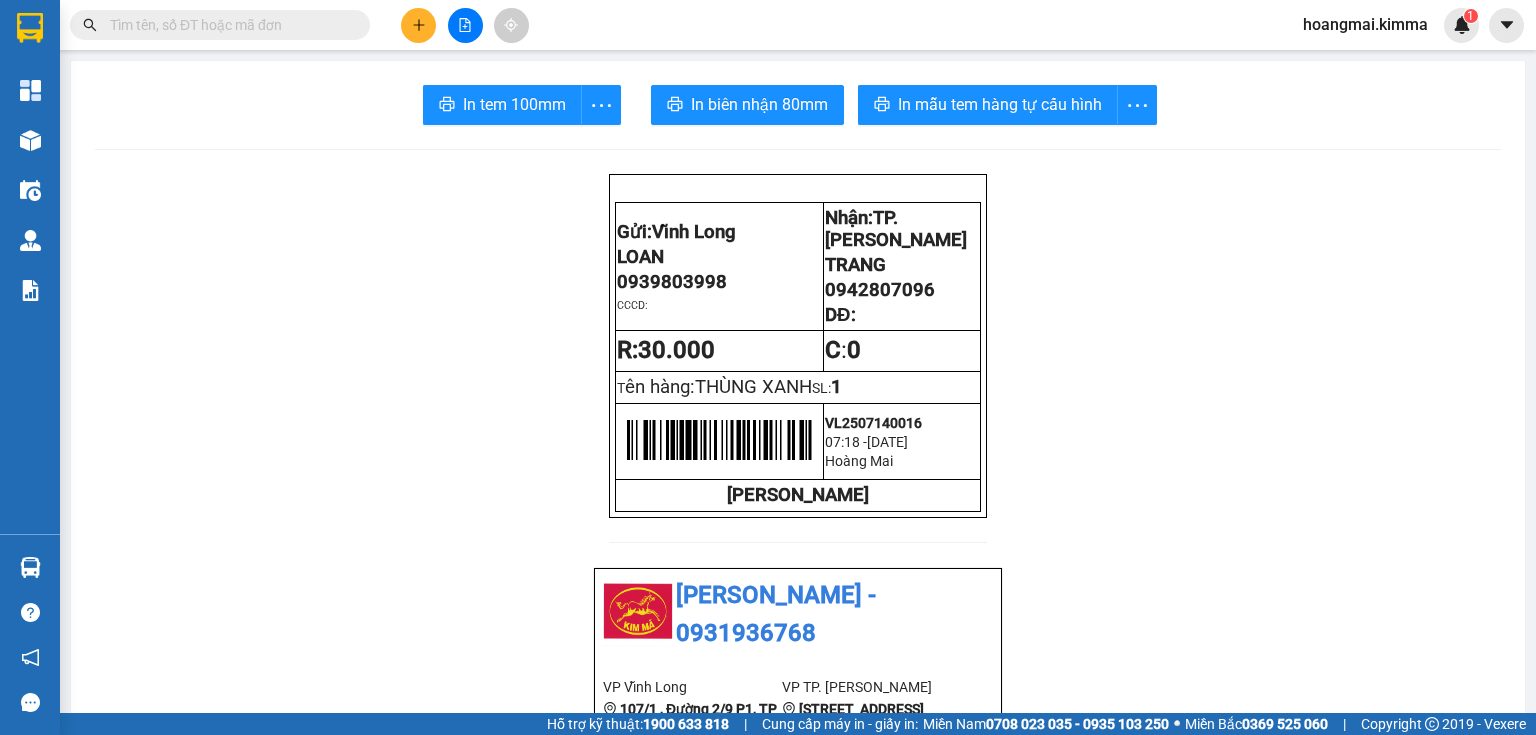 click at bounding box center [418, 25] 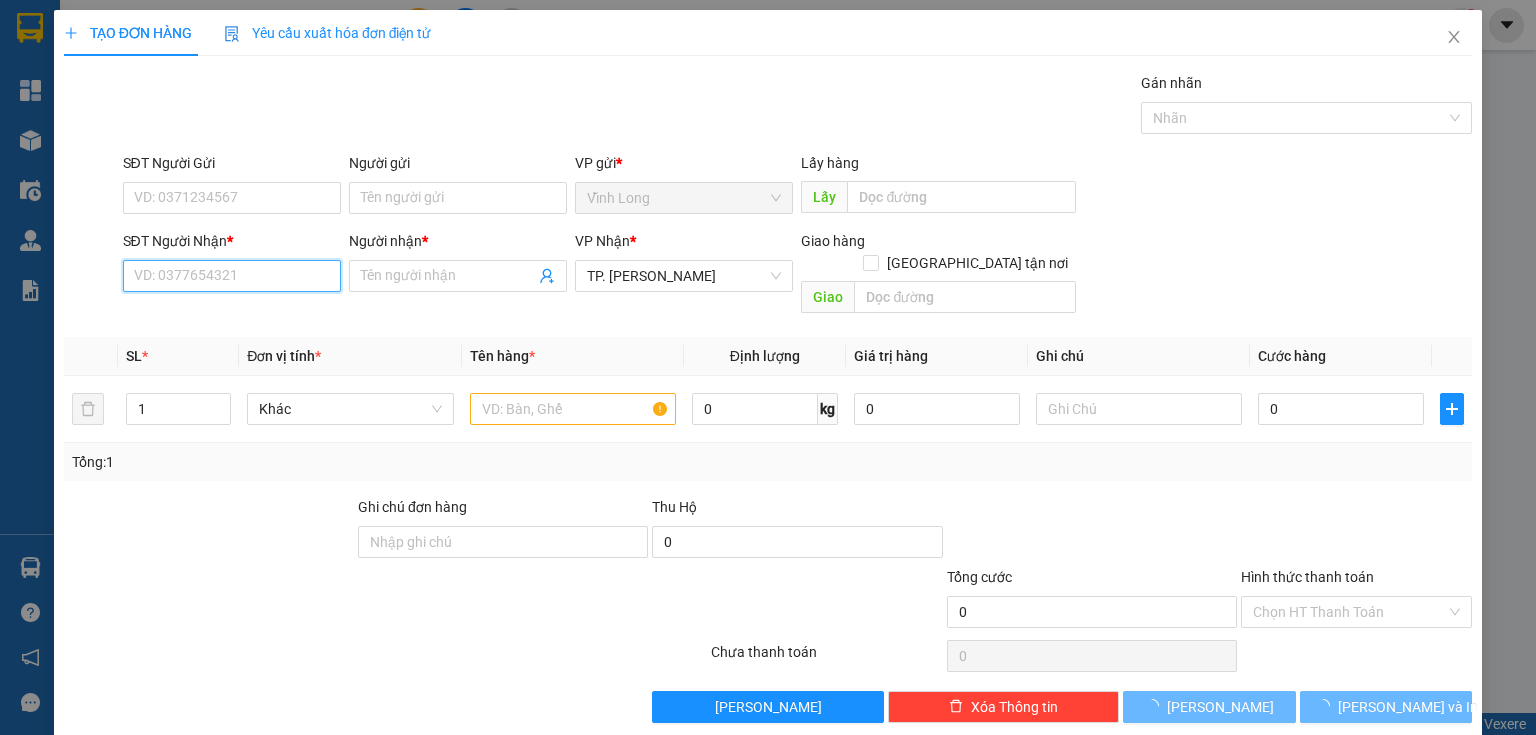 click on "SĐT Người Nhận  *" at bounding box center (232, 276) 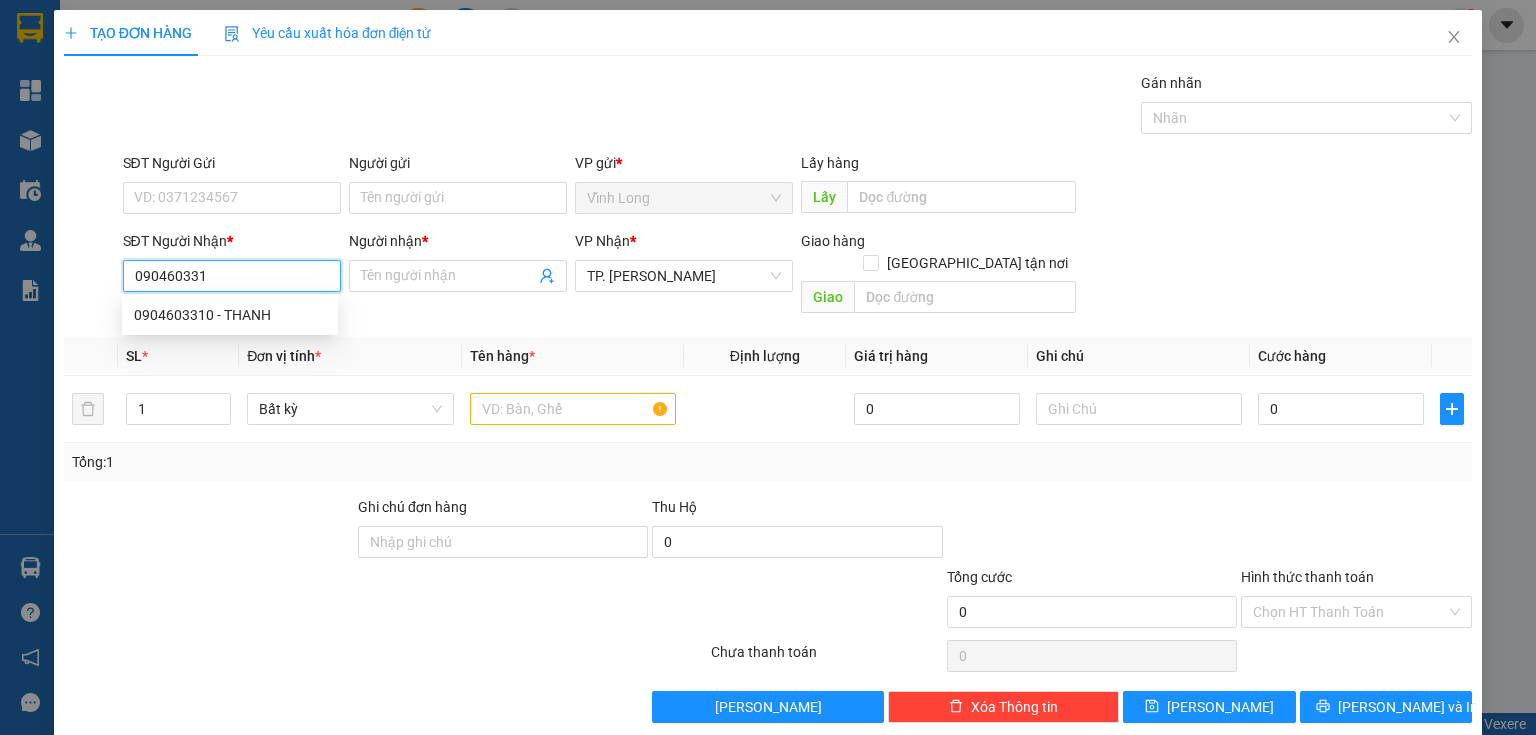 type on "0904603310" 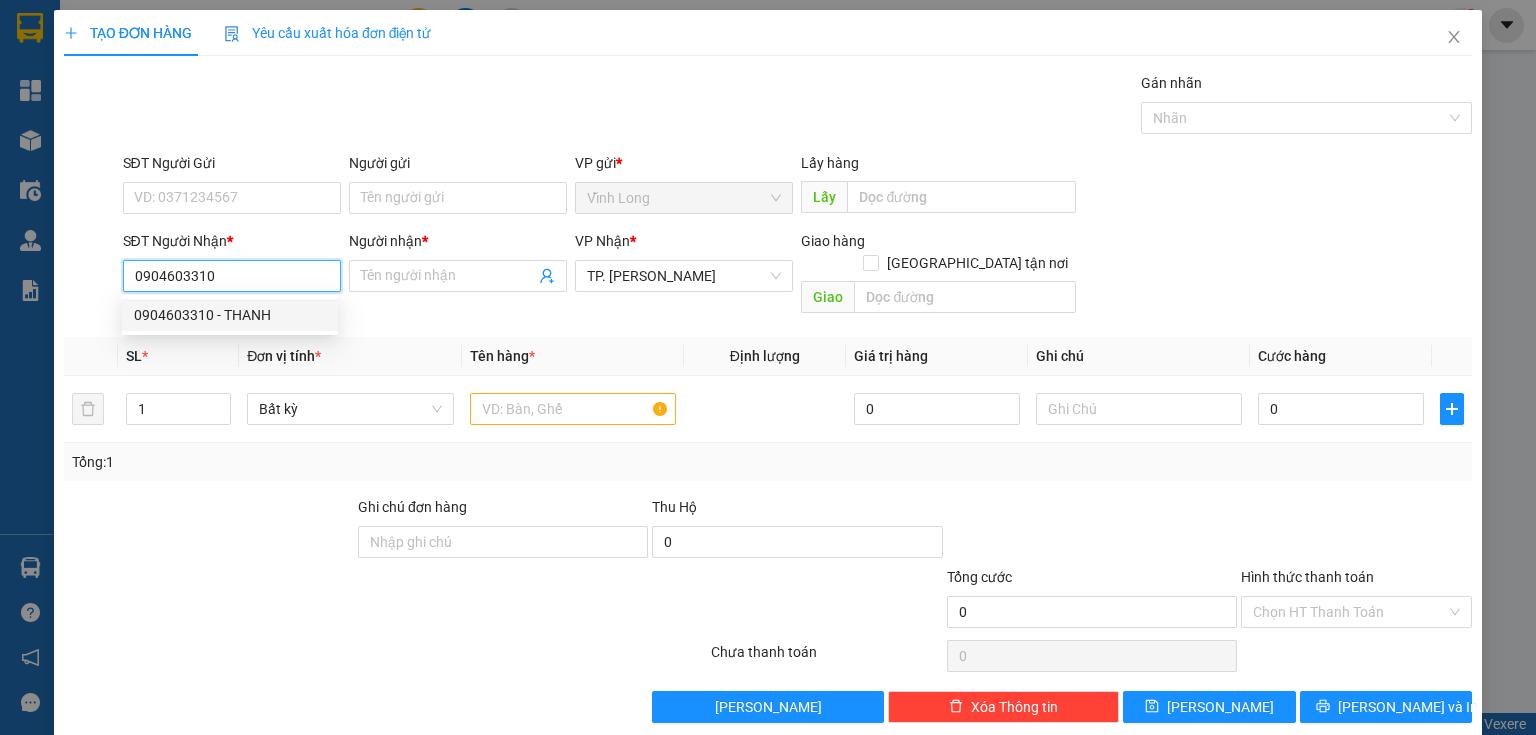 drag, startPoint x: 297, startPoint y: 327, endPoint x: 260, endPoint y: 315, distance: 38.8973 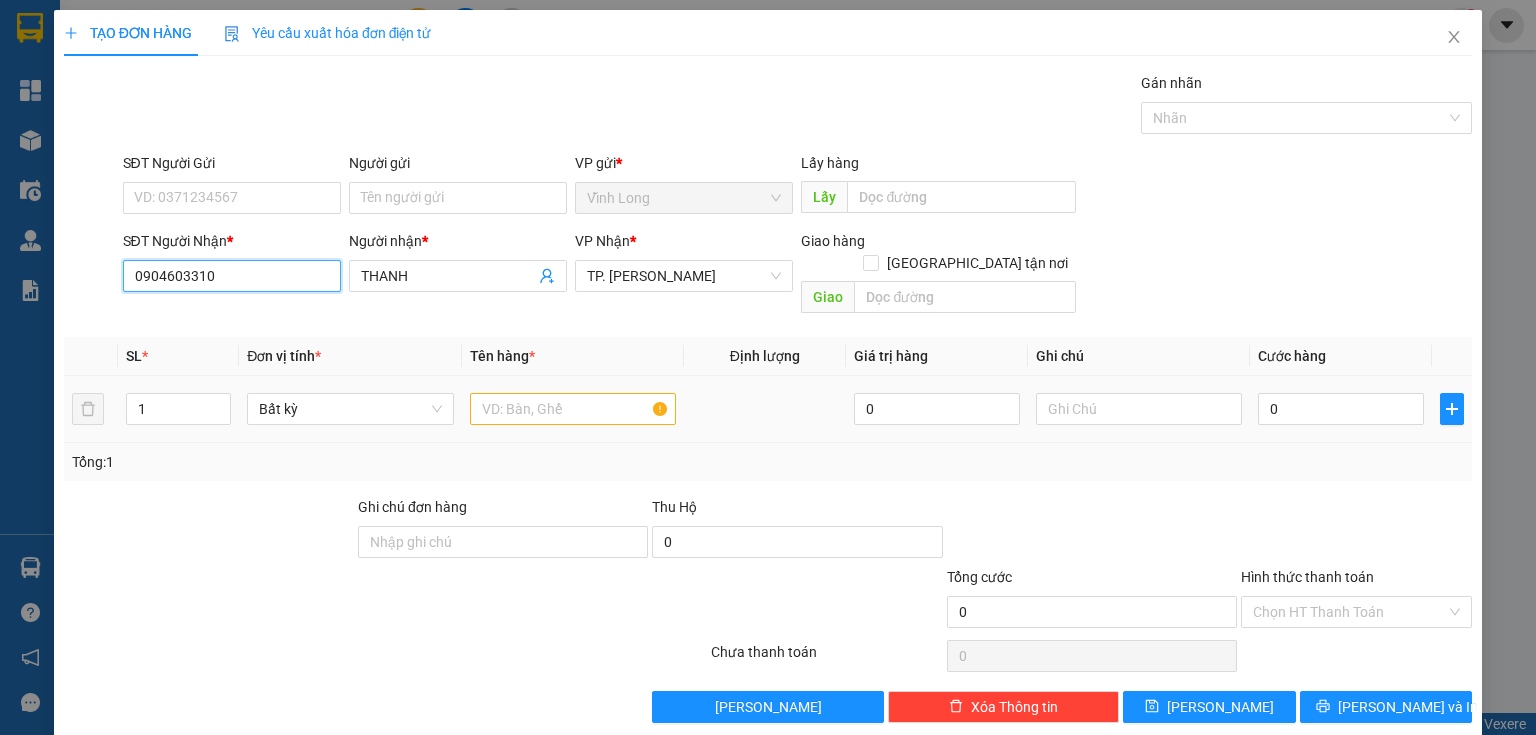 type on "0904603310" 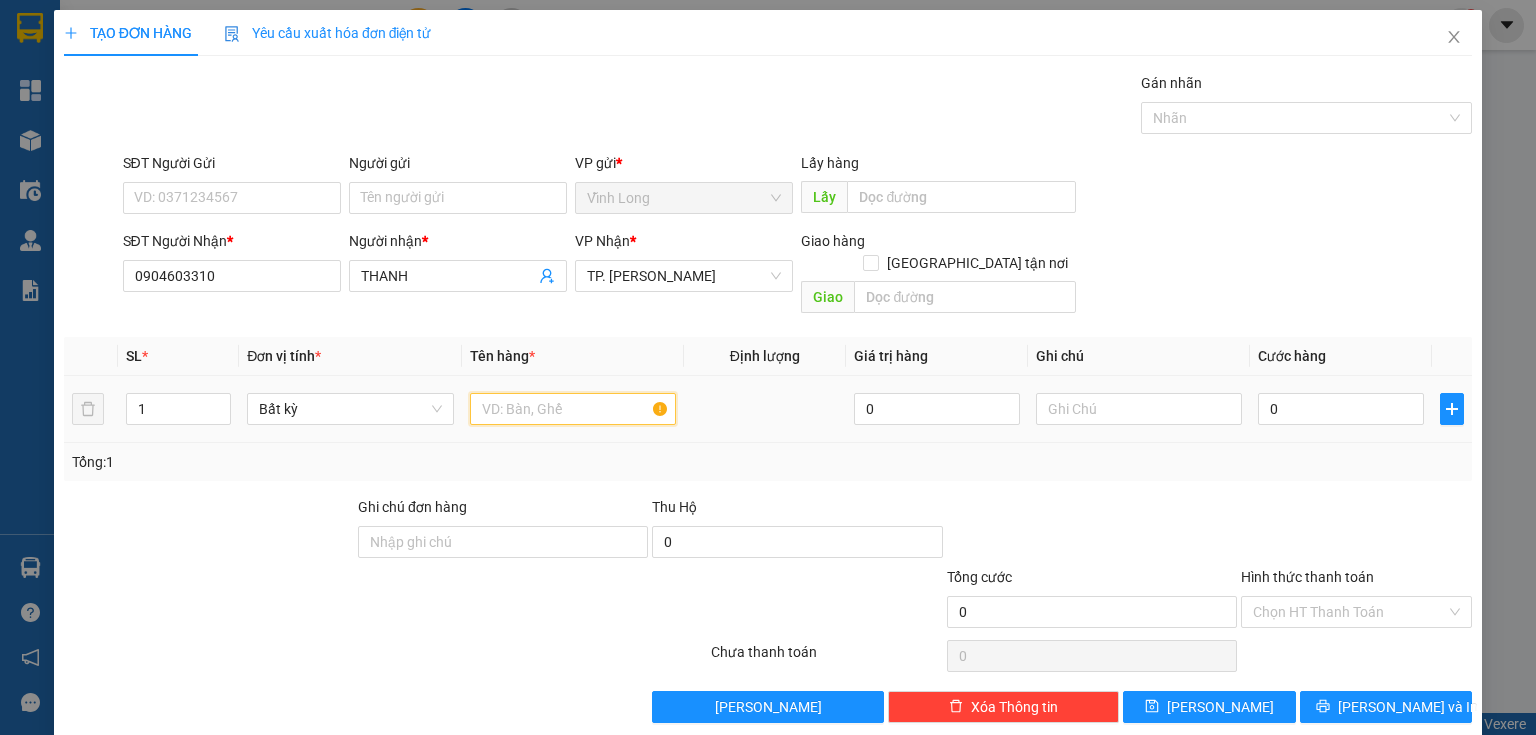 drag, startPoint x: 581, startPoint y: 396, endPoint x: 643, endPoint y: 368, distance: 68.0294 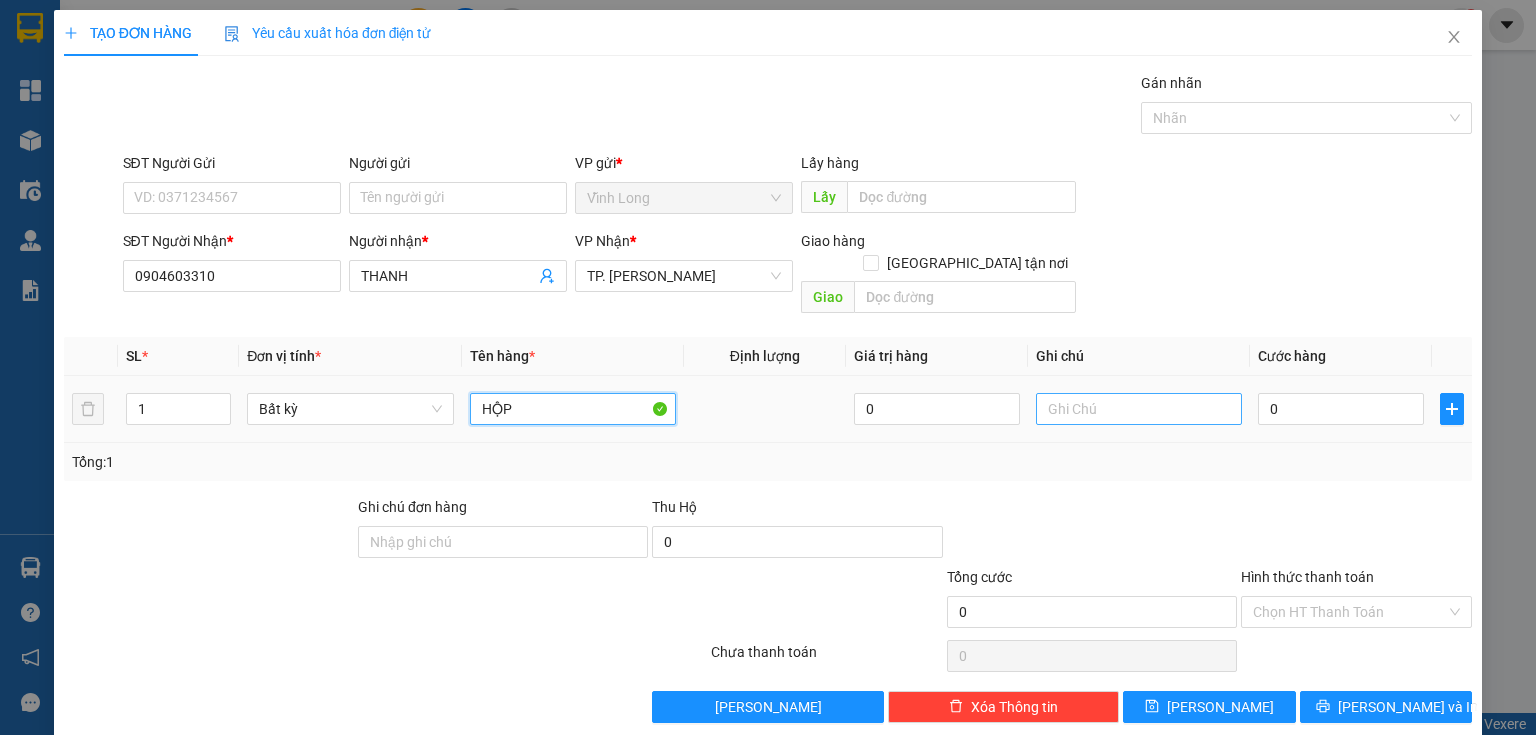 type on "HỘP" 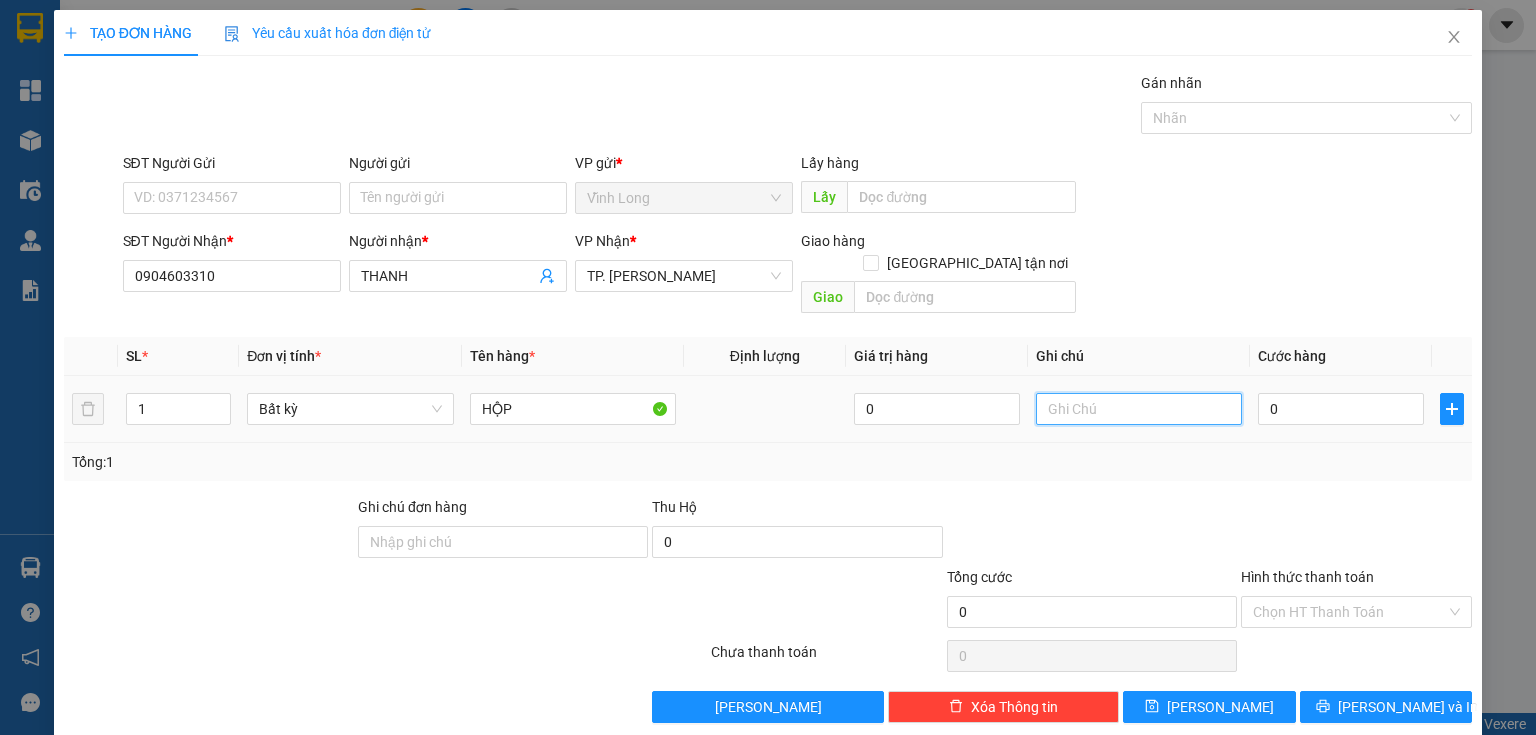click at bounding box center (1139, 409) 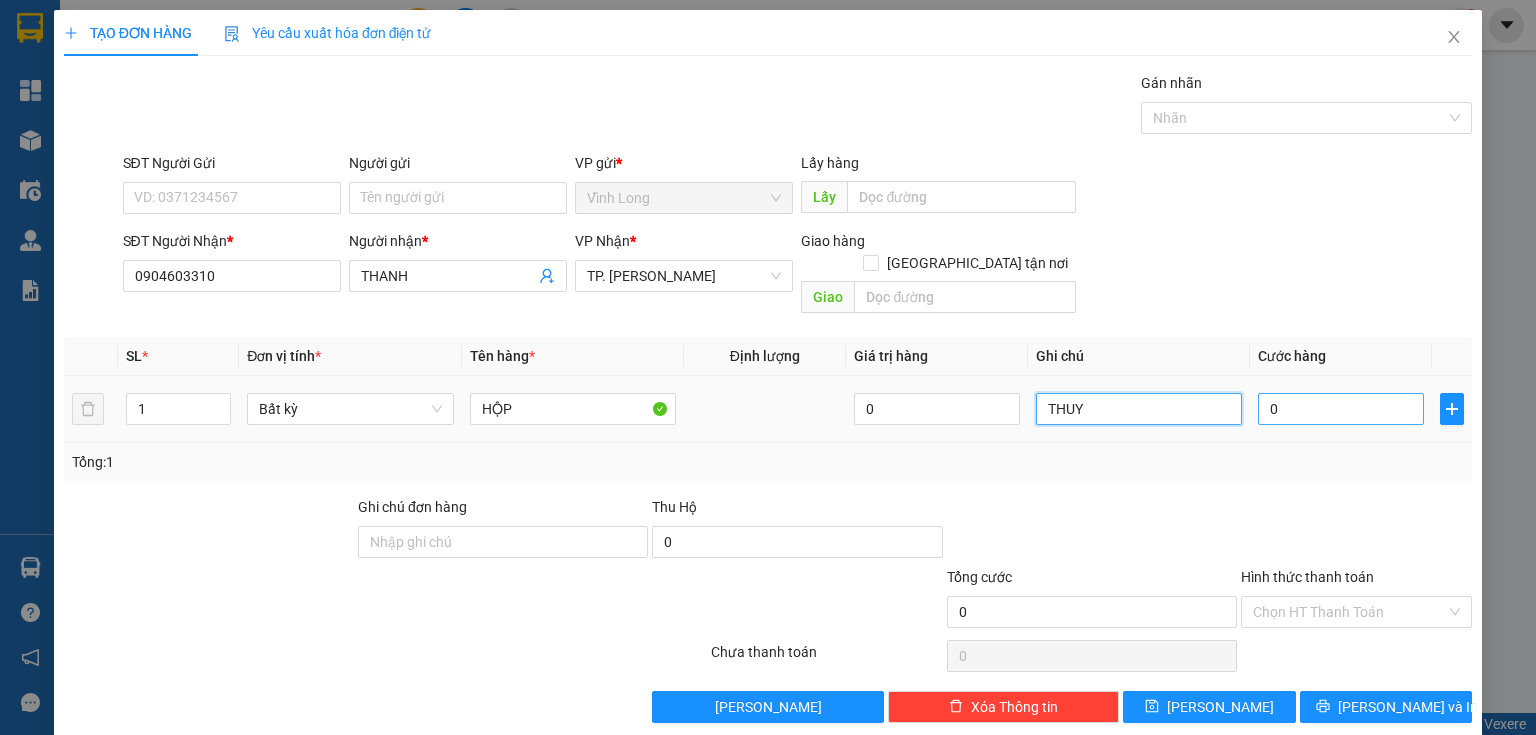 type on "THUY" 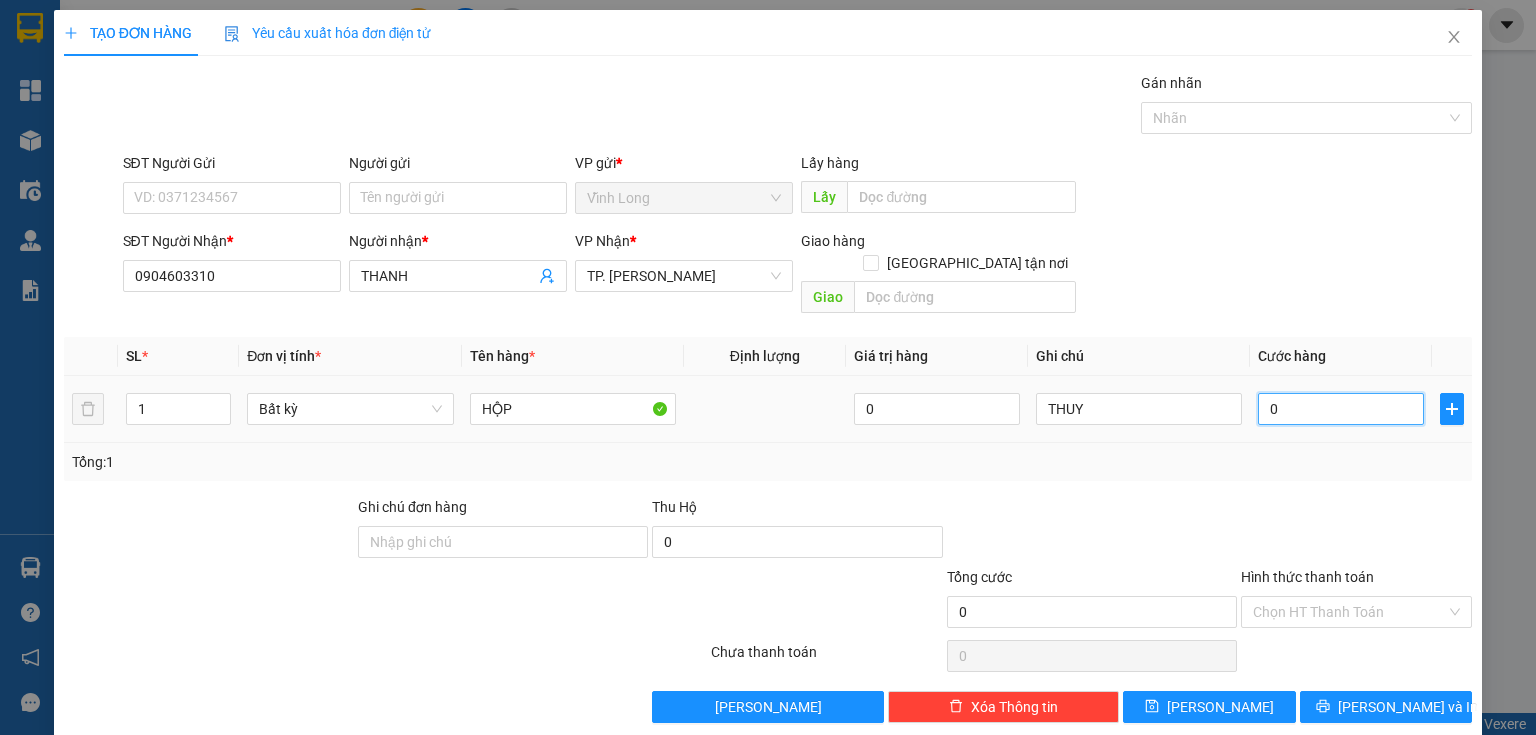 click on "0" at bounding box center [1341, 409] 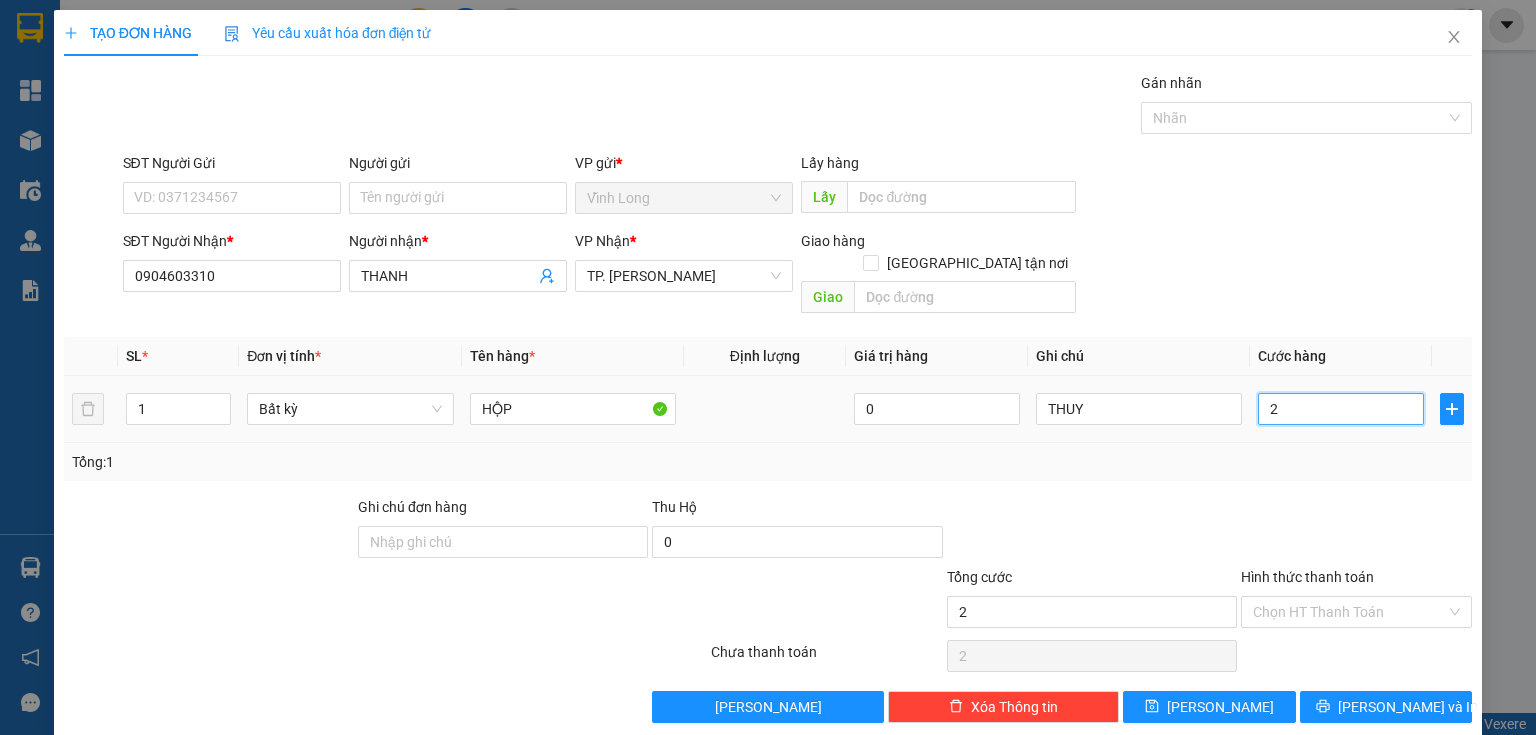type on "20" 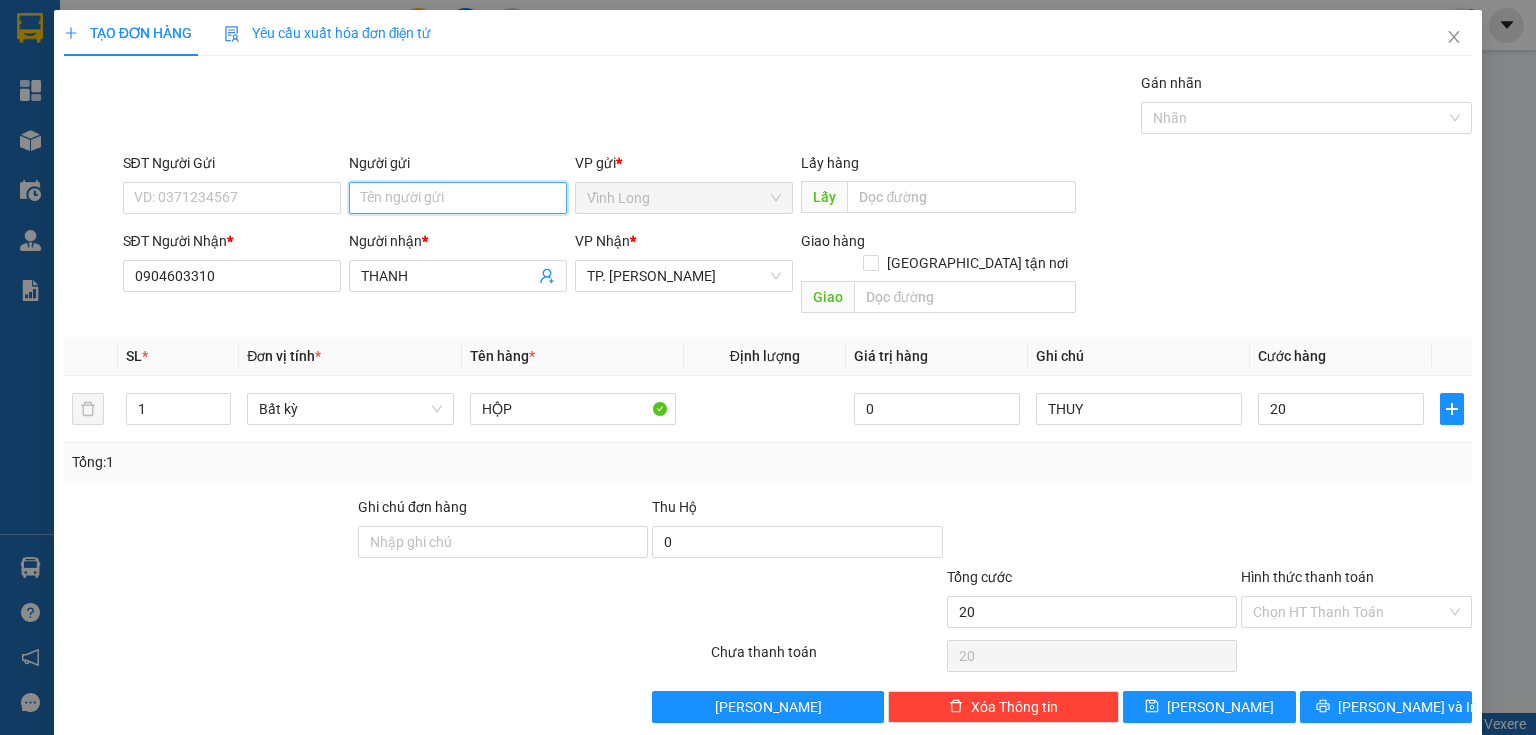 type on "20.000" 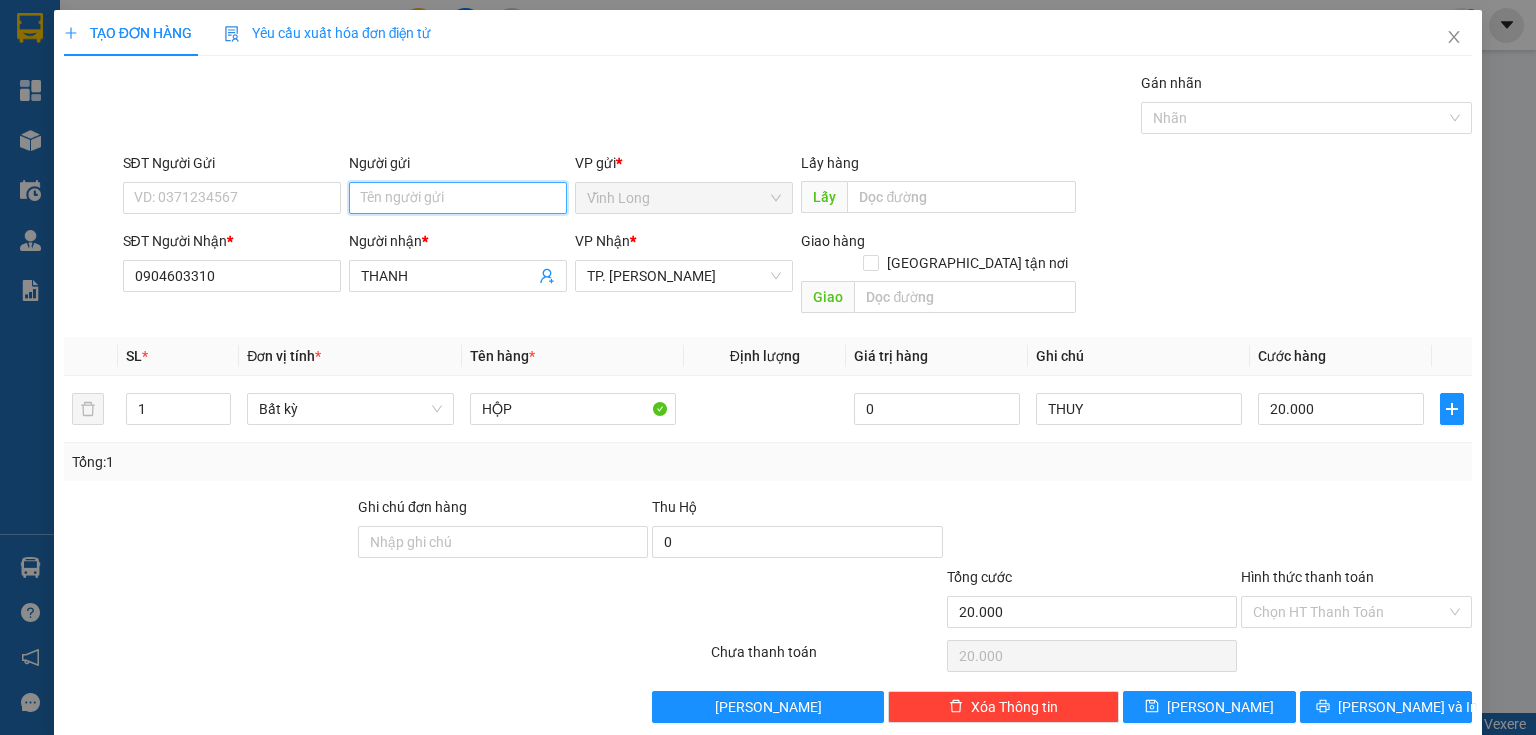 click on "Người gửi" at bounding box center (458, 198) 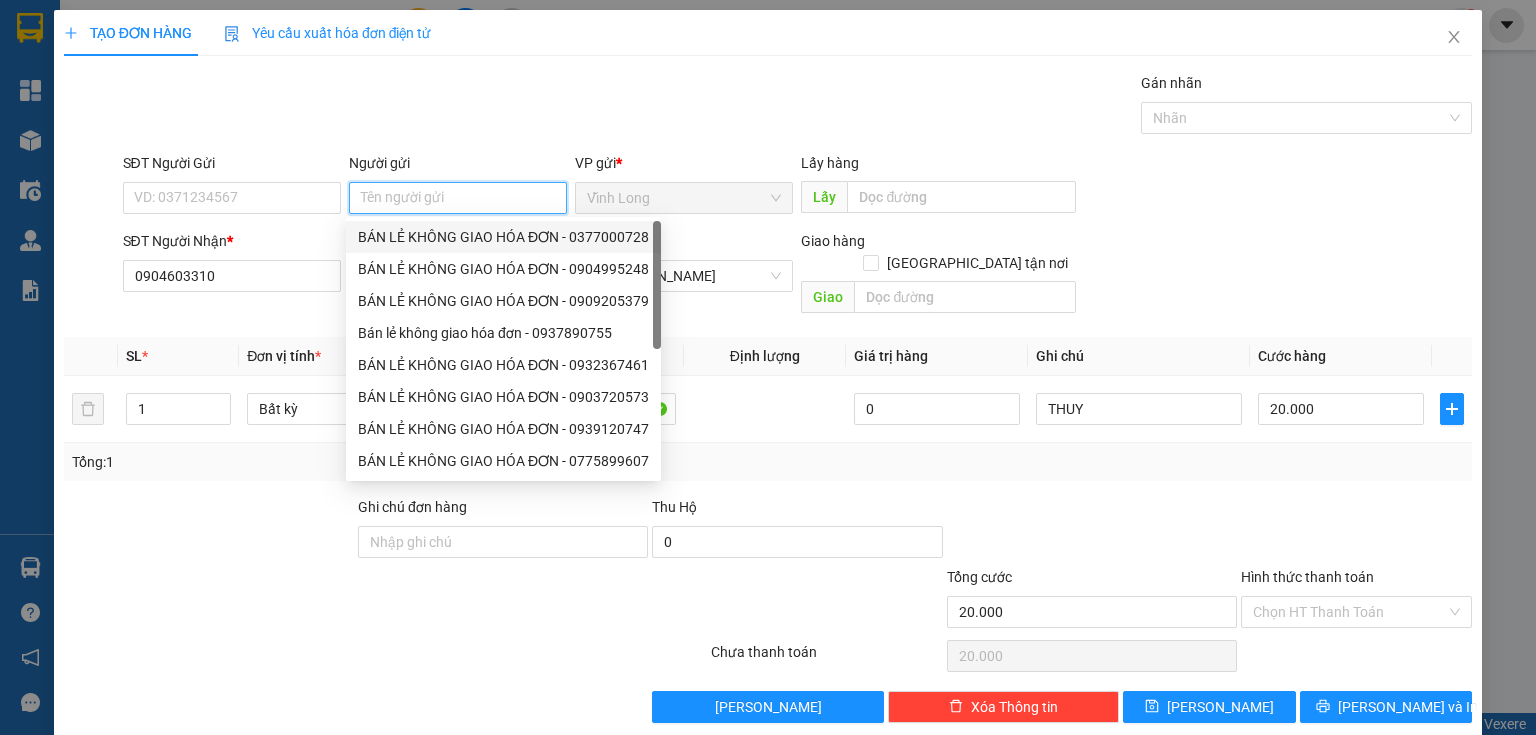 click on "BÁN LẺ KHÔNG GIAO HÓA ĐƠN - 0377000728" at bounding box center (503, 237) 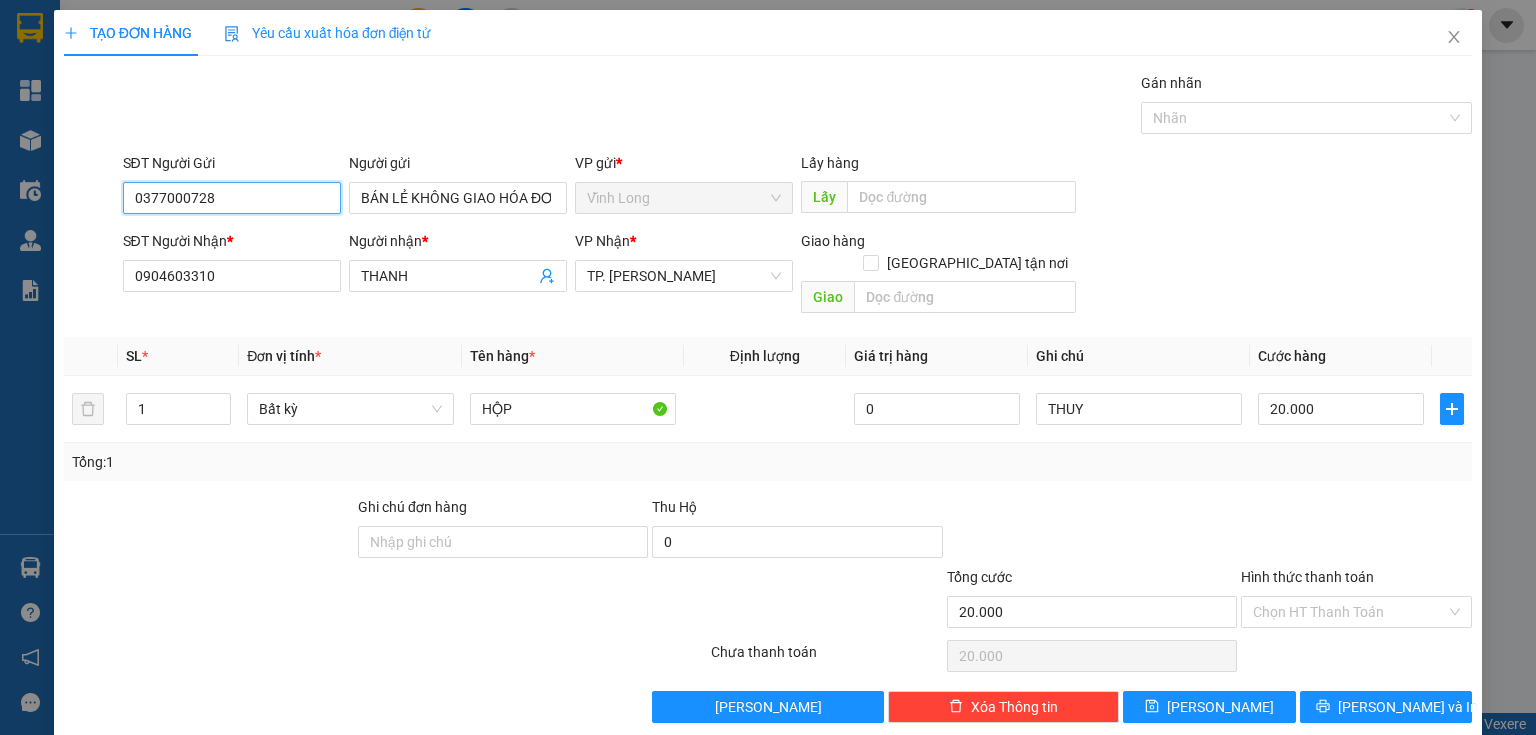 drag, startPoint x: 307, startPoint y: 197, endPoint x: 0, endPoint y: 262, distance: 313.80566 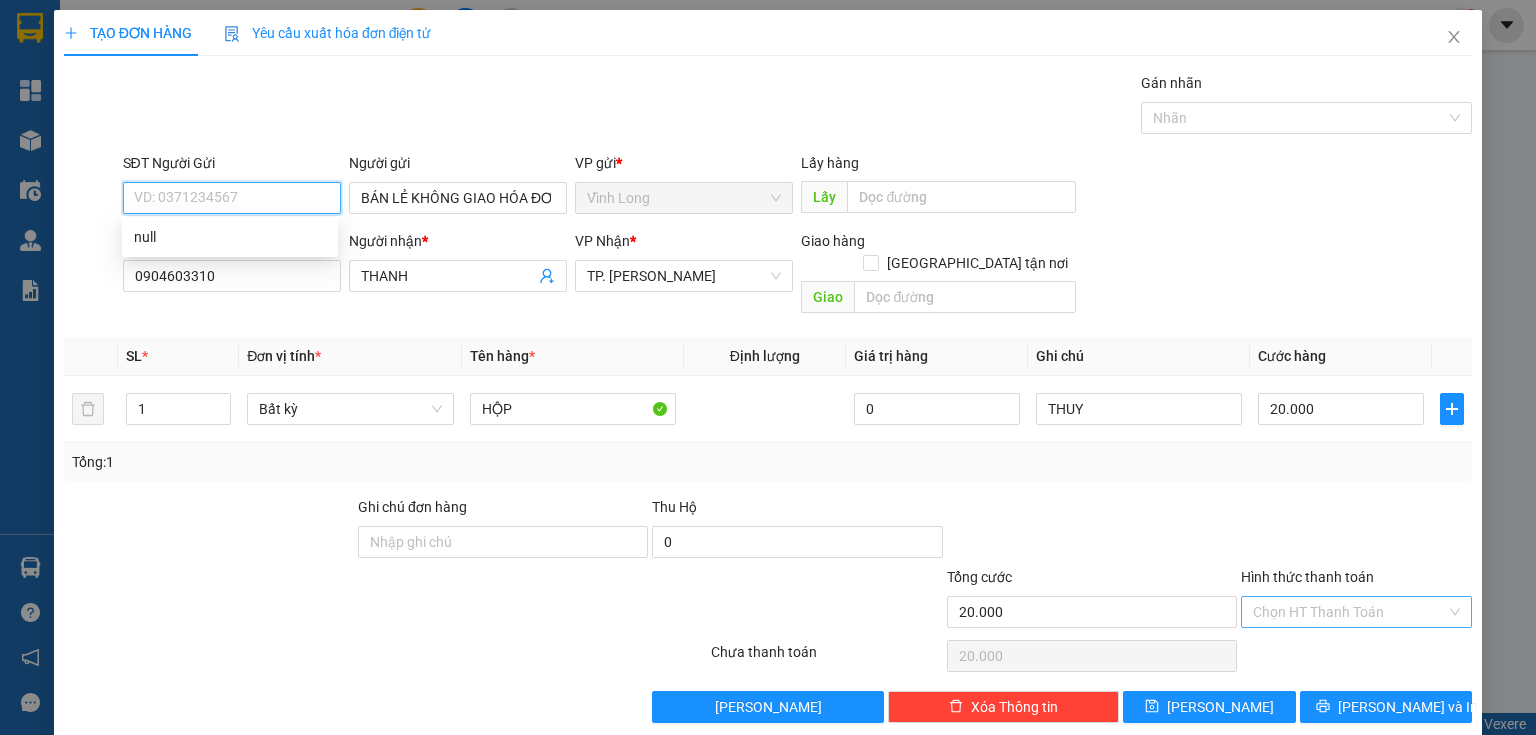 type 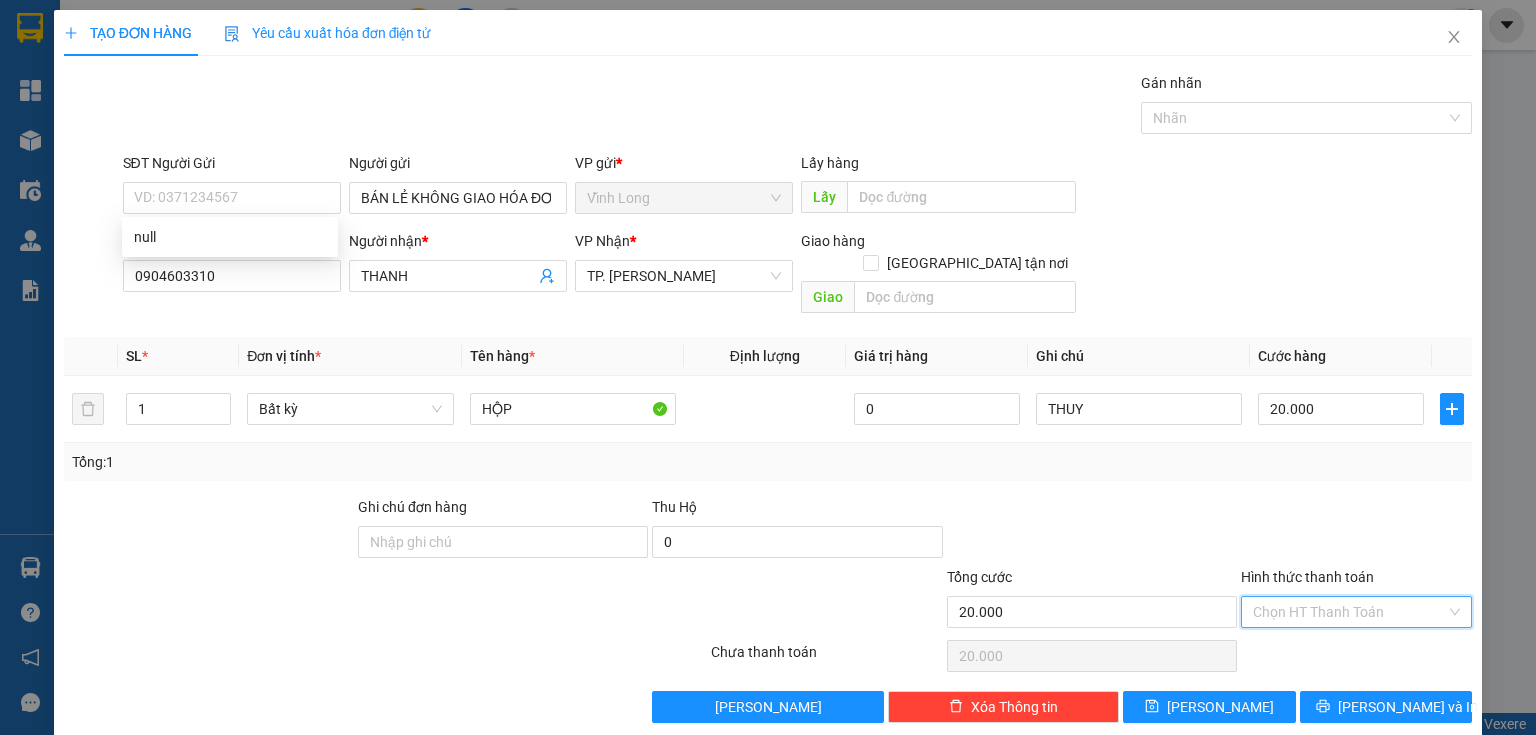 drag, startPoint x: 1290, startPoint y: 583, endPoint x: 1279, endPoint y: 613, distance: 31.95309 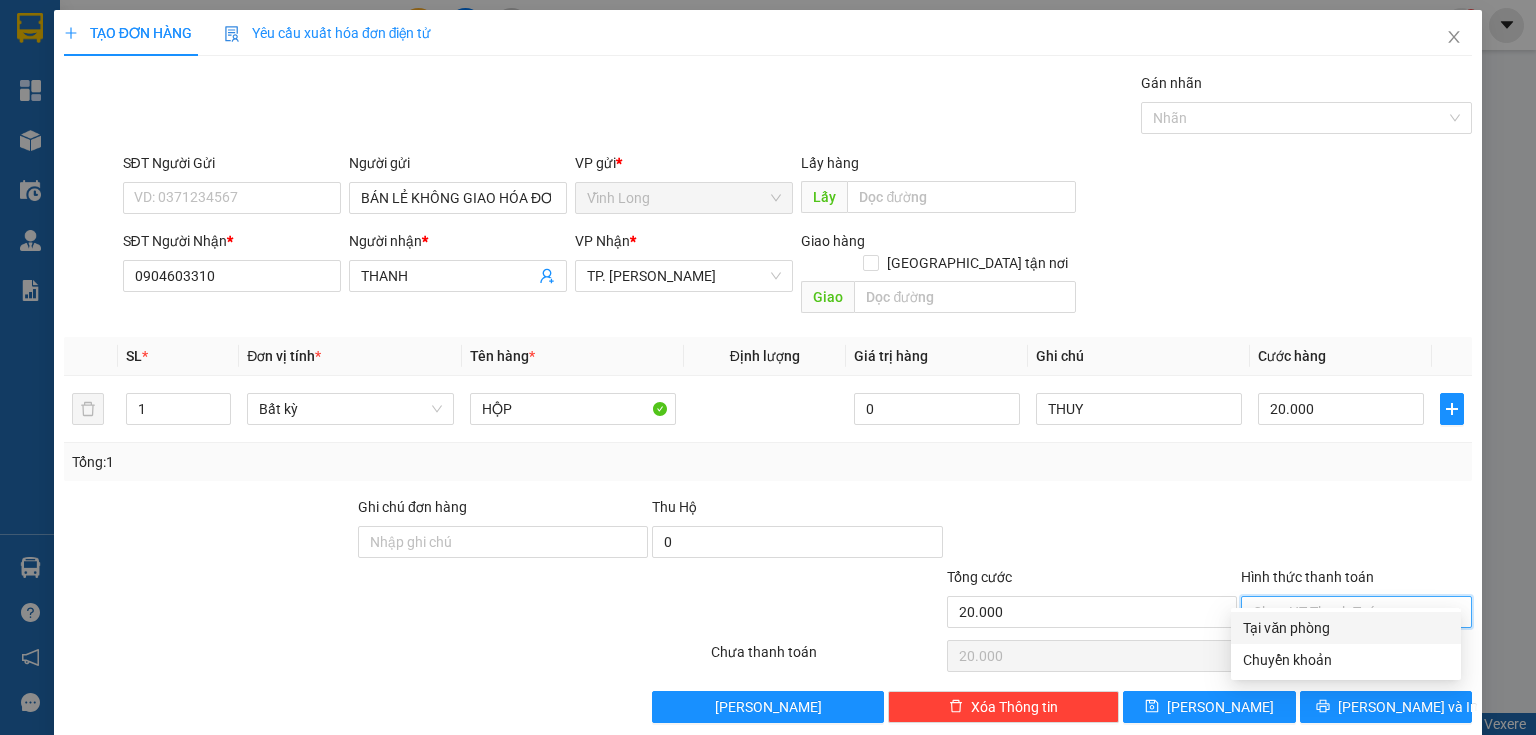 click on "Tại văn phòng" at bounding box center [1346, 628] 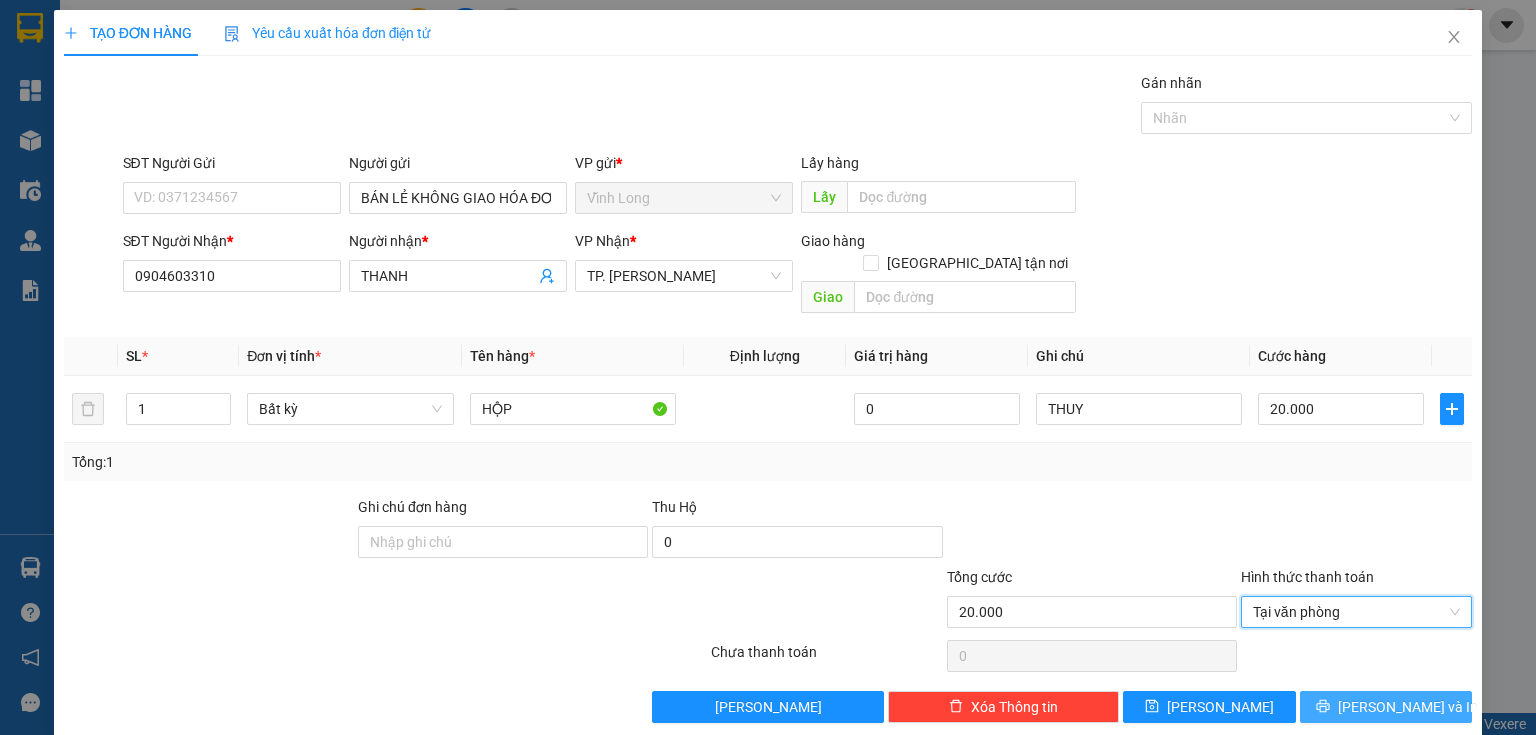click on "Lưu và In" at bounding box center (1386, 707) 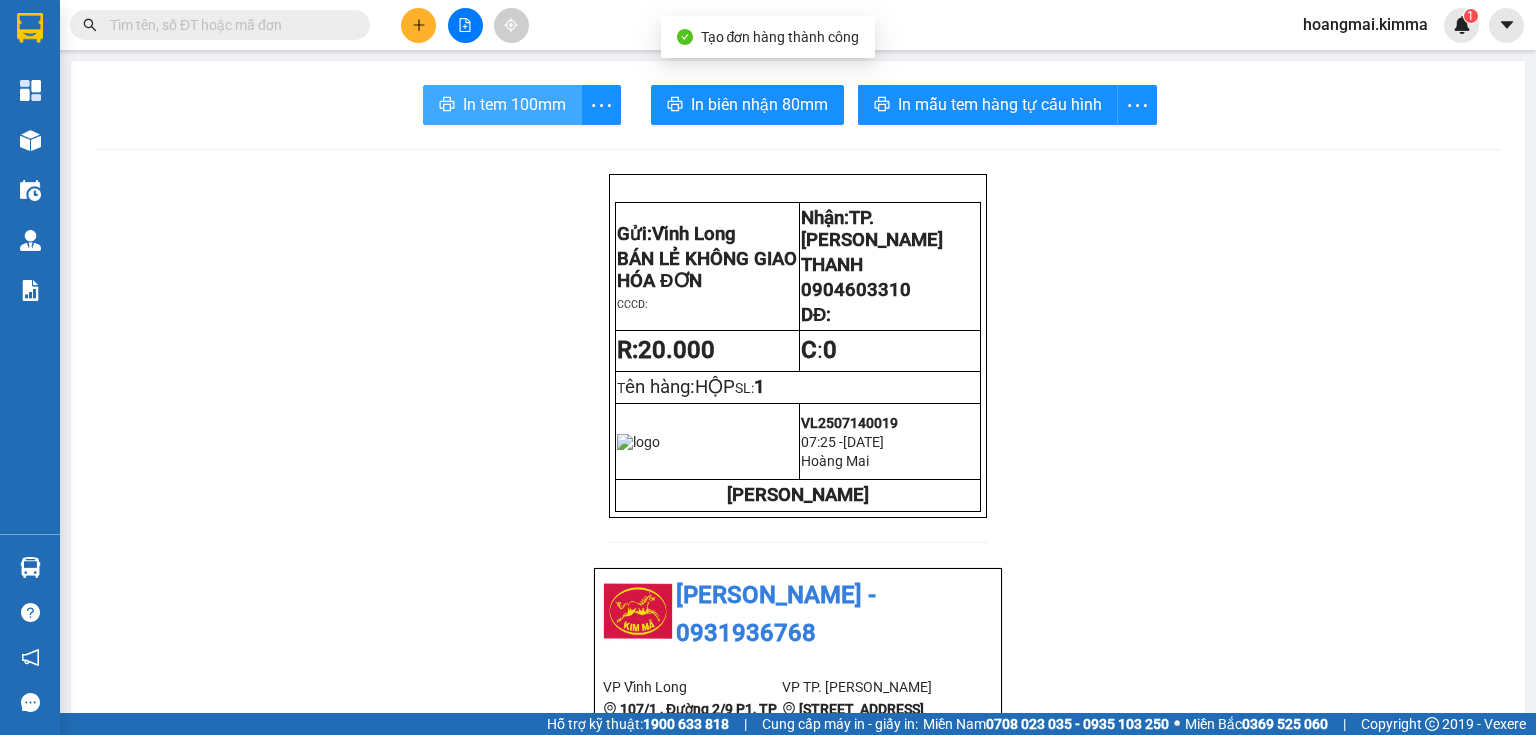 click on "In tem 100mm" at bounding box center [502, 105] 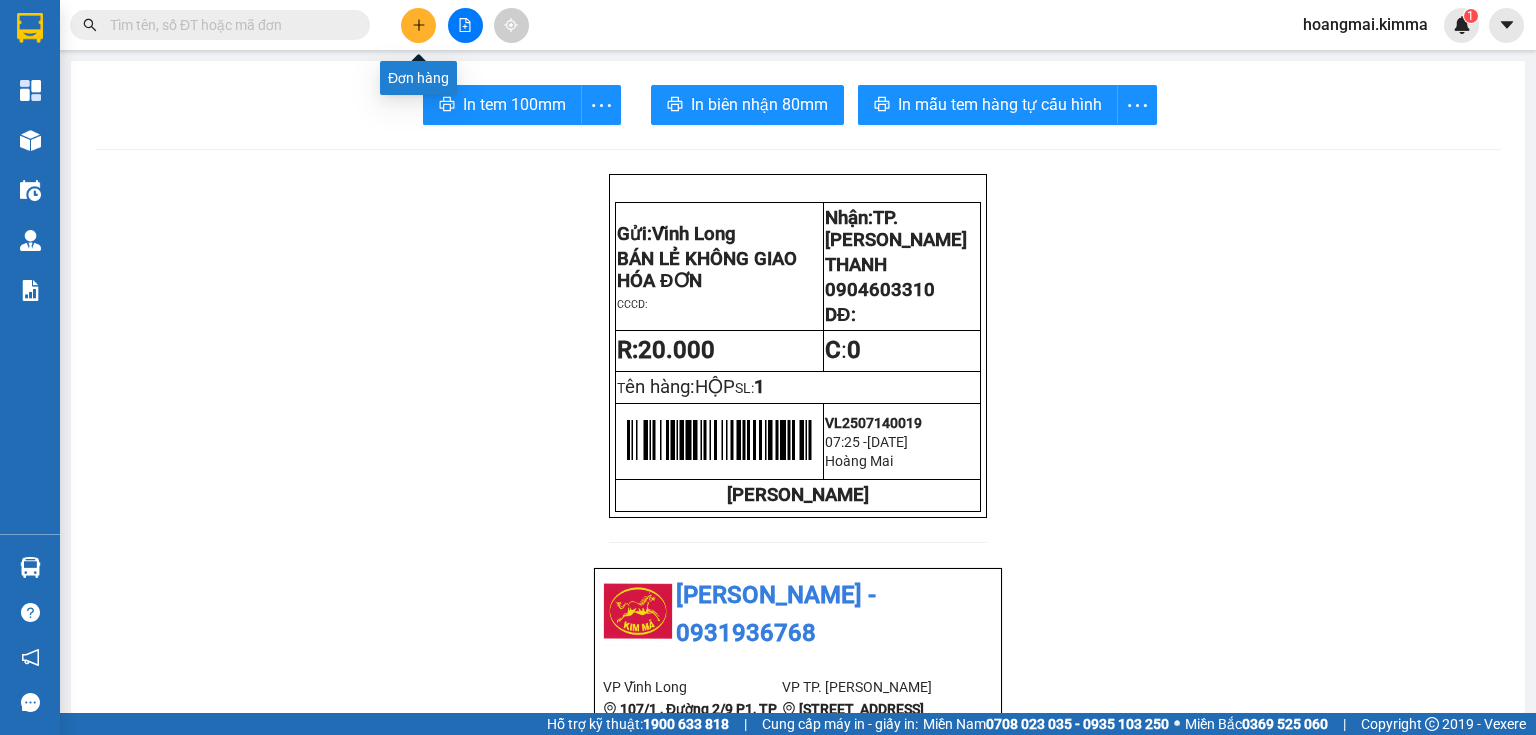 click at bounding box center [418, 25] 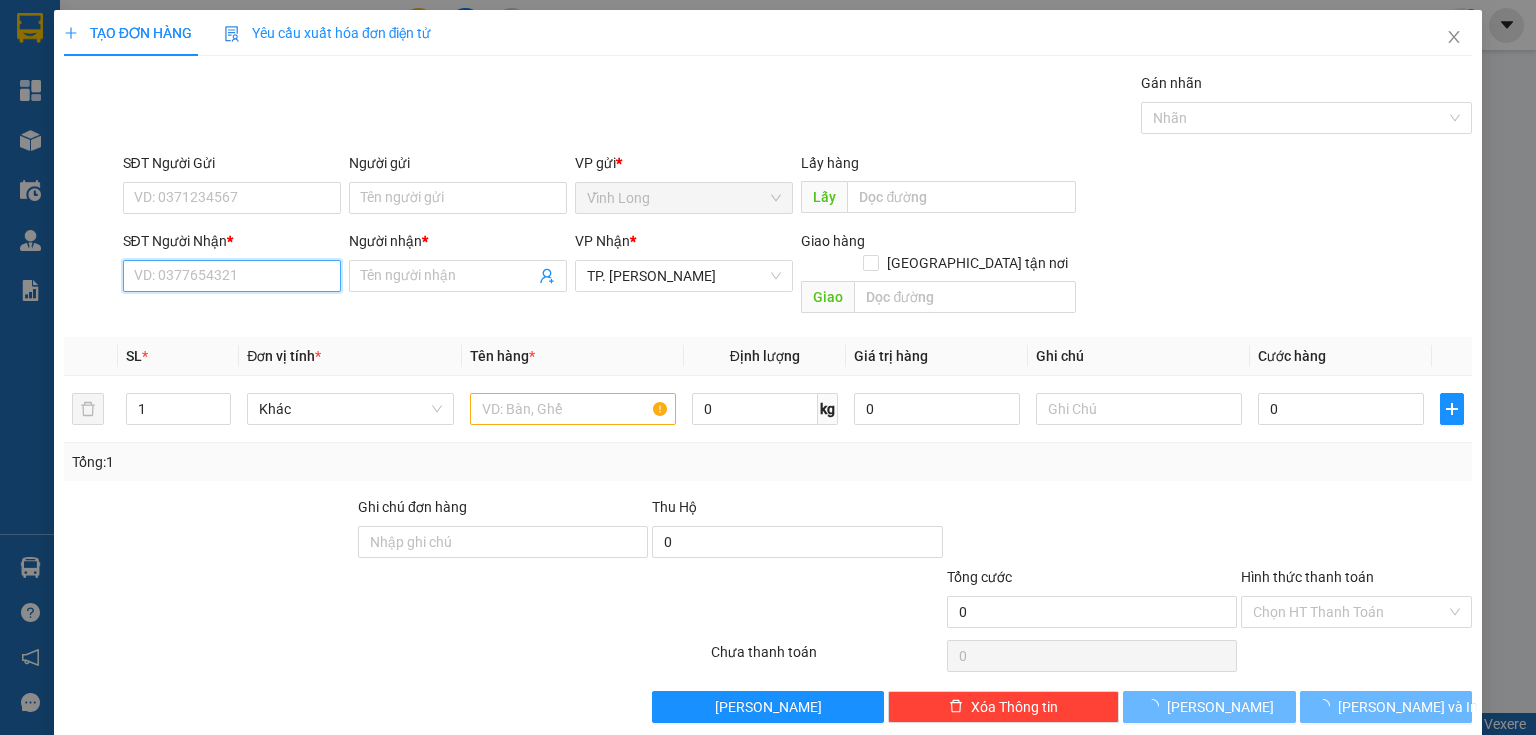drag, startPoint x: 296, startPoint y: 276, endPoint x: 265, endPoint y: 232, distance: 53.823788 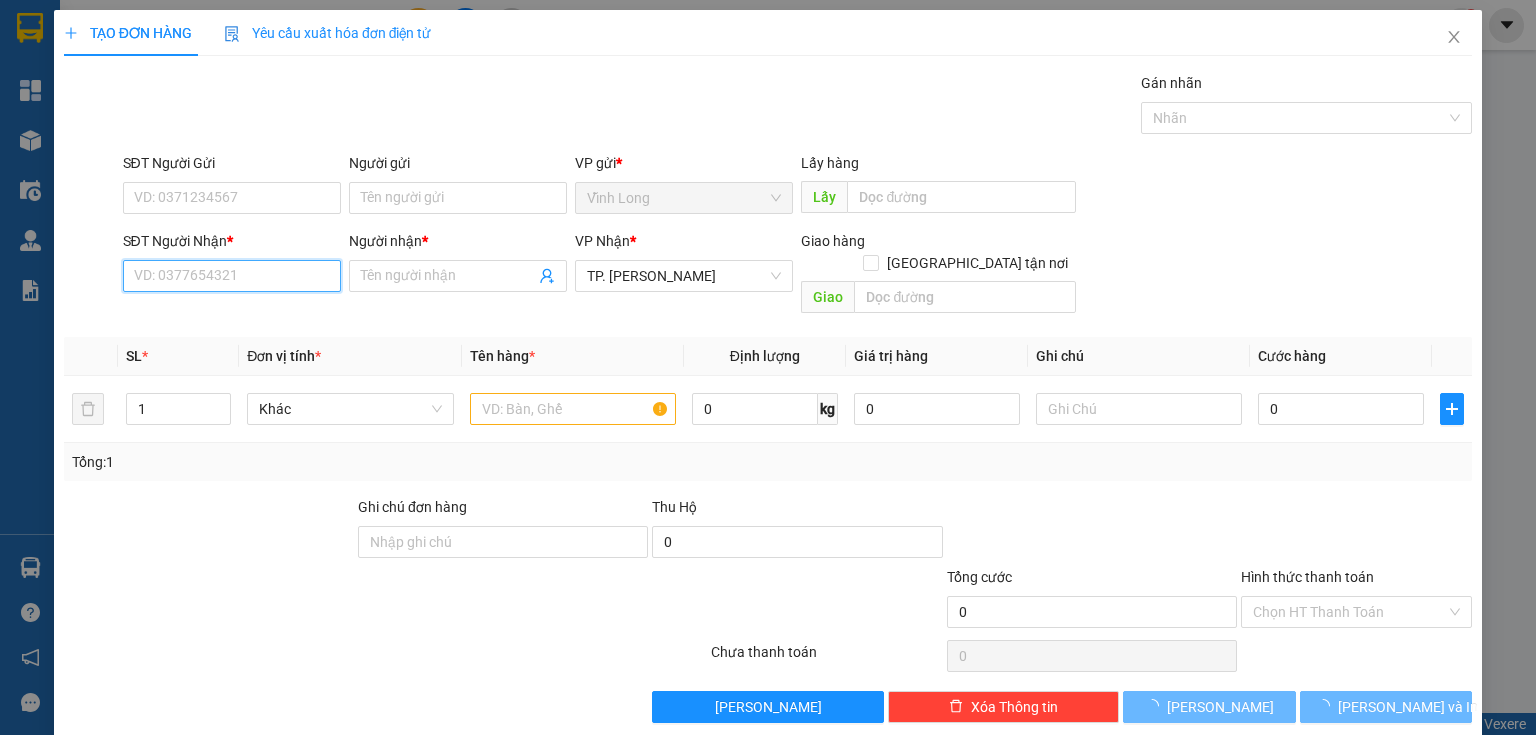 click on "SĐT Người Nhận  *" at bounding box center (232, 276) 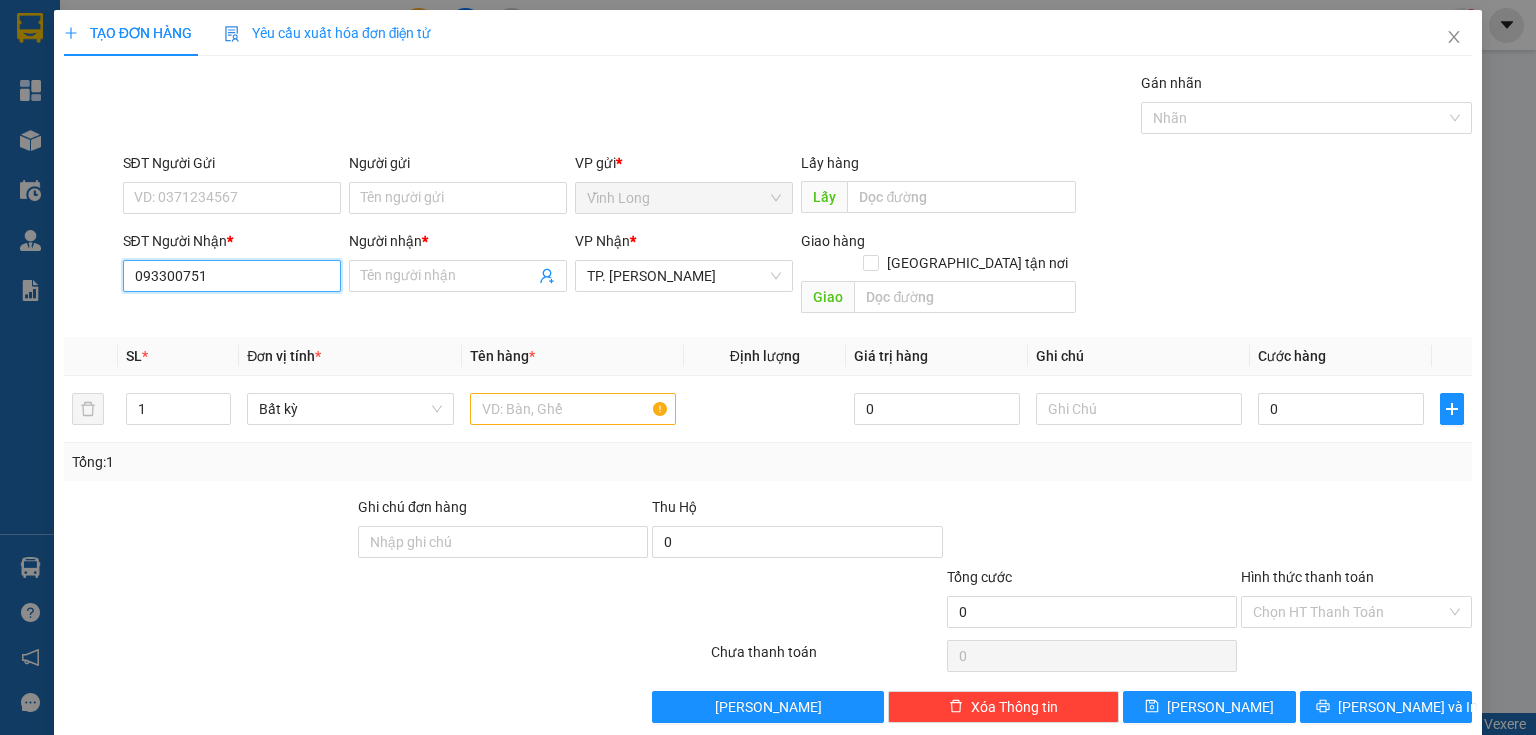 type on "0933007519" 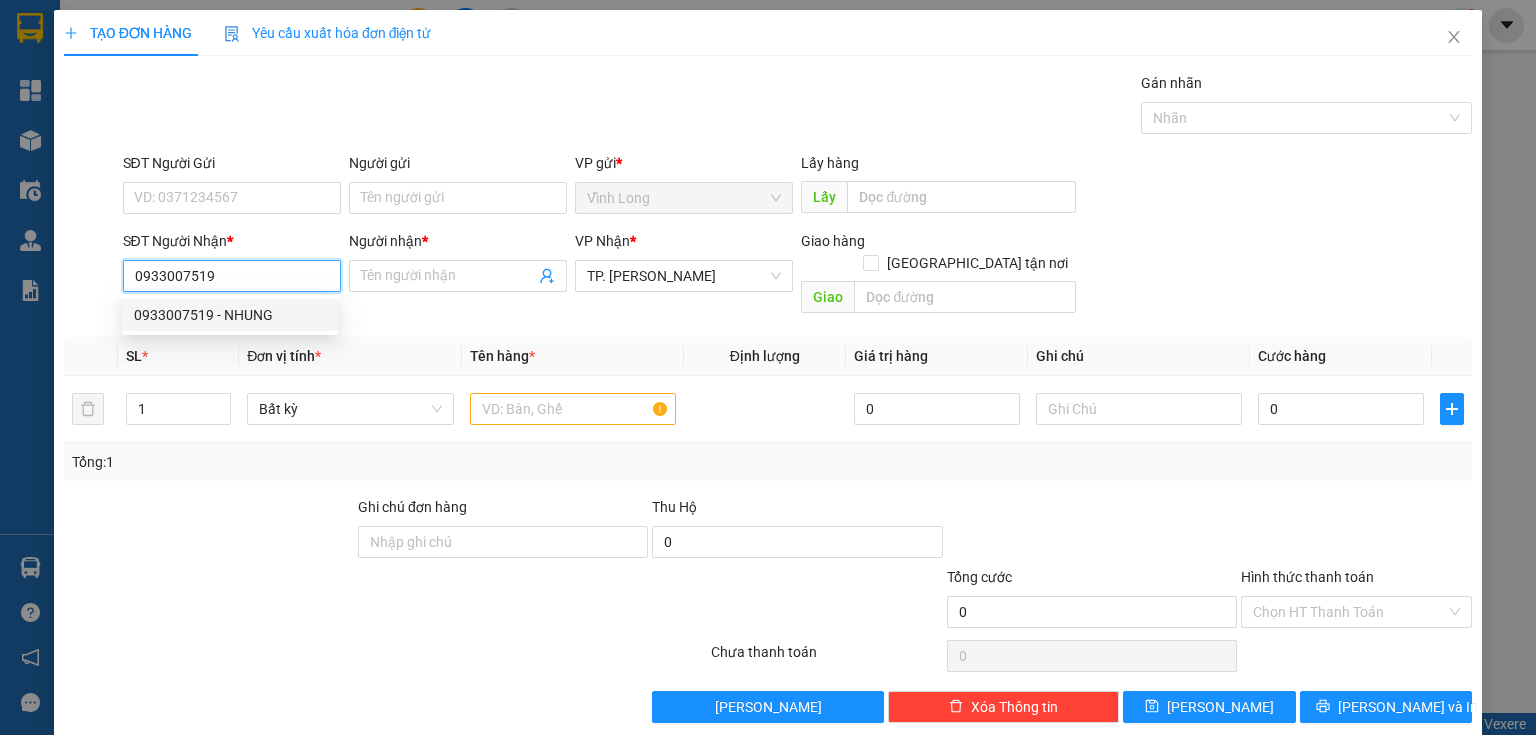 click on "0933007519 - NHUNG" at bounding box center (230, 315) 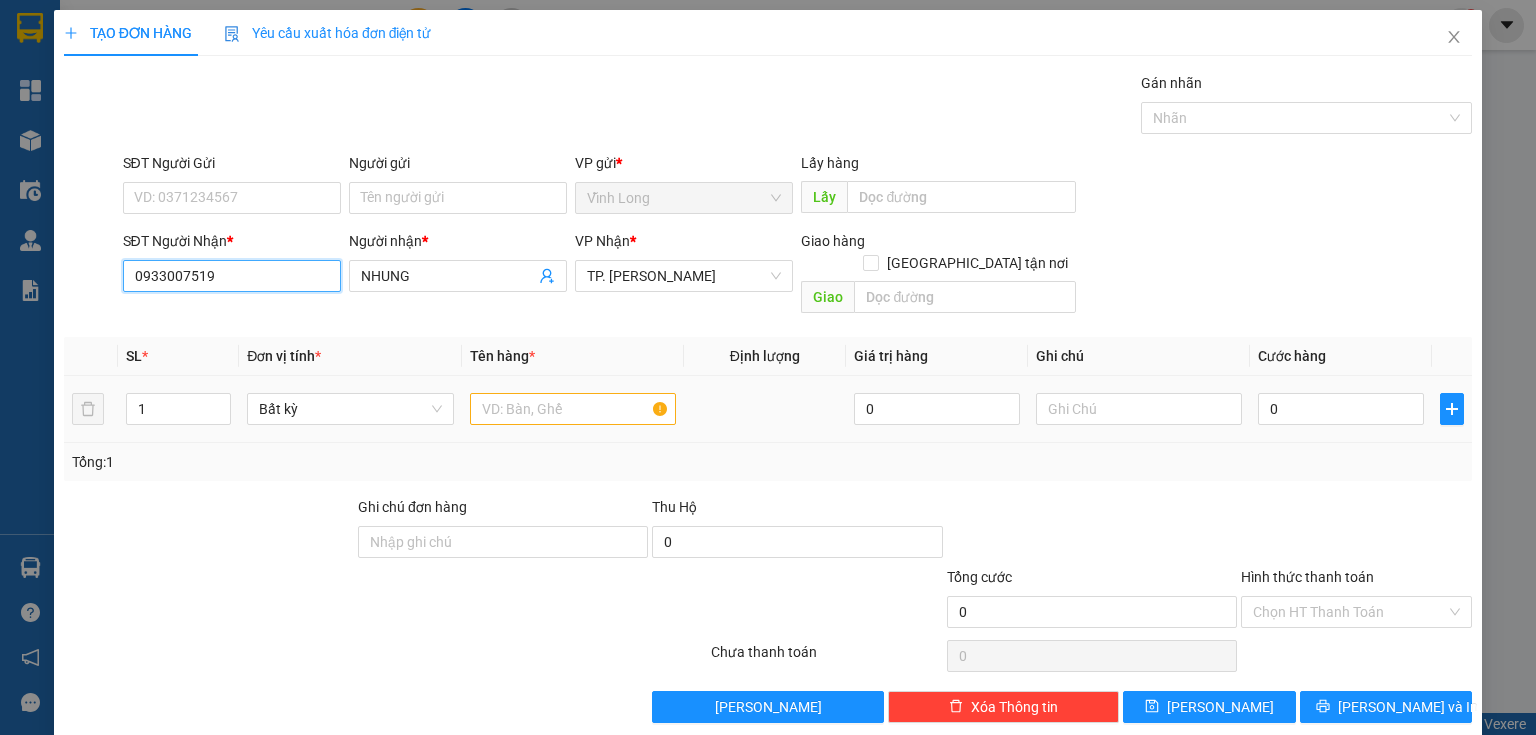 type on "0933007519" 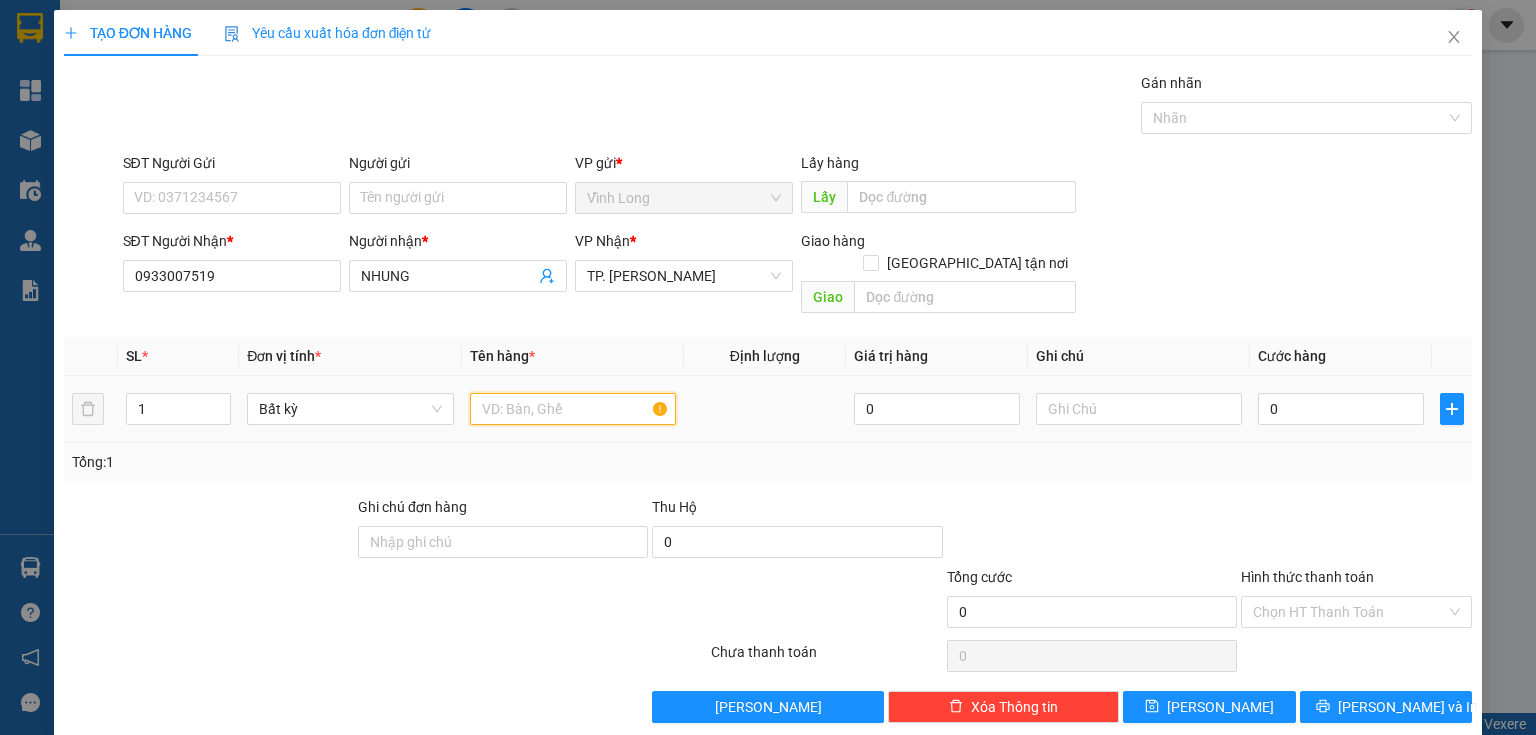 click at bounding box center (573, 409) 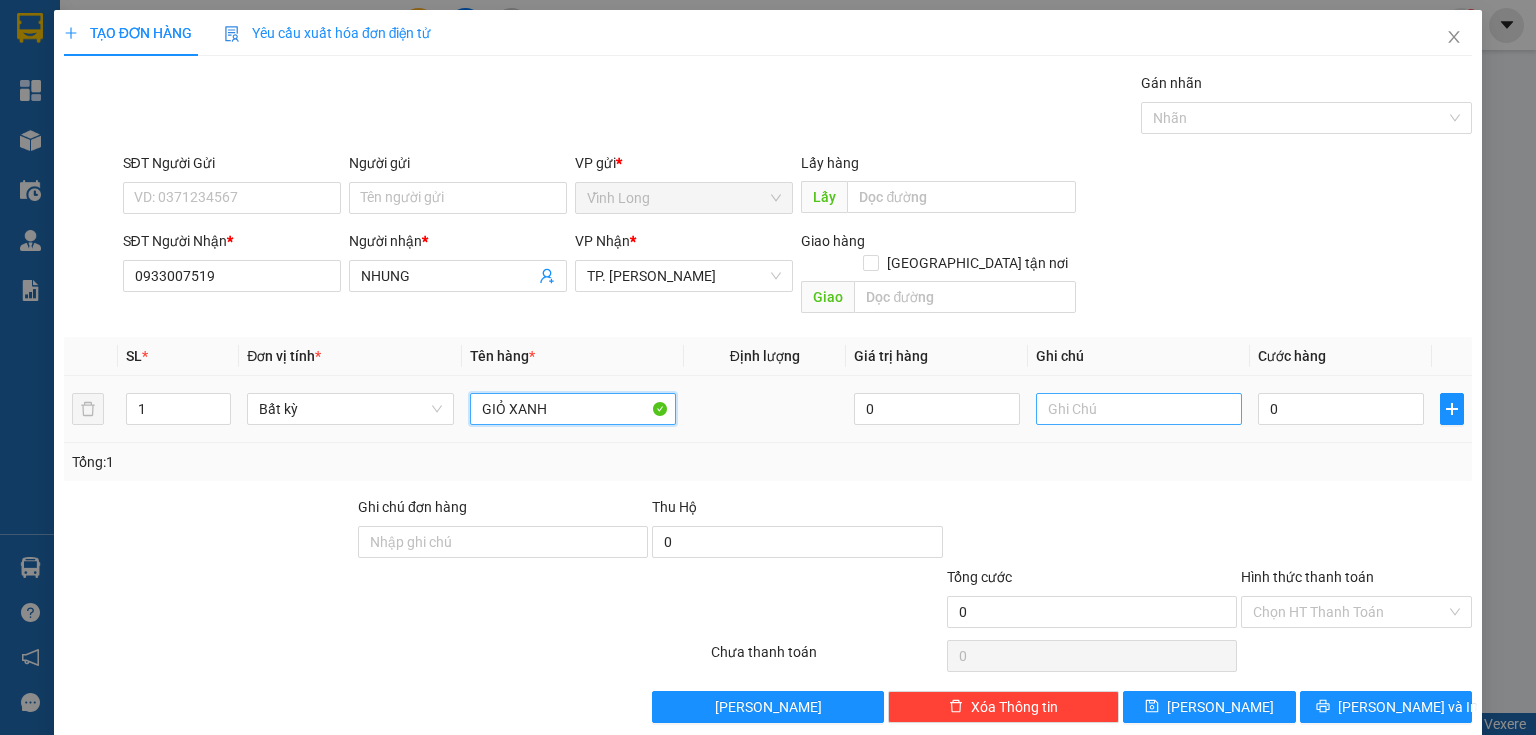 type on "GIỎ XANH" 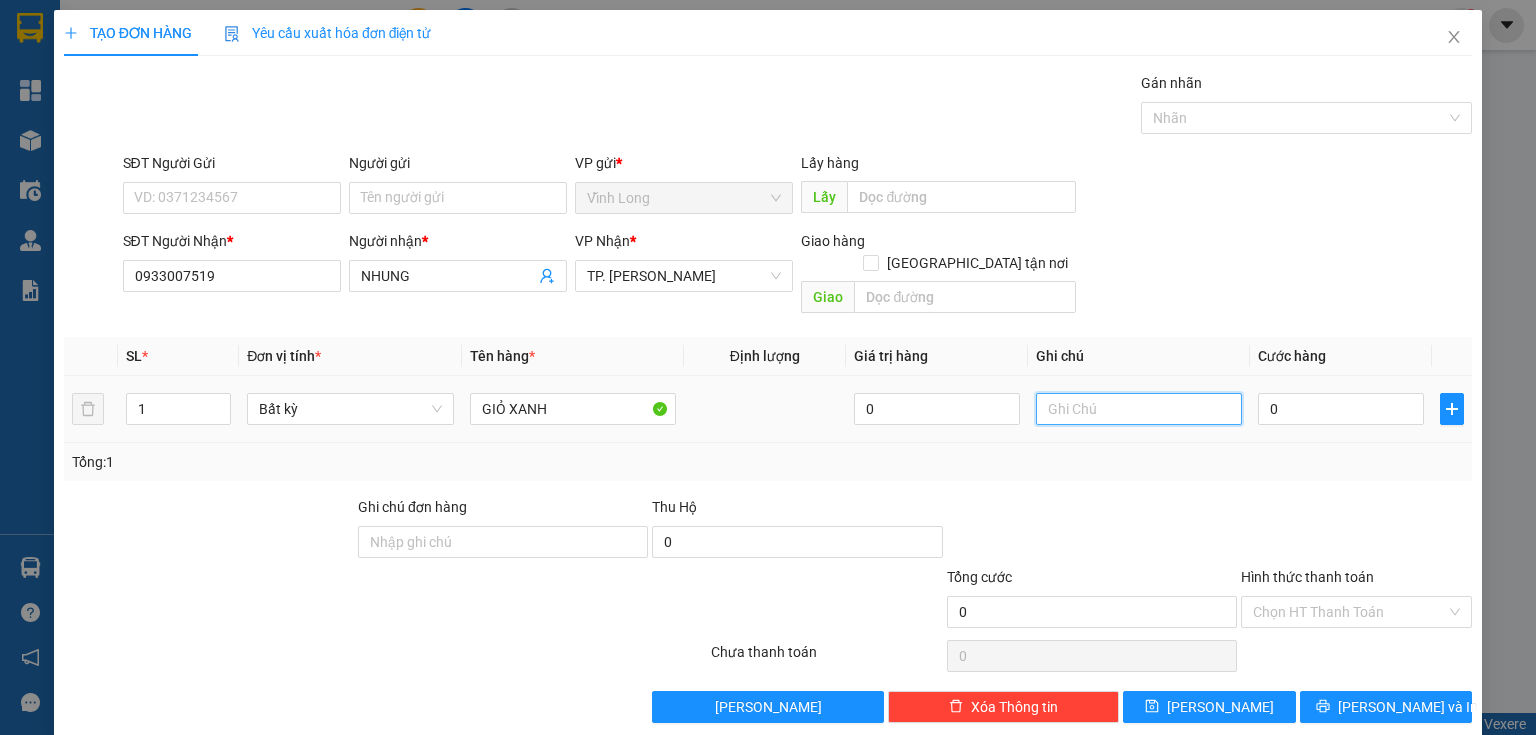 click at bounding box center [1139, 409] 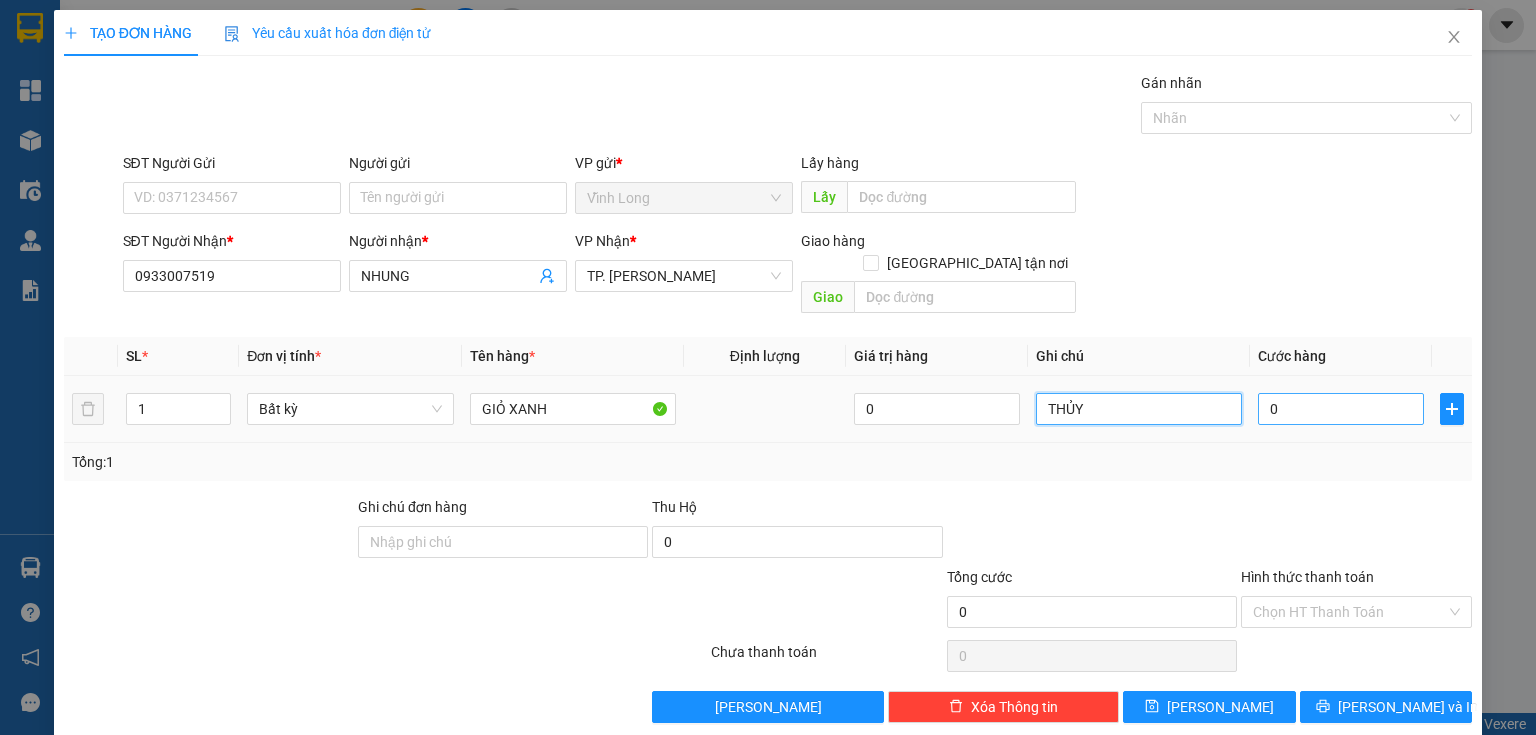 type on "THỦY" 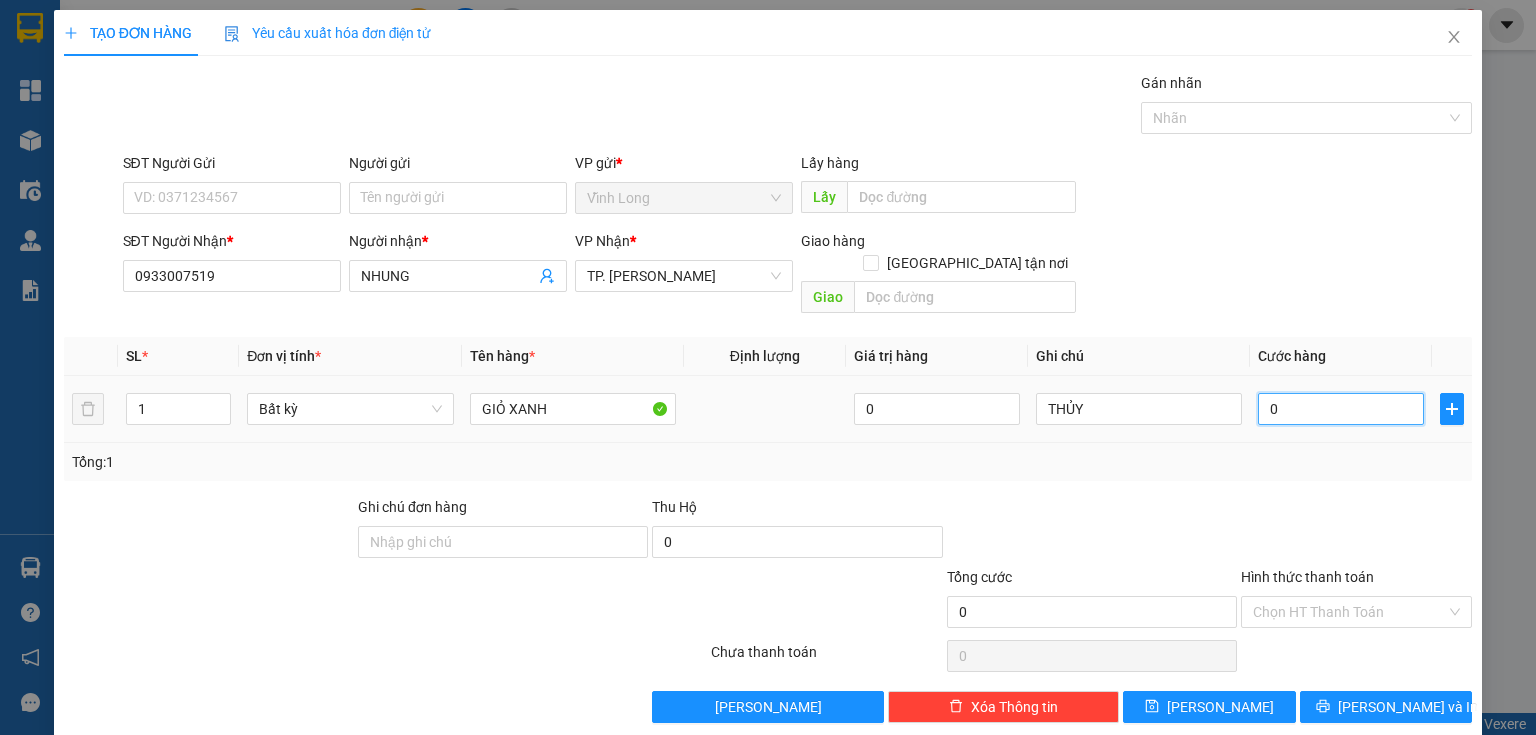 click on "0" at bounding box center [1341, 409] 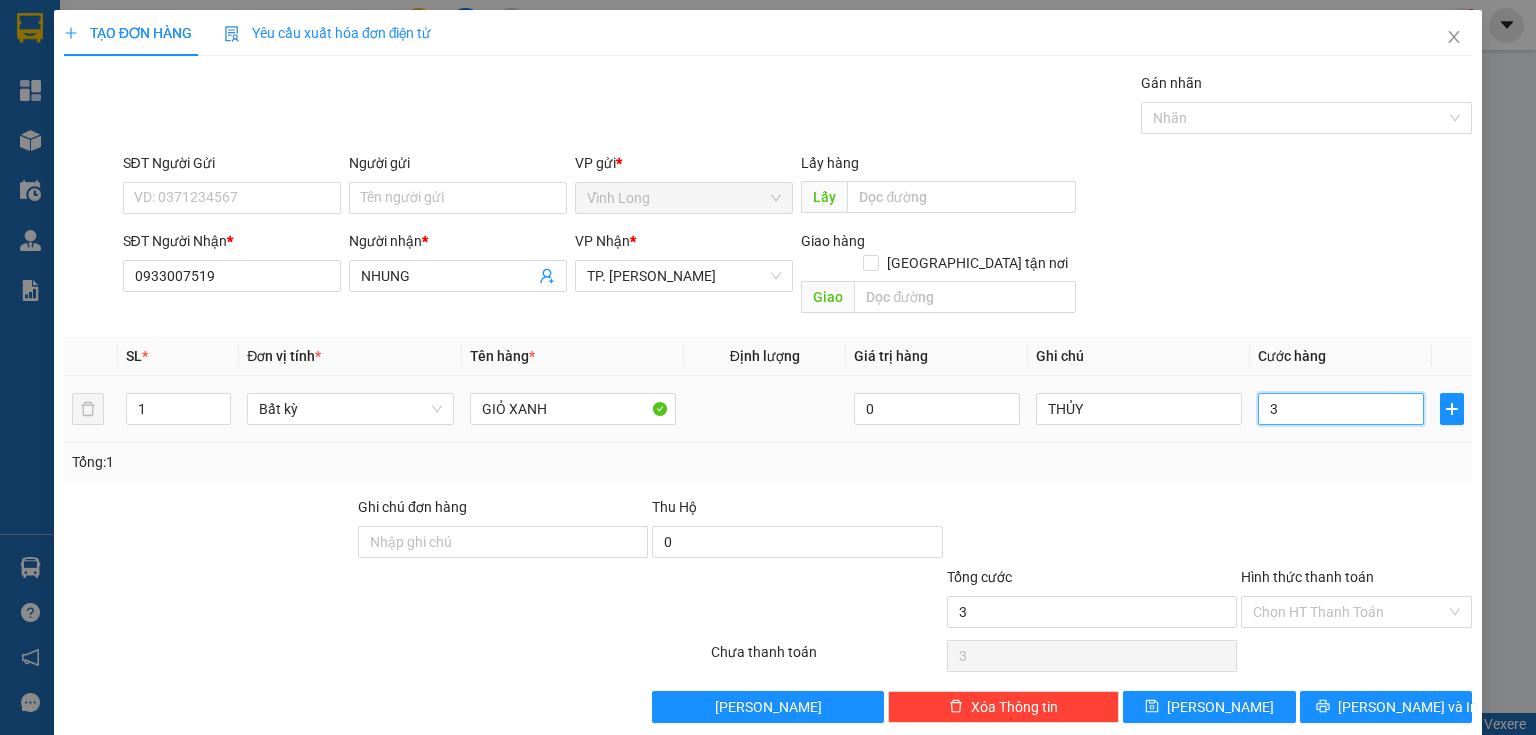 type on "30" 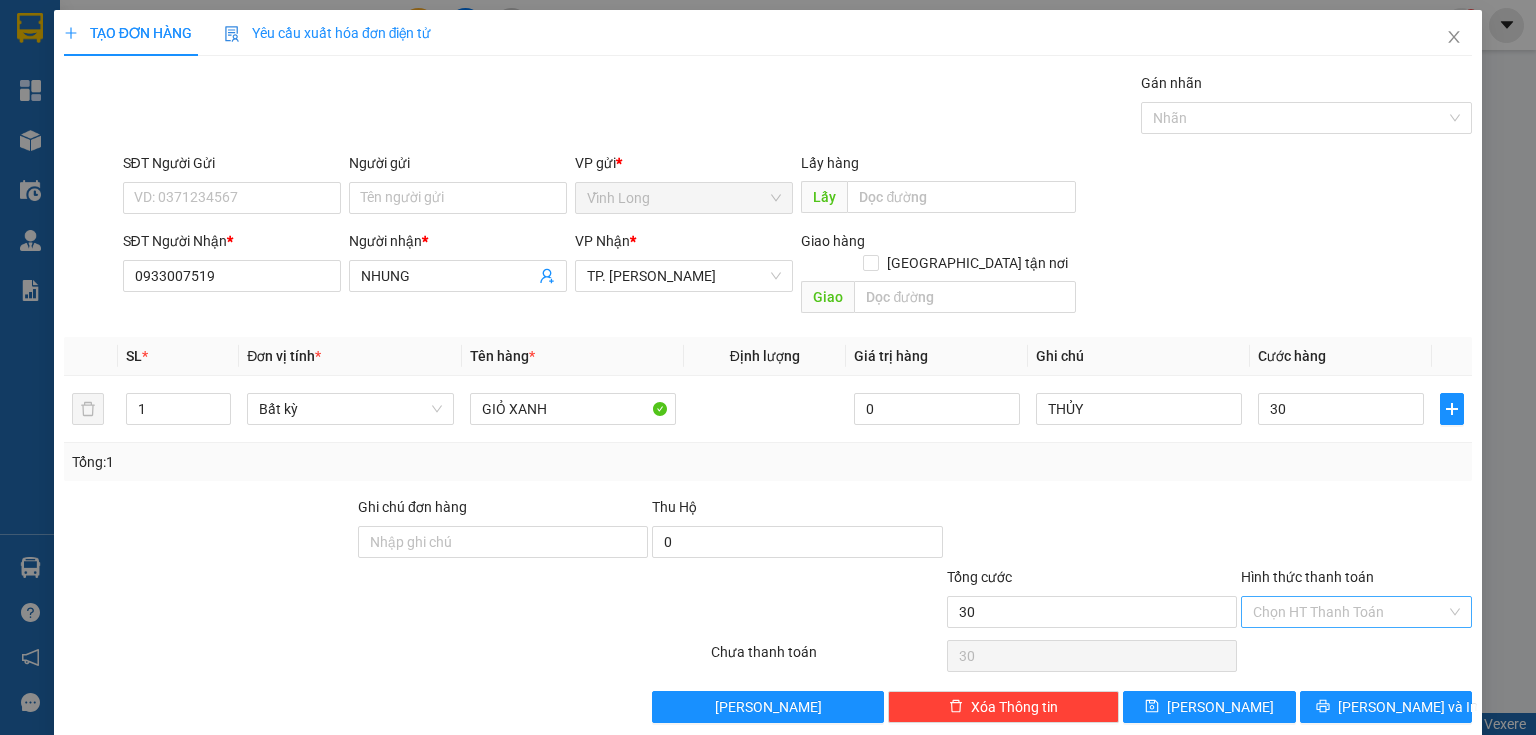type on "30.000" 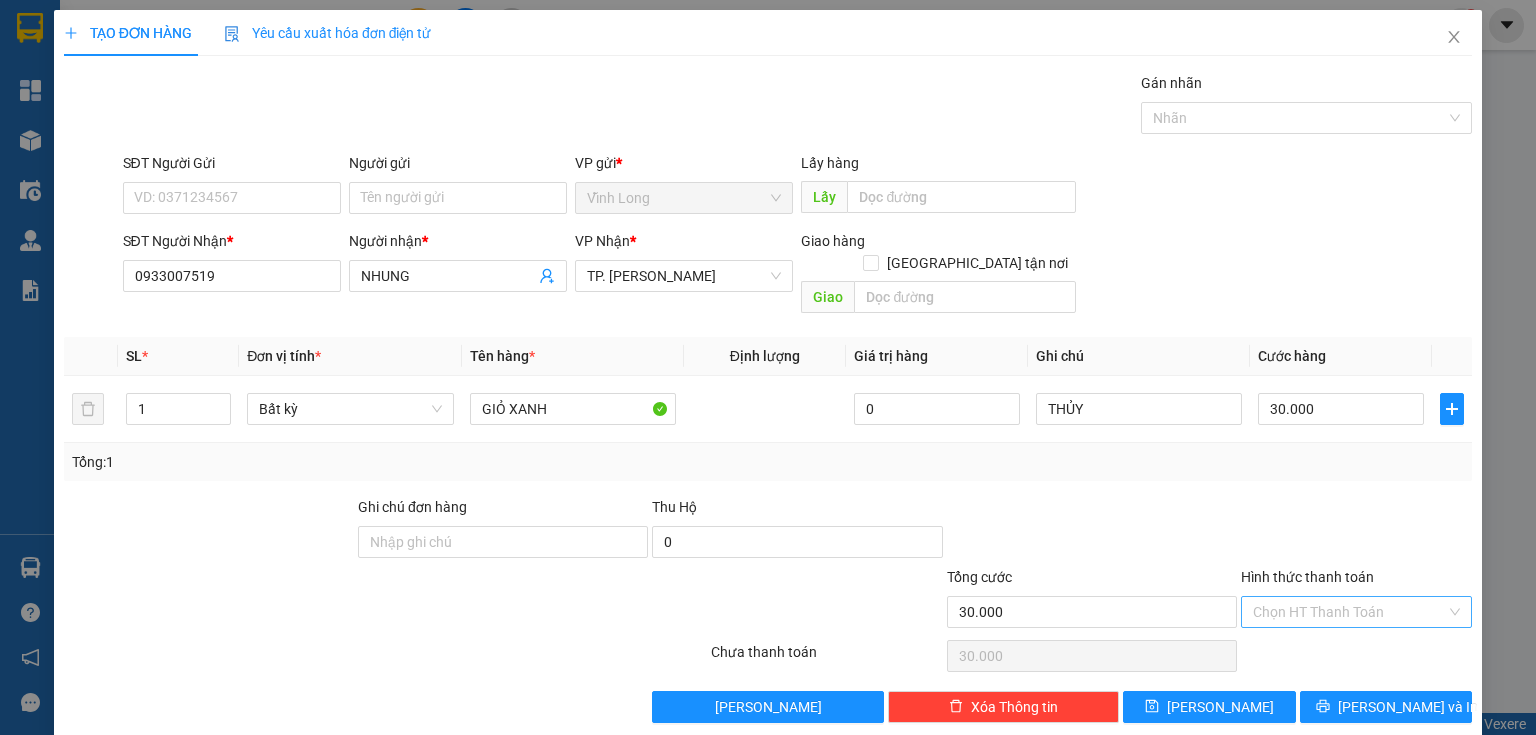 click on "Hình thức thanh toán" at bounding box center [1349, 612] 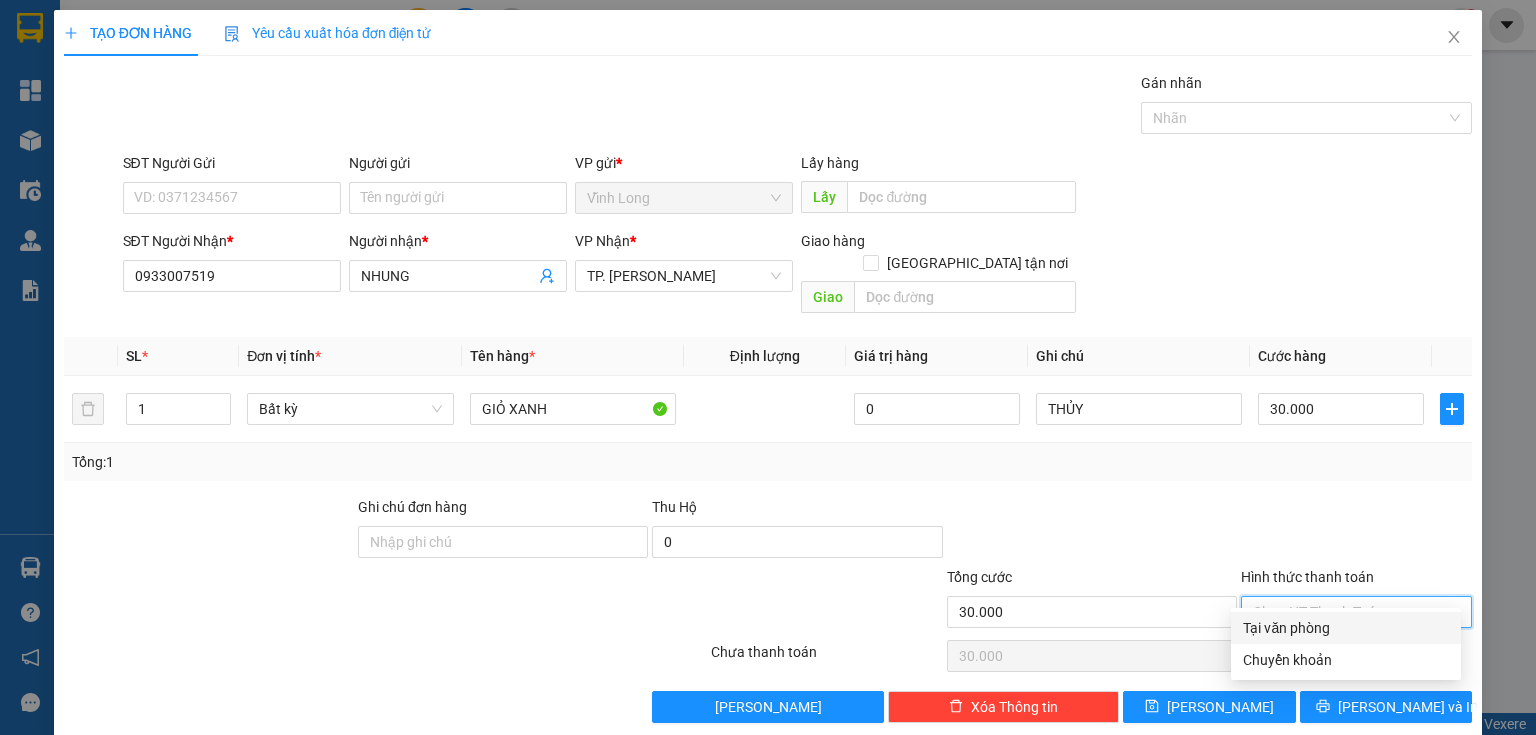 click on "Tại văn phòng" at bounding box center (1346, 628) 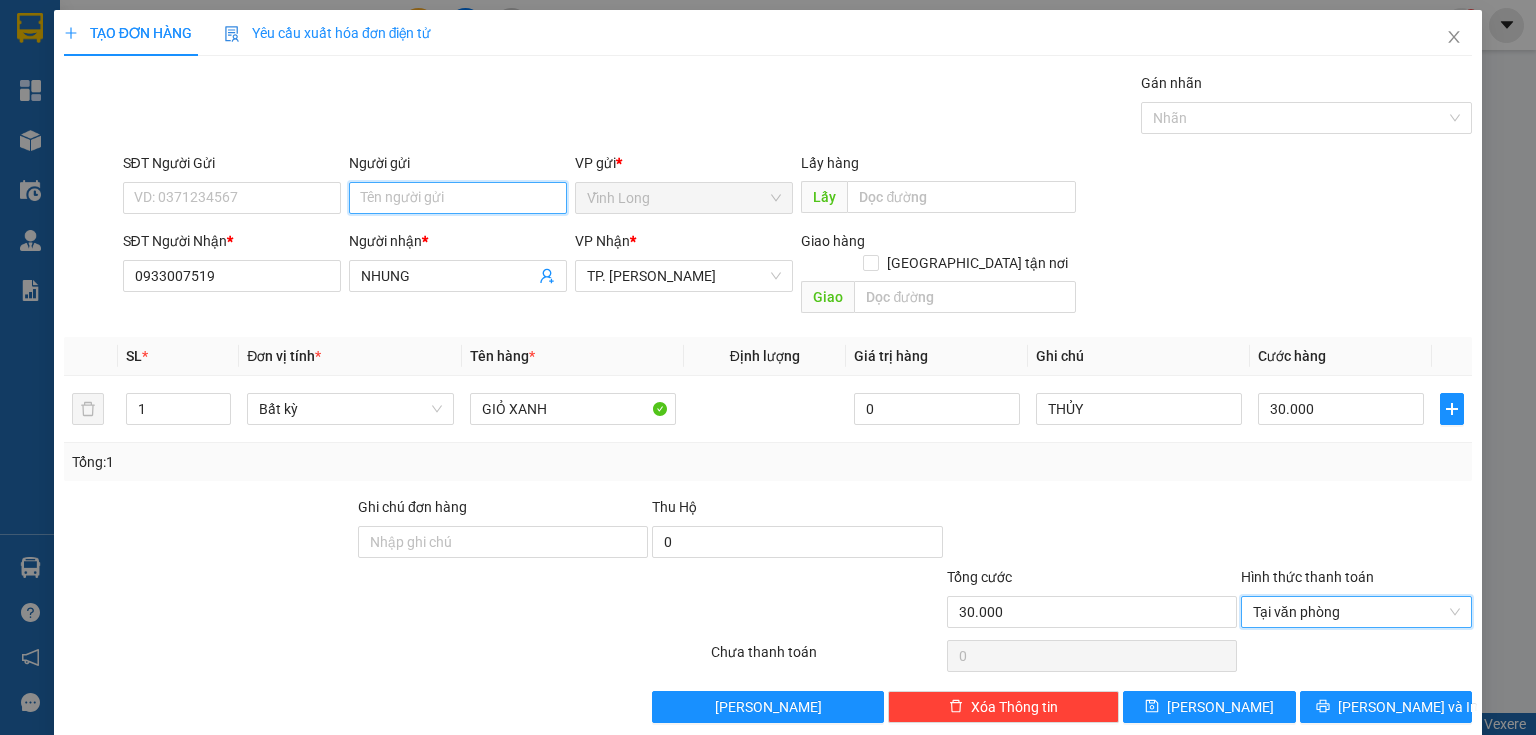 click on "Người gửi" at bounding box center (458, 198) 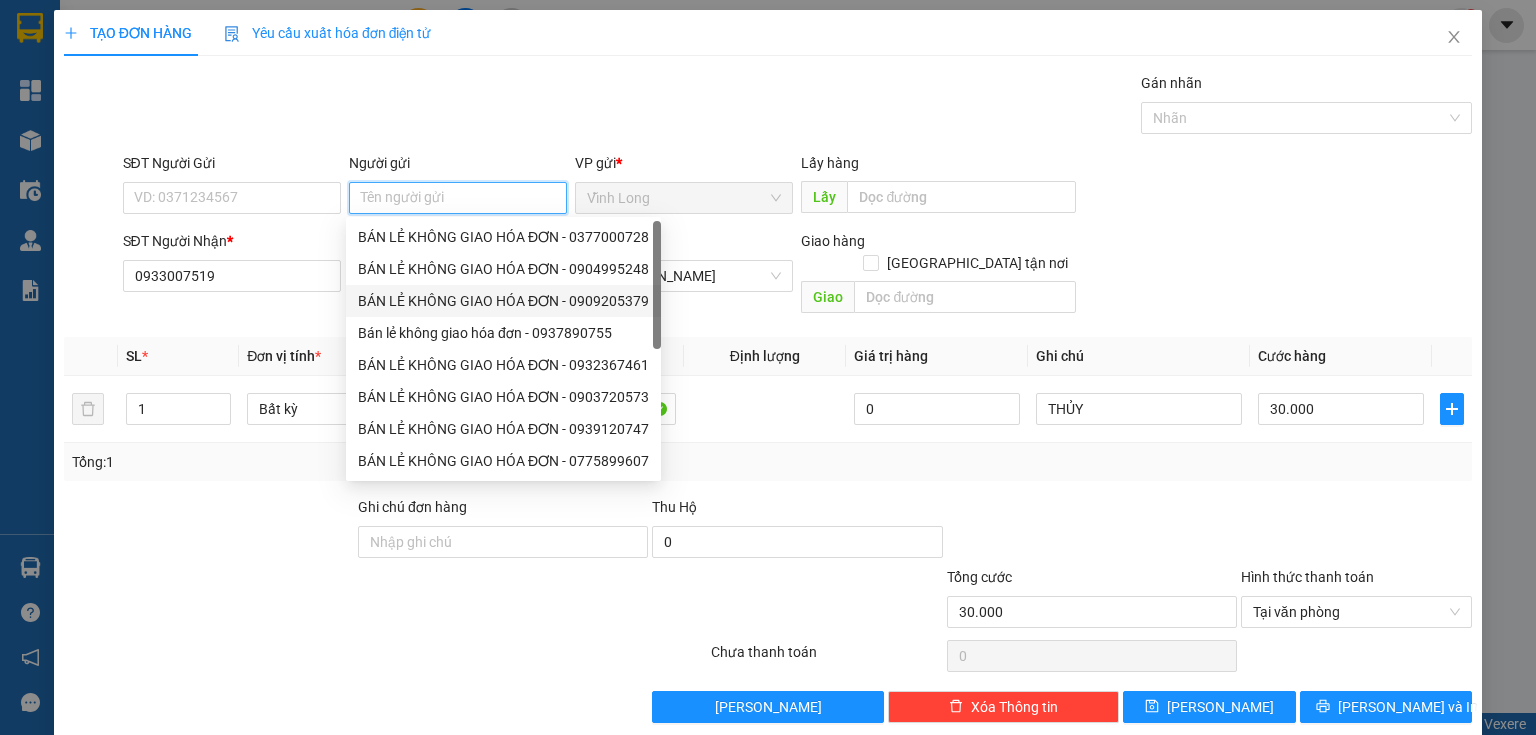 click on "BÁN LẺ KHÔNG GIAO HÓA ĐƠN - 0909205379" at bounding box center (503, 301) 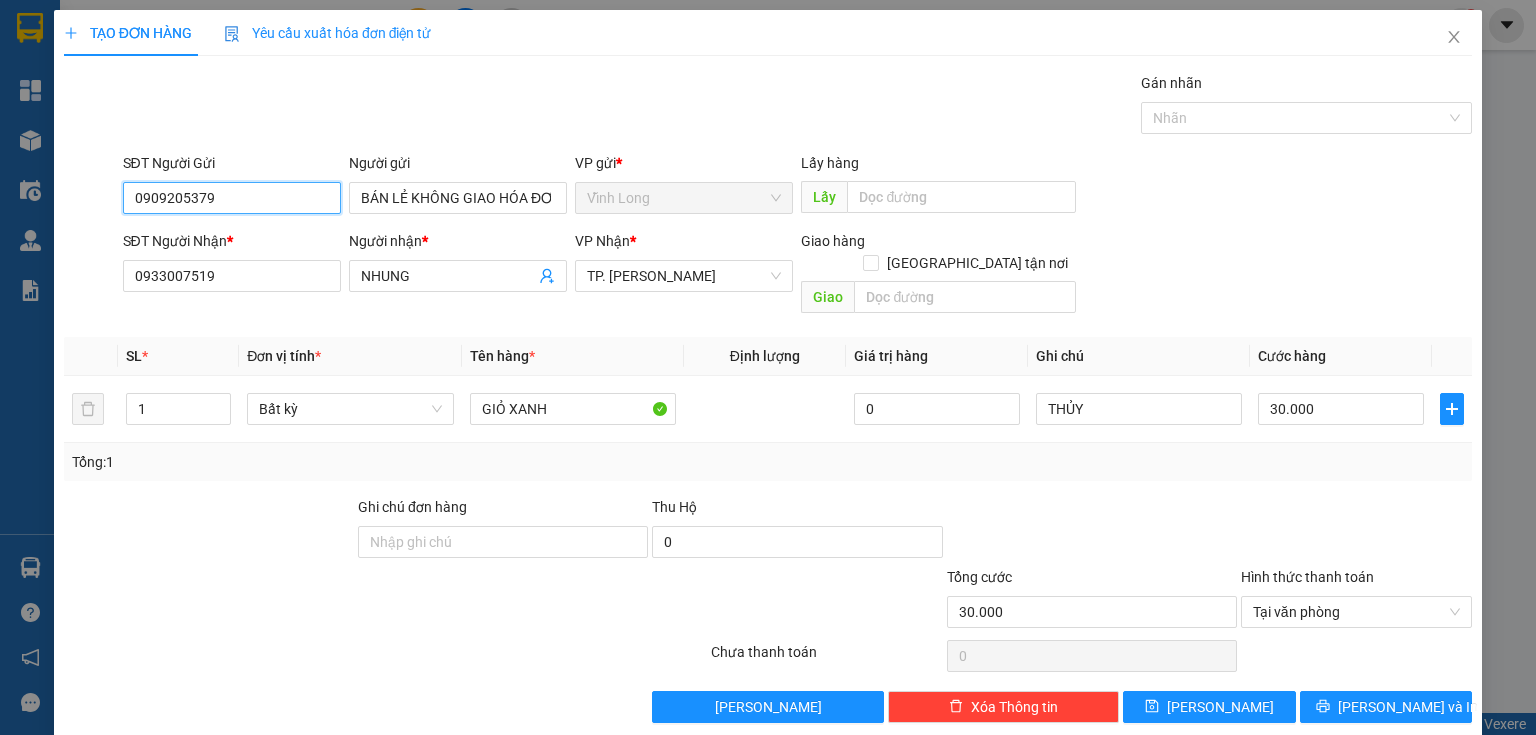 drag, startPoint x: 259, startPoint y: 198, endPoint x: 0, endPoint y: 192, distance: 259.0695 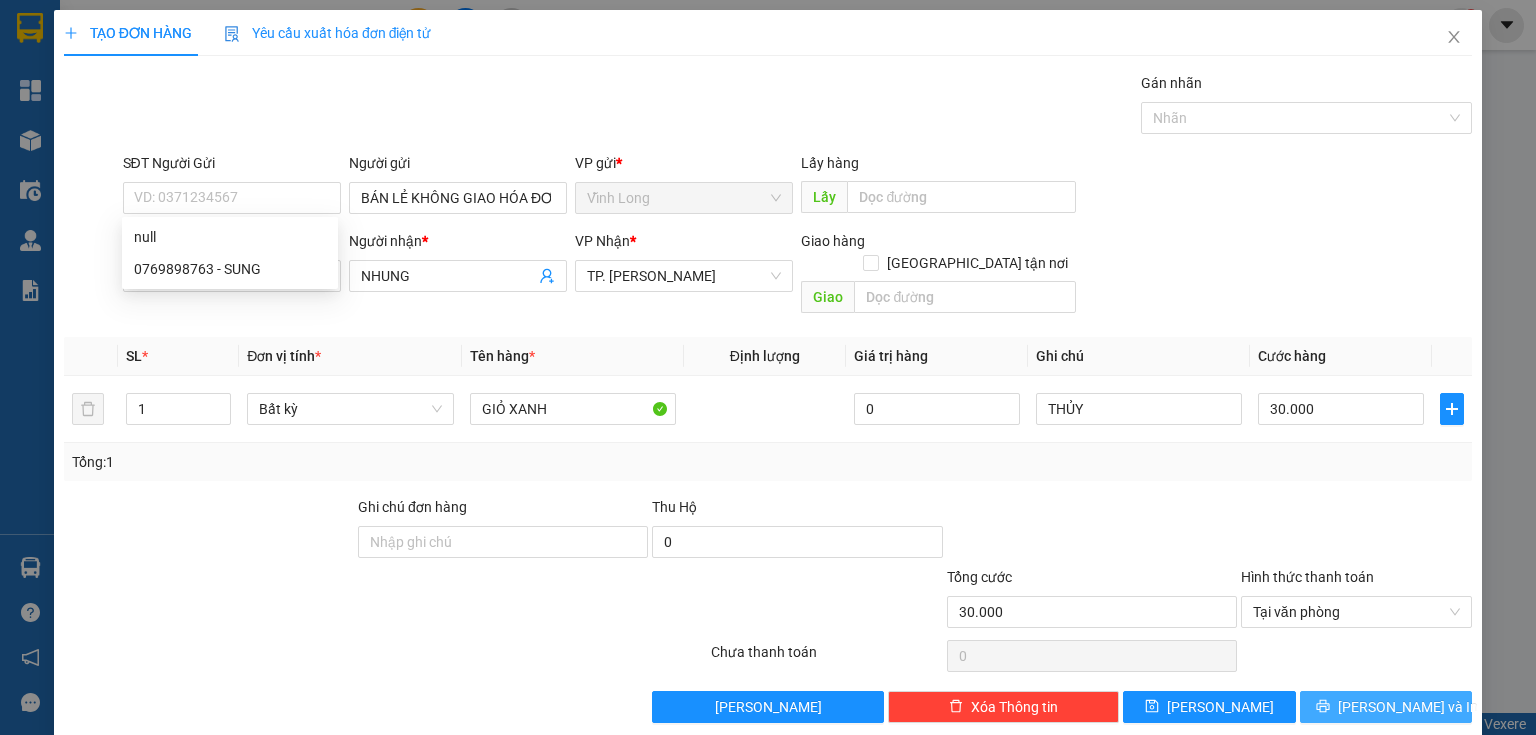 click on "Lưu và In" at bounding box center (1408, 707) 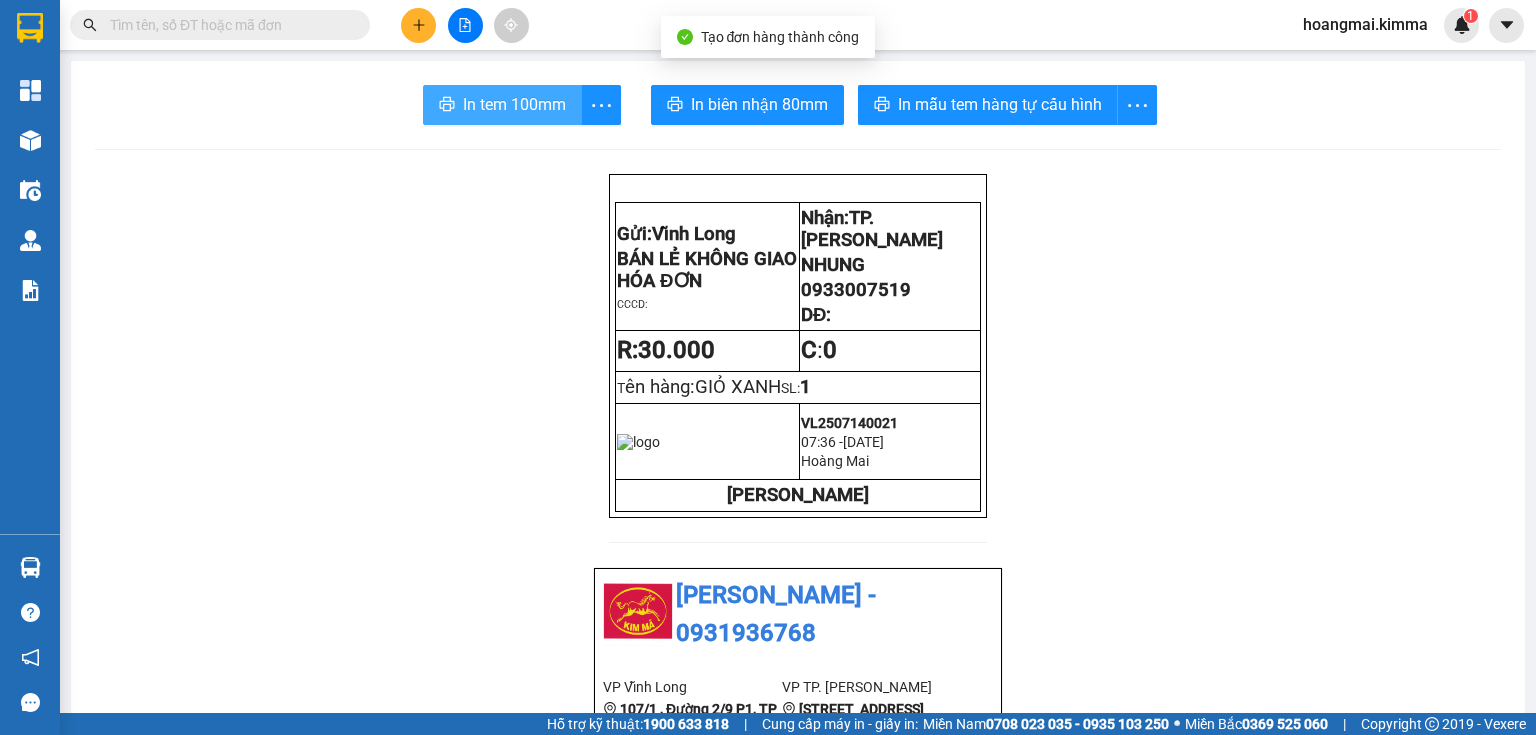 click on "In tem 100mm" at bounding box center (502, 105) 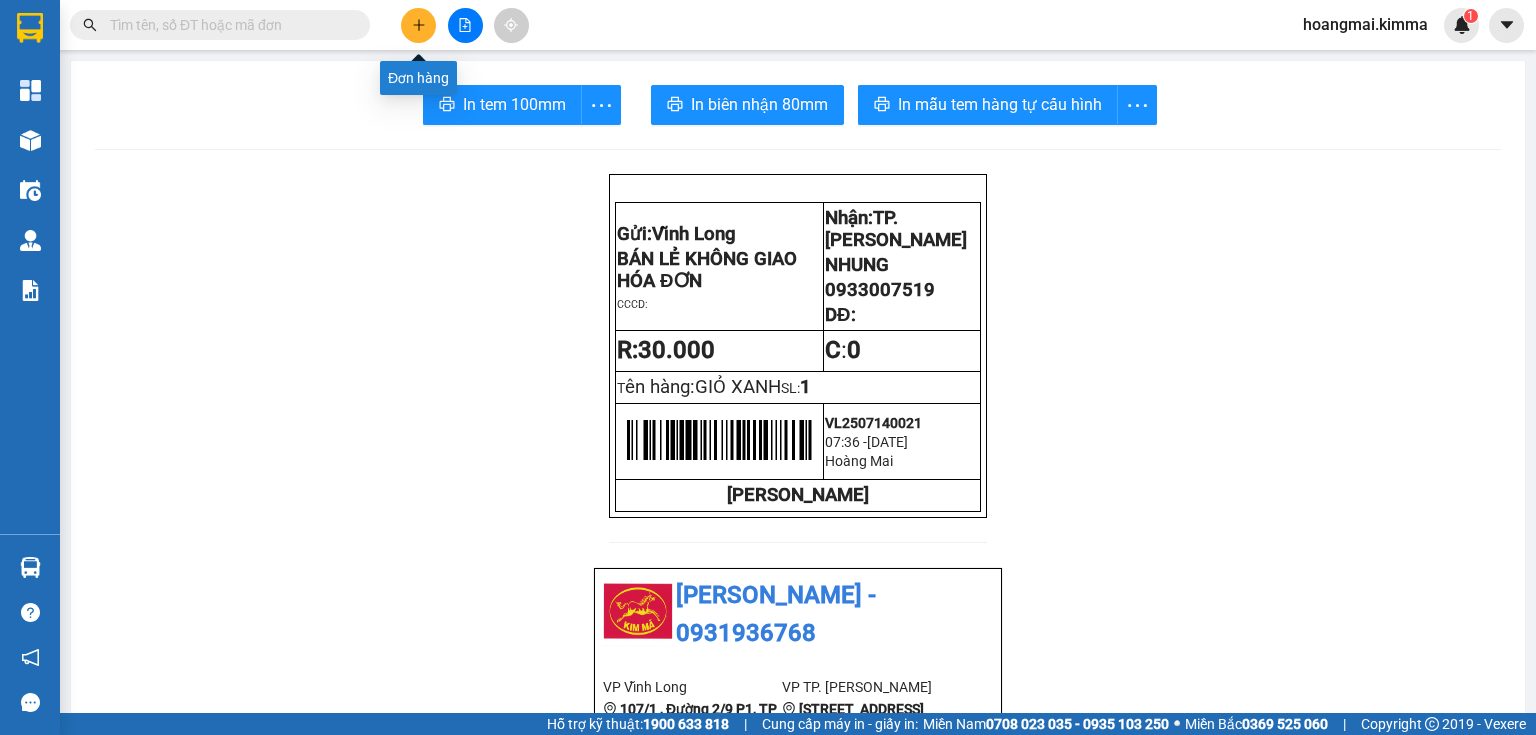 click at bounding box center (418, 25) 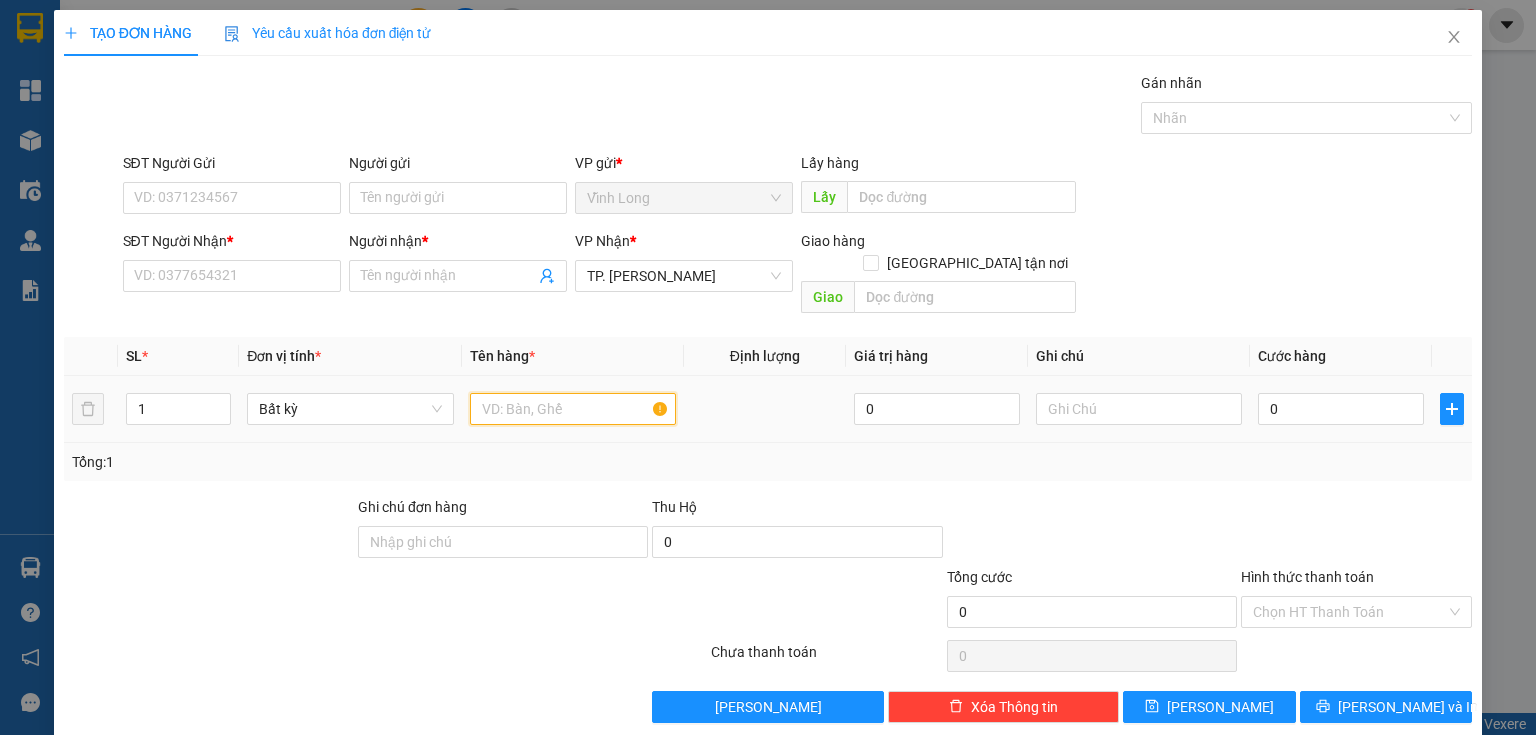 click at bounding box center (573, 409) 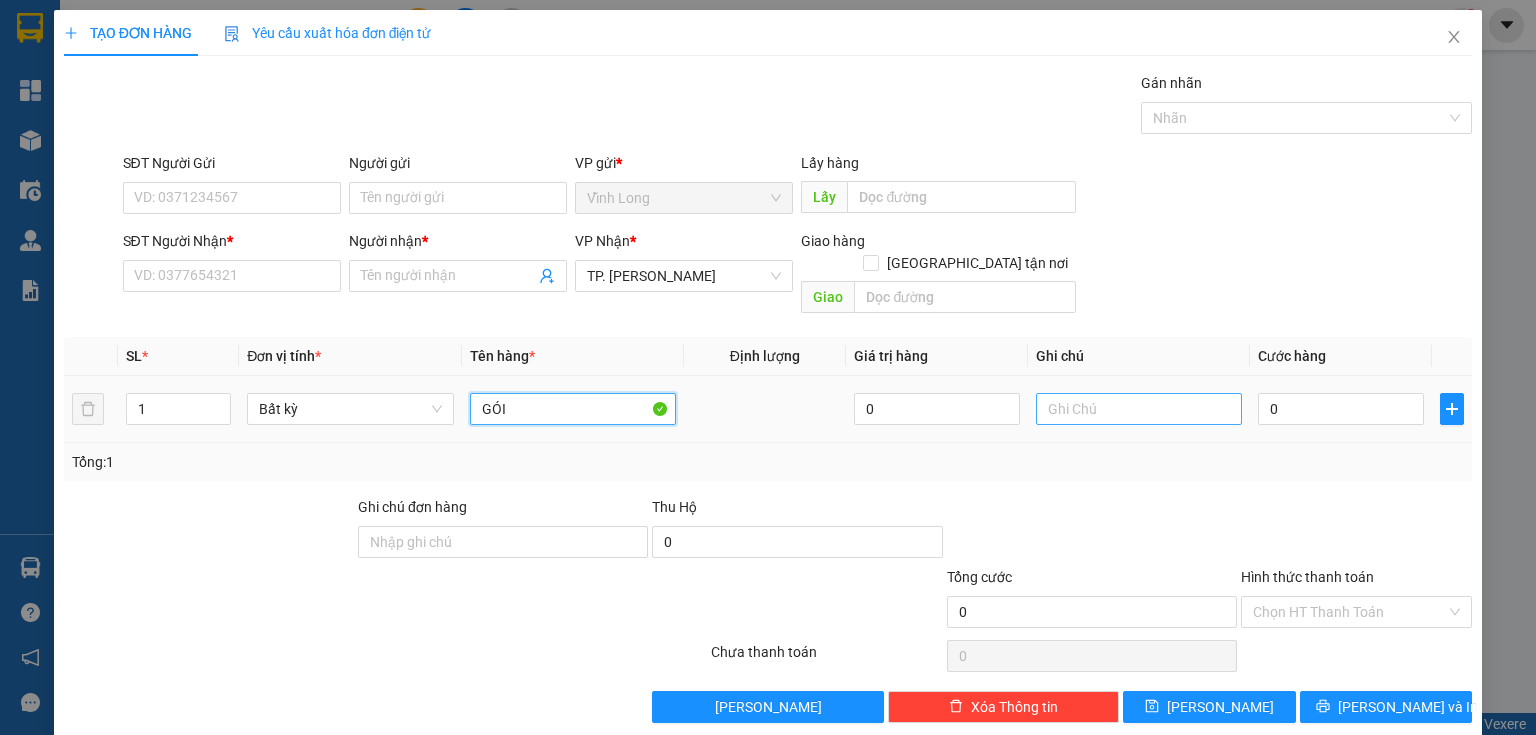 type on "GÓI" 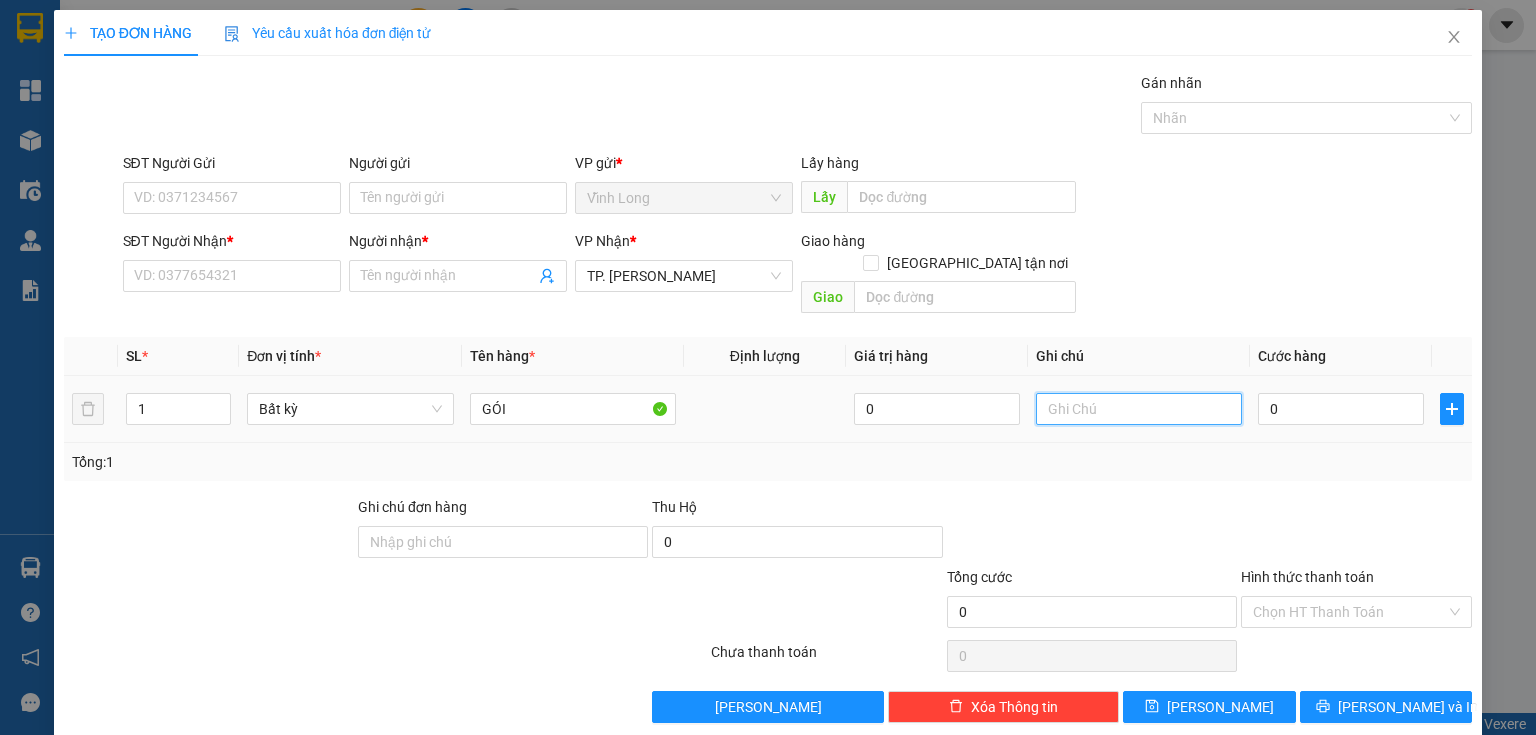 click at bounding box center (1139, 409) 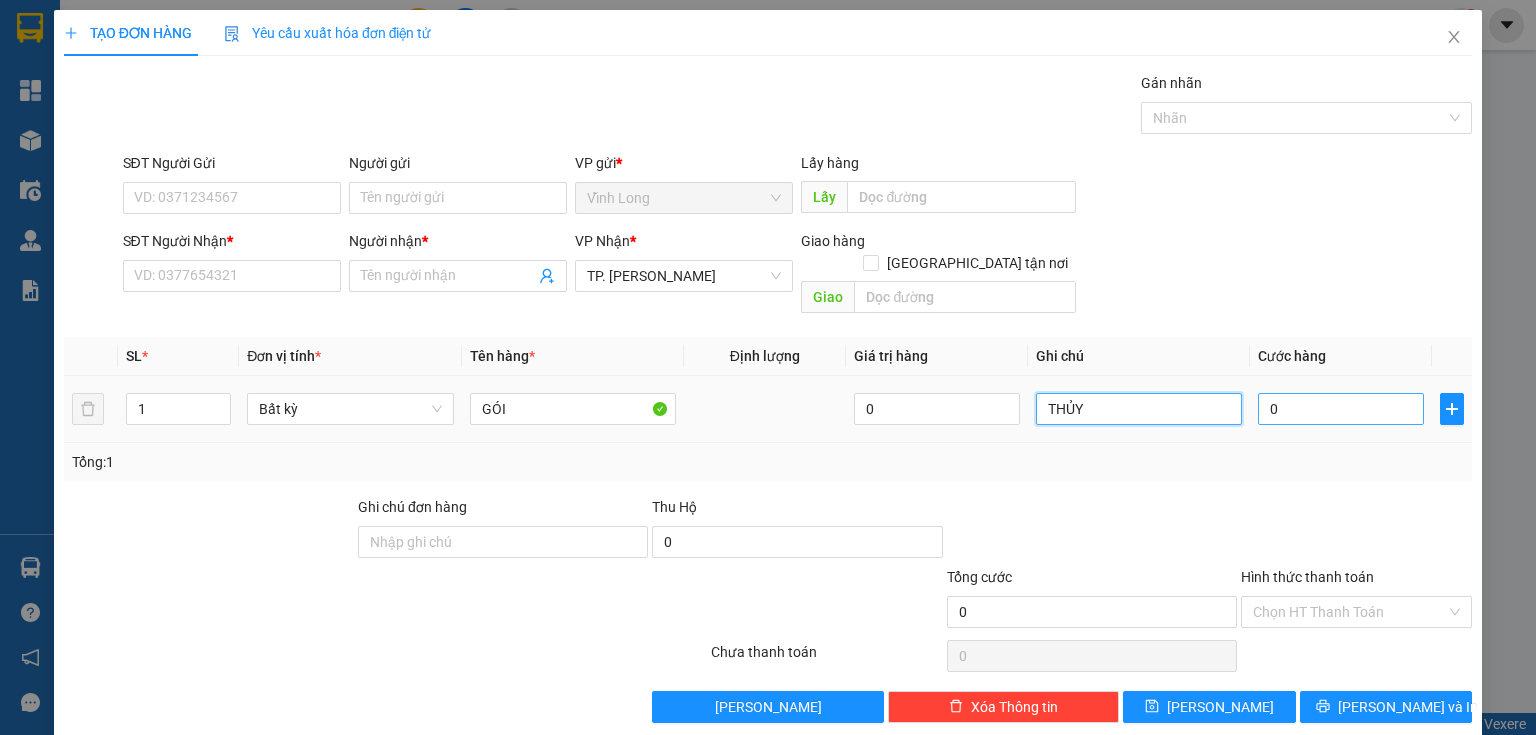 type on "THỦY" 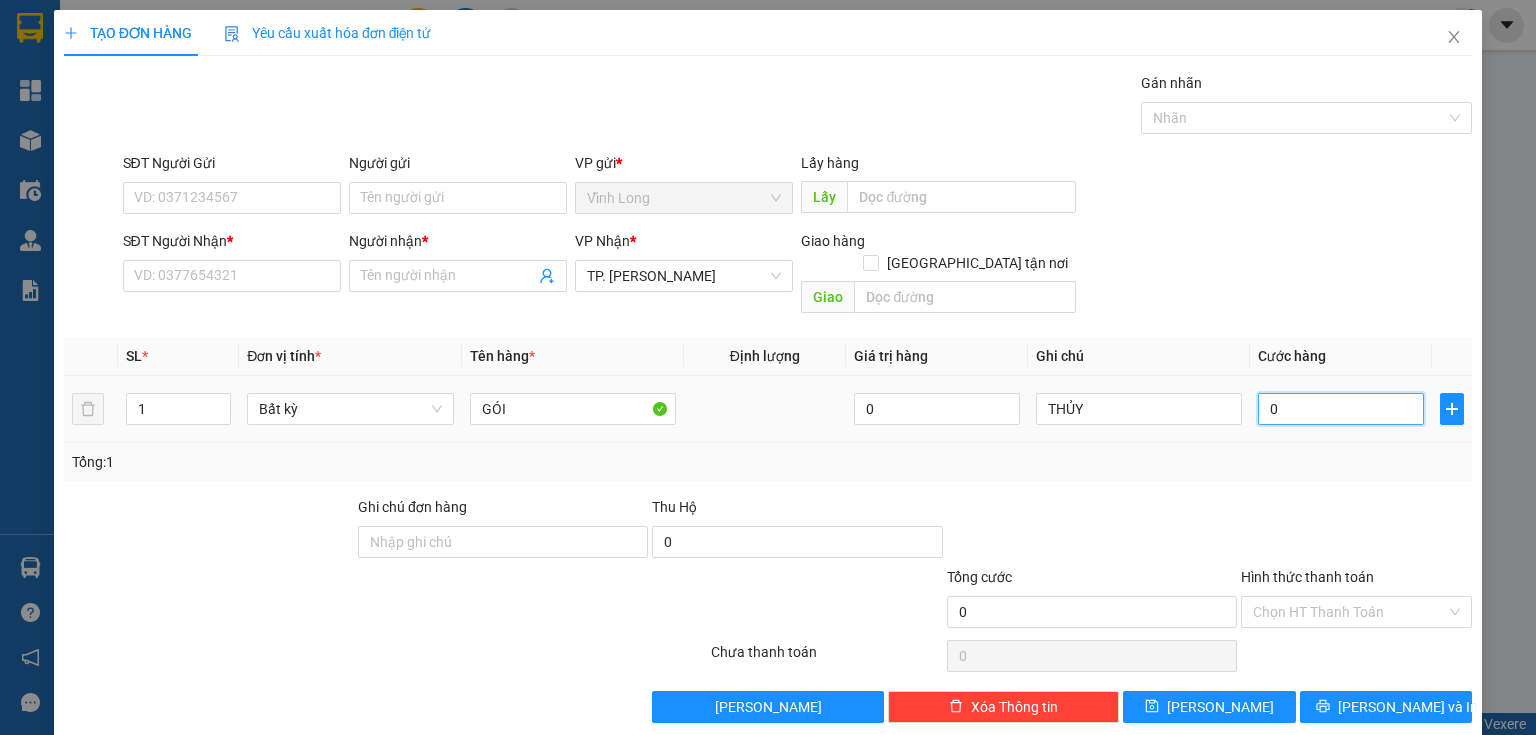 click on "0" at bounding box center [1341, 409] 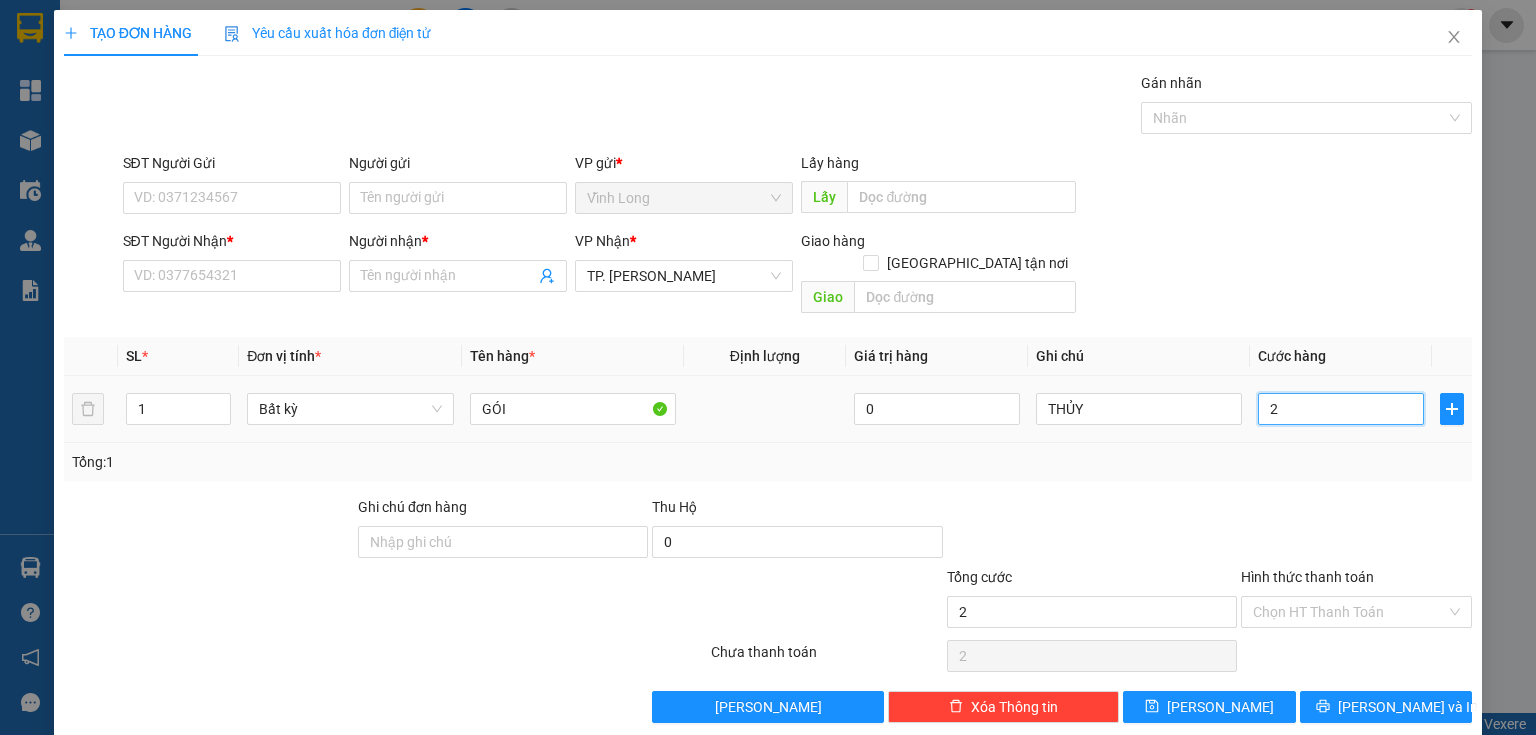 type on "20" 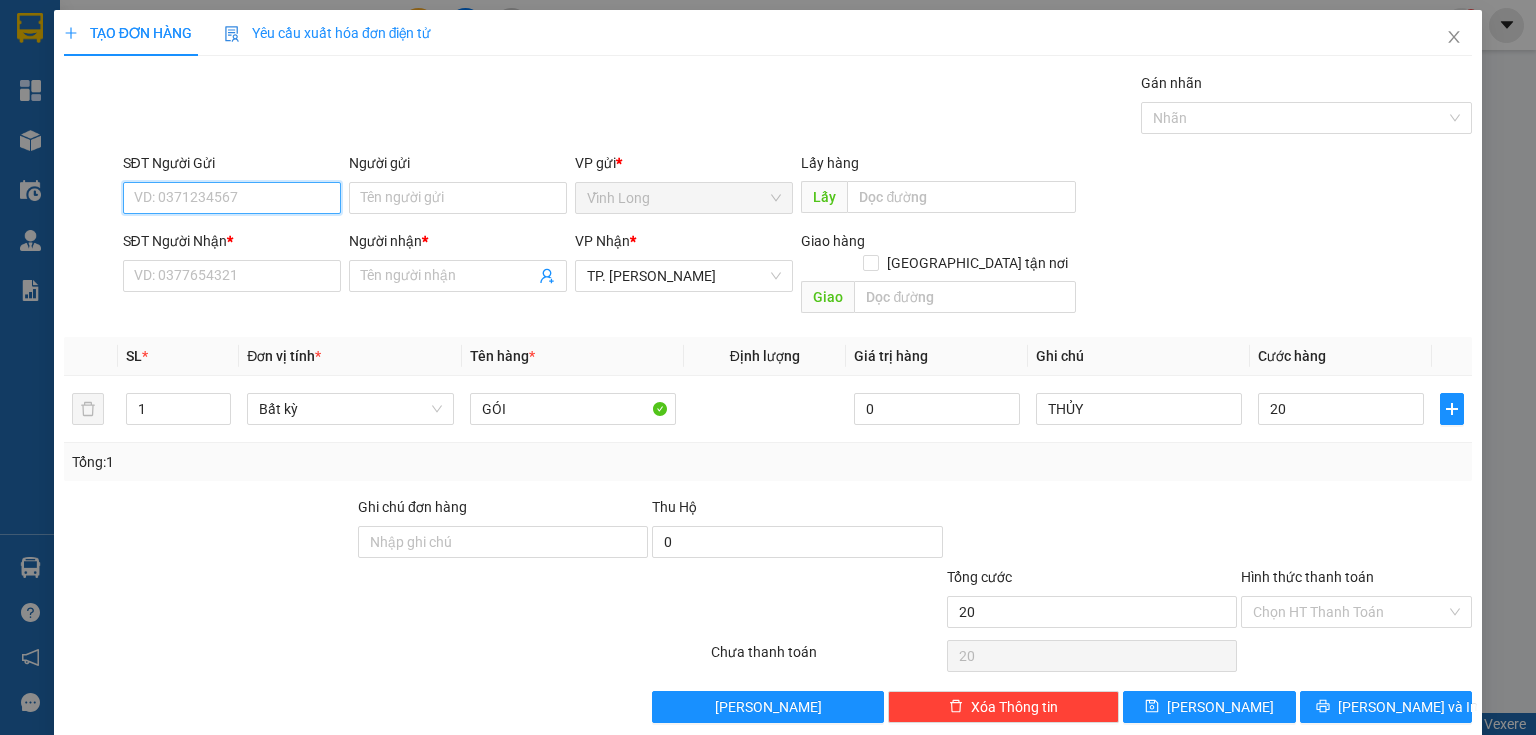 type on "20.000" 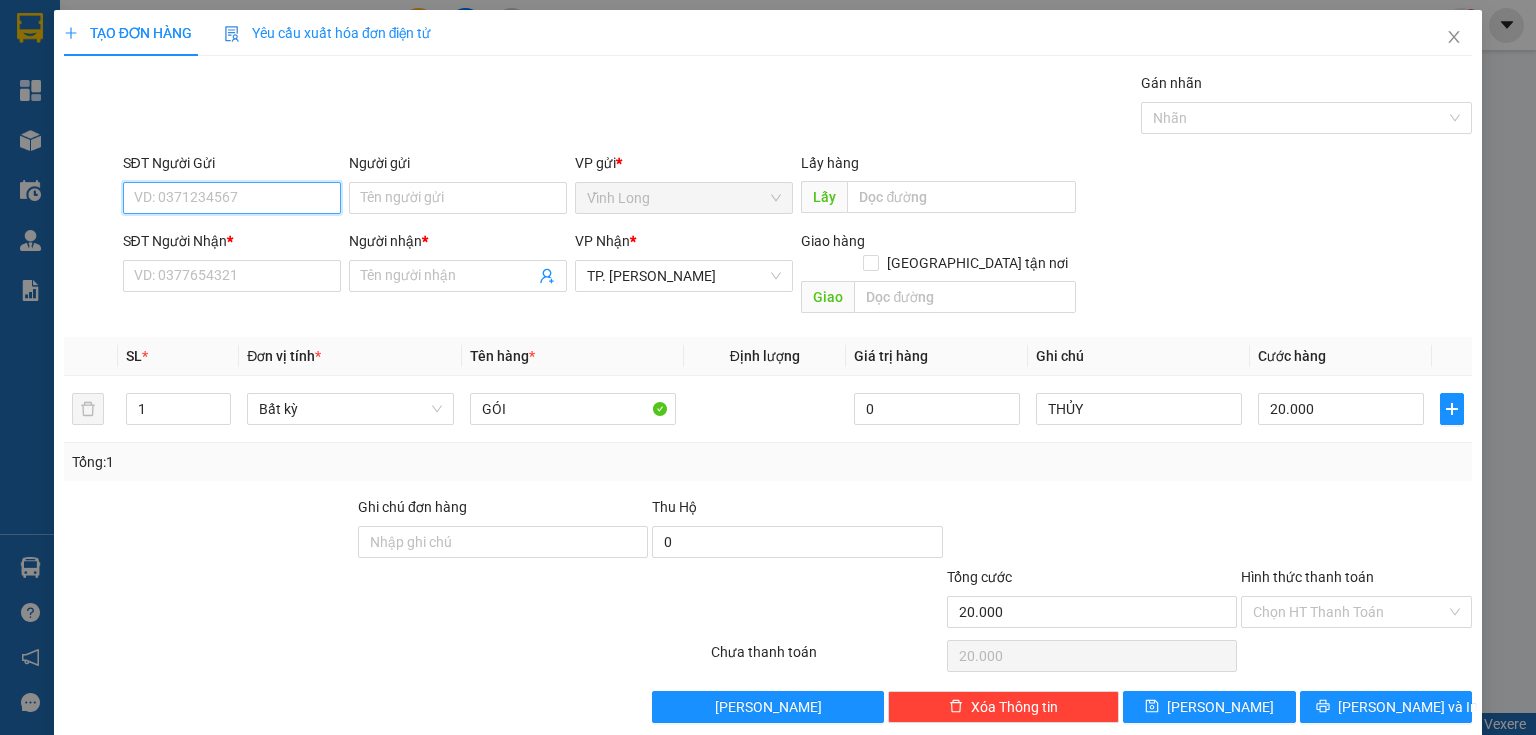 click on "SĐT Người Gửi" at bounding box center [232, 198] 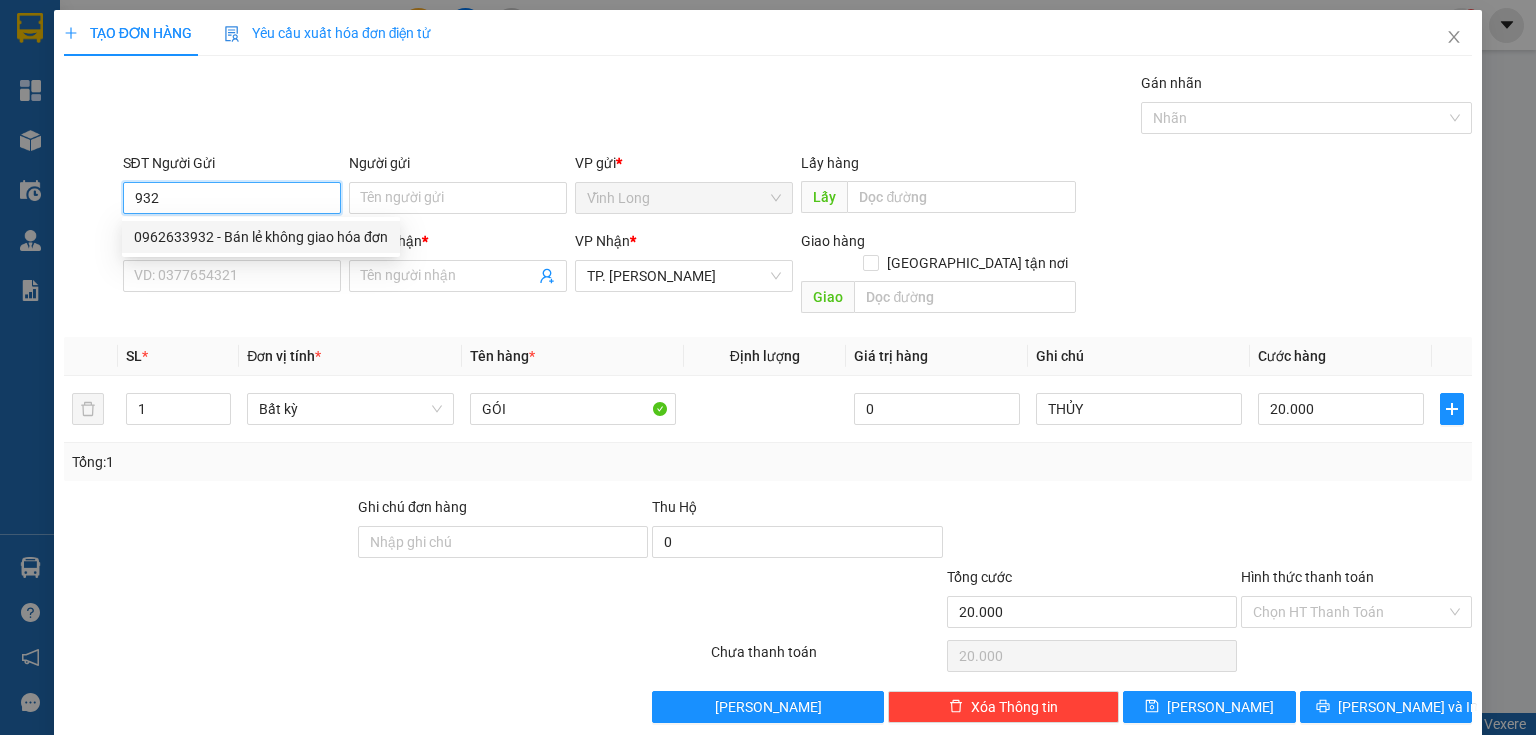 click on "0962633932 - Bán lẻ không giao hóa đơn" at bounding box center (261, 237) 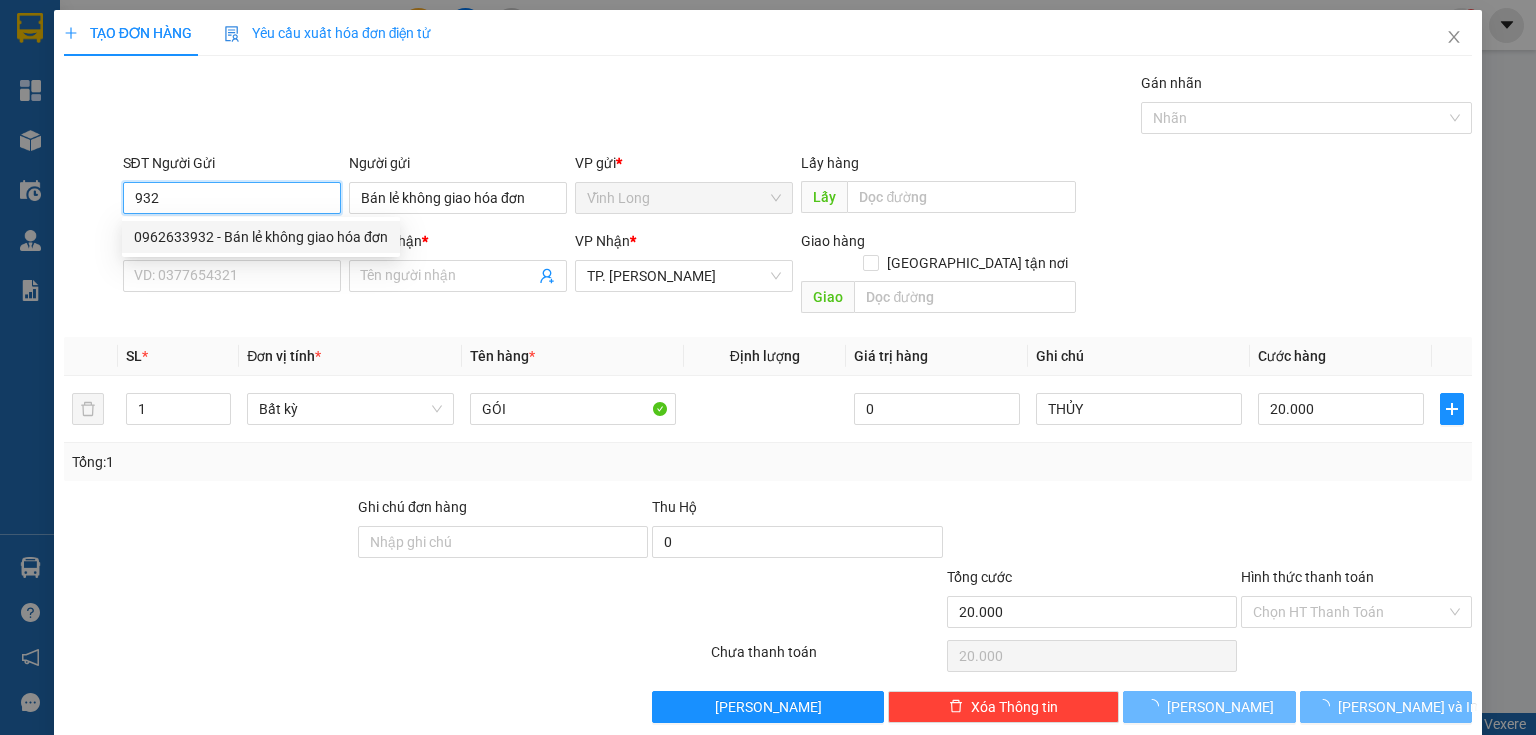 type on "0962633932" 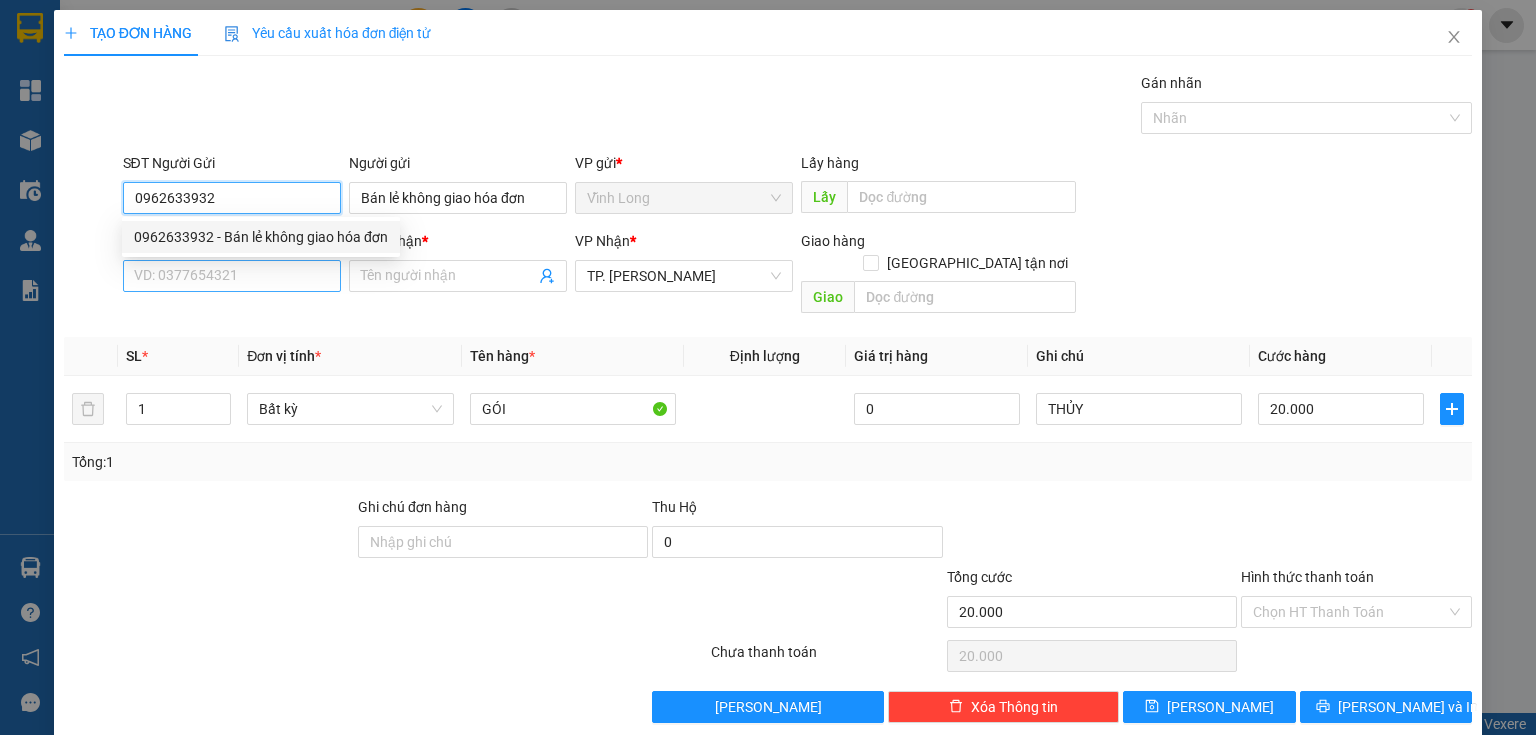 type on "0962633932" 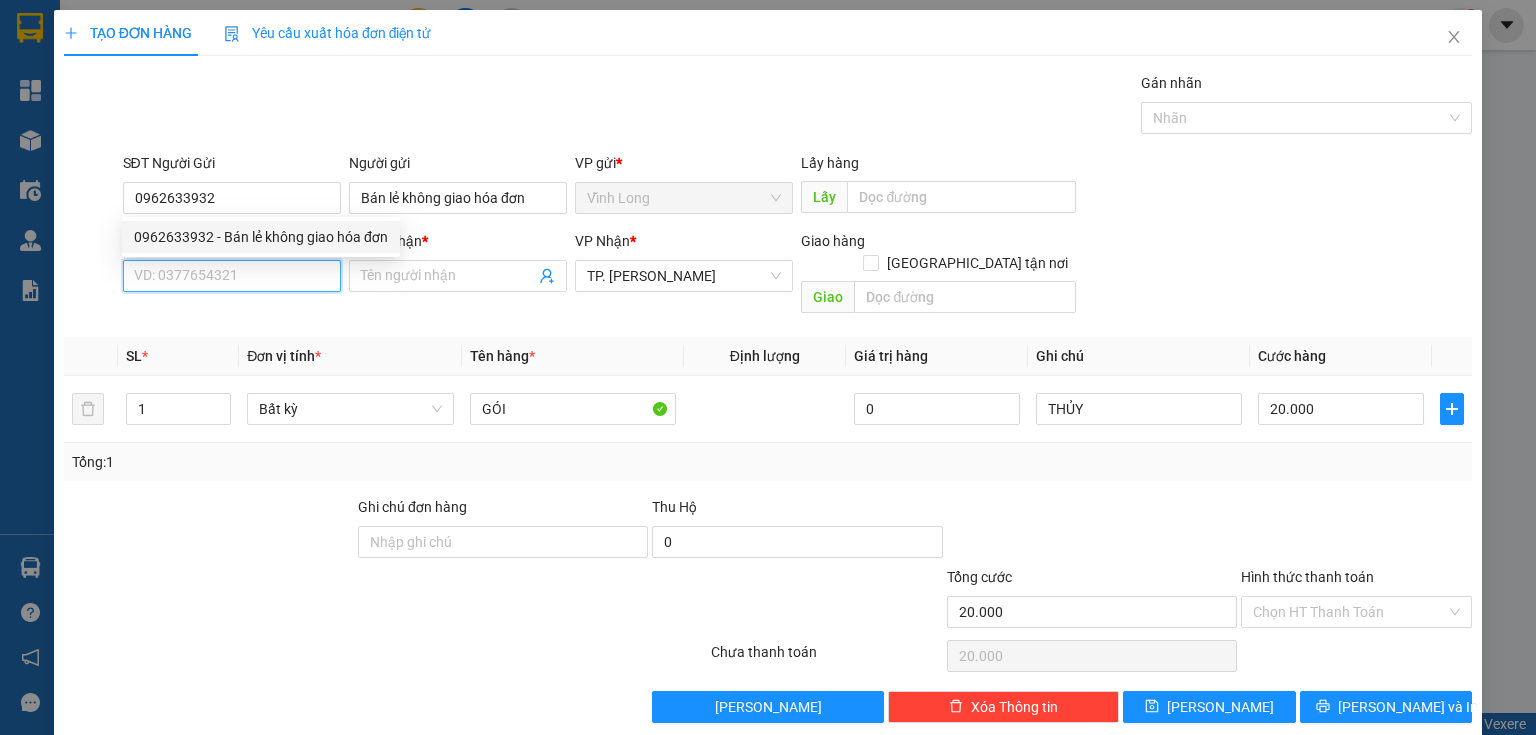 click on "SĐT Người Nhận  *" at bounding box center (232, 276) 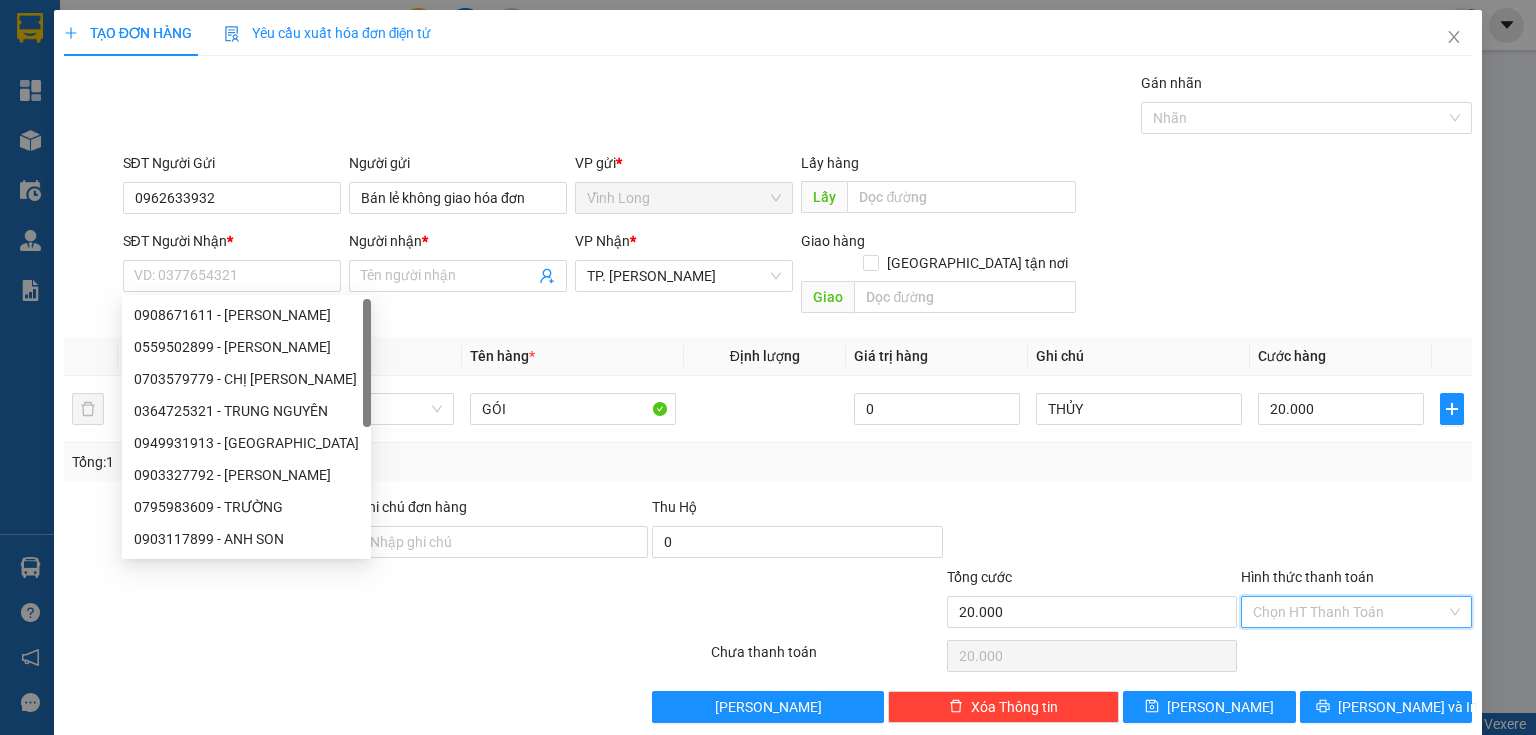 click on "Hình thức thanh toán" at bounding box center (1349, 612) 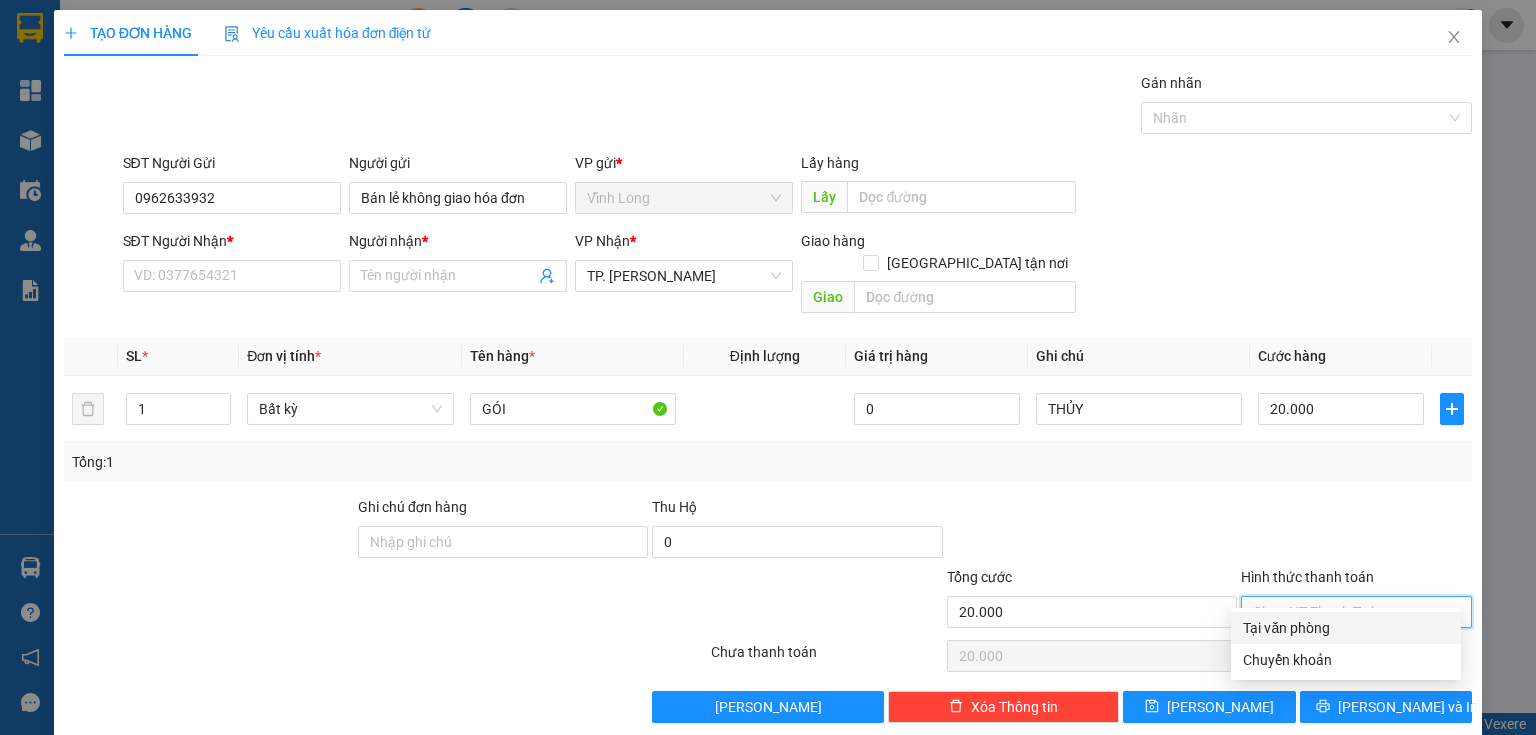 click on "Tại văn phòng" at bounding box center [1346, 628] 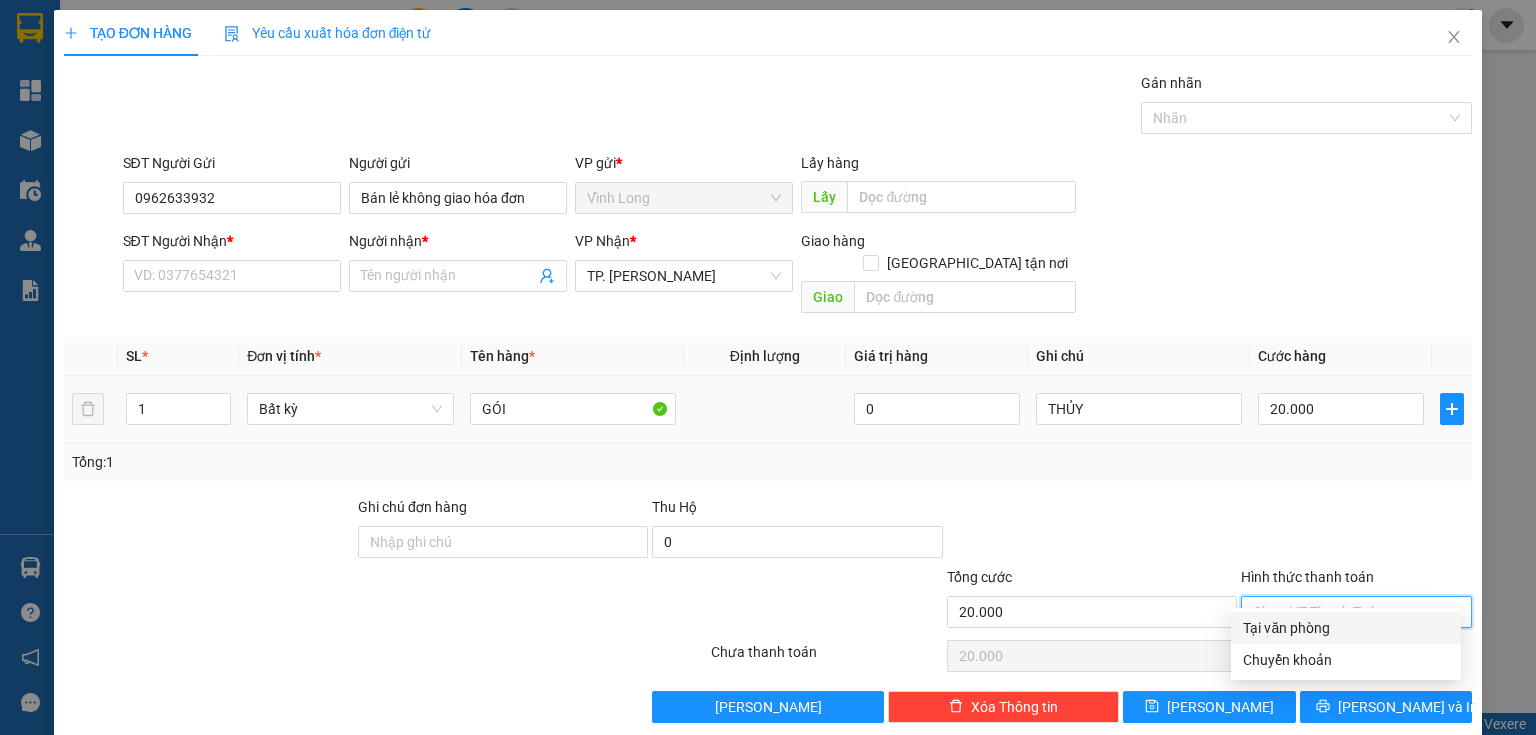 type on "0" 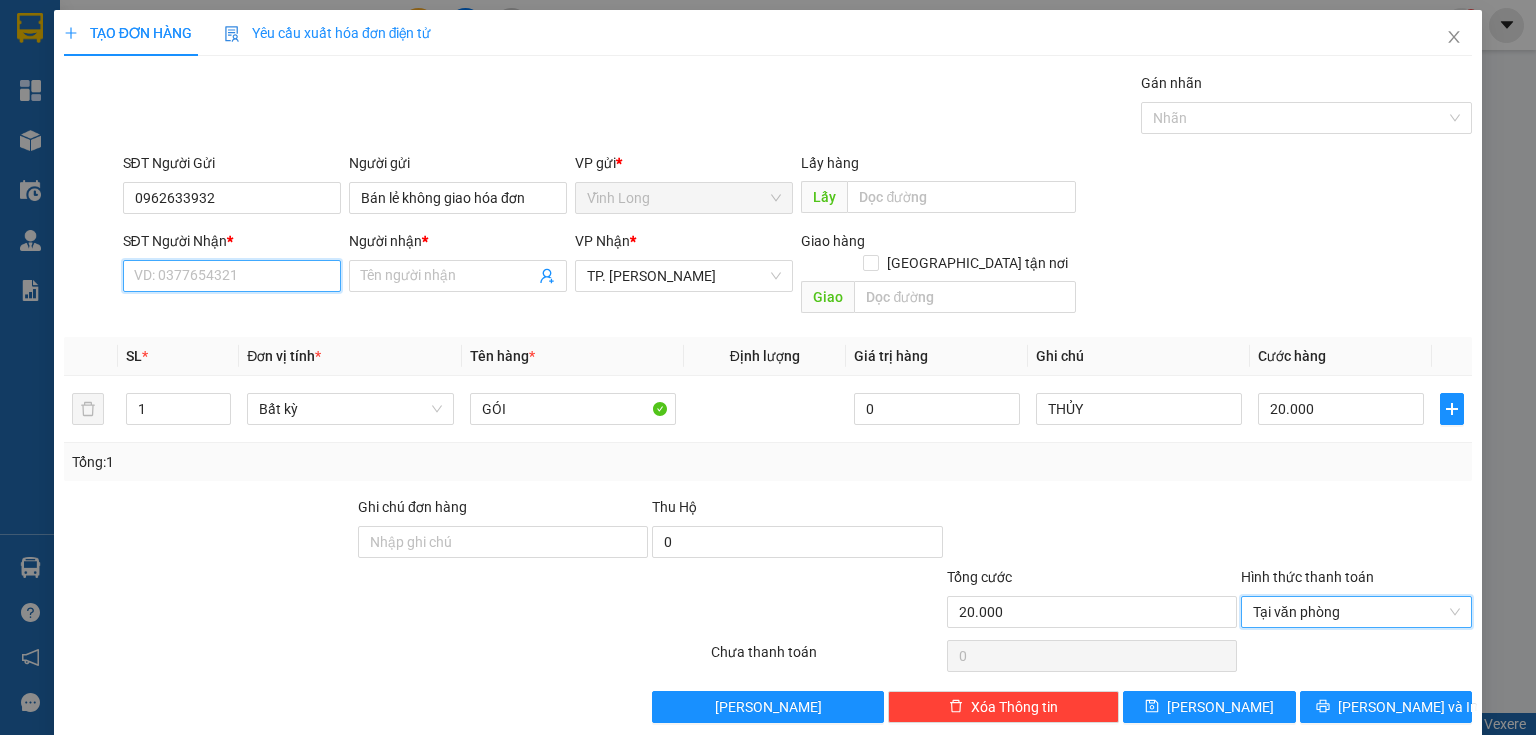 click on "SĐT Người Nhận  *" at bounding box center (232, 276) 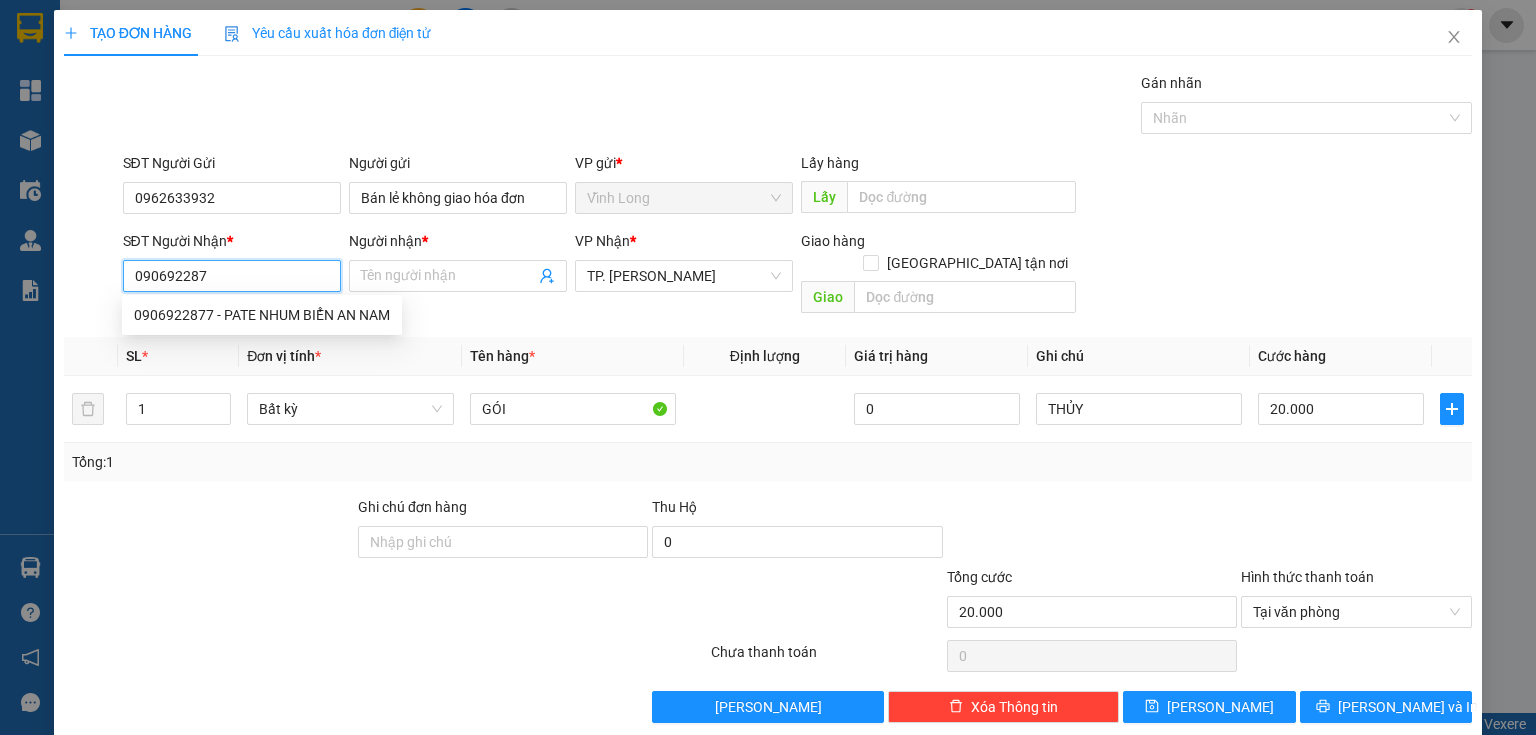 type on "0906922877" 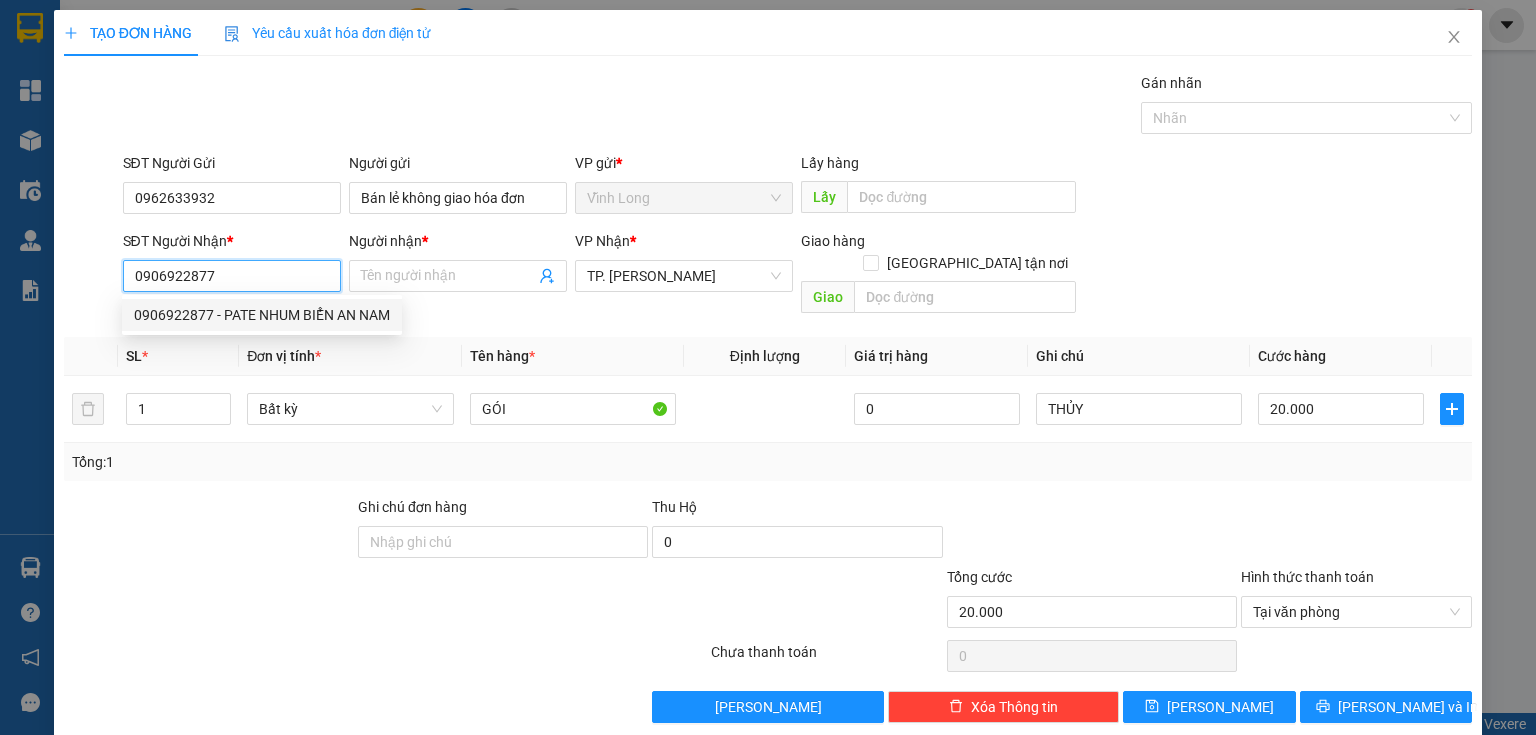 click on "0906922877 - PATE NHUM BIỂN AN NAM" at bounding box center (262, 315) 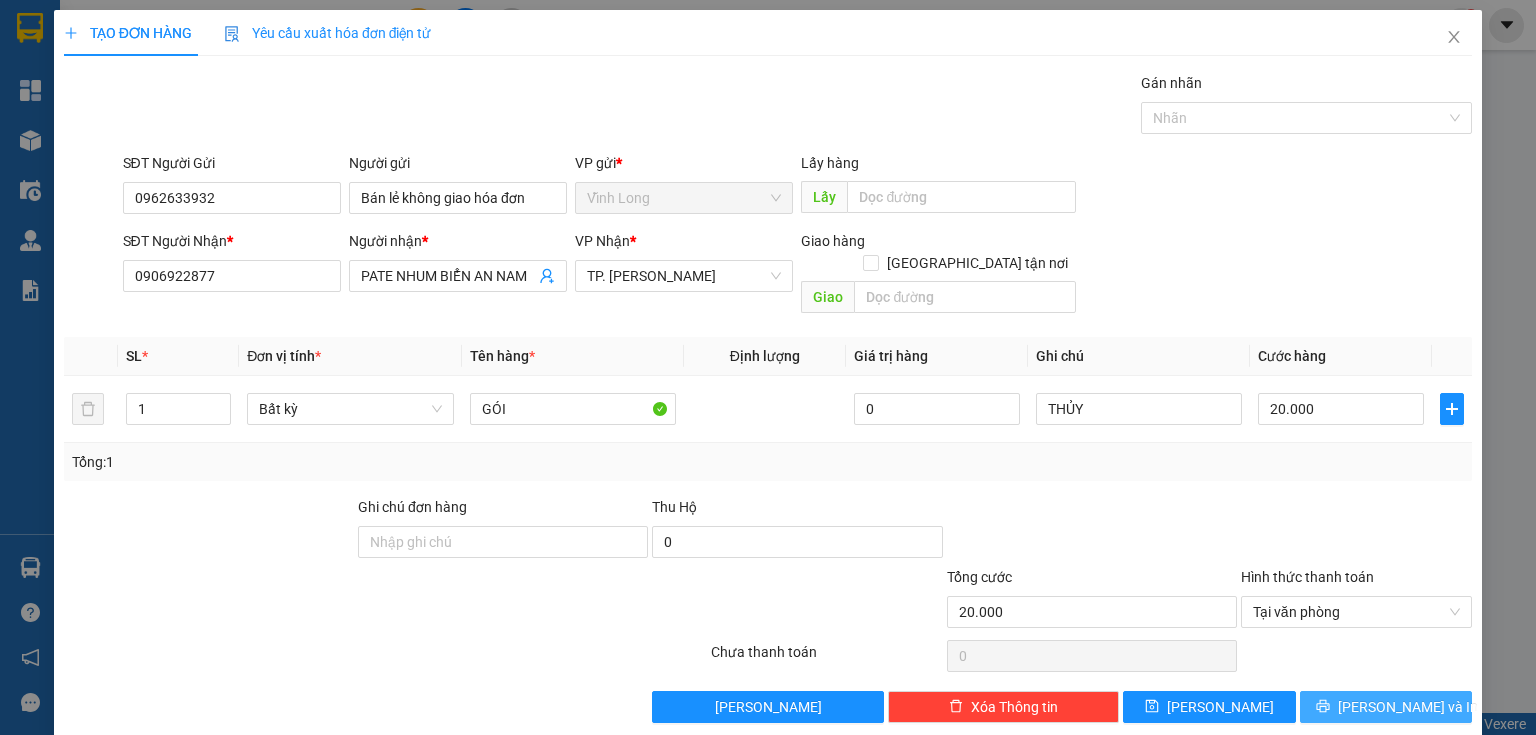 click 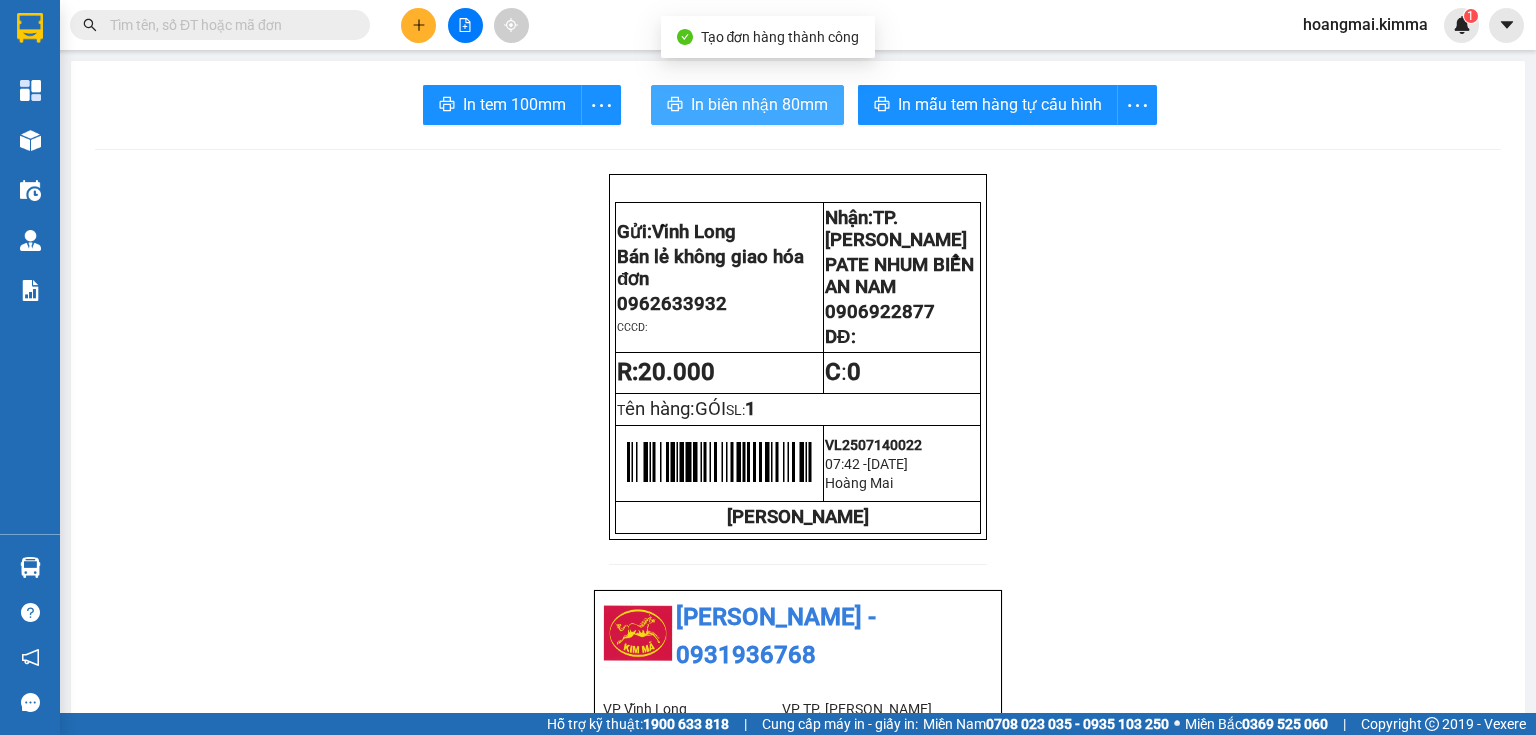 click on "In biên nhận 80mm" at bounding box center (759, 104) 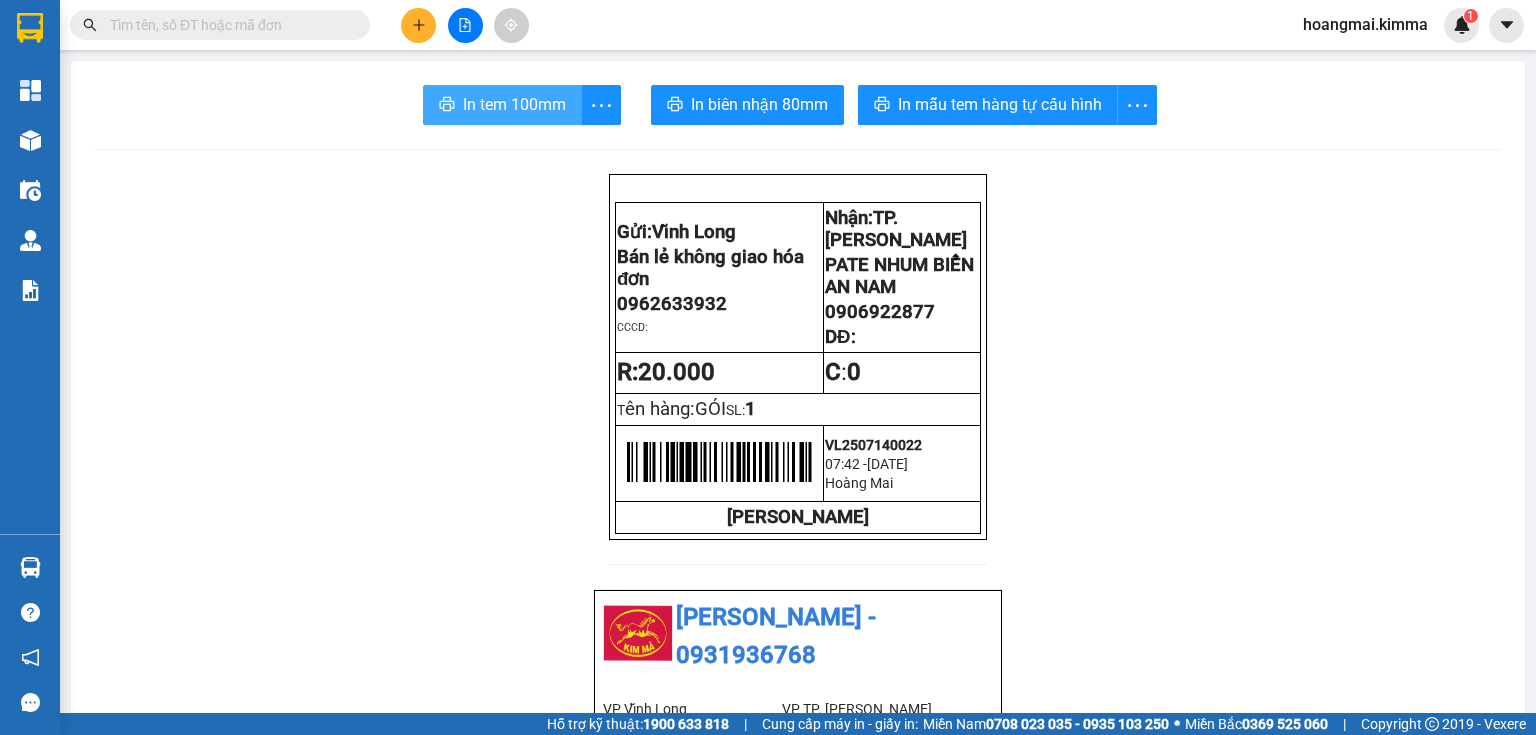 click on "In tem 100mm" at bounding box center [514, 104] 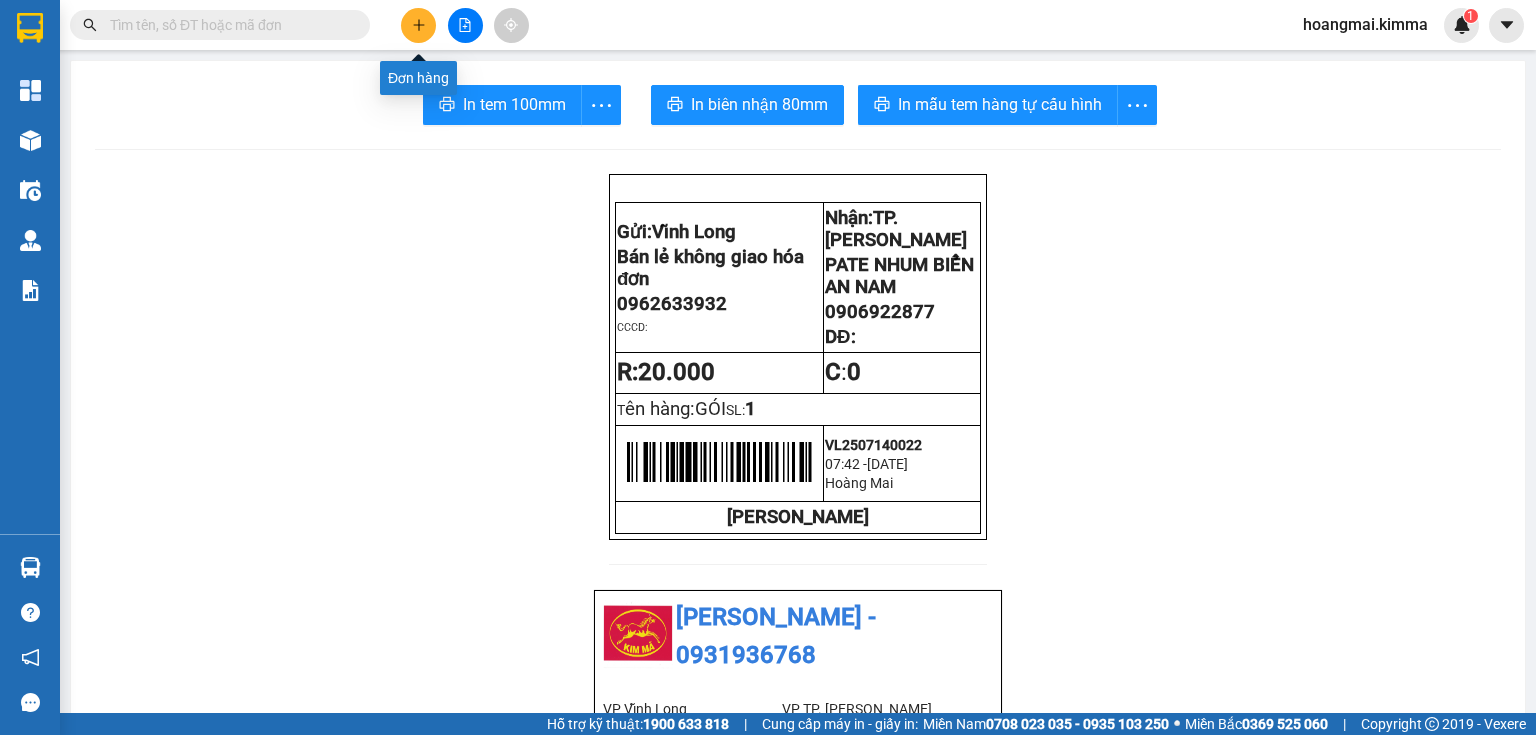 click at bounding box center (418, 25) 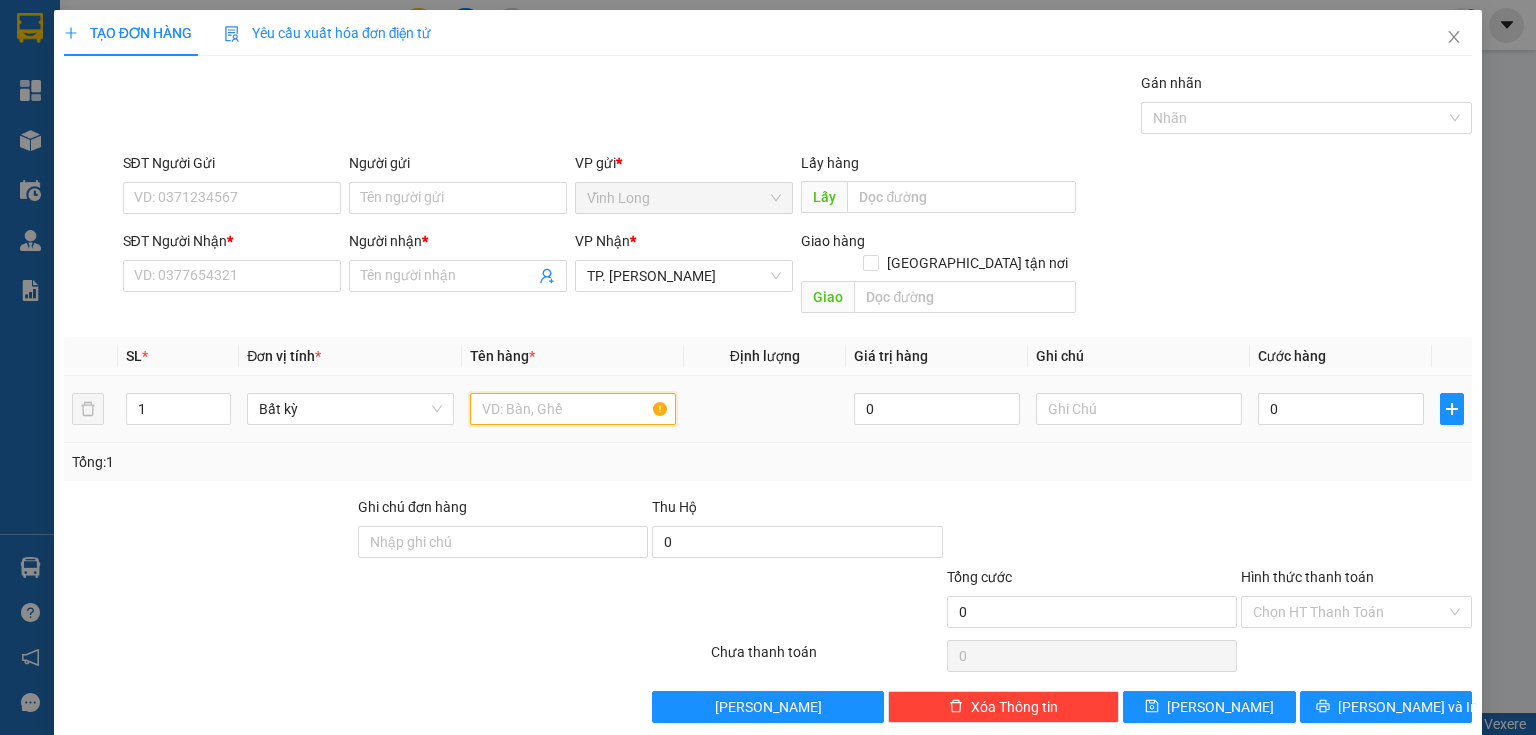 drag, startPoint x: 570, startPoint y: 390, endPoint x: 584, endPoint y: 373, distance: 22.022715 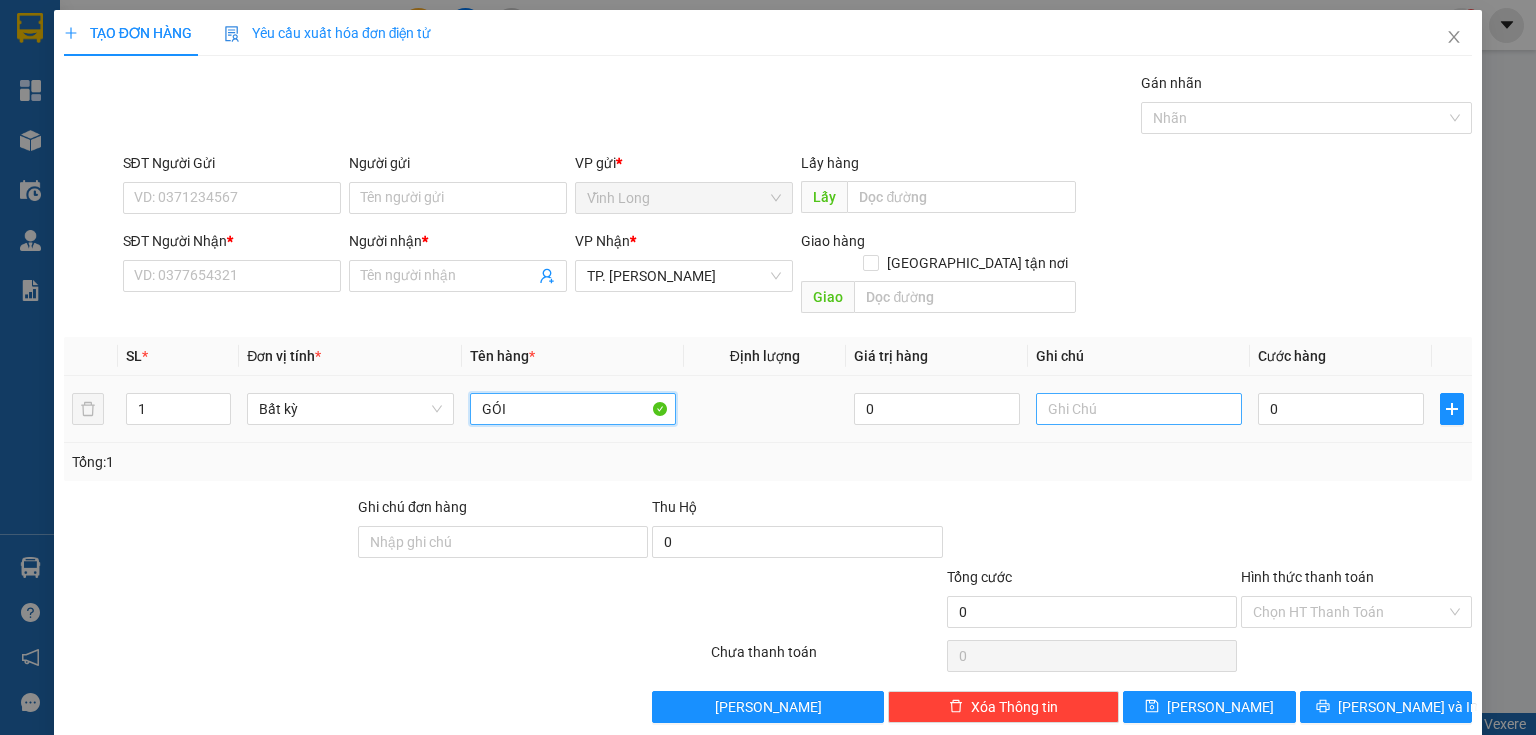 type on "GÓI" 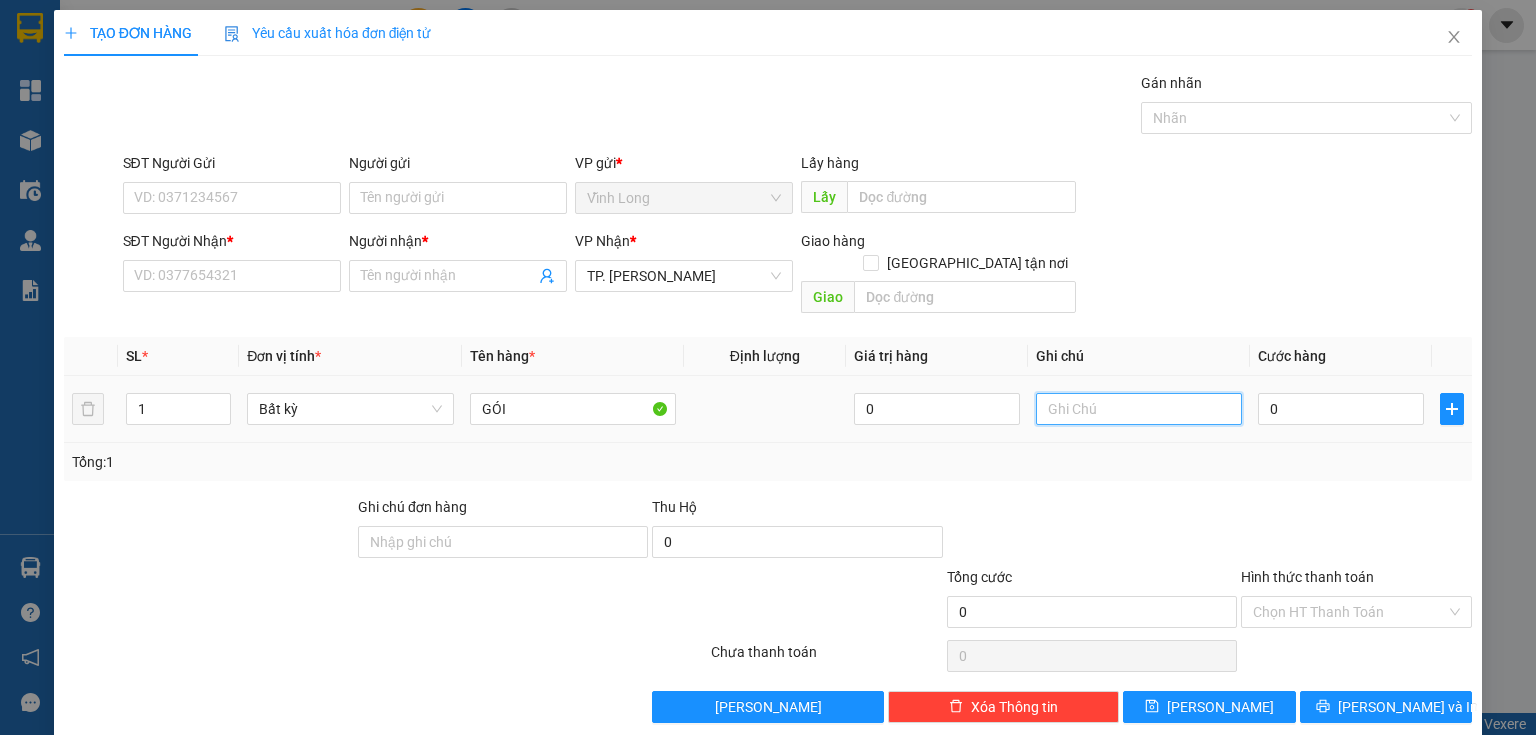 click at bounding box center [1139, 409] 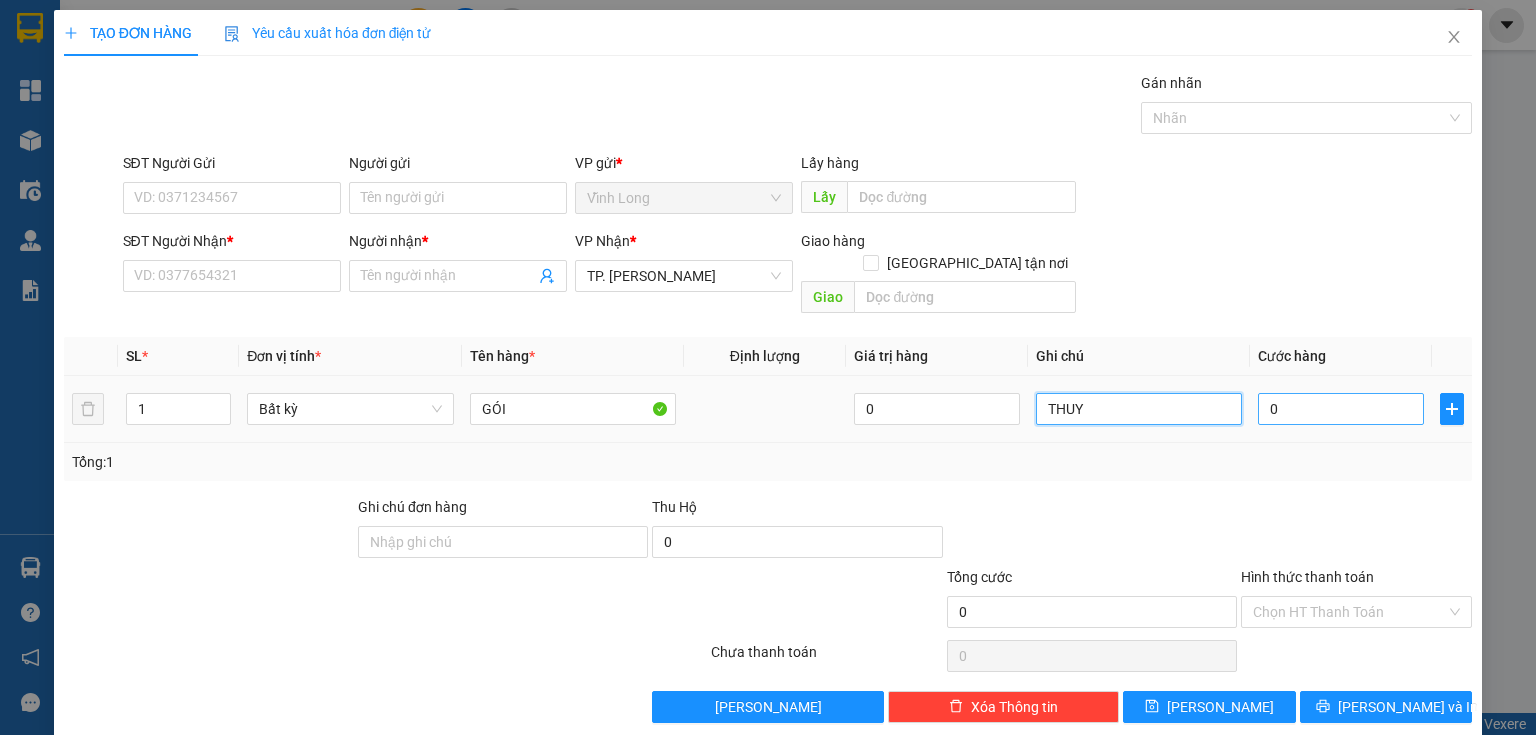 type on "THUY" 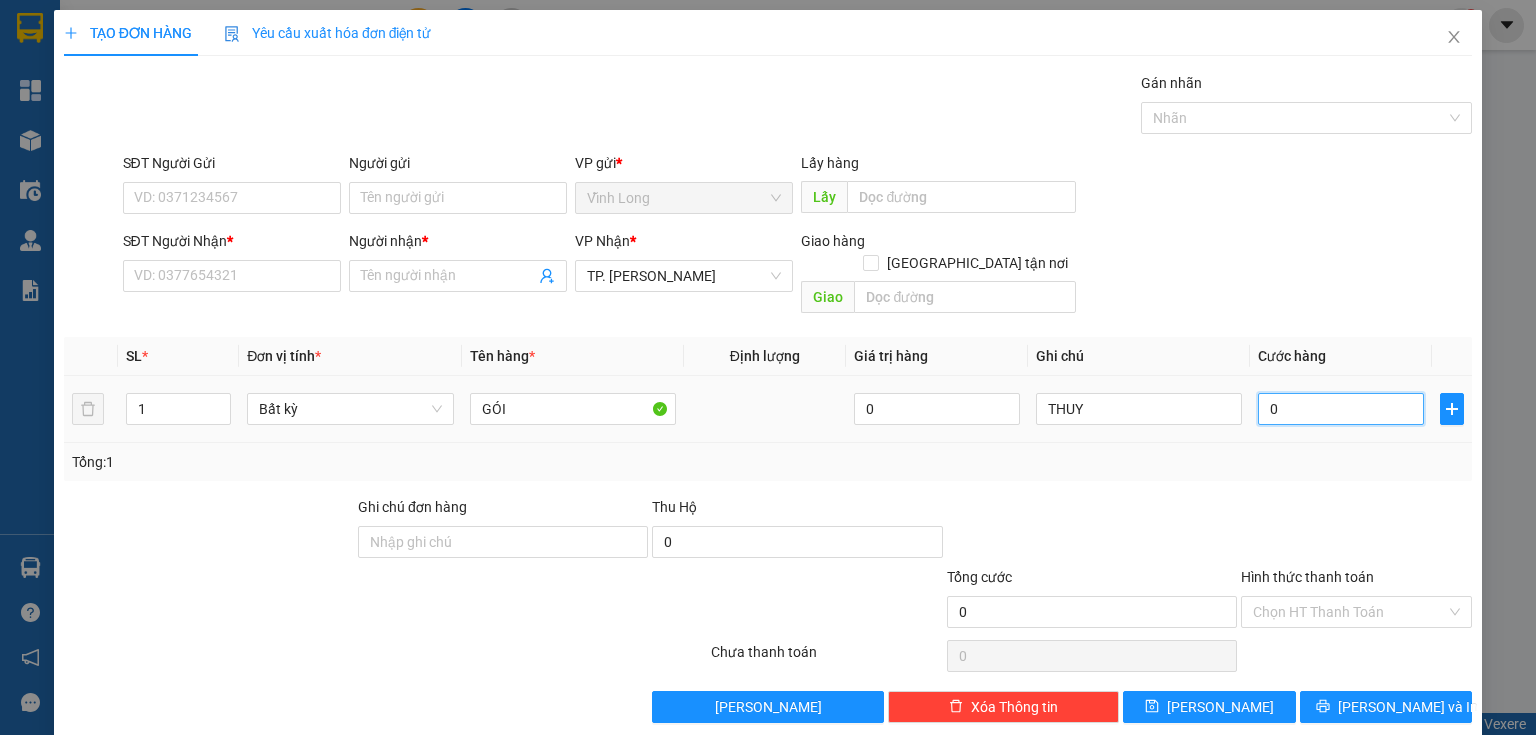 click on "0" at bounding box center (1341, 409) 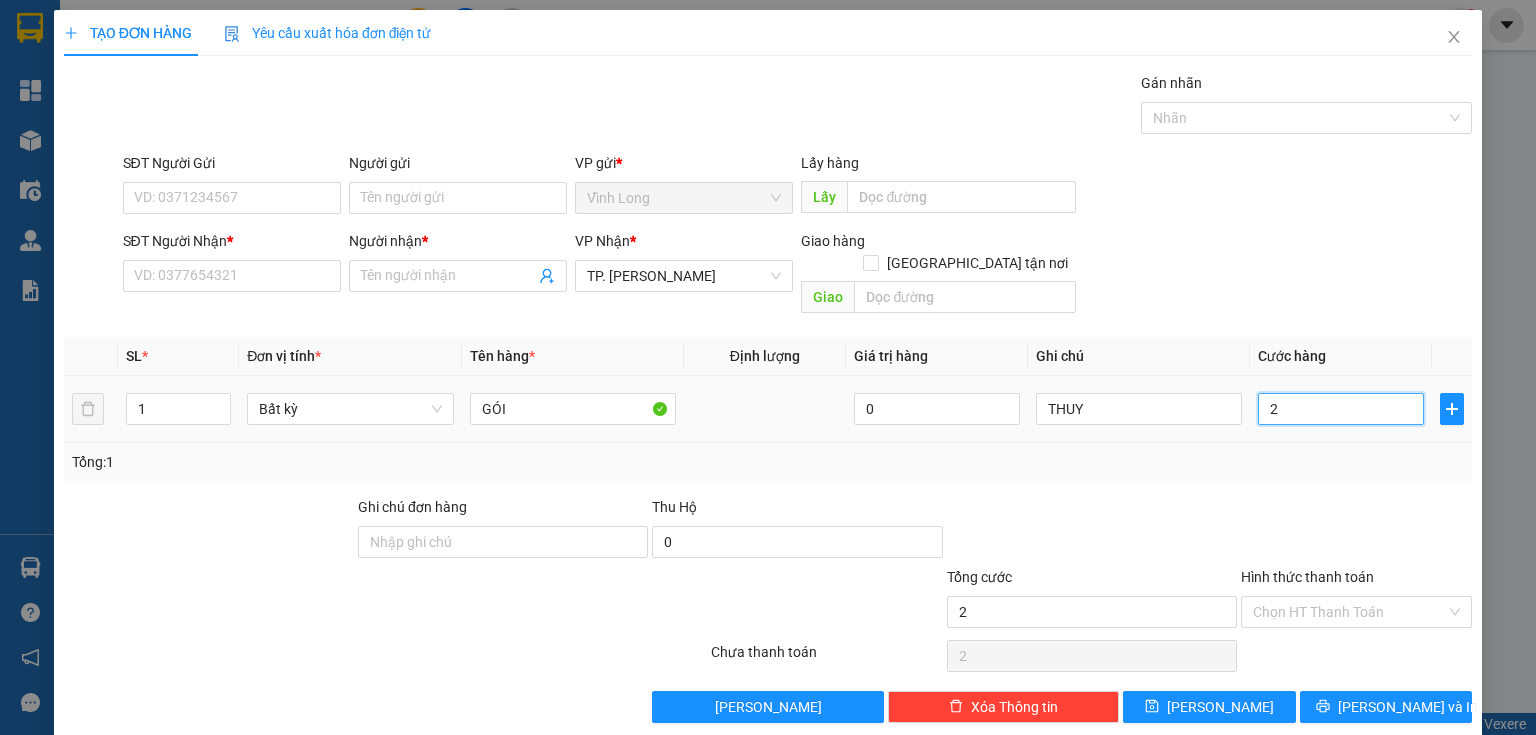 type on "20" 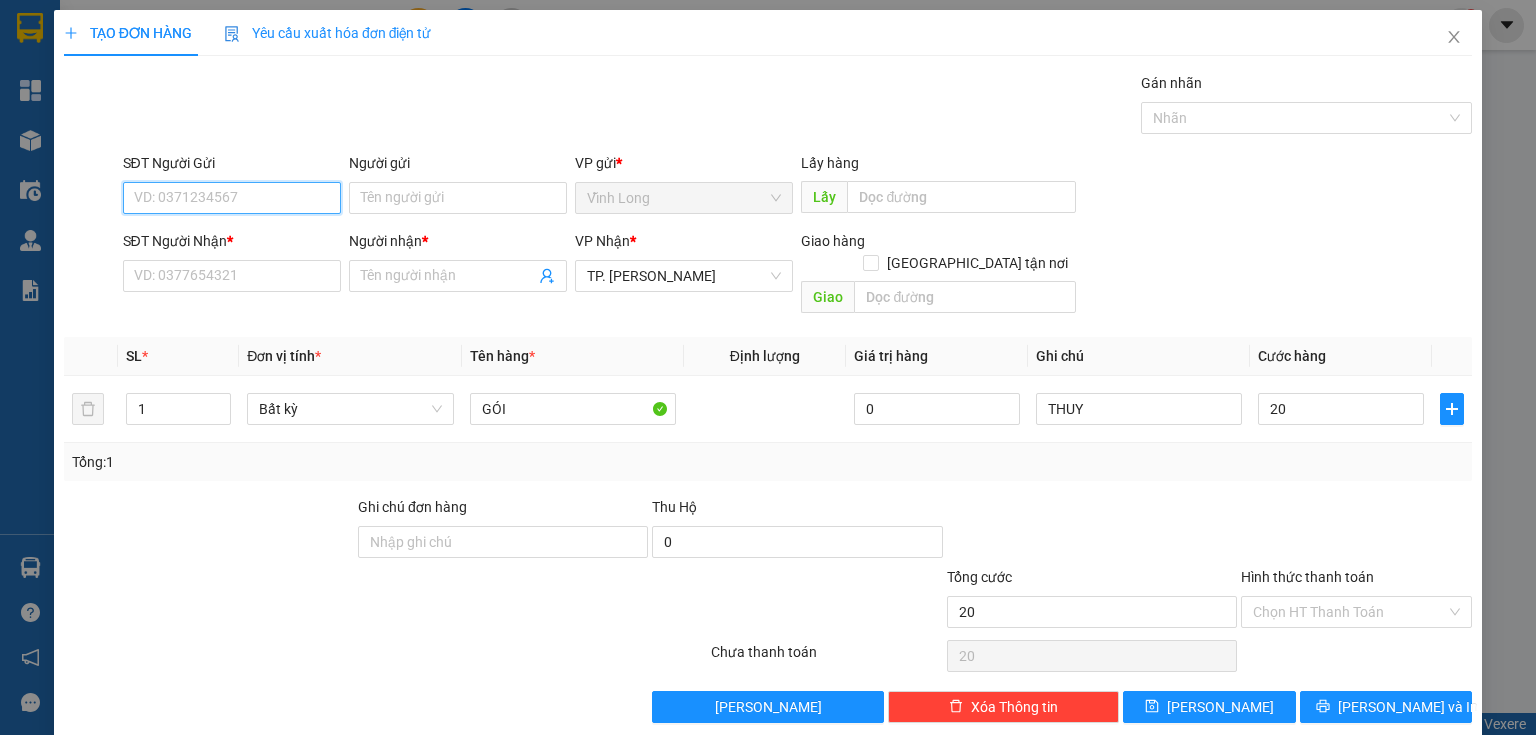 type on "20.000" 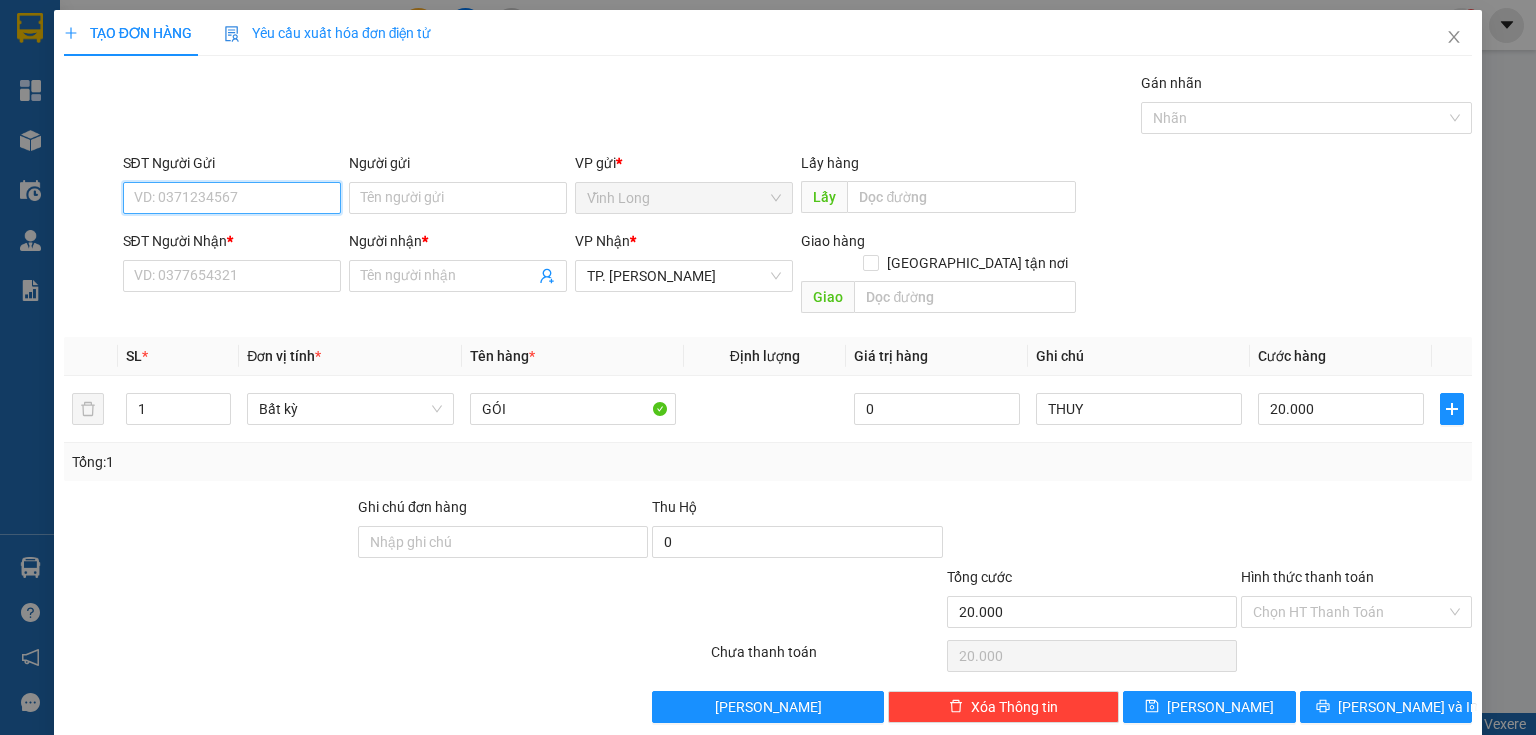 click on "SĐT Người Gửi" at bounding box center [232, 198] 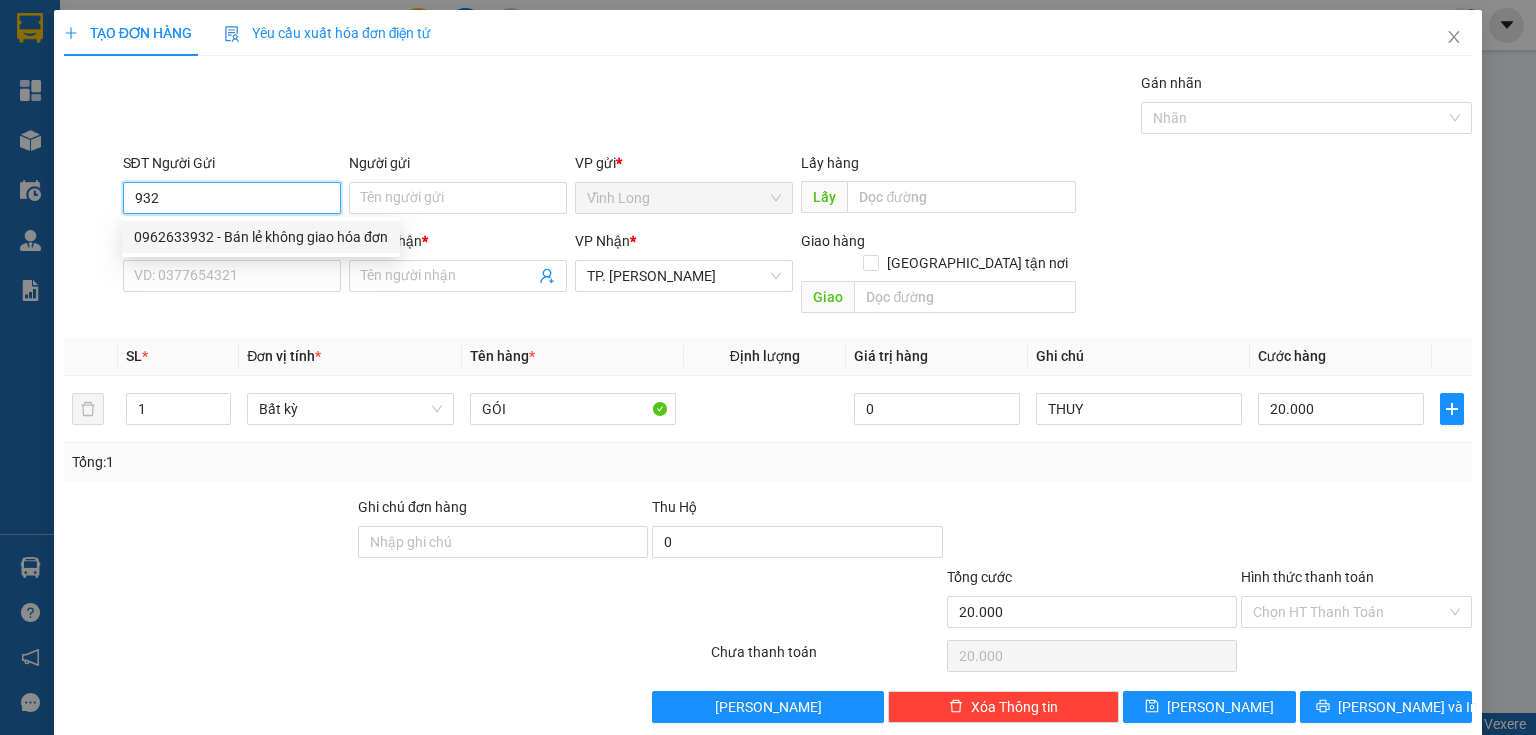 click on "0962633932 - Bán lẻ không giao hóa đơn" at bounding box center (261, 237) 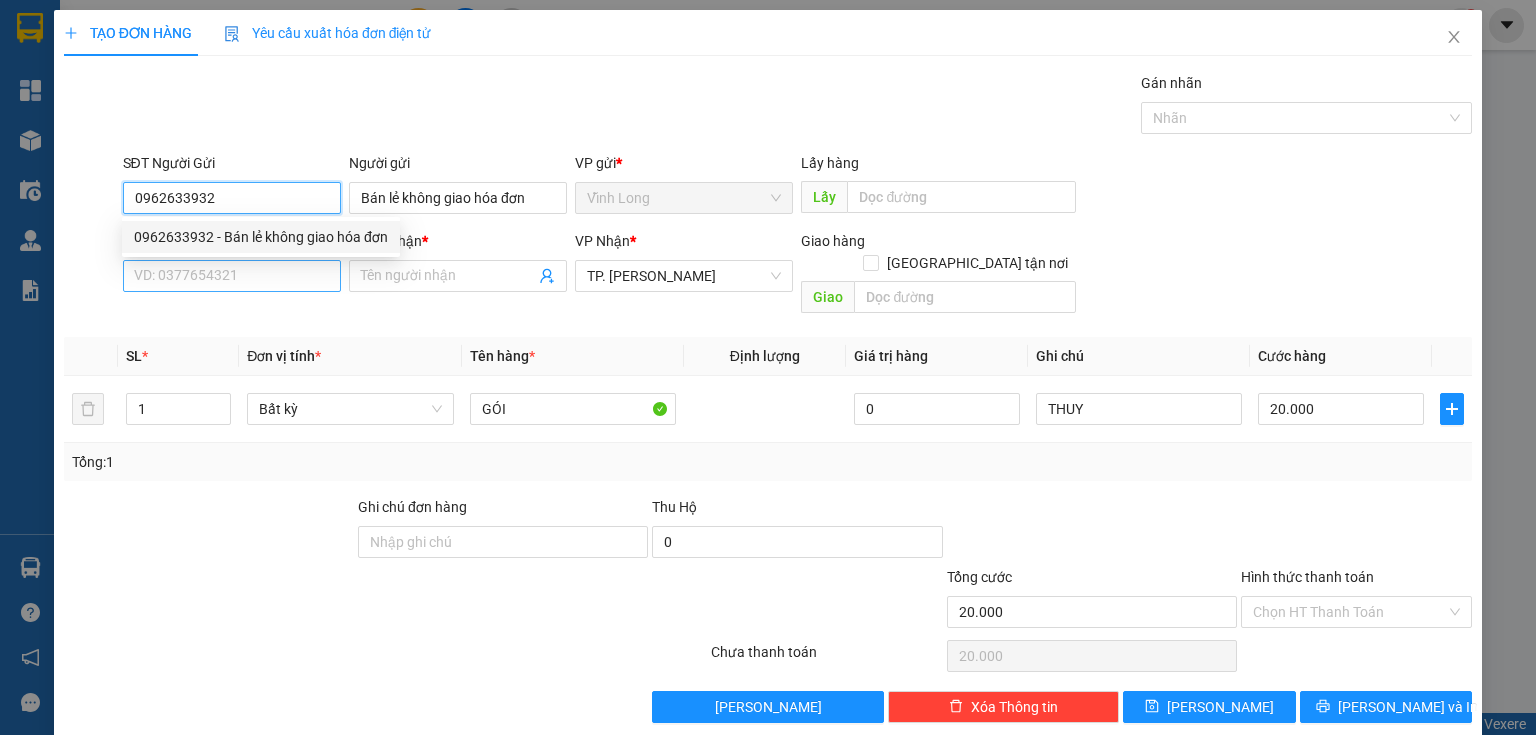 type on "0962633932" 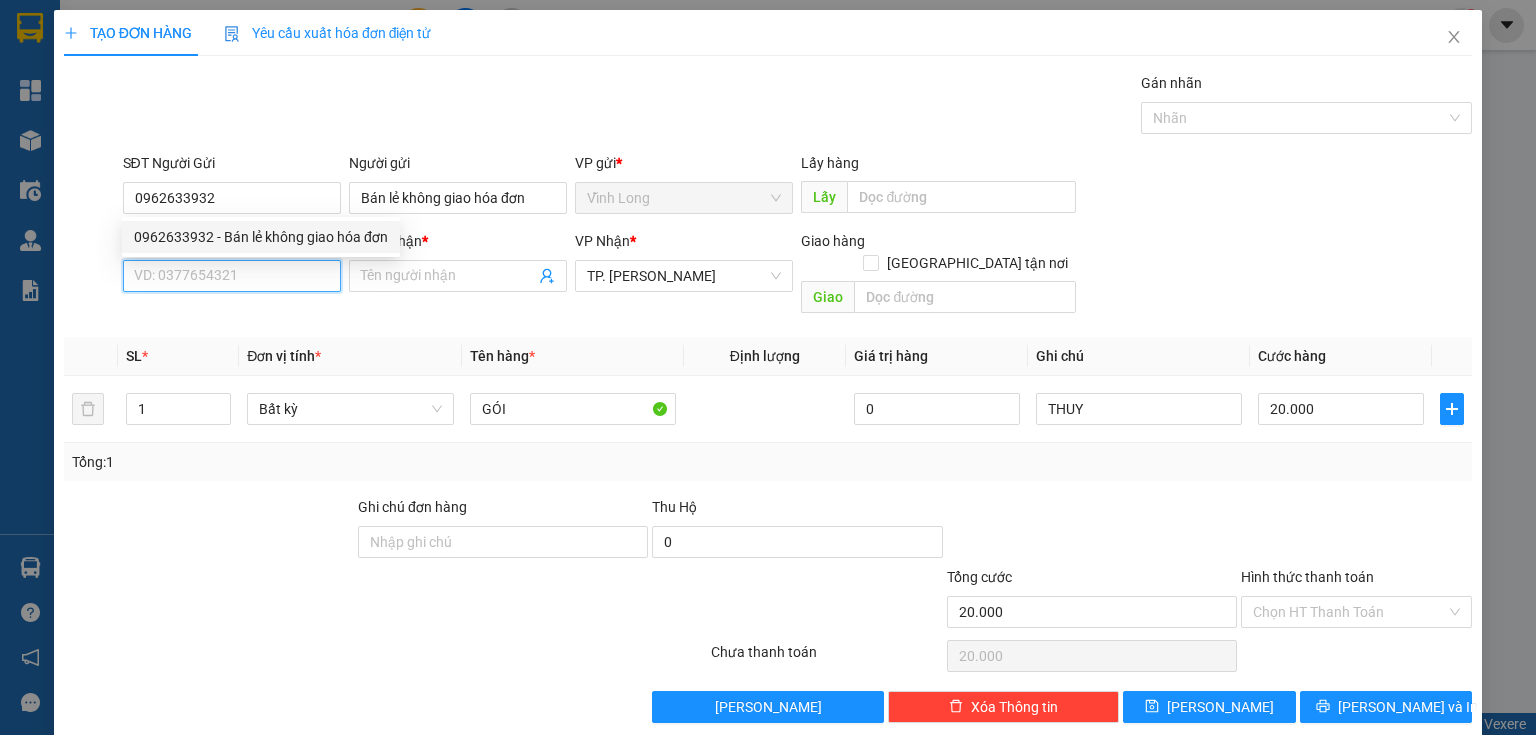 click on "SĐT Người Nhận  *" at bounding box center [232, 276] 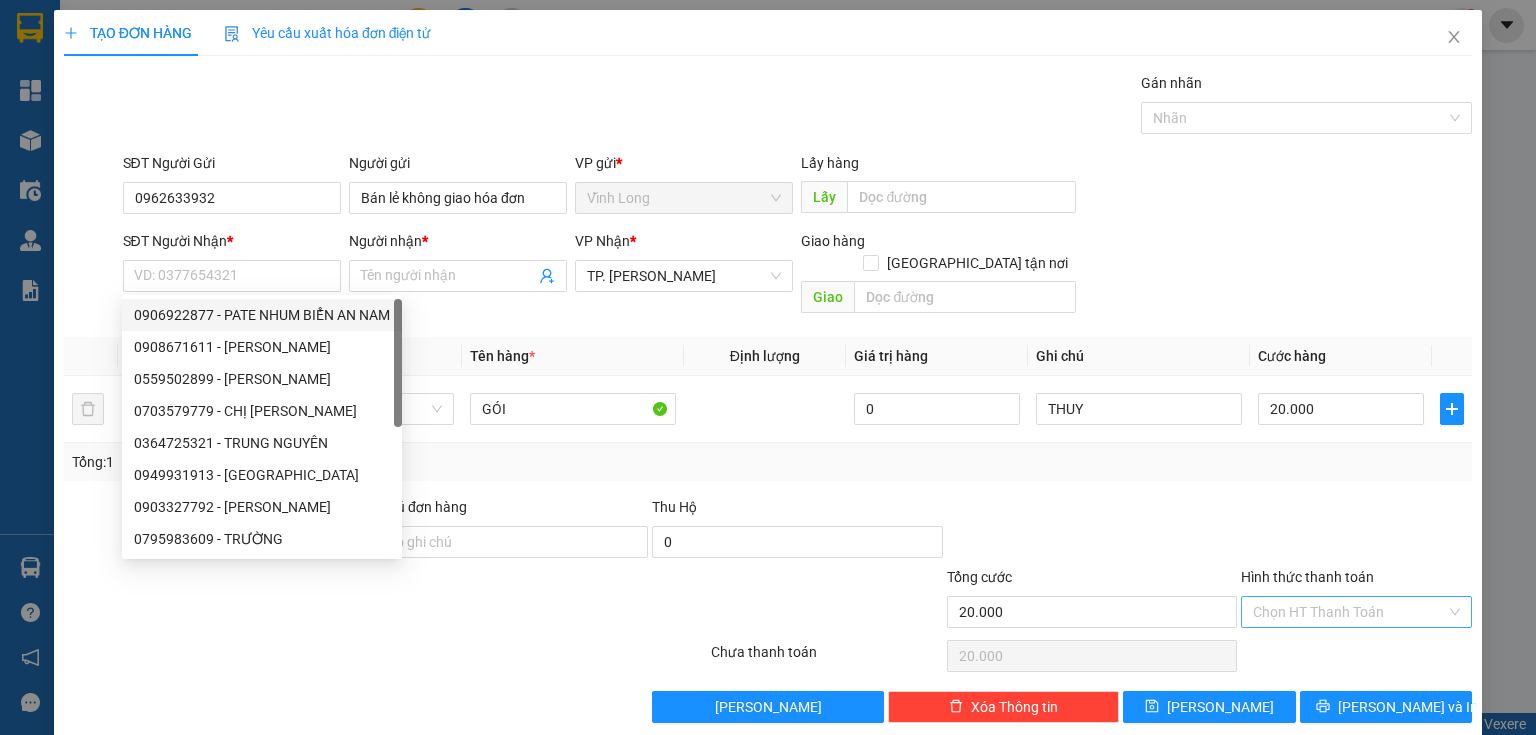 click on "Hình thức thanh toán" at bounding box center (1349, 612) 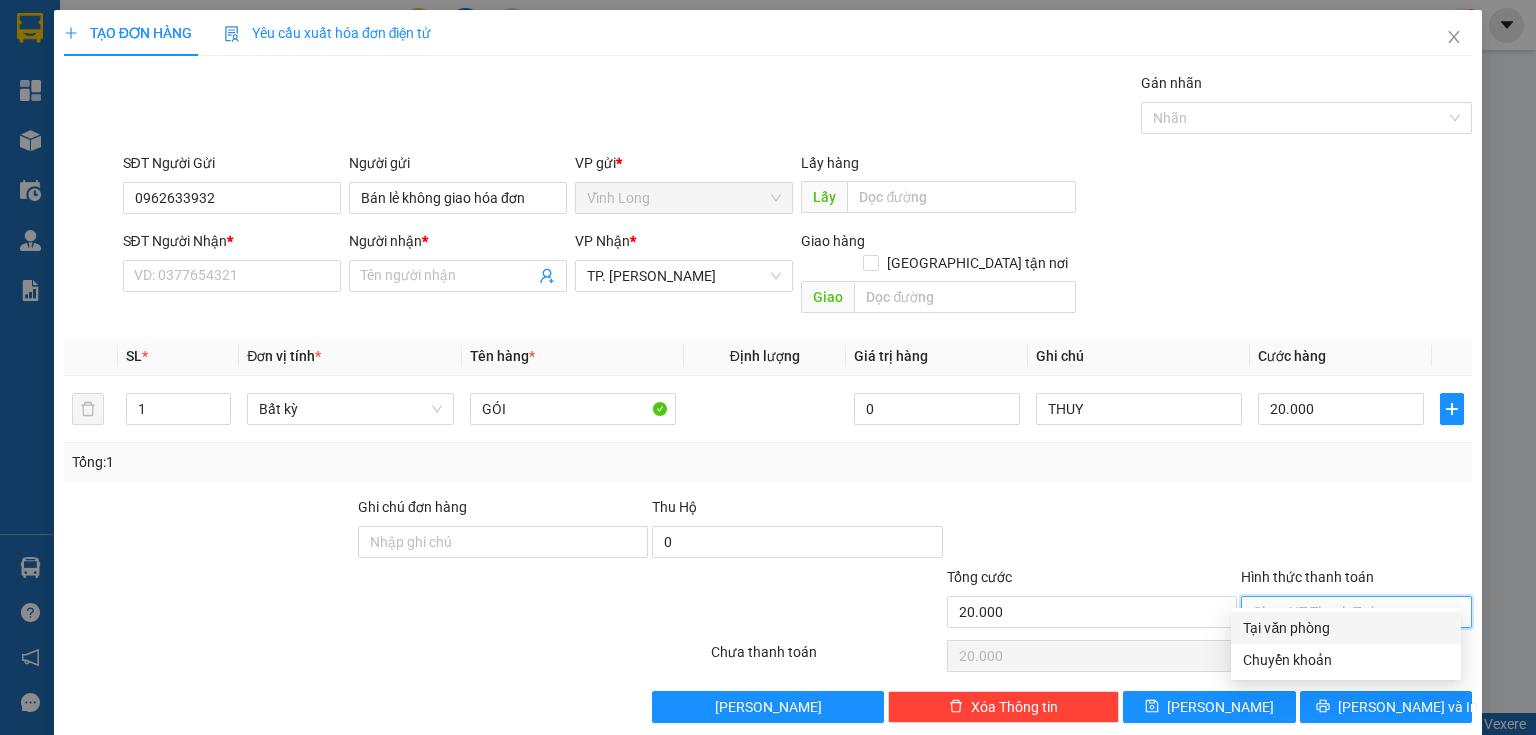 click on "Tại văn phòng" at bounding box center (1346, 628) 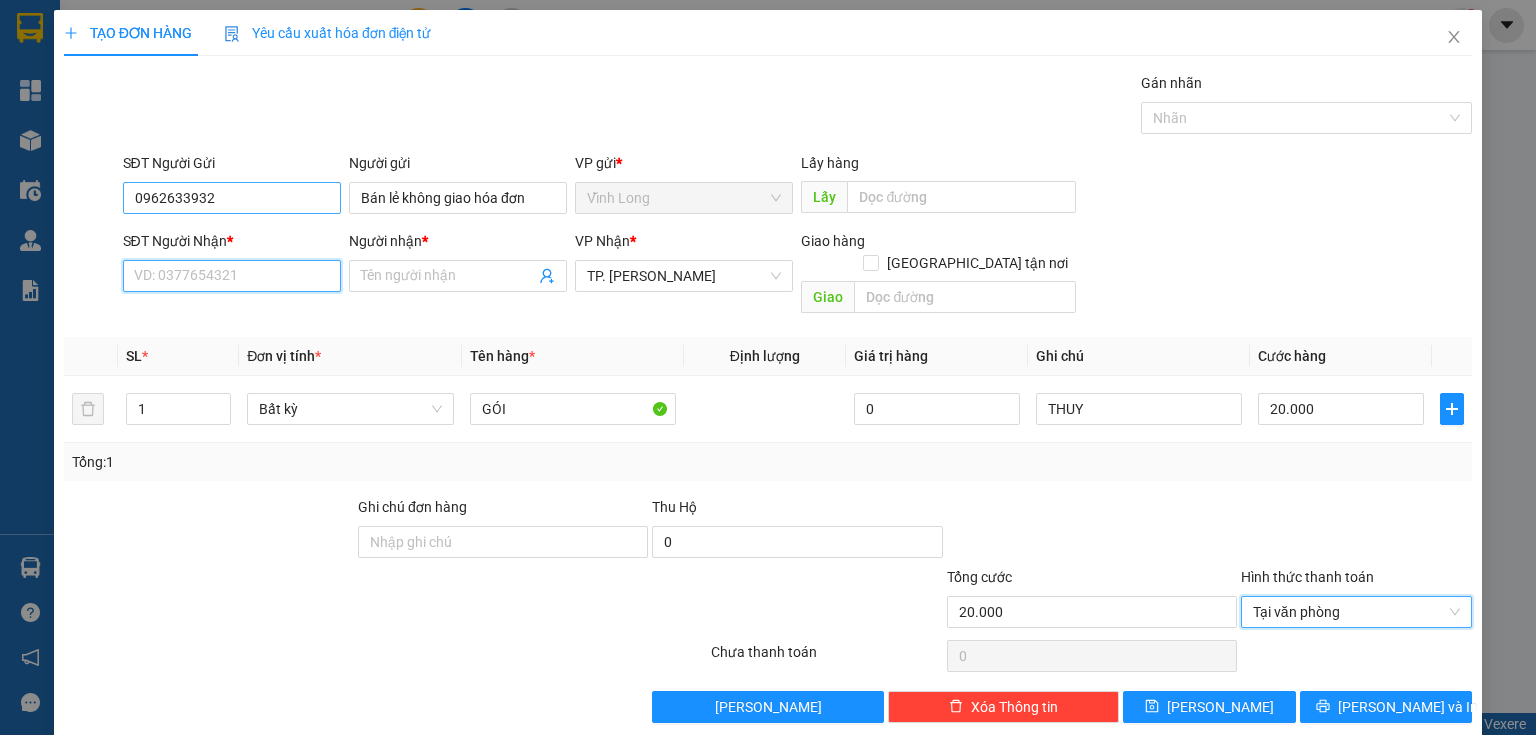 drag, startPoint x: 252, startPoint y: 284, endPoint x: 210, endPoint y: 199, distance: 94.81033 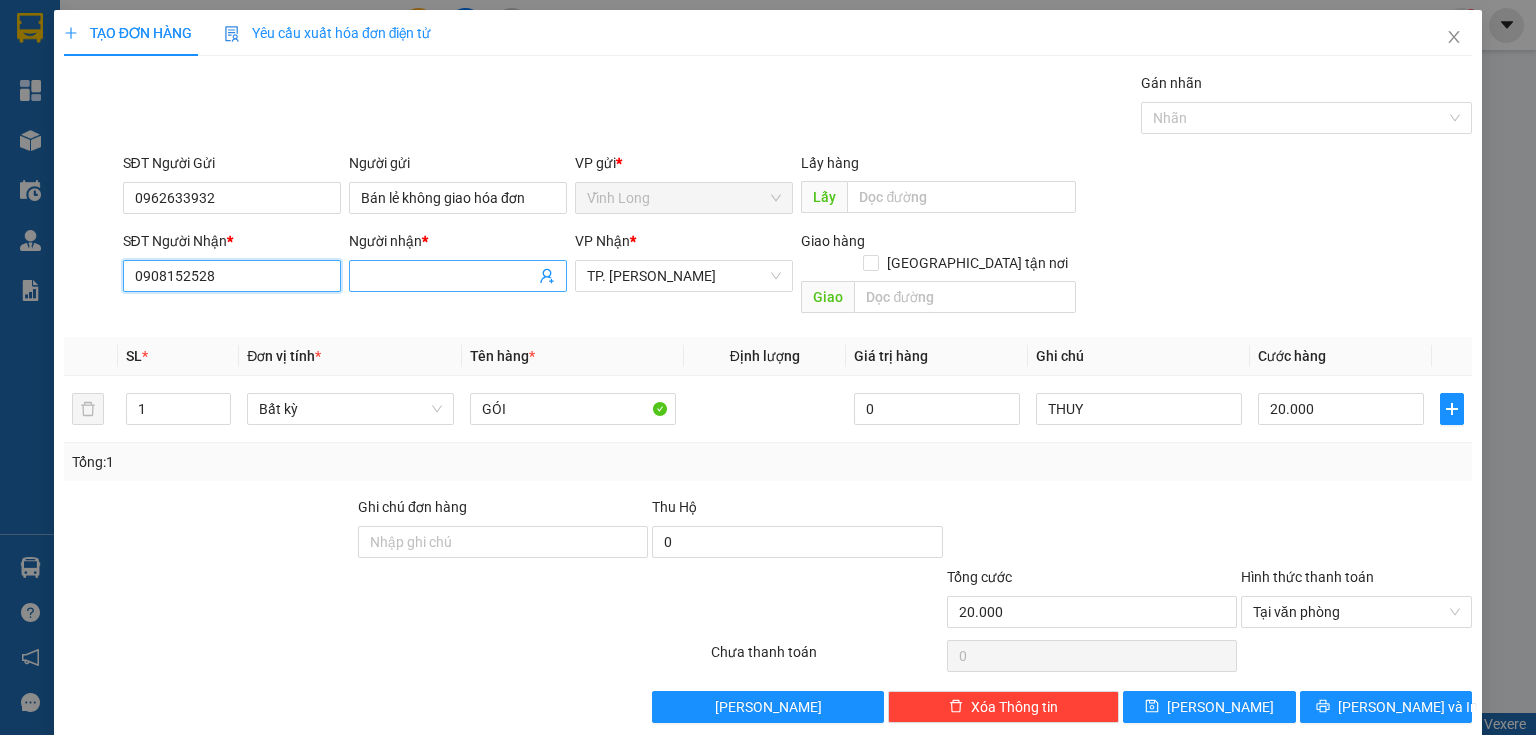type on "0908152528" 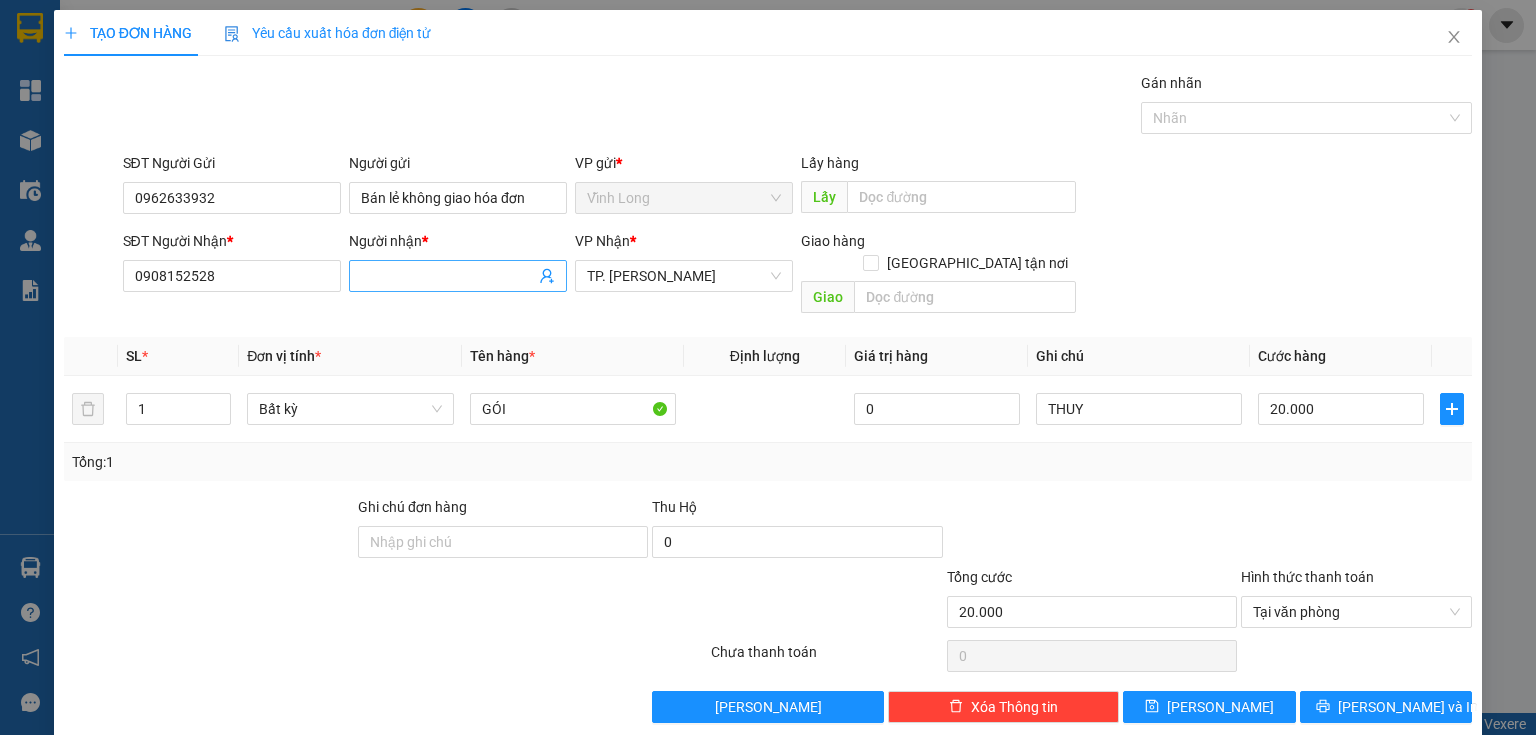 drag, startPoint x: 393, startPoint y: 282, endPoint x: 413, endPoint y: 288, distance: 20.880613 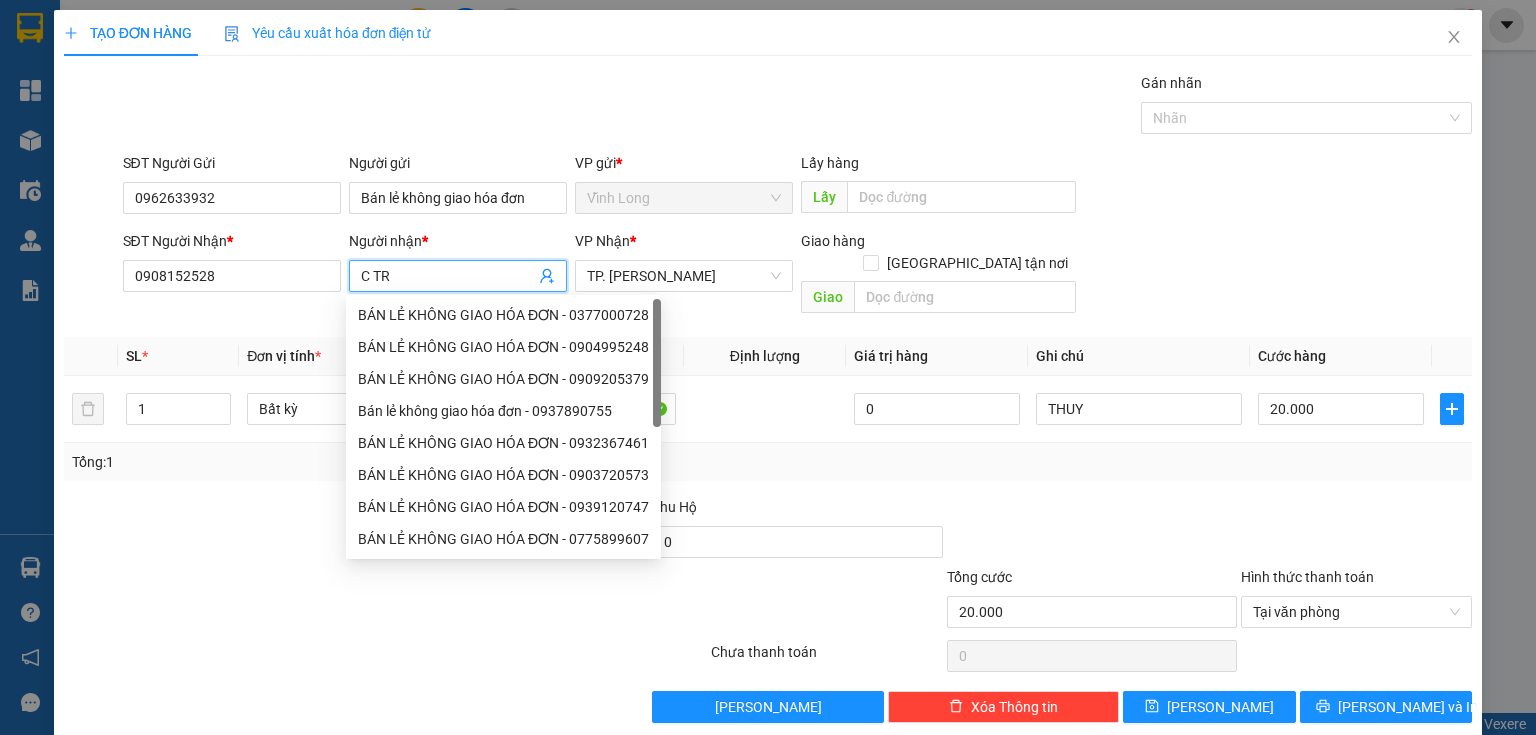 type on "C TRA" 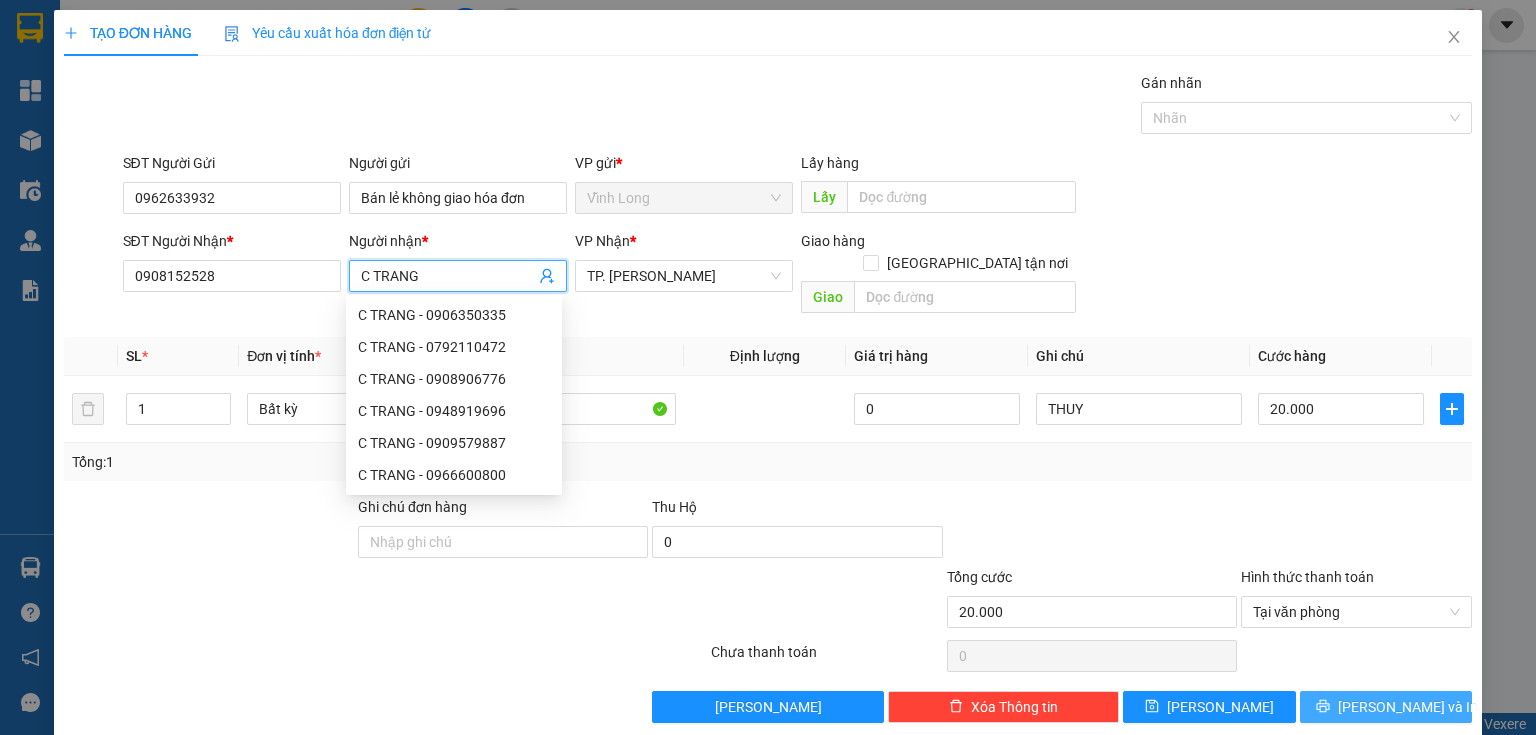click on "Lưu và In" at bounding box center [1386, 707] 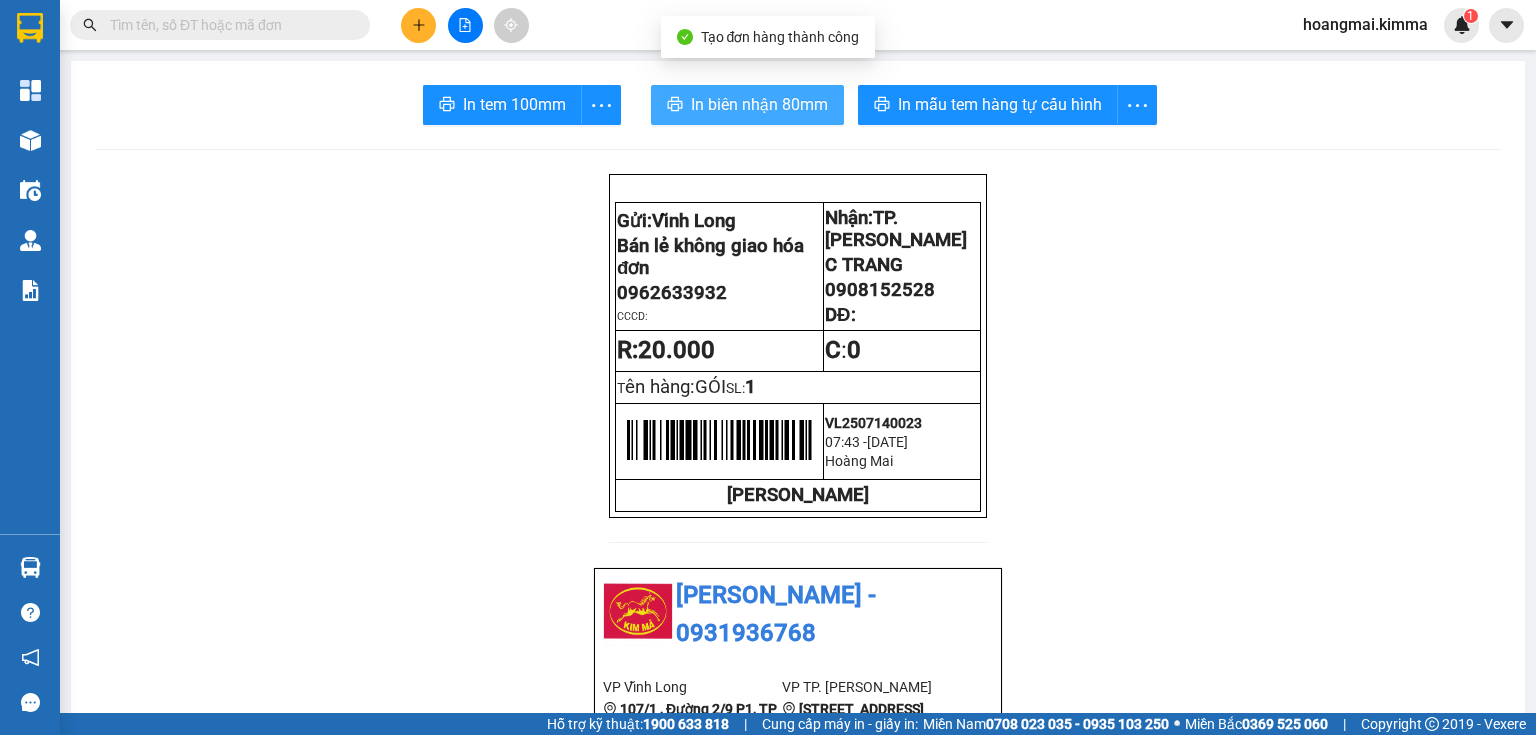 click on "In biên nhận 80mm" at bounding box center (759, 104) 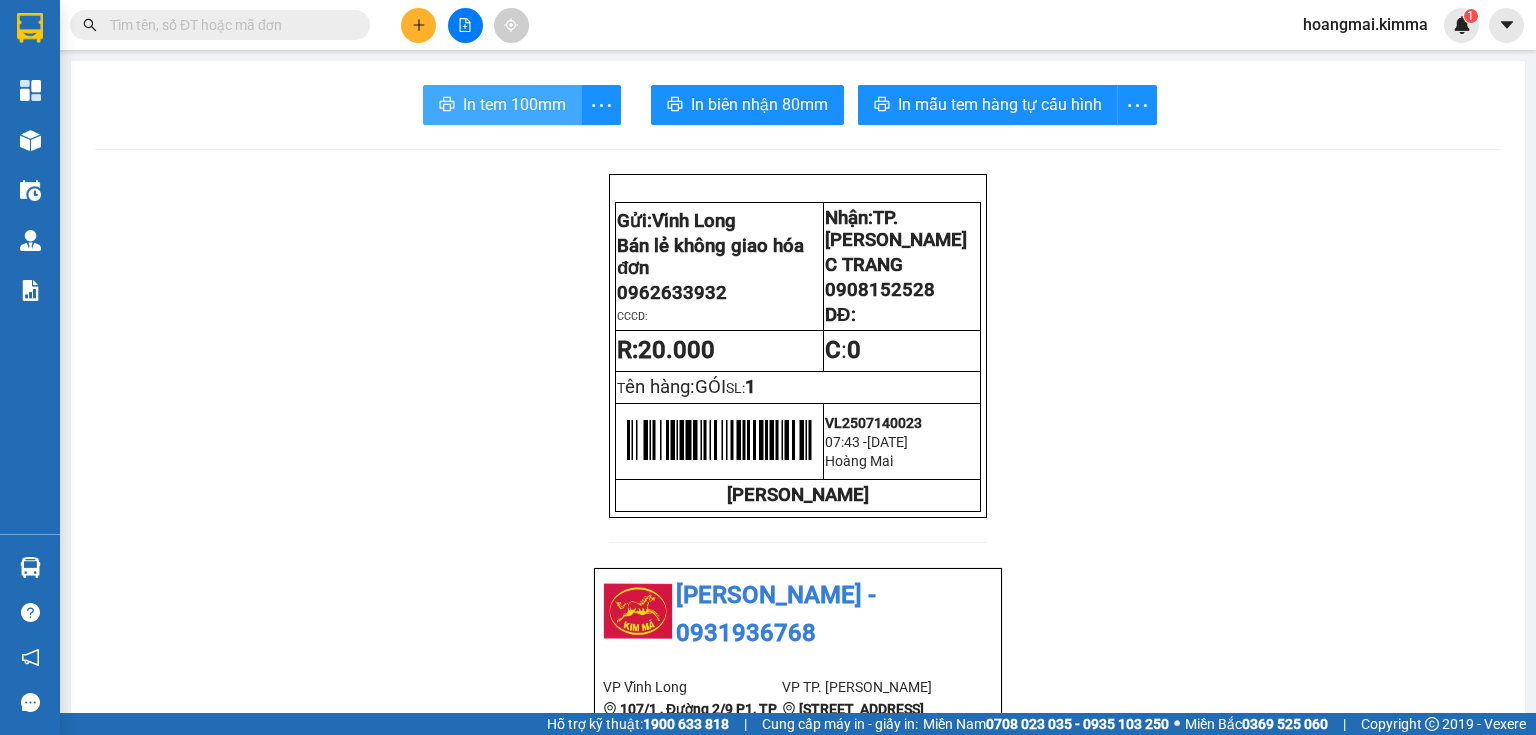click on "In tem 100mm" at bounding box center [514, 104] 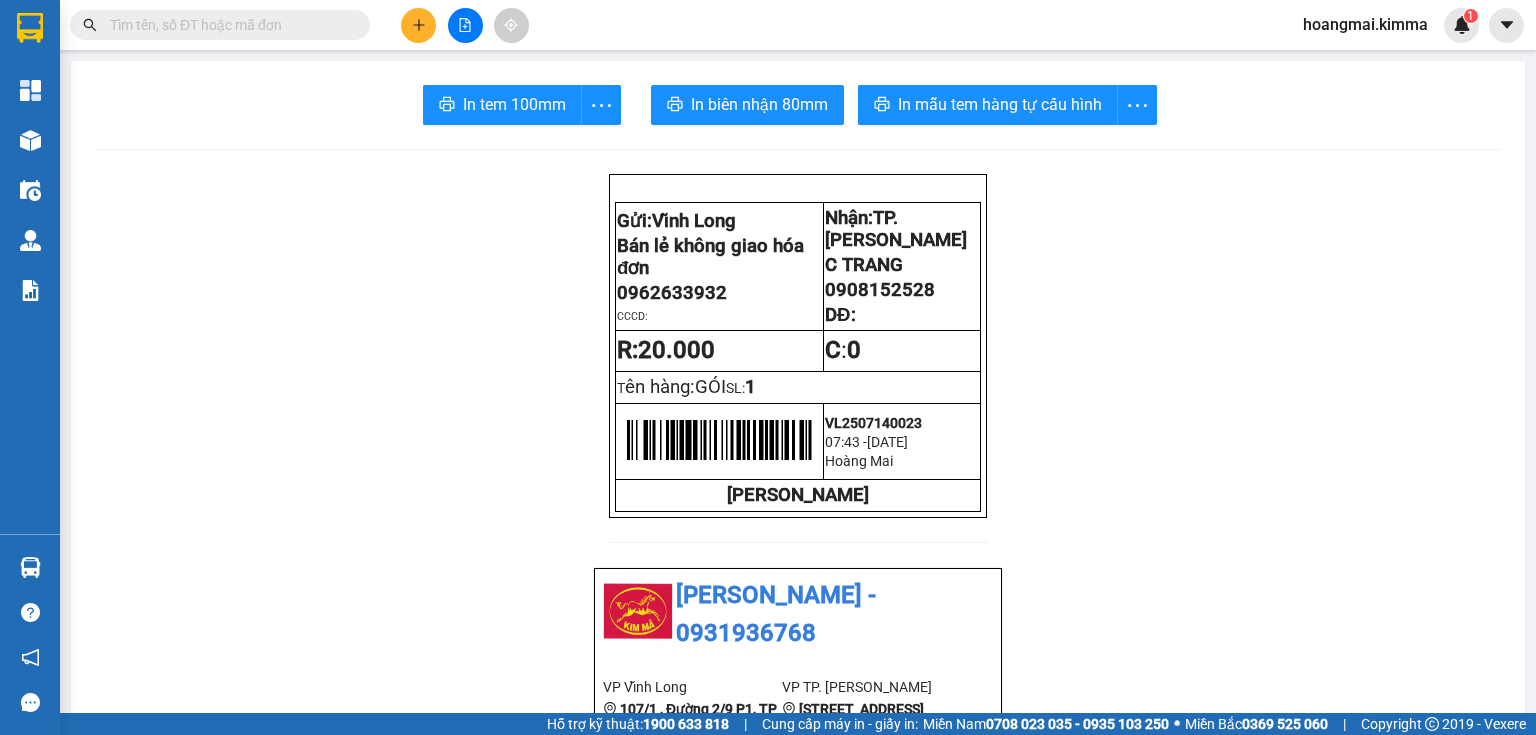 drag, startPoint x: 296, startPoint y: 17, endPoint x: 309, endPoint y: 20, distance: 13.341664 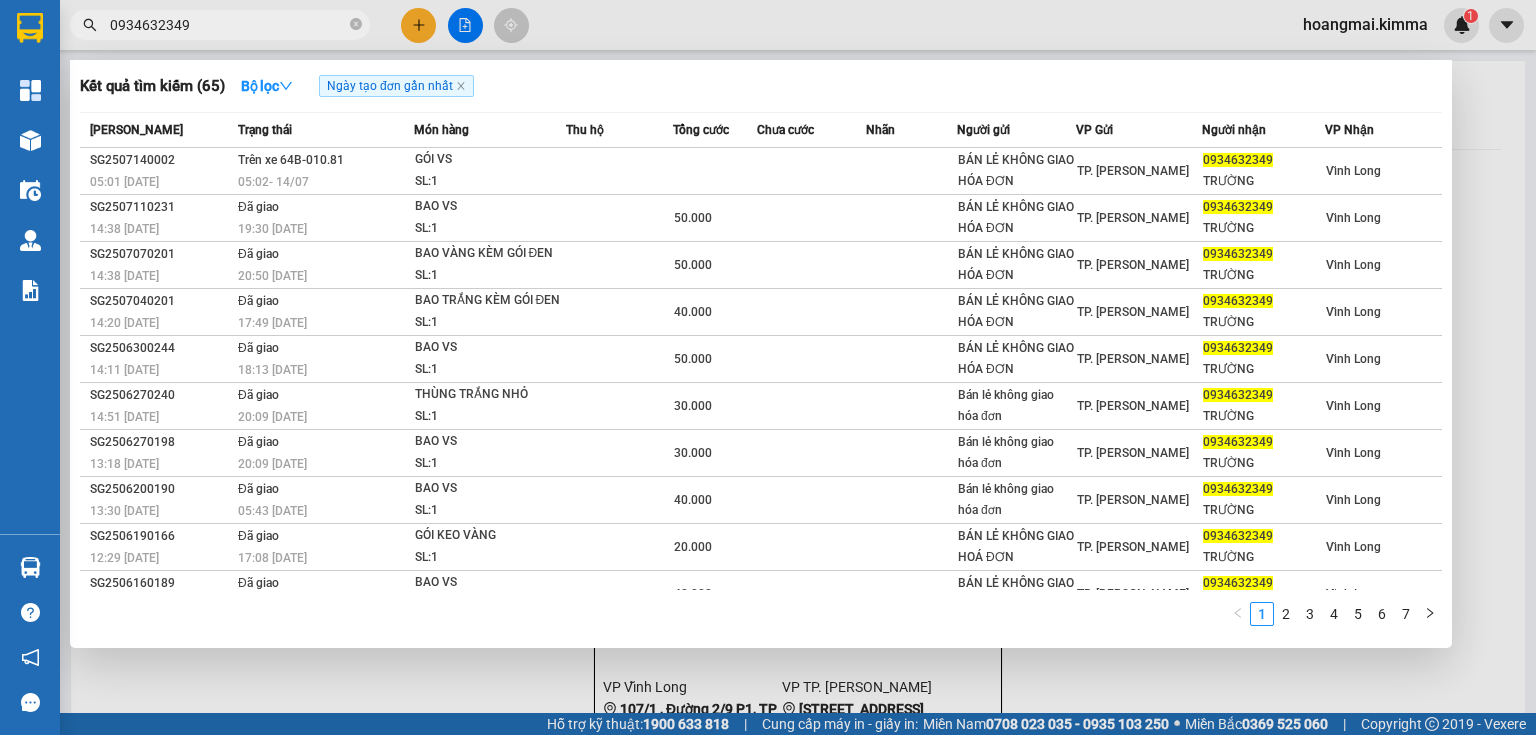 type on "0934632349" 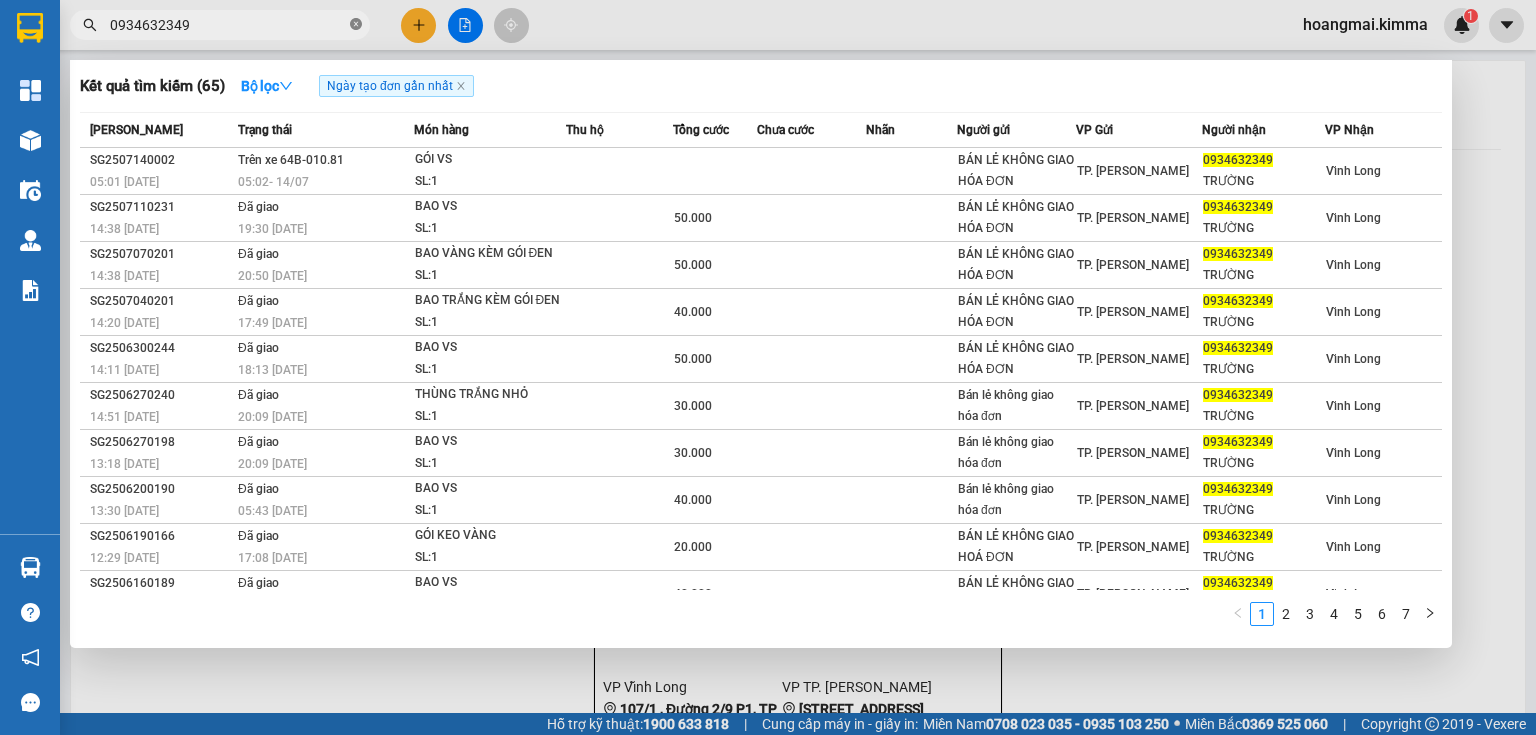 click 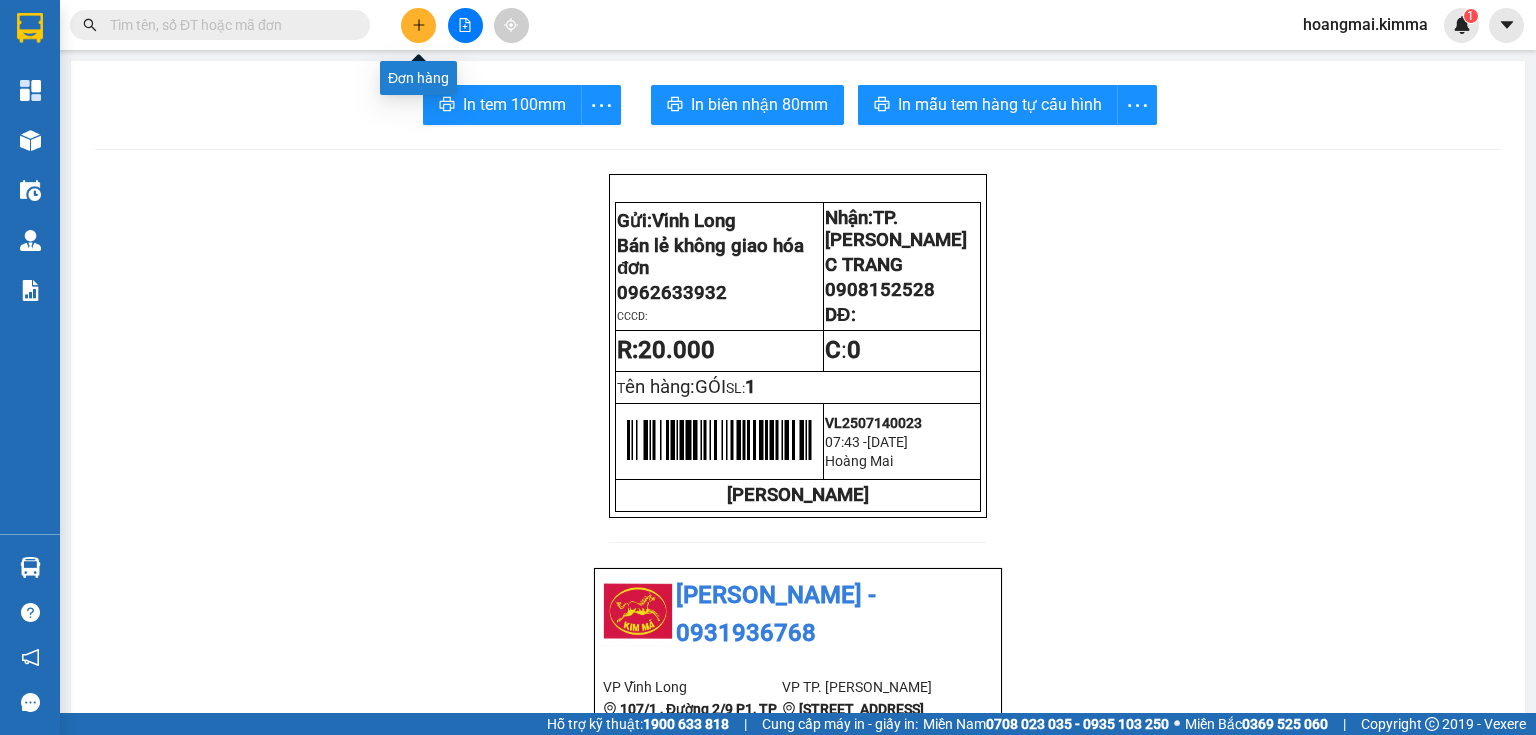click at bounding box center (418, 25) 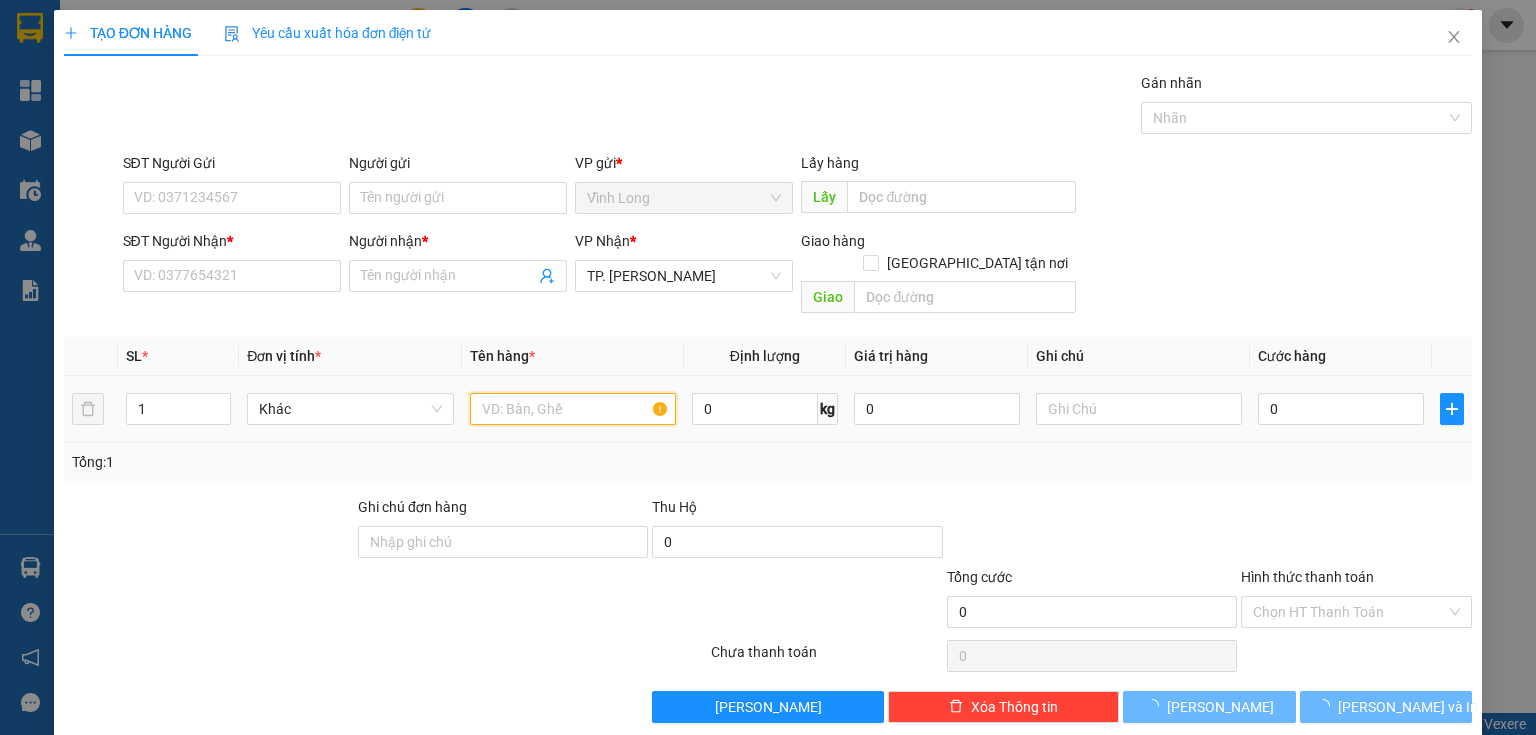 click at bounding box center [573, 409] 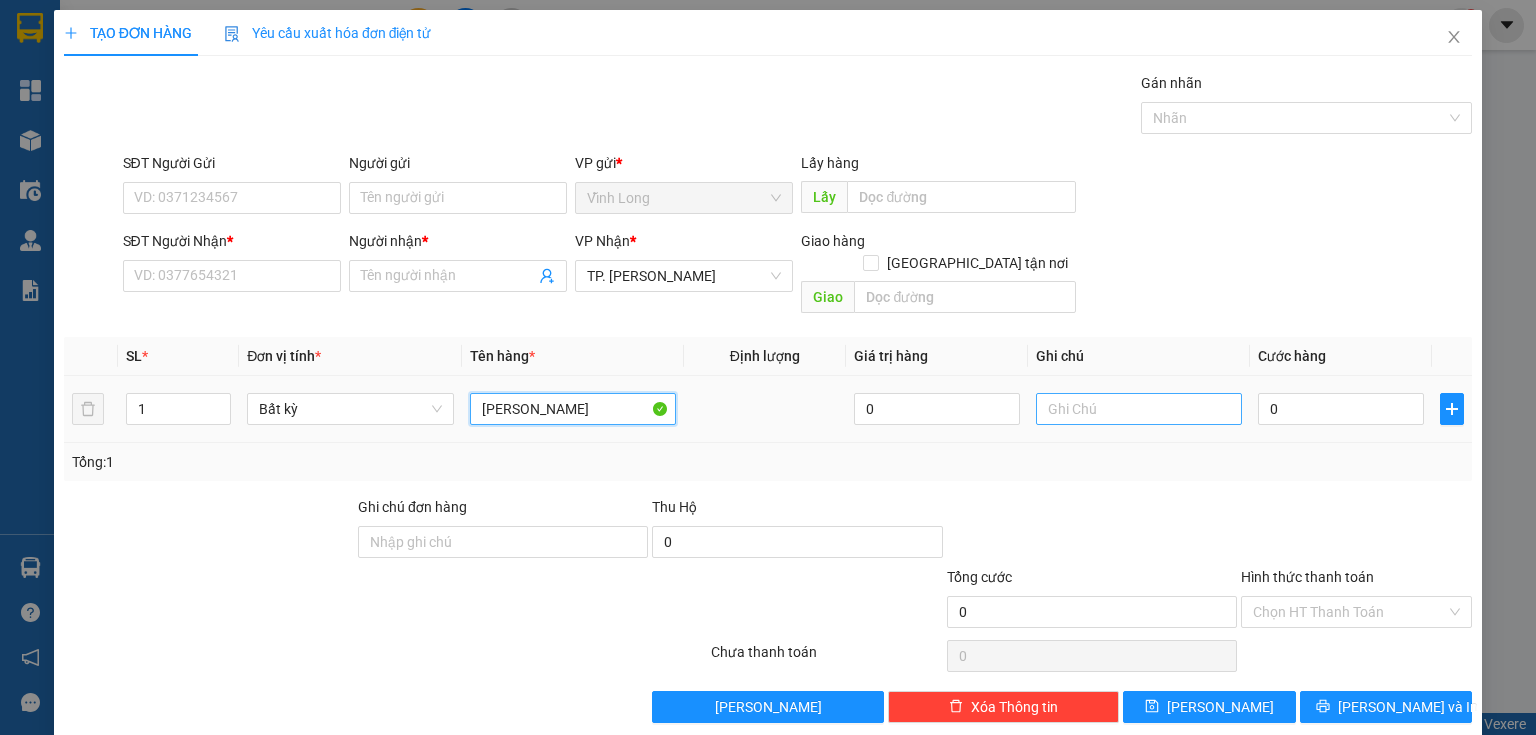 type on "THÙNG LAVIE" 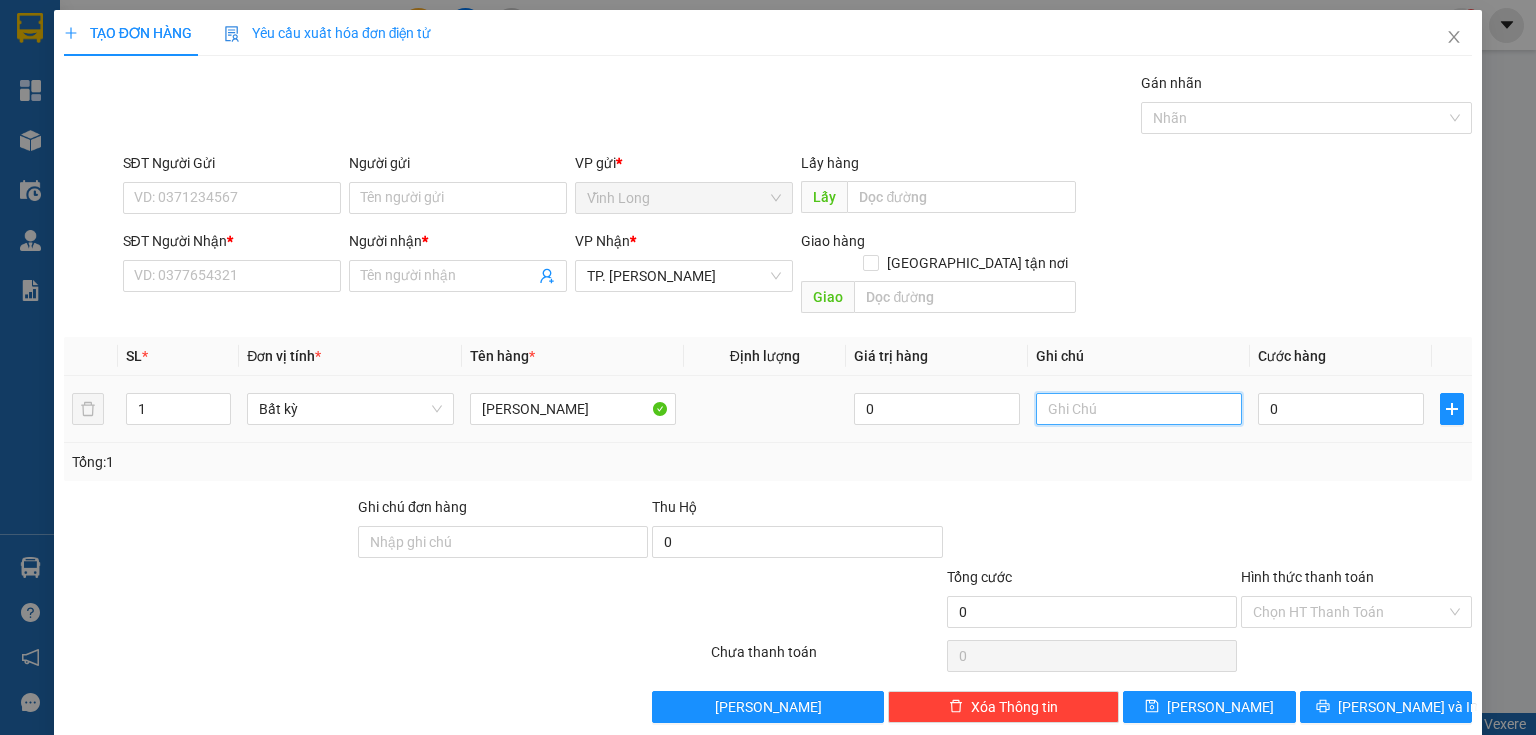 click at bounding box center [1139, 409] 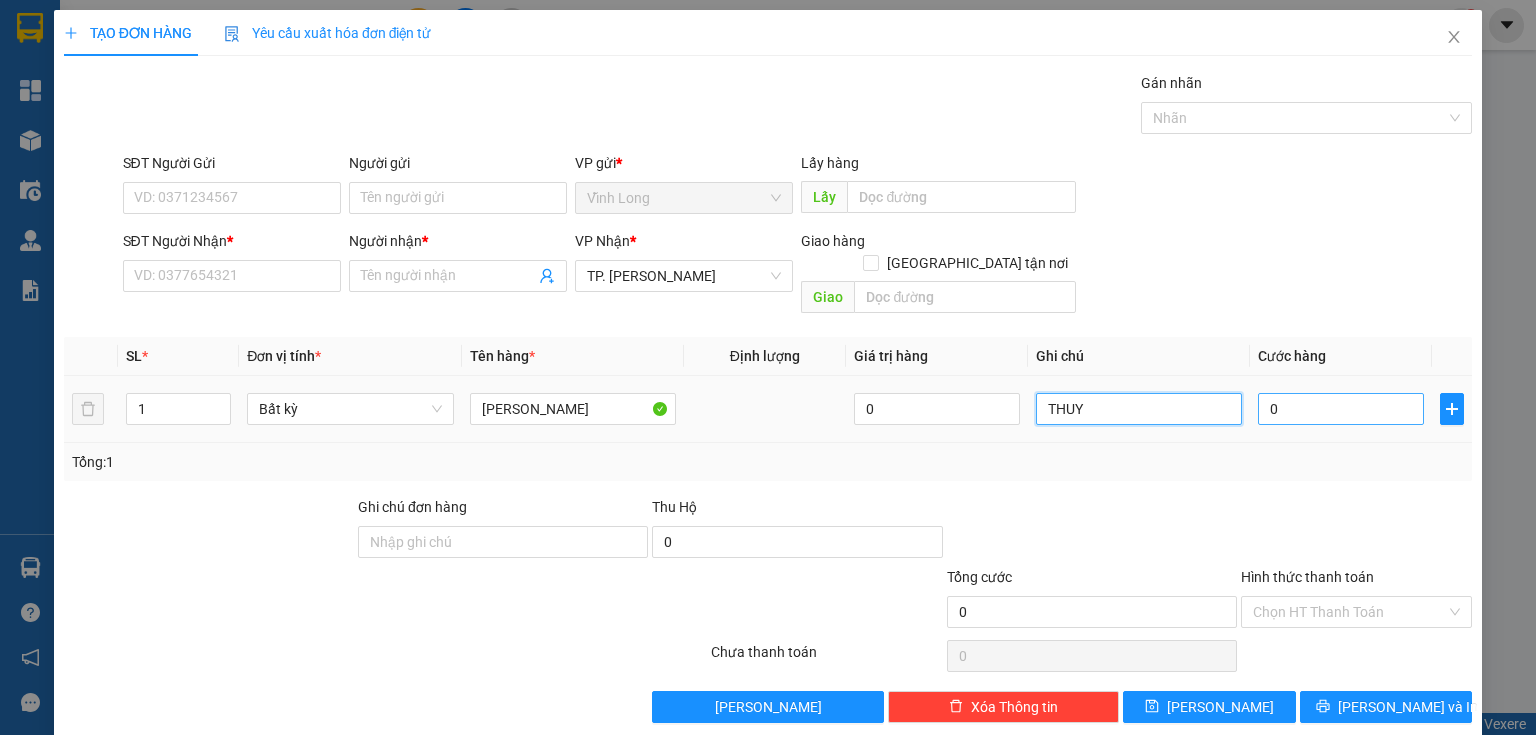 type on "THUY" 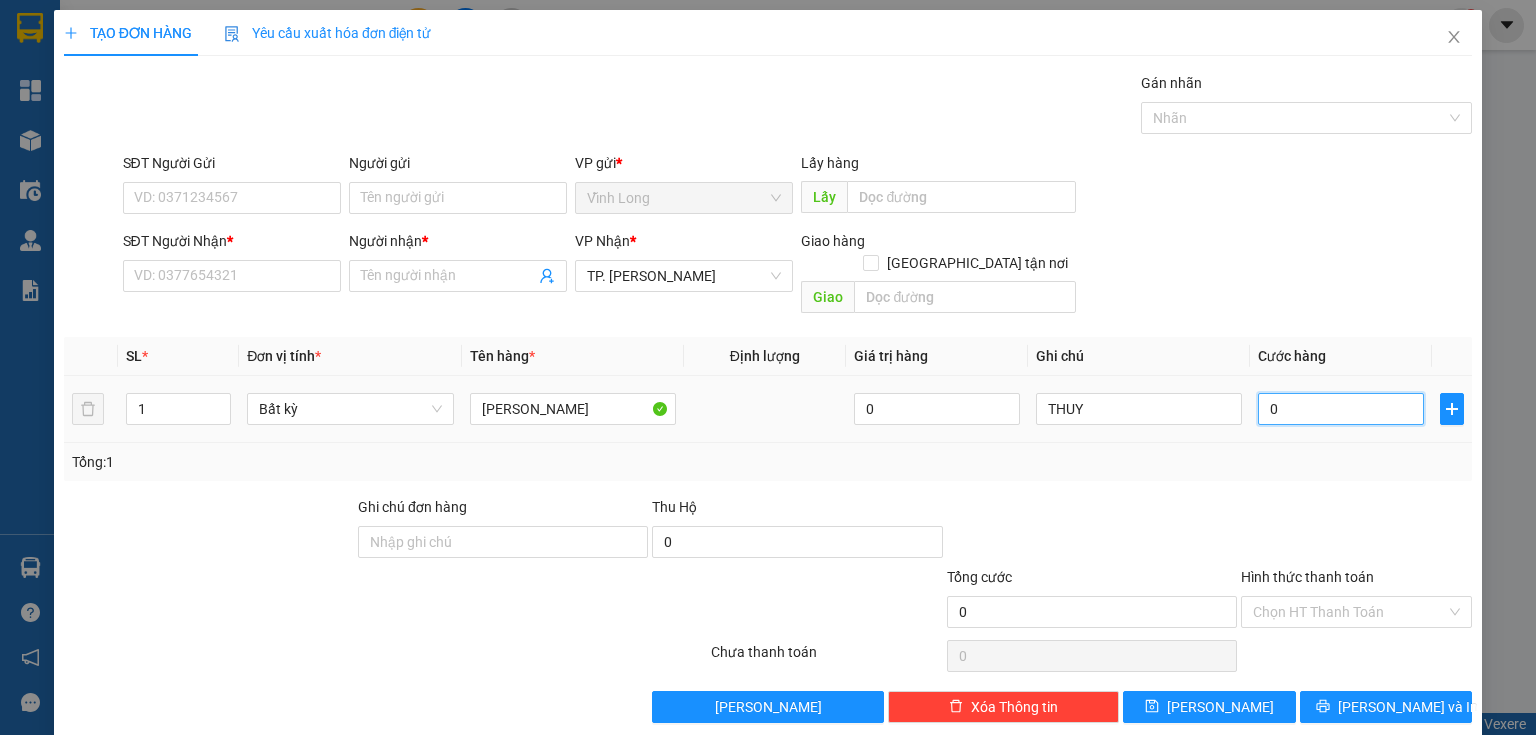 click on "0" at bounding box center (1341, 409) 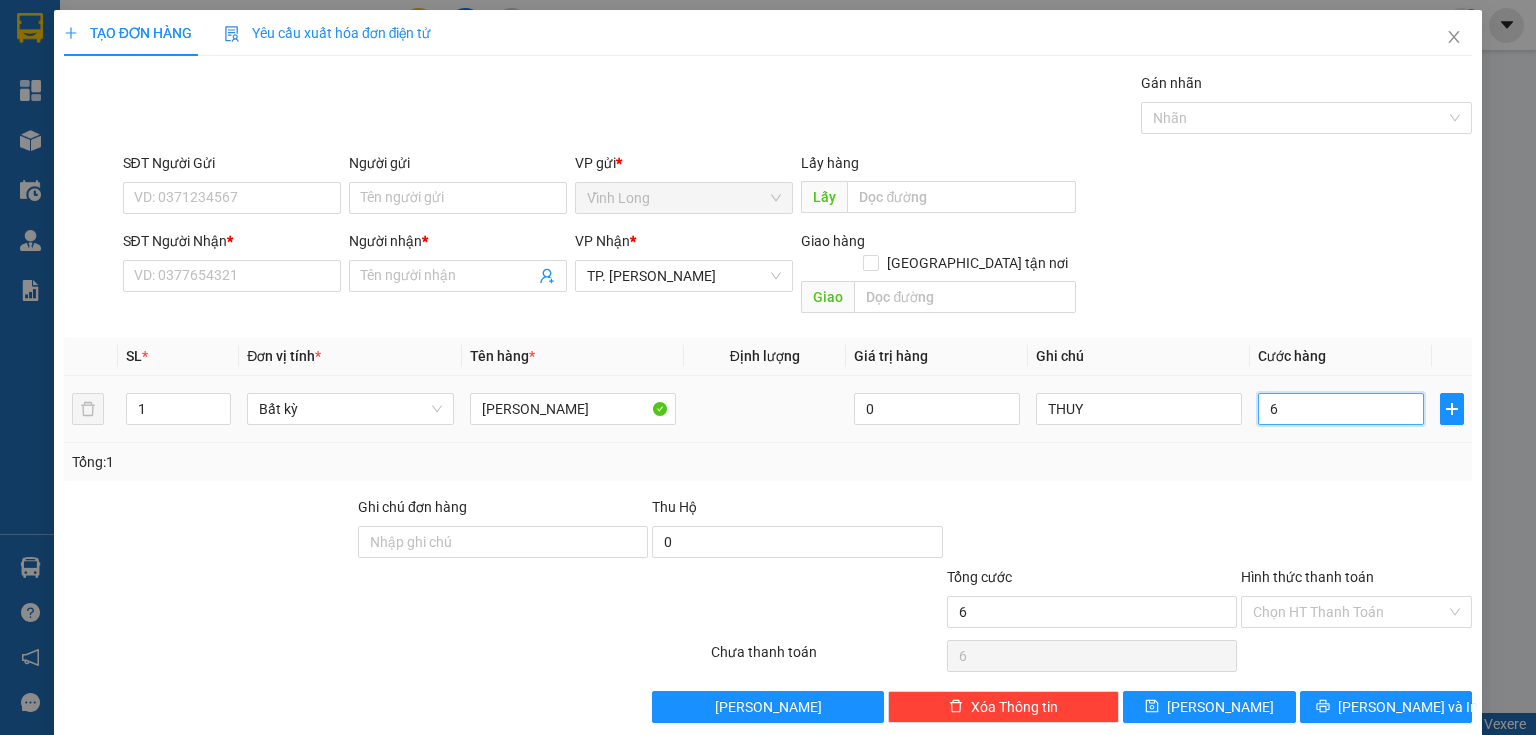 type on "60" 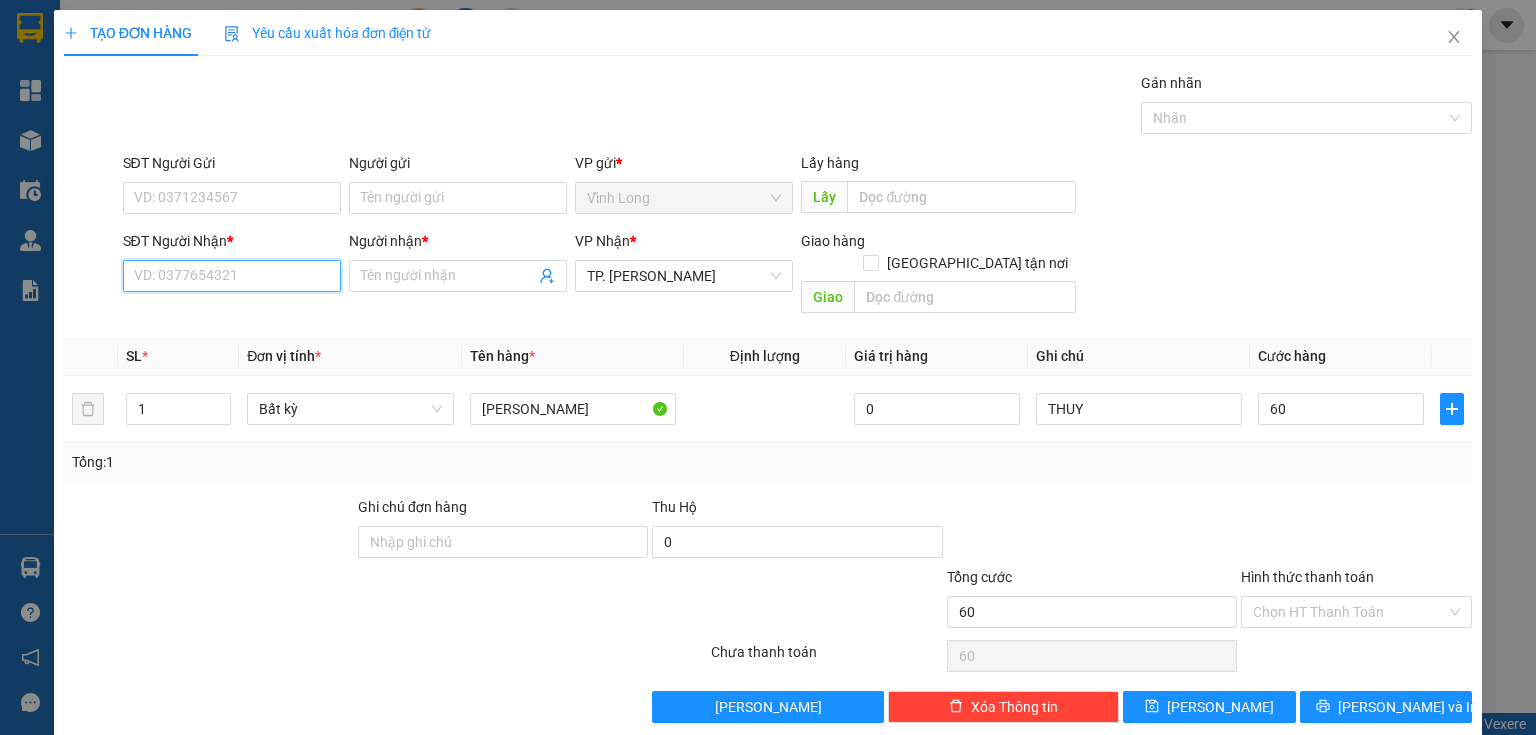 type on "60.000" 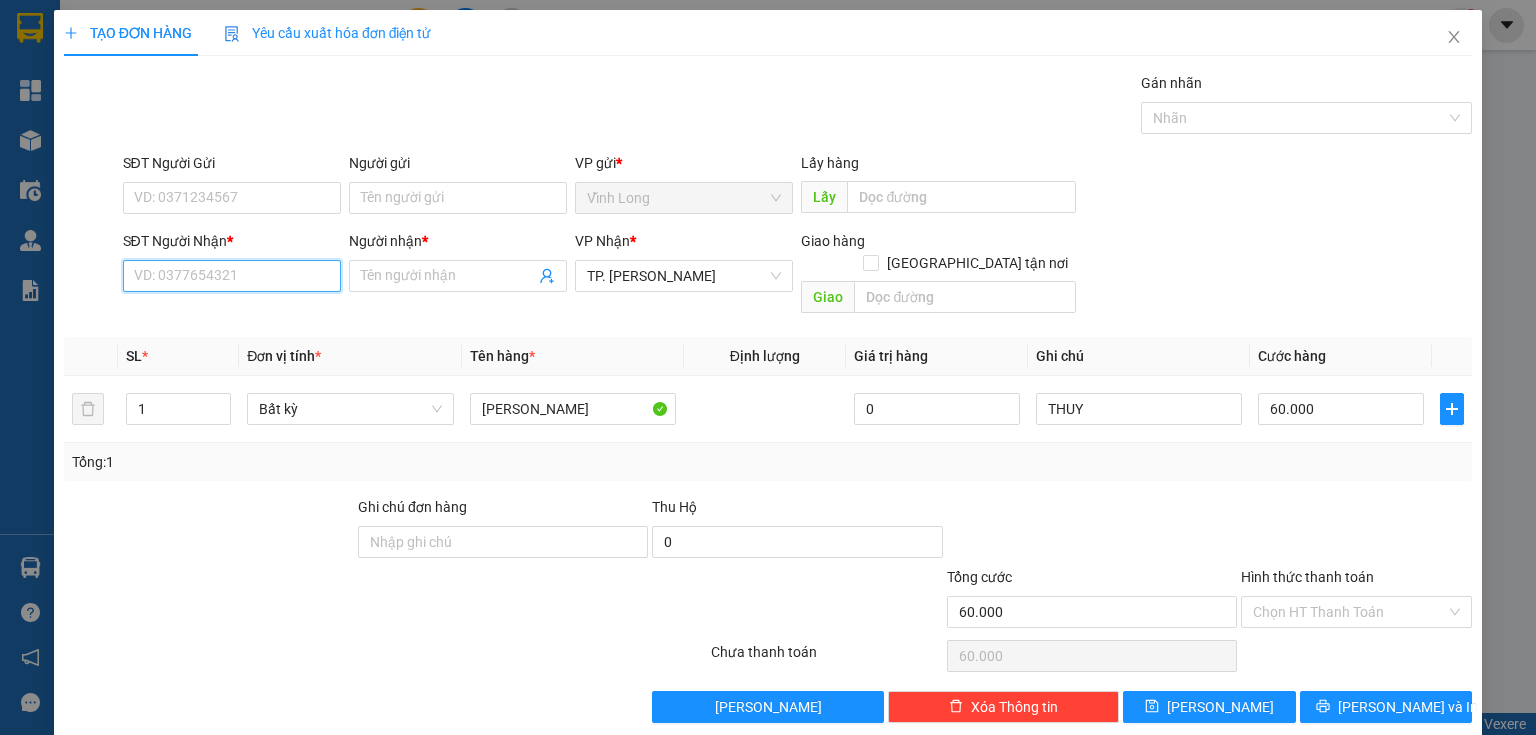 click on "SĐT Người Nhận  *" at bounding box center (232, 276) 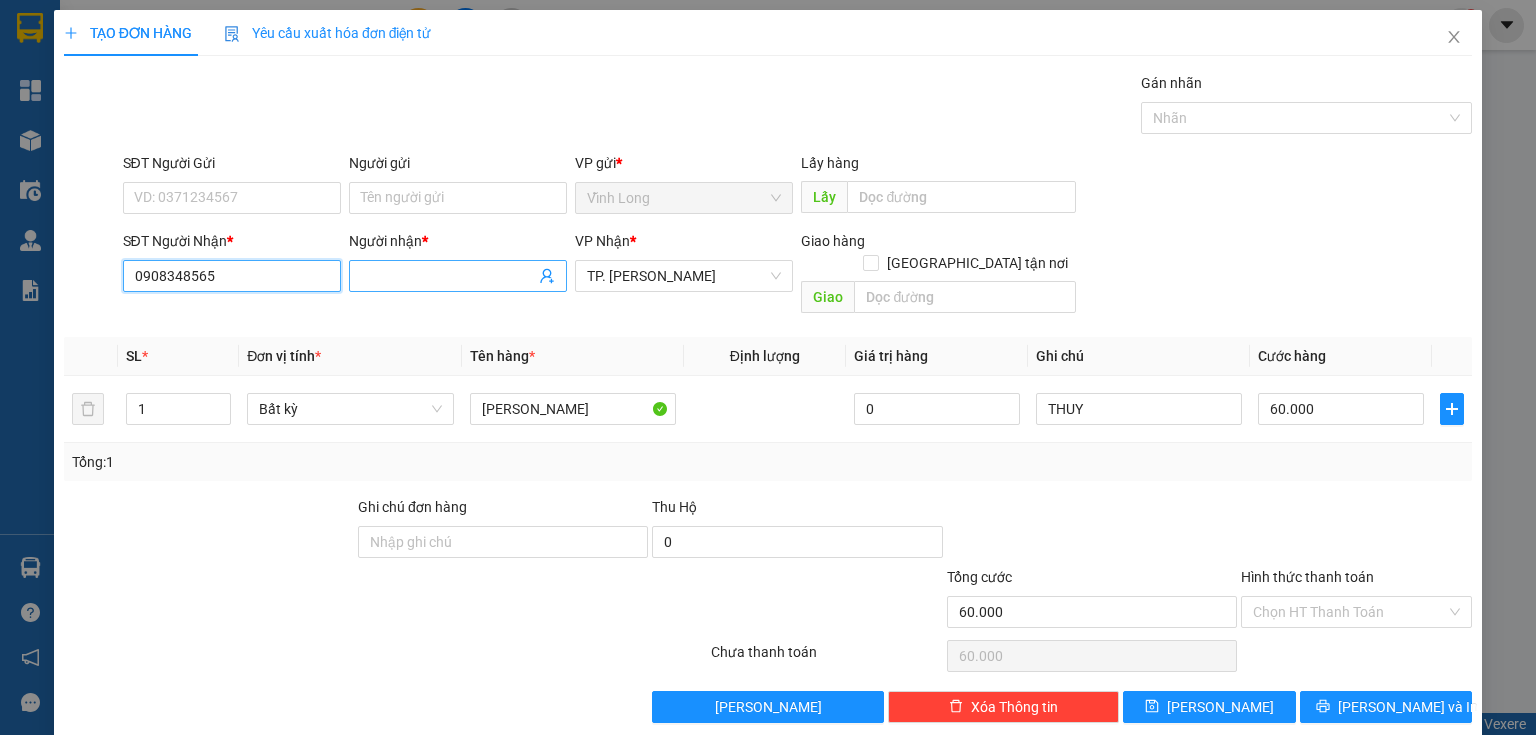 type on "0908348565" 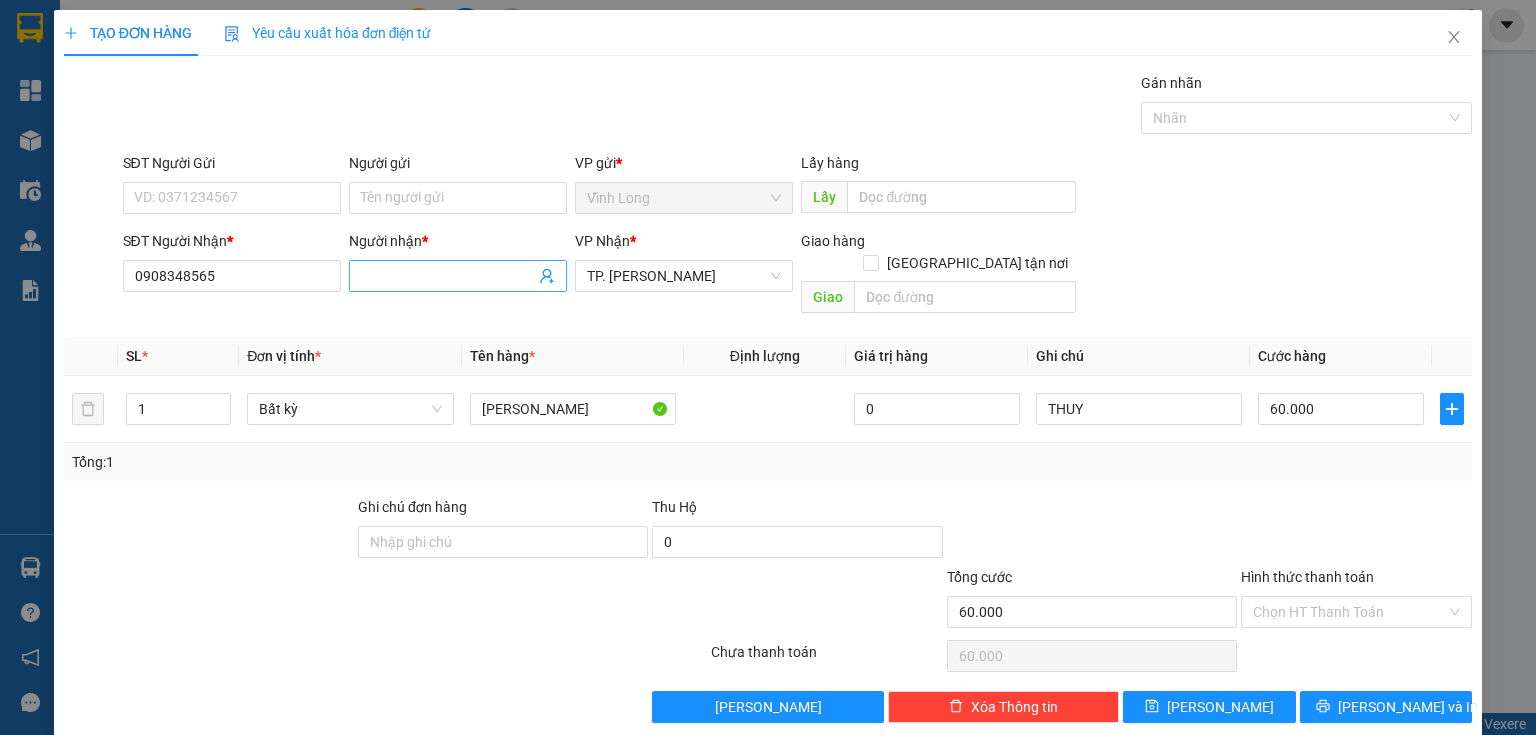 click on "Người nhận  *" at bounding box center (448, 276) 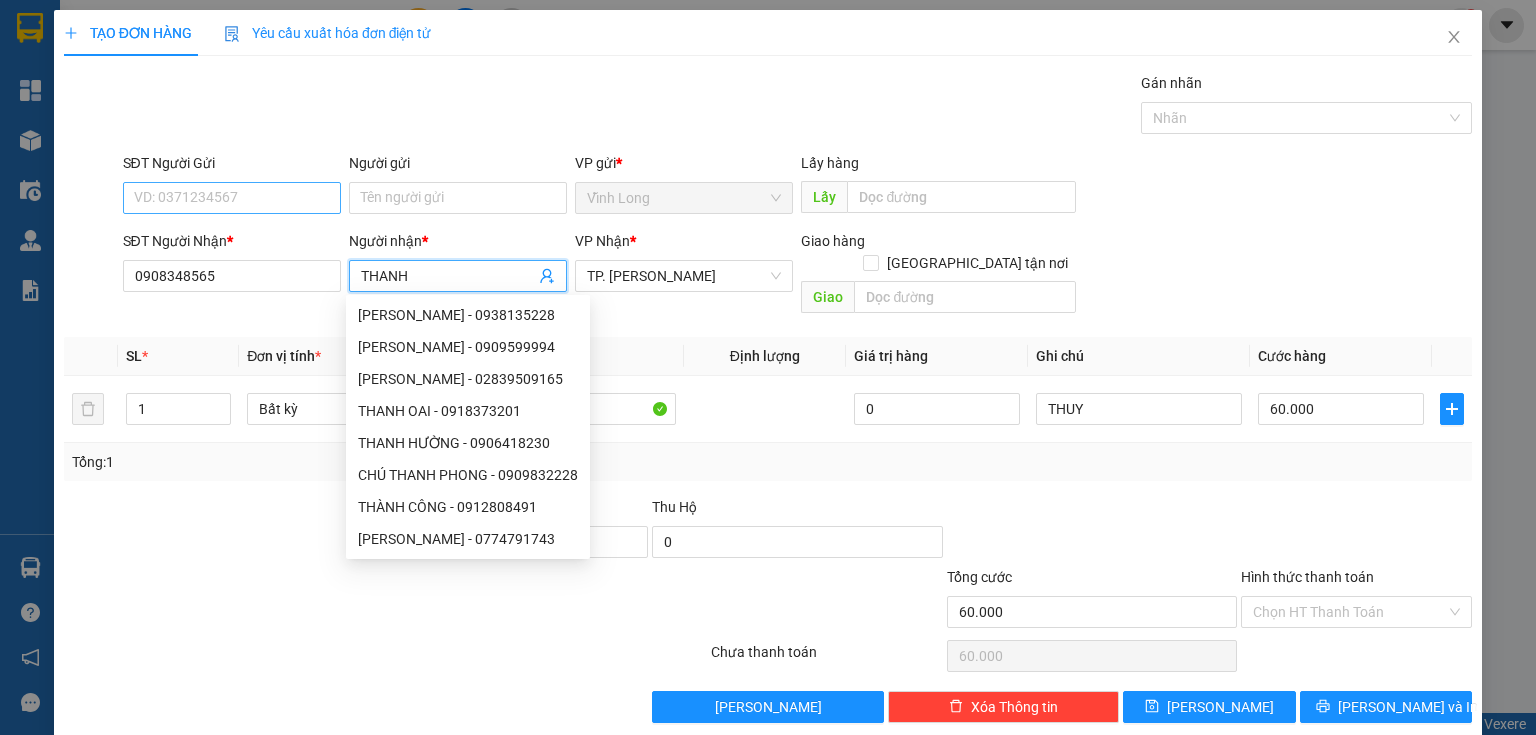 type on "THANH" 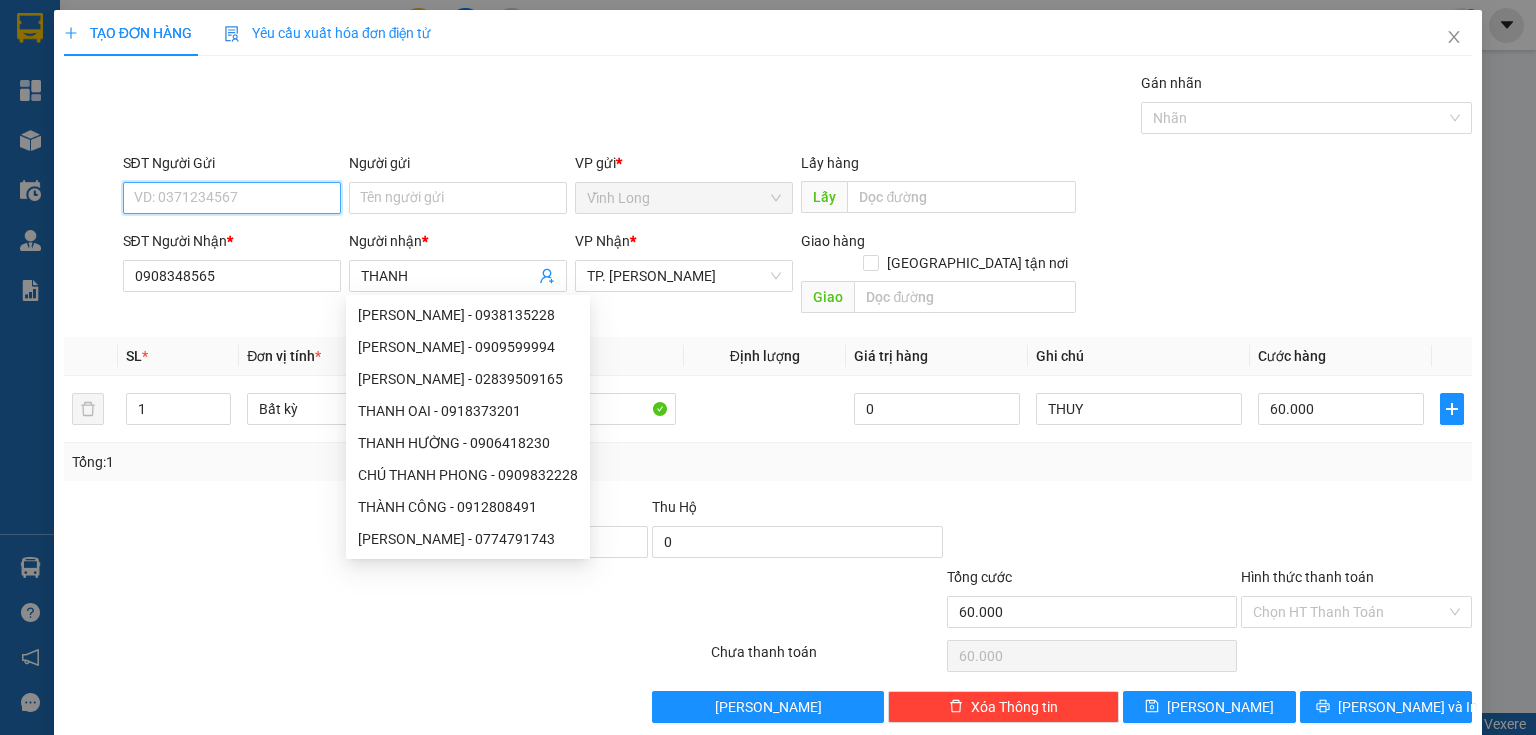 click on "SĐT Người Gửi" at bounding box center (232, 198) 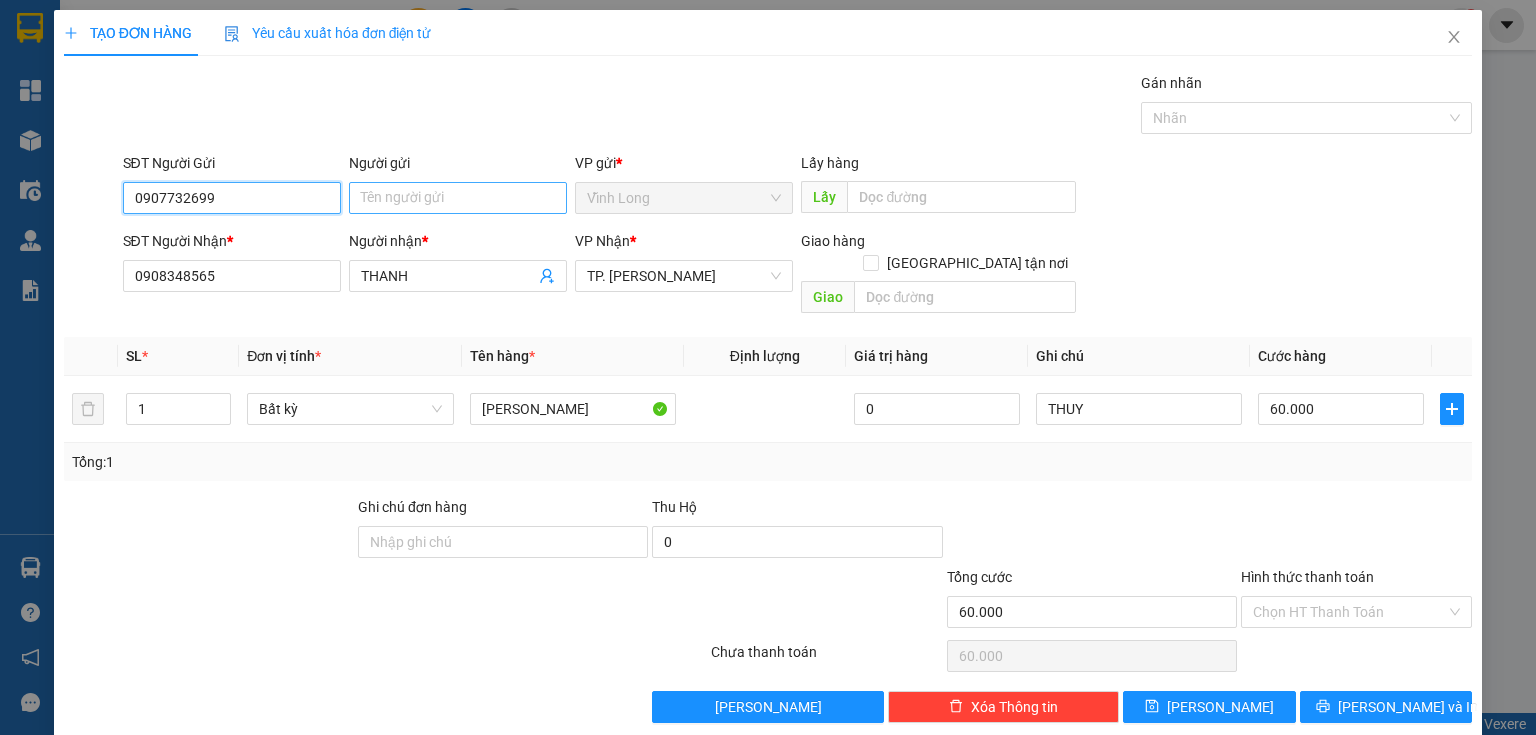 type on "0907732699" 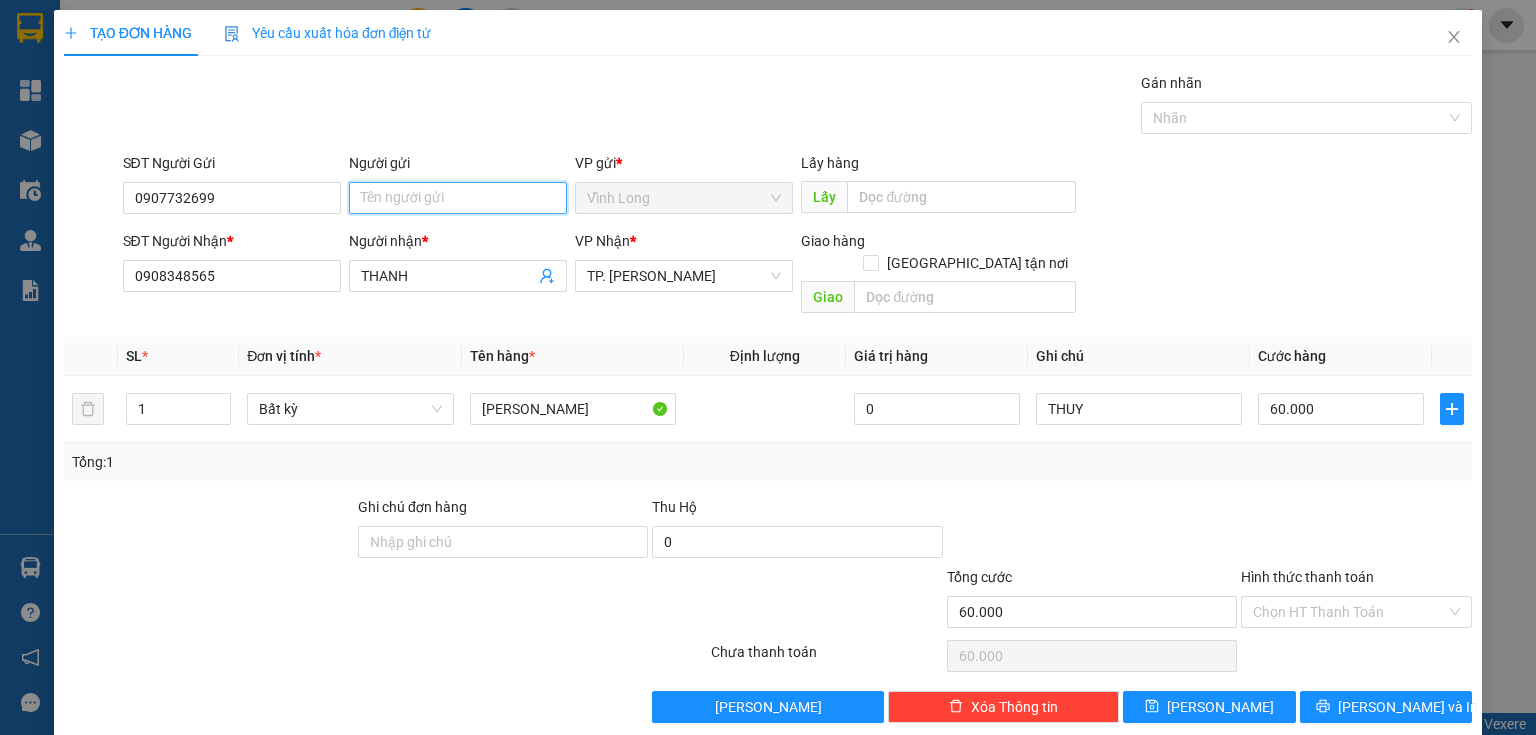 click on "Người gửi" at bounding box center [458, 198] 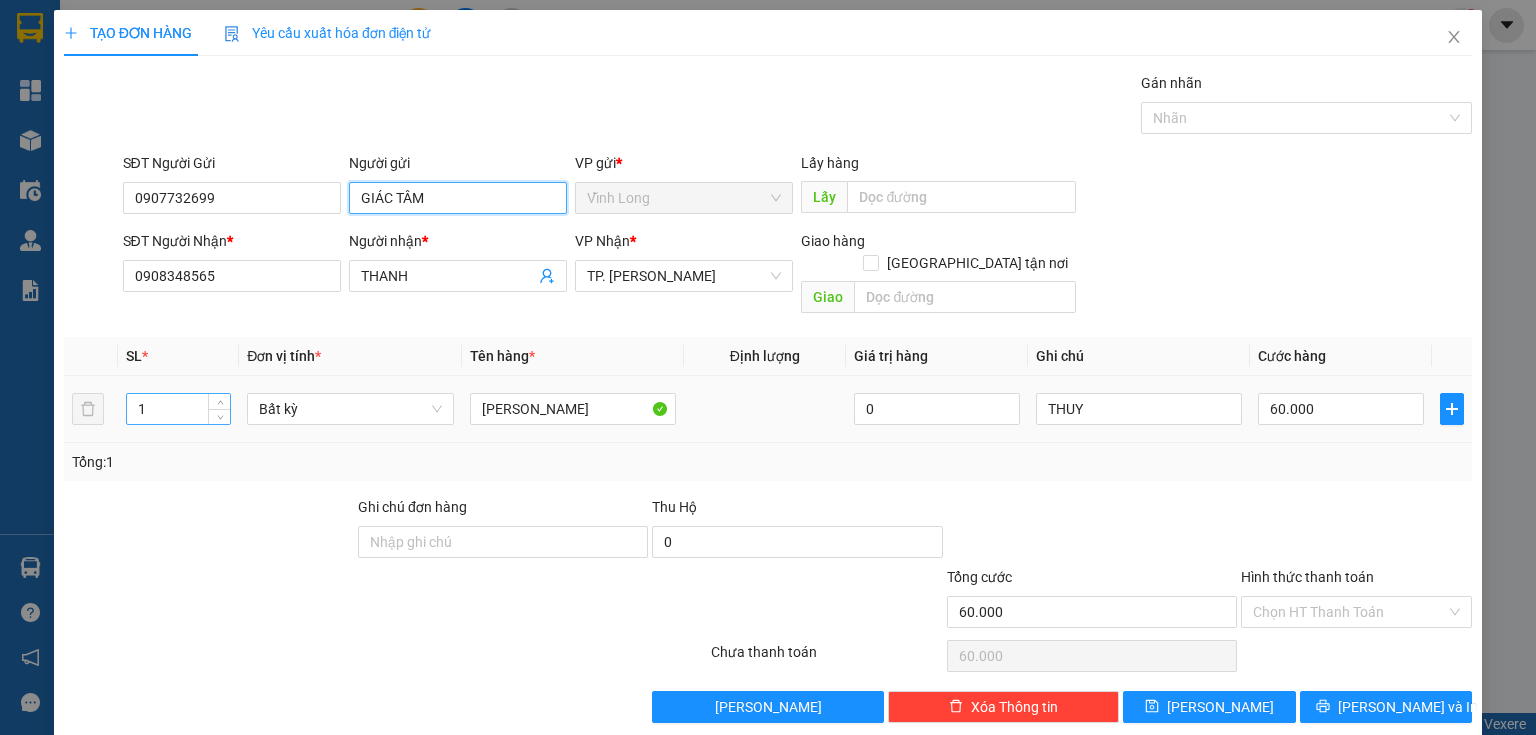type on "GIÁC TÂM" 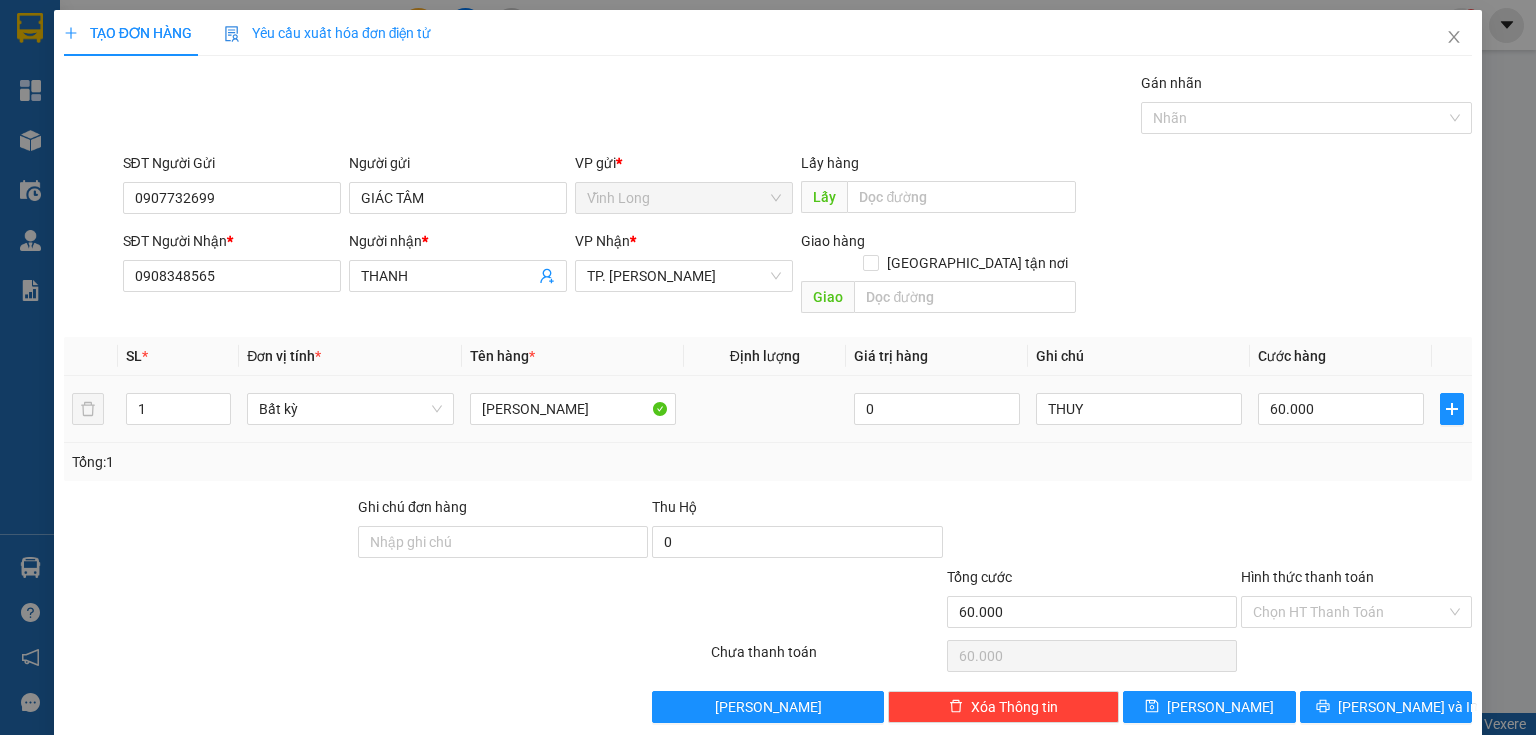 drag, startPoint x: 144, startPoint y: 389, endPoint x: 66, endPoint y: 420, distance: 83.9345 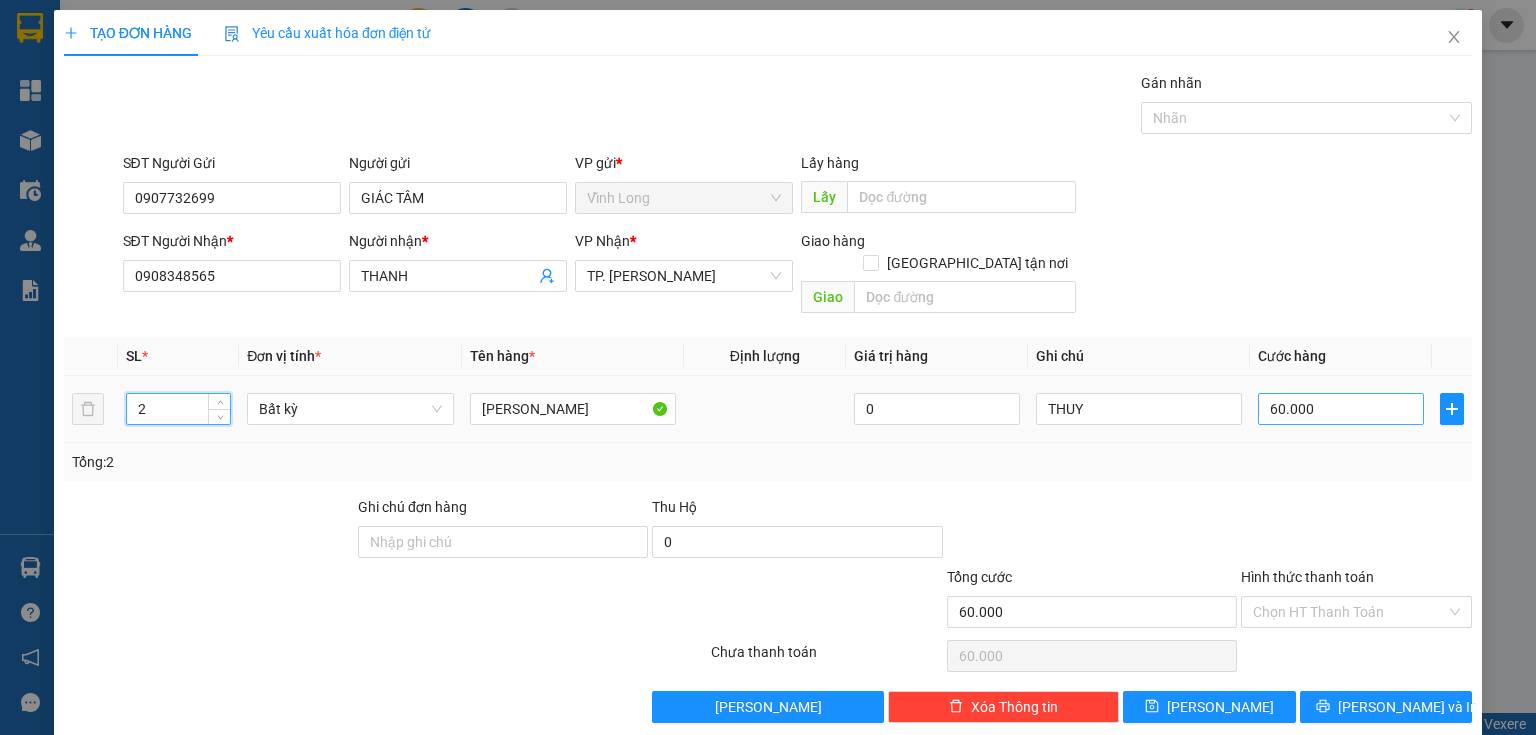 type on "2" 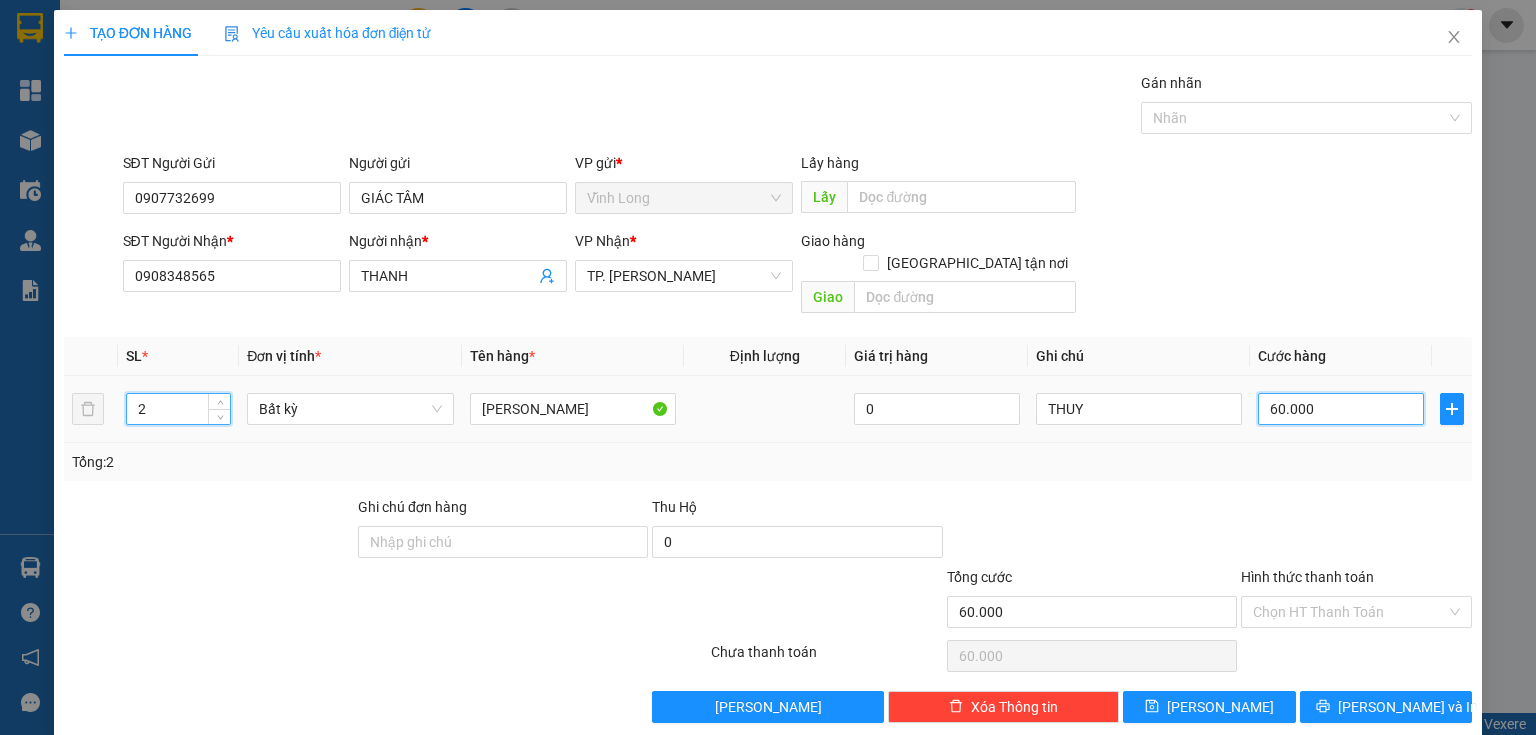 click on "60.000" at bounding box center (1341, 409) 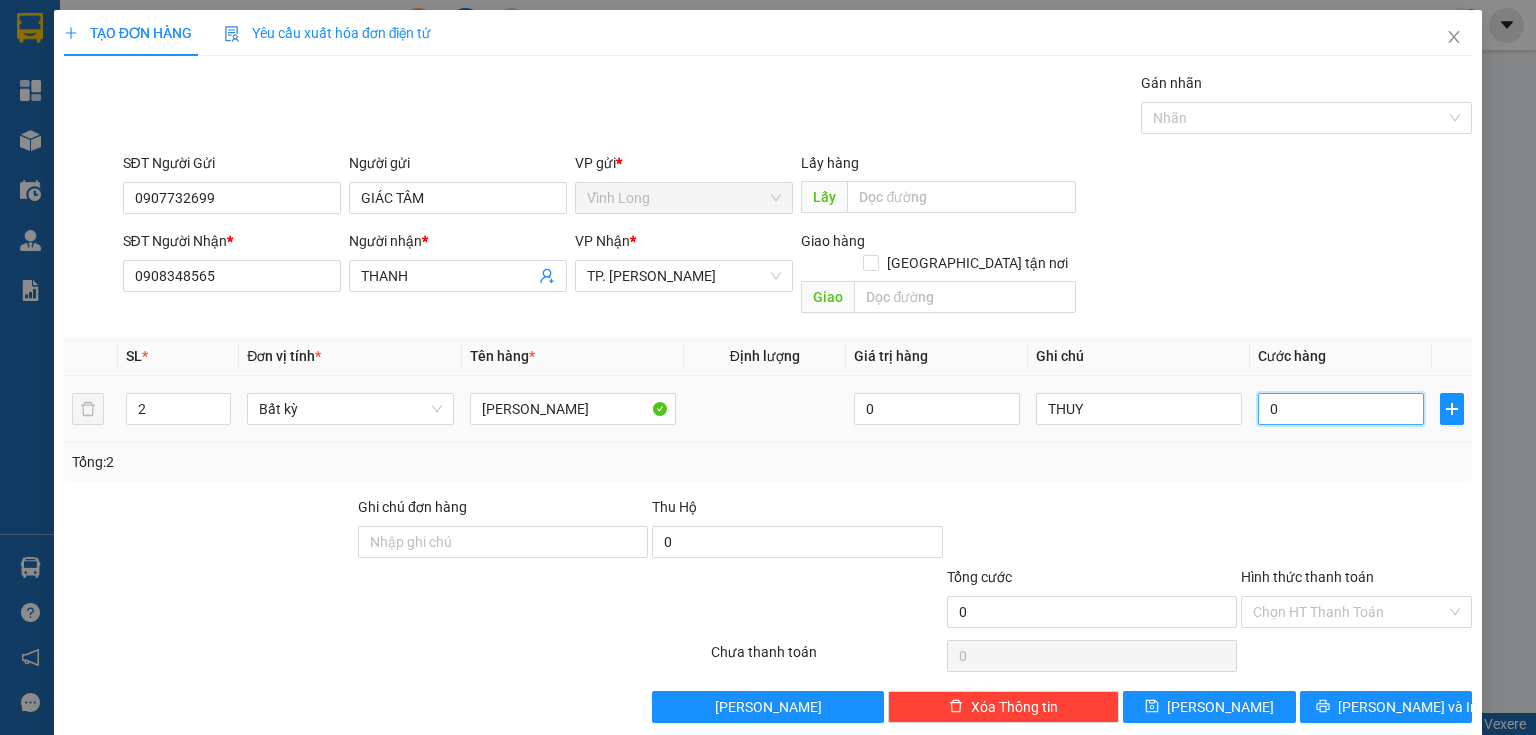 type on "06" 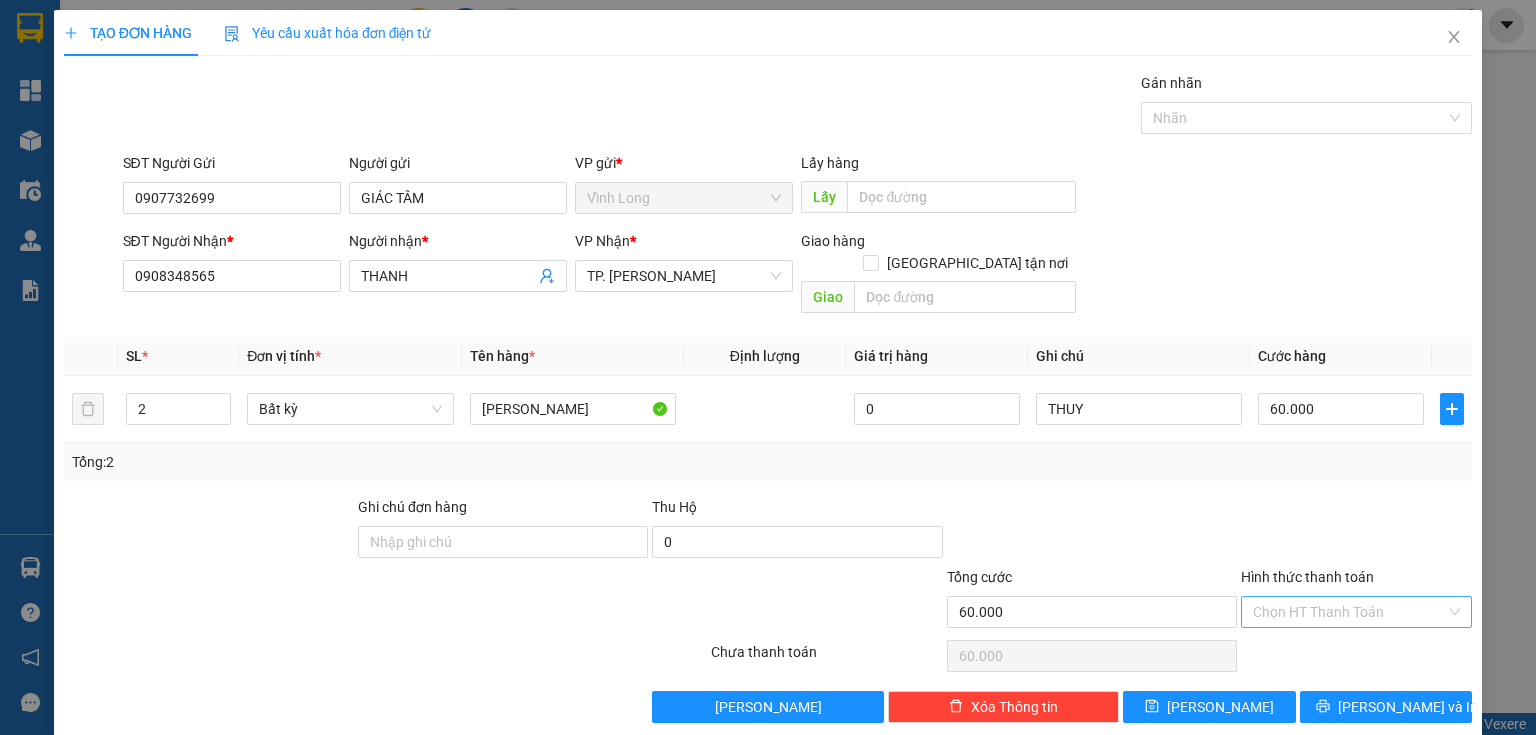 click on "Hình thức thanh toán" at bounding box center (1349, 612) 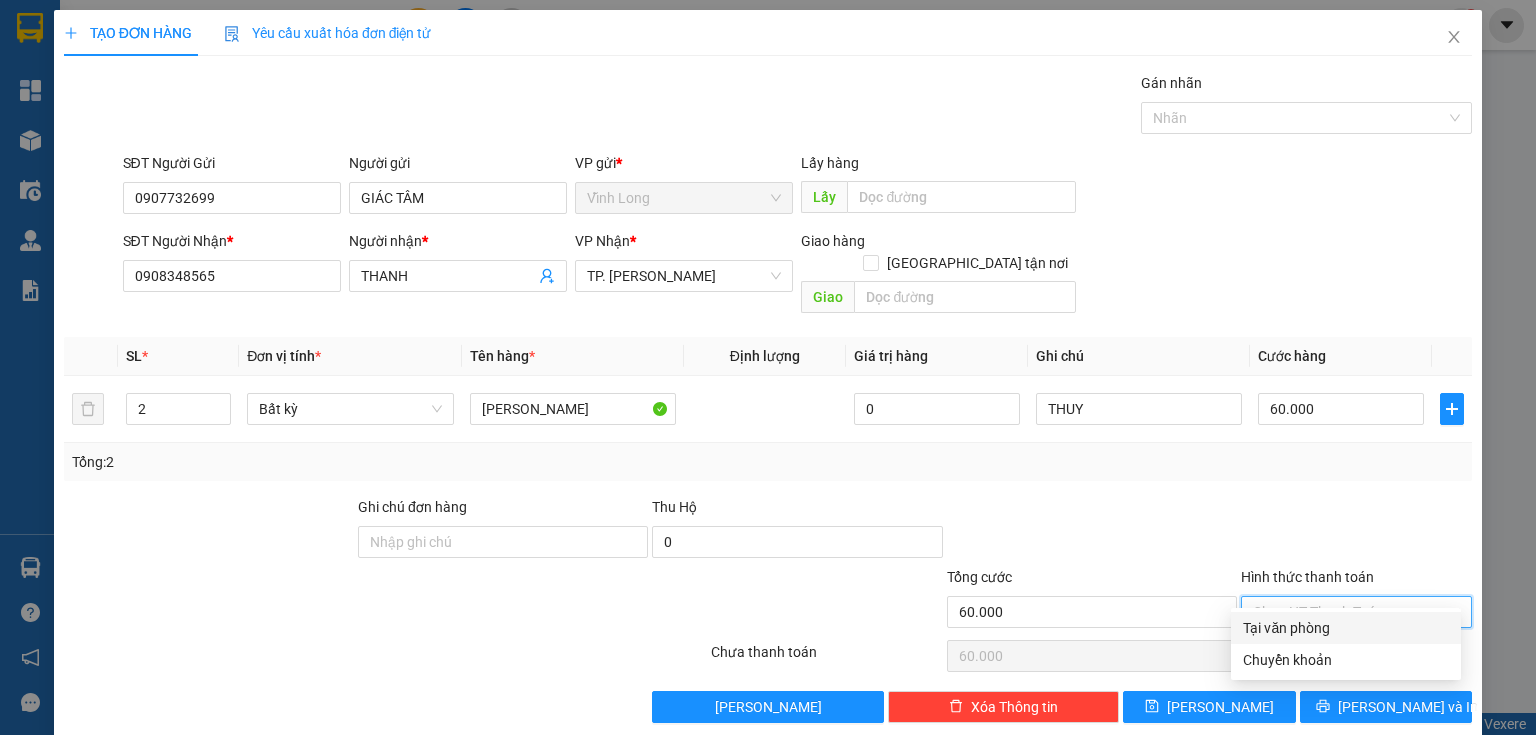 click on "Tại văn phòng" at bounding box center (1346, 628) 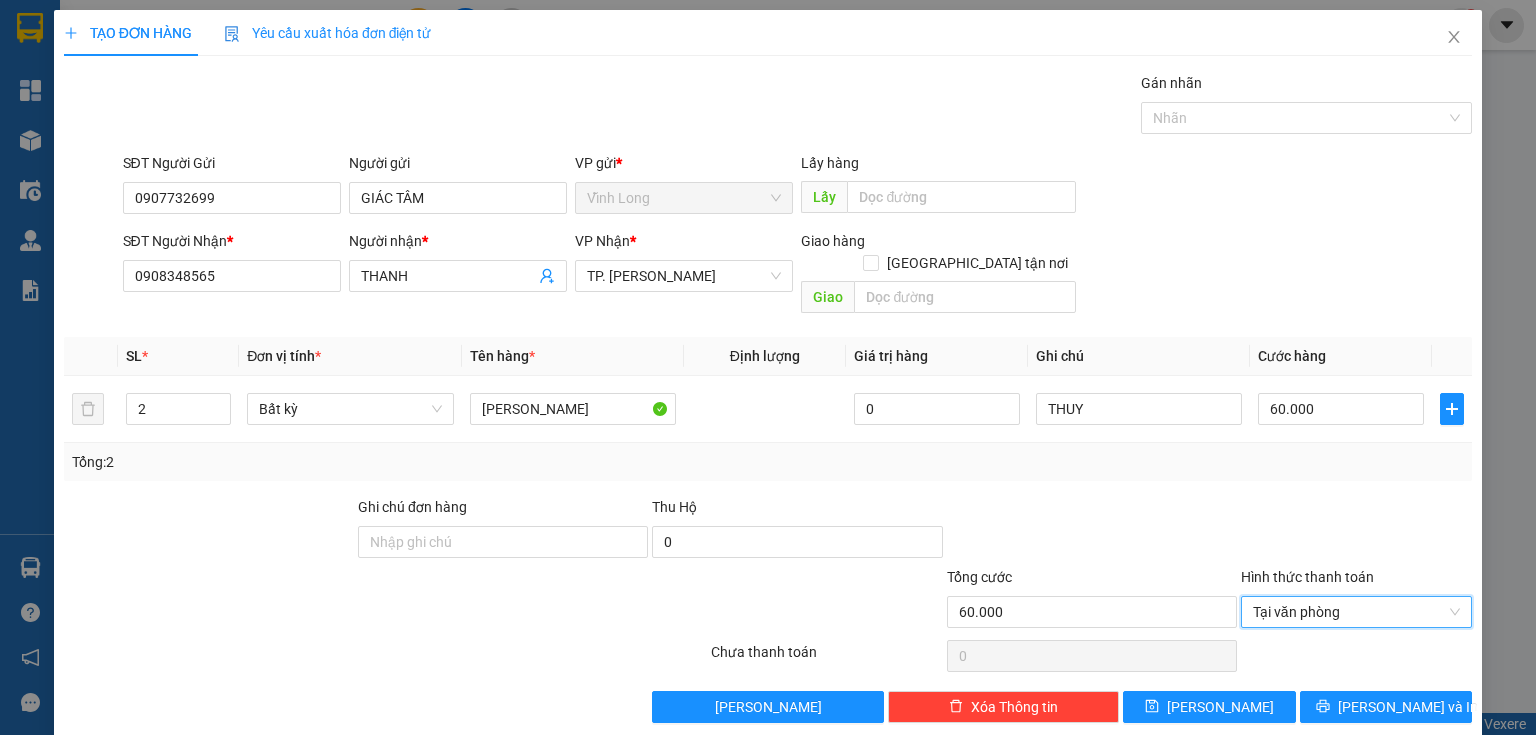 click on "Transit Pickup Surcharge Ids Transit Deliver Surcharge Ids Transit Deliver Surcharge Transit Deliver Surcharge Gói vận chuyển  * Tiêu chuẩn Gán nhãn   Nhãn SĐT Người Gửi 0907732699 Người gửi GIÁC TÂM VP gửi  * Vĩnh Long Lấy hàng Lấy SĐT Người Nhận  * 0908348565 Người nhận  * THANH VP Nhận  * TP. Hồ Chí Minh Giao hàng Giao tận nơi Giao SL  * Đơn vị tính  * Tên hàng  * Định lượng Giá trị hàng Ghi chú Cước hàng                   2 Bất kỳ THÙNG LAVIE 0 THUY 60.000 Tổng:  2 Ghi chú đơn hàng Thu Hộ 0 Tổng cước 60.000 Hình thức thanh toán Tại văn phòng Tại văn phòng Số tiền thu trước 0 Tại văn phòng Chưa thanh toán 0 Lưu nháp Xóa Thông tin Lưu Lưu và In Tại văn phòng Chuyển khoản Tại văn phòng Chuyển khoản" at bounding box center (768, 397) 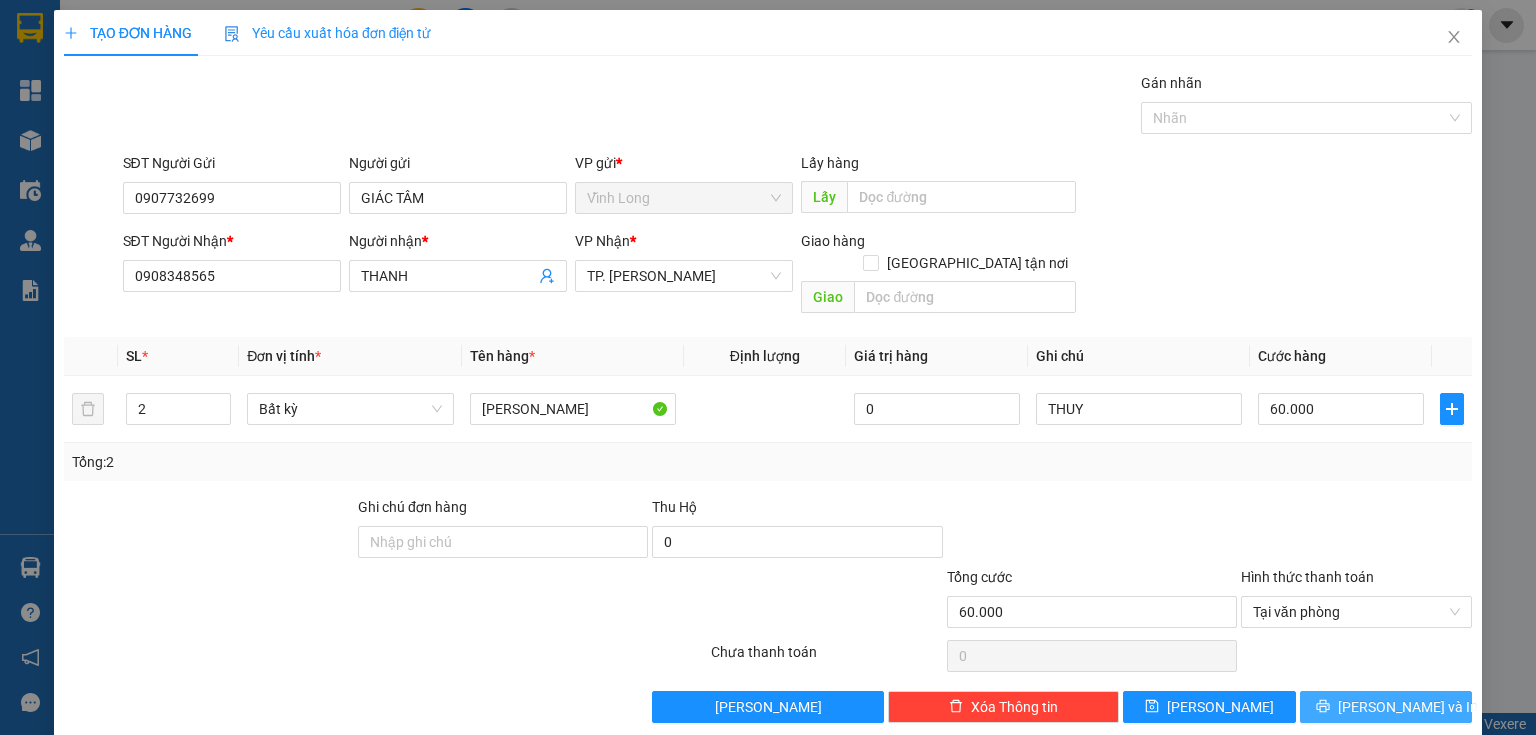 click on "Lưu và In" at bounding box center [1408, 707] 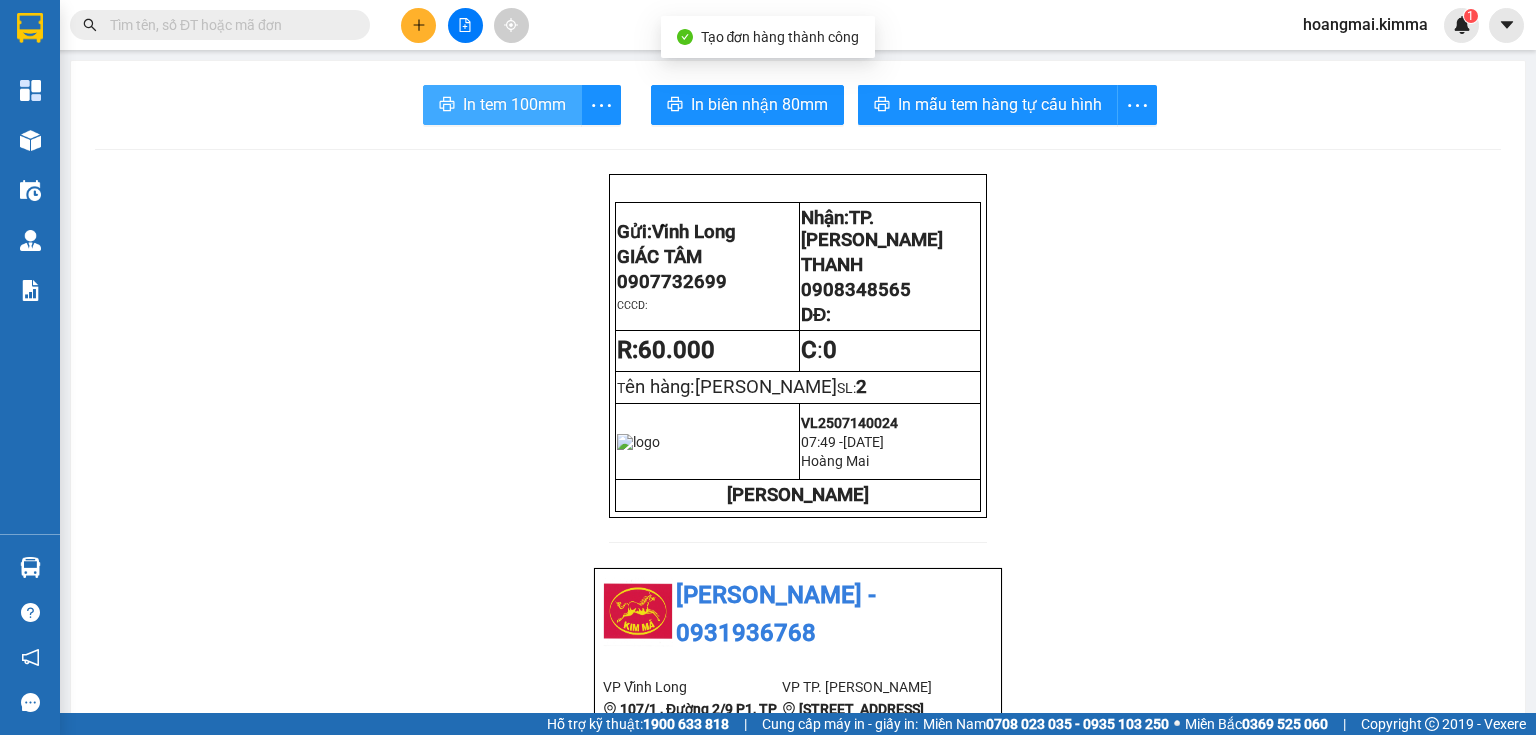 click on "In tem 100mm" at bounding box center [514, 104] 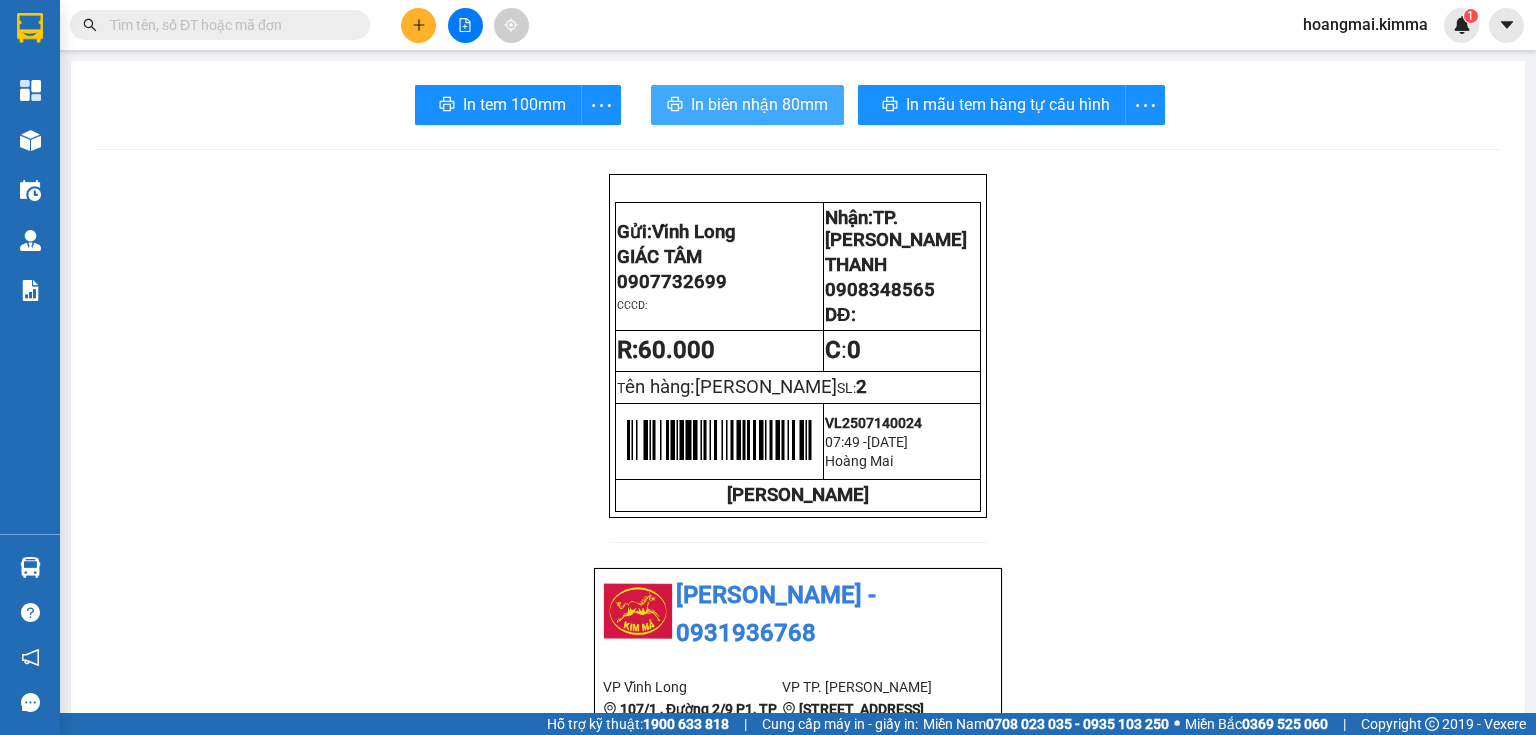 click on "In biên nhận 80mm" at bounding box center [759, 104] 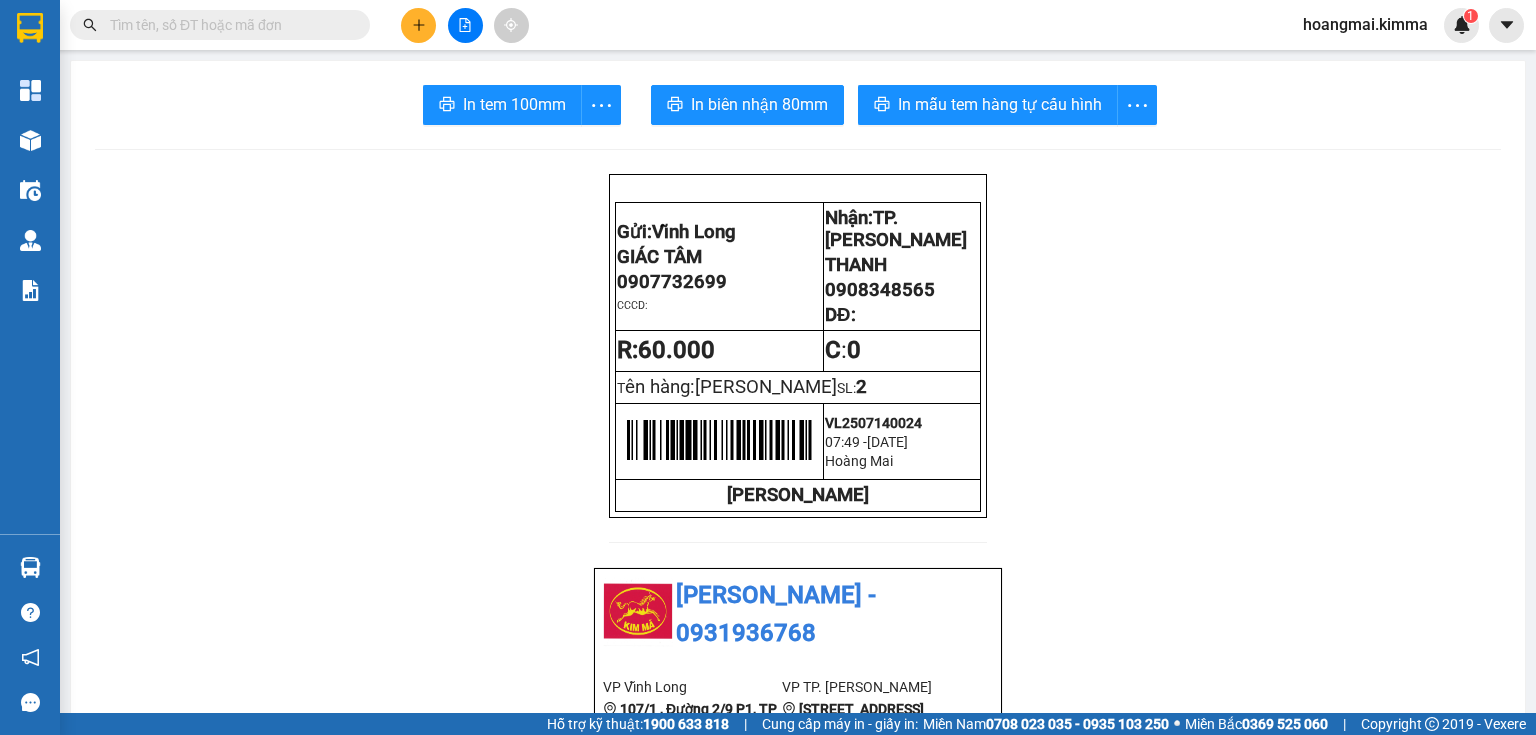 click at bounding box center (418, 25) 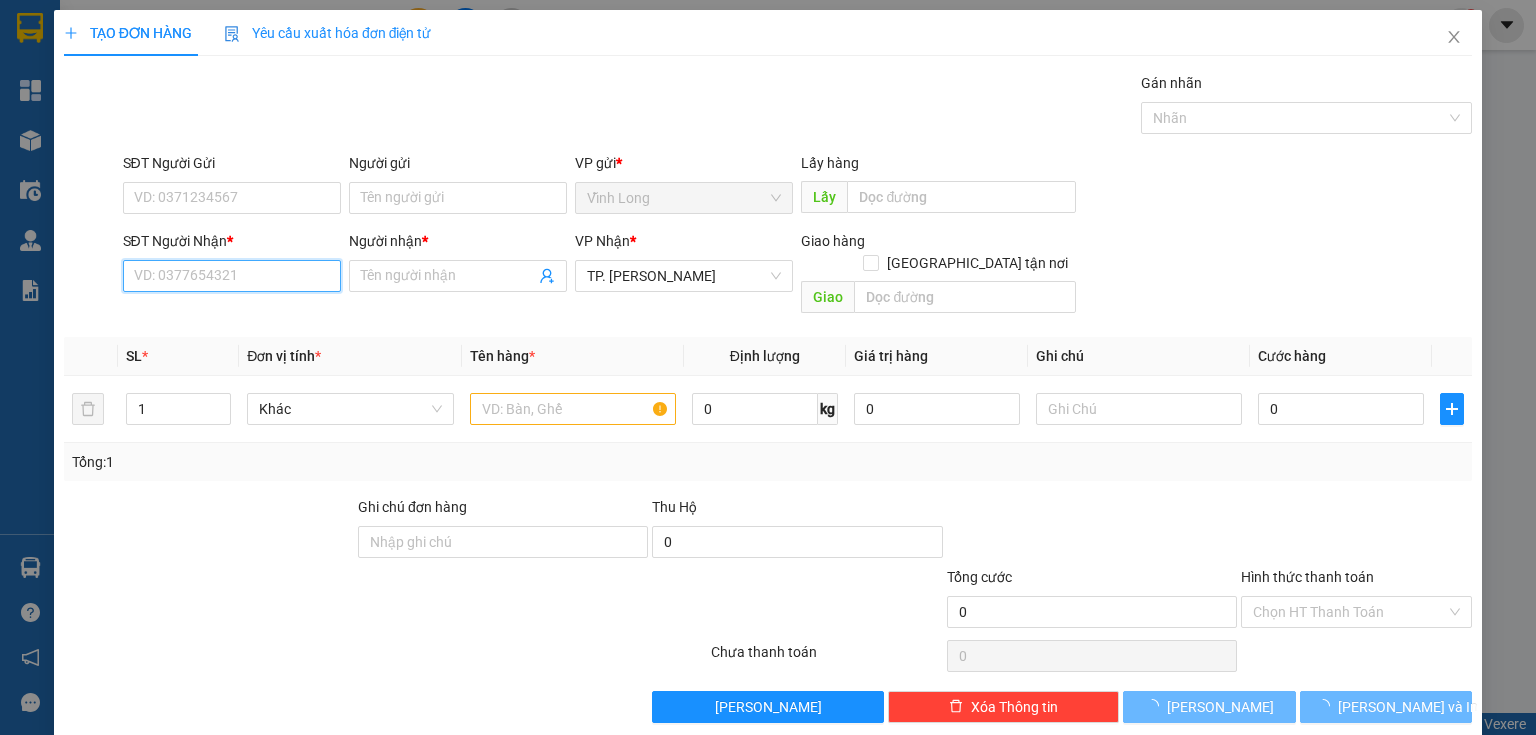 click on "SĐT Người Nhận  *" at bounding box center [232, 276] 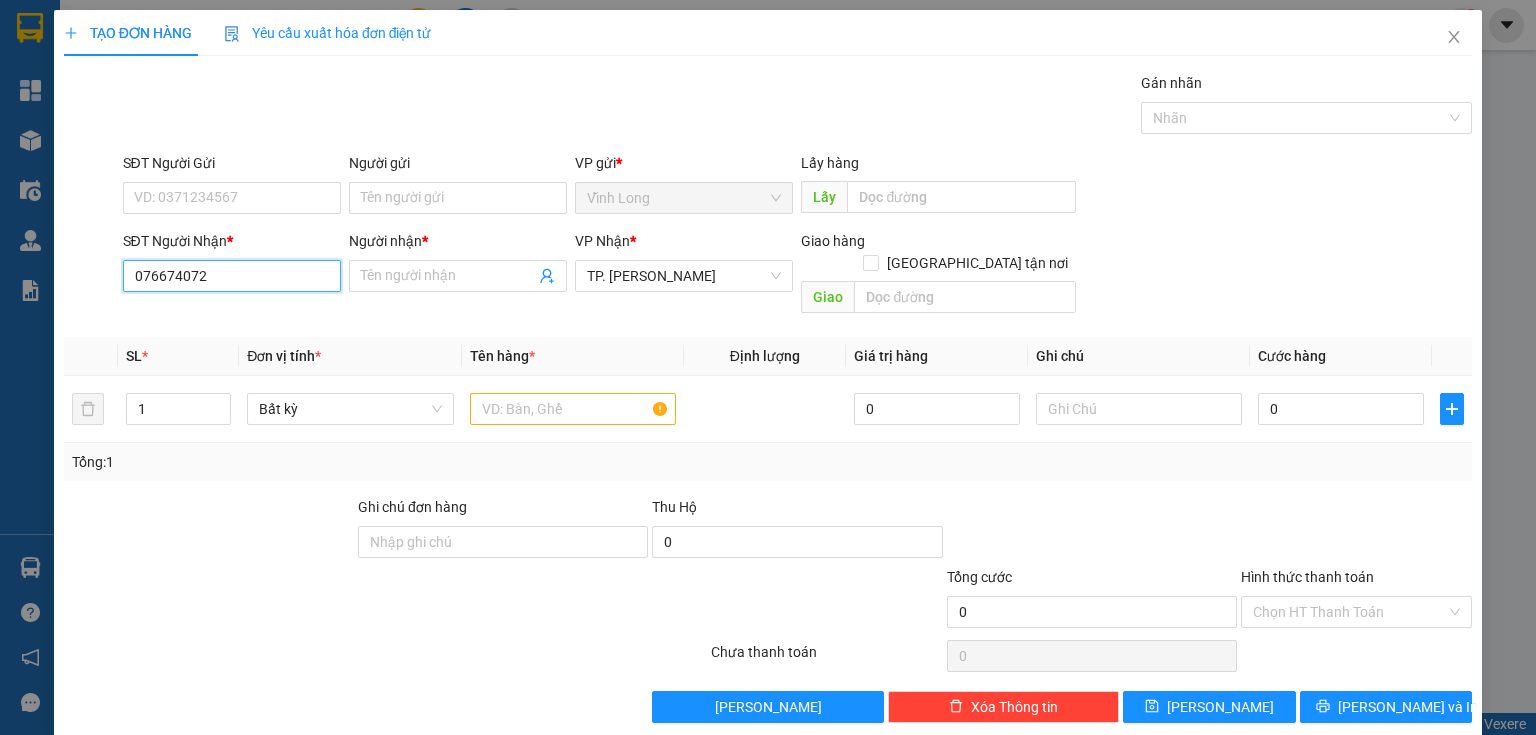 type on "0766740723" 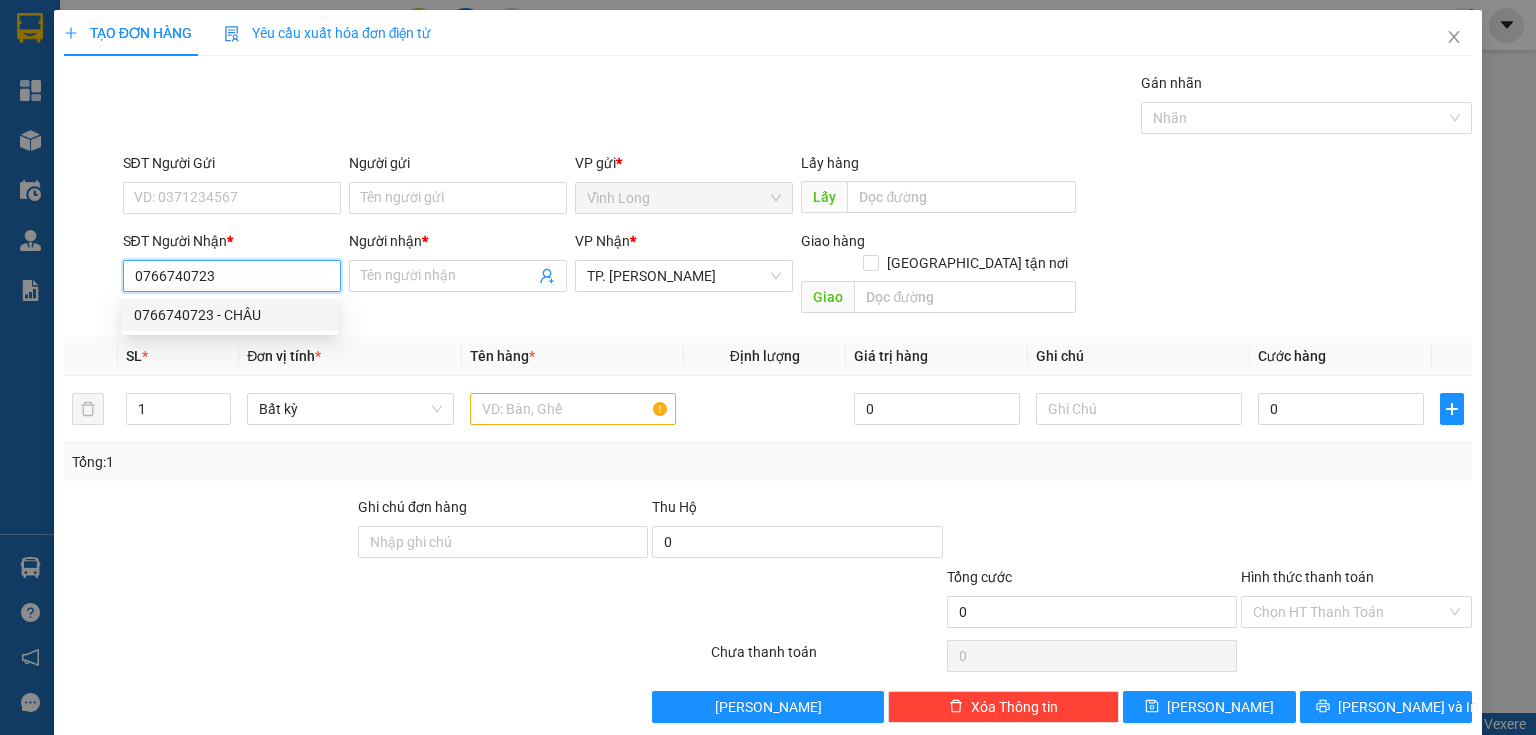 drag, startPoint x: 224, startPoint y: 318, endPoint x: 485, endPoint y: 389, distance: 270.48474 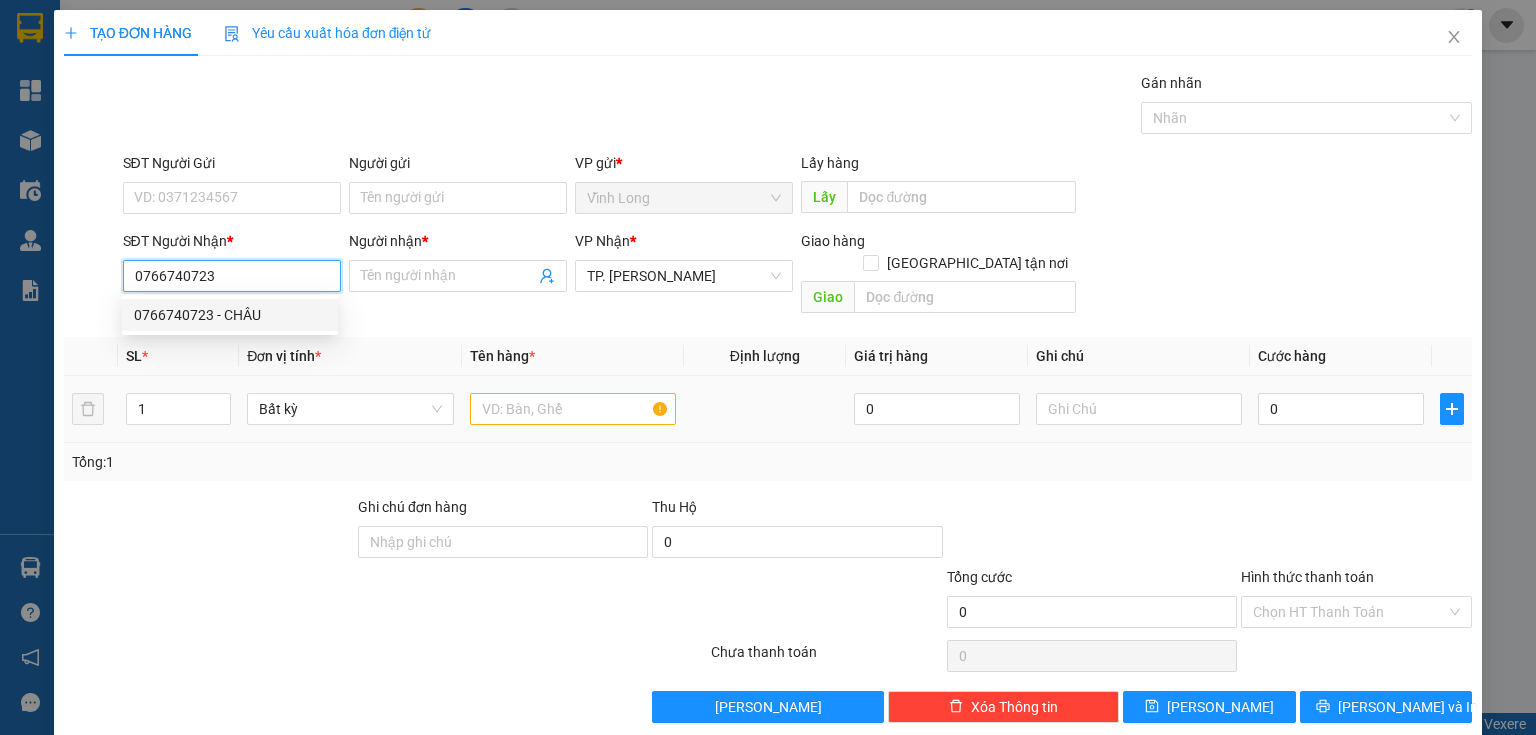 type on "CHÂU" 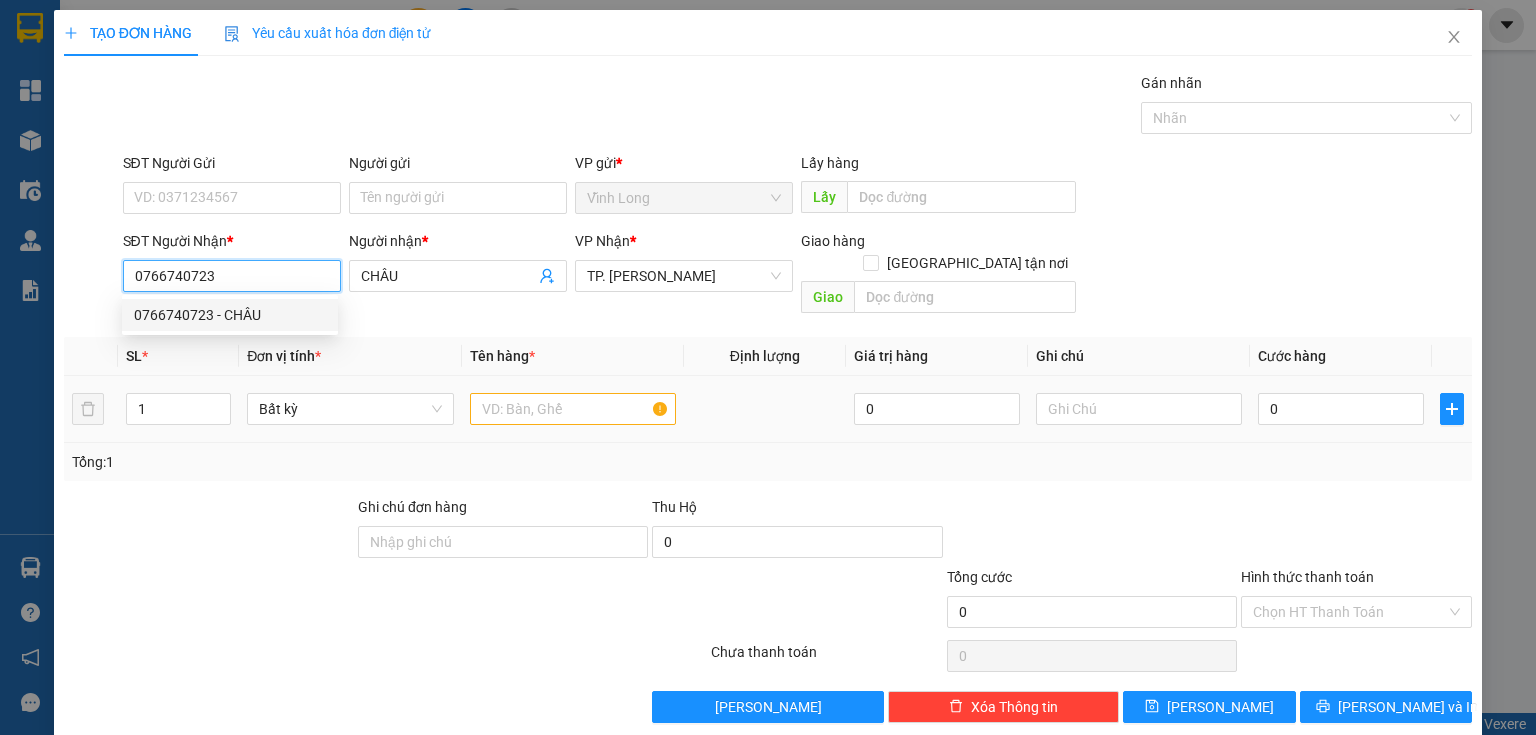 type on "0766740723" 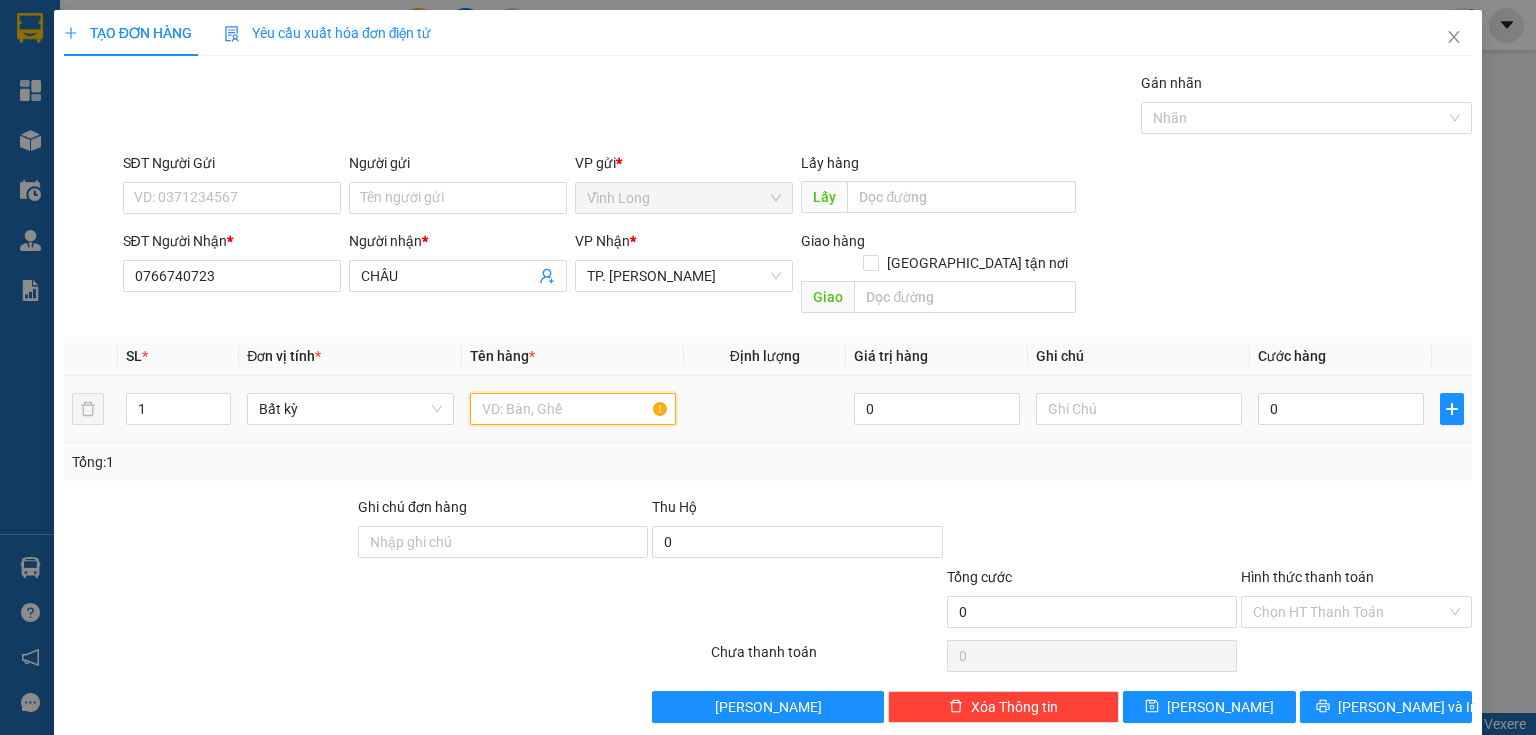 click at bounding box center (573, 409) 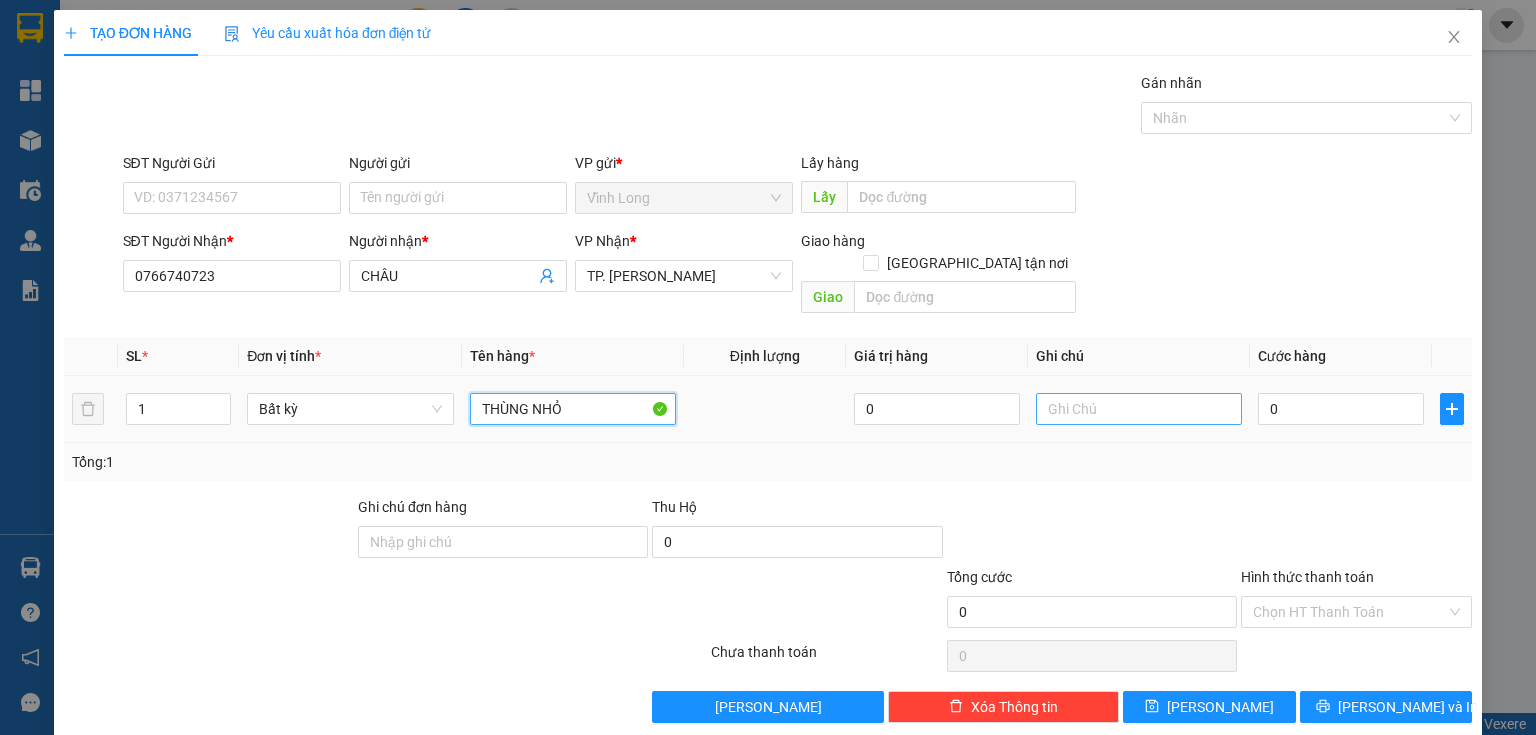 type on "THÙNG NHỎ" 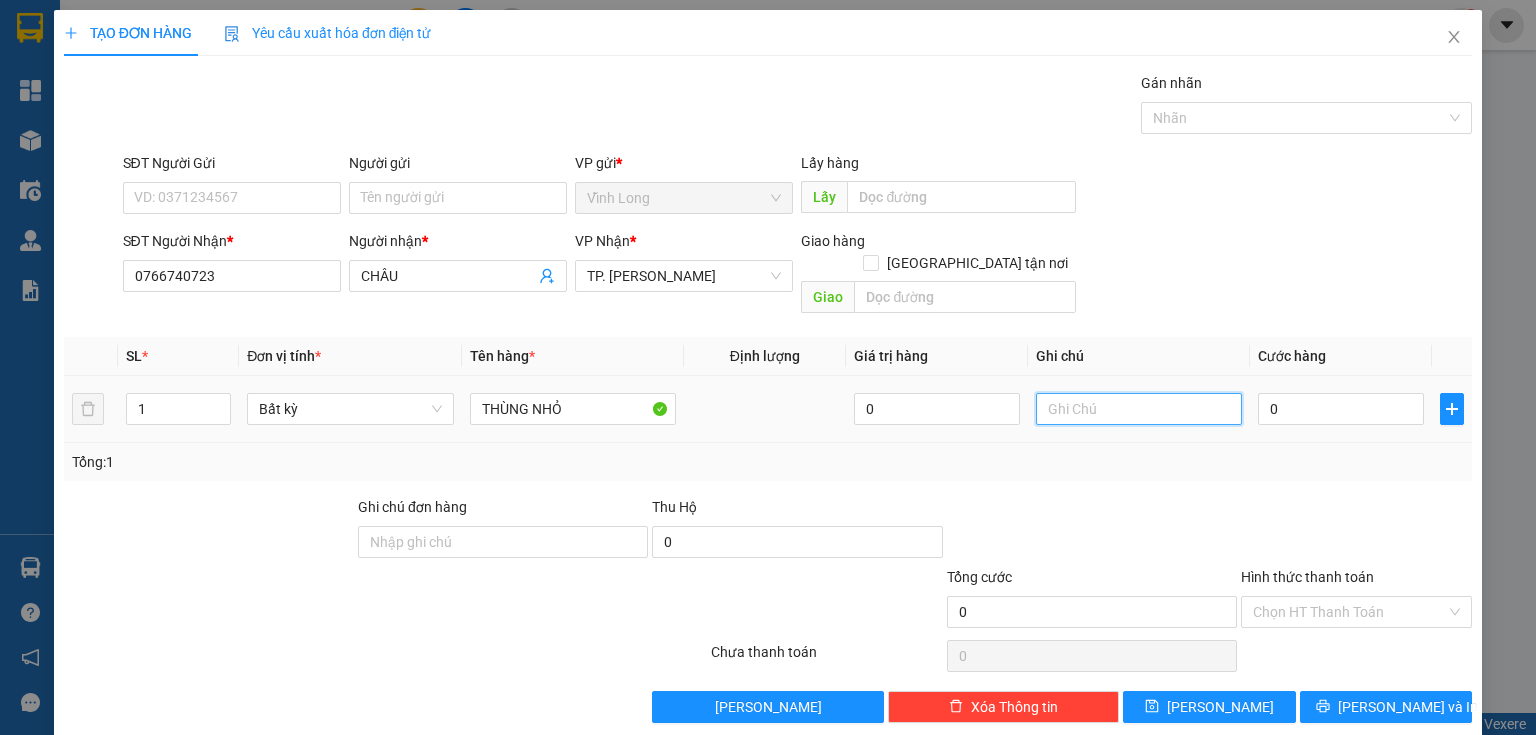 click at bounding box center [1139, 409] 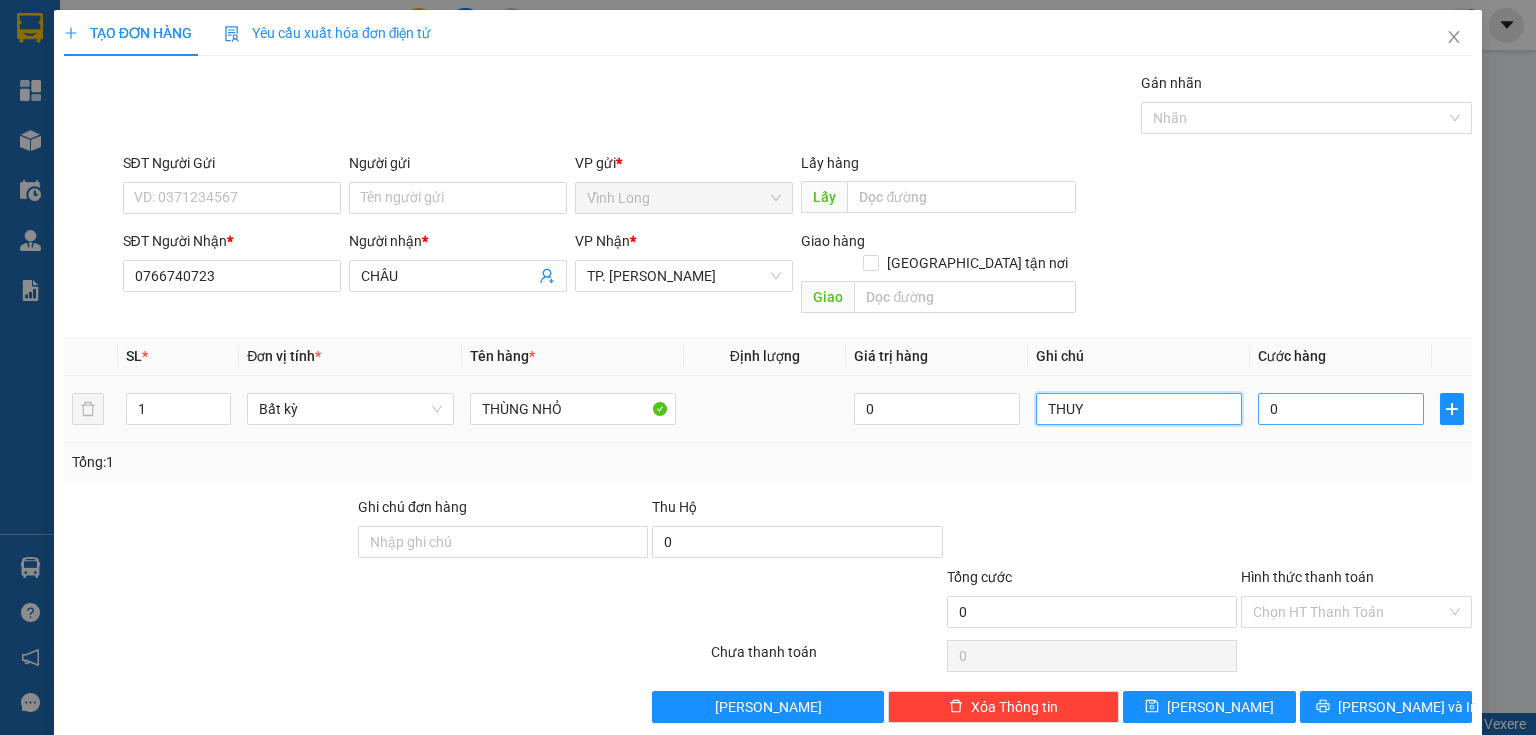 type on "THUY" 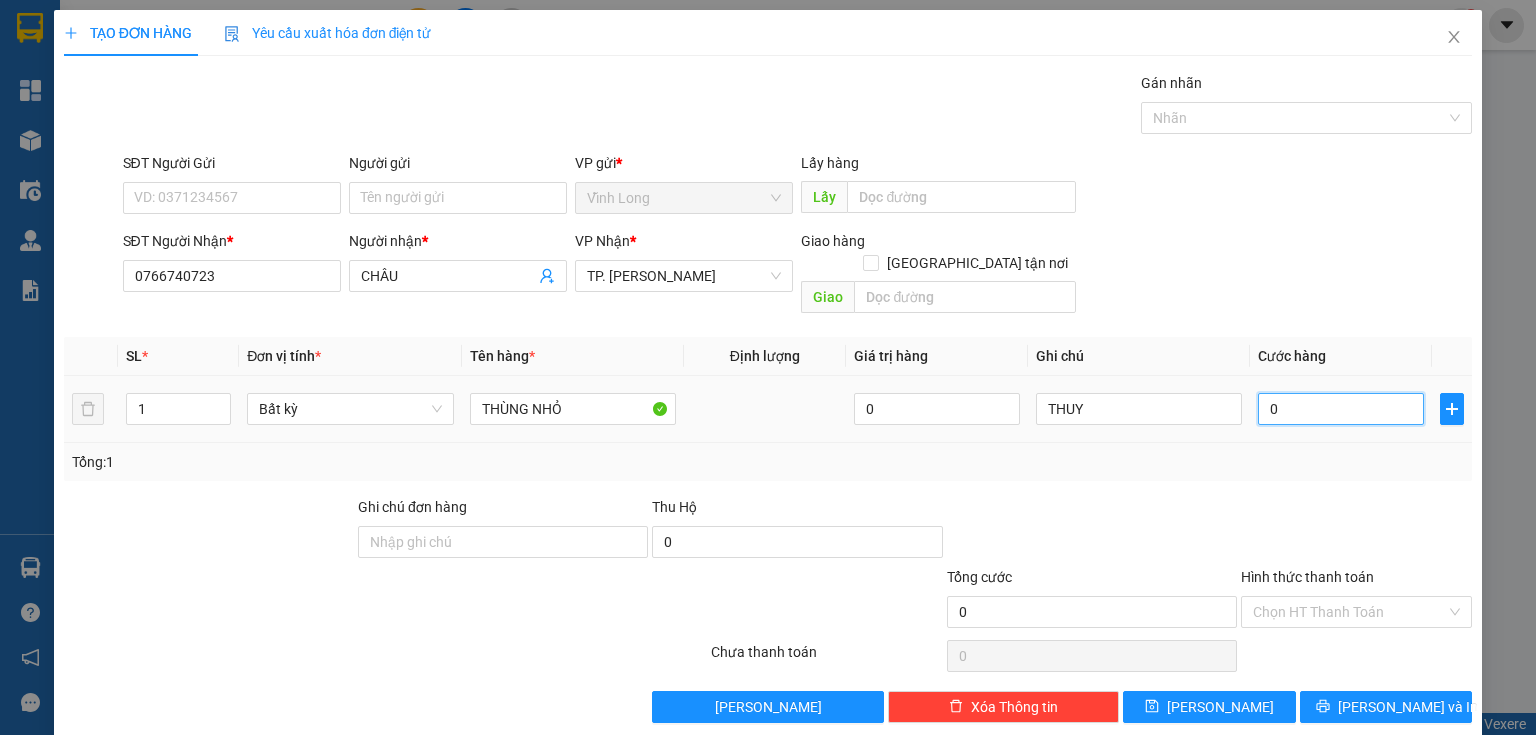 click on "0" at bounding box center [1341, 409] 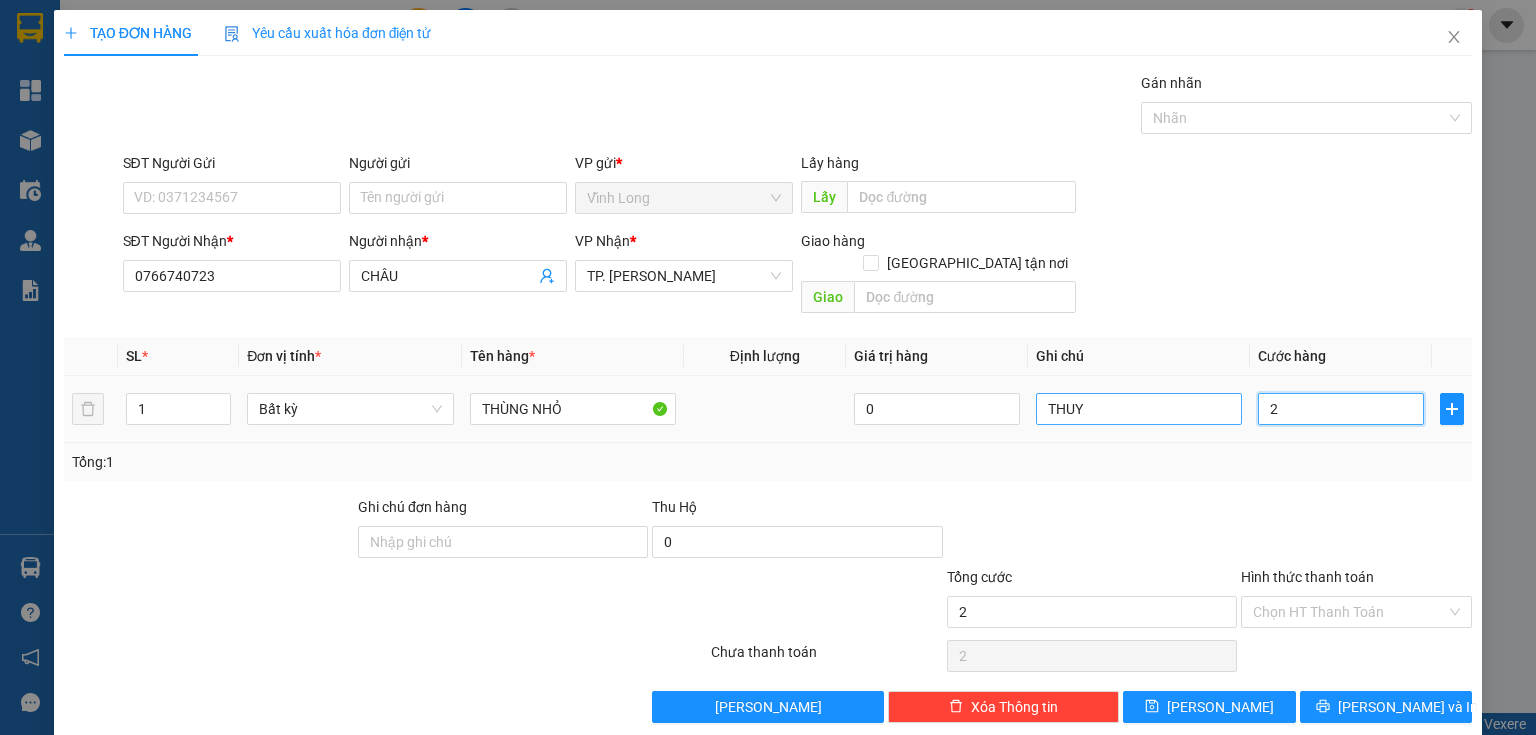 type on "20" 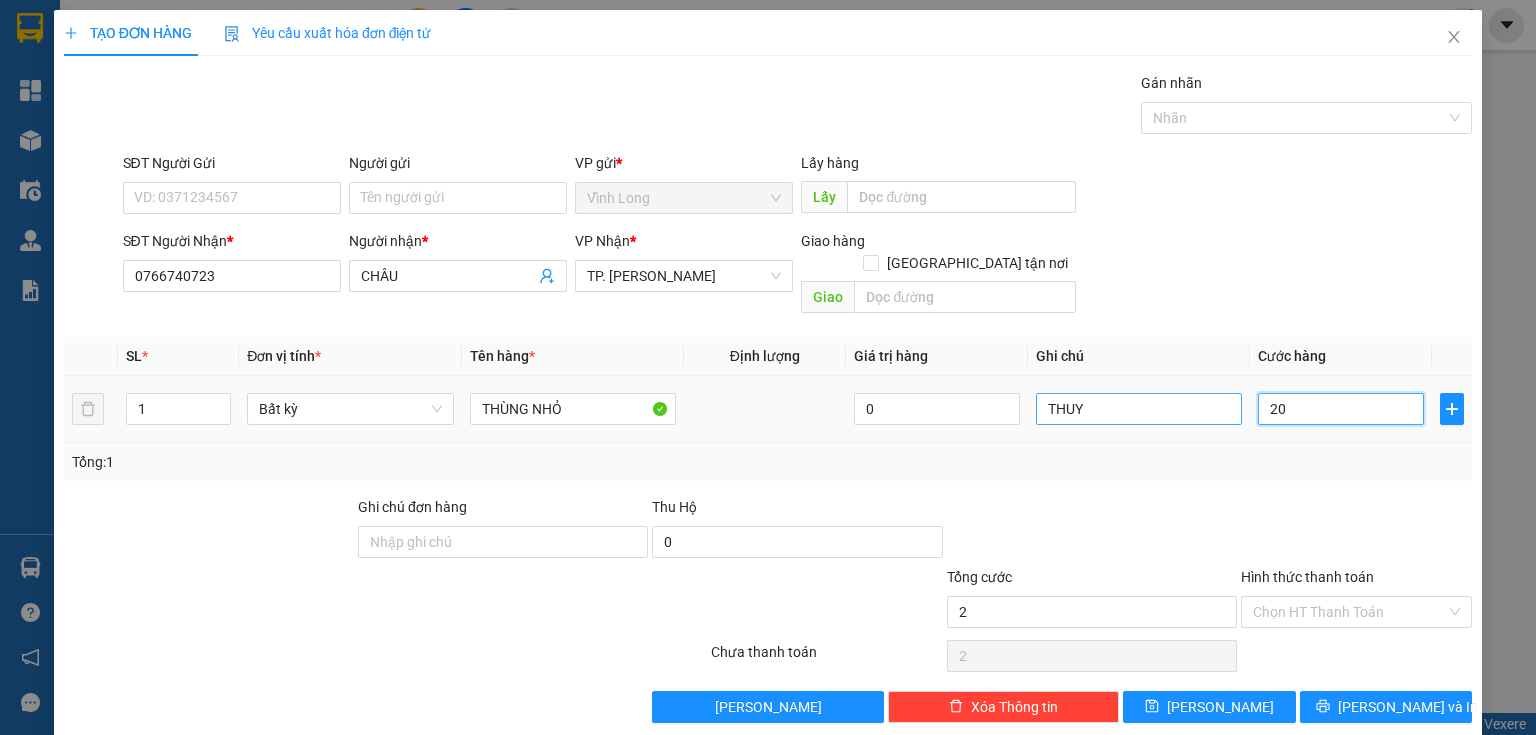 type on "20" 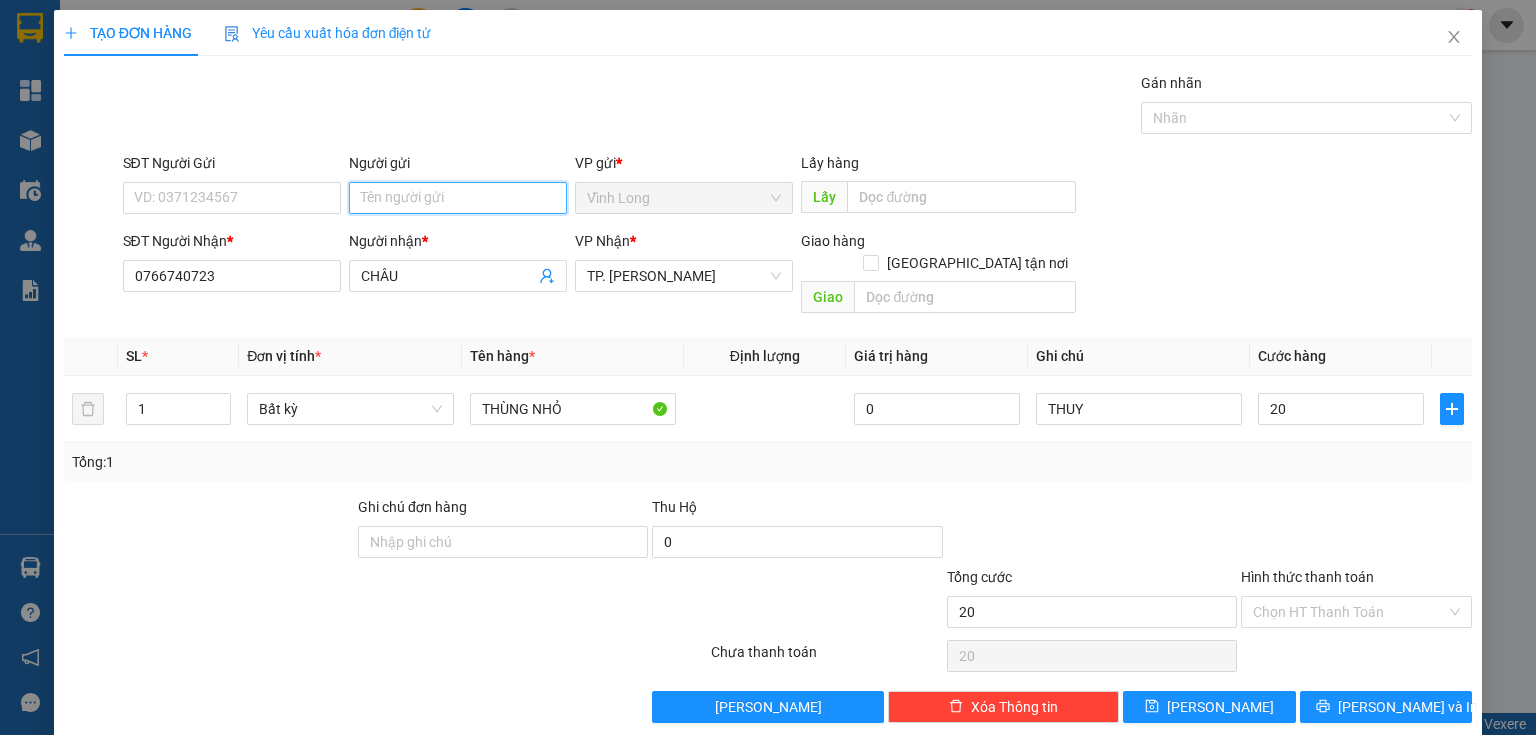 type on "20.000" 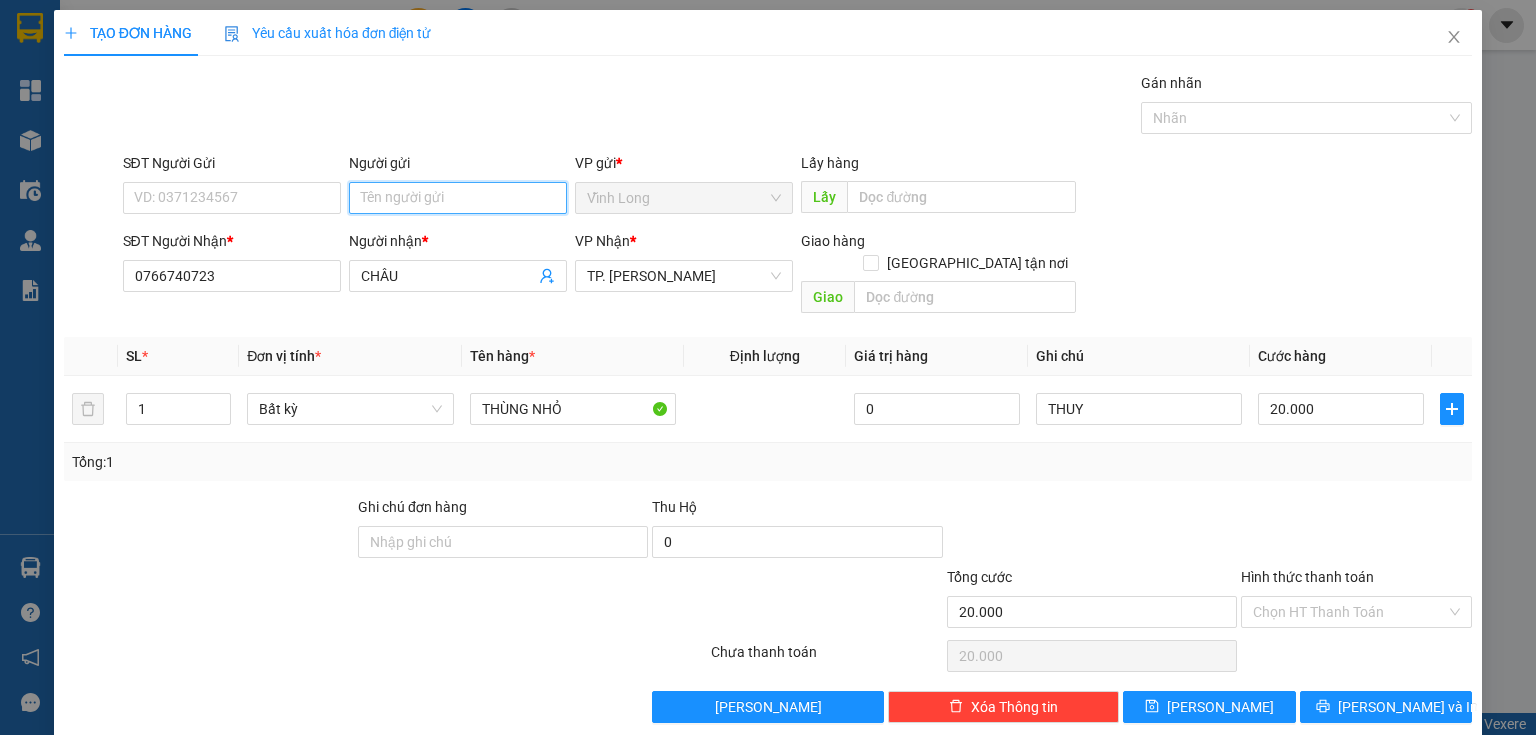 click on "Người gửi" at bounding box center [458, 198] 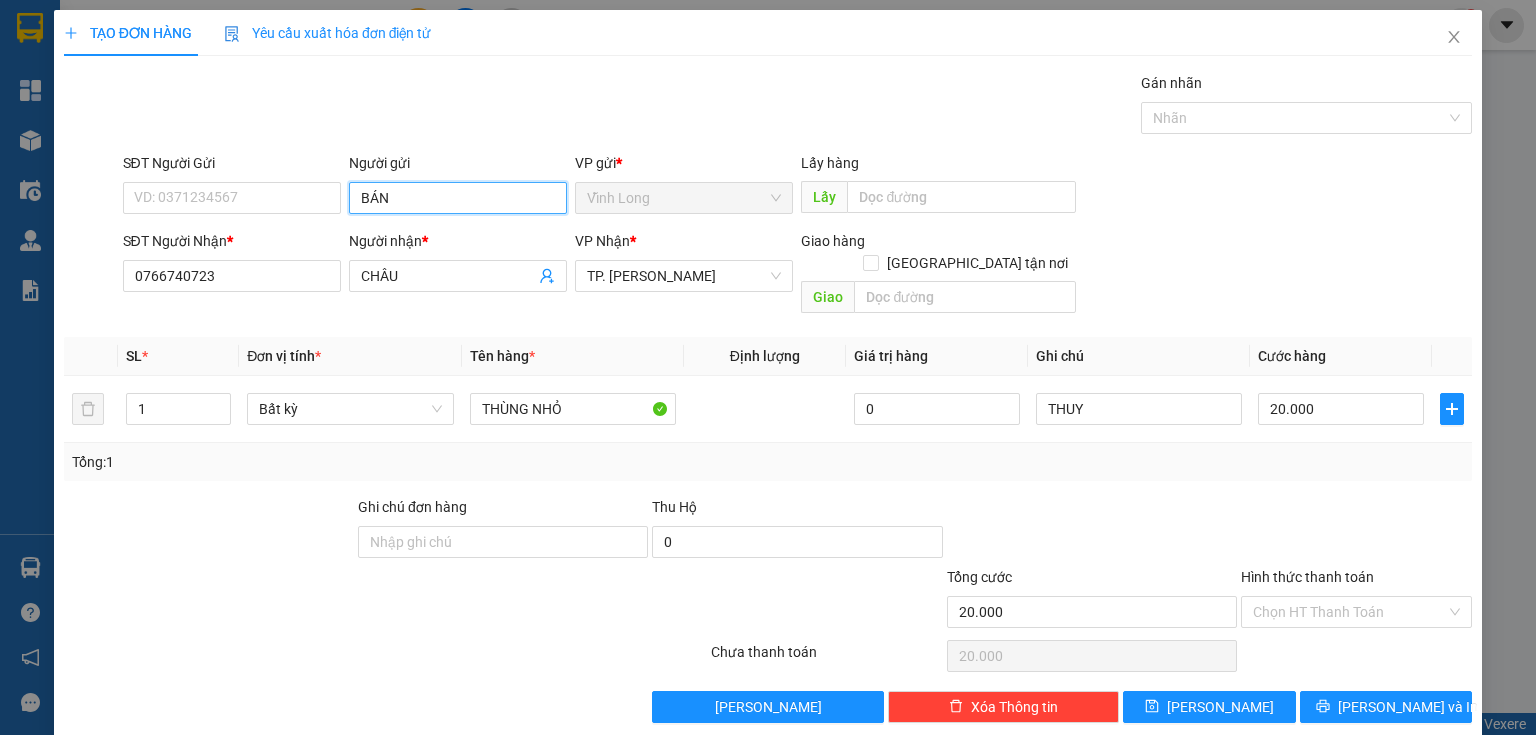 type on "BÁN" 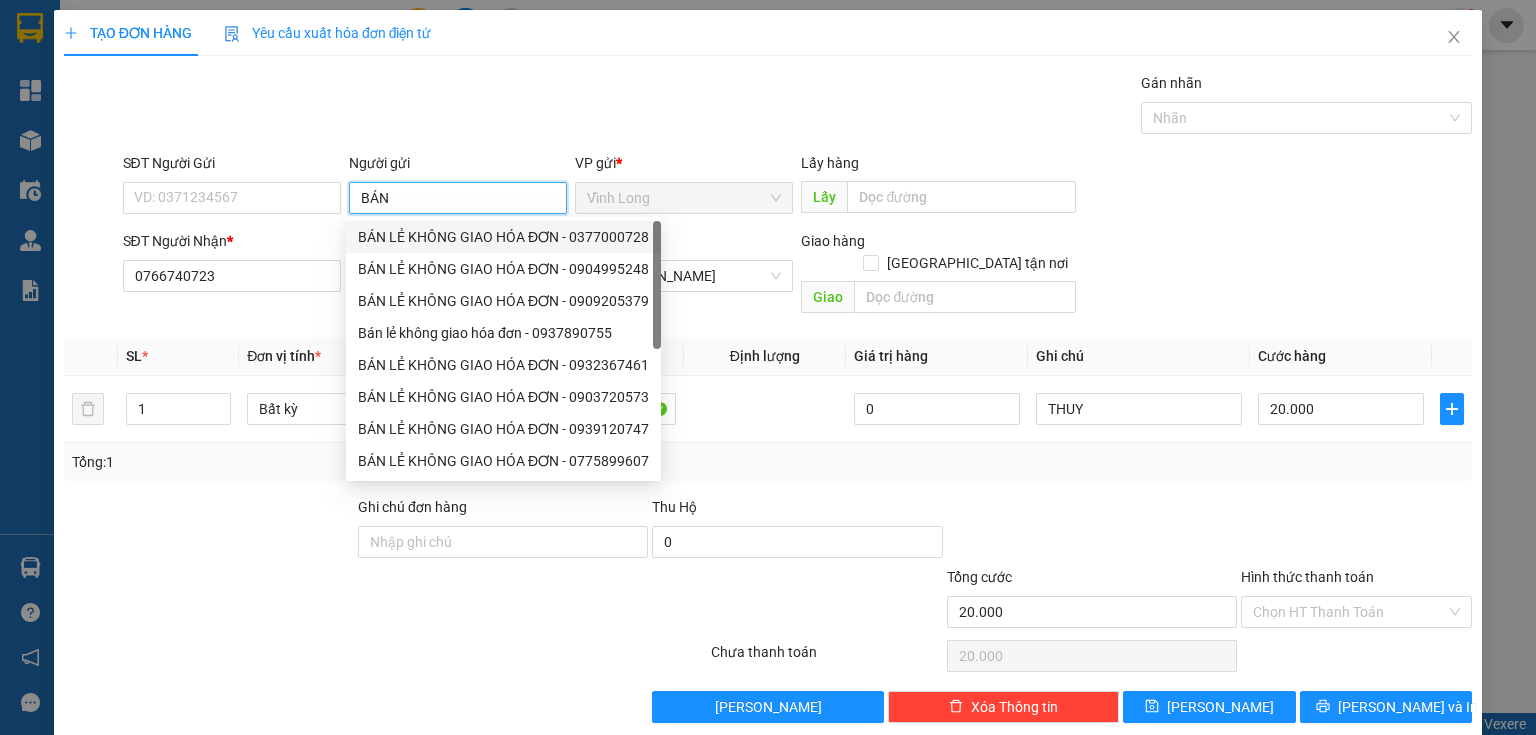 click on "BÁN LẺ KHÔNG GIAO HÓA ĐƠN - 0377000728" at bounding box center (503, 237) 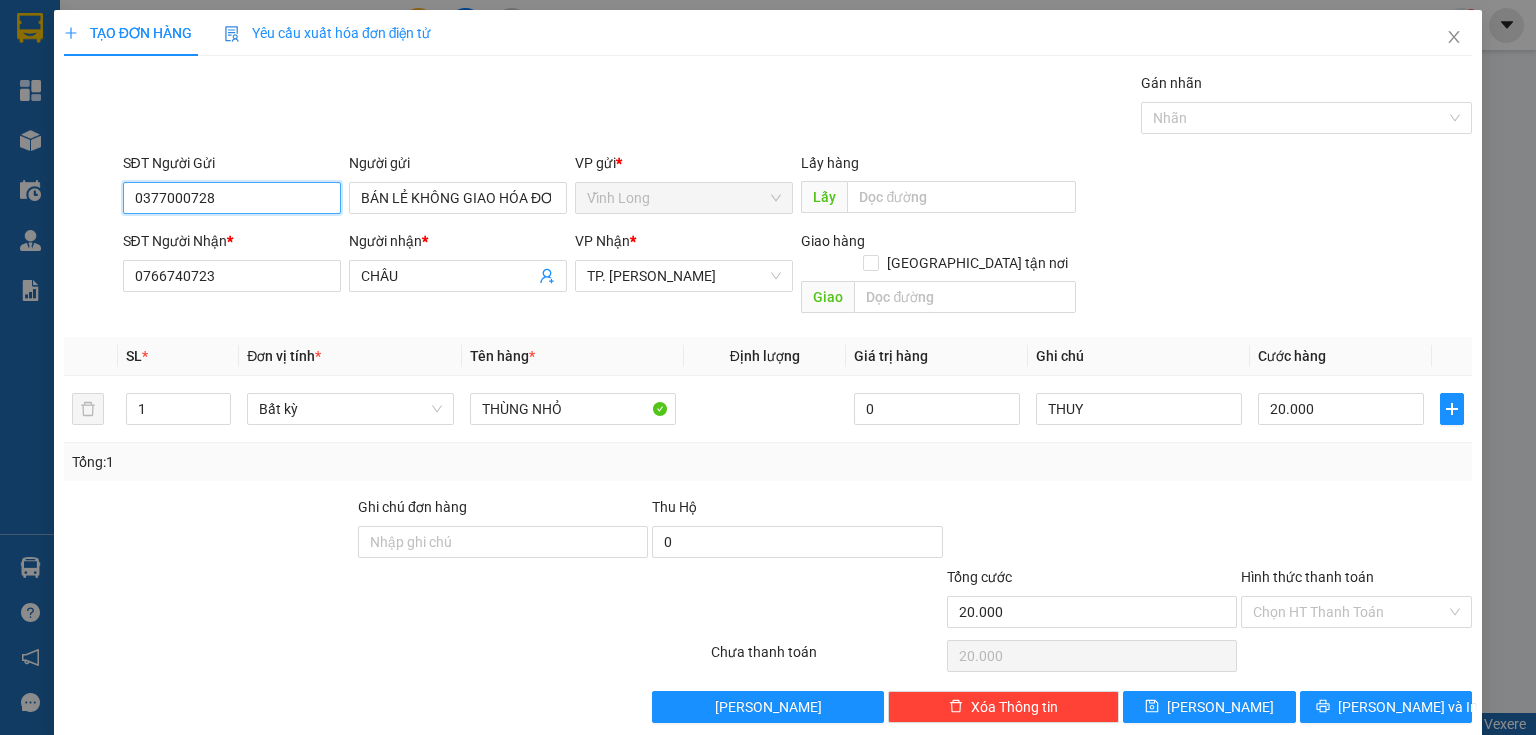 drag, startPoint x: 248, startPoint y: 203, endPoint x: 0, endPoint y: 209, distance: 248.07257 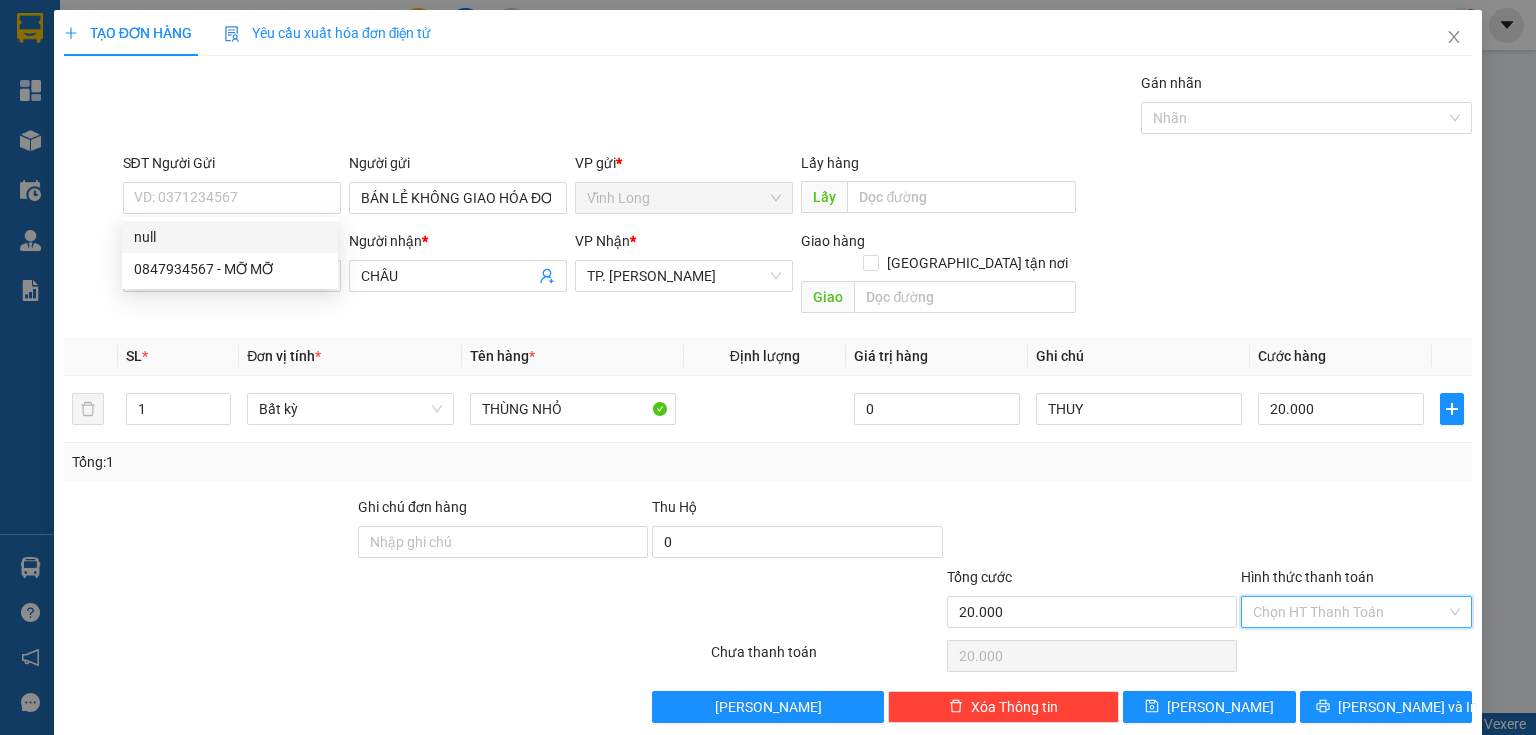 click on "Hình thức thanh toán" at bounding box center (1349, 612) 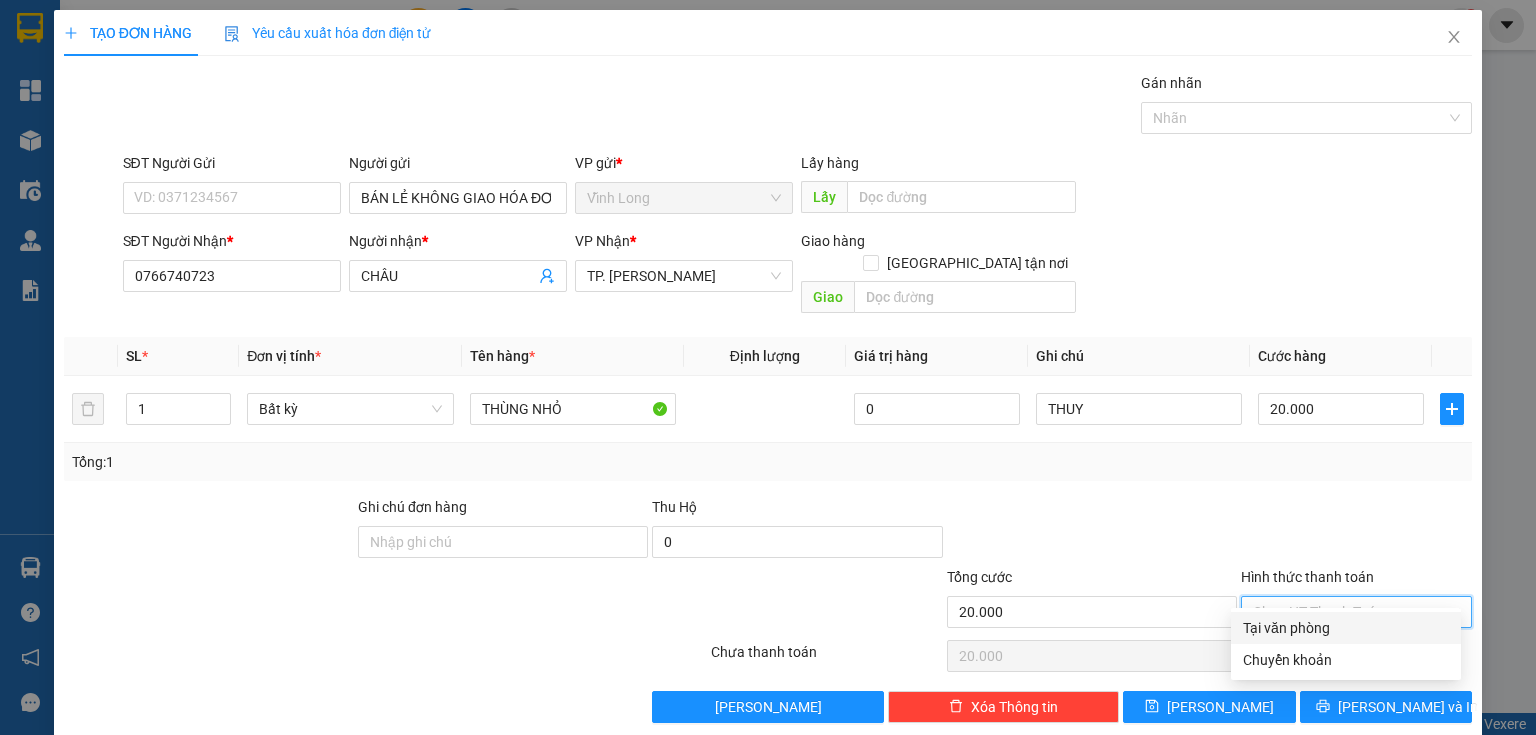 click on "Tại văn phòng" at bounding box center (1346, 628) 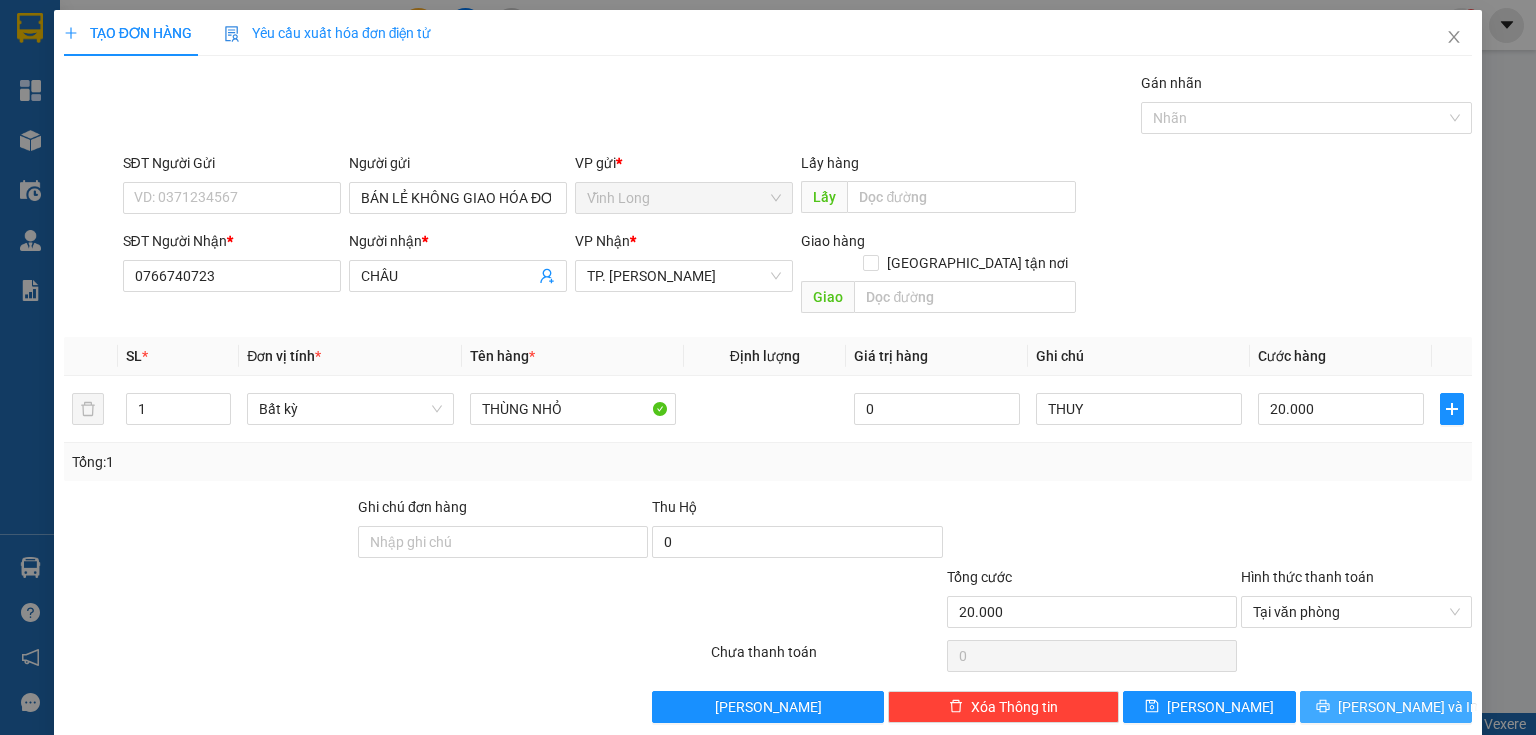 click on "Lưu và In" at bounding box center [1386, 707] 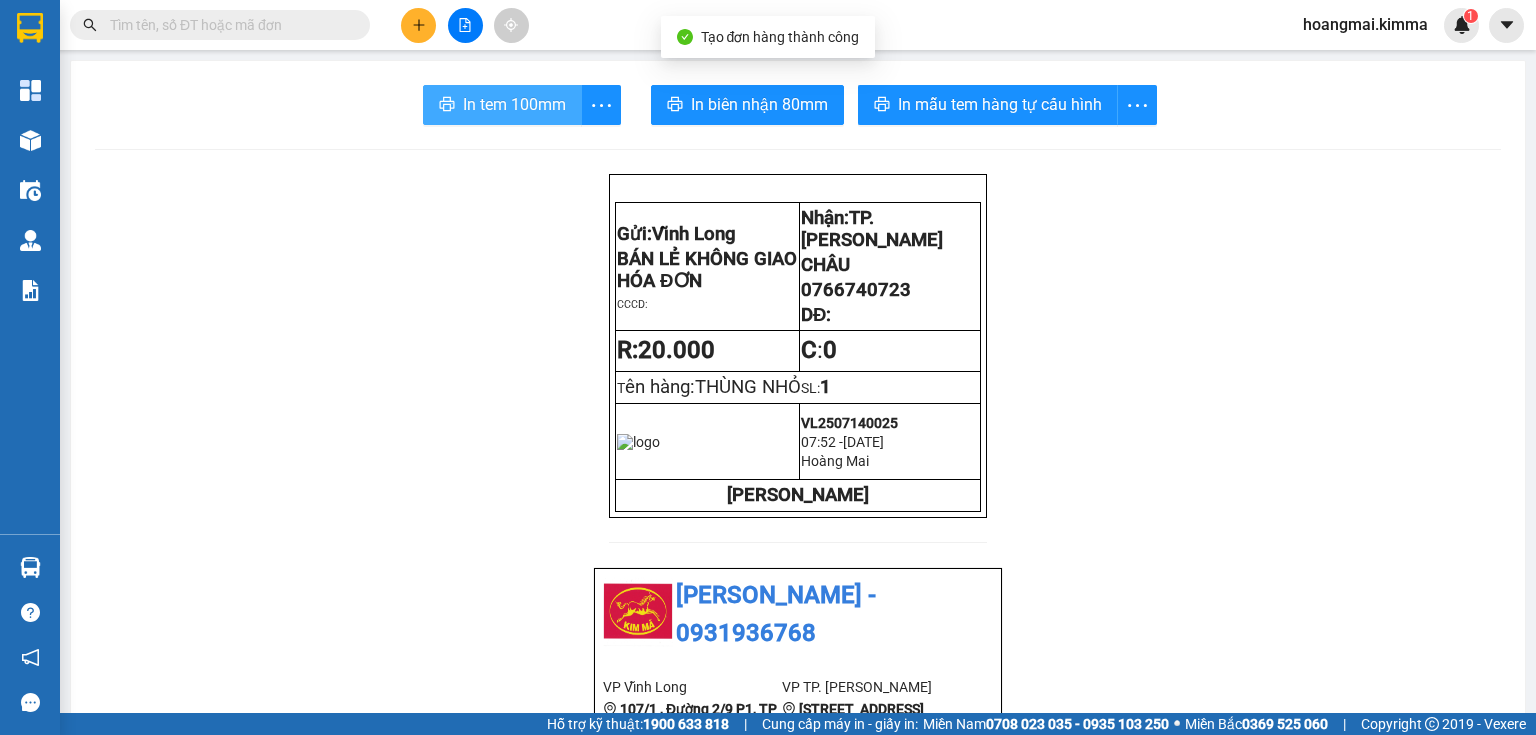 click on "In tem 100mm" at bounding box center (502, 105) 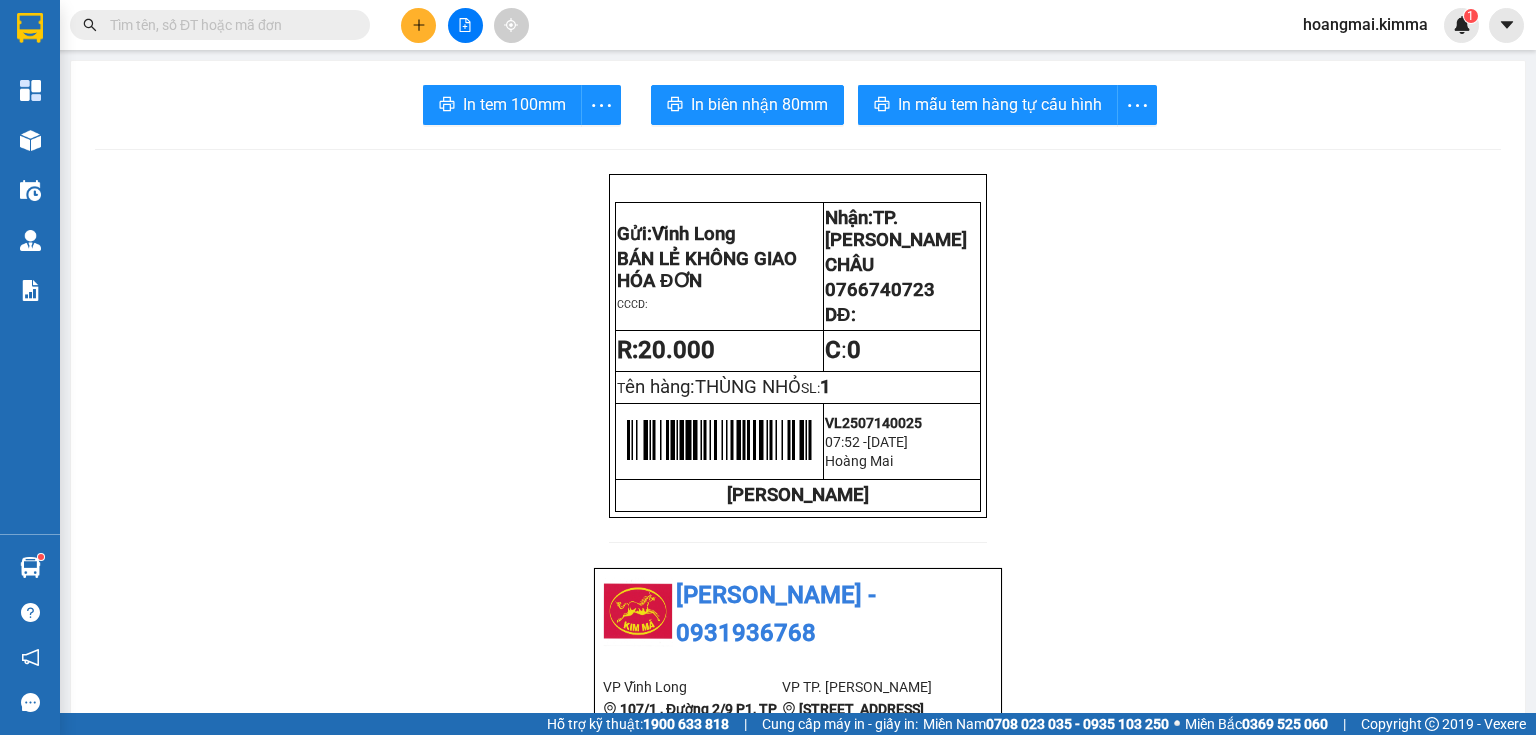 click at bounding box center [228, 25] 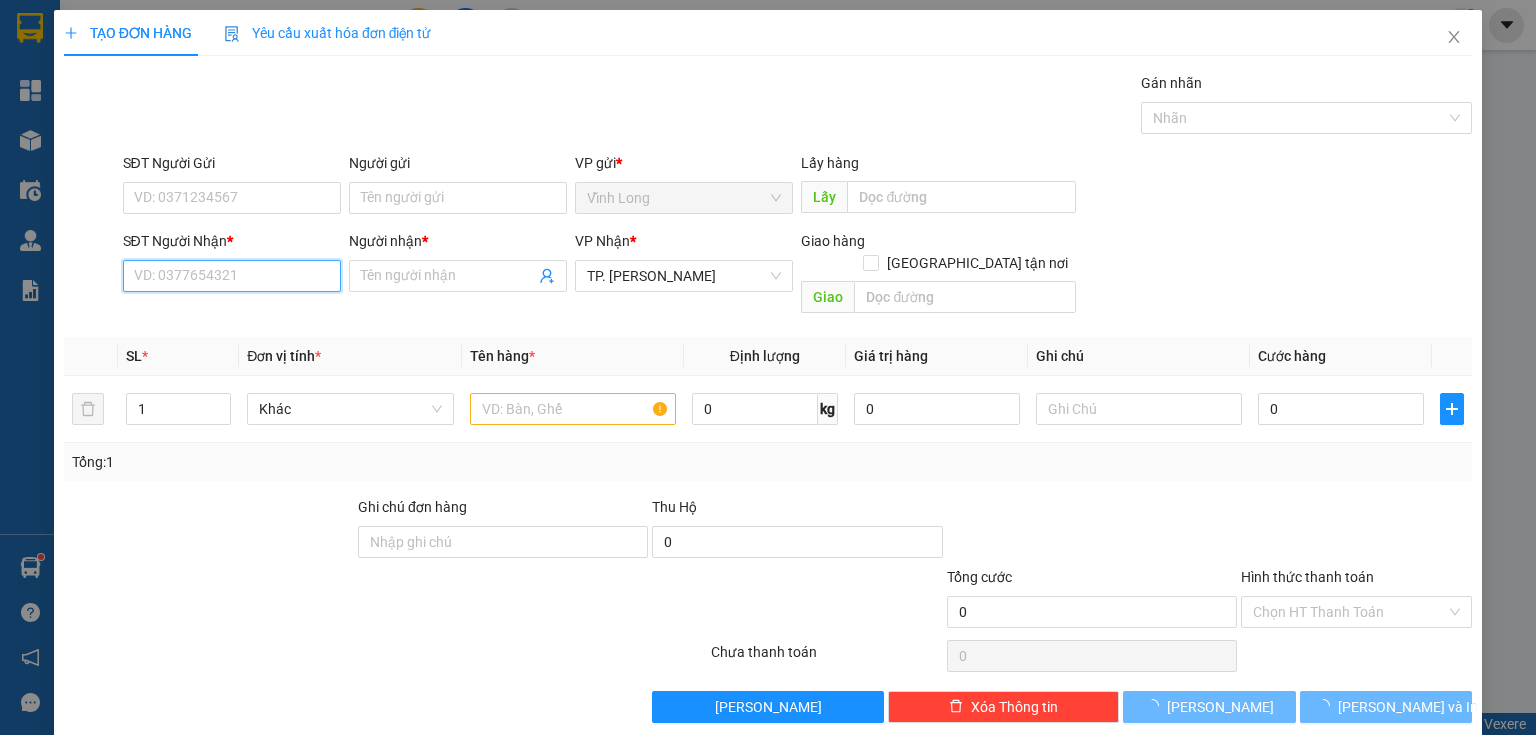 click on "SĐT Người Nhận  *" at bounding box center (232, 276) 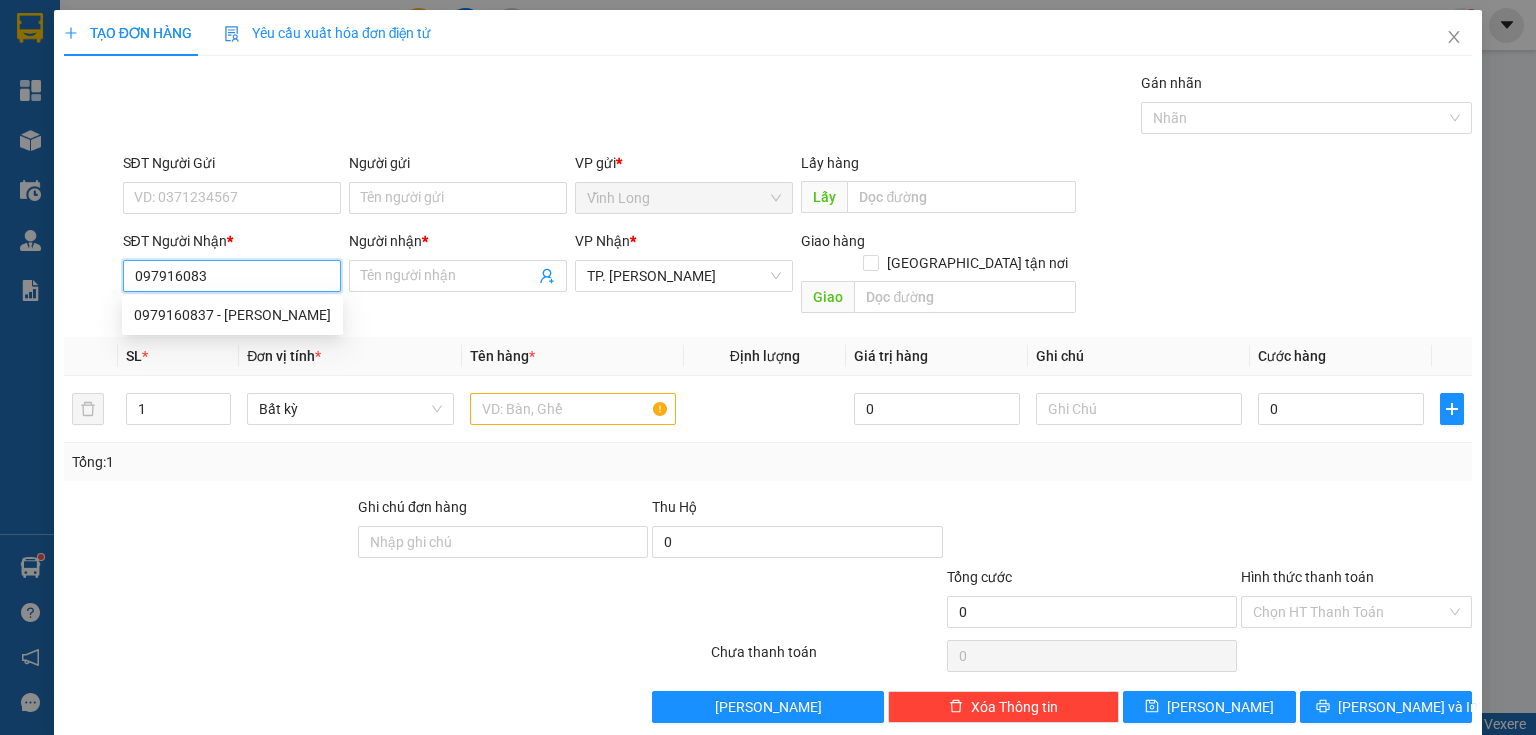 type on "0979160837" 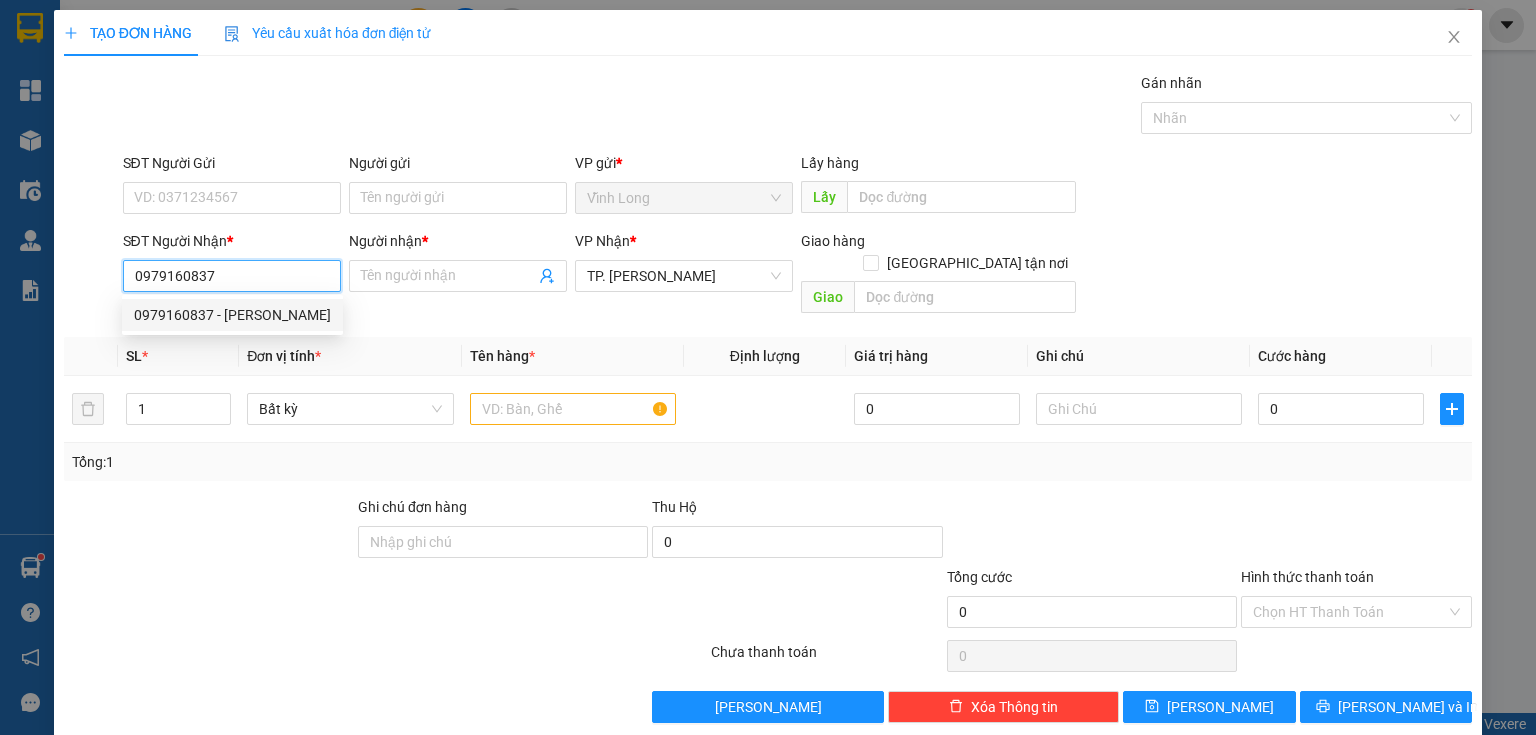 click on "0979160837 - DUY" at bounding box center [232, 315] 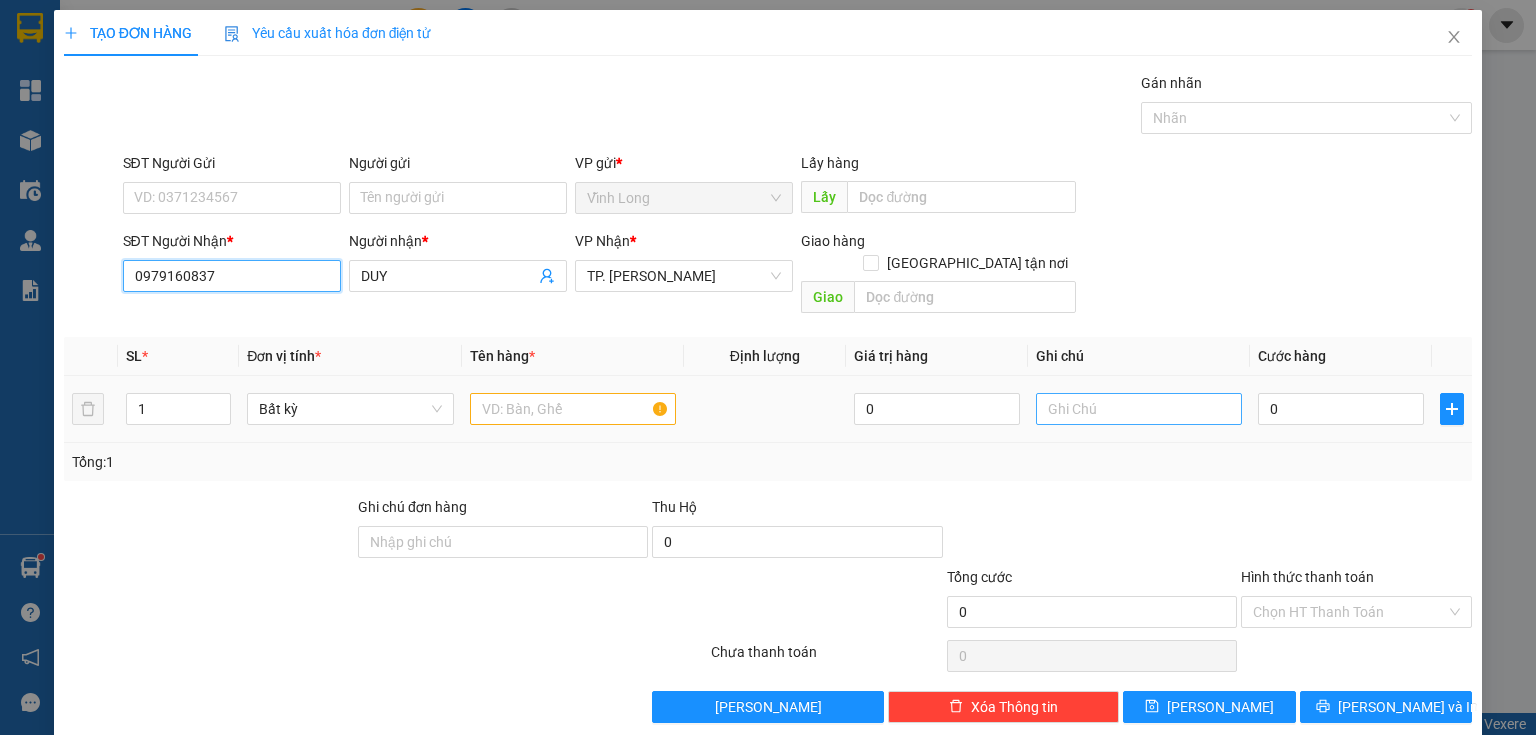 type on "0979160837" 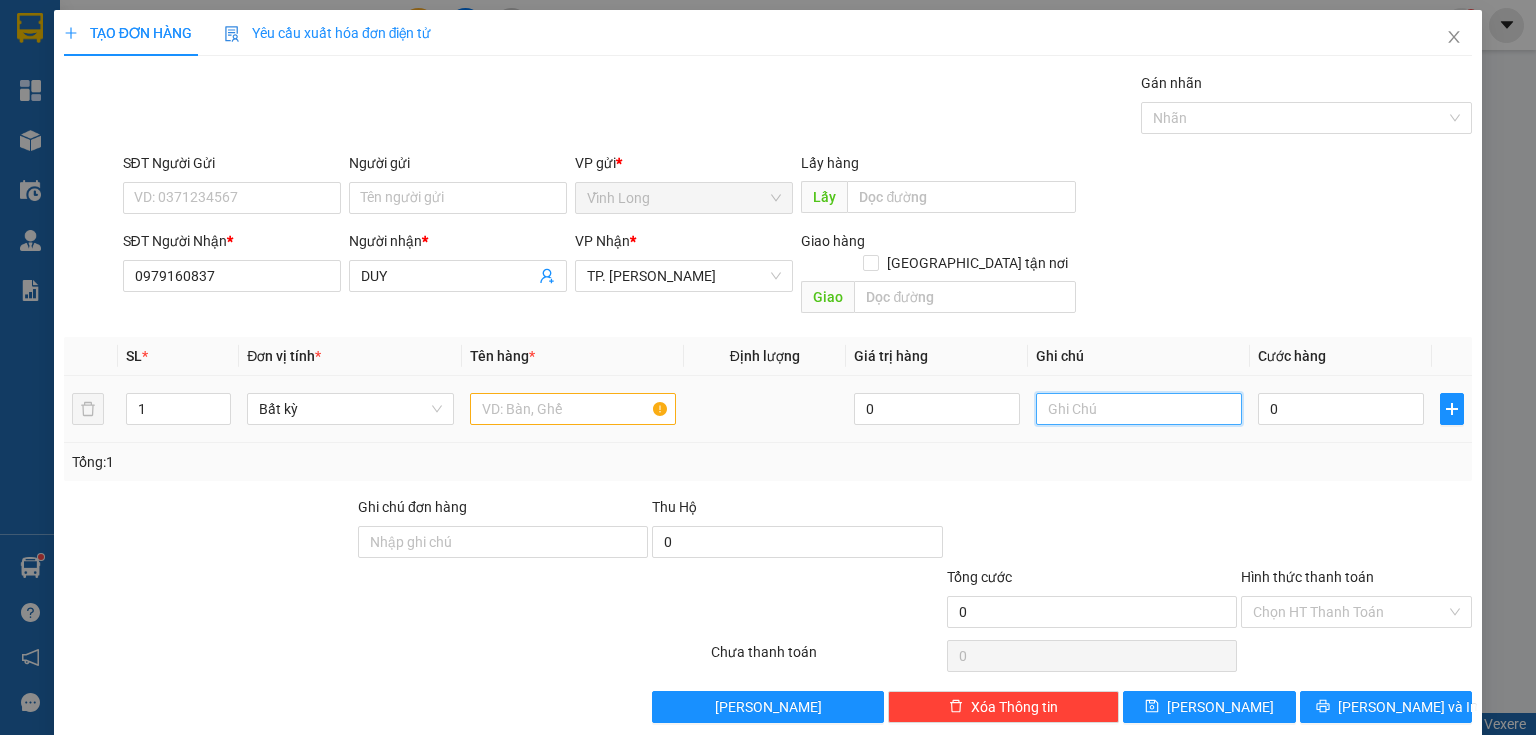 click at bounding box center (1139, 409) 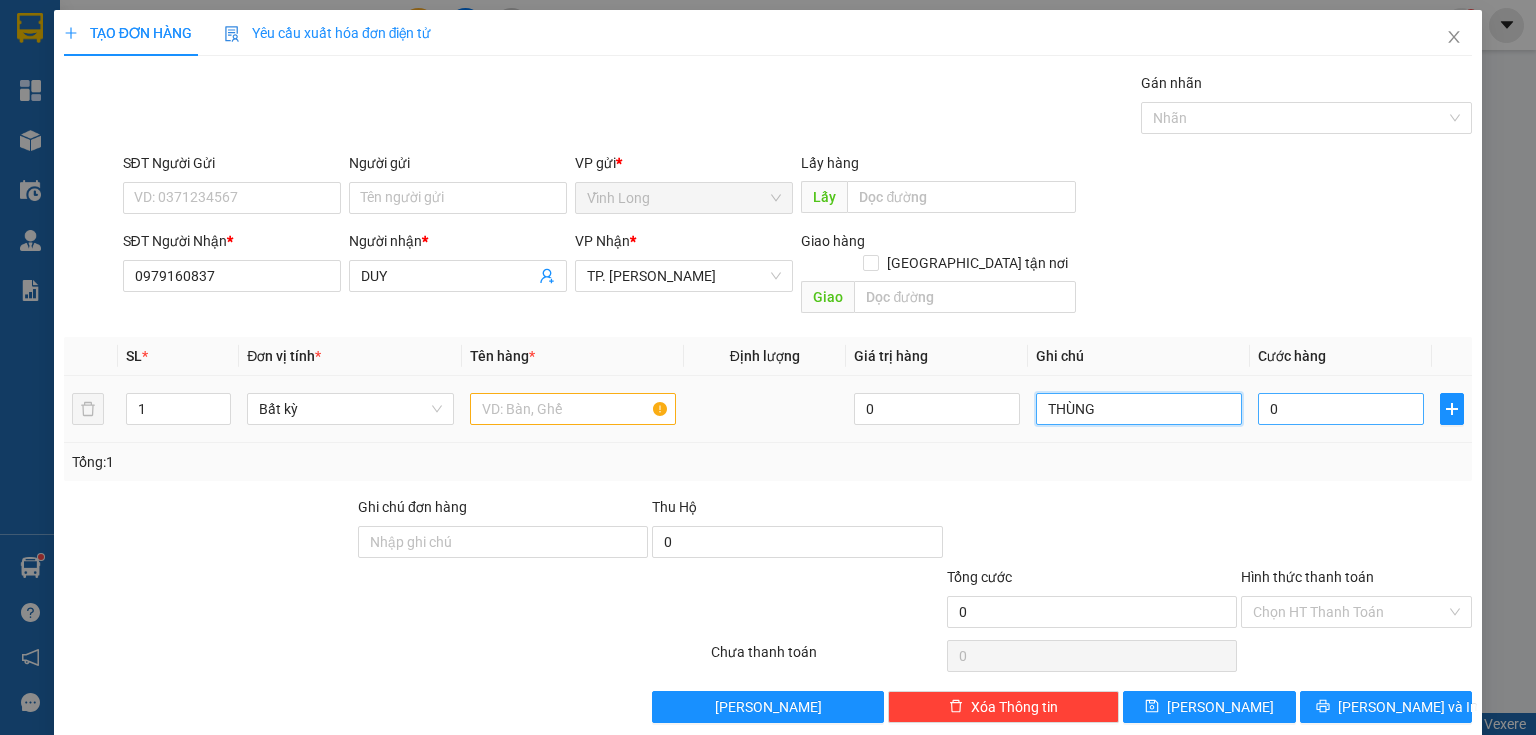 type on "THÙNG" 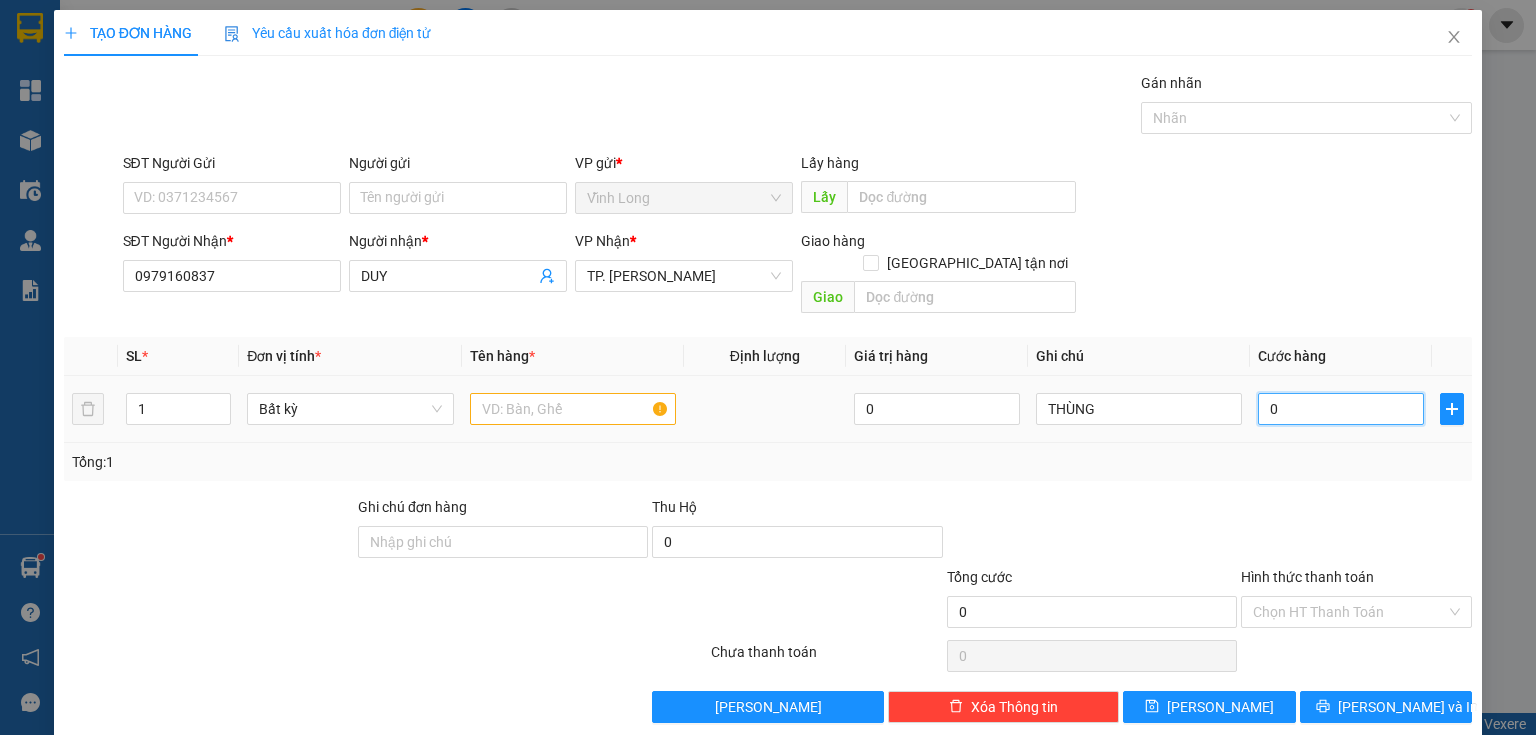 click on "0" at bounding box center [1341, 409] 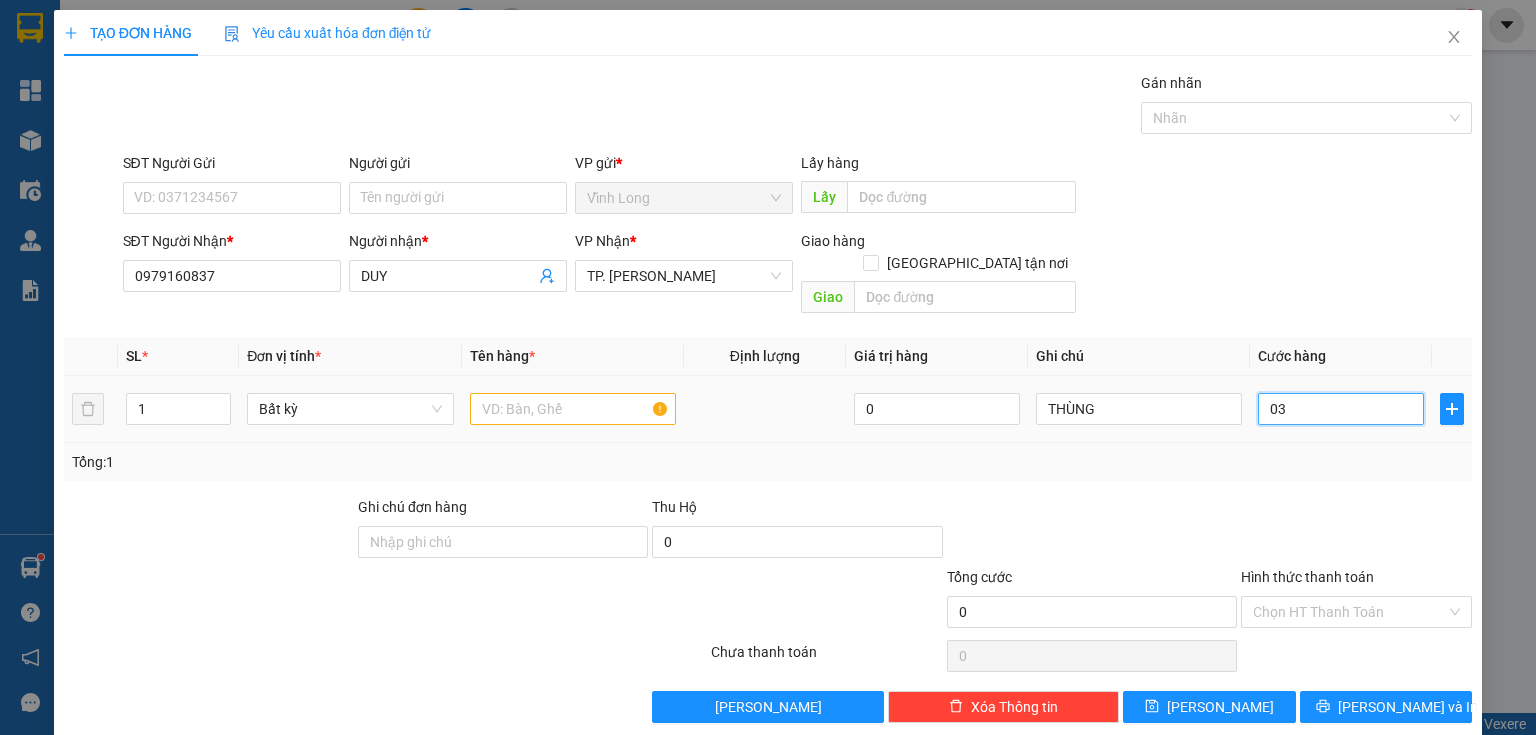 type on "3" 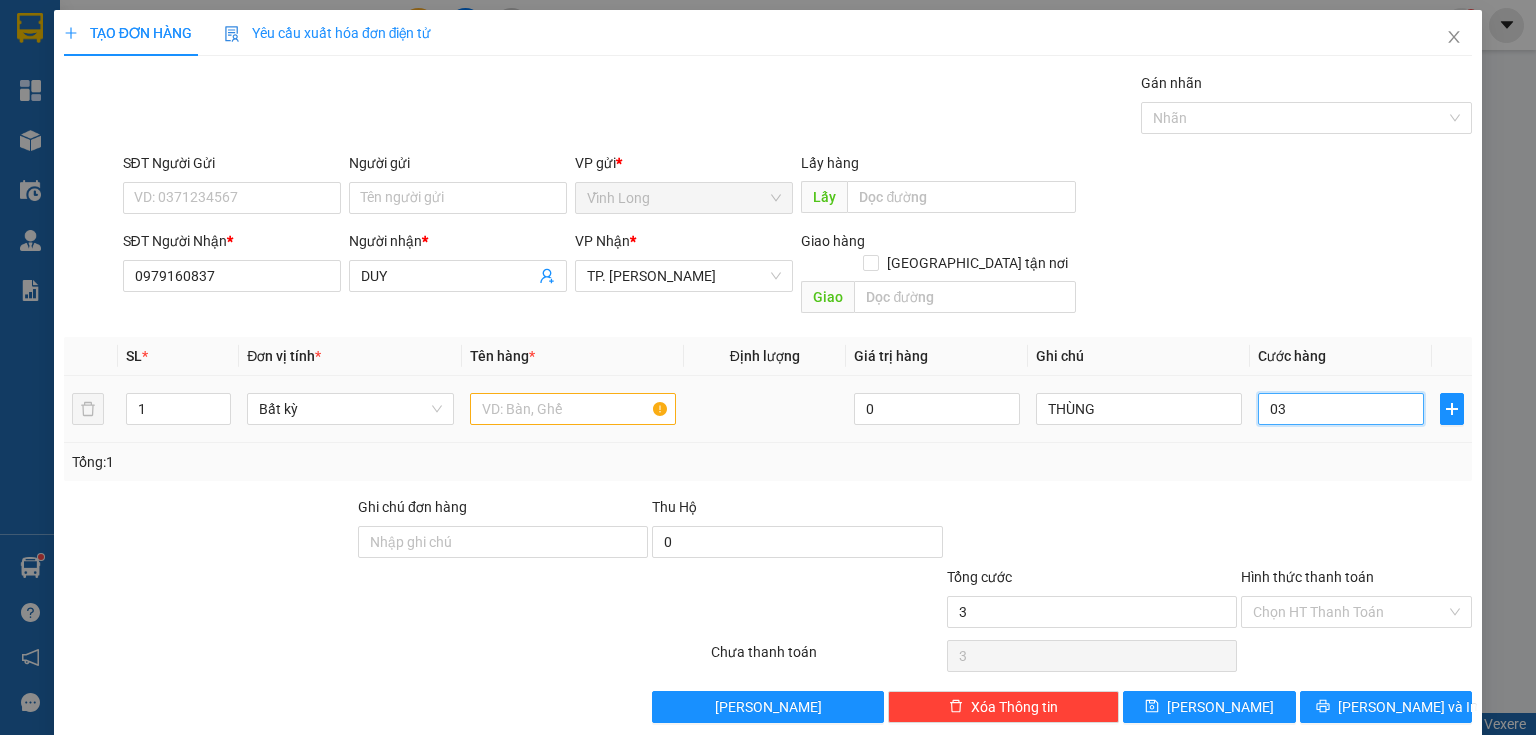 type on "030" 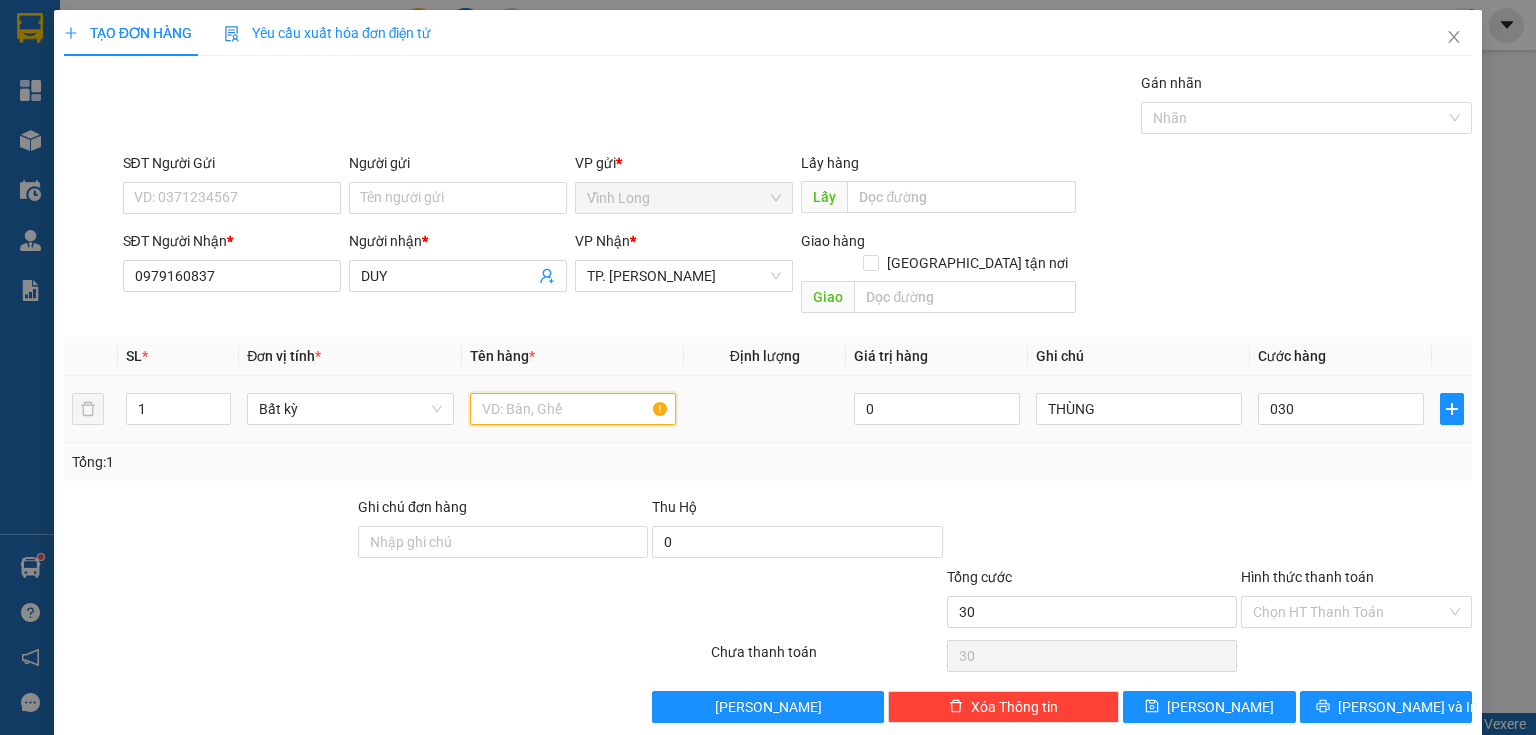 type on "30.000" 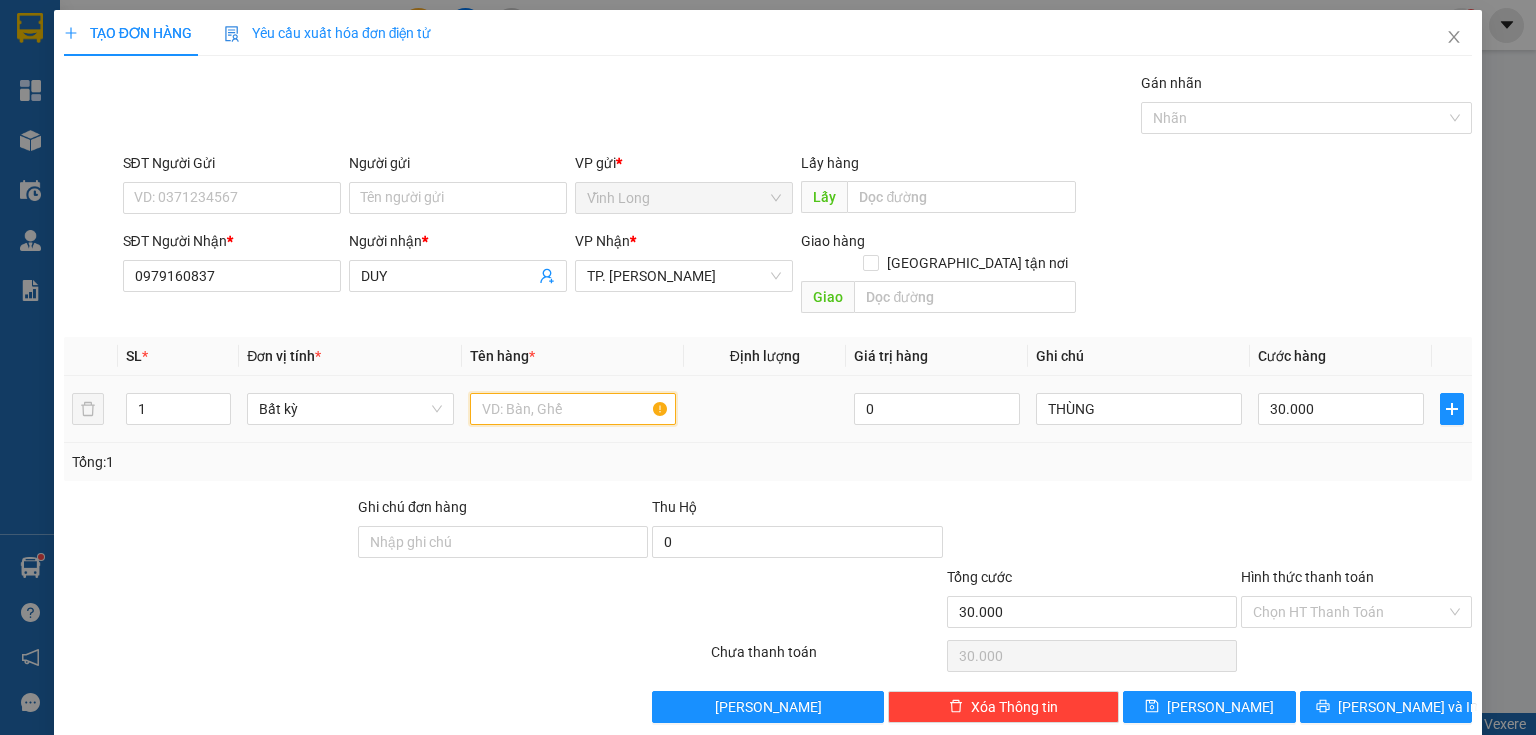 click at bounding box center (573, 409) 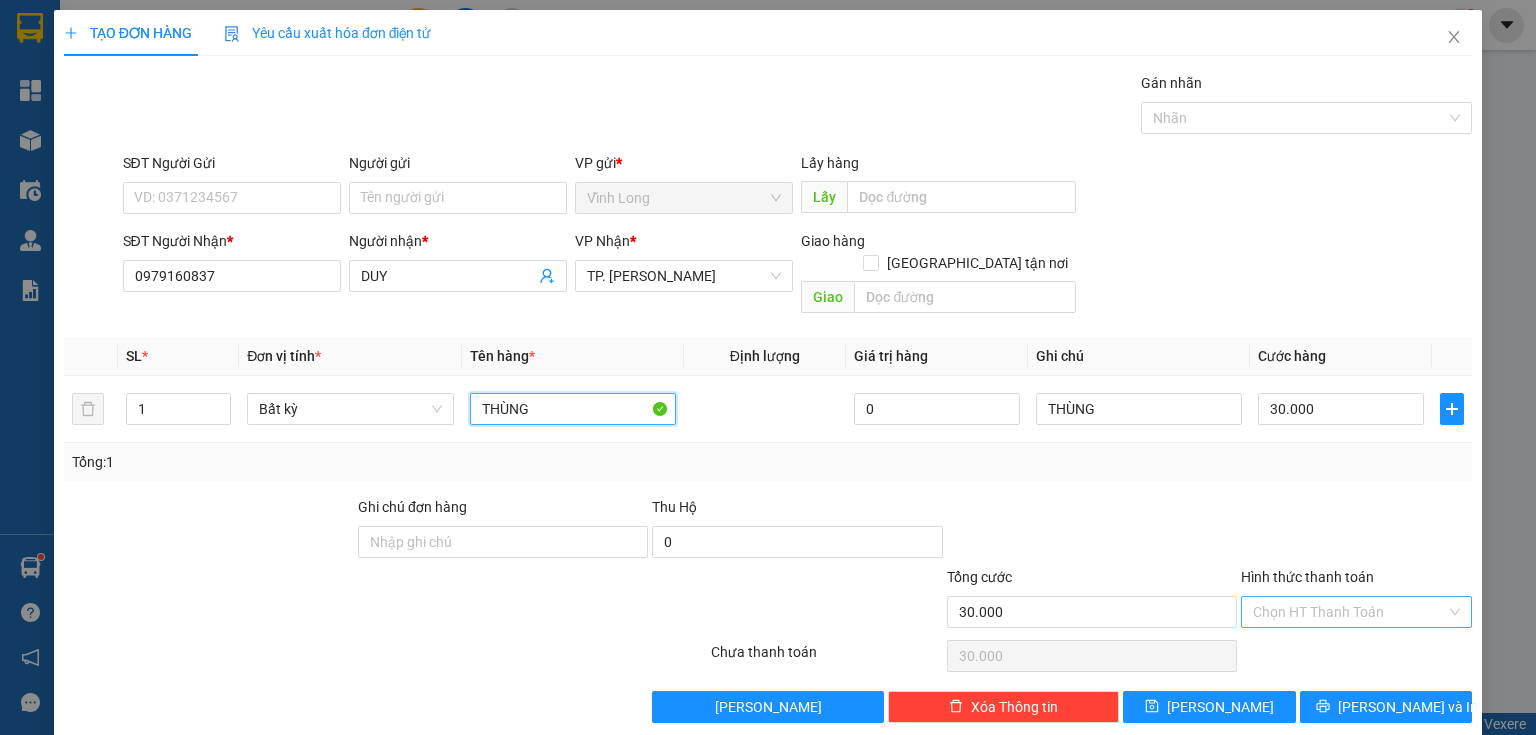 type on "THÙNG" 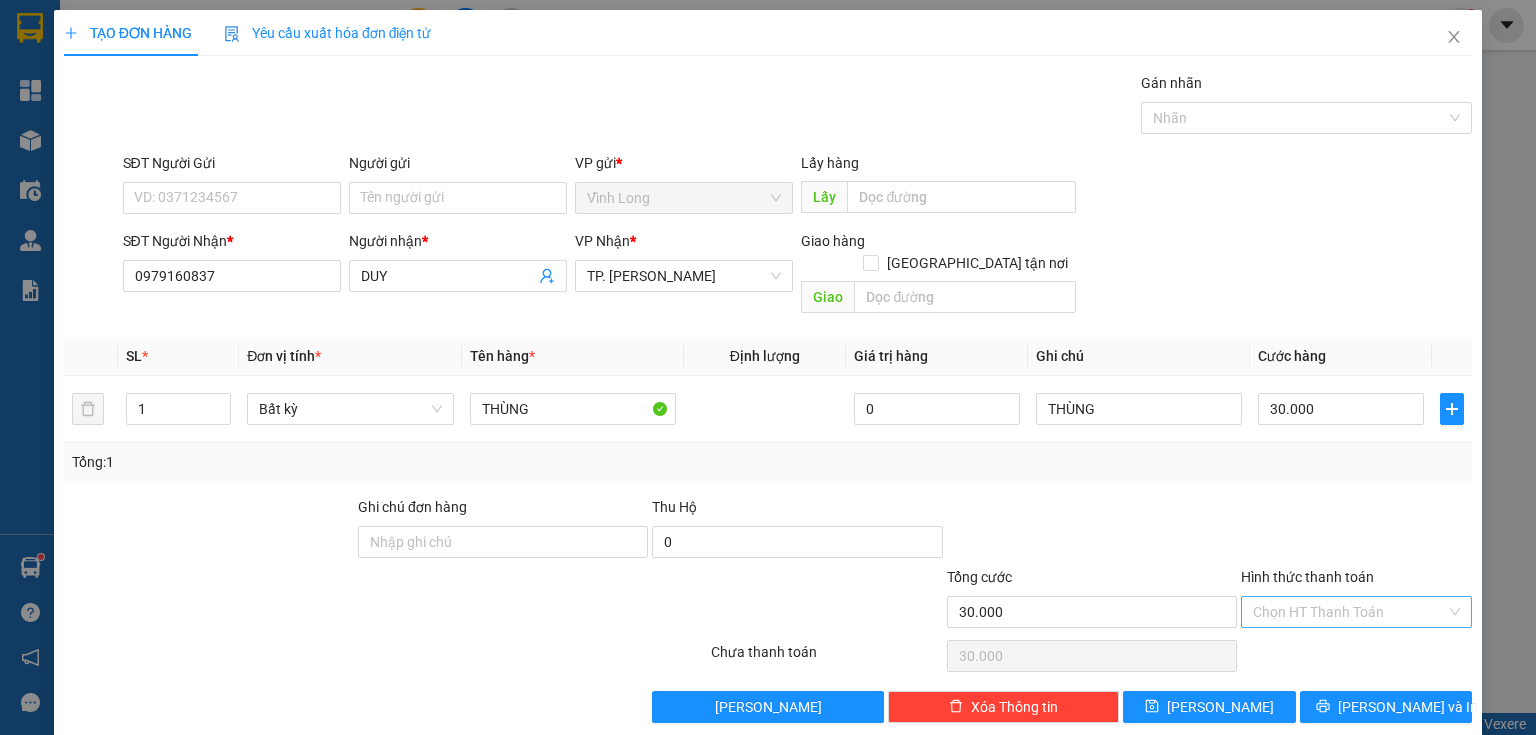 click on "Hình thức thanh toán" at bounding box center (1349, 612) 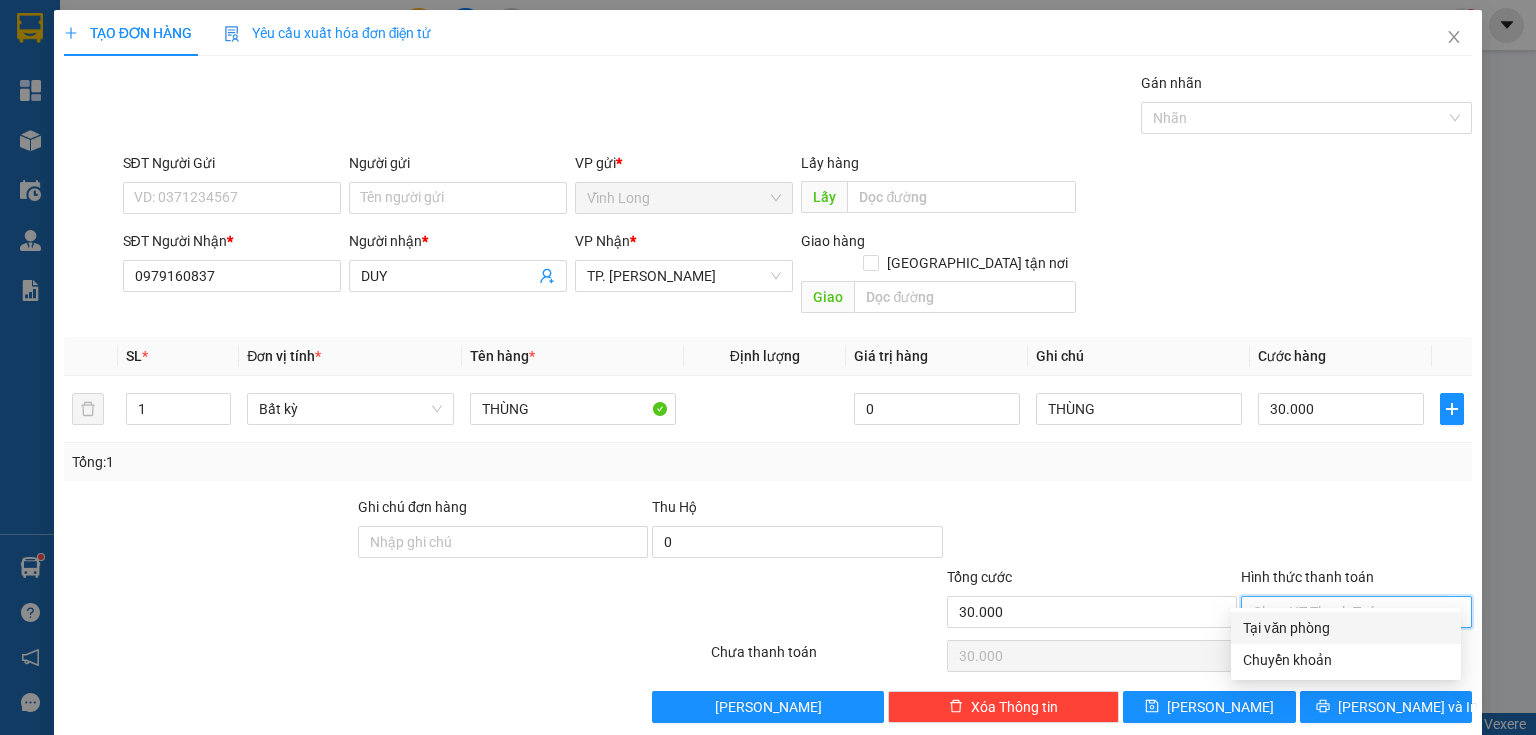 click on "Tại văn phòng" at bounding box center [1346, 628] 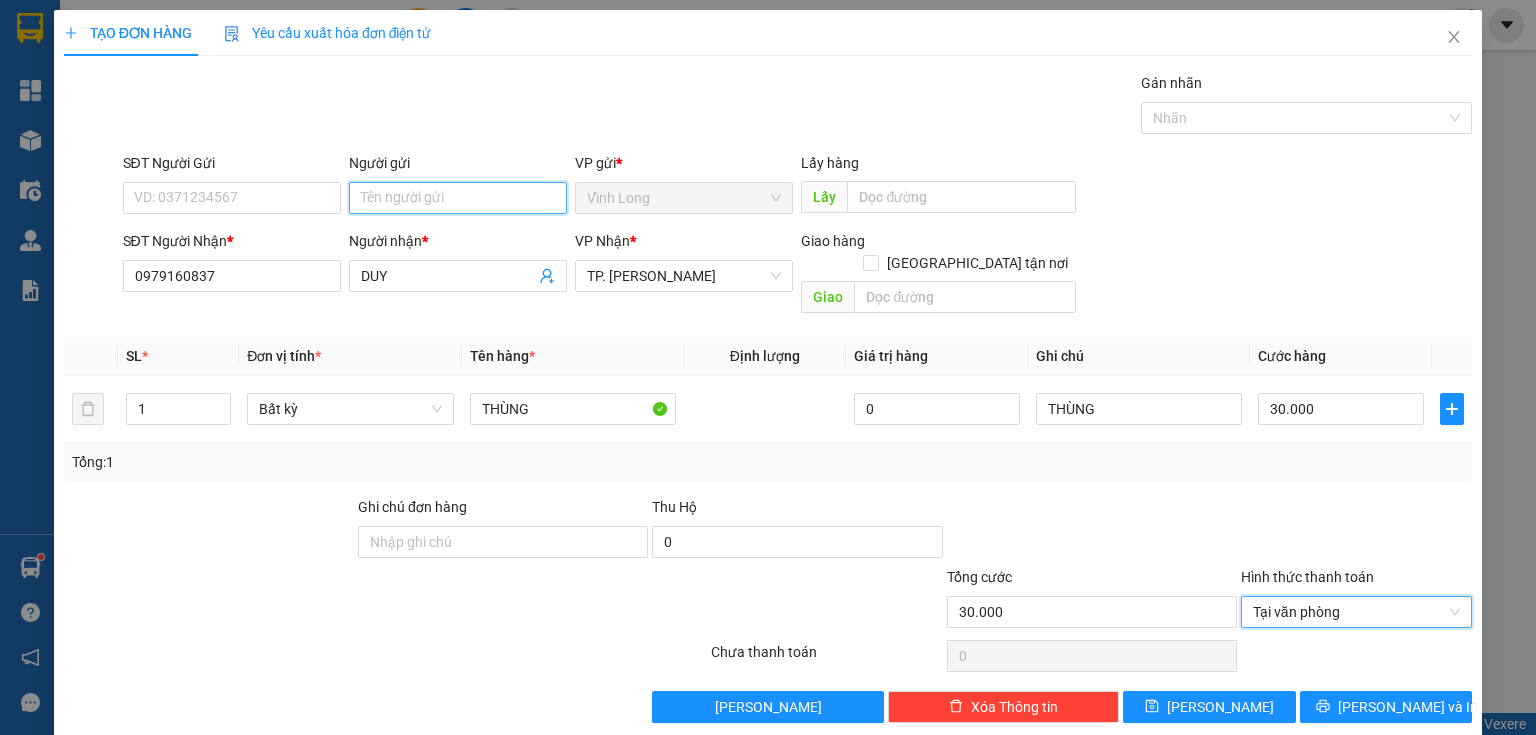 click on "Người gửi" at bounding box center (458, 198) 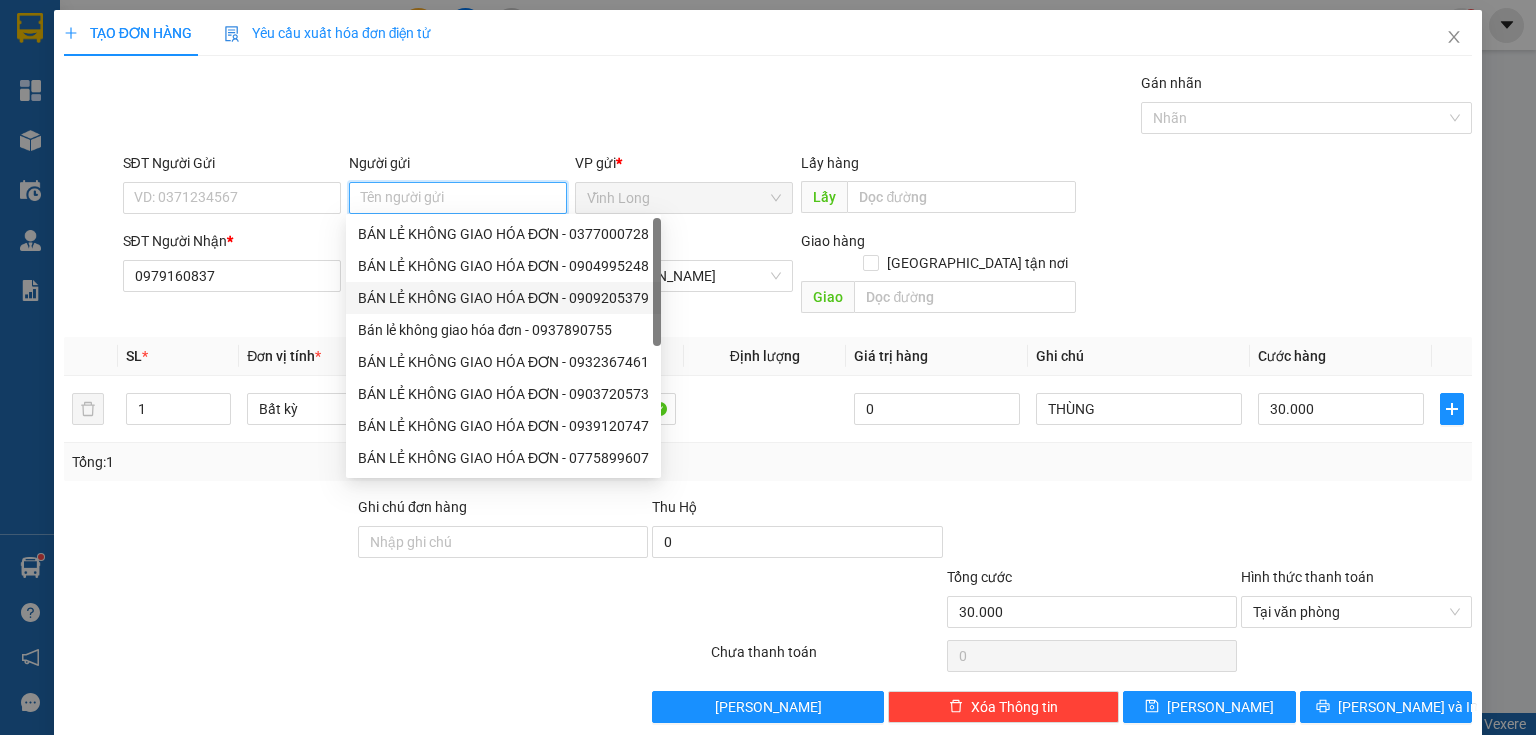 drag, startPoint x: 482, startPoint y: 298, endPoint x: 320, endPoint y: 260, distance: 166.39711 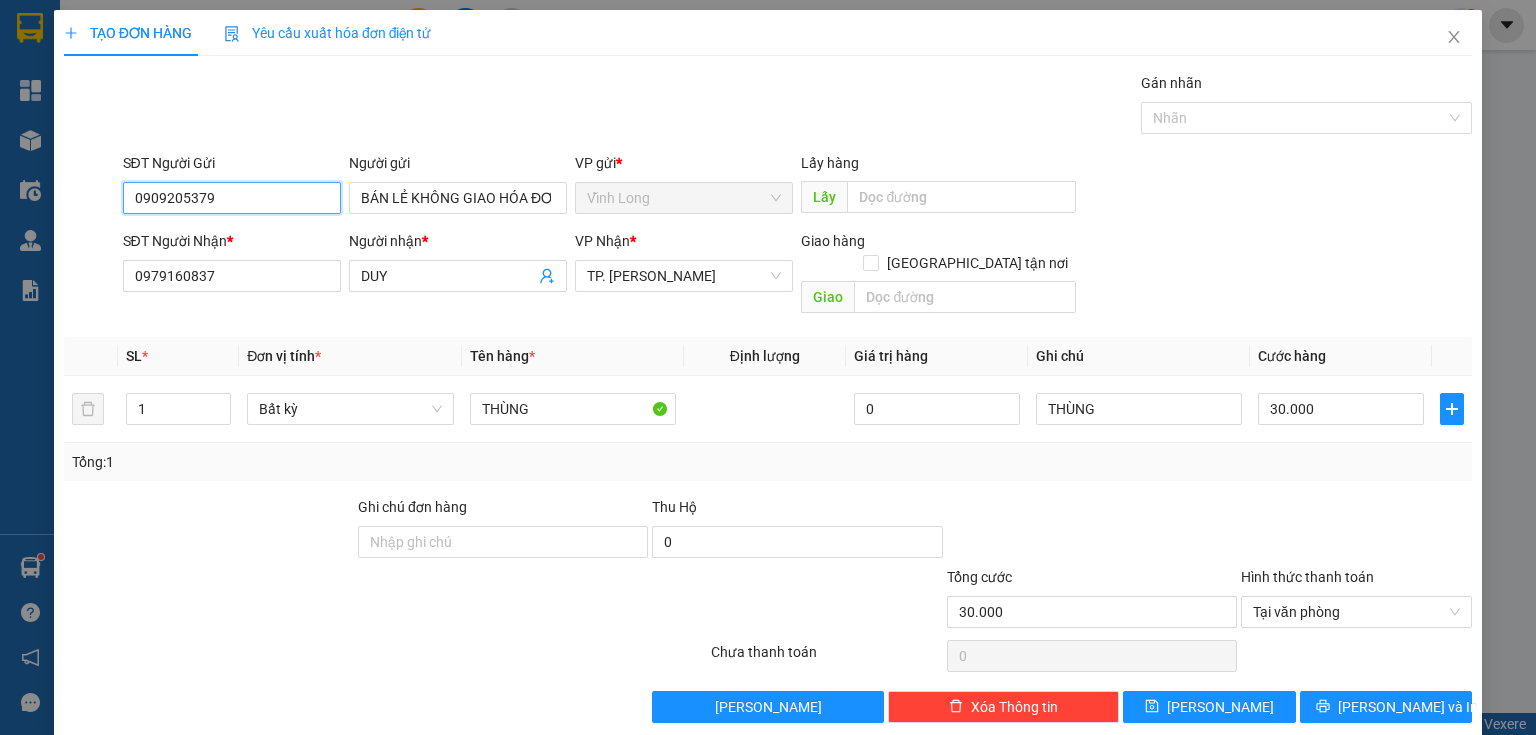 drag, startPoint x: 241, startPoint y: 196, endPoint x: 0, endPoint y: 196, distance: 241 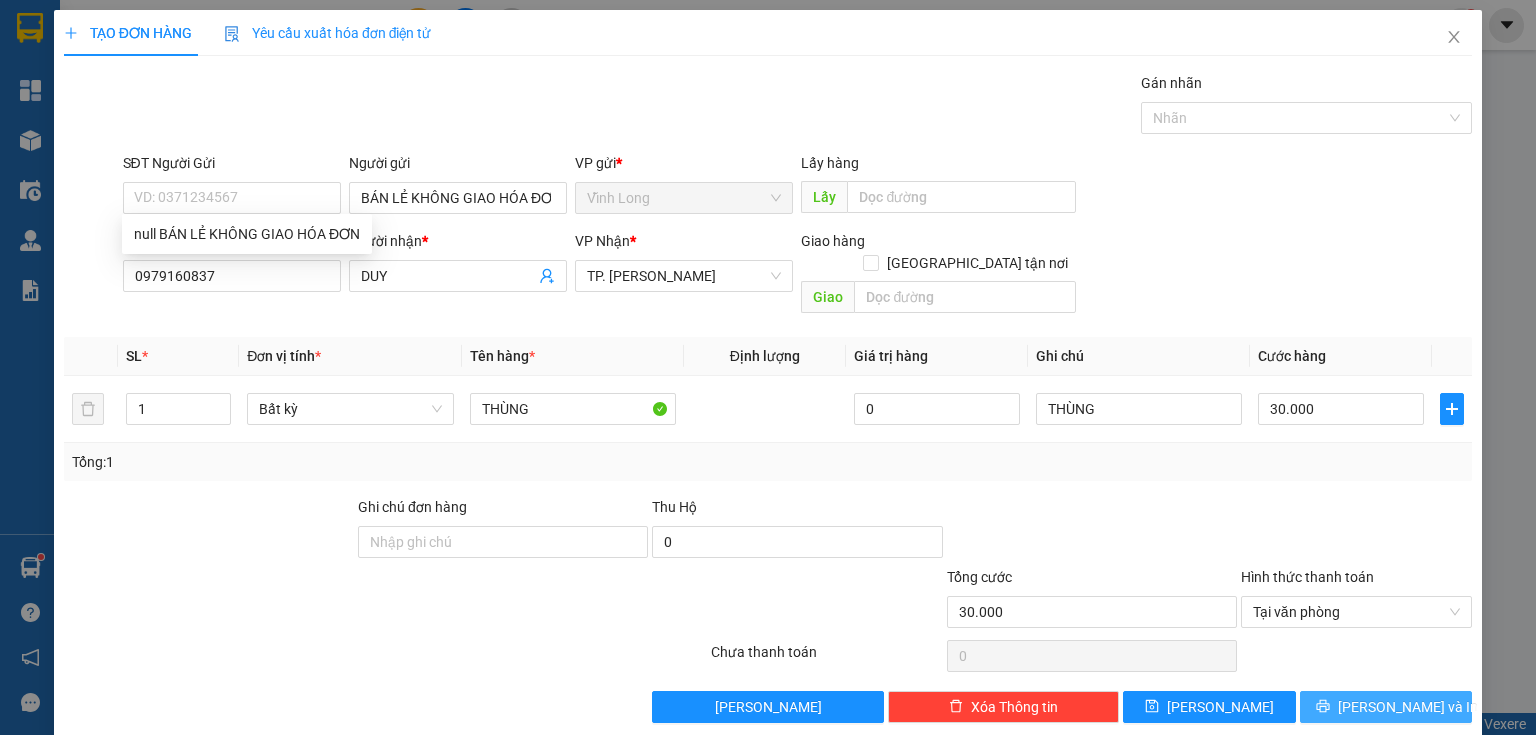 click on "Lưu và In" at bounding box center [1408, 707] 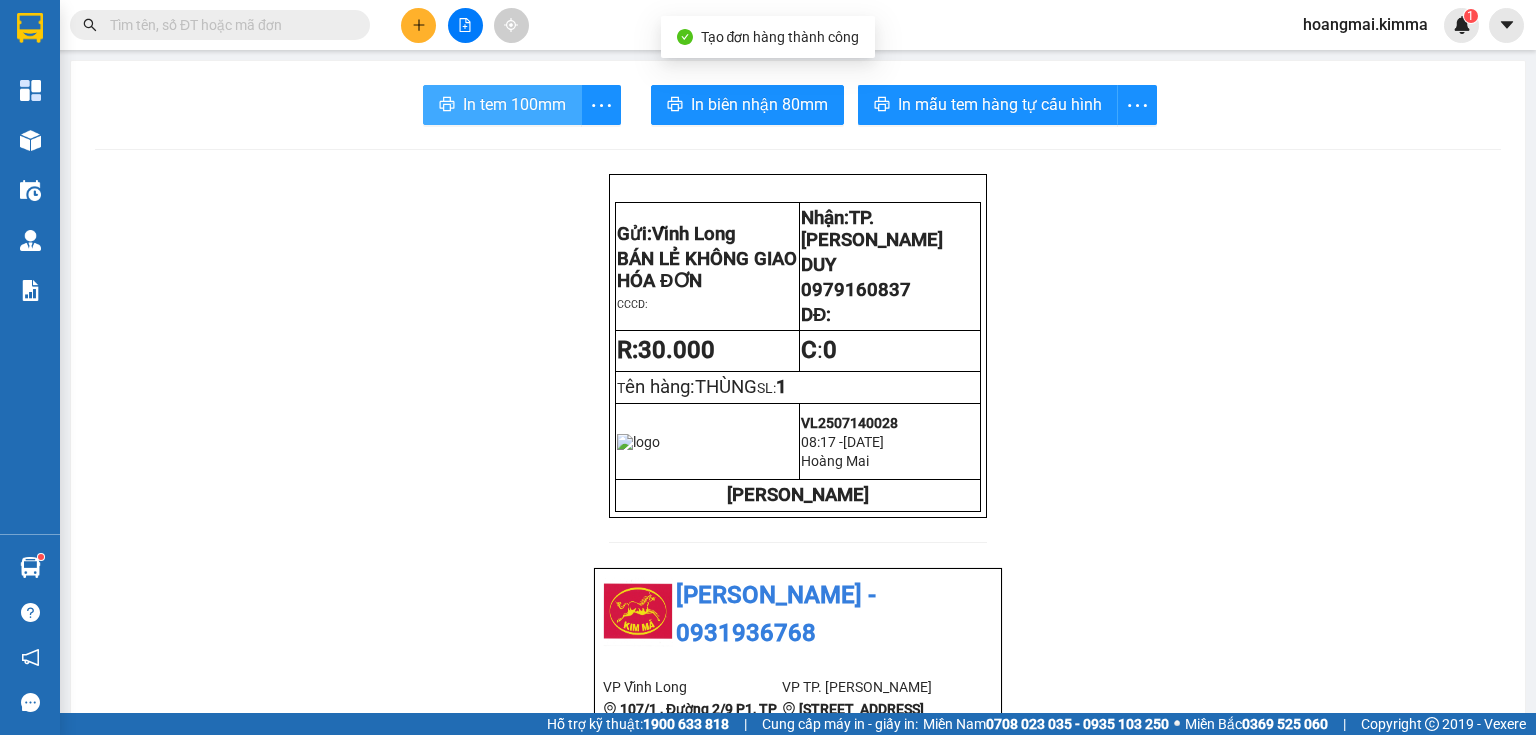 click on "In tem 100mm" at bounding box center [502, 105] 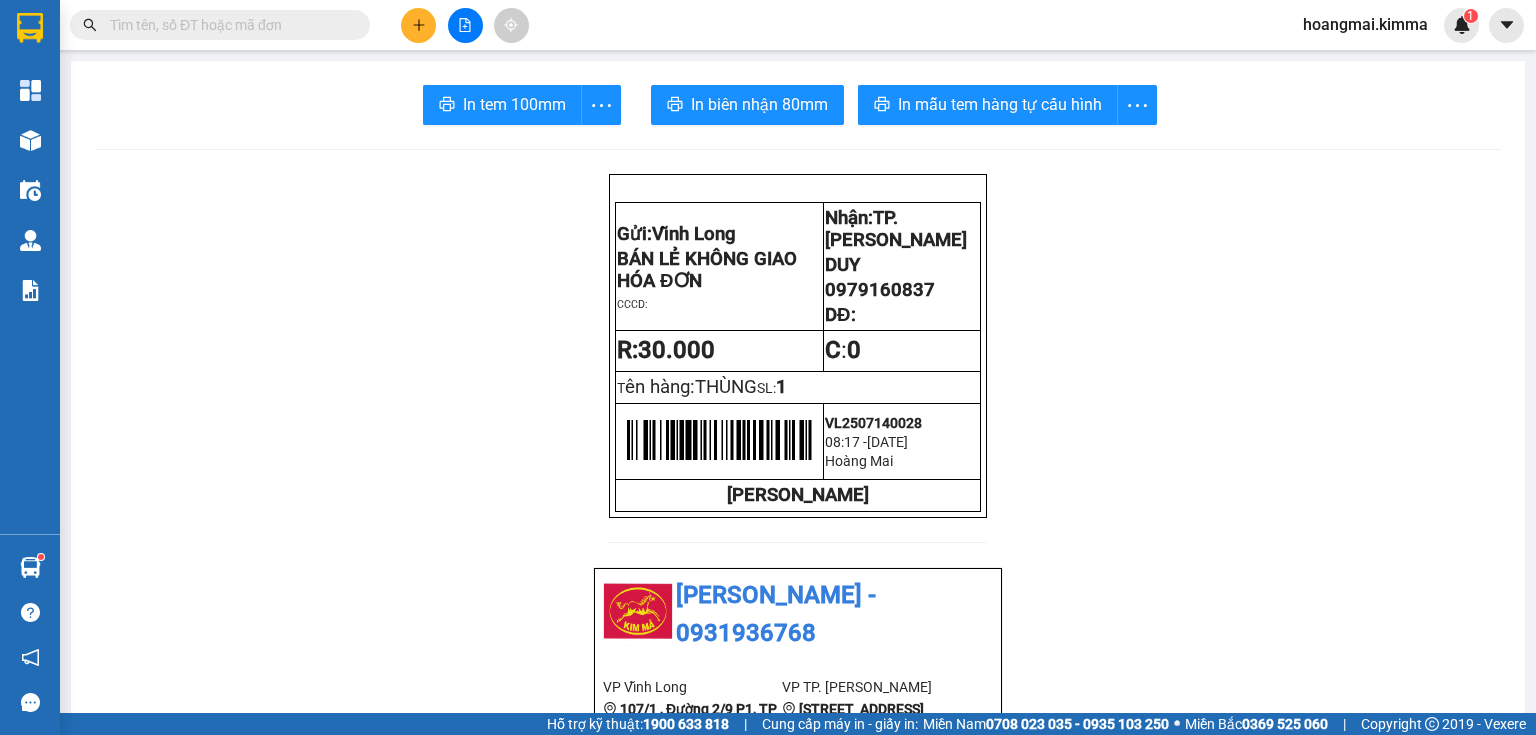 click 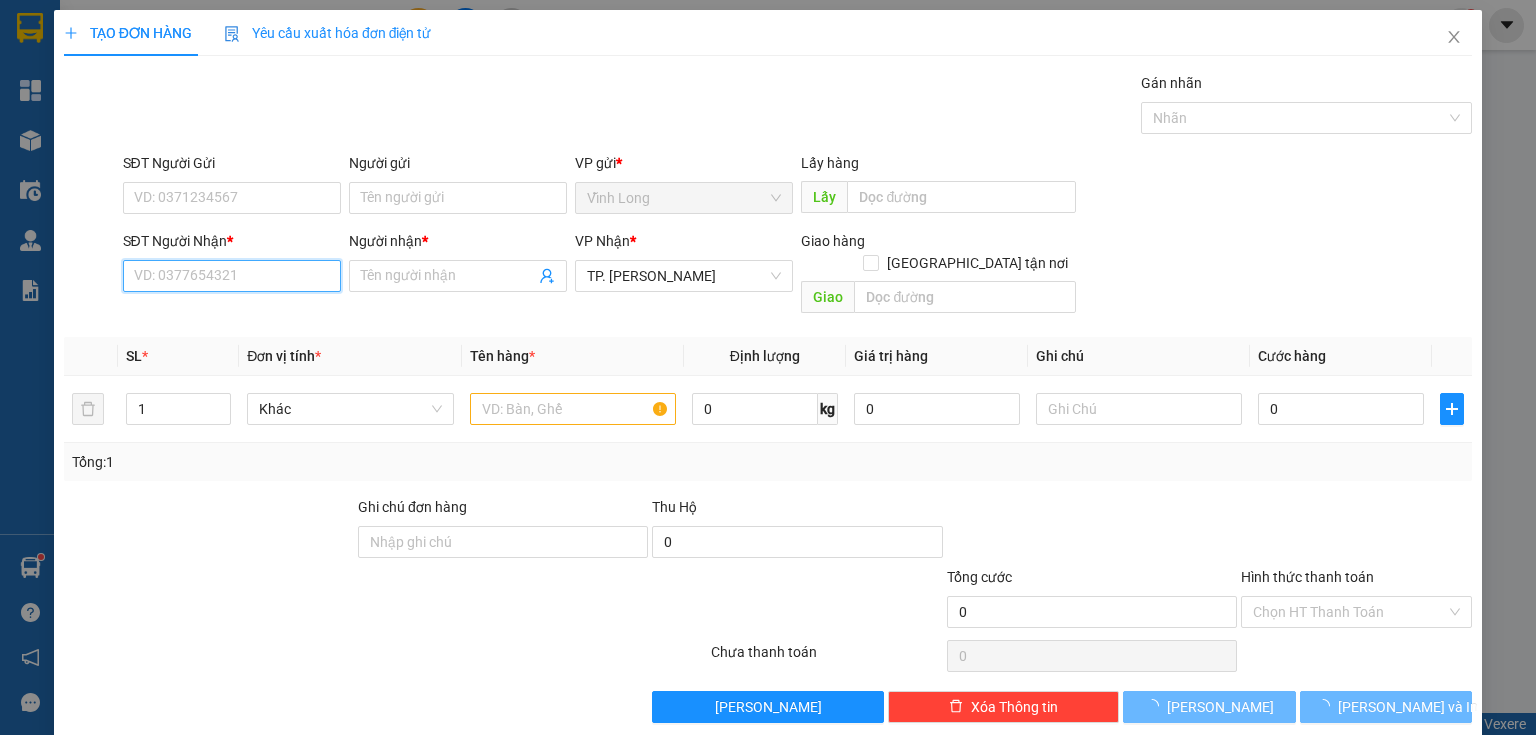 click on "SĐT Người Nhận  *" at bounding box center (232, 276) 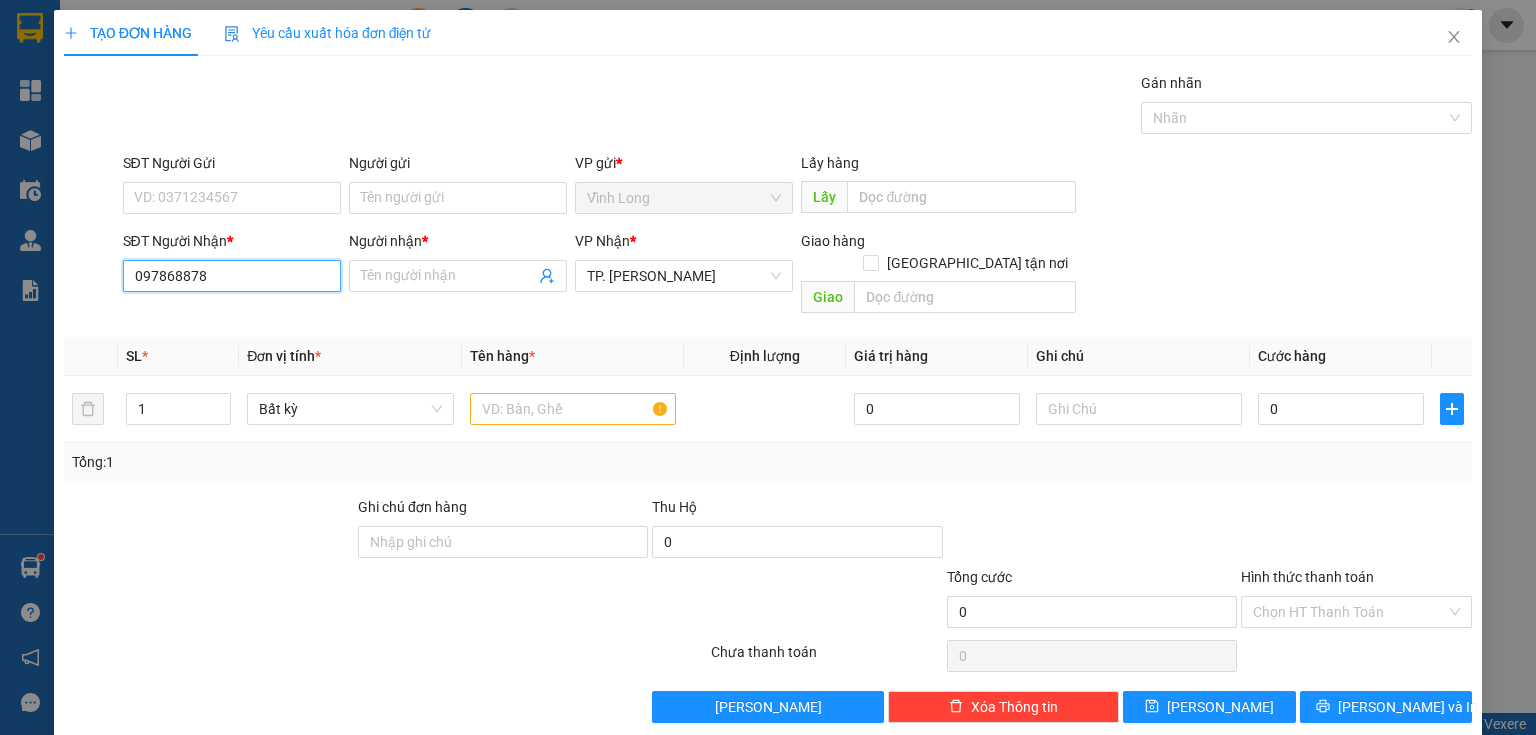 type on "0978688787" 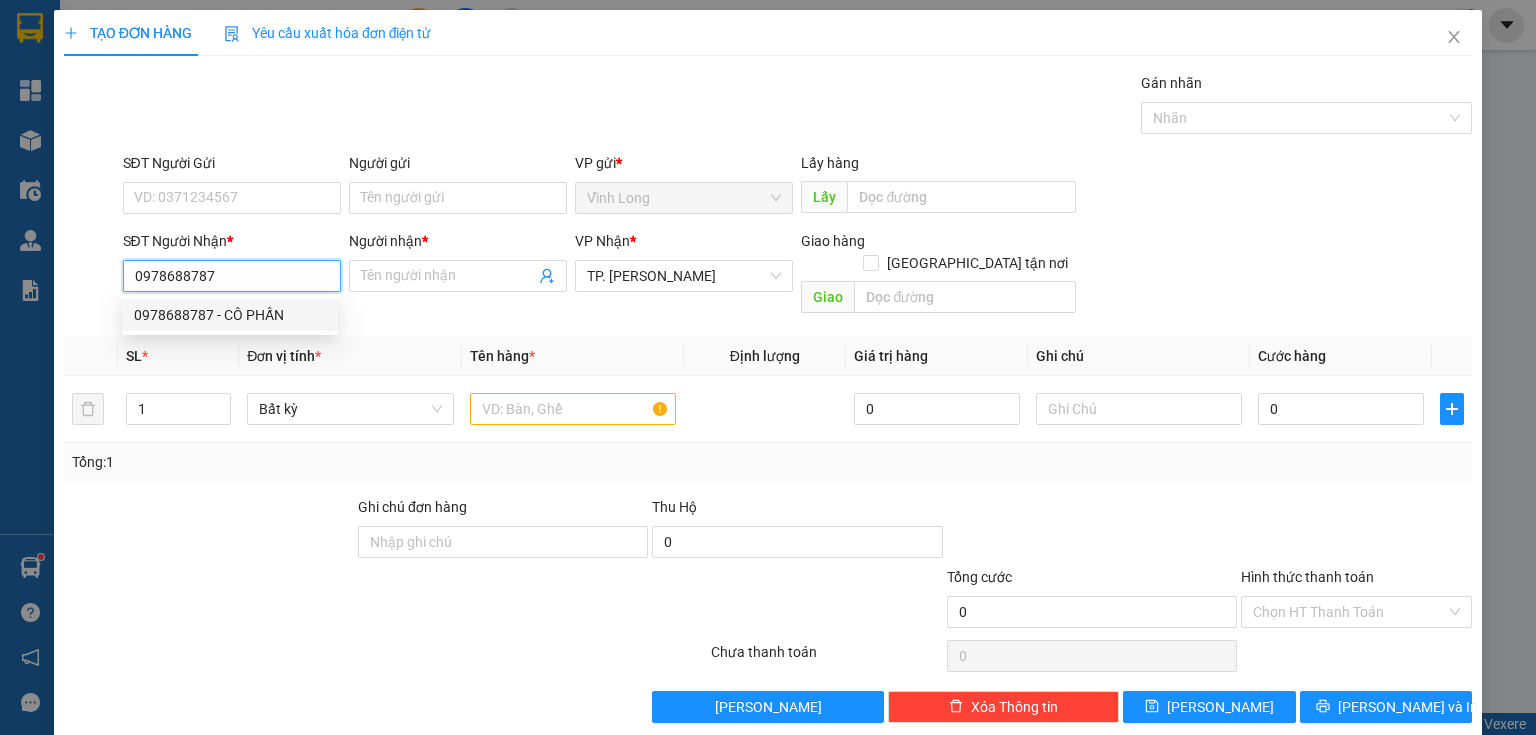 click on "0978688787 - CÔ PHẤN" at bounding box center (230, 315) 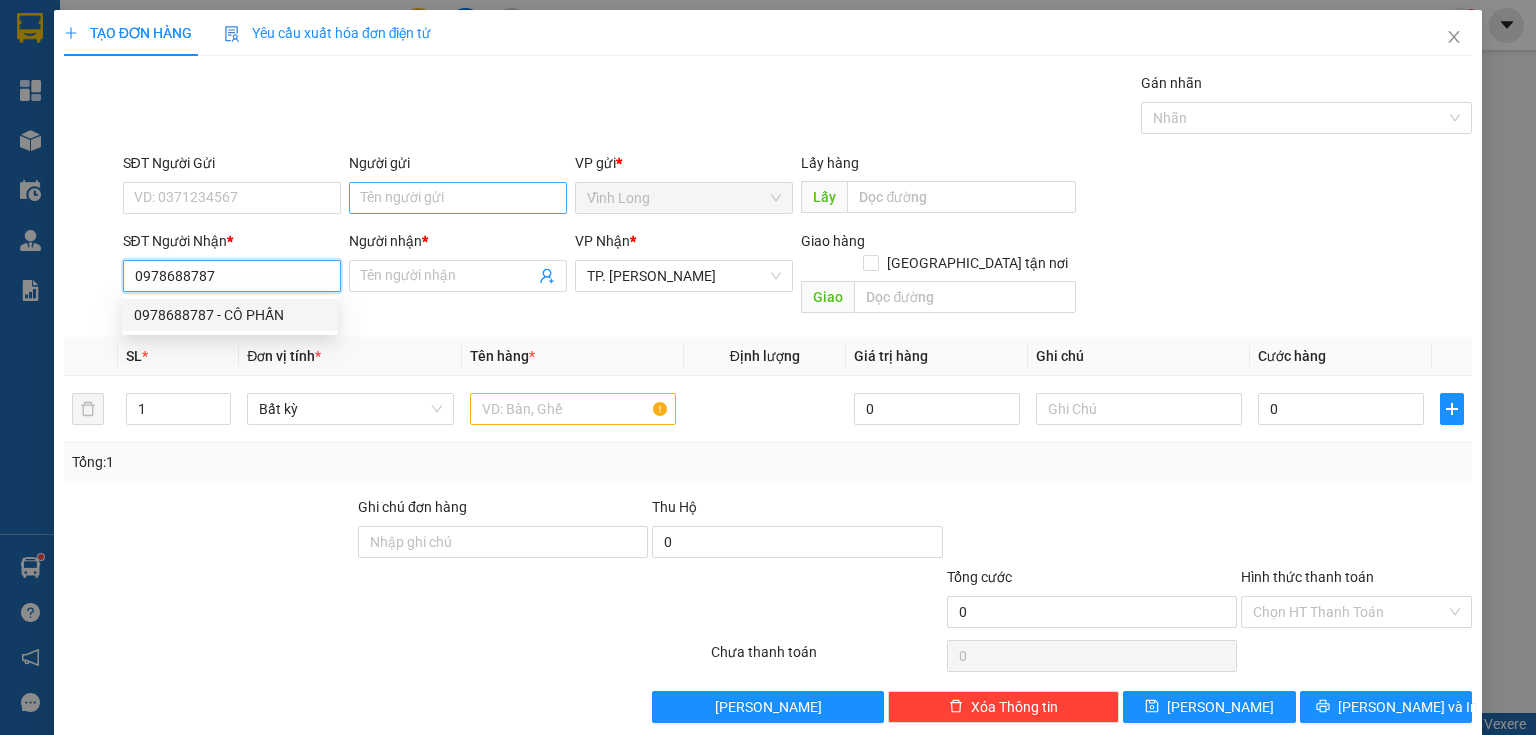 type on "CÔ PHẤN" 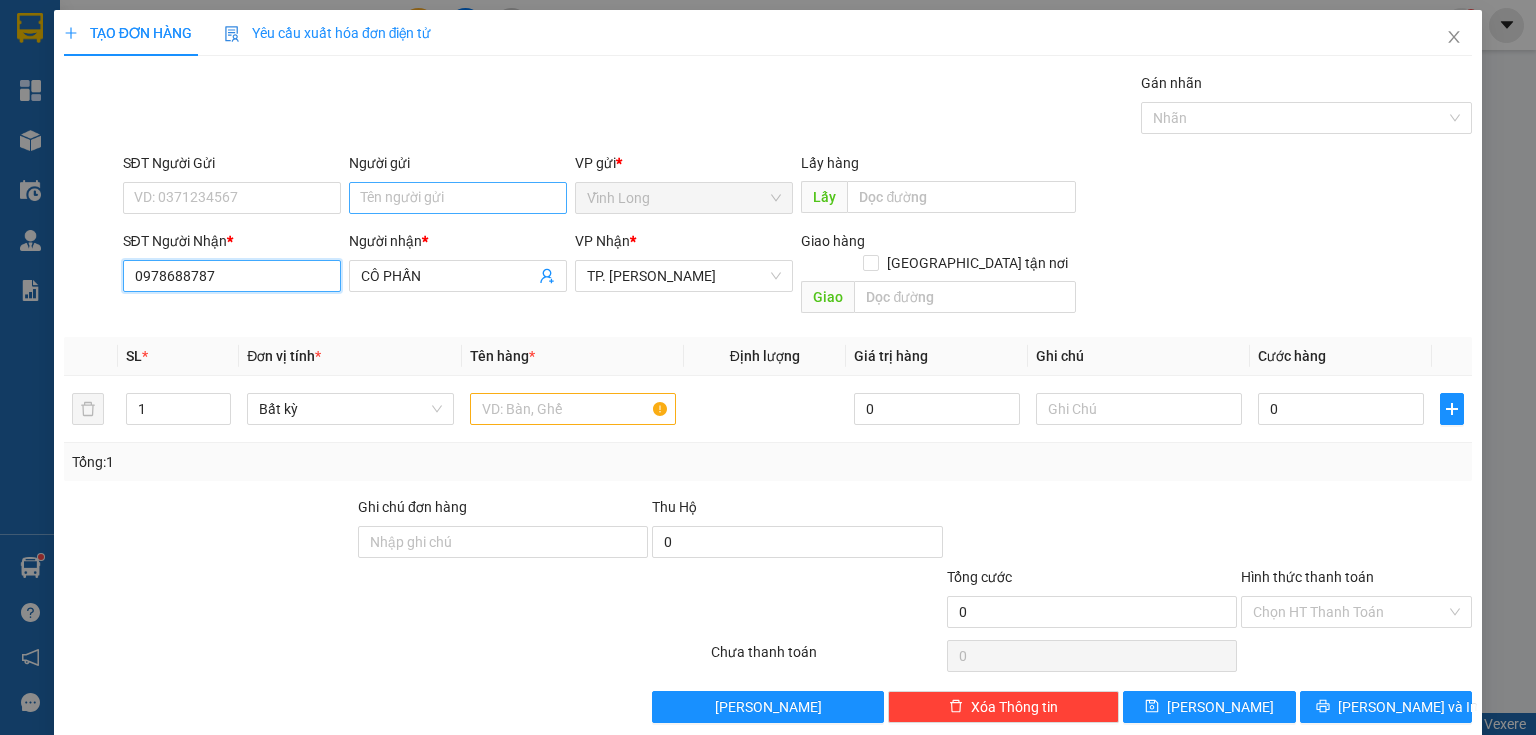 type on "0978688787" 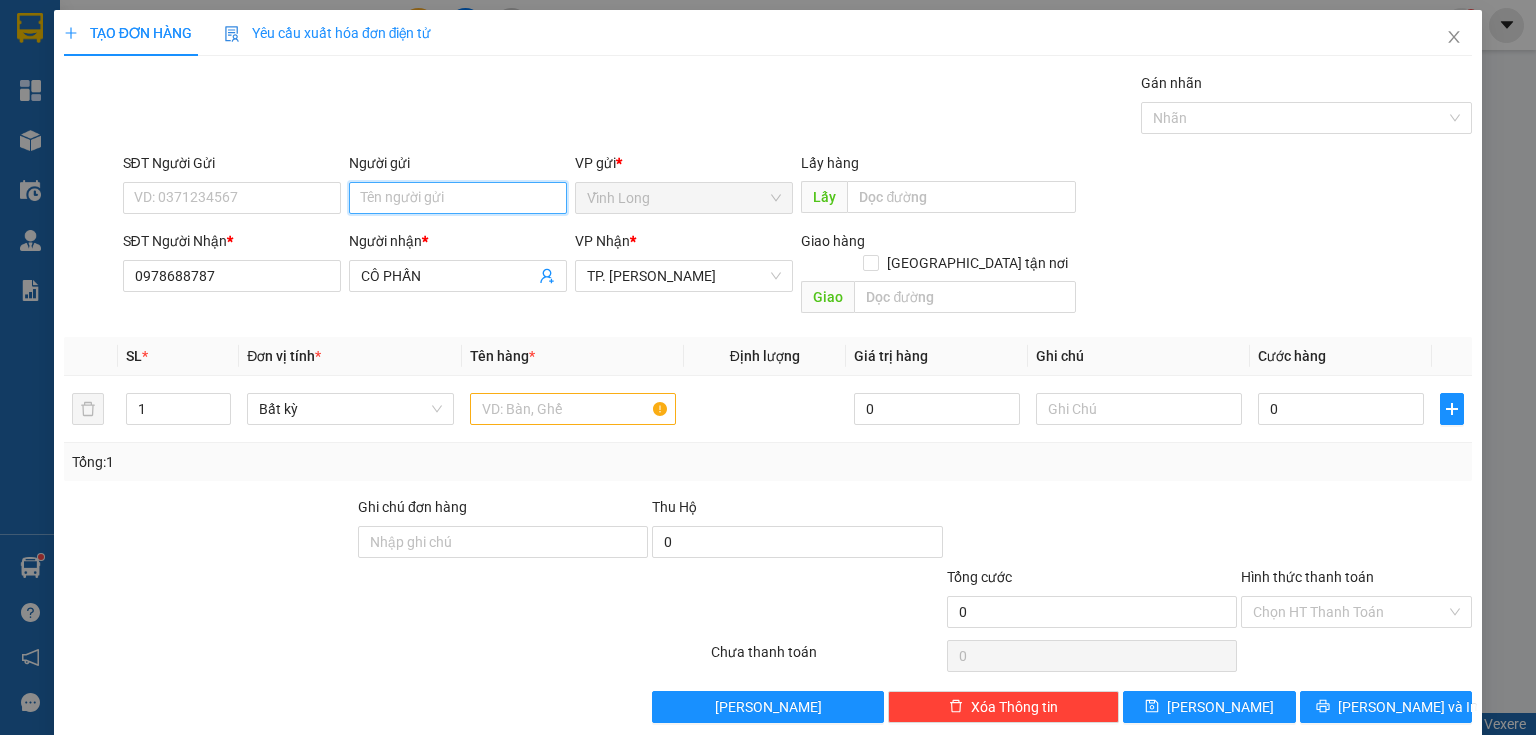click on "Người gửi" at bounding box center (458, 198) 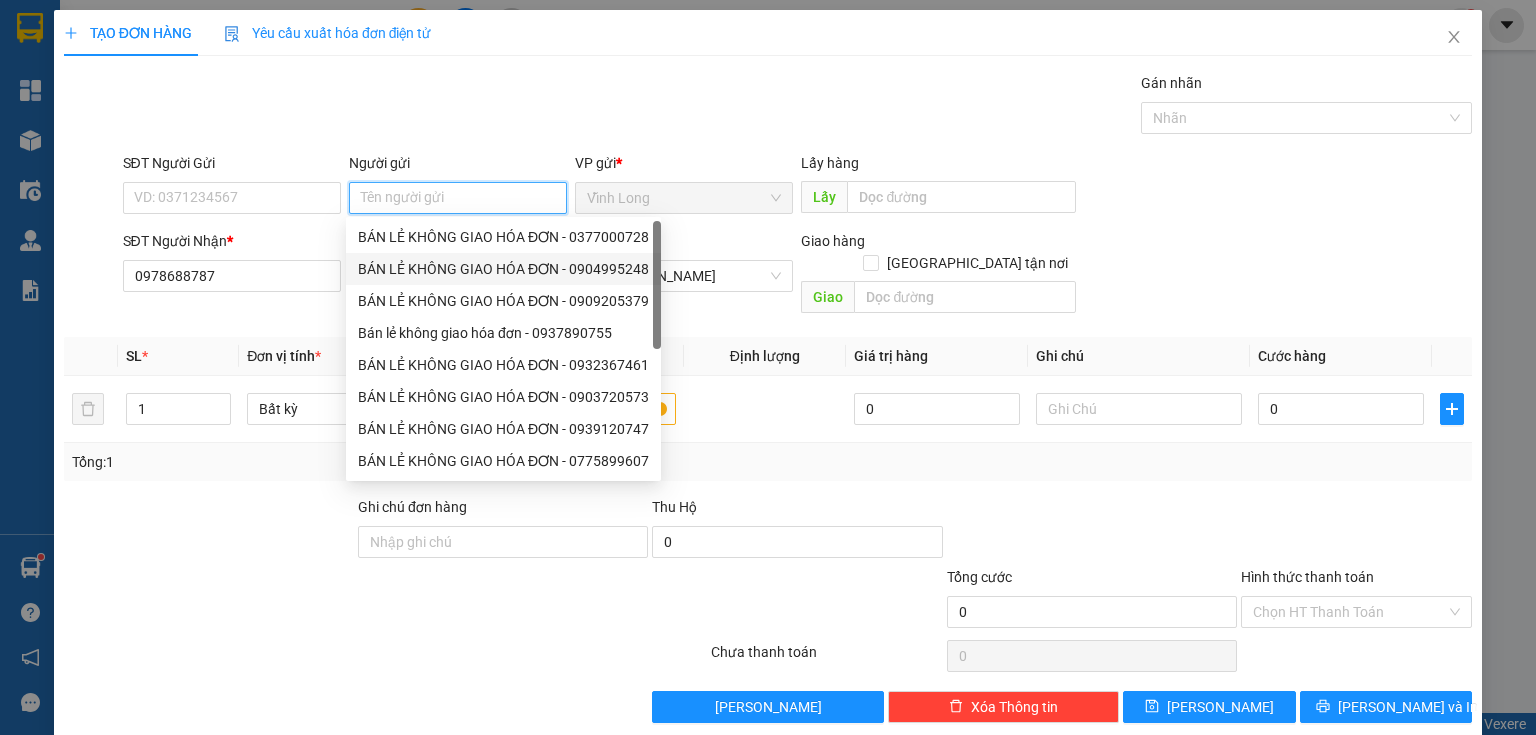 click on "BÁN LẺ KHÔNG GIAO HÓA ĐƠN - 0904995248" at bounding box center [503, 269] 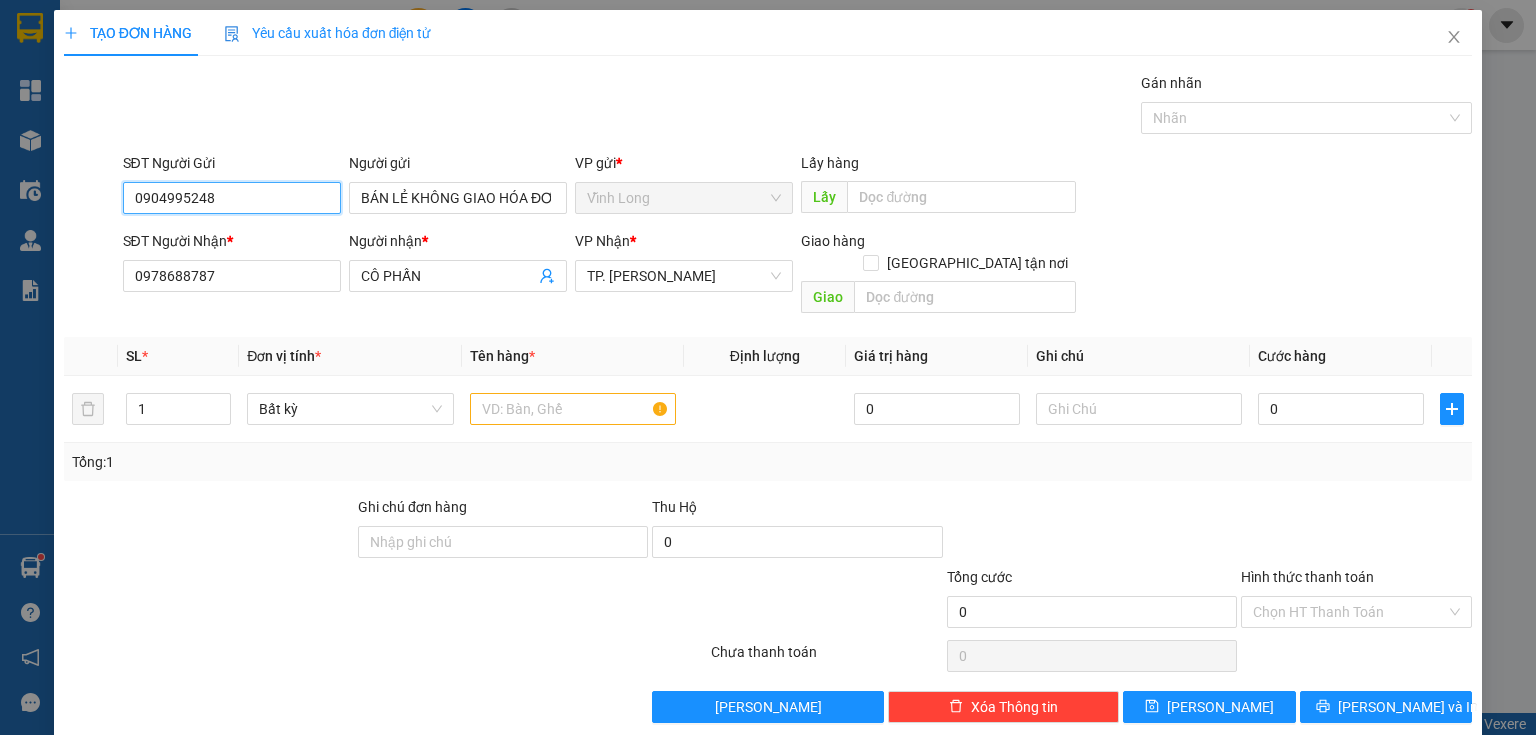 drag, startPoint x: 0, startPoint y: 211, endPoint x: 22, endPoint y: 180, distance: 38.013157 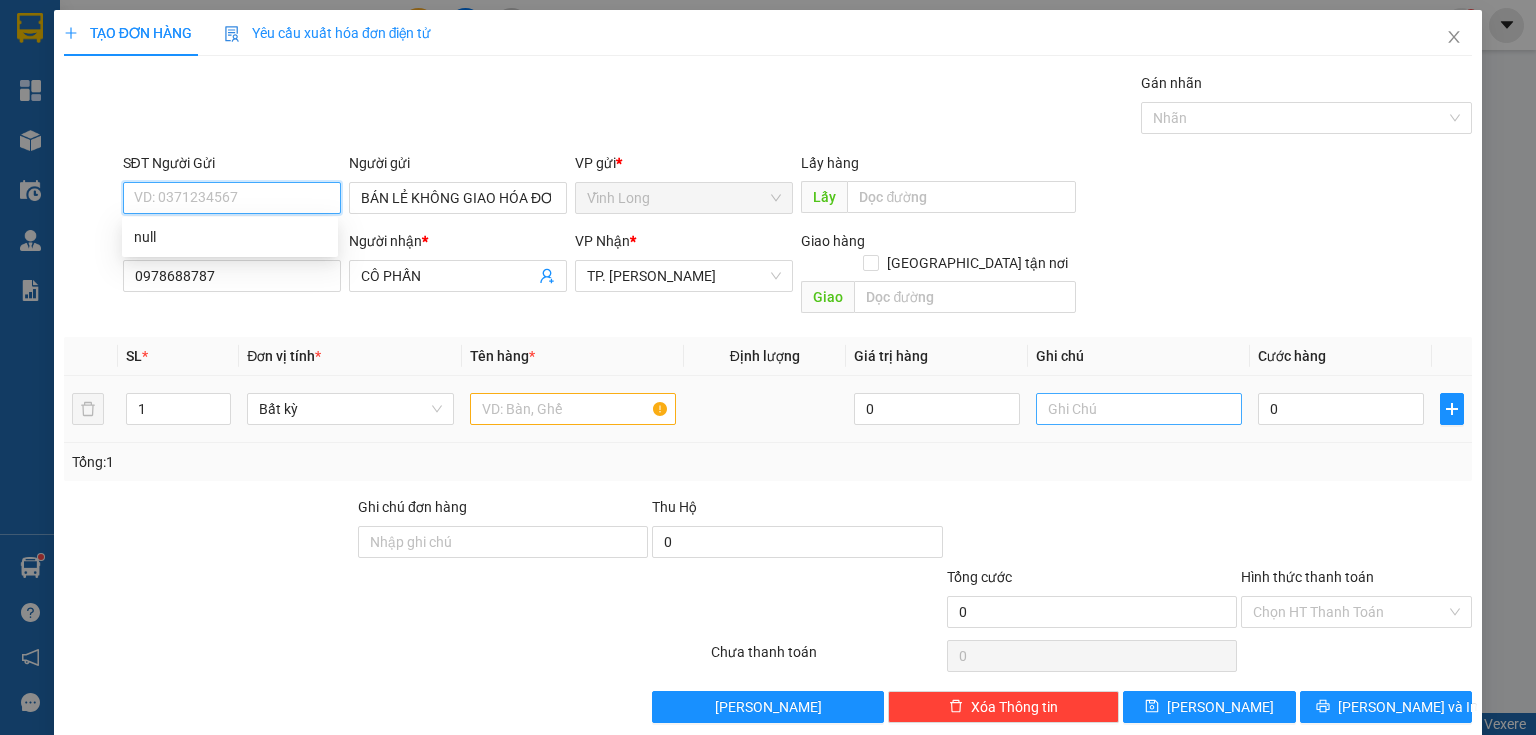 type 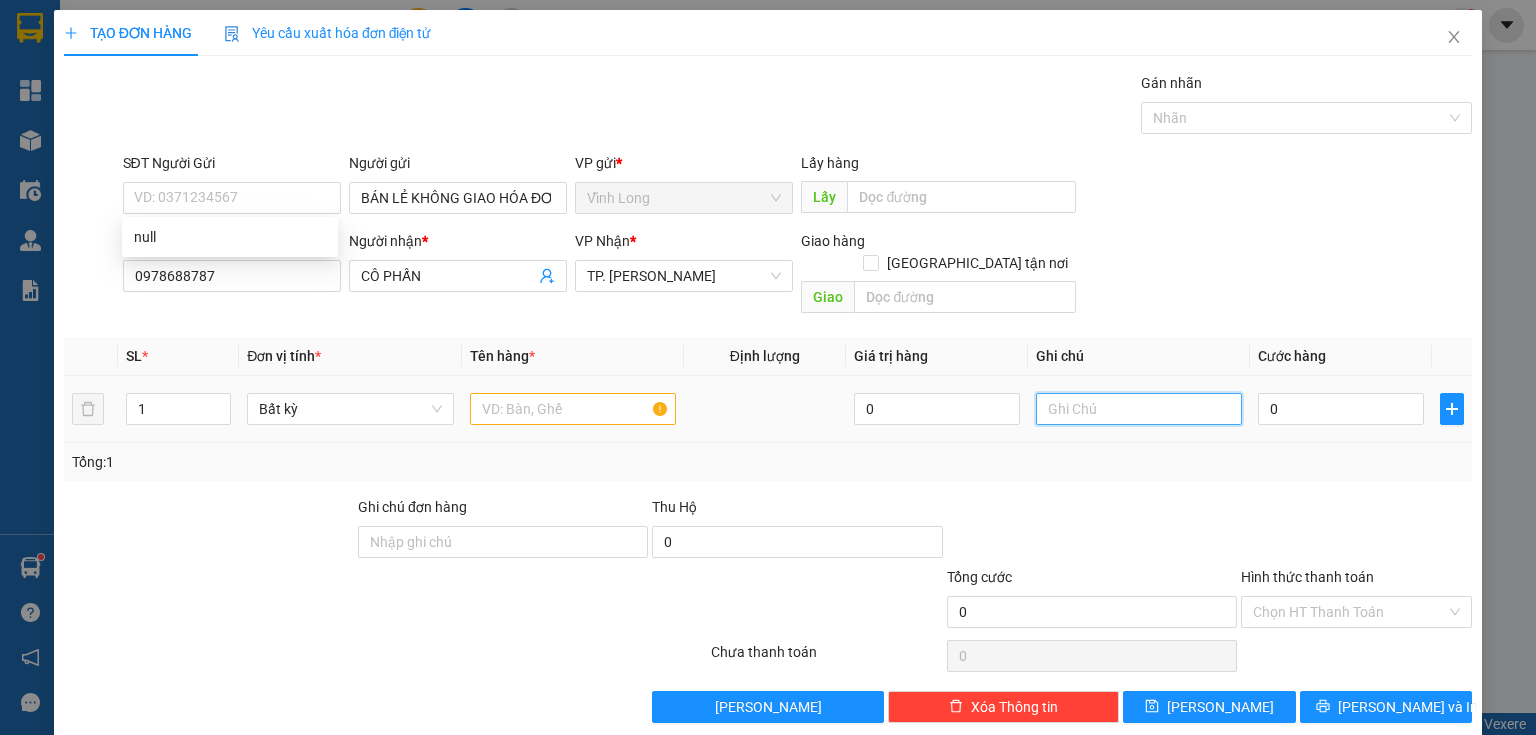 drag, startPoint x: 1096, startPoint y: 378, endPoint x: 1101, endPoint y: 369, distance: 10.29563 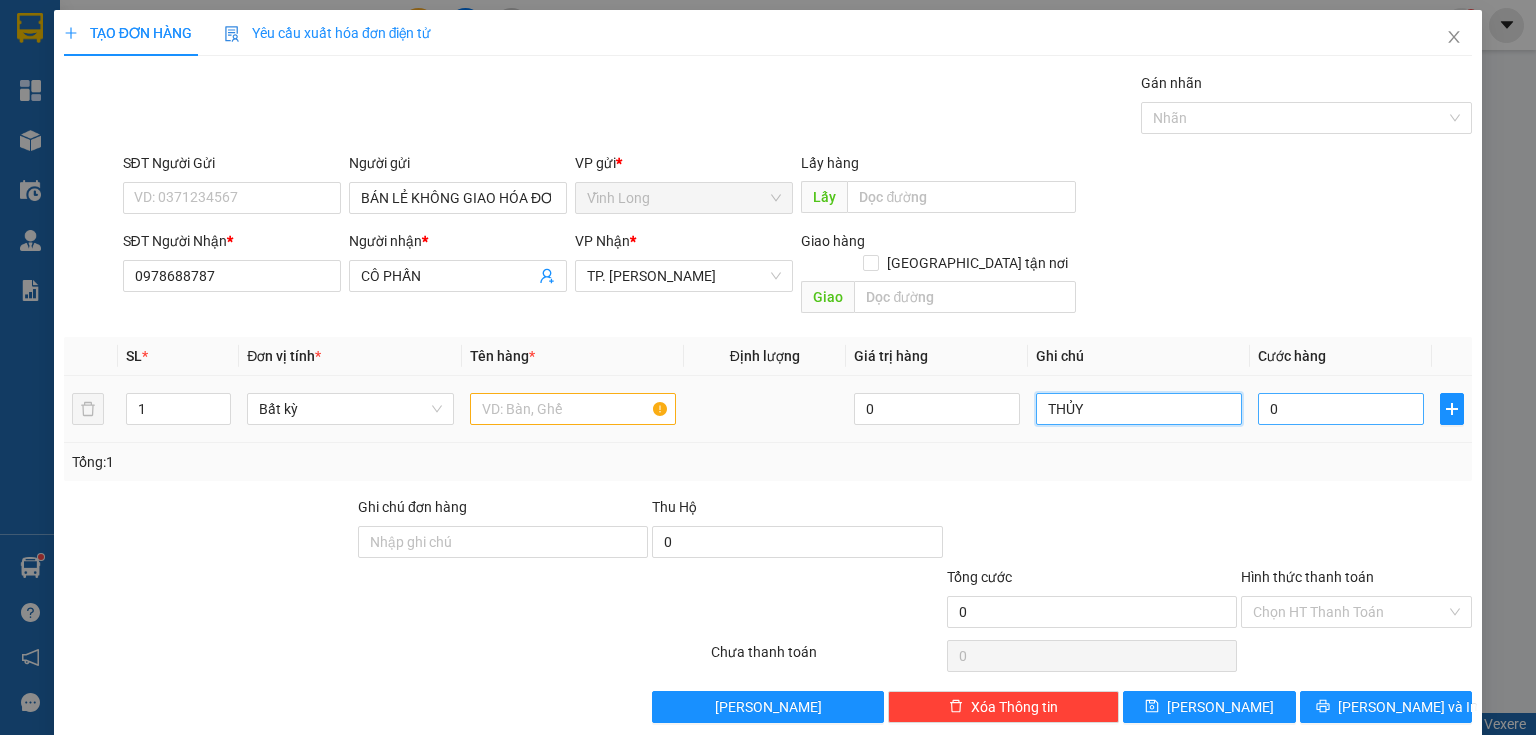 type on "THỦY" 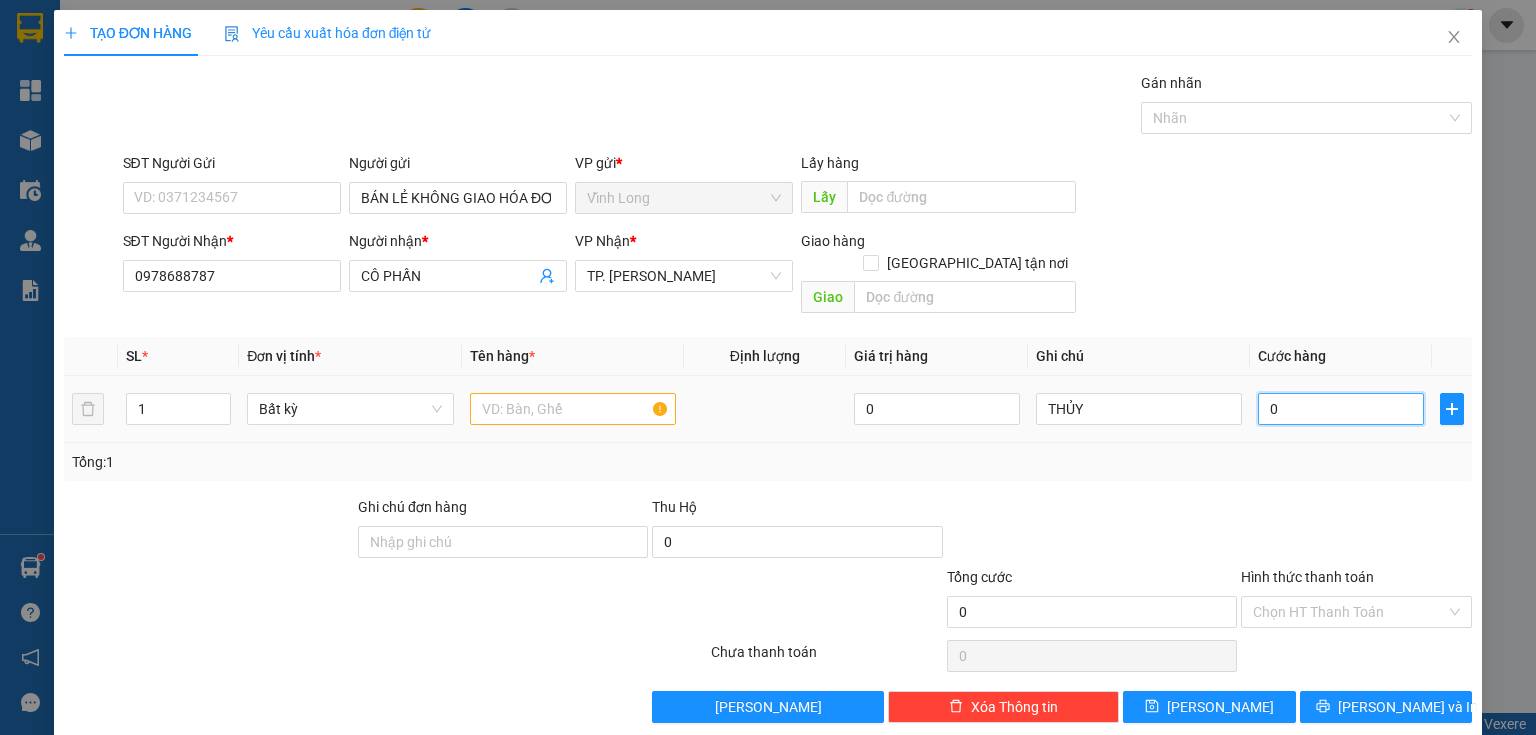 click on "0" at bounding box center (1341, 409) 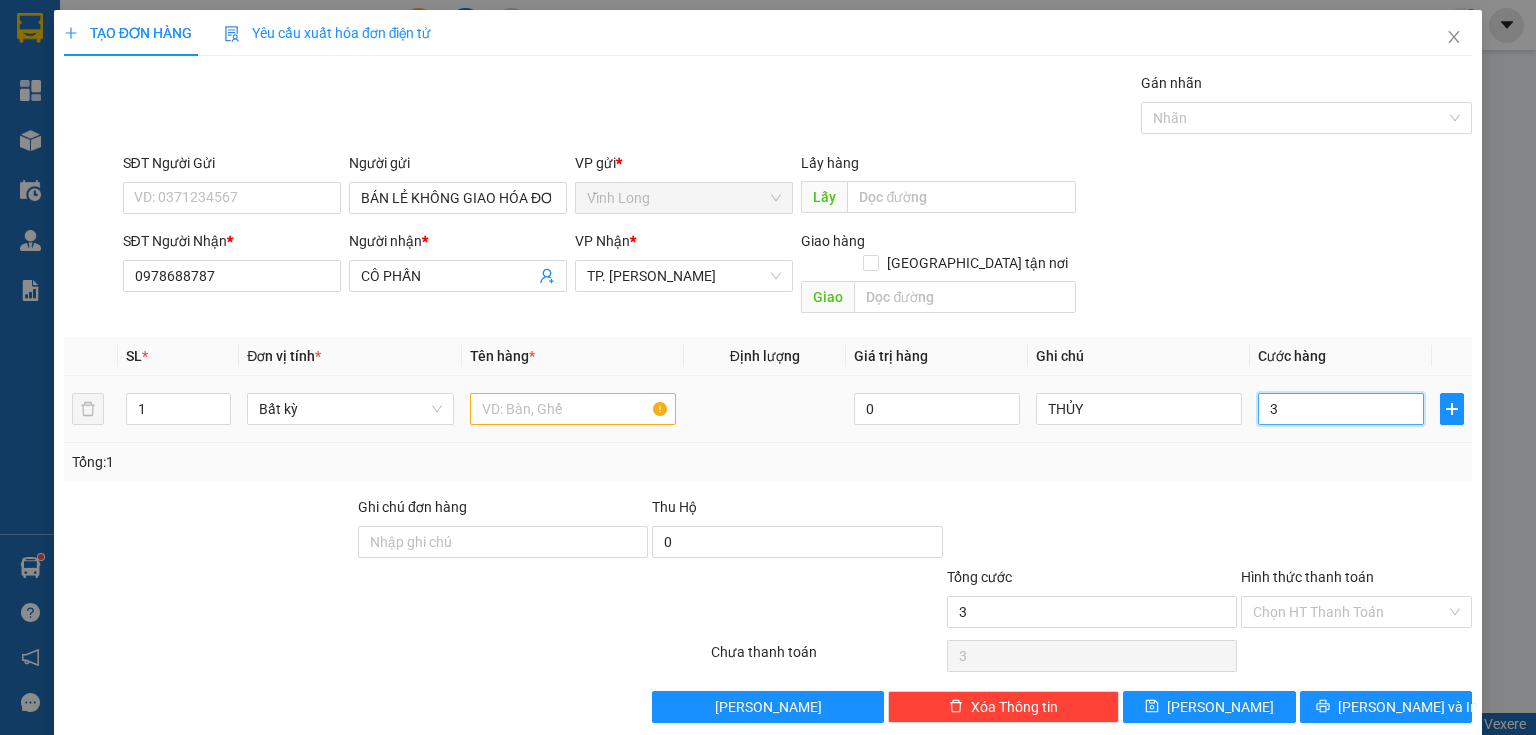 type on "30" 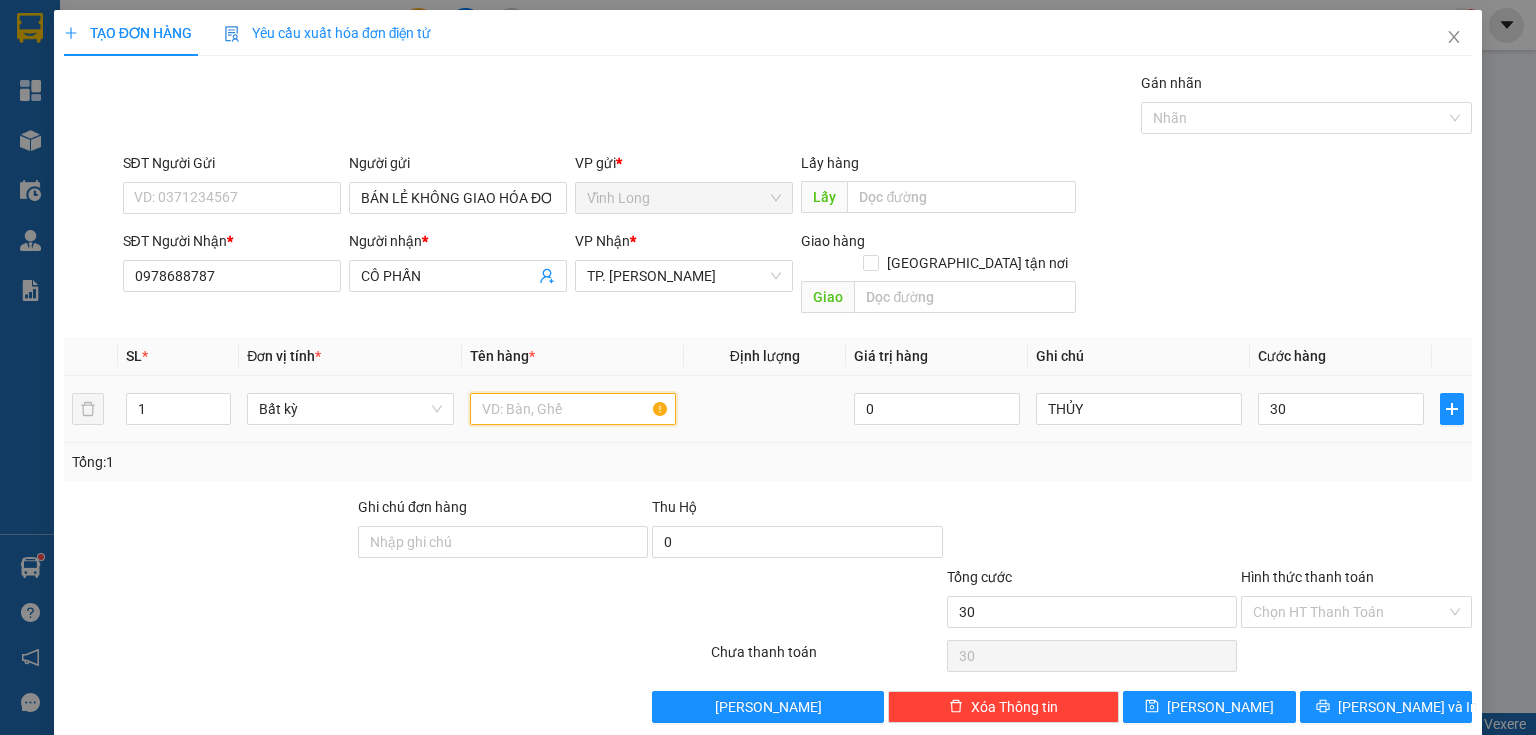 type on "30.000" 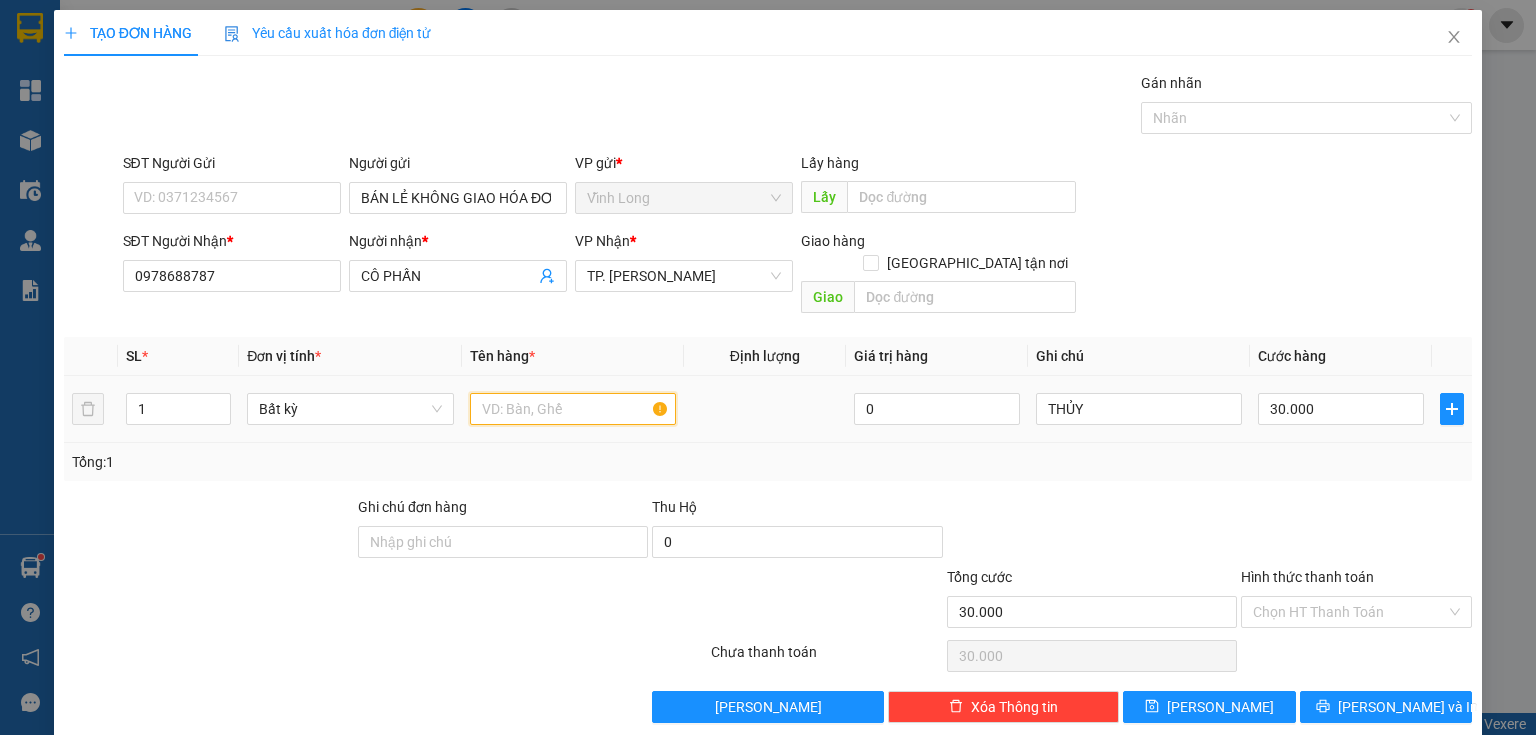 click at bounding box center (573, 409) 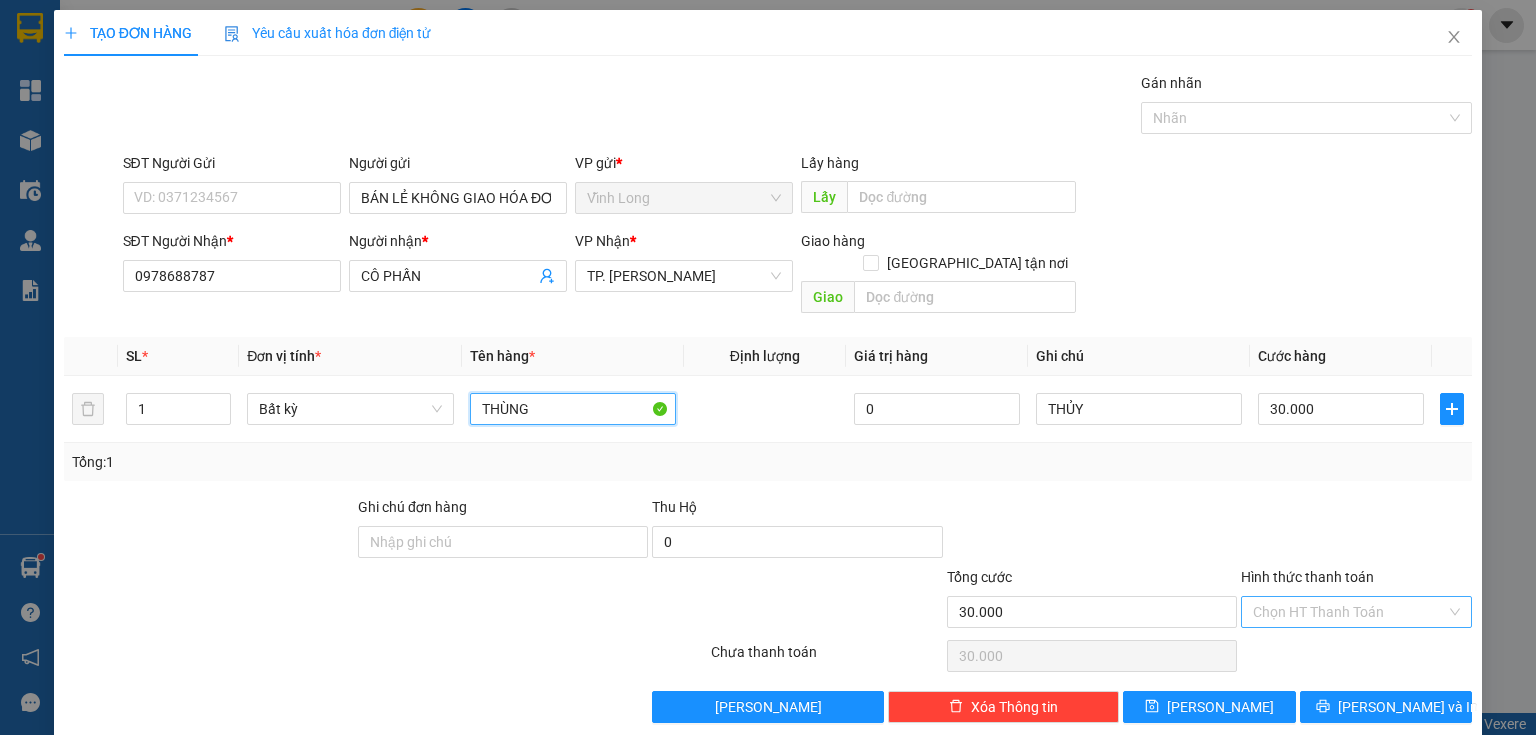 type on "THÙNG" 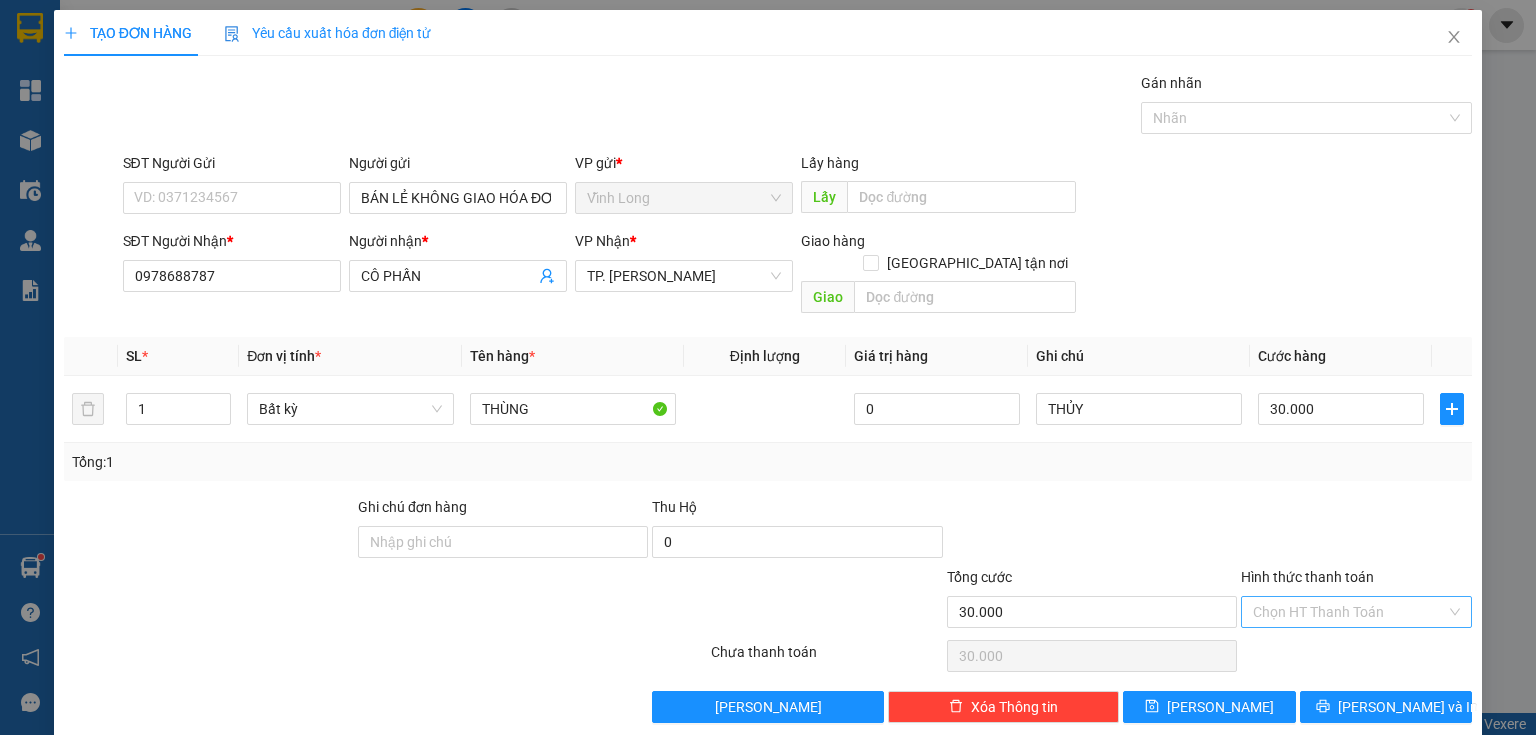 click on "Hình thức thanh toán" at bounding box center [1349, 612] 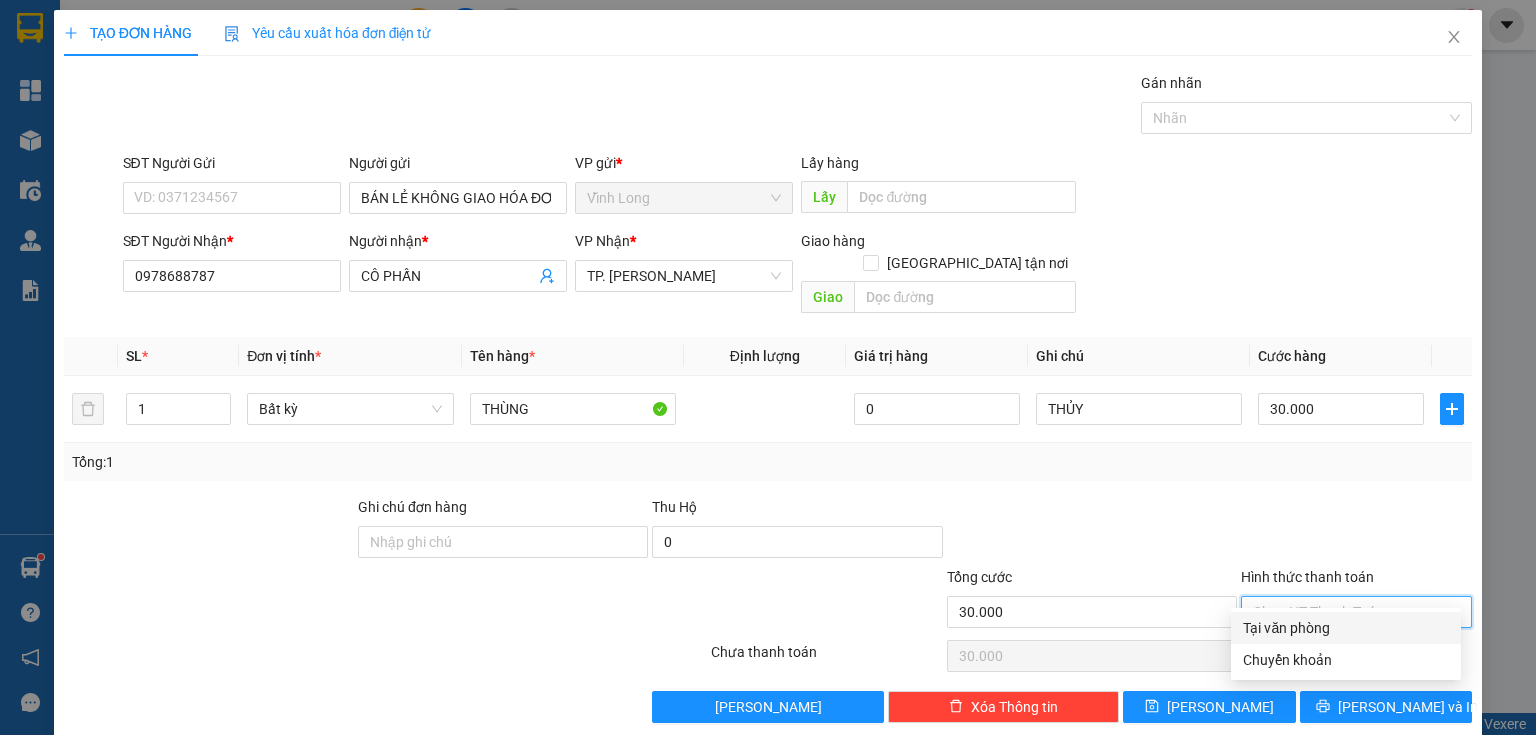 click on "Tại văn phòng" at bounding box center (1346, 628) 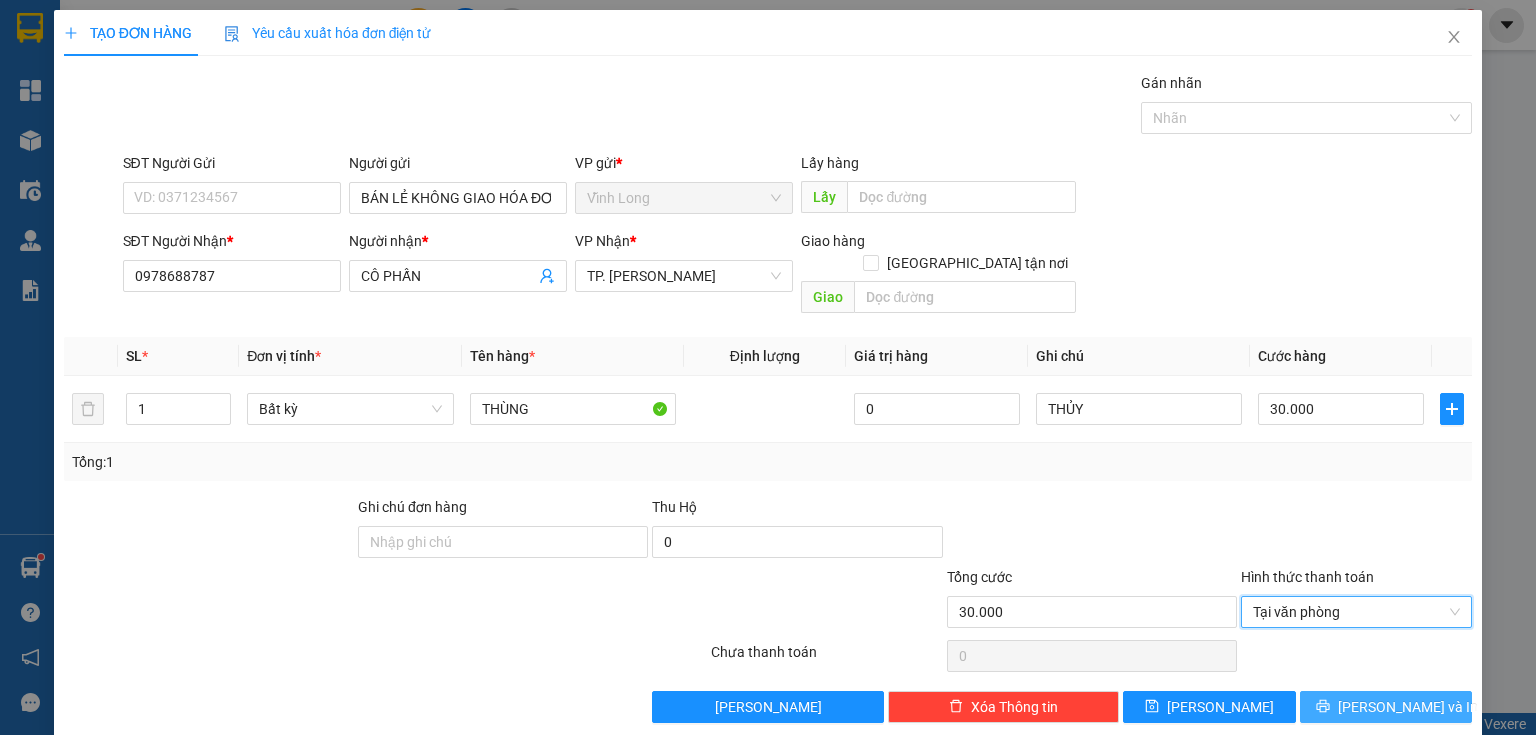 drag, startPoint x: 1345, startPoint y: 687, endPoint x: 1328, endPoint y: 680, distance: 18.384777 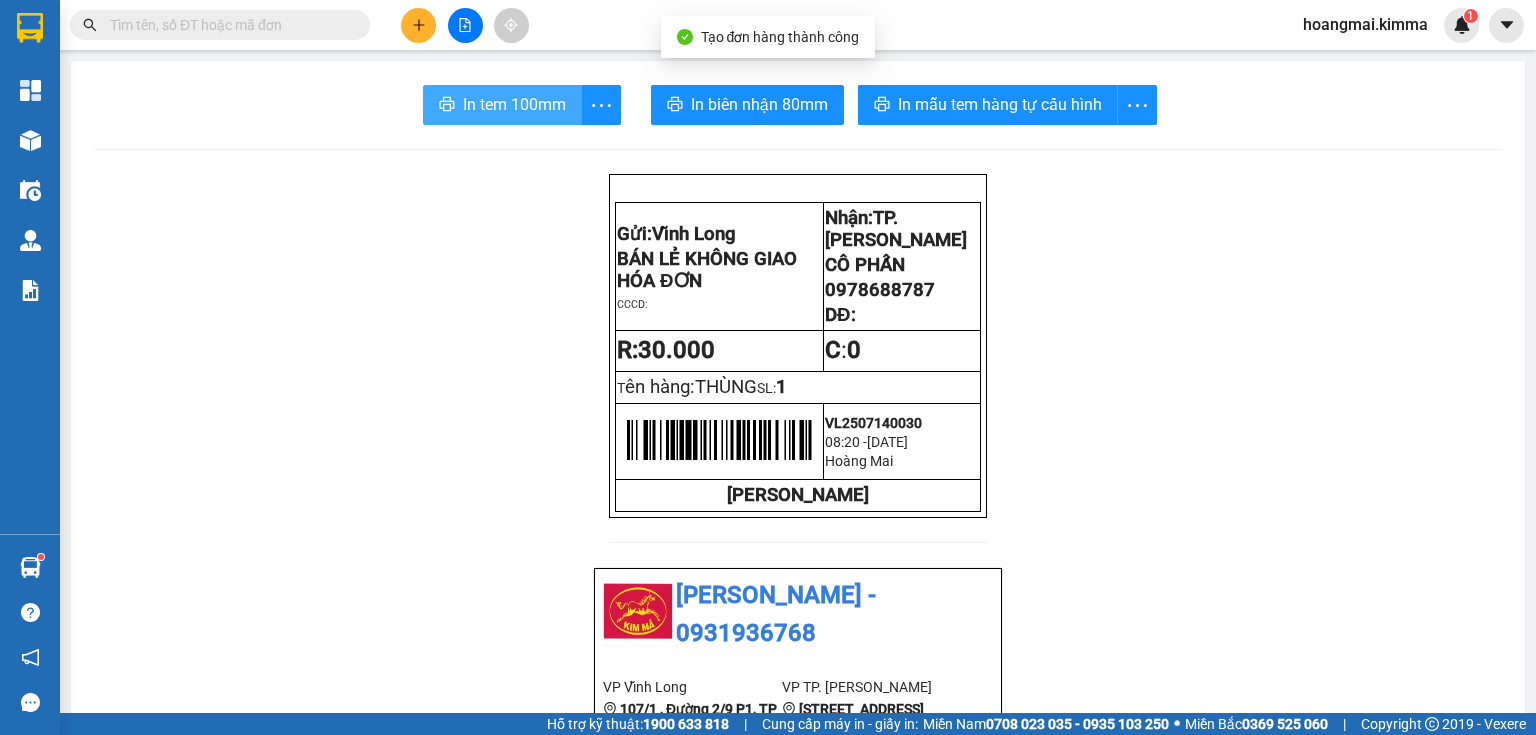 click on "In tem 100mm" at bounding box center [514, 104] 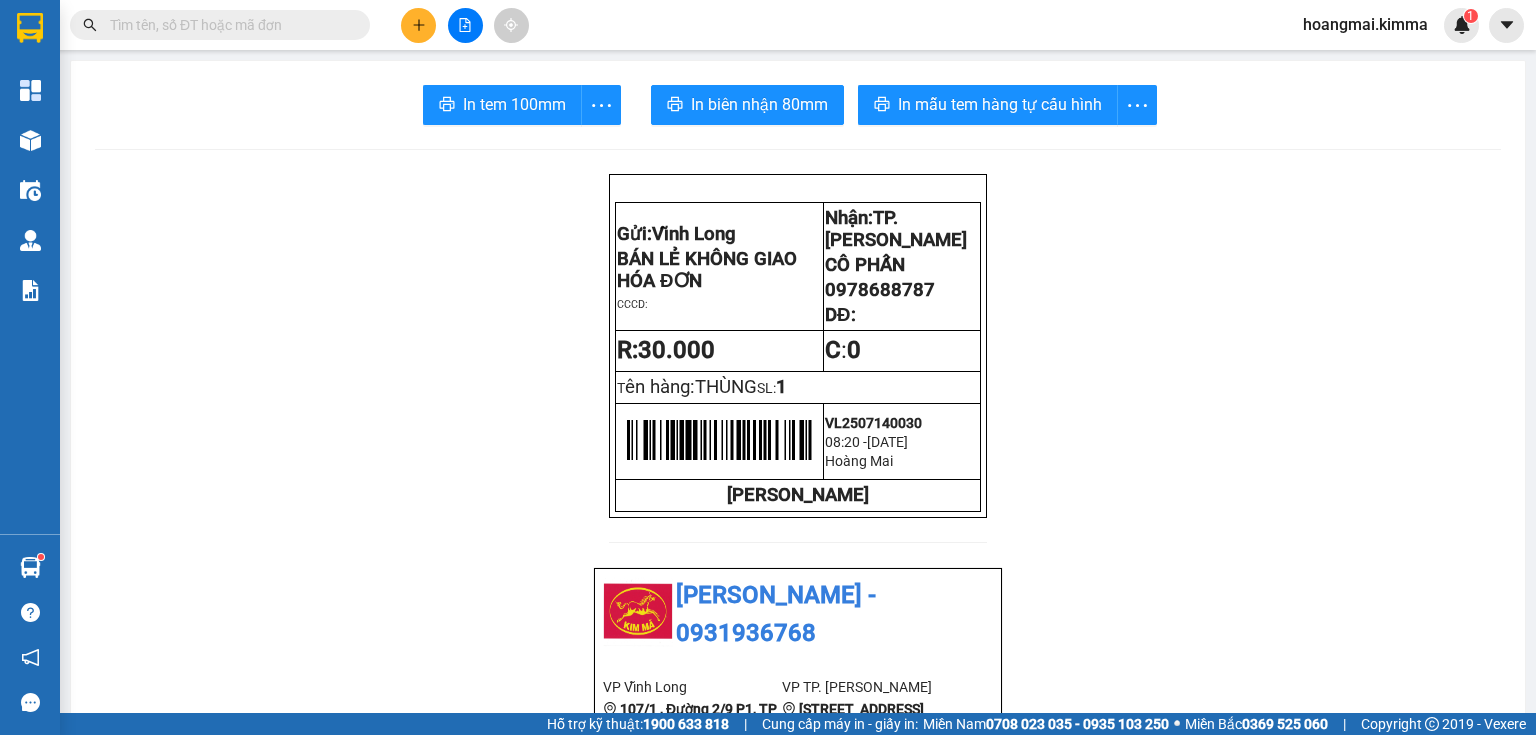 click at bounding box center (418, 25) 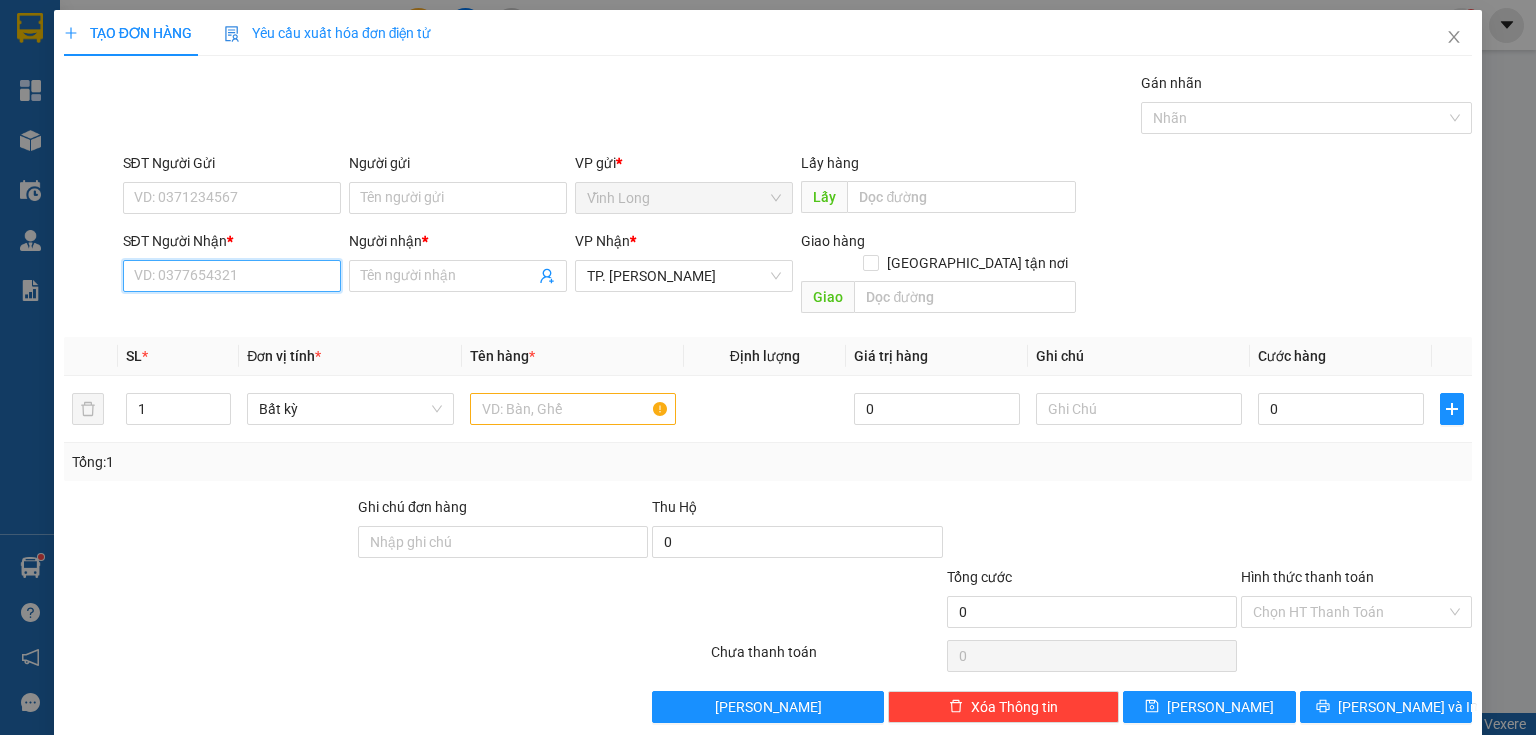 click on "SĐT Người Nhận  *" at bounding box center (232, 276) 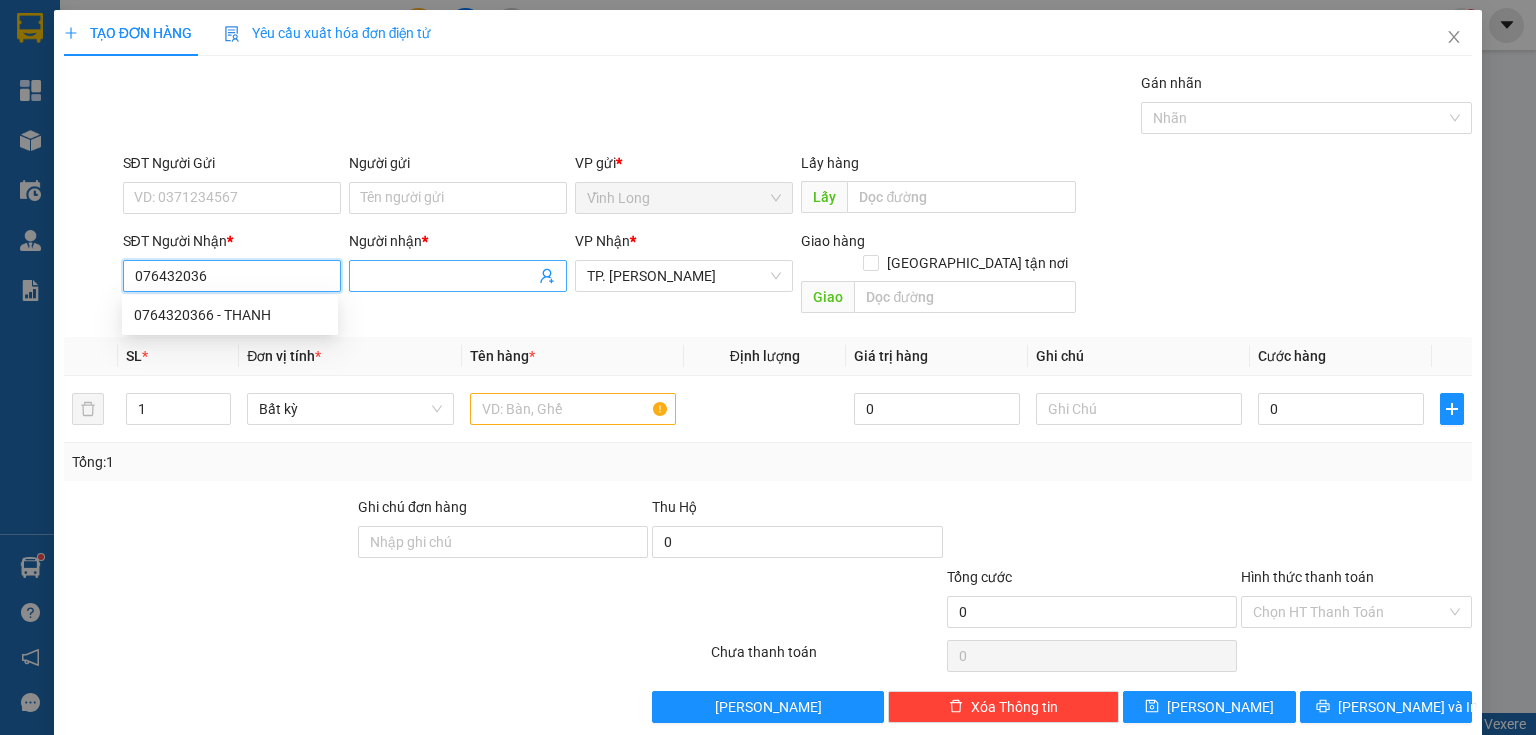 type on "0764320366" 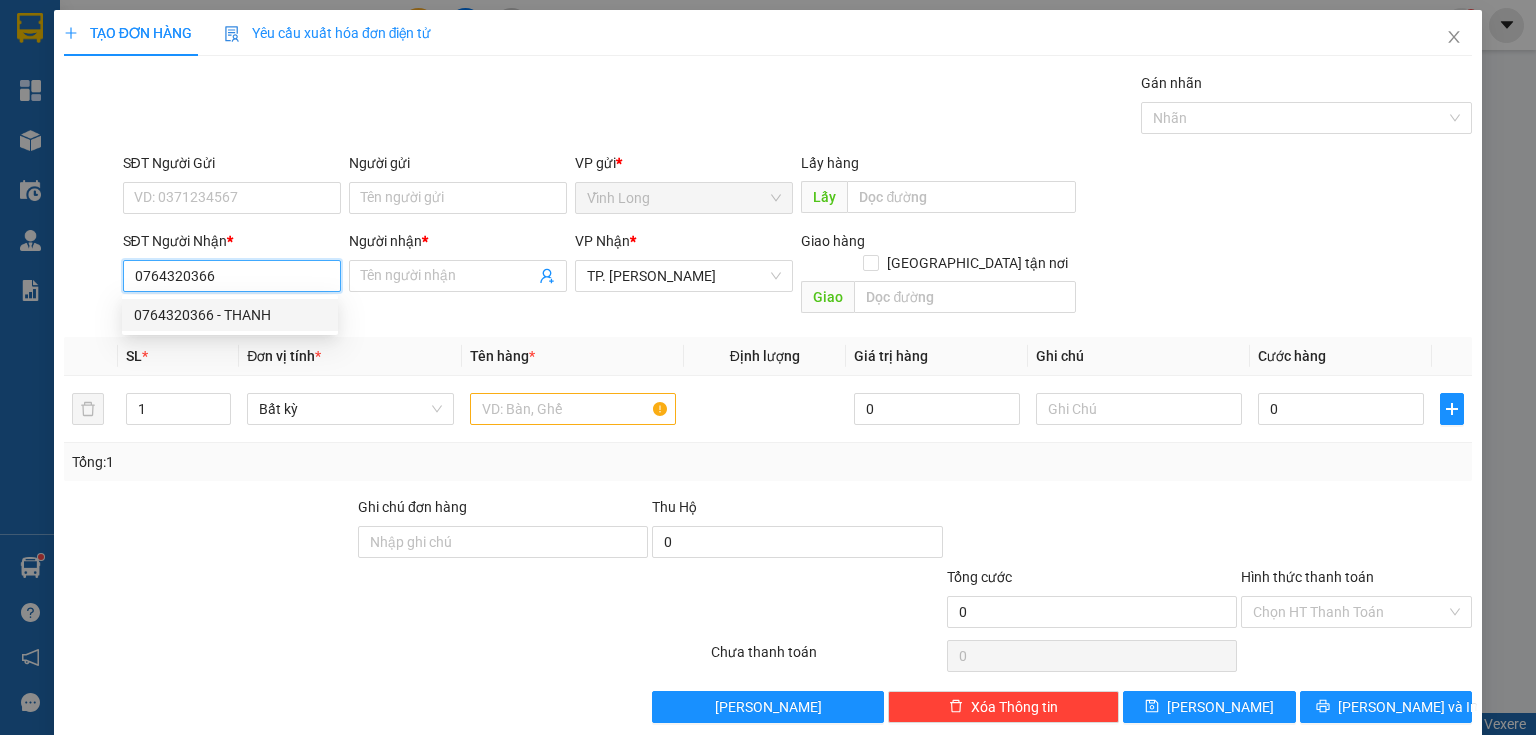 click on "0764320366" at bounding box center (232, 276) 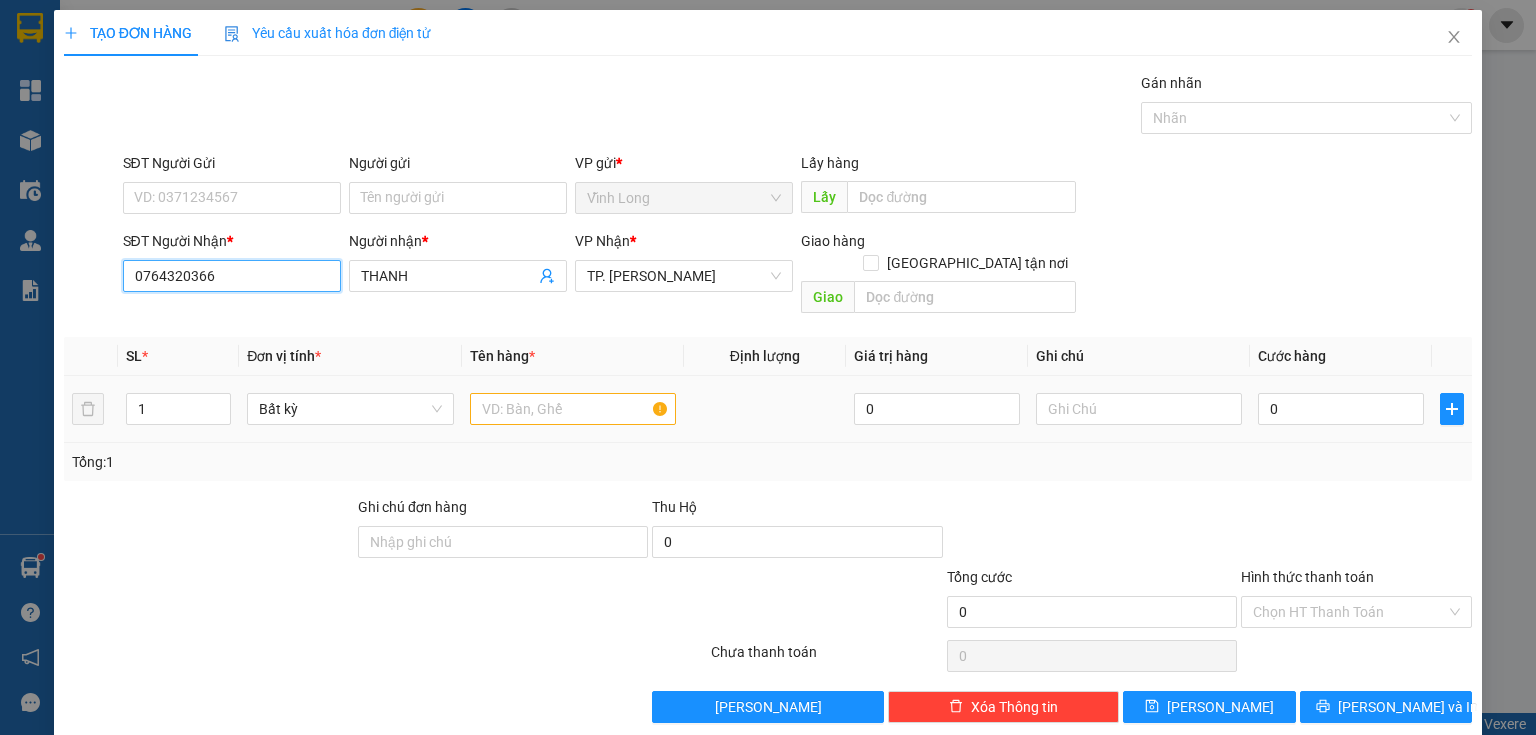 type on "0764320366" 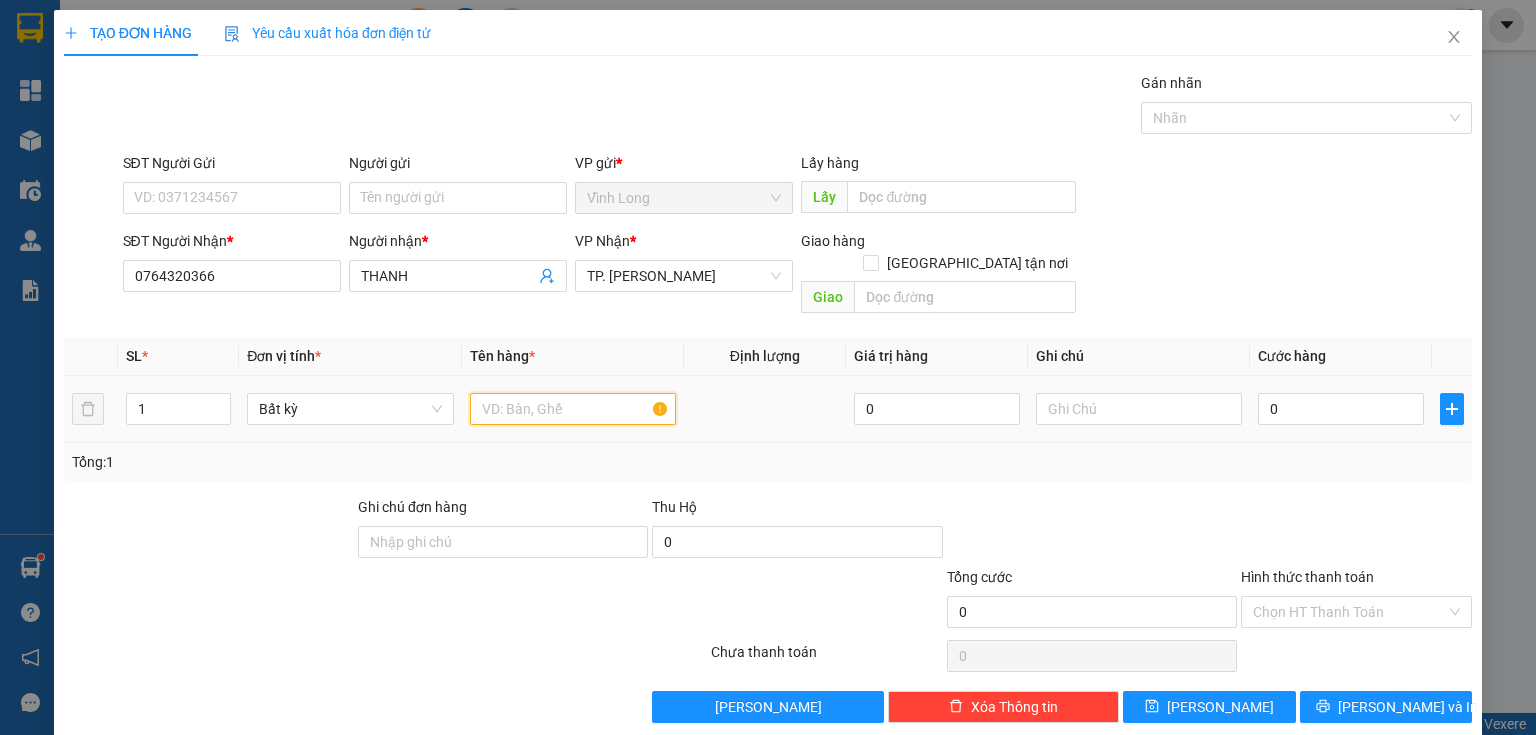click at bounding box center [573, 409] 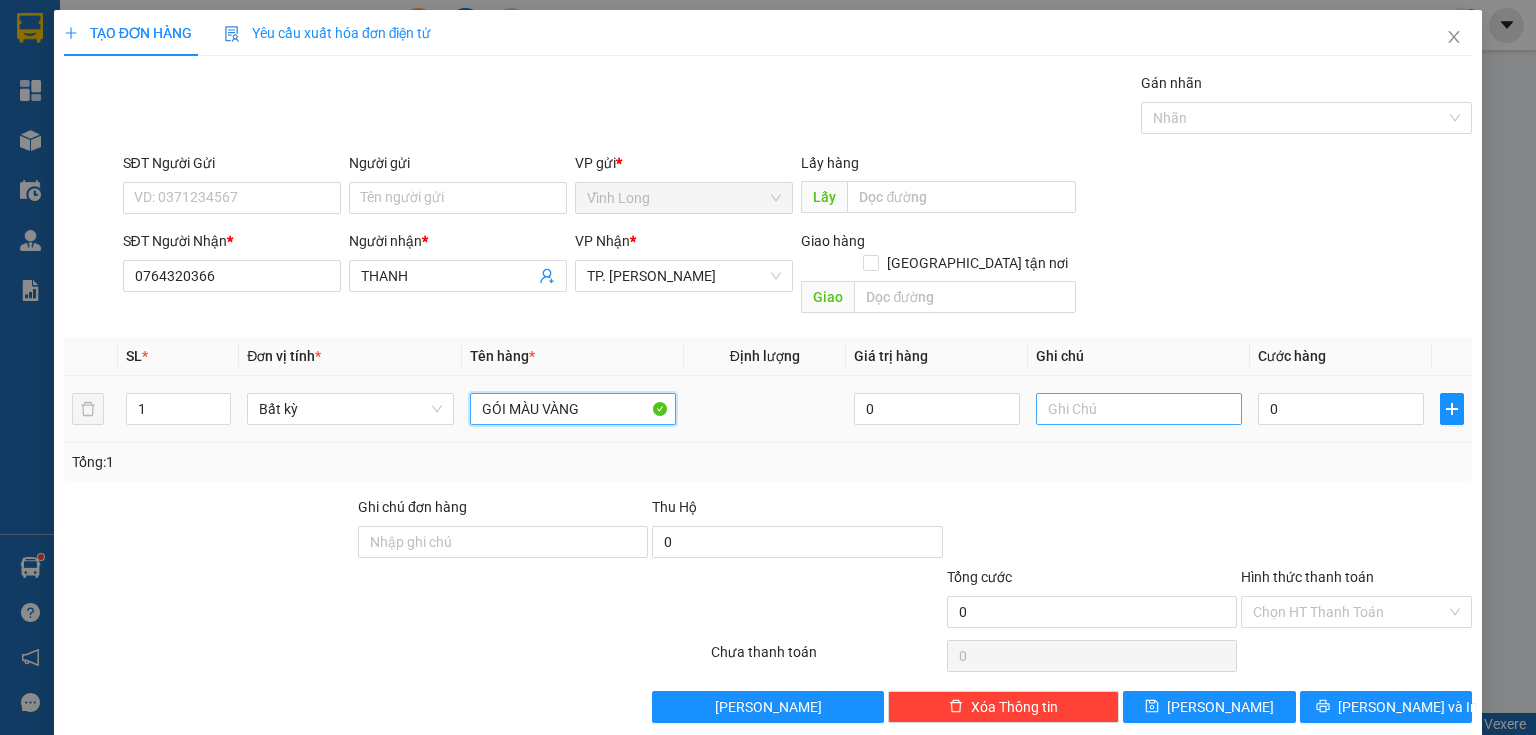 type on "GÓI MÀU VÀNG" 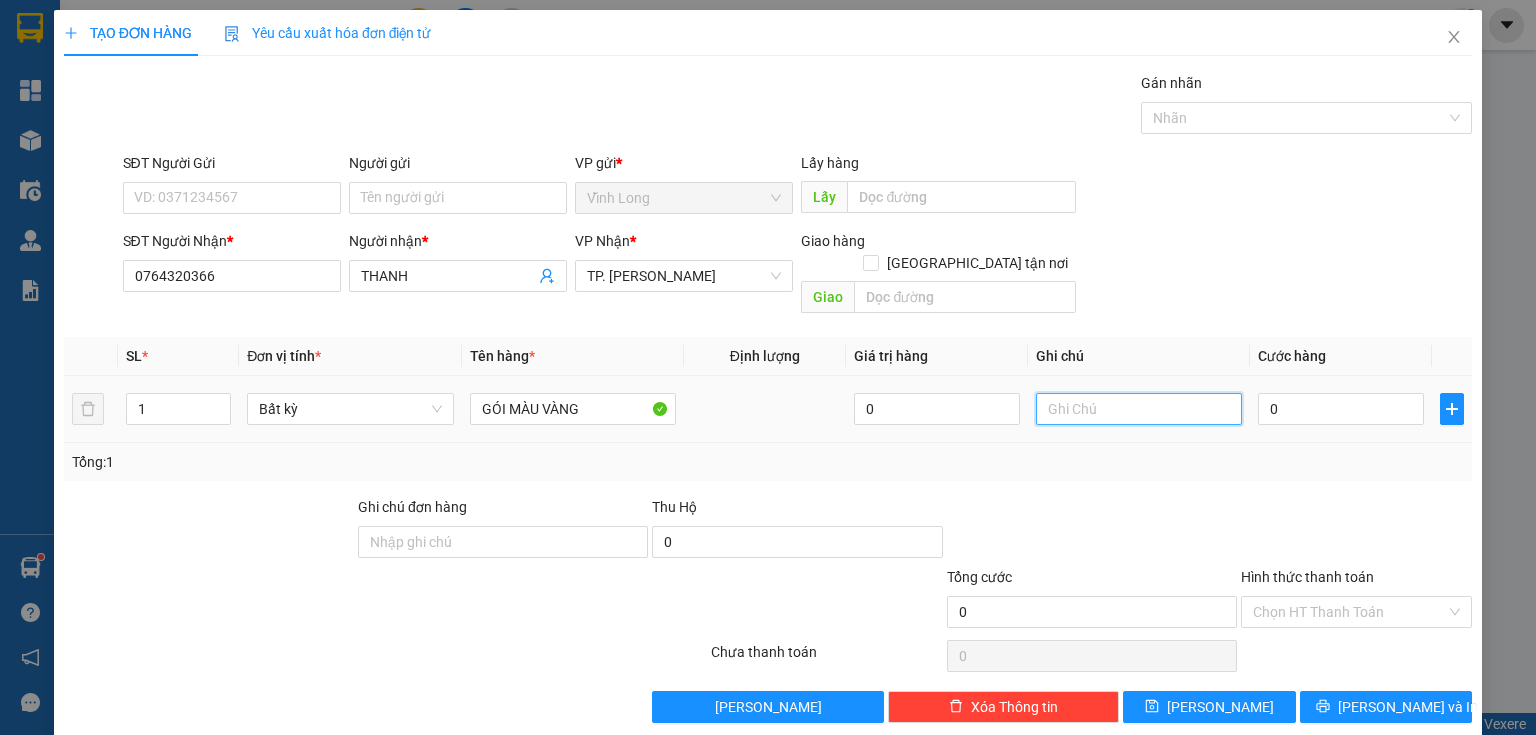 click at bounding box center (1139, 409) 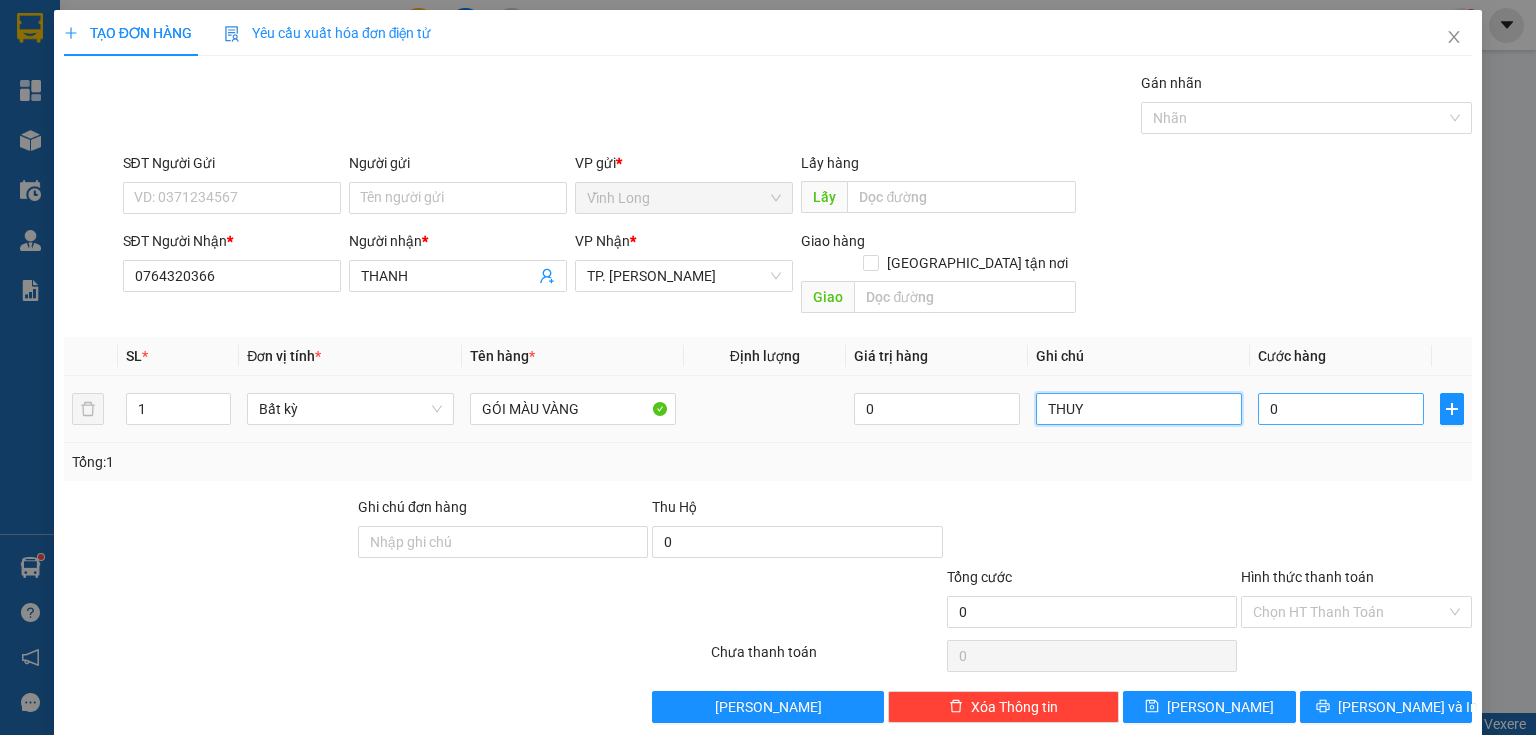 type on "THUY" 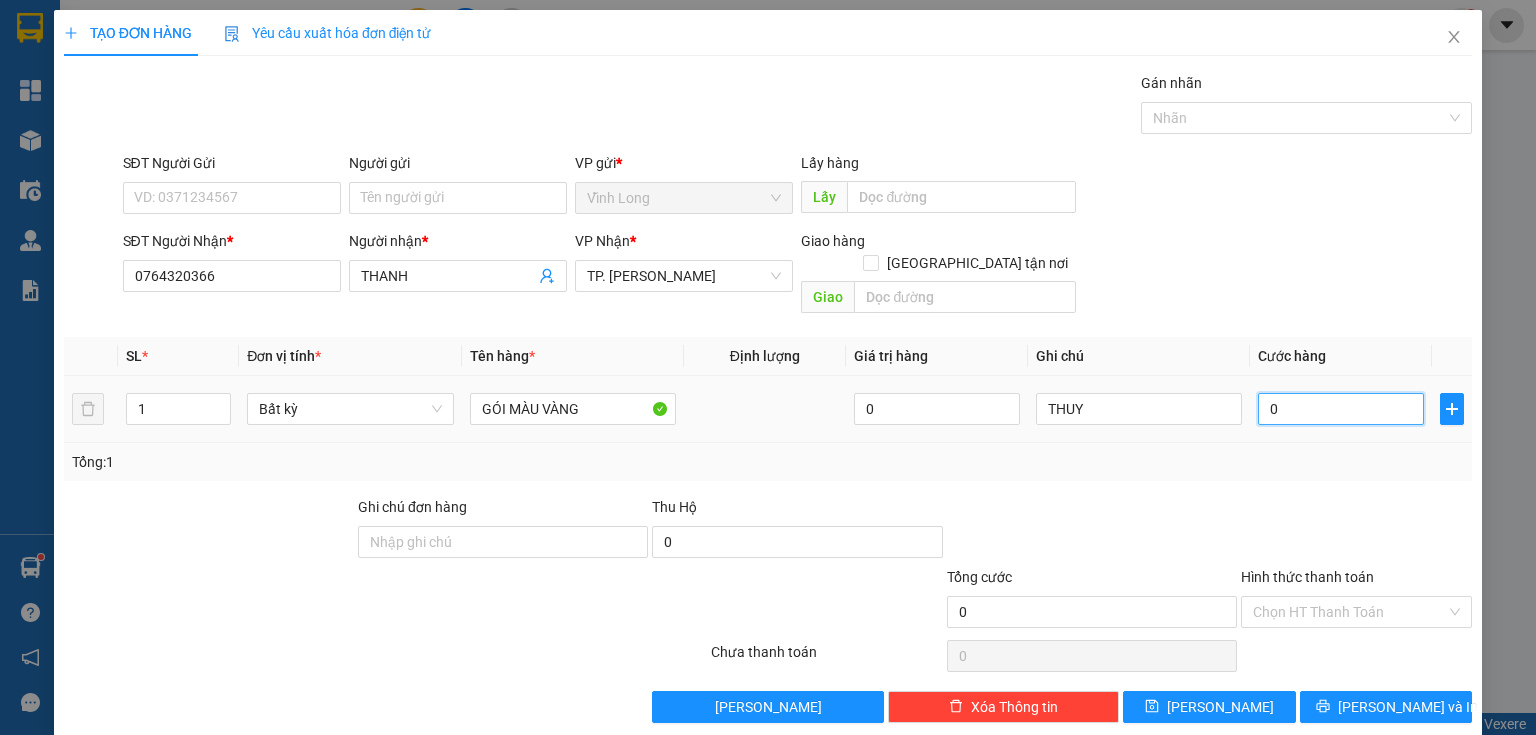 click on "0" at bounding box center [1341, 409] 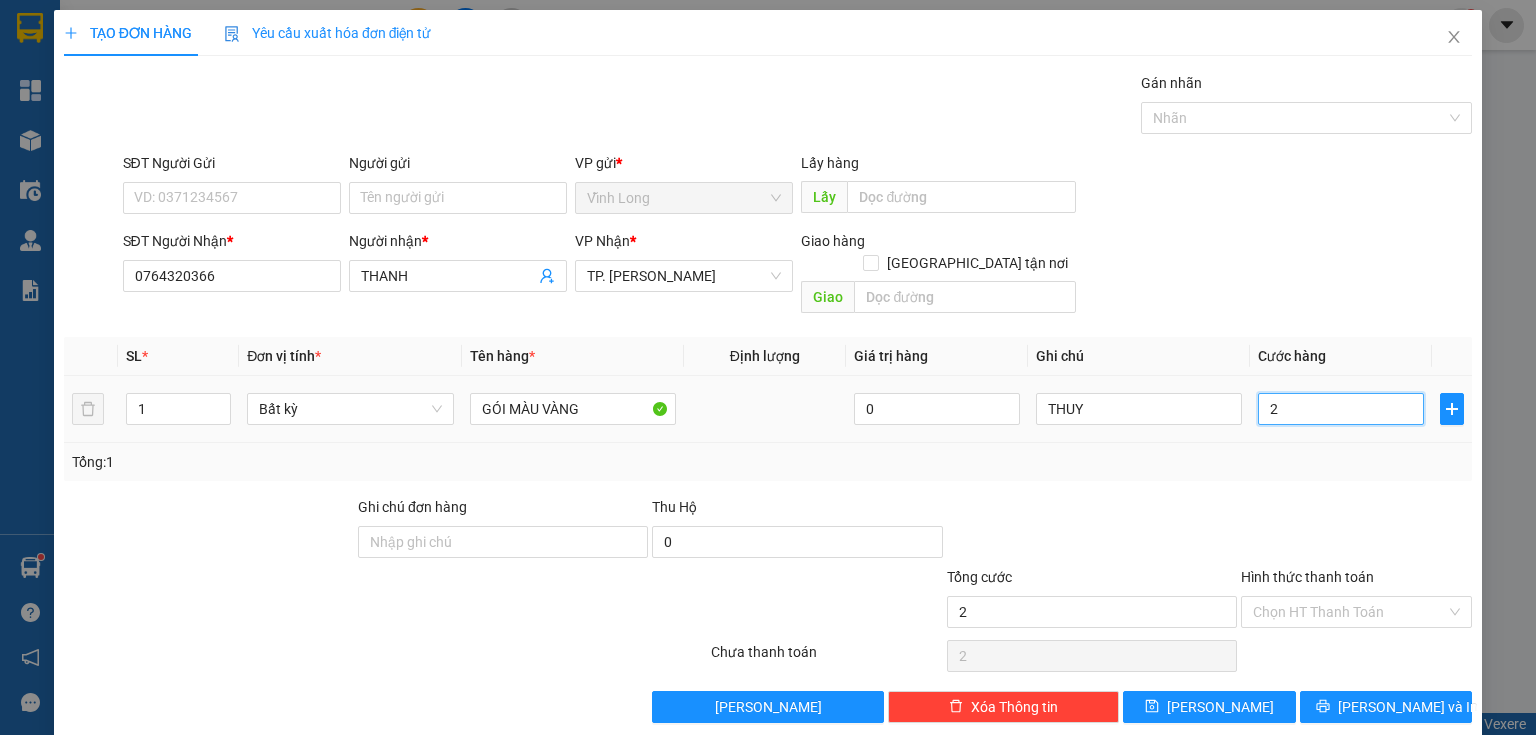 type on "21" 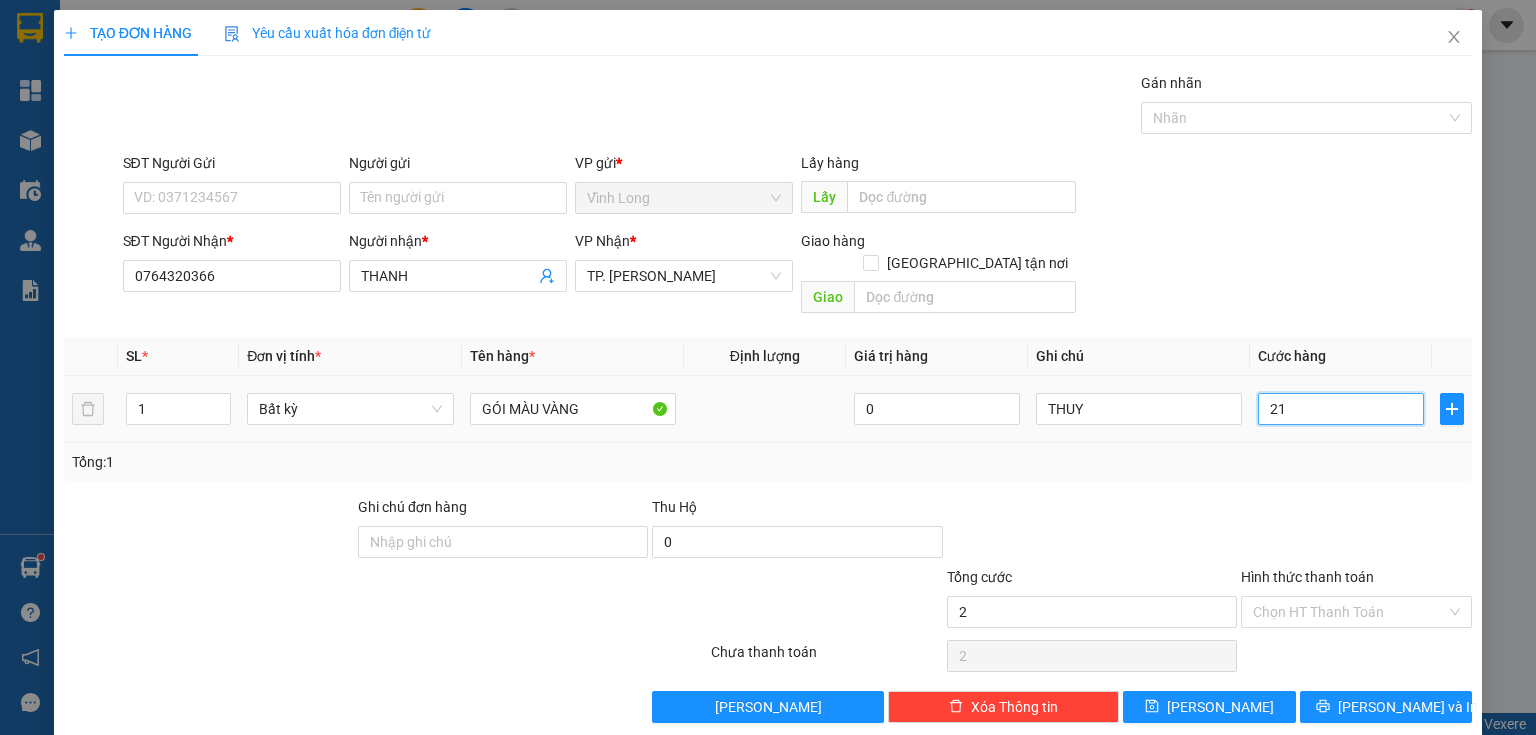 type on "21" 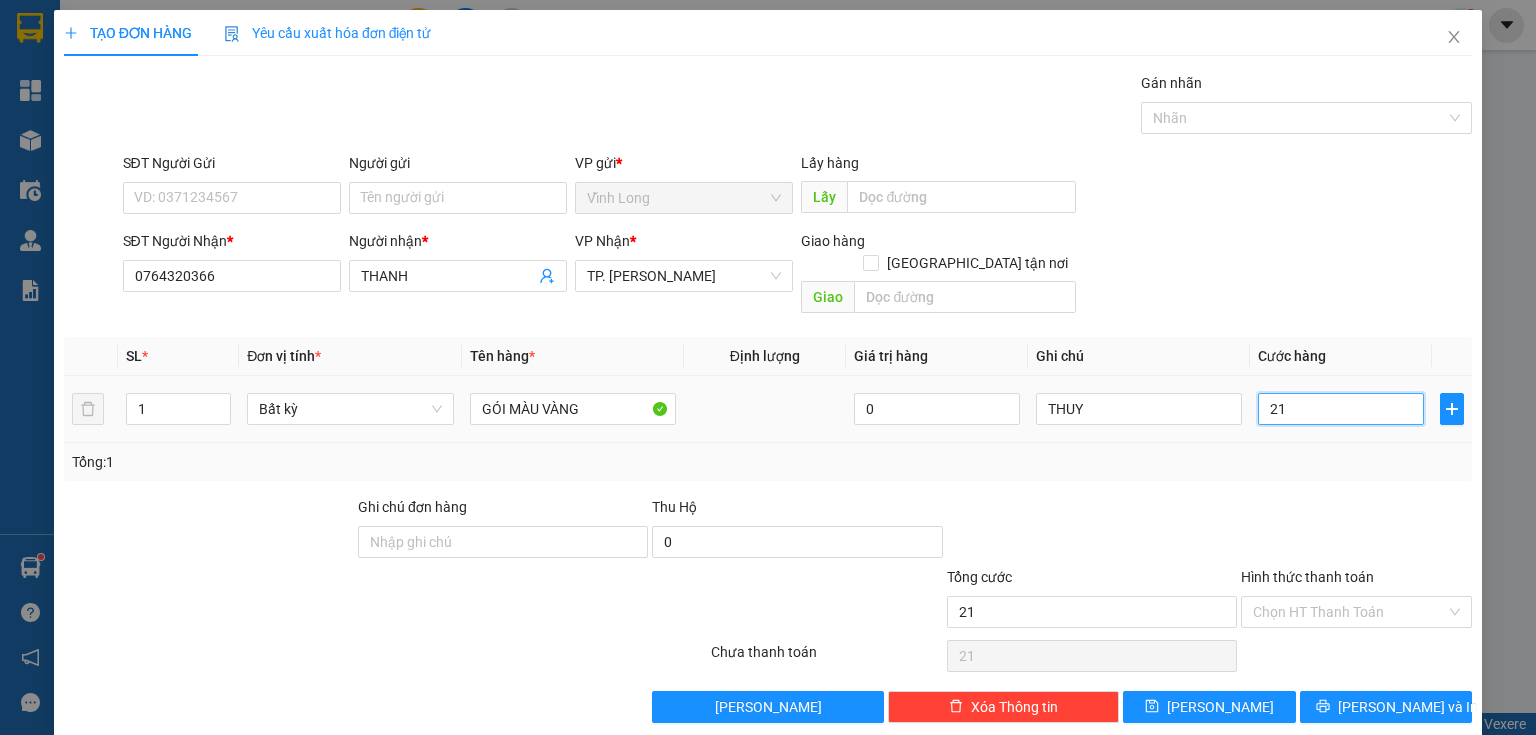 type on "210" 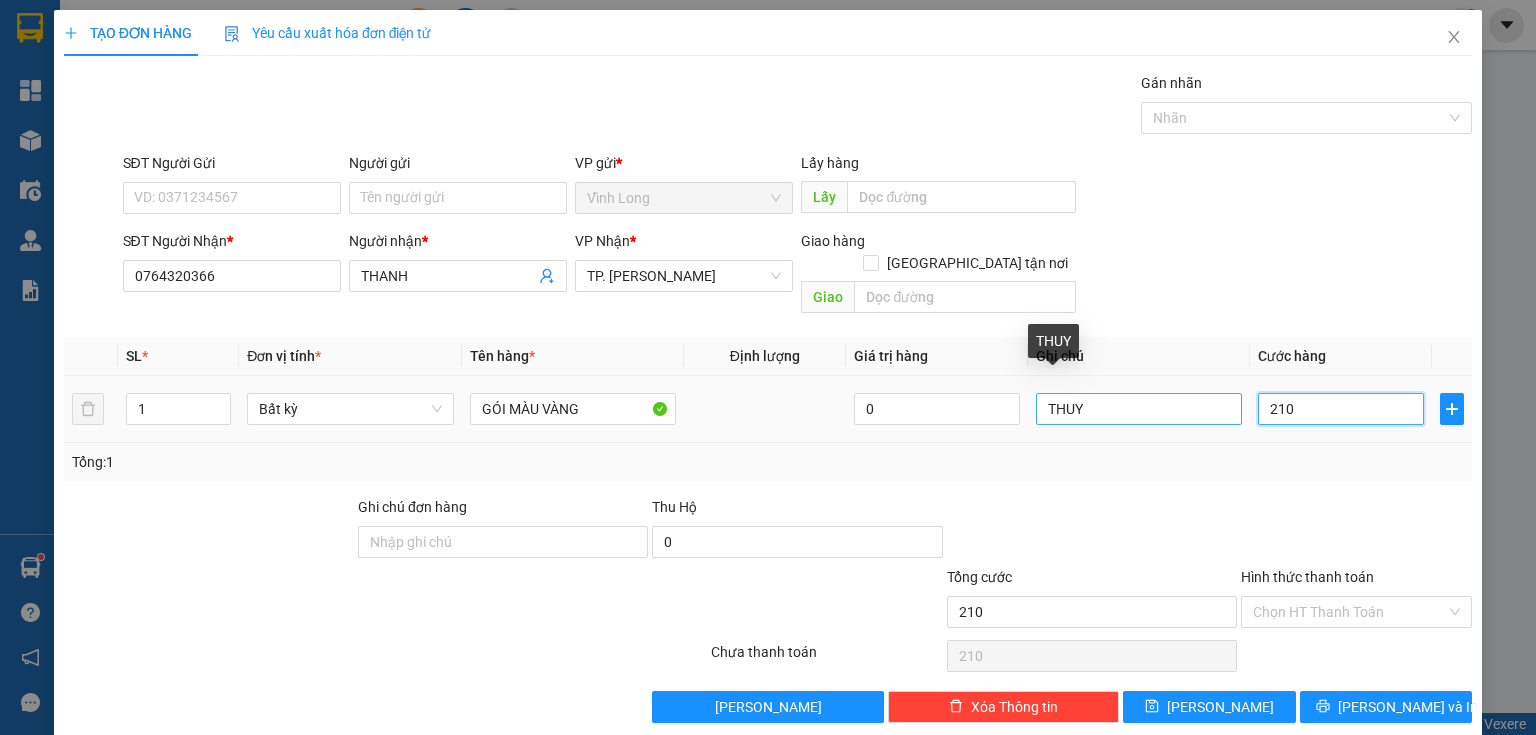 type on "21" 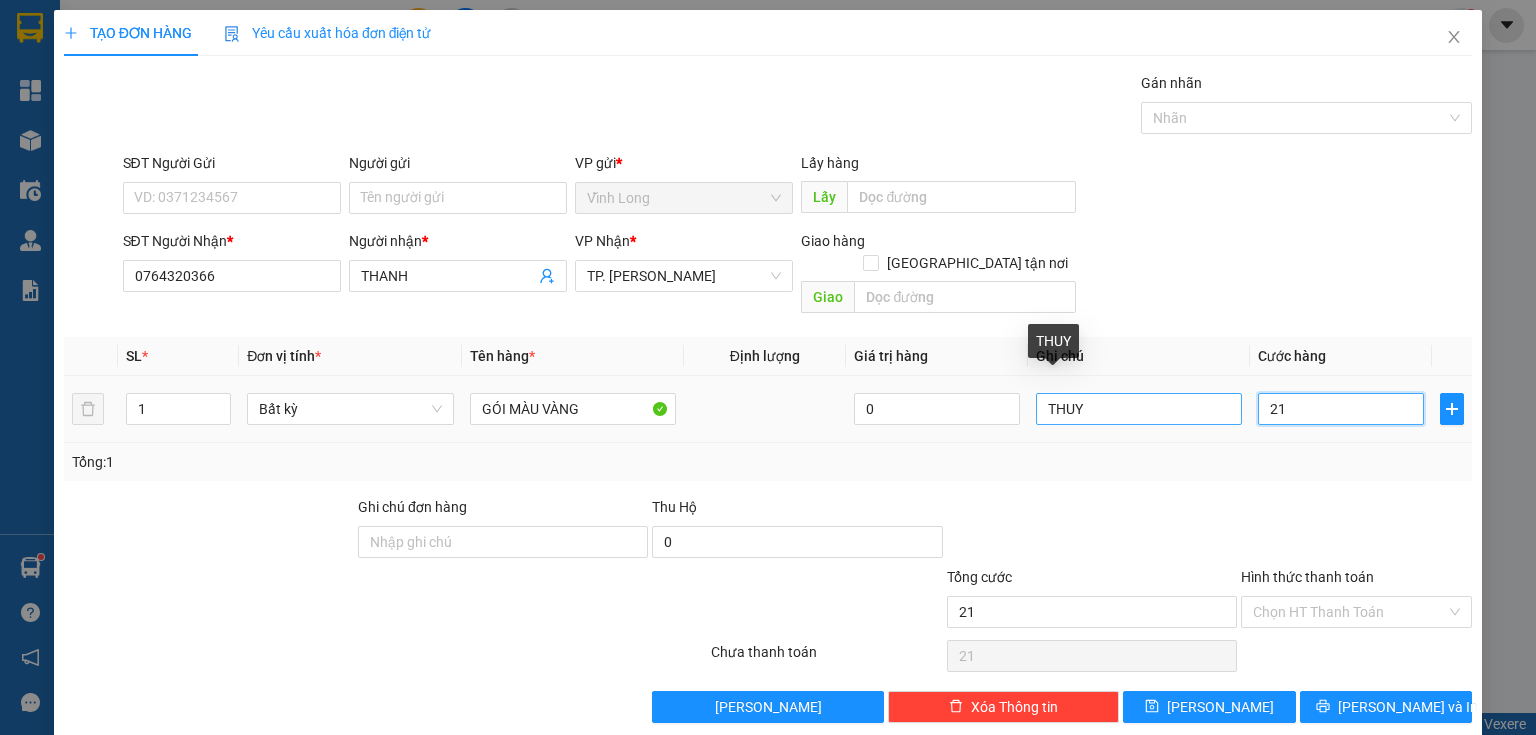 type on "2" 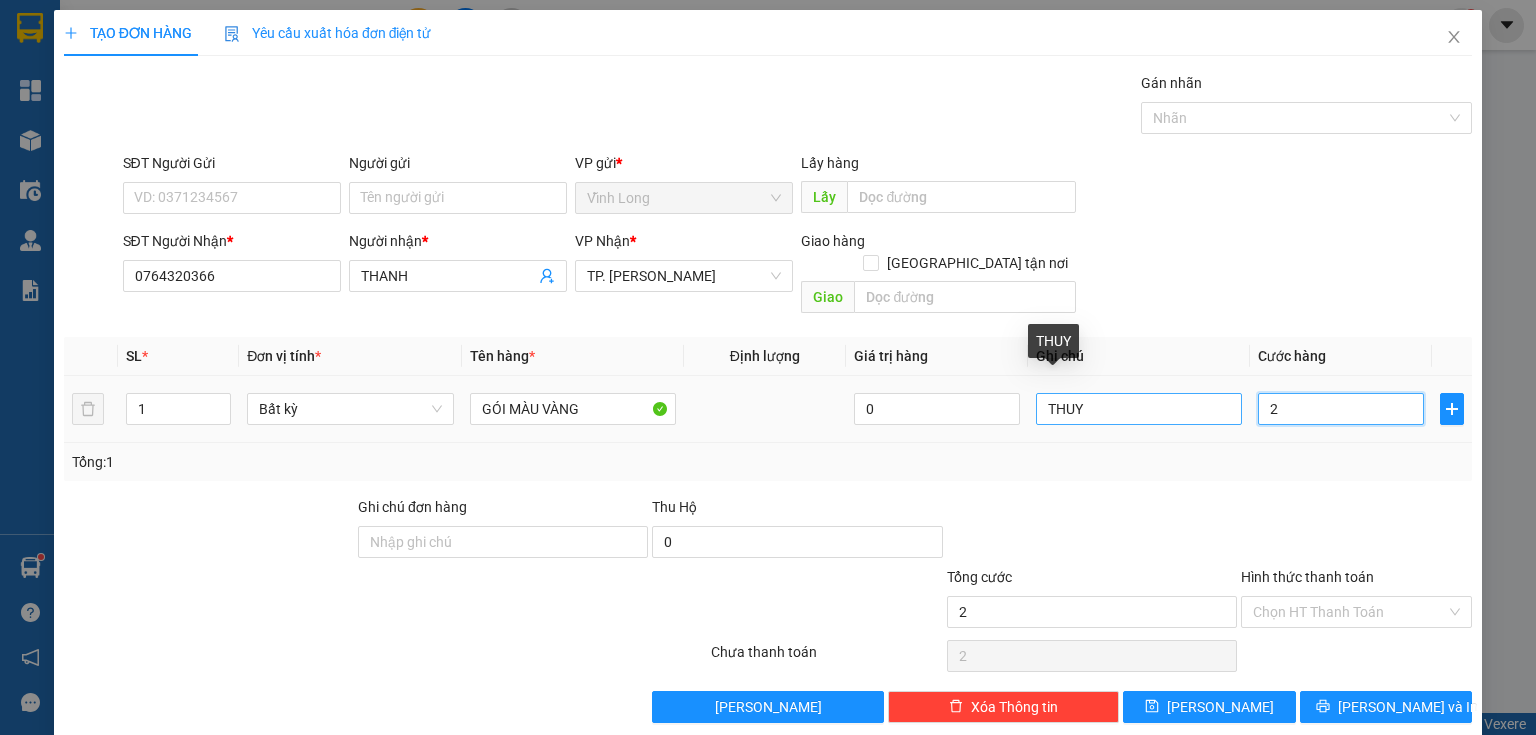 type on "20" 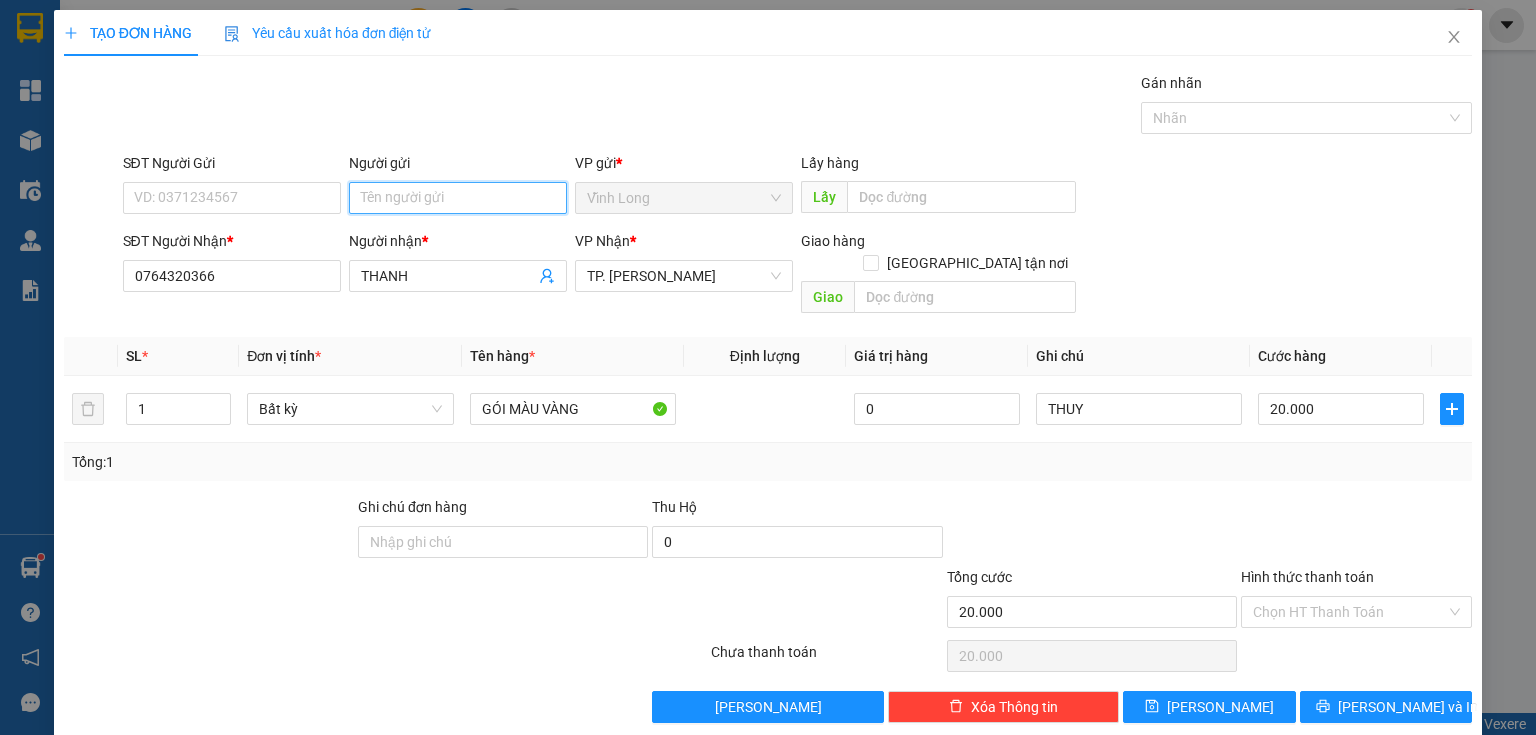 click on "Người gửi" at bounding box center (458, 198) 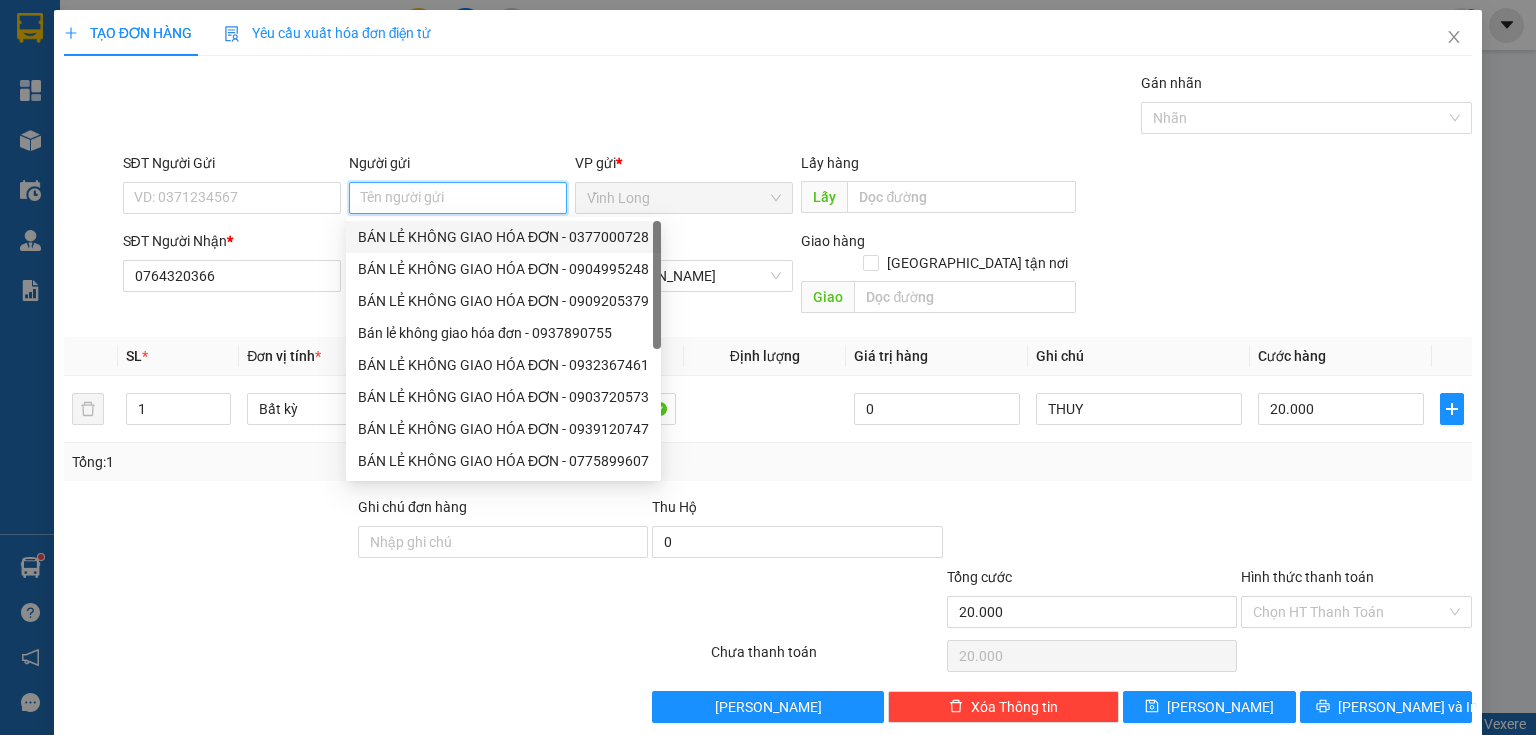 click on "BÁN LẺ KHÔNG GIAO HÓA ĐƠN - 0377000728" at bounding box center (503, 237) 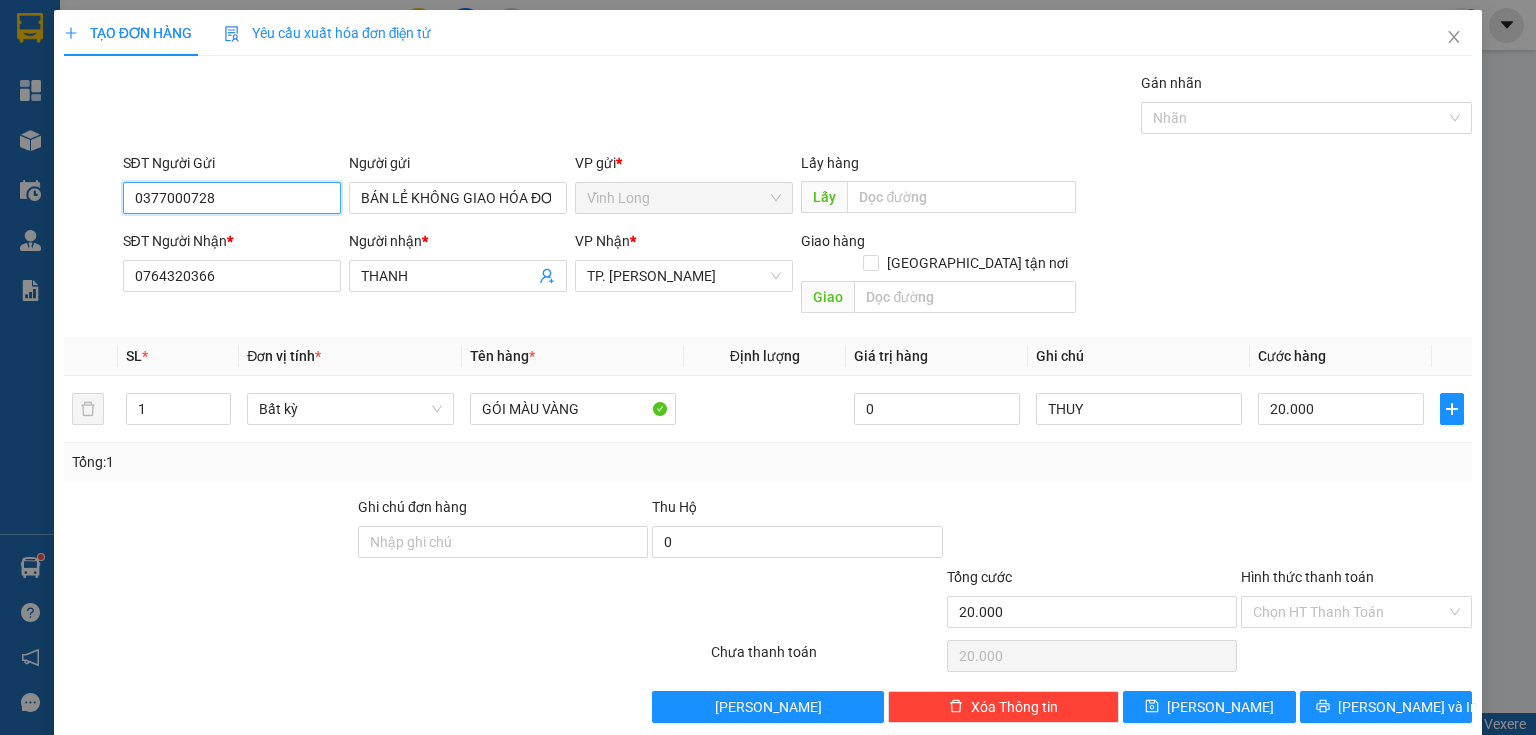 drag, startPoint x: 258, startPoint y: 195, endPoint x: 0, endPoint y: 307, distance: 281.26144 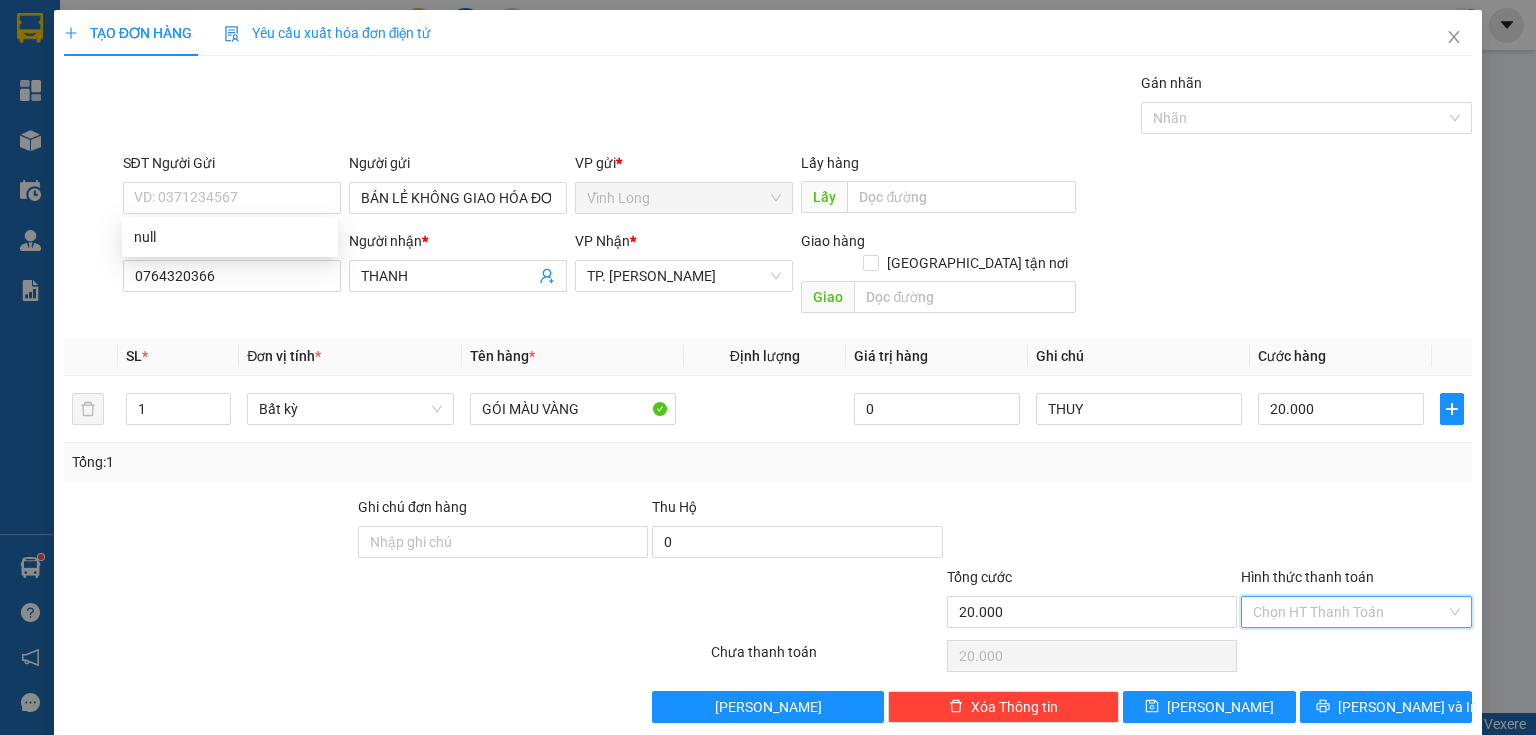 drag, startPoint x: 1250, startPoint y: 584, endPoint x: 1294, endPoint y: 617, distance: 55 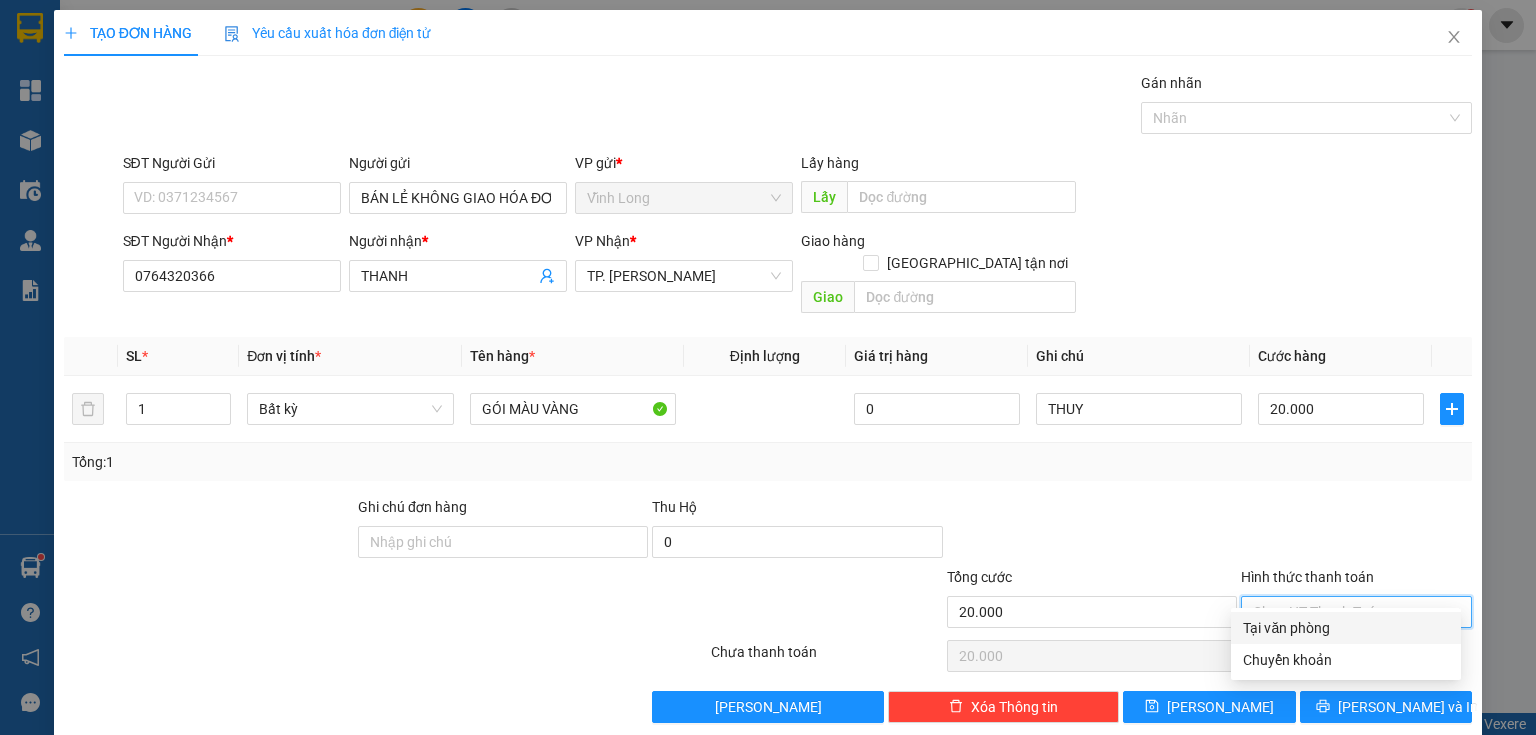 click on "Tại văn phòng" at bounding box center [1346, 628] 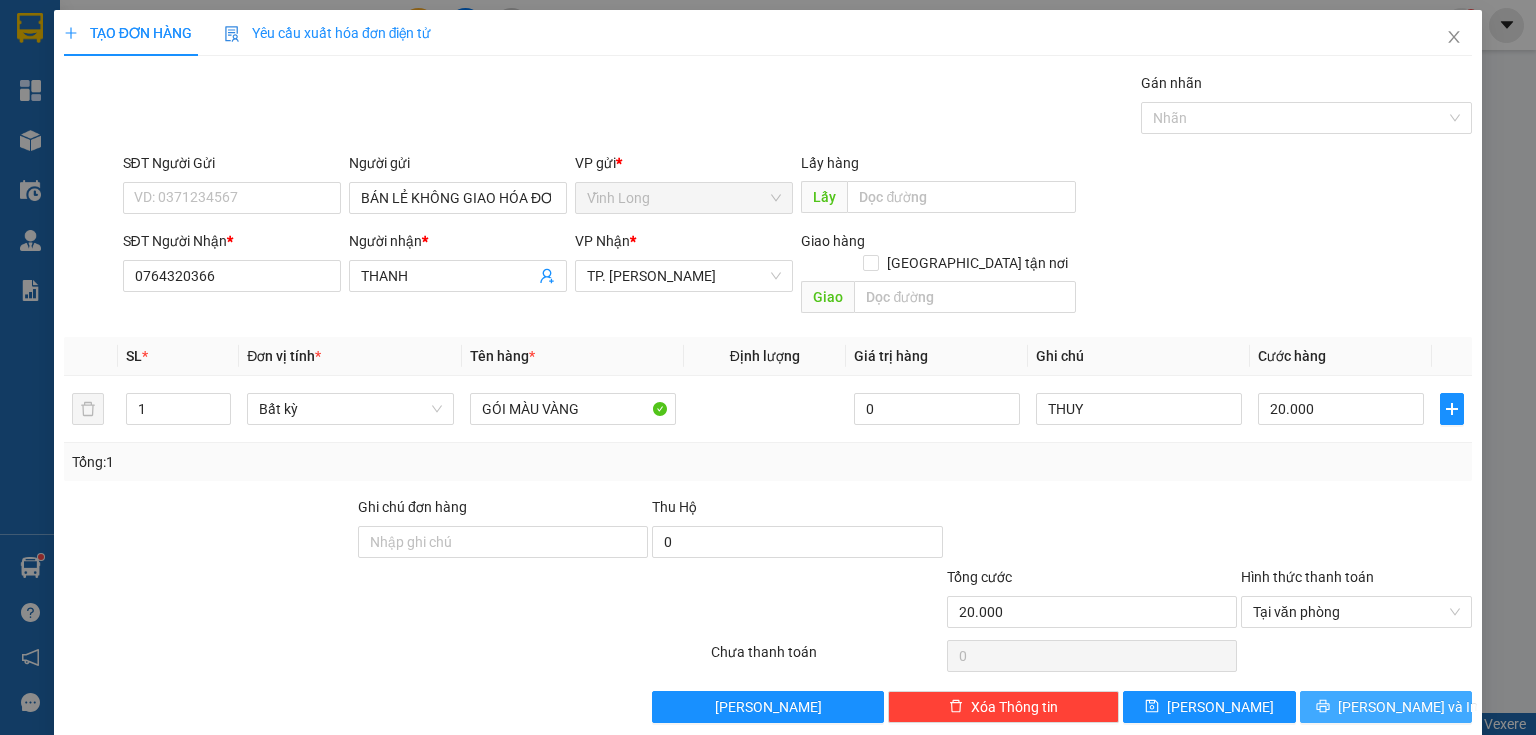 click on "Lưu và In" at bounding box center [1408, 707] 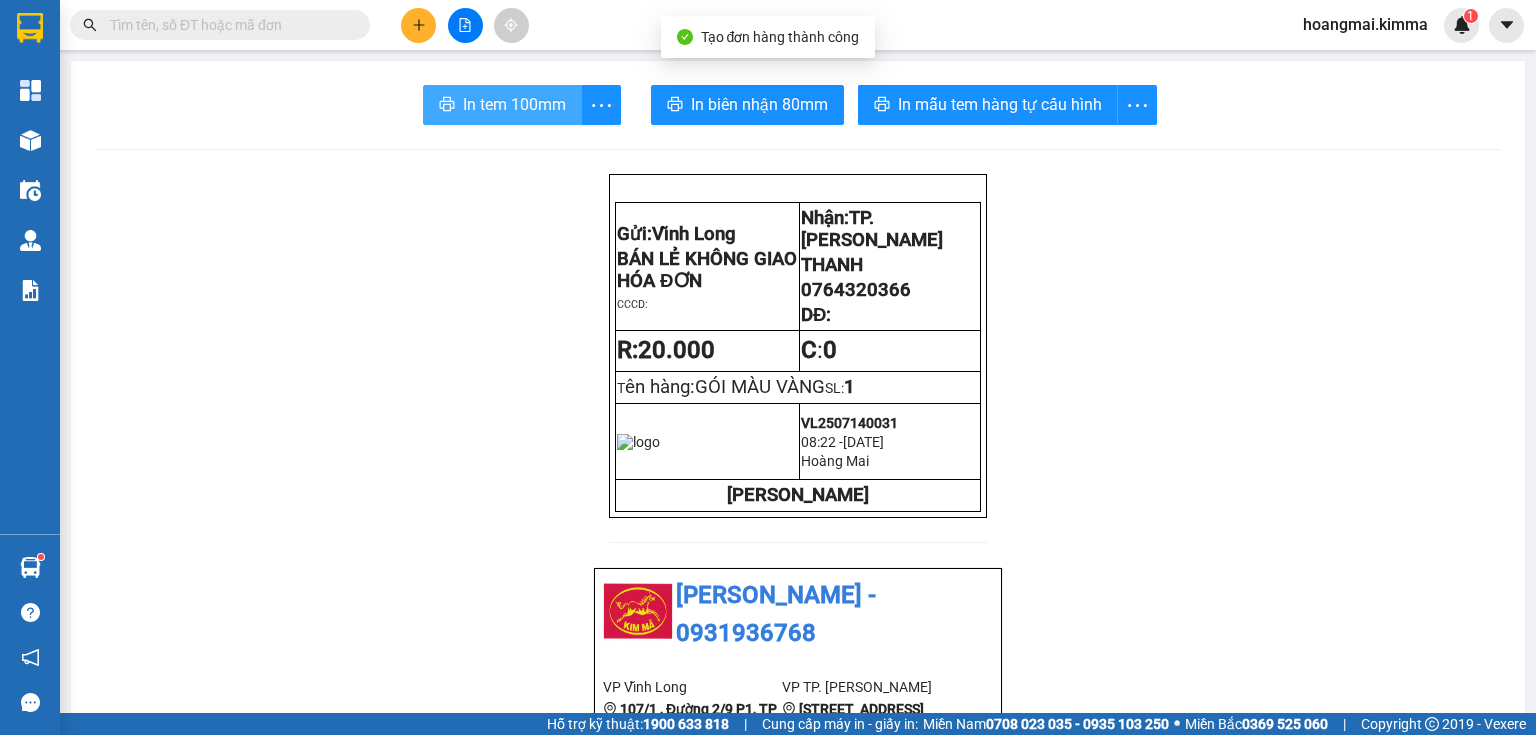 click on "In tem 100mm" at bounding box center (514, 104) 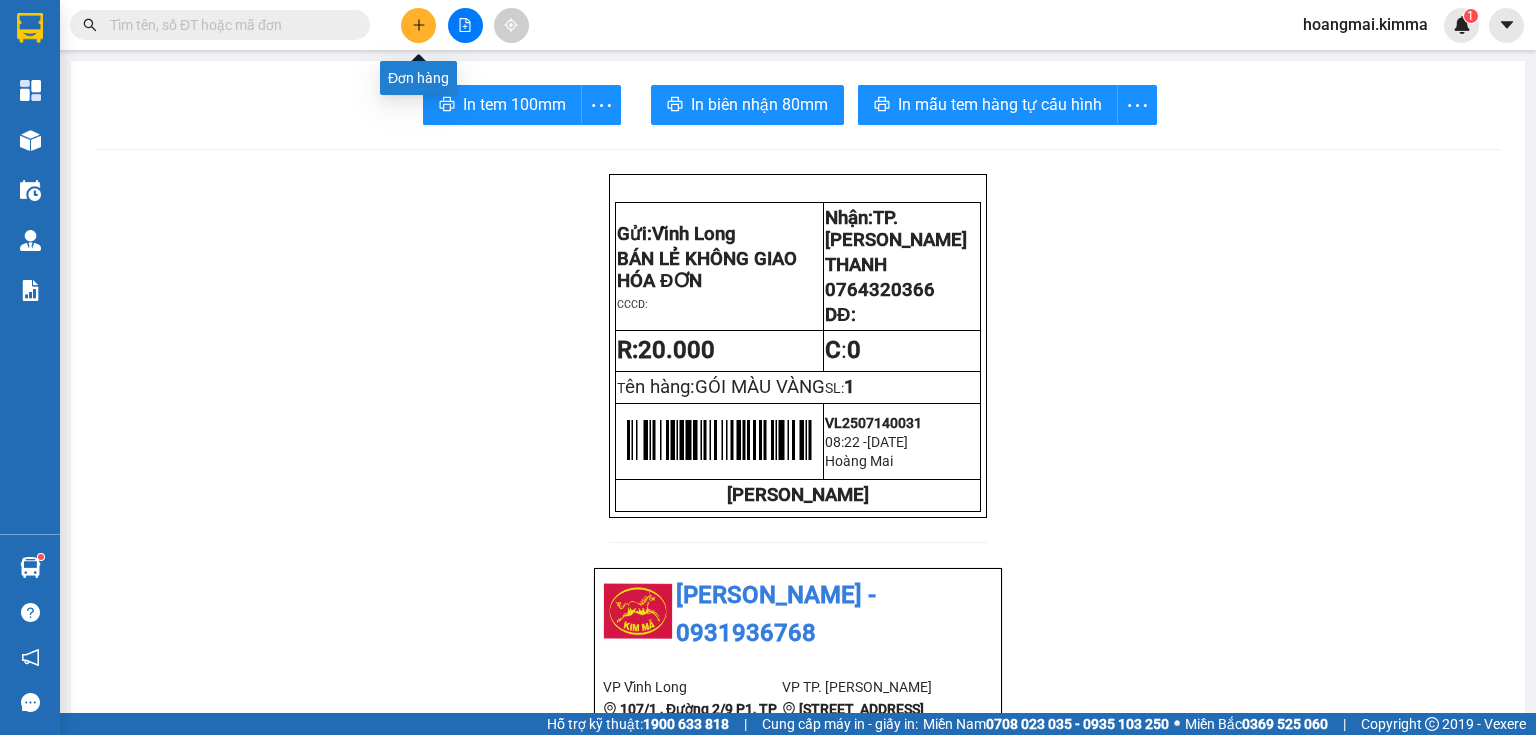 click 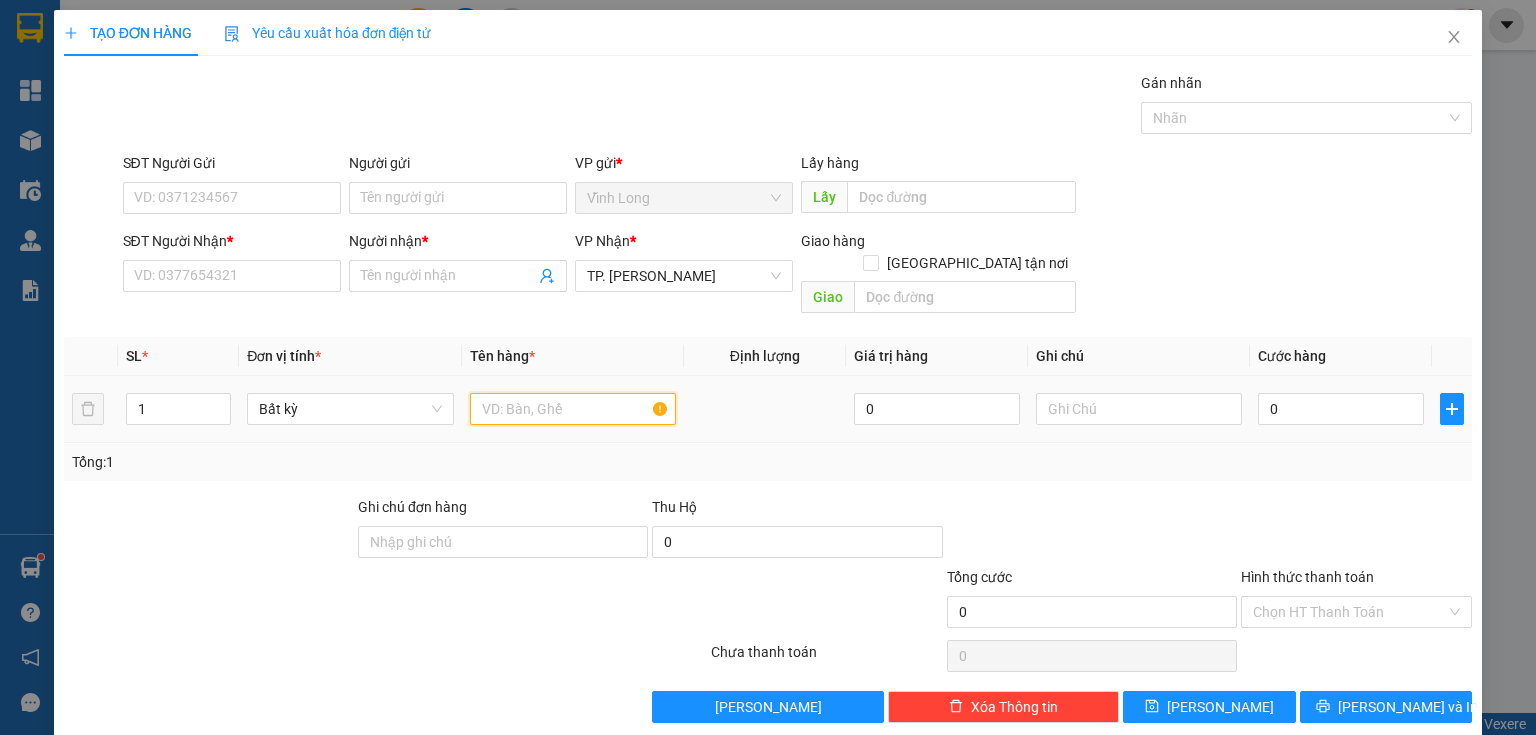 click at bounding box center [573, 409] 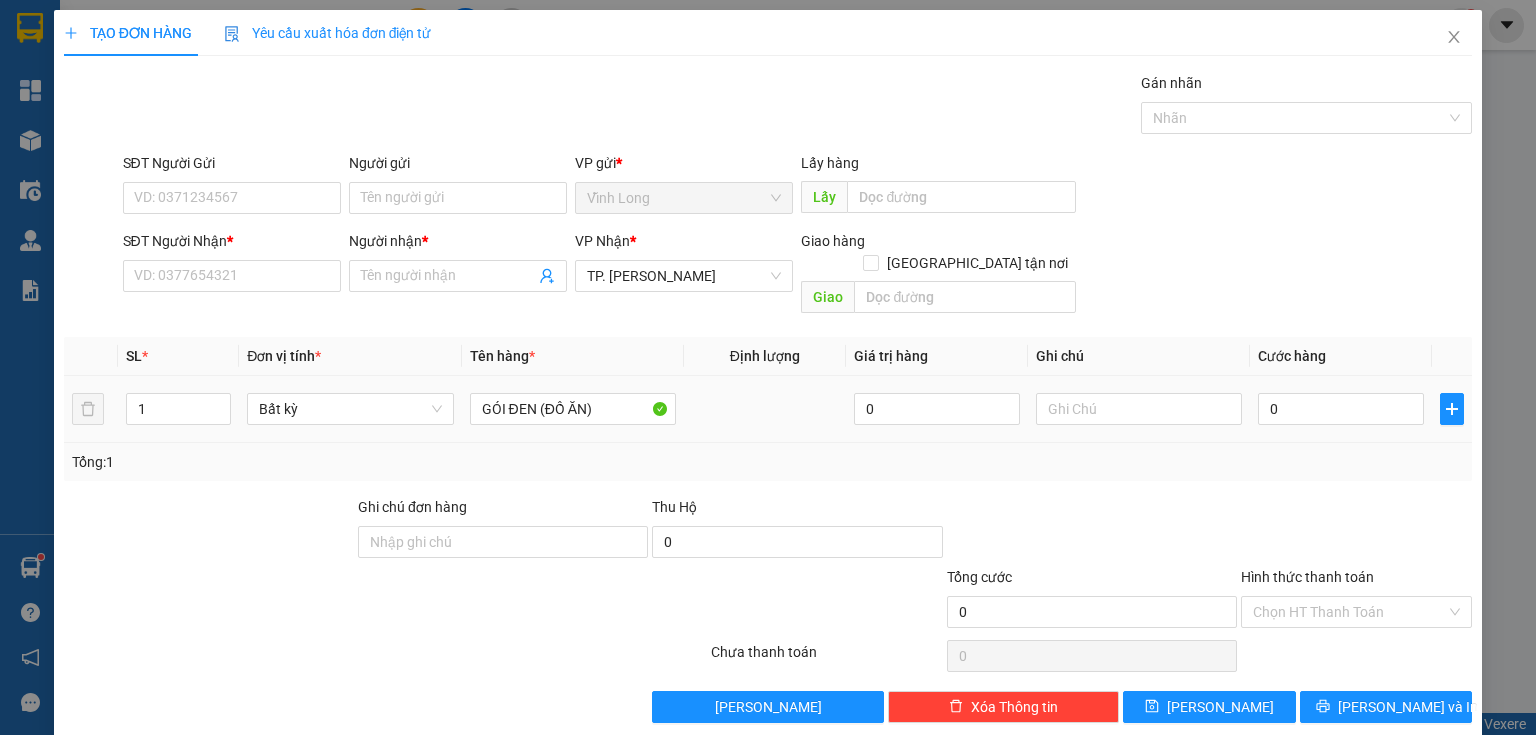click at bounding box center [1139, 409] 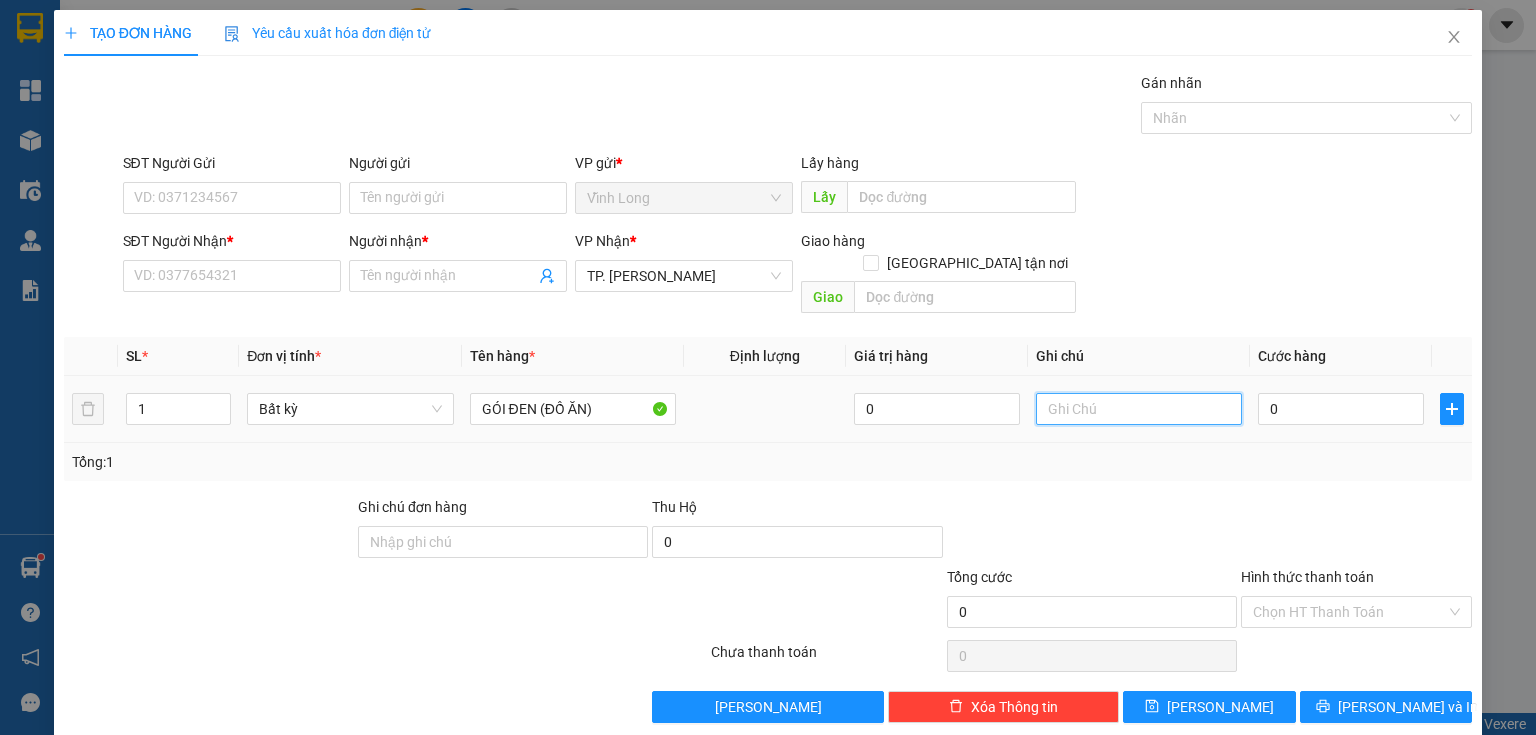 click at bounding box center (1139, 409) 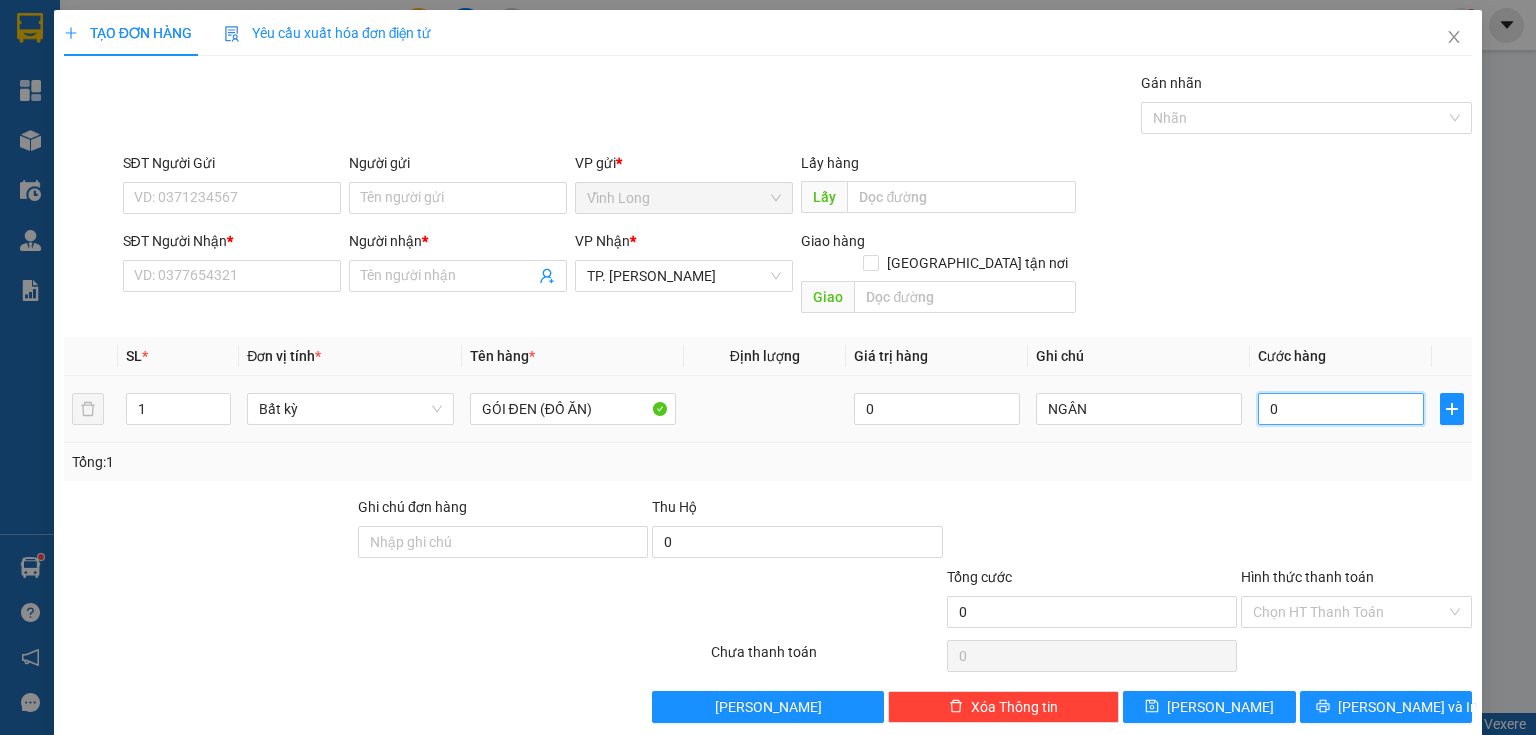 click on "0" at bounding box center (1341, 409) 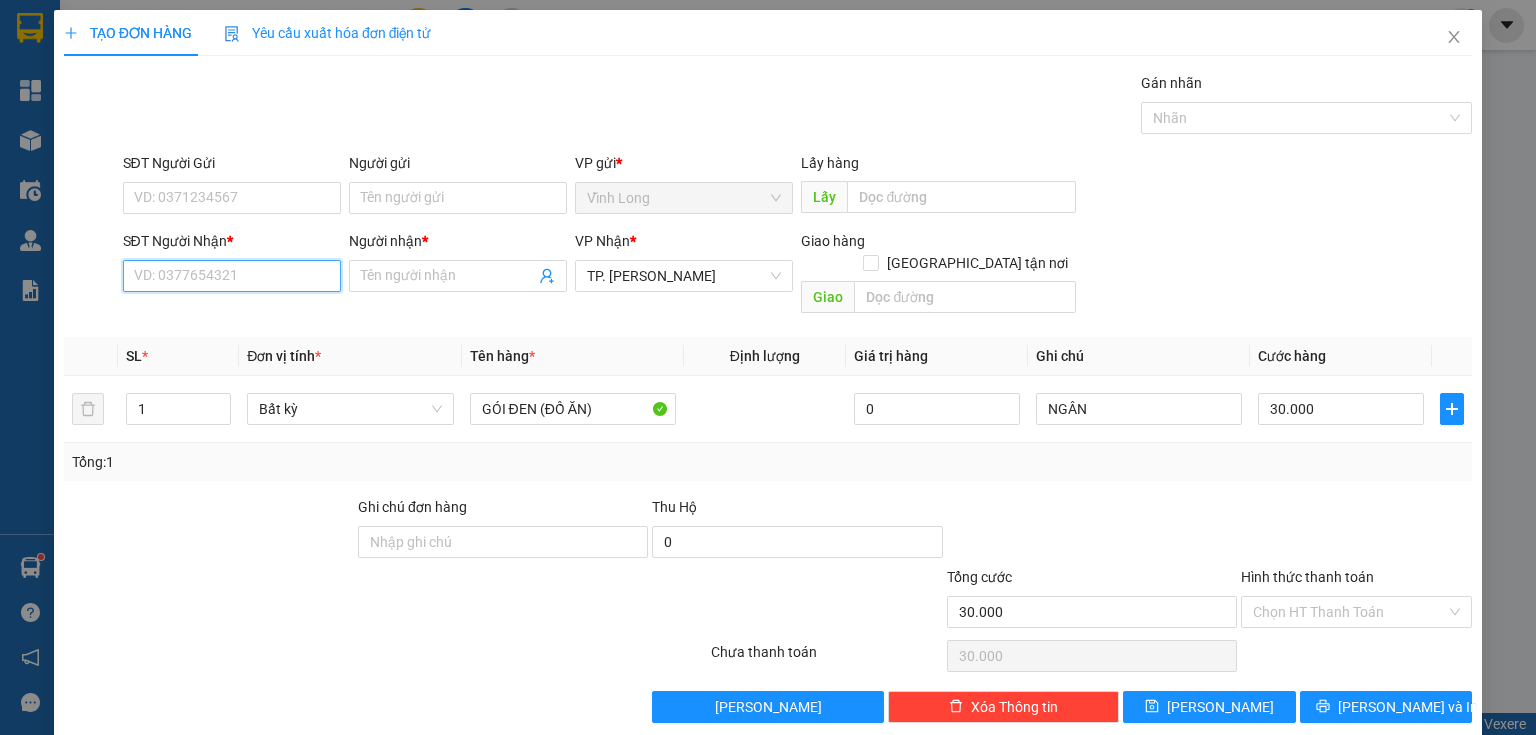 click on "SĐT Người Nhận  *" at bounding box center (232, 276) 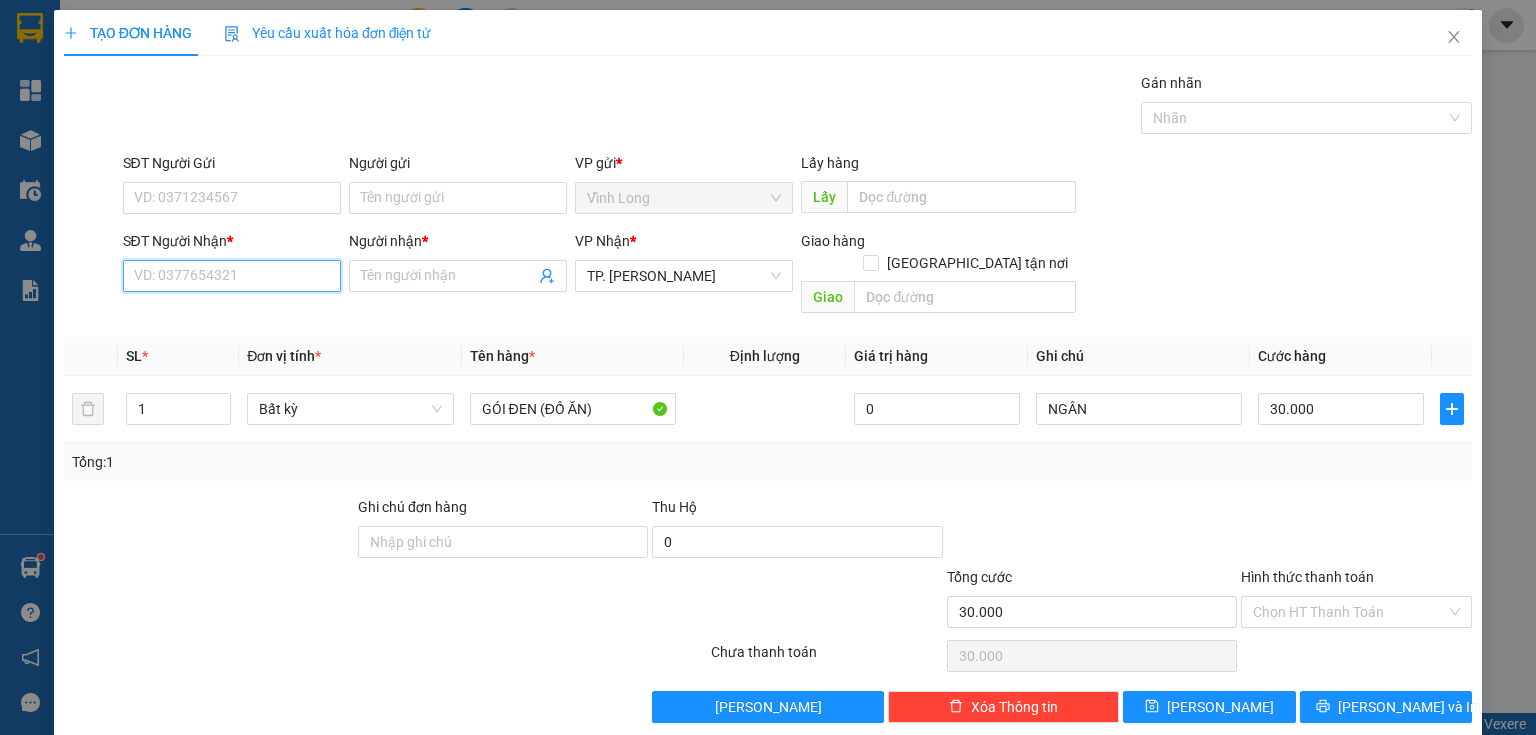click on "SĐT Người Nhận  *" at bounding box center [232, 276] 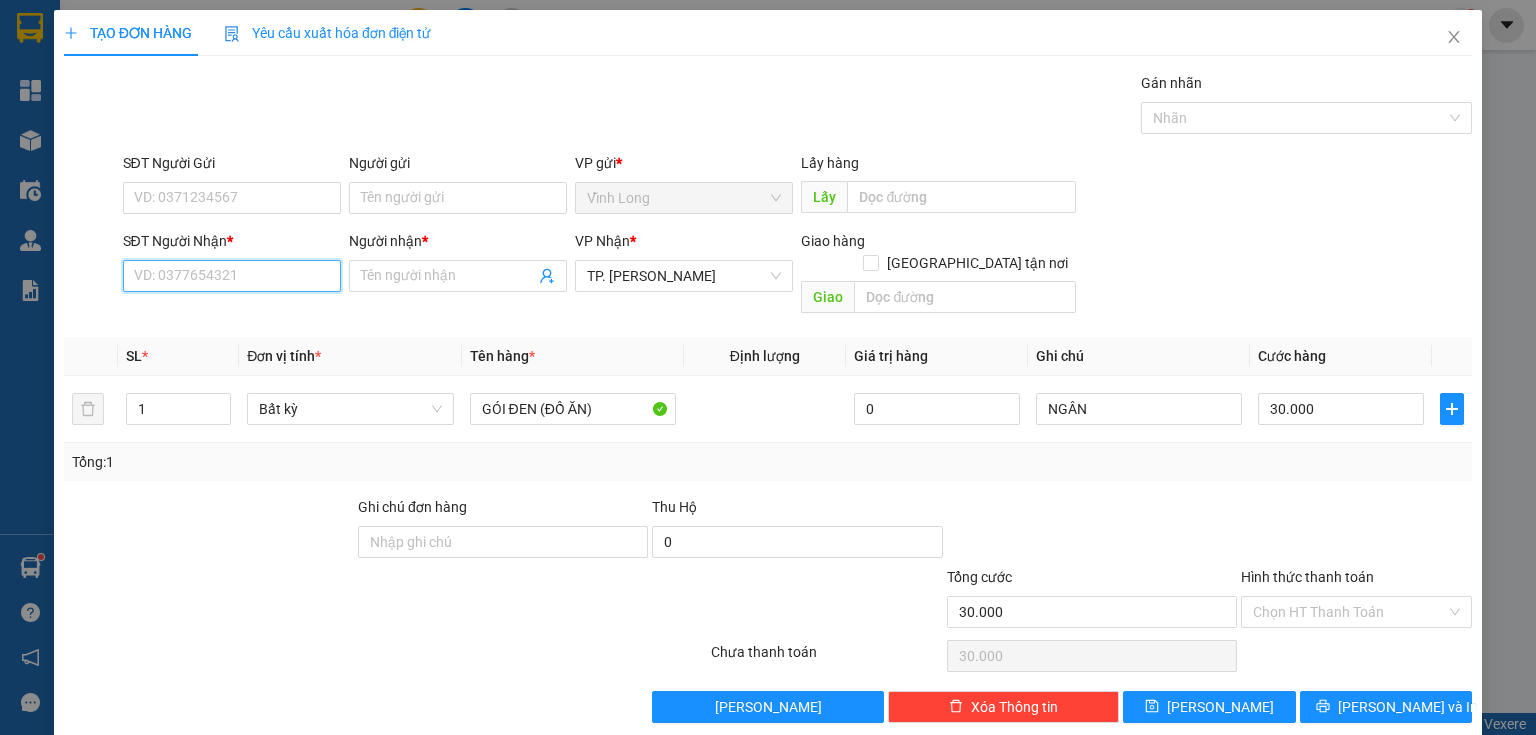 click on "SĐT Người Nhận  *" at bounding box center [232, 276] 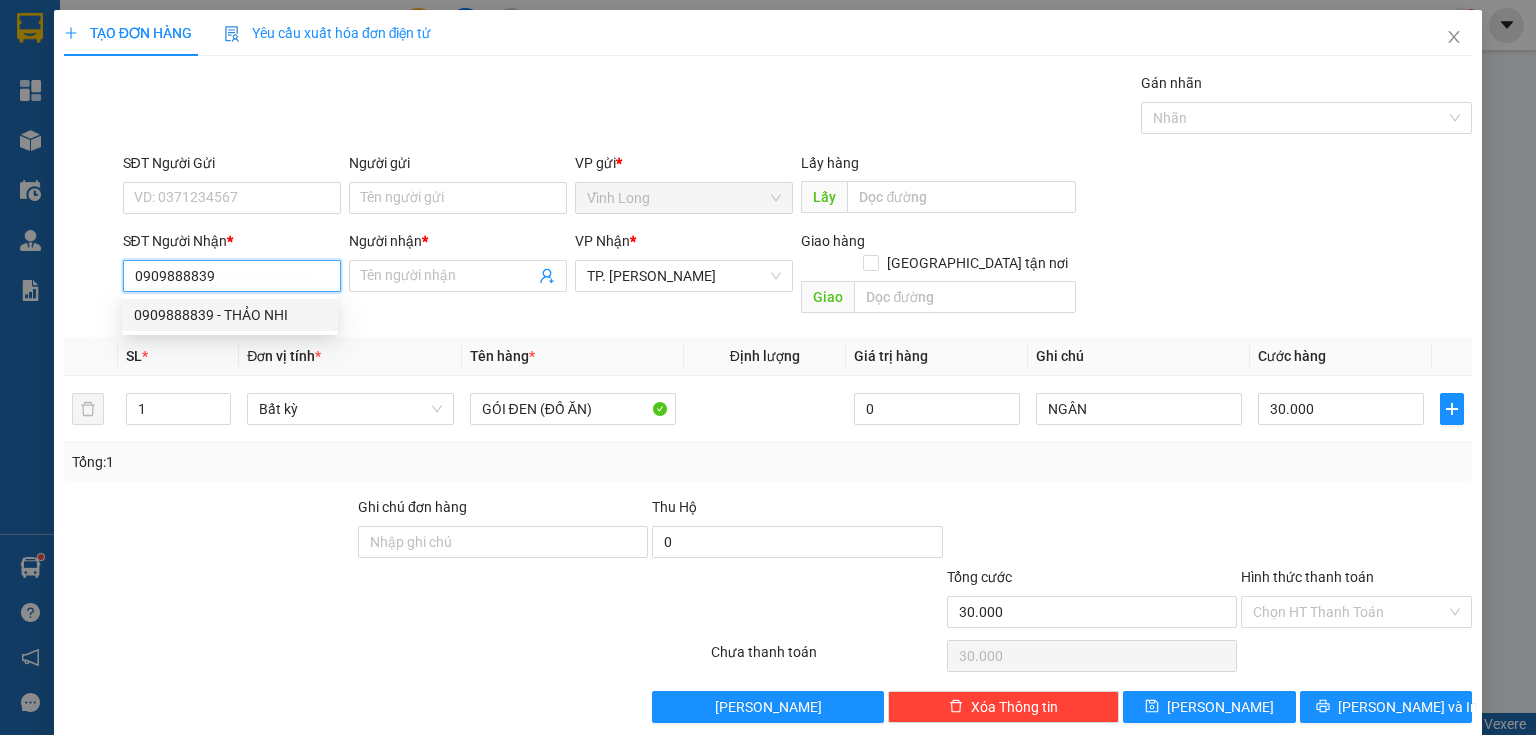 click on "0909888839 - THẢO NHI" at bounding box center [230, 315] 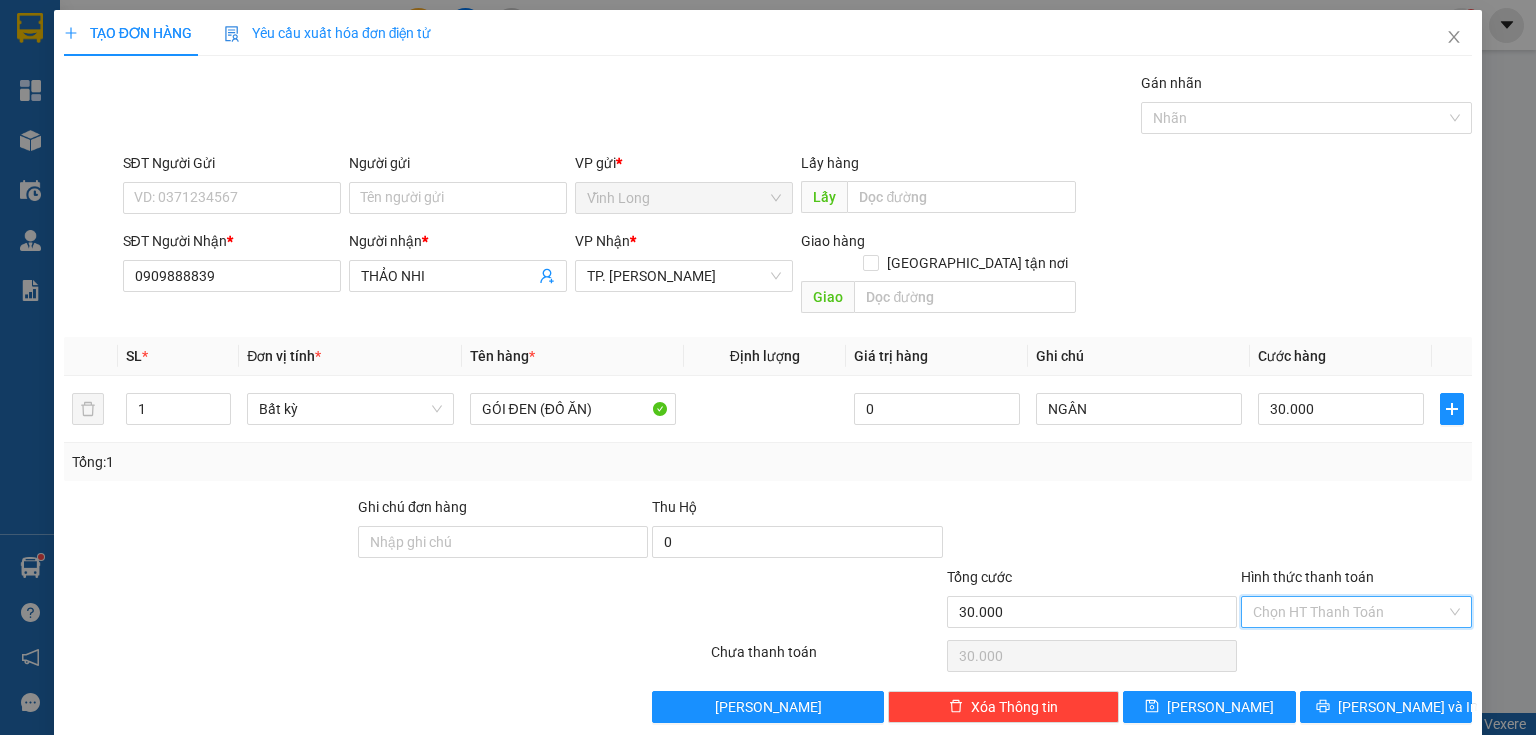 click on "Hình thức thanh toán" at bounding box center (1349, 612) 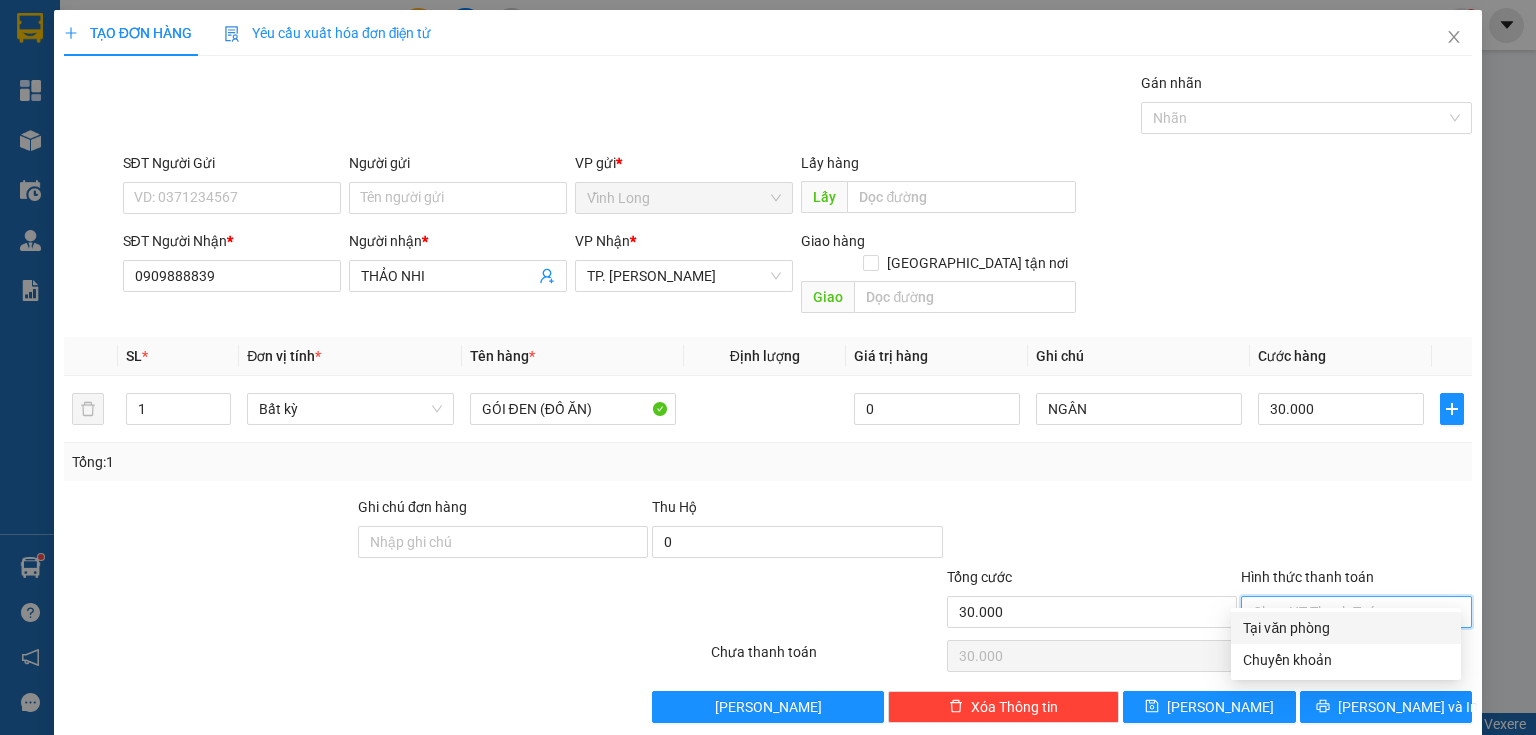 click on "Tại văn phòng" at bounding box center (1346, 628) 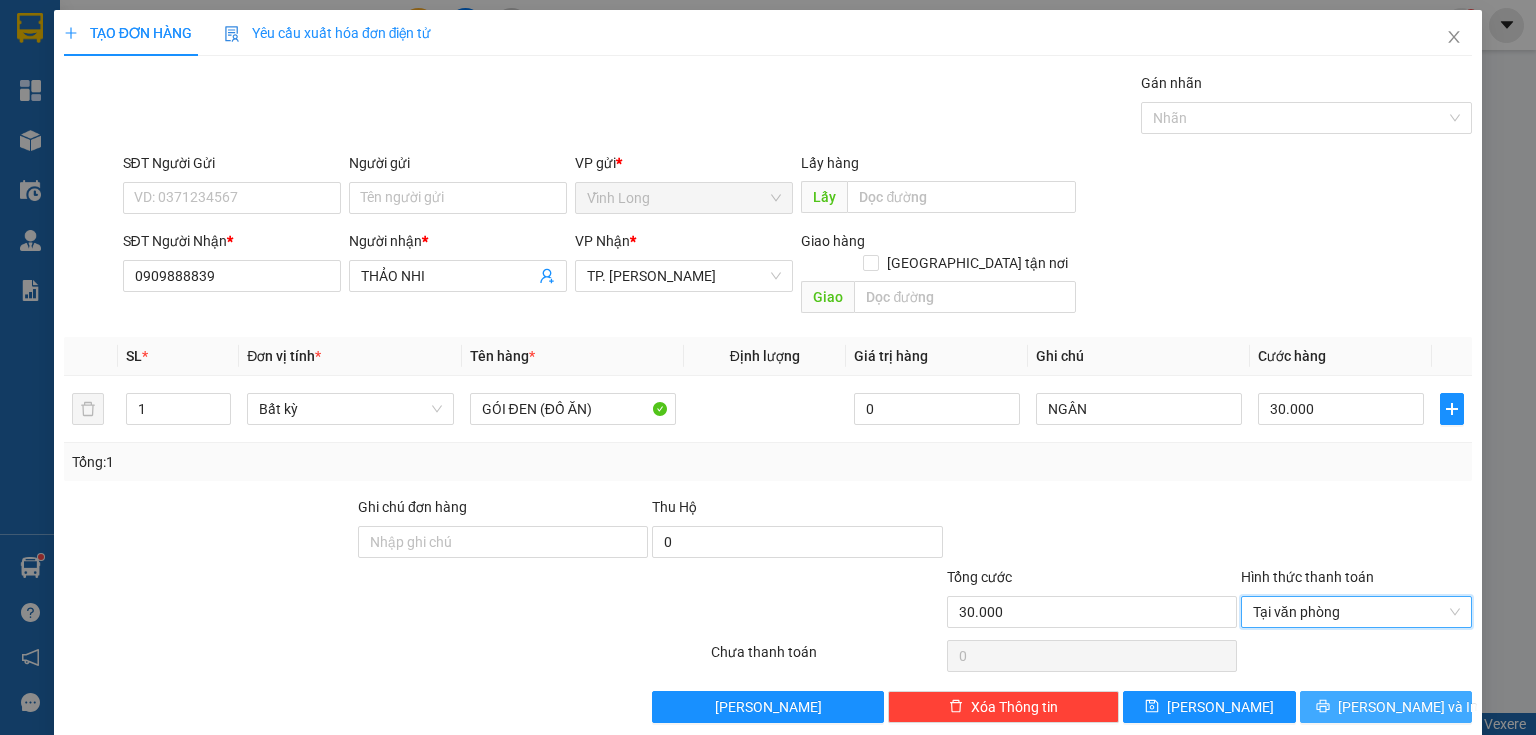 click on "Lưu và In" at bounding box center (1408, 707) 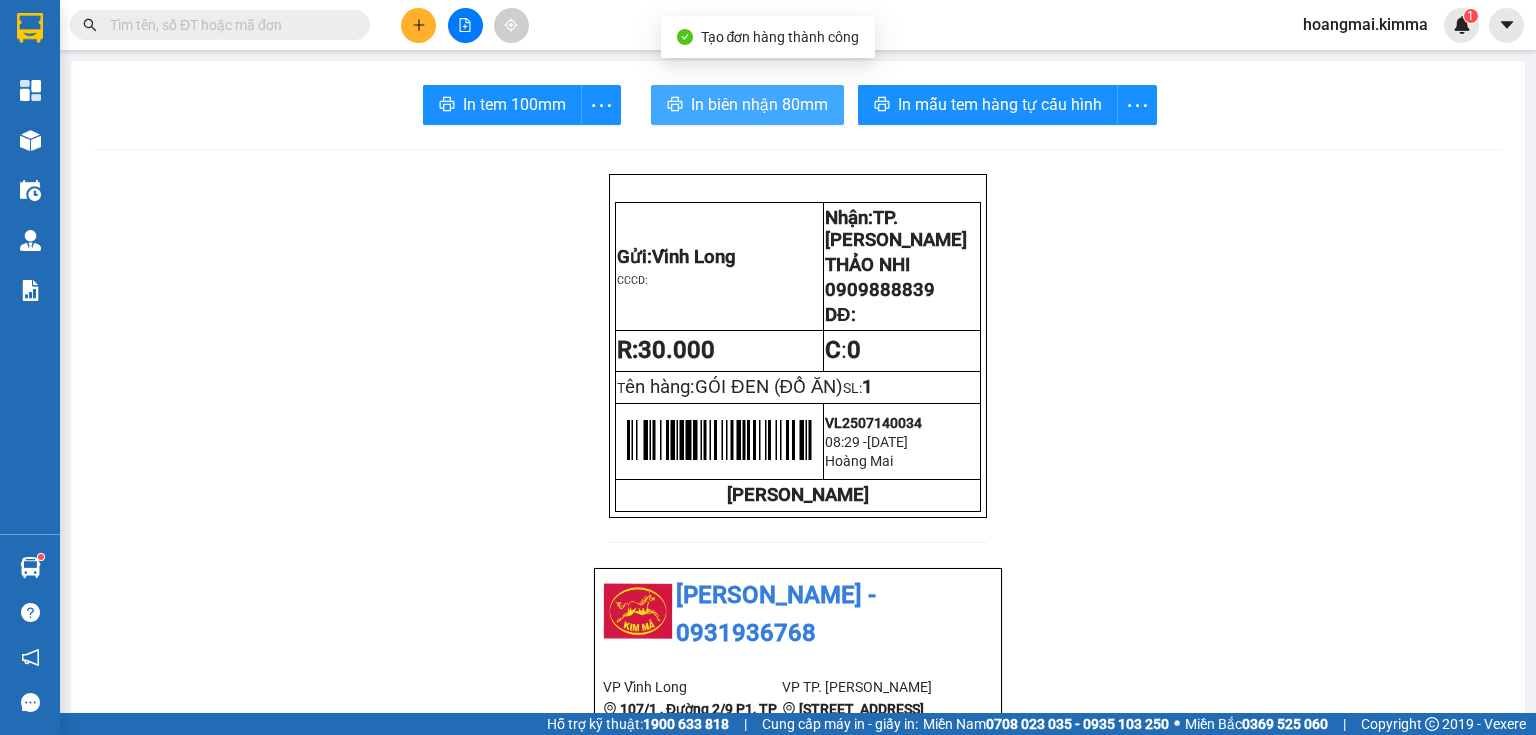 click on "In biên nhận 80mm" at bounding box center (759, 104) 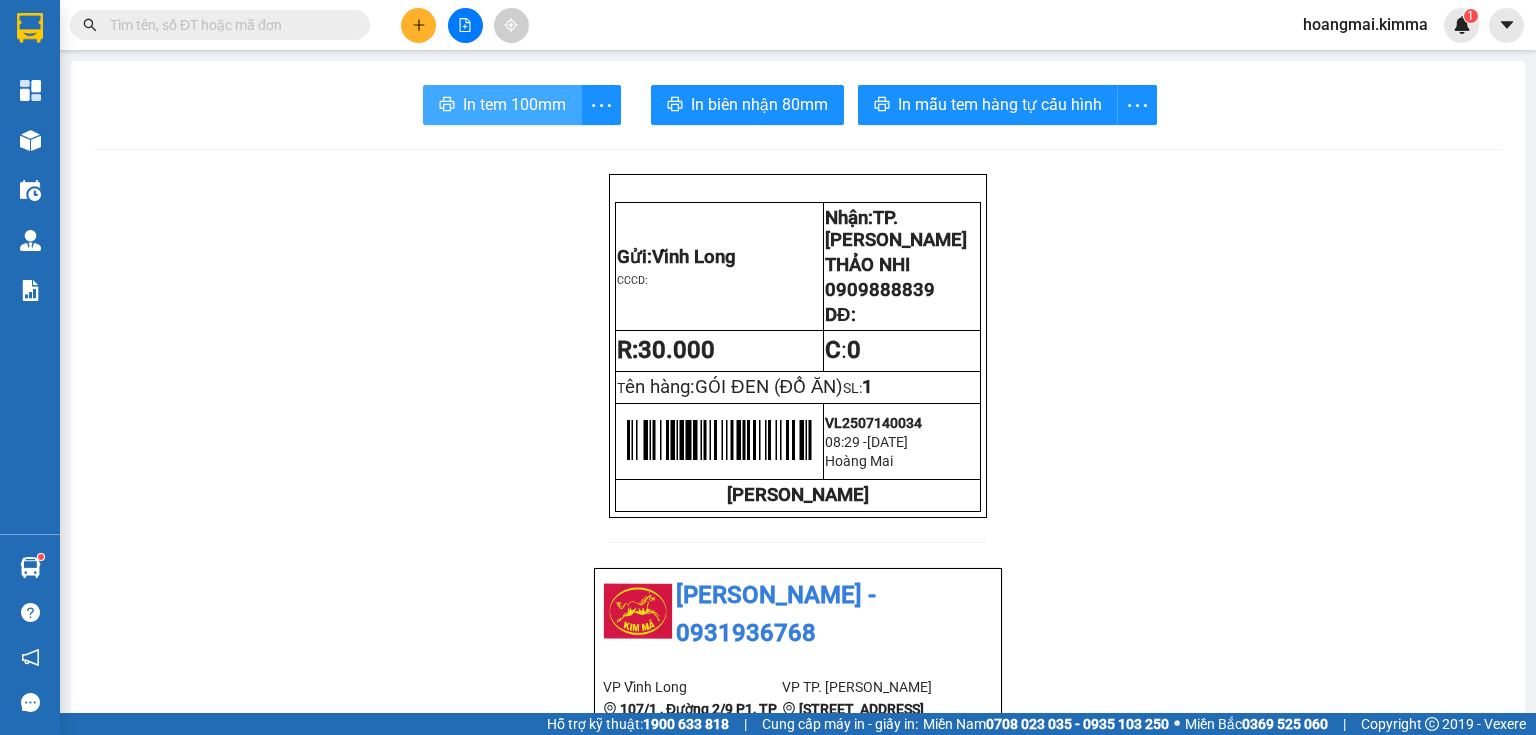 click on "In tem 100mm" at bounding box center (514, 104) 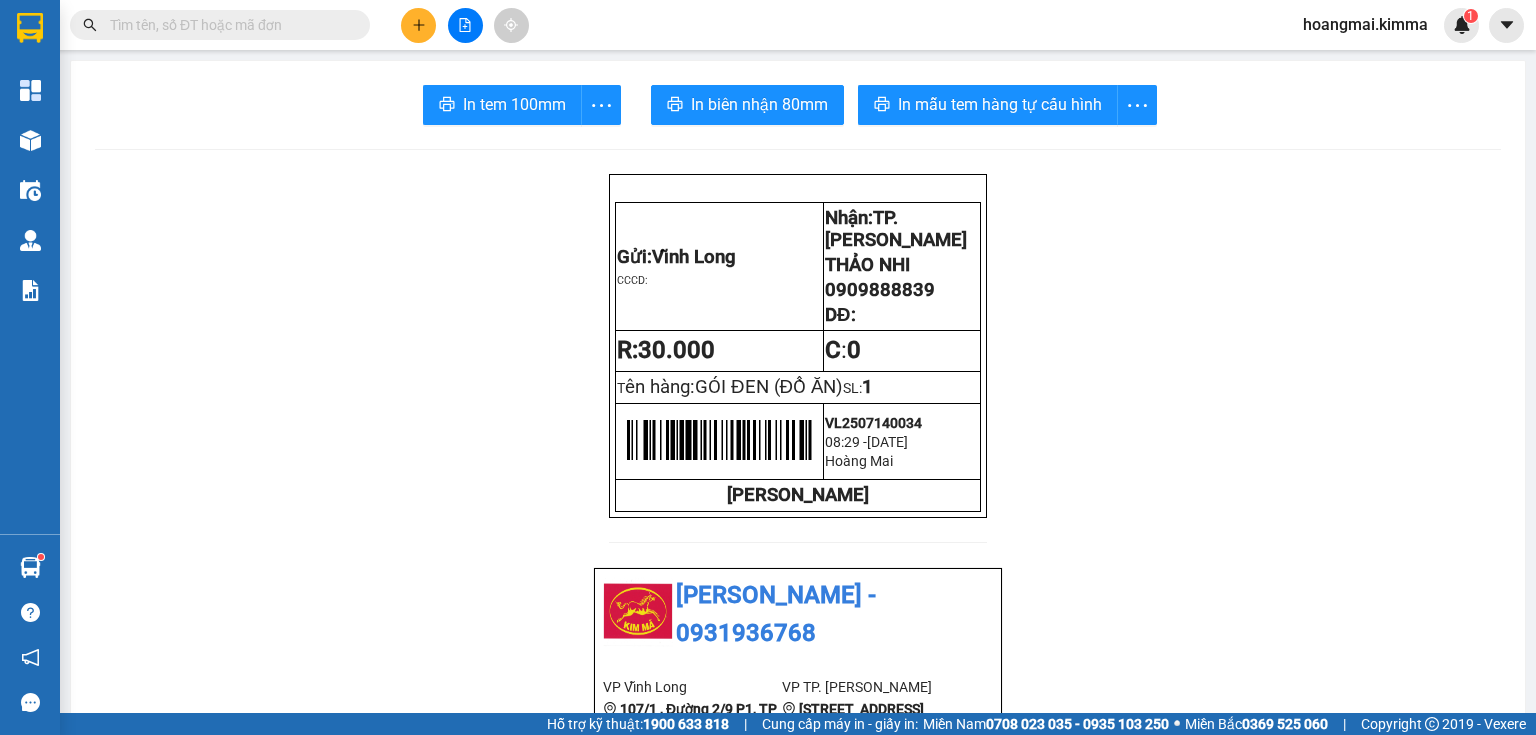 click 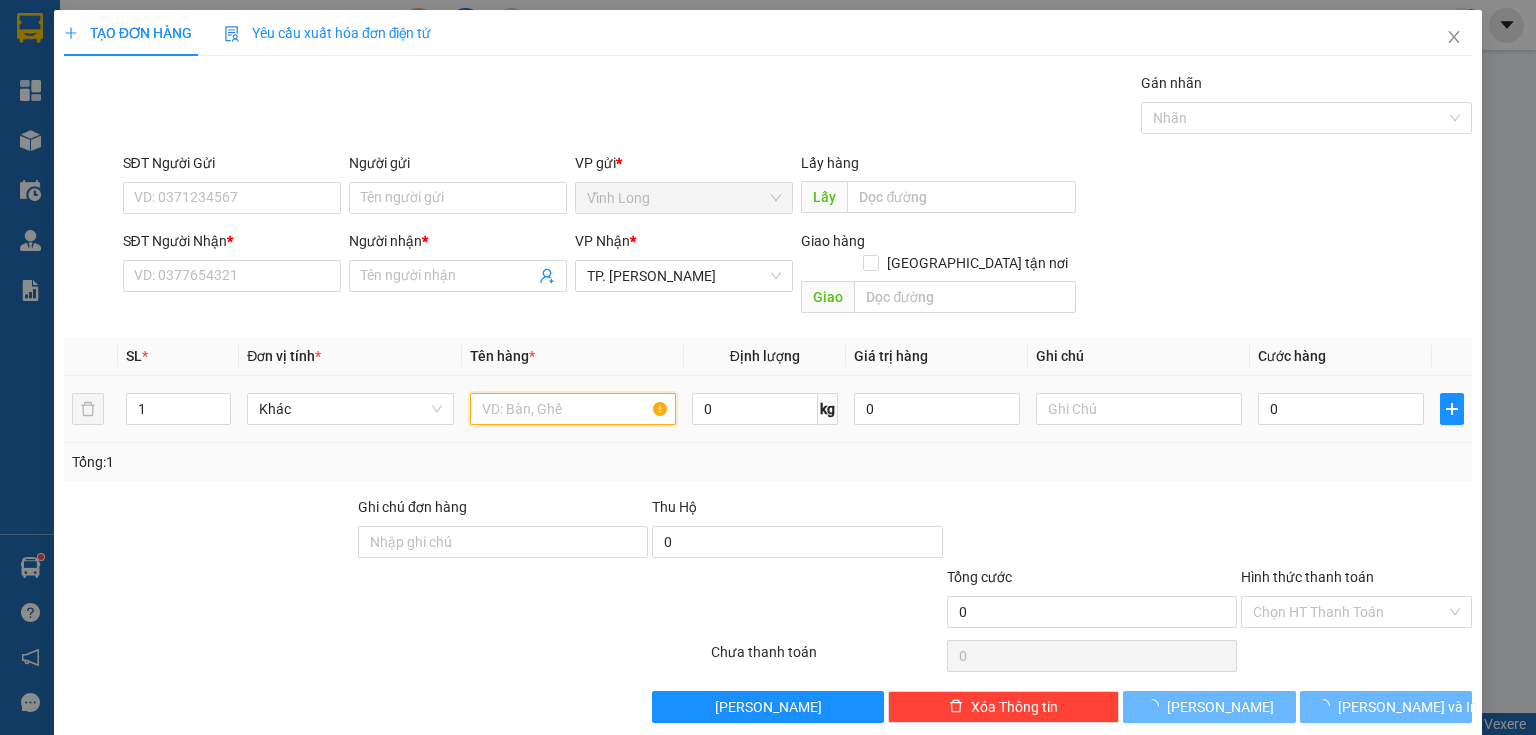 click at bounding box center (573, 409) 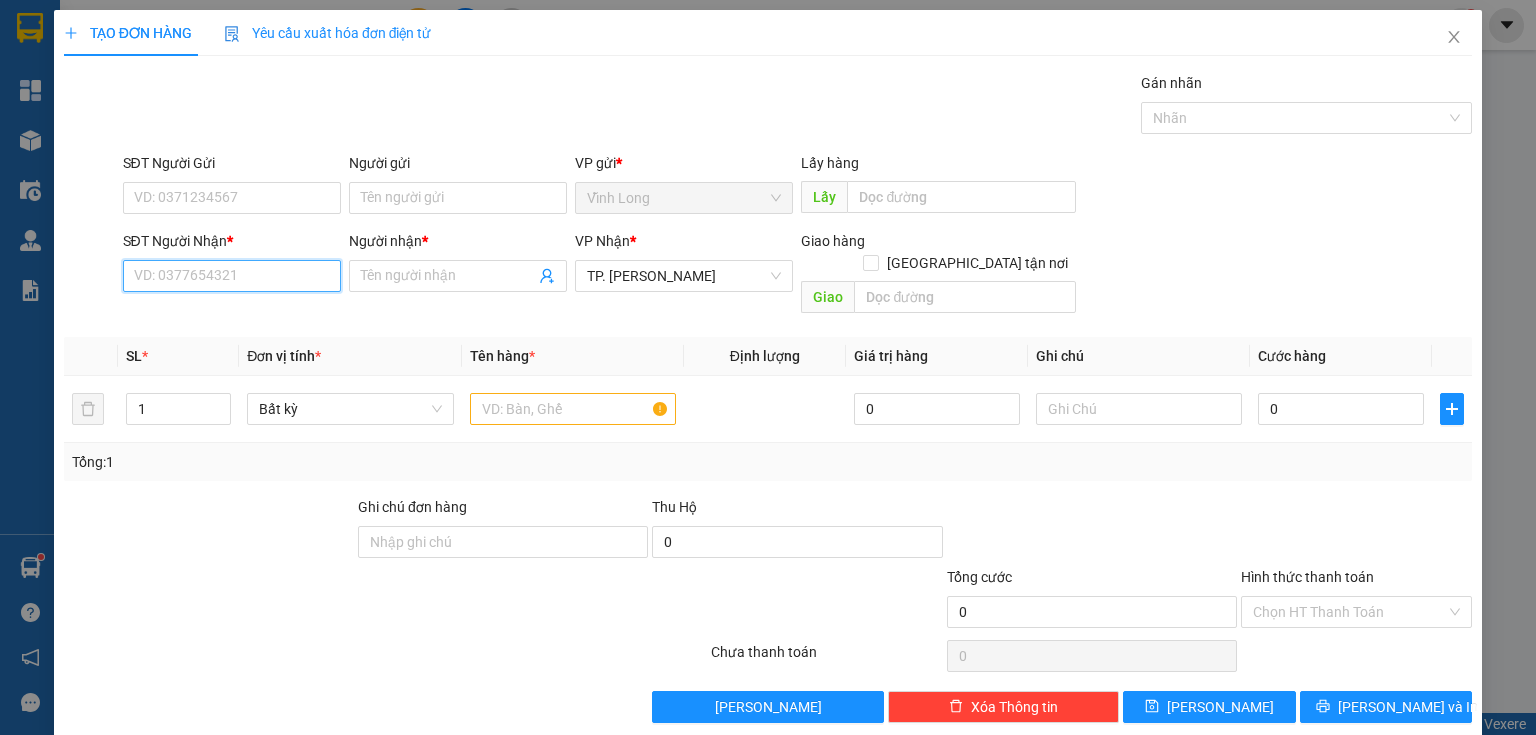 click on "SĐT Người Nhận  *" at bounding box center [232, 276] 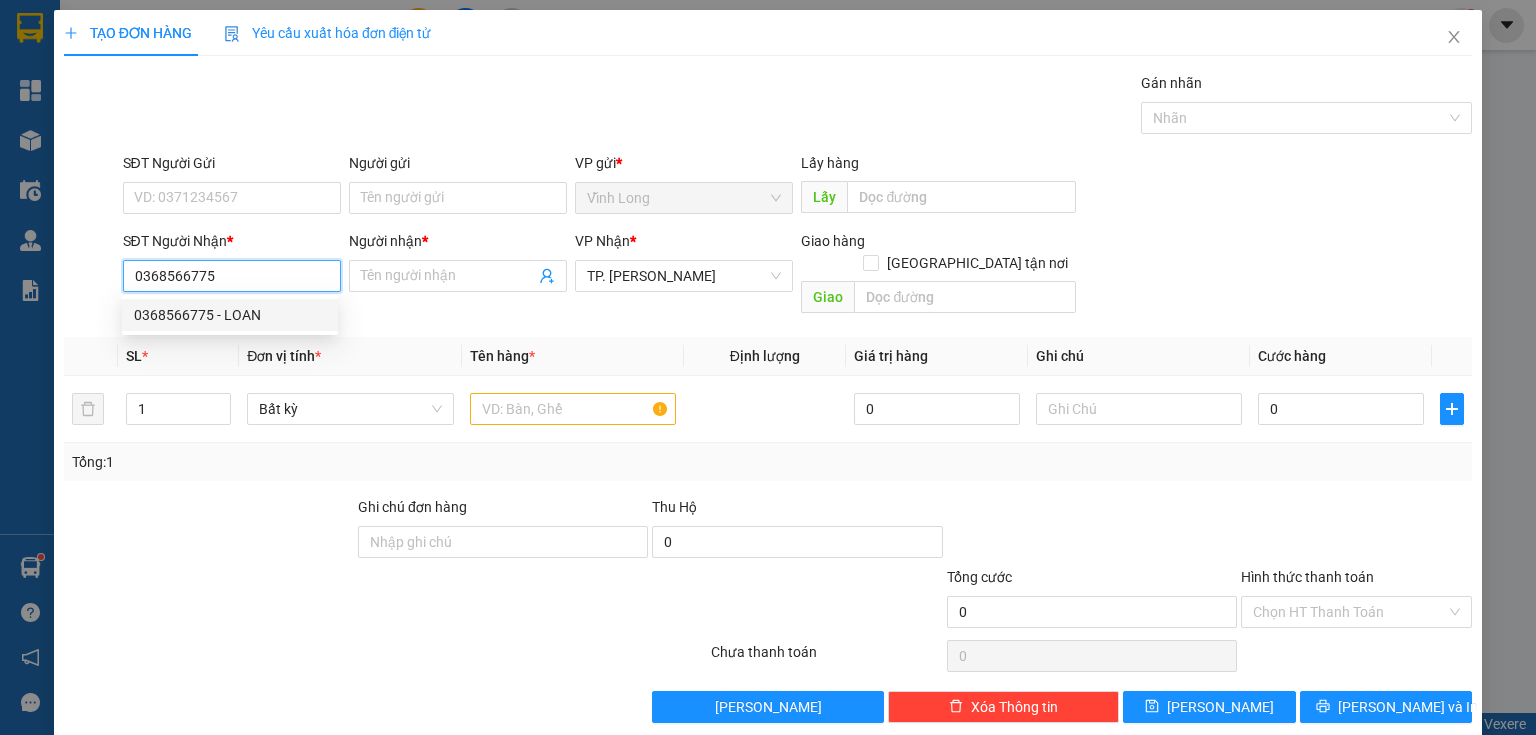 click on "0368566775 - LOAN" at bounding box center [230, 315] 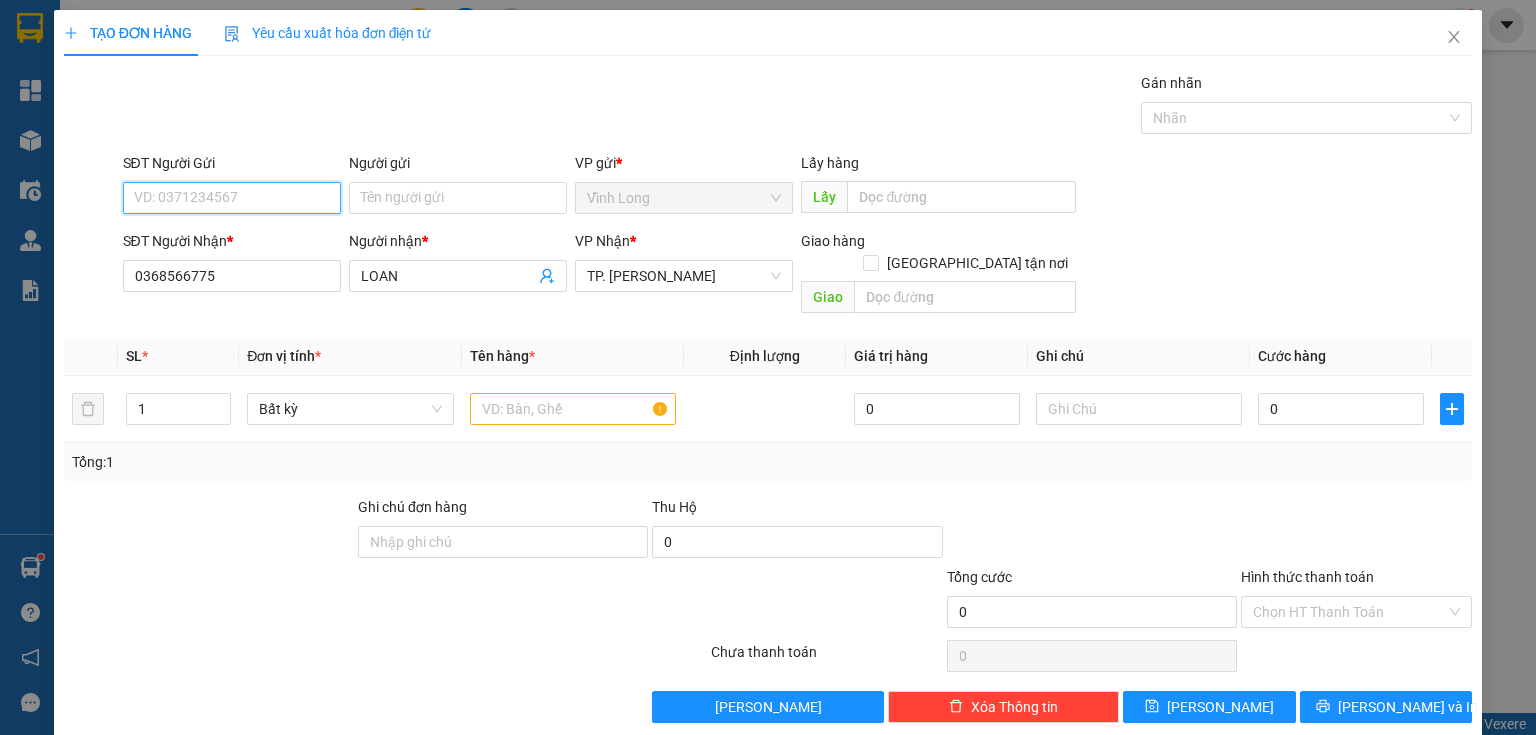 click on "SĐT Người Gửi" at bounding box center [232, 198] 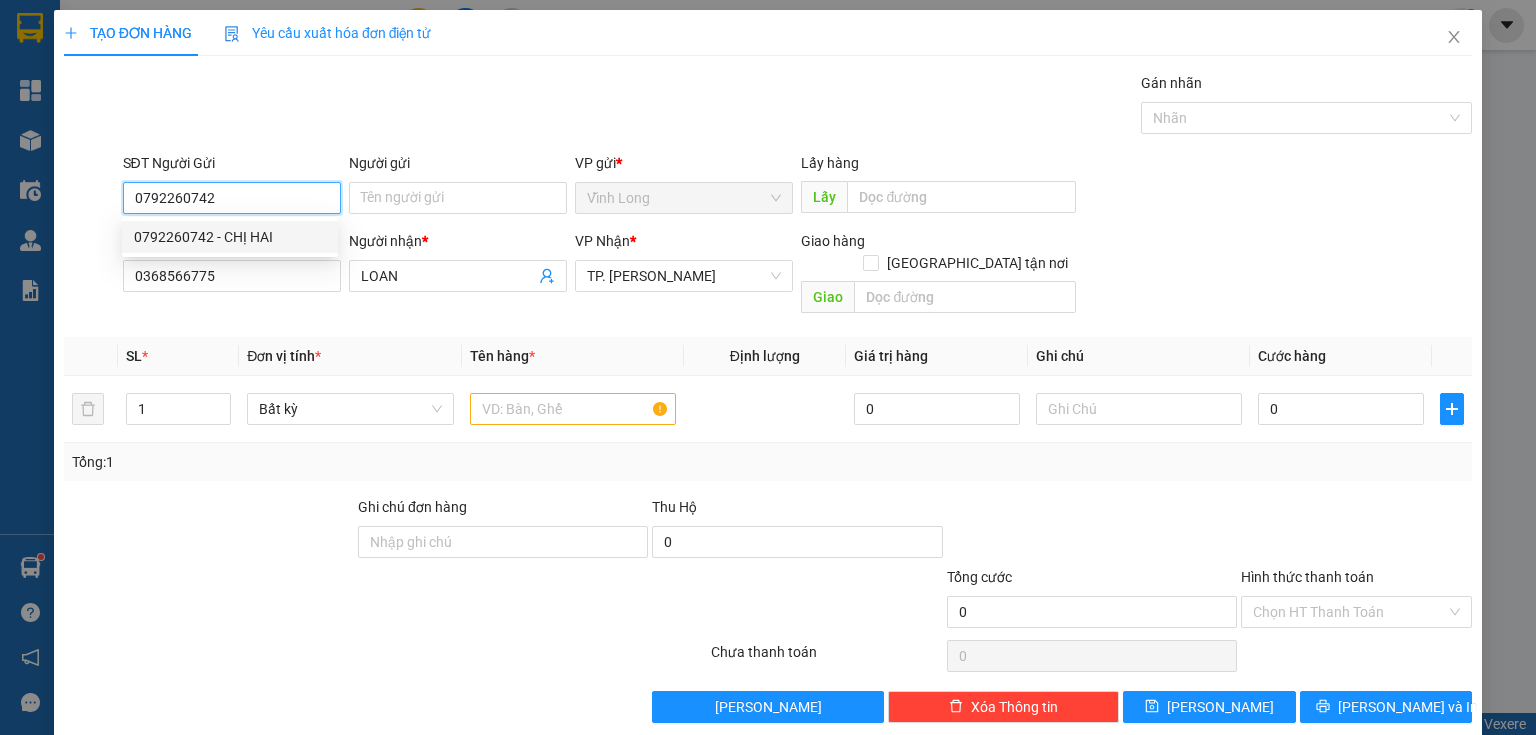 drag, startPoint x: 251, startPoint y: 232, endPoint x: 475, endPoint y: 314, distance: 238.53722 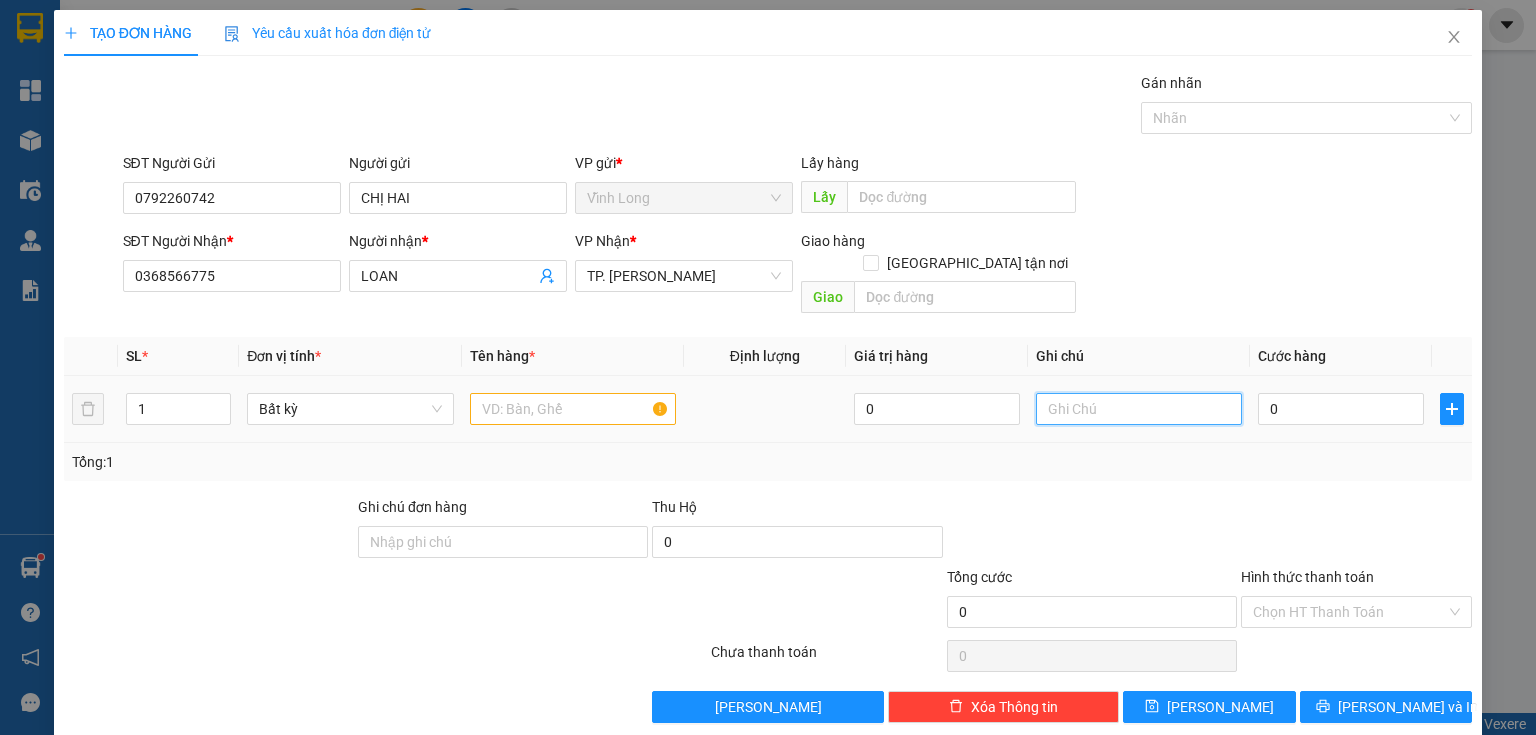 click at bounding box center (1139, 409) 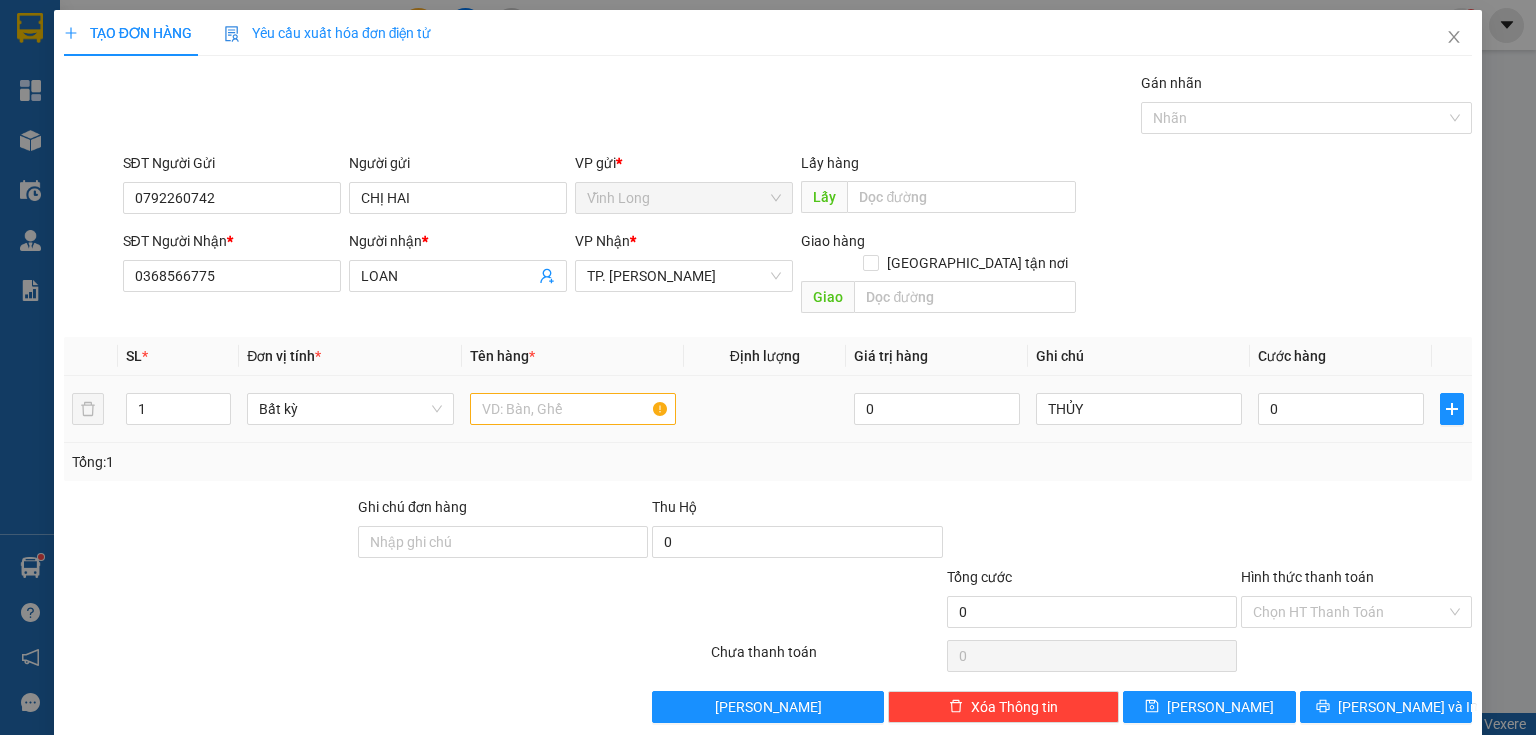 click on "0" at bounding box center [1341, 409] 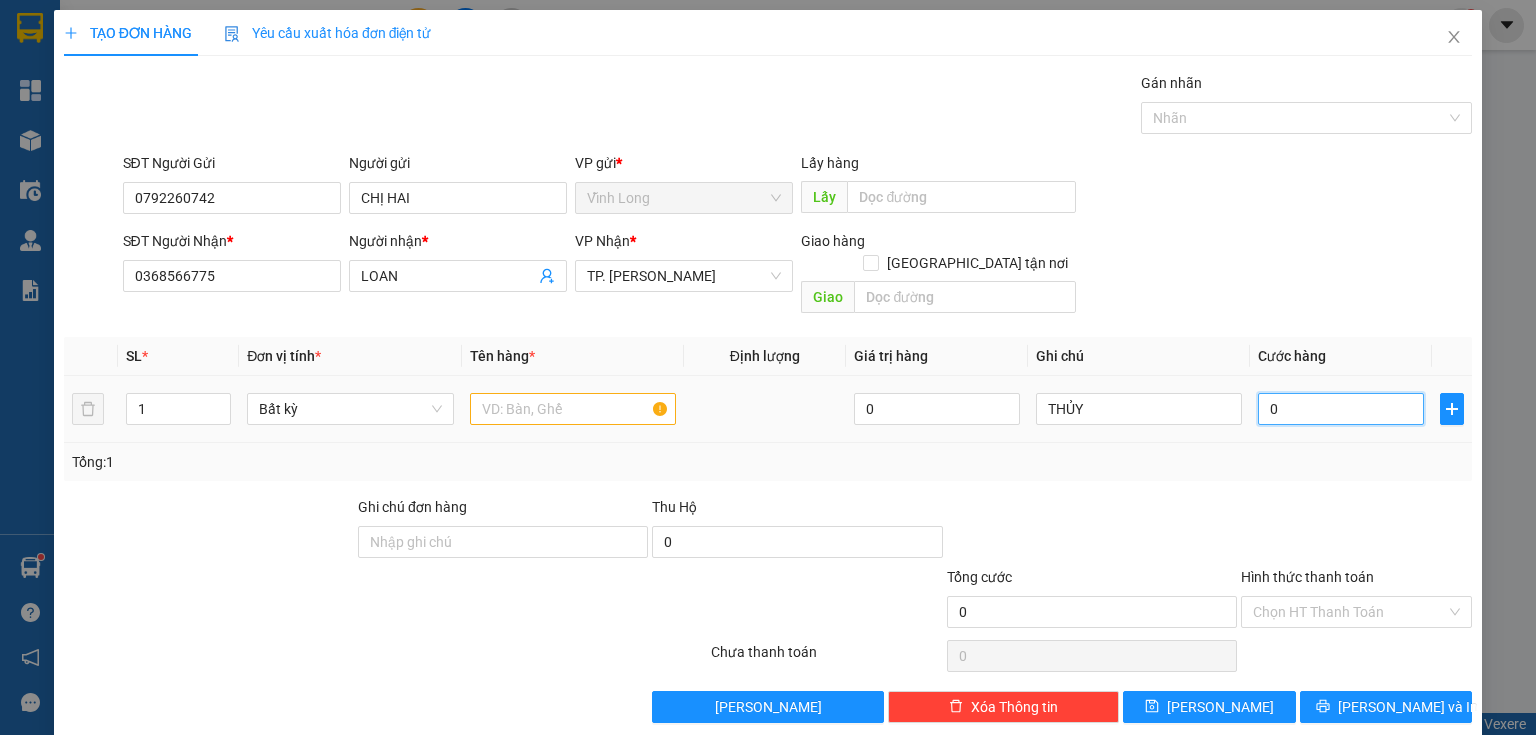 click on "0" at bounding box center (1341, 409) 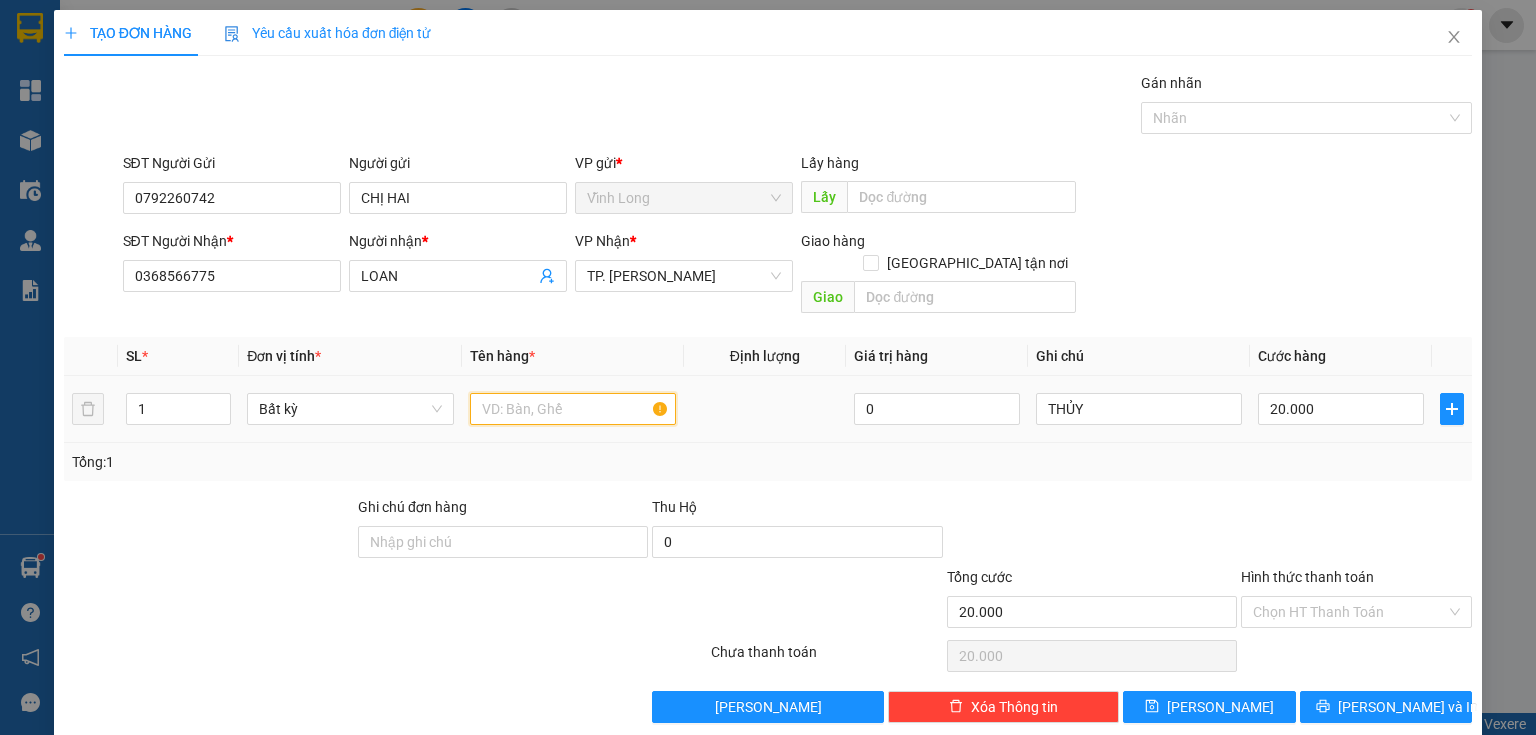 click at bounding box center [573, 409] 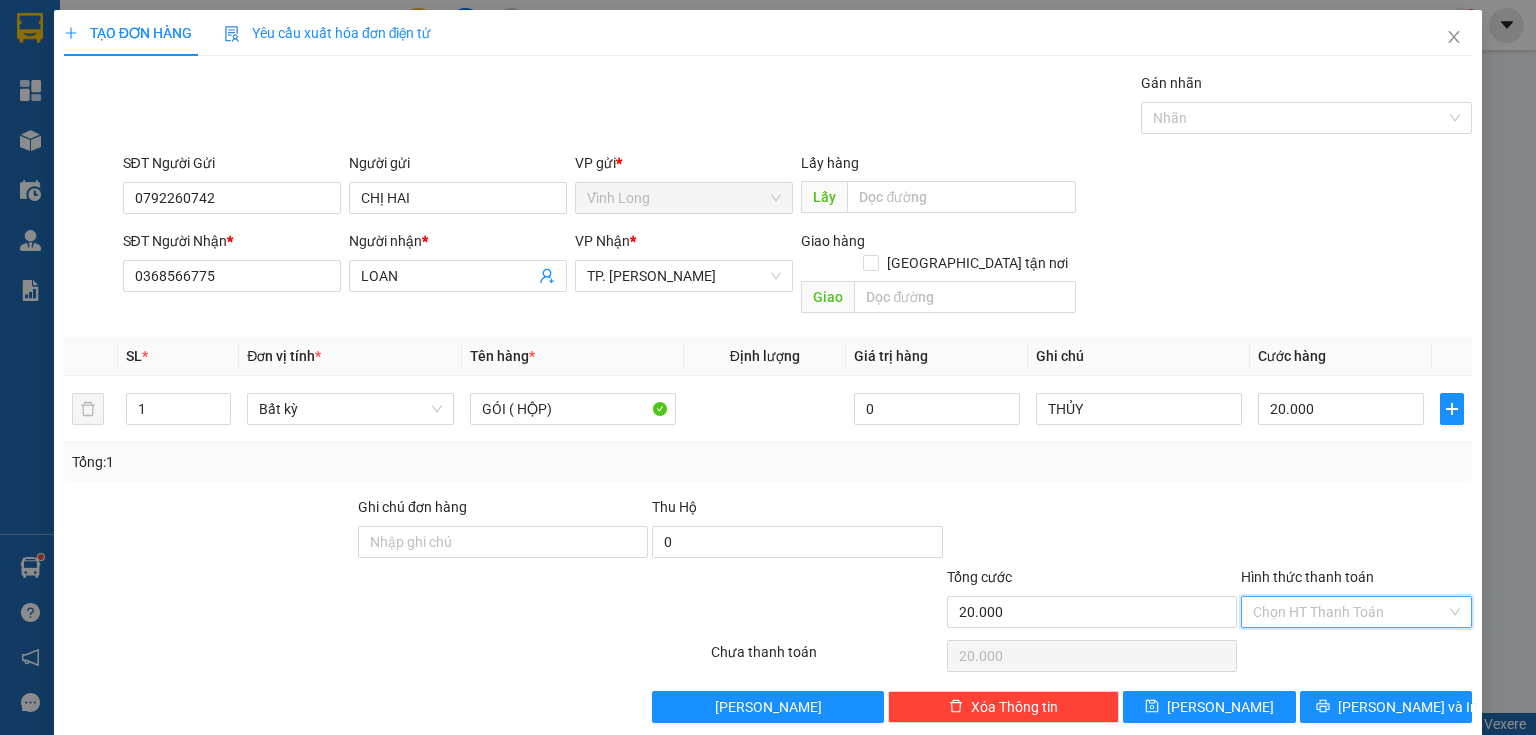 click on "Hình thức thanh toán" at bounding box center (1349, 612) 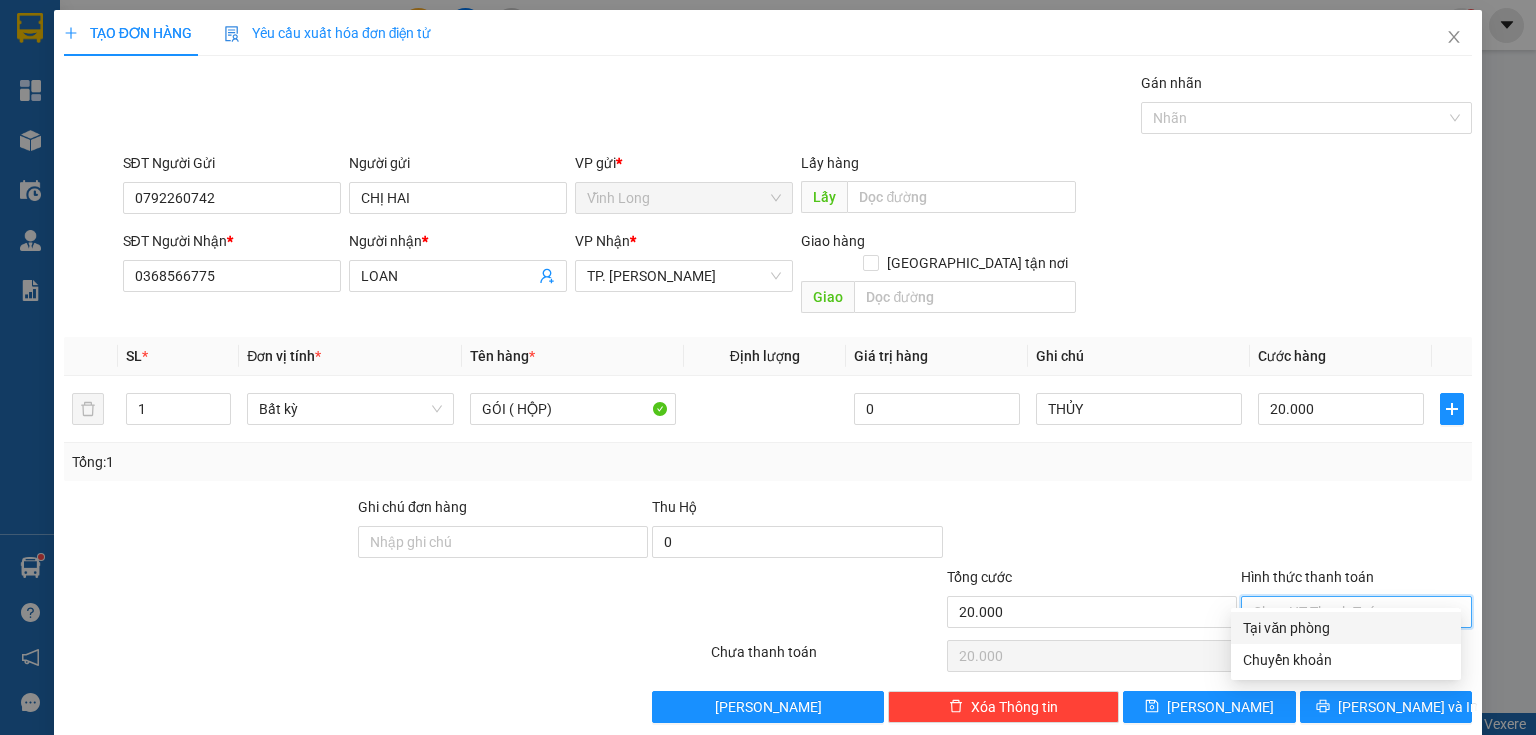 click on "Tại văn phòng" at bounding box center (1346, 628) 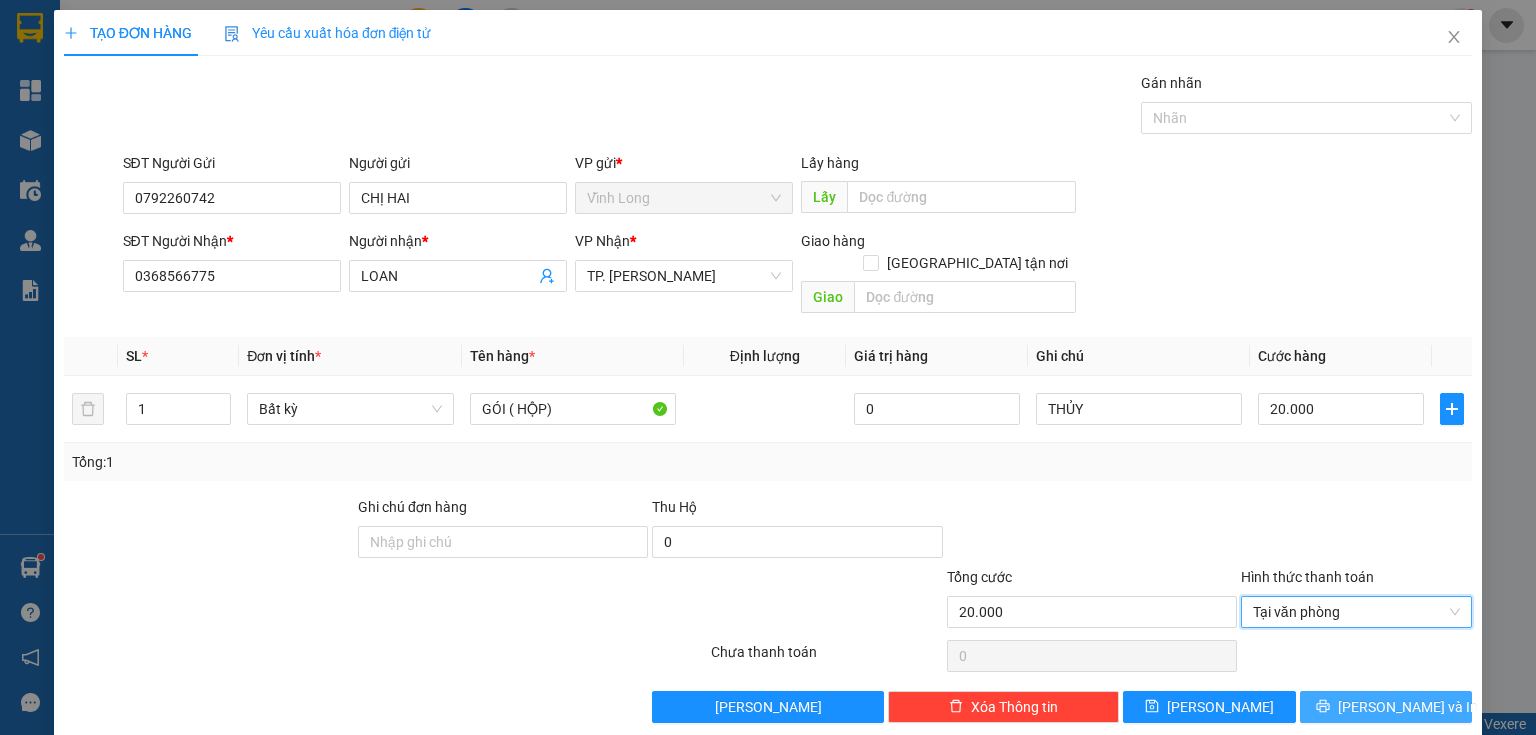 click 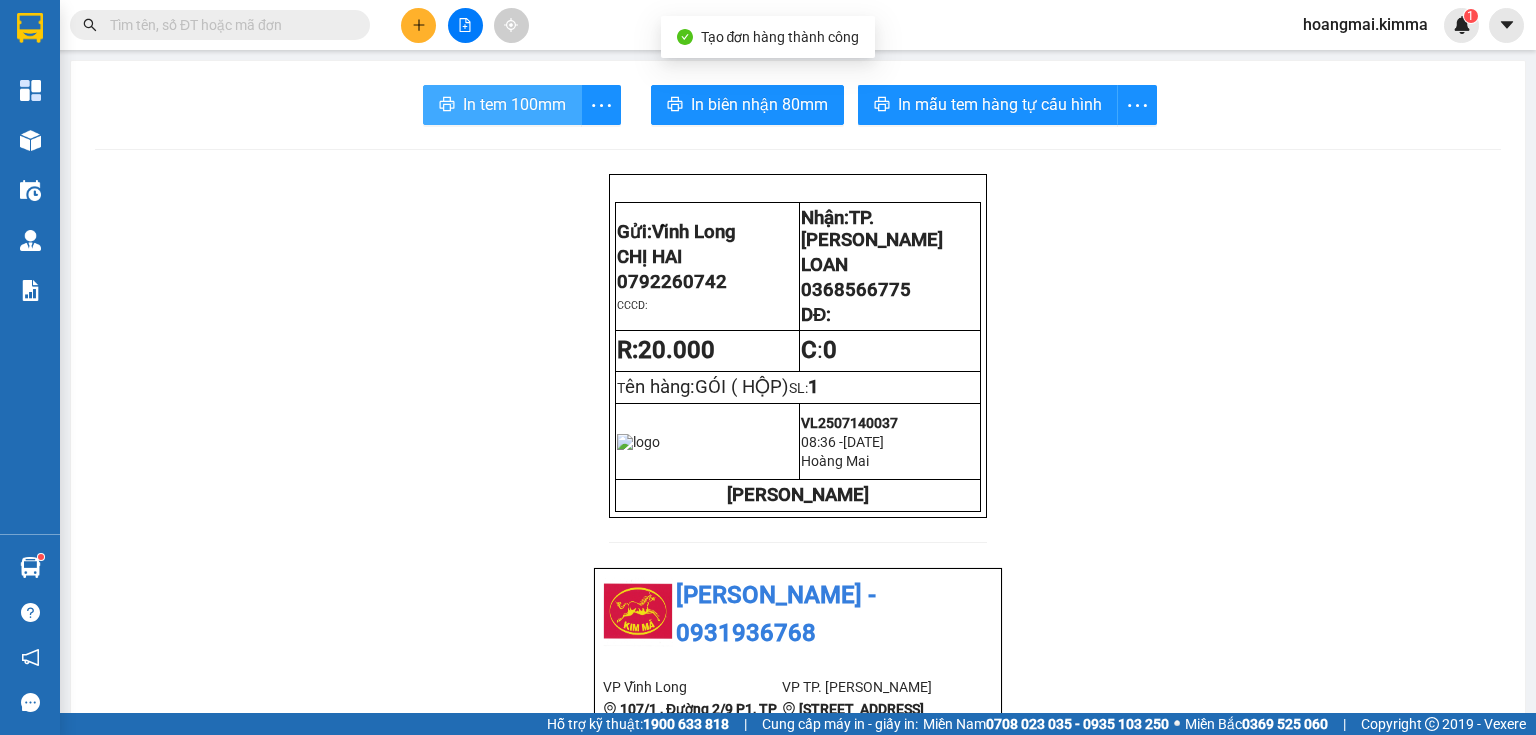 click on "In tem 100mm" at bounding box center [514, 104] 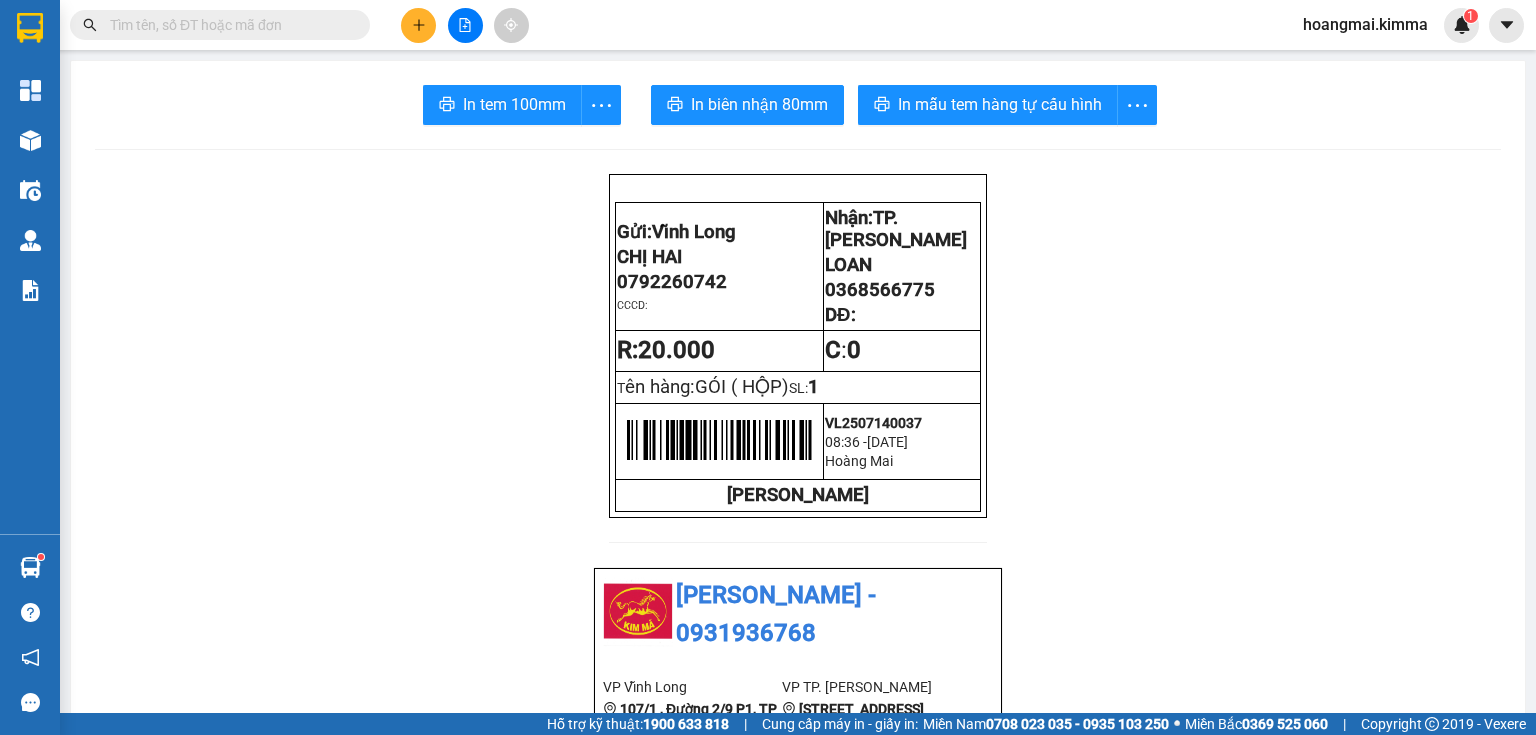 click at bounding box center (418, 25) 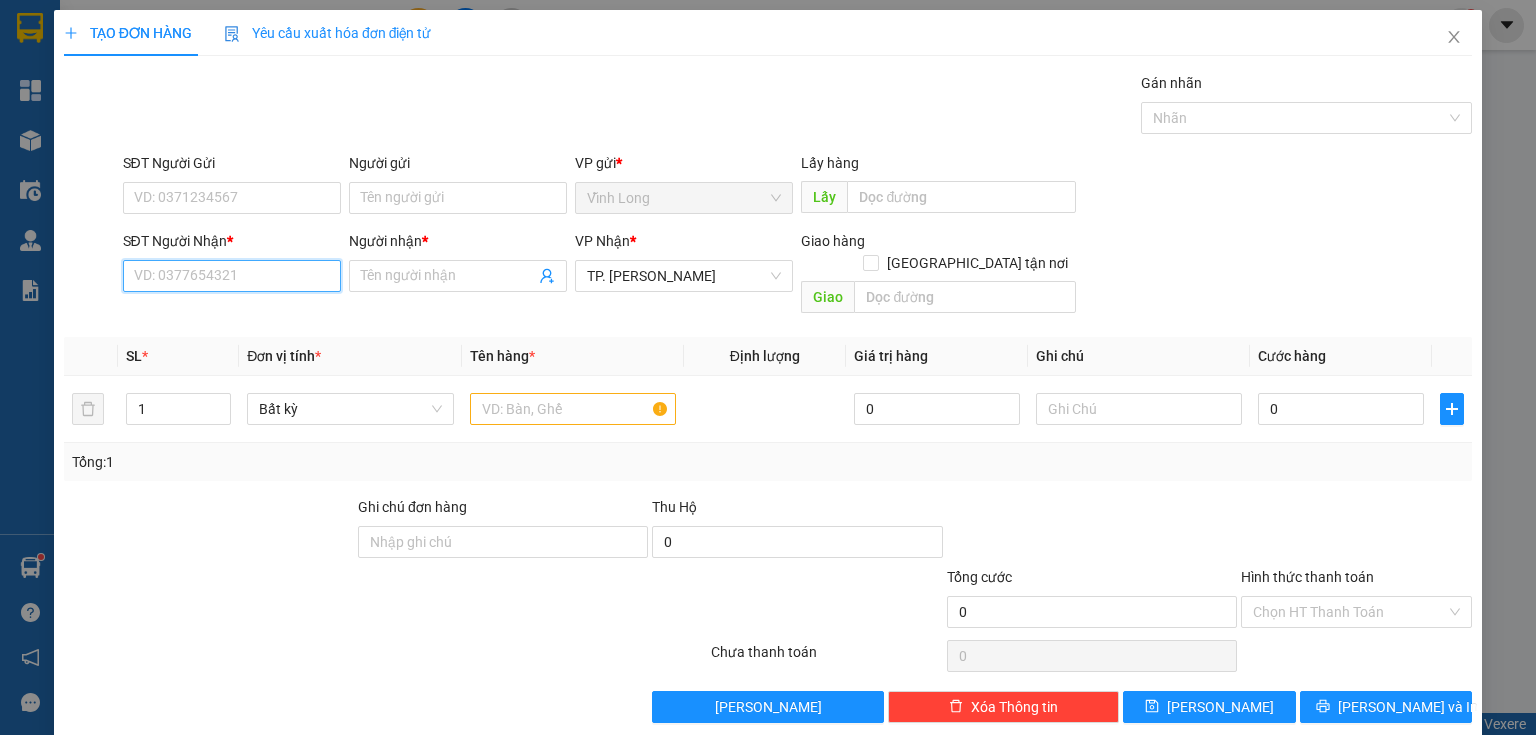 click on "SĐT Người Nhận  *" at bounding box center [232, 276] 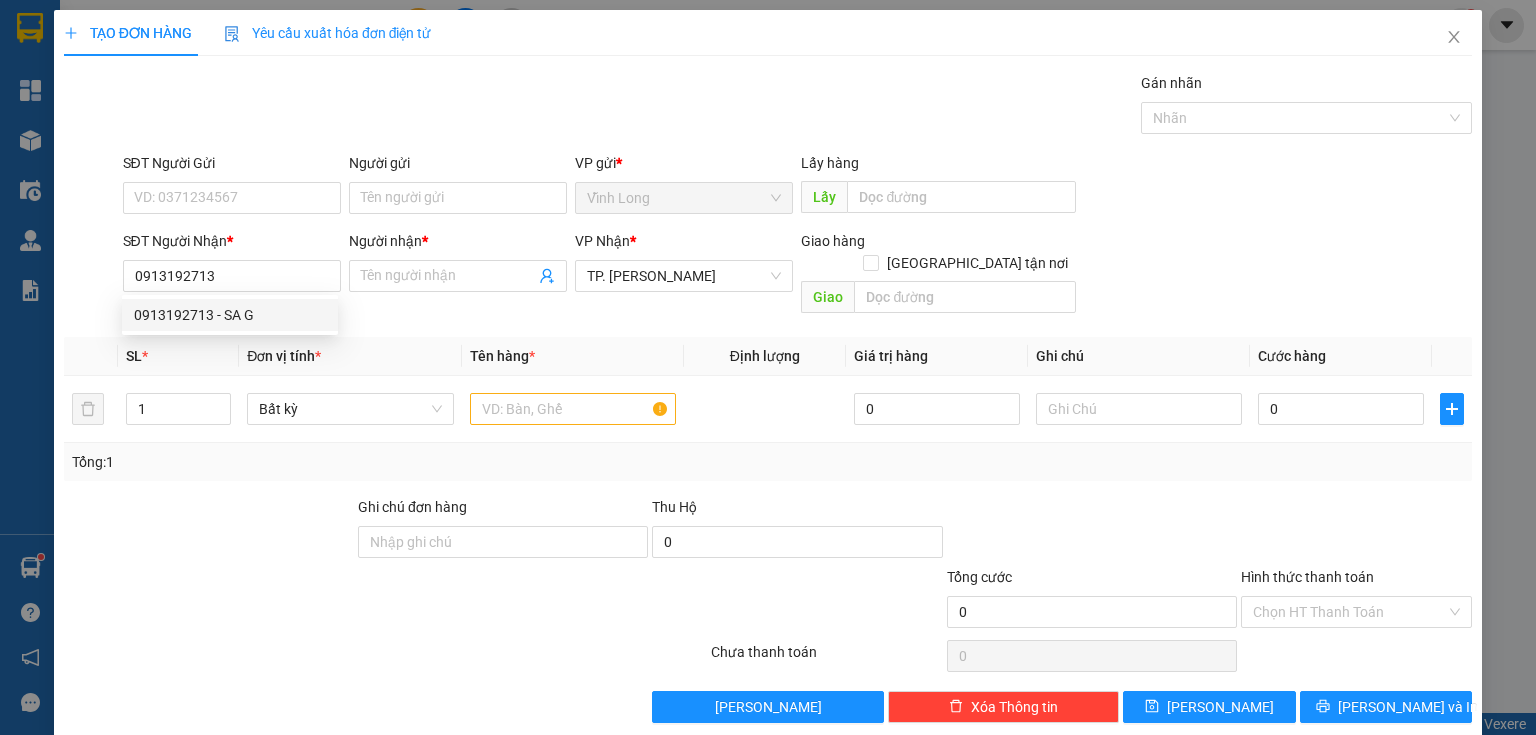 click on "0913192713 0913192713 - SA G" at bounding box center (230, 315) 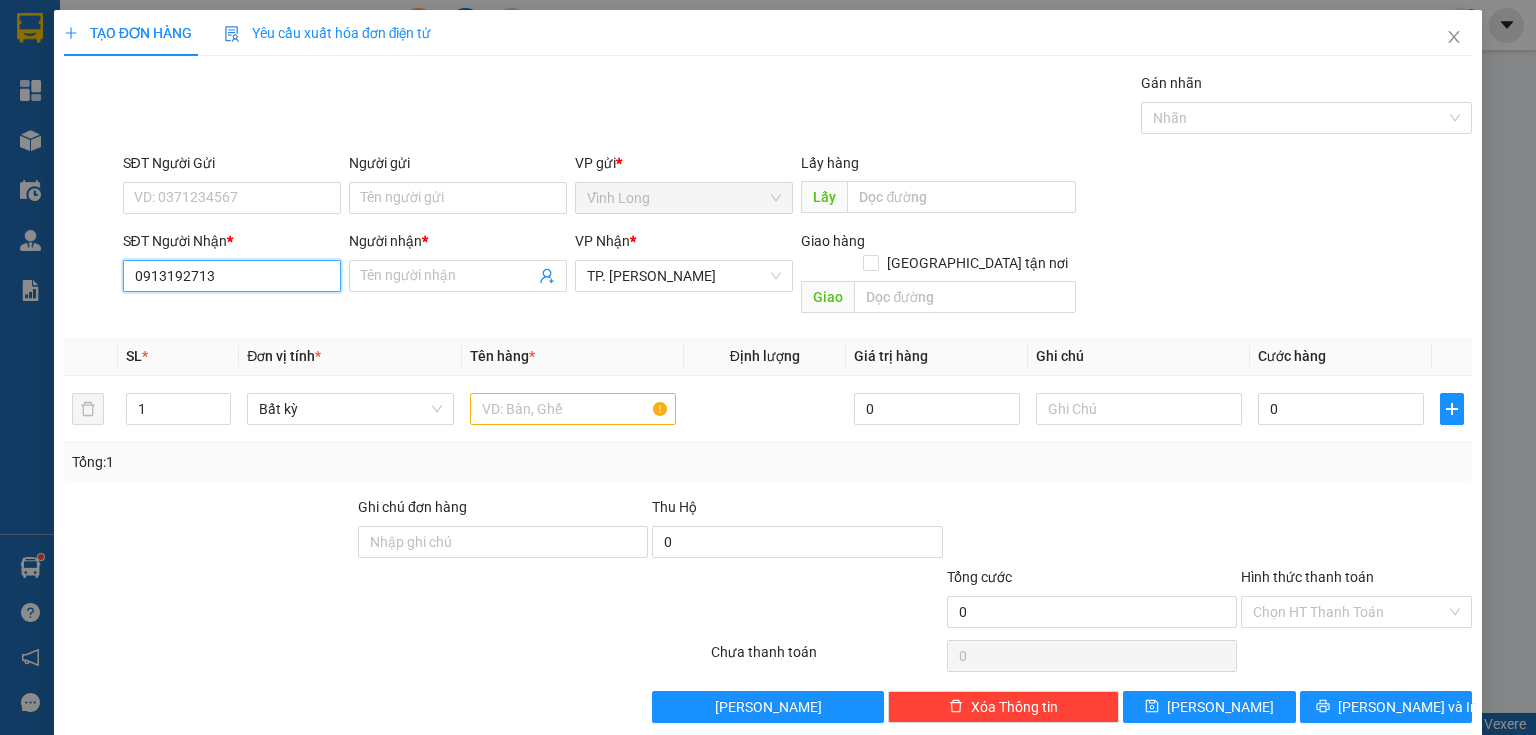 click on "0913192713" at bounding box center [232, 276] 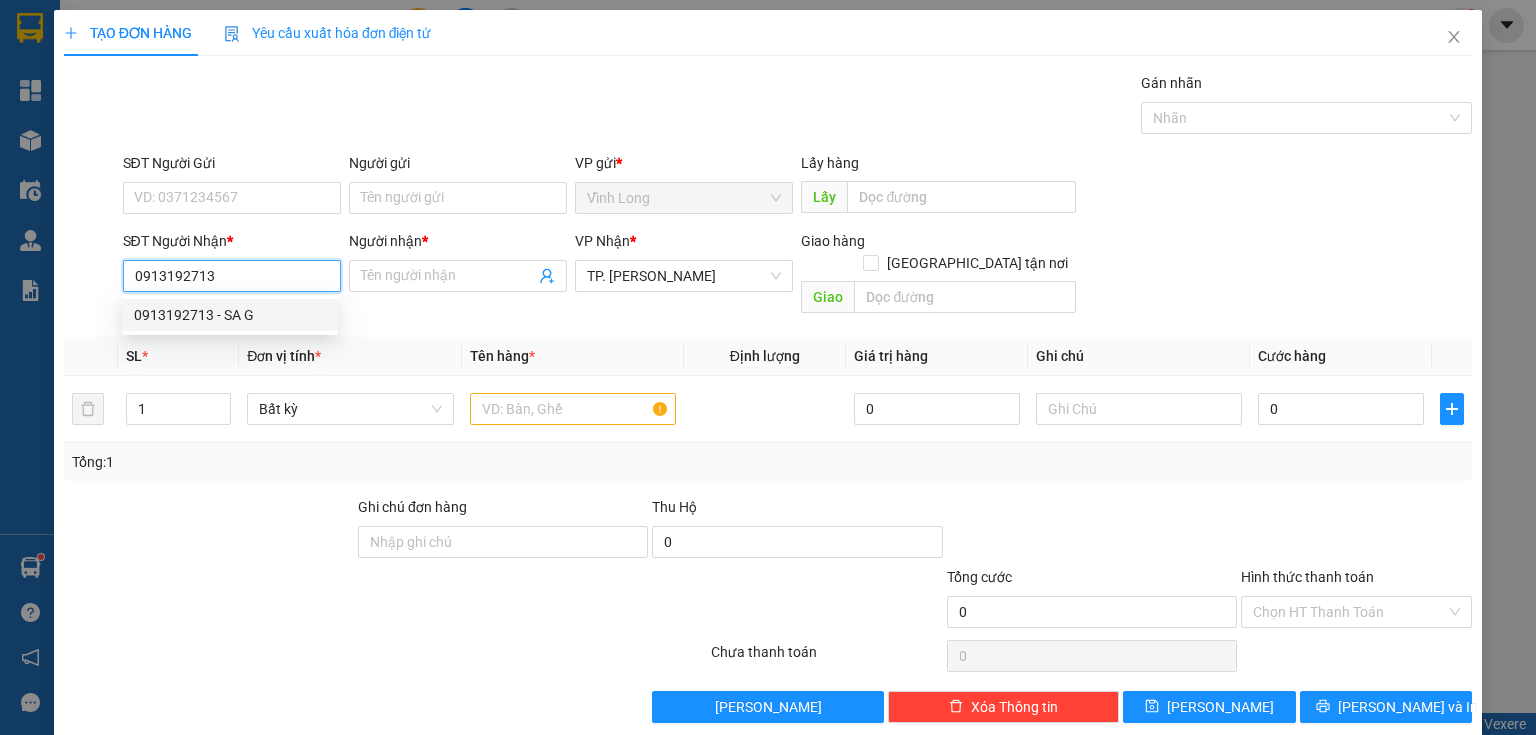 click on "0913192713 - SA G" at bounding box center [230, 315] 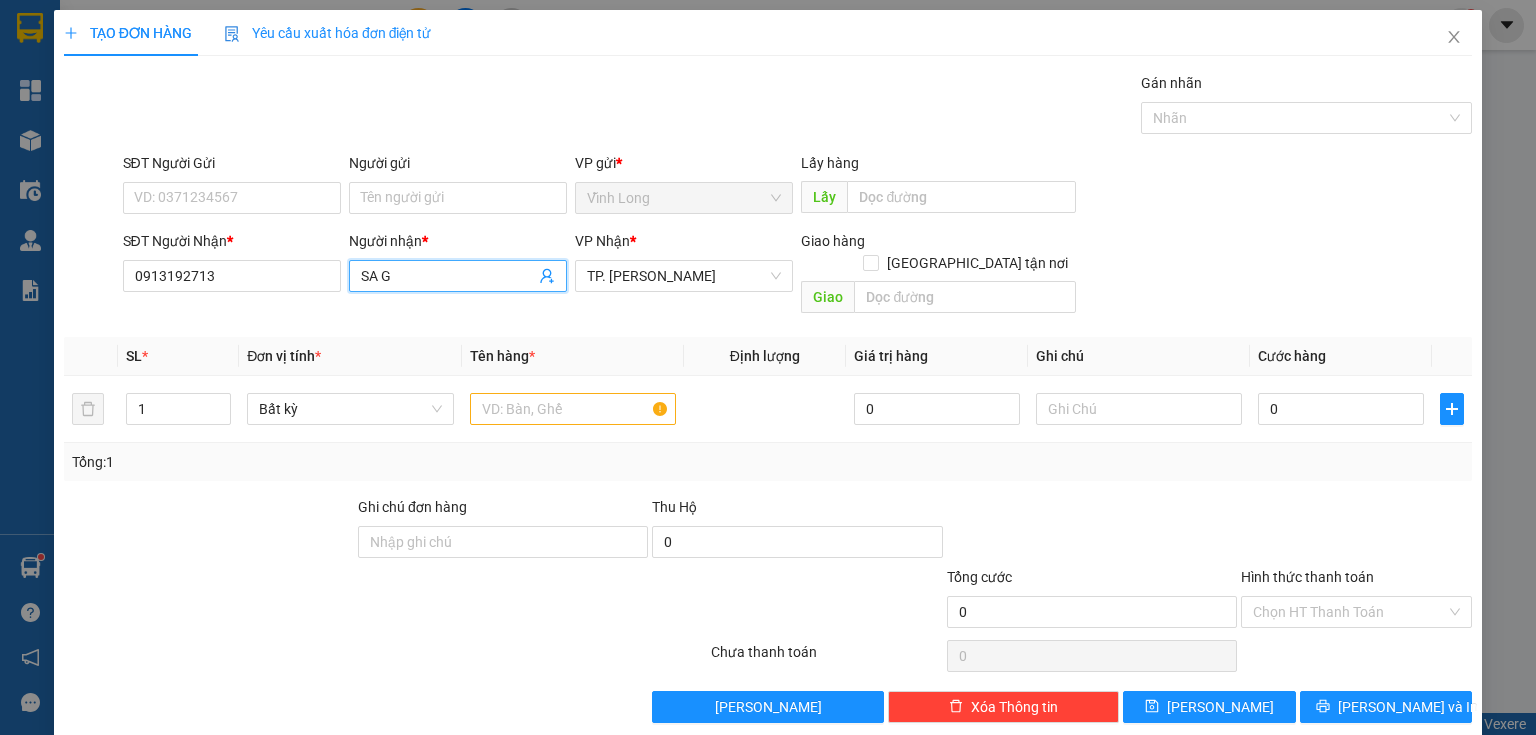 drag, startPoint x: 427, startPoint y: 280, endPoint x: 0, endPoint y: 331, distance: 430.03488 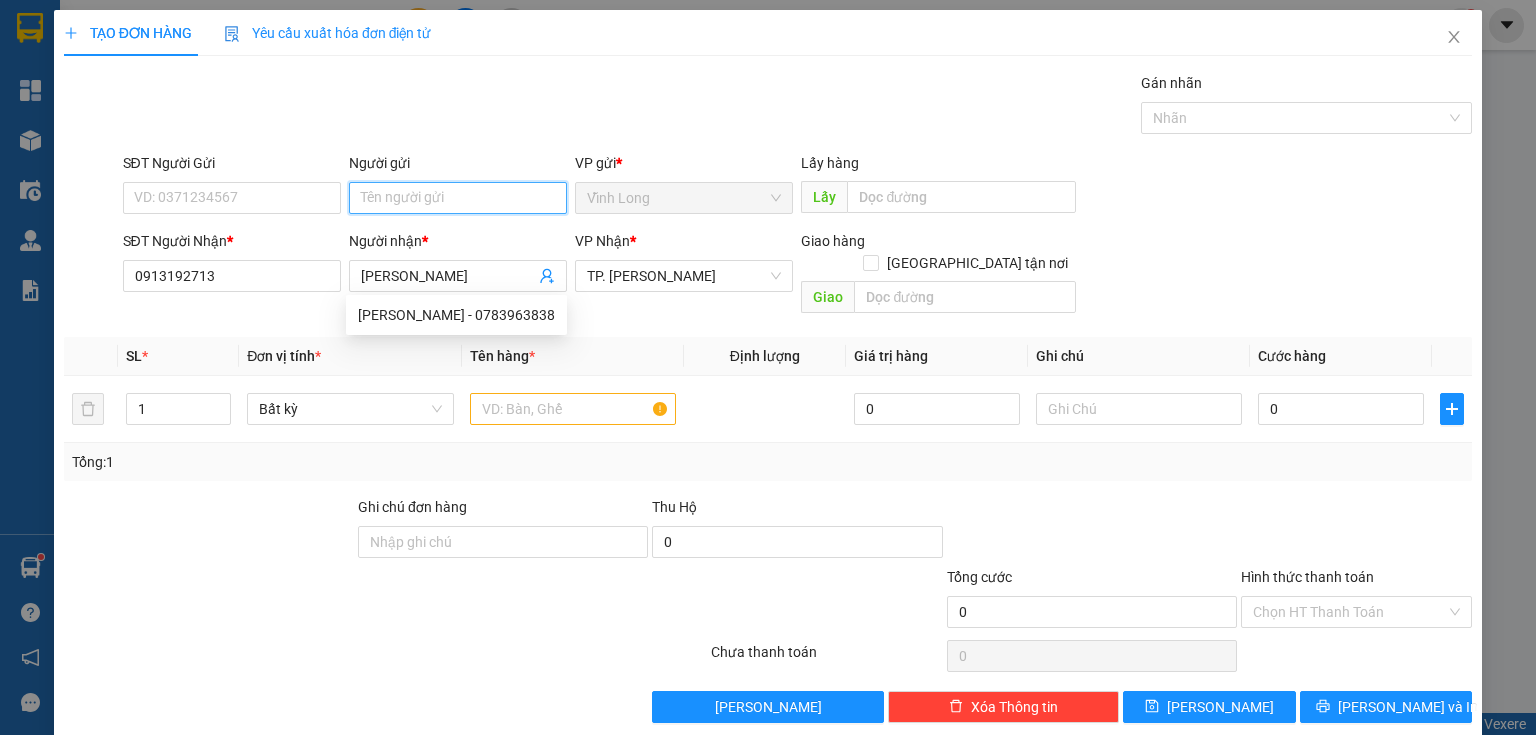 click on "Người gửi" at bounding box center (458, 198) 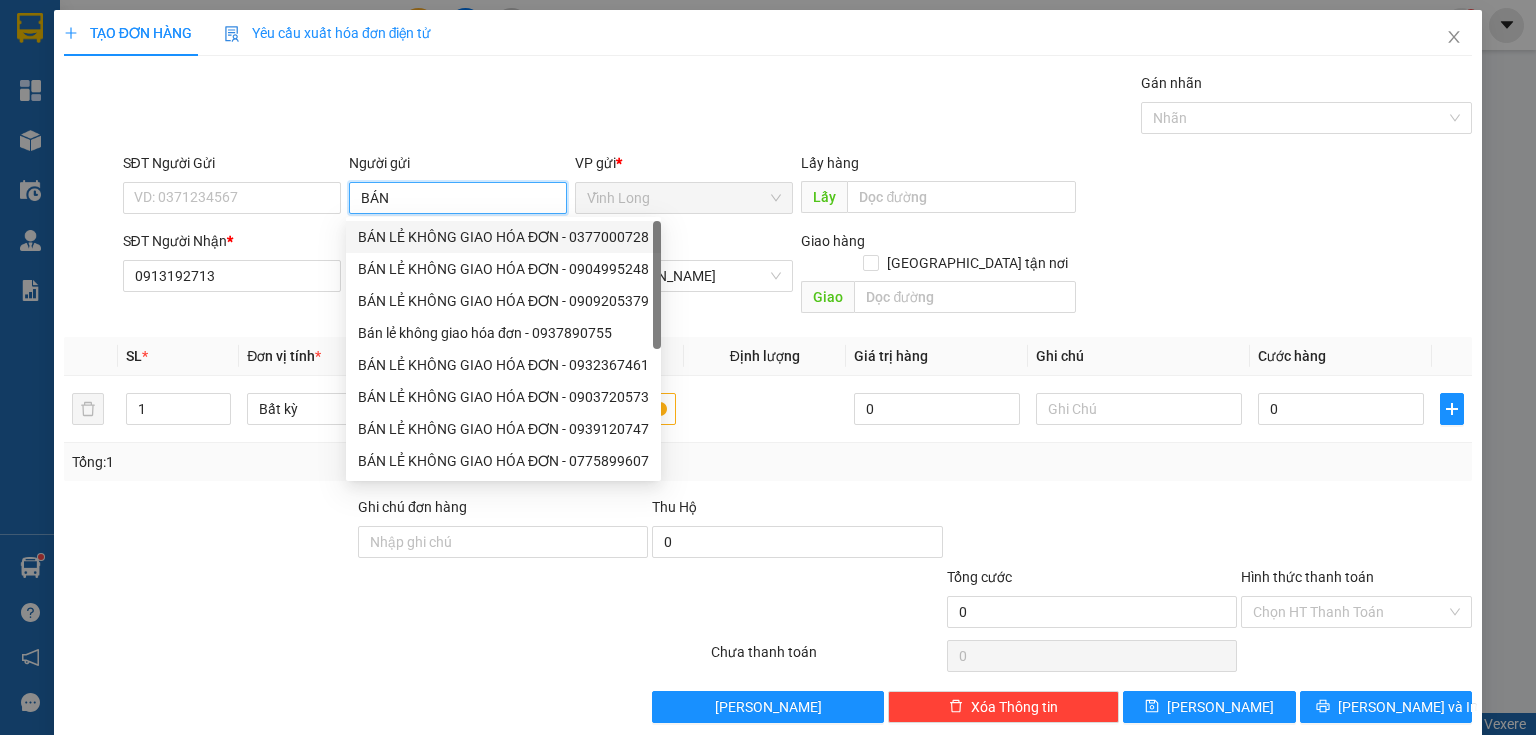 click on "BÁN LẺ KHÔNG GIAO HÓA ĐƠN - 0377000728" at bounding box center (503, 237) 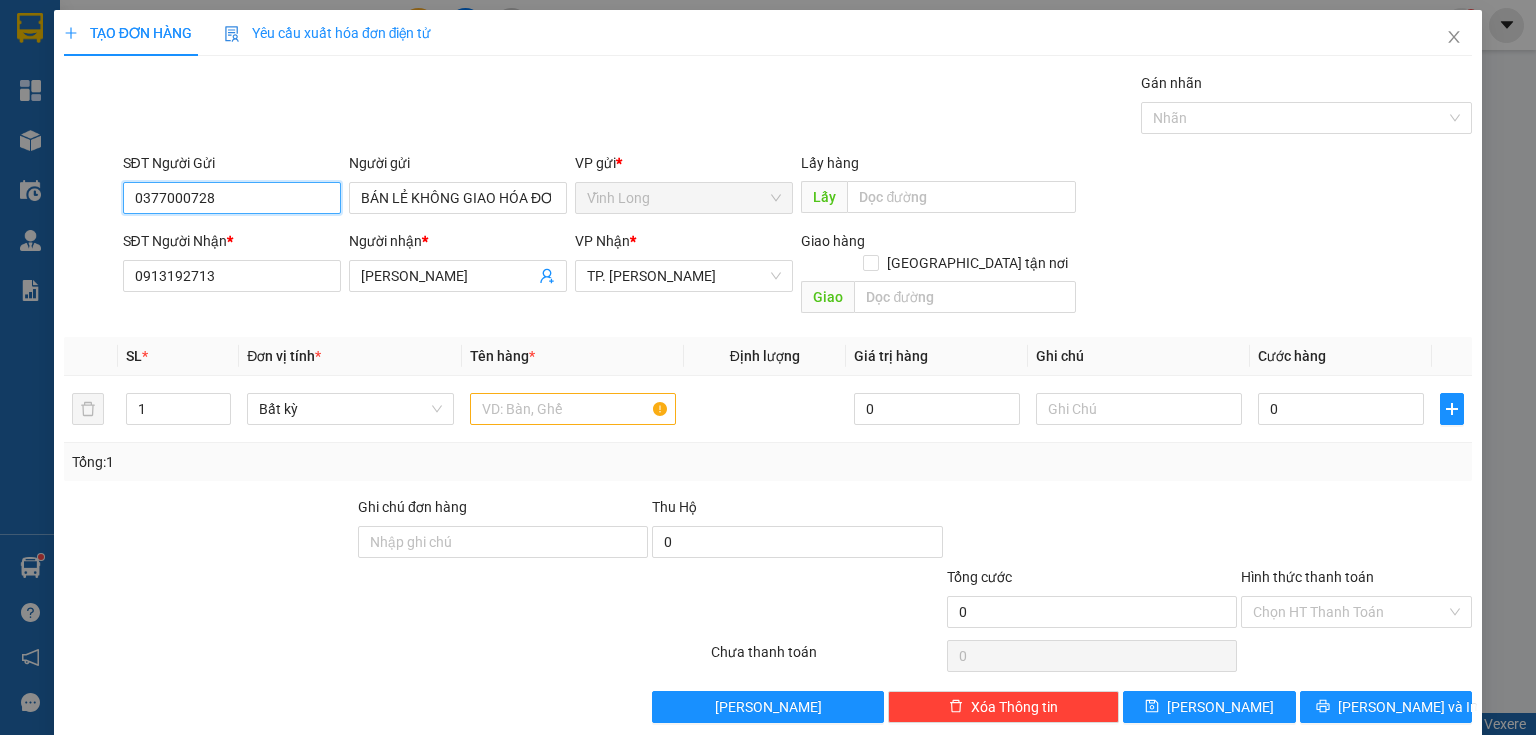 drag, startPoint x: 283, startPoint y: 206, endPoint x: 0, endPoint y: 204, distance: 283.00708 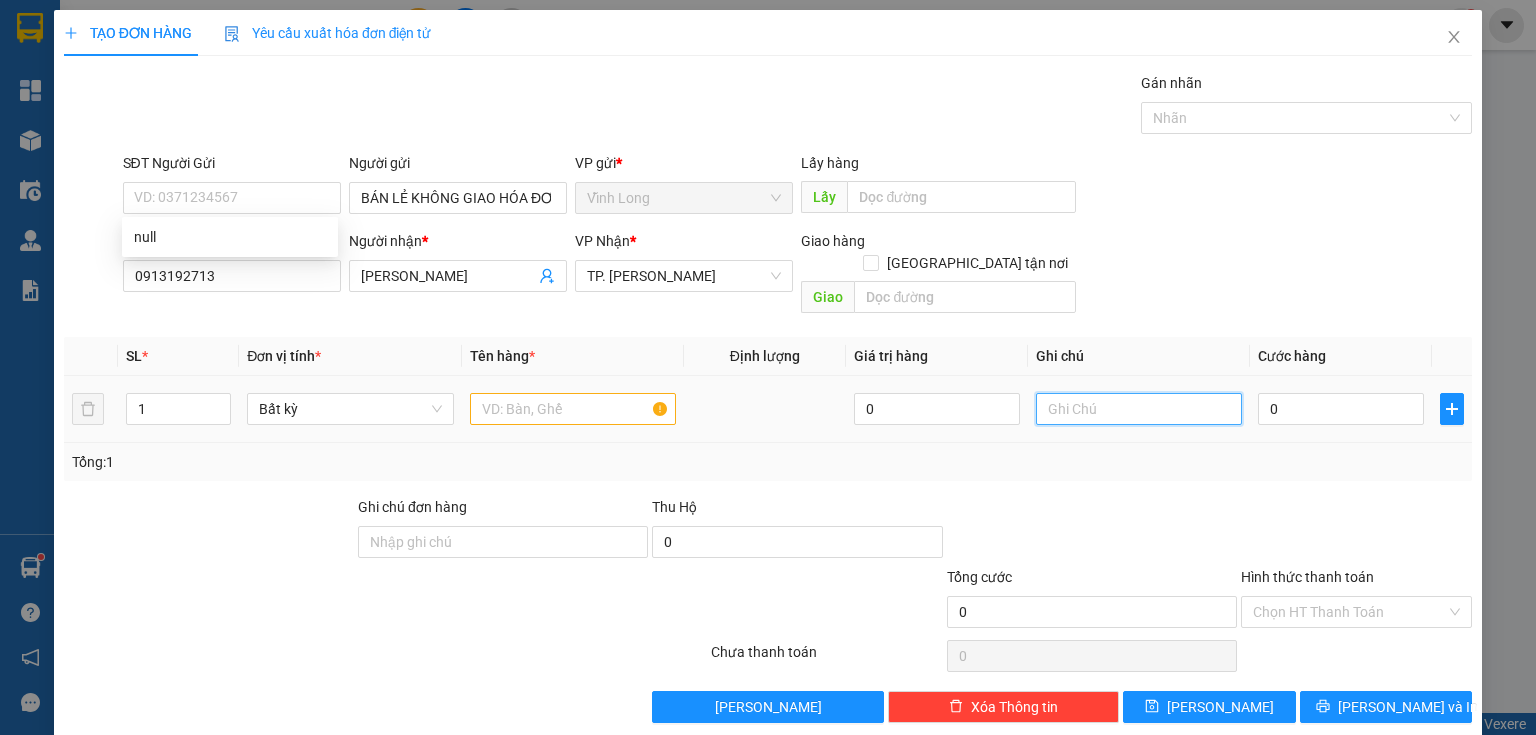 click at bounding box center [1139, 409] 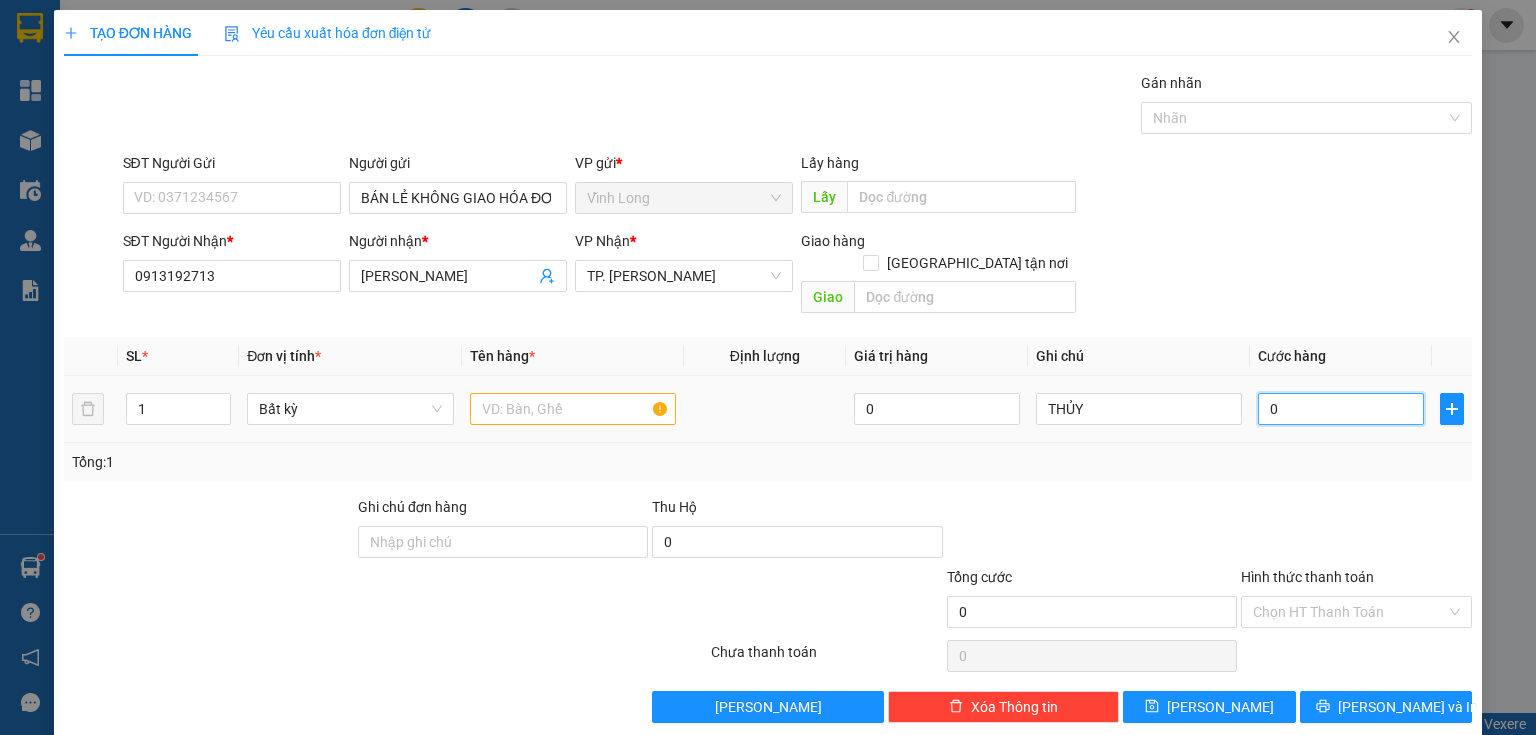 click on "0" at bounding box center (1341, 409) 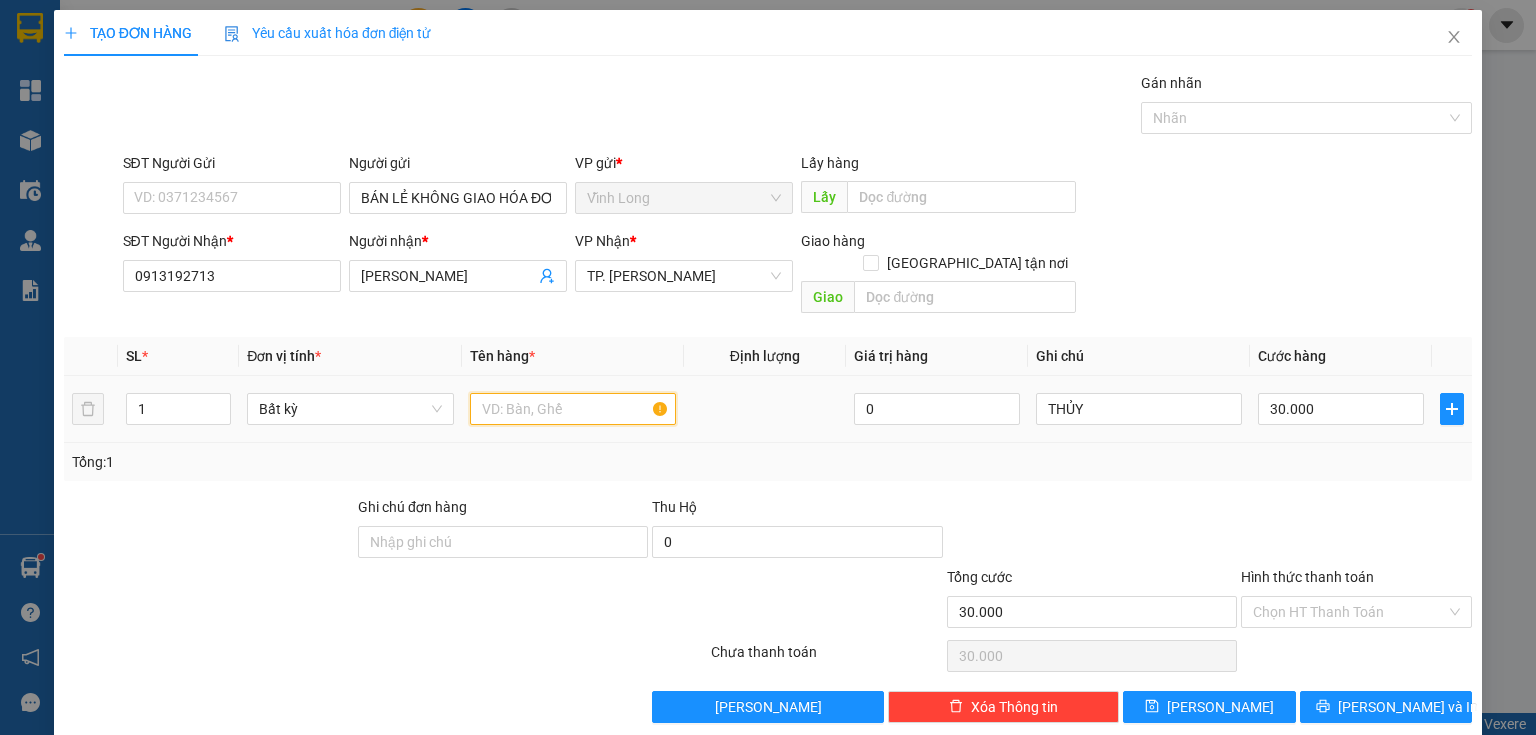 click at bounding box center (573, 409) 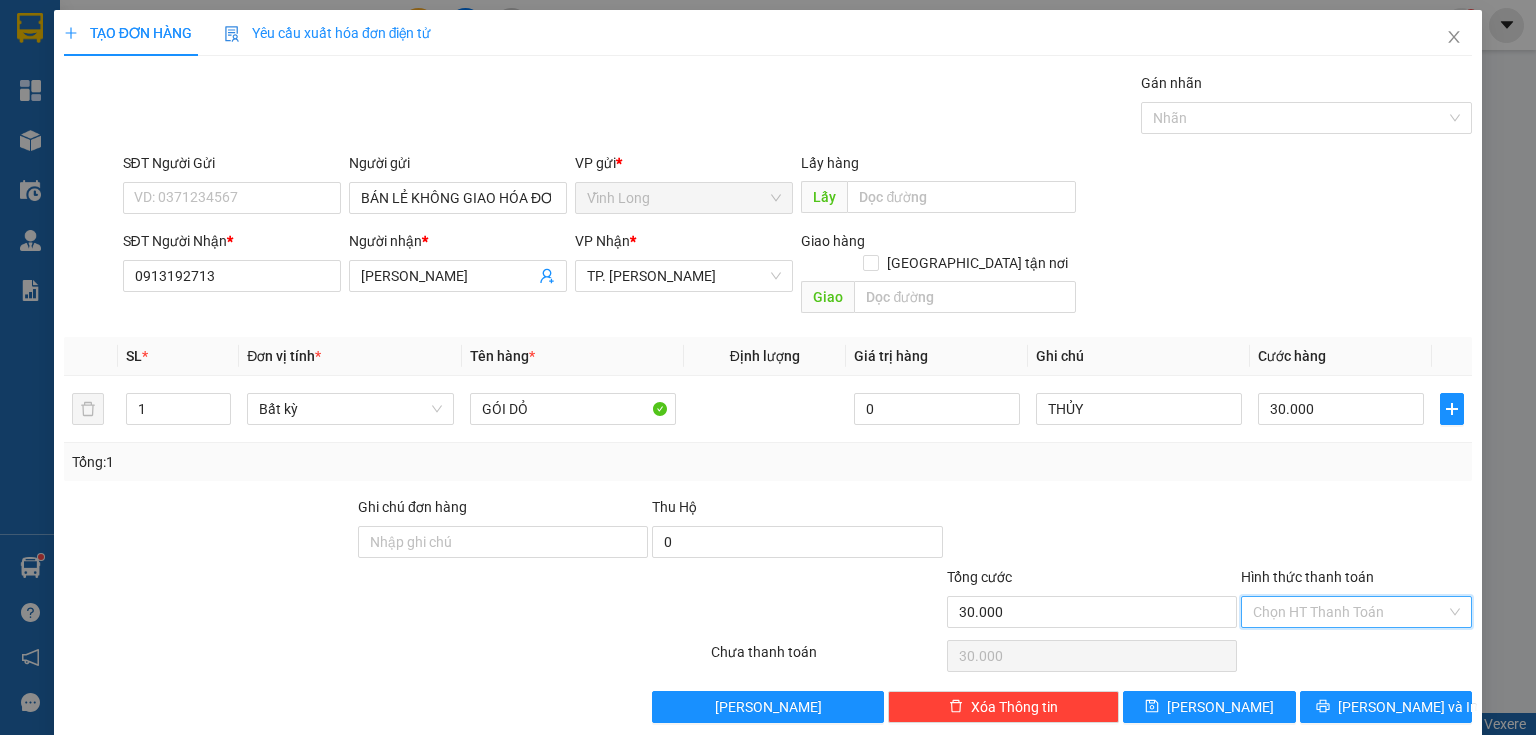 click on "Hình thức thanh toán" at bounding box center [1349, 612] 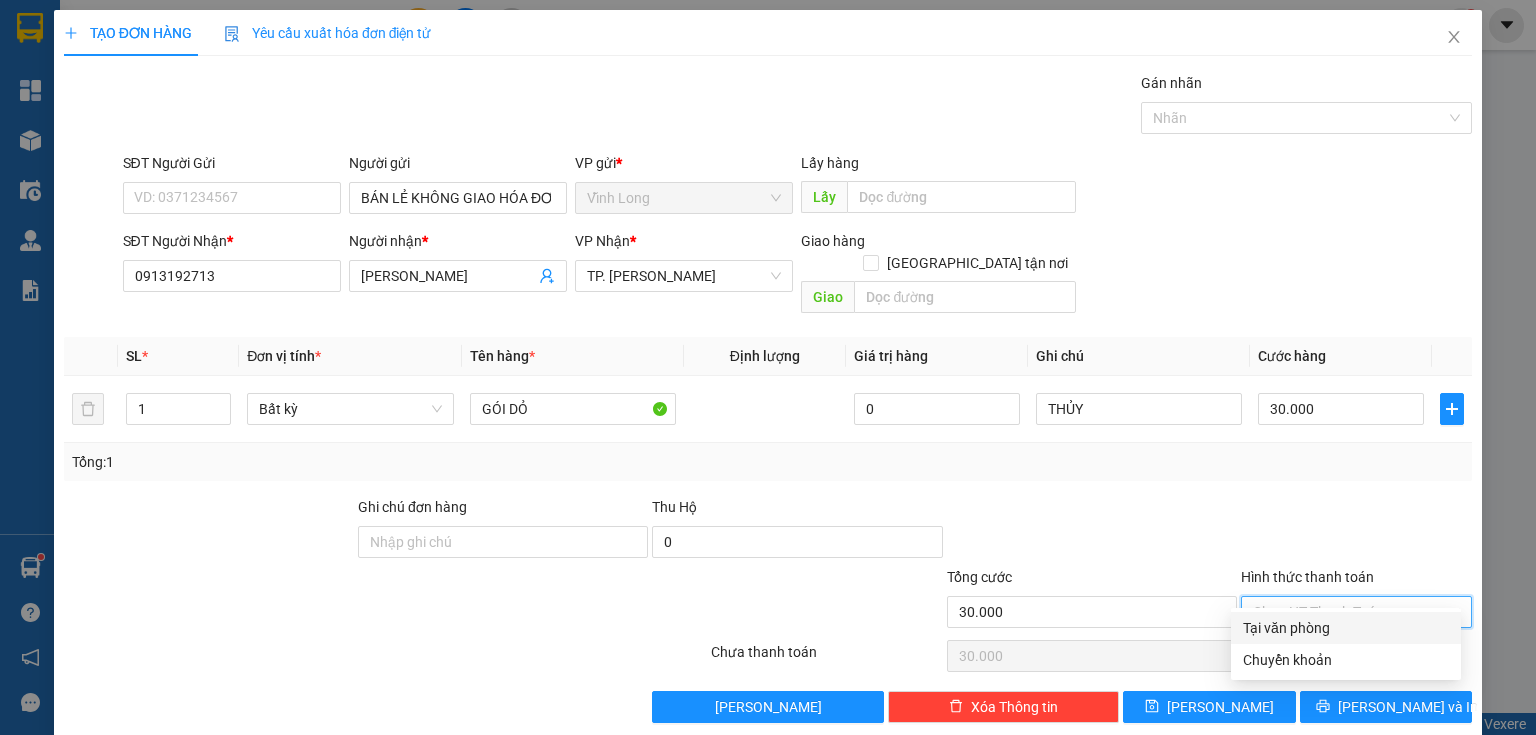 click on "Tại văn phòng" at bounding box center (1346, 628) 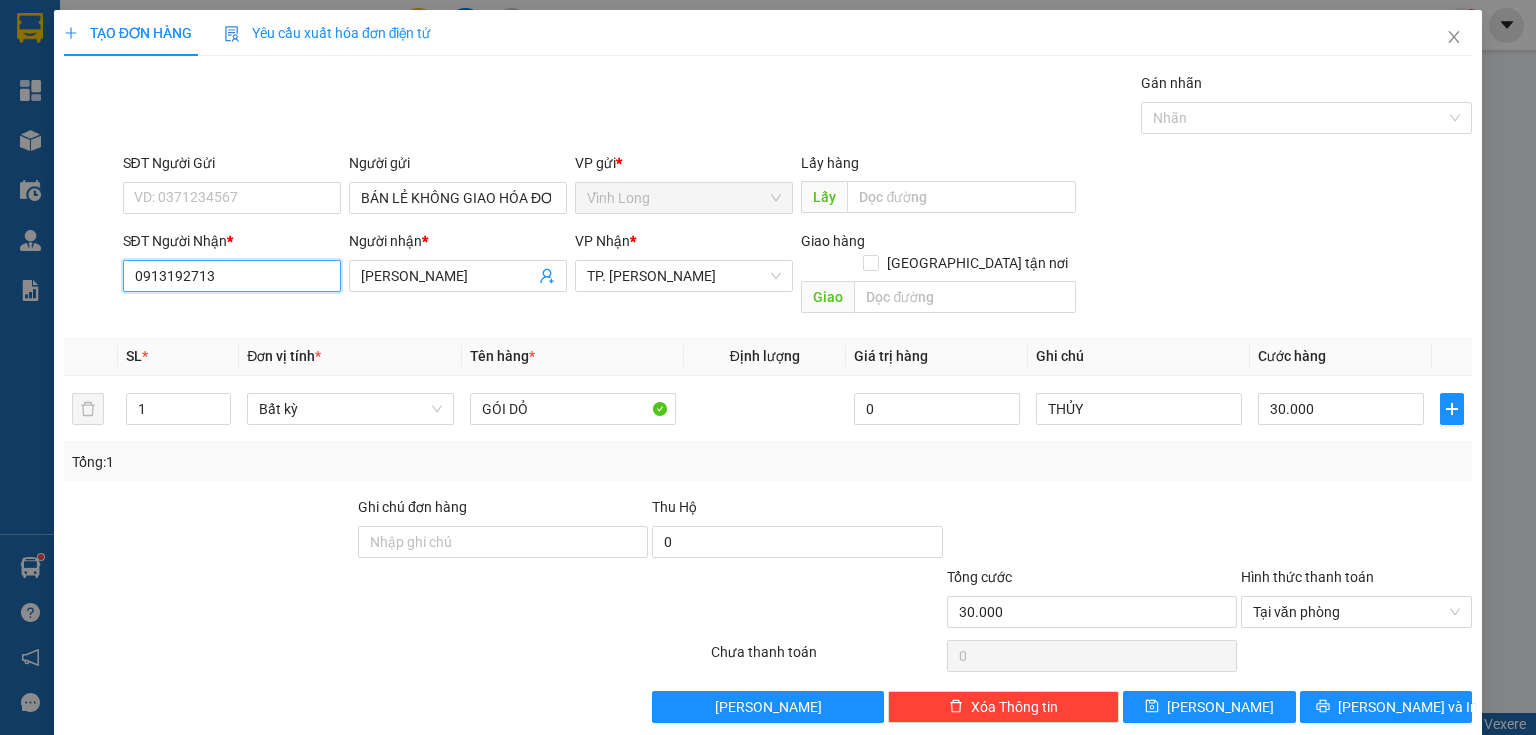 drag, startPoint x: 282, startPoint y: 261, endPoint x: 72, endPoint y: 307, distance: 214.97906 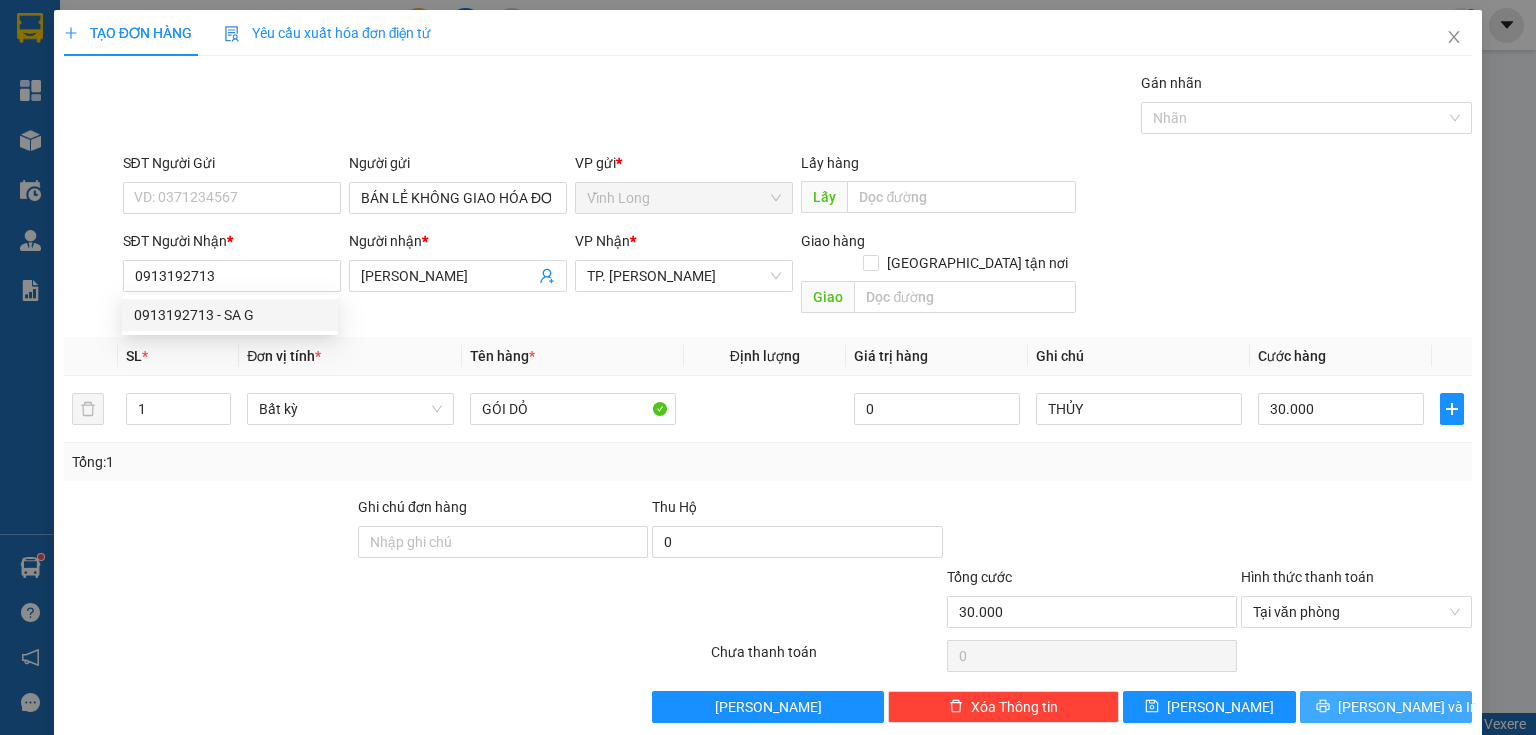 click 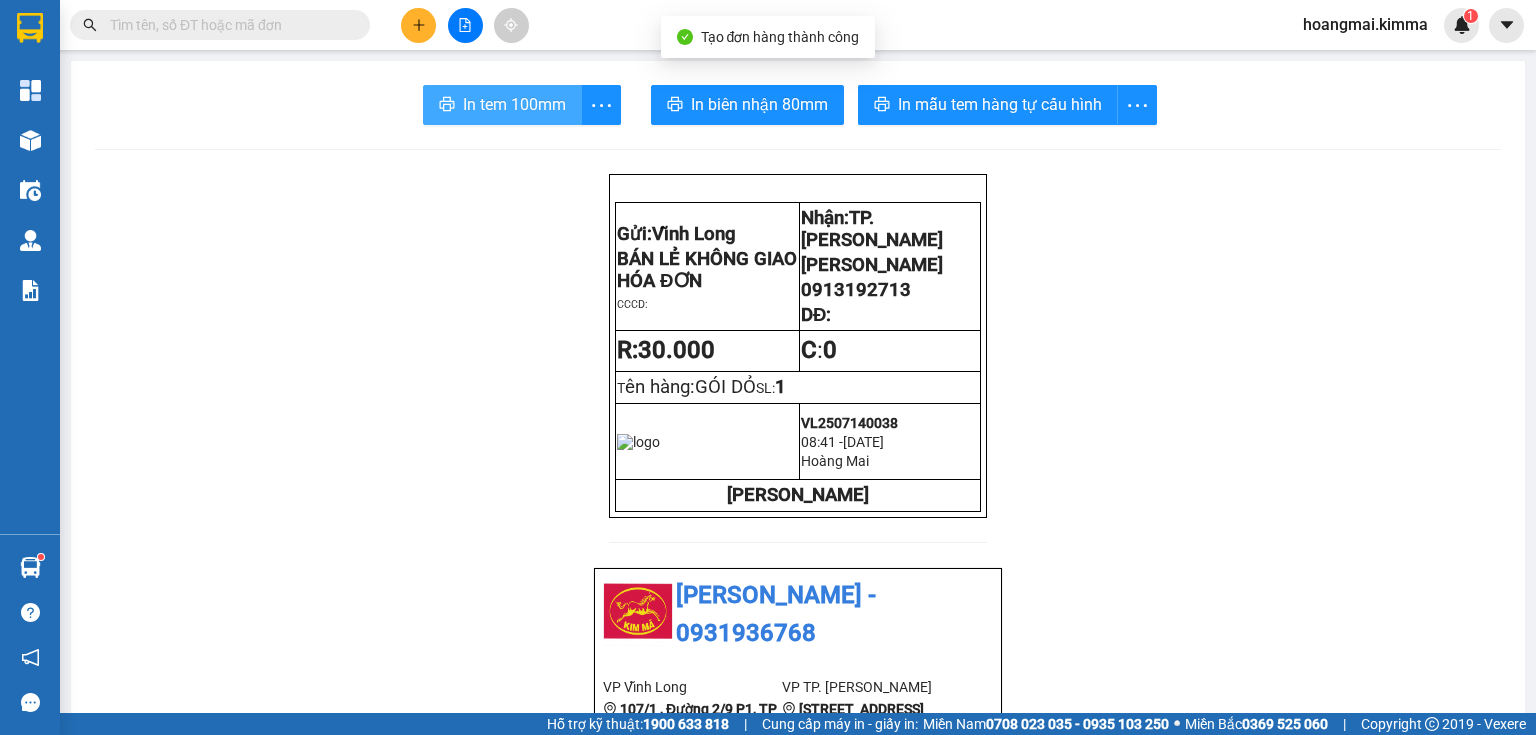 click on "In tem 100mm" at bounding box center (514, 104) 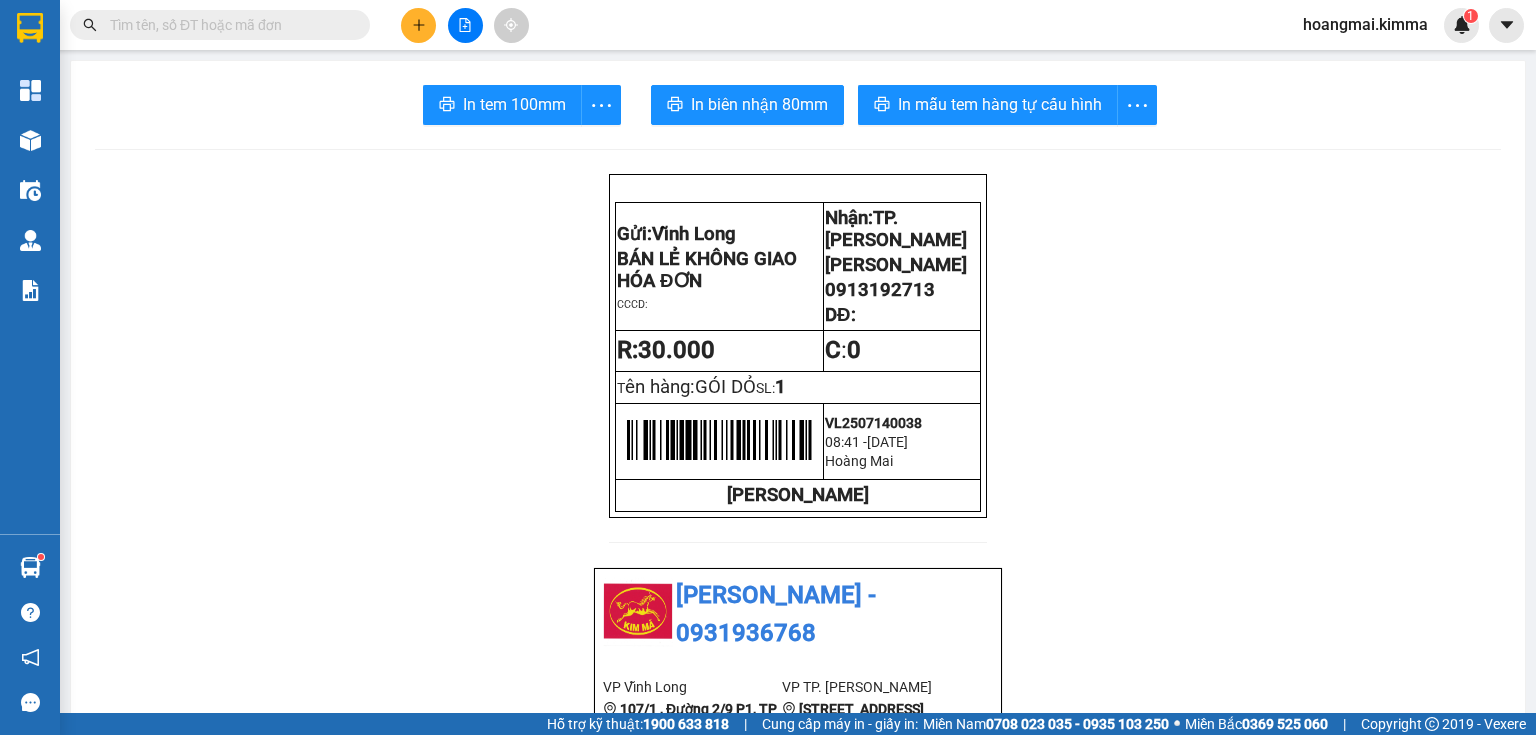 click at bounding box center [465, 25] 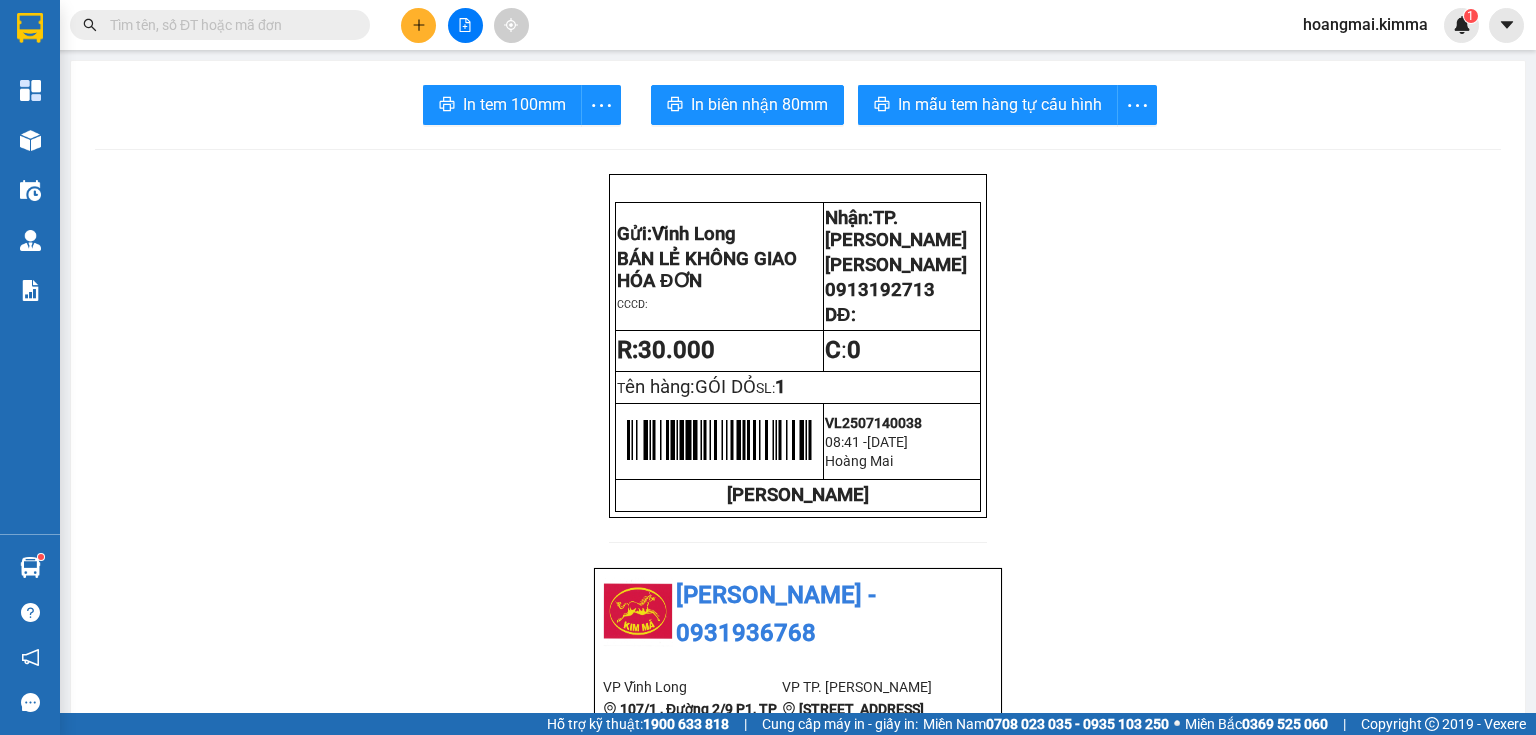 click 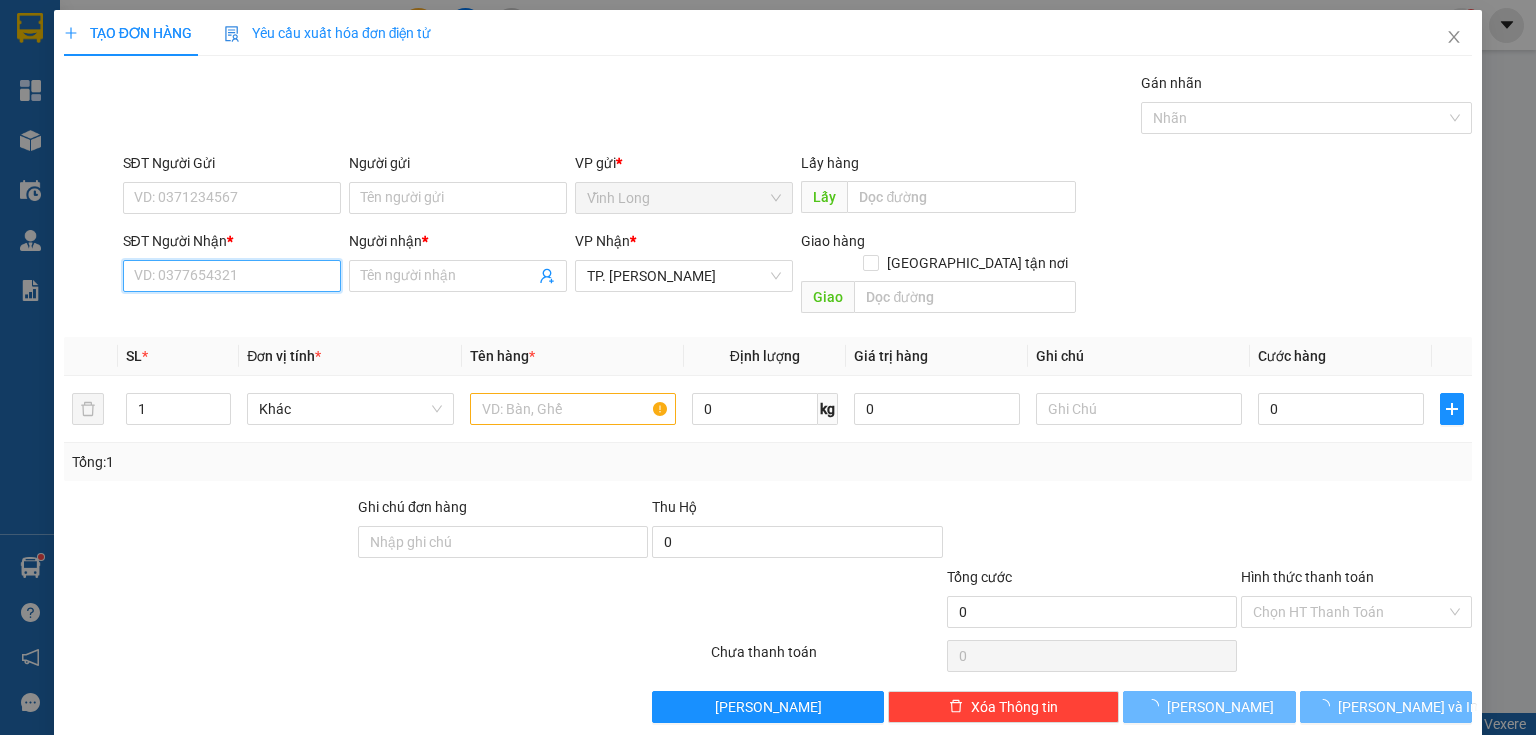 click on "SĐT Người Nhận  *" at bounding box center (232, 276) 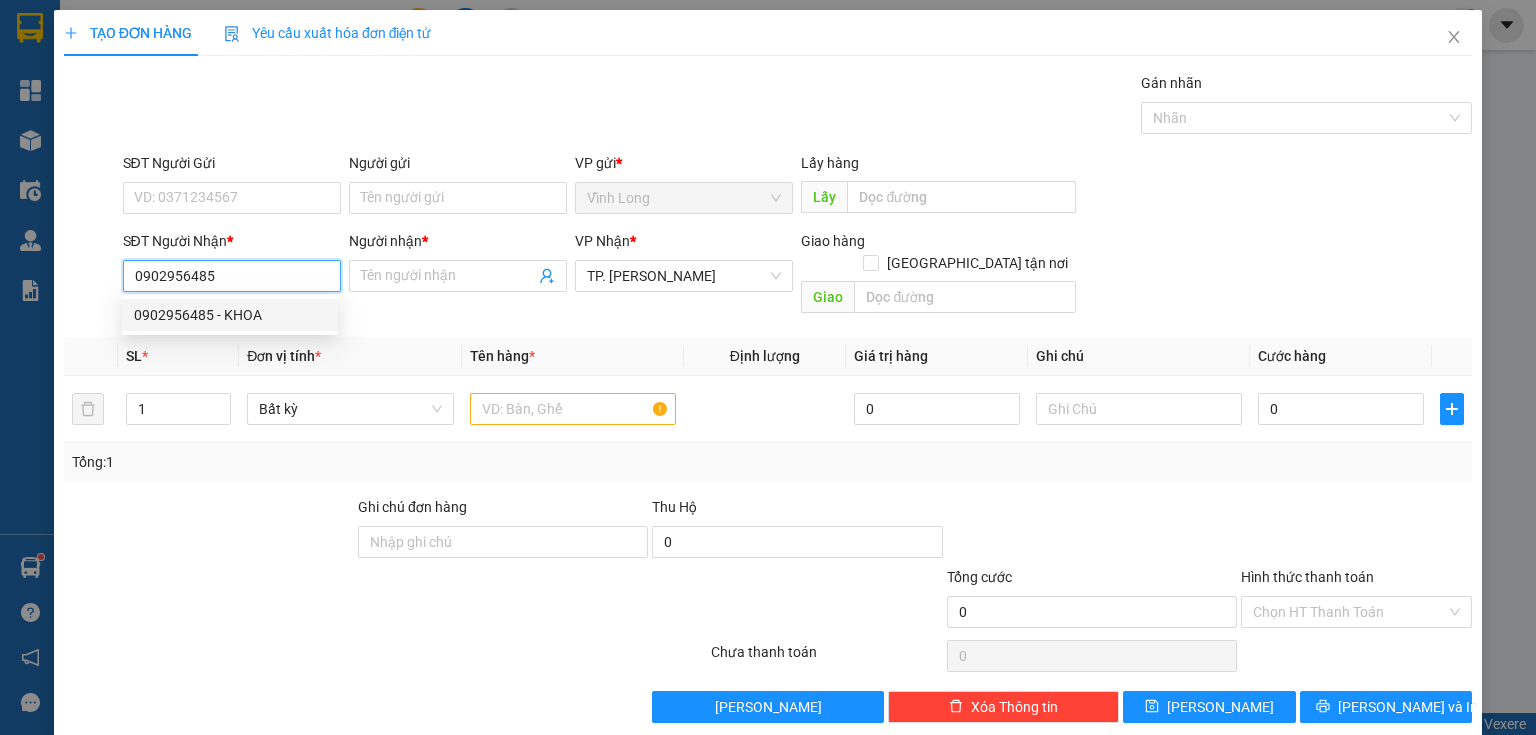 drag, startPoint x: 243, startPoint y: 316, endPoint x: 271, endPoint y: 234, distance: 86.64872 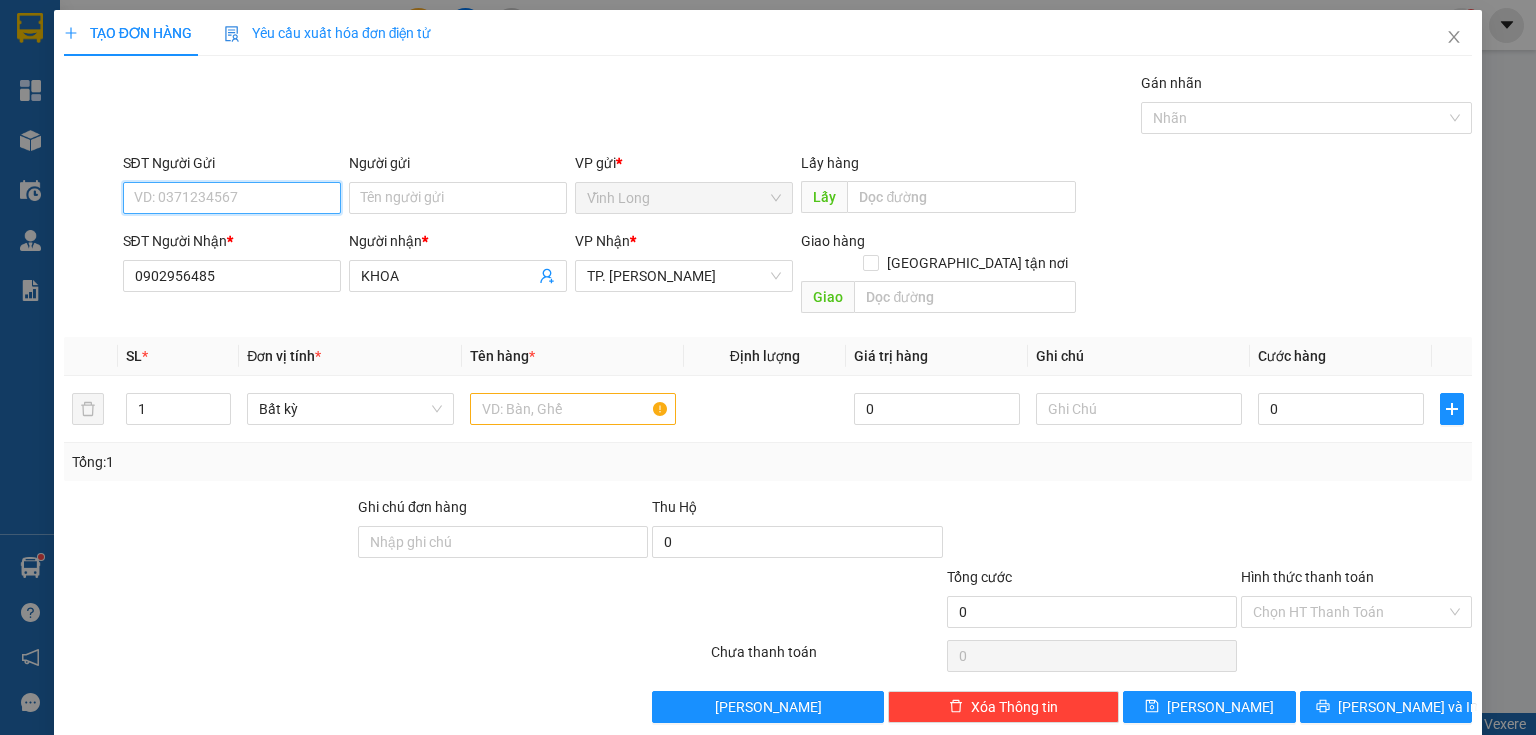 click on "SĐT Người Gửi" at bounding box center [232, 198] 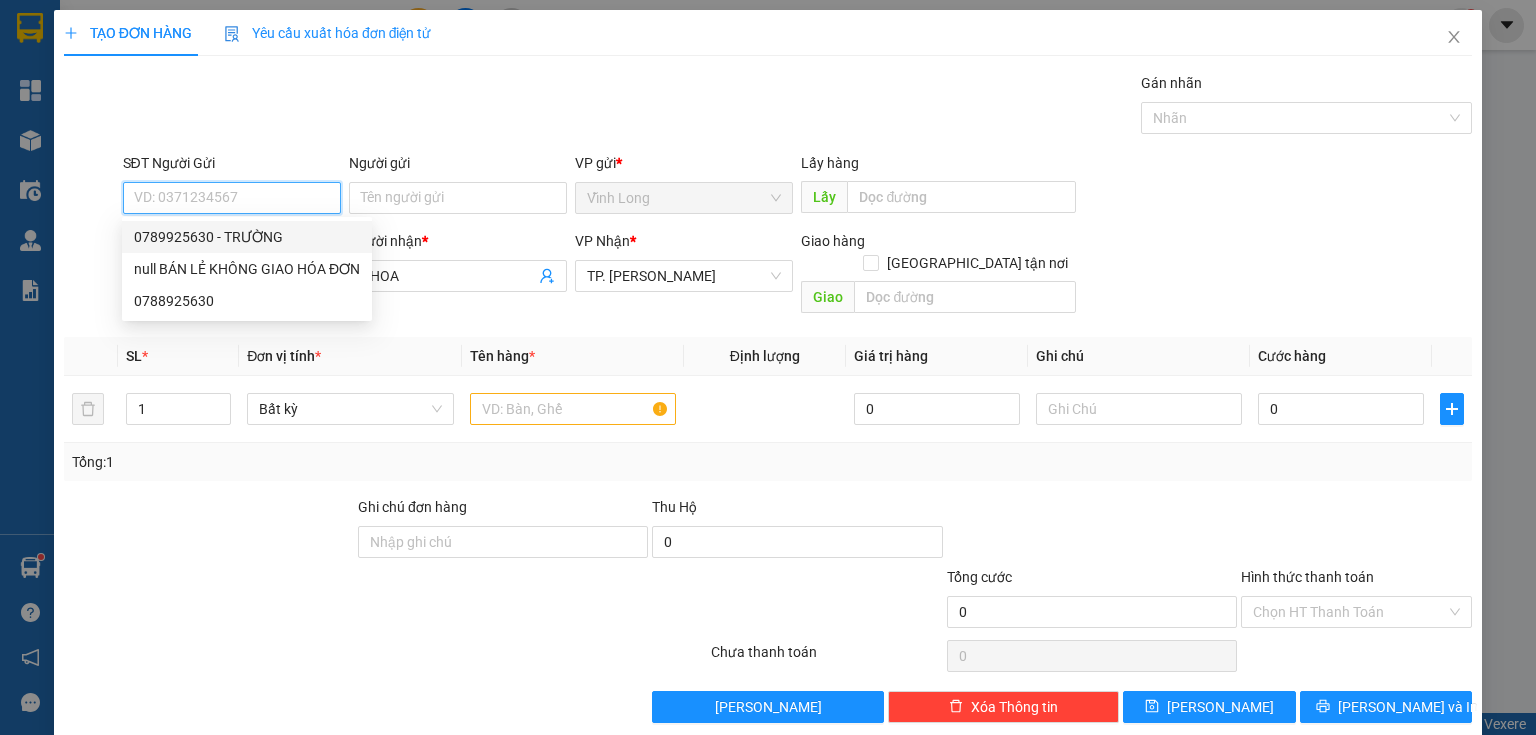 click on "0789925630 - TRƯỜNG" at bounding box center [247, 237] 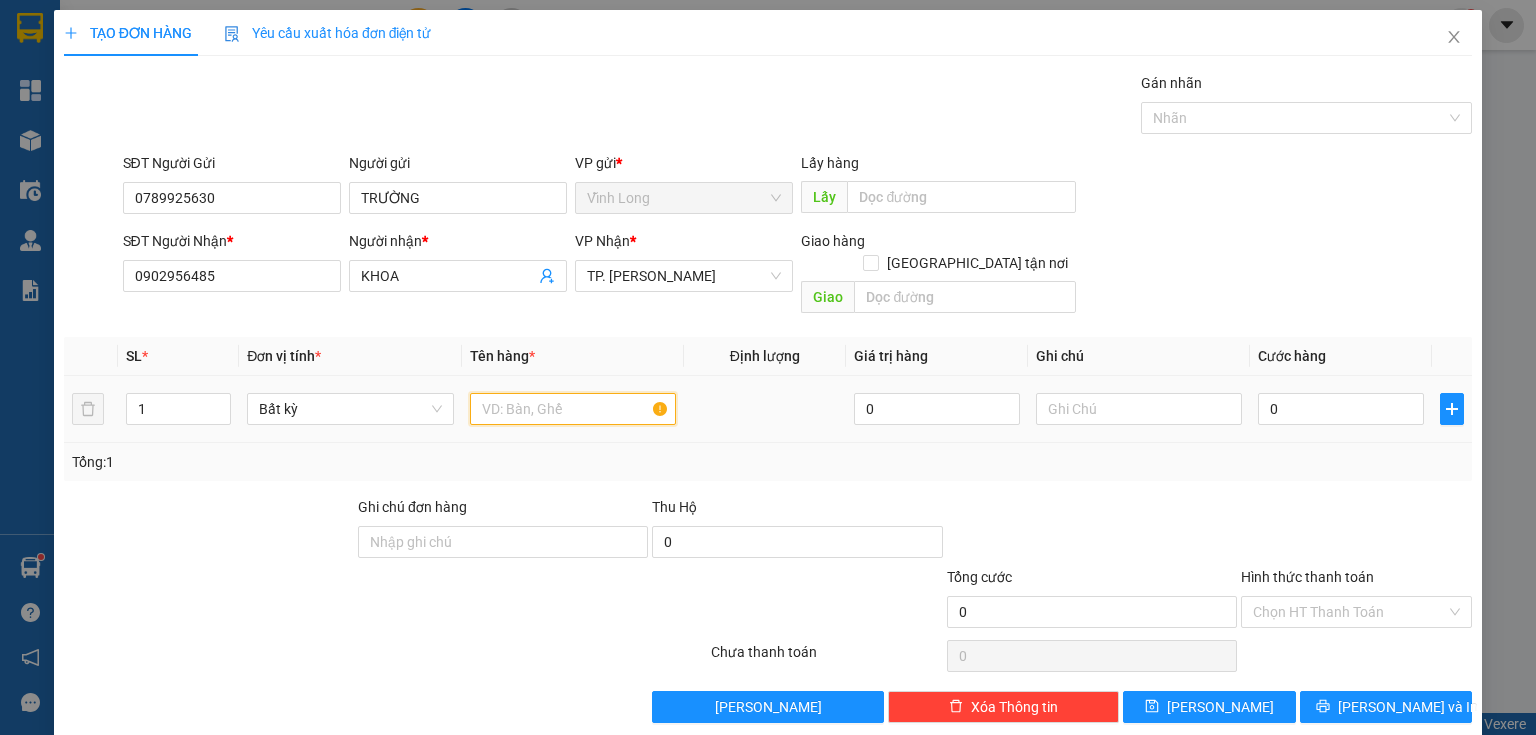 click at bounding box center [573, 409] 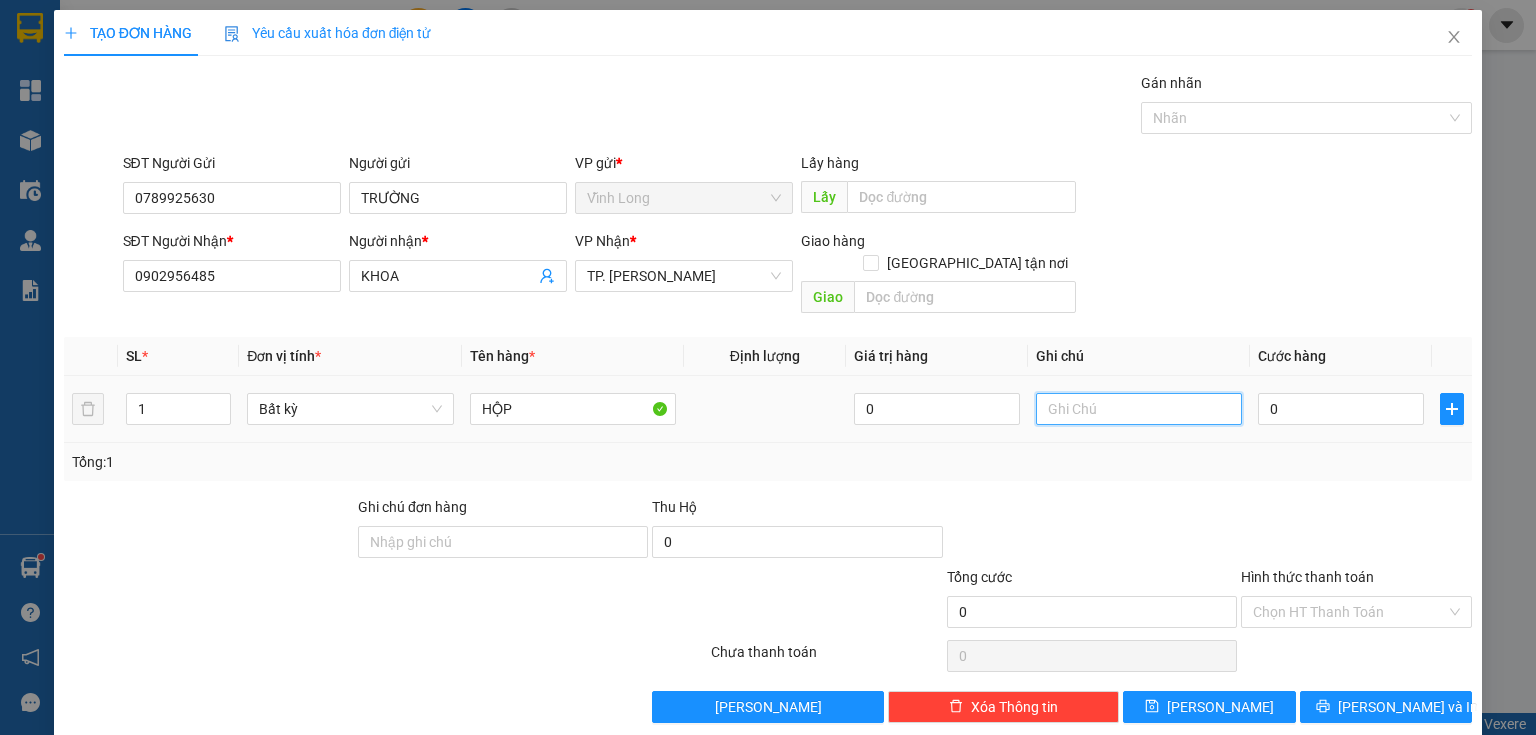 click at bounding box center (1139, 409) 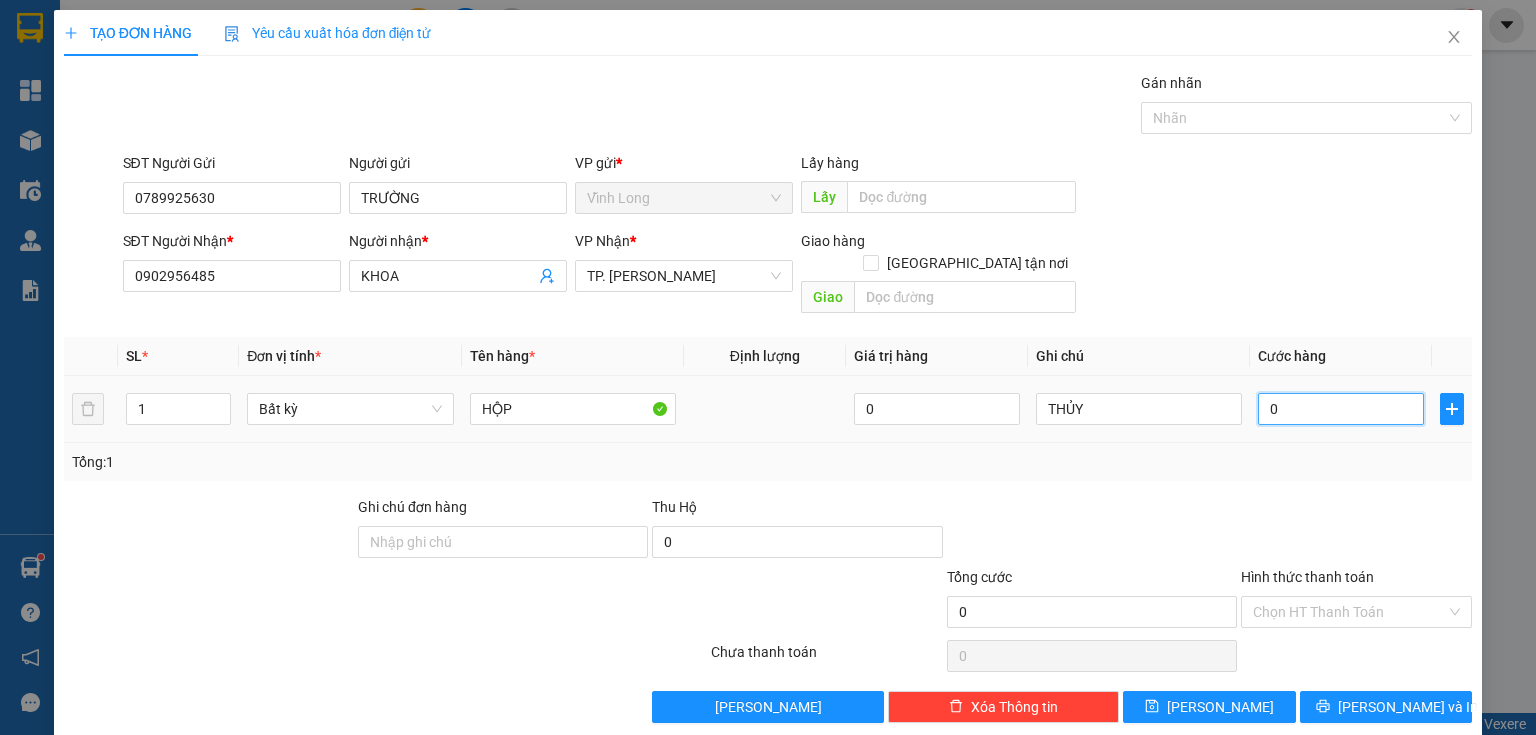click on "0" at bounding box center (1341, 409) 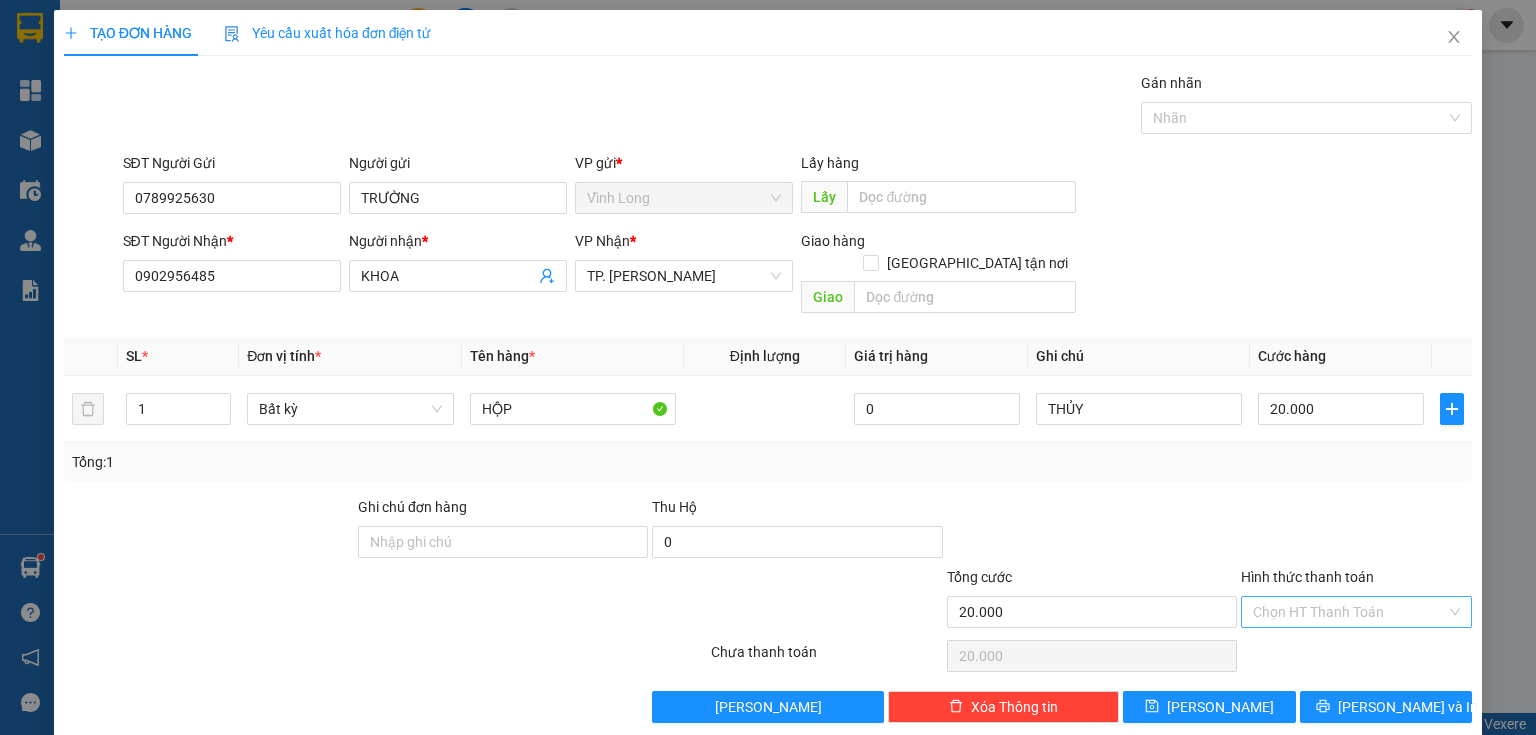 click on "Hình thức thanh toán" at bounding box center [1349, 612] 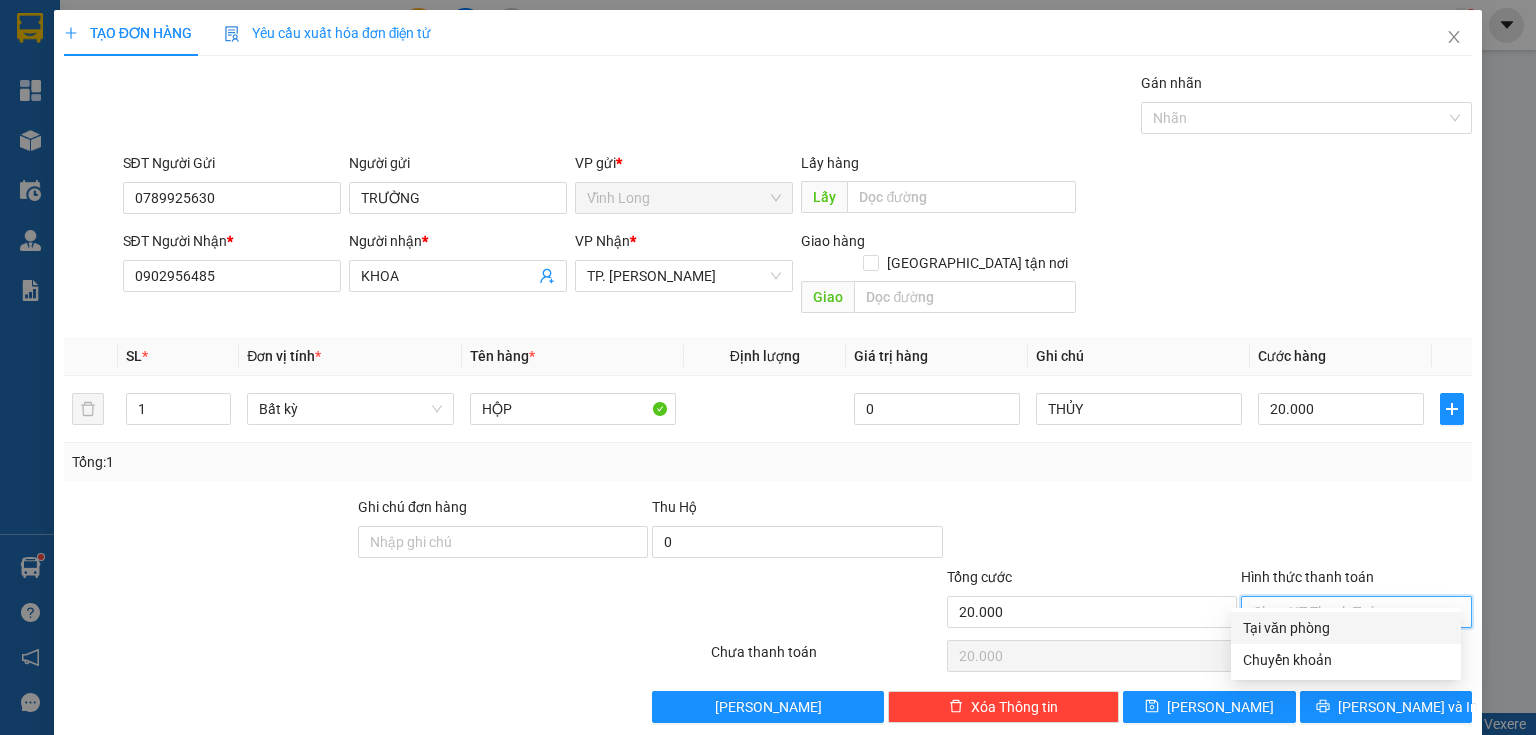 click on "Tại văn phòng" at bounding box center [1346, 628] 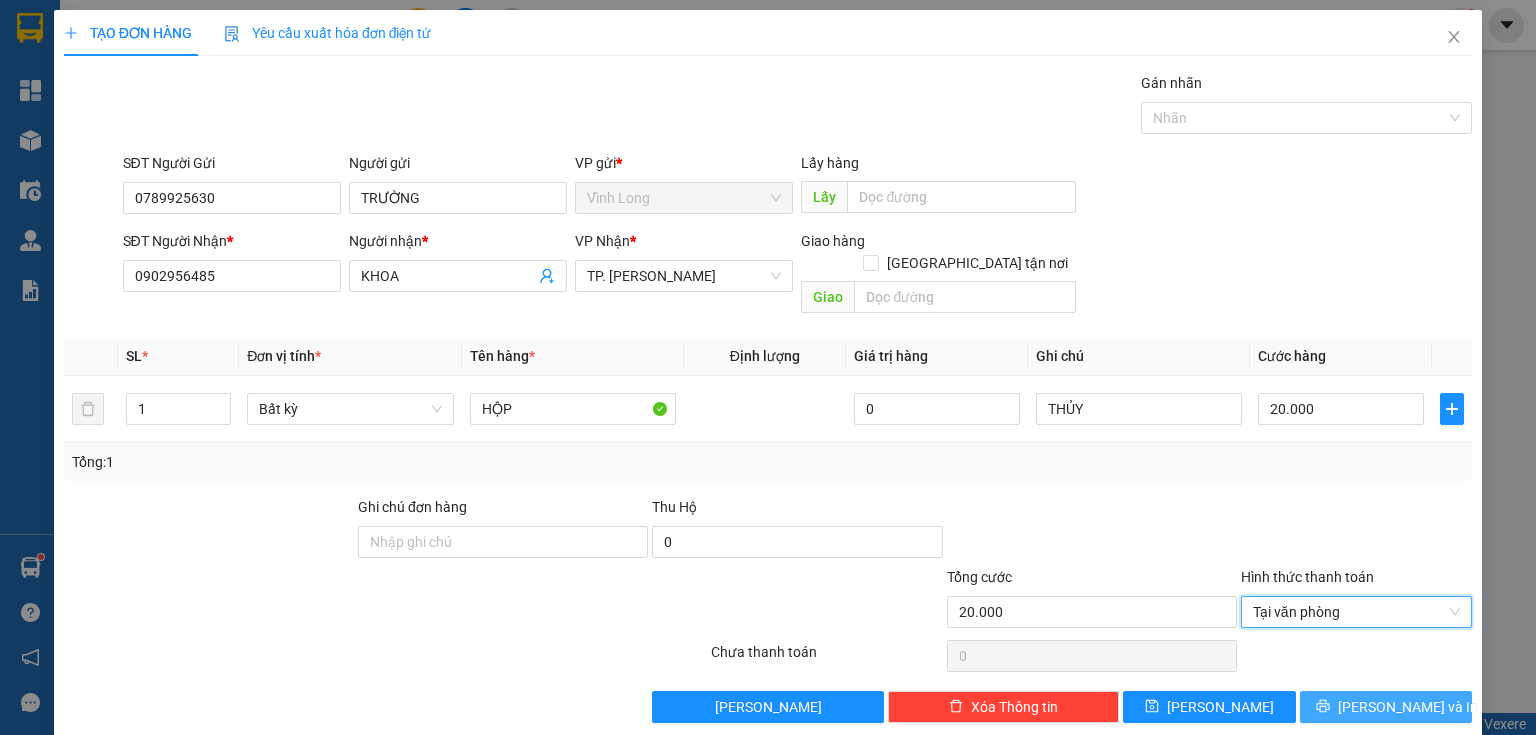 click on "Lưu và In" at bounding box center [1386, 707] 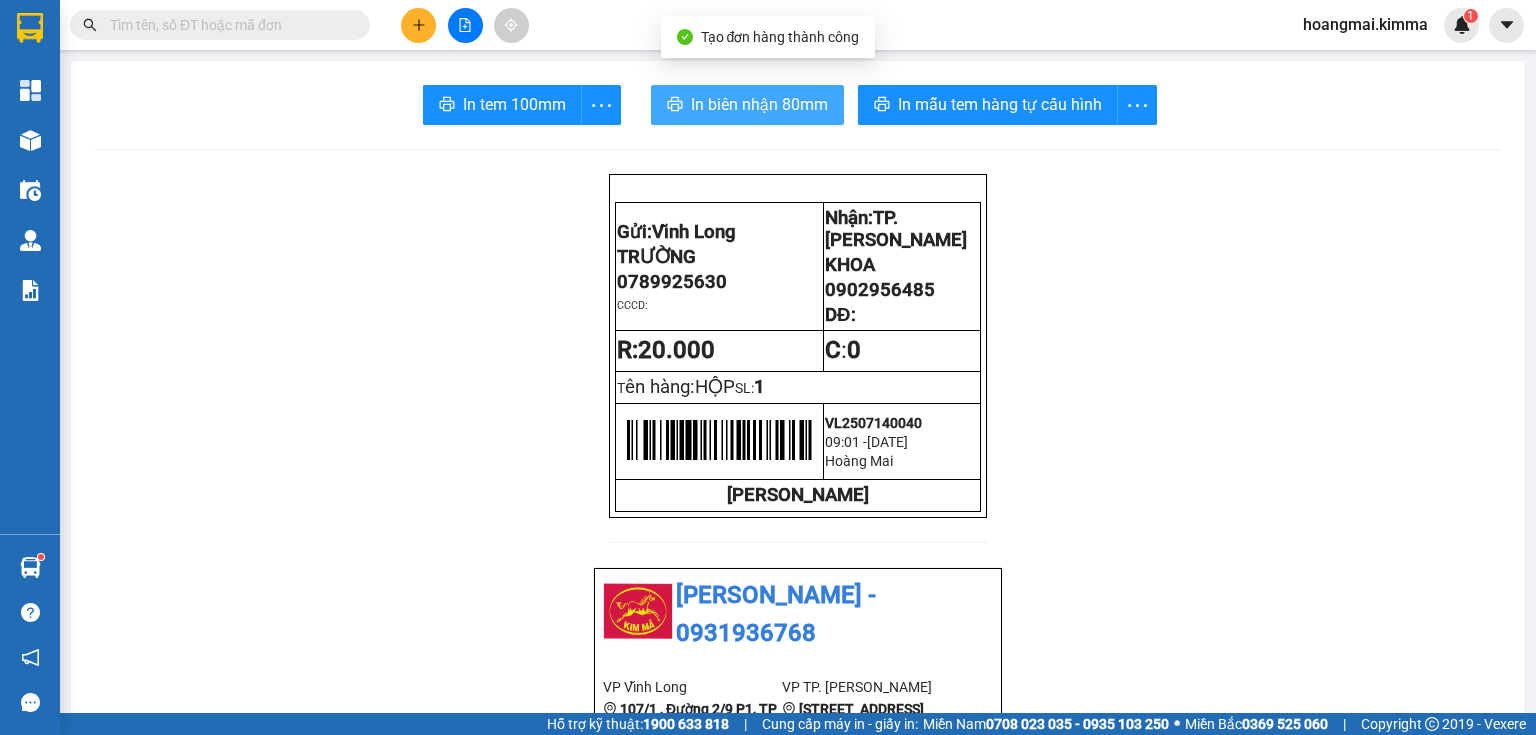 click on "In biên nhận 80mm" at bounding box center [759, 104] 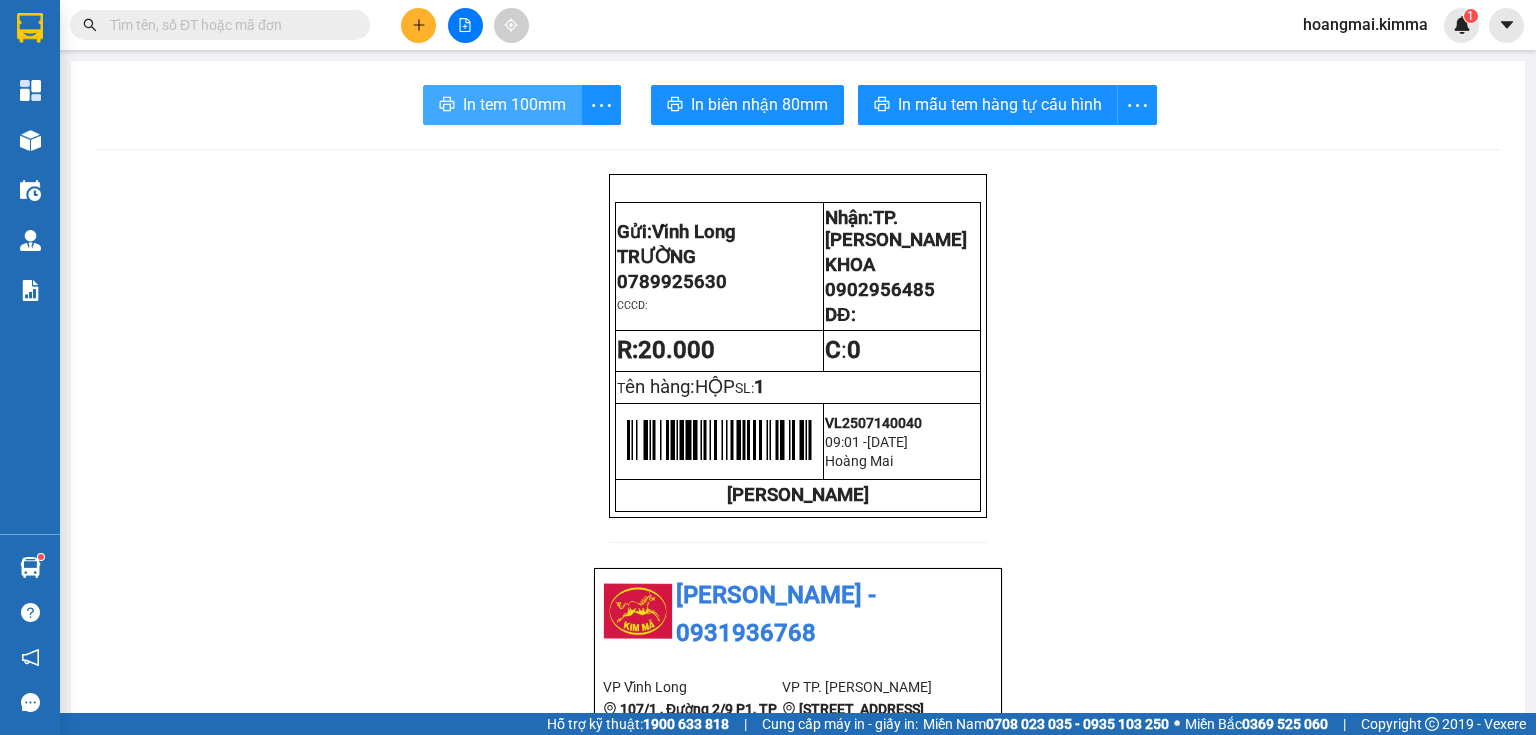 click on "In tem 100mm" at bounding box center [514, 104] 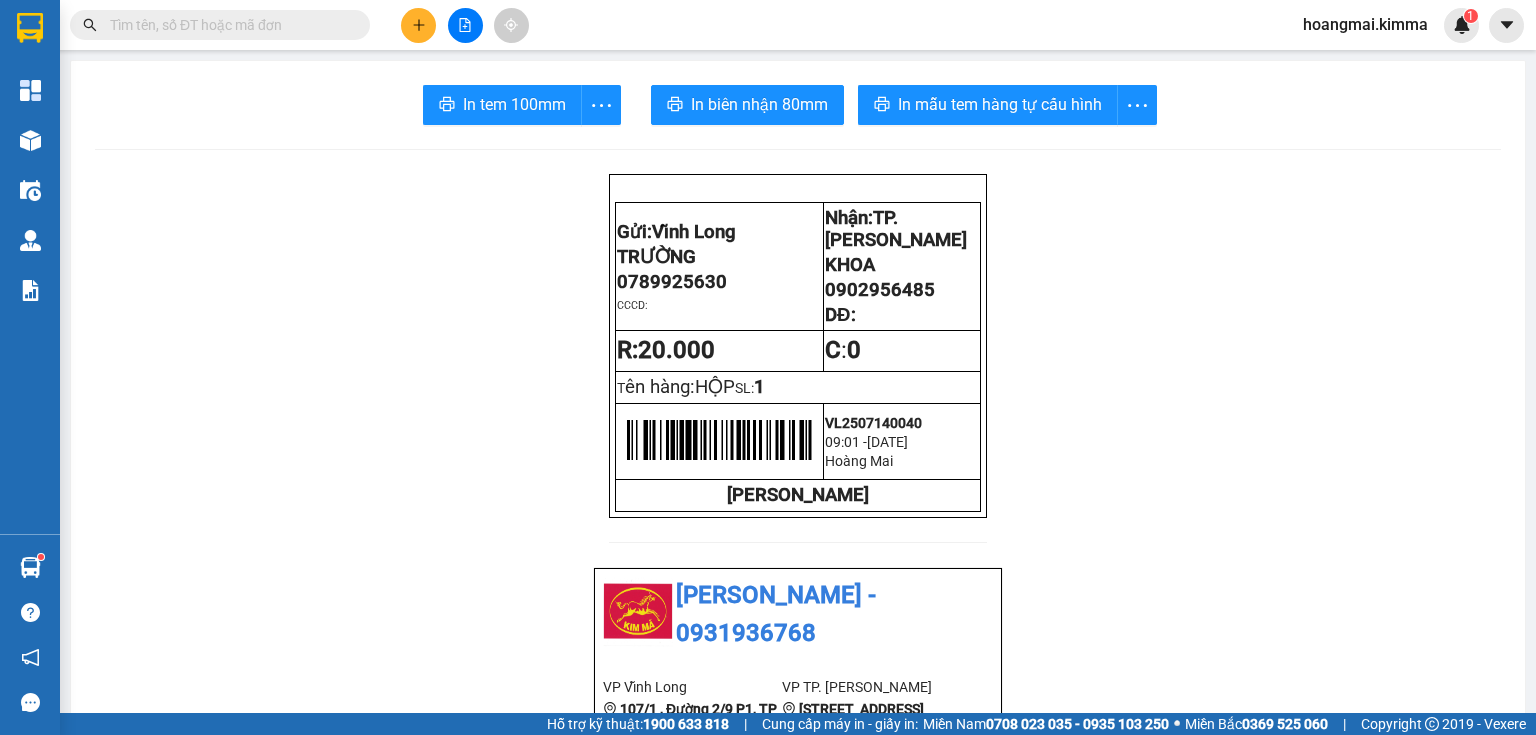 click at bounding box center [418, 25] 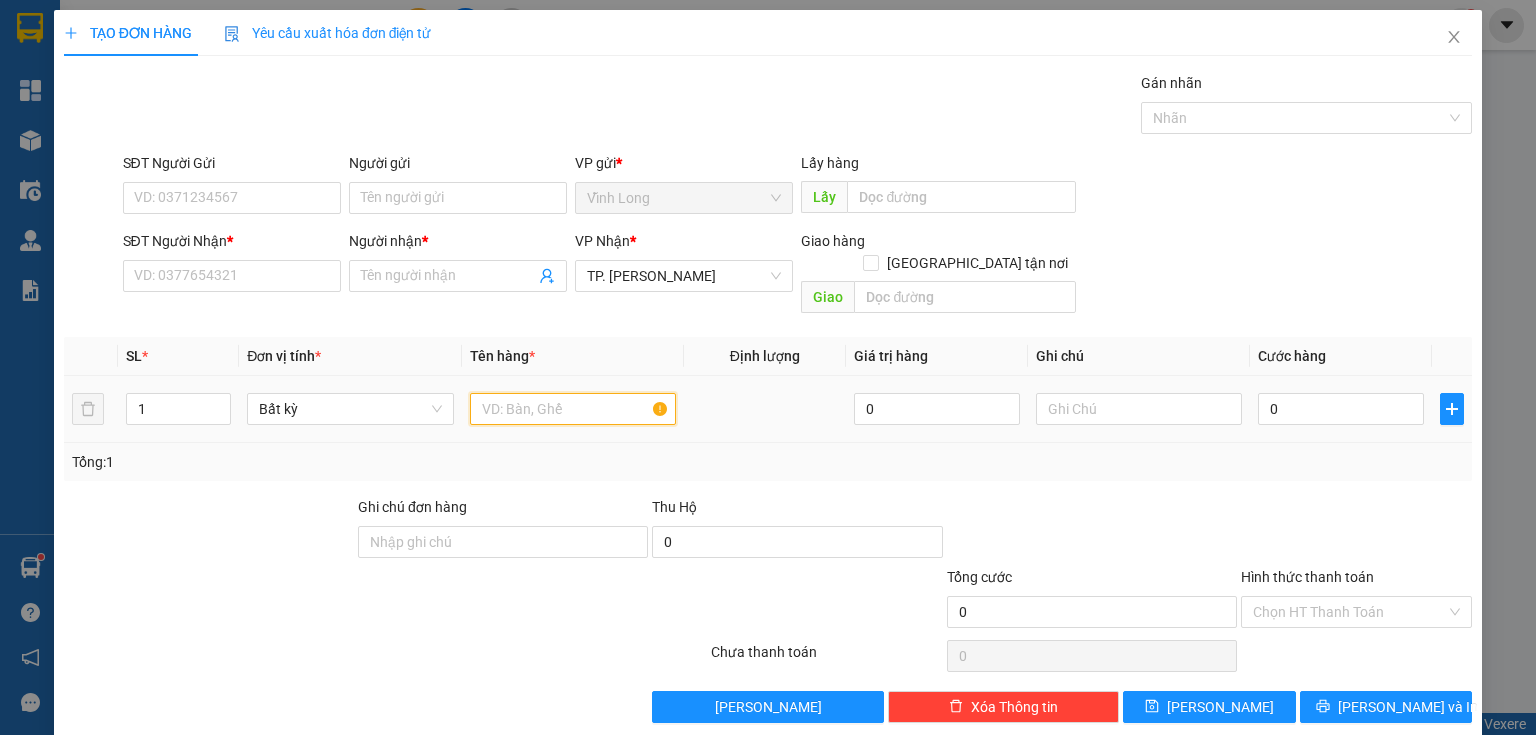 click at bounding box center [573, 409] 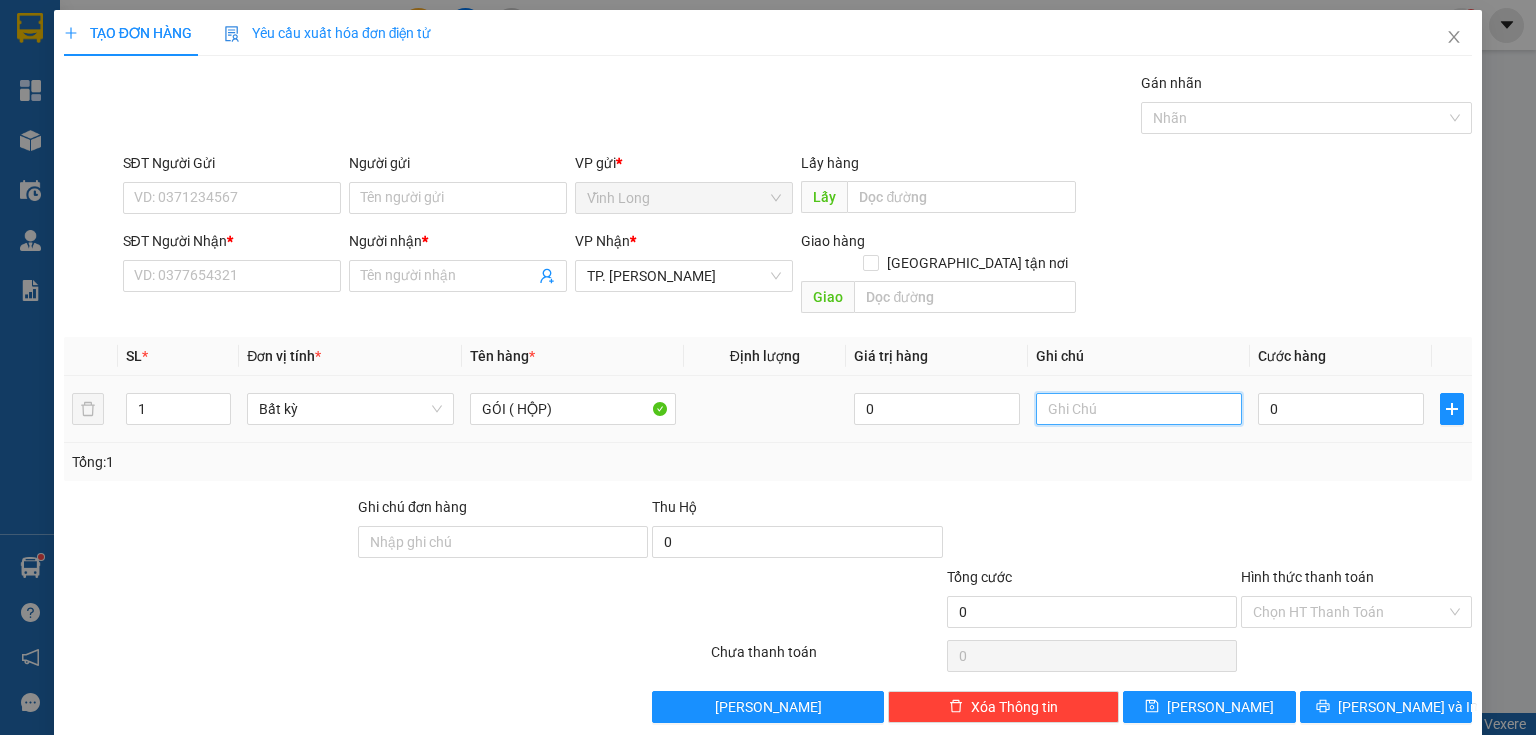 click at bounding box center [1139, 409] 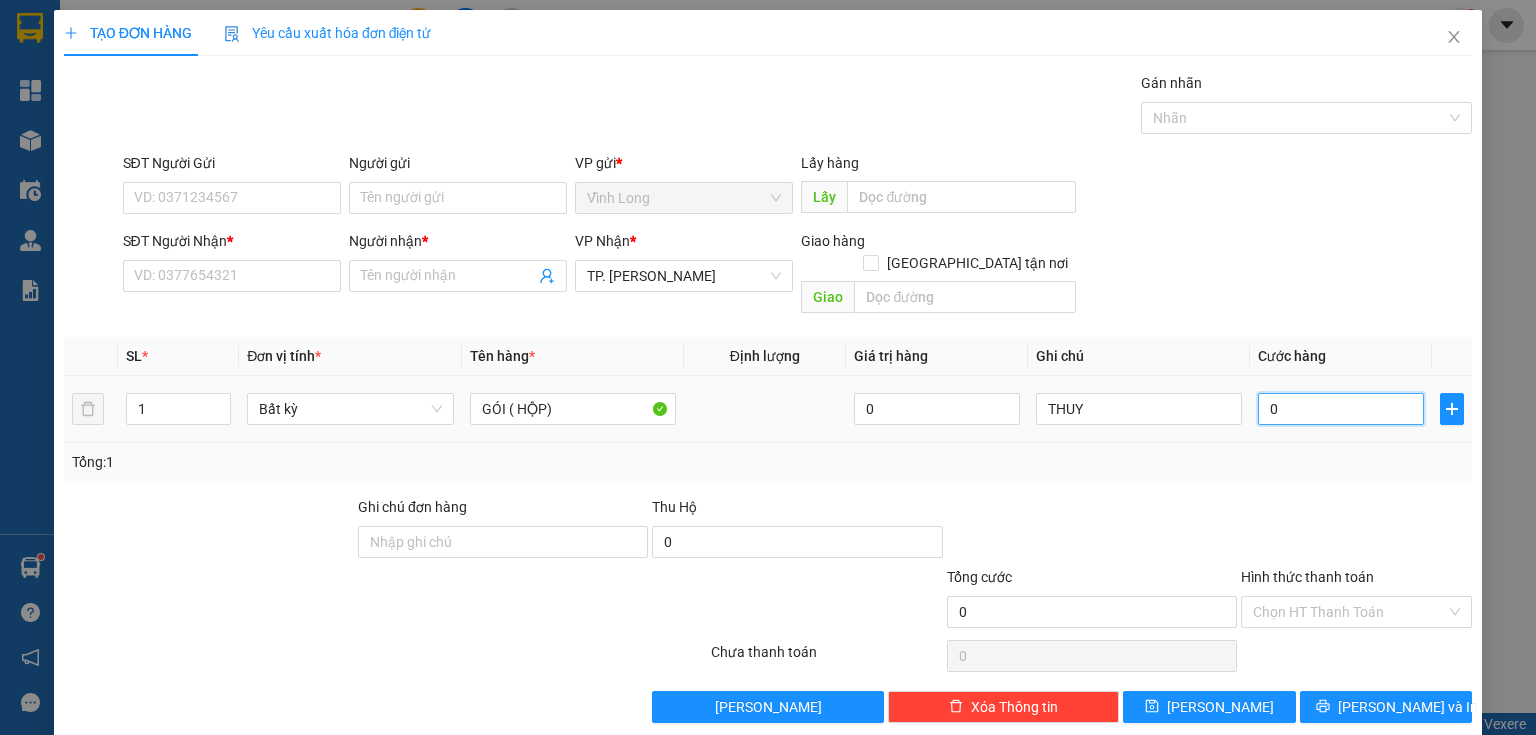click on "0" at bounding box center [1341, 409] 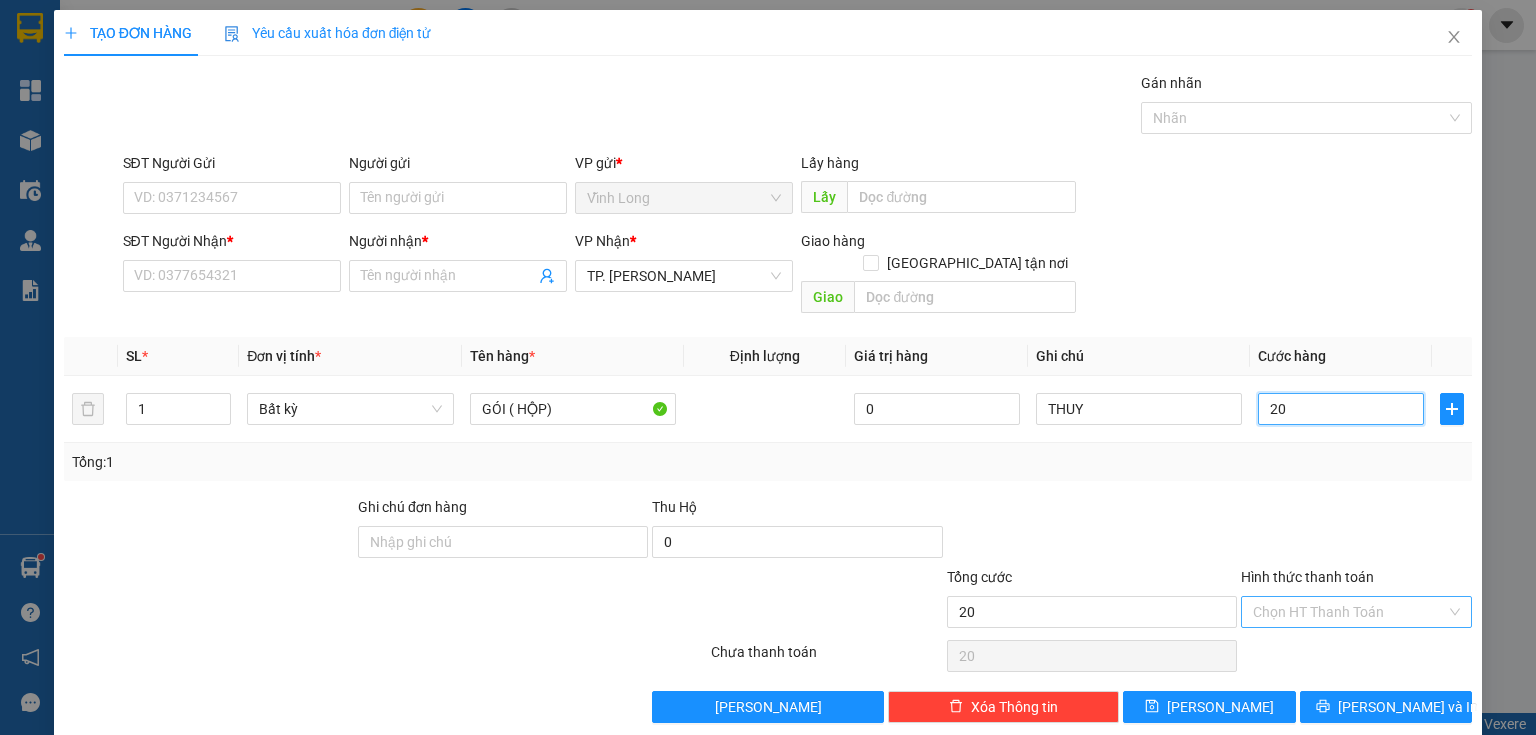 click on "Chọn HT Thanh Toán" at bounding box center [1356, 612] 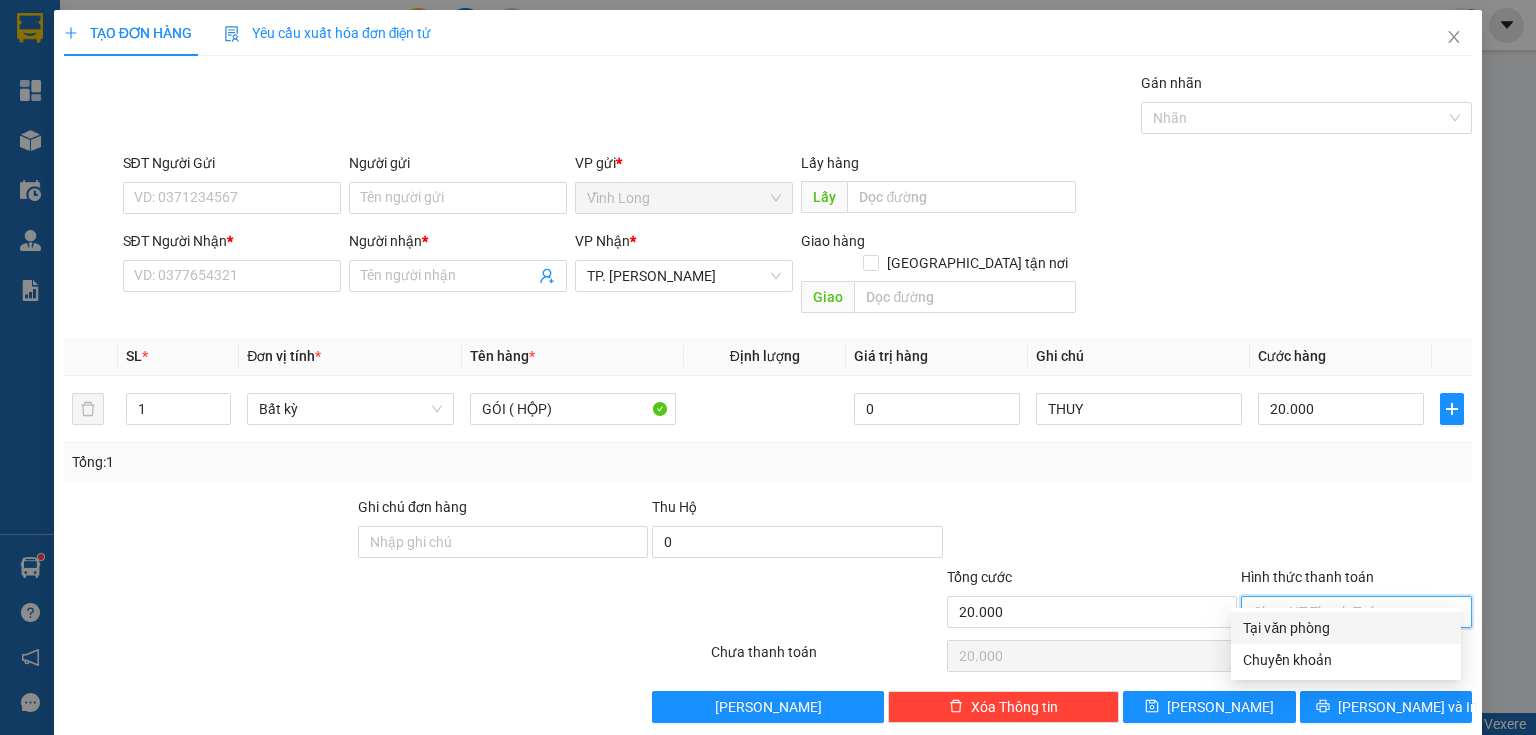 click on "Tại văn phòng" at bounding box center [1346, 628] 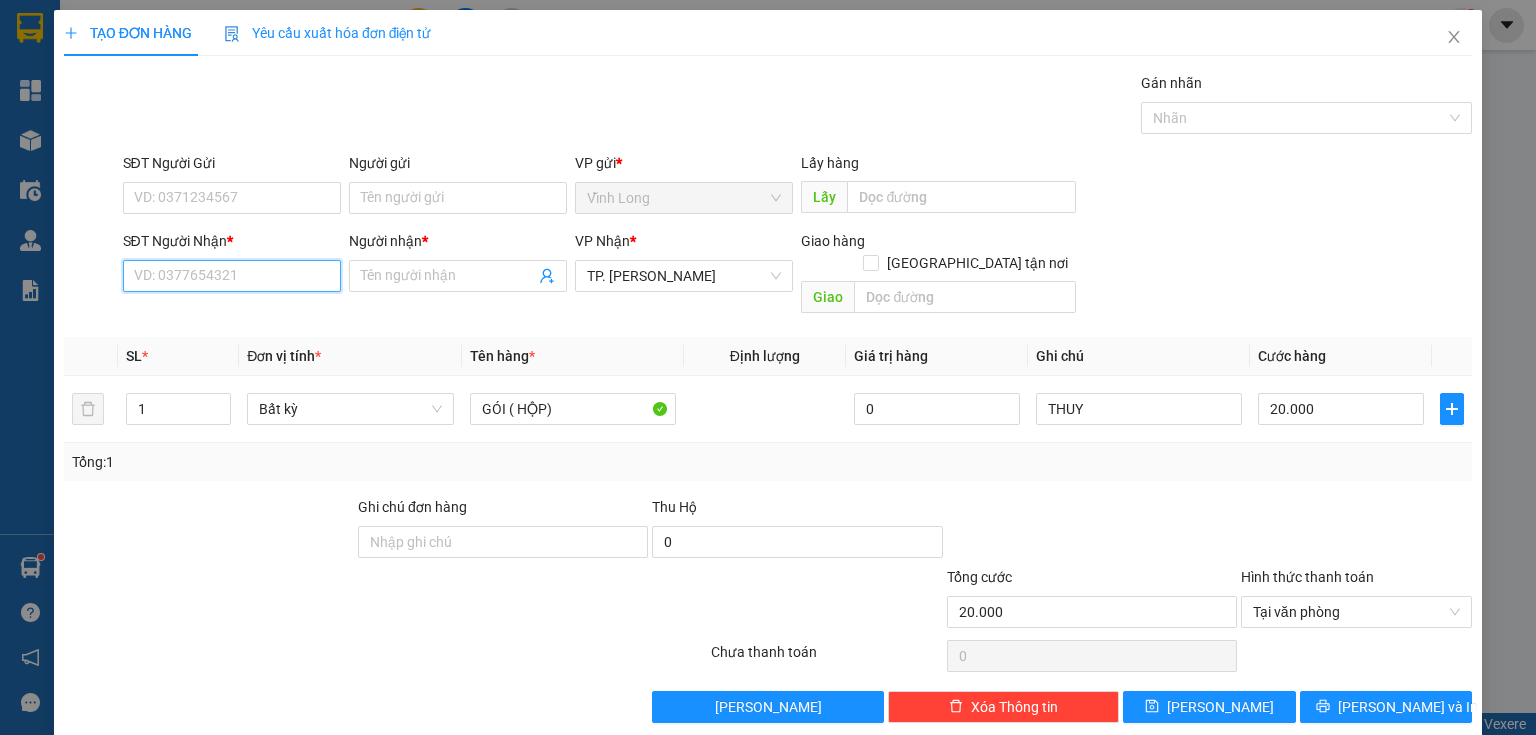 click on "SĐT Người Nhận  *" at bounding box center (232, 276) 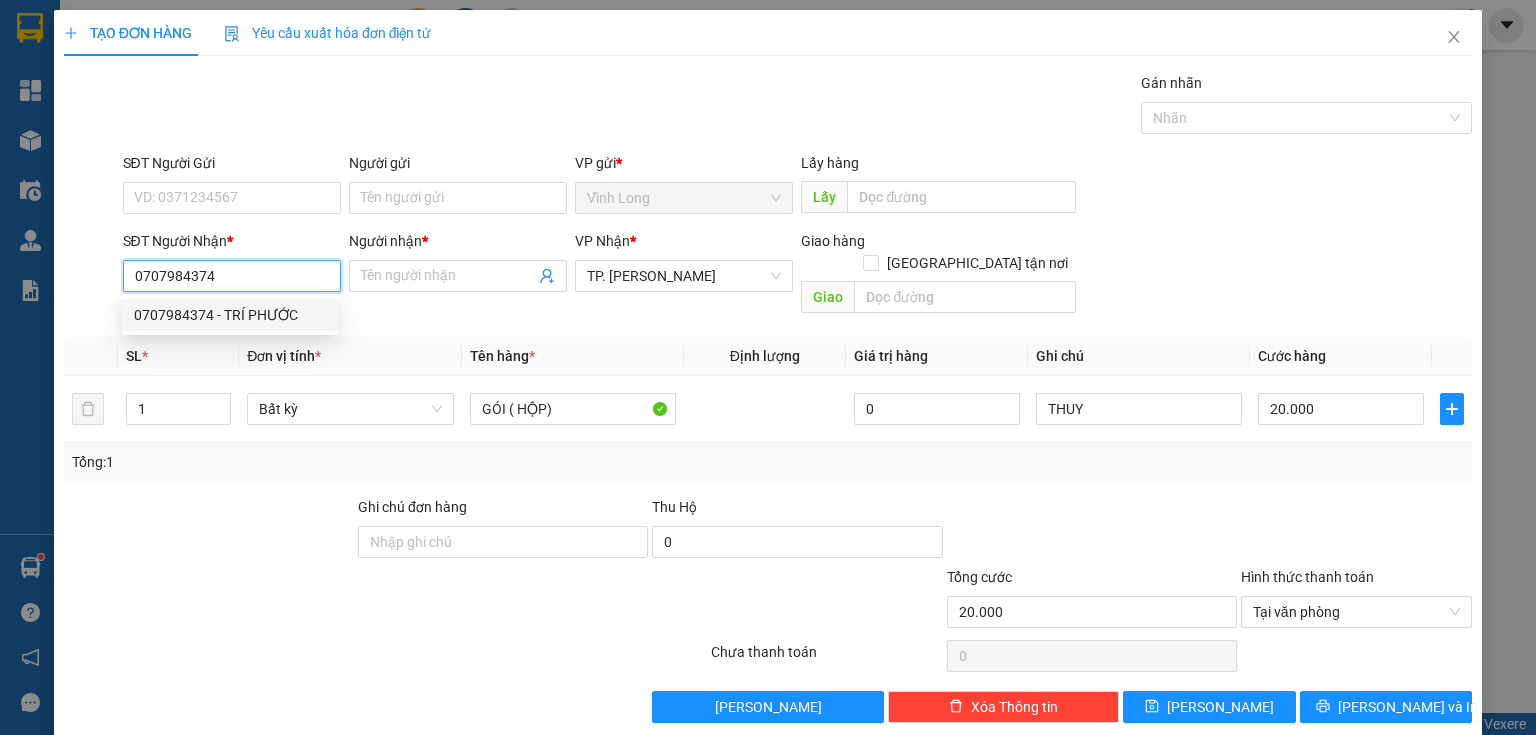 click on "0707984374 - TRÍ PHƯỚC" at bounding box center (230, 315) 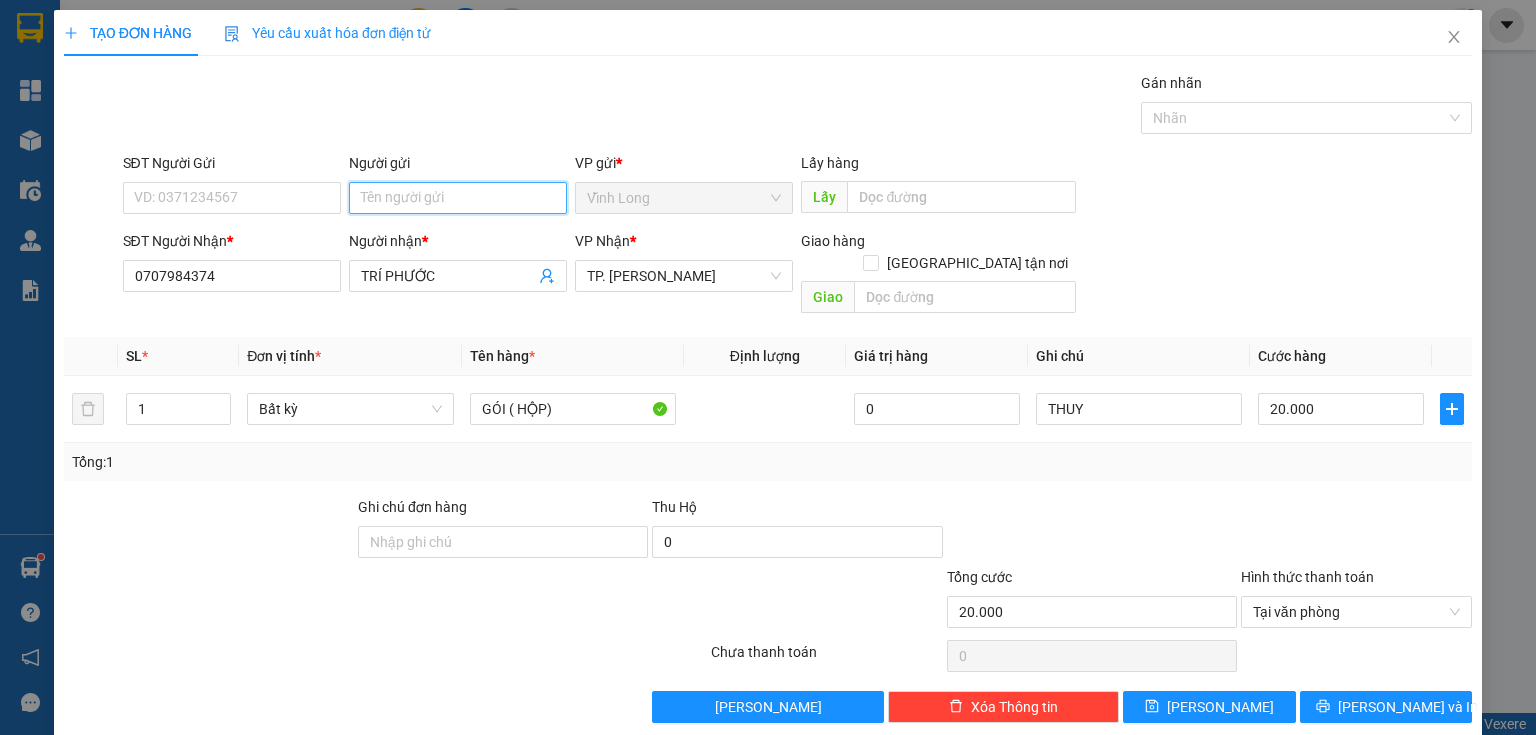 click on "Người gửi" at bounding box center [458, 198] 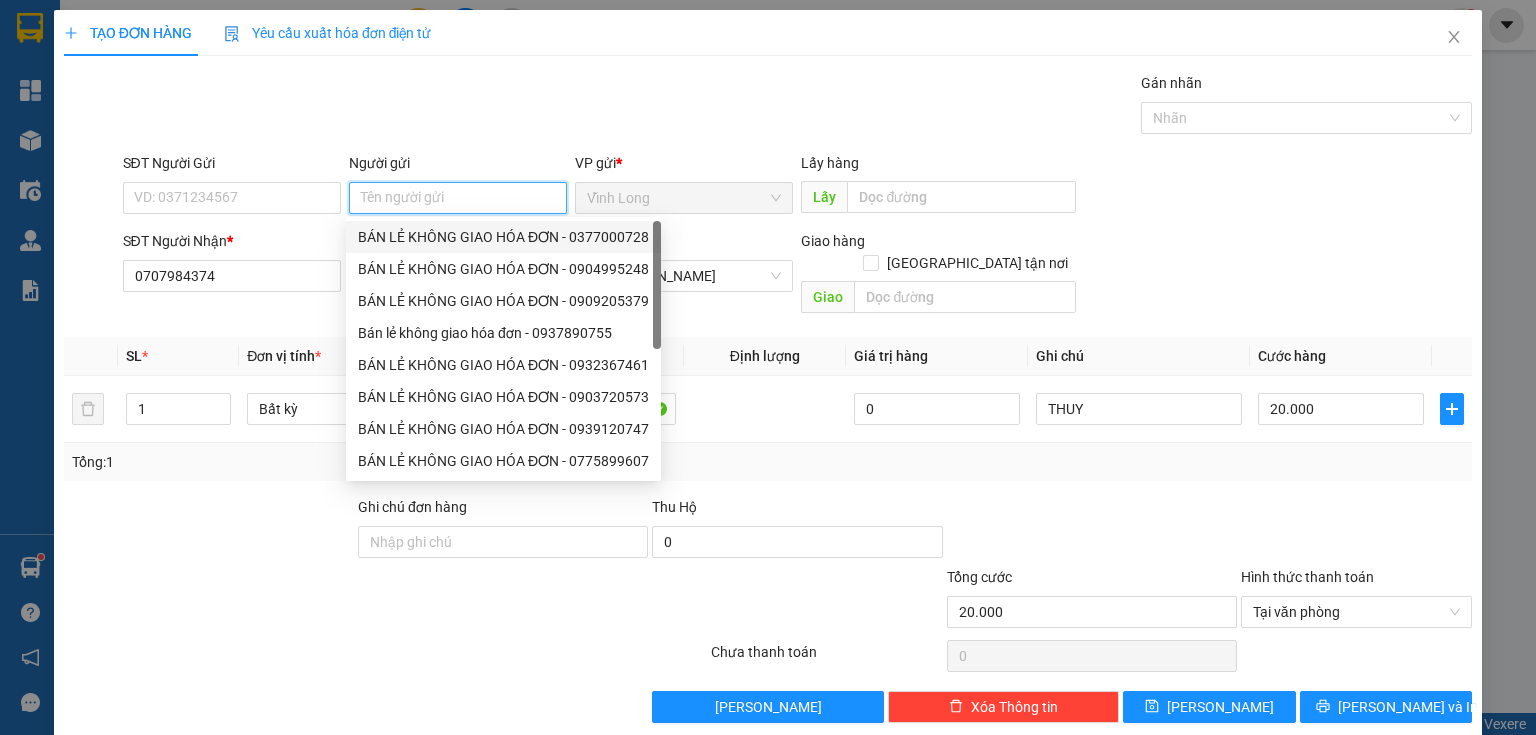 click on "BÁN LẺ KHÔNG GIAO HÓA ĐƠN - 0377000728" at bounding box center (503, 237) 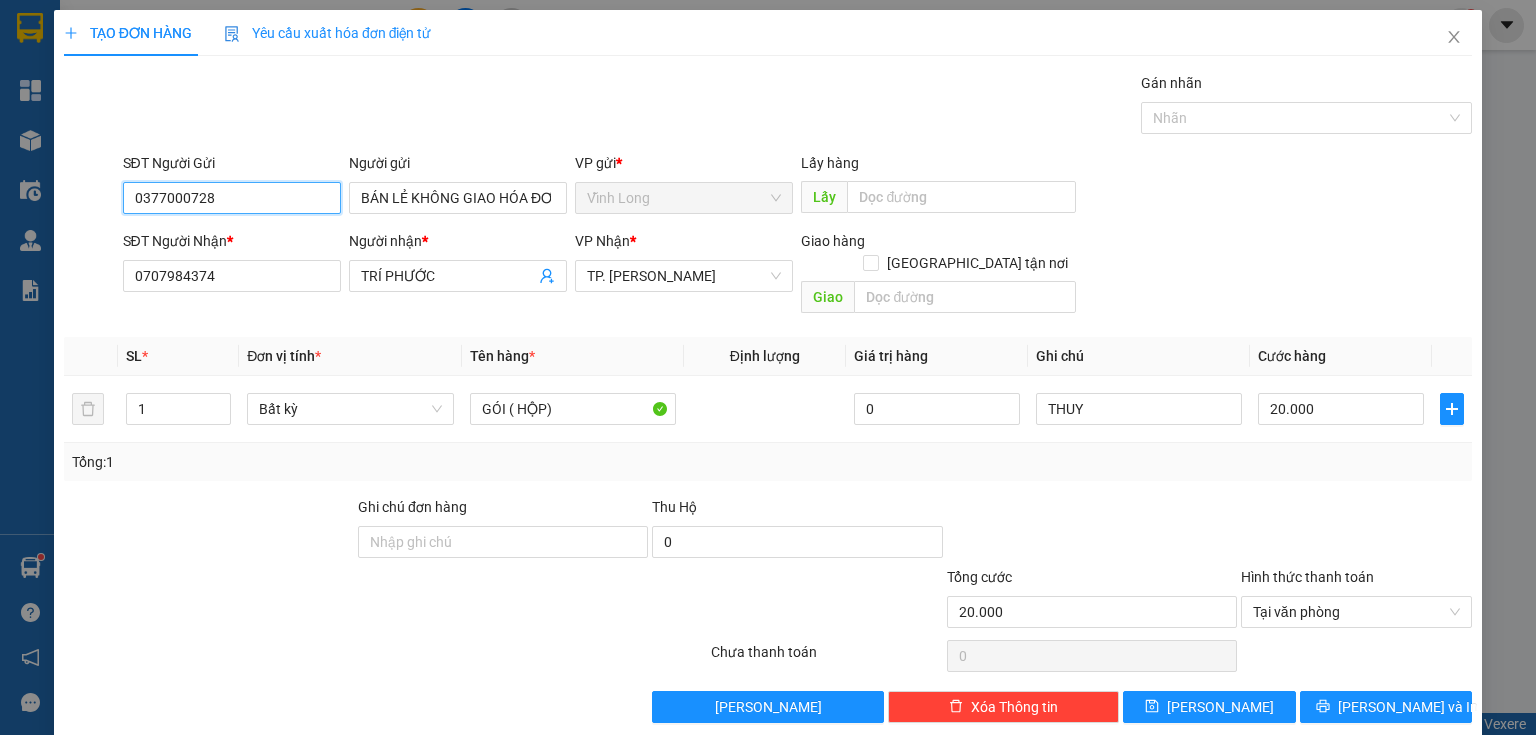 click on "TẠO ĐƠN HÀNG Yêu cầu xuất hóa đơn điện tử Transit Pickup Surcharge Ids Transit Deliver Surcharge Ids Transit Deliver Surcharge Transit Deliver Surcharge Gói vận chuyển  * Tiêu chuẩn Gán nhãn   Nhãn SĐT Người Gửi 0377000728 Người gửi BÁN LẺ KHÔNG GIAO HÓA ĐƠN BÁN LẺ KHÔNG GIAO HÓA ĐƠN VP gửi  * Vĩnh Long Lấy hàng Lấy SĐT Người Nhận  * 0707984374 Người nhận  * TRÍ PHƯỚC VP Nhận  * TP. Hồ Chí Minh Giao hàng Giao tận nơi Giao SL  * Đơn vị tính  * Tên hàng  * Định lượng Giá trị hàng Ghi chú Cước hàng                   1 Bất kỳ GÓI ( HỘP) 0 THUY 20.000 Tổng:  1 Ghi chú đơn hàng Thu Hộ 0 Tổng cước 20.000 Hình thức thanh toán Tại văn phòng Số tiền thu trước 0 Tại văn phòng Chưa thanh toán 0 Lưu nháp Xóa Thông tin Lưu Lưu và In Địa chỉ giao hàng trung chuyển Tại văn phòng Chuyển khoản Tại văn phòng Chuyển khoản" at bounding box center [768, 367] 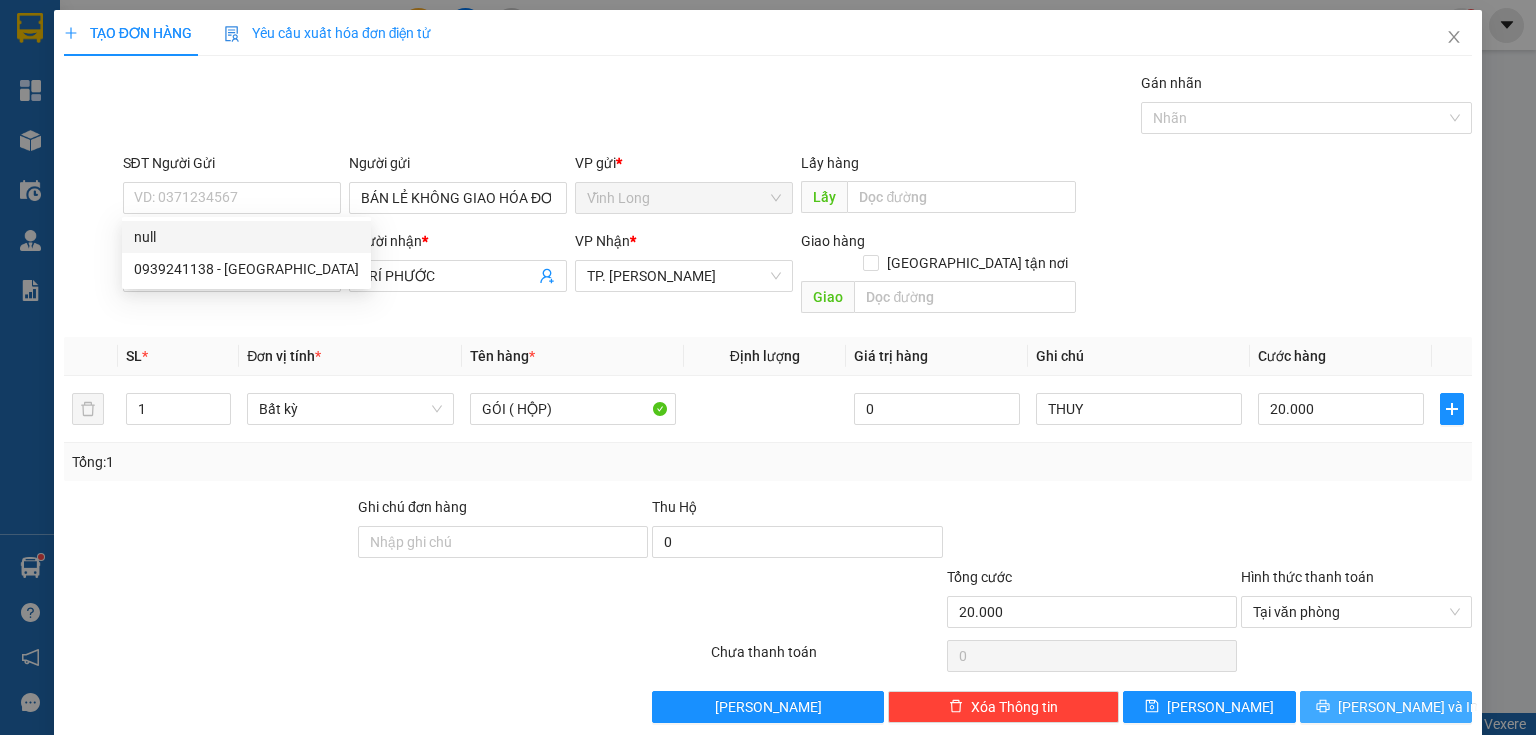 click on "Lưu và In" at bounding box center [1408, 707] 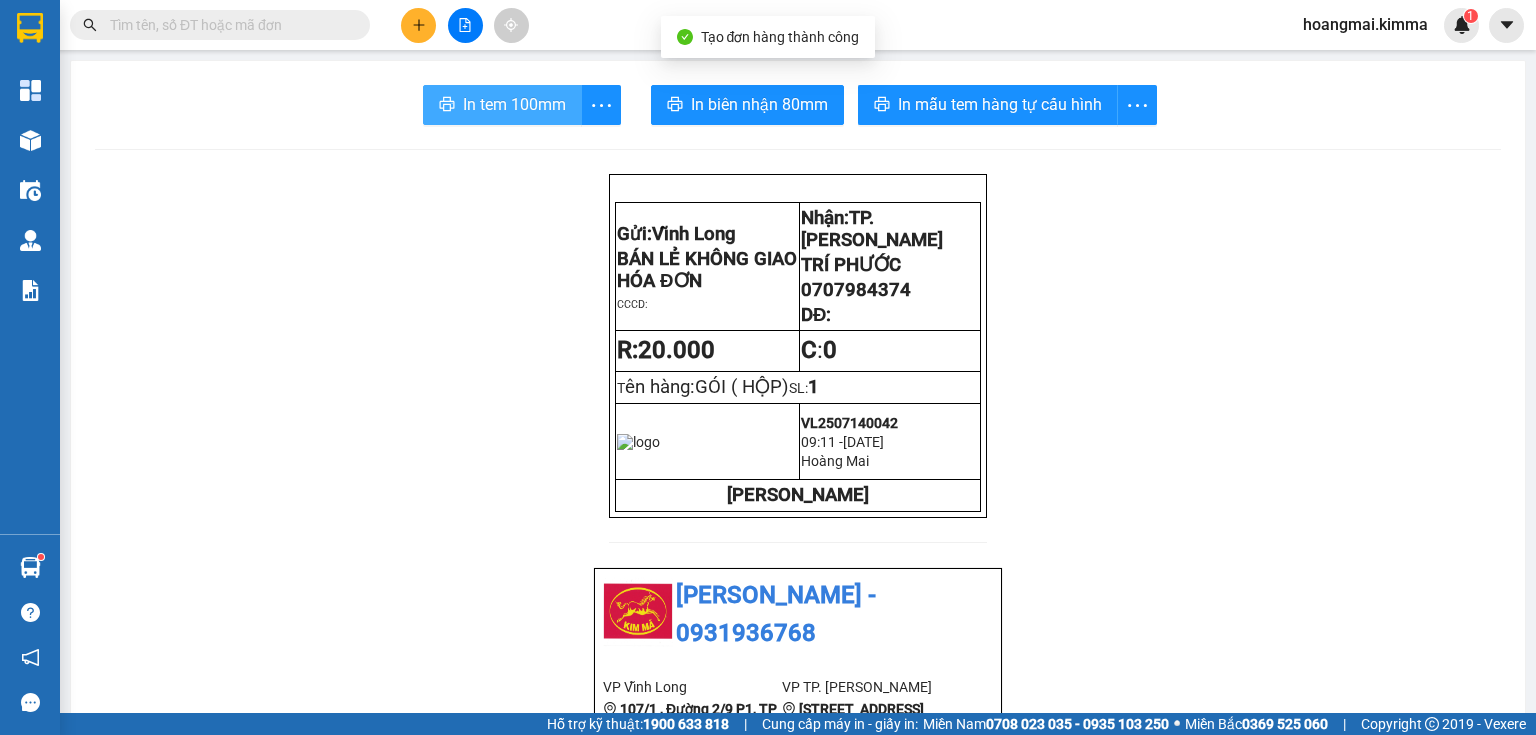 click on "In tem 100mm" at bounding box center (514, 104) 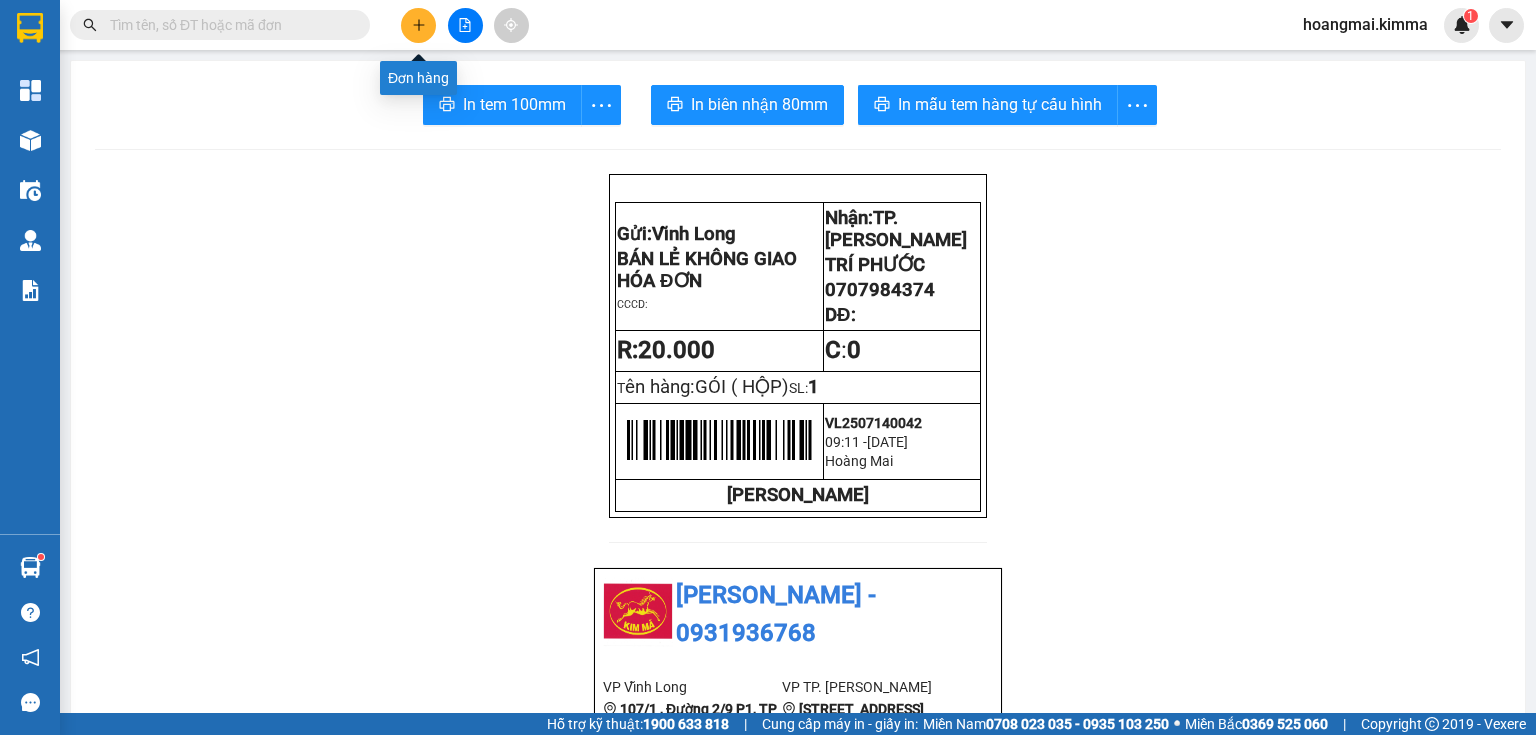 click 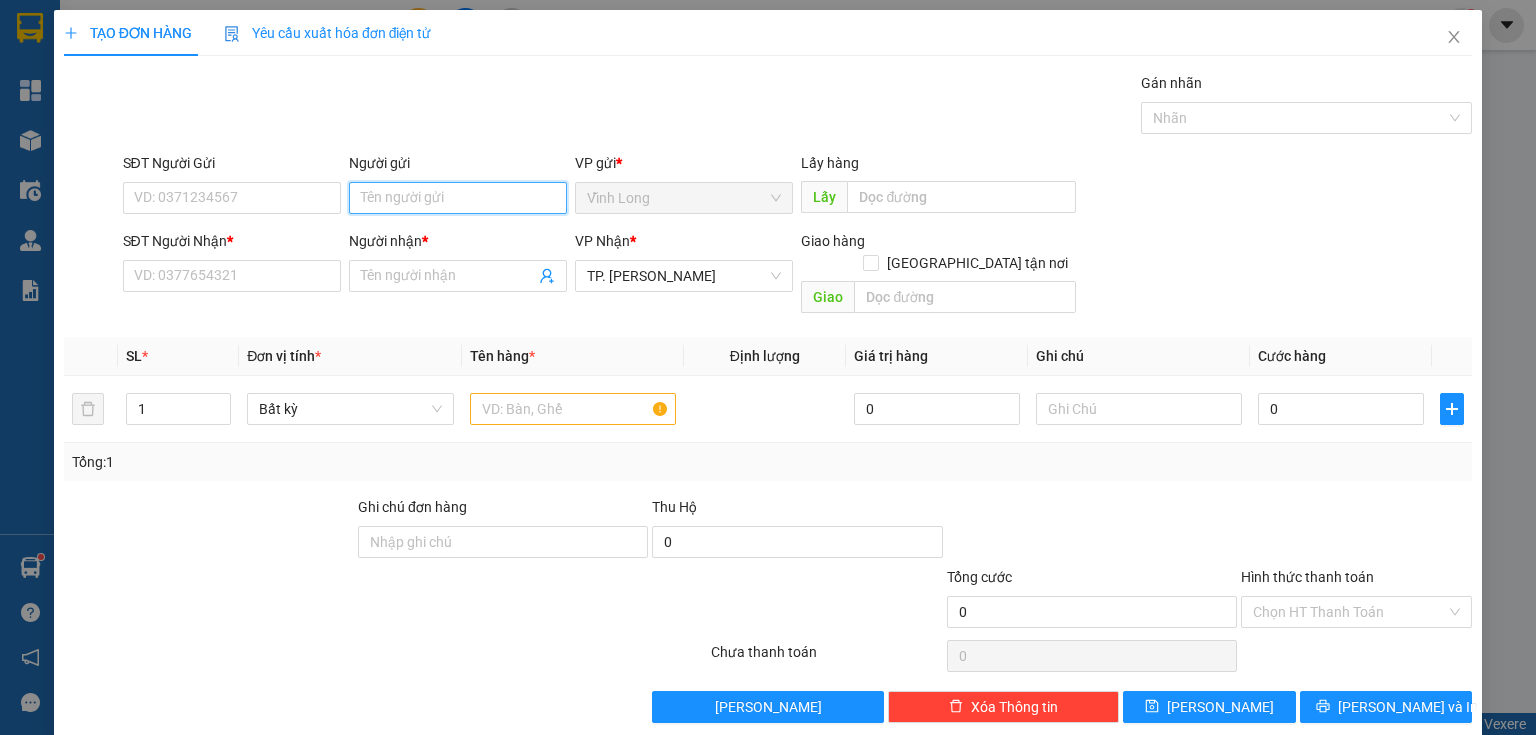 click on "Người gửi" at bounding box center [458, 198] 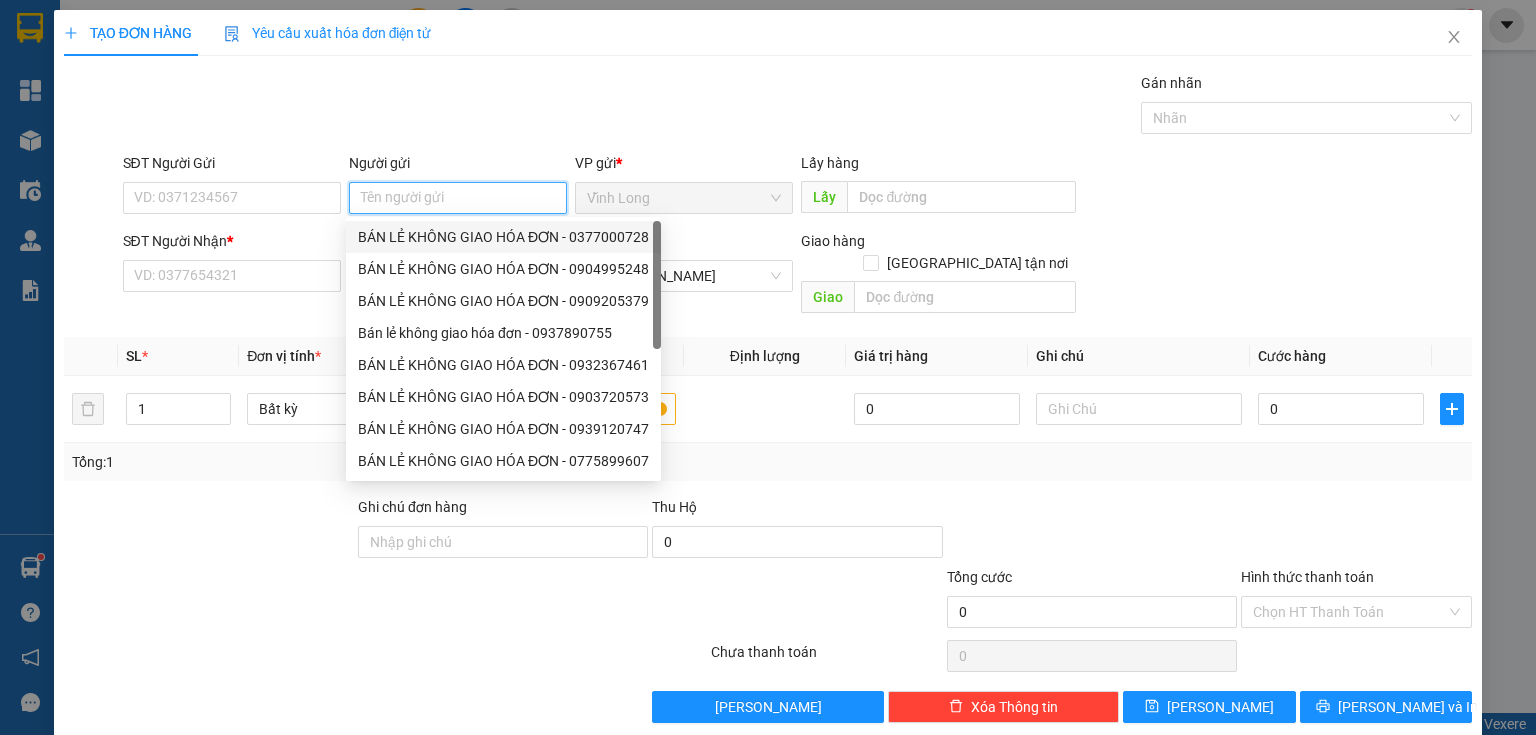 drag, startPoint x: 416, startPoint y: 247, endPoint x: 407, endPoint y: 233, distance: 16.643316 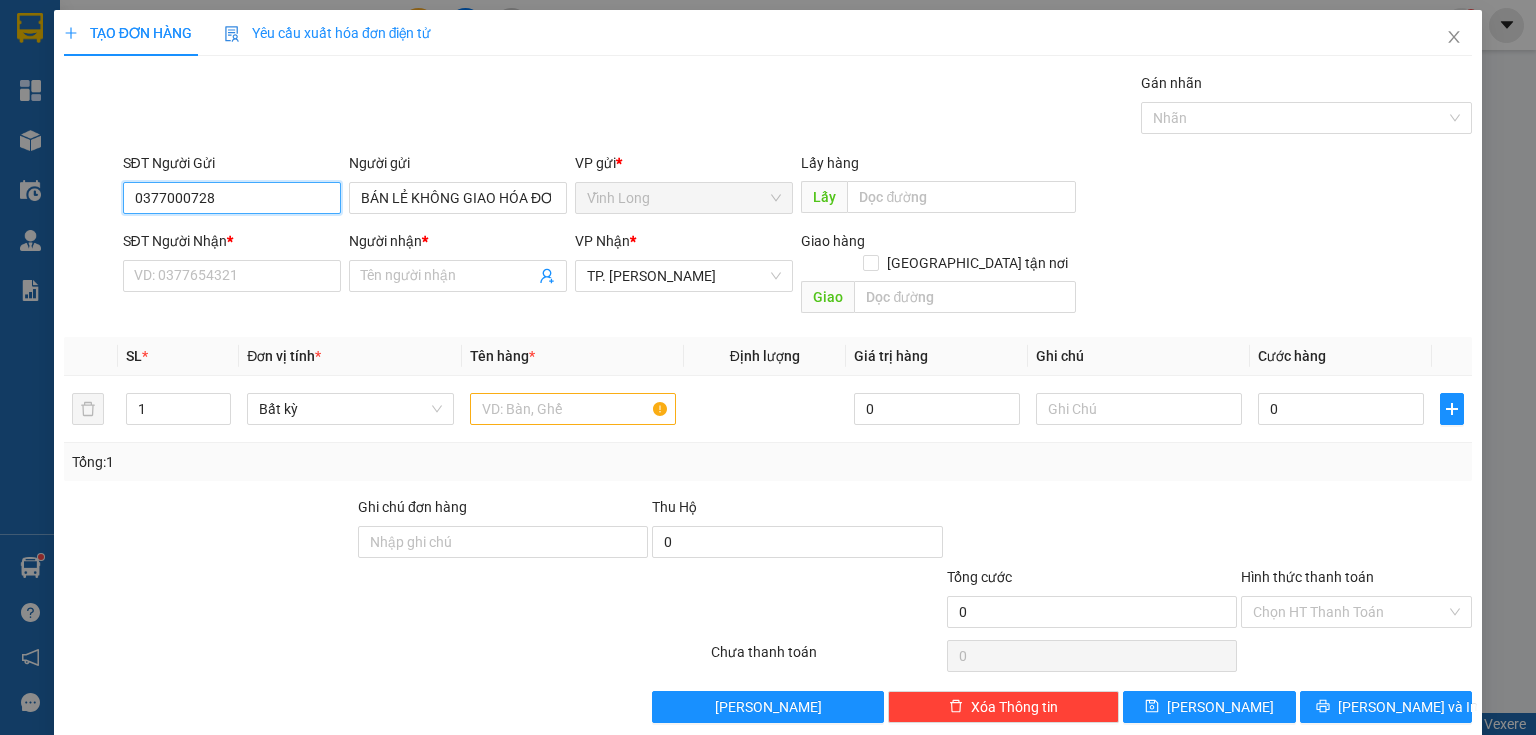 drag, startPoint x: 270, startPoint y: 196, endPoint x: 0, endPoint y: 158, distance: 272.66095 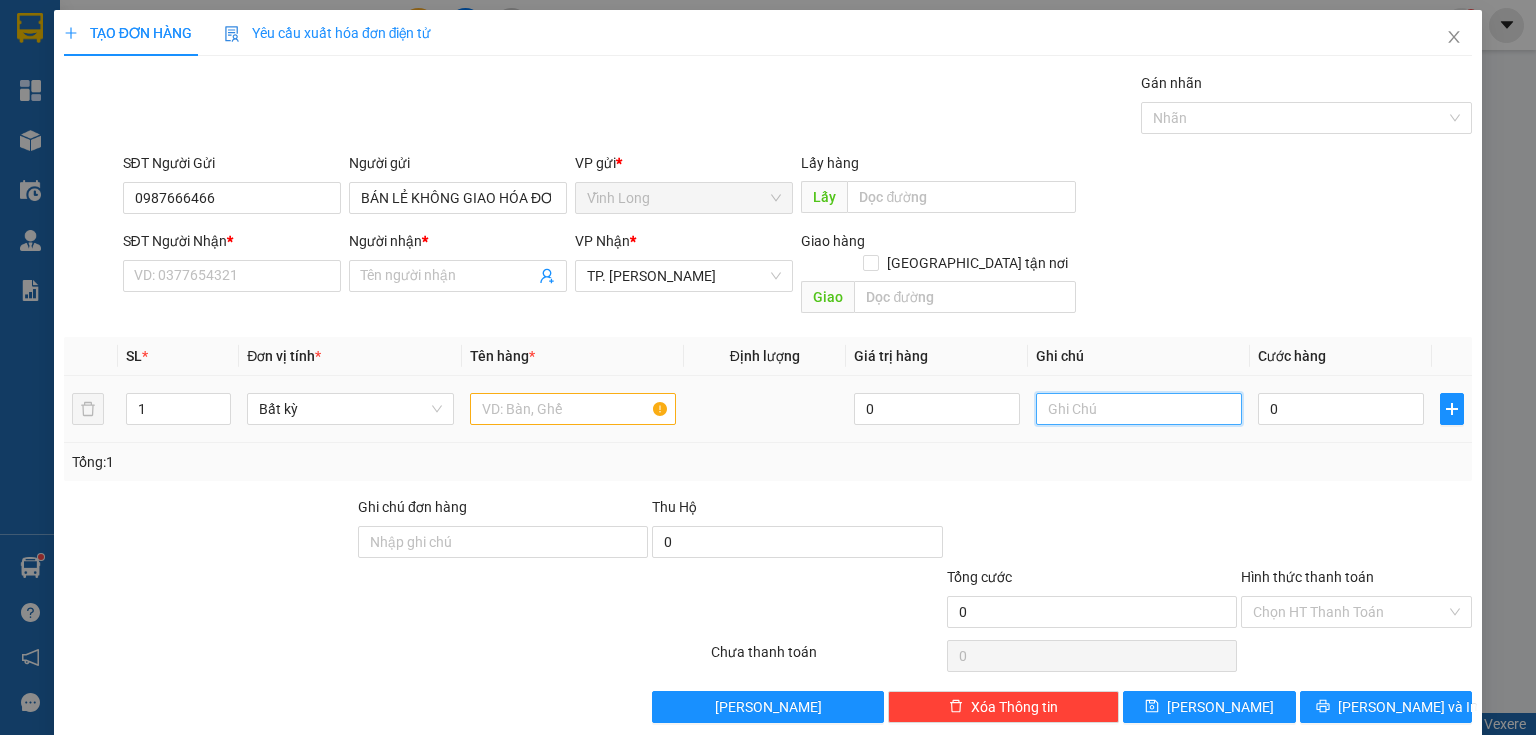drag, startPoint x: 1120, startPoint y: 388, endPoint x: 1138, endPoint y: 338, distance: 53.14132 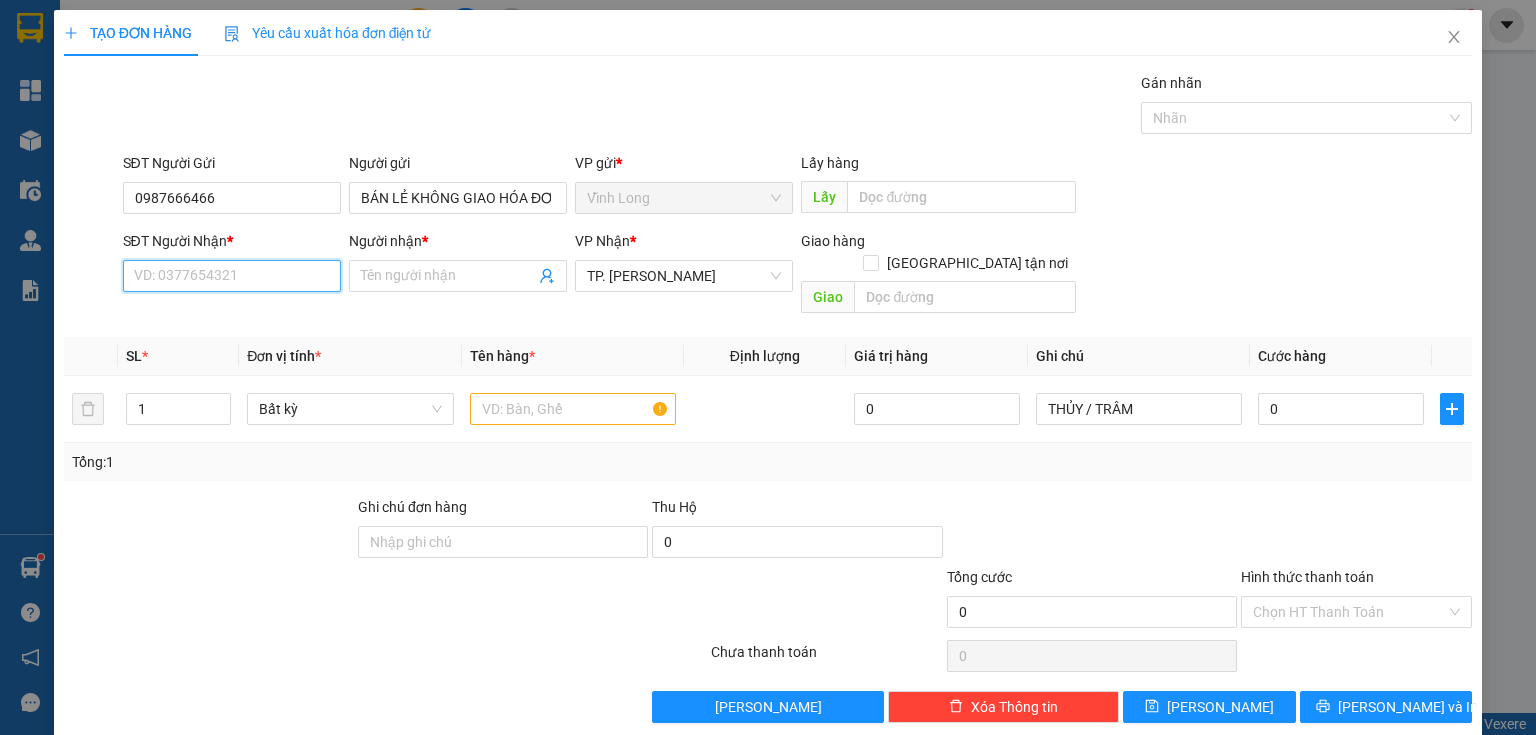 click on "SĐT Người Nhận  *" at bounding box center (232, 276) 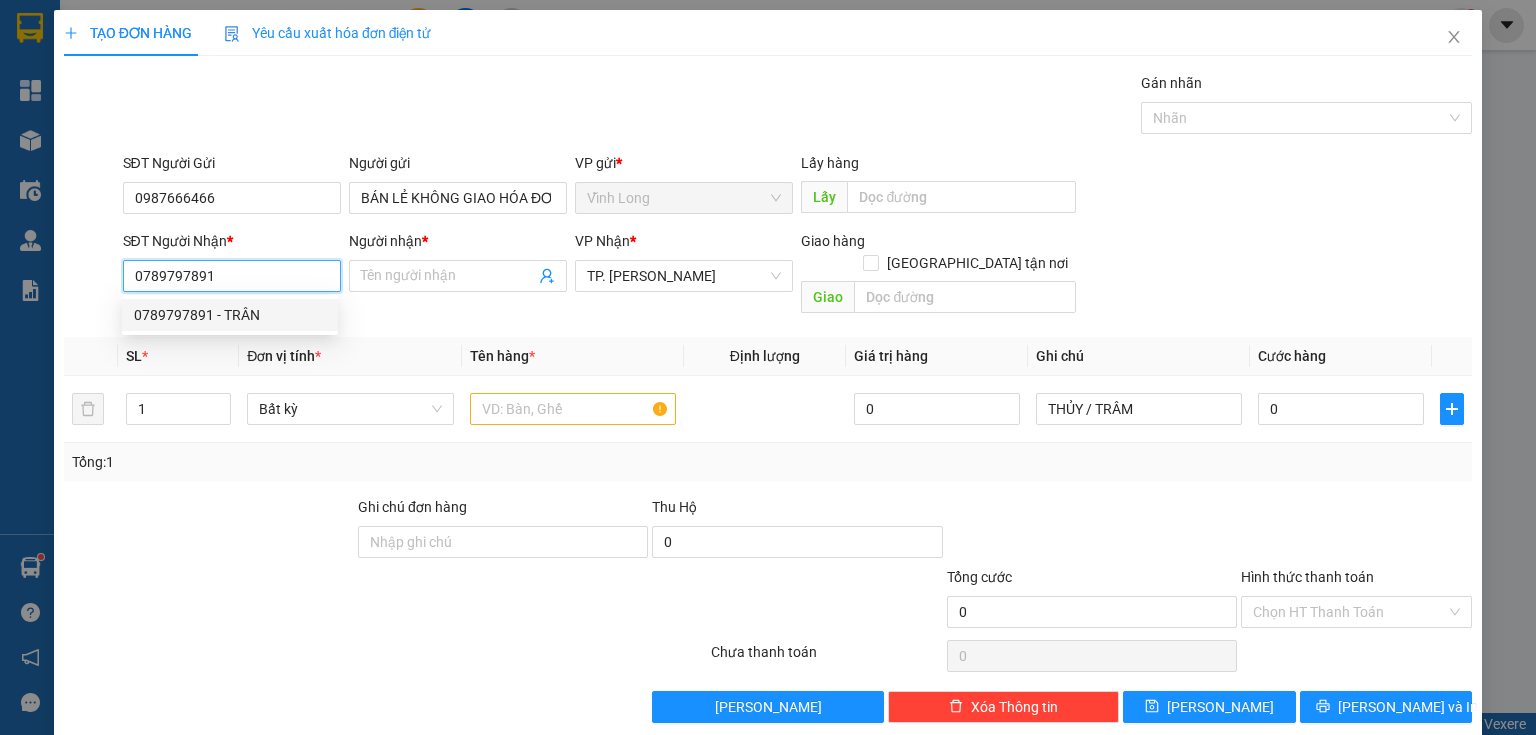 click on "0789797891 - TRÂN" at bounding box center (230, 315) 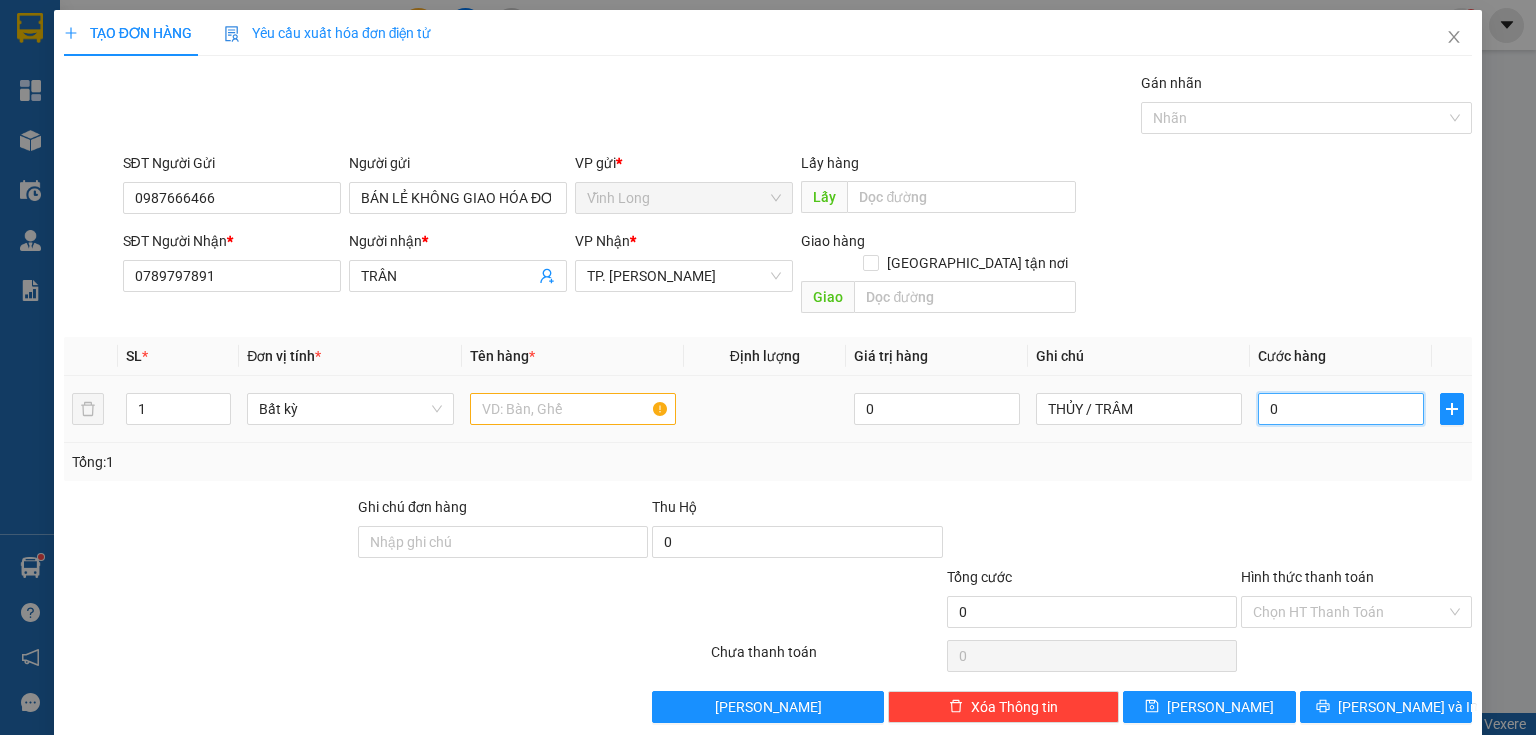 click on "0" at bounding box center [1341, 409] 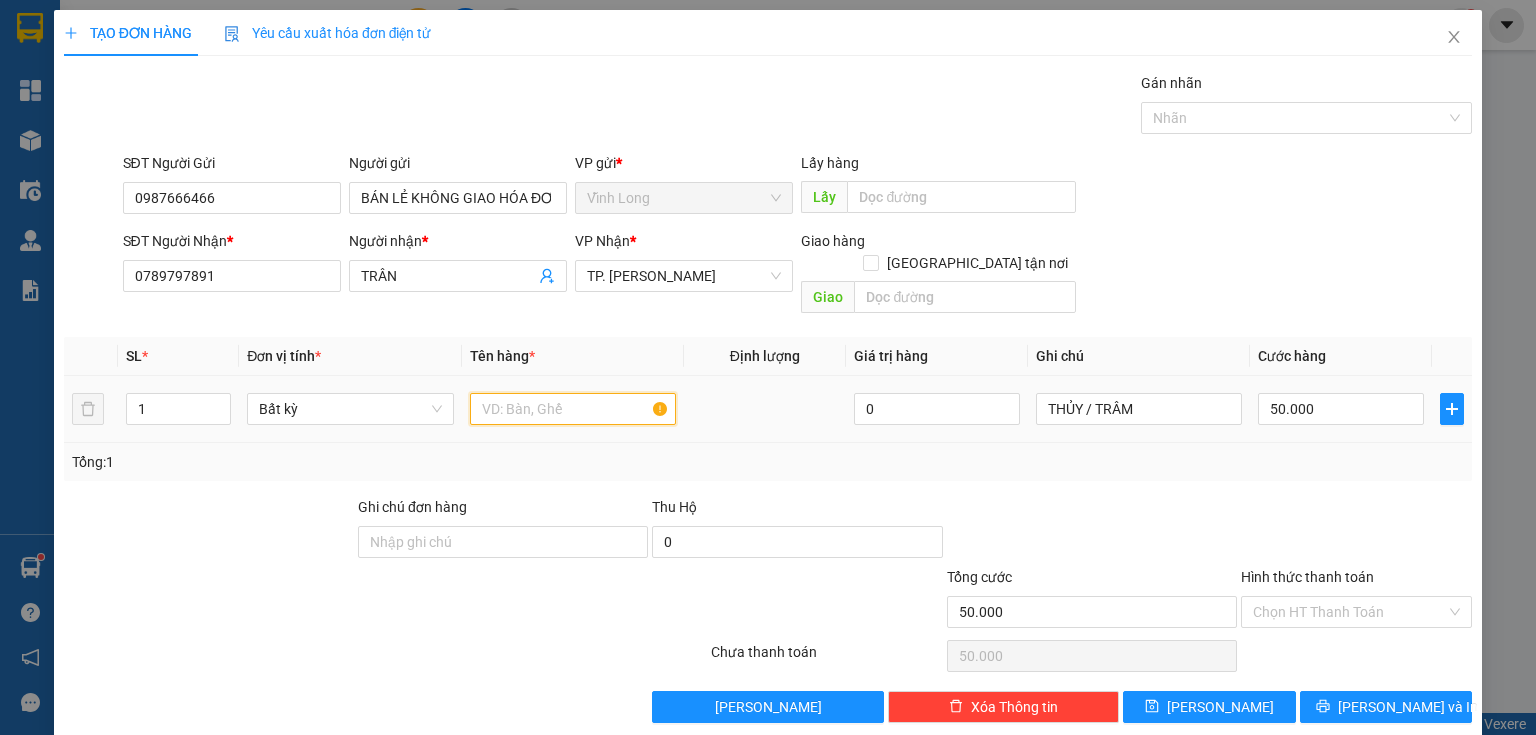 click at bounding box center (573, 409) 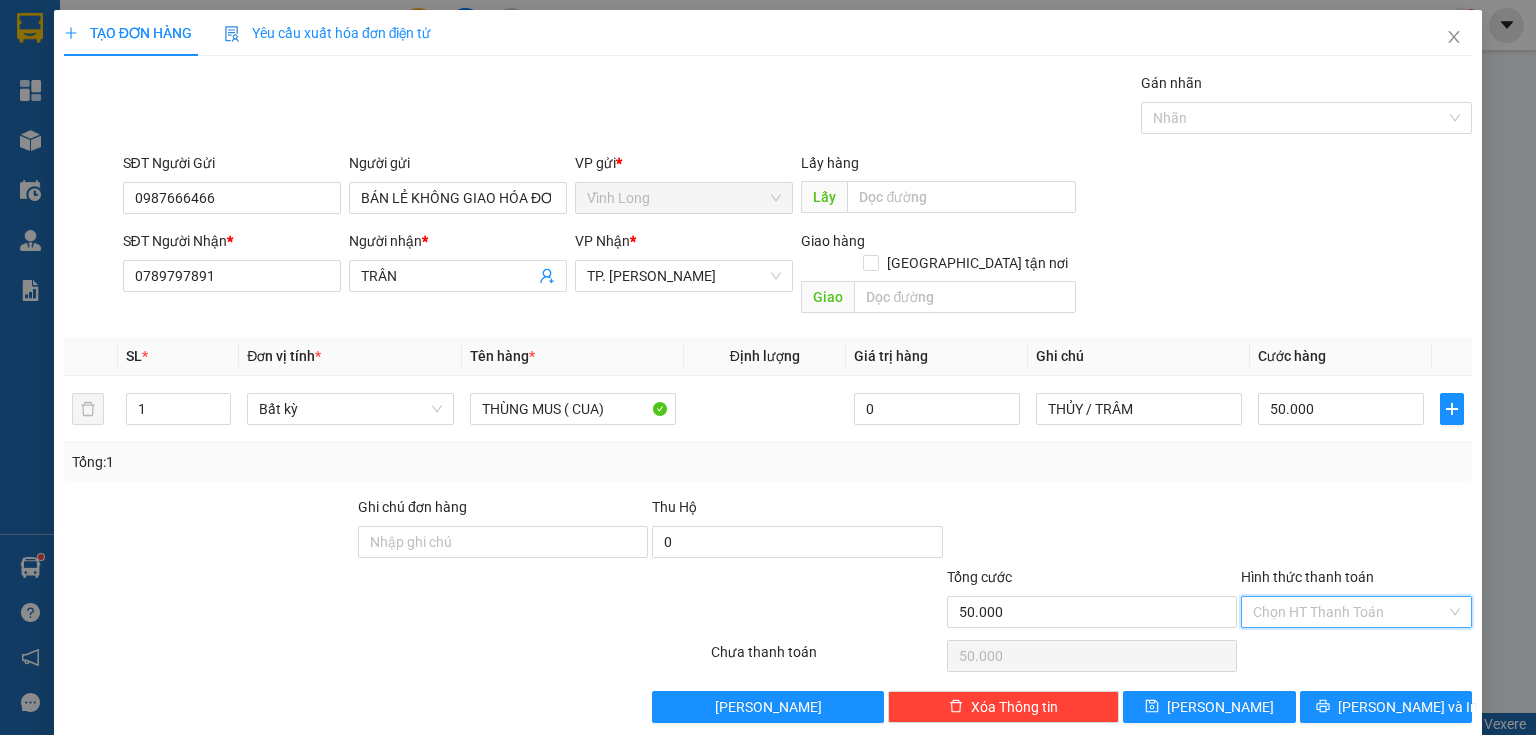 click on "Hình thức thanh toán" at bounding box center (1349, 612) 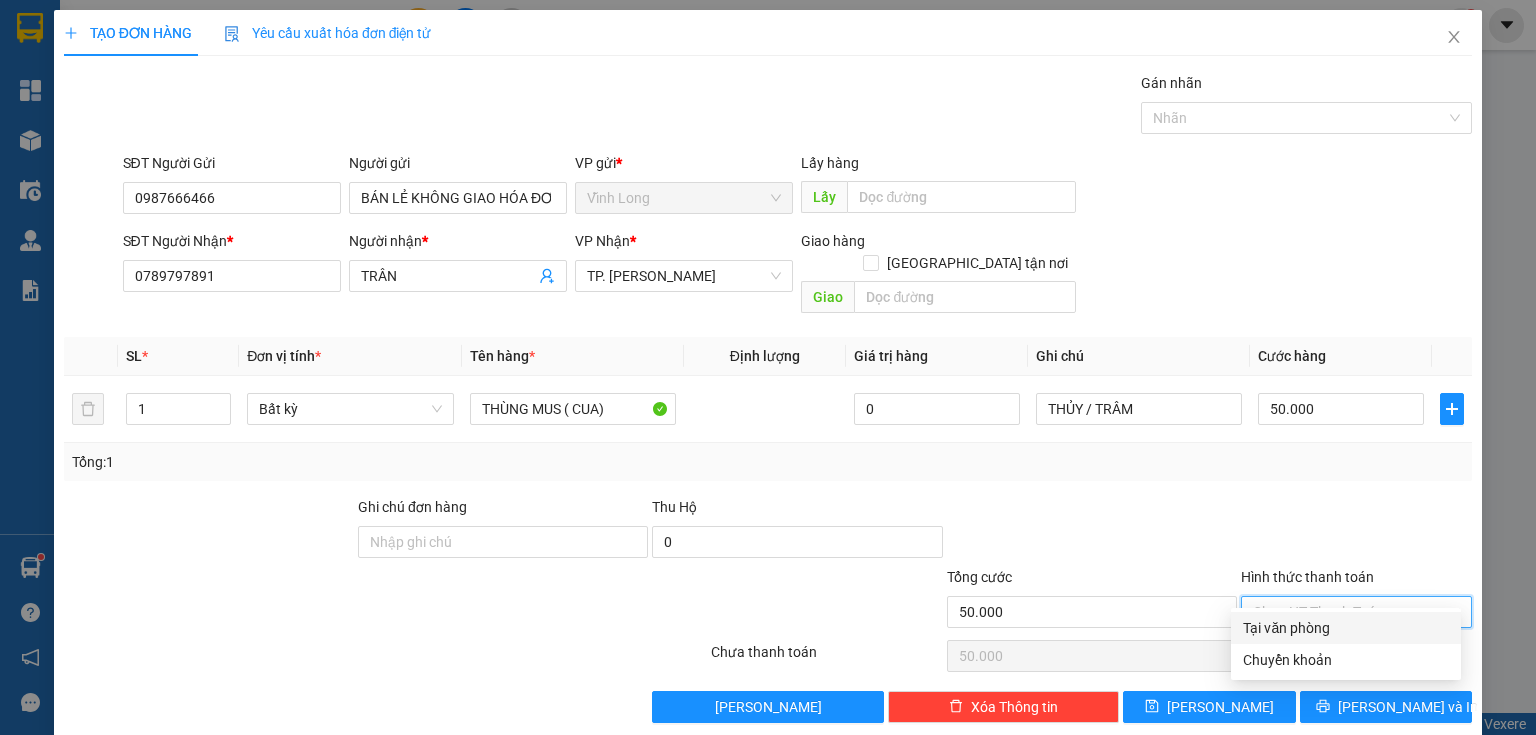 click on "Tại văn phòng" at bounding box center [1346, 628] 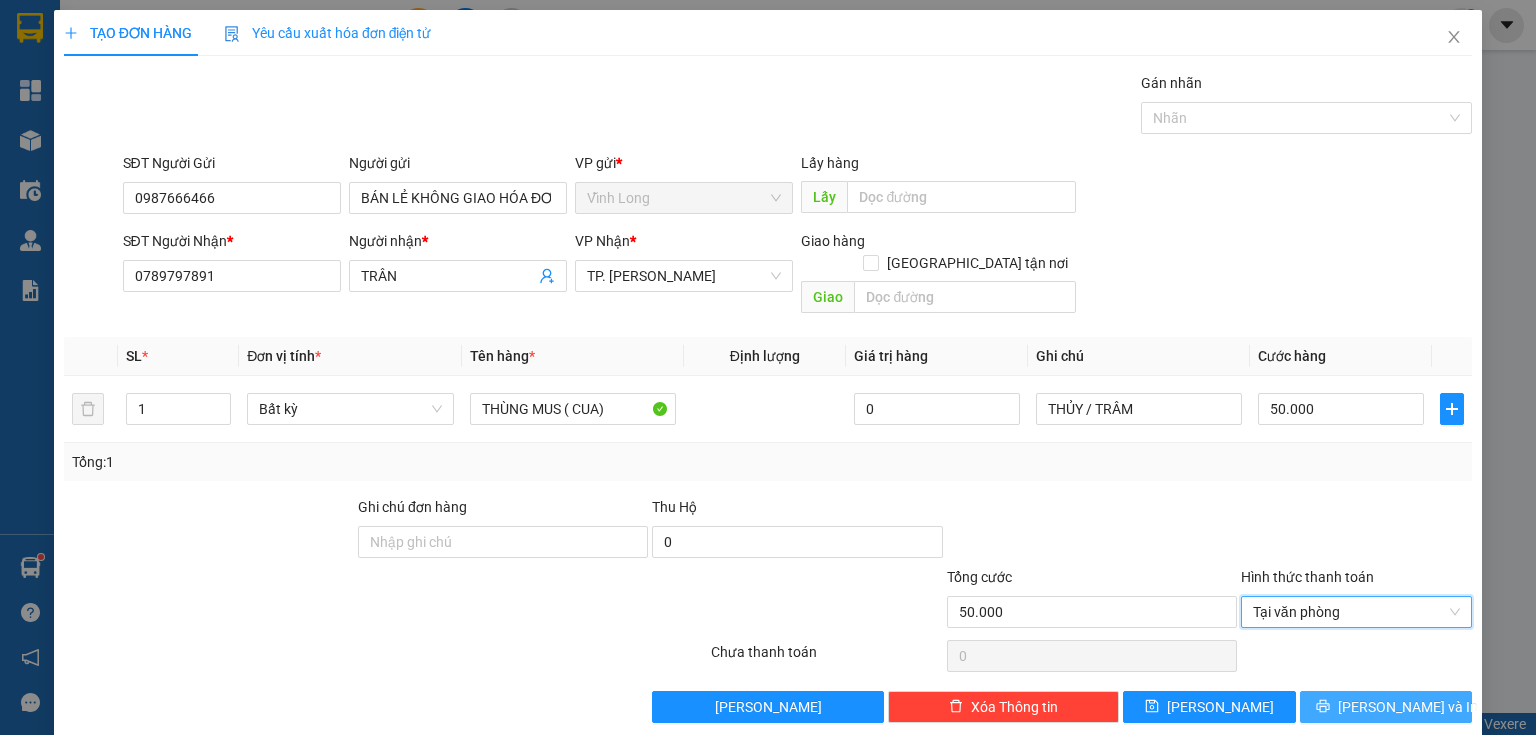 click on "Lưu và In" at bounding box center [1386, 707] 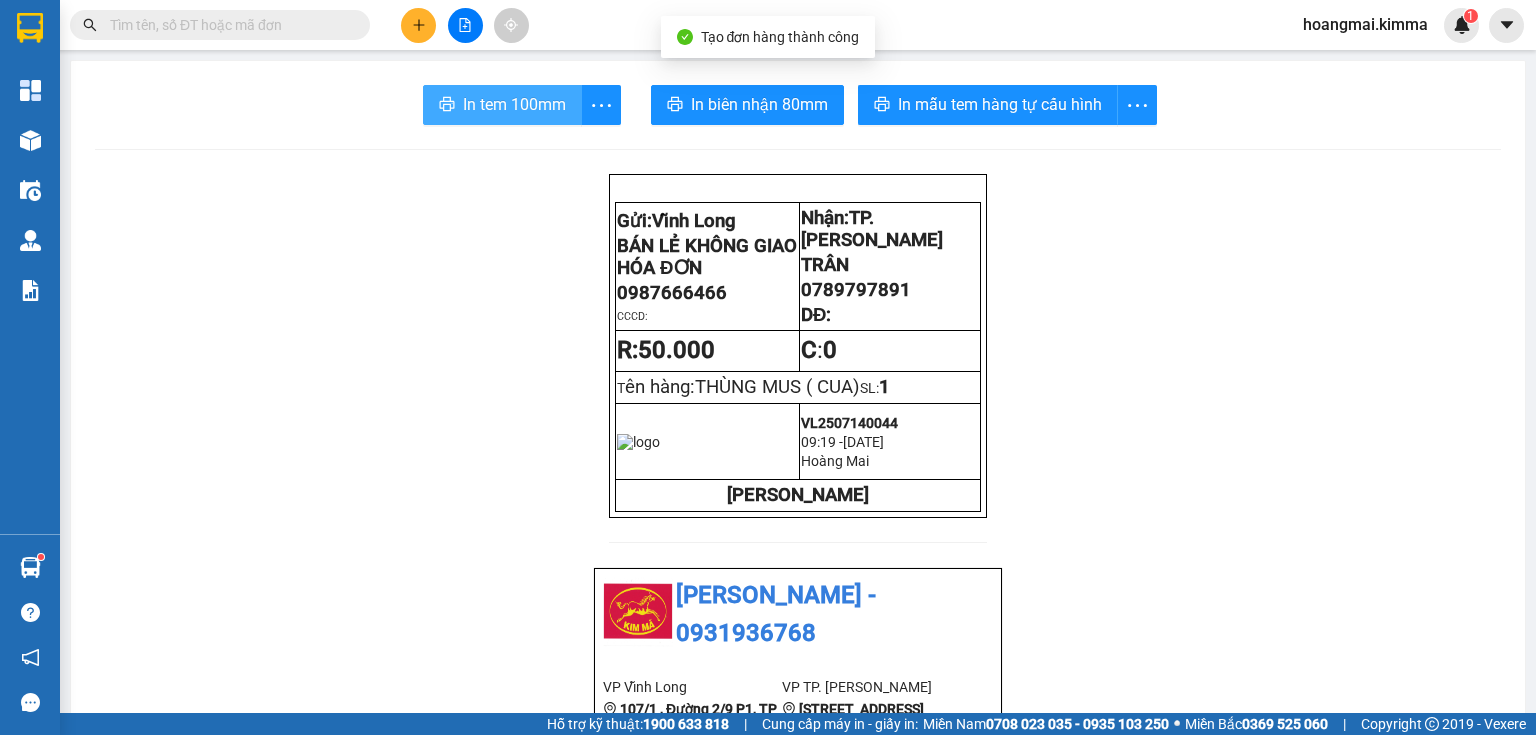 click on "In tem 100mm" at bounding box center [514, 104] 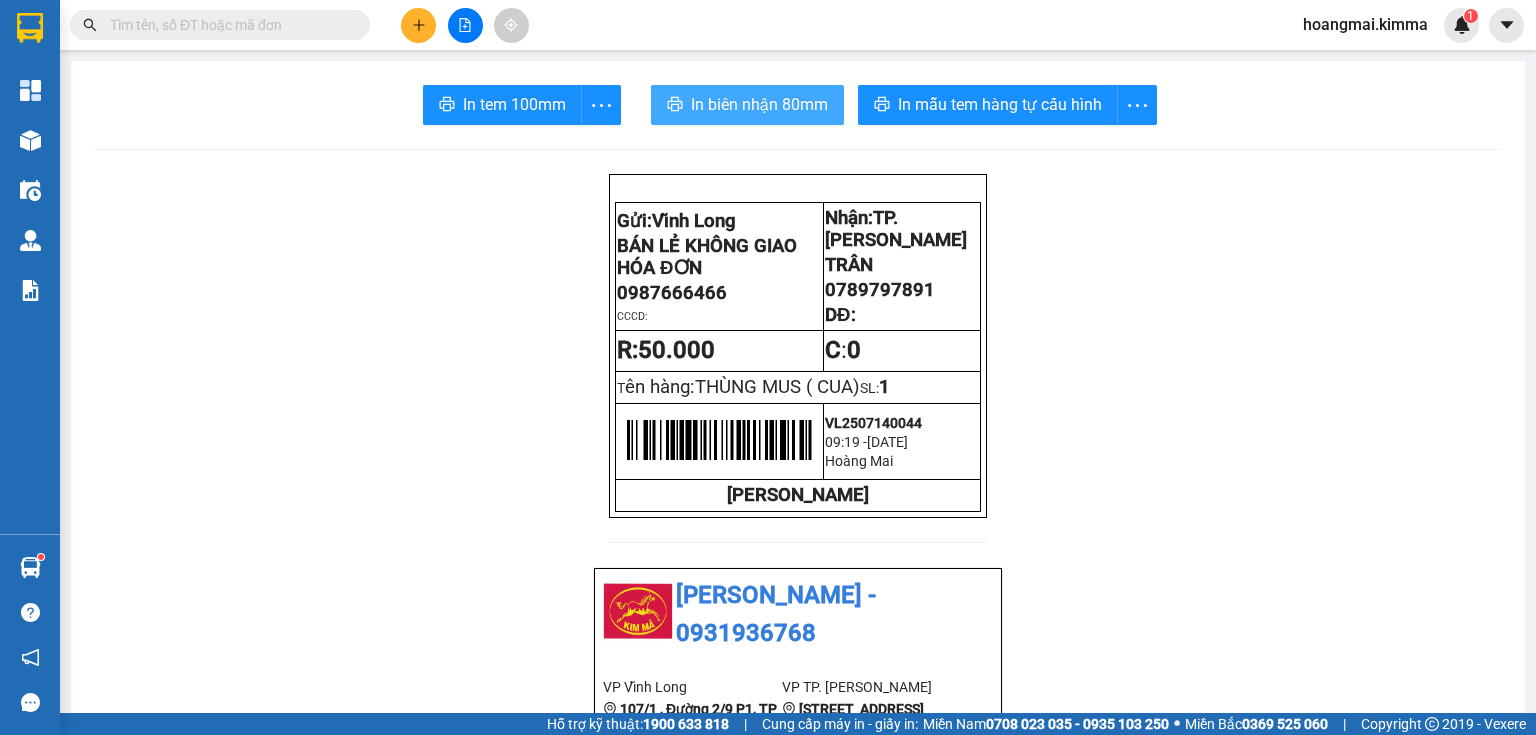 click on "In biên nhận 80mm" at bounding box center (759, 104) 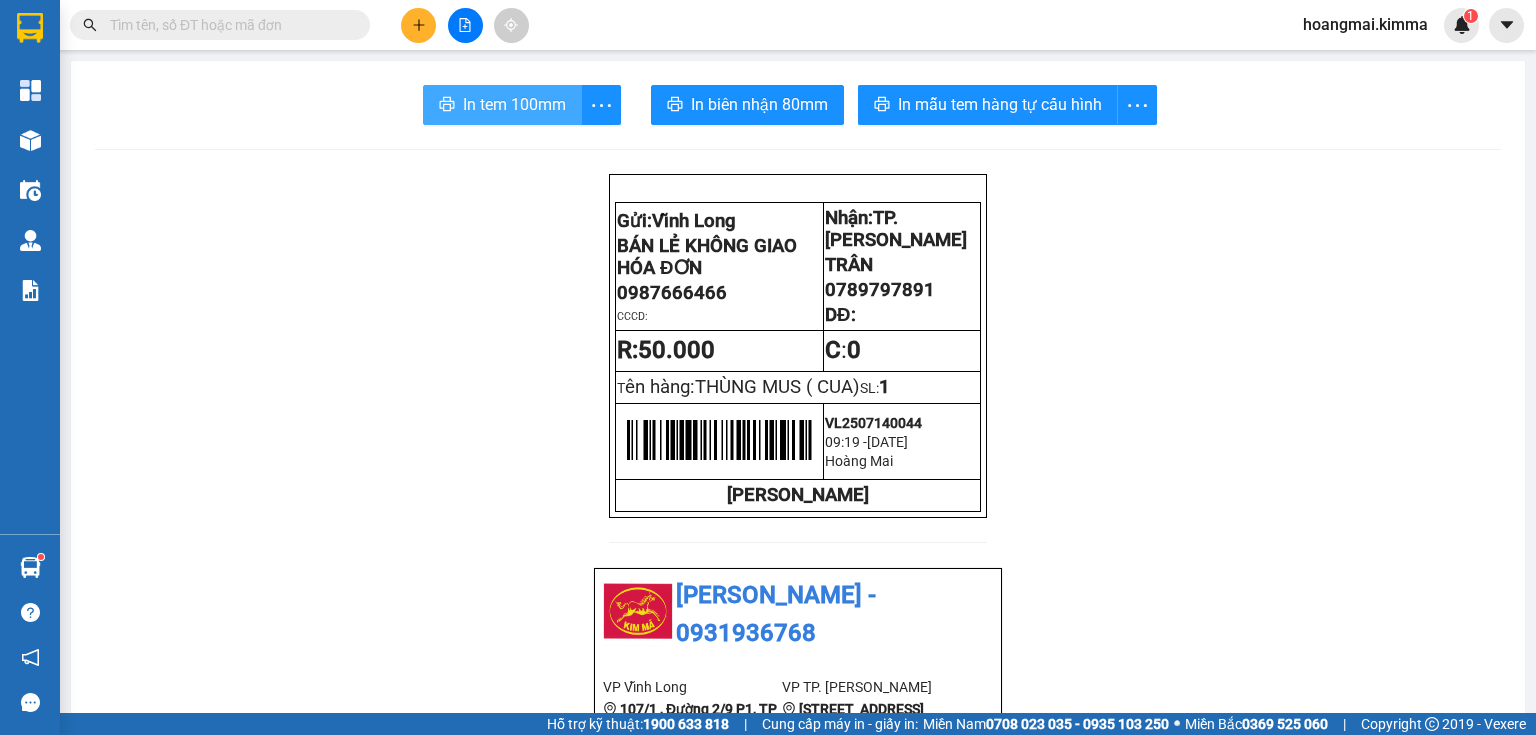 click on "In tem 100mm" at bounding box center (502, 105) 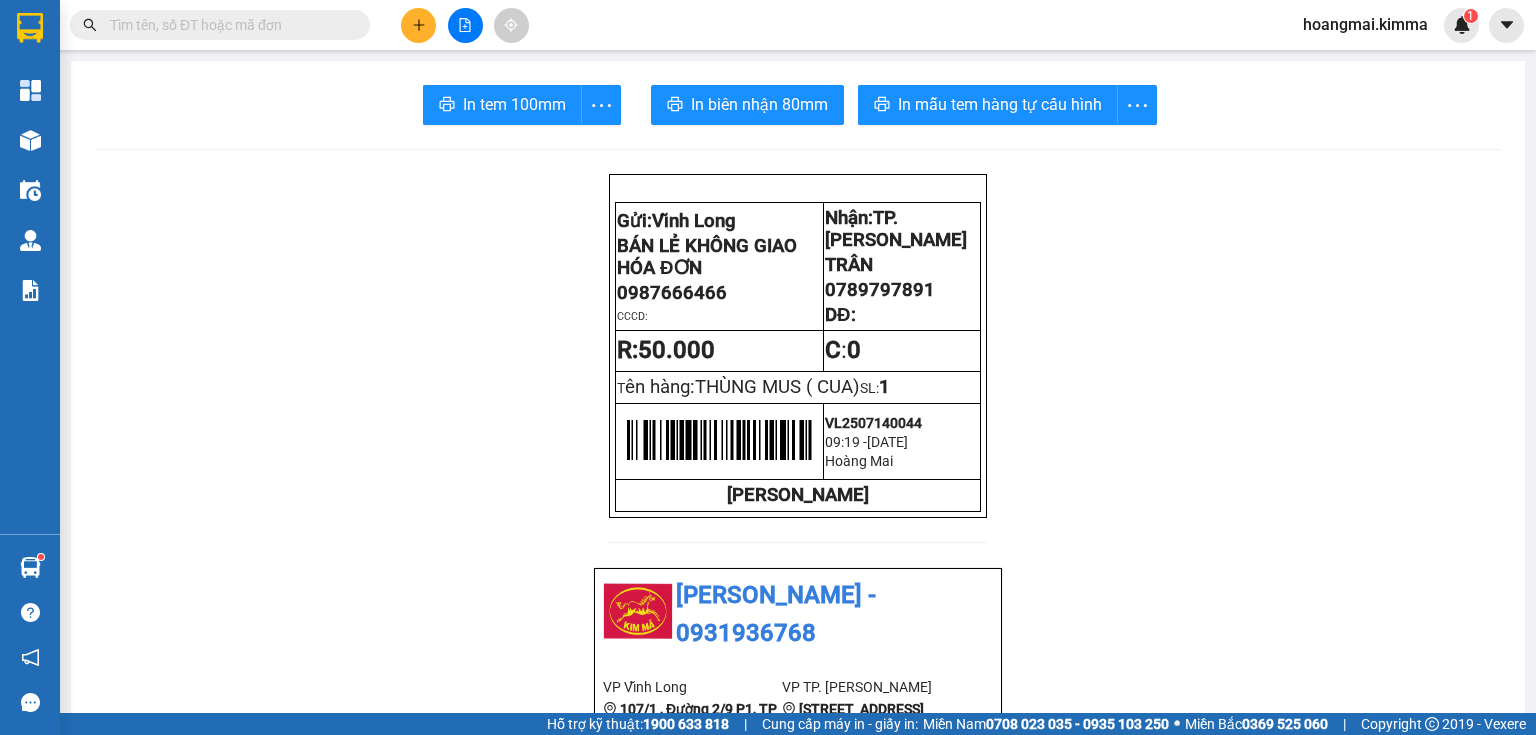 click 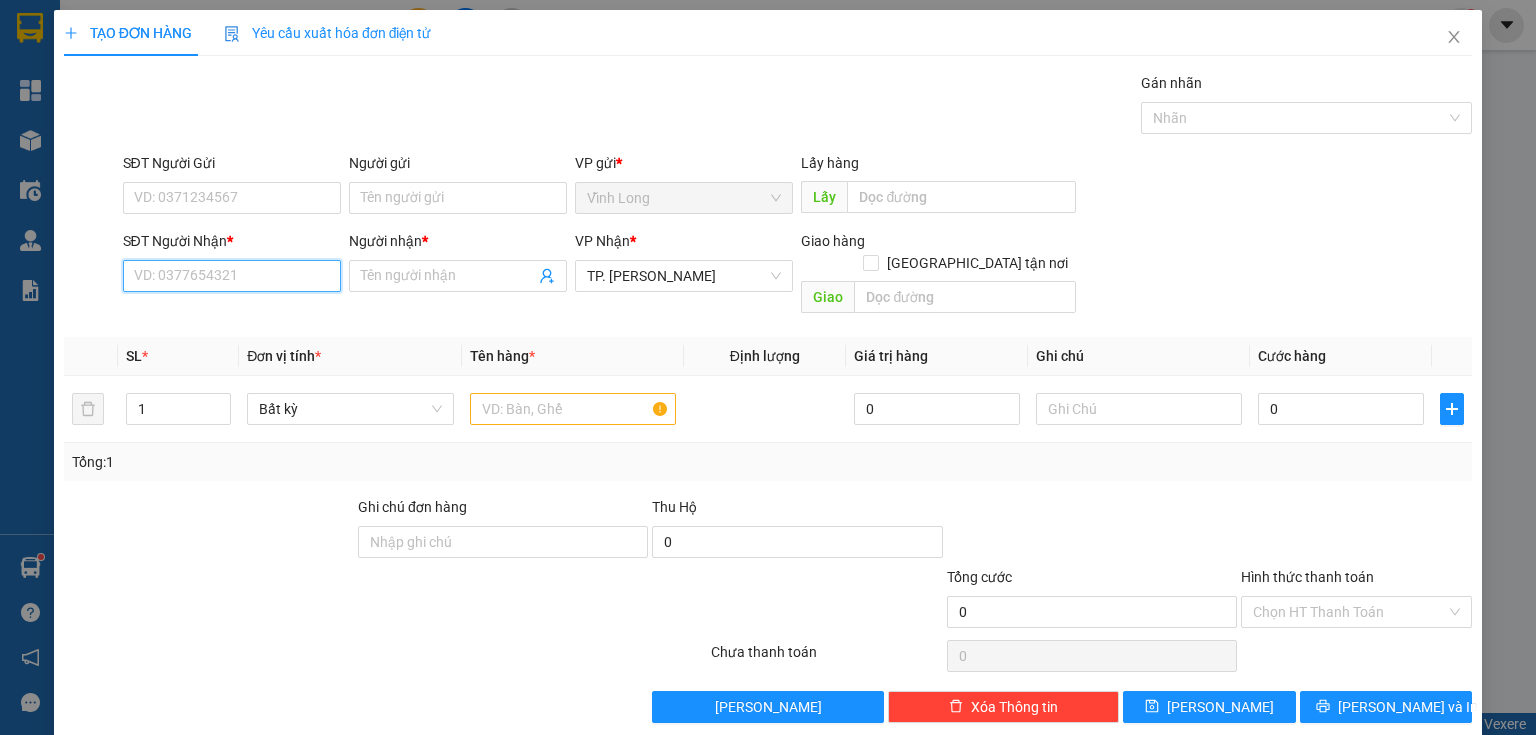 click on "SĐT Người Nhận  *" at bounding box center (232, 276) 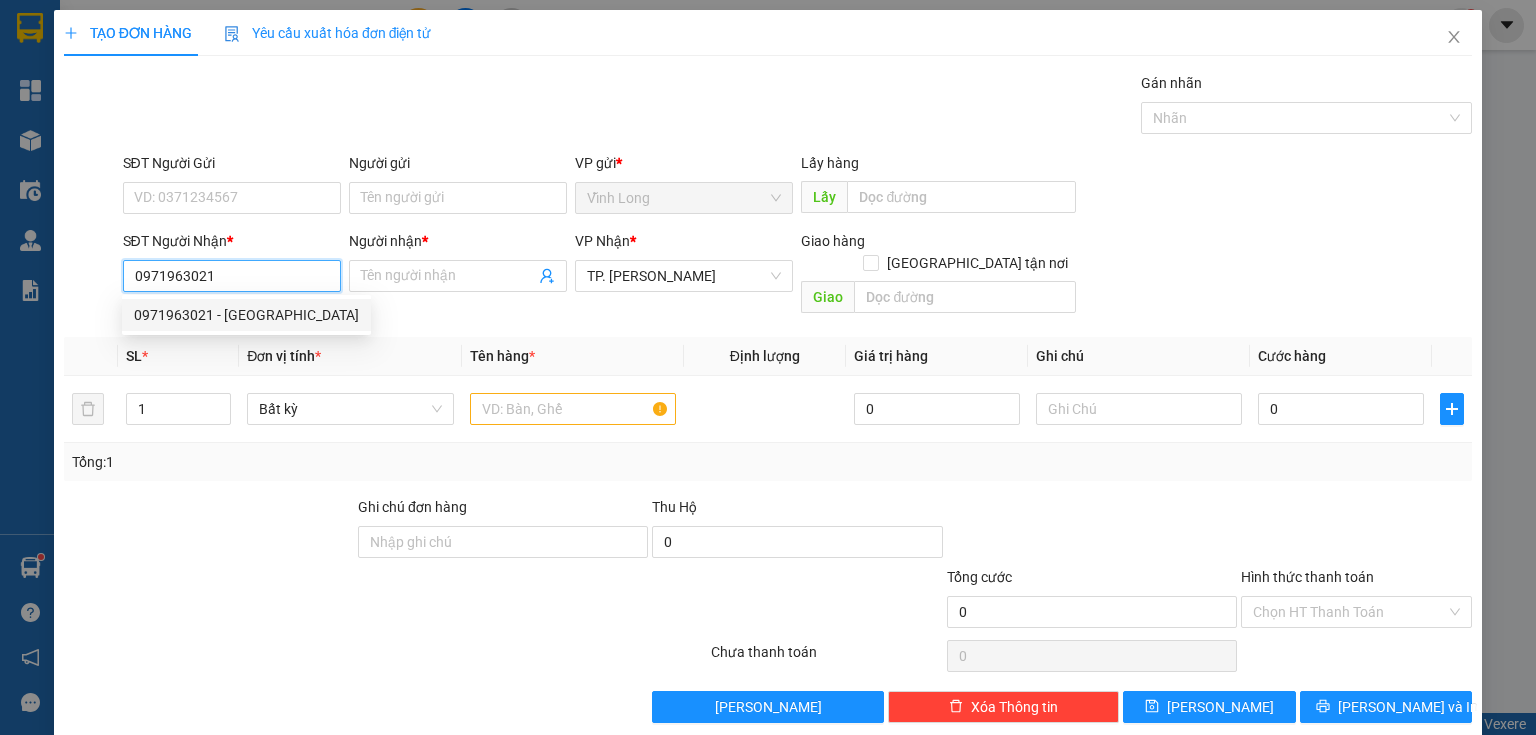 click on "0971963021 - ĐAN THANH" at bounding box center (246, 315) 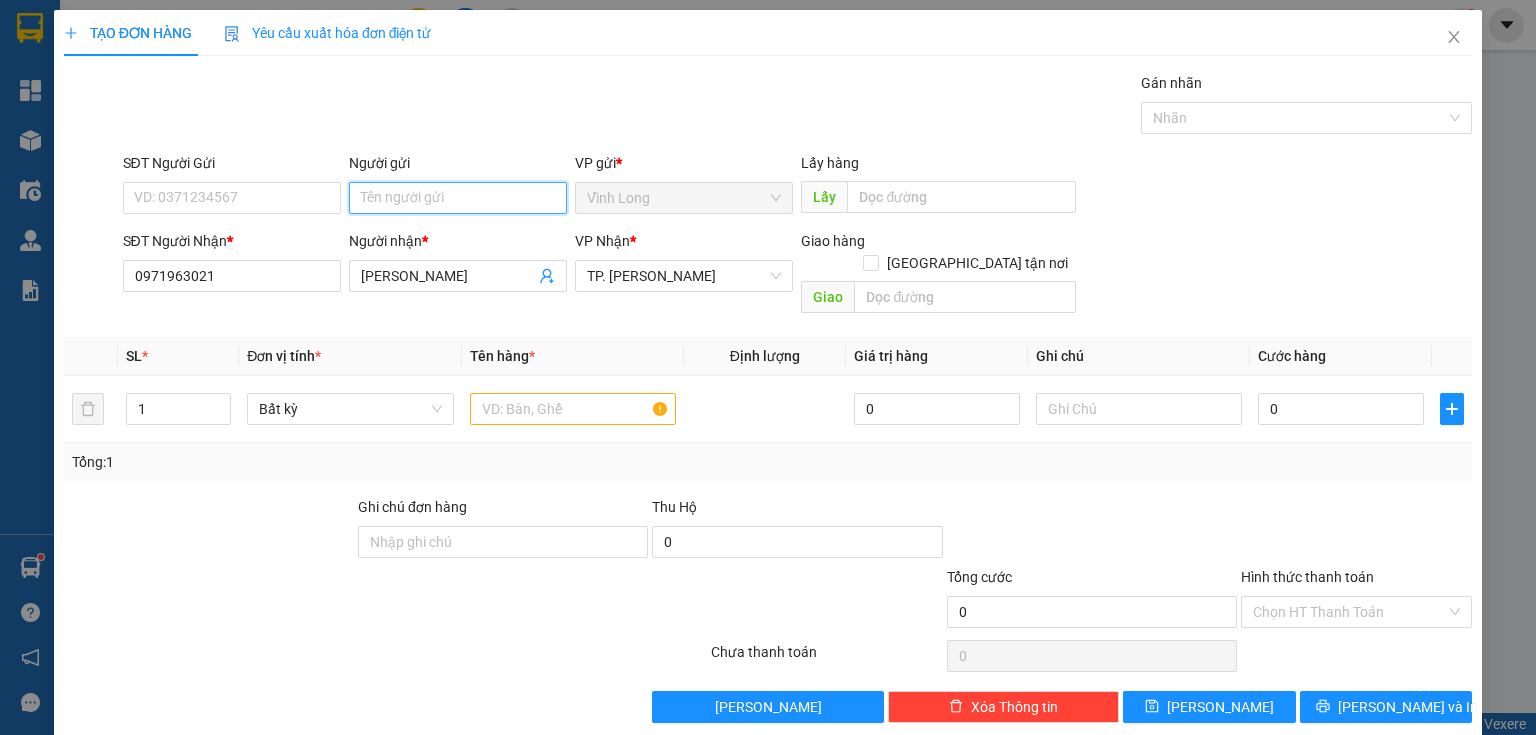 click on "Người gửi" at bounding box center [458, 198] 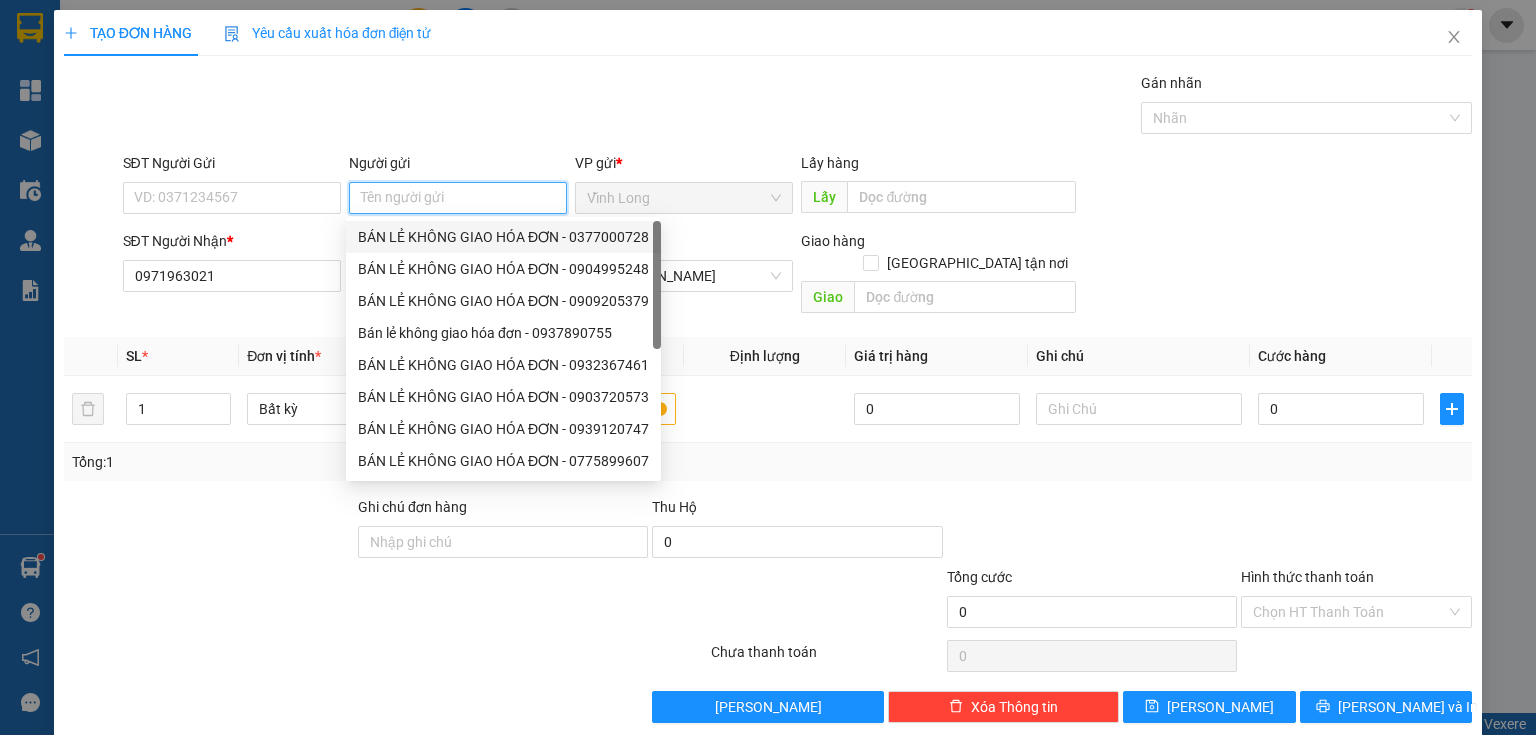 click on "BÁN LẺ KHÔNG GIAO HÓA ĐƠN - 0377000728" at bounding box center (503, 237) 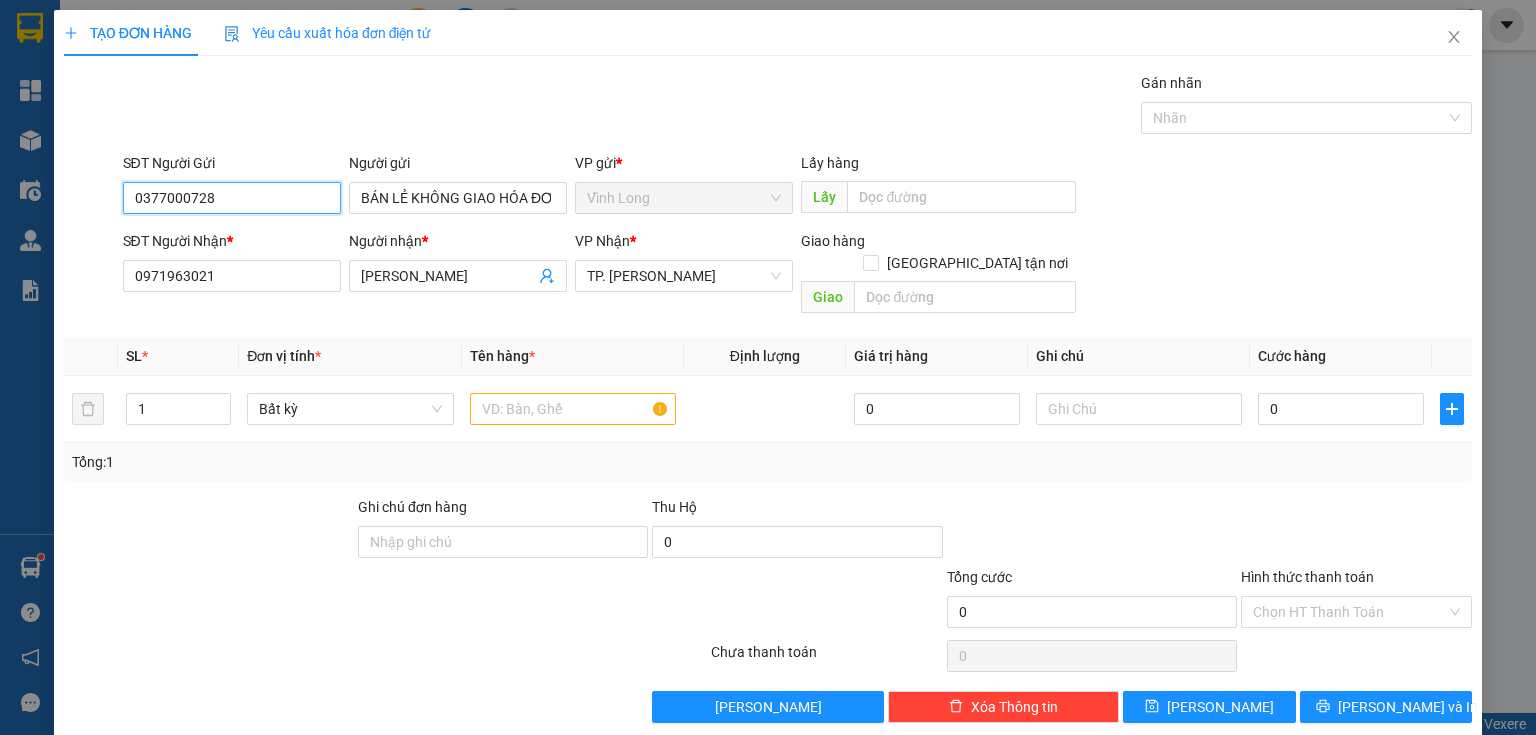 drag, startPoint x: 207, startPoint y: 191, endPoint x: 30, endPoint y: 220, distance: 179.35997 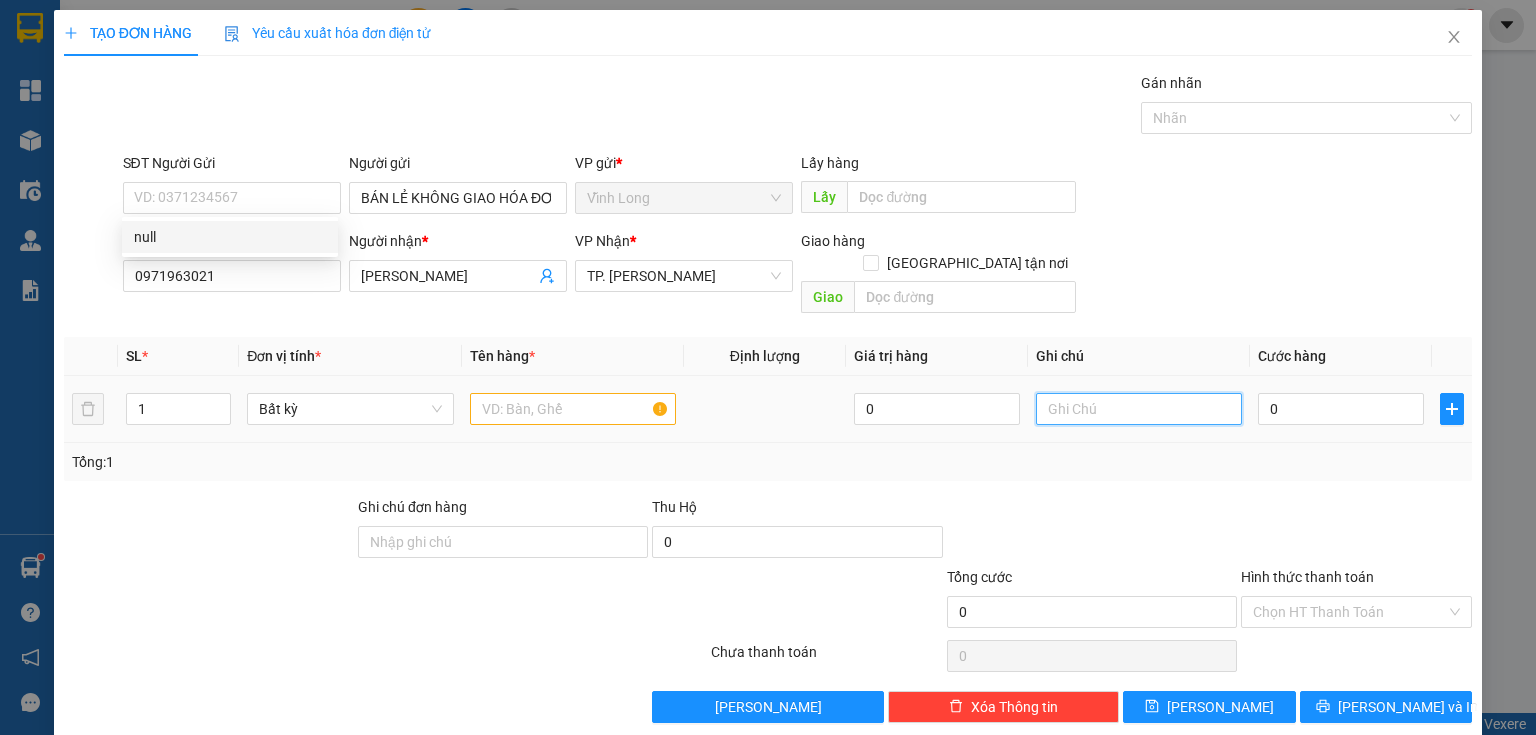 click at bounding box center [1139, 409] 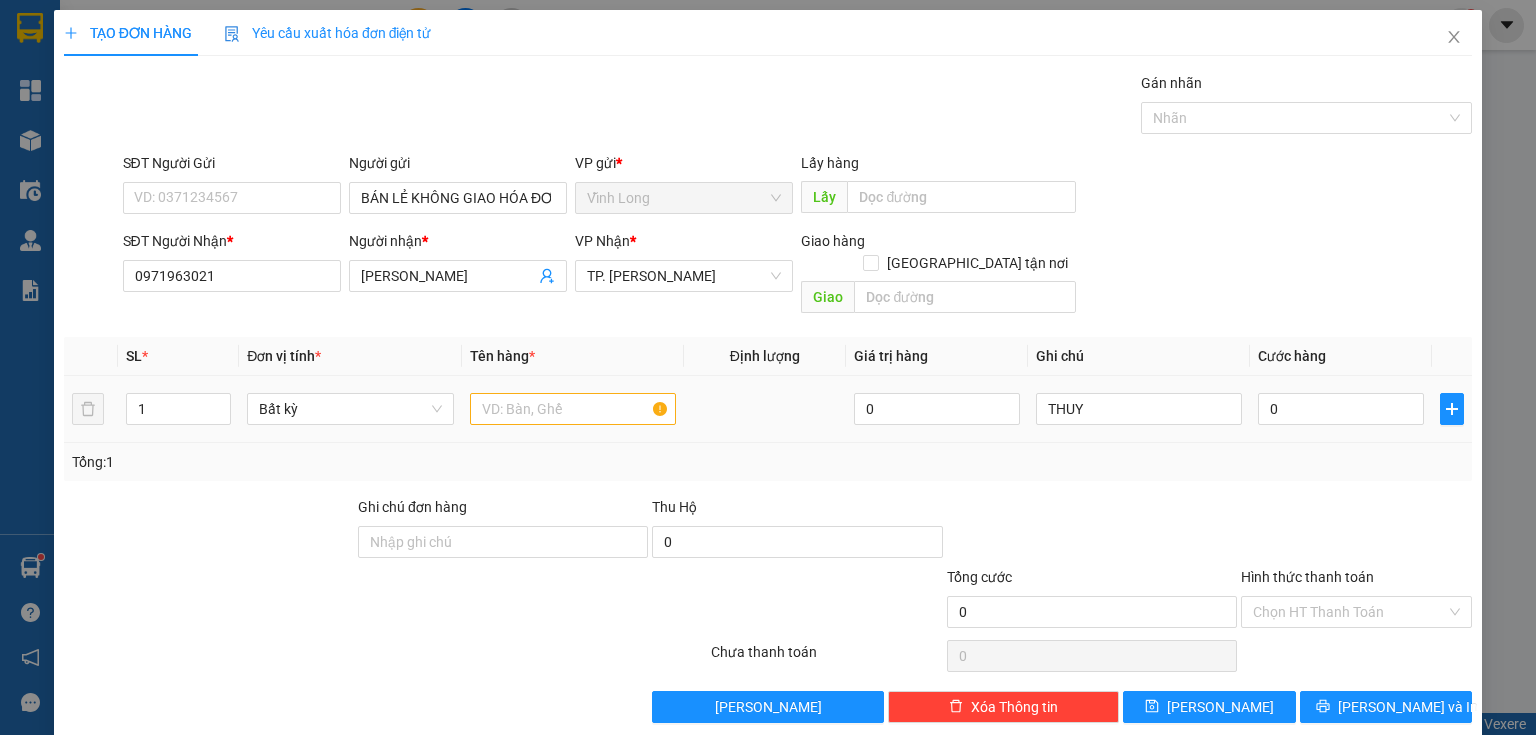 click on "0" at bounding box center (1341, 409) 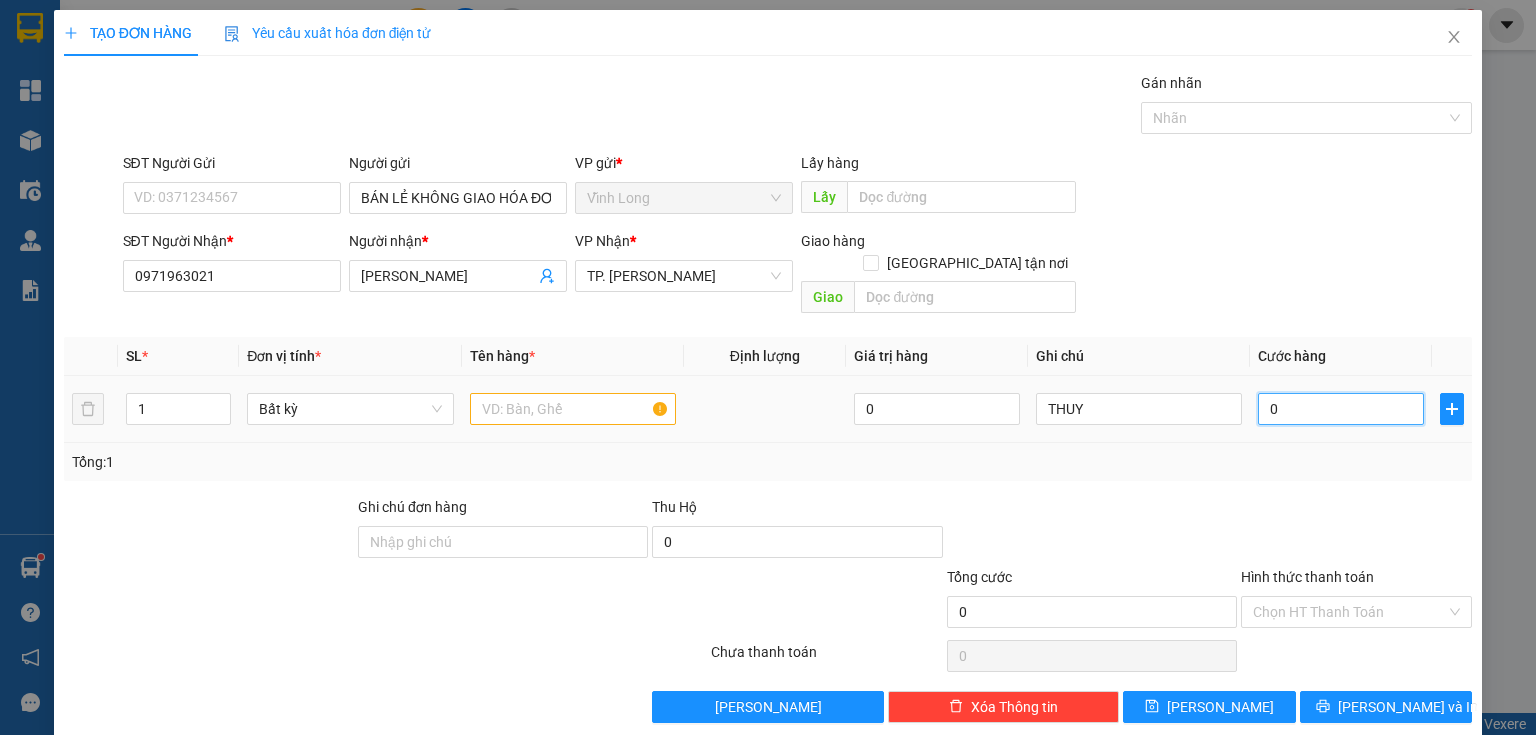 click on "0" at bounding box center [1341, 409] 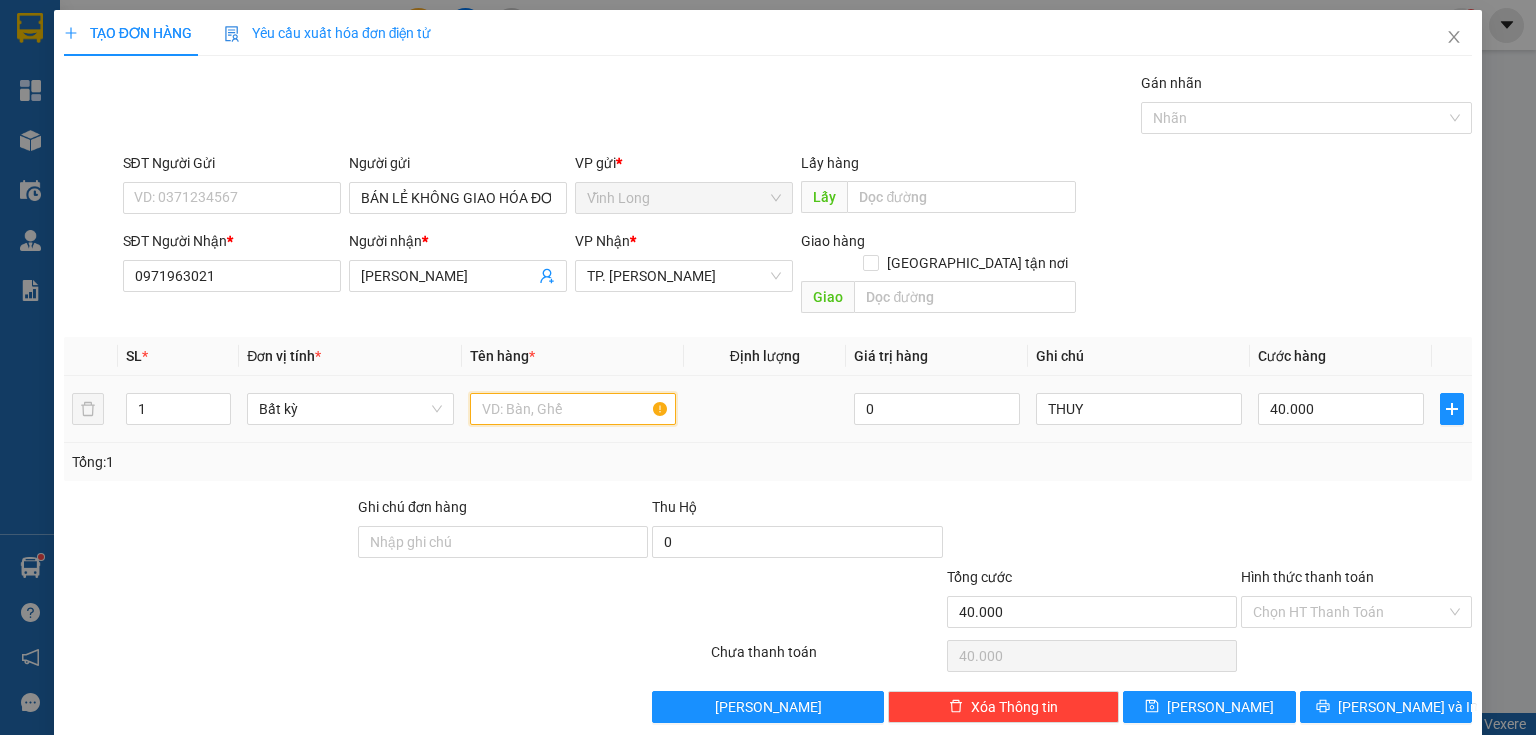 click at bounding box center [573, 409] 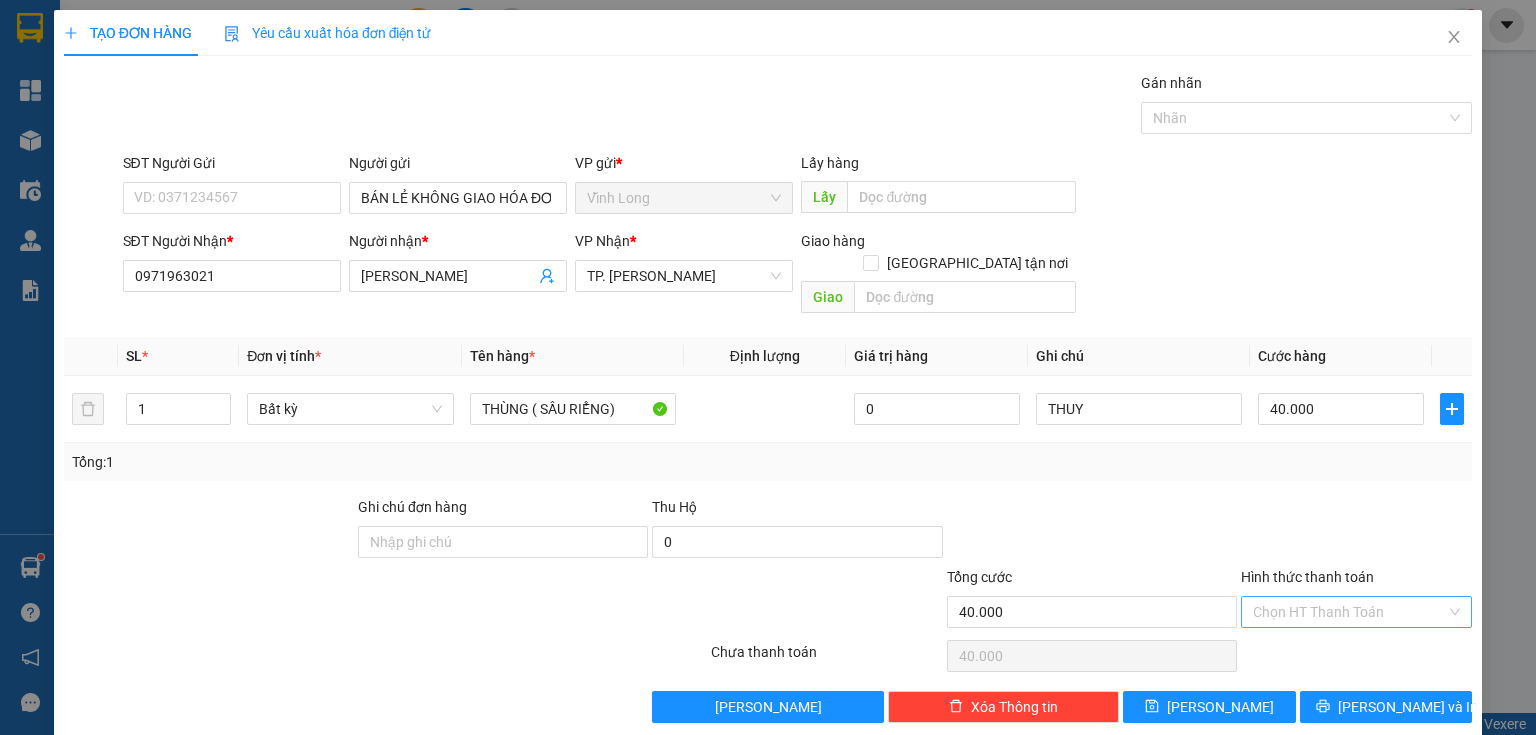 click on "Hình thức thanh toán" at bounding box center [1349, 612] 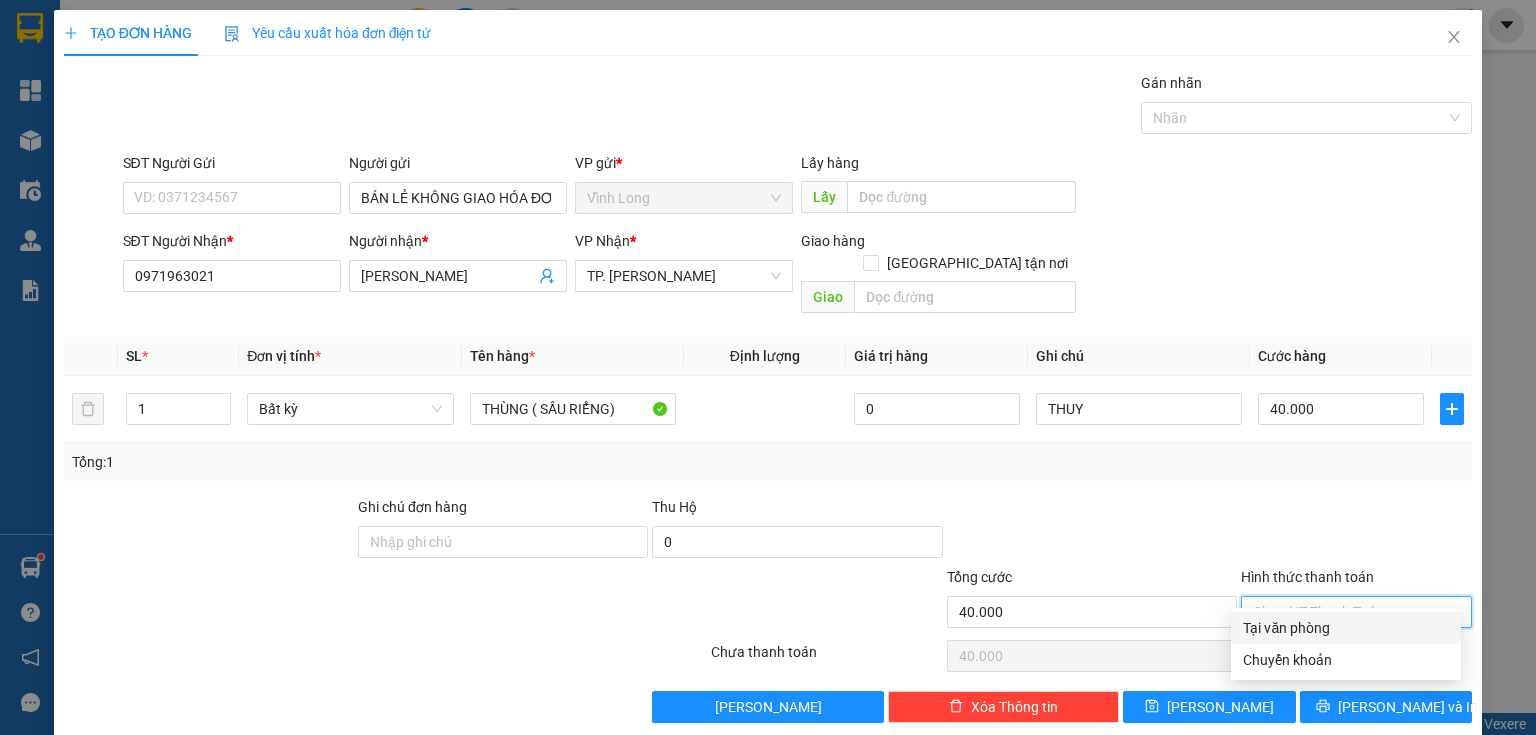 drag, startPoint x: 1304, startPoint y: 636, endPoint x: 1294, endPoint y: 627, distance: 13.453624 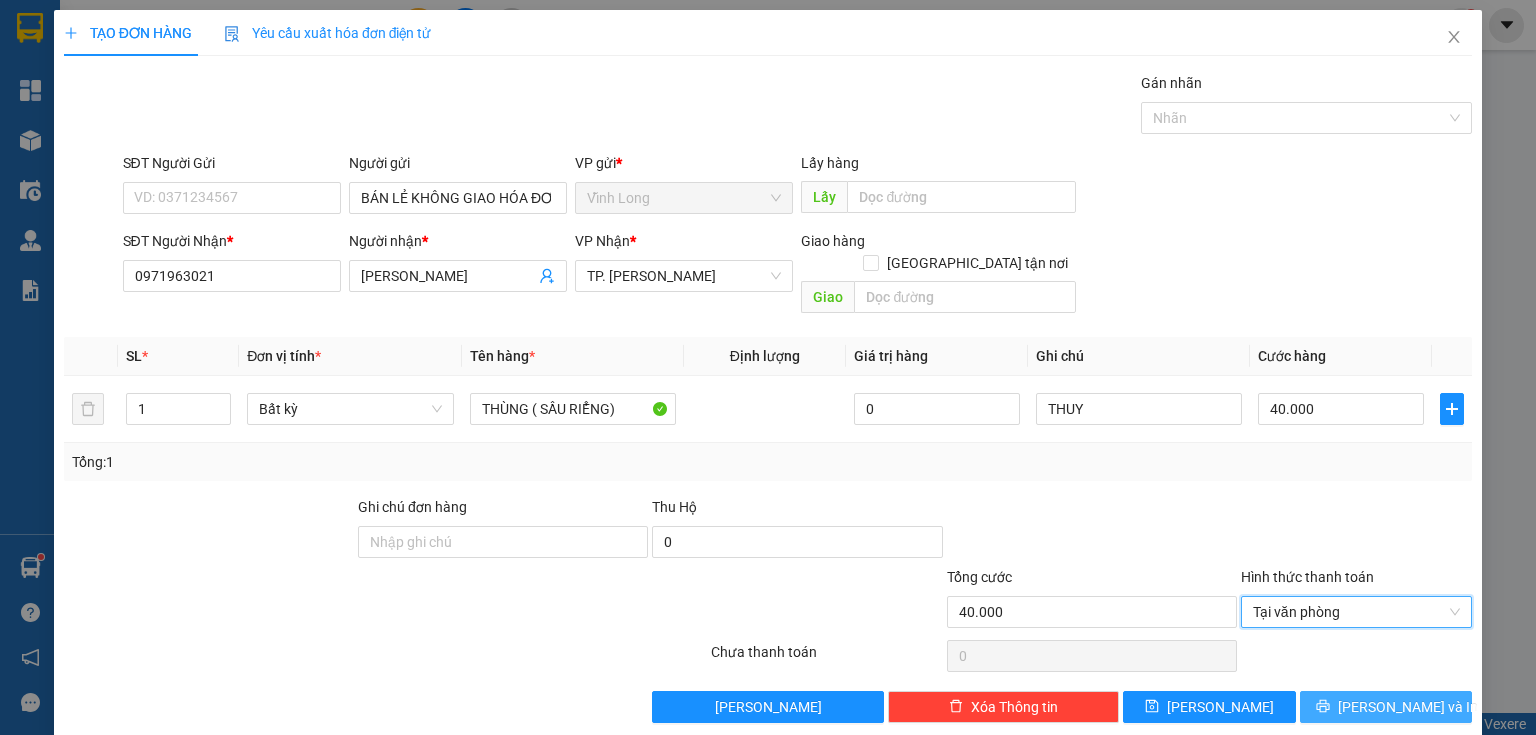 click on "Lưu và In" at bounding box center (1386, 707) 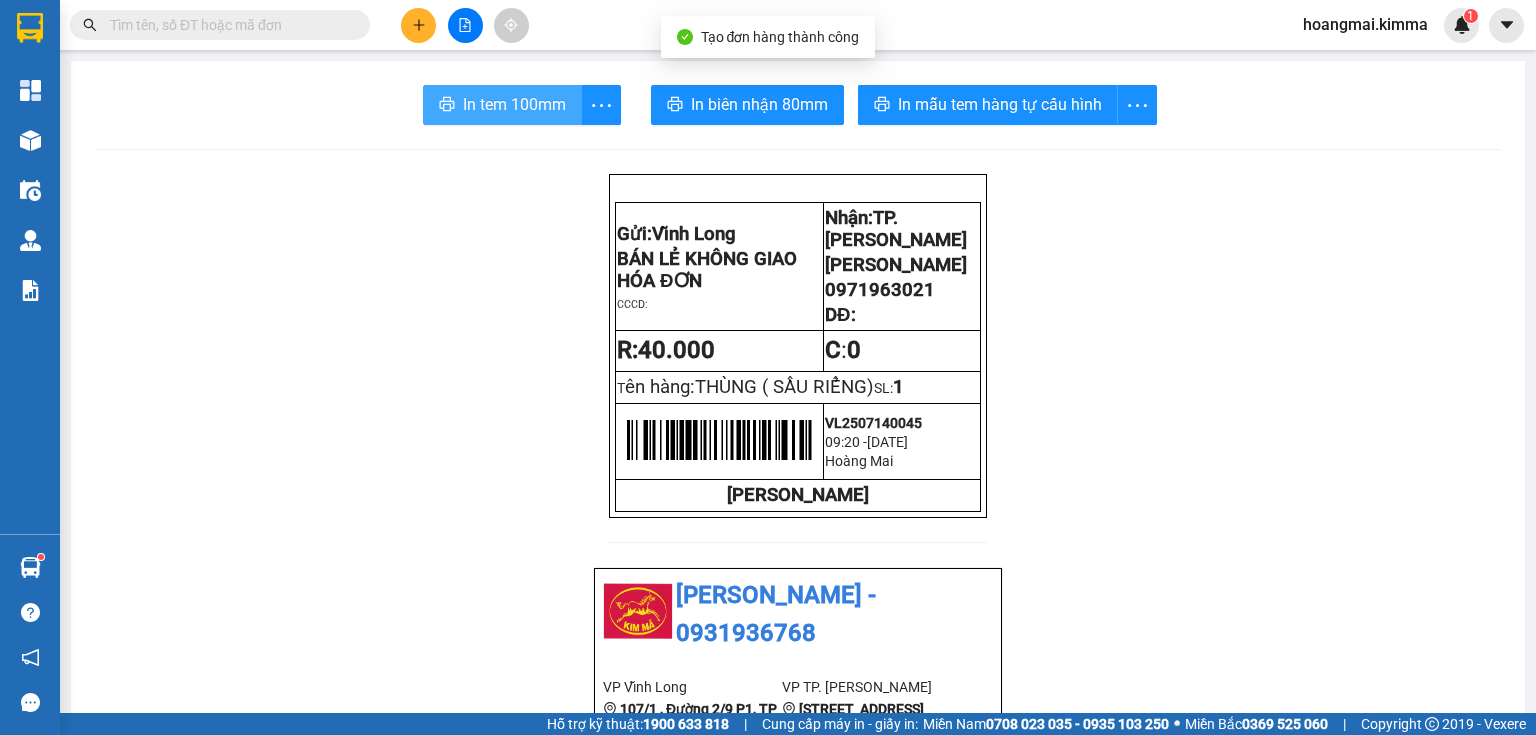 click on "In tem 100mm" at bounding box center (514, 104) 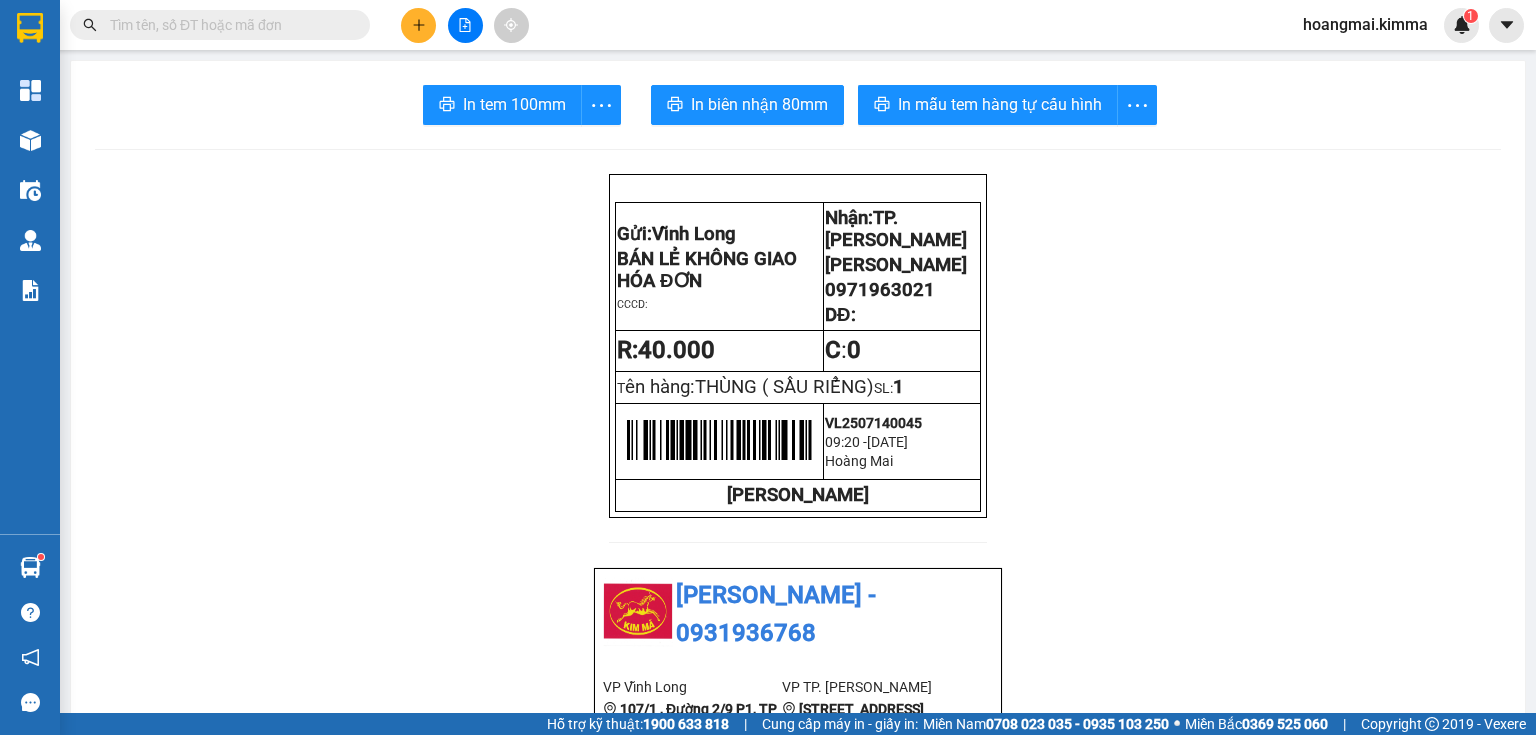 click at bounding box center [418, 25] 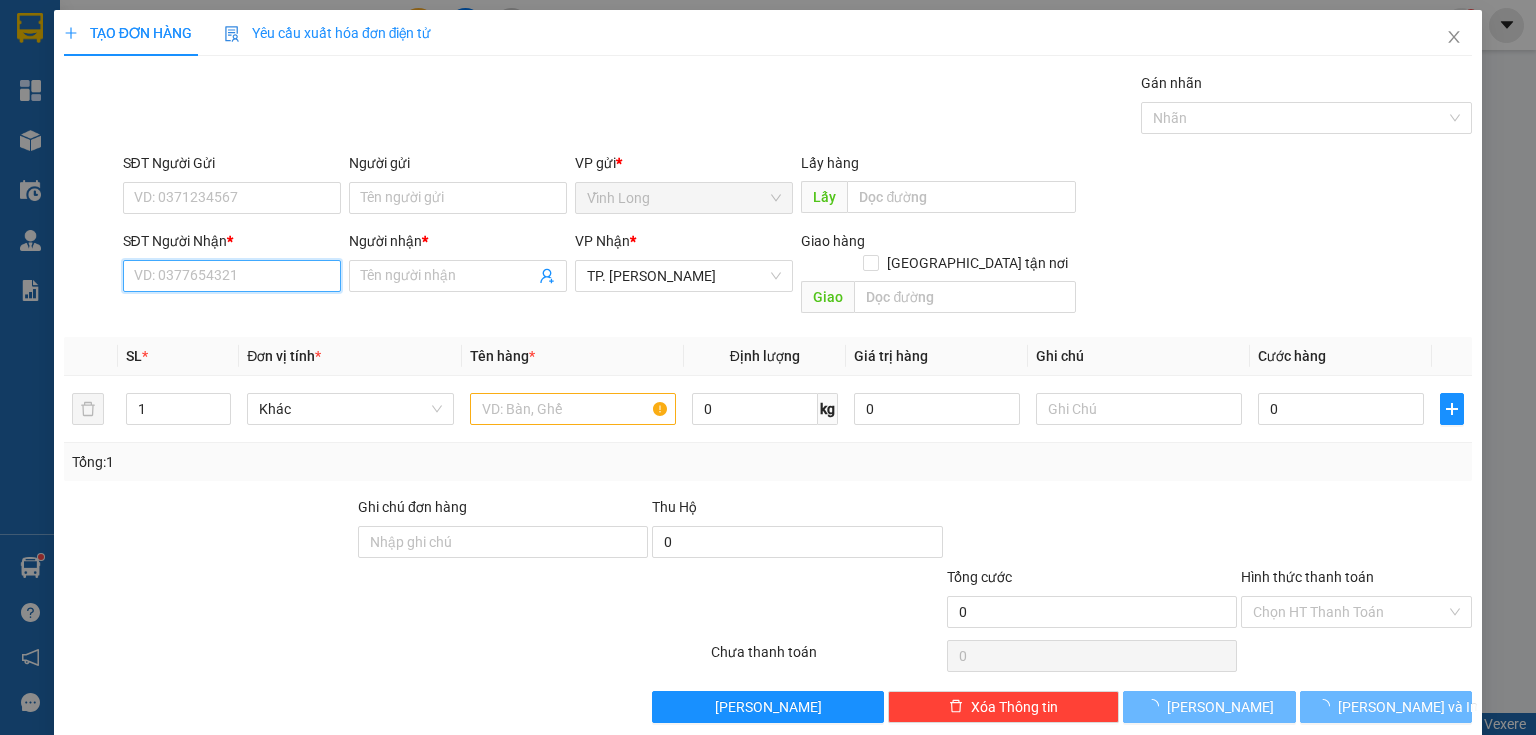 click on "SĐT Người Nhận  *" at bounding box center [232, 276] 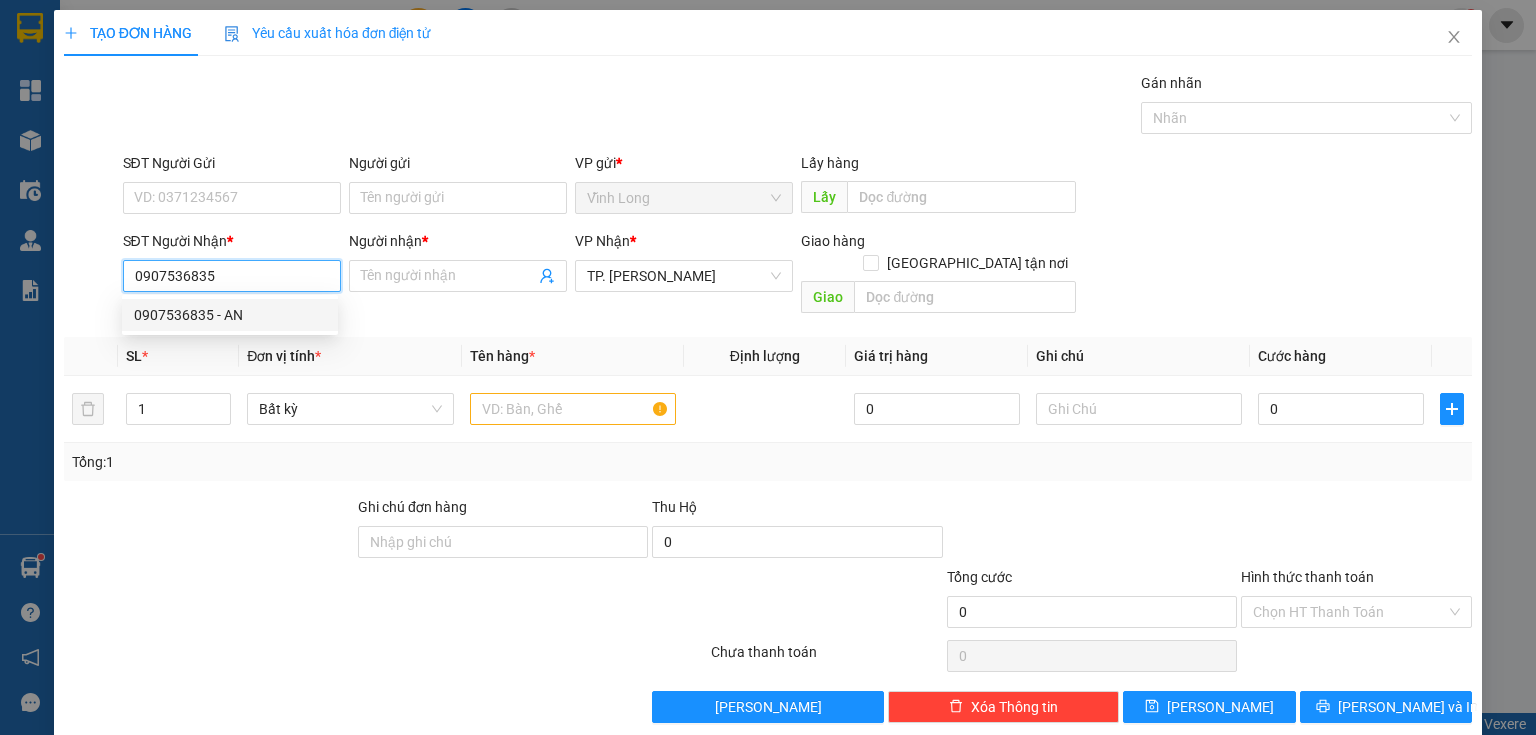 click on "0907536835 - AN" at bounding box center [230, 315] 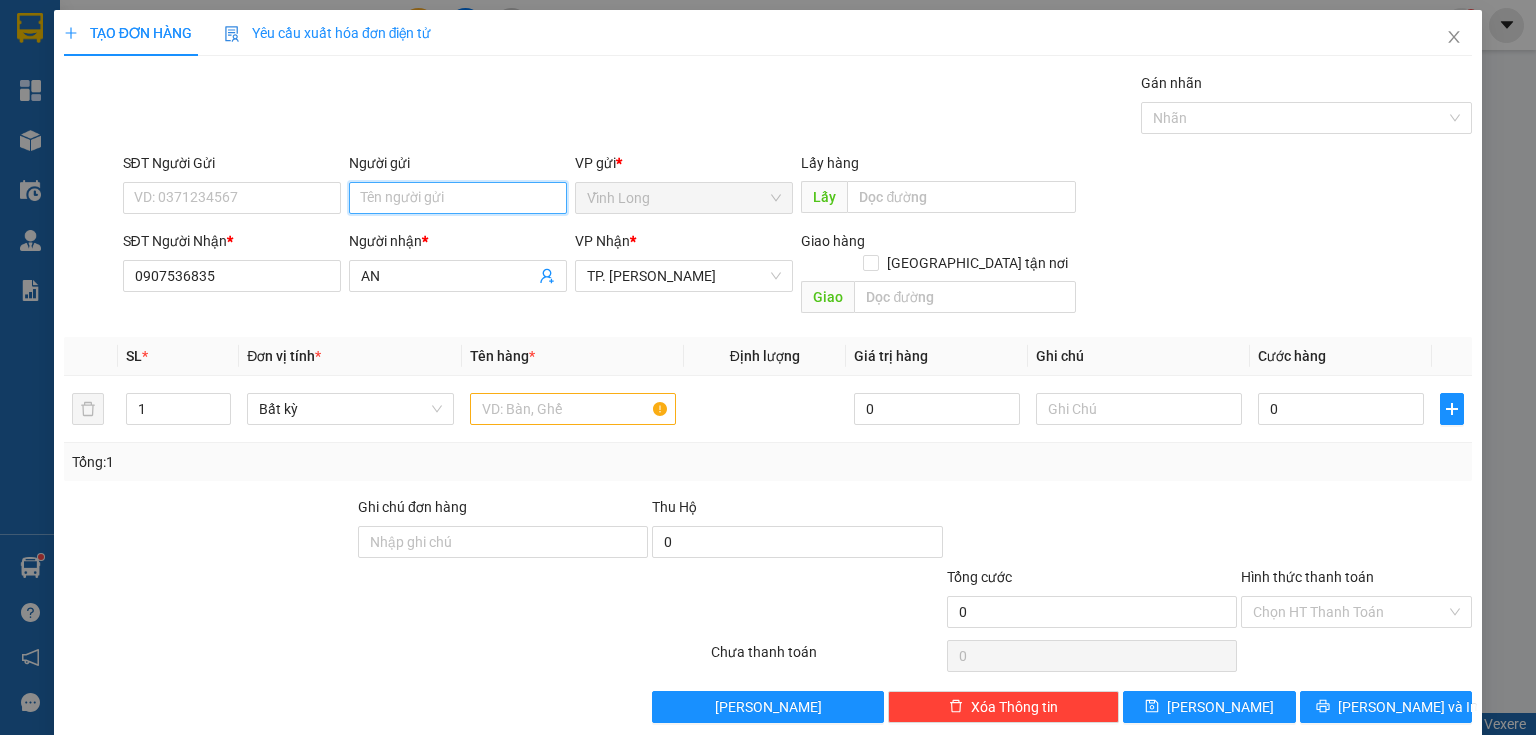 click on "Người gửi" at bounding box center [458, 198] 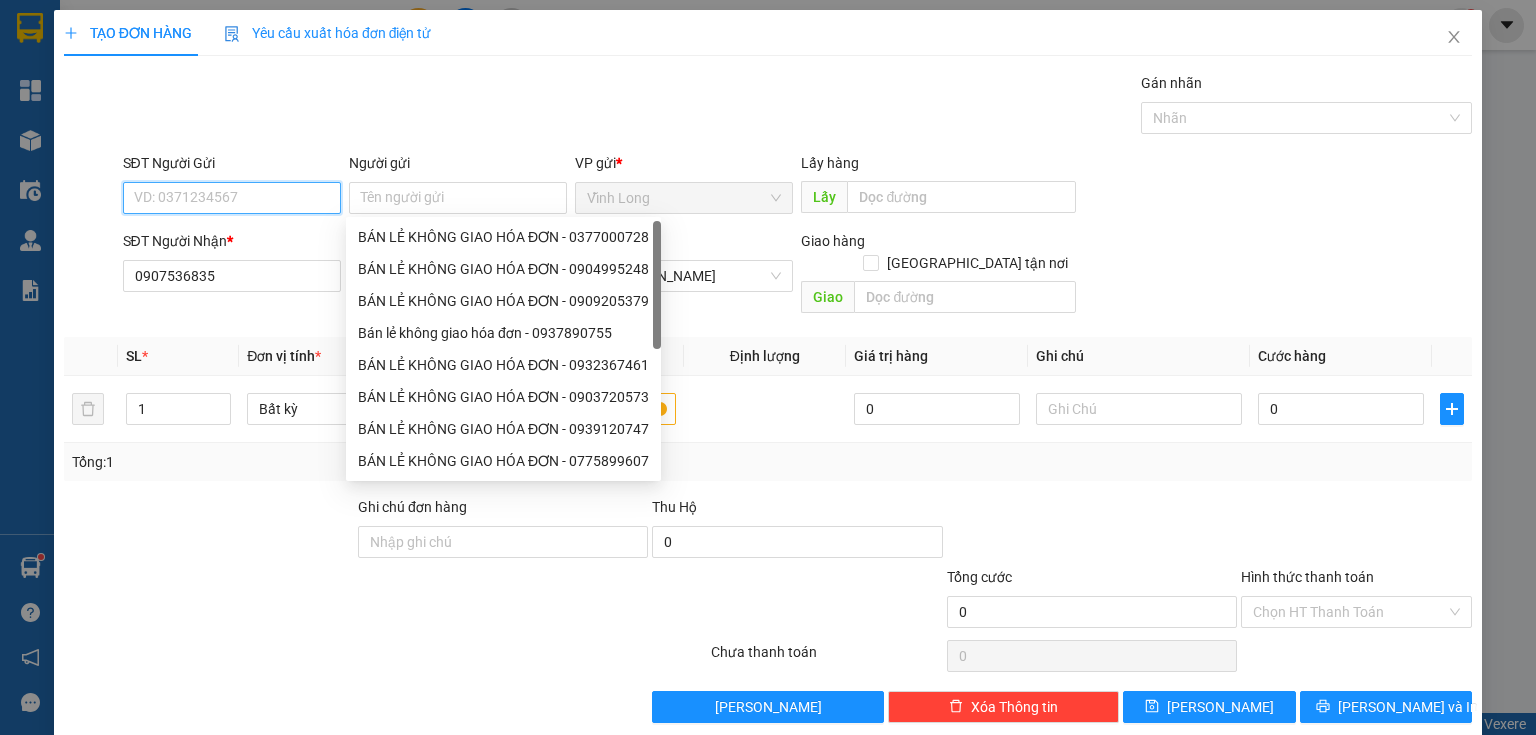 click on "SĐT Người Gửi" at bounding box center (232, 198) 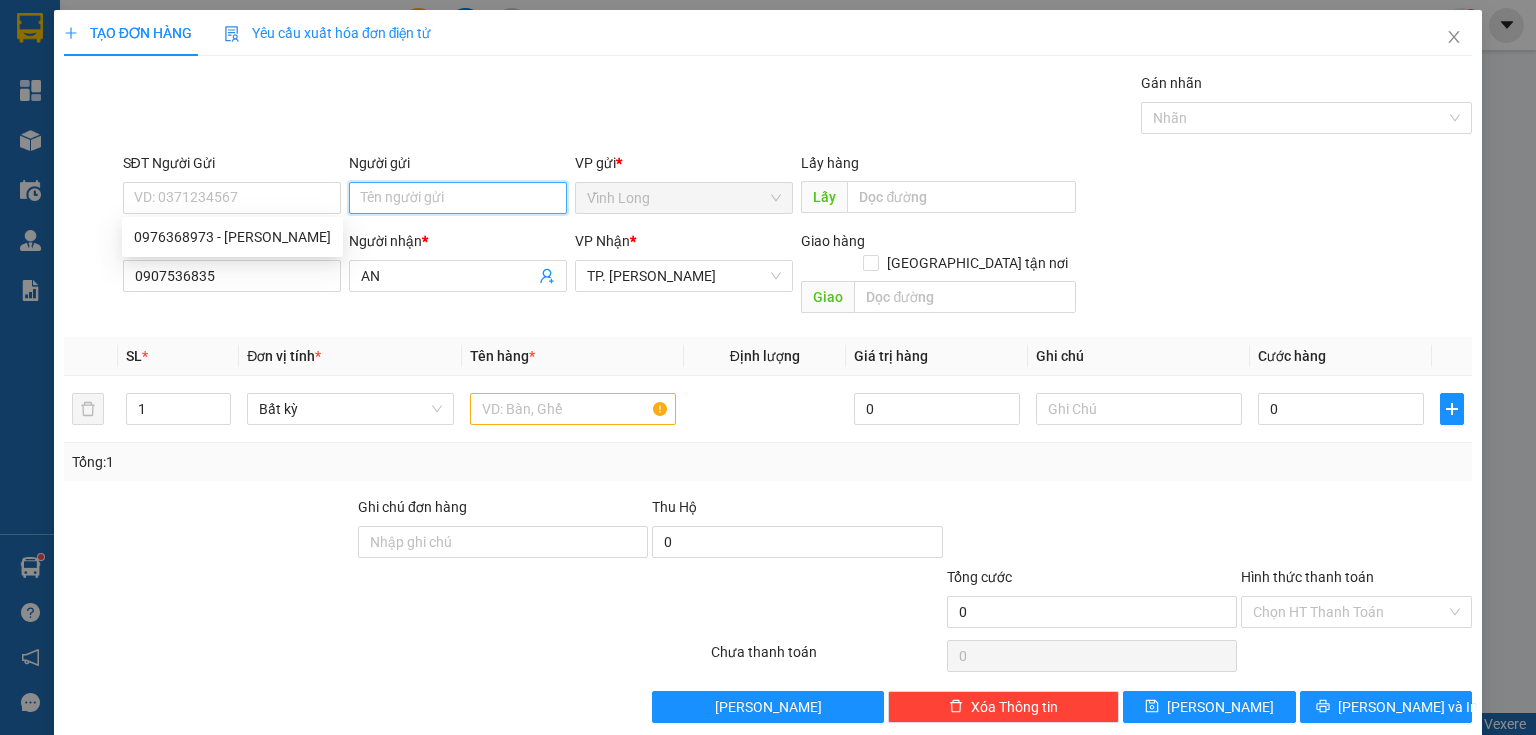 click on "Người gửi" at bounding box center (458, 198) 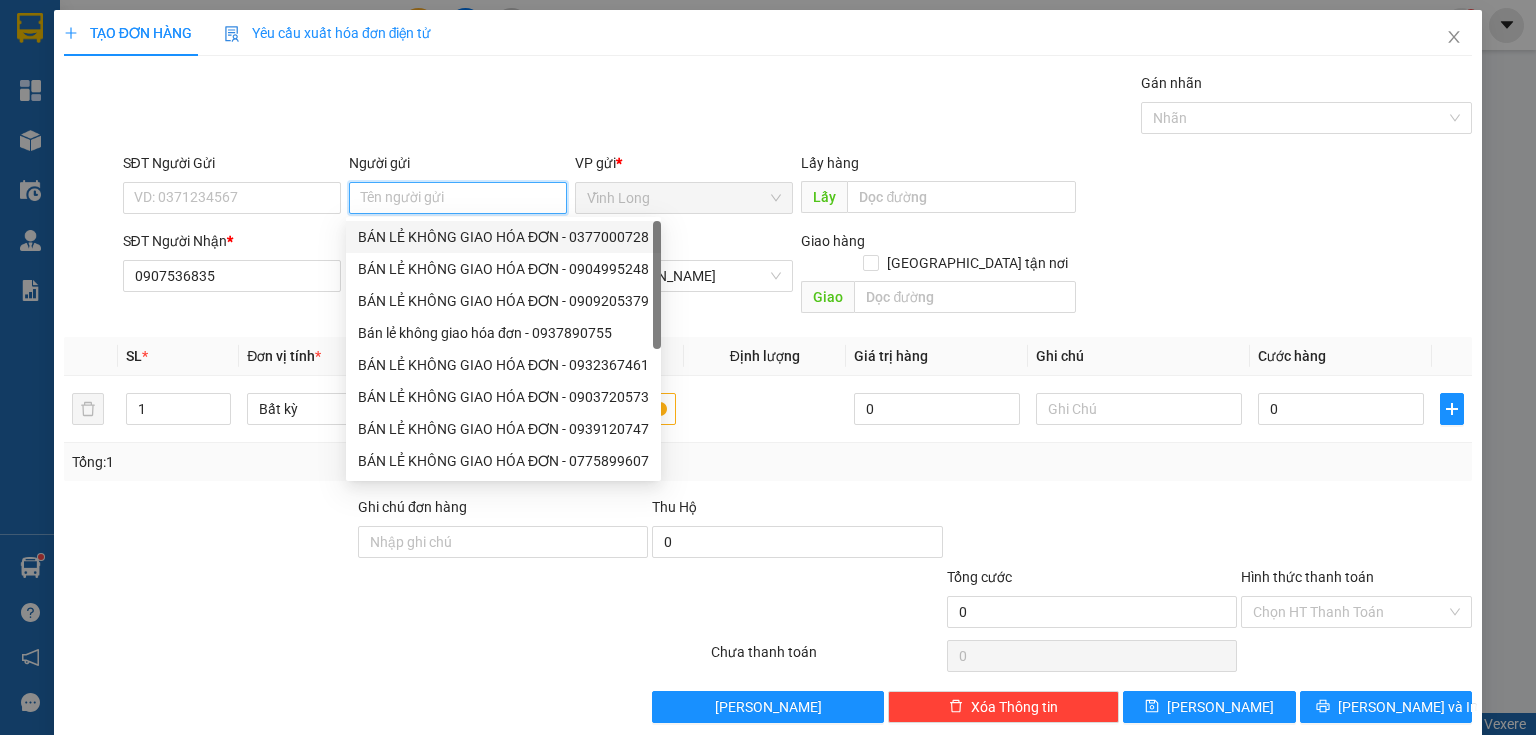 drag, startPoint x: 426, startPoint y: 244, endPoint x: 276, endPoint y: 233, distance: 150.40279 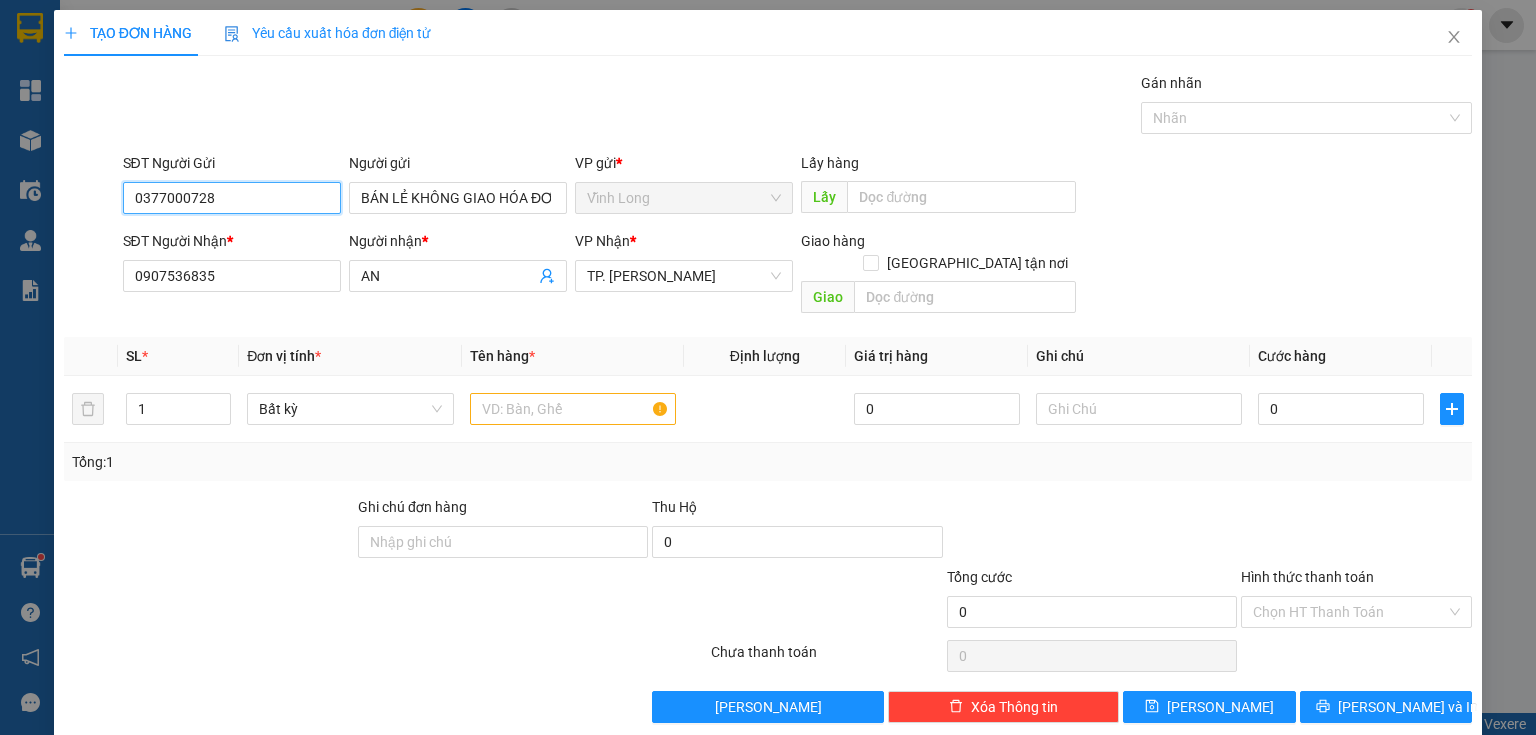drag, startPoint x: 9, startPoint y: 203, endPoint x: 87, endPoint y: 213, distance: 78.63841 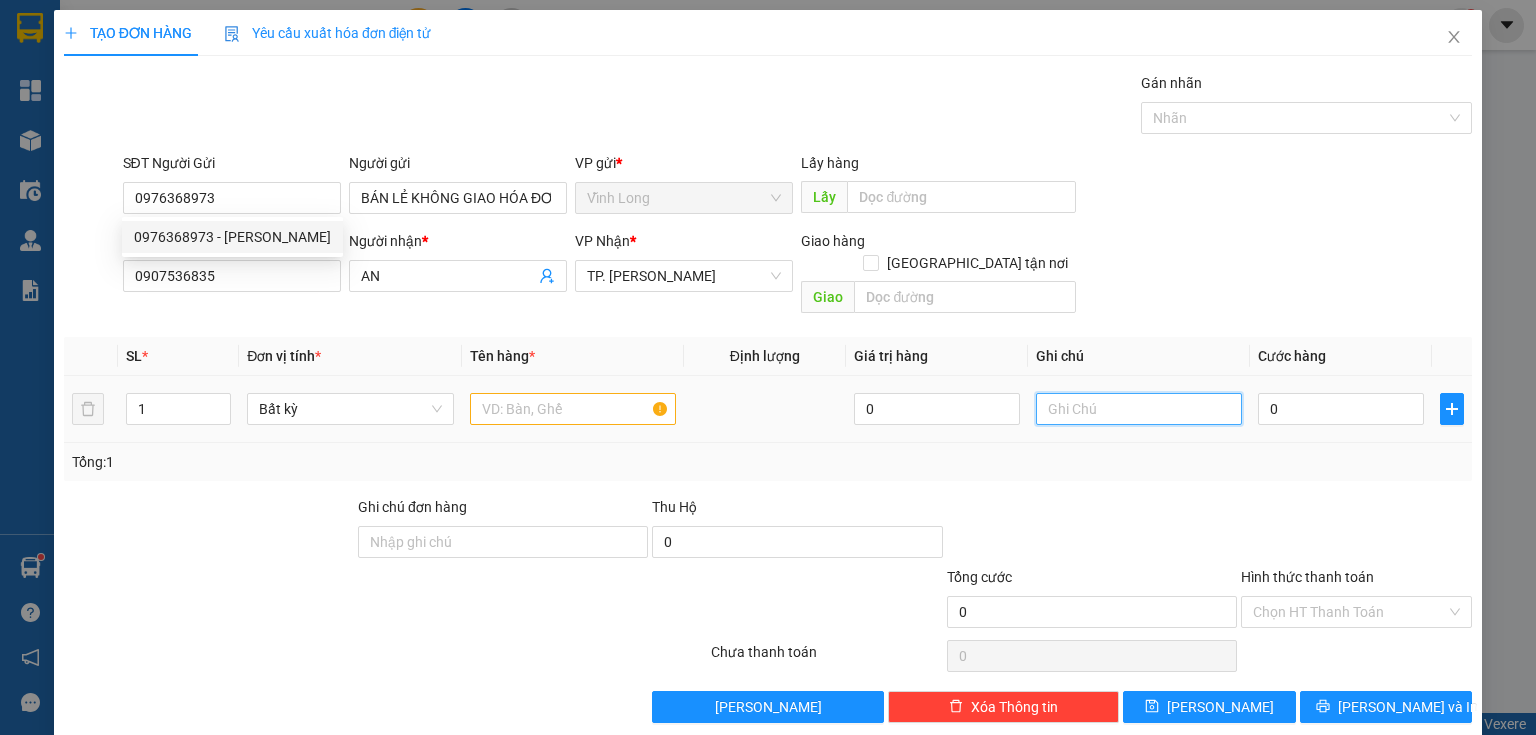 click at bounding box center [1139, 409] 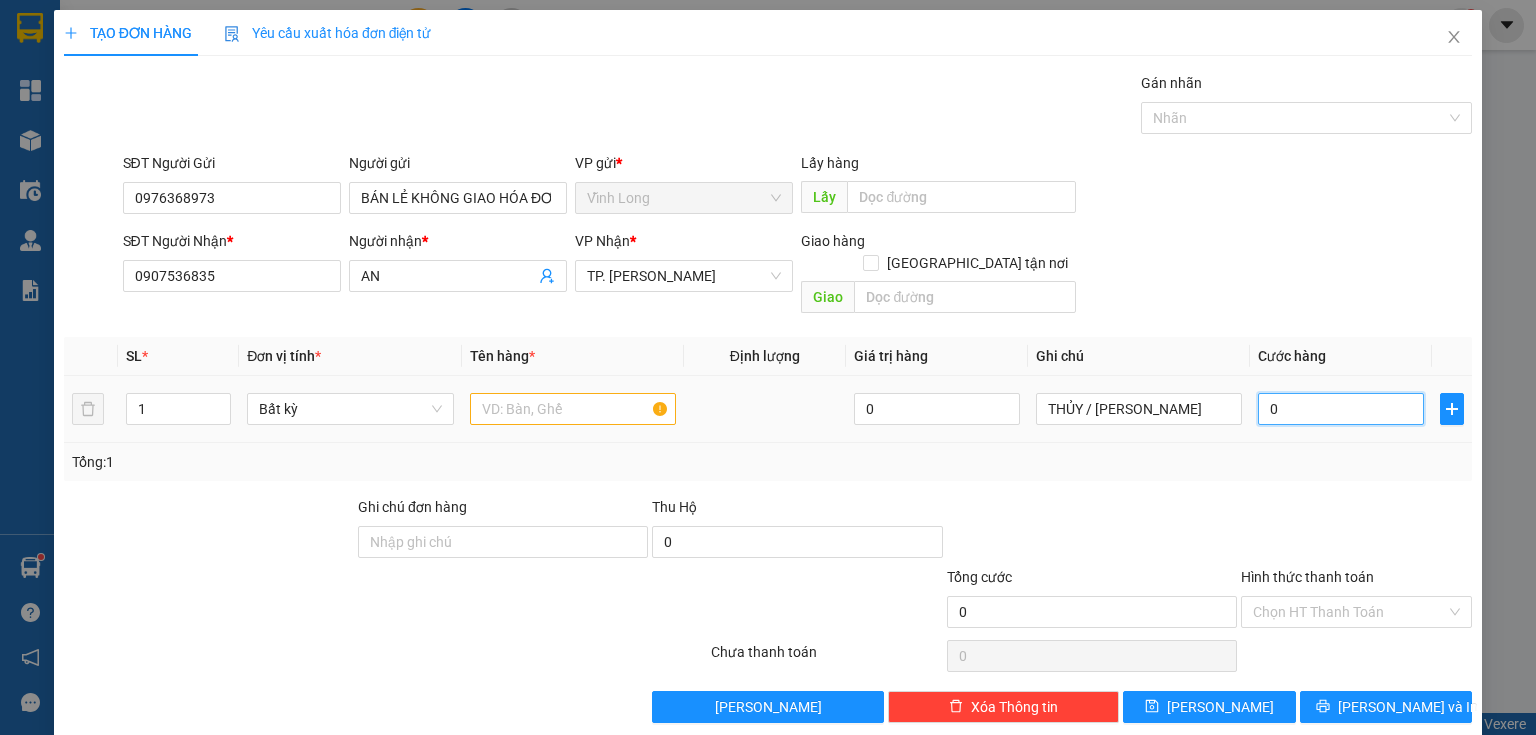 click on "0" at bounding box center (1341, 409) 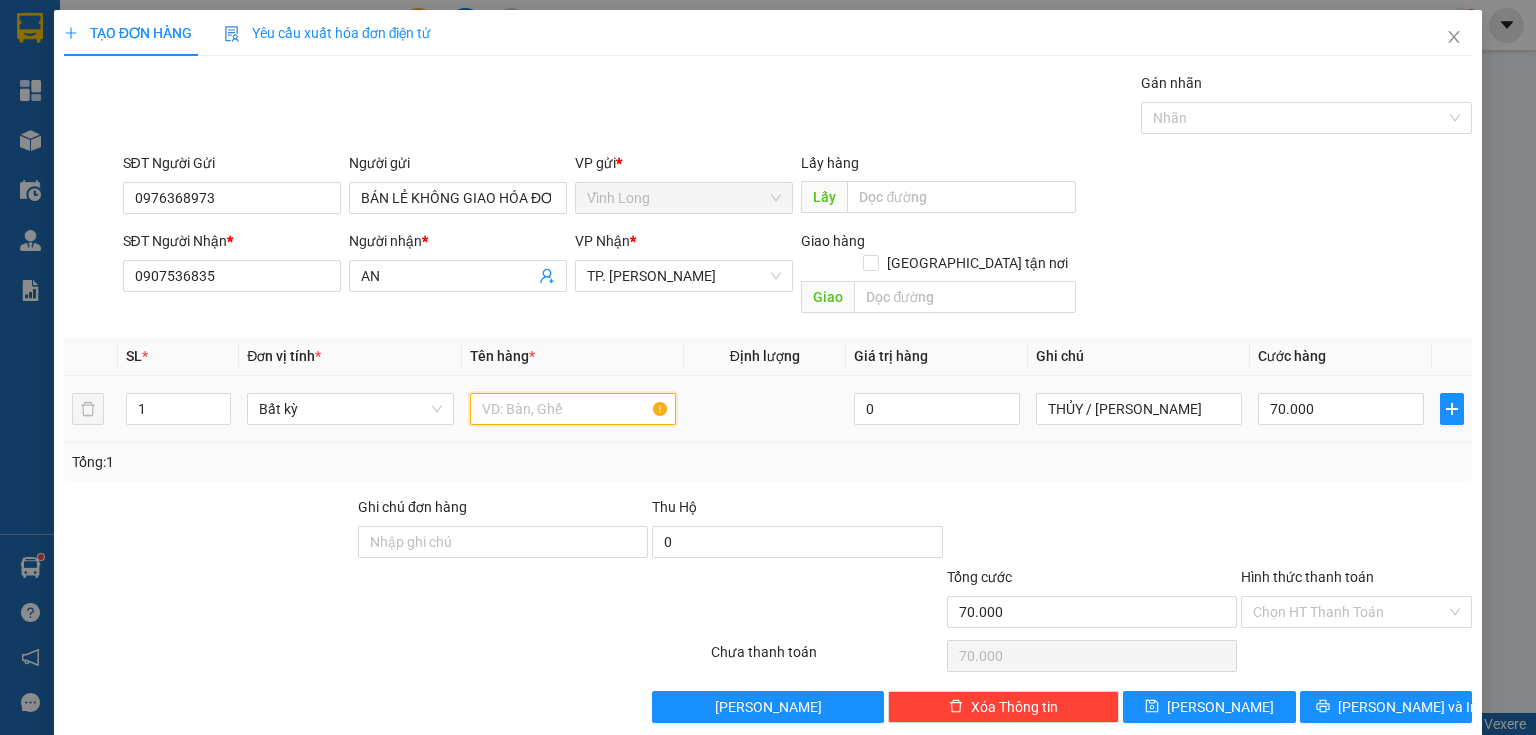 click at bounding box center [573, 409] 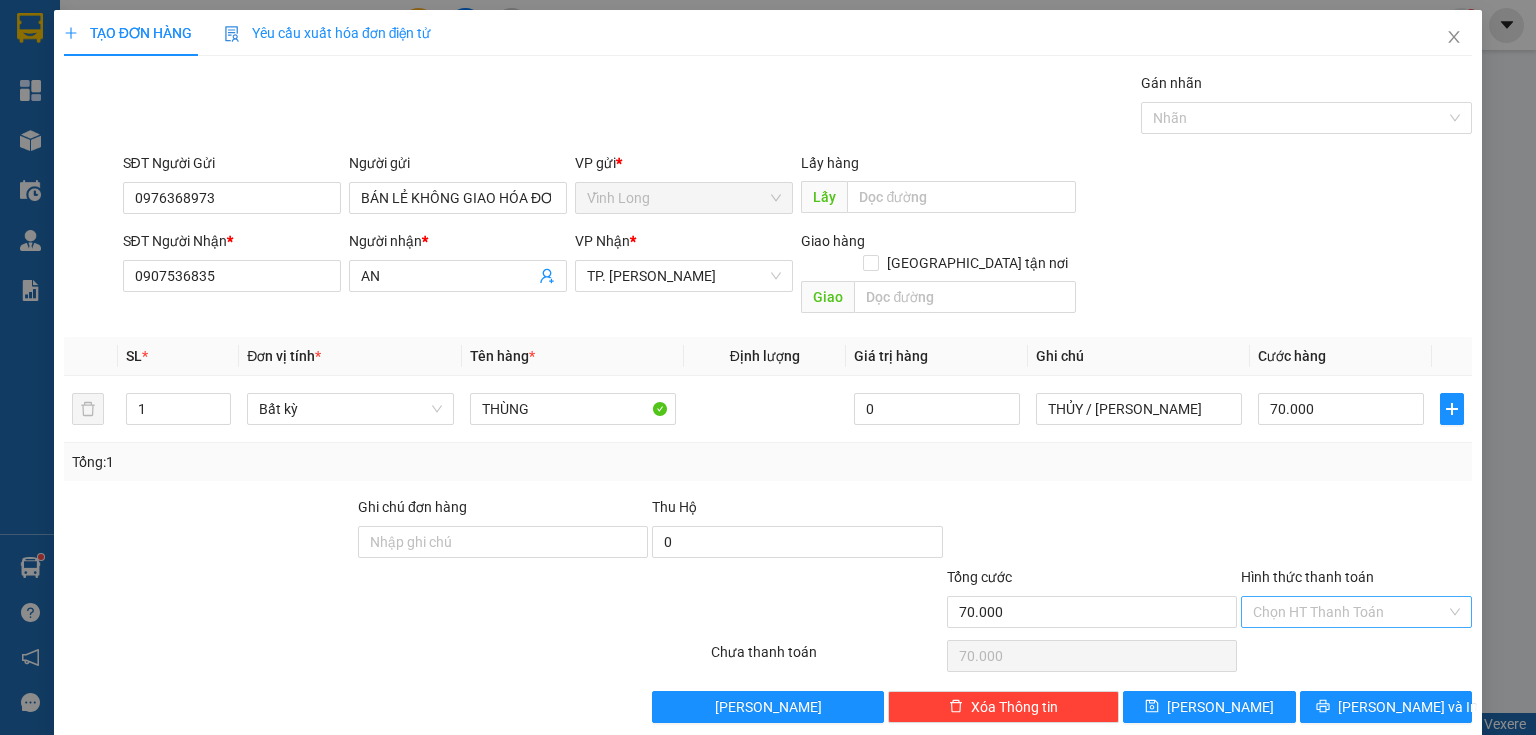 click on "Hình thức thanh toán" at bounding box center (1349, 612) 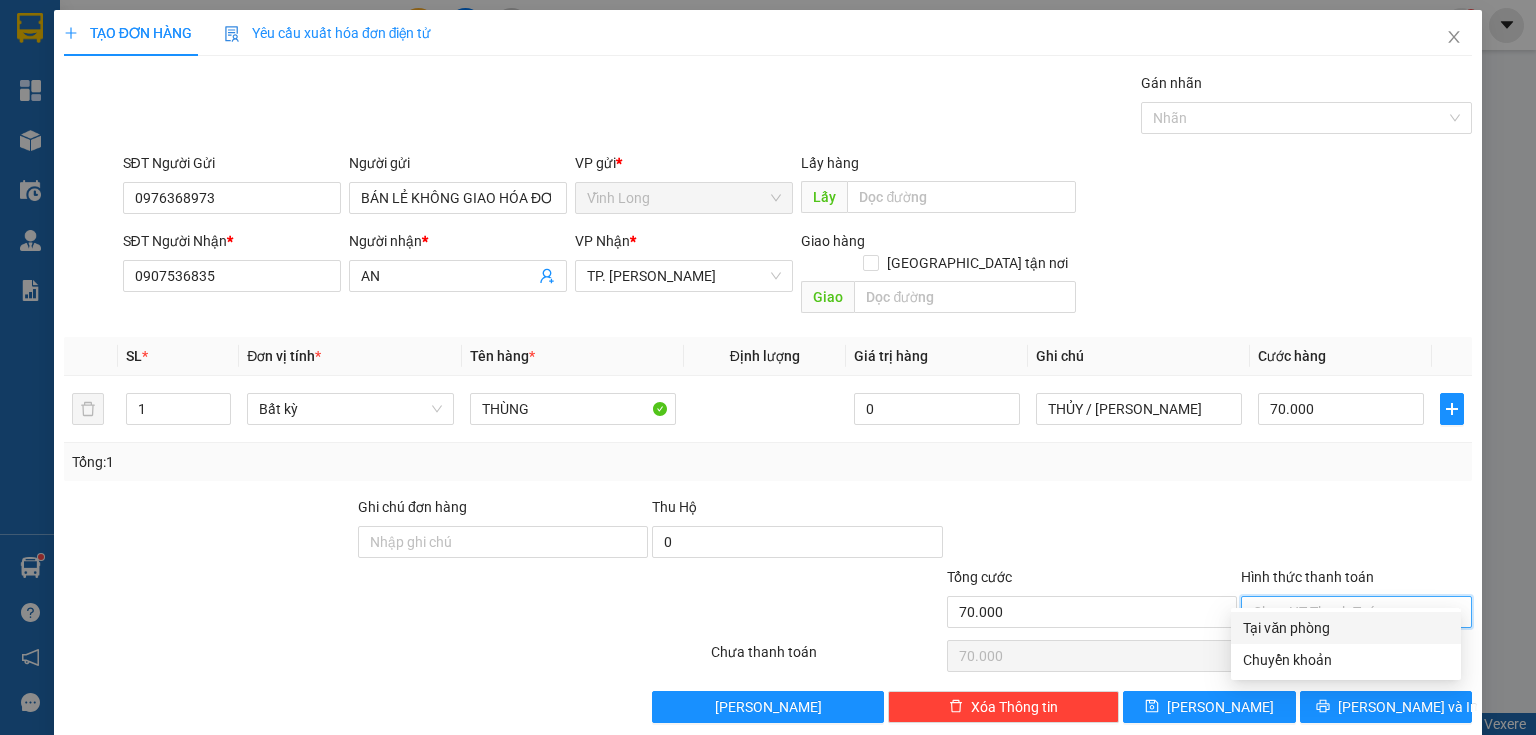 click on "Tại văn phòng" at bounding box center (1346, 628) 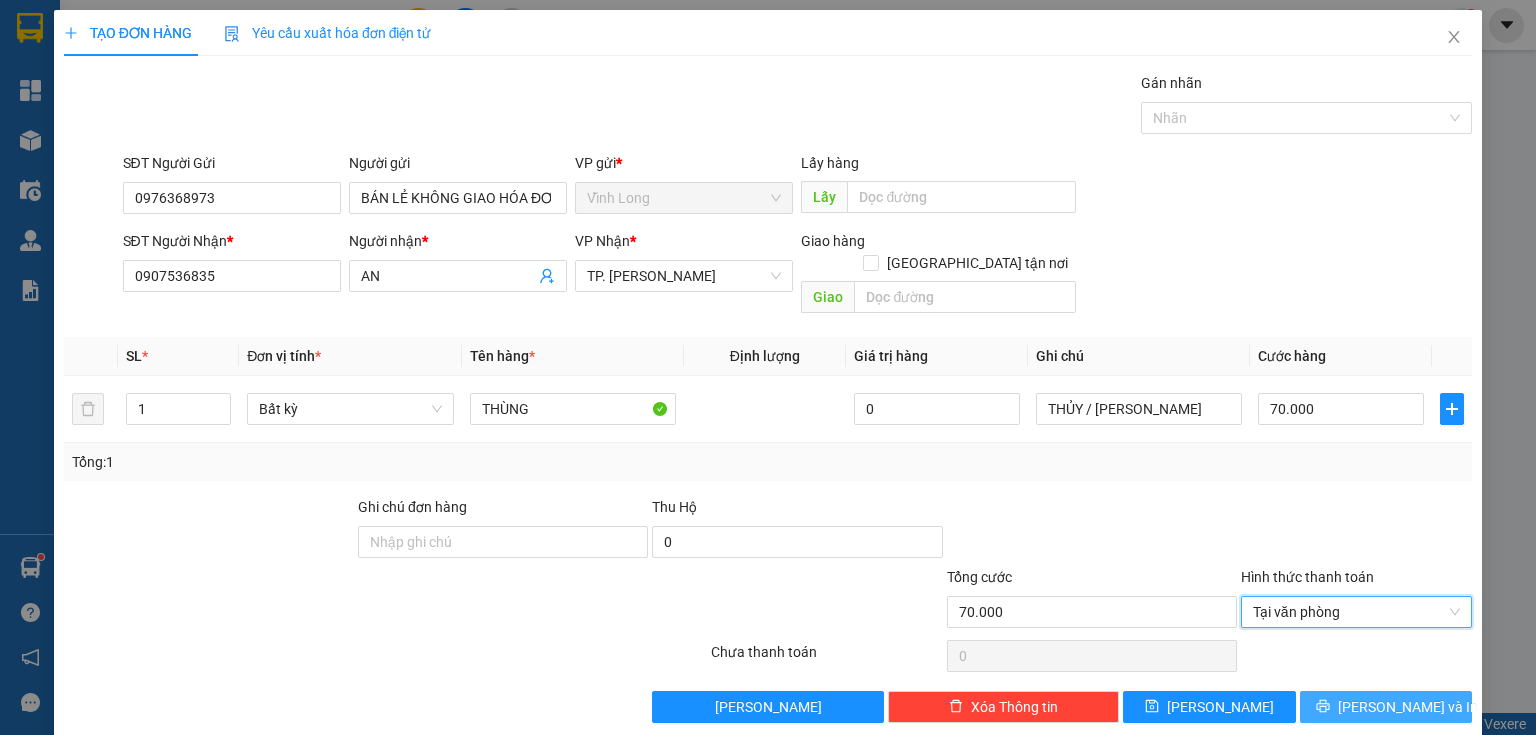 click on "Lưu và In" at bounding box center (1386, 707) 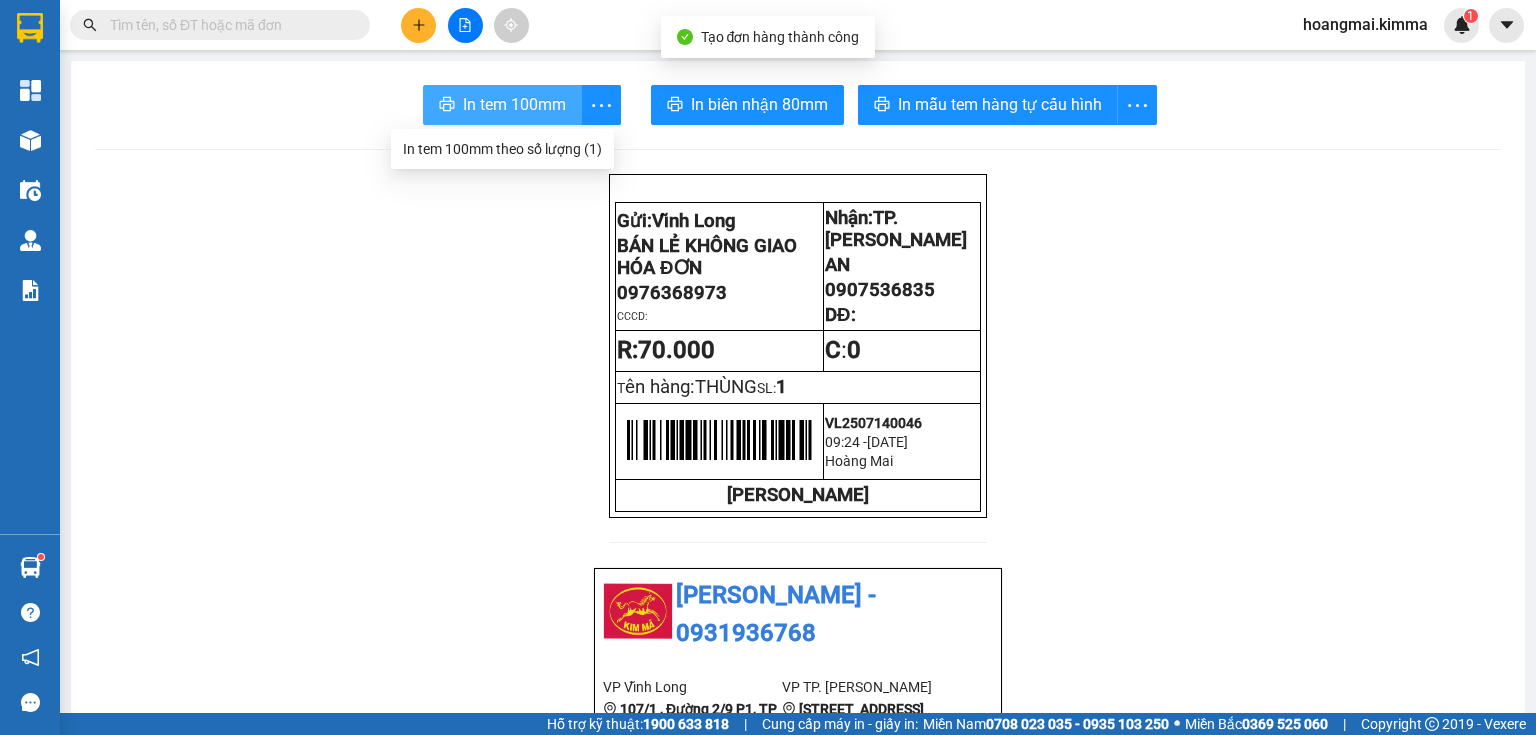 click on "In tem 100mm" at bounding box center (502, 105) 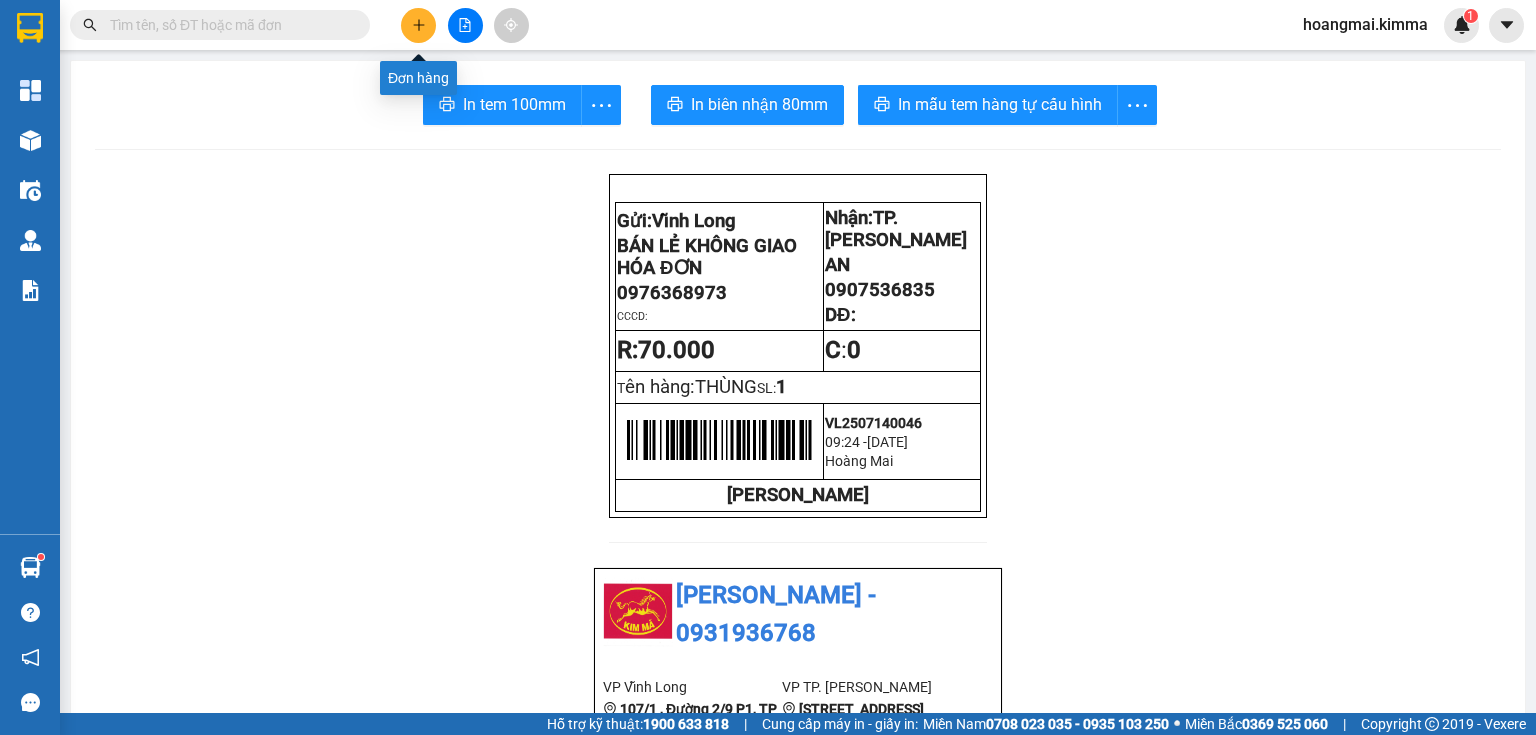 click 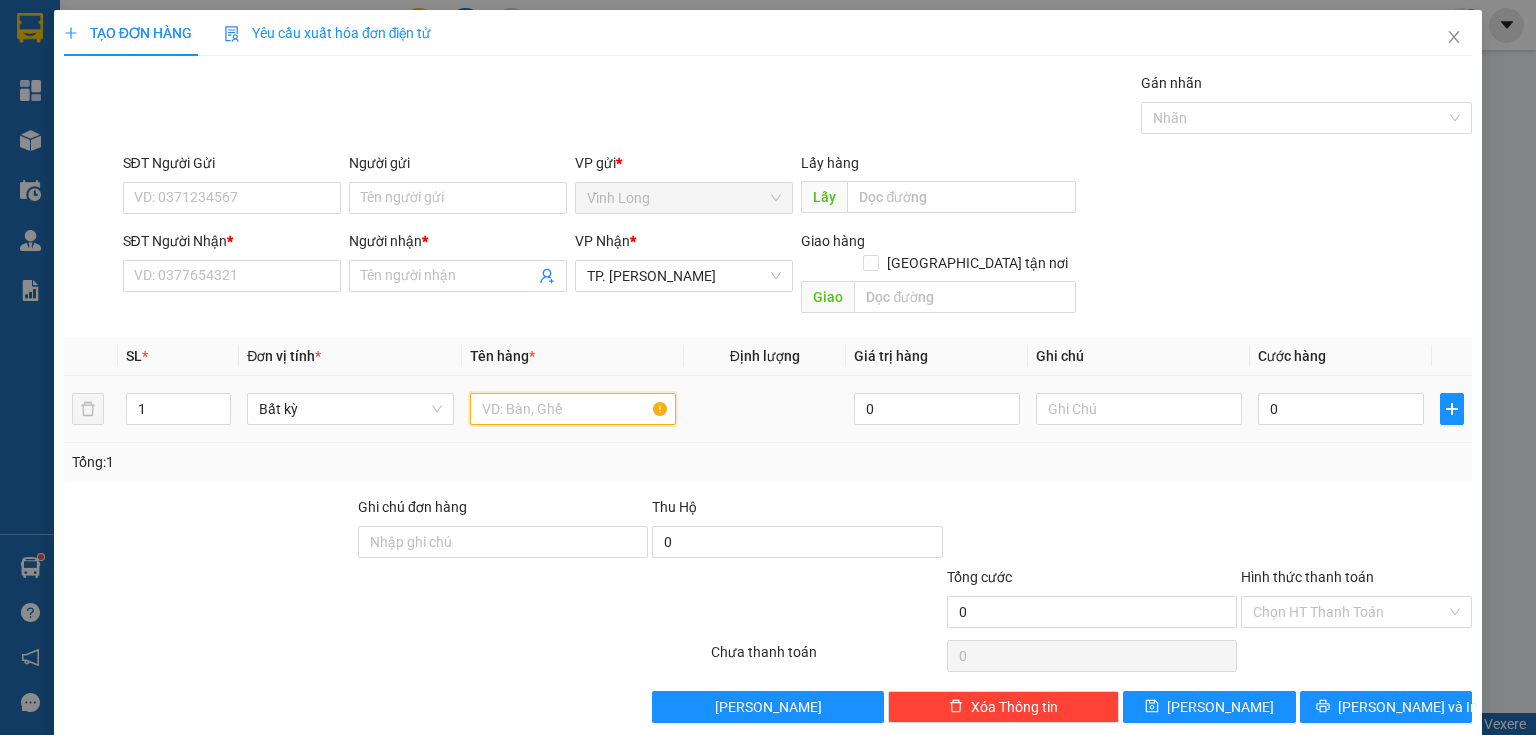 drag, startPoint x: 508, startPoint y: 393, endPoint x: 480, endPoint y: 326, distance: 72.615425 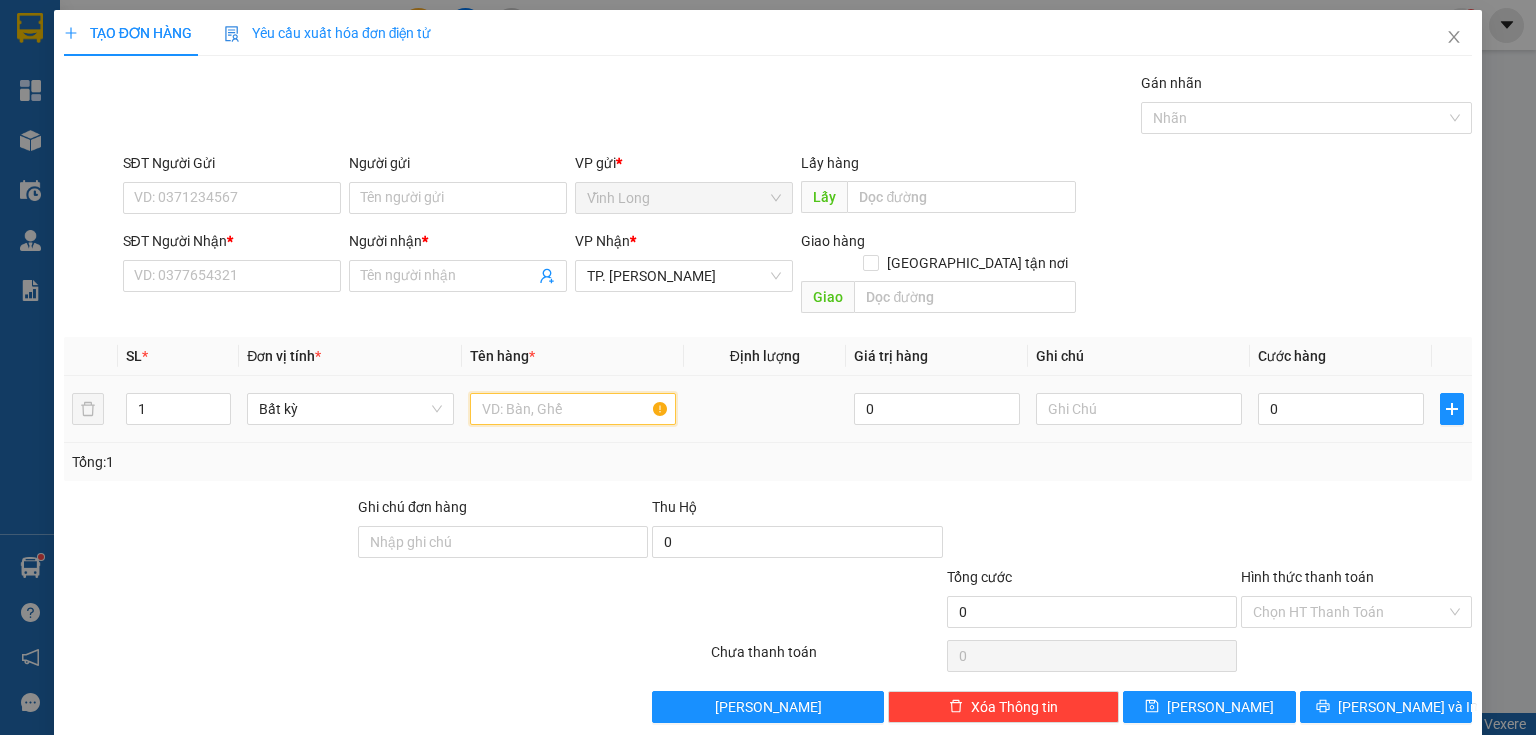 click at bounding box center [573, 409] 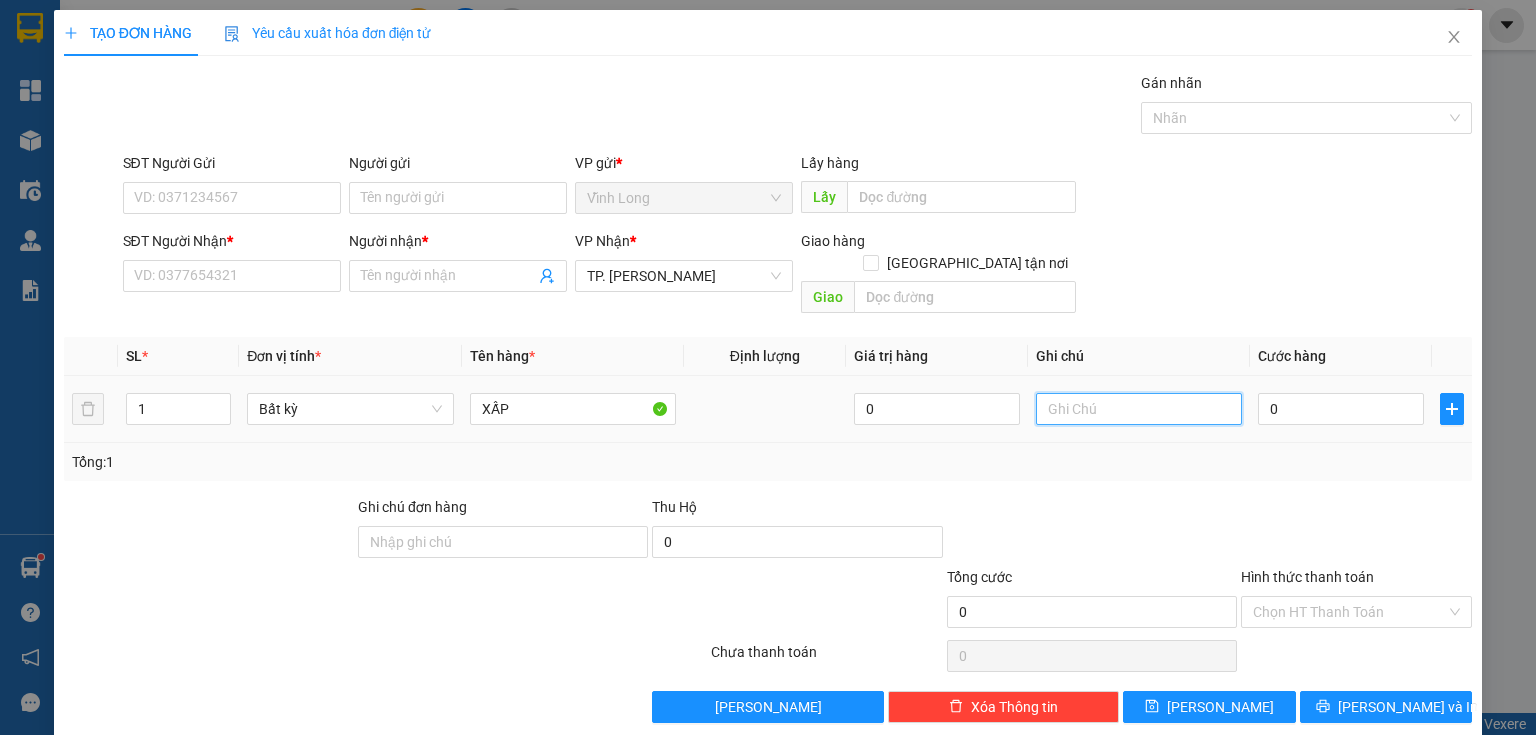 click at bounding box center [1139, 409] 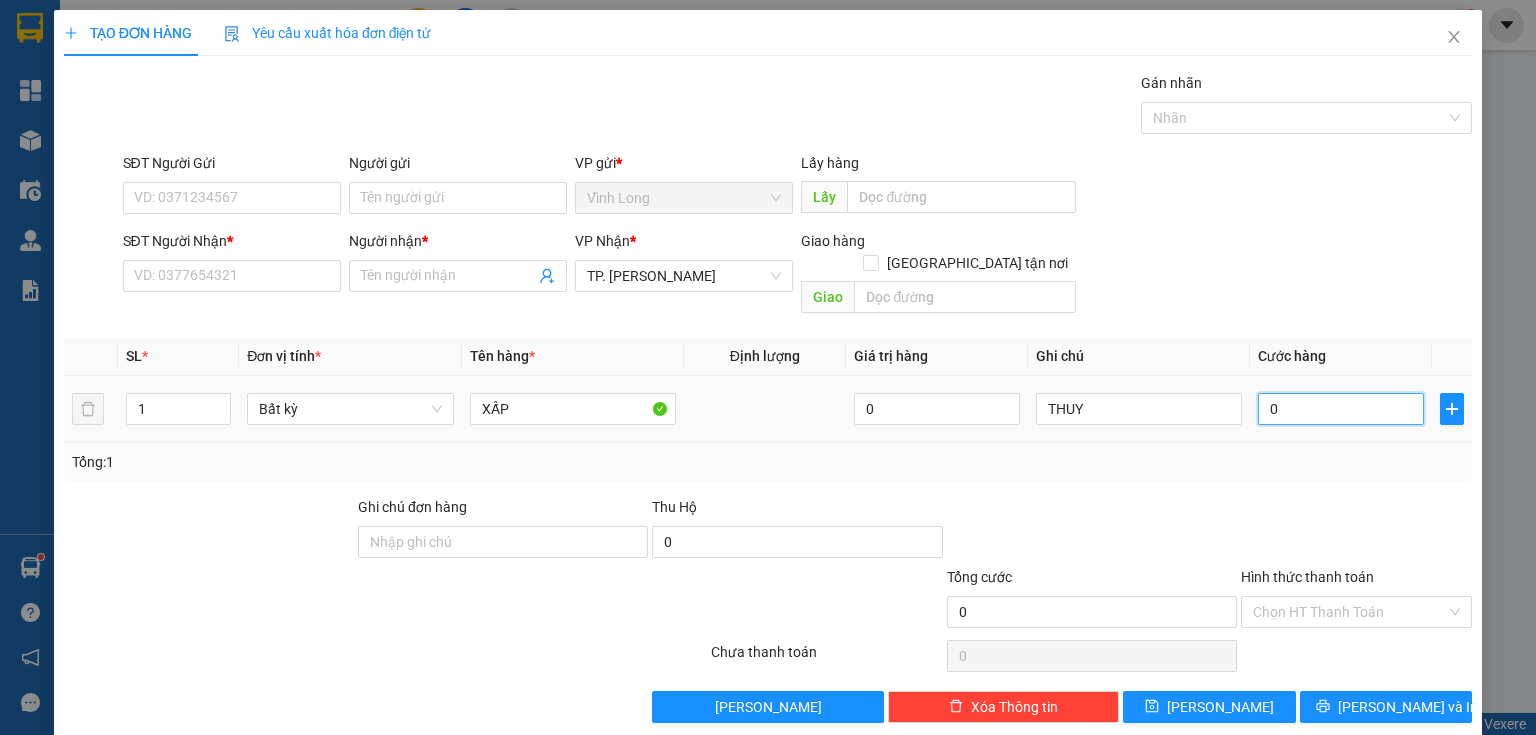 click on "0" at bounding box center (1341, 409) 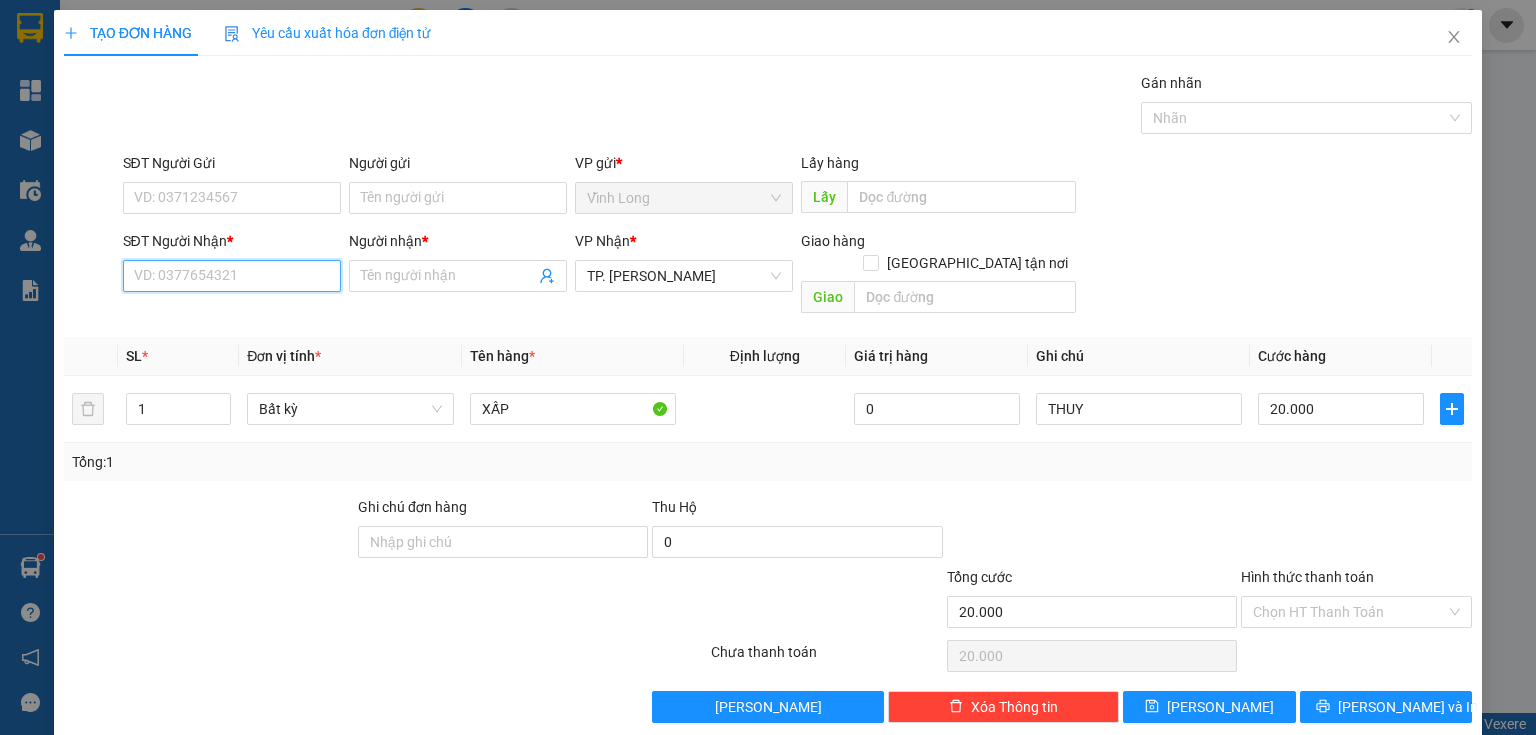 click on "SĐT Người Nhận  *" at bounding box center [232, 276] 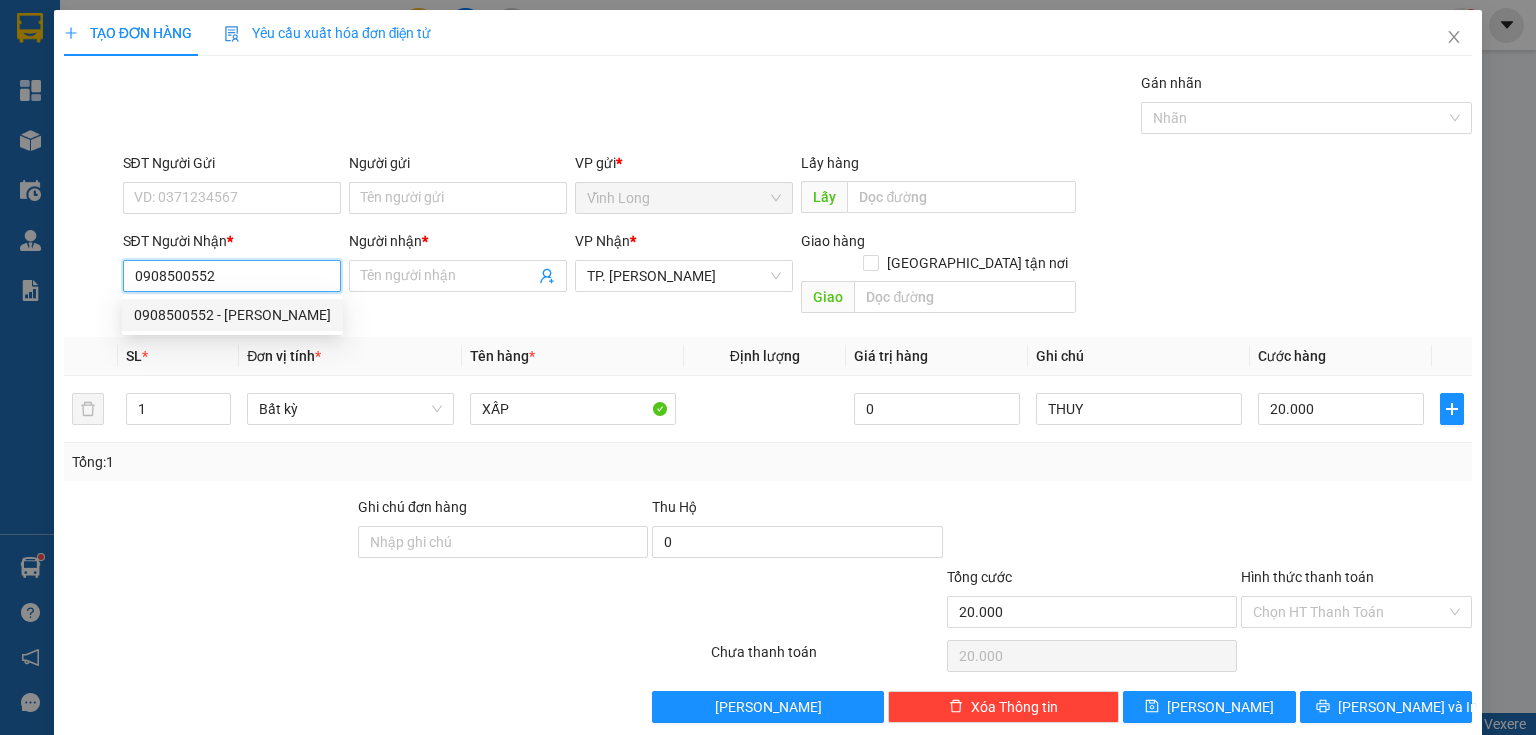 click on "0908500552 - CHU TRI" at bounding box center [232, 315] 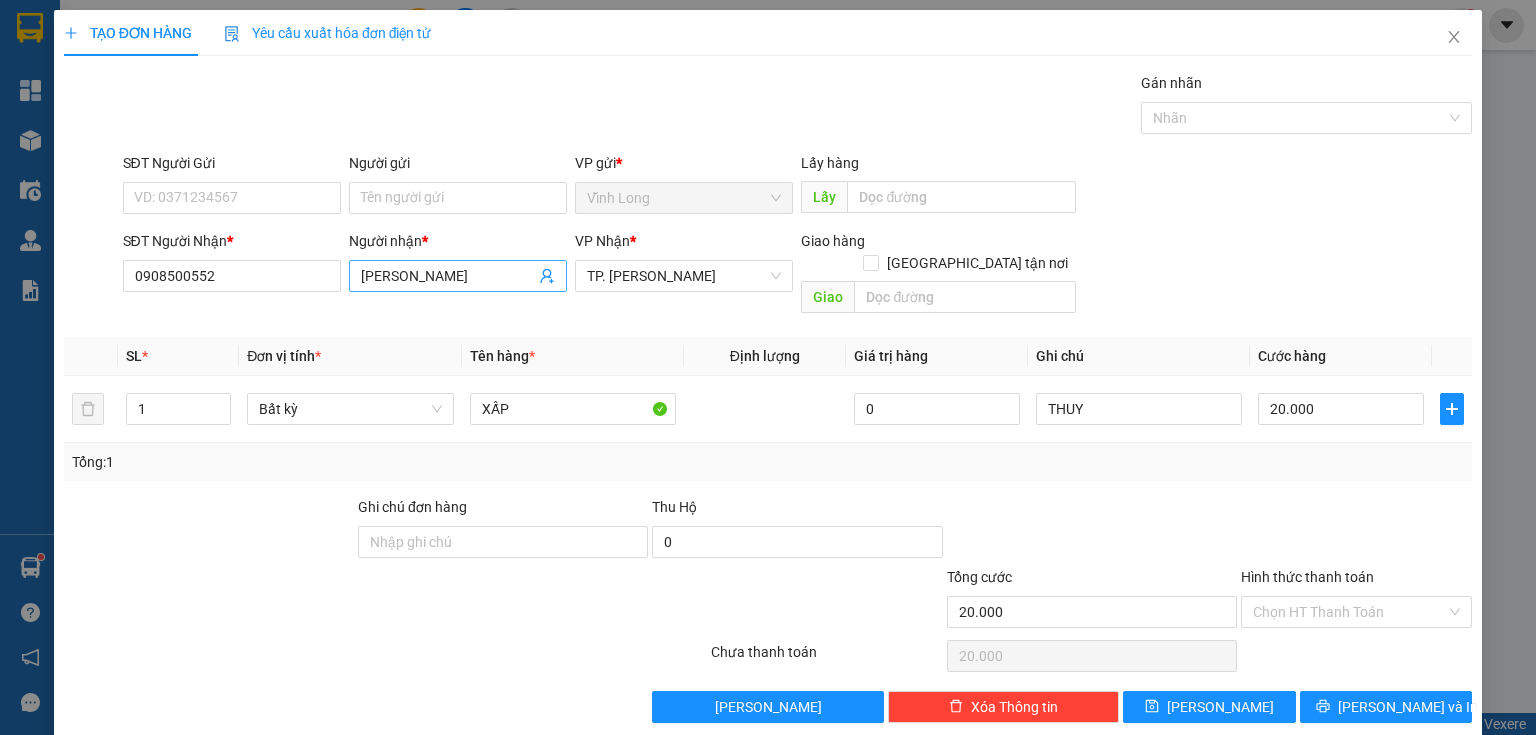 click on "CHU TRI" at bounding box center [448, 276] 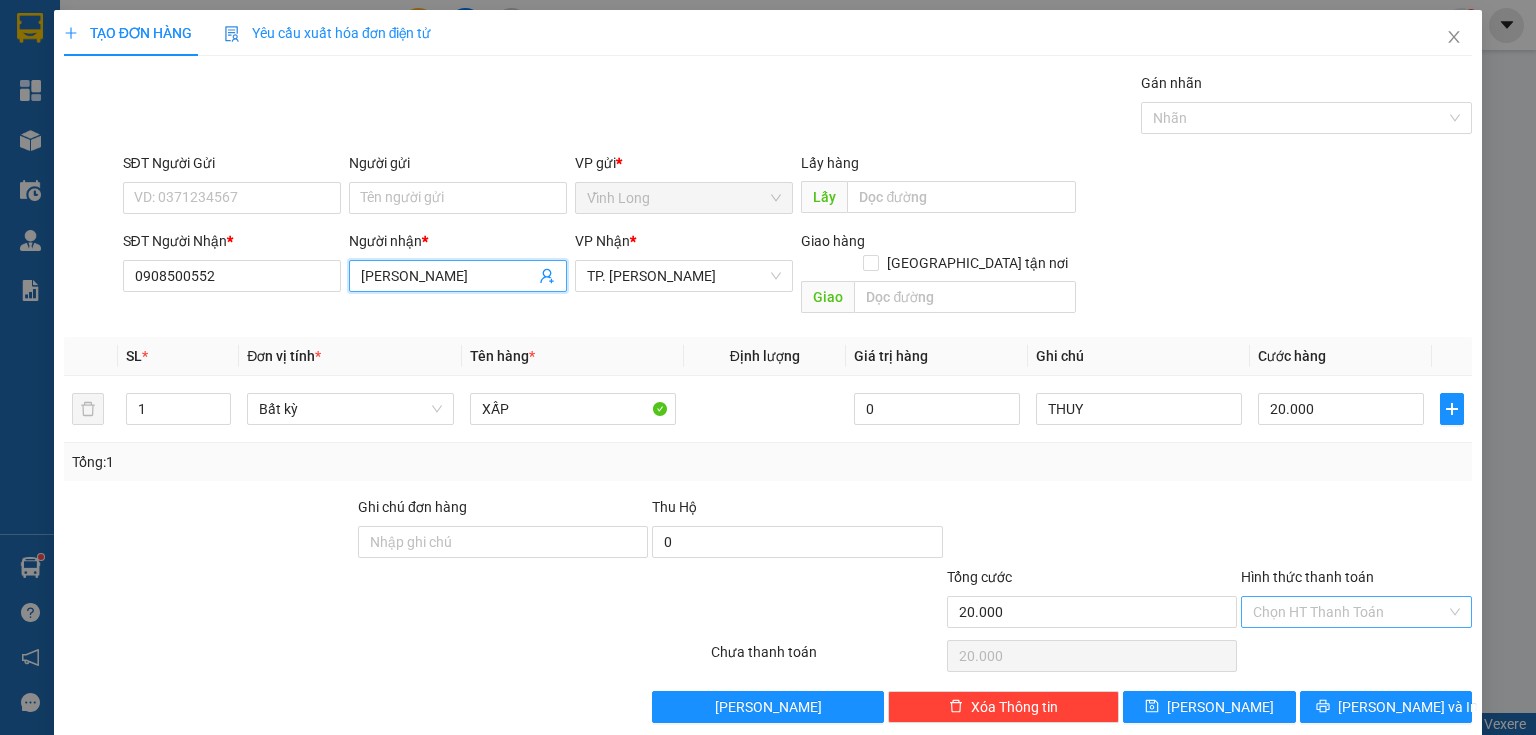 click on "Hình thức thanh toán" at bounding box center [1349, 612] 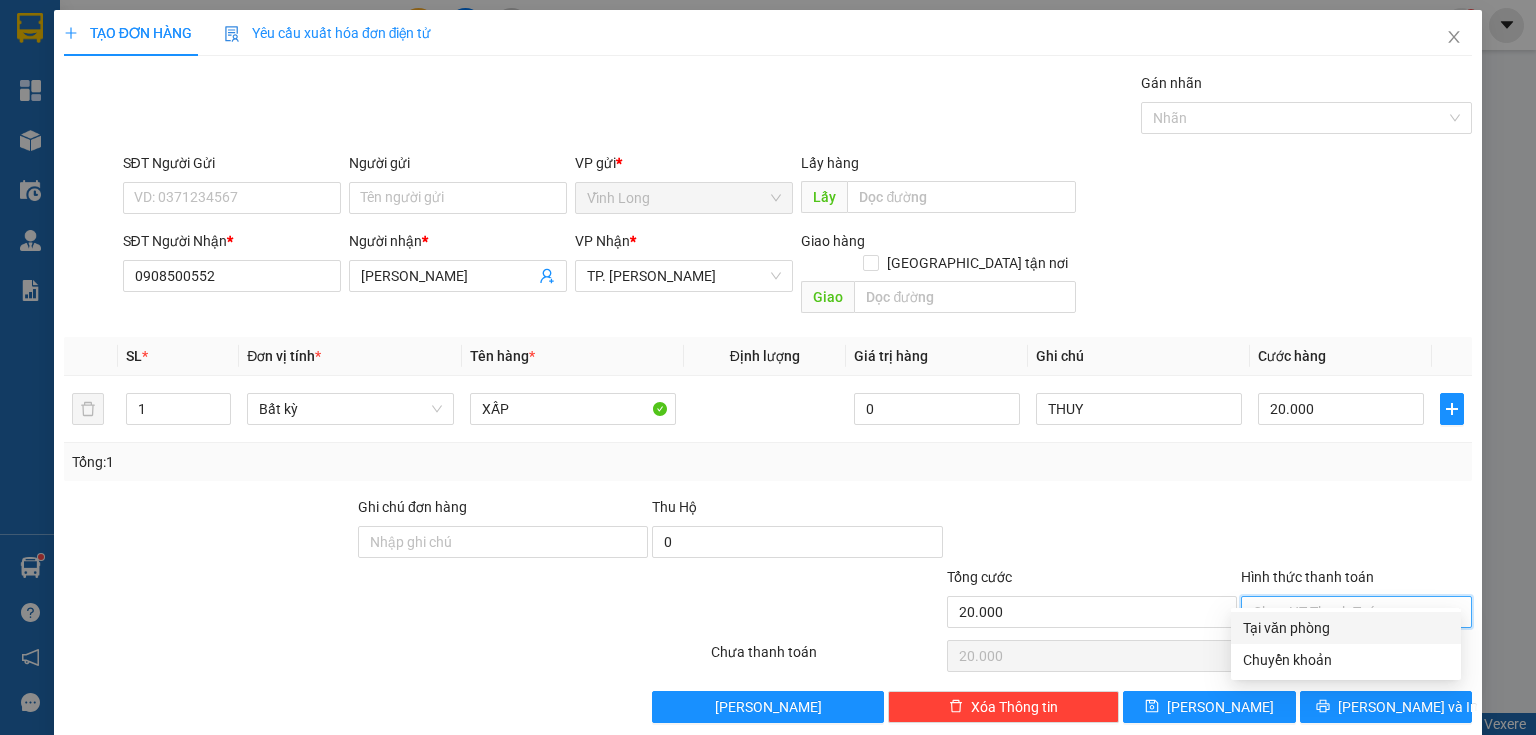 click on "Tại văn phòng" at bounding box center [1346, 628] 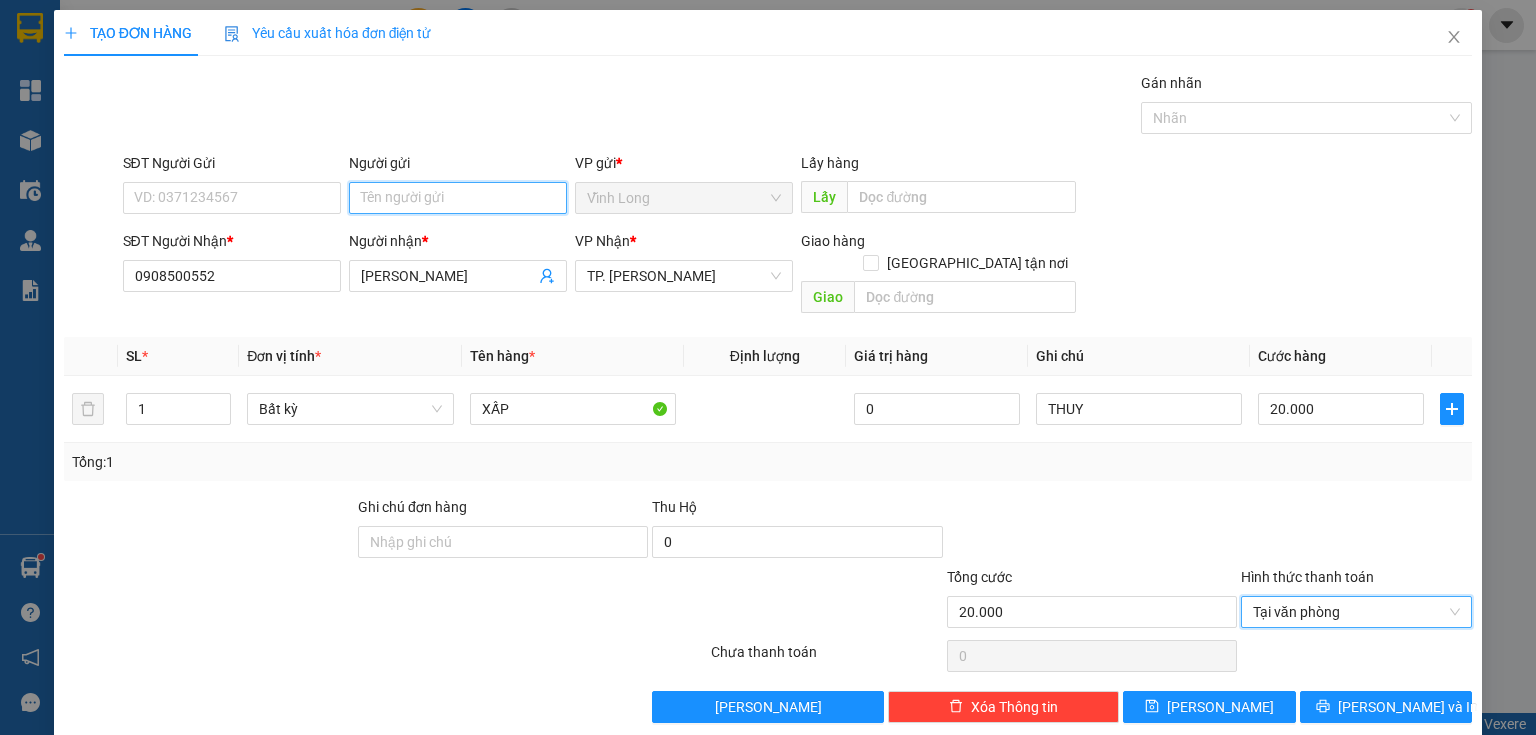 click on "Người gửi" at bounding box center [458, 198] 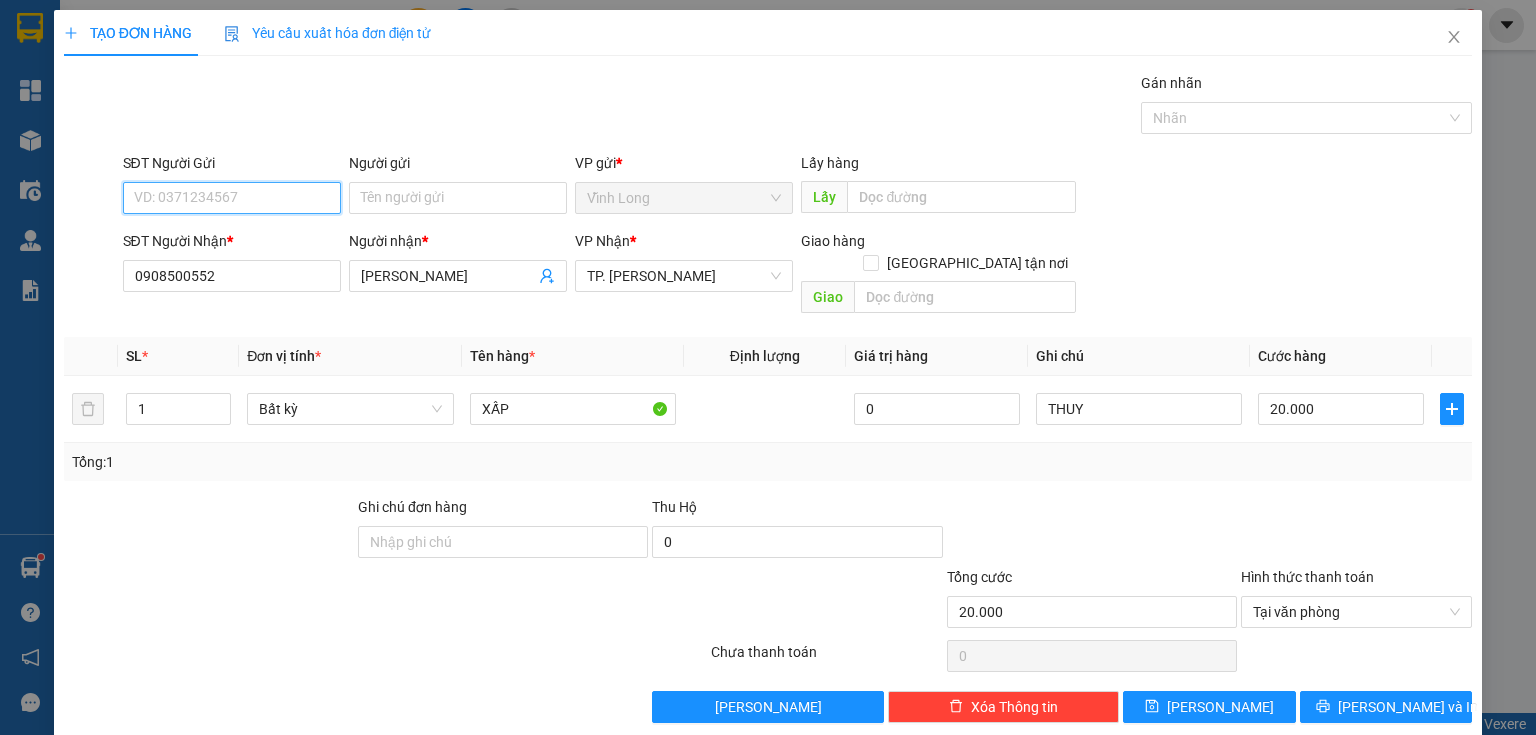 click on "SĐT Người Gửi" at bounding box center [232, 198] 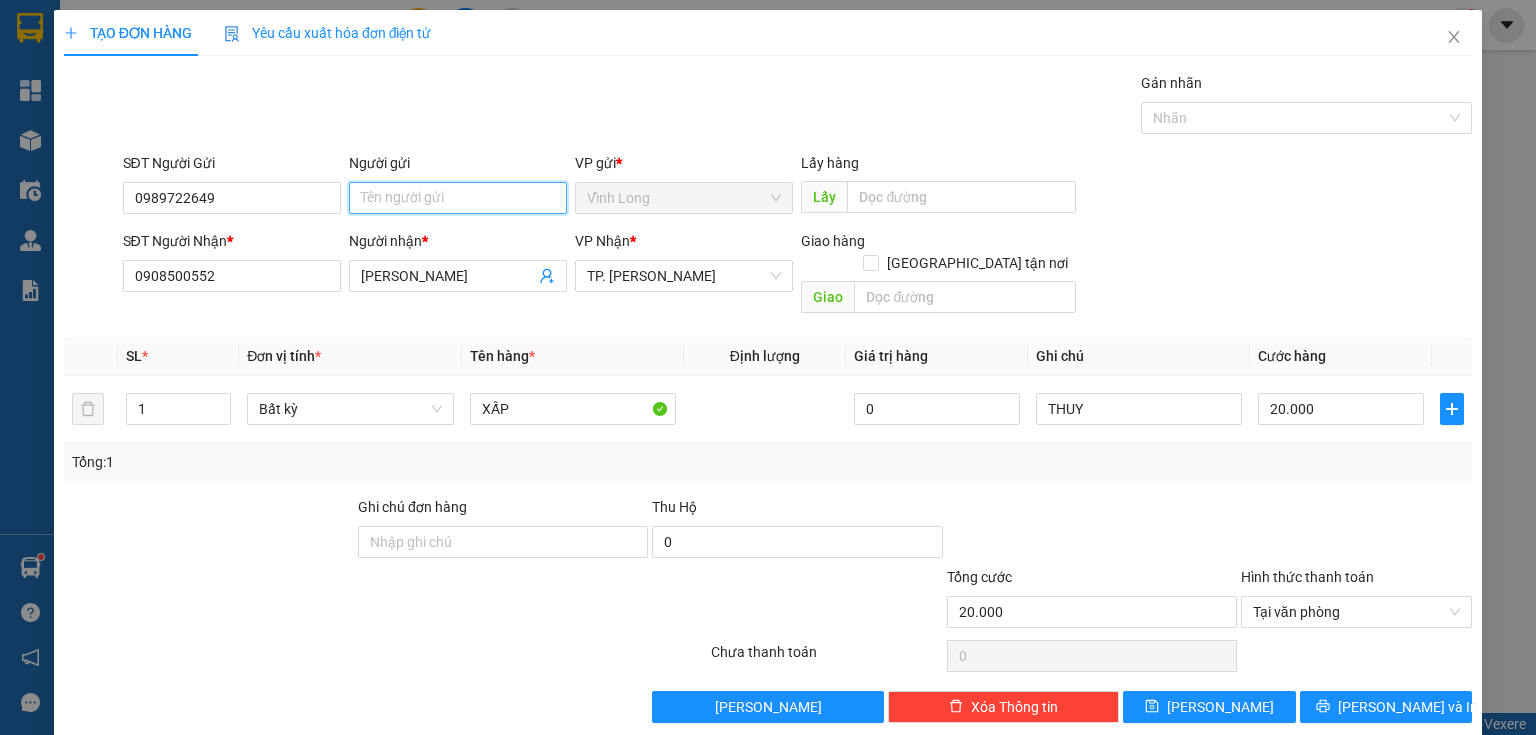 click on "Người gửi" at bounding box center [458, 198] 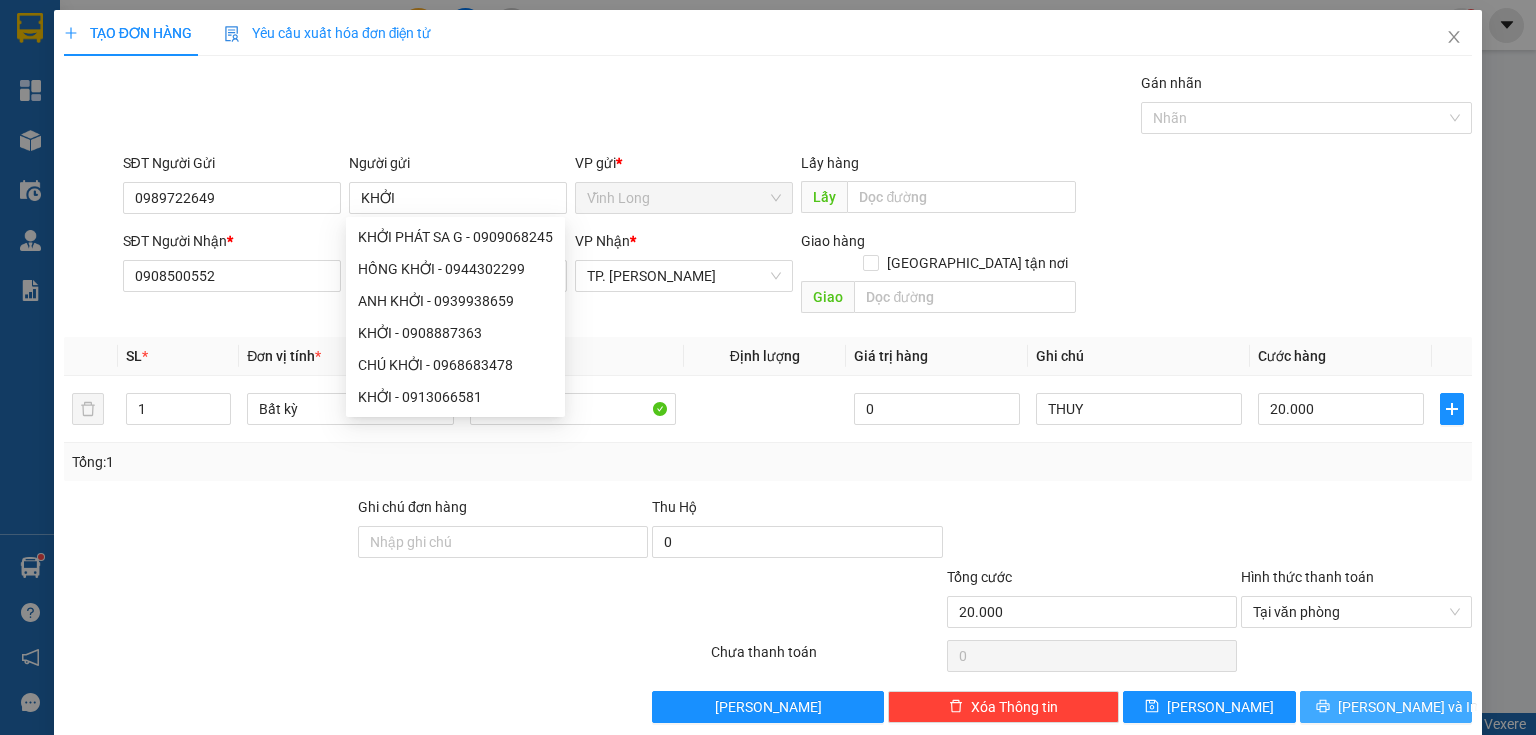 click on "Lưu và In" at bounding box center (1386, 707) 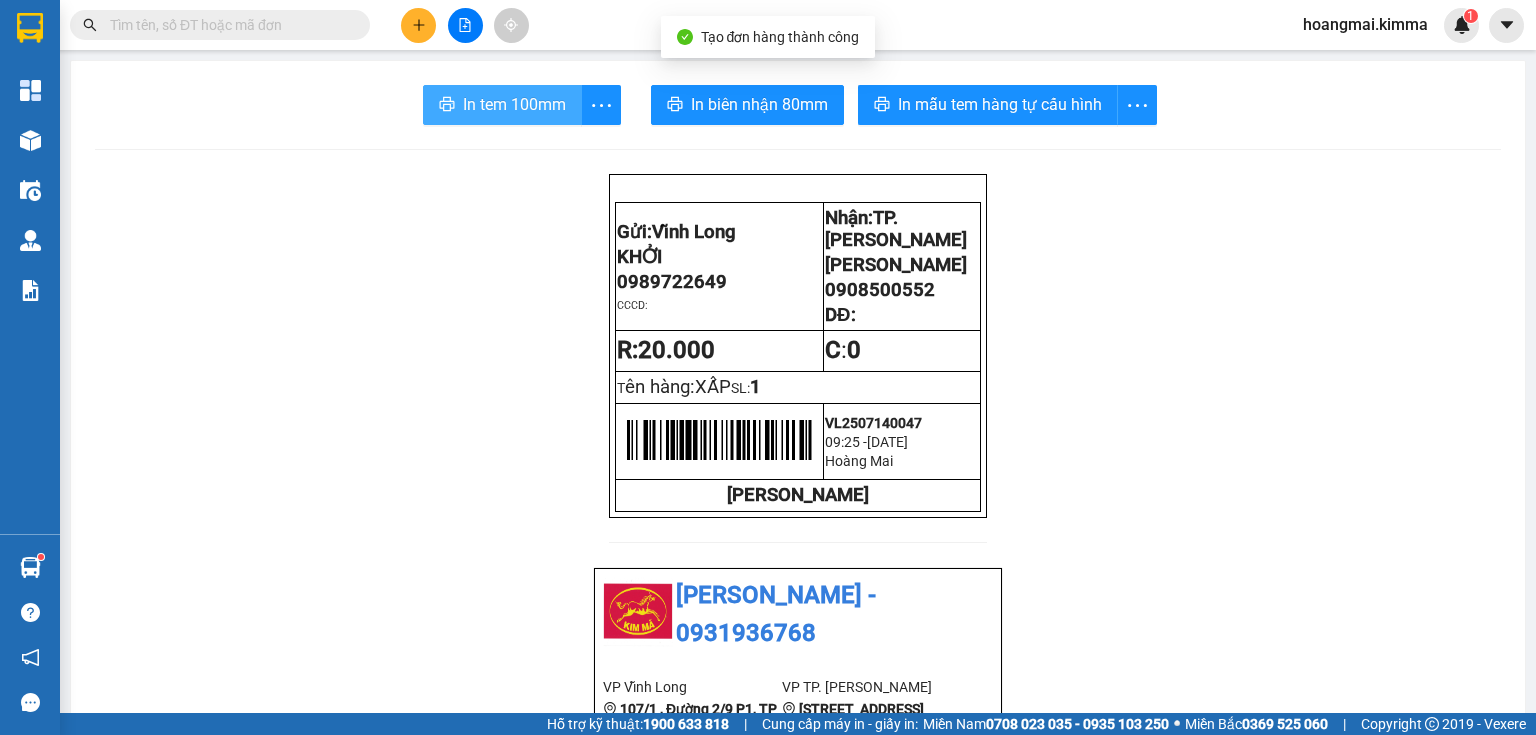 click on "In tem 100mm" at bounding box center [502, 105] 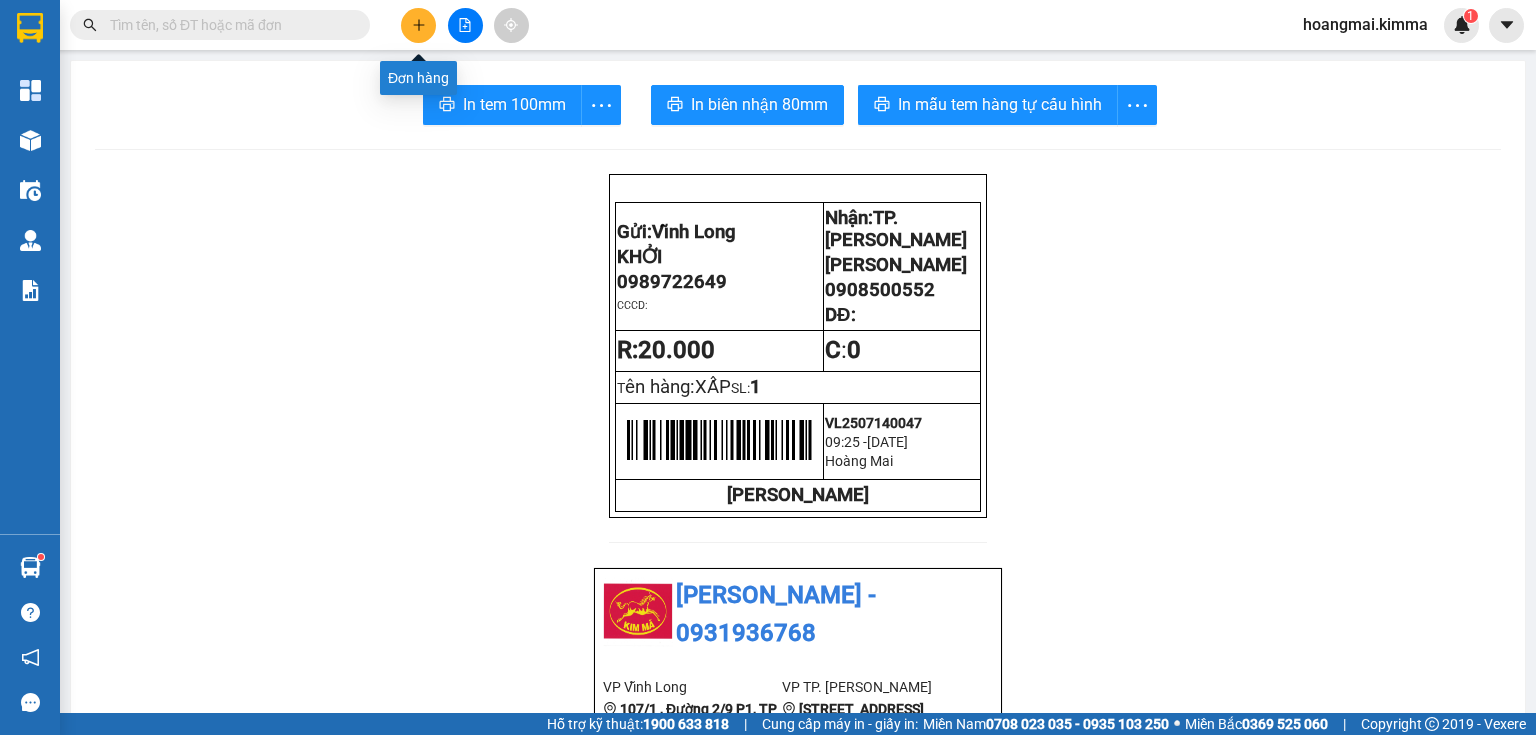 click at bounding box center [418, 25] 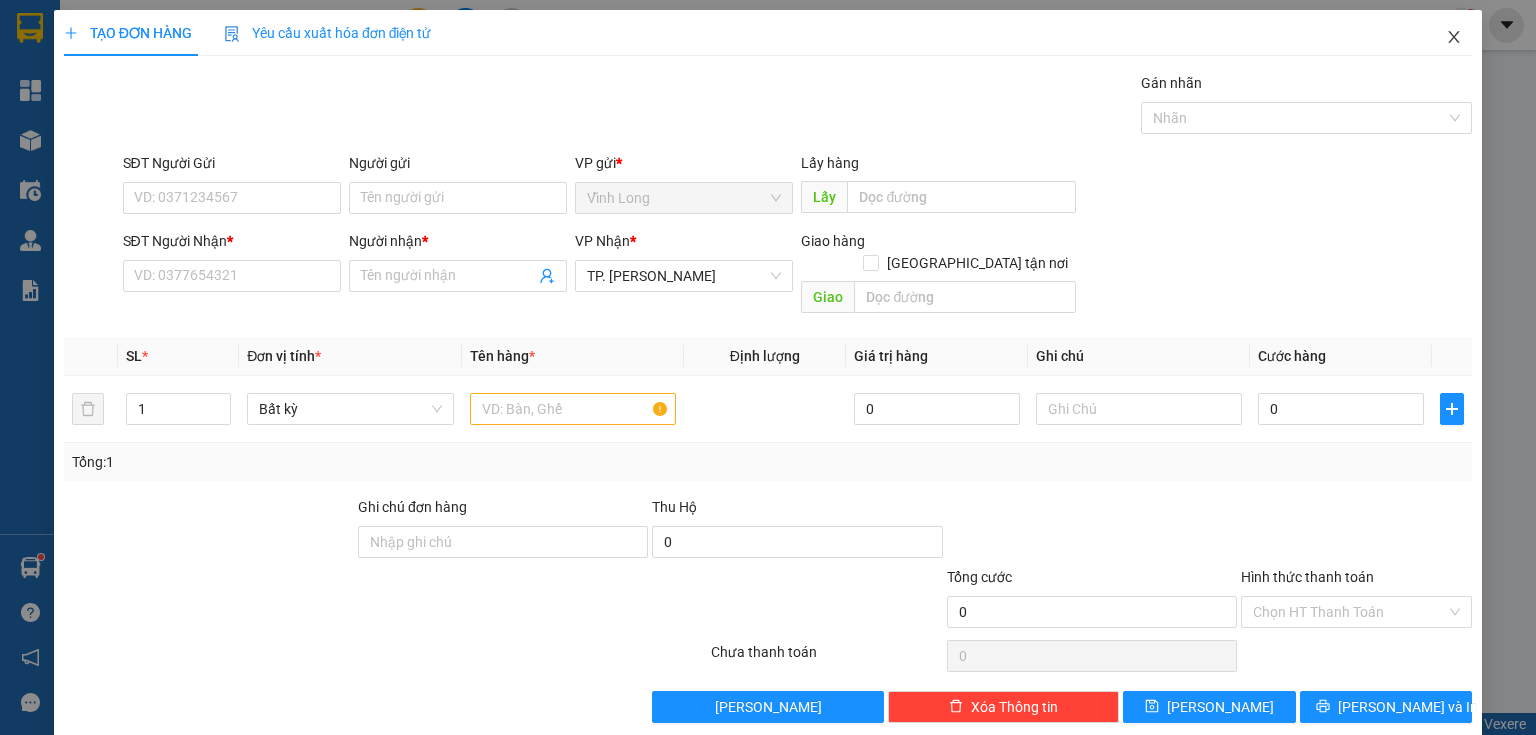 click 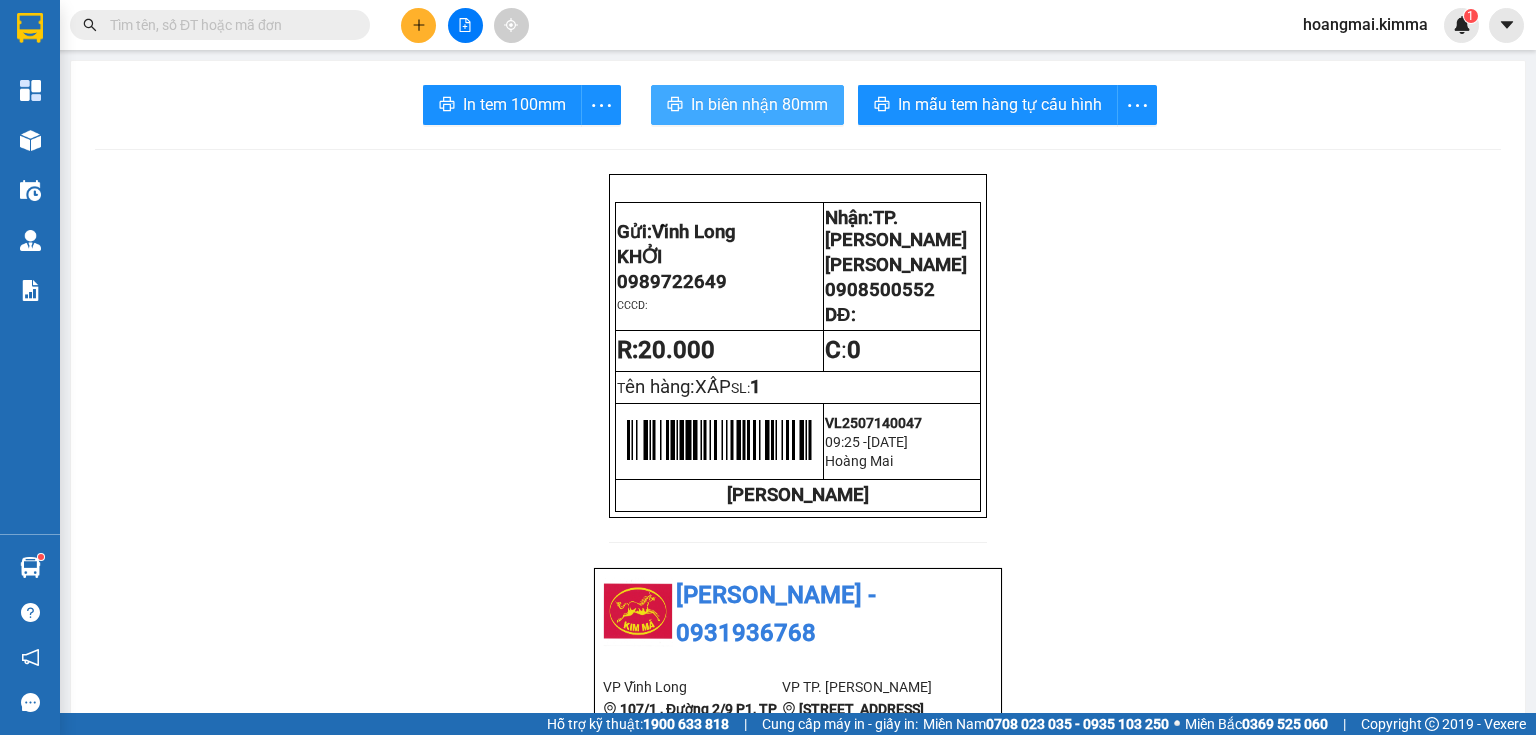 click on "In biên nhận 80mm" at bounding box center (759, 104) 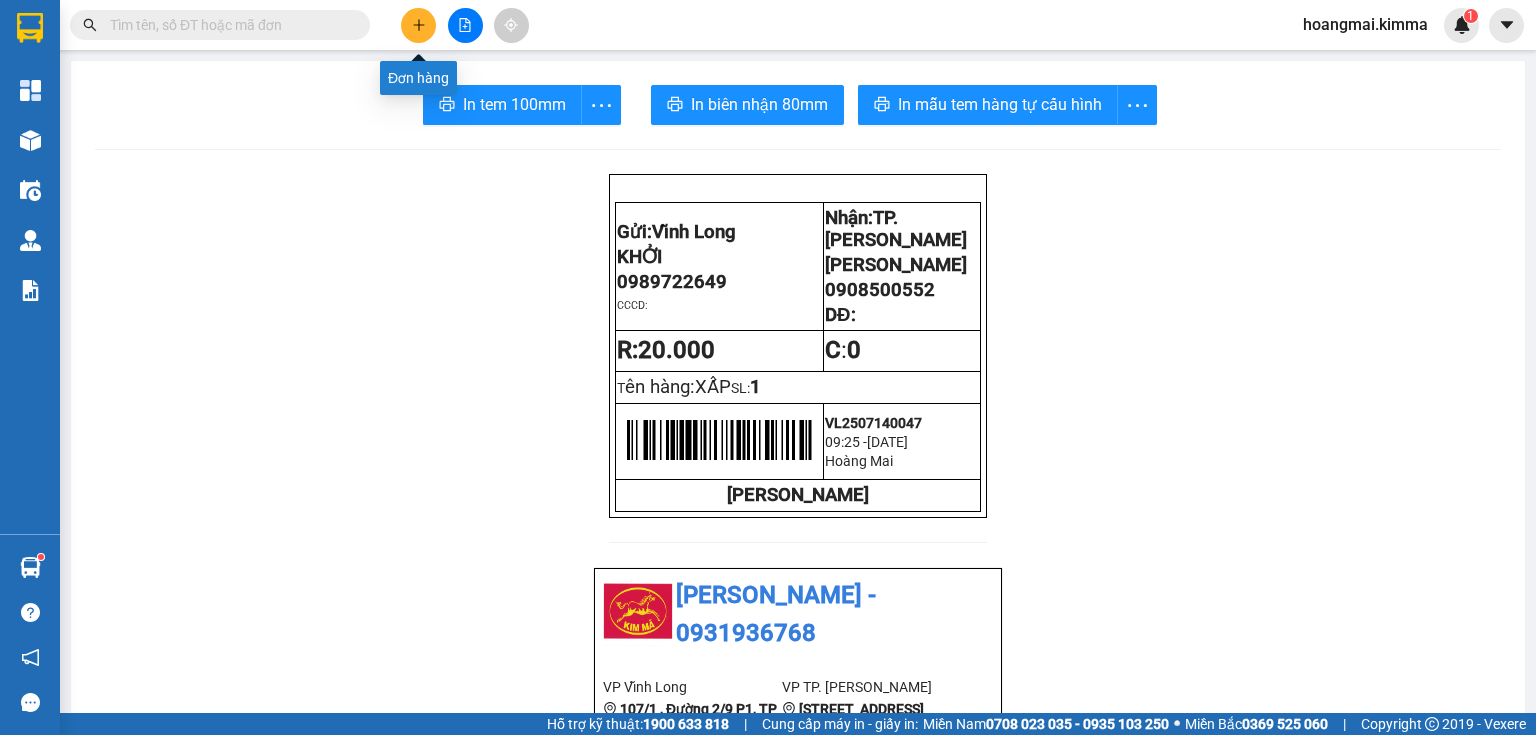 click 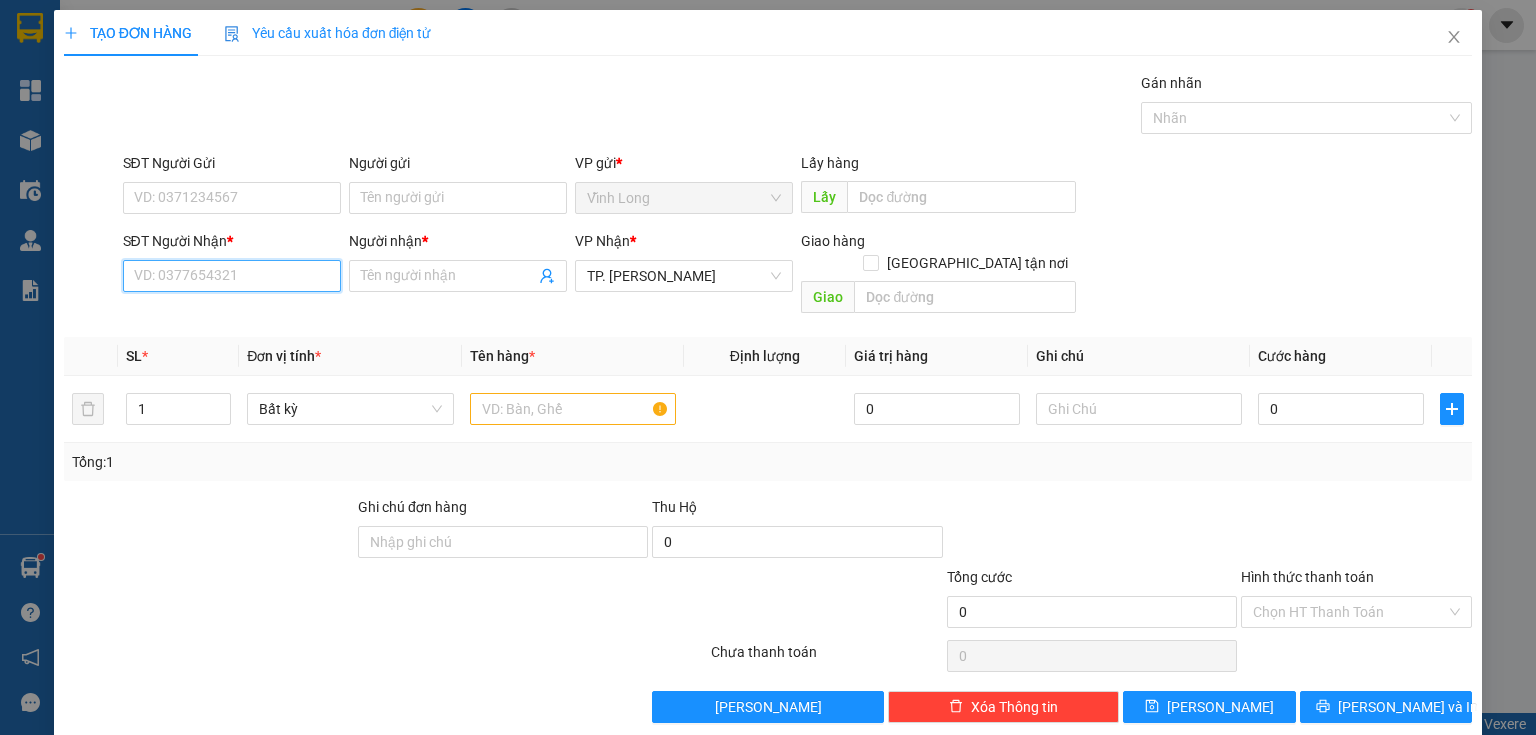 click on "SĐT Người Nhận  *" at bounding box center (232, 276) 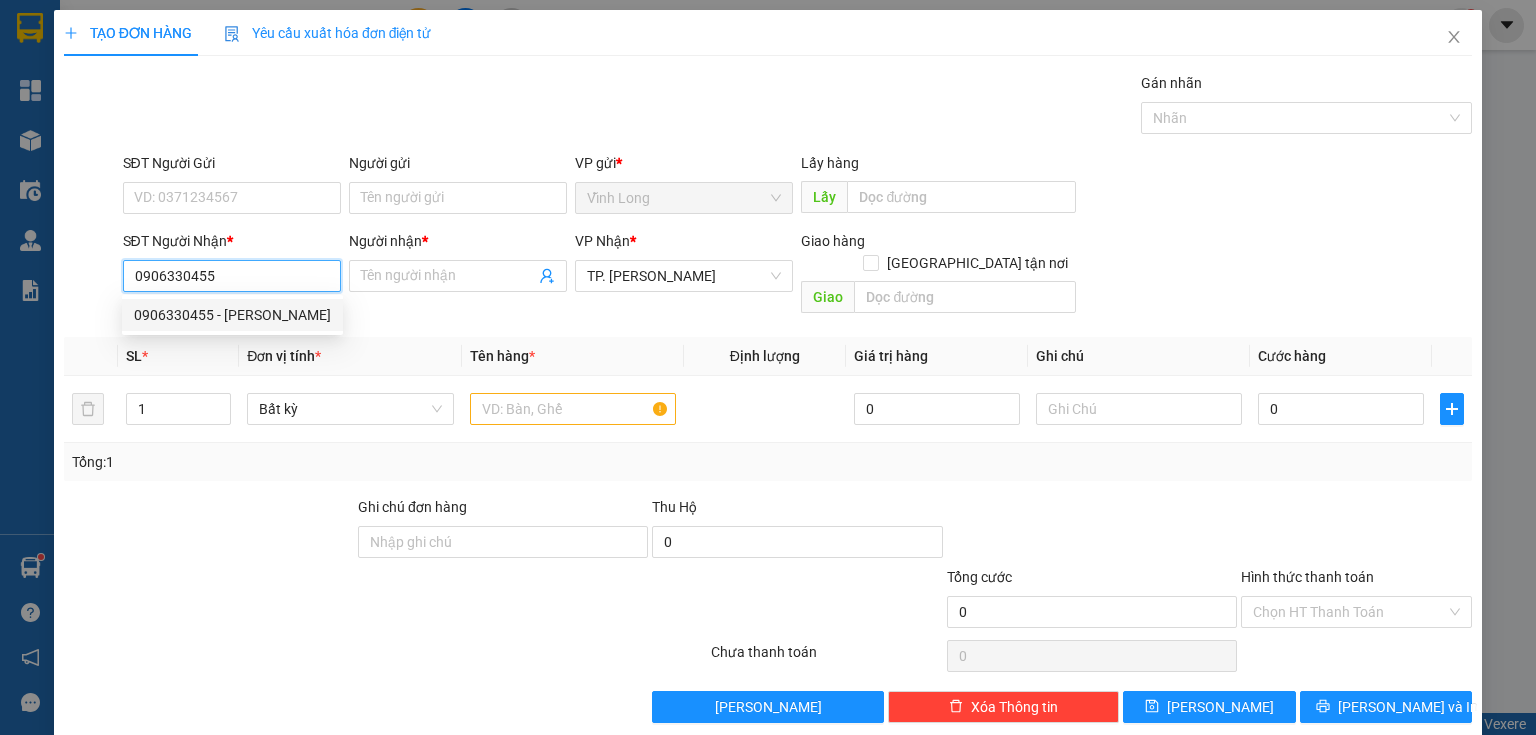 click on "0906330455 - LABO HIẾU NGUYỄN" at bounding box center [232, 315] 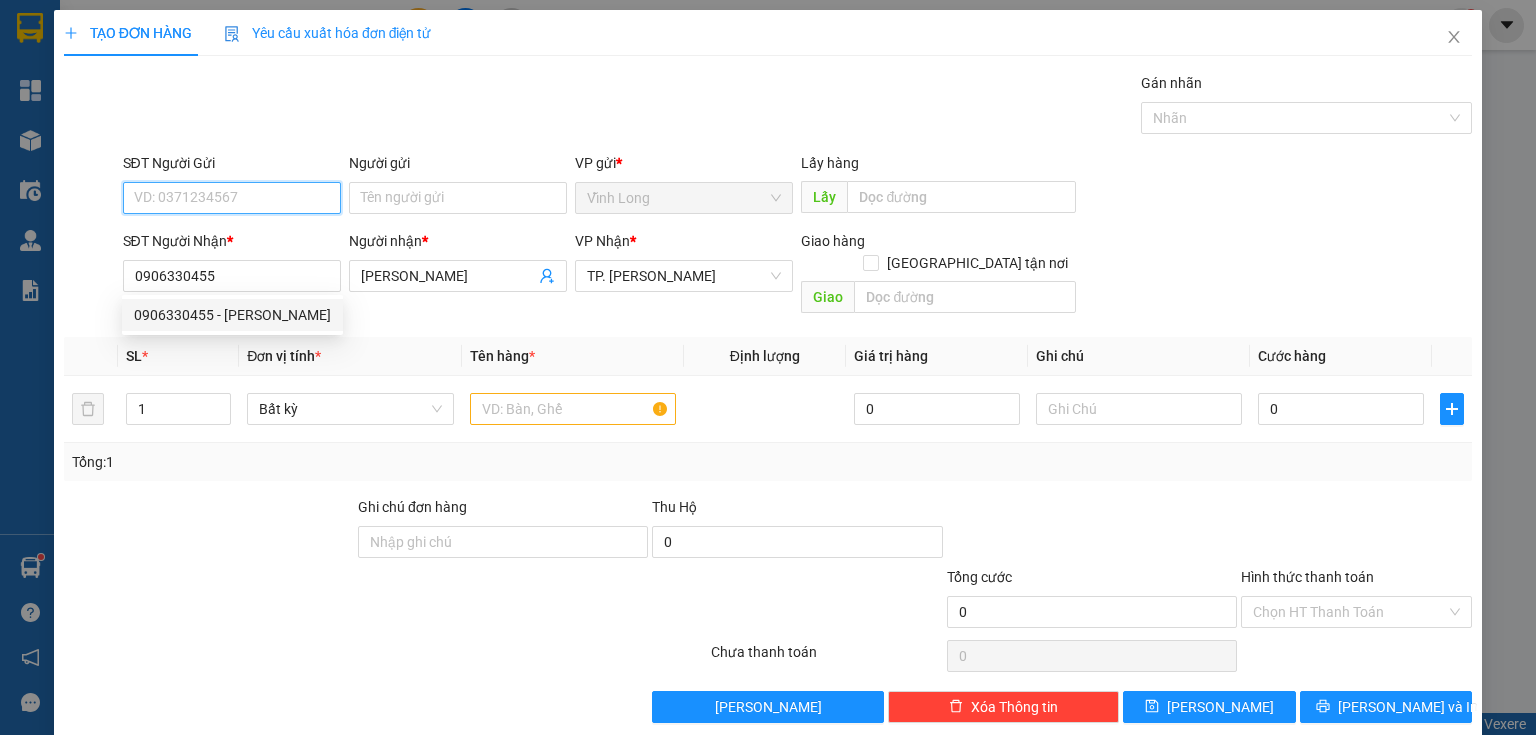 click on "SĐT Người Gửi" at bounding box center [232, 198] 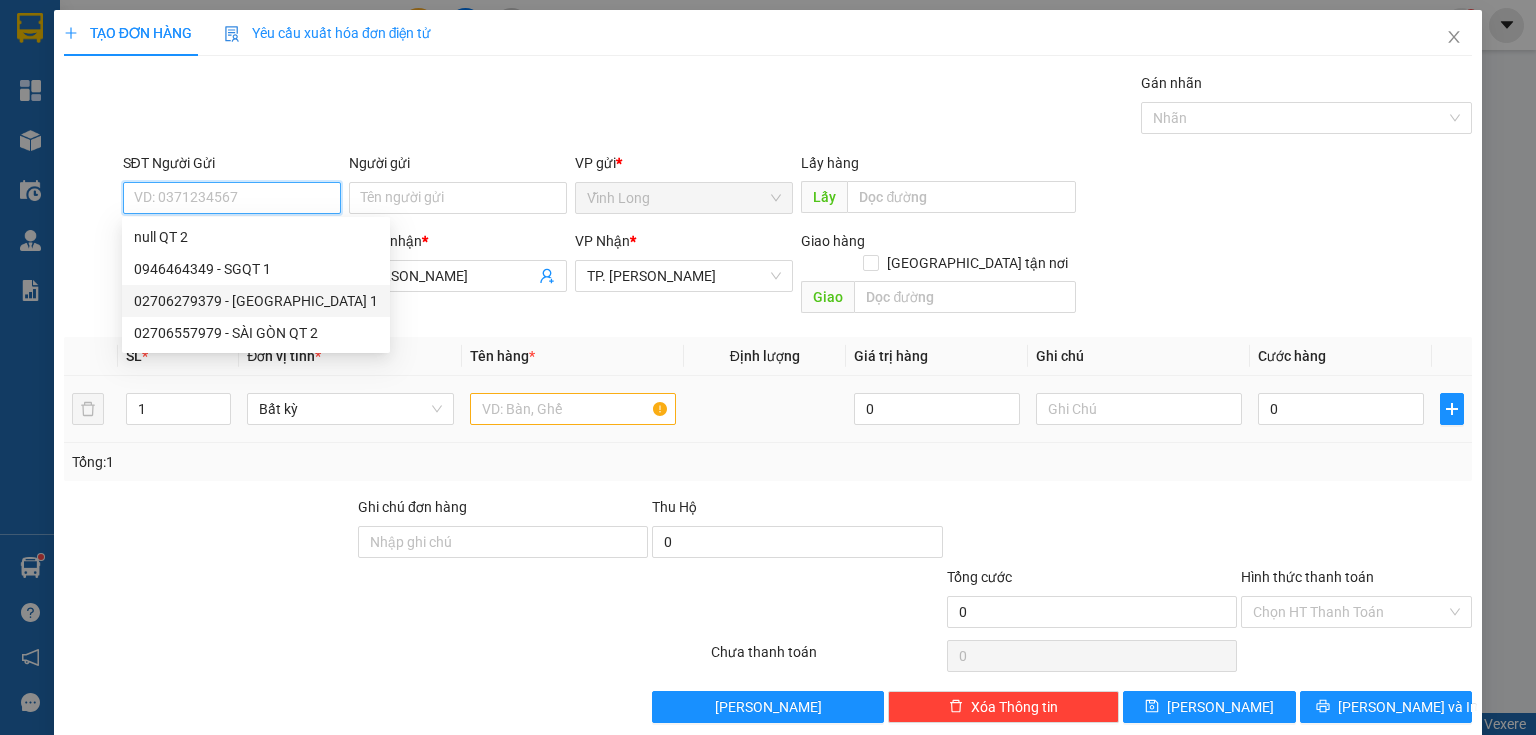 drag, startPoint x: 292, startPoint y: 296, endPoint x: 604, endPoint y: 352, distance: 316.9858 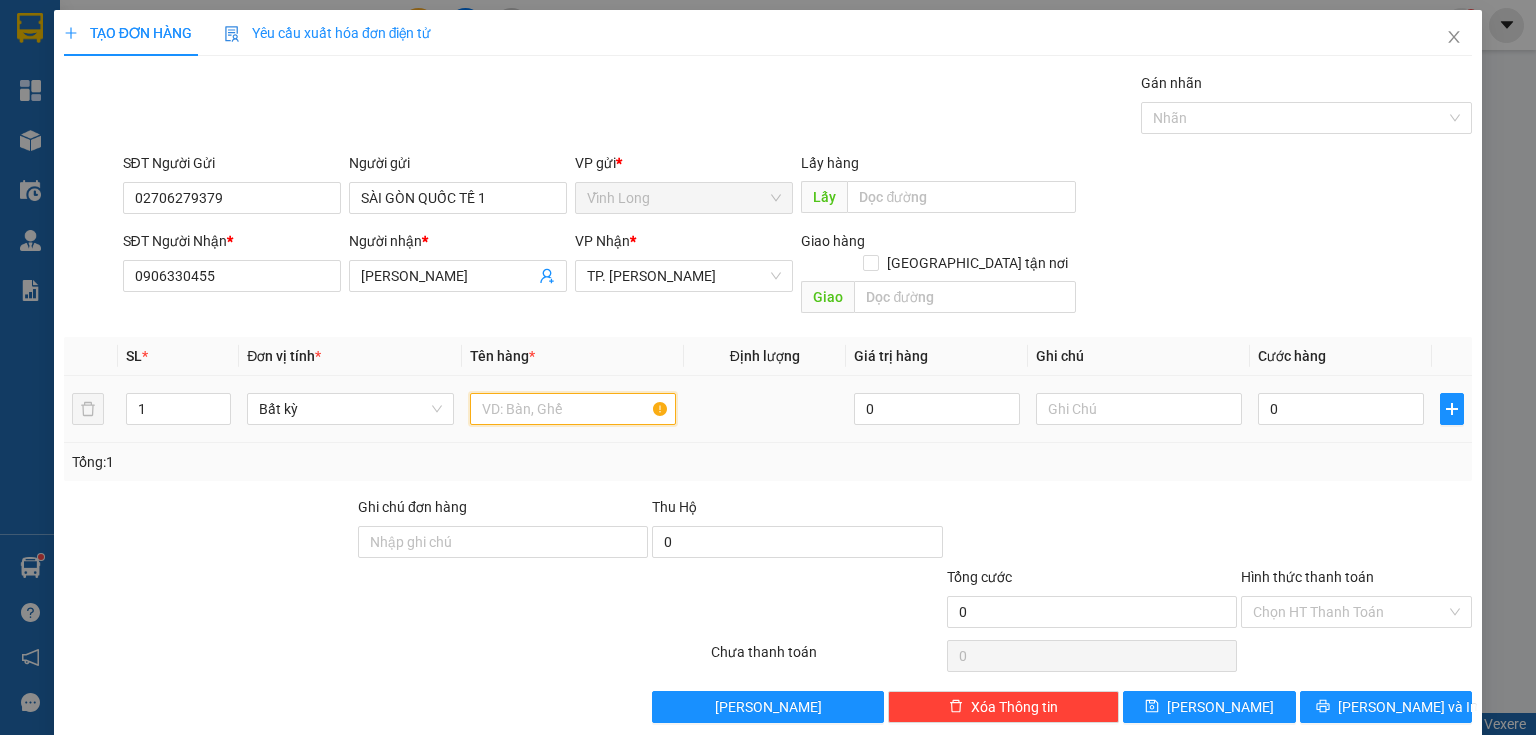 click at bounding box center [573, 409] 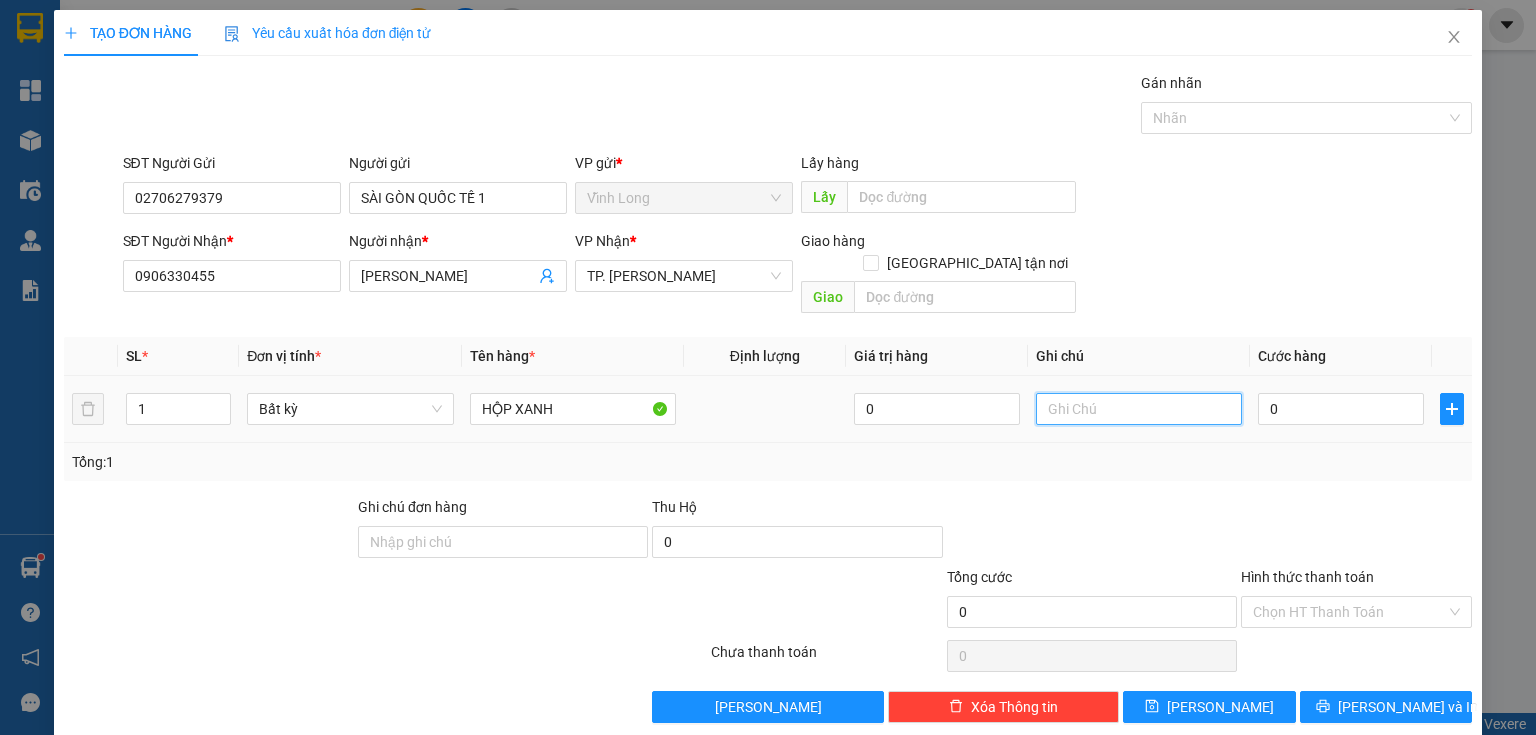 drag, startPoint x: 1053, startPoint y: 386, endPoint x: 900, endPoint y: 308, distance: 171.73526 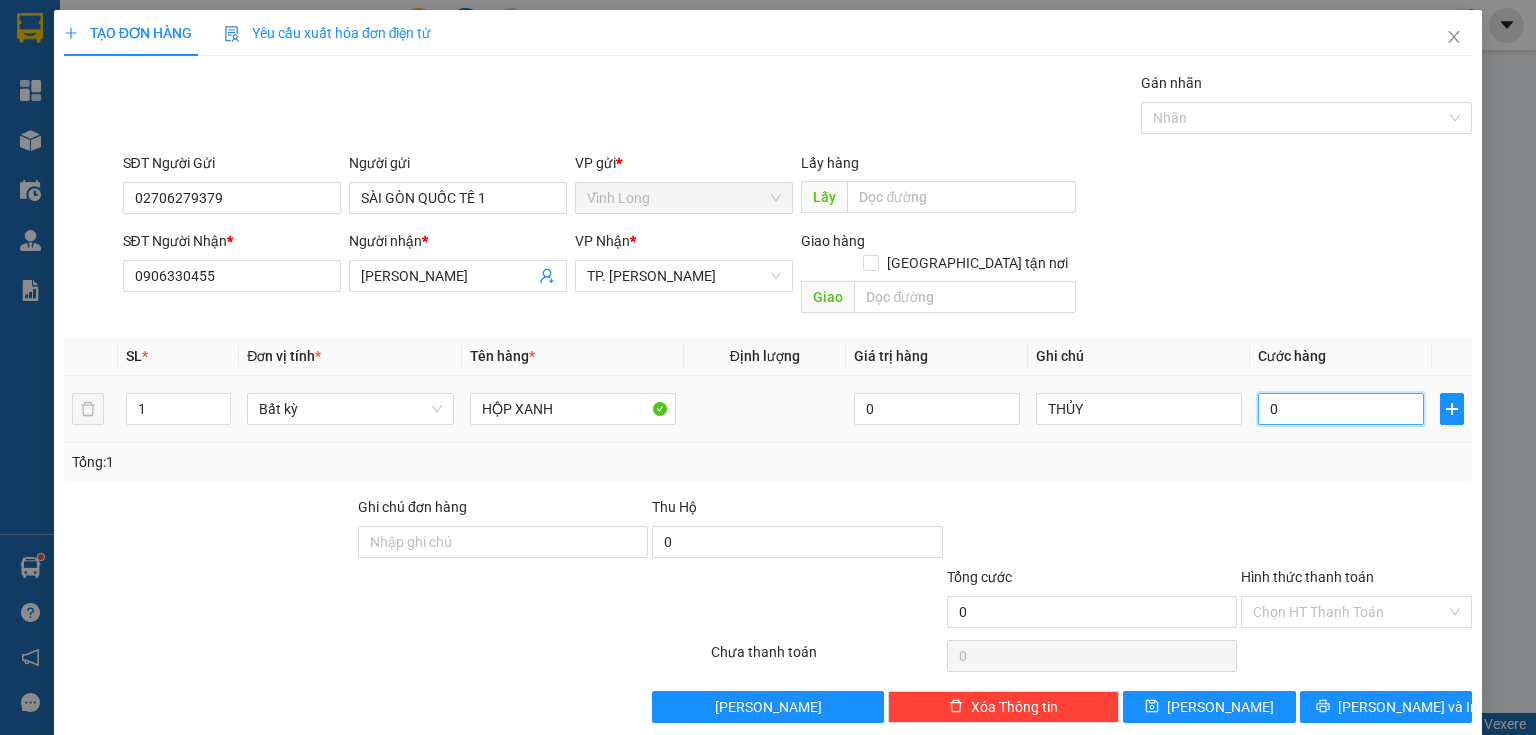 click on "0" at bounding box center (1341, 409) 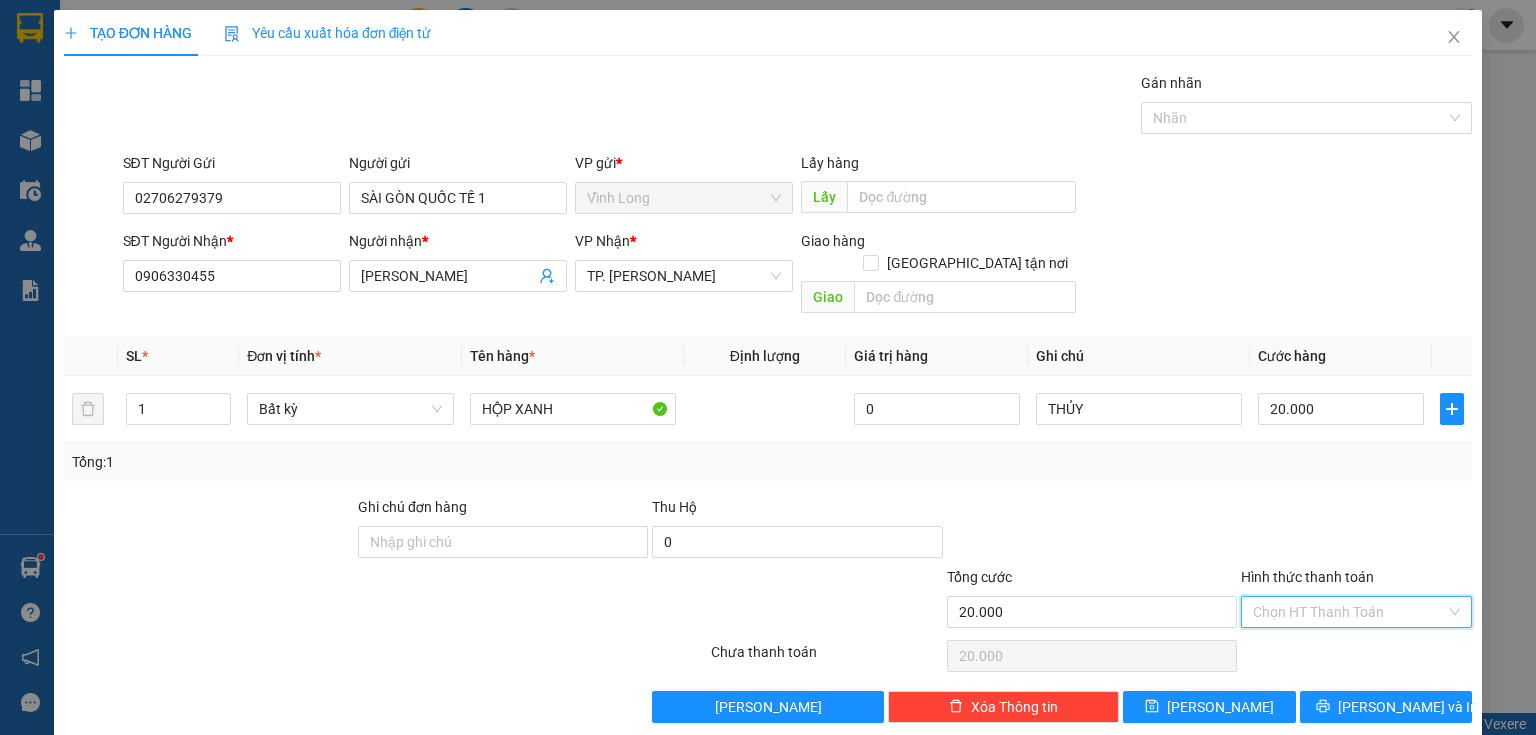 click on "Hình thức thanh toán" at bounding box center (1349, 612) 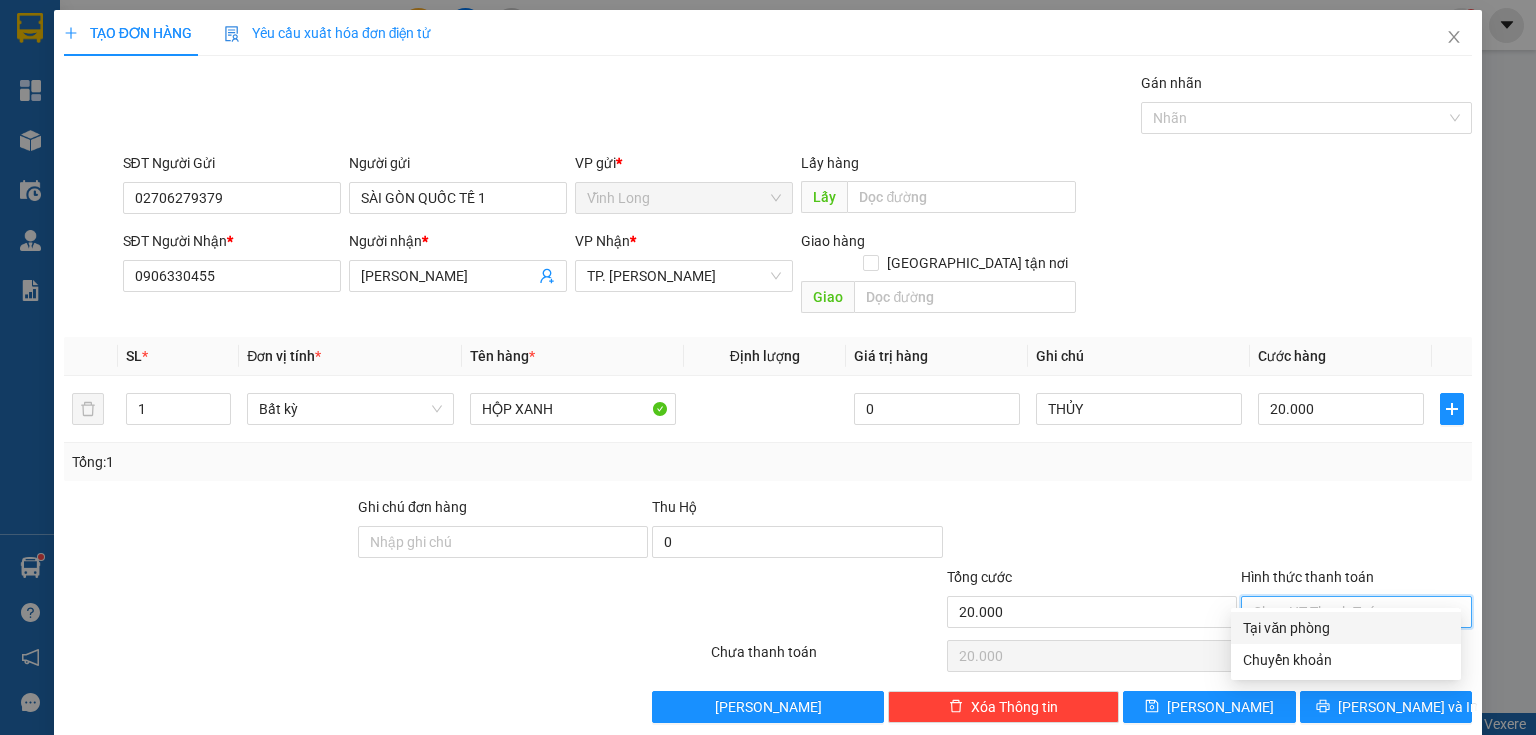 click on "Tại văn phòng" at bounding box center [1346, 628] 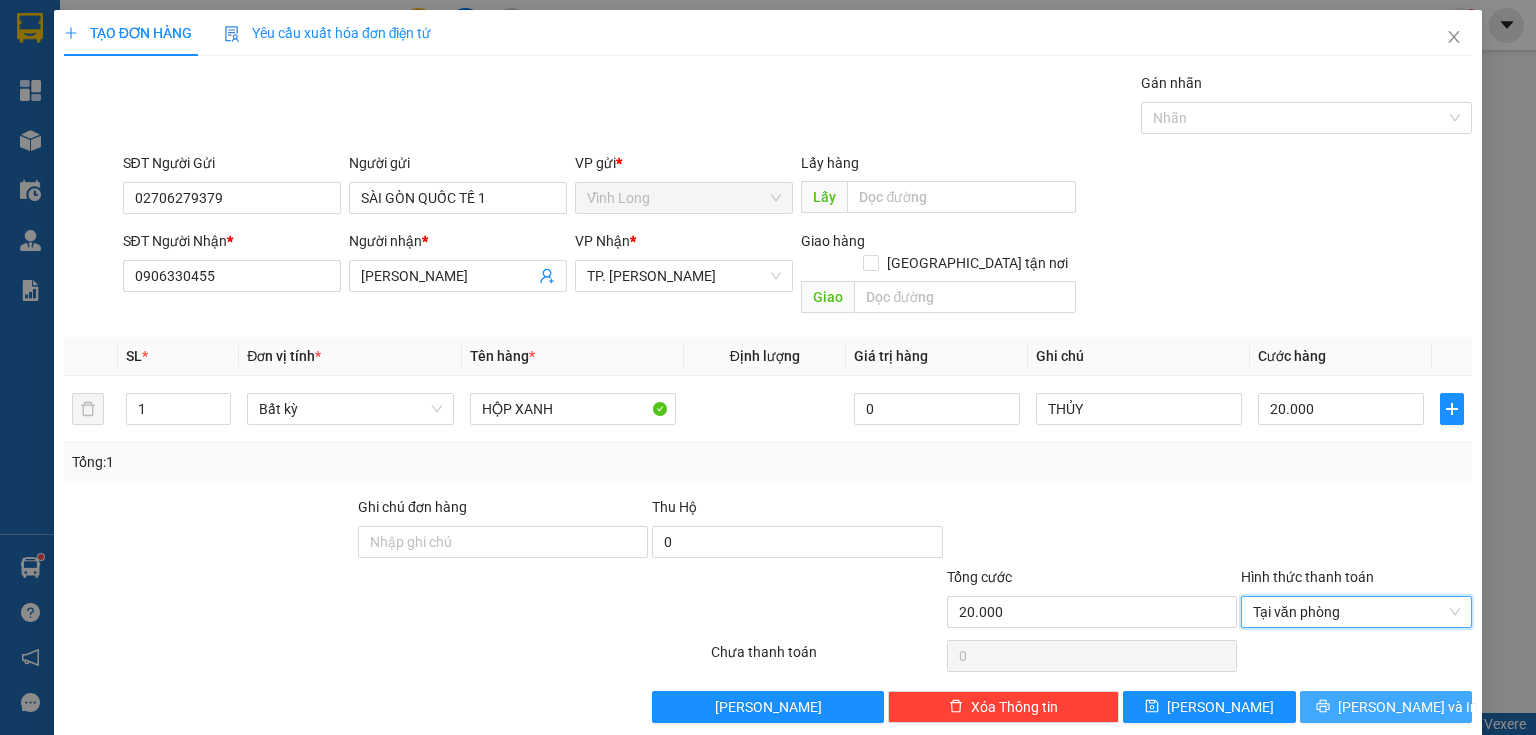 click on "Lưu và In" at bounding box center (1386, 707) 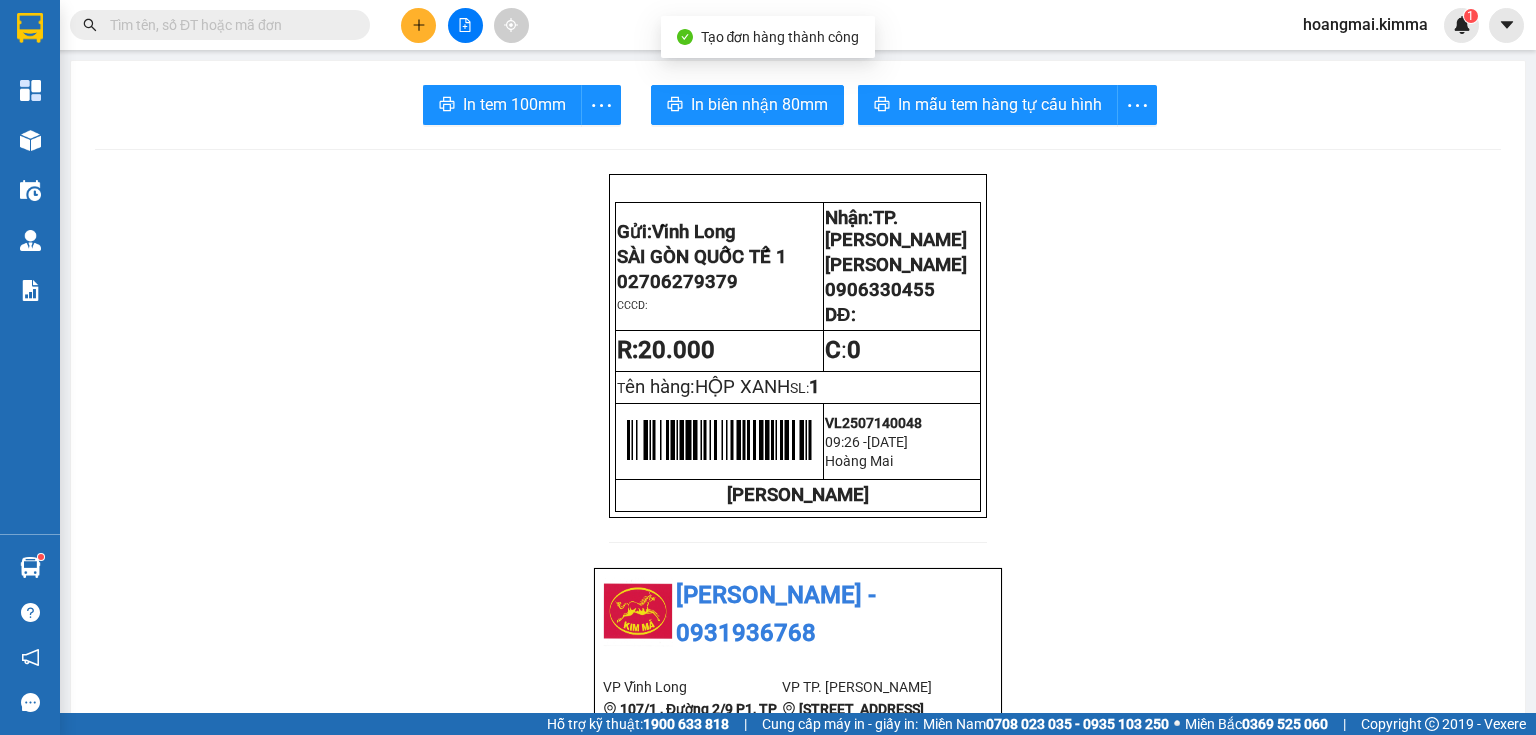 click on "In tem 100mm
In biên nhận 80mm  In mẫu tem hàng tự cấu hình
Gửi:  Vĩnh Long
SÀI GÒN QUỐC TẾ 1
02706279379
CCCD:
Nhận:  TP. Hồ Chí Minh
LABO HIẾU NGUYỄN
0906330455
DĐ:
R:  20.000
C :  0
T ên hàng:  HỘP XANH            SL:  1
VL2507140048
09:26 -  14-07-2025
Hoàng Mai
KIM MÃ
KIM MÃ - 0931936768 VP Vĩnh Long   107/1 , Đường 2/9 P1, TP Vĩnh Long   02703828818 VP TP. Hồ Chí Minh   296A Trần Phú ,P8 , Quận 5   0931936768 Biên nhận Hàng Hoá Mã đơn:   VL2507140048 In ngày:  14/07/2025   09:26 Gửi :   SÀI GÒN QUỐC TẾ 1 - 02706279379 VP Vĩnh Long Nhận :   LABO HIẾU NGUYỄN - 0906330455 VP TP. Hồ Chí Minh Ghi chú:  THỦY   Tên (giá trị hàng) SL Cước món hàng Bất kỳ - HỘP XANH    (0) 1 20.000 Tổng cộng 1 20.000 Loading... Thu rồi : 20.000 VND Tổng phải thu : 0 VND Khách hàng : Gửi:    Vĩnh Long   :" at bounding box center [798, 1102] 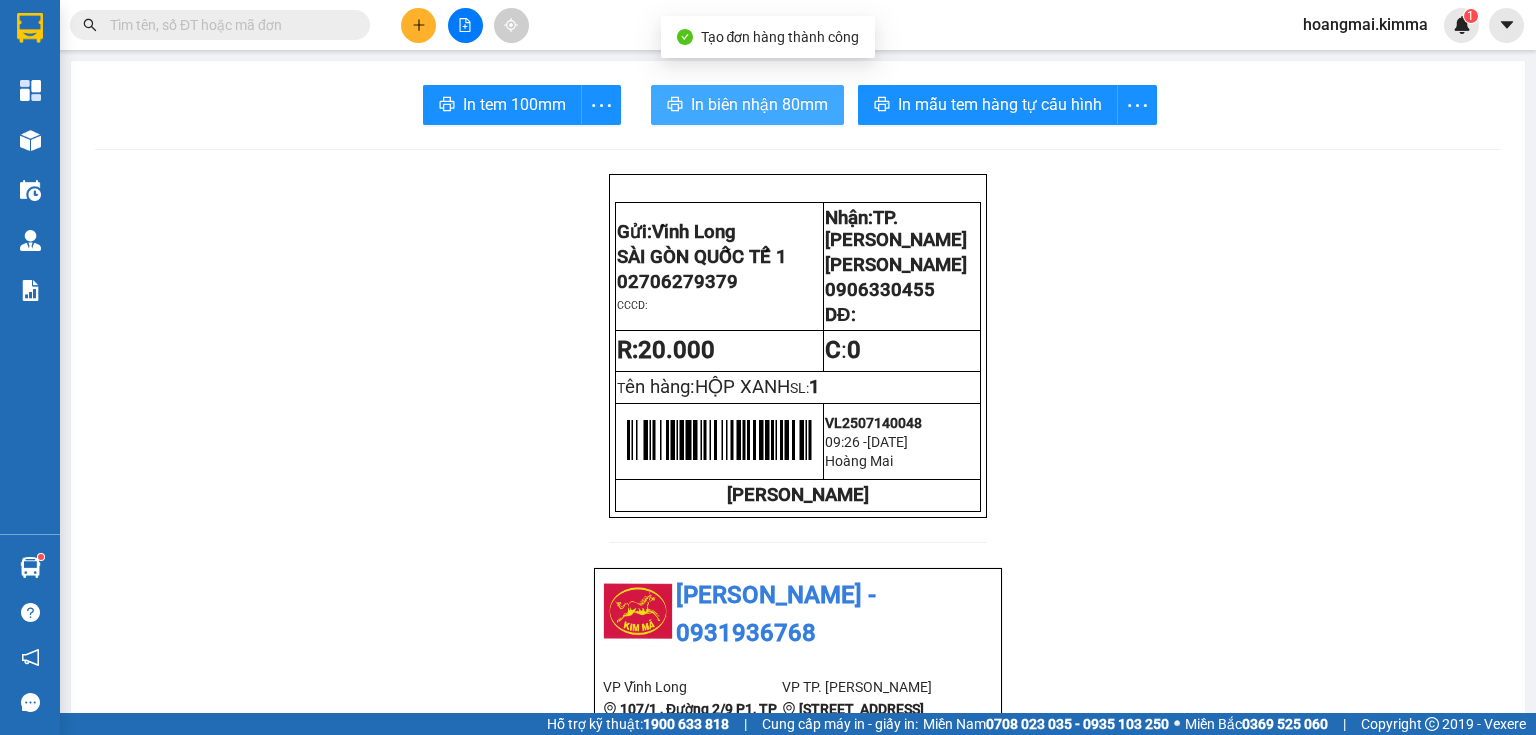 drag, startPoint x: 806, startPoint y: 121, endPoint x: 793, endPoint y: 127, distance: 14.3178215 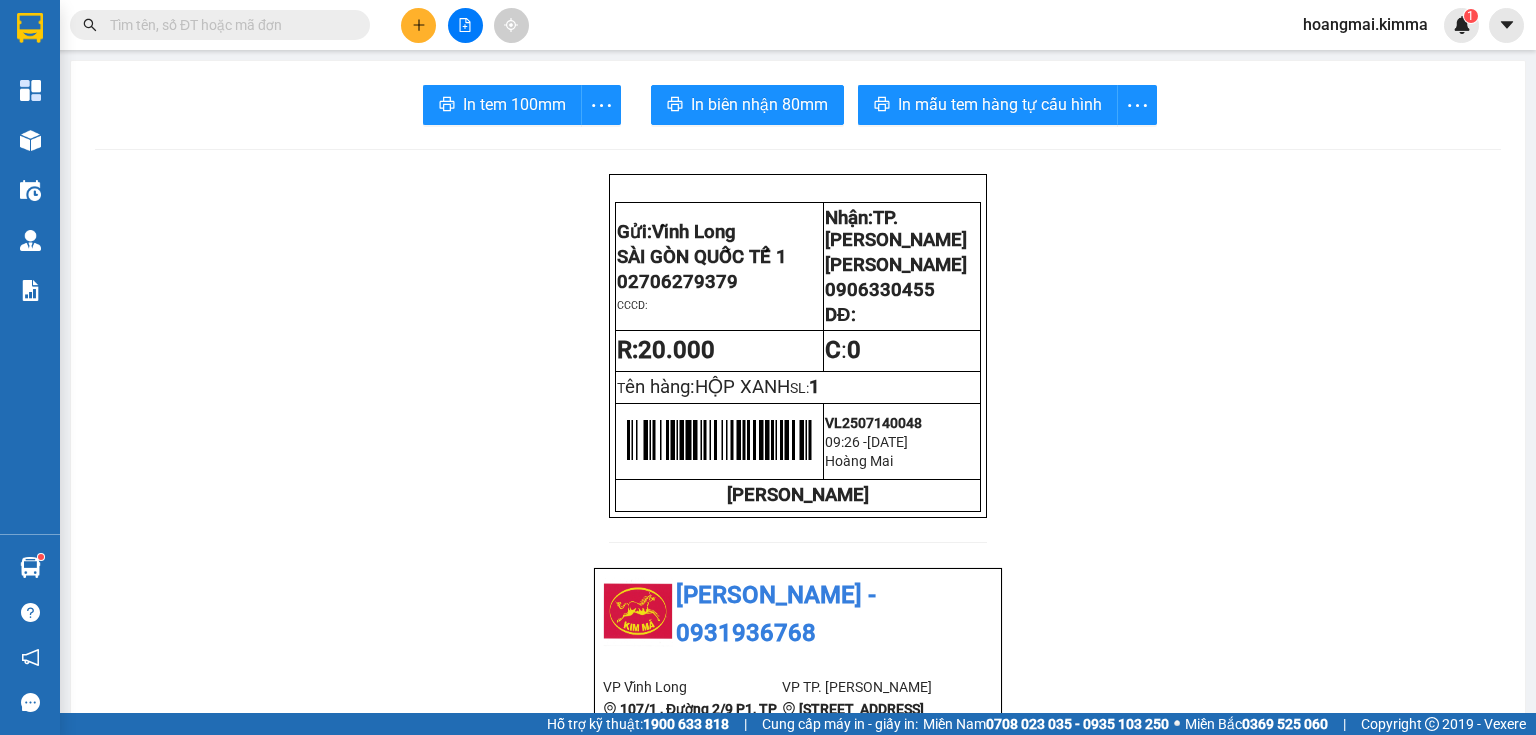 click on "In tem 100mm
In biên nhận 80mm  In mẫu tem hàng tự cấu hình
Gửi:  Vĩnh Long
SÀI GÒN QUỐC TẾ 1
02706279379
CCCD:
Nhận:  TP. Hồ Chí Minh
LABO HIẾU NGUYỄN
0906330455
DĐ:
R:  20.000
C :  0
T ên hàng:  HỘP XANH            SL:  1
VL2507140048
09:26 -  14-07-2025
Hoàng Mai
KIM MÃ
KIM MÃ - 0931936768 VP Vĩnh Long   107/1 , Đường 2/9 P1, TP Vĩnh Long   02703828818 VP TP. Hồ Chí Minh   296A Trần Phú ,P8 , Quận 5   0931936768 Biên nhận Hàng Hoá Mã đơn:   VL2507140048 In ngày:  14/07/2025   09:26 Gửi :   SÀI GÒN QUỐC TẾ 1 - 02706279379 VP Vĩnh Long Nhận :   LABO HIẾU NGUYỄN - 0906330455 VP TP. Hồ Chí Minh Ghi chú:  THỦY   Tên (giá trị hàng) SL Cước món hàng Bất kỳ - HỘP XANH    (0) 1 20.000 Tổng cộng 1 20.000 Loading... Thu rồi : 20.000 VND Tổng phải thu : 0 VND Khách hàng : Gửi:    Vĩnh Long   :" at bounding box center (798, 1102) 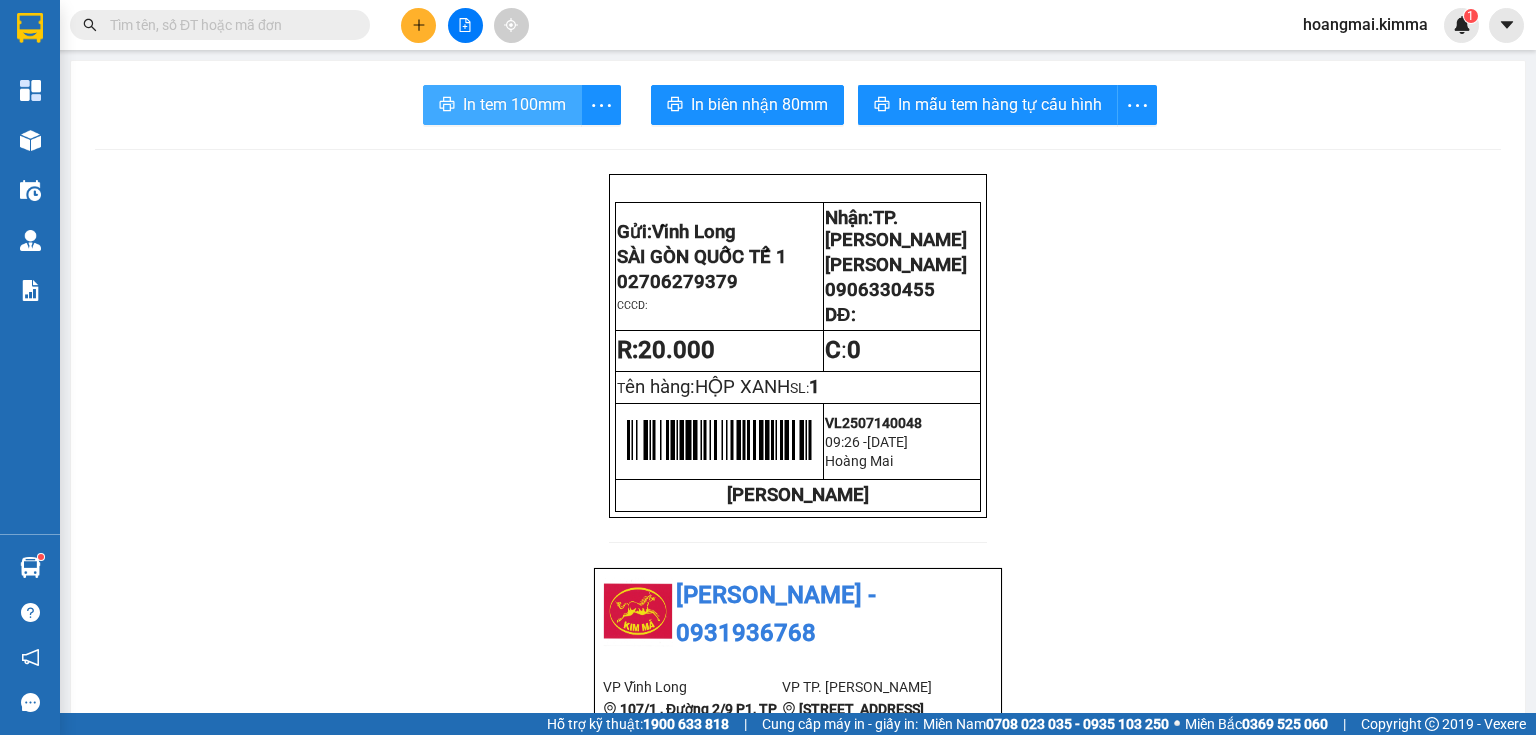 click on "In tem 100mm" at bounding box center (514, 104) 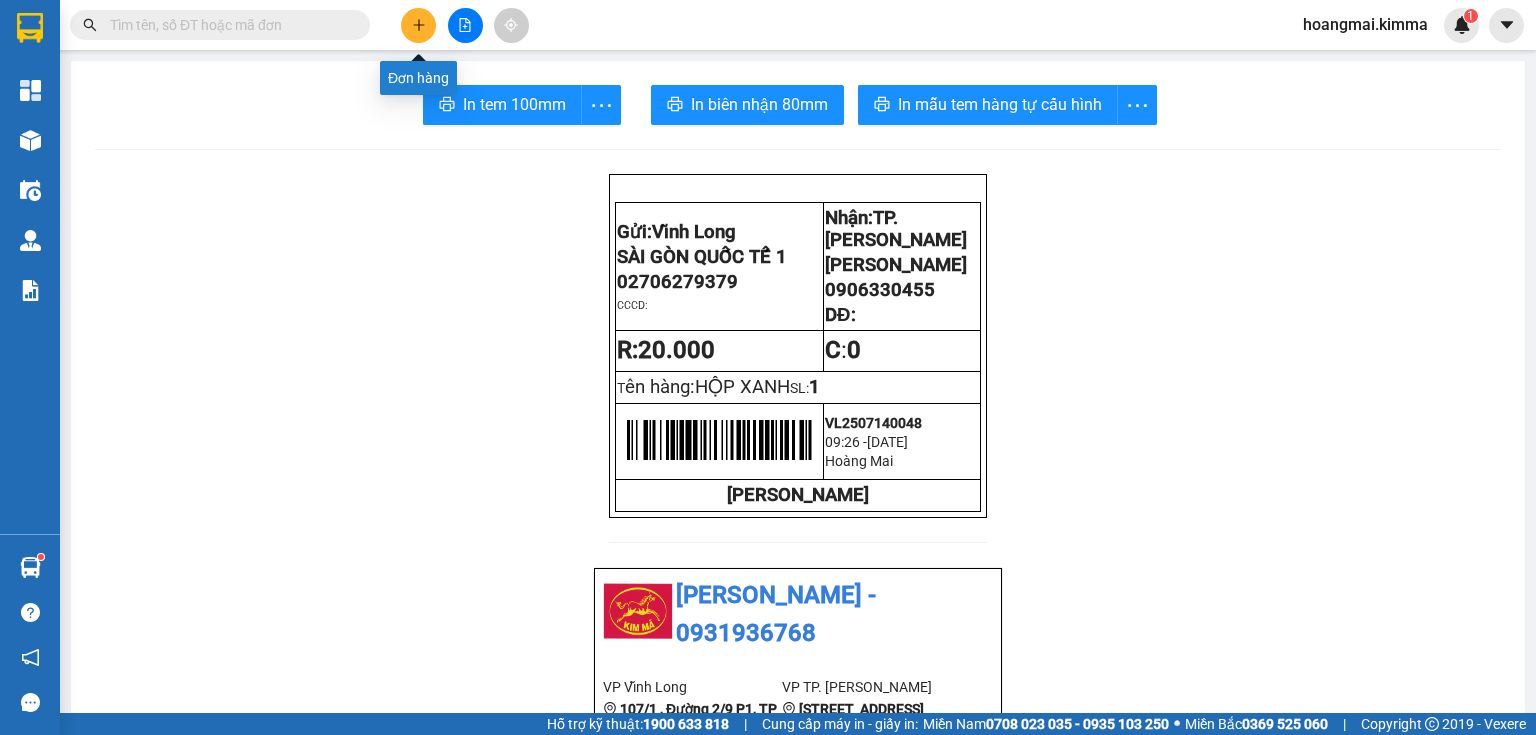 click 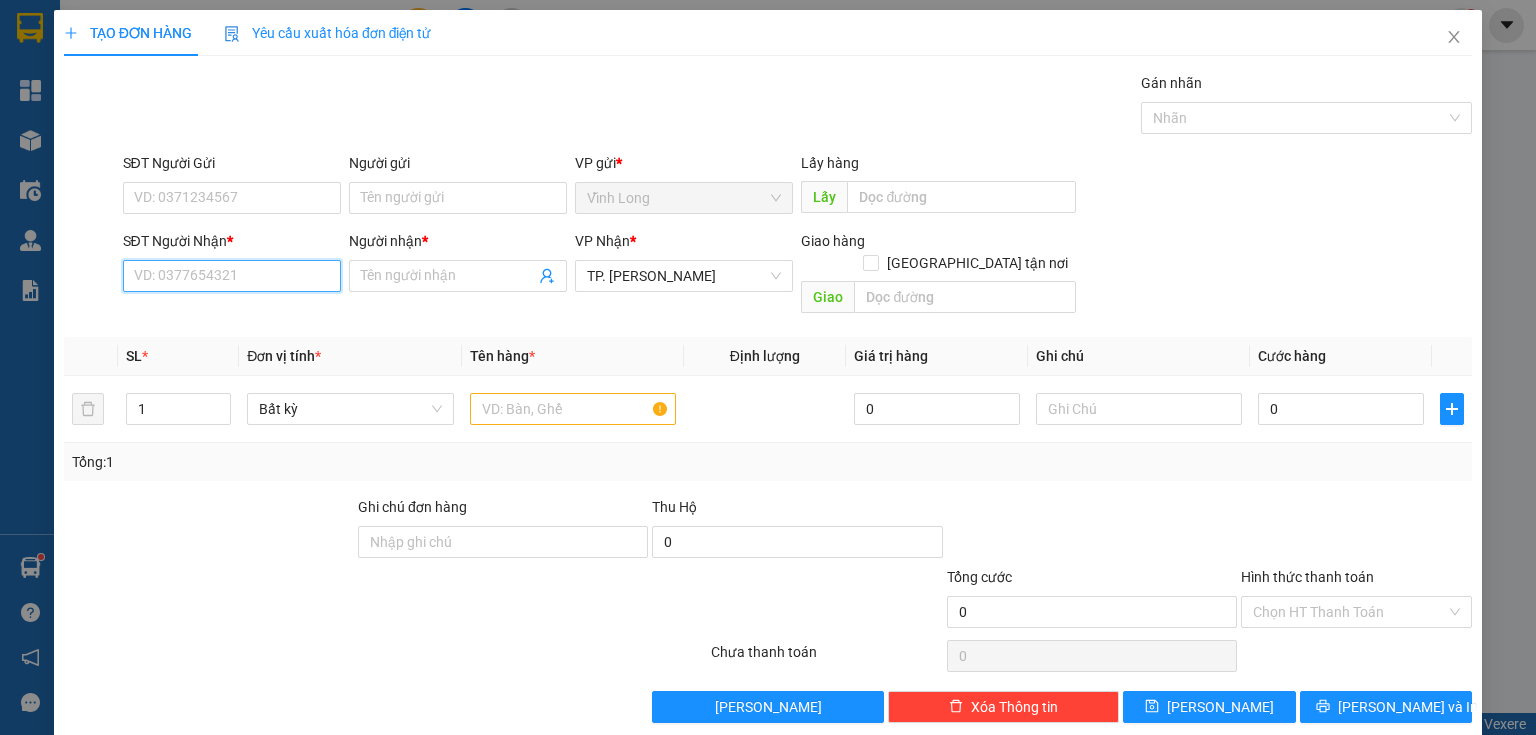 click on "SĐT Người Nhận  *" at bounding box center [232, 276] 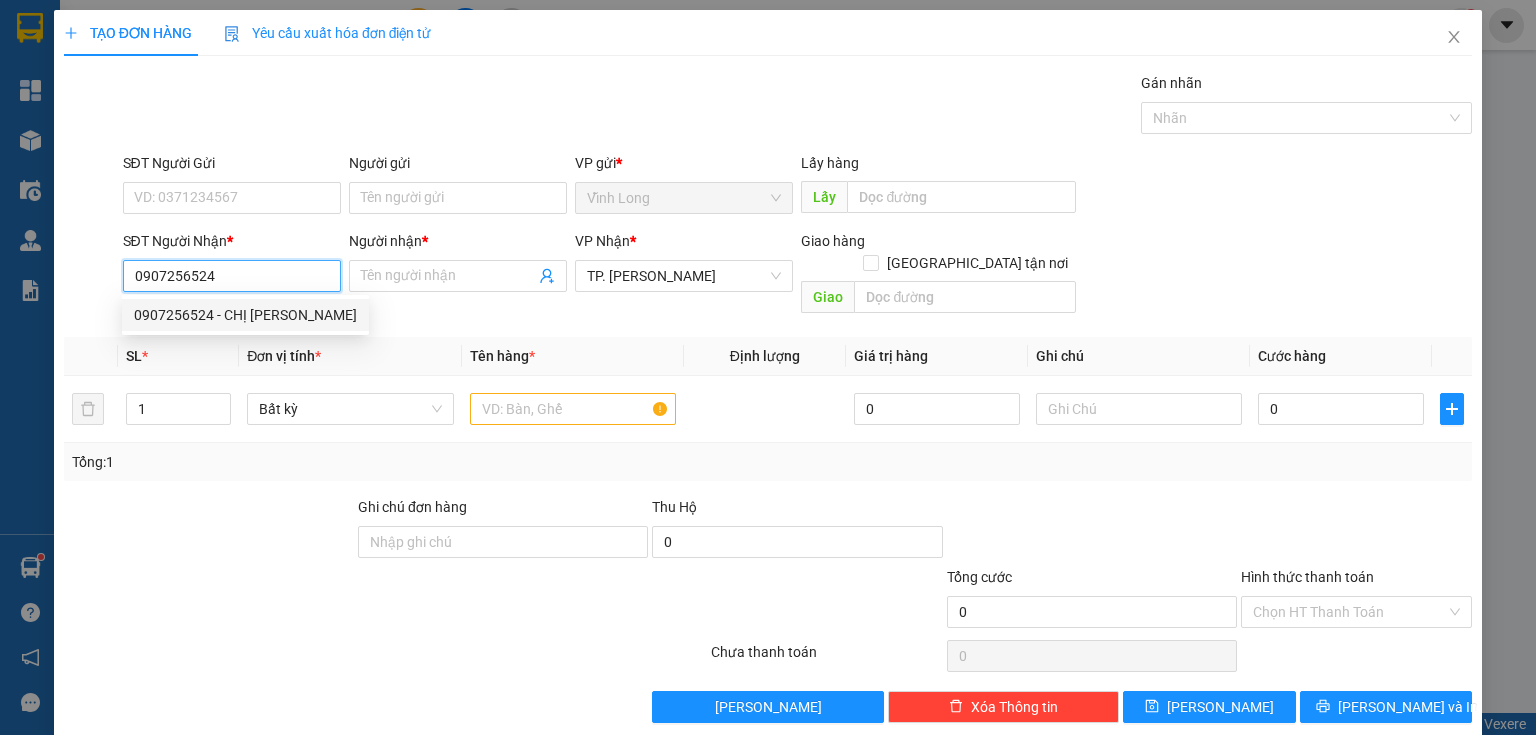 drag, startPoint x: 296, startPoint y: 320, endPoint x: 287, endPoint y: 250, distance: 70.5762 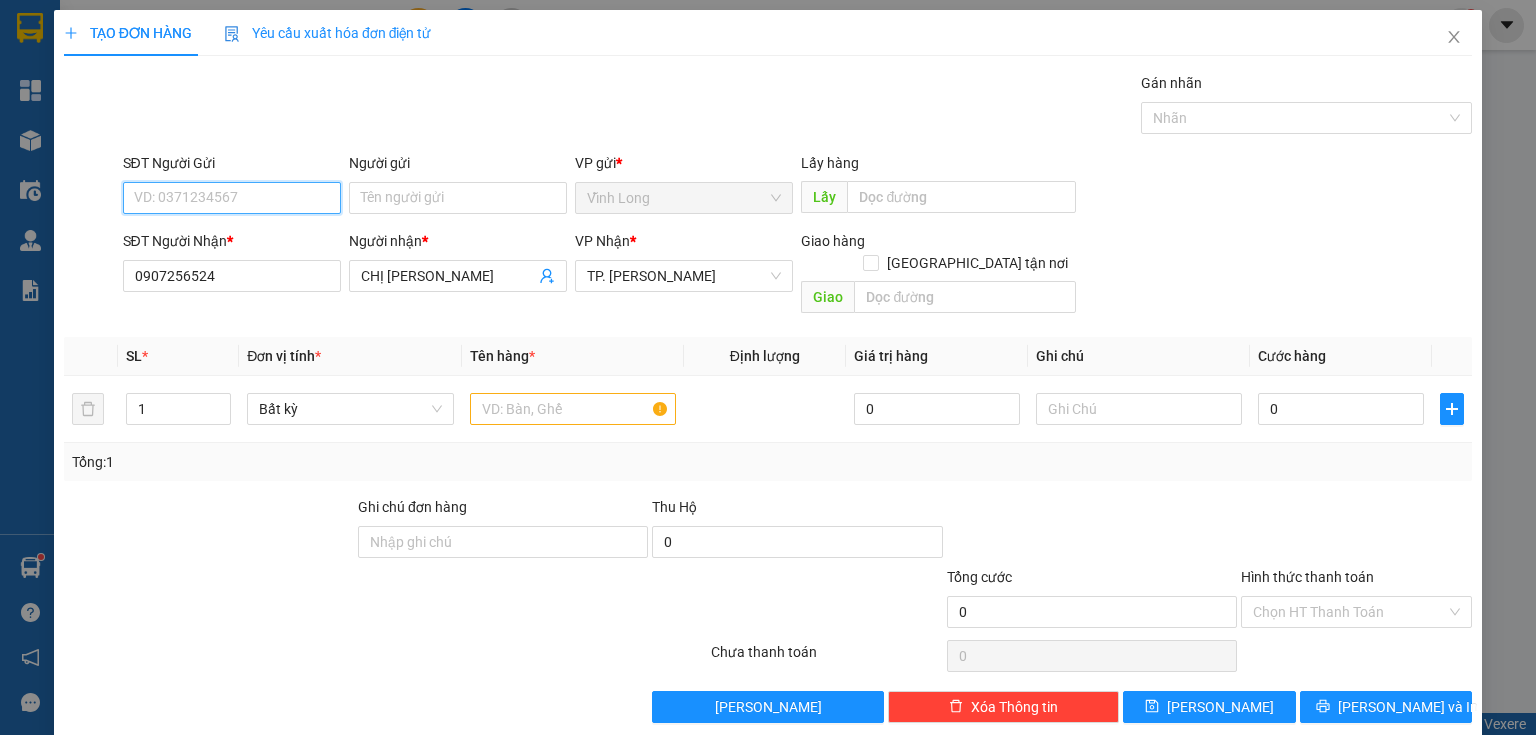 click on "SĐT Người Gửi" at bounding box center (232, 198) 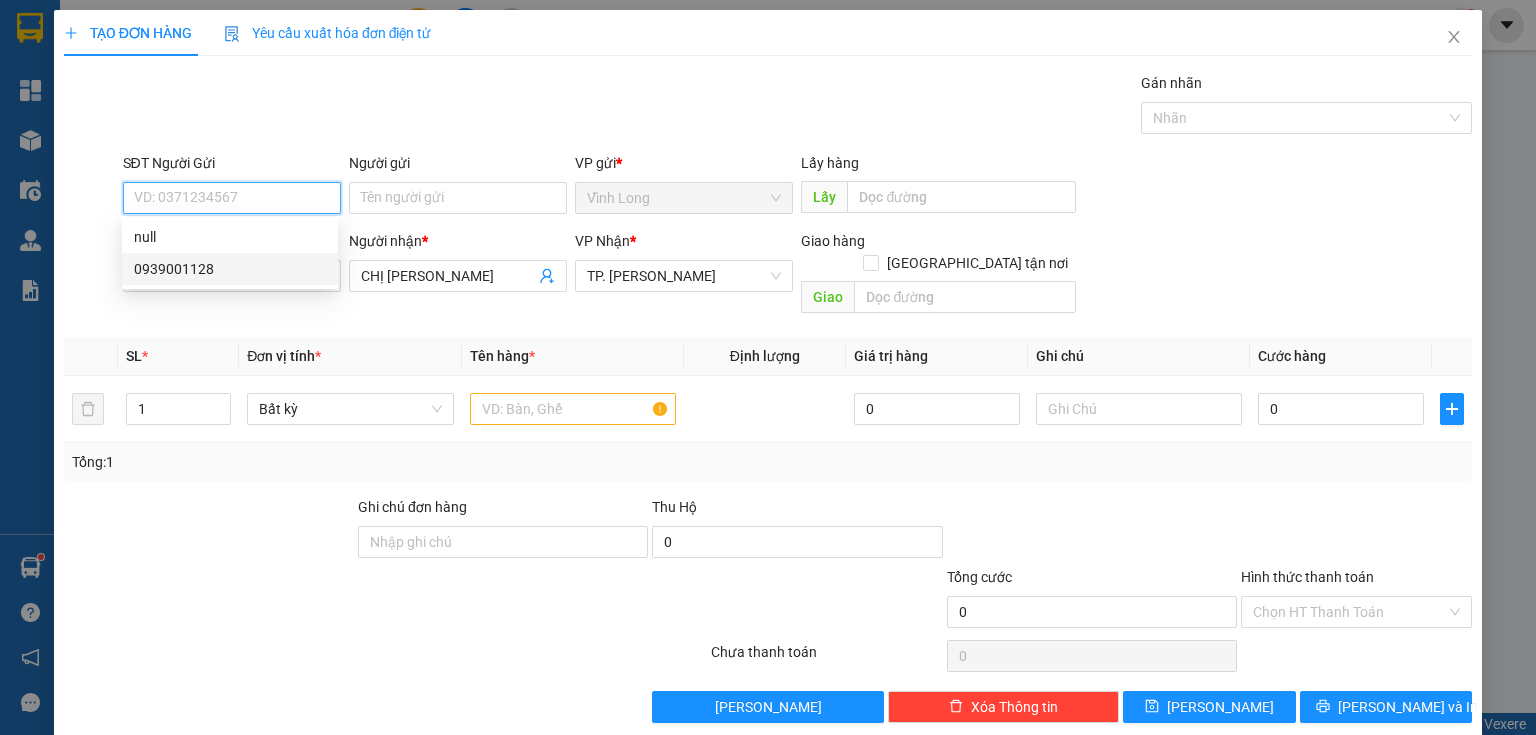 click on "0939001128" at bounding box center (230, 269) 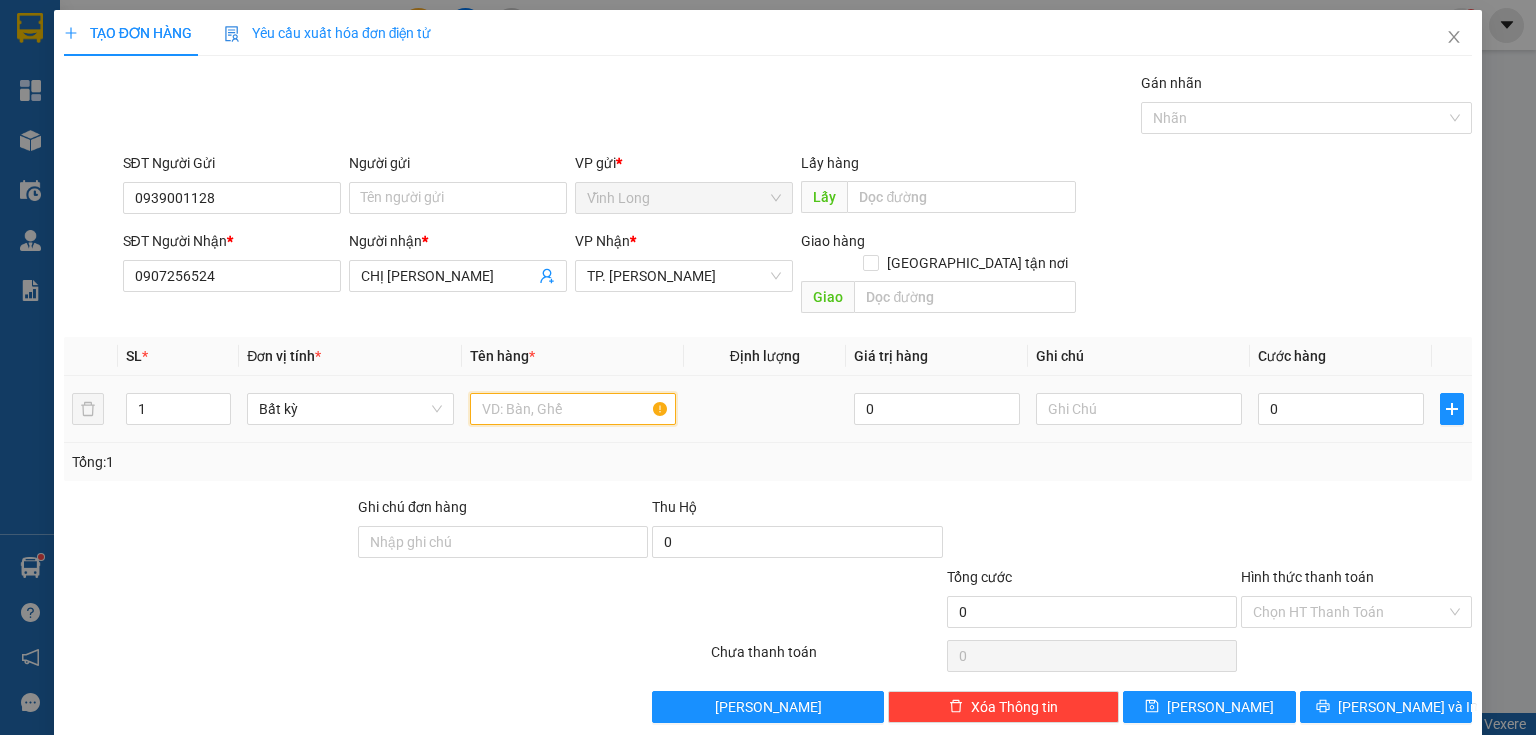 click at bounding box center (573, 409) 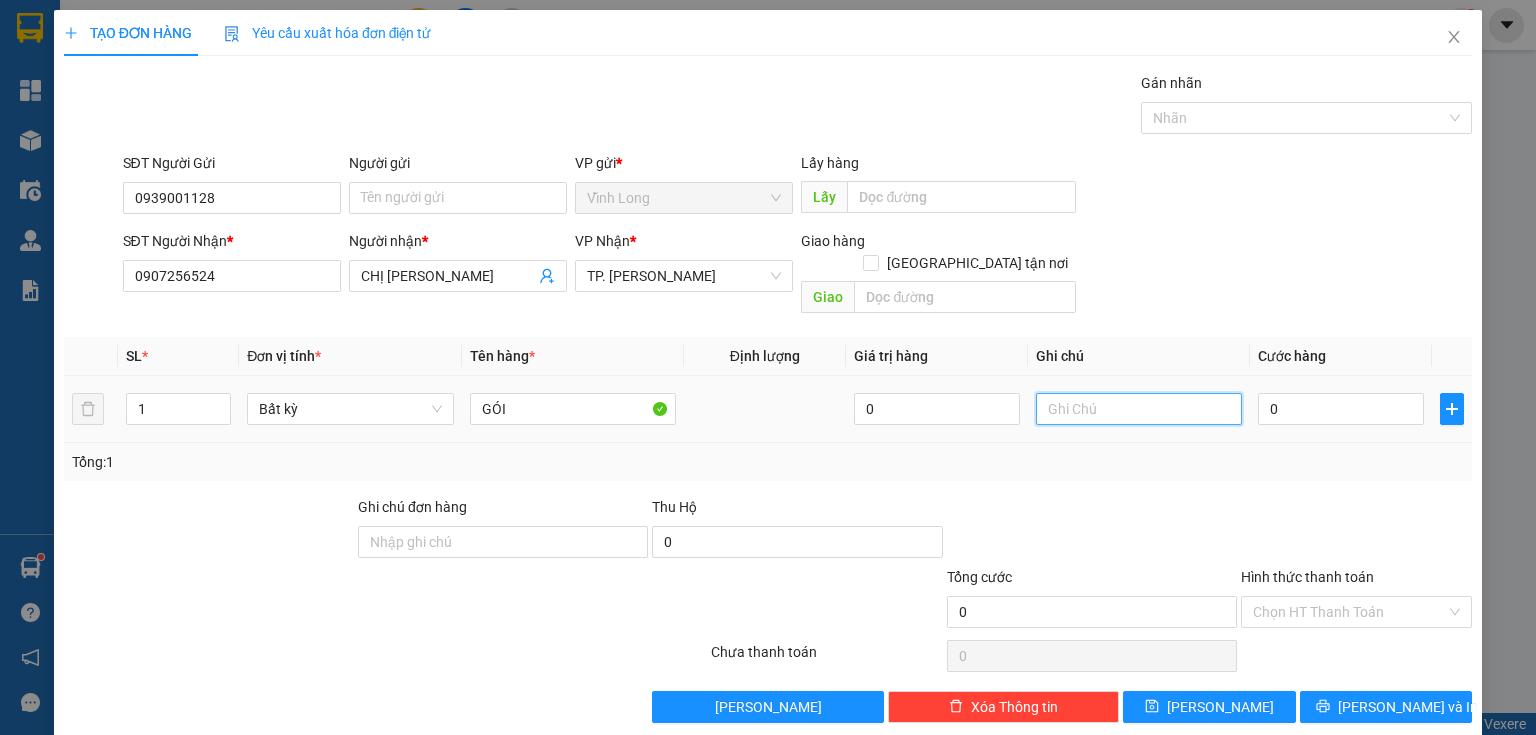 drag, startPoint x: 1070, startPoint y: 385, endPoint x: 1057, endPoint y: 364, distance: 24.698177 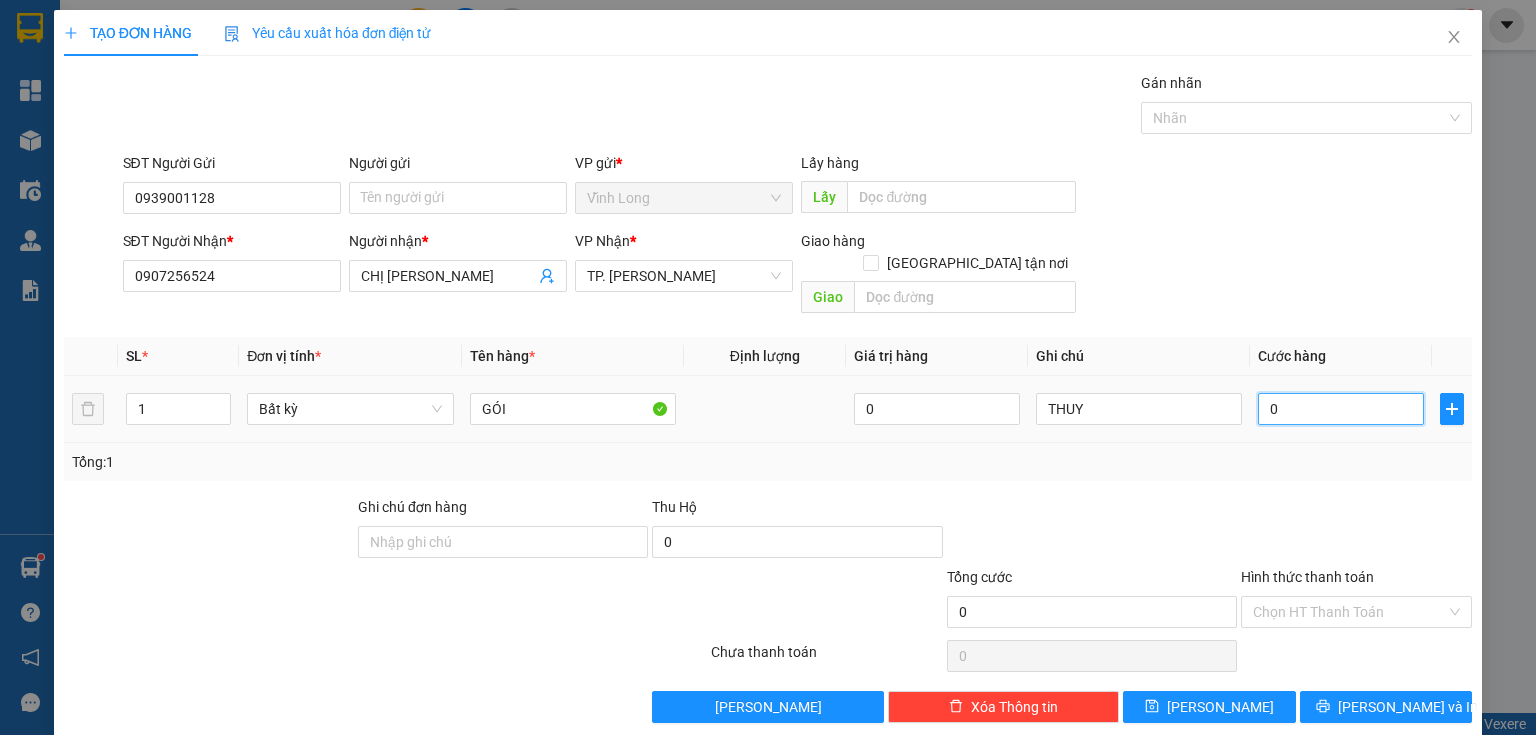 click on "0" at bounding box center (1341, 409) 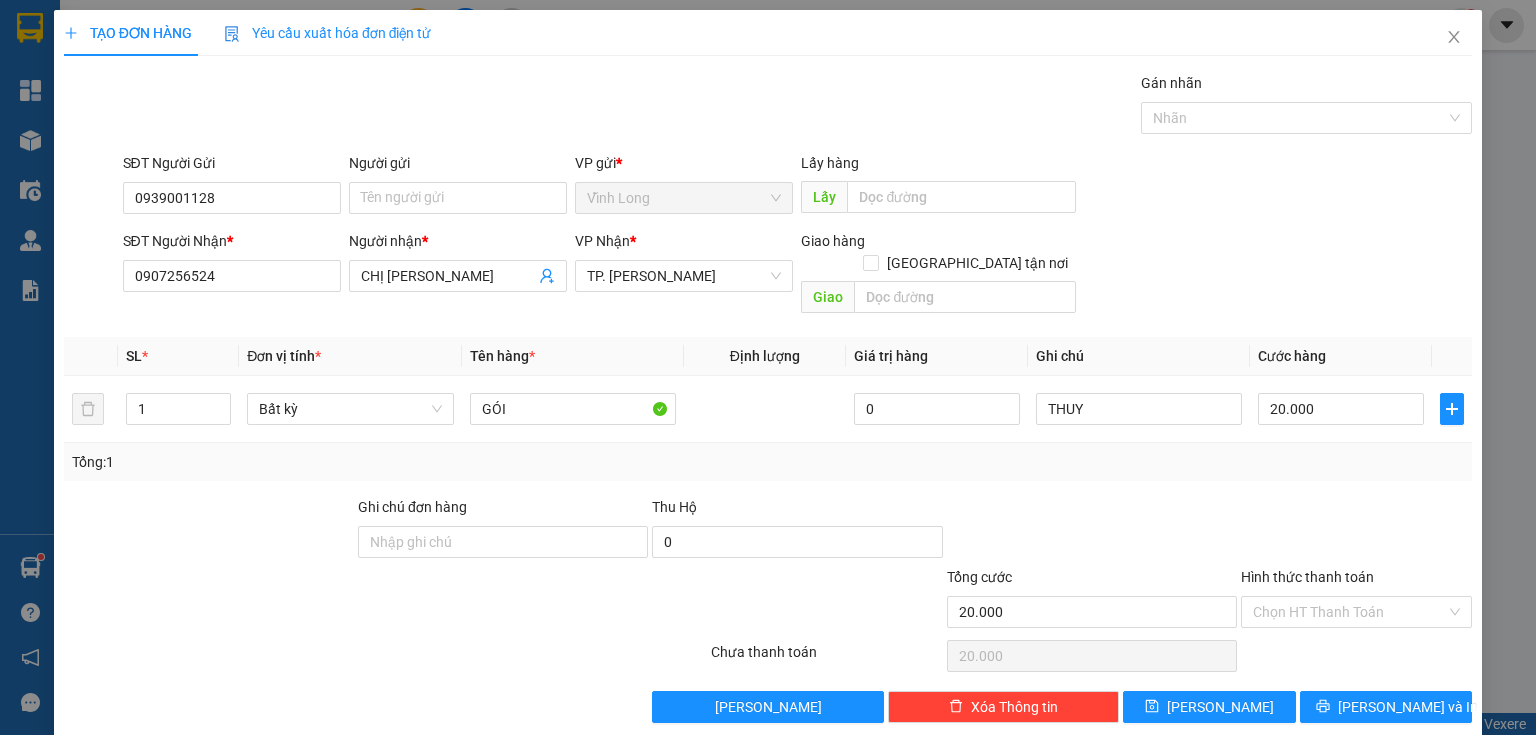 click on "Hình thức thanh toán" at bounding box center [1356, 581] 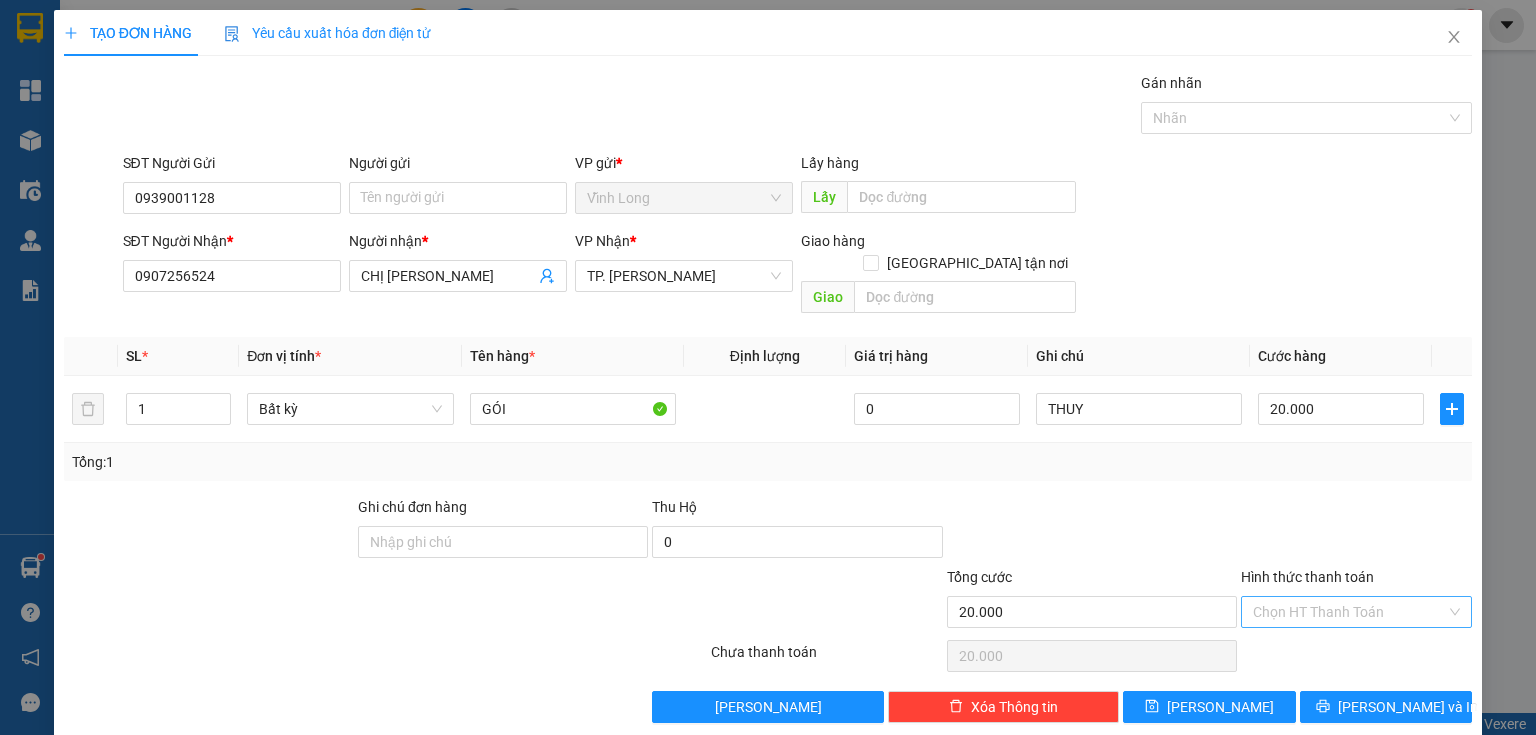 click on "Hình thức thanh toán" at bounding box center (1349, 612) 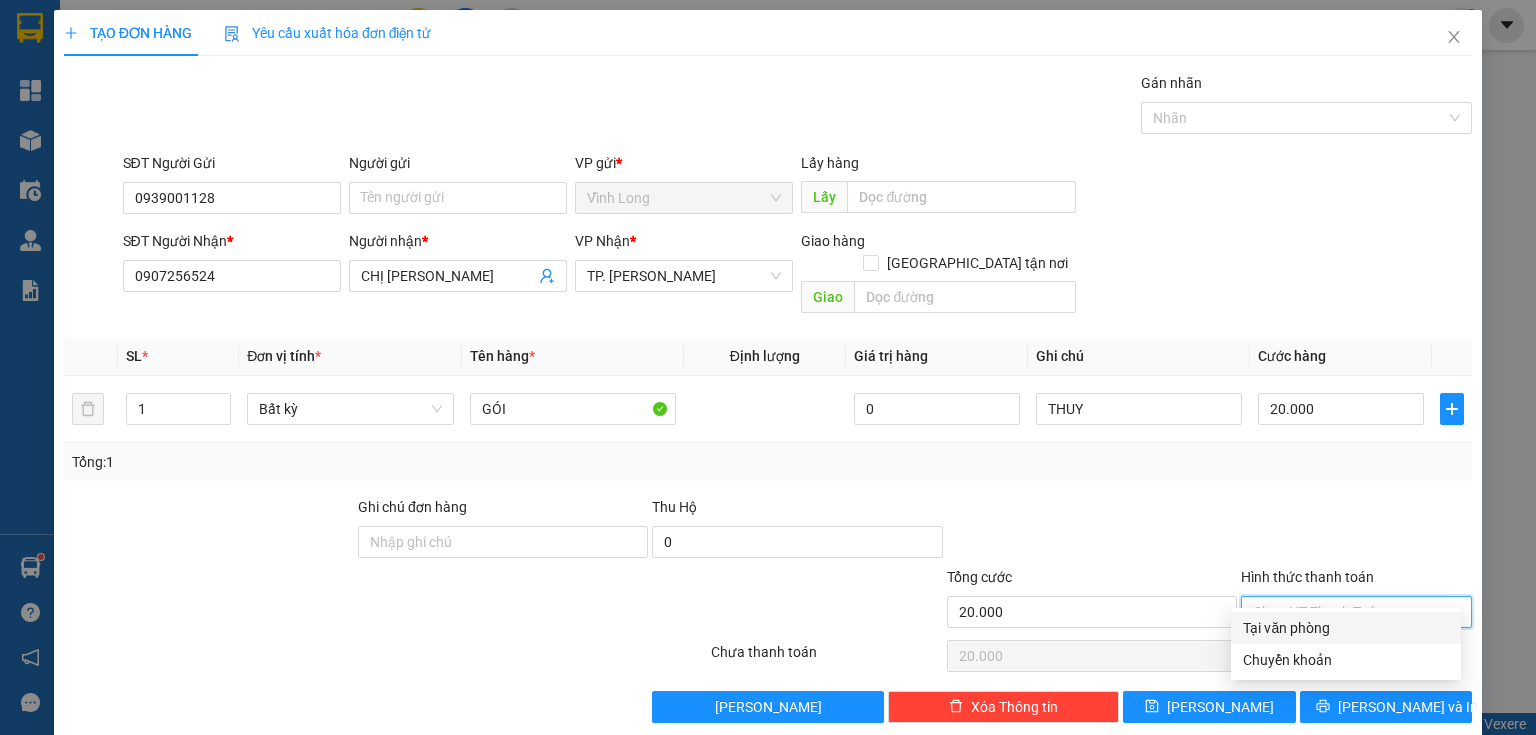 click on "Tại văn phòng" at bounding box center [1346, 628] 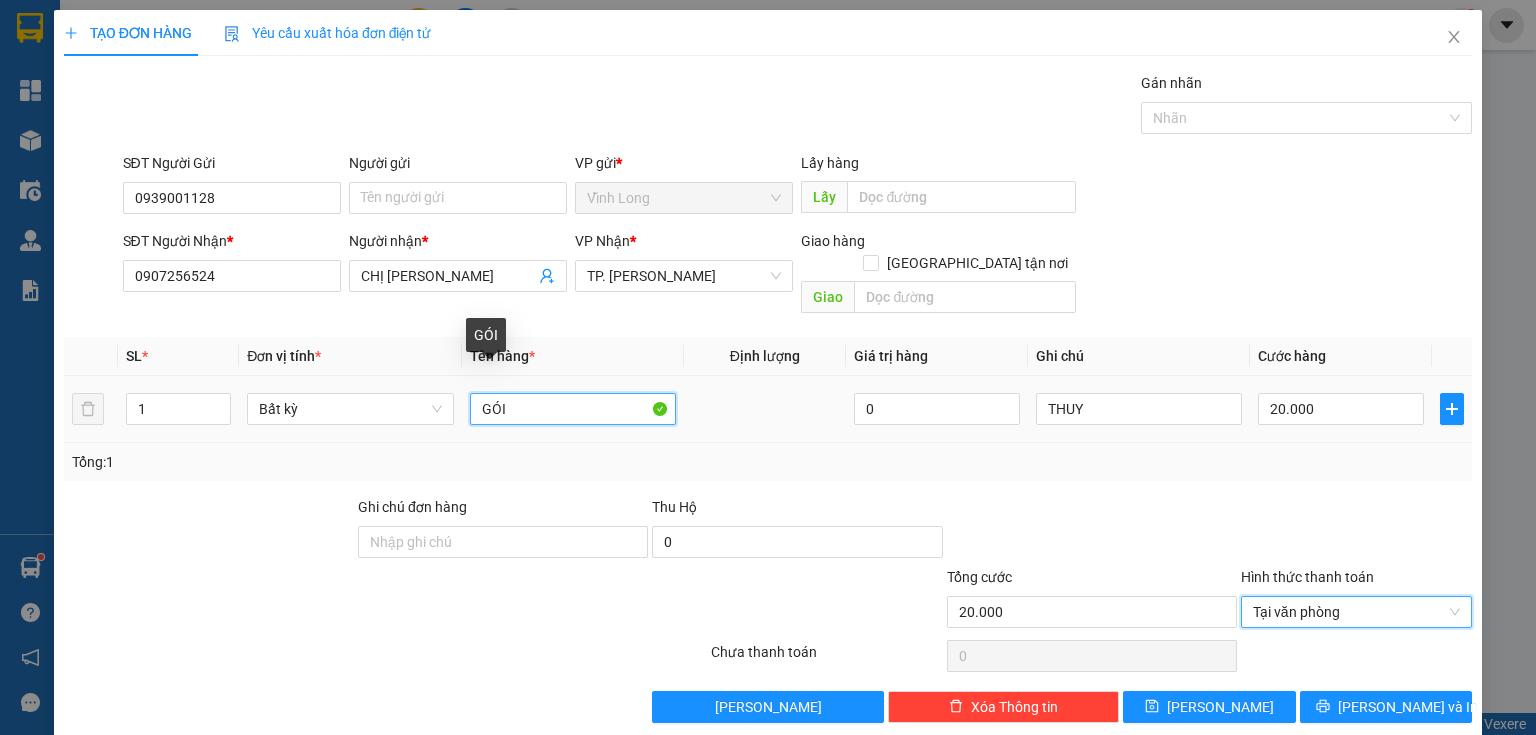 click on "GÓI" at bounding box center (573, 409) 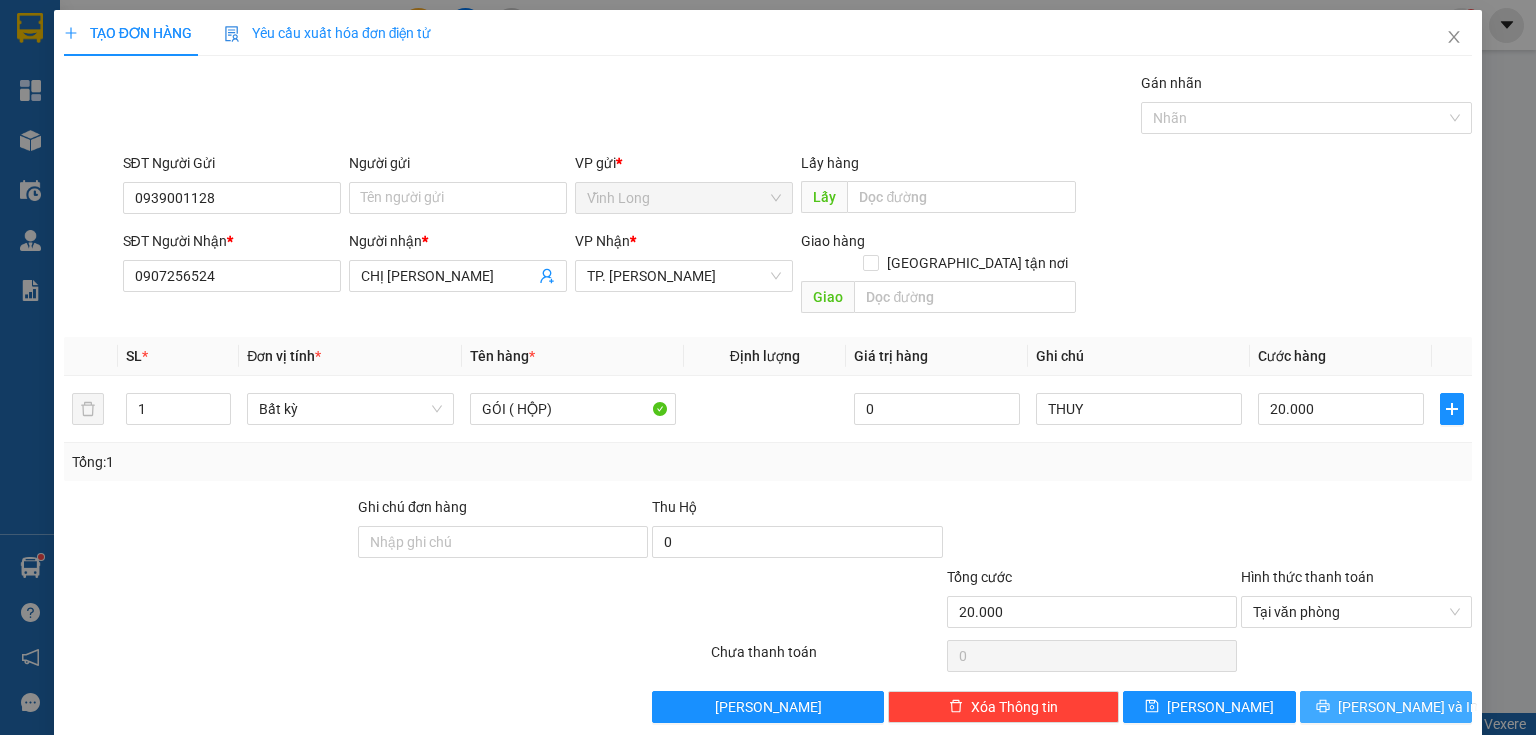 click on "Lưu và In" at bounding box center [1386, 707] 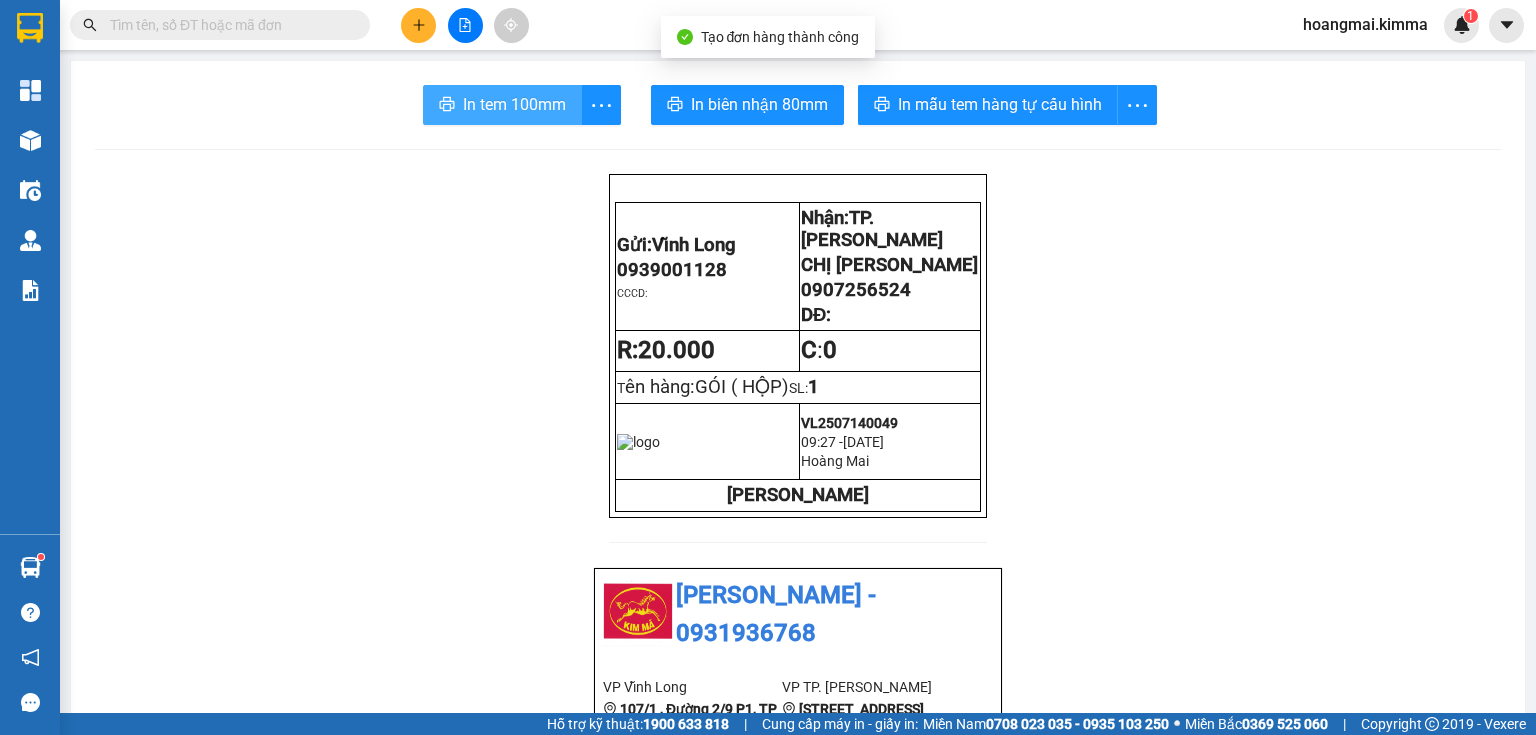 click on "In tem 100mm" at bounding box center [514, 104] 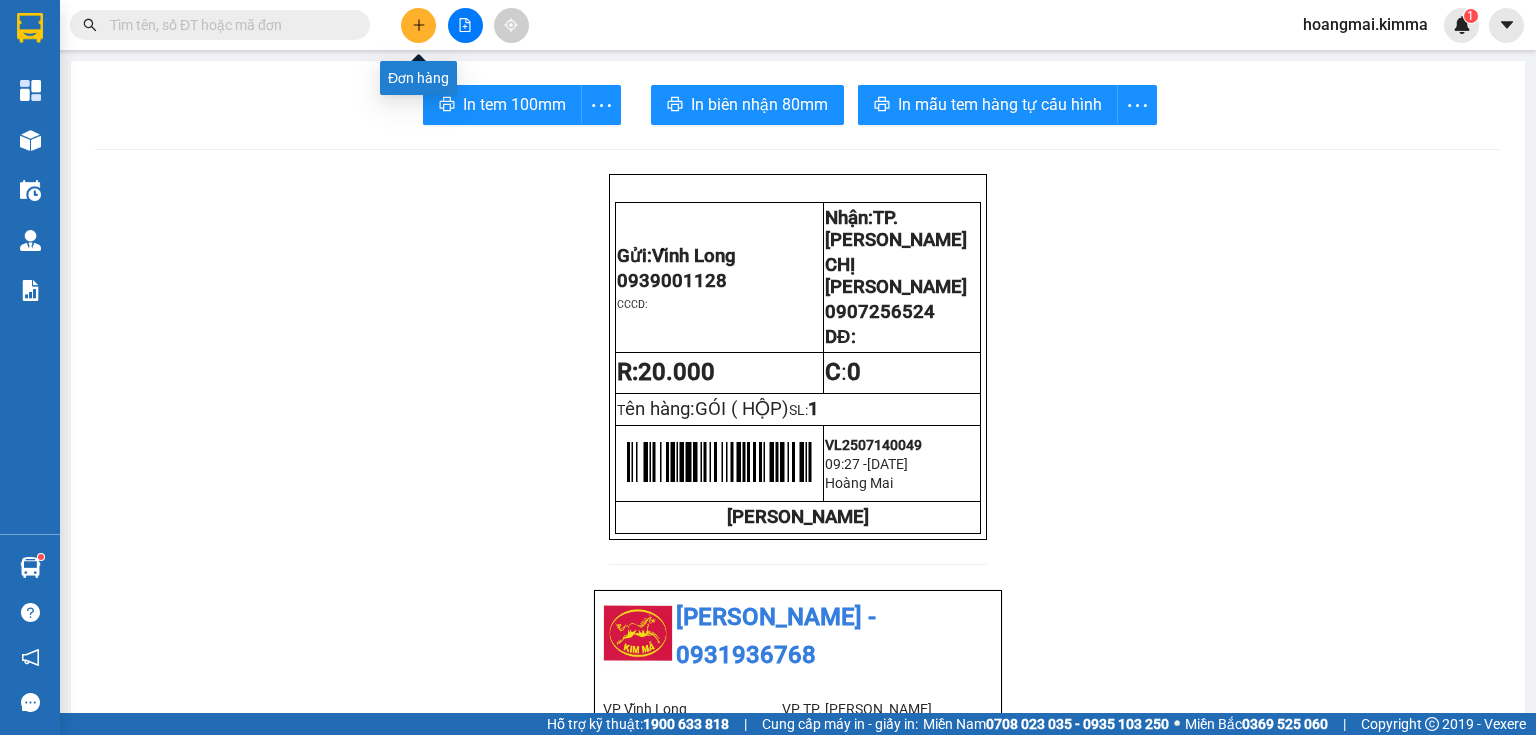 click 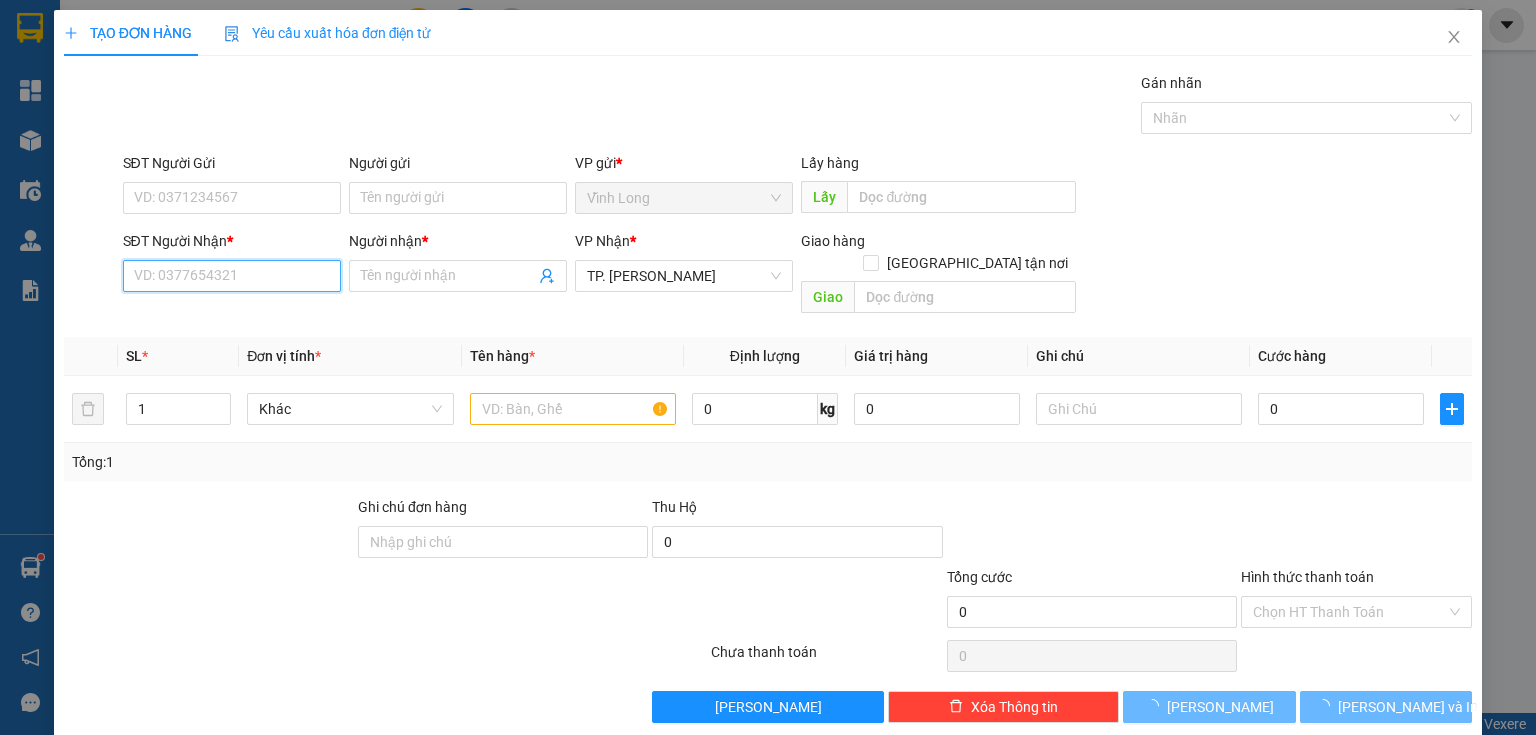 click on "SĐT Người Nhận  *" at bounding box center (232, 276) 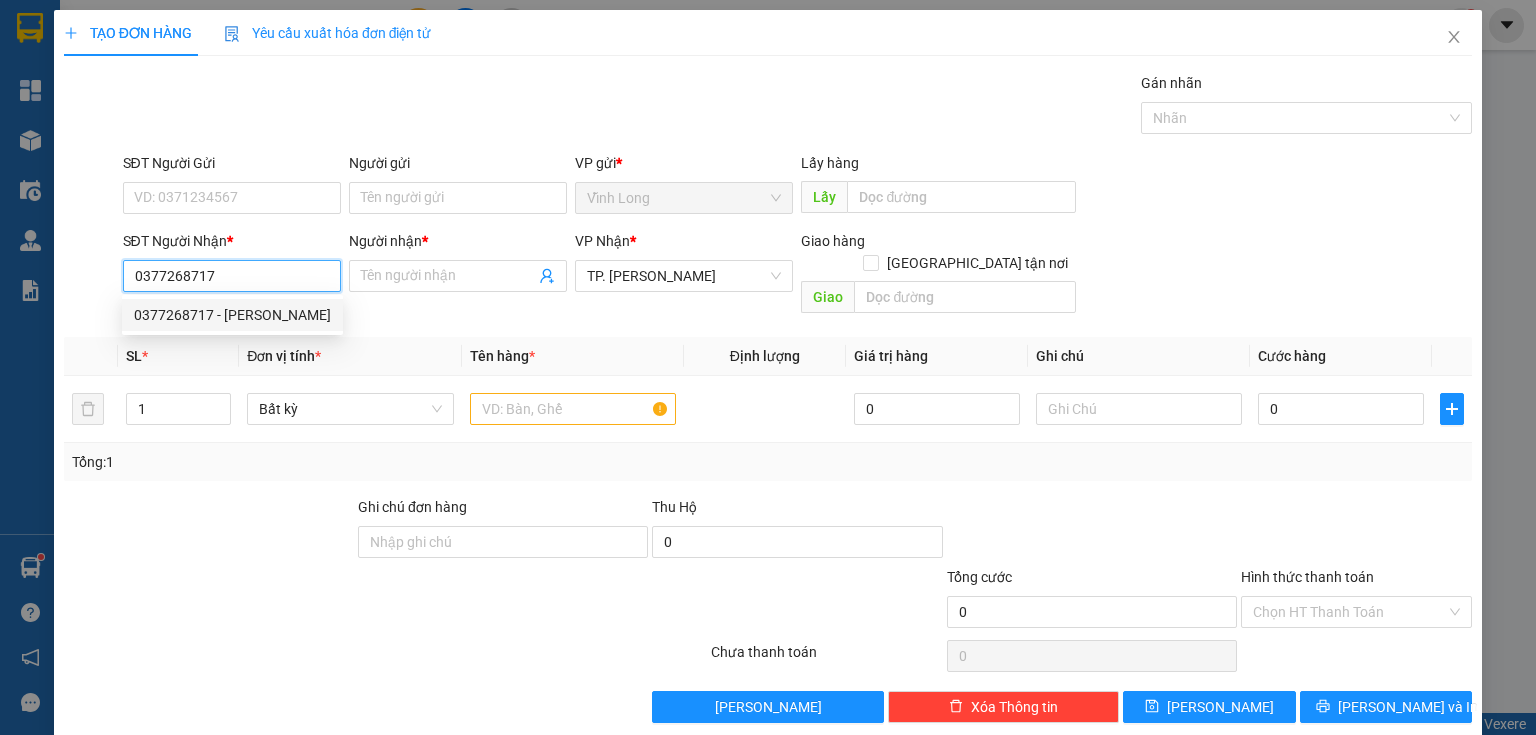 click on "0377268717 - VƯƠNG LAB" at bounding box center [232, 315] 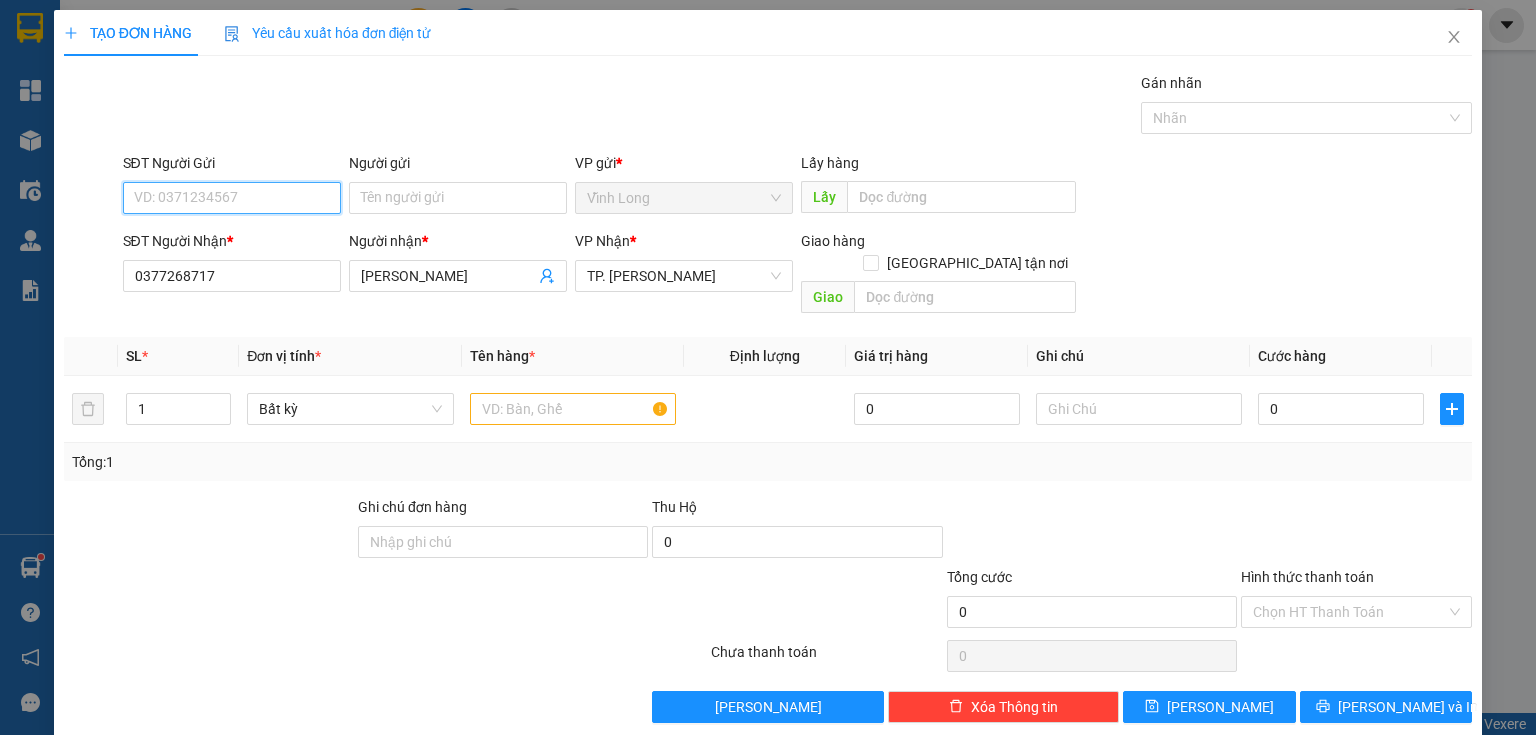 click on "SĐT Người Gửi" at bounding box center (232, 198) 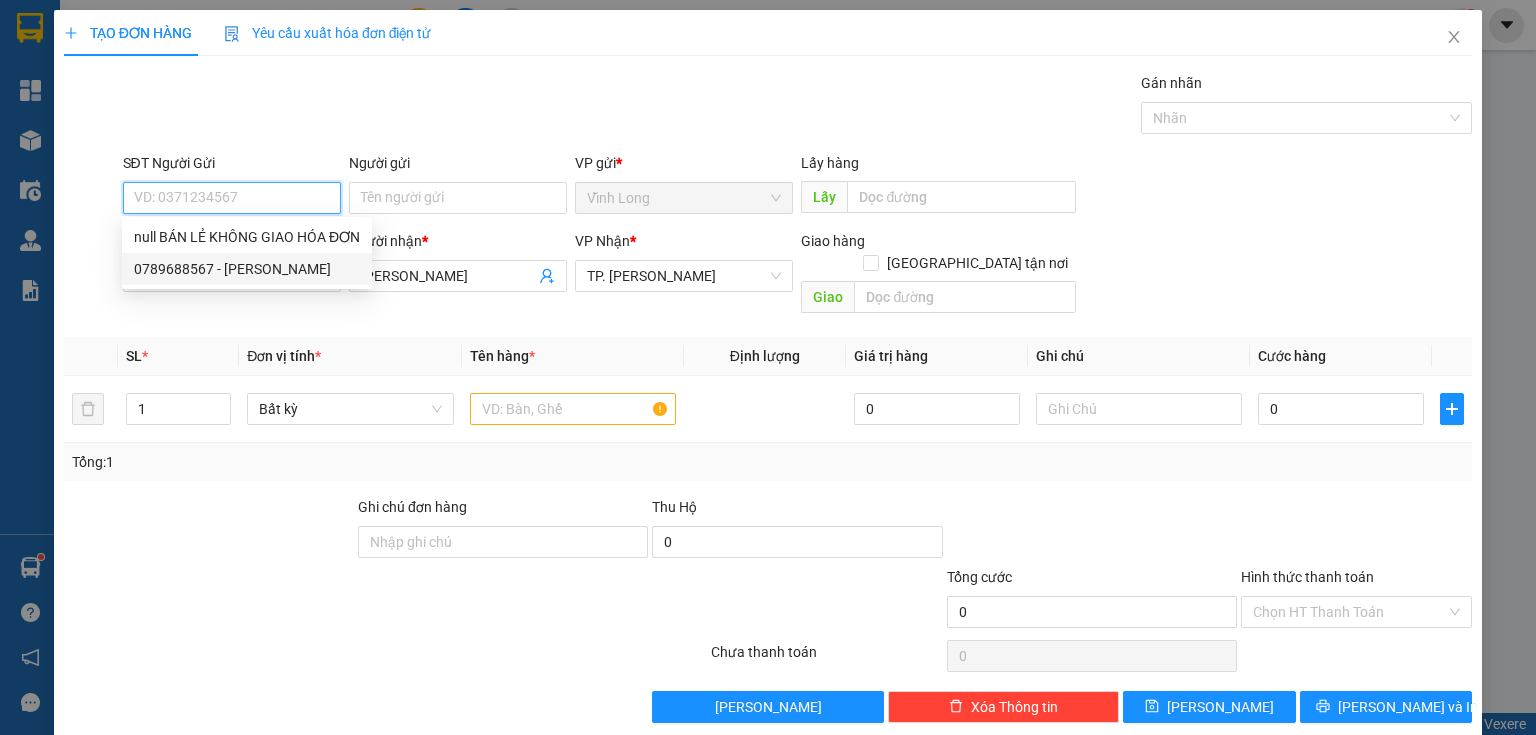 click on "0789688567 - NHUNG HÀ" at bounding box center [247, 269] 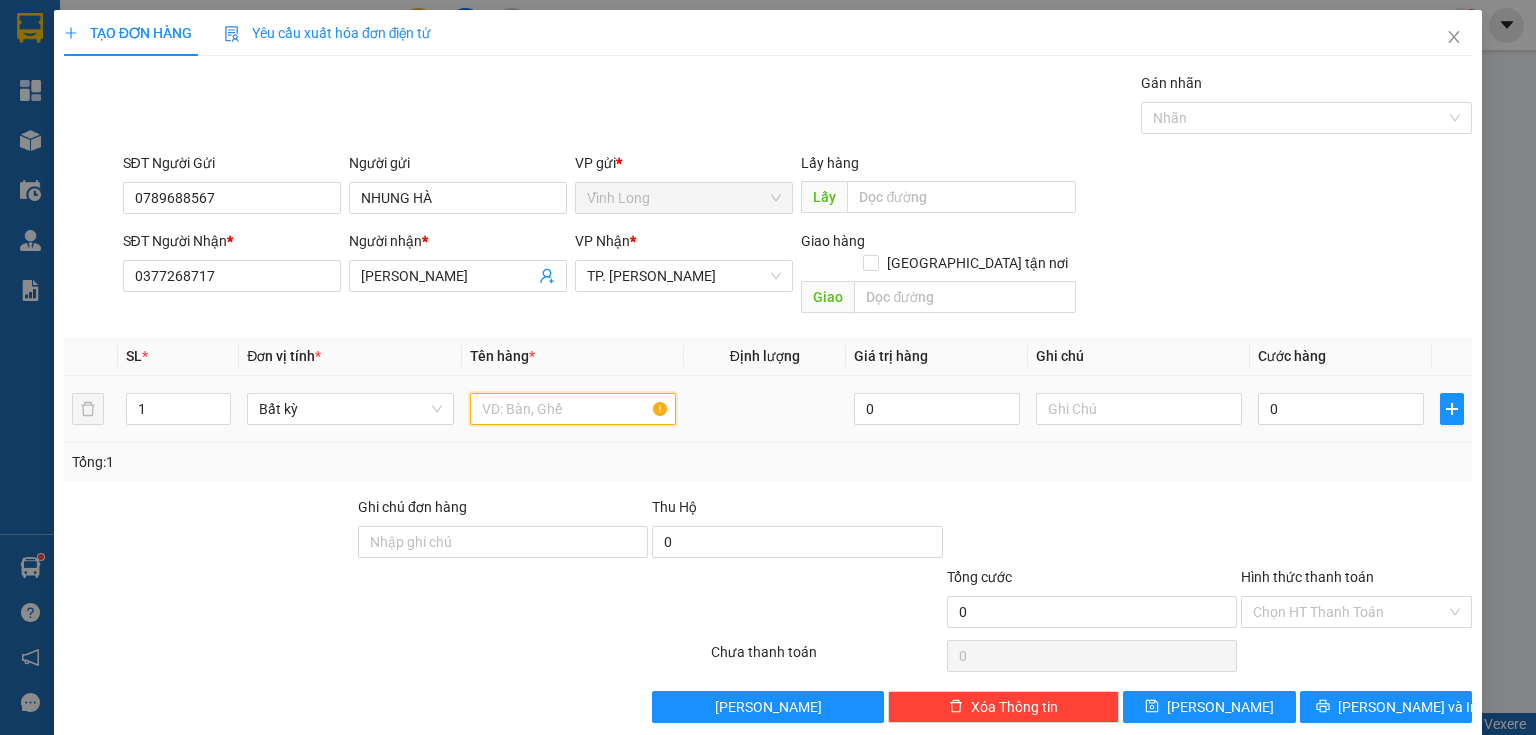 click at bounding box center (573, 409) 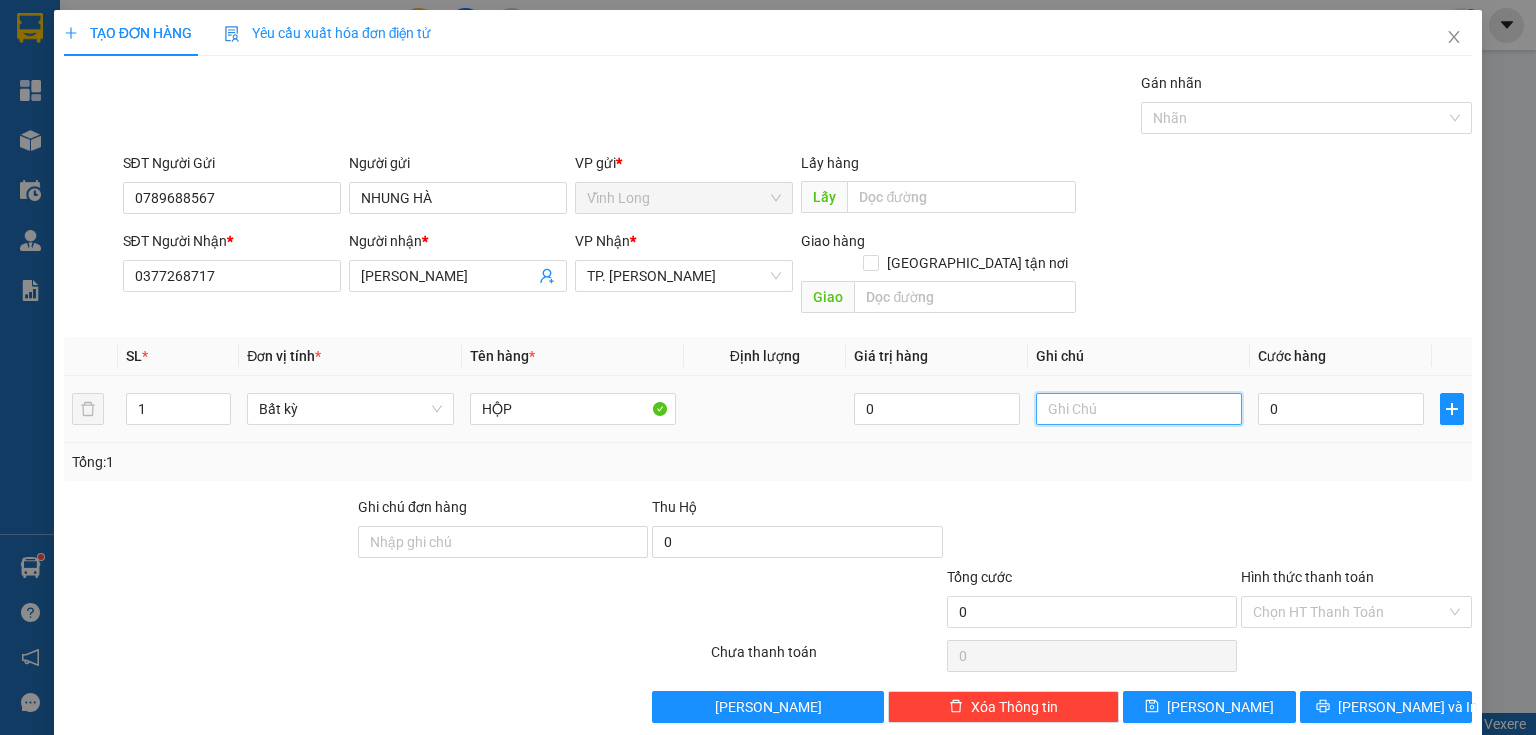 click at bounding box center [1139, 409] 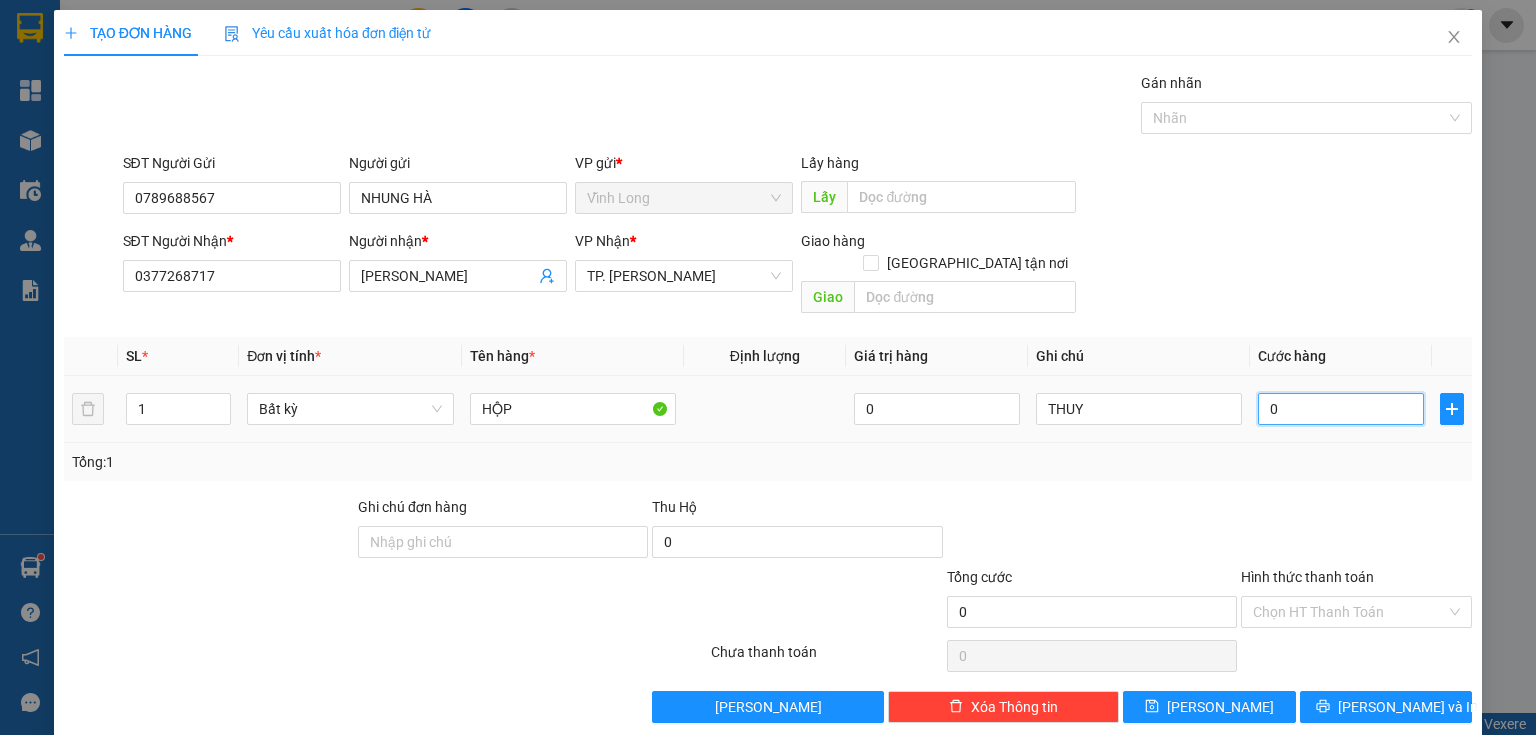 click on "0" at bounding box center (1341, 409) 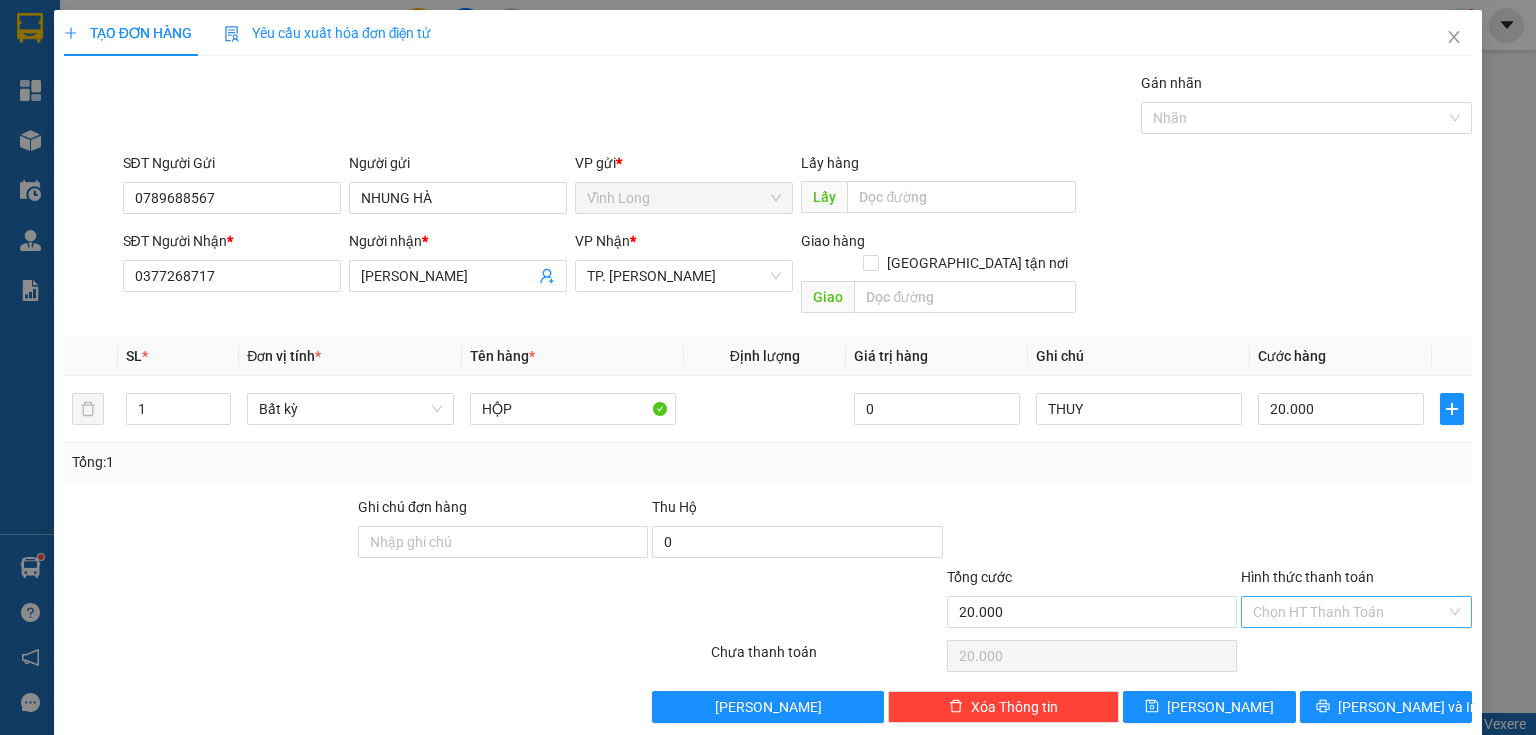 click on "Hình thức thanh toán" at bounding box center [1349, 612] 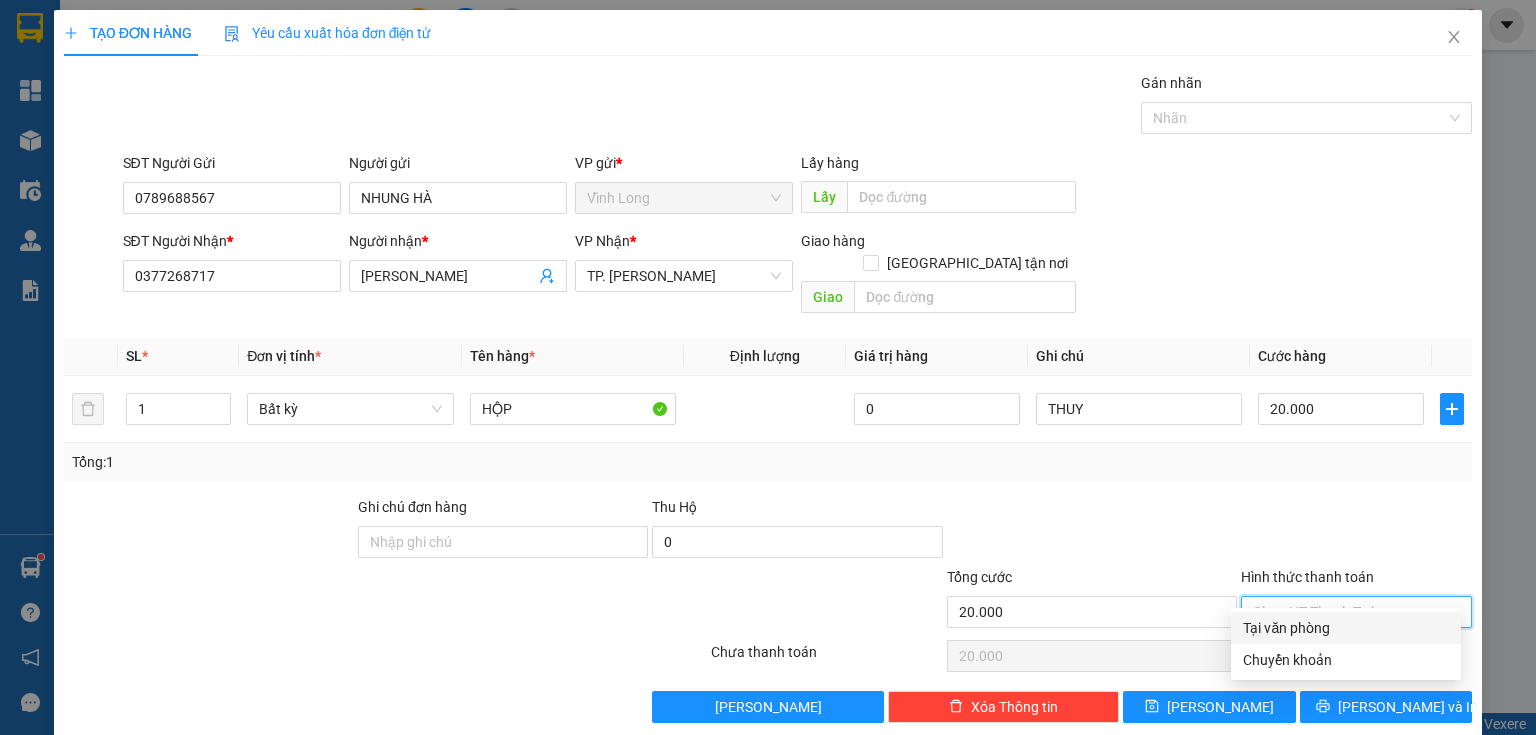 click on "Tại văn phòng" at bounding box center (1346, 628) 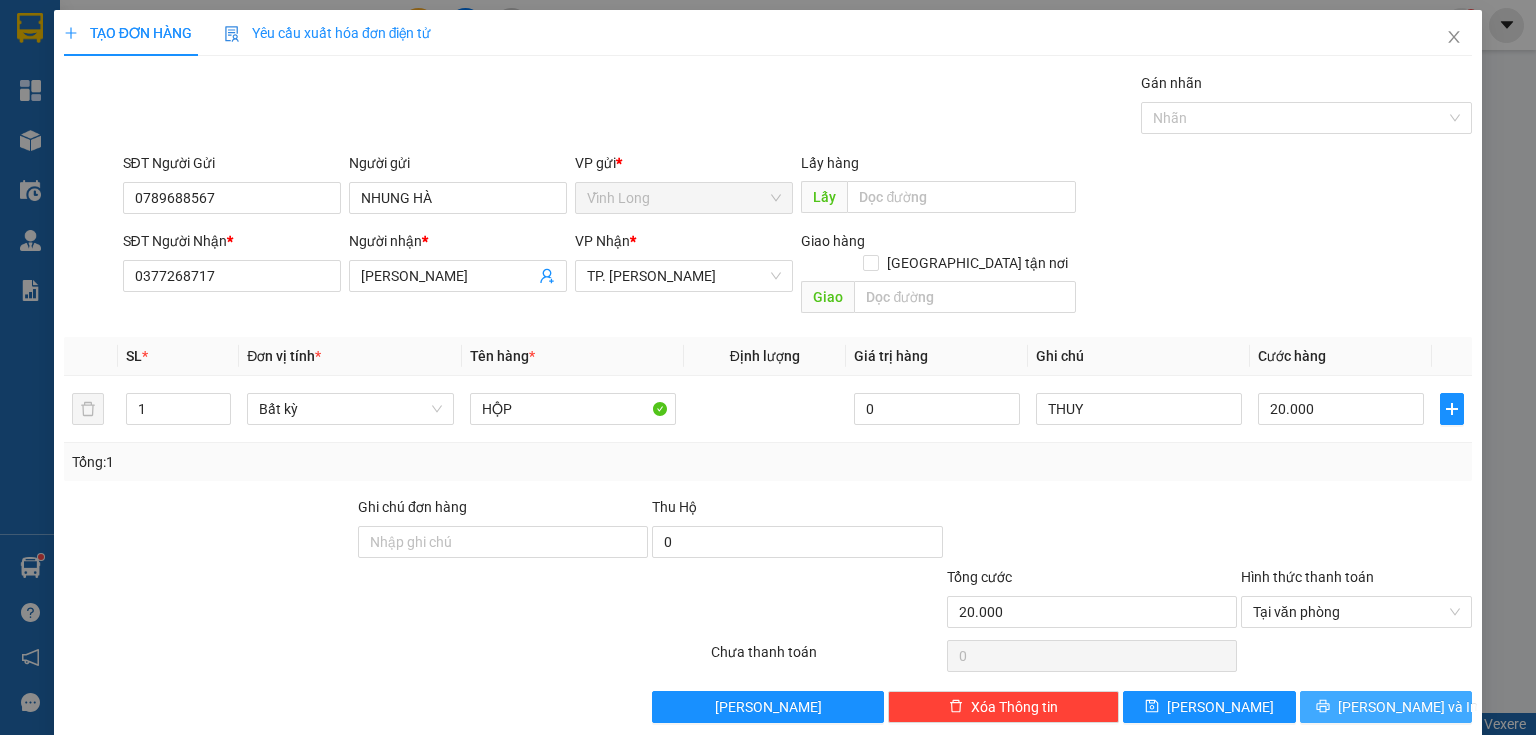 click on "Lưu và In" at bounding box center (1386, 707) 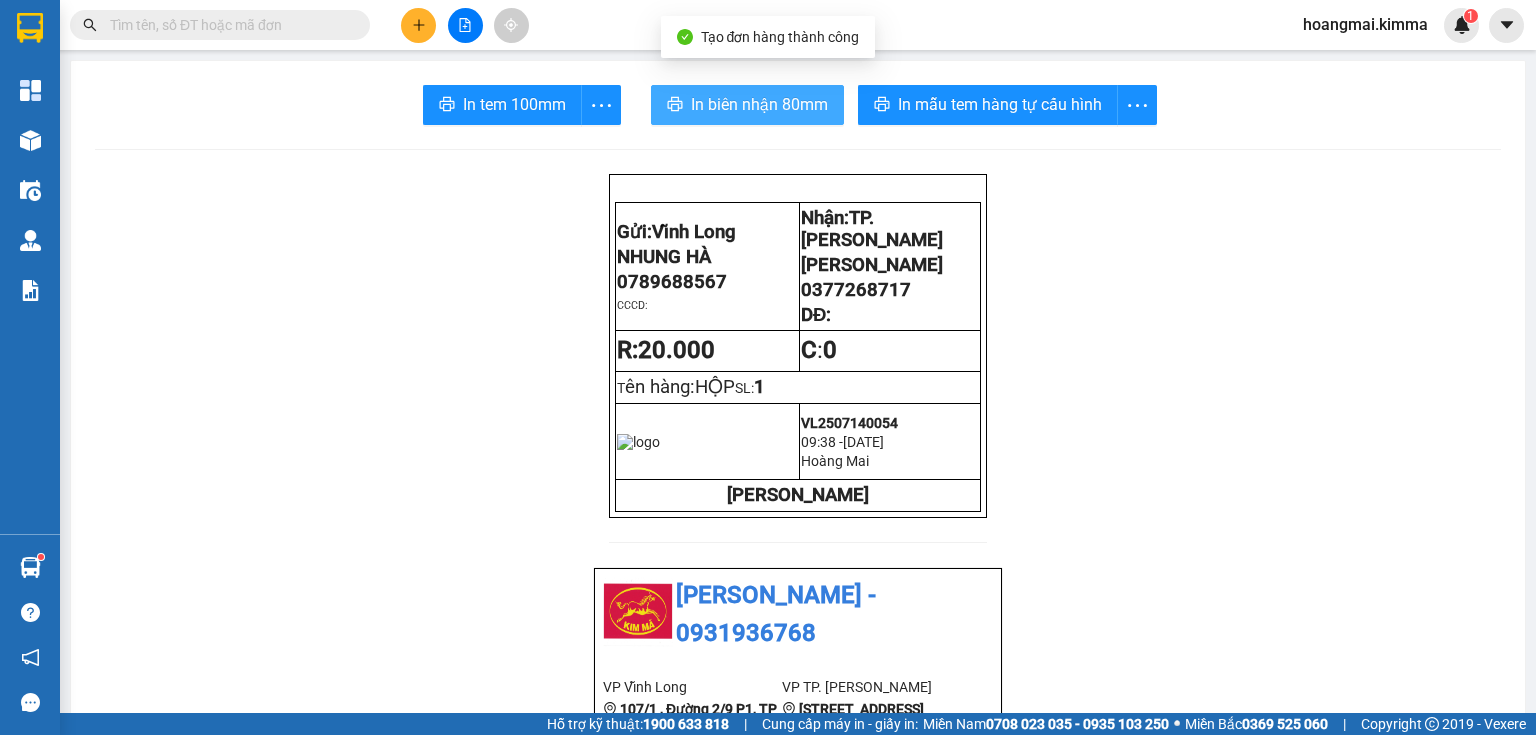 click on "In biên nhận 80mm" at bounding box center (759, 104) 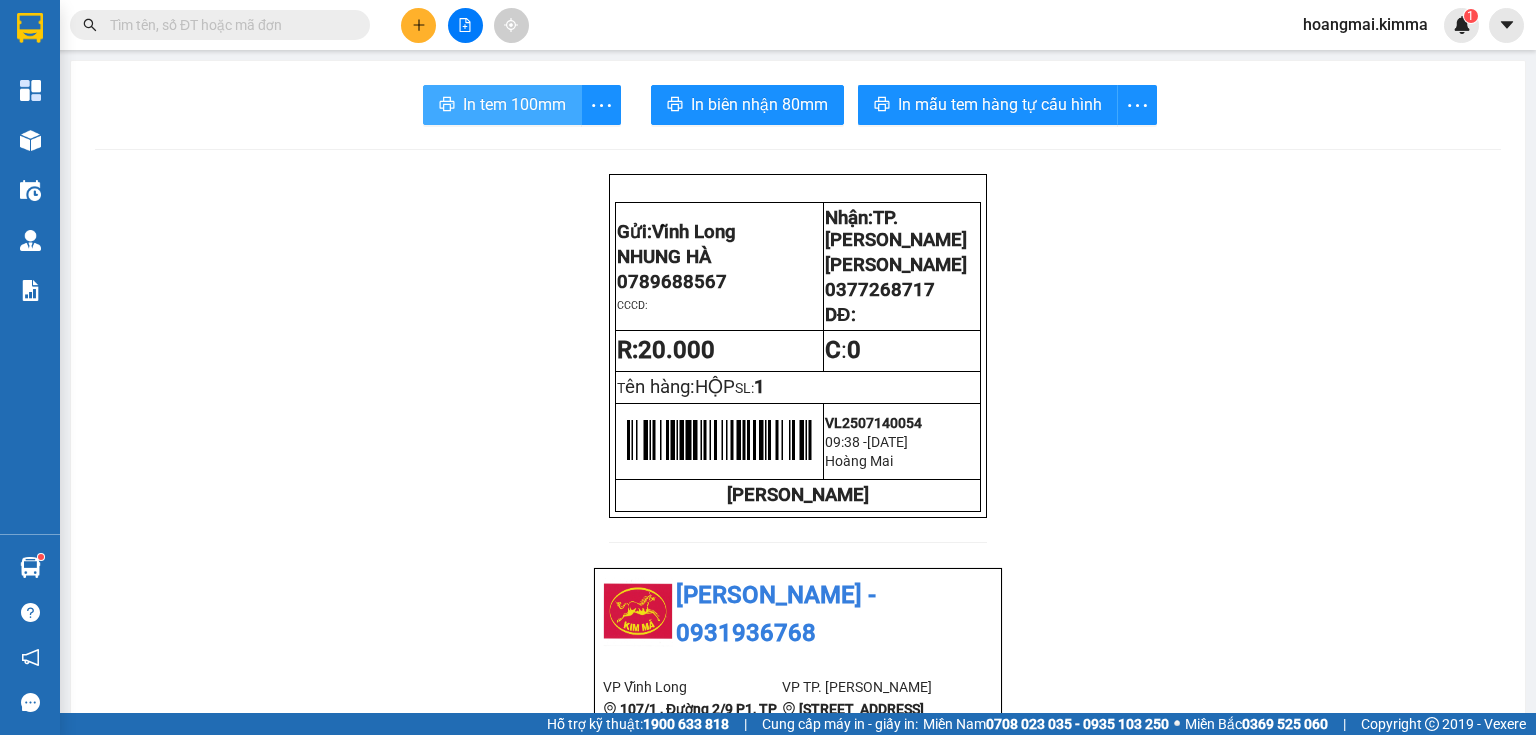 click on "In tem 100mm" at bounding box center [514, 104] 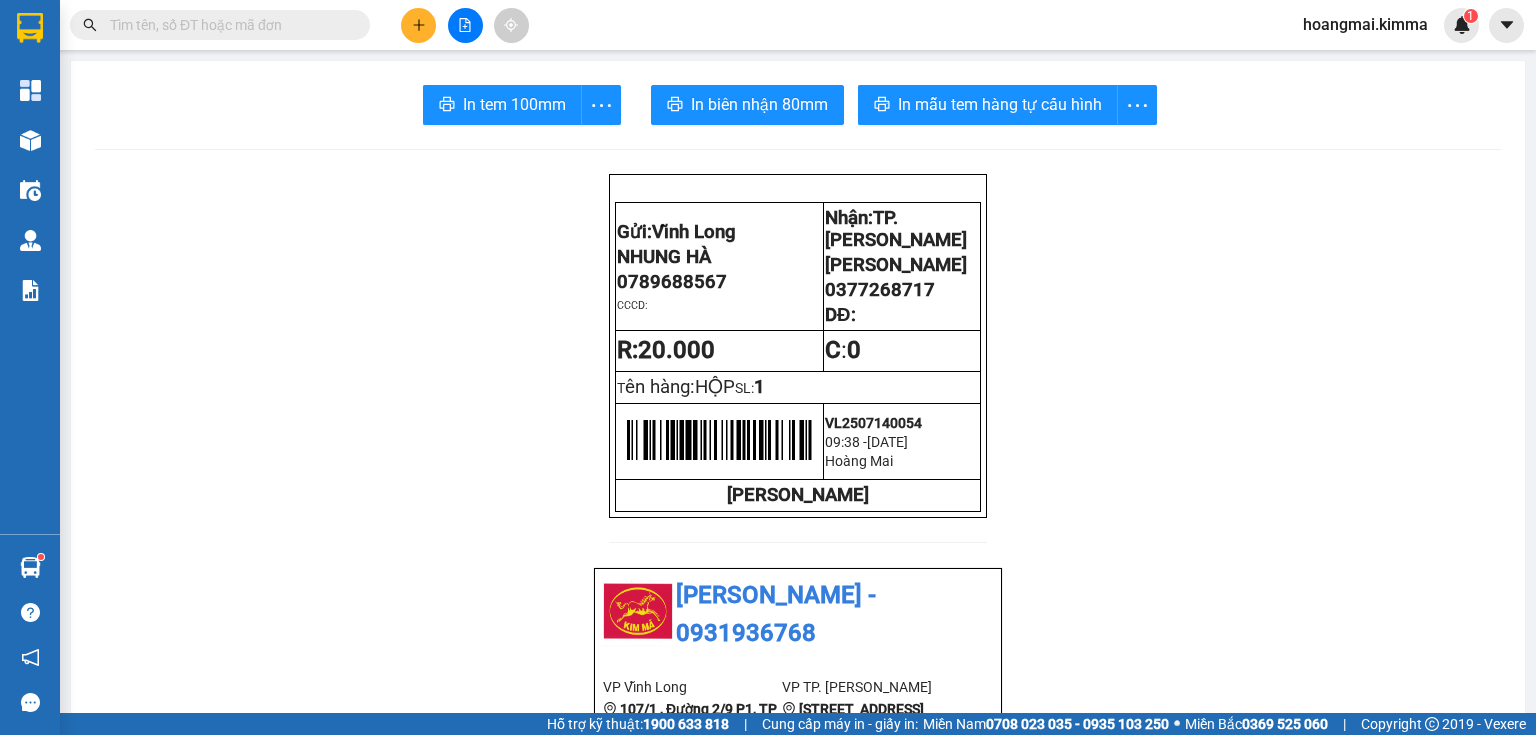 click at bounding box center (228, 25) 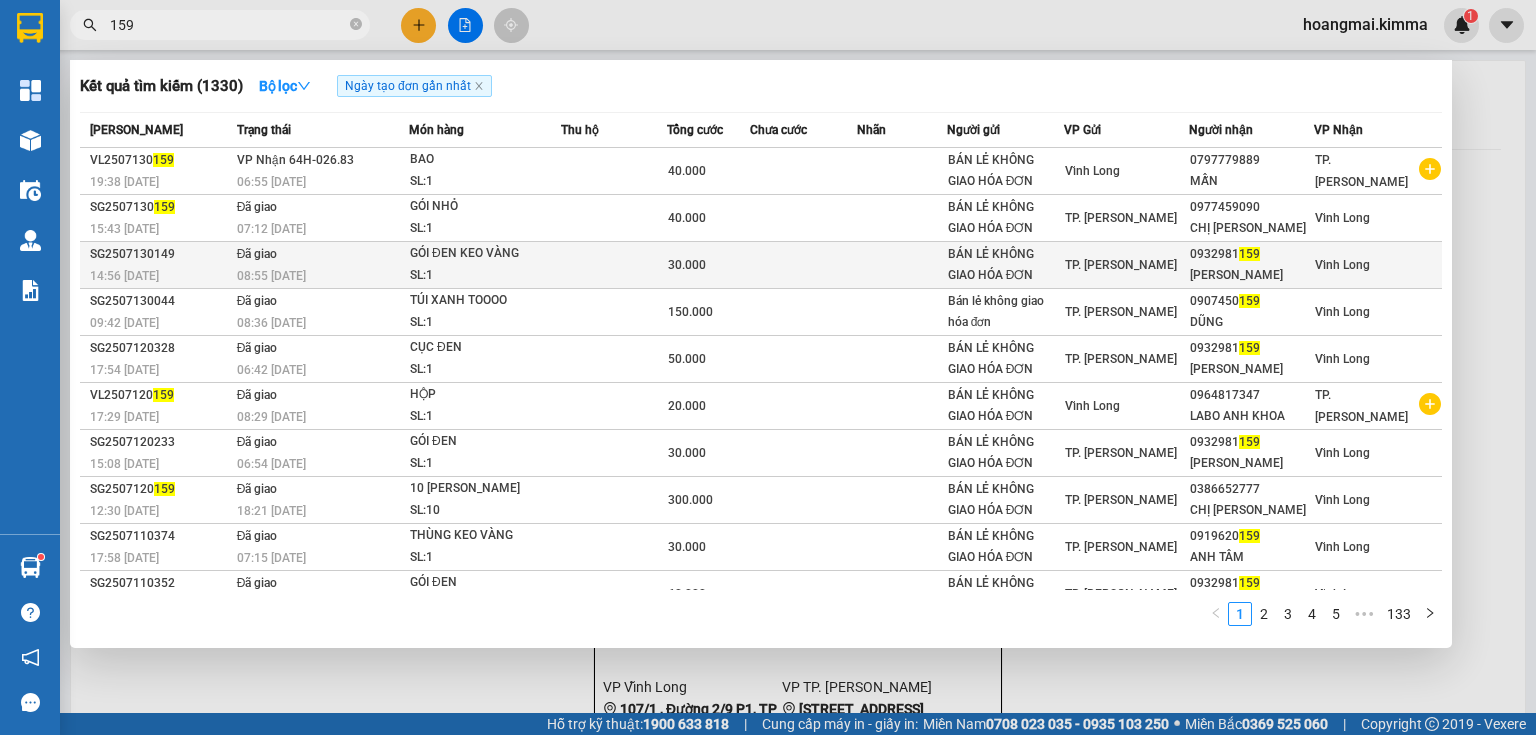 click on "BÁN LẺ KHÔNG GIAO HÓA ĐƠN" at bounding box center (1005, 265) 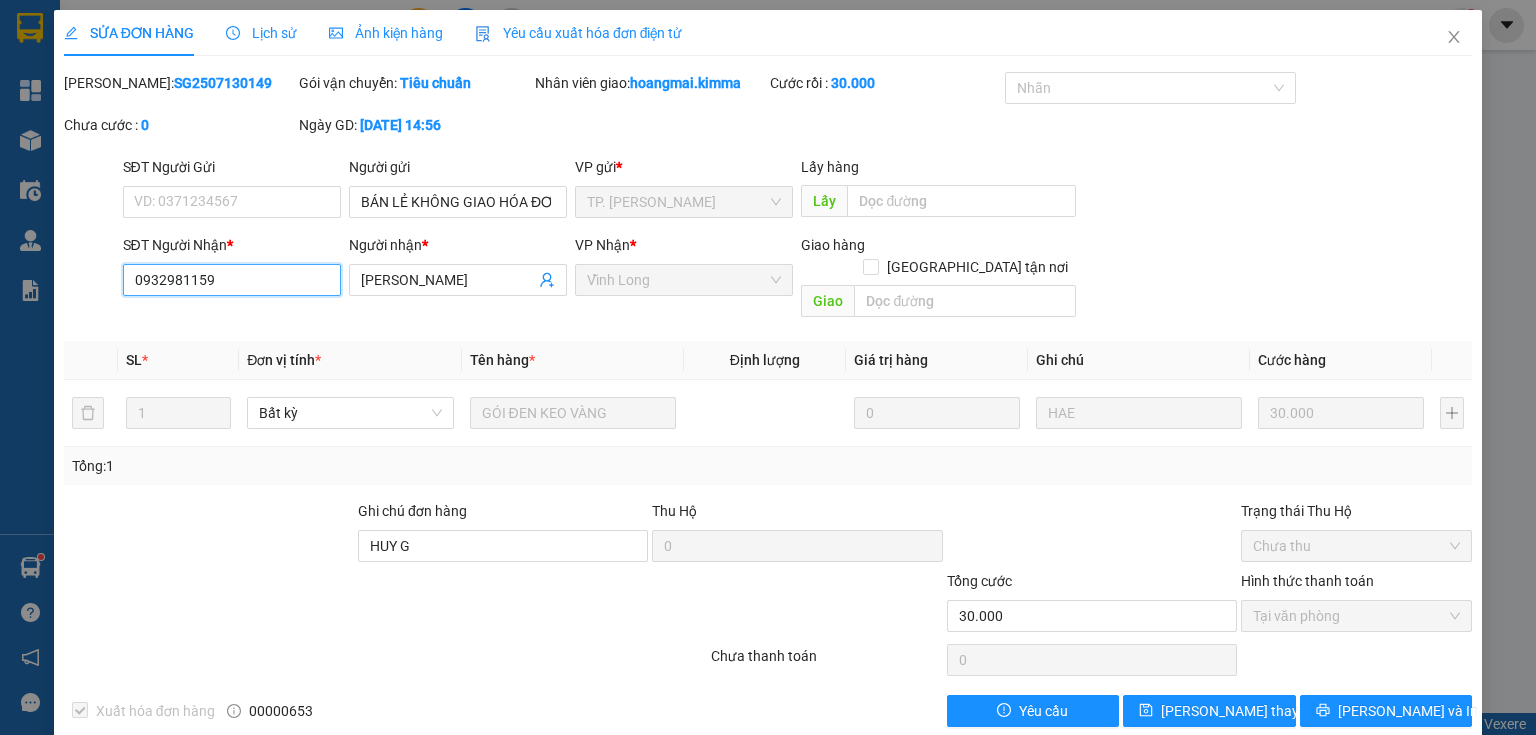 drag, startPoint x: 220, startPoint y: 285, endPoint x: 0, endPoint y: 286, distance: 220.00227 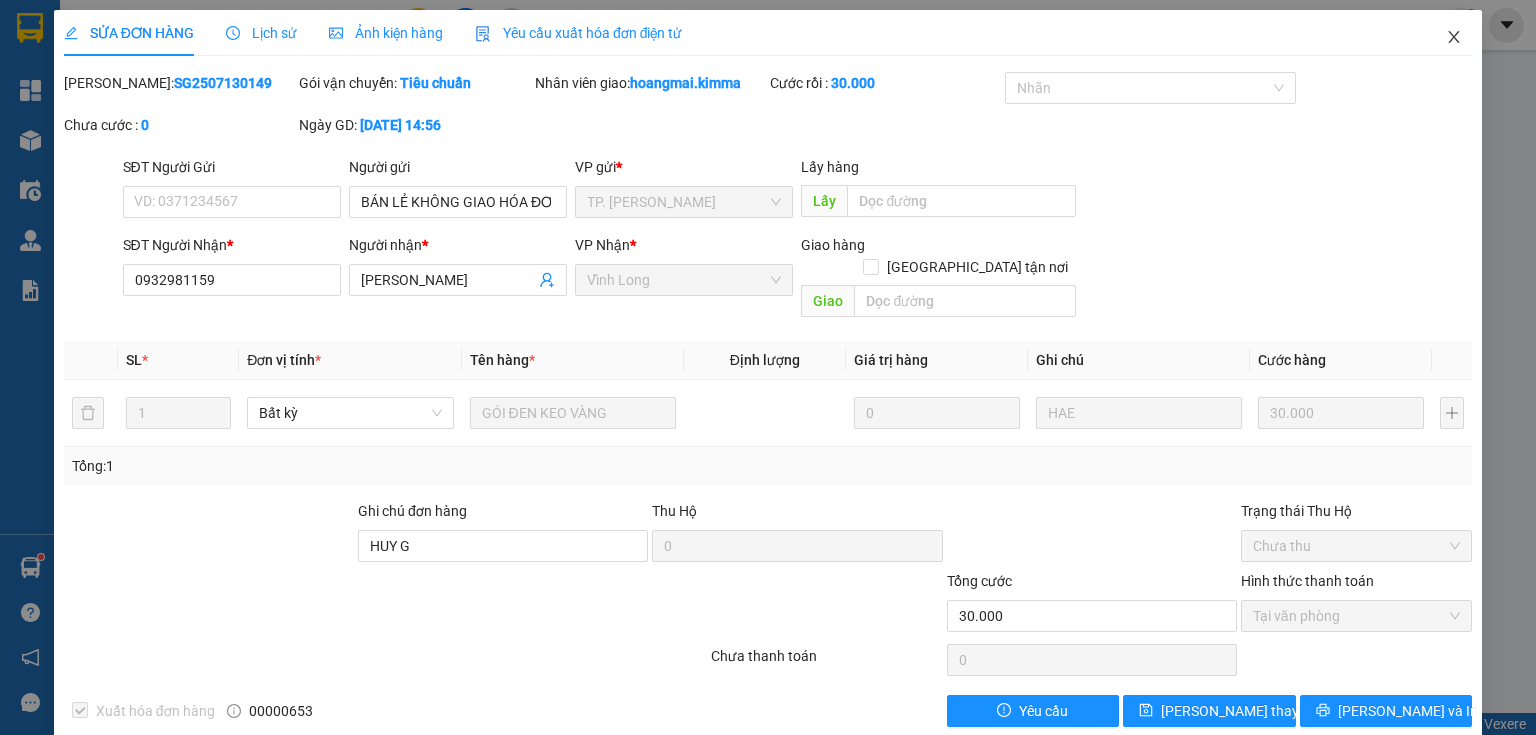 drag, startPoint x: 1451, startPoint y: 39, endPoint x: 1336, endPoint y: 58, distance: 116.559 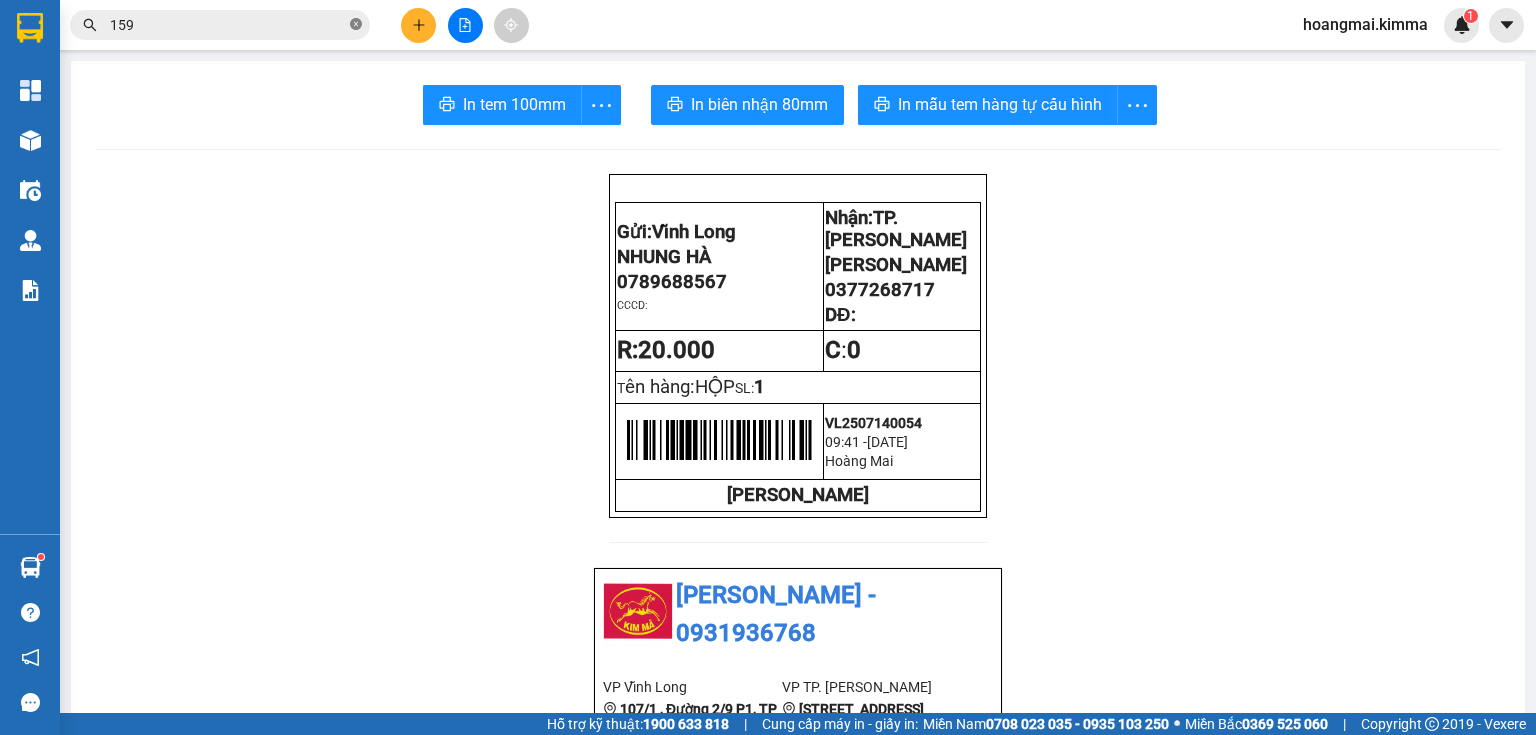 click 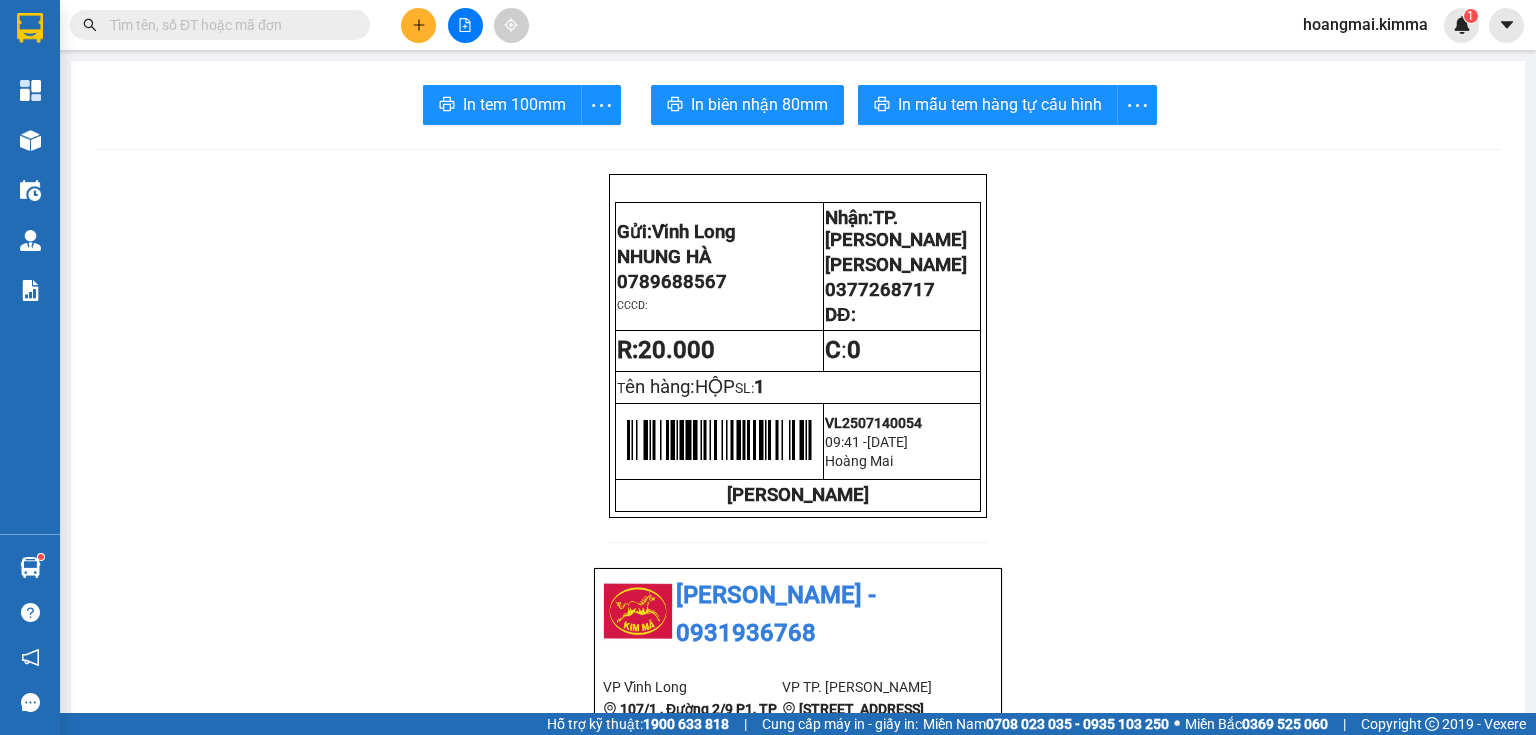 paste on "0932981159" 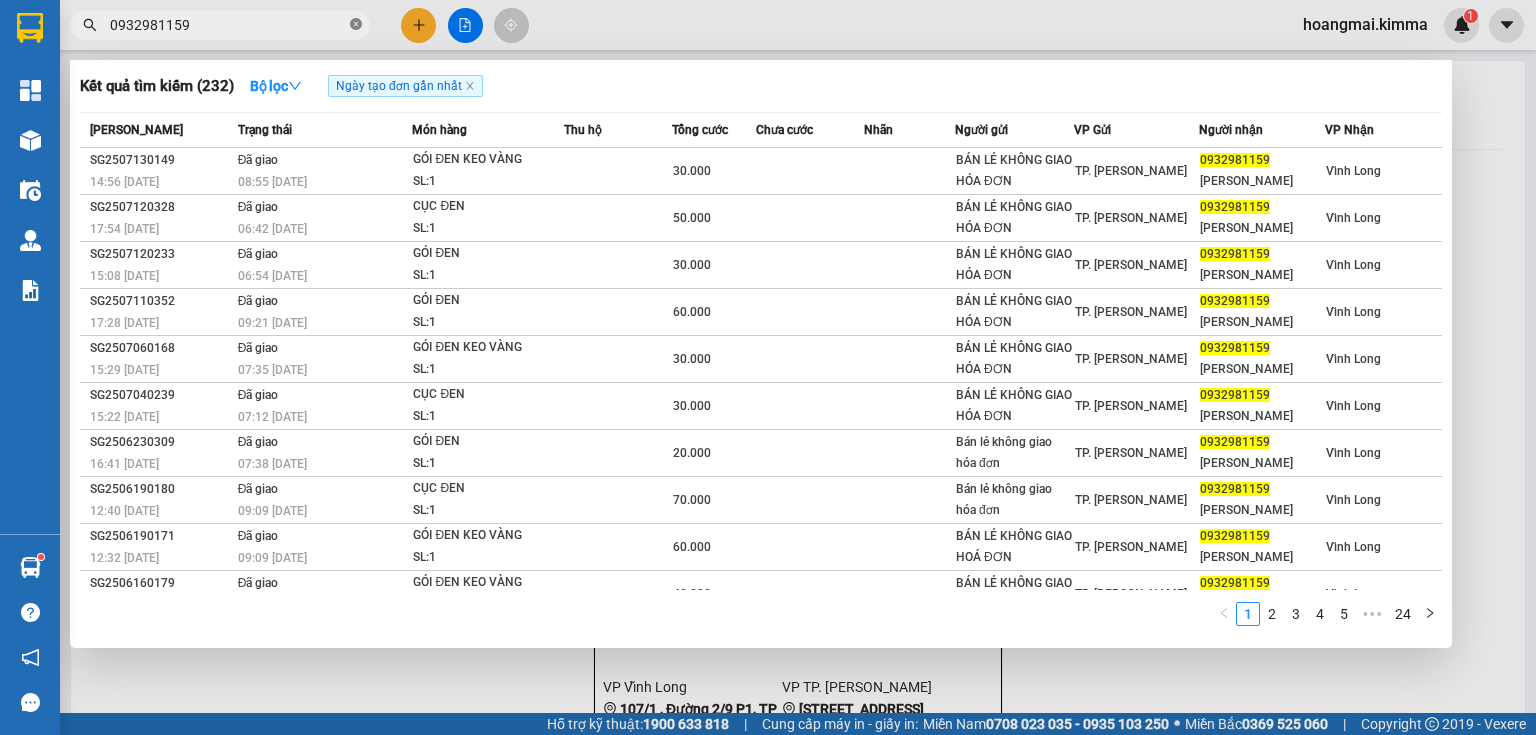 click 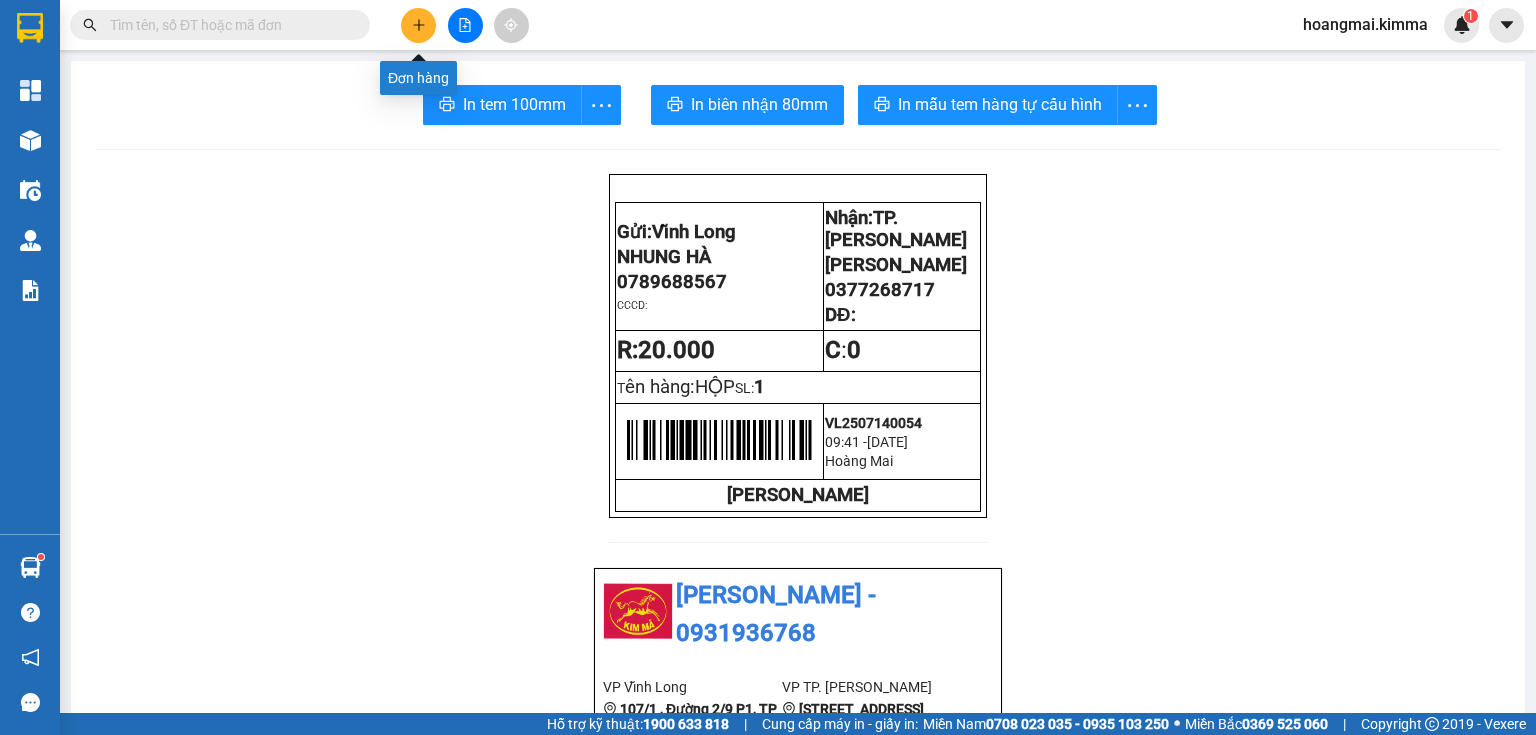 click 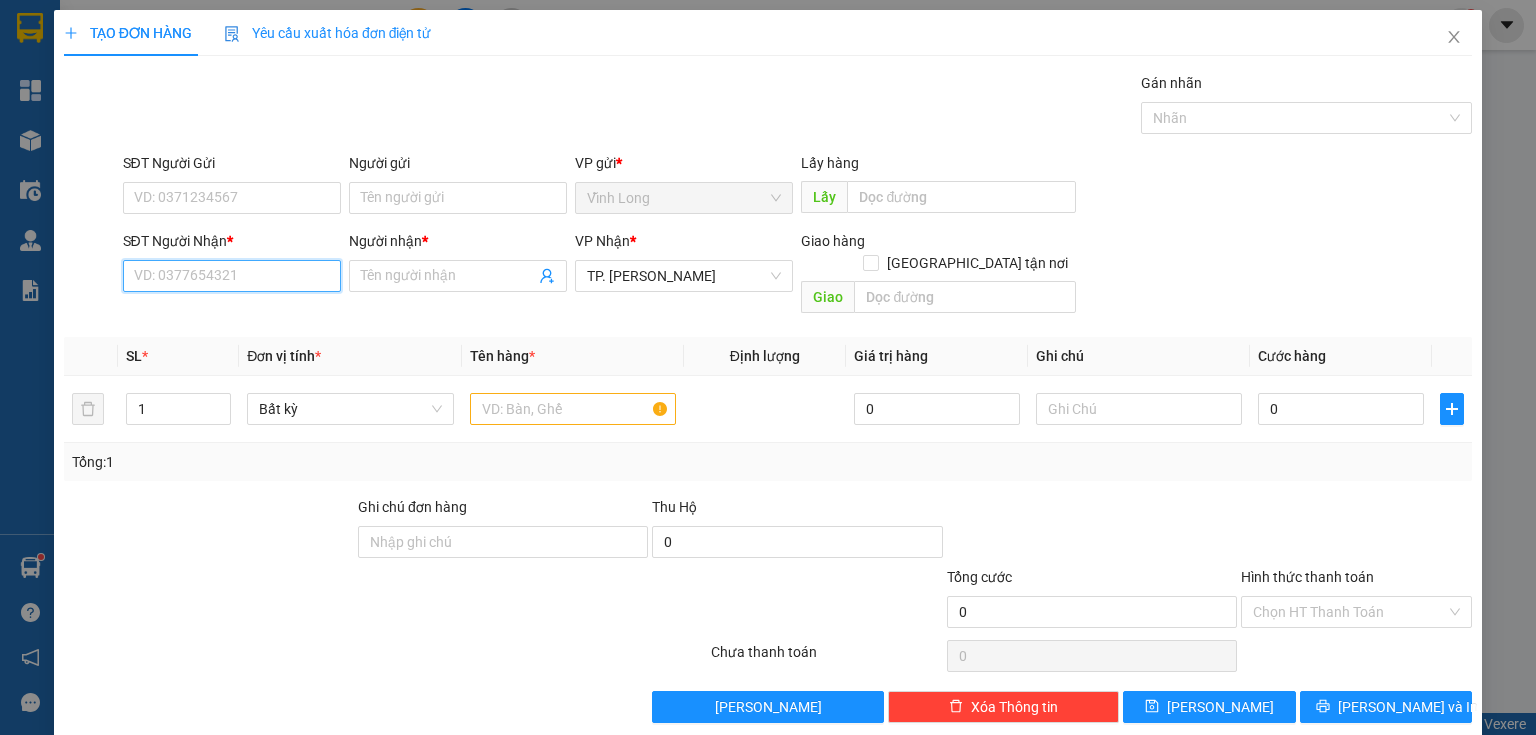 click on "SĐT Người Nhận  *" at bounding box center (232, 276) 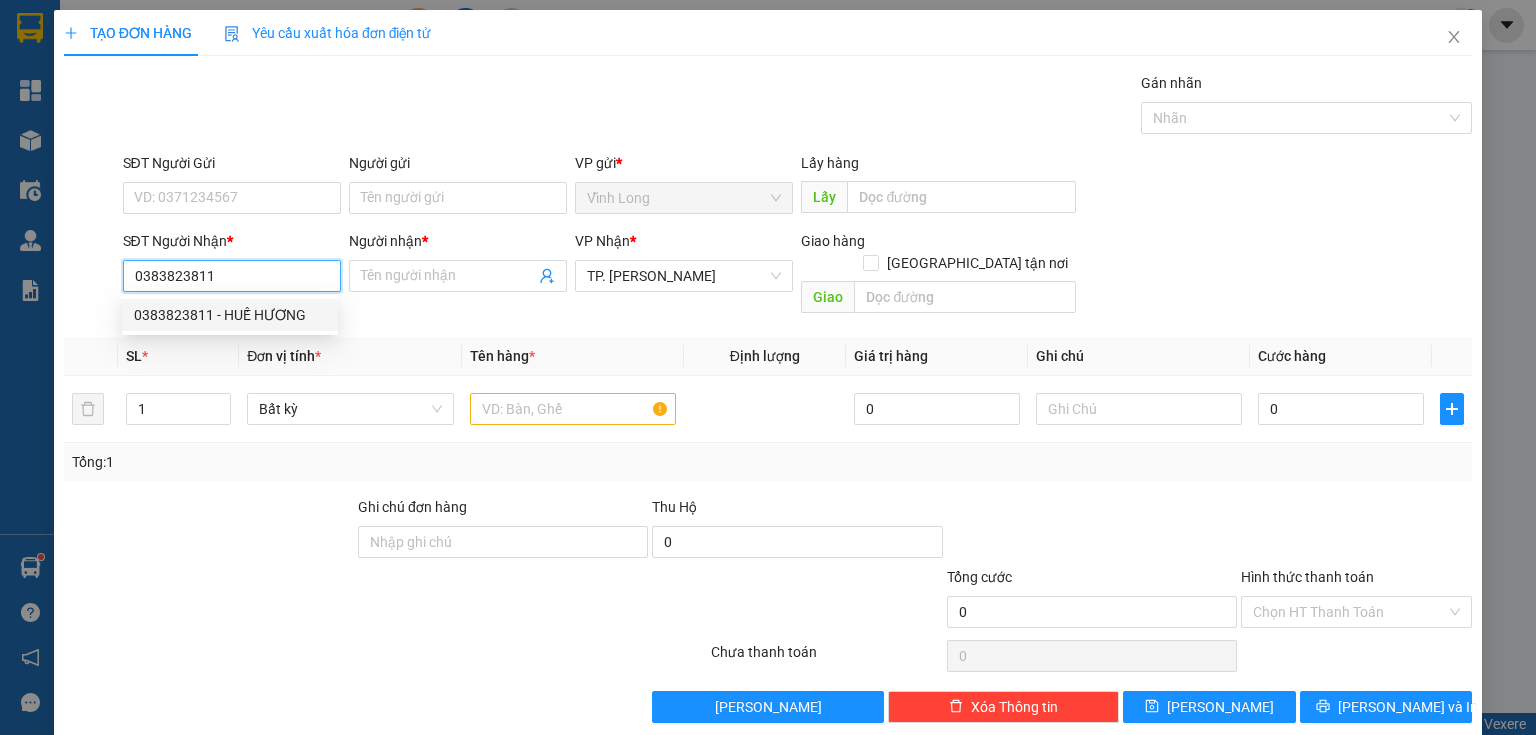 drag, startPoint x: 276, startPoint y: 318, endPoint x: 297, endPoint y: 318, distance: 21 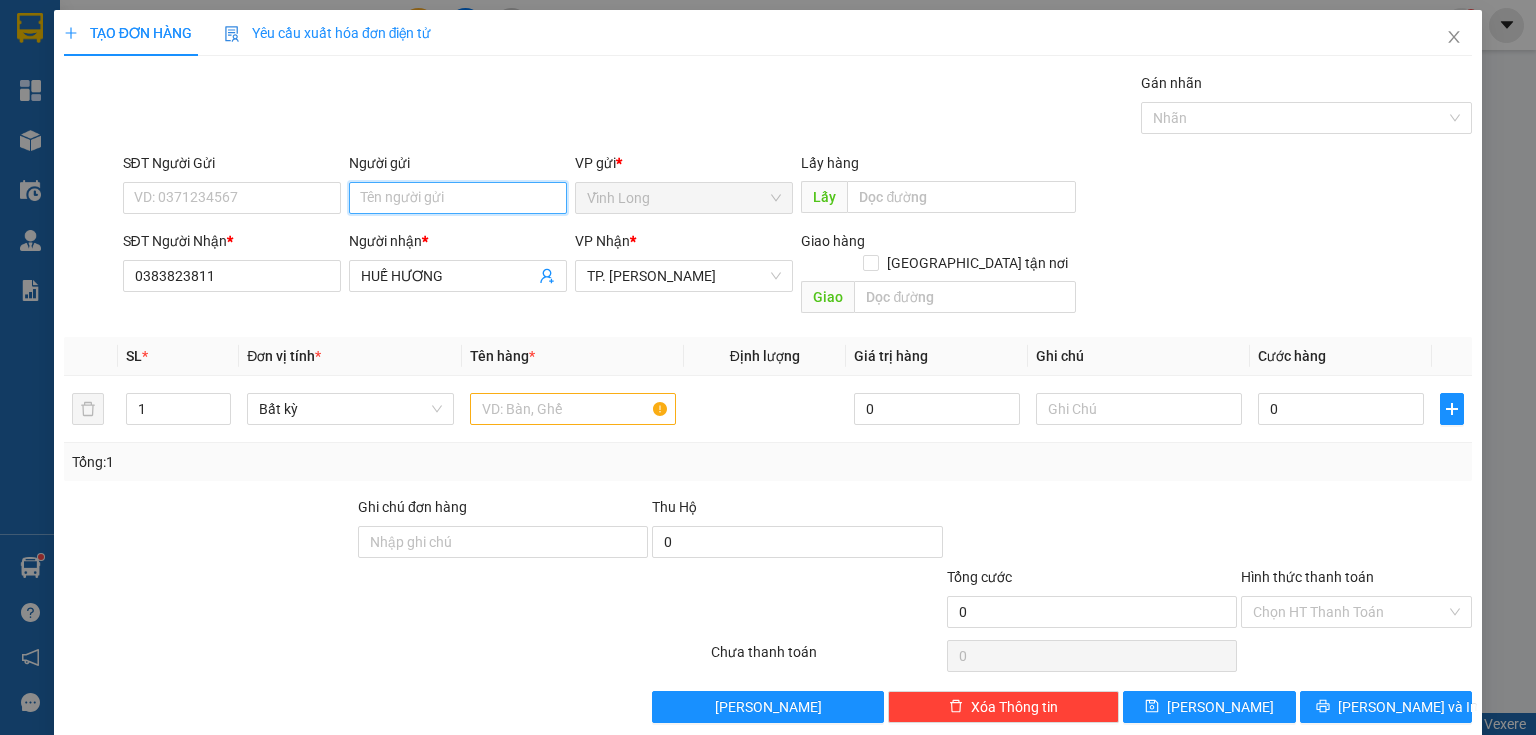 click on "Người gửi" at bounding box center (458, 198) 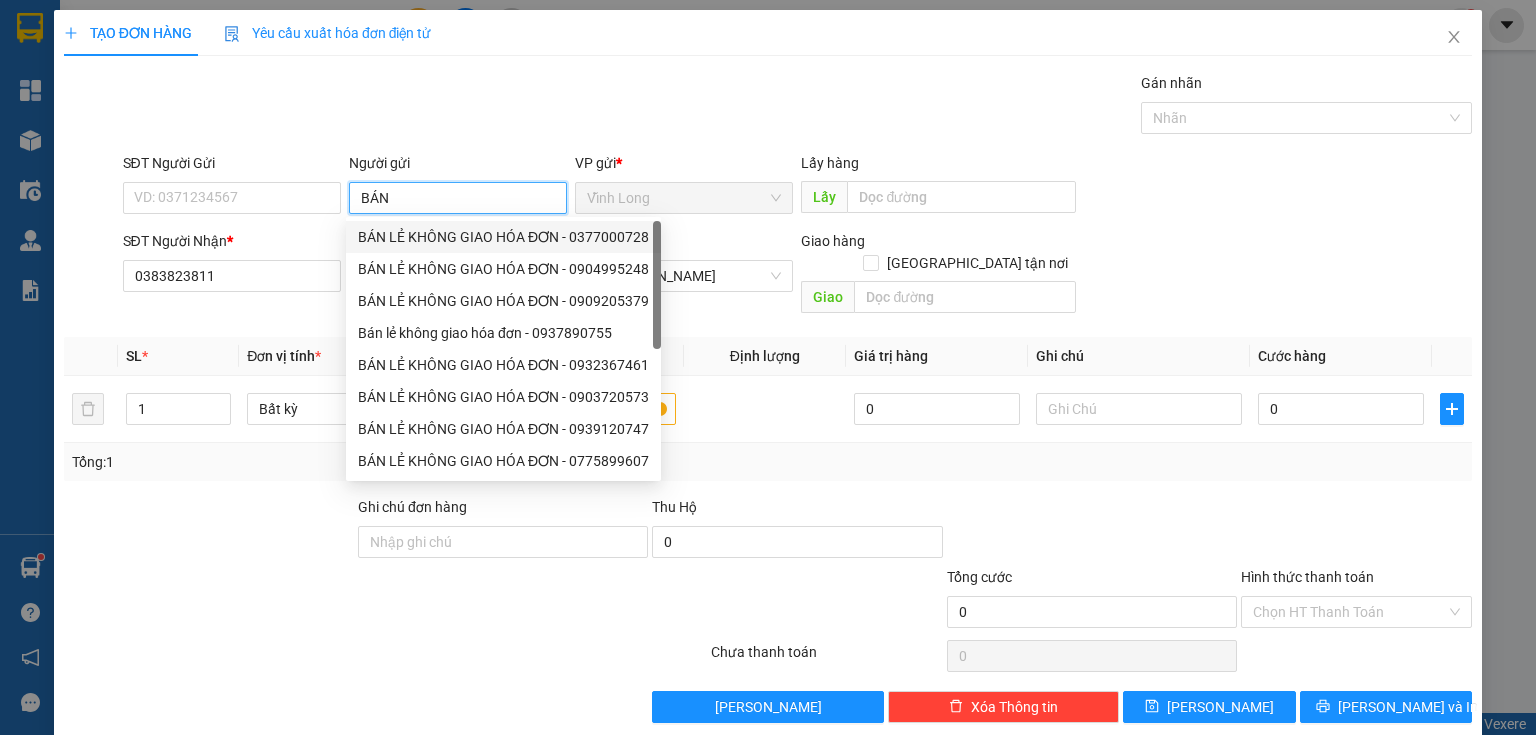 click on "BÁN LẺ KHÔNG GIAO HÓA ĐƠN - 0377000728" at bounding box center [503, 237] 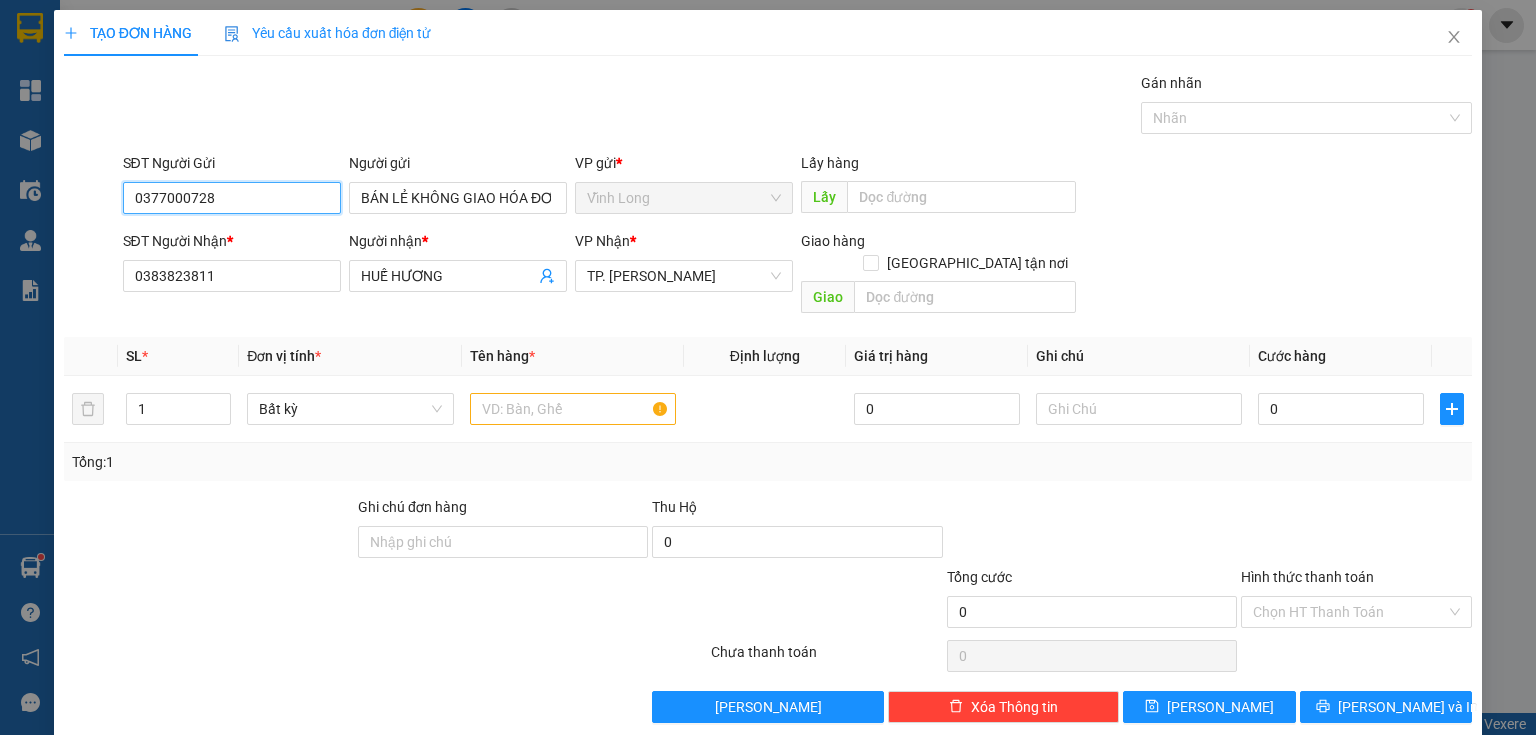 drag, startPoint x: 276, startPoint y: 190, endPoint x: 0, endPoint y: 167, distance: 276.95667 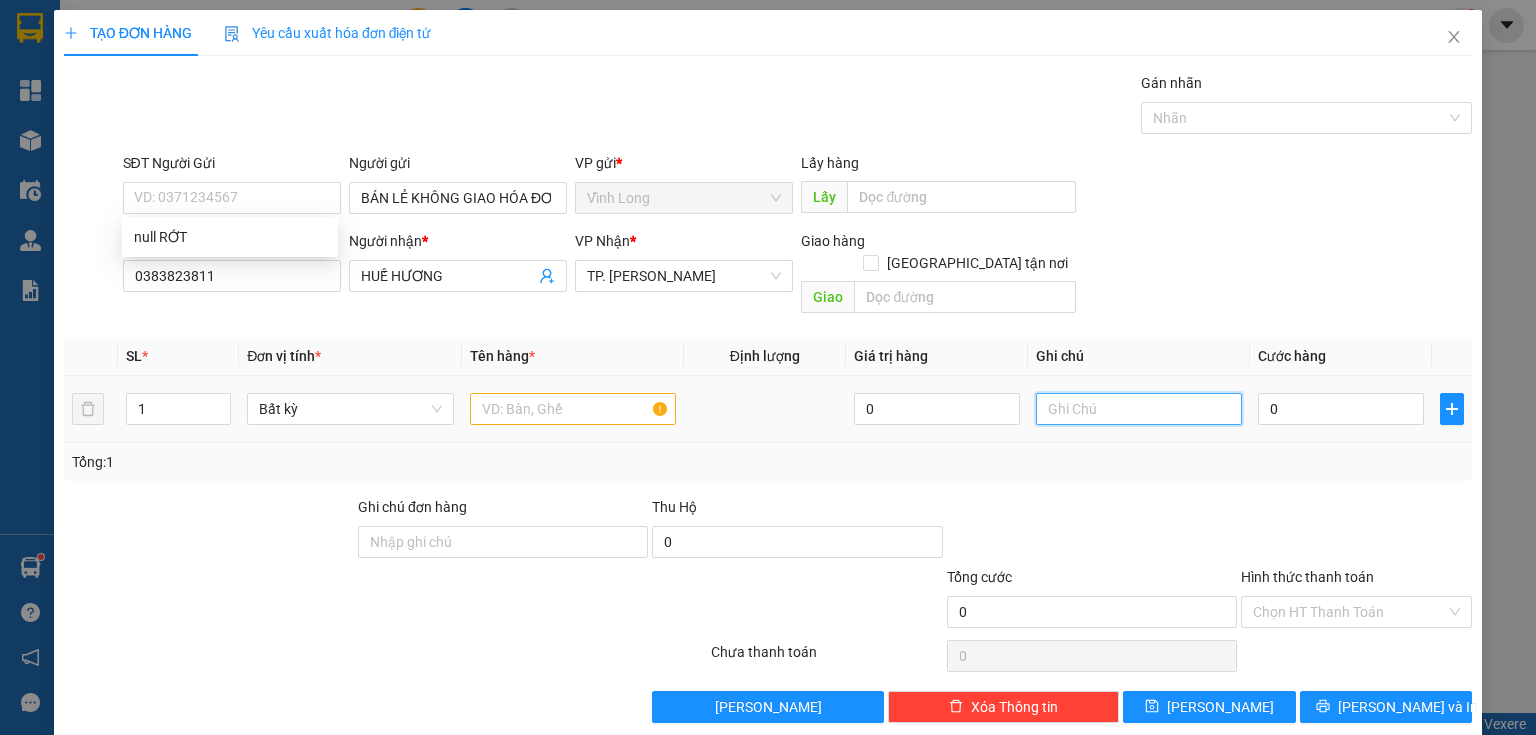 click at bounding box center (1139, 409) 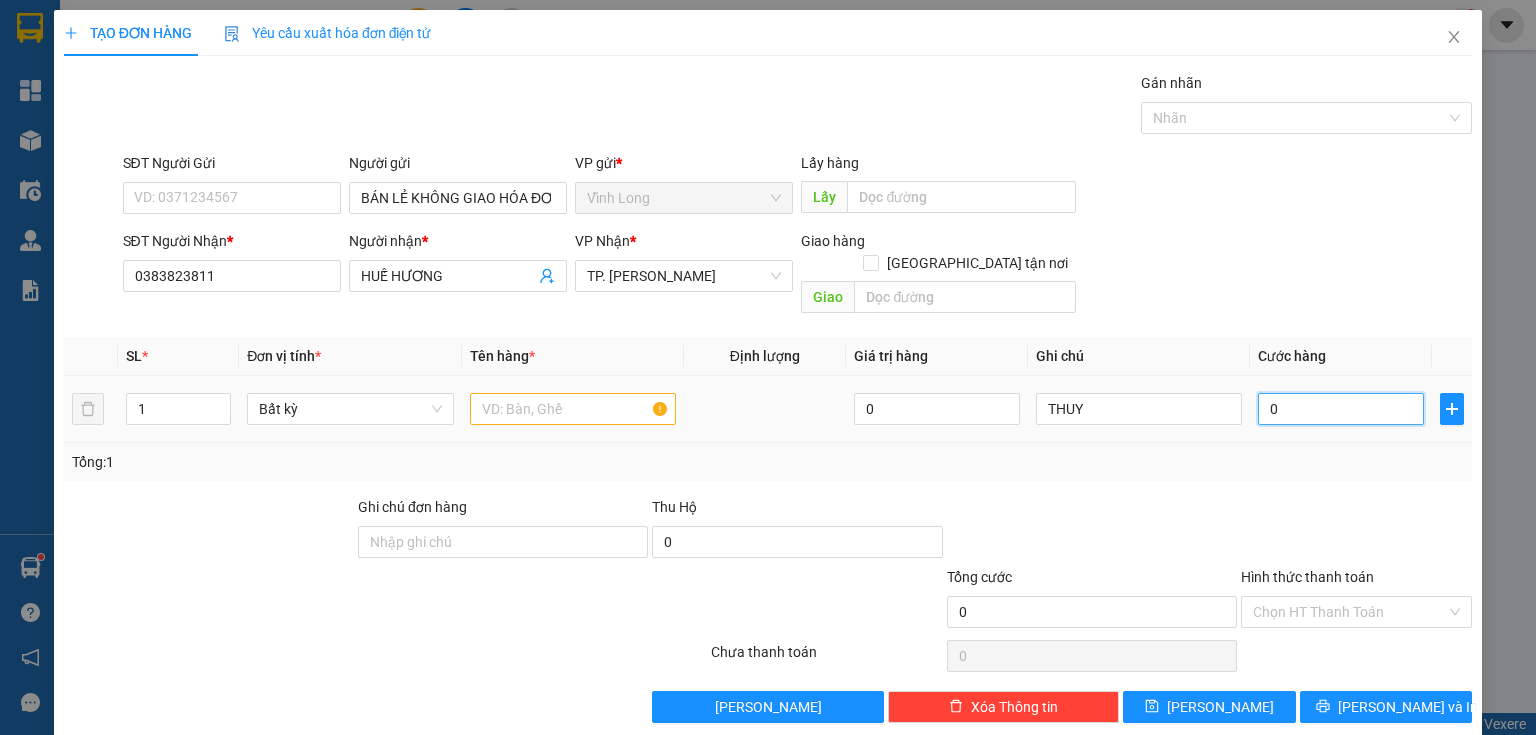 click on "0" at bounding box center [1341, 409] 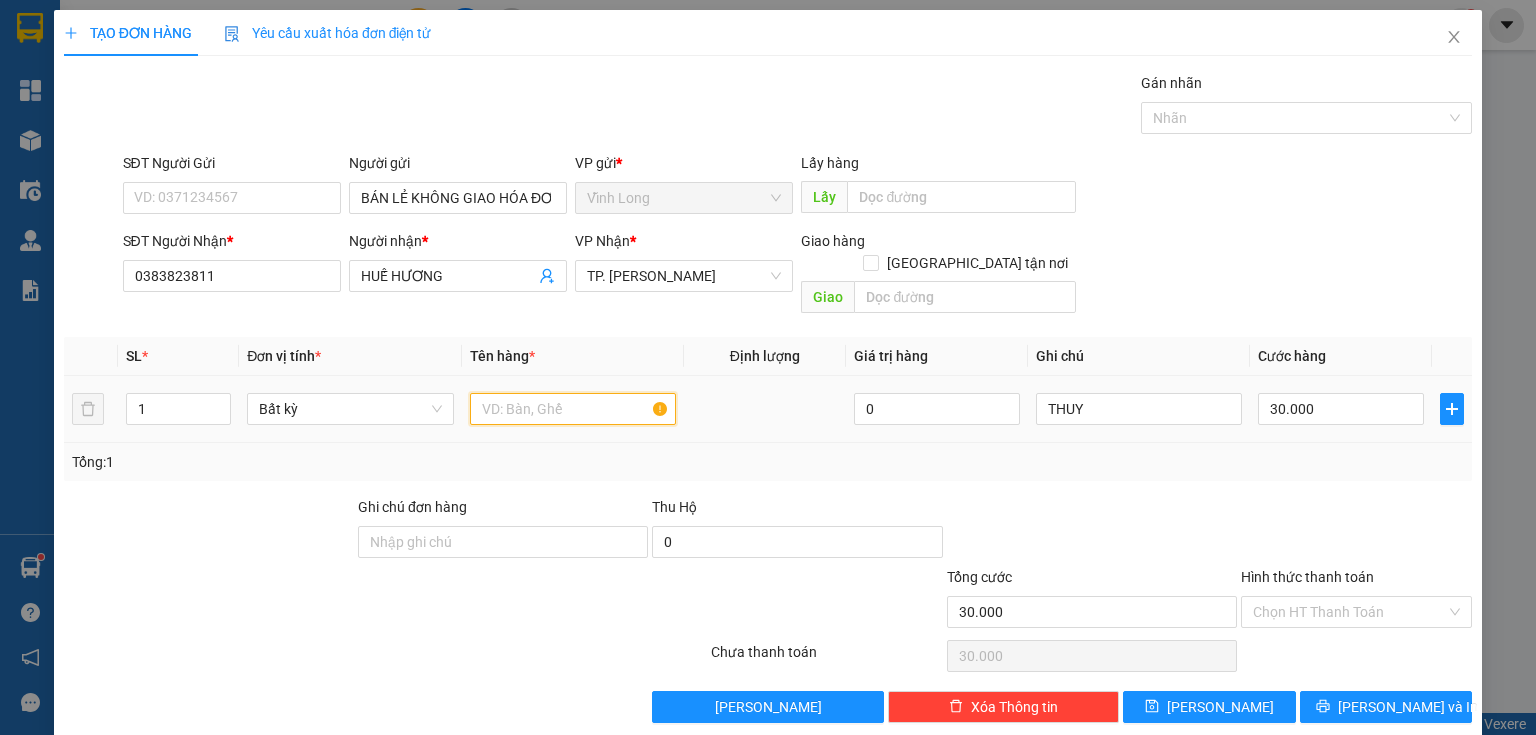 click at bounding box center (573, 409) 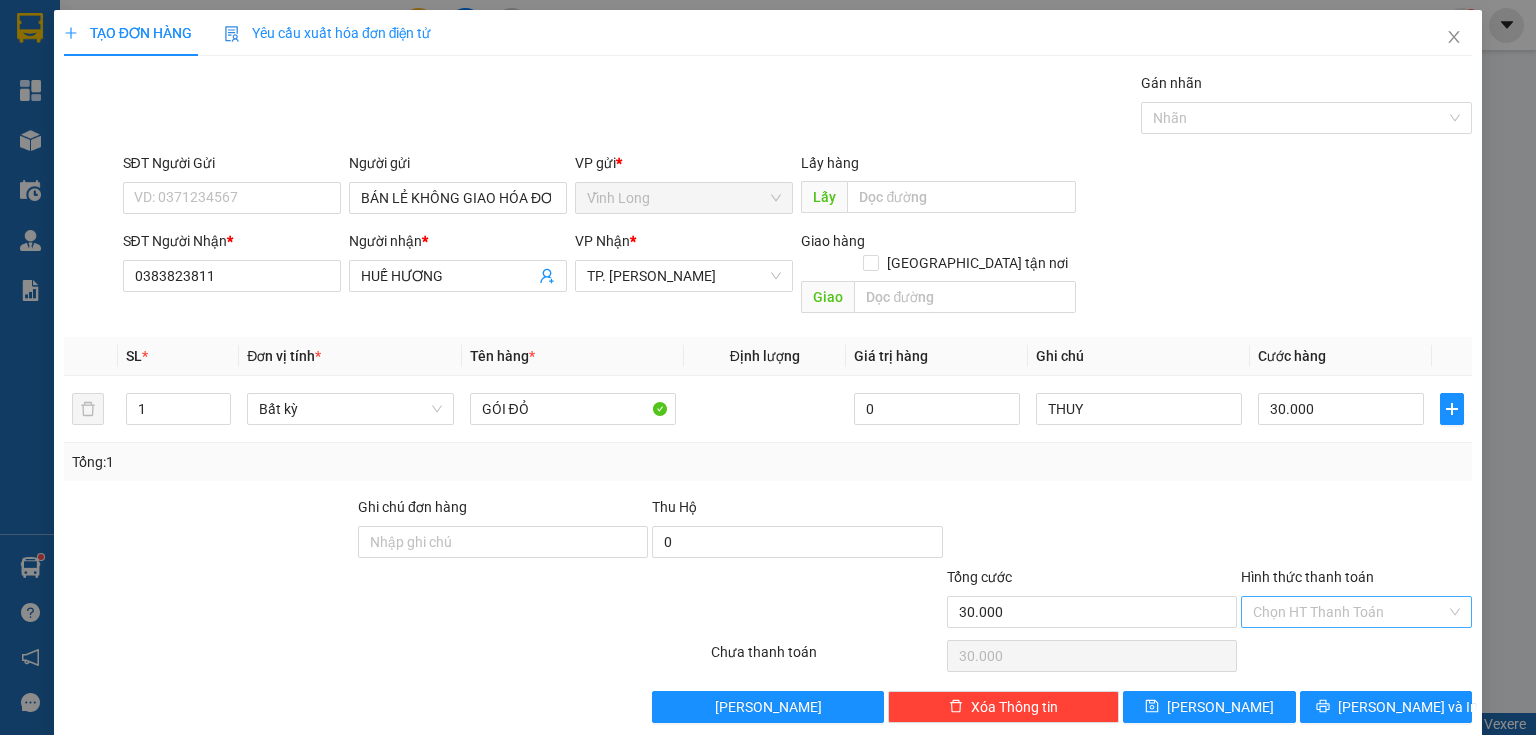 click on "Hình thức thanh toán" at bounding box center (1349, 612) 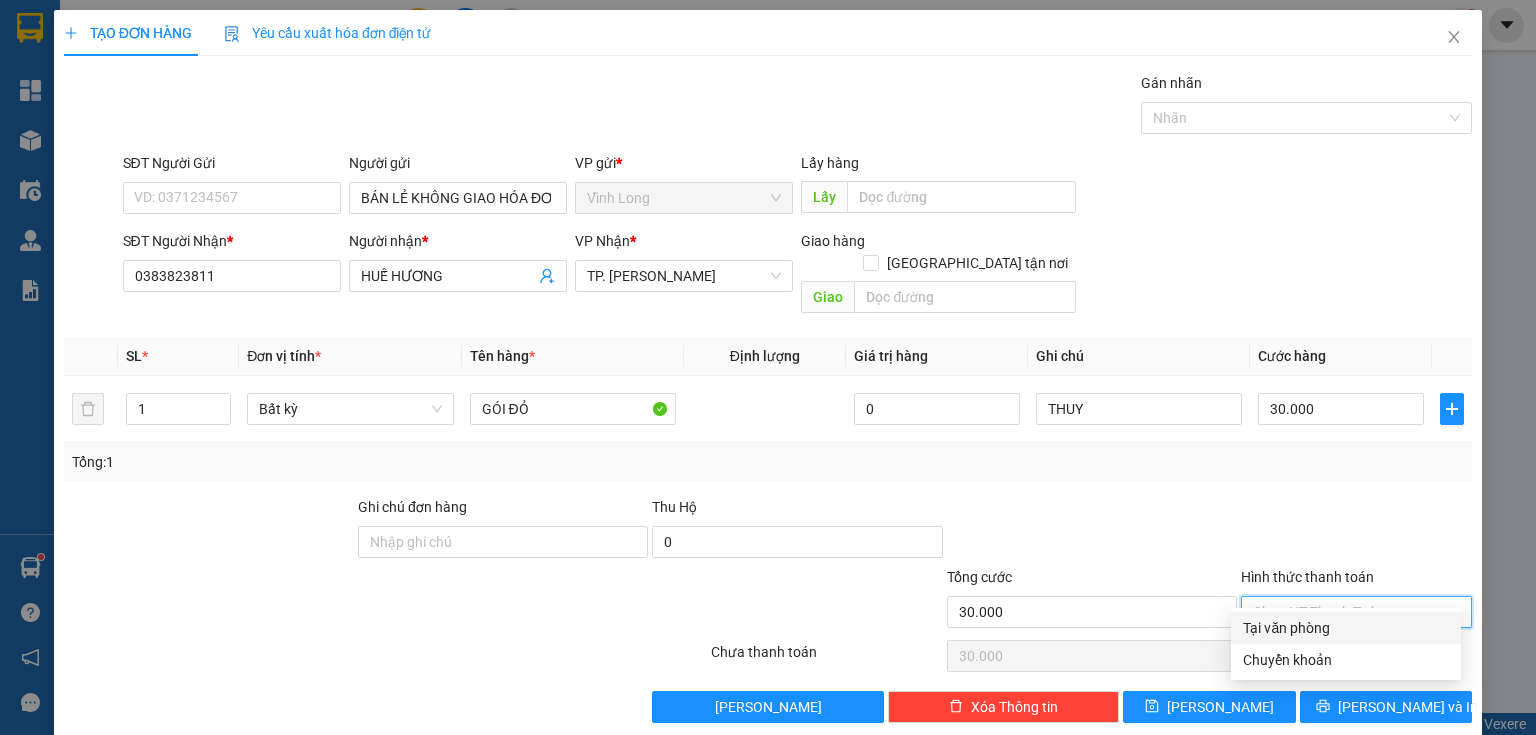 click on "Tại văn phòng" at bounding box center (1346, 628) 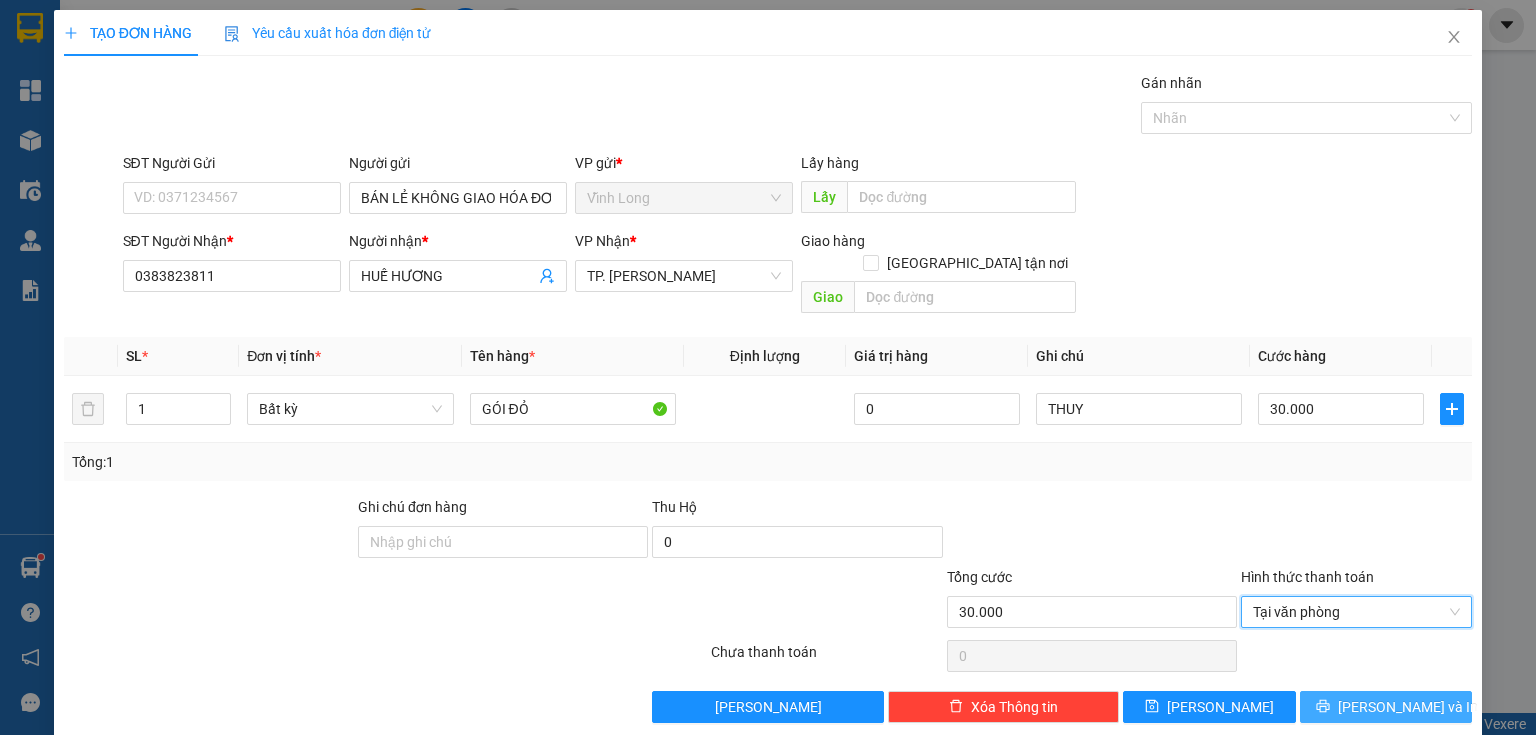 click on "Lưu và In" at bounding box center (1408, 707) 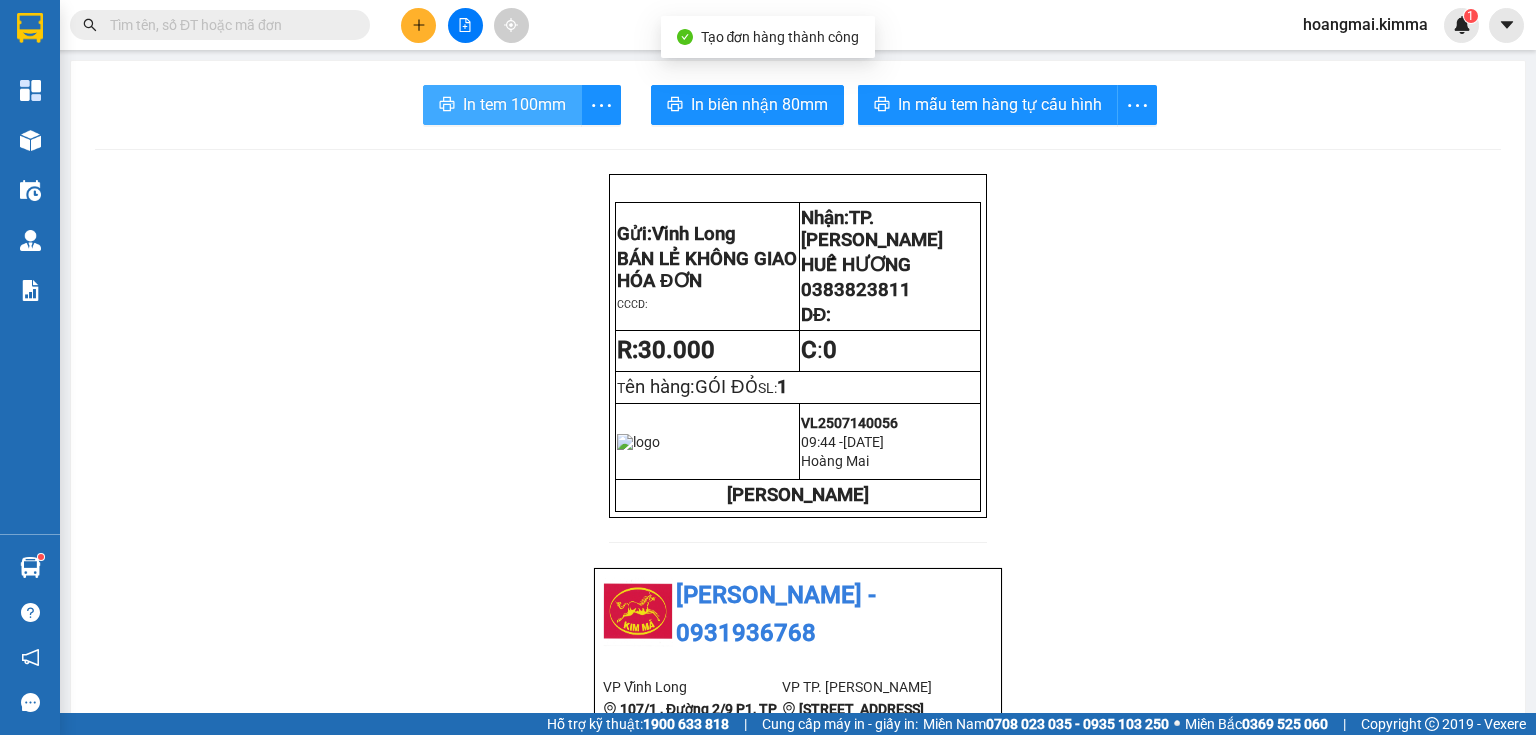 click 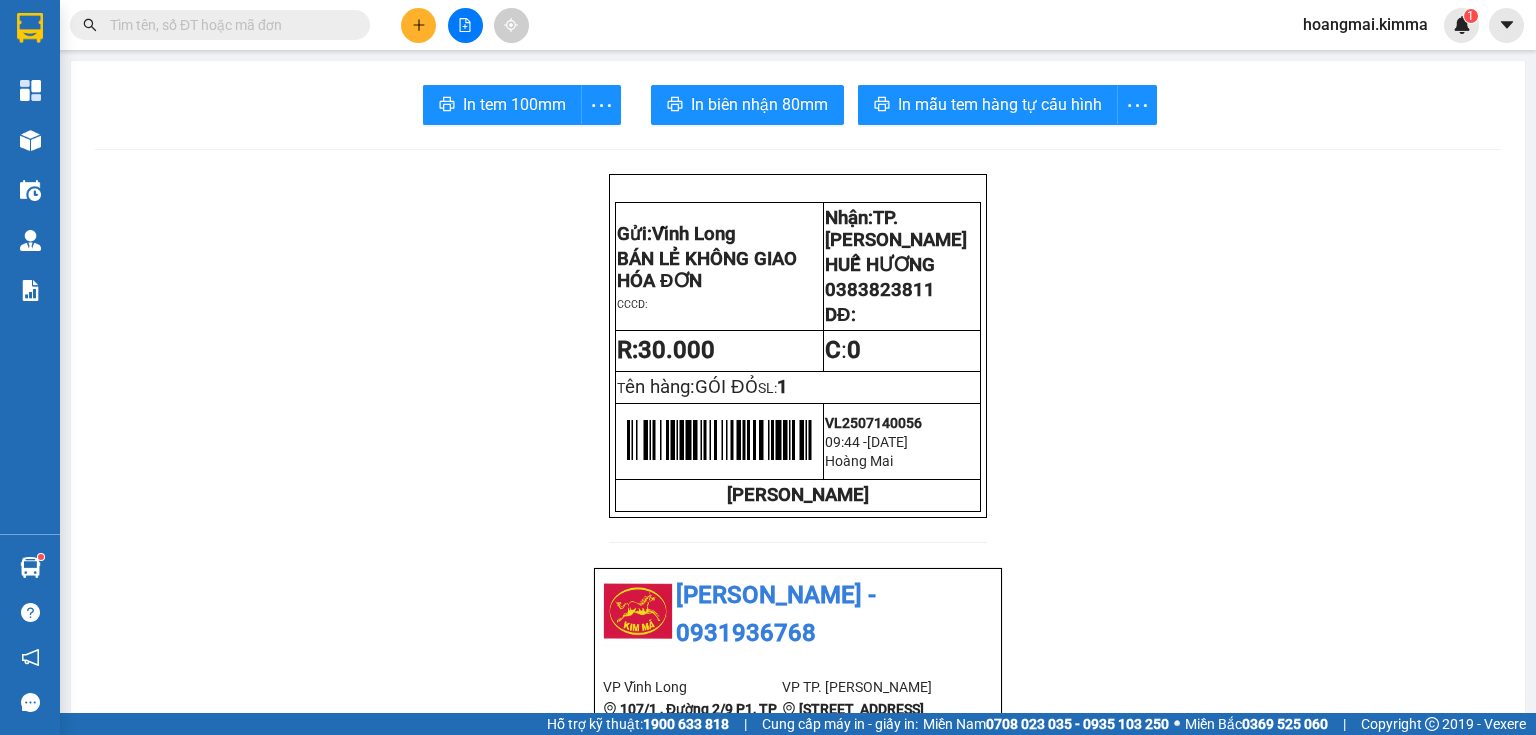 click at bounding box center [418, 25] 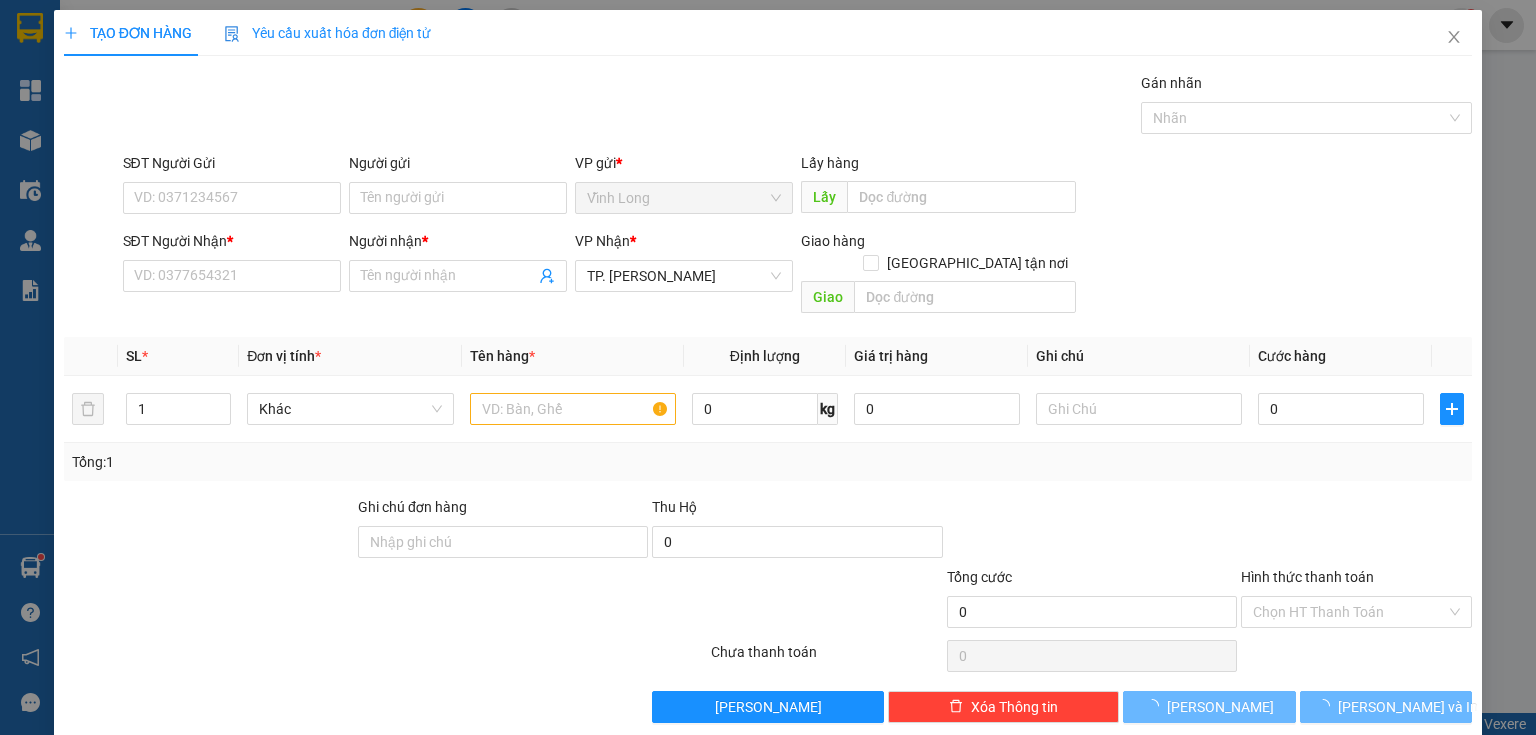 click on "SĐT Người Nhận  * VD: 0377654321" at bounding box center [232, 265] 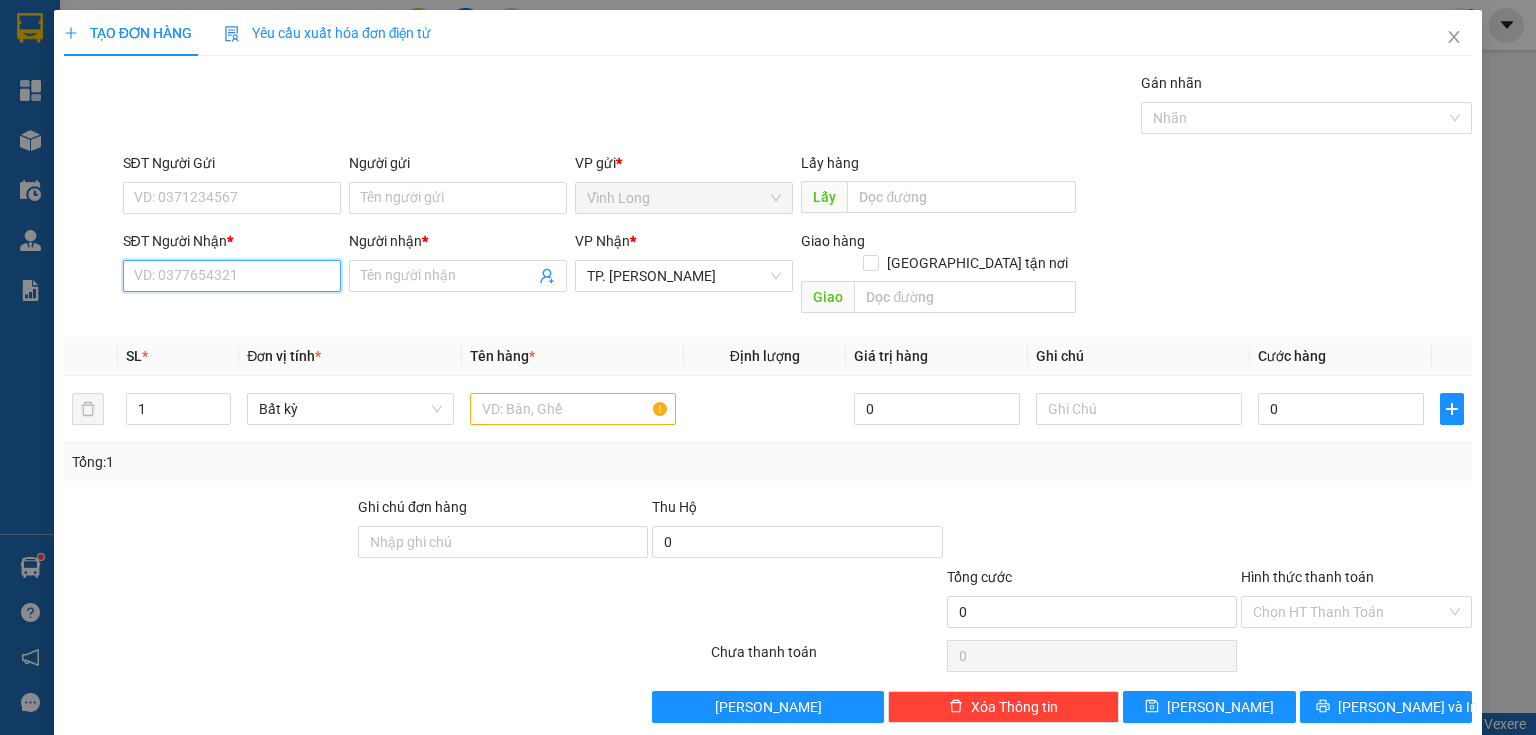 click on "SĐT Người Nhận  *" at bounding box center (232, 276) 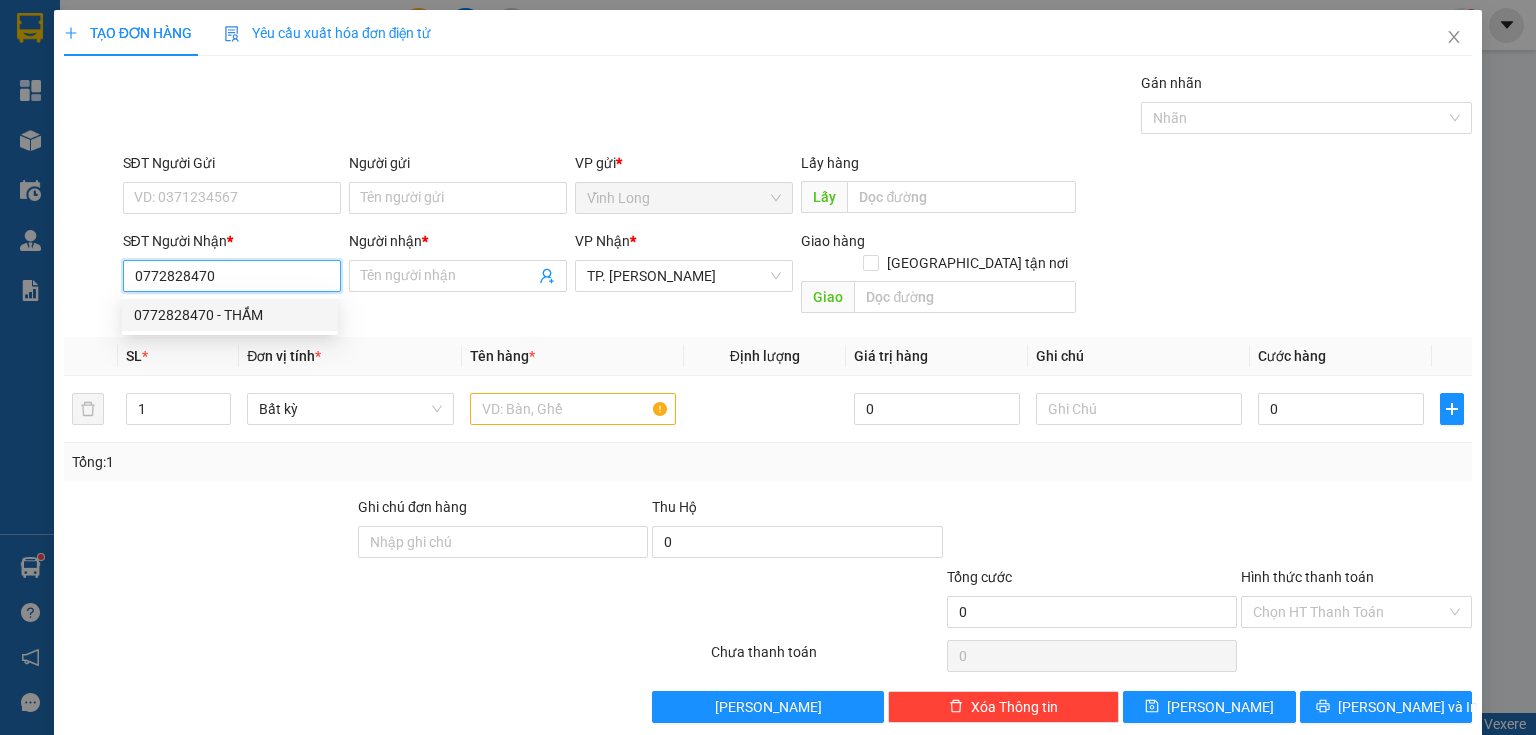 click on "0772828470 -  THẮM" at bounding box center (230, 315) 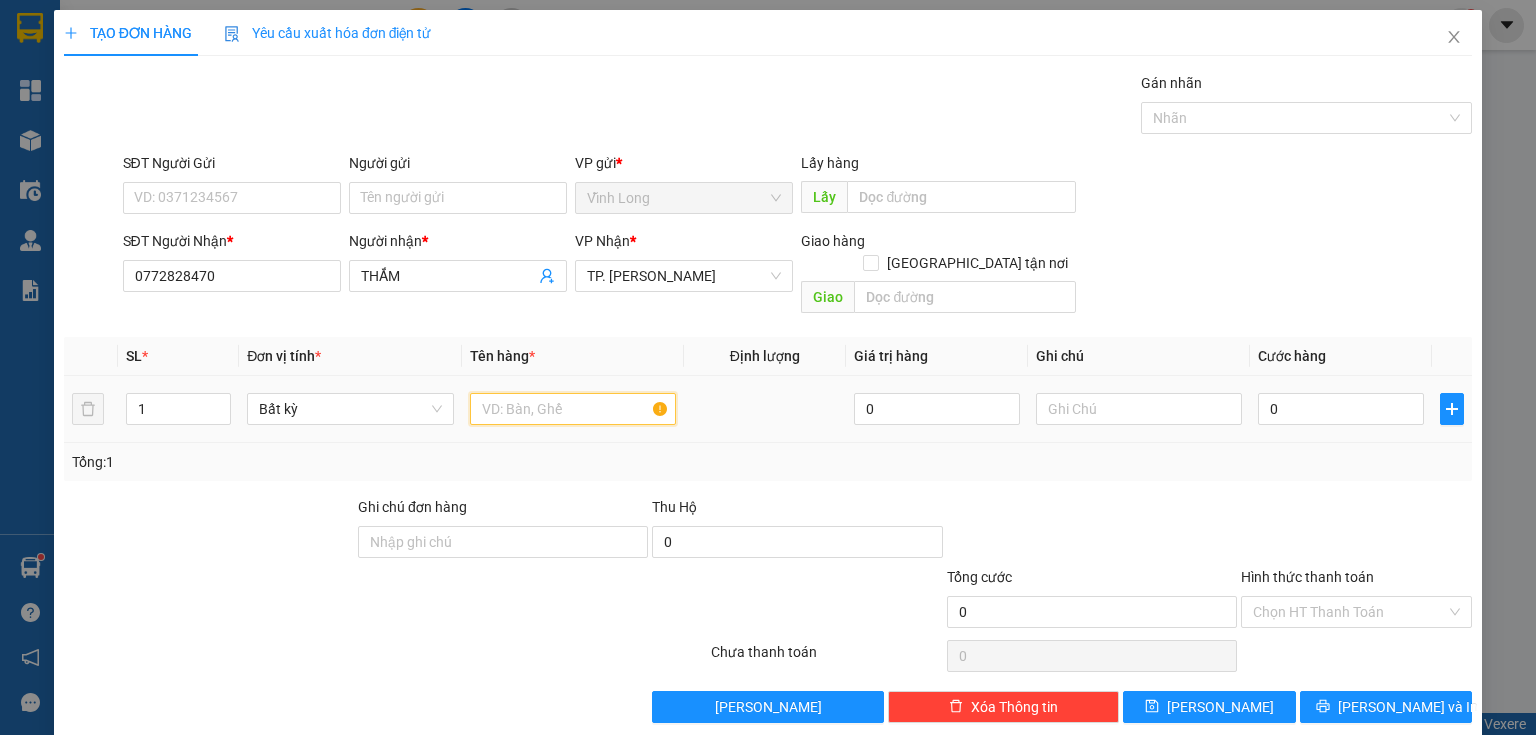 drag, startPoint x: 473, startPoint y: 388, endPoint x: 408, endPoint y: 368, distance: 68.007355 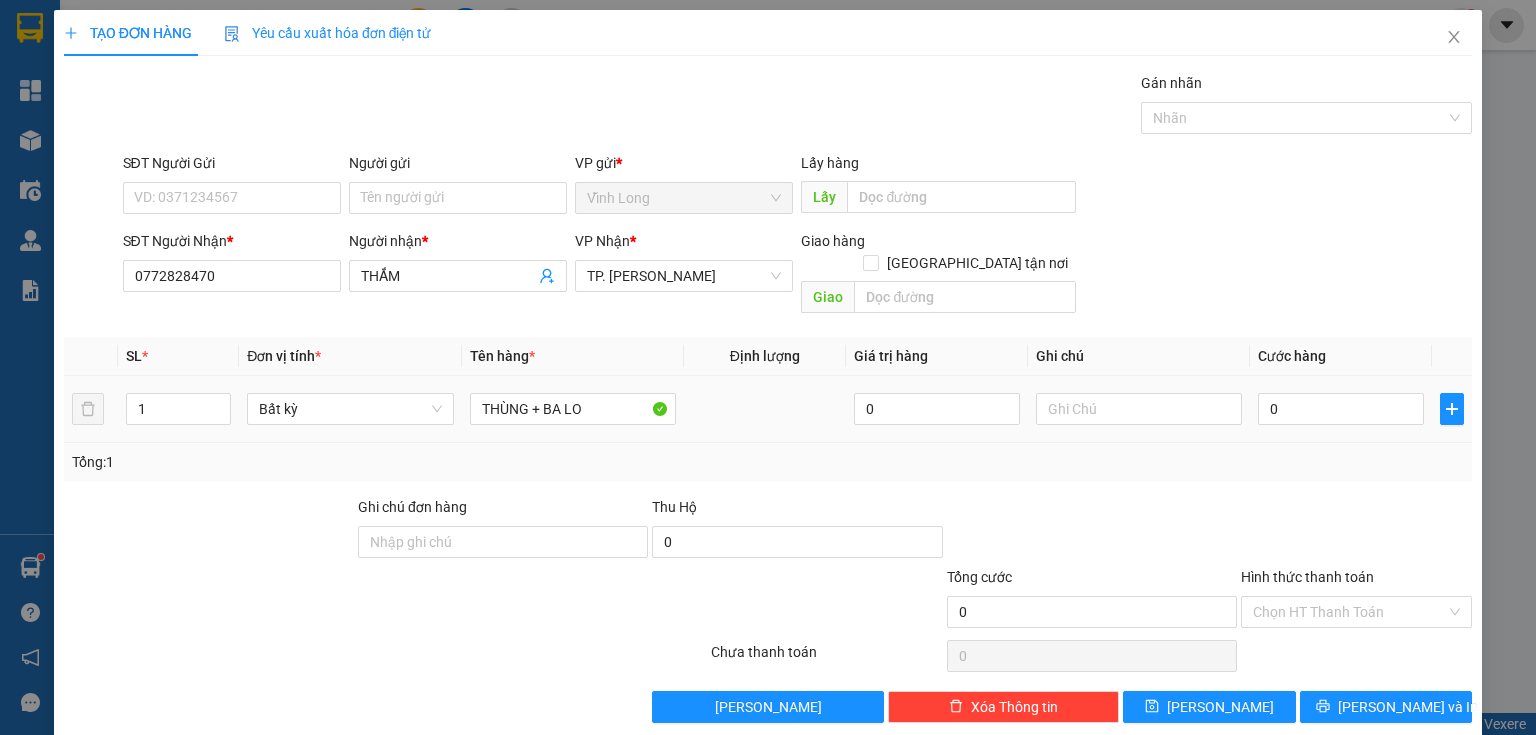click on "TẠO ĐƠN HÀNG Yêu cầu xuất hóa đơn điện tử Transit Pickup Surcharge Ids Transit Deliver Surcharge Ids Transit Deliver Surcharge Transit Deliver Surcharge Gói vận chuyển  * Tiêu chuẩn Gán nhãn   Nhãn SĐT Người Gửi VD: 0371234567 Người gửi Tên người gửi VP gửi  * Vĩnh Long Lấy hàng Lấy SĐT Người Nhận  * 0772828470 Người nhận  * THẮM VP Nhận  * TP. Hồ Chí Minh Giao hàng Giao tận nơi Giao SL  * Đơn vị tính  * Tên hàng  * Định lượng Giá trị hàng Ghi chú Cước hàng                   1 Bất kỳ THÙNG + BA LO 0 0 Tổng:  1 Ghi chú đơn hàng Thu Hộ 0 Tổng cước 0 Hình thức thanh toán Chọn HT Thanh Toán Số tiền thu trước 0 Chưa thanh toán 0 Chọn HT Thanh Toán Lưu nháp Xóa Thông tin Lưu Lưu và In" at bounding box center [768, 367] 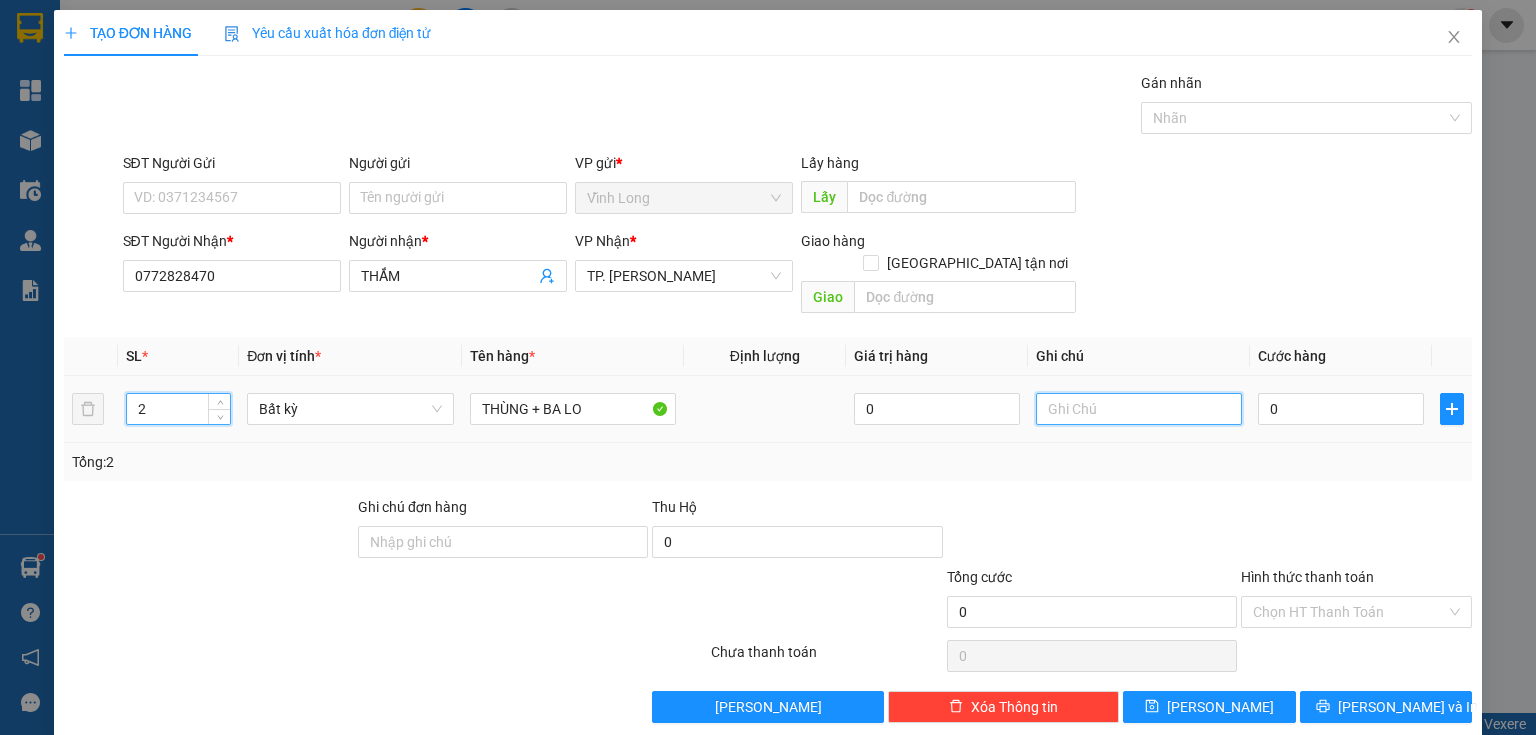 click at bounding box center [1139, 409] 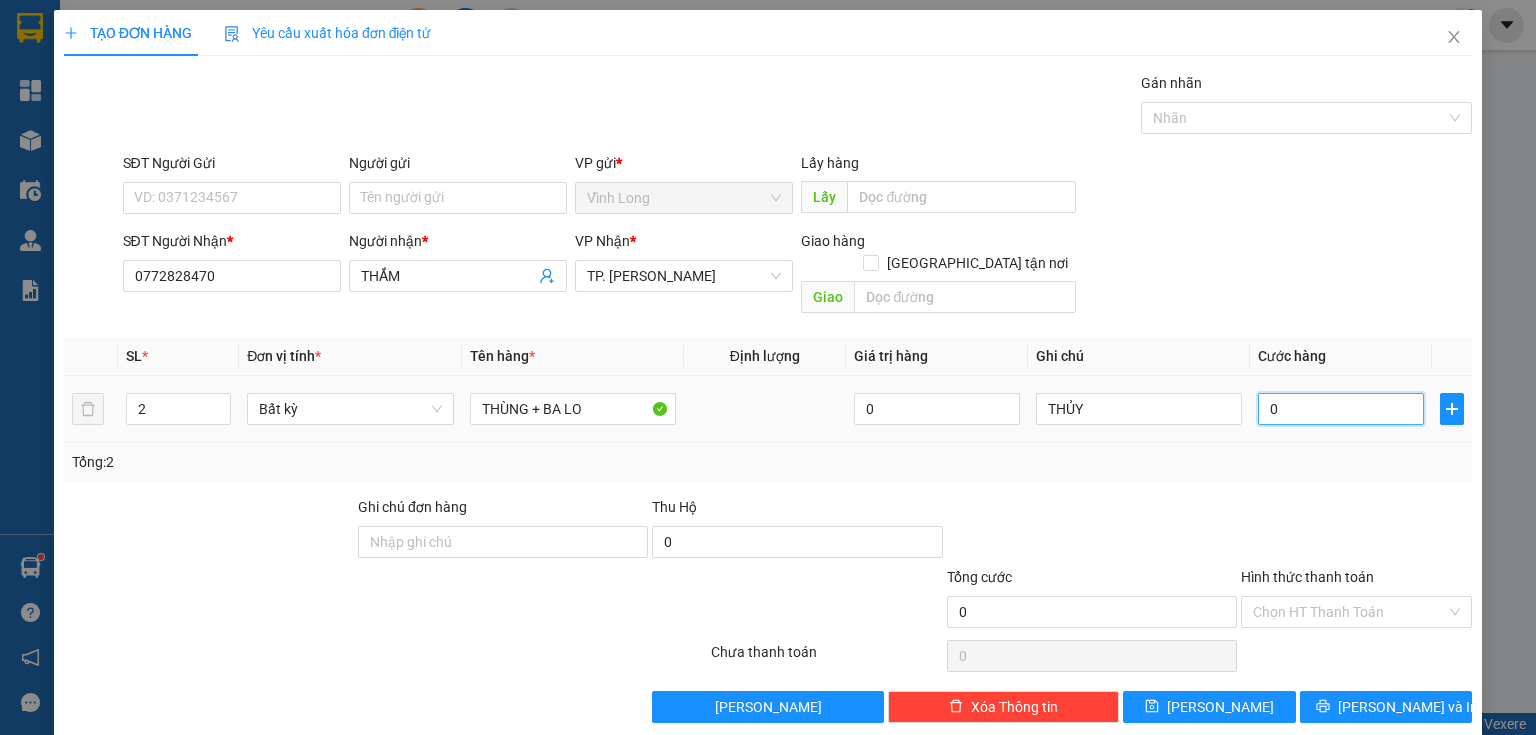 click on "0" at bounding box center (1341, 409) 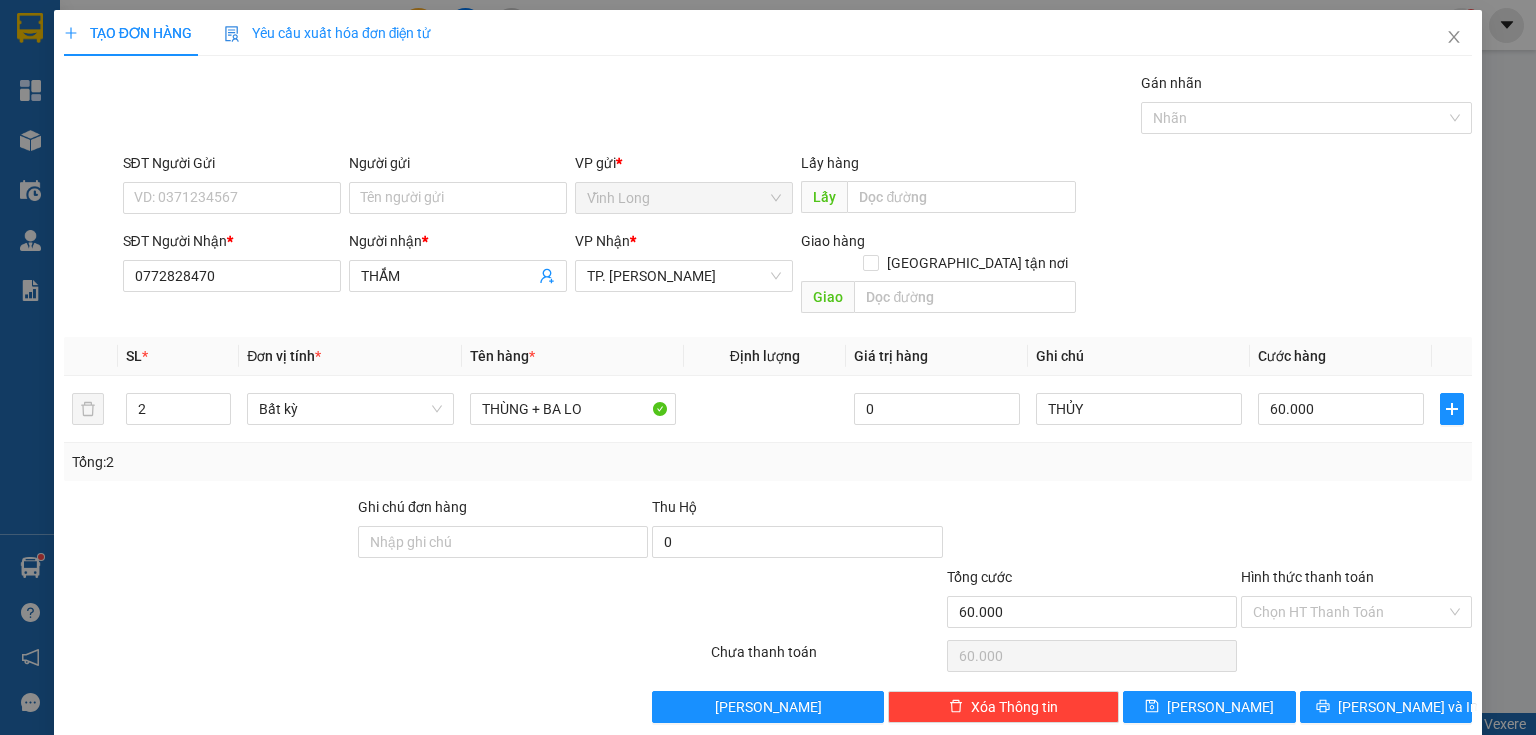 click on "Người gửi" at bounding box center [458, 167] 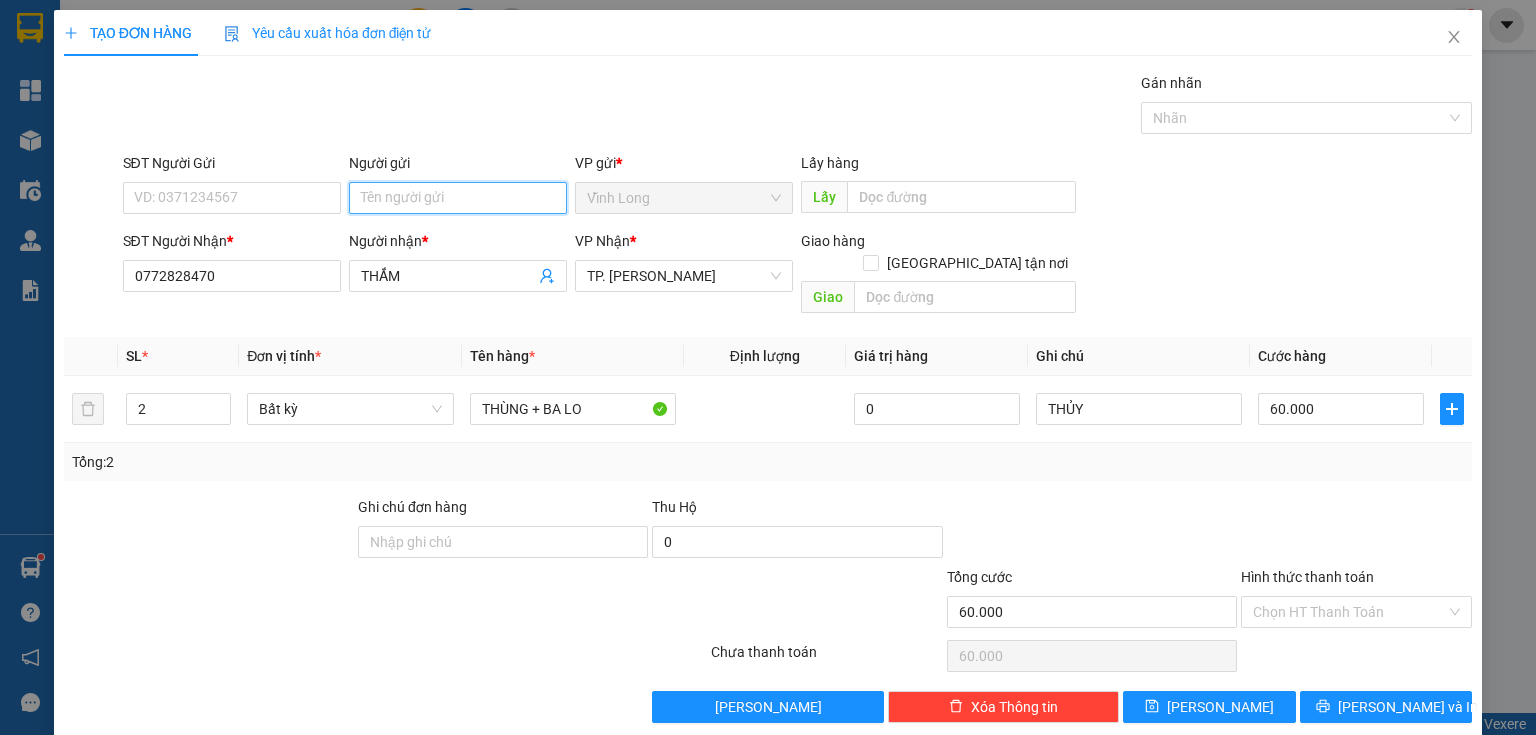 click on "Người gửi" at bounding box center [458, 198] 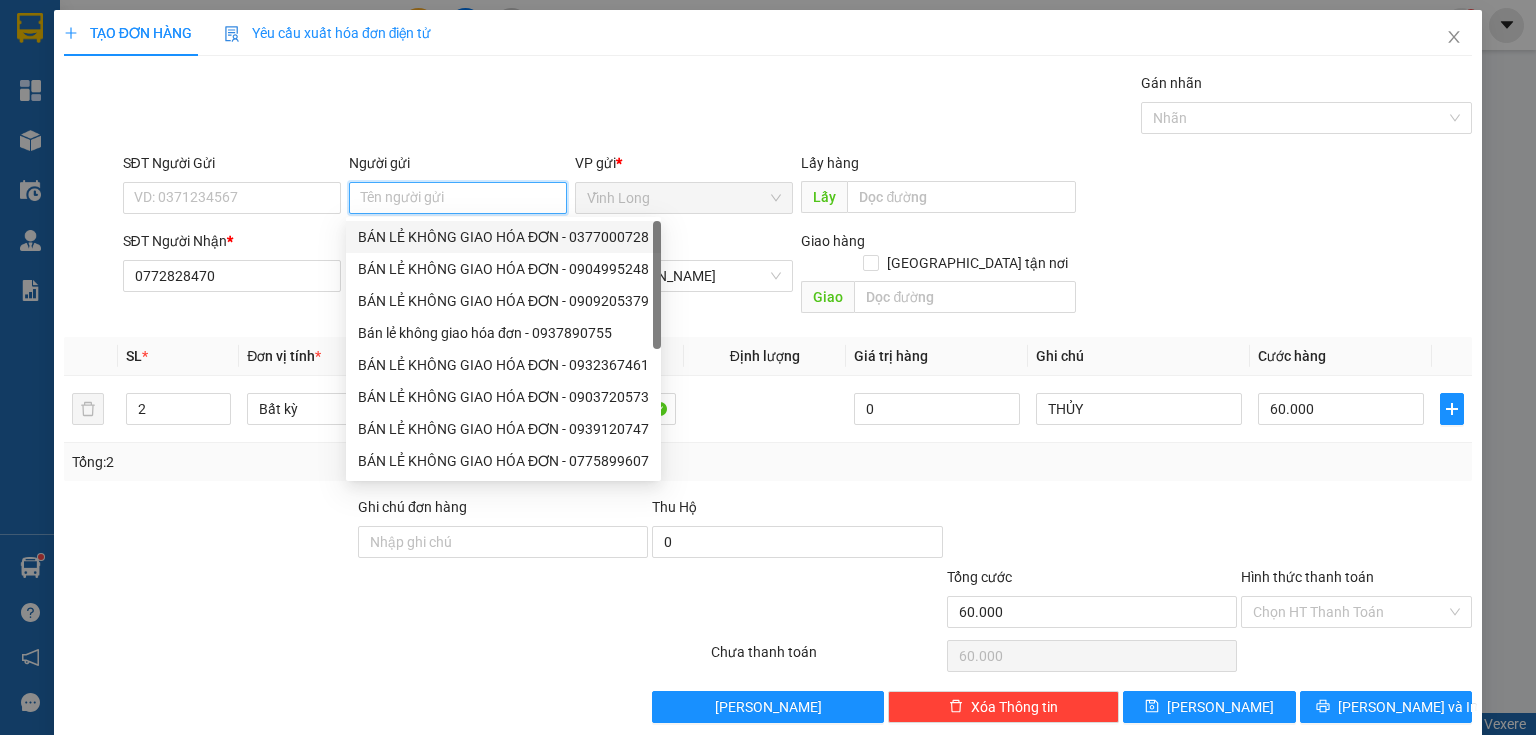 click on "BÁN LẺ KHÔNG GIAO HÓA ĐƠN - 0377000728" at bounding box center [503, 237] 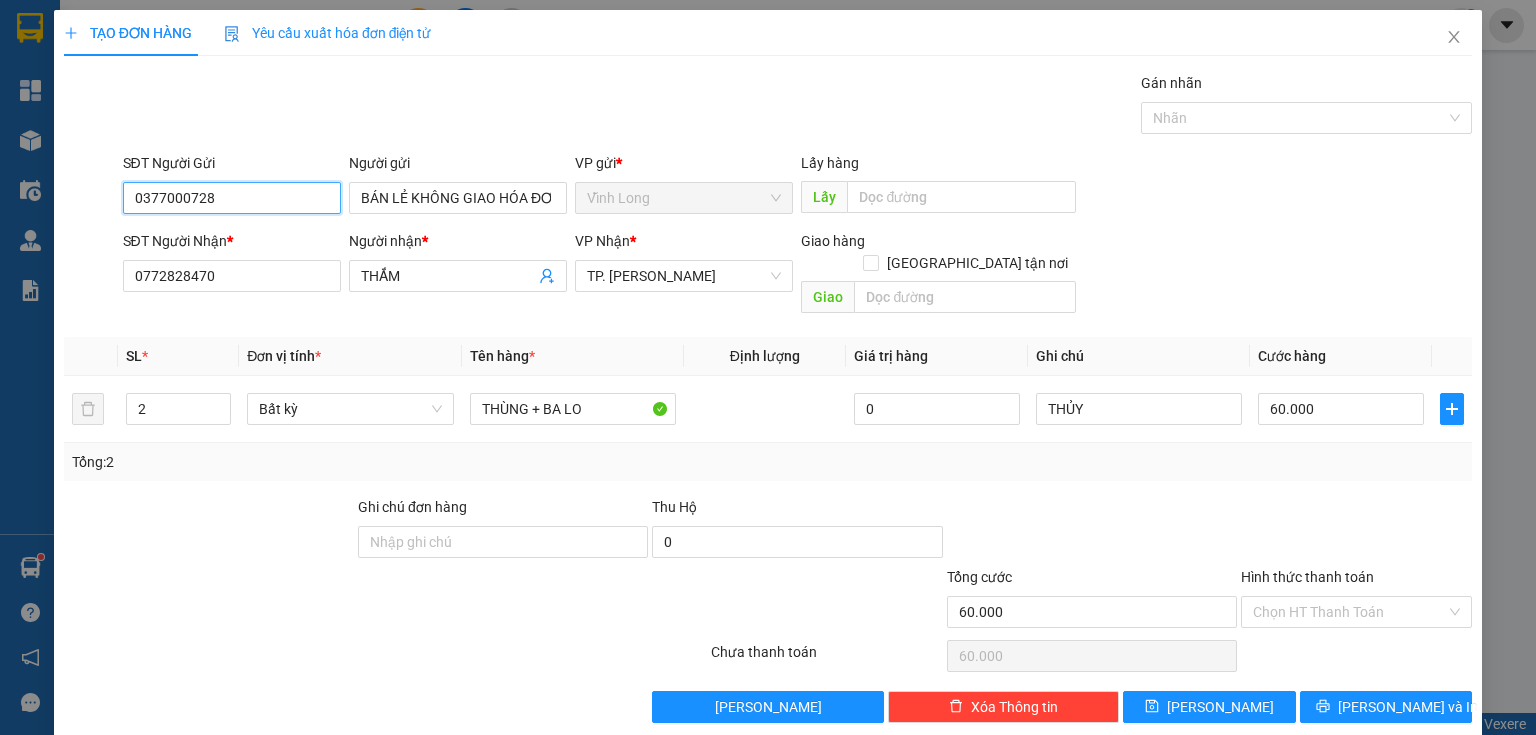 drag, startPoint x: 272, startPoint y: 184, endPoint x: 0, endPoint y: 52, distance: 302.33755 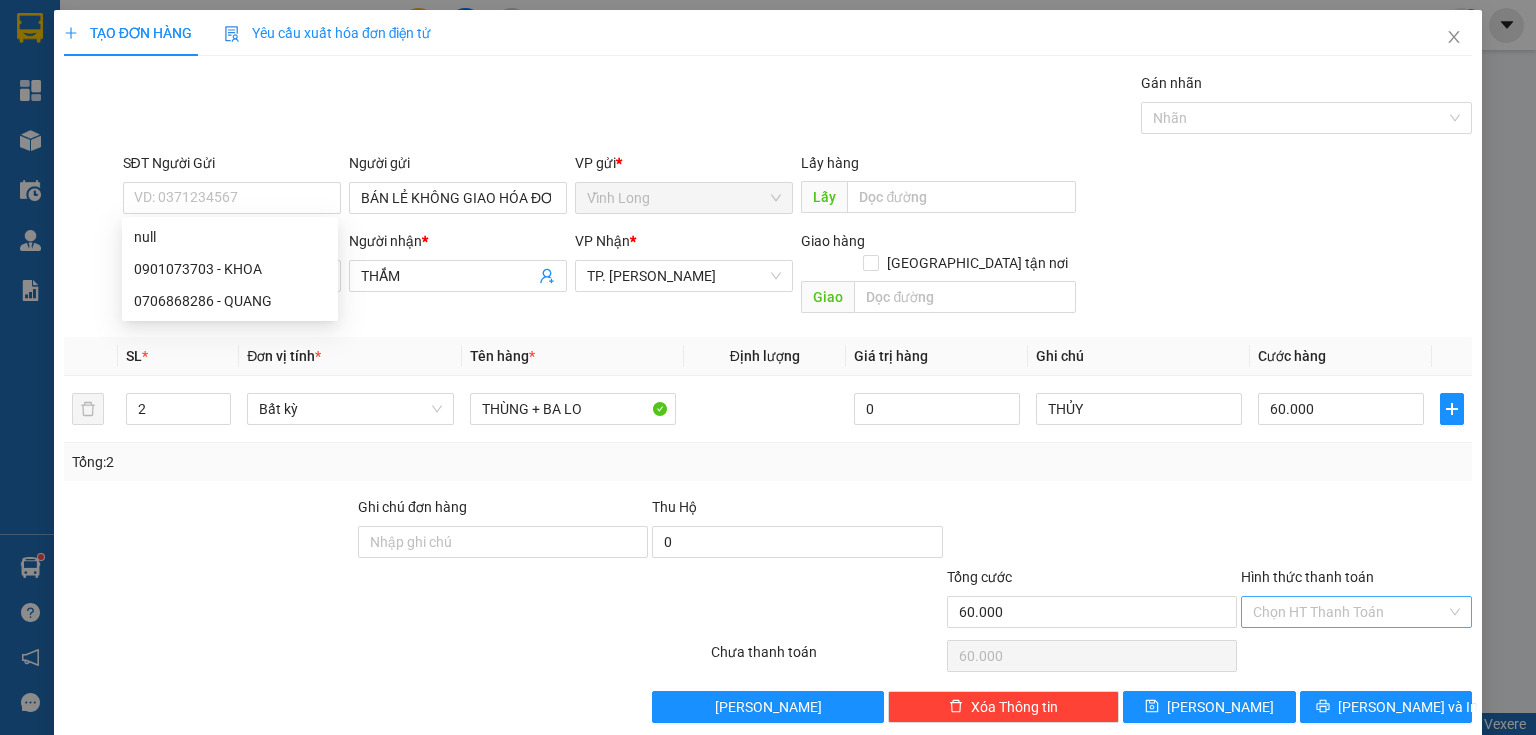 click on "Hình thức thanh toán" at bounding box center (1349, 612) 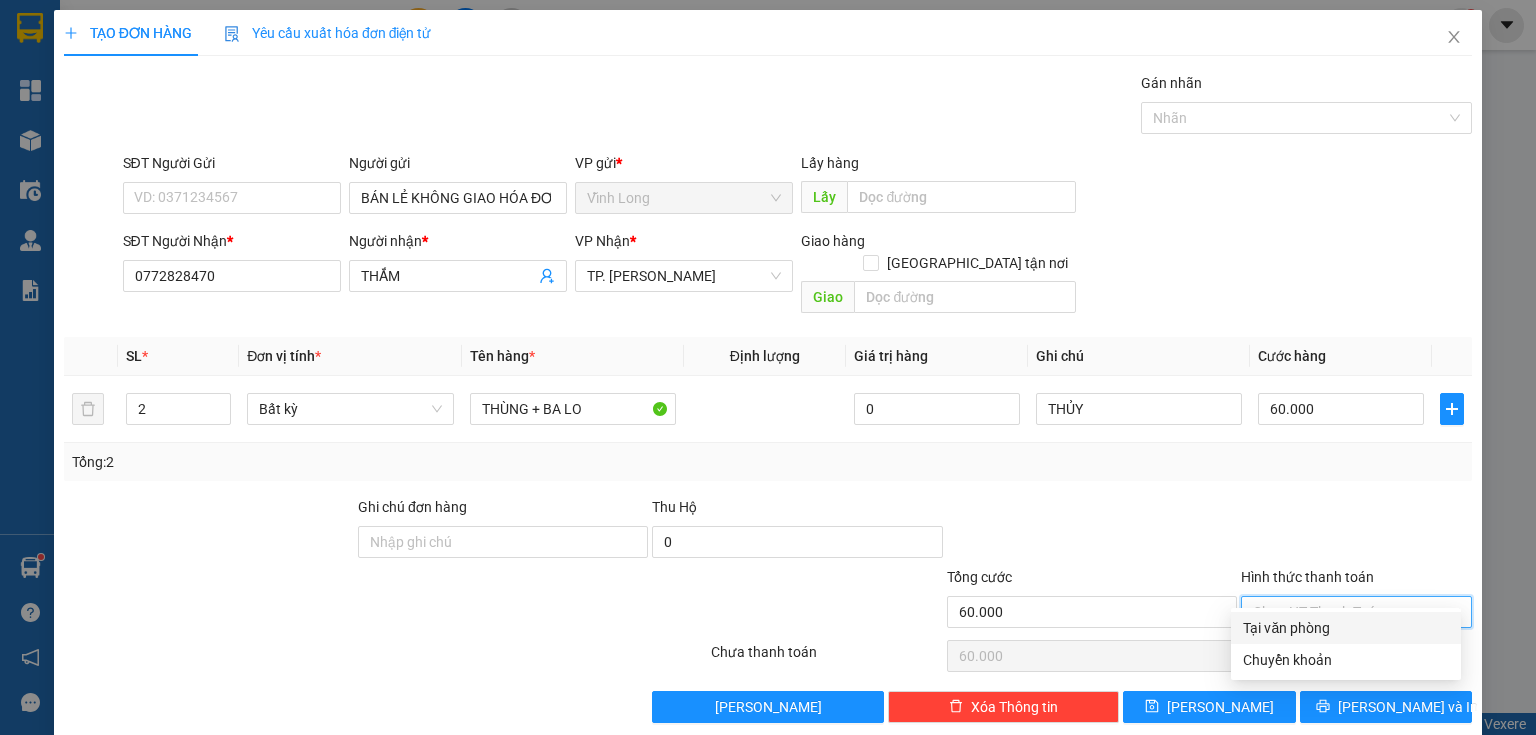 click on "Tại văn phòng" at bounding box center [1346, 628] 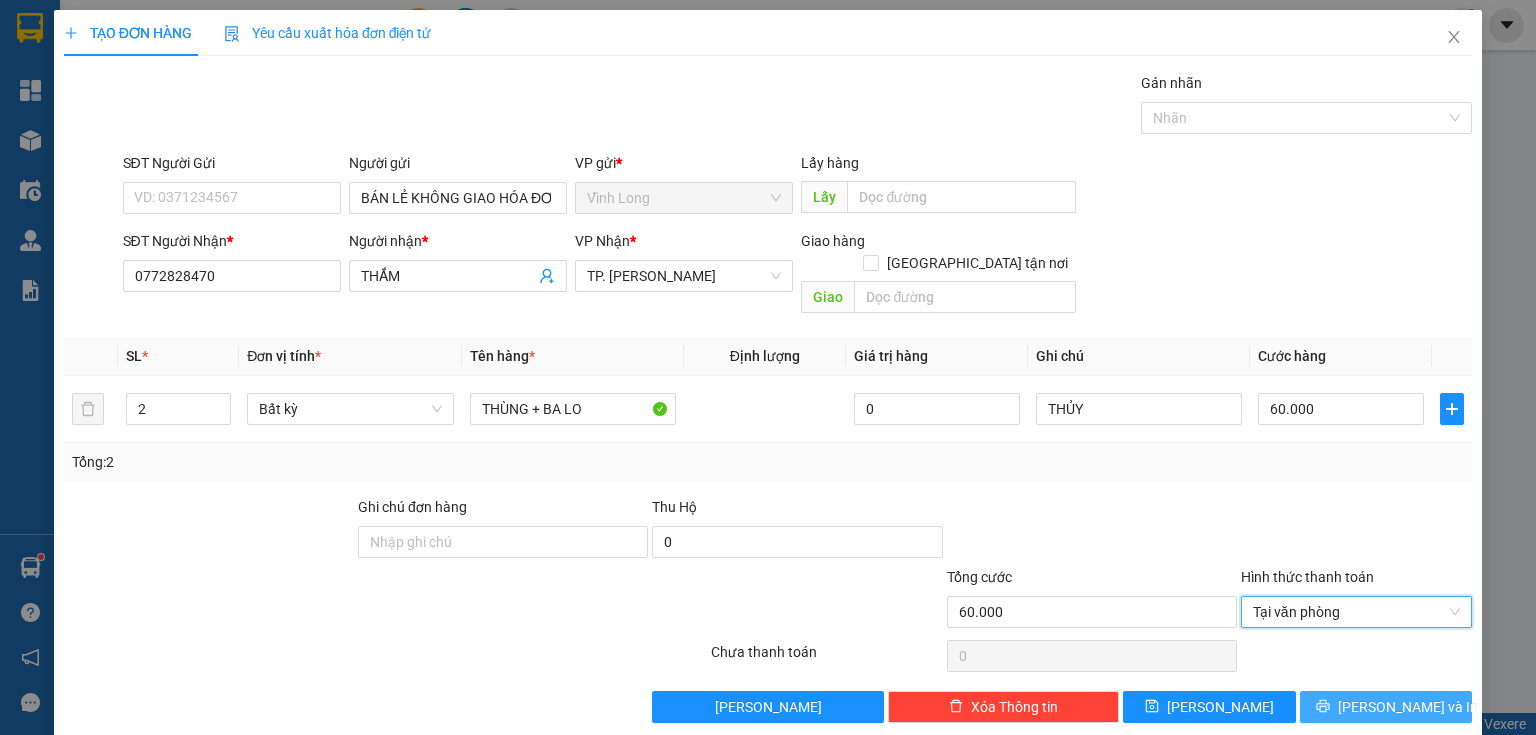 click on "Lưu và In" at bounding box center (1386, 707) 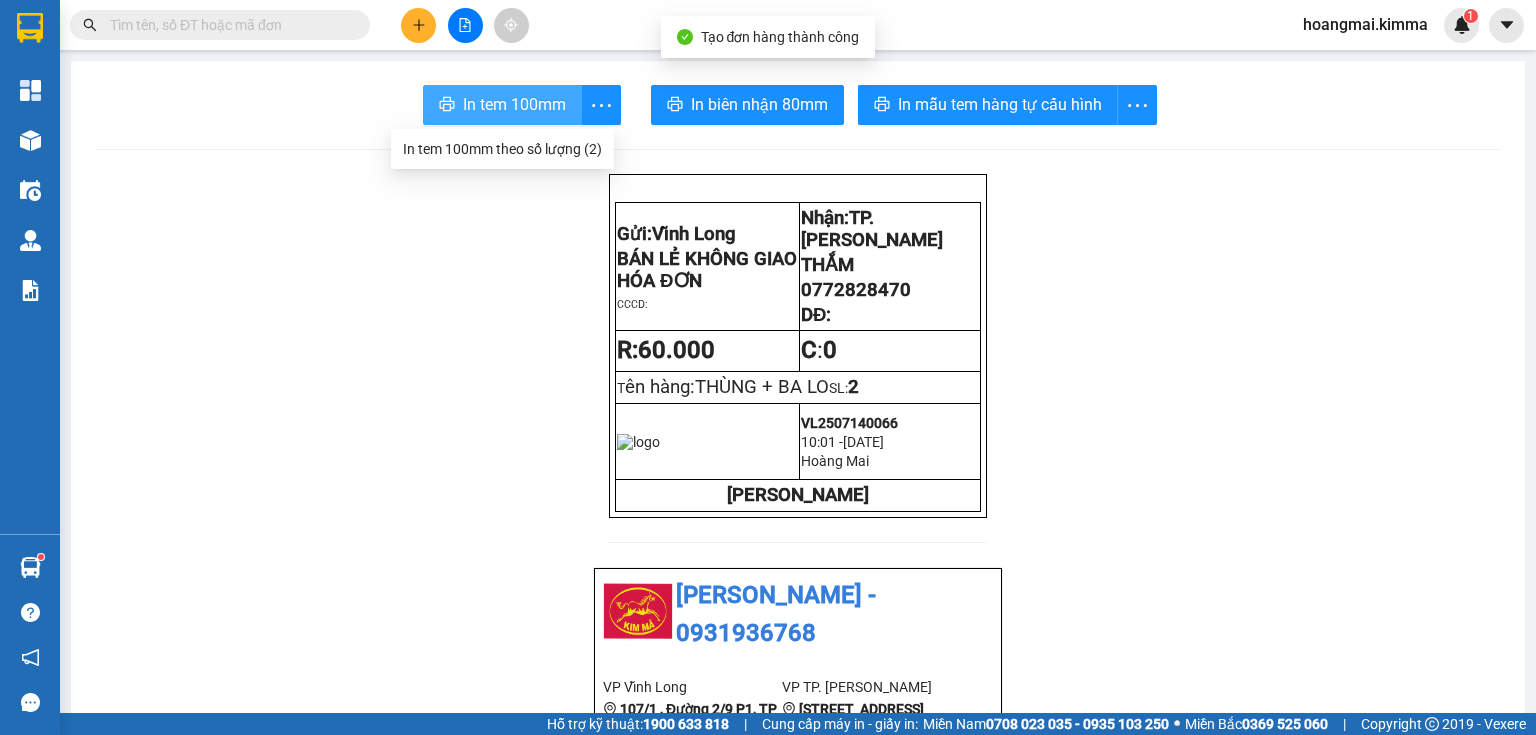 click on "In tem 100mm" at bounding box center (514, 104) 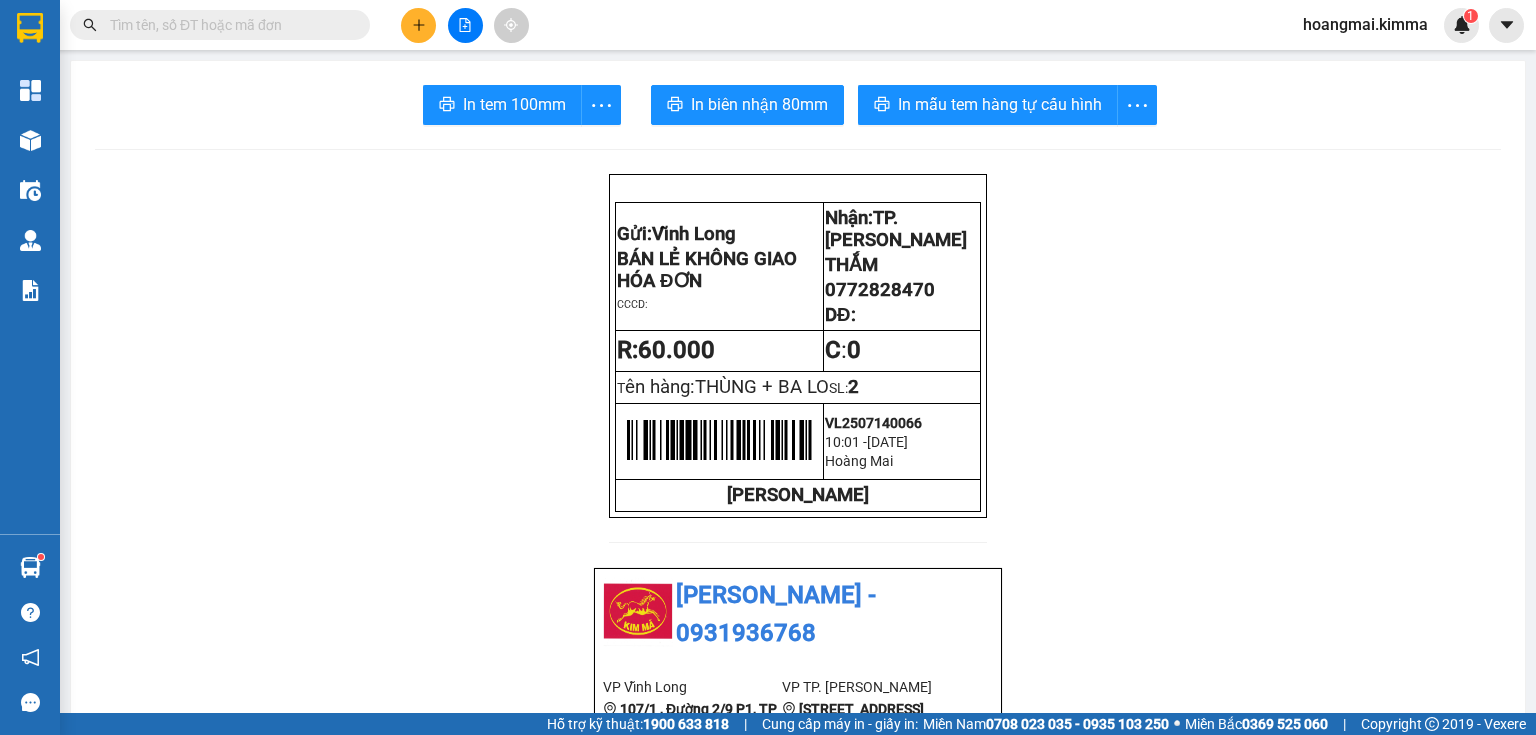 click at bounding box center [228, 25] 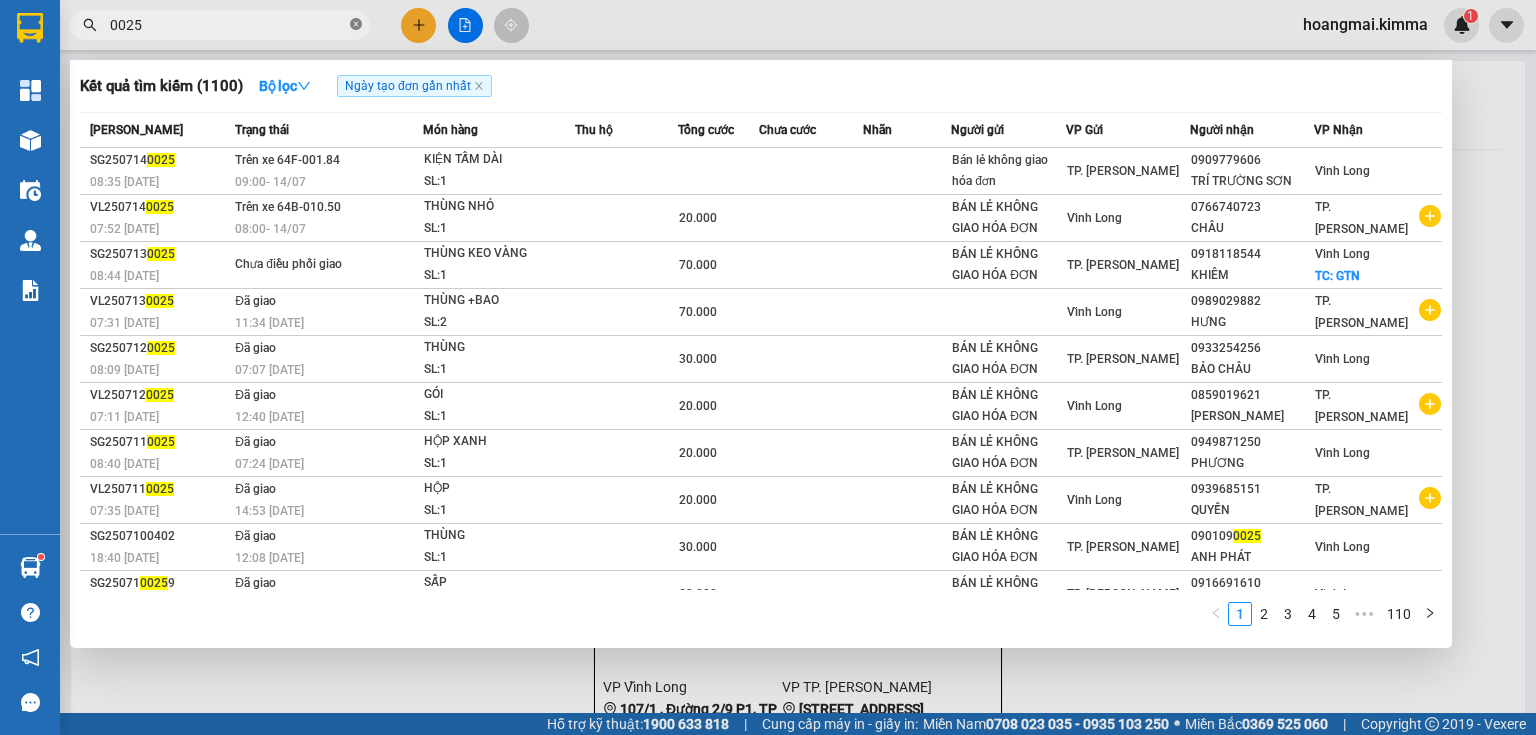 click 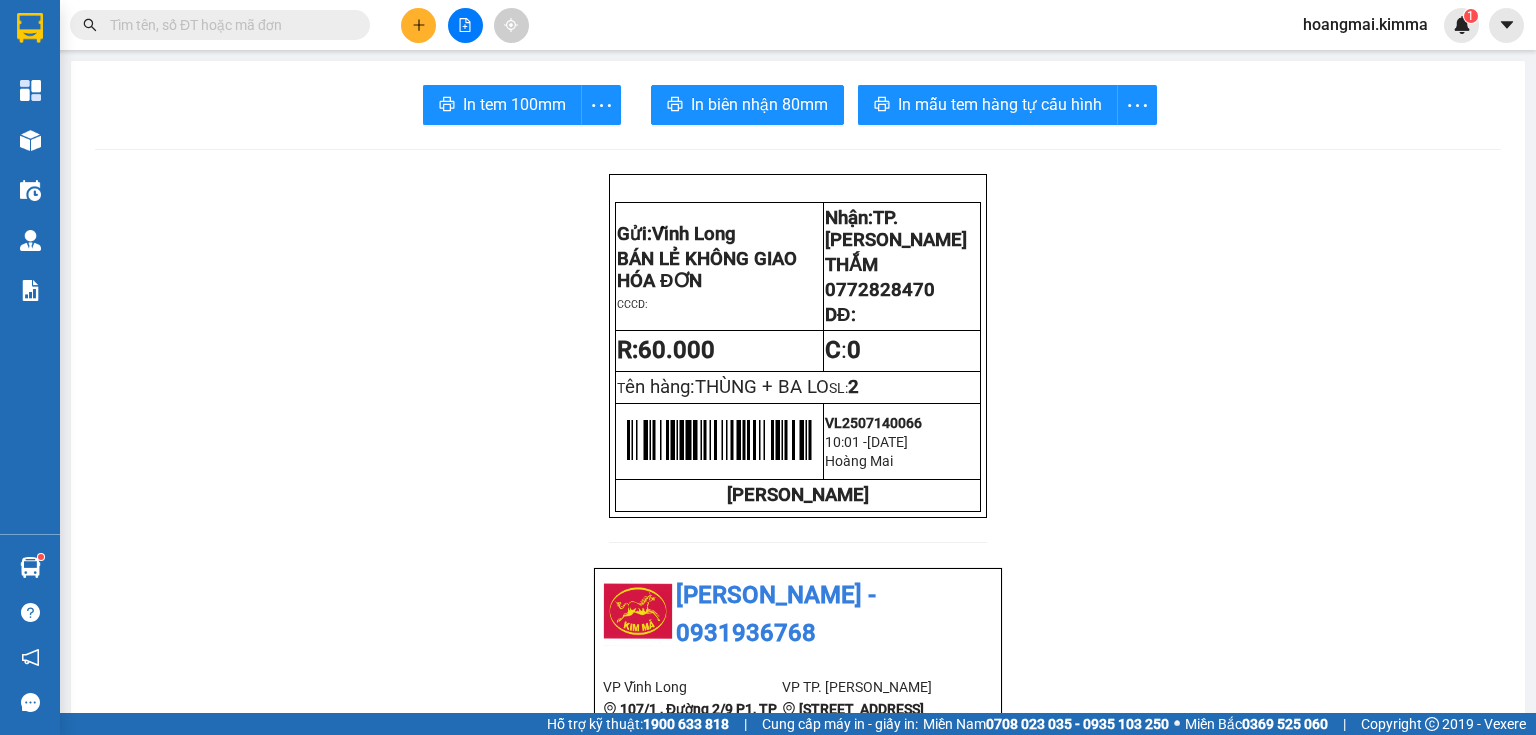 click at bounding box center [465, 25] 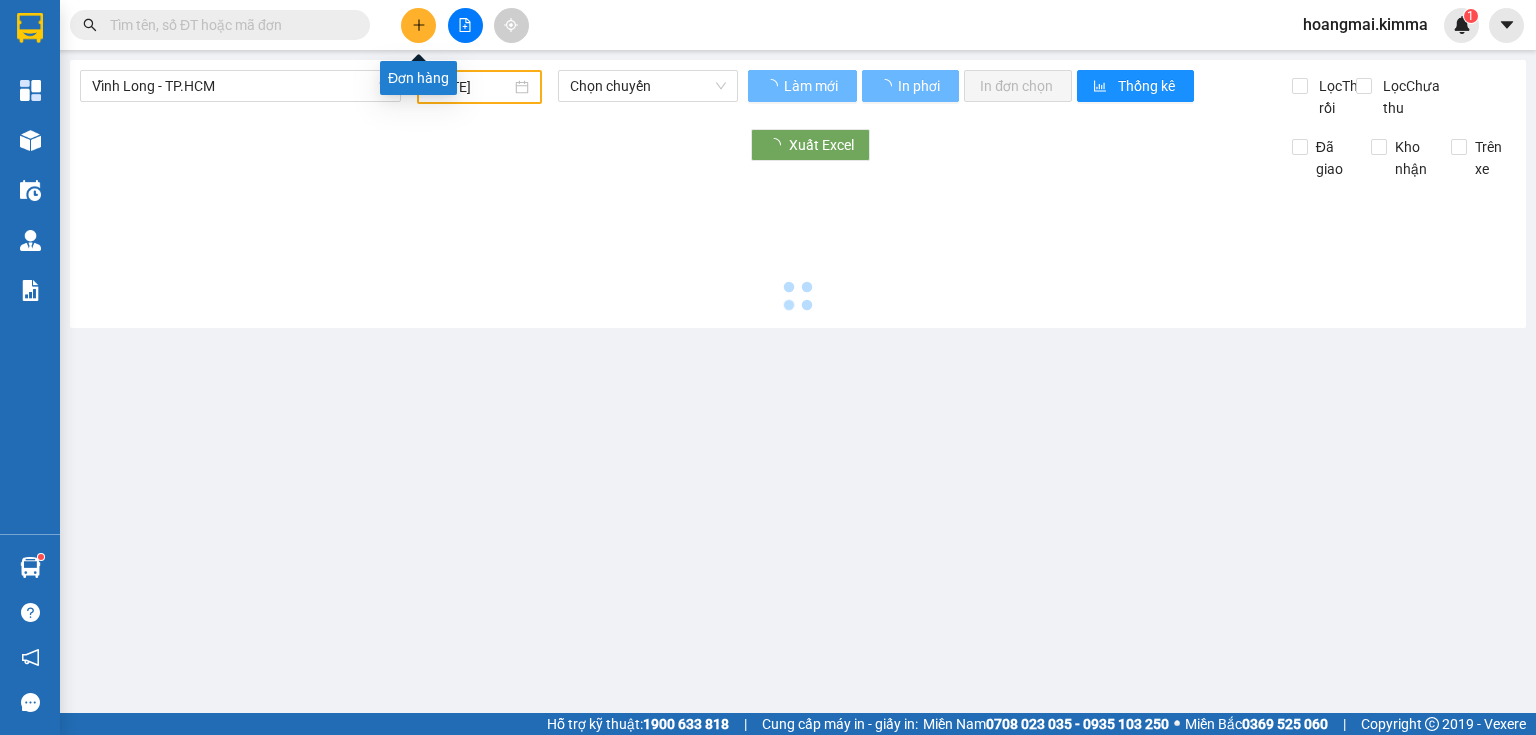 click 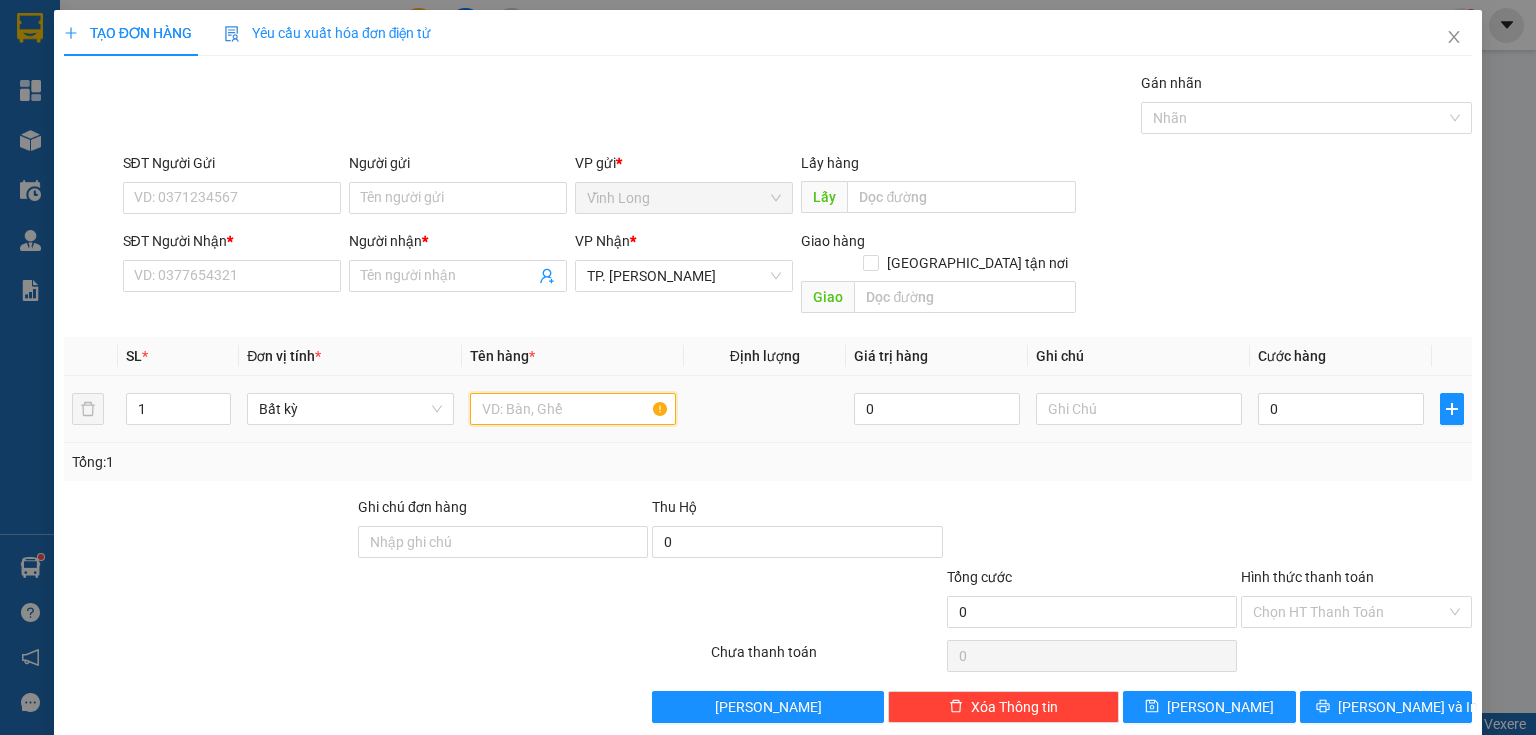 click at bounding box center (573, 409) 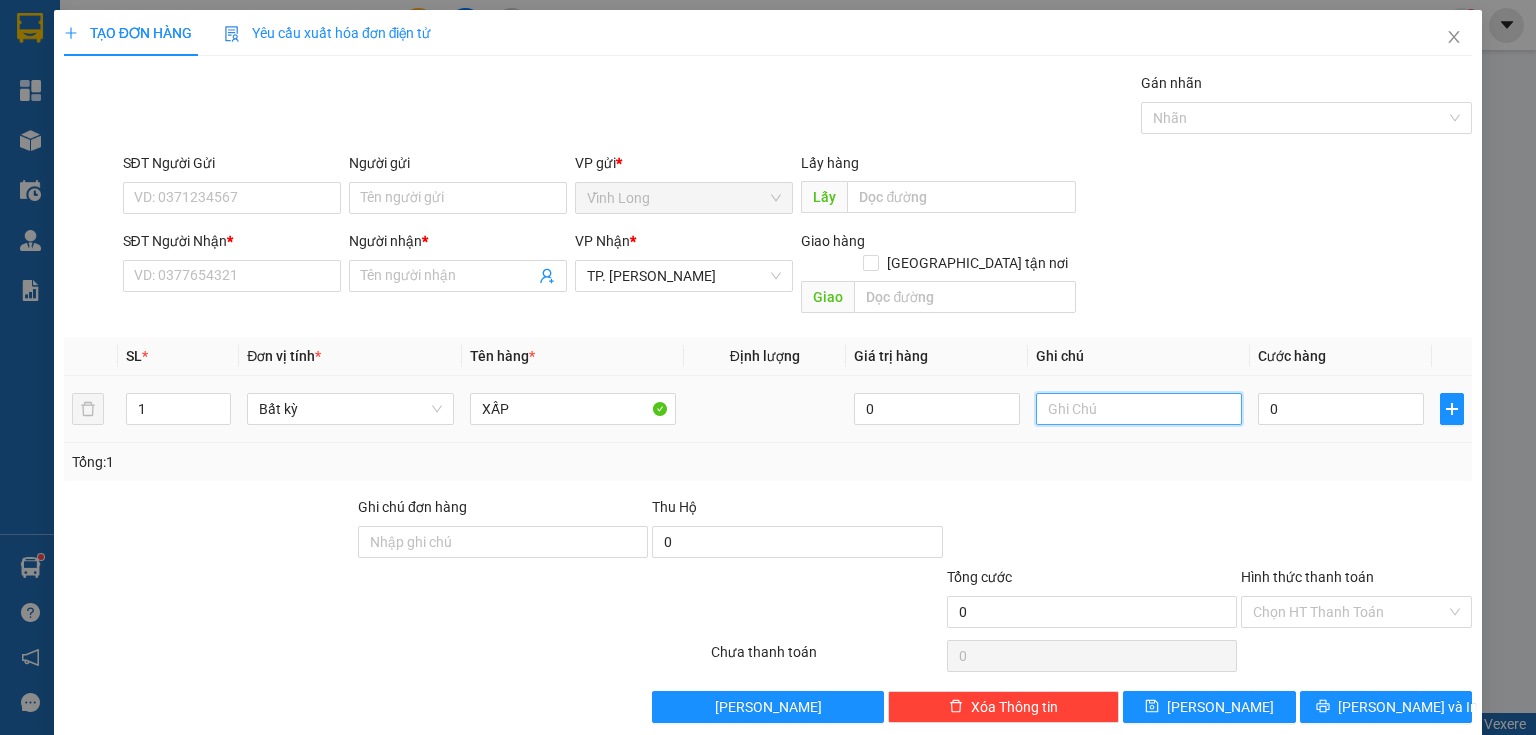 click at bounding box center [1139, 409] 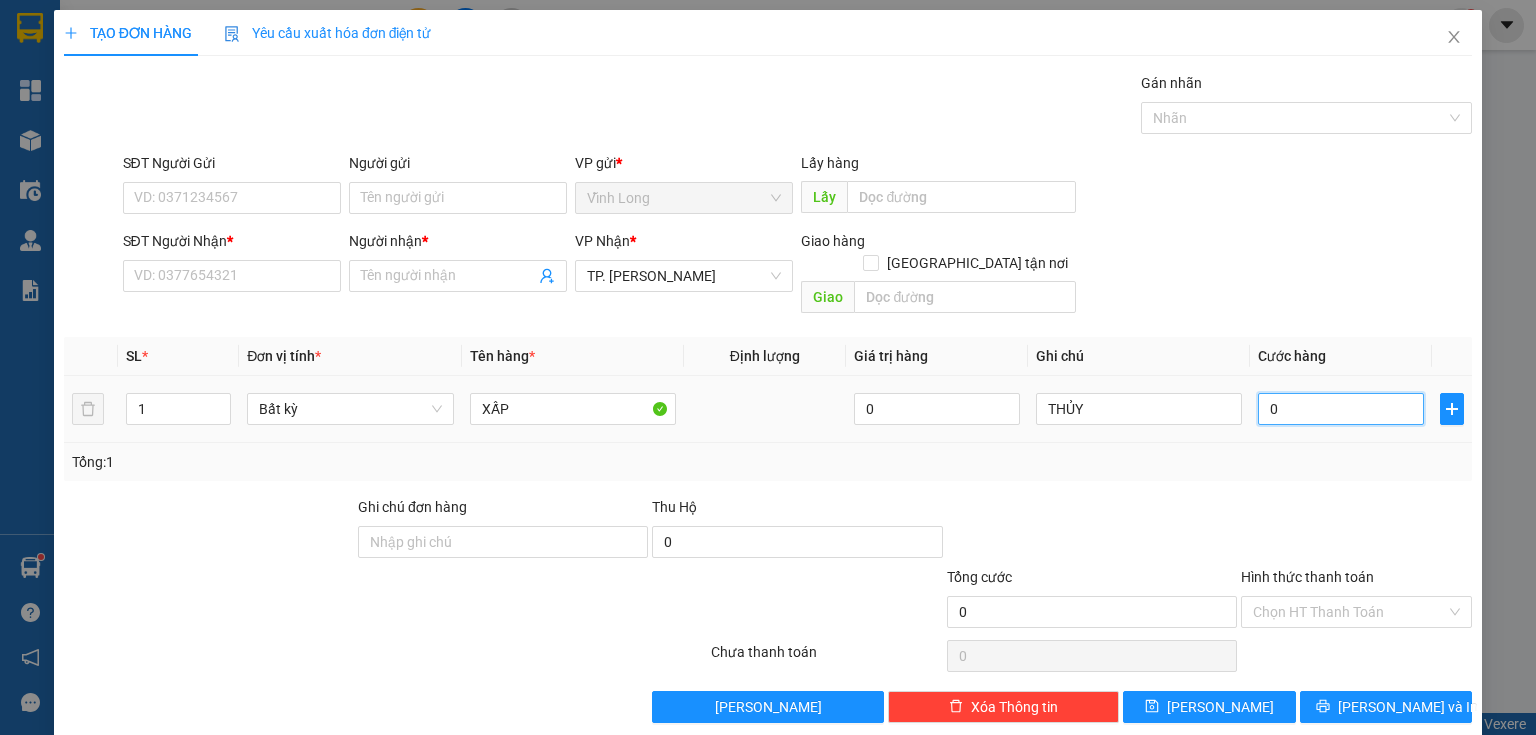 click on "0" at bounding box center (1341, 409) 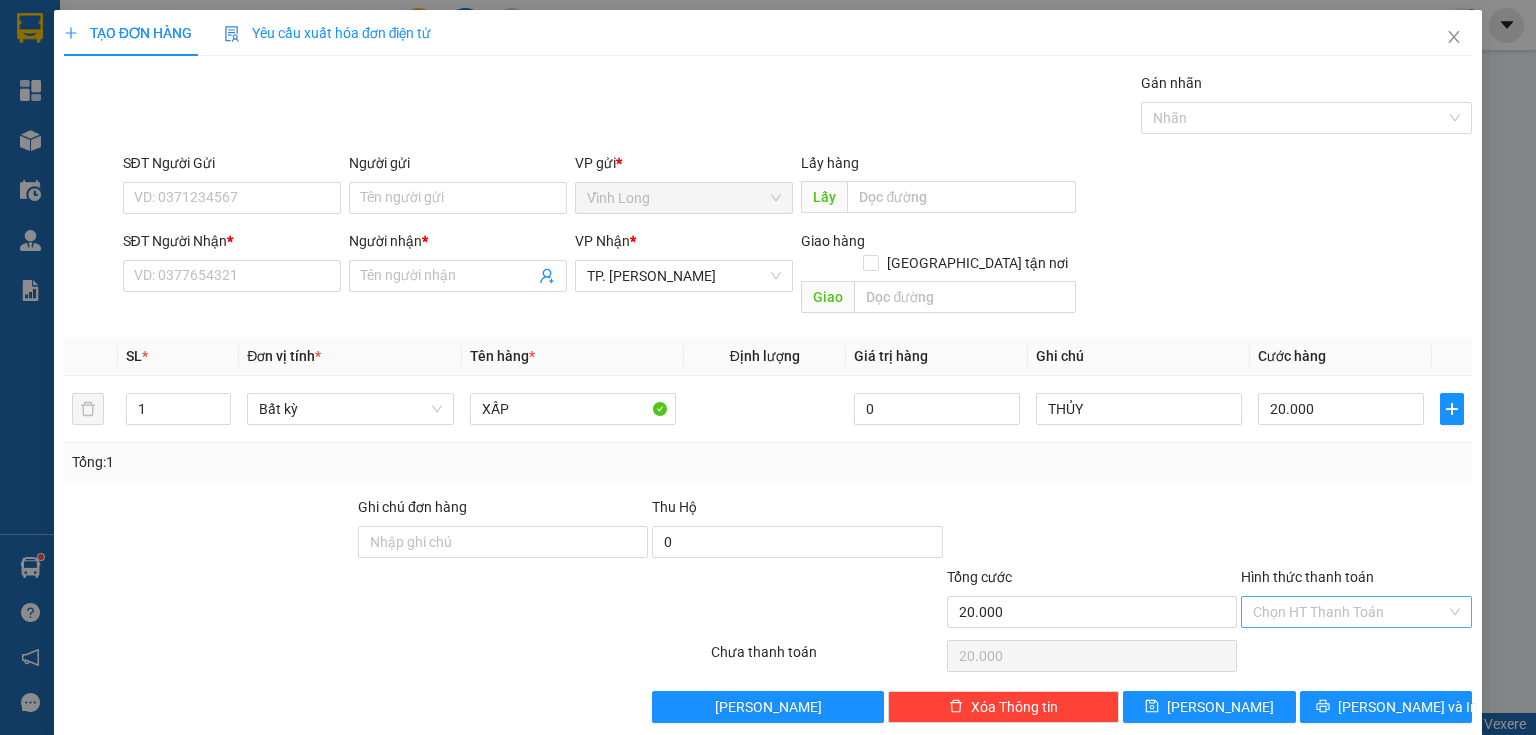 click on "Hình thức thanh toán" at bounding box center (1349, 612) 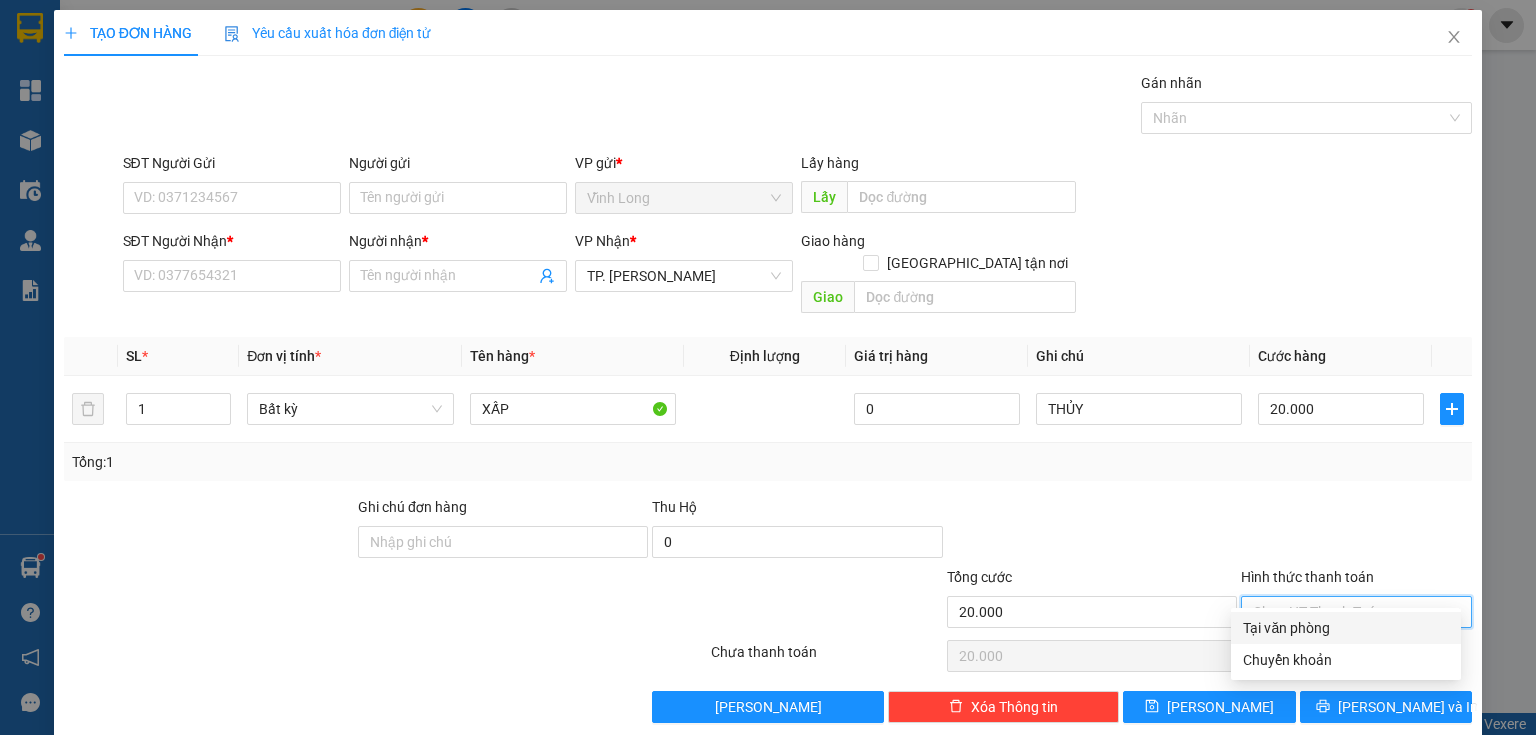 click on "Tại văn phòng" at bounding box center [1346, 628] 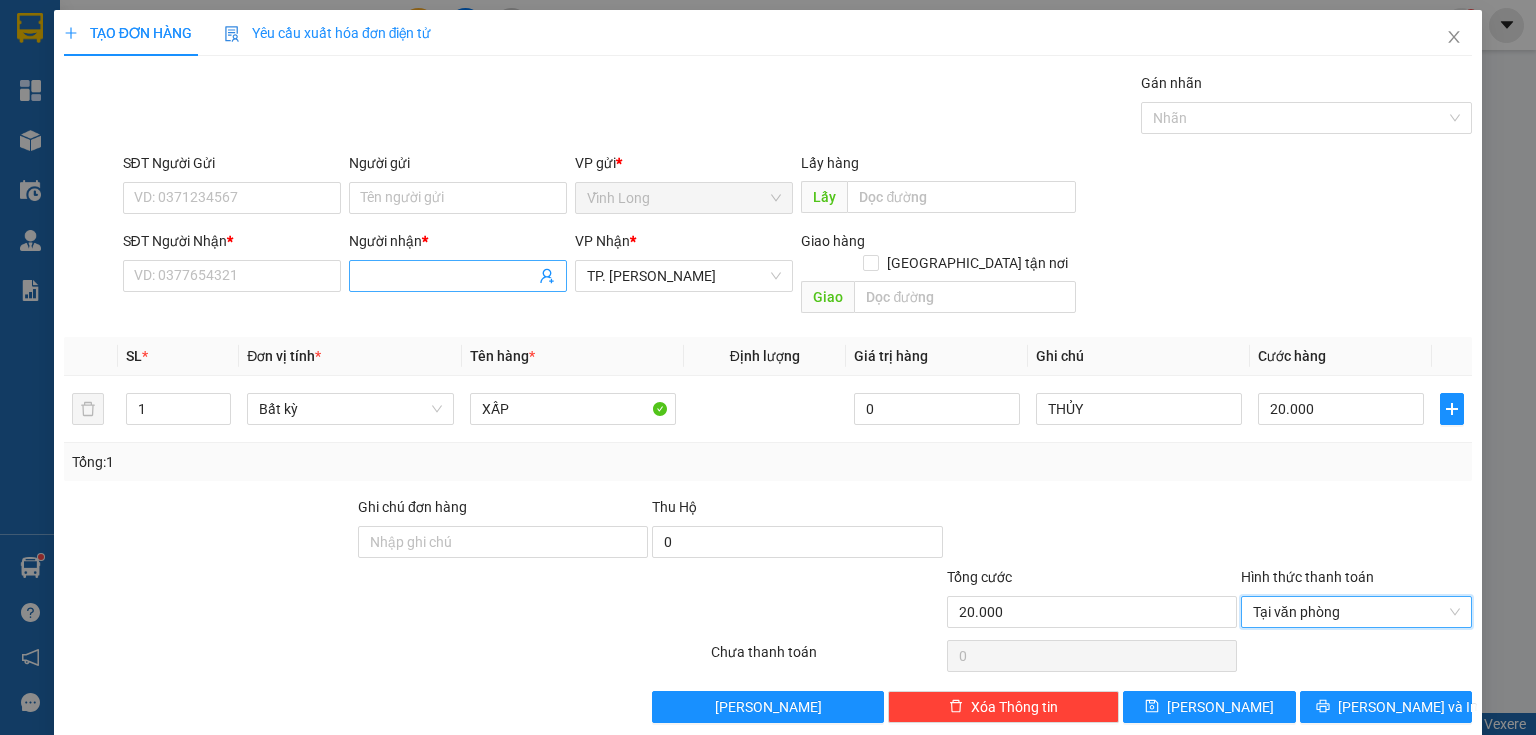 click at bounding box center (458, 276) 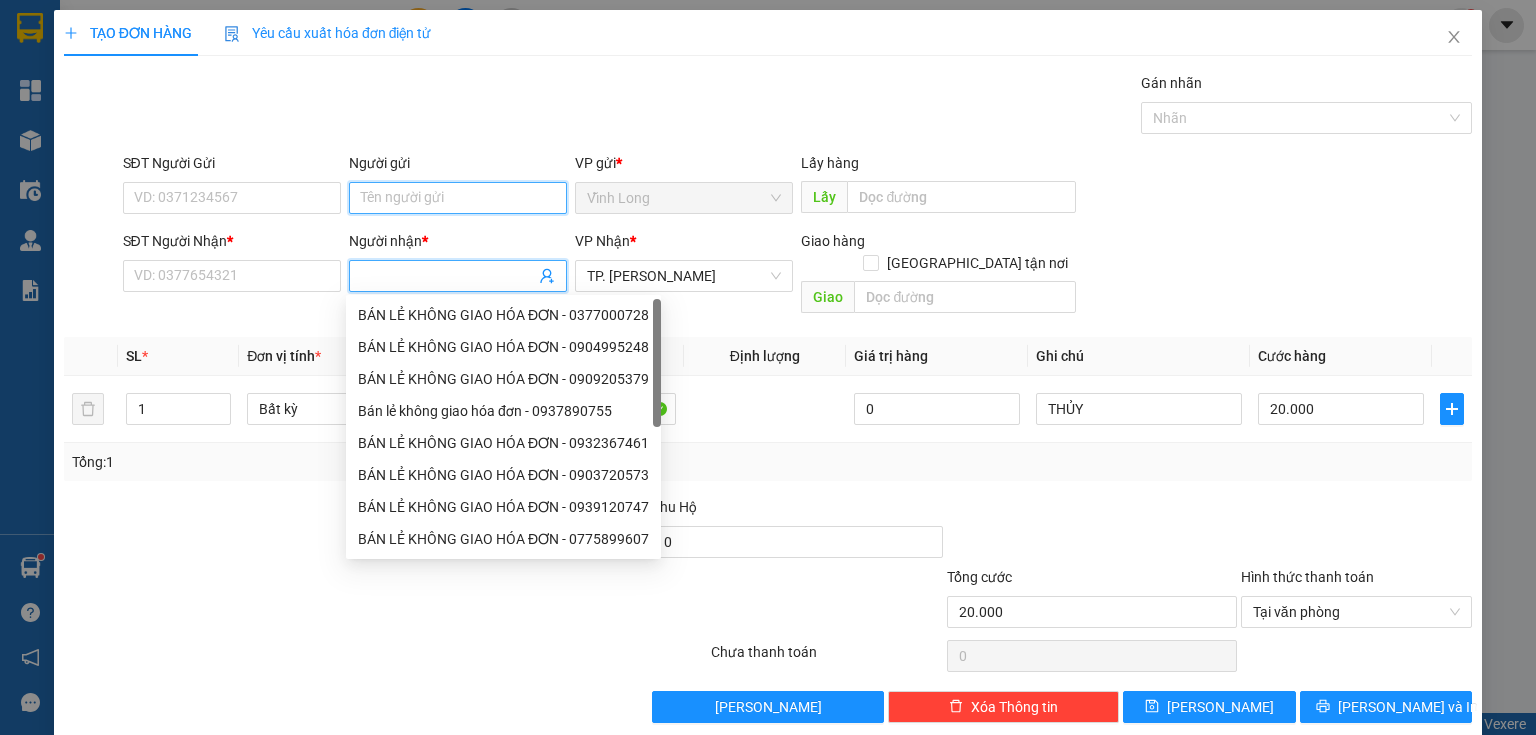 click on "Người gửi" at bounding box center (458, 198) 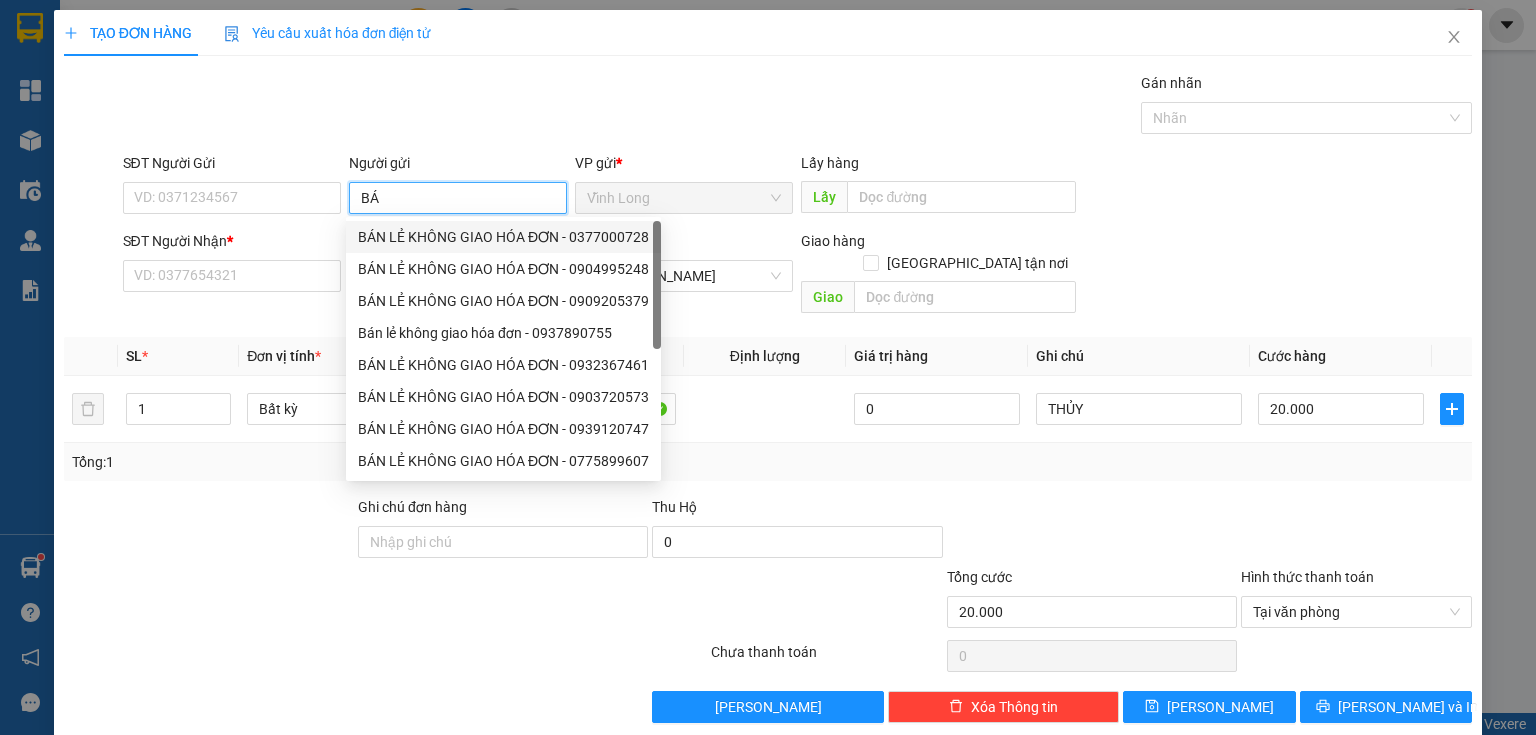 click on "BÁN LẺ KHÔNG GIAO HÓA ĐƠN - 0377000728" at bounding box center [503, 237] 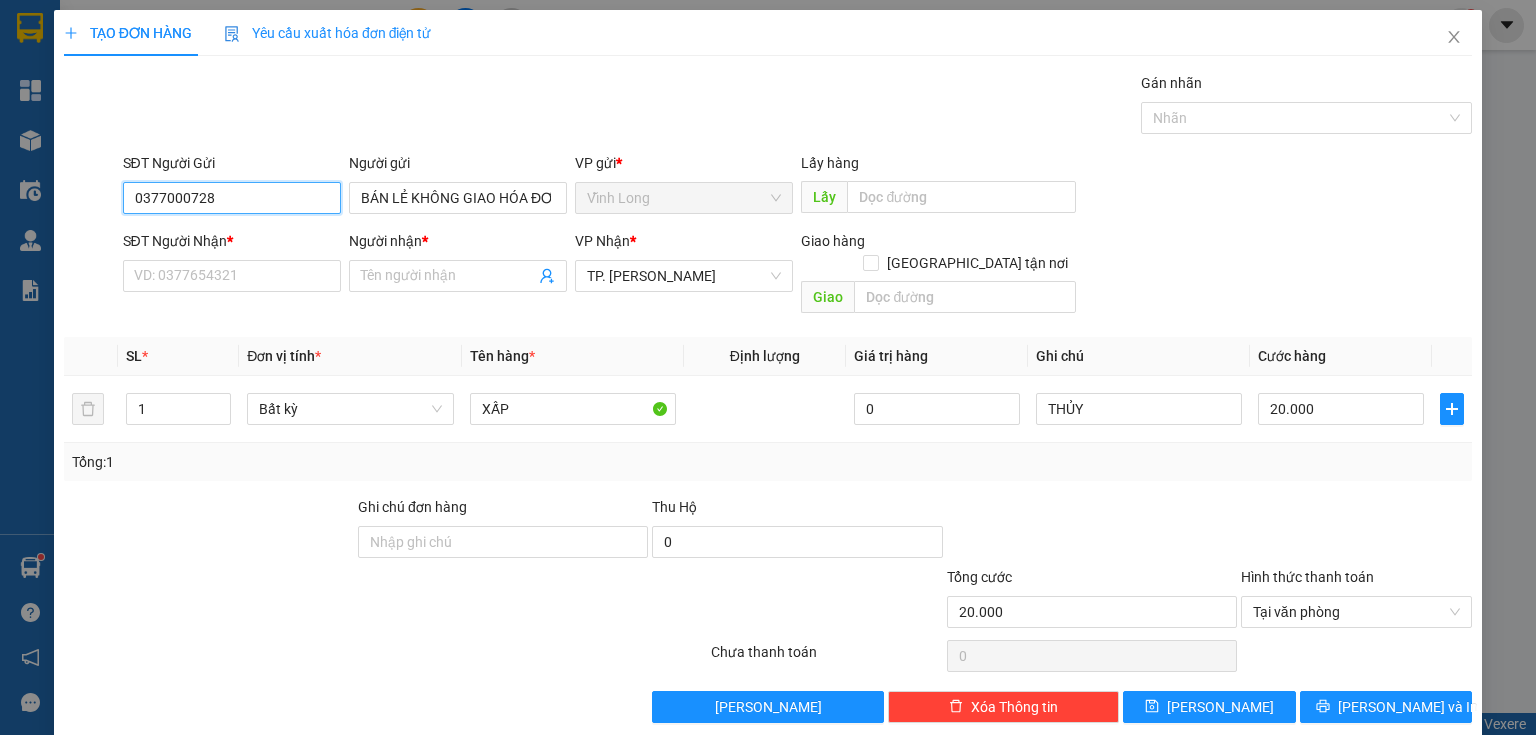 drag, startPoint x: 232, startPoint y: 205, endPoint x: 0, endPoint y: 169, distance: 234.77649 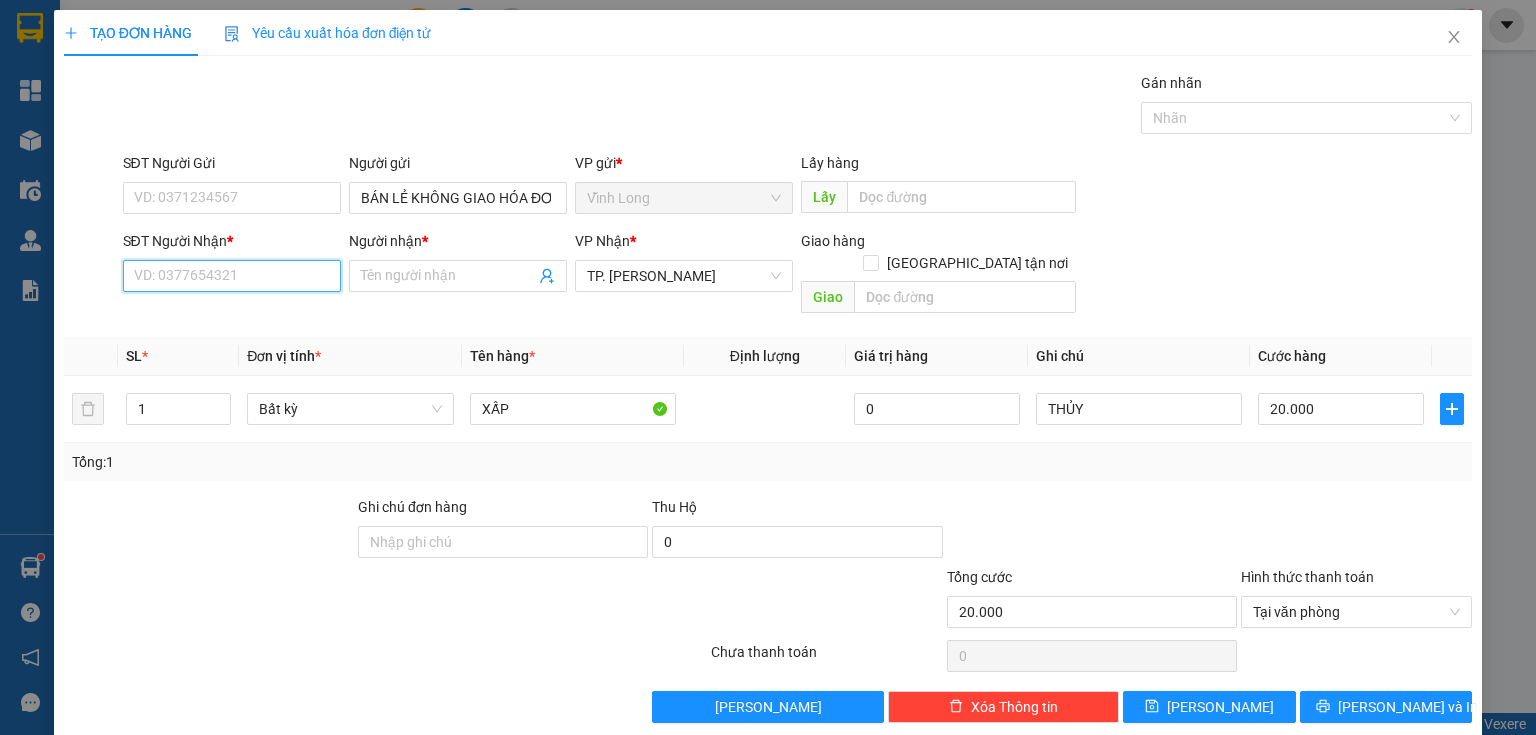 click on "SĐT Người Nhận  *" at bounding box center [232, 276] 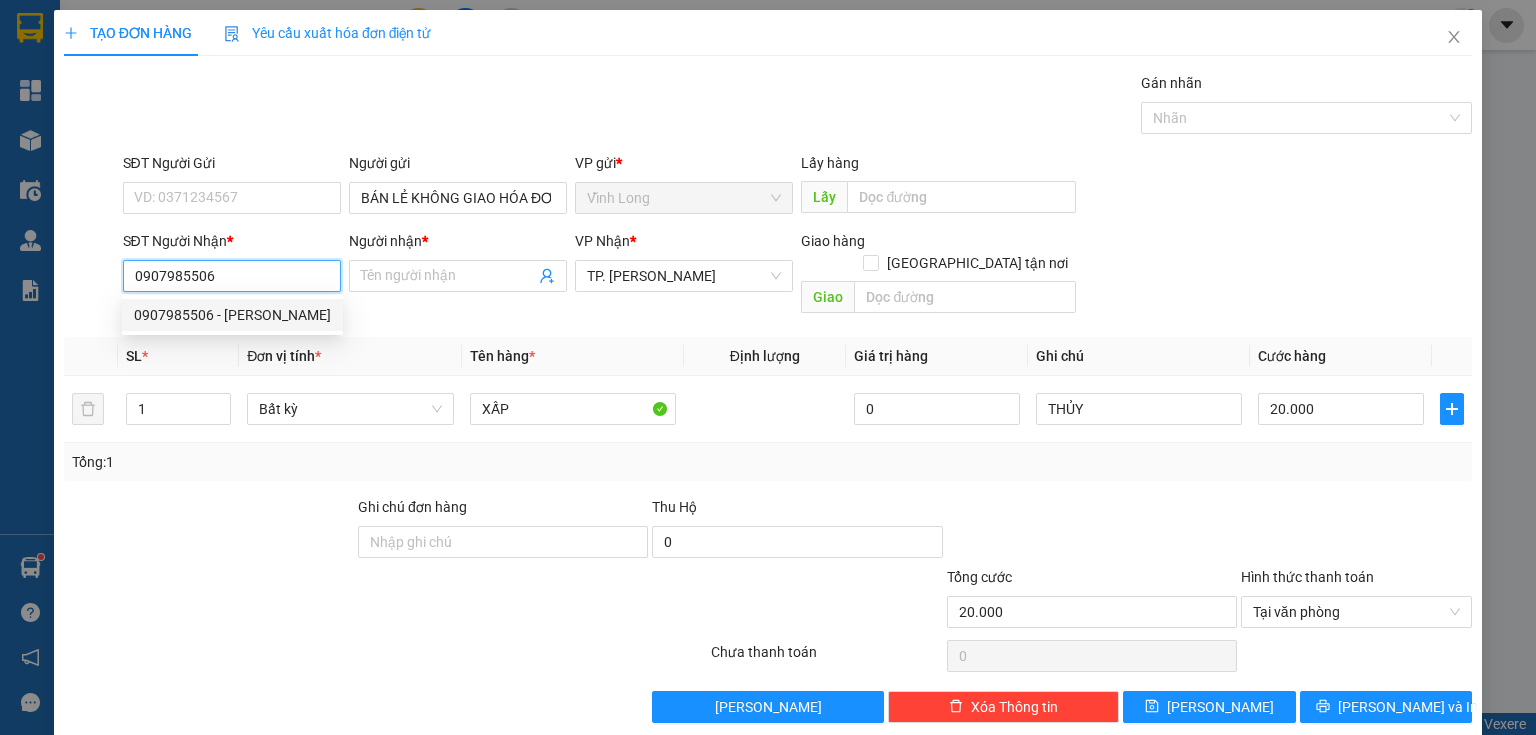 click on "0907985506 - NGỌC NGÂN" at bounding box center (232, 315) 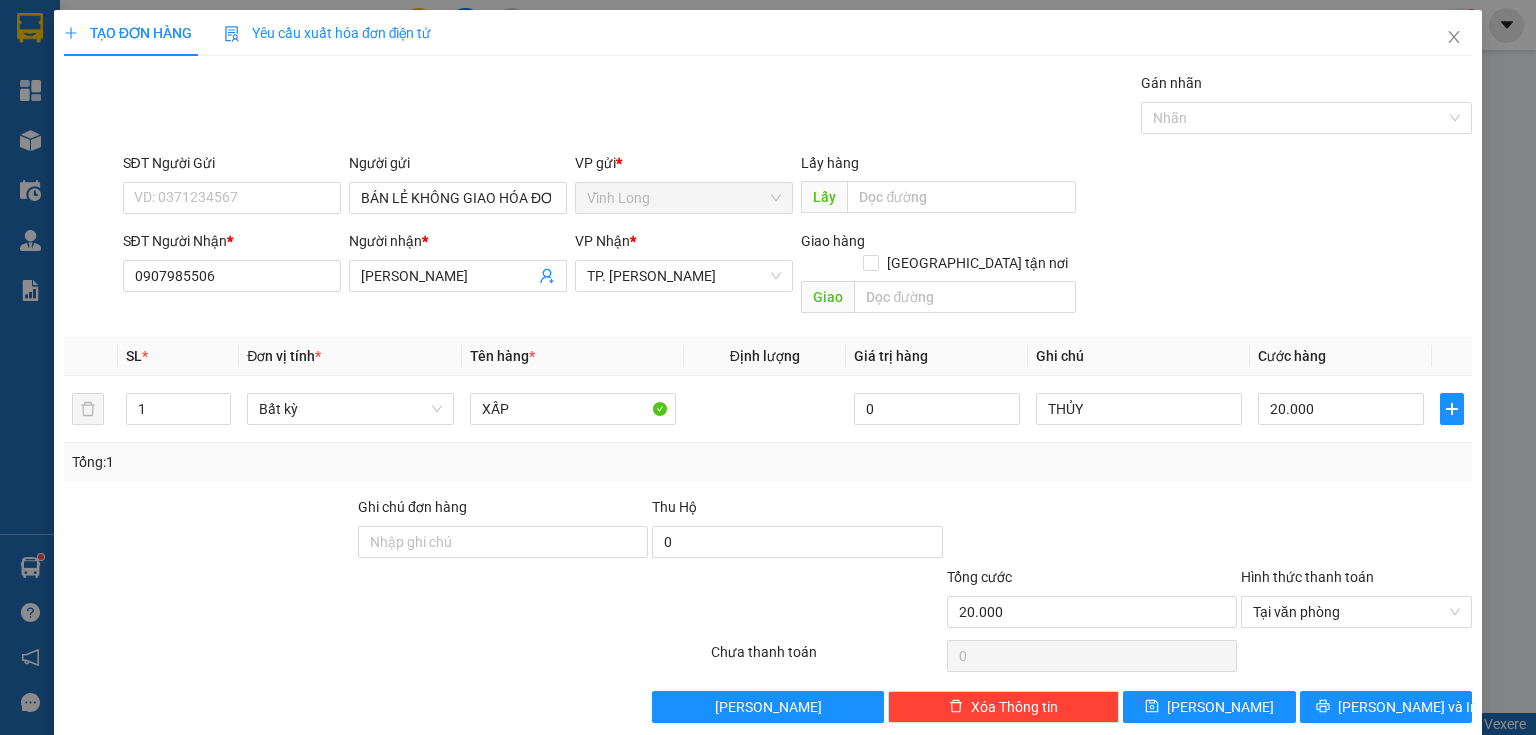 click on "Transit Pickup Surcharge Ids Transit Deliver Surcharge Ids Transit Deliver Surcharge Transit Deliver Surcharge Gói vận chuyển  * Tiêu chuẩn Gán nhãn   Nhãn SĐT Người Gửi VD: 0371234567 Người gửi BÁN LẺ KHÔNG GIAO HÓA ĐƠN VP gửi  * Vĩnh Long Lấy hàng Lấy SĐT Người Nhận  * 0907985506 Người nhận  * NGỌC NGÂN VP Nhận  * TP. Hồ Chí Minh Giao hàng Giao tận nơi Giao SL  * Đơn vị tính  * Tên hàng  * Định lượng Giá trị hàng Ghi chú Cước hàng                   1 Bất kỳ XẤP 0 THỦY 20.000 Tổng:  1 Ghi chú đơn hàng Thu Hộ 0 Tổng cước 20.000 Hình thức thanh toán Tại văn phòng Số tiền thu trước 0 Tại văn phòng Chưa thanh toán 0 Lưu nháp Xóa Thông tin Lưu Lưu và In Tại văn phòng Chuyển khoản Tại văn phòng Chuyển khoản" at bounding box center (768, 397) 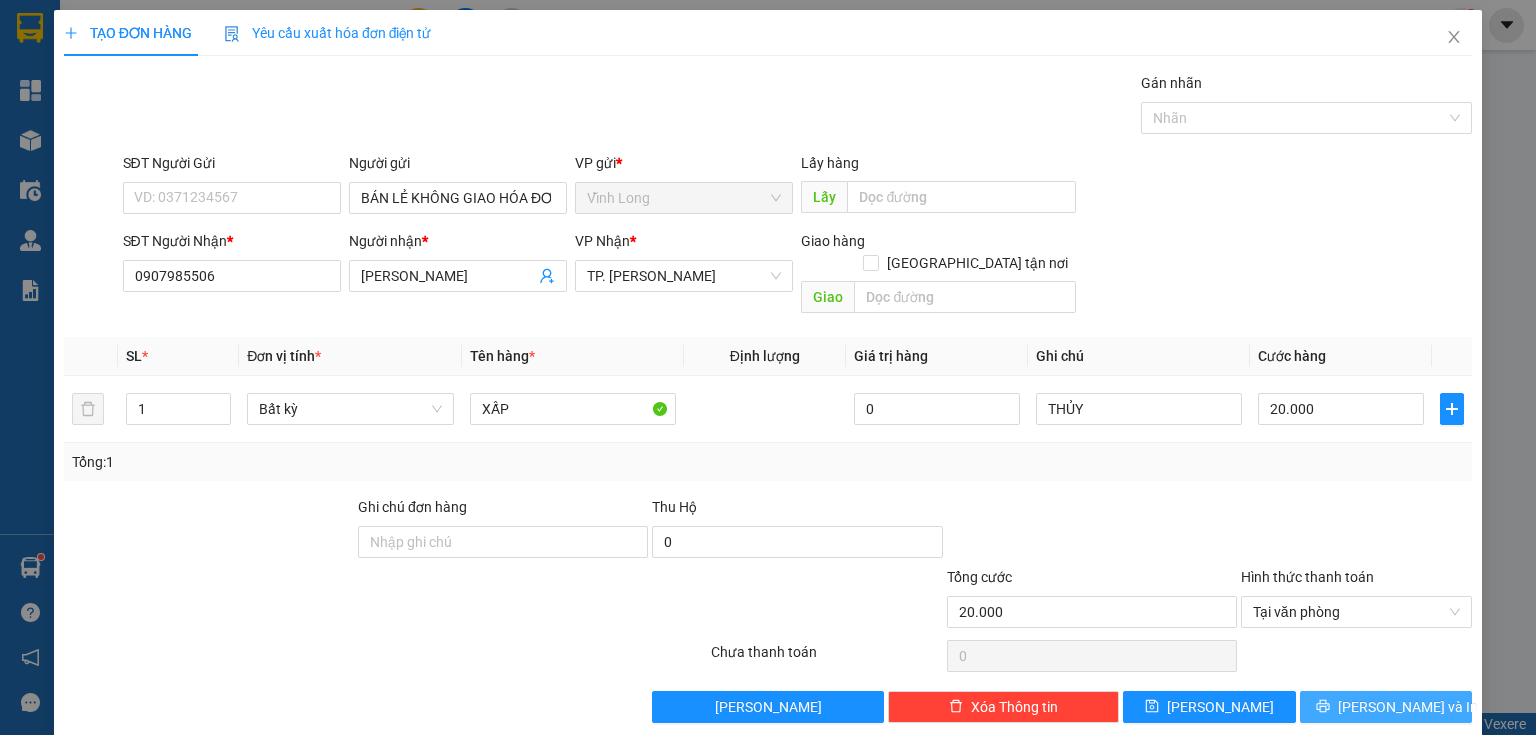 click on "Lưu và In" at bounding box center (1408, 707) 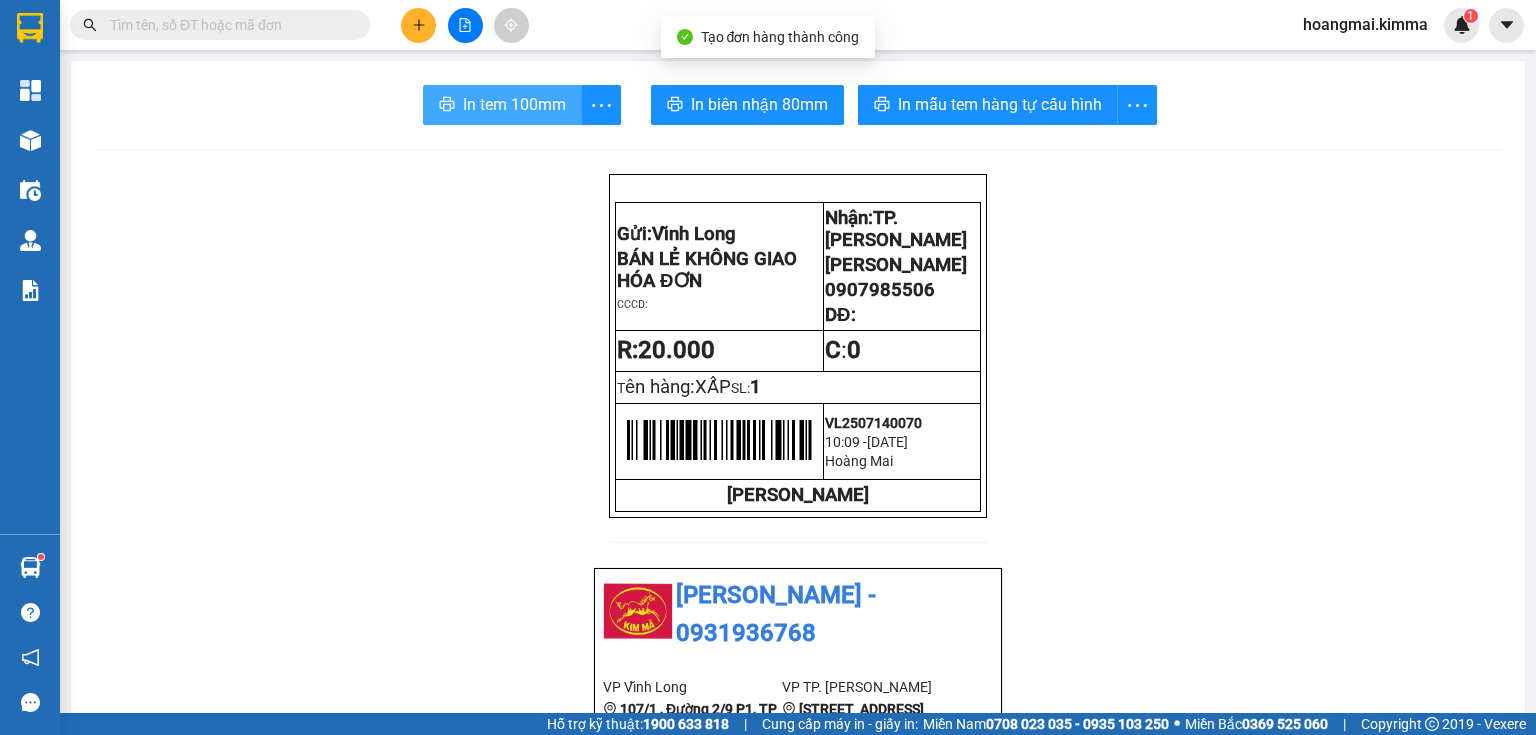 click on "In tem 100mm" at bounding box center [514, 104] 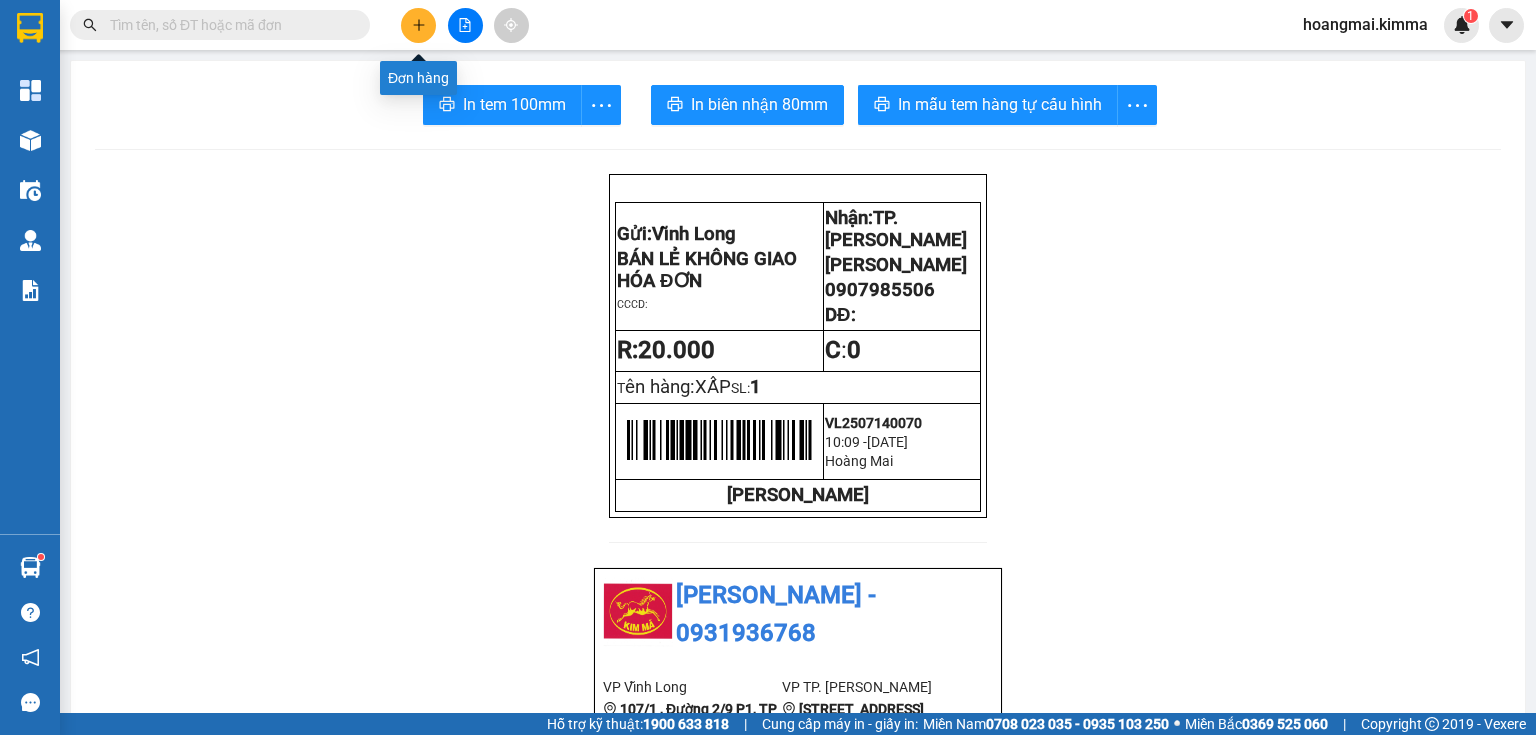 click 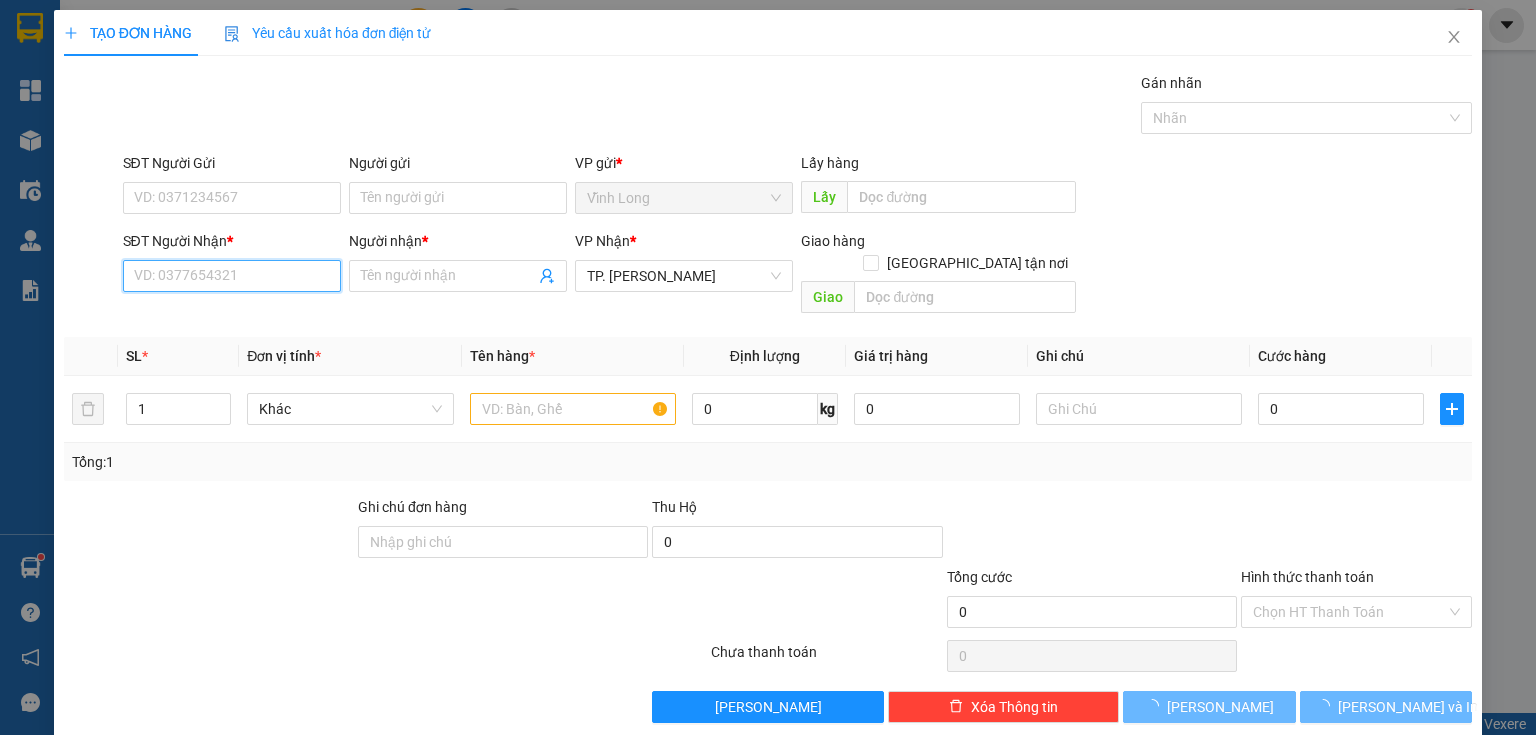 click on "SĐT Người Nhận  *" at bounding box center [232, 276] 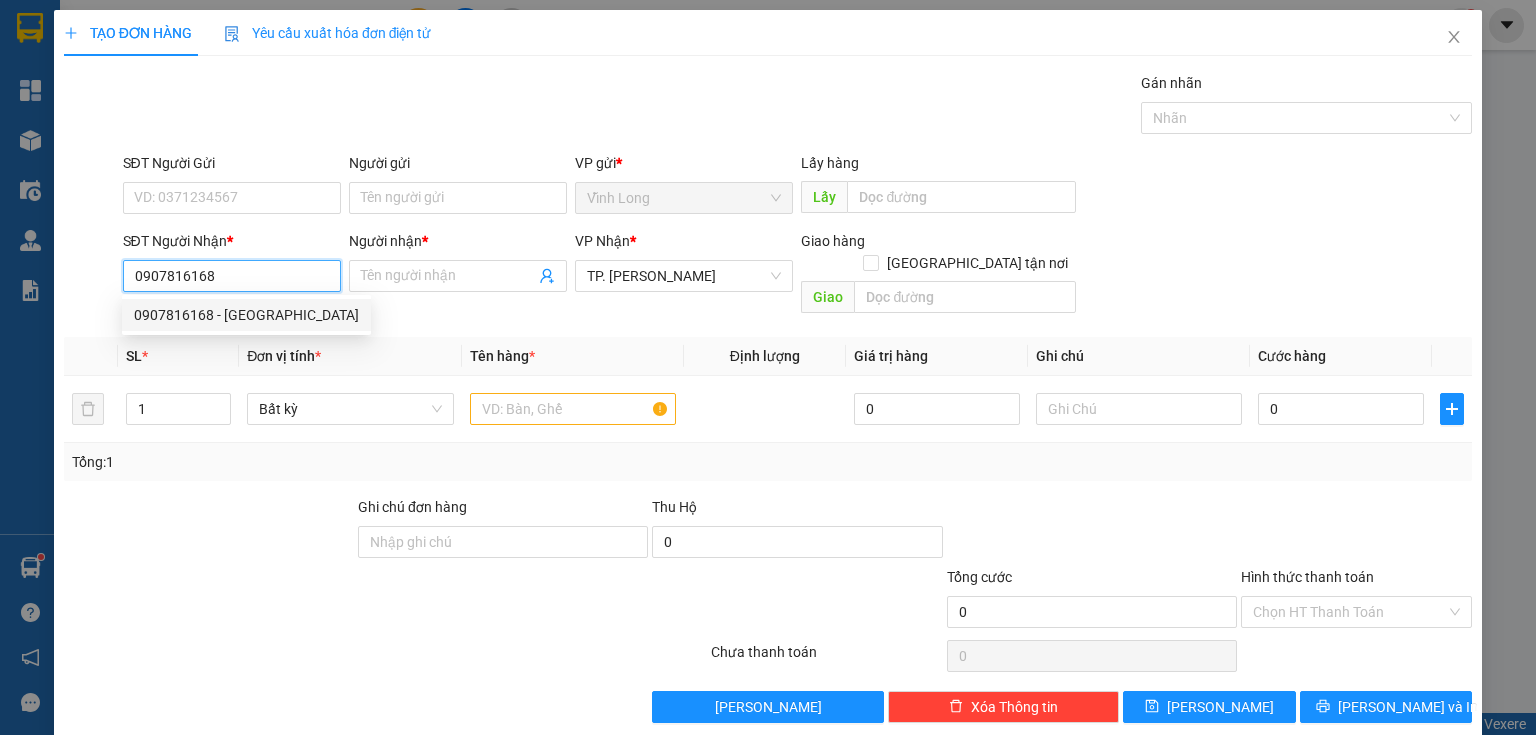 click on "0907816168 - LÂM CHÍ GIANG" at bounding box center (246, 315) 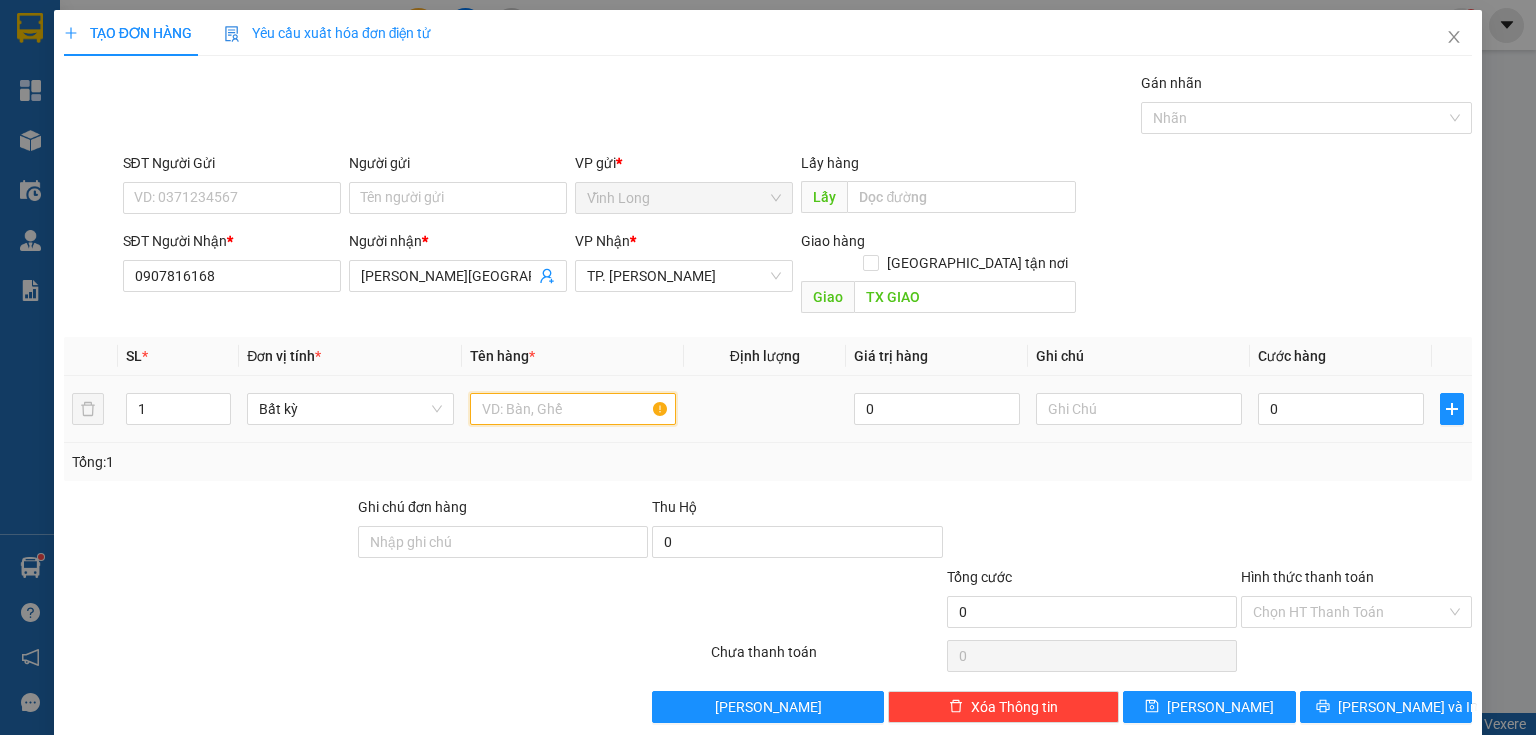 click at bounding box center (573, 409) 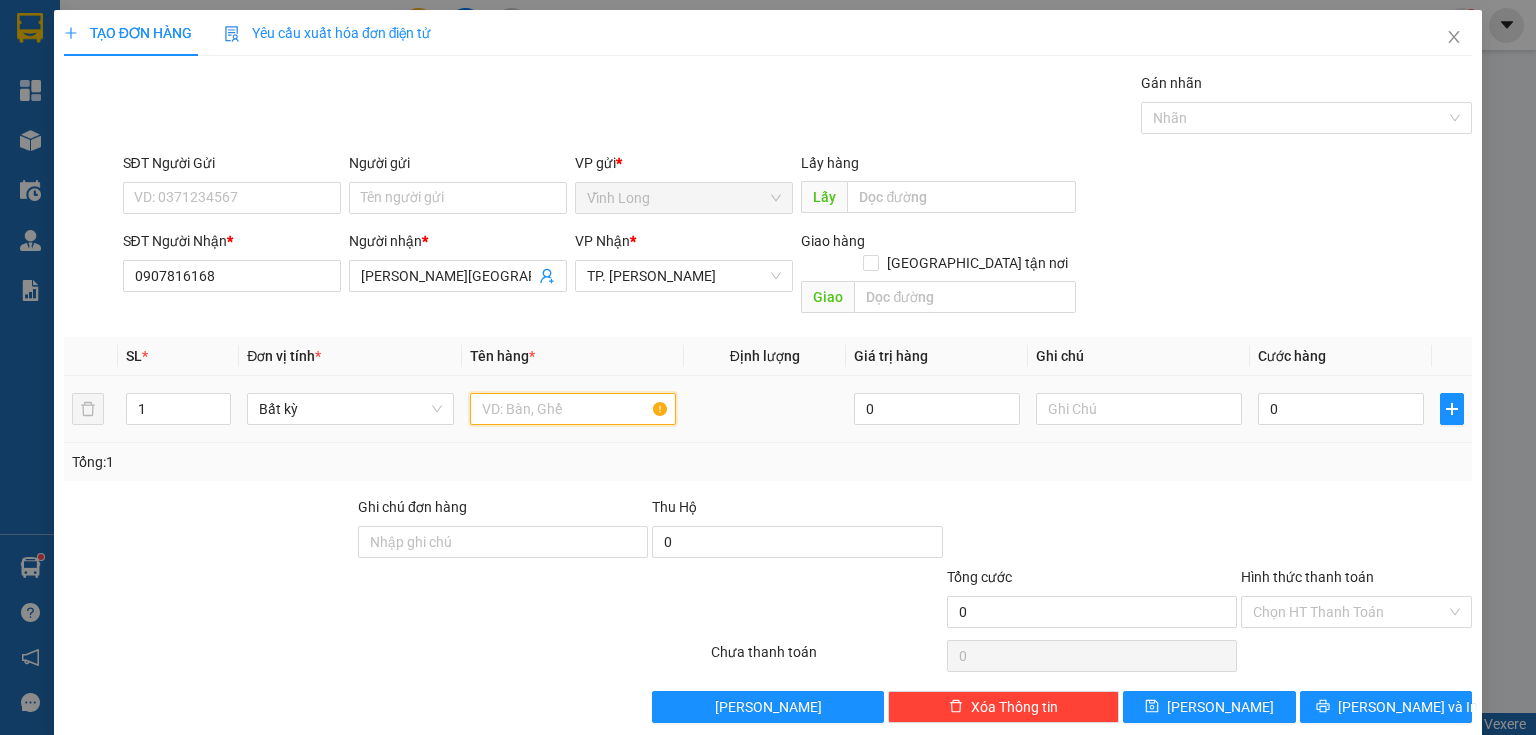 click at bounding box center (573, 409) 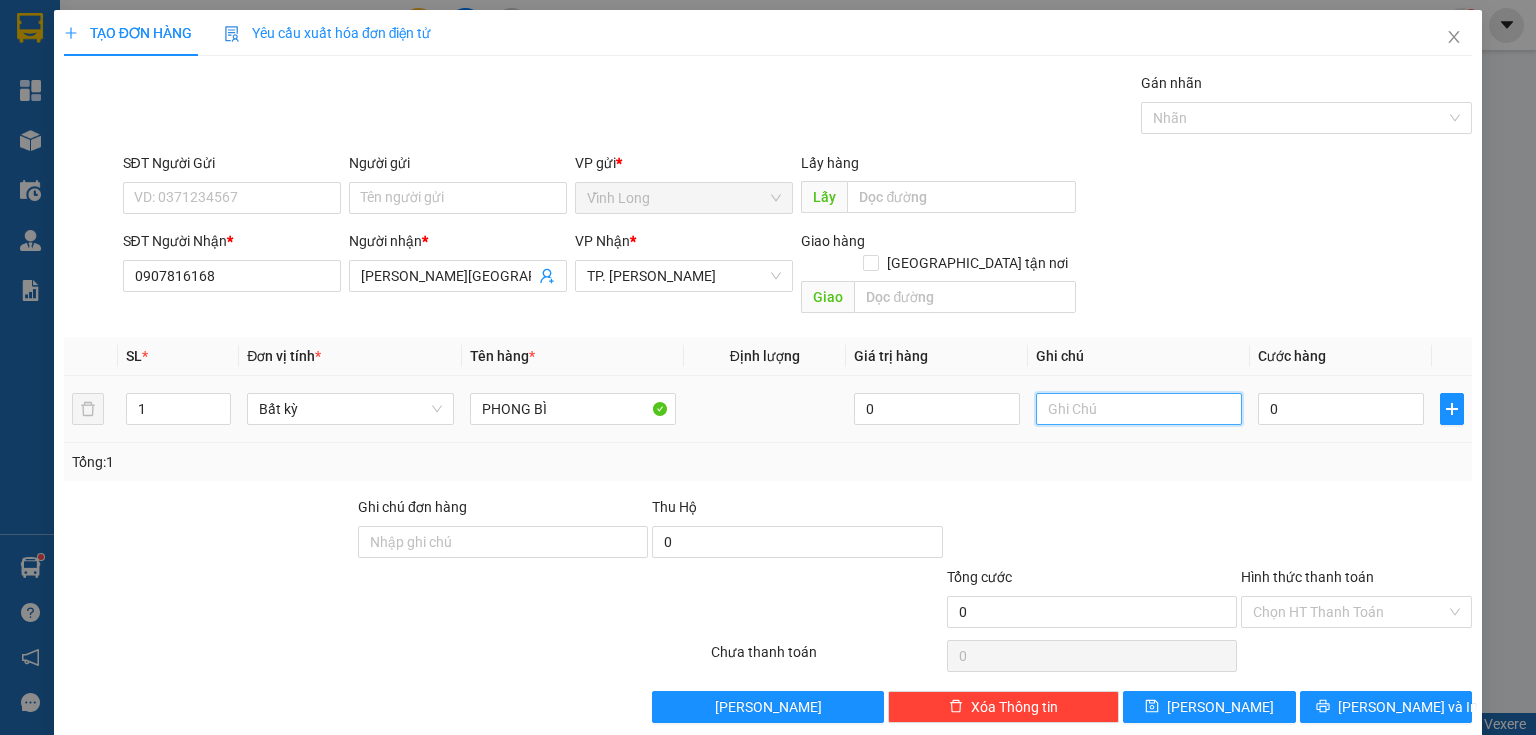 click at bounding box center [1139, 409] 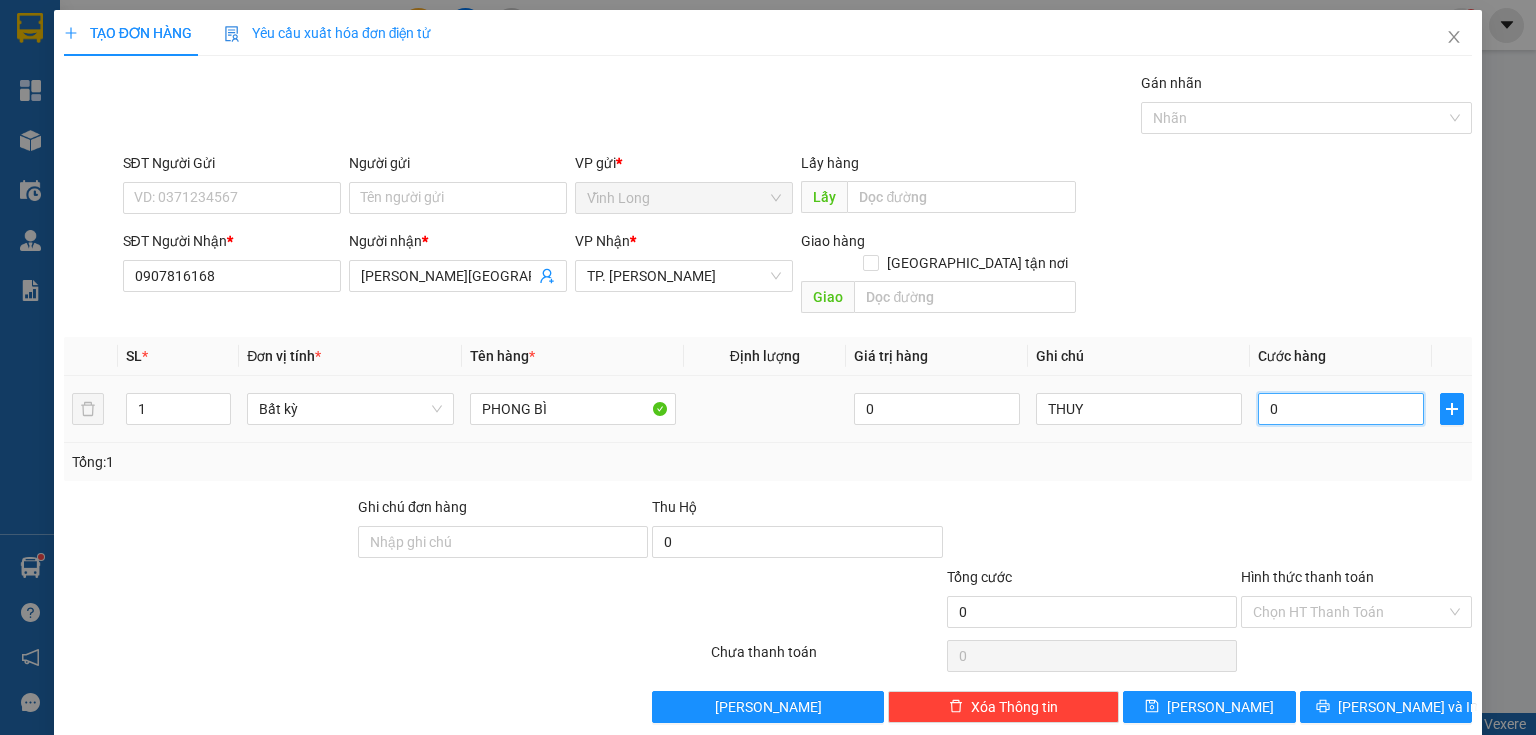 click on "0" at bounding box center (1341, 409) 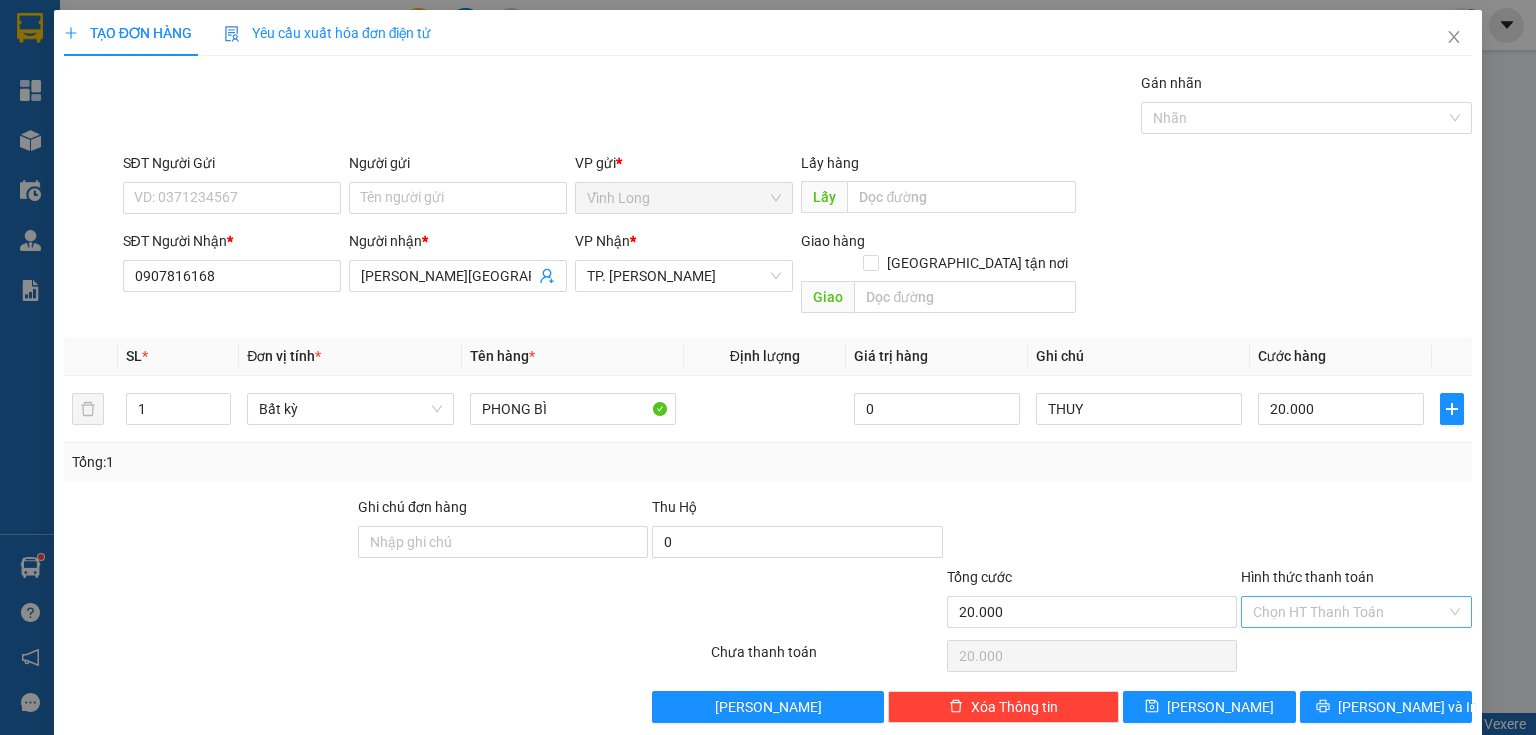 click on "Hình thức thanh toán" at bounding box center (1349, 612) 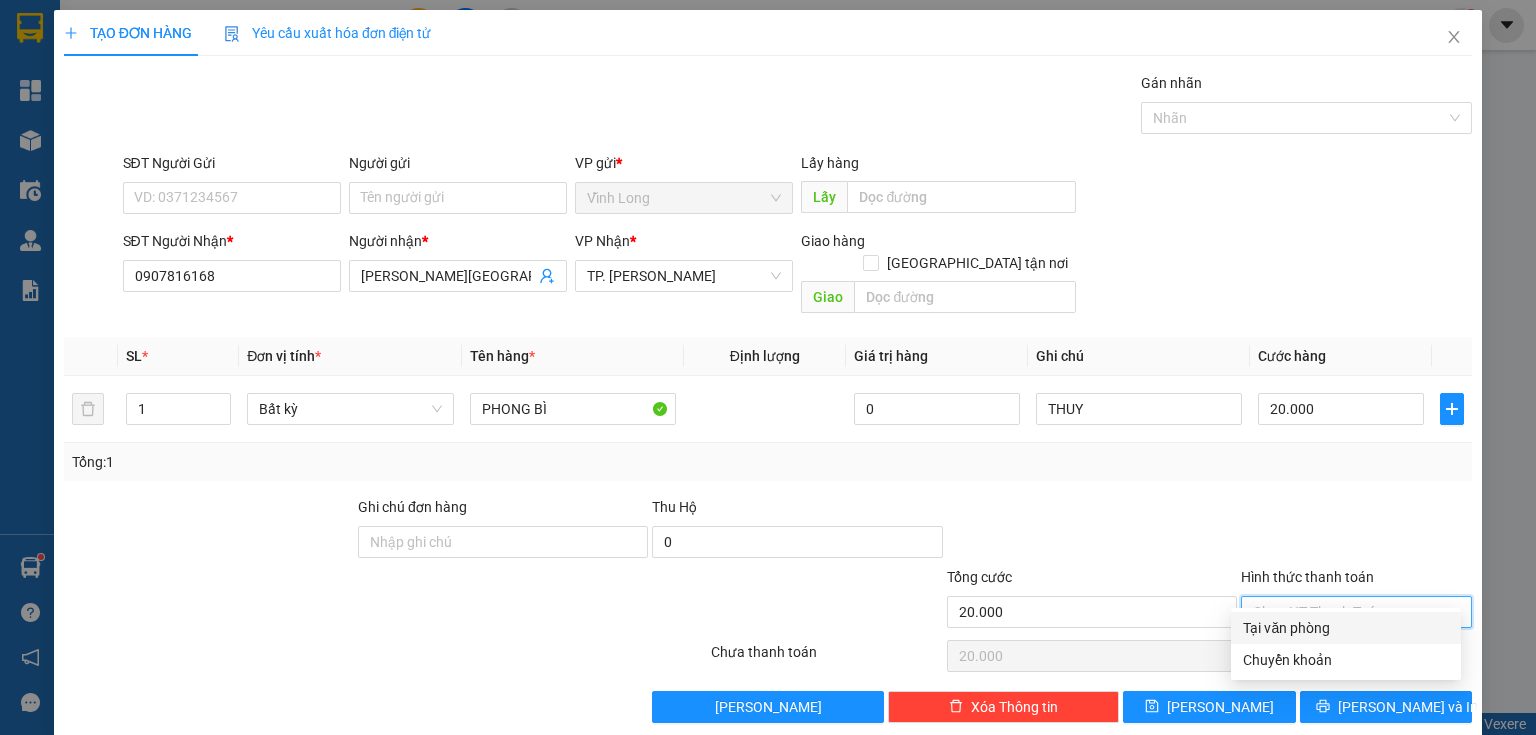 drag, startPoint x: 1281, startPoint y: 628, endPoint x: 1269, endPoint y: 631, distance: 12.369317 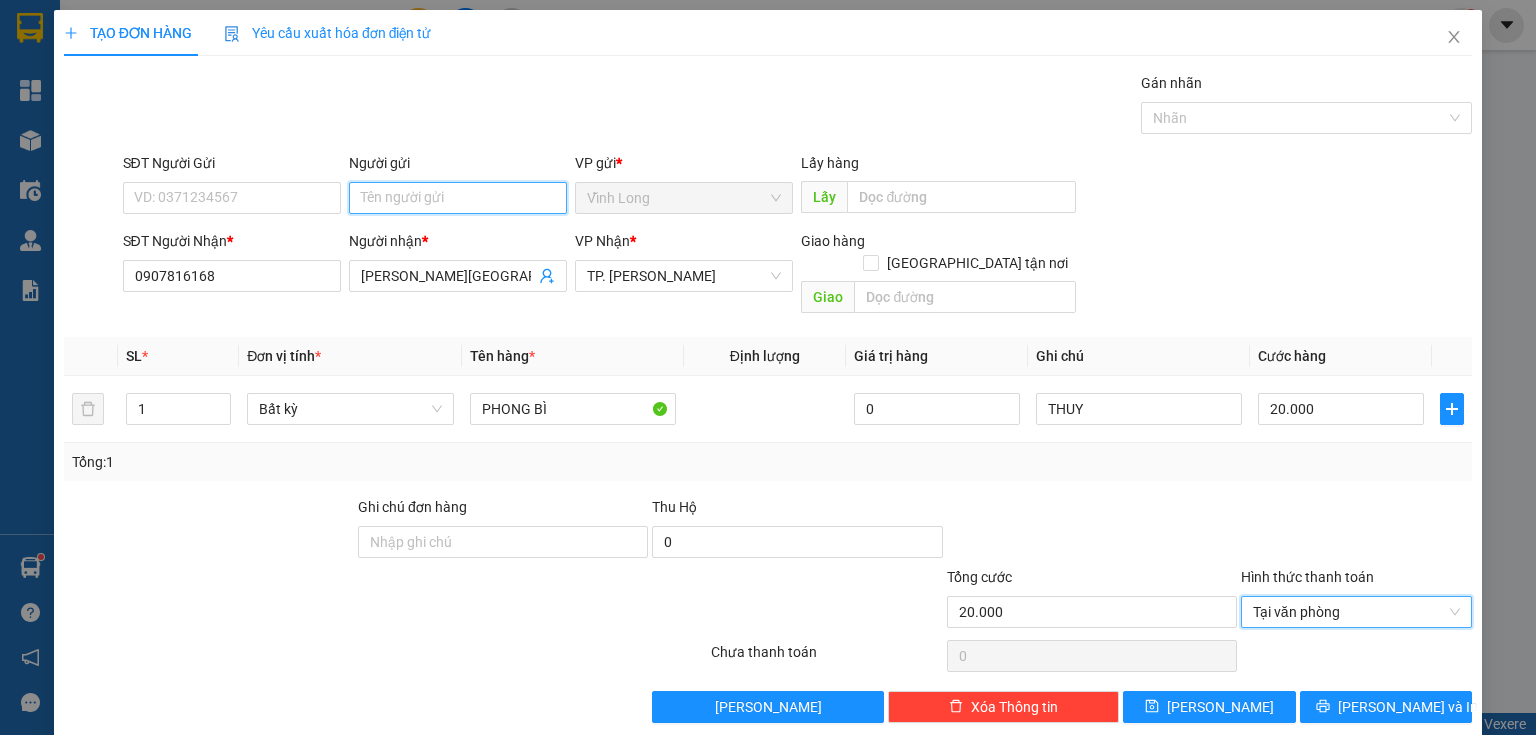 click on "Người gửi" at bounding box center (458, 198) 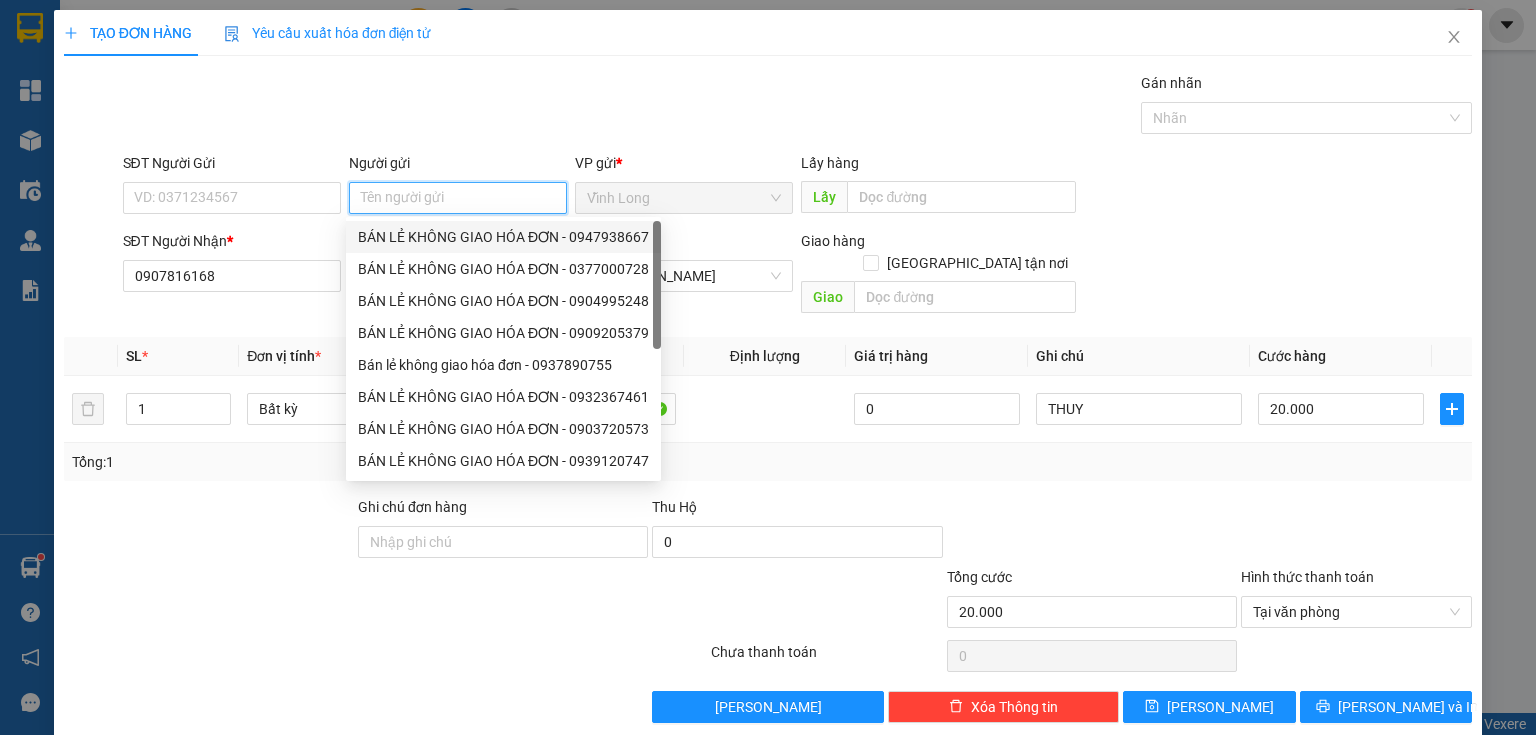 click on "BÁN LẺ KHÔNG GIAO HÓA ĐƠN - 0947938667" at bounding box center [503, 237] 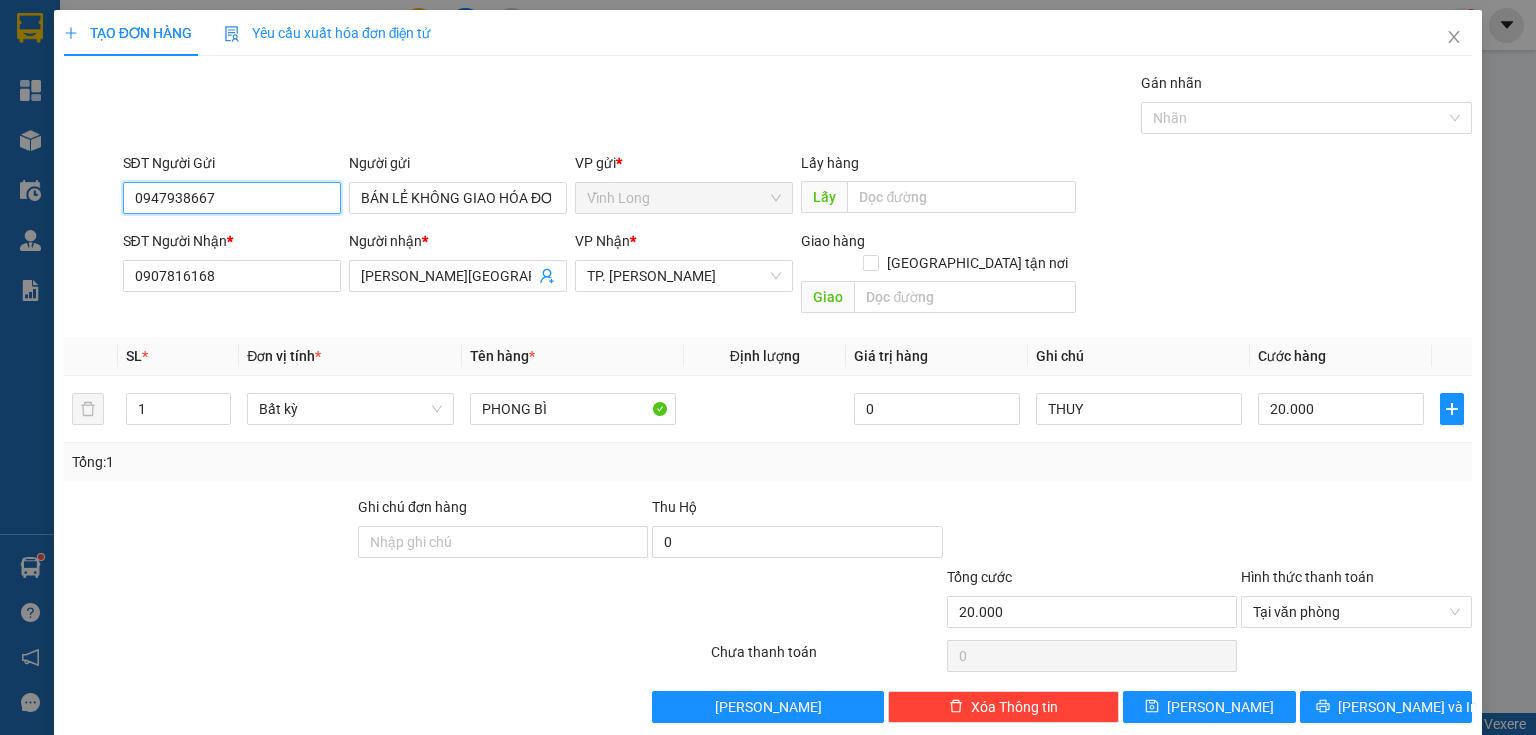 drag, startPoint x: 287, startPoint y: 194, endPoint x: 0, endPoint y: 229, distance: 289.12628 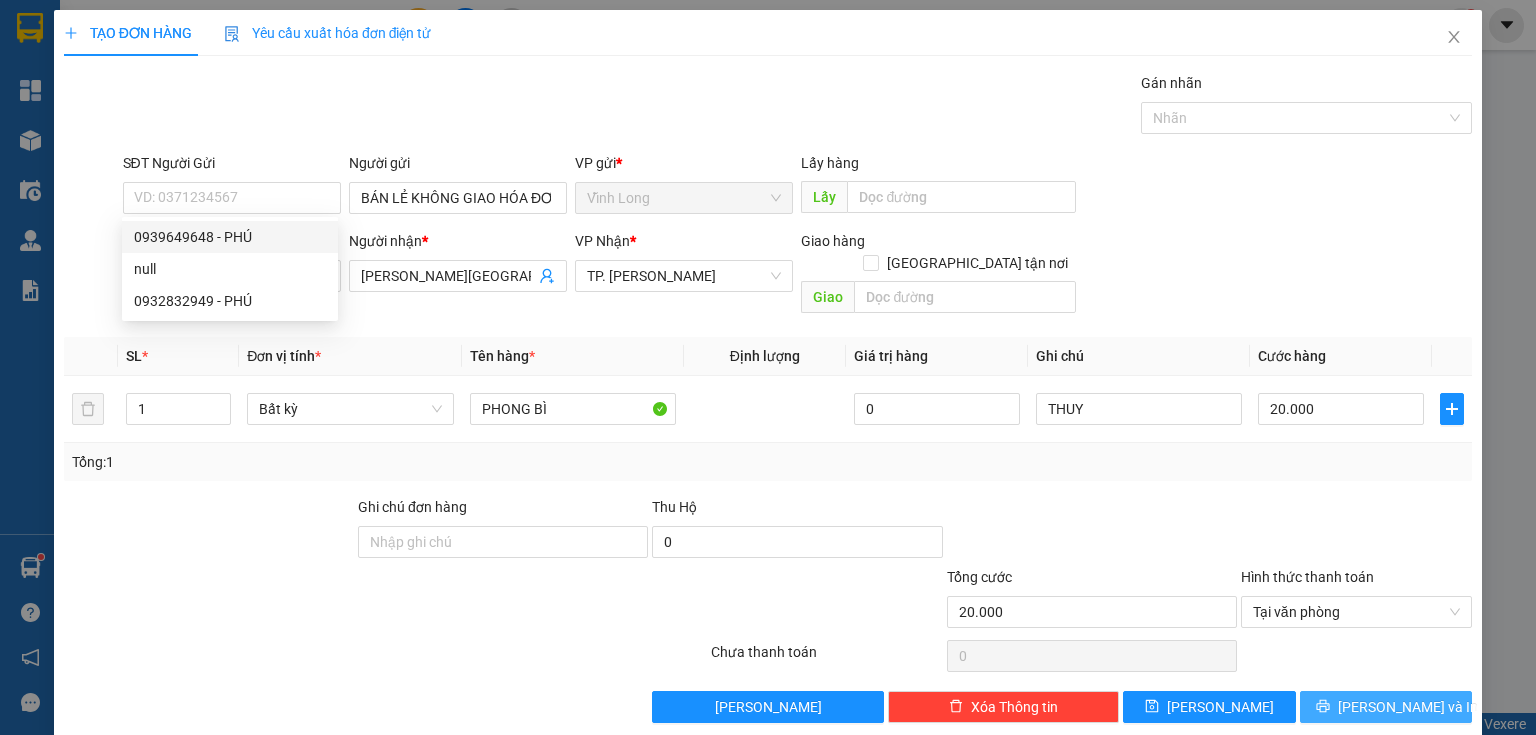 click on "Lưu và In" at bounding box center (1408, 707) 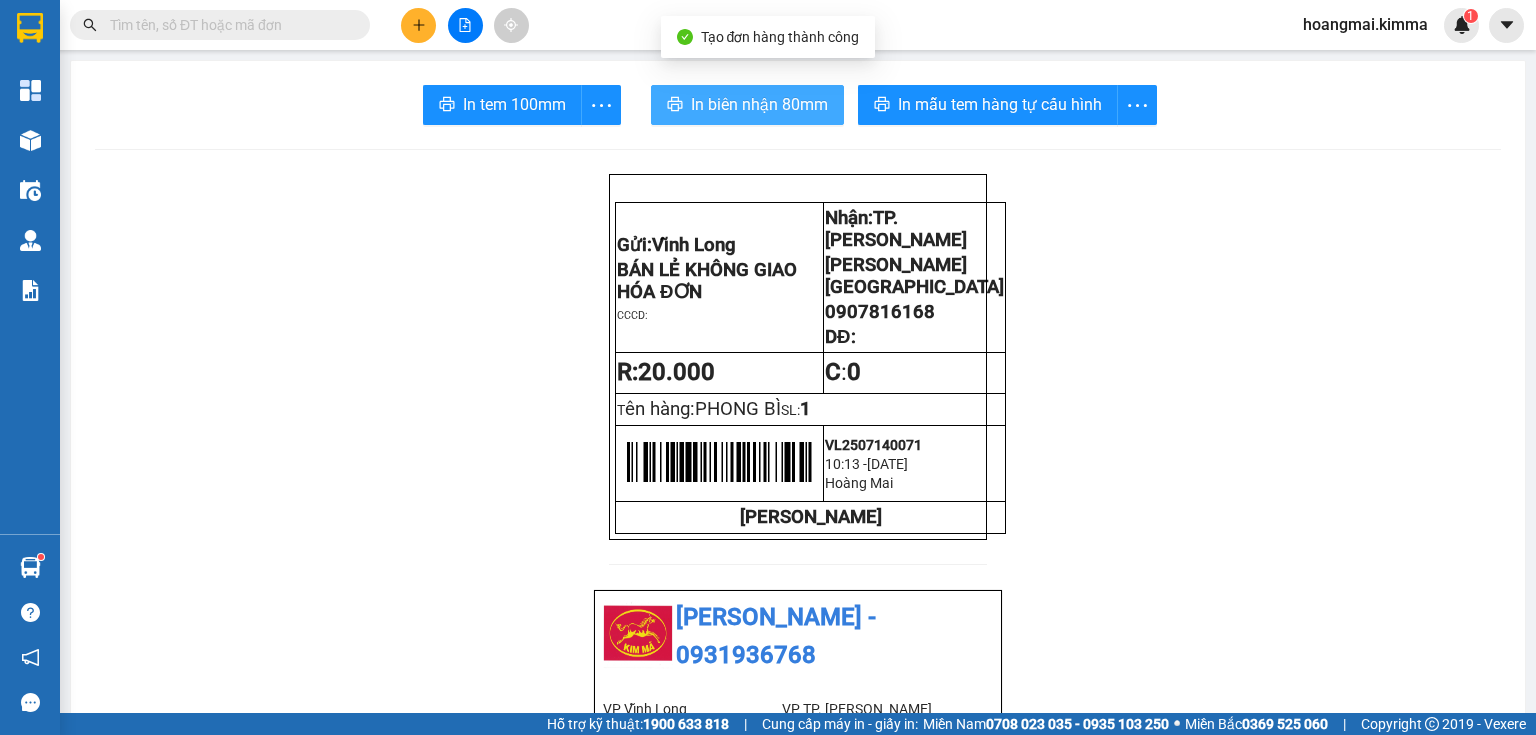 click on "In biên nhận 80mm" at bounding box center [759, 104] 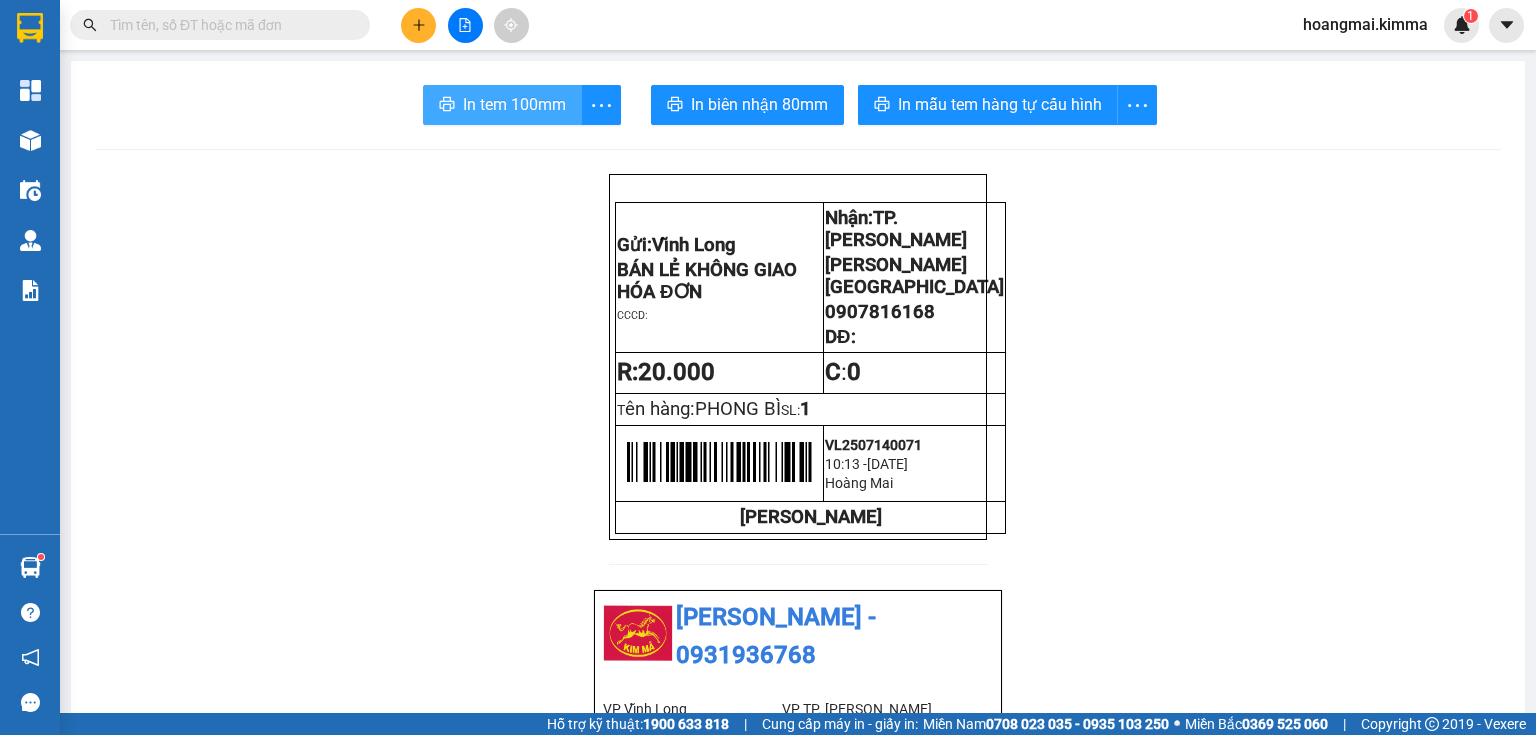click on "In tem 100mm" at bounding box center [514, 104] 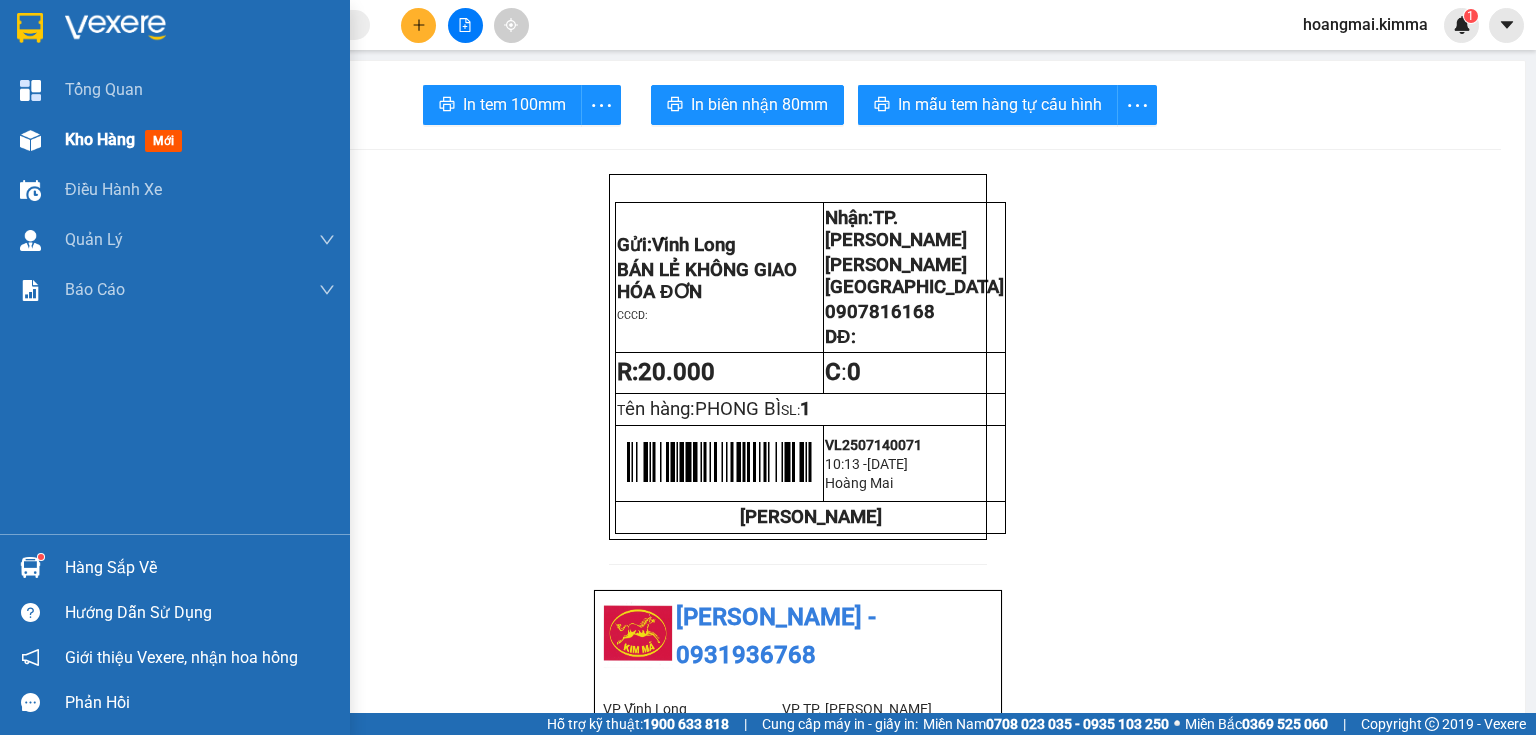 click at bounding box center [30, 140] 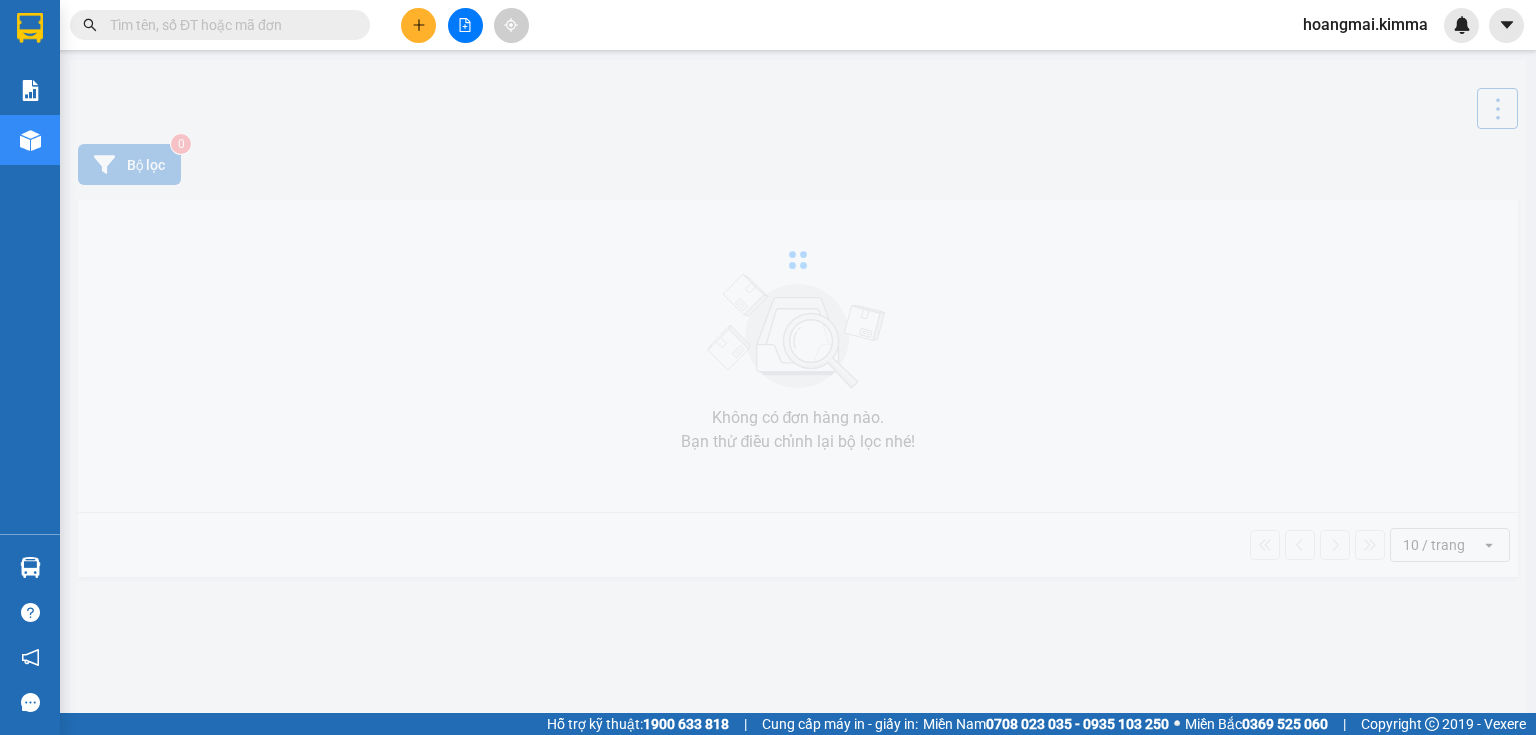 scroll, scrollTop: 0, scrollLeft: 0, axis: both 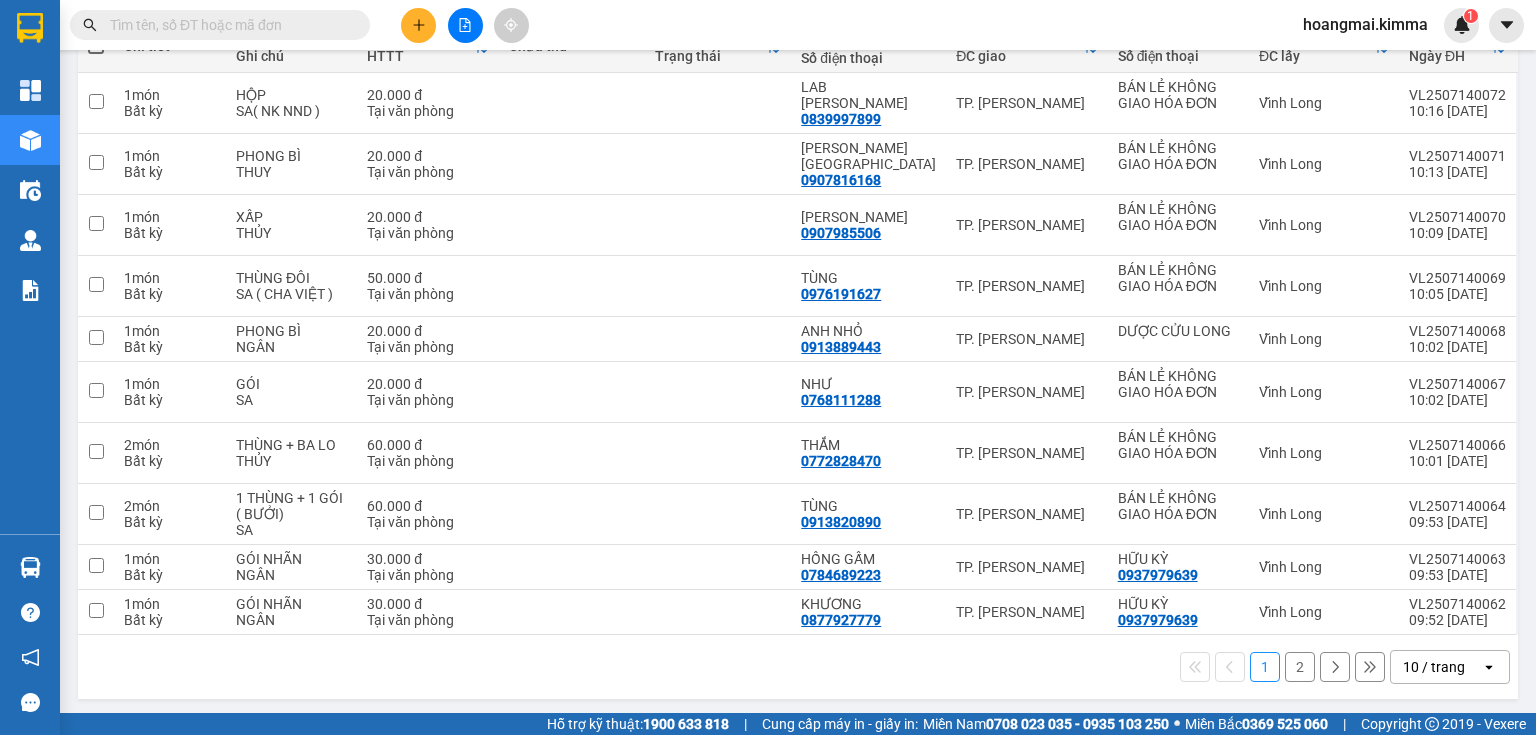 click on "10 / trang" at bounding box center (1436, 667) 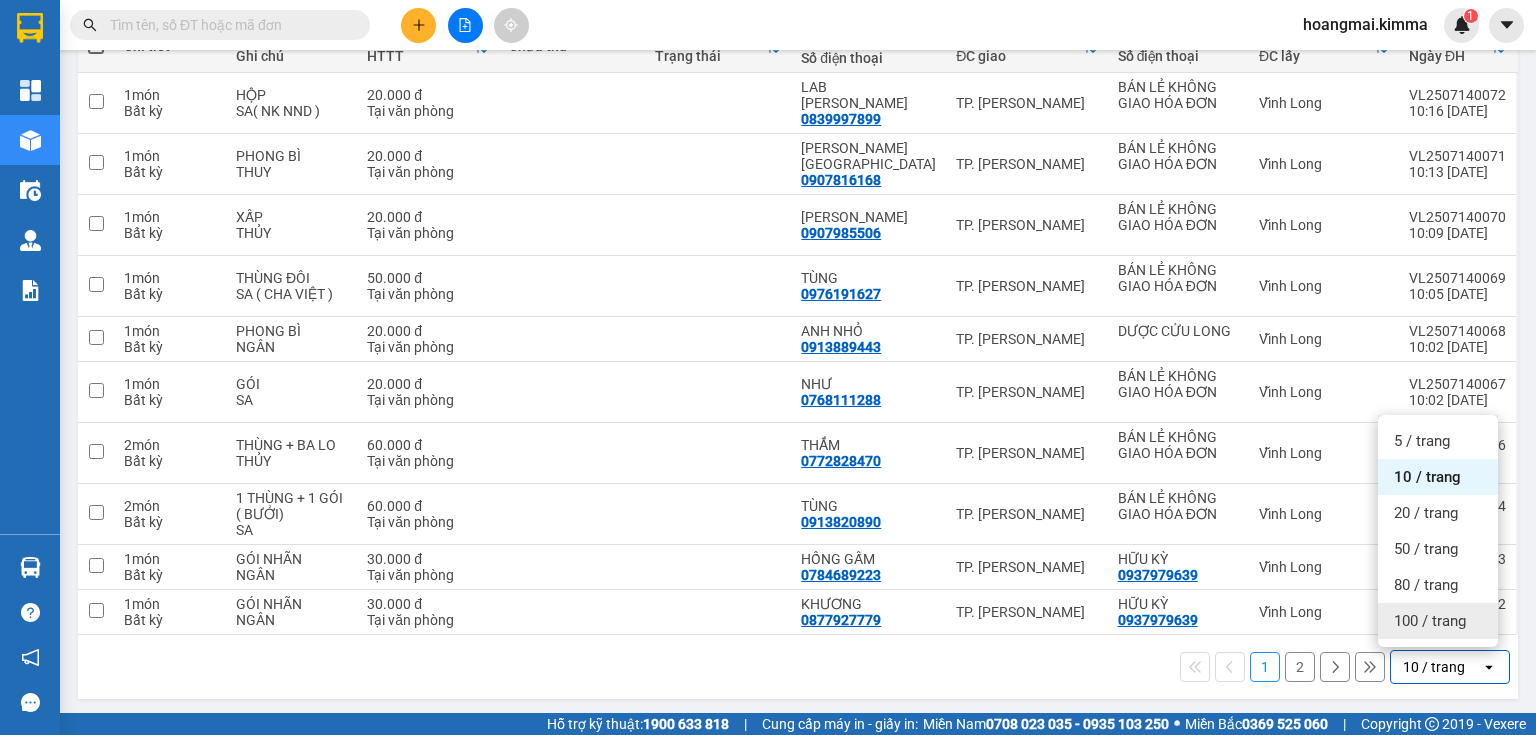 click on "100 / trang" at bounding box center (1430, 621) 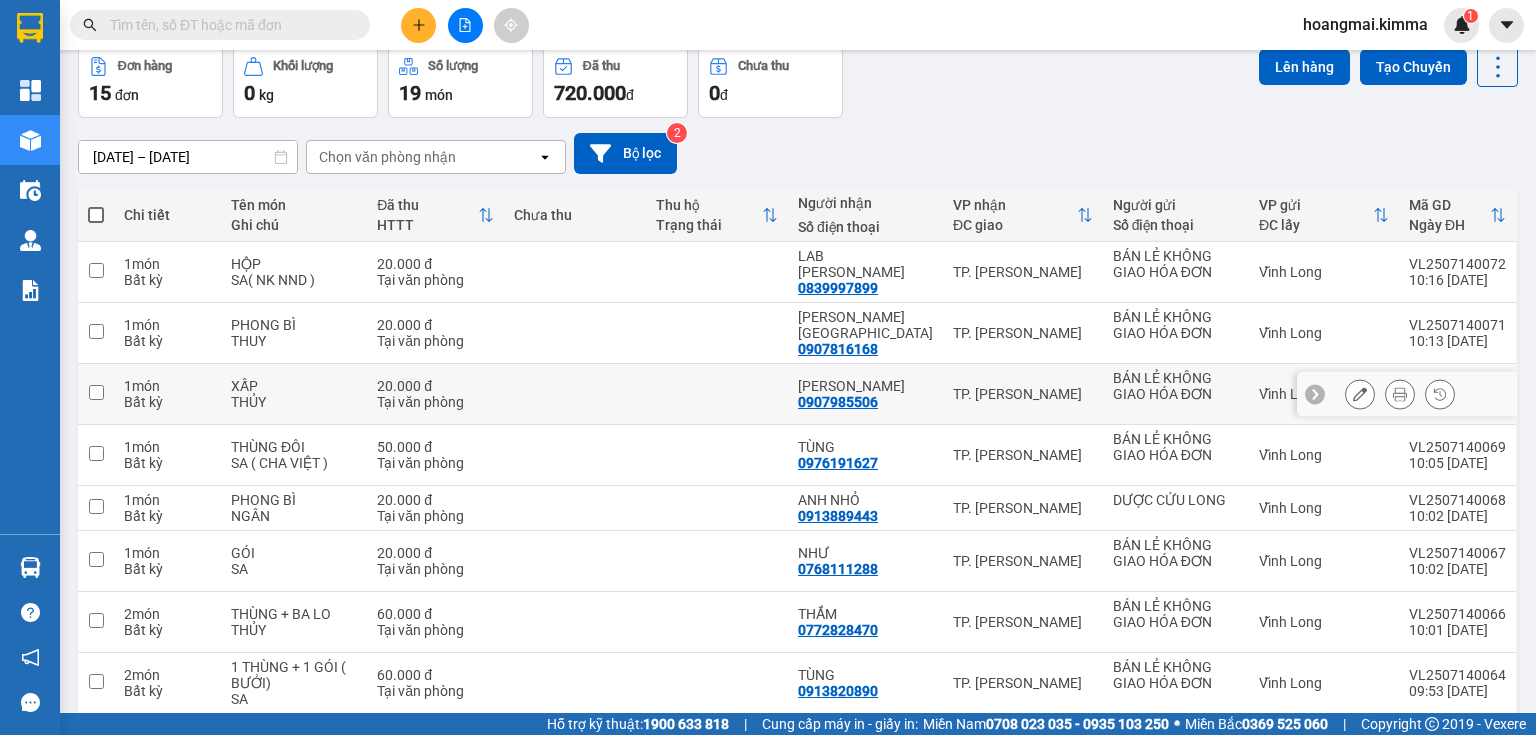 scroll, scrollTop: 0, scrollLeft: 0, axis: both 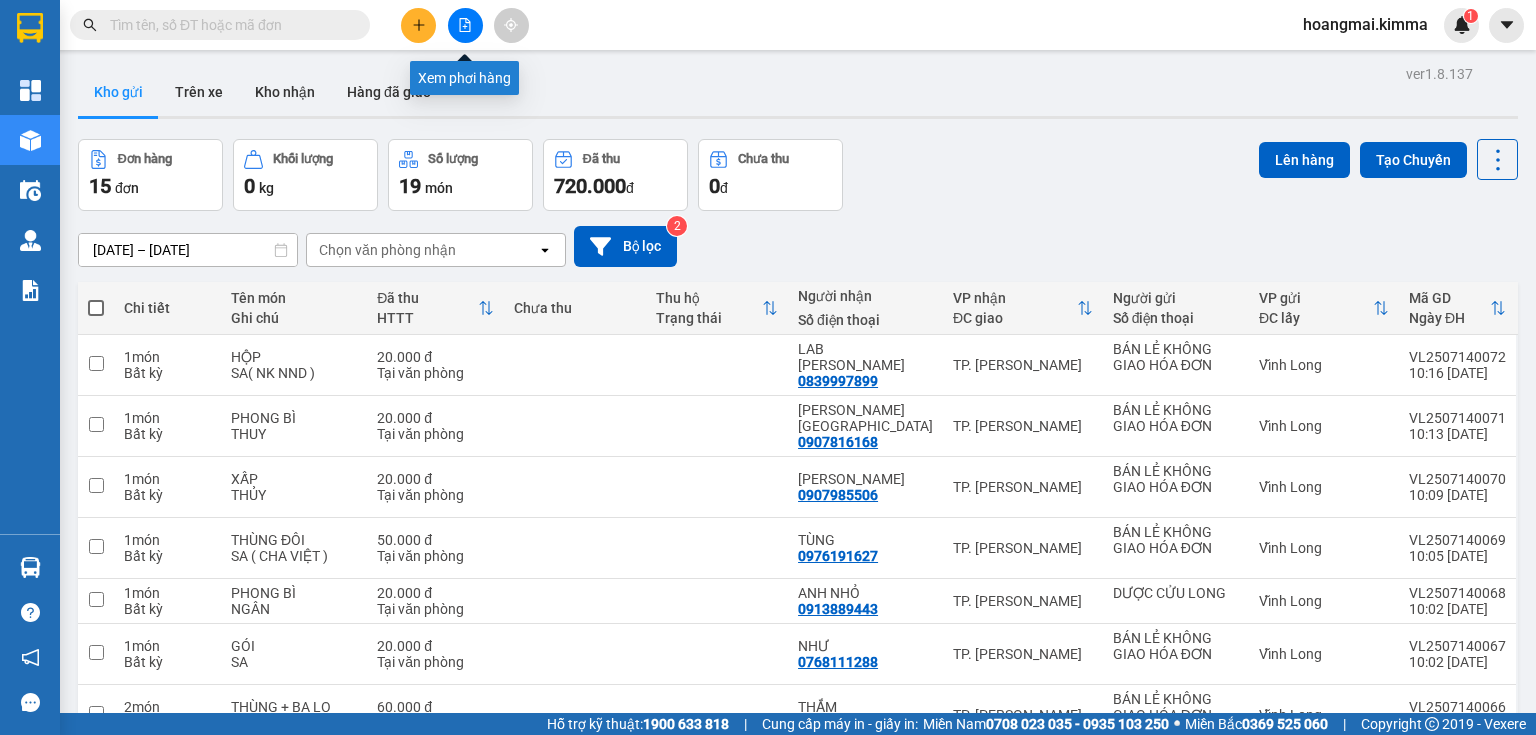 click at bounding box center [465, 25] 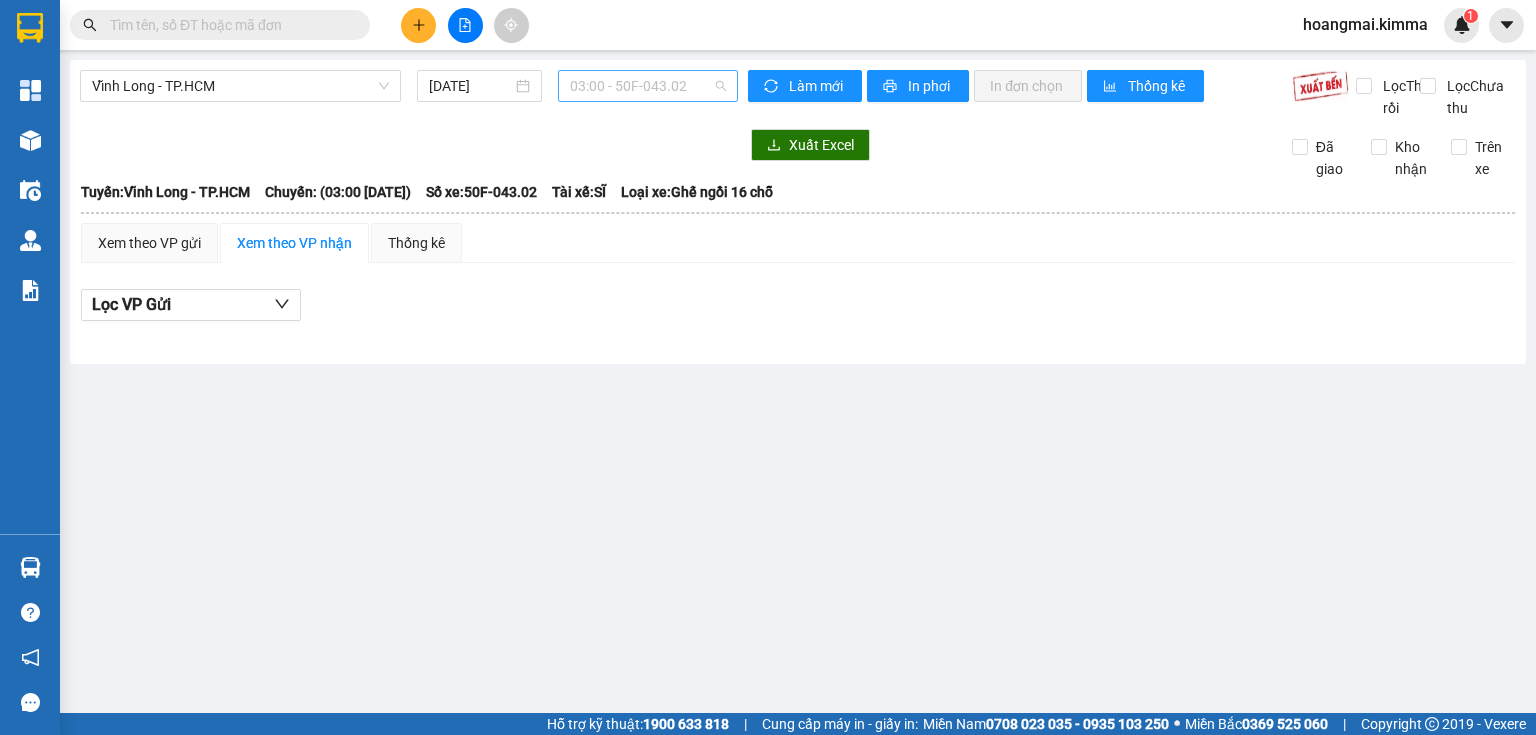 click on "03:00     - 50F-043.02" at bounding box center (648, 86) 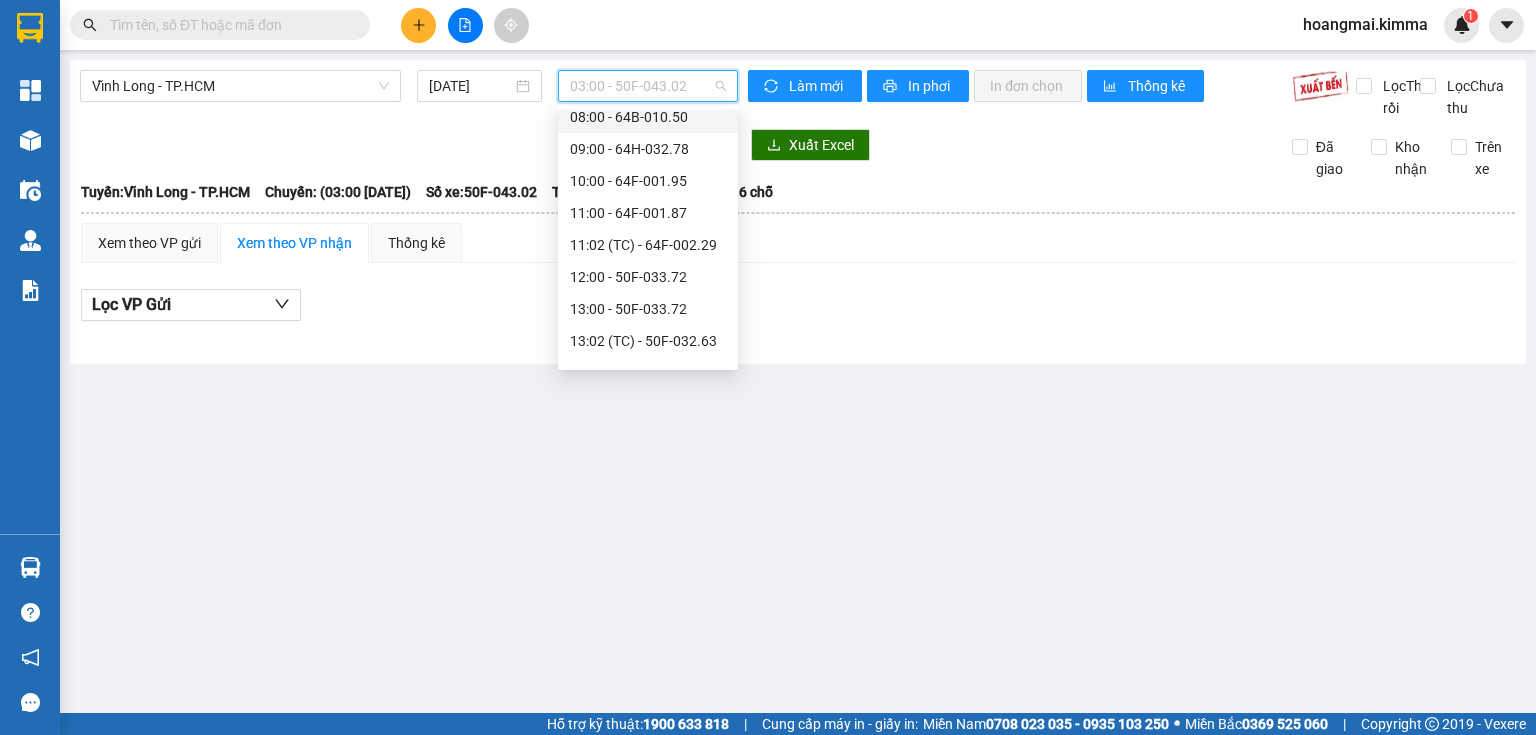 scroll, scrollTop: 400, scrollLeft: 0, axis: vertical 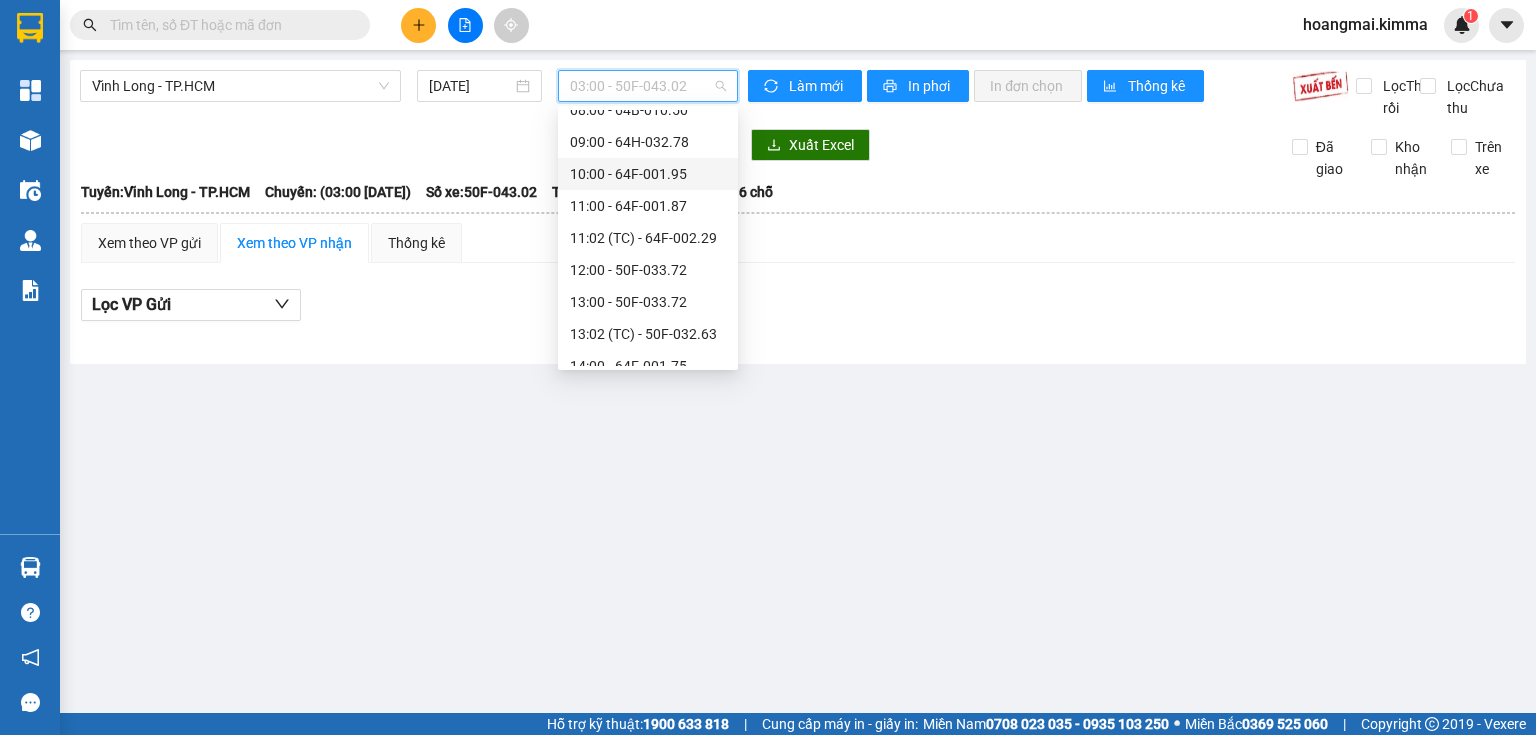 click on "10:00     - 64F-001.95" at bounding box center [648, 174] 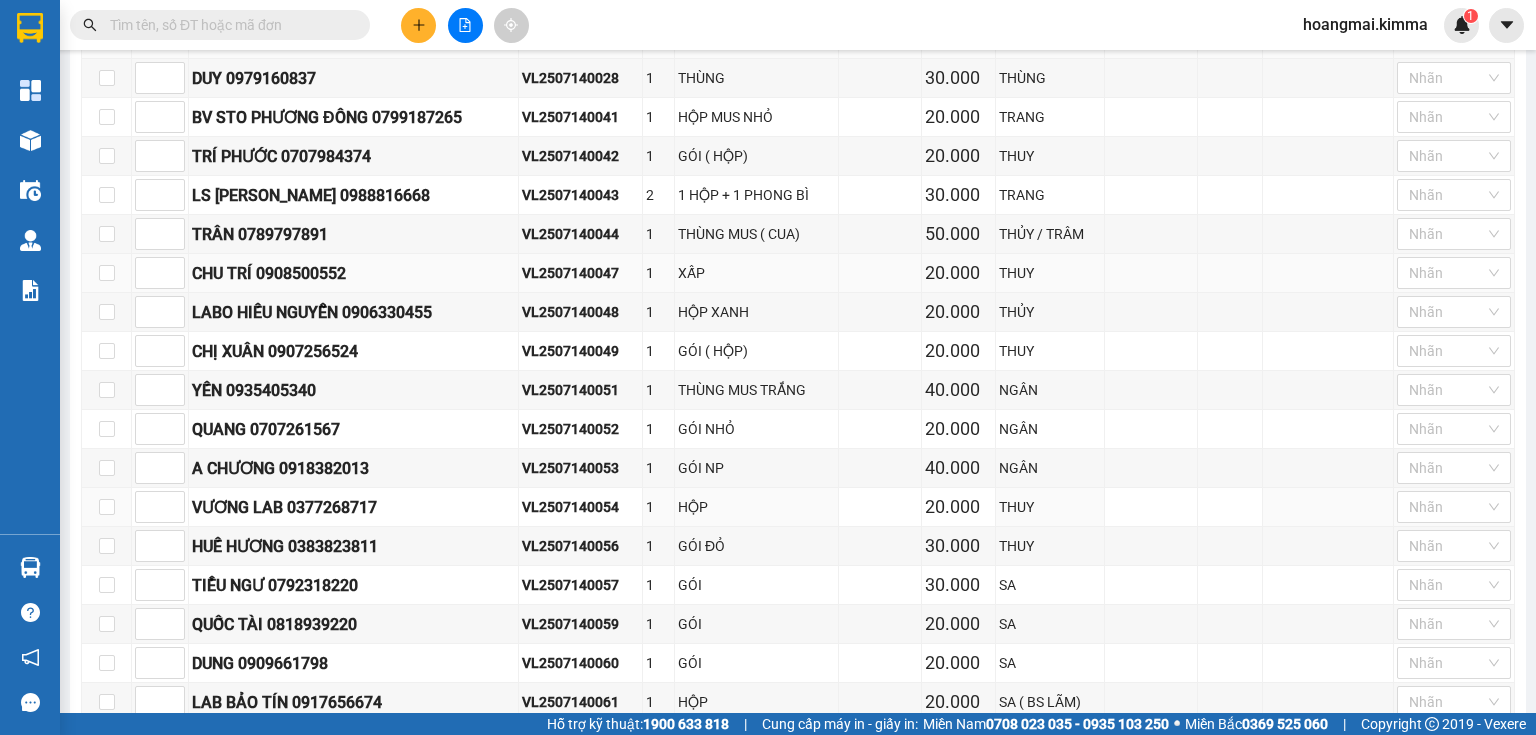 scroll, scrollTop: 313, scrollLeft: 0, axis: vertical 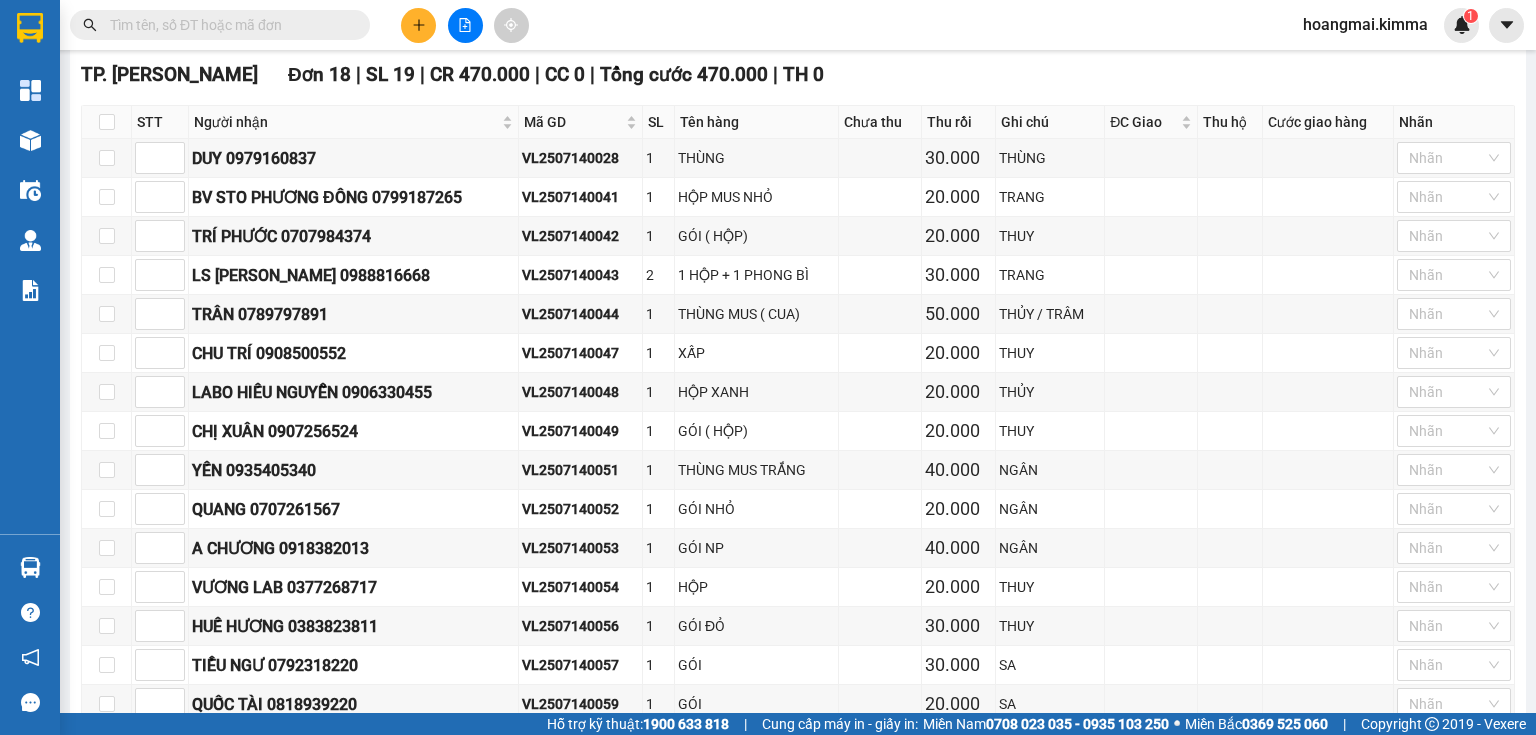 click at bounding box center [228, 25] 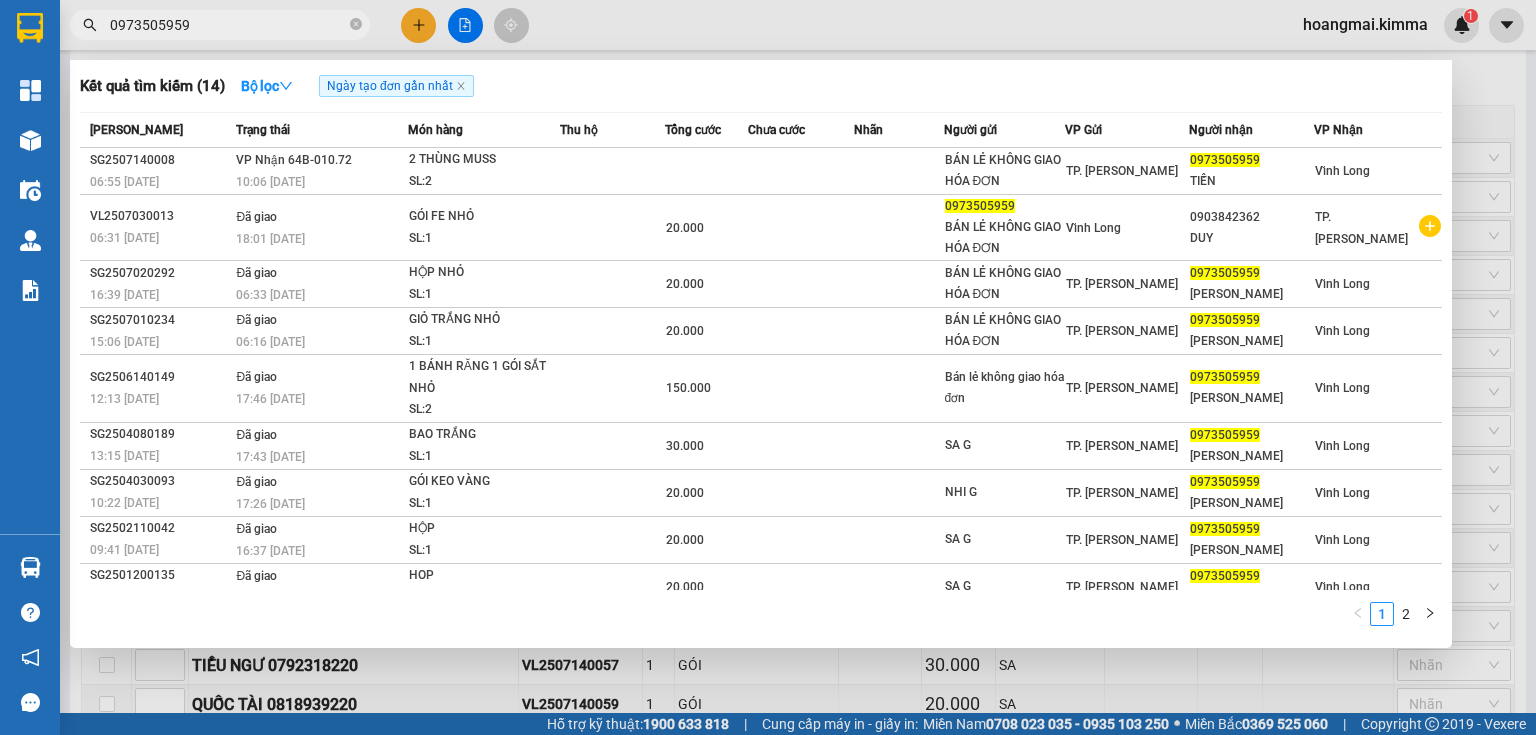 type on "0973505959" 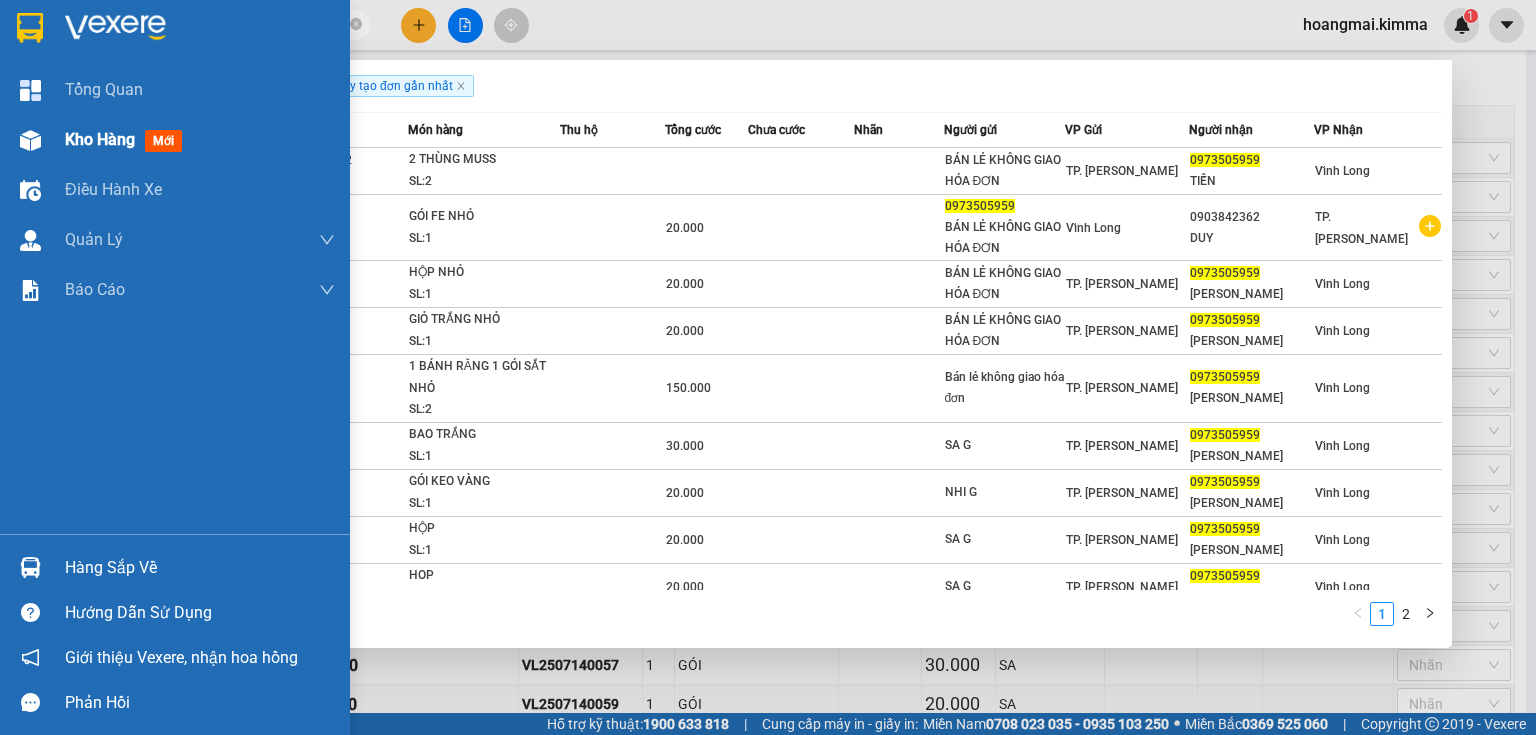 click at bounding box center (30, 140) 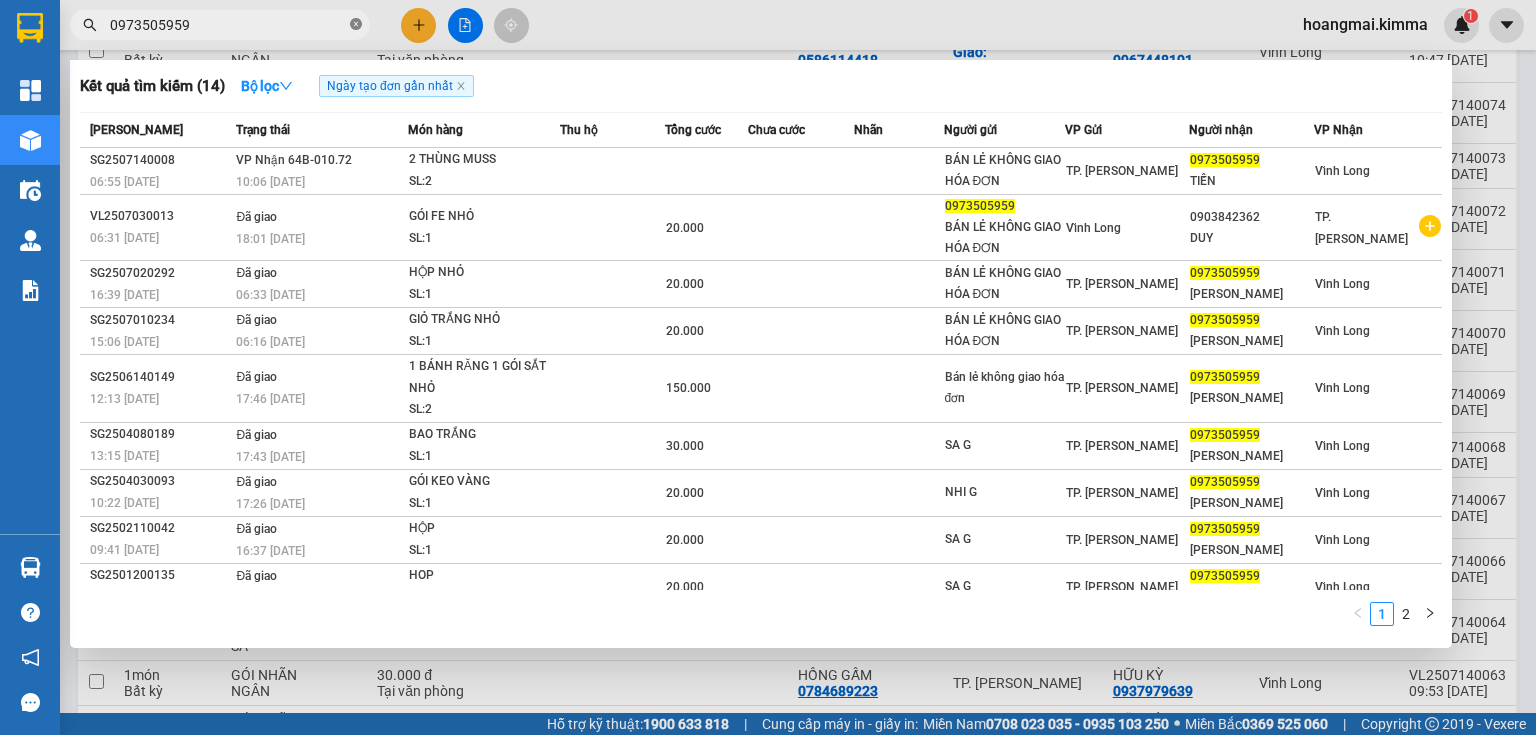 click 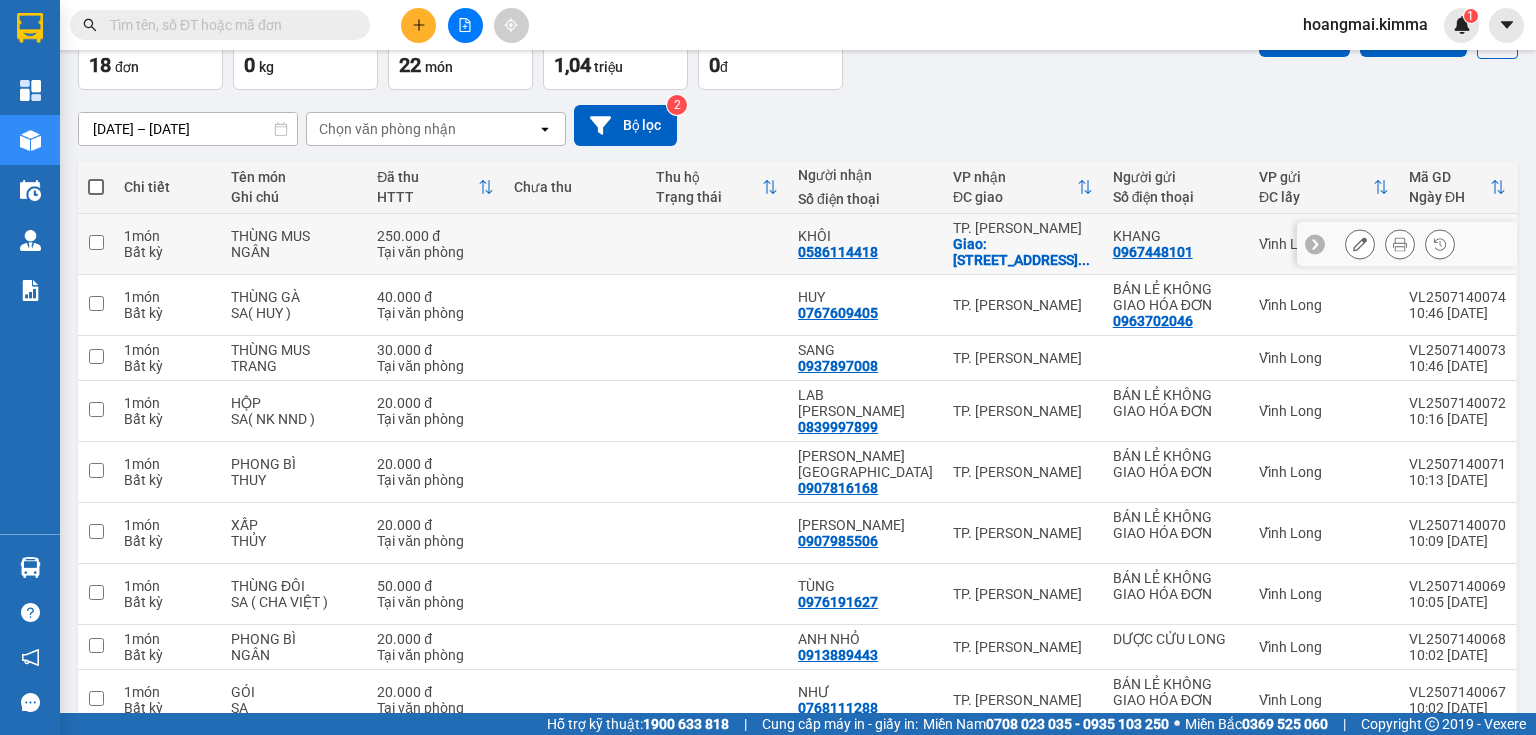 scroll, scrollTop: 0, scrollLeft: 0, axis: both 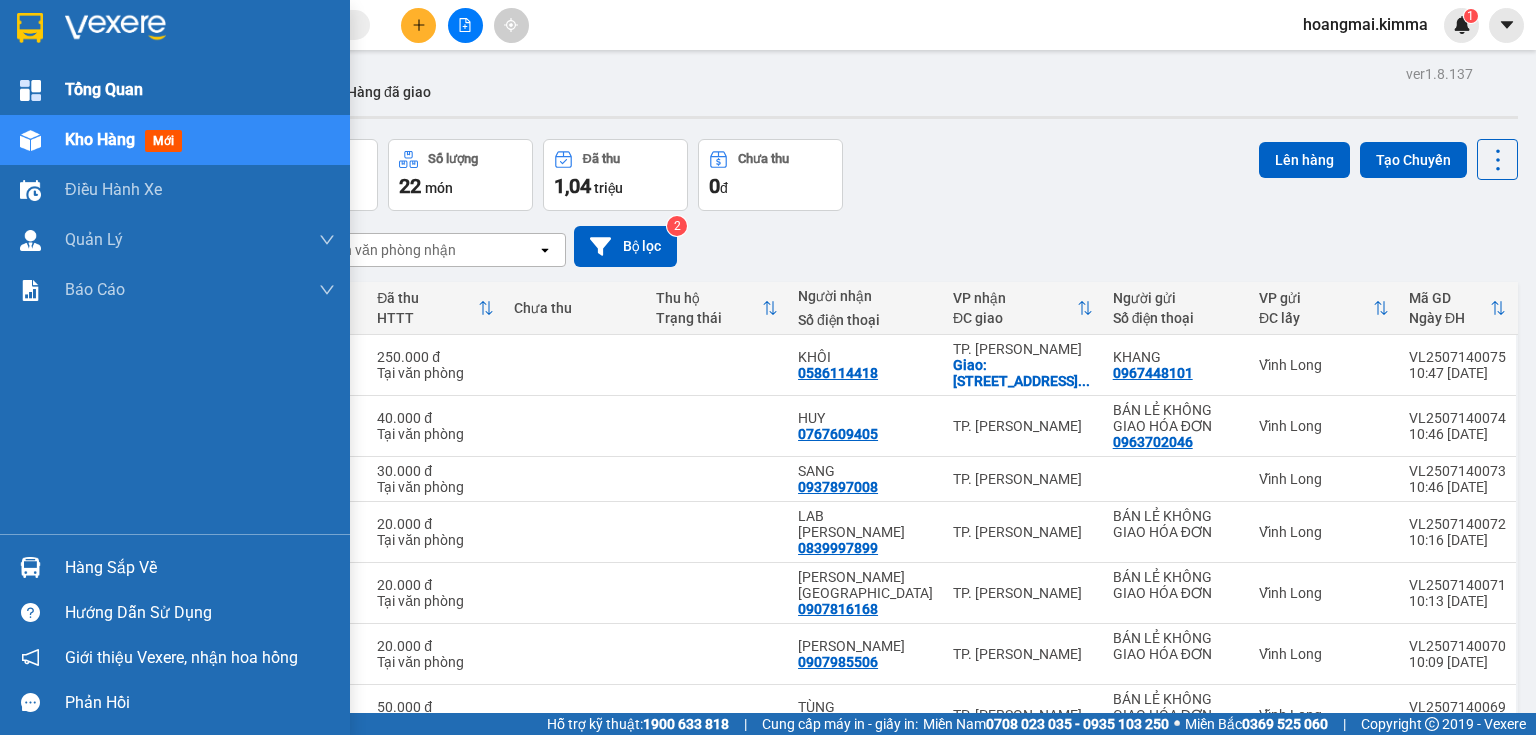 click at bounding box center [30, 90] 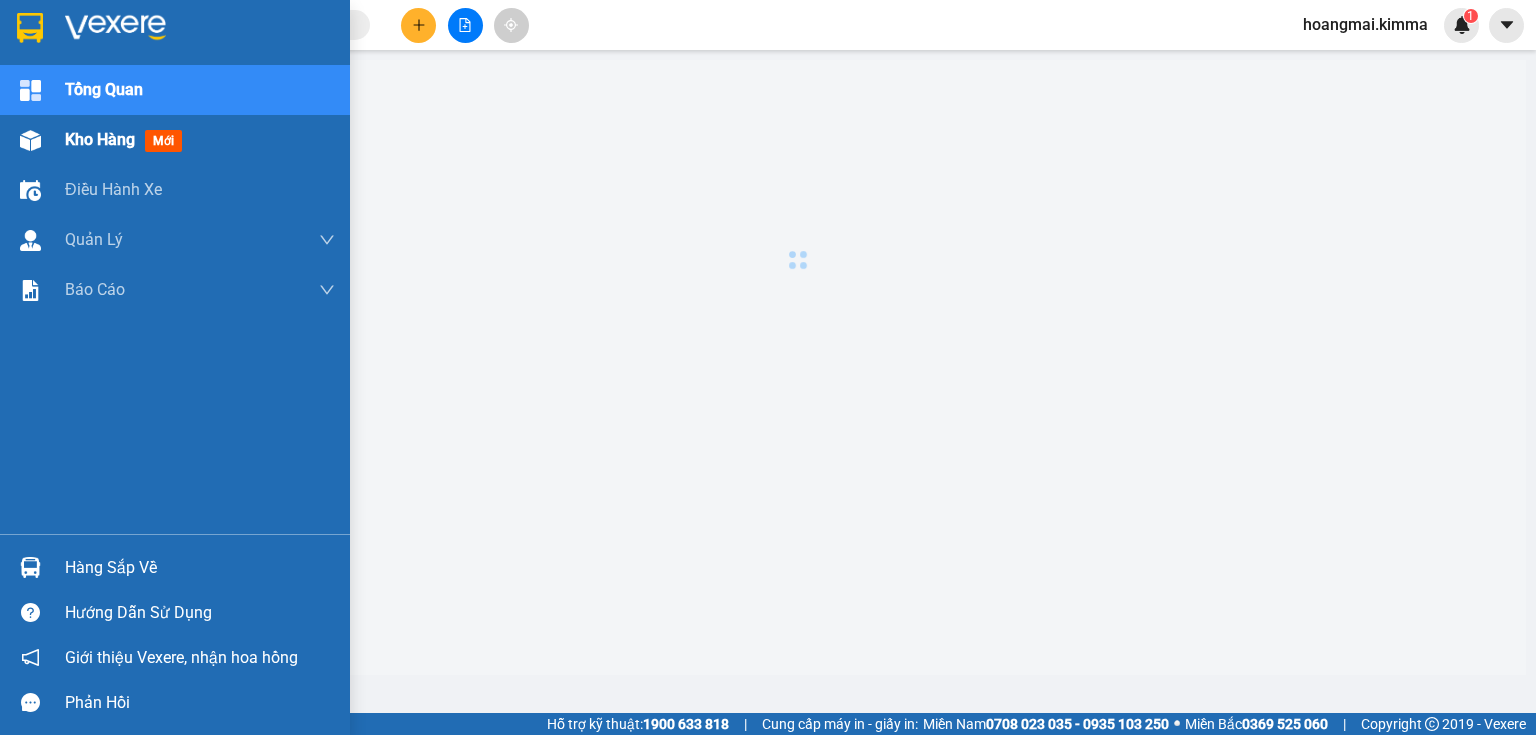 click at bounding box center [30, 140] 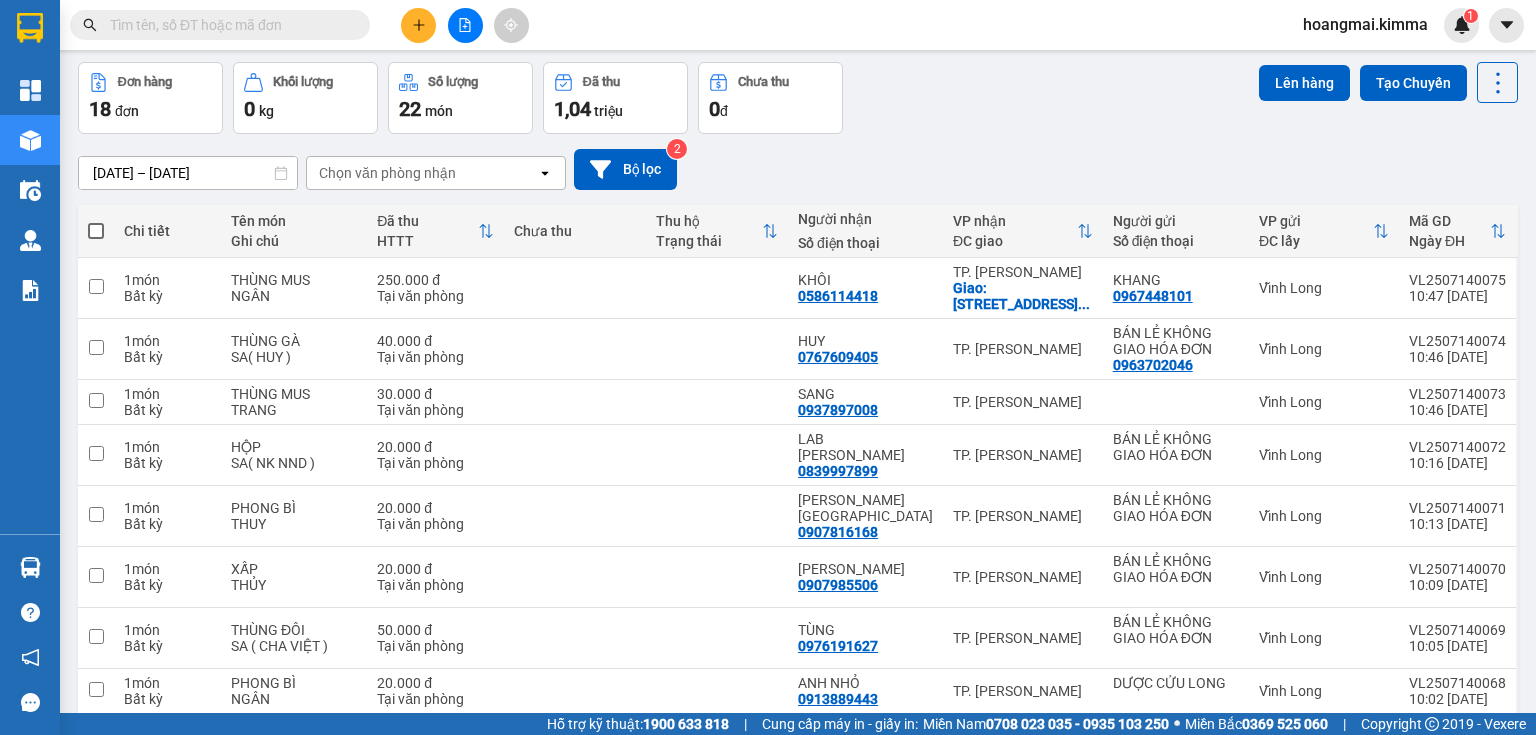 scroll, scrollTop: 0, scrollLeft: 0, axis: both 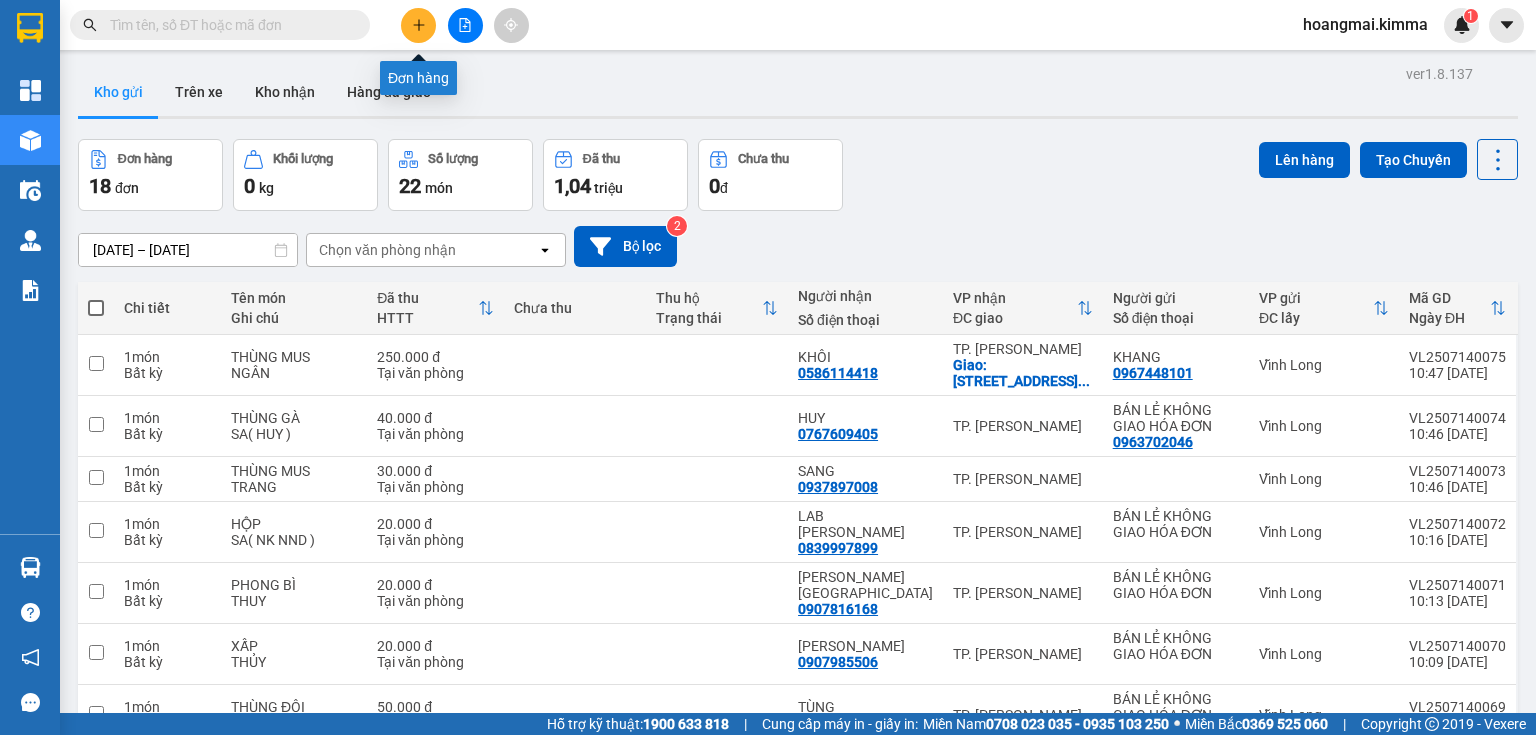 click at bounding box center (418, 25) 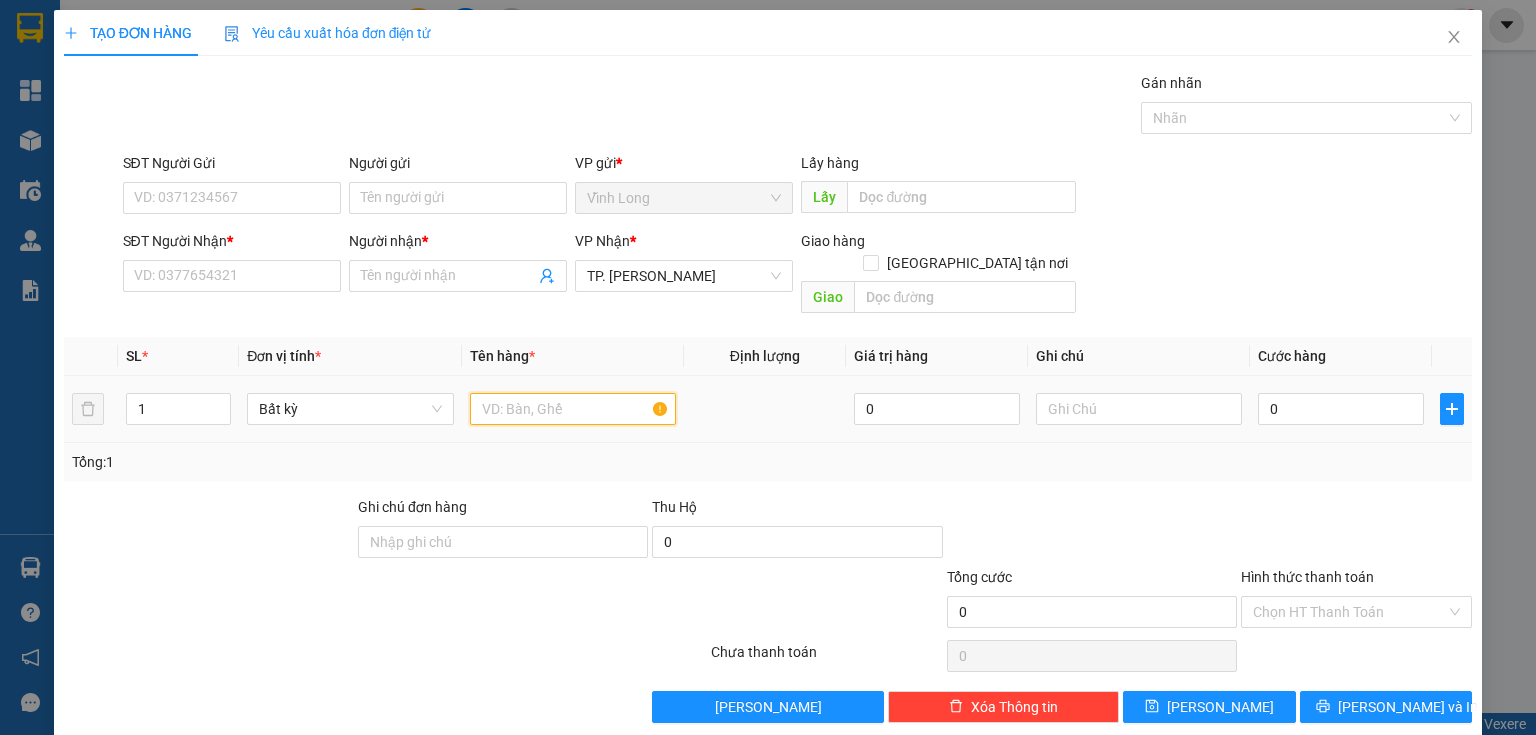 click at bounding box center (573, 409) 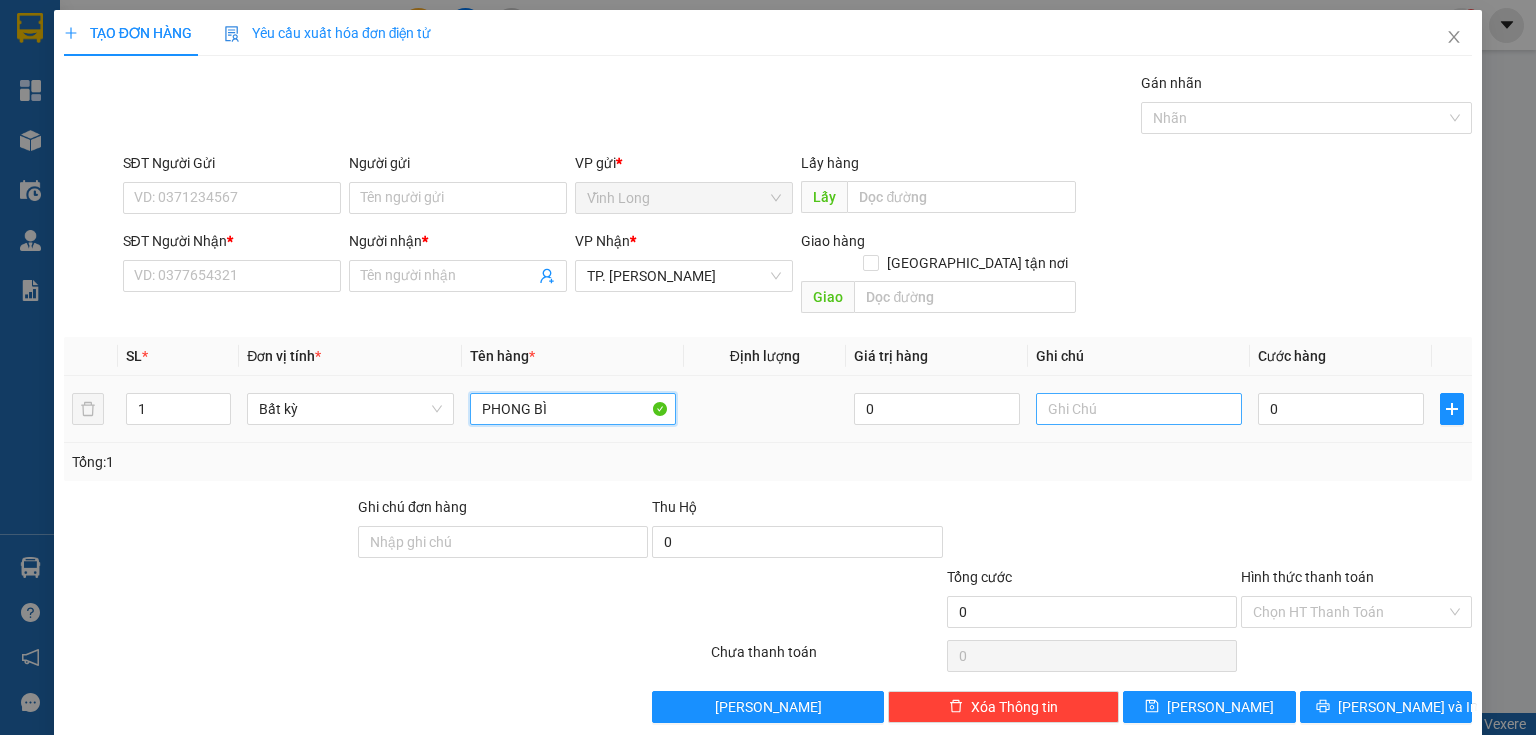 type on "PHONG BÌ" 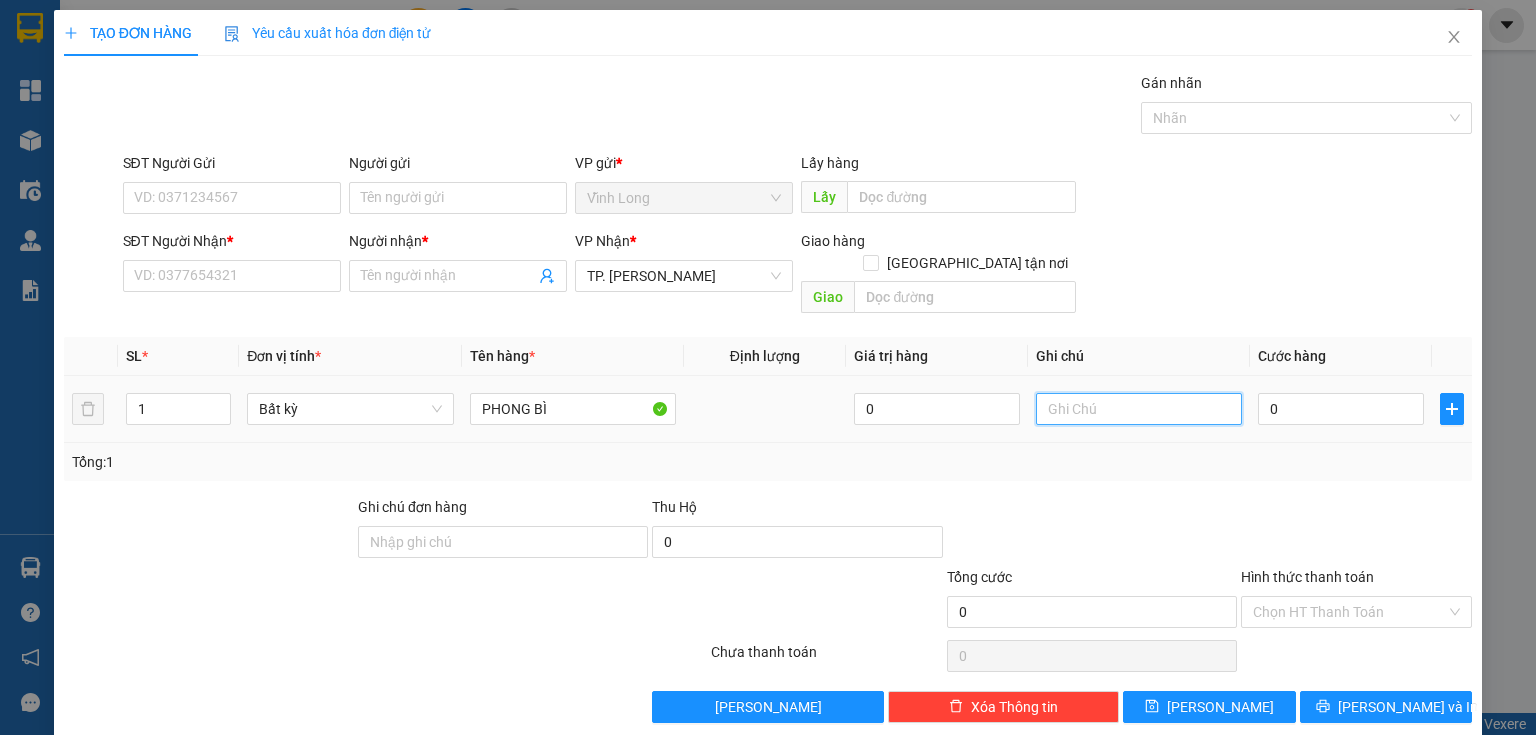 click at bounding box center (1139, 409) 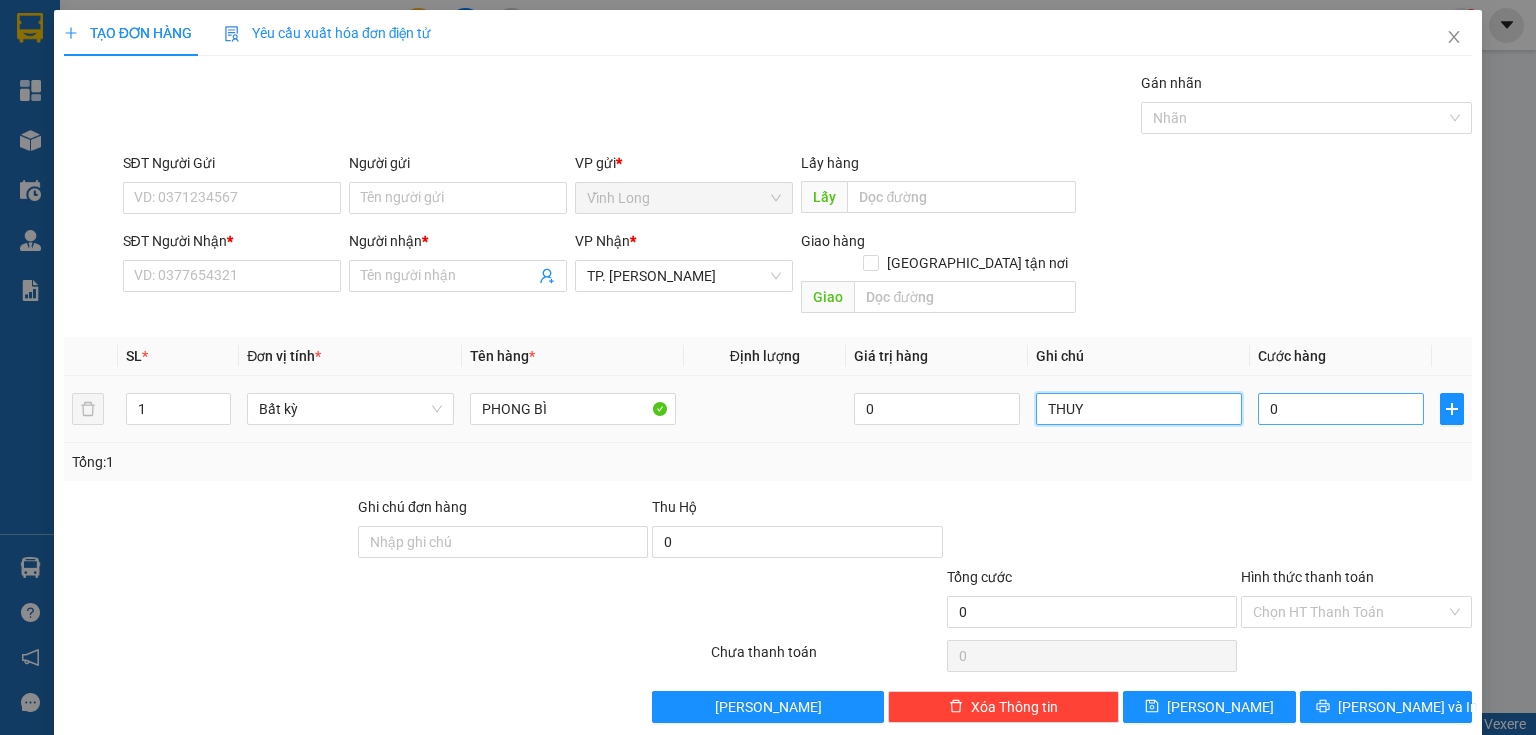 type on "THUY" 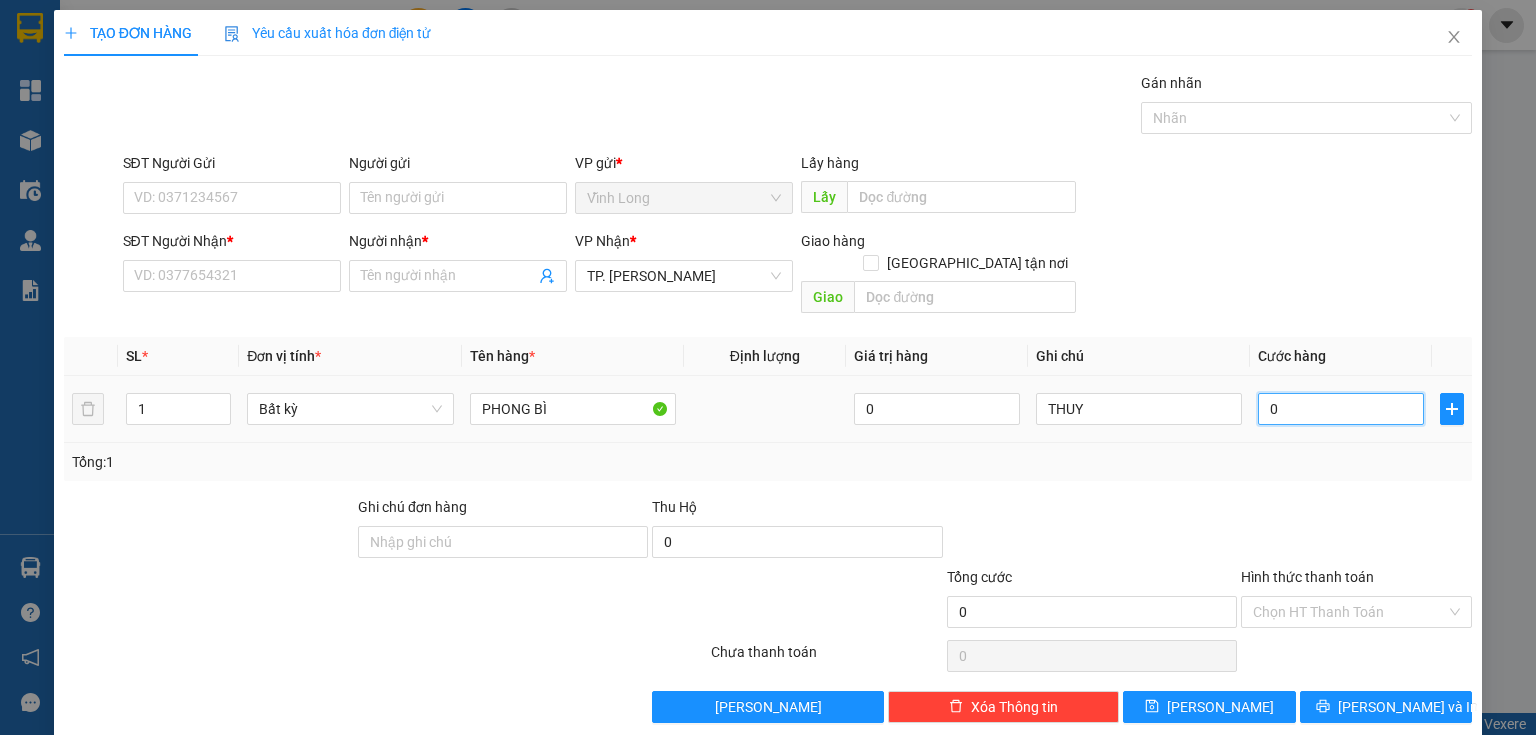 click on "0" at bounding box center [1341, 409] 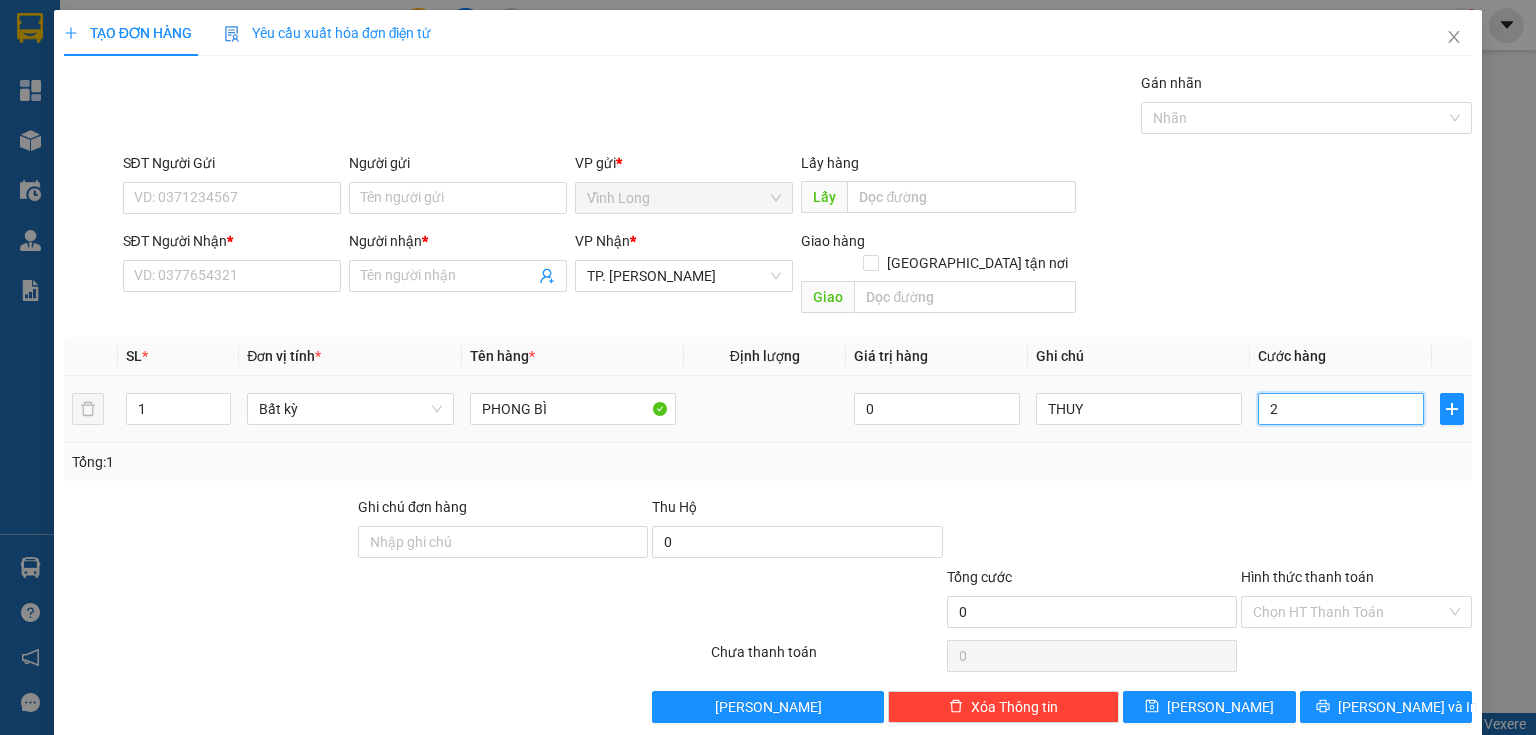 type on "2" 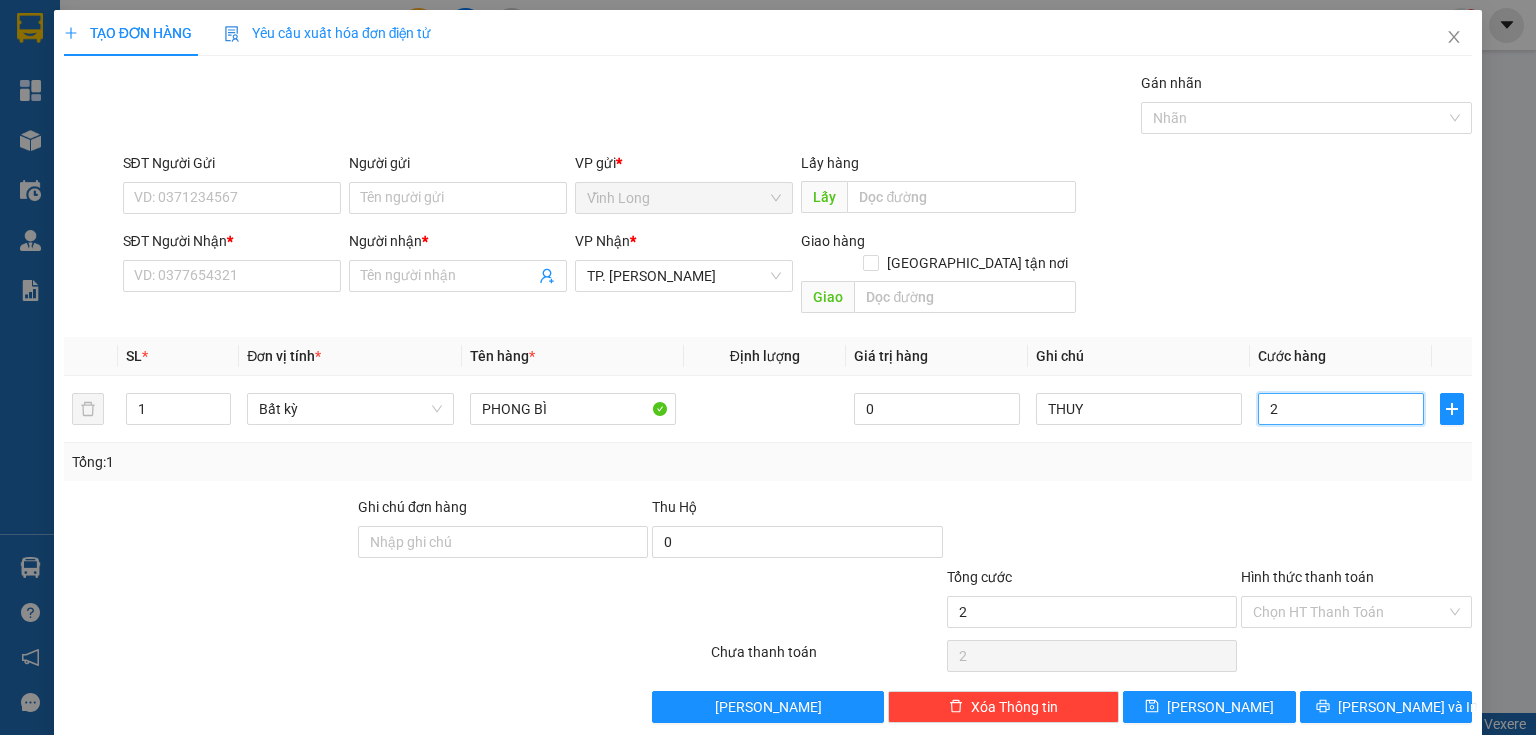 type on "20" 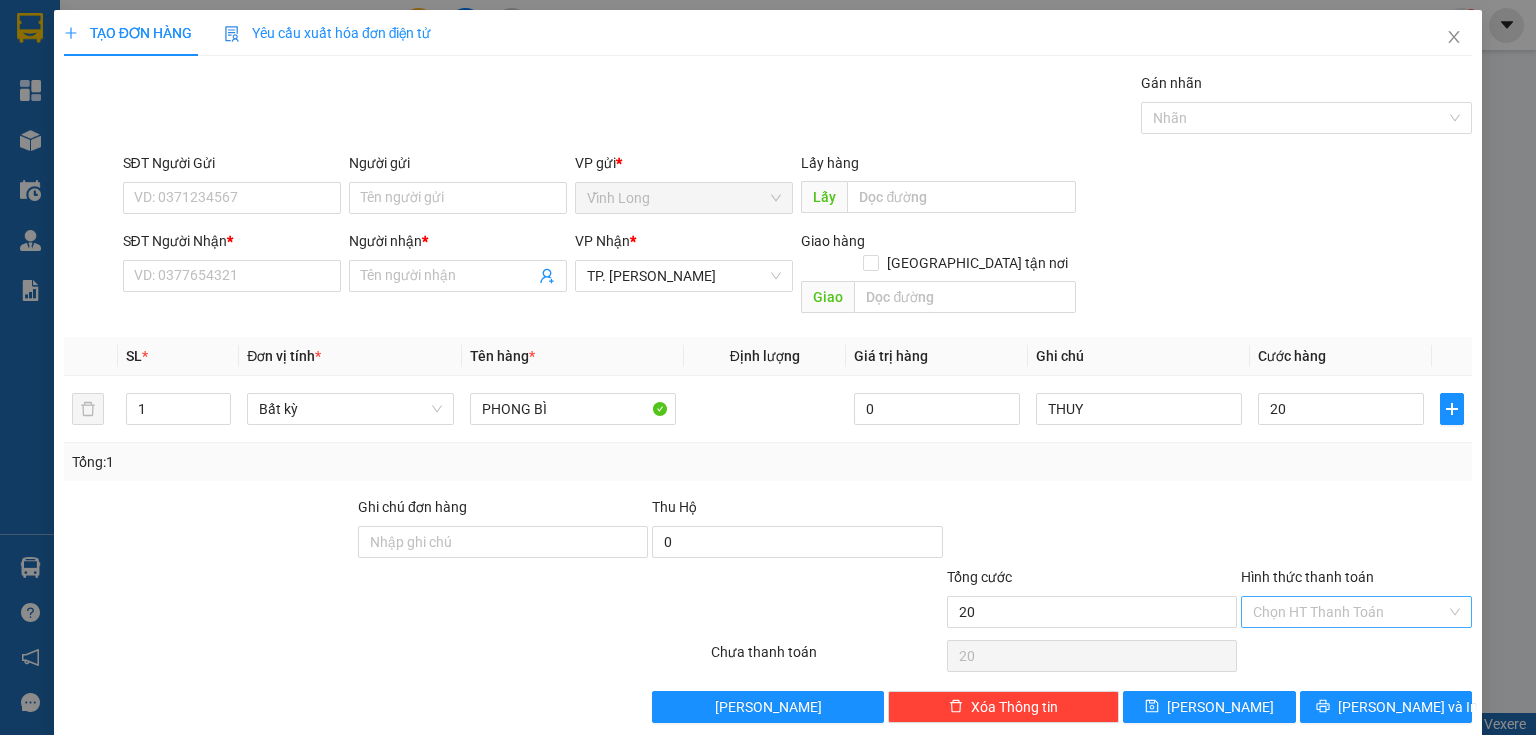type on "20.000" 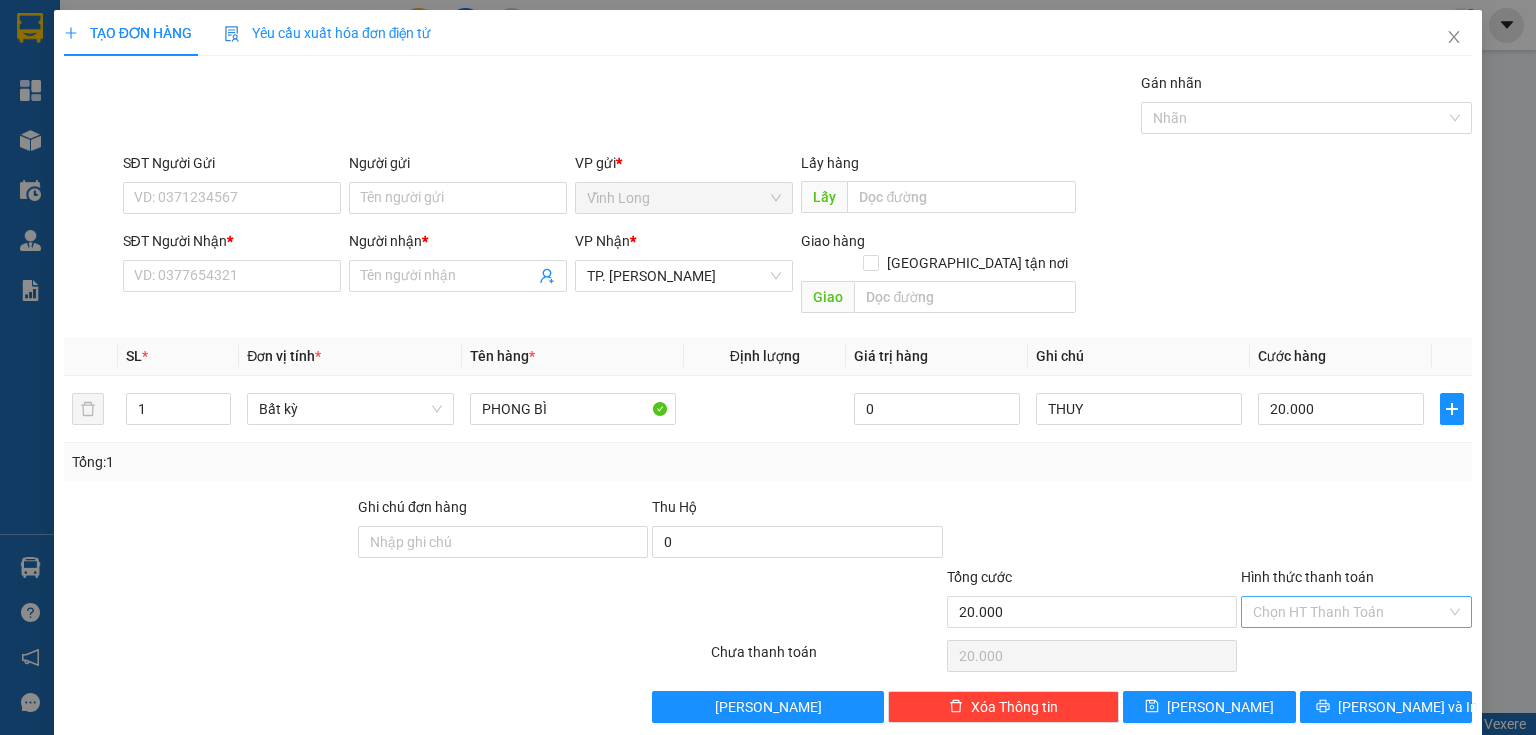 click on "Hình thức thanh toán" at bounding box center [1349, 612] 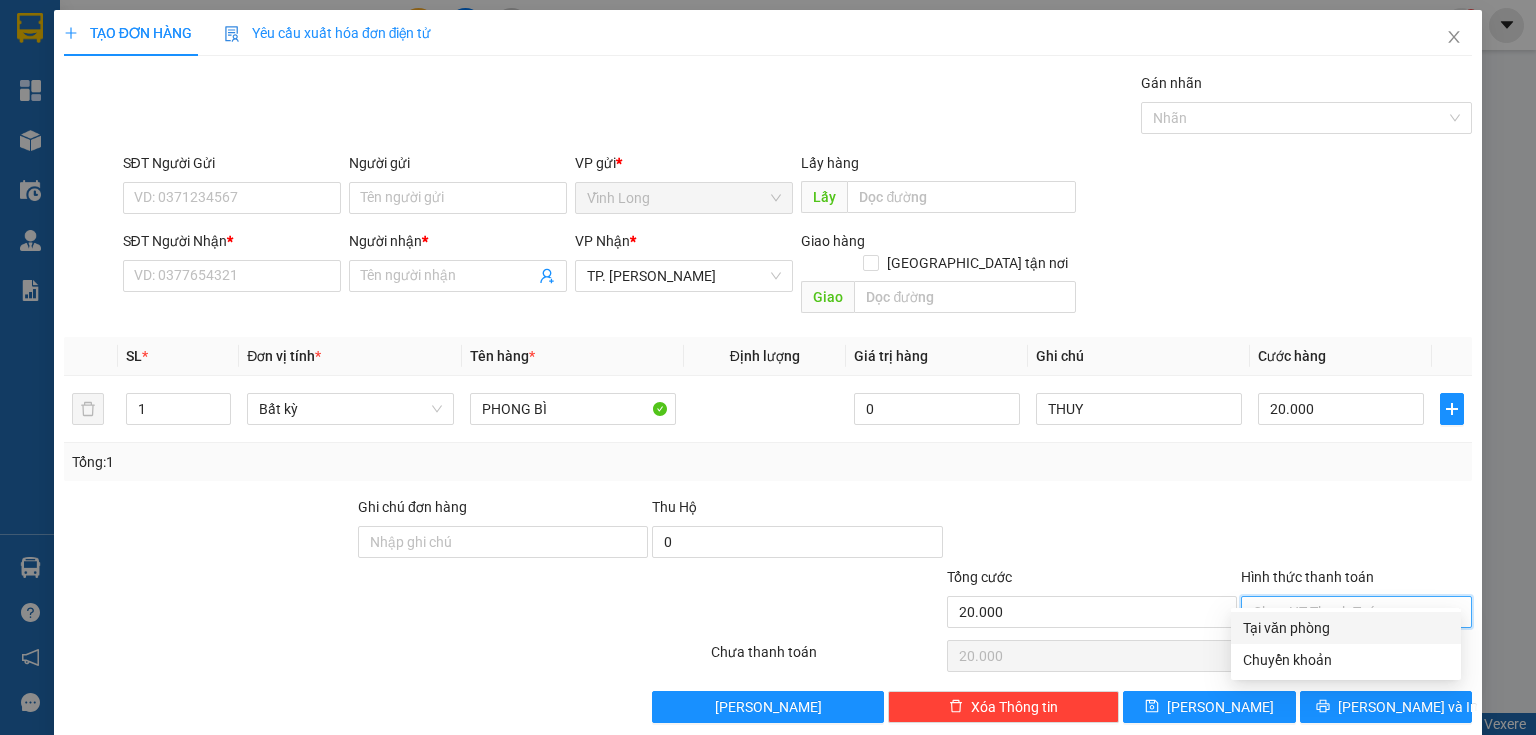 drag, startPoint x: 1292, startPoint y: 635, endPoint x: 1277, endPoint y: 632, distance: 15.297058 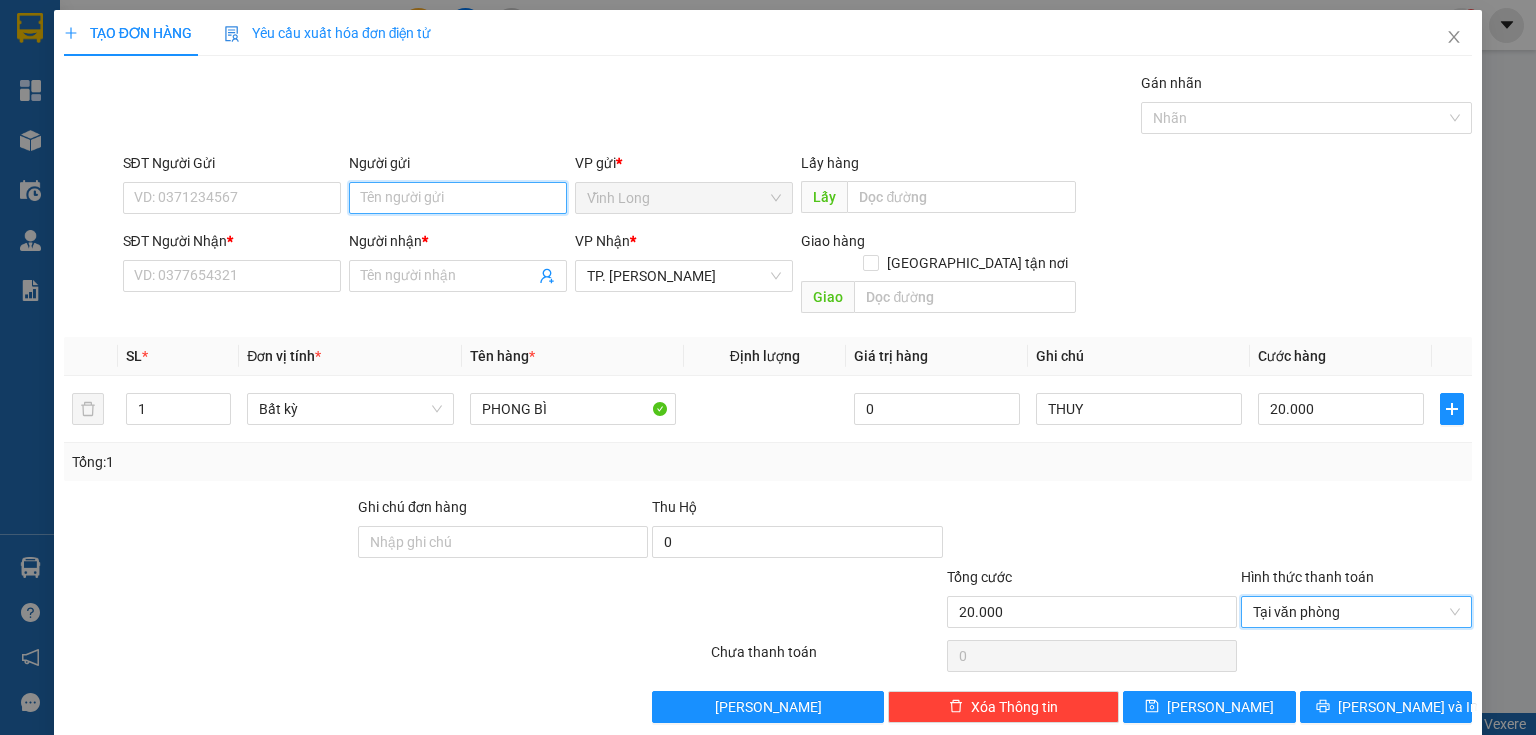 click on "Người gửi" at bounding box center (458, 198) 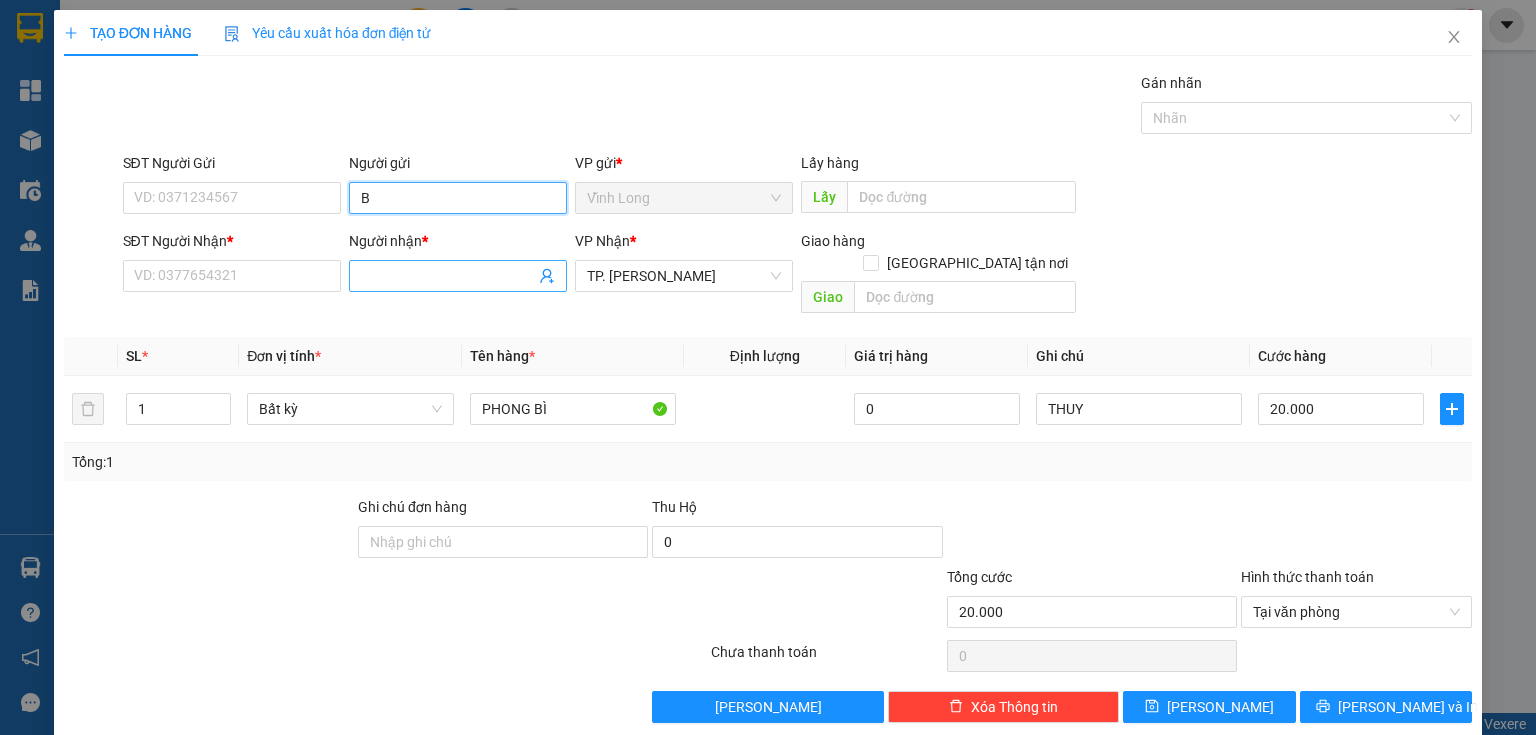 type on "BÁ" 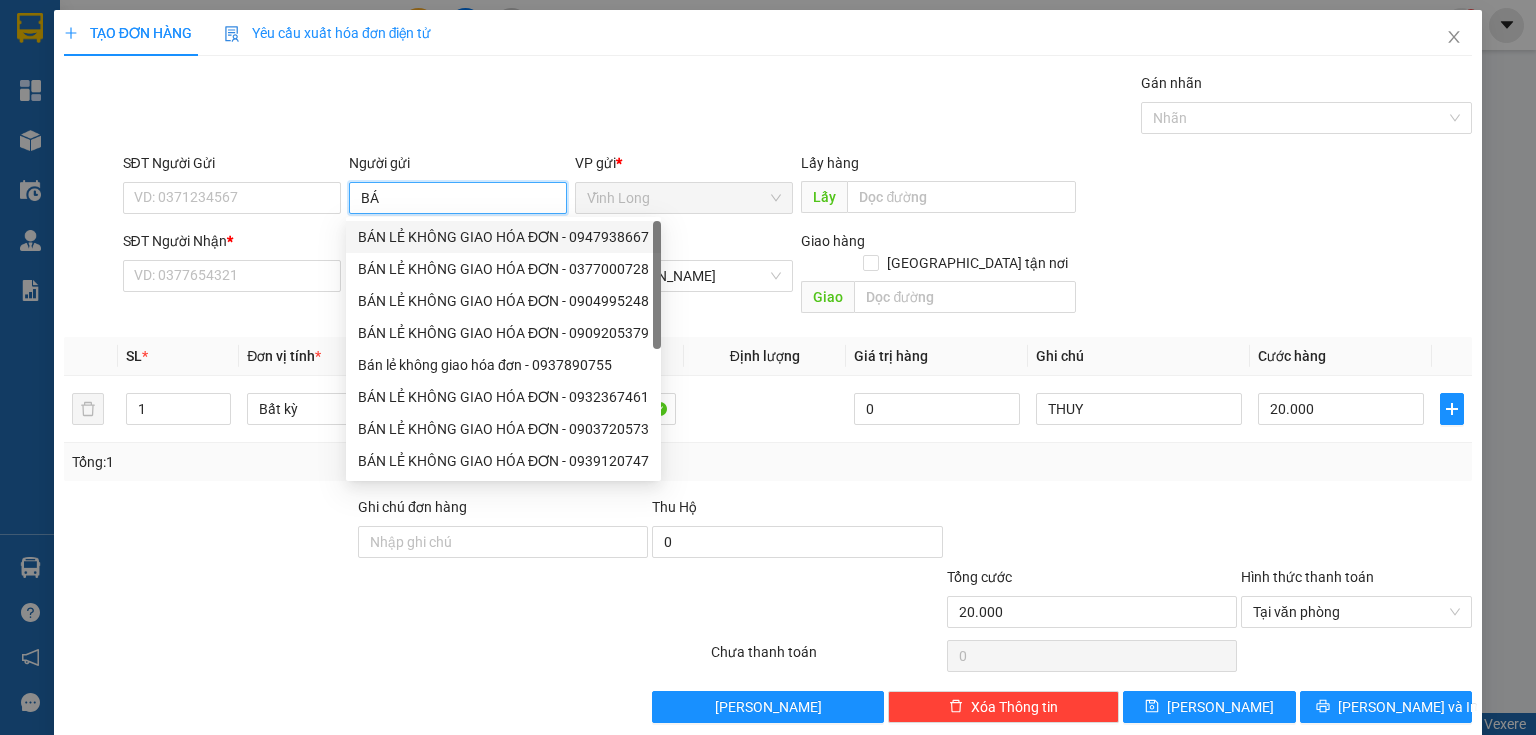 click on "BÁN LẺ KHÔNG GIAO HÓA ĐƠN - 0947938667" at bounding box center (503, 237) 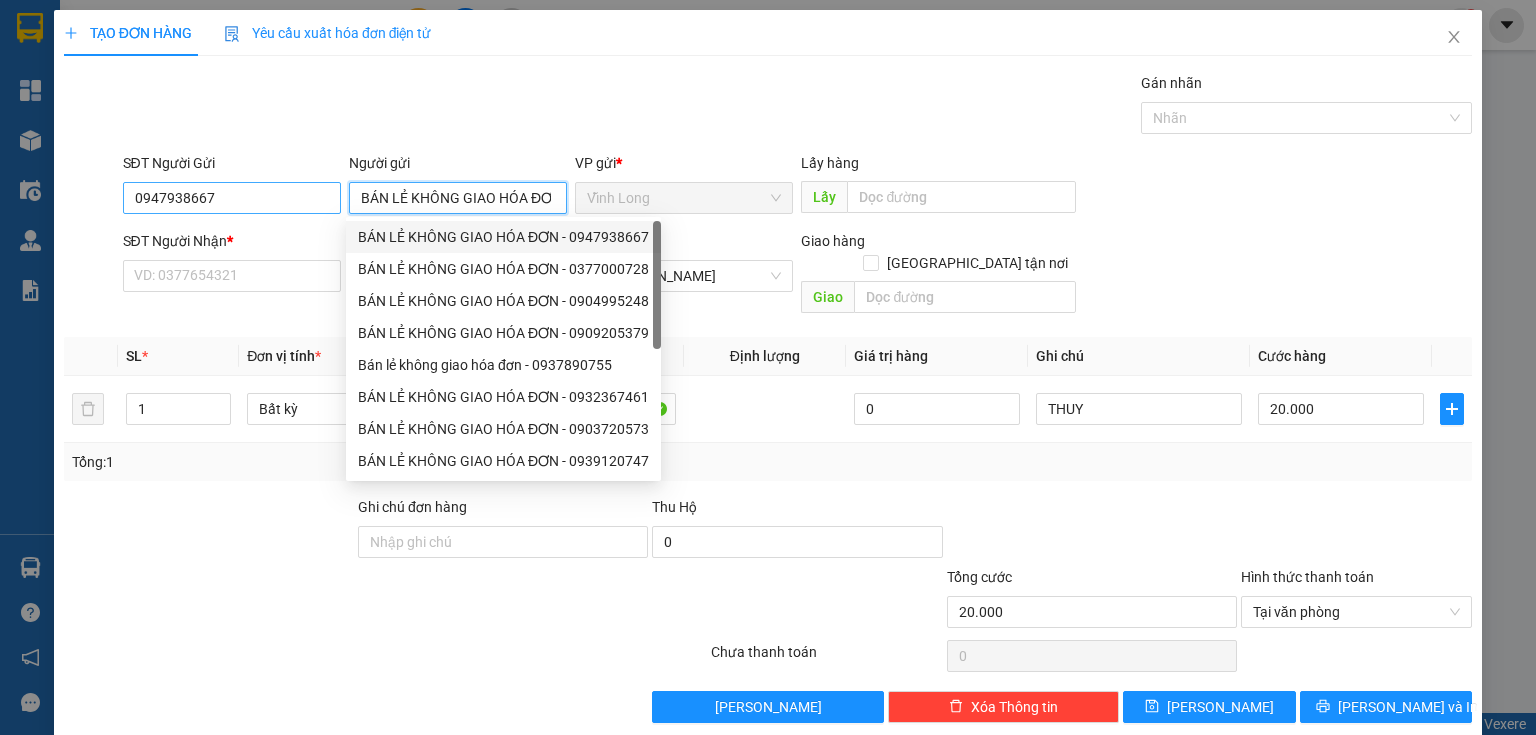 type on "BÁN LẺ KHÔNG GIAO HÓA ĐƠN" 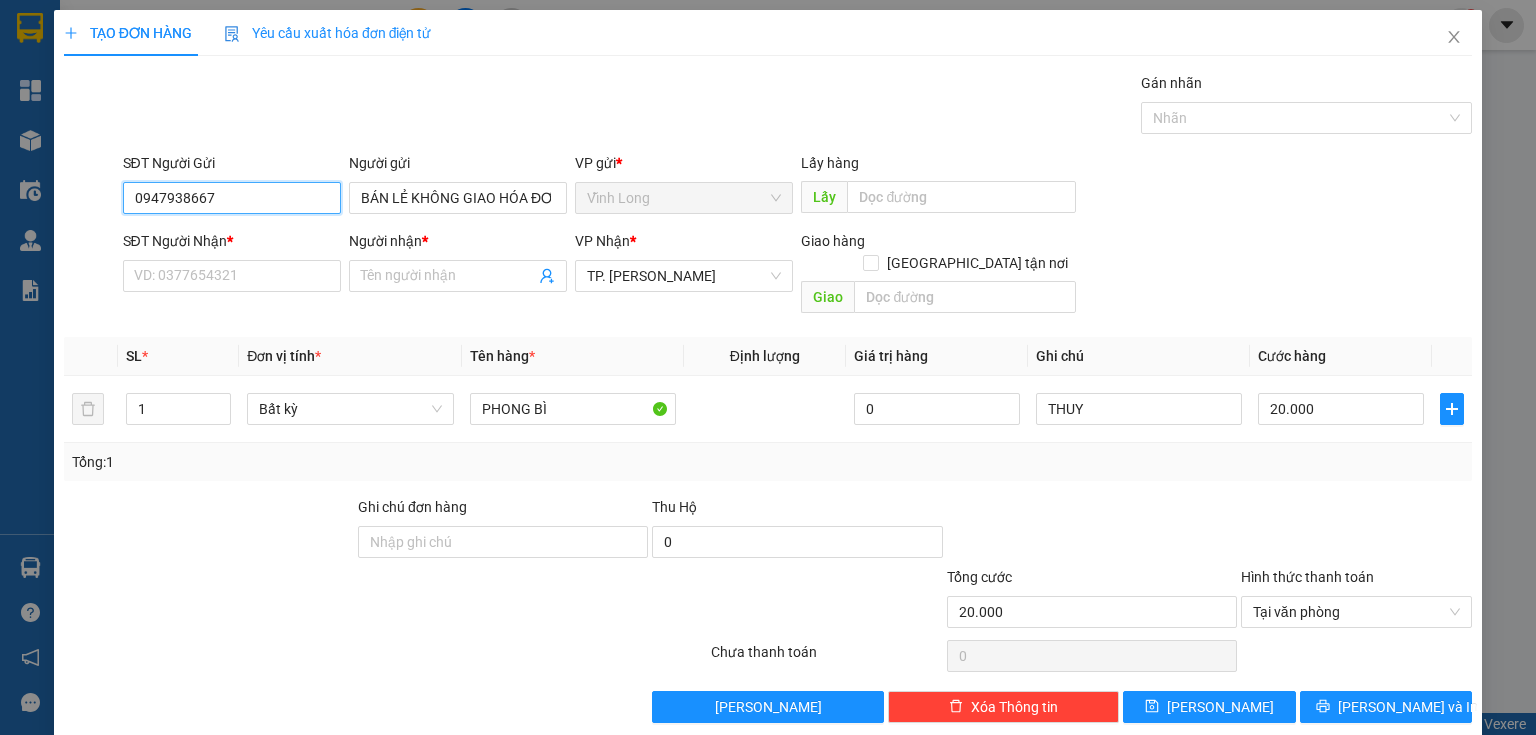 drag, startPoint x: 263, startPoint y: 196, endPoint x: 0, endPoint y: 222, distance: 264.28204 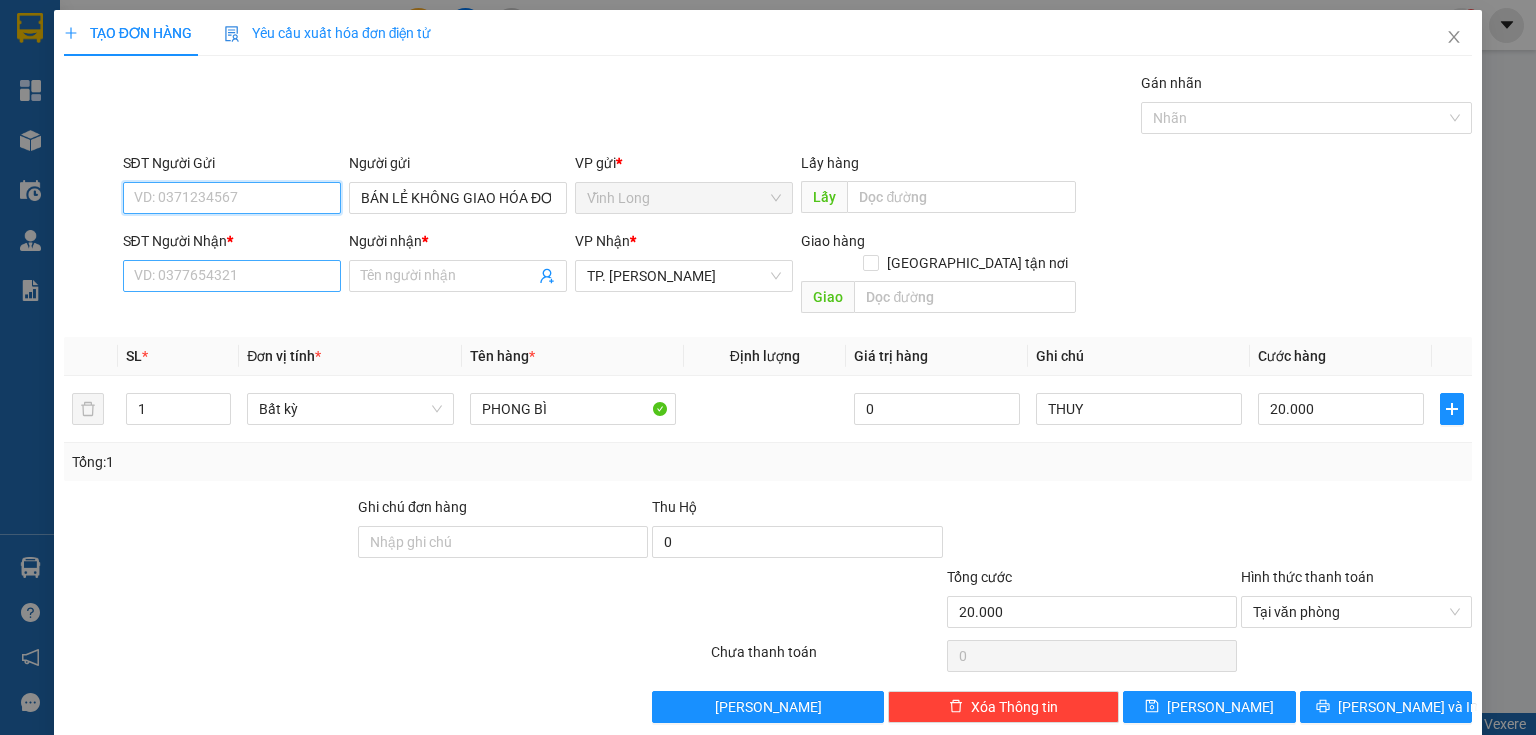 type 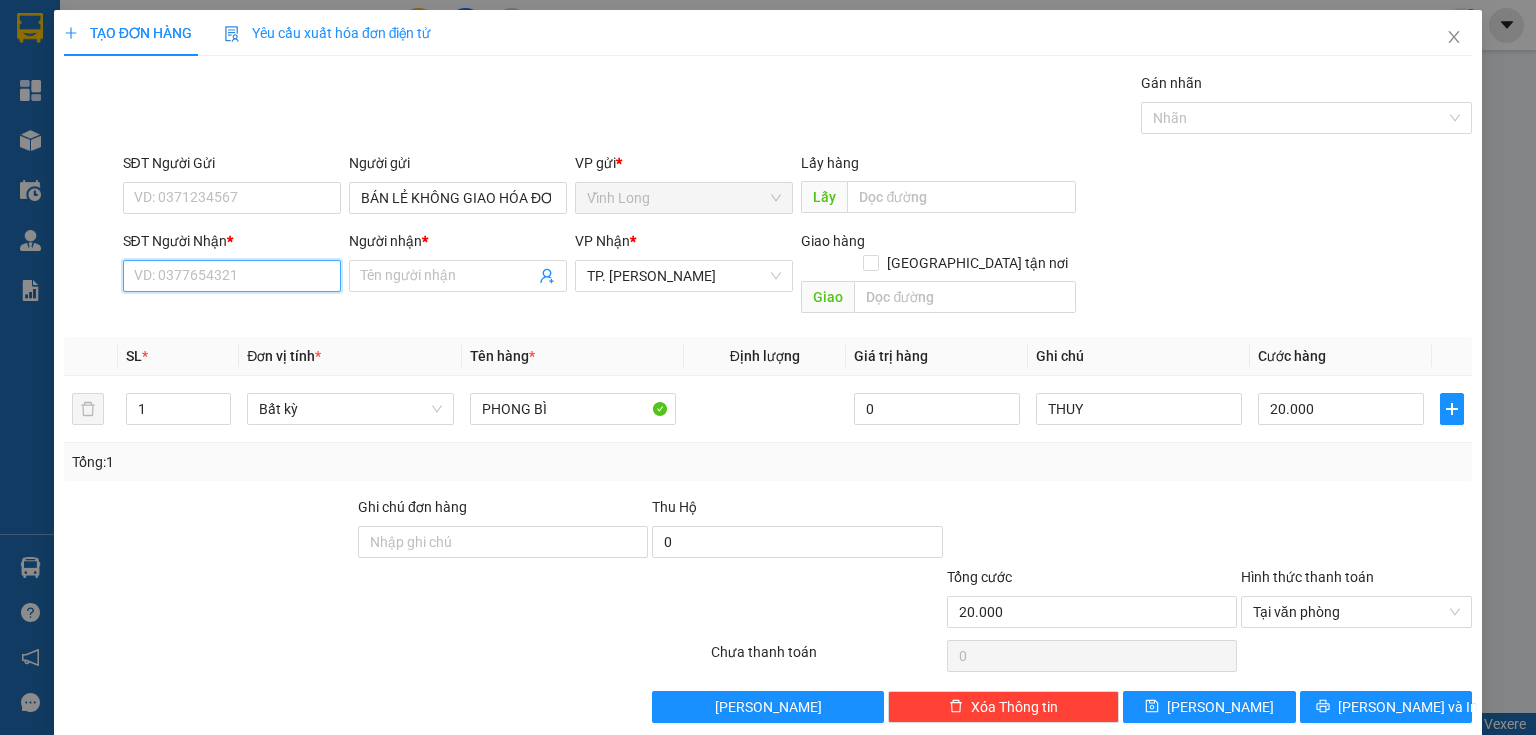 click on "SĐT Người Nhận  *" at bounding box center [232, 276] 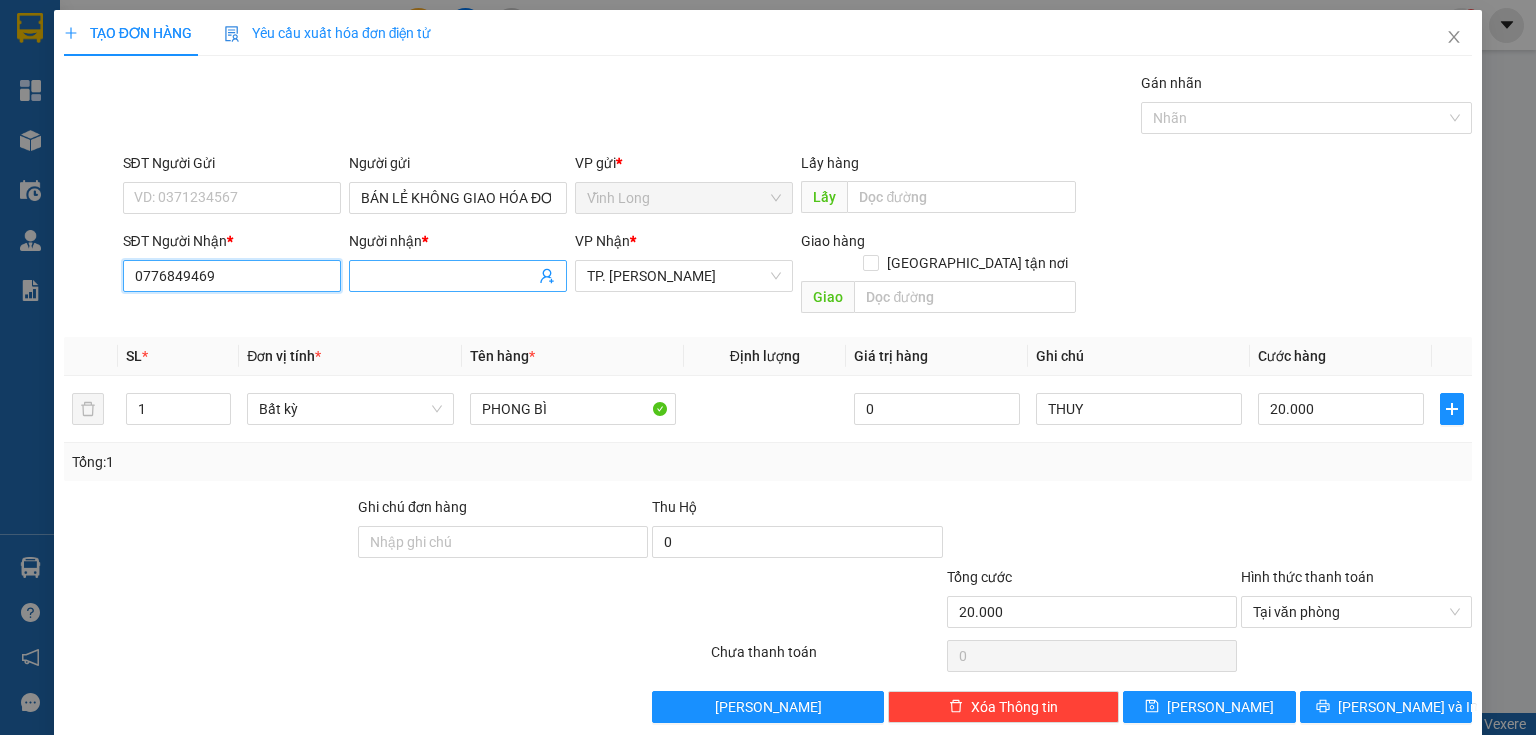 type on "0776849469" 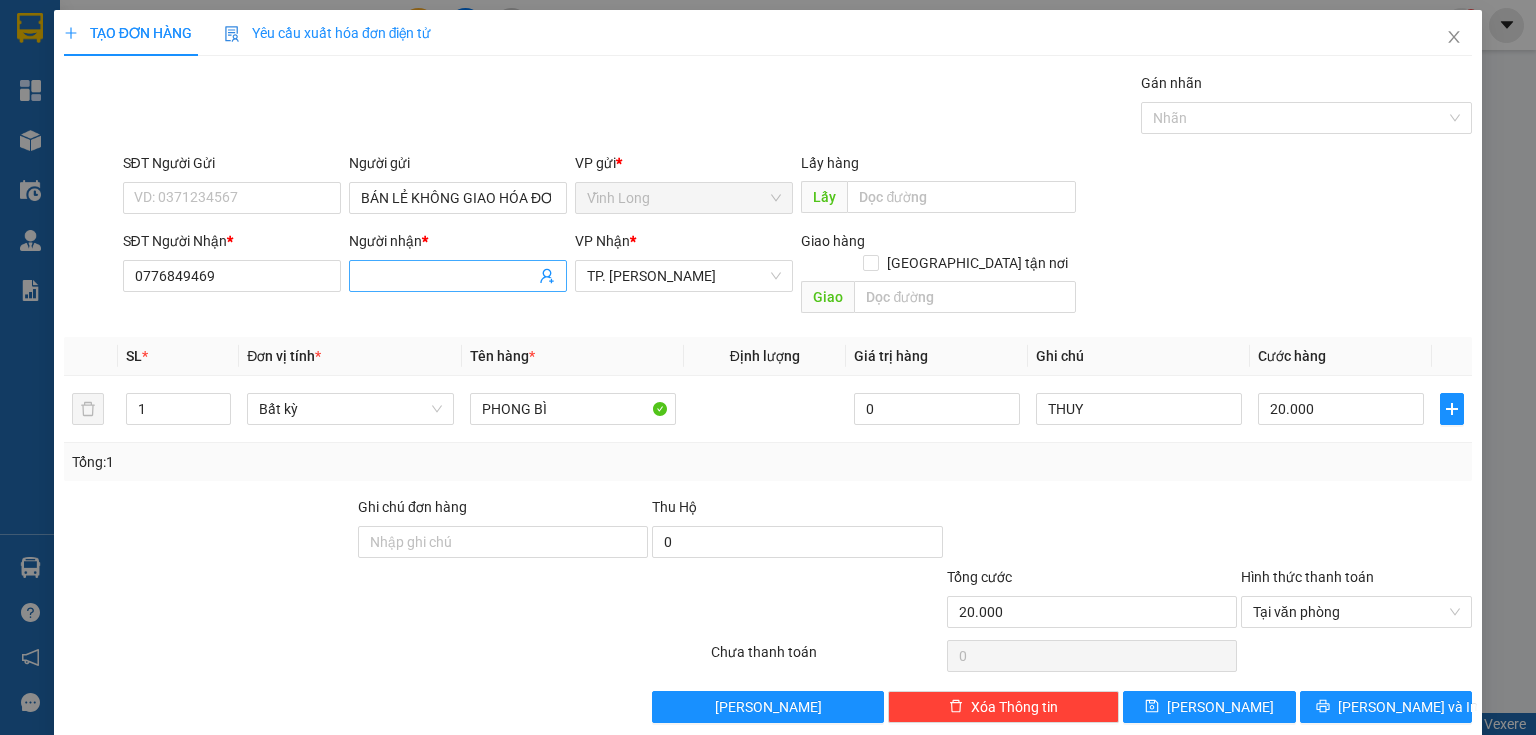 click on "Người nhận  *" at bounding box center (448, 276) 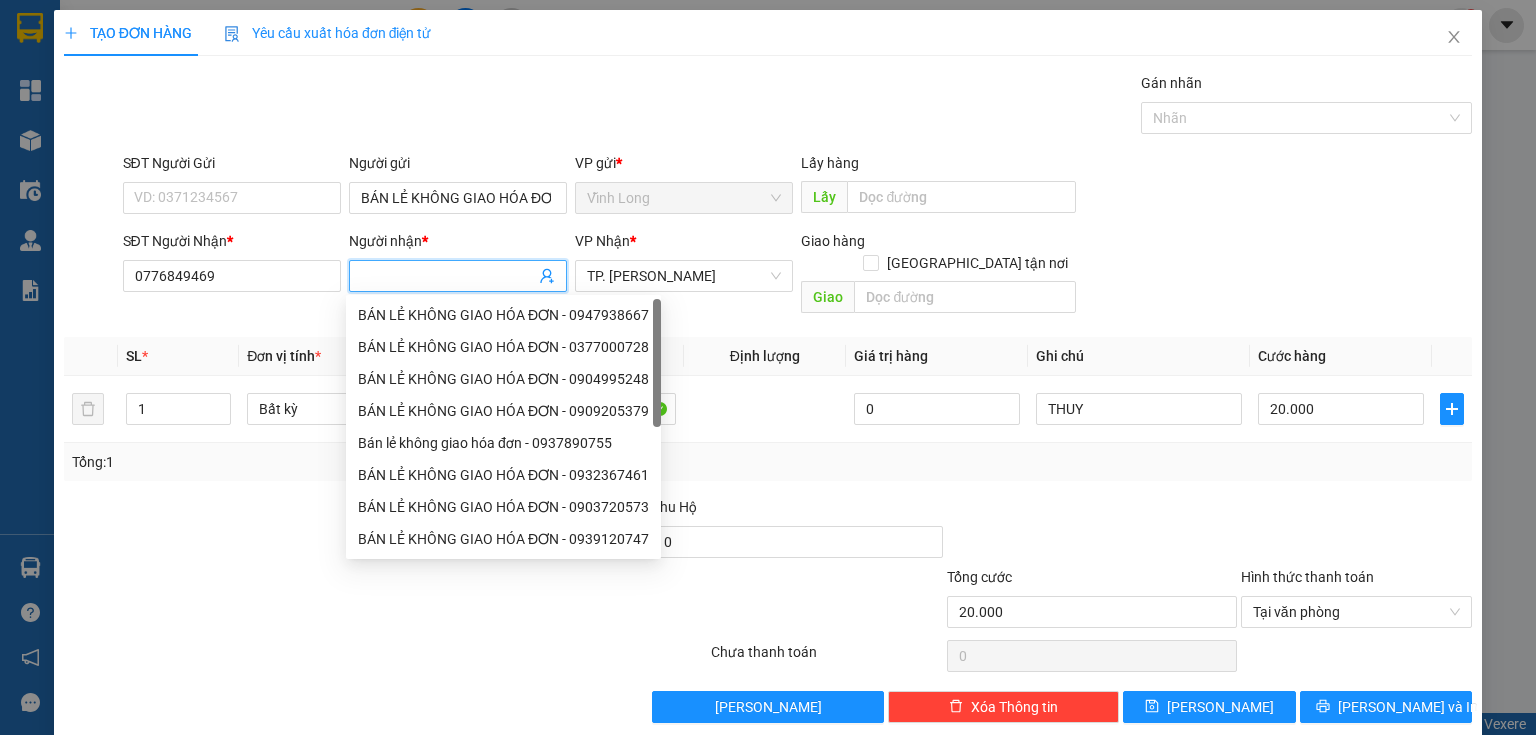 type on "D" 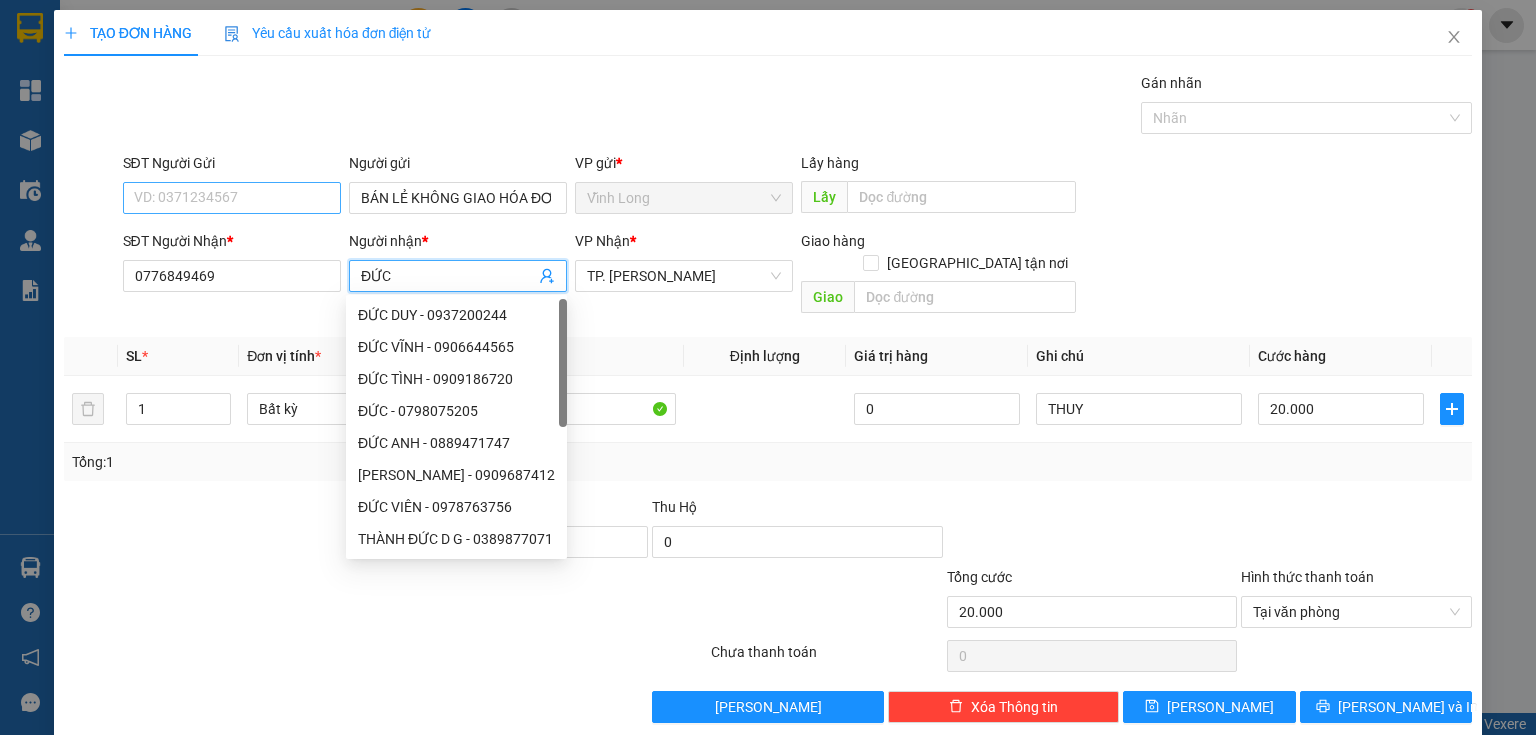 type on "ĐỨC" 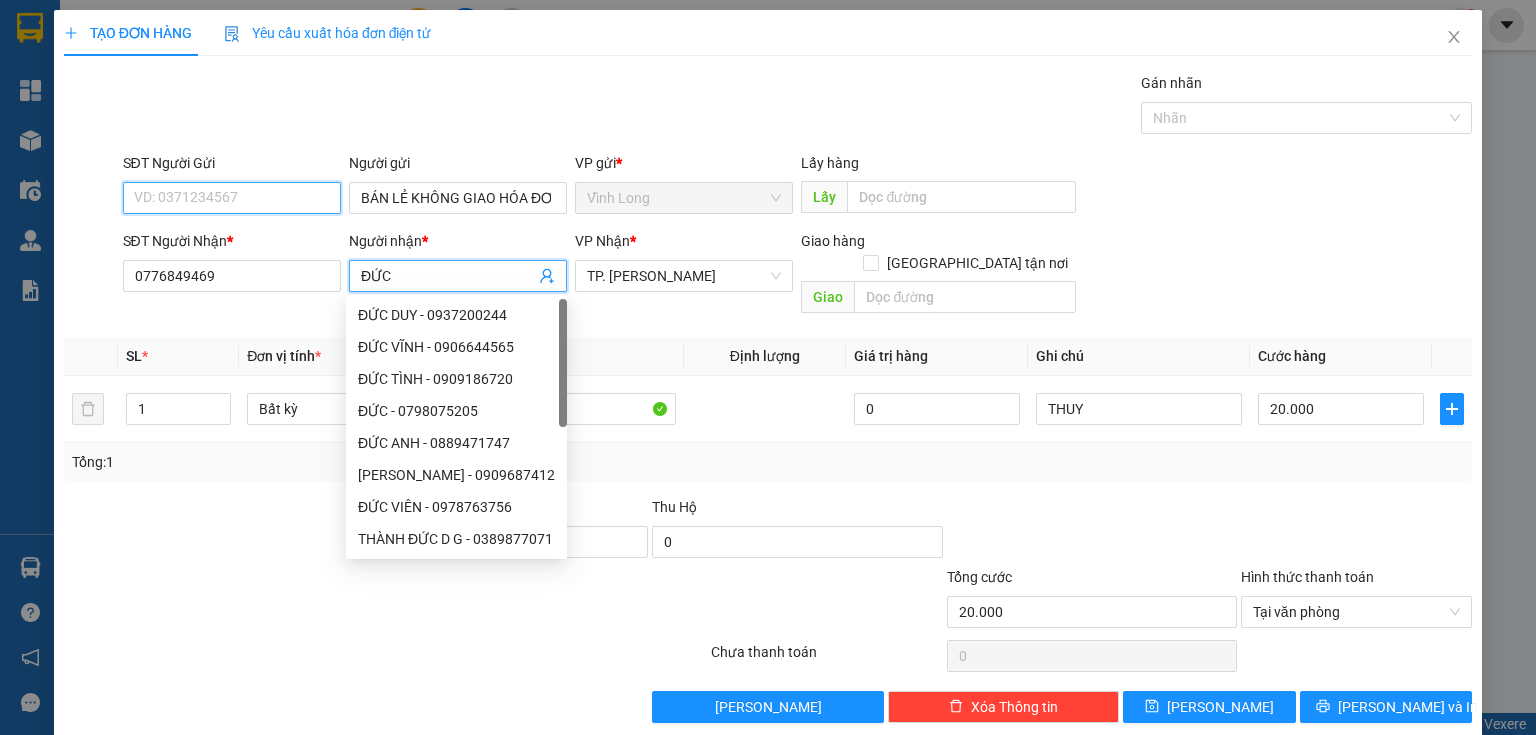 click on "SĐT Người Gửi" at bounding box center [232, 198] 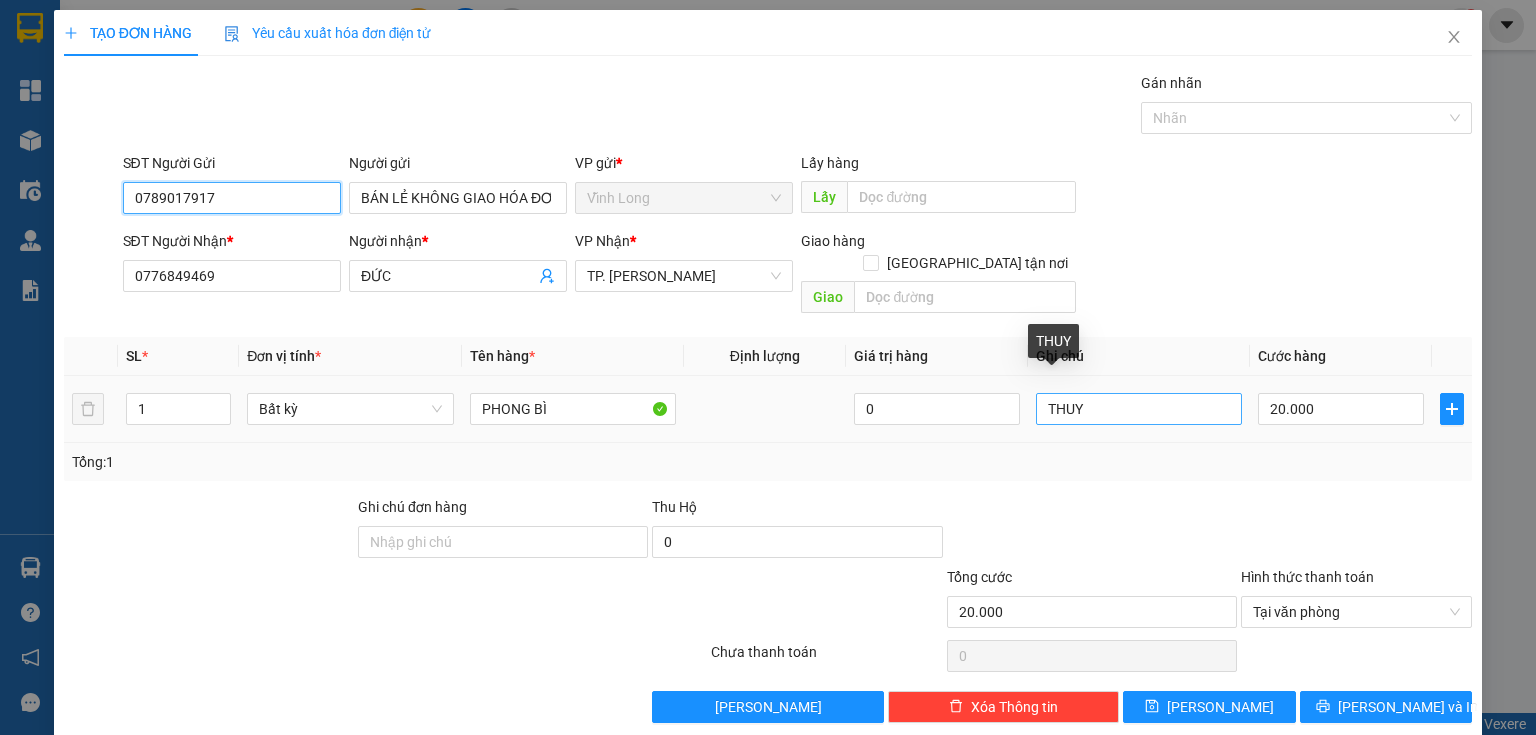 type on "0789017917" 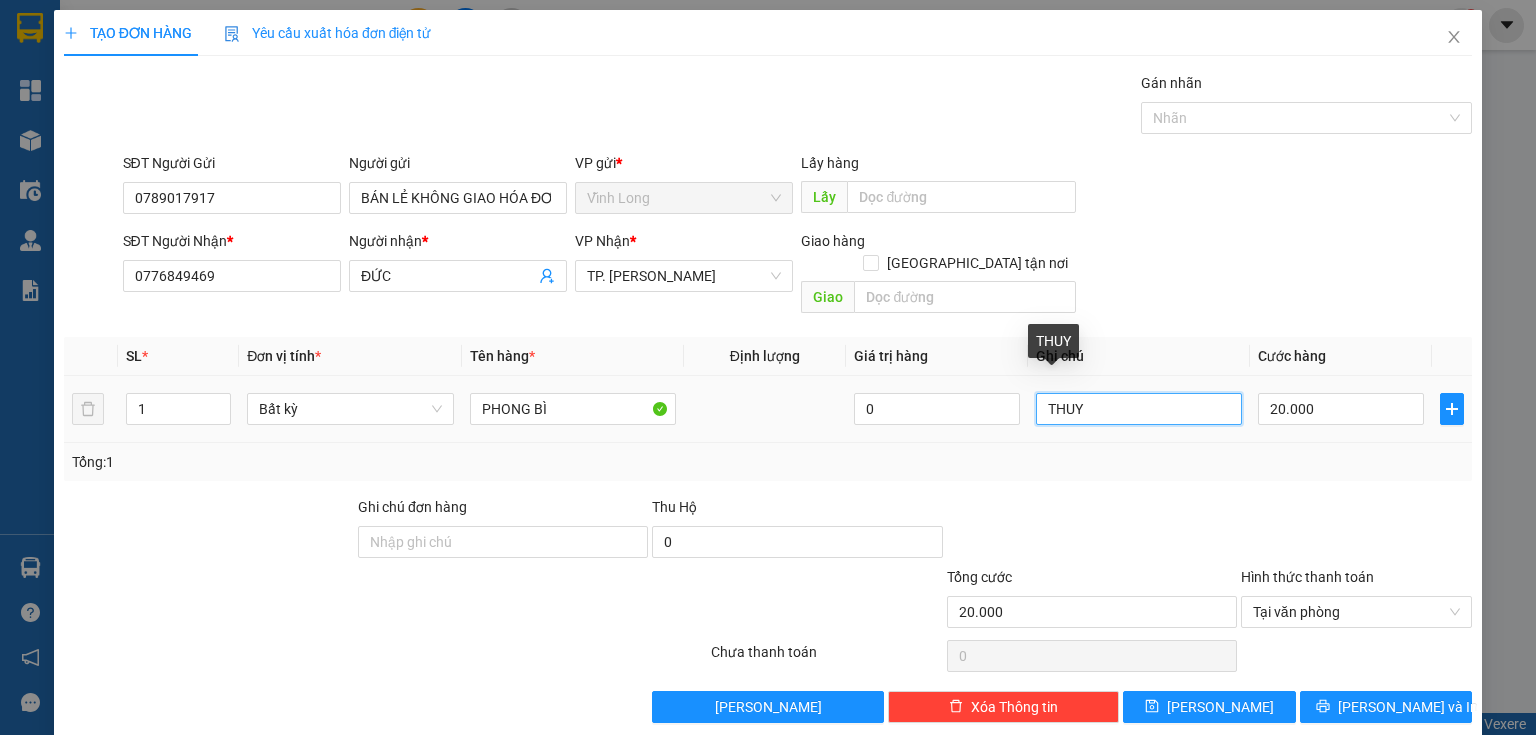 click on "THUY" at bounding box center (1139, 409) 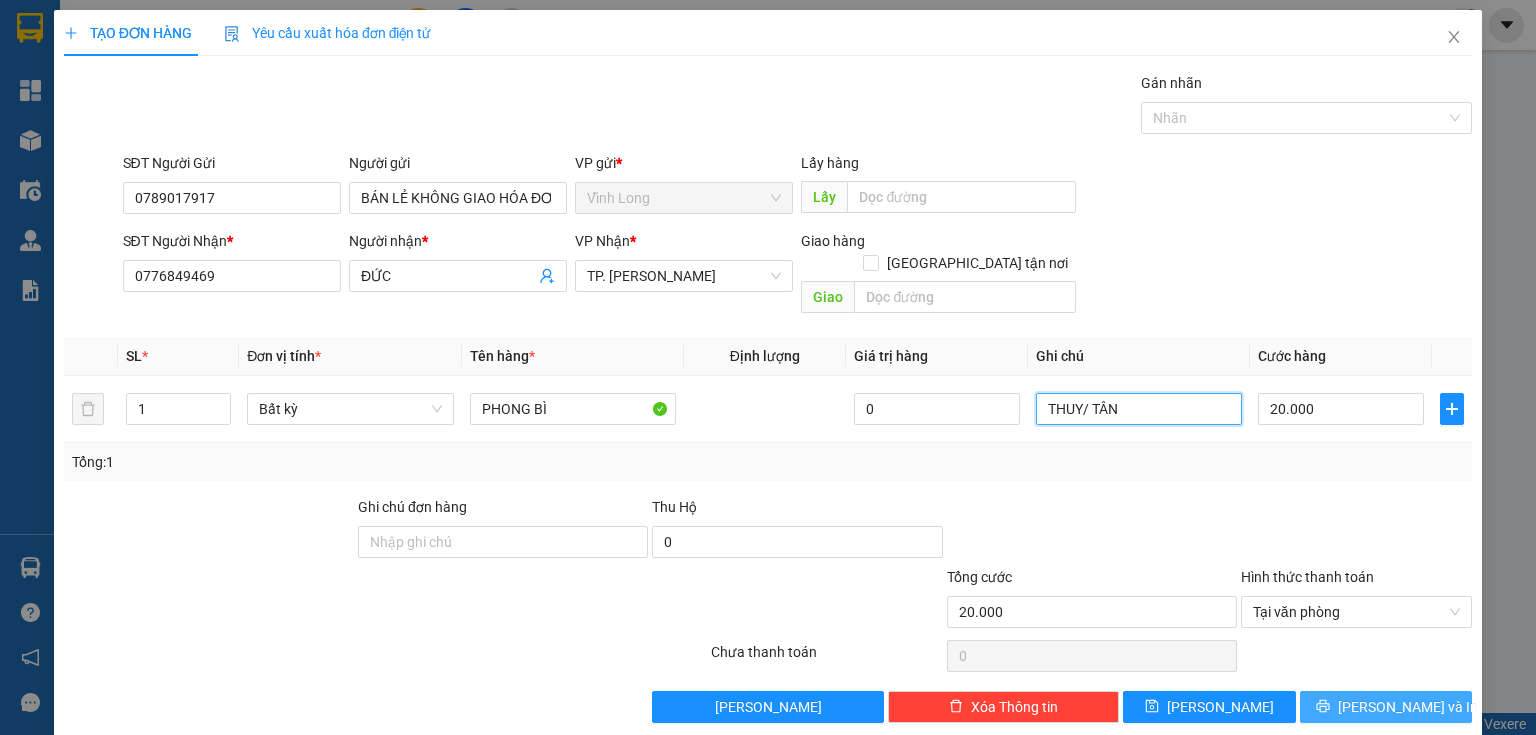 type on "THUY/ TÂN" 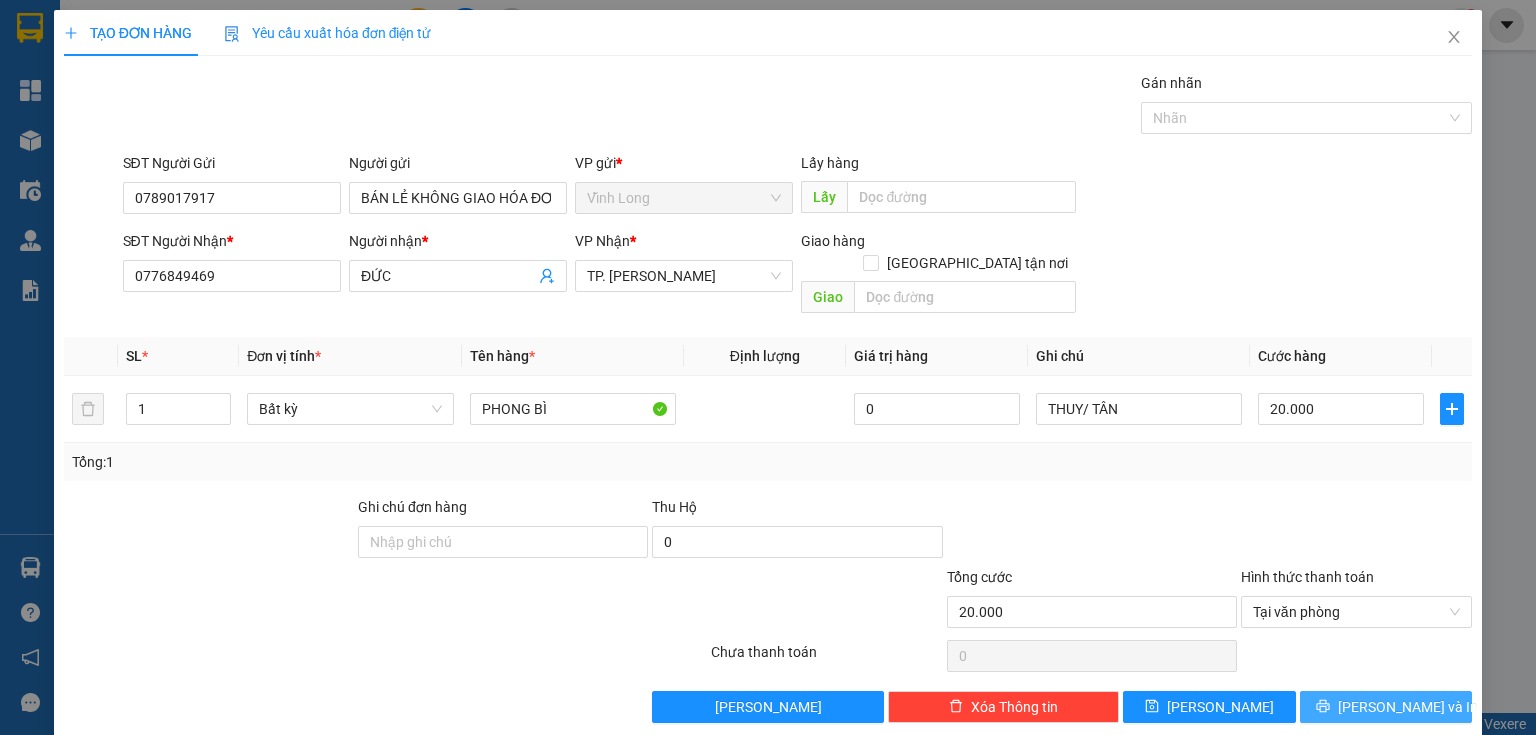 click on "Lưu và In" at bounding box center [1408, 707] 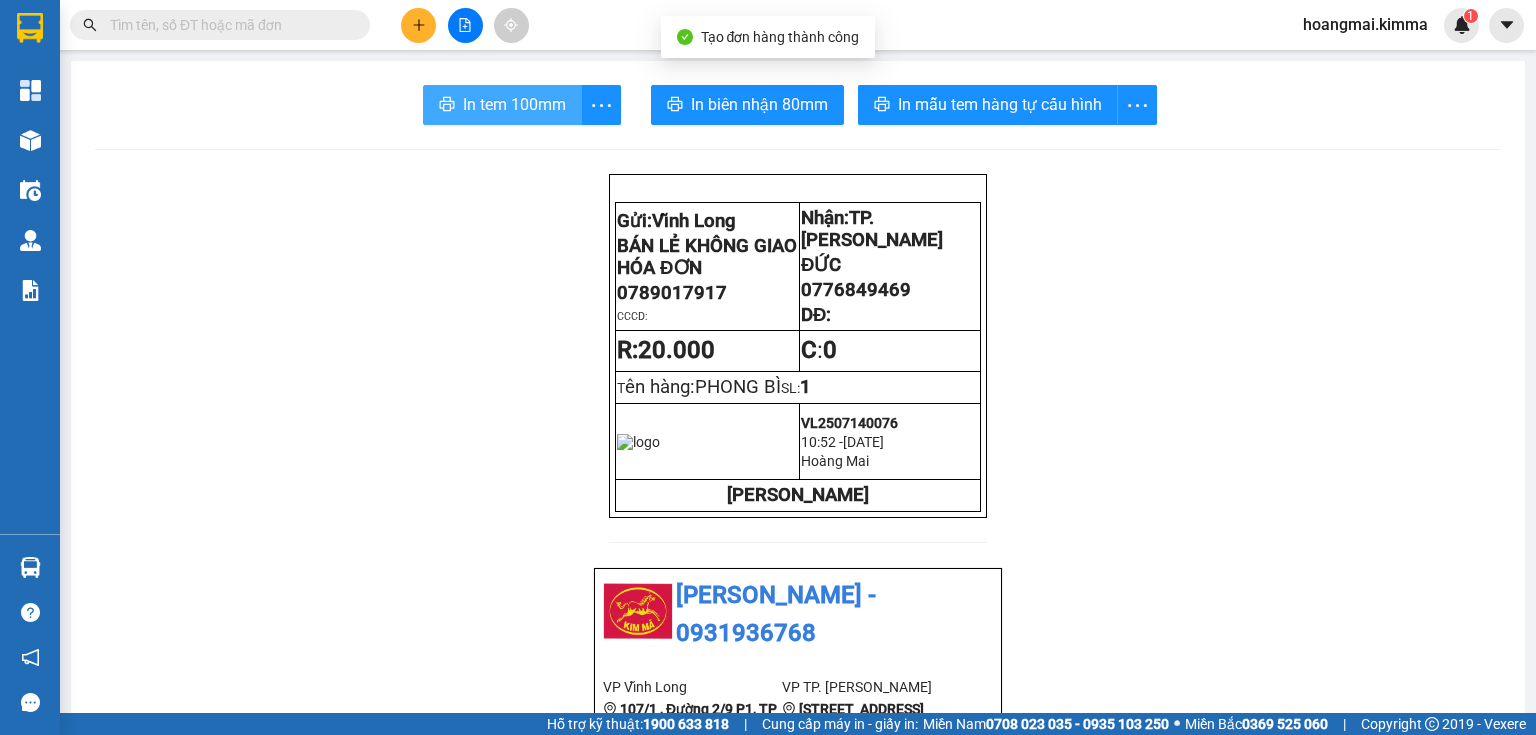 click 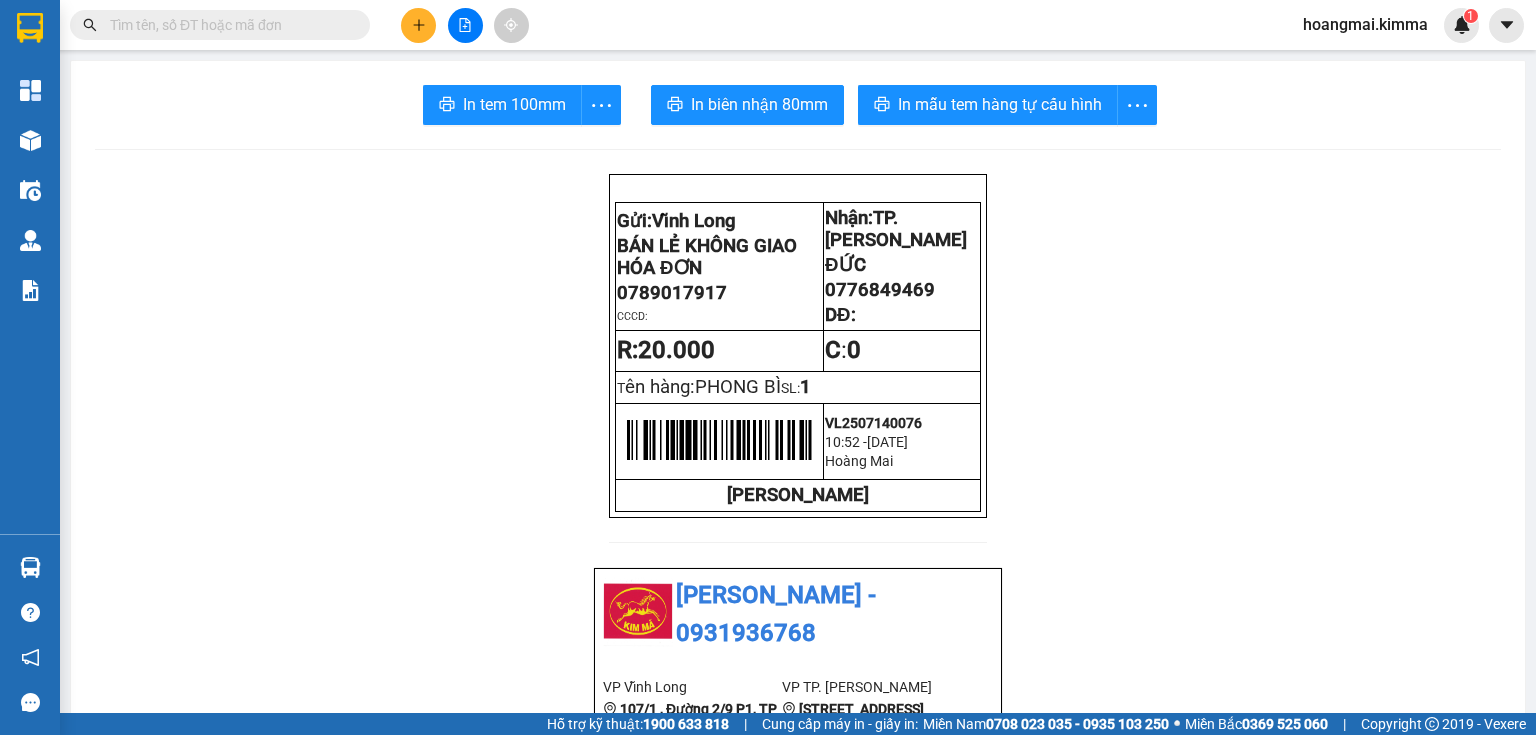 scroll, scrollTop: 120, scrollLeft: 0, axis: vertical 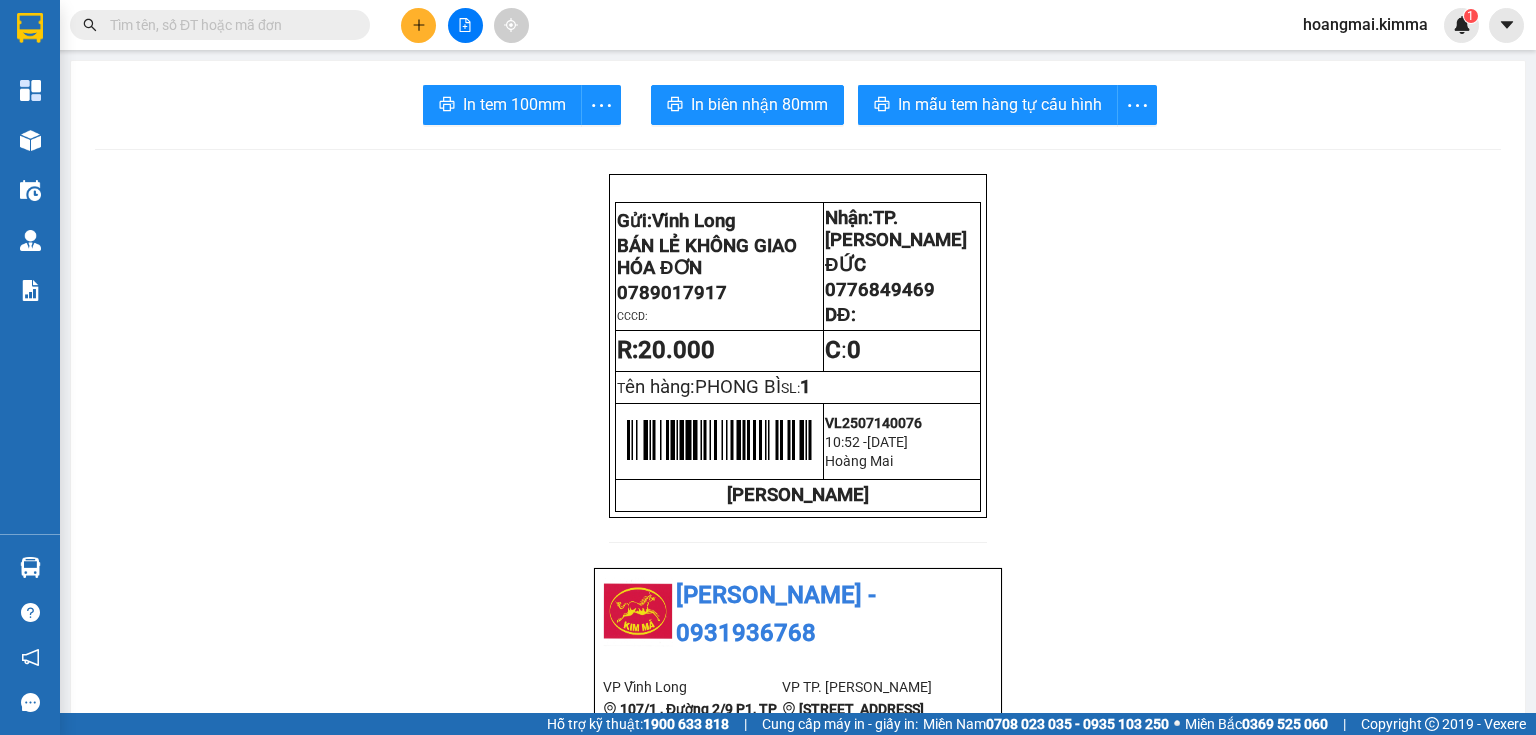 click 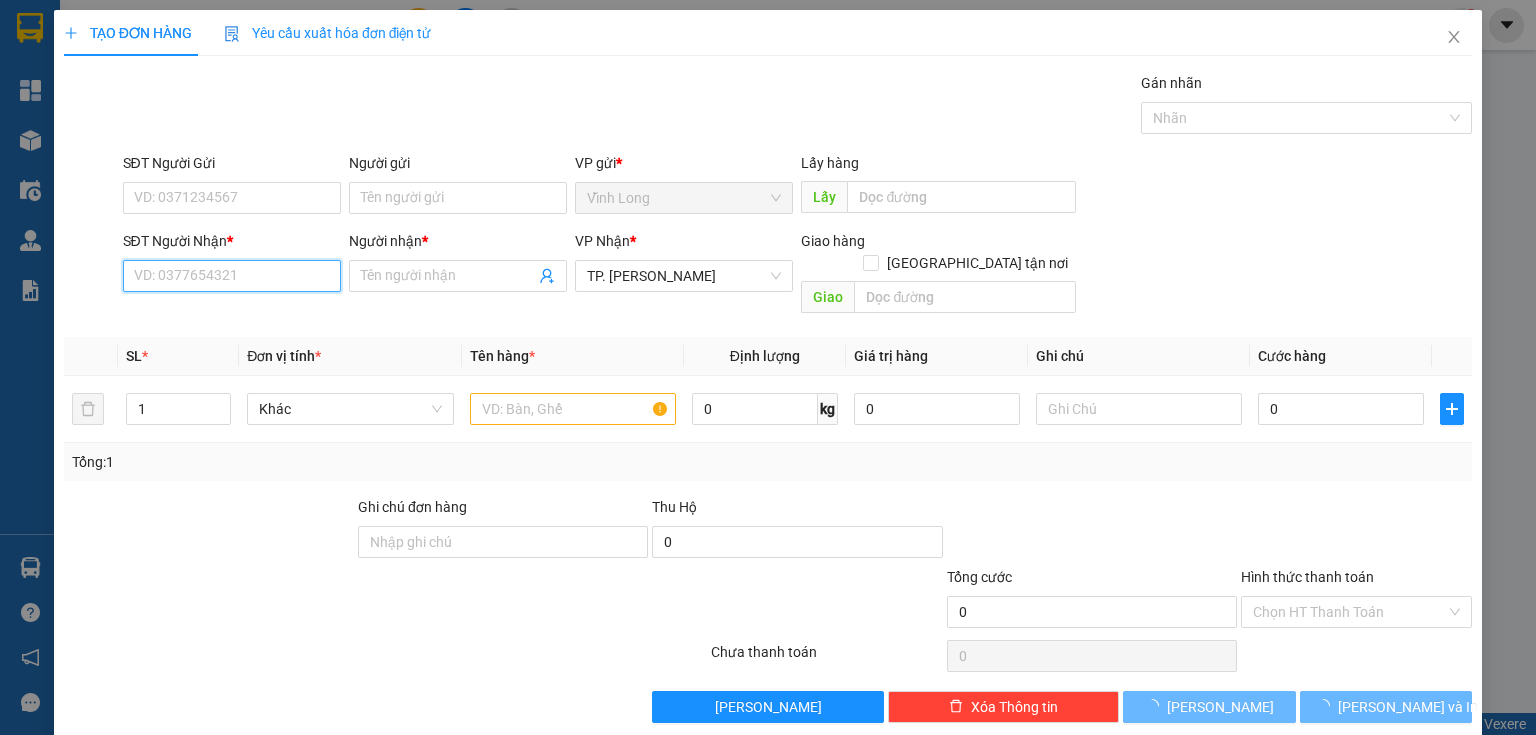 click on "SĐT Người Nhận  *" at bounding box center (232, 276) 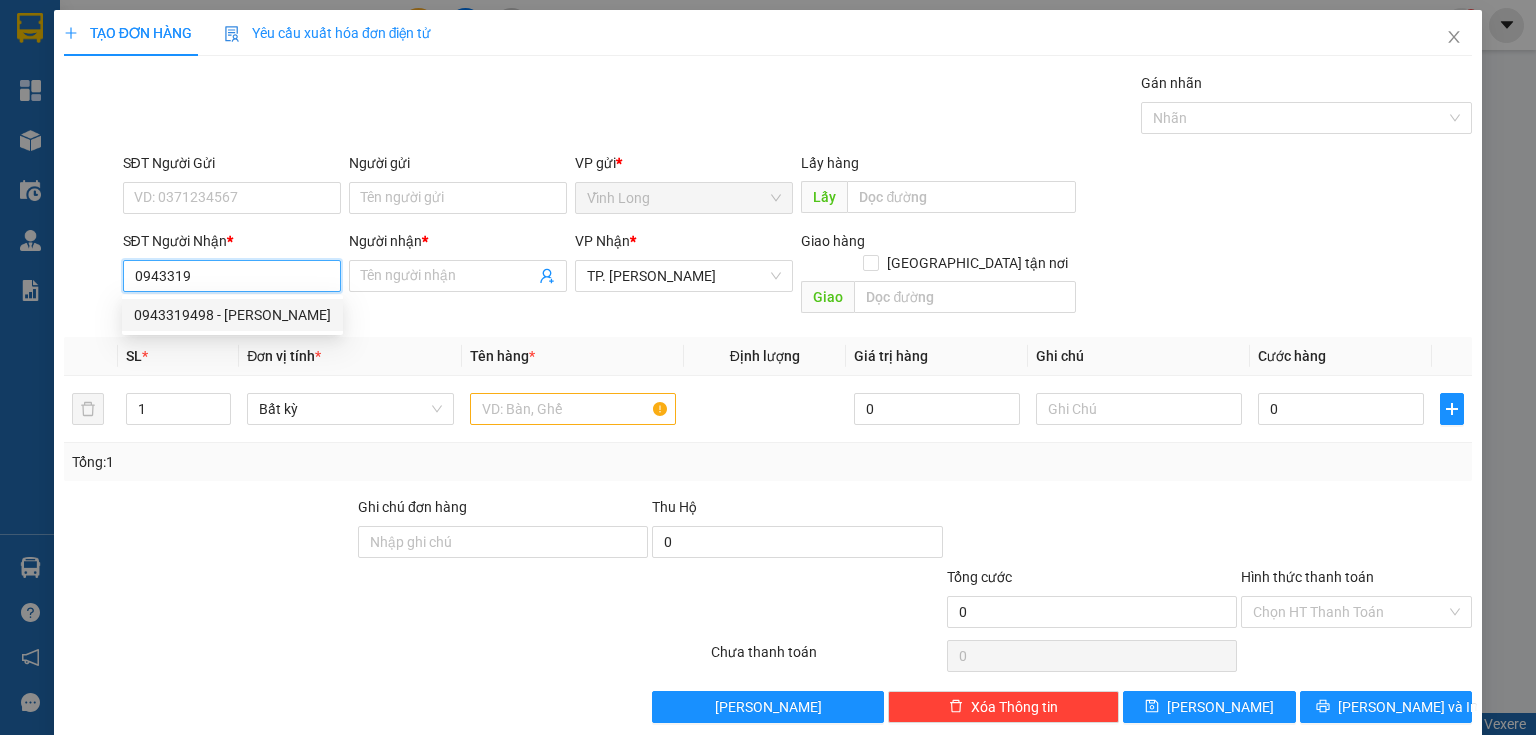 click on "0943319498 - BÍCH NGỌC" at bounding box center [232, 315] 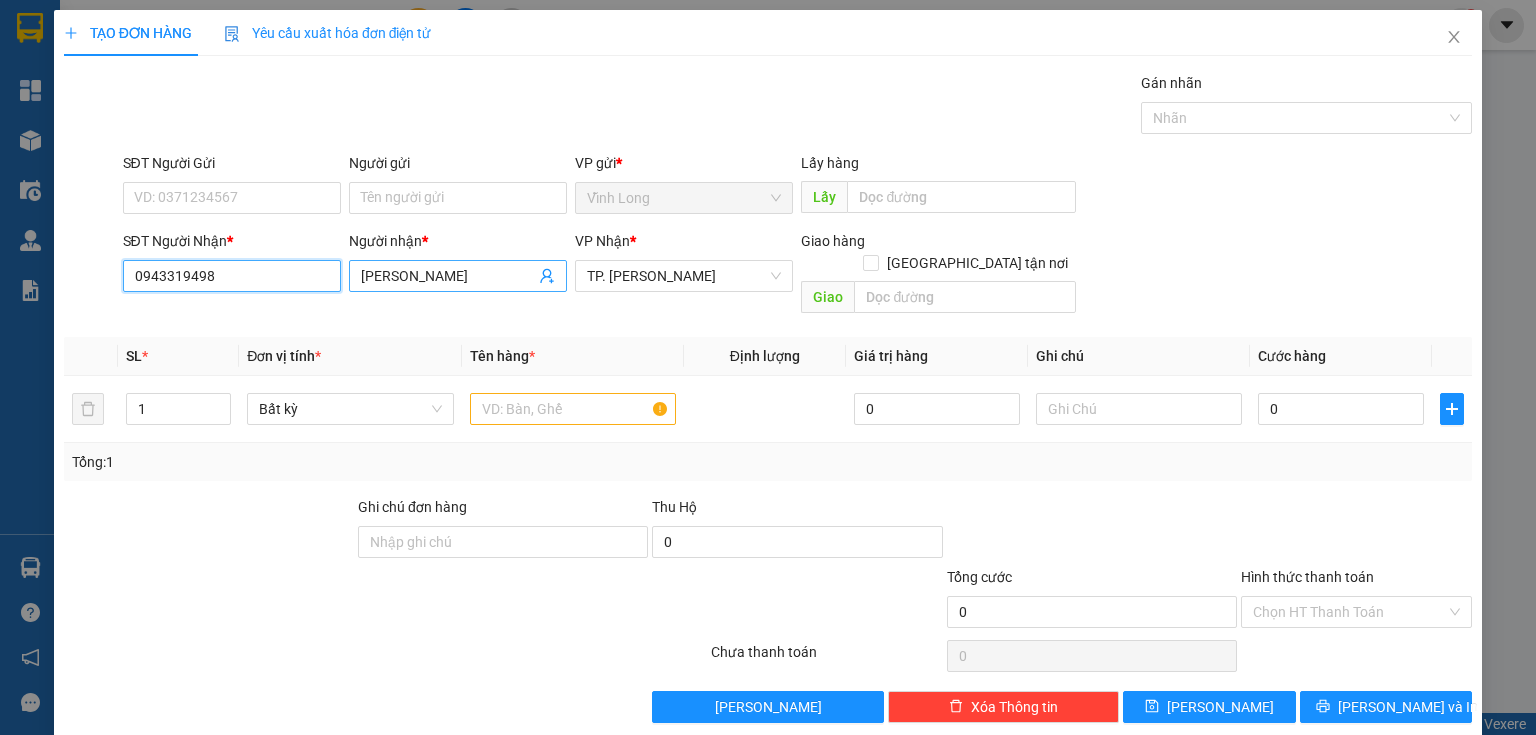 type on "0943319498" 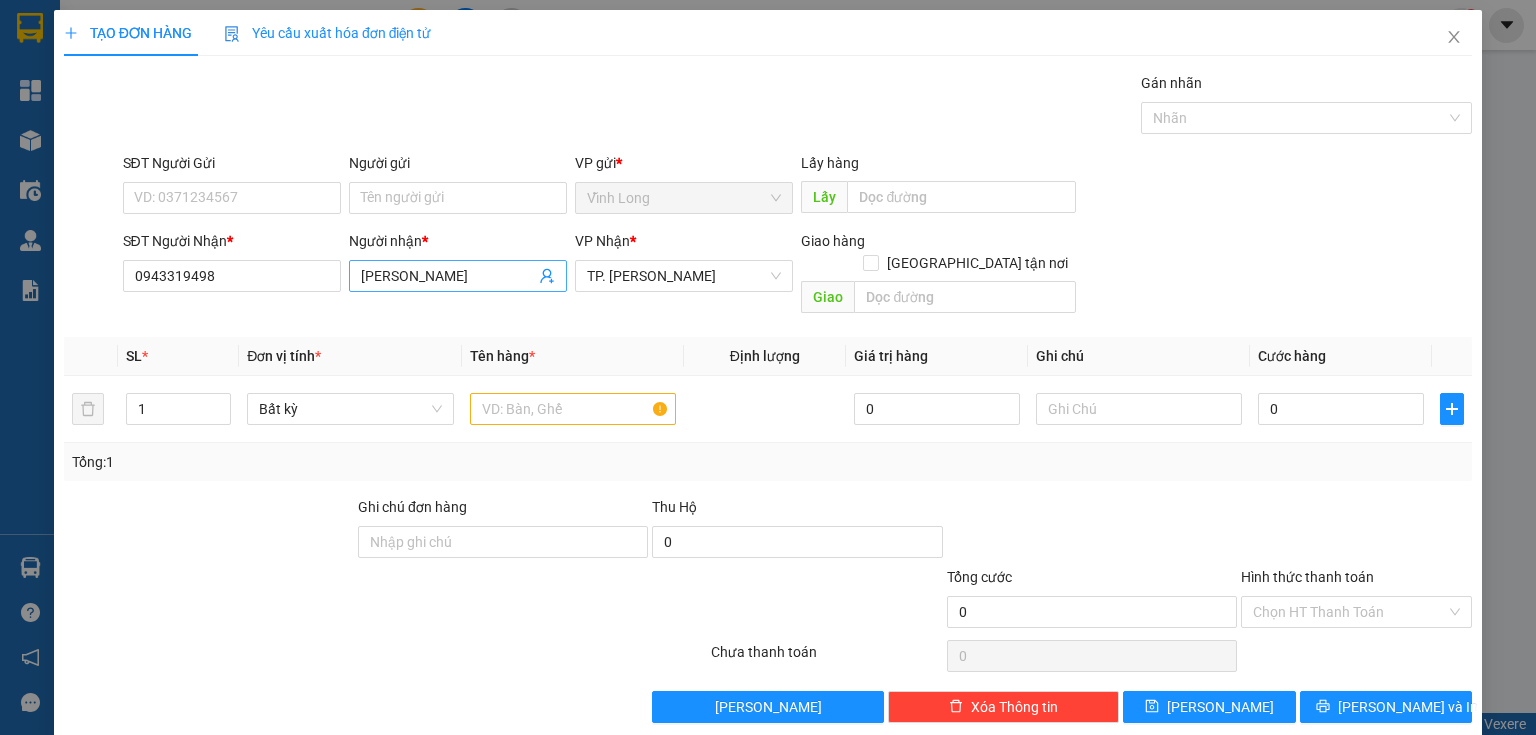 click on "BÍCH NGỌC" at bounding box center (448, 276) 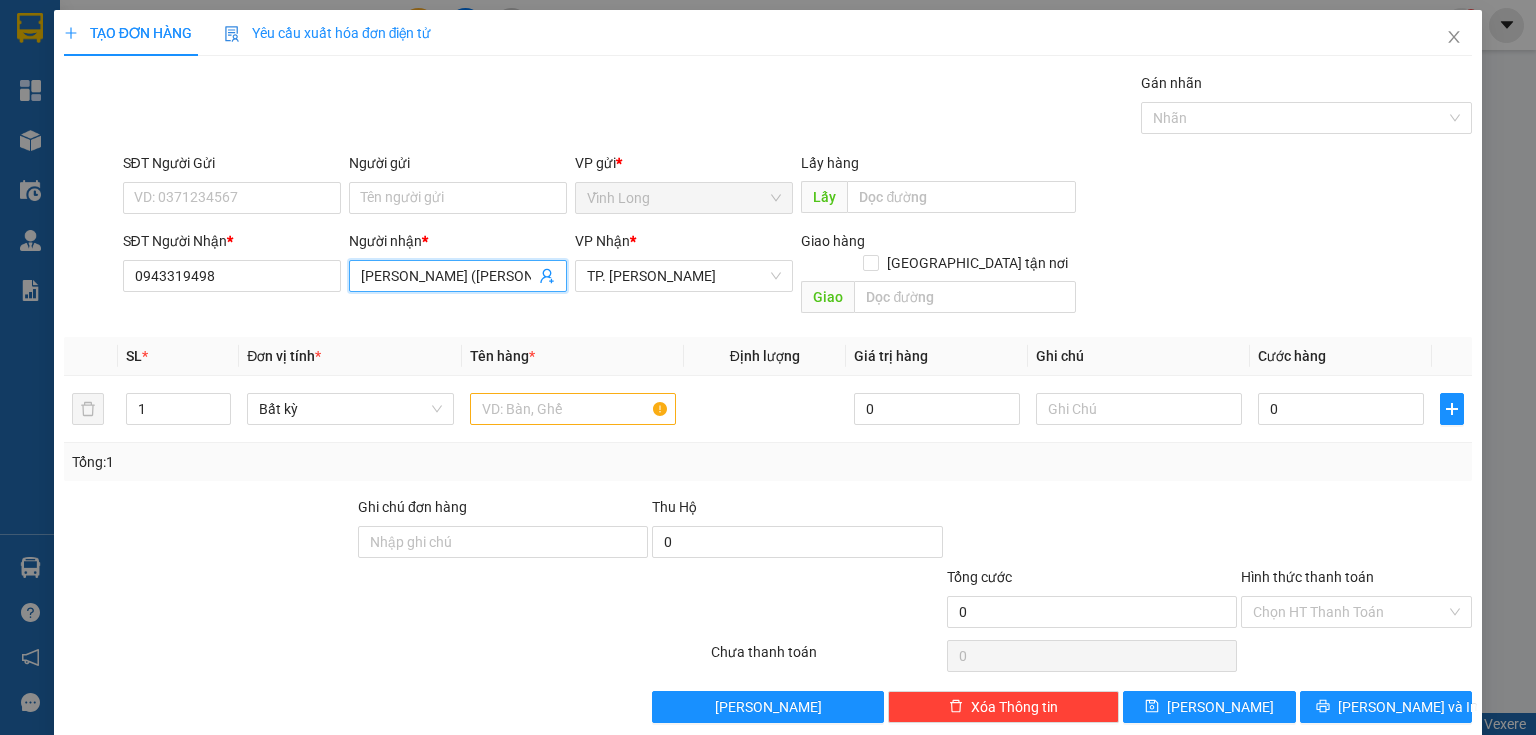 click on "BÉ RI (BÍCH NGỌC" at bounding box center [448, 276] 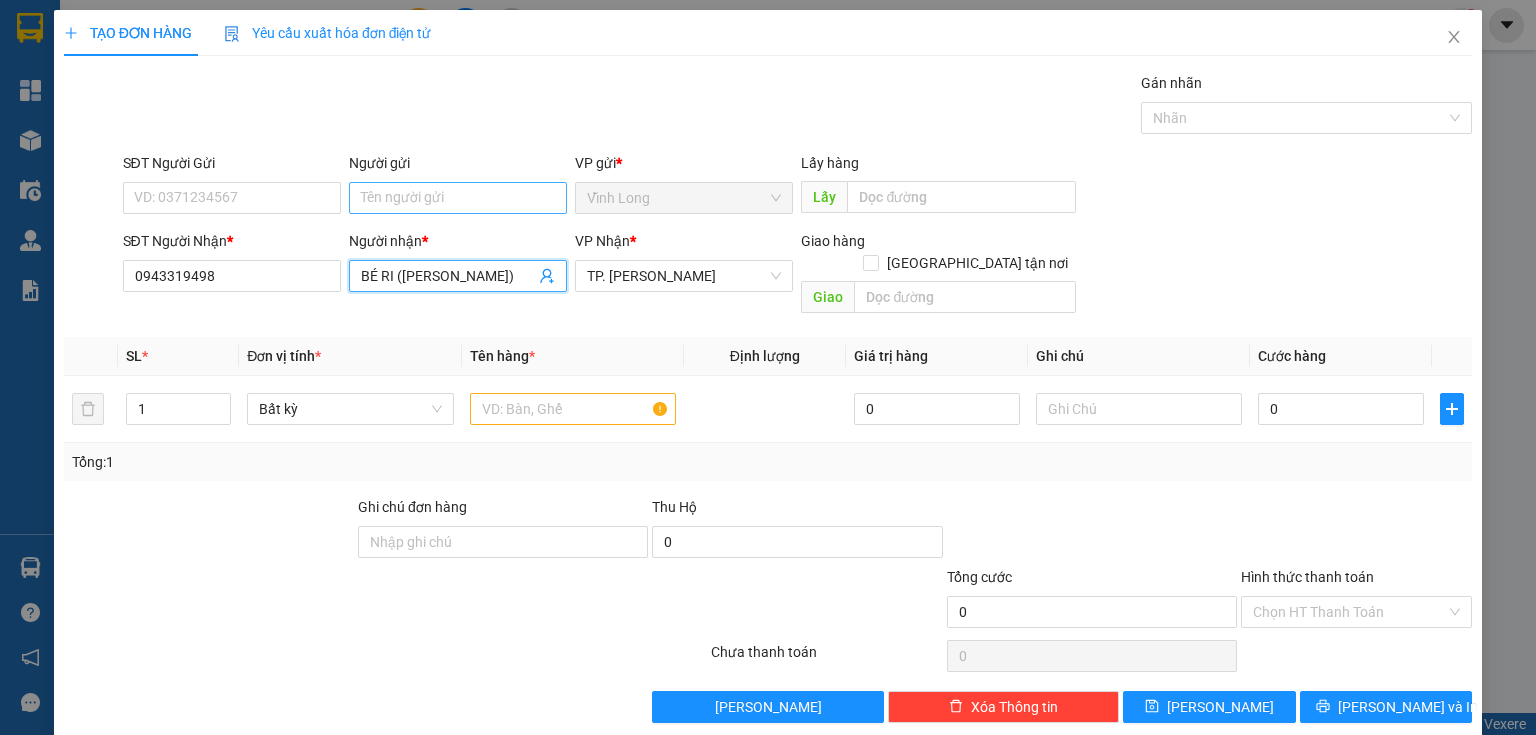 type on "BÉ RI (BÍCH NGỌC)" 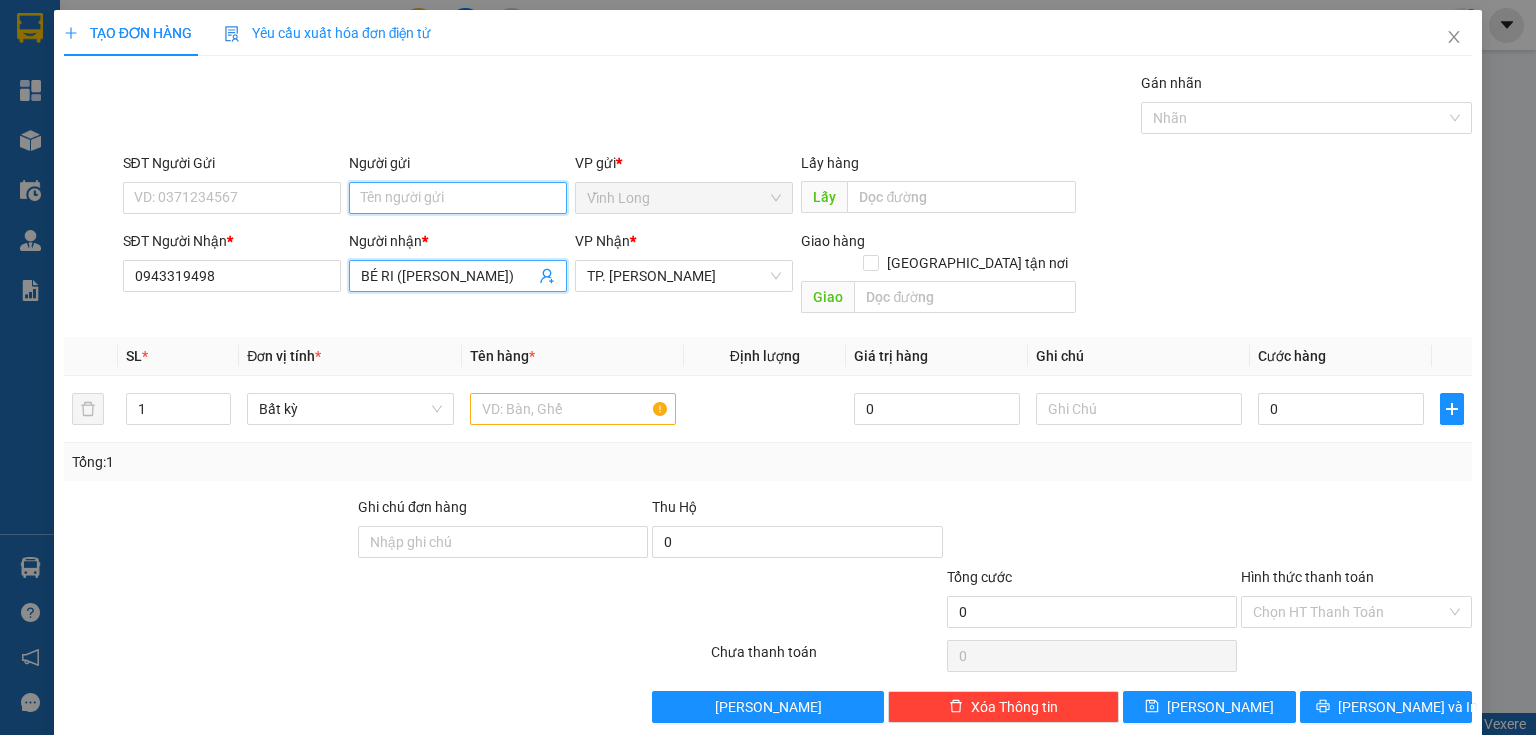 click on "Người gửi" at bounding box center [458, 198] 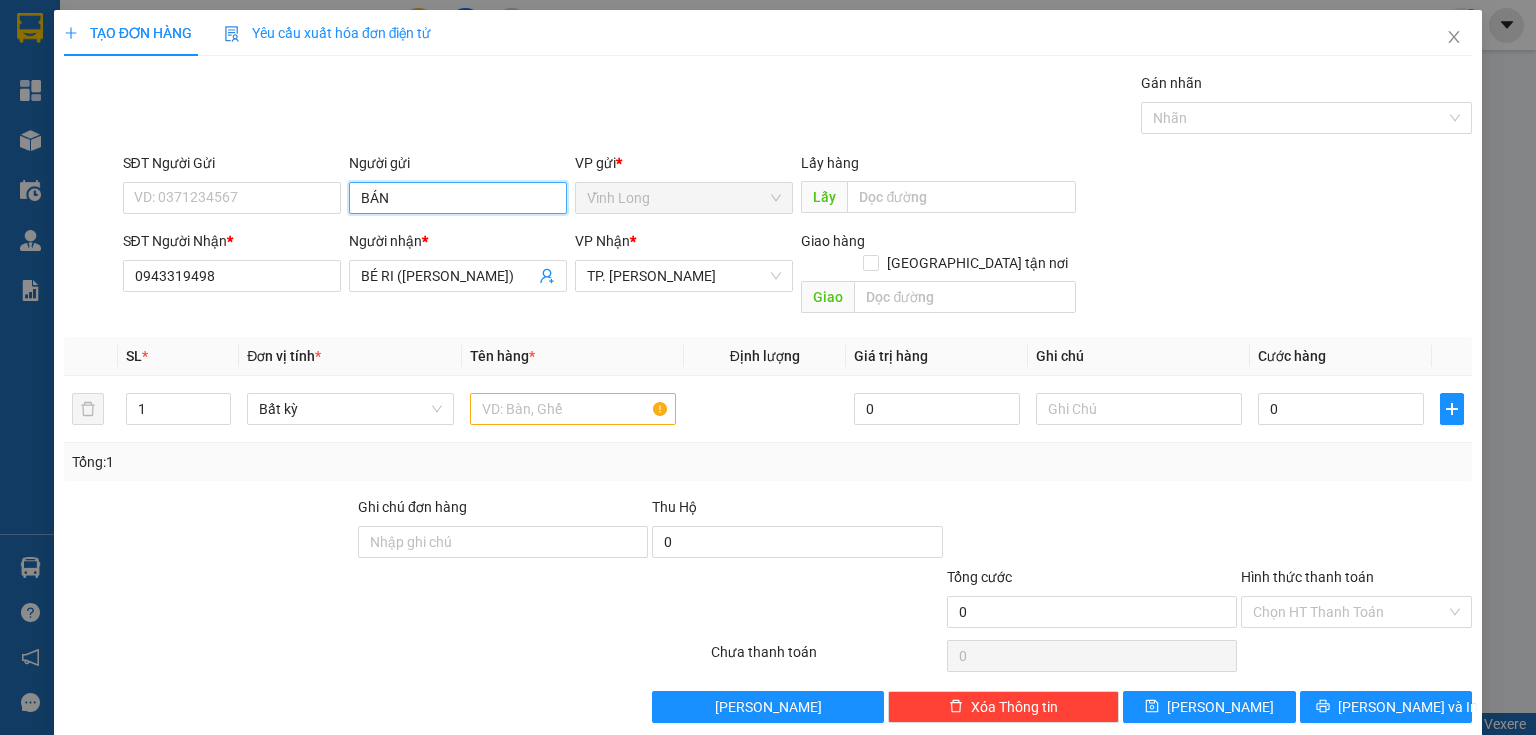type on "BÁN" 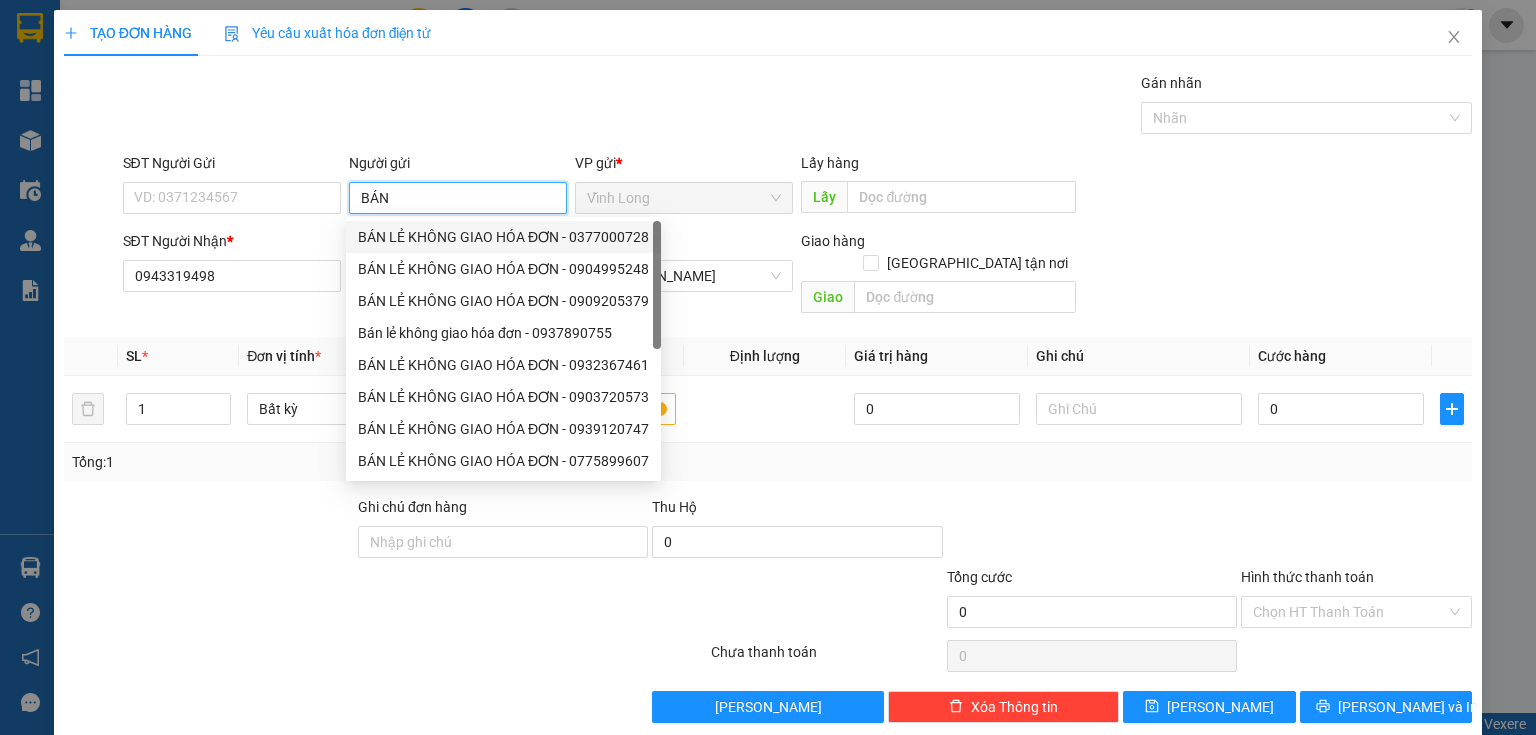 drag, startPoint x: 459, startPoint y: 231, endPoint x: 435, endPoint y: 234, distance: 24.186773 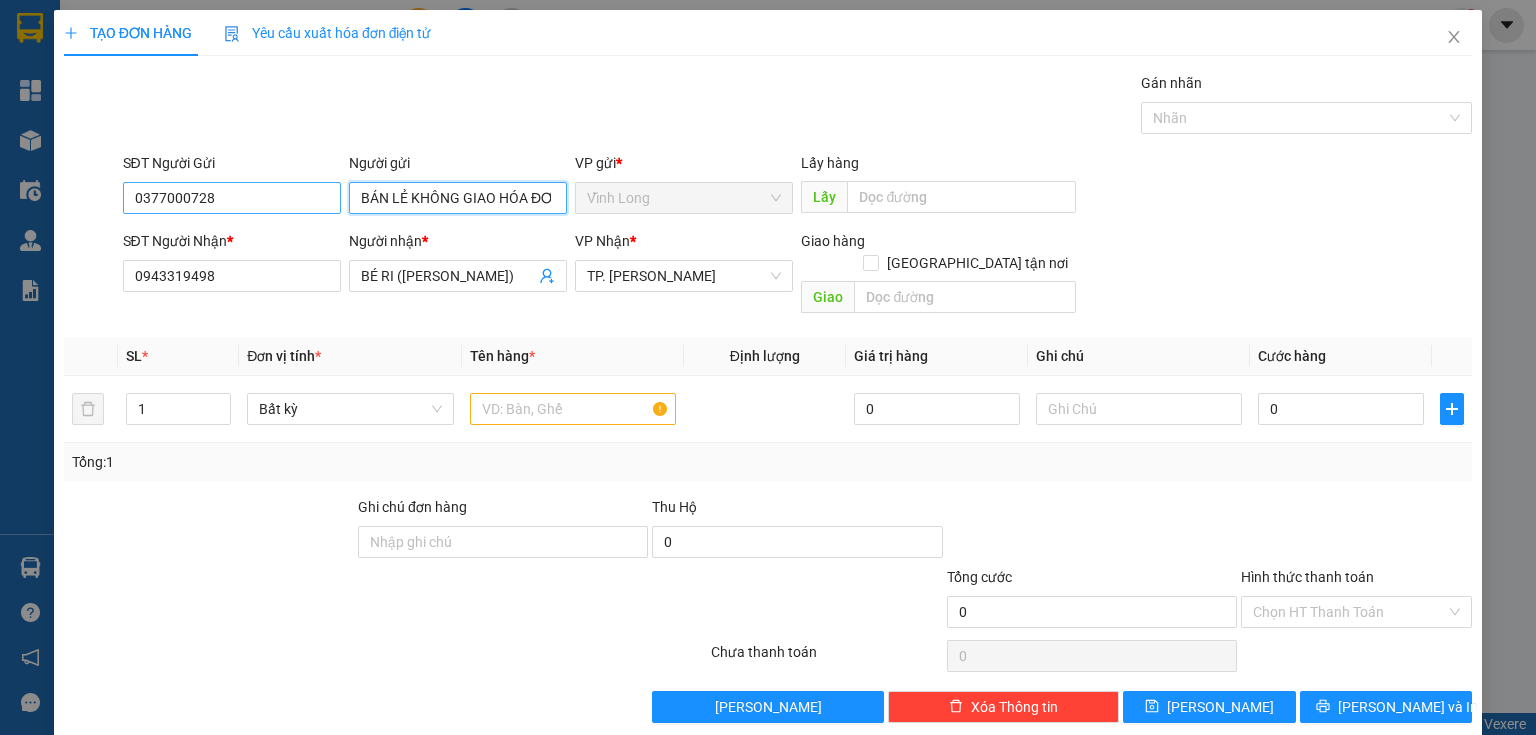 type on "BÁN LẺ KHÔNG GIAO HÓA ĐƠN" 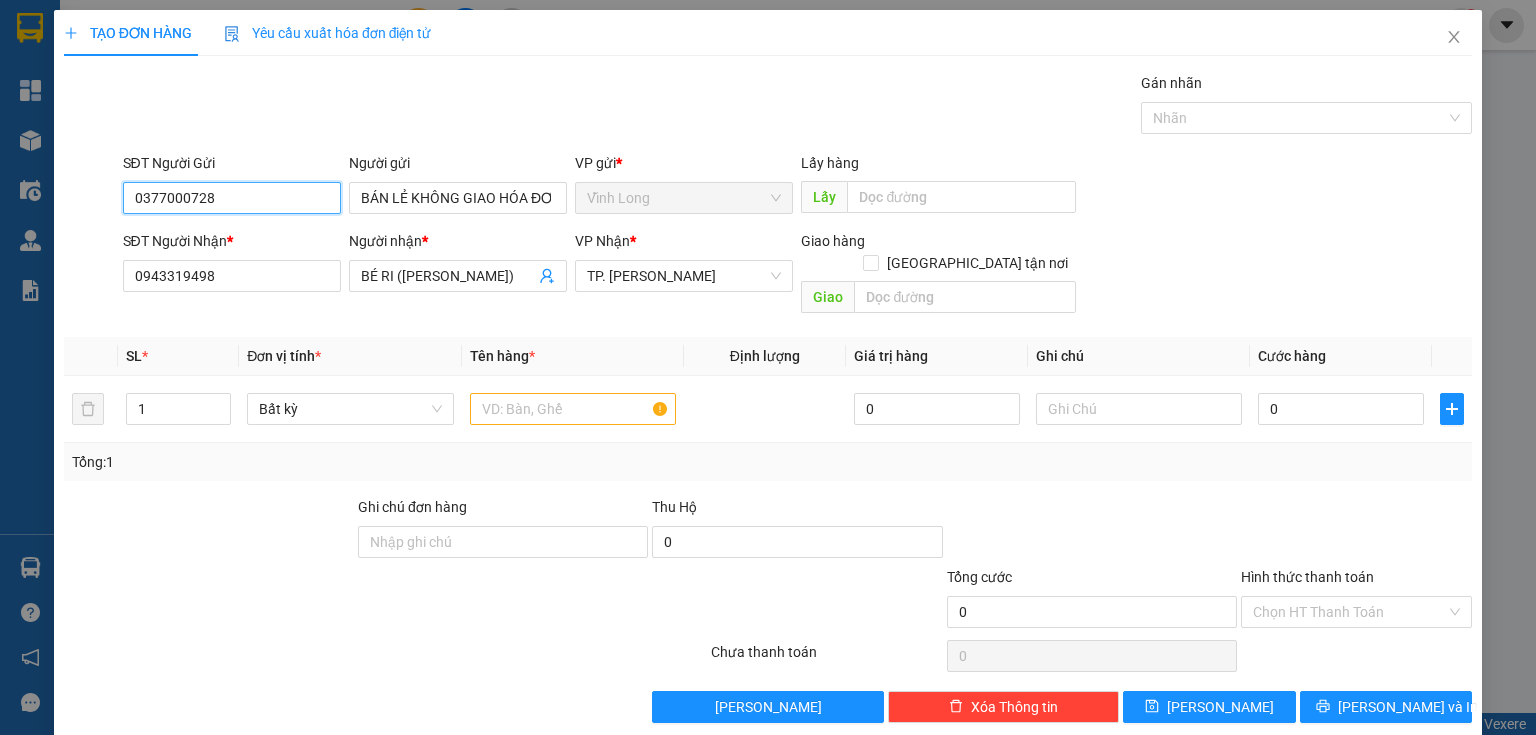 drag, startPoint x: 268, startPoint y: 206, endPoint x: 0, endPoint y: 239, distance: 270.02408 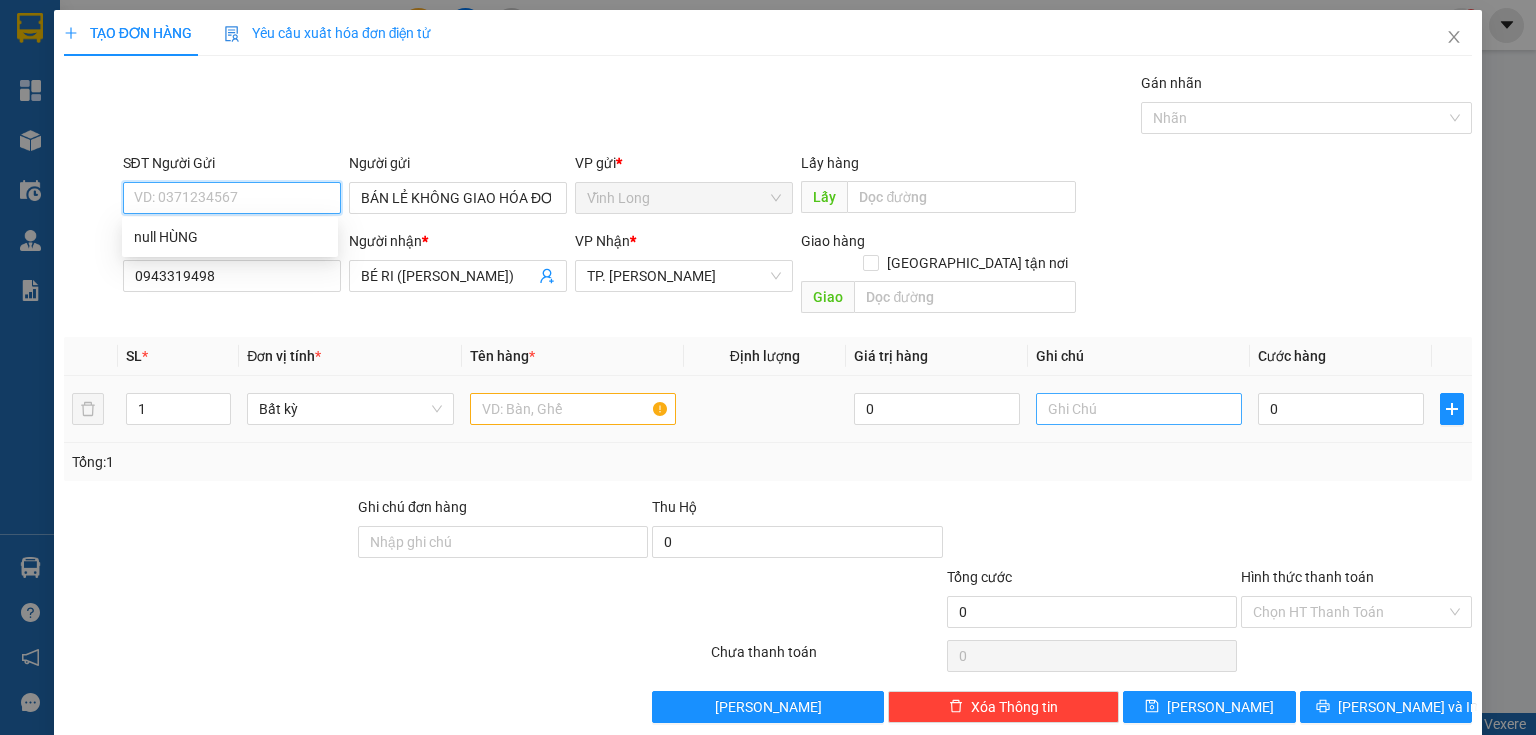 type 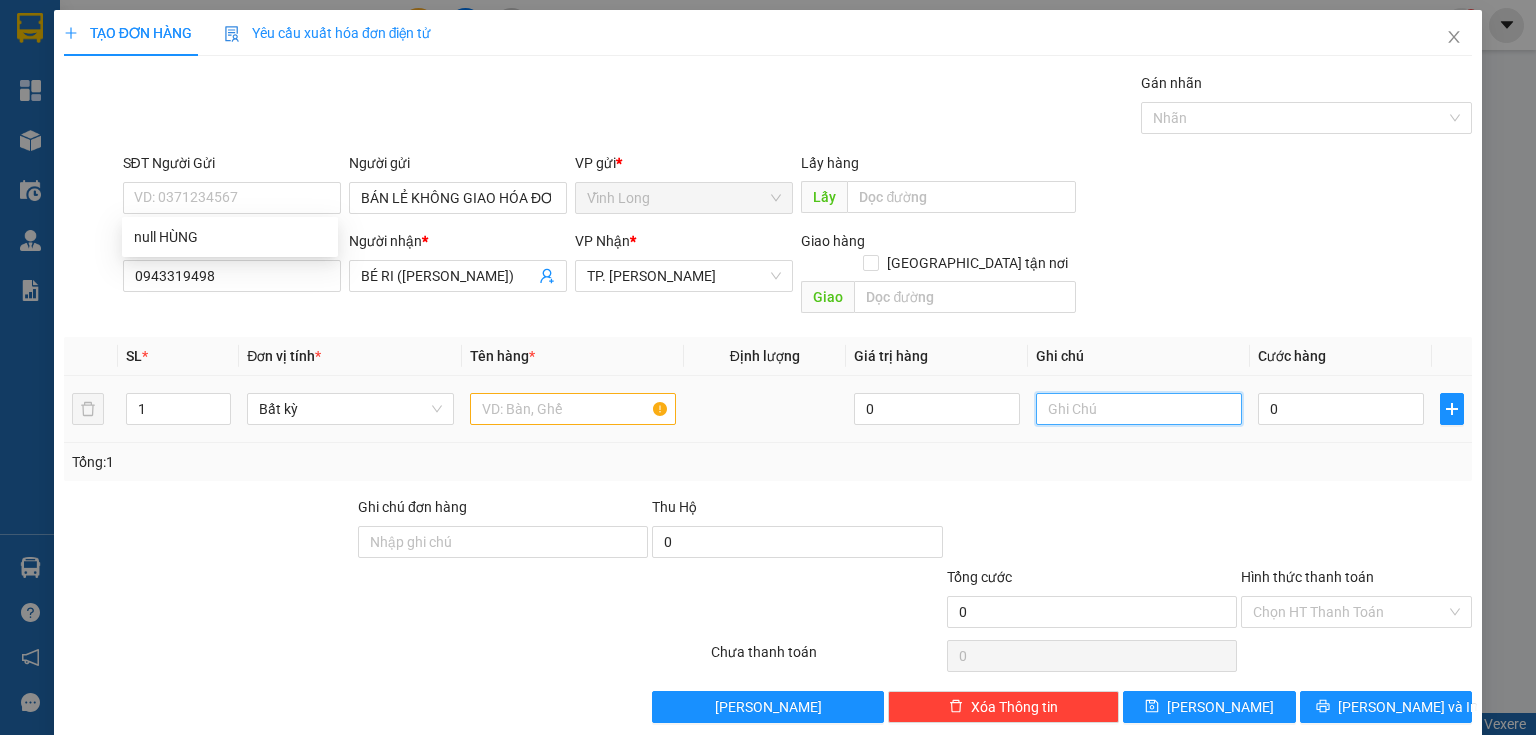 click at bounding box center [1139, 409] 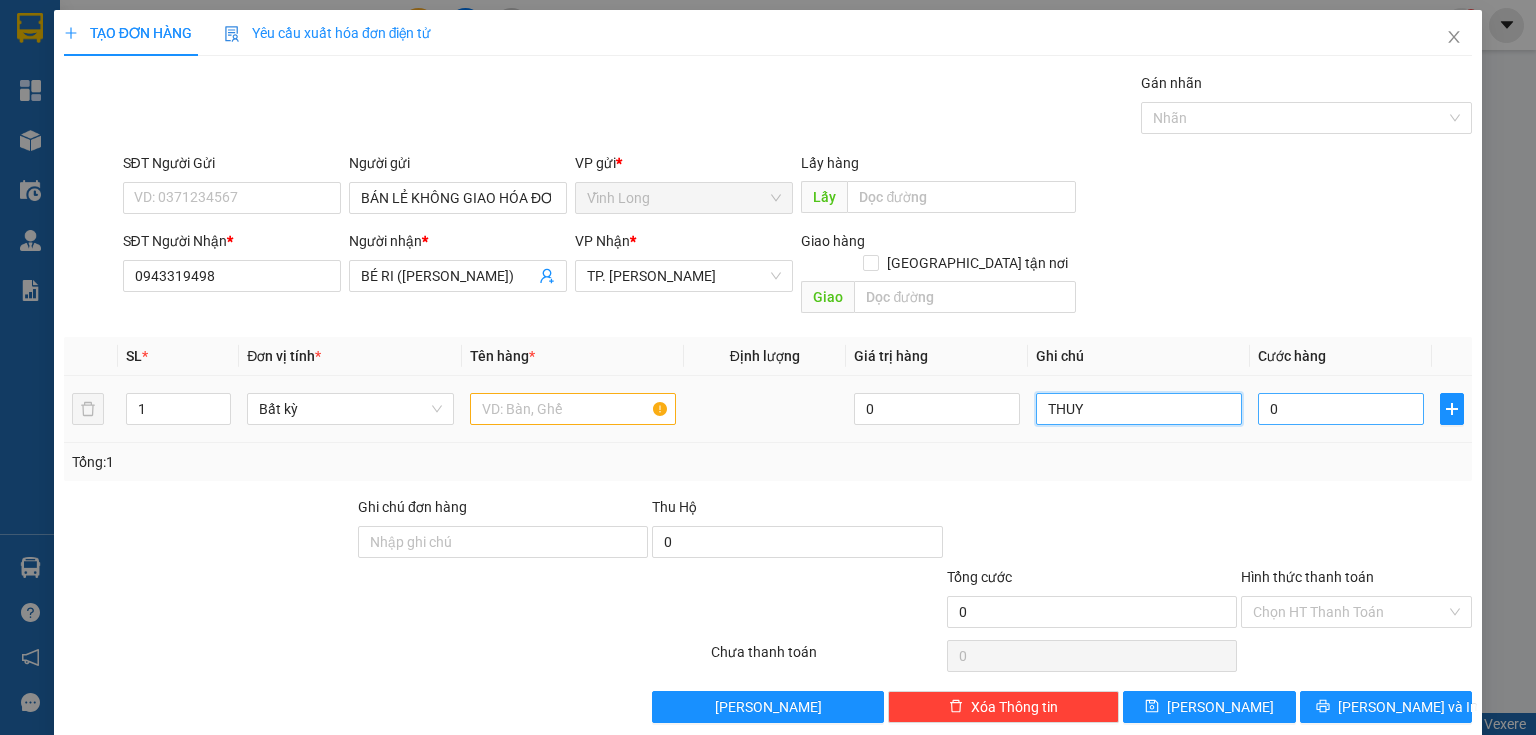 type on "THUY" 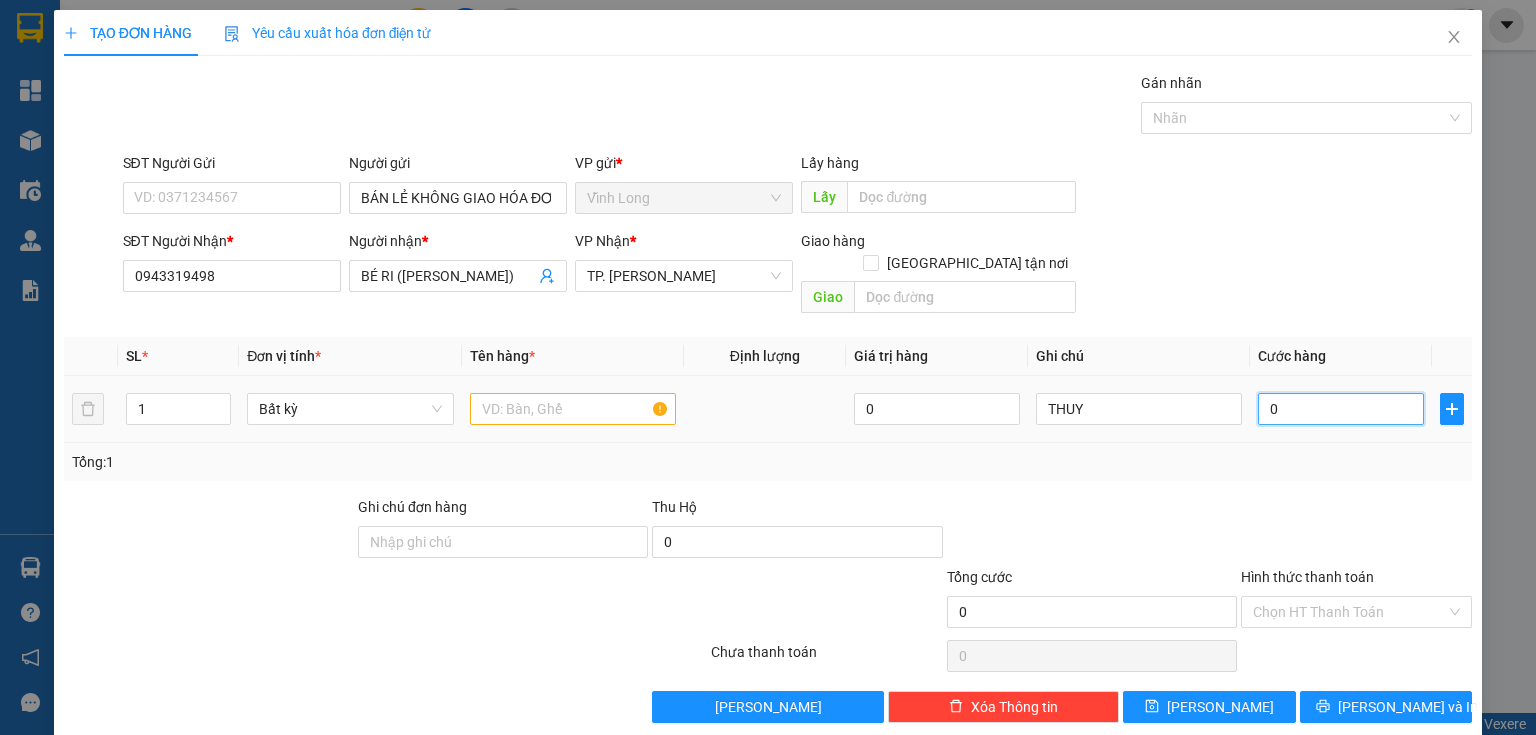 click on "0" at bounding box center (1341, 409) 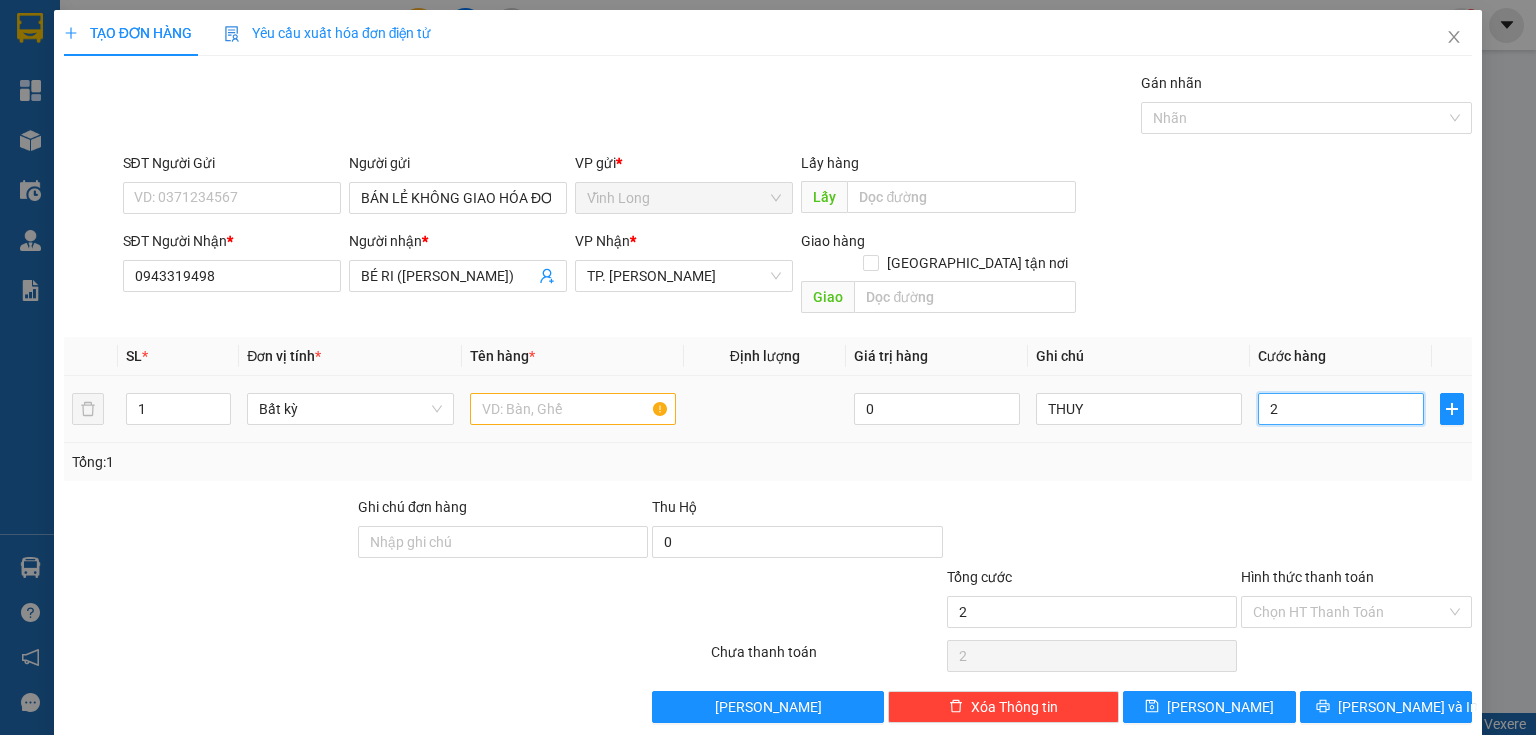 type on "20" 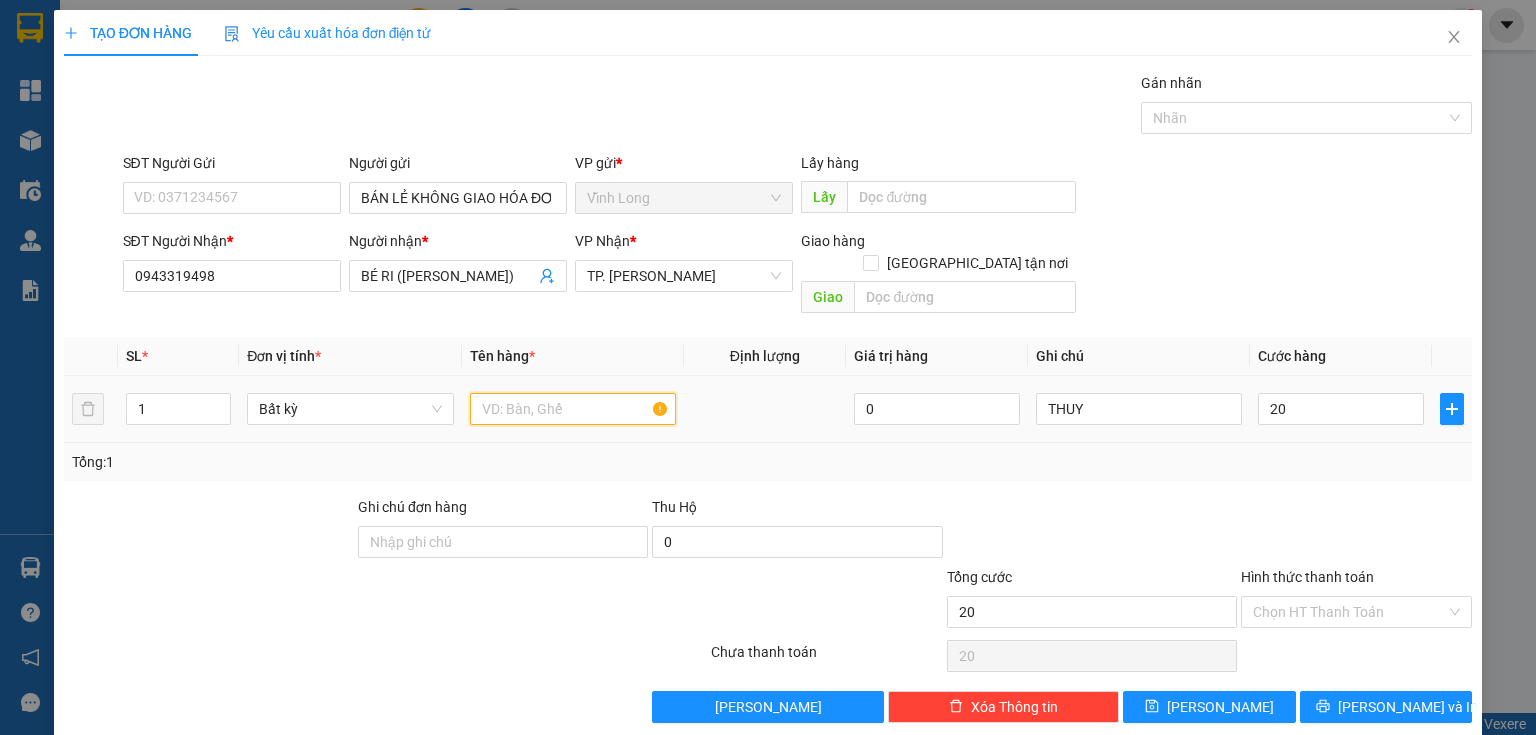 type on "20.000" 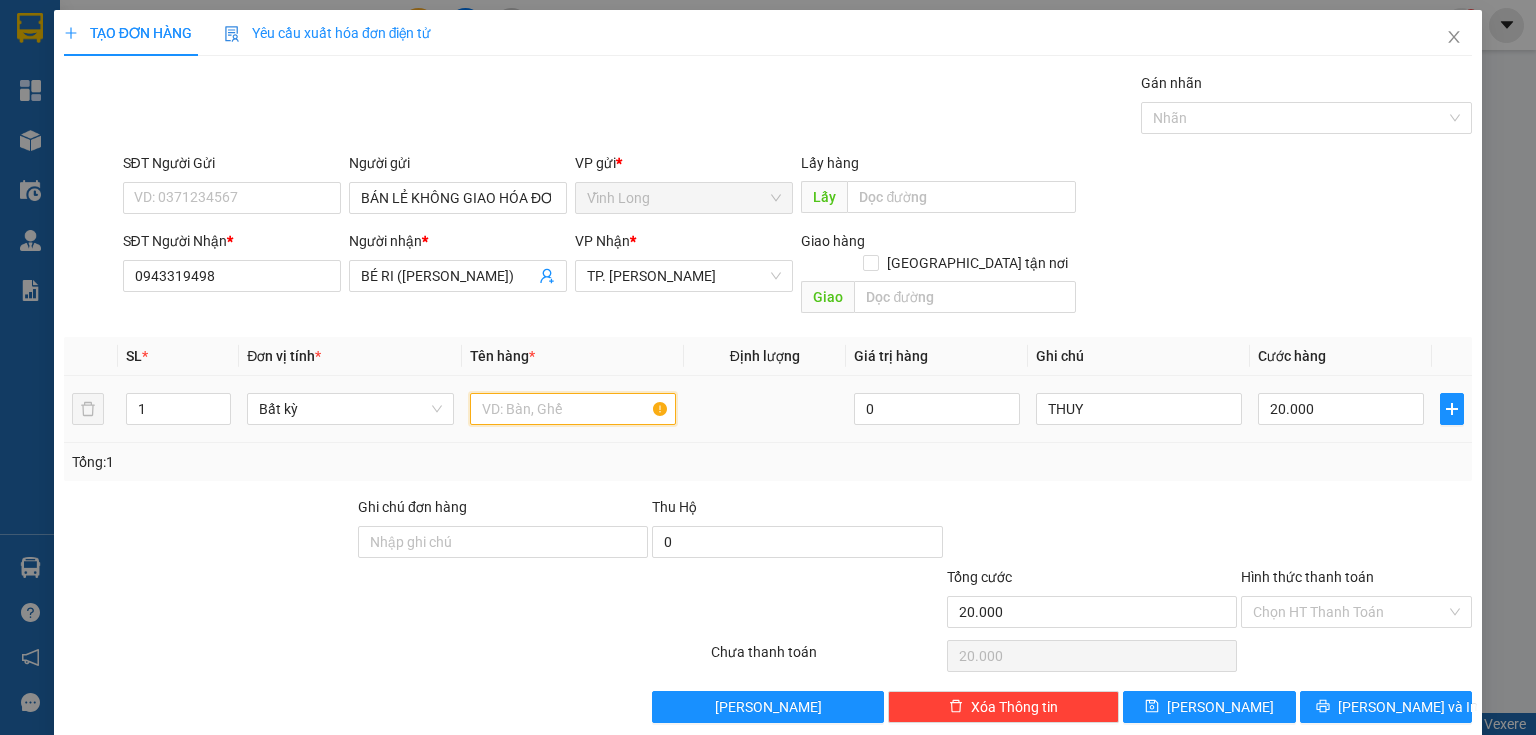 click at bounding box center [573, 409] 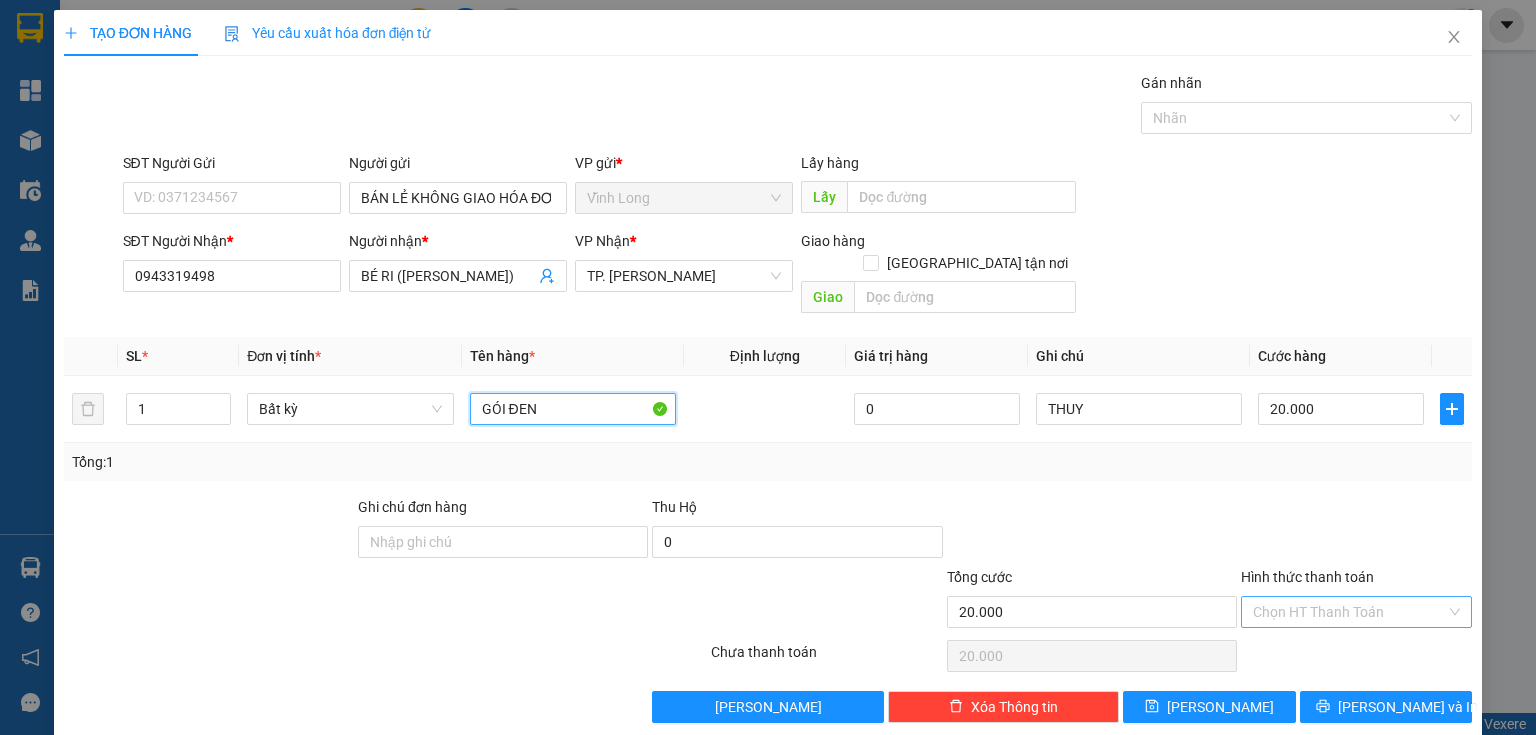 type on "GÓI ĐEN" 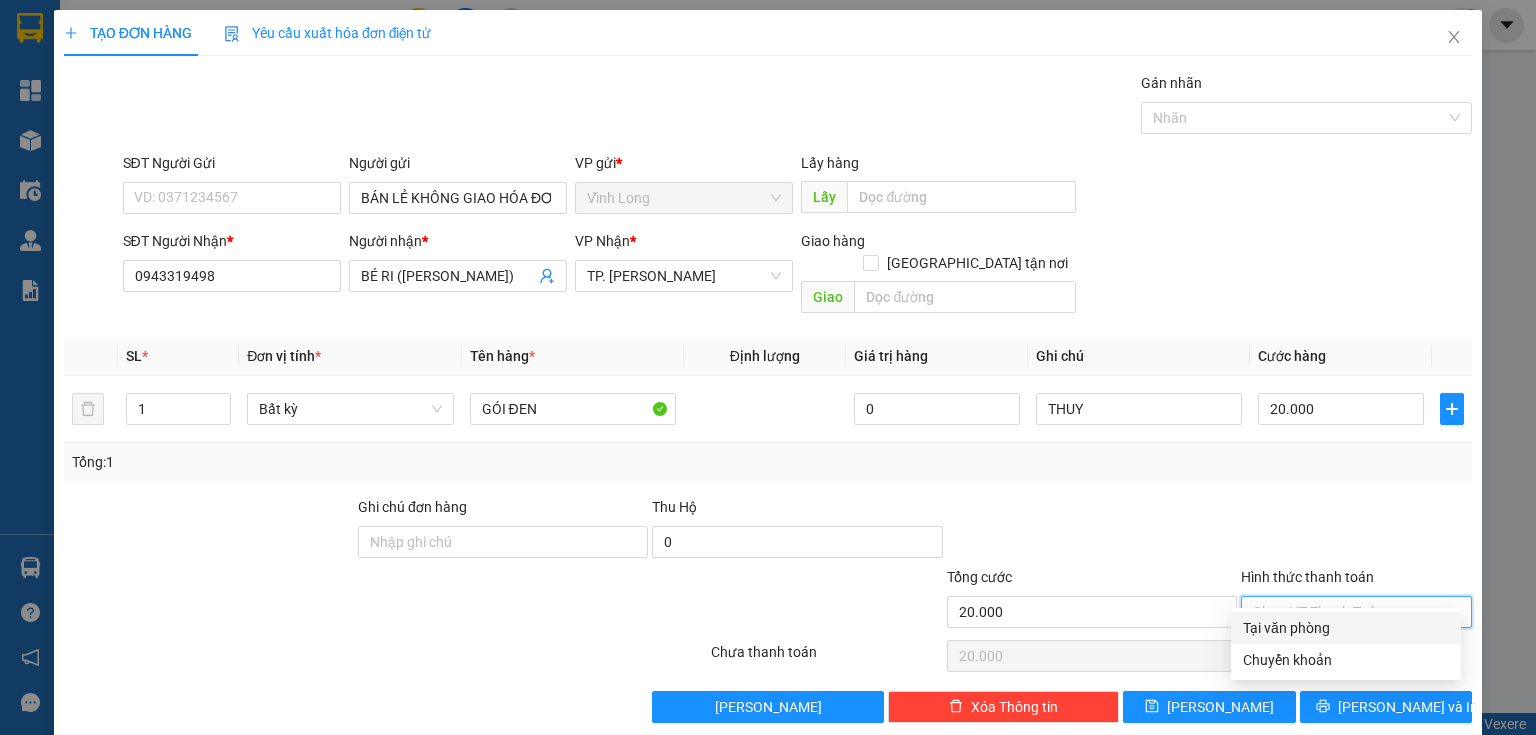 drag, startPoint x: 1265, startPoint y: 575, endPoint x: 1272, endPoint y: 620, distance: 45.54119 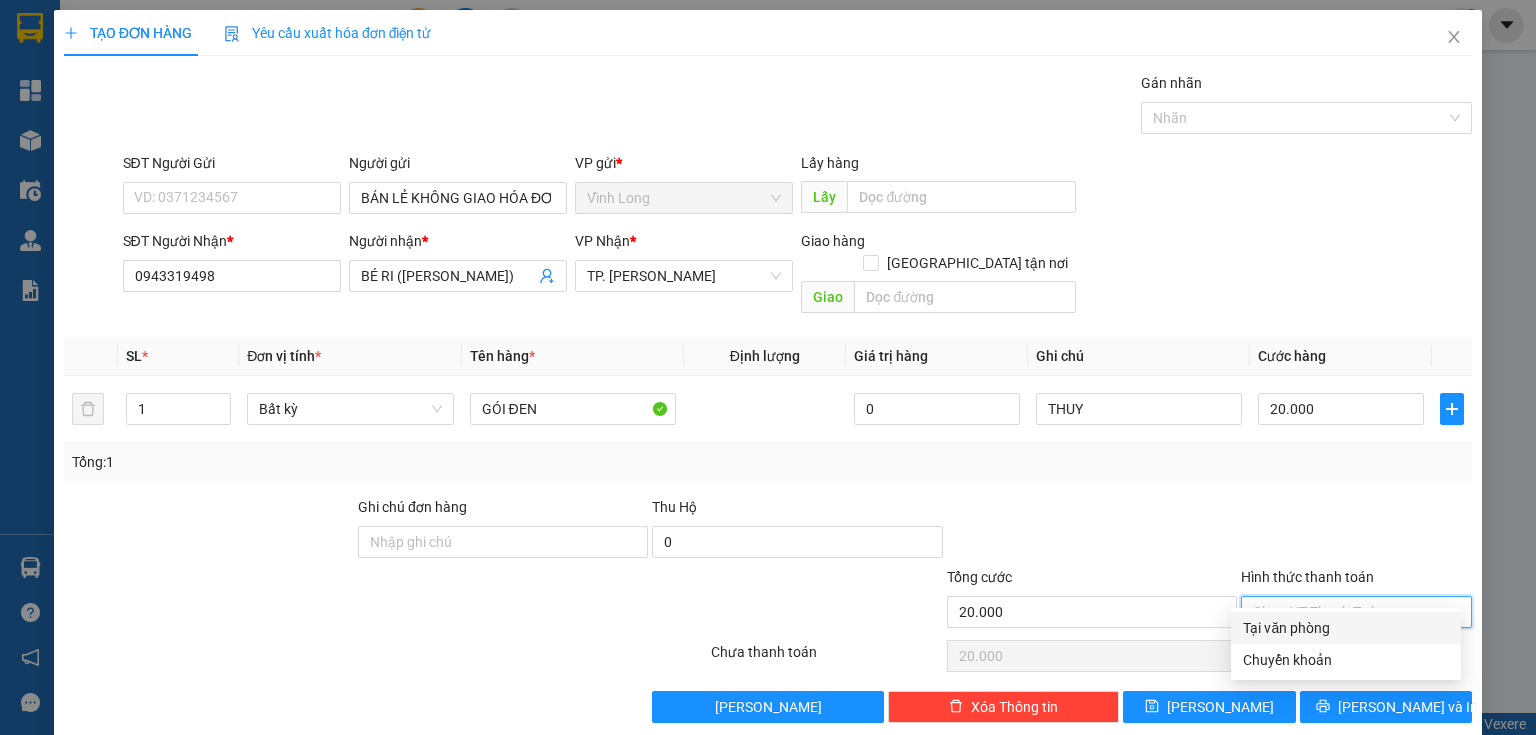 click on "Tại văn phòng" at bounding box center (1346, 628) 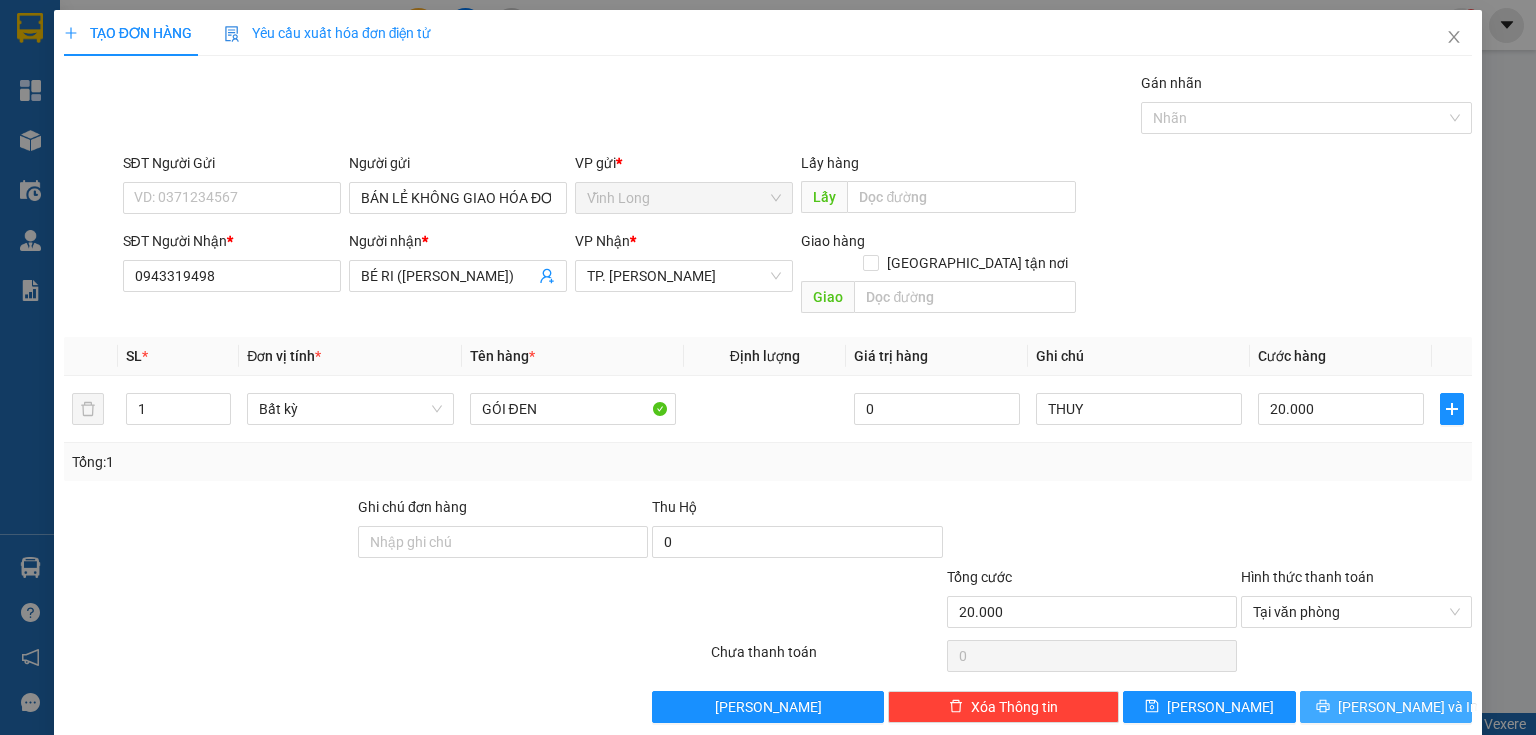 click on "Lưu và In" at bounding box center [1386, 707] 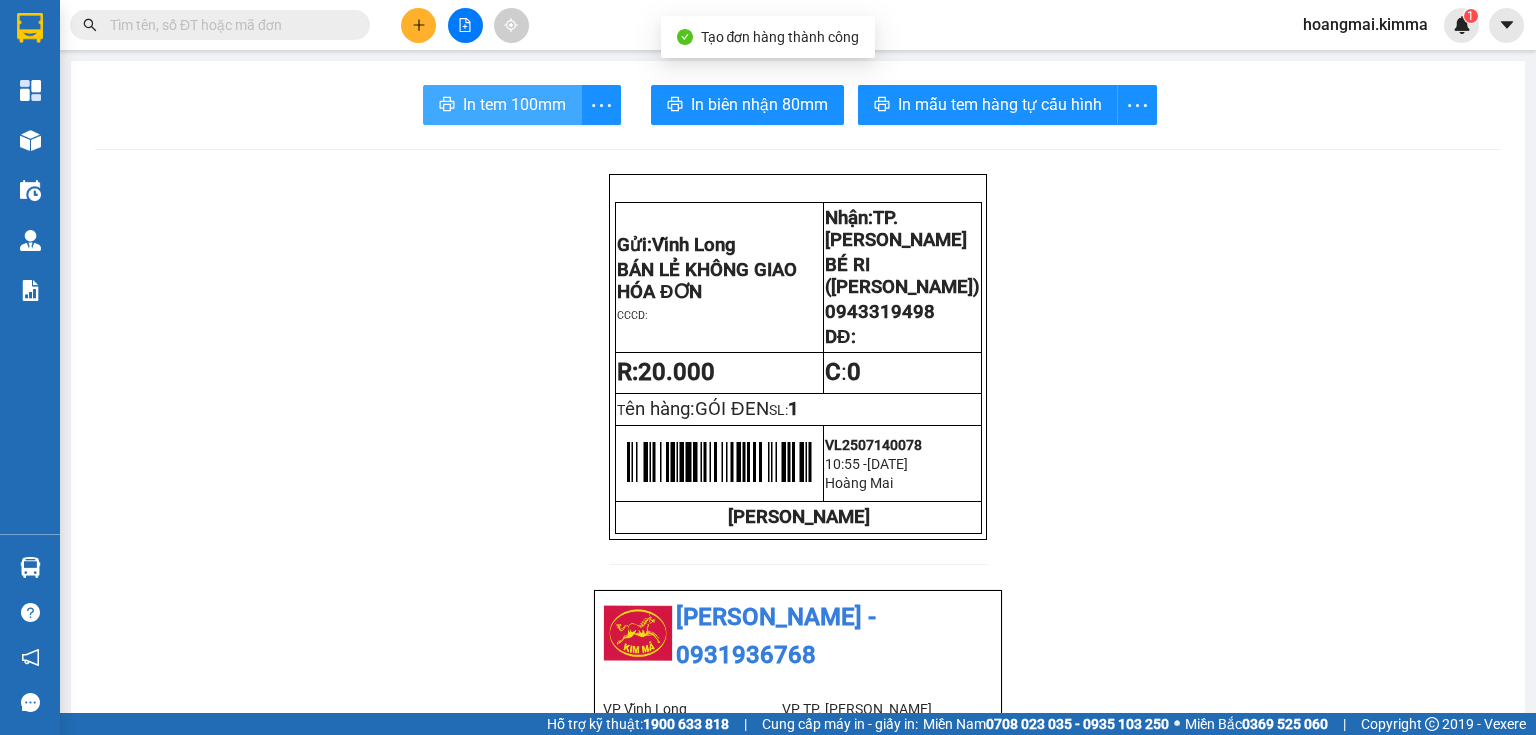 click on "In tem 100mm" at bounding box center [514, 104] 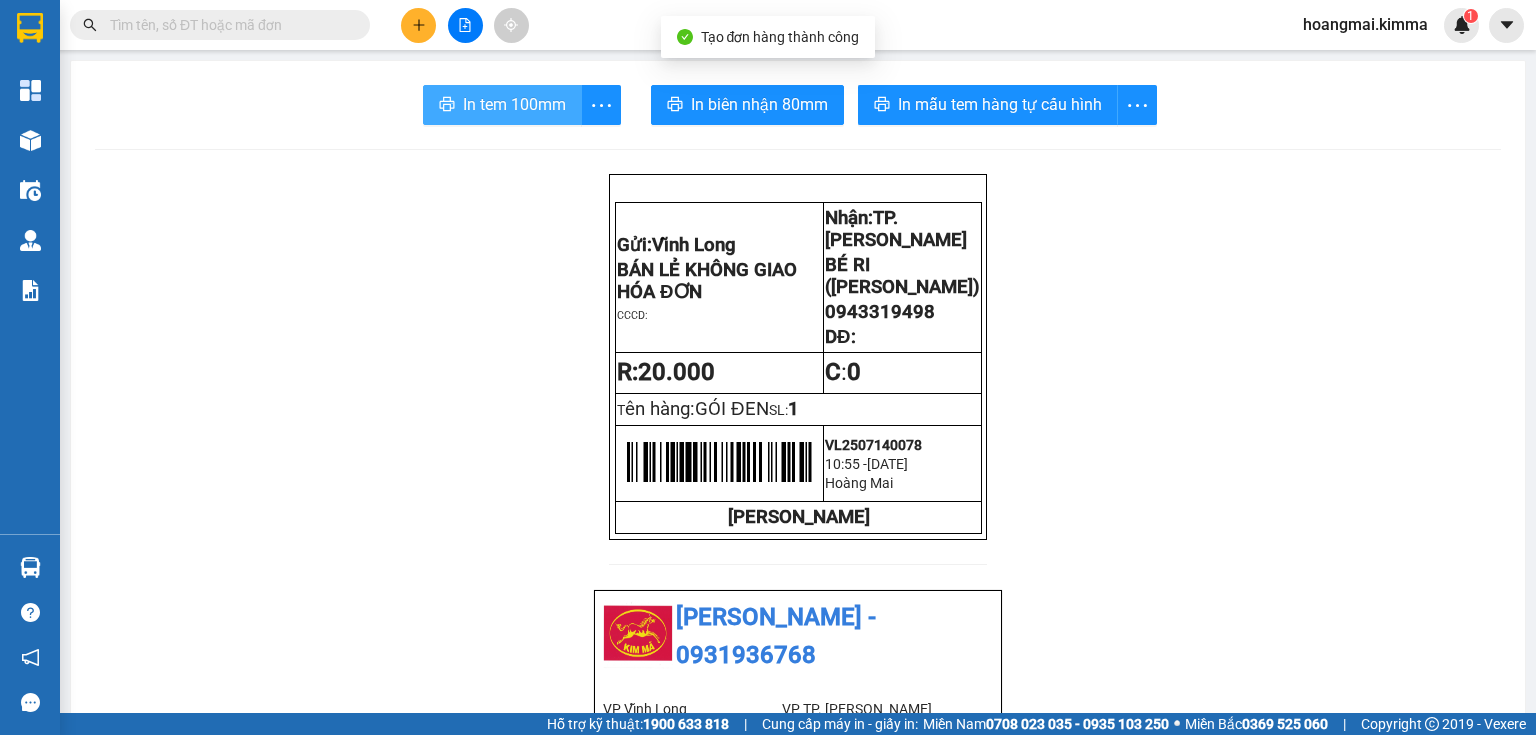 scroll, scrollTop: 0, scrollLeft: 0, axis: both 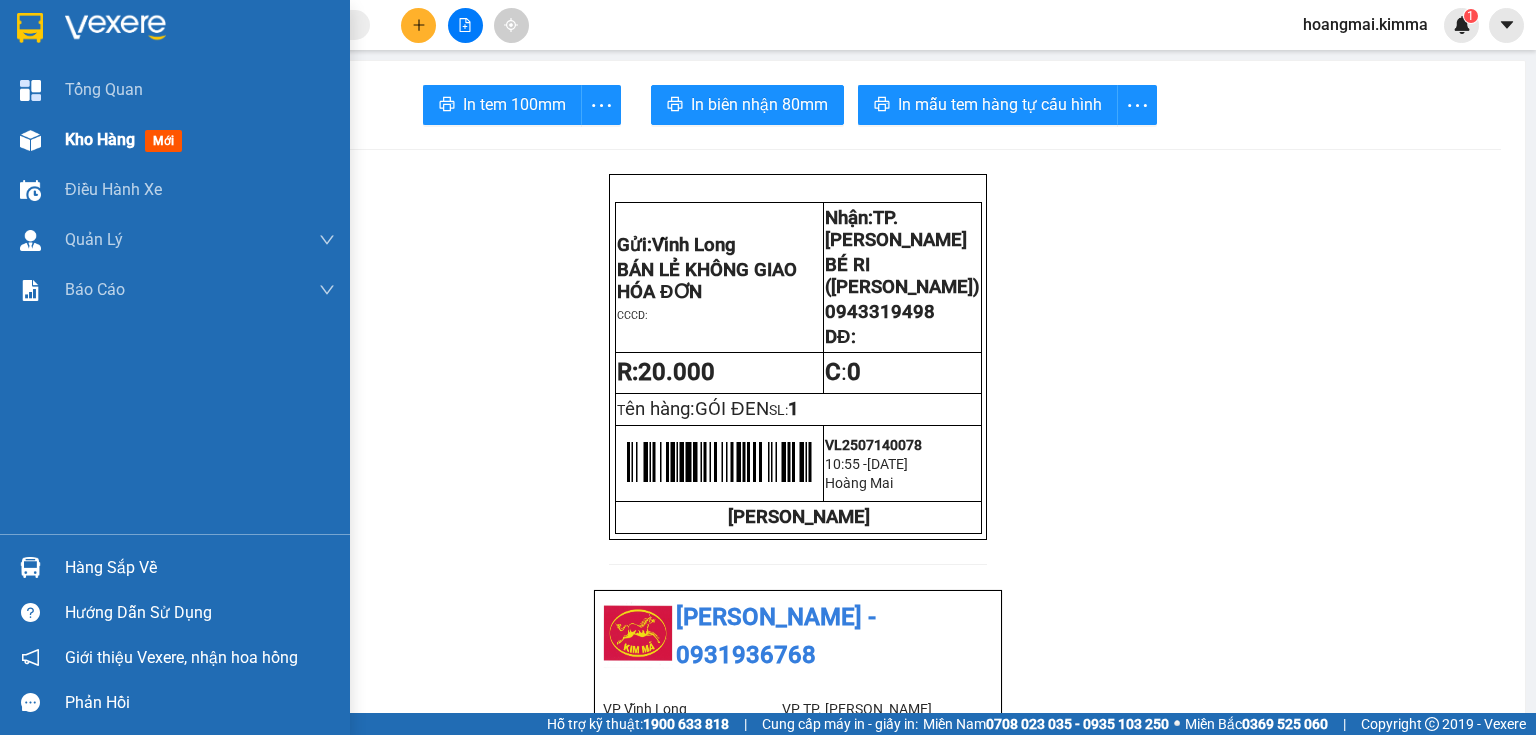 click on "Kho hàng mới" at bounding box center (175, 140) 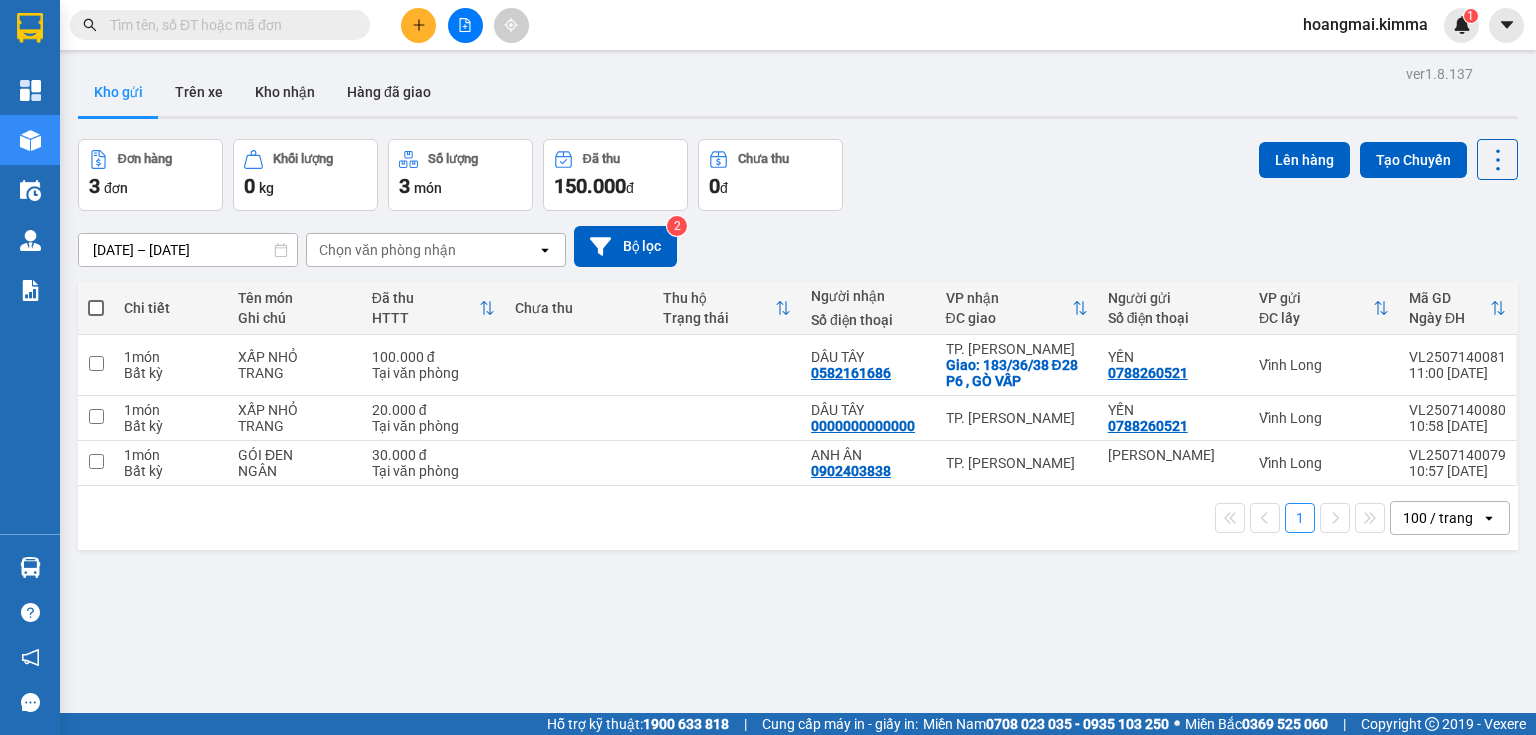 click at bounding box center [418, 25] 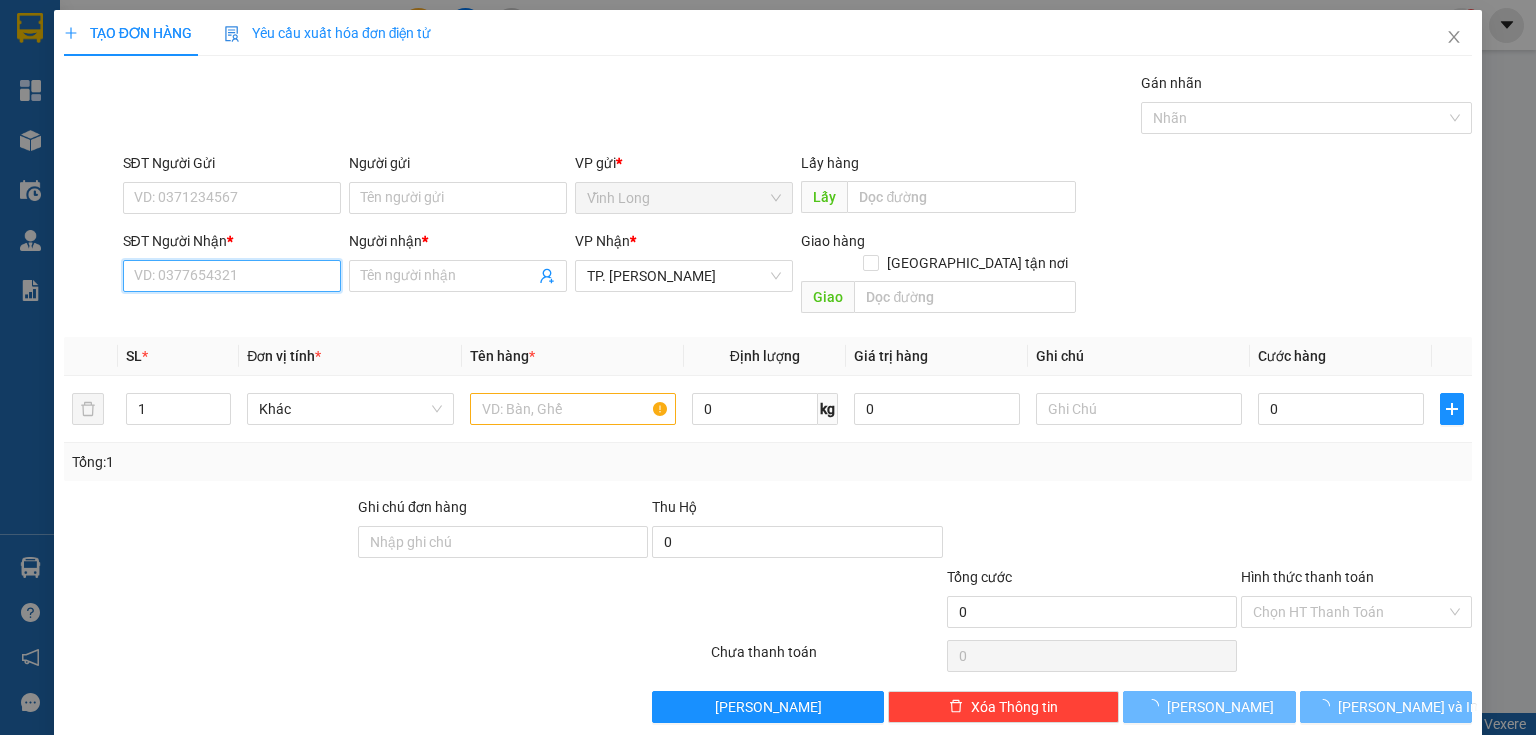 click on "SĐT Người Nhận  *" at bounding box center [232, 276] 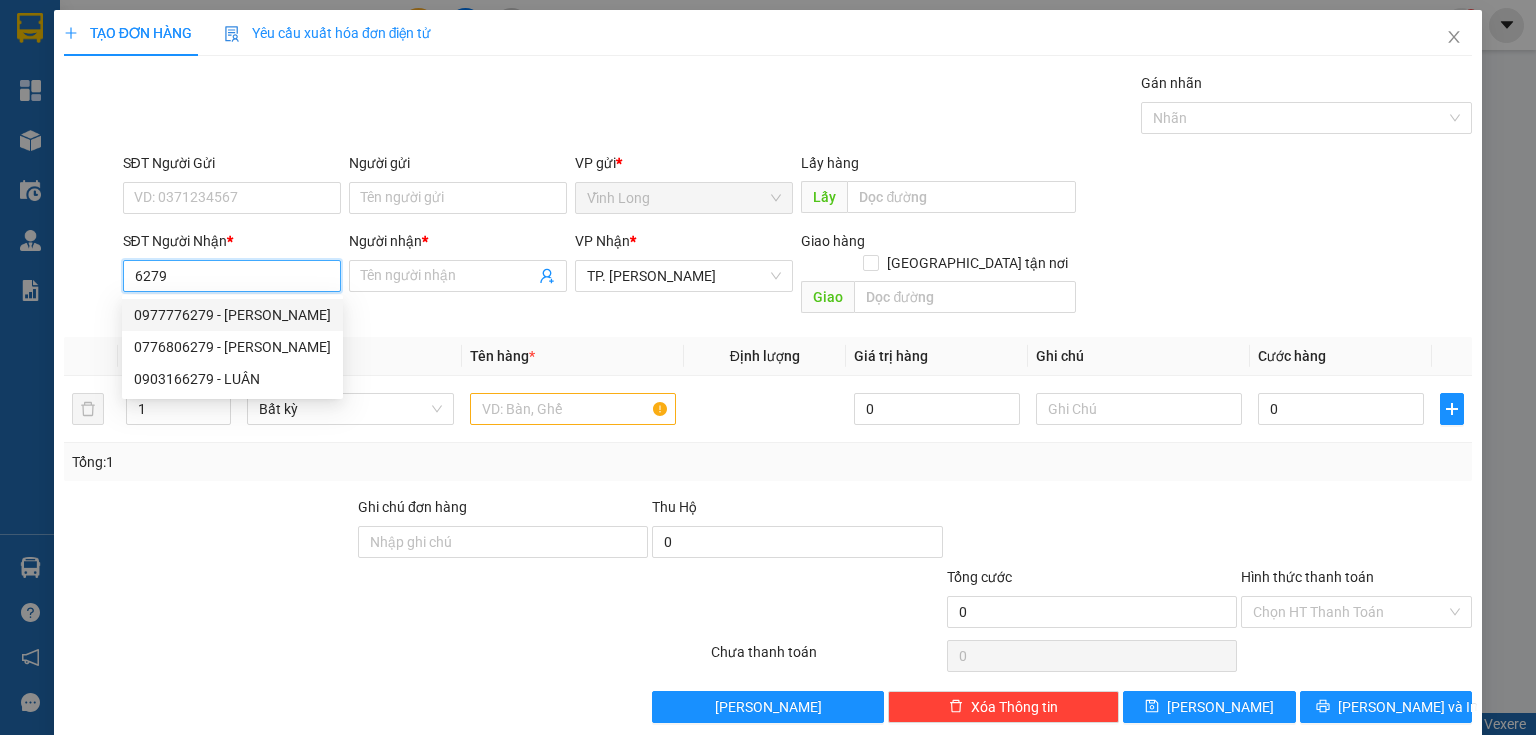 click on "0977776279 - LÝ THANH THIỆN" at bounding box center [232, 315] 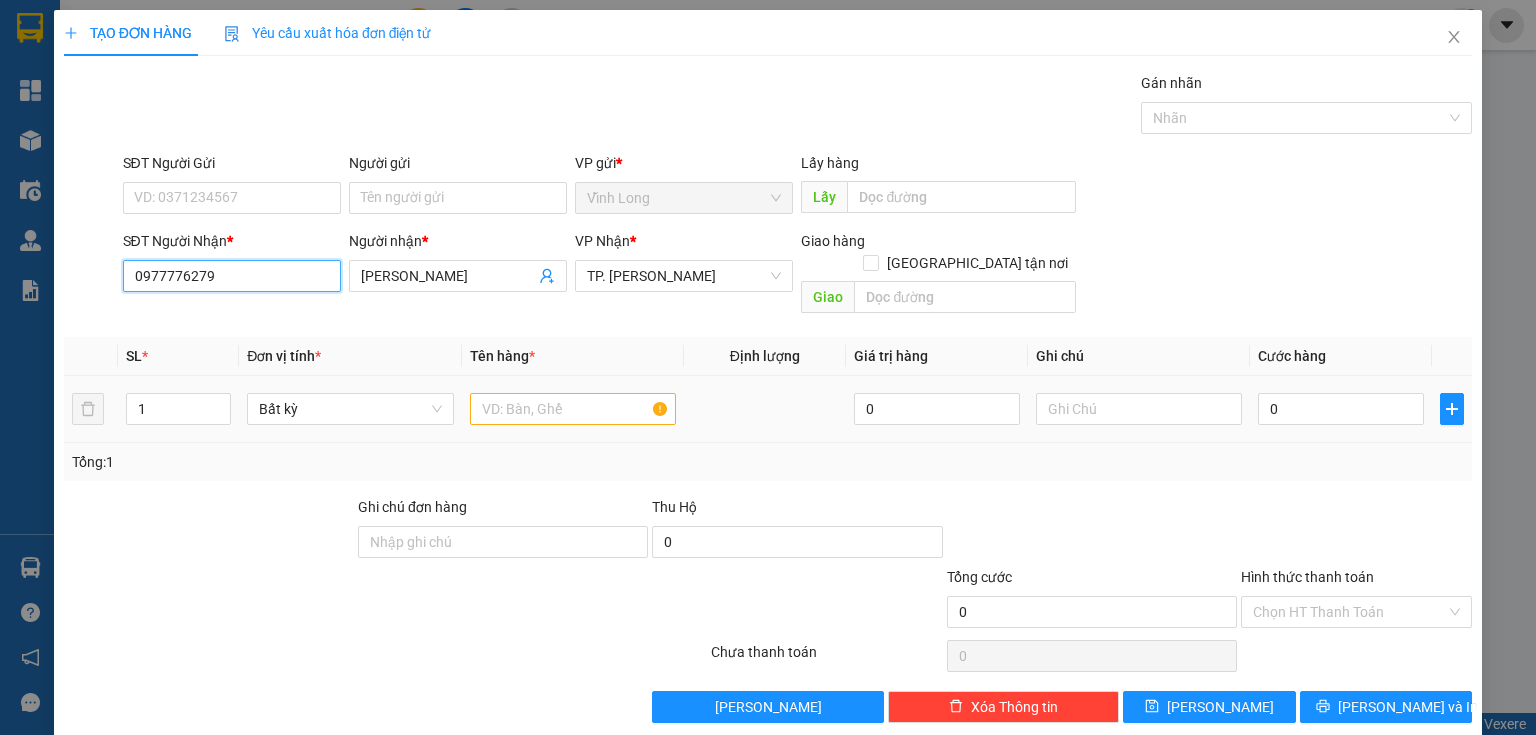 type on "0977776279" 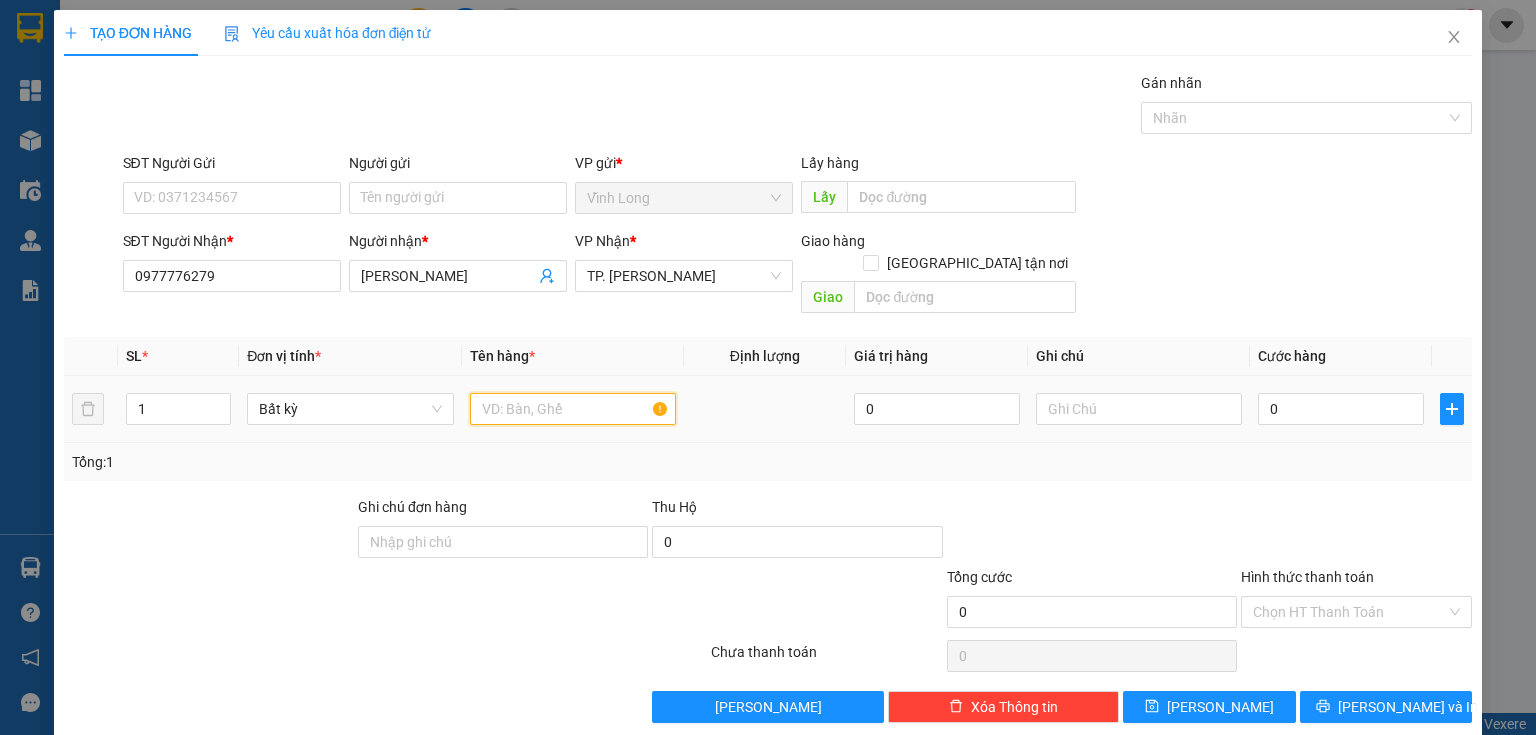 click at bounding box center [573, 409] 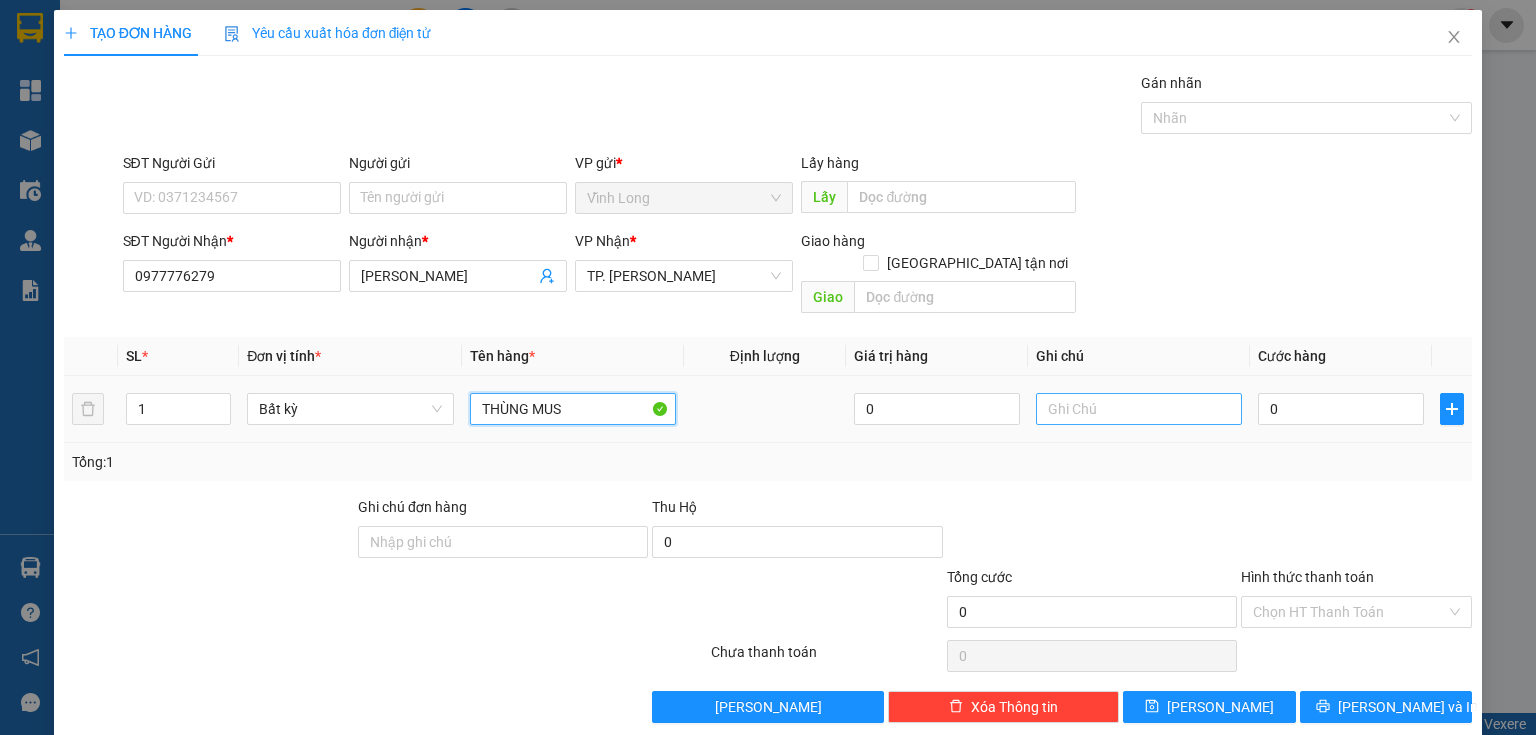 type on "THÙNG MUS" 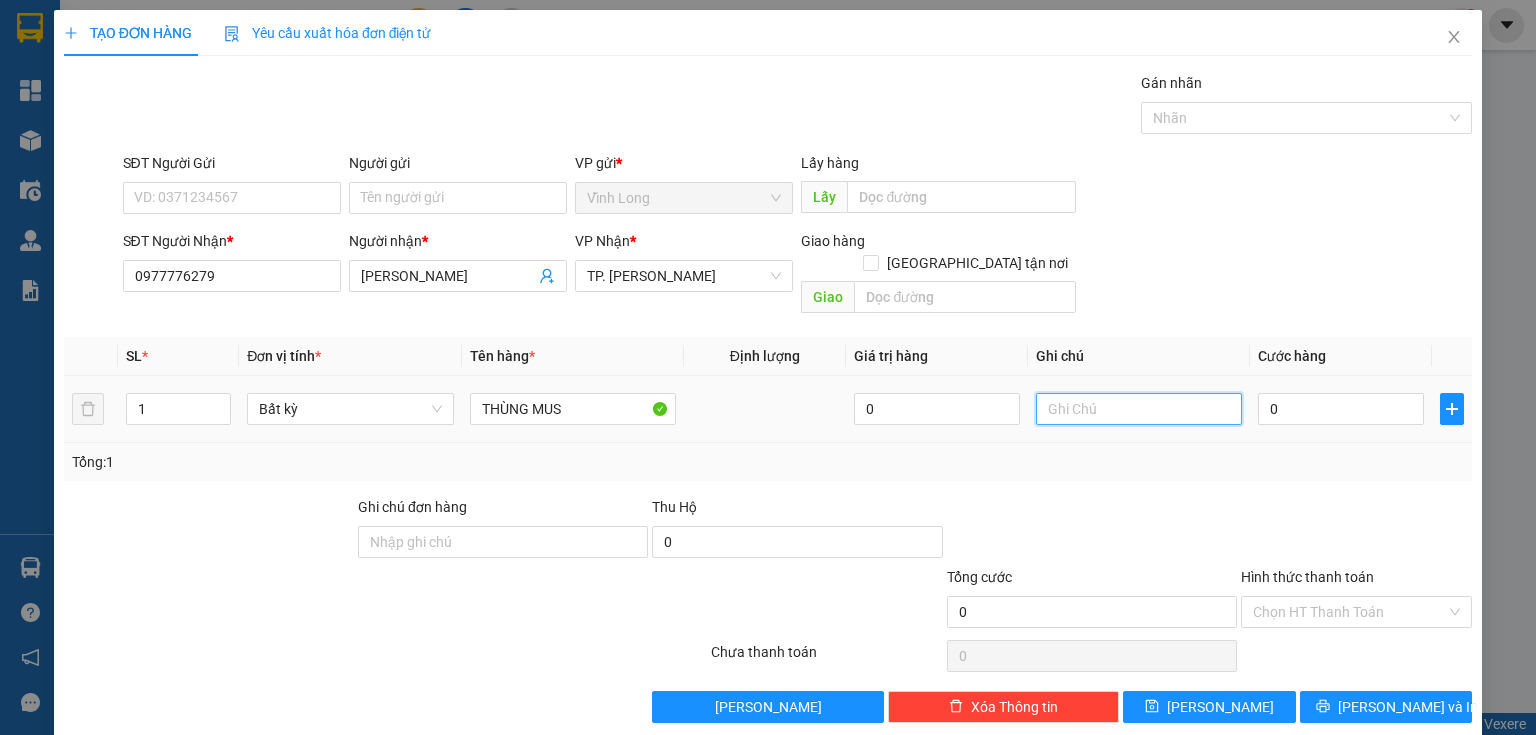 click at bounding box center (1139, 409) 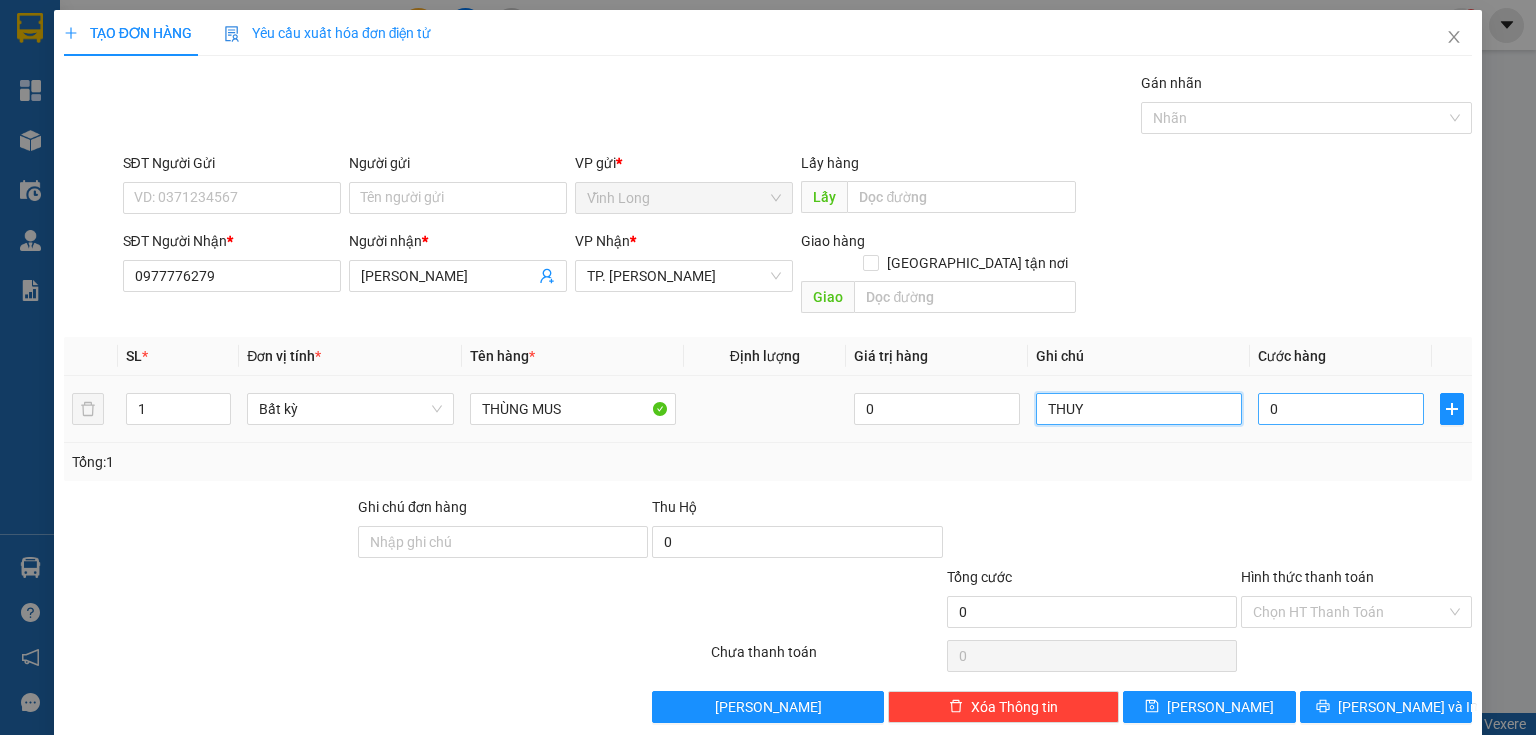 type on "THUY" 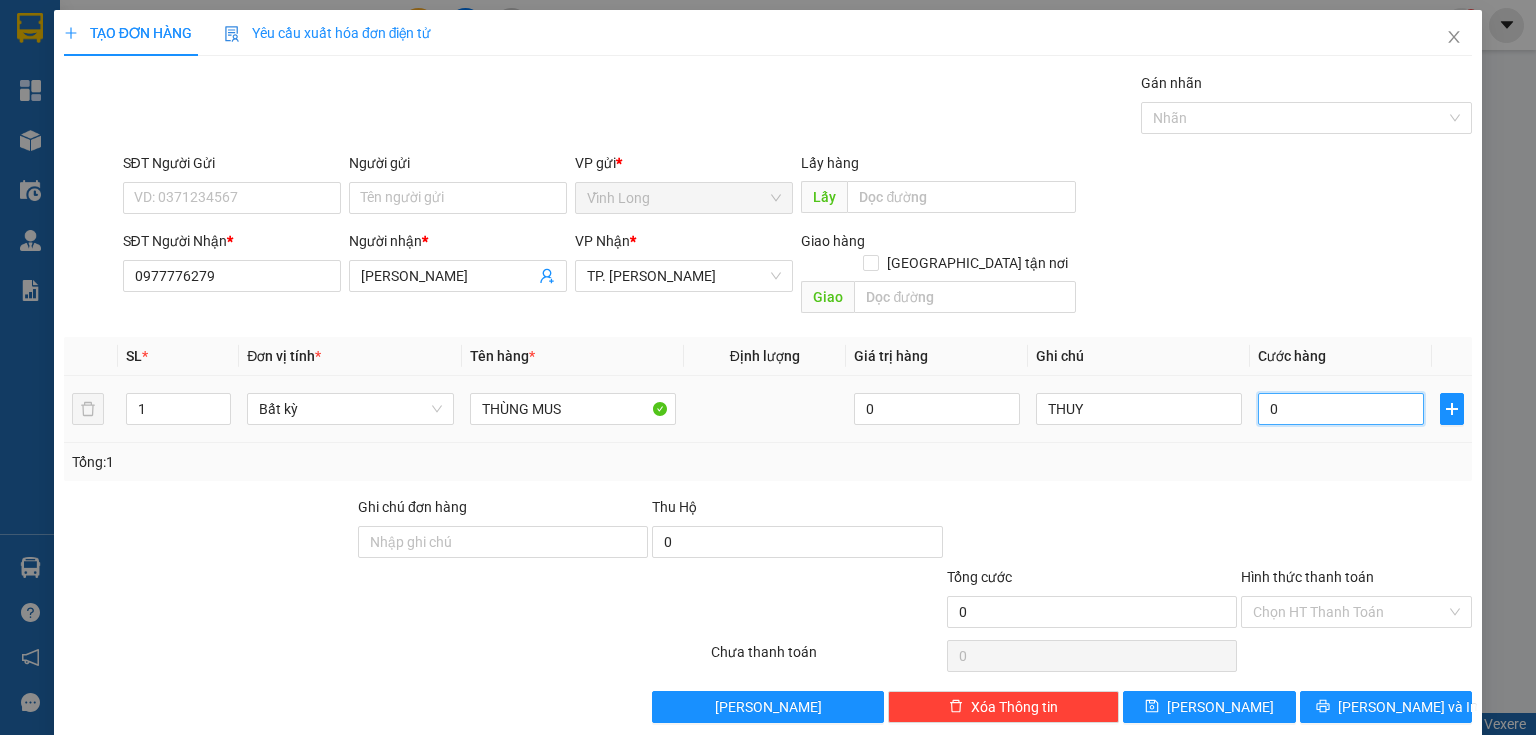 click on "0" at bounding box center (1341, 409) 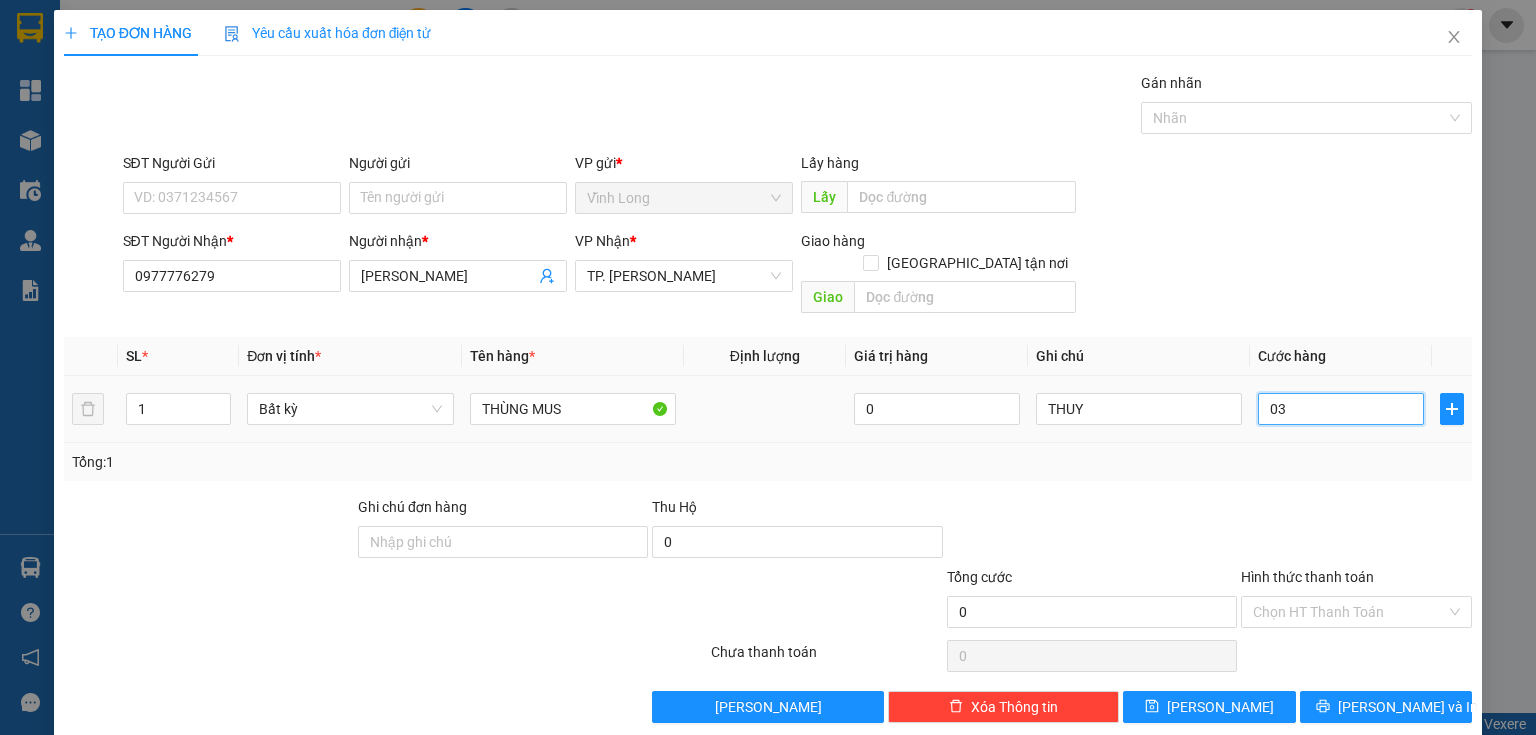 type on "3" 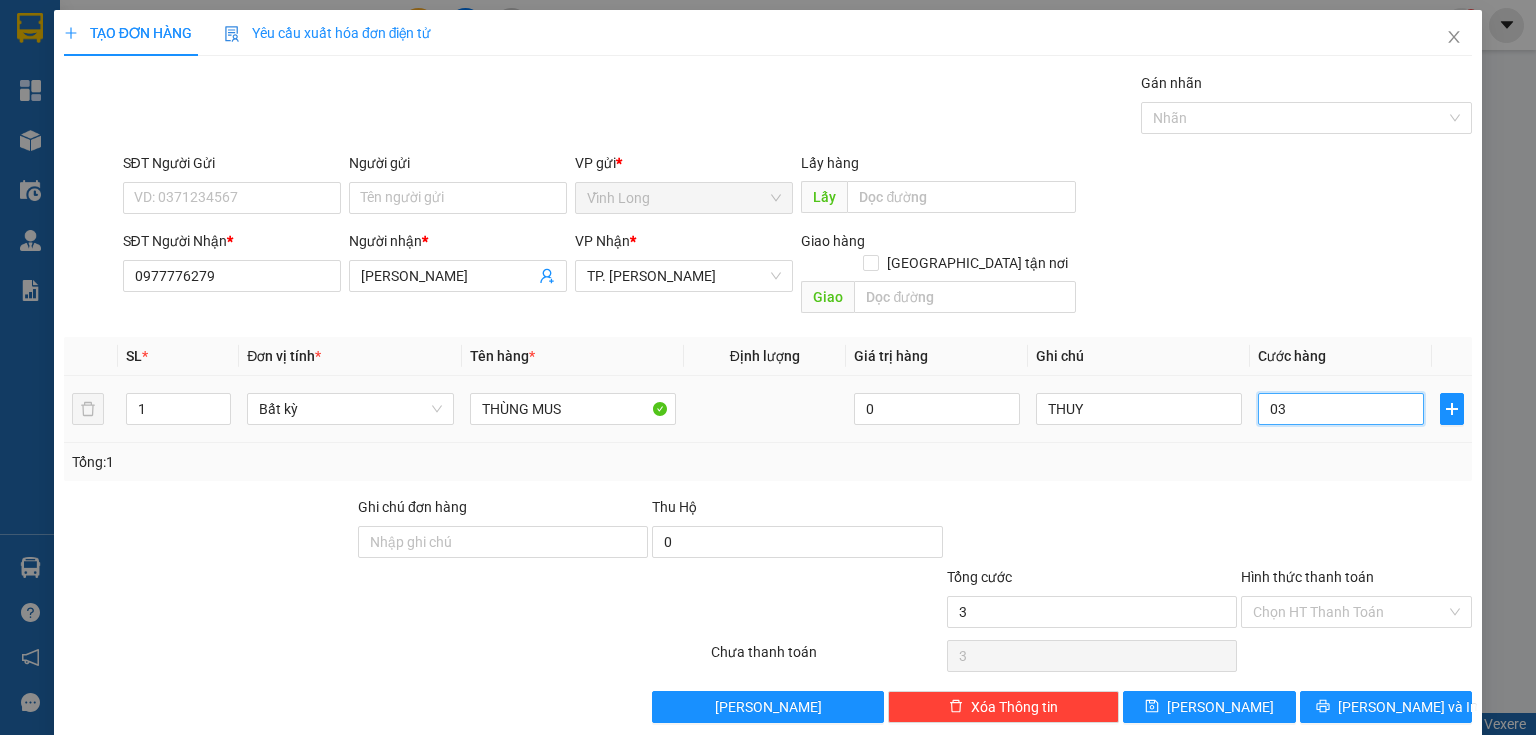 type on "0" 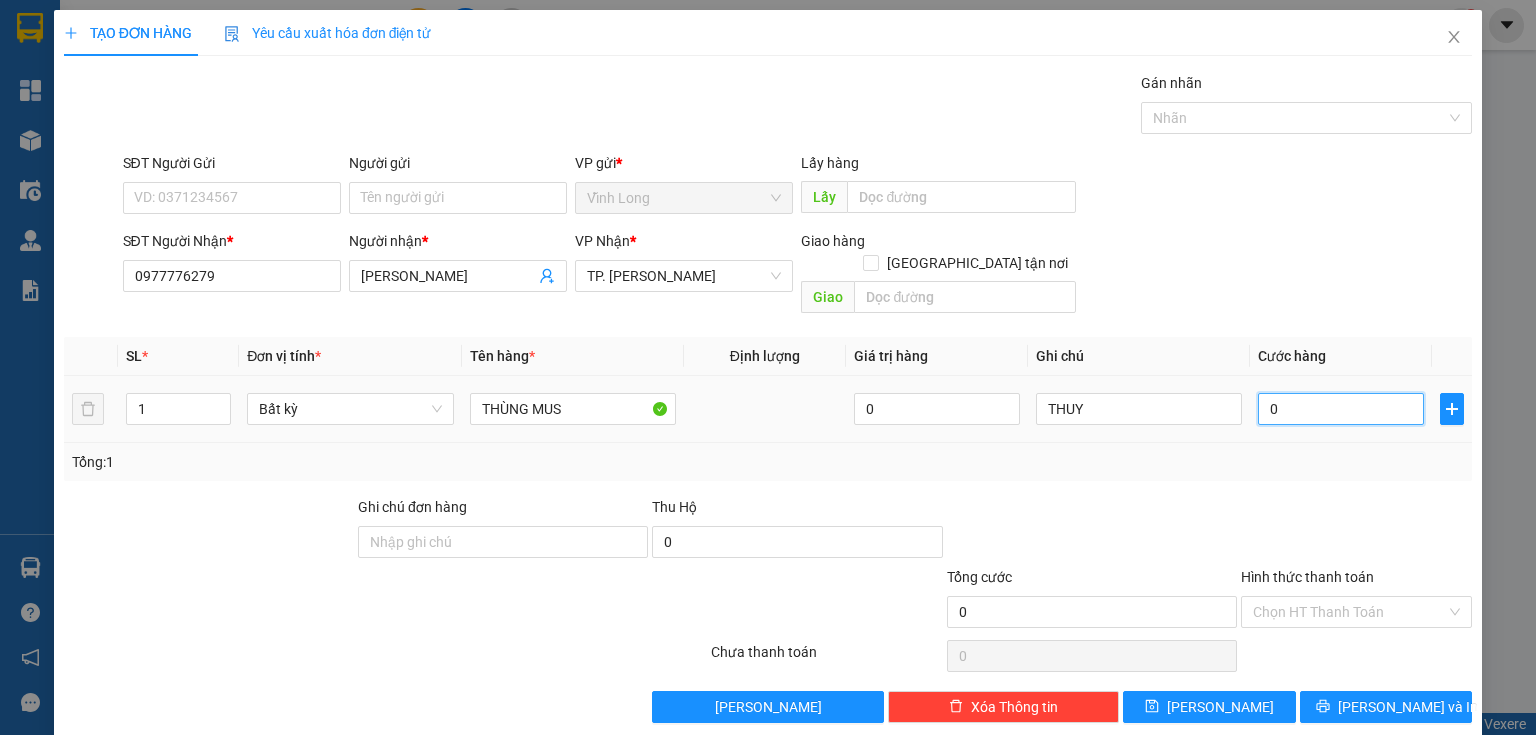 type on "02" 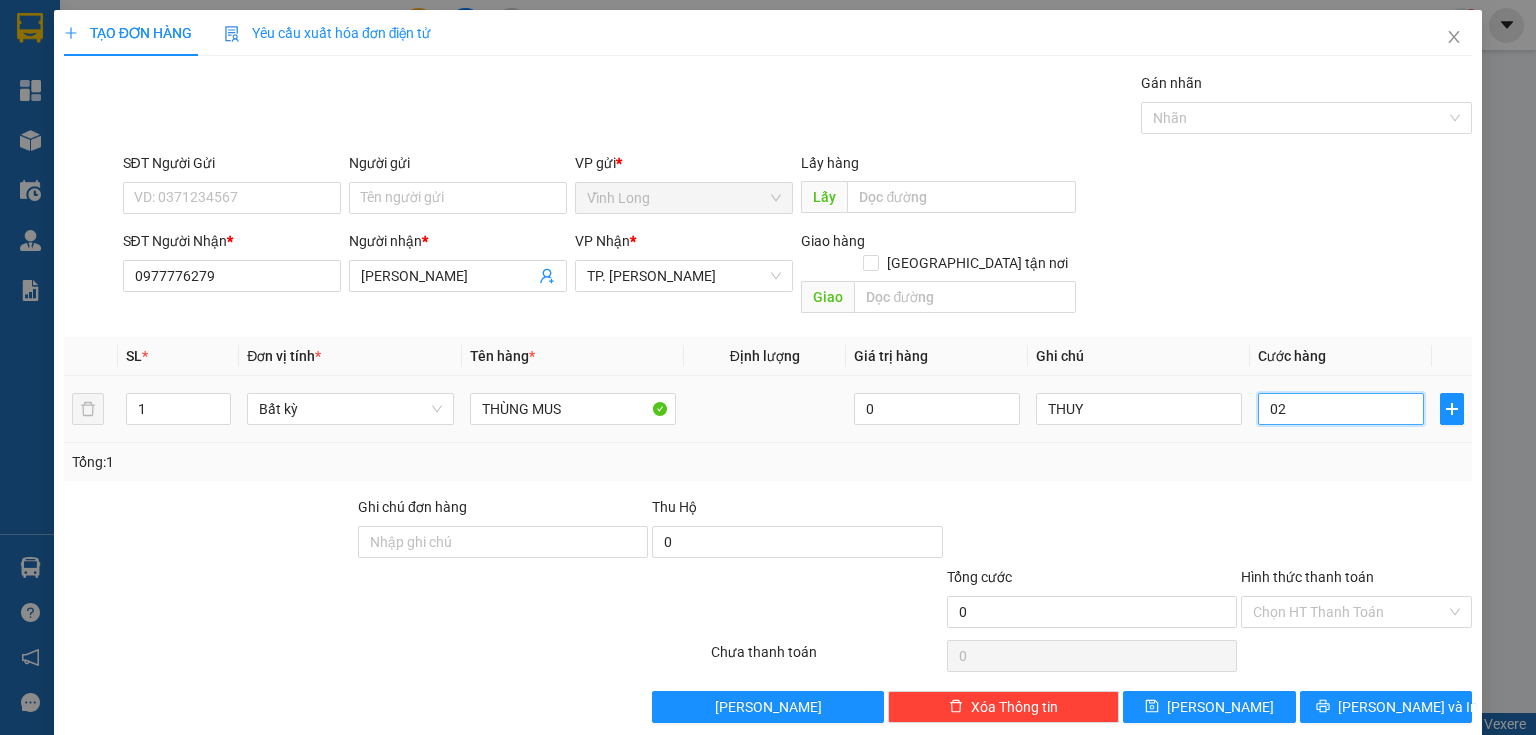type on "2" 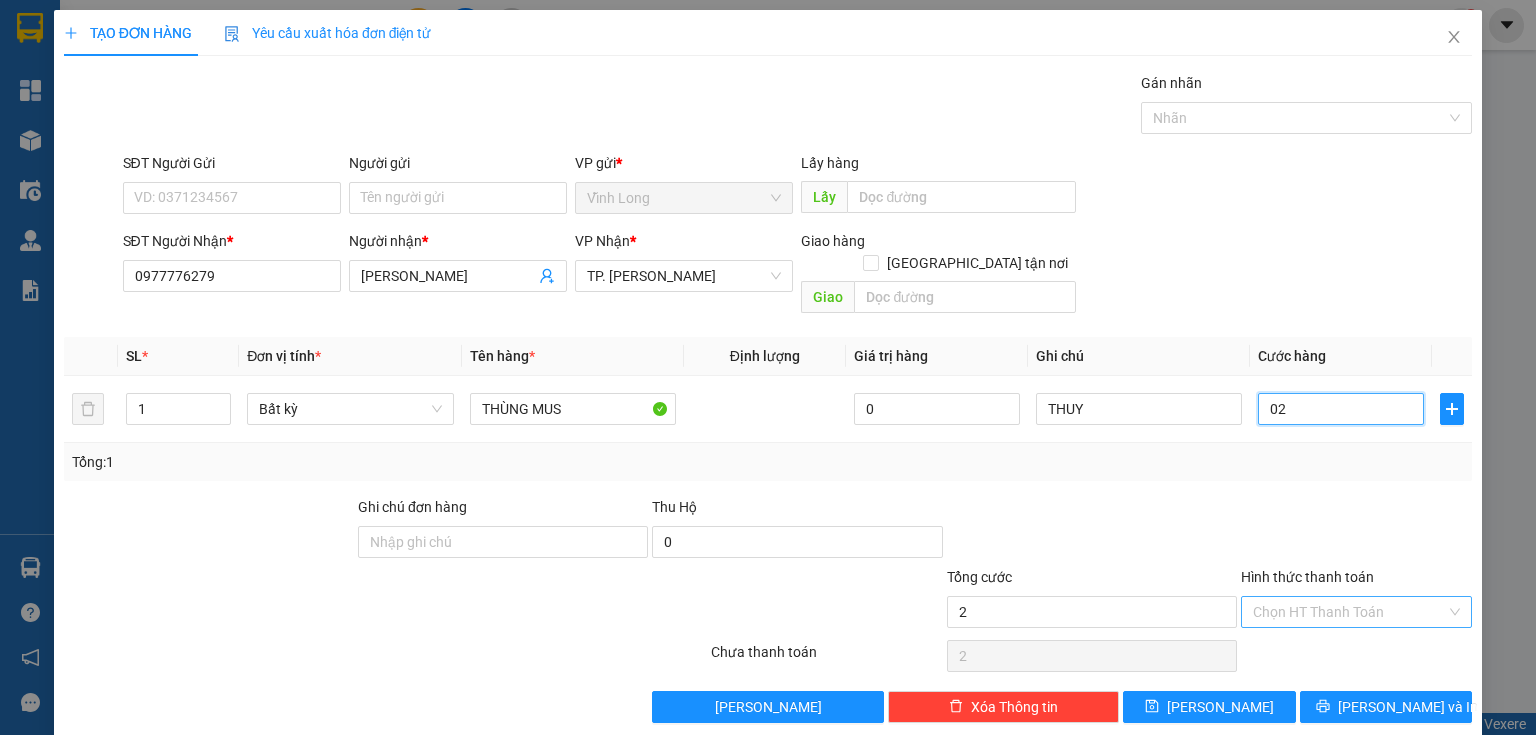 type on "020" 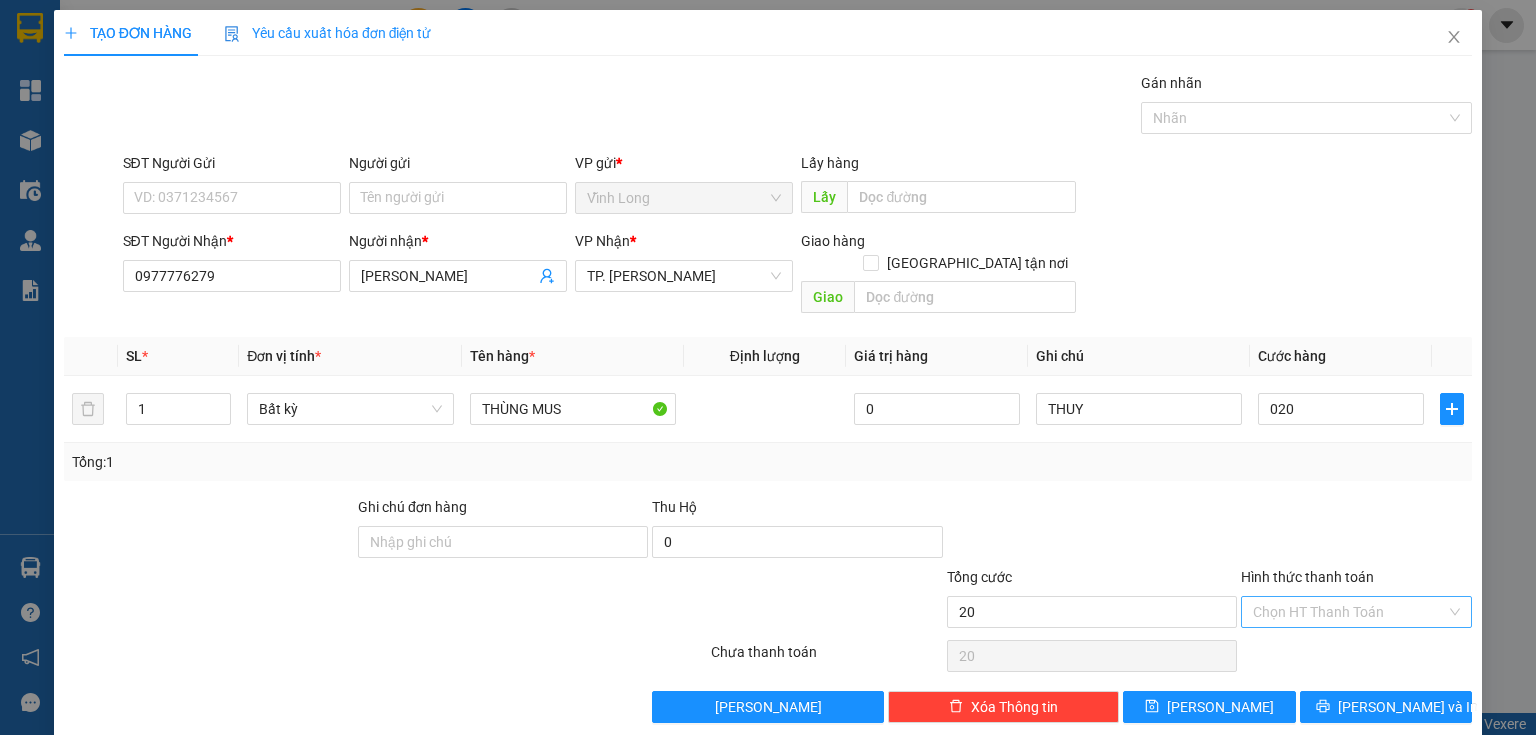 type on "20.000" 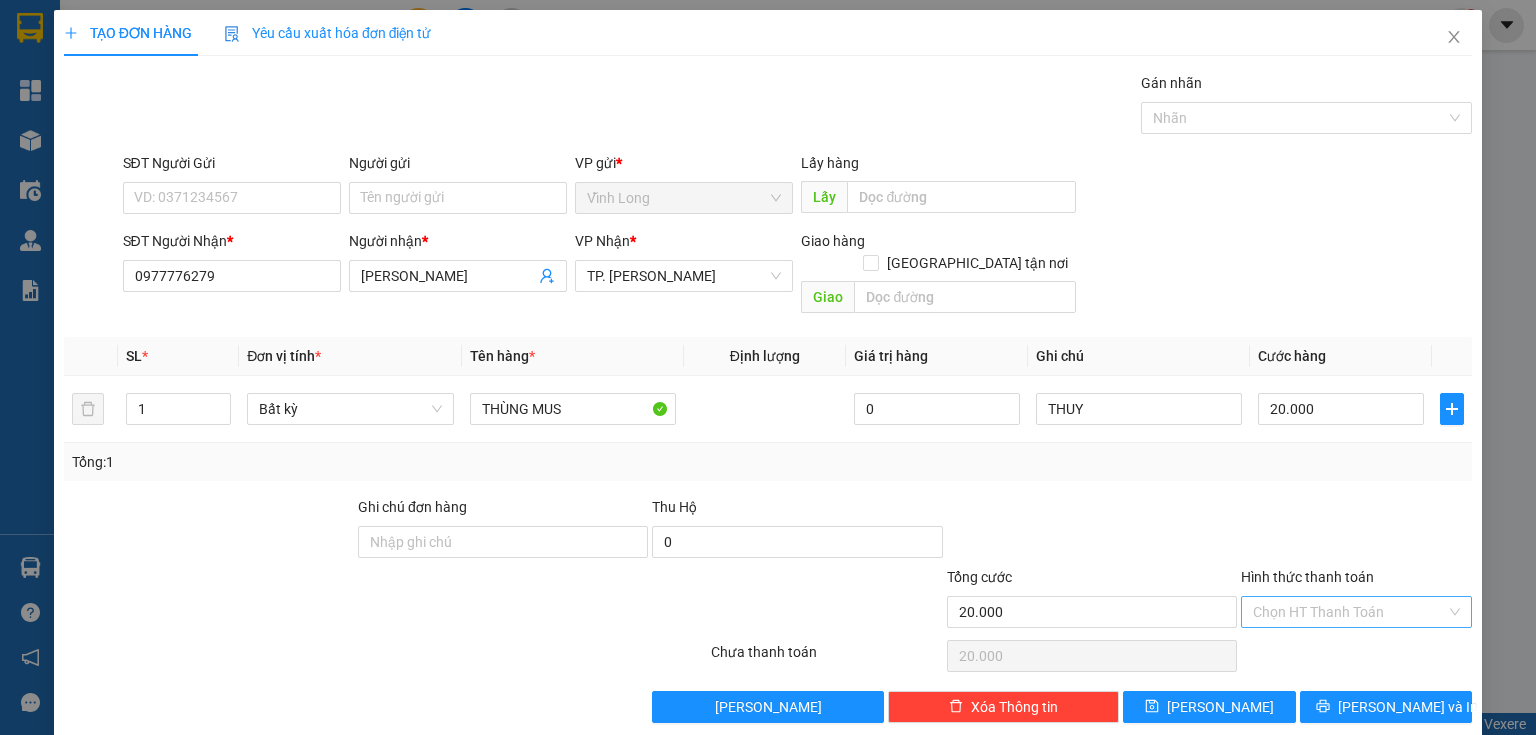click on "Hình thức thanh toán" at bounding box center [1349, 612] 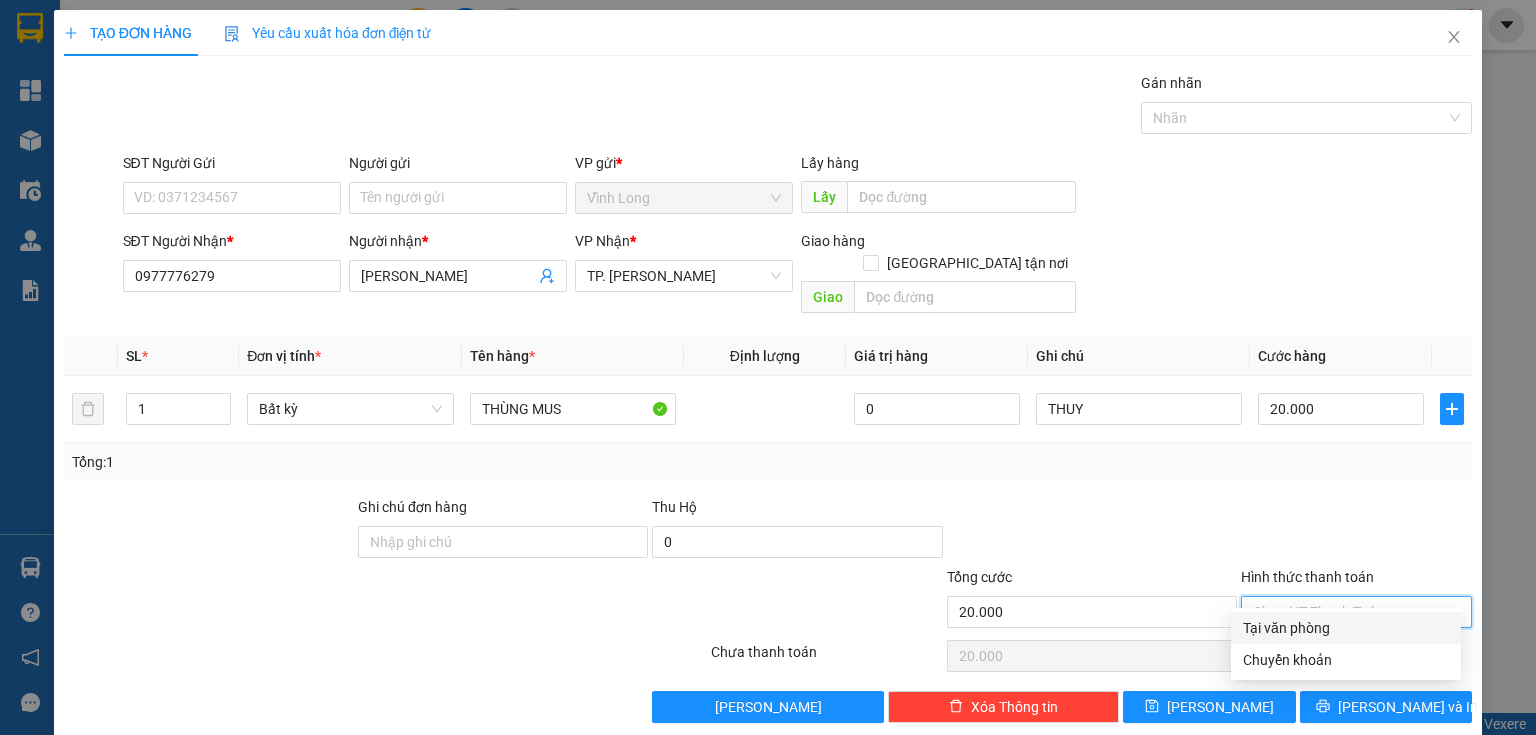 click on "Tại văn phòng" at bounding box center [1346, 628] 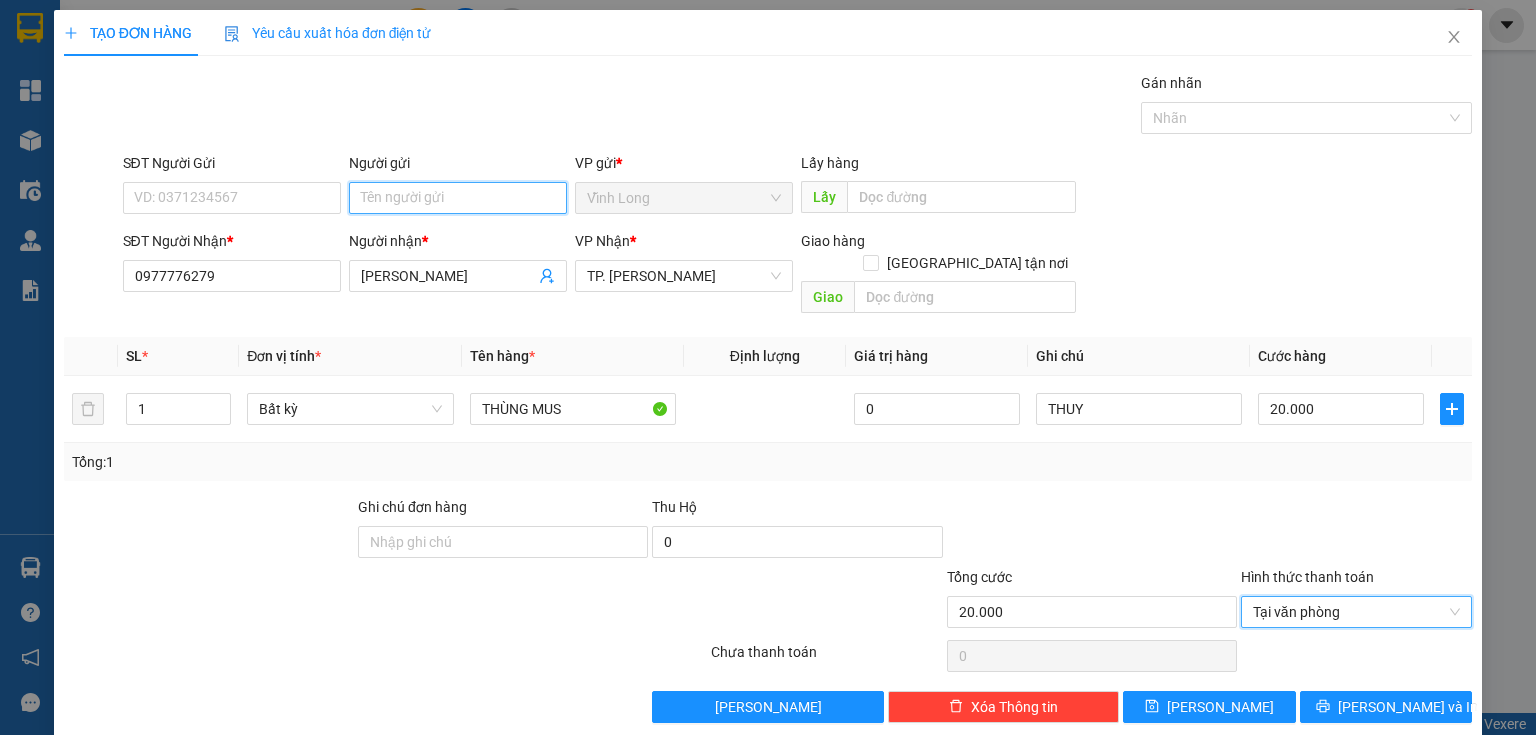 click on "Người gửi" at bounding box center [458, 198] 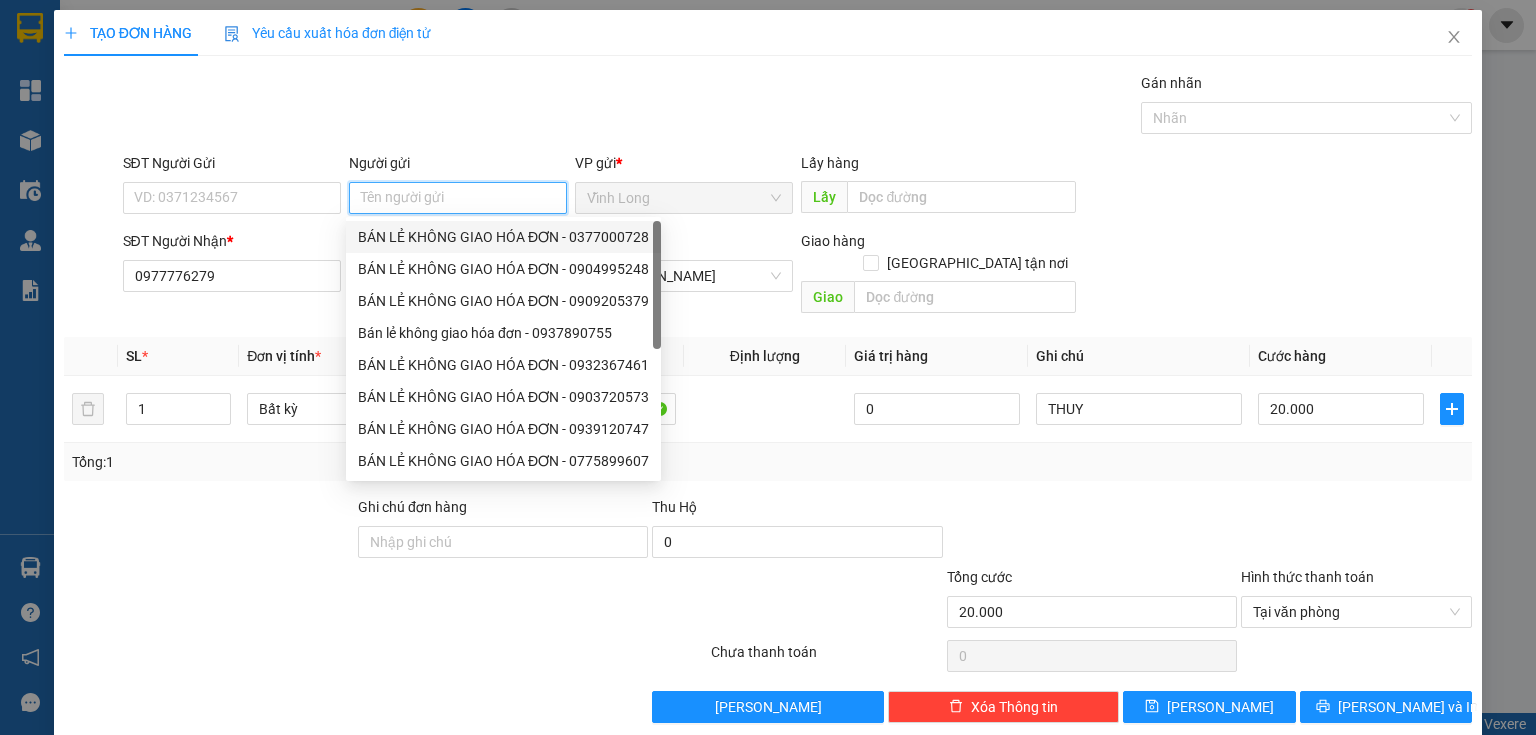 click on "BÁN LẺ KHÔNG GIAO HÓA ĐƠN - 0377000728" at bounding box center [503, 237] 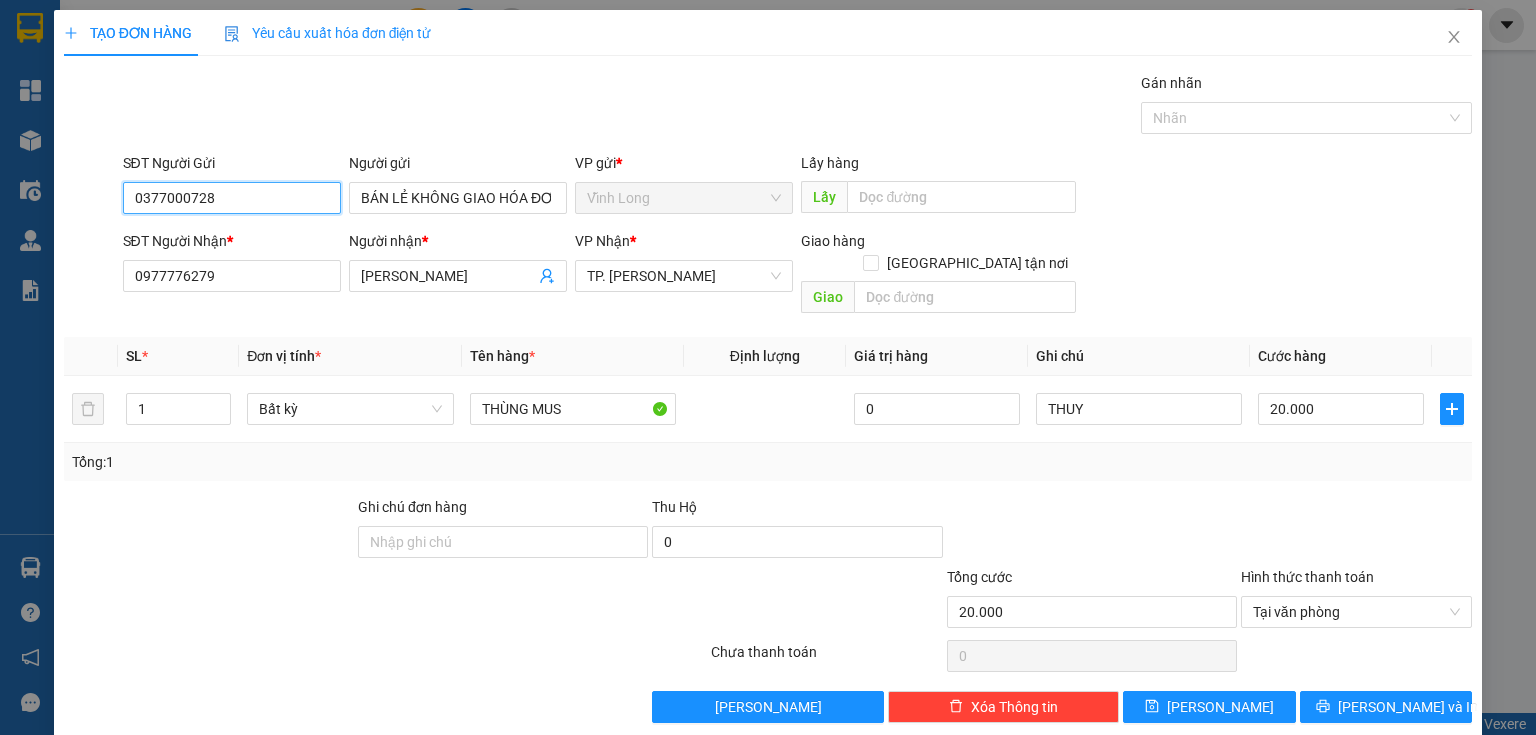 click on "TẠO ĐƠN HÀNG Yêu cầu xuất hóa đơn điện tử Transit Pickup Surcharge Ids Transit Deliver Surcharge Ids Transit Deliver Surcharge Transit Deliver Surcharge Gói vận chuyển  * Tiêu chuẩn Gán nhãn   Nhãn SĐT Người Gửi 0377000728 Người gửi BÁN LẺ KHÔNG GIAO HÓA ĐƠN BÁN LẺ KHÔNG GIAO HÓA ĐƠN VP gửi  * Vĩnh Long Lấy hàng Lấy SĐT Người Nhận  * 0977776279 Người nhận  * LÝ THANH THIỆN VP Nhận  * TP. Hồ Chí Minh Giao hàng Giao tận nơi Giao SL  * Đơn vị tính  * Tên hàng  * Định lượng Giá trị hàng Ghi chú Cước hàng                   1 Bất kỳ THÙNG MUS 0 THUY 20.000 Tổng:  1 Ghi chú đơn hàng Thu Hộ 0 Tổng cước 20.000 Hình thức thanh toán Tại văn phòng Số tiền thu trước 0 Tại văn phòng Chưa thanh toán 0 Lưu nháp Xóa Thông tin Lưu Lưu và In Tại văn phòng Chuyển khoản Tại văn phòng Chuyển khoản" at bounding box center [768, 367] 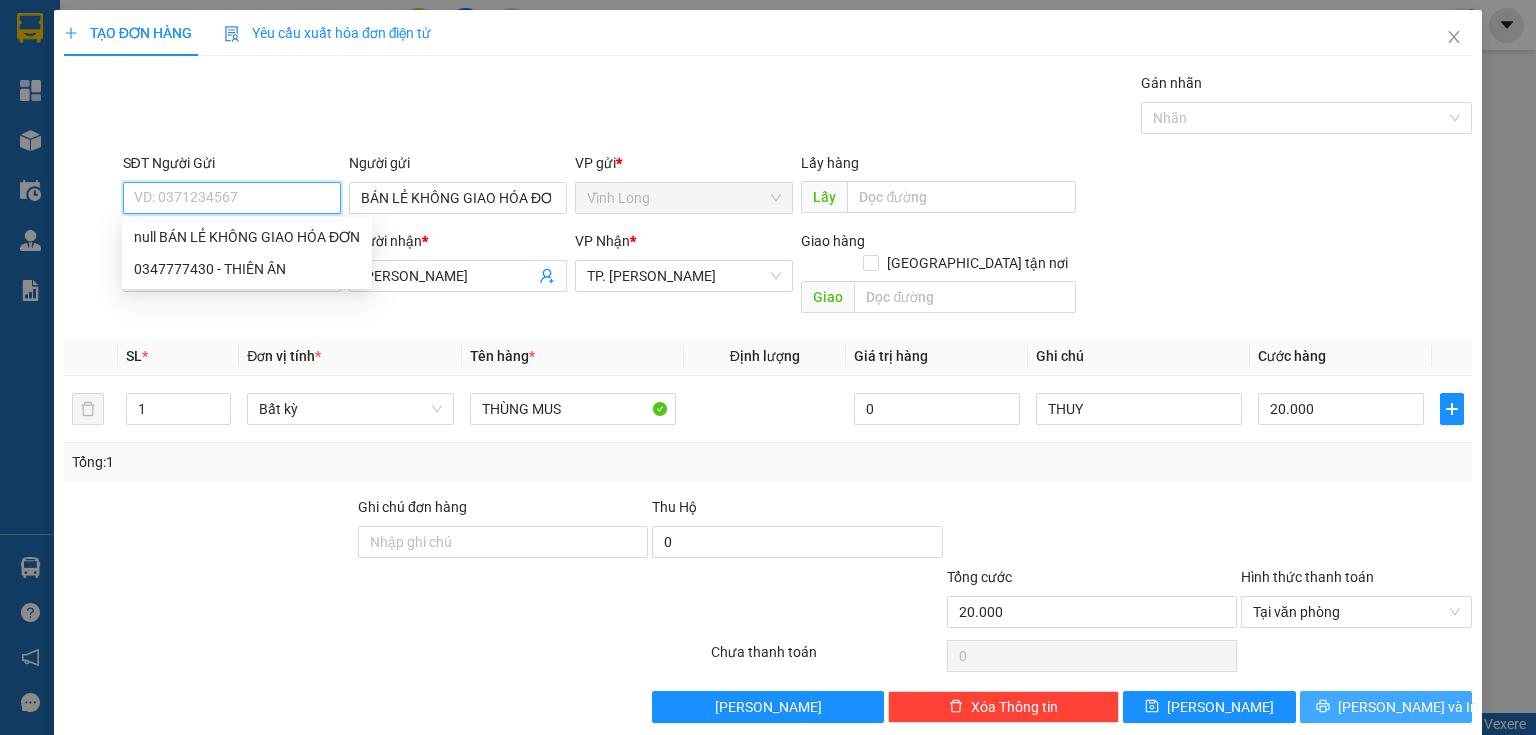 type 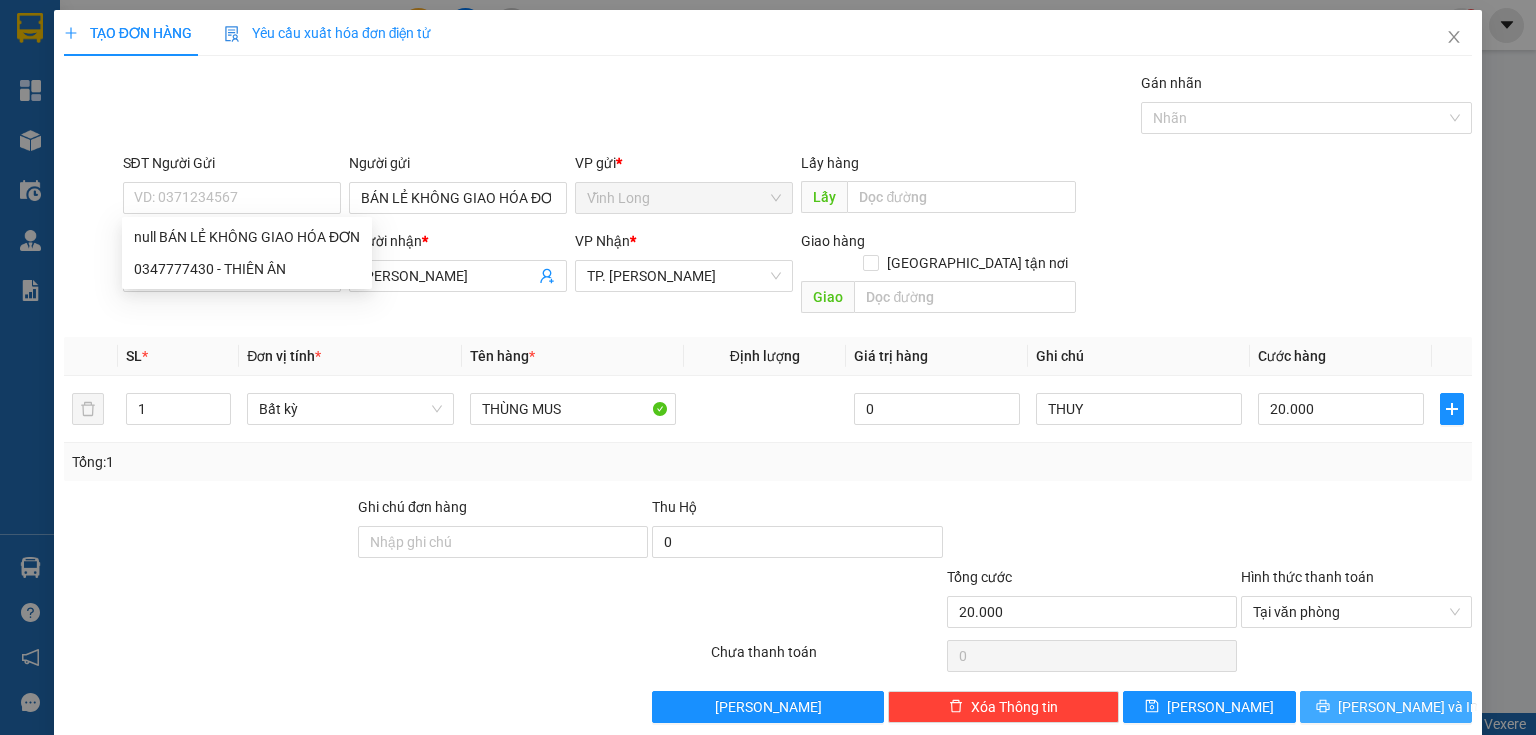 click on "Lưu và In" at bounding box center (1408, 707) 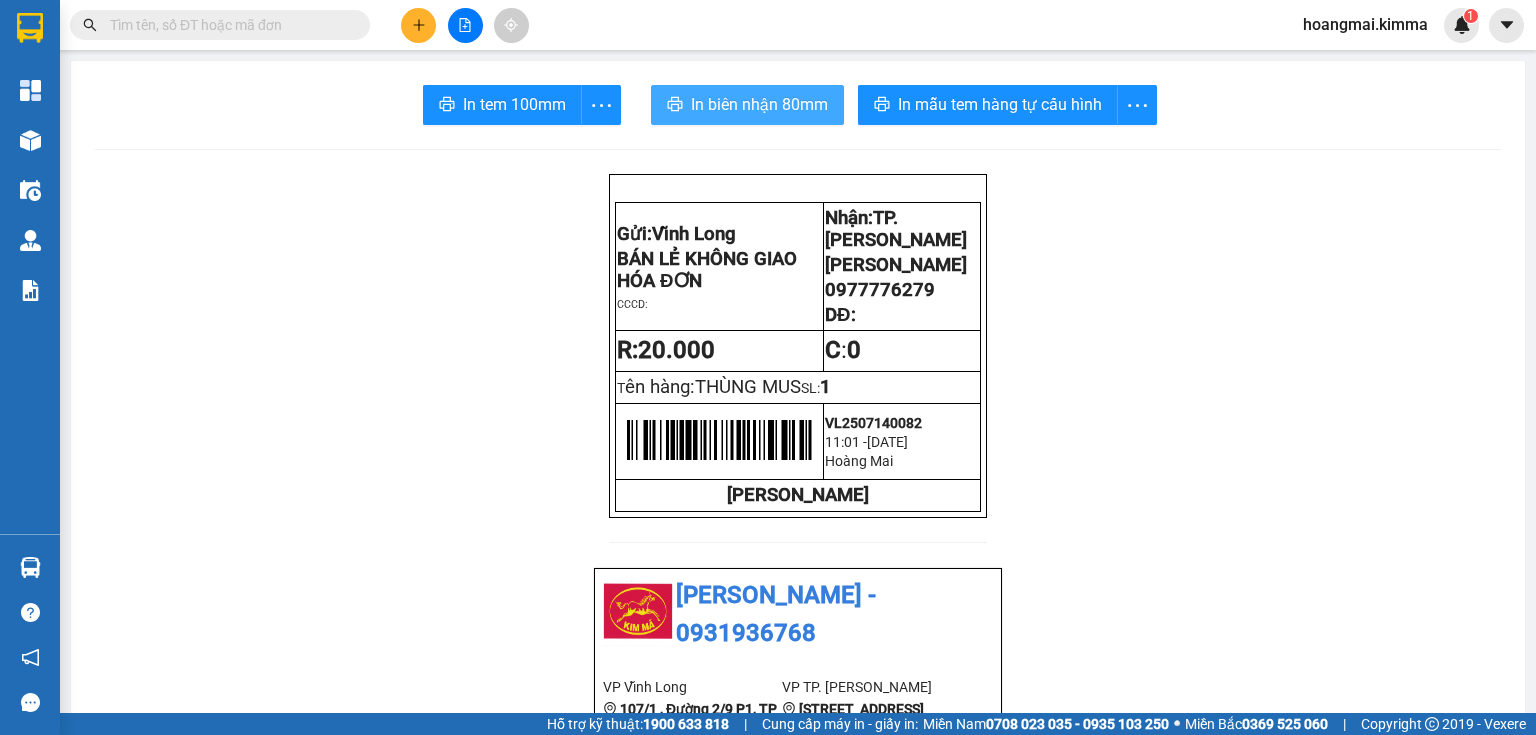 click on "In biên nhận 80mm" at bounding box center (759, 104) 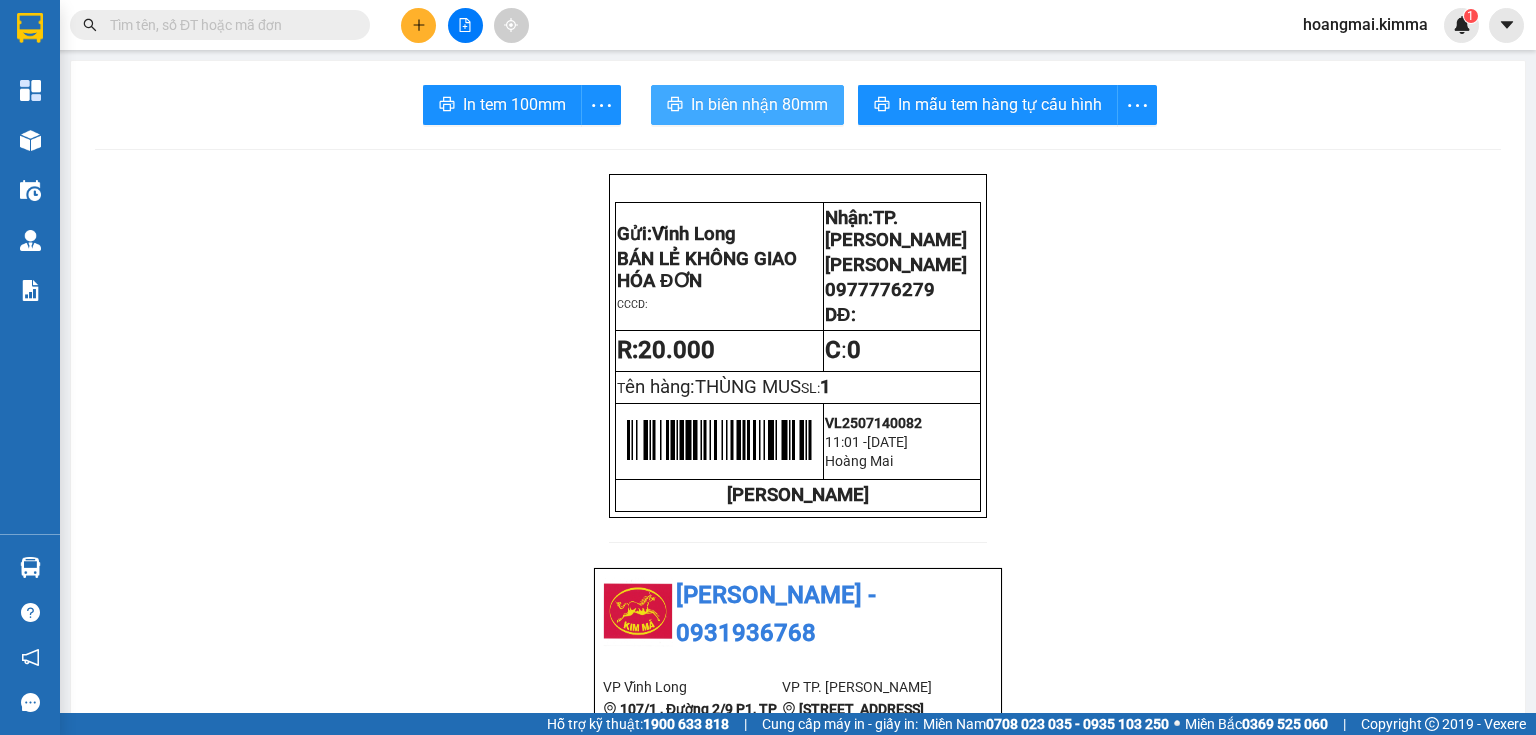 scroll, scrollTop: 0, scrollLeft: 0, axis: both 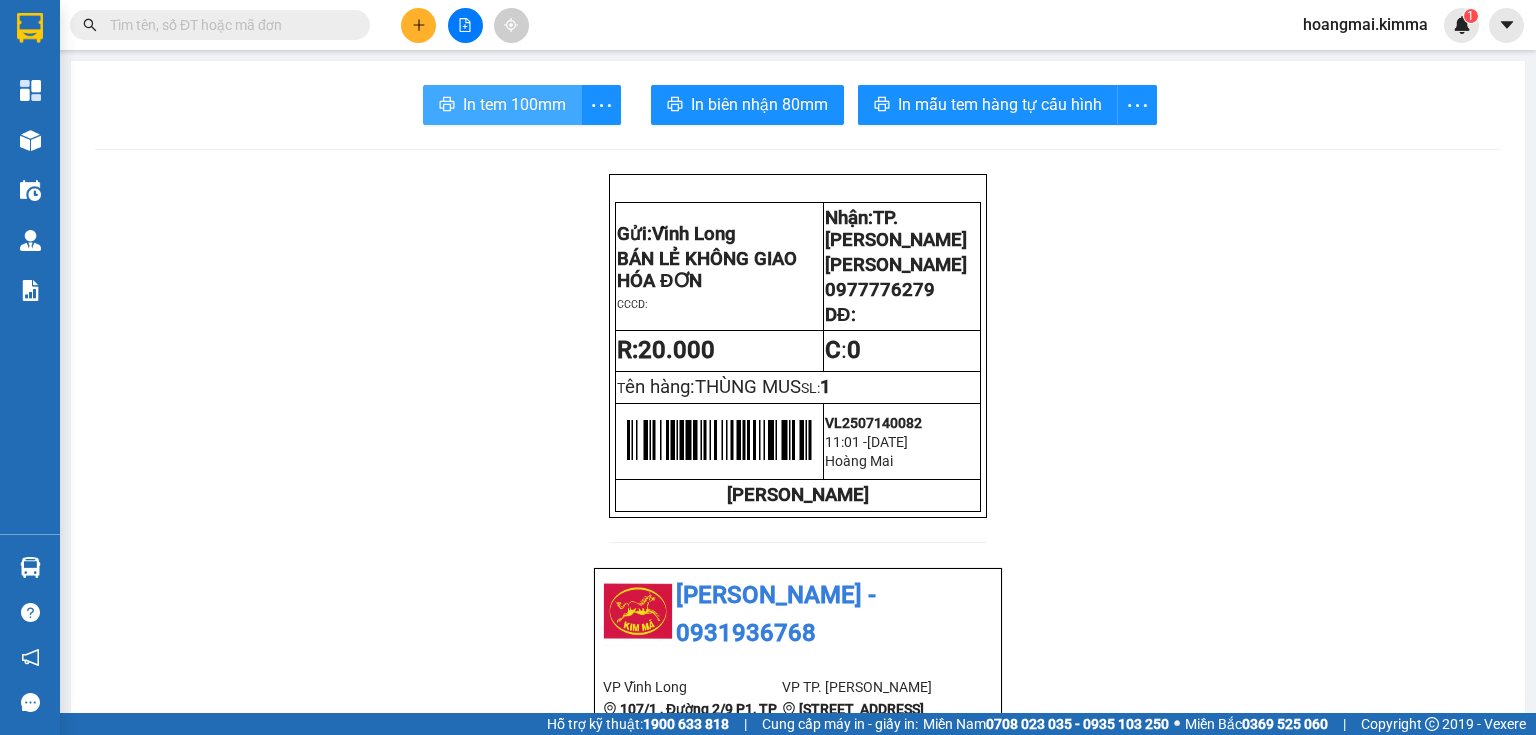 click on "In tem 100mm" at bounding box center [514, 104] 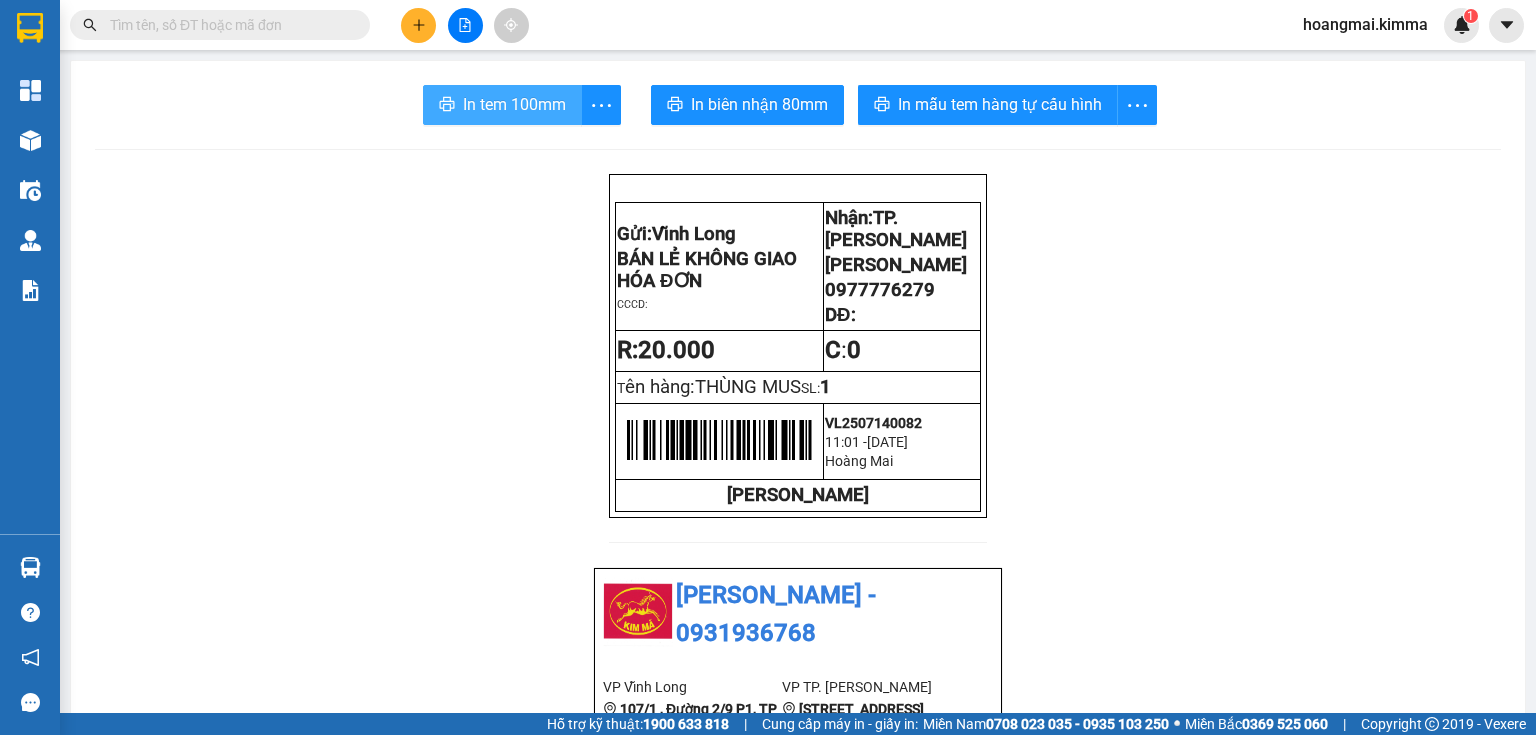 scroll, scrollTop: 0, scrollLeft: 0, axis: both 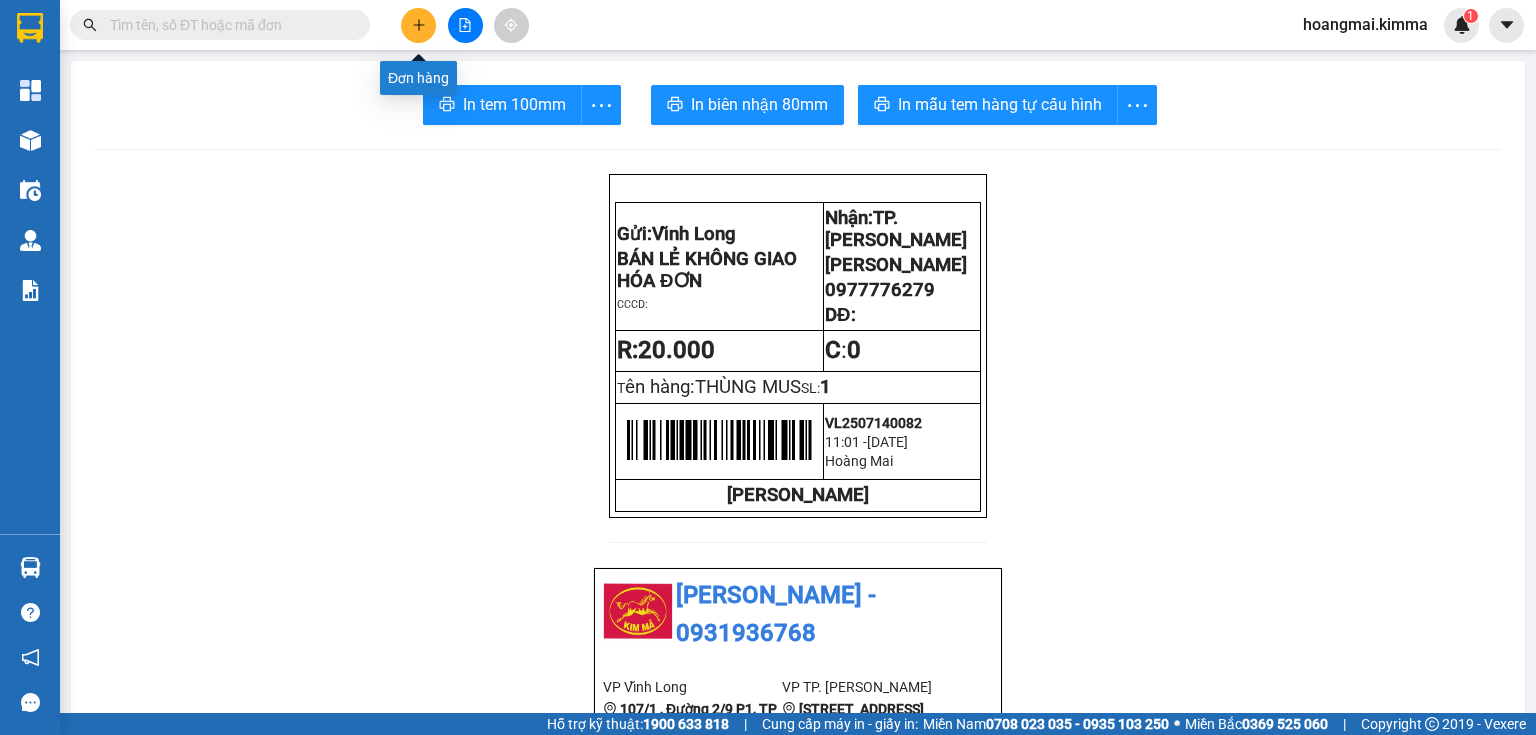 click 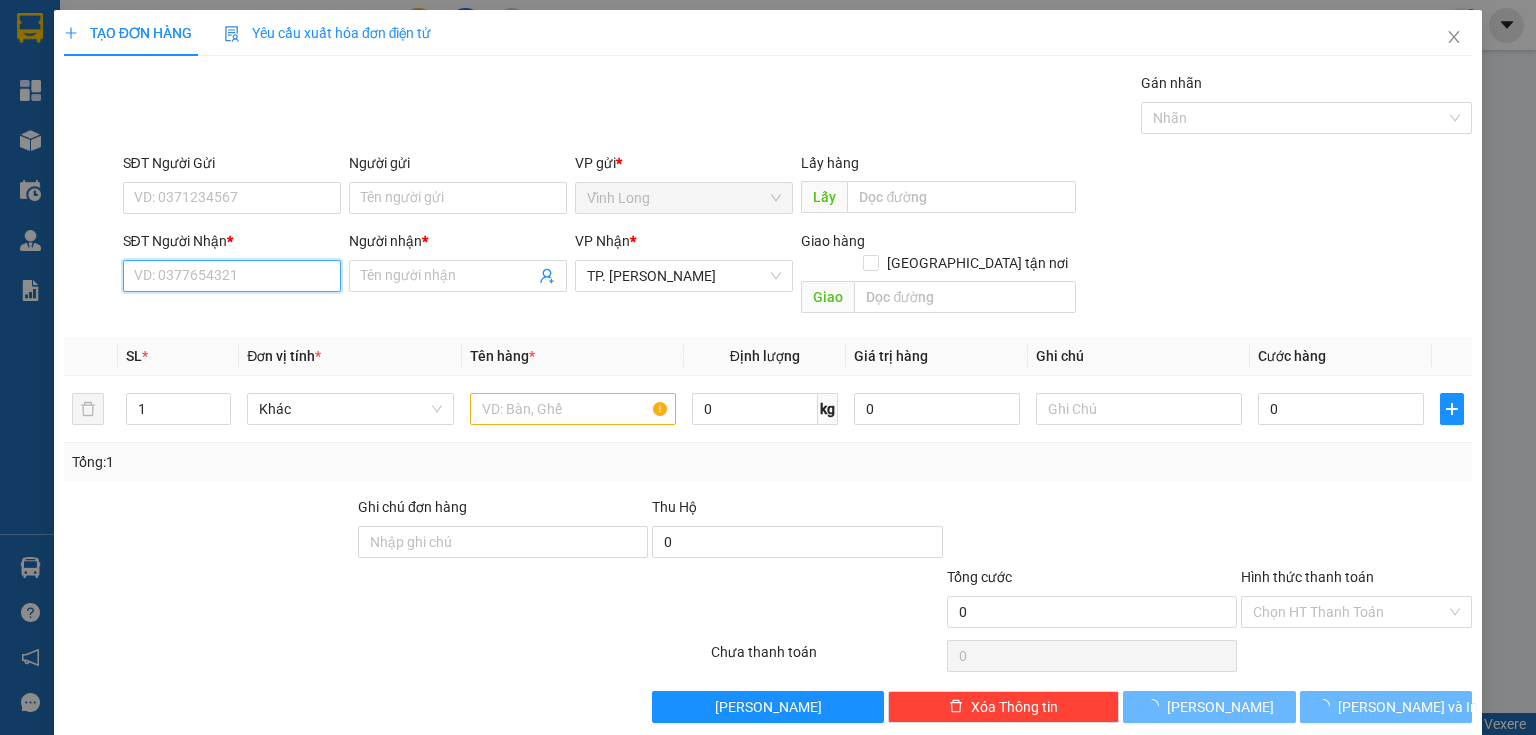 click on "SĐT Người Nhận  *" at bounding box center [232, 276] 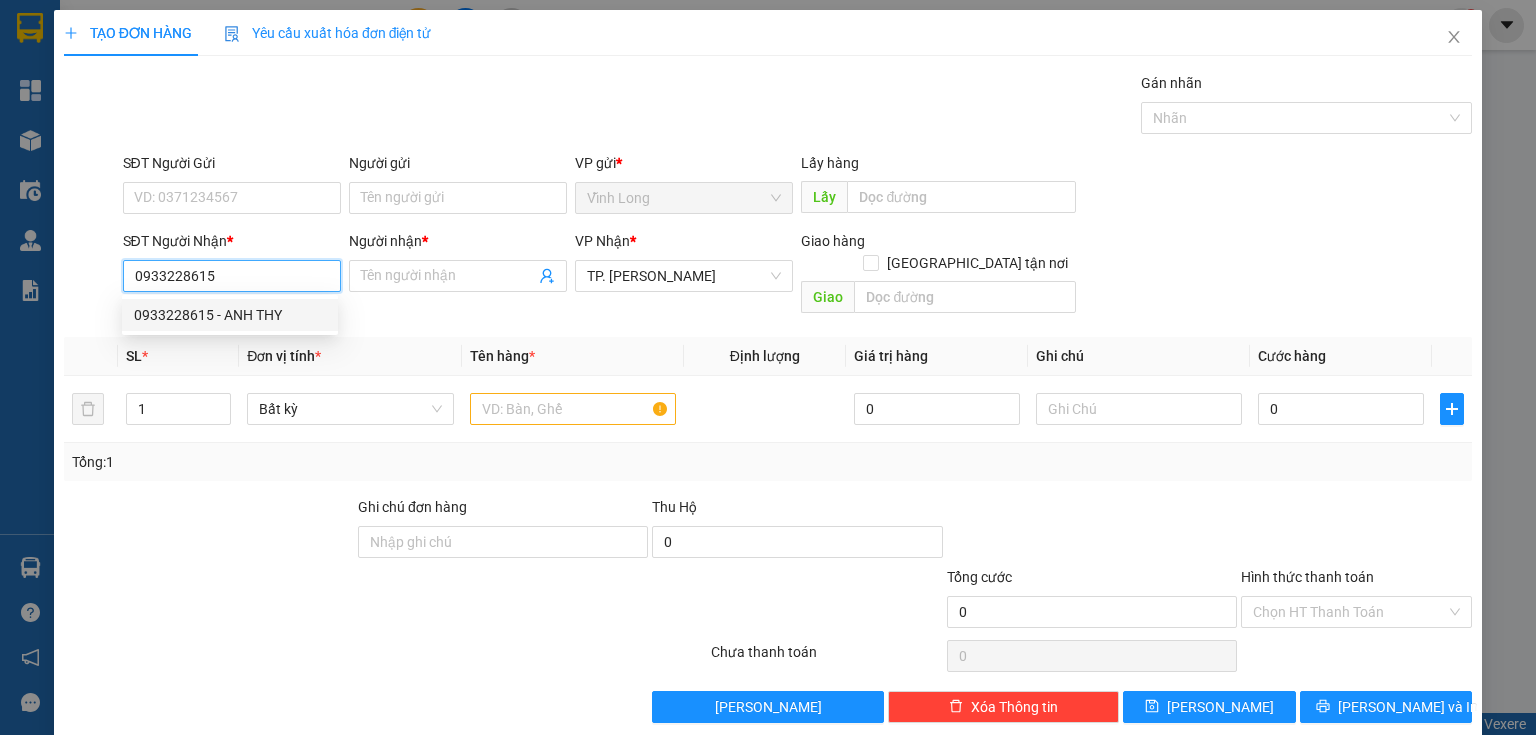 type on "0933228615" 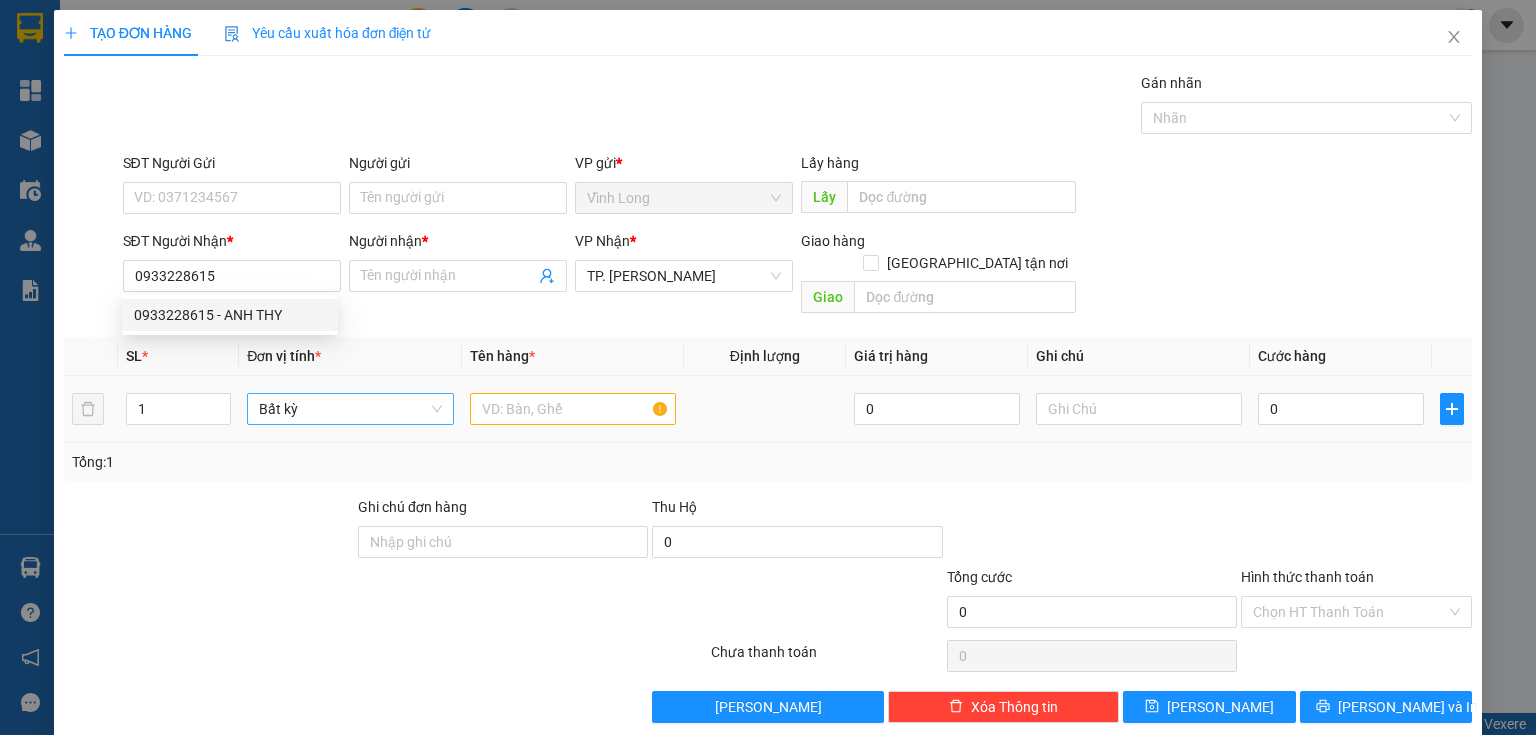 drag, startPoint x: 290, startPoint y: 352, endPoint x: 379, endPoint y: 392, distance: 97.575615 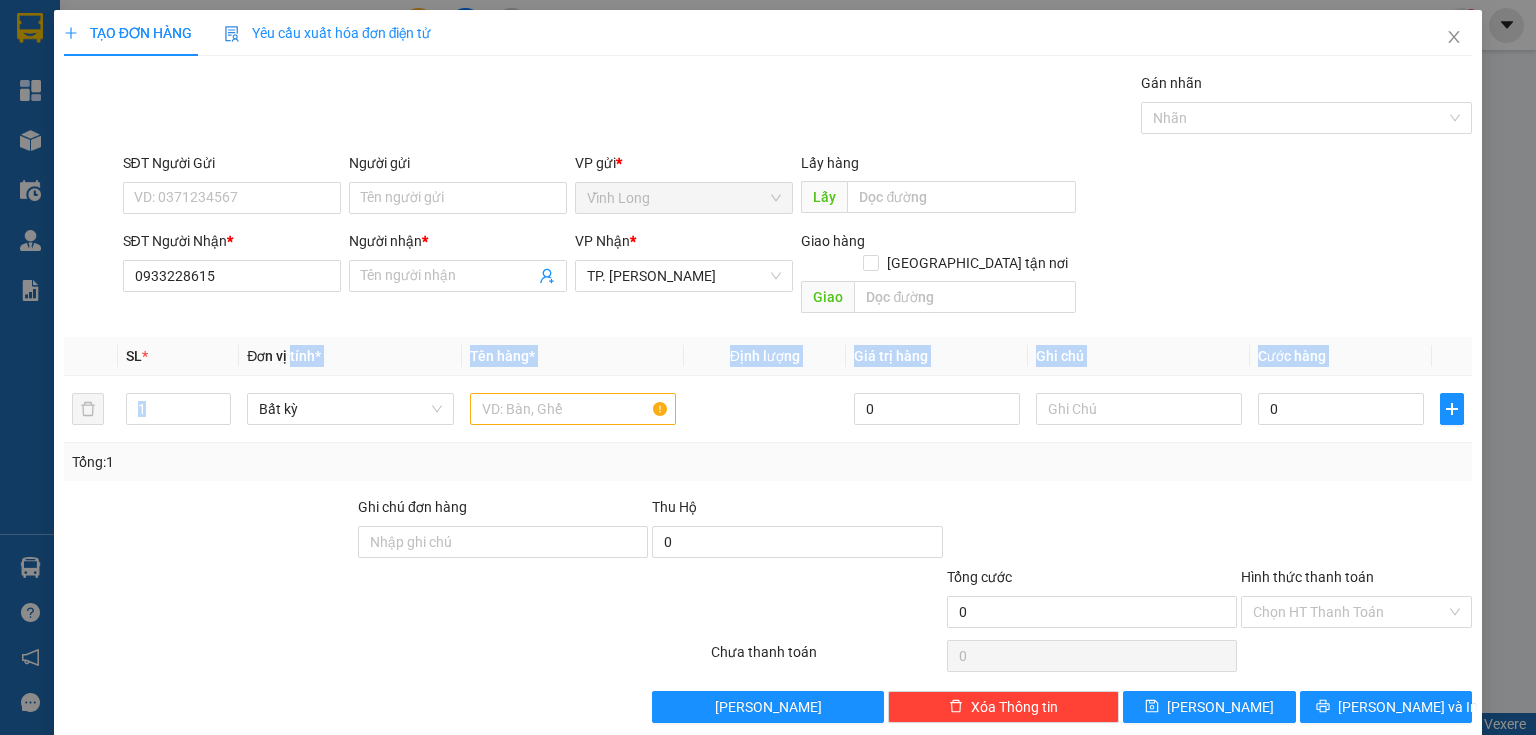 click on "Đơn vị tính  *" at bounding box center [350, 356] 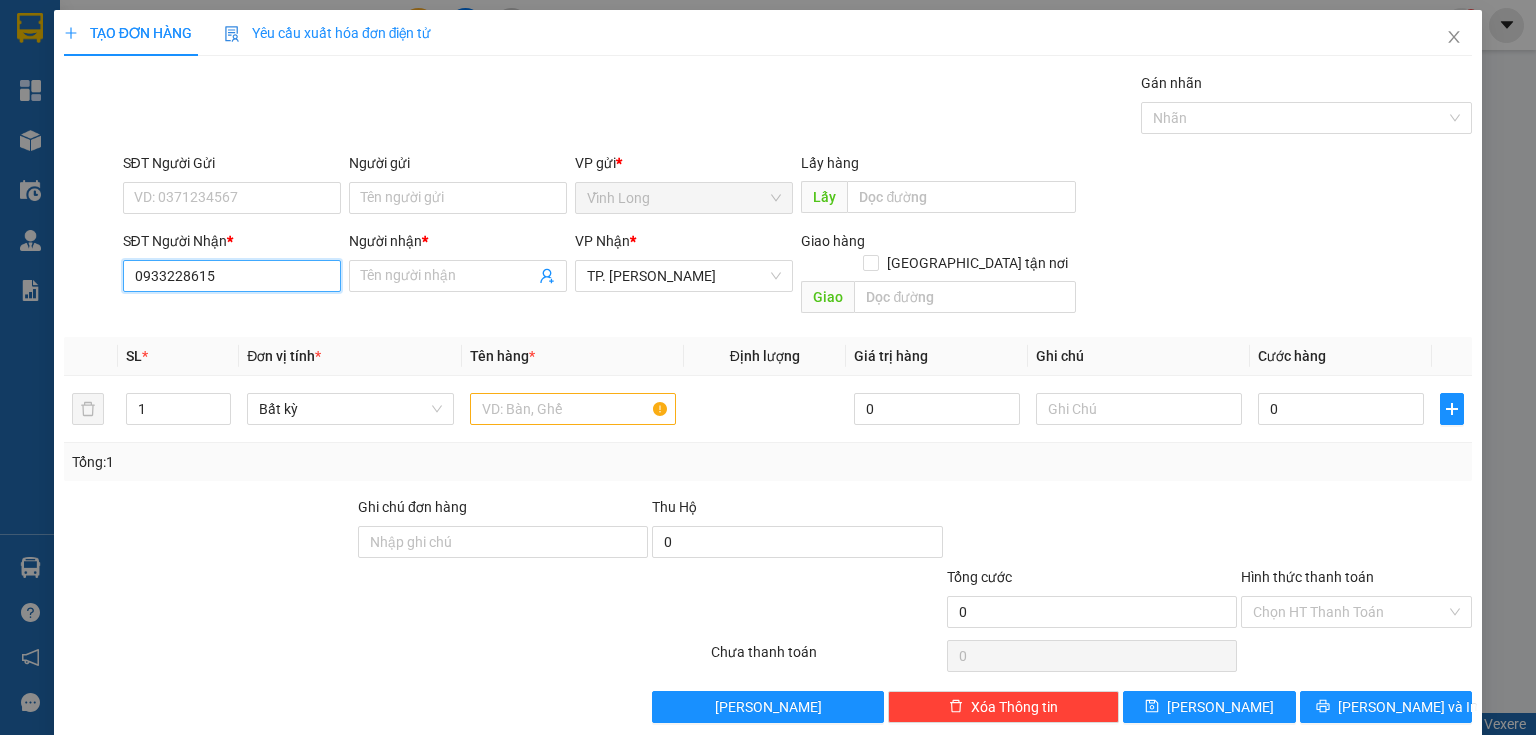 click on "0933228615" at bounding box center (232, 276) 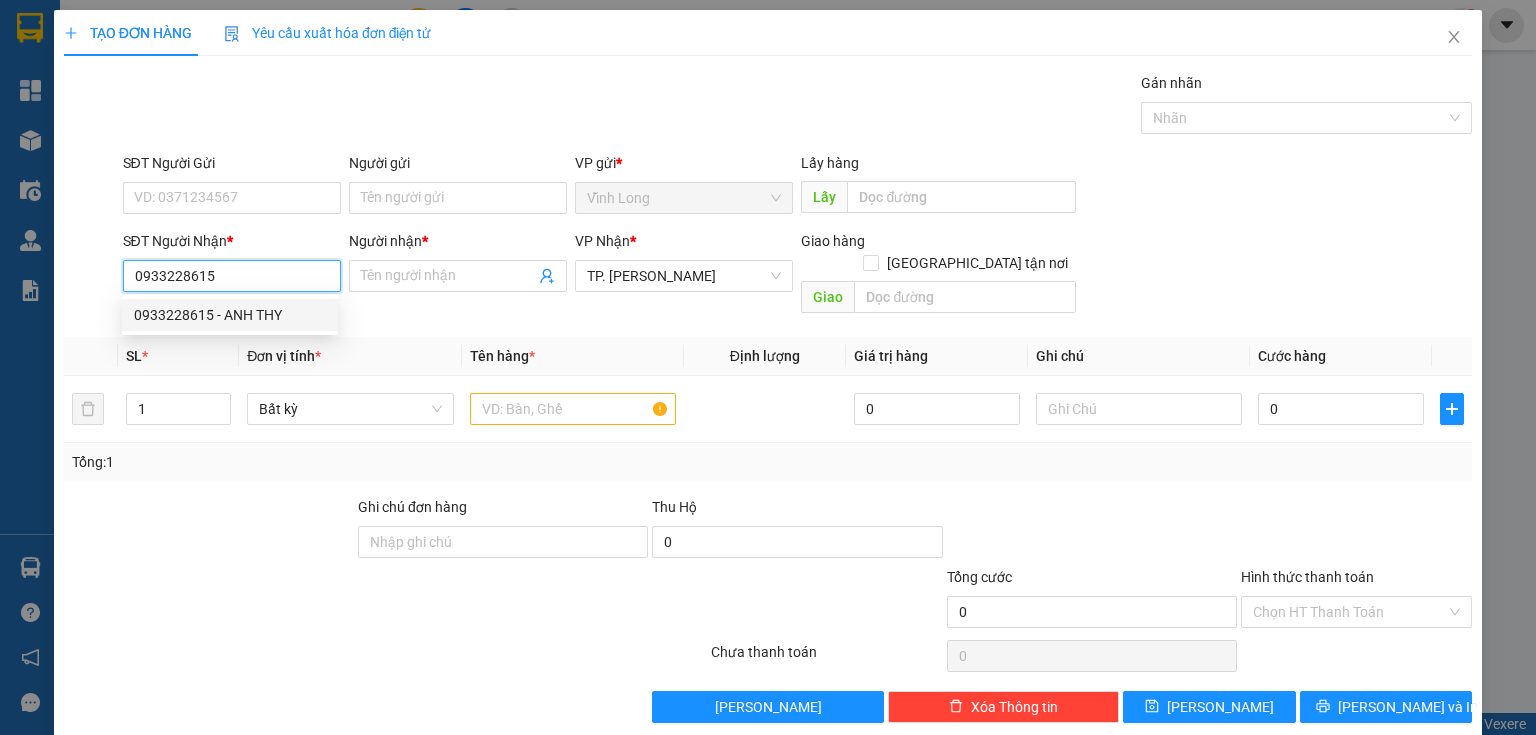 click on "0933228615 - ANH THY" at bounding box center (230, 315) 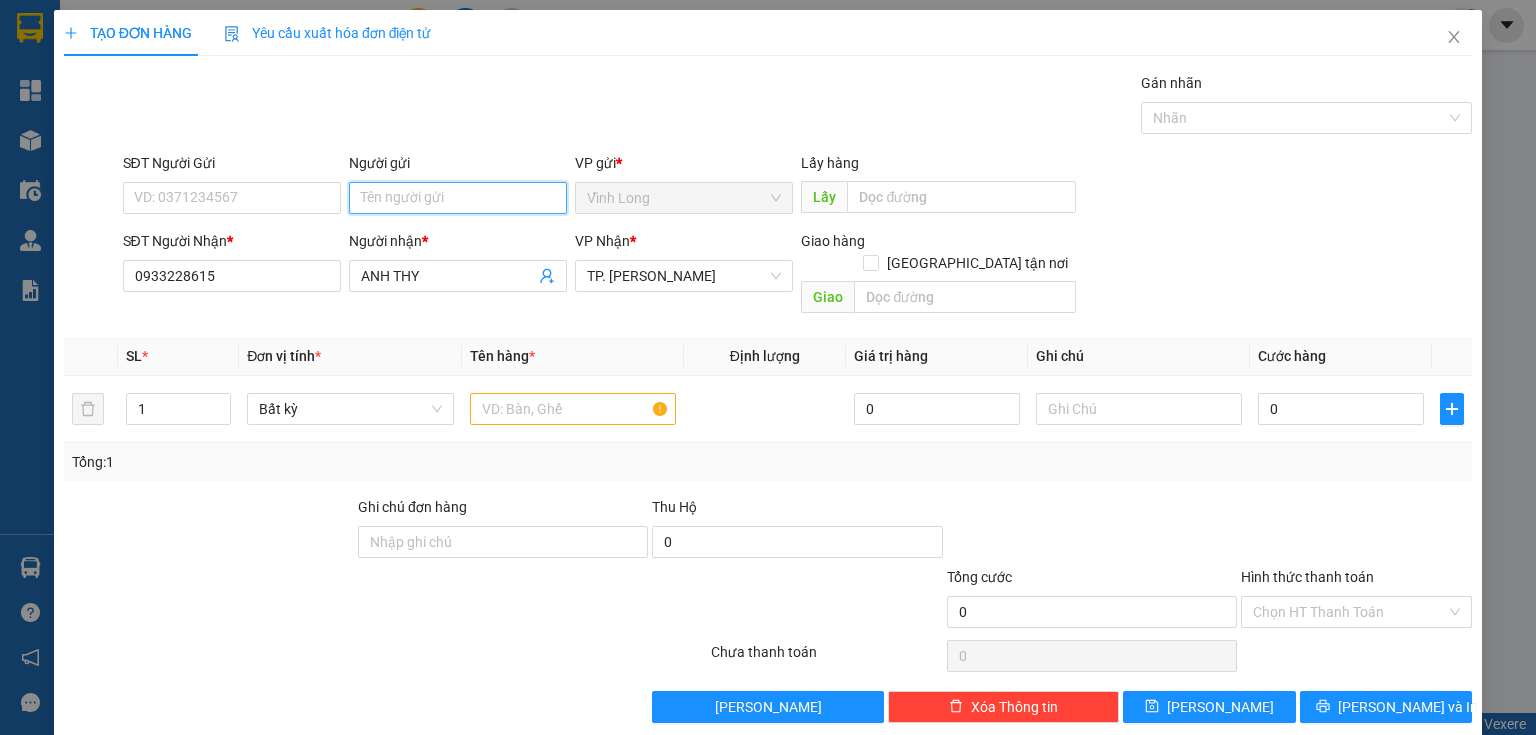 click on "Người gửi" at bounding box center (458, 198) 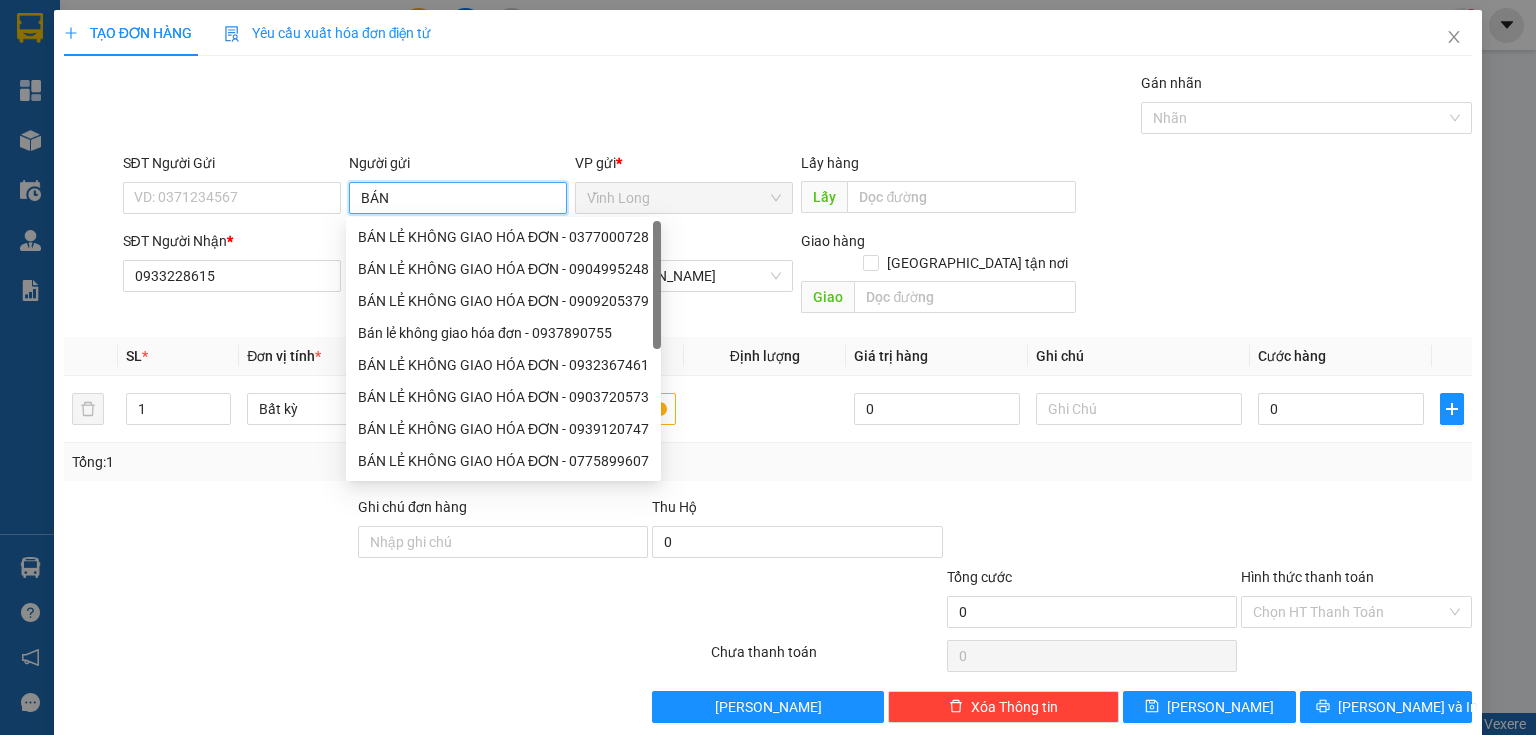 type on "BÁN" 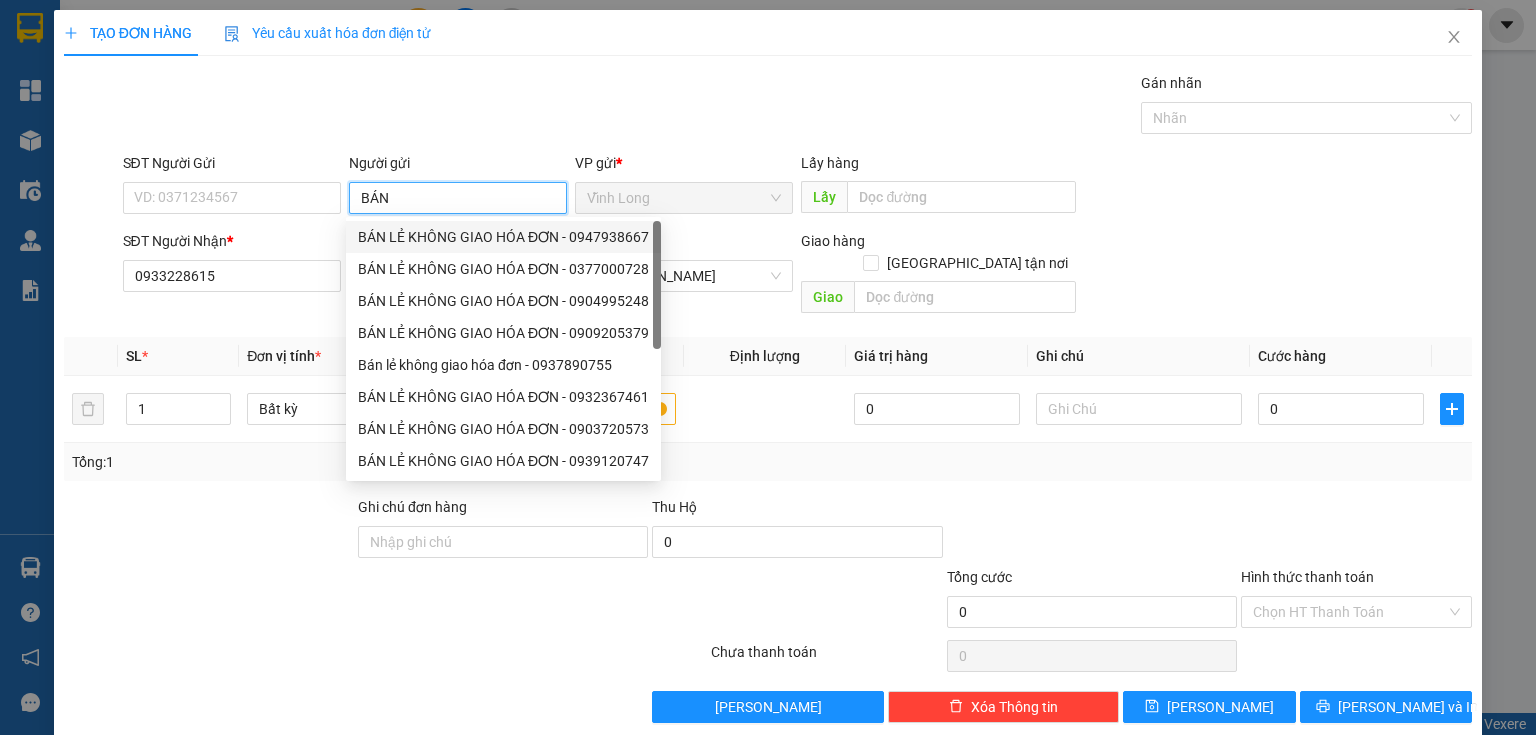 click on "BÁN LẺ KHÔNG GIAO HÓA ĐƠN - 0947938667" at bounding box center (503, 237) 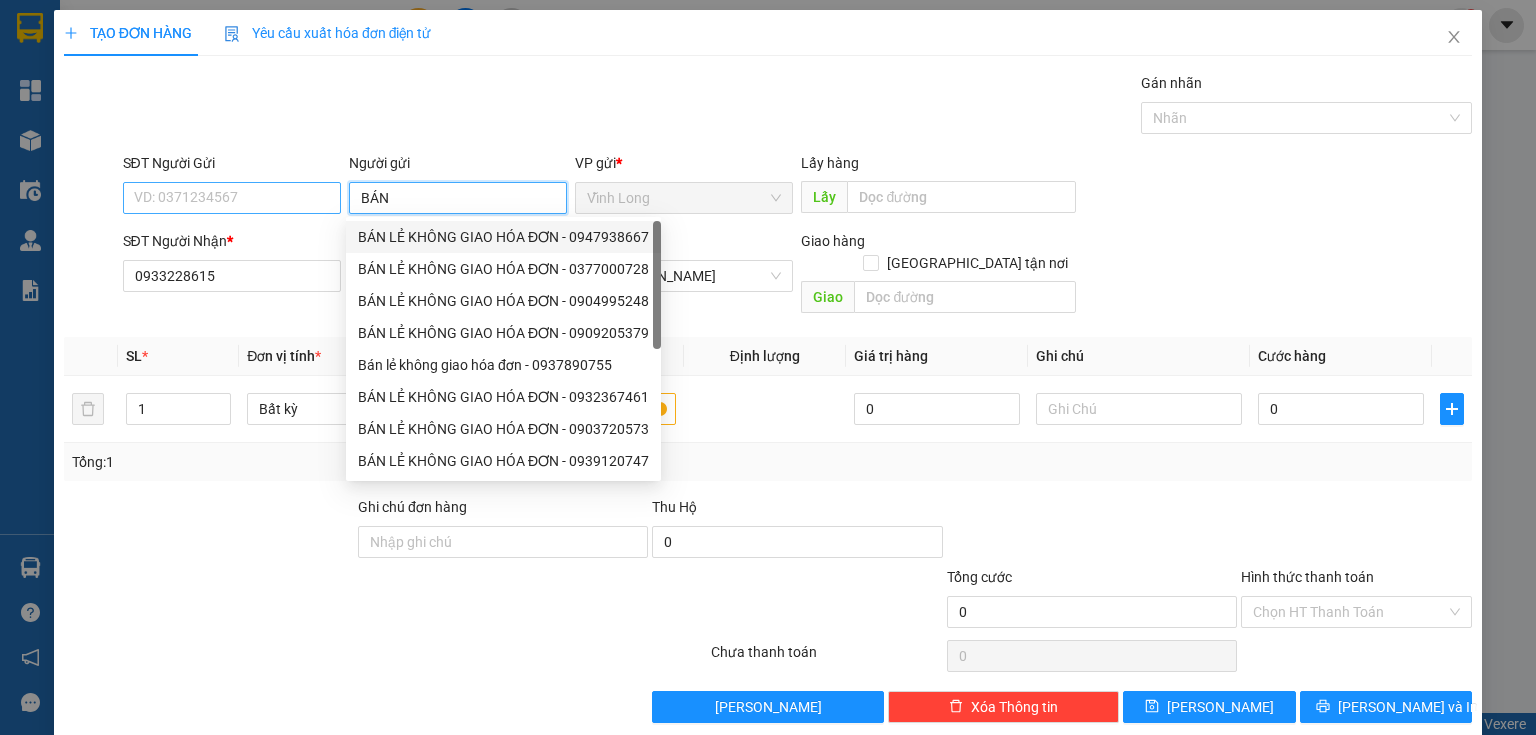 type on "0947938667" 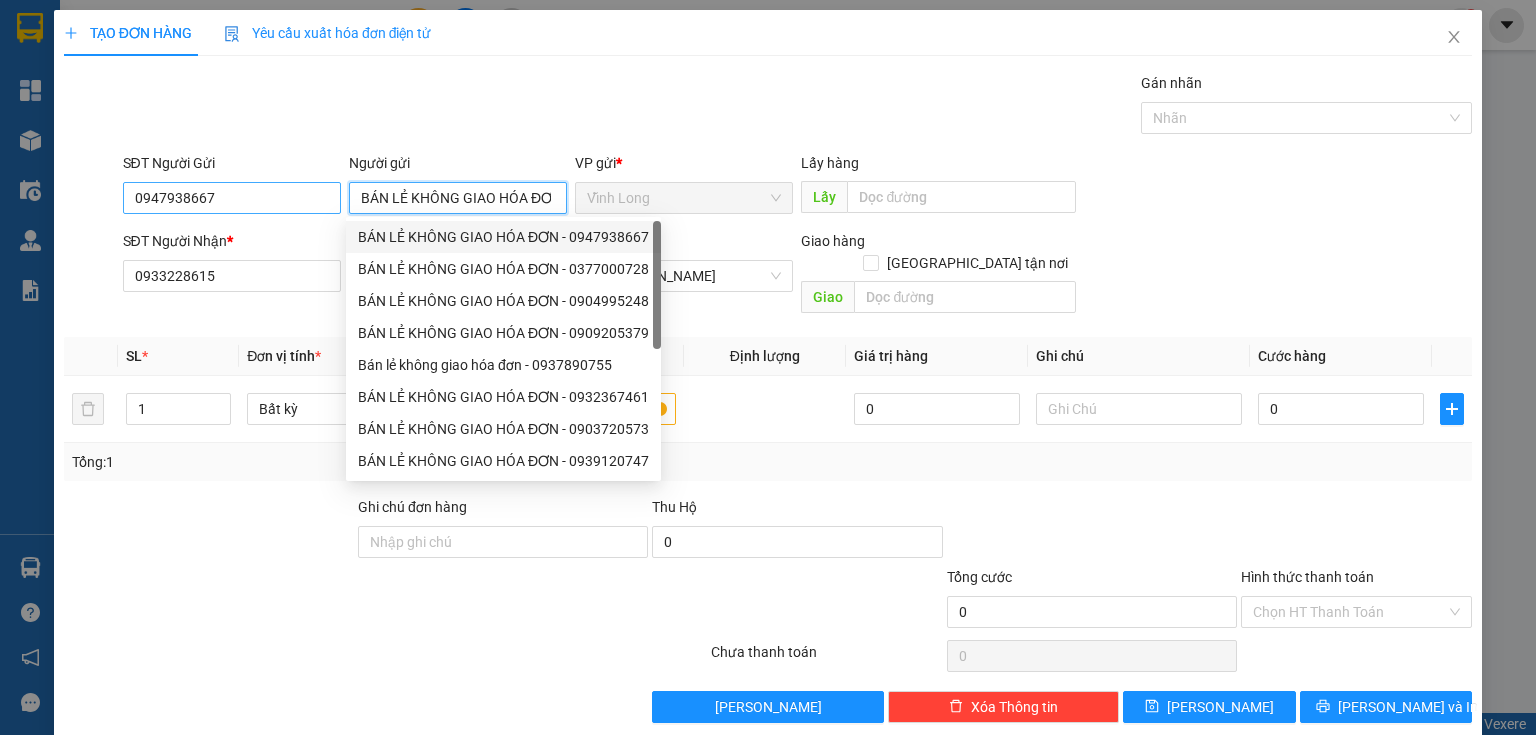 type on "BÁN LẺ KHÔNG GIAO HÓA ĐƠN" 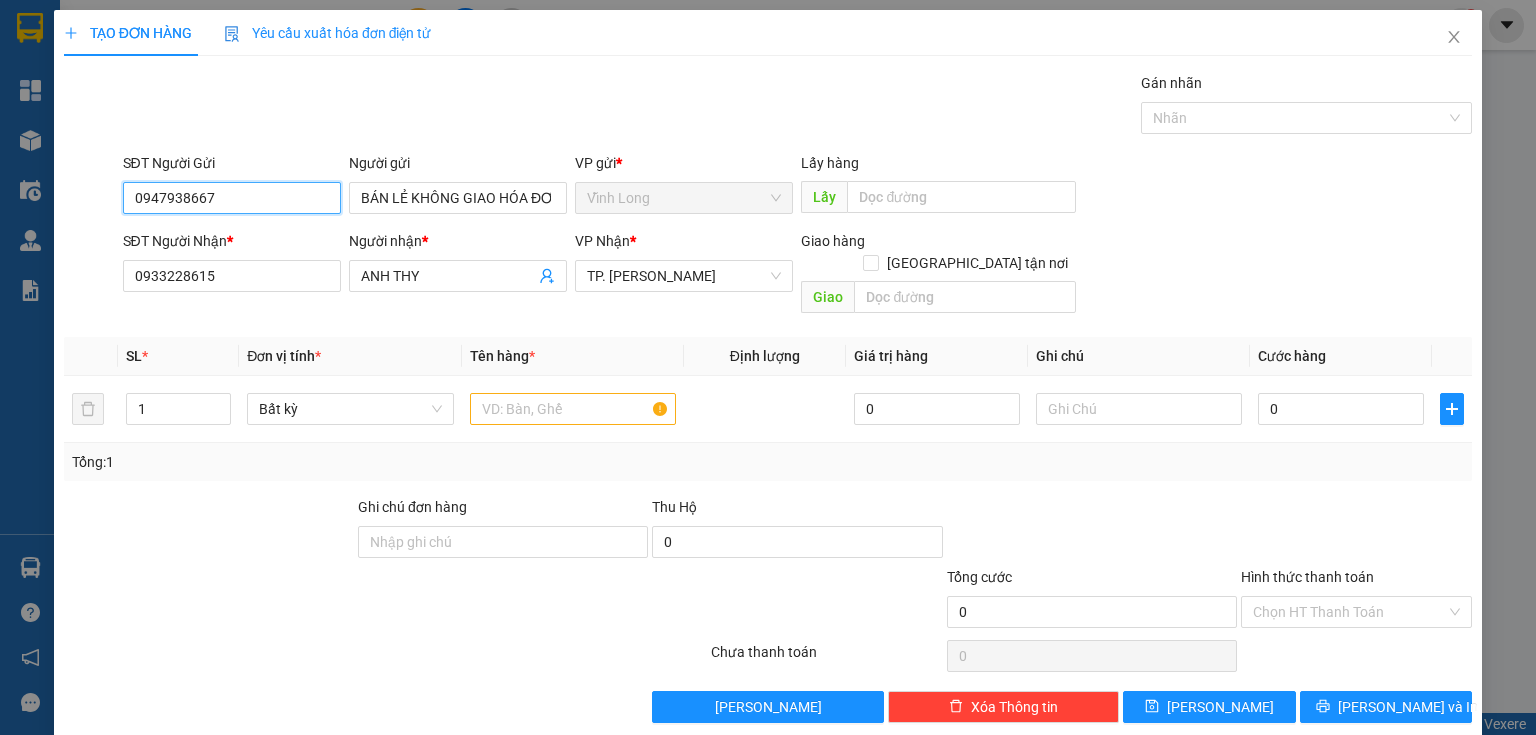 drag, startPoint x: 216, startPoint y: 199, endPoint x: 0, endPoint y: 279, distance: 230.33888 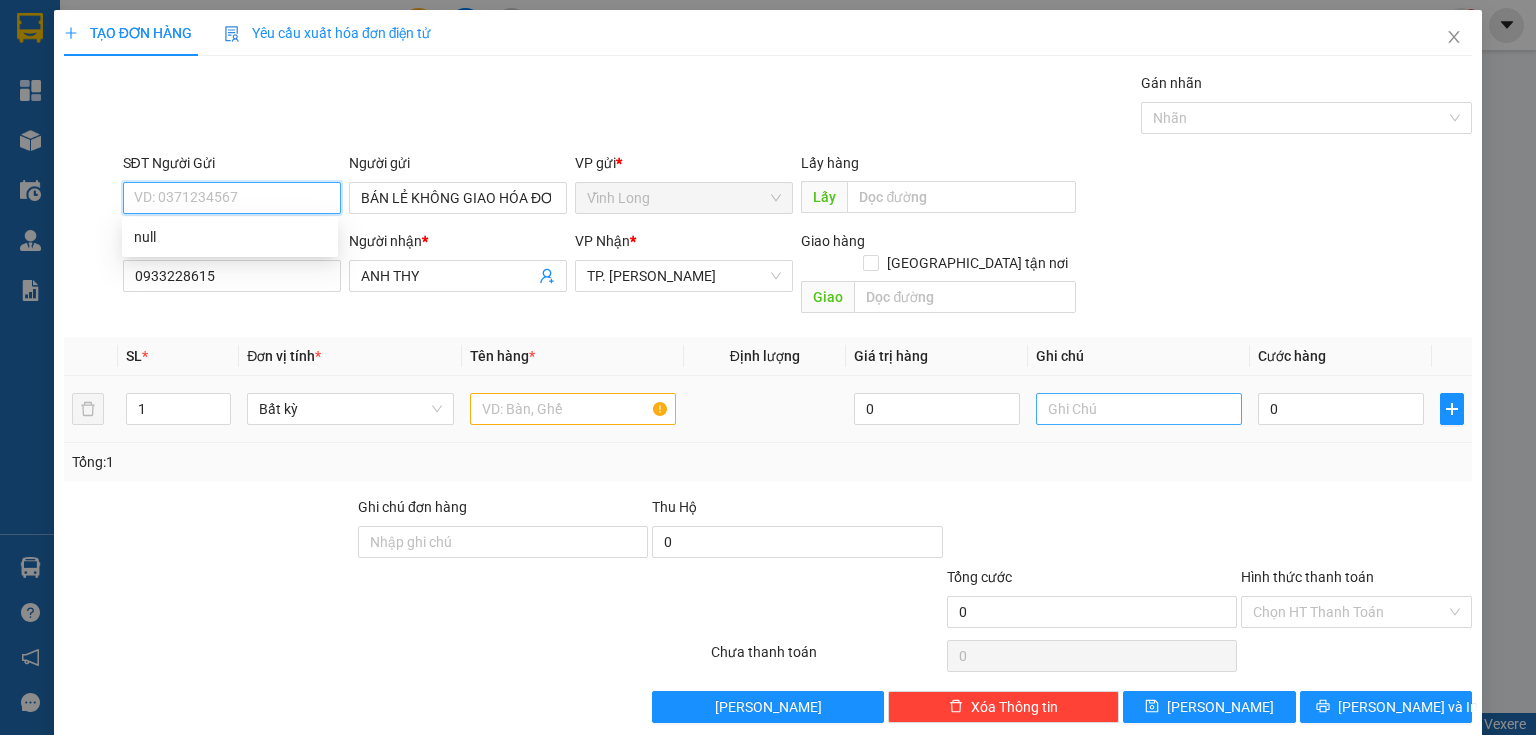 type 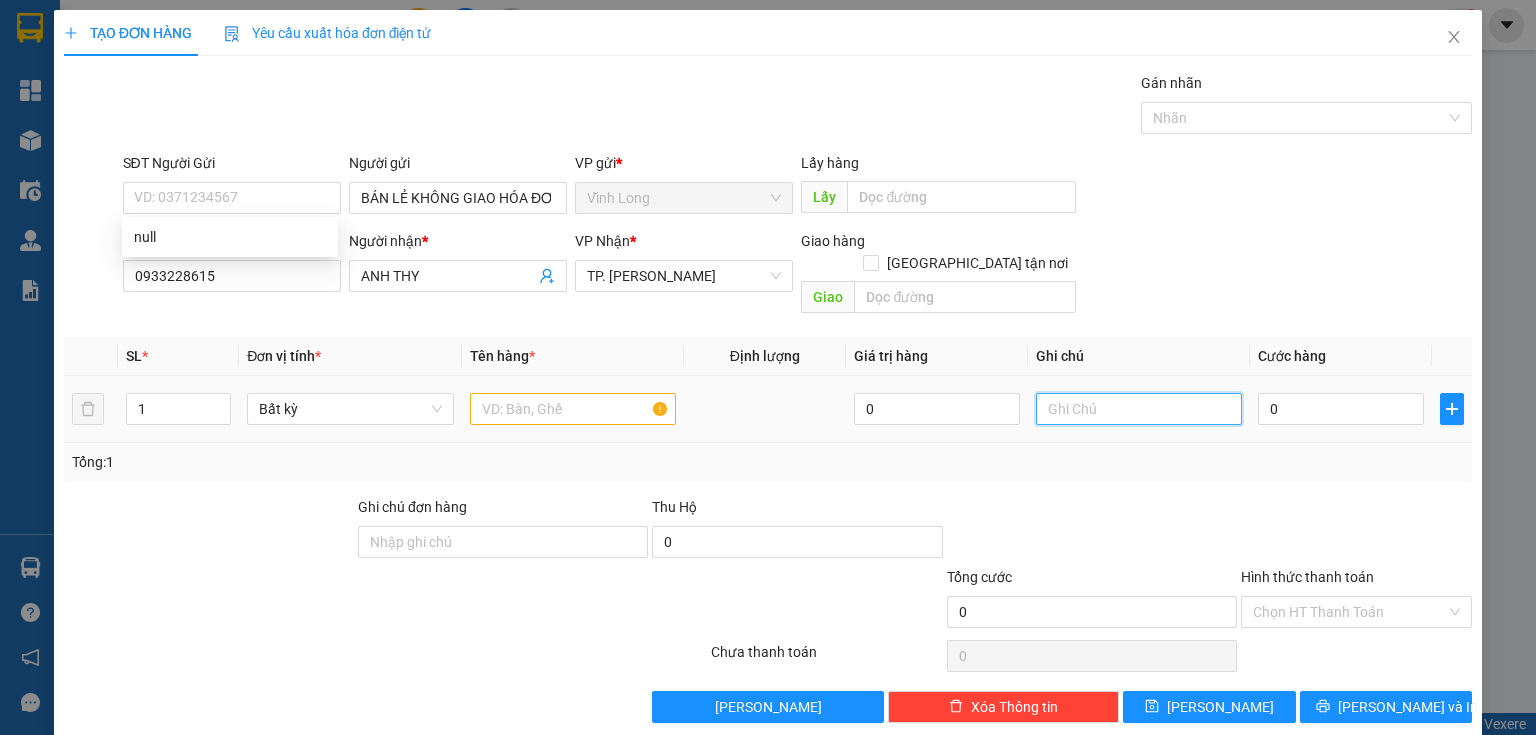 click at bounding box center (1139, 409) 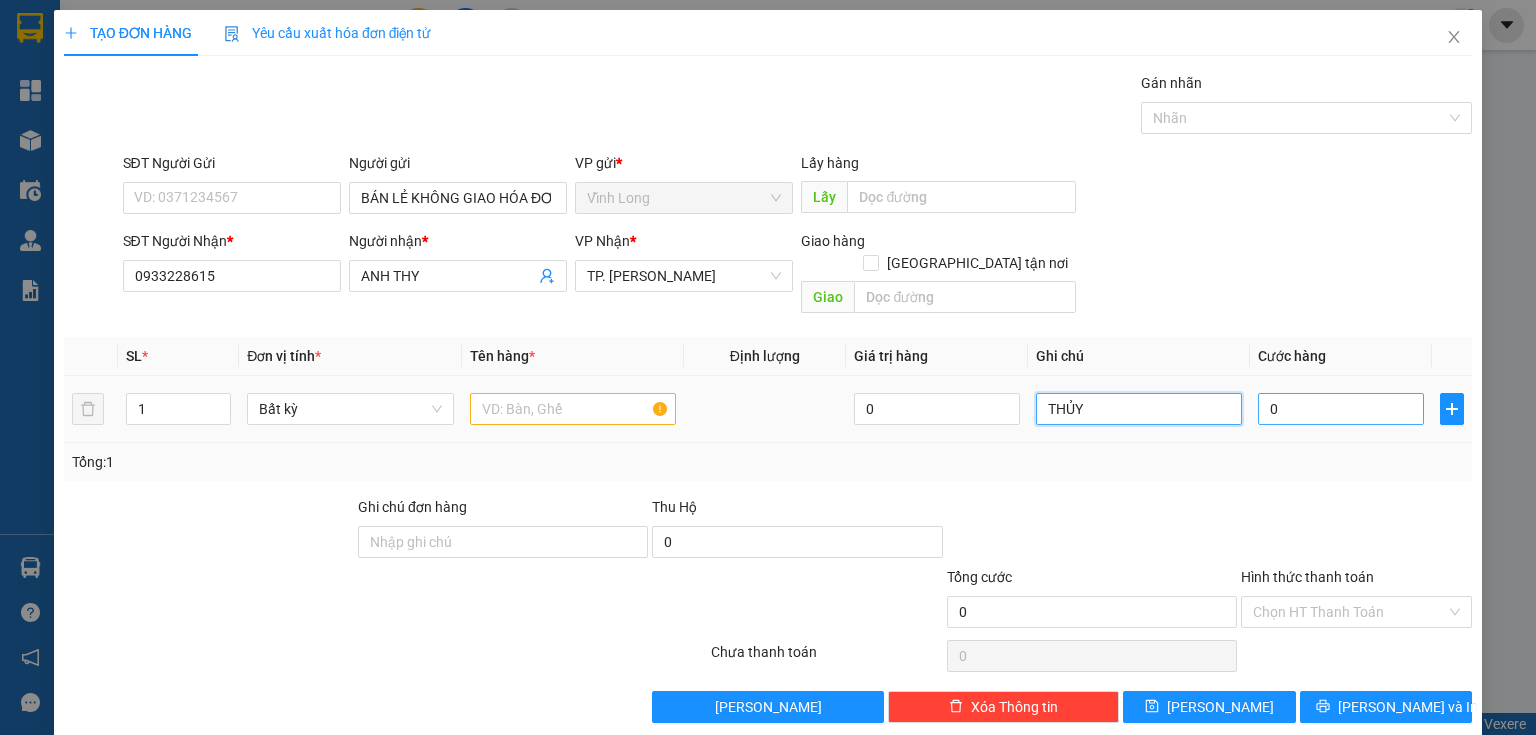type on "THỦY" 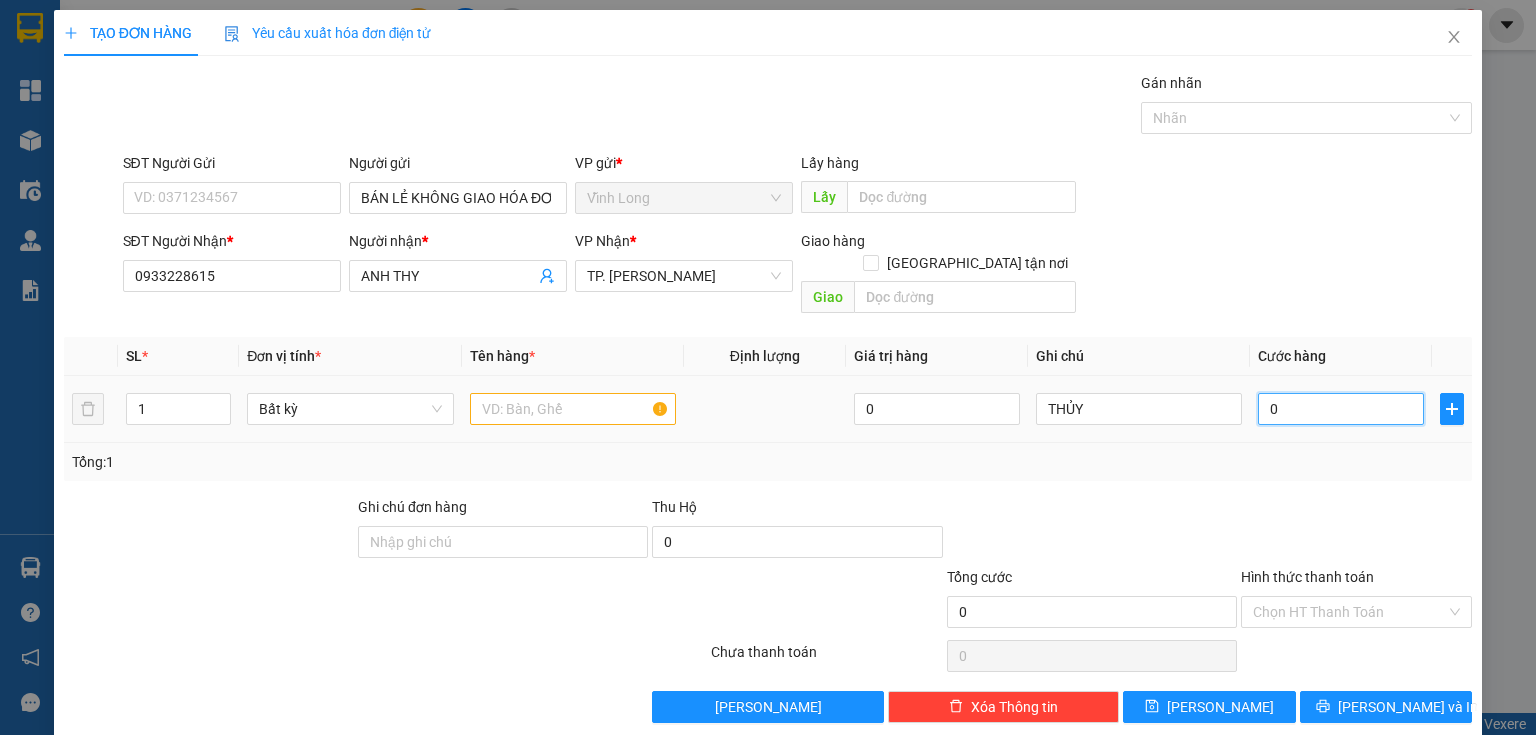 click on "0" at bounding box center [1341, 409] 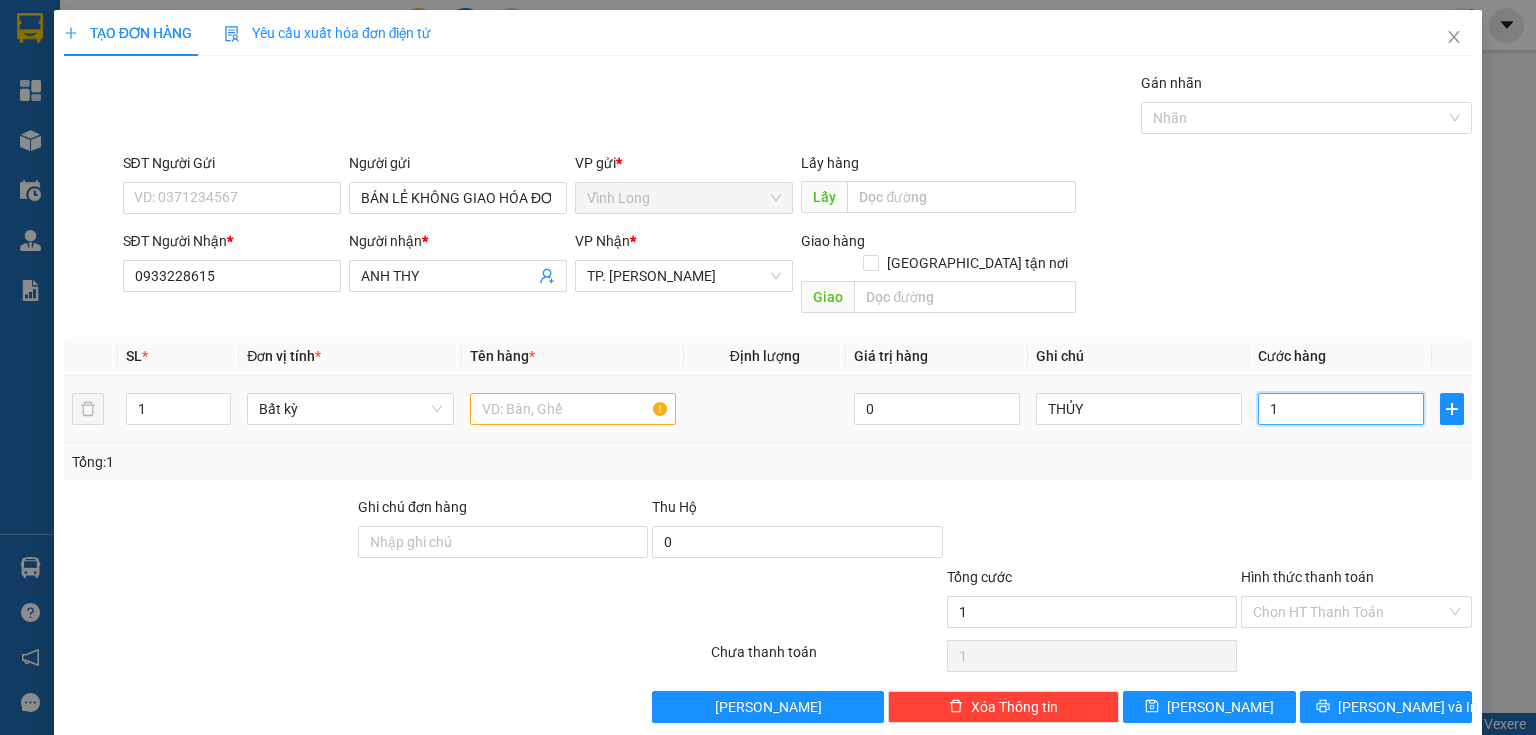 type on "10" 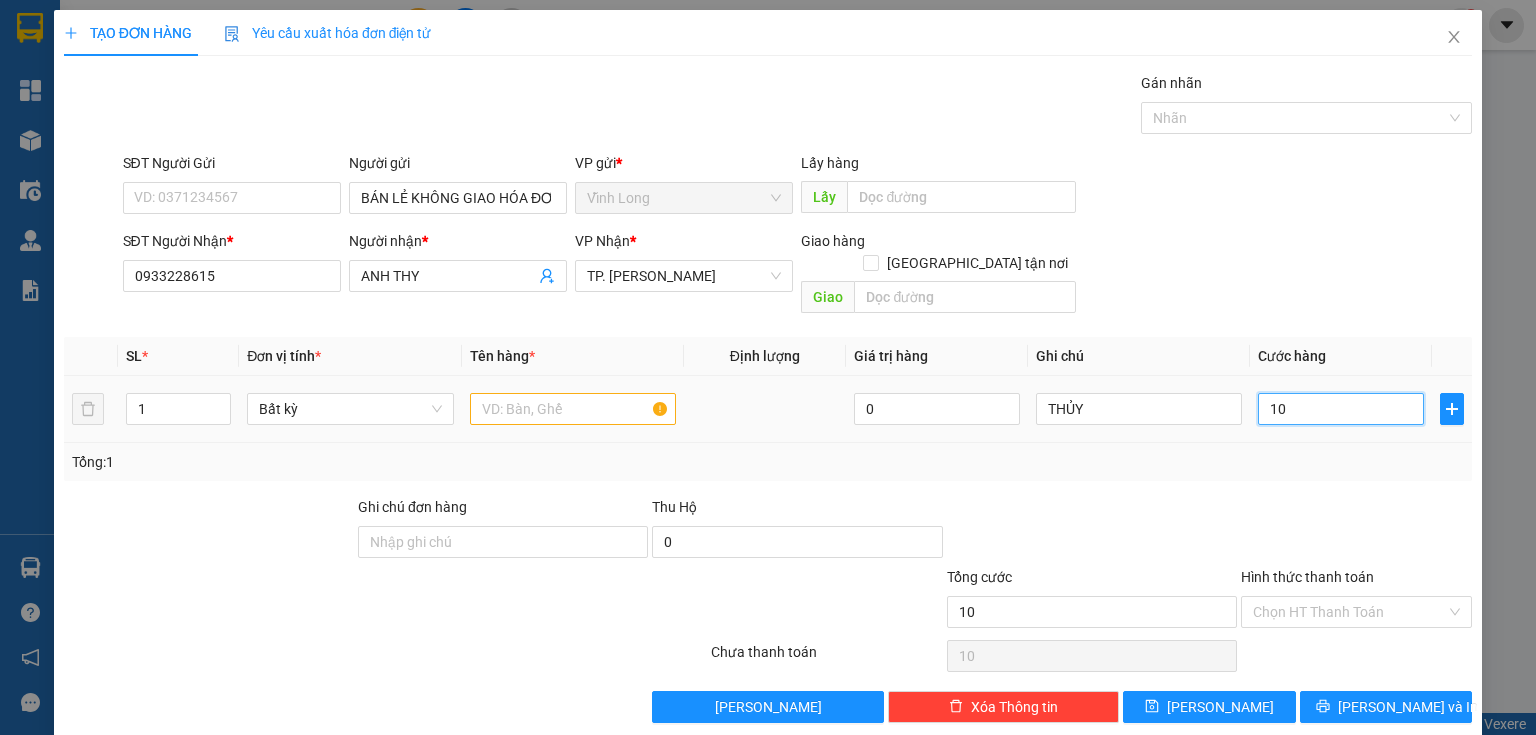type on "100" 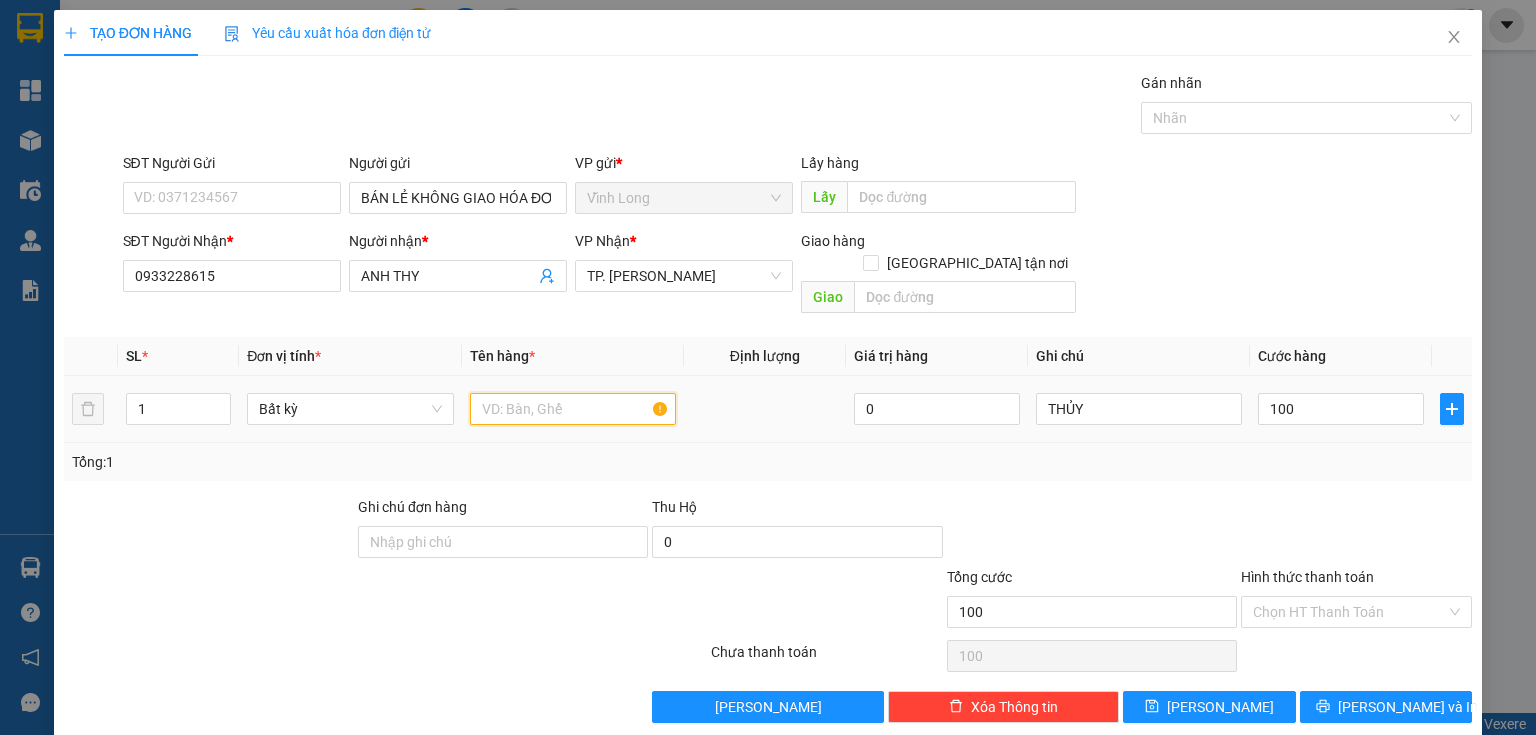 type on "100.000" 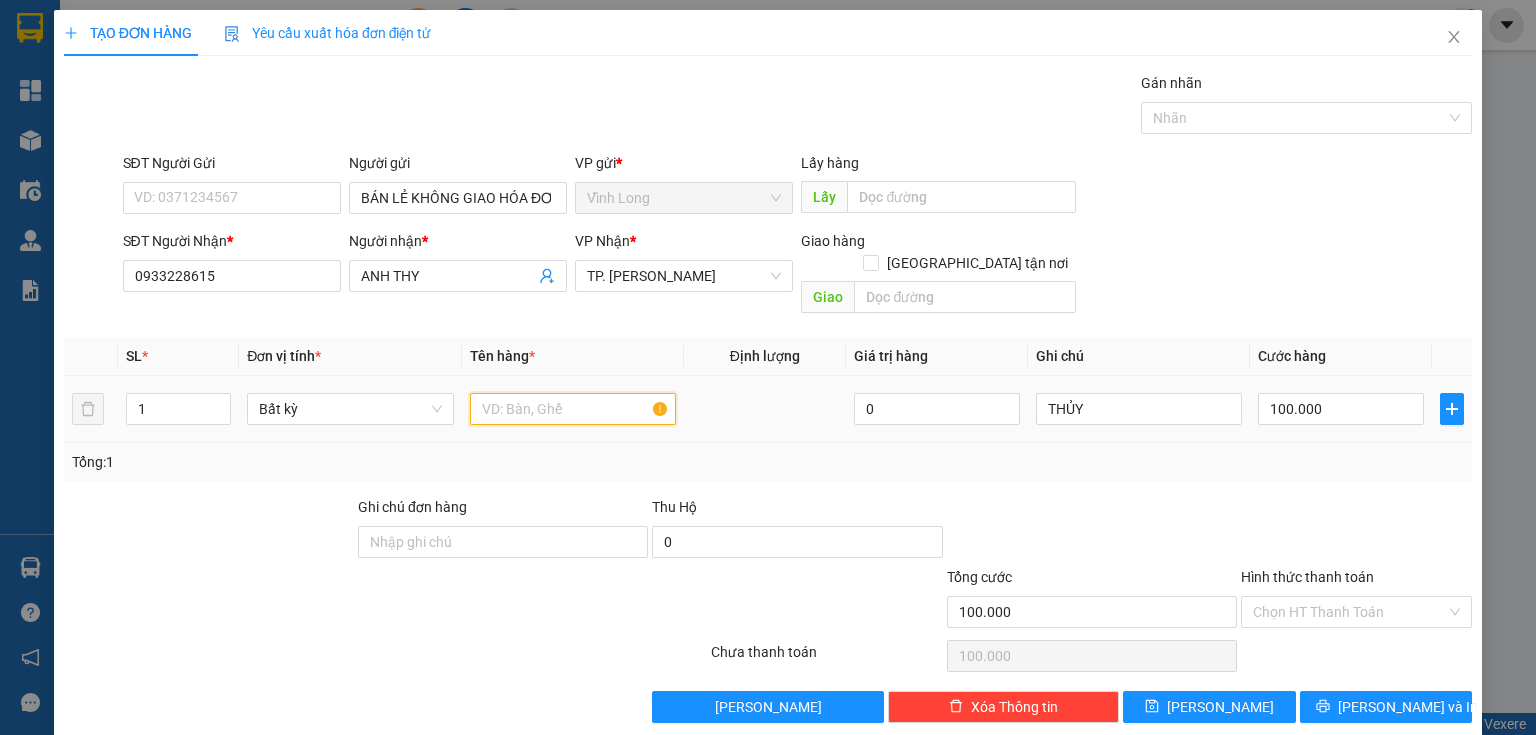 click at bounding box center [573, 409] 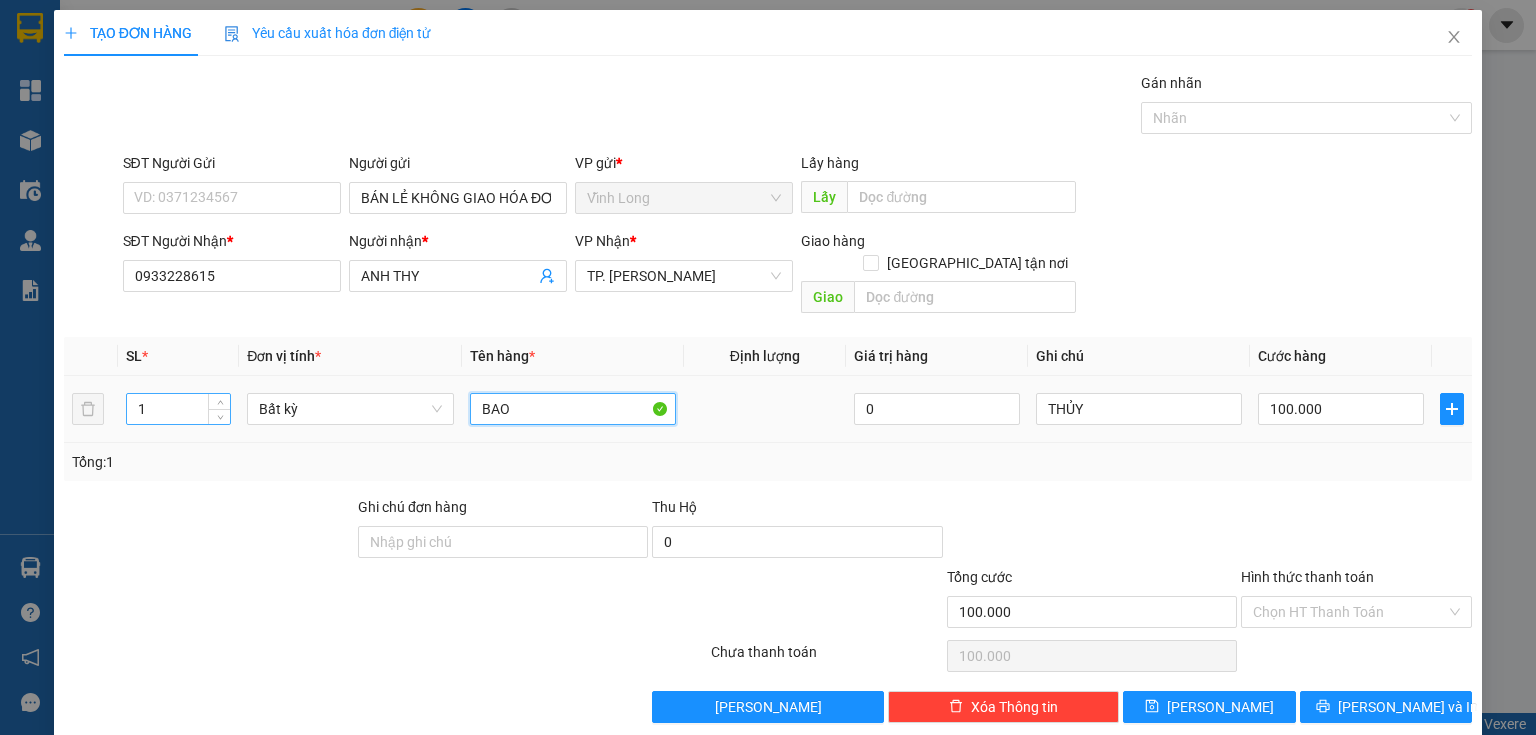 type on "BAO" 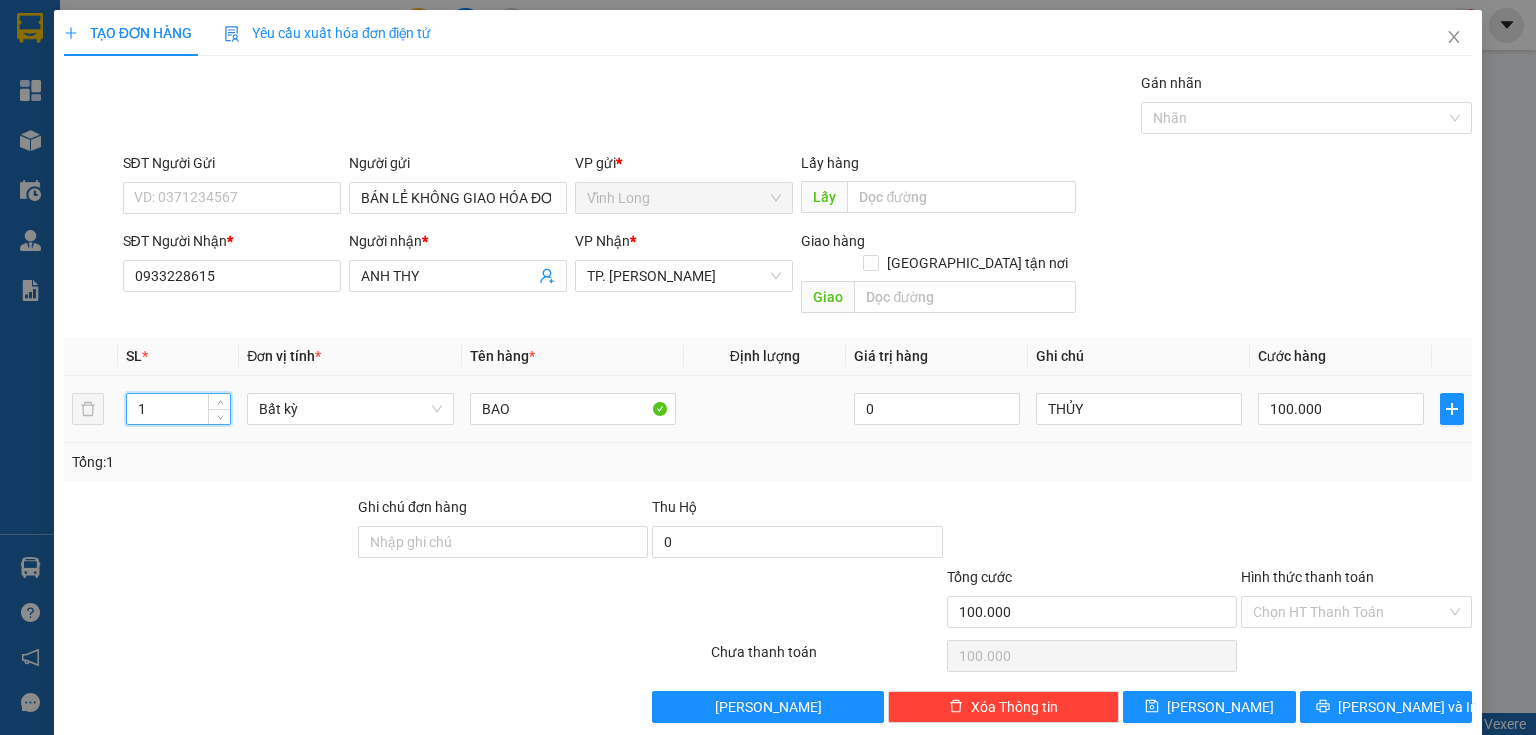 drag, startPoint x: 168, startPoint y: 393, endPoint x: 32, endPoint y: 317, distance: 155.79474 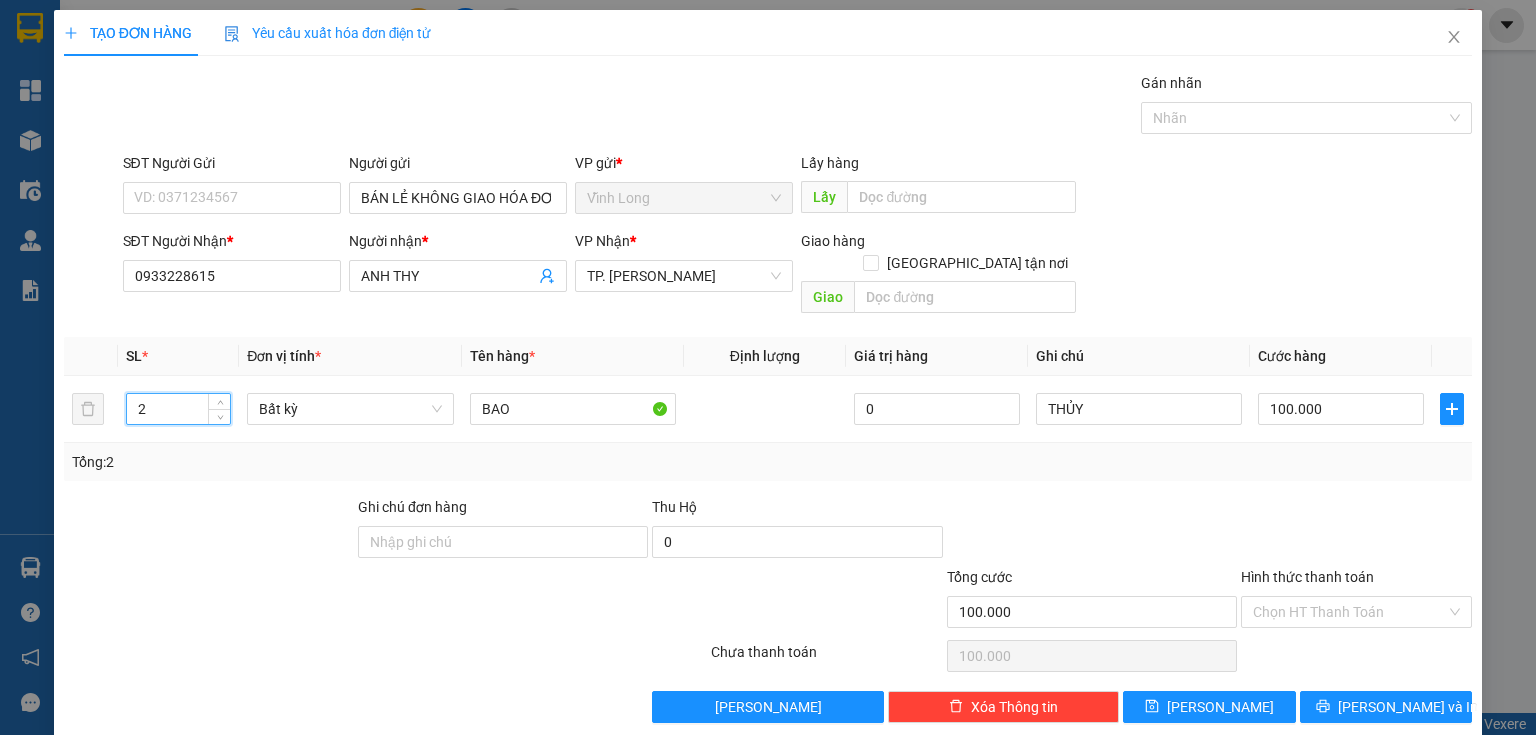 type on "2" 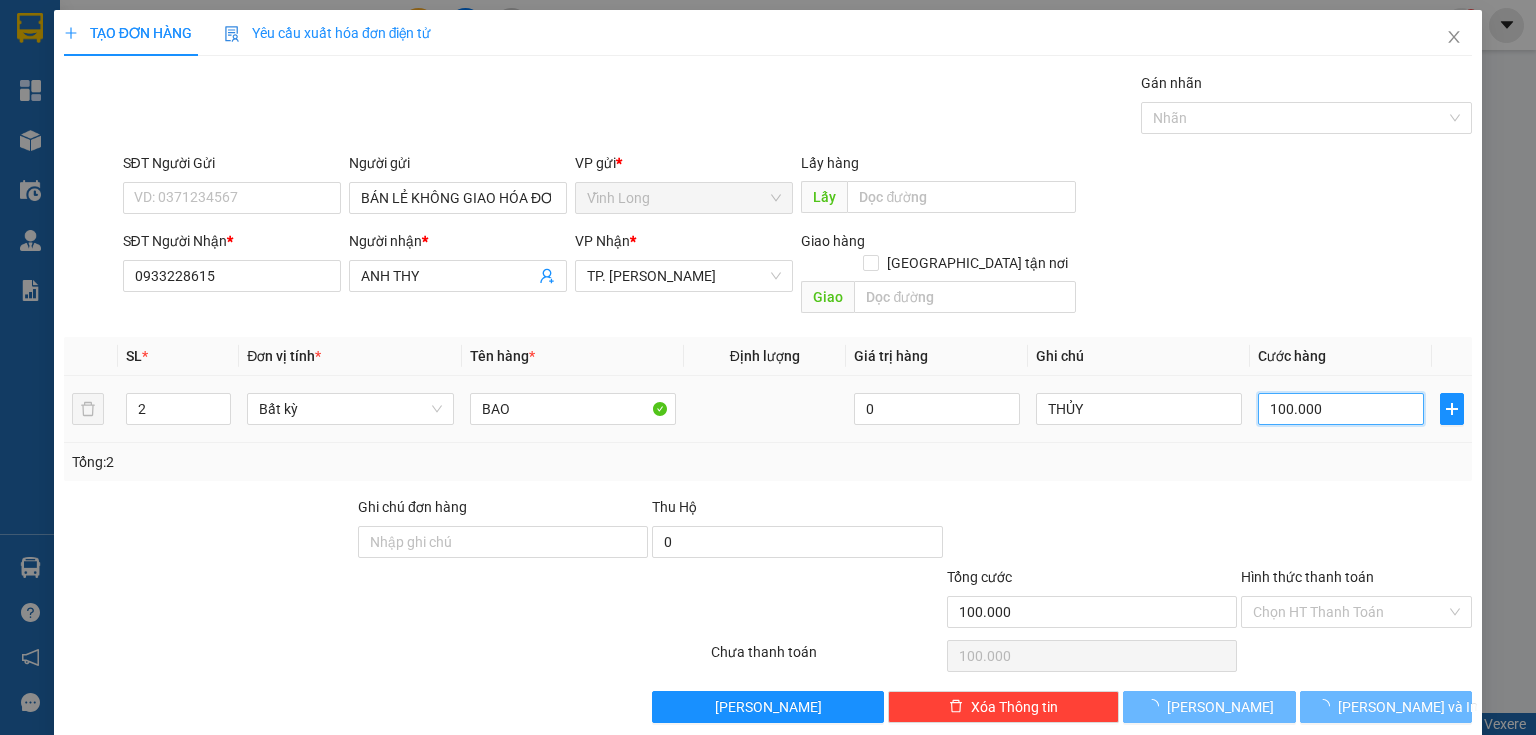 type on "0" 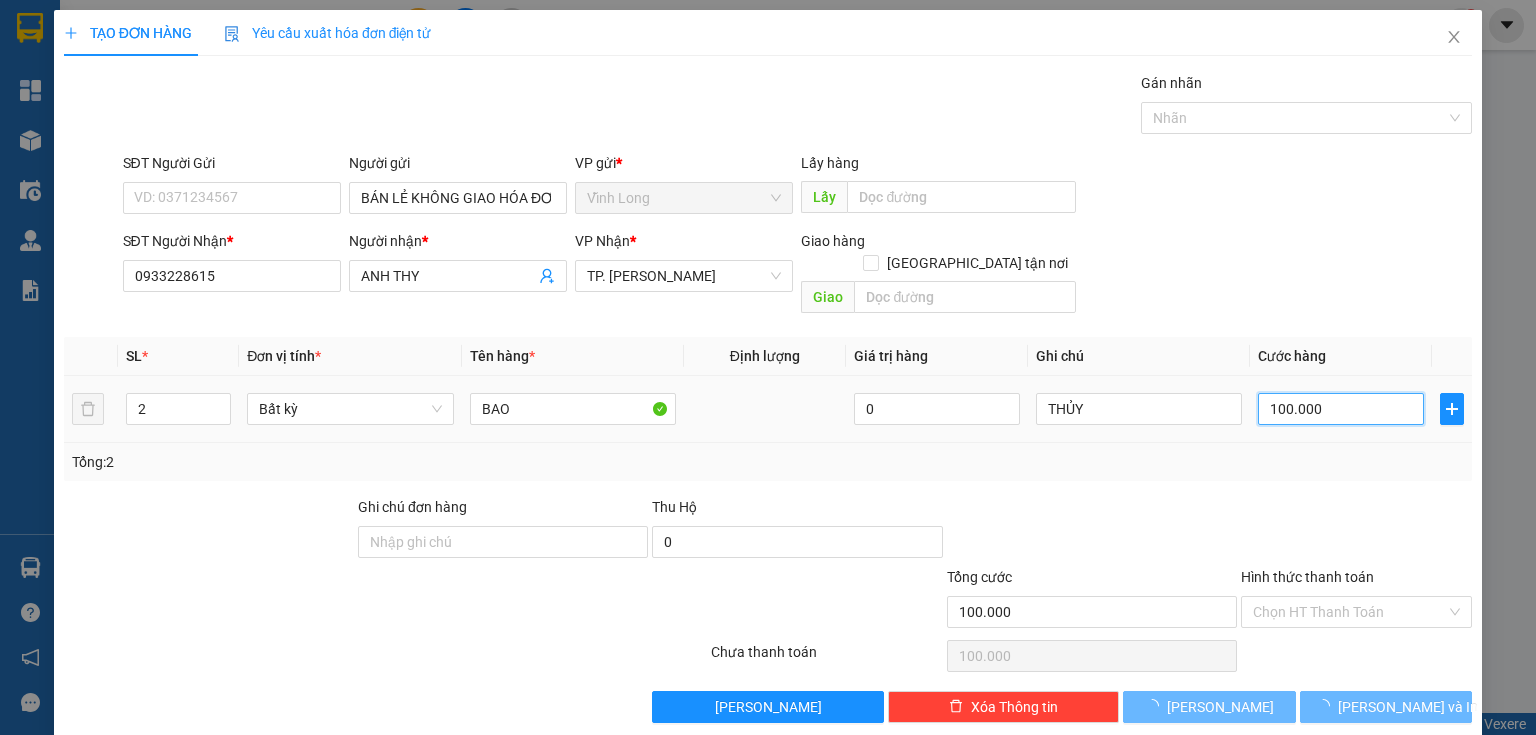 type on "0" 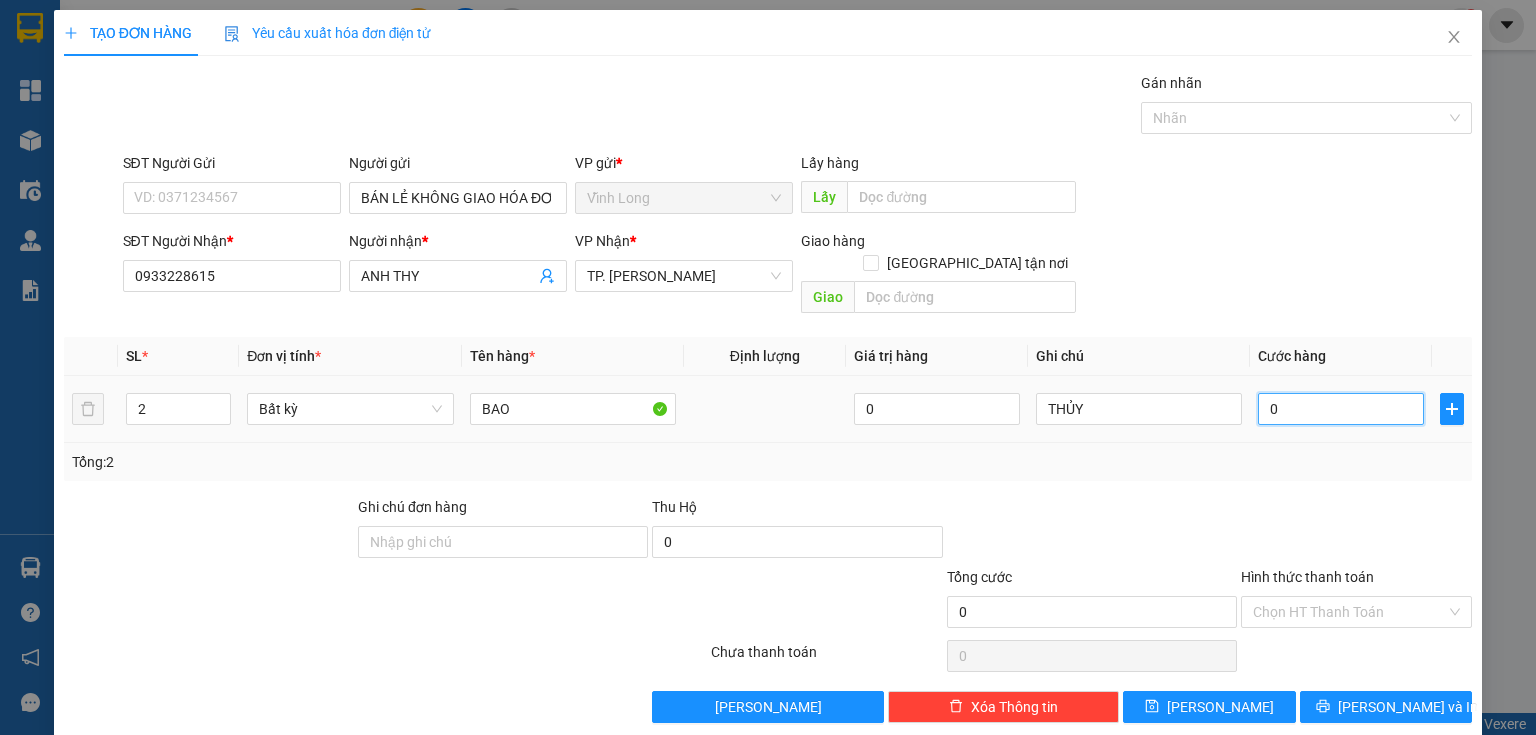 click on "0" at bounding box center (1341, 409) 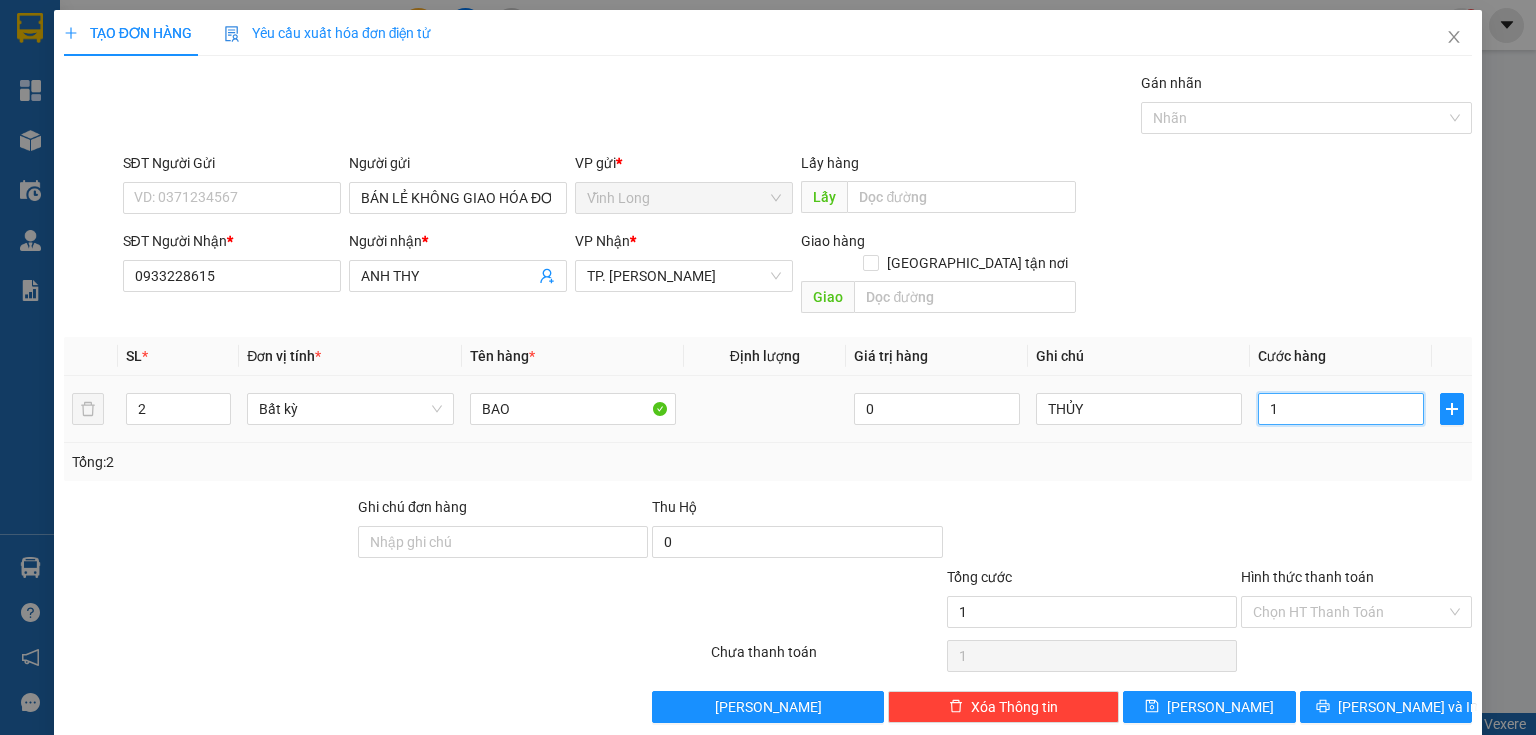 type on "10" 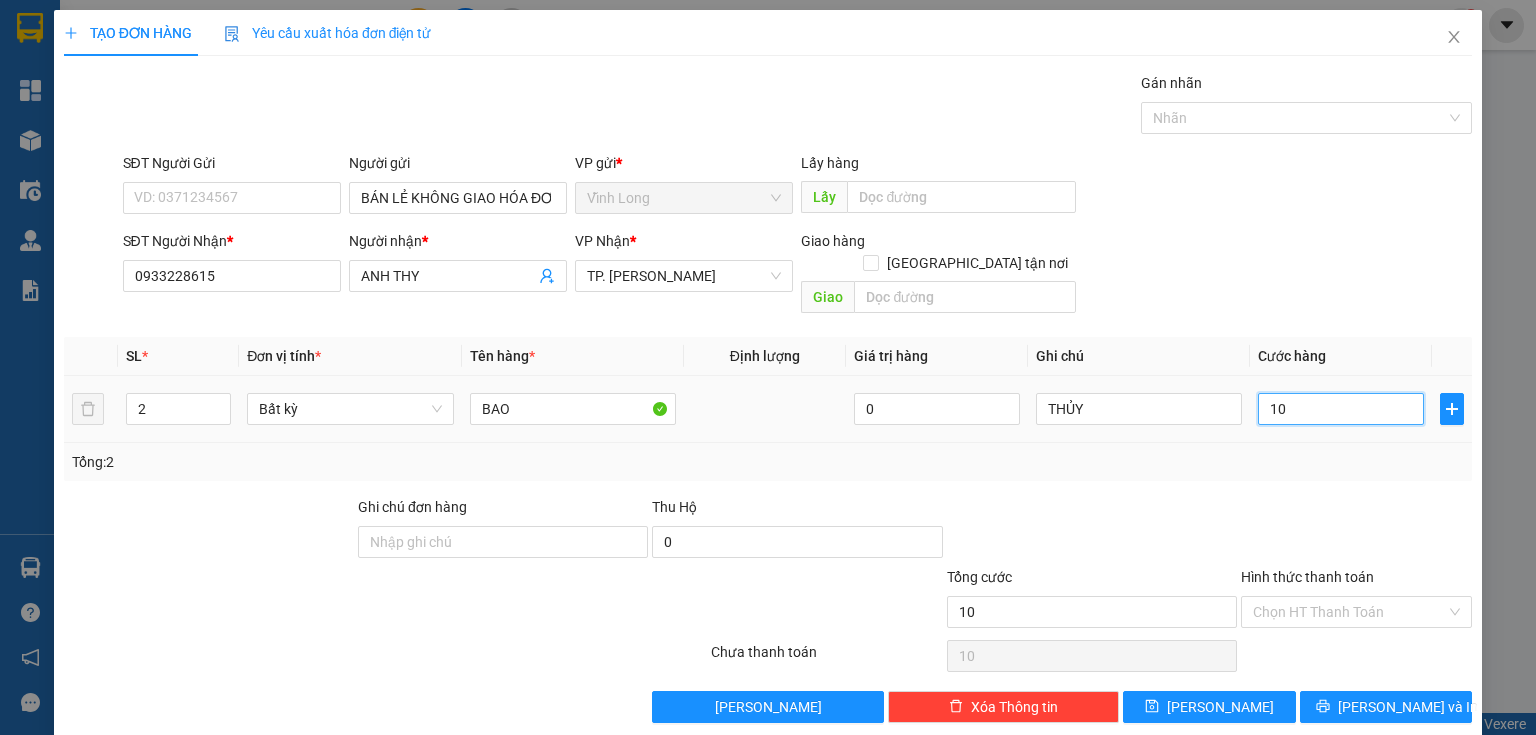 type on "100" 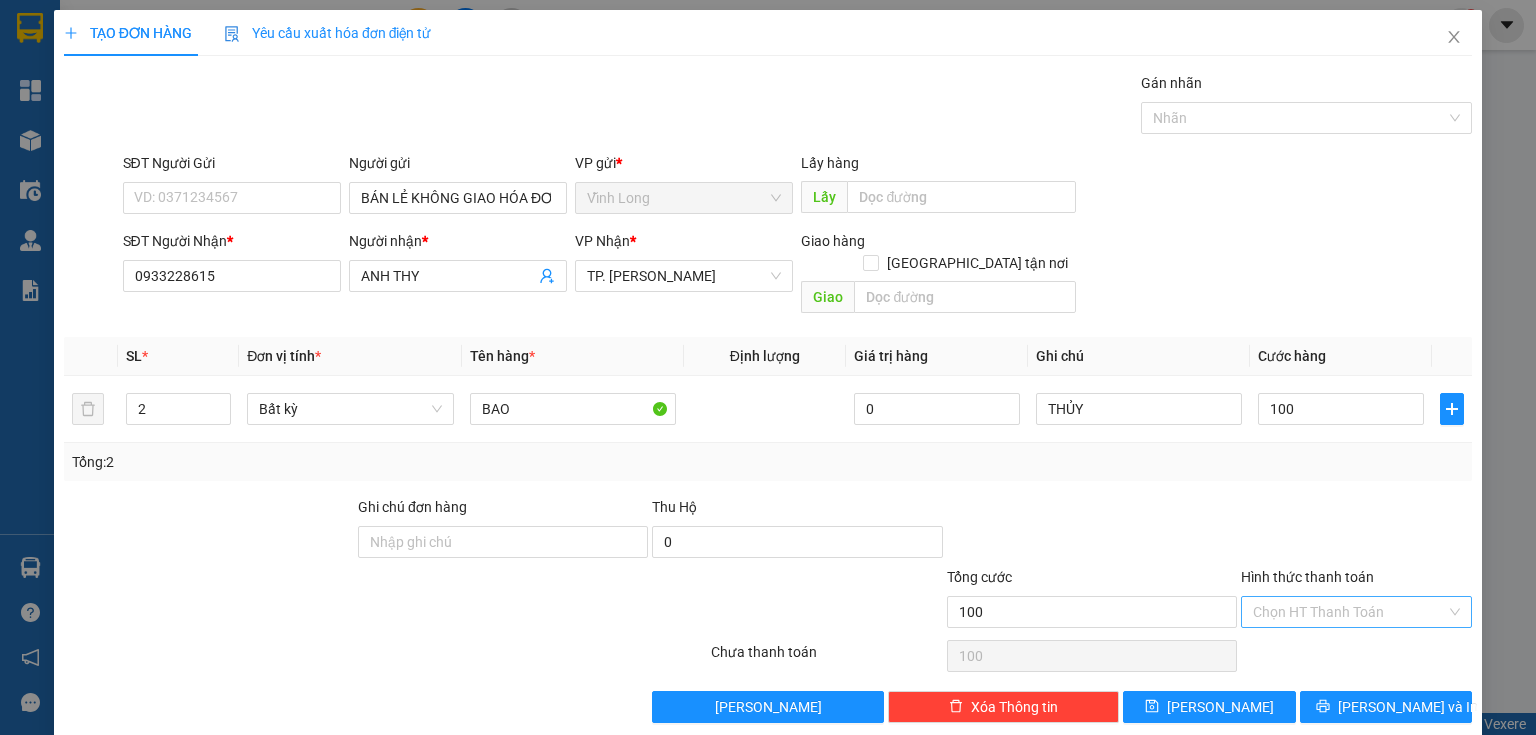 type on "100.000" 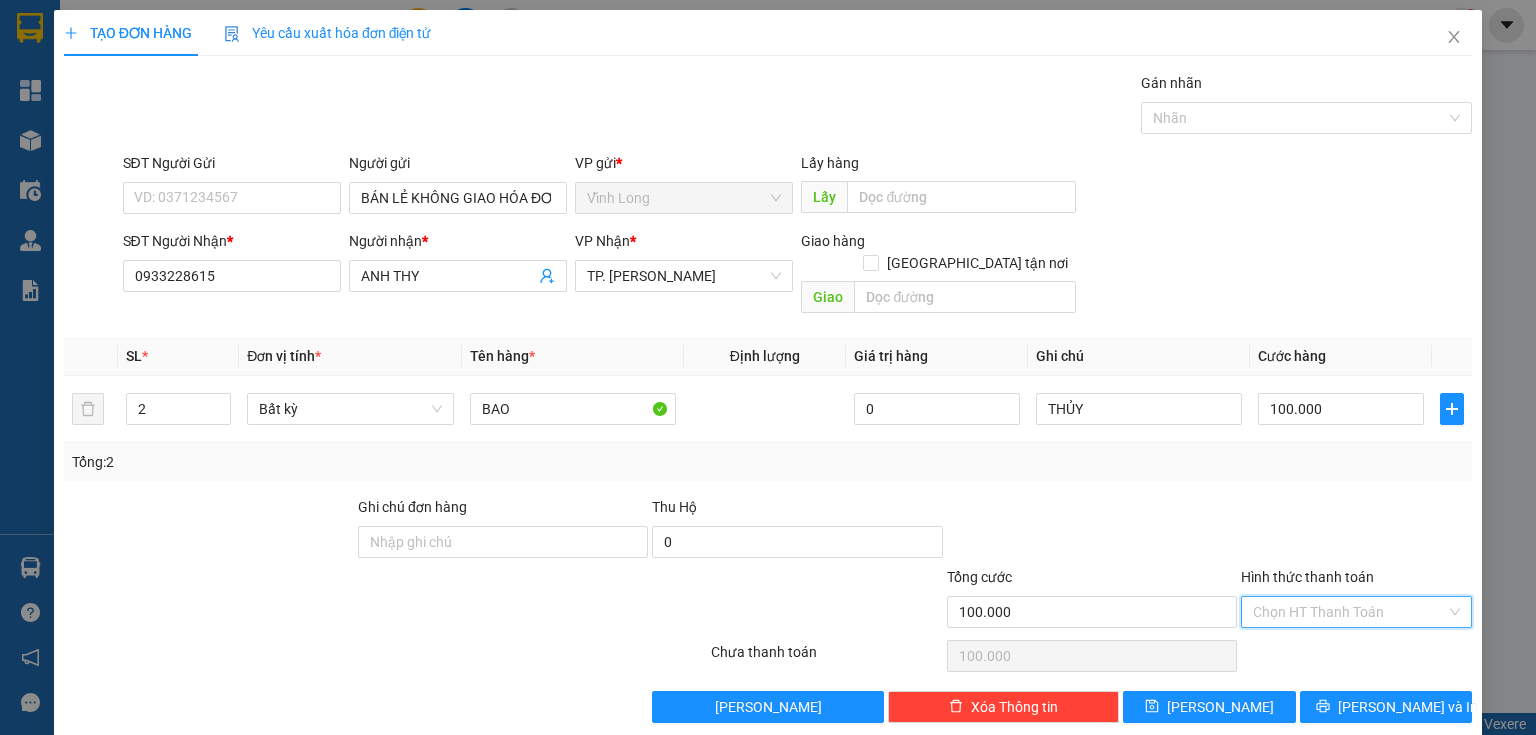 click on "Hình thức thanh toán" at bounding box center [1349, 612] 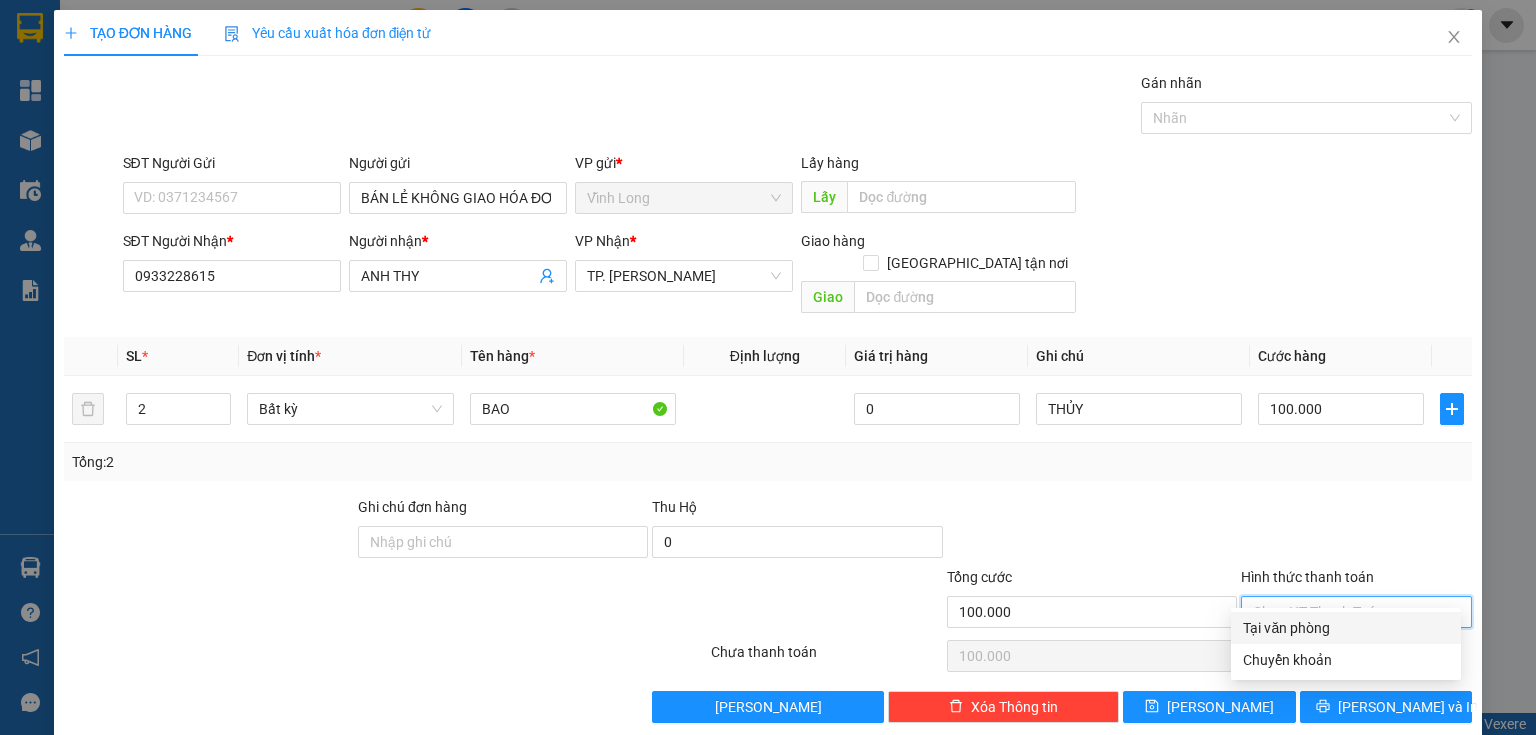 click on "Tại văn phòng" at bounding box center [1346, 628] 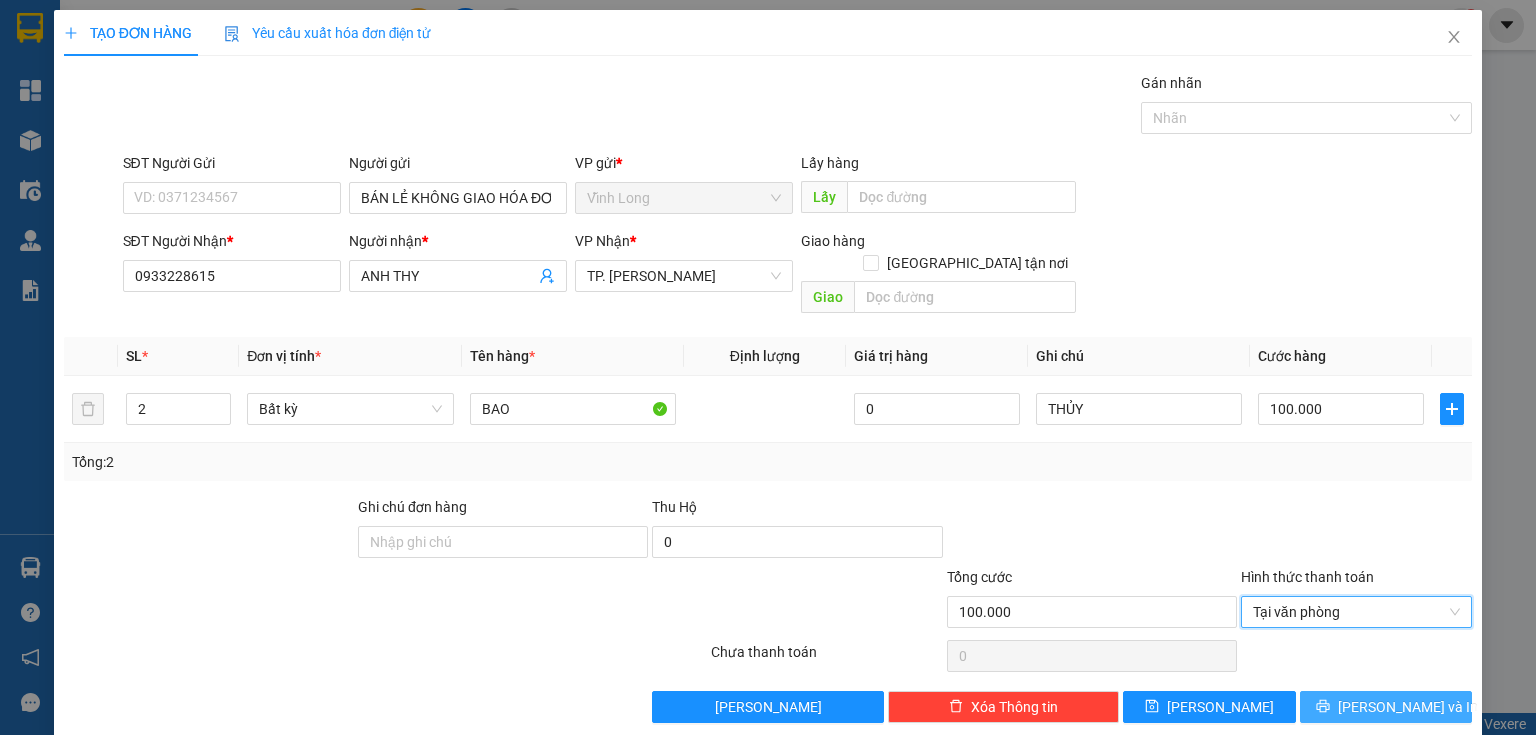 click 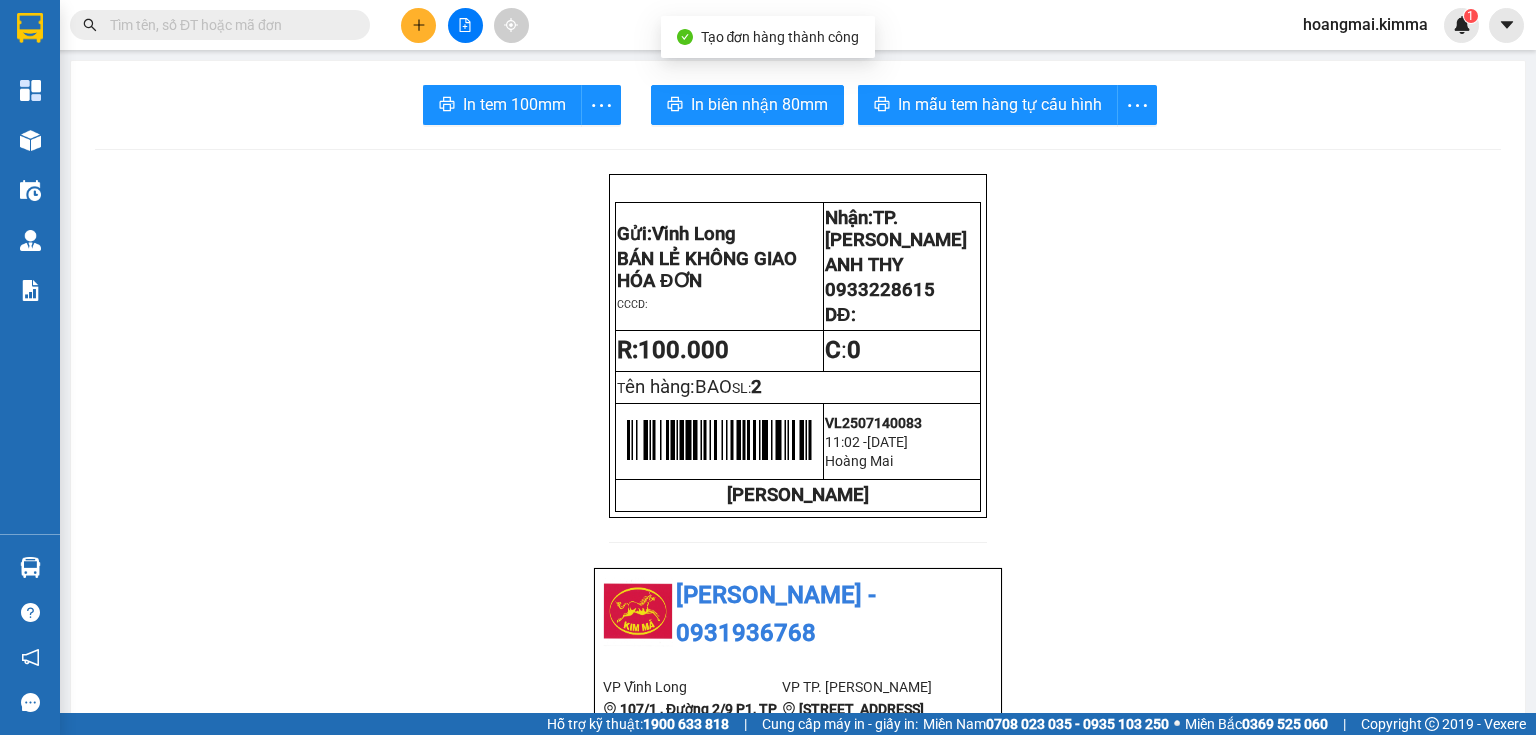 click on "In tem 100mm
In biên nhận 80mm  In mẫu tem hàng tự cấu hình
Gửi:  Vĩnh Long
BÁN LẺ KHÔNG GIAO HÓA ĐƠN
CCCD:
Nhận:  TP. Hồ Chí Minh
ANH THY
0933228615
DĐ:
R:  100.000
C :  0
T ên hàng:  BAO            SL:  2
VL2507140083
11:02 -  14-07-2025
Hoàng Mai
KIM MÃ
KIM MÃ - 0931936768 VP Vĩnh Long   107/1 , Đường 2/9 P1, TP Vĩnh Long   02703828818 VP TP. Hồ Chí Minh   296A Trần Phú ,P8 , Quận 5   0931936768 Biên nhận Hàng Hoá Mã đơn:   VL2507140083 In ngày:  14/07/2025   11:02 Gửi :   BÁN LẺ KHÔNG GIAO HÓA ĐƠN   VP Vĩnh Long Nhận :   ANH THY - 0933228615 VP TP. Hồ Chí Minh Ghi chú:  THỦY   Tên (giá trị hàng) SL Cước món hàng Bất kỳ - BAO    (0) 2 100.000 Tổng cộng 2 100.000 Loading... Thu rồi : 100.000 VND Tổng phải thu : 0 VND Khách hàng Quy định nhận/gửi hàng : Gửi:    Vĩnh Long Nhận:    :" at bounding box center [798, 1087] 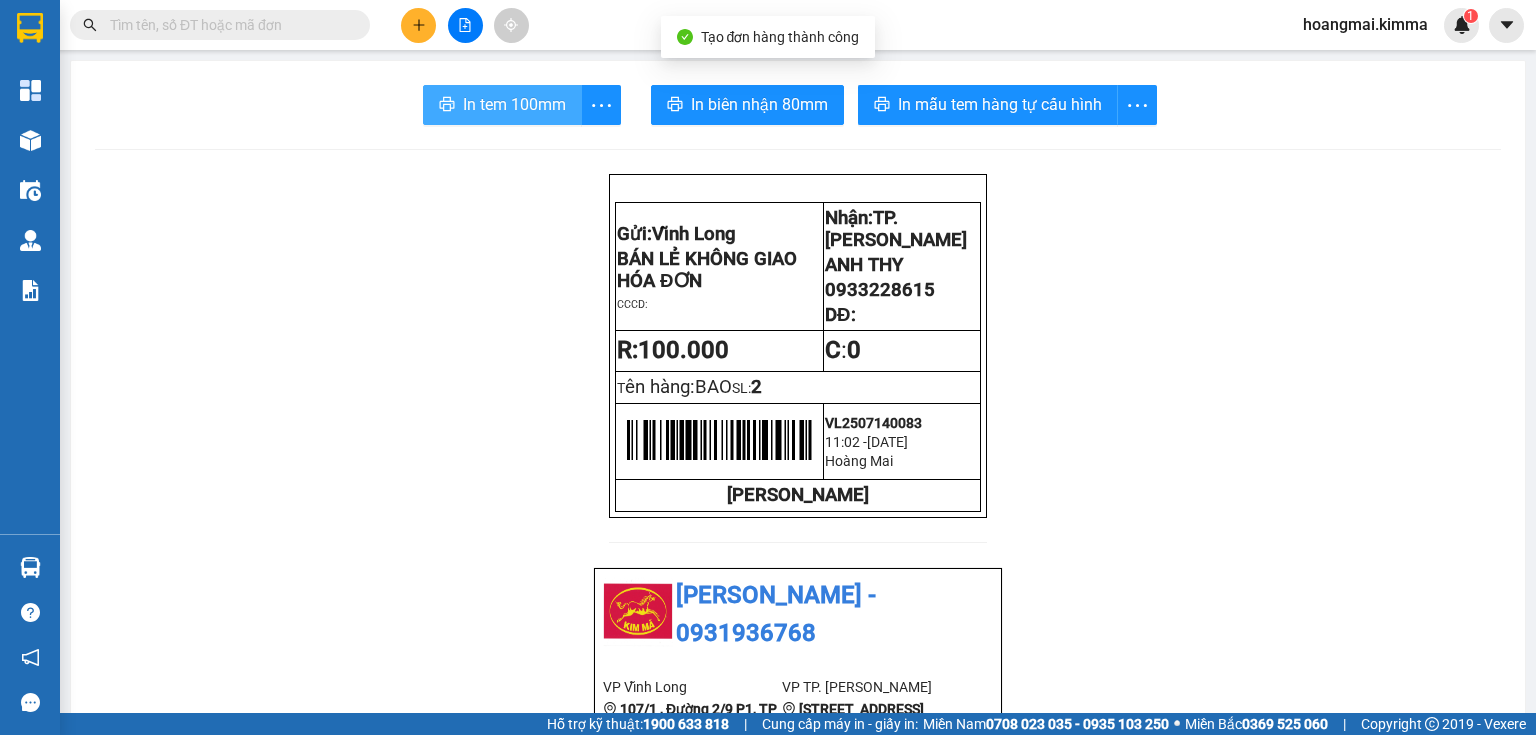 click on "In tem 100mm" at bounding box center (514, 104) 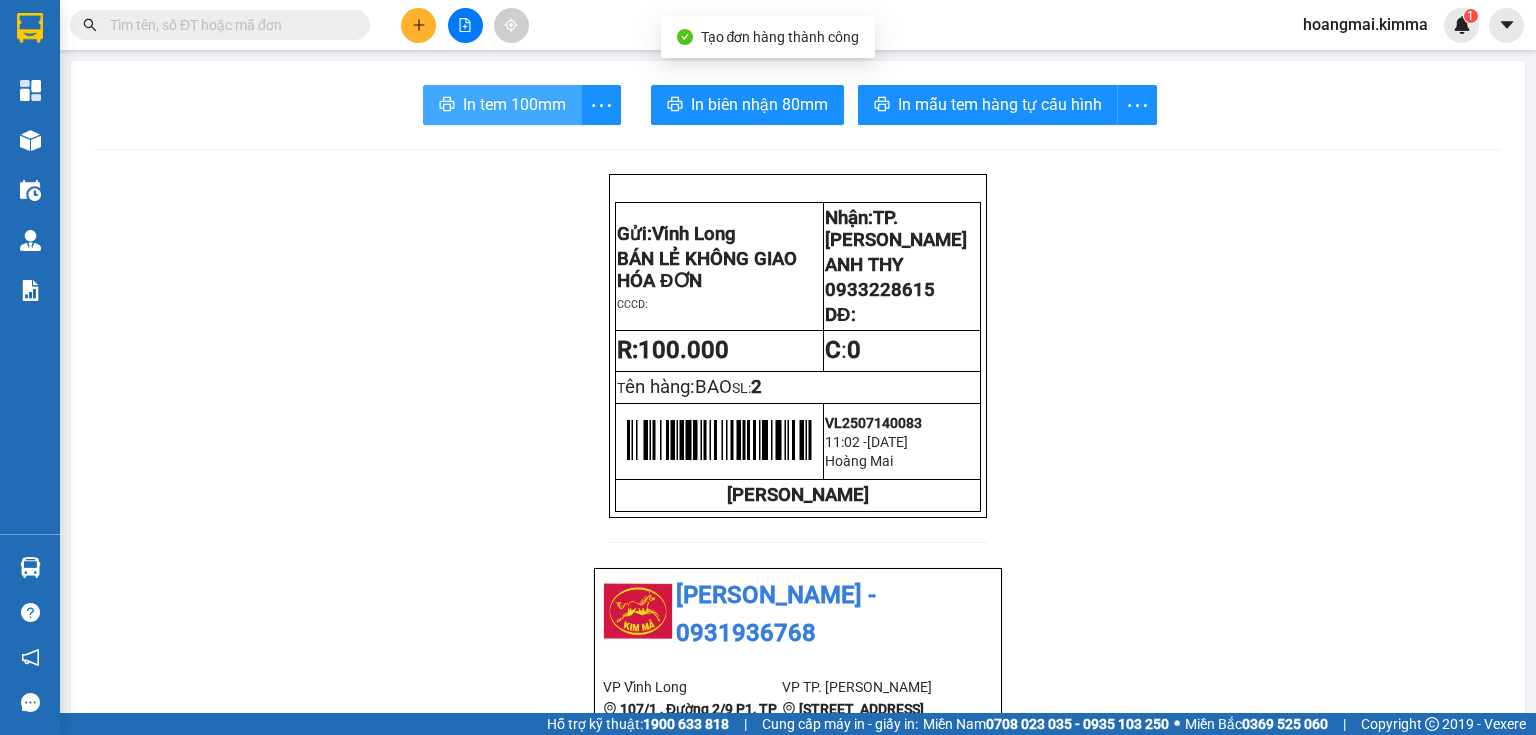 scroll, scrollTop: 0, scrollLeft: 0, axis: both 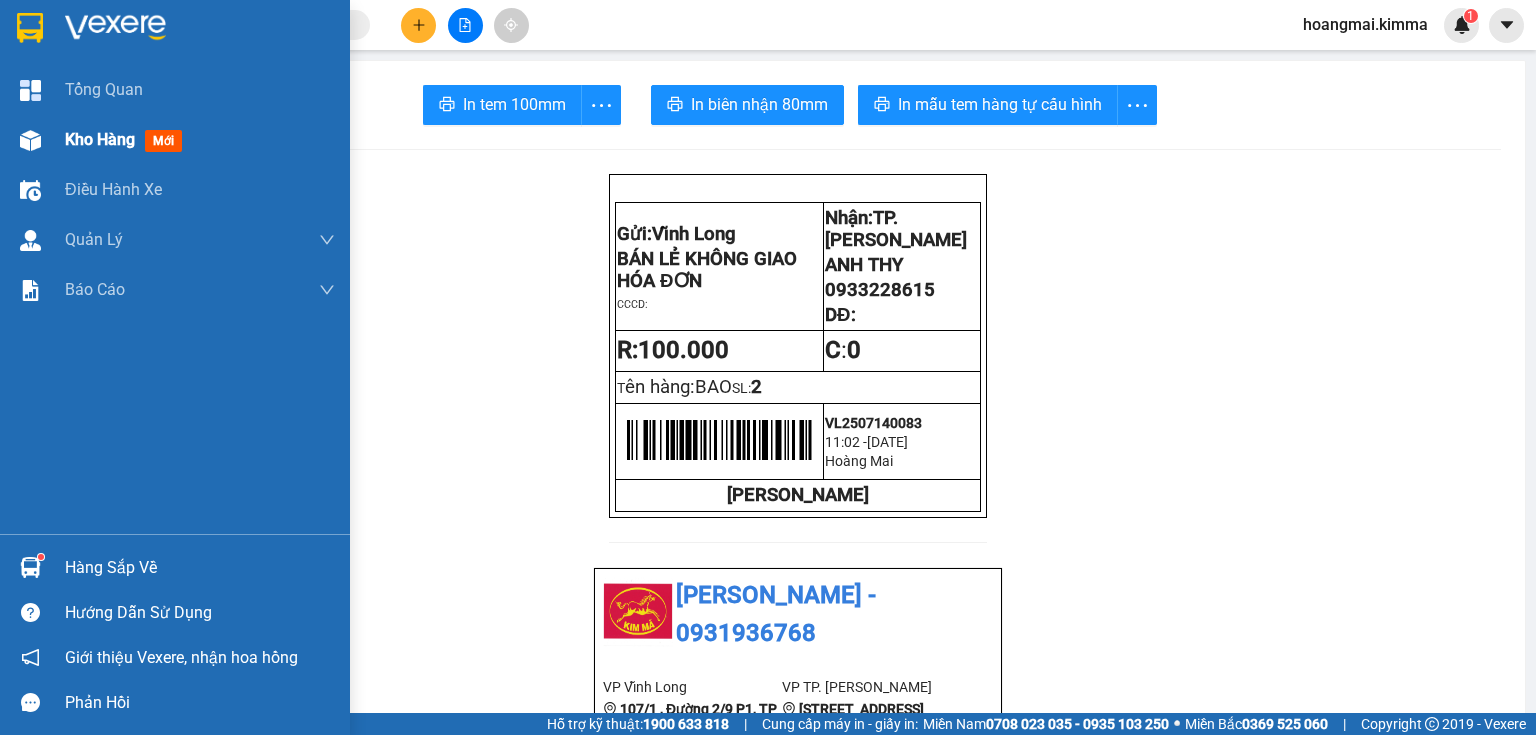 click on "Kho hàng" at bounding box center [100, 139] 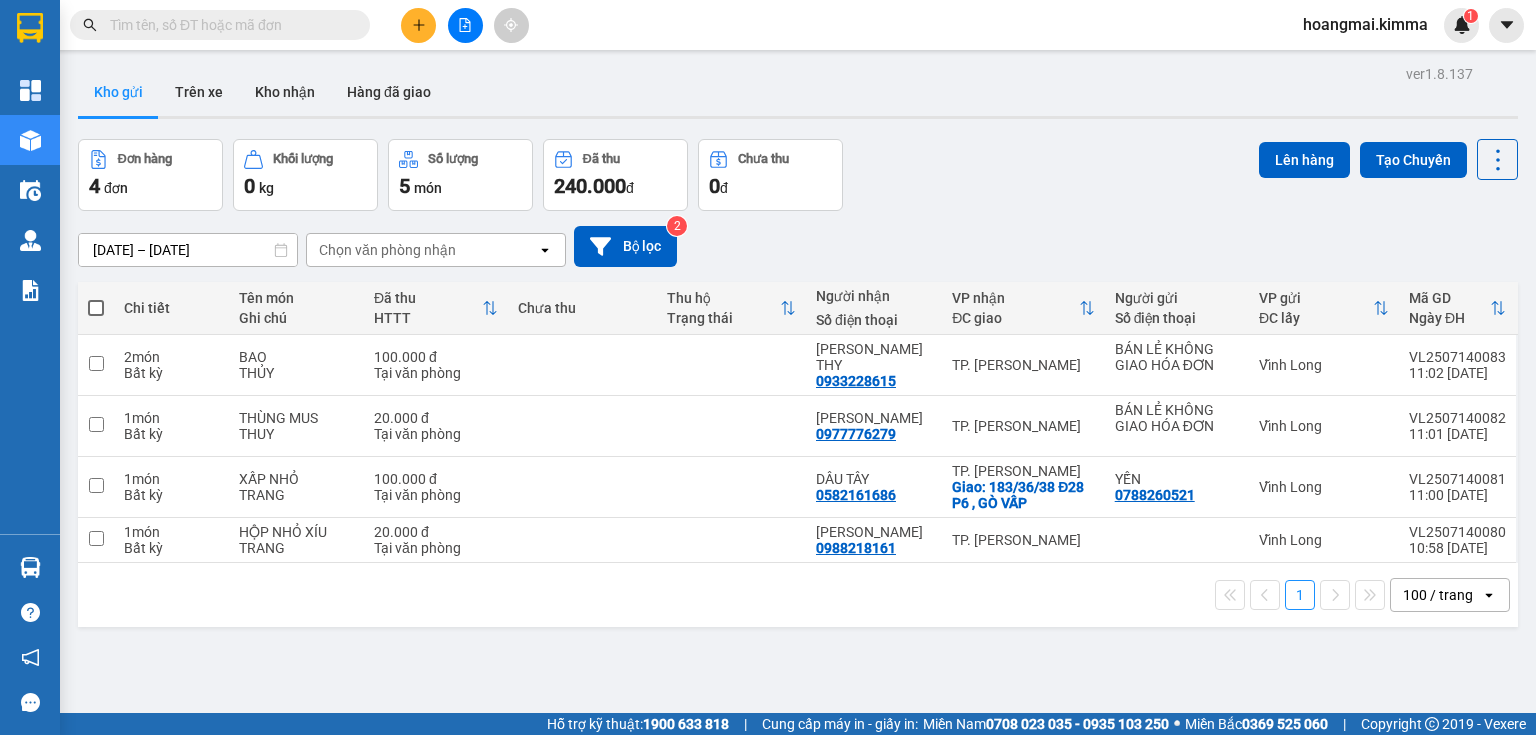 scroll, scrollTop: 0, scrollLeft: 0, axis: both 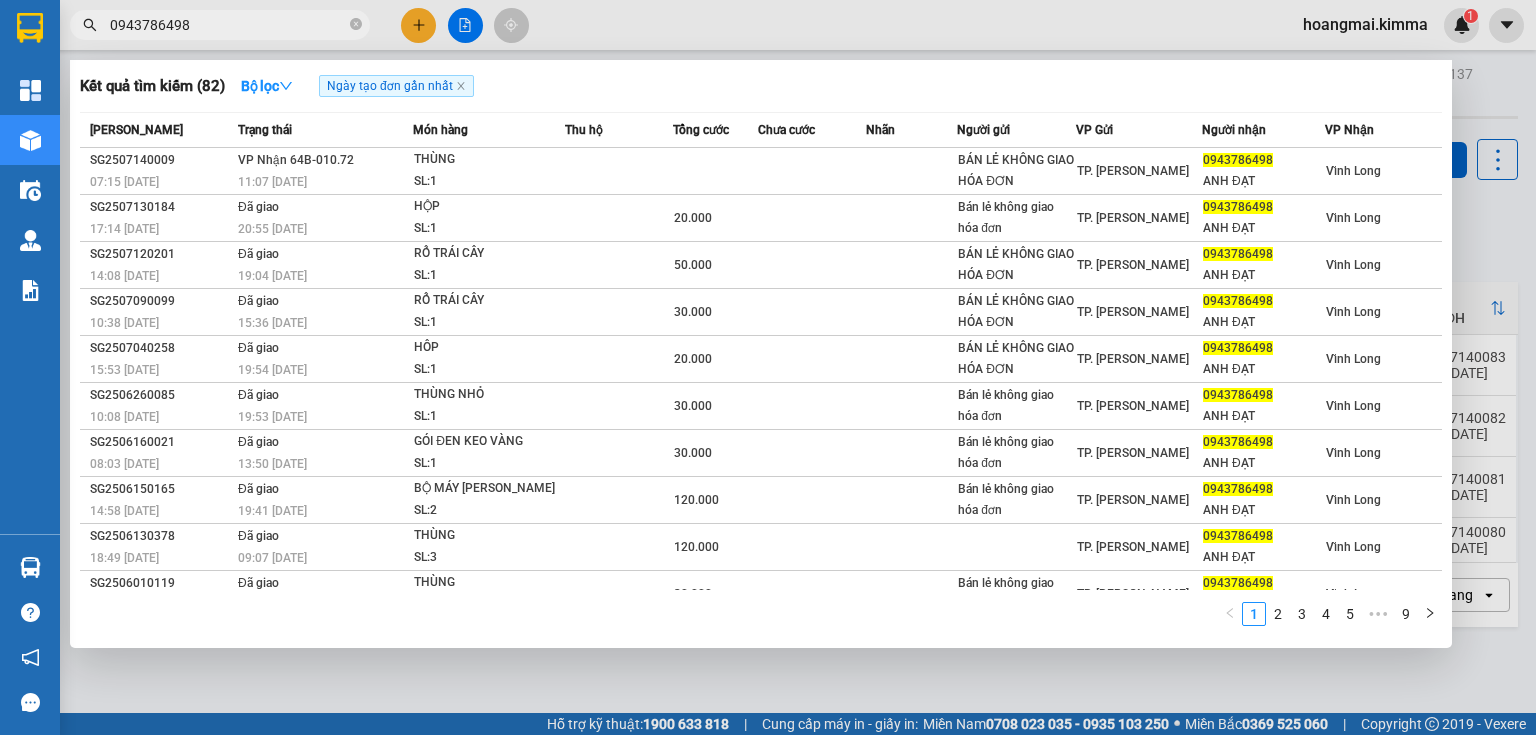type on "0943786498" 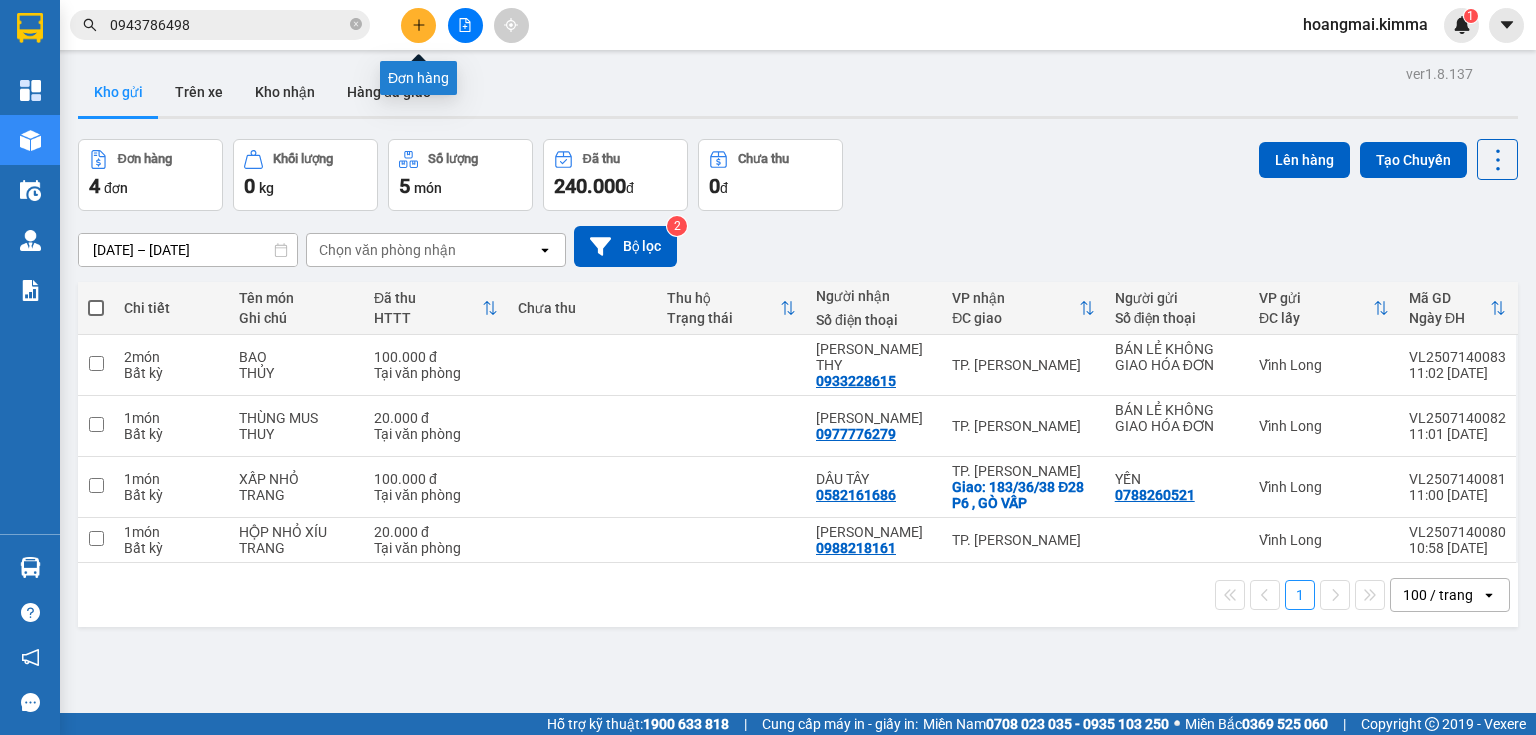 click 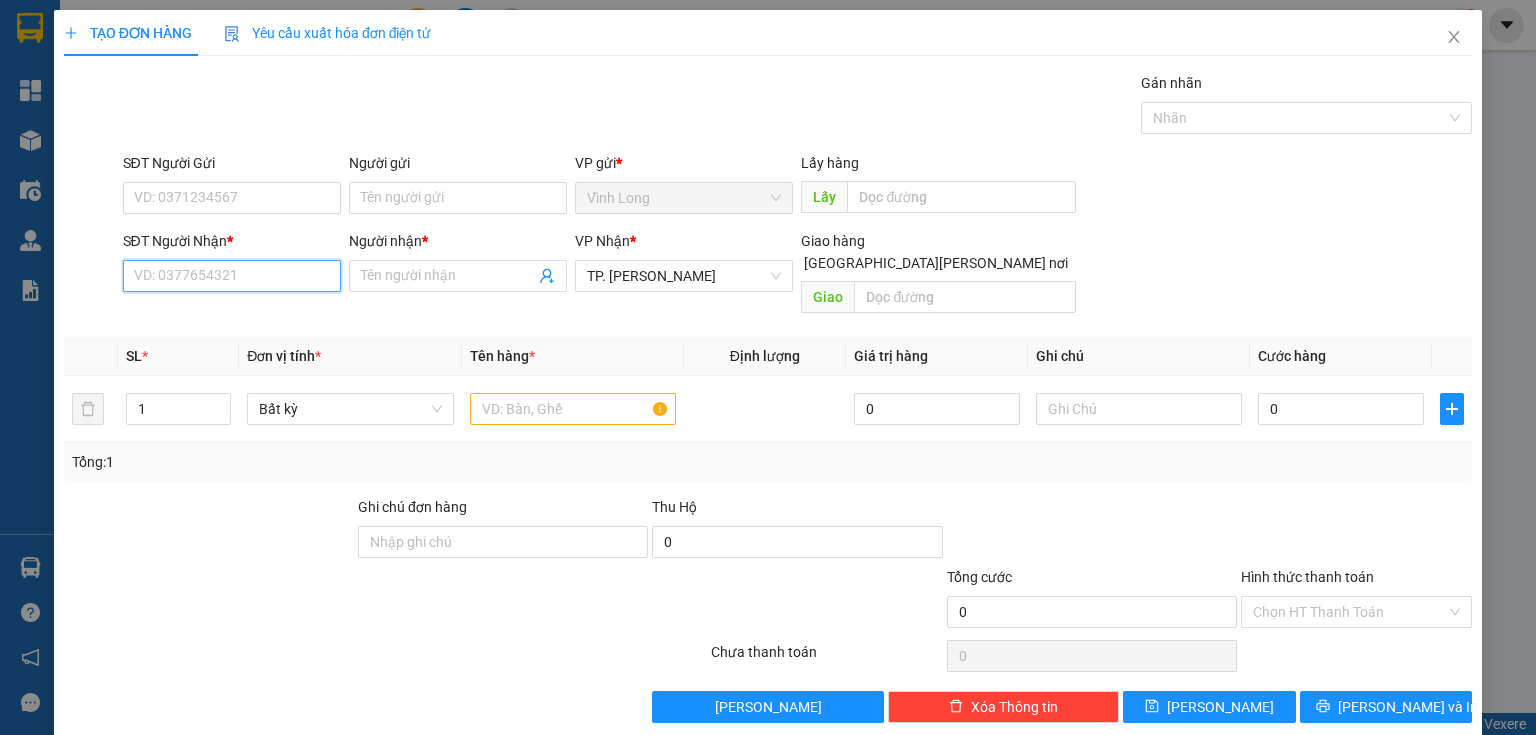drag, startPoint x: 286, startPoint y: 277, endPoint x: 341, endPoint y: 3, distance: 279.46558 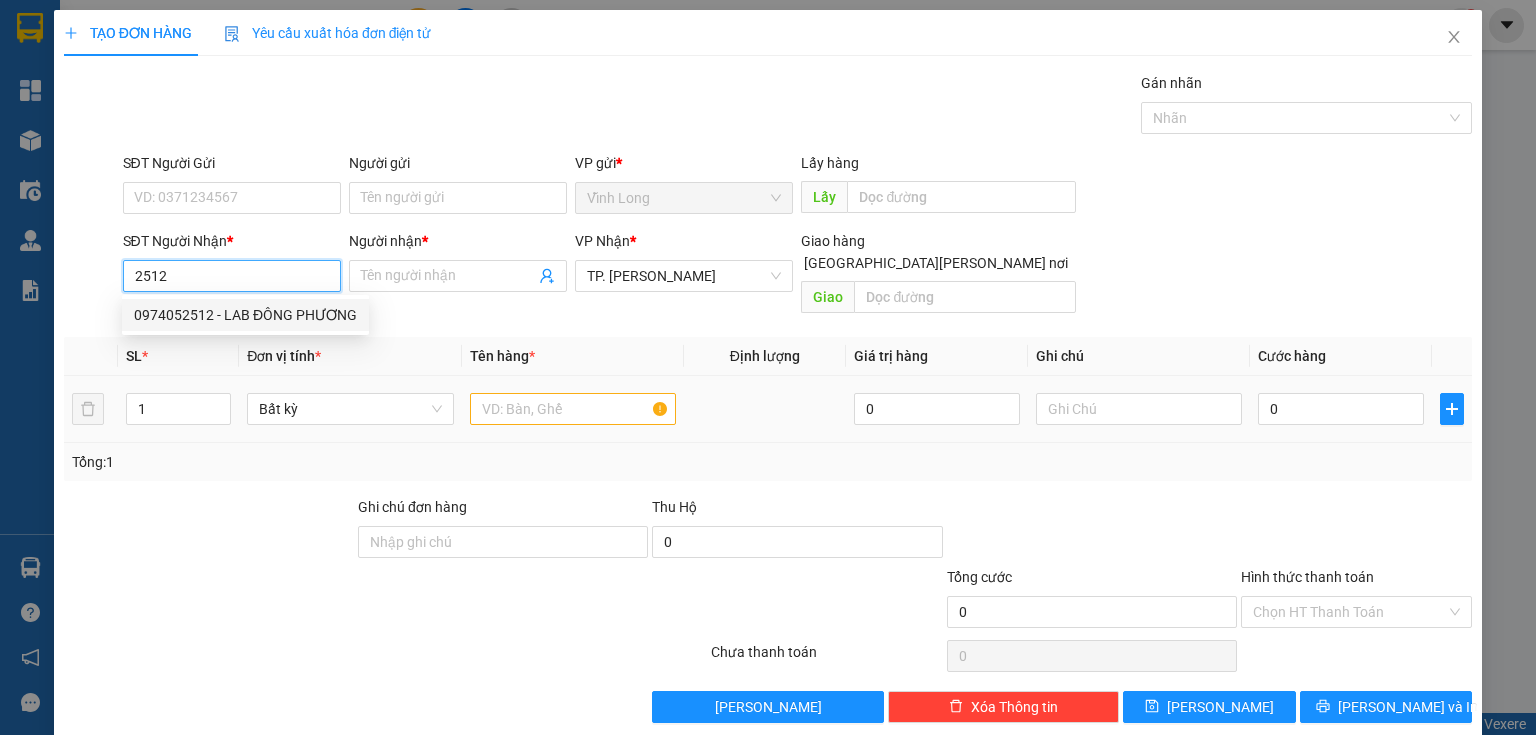 drag, startPoint x: 300, startPoint y: 315, endPoint x: 301, endPoint y: 353, distance: 38.013157 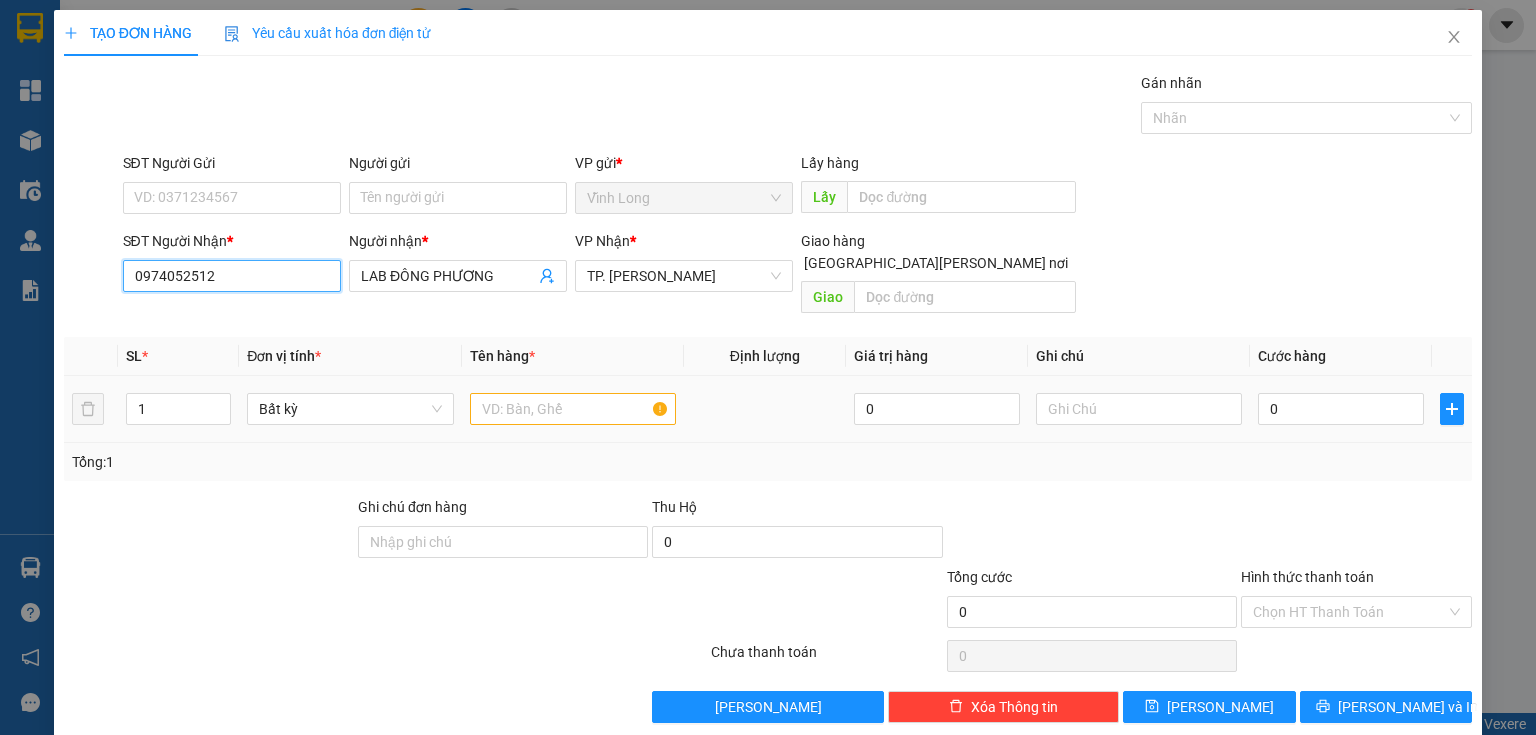 type on "0974052512" 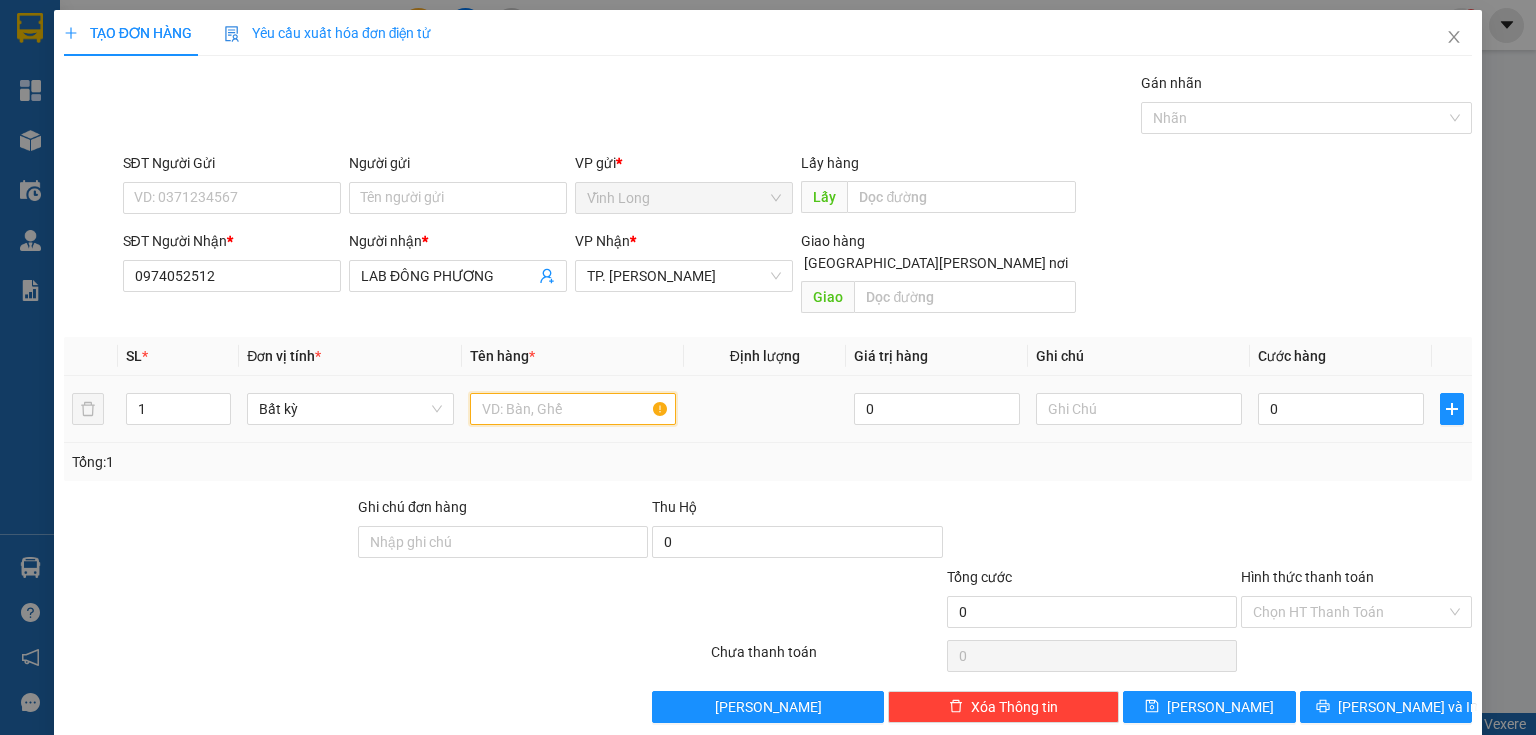 click at bounding box center (573, 409) 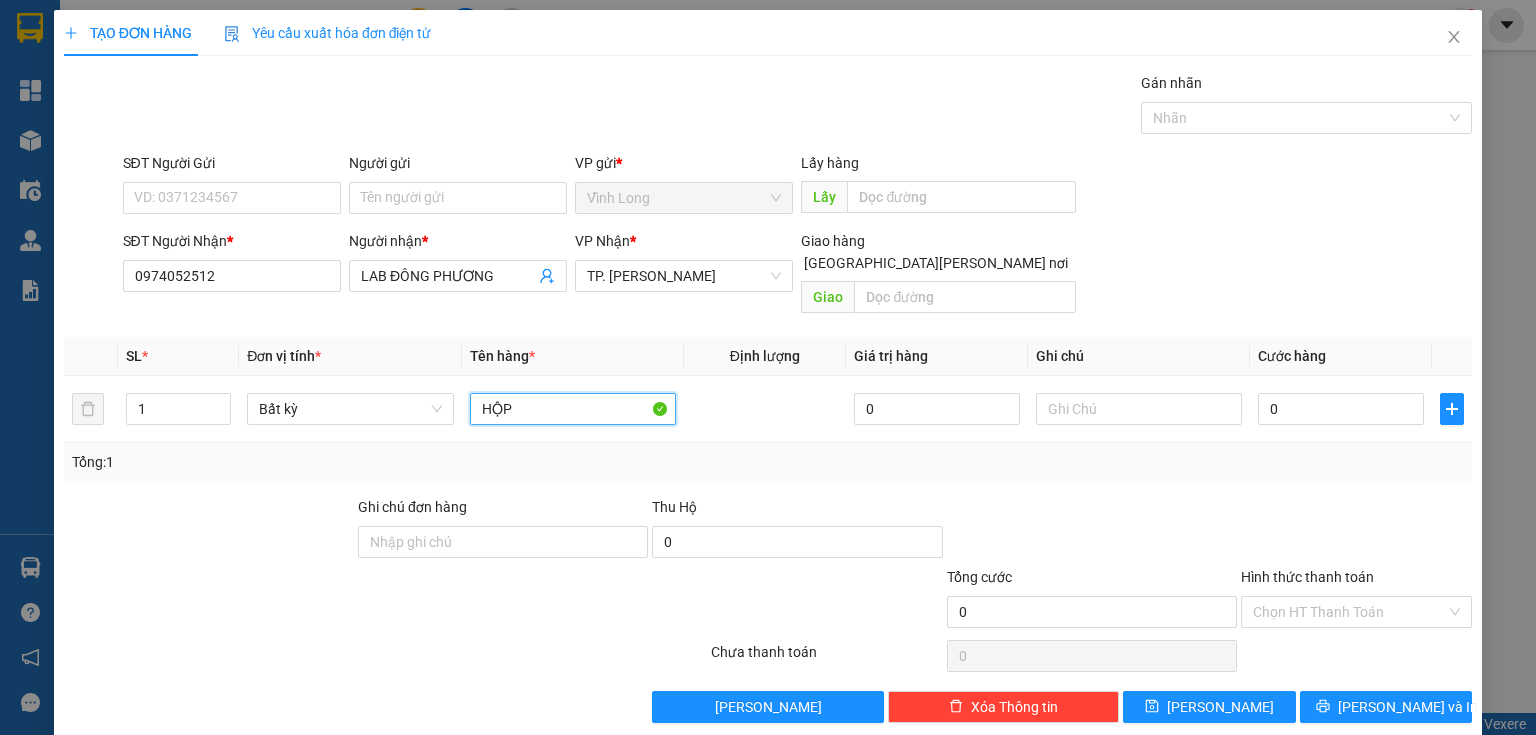 type on "HỘP" 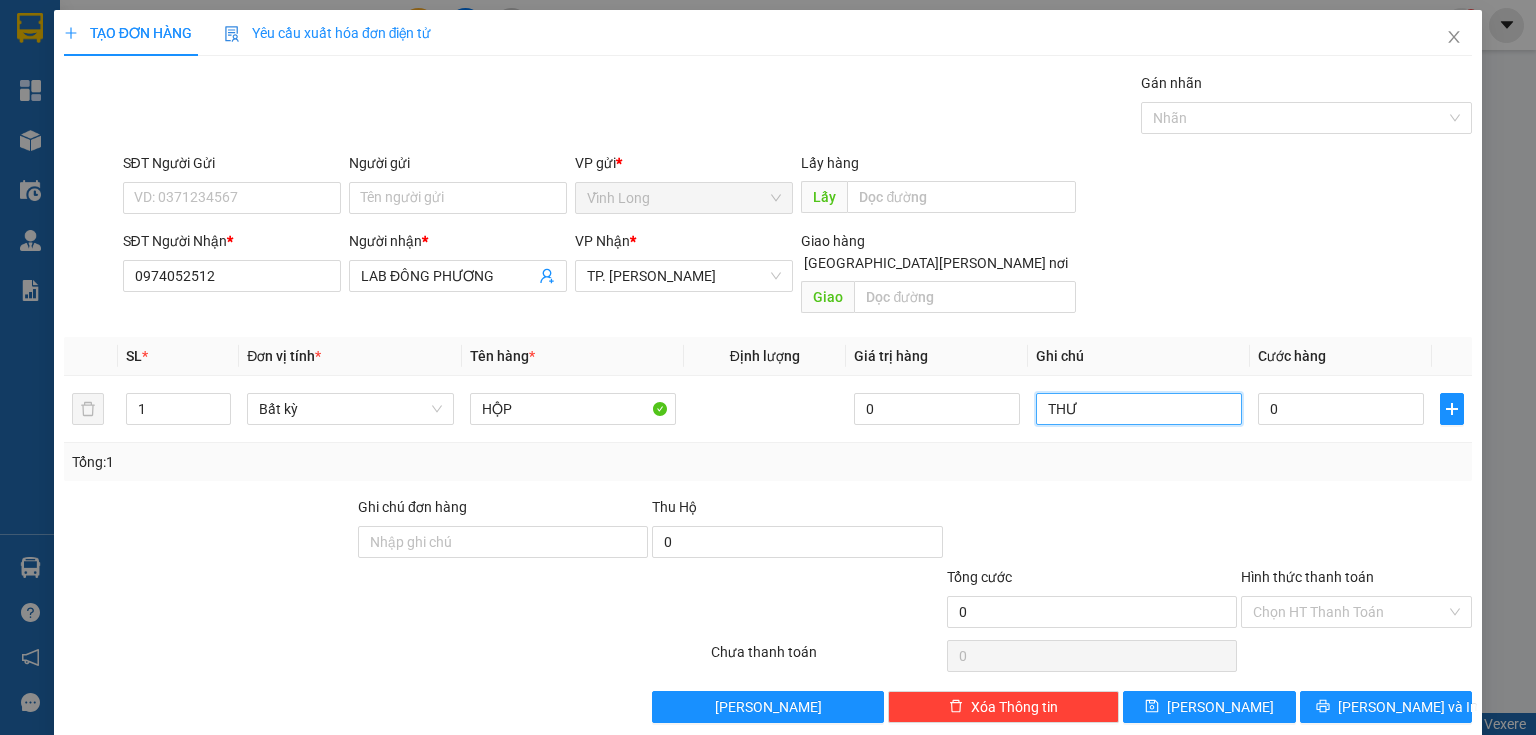 type on "THƯ" 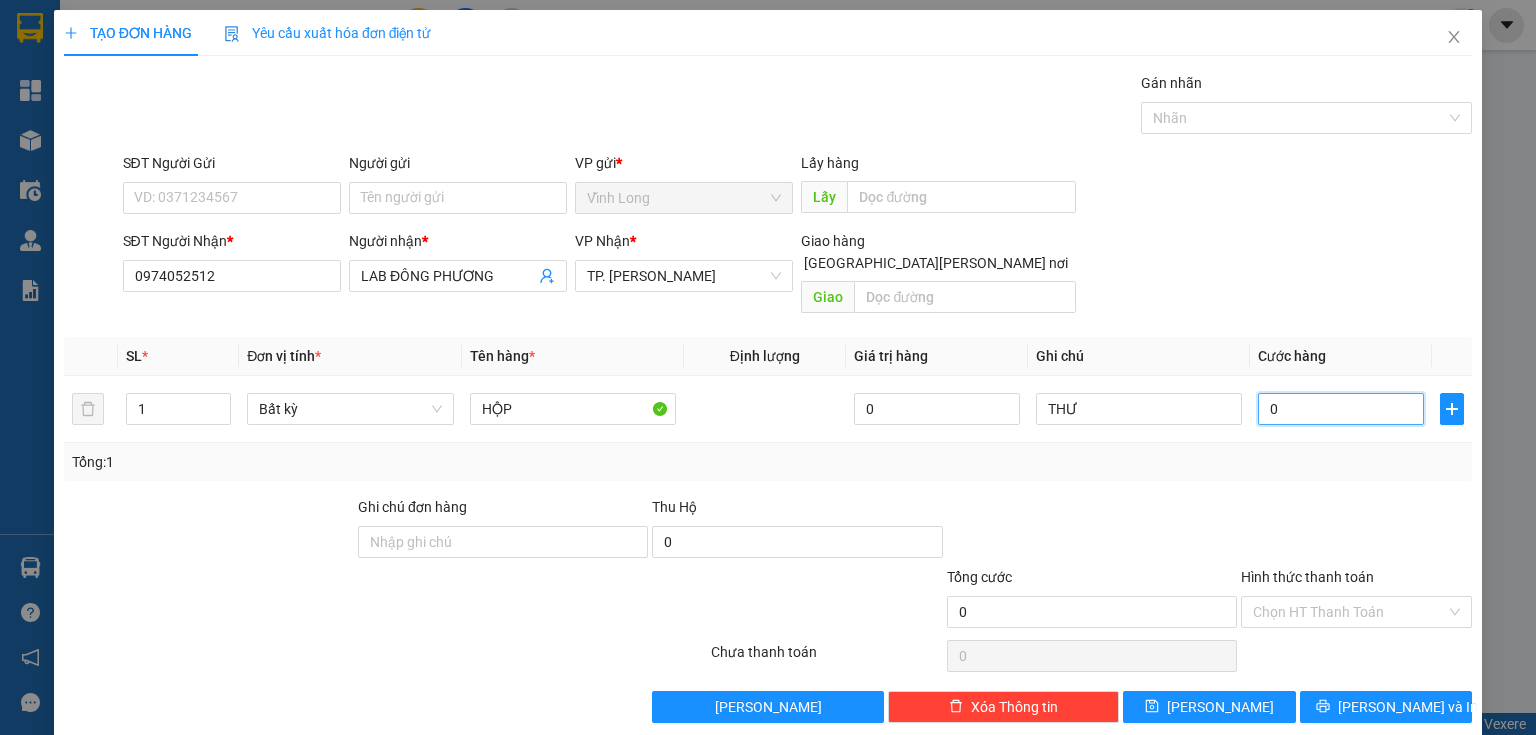 type on "2" 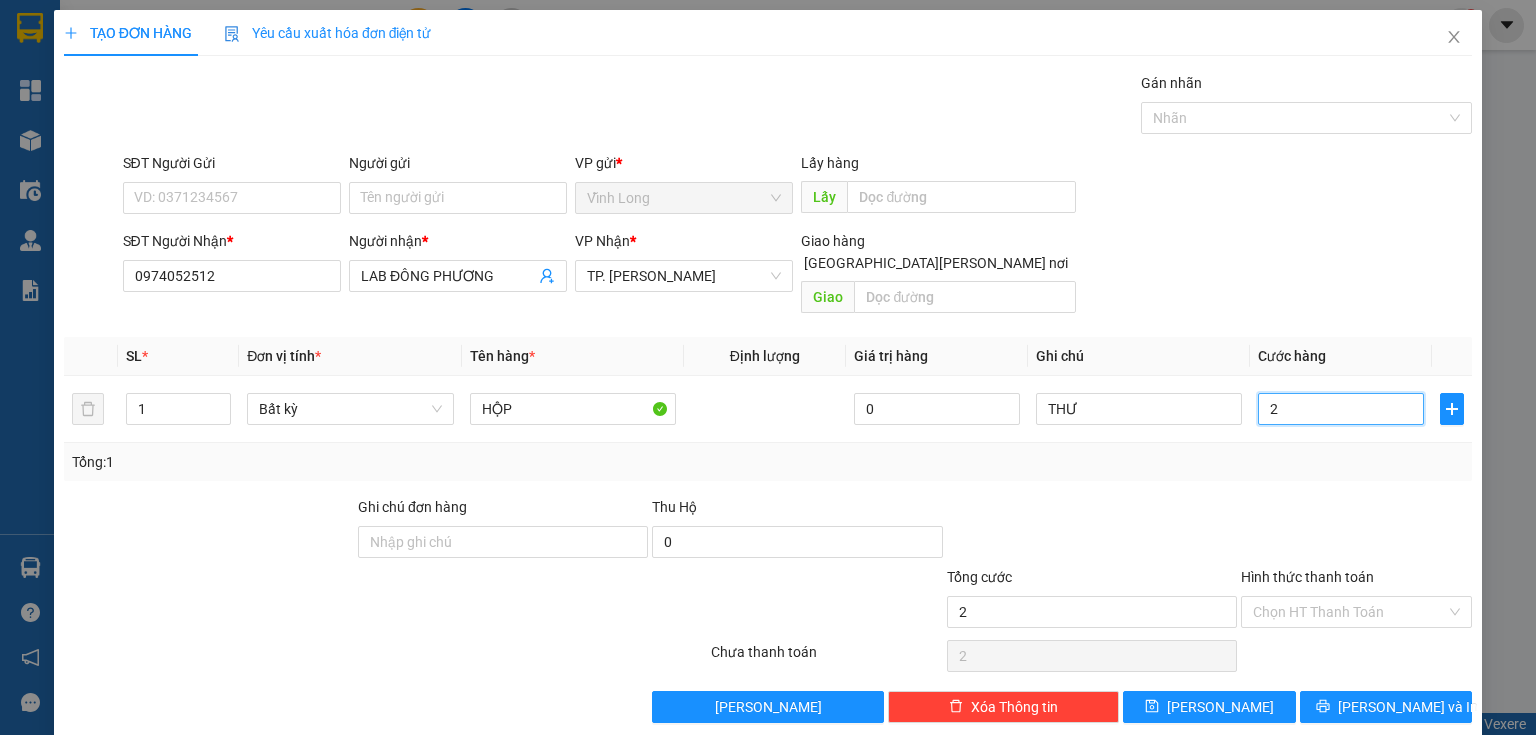 type on "20" 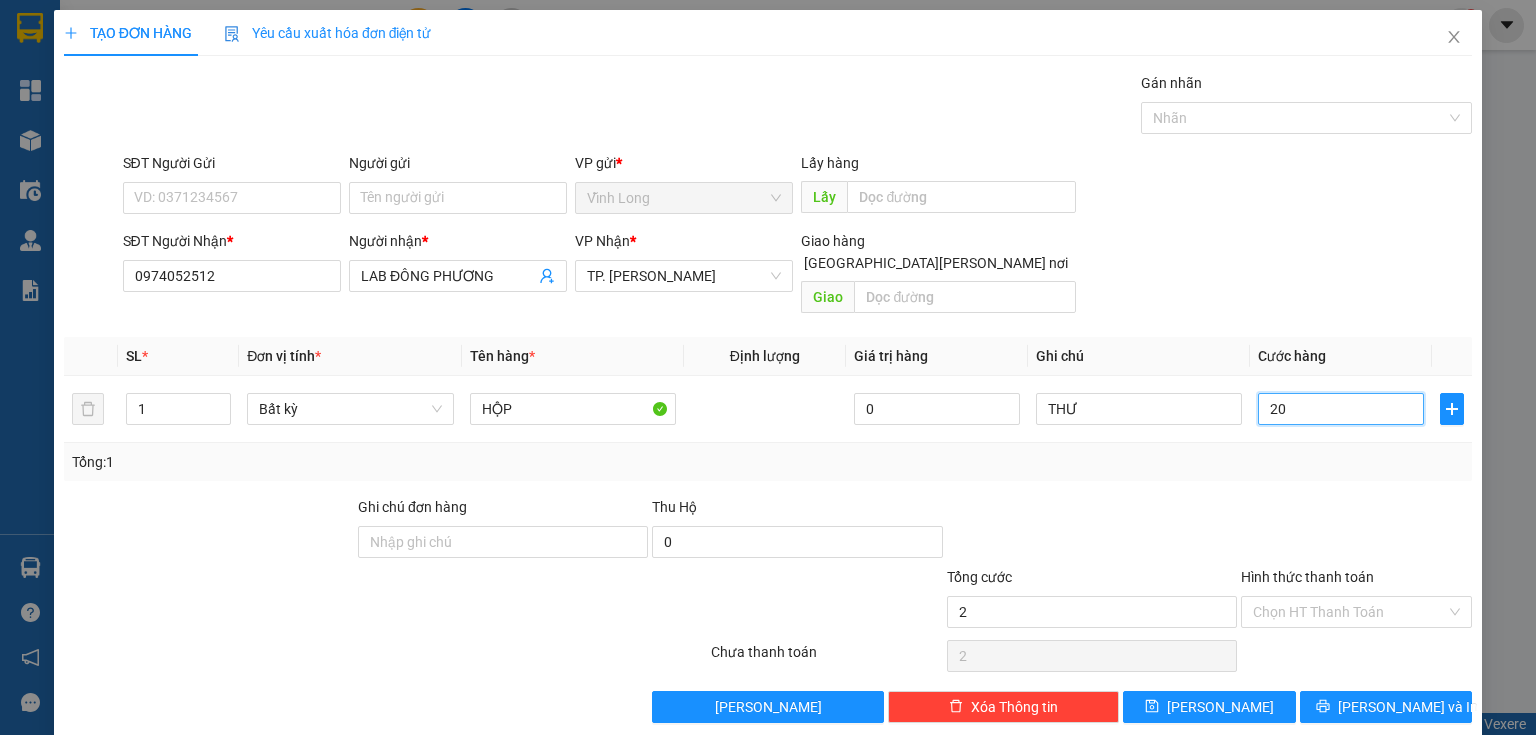 type on "20" 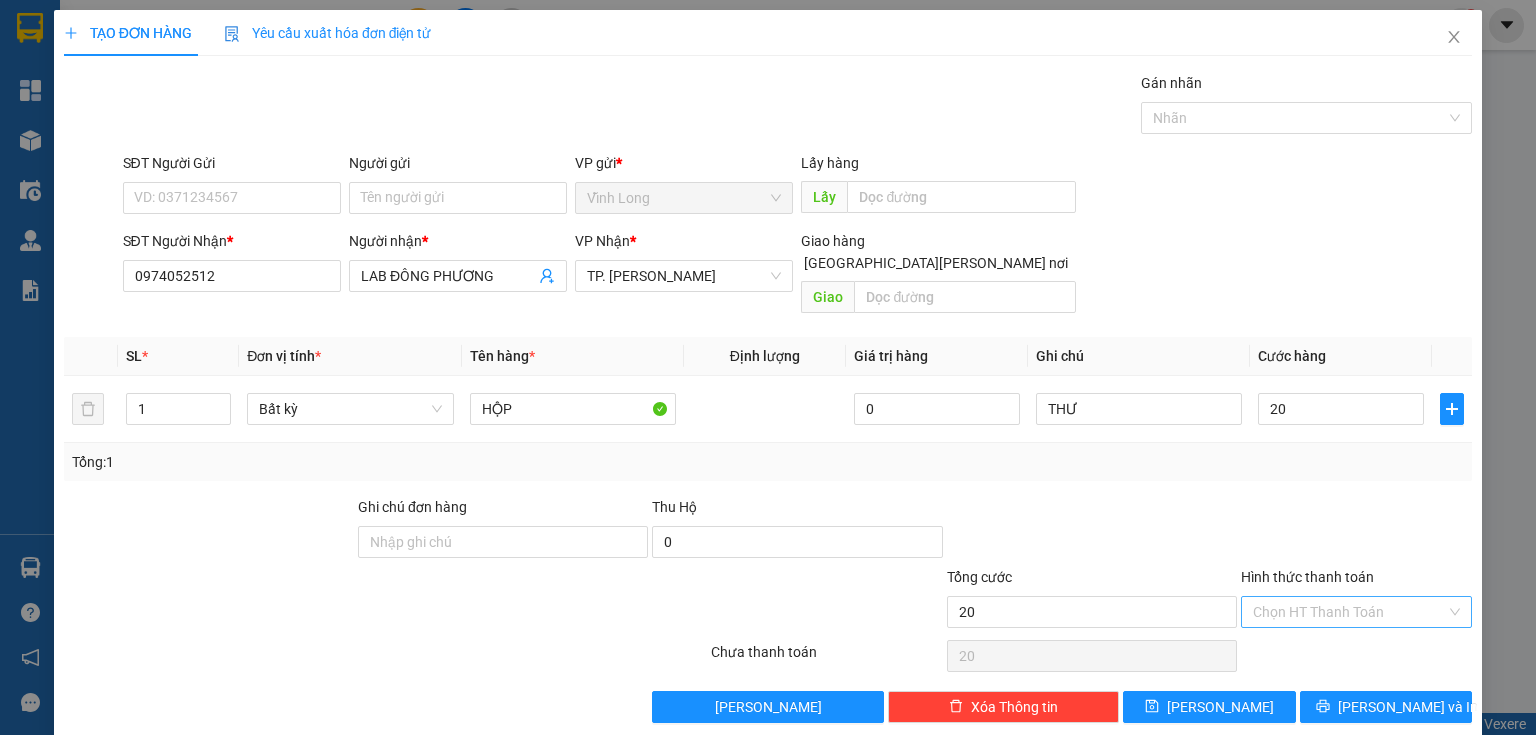 type on "20.000" 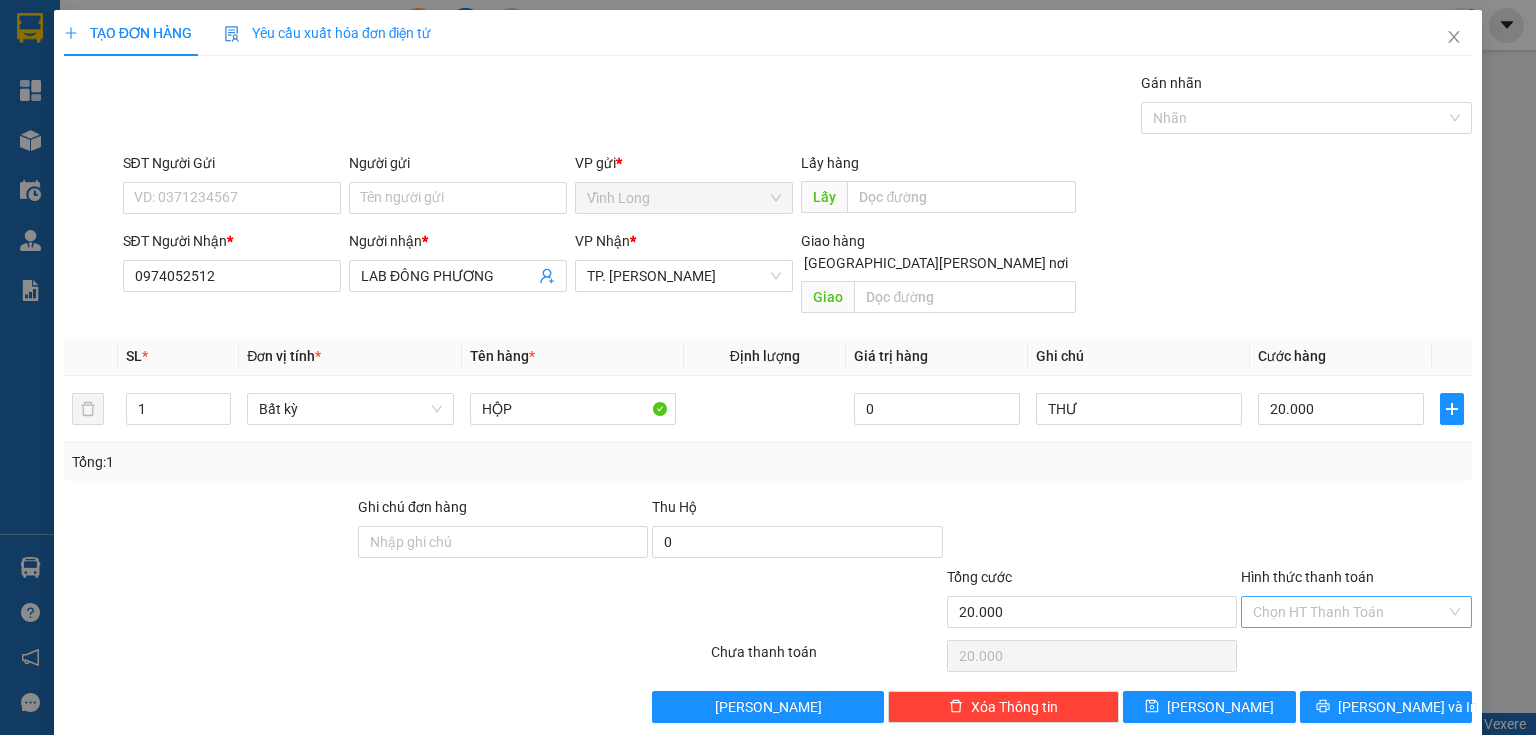 click on "Hình thức thanh toán" at bounding box center [1349, 612] 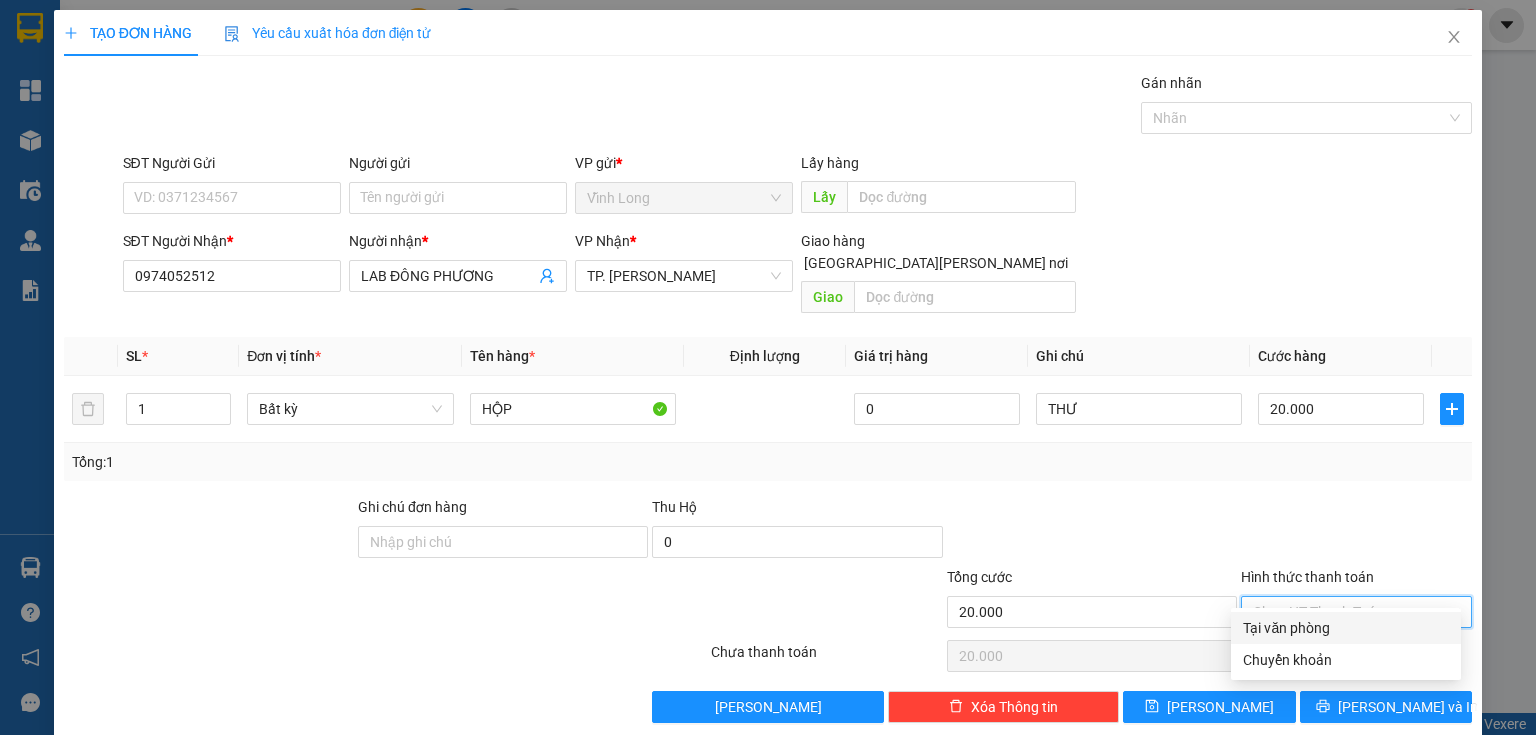 click on "Tại văn phòng" at bounding box center [1346, 628] 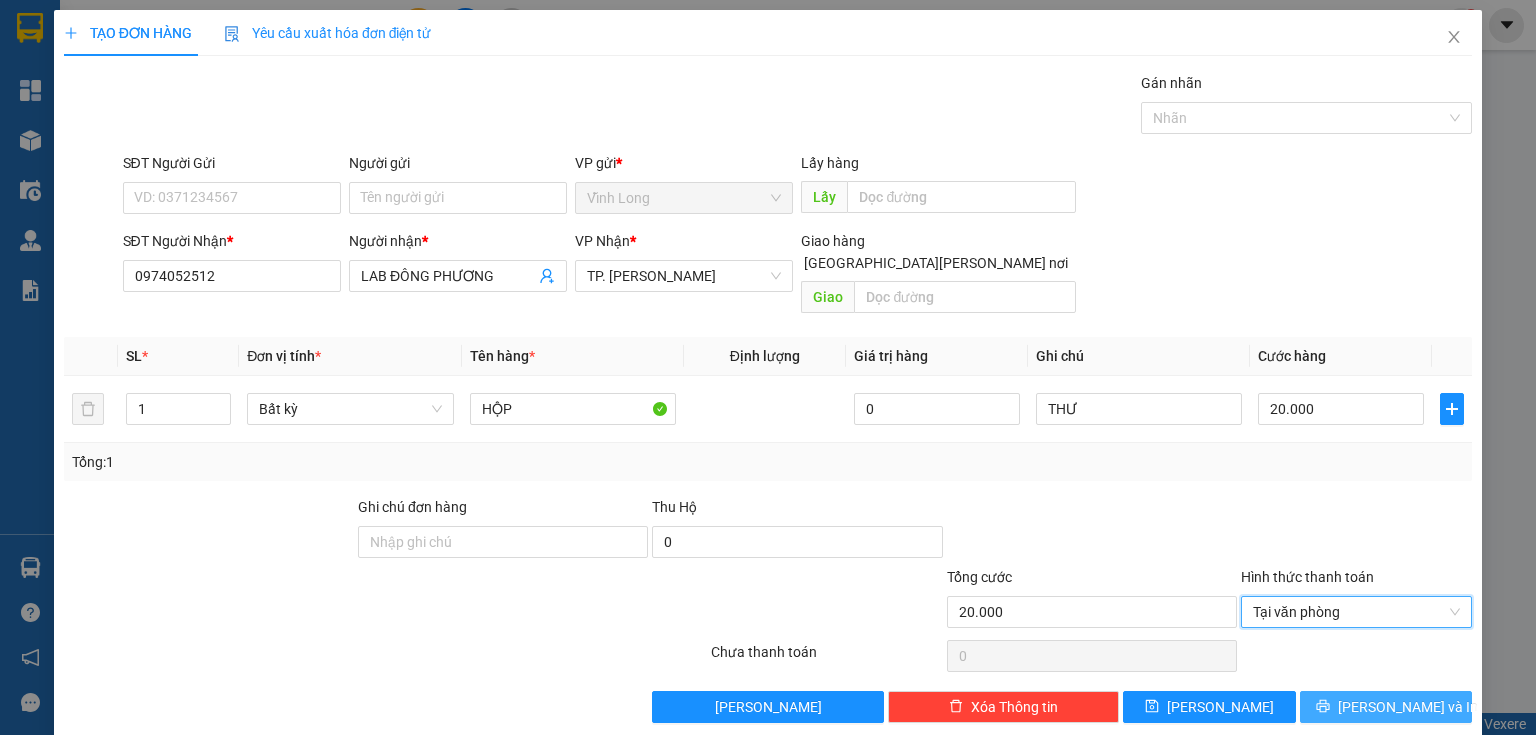 drag, startPoint x: 1358, startPoint y: 679, endPoint x: 1367, endPoint y: 673, distance: 10.816654 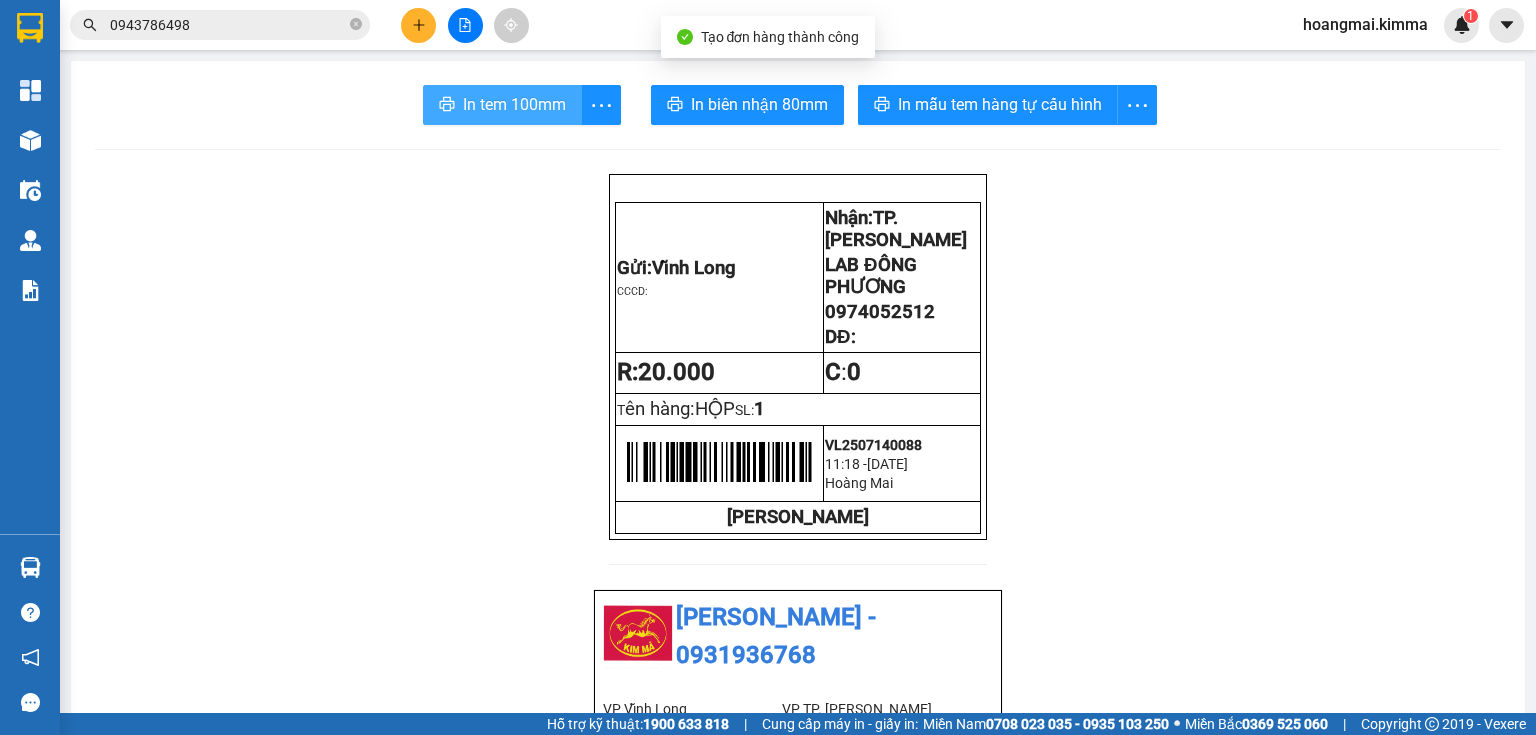 click on "In tem 100mm" at bounding box center (502, 105) 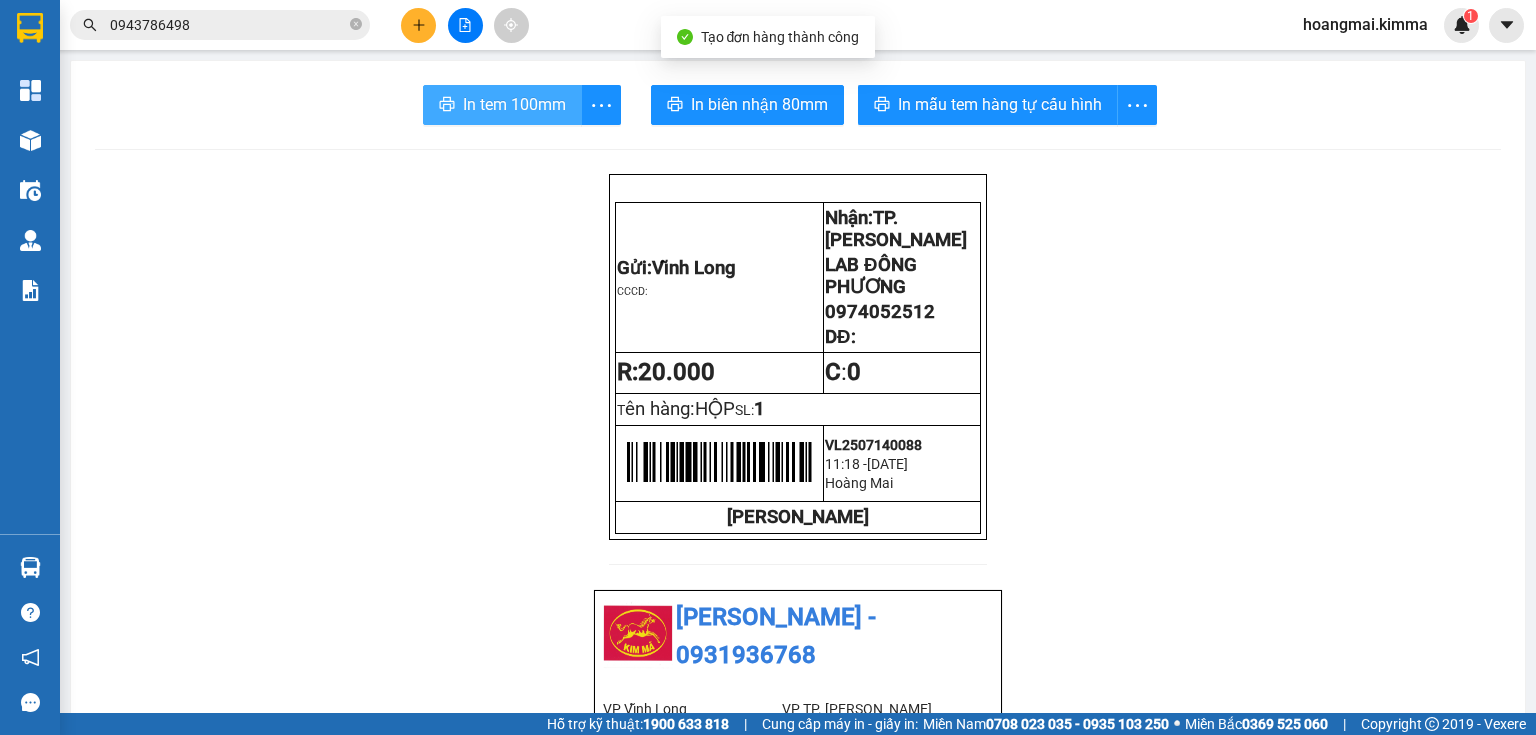 scroll, scrollTop: 0, scrollLeft: 0, axis: both 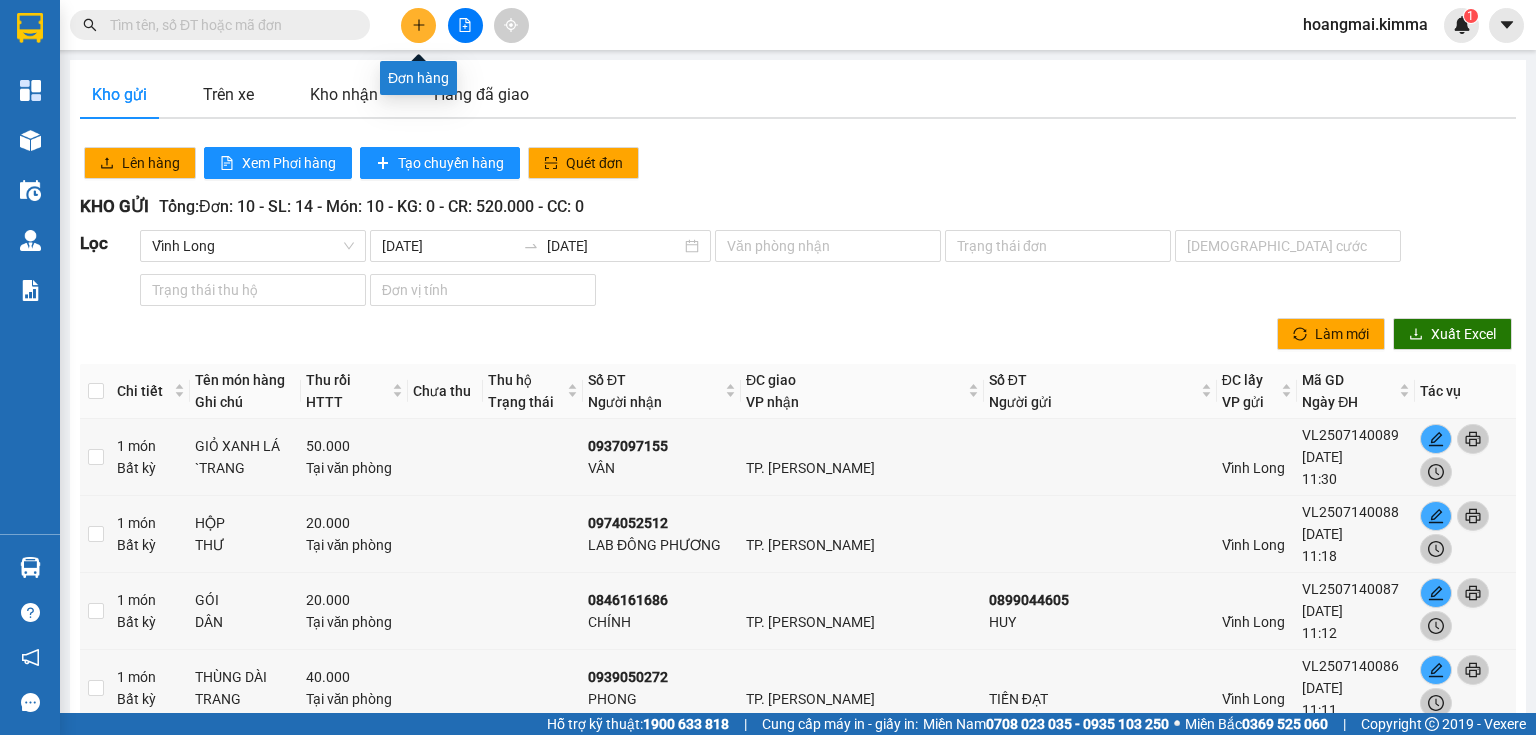 click 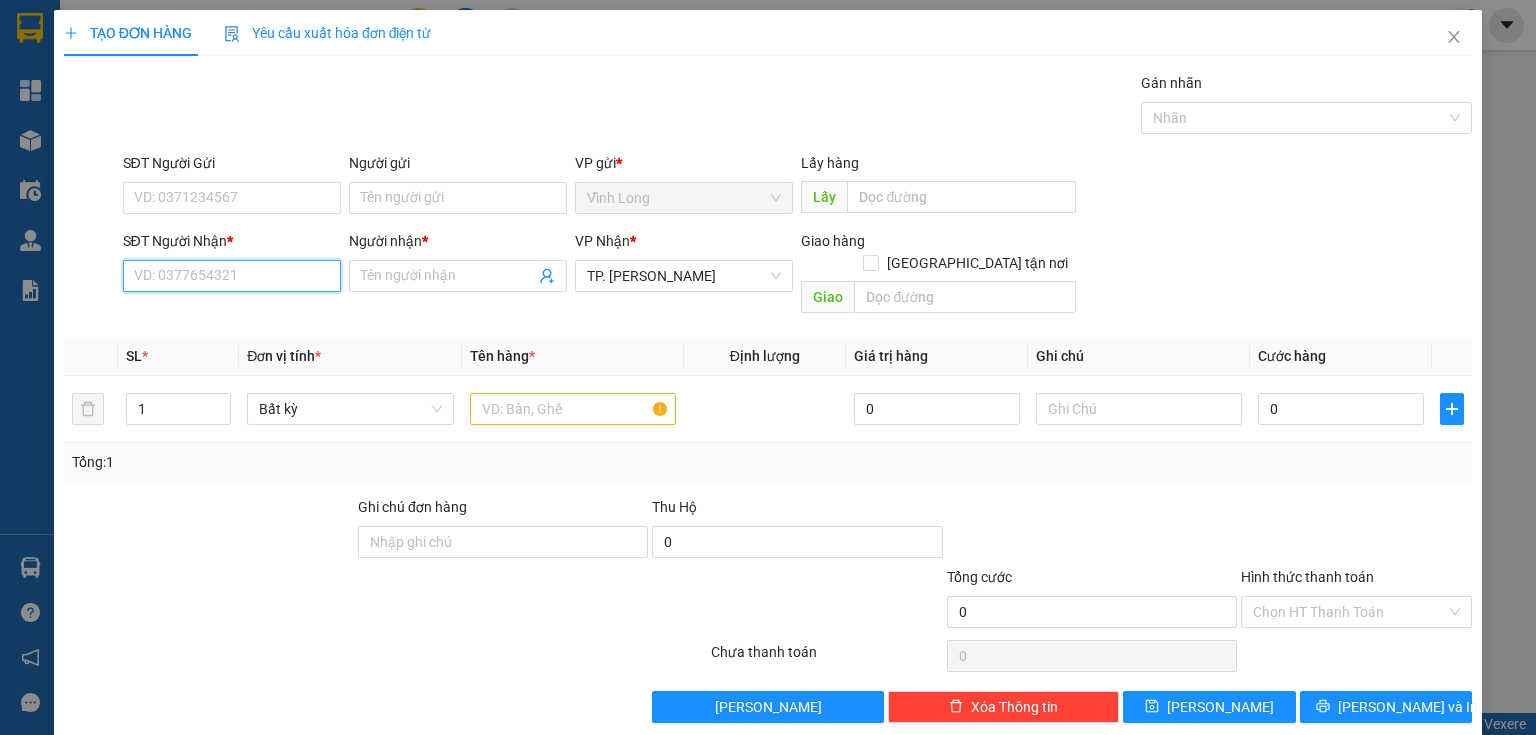 click on "SĐT Người Nhận  *" at bounding box center [232, 276] 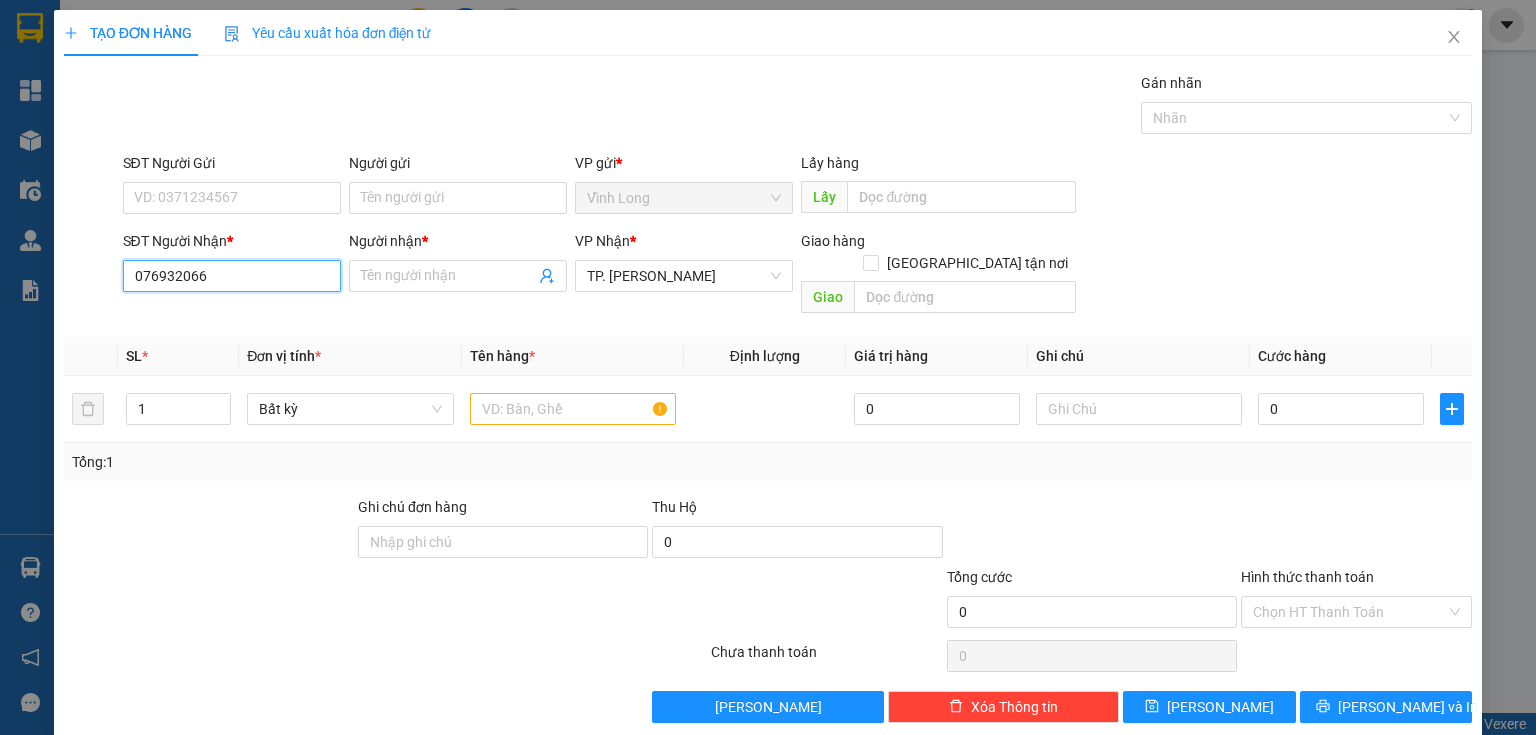 type on "0769320664" 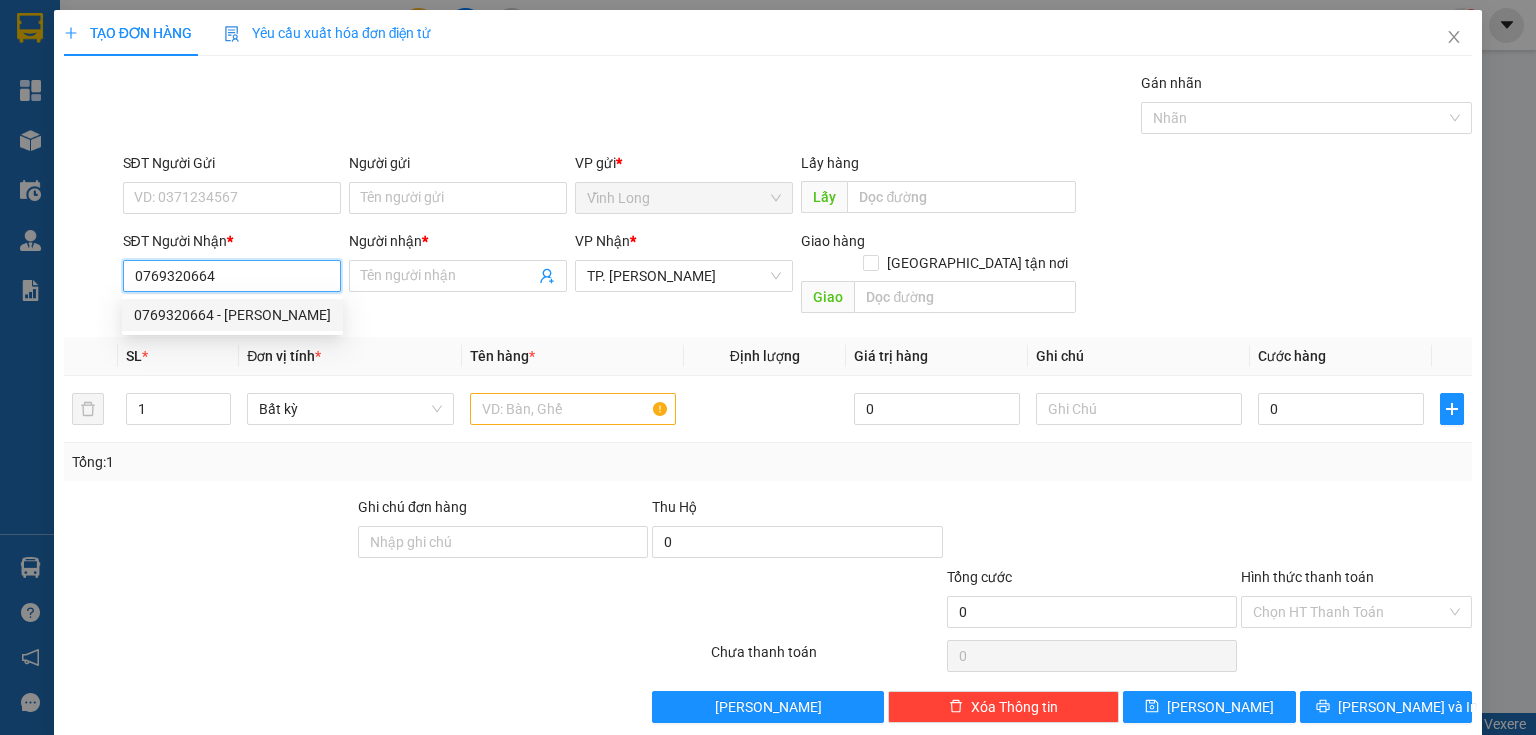 click on "0769320664 - QUỲNH ANH" at bounding box center (232, 315) 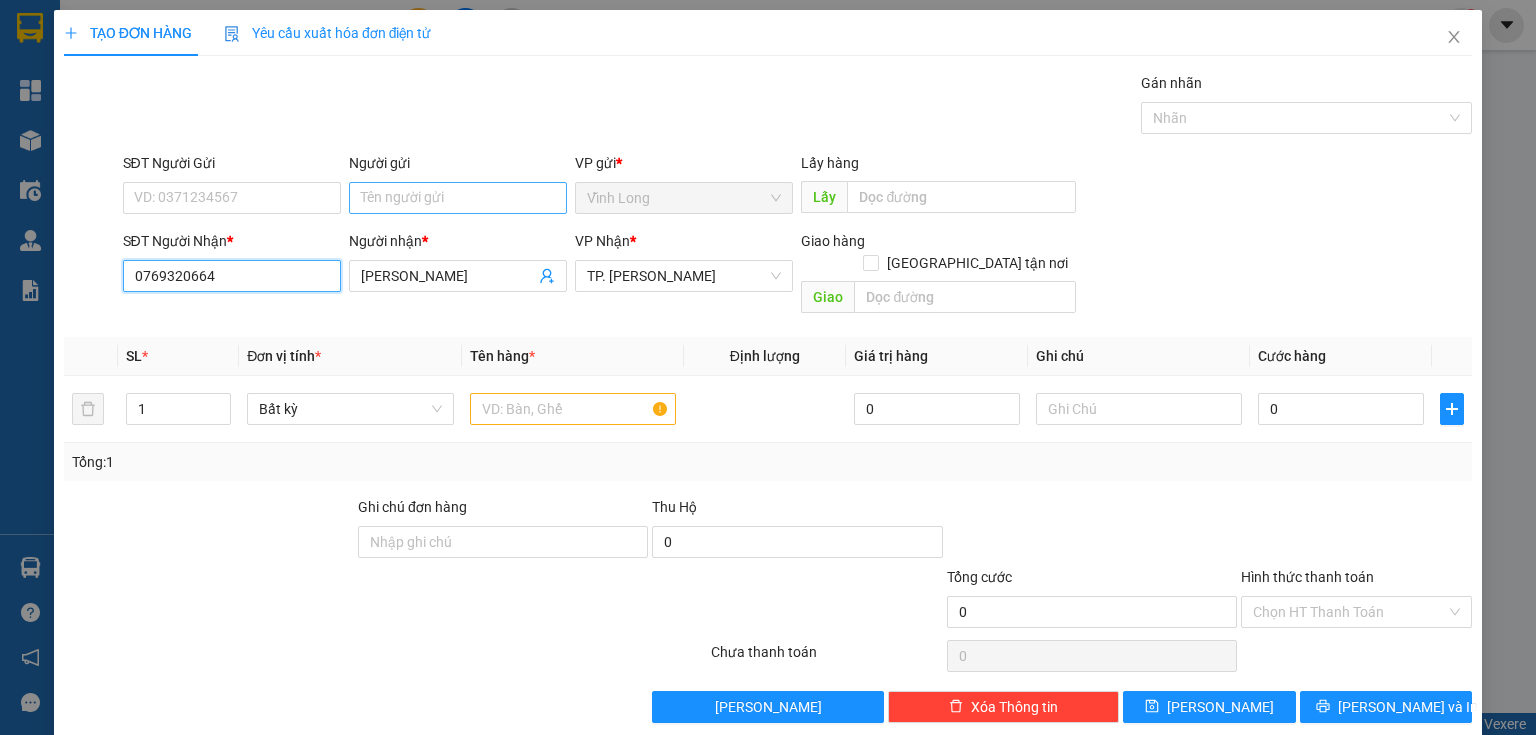 type on "0769320664" 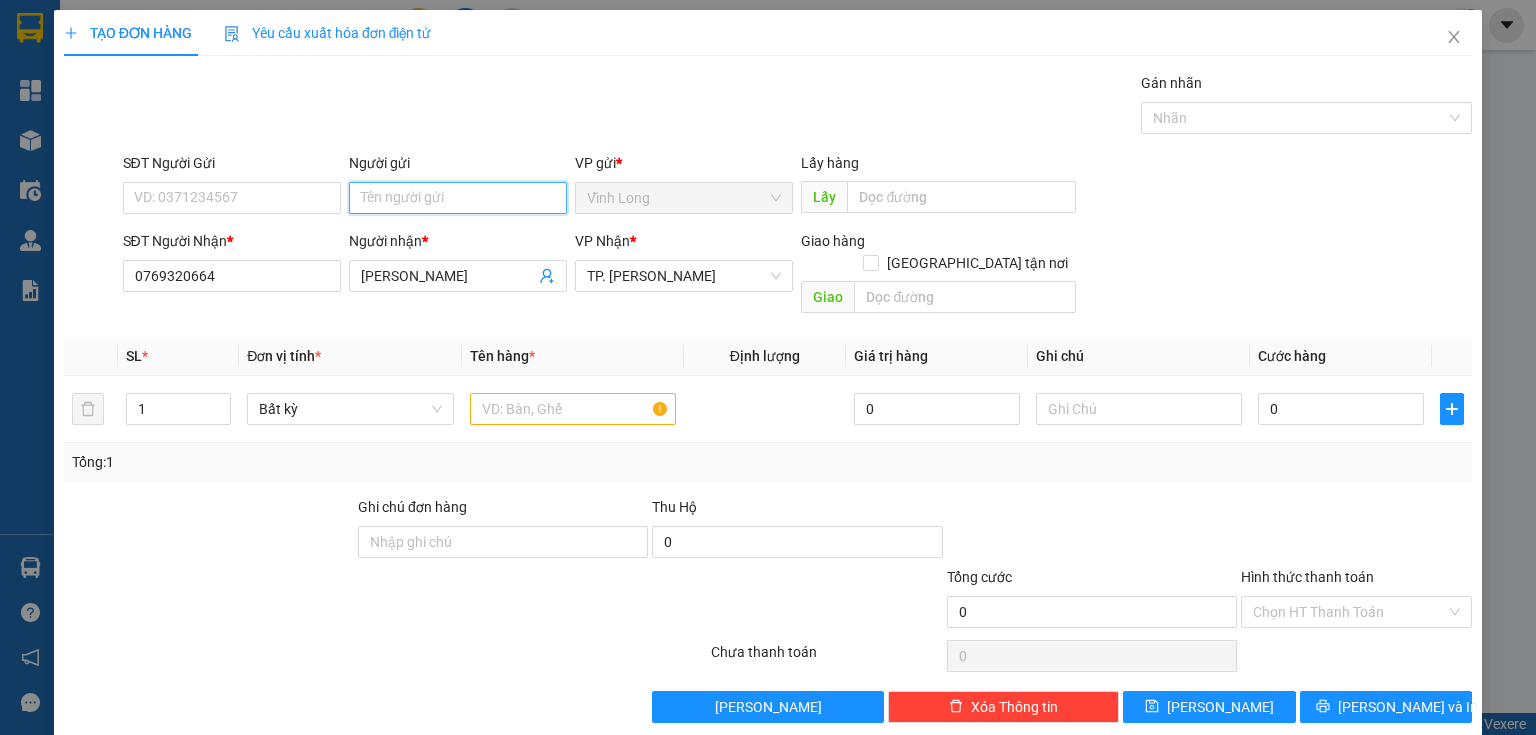 click on "Người gửi" at bounding box center [458, 198] 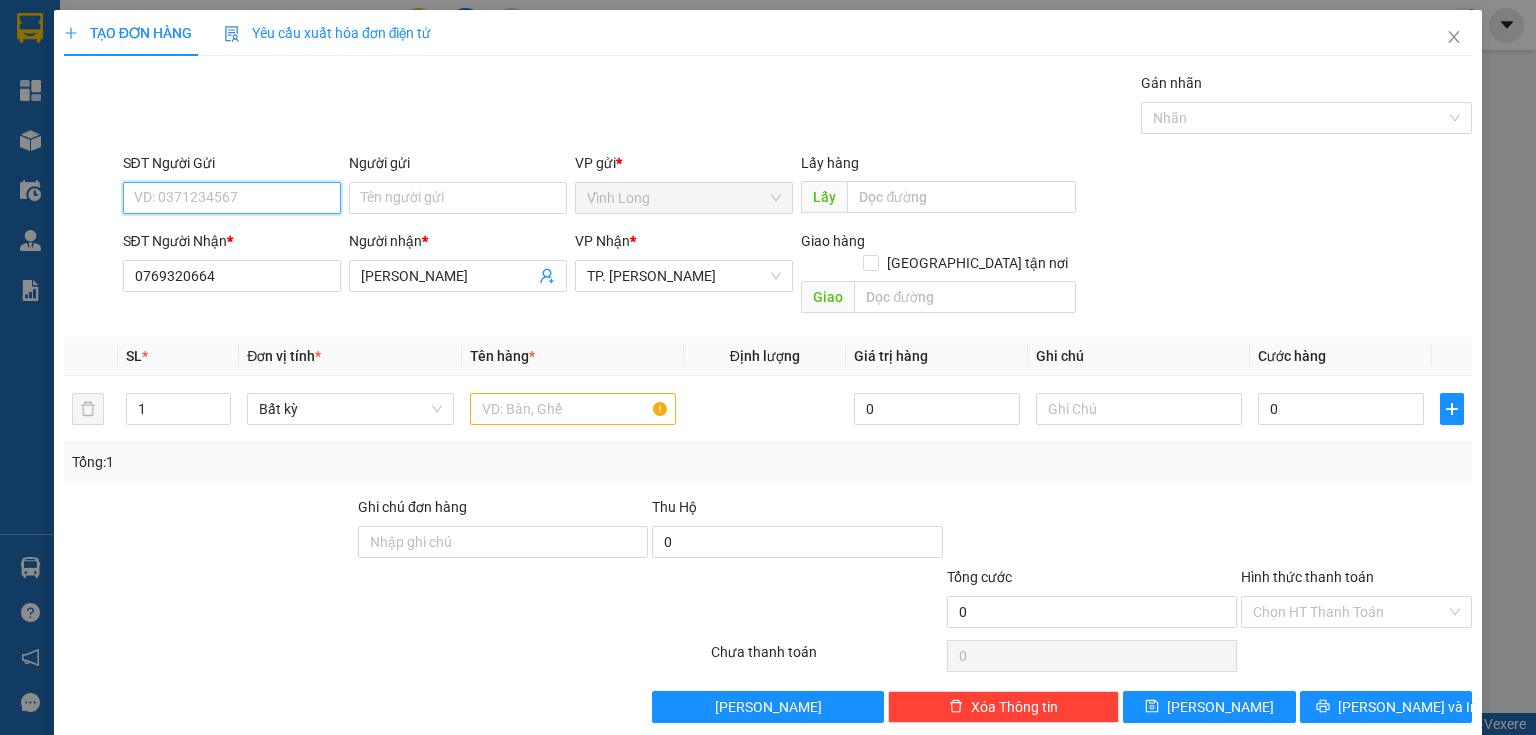 click on "SĐT Người Gửi" at bounding box center (232, 198) 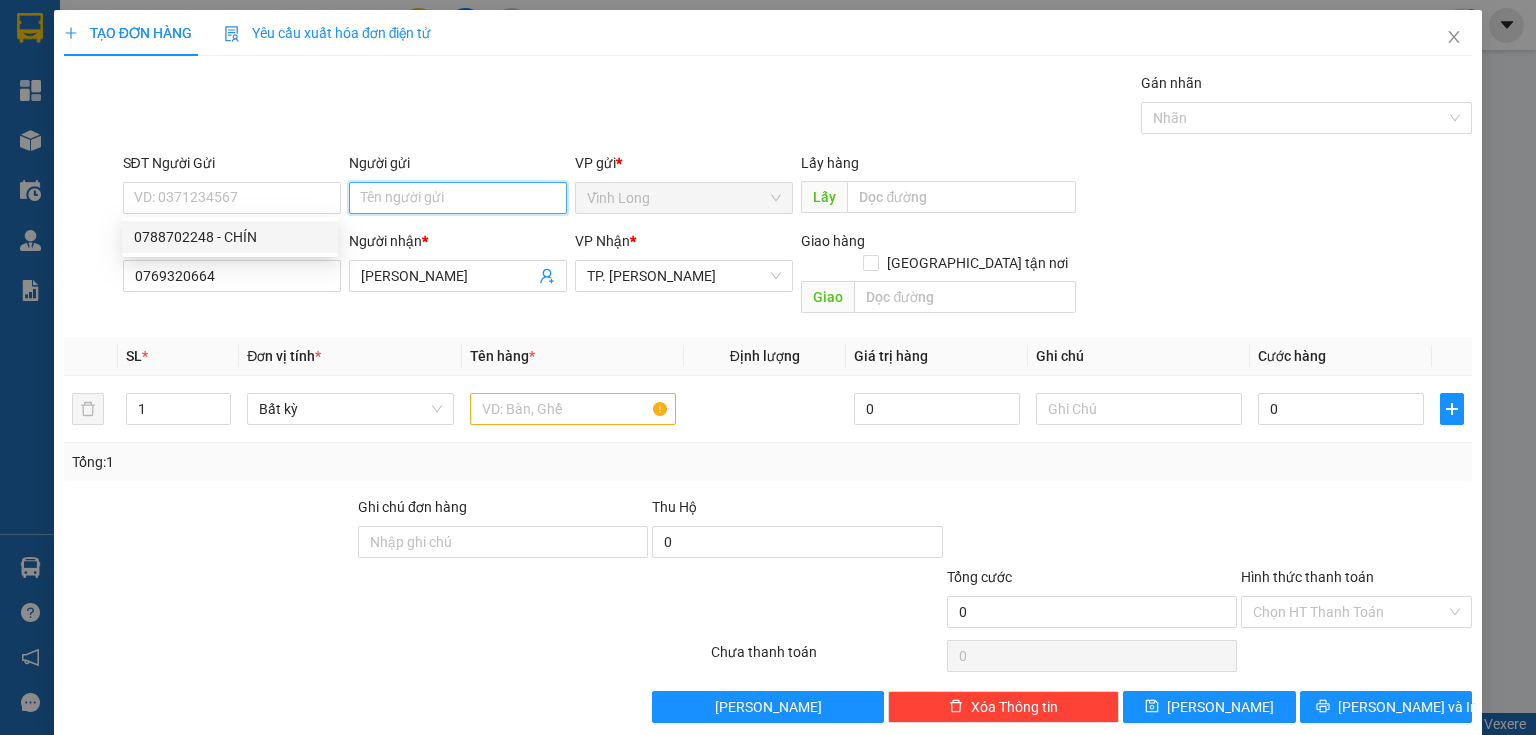 click on "Người gửi" at bounding box center [458, 198] 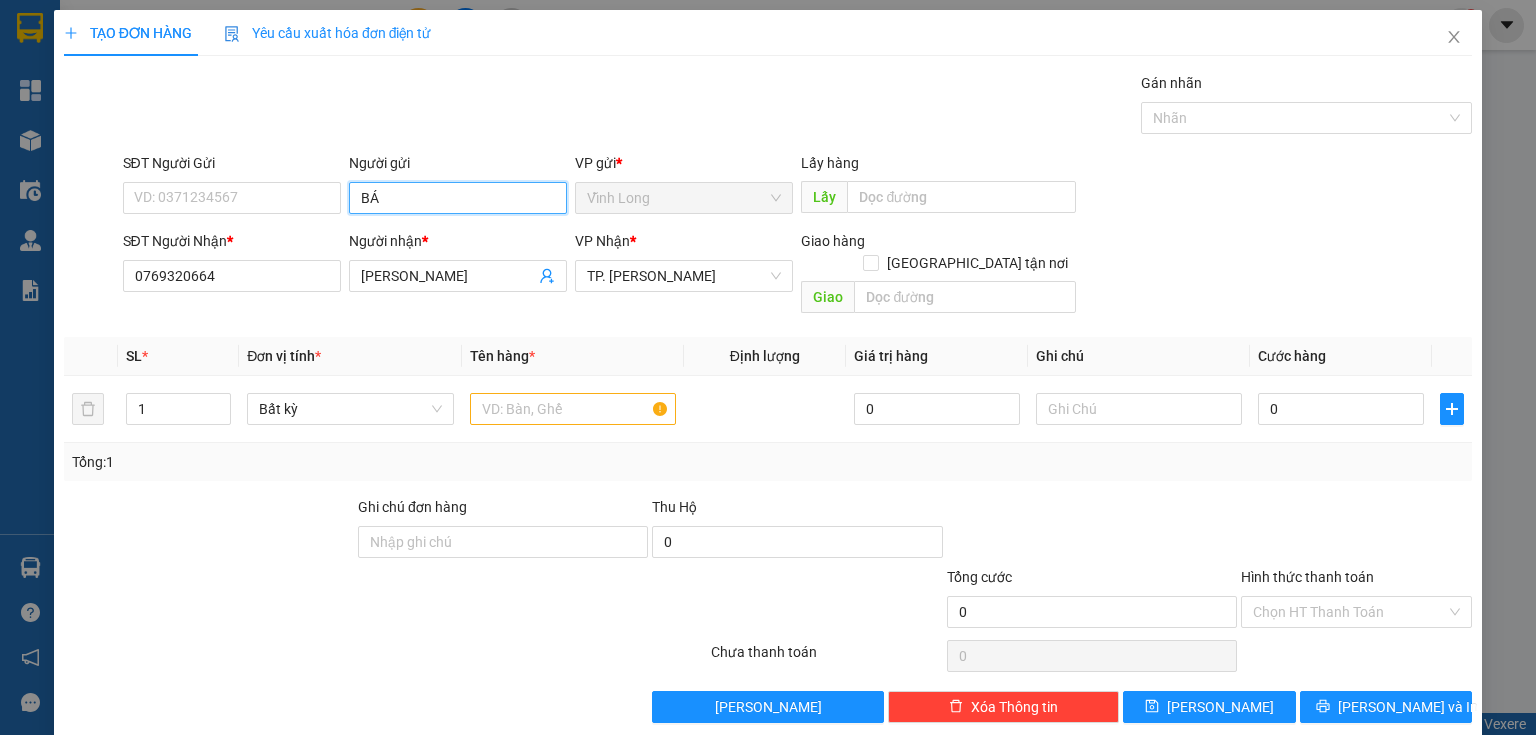 type on "BÁN" 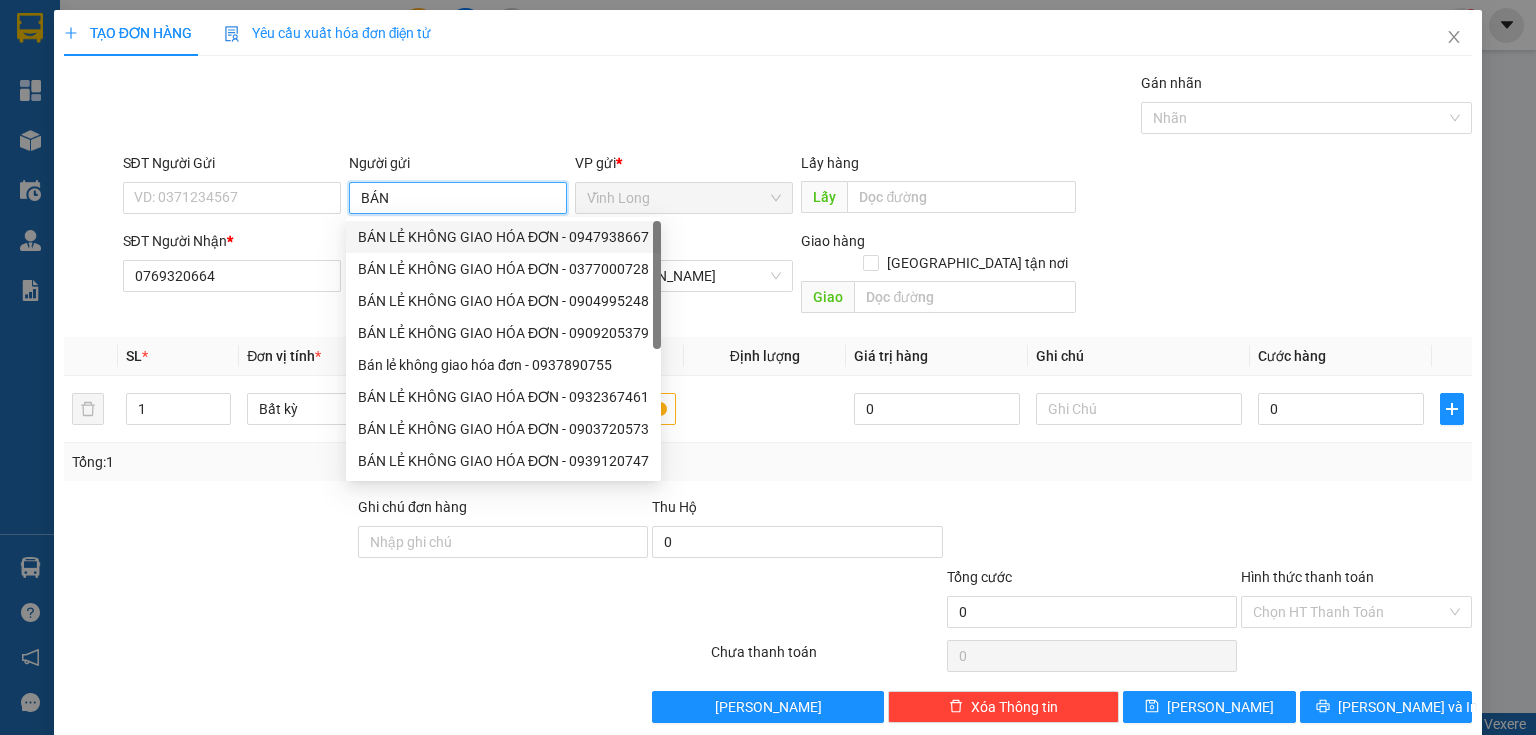 click on "BÁN LẺ KHÔNG GIAO HÓA ĐƠN - 0947938667" at bounding box center (503, 237) 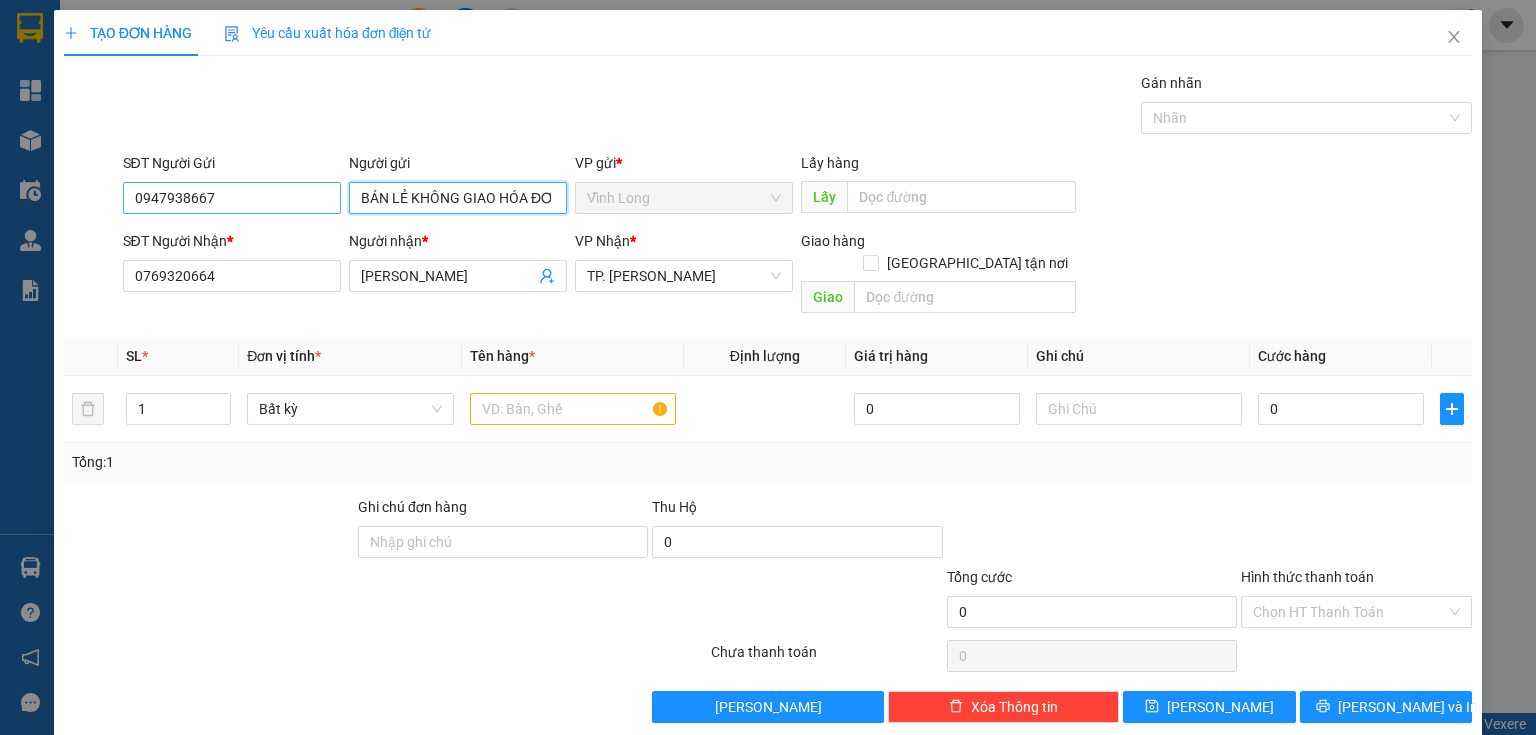 type on "BÁN LẺ KHÔNG GIAO HÓA ĐƠN" 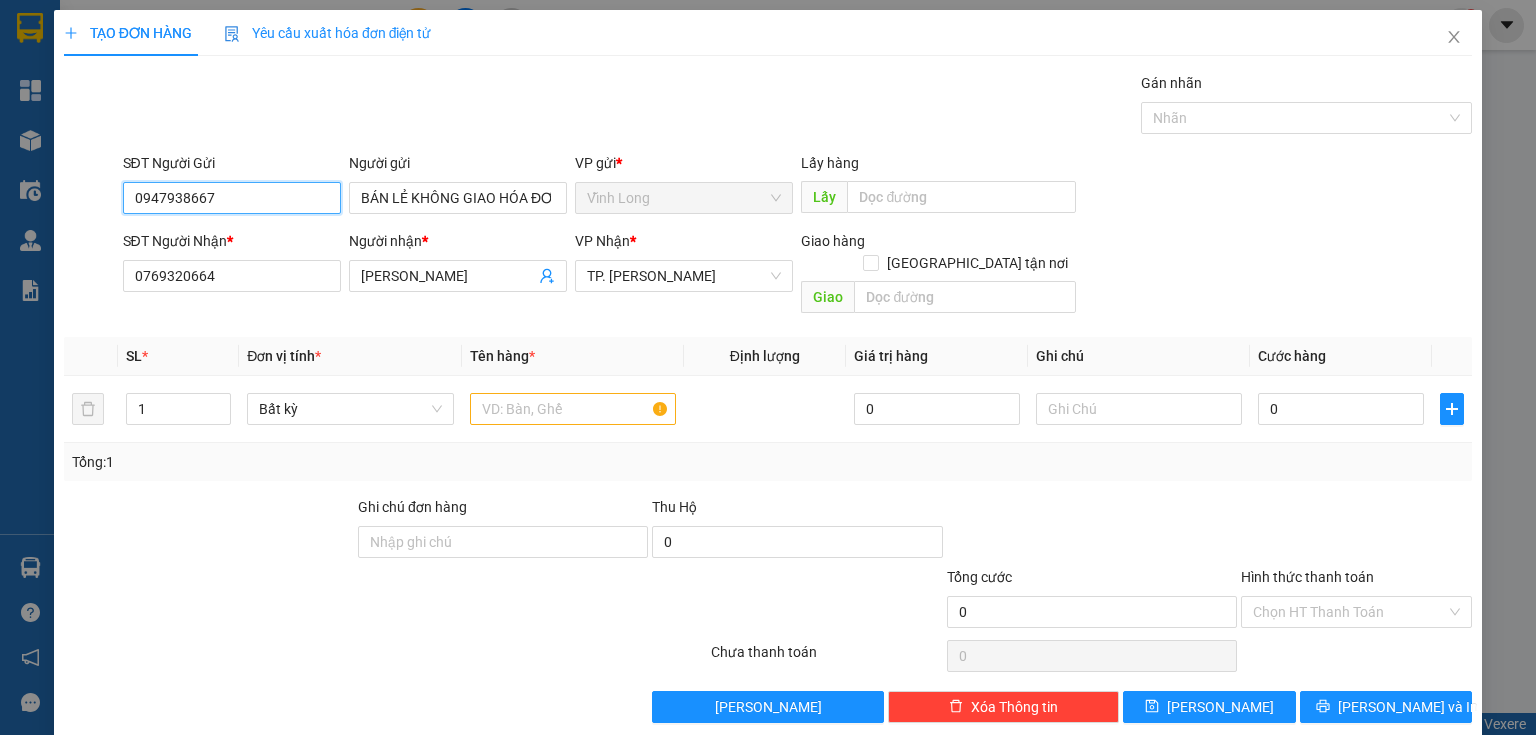 drag, startPoint x: 180, startPoint y: 198, endPoint x: 319, endPoint y: 201, distance: 139.03236 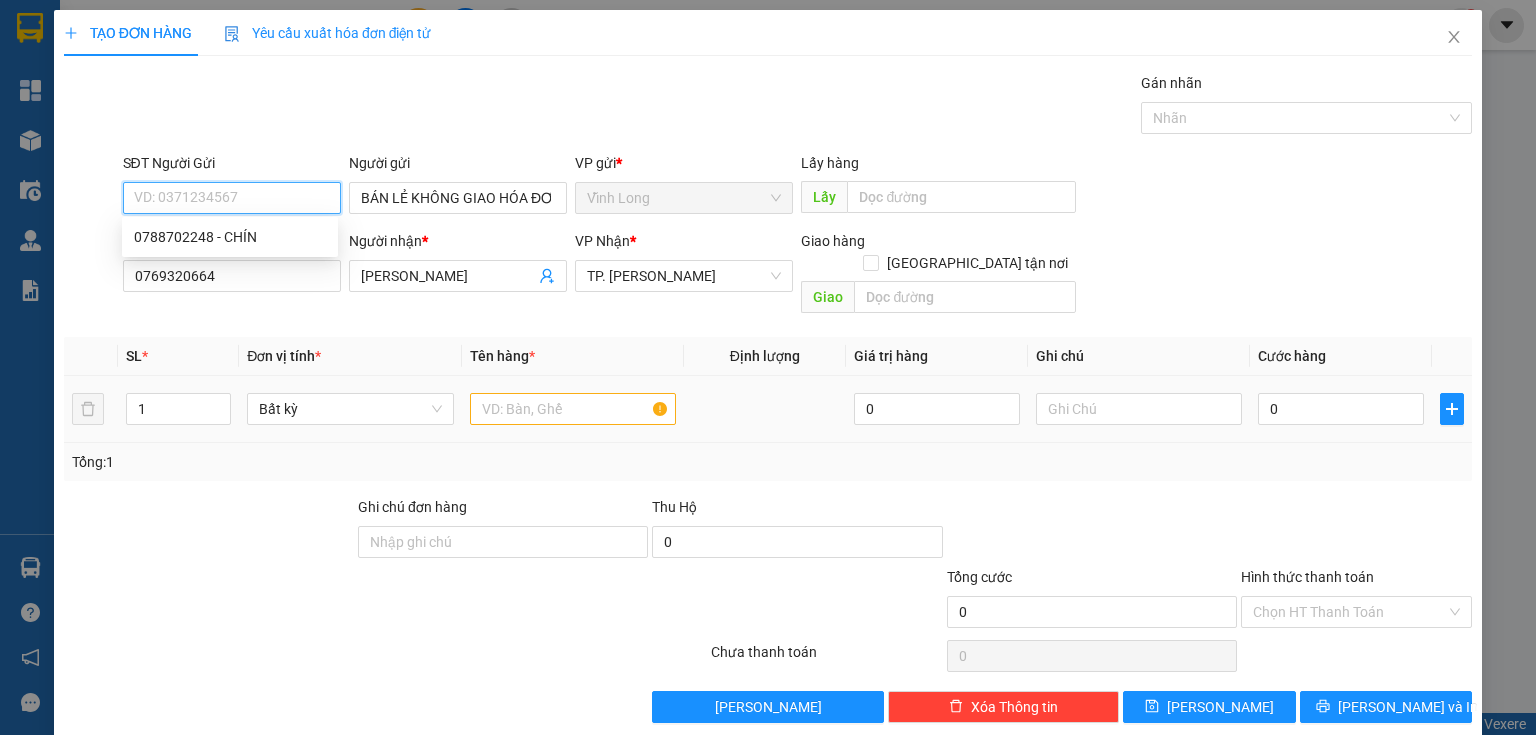 type 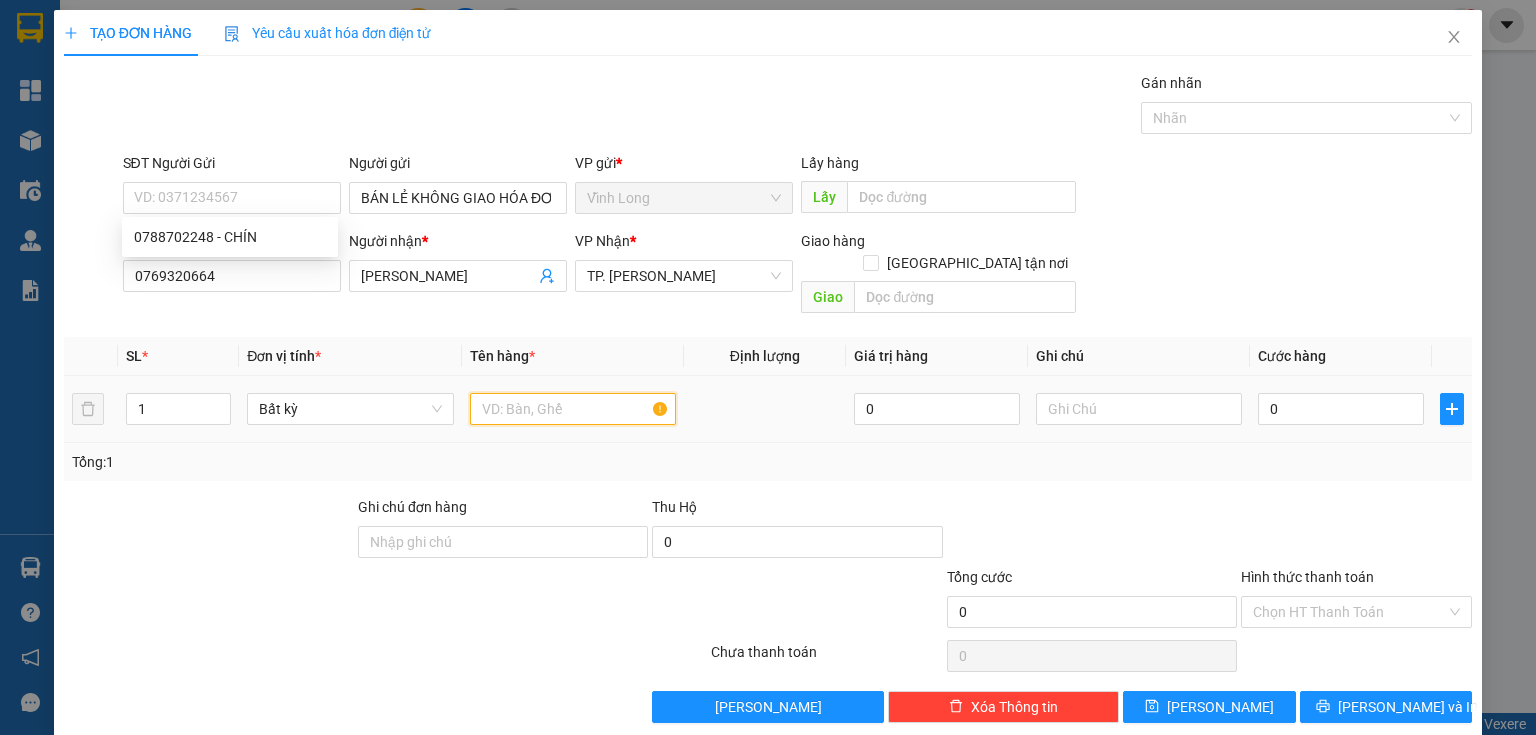 click at bounding box center [573, 409] 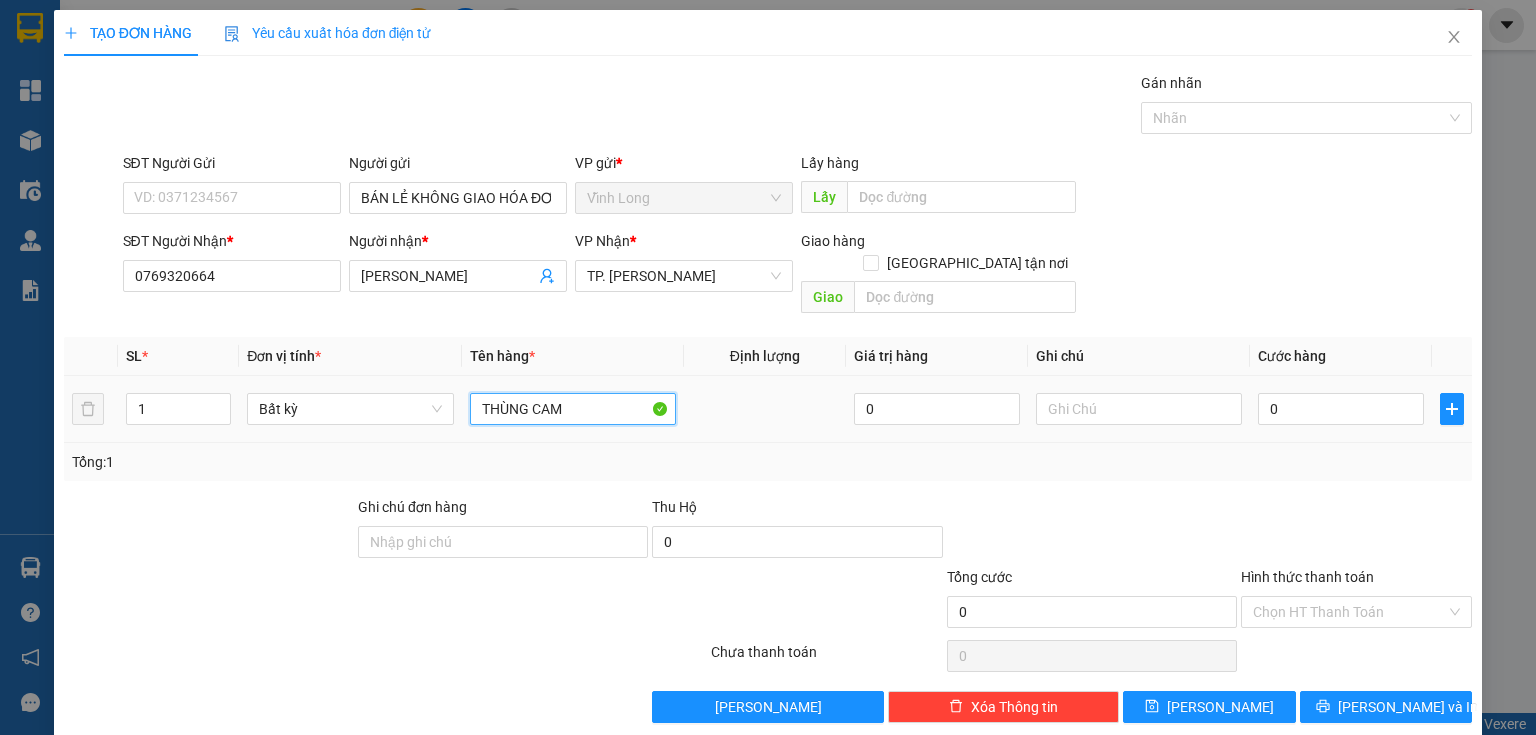type on "THÙNG CAM" 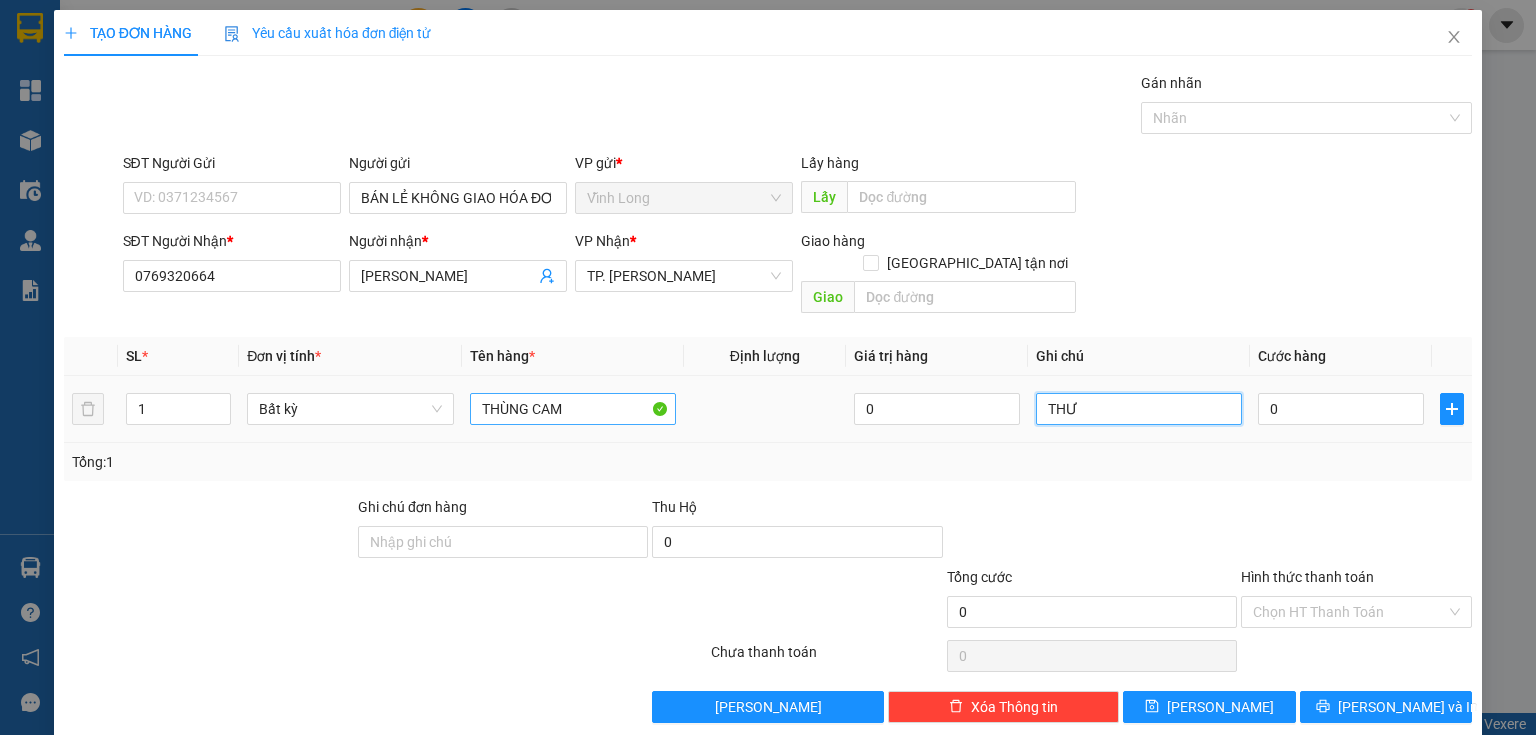 type on "THƯ" 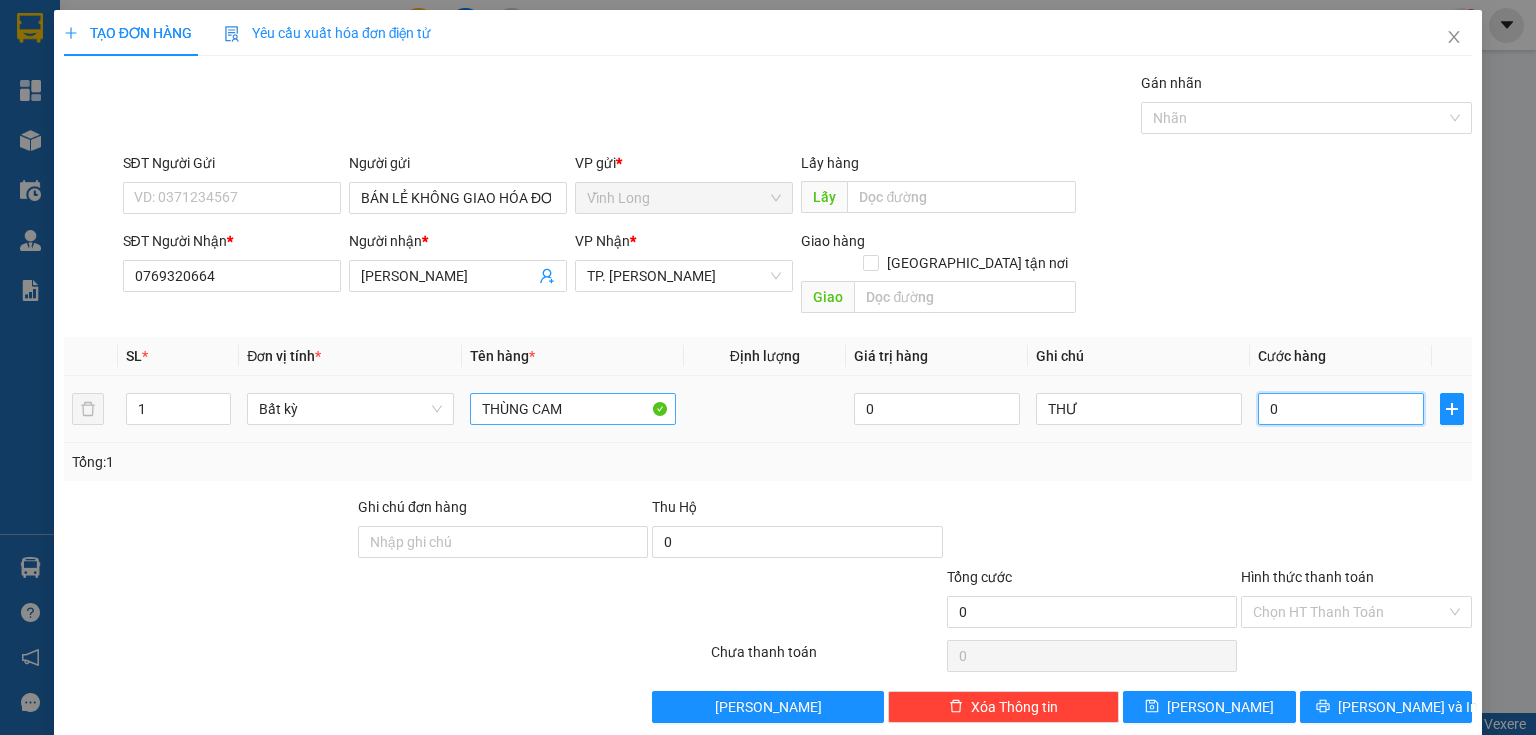 type on "4" 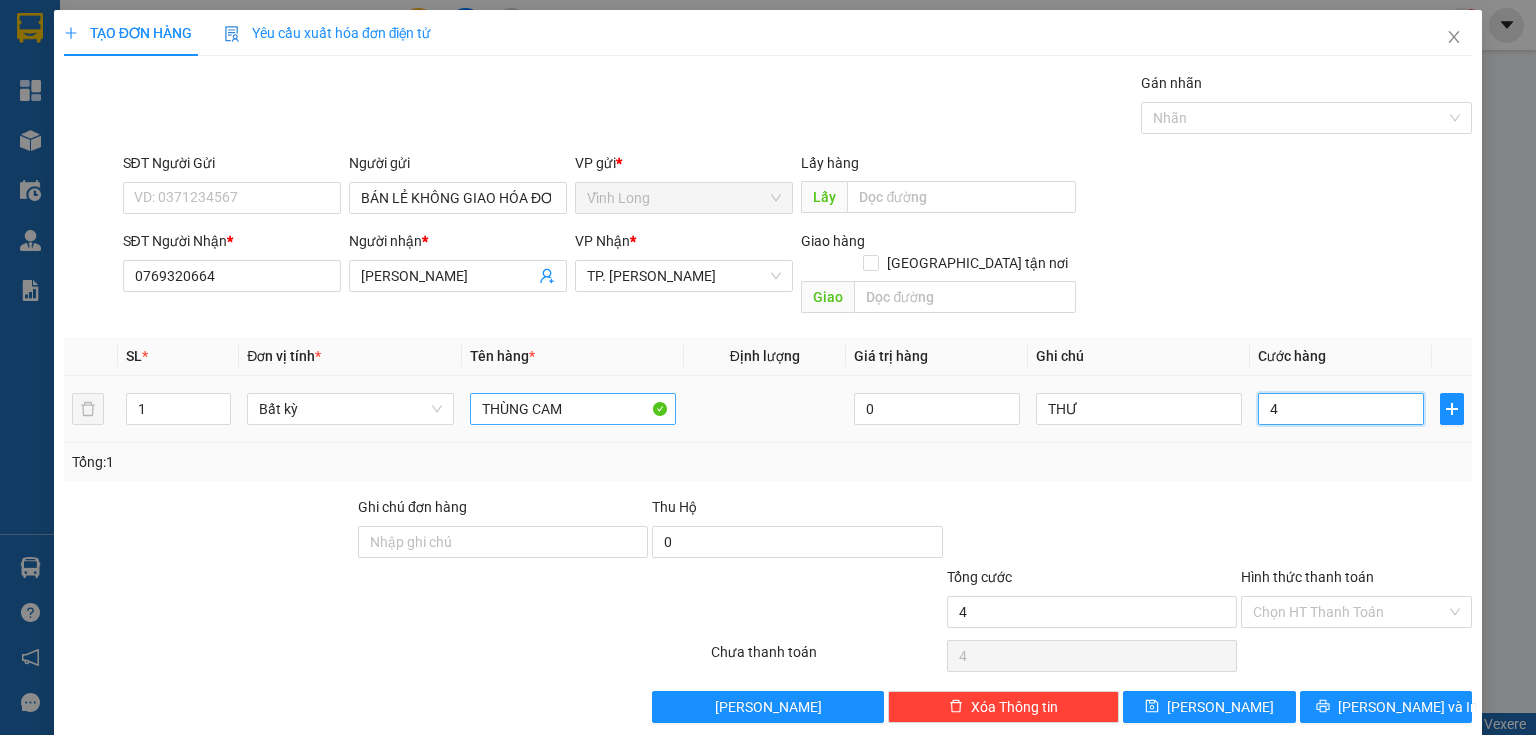 type on "40" 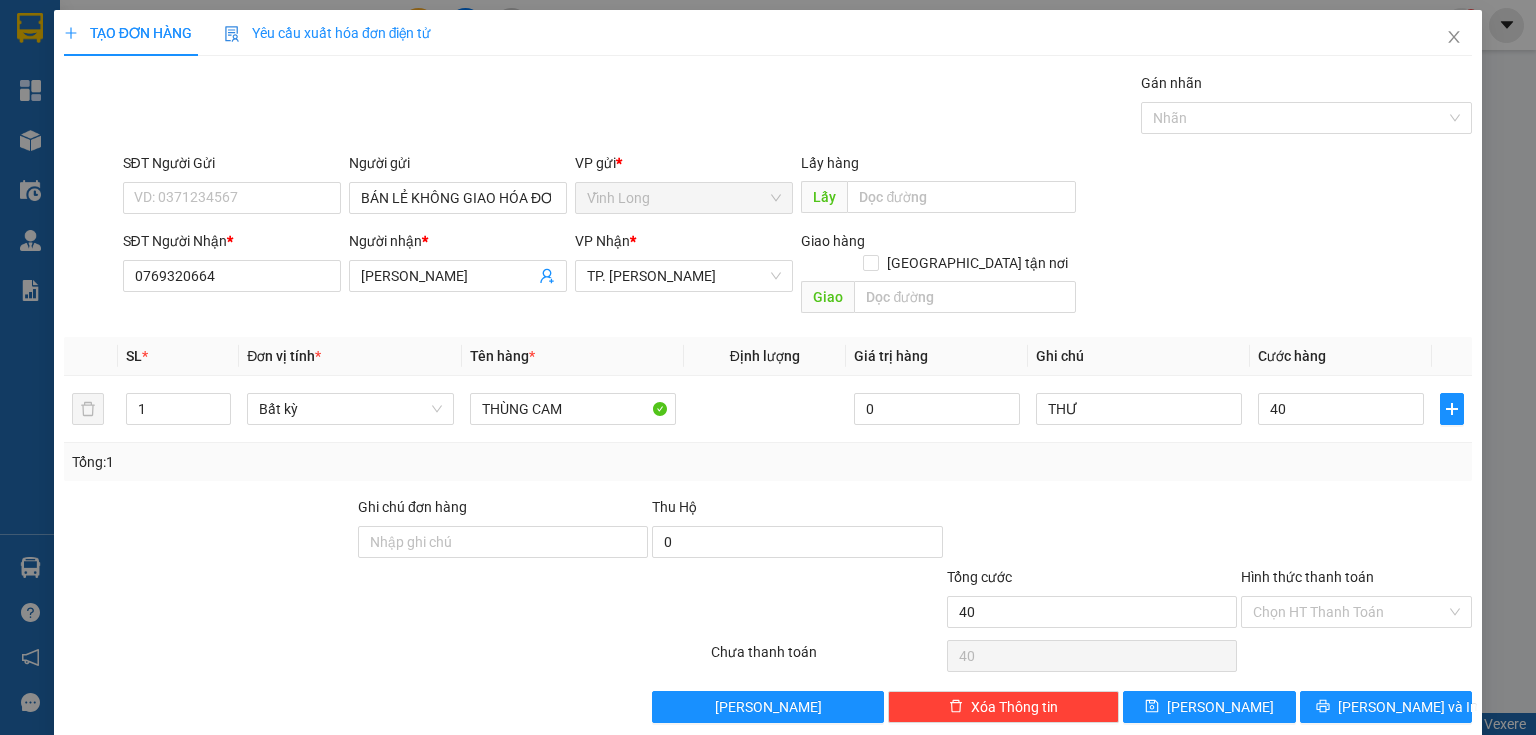 type on "40.000" 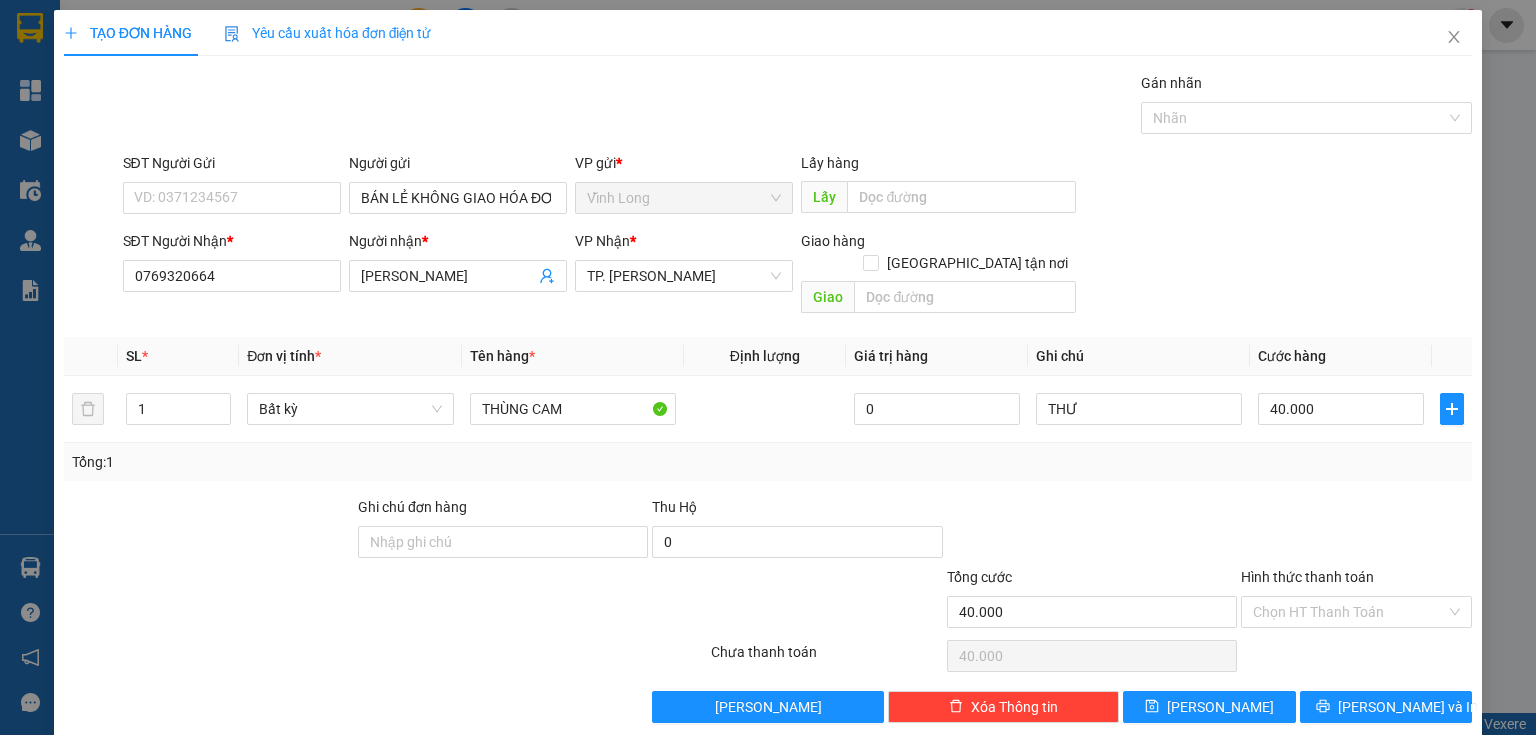 click at bounding box center [1356, 531] 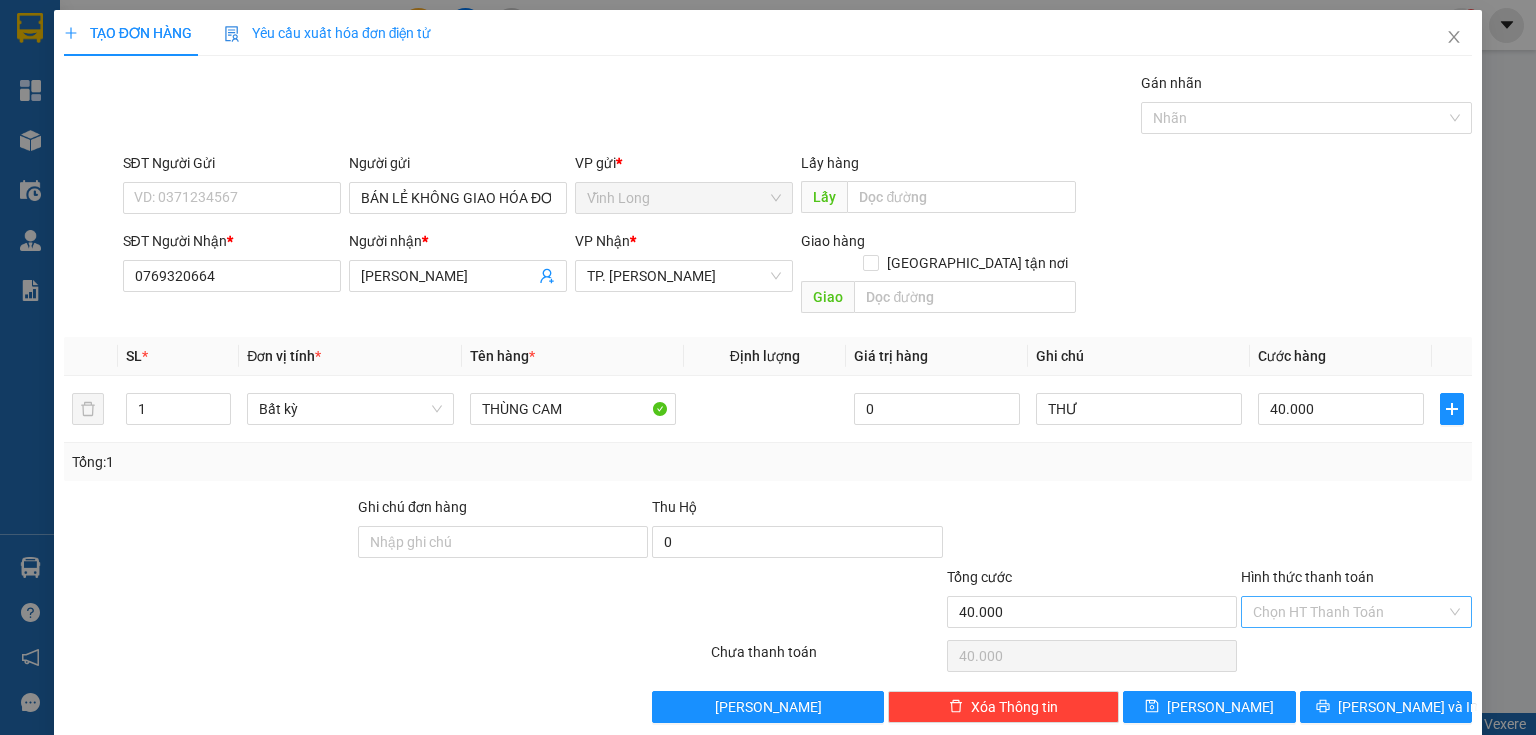 click on "Hình thức thanh toán" at bounding box center [1349, 612] 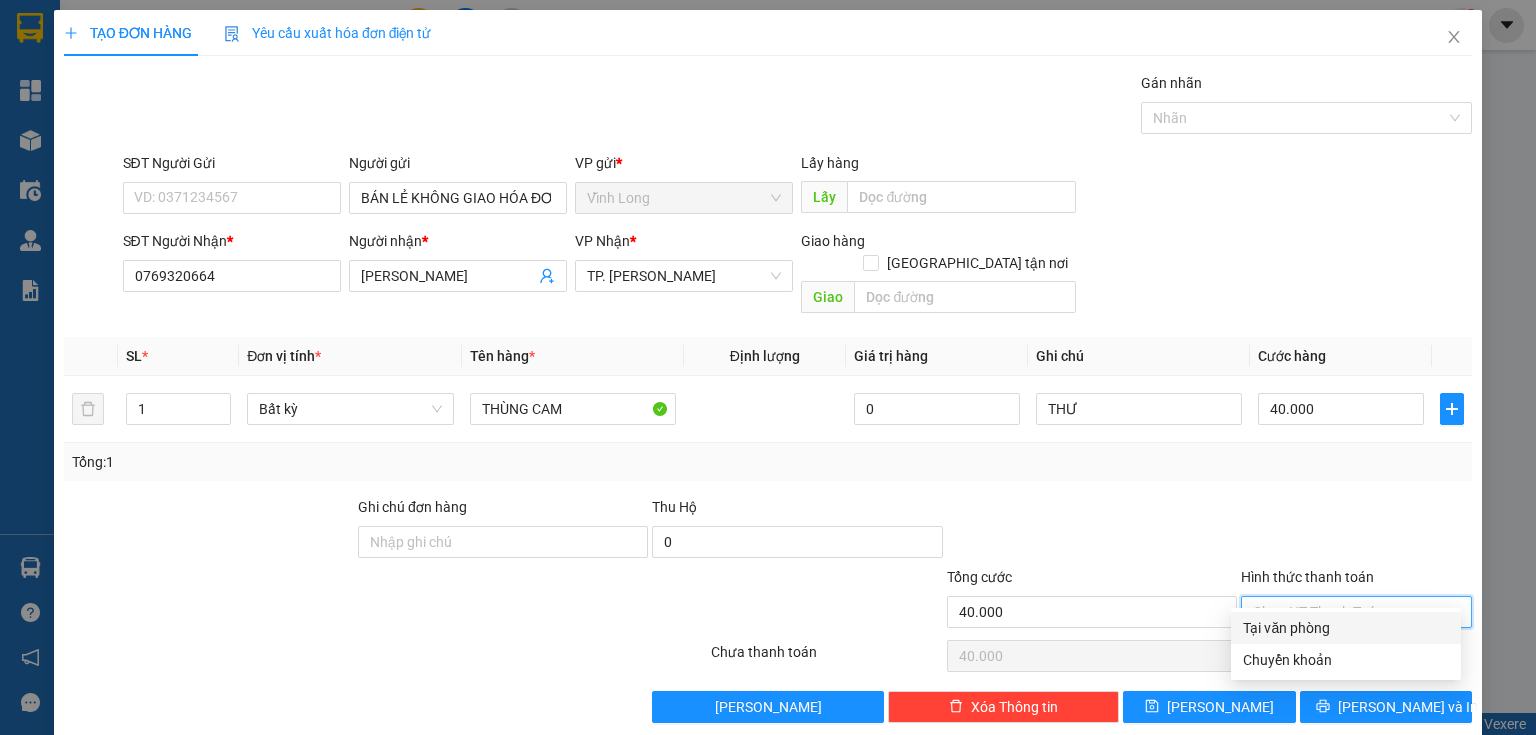 click on "Tại văn phòng" at bounding box center [1346, 628] 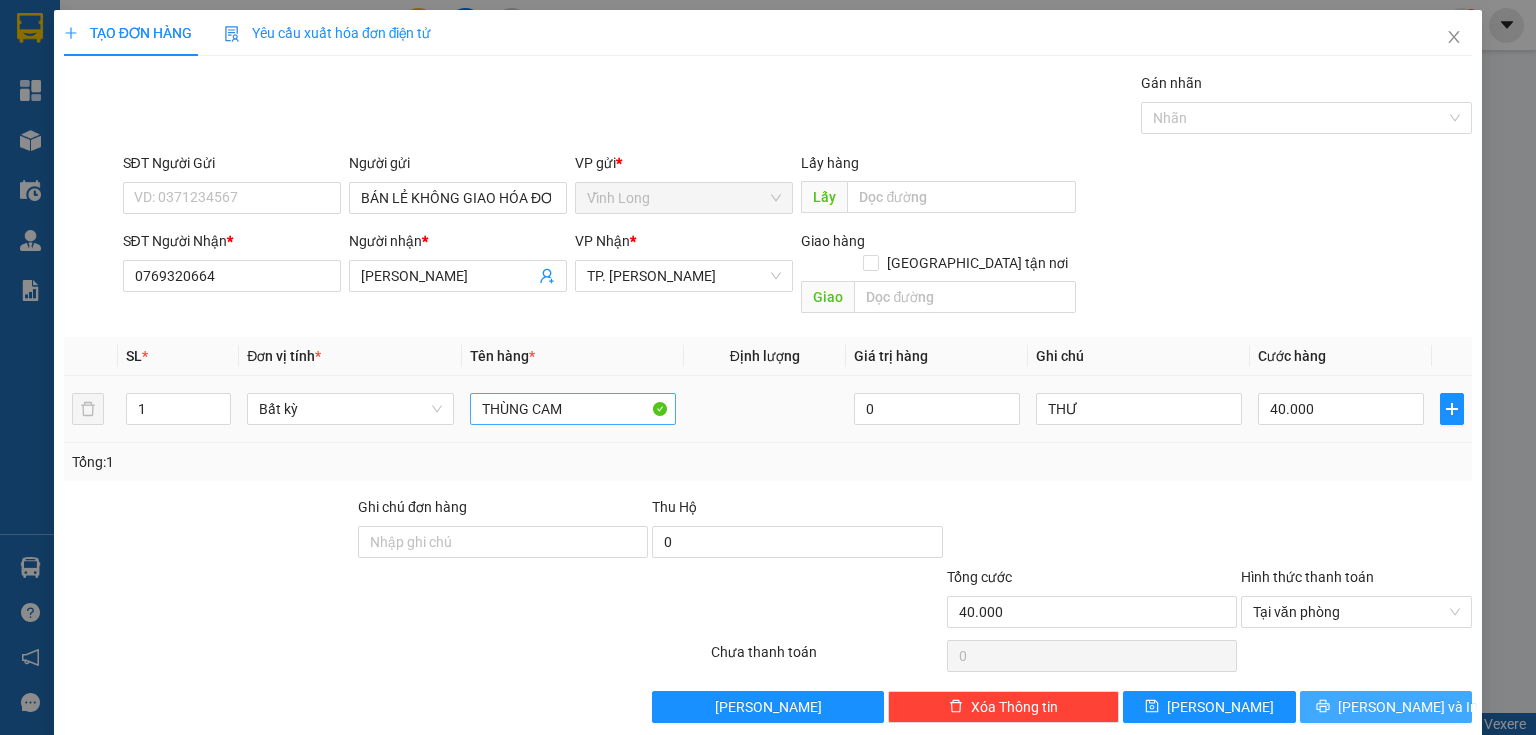 drag, startPoint x: 1344, startPoint y: 680, endPoint x: 616, endPoint y: 380, distance: 787.3906 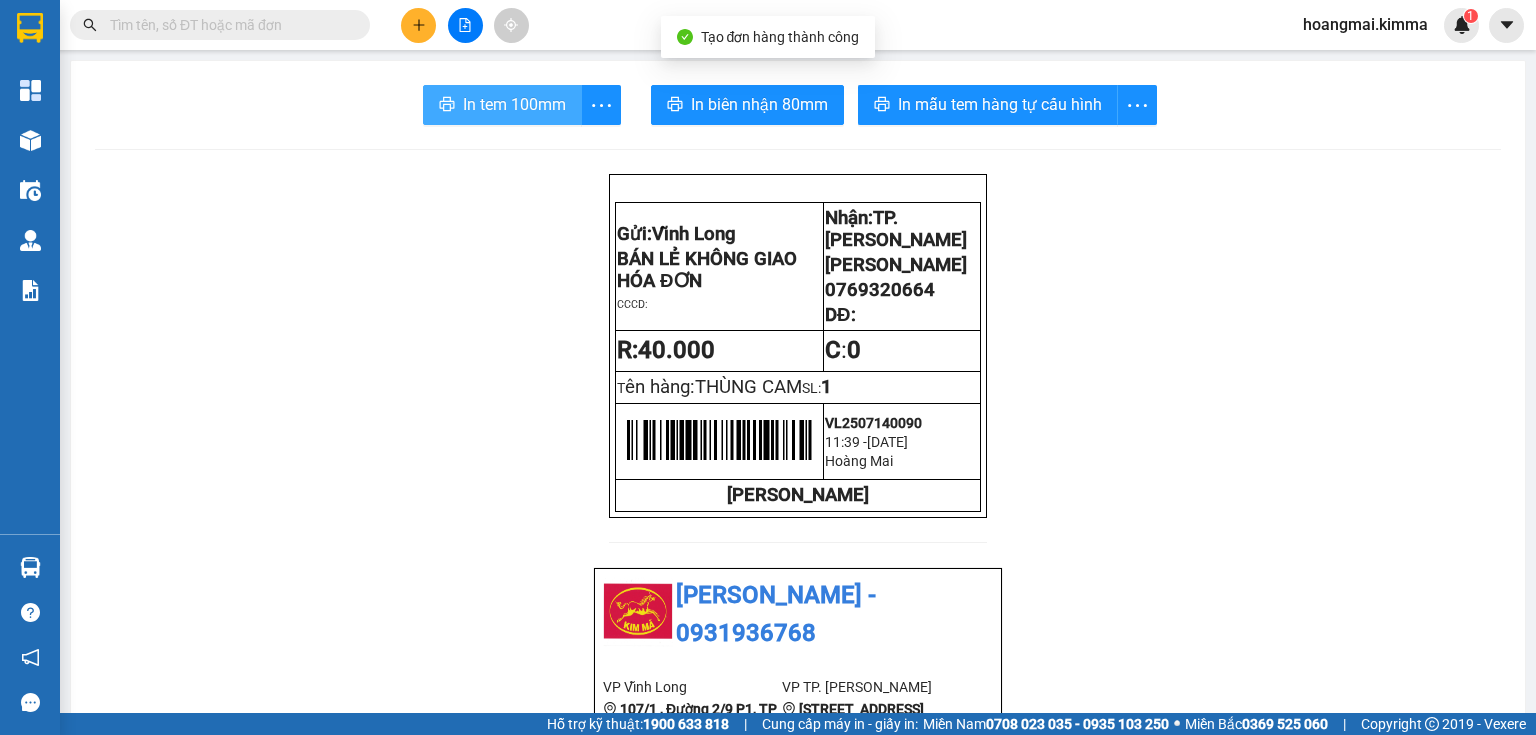 drag, startPoint x: 466, startPoint y: 108, endPoint x: 1147, endPoint y: 73, distance: 681.8988 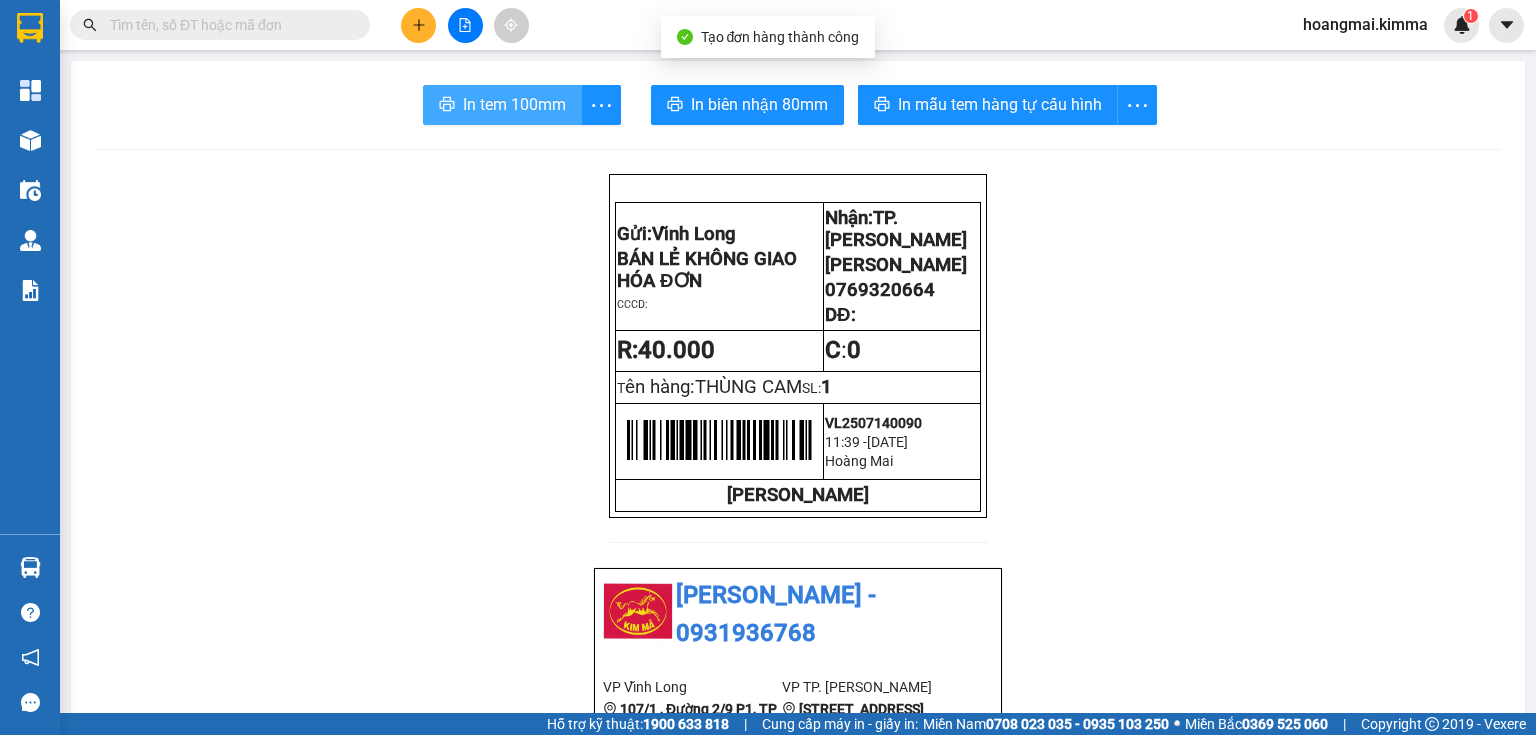 scroll, scrollTop: 0, scrollLeft: 0, axis: both 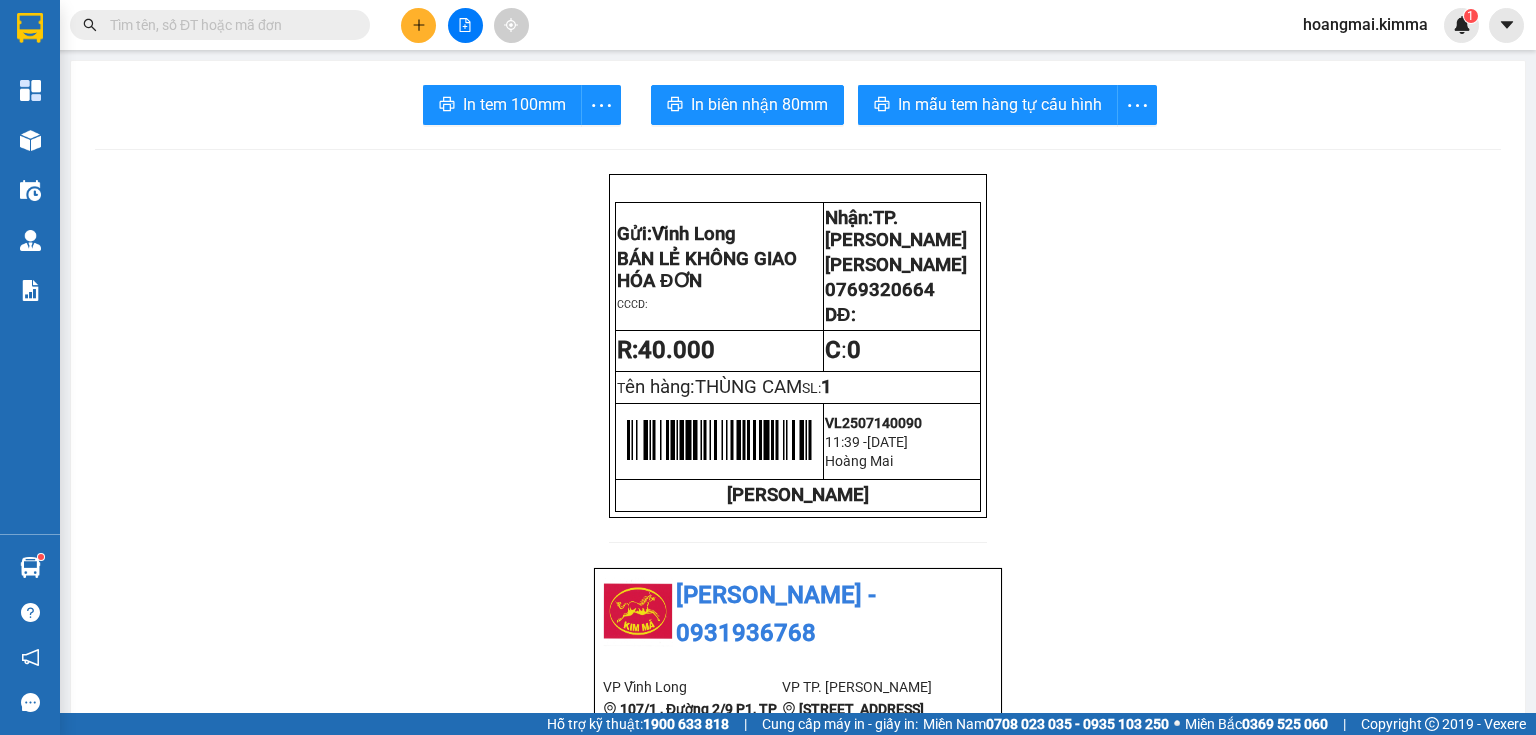 click 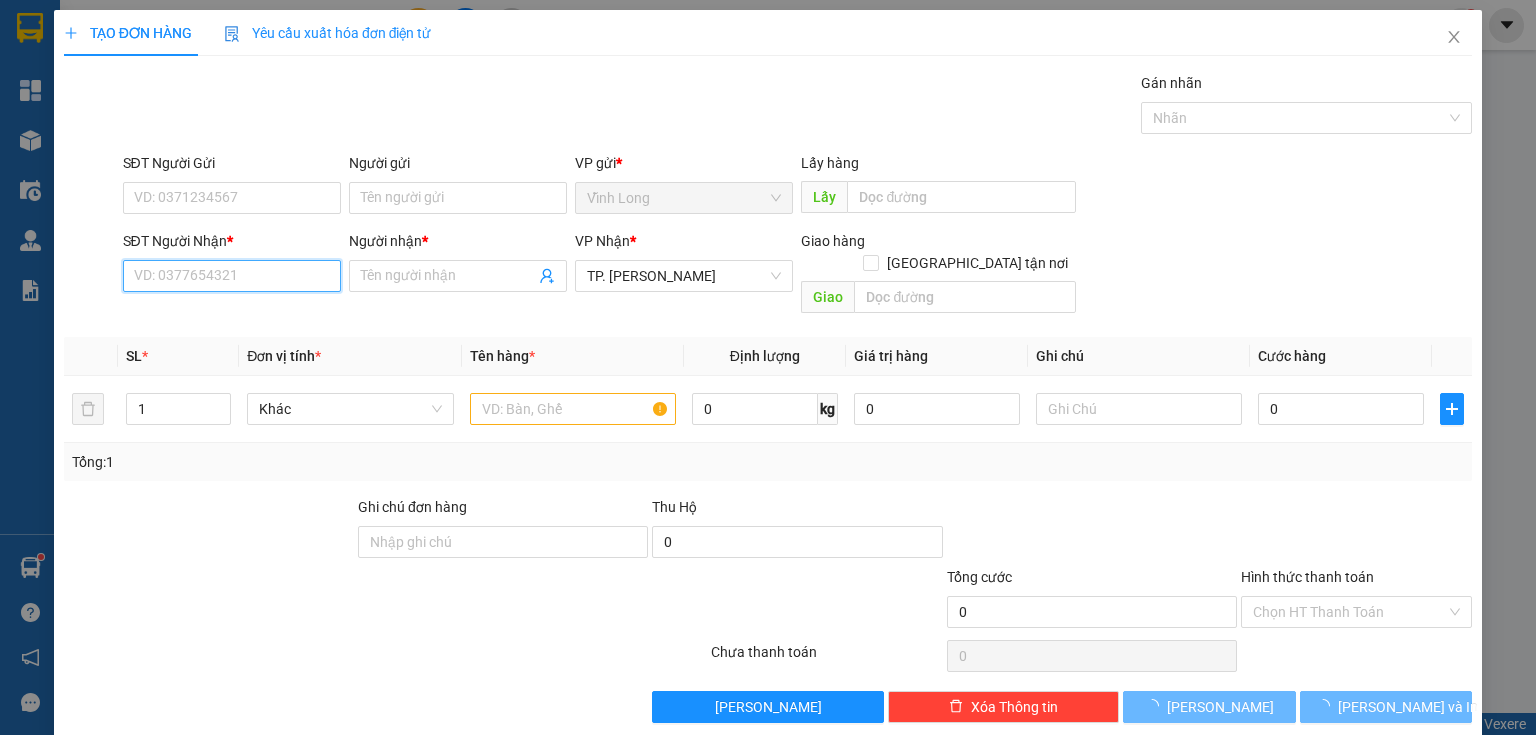 click on "SĐT Người Nhận  *" at bounding box center [232, 276] 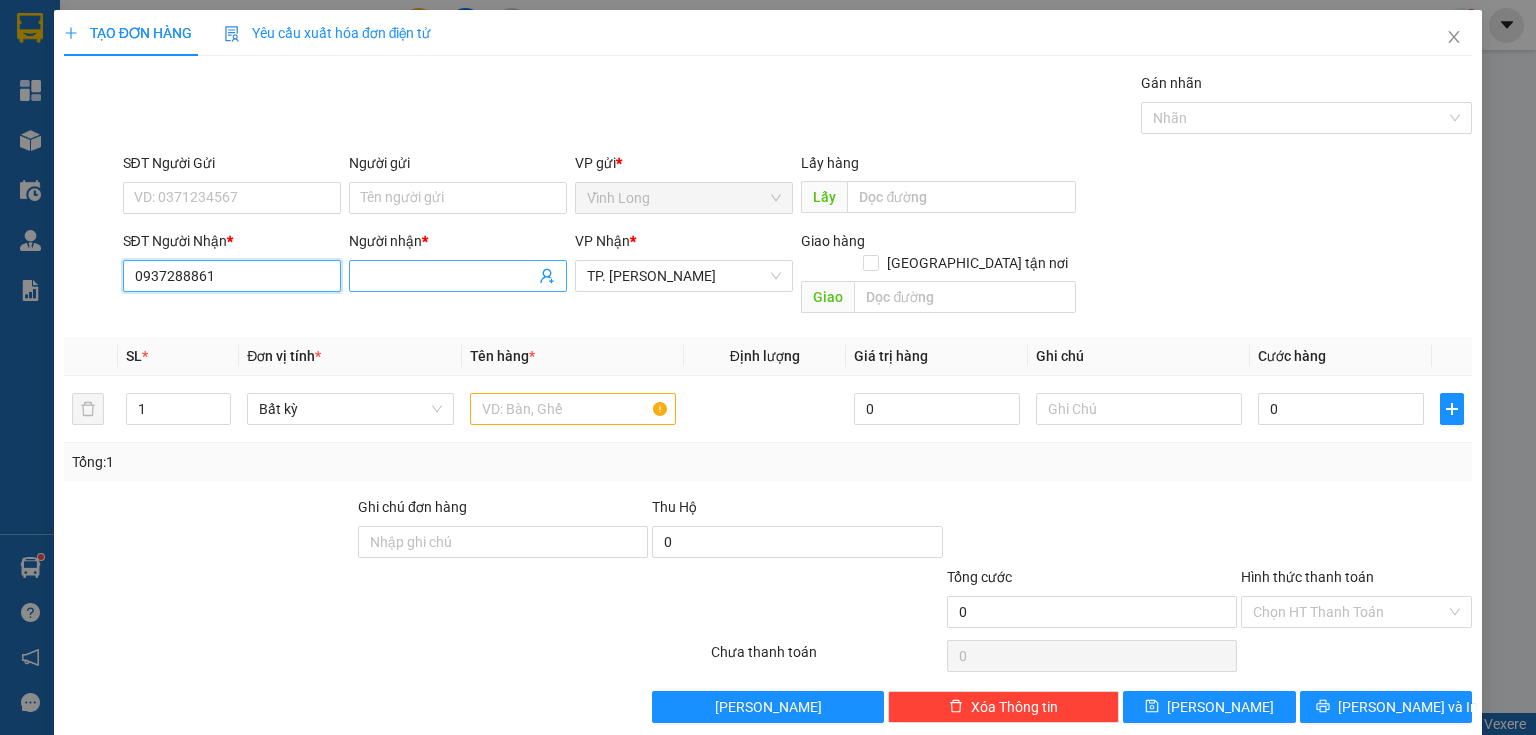type on "0937288861" 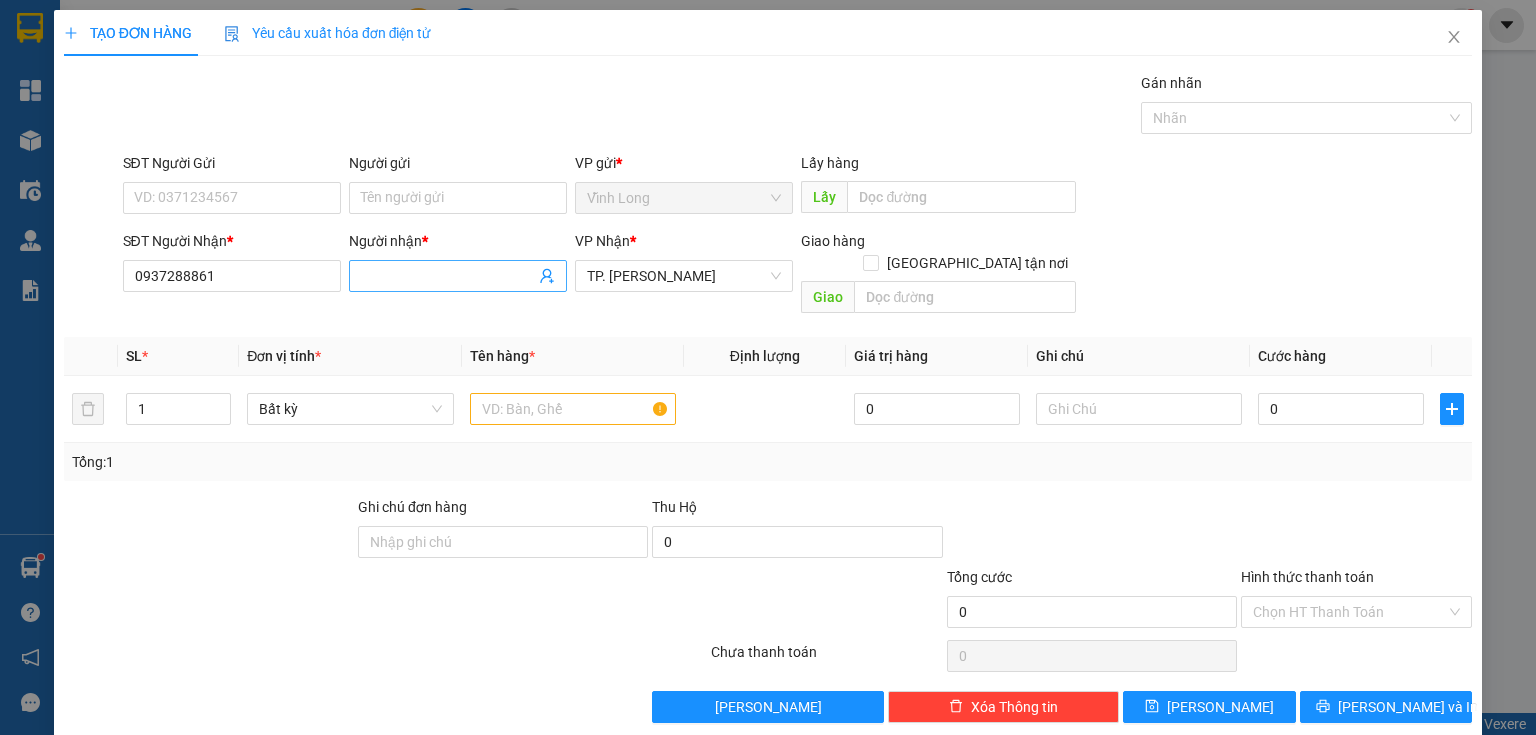 click on "Người nhận  *" at bounding box center (448, 276) 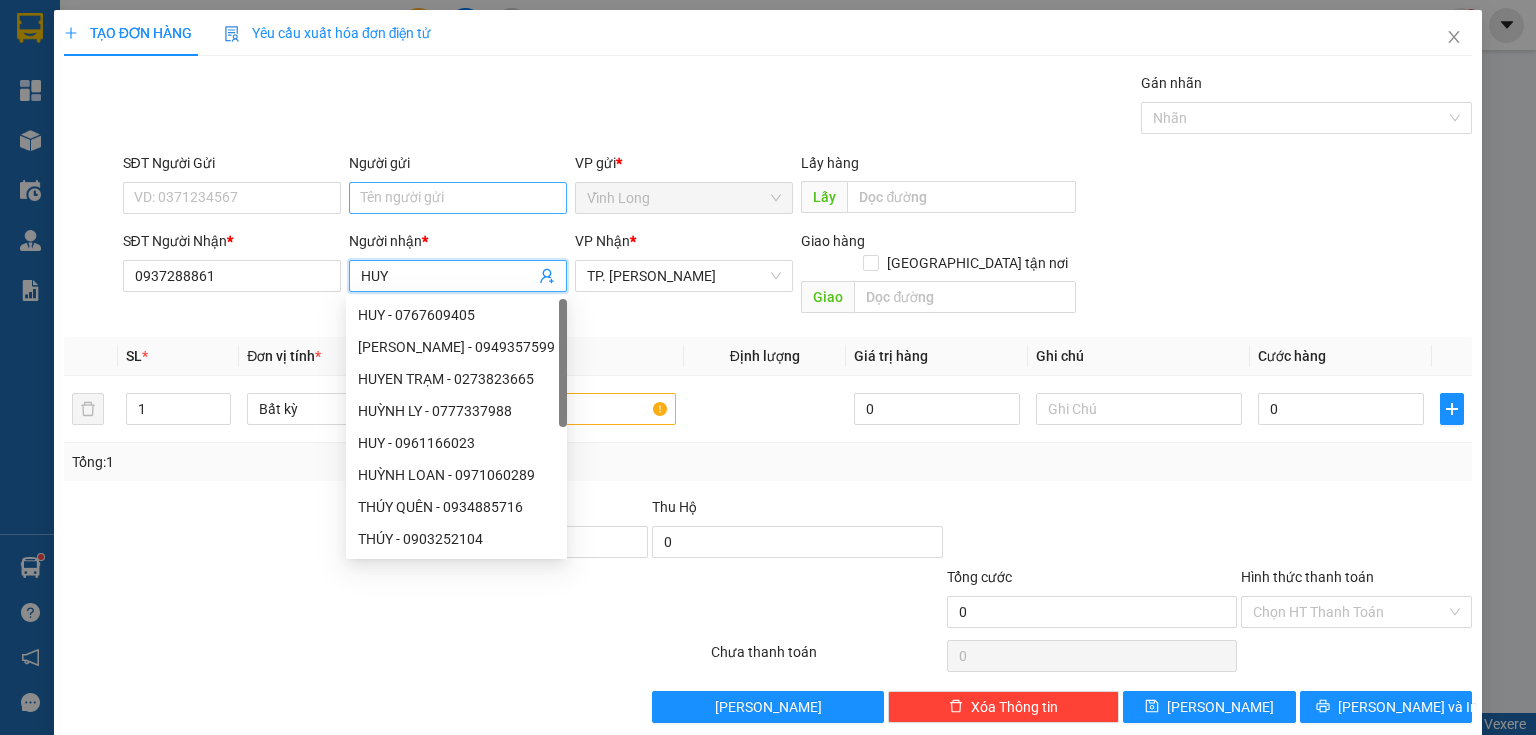 type on "HUY" 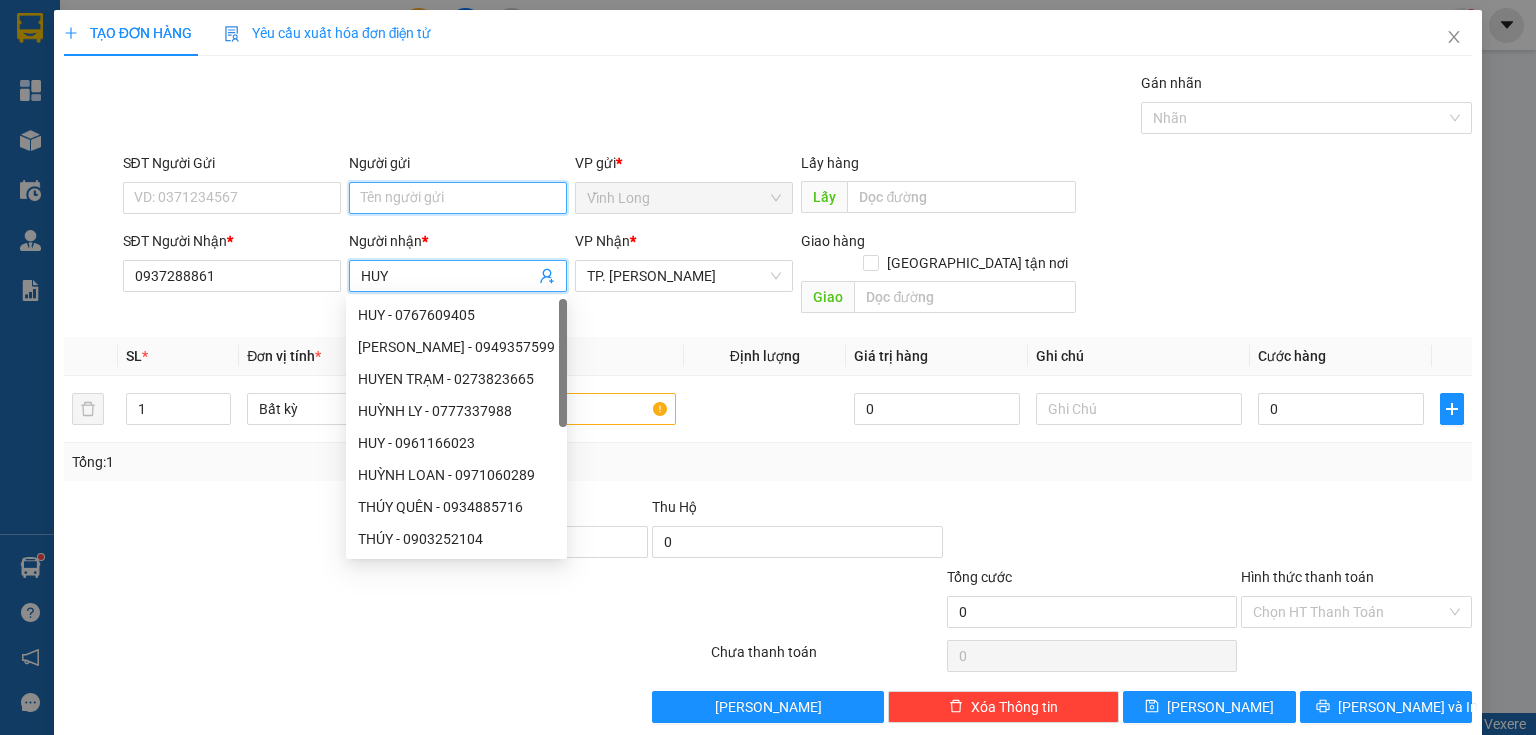 click on "Người gửi" at bounding box center (458, 198) 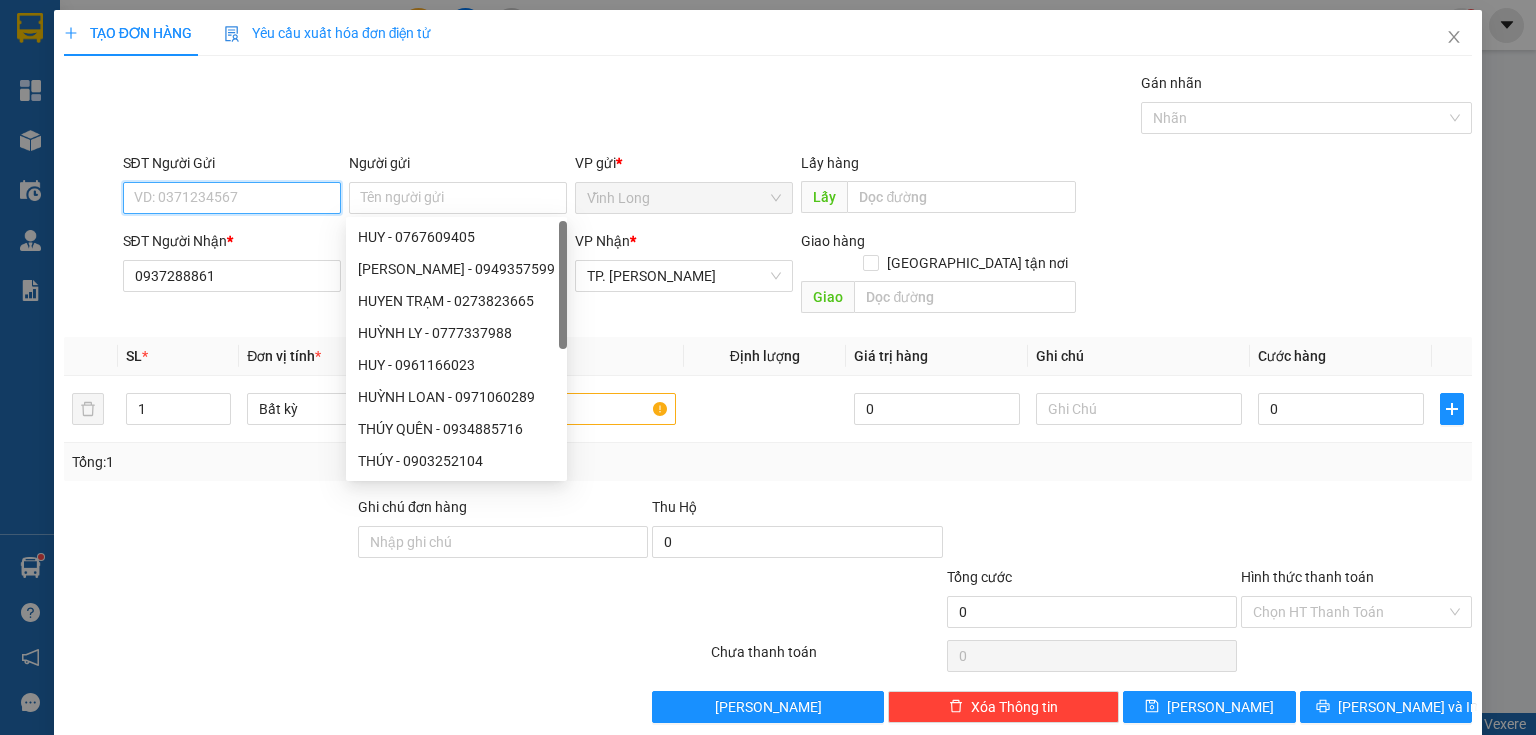 click on "SĐT Người Gửi" at bounding box center [232, 198] 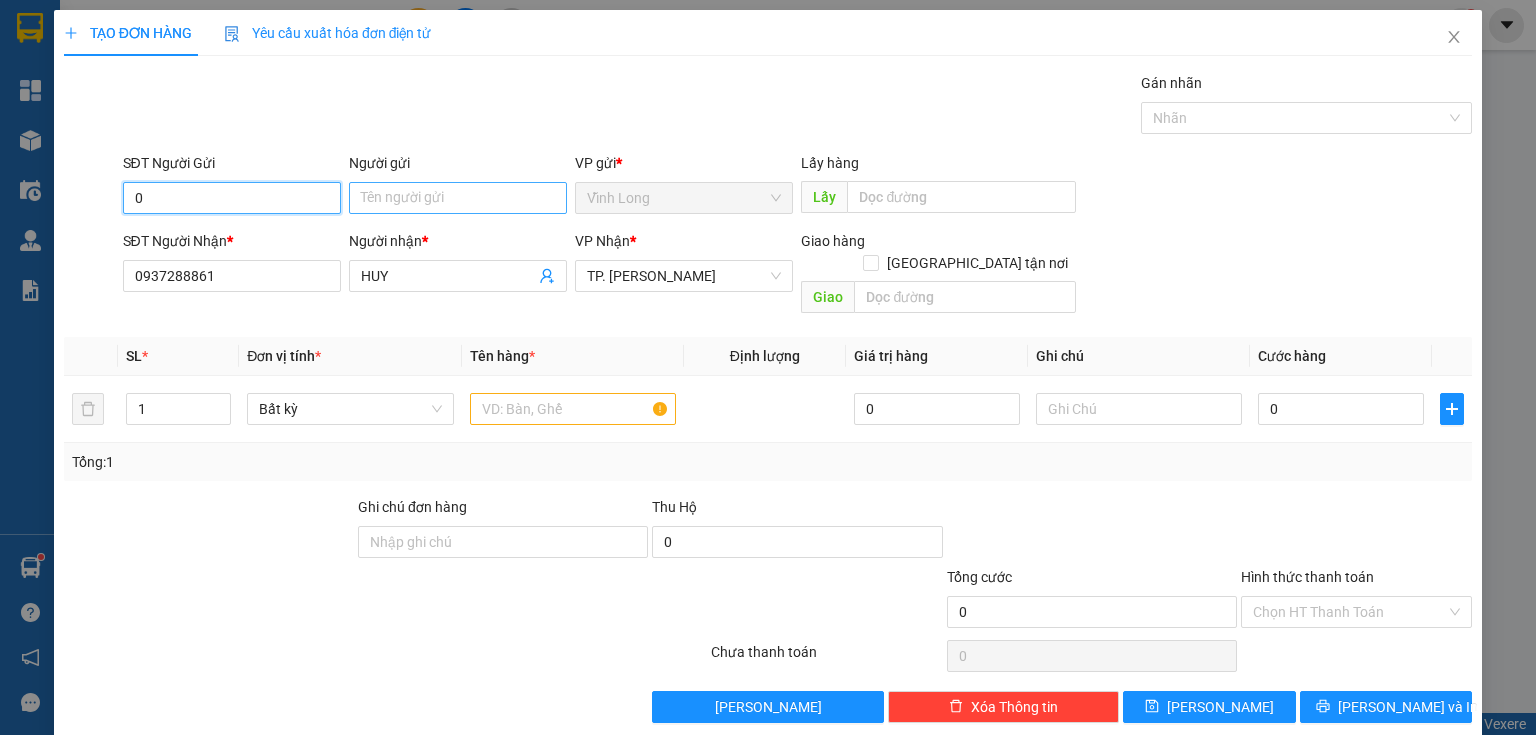 type on "0" 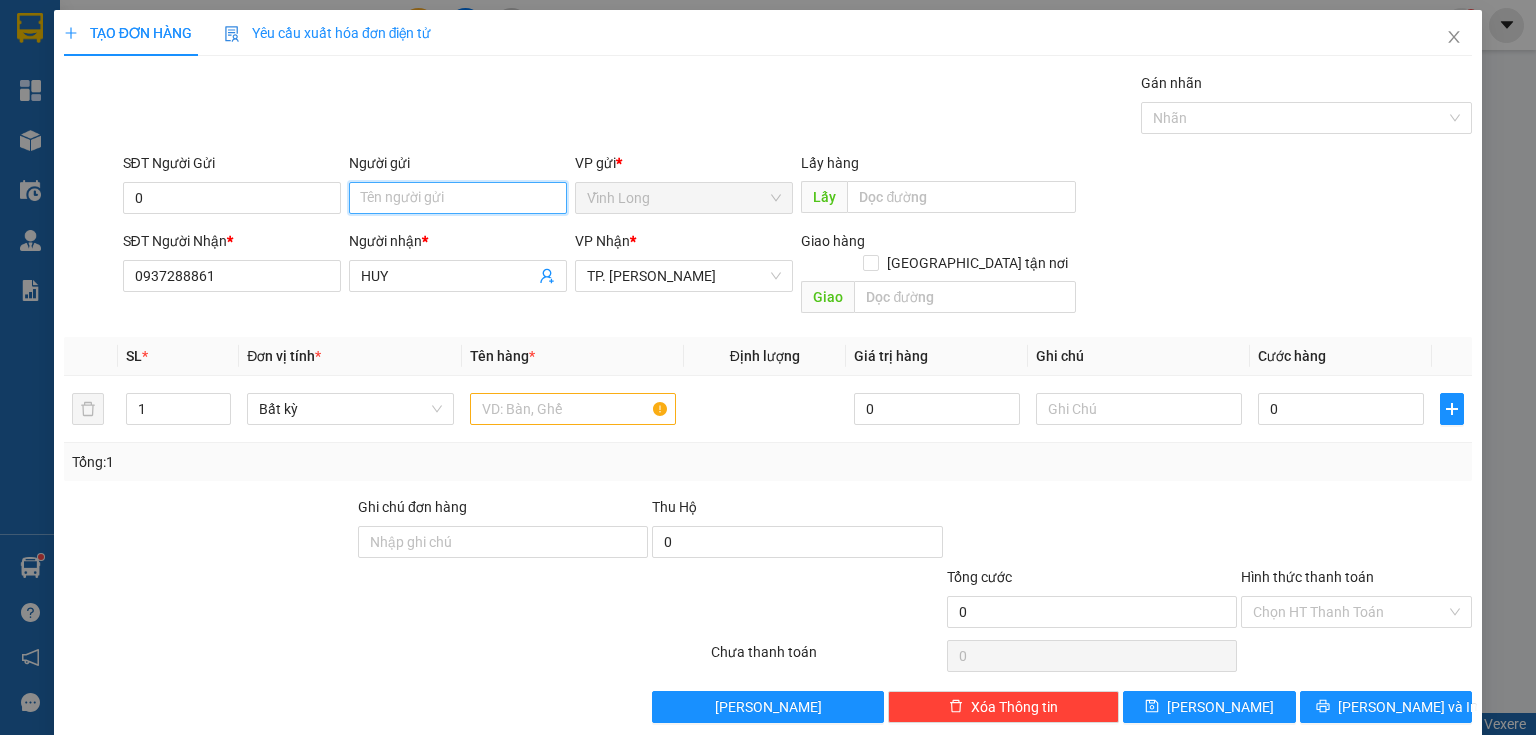 click on "Người gửi" at bounding box center (458, 198) 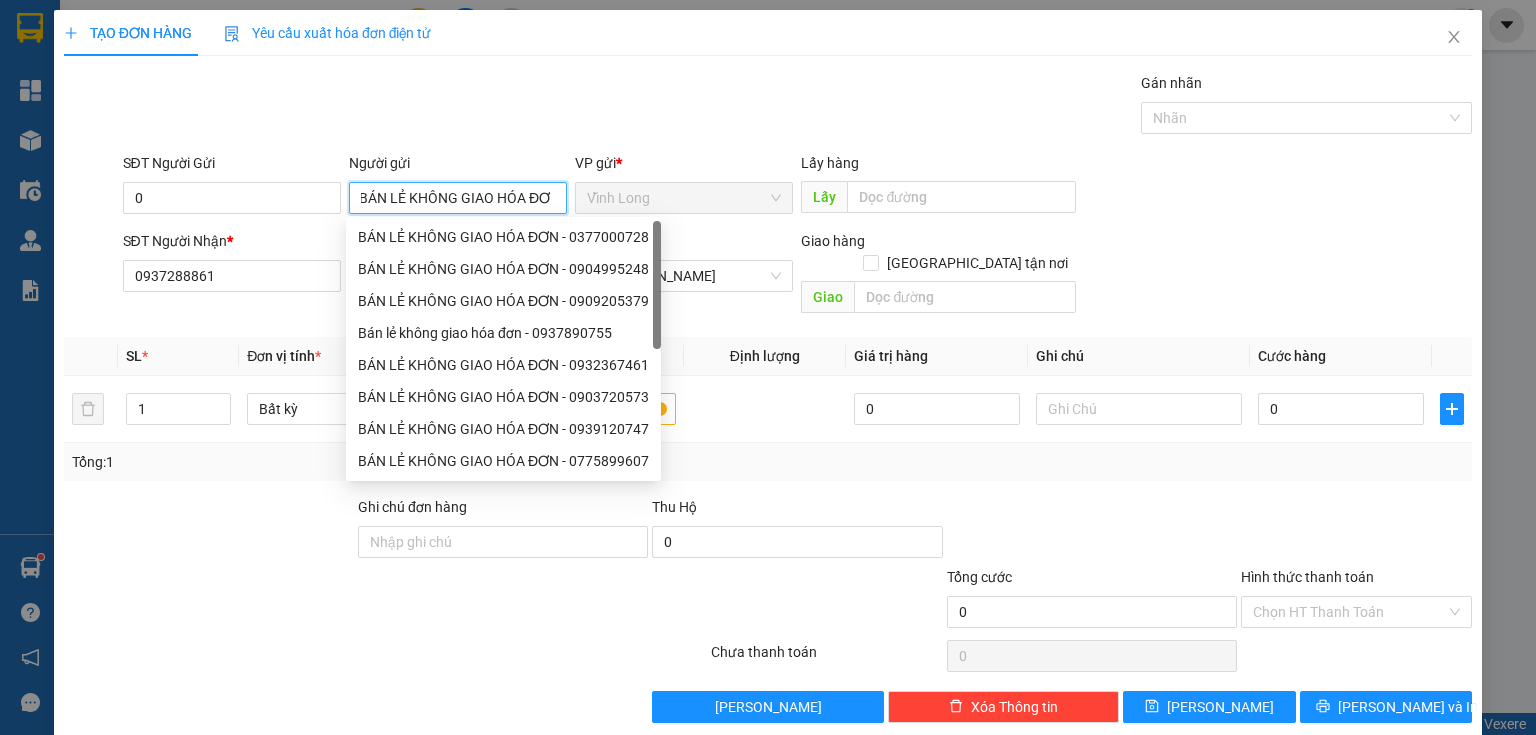 scroll, scrollTop: 0, scrollLeft: 12, axis: horizontal 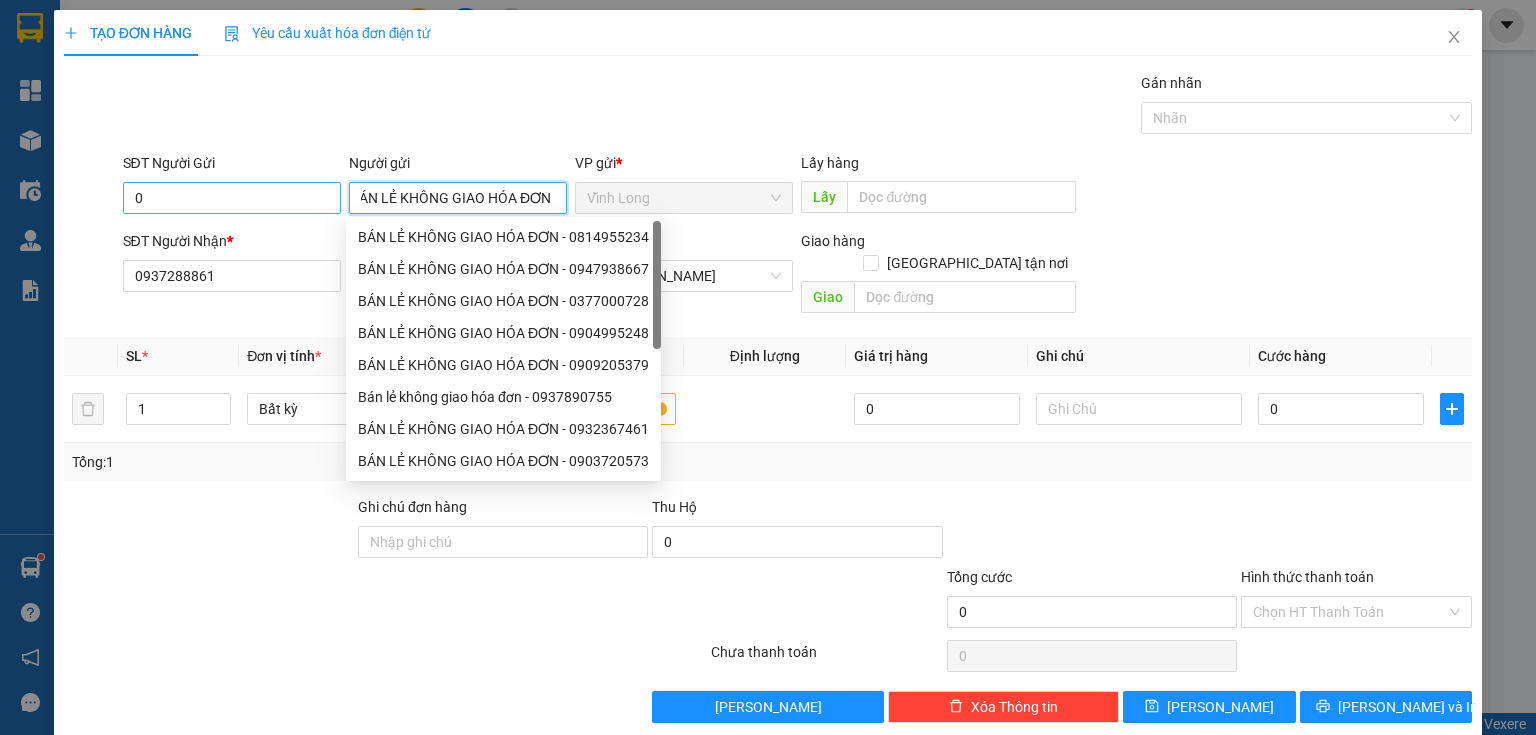 type on "BÁN LẺ KHÔNG GIAO HÓA ĐƠN" 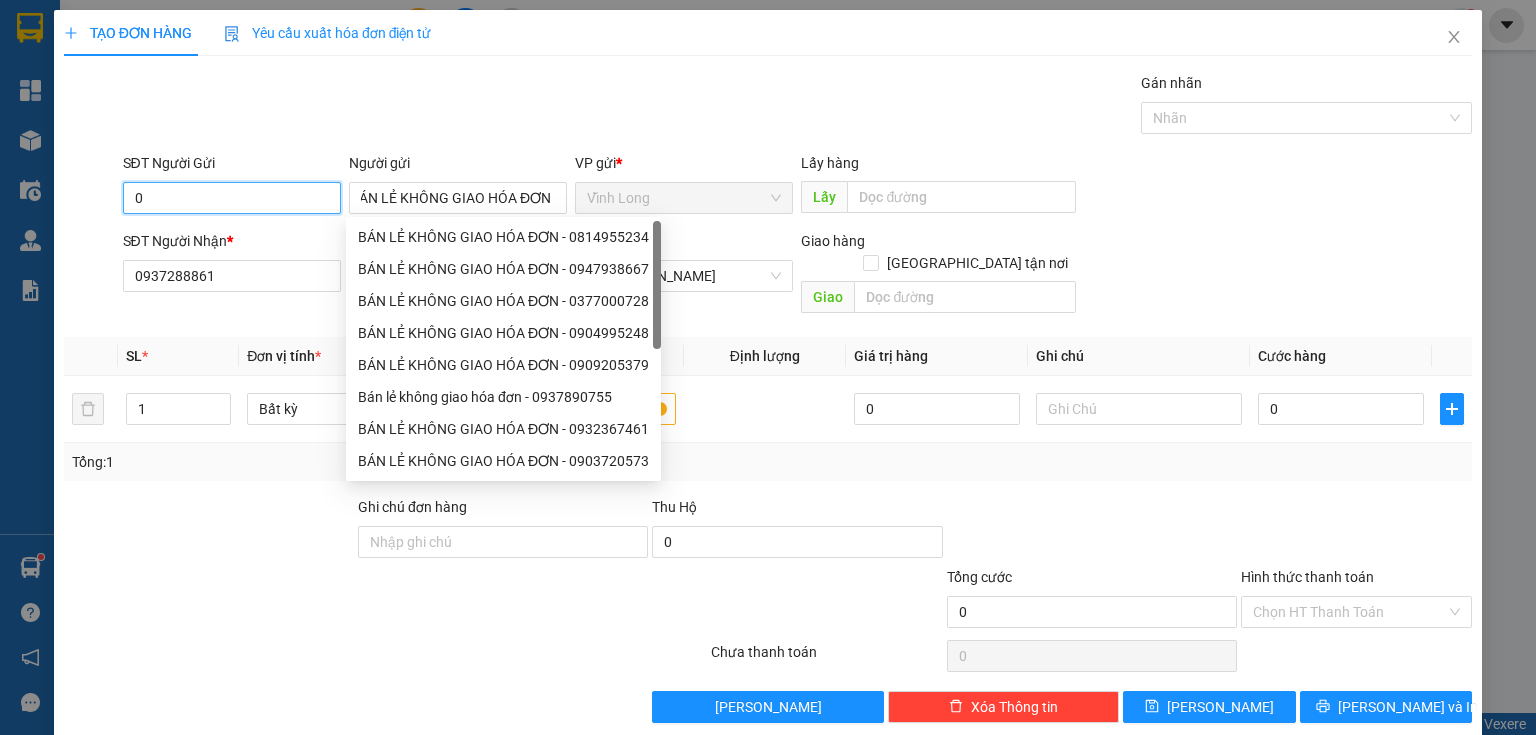 scroll, scrollTop: 0, scrollLeft: 0, axis: both 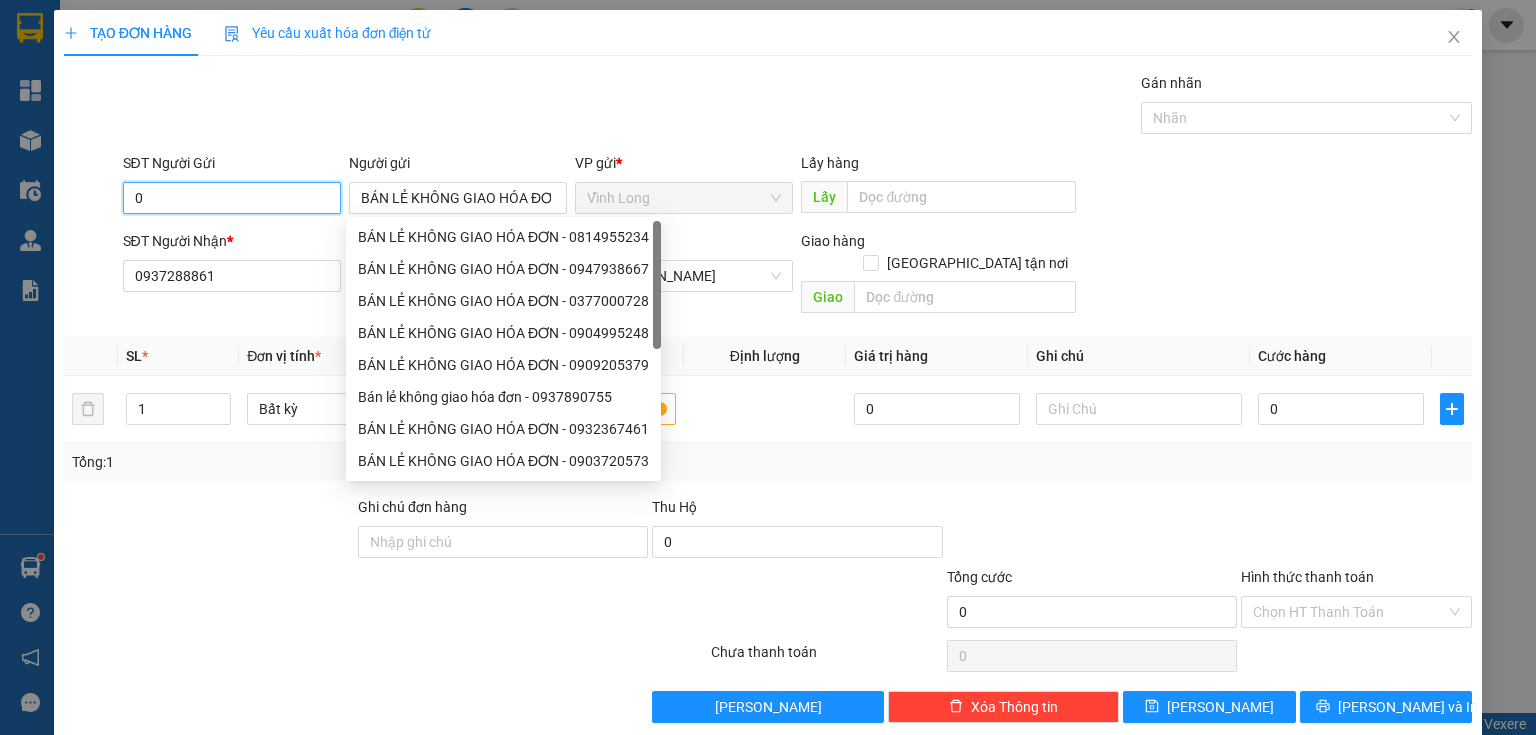 click on "0" at bounding box center (232, 198) 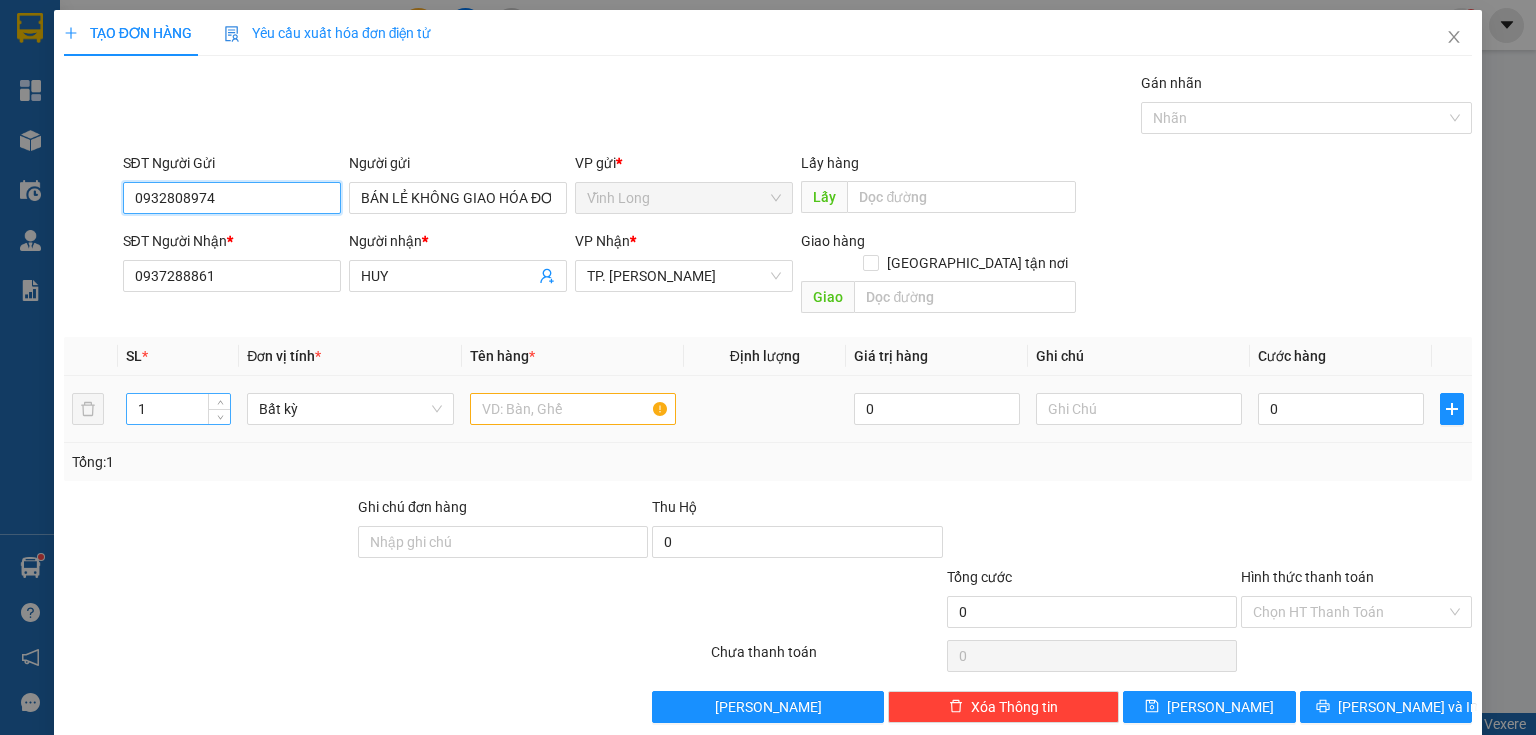 type on "0932808974" 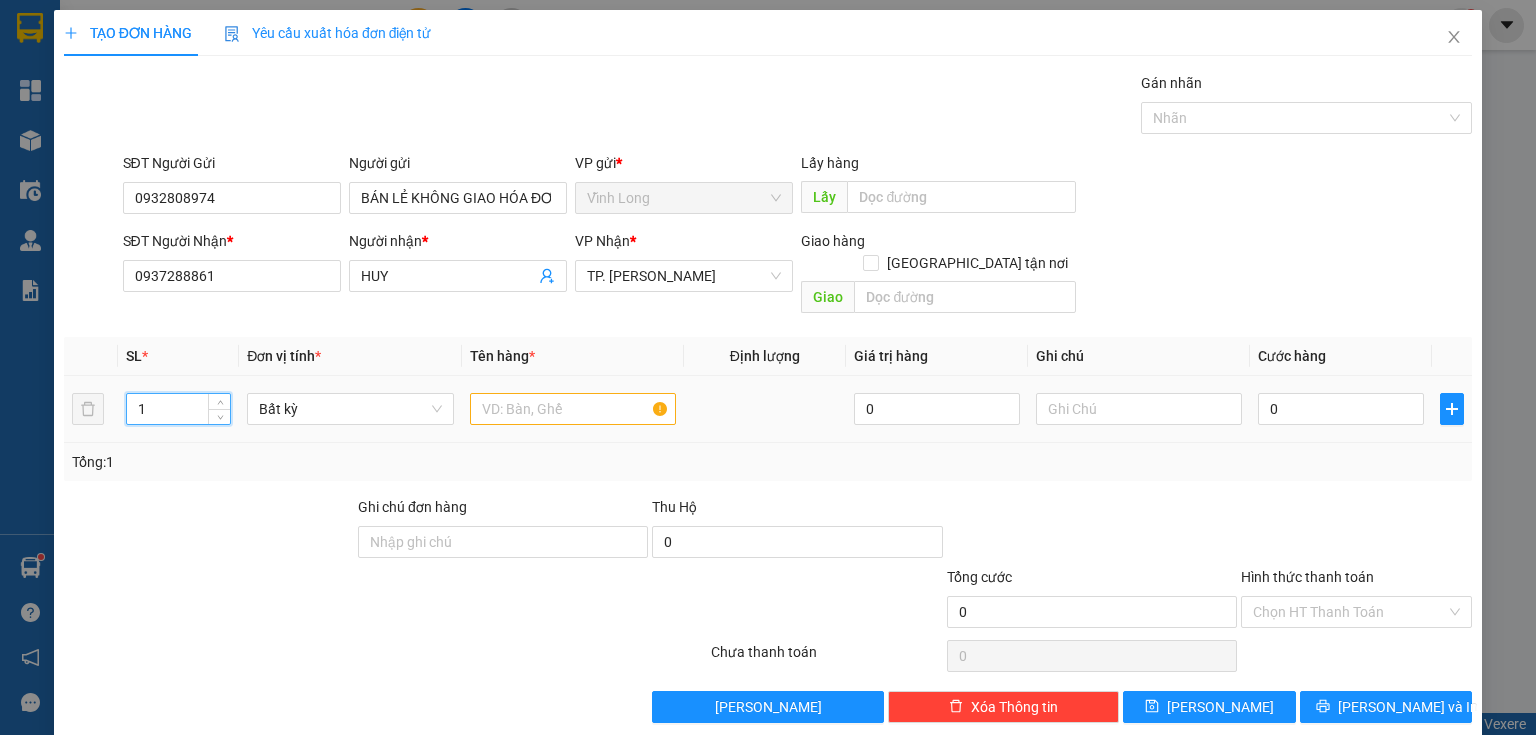 drag, startPoint x: 152, startPoint y: 380, endPoint x: 95, endPoint y: 364, distance: 59.20304 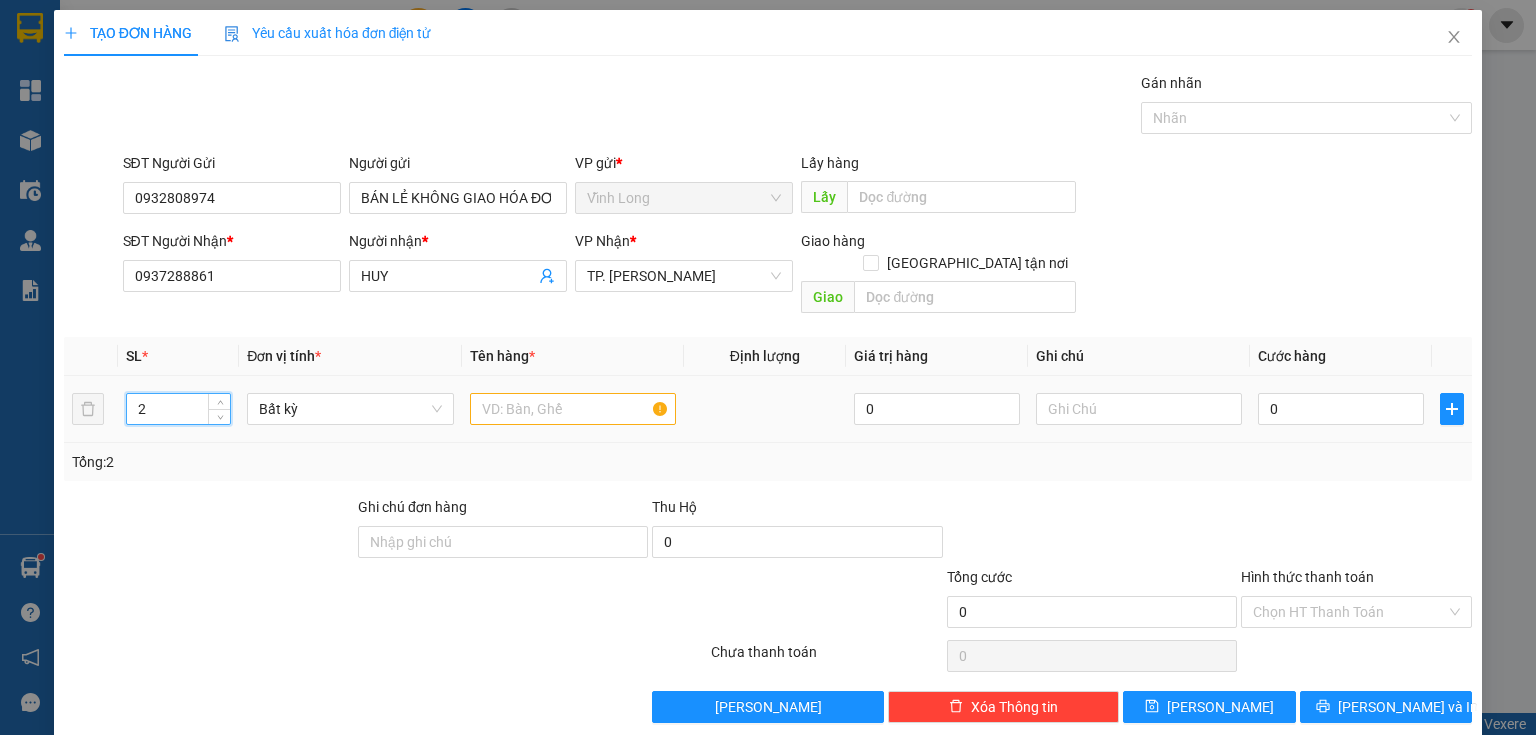 type on "2" 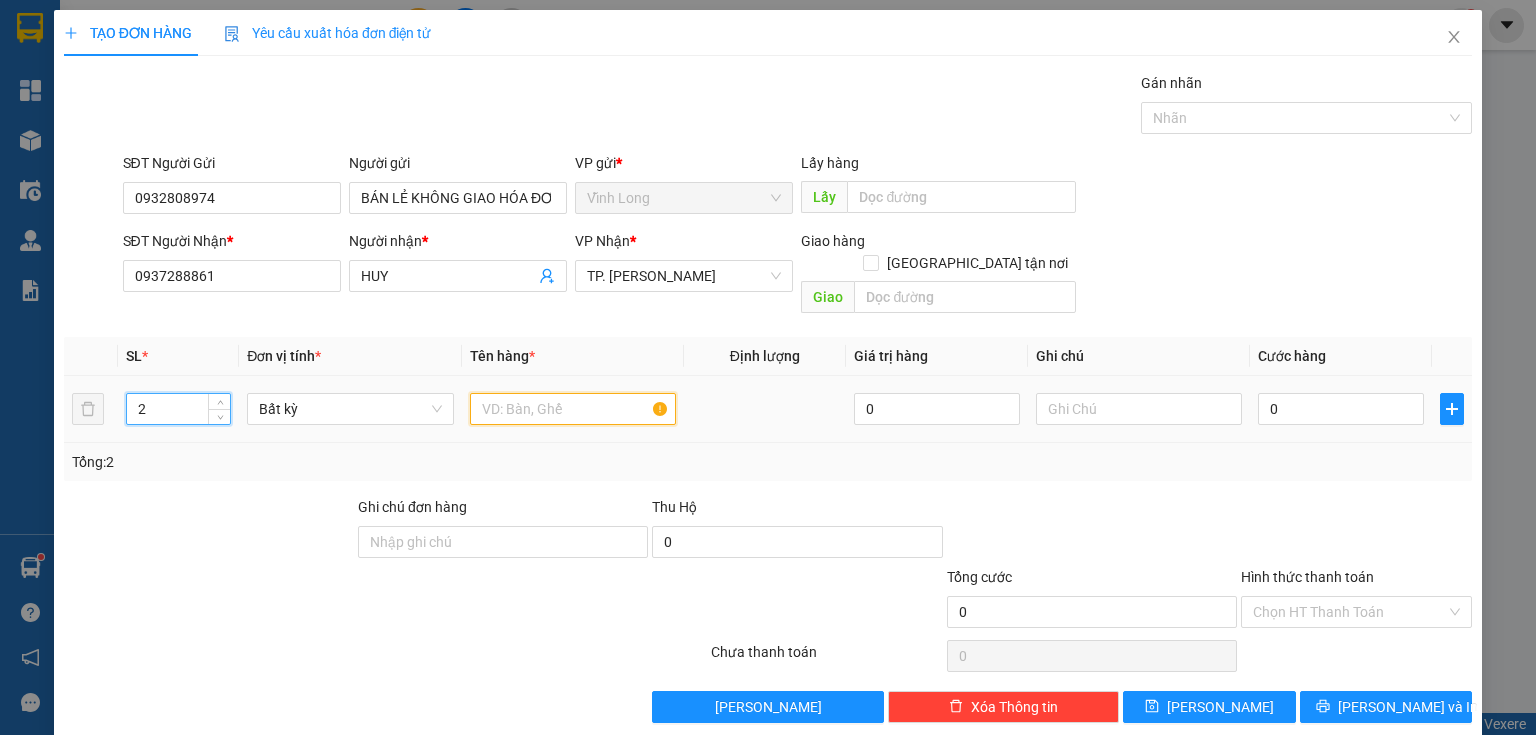click at bounding box center [573, 409] 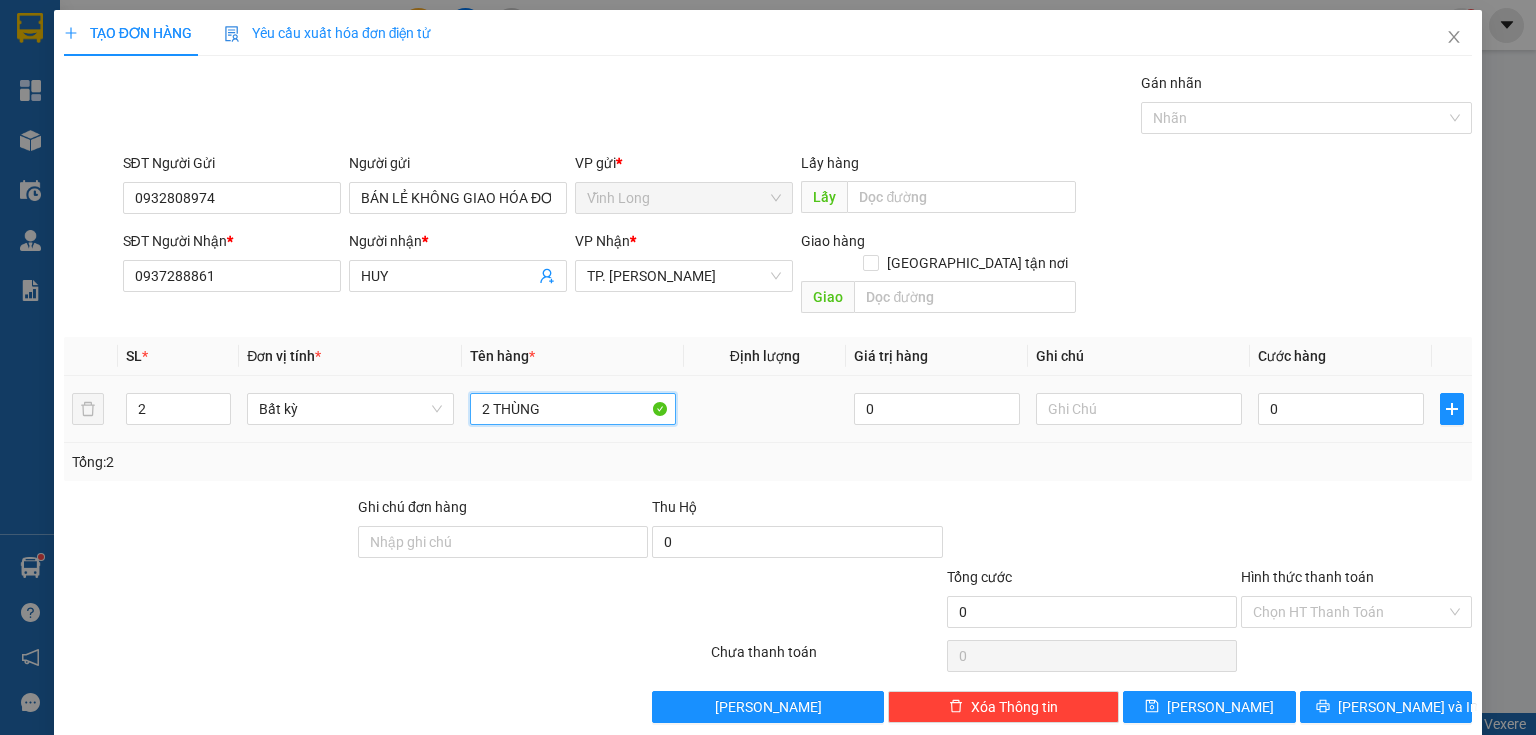type on "2 THÙNG" 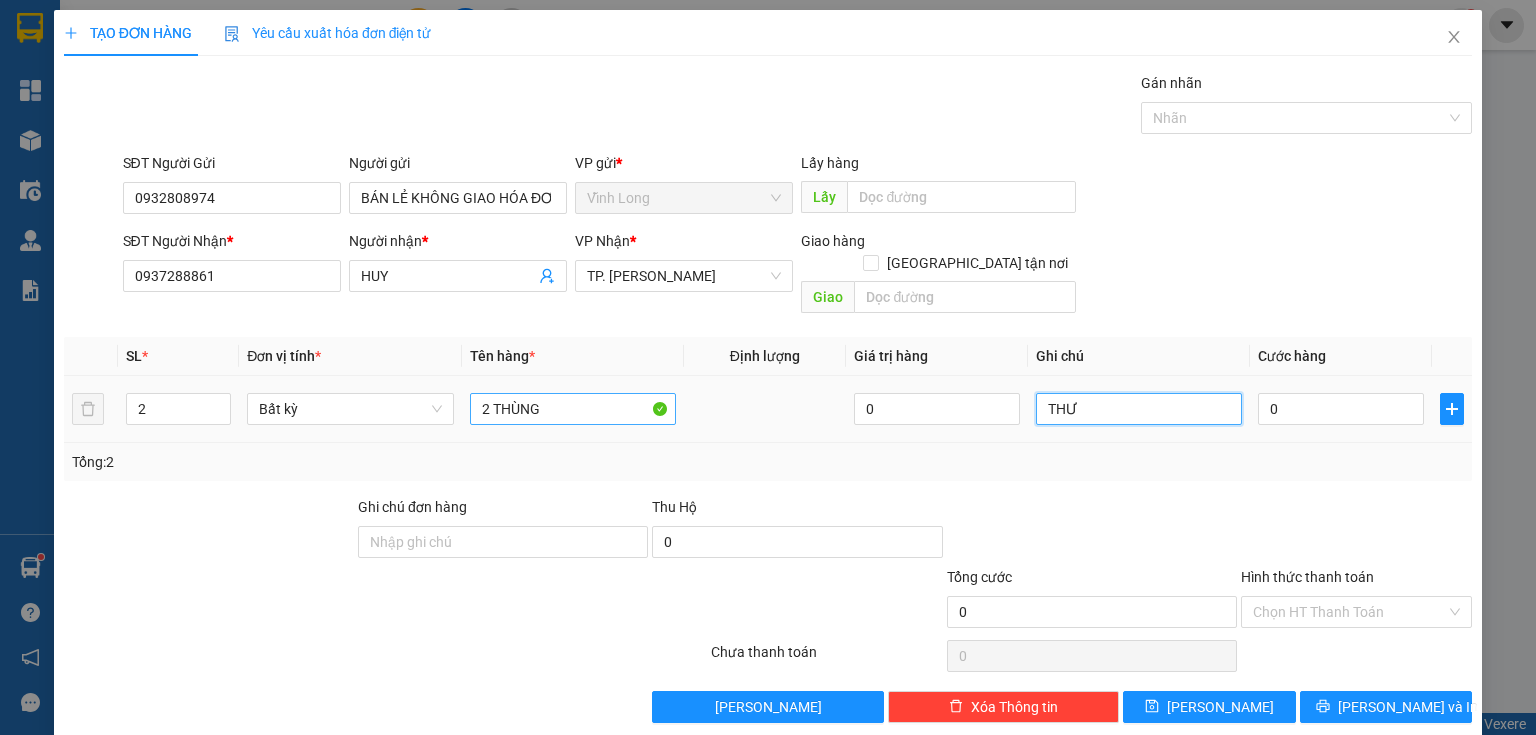type on "THƯ" 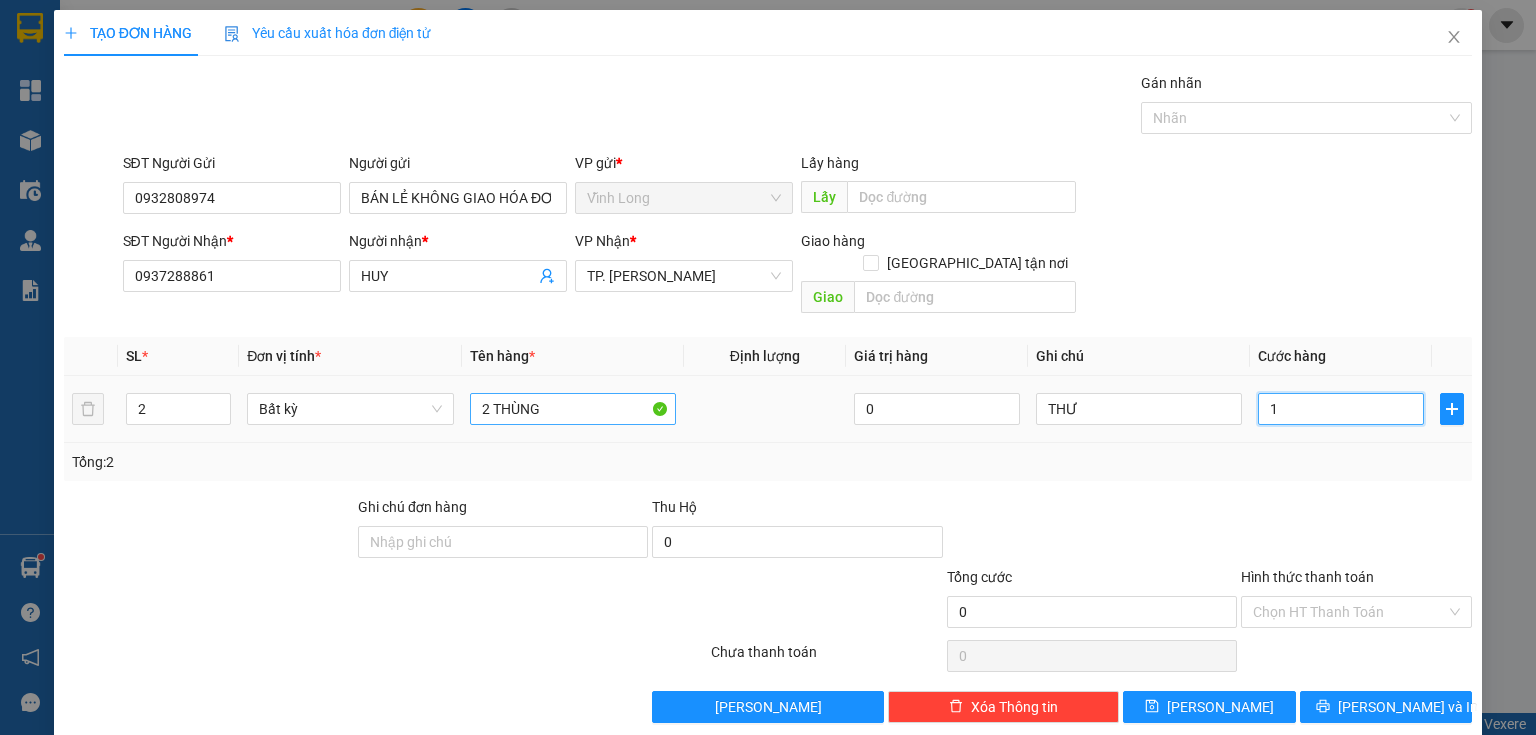 type on "10" 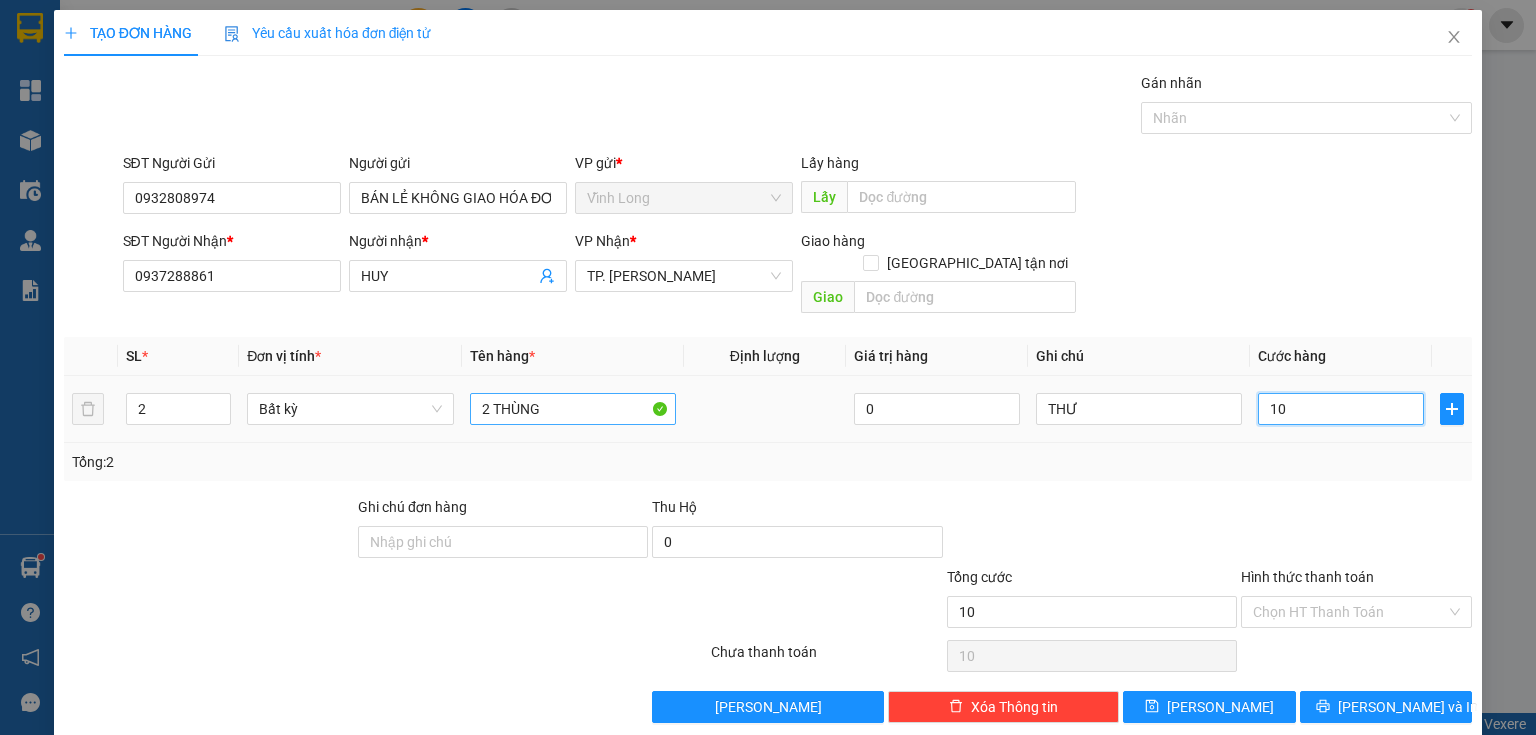 type on "1" 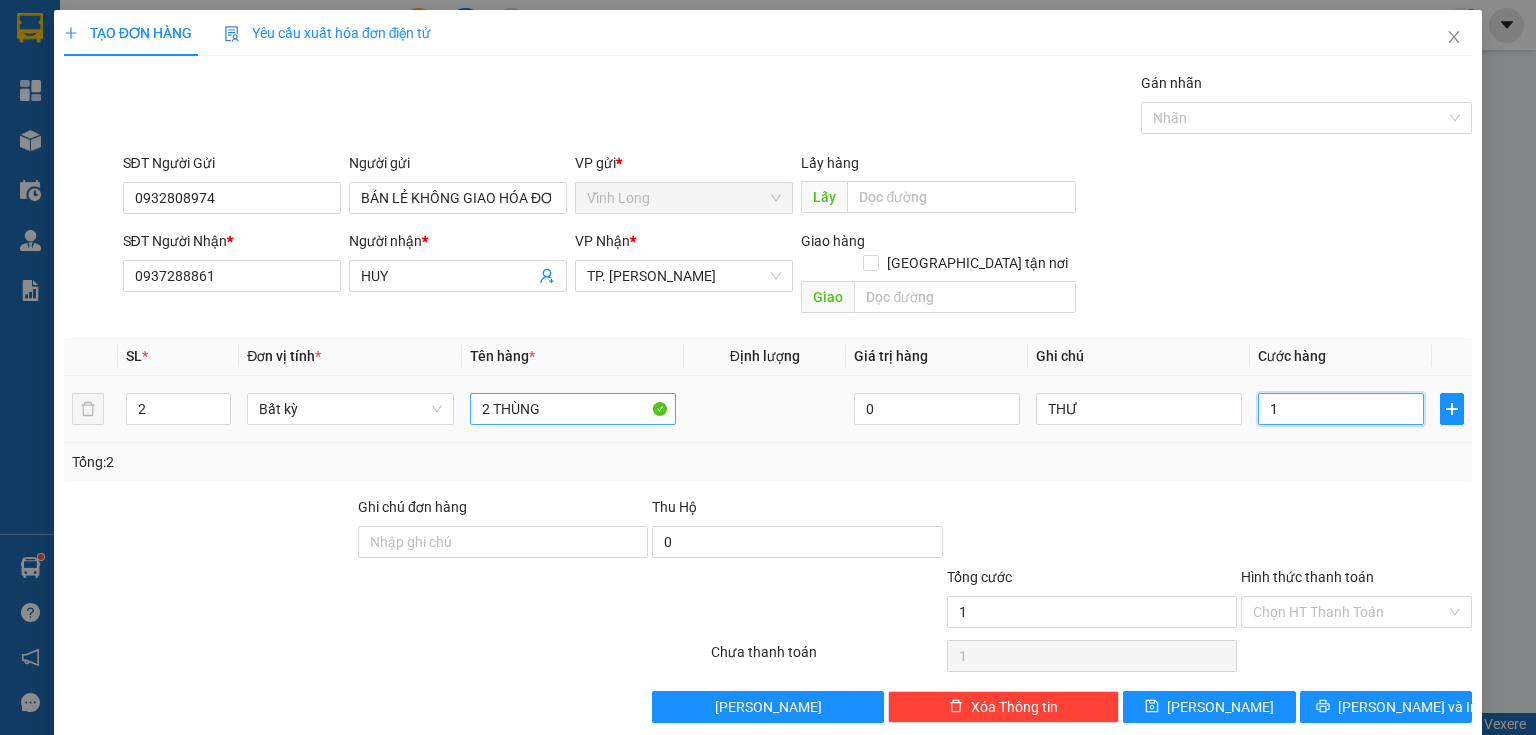 type on "12" 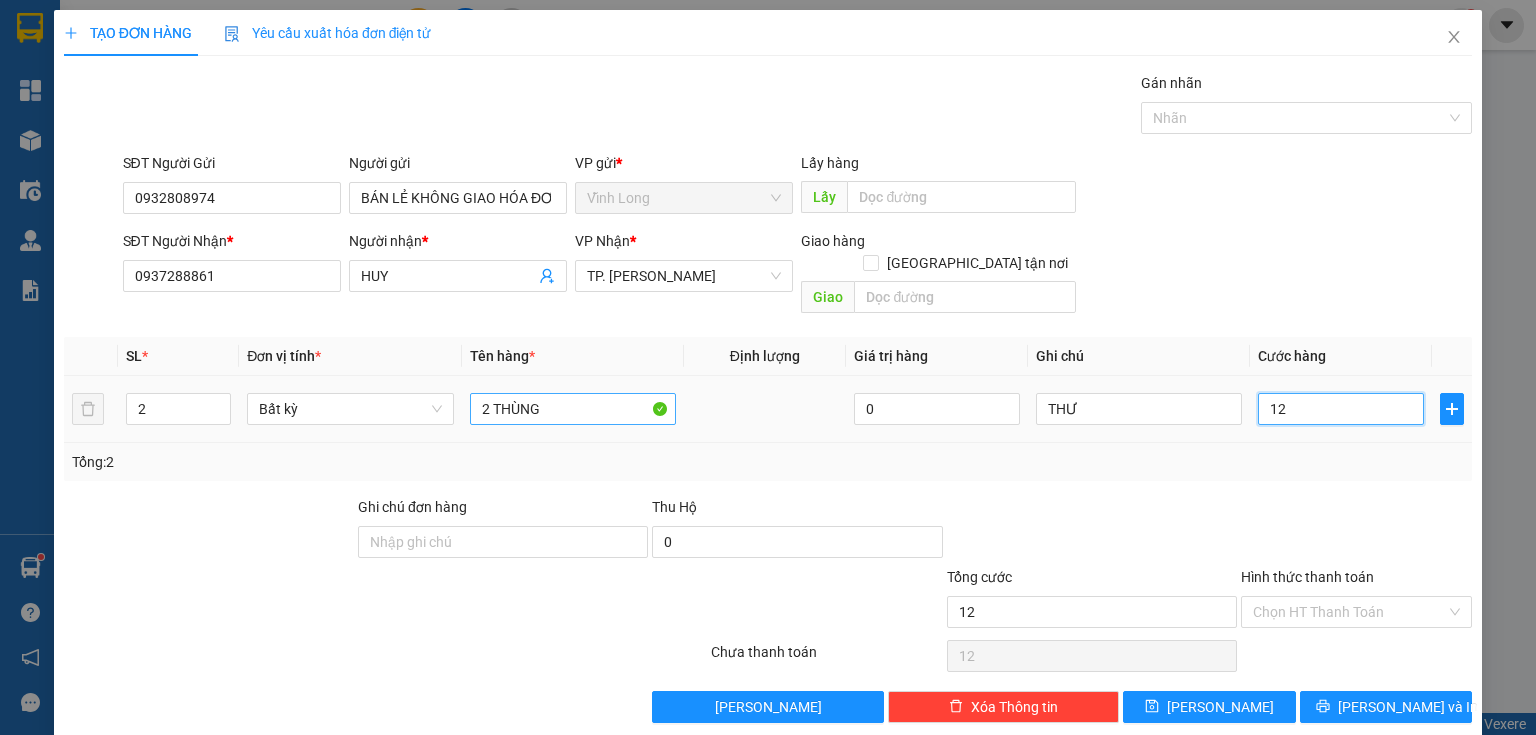 type on "120" 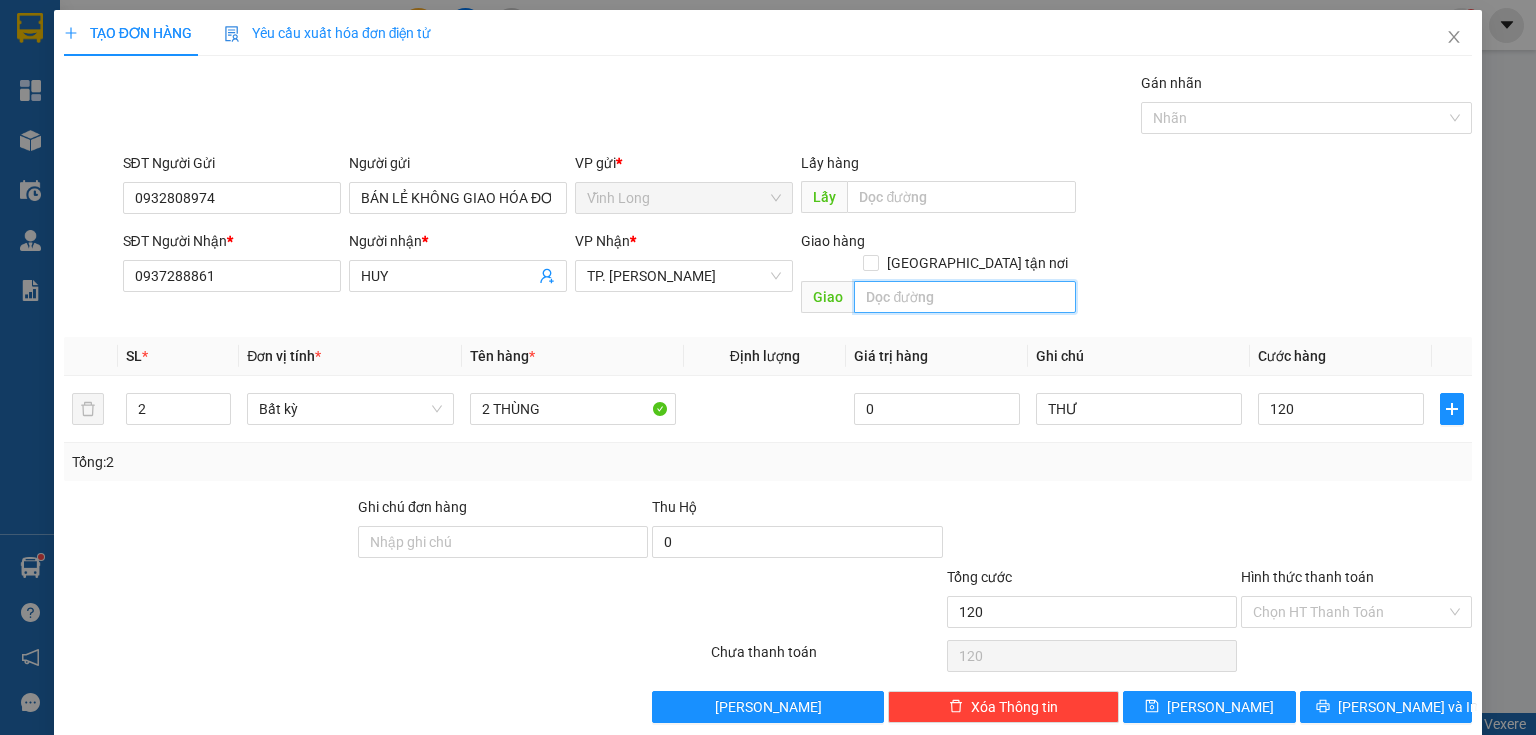 type on "120.000" 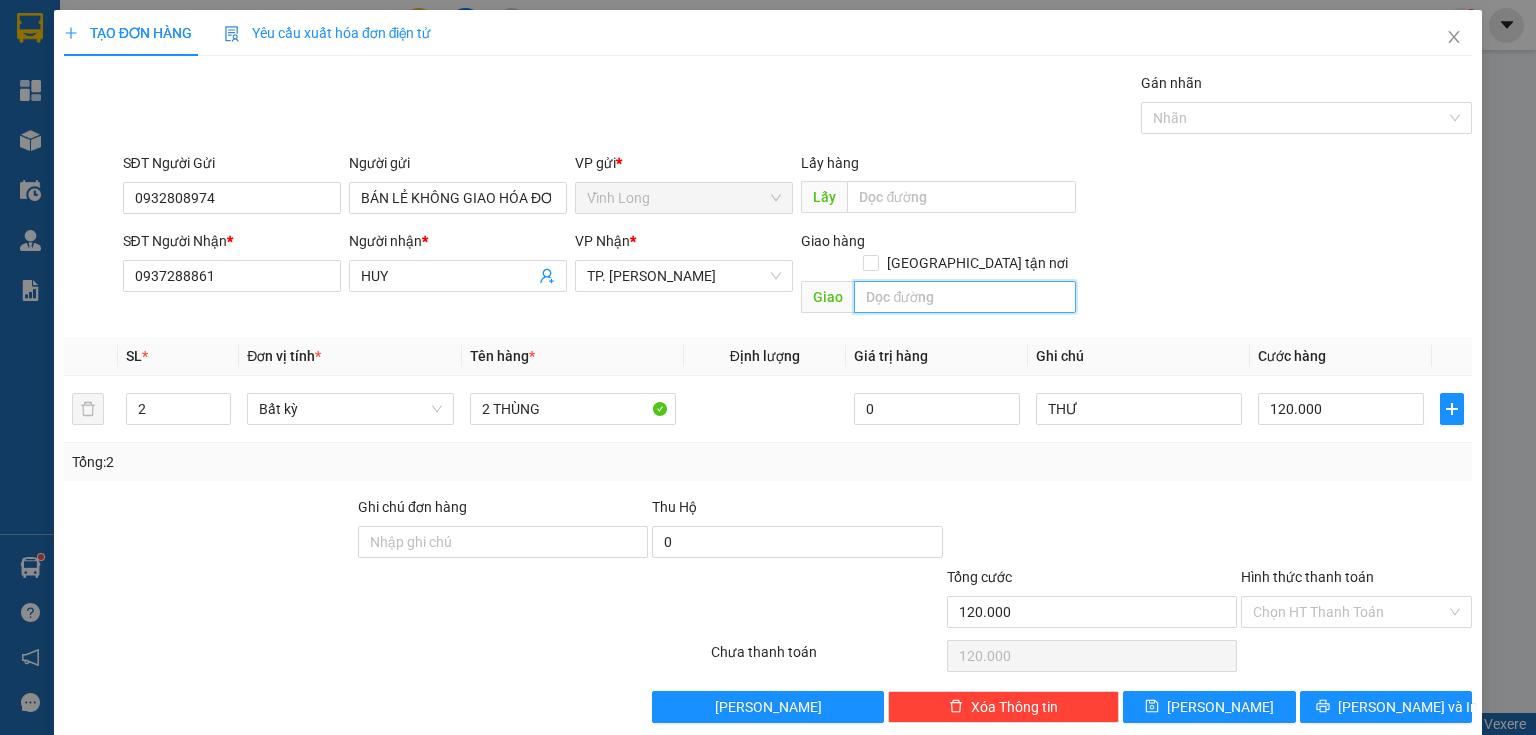 click at bounding box center [965, 297] 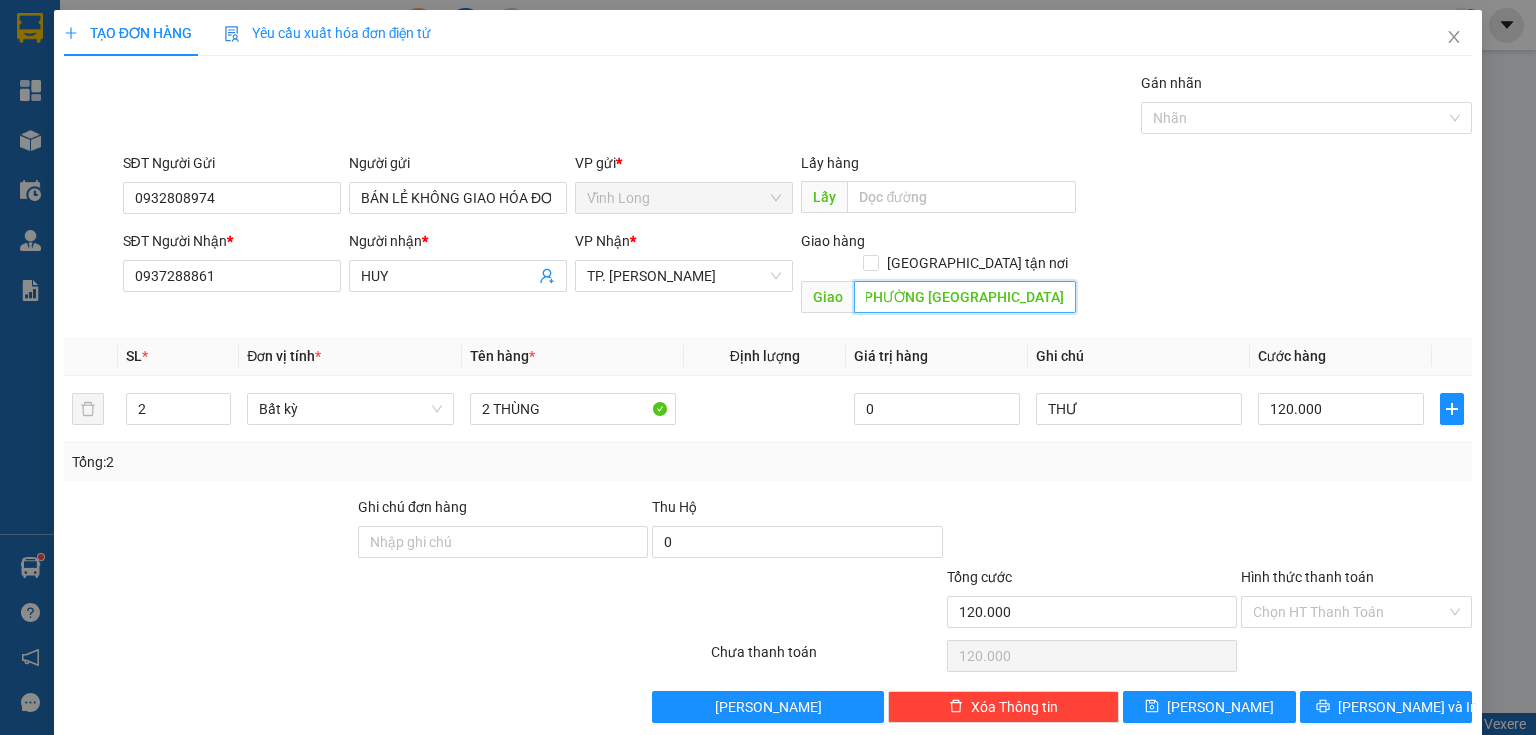 scroll, scrollTop: 0, scrollLeft: 169, axis: horizontal 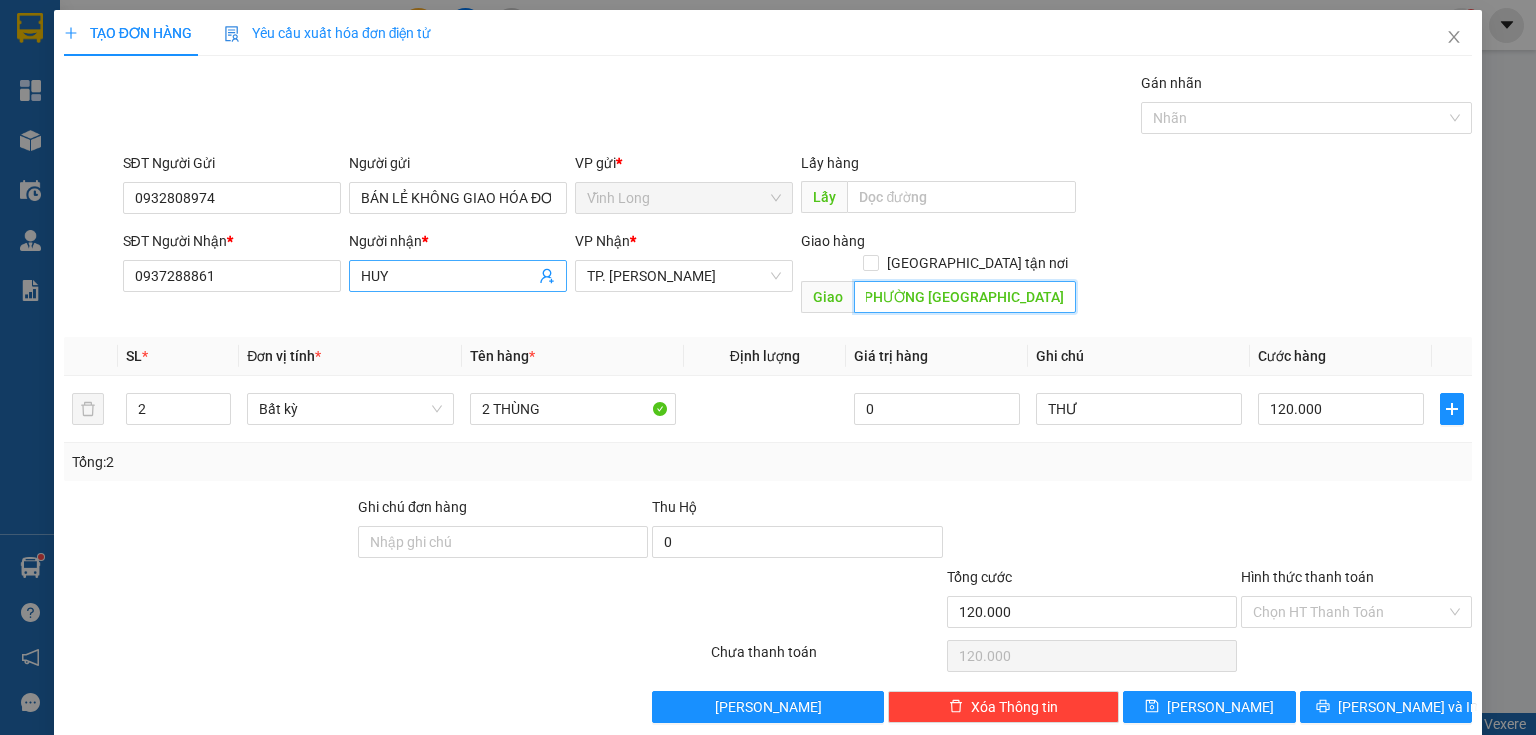 type on "151 NGUYỄN ĐÌNH CHIỂU PHƯỜNG VÕ THỊ SÁU QUẬN 3" 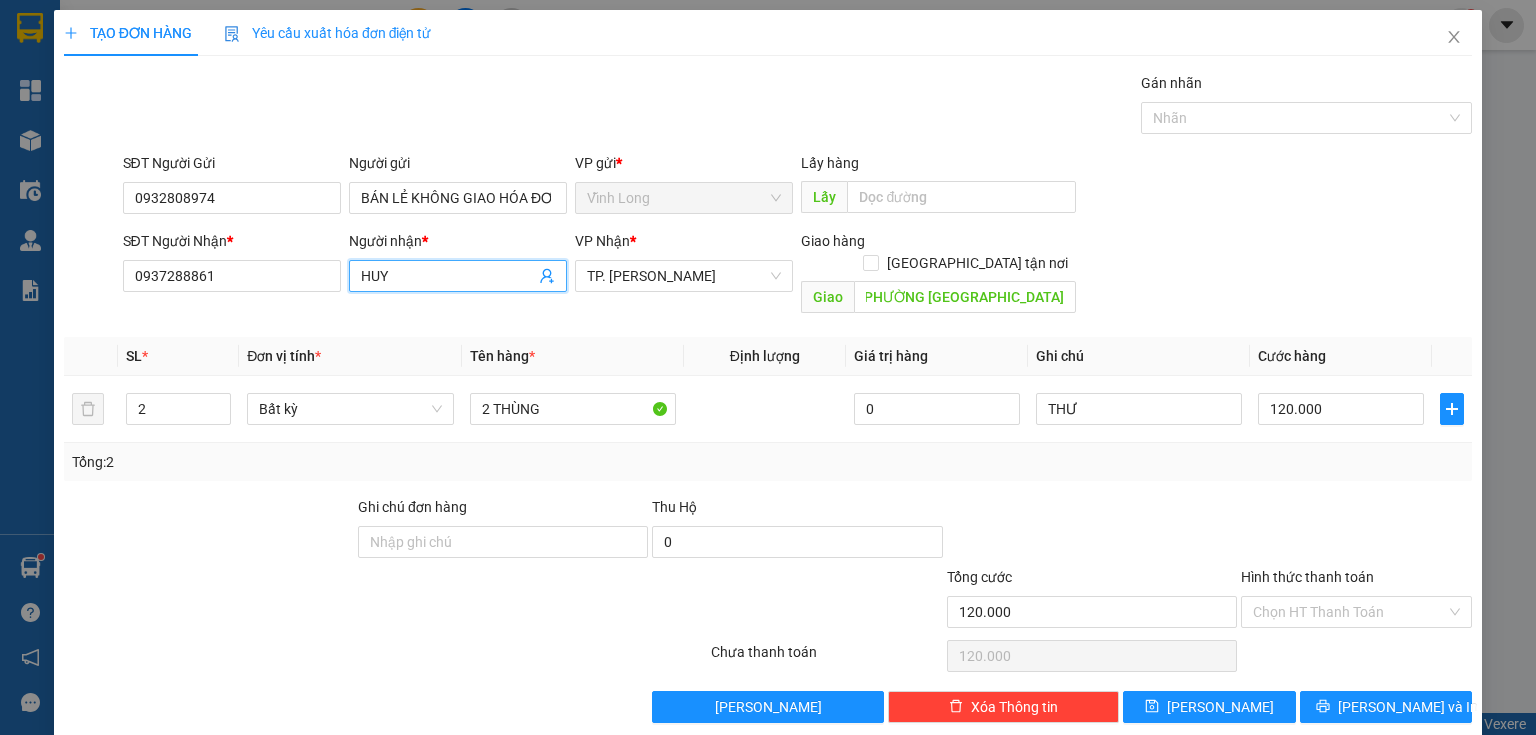 scroll, scrollTop: 0, scrollLeft: 0, axis: both 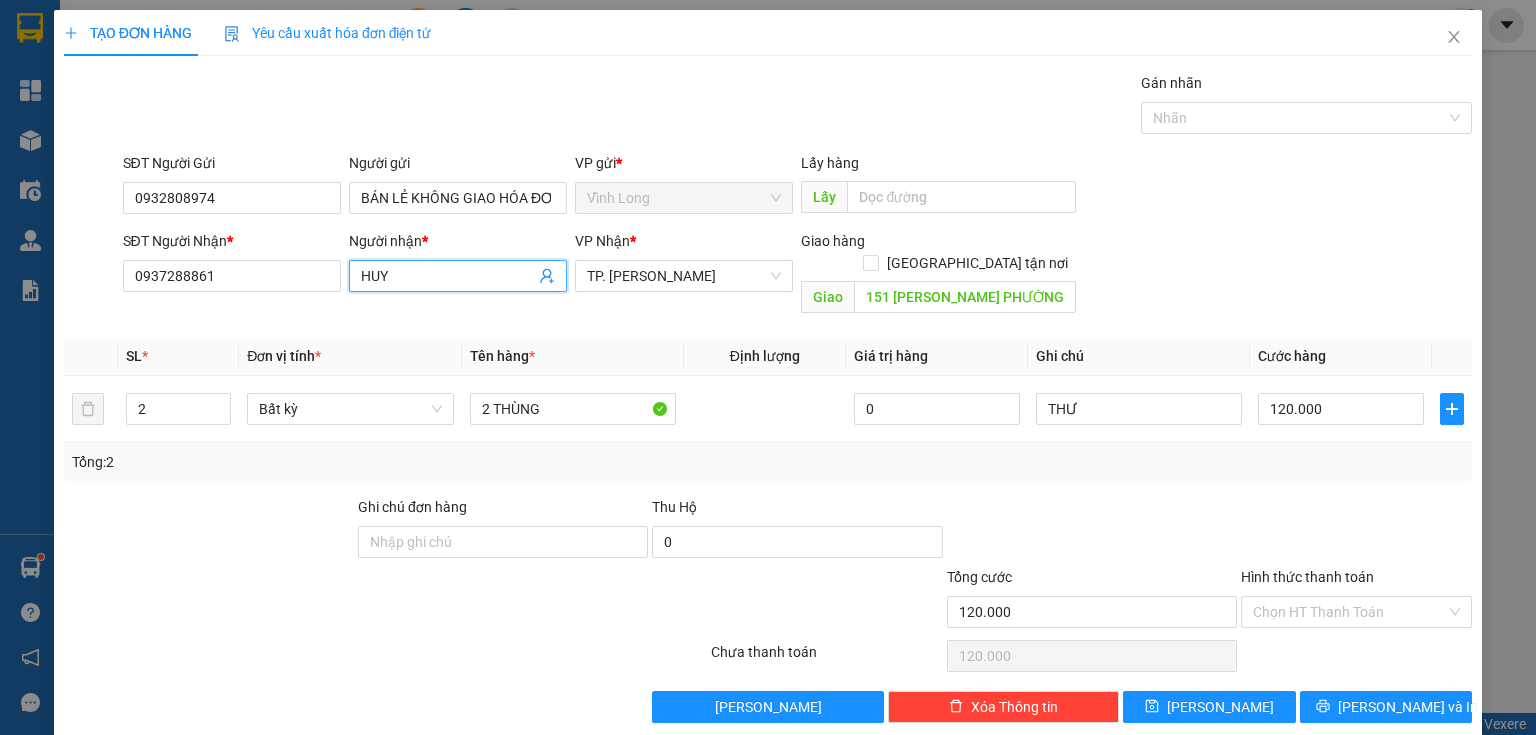 click on "HUY" at bounding box center [458, 276] 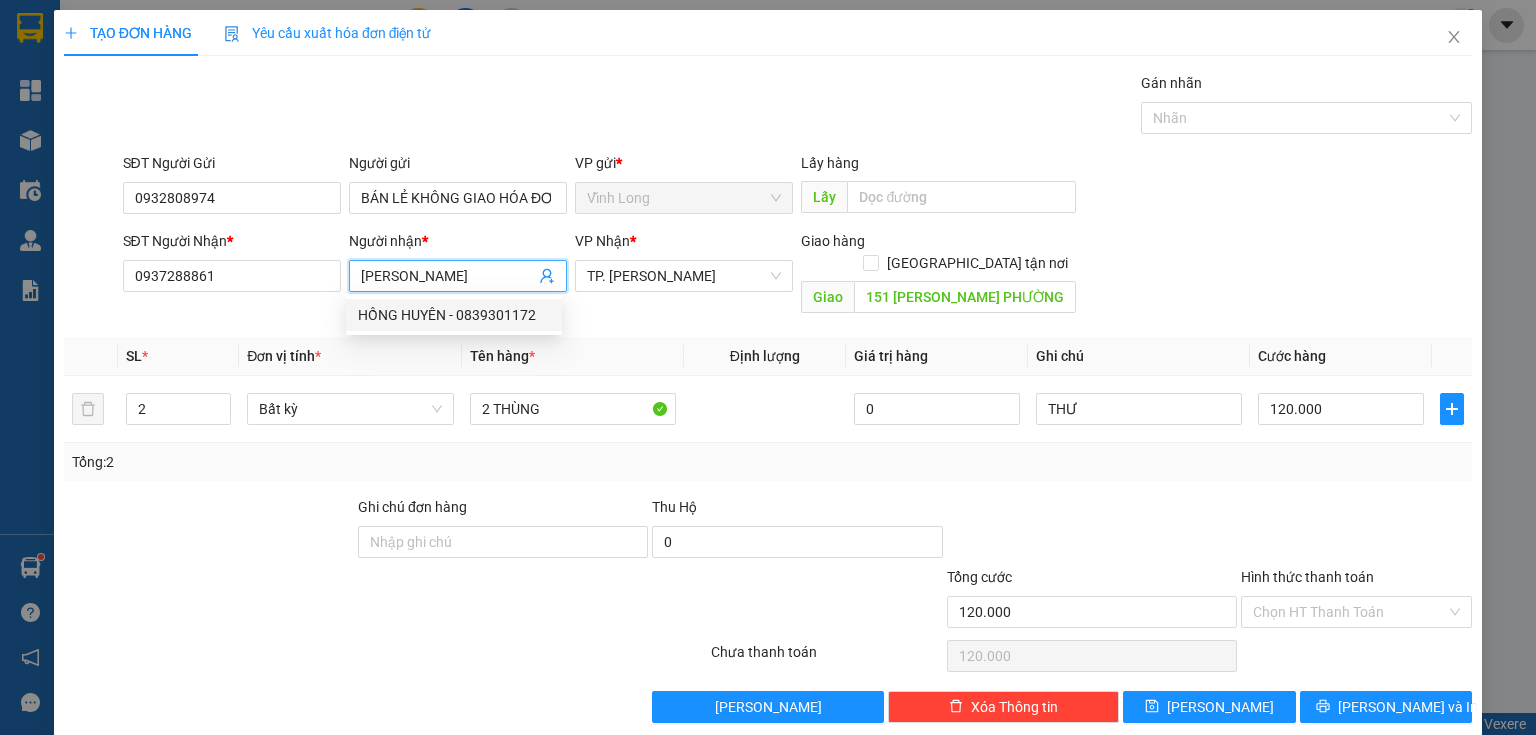 type on "[PERSON_NAME]" 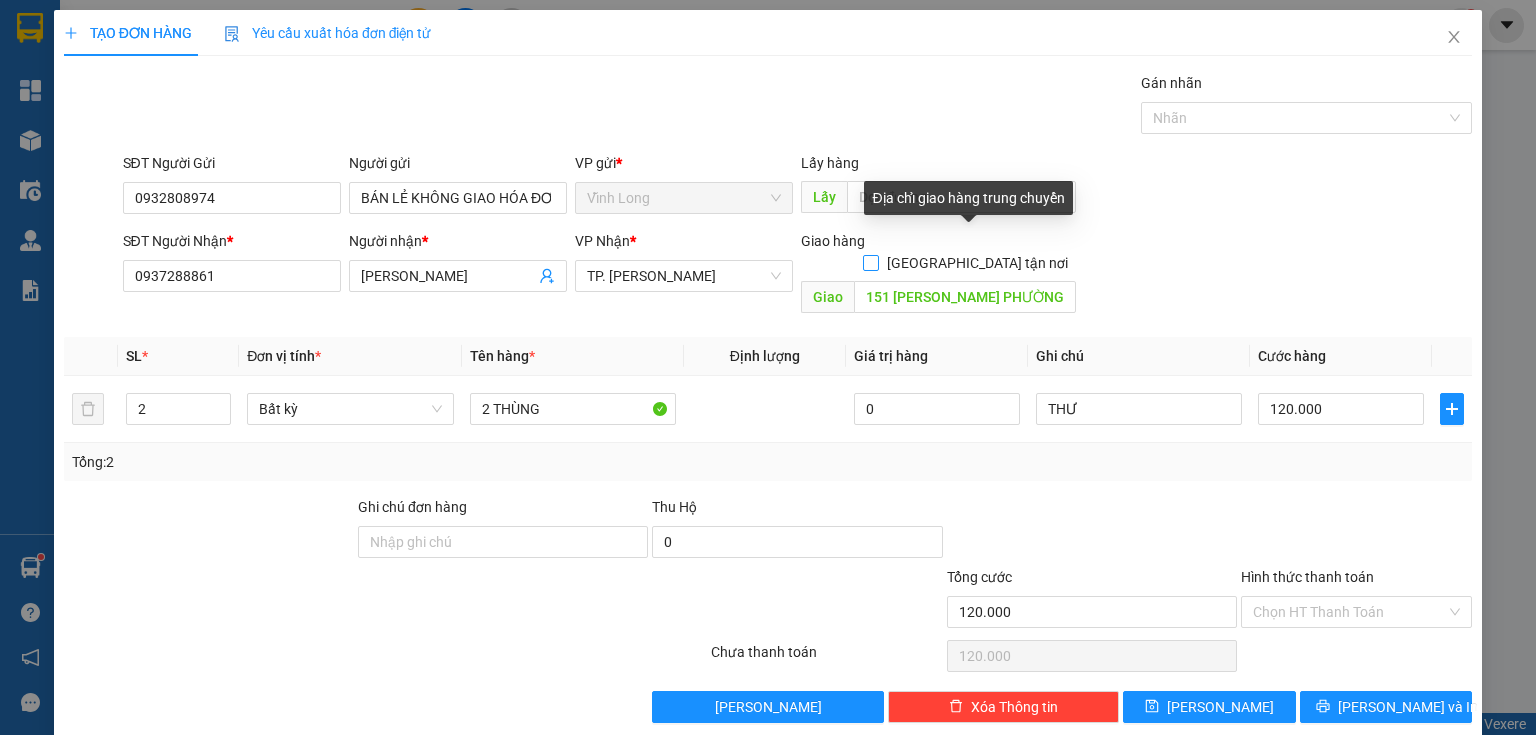 click on "Giao tận nơi" at bounding box center [870, 262] 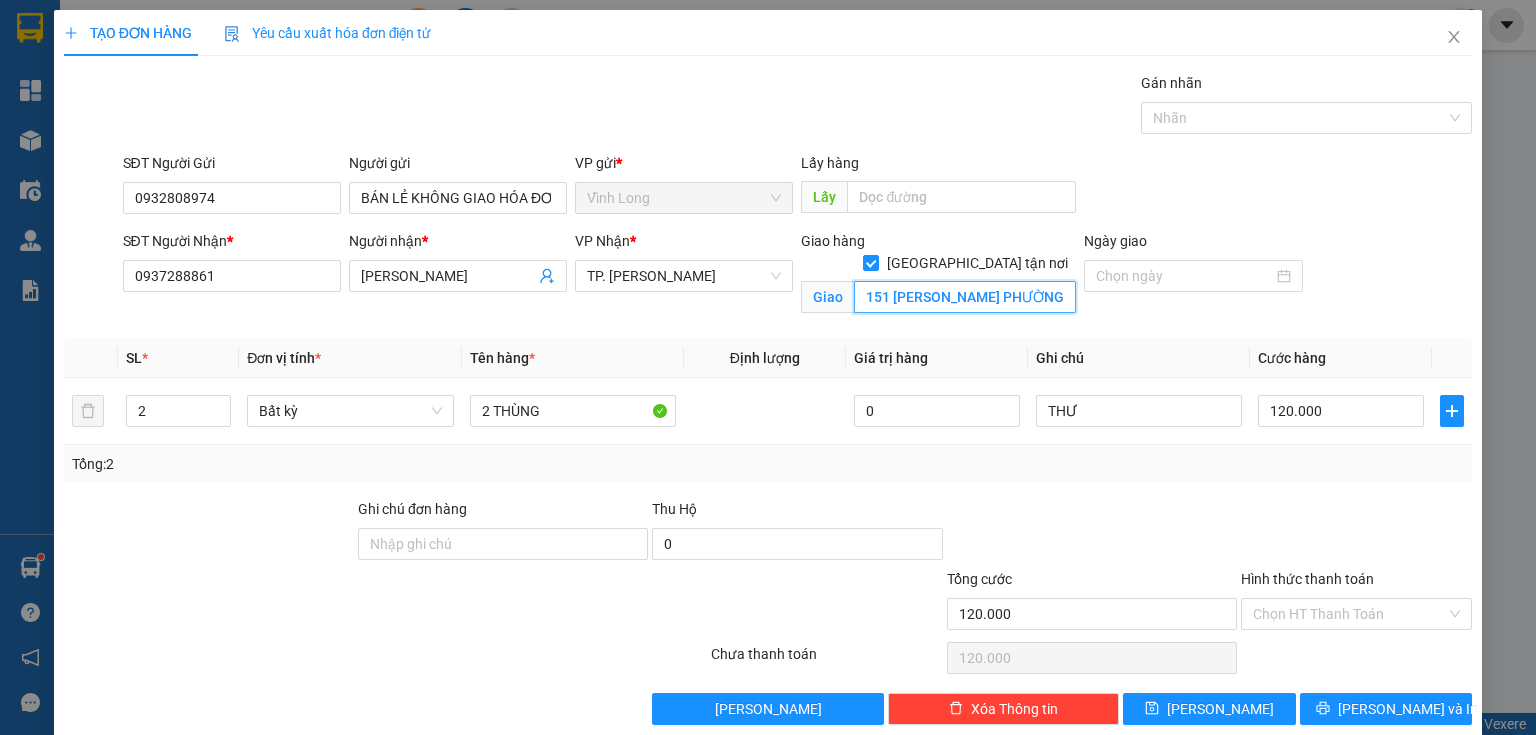 click on "151 NGUYỄN ĐÌNH CHIỂU PHƯỜNG VÕ THỊ SÁU QUẬN 3" at bounding box center (965, 297) 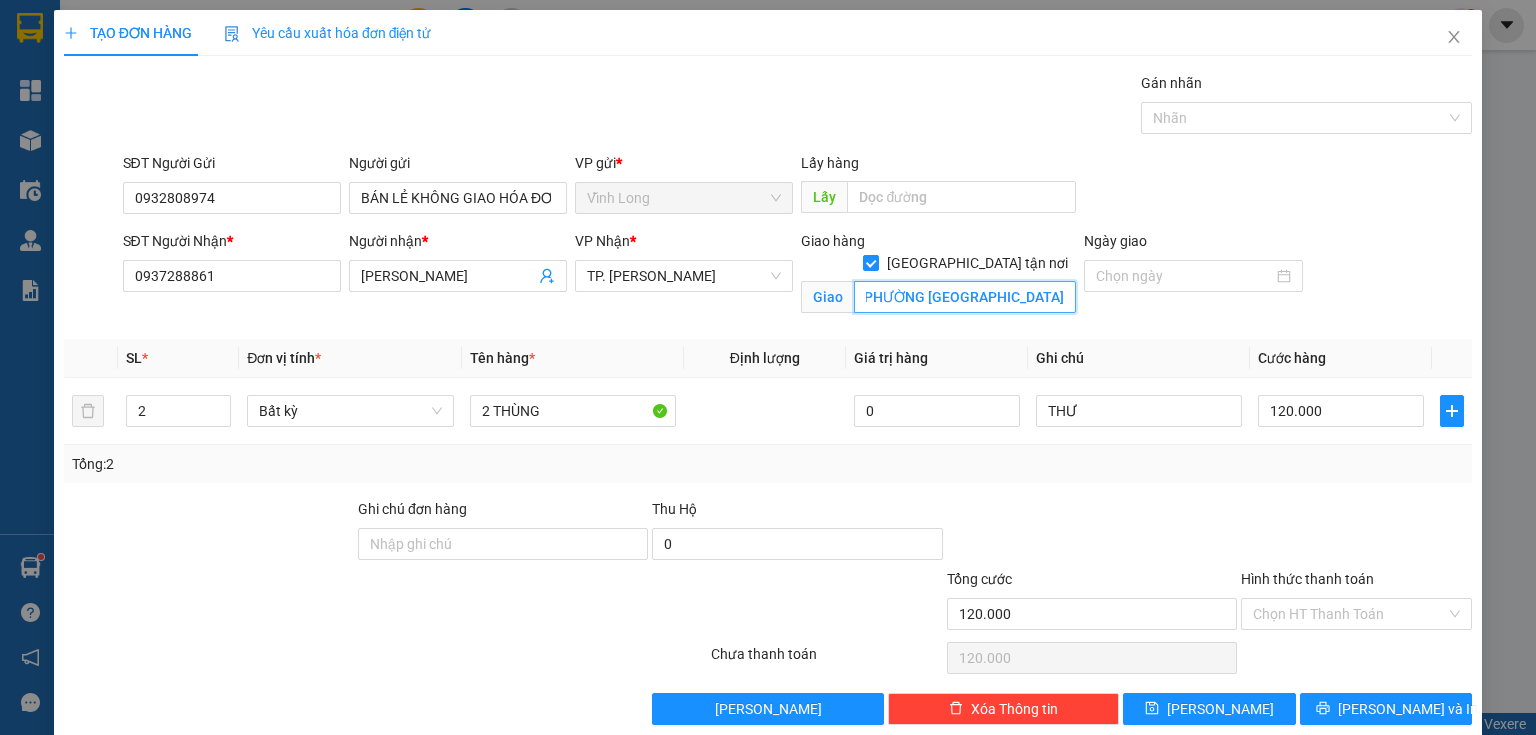 scroll, scrollTop: 0, scrollLeft: 169, axis: horizontal 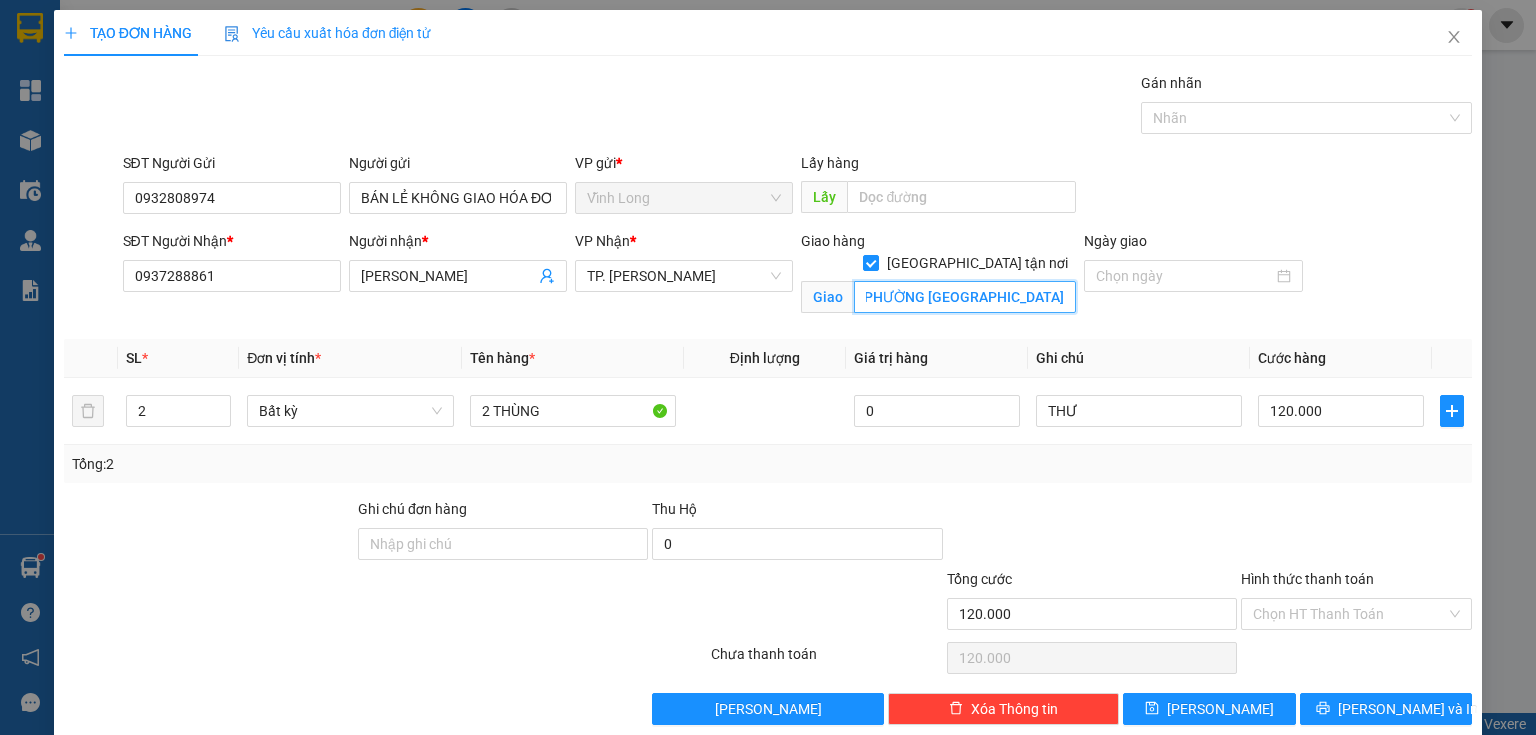 click on "151 NGUYỄN ĐÌNH CHIỂU PHƯỜNG VÕ THỊ SÁU QUẬN 3" at bounding box center (965, 297) 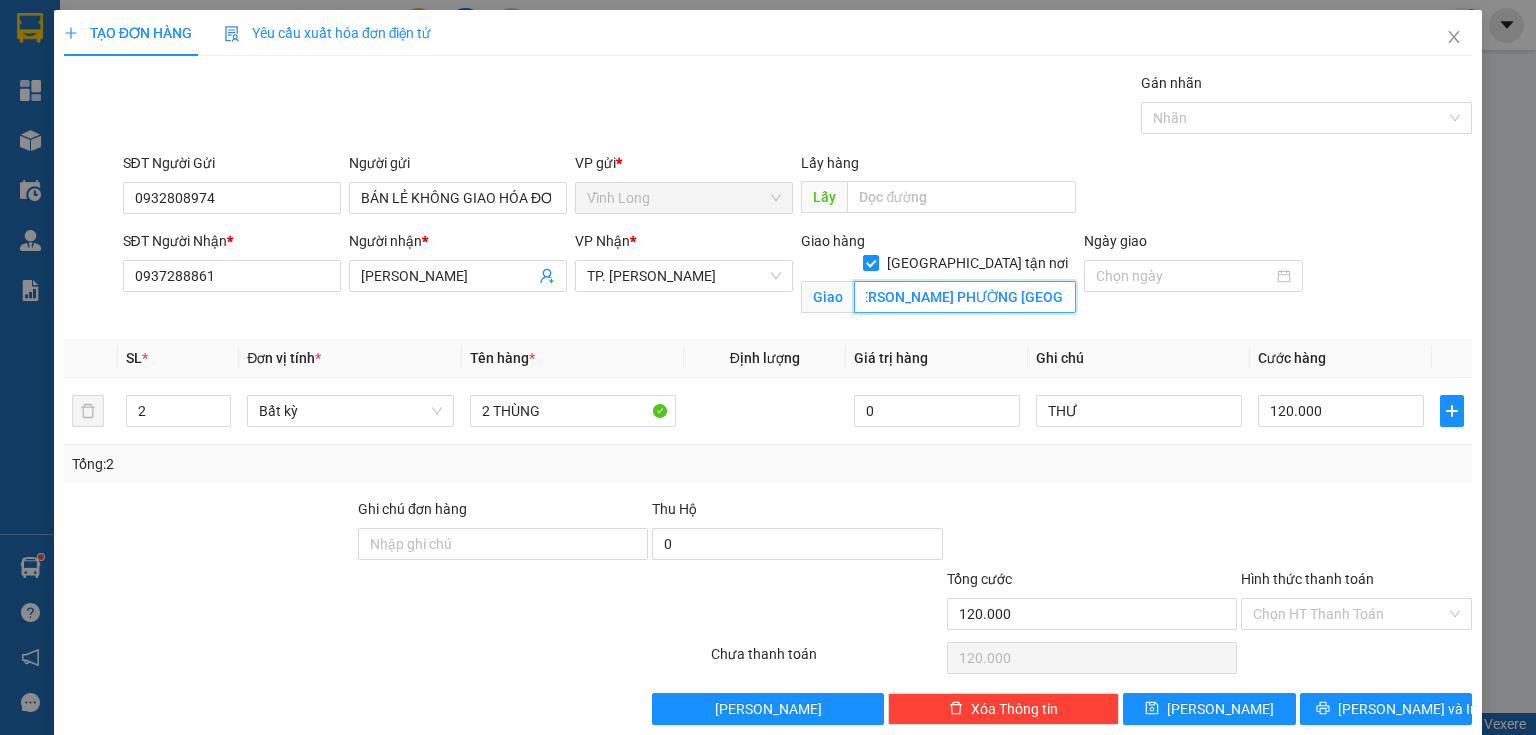 scroll, scrollTop: 0, scrollLeft: 0, axis: both 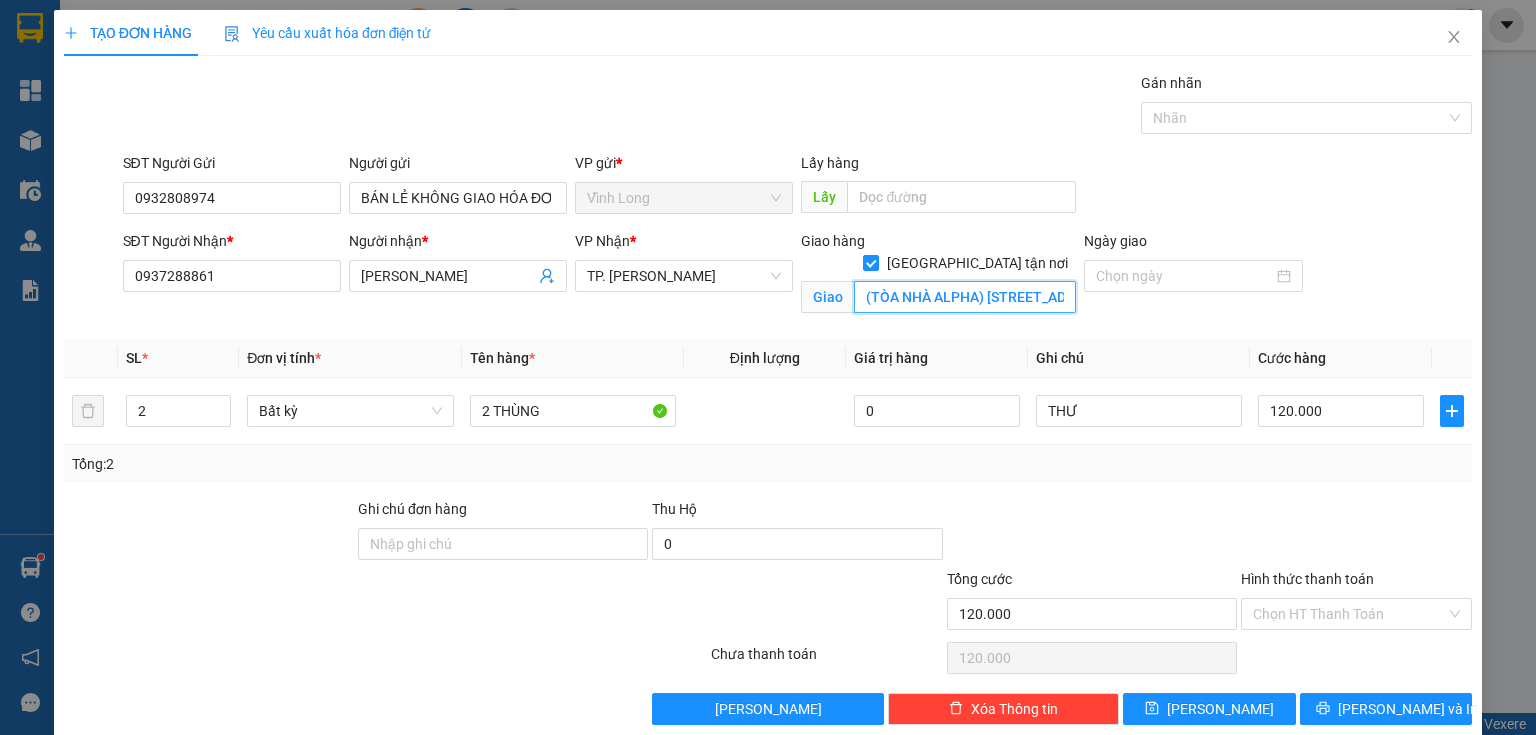 type on "(TÒA NHÀ ALPHA) 151 NGUYỄN ĐÌNH CHIỂU PHƯỜNG VÕ THỊ SÁU QUẬN 3" 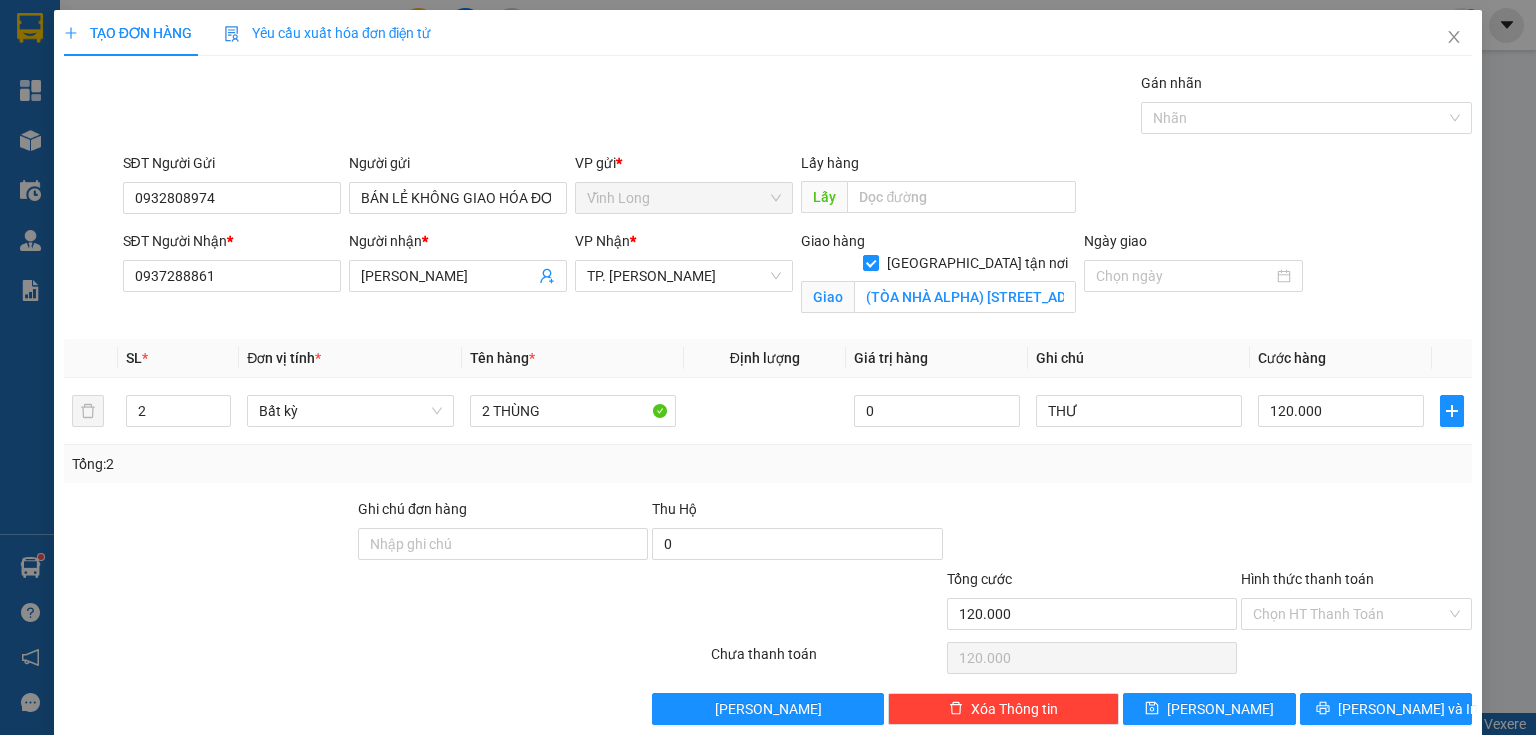 click at bounding box center (1356, 533) 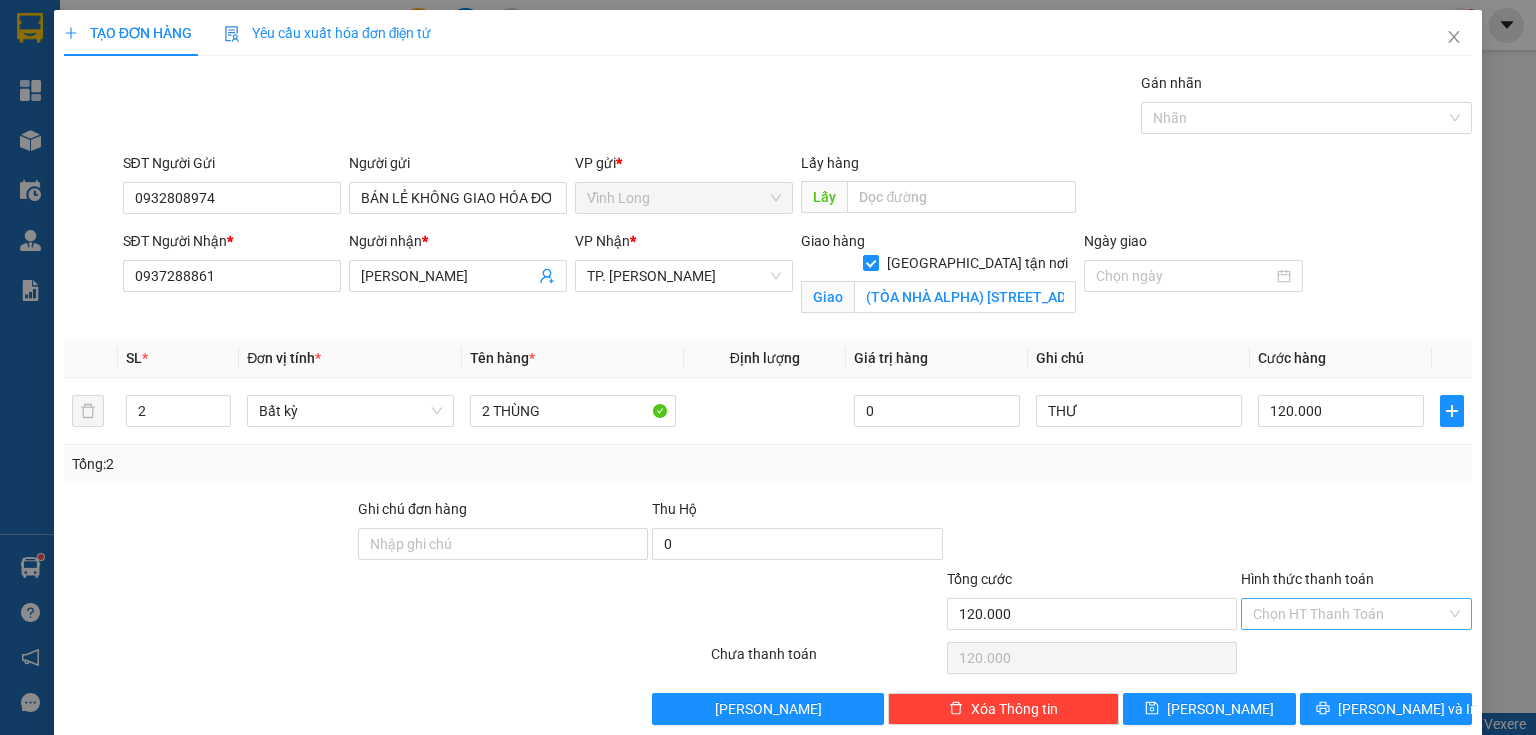 click on "Hình thức thanh toán" at bounding box center (1349, 614) 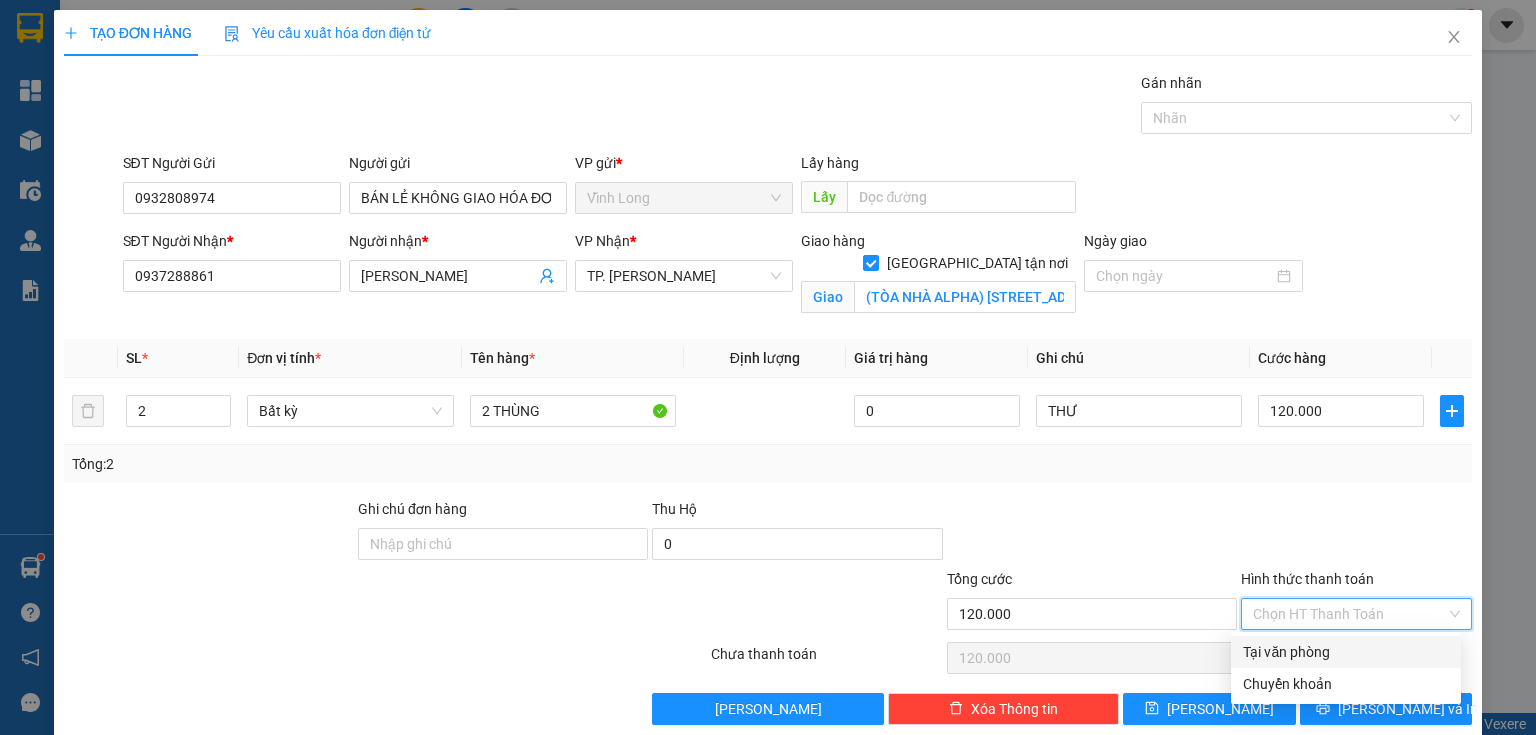 click on "Tại văn phòng" at bounding box center [1346, 652] 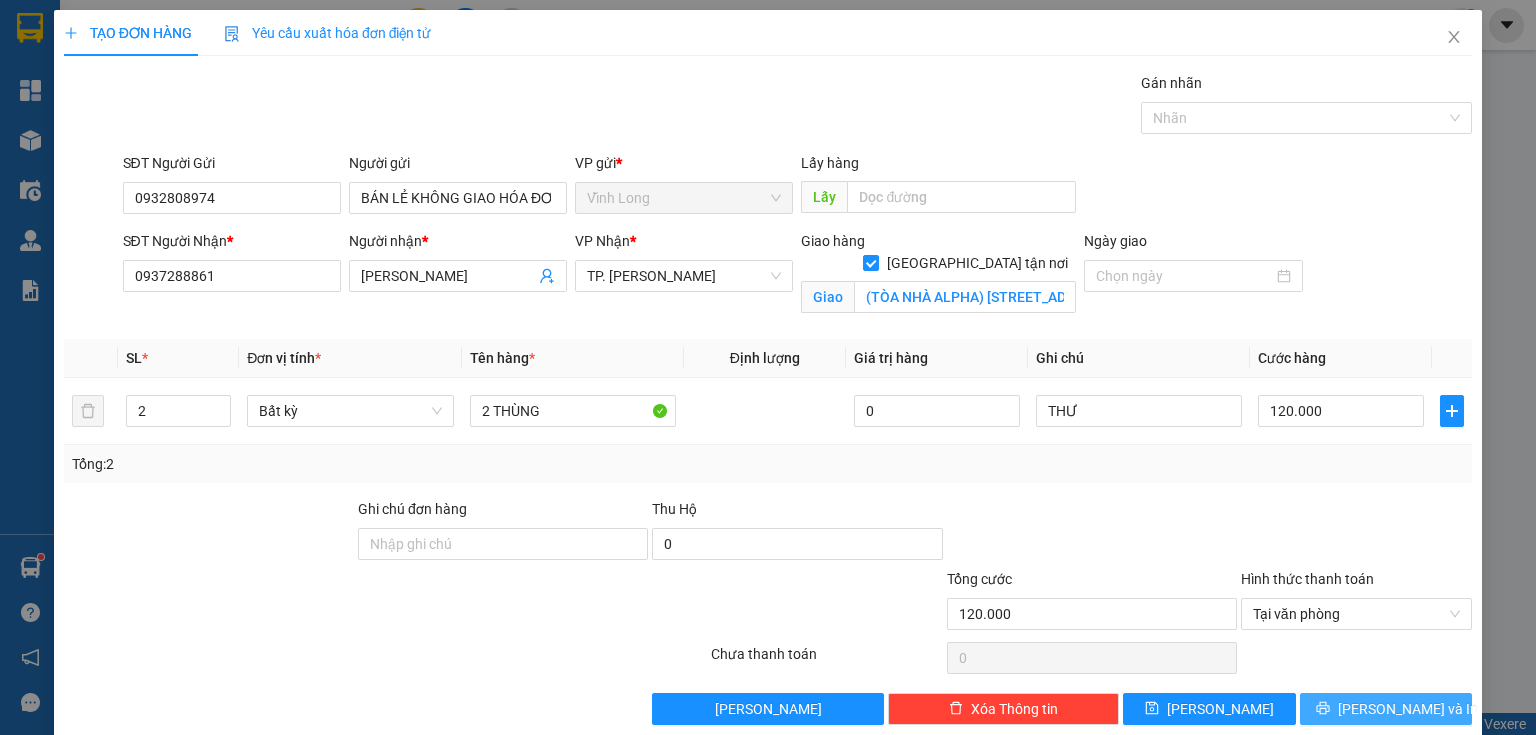 drag, startPoint x: 1371, startPoint y: 714, endPoint x: 987, endPoint y: 495, distance: 442.05994 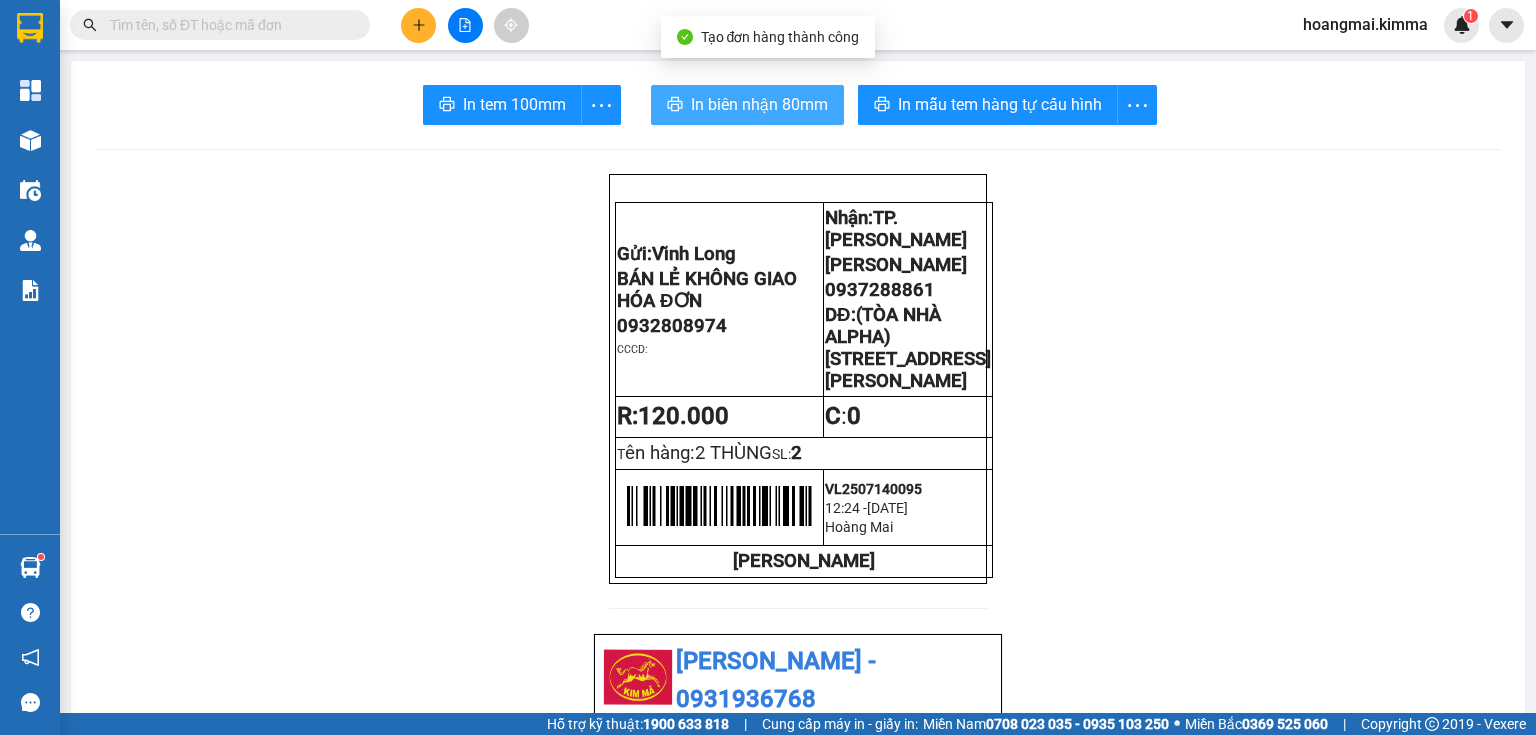 click on "In biên nhận 80mm" at bounding box center (759, 104) 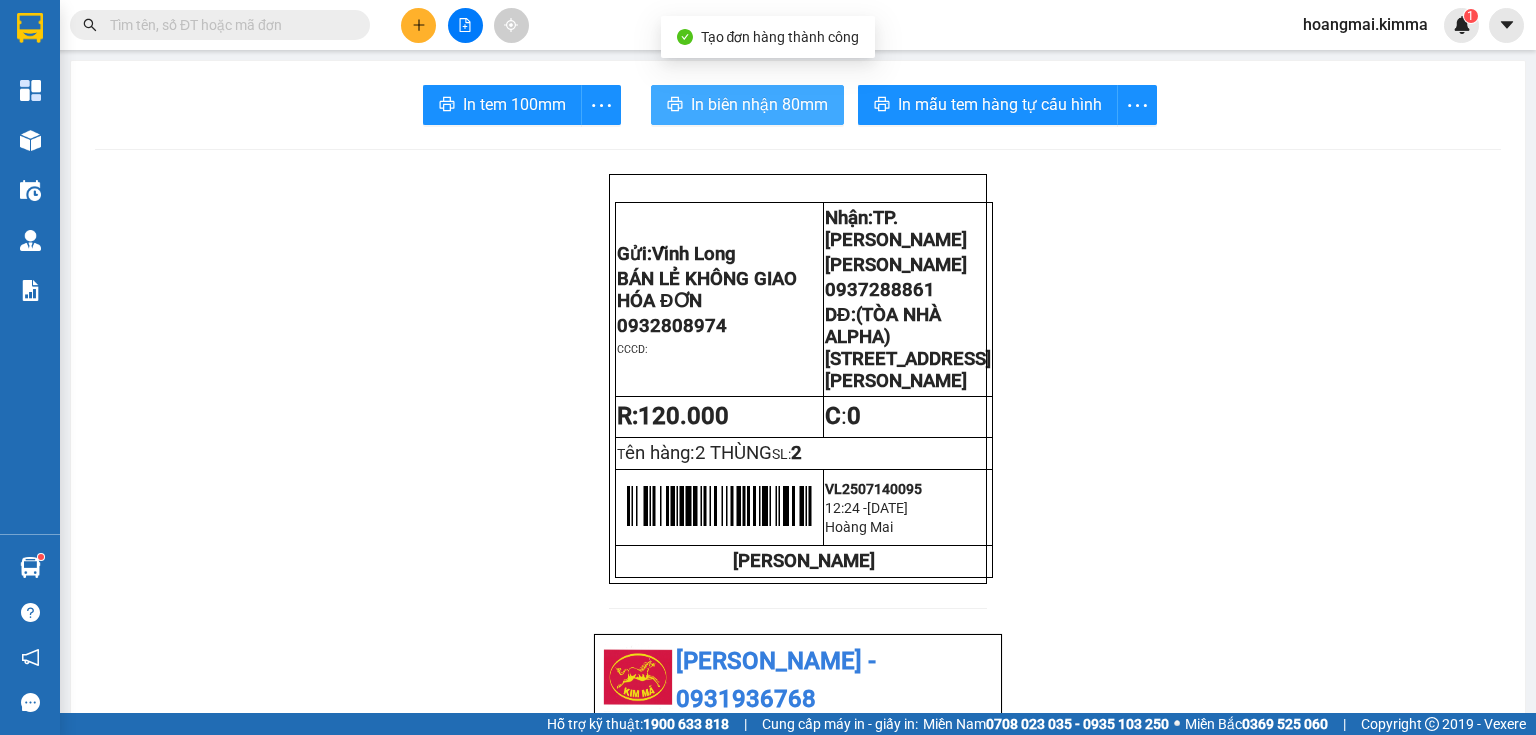 scroll, scrollTop: 0, scrollLeft: 0, axis: both 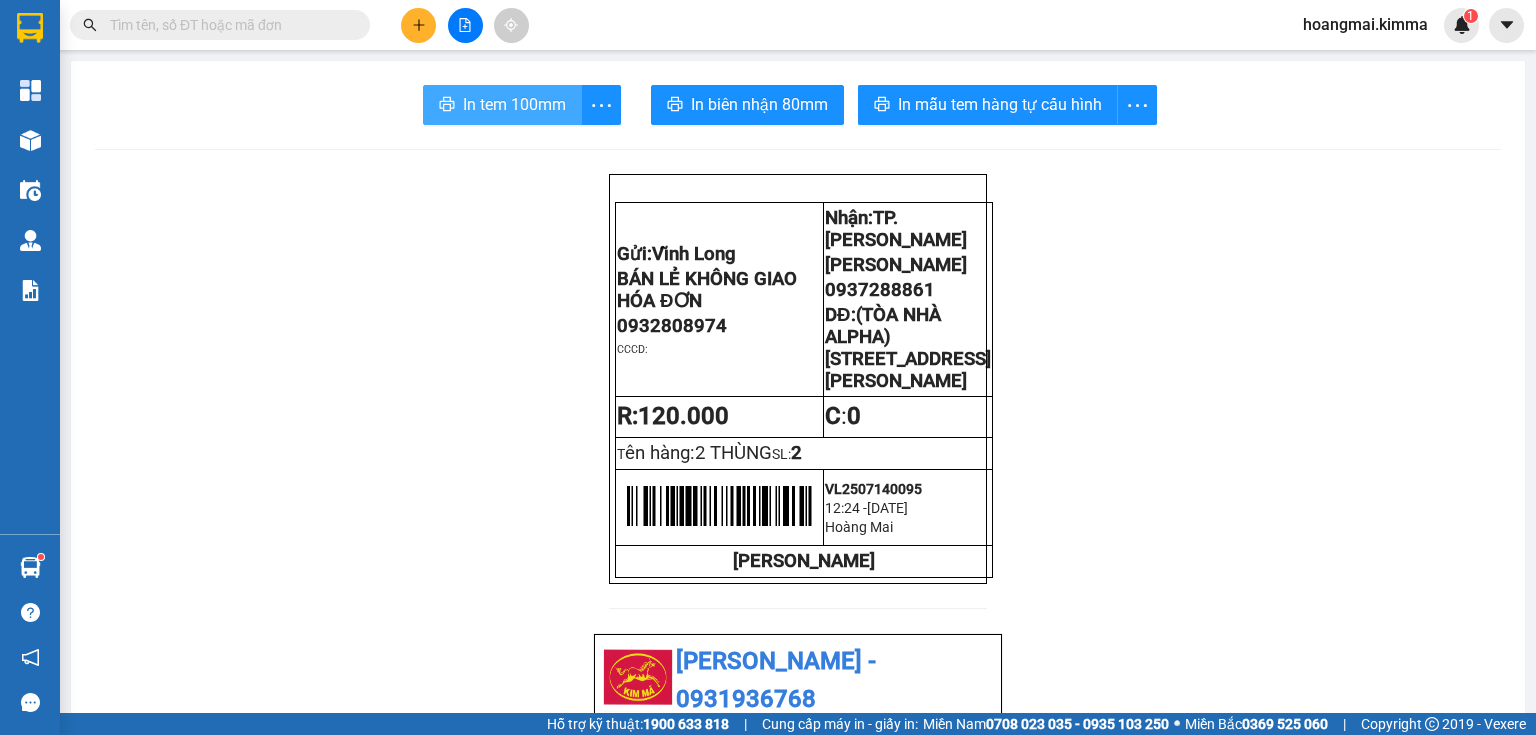 click on "In tem 100mm" at bounding box center (514, 104) 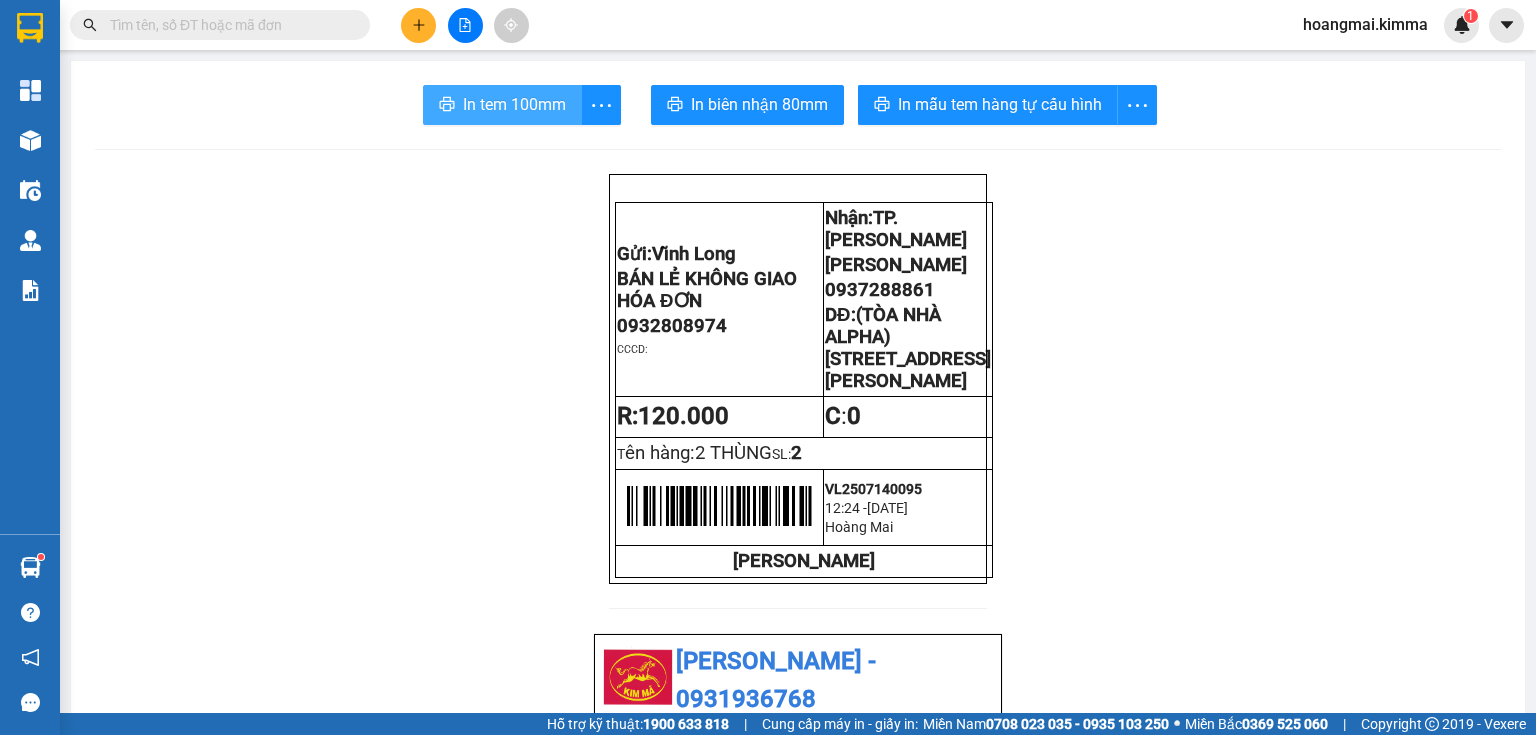 scroll, scrollTop: 0, scrollLeft: 0, axis: both 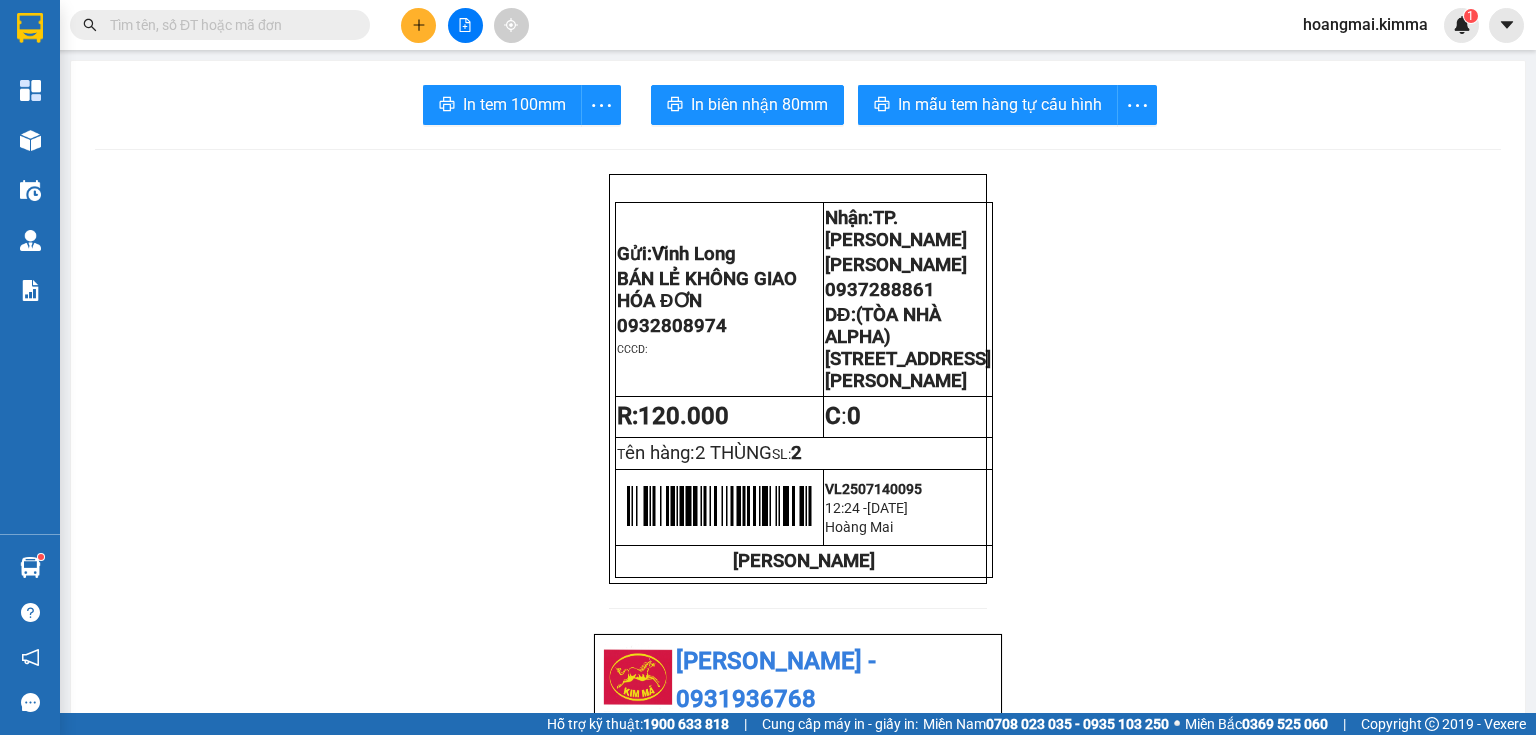 click at bounding box center (418, 25) 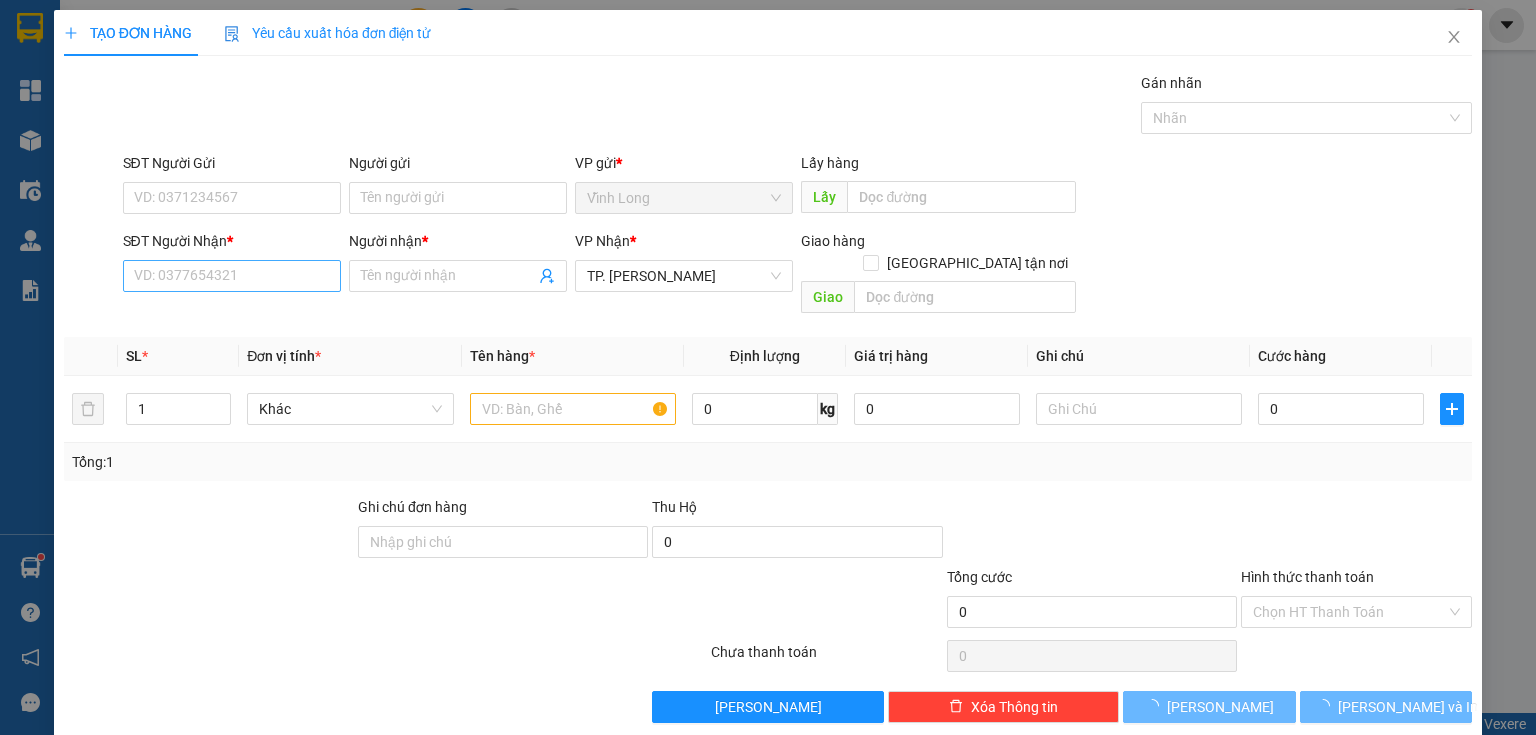 click on "SĐT Người Nhận  * VD: 0377654321" at bounding box center (232, 265) 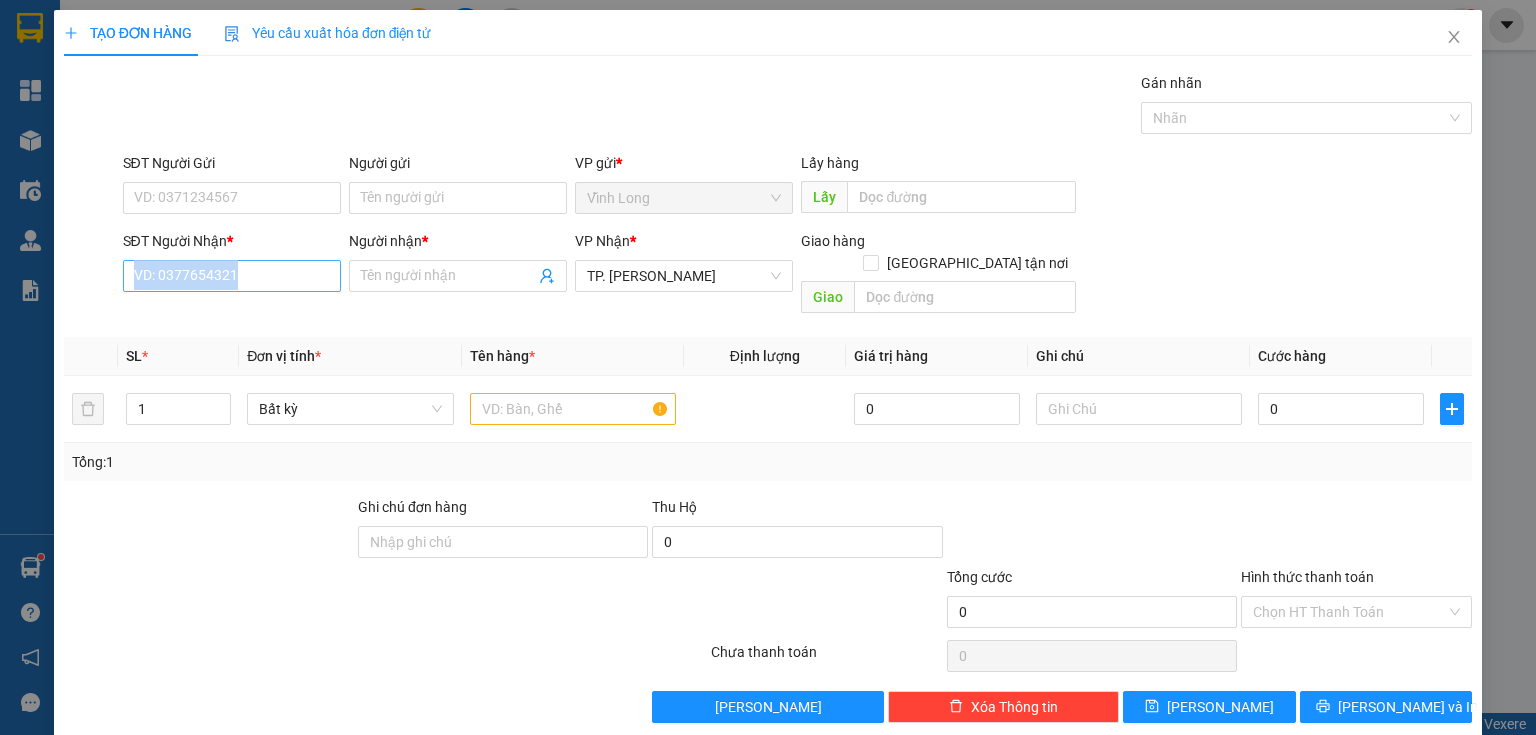 click on "SĐT Người Nhận  *" at bounding box center (232, 276) 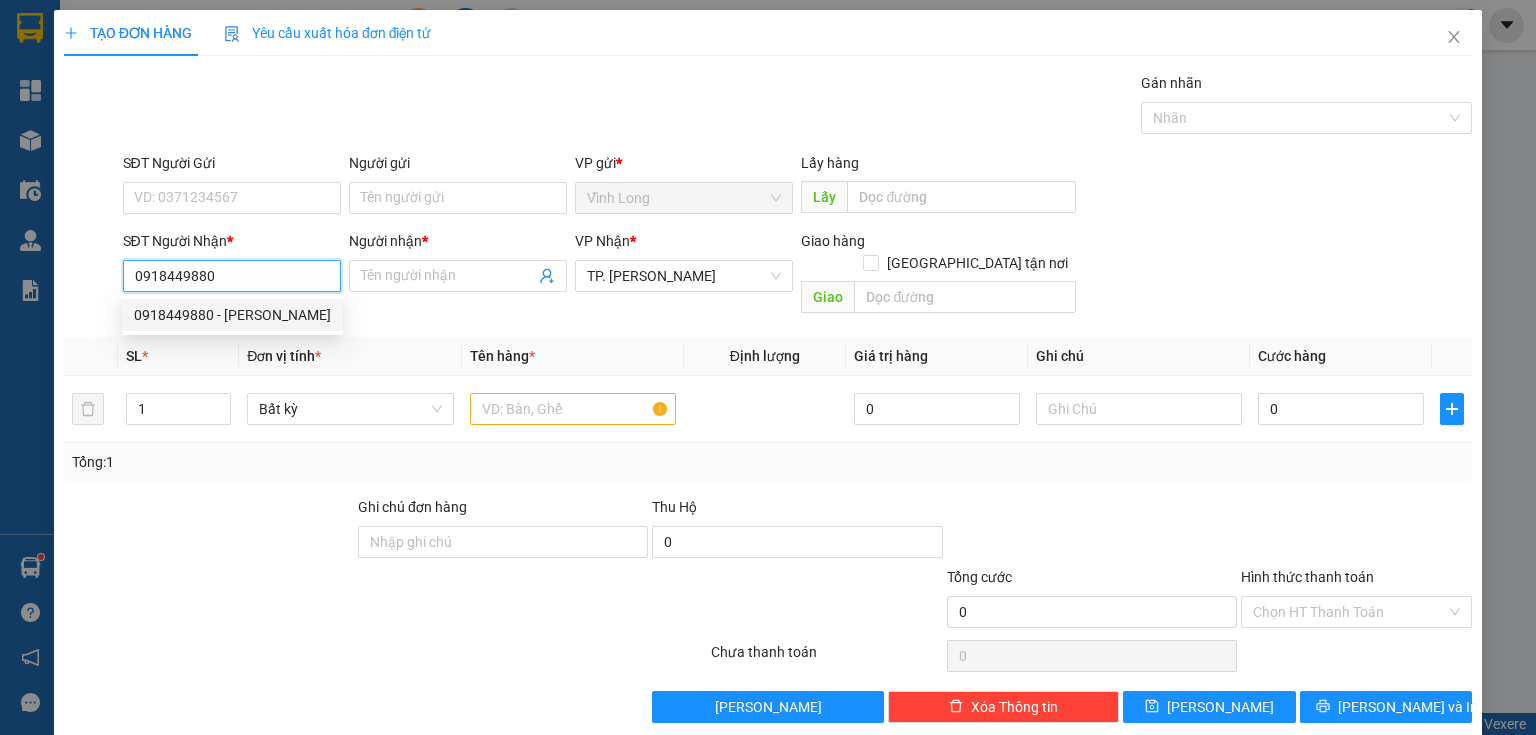 type on "0918449880" 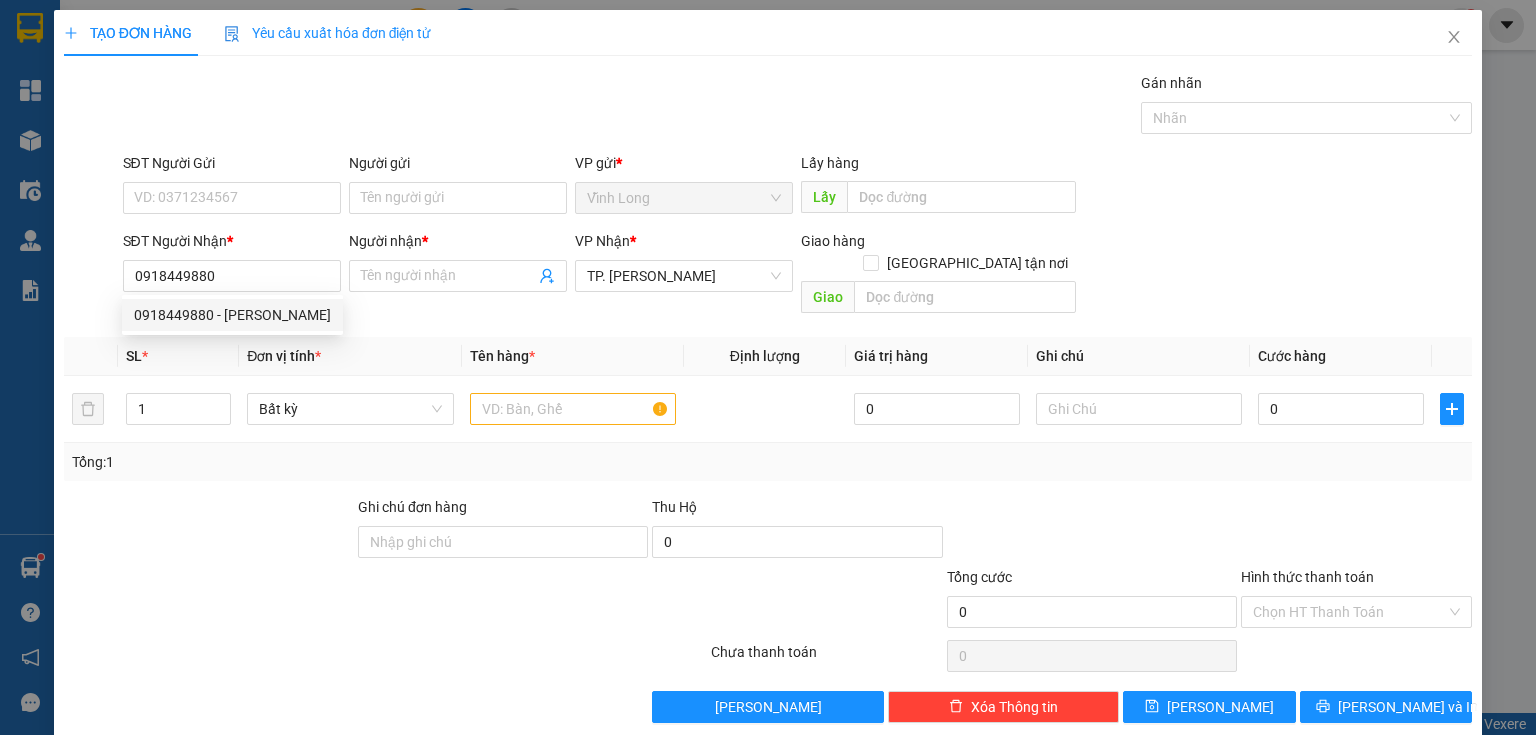 click on "0918449880 0918449880 -  KIM OANH" at bounding box center [232, 315] 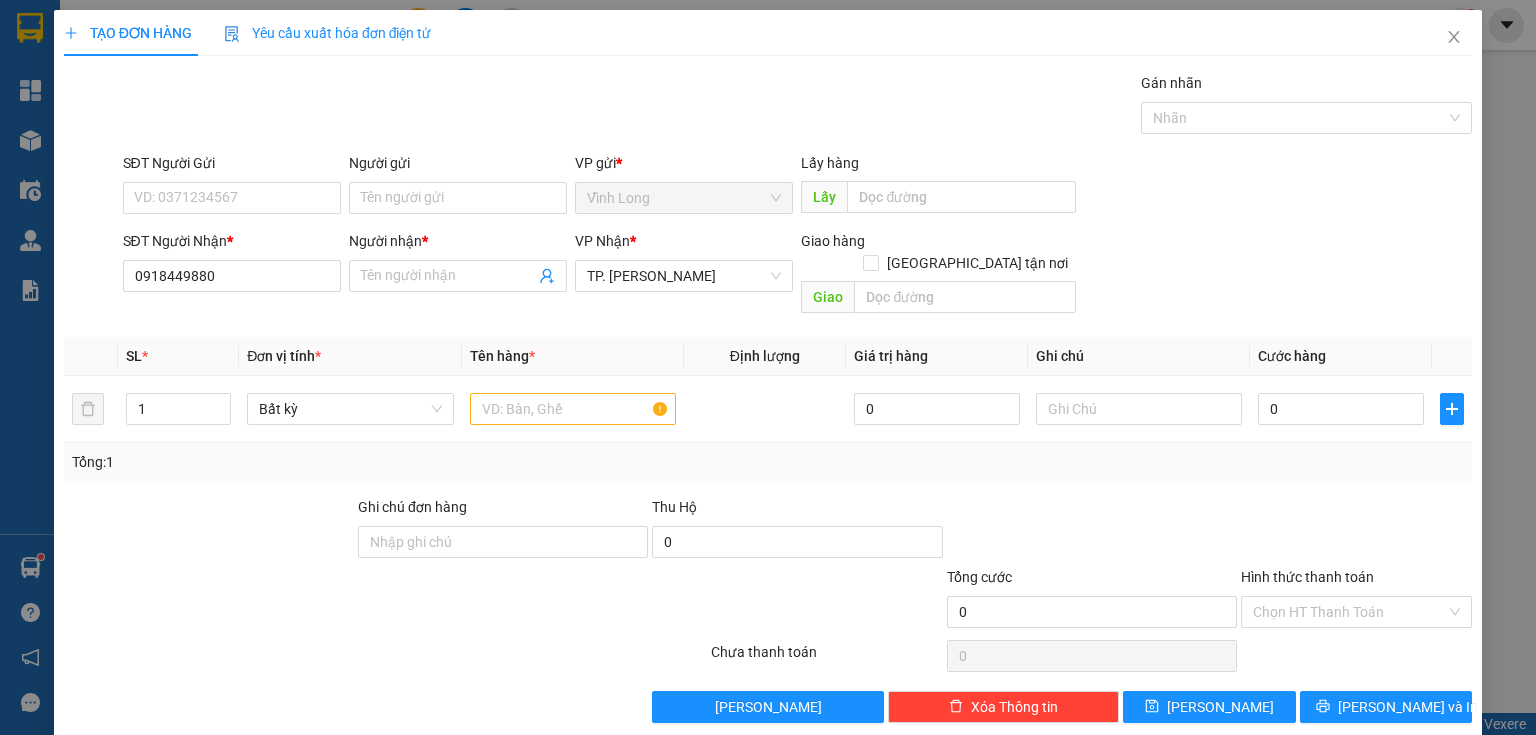 click on "Đơn vị tính  *" at bounding box center (350, 356) 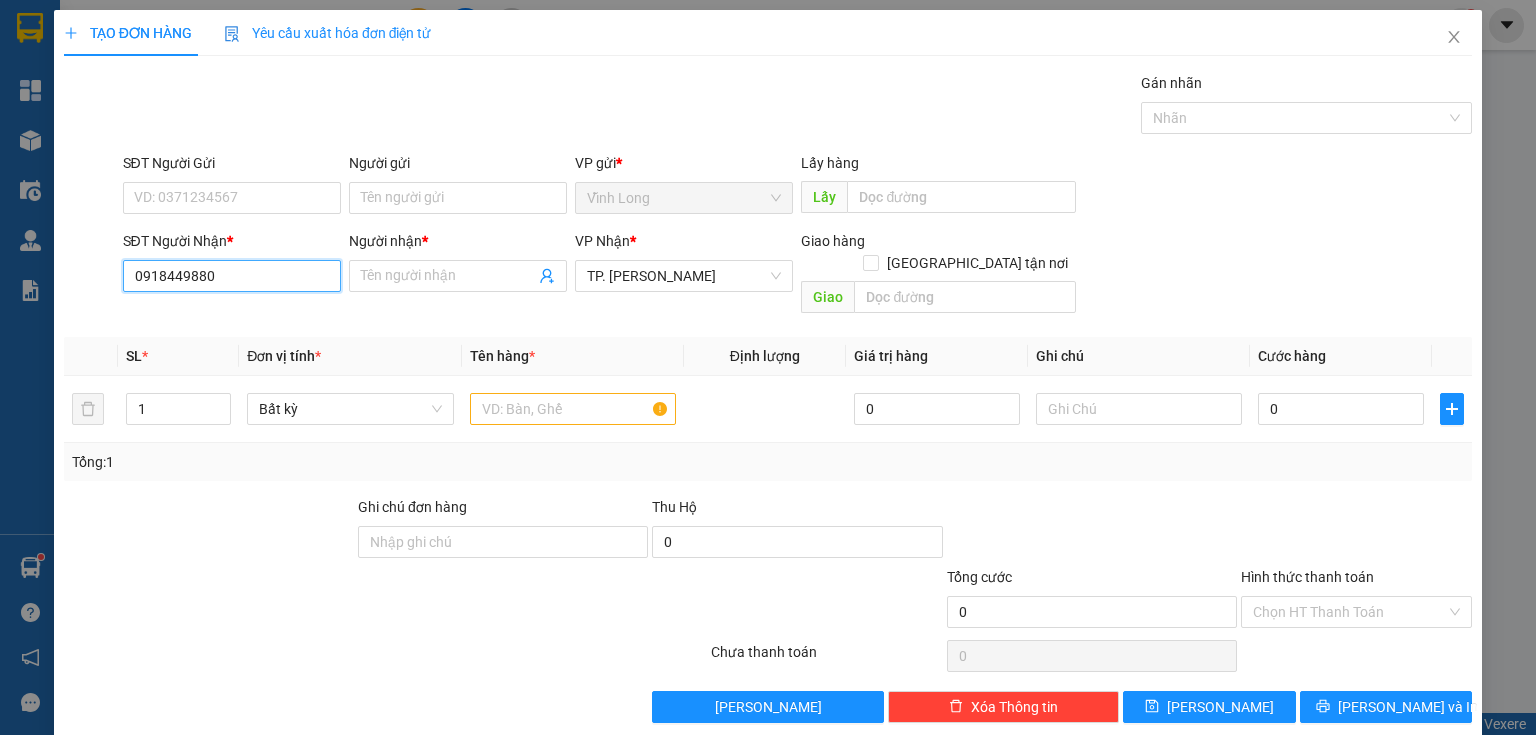 click on "0918449880" at bounding box center [232, 276] 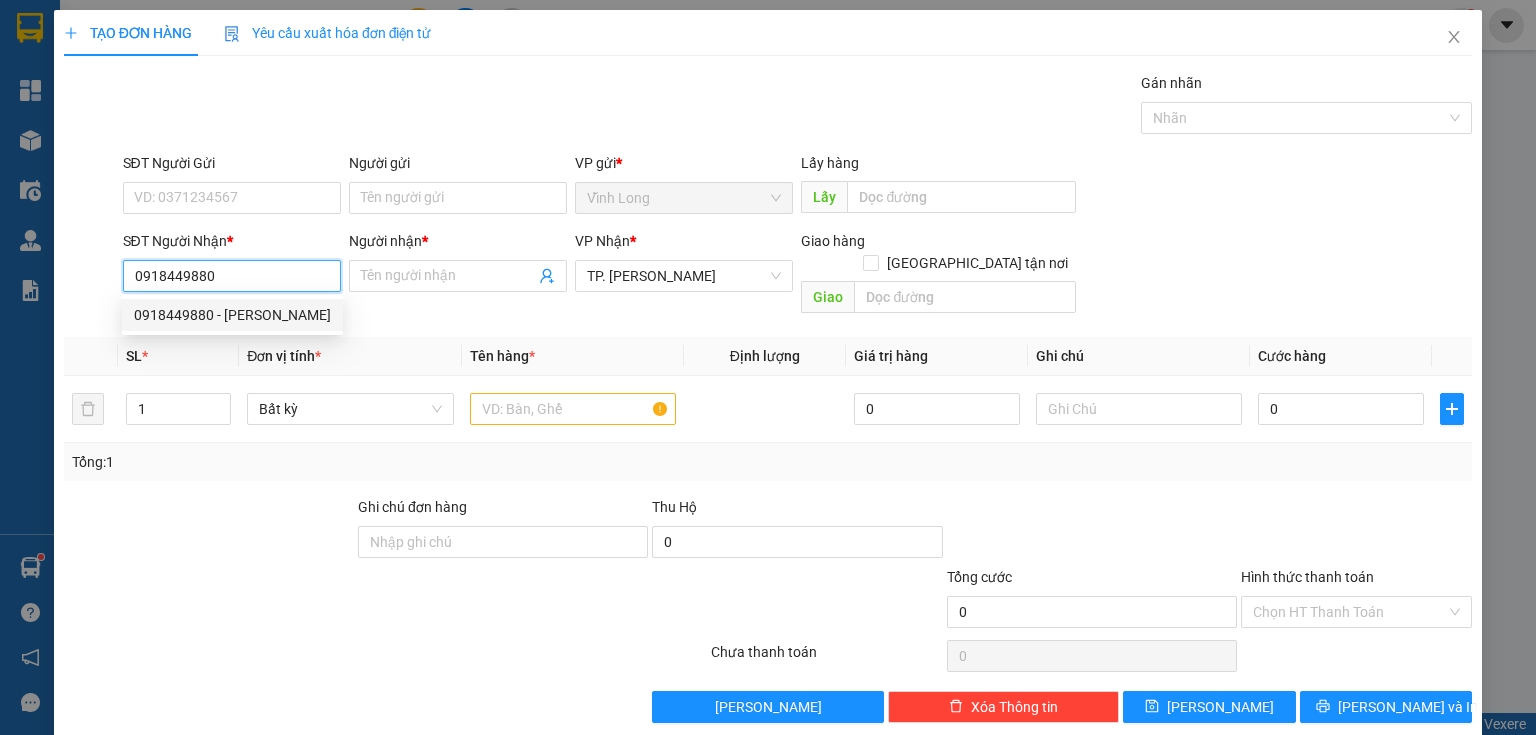 click on "0918449880 -  KIM OANH" at bounding box center (232, 315) 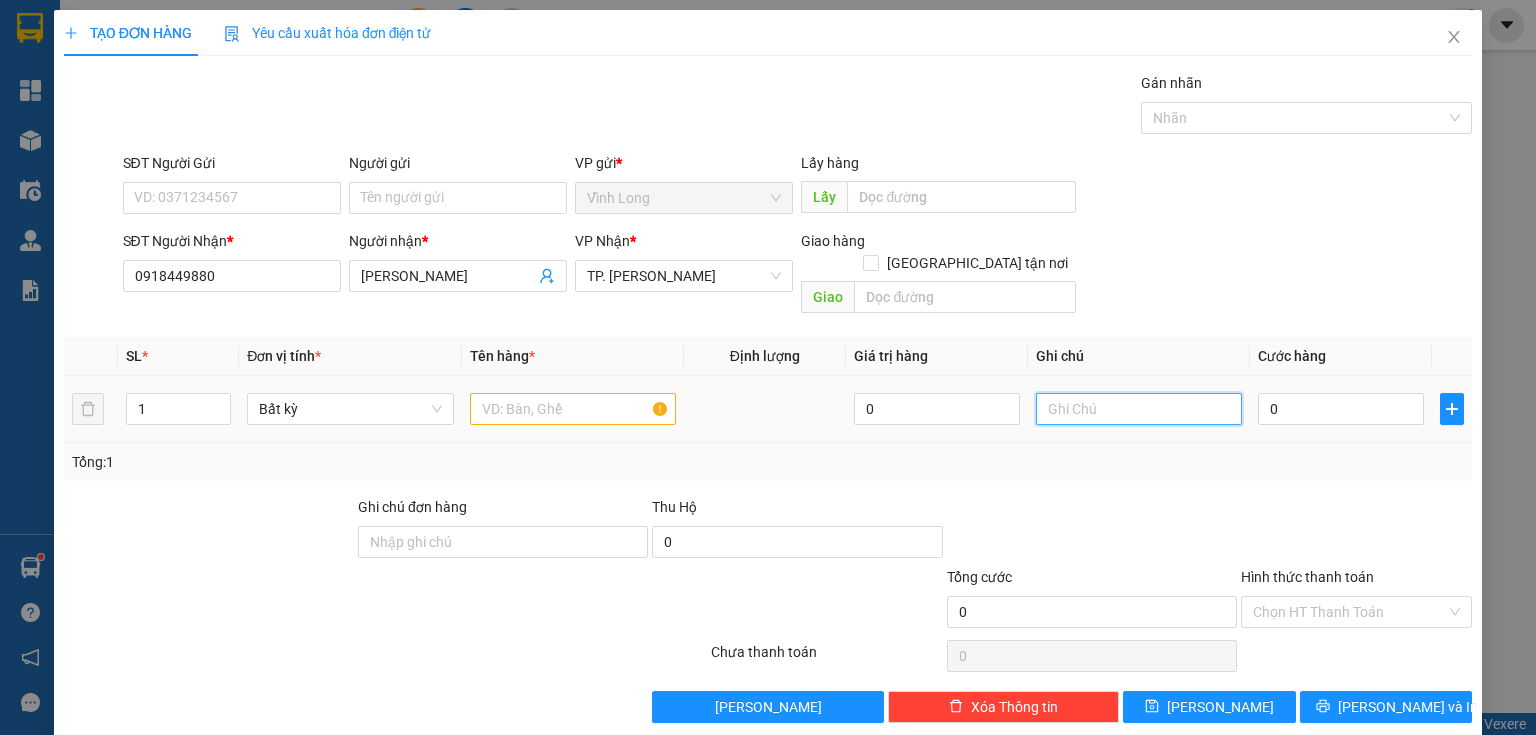 click at bounding box center [1139, 409] 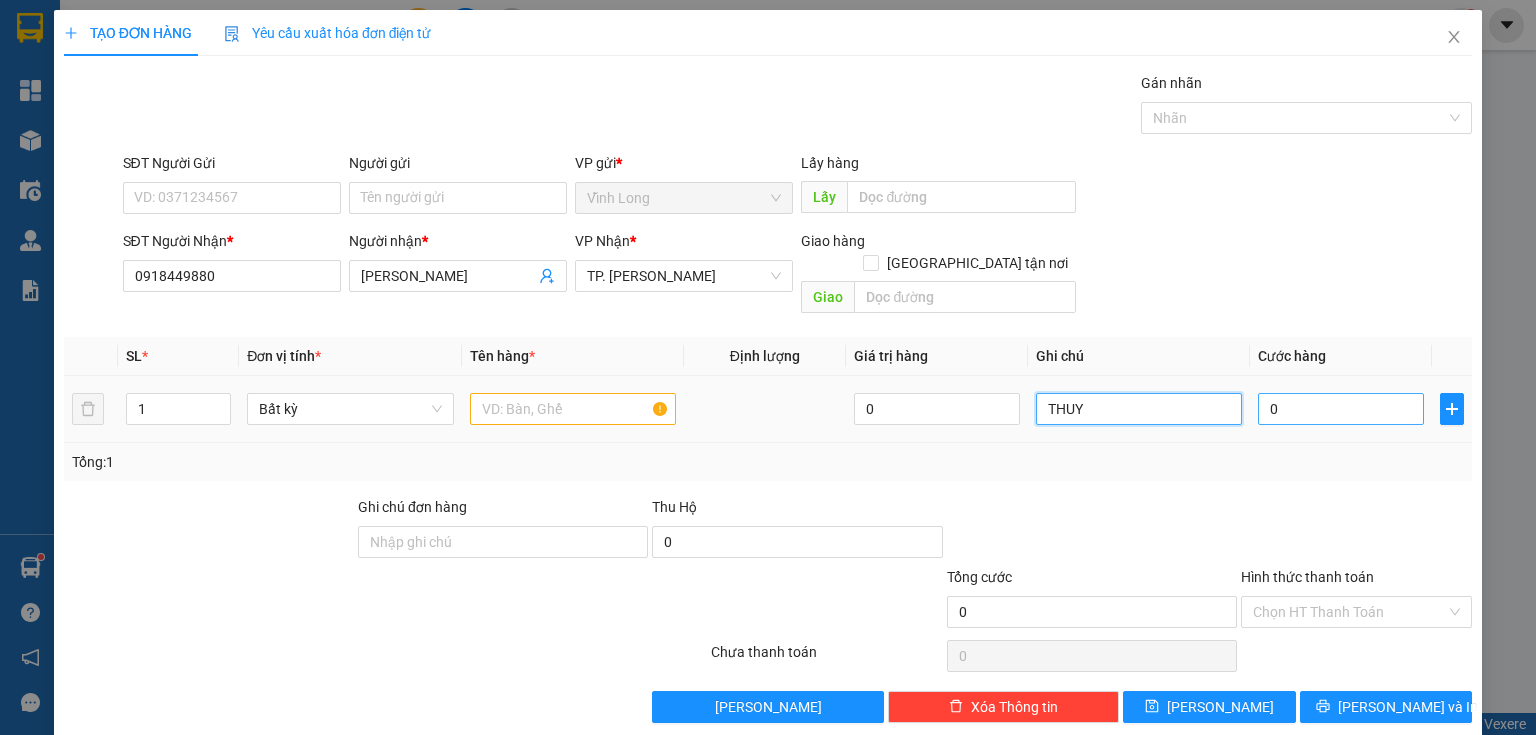 type on "THUY" 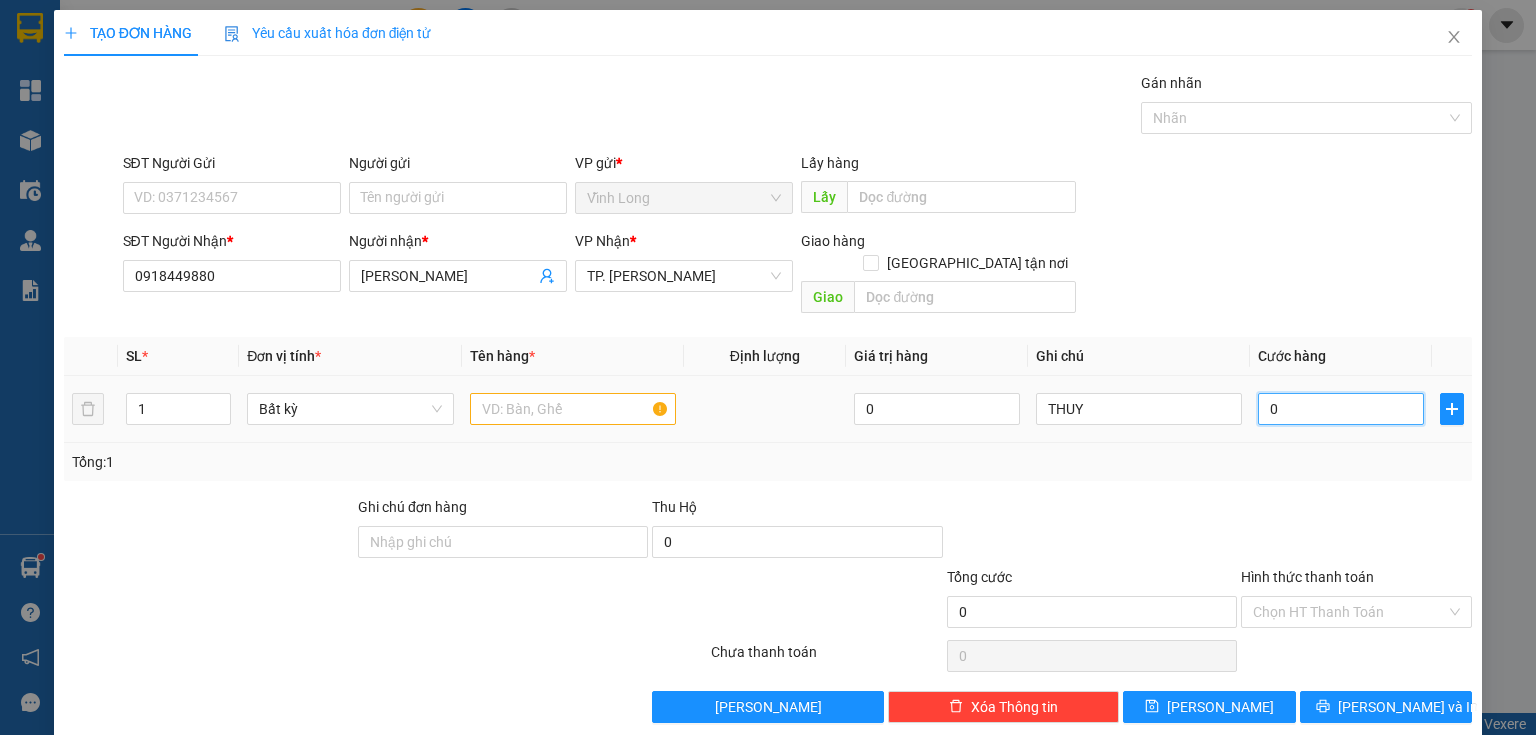click on "0" at bounding box center [1341, 409] 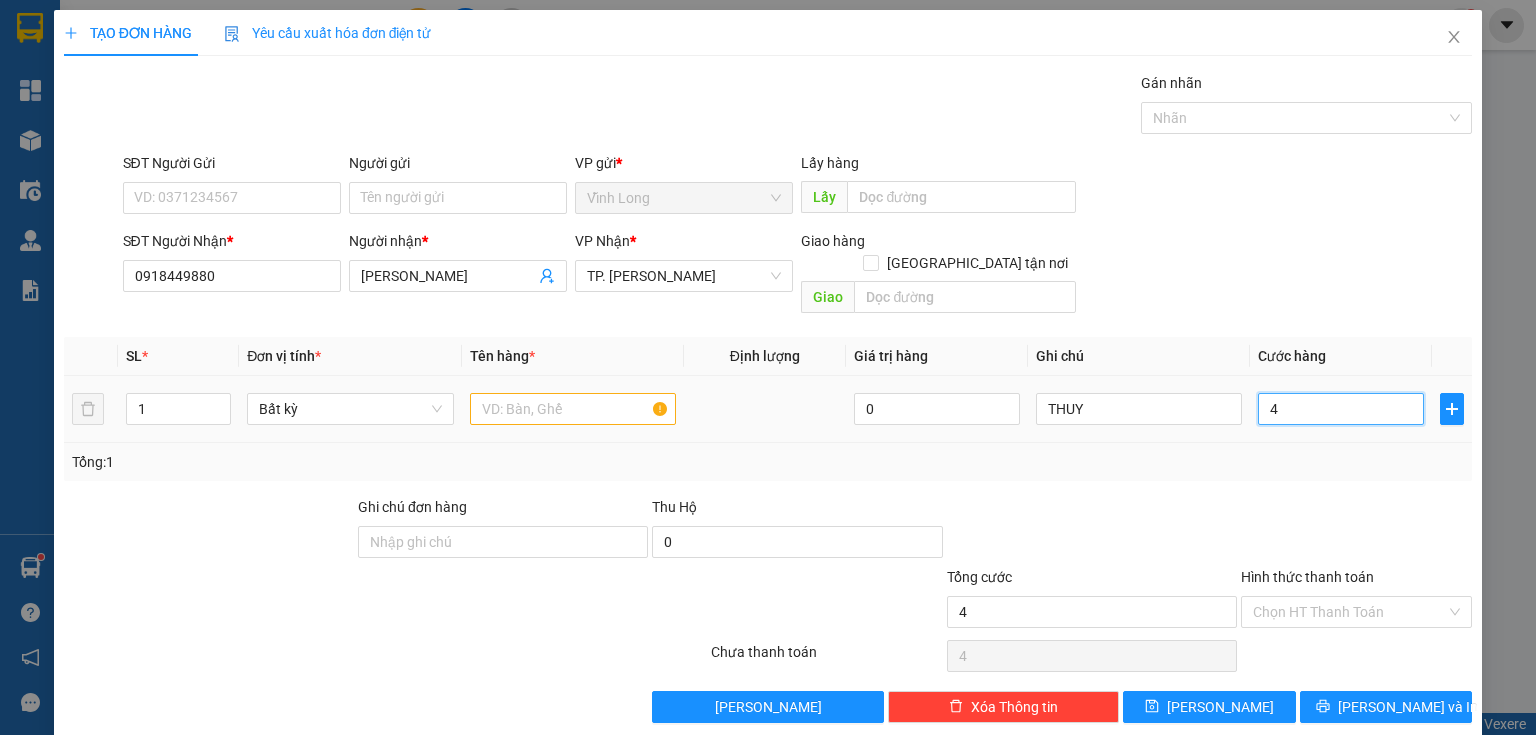type on "40" 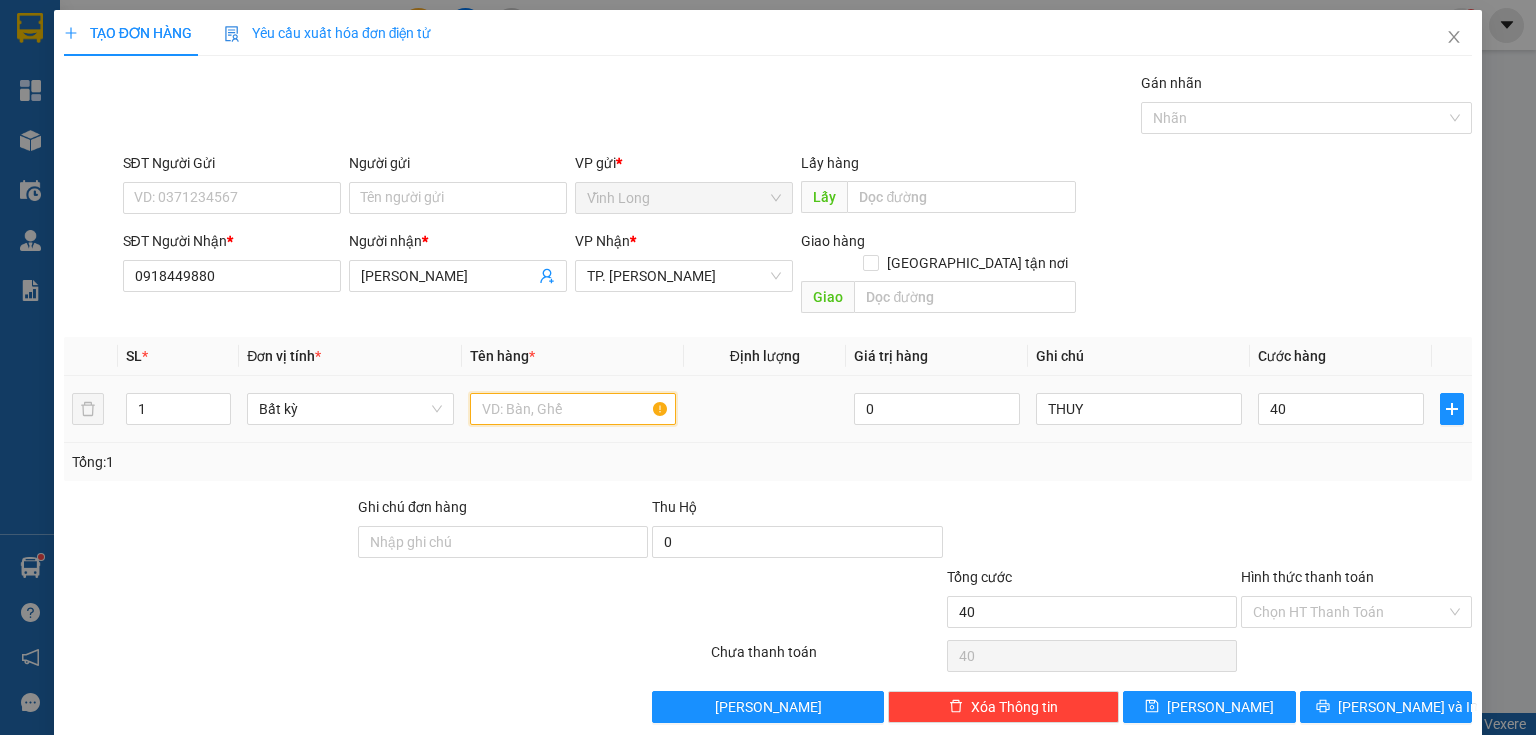 type on "40.000" 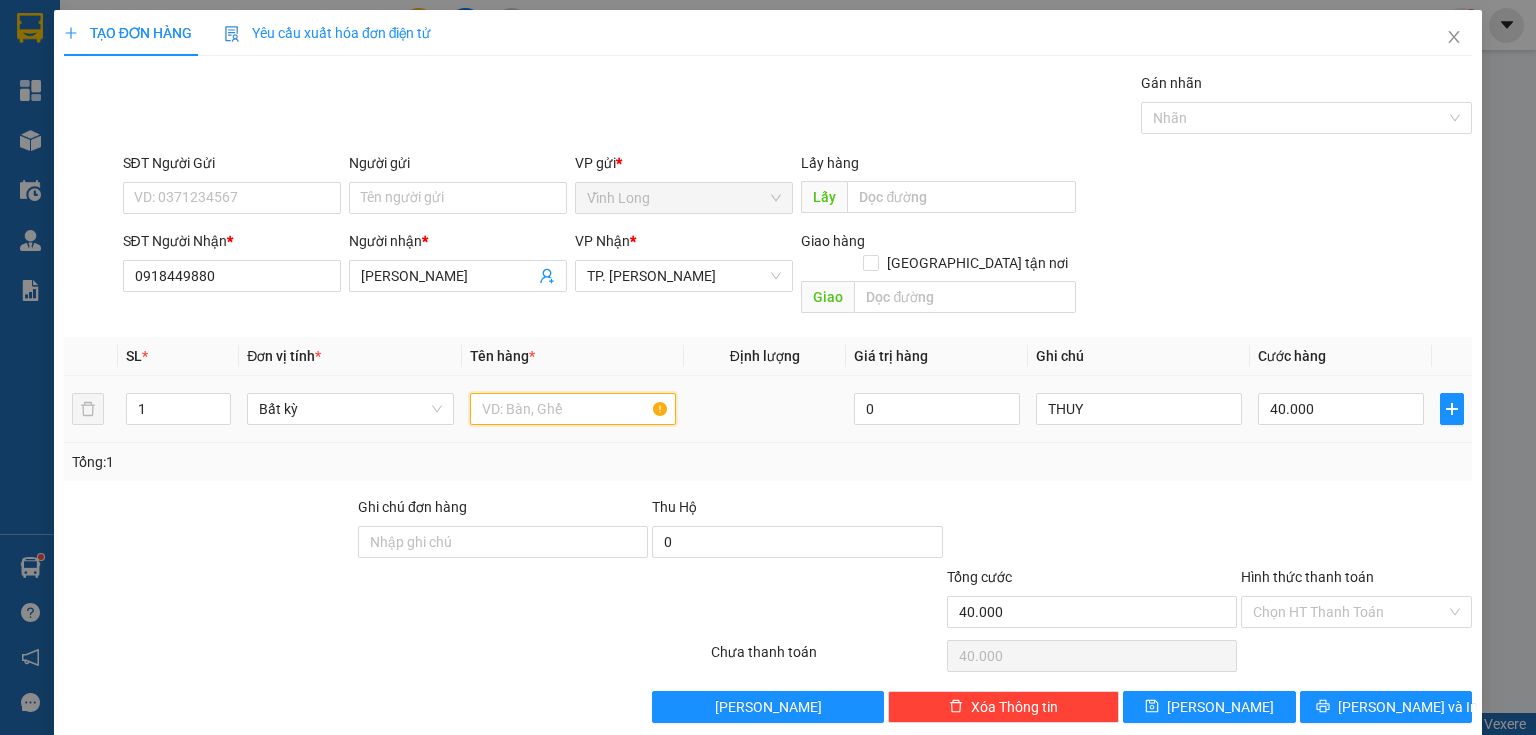 click at bounding box center [573, 409] 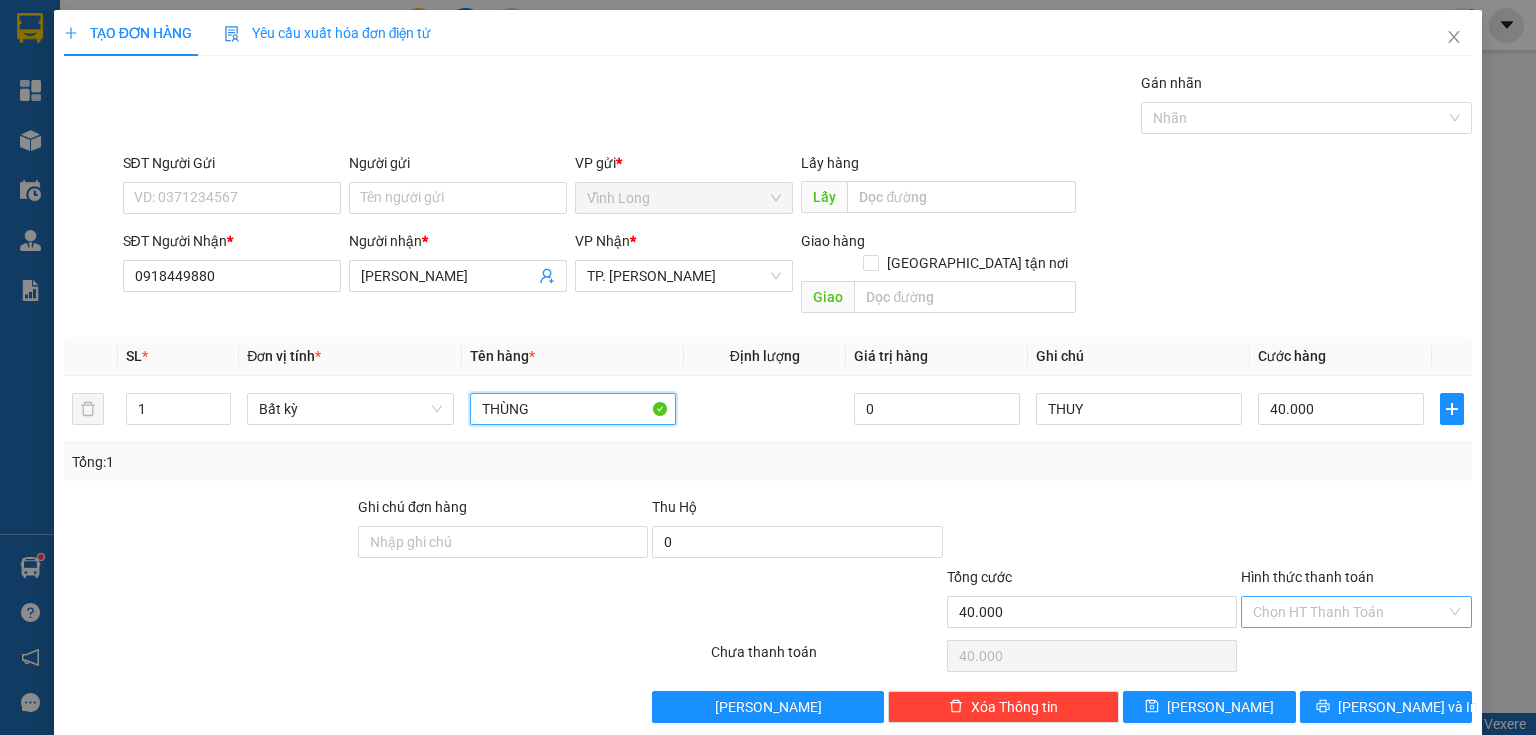 type on "THÙNG" 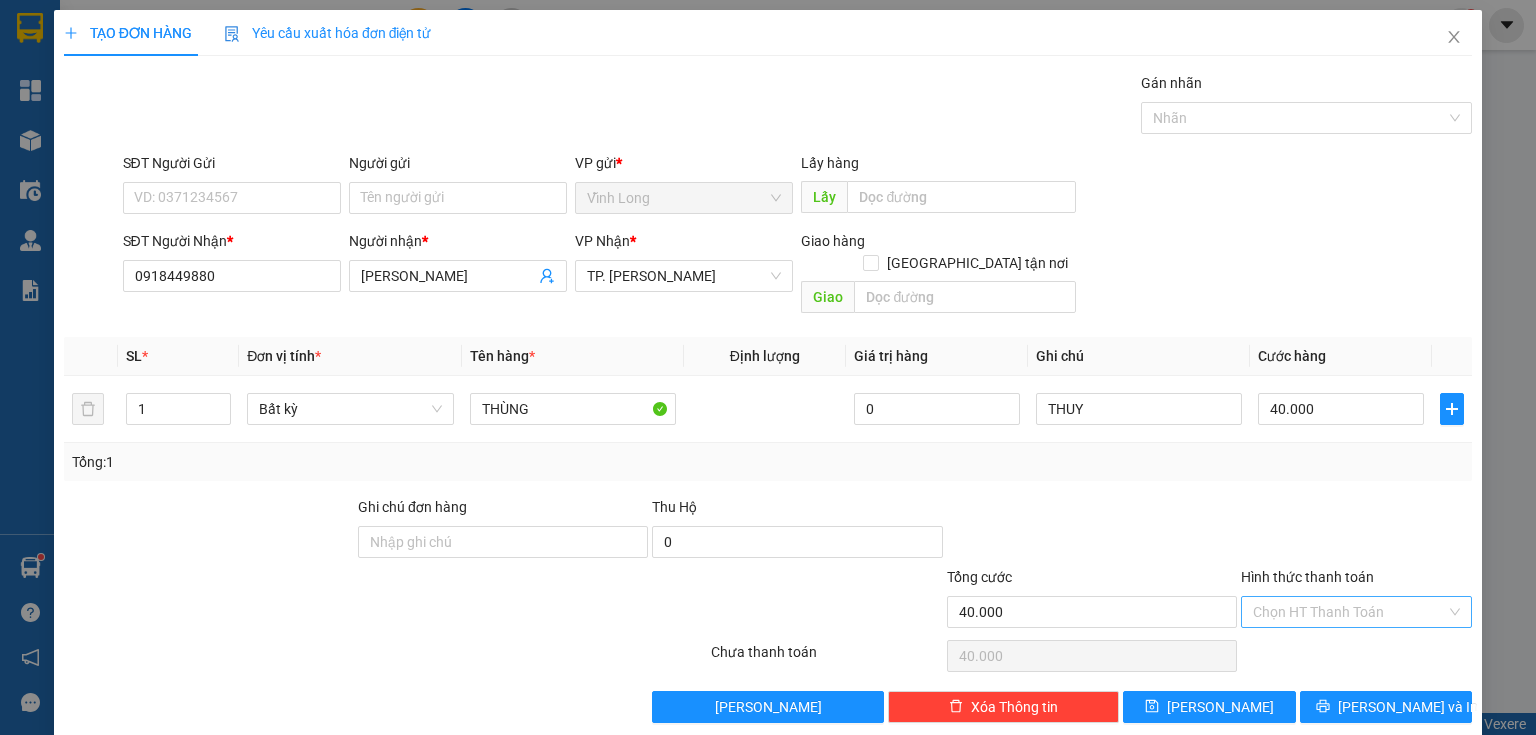 click on "Hình thức thanh toán" at bounding box center (1349, 612) 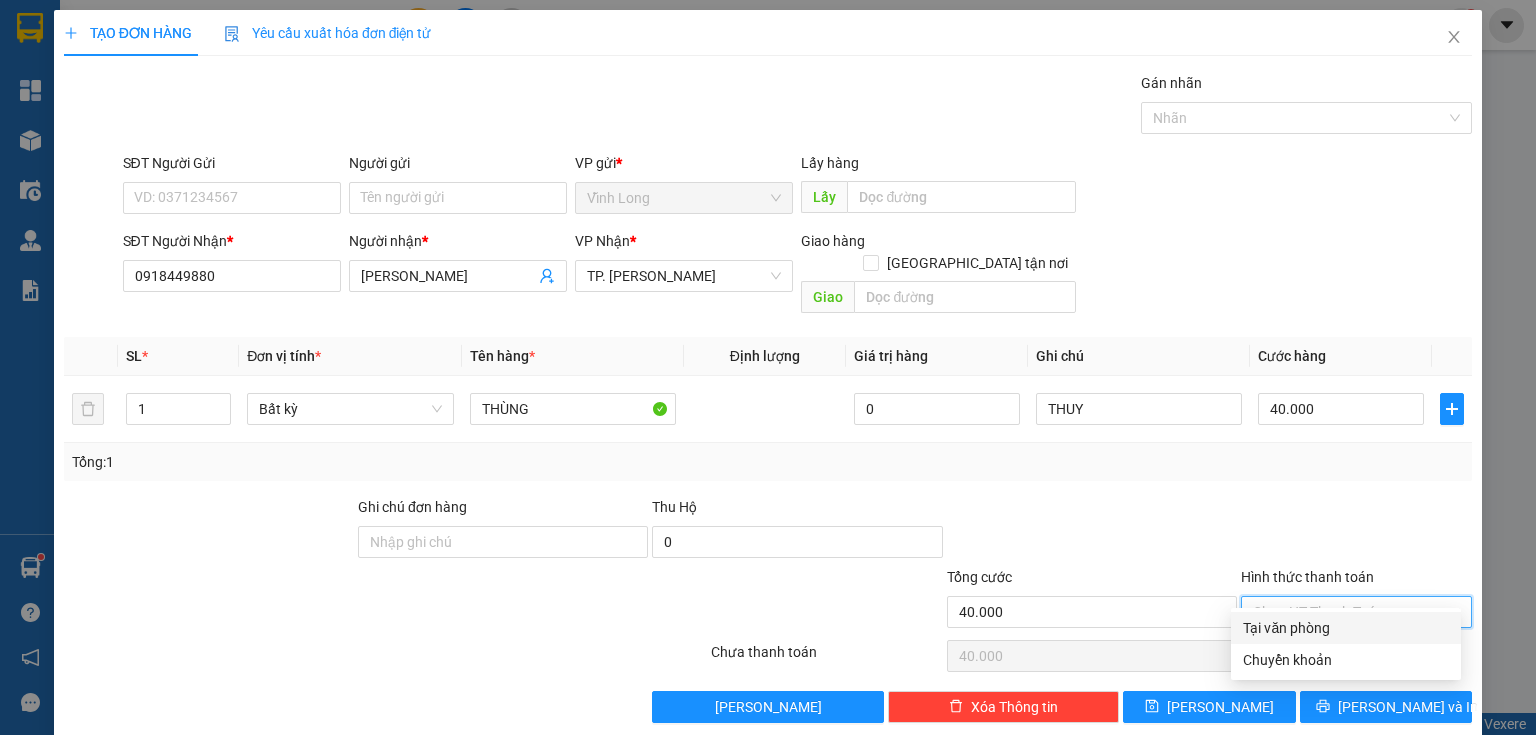 click on "Tại văn phòng" at bounding box center [1346, 628] 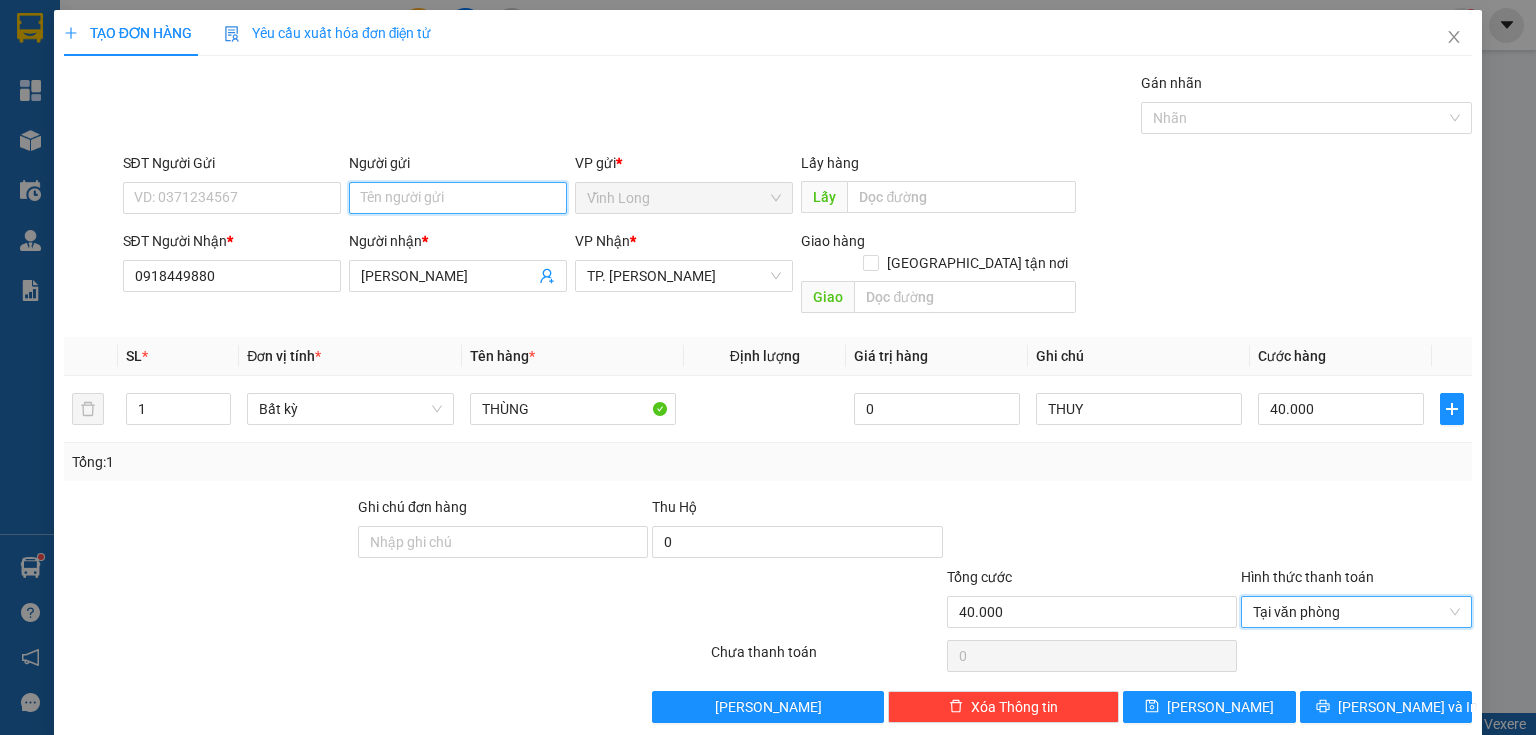 click on "Người gửi" at bounding box center [458, 198] 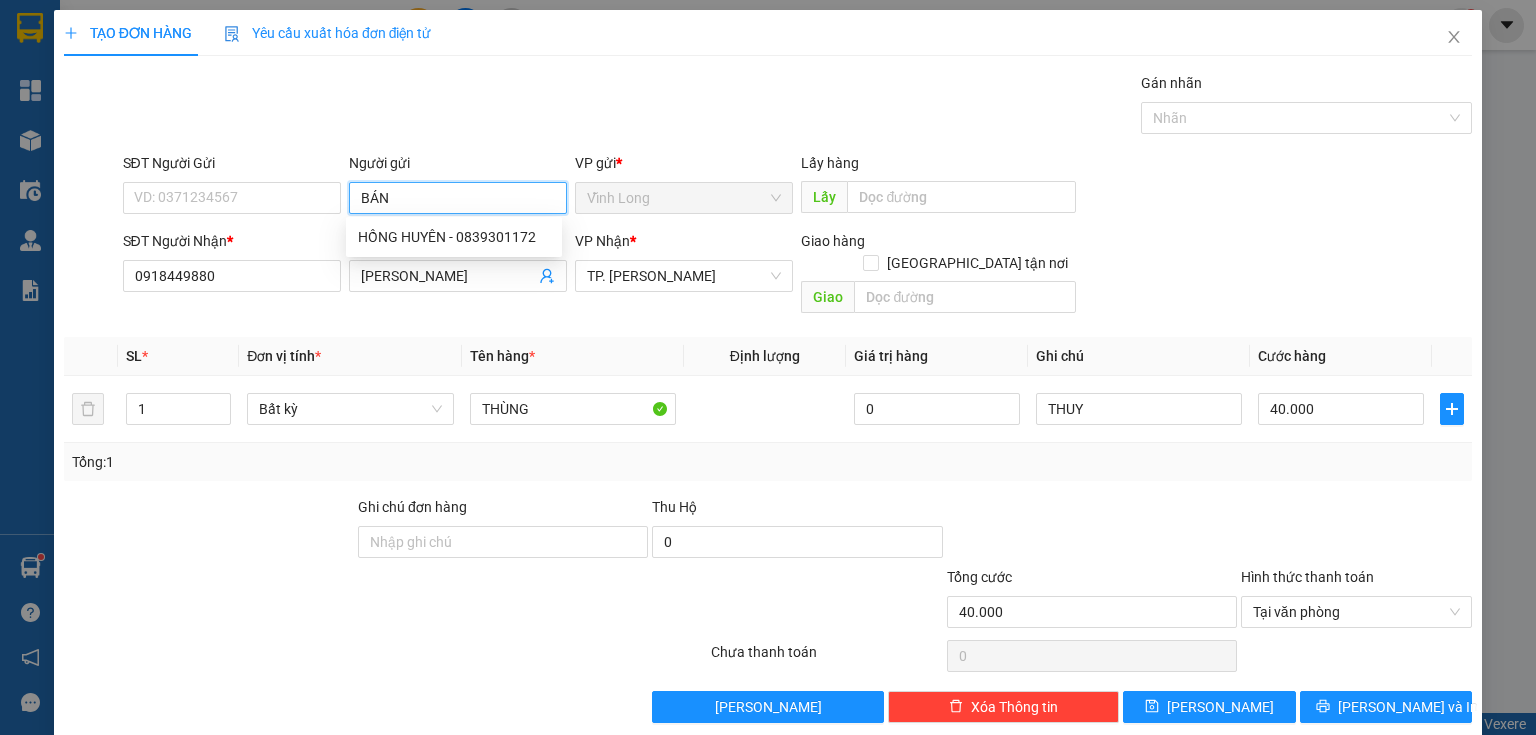 type on "BÁN" 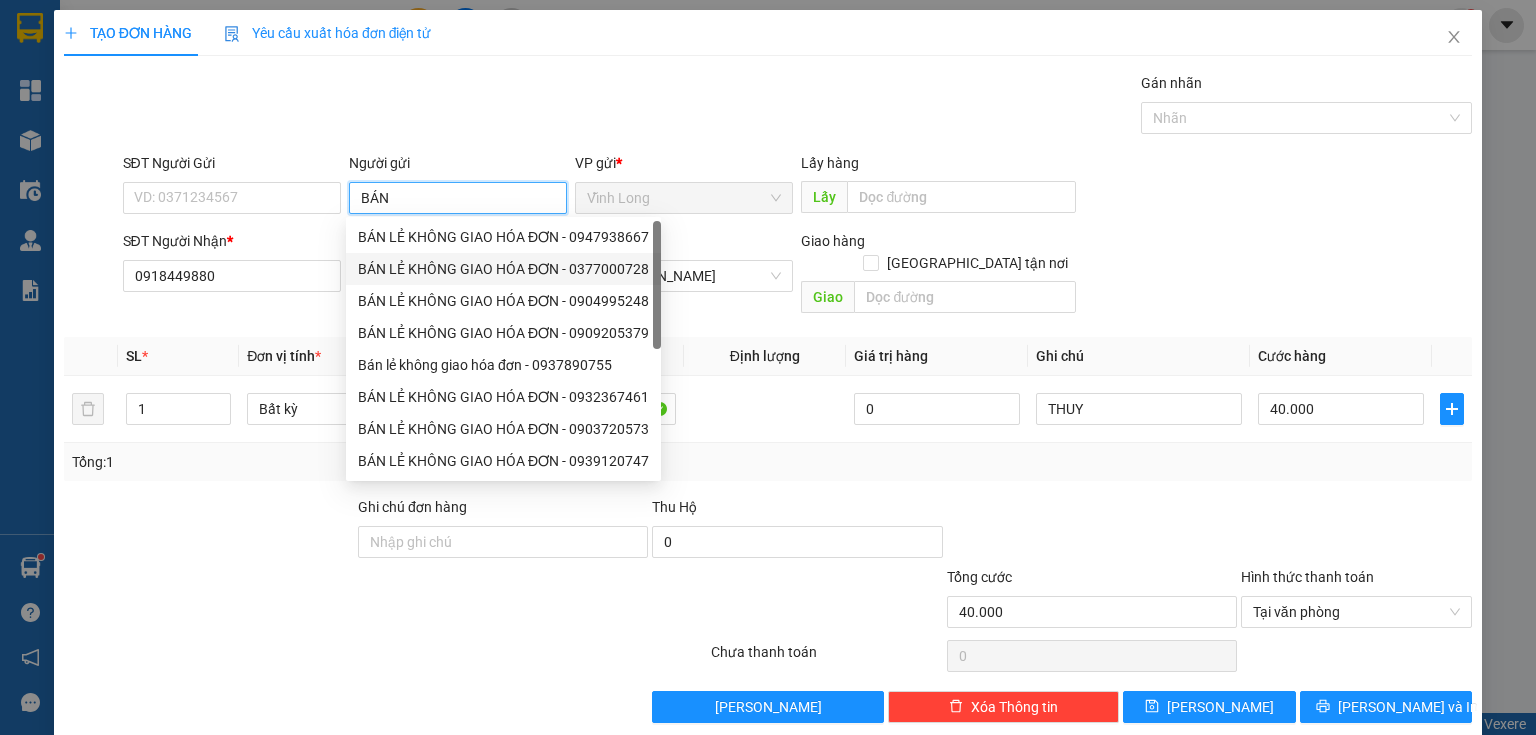 drag, startPoint x: 437, startPoint y: 240, endPoint x: 372, endPoint y: 232, distance: 65.490456 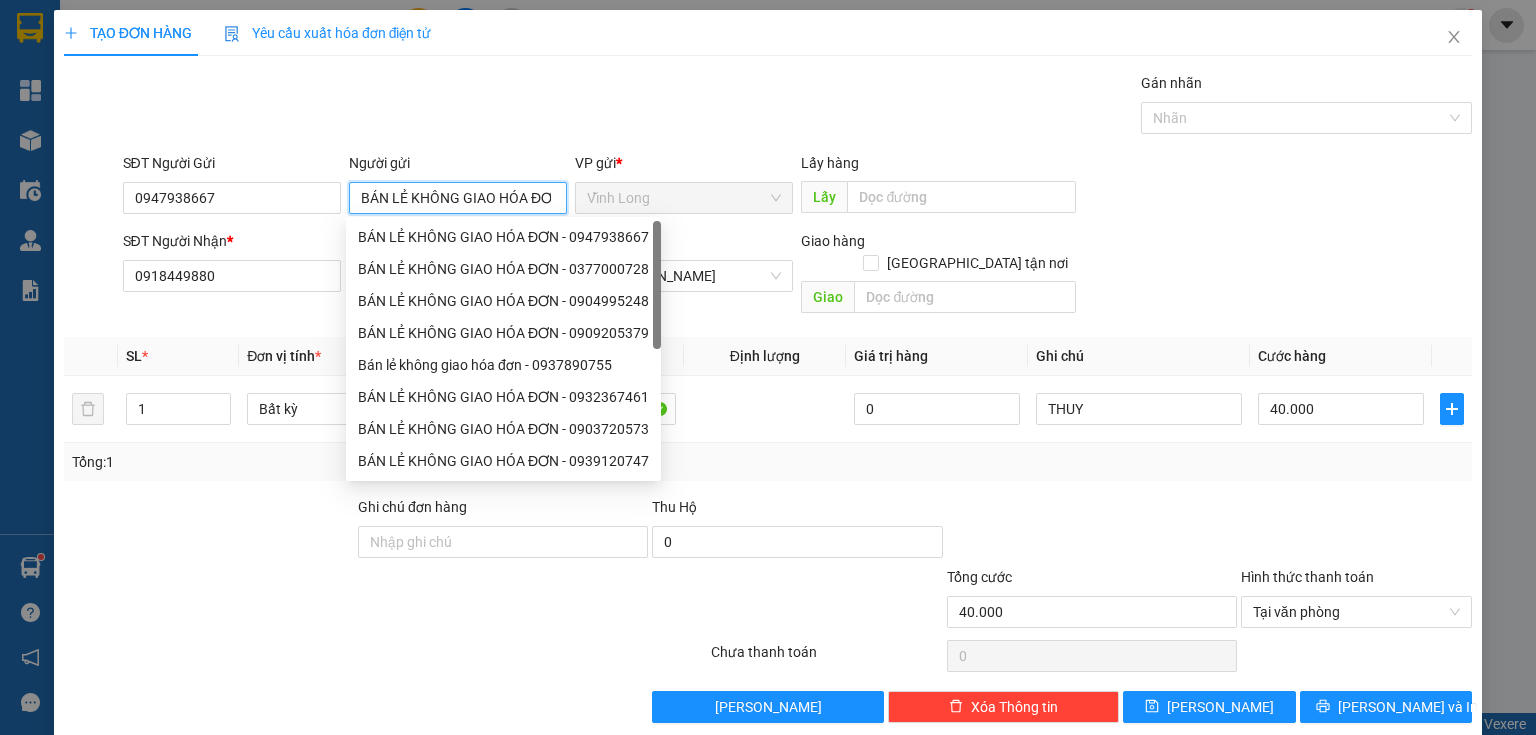 type on "BÁN LẺ KHÔNG GIAO HÓA ĐƠN" 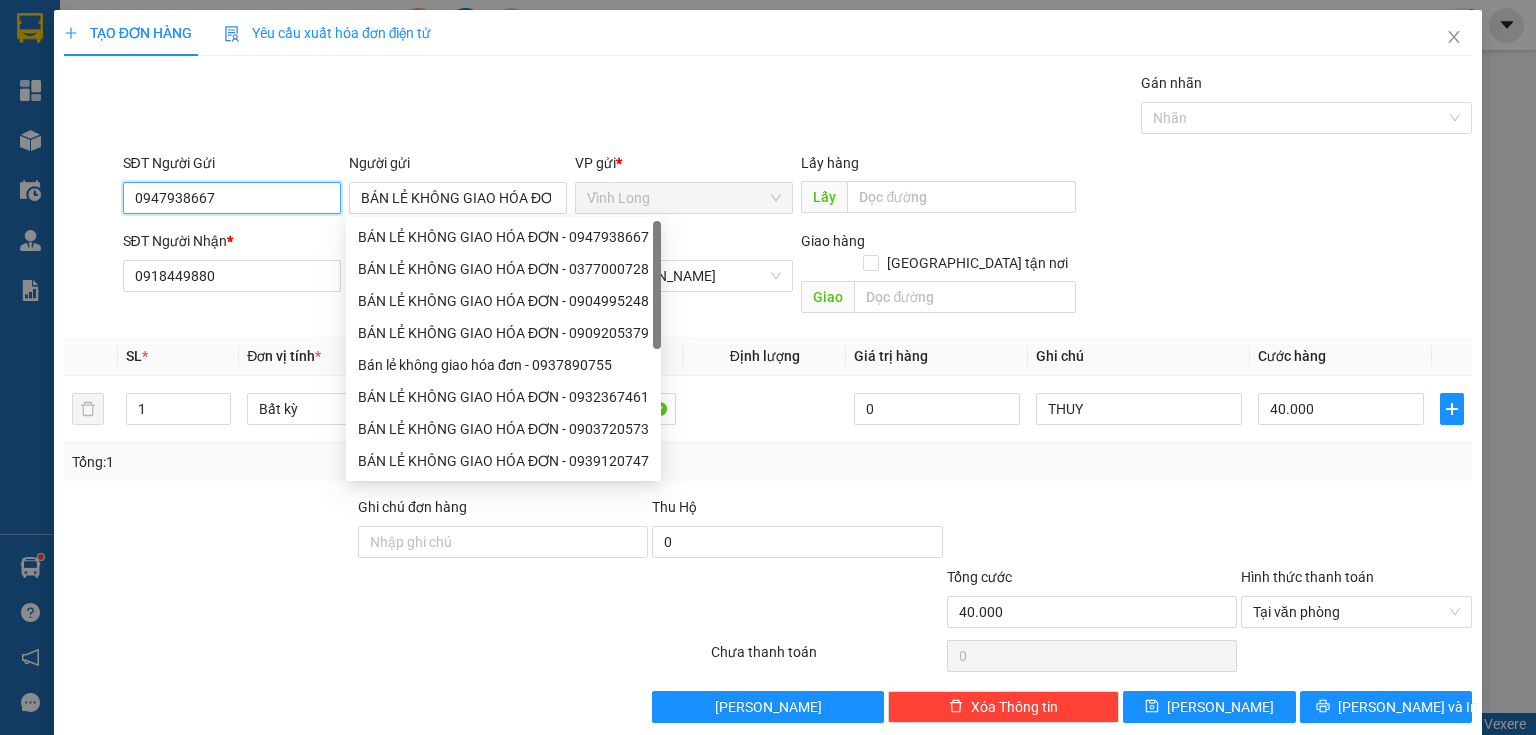 drag, startPoint x: 115, startPoint y: 196, endPoint x: 0, endPoint y: 161, distance: 120.20815 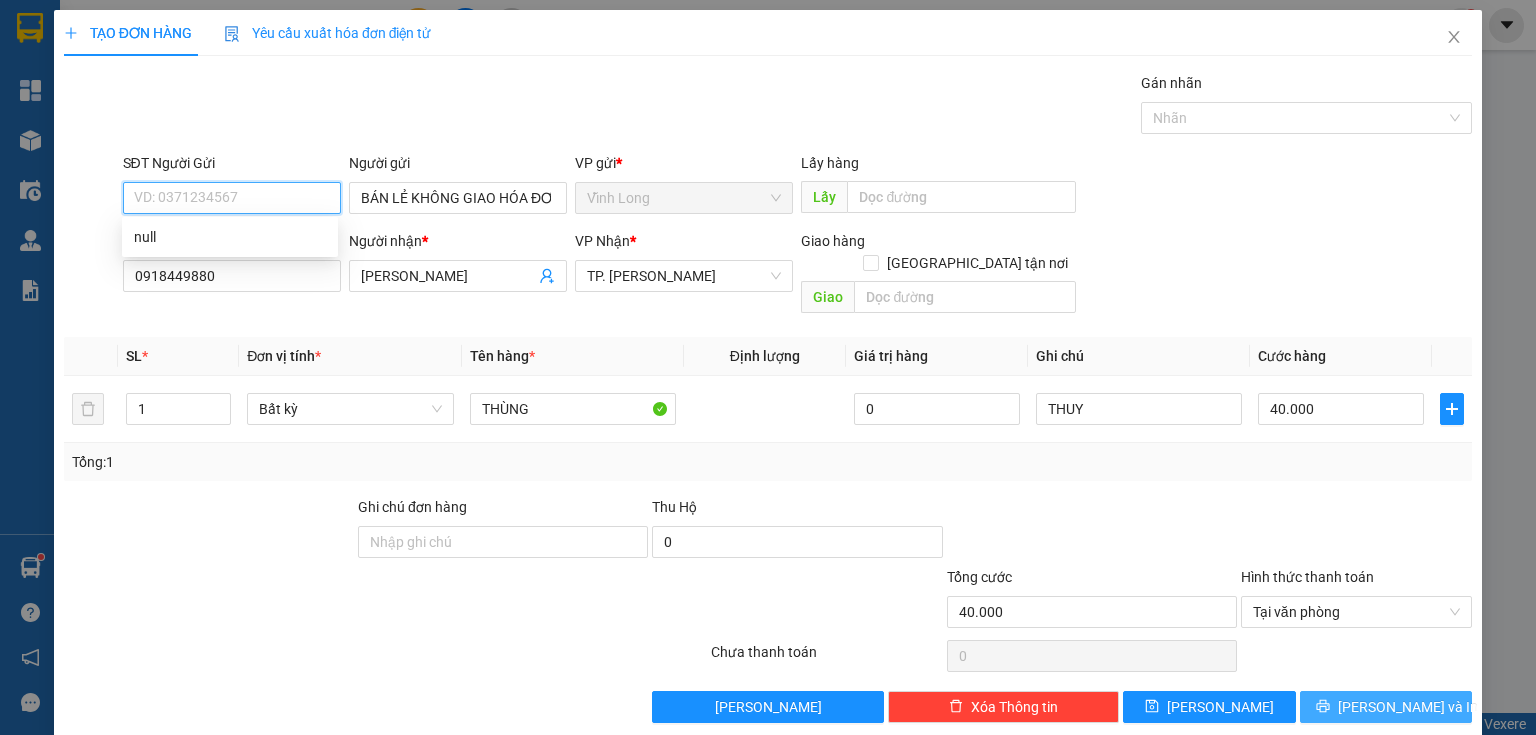 type 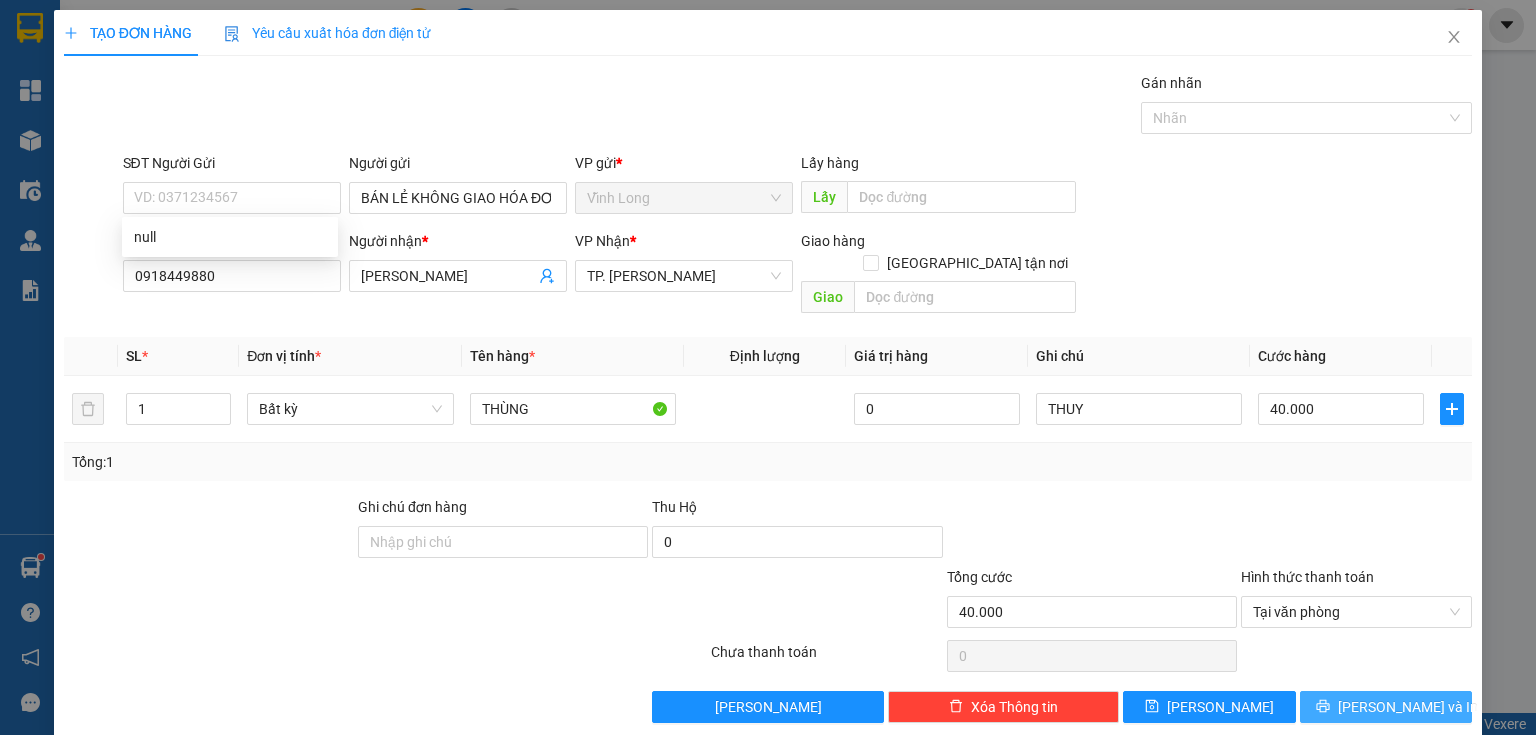 click on "Lưu và In" at bounding box center (1408, 707) 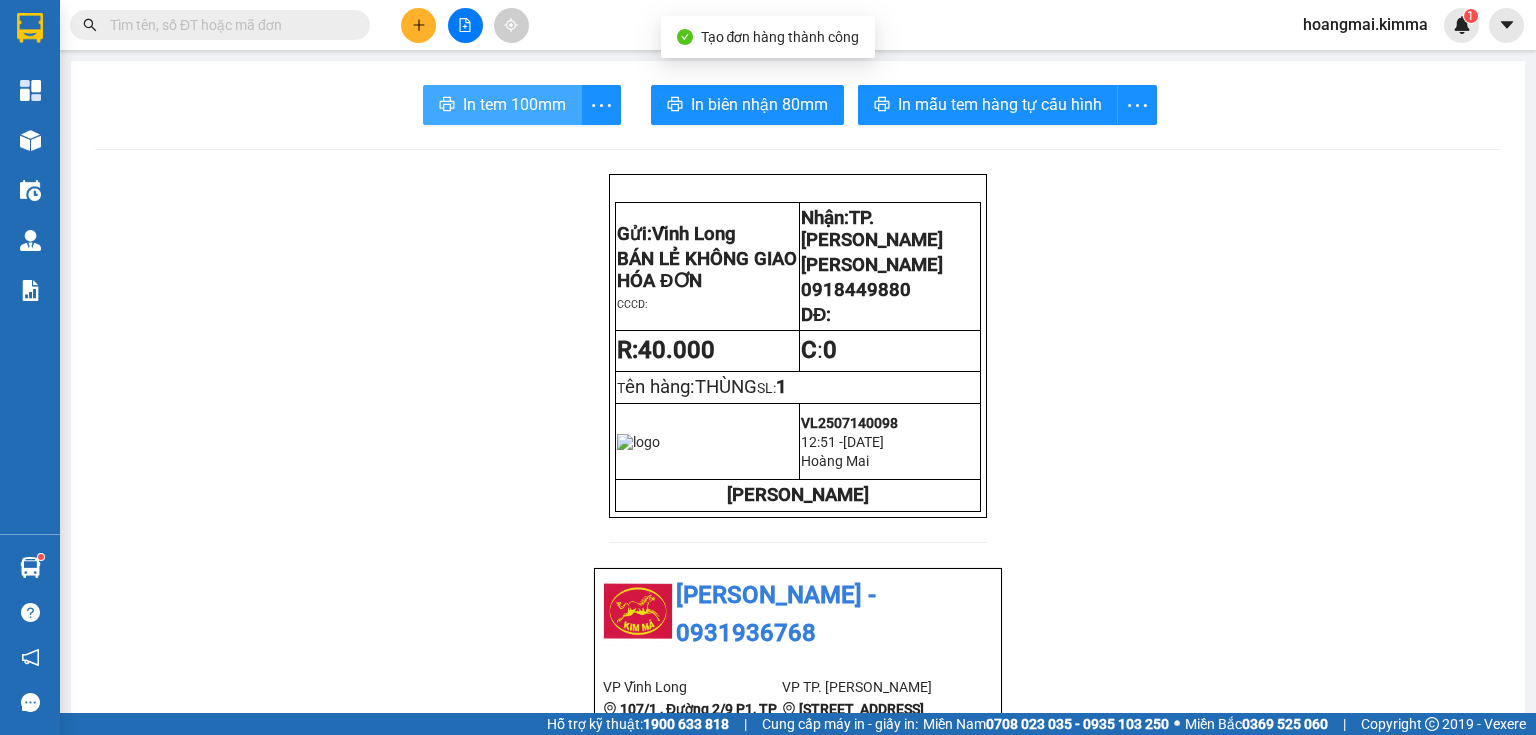 click on "In tem 100mm" at bounding box center [514, 104] 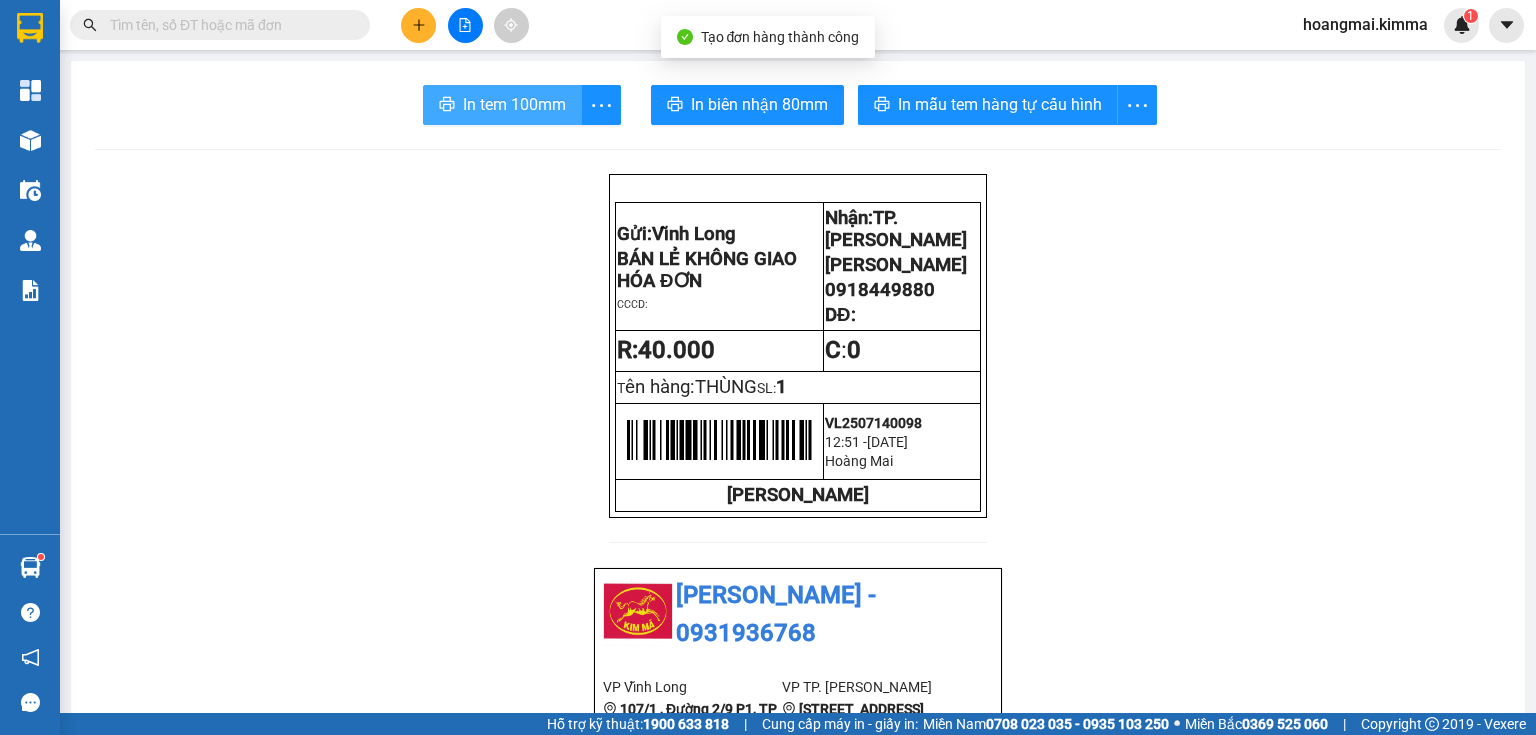scroll, scrollTop: 0, scrollLeft: 0, axis: both 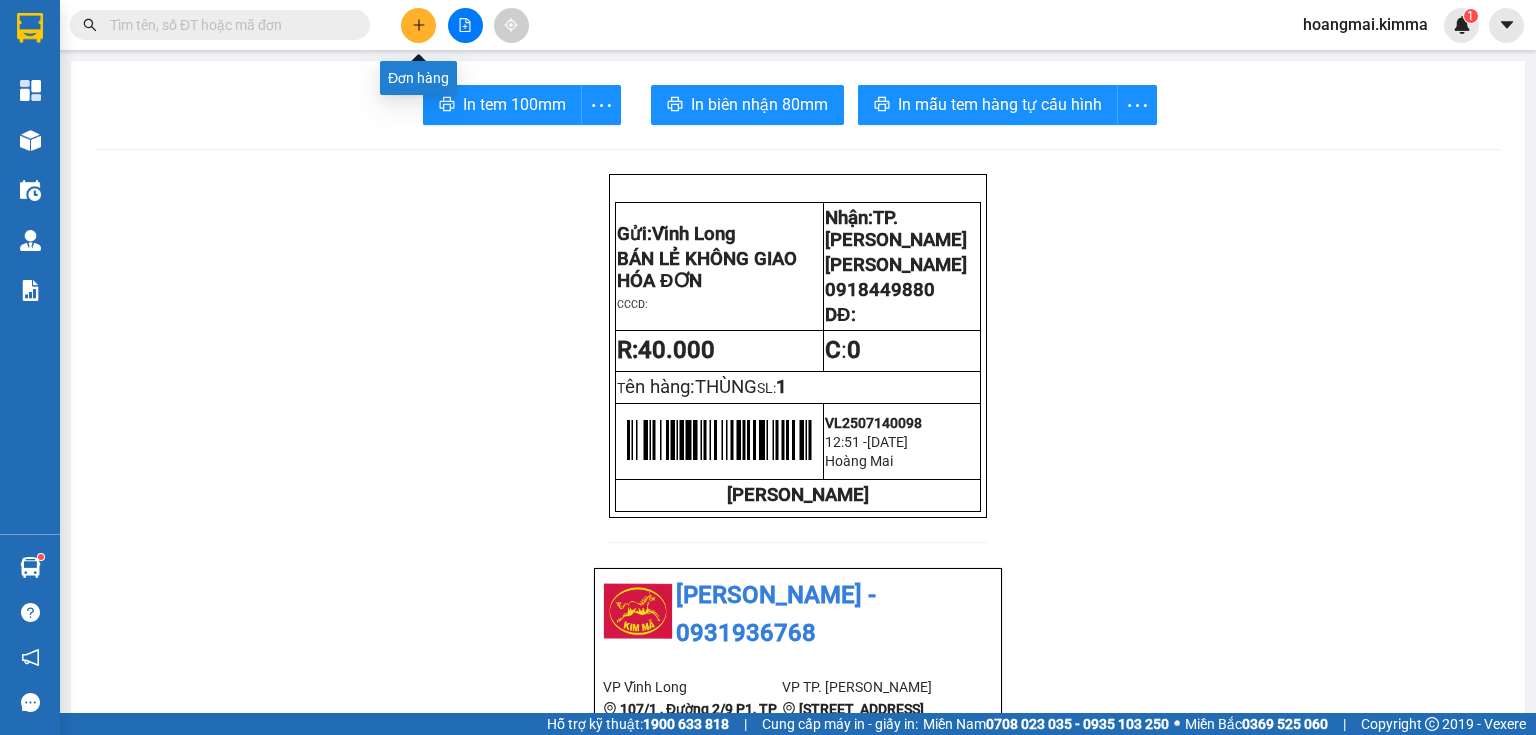 click at bounding box center (418, 25) 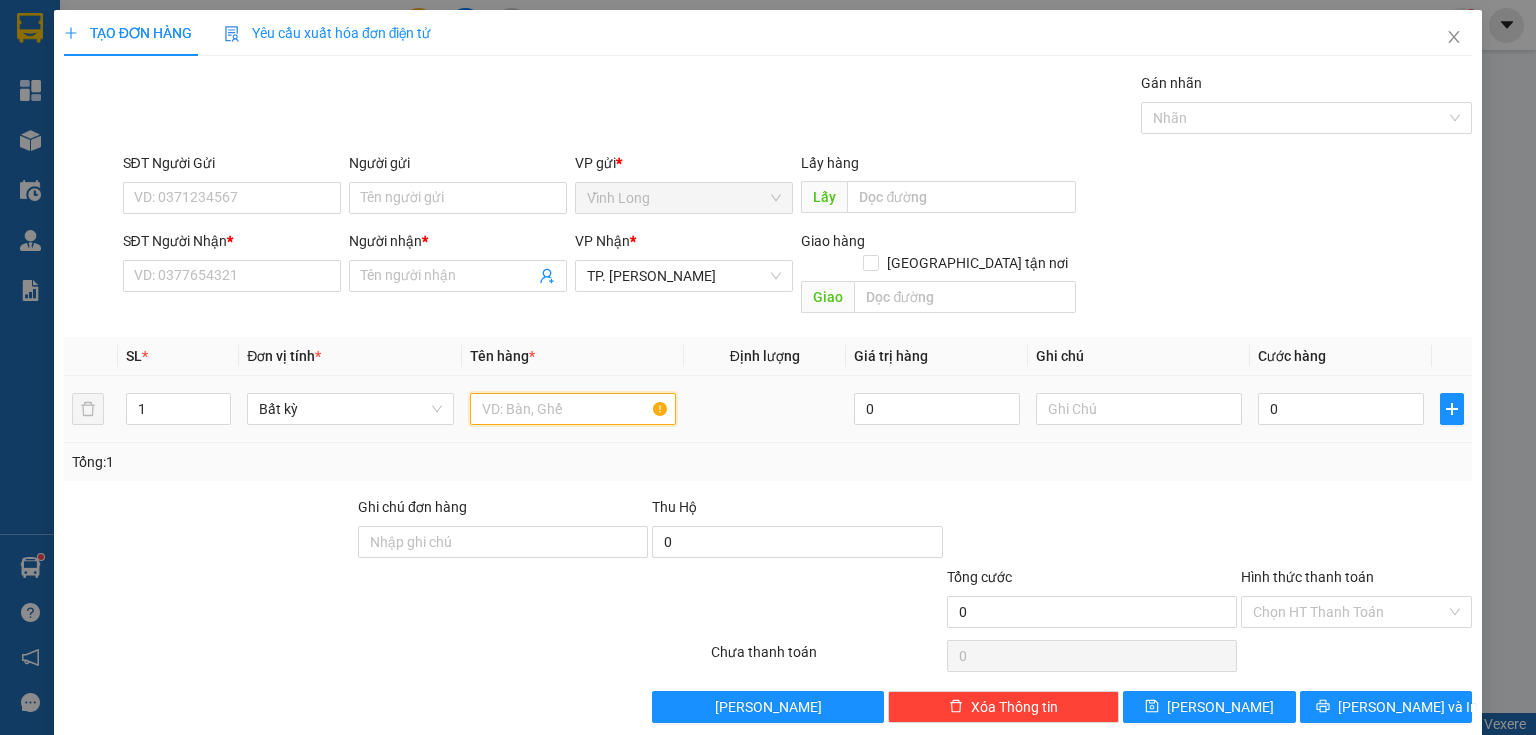 drag, startPoint x: 479, startPoint y: 387, endPoint x: 490, endPoint y: 382, distance: 12.083046 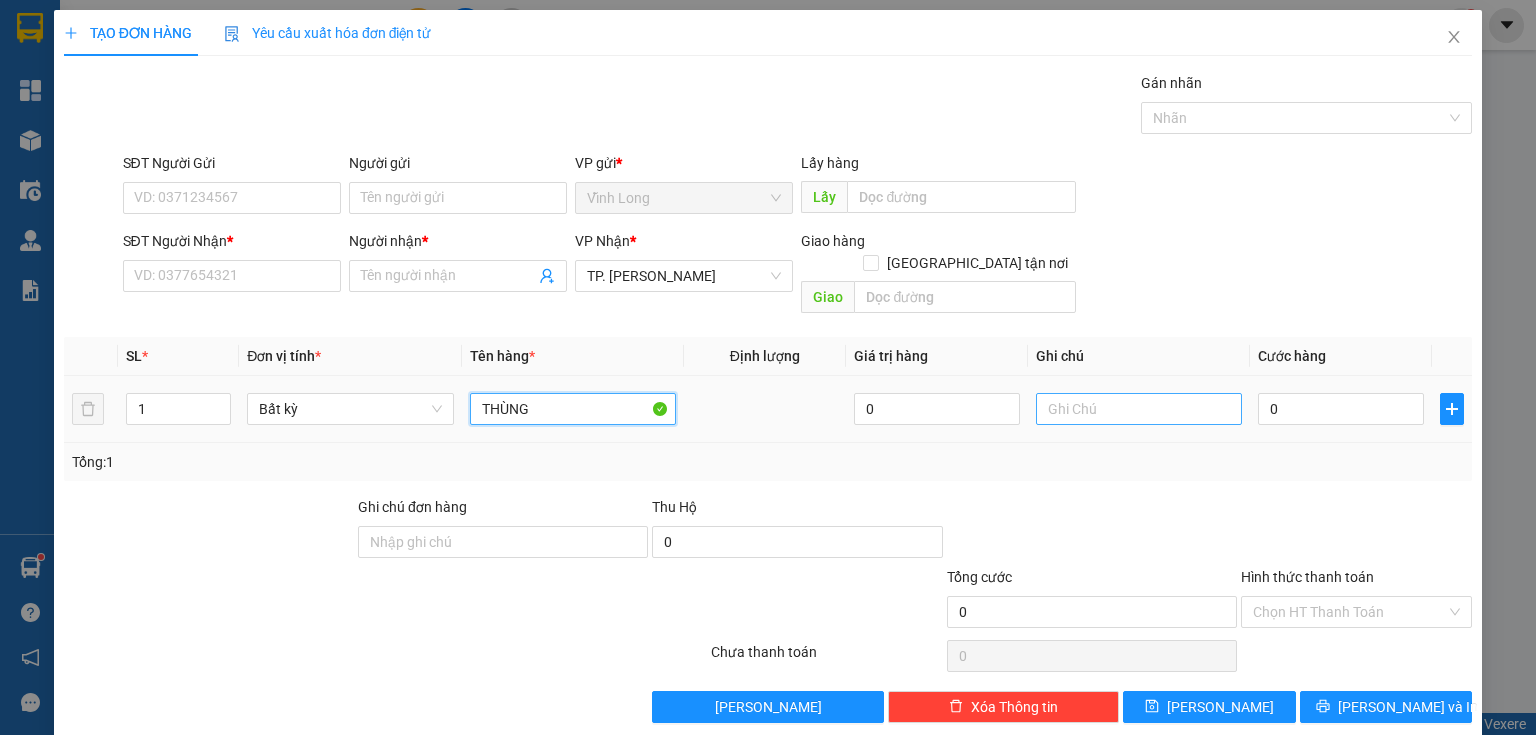type on "THÙNG" 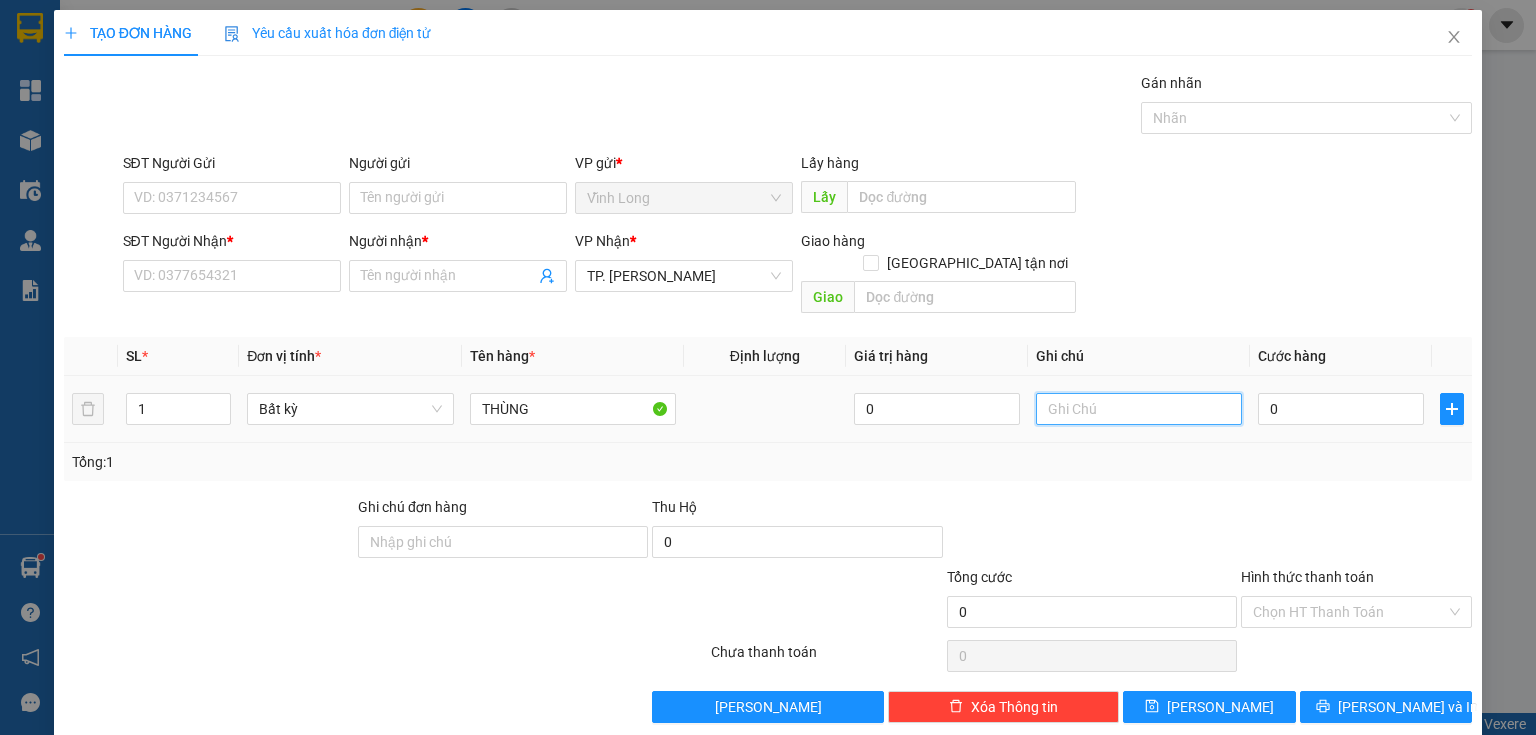 click at bounding box center [1139, 409] 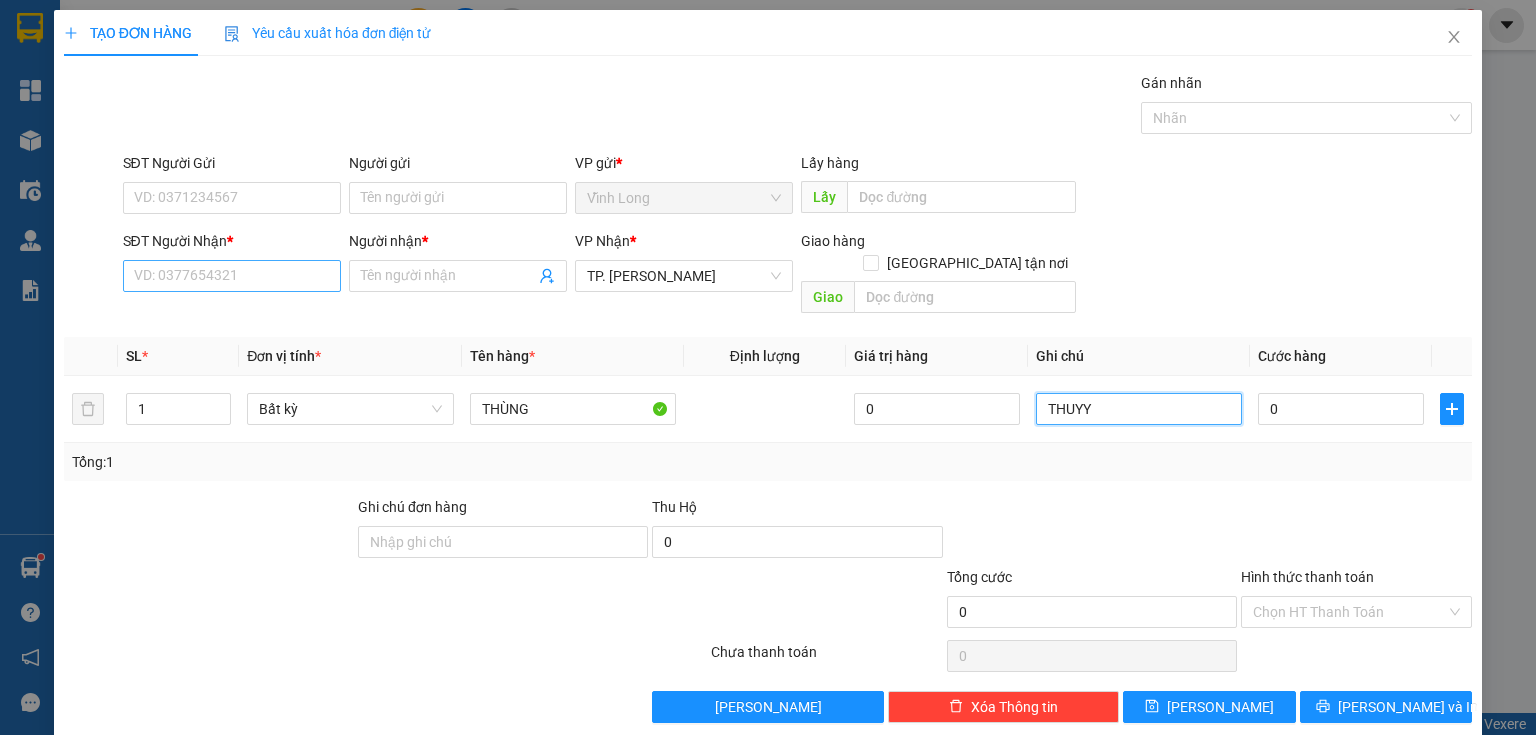 type on "THUYY" 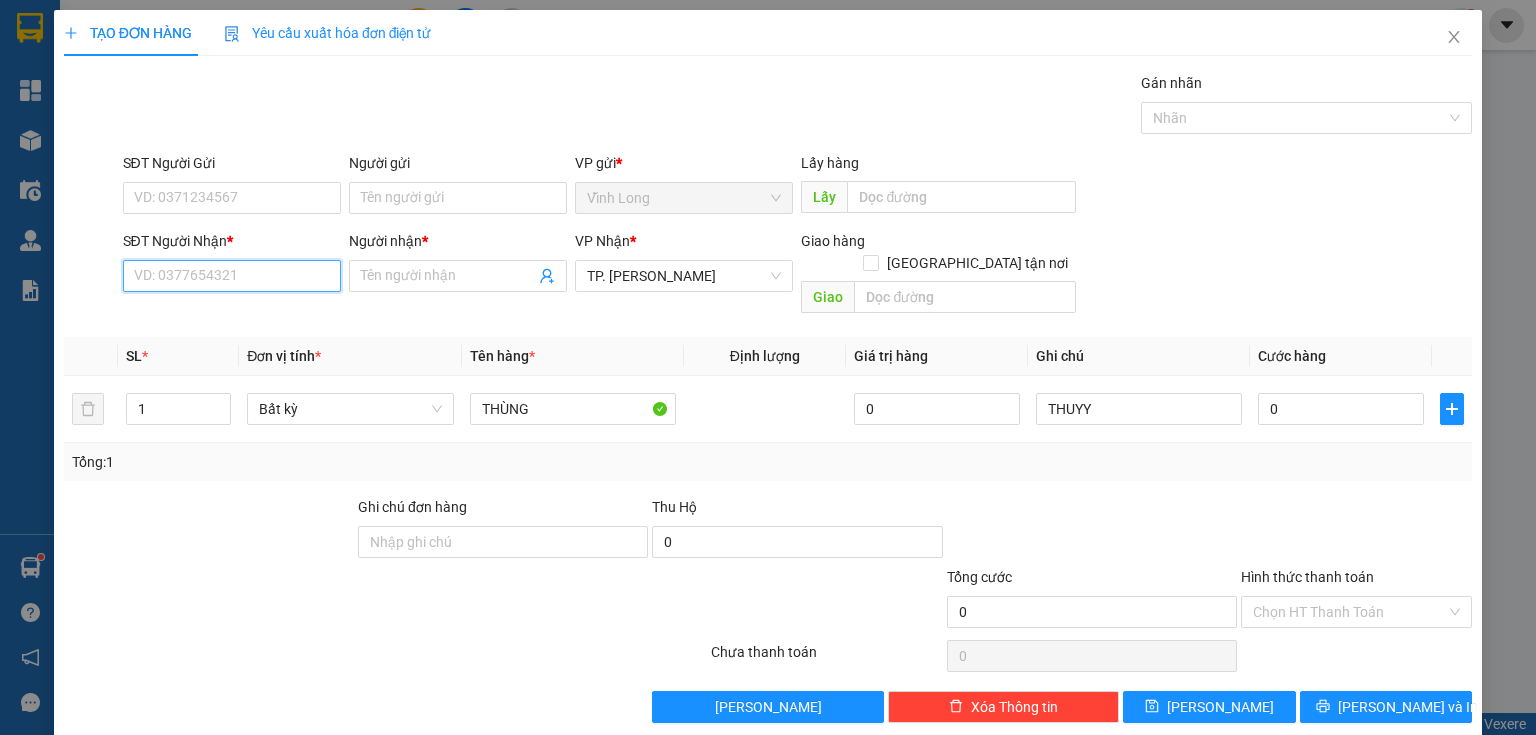click on "SĐT Người Nhận  *" at bounding box center (232, 276) 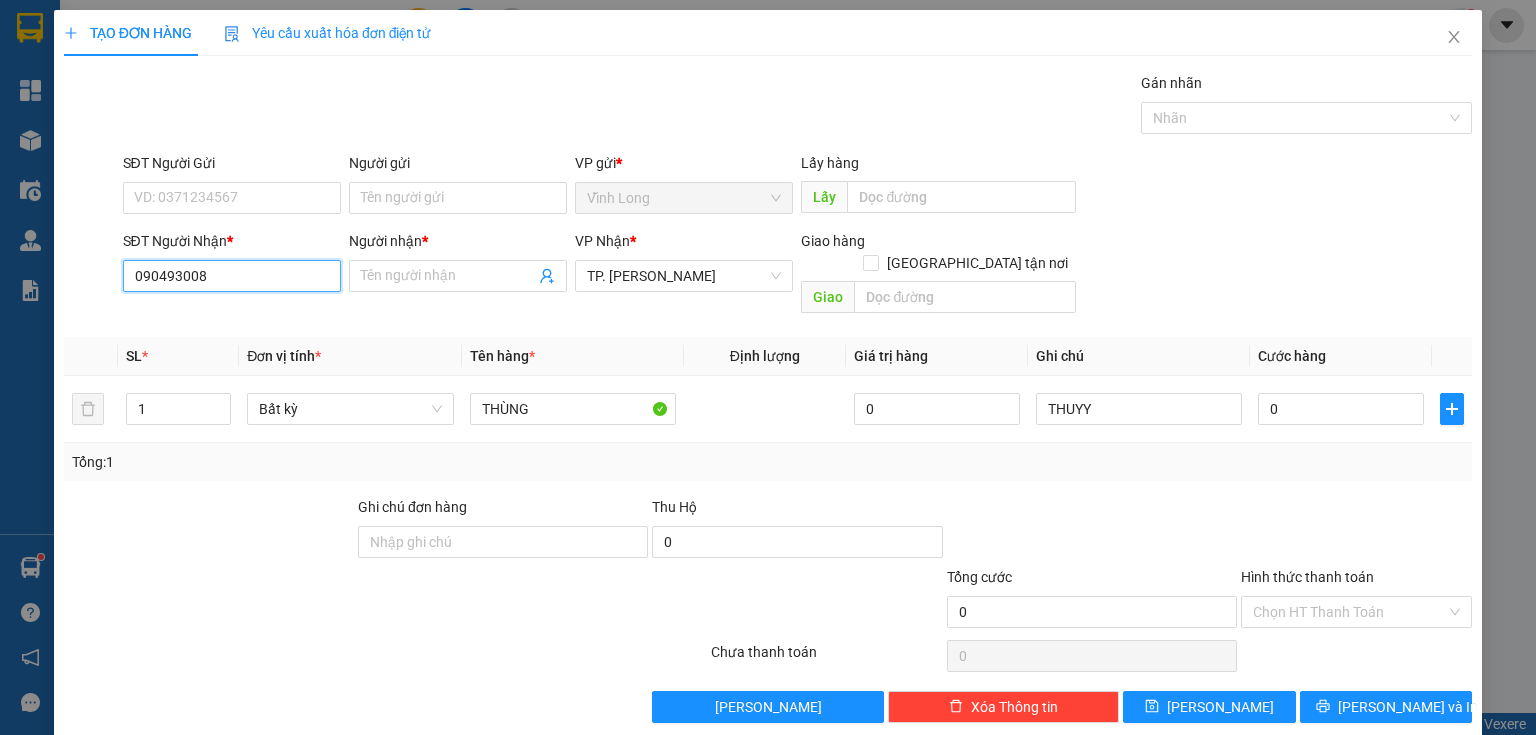 type on "0904930087" 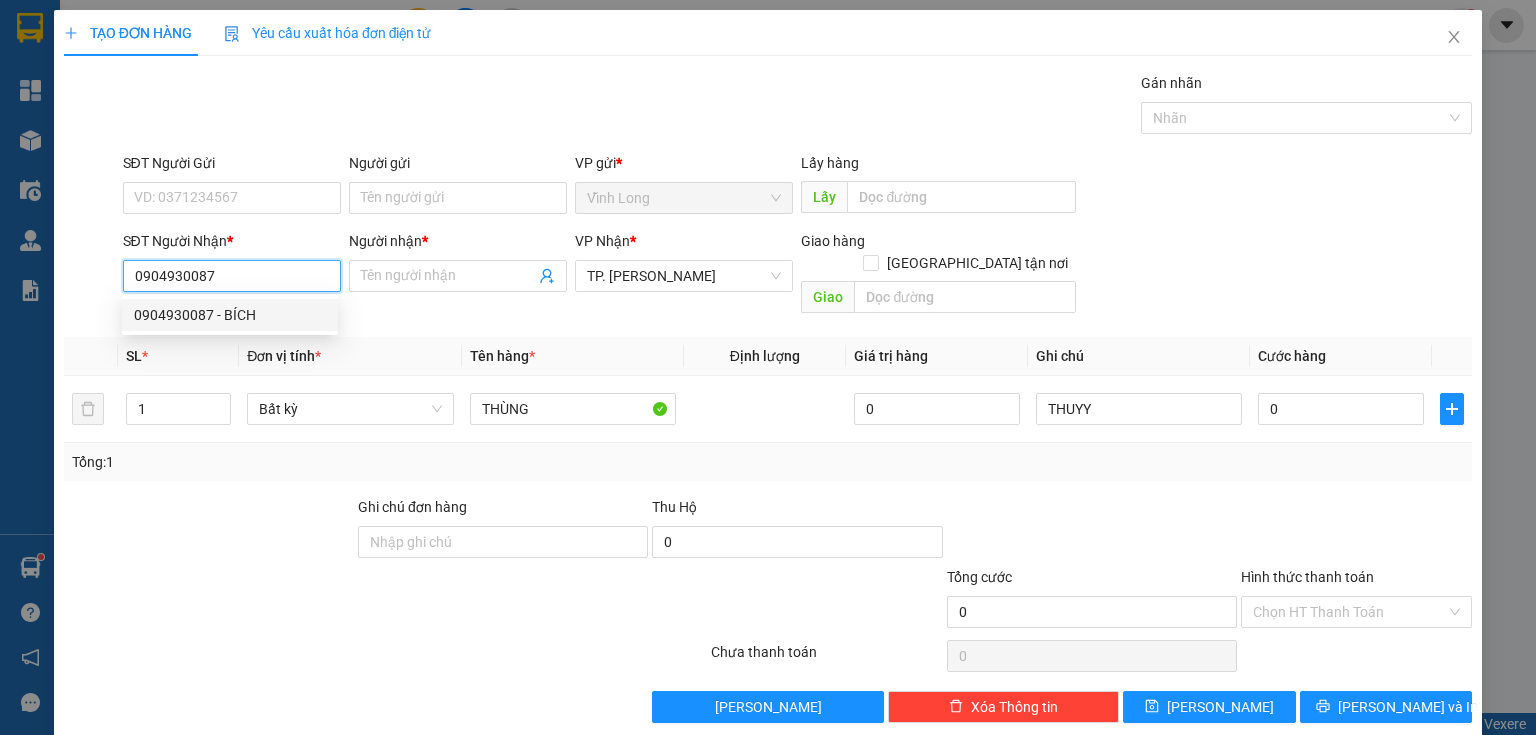 click on "0904930087 - BÍCH" at bounding box center (230, 315) 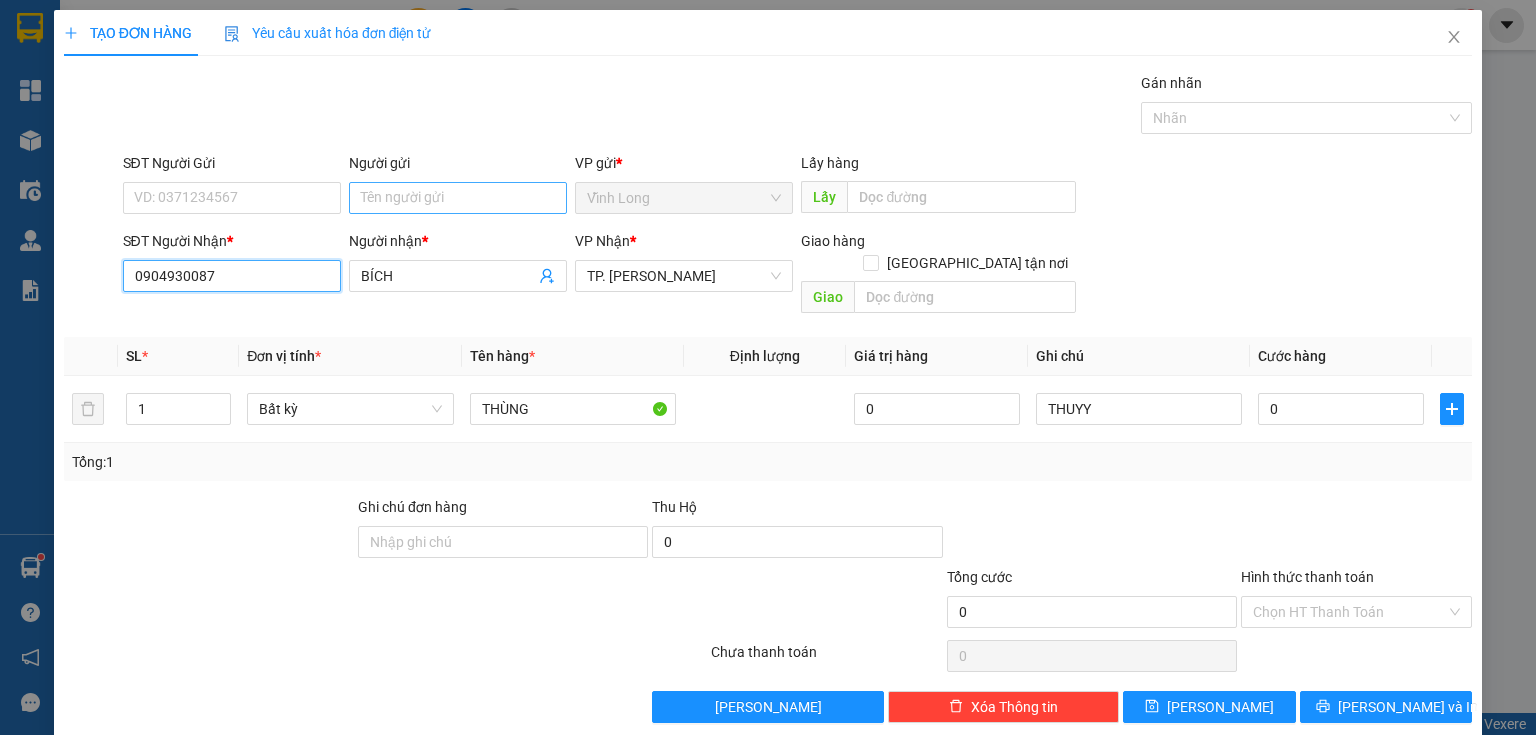 type on "0904930087" 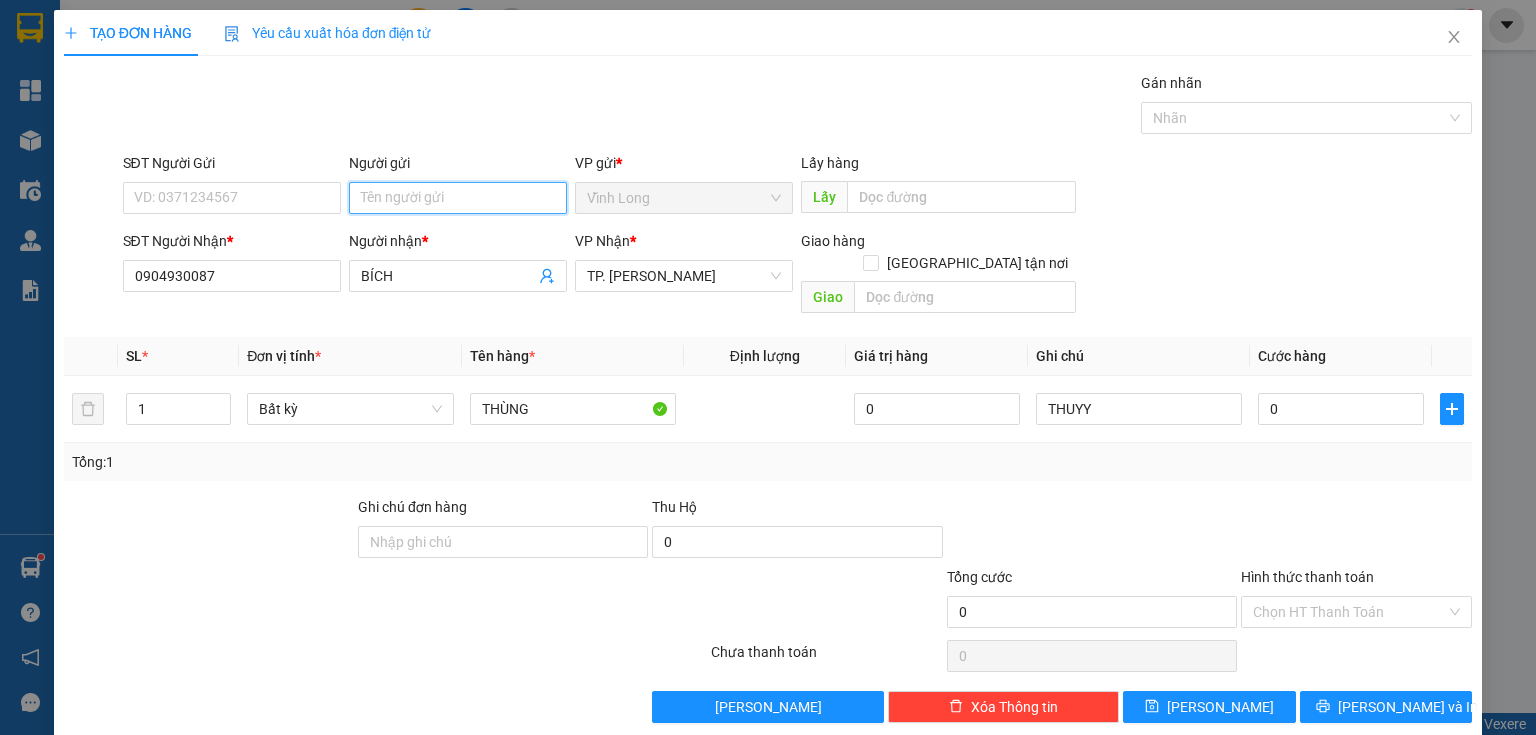 click on "Người gửi" at bounding box center [458, 198] 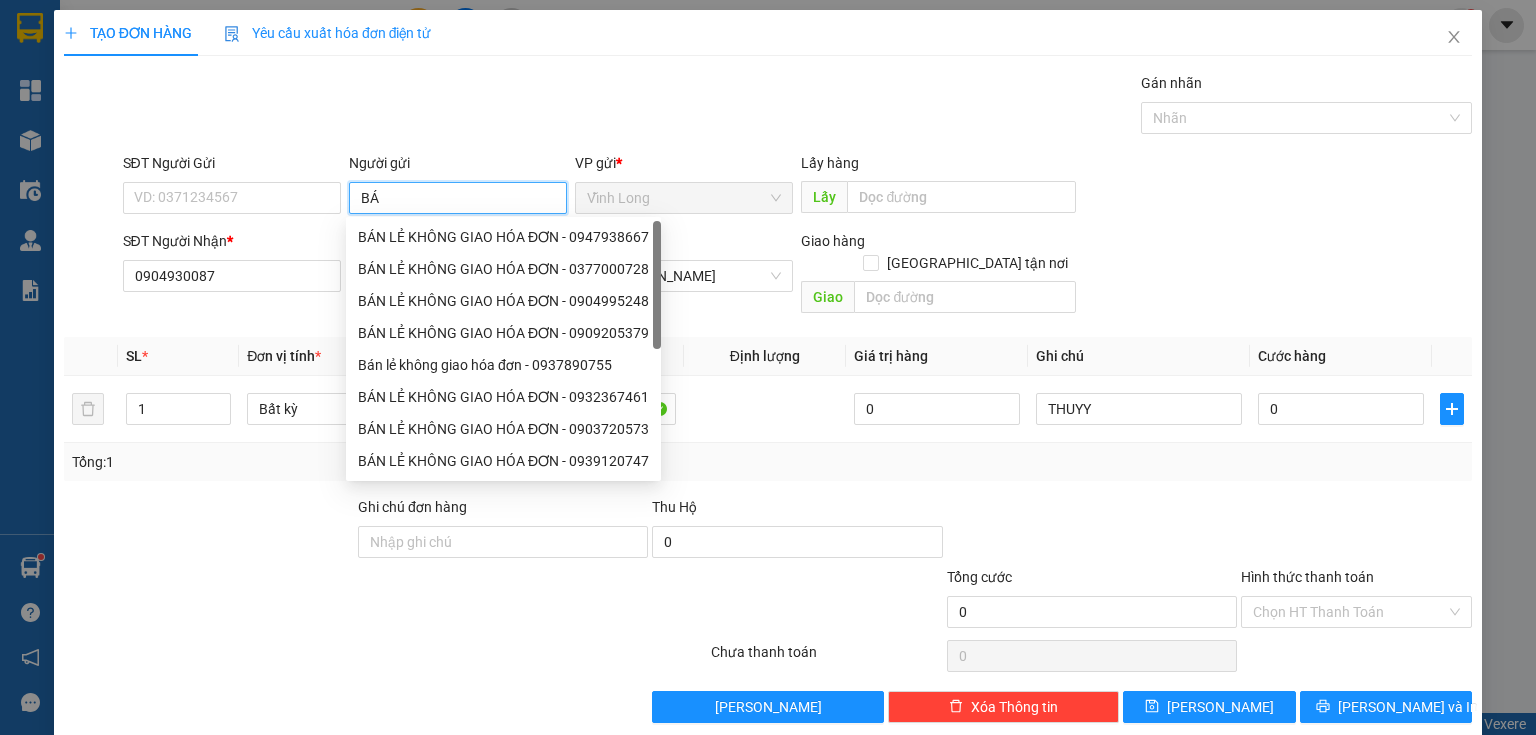 type on "BÁN" 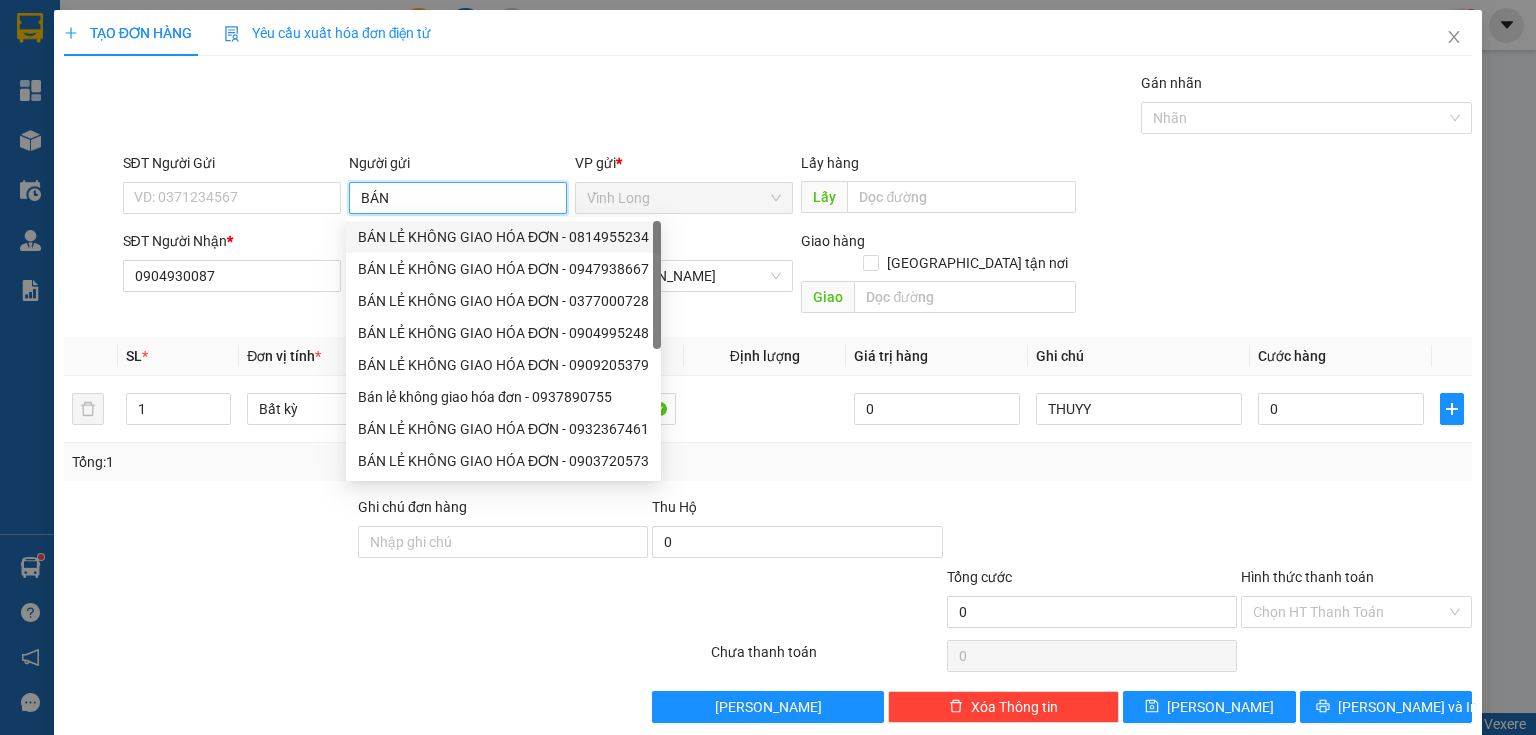 click on "BÁN LẺ KHÔNG GIAO HÓA ĐƠN - 0814955234" at bounding box center [503, 237] 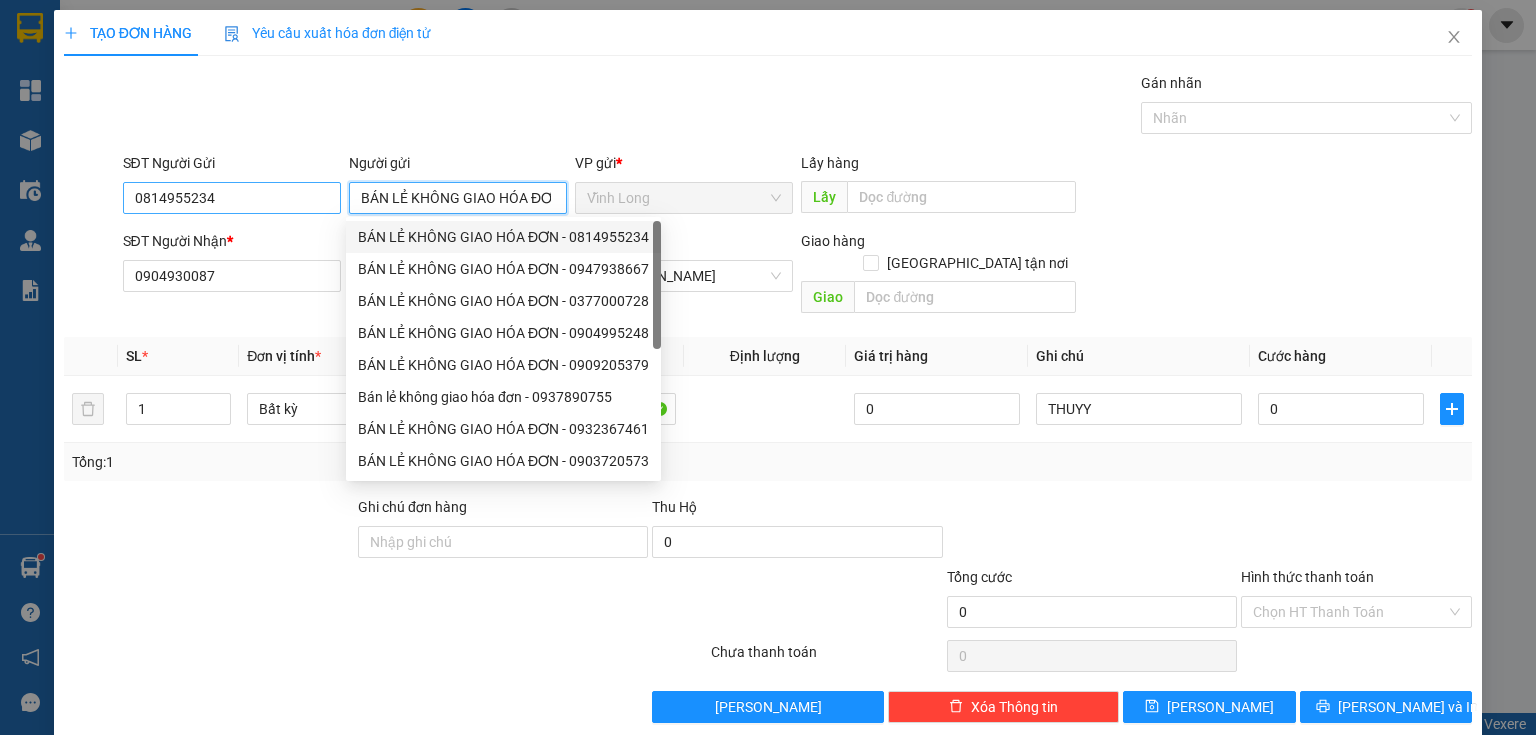 type on "BÁN LẺ KHÔNG GIAO HÓA ĐƠN" 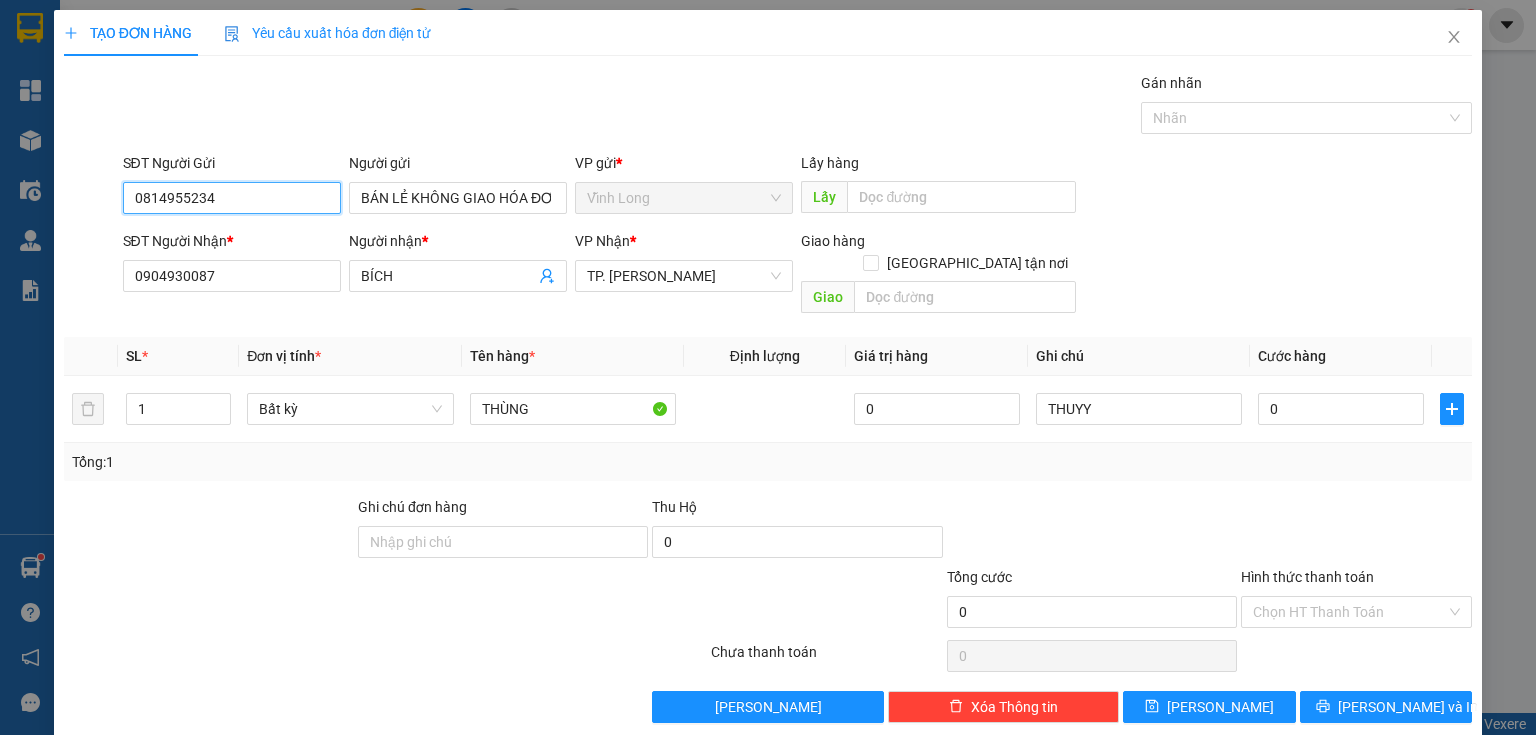 drag, startPoint x: 240, startPoint y: 191, endPoint x: 0, endPoint y: 246, distance: 246.22145 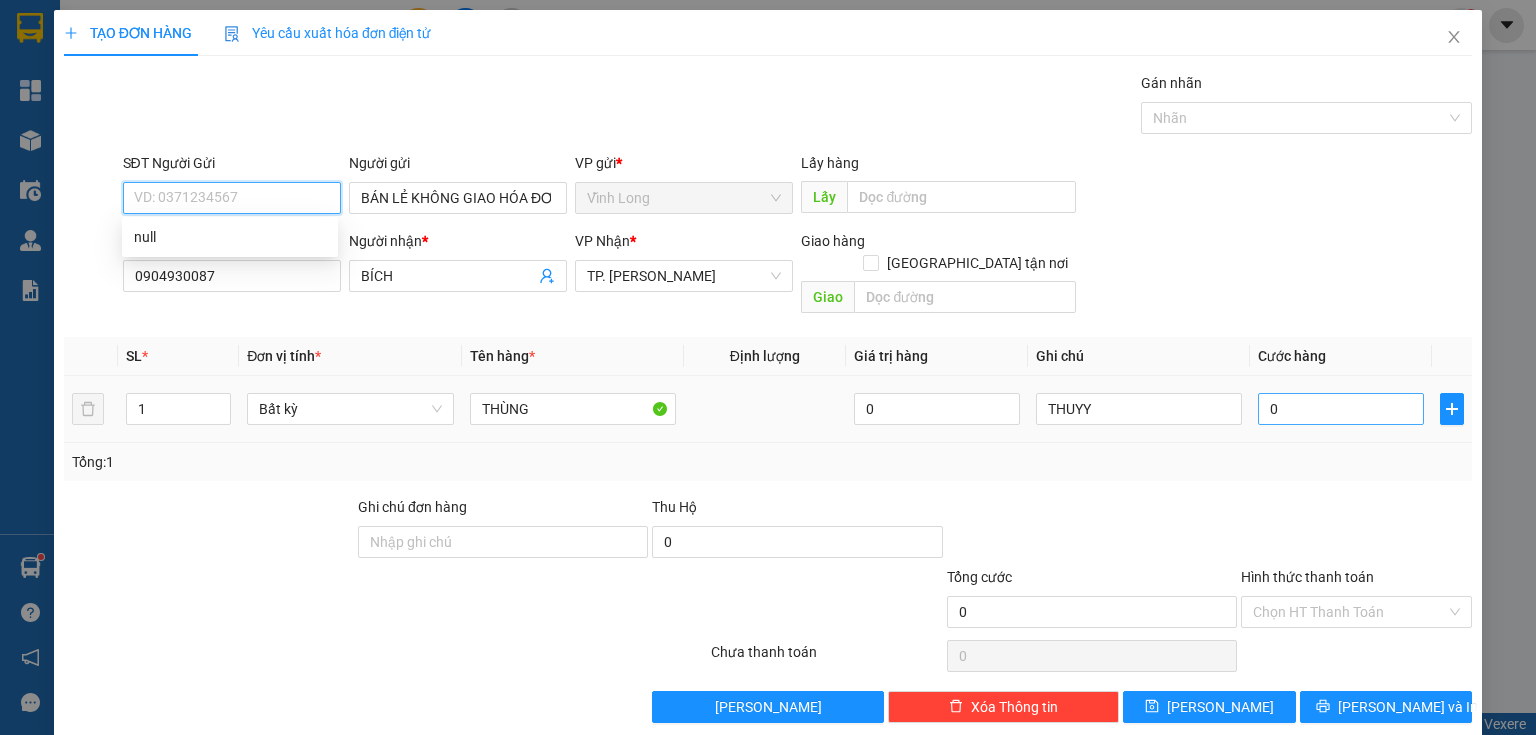 type 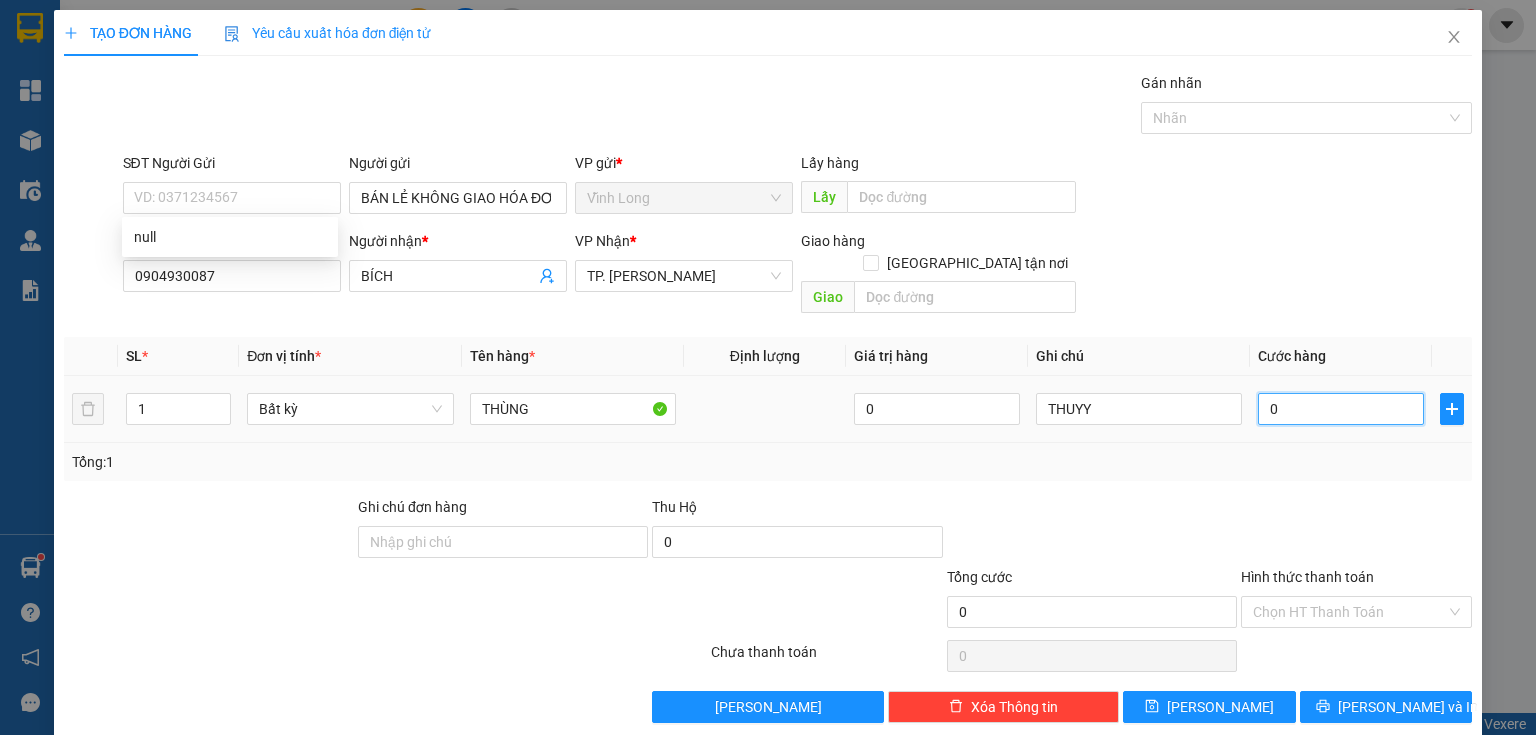 click on "0" at bounding box center (1341, 409) 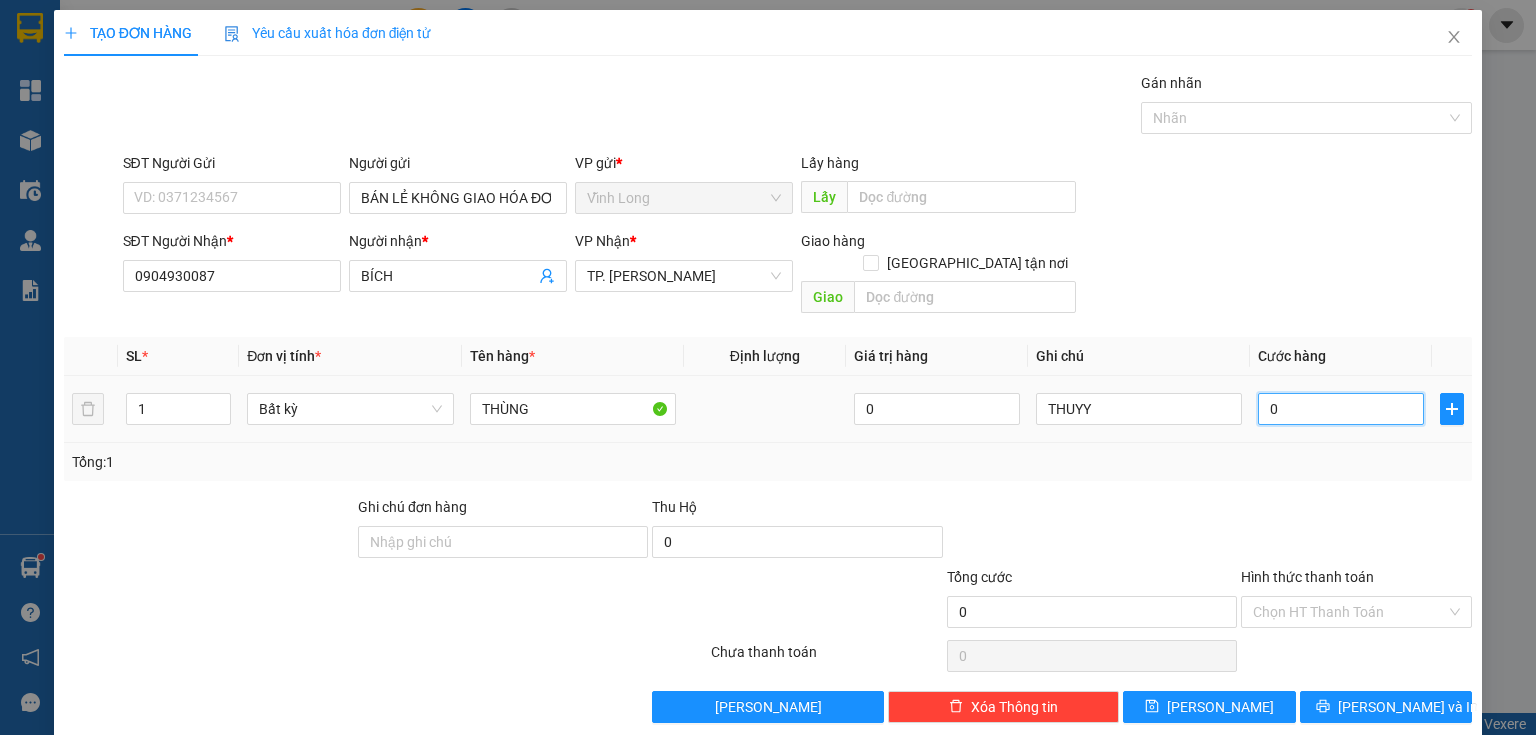 type on "5" 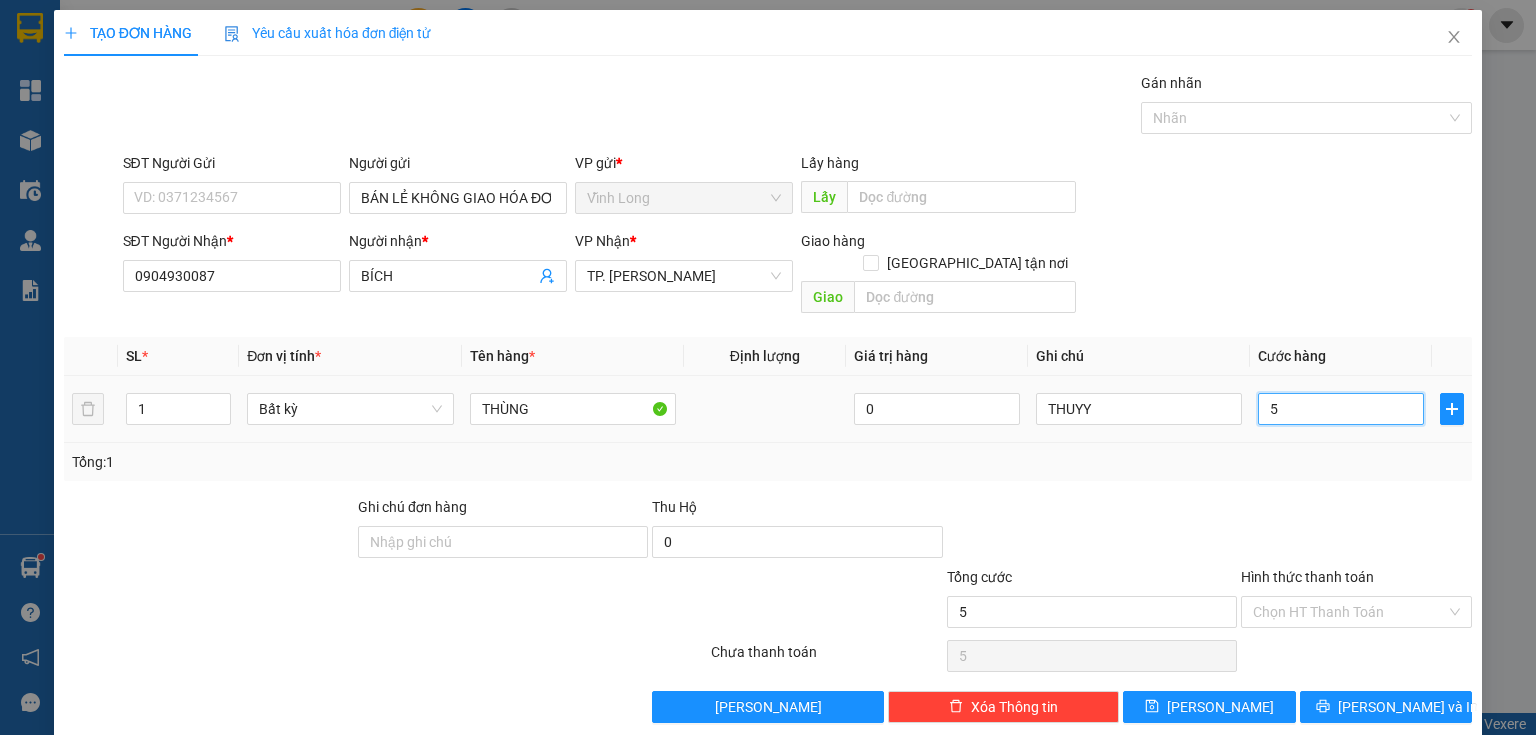 type on "50" 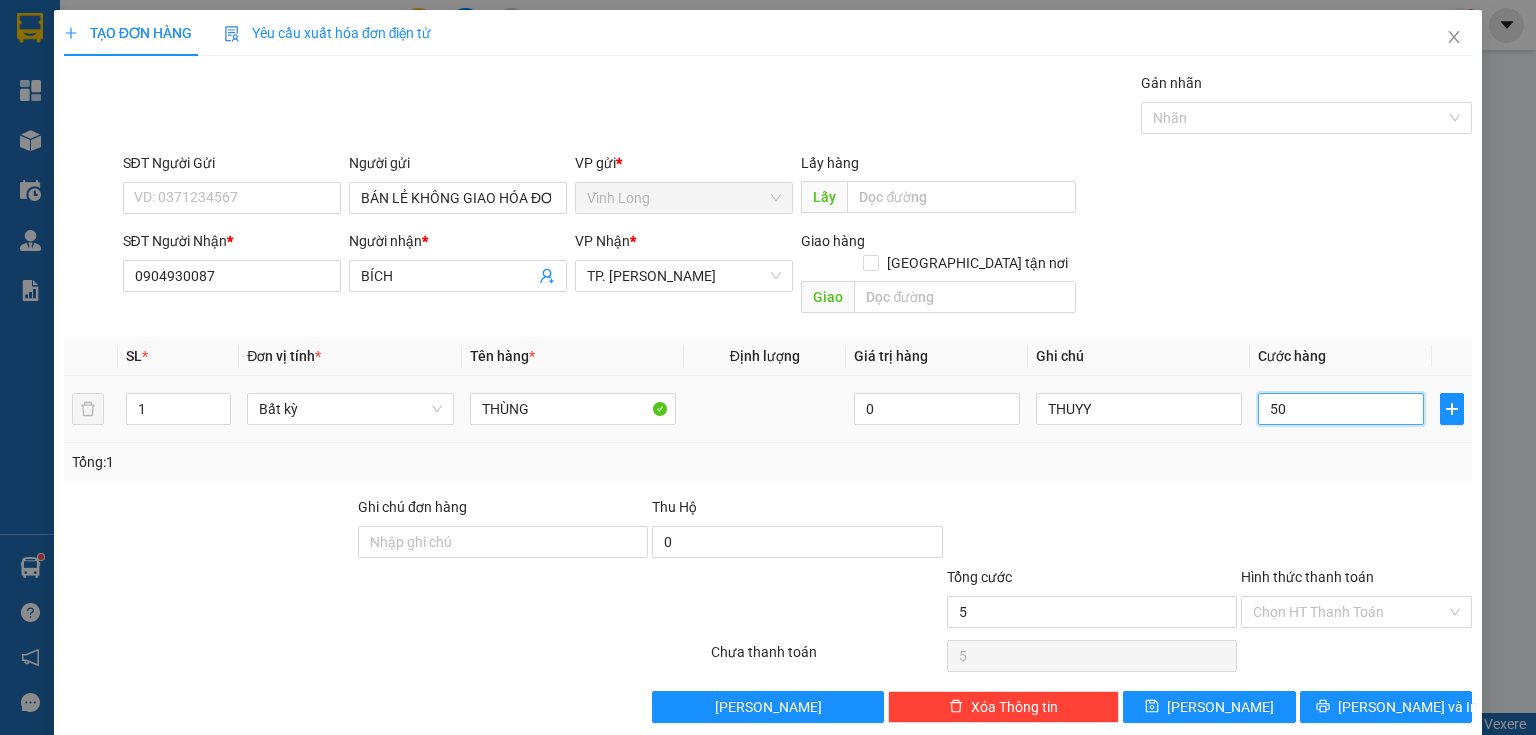 type on "50" 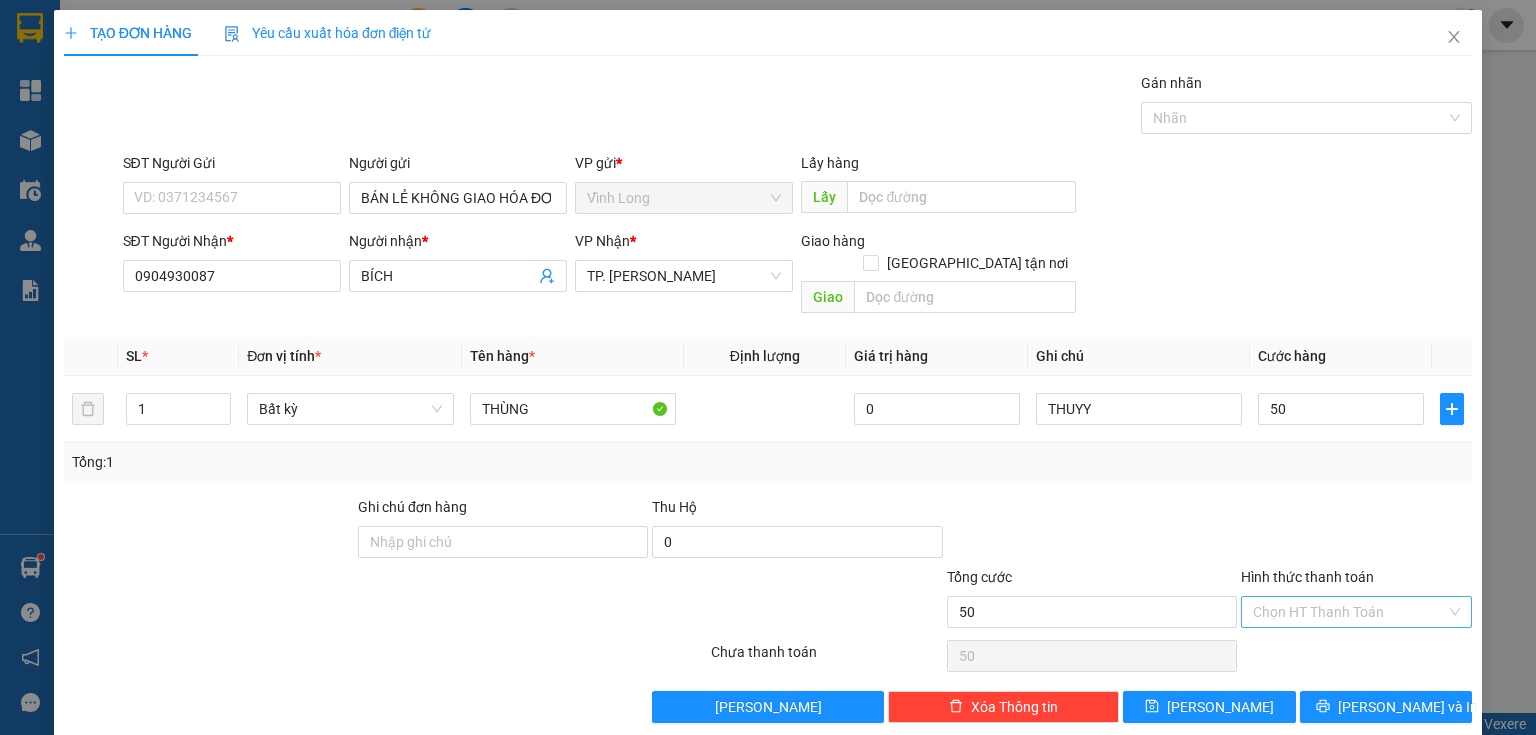 type on "50.000" 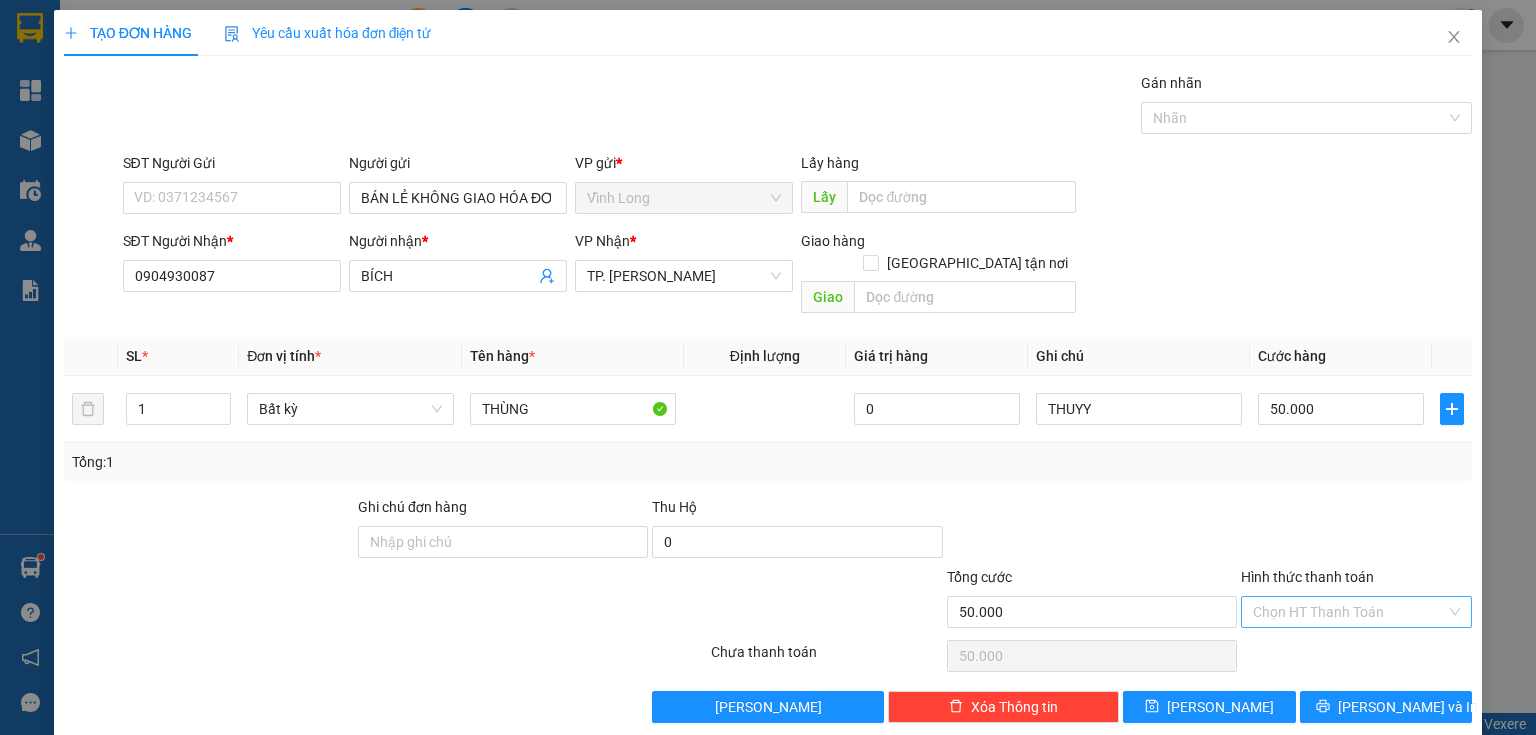 click on "Hình thức thanh toán" at bounding box center (1349, 612) 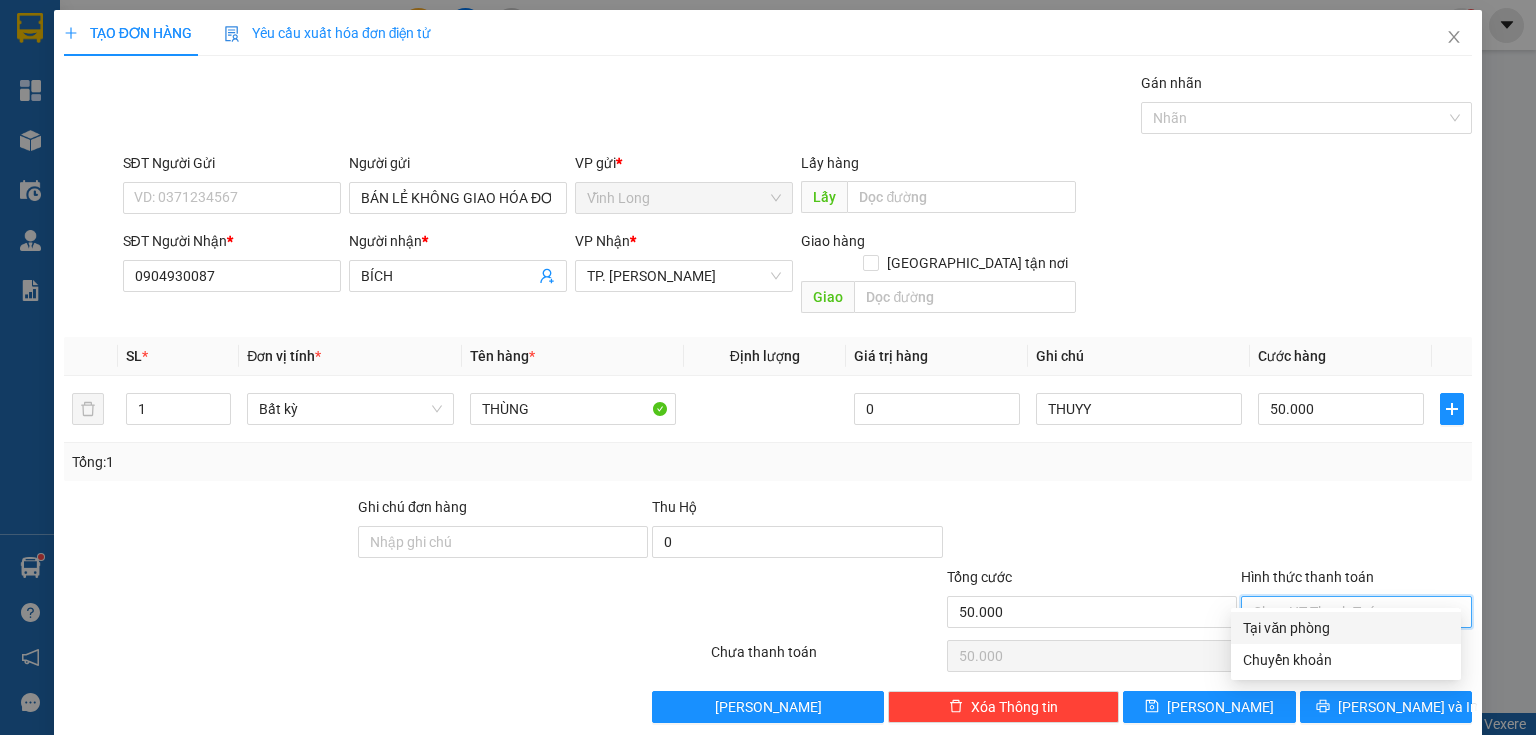 click on "Tại văn phòng" at bounding box center (1346, 628) 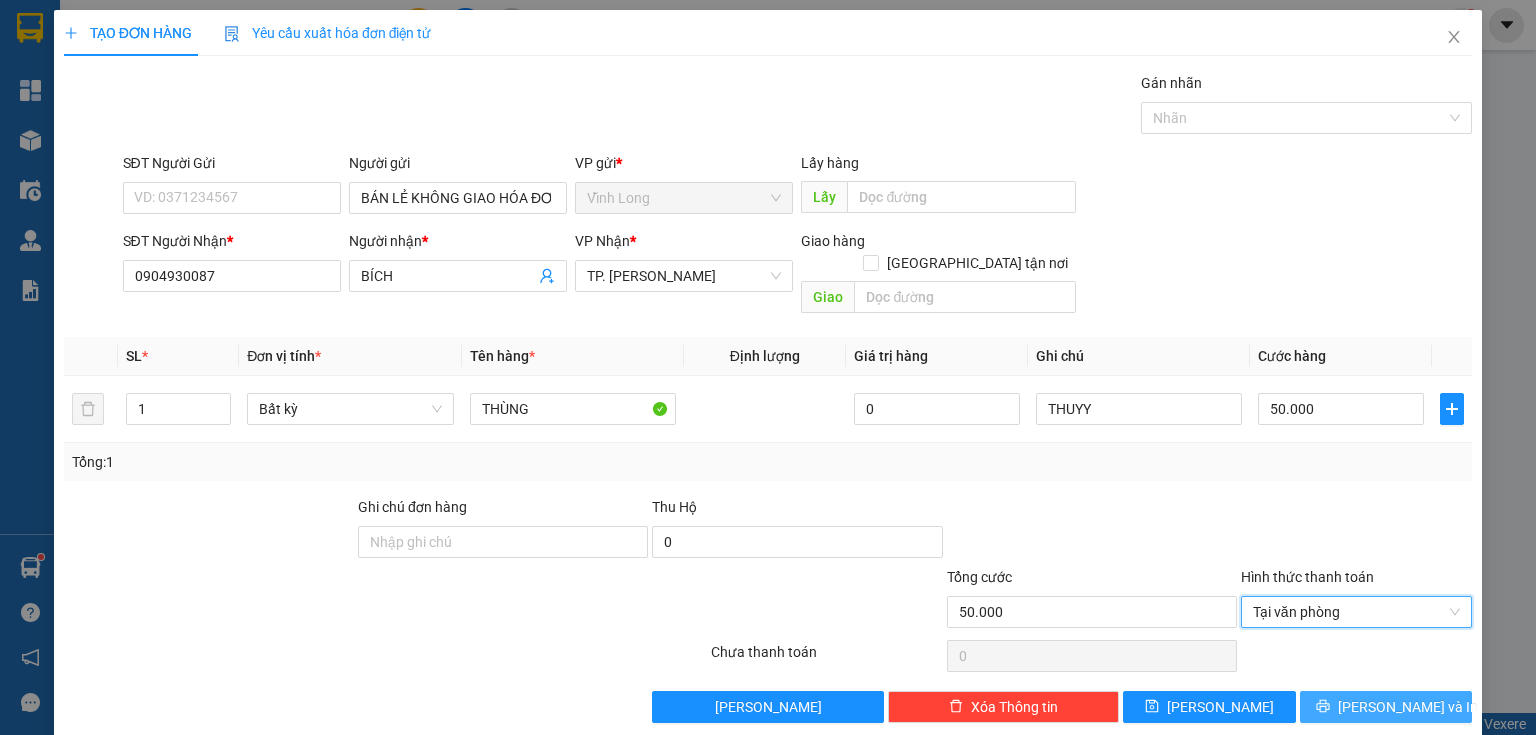 click on "Lưu và In" at bounding box center [1408, 707] 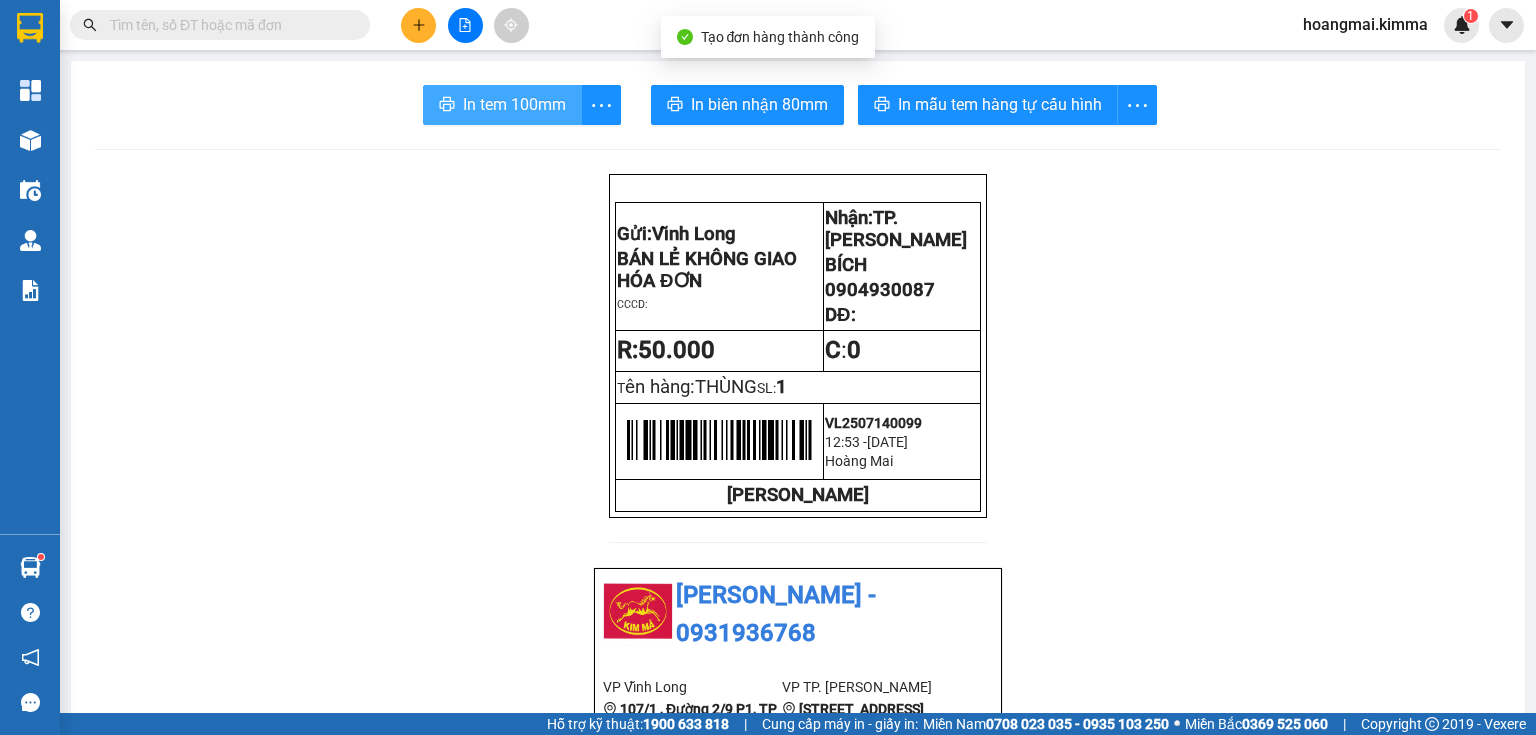 click on "In tem 100mm" at bounding box center [514, 104] 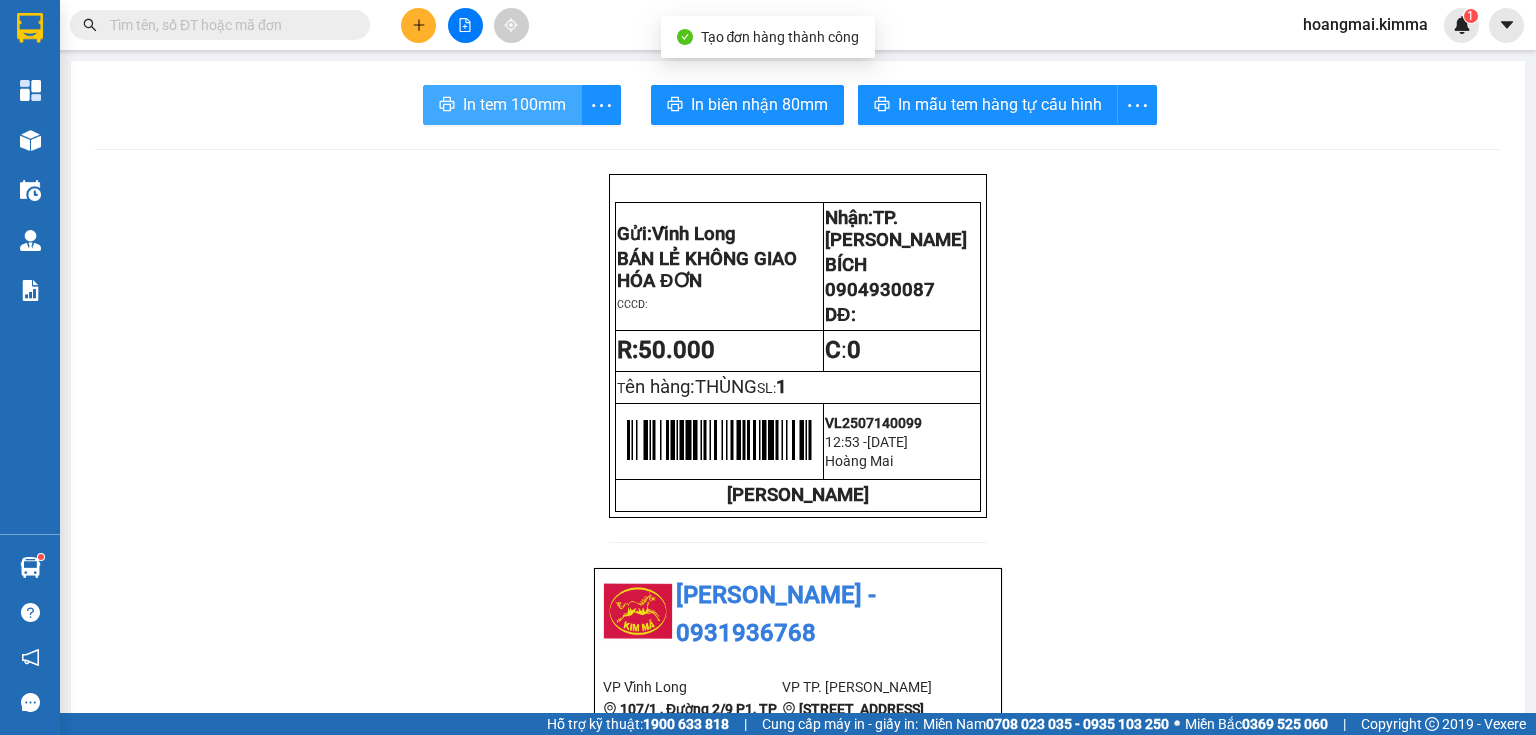 scroll, scrollTop: 0, scrollLeft: 0, axis: both 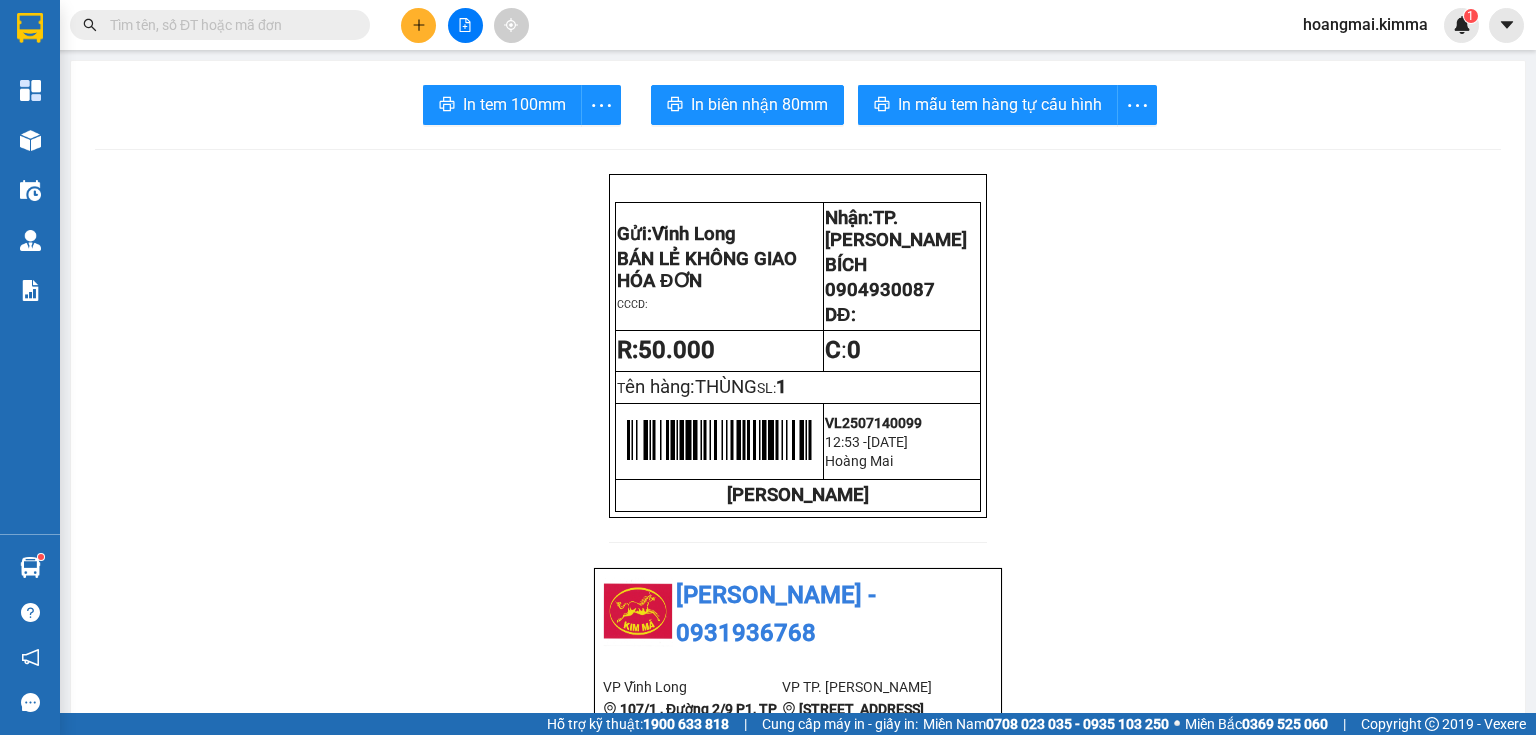 click at bounding box center (418, 25) 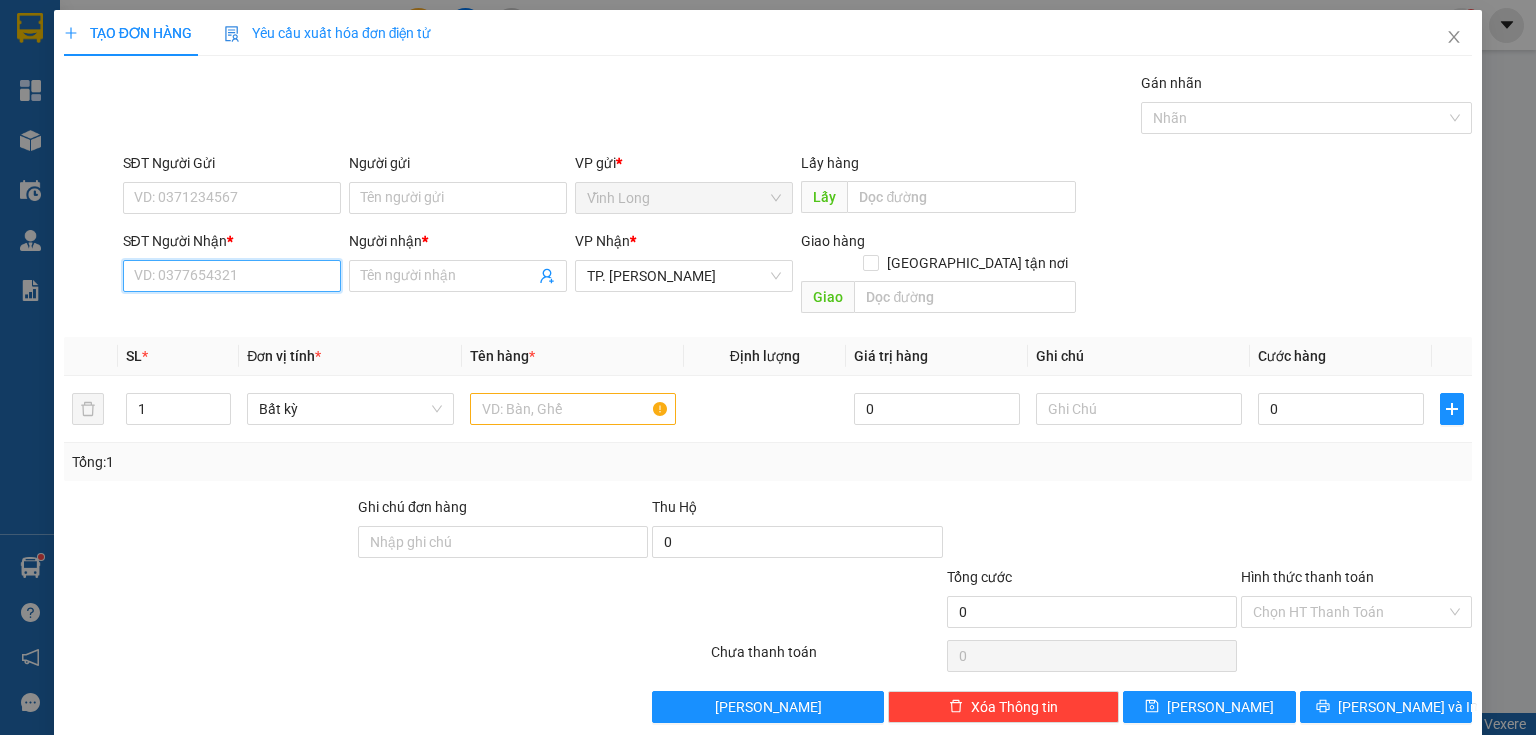 click on "SĐT Người Nhận  *" at bounding box center [232, 276] 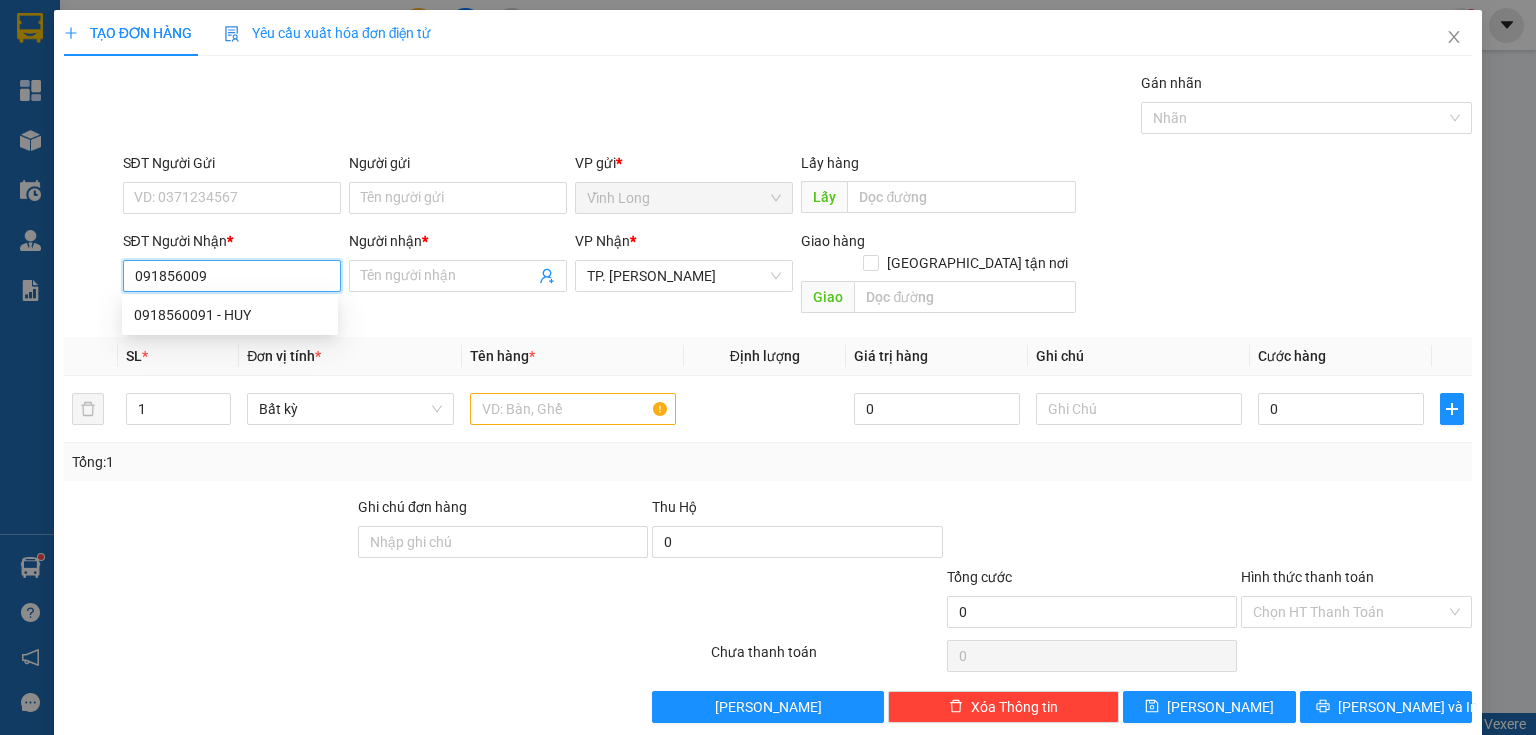 type on "0918560091" 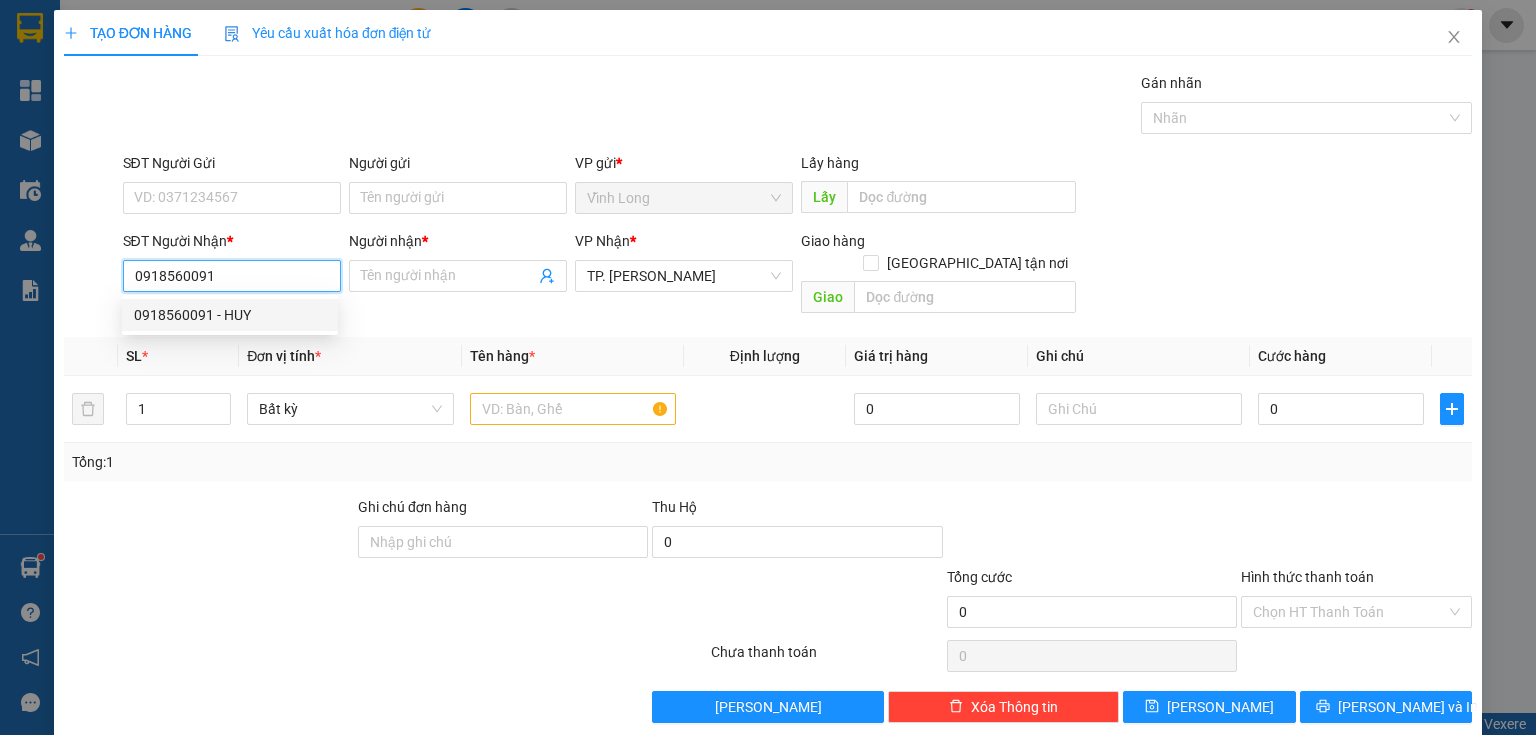click on "0918560091 - HUY" at bounding box center [230, 315] 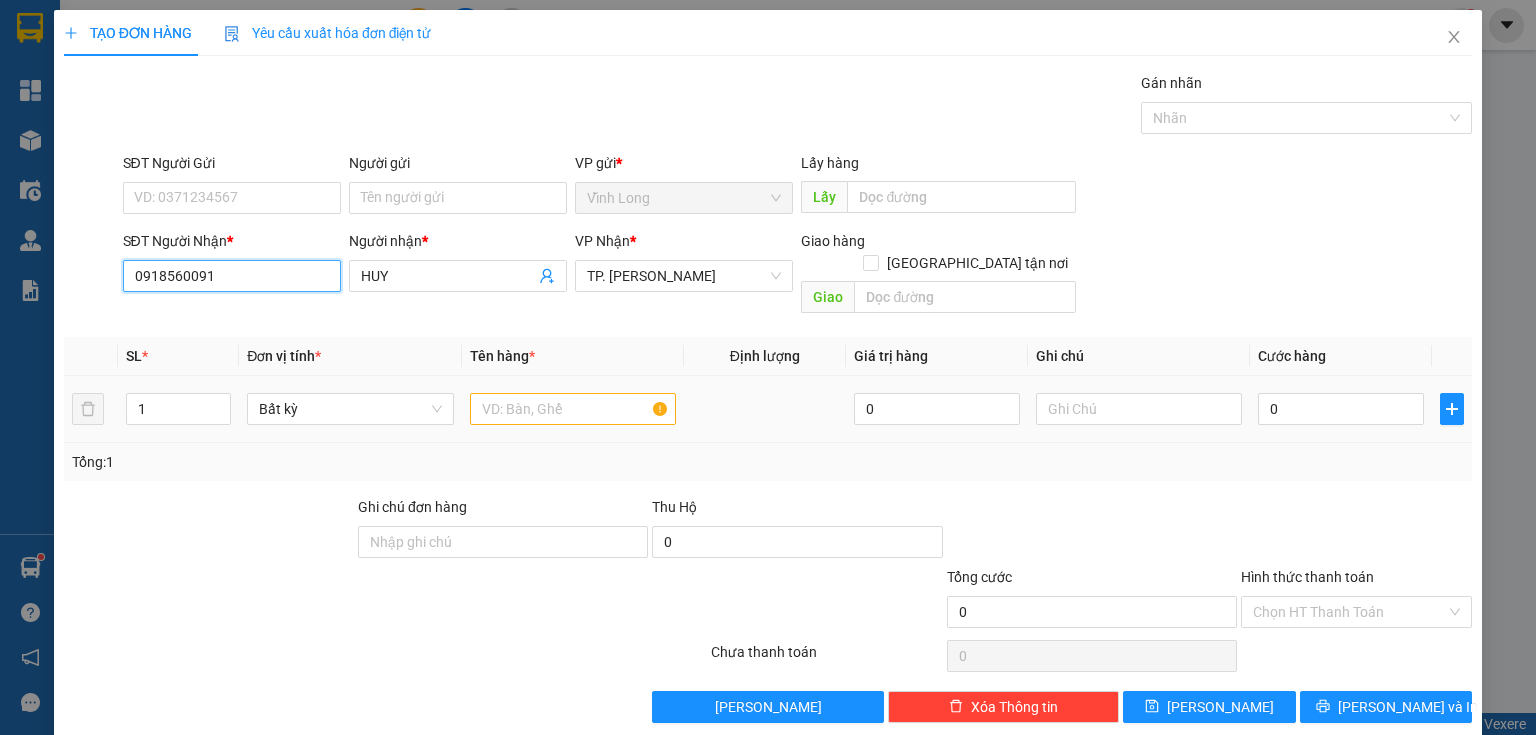 type on "0918560091" 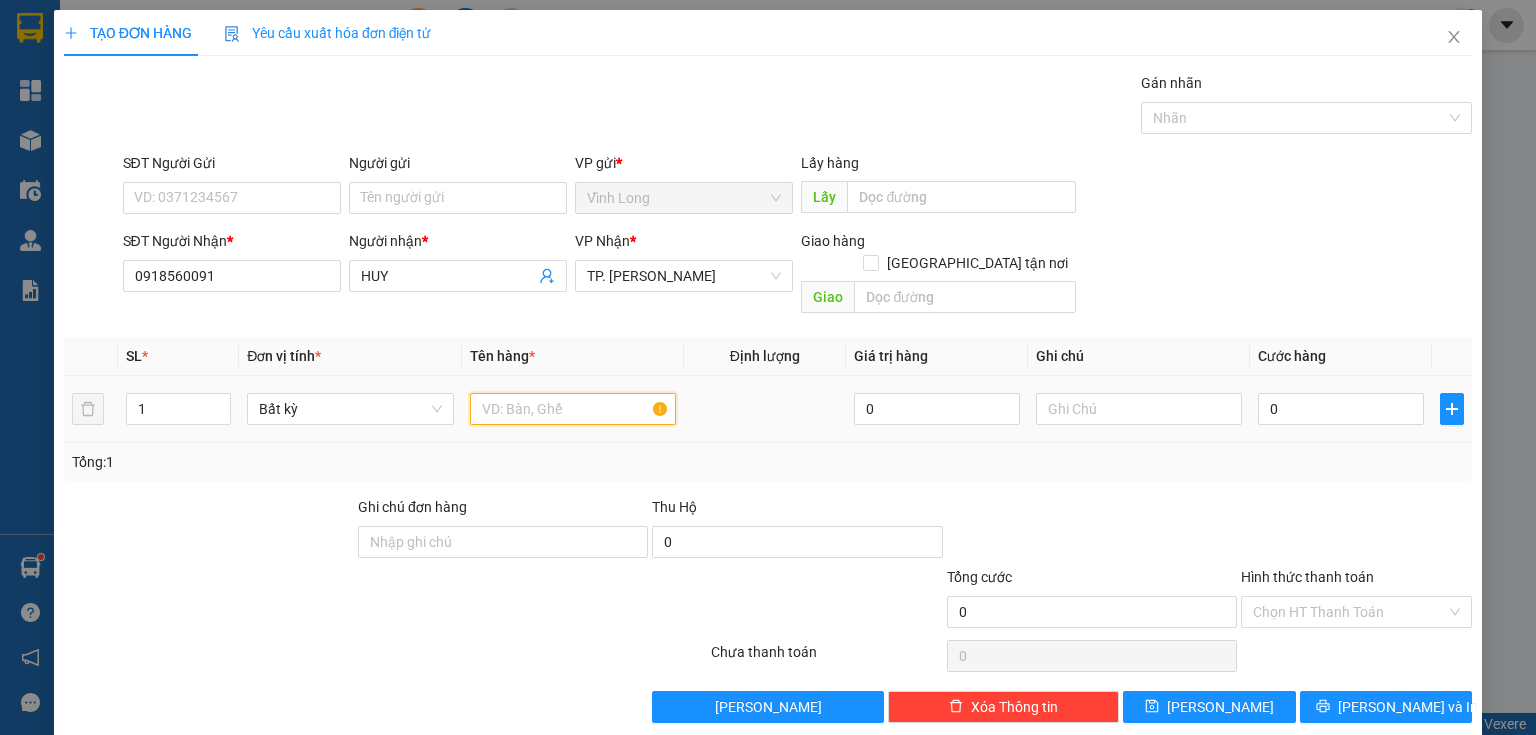 click at bounding box center [573, 409] 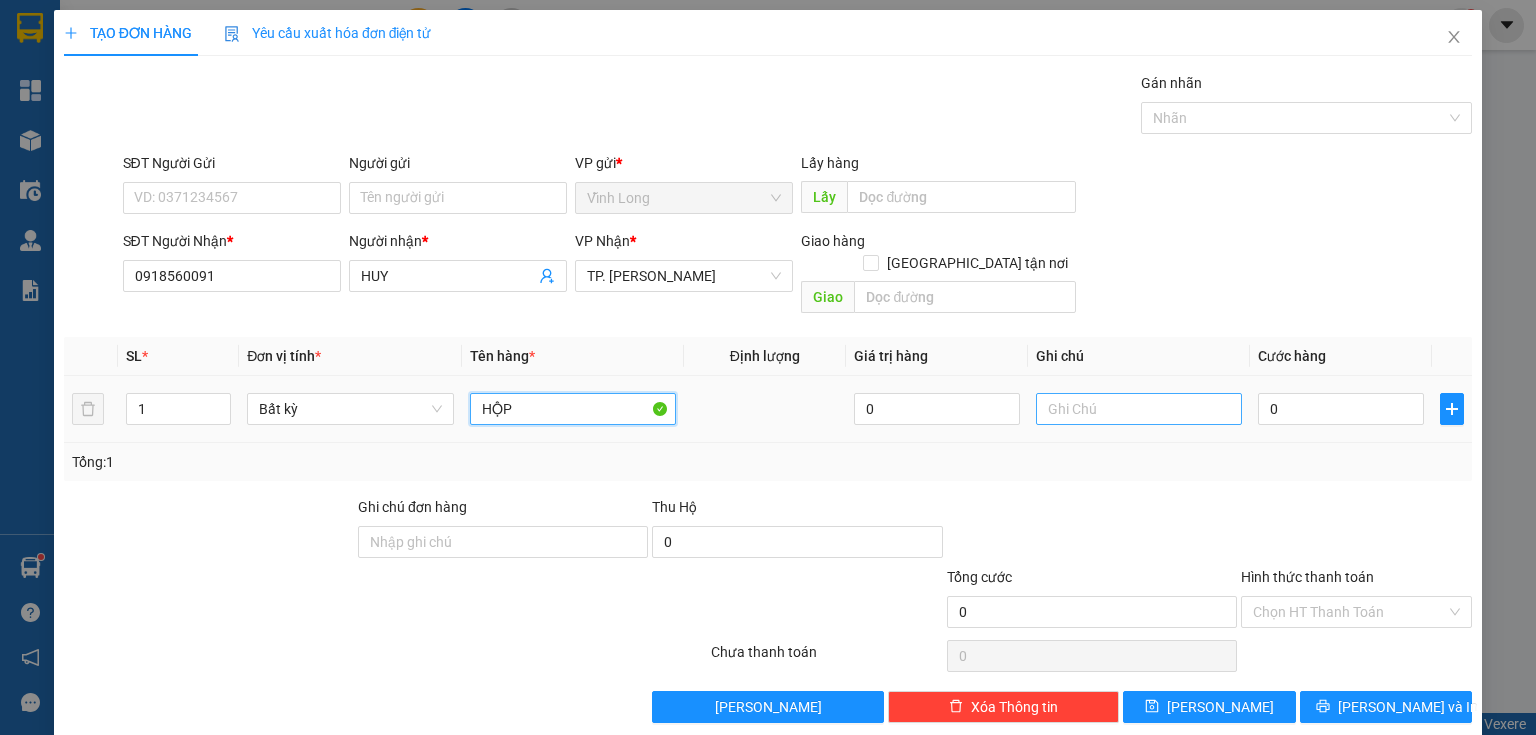type on "HỘP" 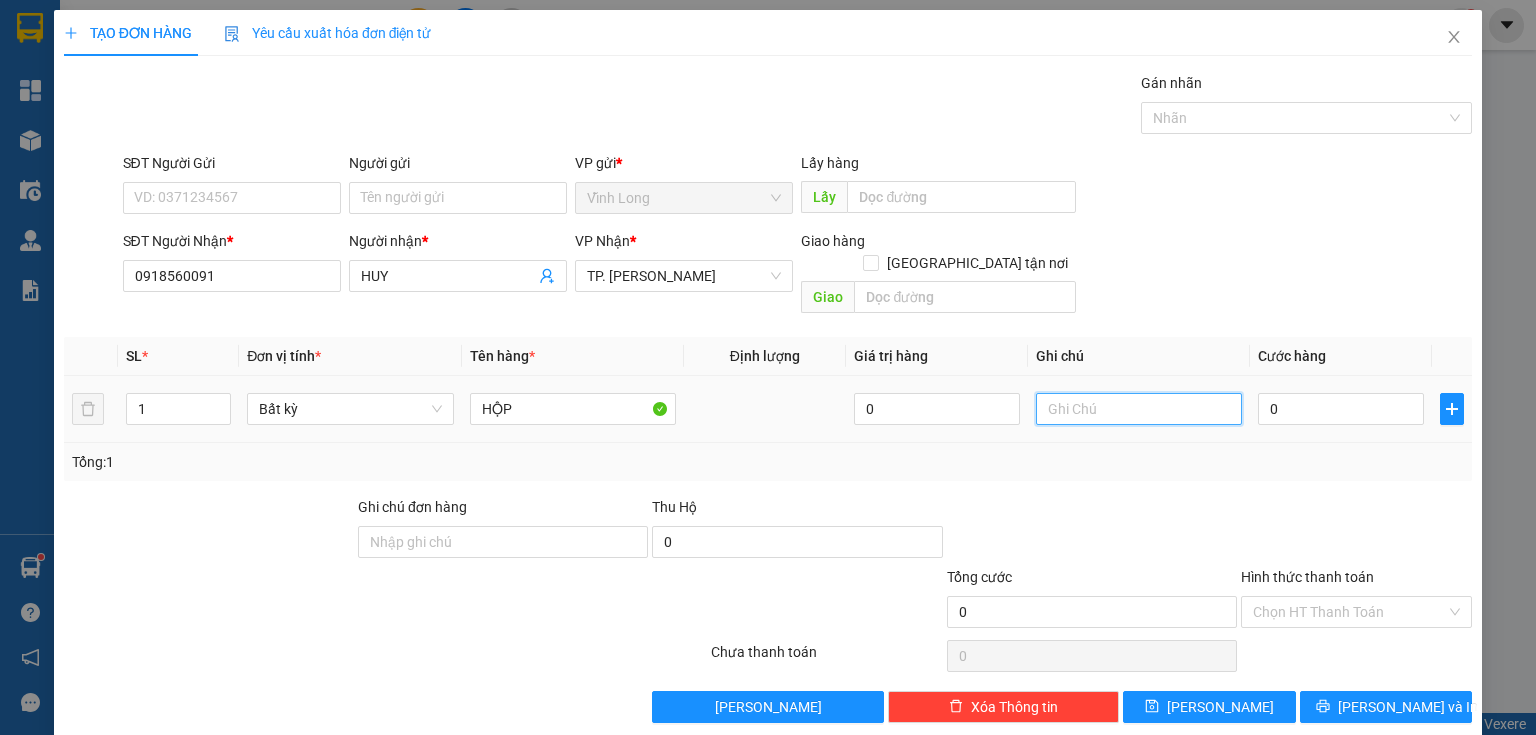 click at bounding box center [1139, 409] 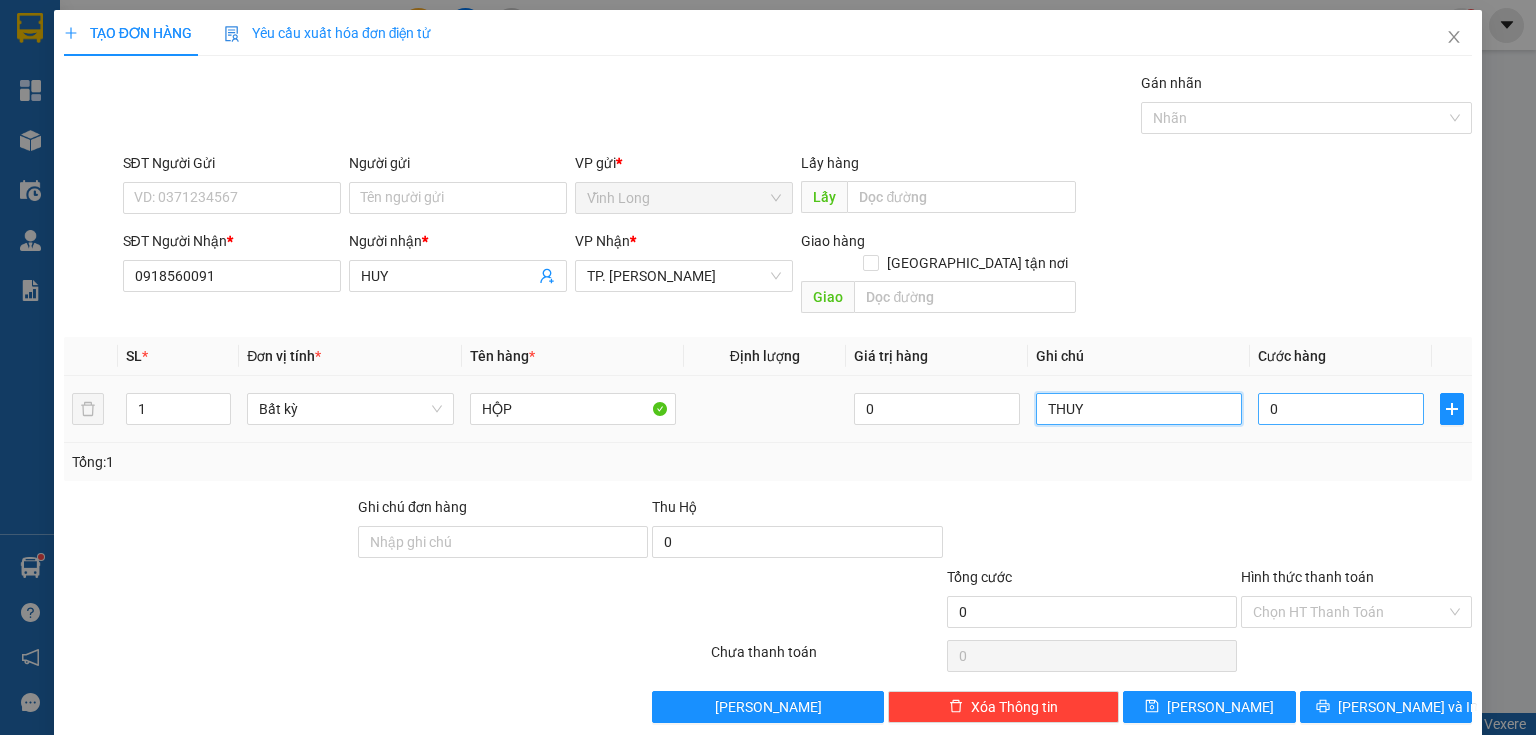 type on "THUY" 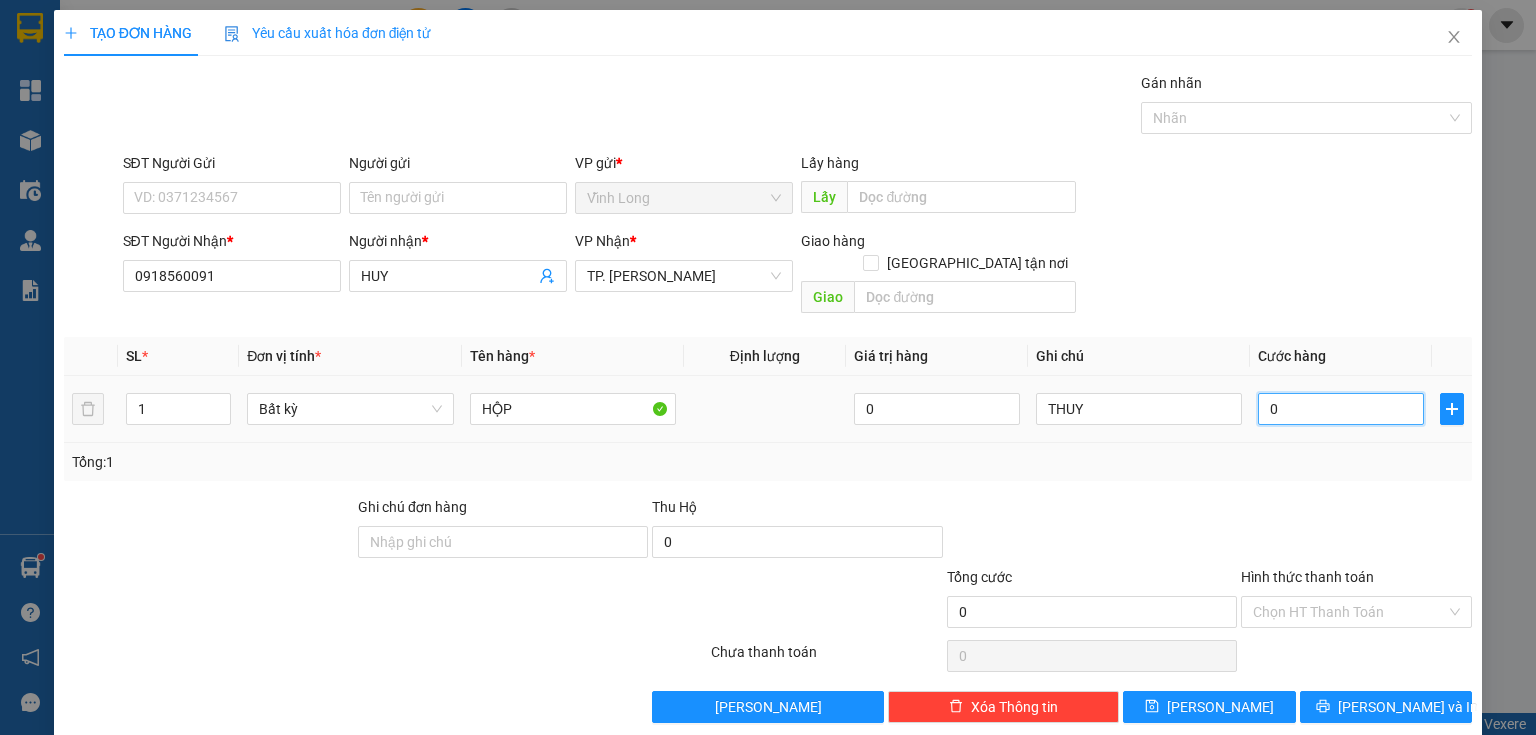 click on "0" at bounding box center (1341, 409) 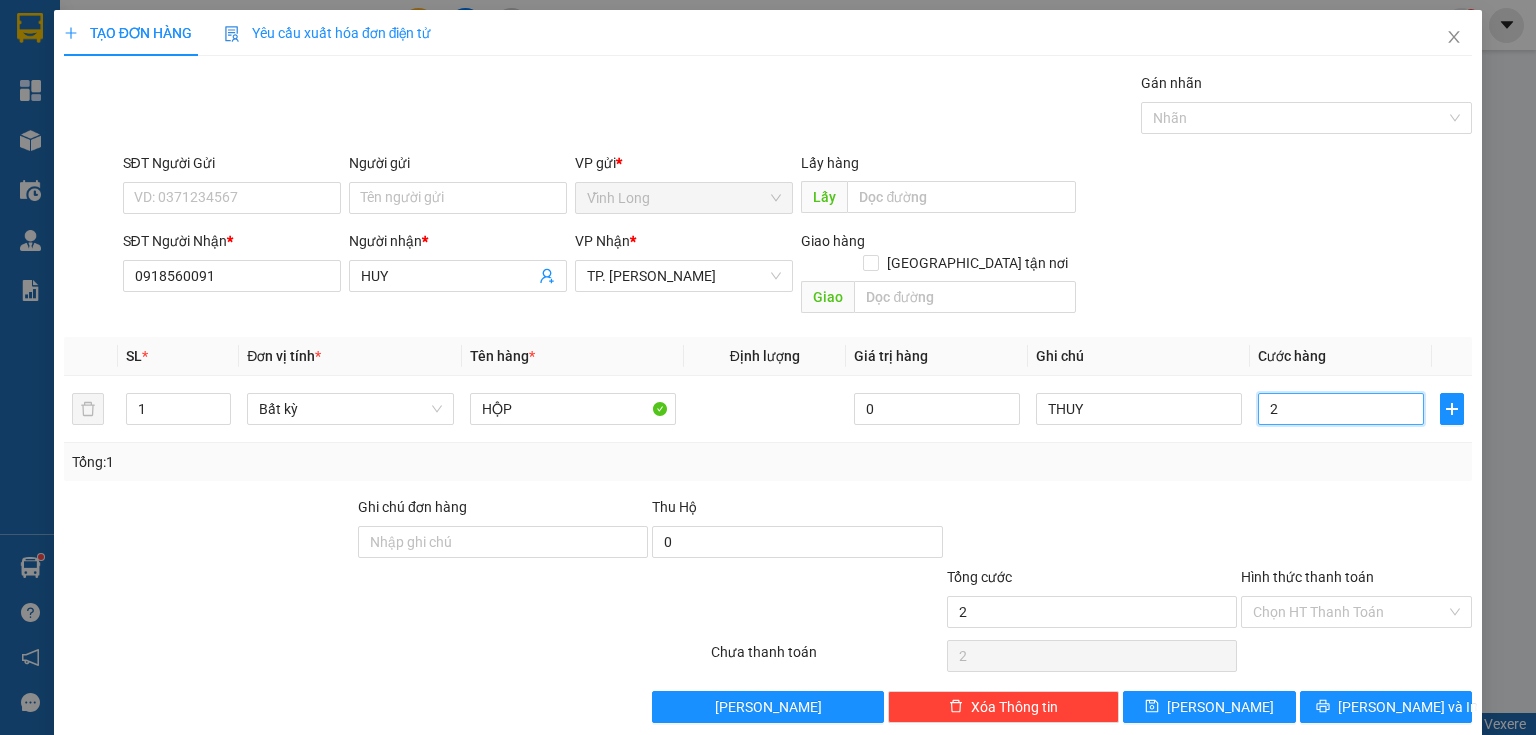 type on "20" 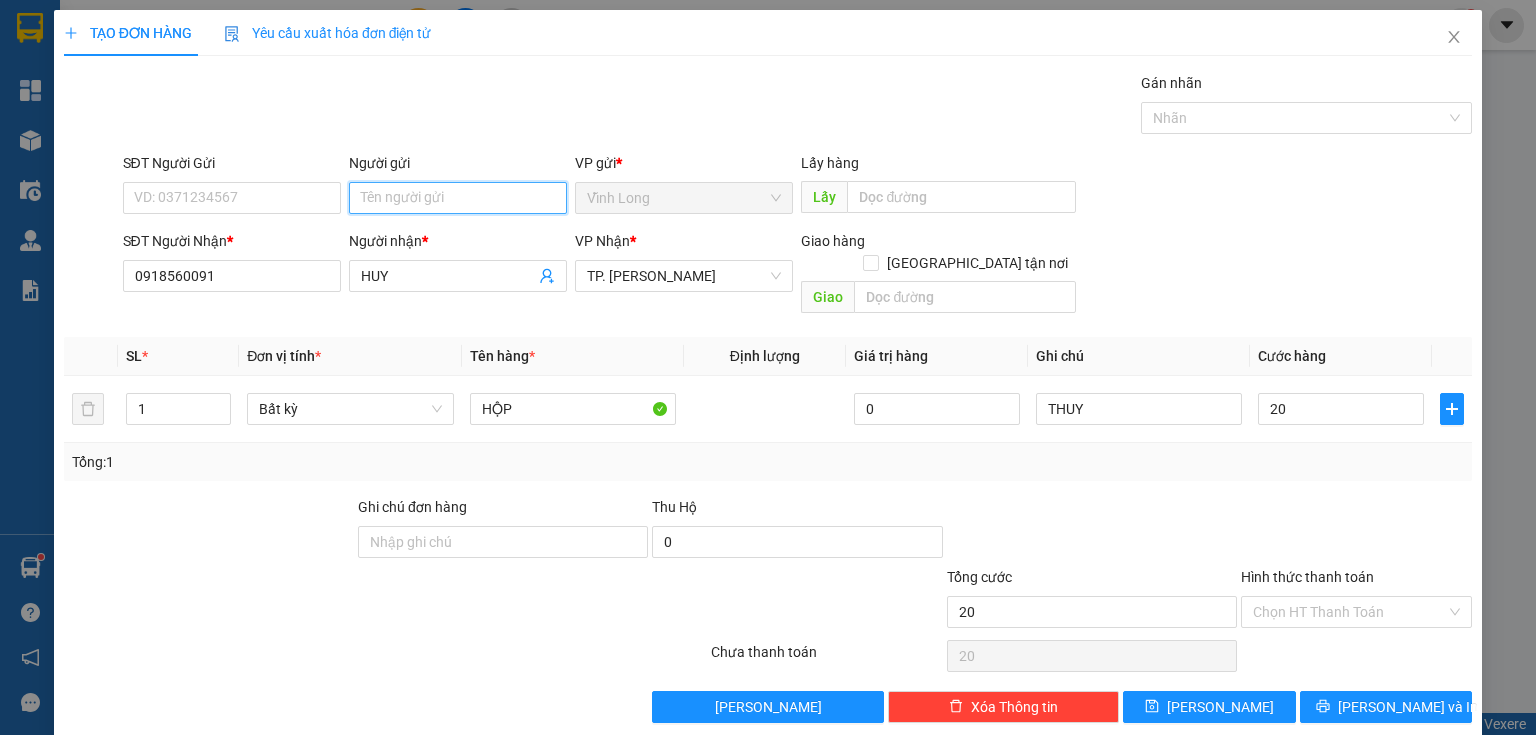 type on "20.000" 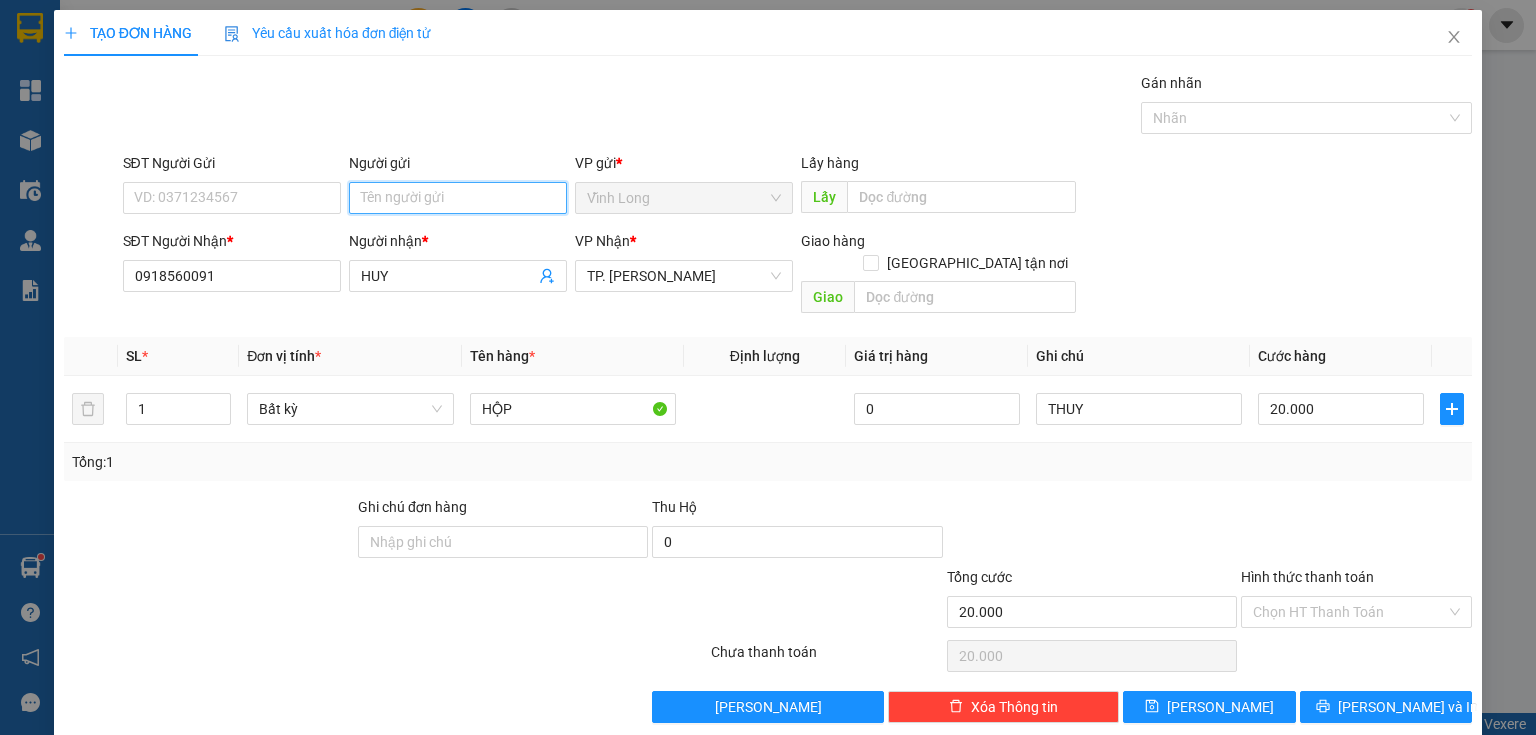 click on "Người gửi" at bounding box center (458, 198) 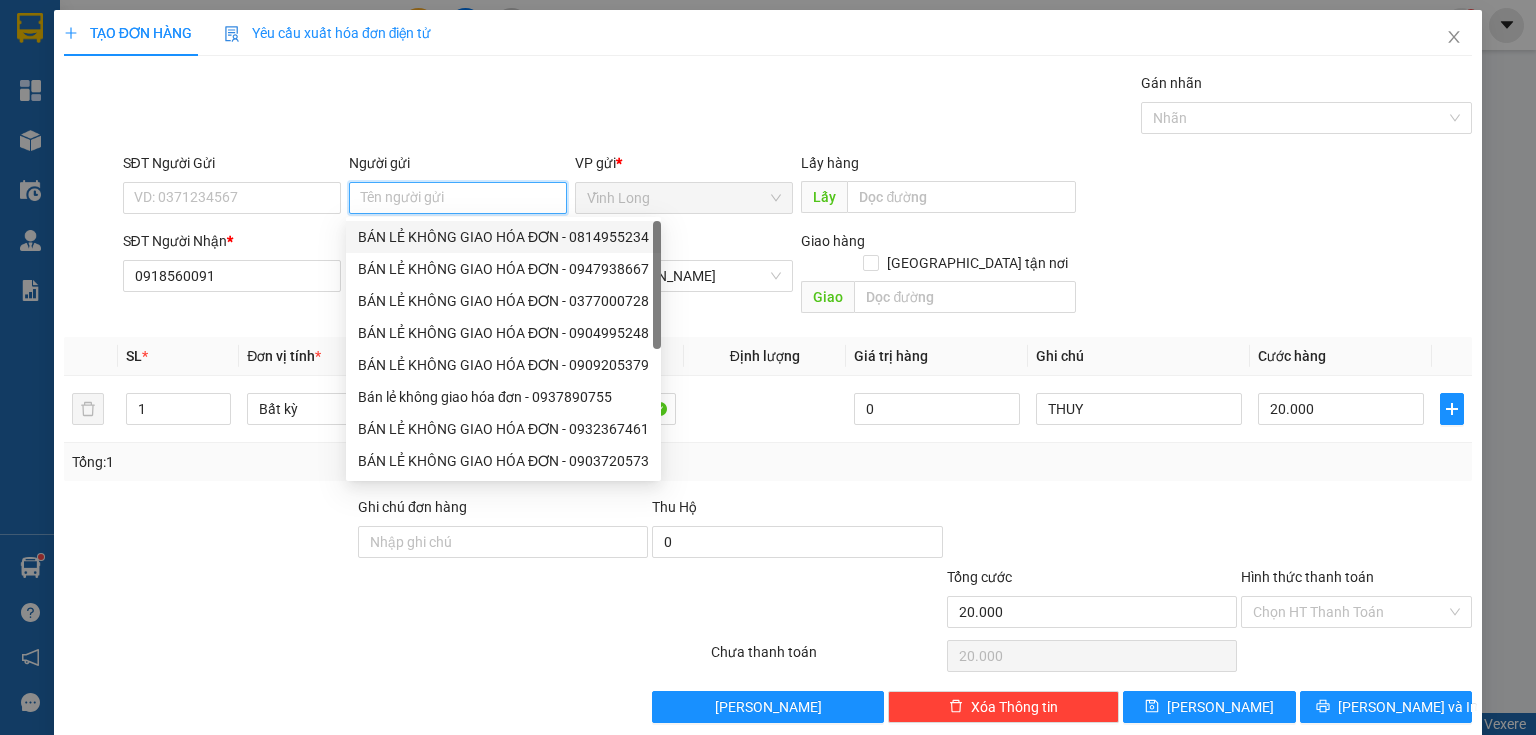 click on "BÁN LẺ KHÔNG GIAO HÓA ĐƠN - 0814955234" at bounding box center [503, 237] 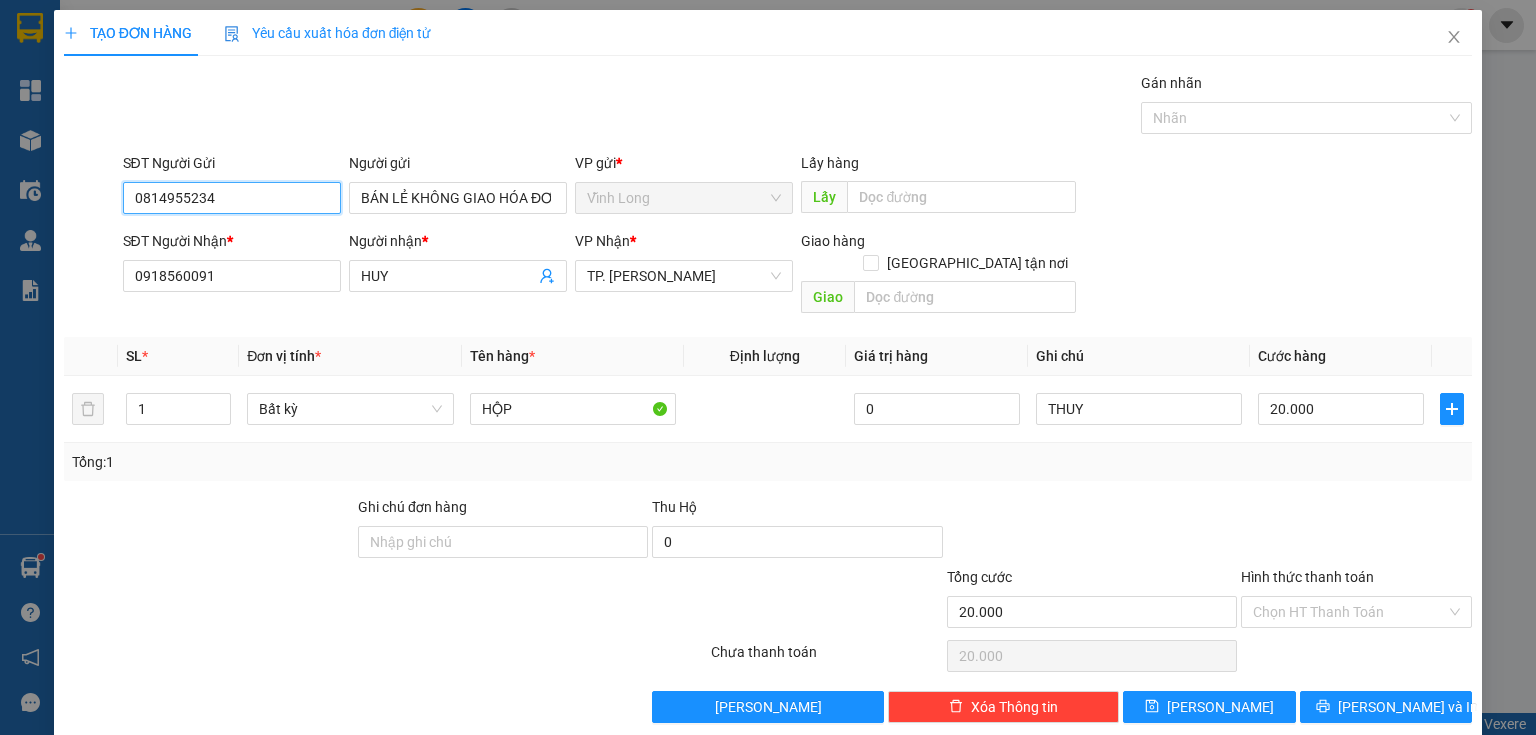 drag, startPoint x: 288, startPoint y: 190, endPoint x: 0, endPoint y: 261, distance: 296.62265 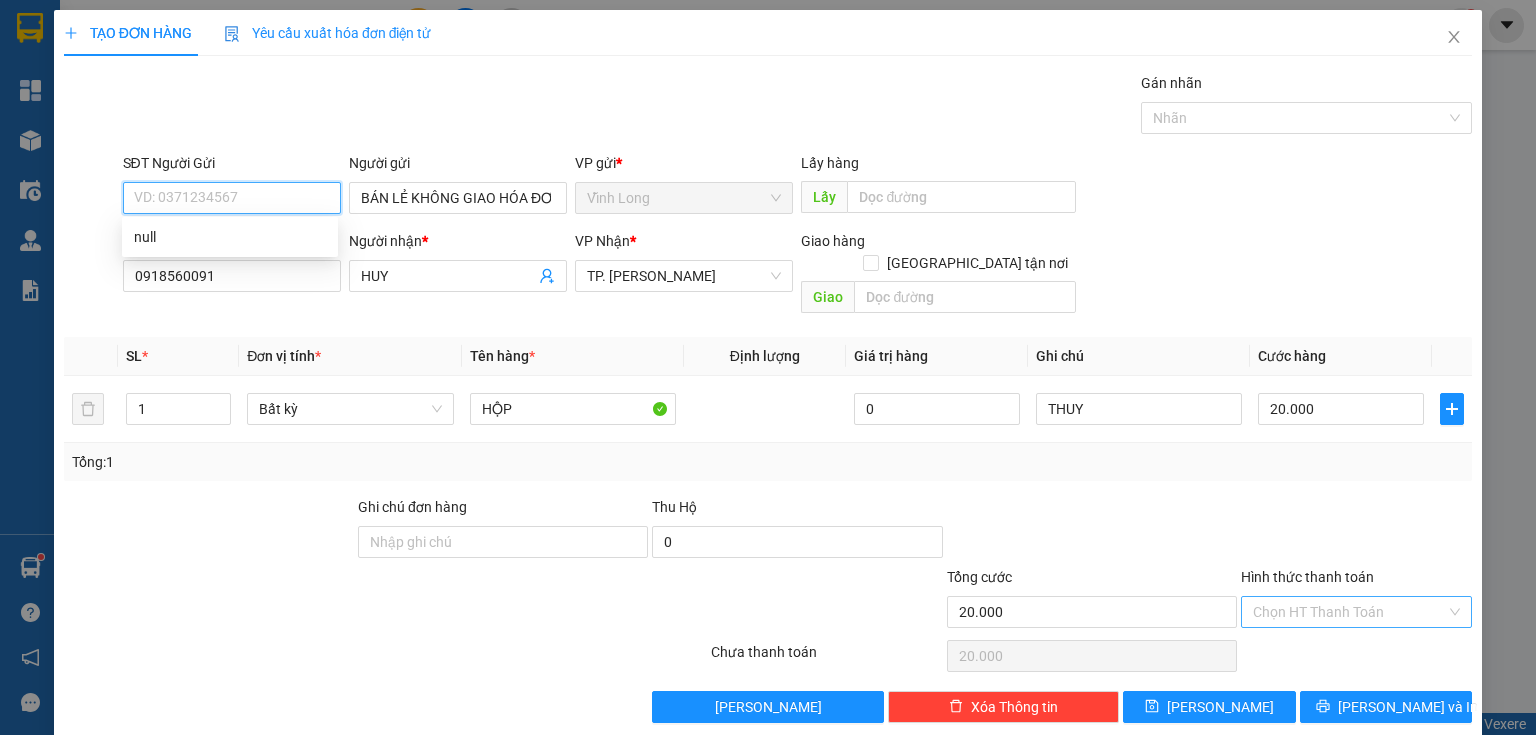 type 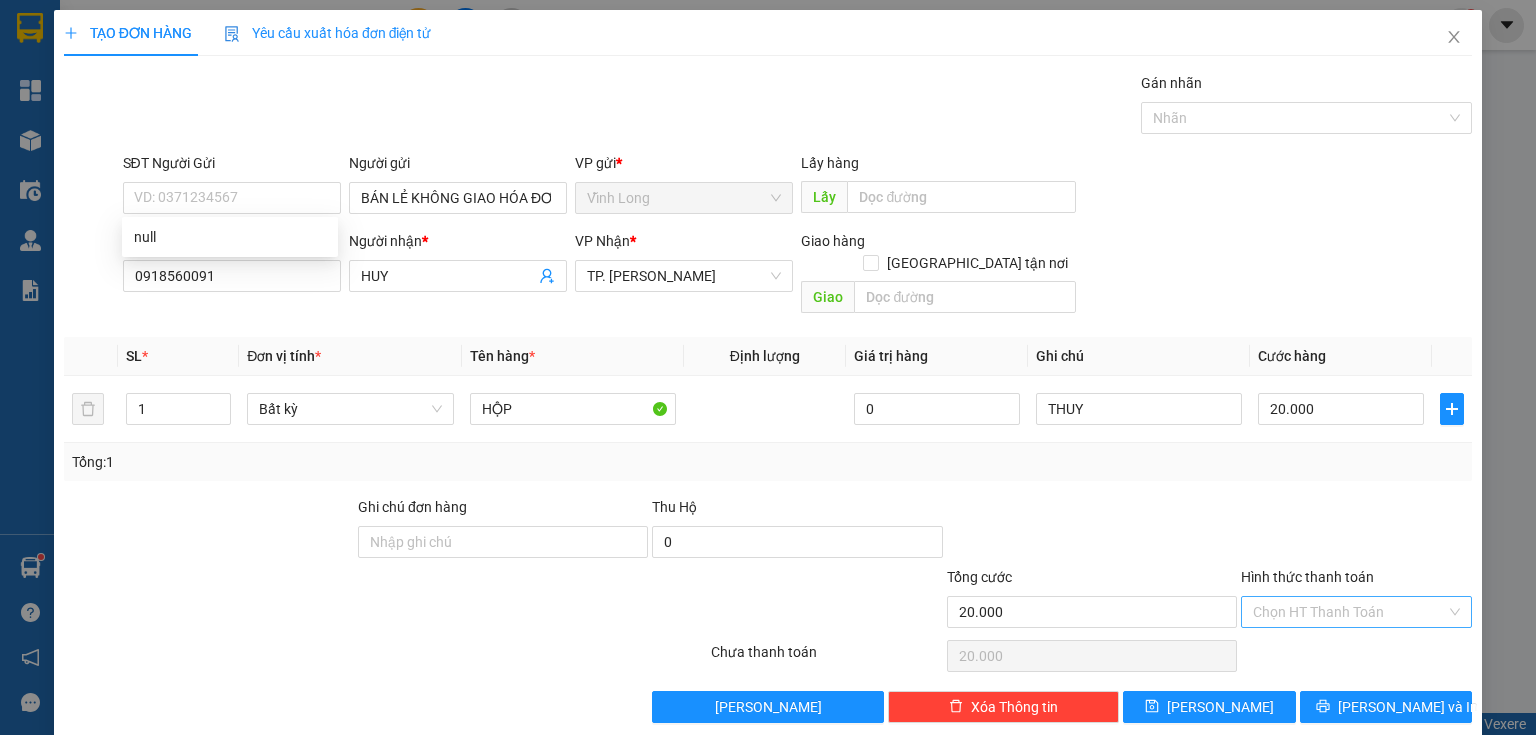click on "Hình thức thanh toán" at bounding box center [1349, 612] 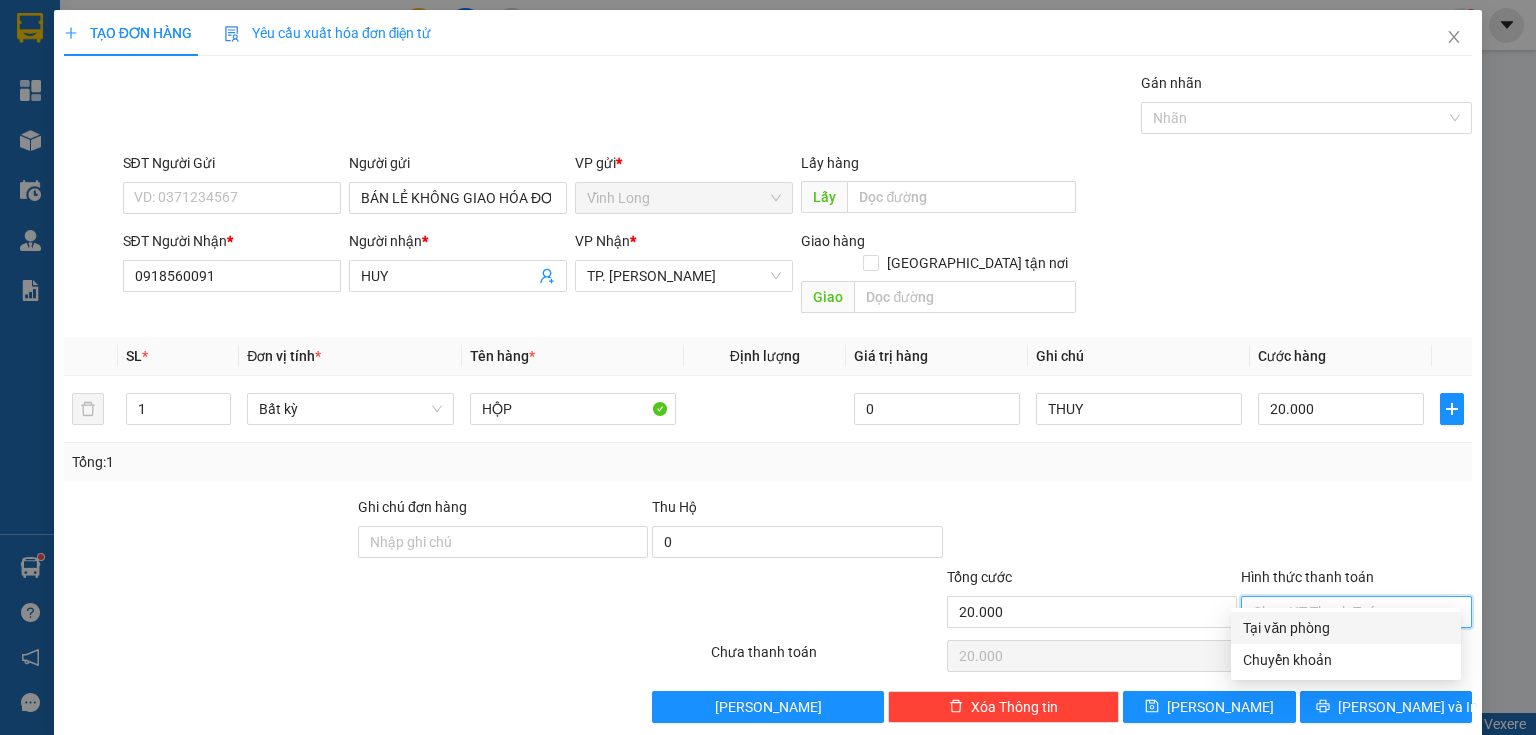 click on "Tại văn phòng" at bounding box center [1346, 628] 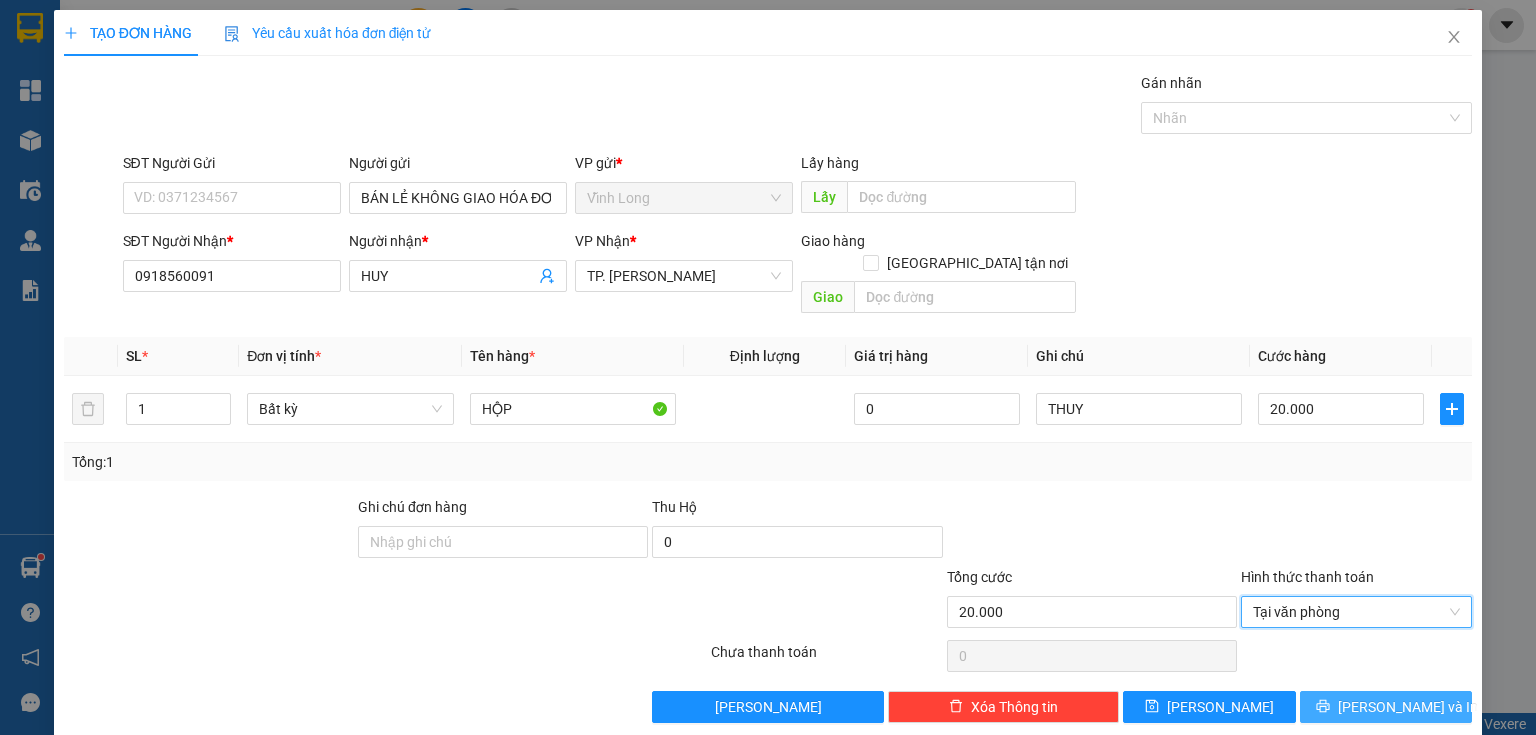 click on "Lưu và In" at bounding box center [1408, 707] 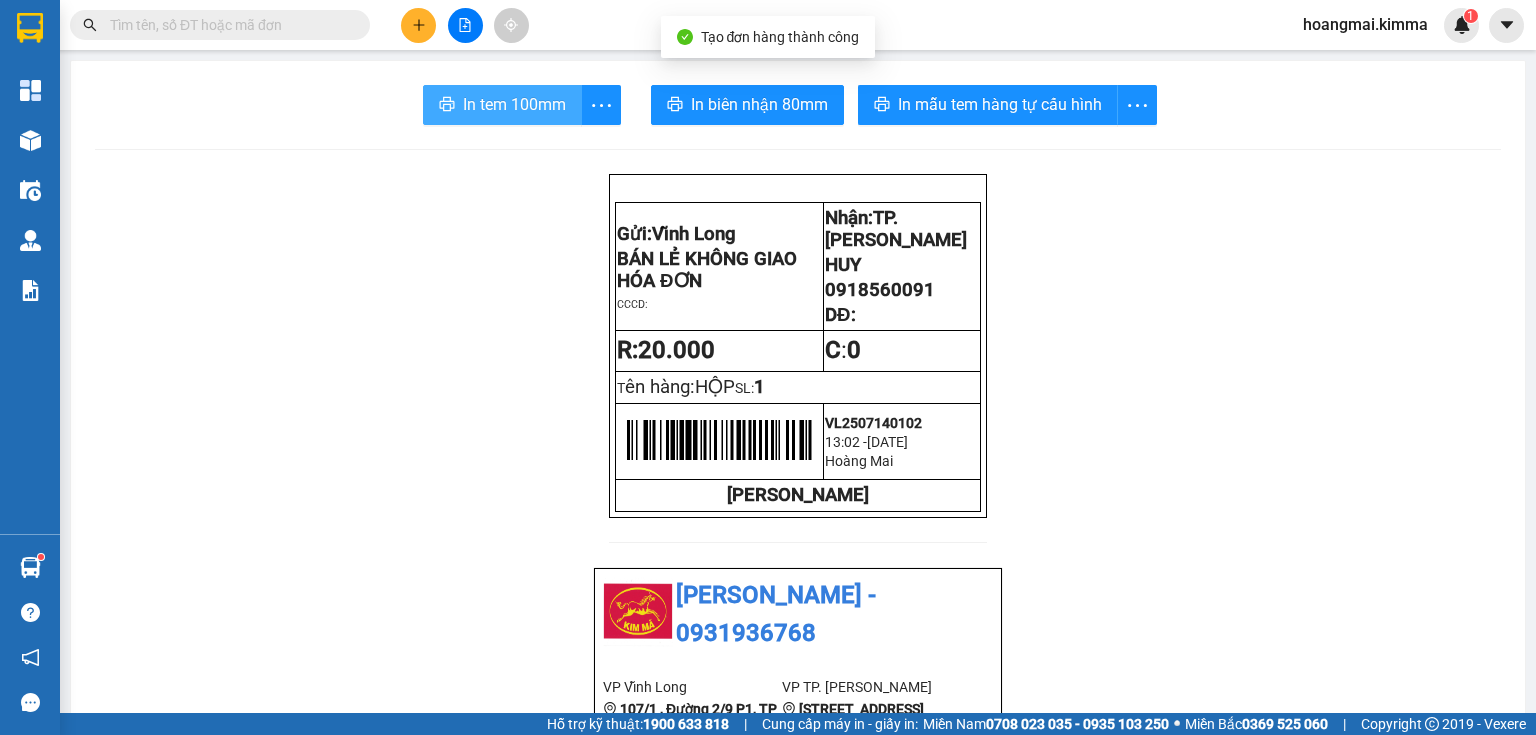 click on "In tem 100mm" at bounding box center (502, 105) 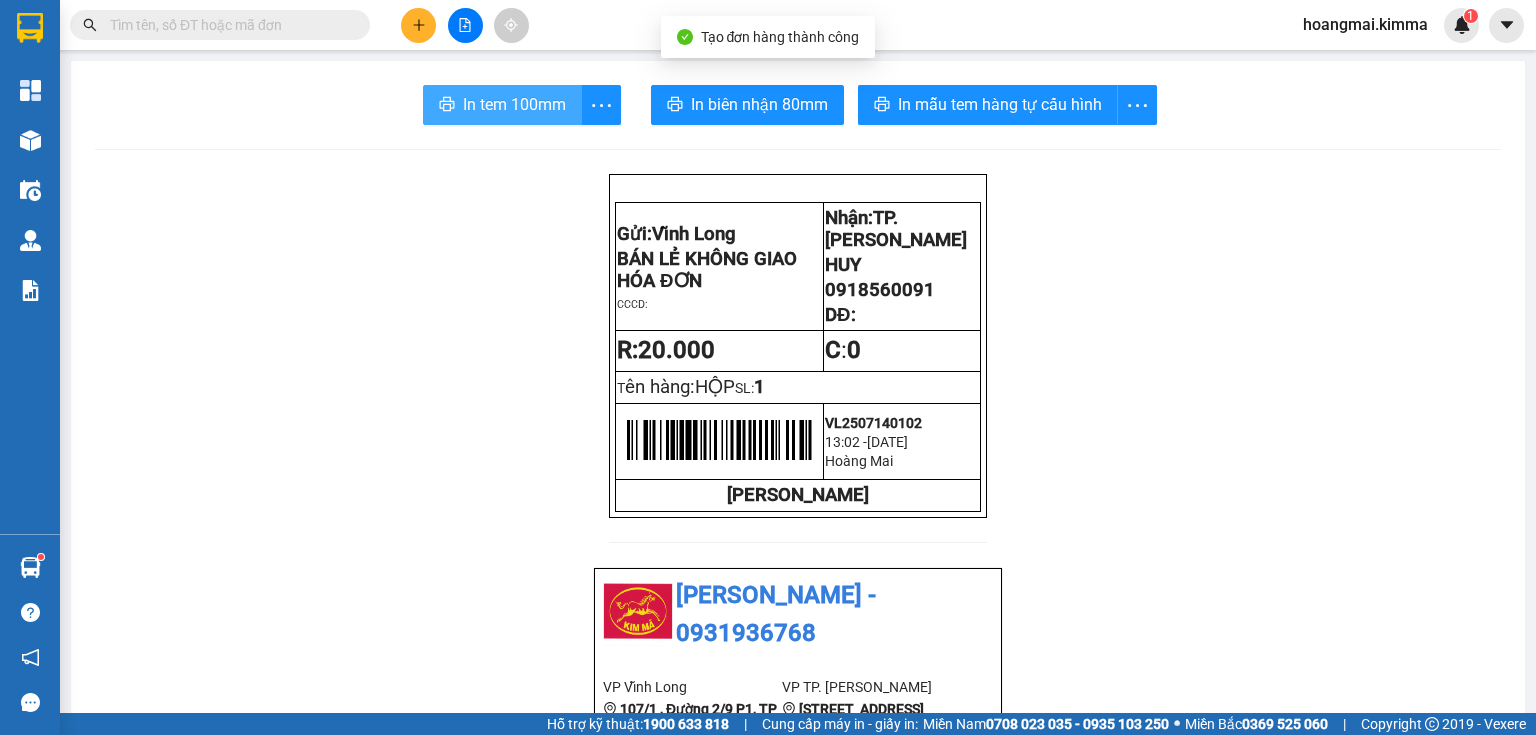 scroll, scrollTop: 0, scrollLeft: 0, axis: both 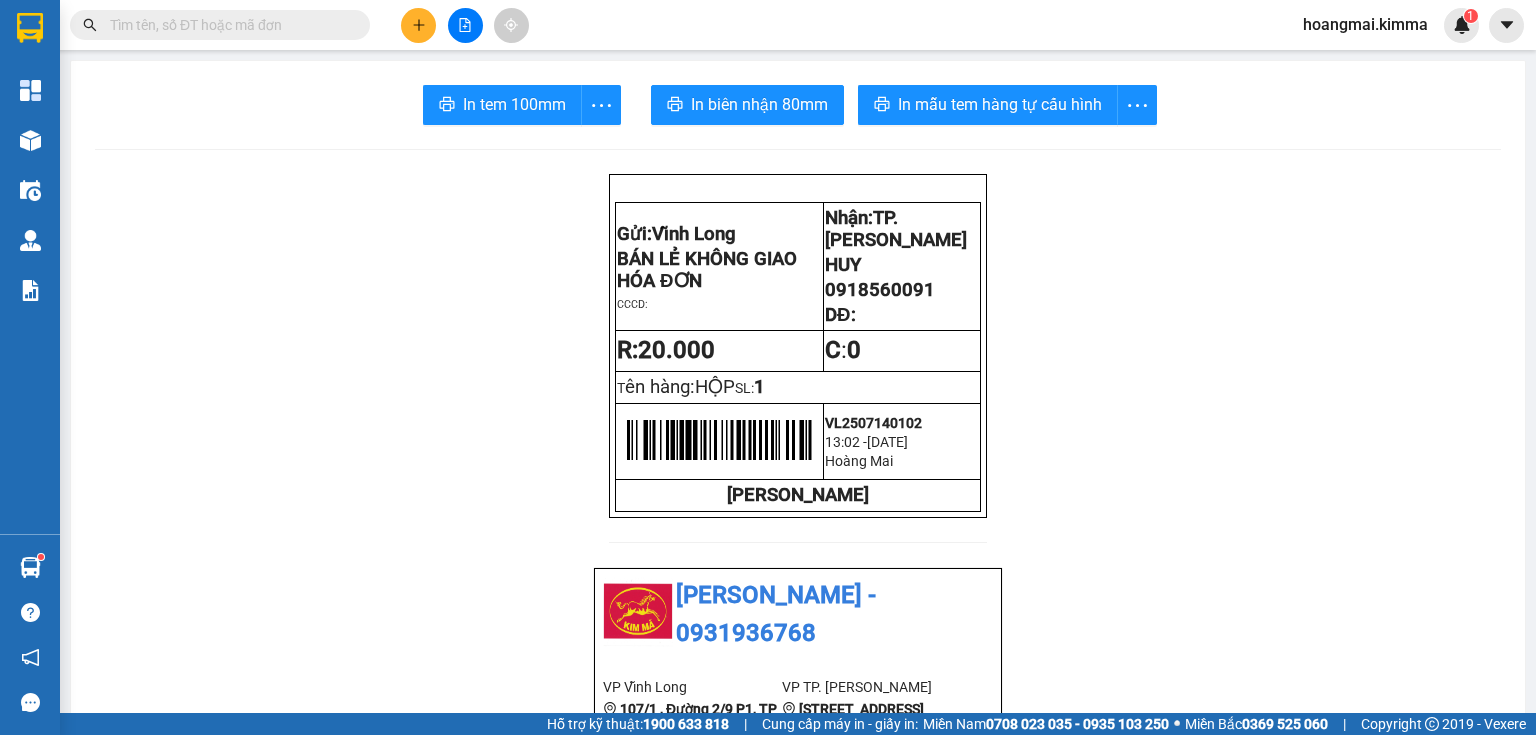 click at bounding box center [228, 25] 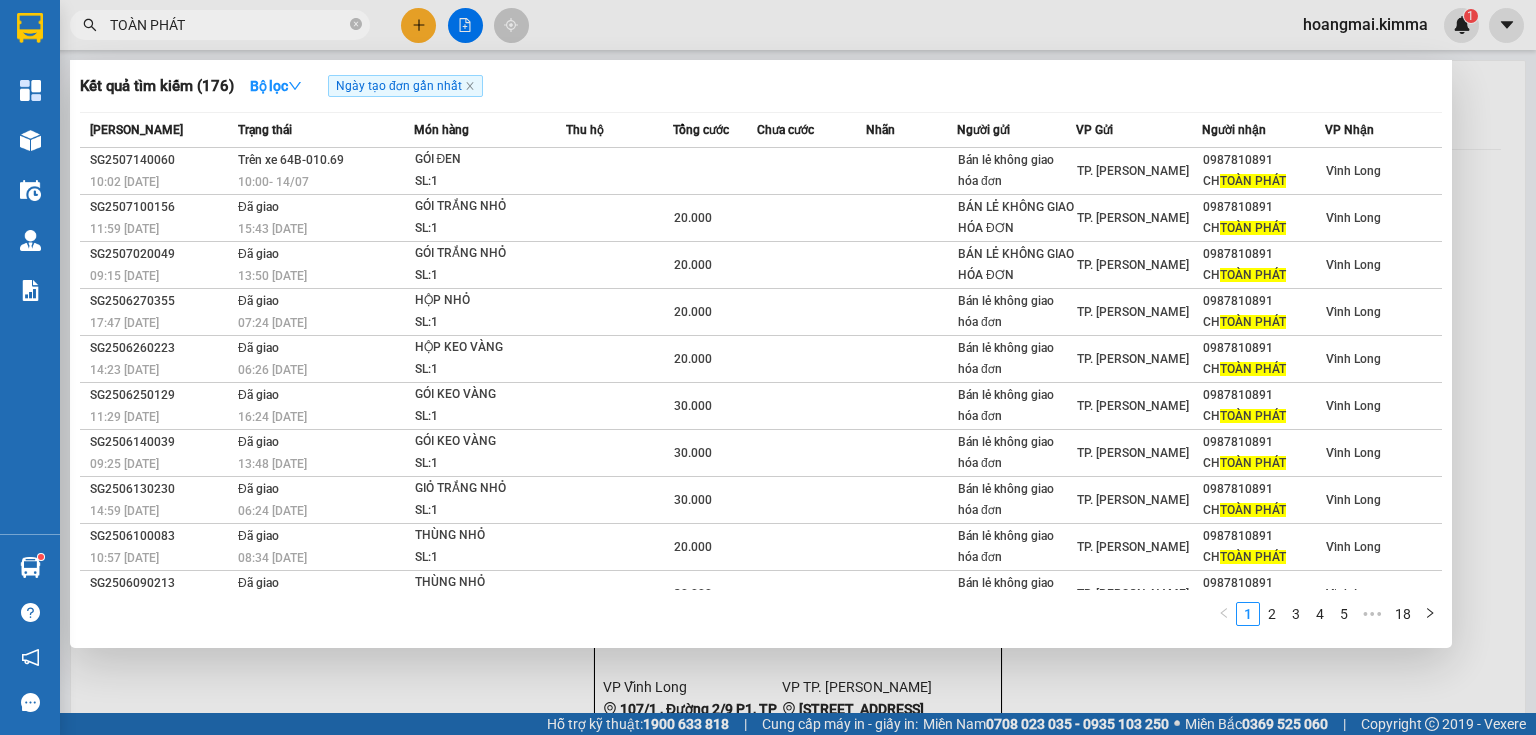 type on "TOÀN PHÁT" 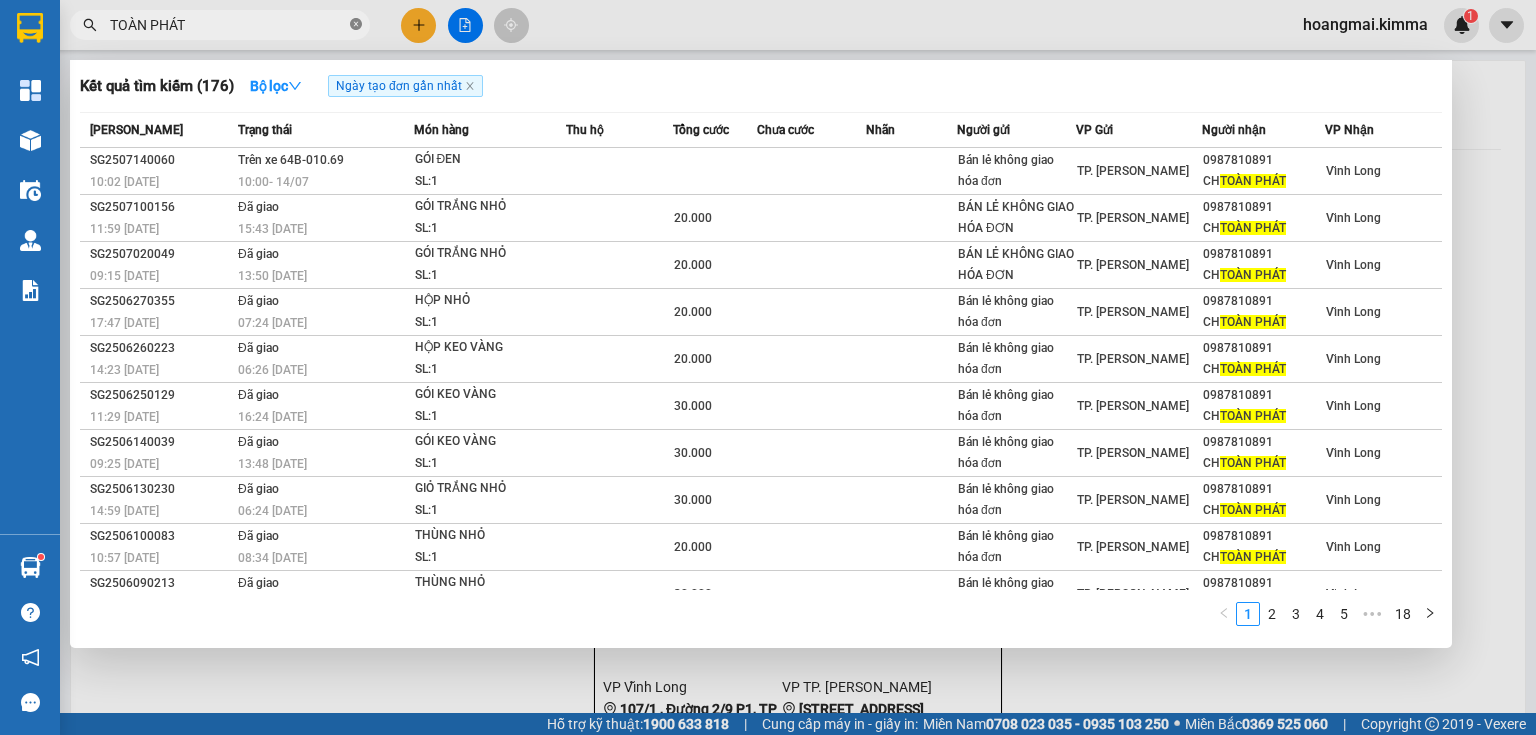 click on "TOÀN PHÁT" at bounding box center (220, 25) 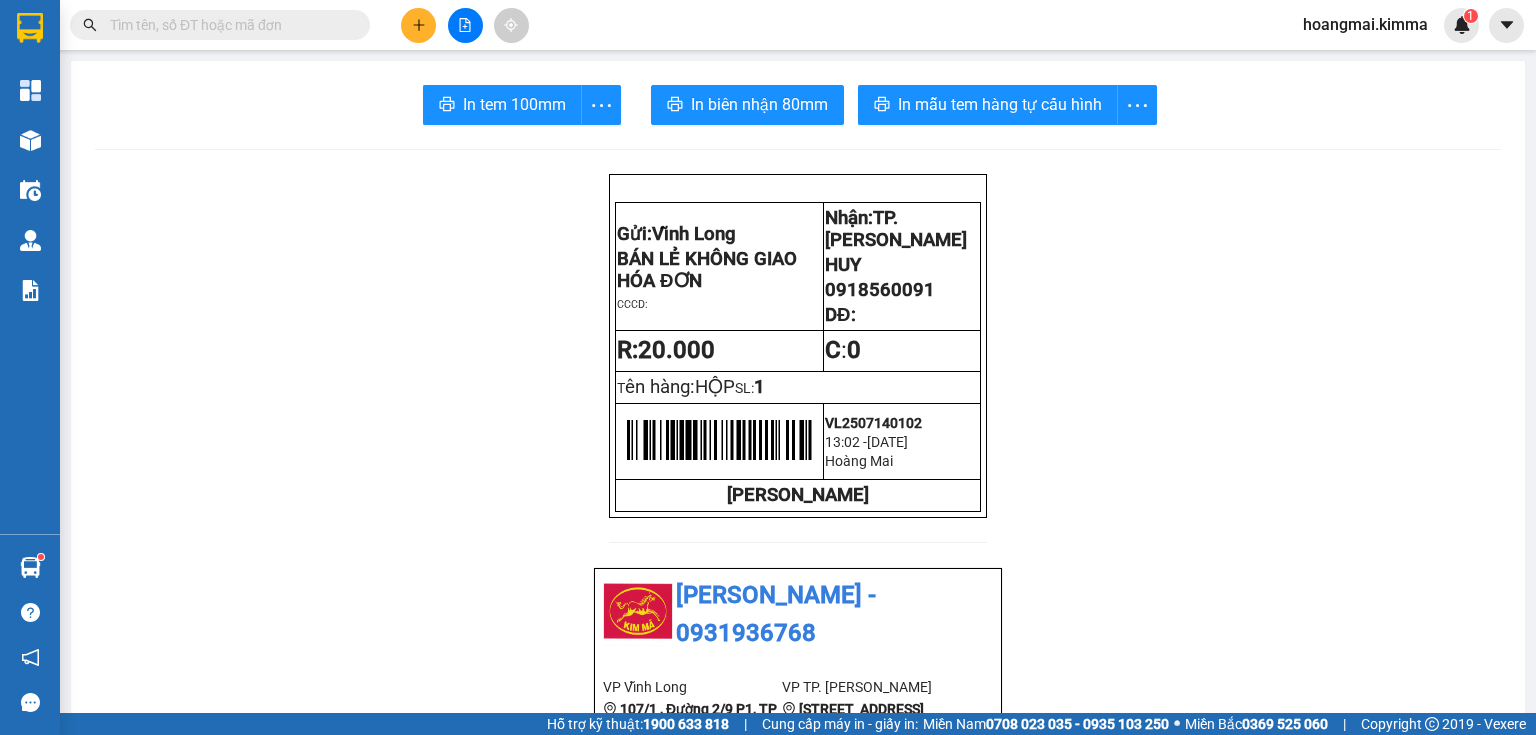 click at bounding box center (418, 25) 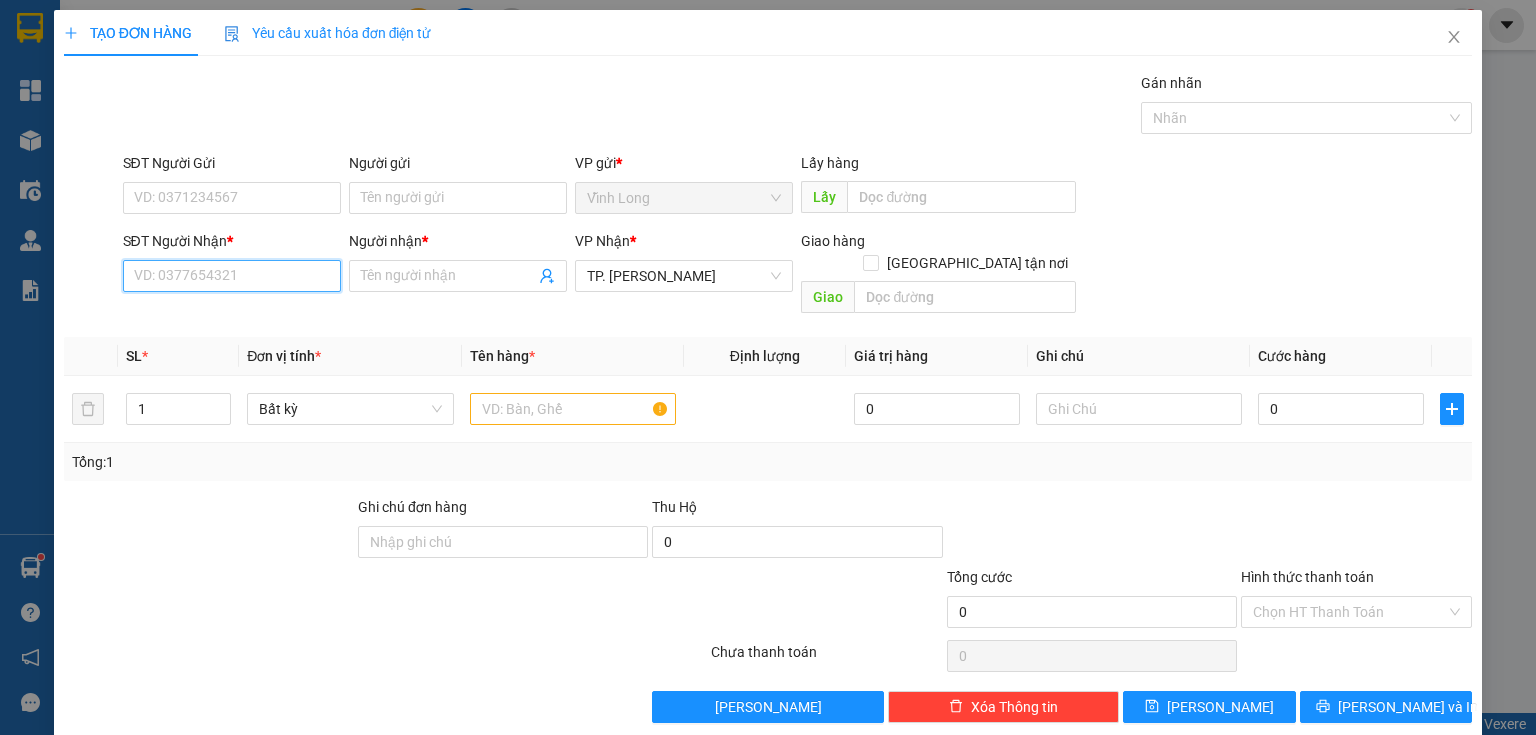 click on "SĐT Người Nhận  *" at bounding box center (232, 276) 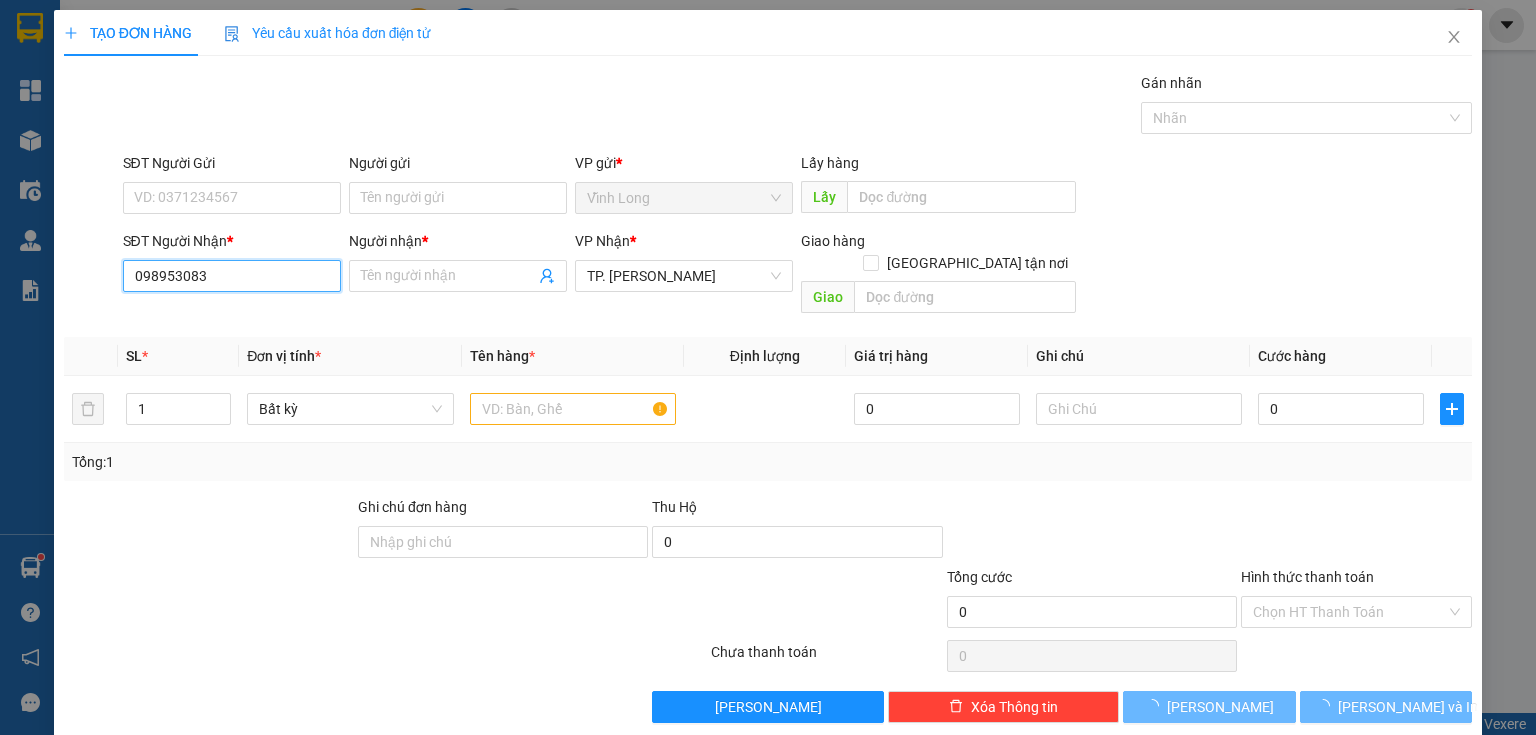 type on "0989530830" 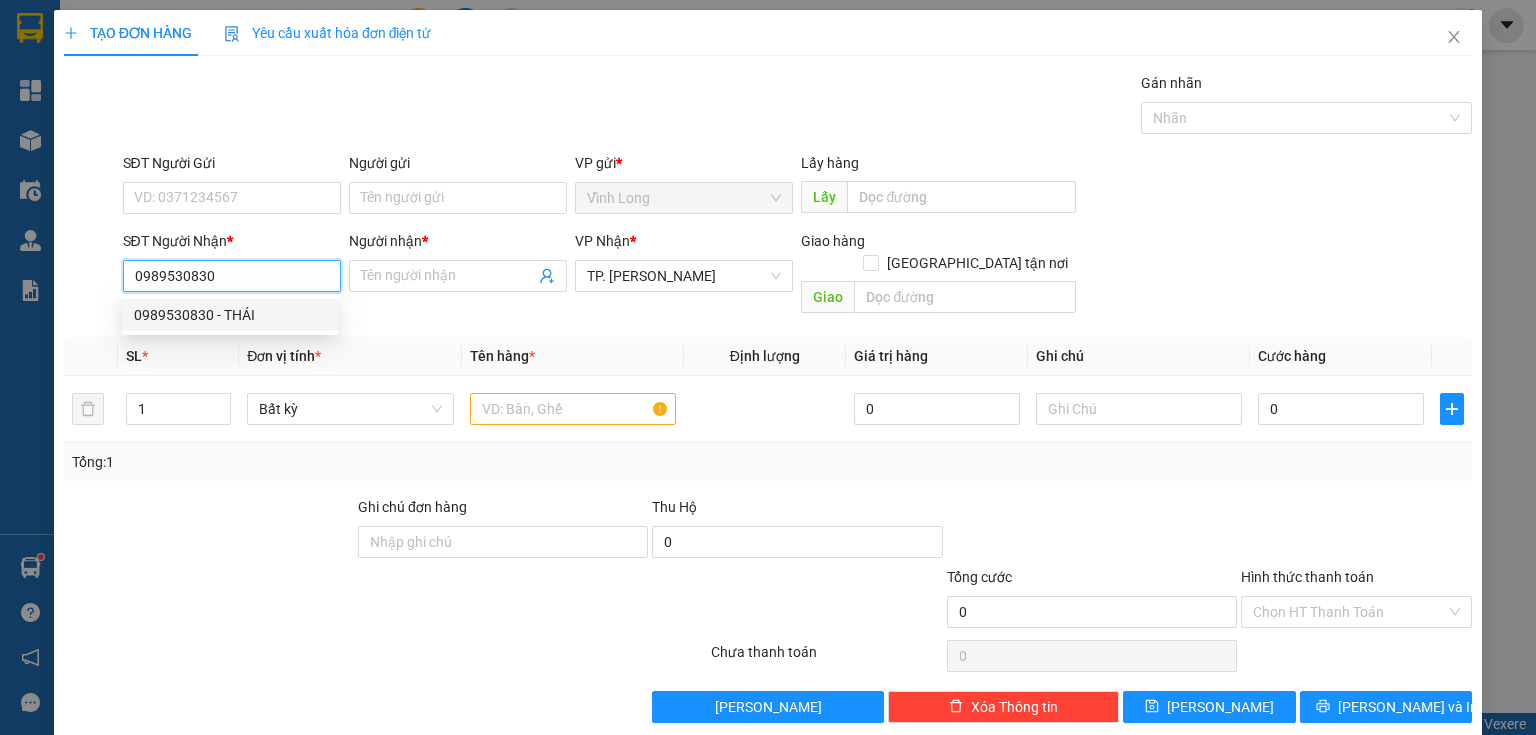 drag, startPoint x: 253, startPoint y: 312, endPoint x: 297, endPoint y: 333, distance: 48.754486 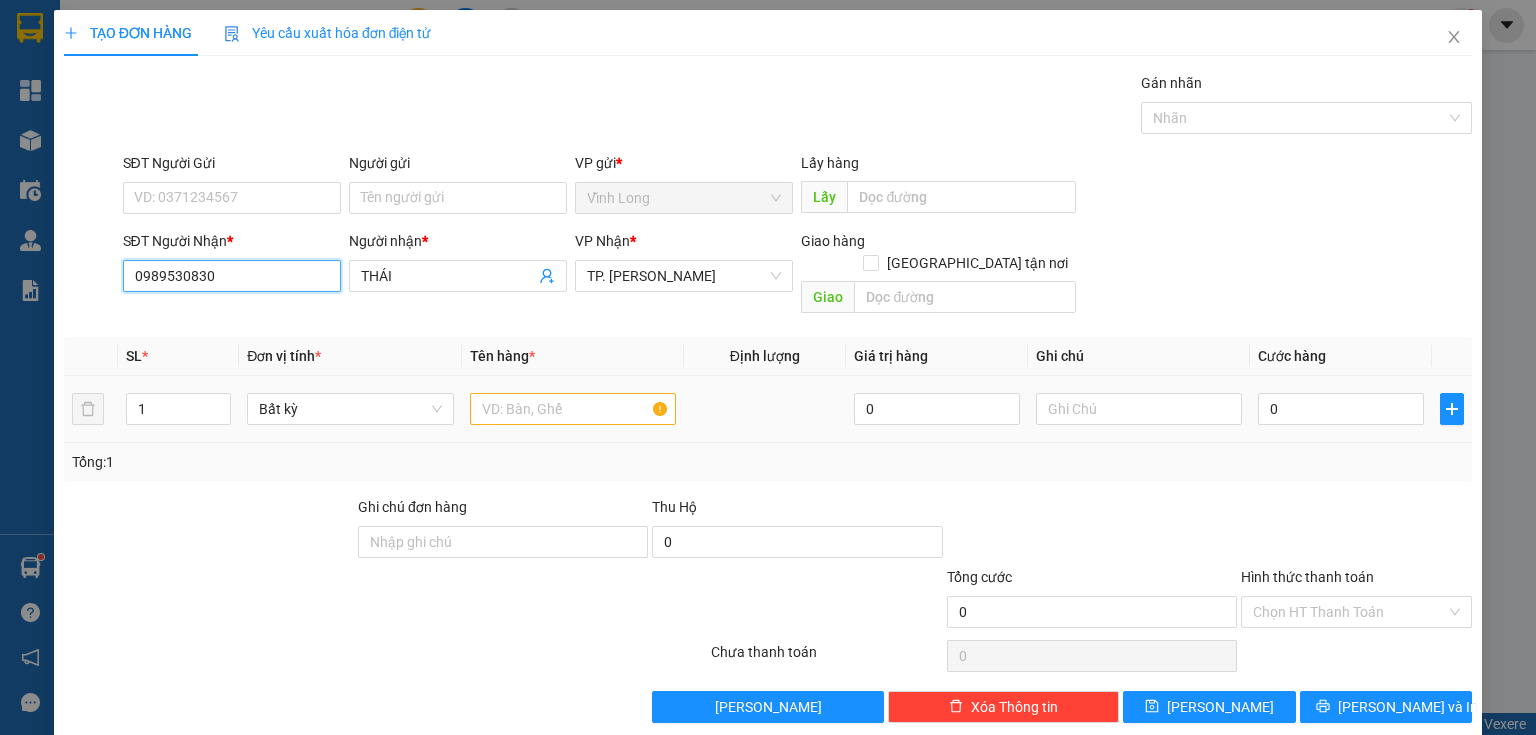 type on "0989530830" 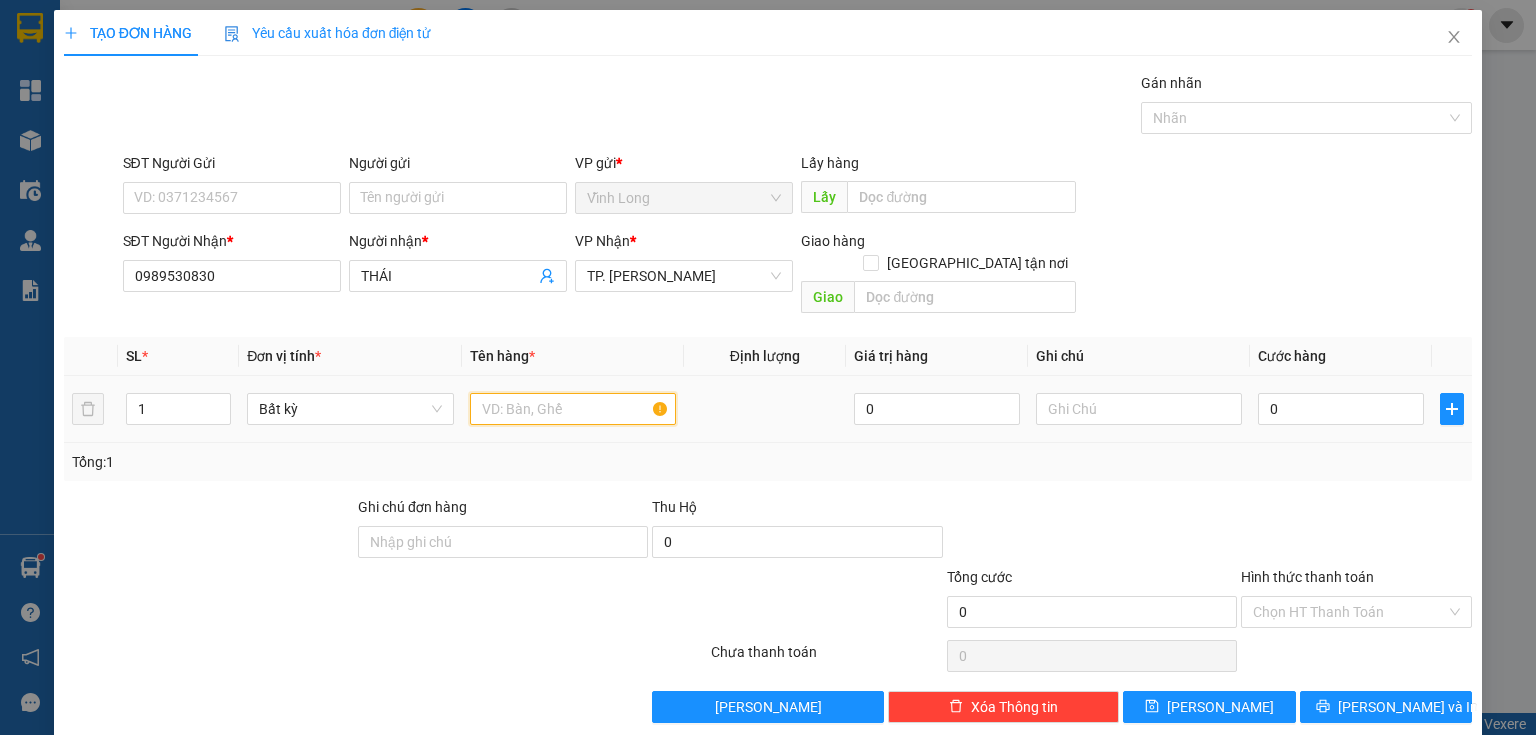 click at bounding box center (573, 409) 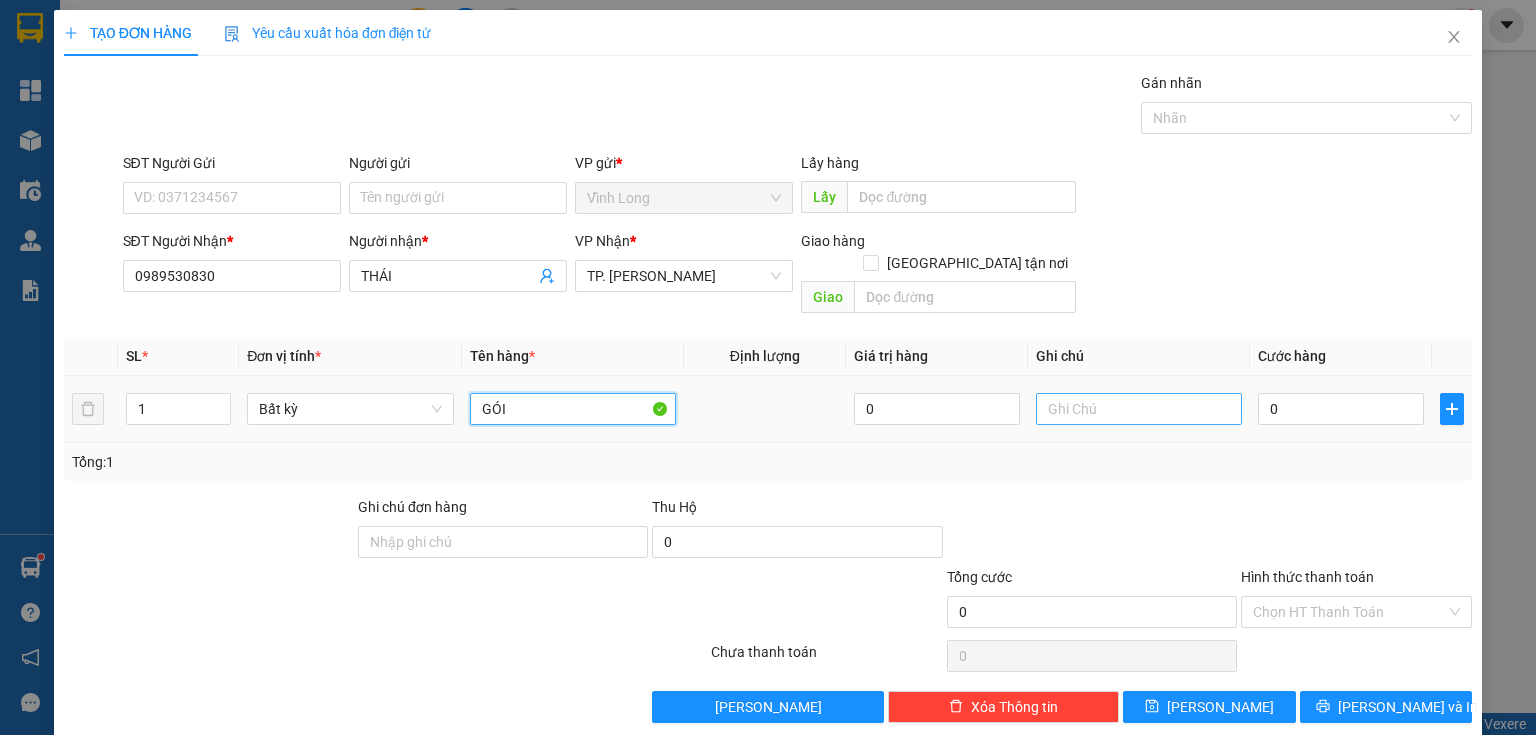 type on "GÓI" 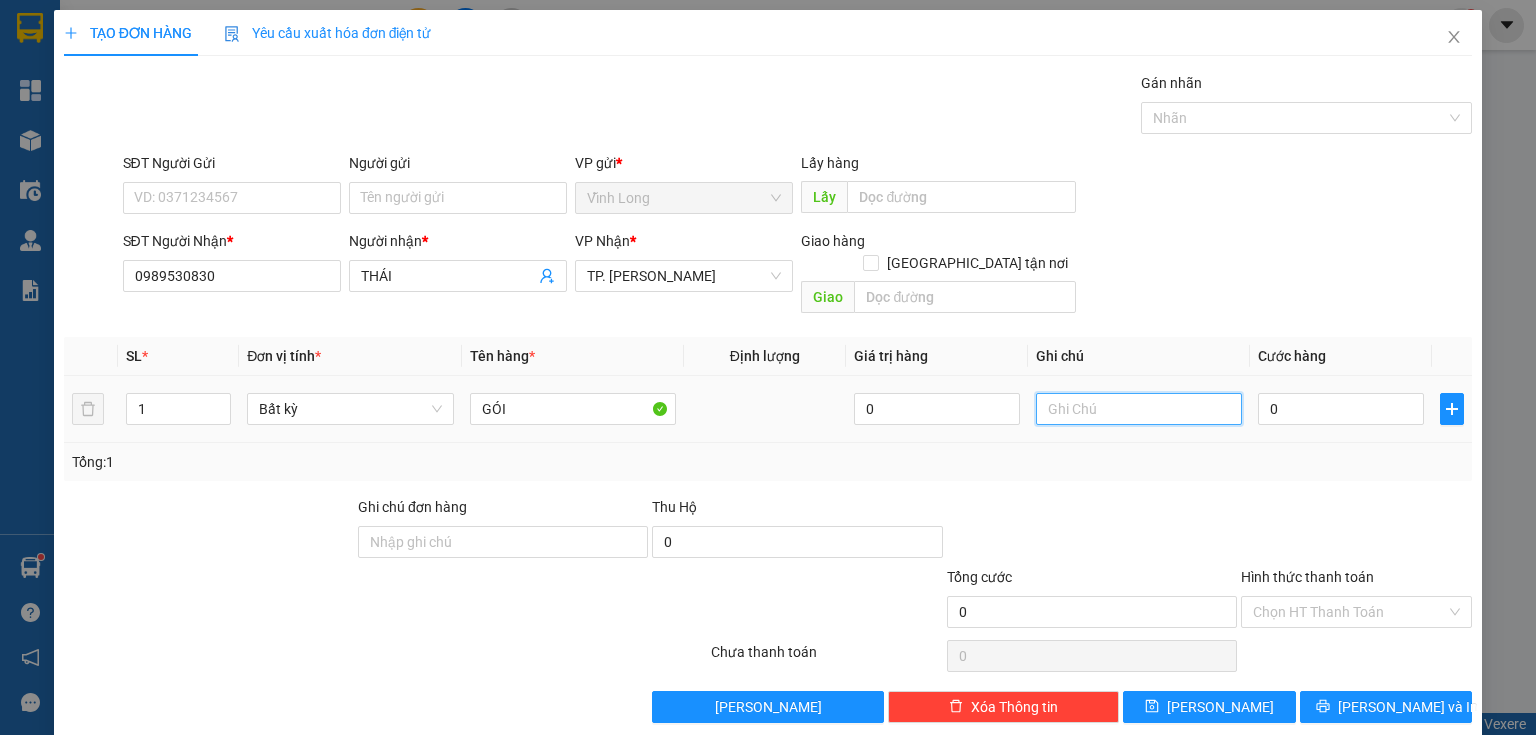 click at bounding box center (1139, 409) 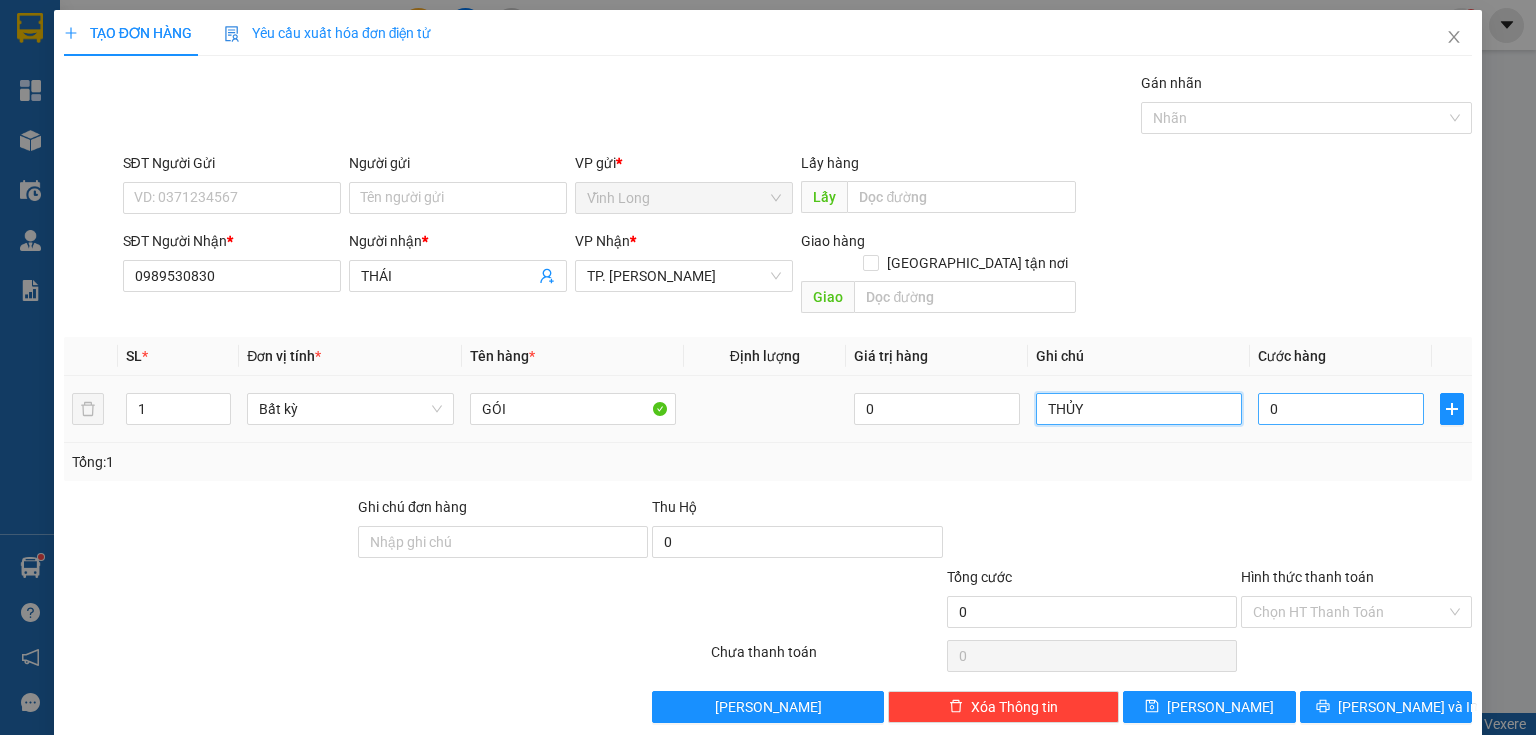 type on "THỦY" 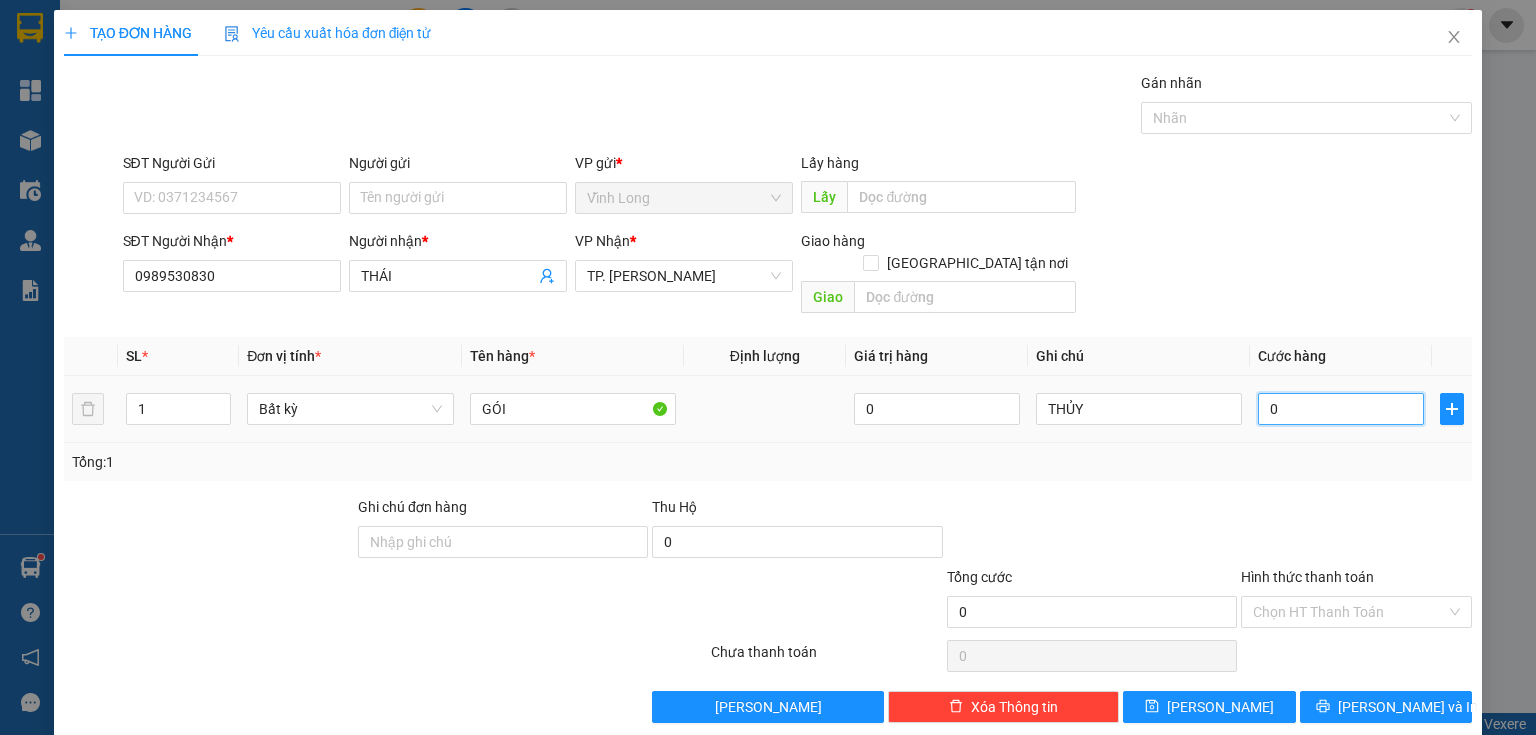 click on "0" at bounding box center (1341, 409) 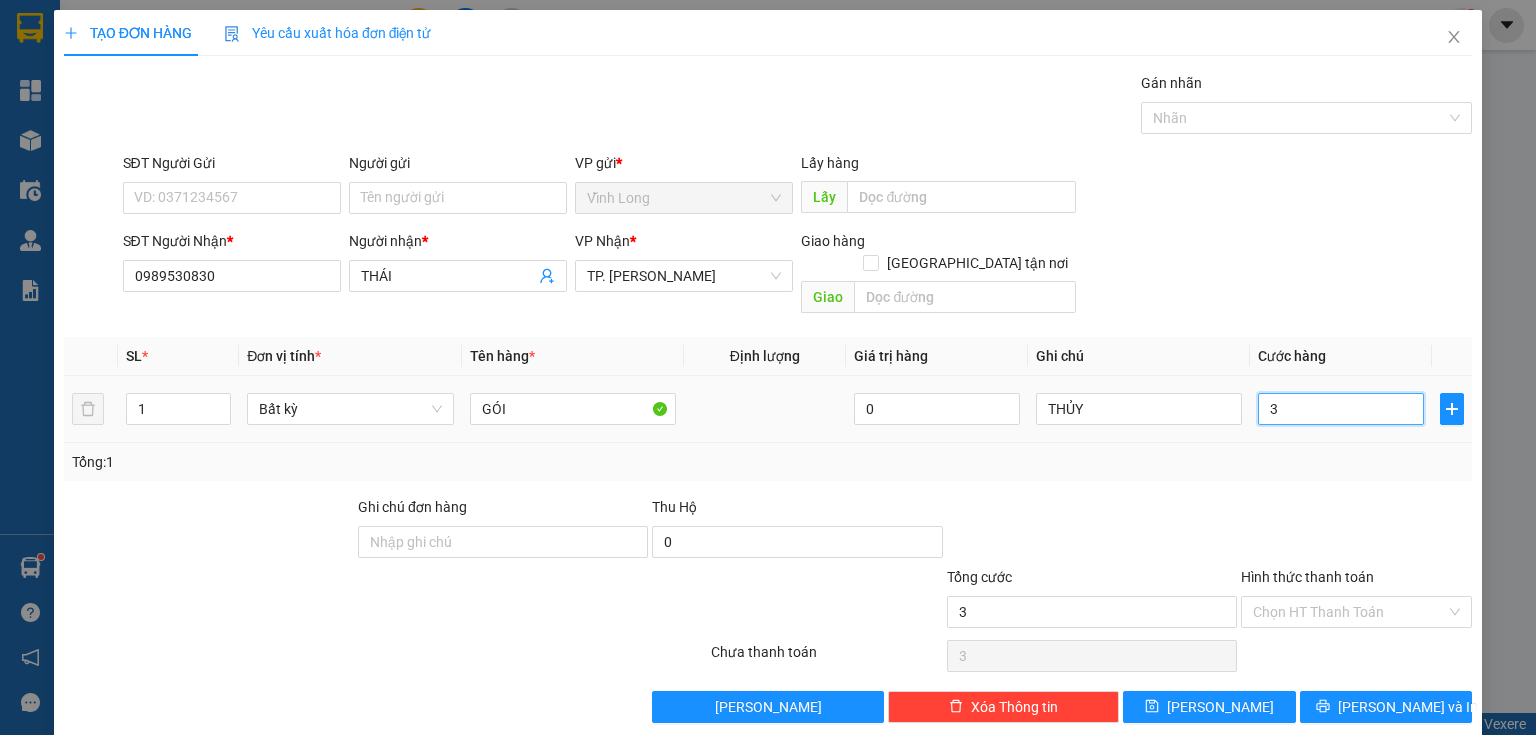 type on "30" 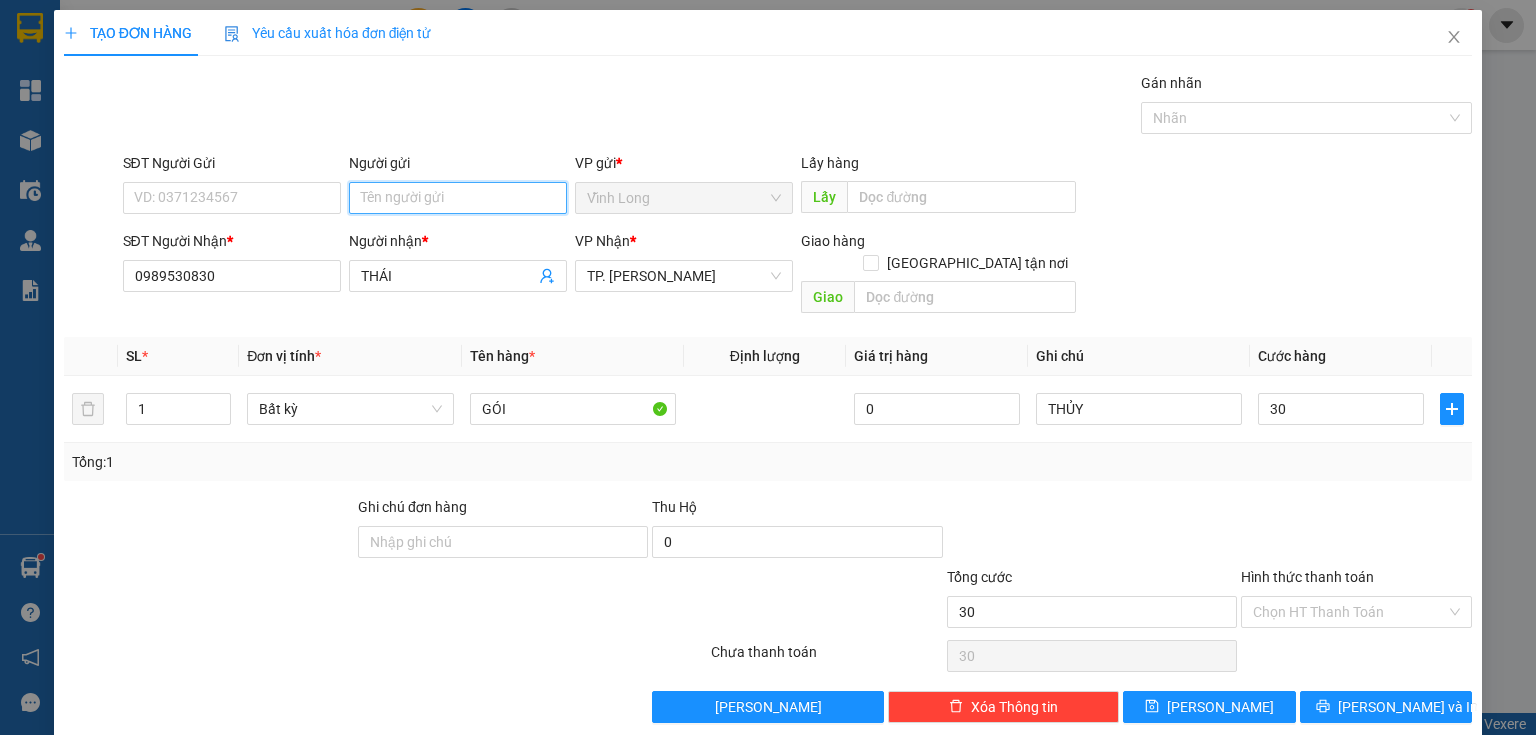 type on "30.000" 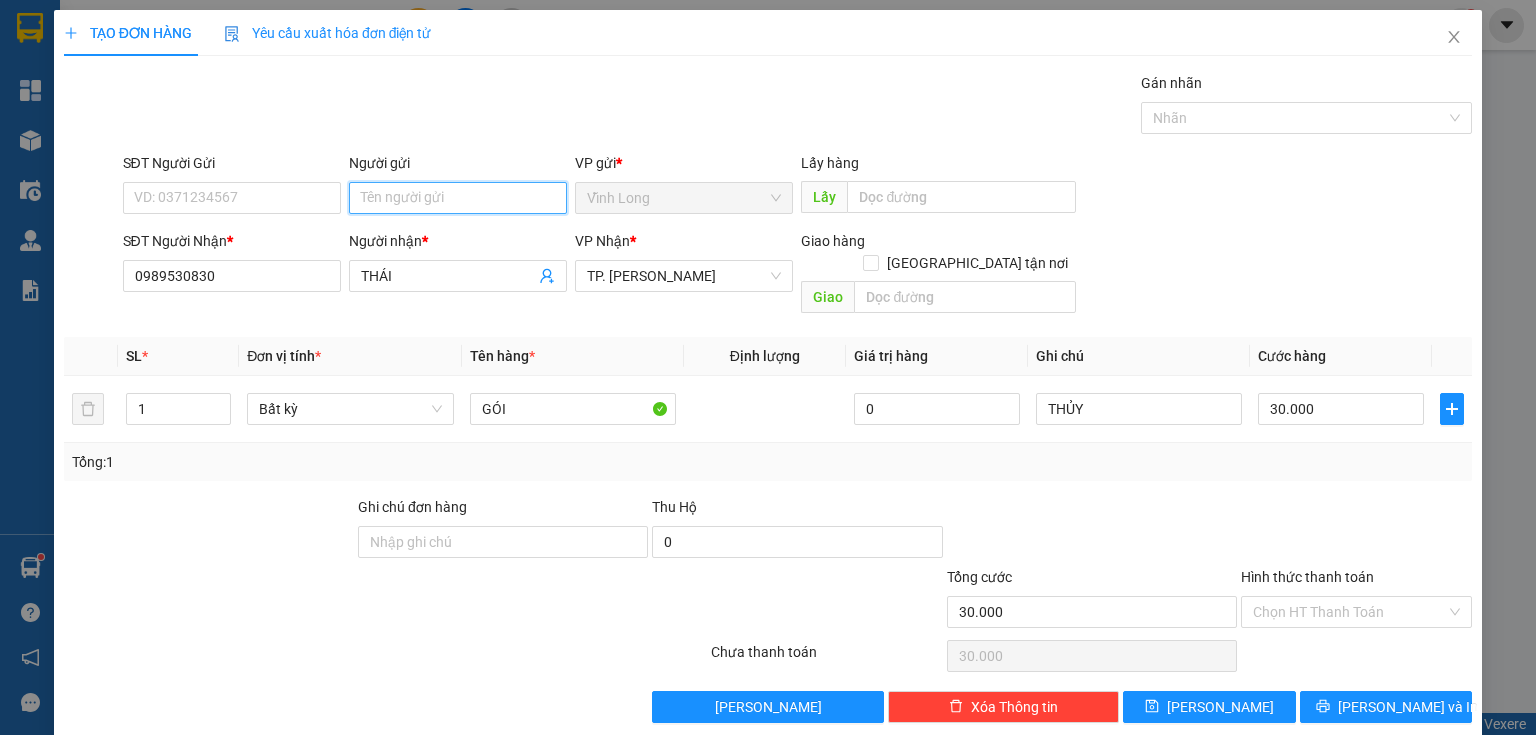 click on "Người gửi" at bounding box center (458, 198) 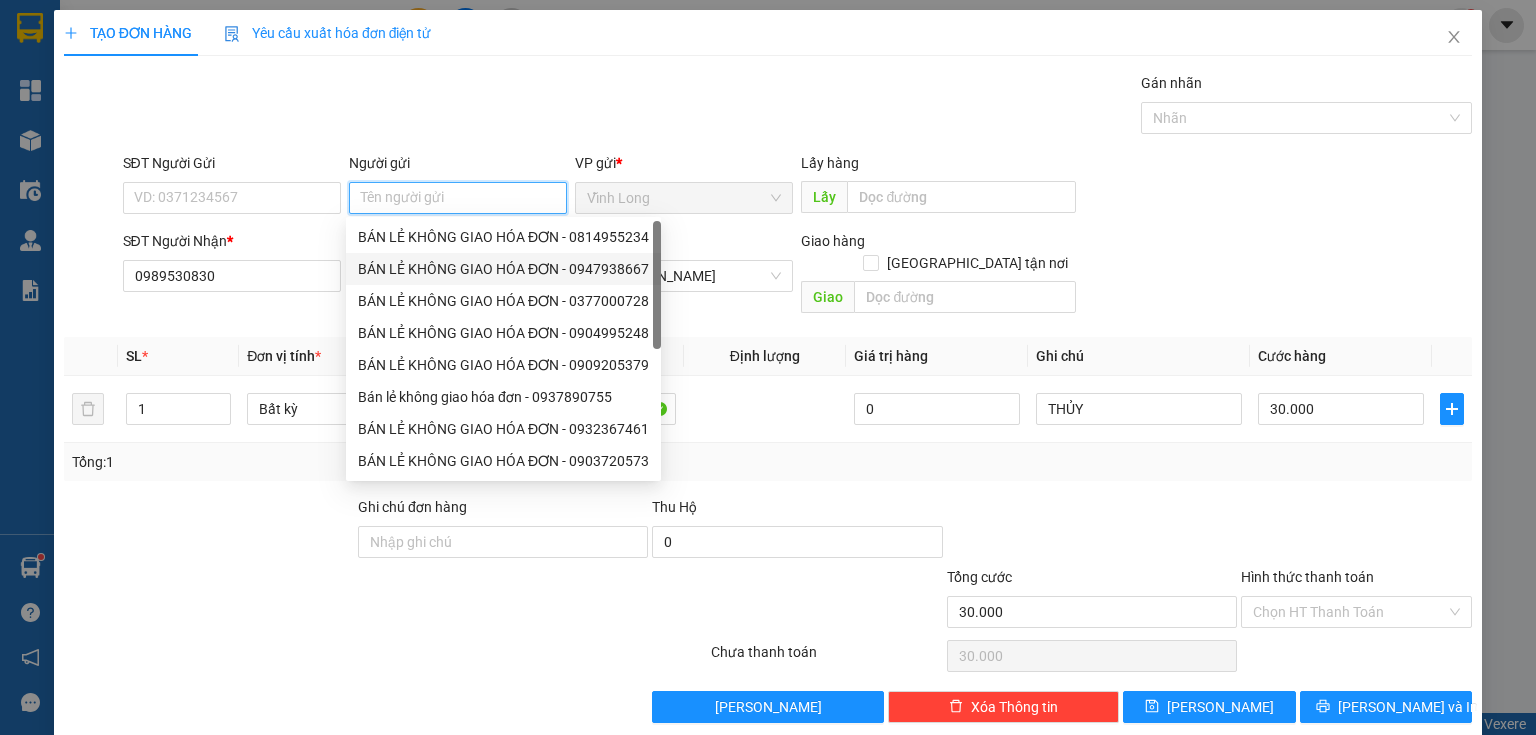 click on "BÁN LẺ KHÔNG GIAO HÓA ĐƠN - 0947938667" at bounding box center [503, 269] 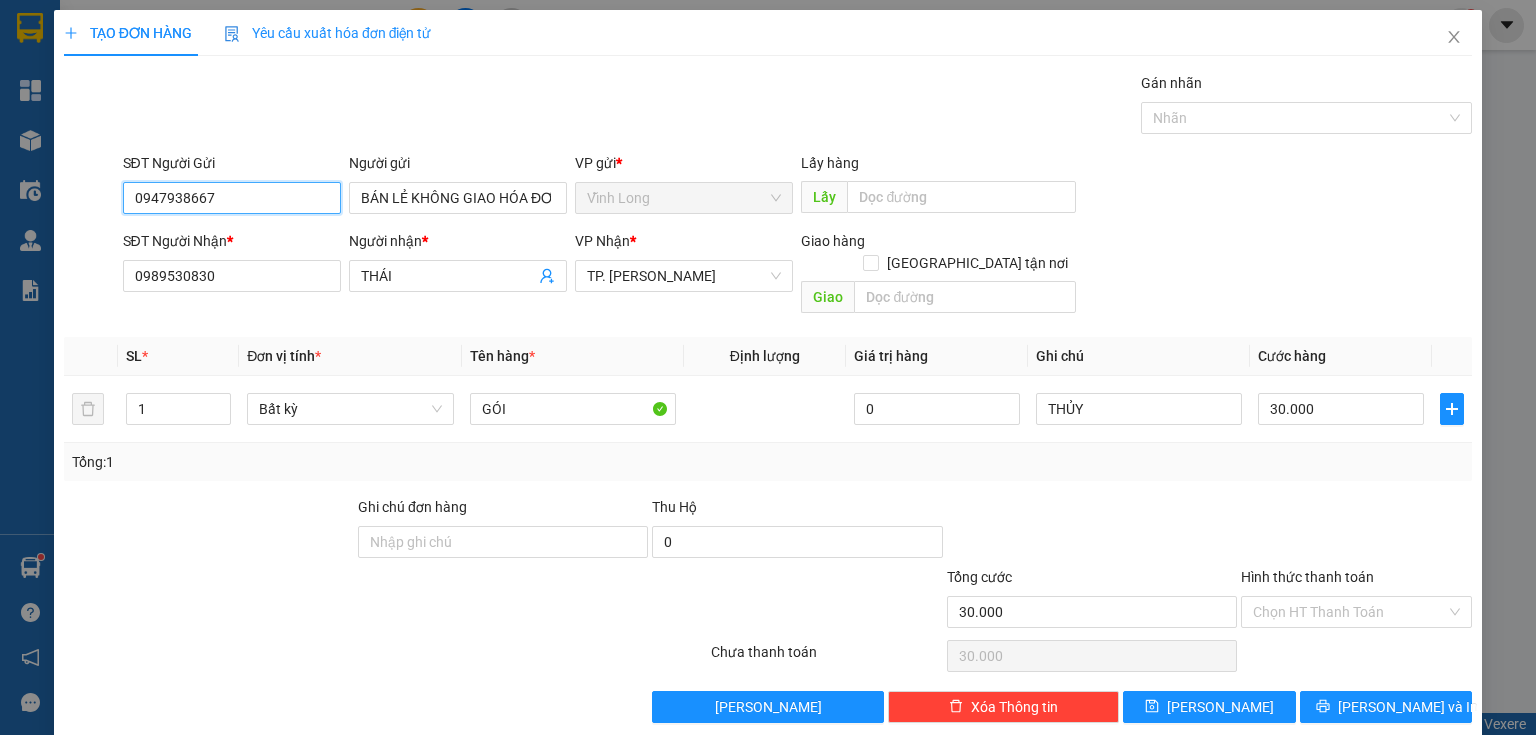 drag, startPoint x: 298, startPoint y: 188, endPoint x: 0, endPoint y: 160, distance: 299.31253 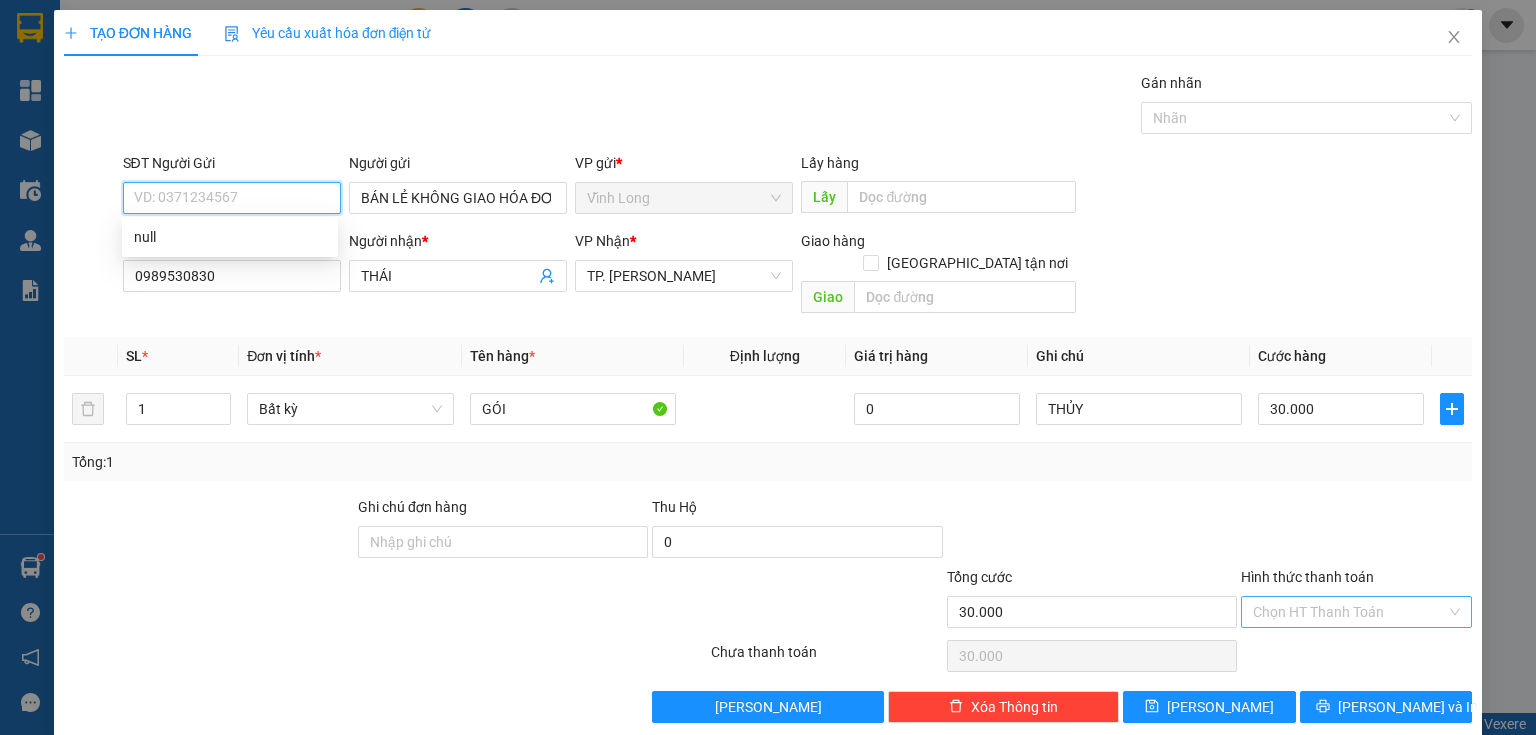 type 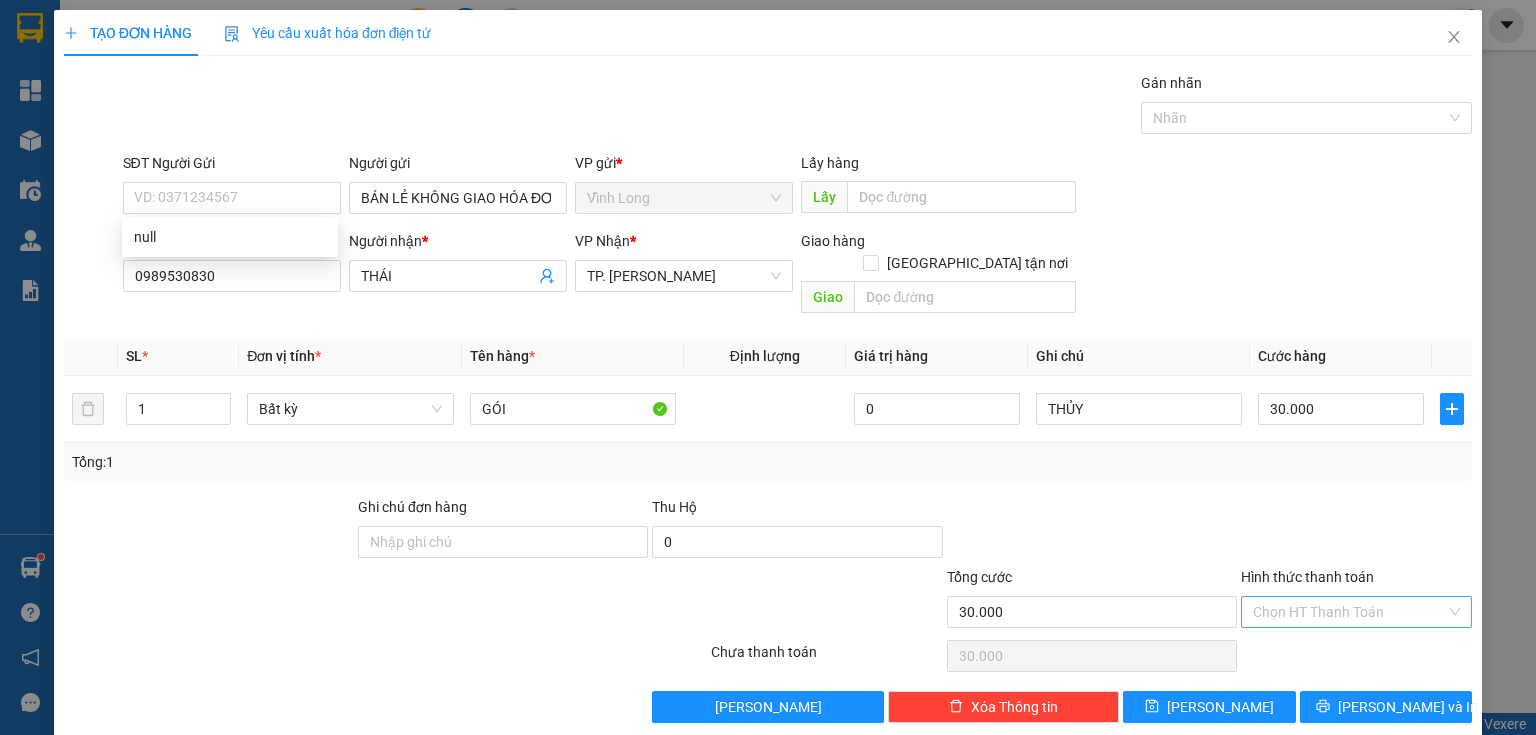 click on "Hình thức thanh toán" at bounding box center [1349, 612] 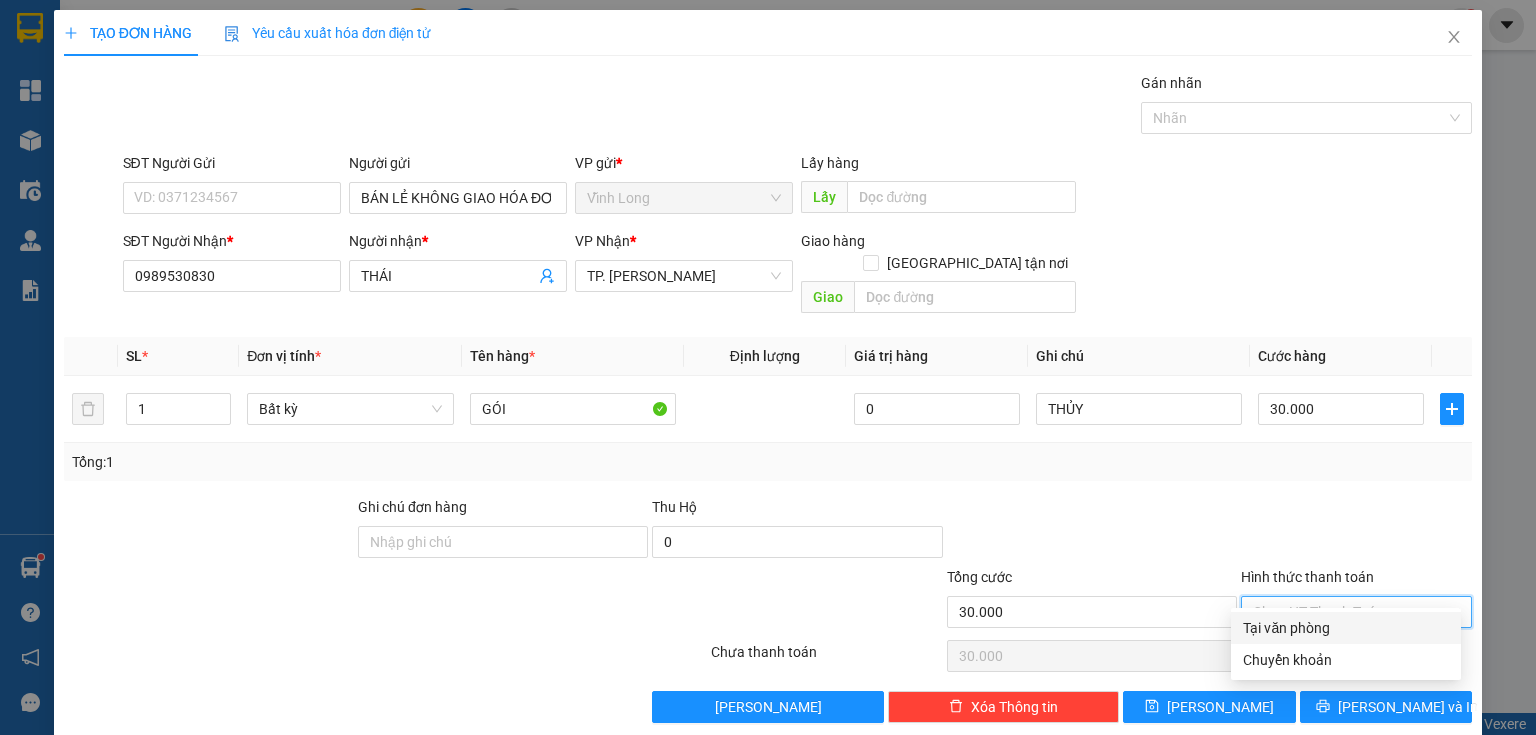 click on "Tại văn phòng" at bounding box center (1346, 628) 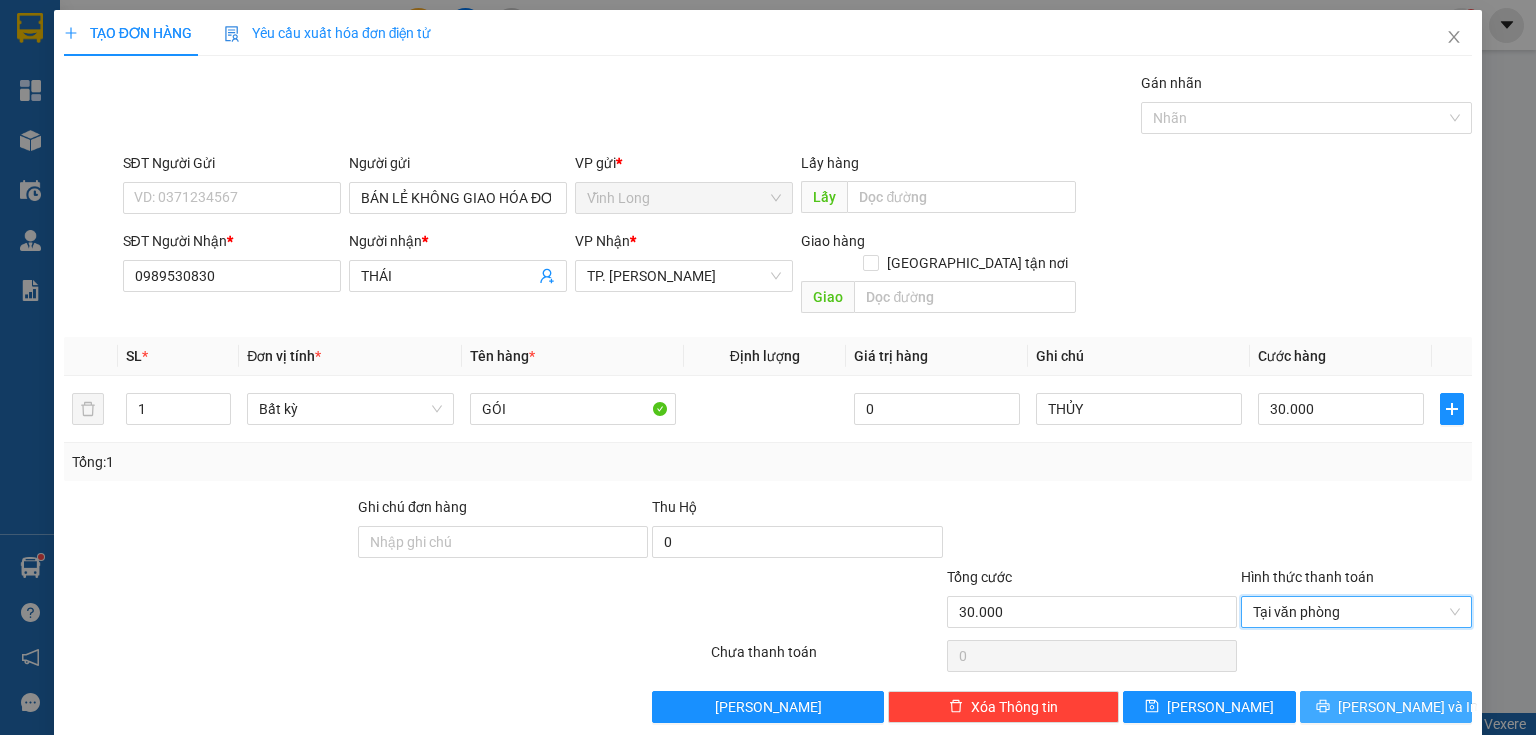 click on "Lưu và In" at bounding box center [1408, 707] 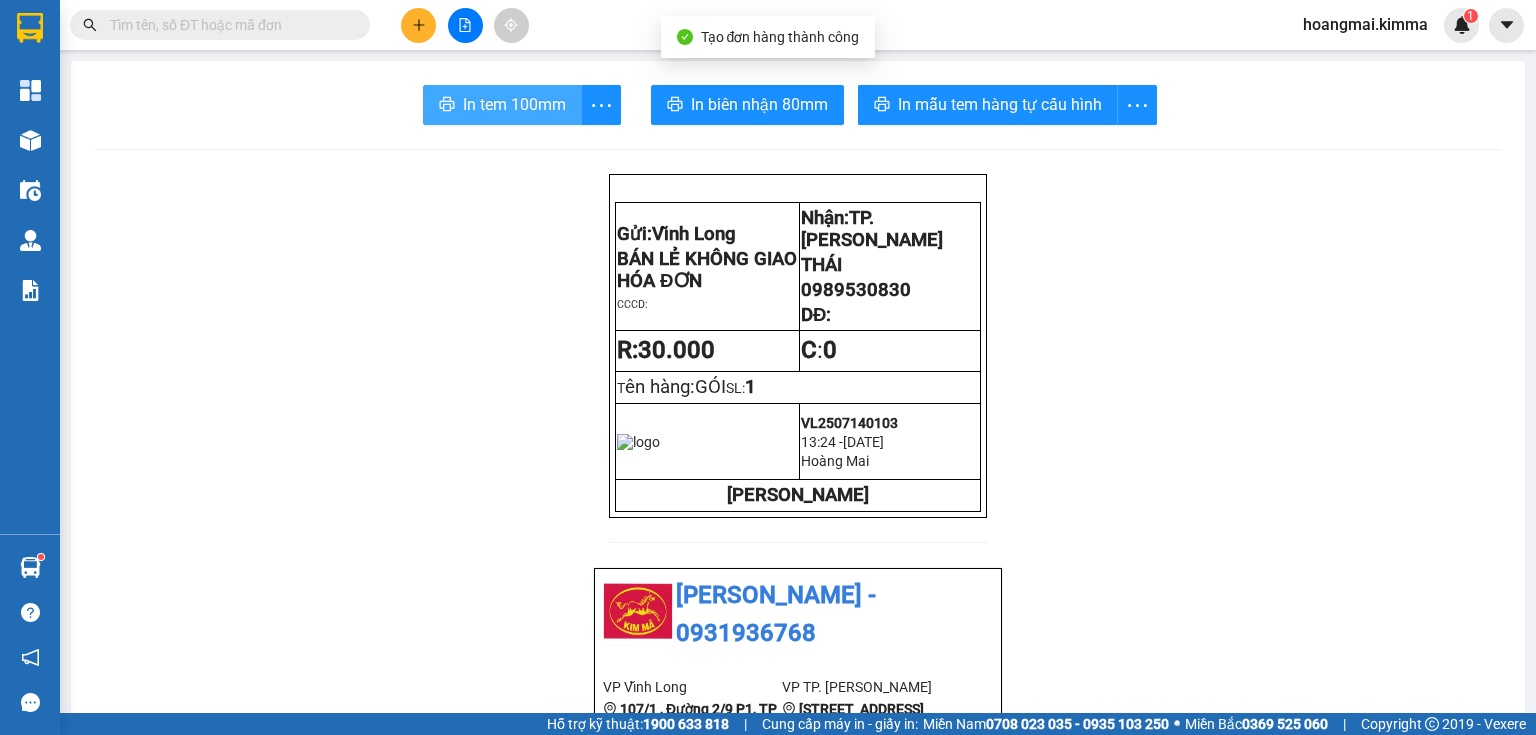 click on "In tem 100mm" at bounding box center [514, 104] 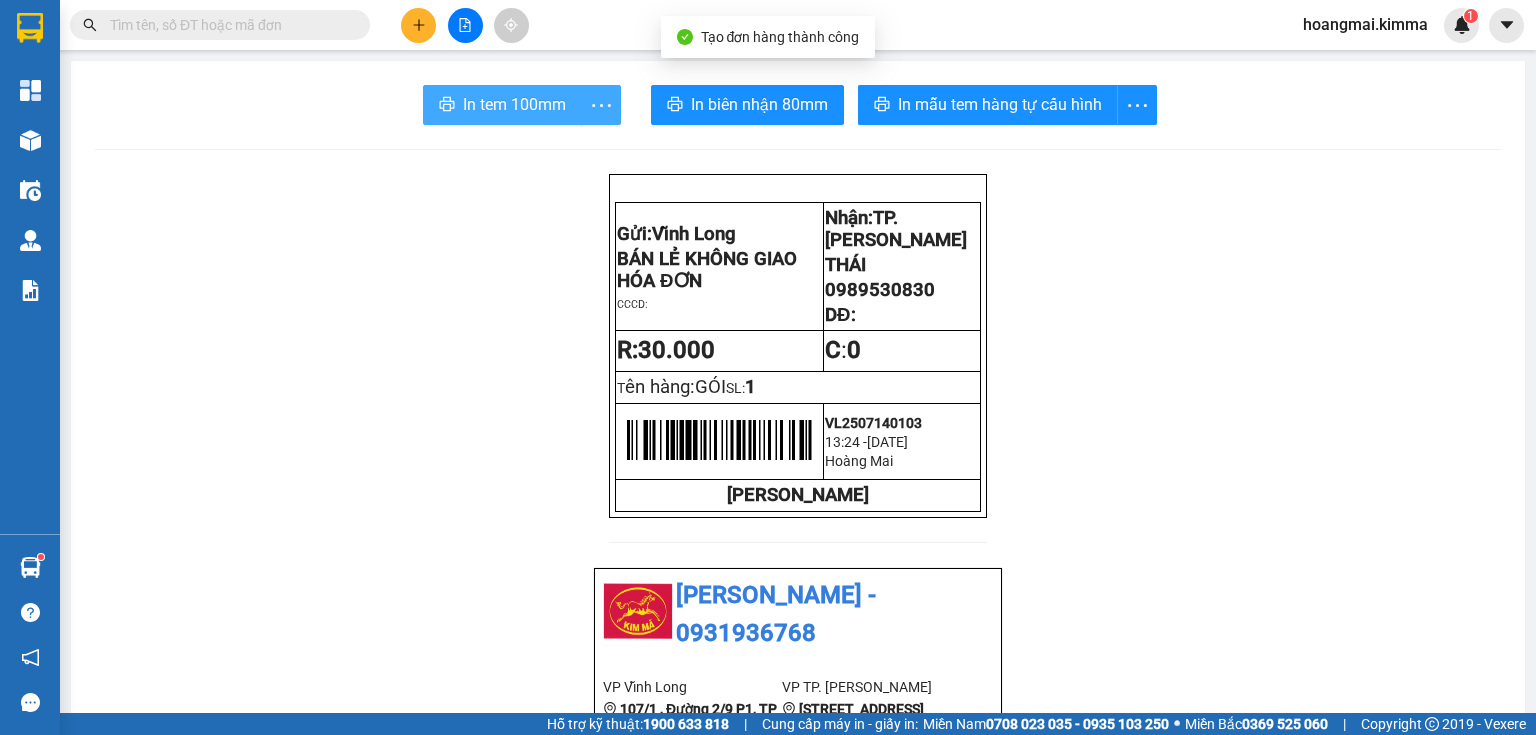scroll, scrollTop: 0, scrollLeft: 0, axis: both 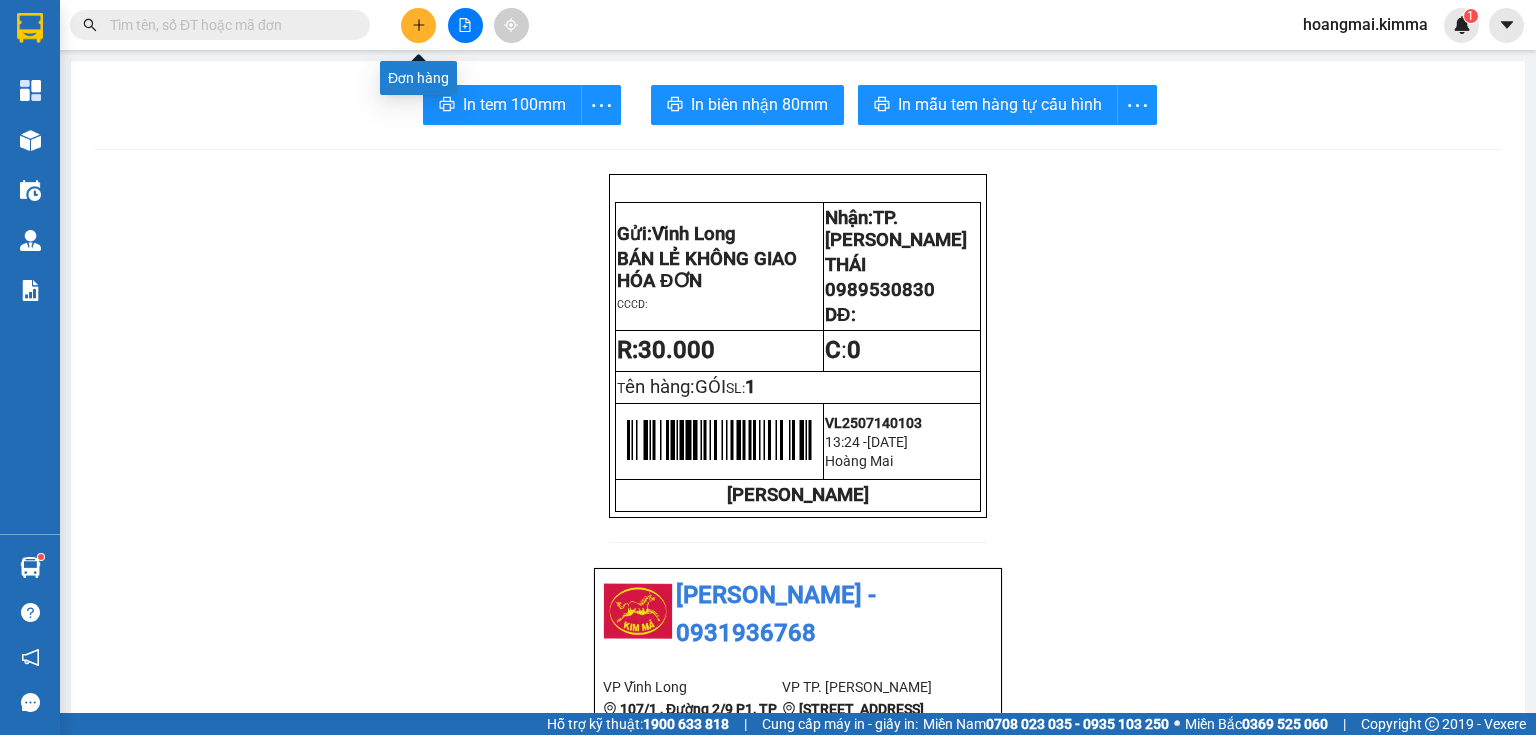 click 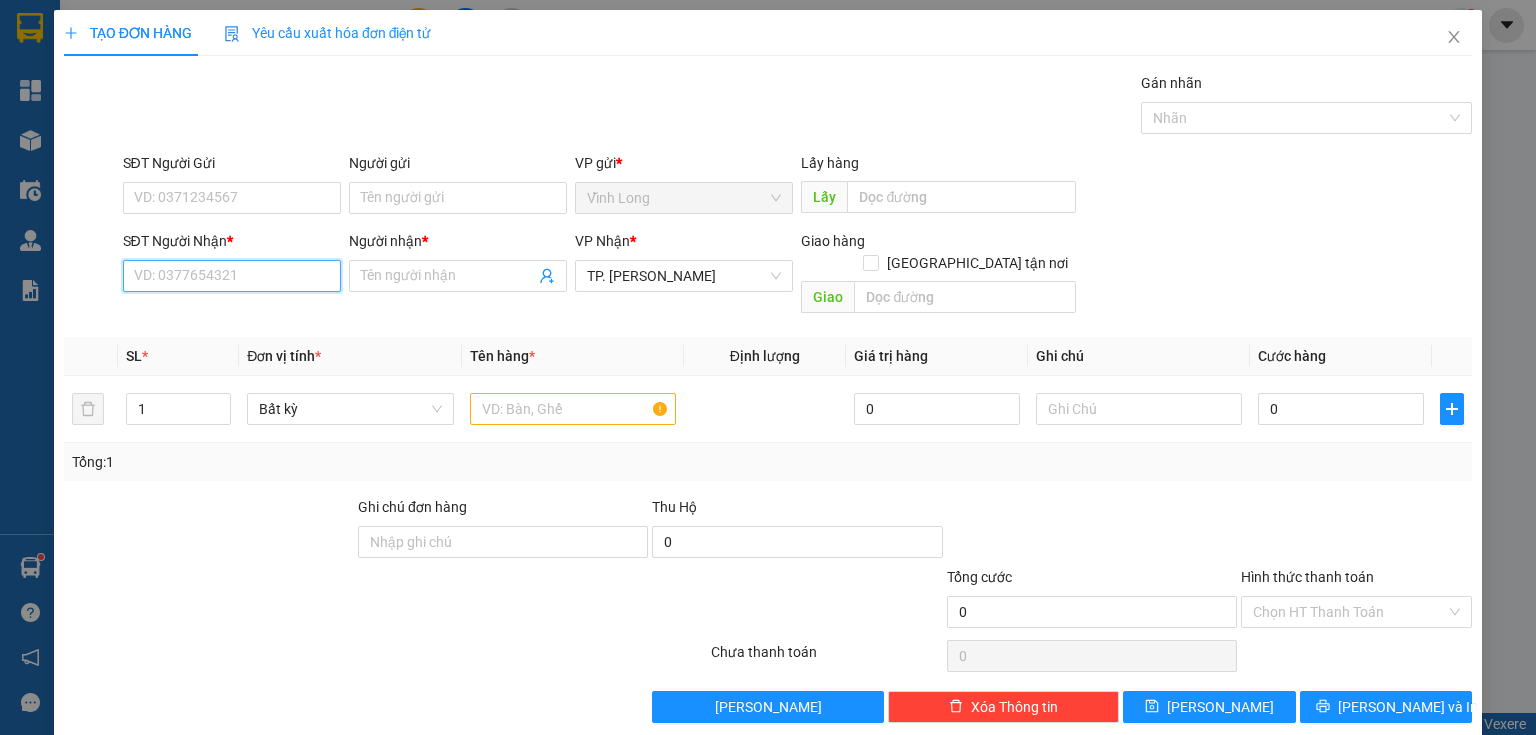click on "SĐT Người Nhận  *" at bounding box center (232, 276) 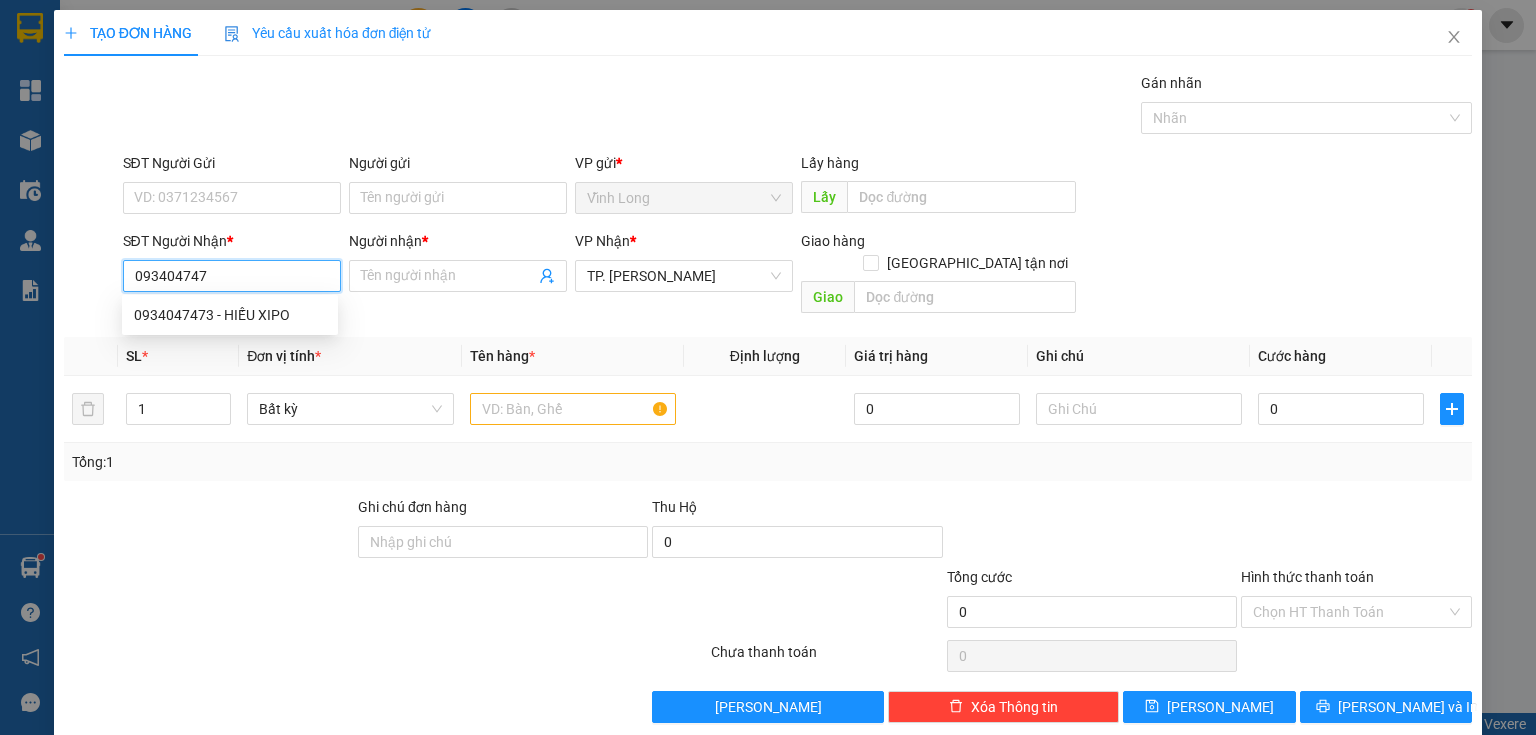 type on "0934047473" 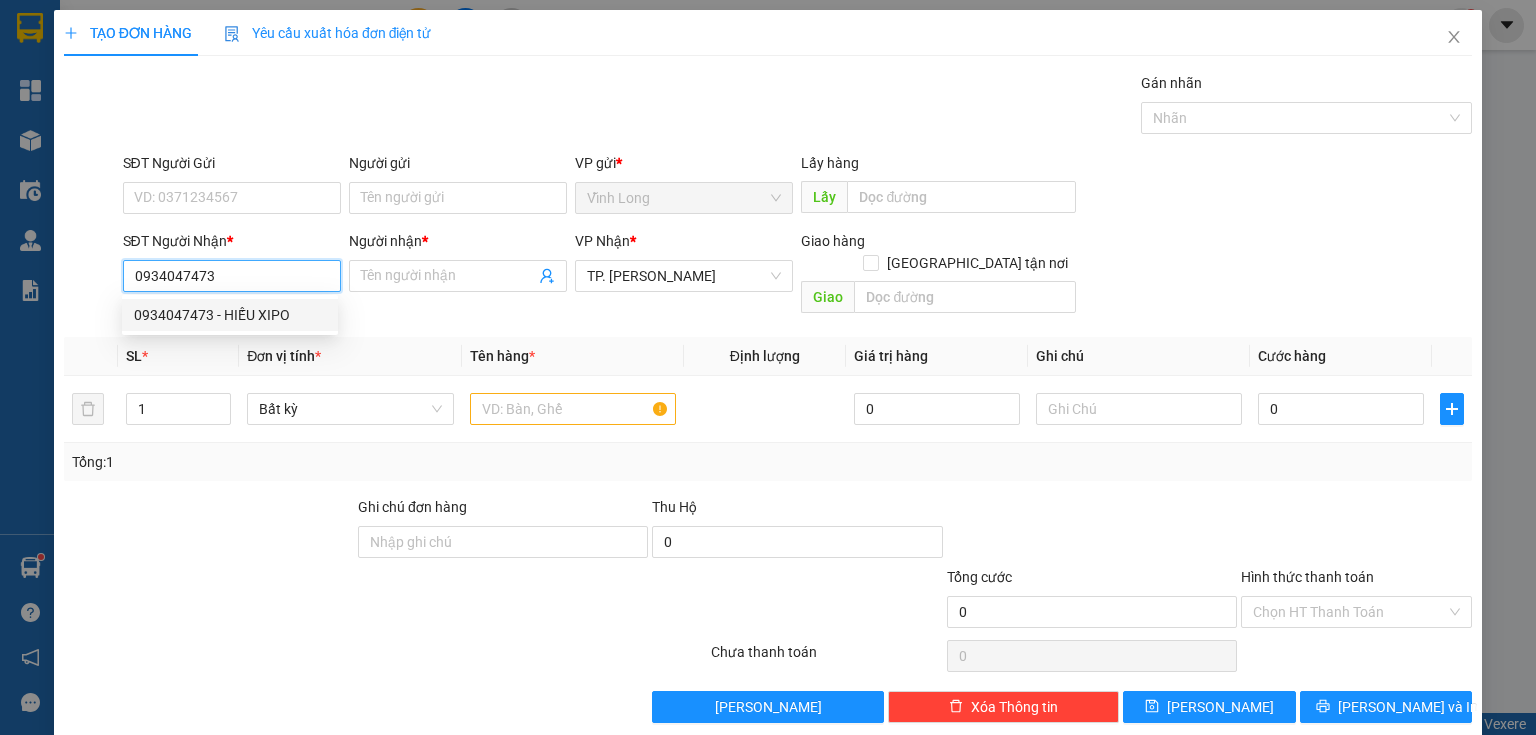 click on "0934047473 - HIẾU XIPO" at bounding box center [230, 315] 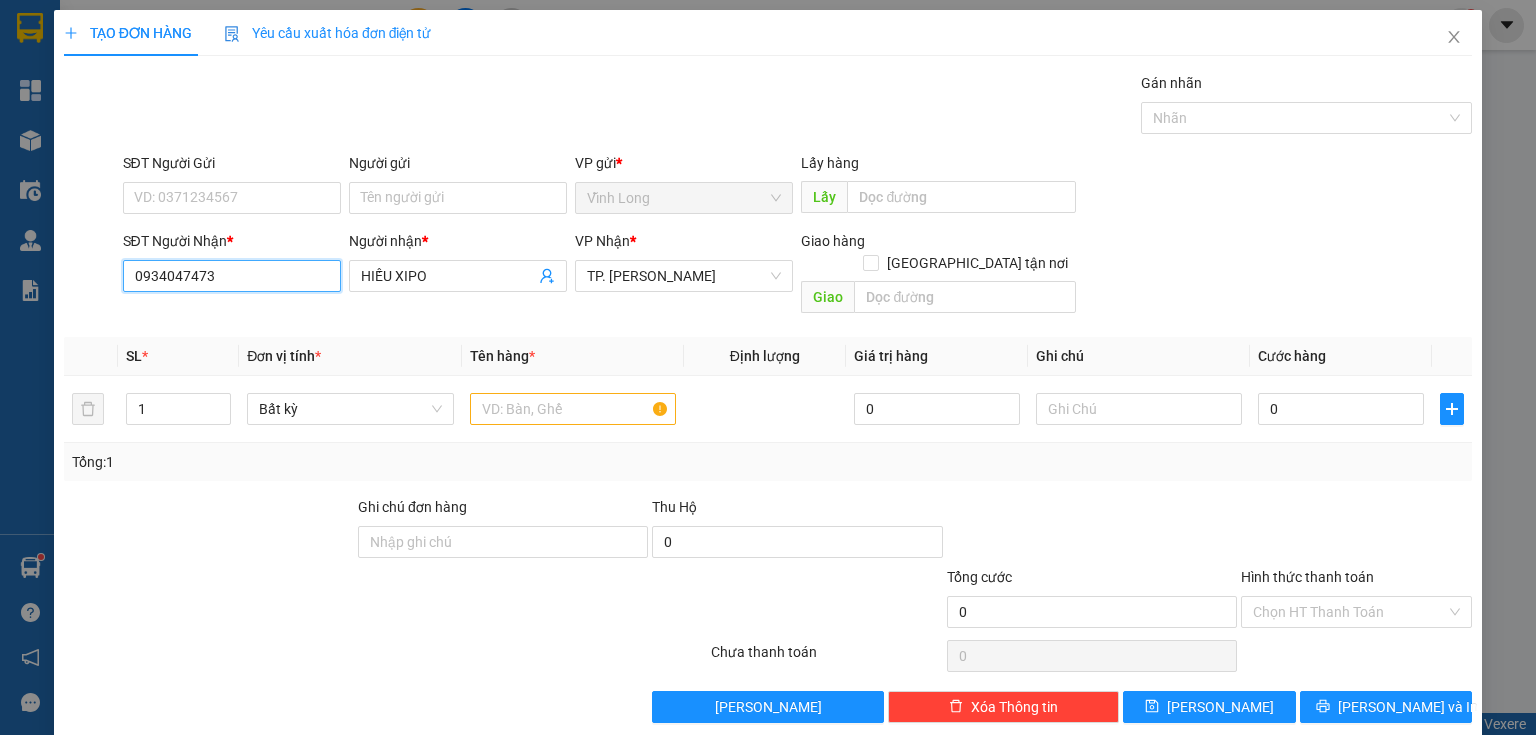 type on "0934047473" 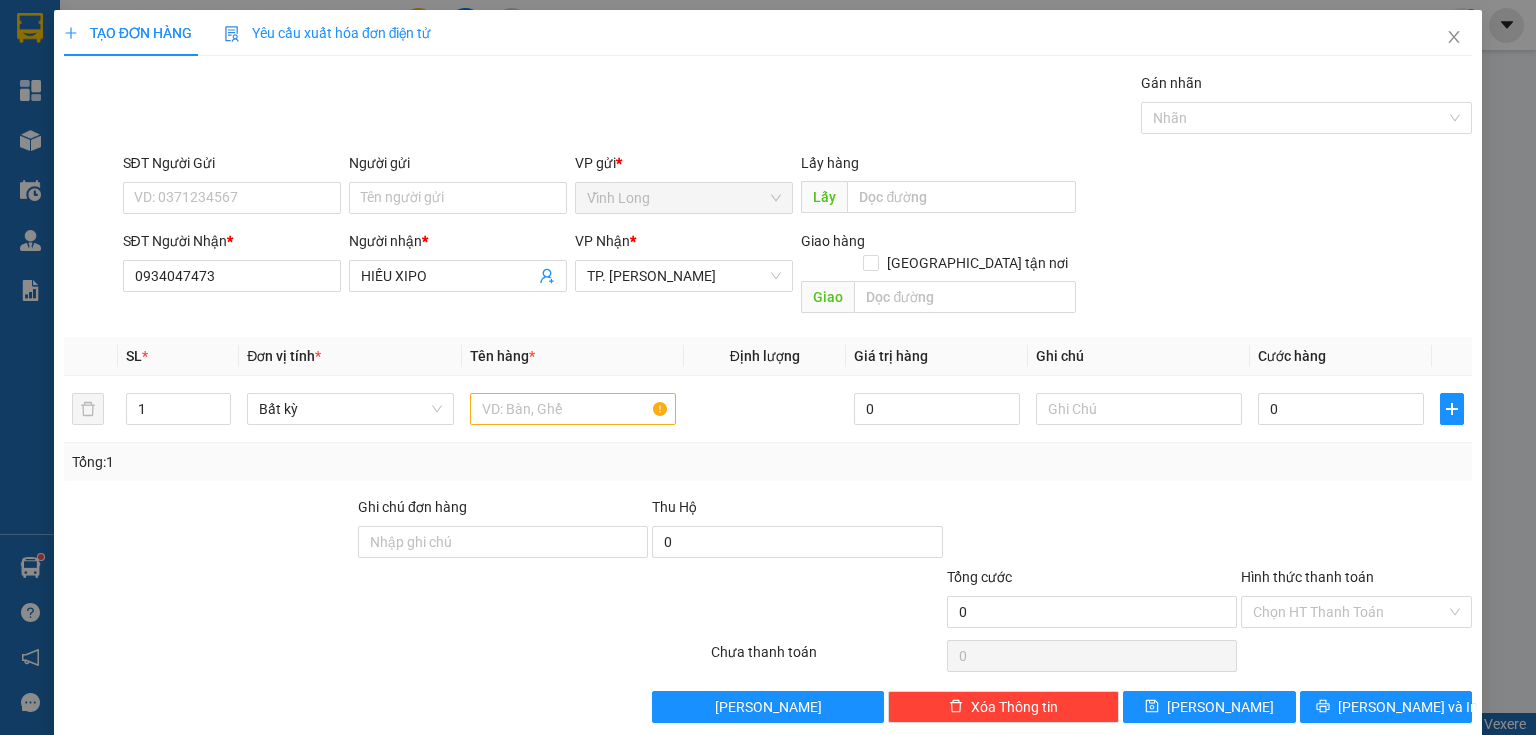 click on "SĐT Người Gửi" at bounding box center [232, 167] 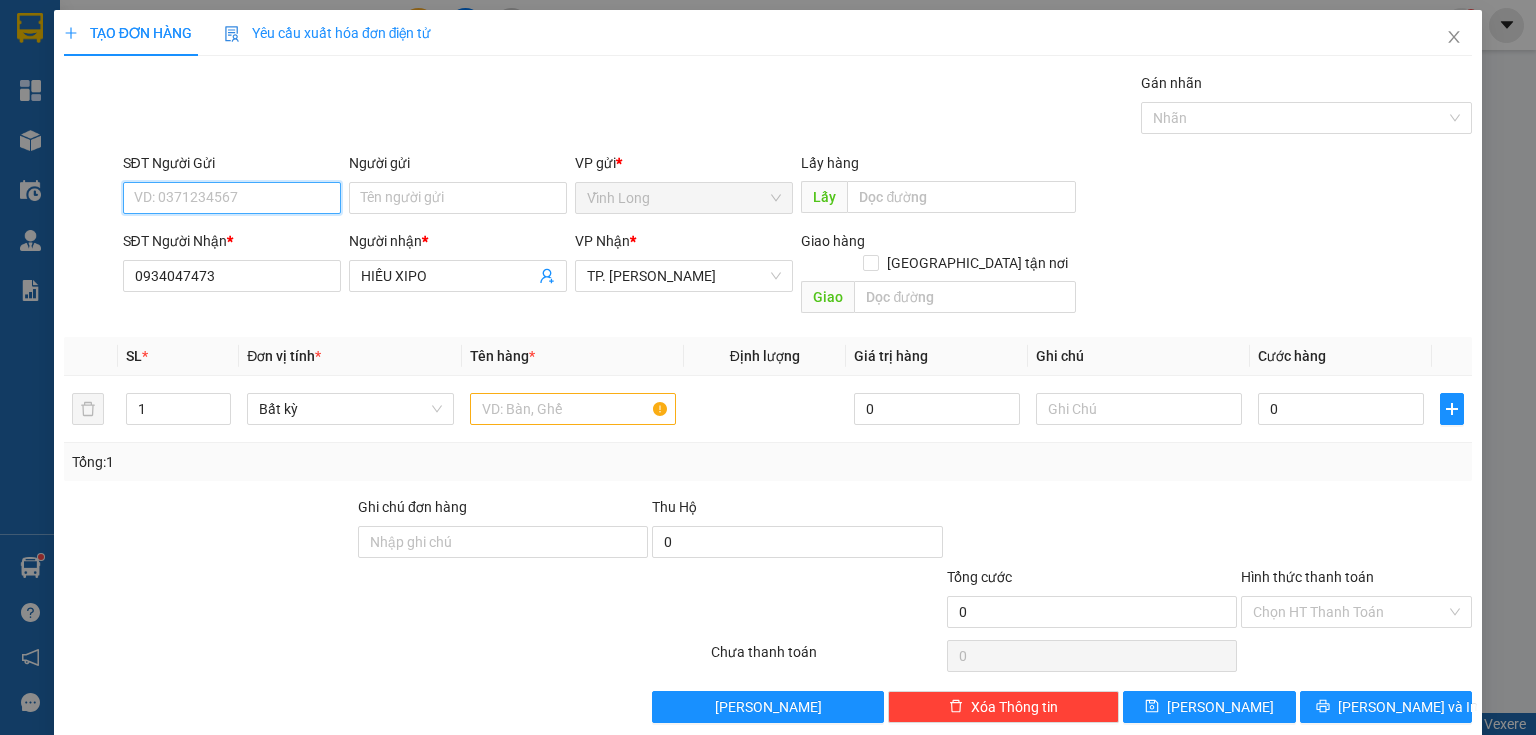 click on "SĐT Người Gửi" at bounding box center (232, 198) 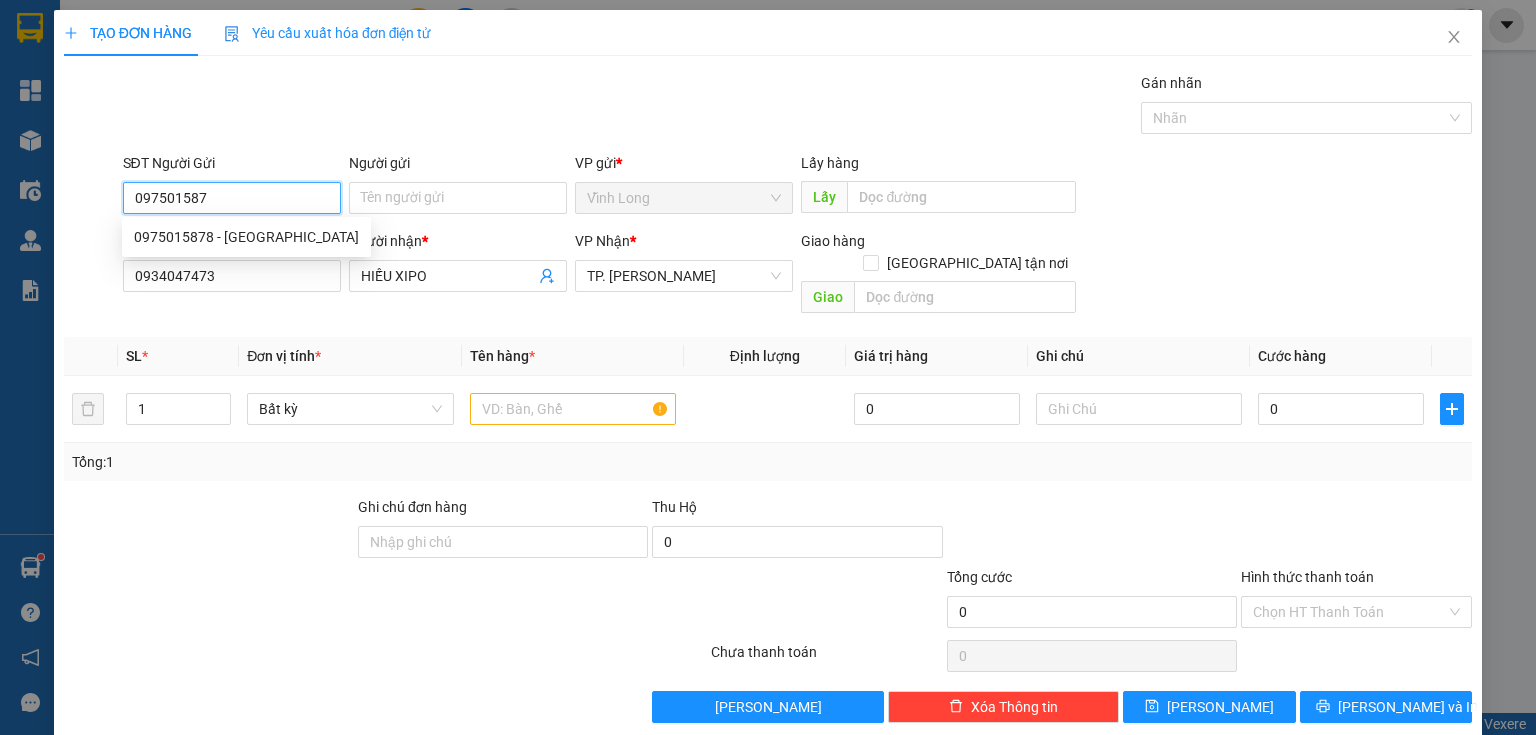 type on "0975015878" 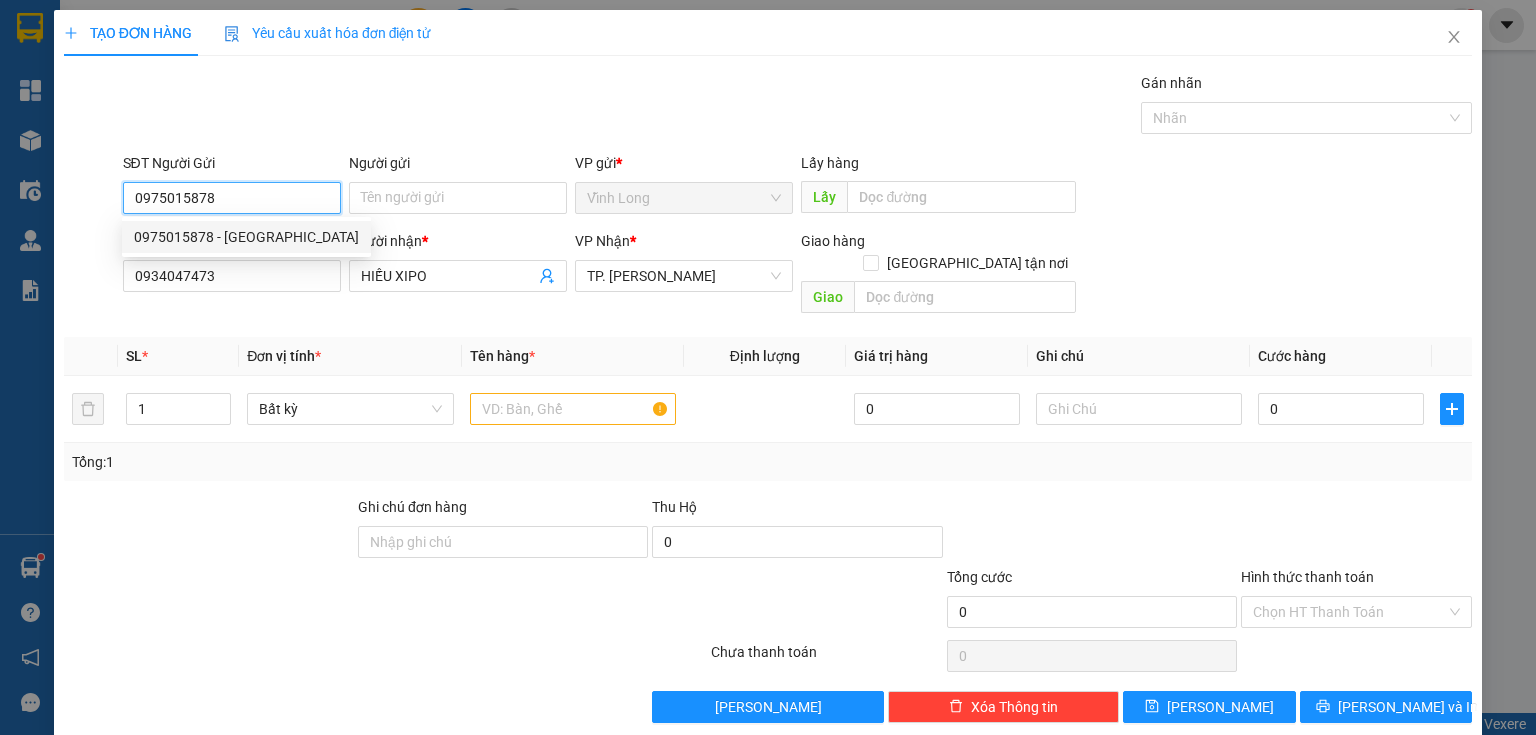 click on "0975015878 - PHÚ MỸ NGỌC" at bounding box center (246, 237) 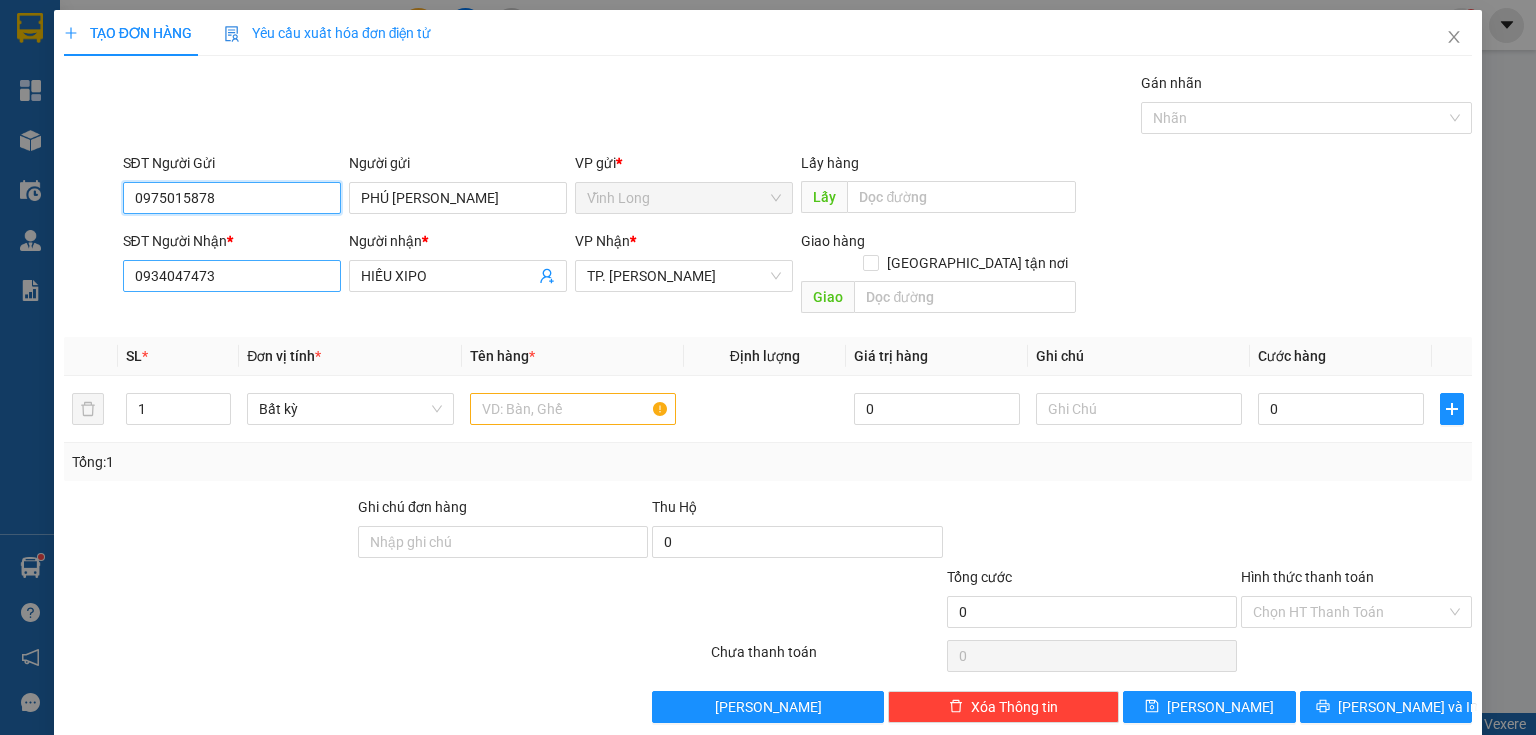 type on "0975015878" 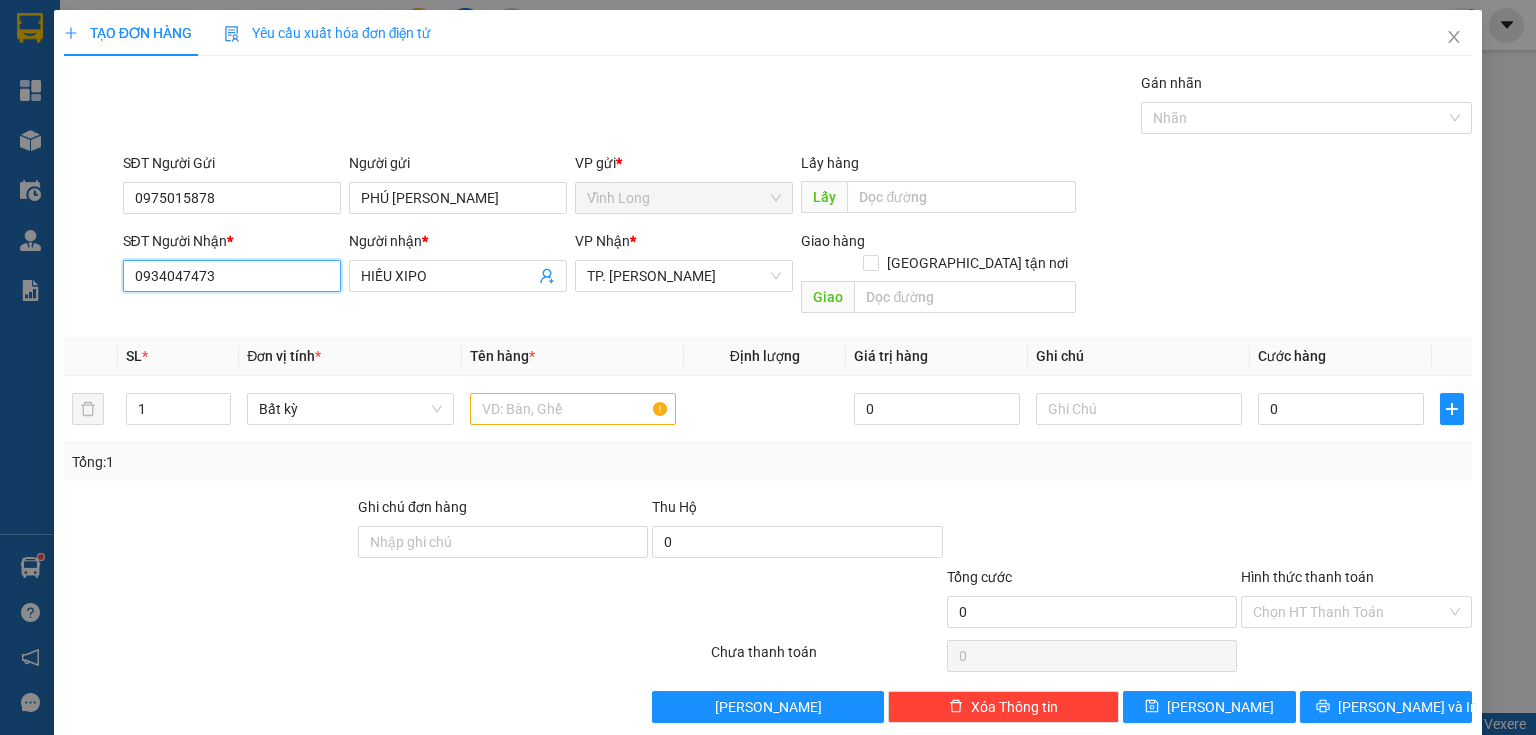 drag, startPoint x: 273, startPoint y: 270, endPoint x: 0, endPoint y: 289, distance: 273.66037 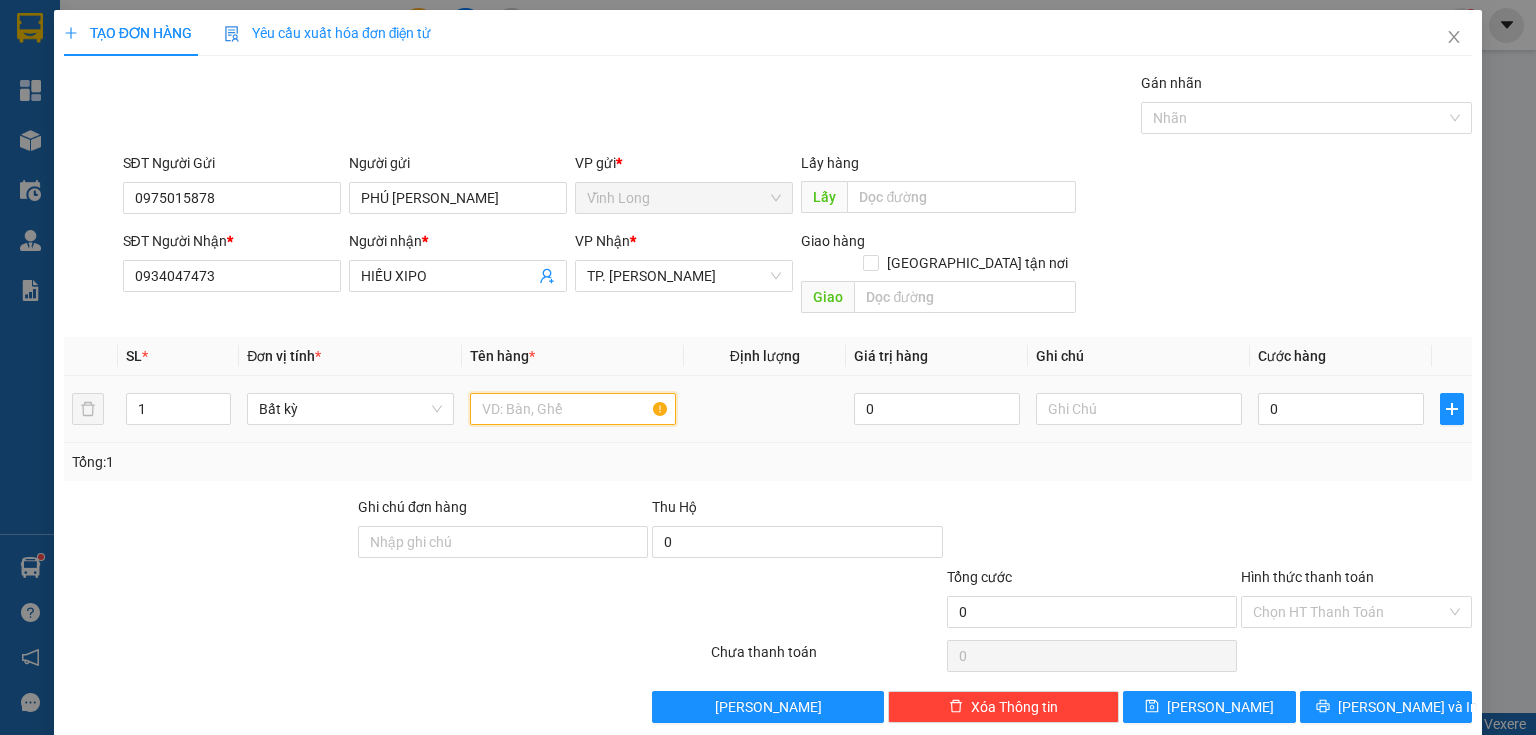 click at bounding box center [573, 409] 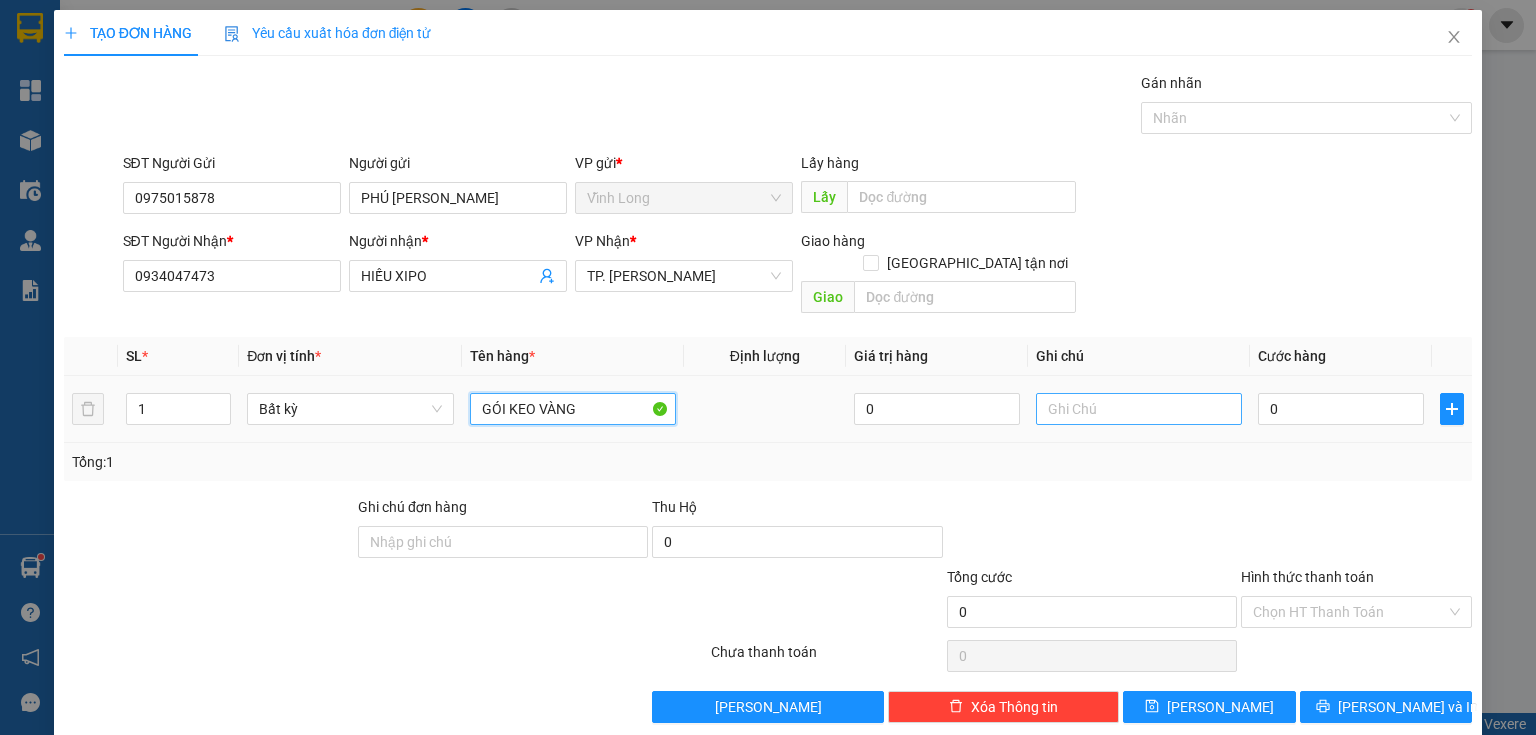 type on "GÓI KEO VÀNG" 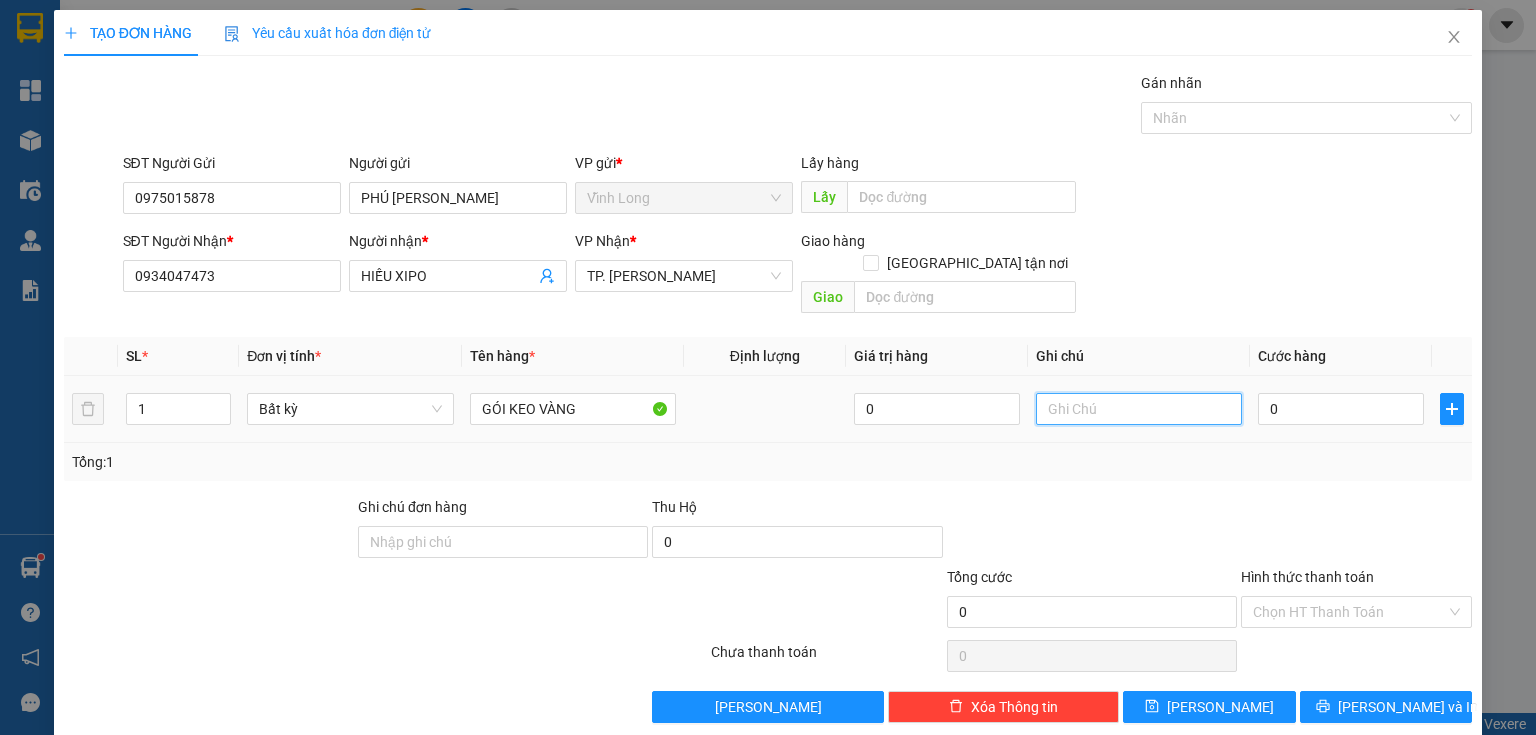 click at bounding box center (1139, 409) 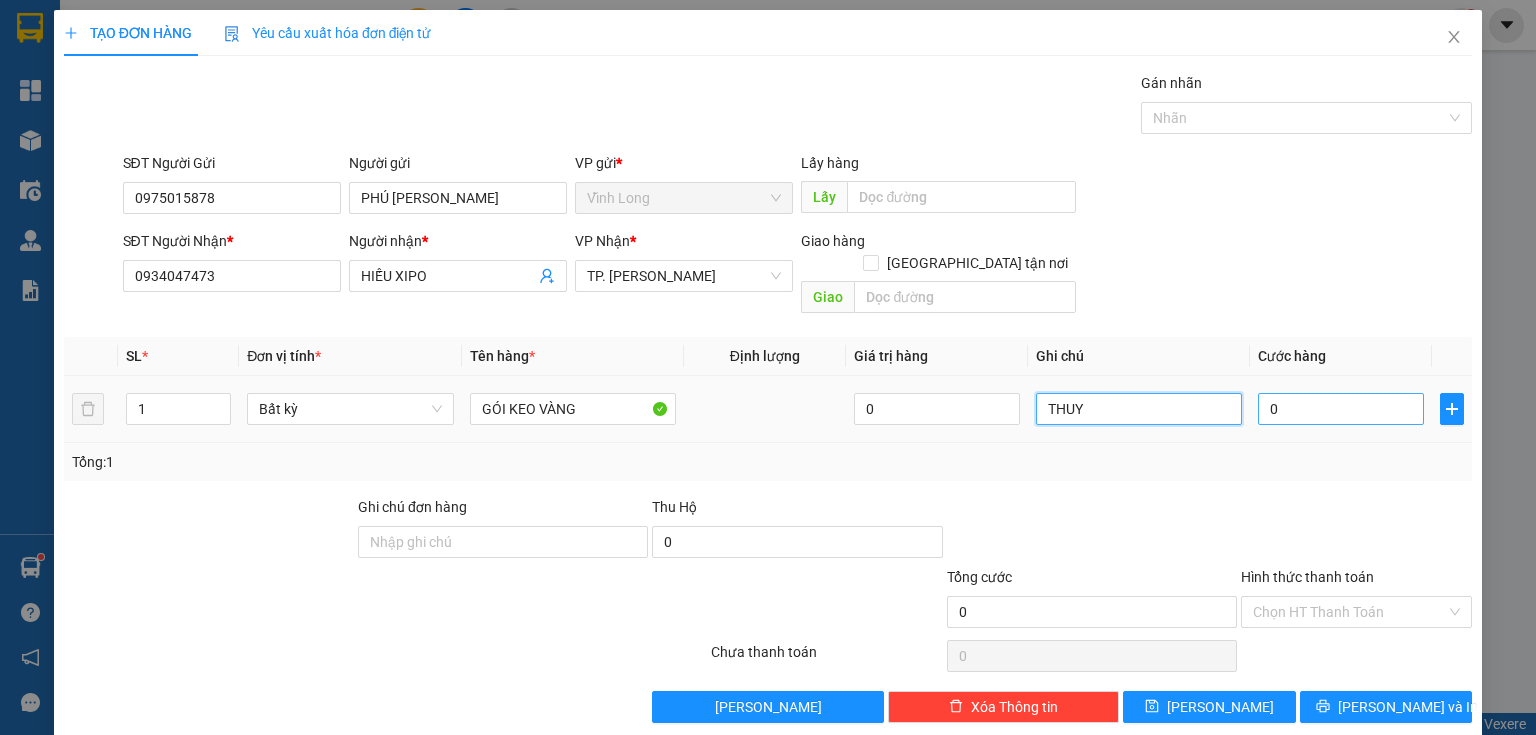 type on "THUY" 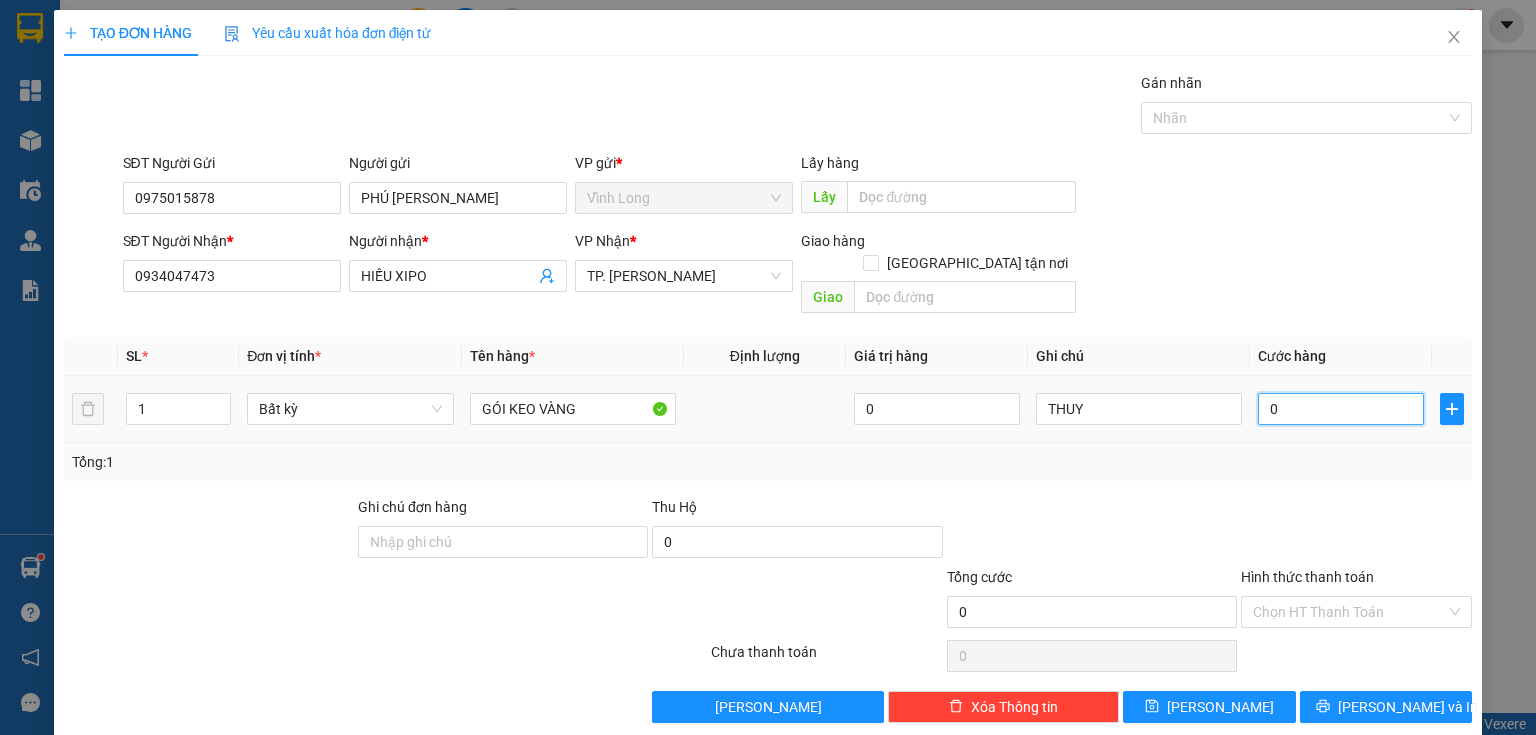 click on "0" at bounding box center [1341, 409] 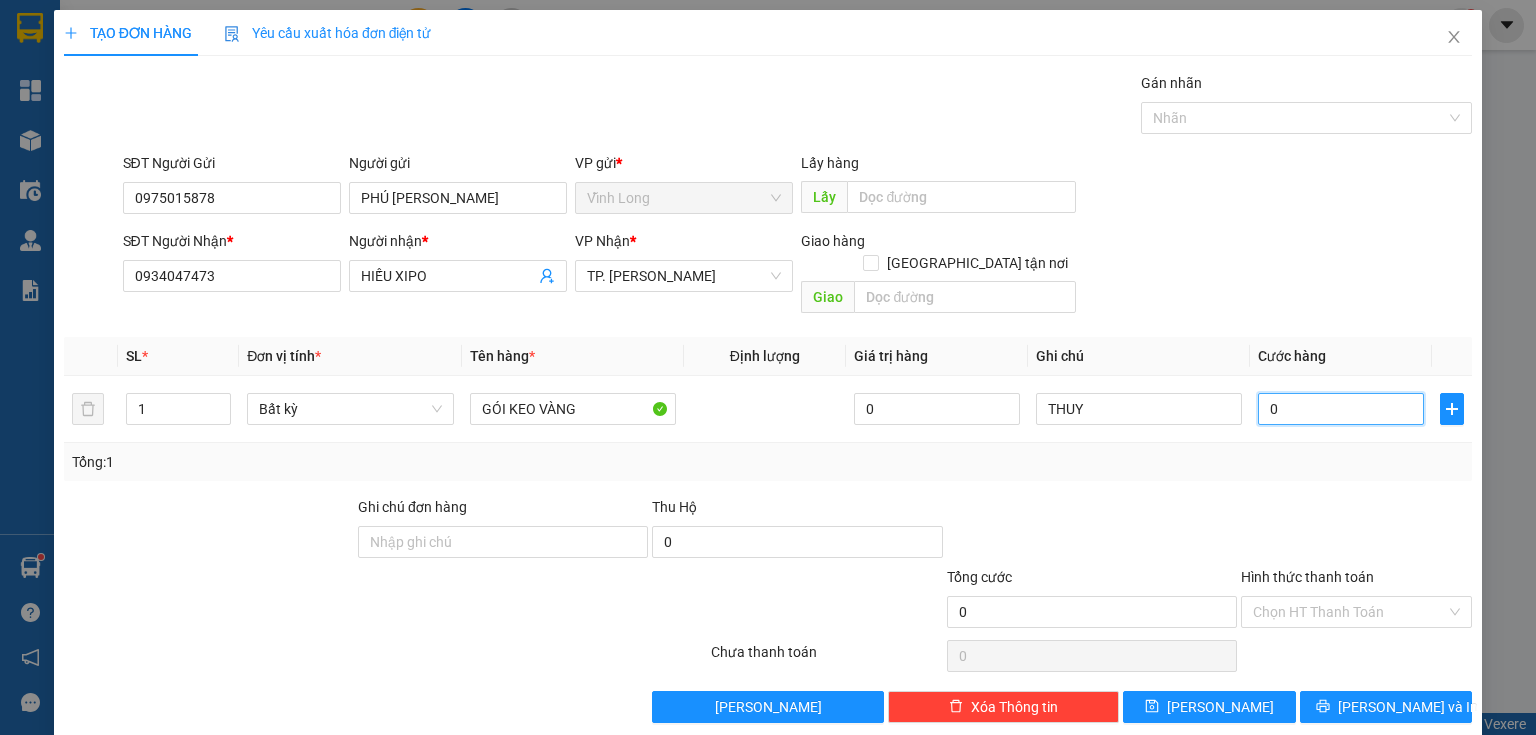 type on "2" 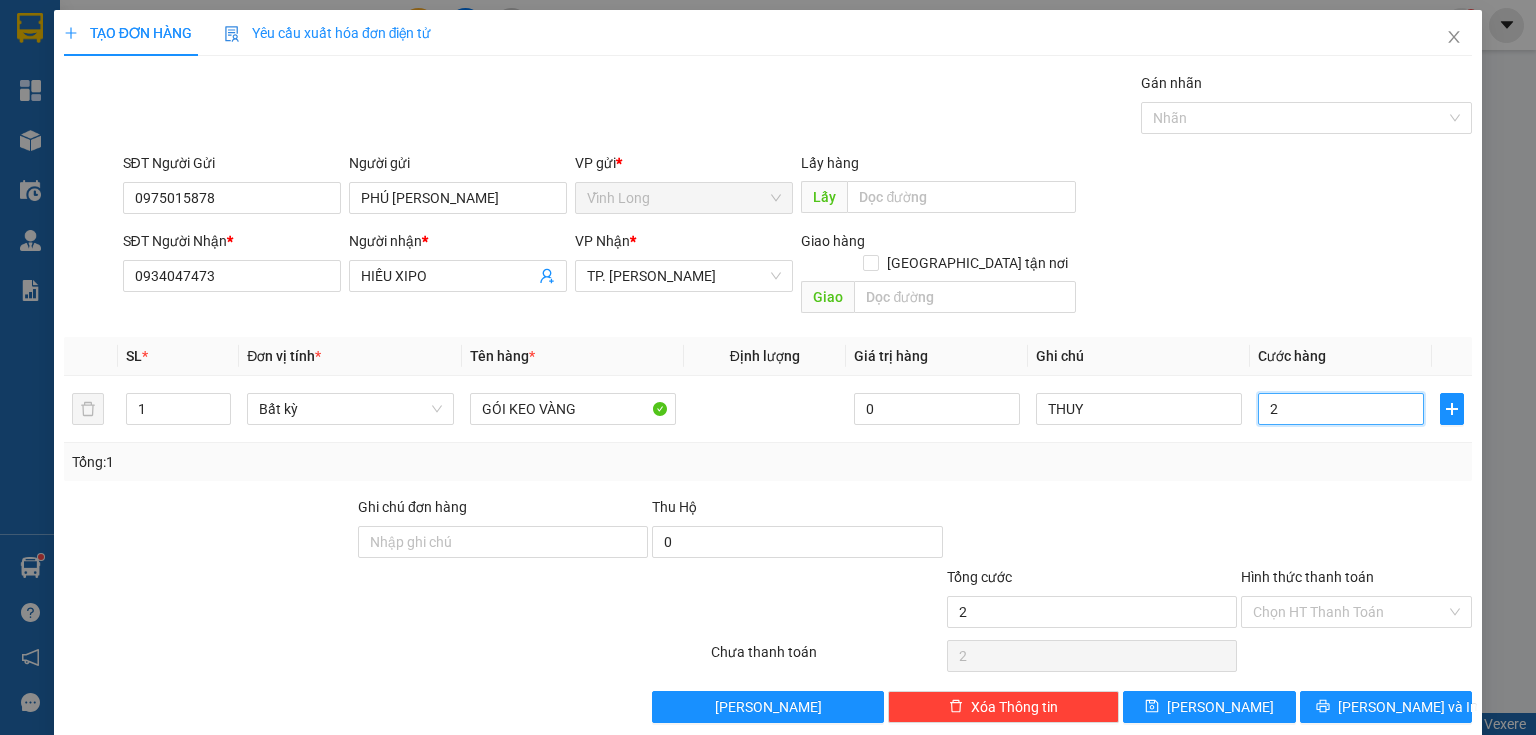 type on "20" 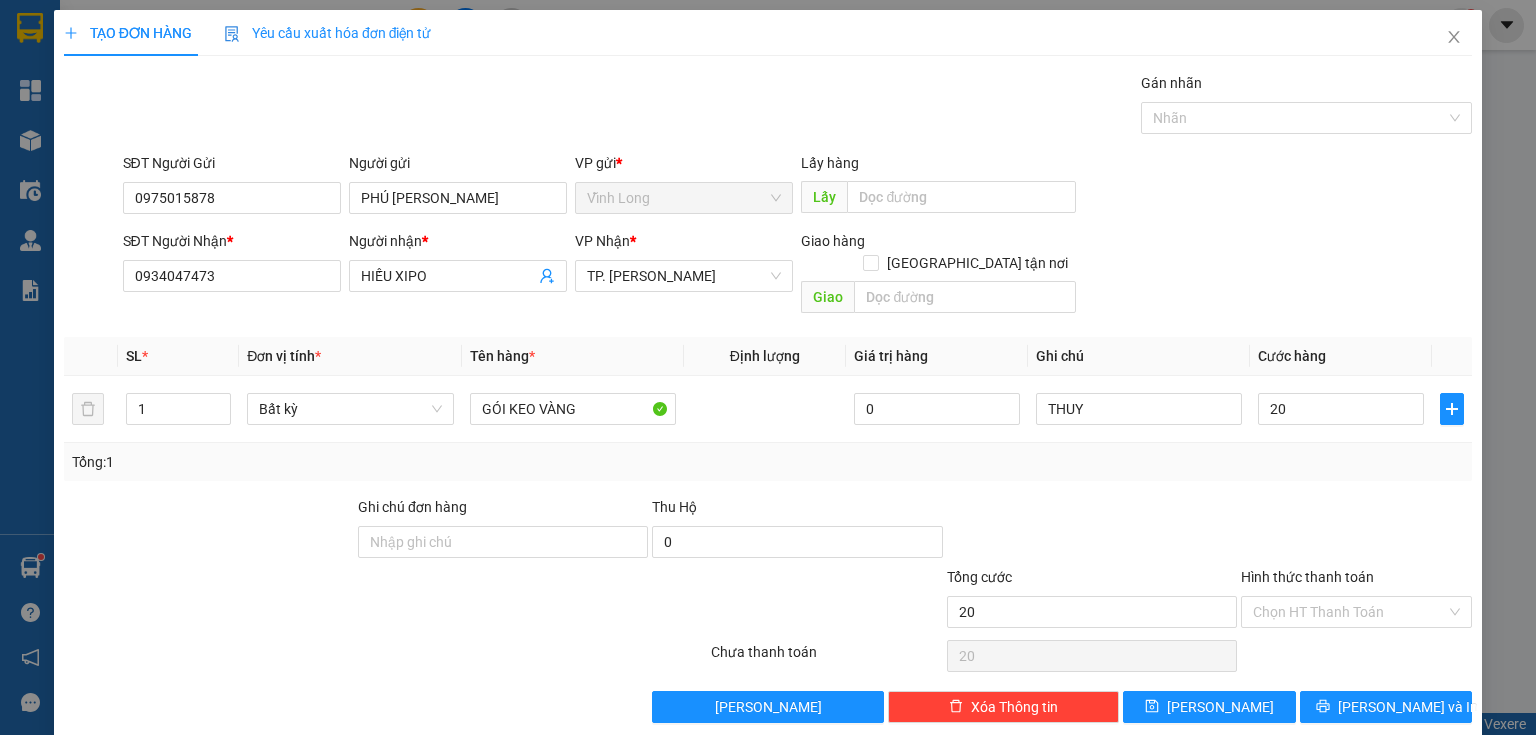 type on "20.000" 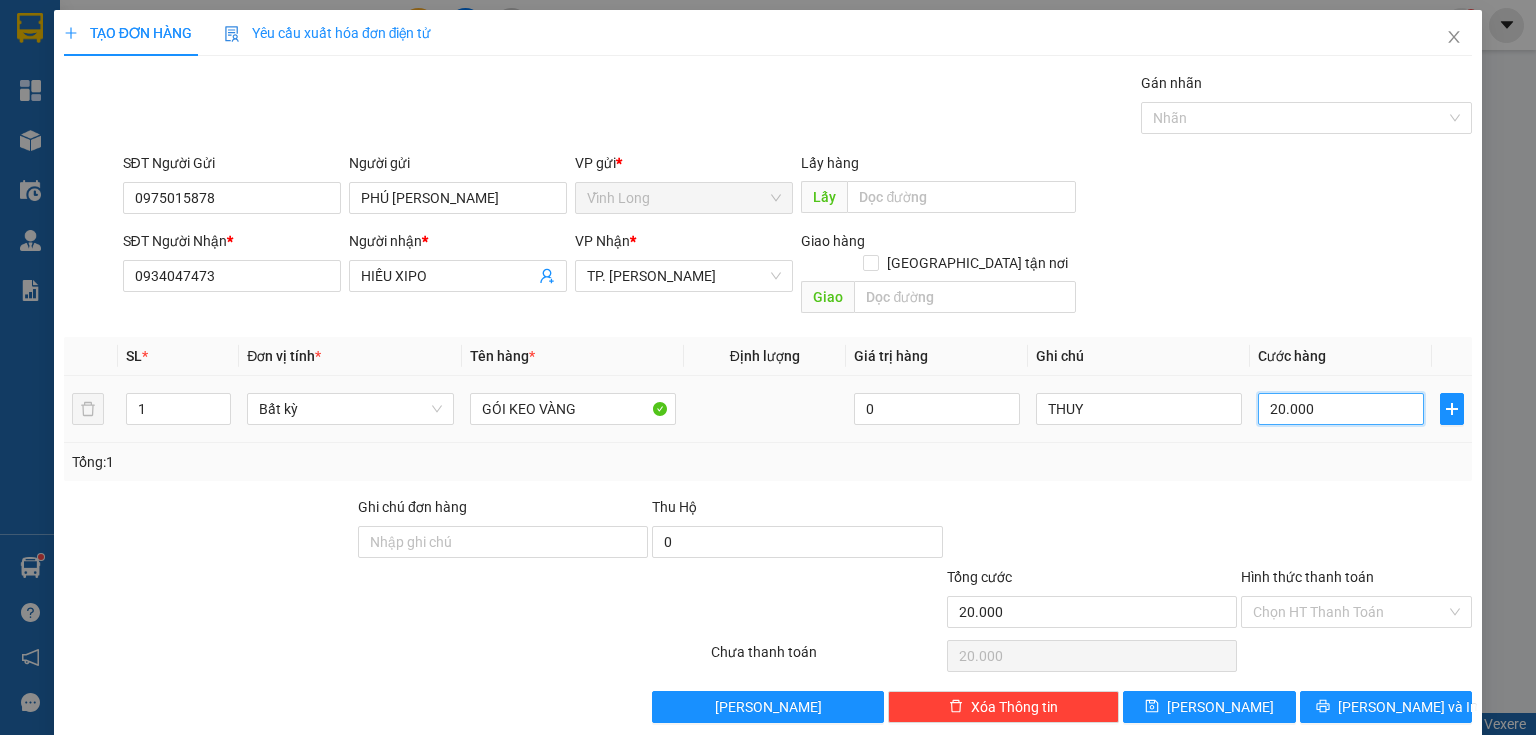 type on "4" 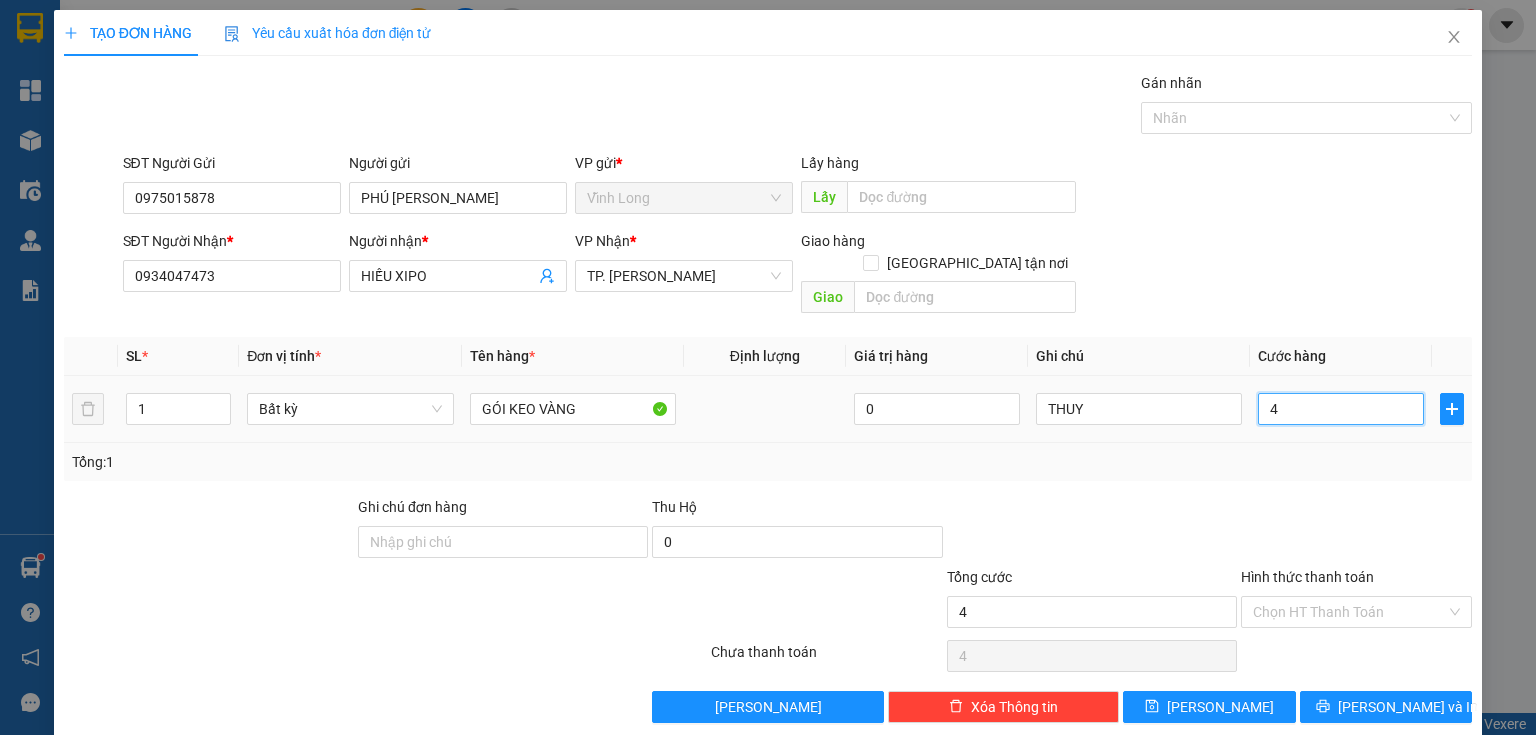 type on "40" 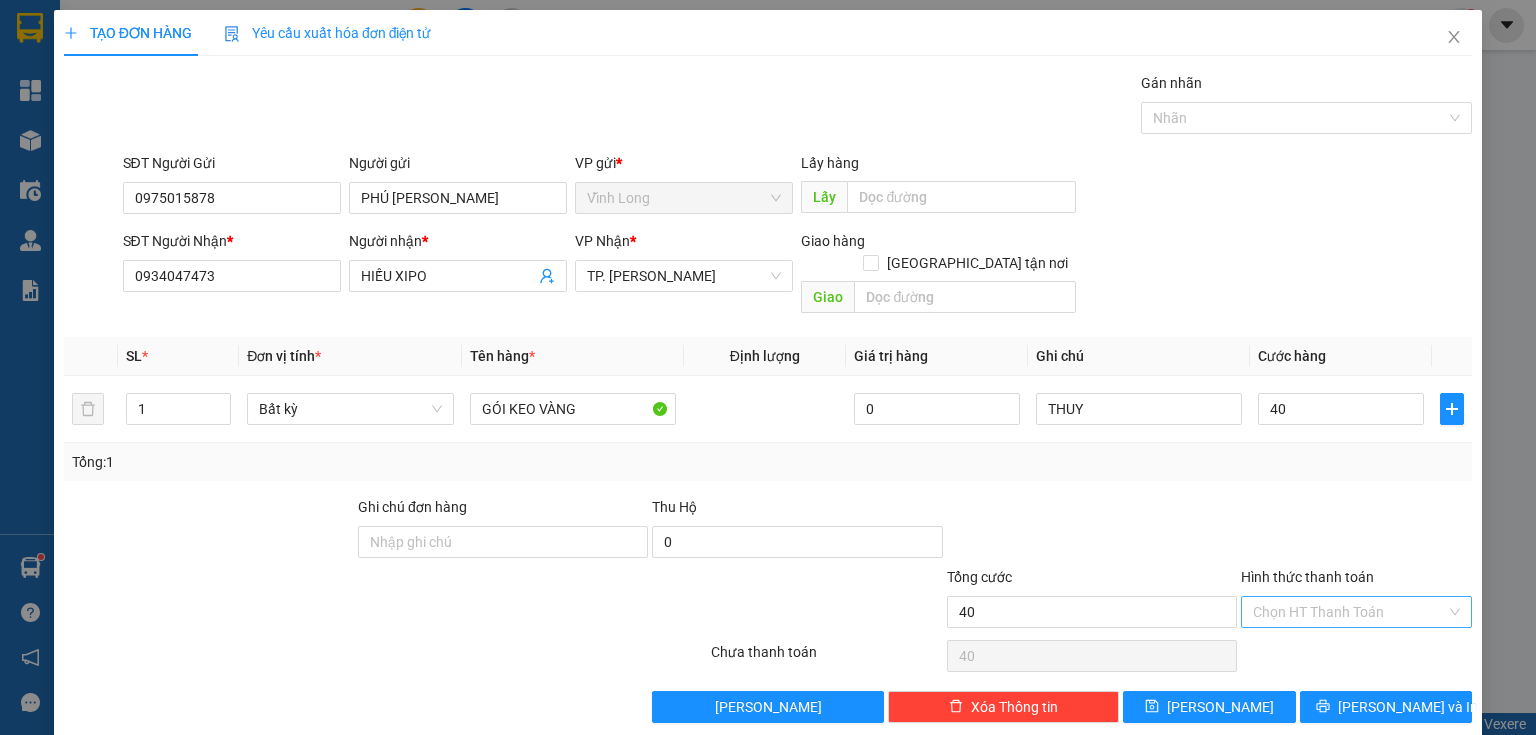 type on "40.000" 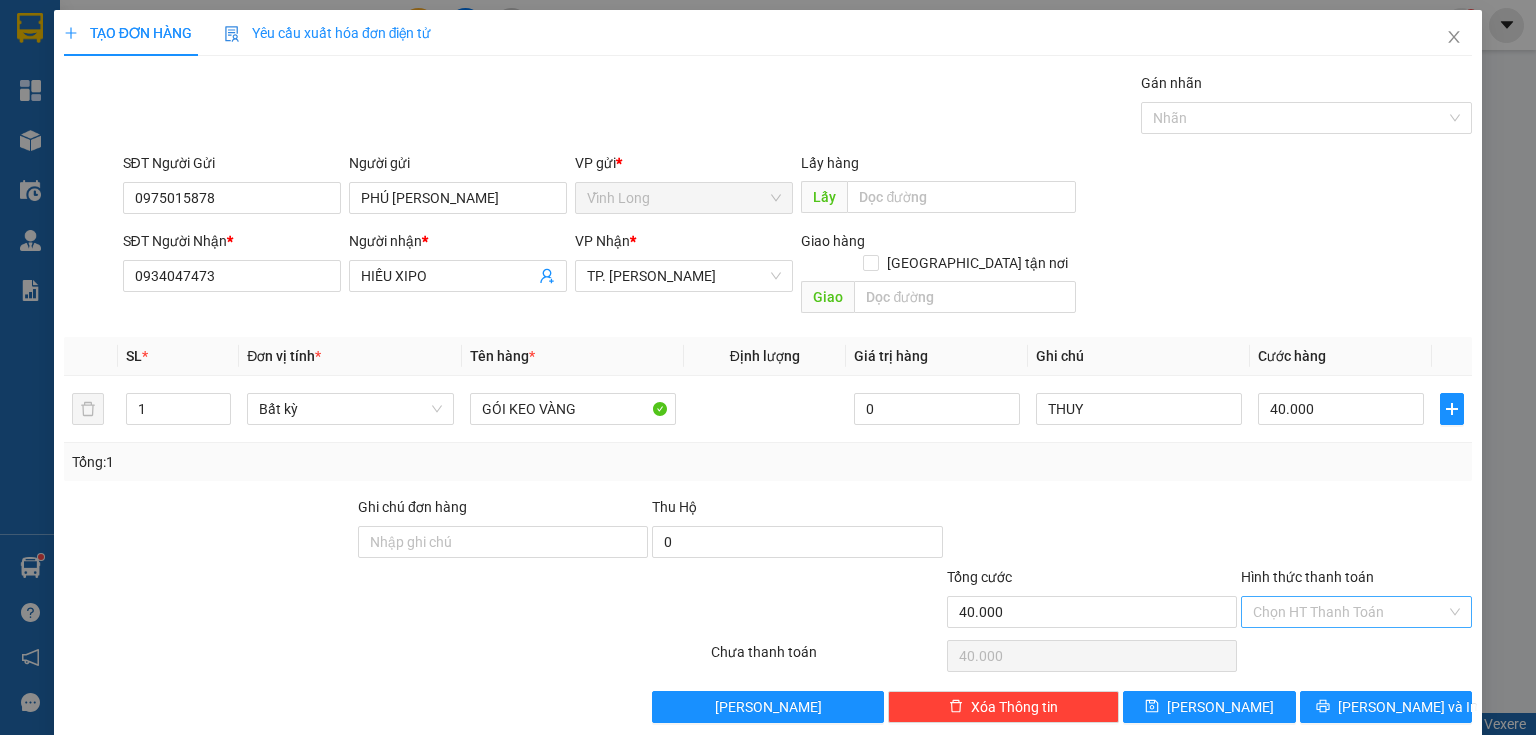 click on "Hình thức thanh toán" at bounding box center (1349, 612) 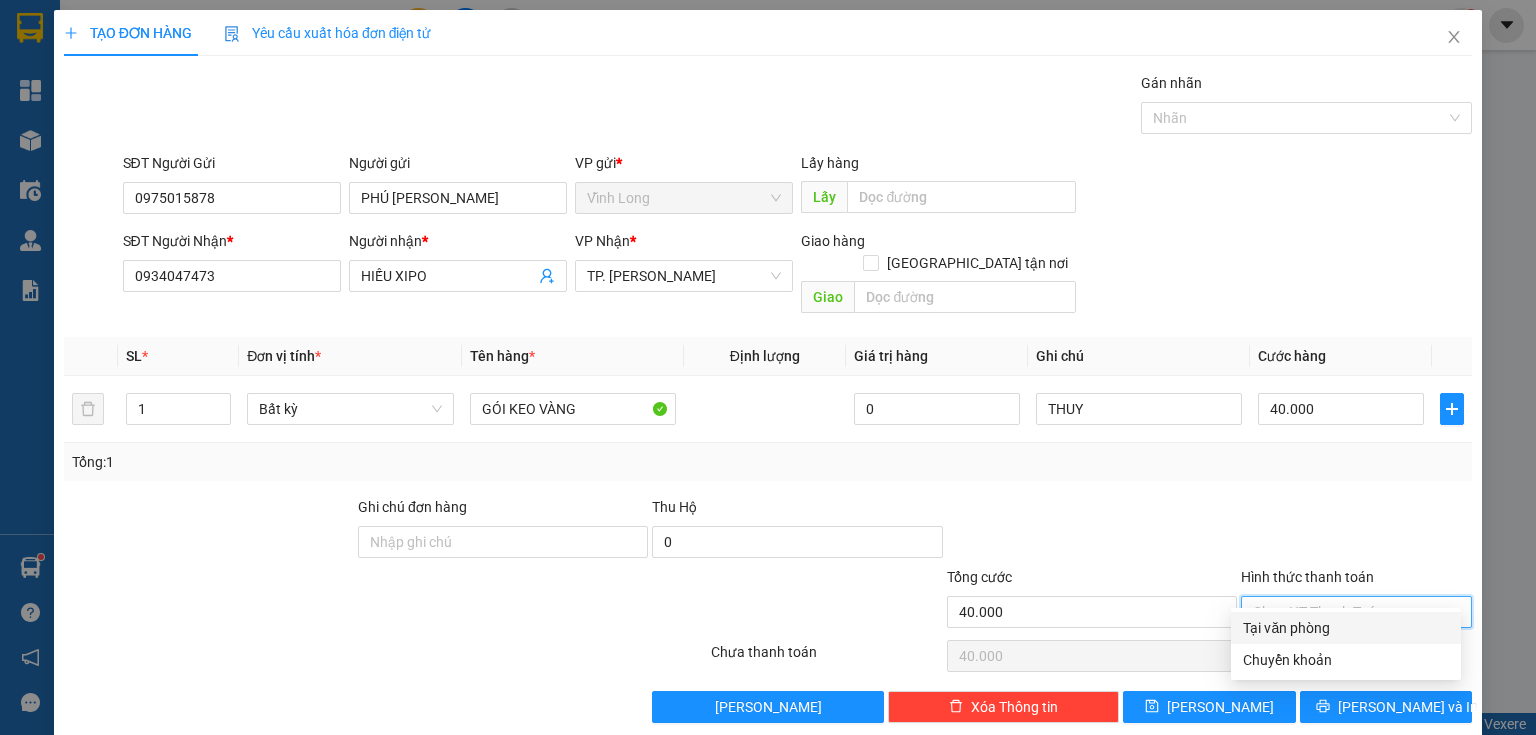 click on "Tại văn phòng" at bounding box center (1346, 628) 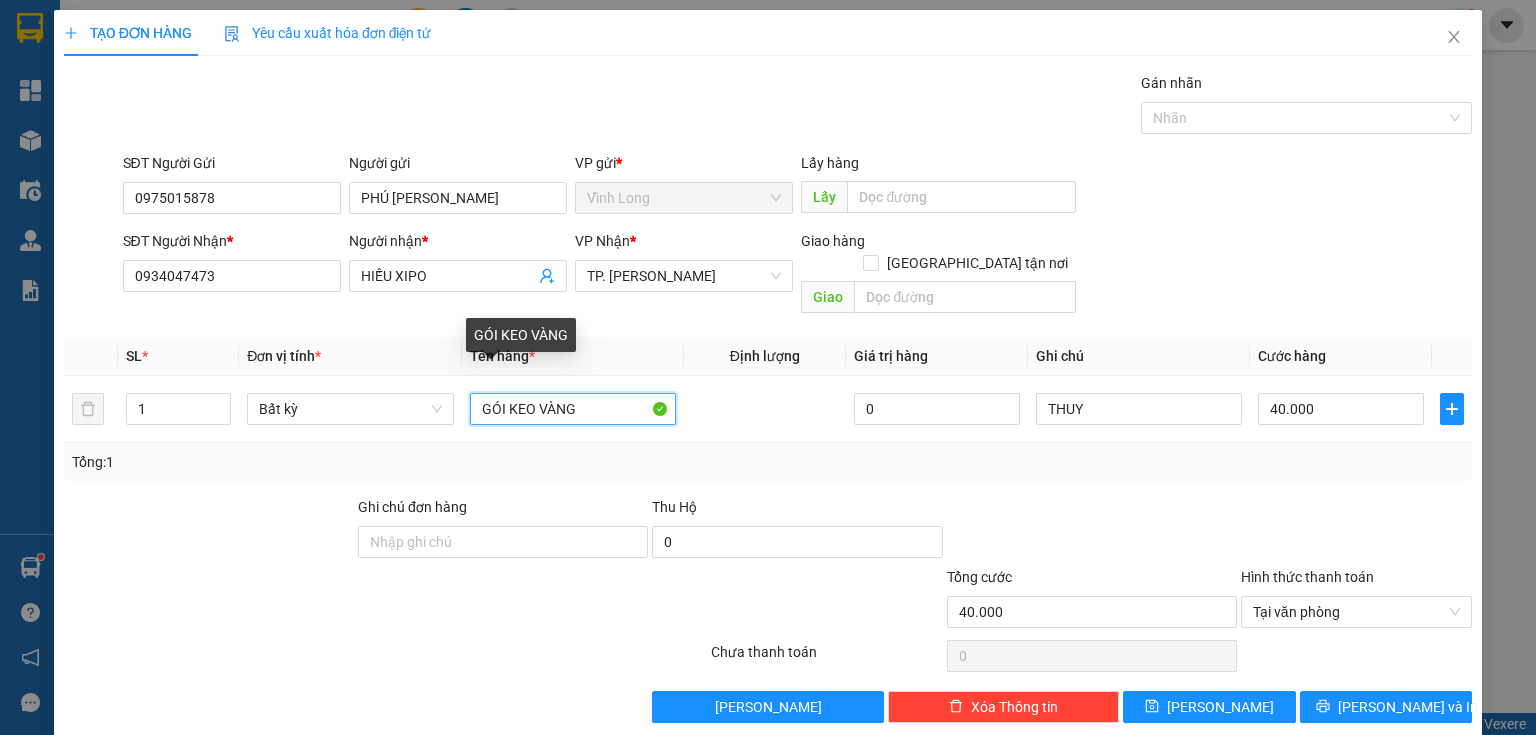 drag, startPoint x: 505, startPoint y: 379, endPoint x: 886, endPoint y: 492, distance: 397.40408 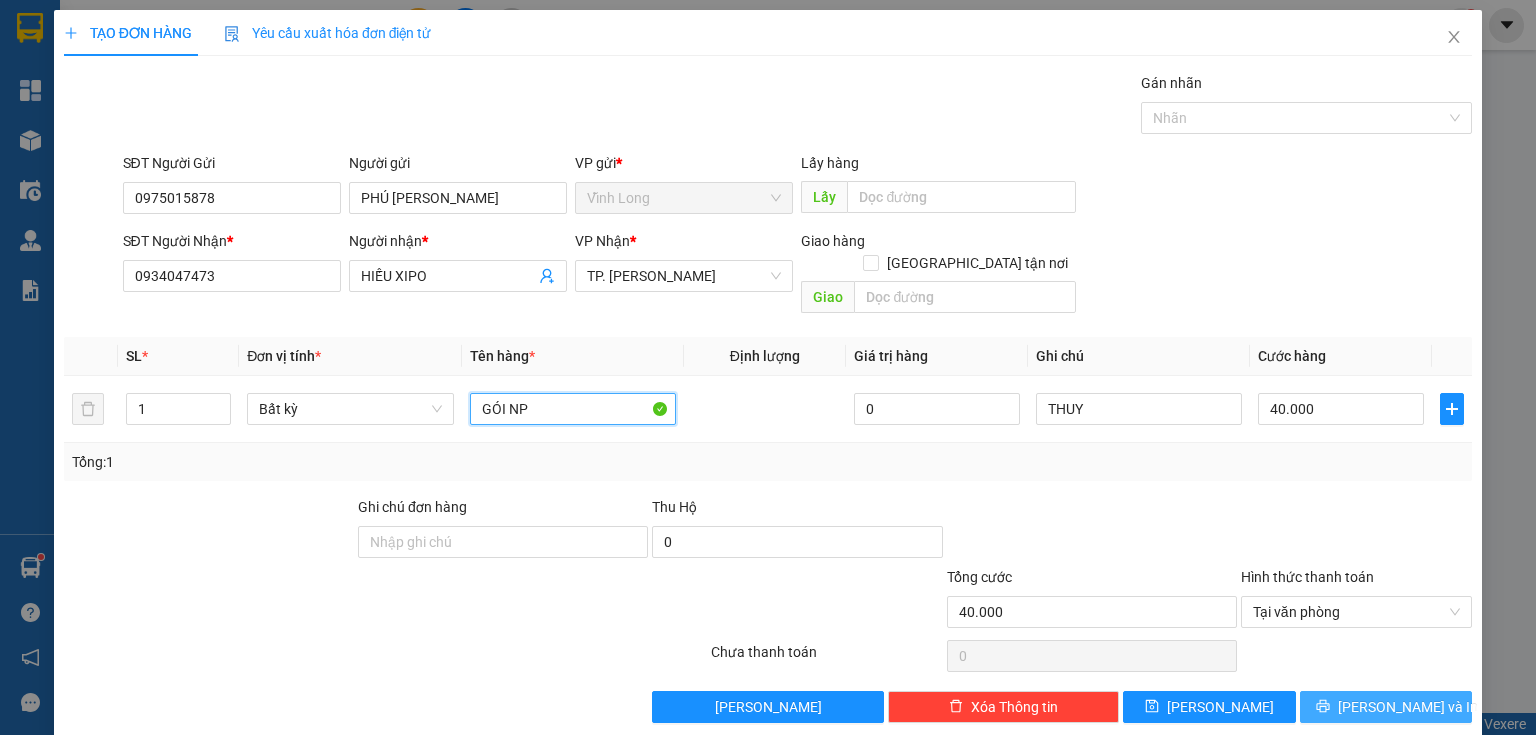 type on "GÓI NP" 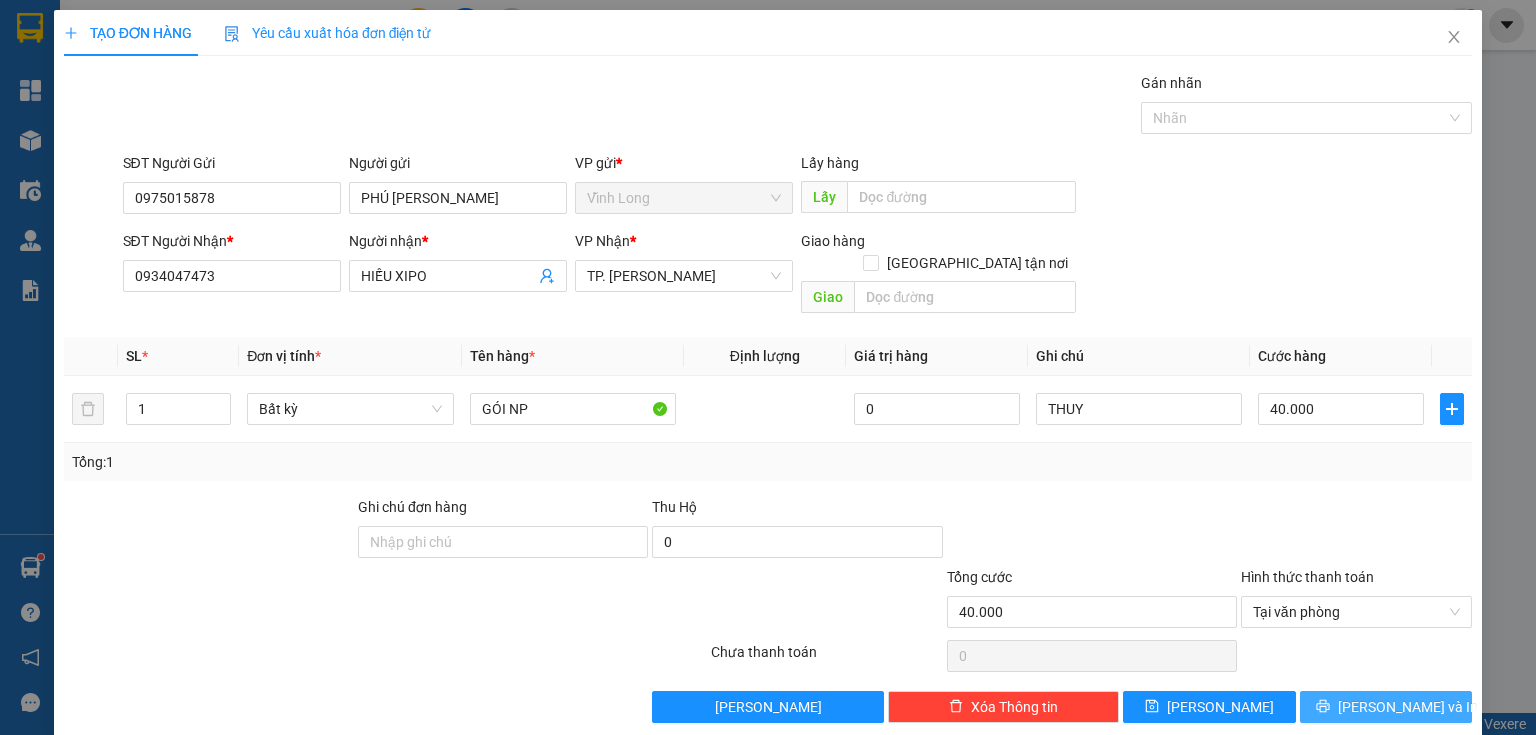 click on "Lưu và In" at bounding box center (1386, 707) 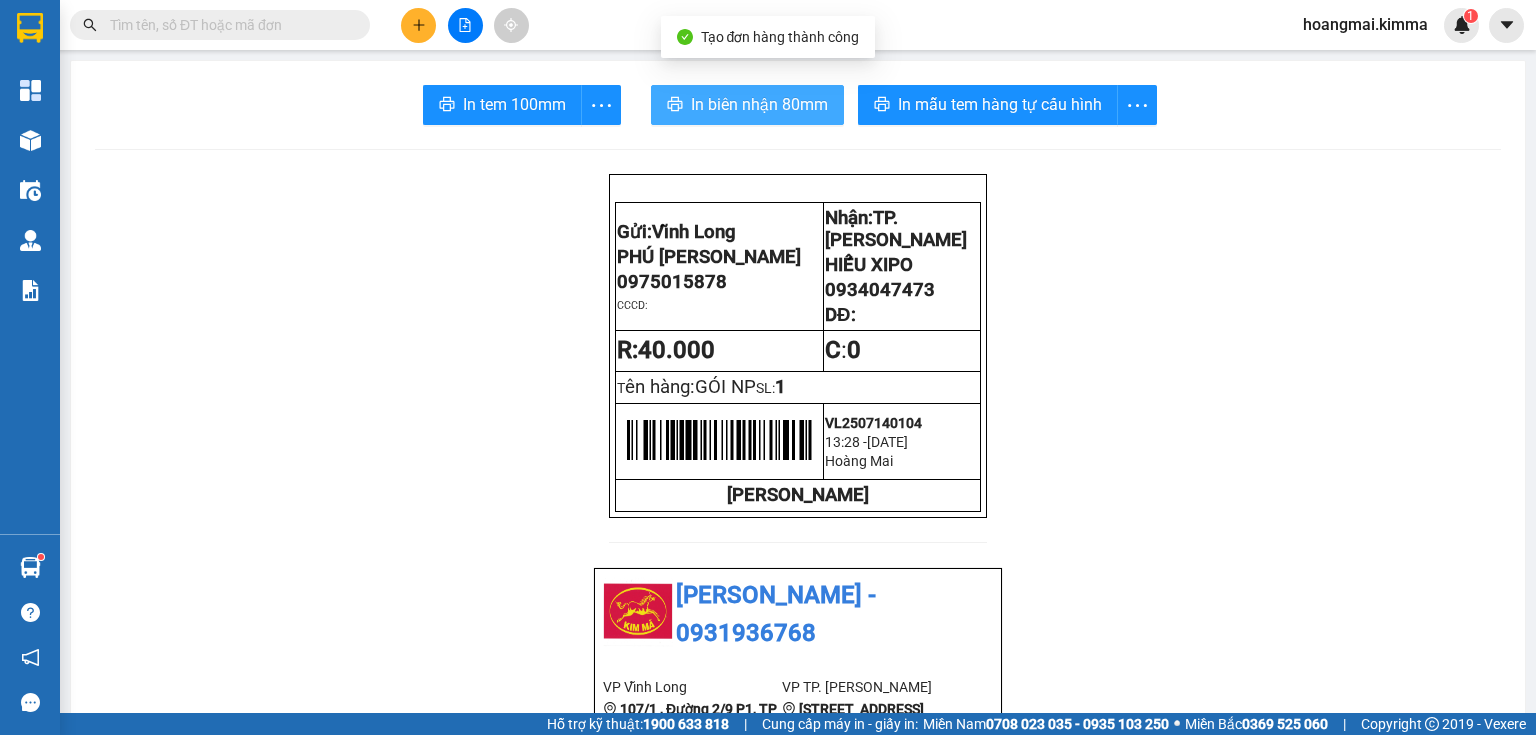 click on "In biên nhận 80mm" at bounding box center [759, 104] 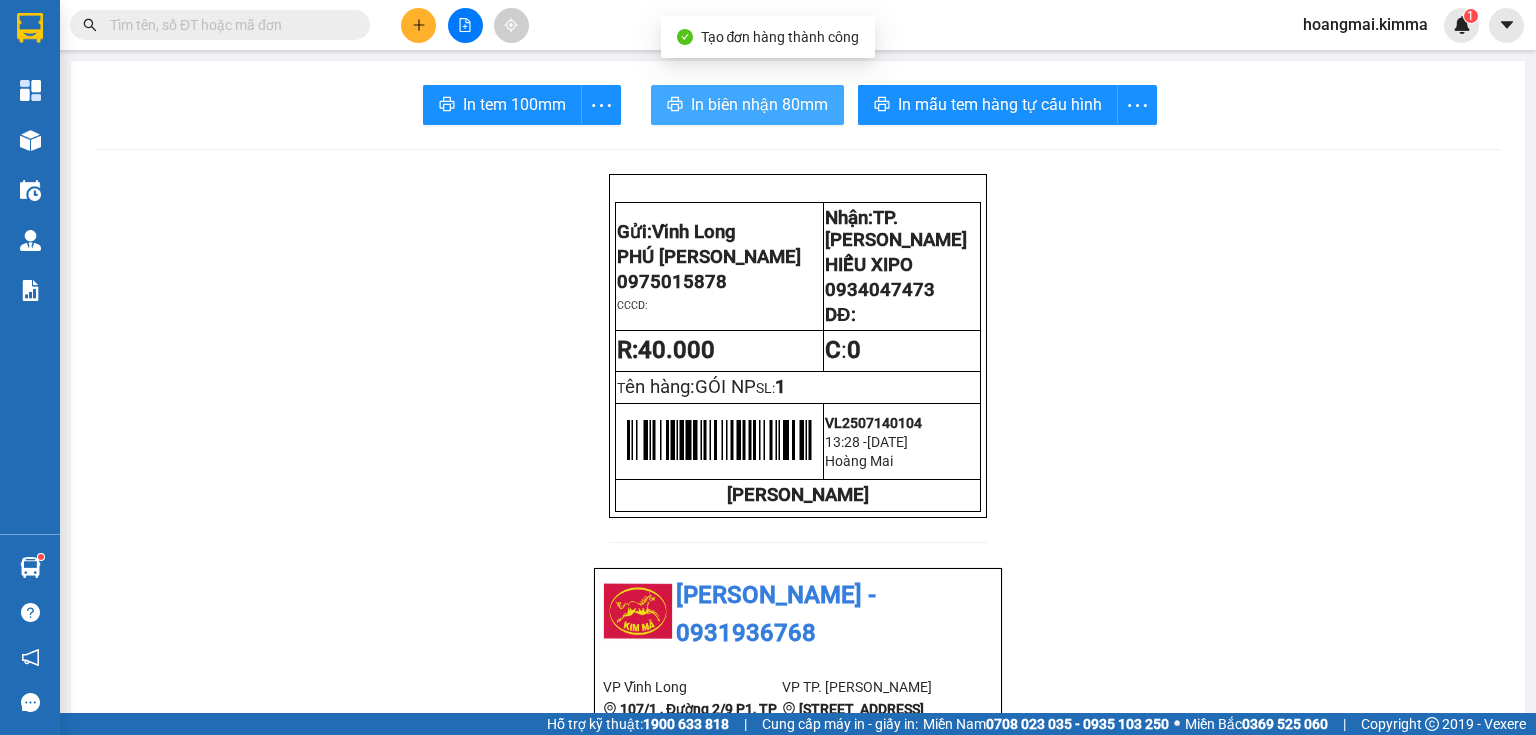 scroll, scrollTop: 0, scrollLeft: 0, axis: both 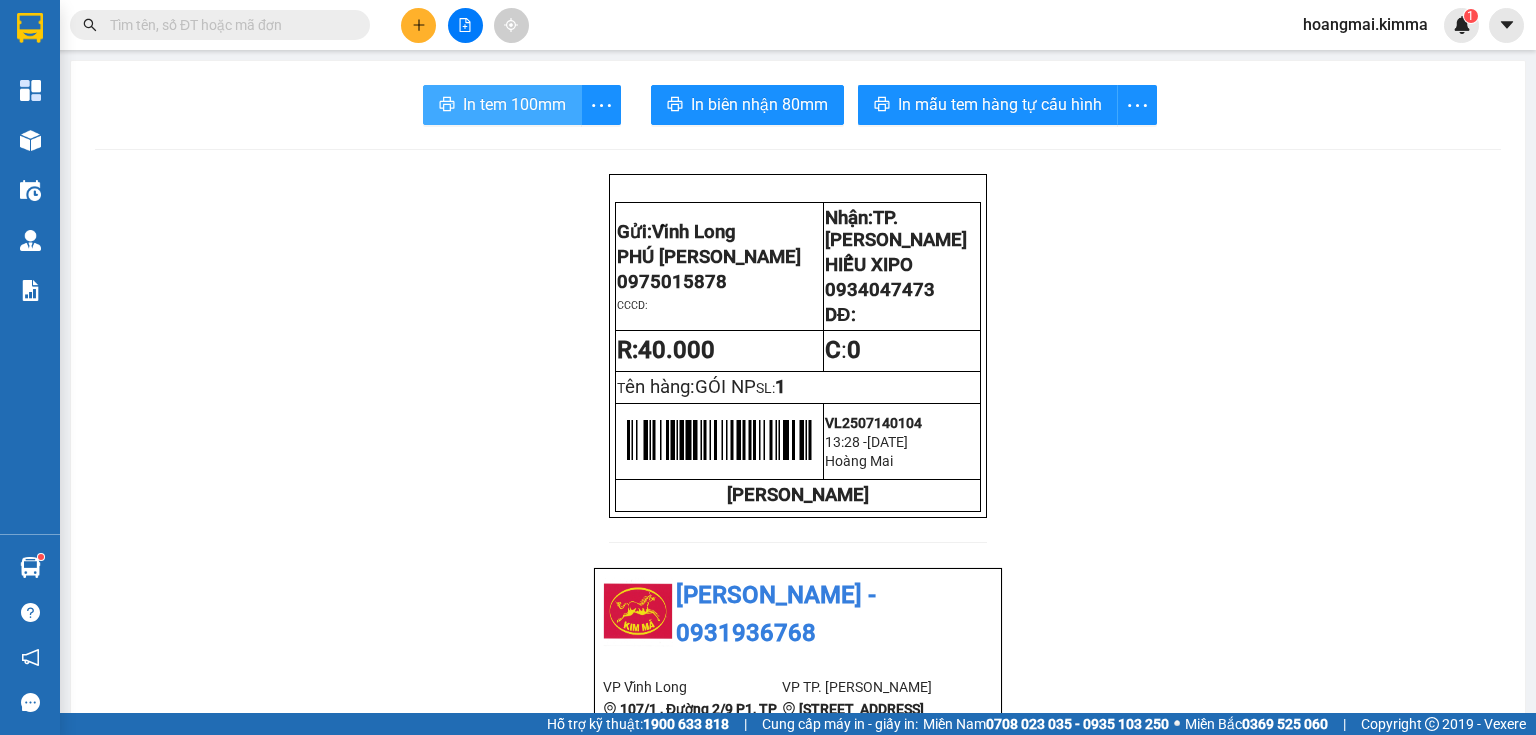 click on "In tem 100mm" at bounding box center [514, 104] 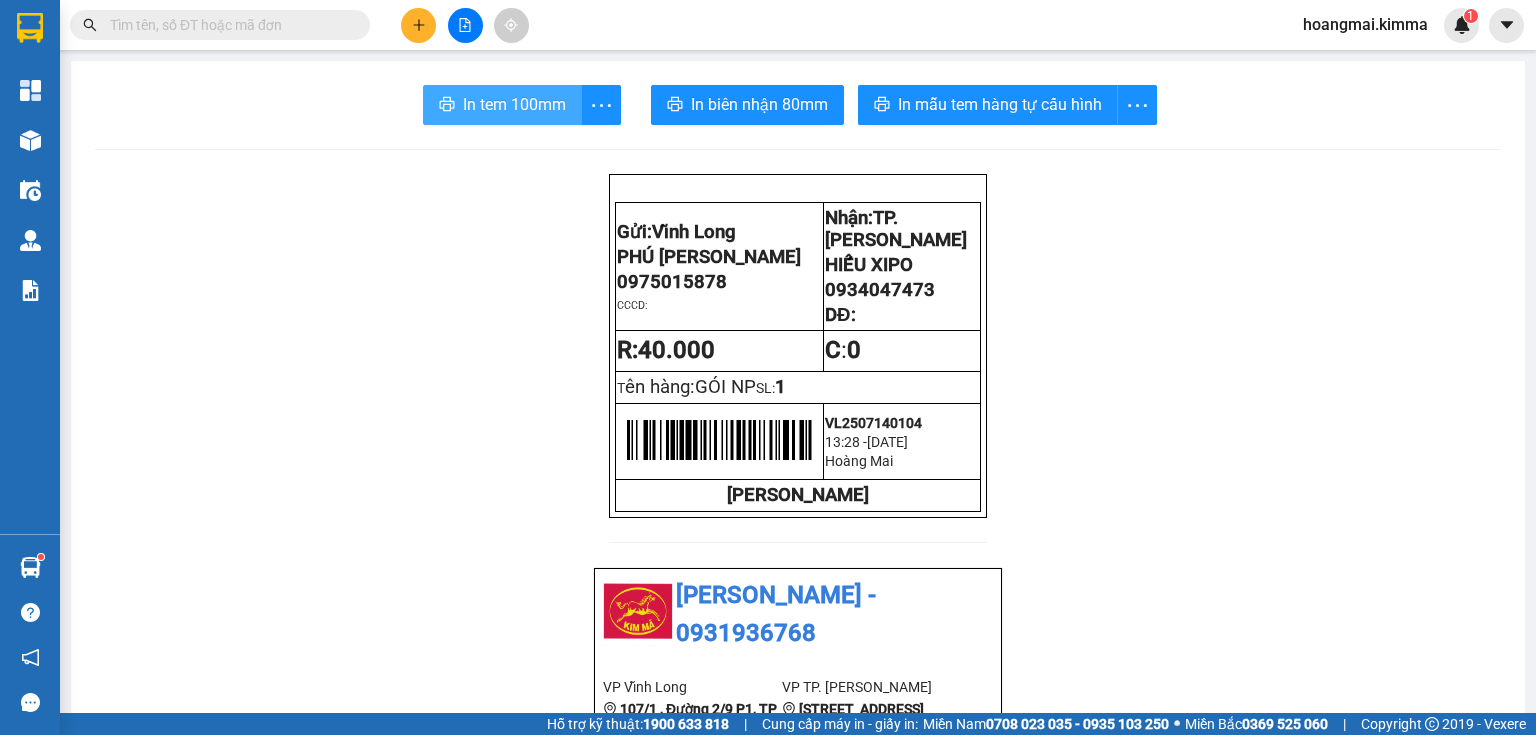 scroll, scrollTop: 0, scrollLeft: 0, axis: both 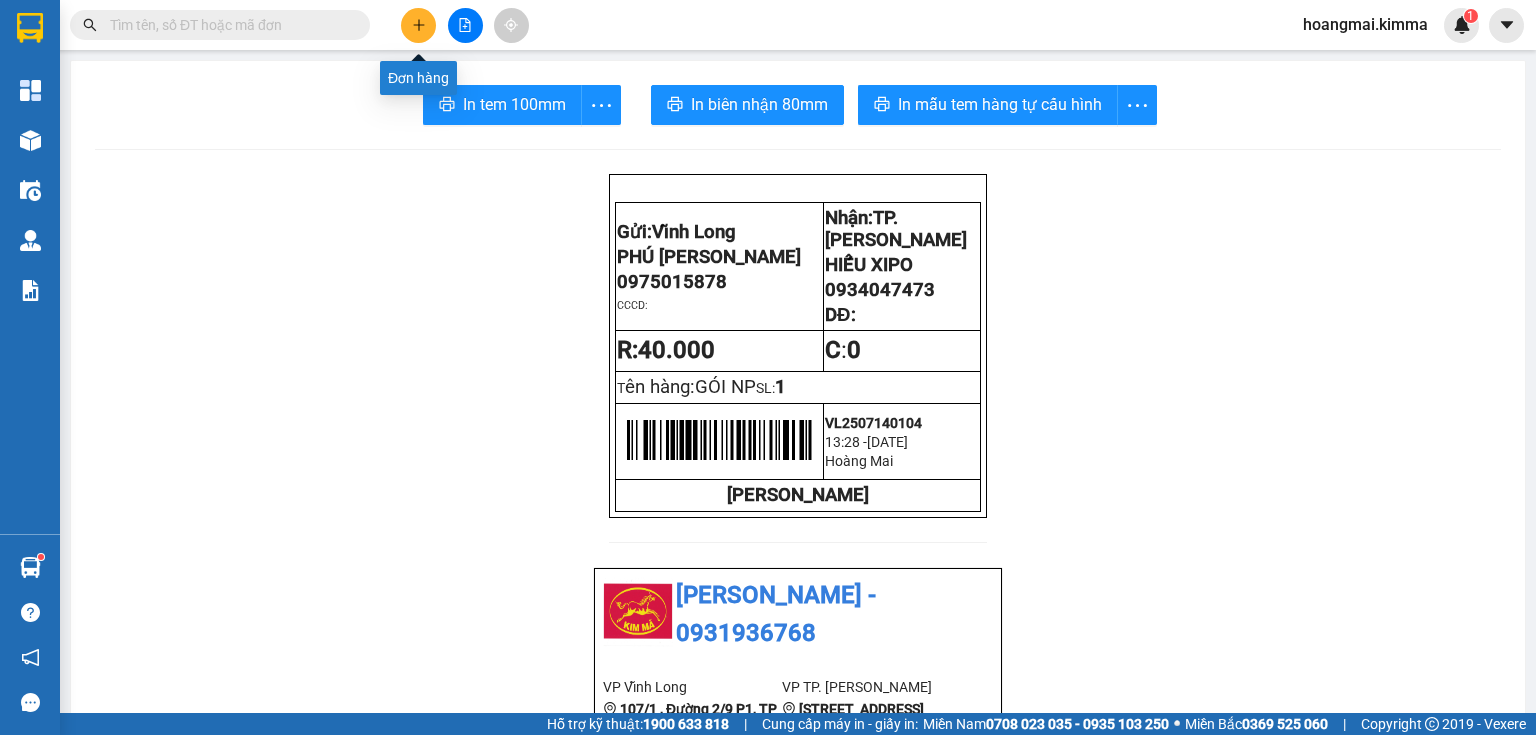 click at bounding box center [418, 25] 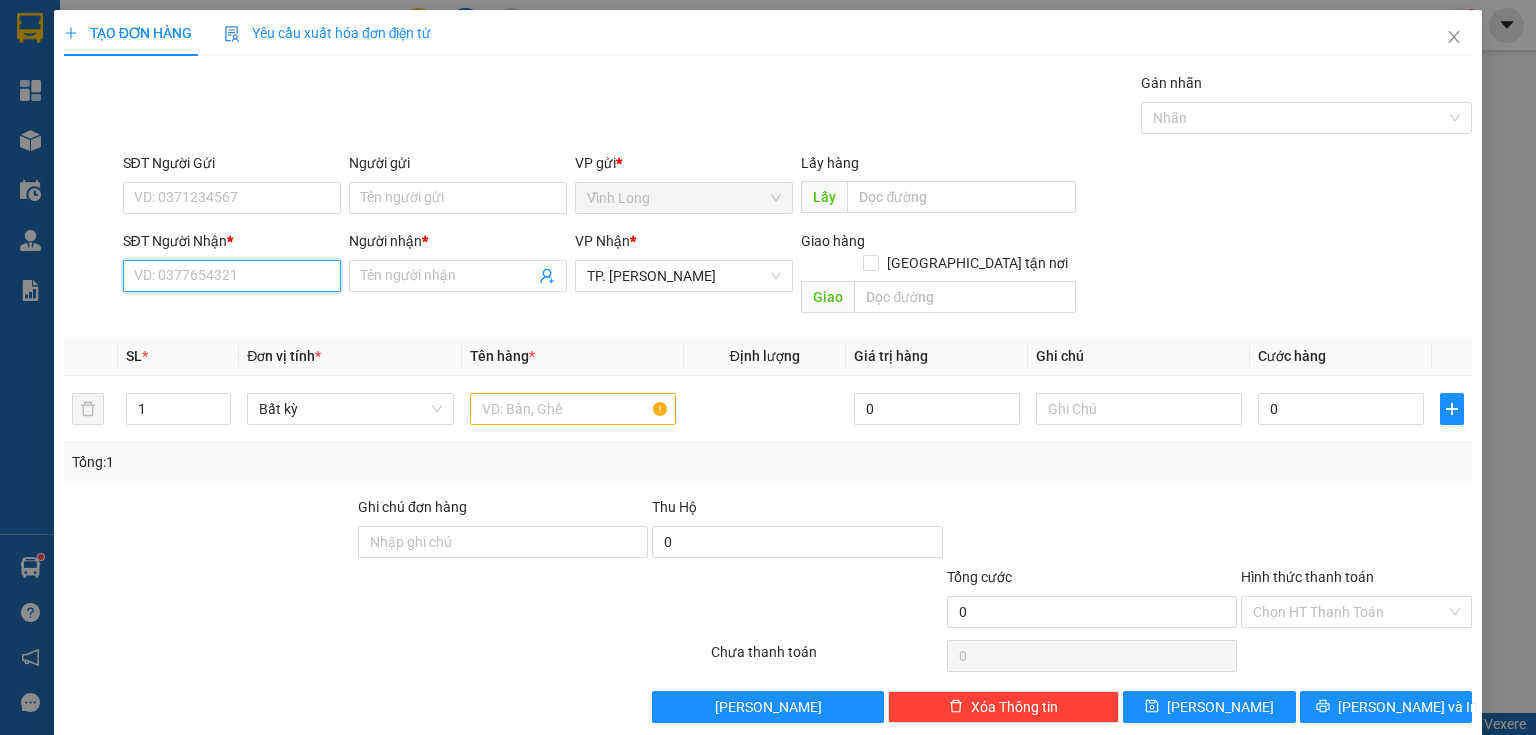 click on "SĐT Người Nhận  *" at bounding box center [232, 276] 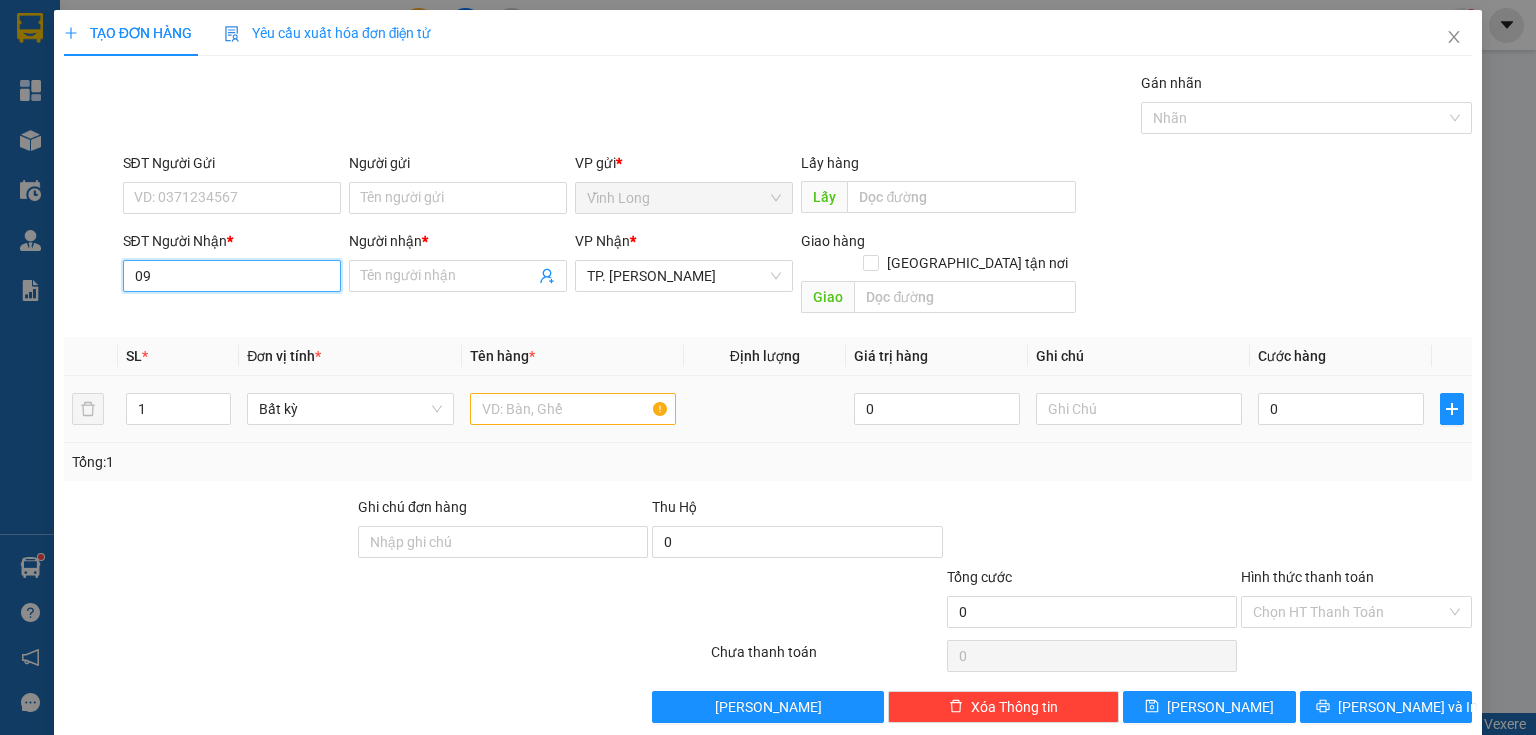 type on "0" 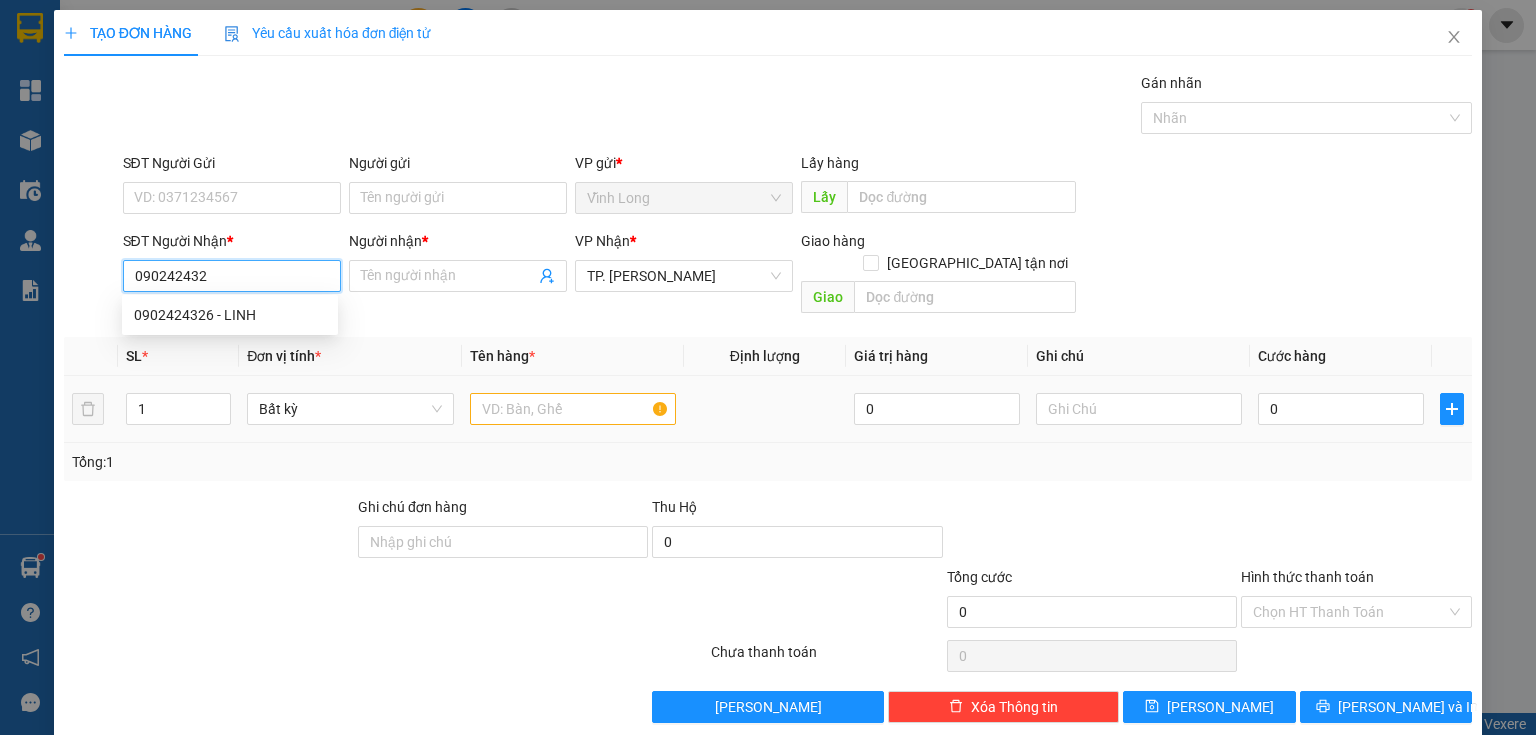 type on "0902424326" 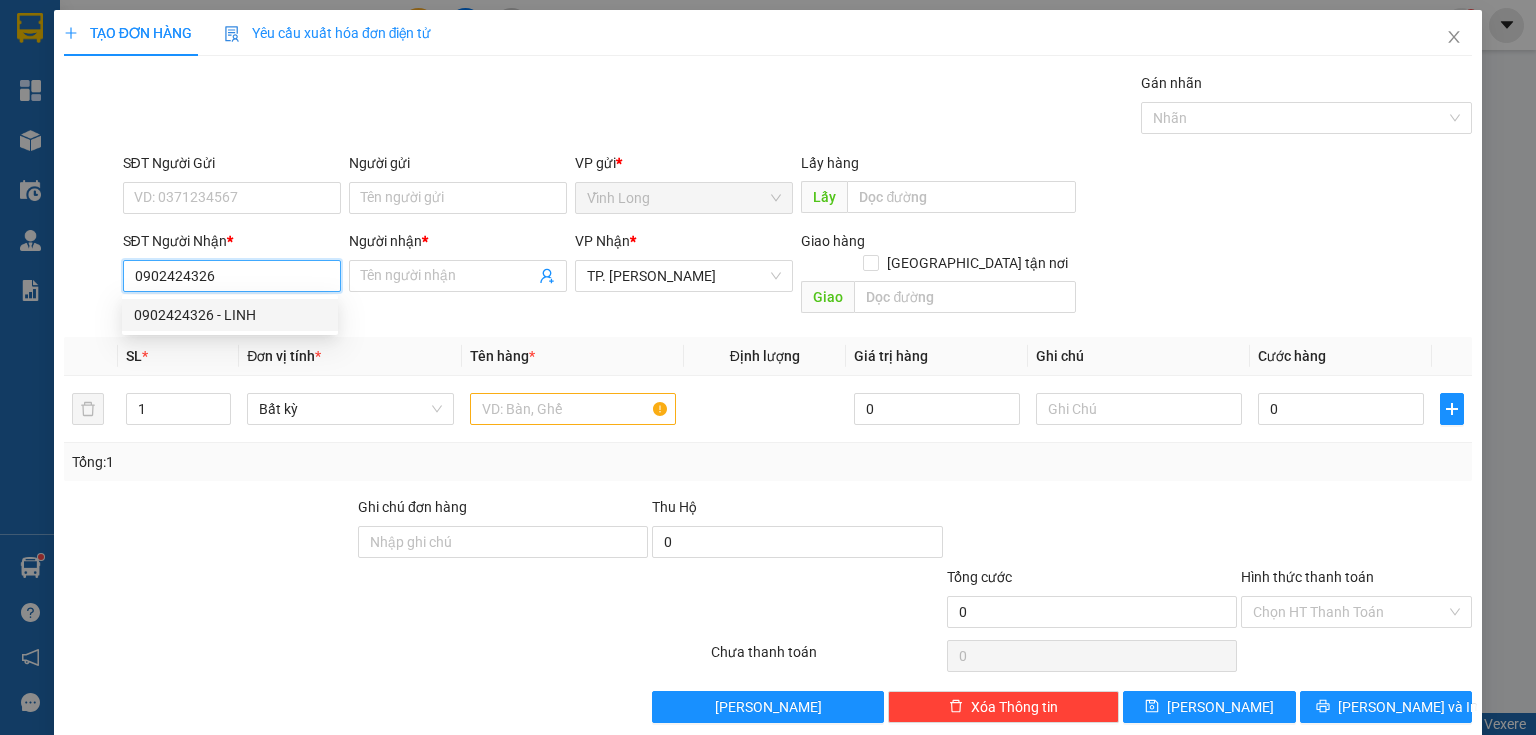 drag, startPoint x: 234, startPoint y: 309, endPoint x: 256, endPoint y: 311, distance: 22.090721 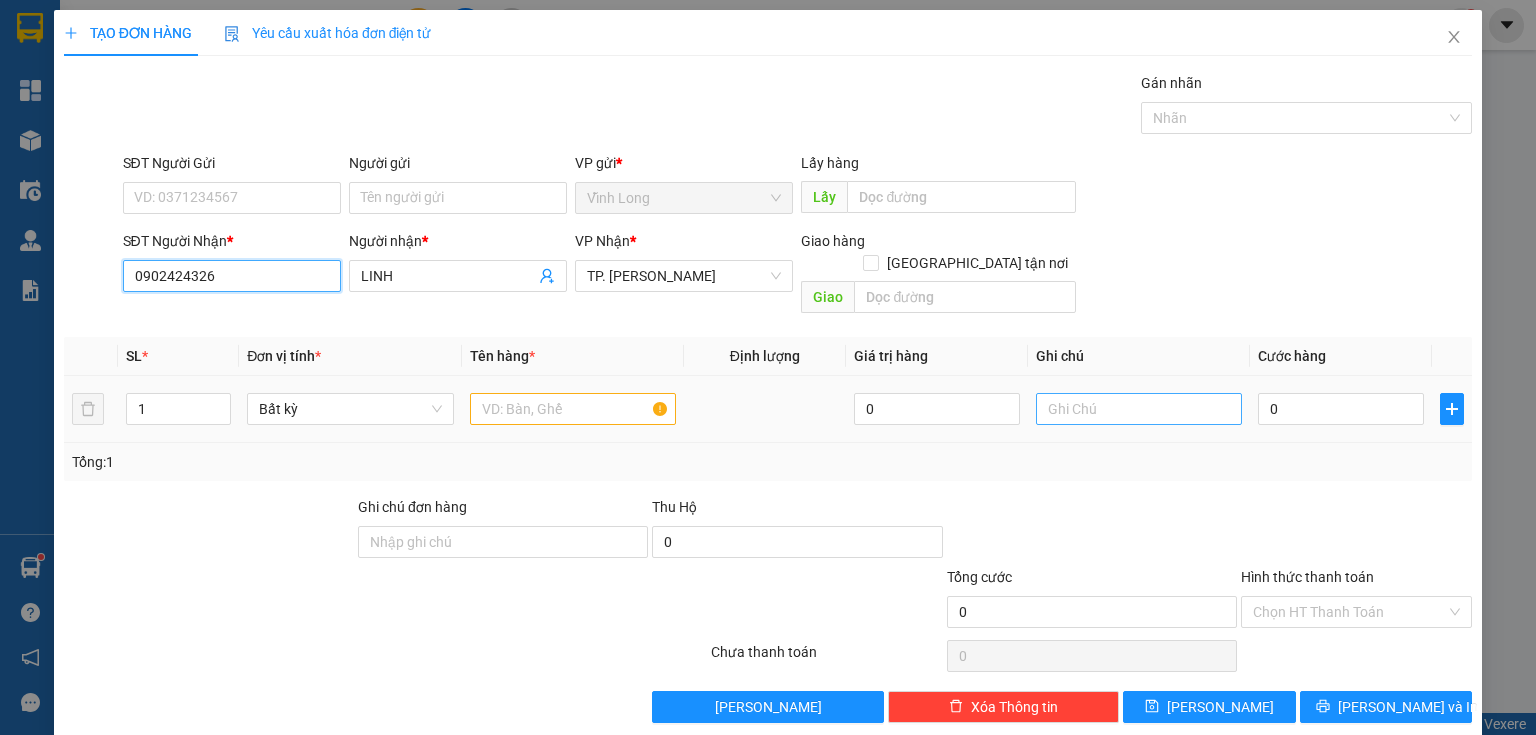 type on "0902424326" 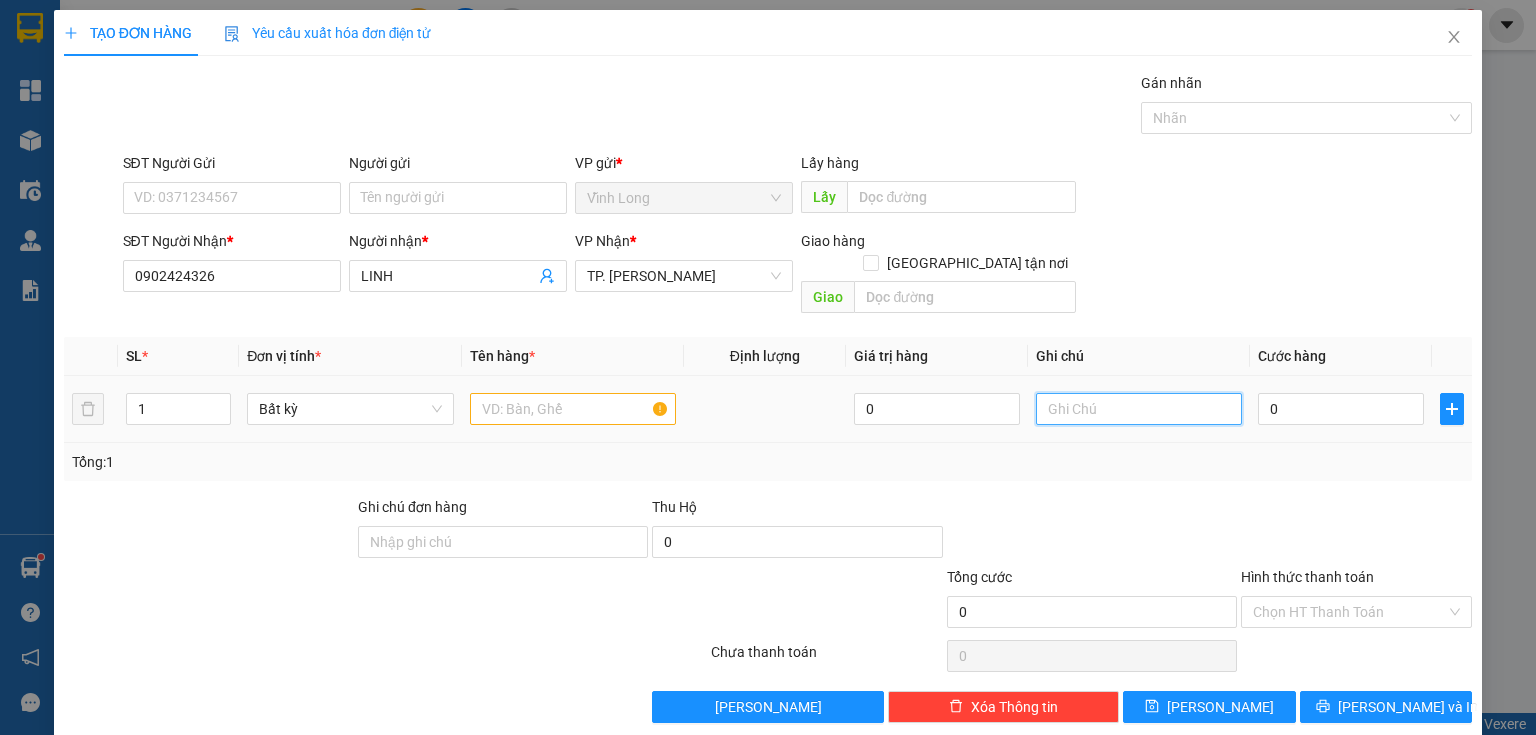 click at bounding box center [1139, 409] 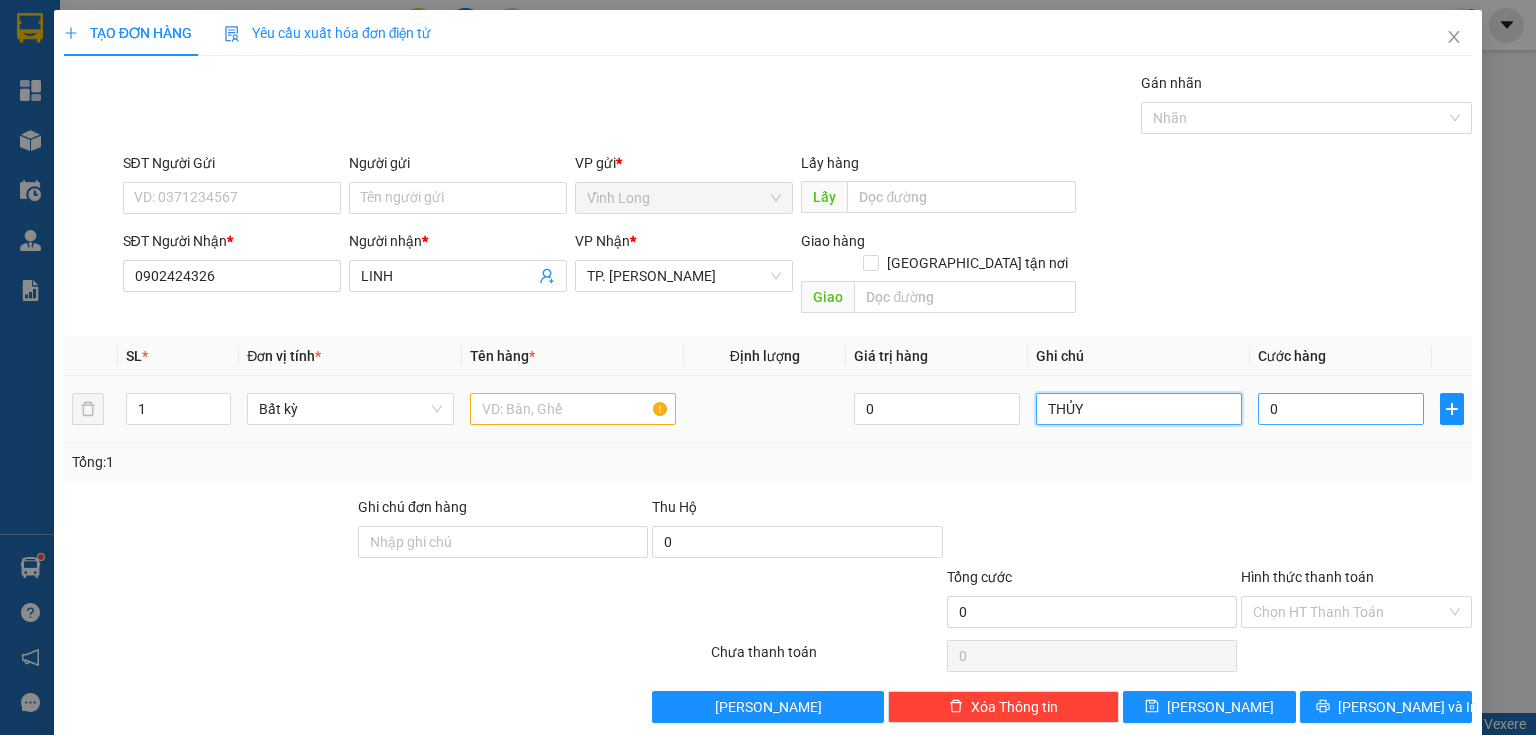 type on "THỦY" 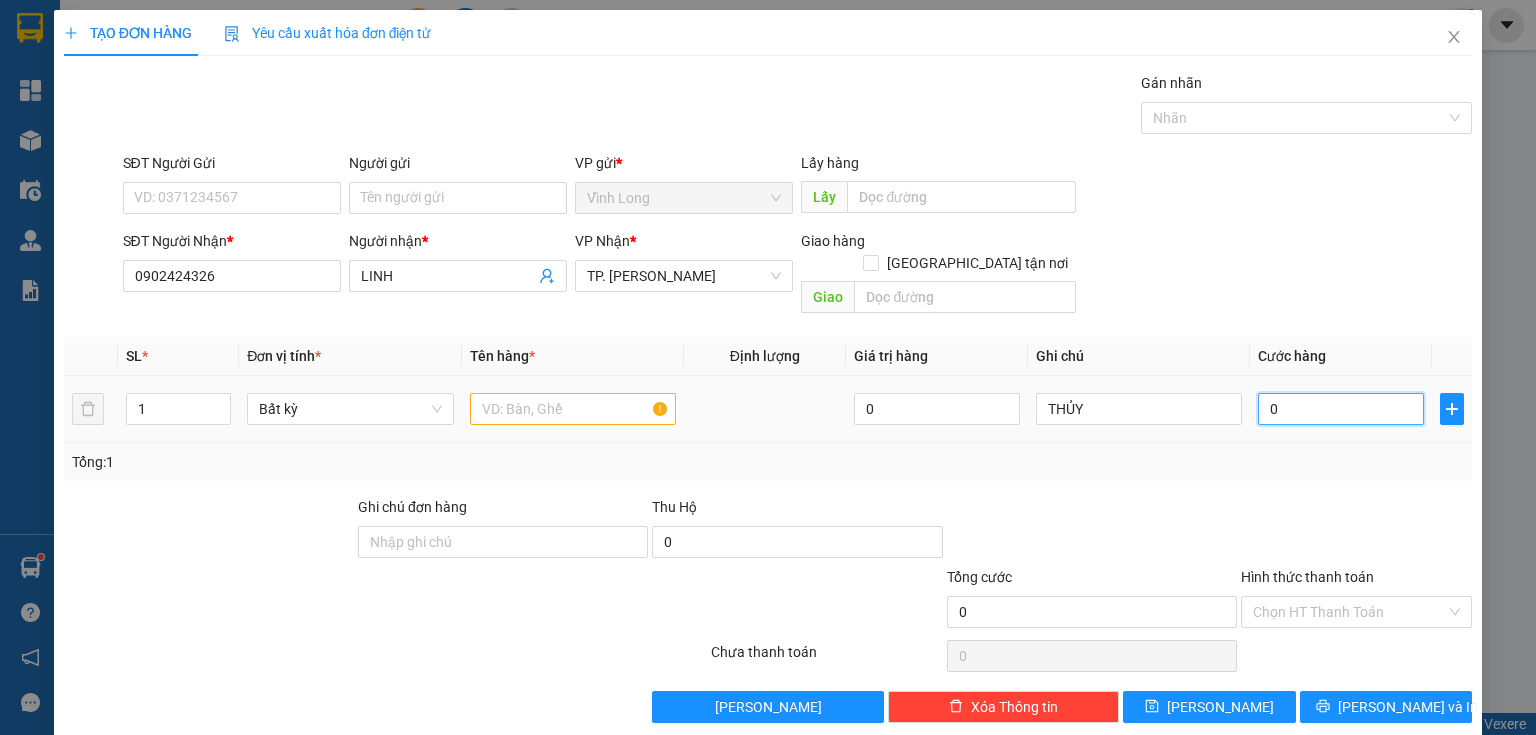 click on "0" at bounding box center [1341, 409] 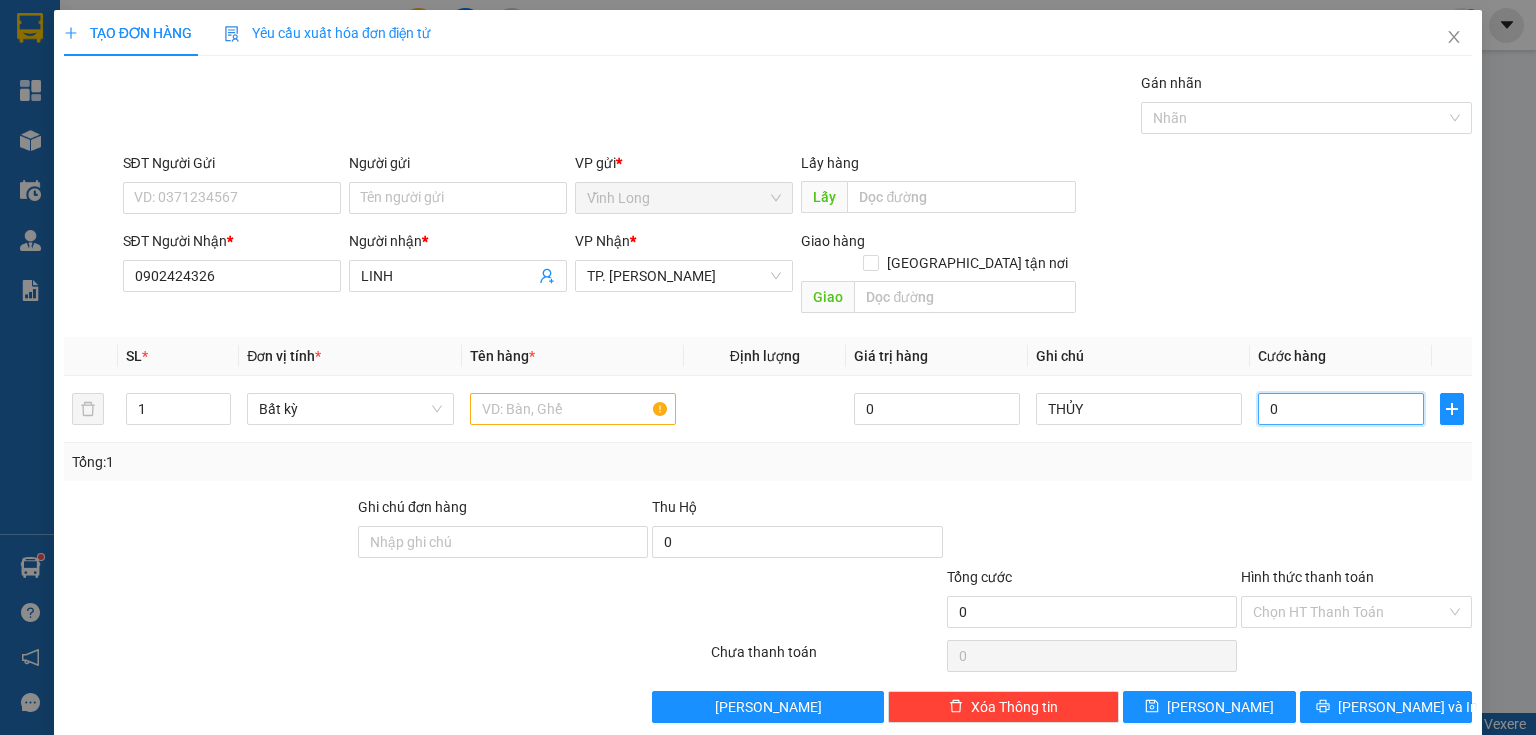 type on "3" 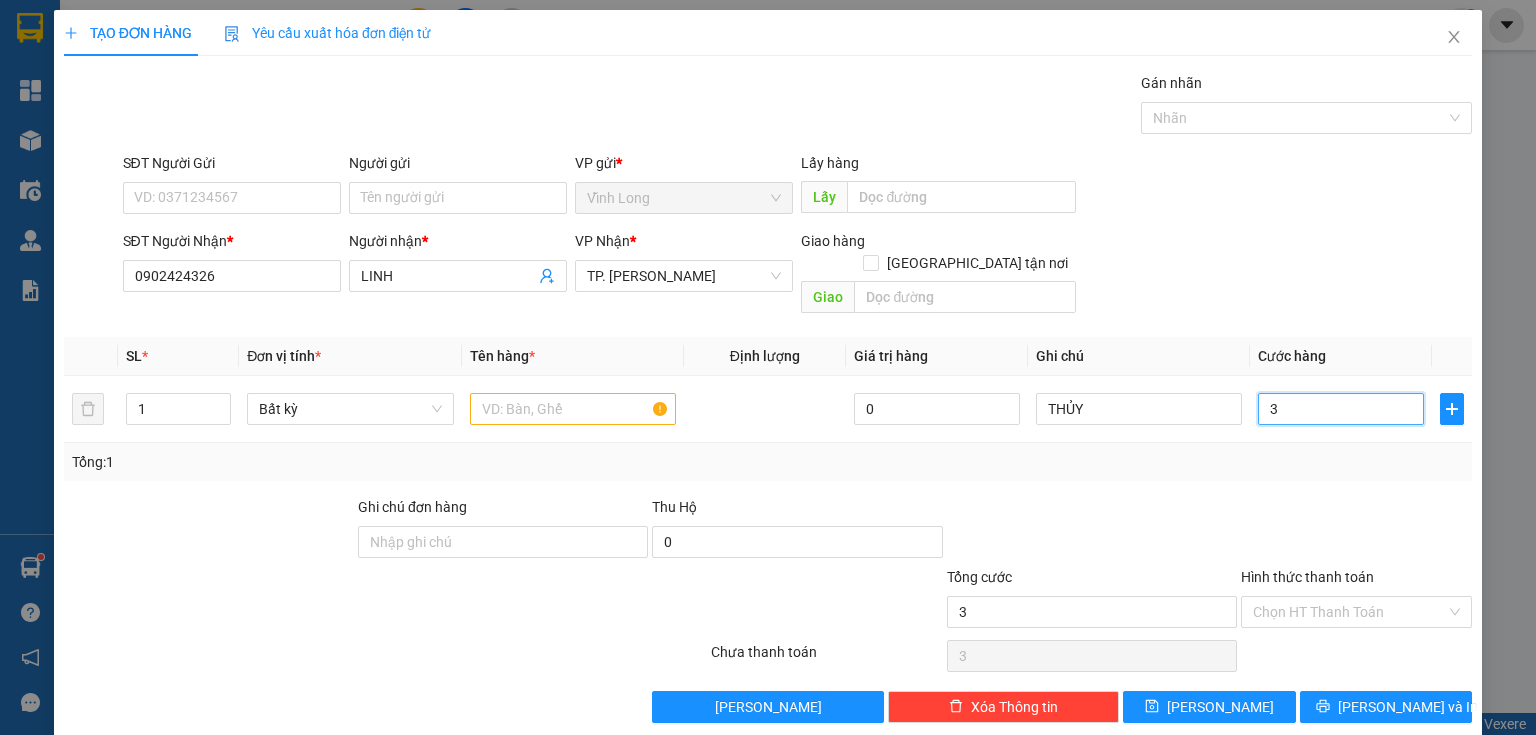 type on "30" 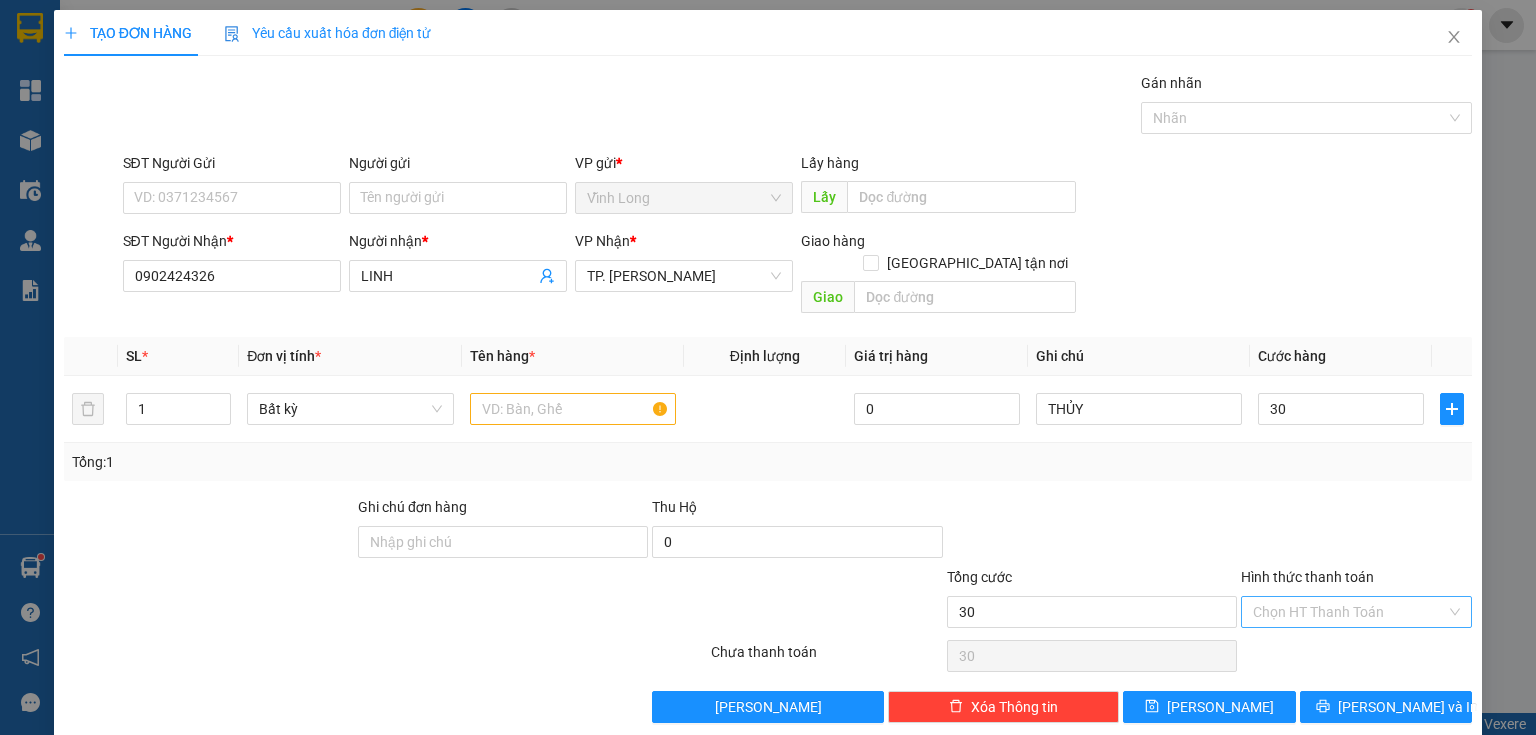 type on "30.000" 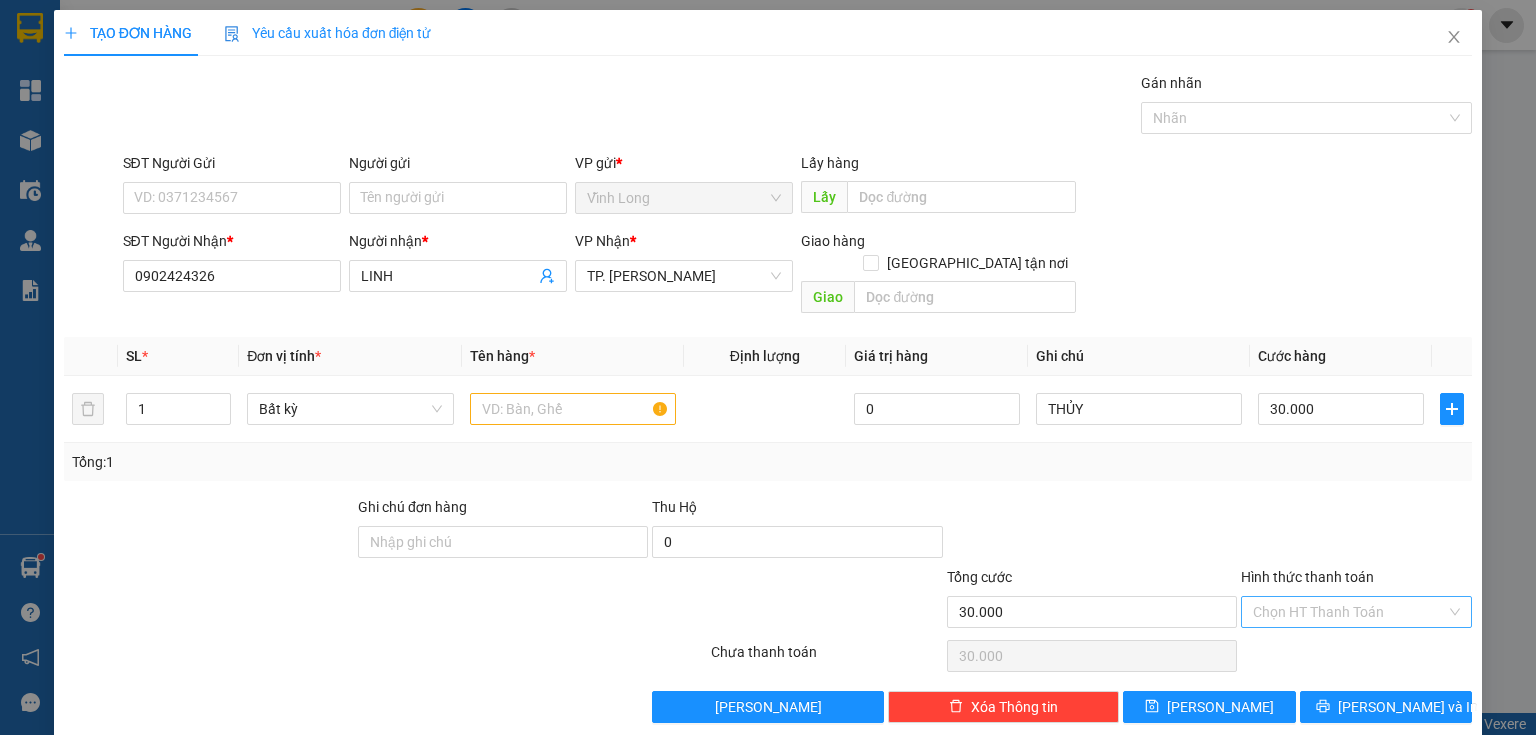 click on "Hình thức thanh toán" at bounding box center [1349, 612] 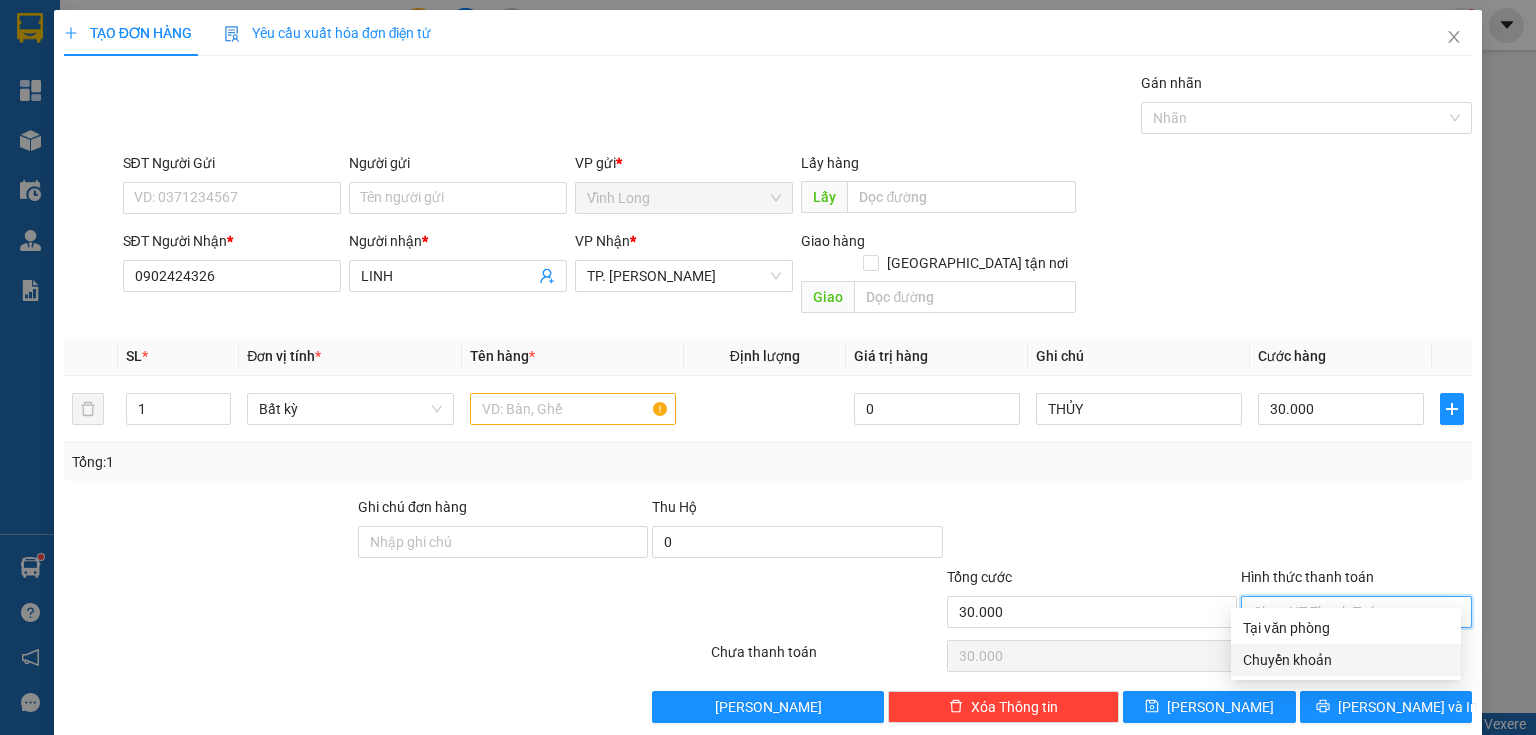 click on "Chuyển khoản" at bounding box center (1346, 660) 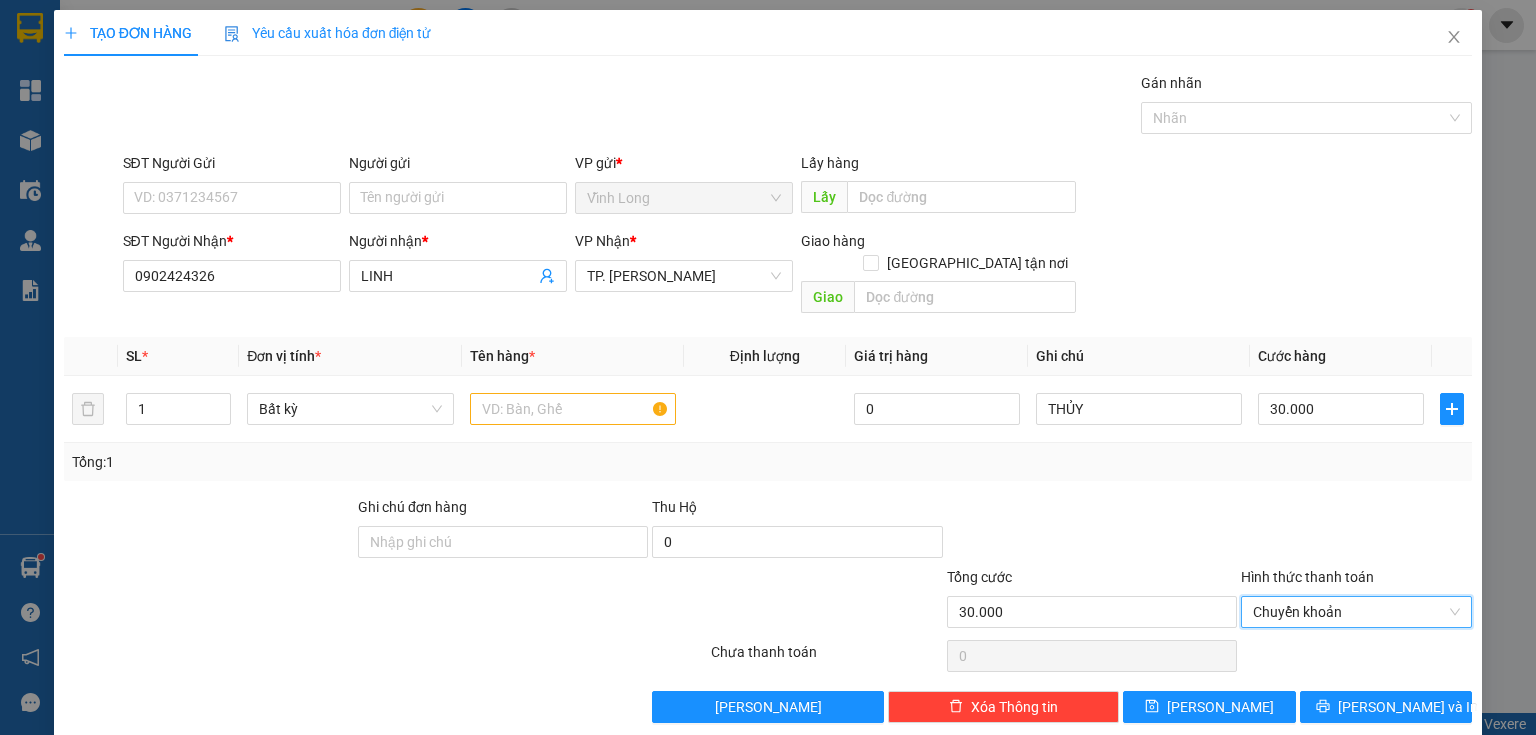 click on "Hình thức thanh toán" at bounding box center [1356, 581] 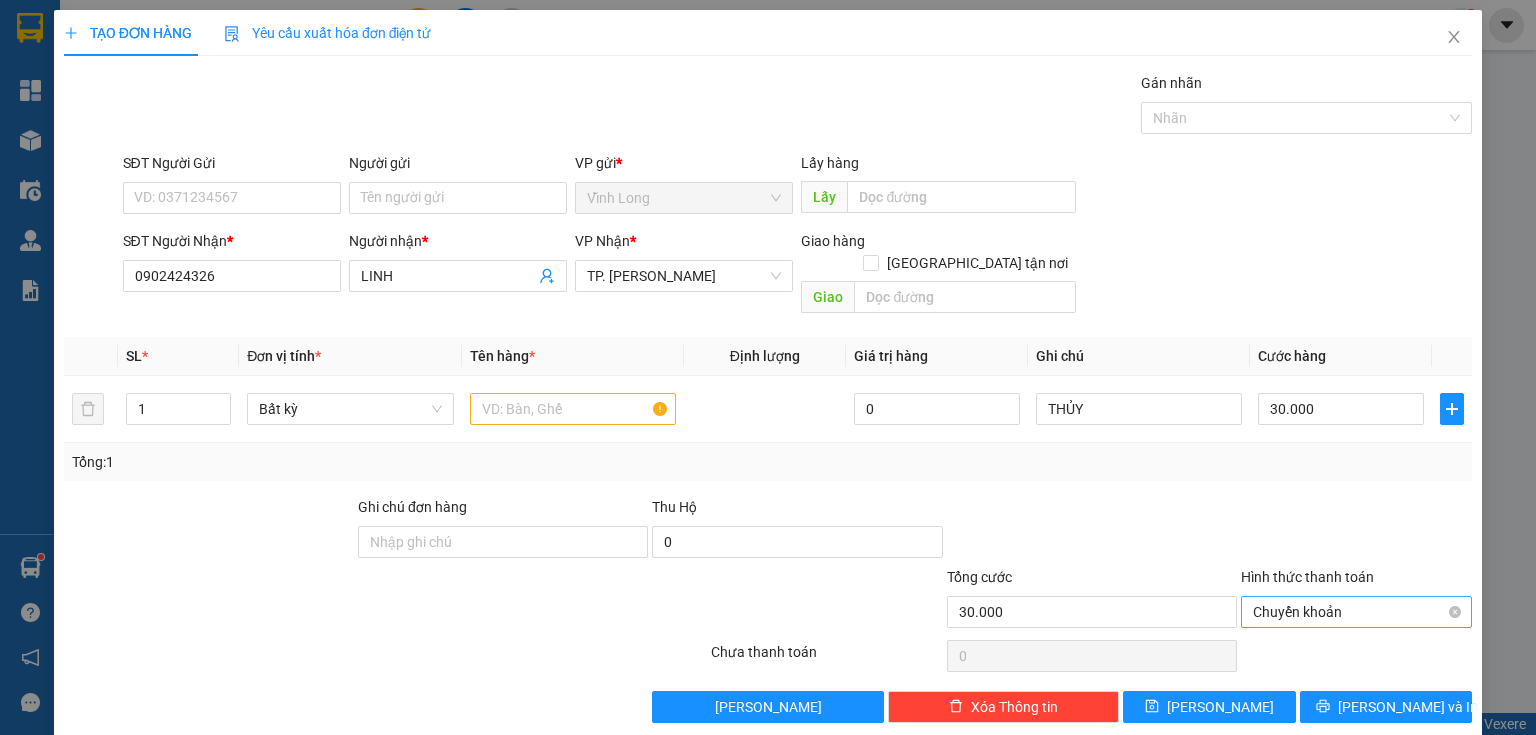 click on "Chuyển khoản" at bounding box center (1356, 612) 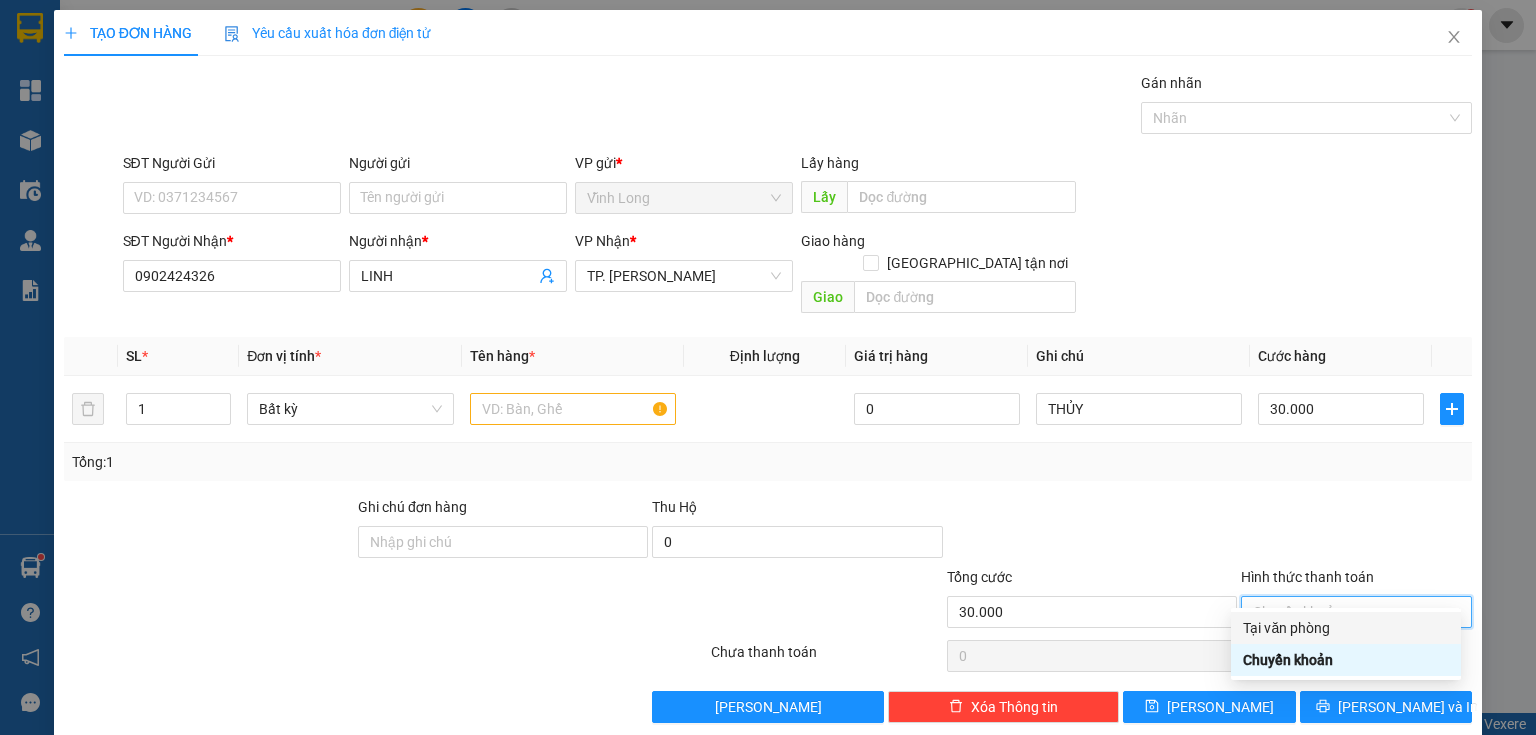 click on "Tại văn phòng" at bounding box center [1346, 628] 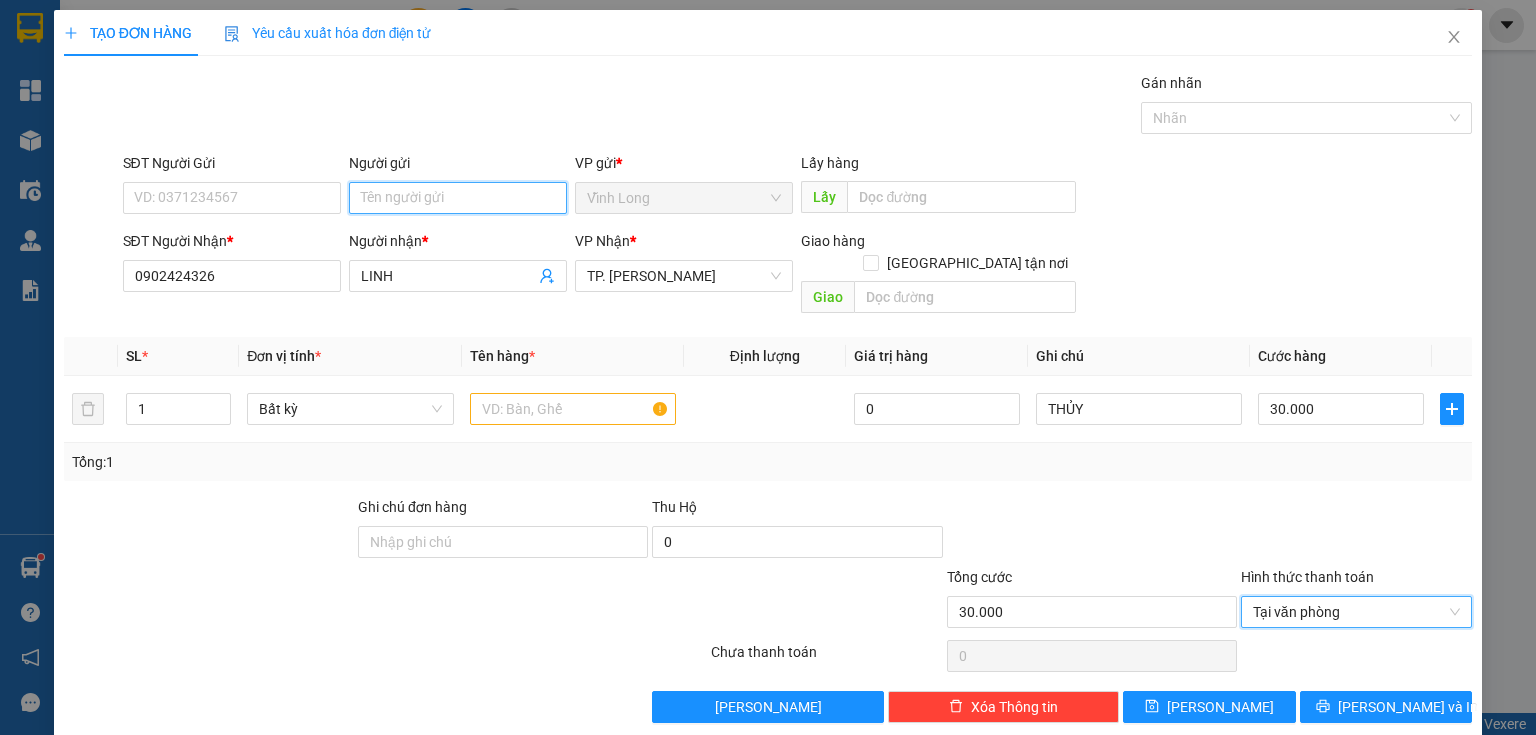 click on "Người gửi" at bounding box center [458, 198] 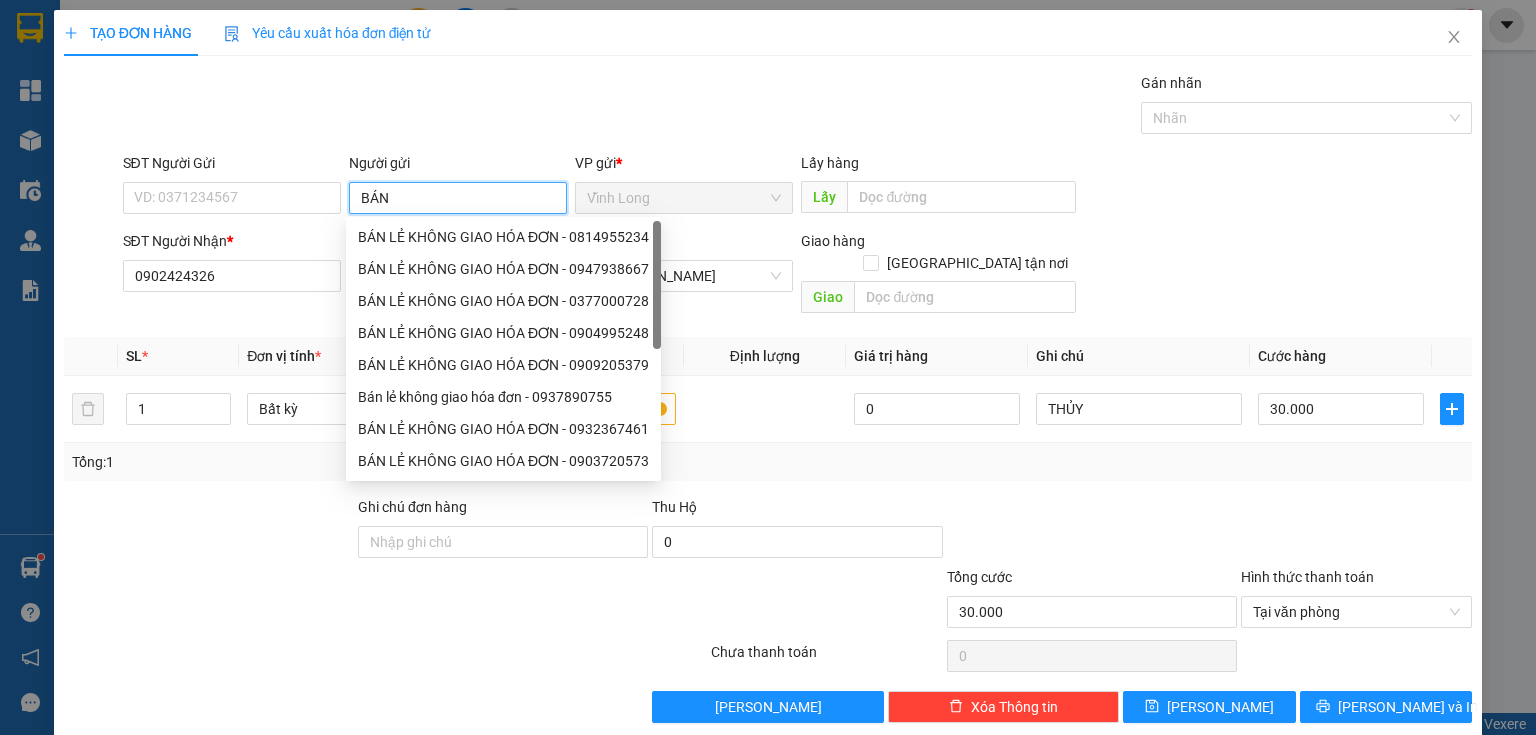 type on "BÁN" 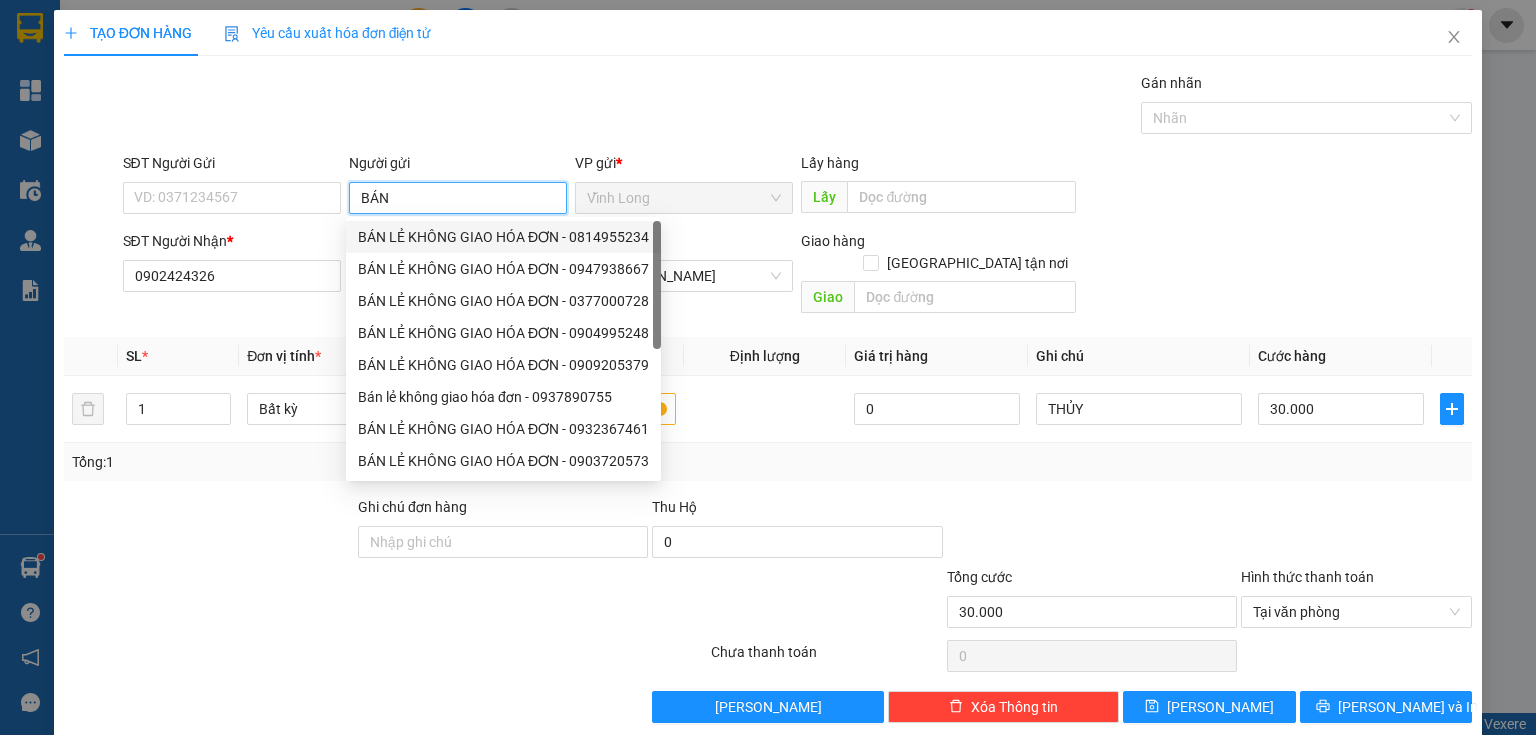 click on "BÁN LẺ KHÔNG GIAO HÓA ĐƠN - 0814955234" at bounding box center [503, 237] 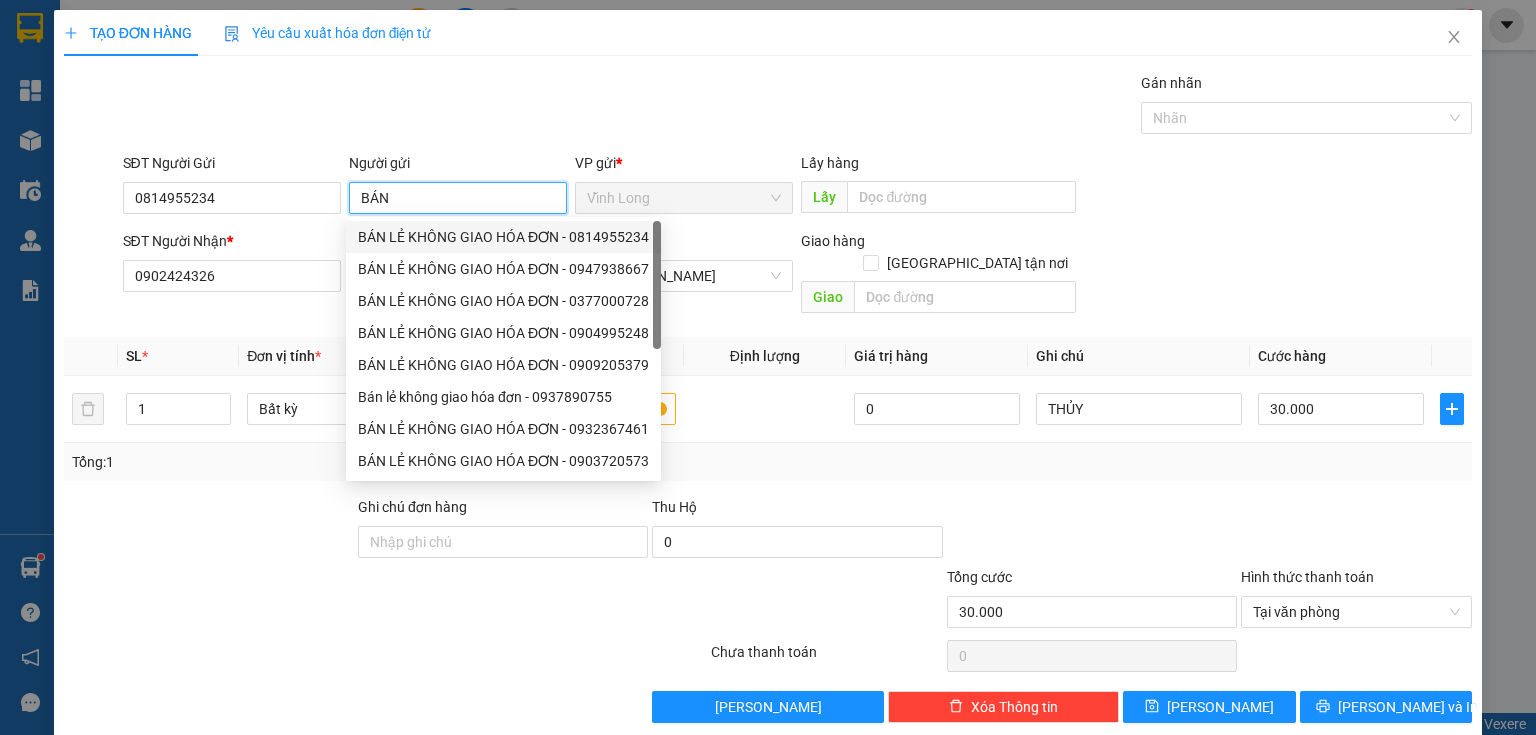 type on "0814955234" 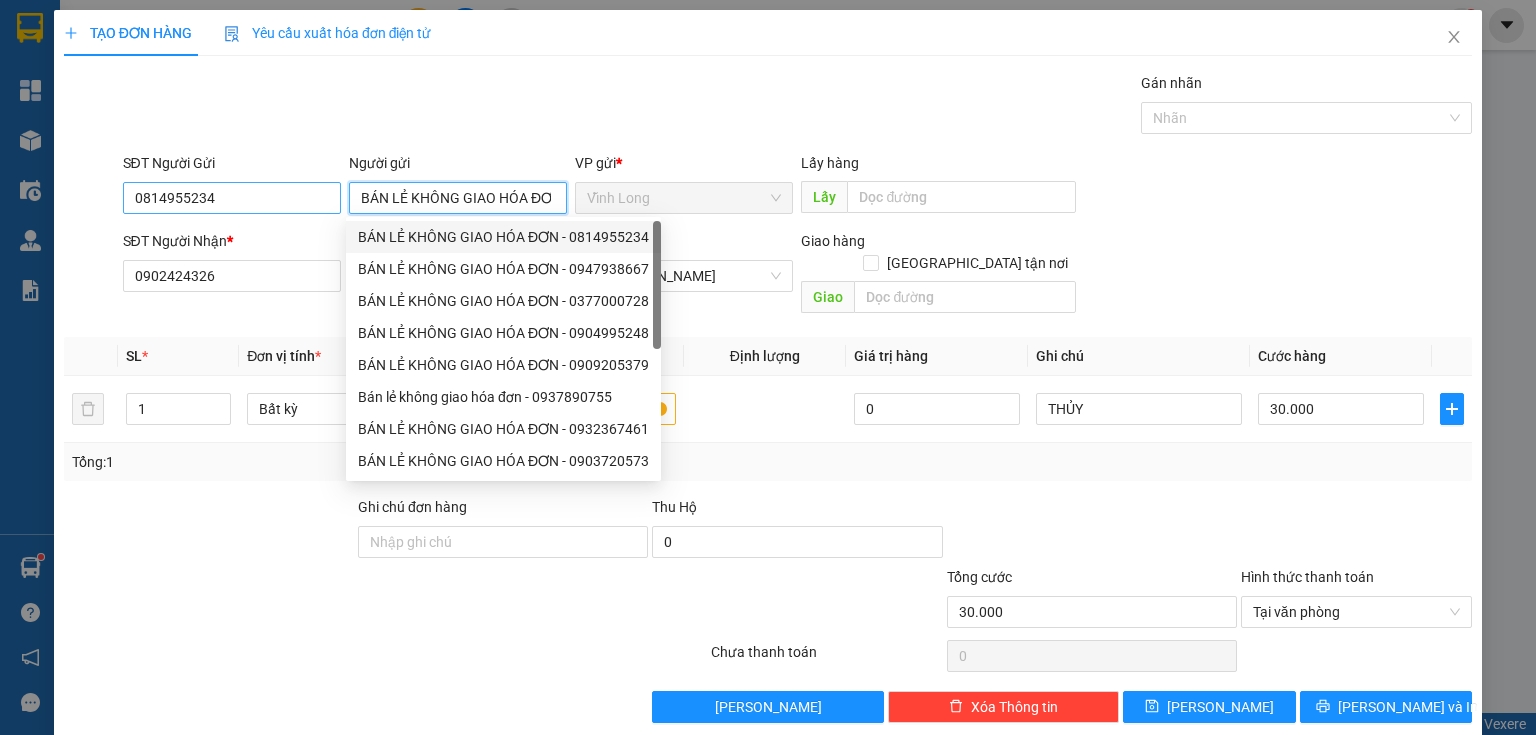 type on "BÁN LẺ KHÔNG GIAO HÓA ĐƠN" 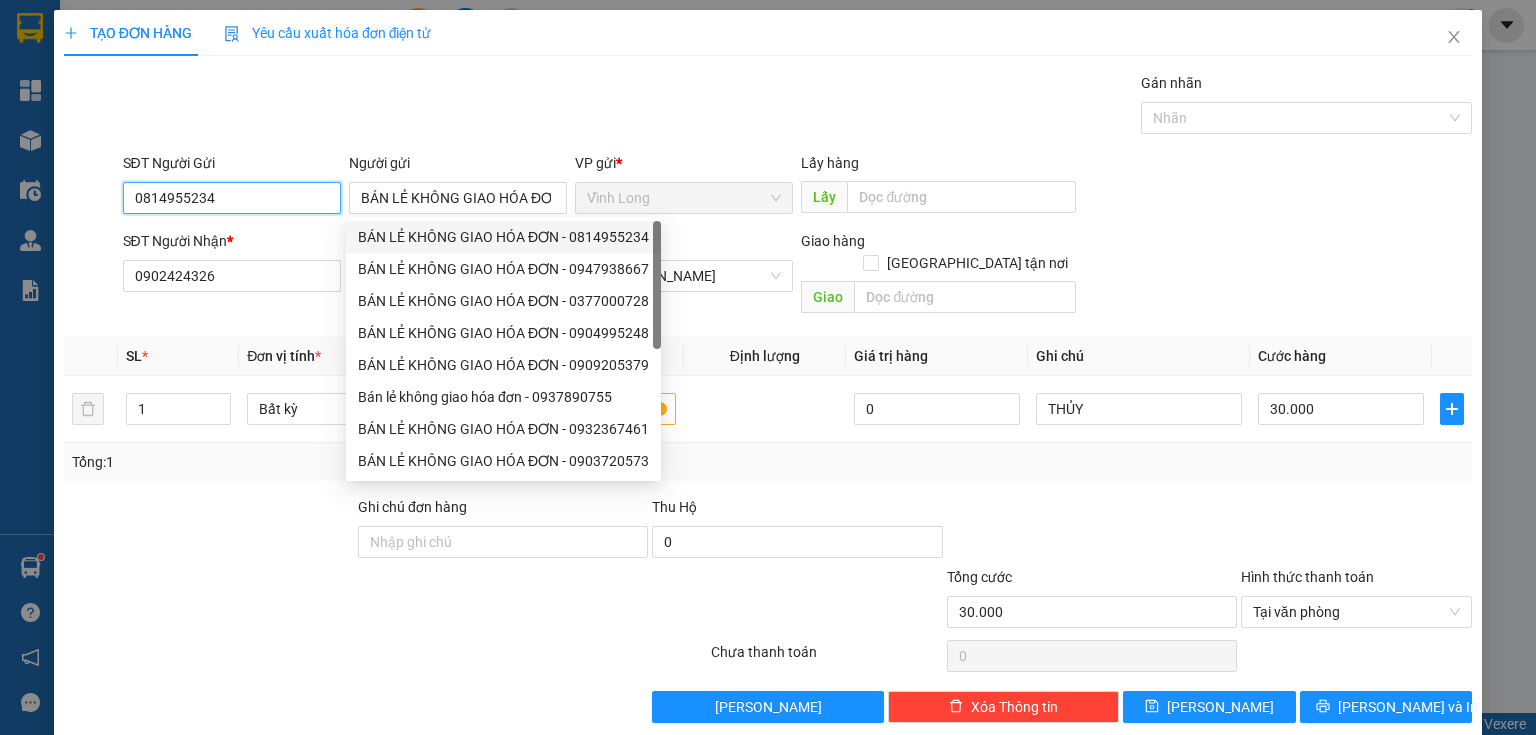 drag, startPoint x: 255, startPoint y: 193, endPoint x: 0, endPoint y: 126, distance: 263.6551 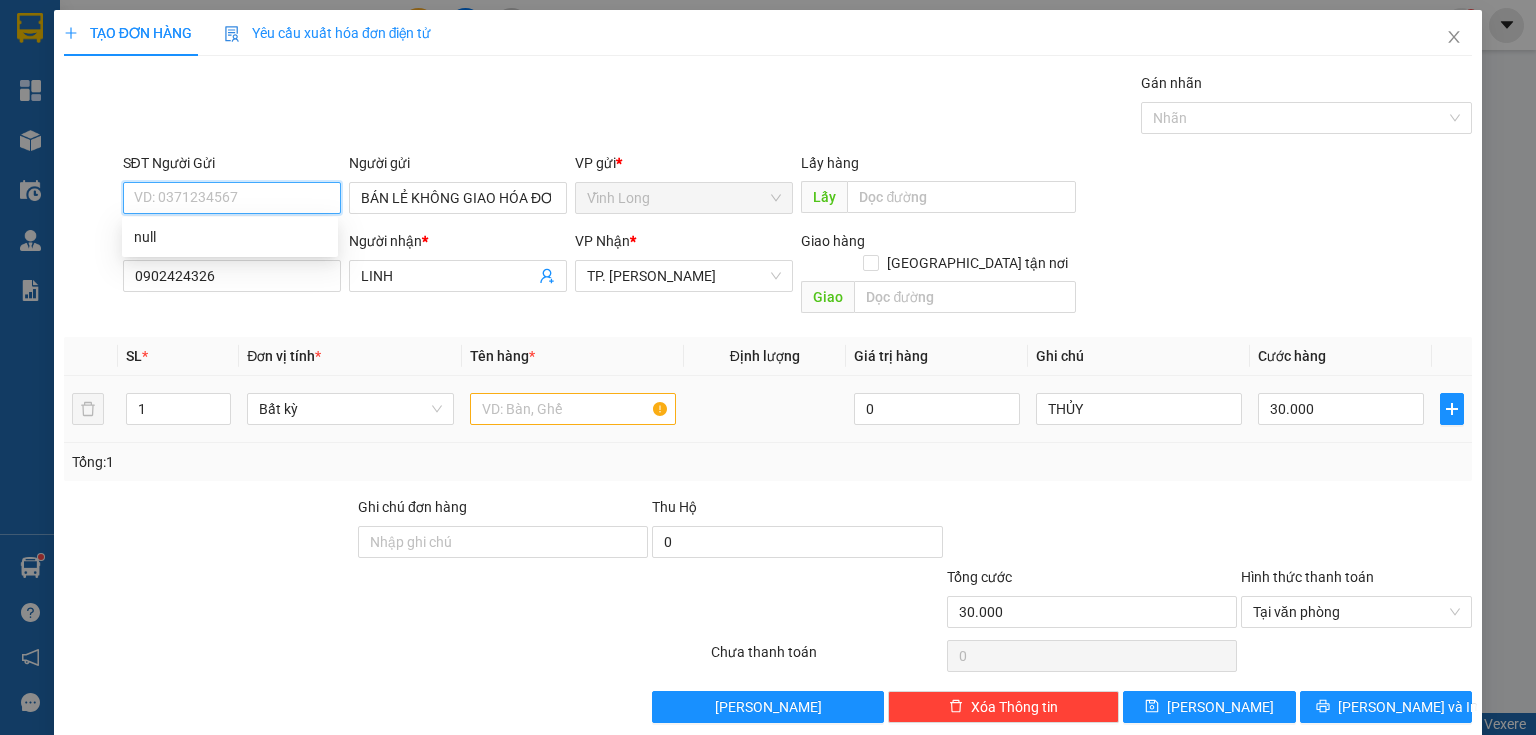 type 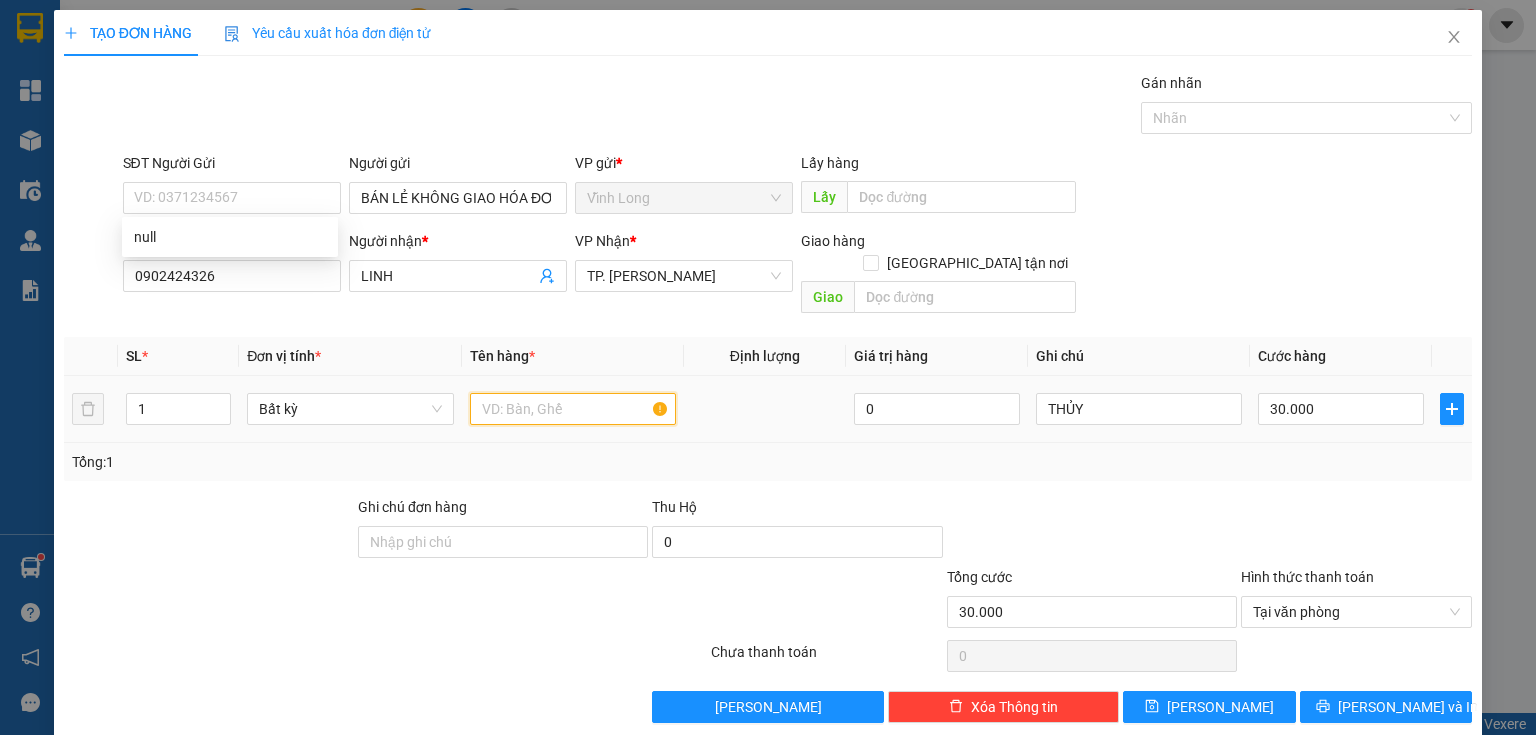 click at bounding box center (573, 409) 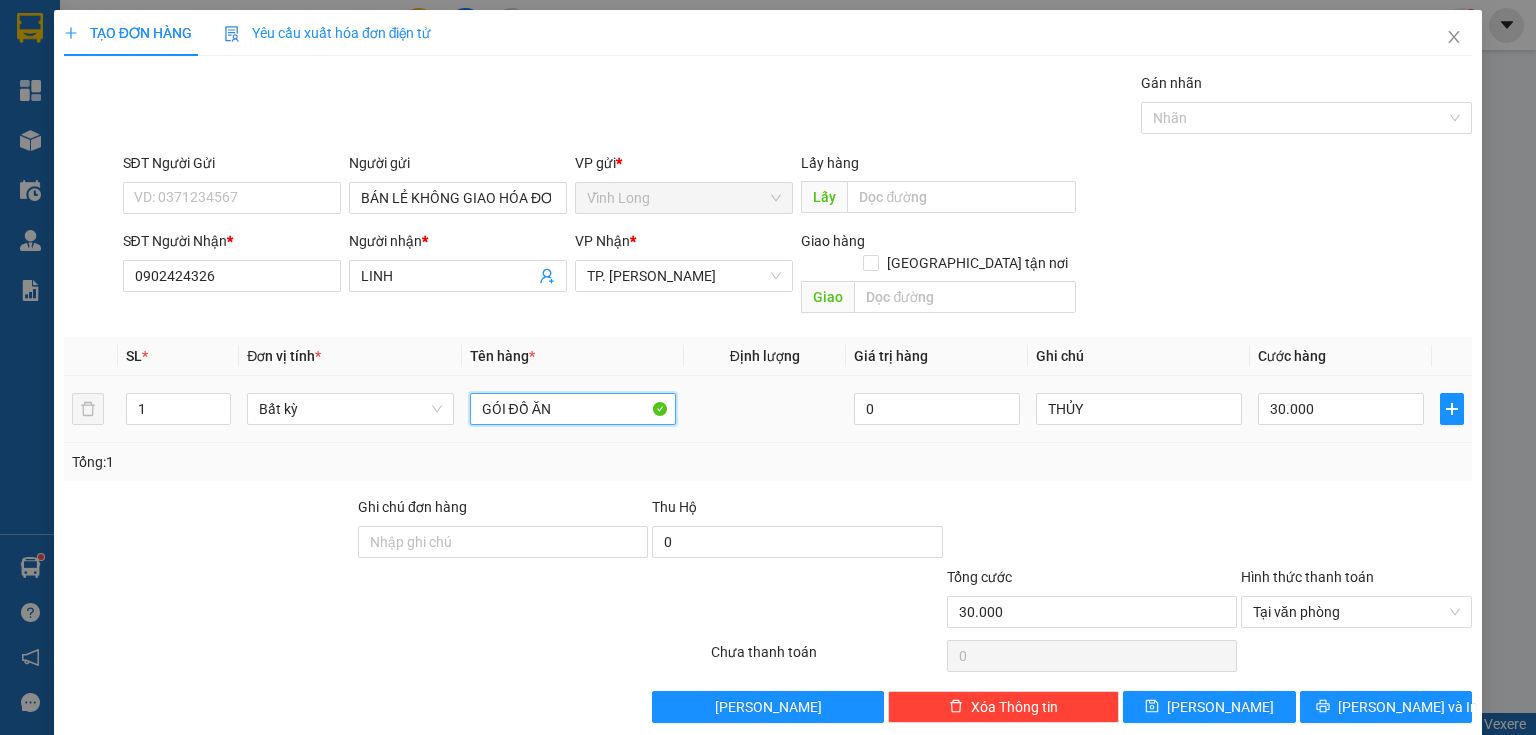 type on "GÓI ĐỒ ĂN" 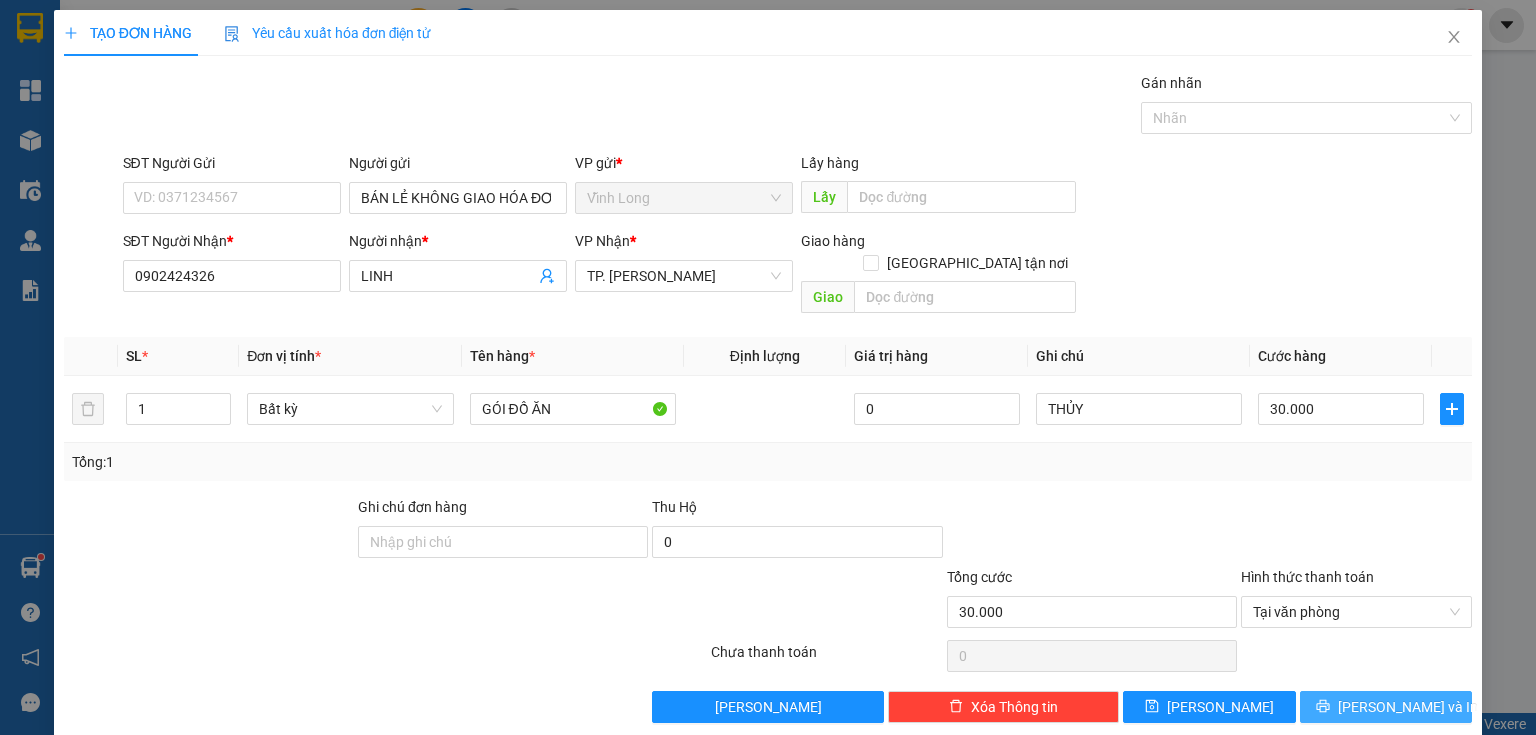 click on "Lưu và In" at bounding box center (1386, 707) 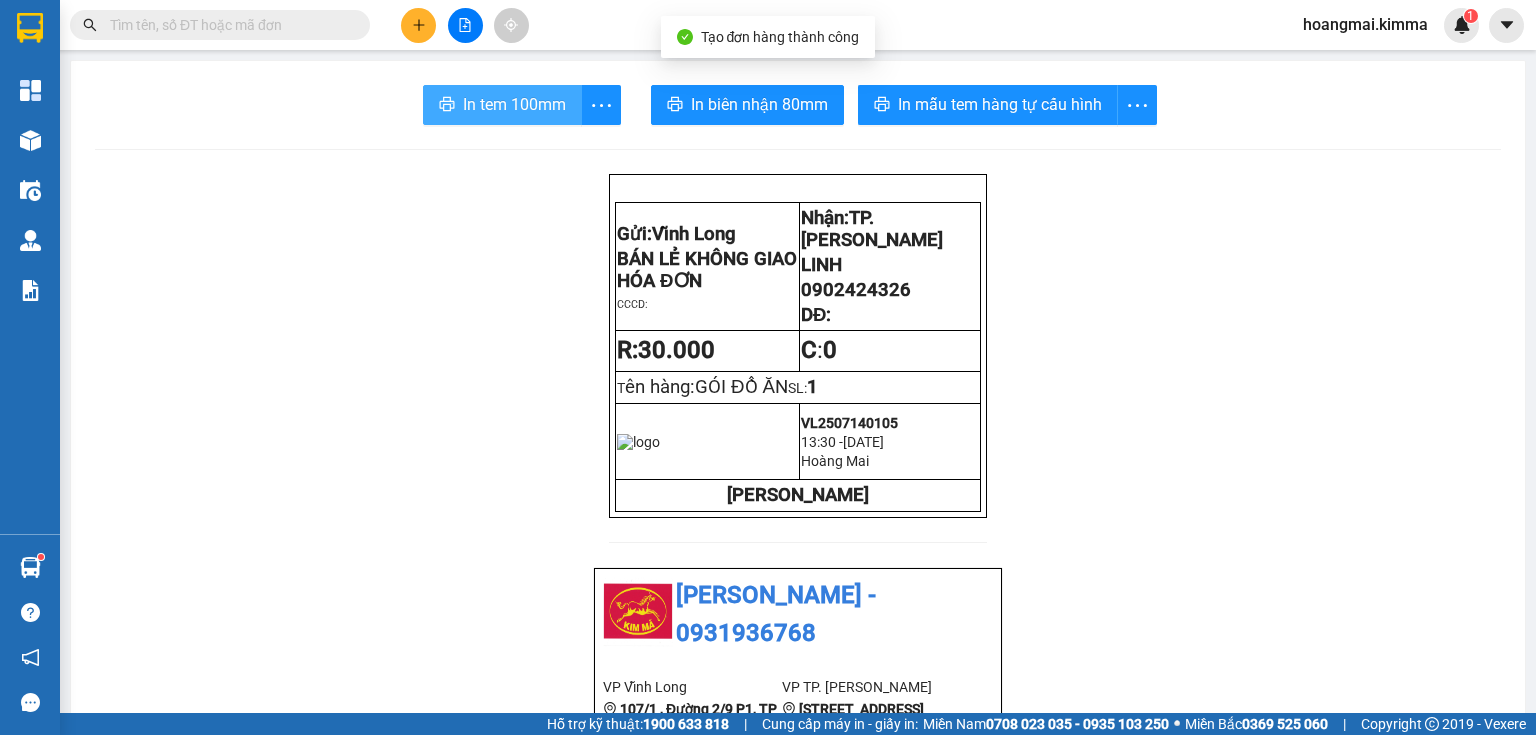 click on "In tem 100mm" at bounding box center (502, 105) 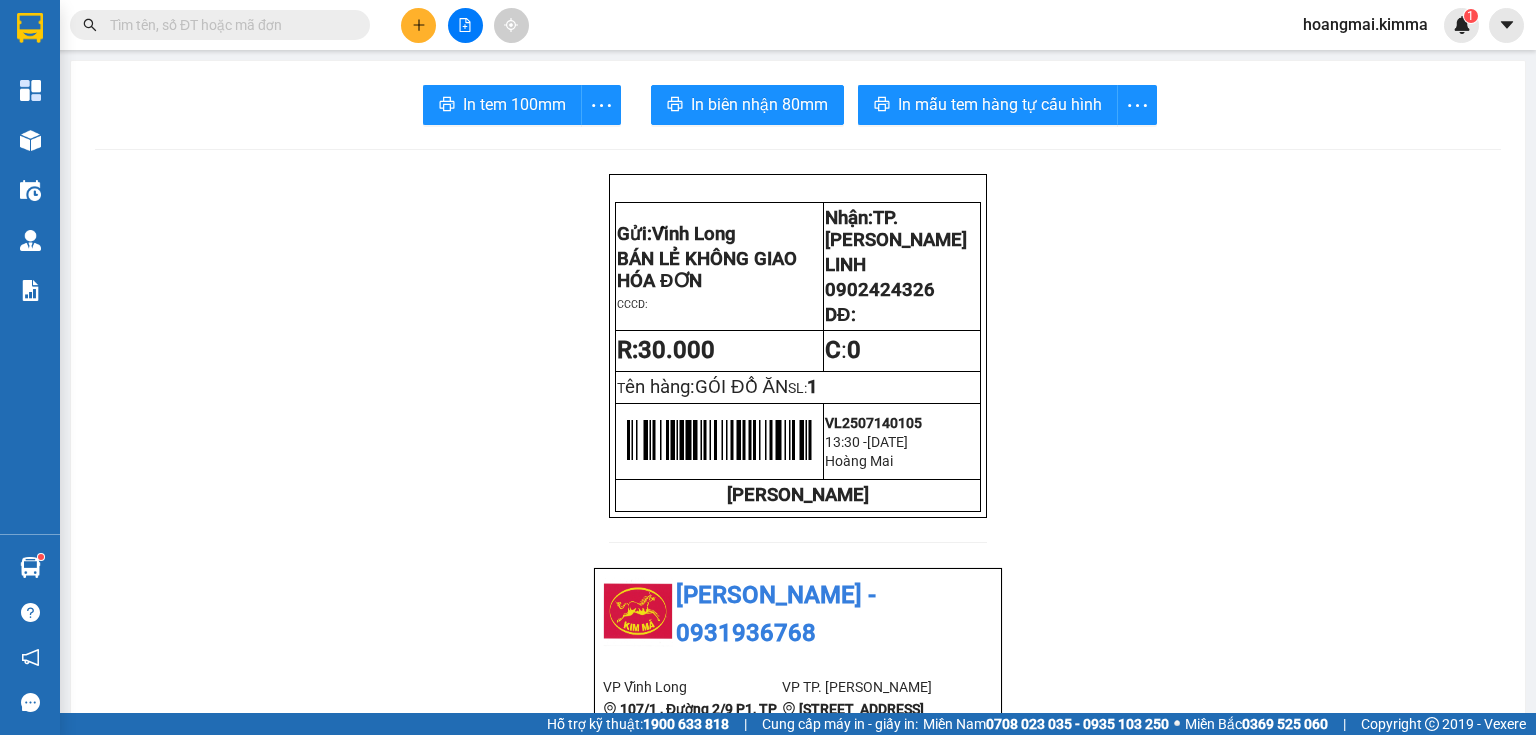 click at bounding box center [228, 25] 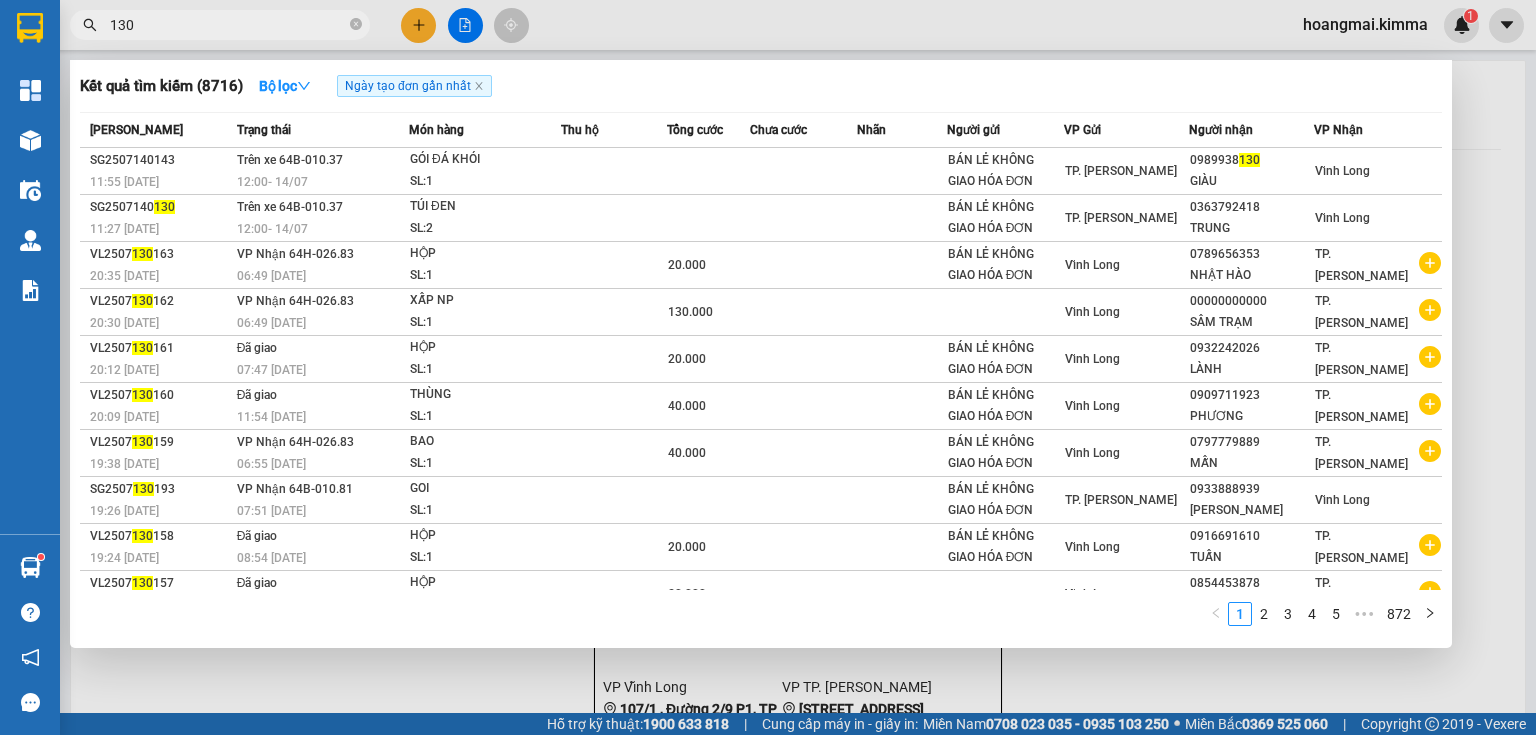 type on "130" 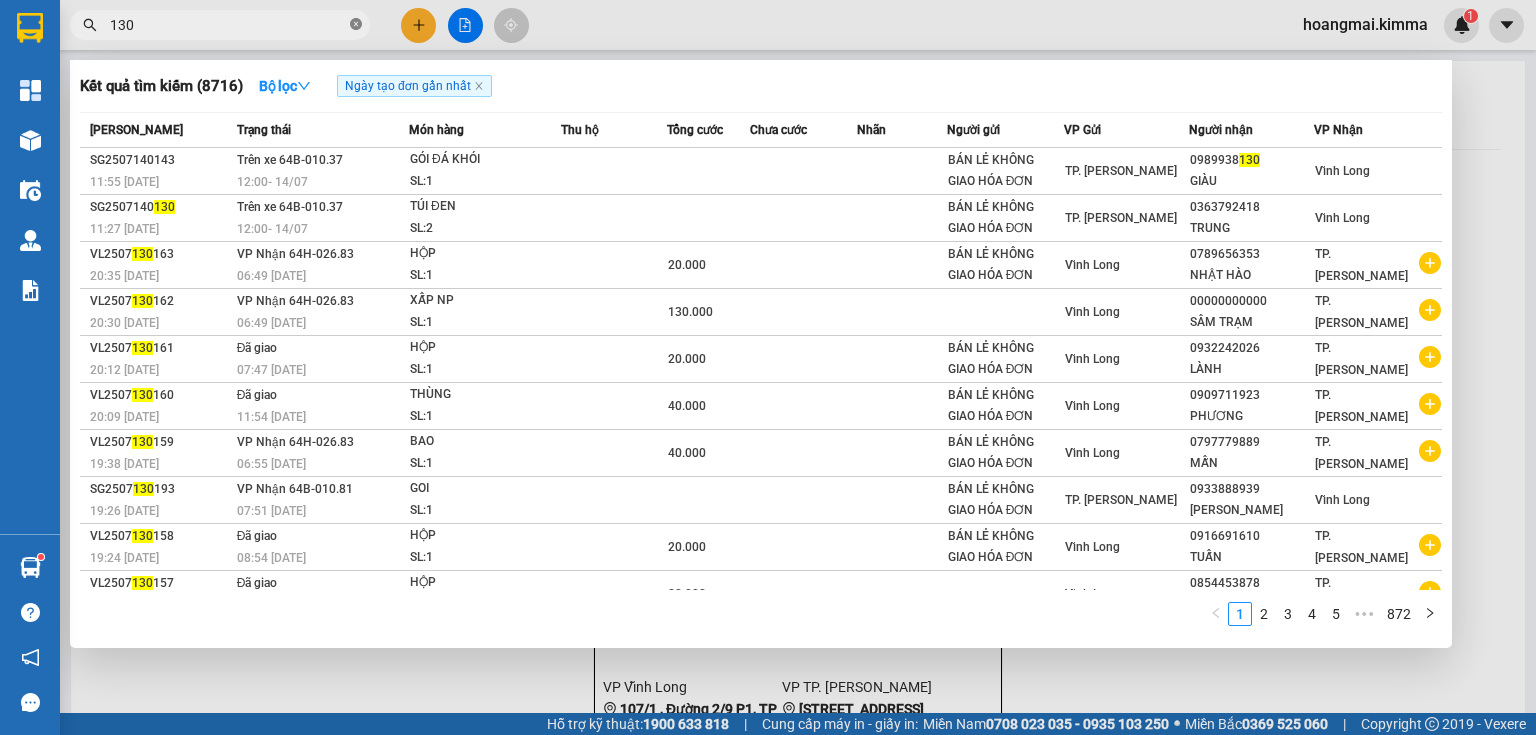 click 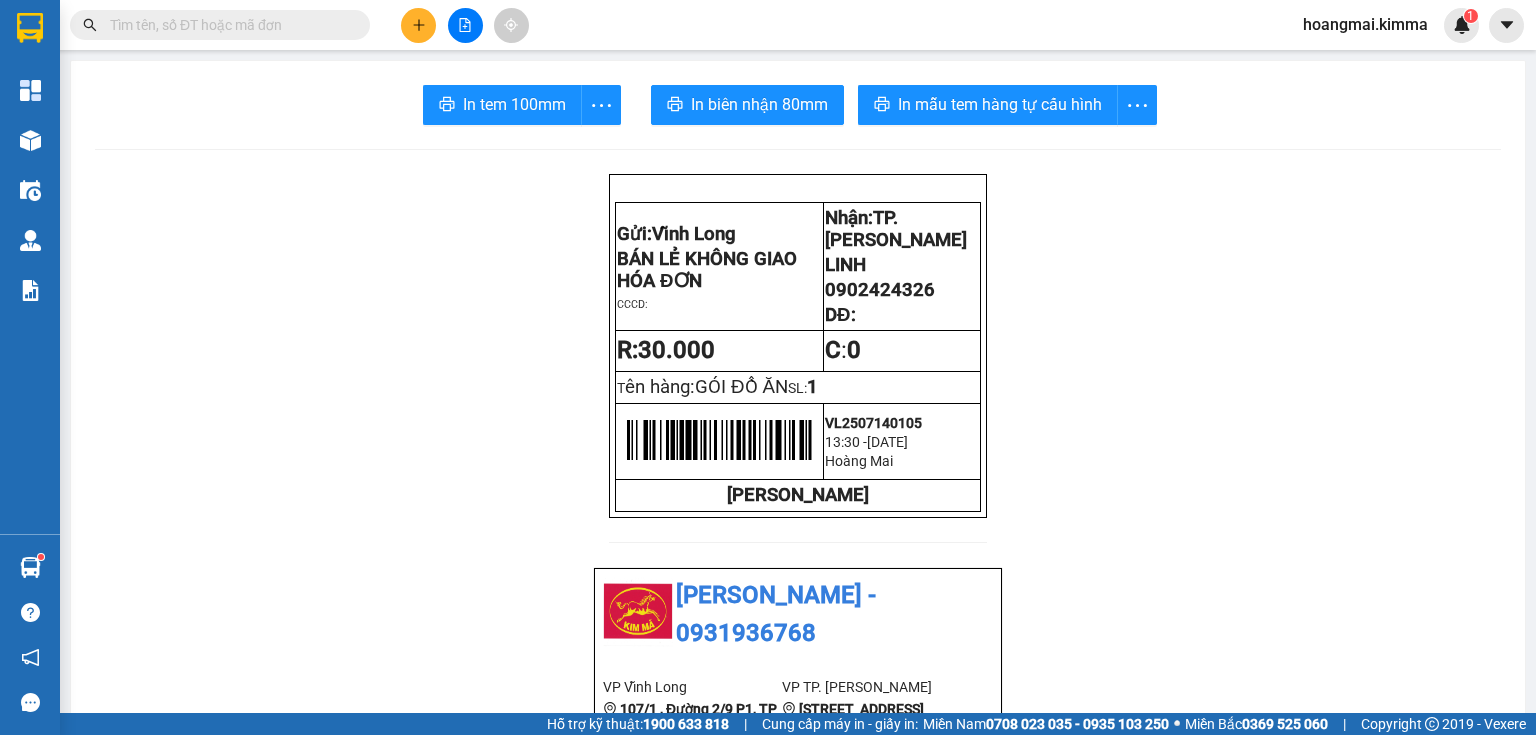 click at bounding box center [418, 25] 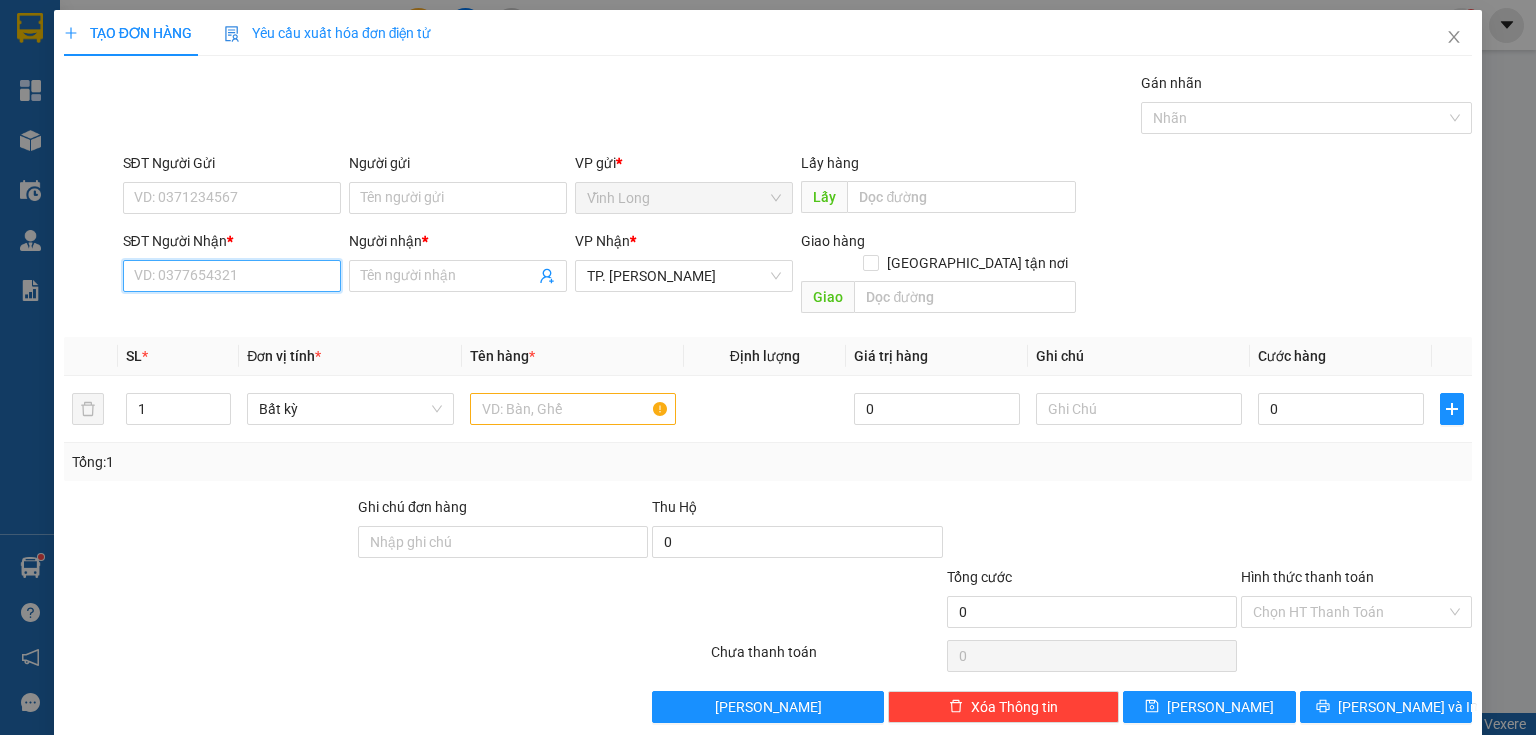 click on "SĐT Người Nhận  *" at bounding box center [232, 276] 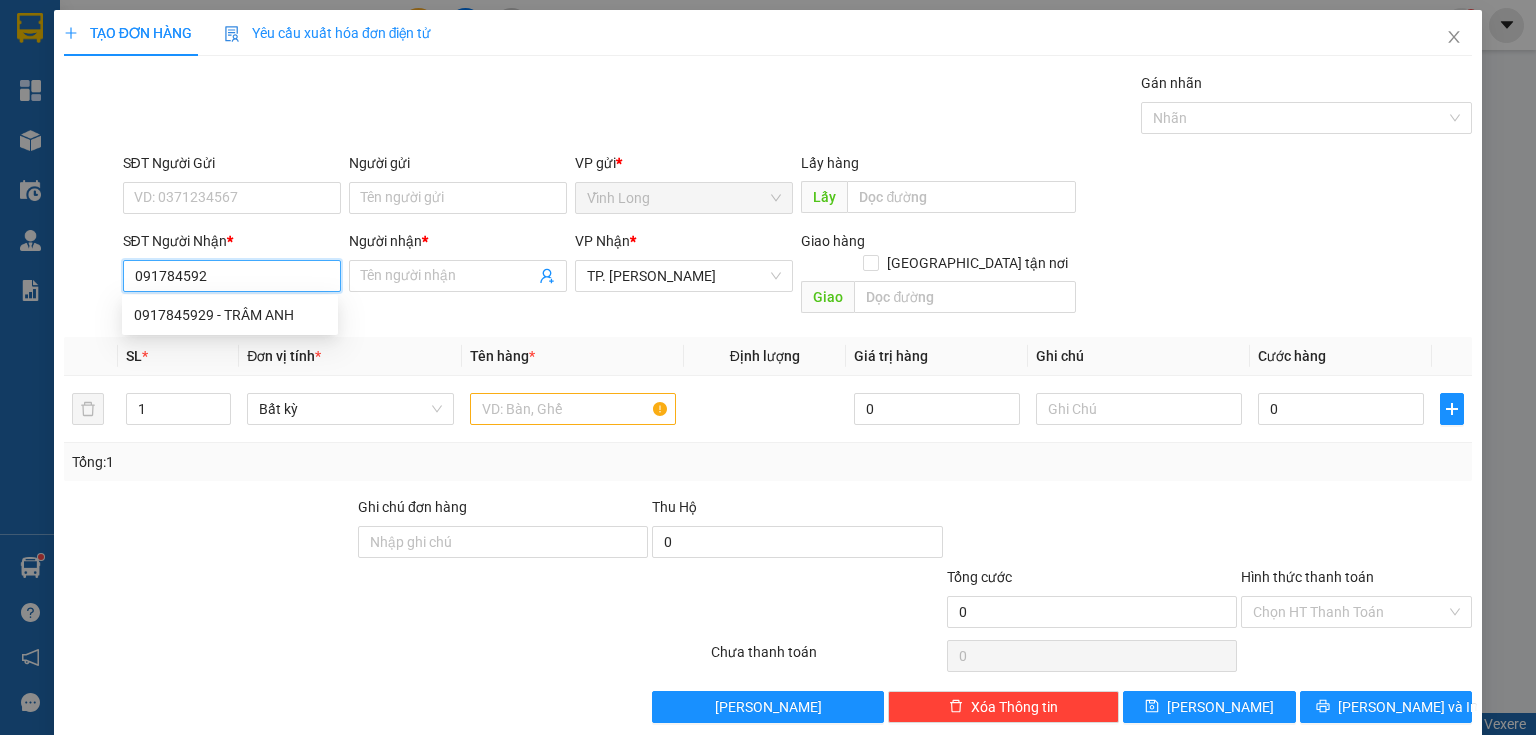 type on "0917845929" 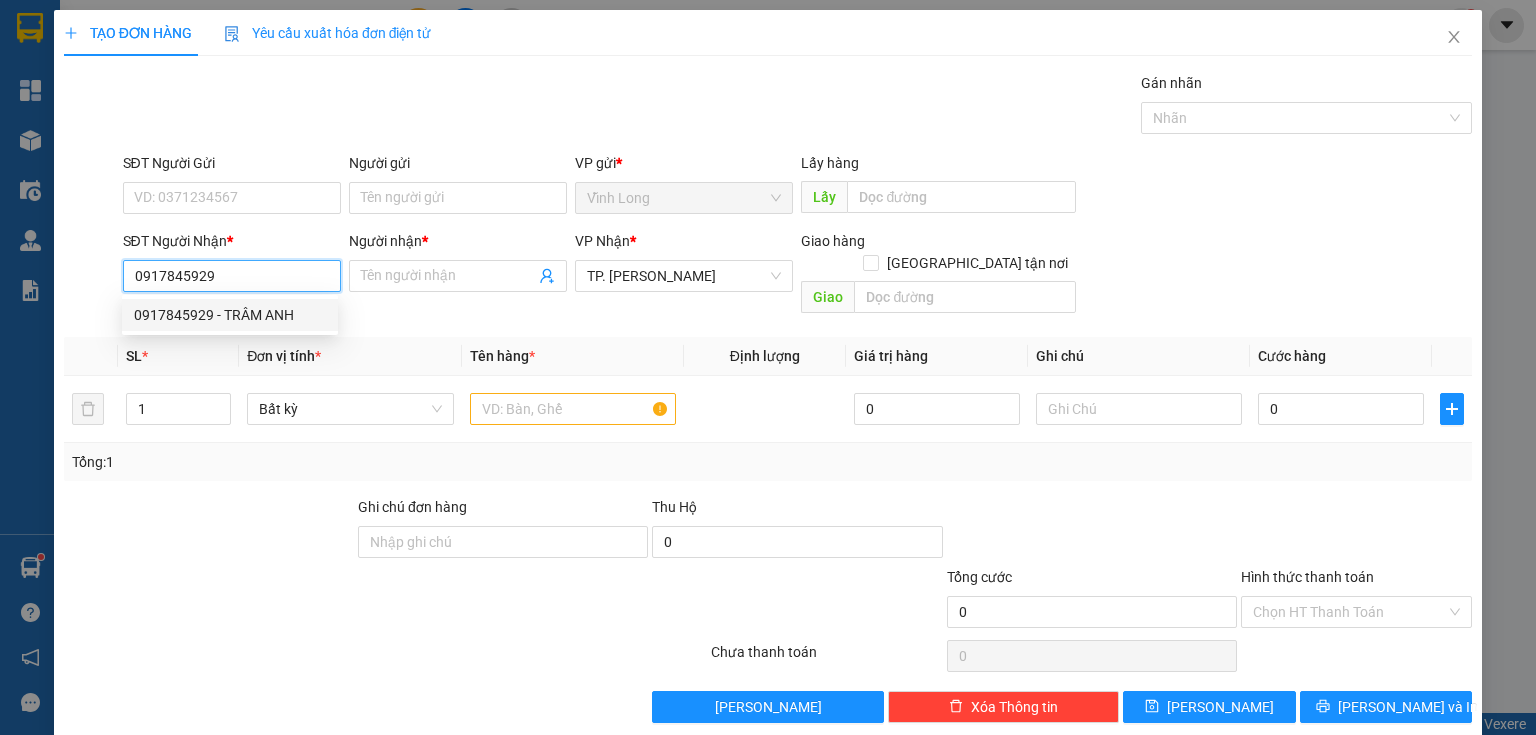 click on "0917845929 - TRÂM ANH" at bounding box center [230, 315] 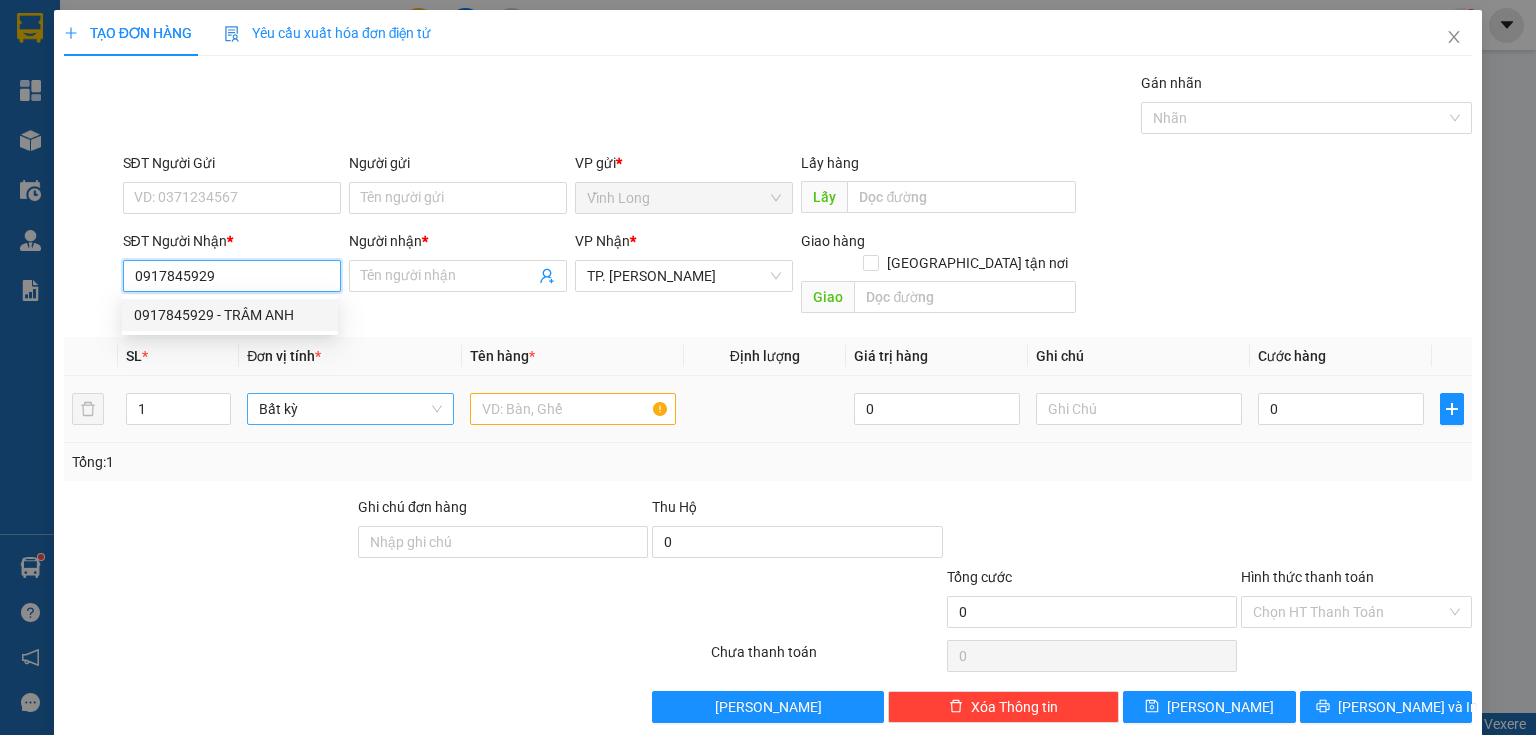 type on "TRÂM ANH" 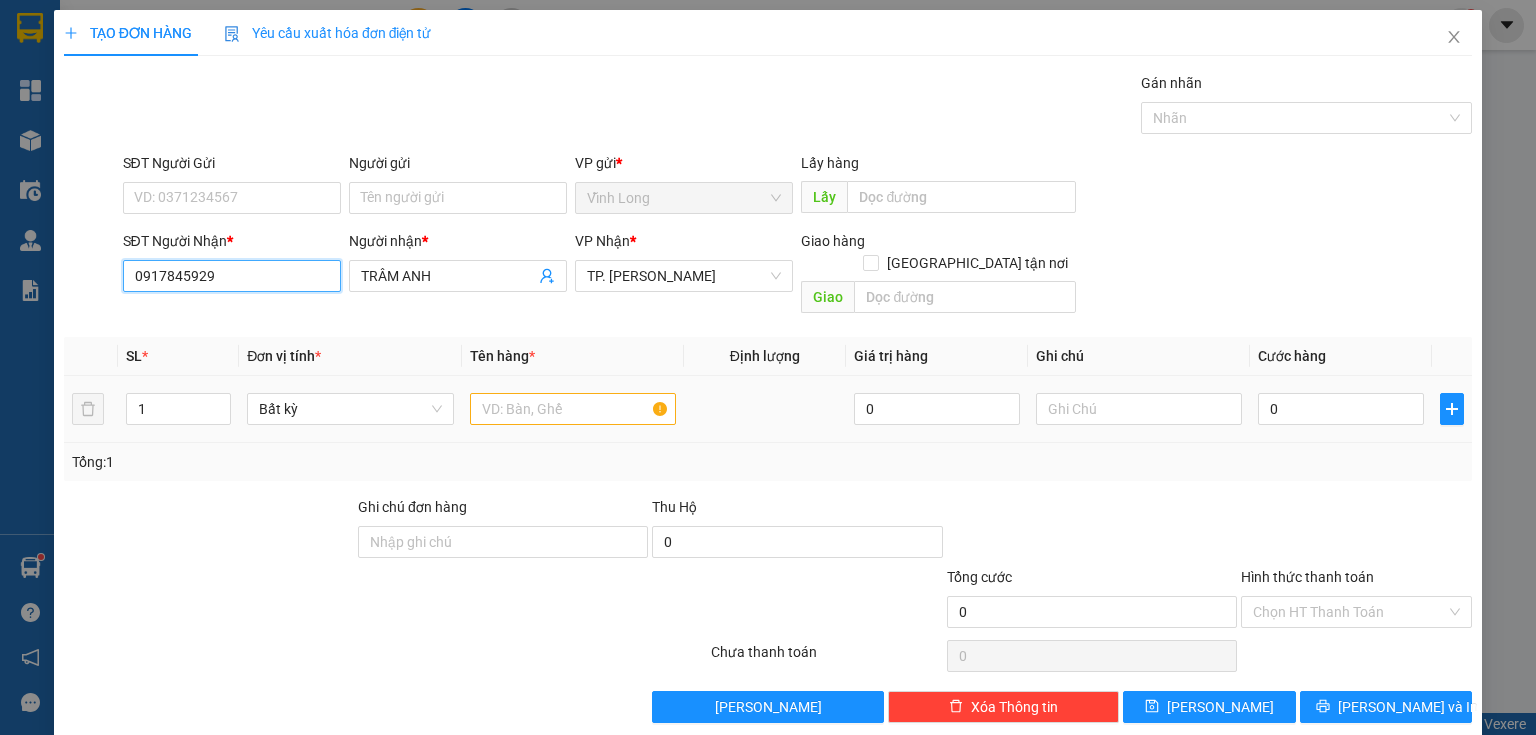 type on "0917845929" 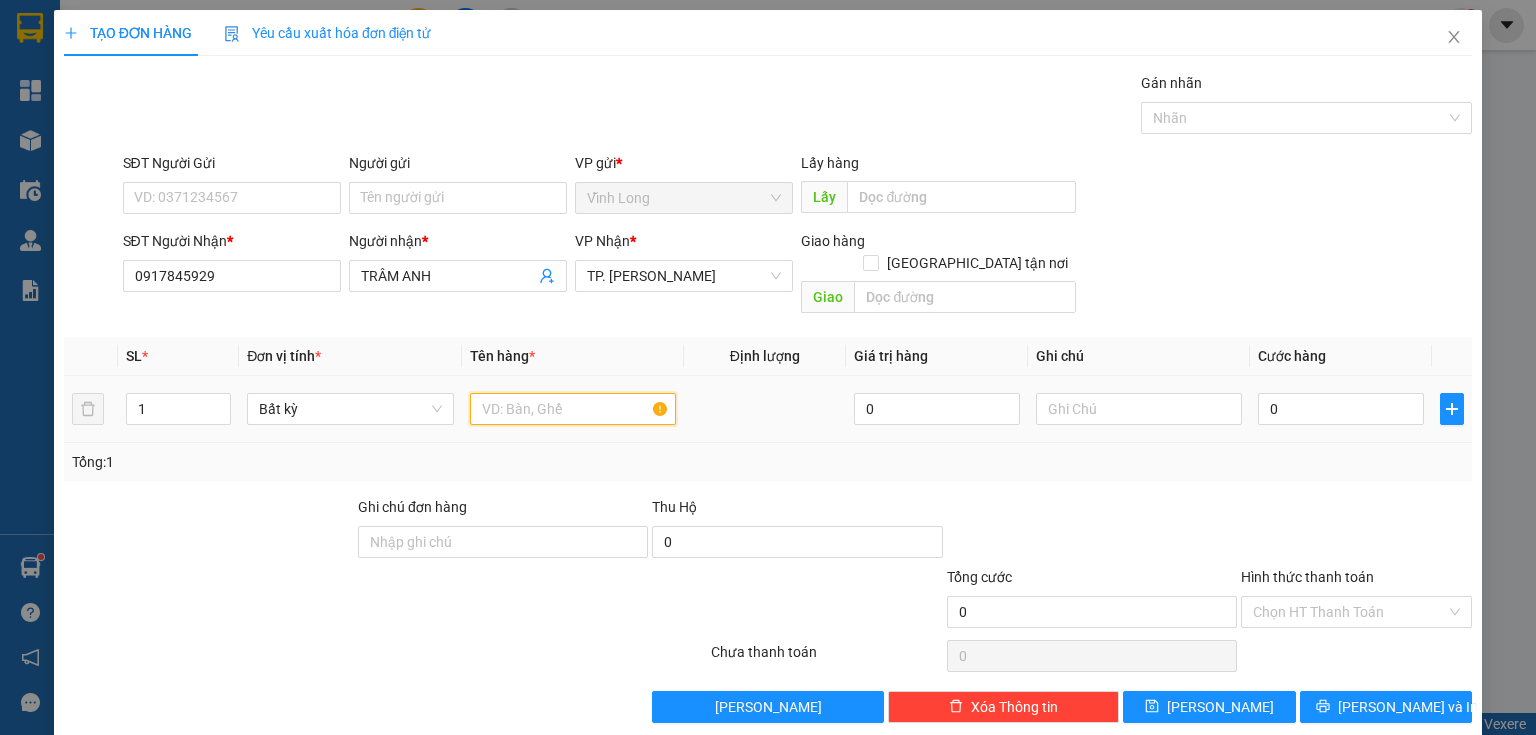 click at bounding box center (573, 409) 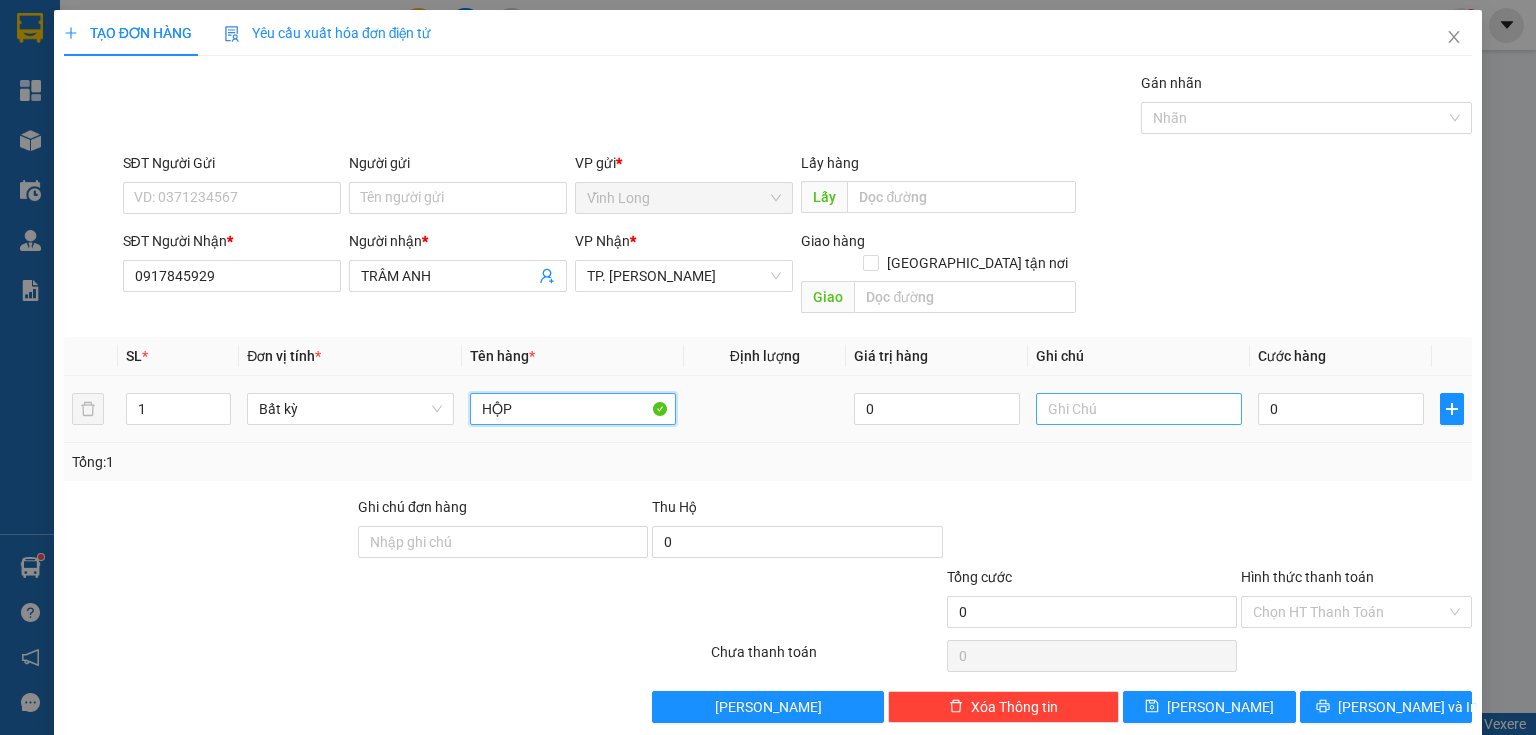type on "HỘP" 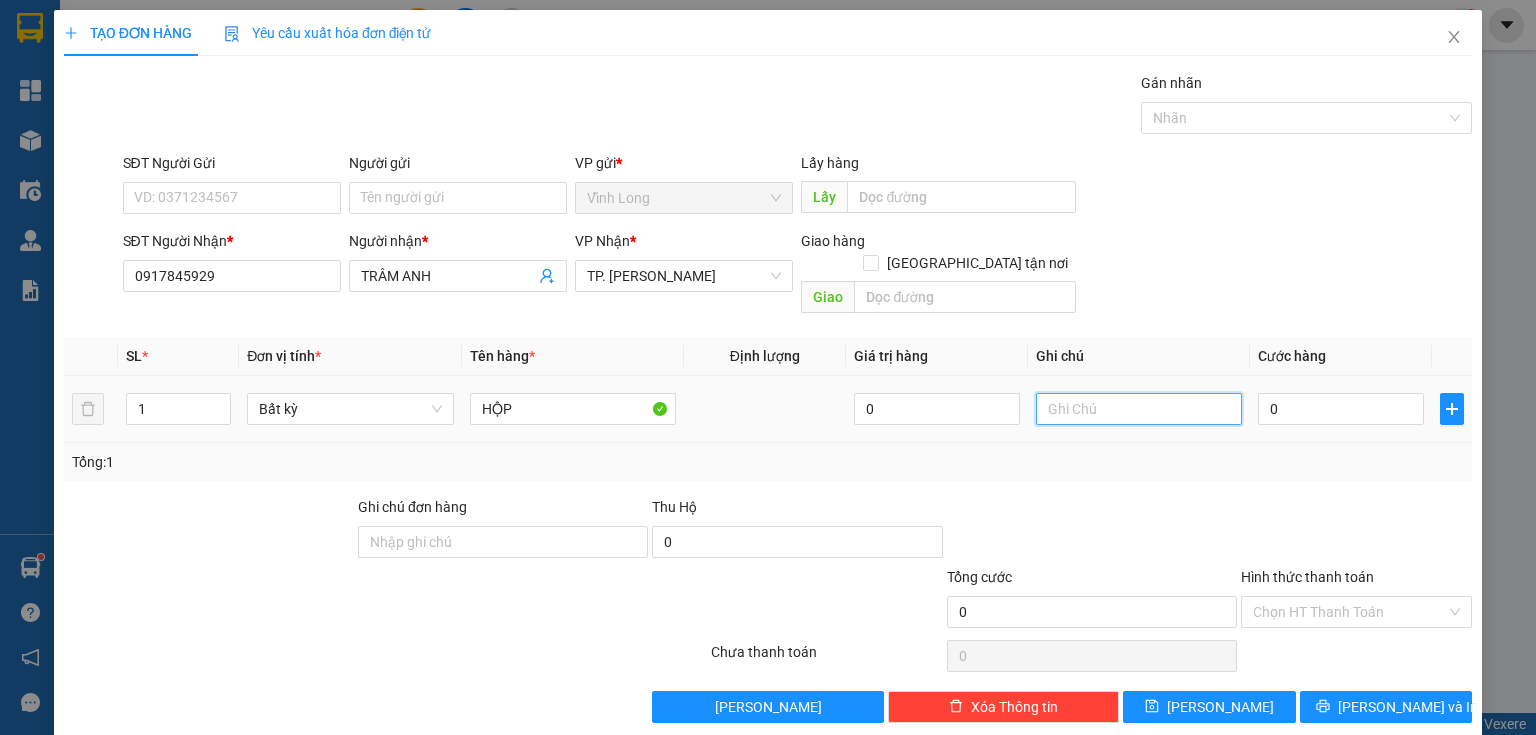 click at bounding box center (1139, 409) 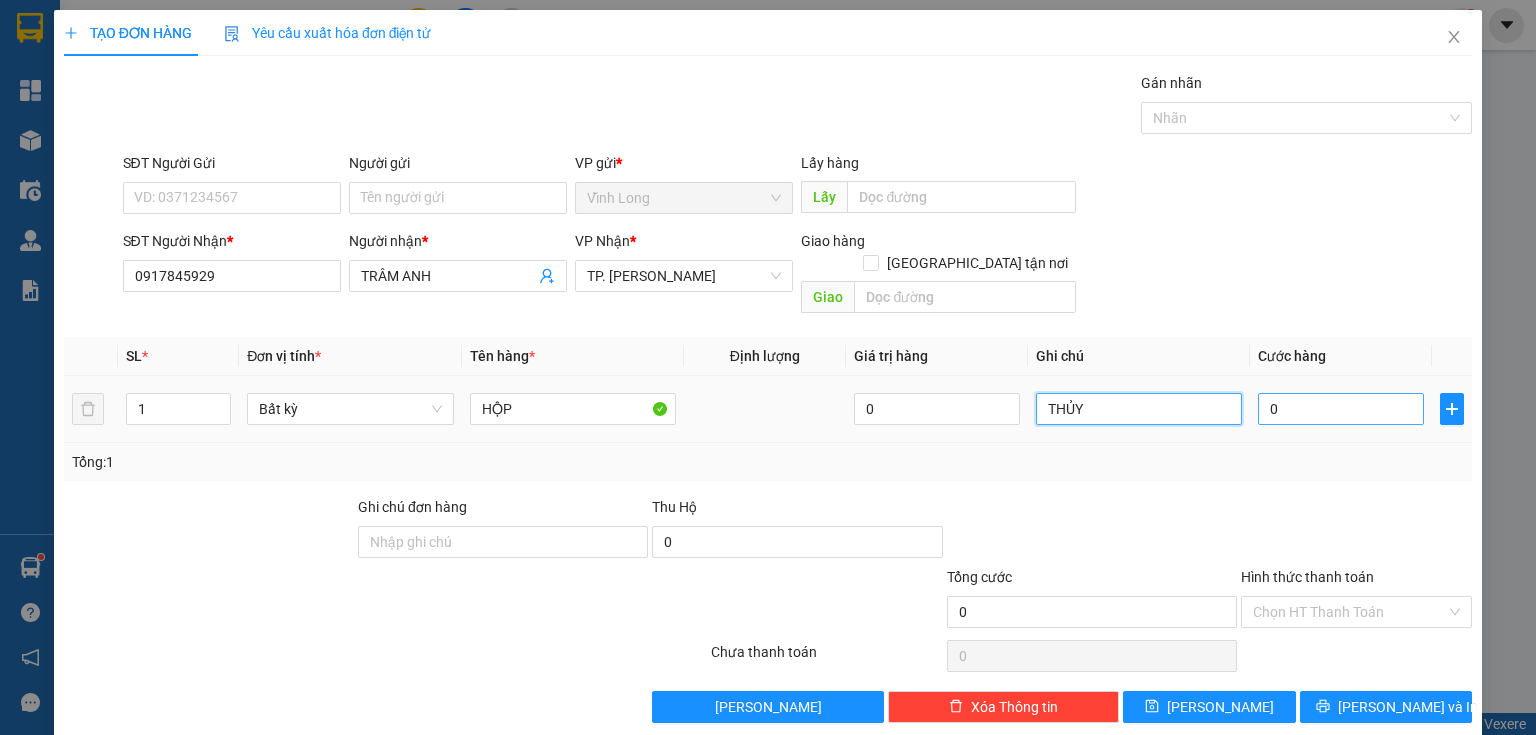 type on "THỦY" 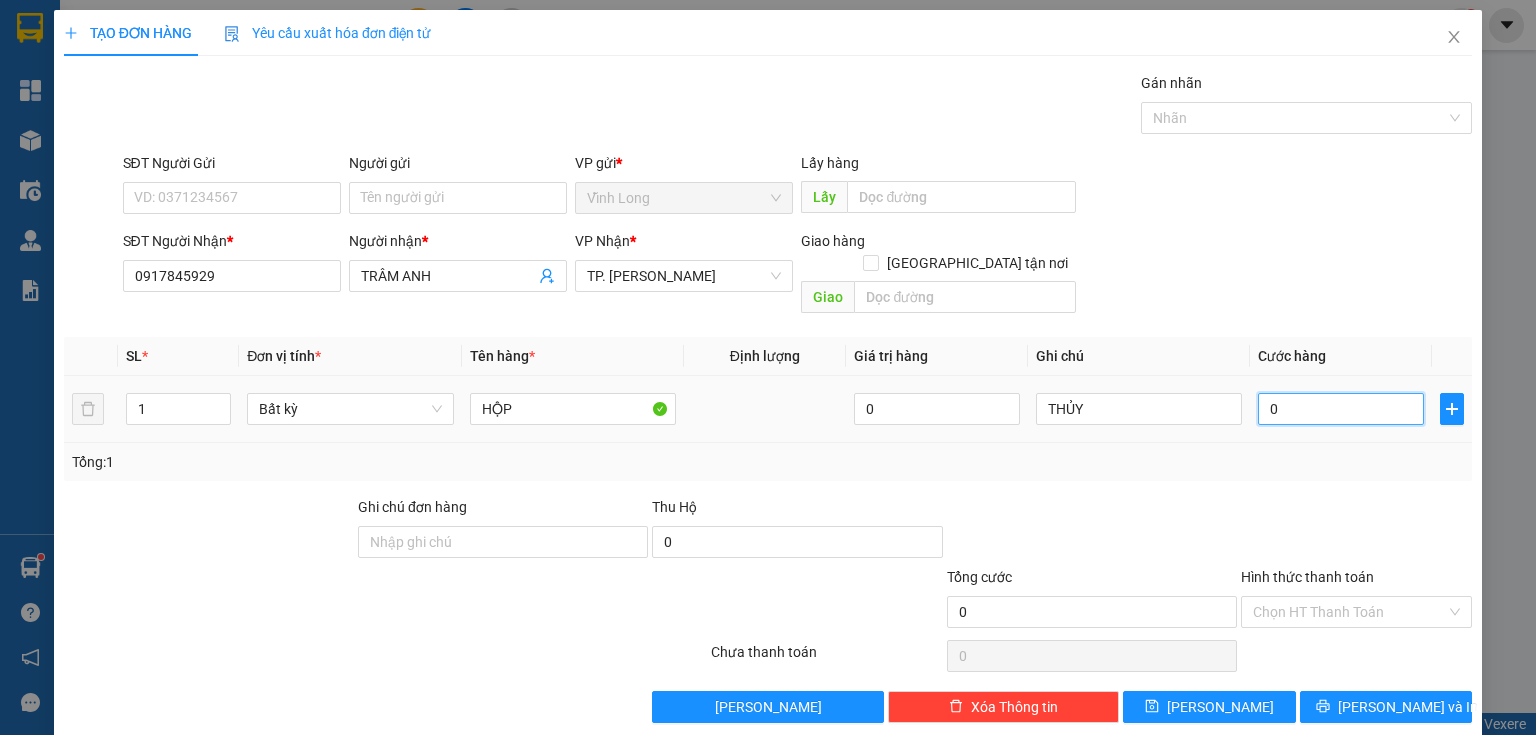 click on "0" at bounding box center [1341, 409] 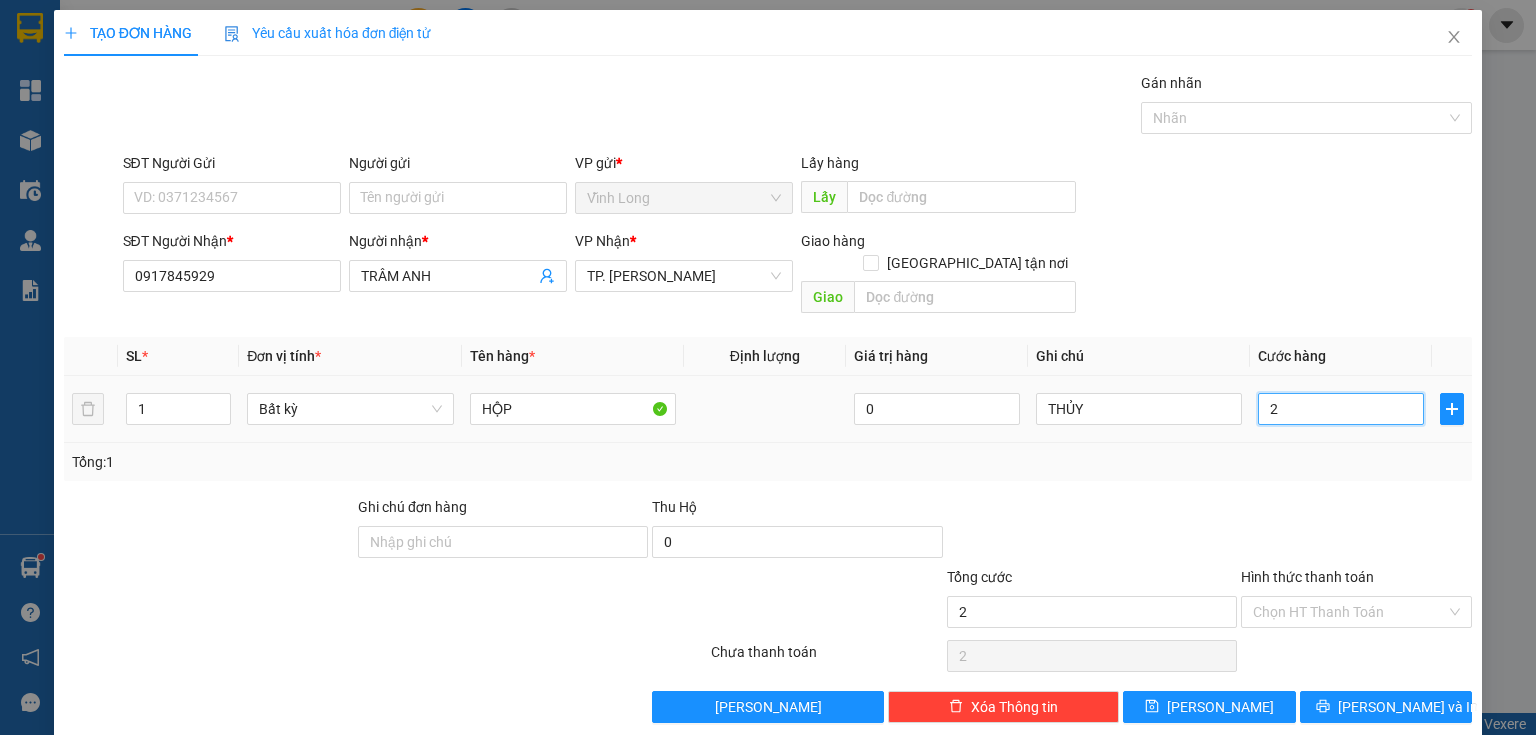 type on "20" 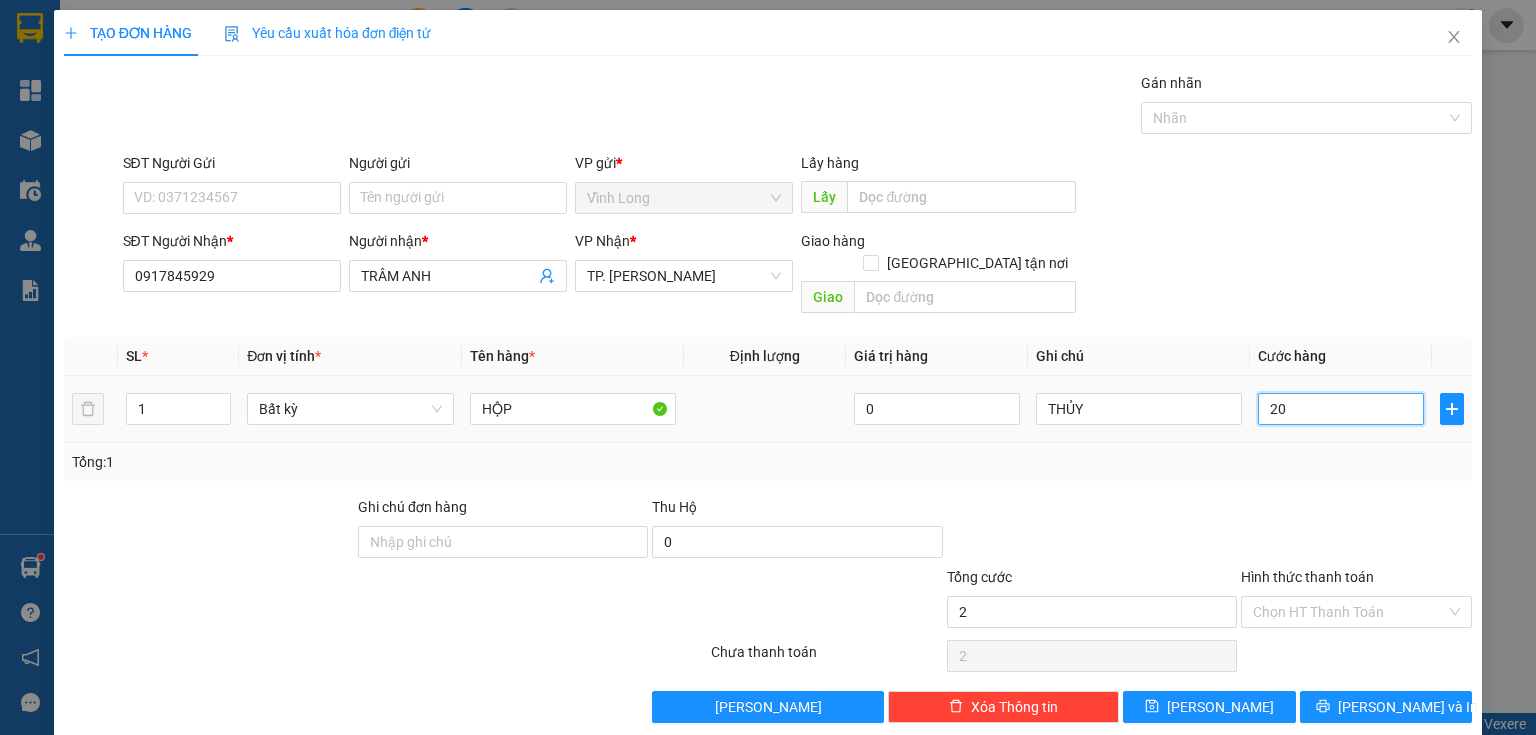 type on "20" 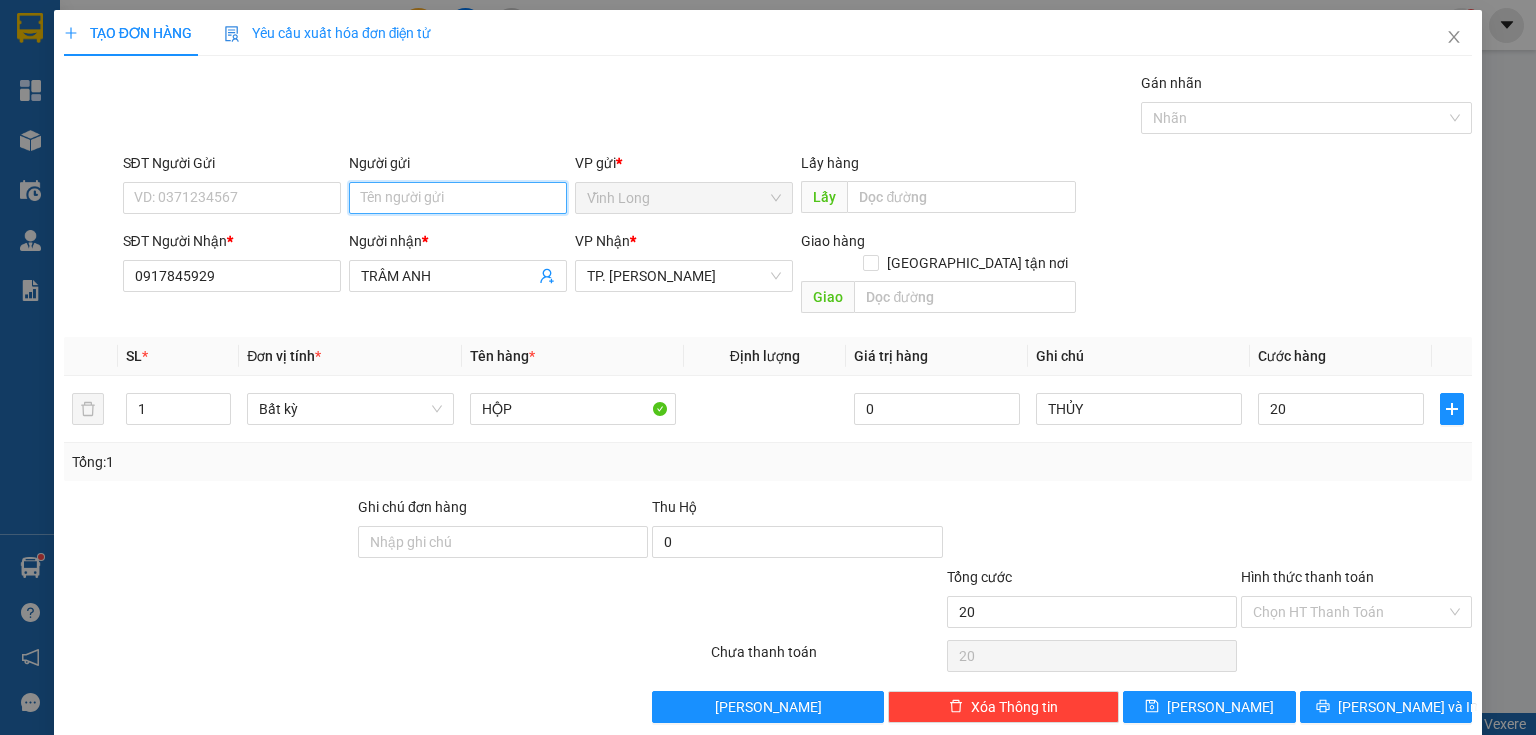 type on "20.000" 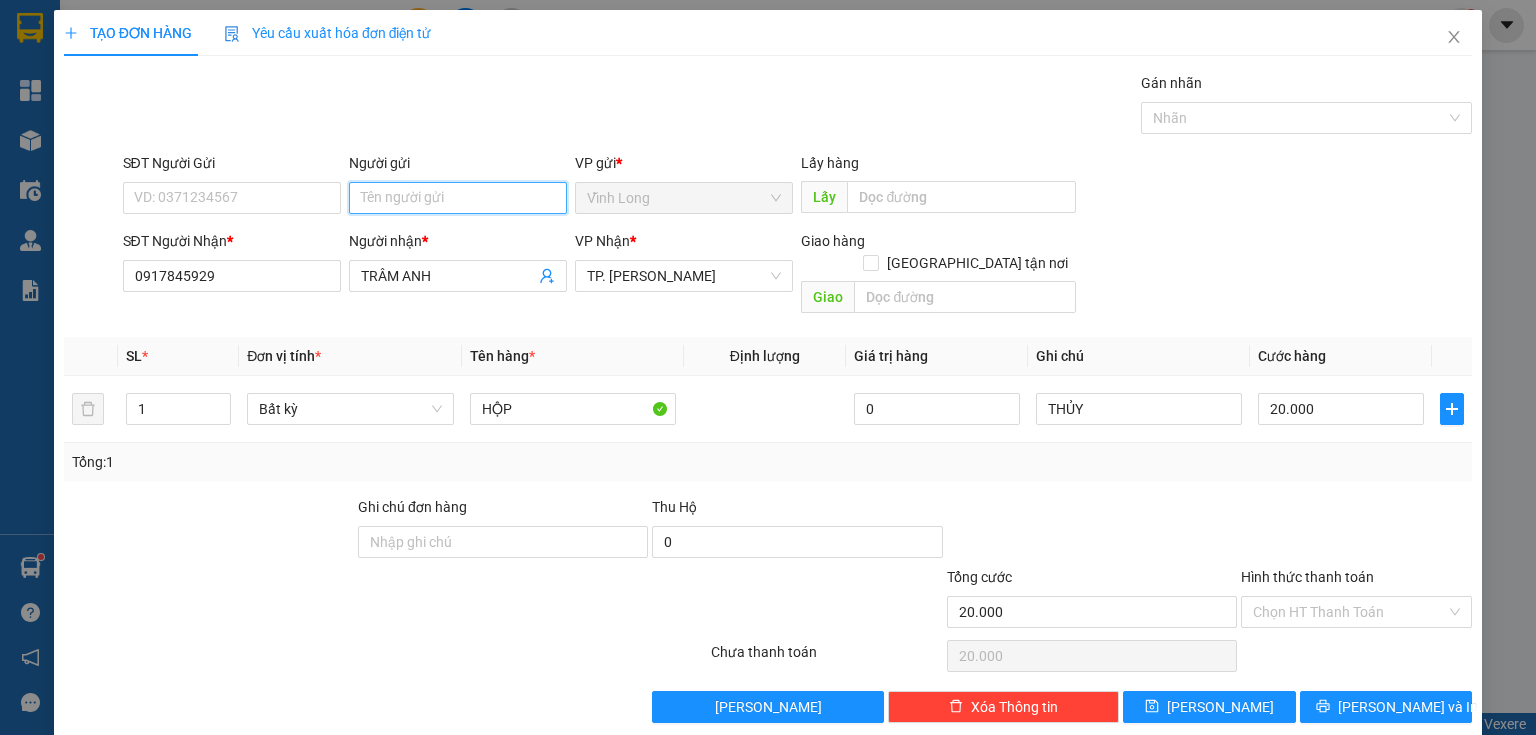 click on "Người gửi" at bounding box center (458, 198) 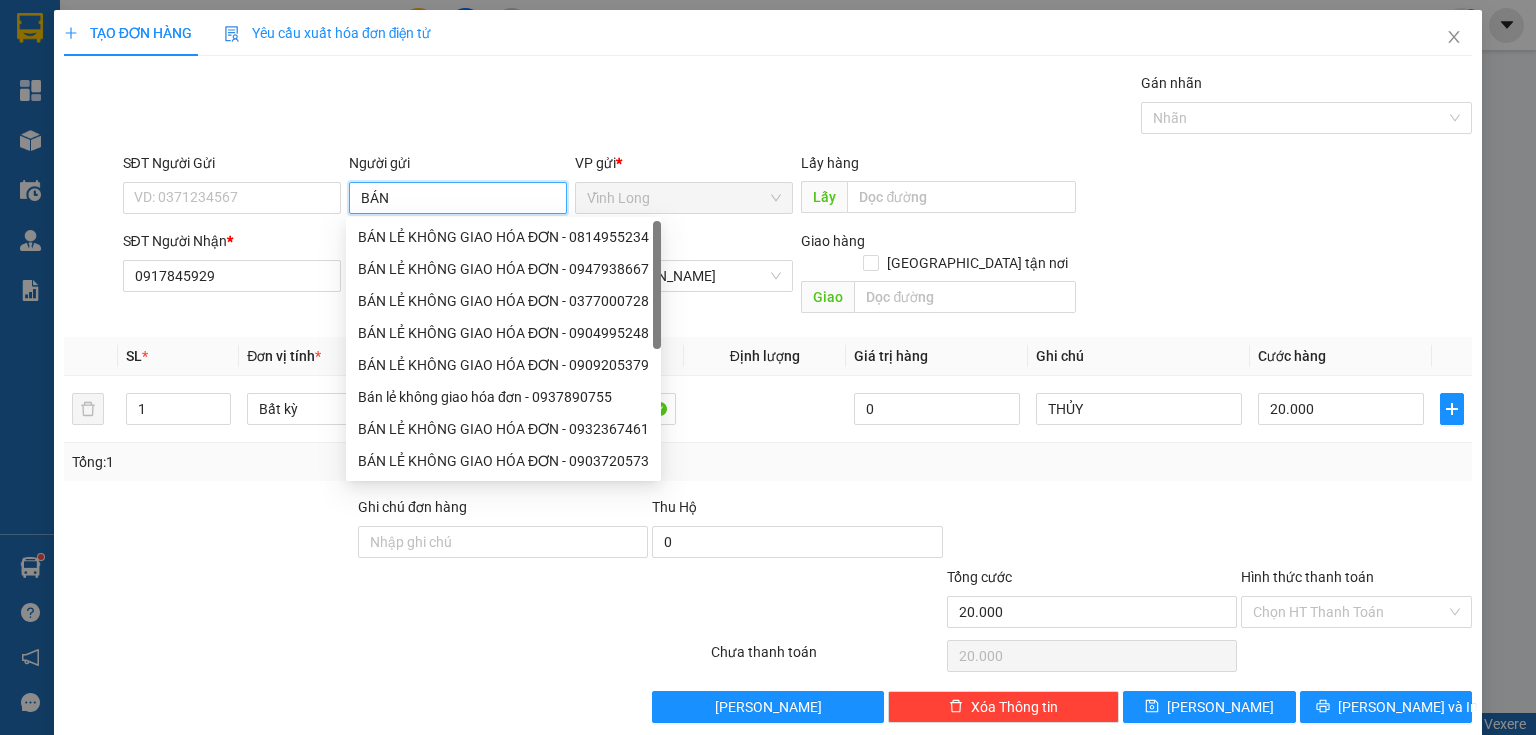 type on "BÁN" 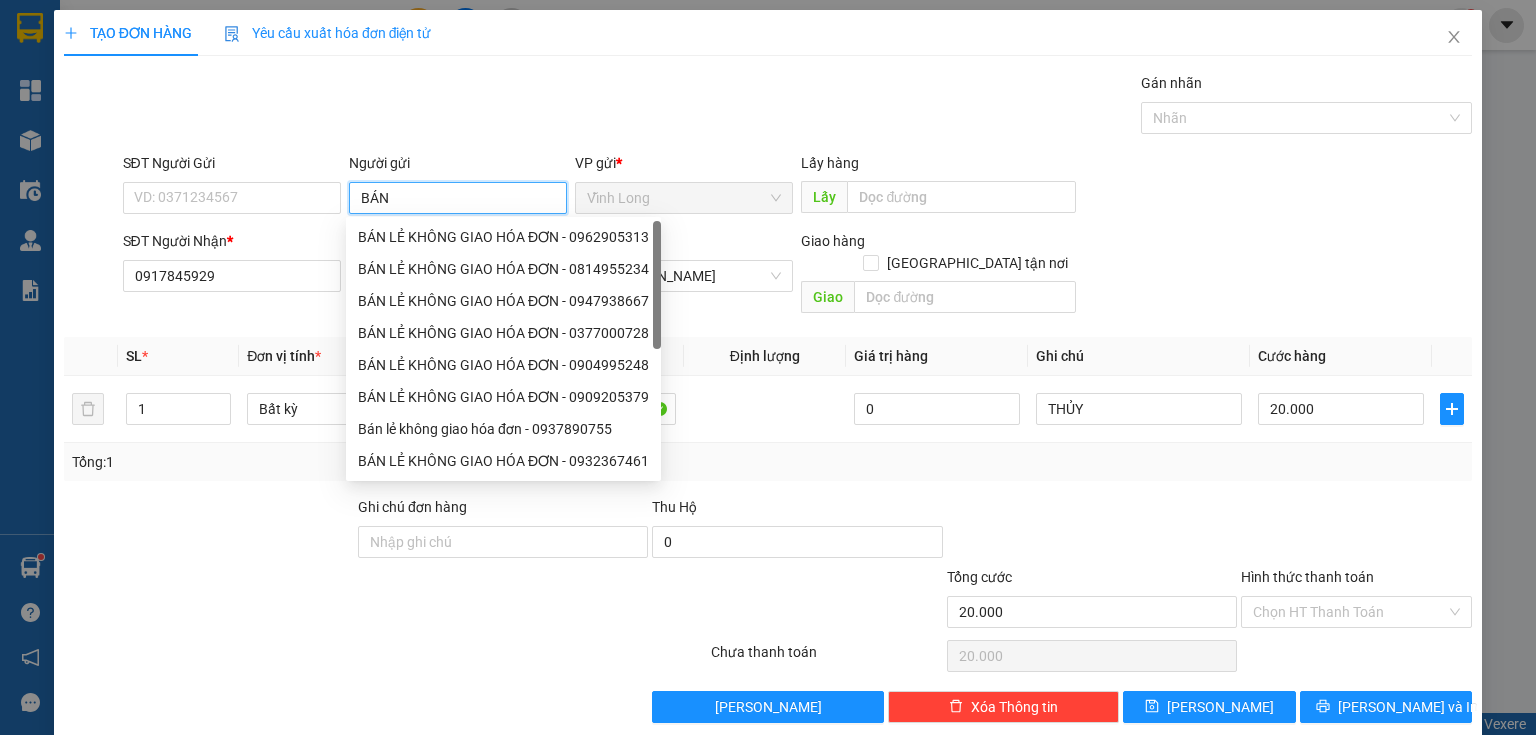 click on "BÁN LẺ KHÔNG GIAO HÓA ĐƠN - 0962905313" at bounding box center (503, 237) 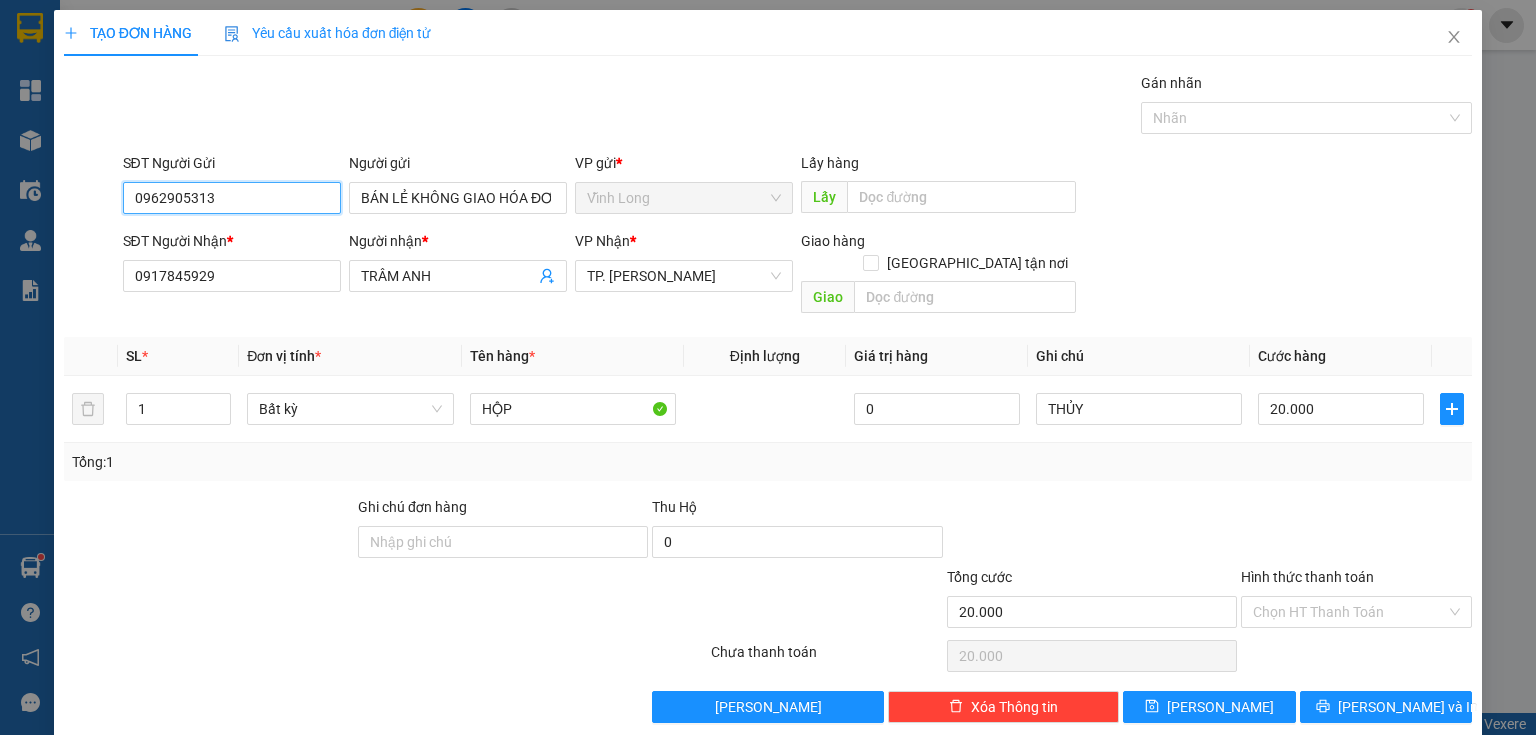 drag, startPoint x: 272, startPoint y: 200, endPoint x: 0, endPoint y: 256, distance: 277.70486 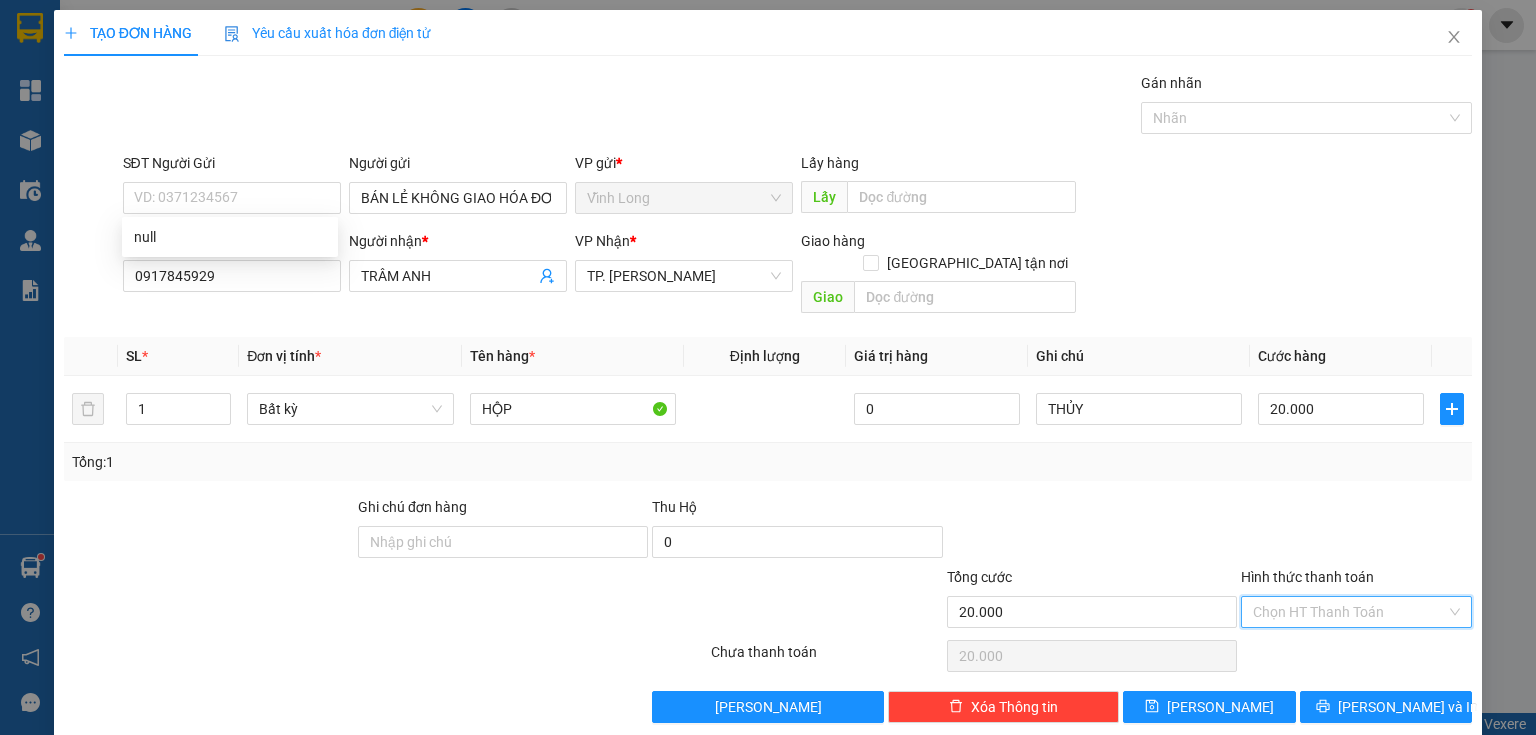 drag, startPoint x: 1261, startPoint y: 585, endPoint x: 1273, endPoint y: 601, distance: 20 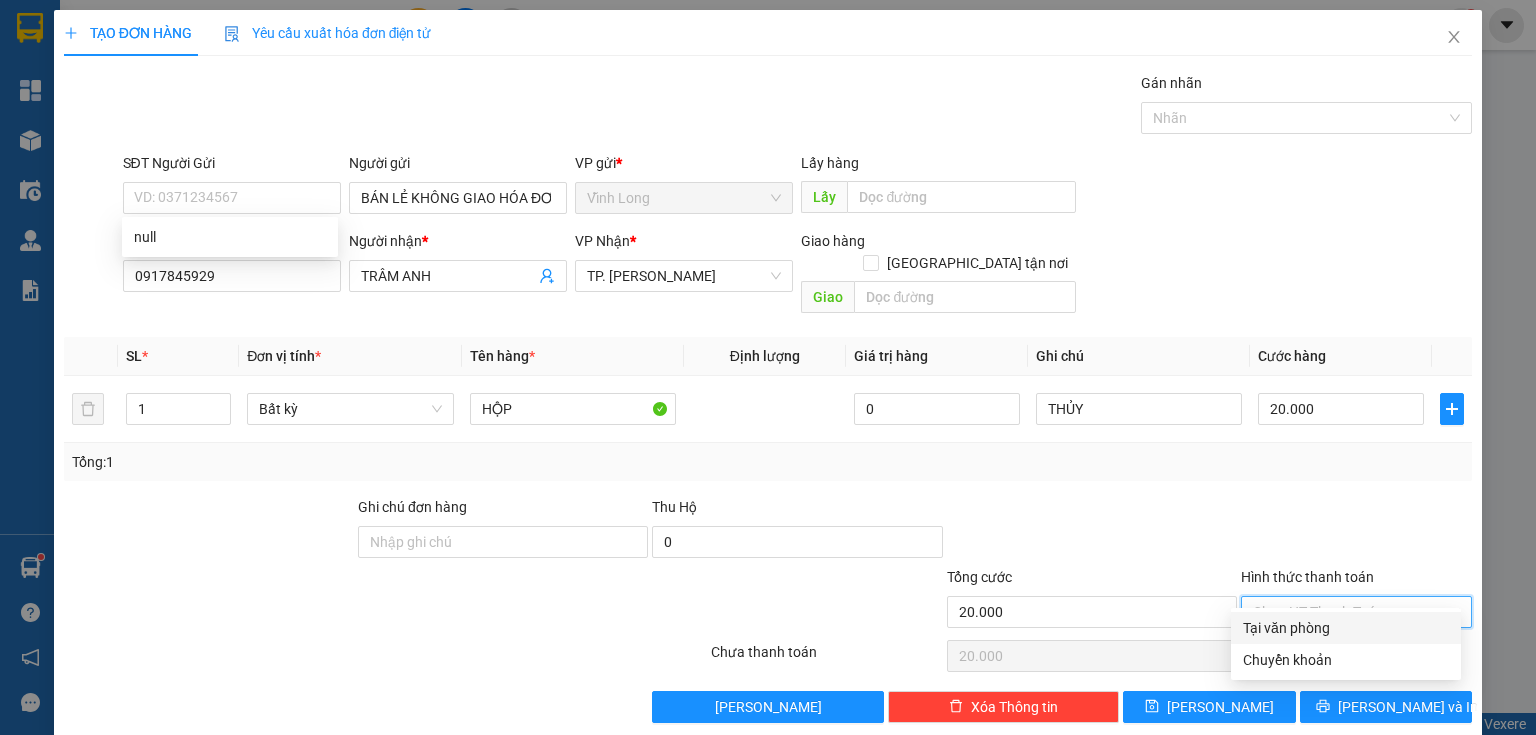 click on "Tại văn phòng" at bounding box center [1346, 628] 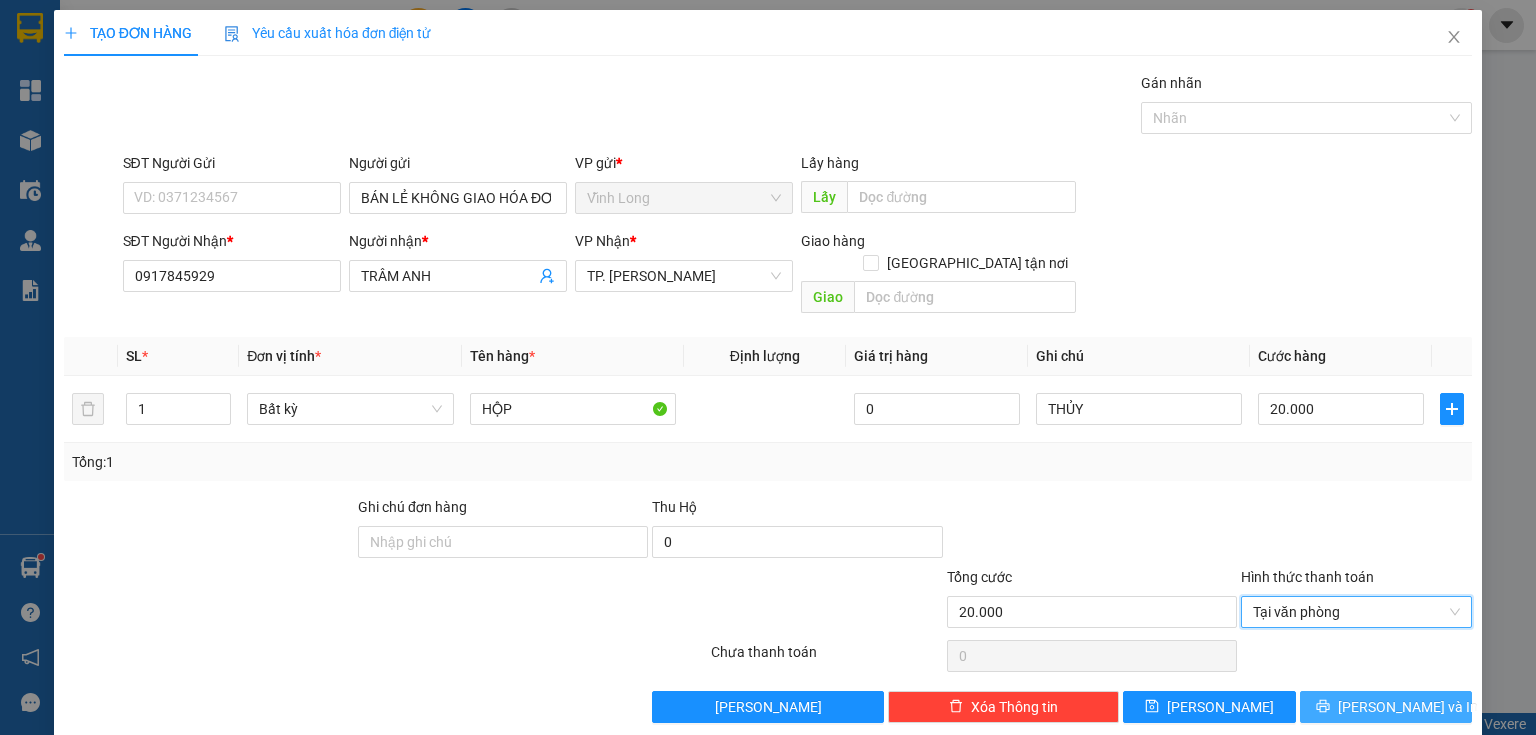 click on "Lưu và In" at bounding box center [1386, 707] 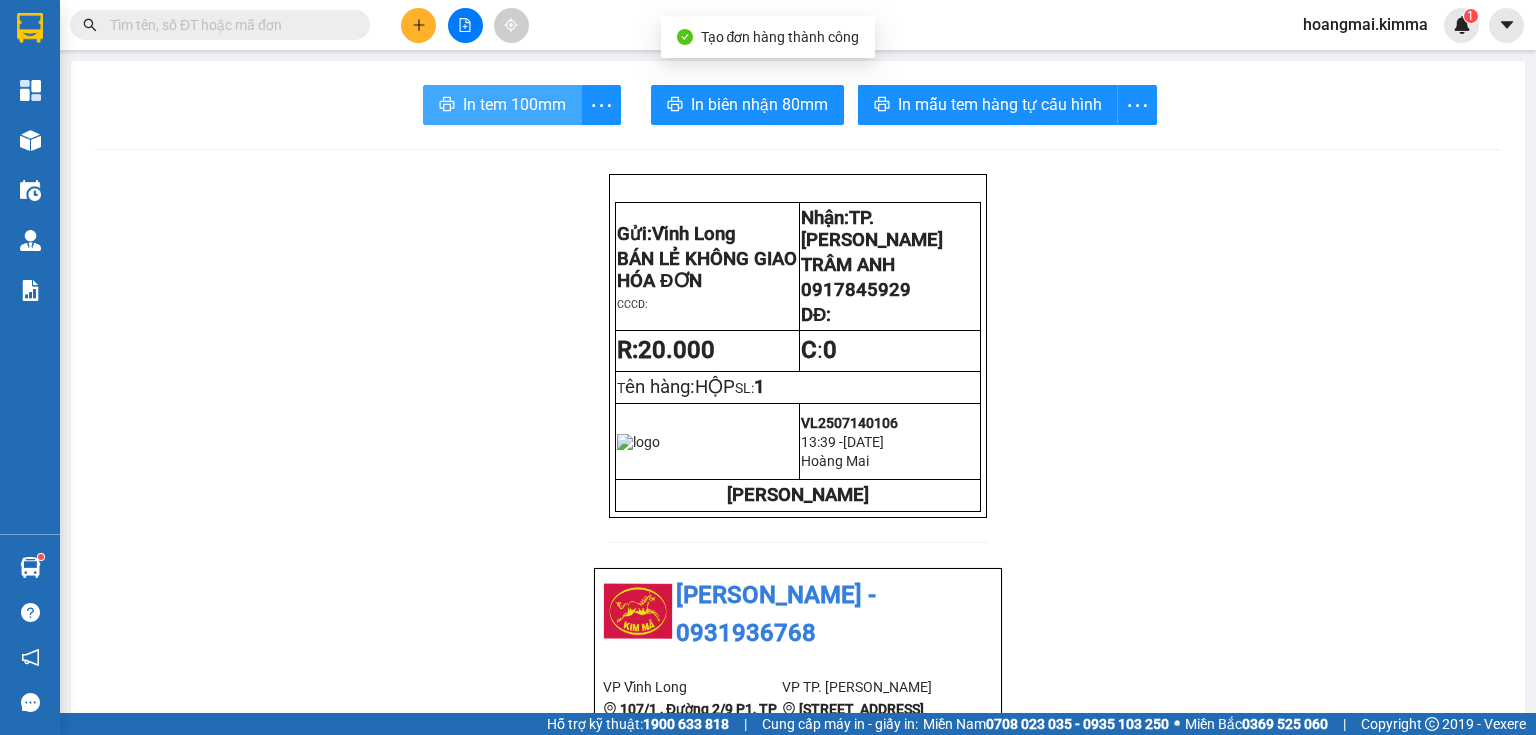 click on "In tem 100mm" at bounding box center [514, 104] 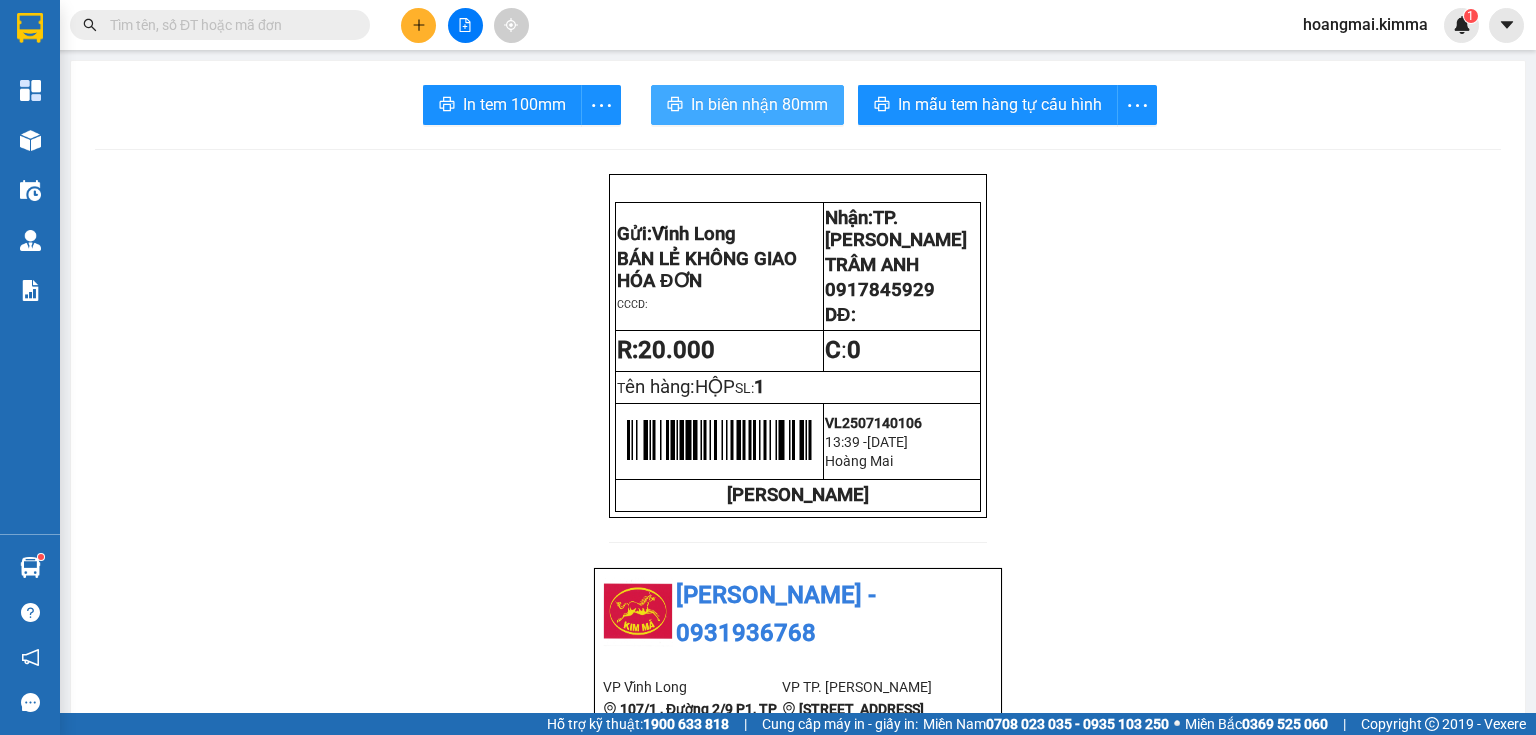 click 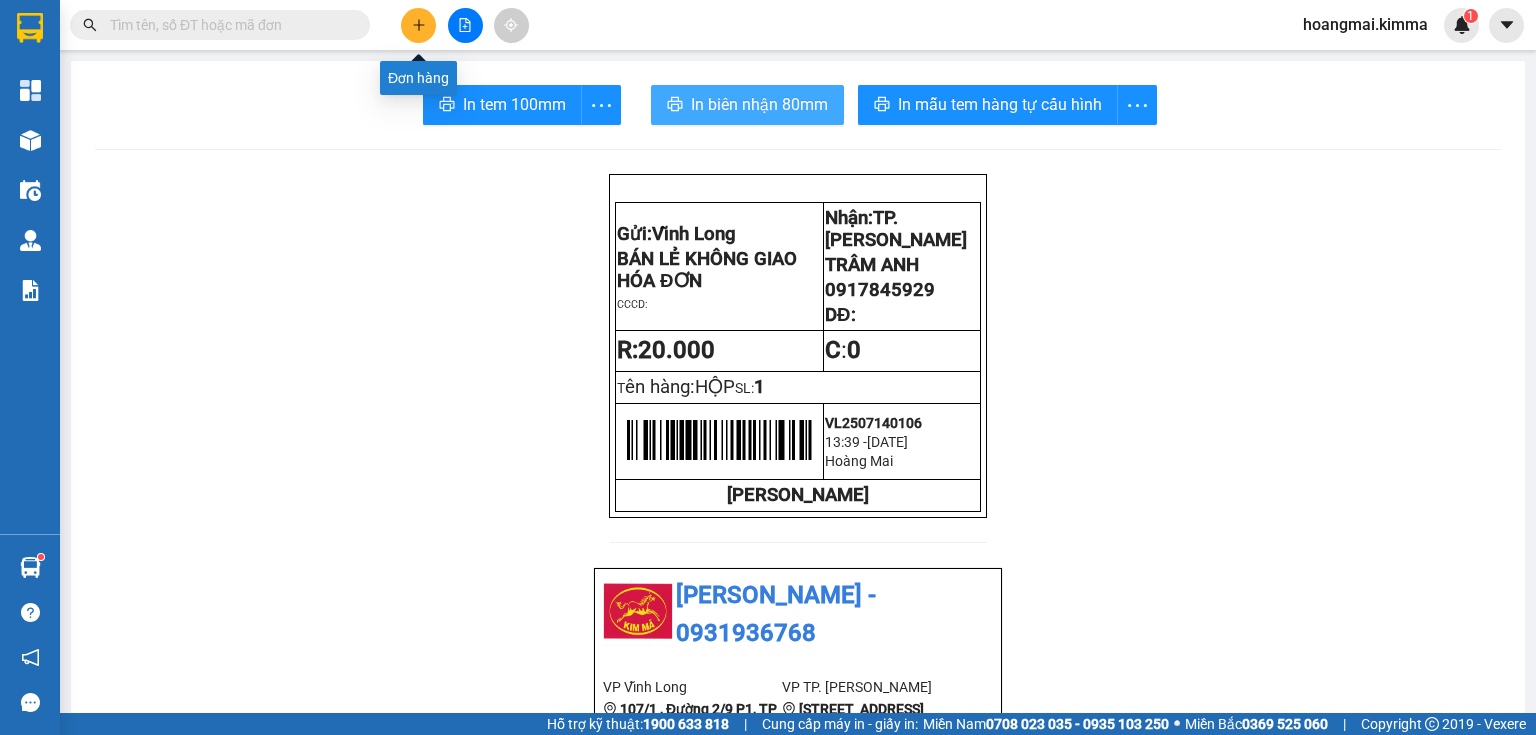 click 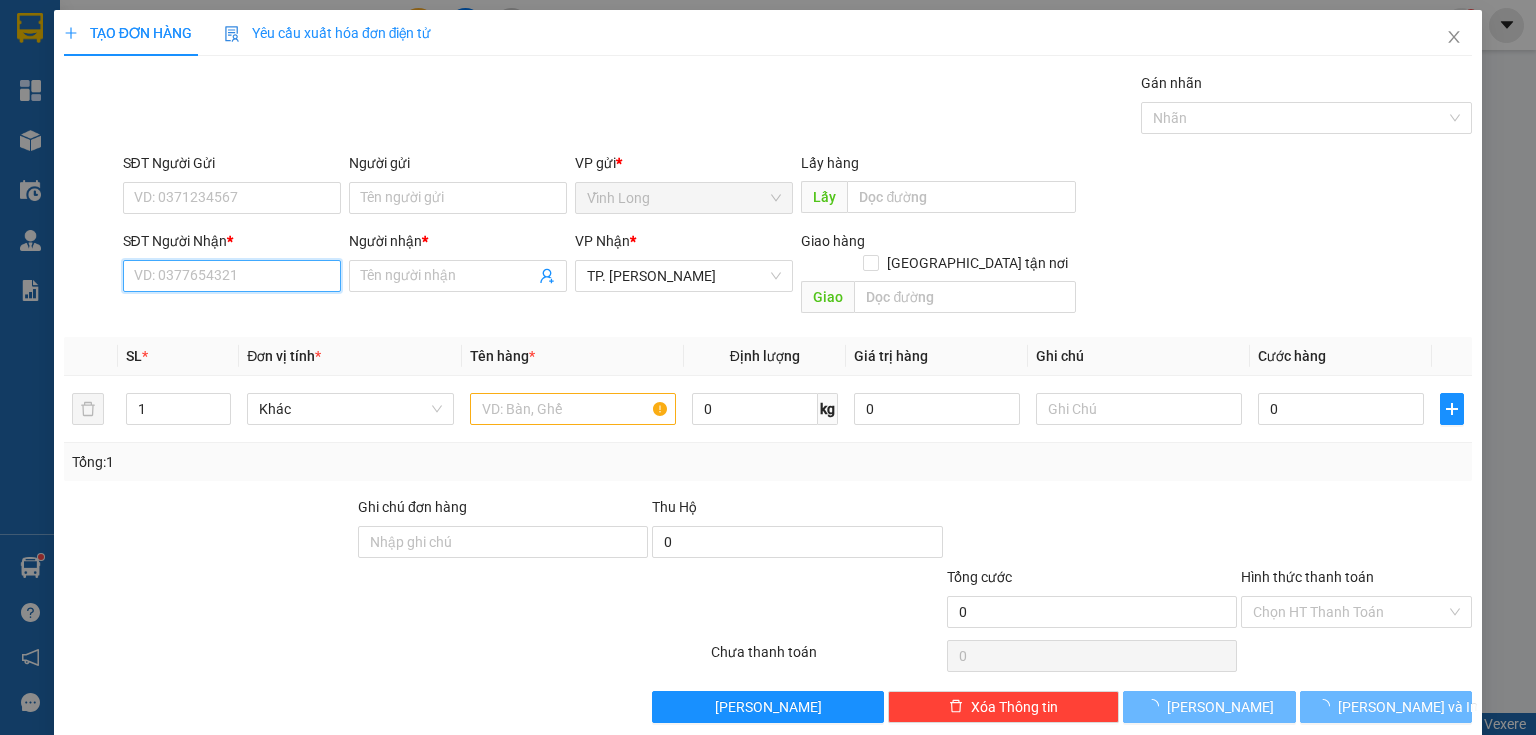 click on "SĐT Người Nhận  *" at bounding box center (232, 276) 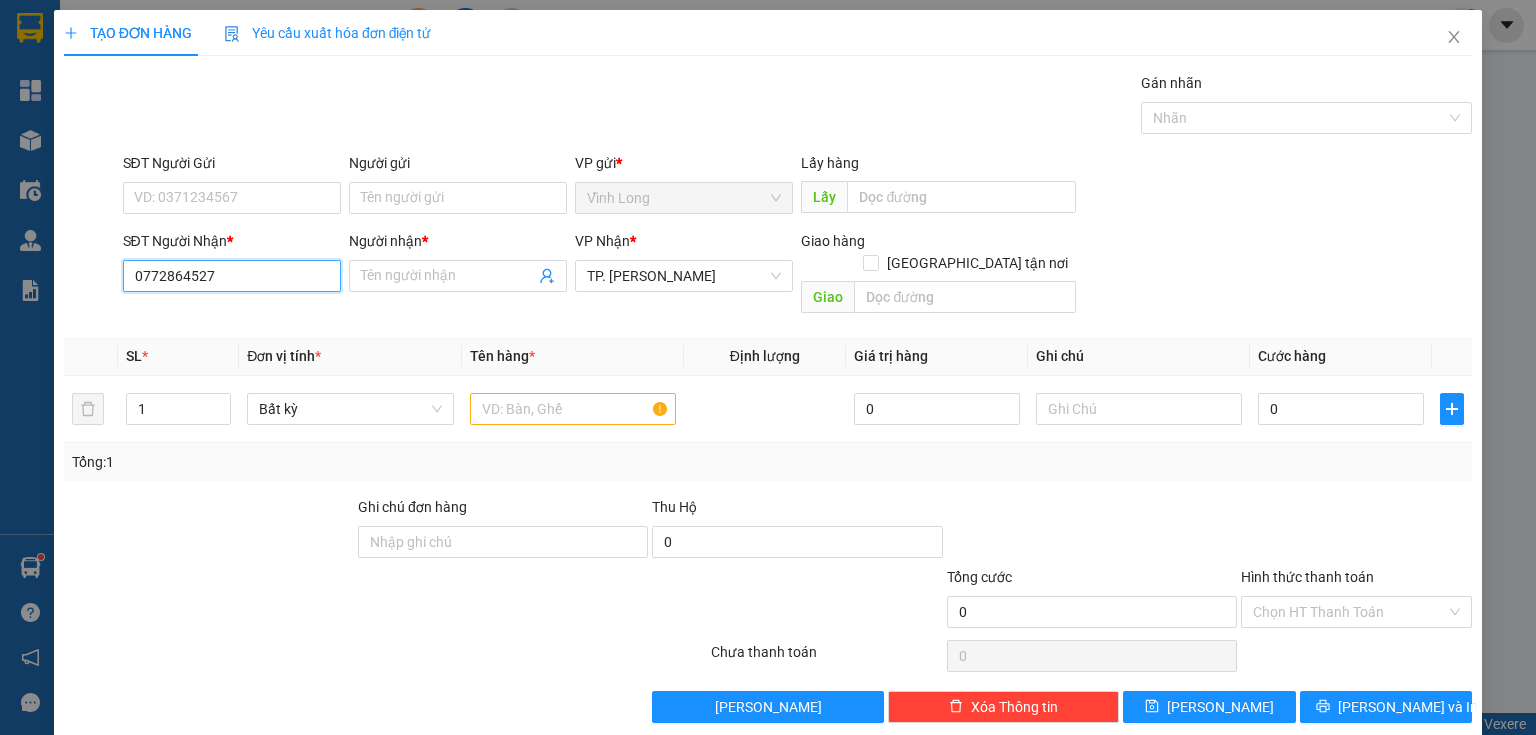 click on "0772864527" at bounding box center (232, 276) 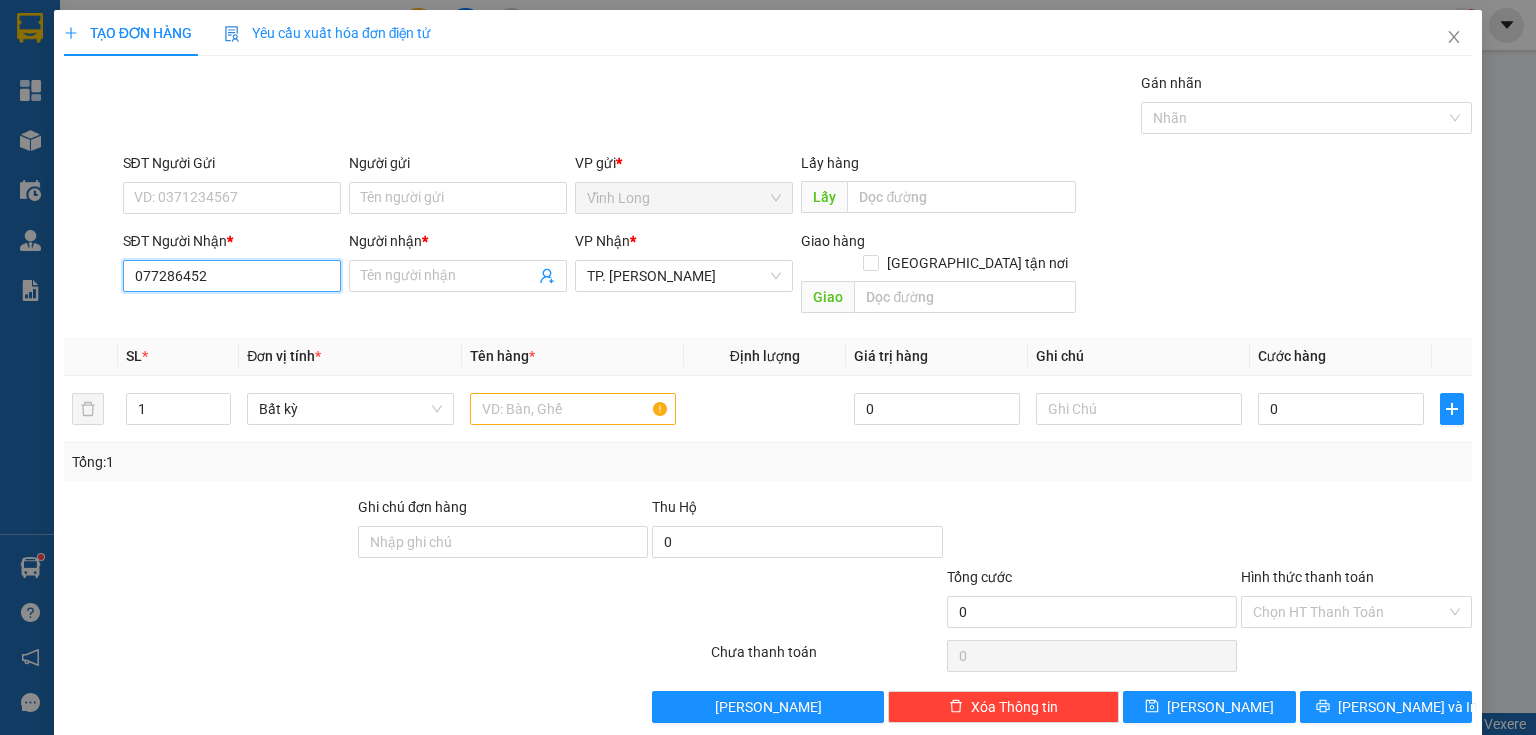 type on "0772864524" 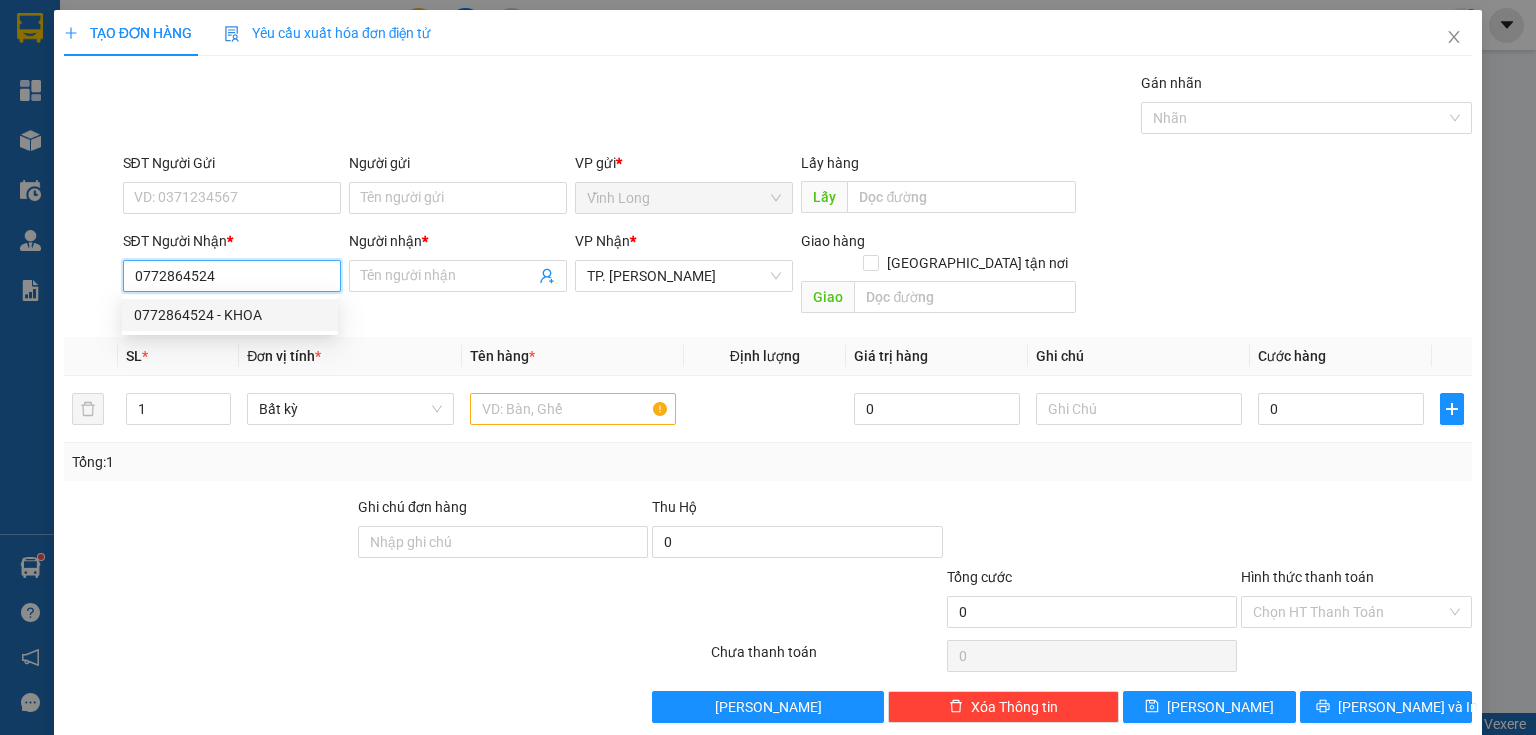 click on "0772864524 - KHOA" at bounding box center (230, 315) 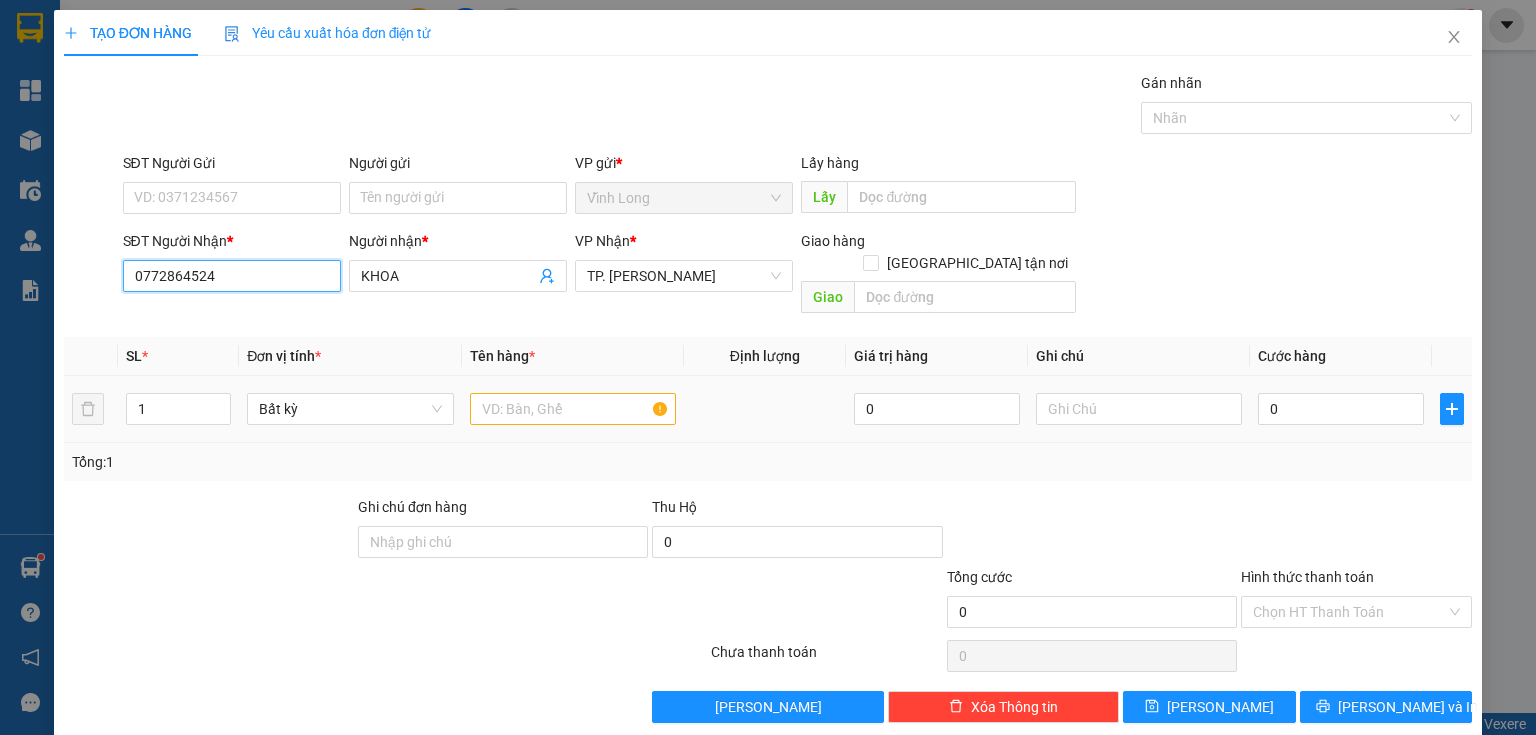 type on "0772864524" 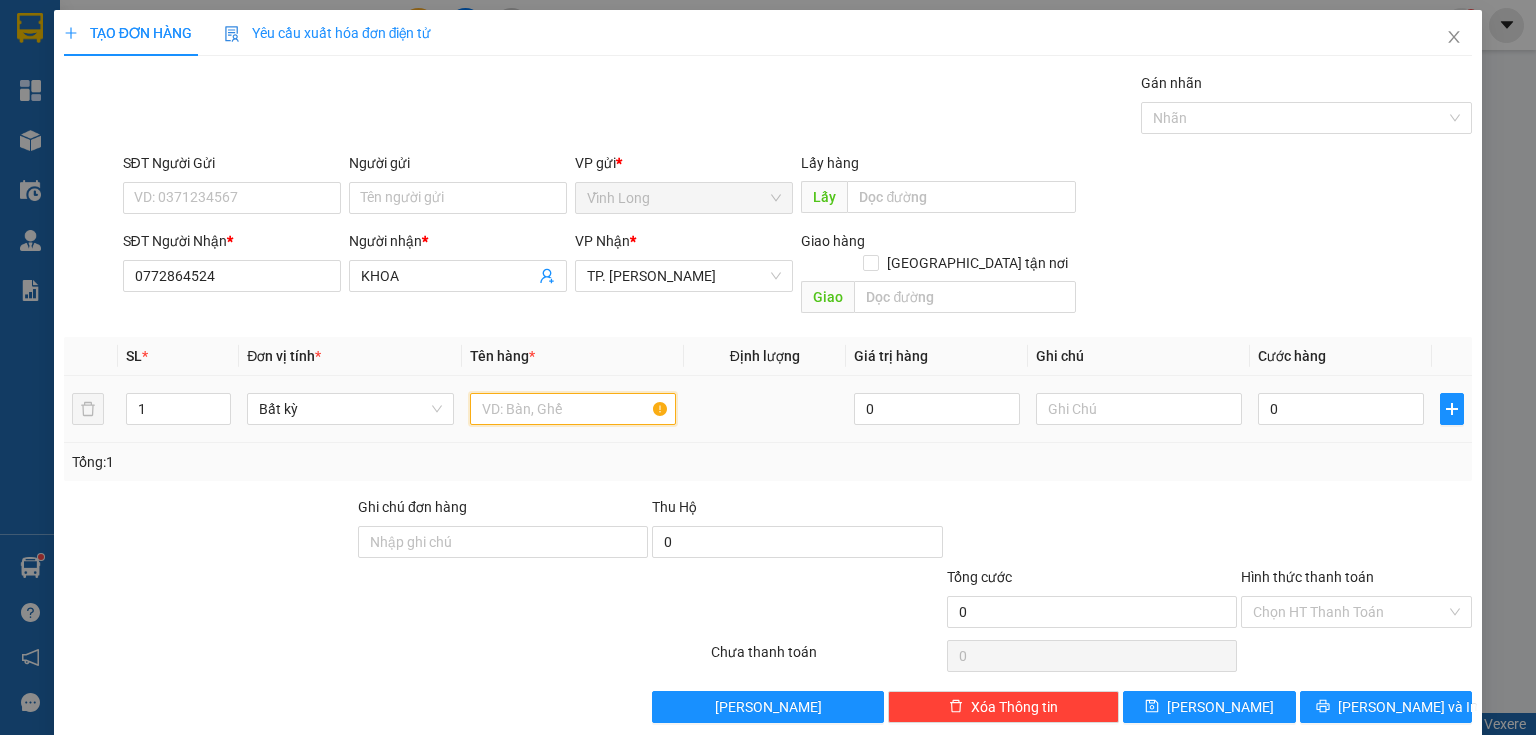click at bounding box center [573, 409] 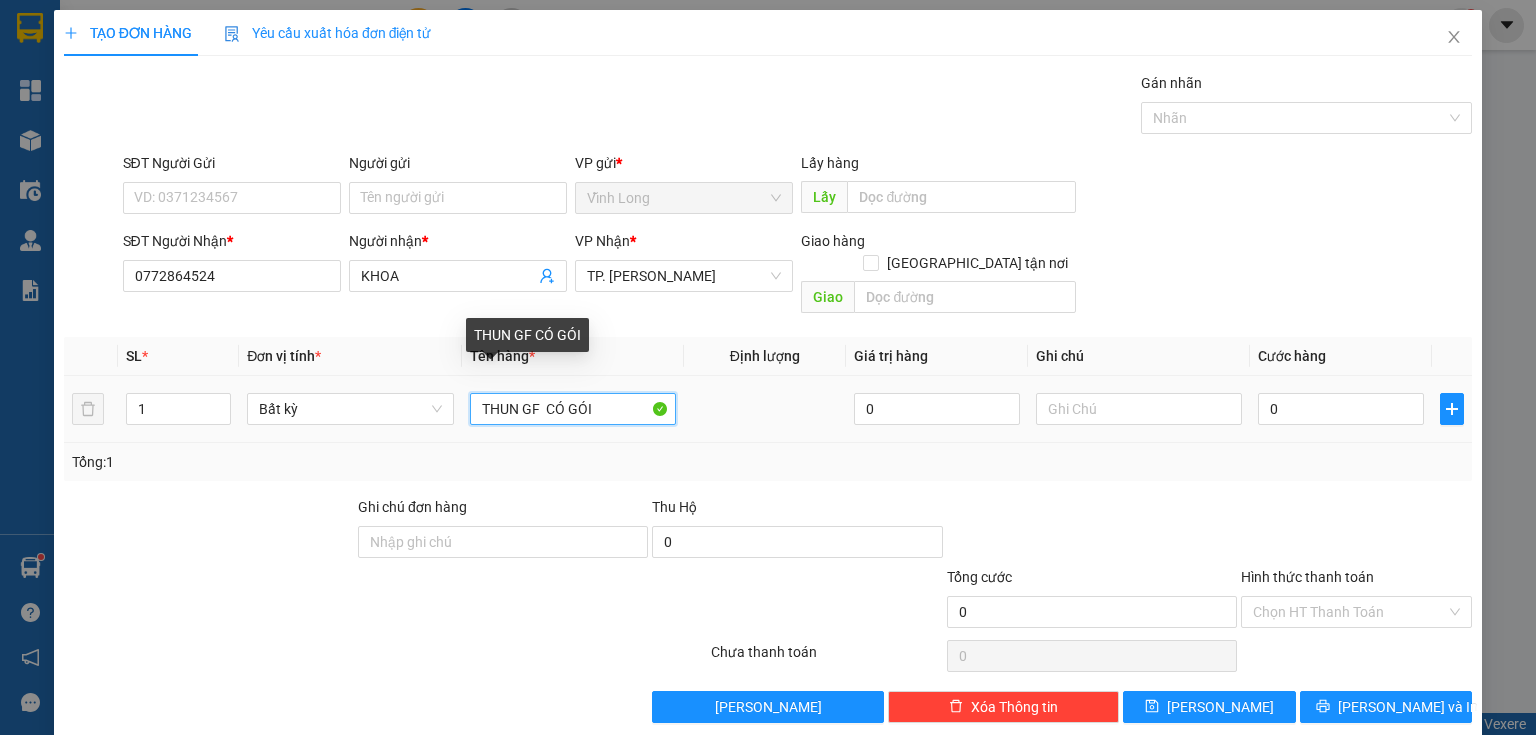 drag, startPoint x: 536, startPoint y: 385, endPoint x: 472, endPoint y: 399, distance: 65.51336 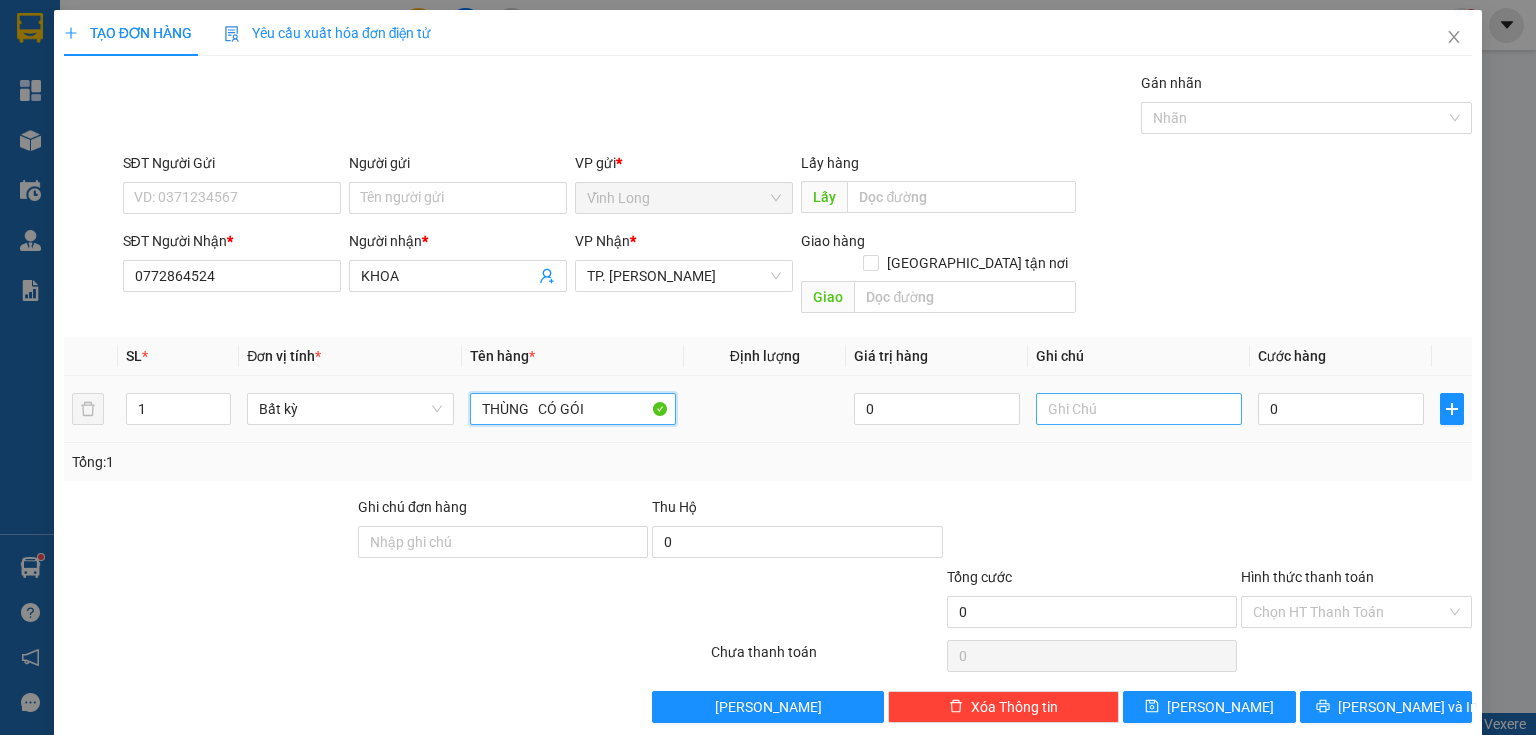 type on "THÙNG   CÓ GÓI" 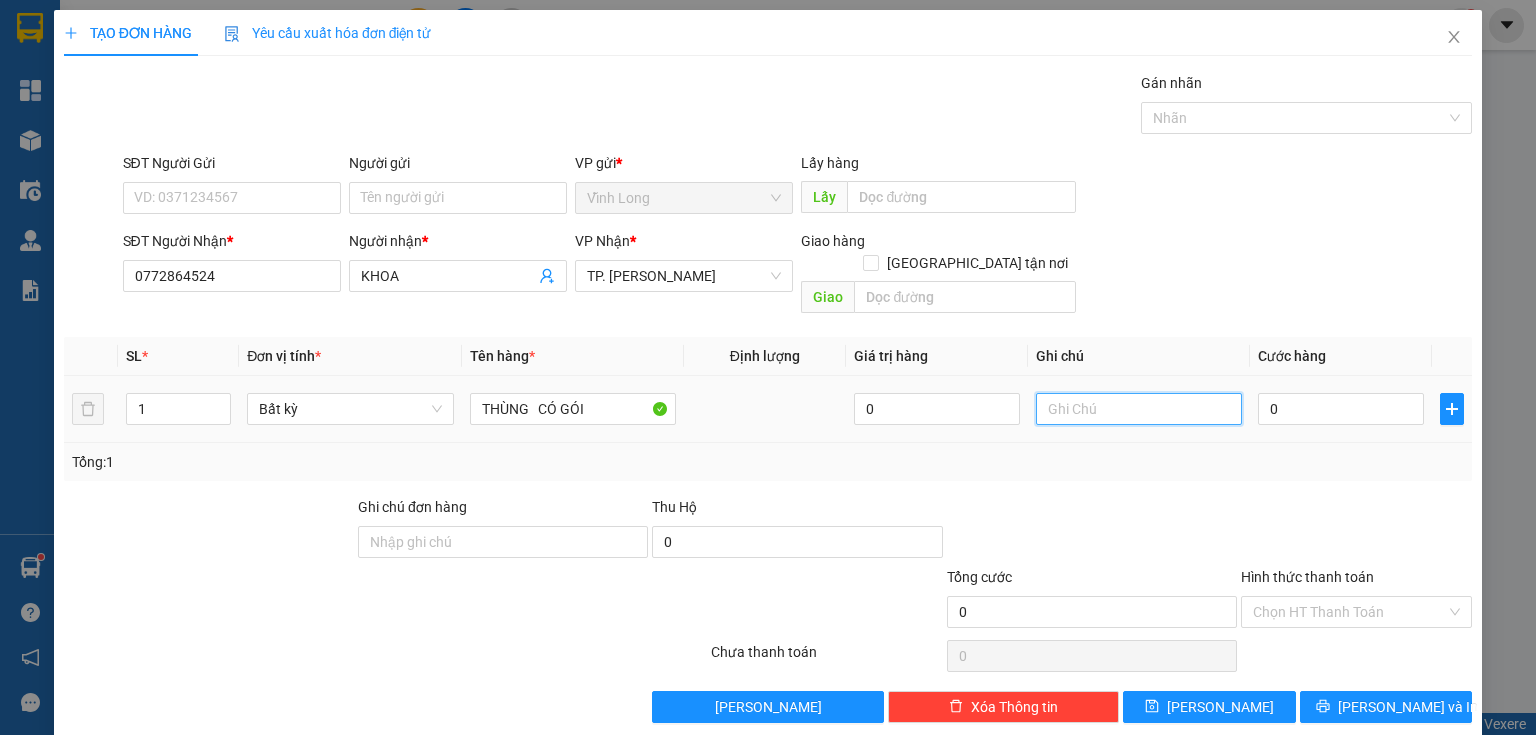 click at bounding box center (1139, 409) 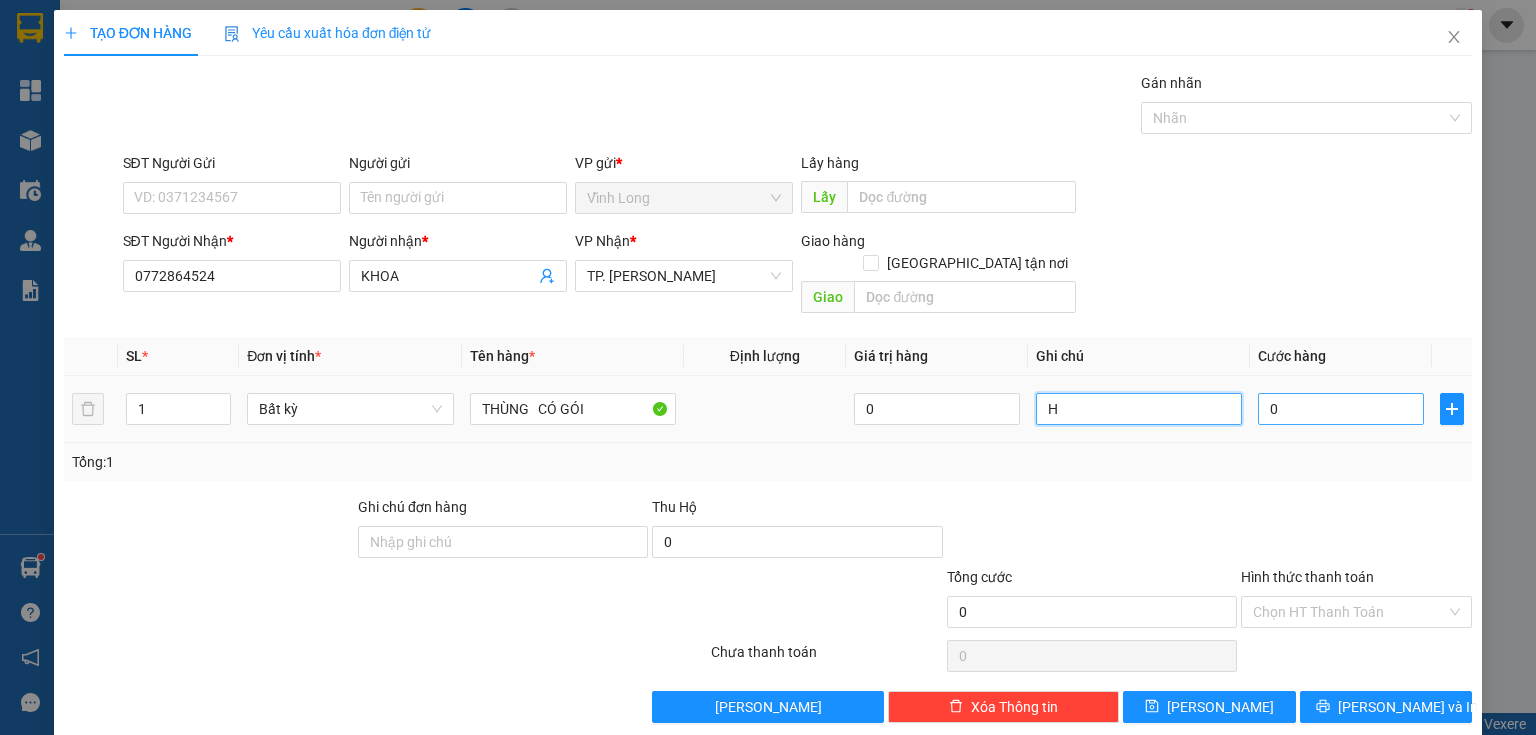 type on "H" 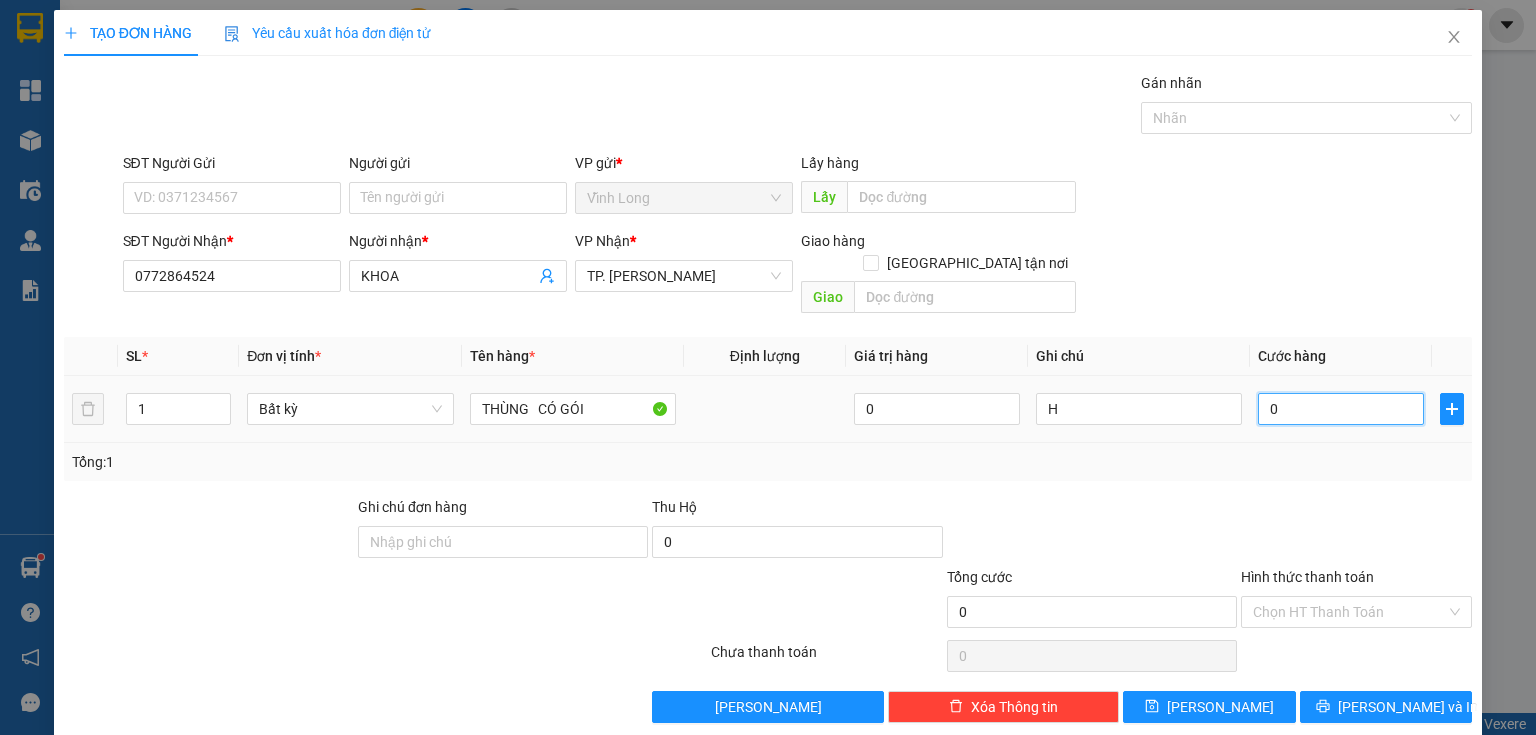 click on "0" at bounding box center [1341, 409] 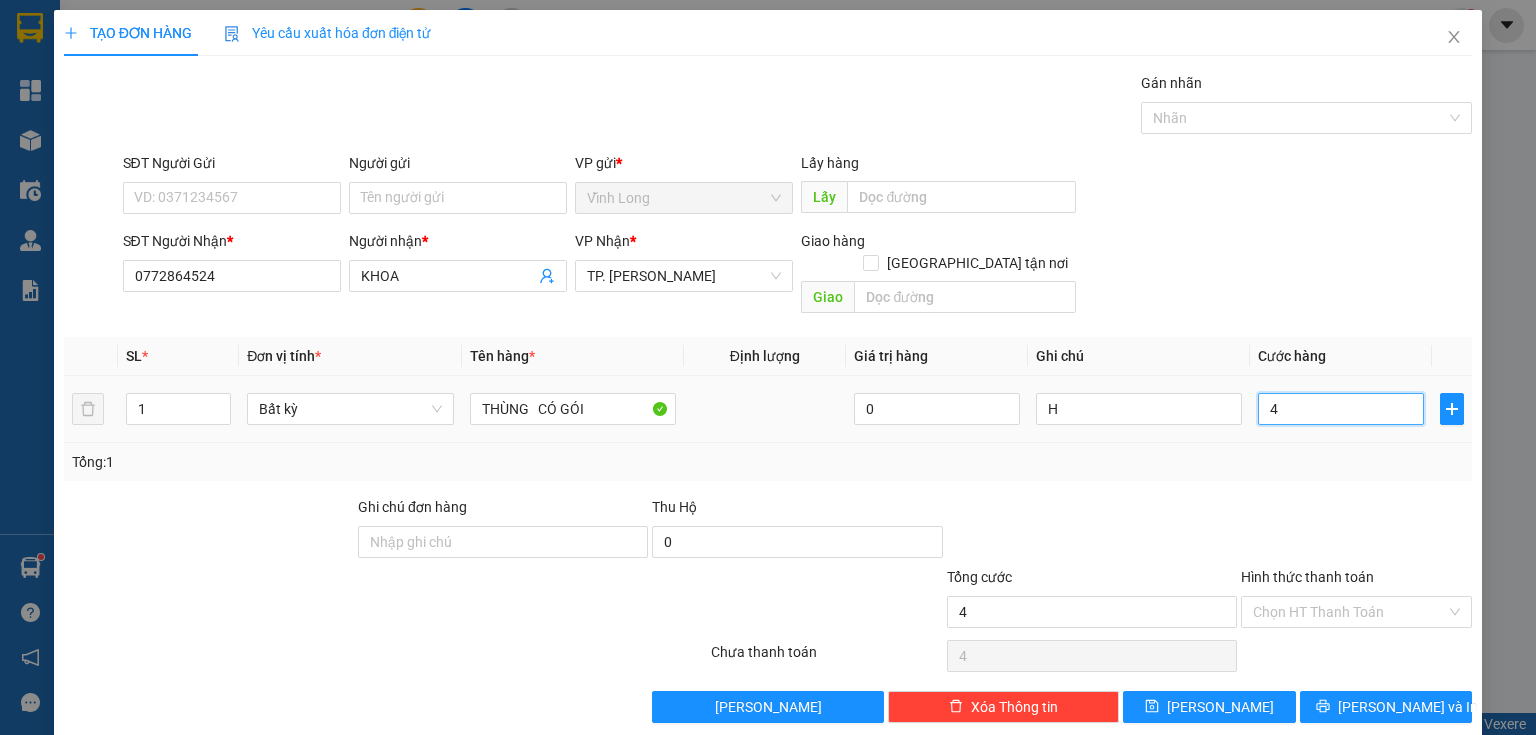 type on "40" 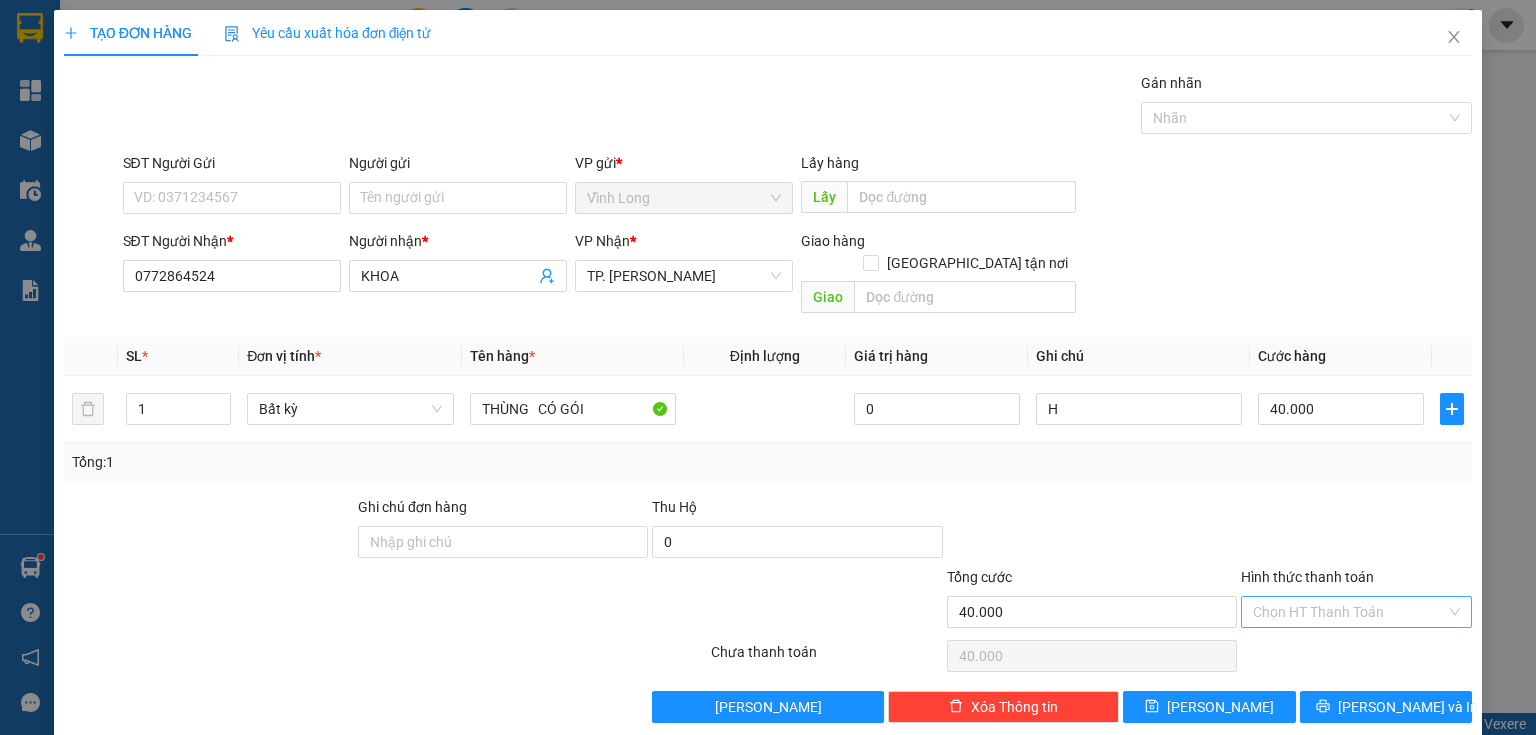 click on "Hình thức thanh toán" at bounding box center (1349, 612) 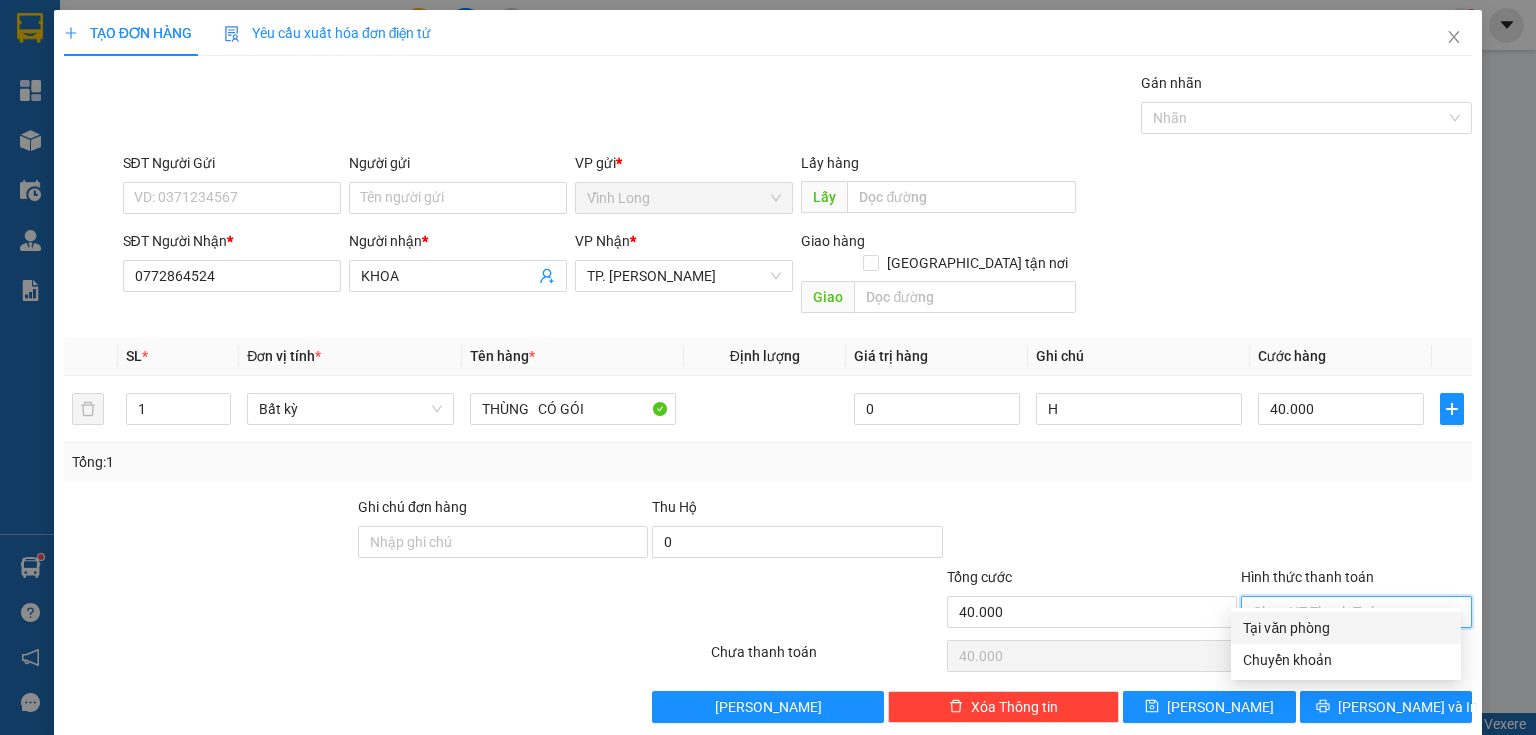 click on "Tại văn phòng" at bounding box center (1346, 628) 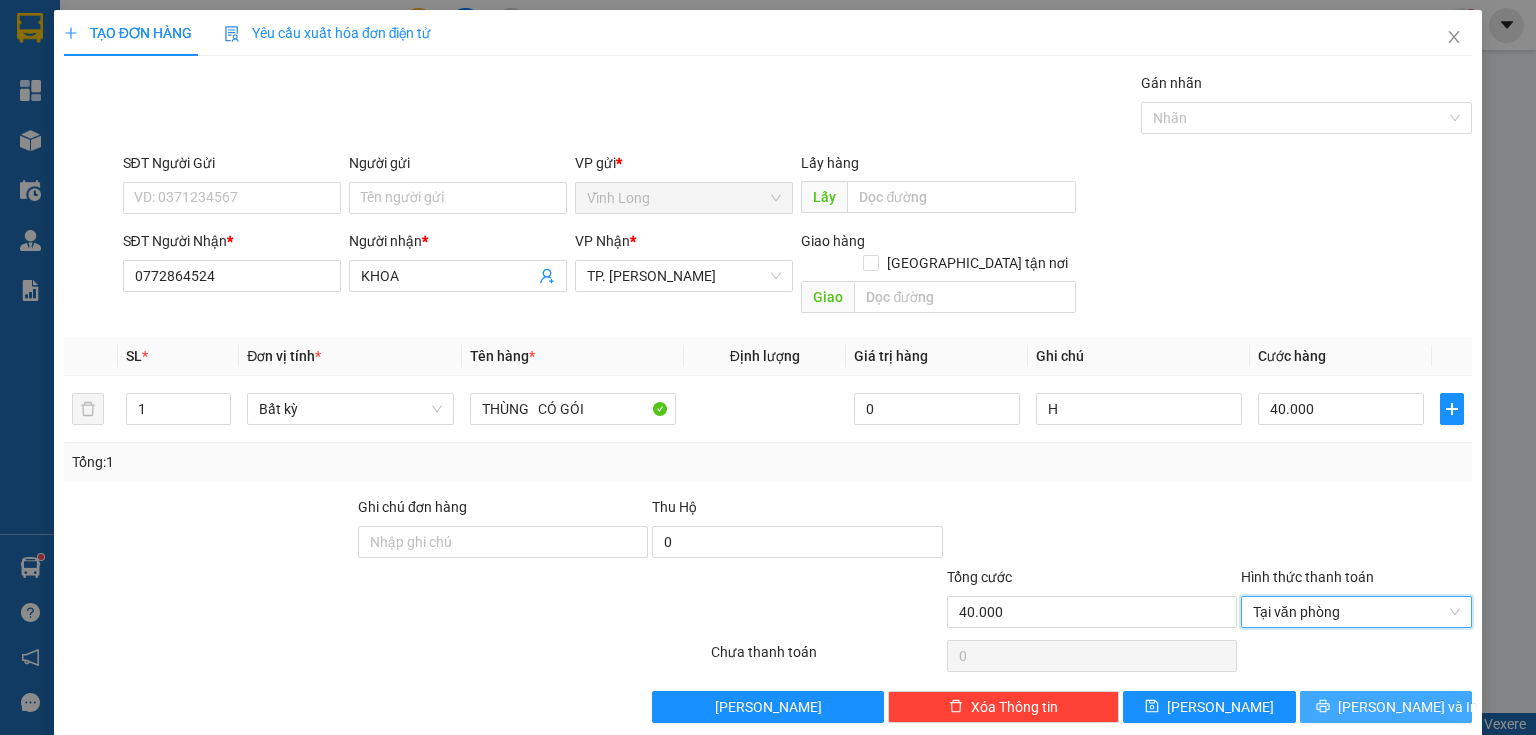 click 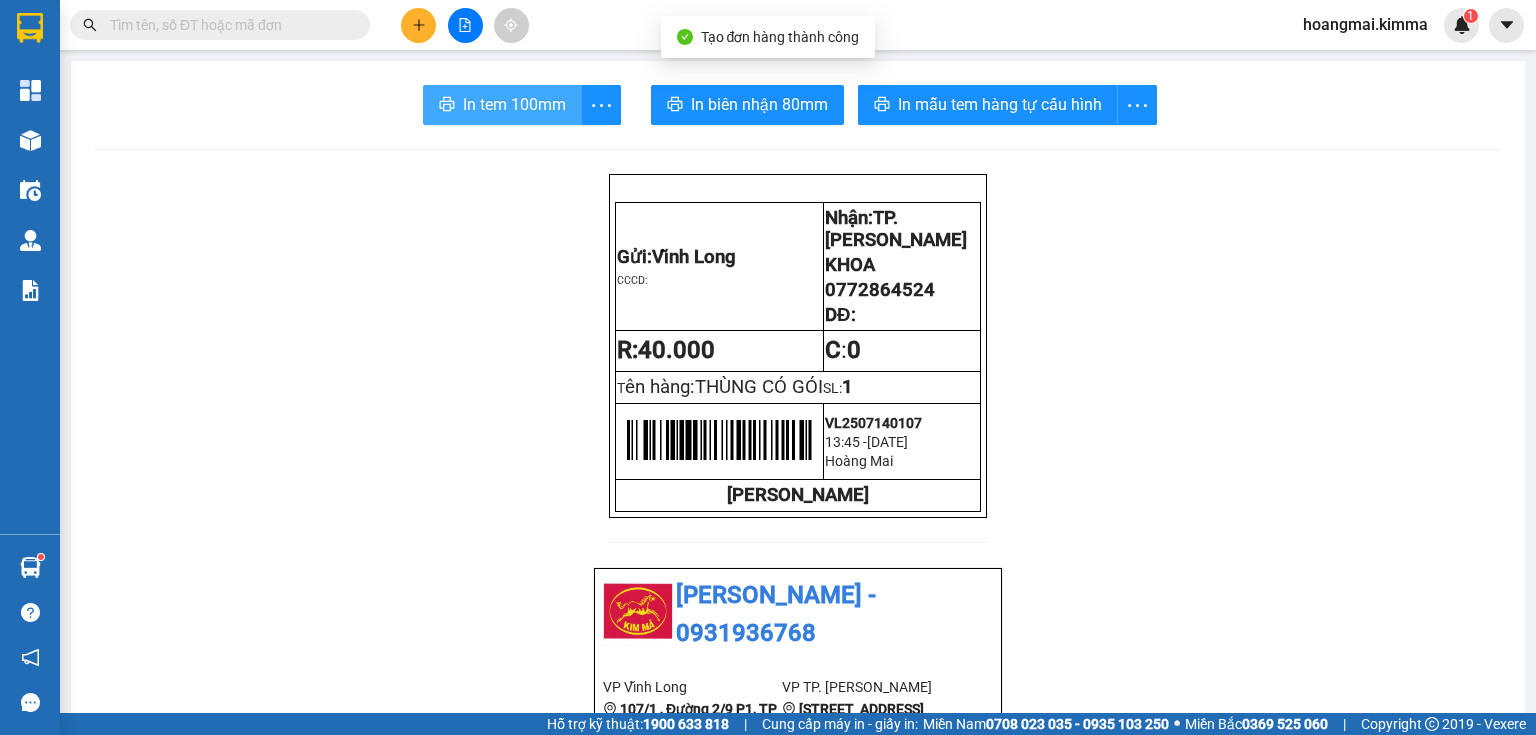 click on "In tem 100mm" at bounding box center (514, 104) 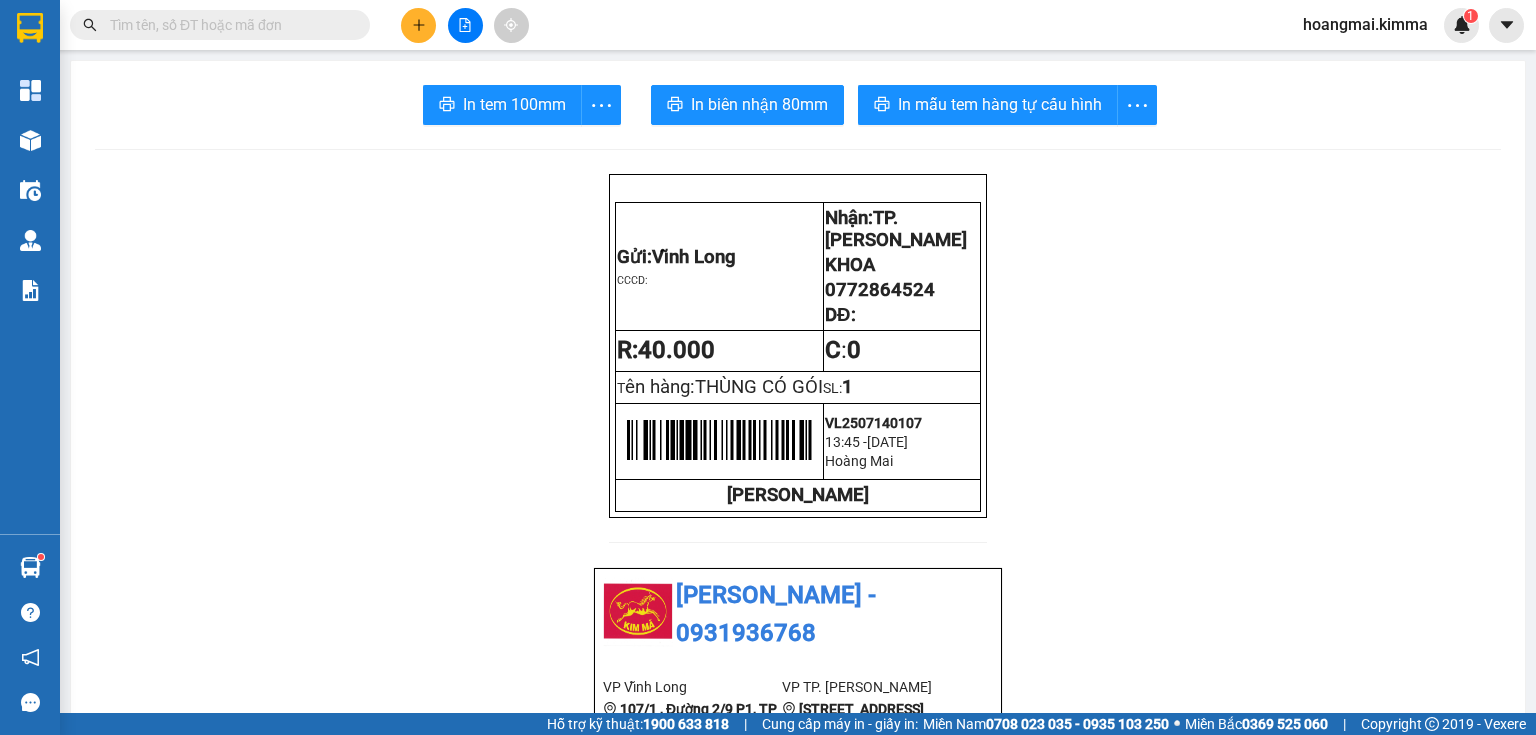 click at bounding box center (465, 25) 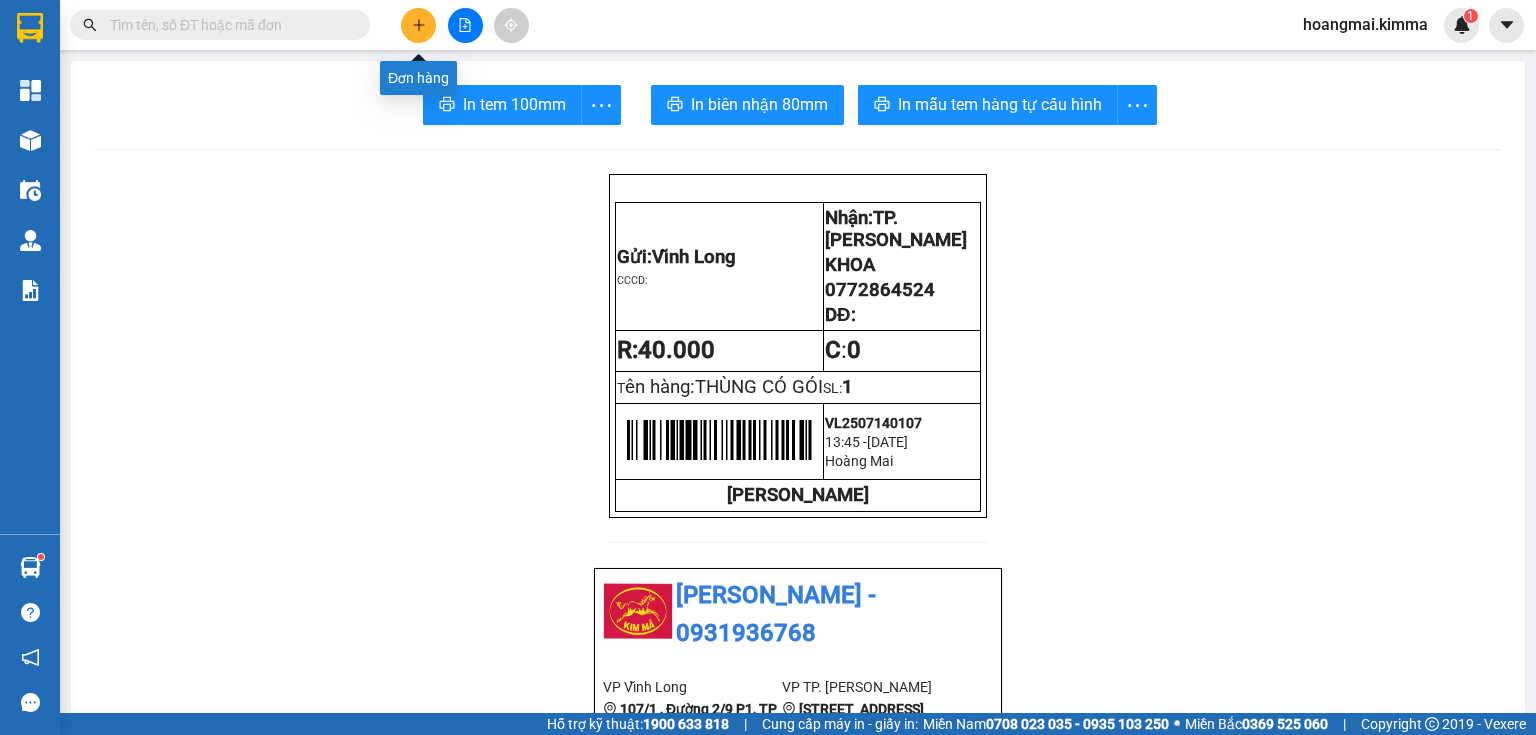 click 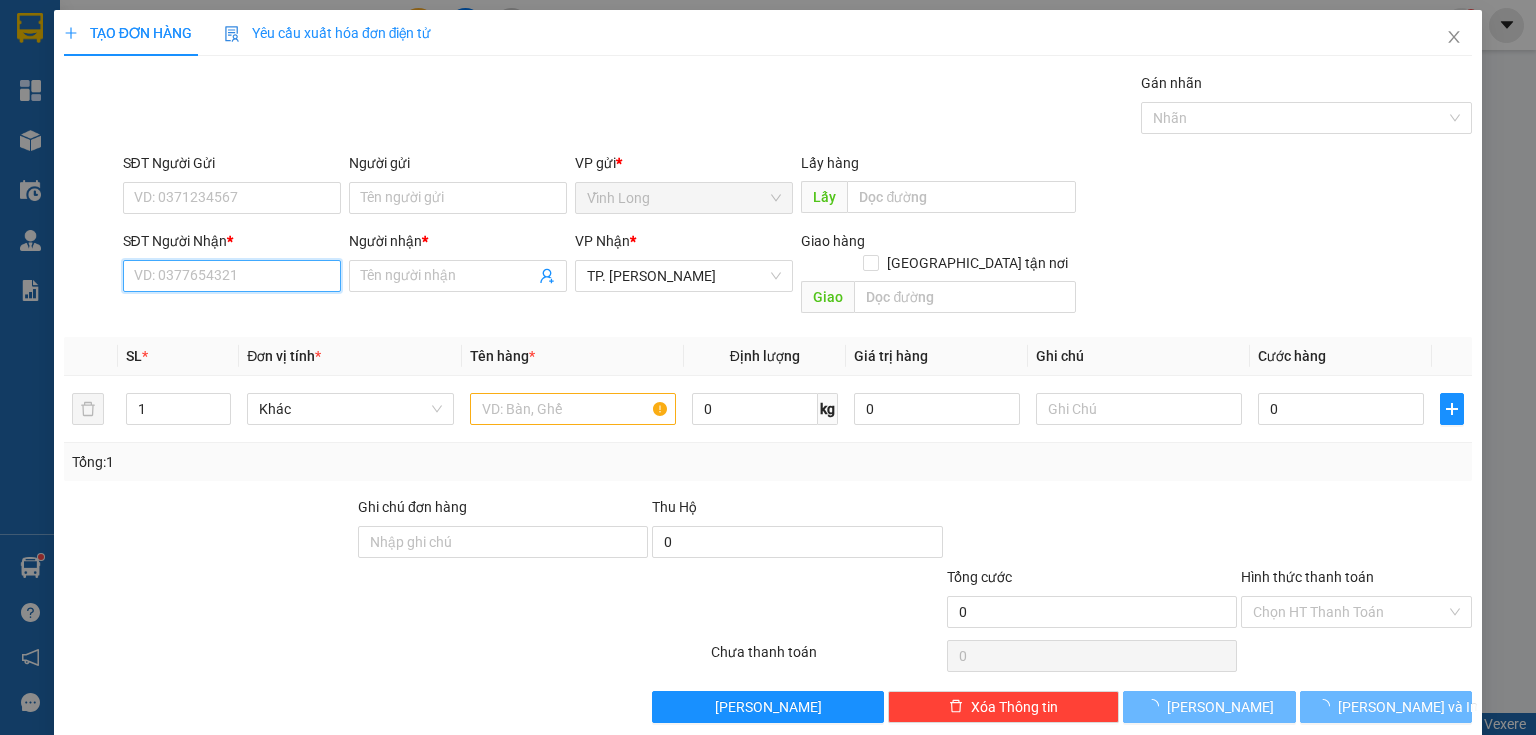 click on "SĐT Người Nhận  *" at bounding box center [232, 276] 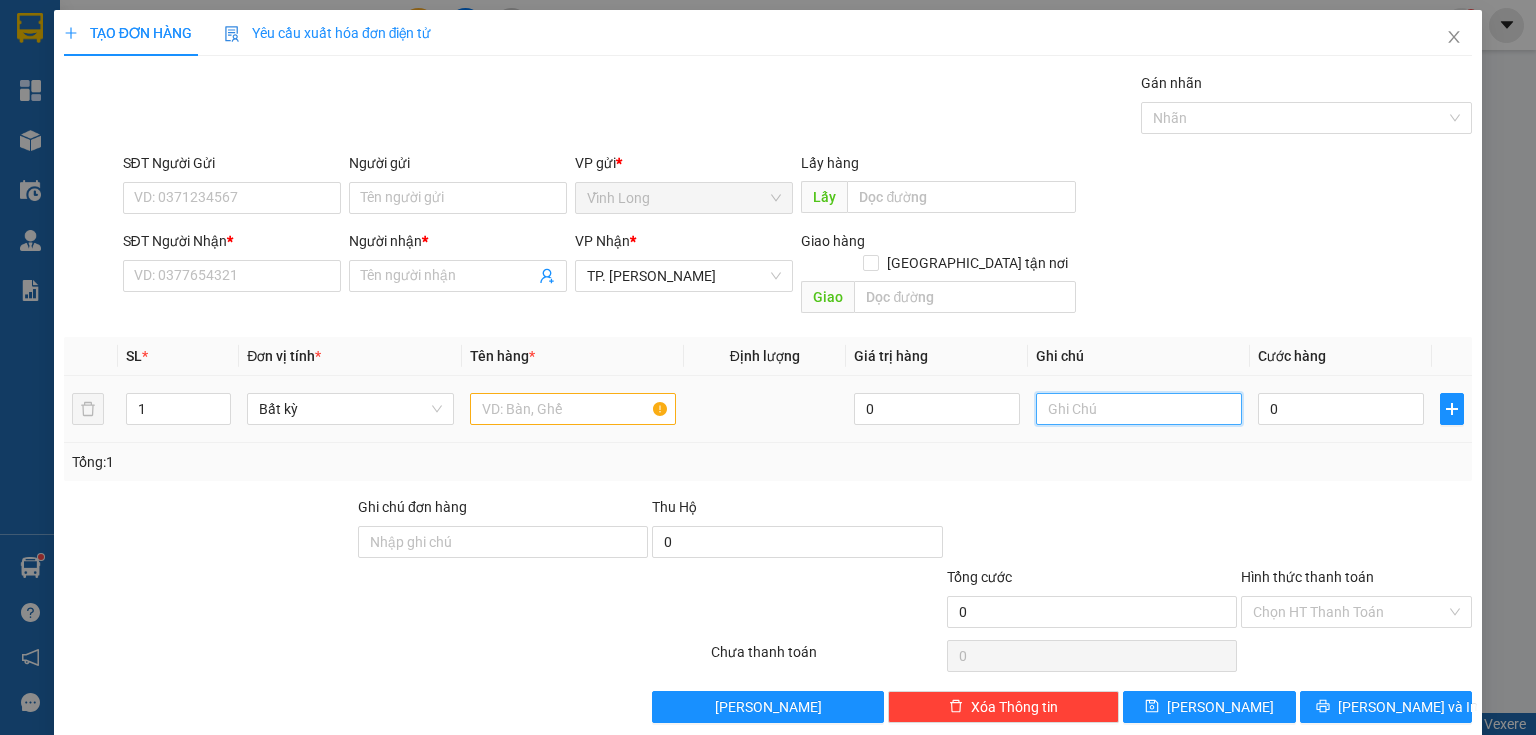 click at bounding box center (1139, 409) 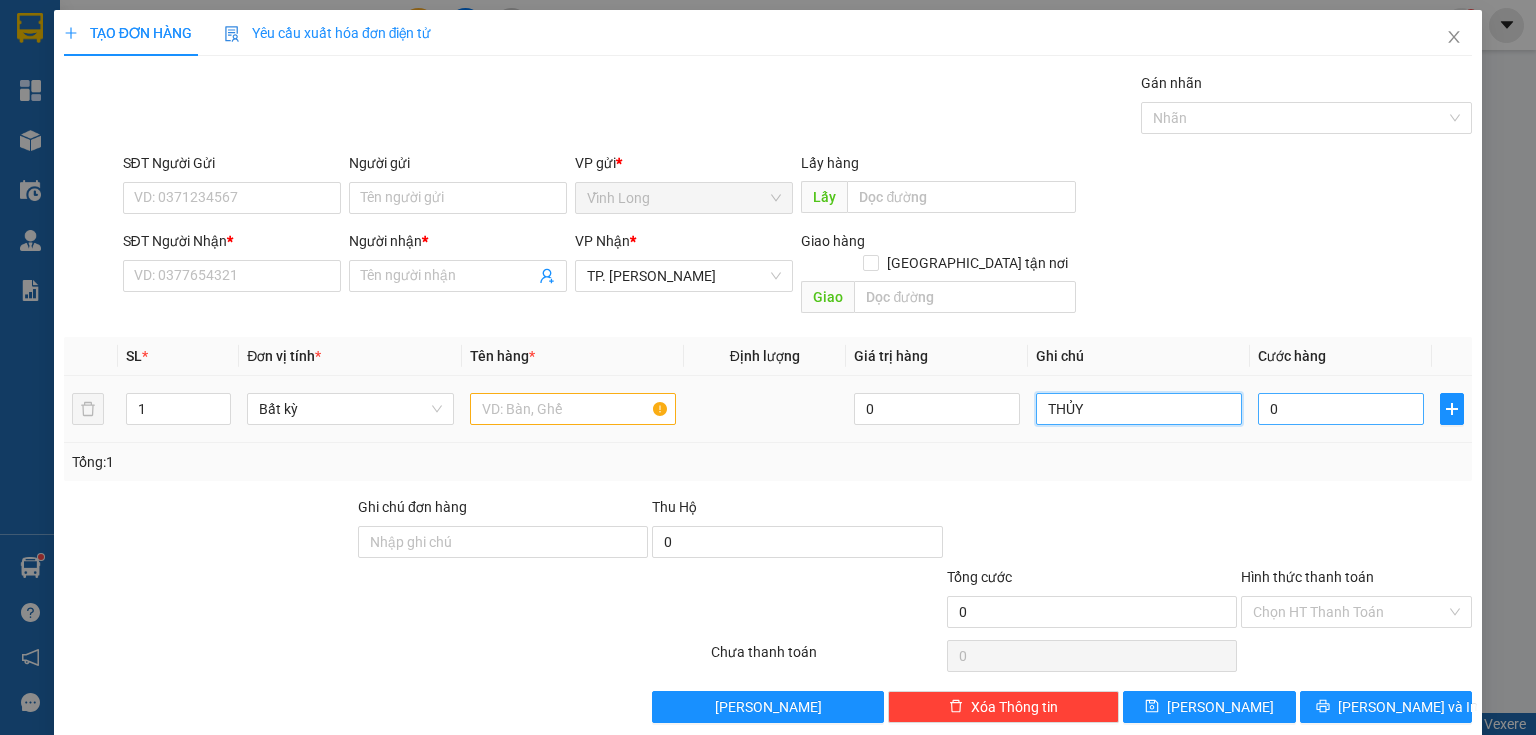 type on "THỦY" 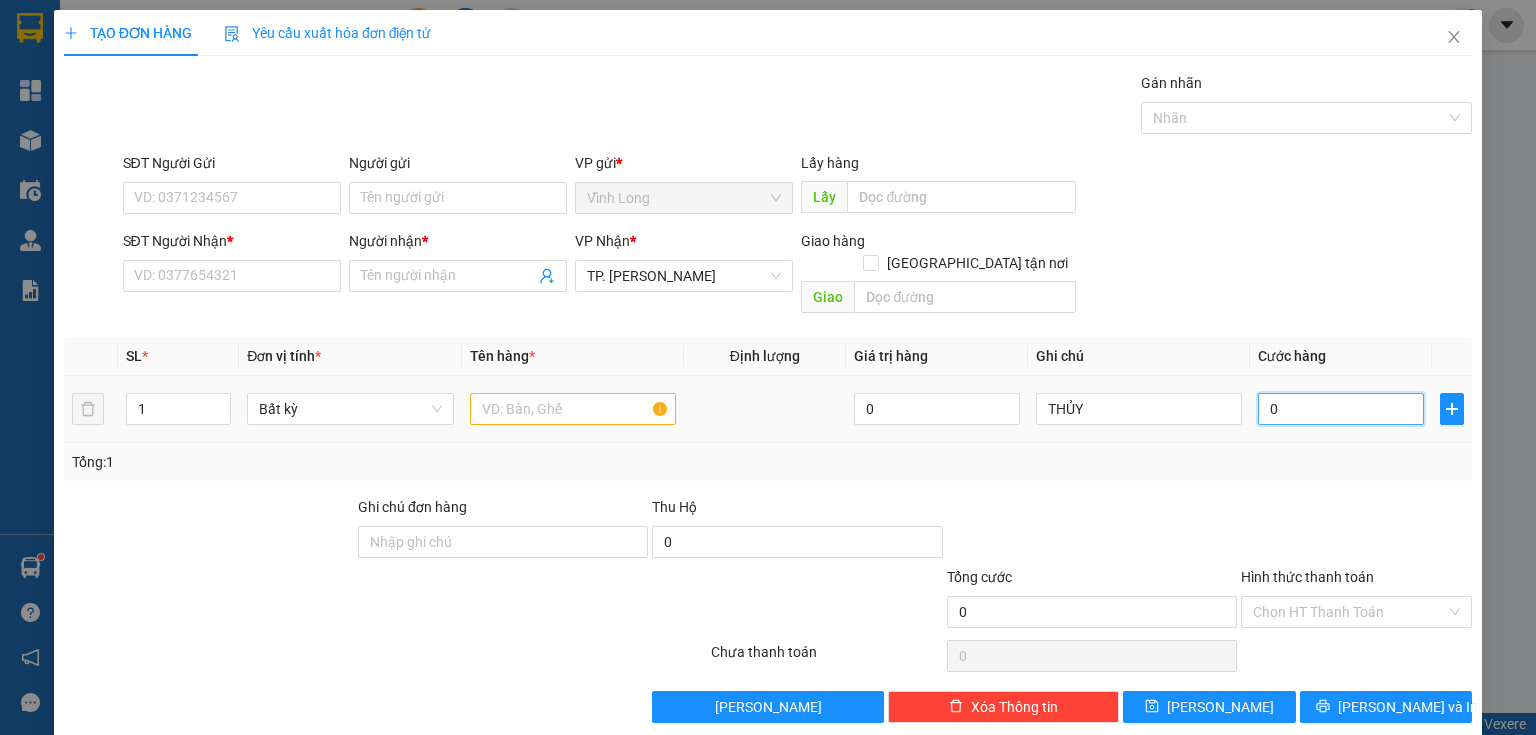 click on "0" at bounding box center [1341, 409] 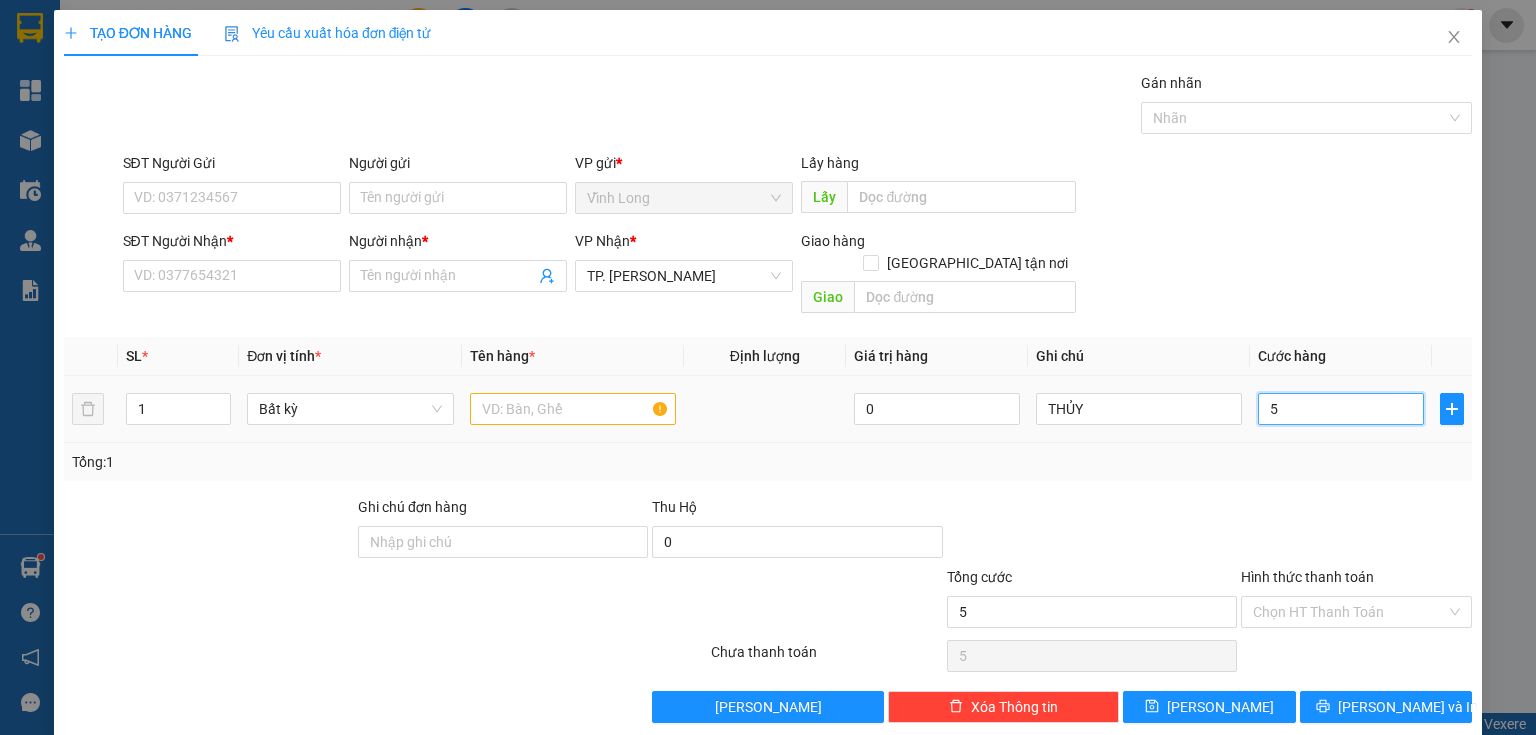 type on "50" 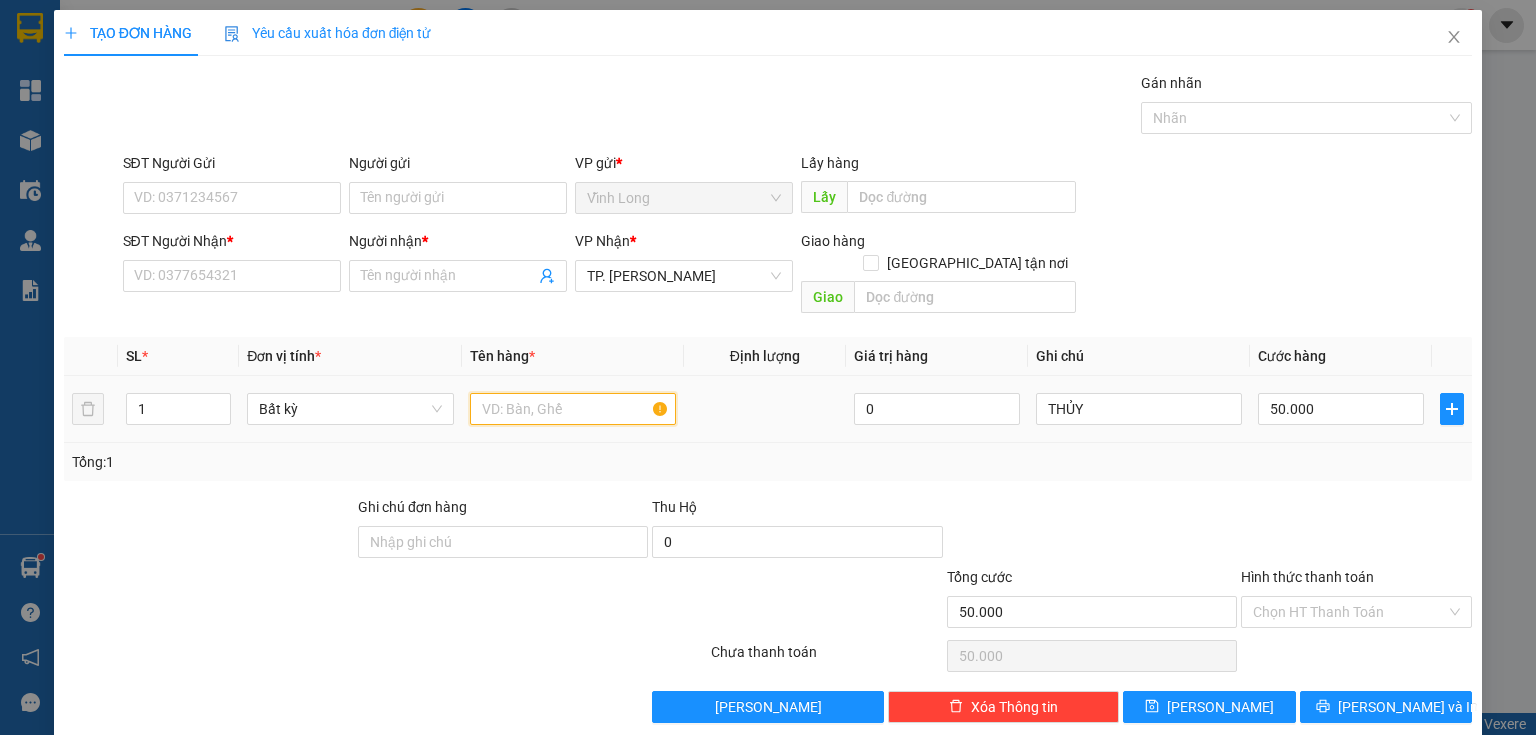click at bounding box center [573, 409] 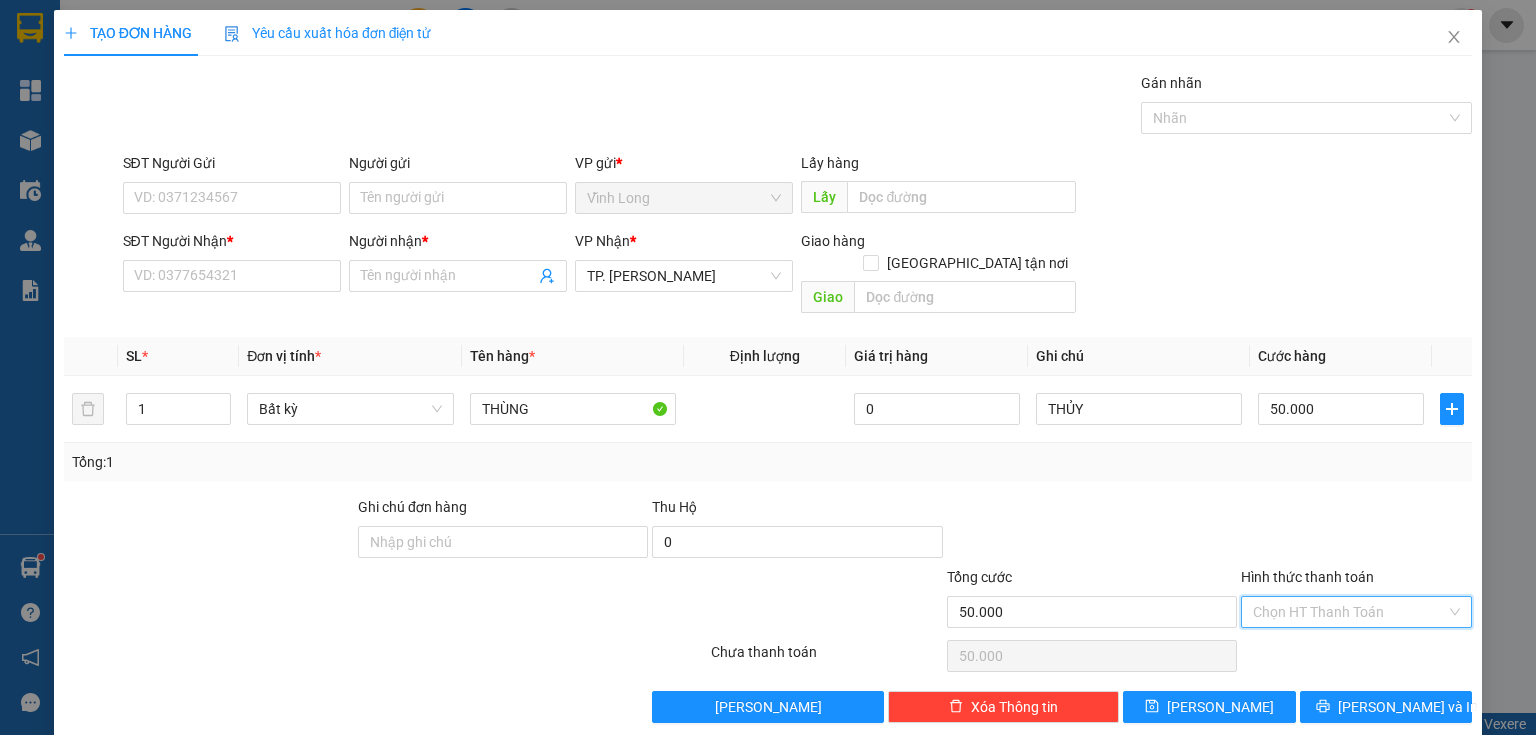 click on "Hình thức thanh toán" at bounding box center [1349, 612] 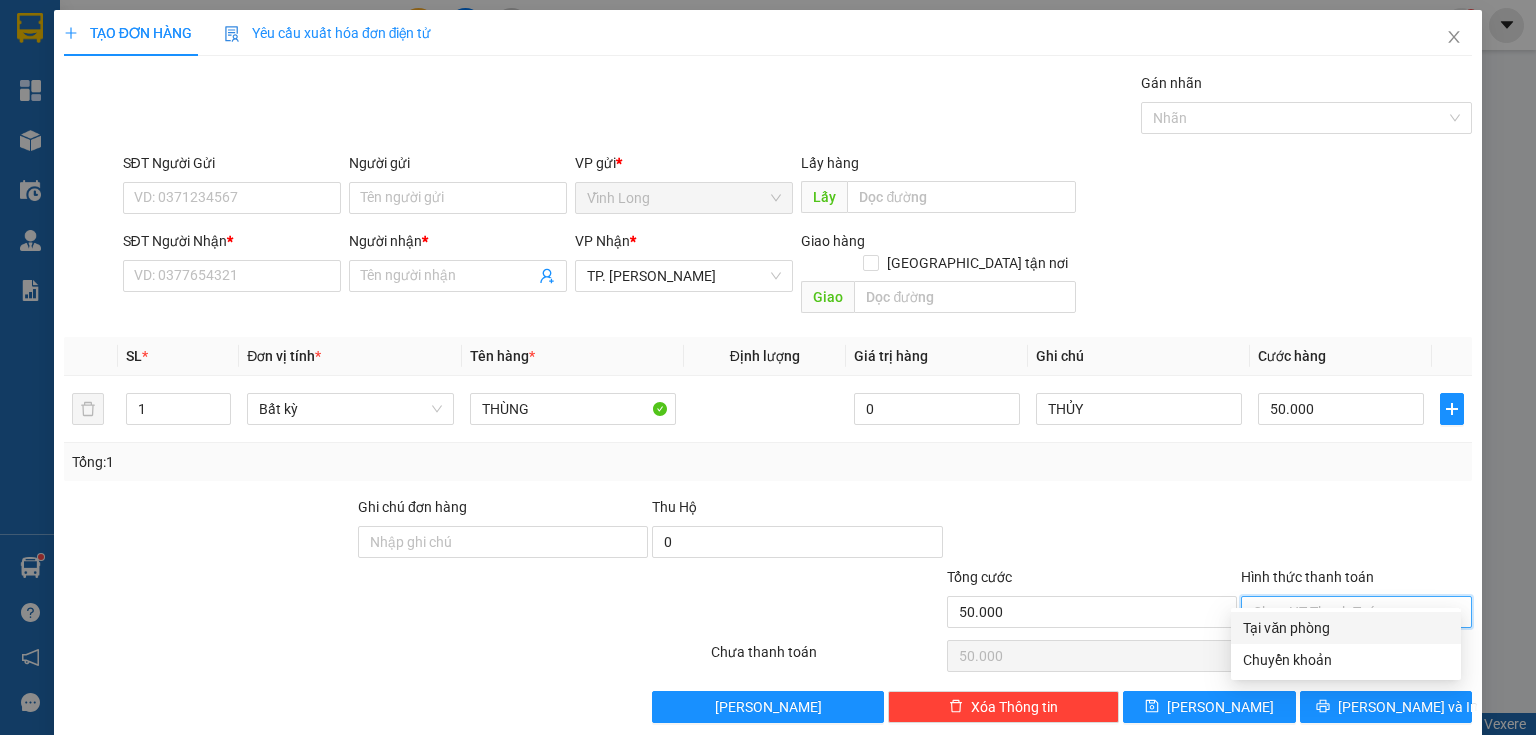 click on "Tại văn phòng" at bounding box center (1346, 628) 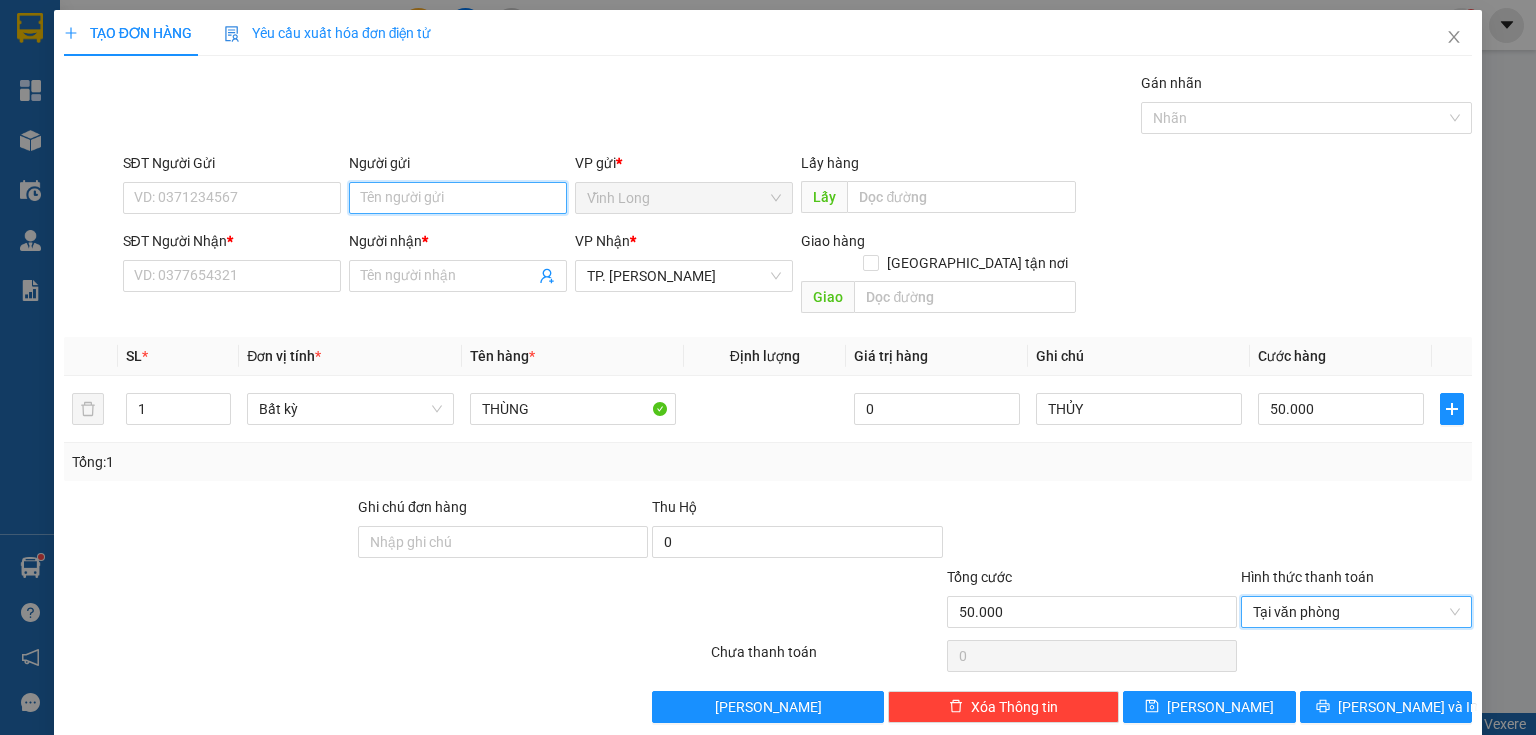 click on "Người gửi" at bounding box center [458, 198] 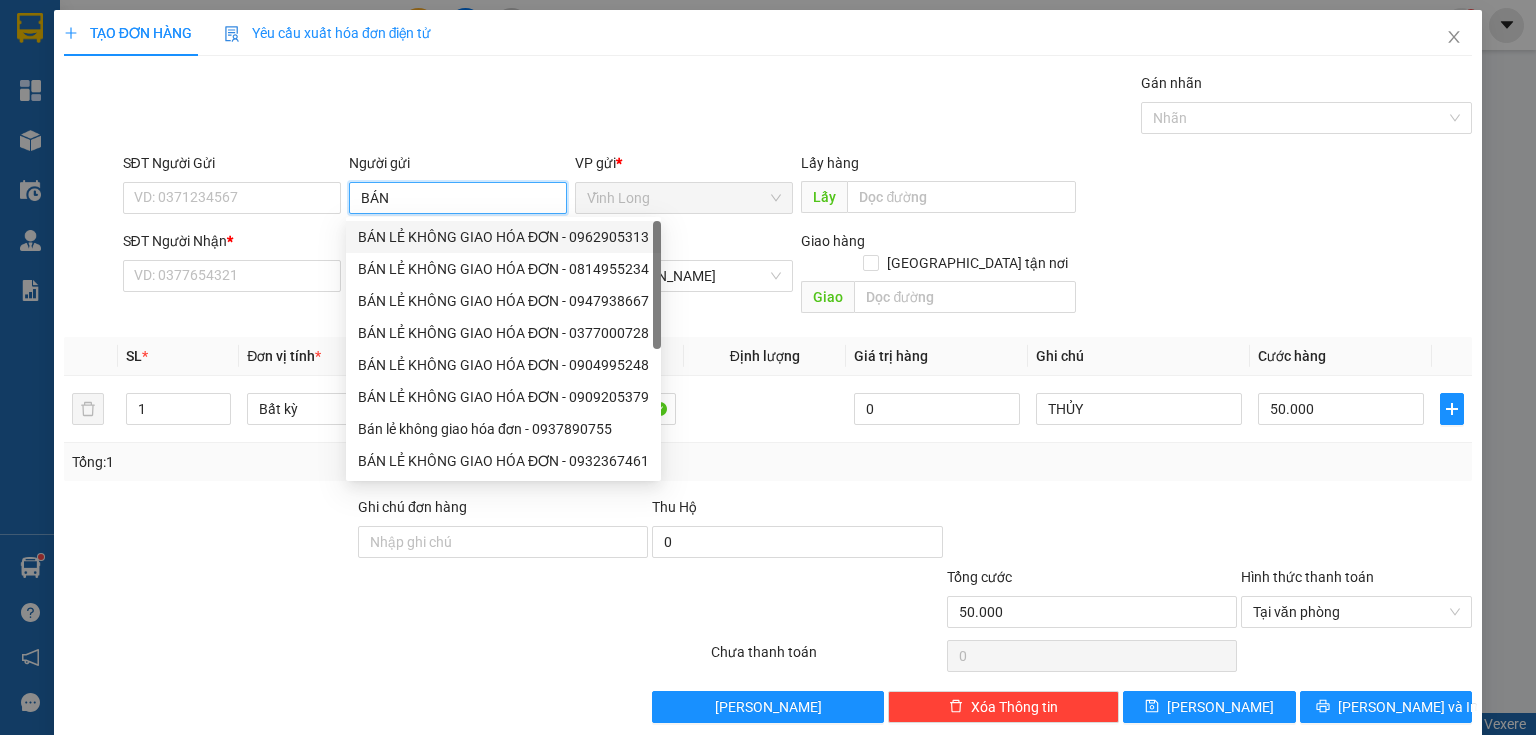 click on "BÁN LẺ KHÔNG GIAO HÓA ĐƠN - 0962905313" at bounding box center (503, 237) 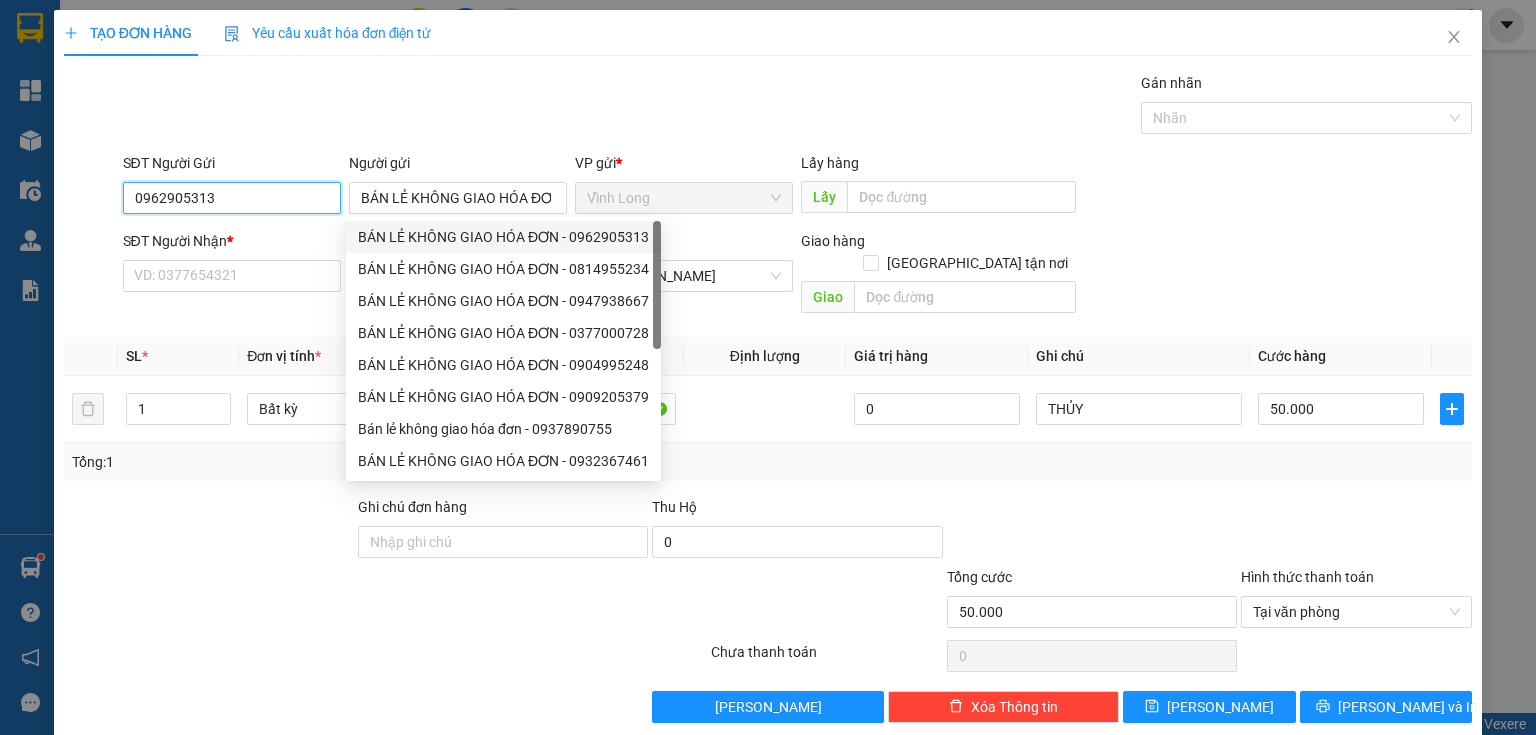 drag, startPoint x: 273, startPoint y: 194, endPoint x: 0, endPoint y: 157, distance: 275.4959 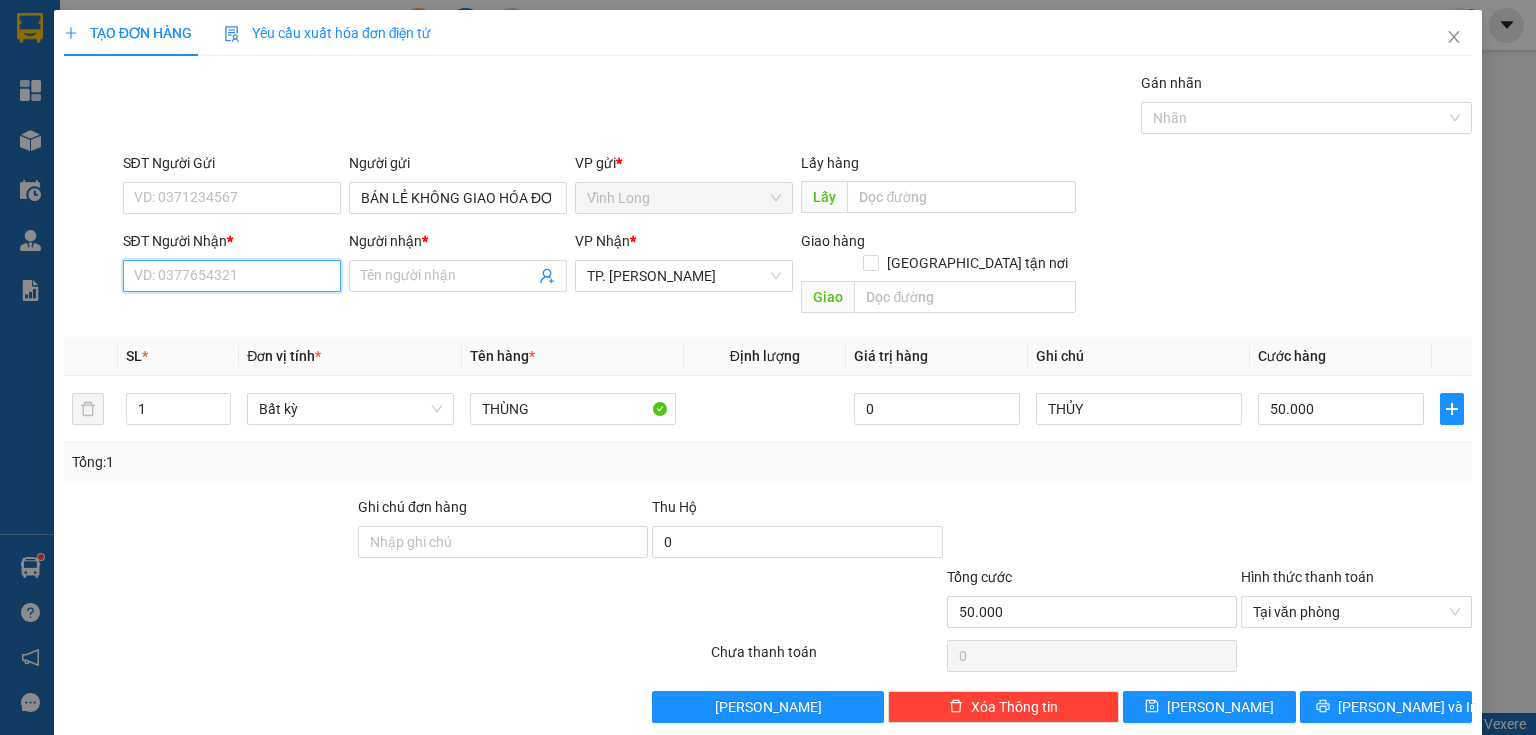 click on "SĐT Người Nhận  *" at bounding box center (232, 276) 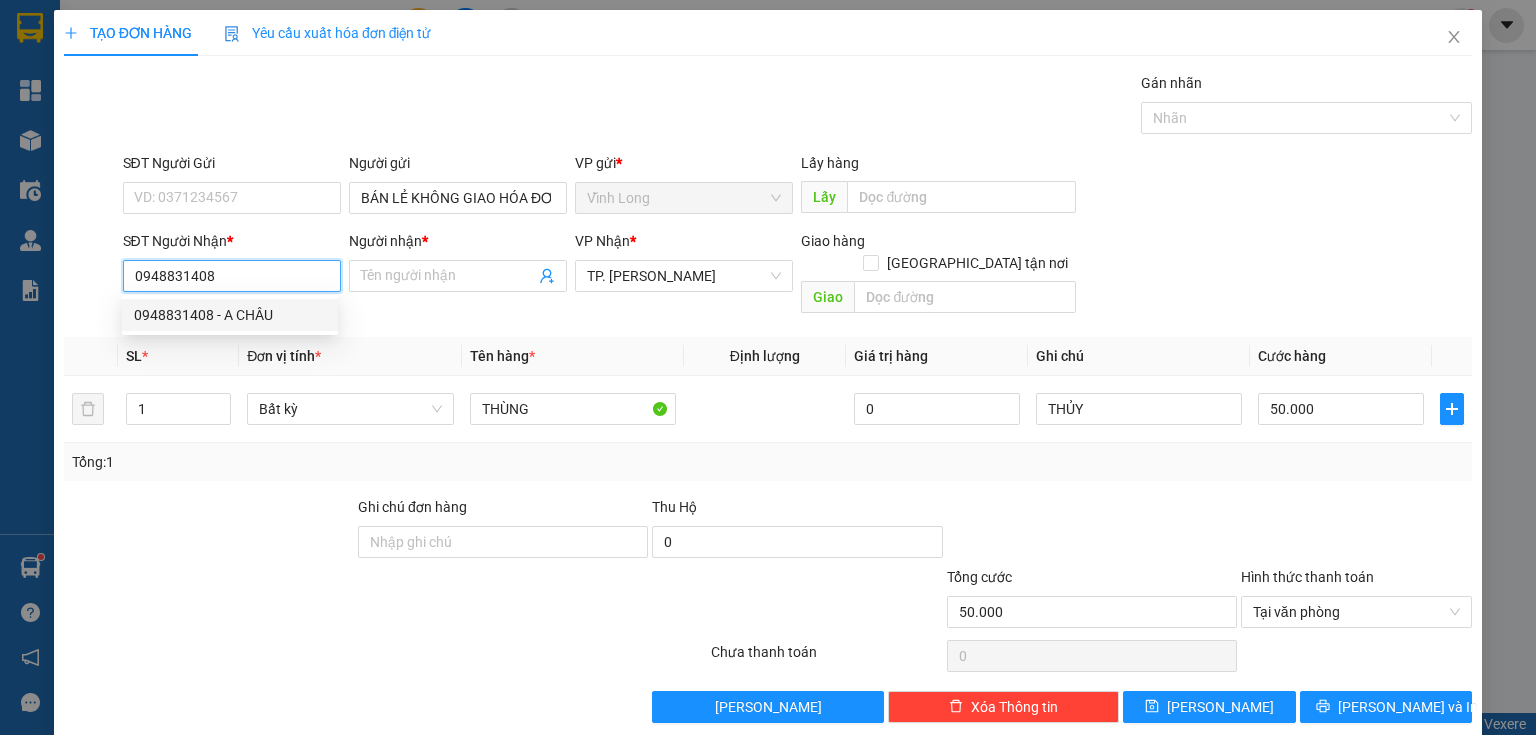 click on "0948831408 - A CHÂU" at bounding box center (230, 315) 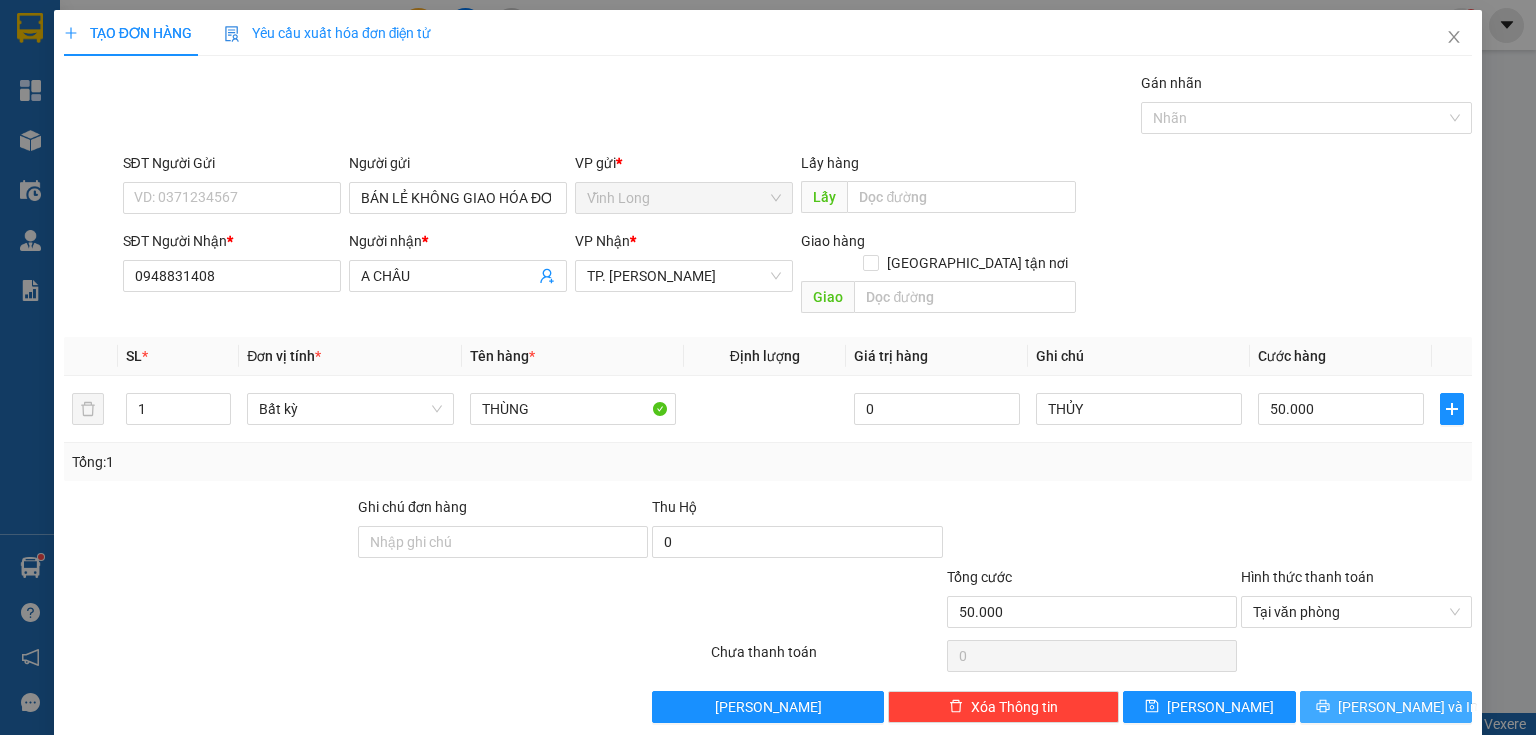 click on "Lưu và In" at bounding box center (1408, 707) 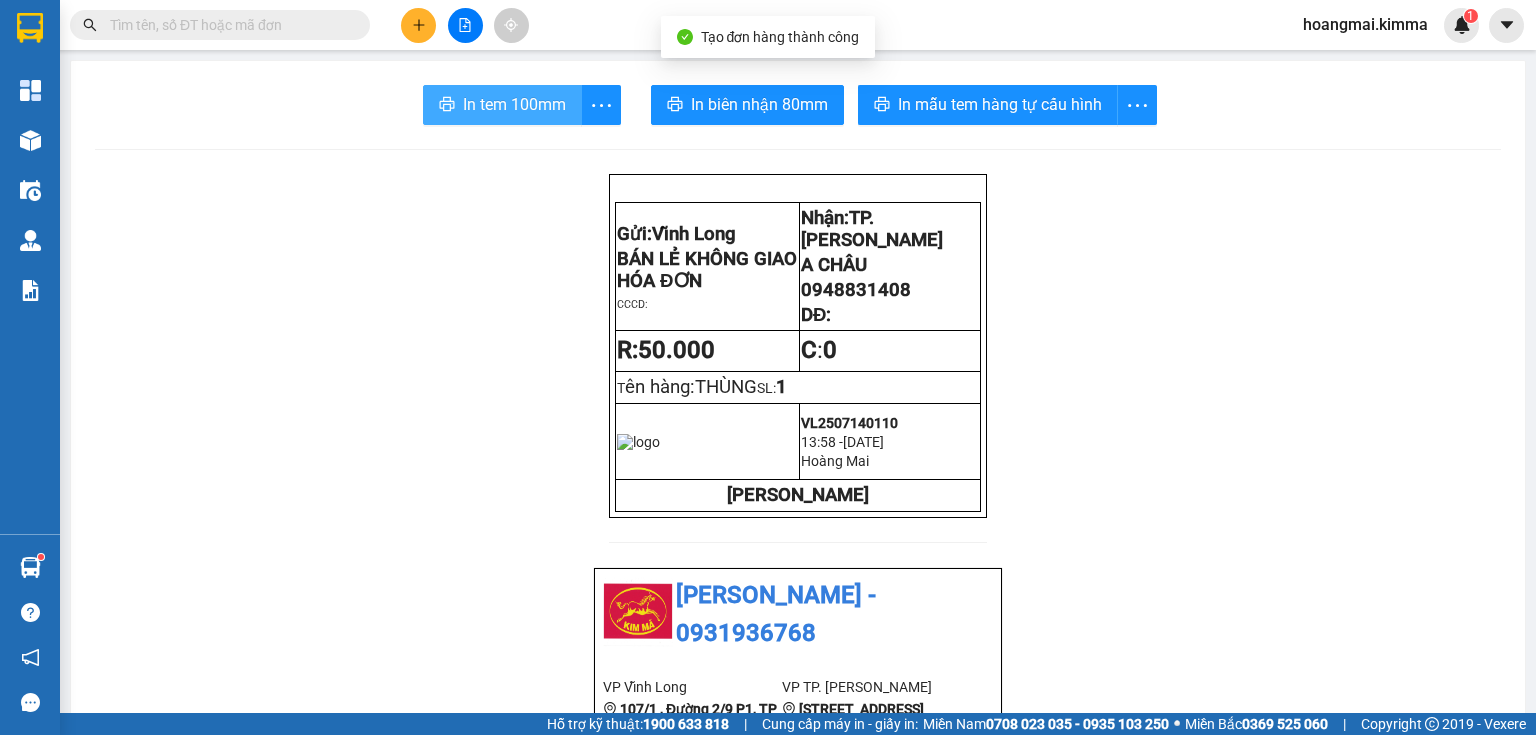 click on "In tem 100mm" at bounding box center (514, 104) 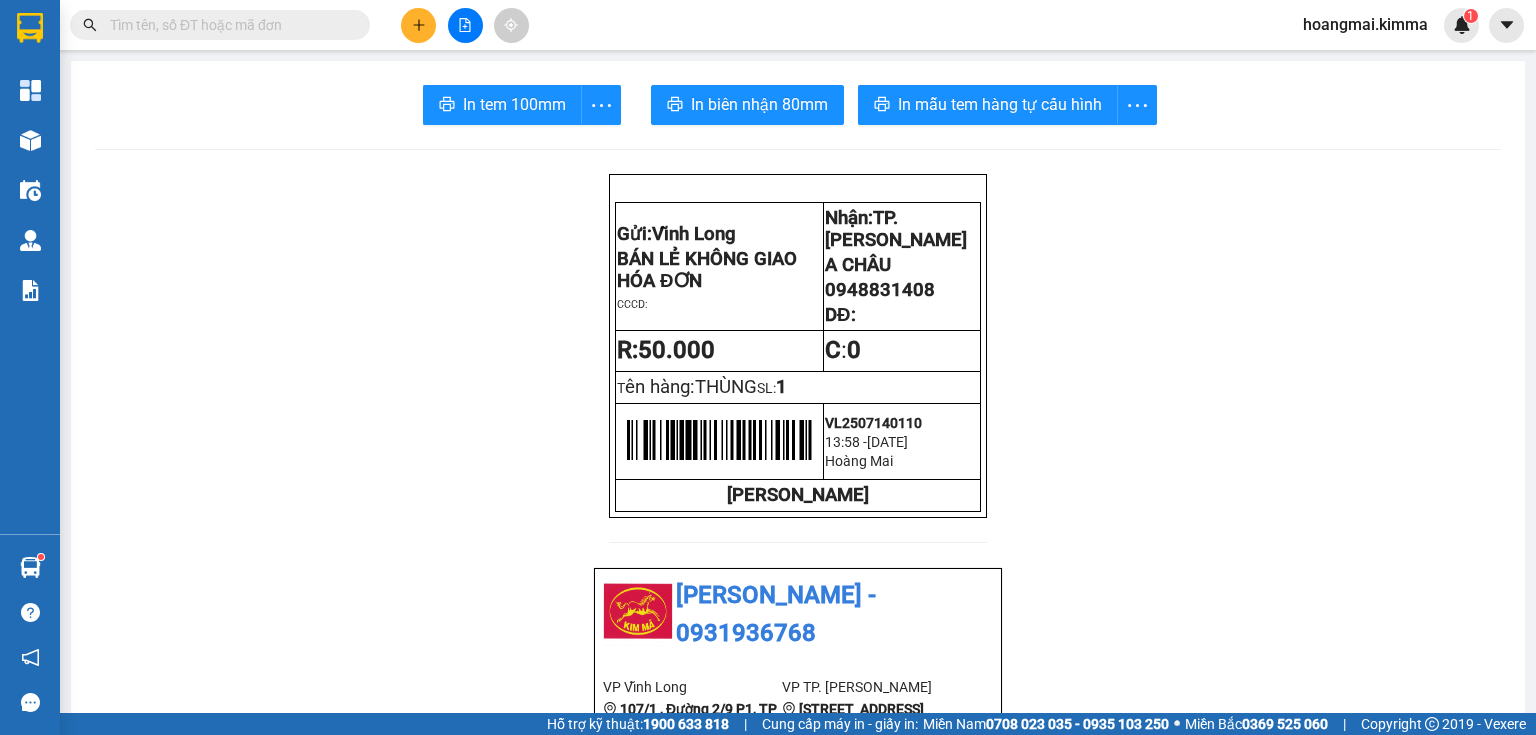 click 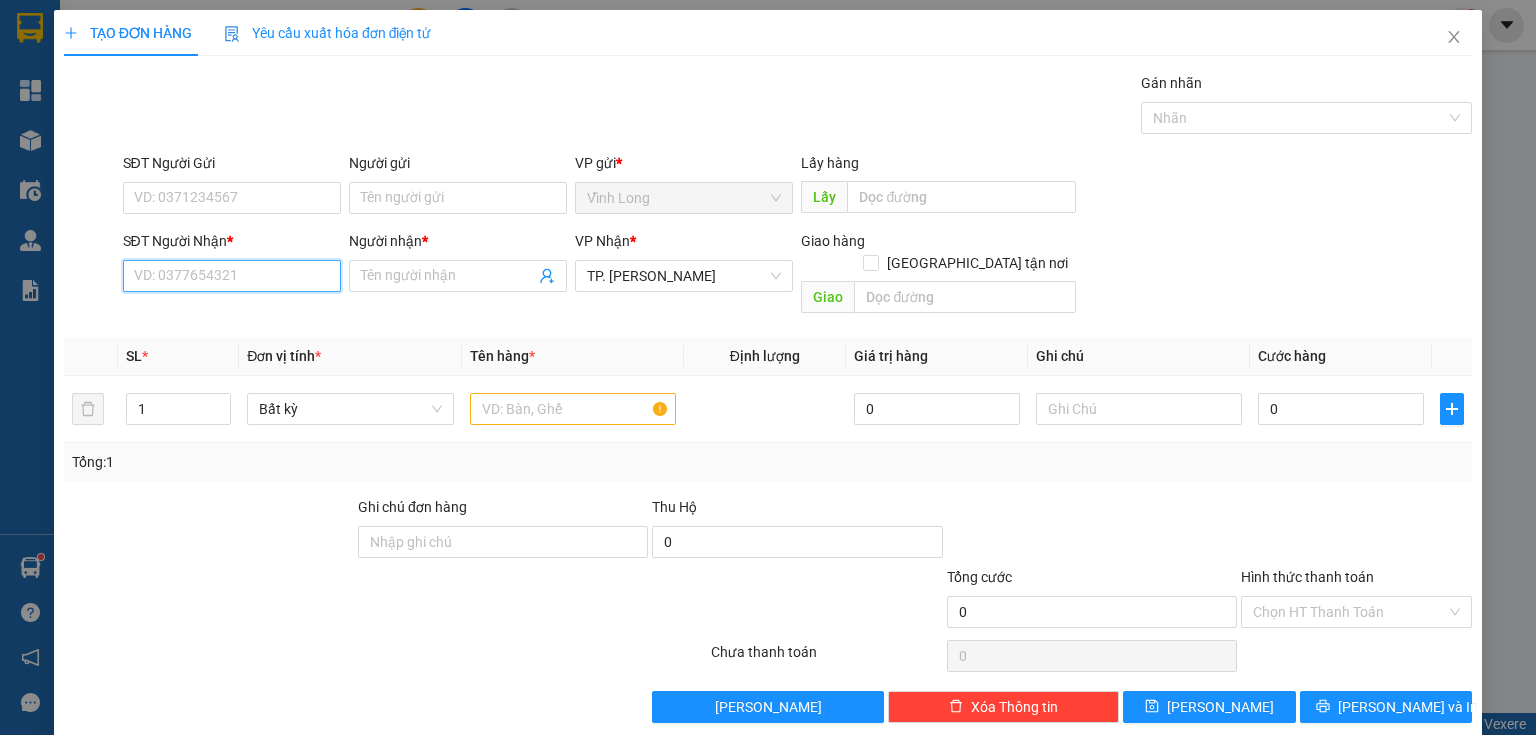 click on "SĐT Người Nhận  *" at bounding box center [232, 276] 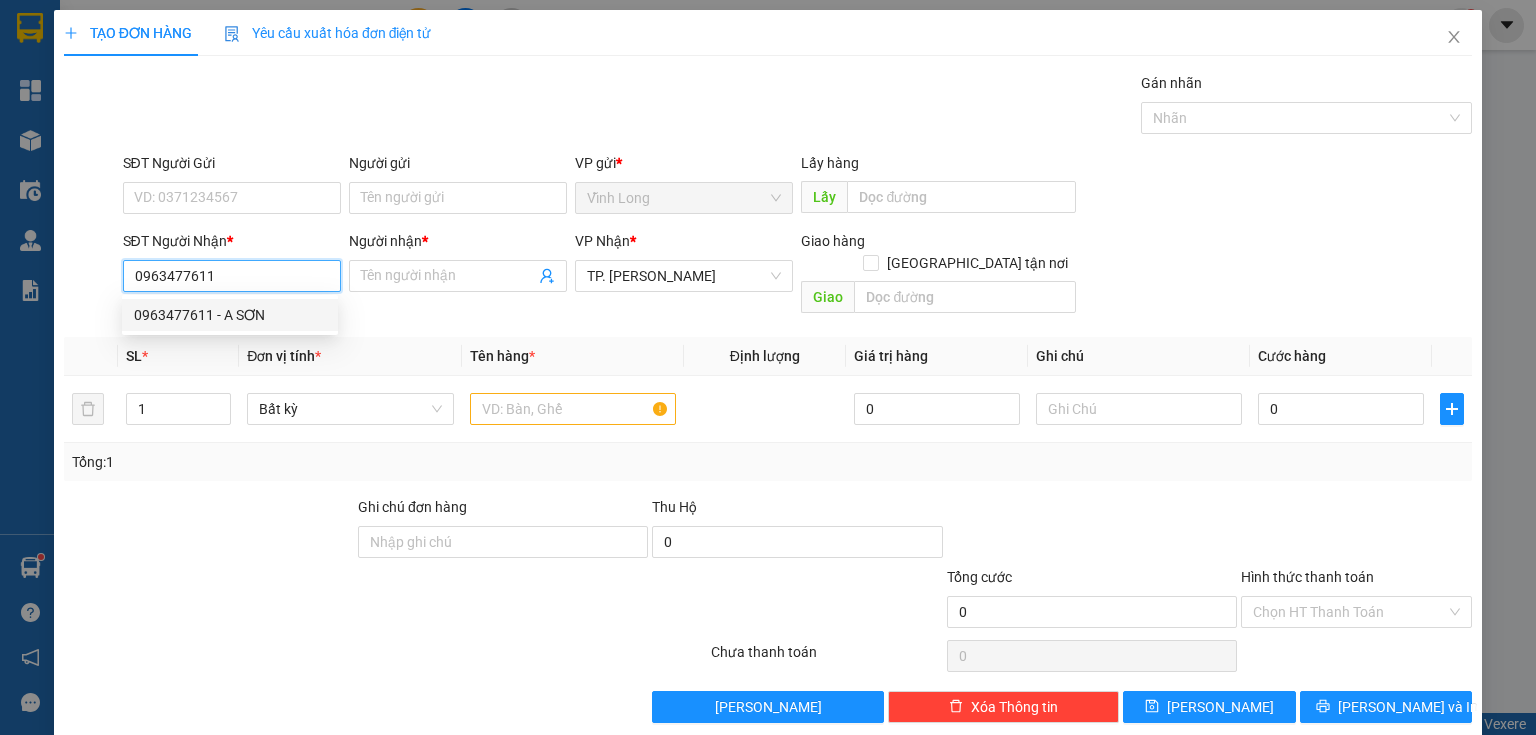 click on "0963477611 - A SƠN" at bounding box center (230, 315) 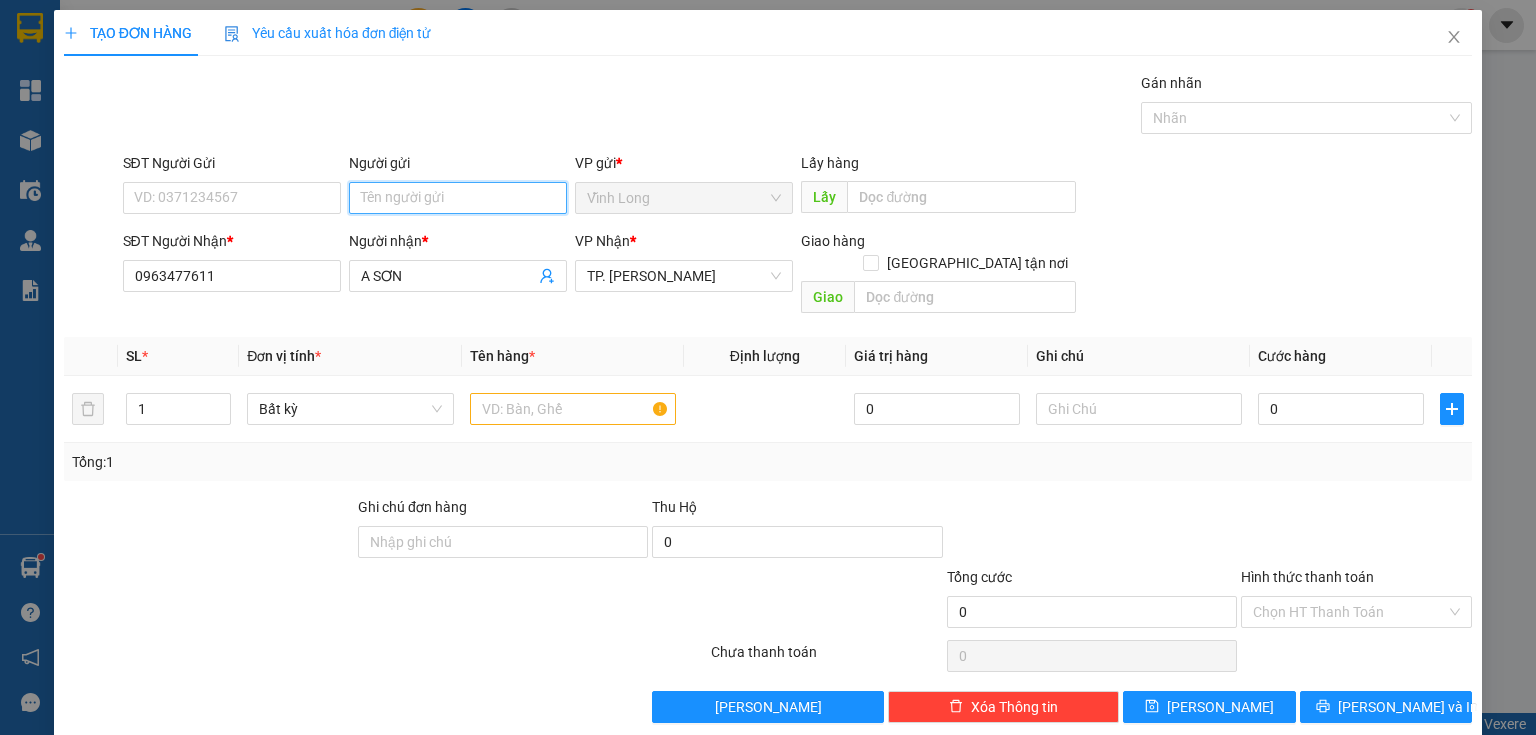 click on "Người gửi" at bounding box center (458, 198) 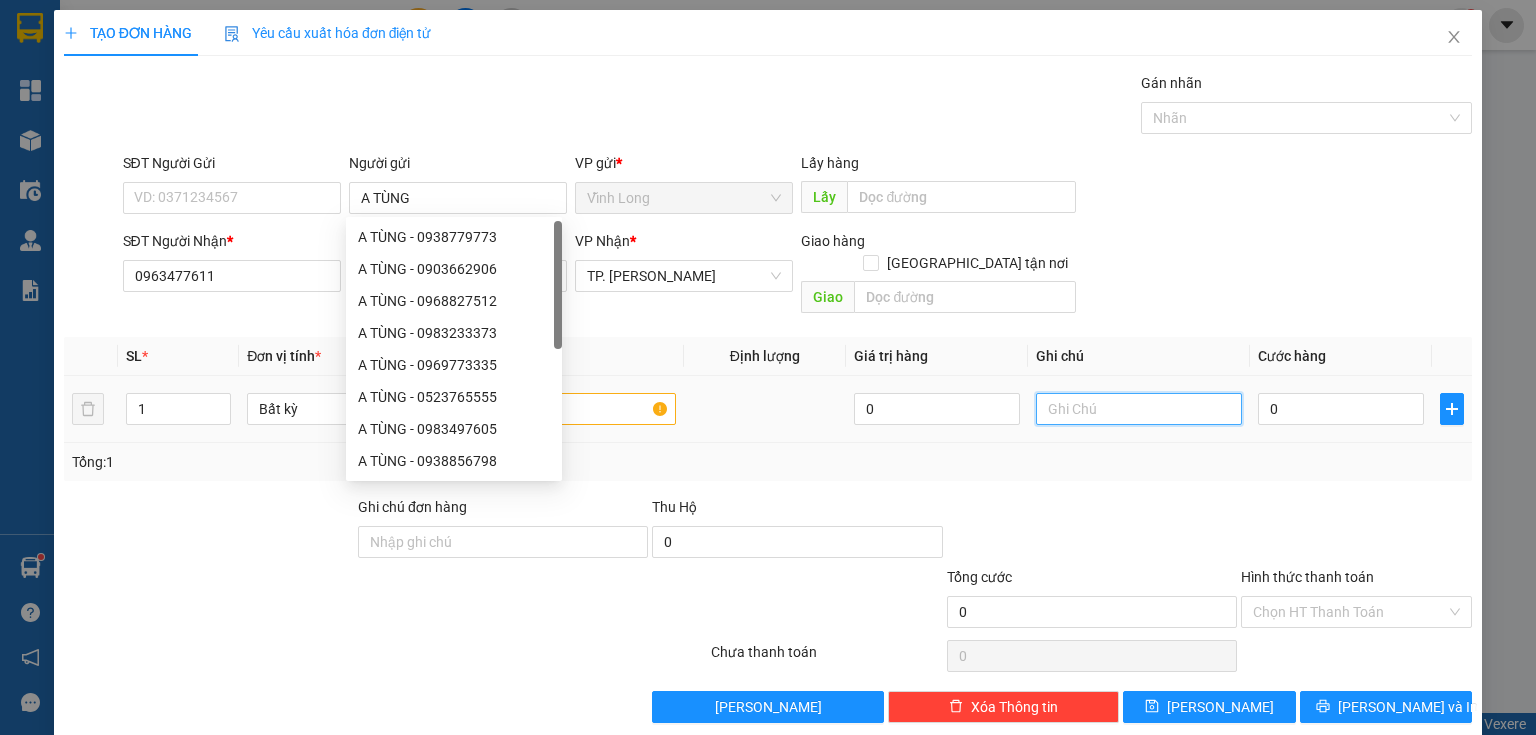 click at bounding box center (1139, 409) 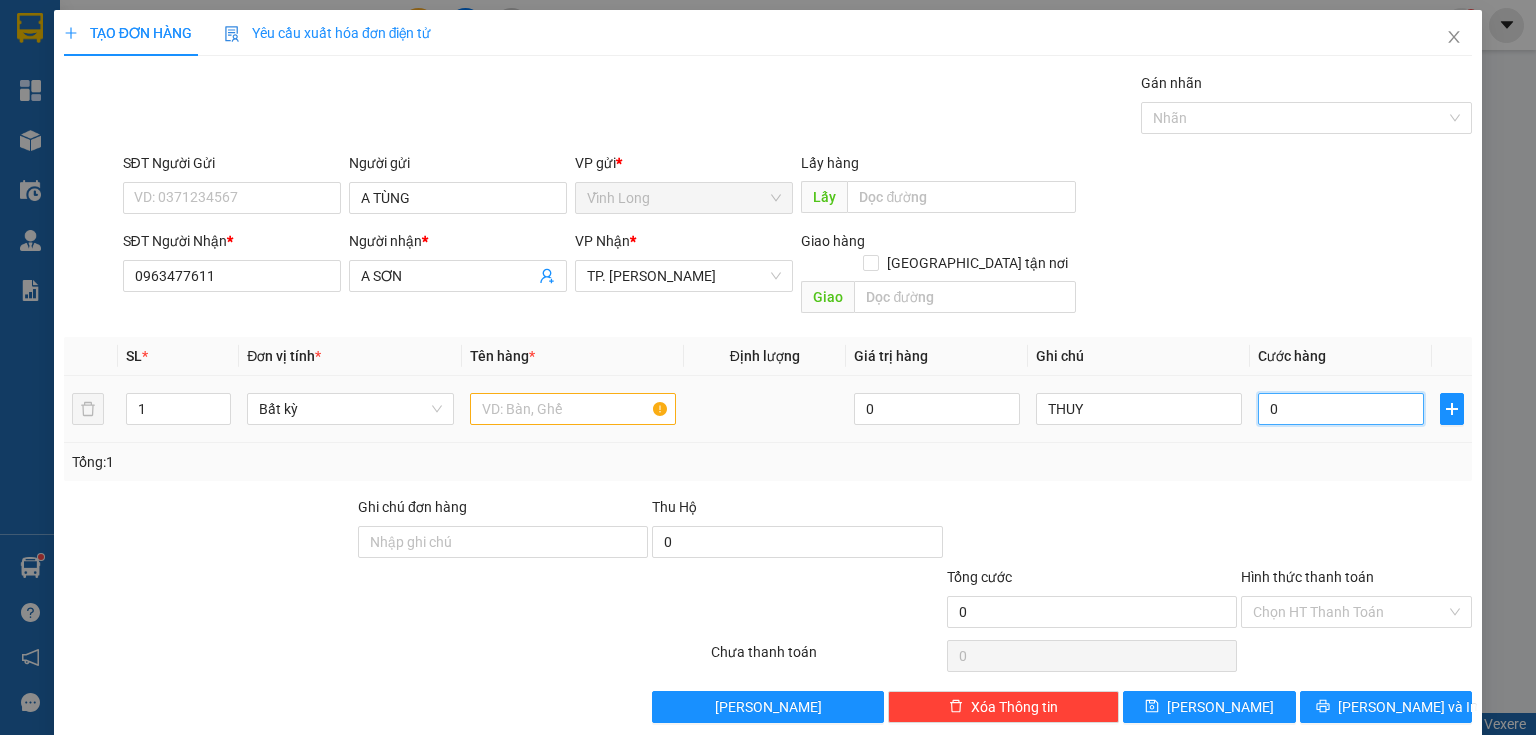 click on "0" at bounding box center [1341, 409] 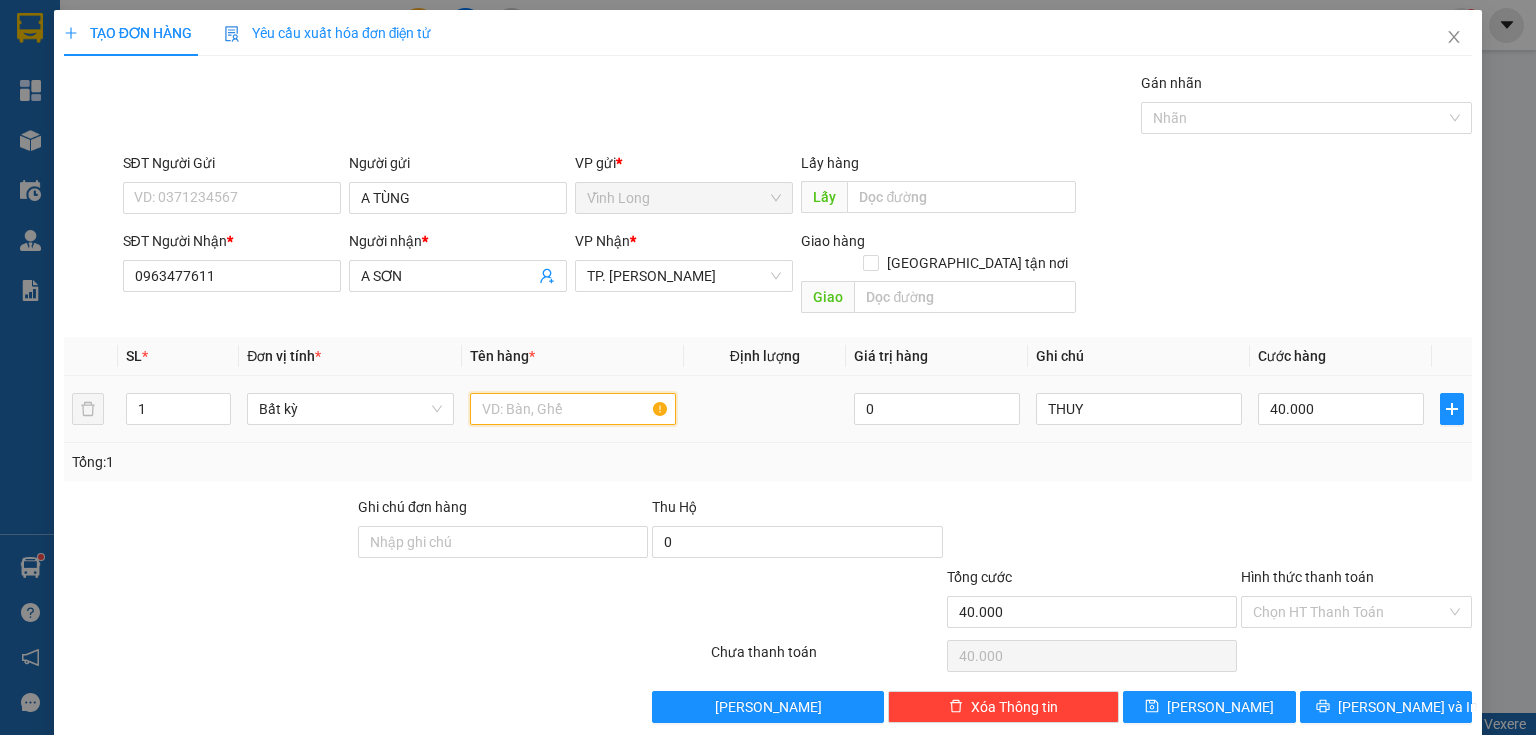 click at bounding box center (573, 409) 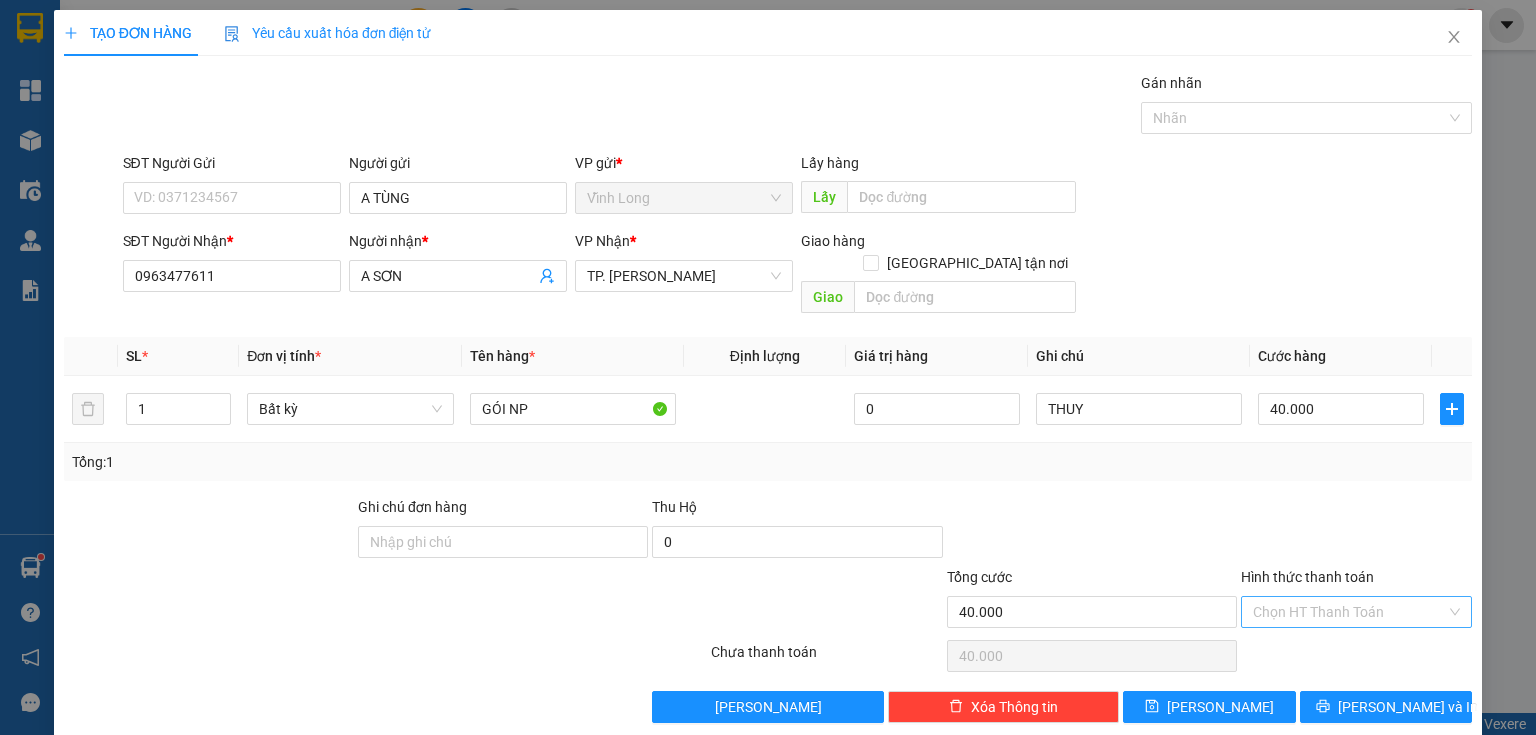 click on "Hình thức thanh toán" at bounding box center (1349, 612) 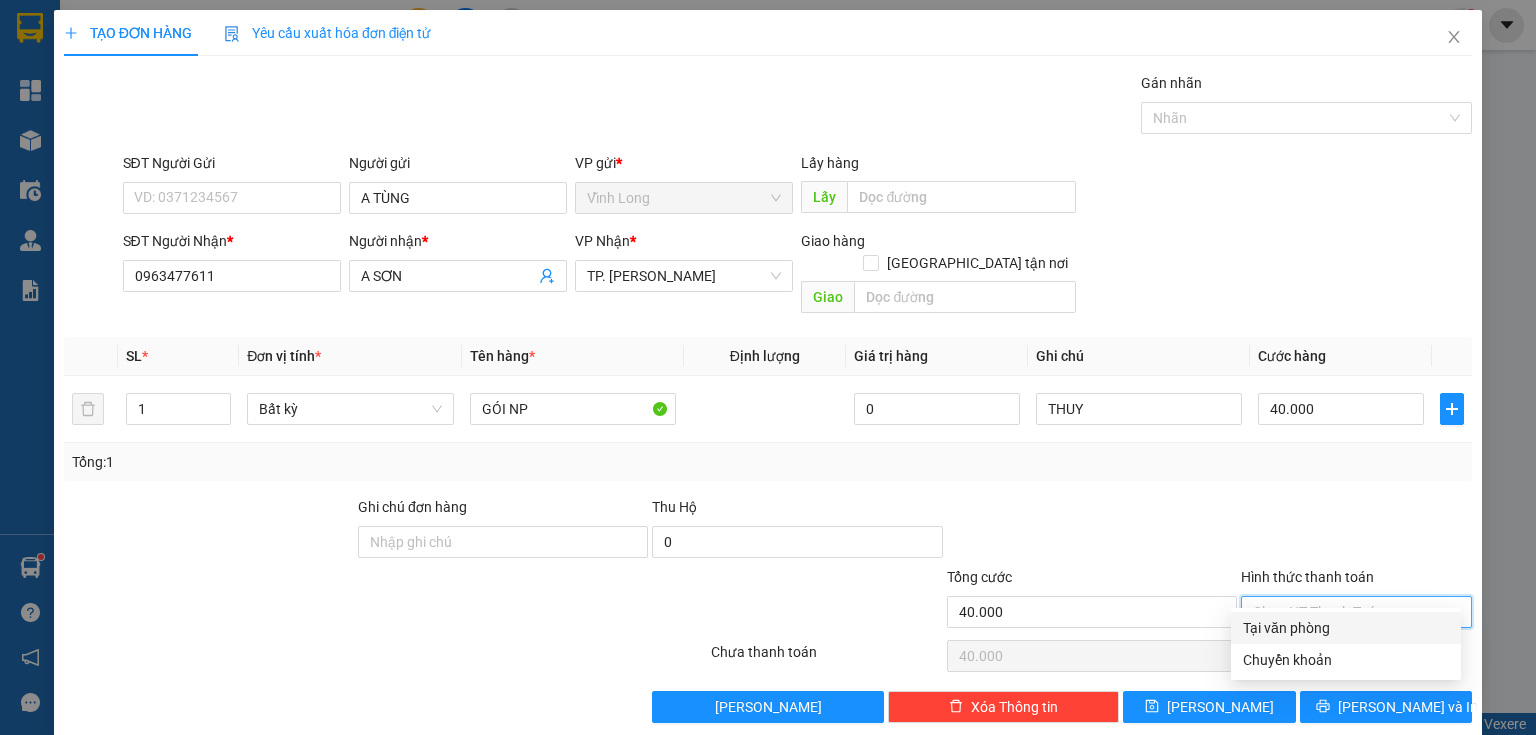 click on "Tại văn phòng" at bounding box center [1346, 628] 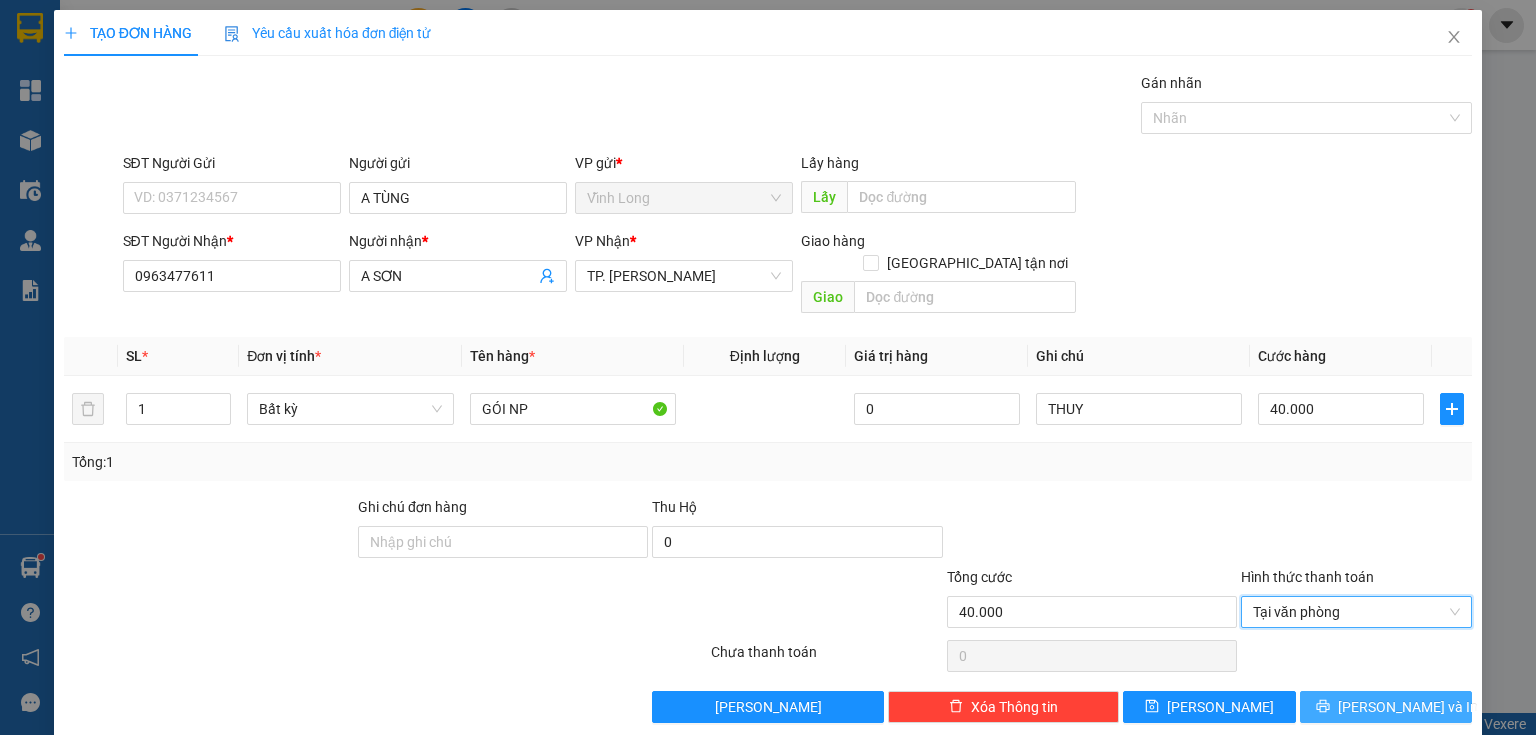 click on "Lưu và In" at bounding box center (1408, 707) 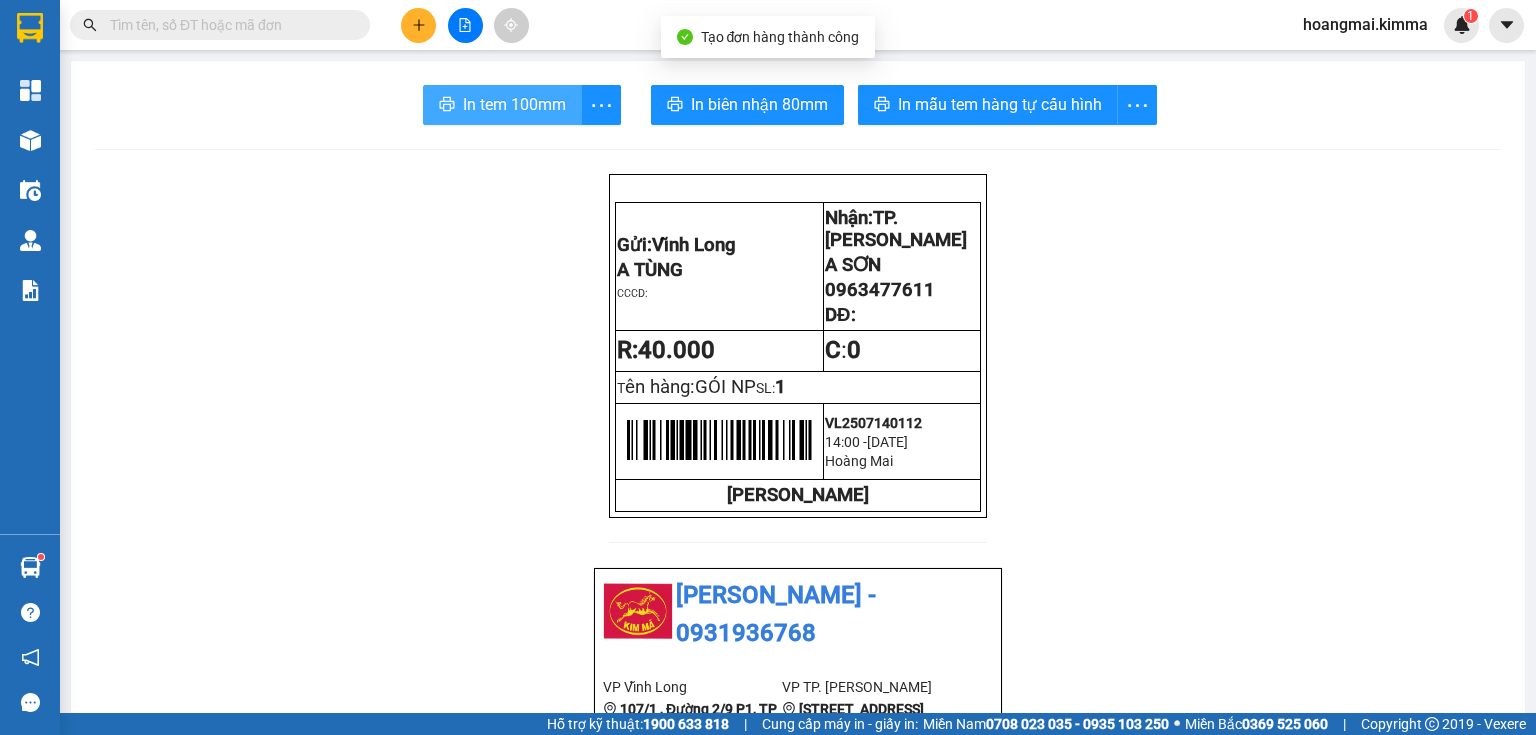 click on "In tem 100mm" at bounding box center [514, 104] 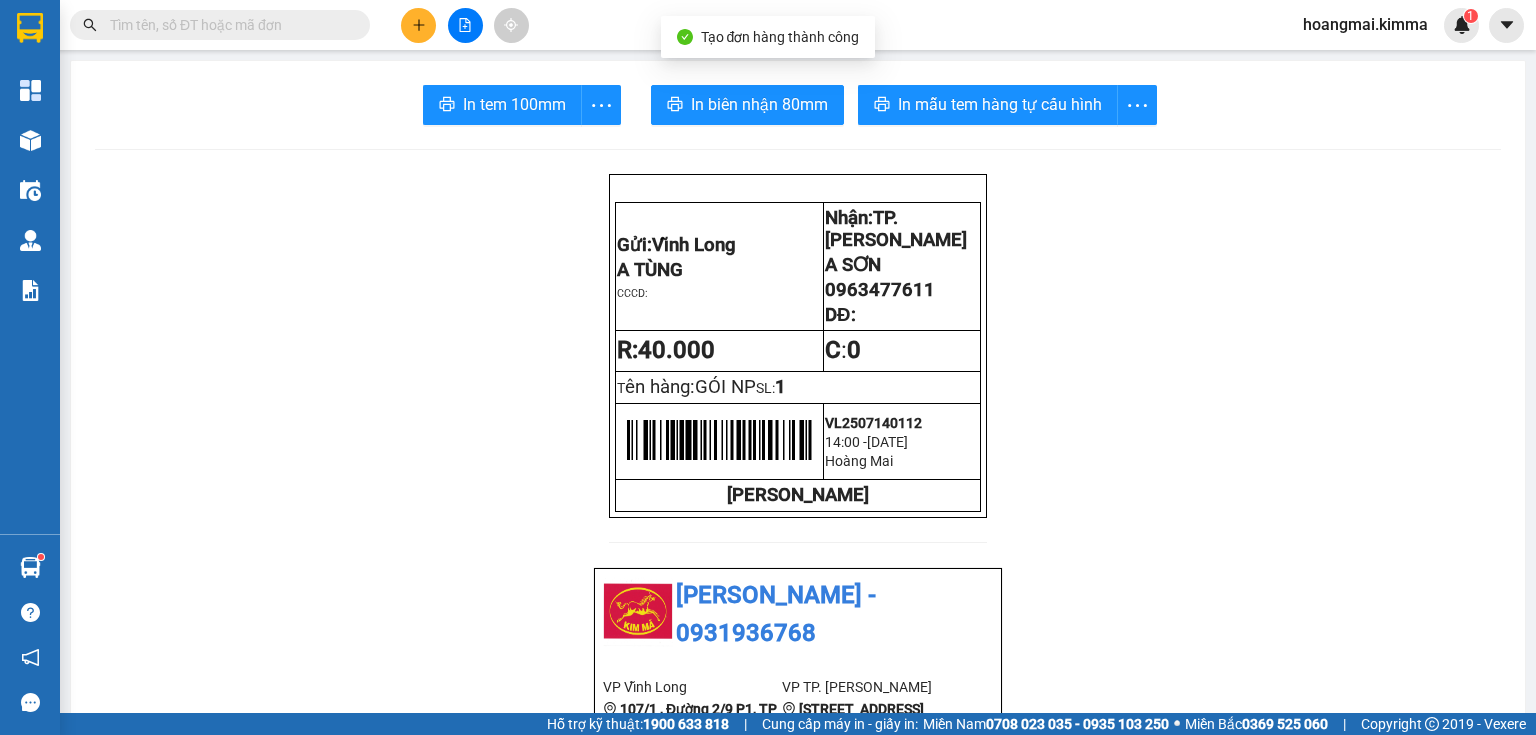 click on "In tem 100mm
In biên nhận 80mm  In mẫu tem hàng tự cấu hình" at bounding box center (798, 105) 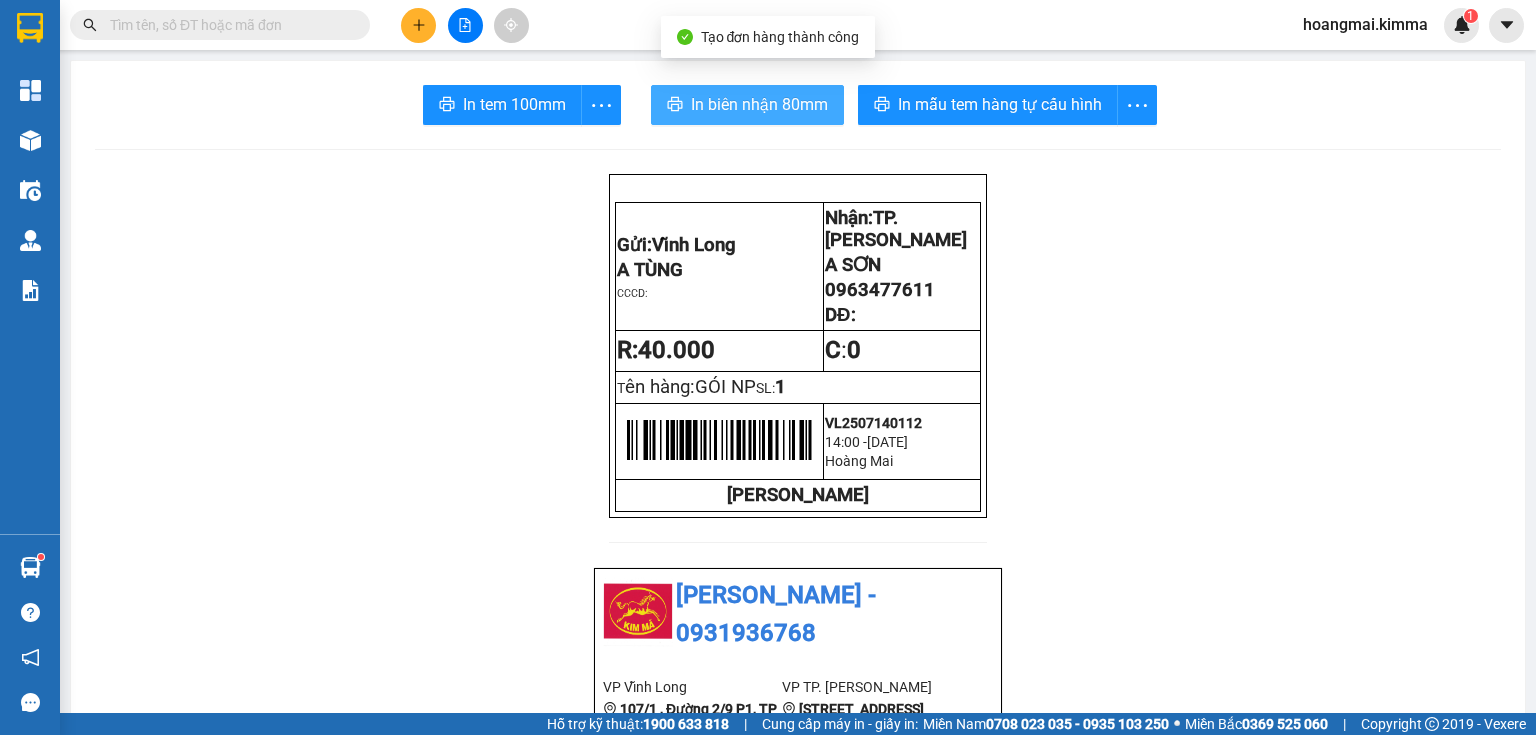 click on "In biên nhận 80mm" at bounding box center (759, 104) 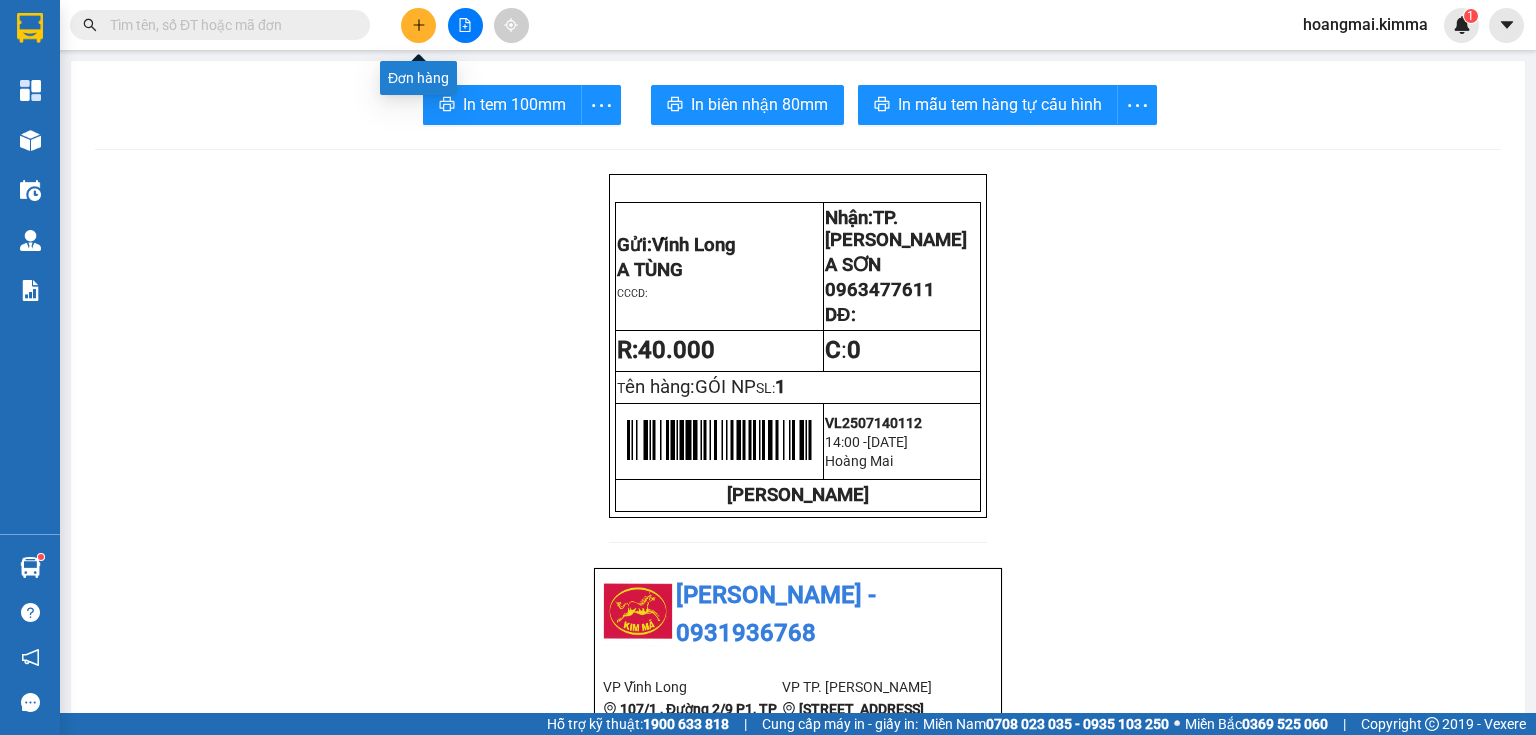 click 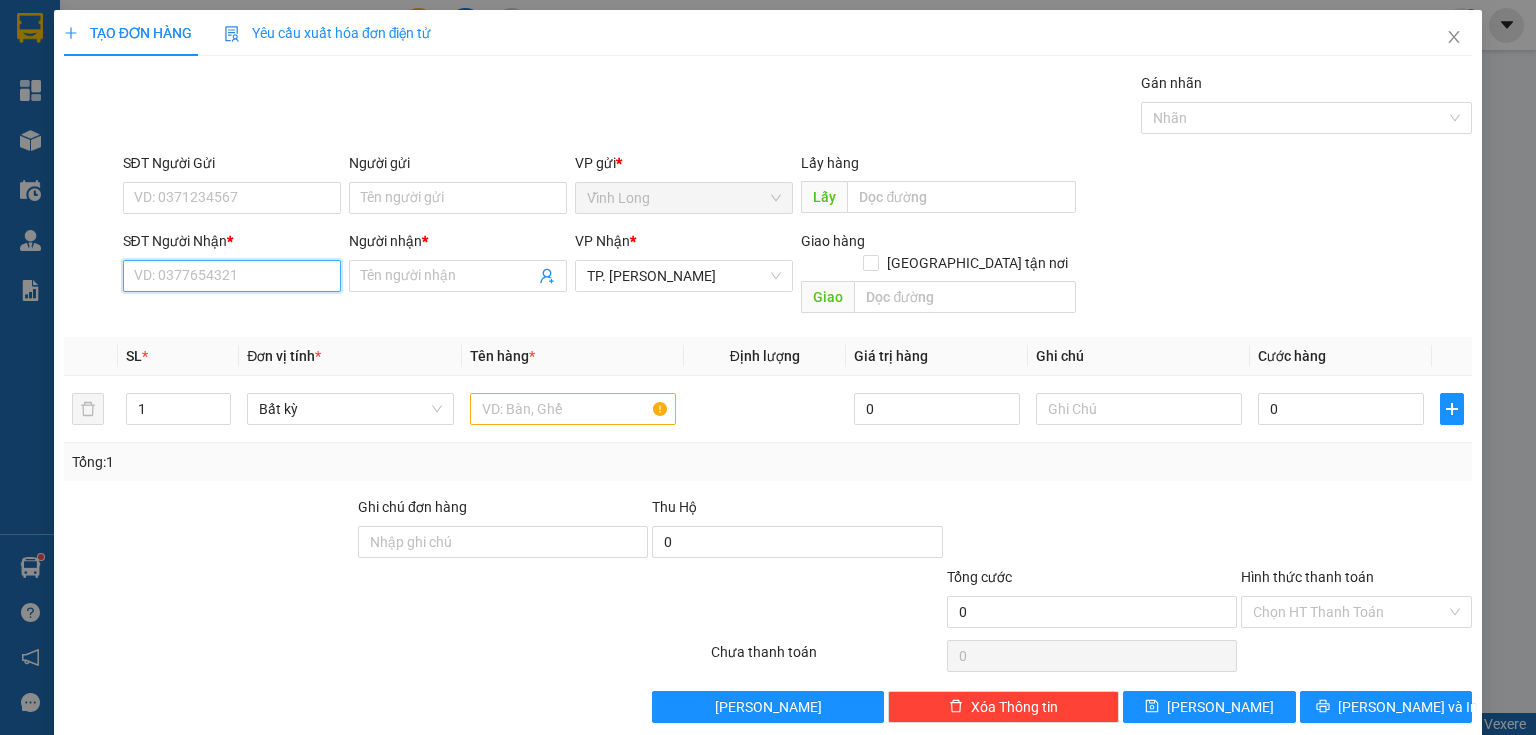click on "SĐT Người Nhận  *" at bounding box center (232, 276) 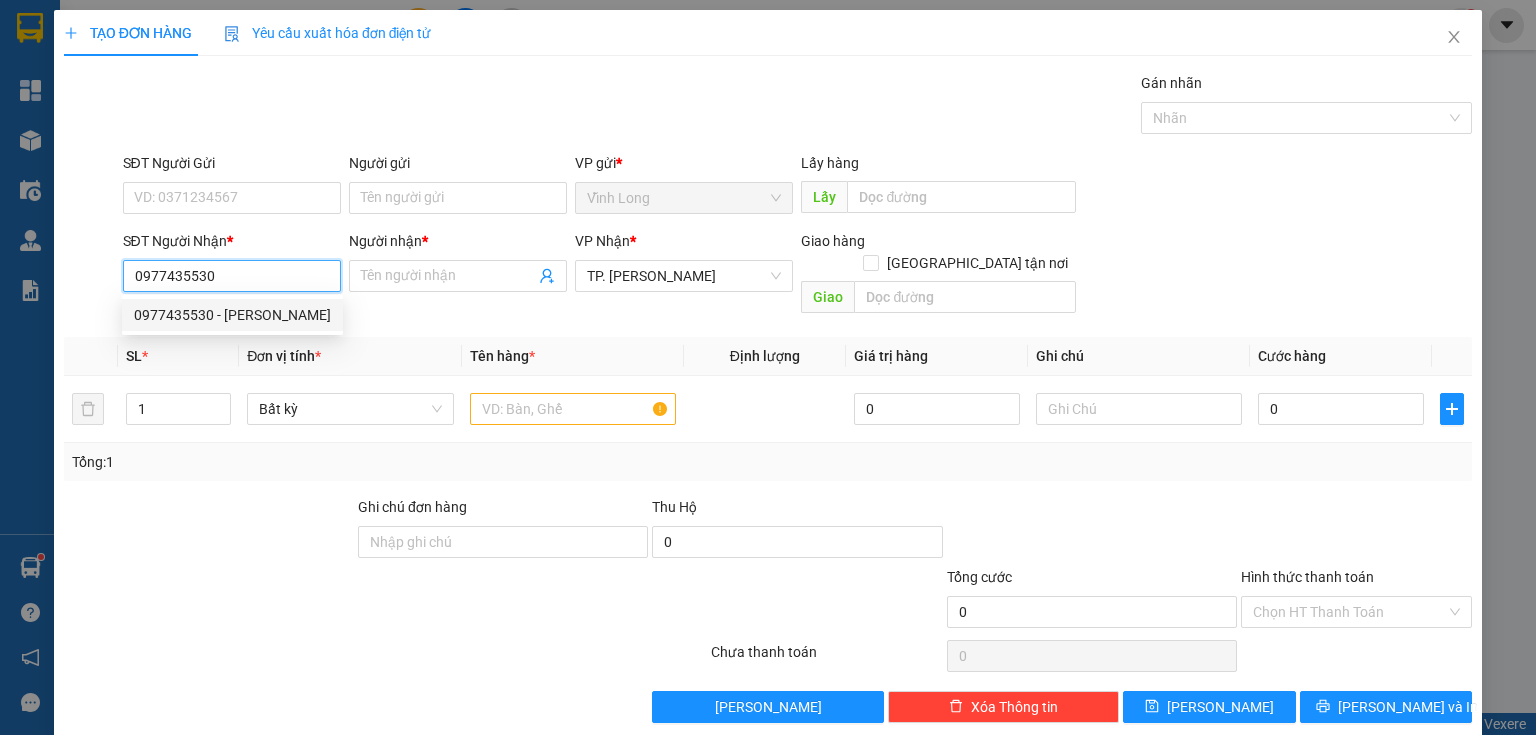 click on "0977435530 - NGUYỄN VĂN LÂM" at bounding box center [232, 315] 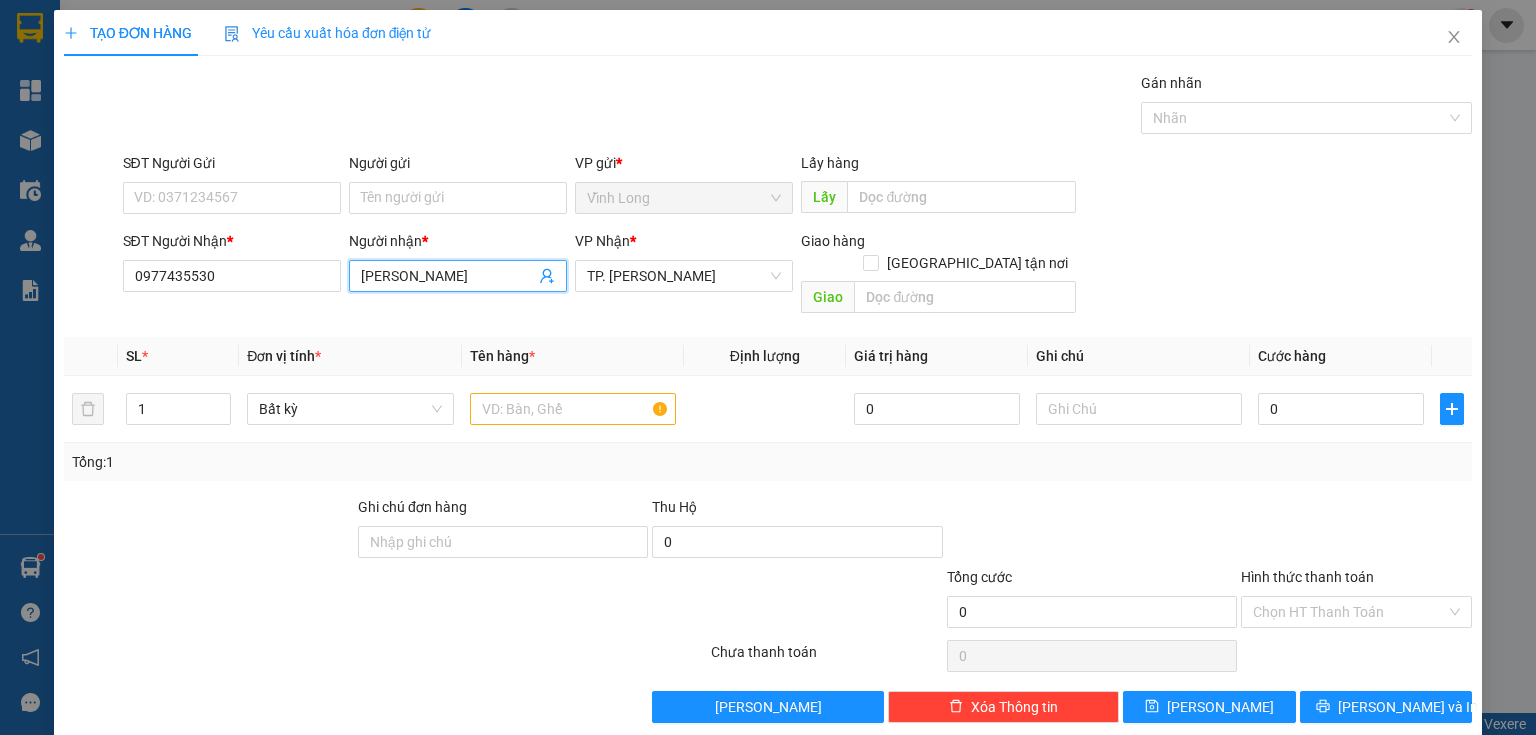 drag, startPoint x: 429, startPoint y: 277, endPoint x: 224, endPoint y: 300, distance: 206.28621 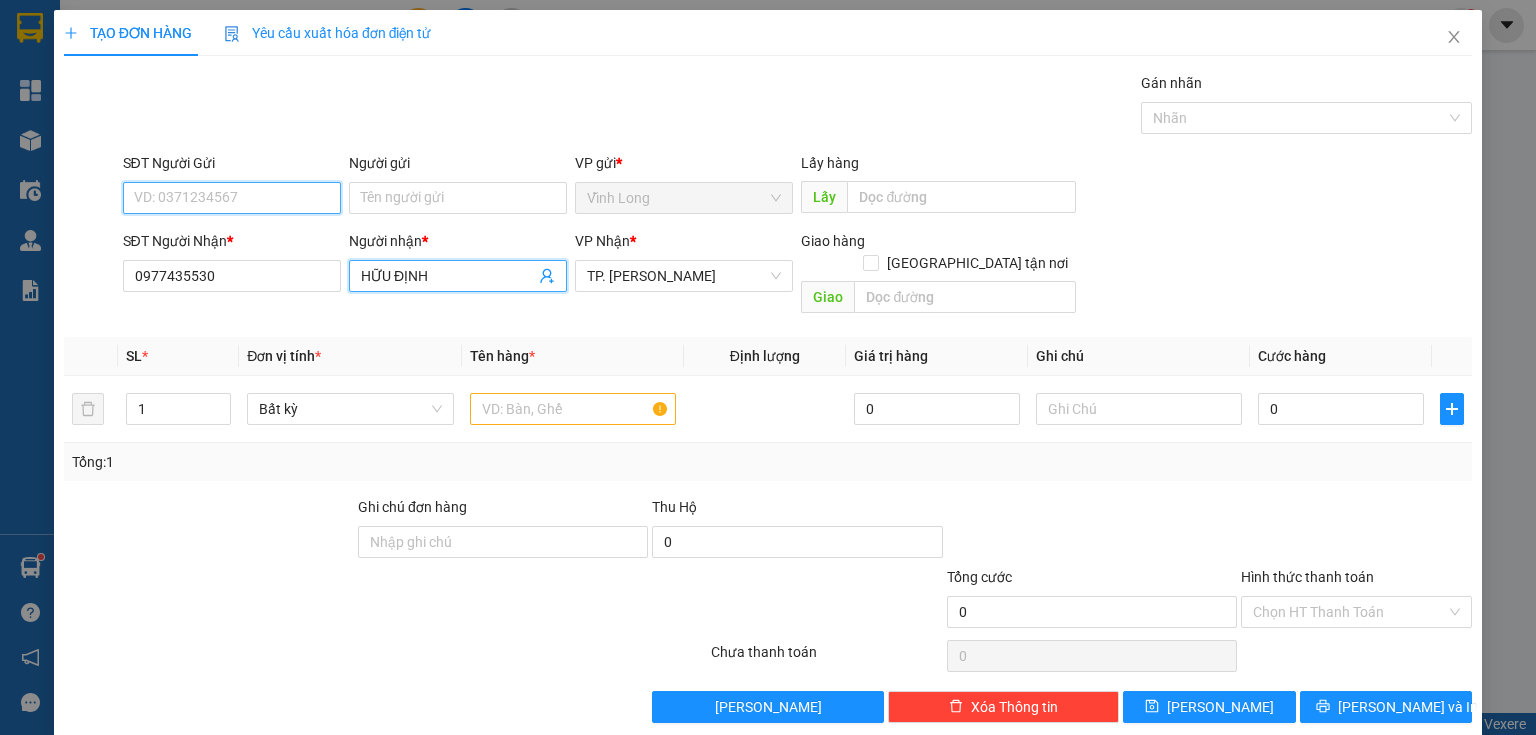 click on "SĐT Người Gửi" at bounding box center (232, 198) 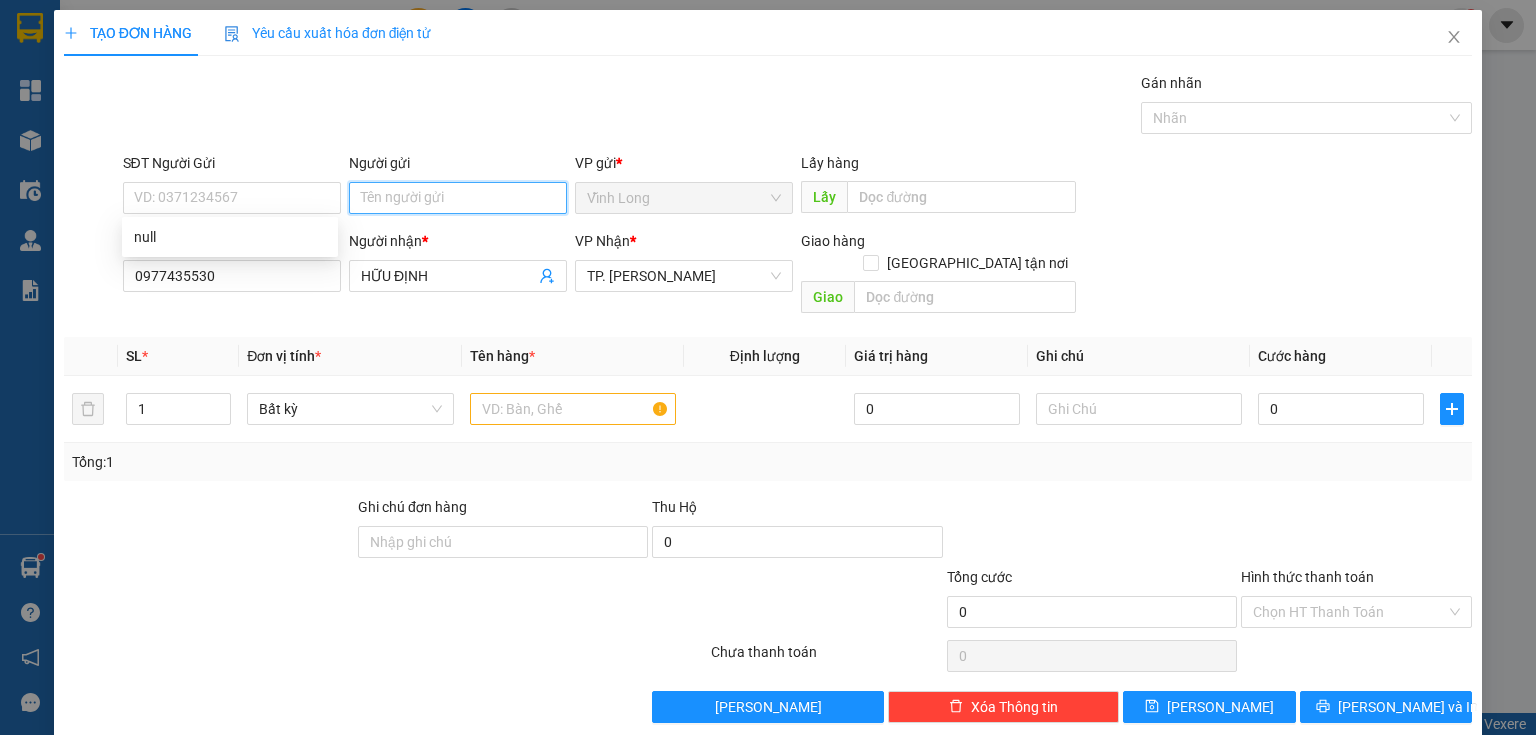 drag, startPoint x: 380, startPoint y: 196, endPoint x: 388, endPoint y: 206, distance: 12.806249 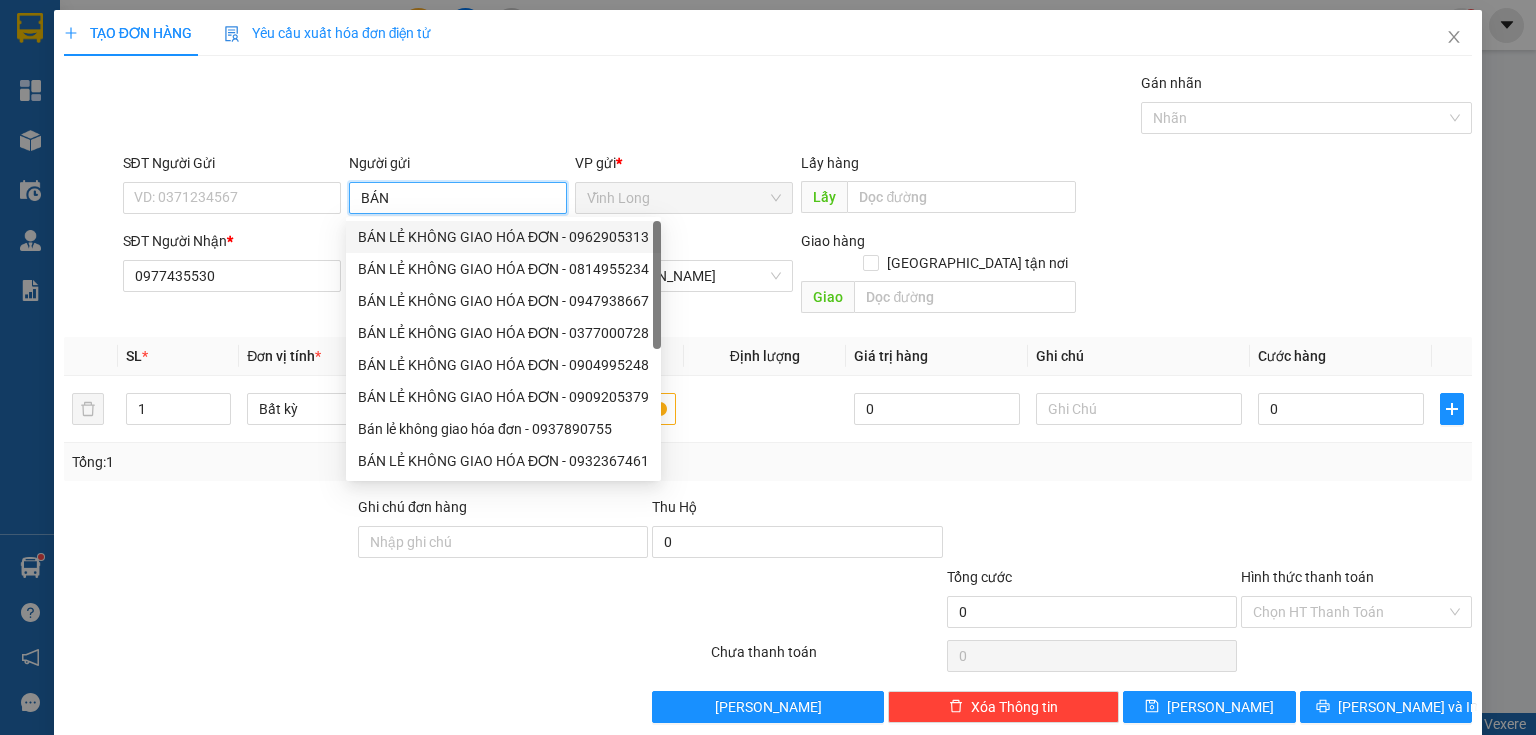 click on "BÁN LẺ KHÔNG GIAO HÓA ĐƠN - 0962905313" at bounding box center [503, 237] 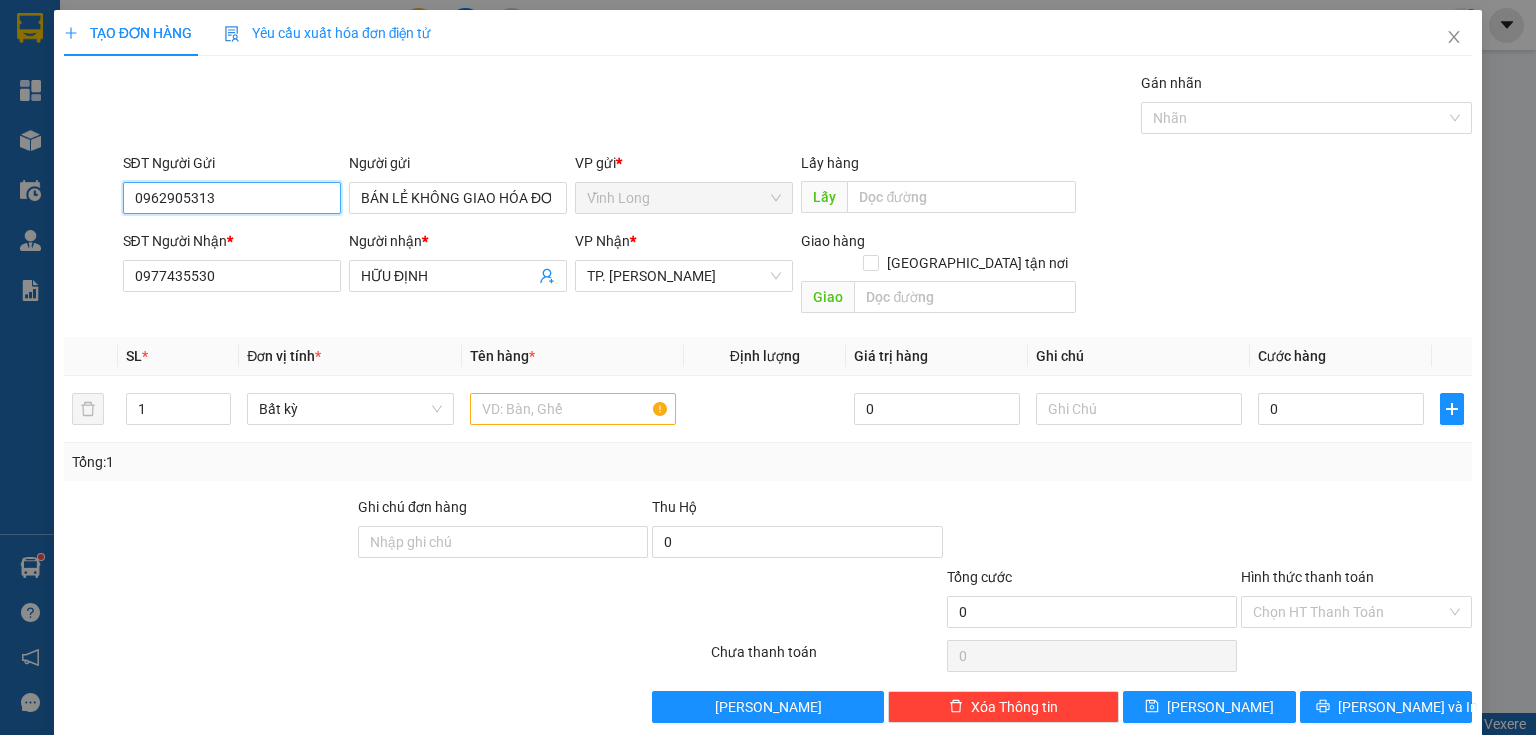 drag, startPoint x: 245, startPoint y: 198, endPoint x: 0, endPoint y: 110, distance: 260.3248 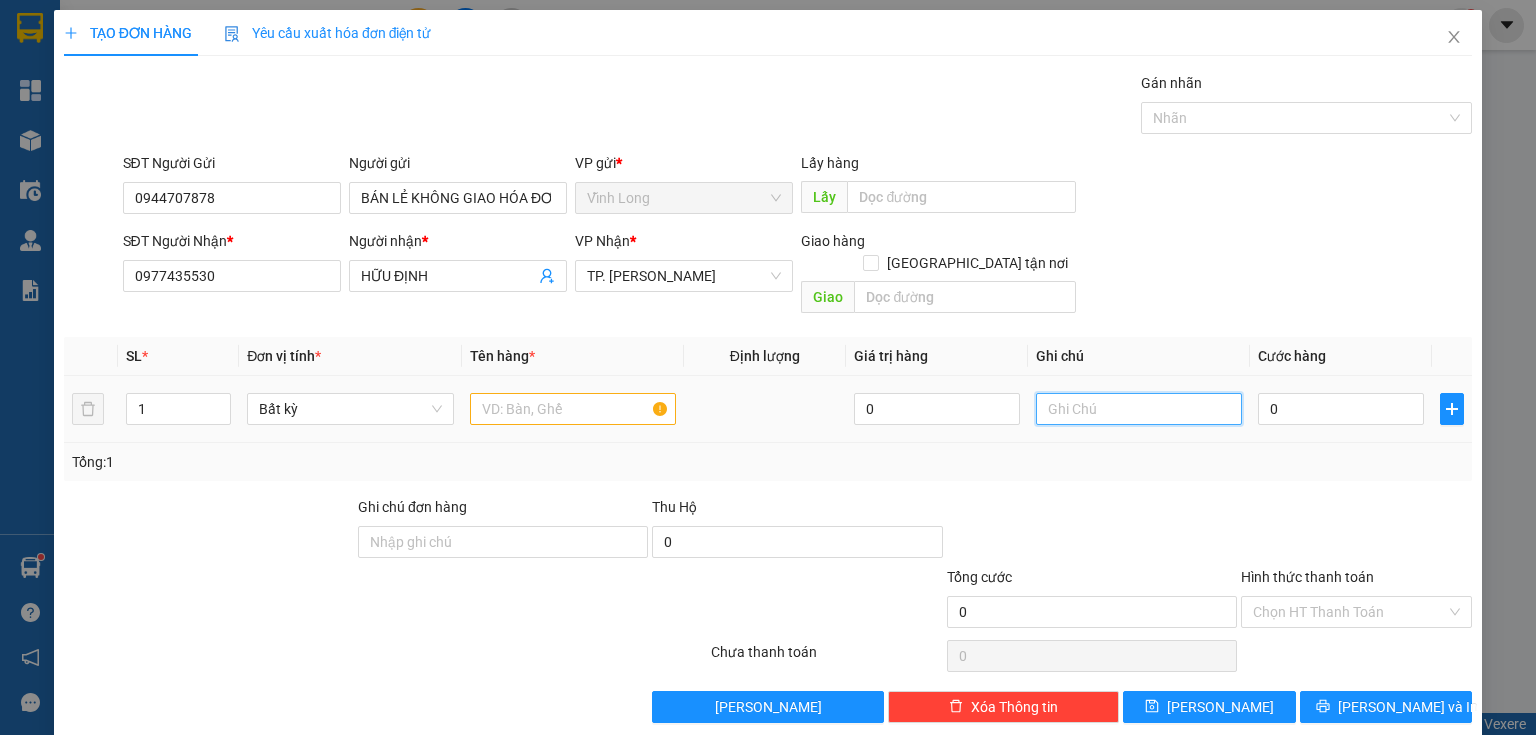 click at bounding box center (1139, 409) 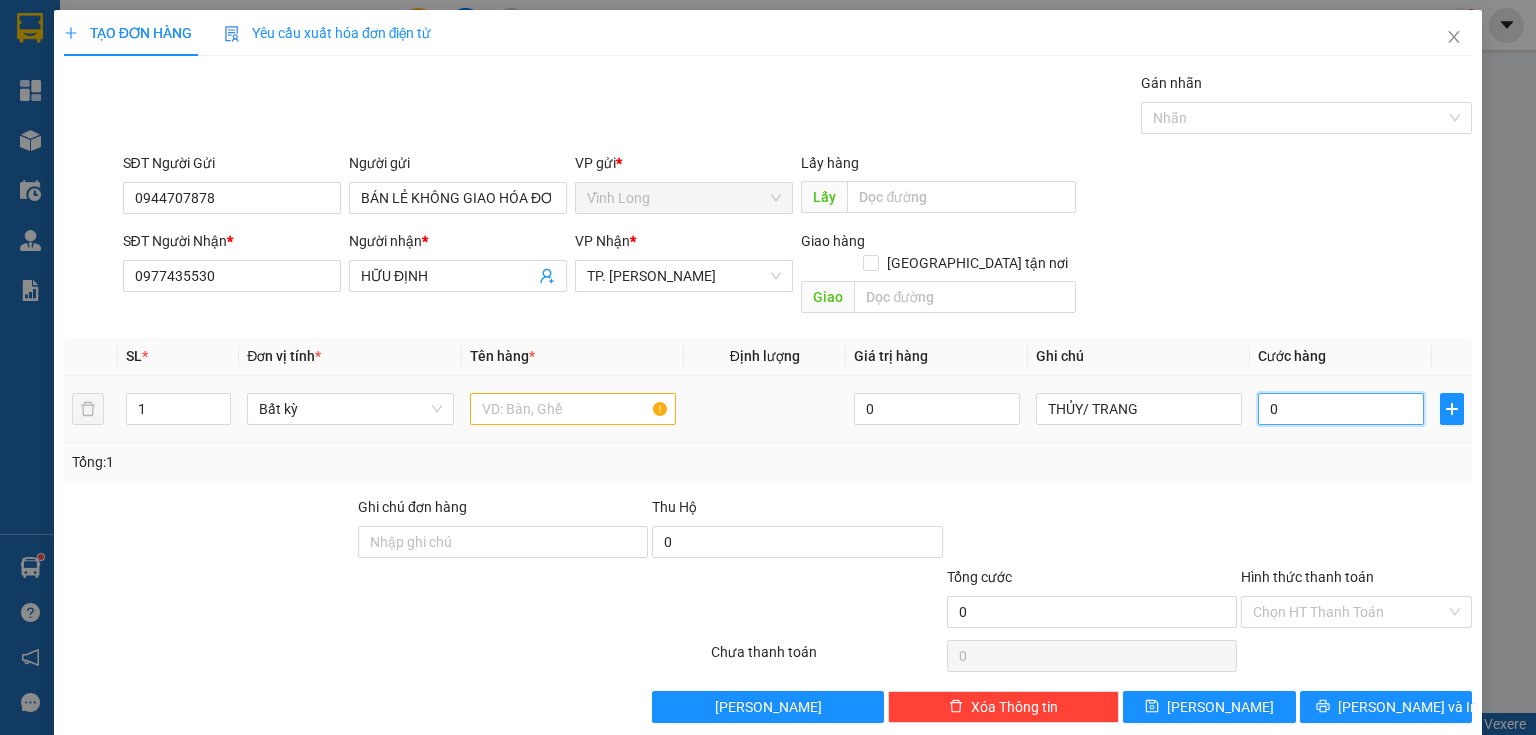click on "0" at bounding box center (1341, 409) 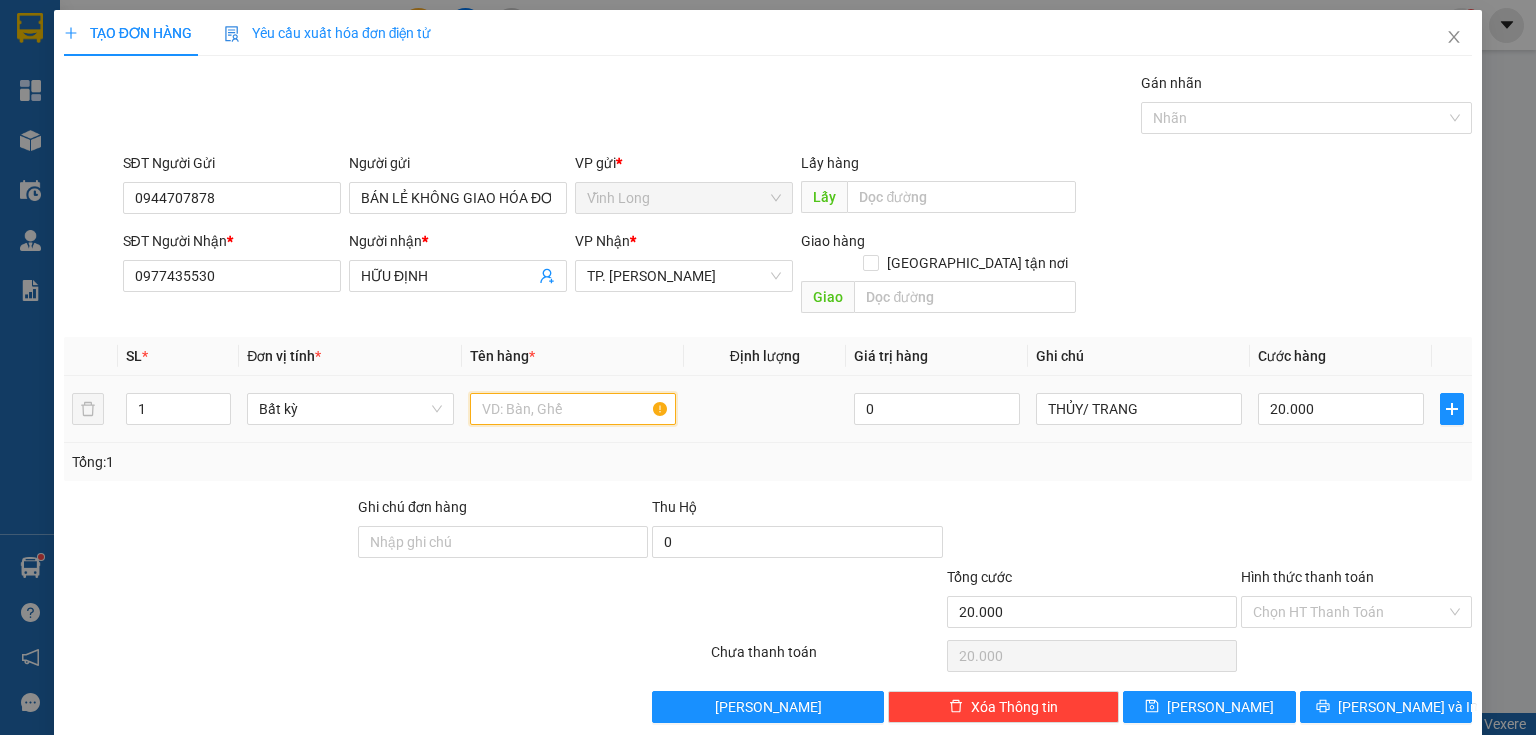click at bounding box center (573, 409) 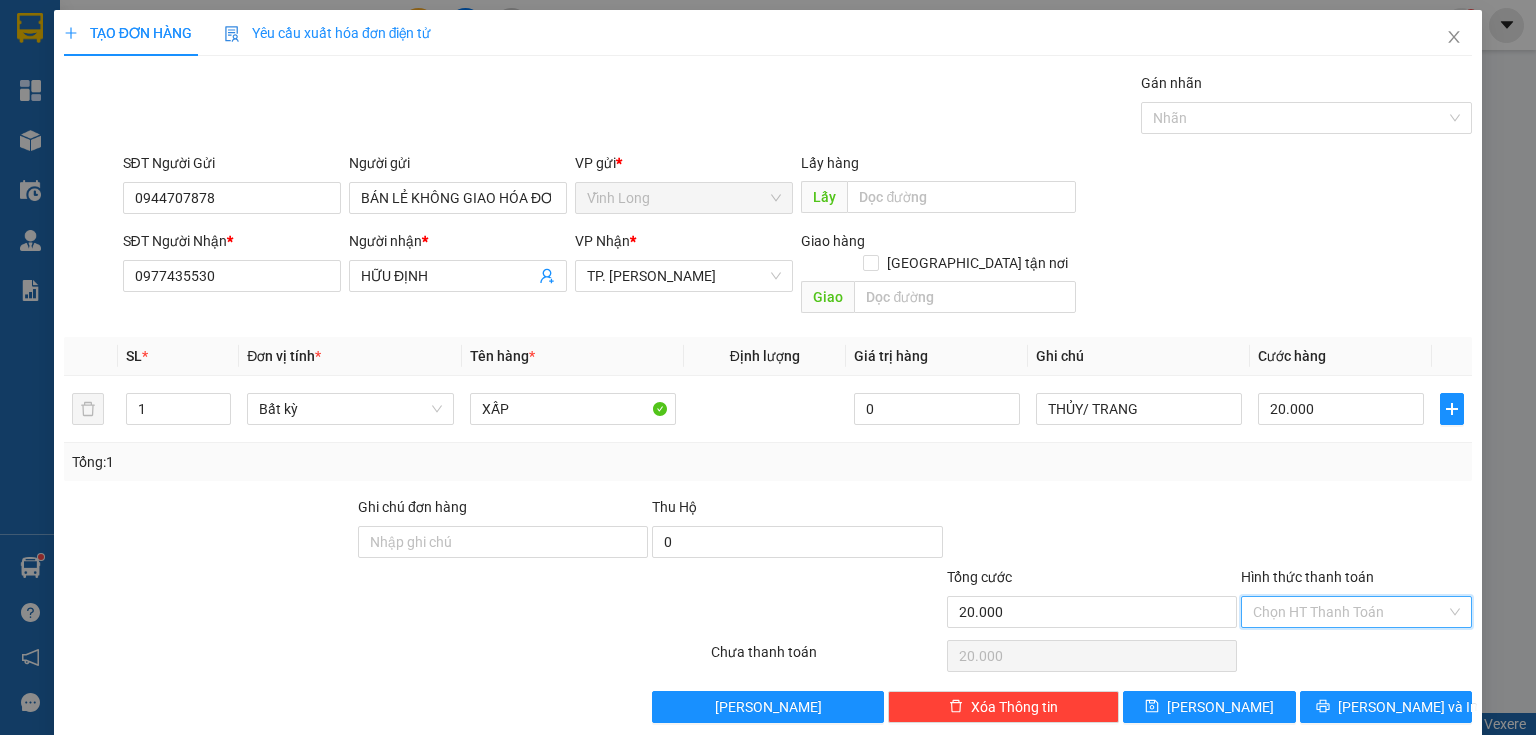 click on "Hình thức thanh toán" at bounding box center (1349, 612) 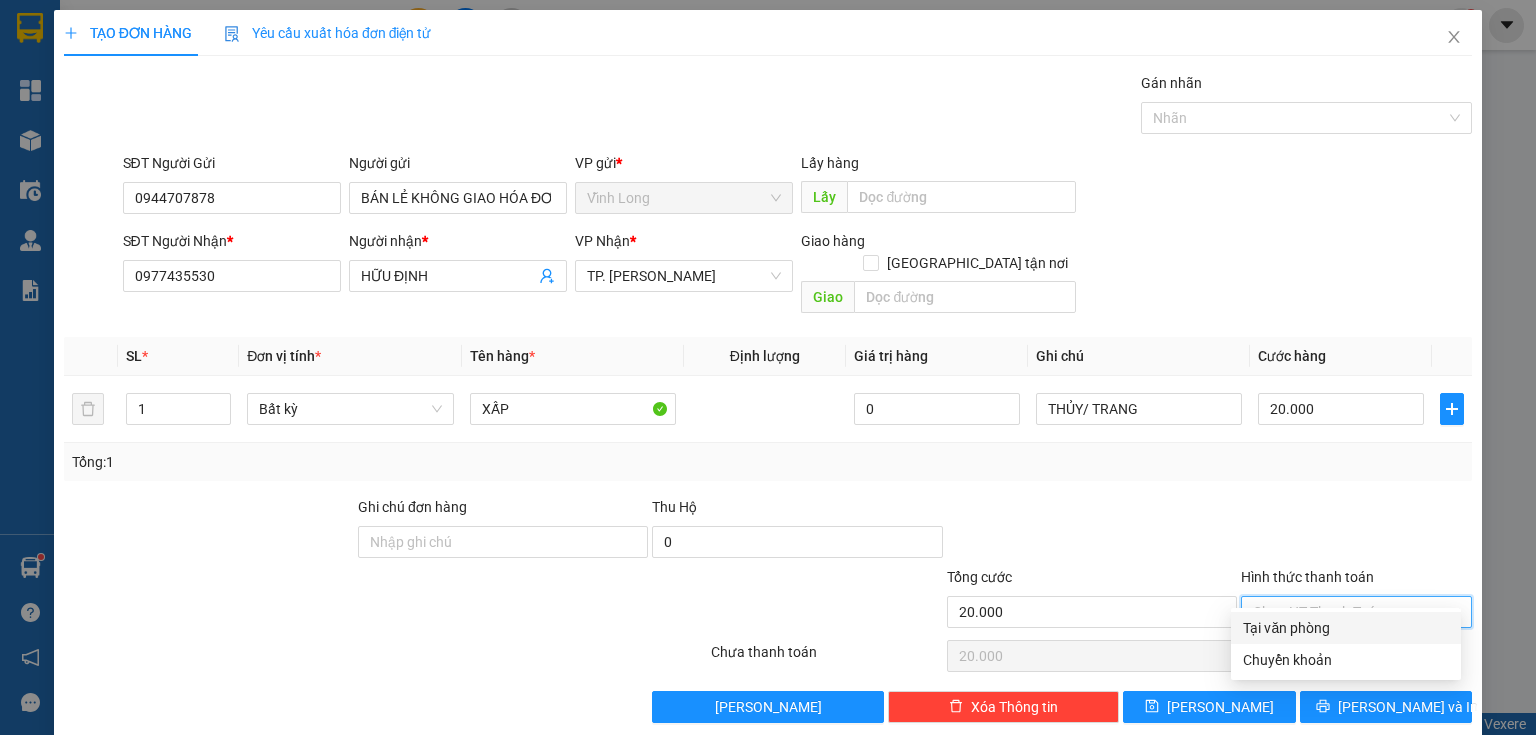 click on "Tại văn phòng" at bounding box center (1346, 628) 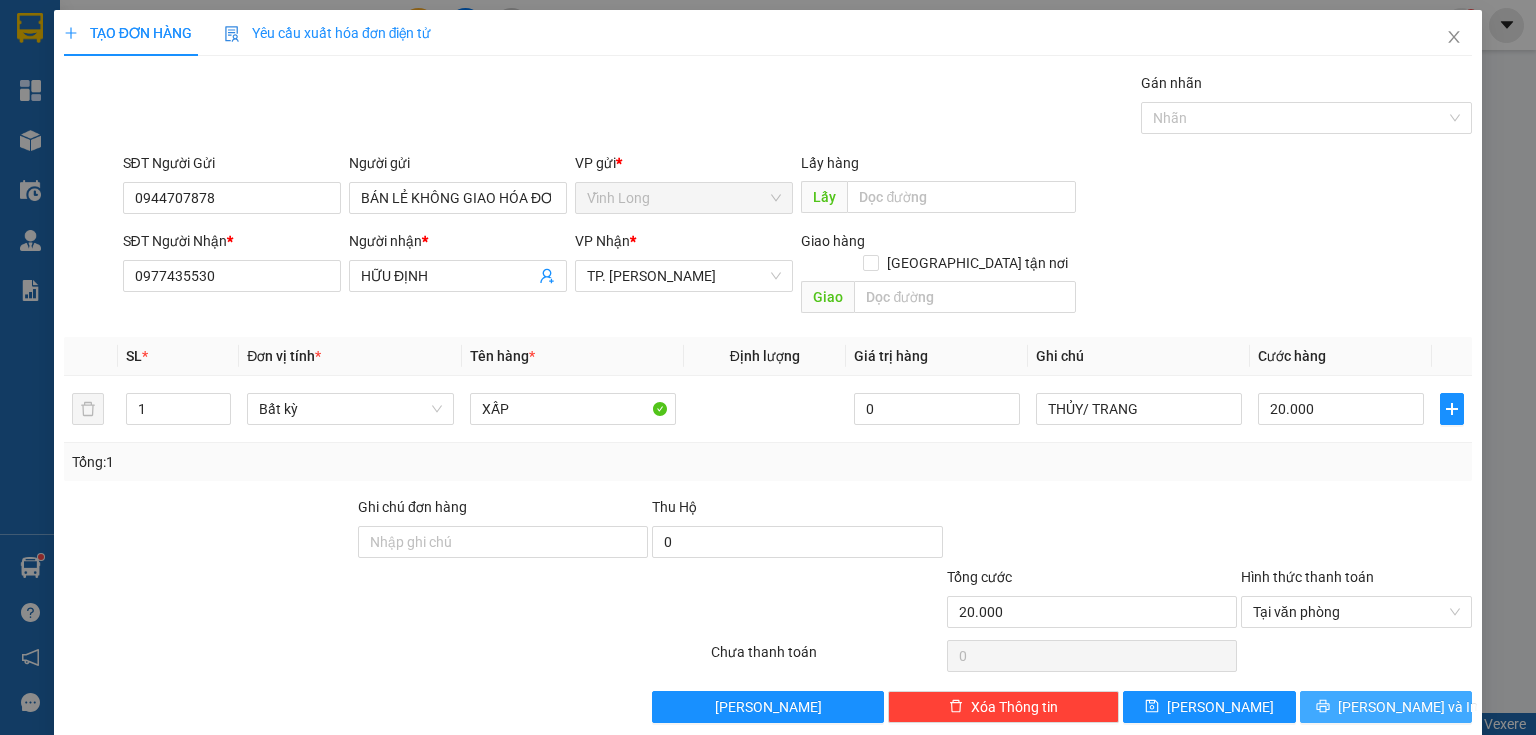 click 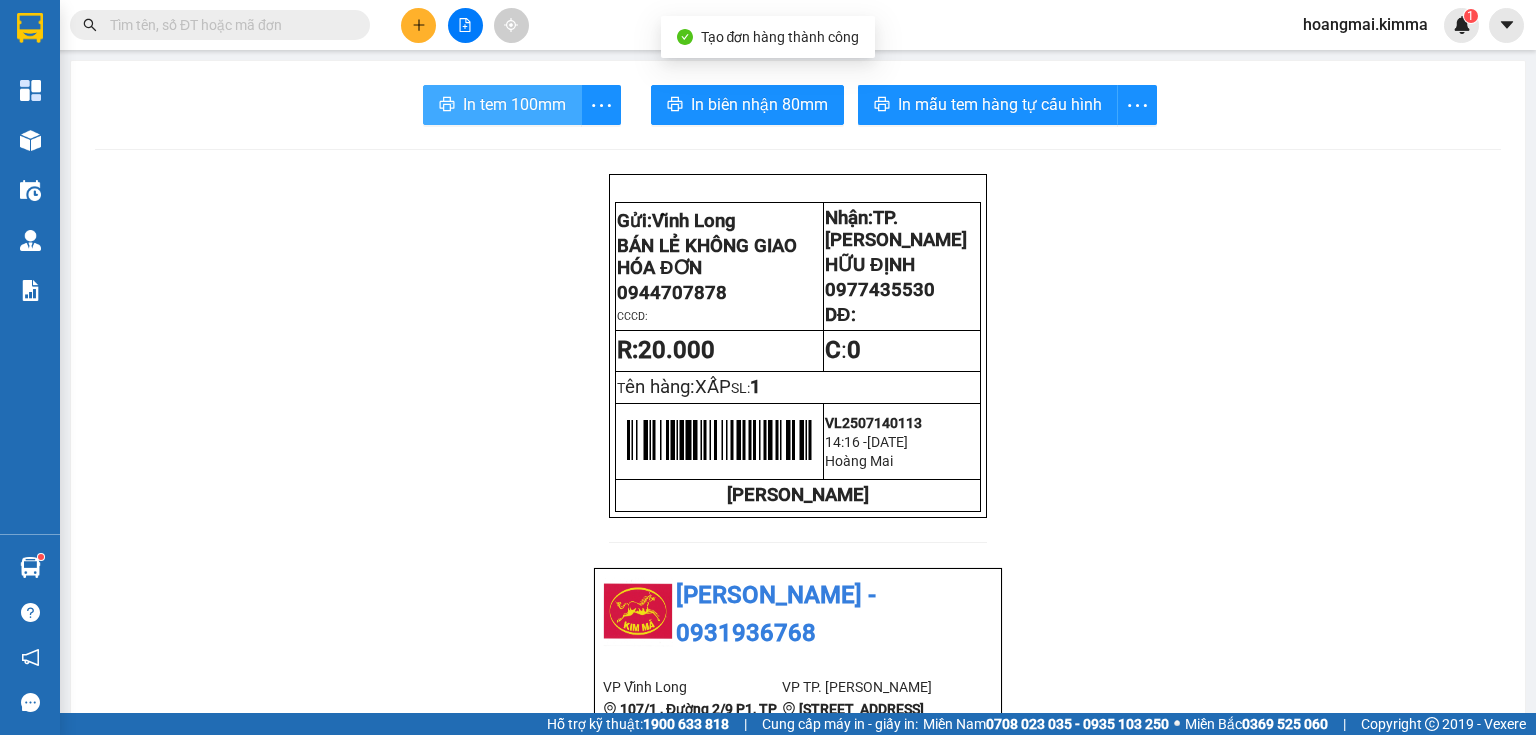 click on "In tem 100mm" at bounding box center [514, 104] 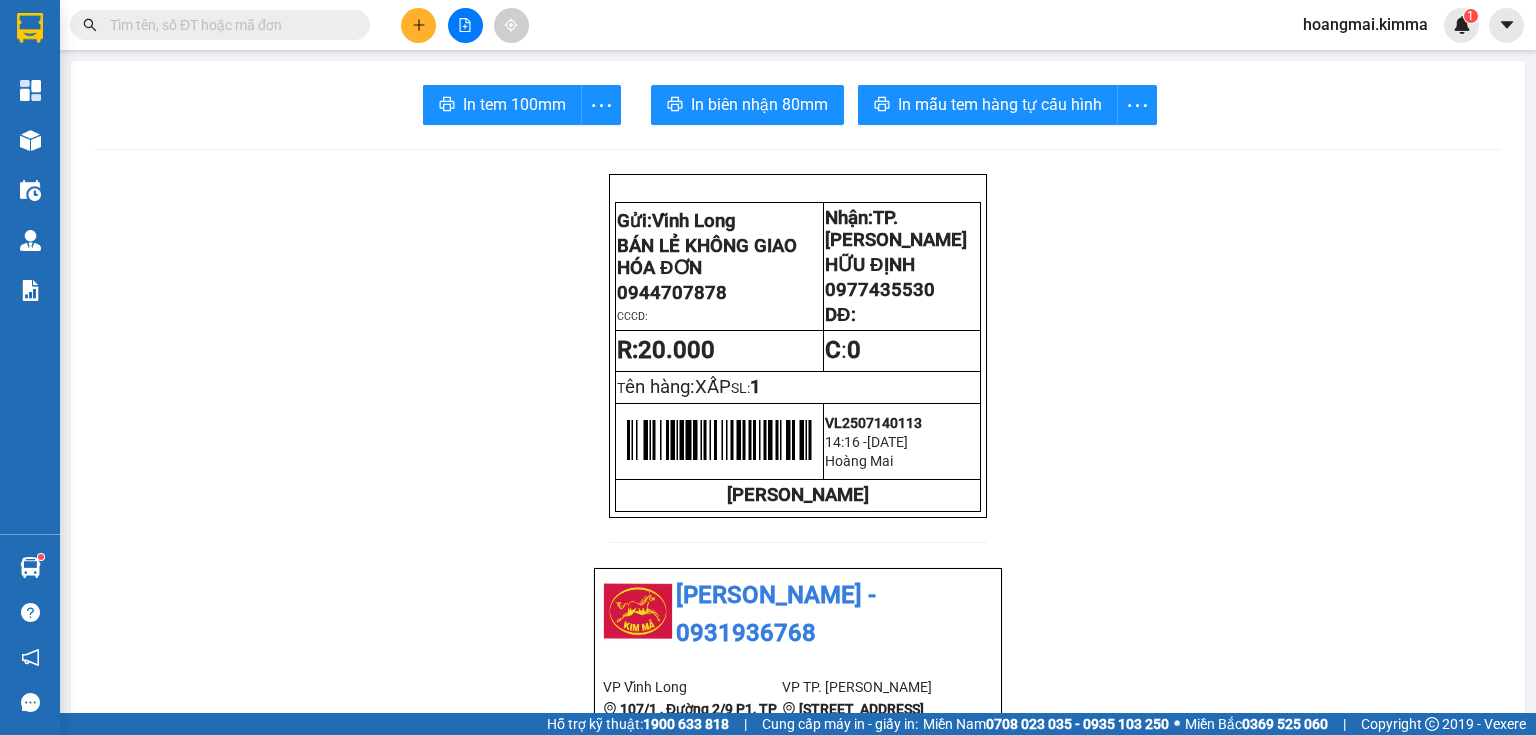 click at bounding box center [228, 25] 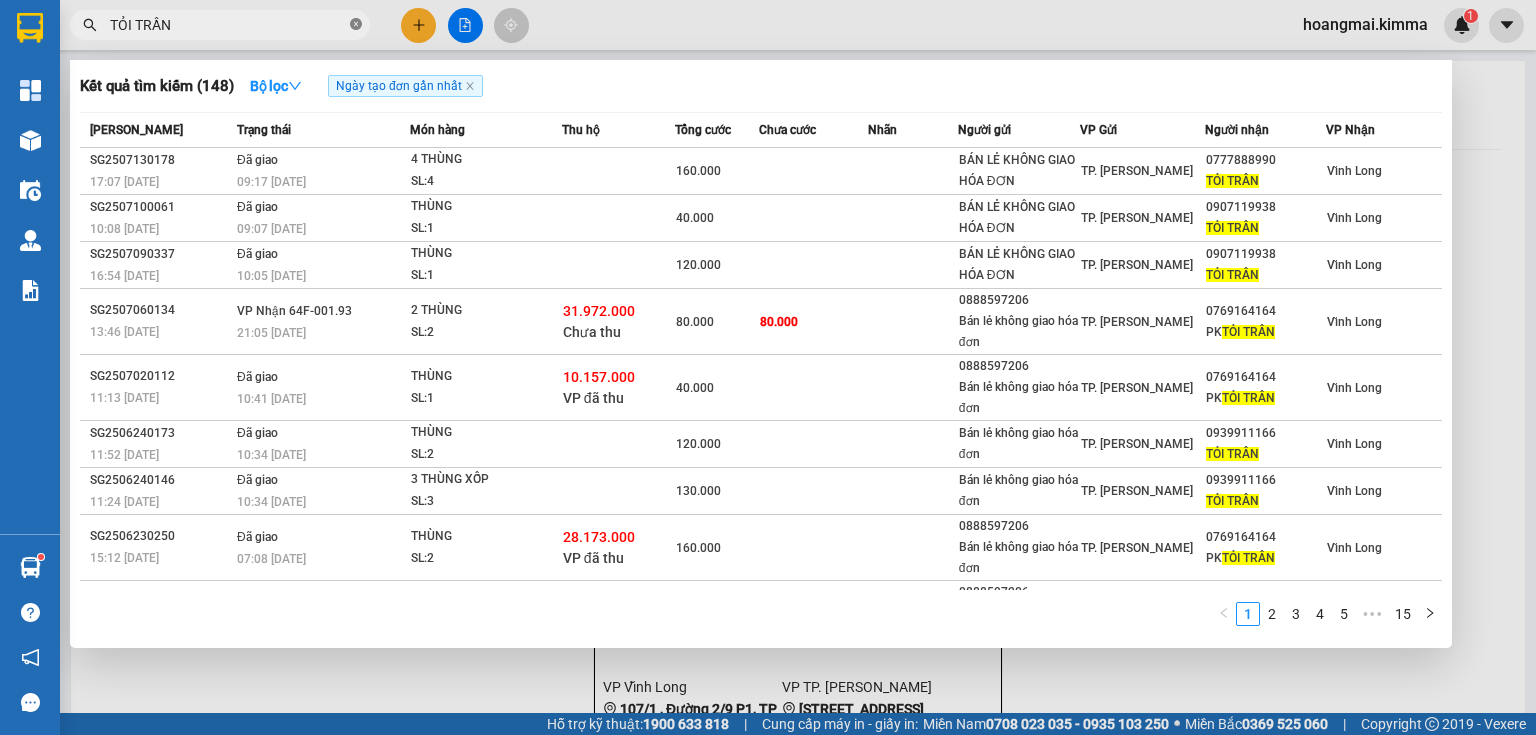 click 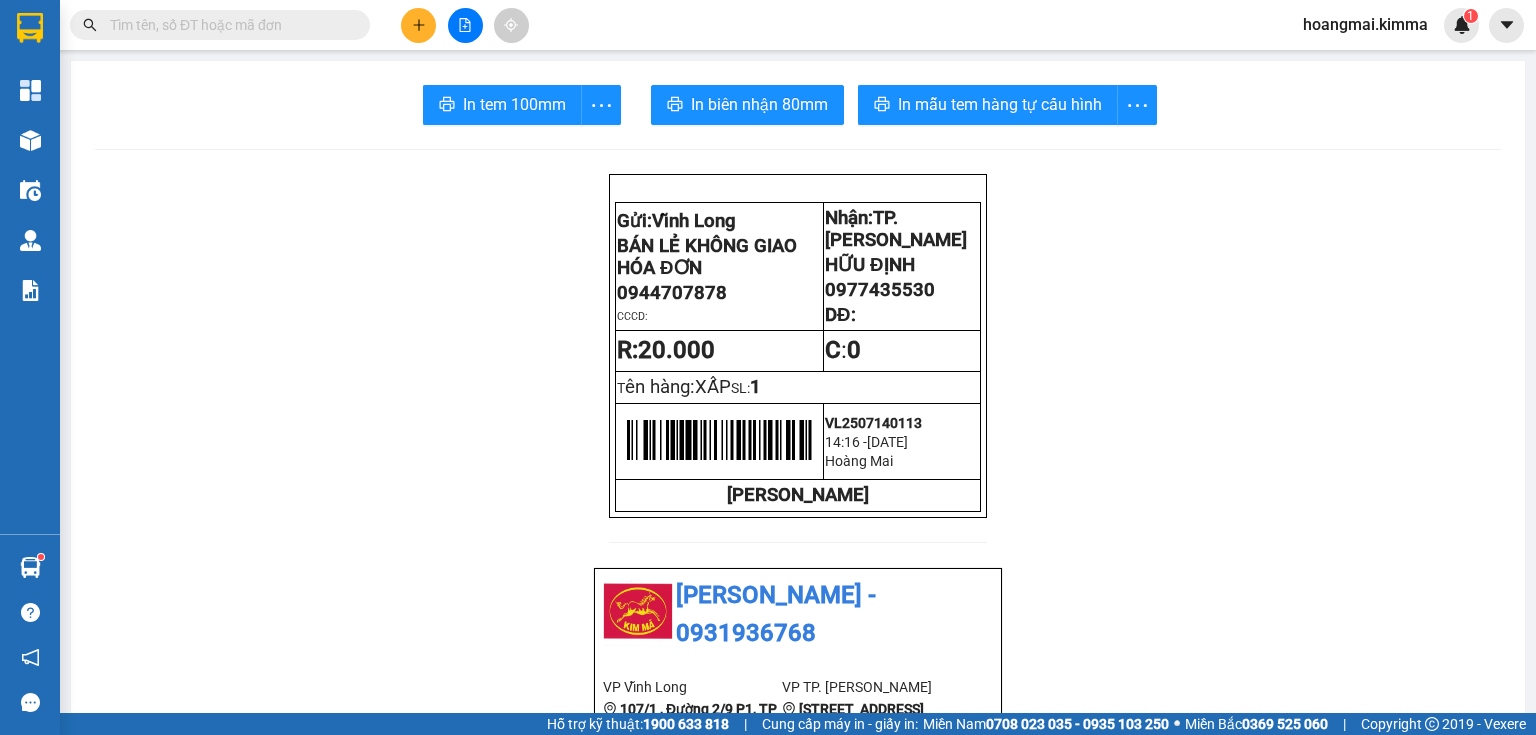 click 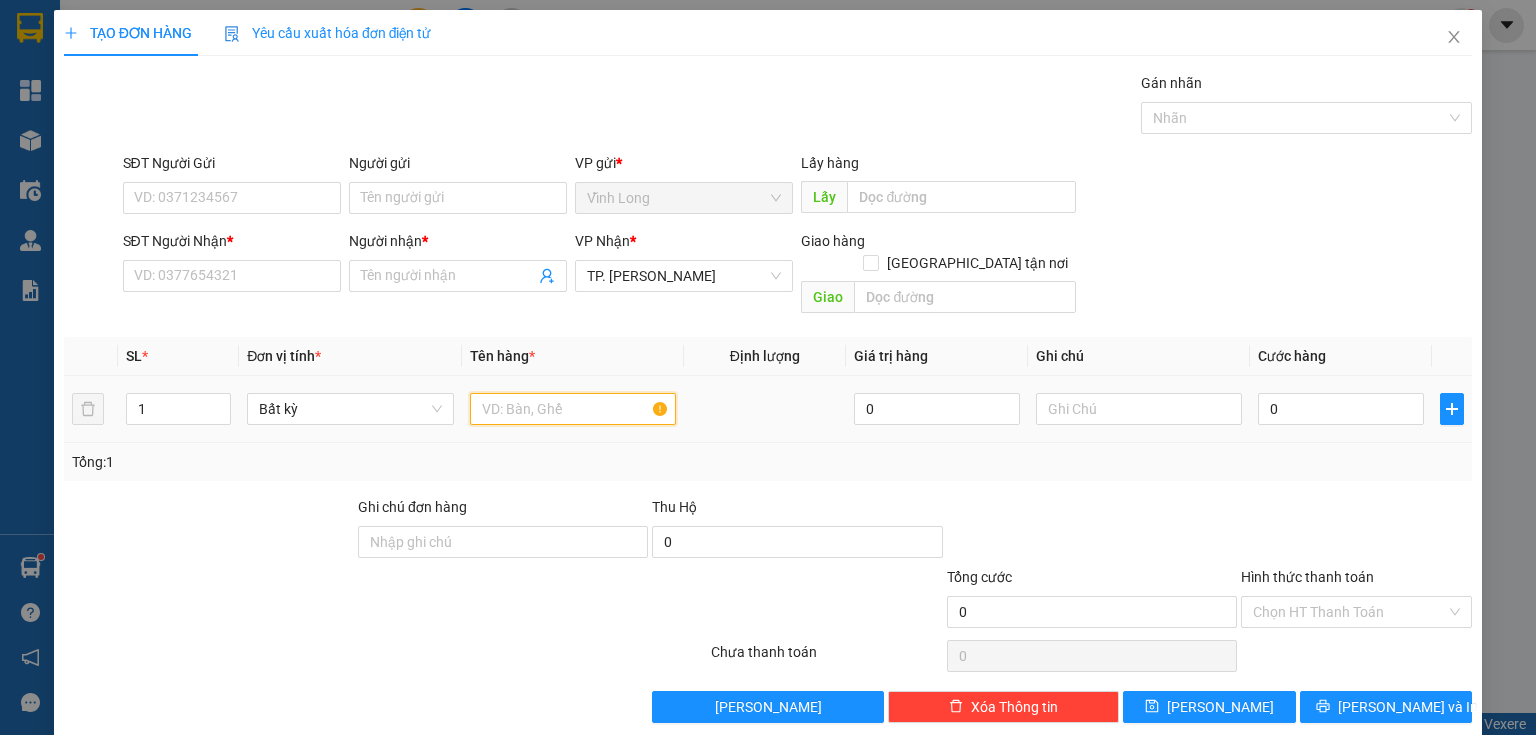 click at bounding box center (573, 409) 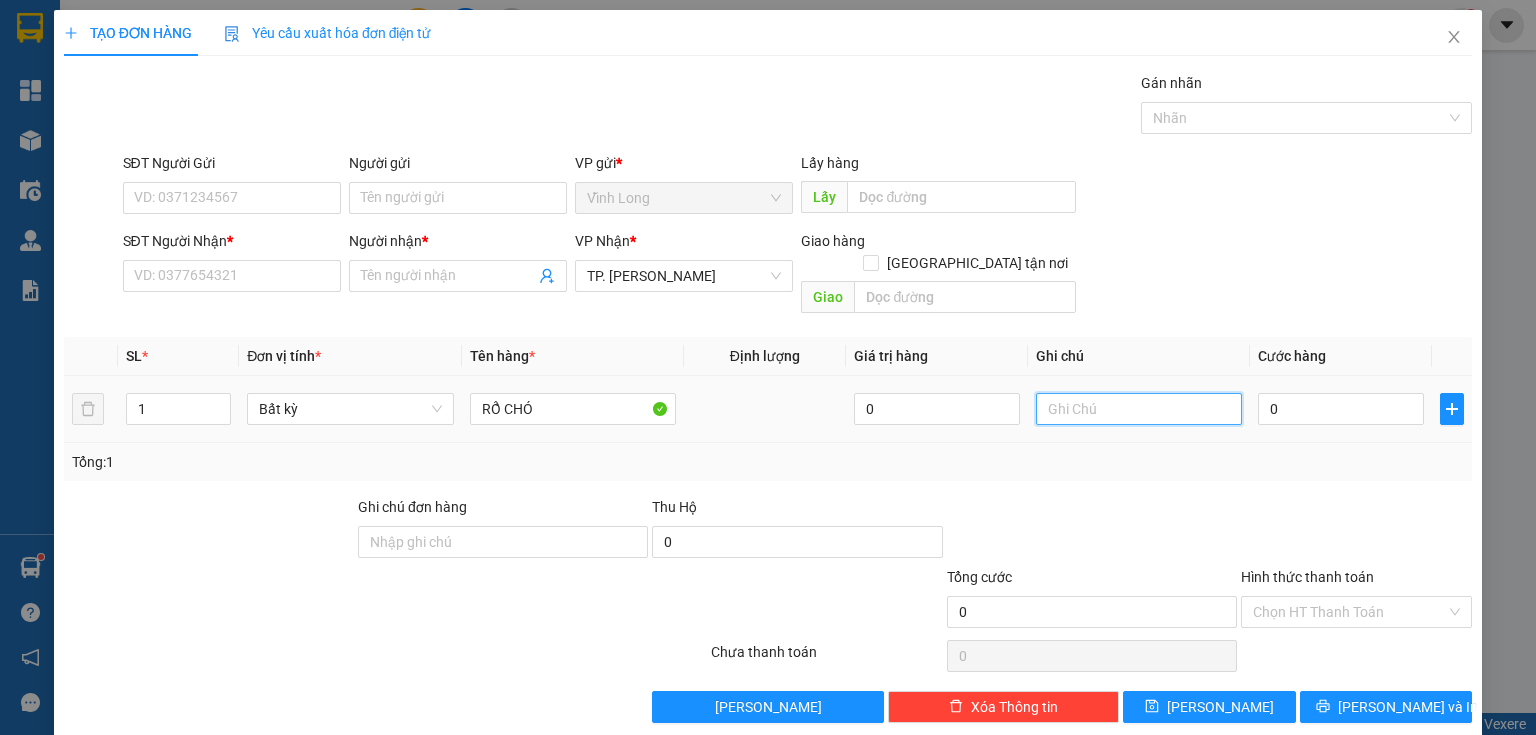 click at bounding box center (1139, 409) 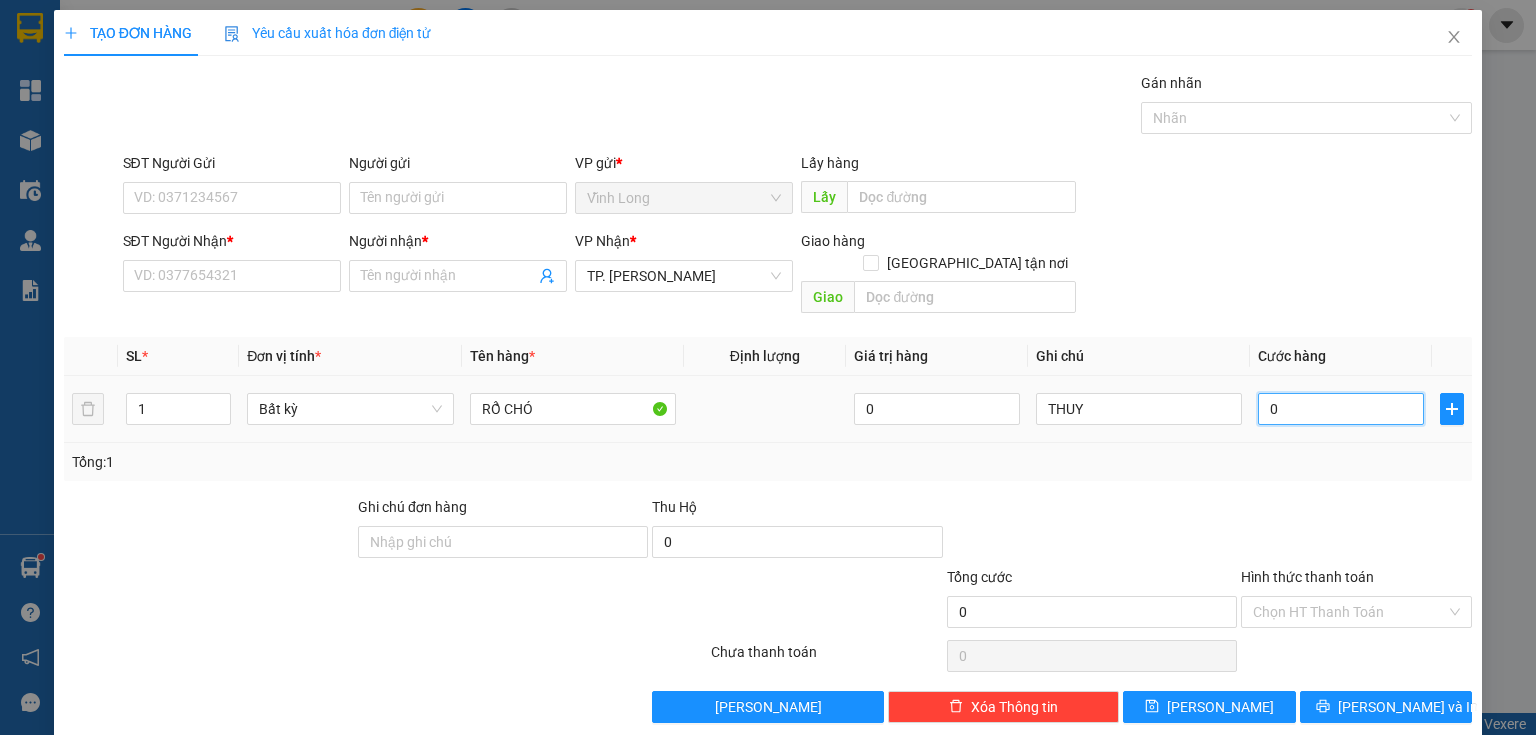 click on "0" at bounding box center [1341, 409] 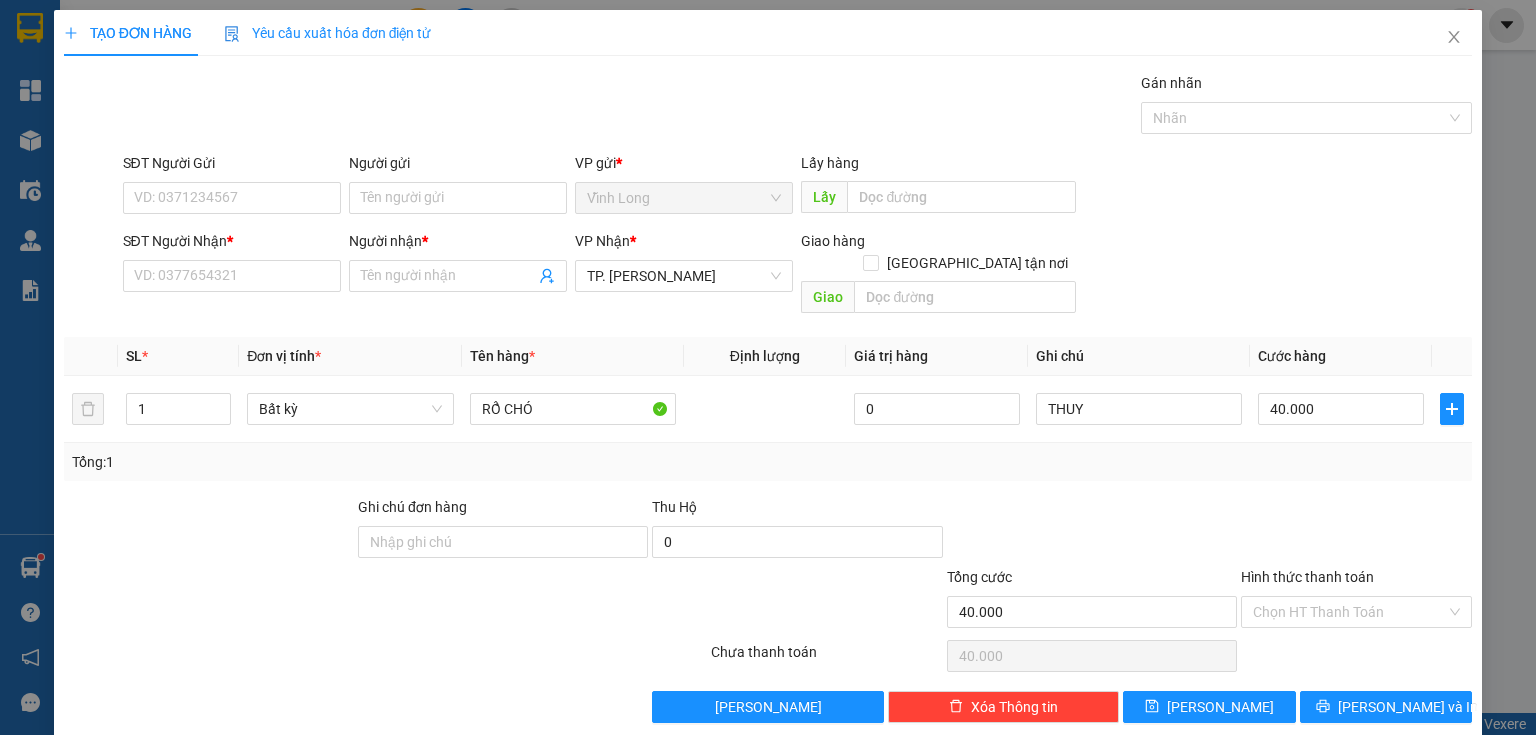 drag, startPoint x: 1280, startPoint y: 578, endPoint x: 1280, endPoint y: 605, distance: 27 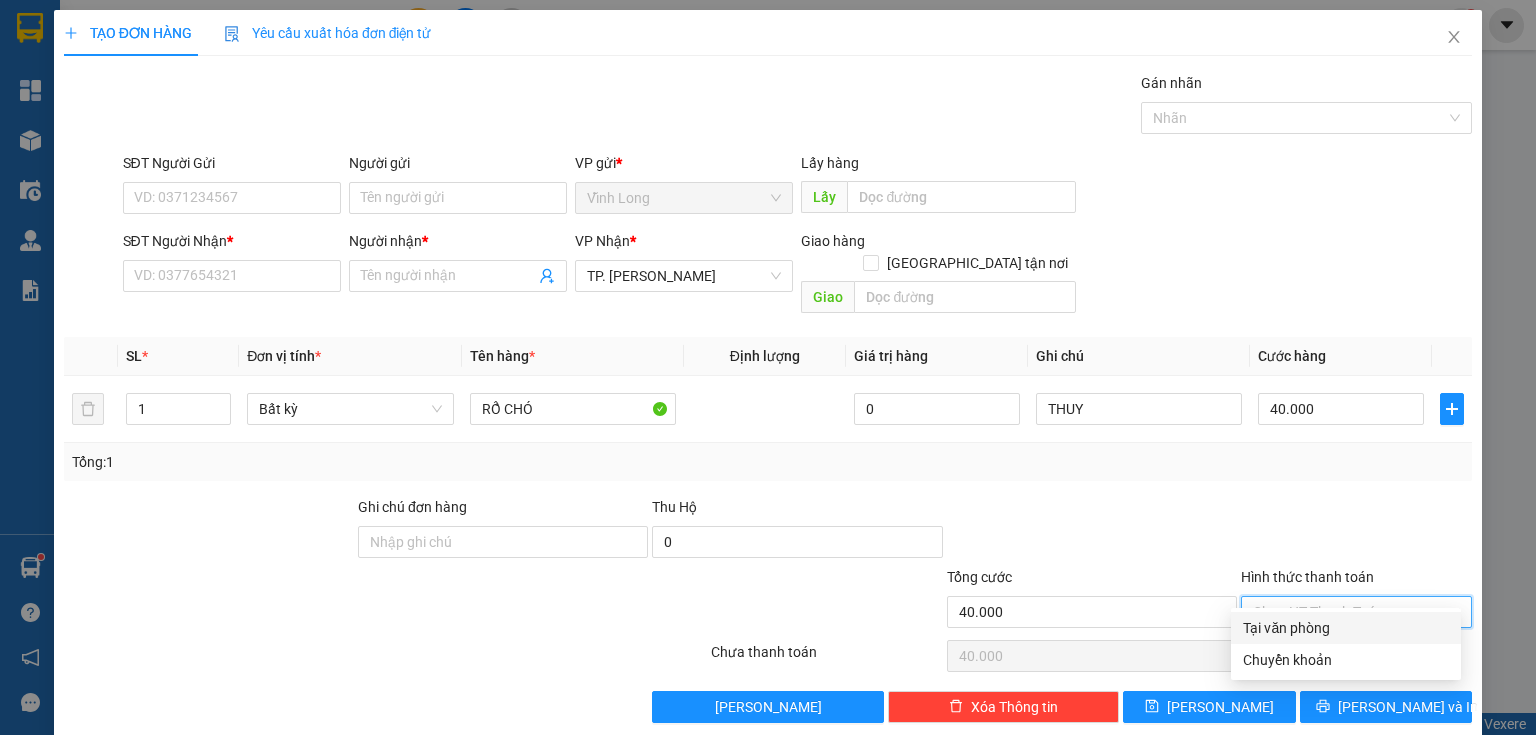 click on "Tại văn phòng" at bounding box center (1346, 628) 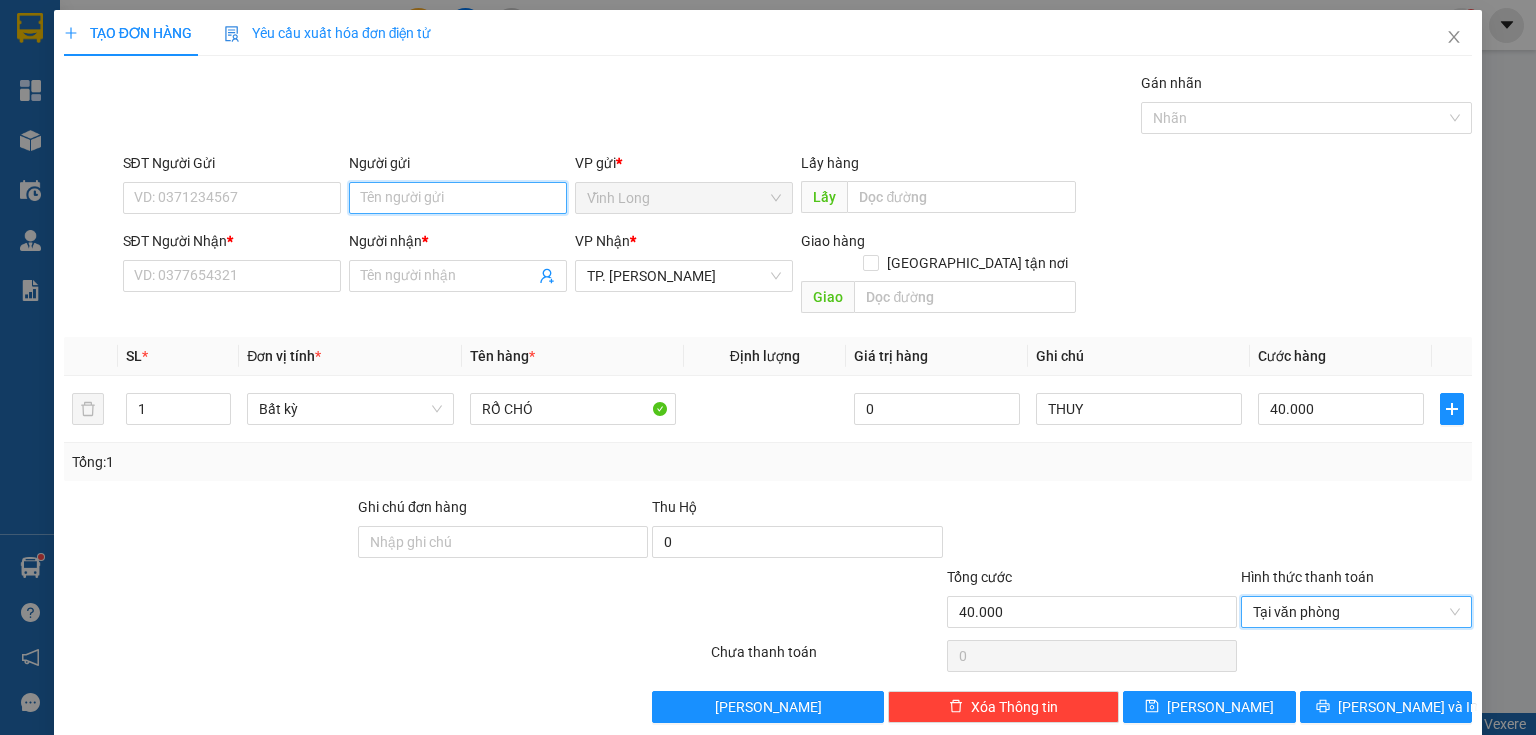 click on "Người gửi" at bounding box center (458, 198) 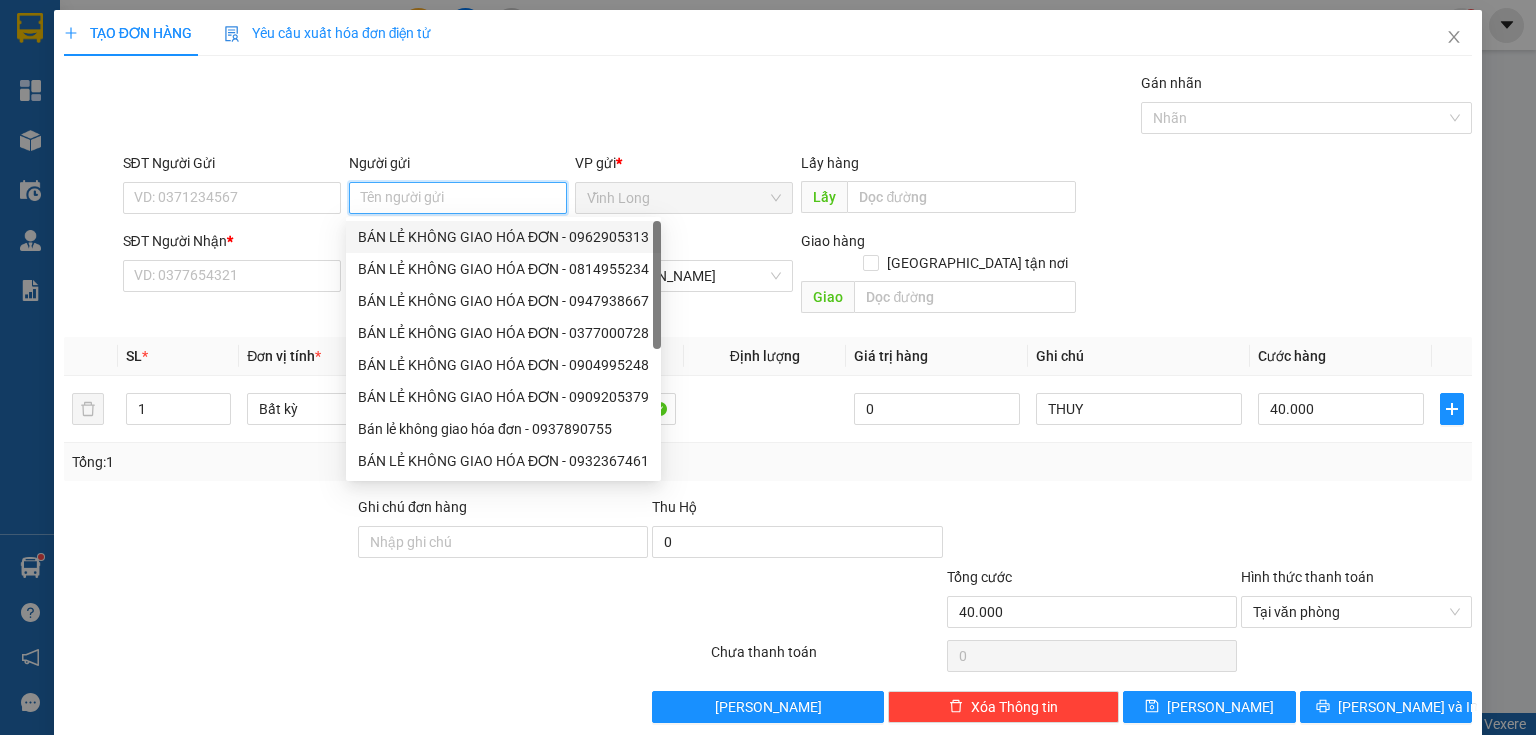 click on "BÁN LẺ KHÔNG GIAO HÓA ĐƠN - 0962905313" at bounding box center (503, 237) 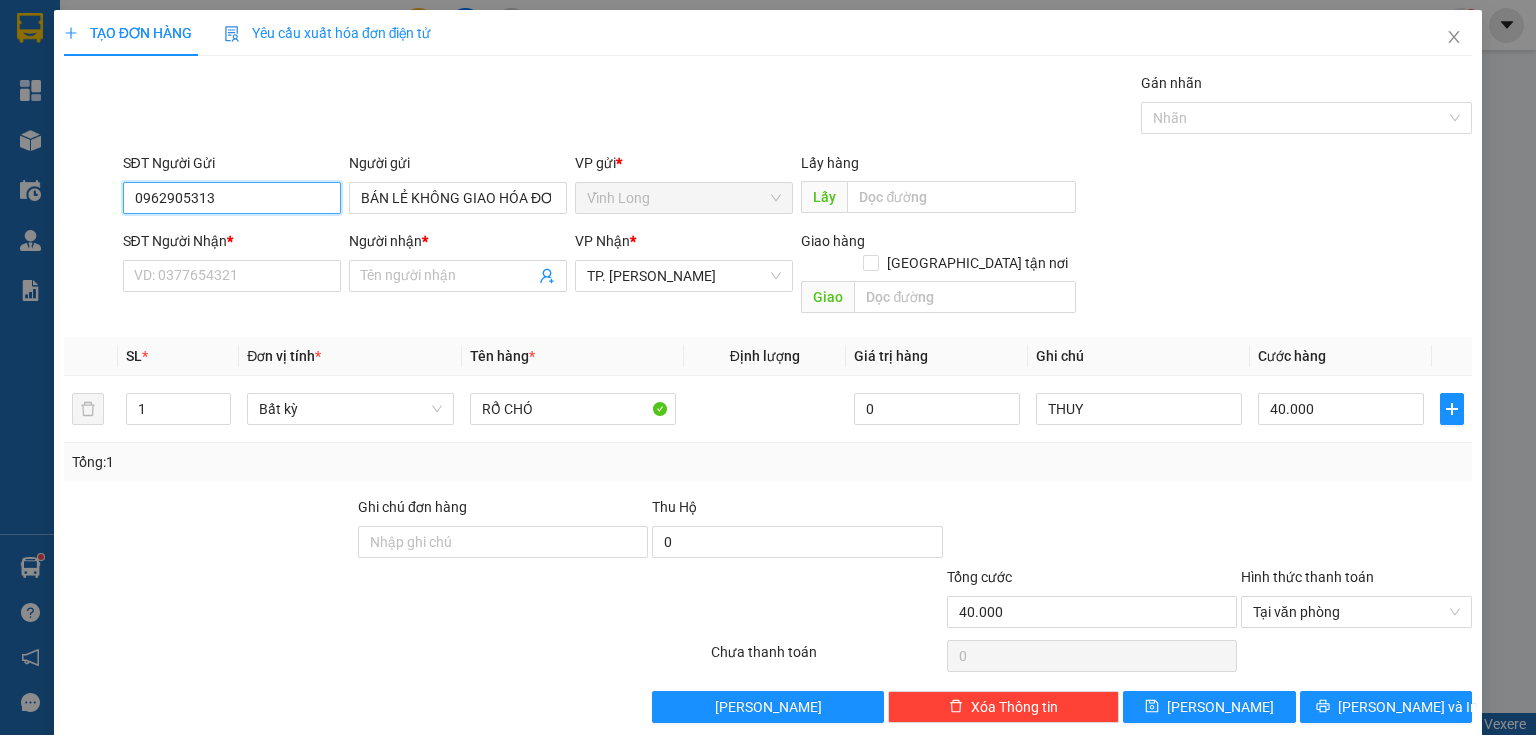 drag, startPoint x: 227, startPoint y: 190, endPoint x: 22, endPoint y: 142, distance: 210.54453 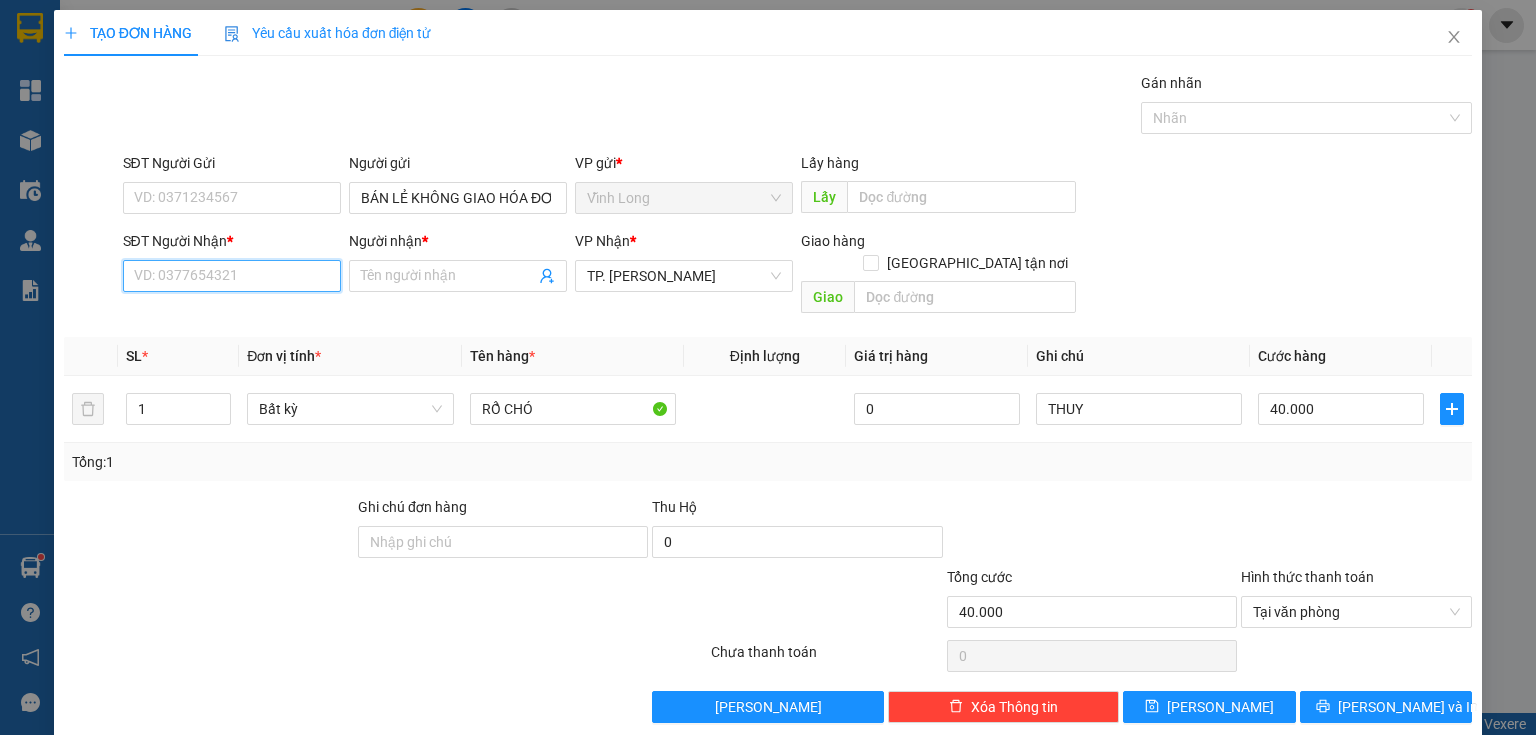 click on "SĐT Người Nhận  *" at bounding box center [232, 276] 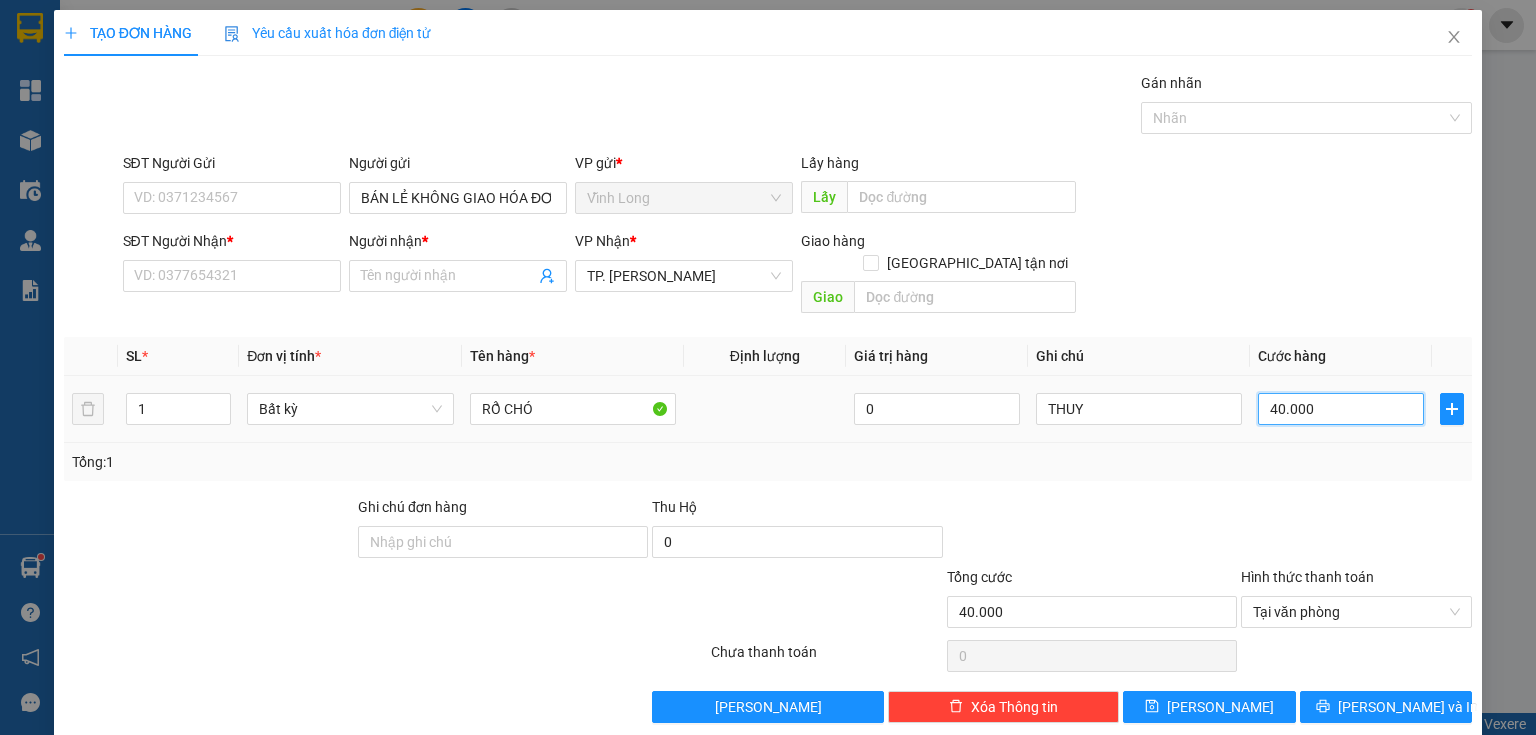 click on "40.000" at bounding box center [1341, 409] 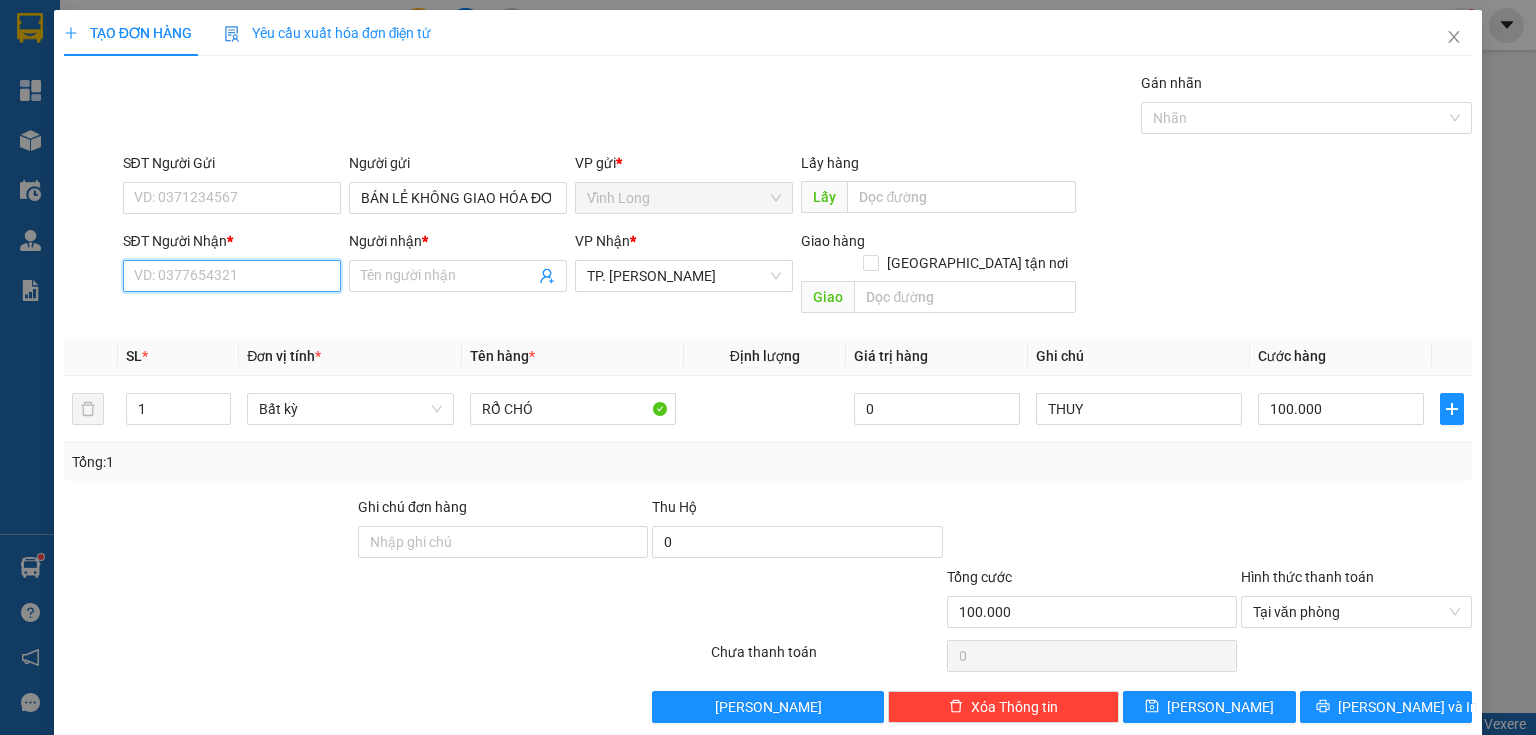 click on "SĐT Người Nhận  *" at bounding box center (232, 276) 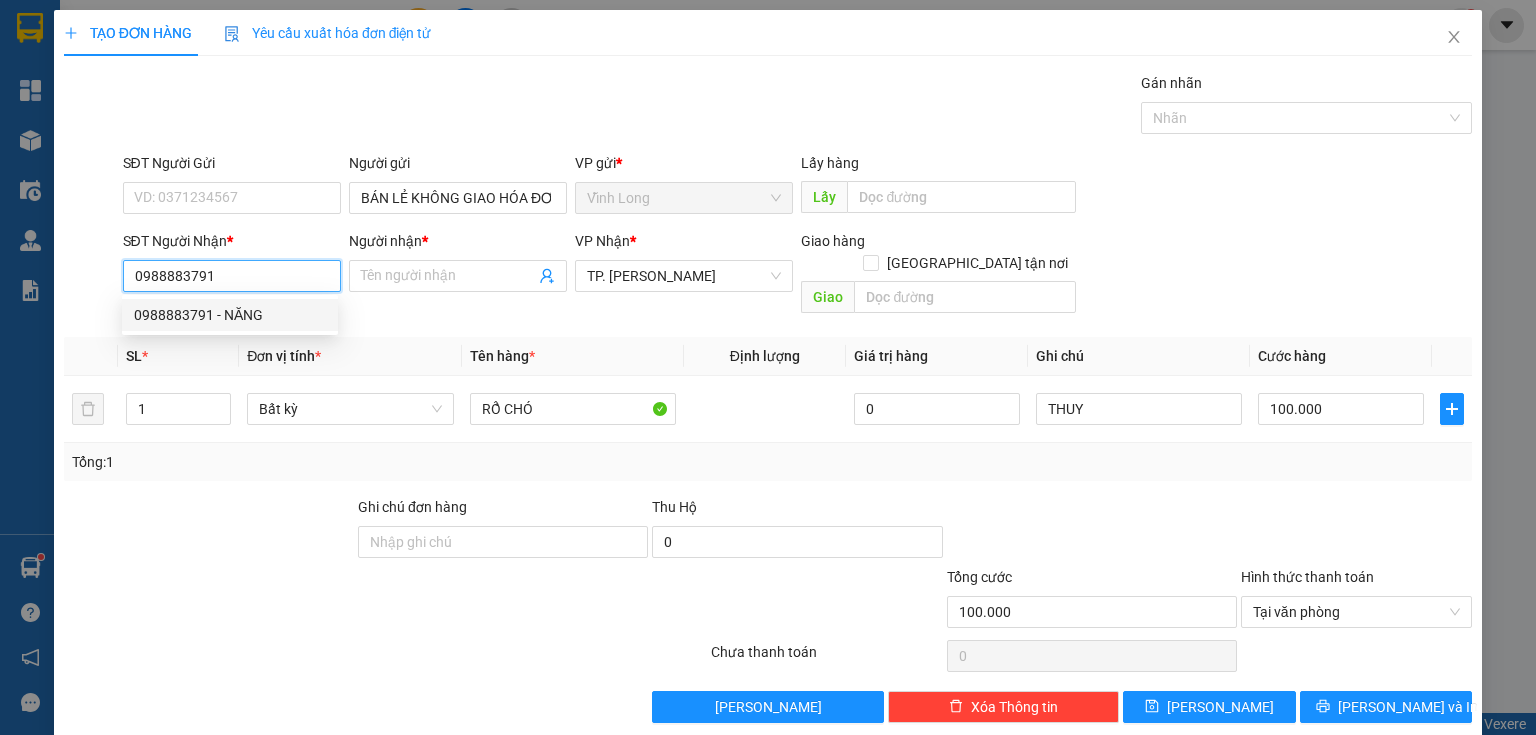 click on "0988883791 - NĂNG" at bounding box center (230, 315) 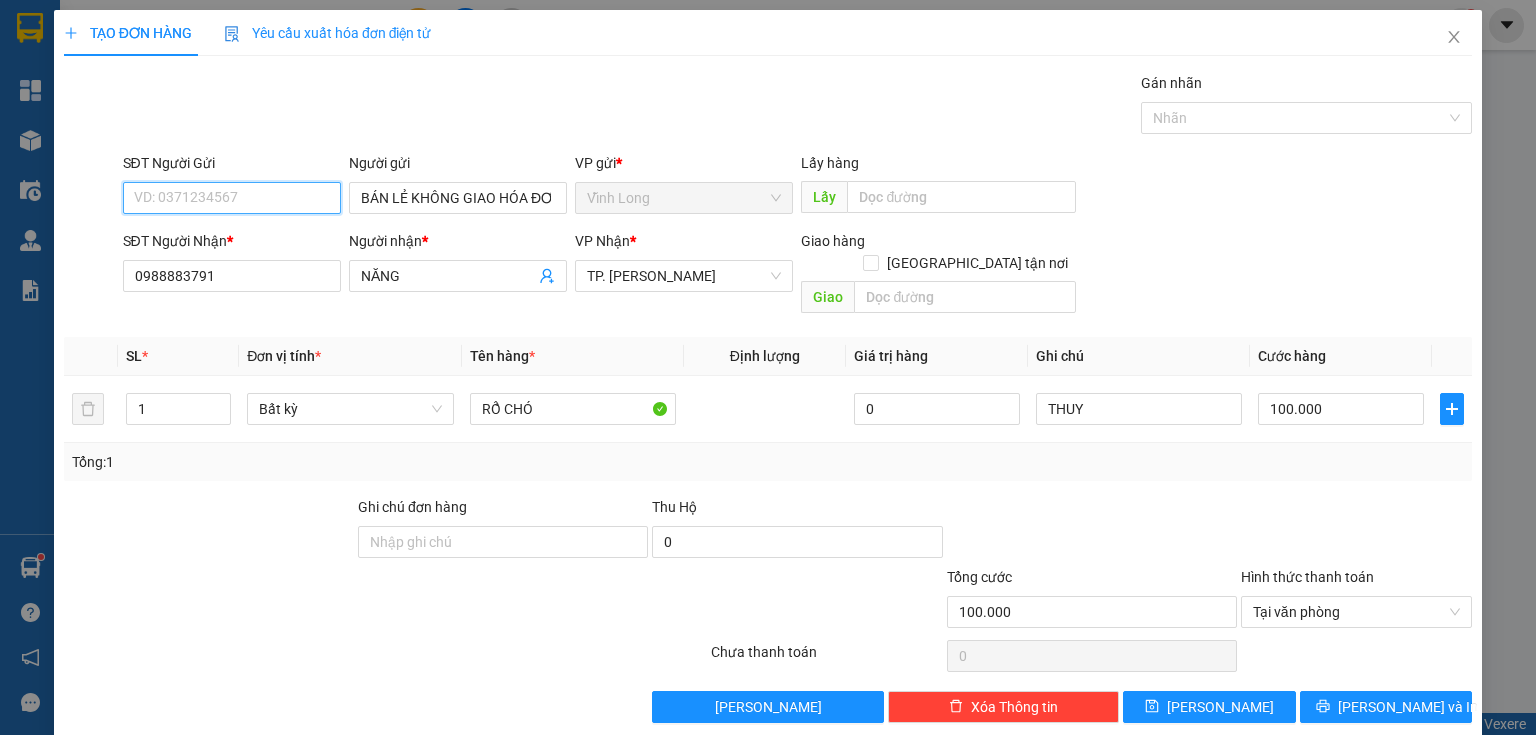 click on "SĐT Người Gửi" at bounding box center [232, 198] 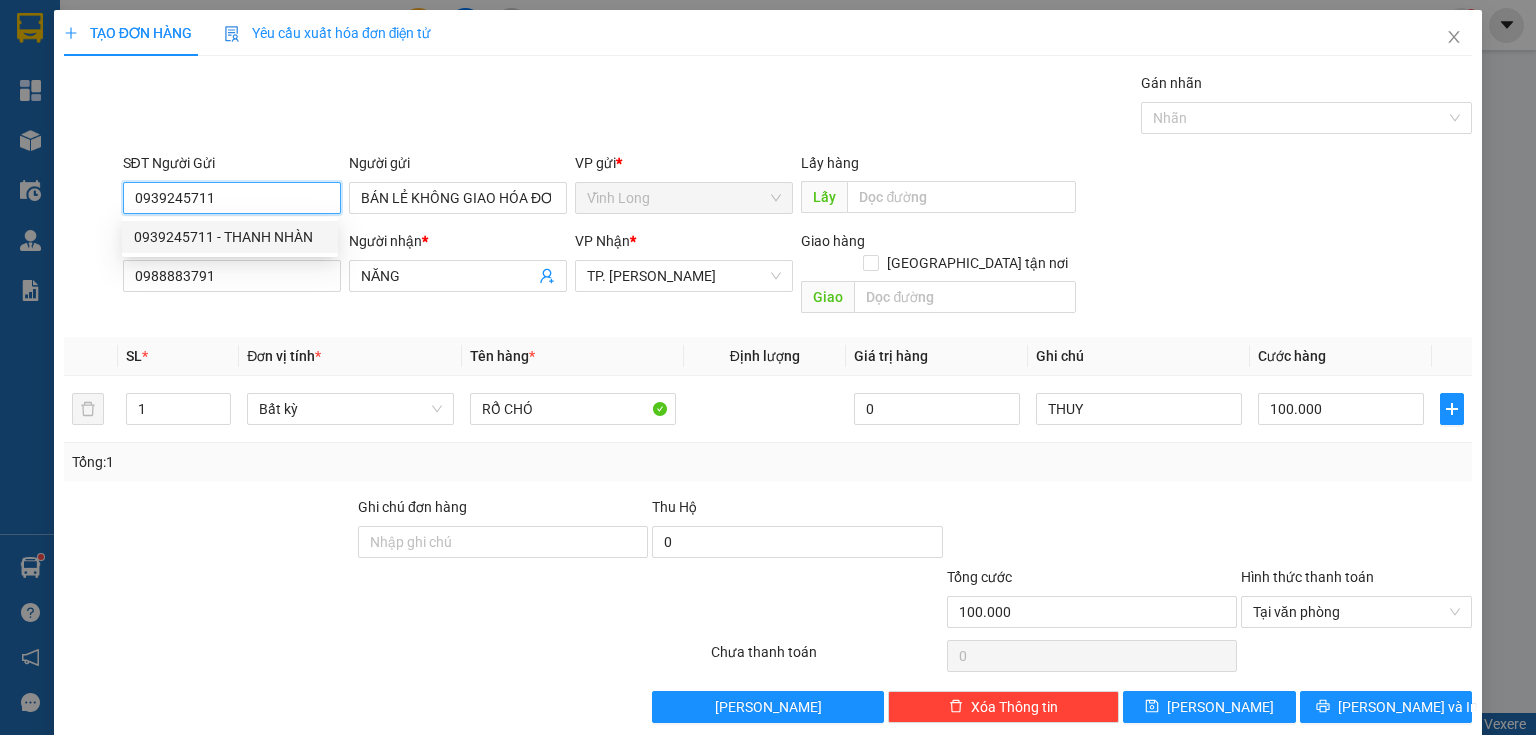 click on "0939245711" at bounding box center (232, 198) 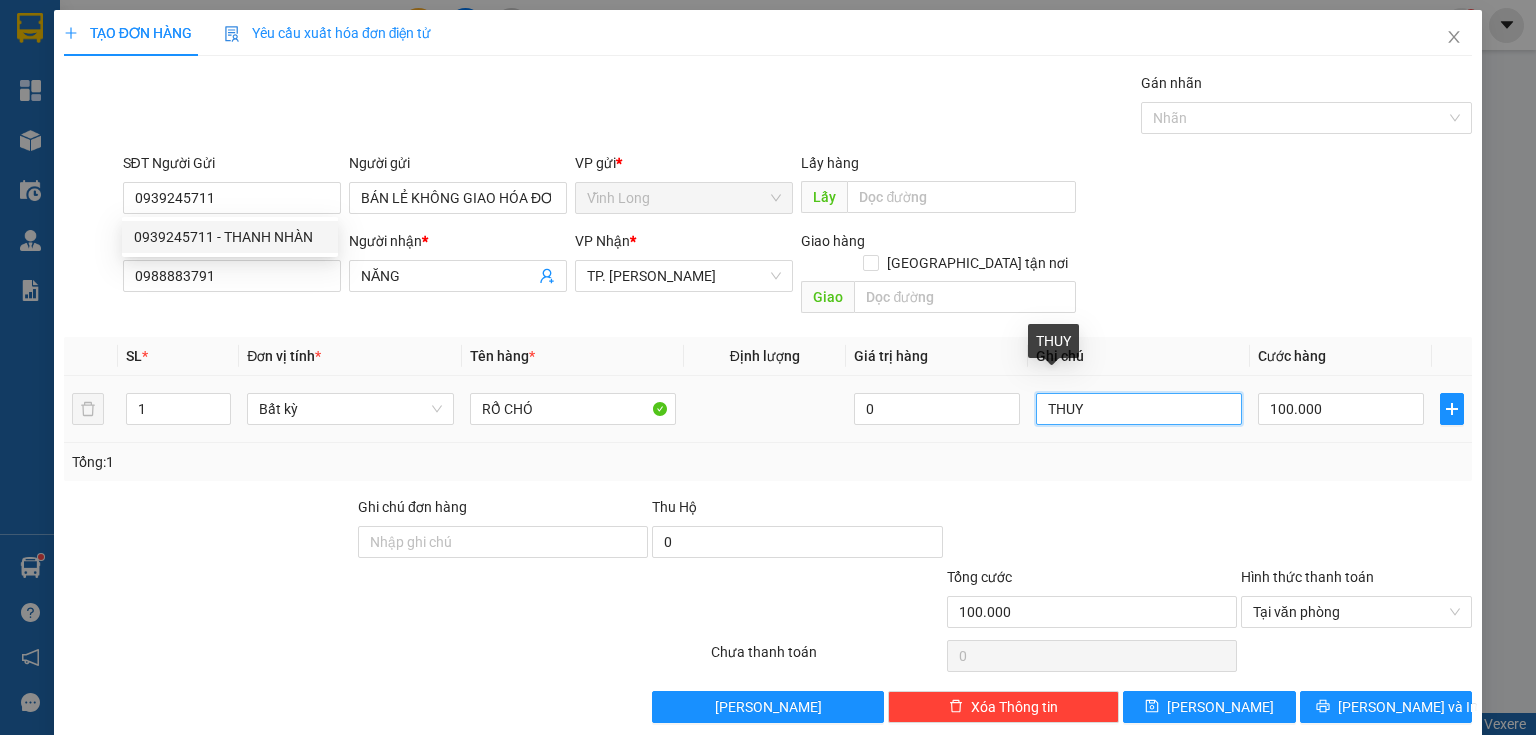 click on "THUY" at bounding box center [1139, 409] 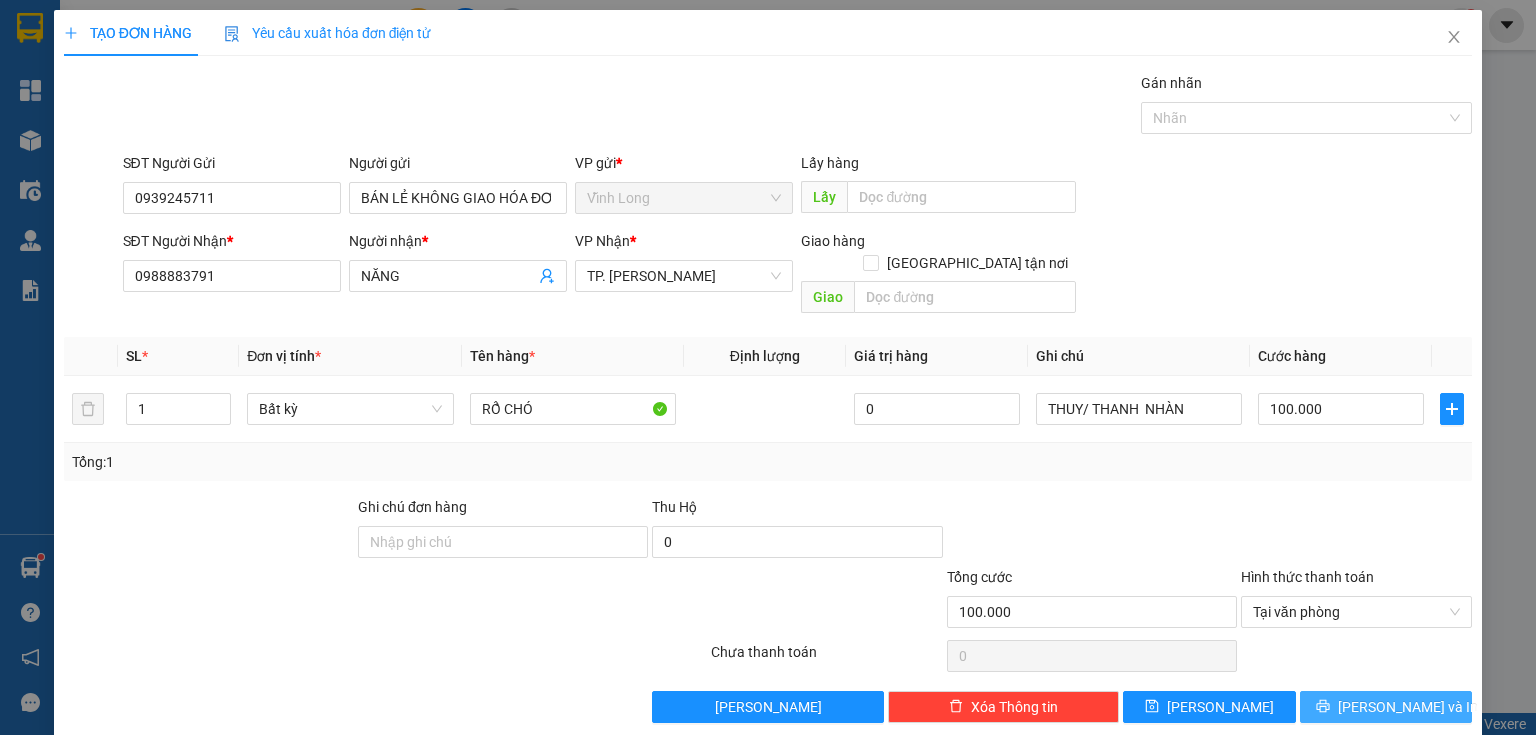 click on "Lưu và In" at bounding box center [1386, 707] 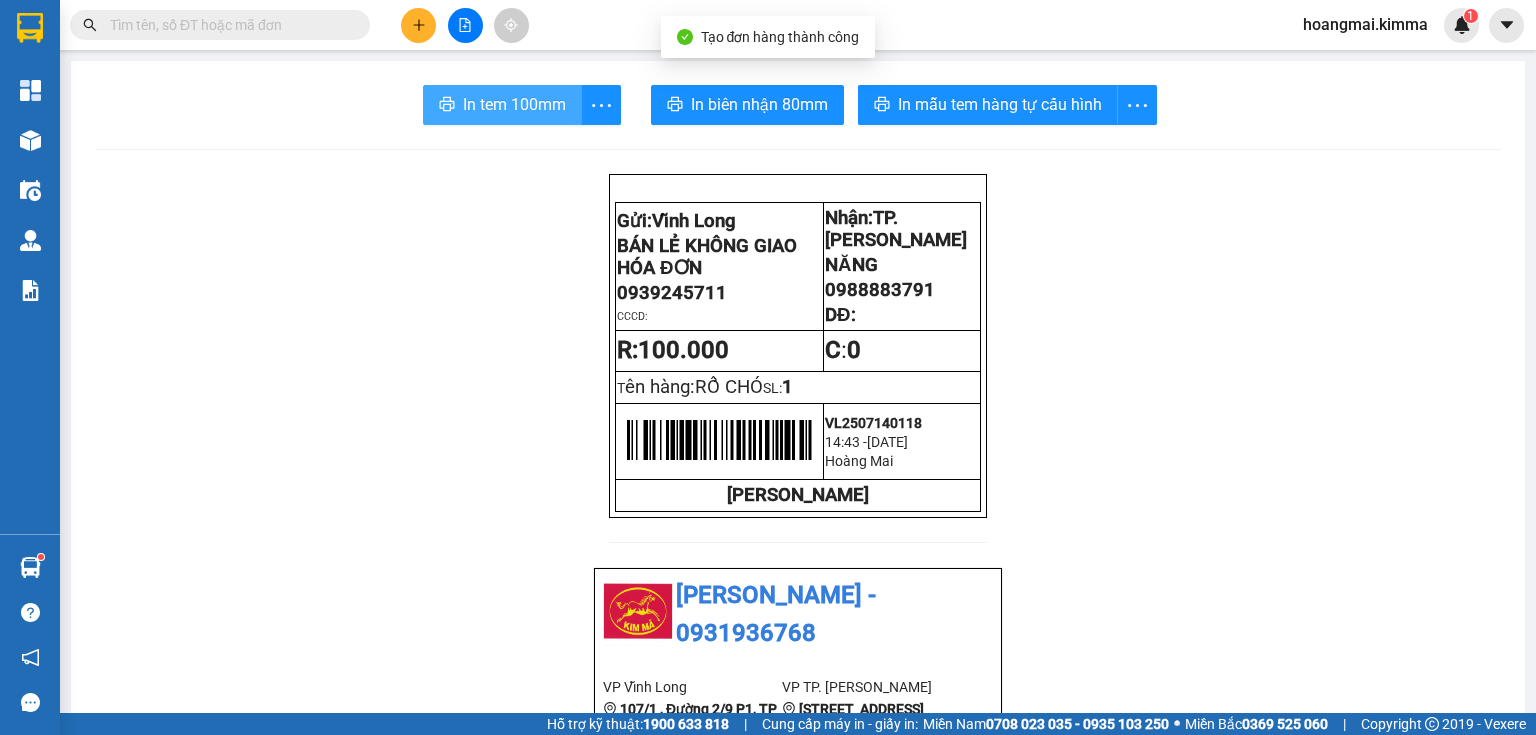 click on "In tem 100mm" at bounding box center (514, 104) 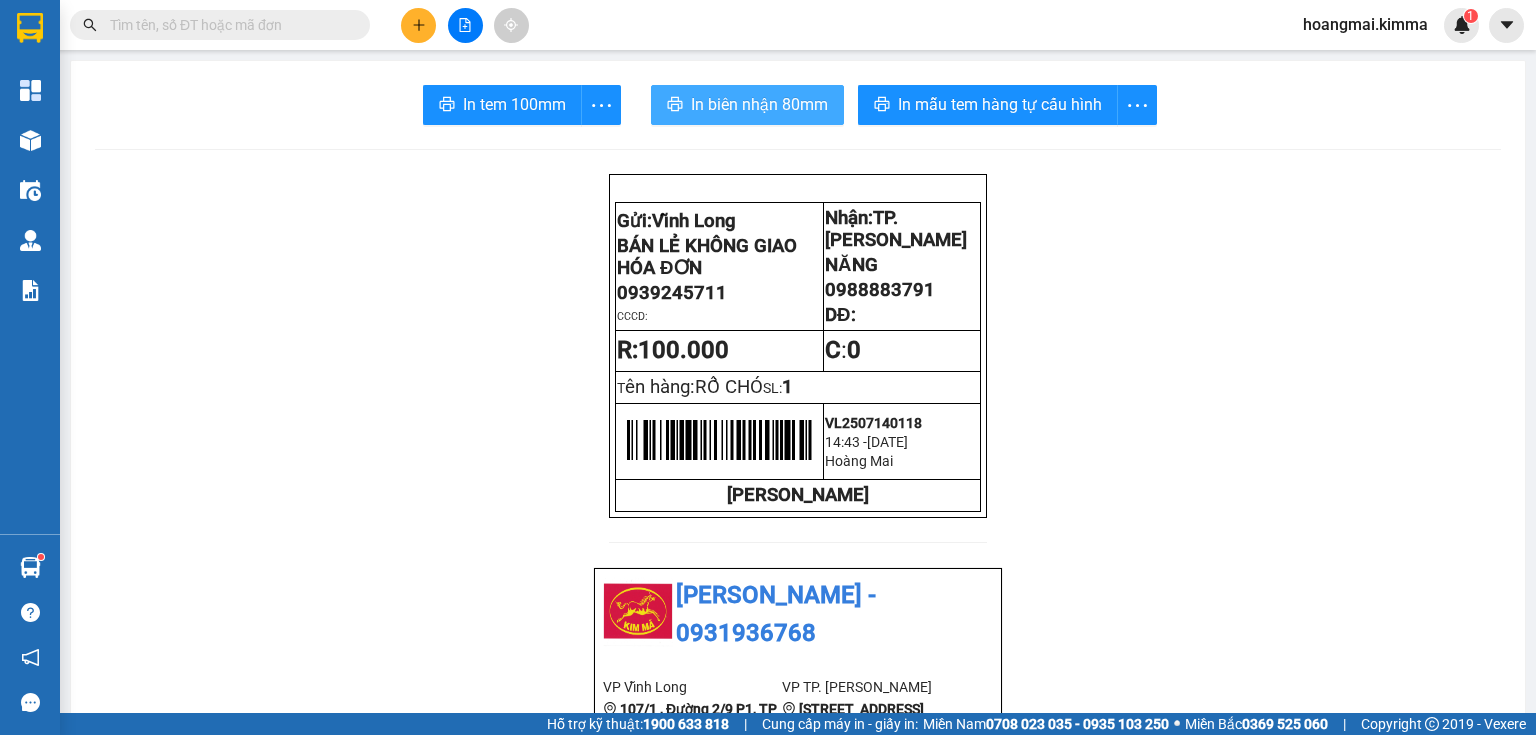 click on "In biên nhận 80mm" at bounding box center [747, 105] 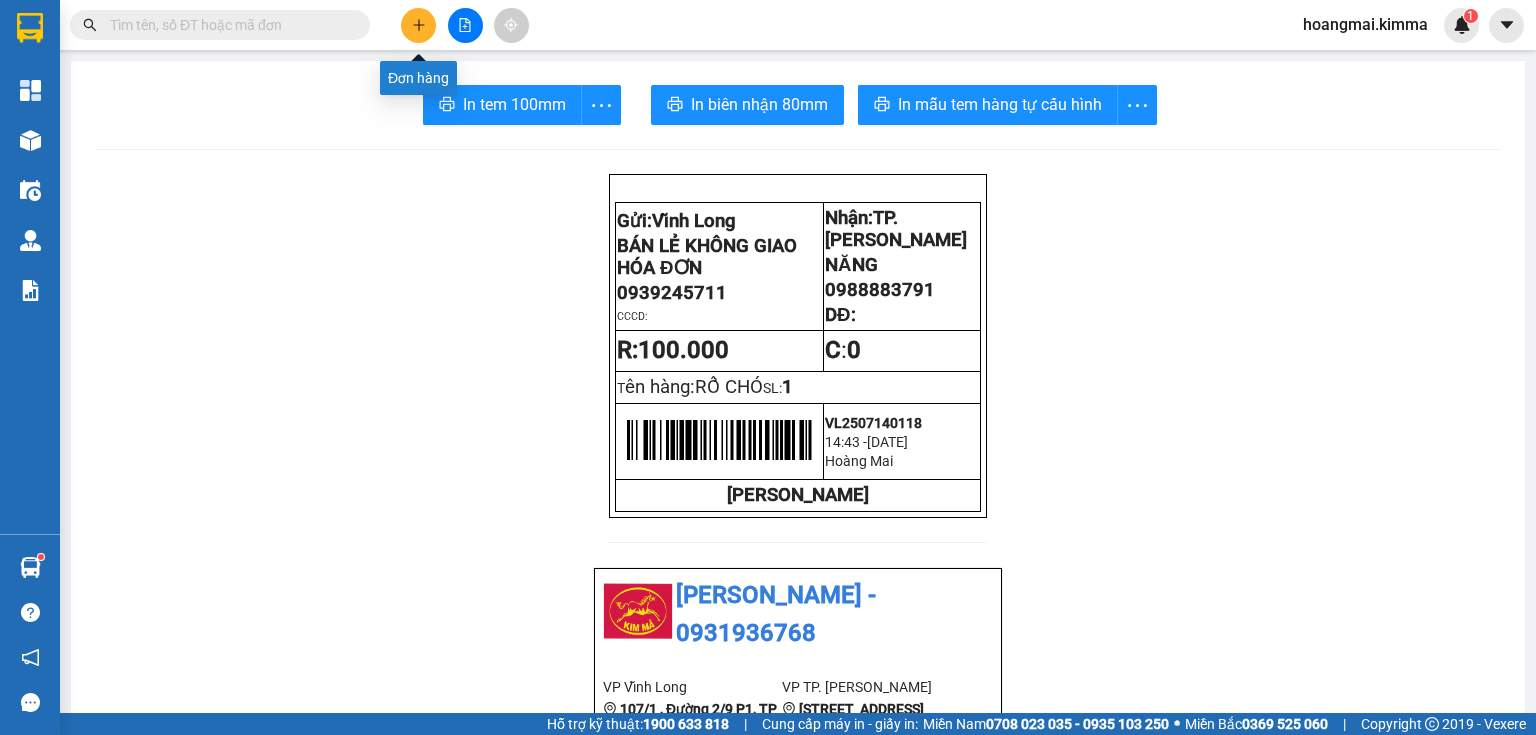 click at bounding box center [418, 25] 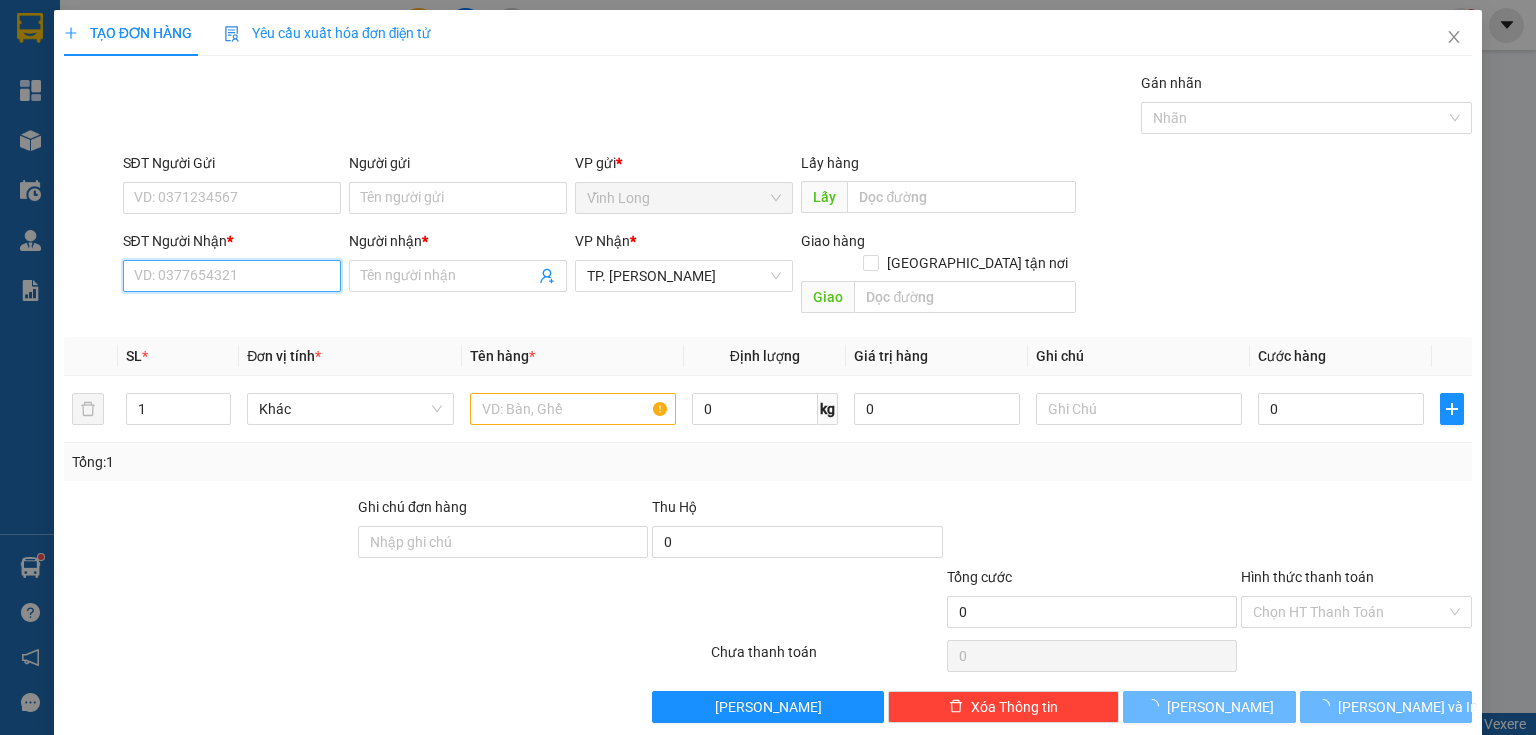 click on "SĐT Người Nhận  *" at bounding box center [232, 276] 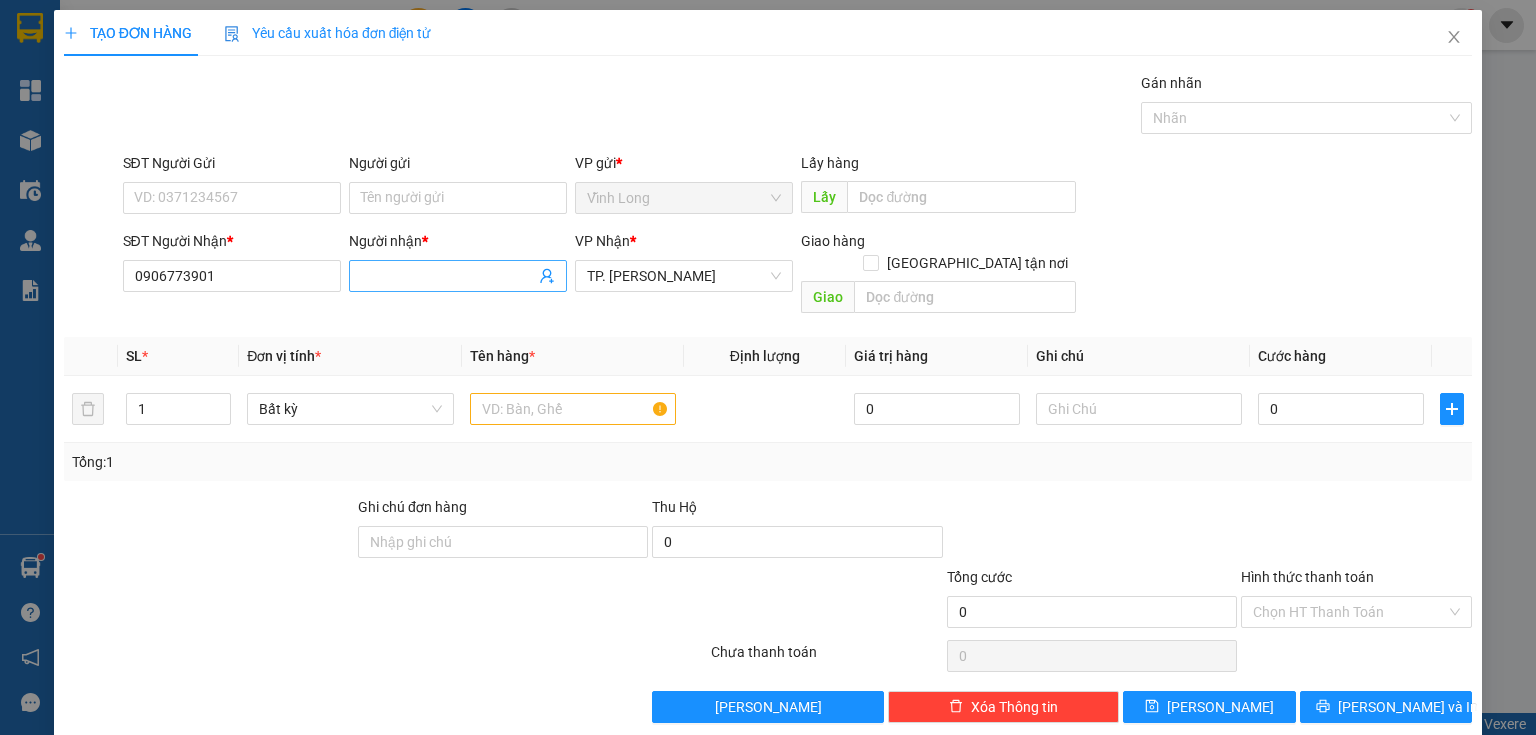 click at bounding box center [458, 276] 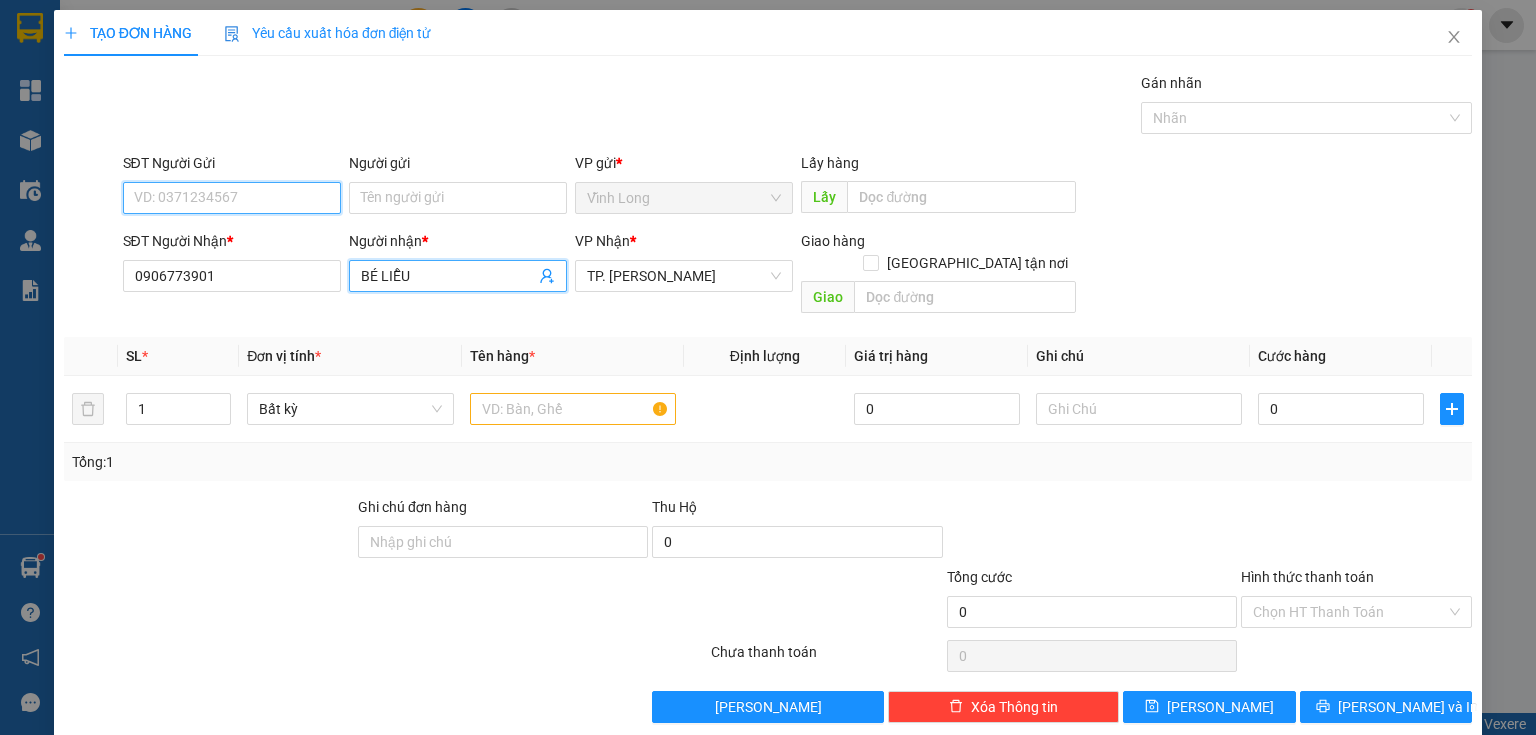 click on "SĐT Người Gửi" at bounding box center [232, 198] 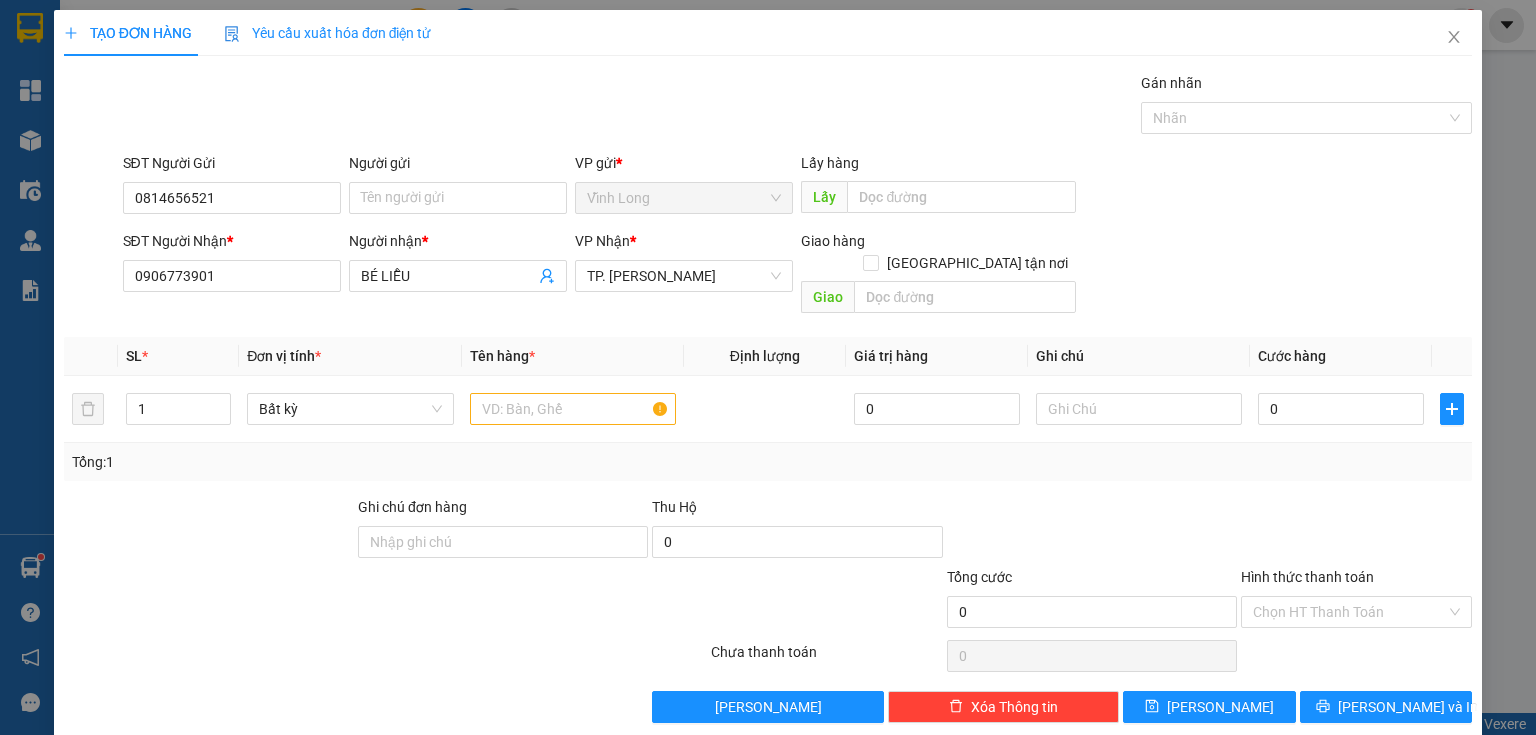 click on "Người gửi" at bounding box center (458, 167) 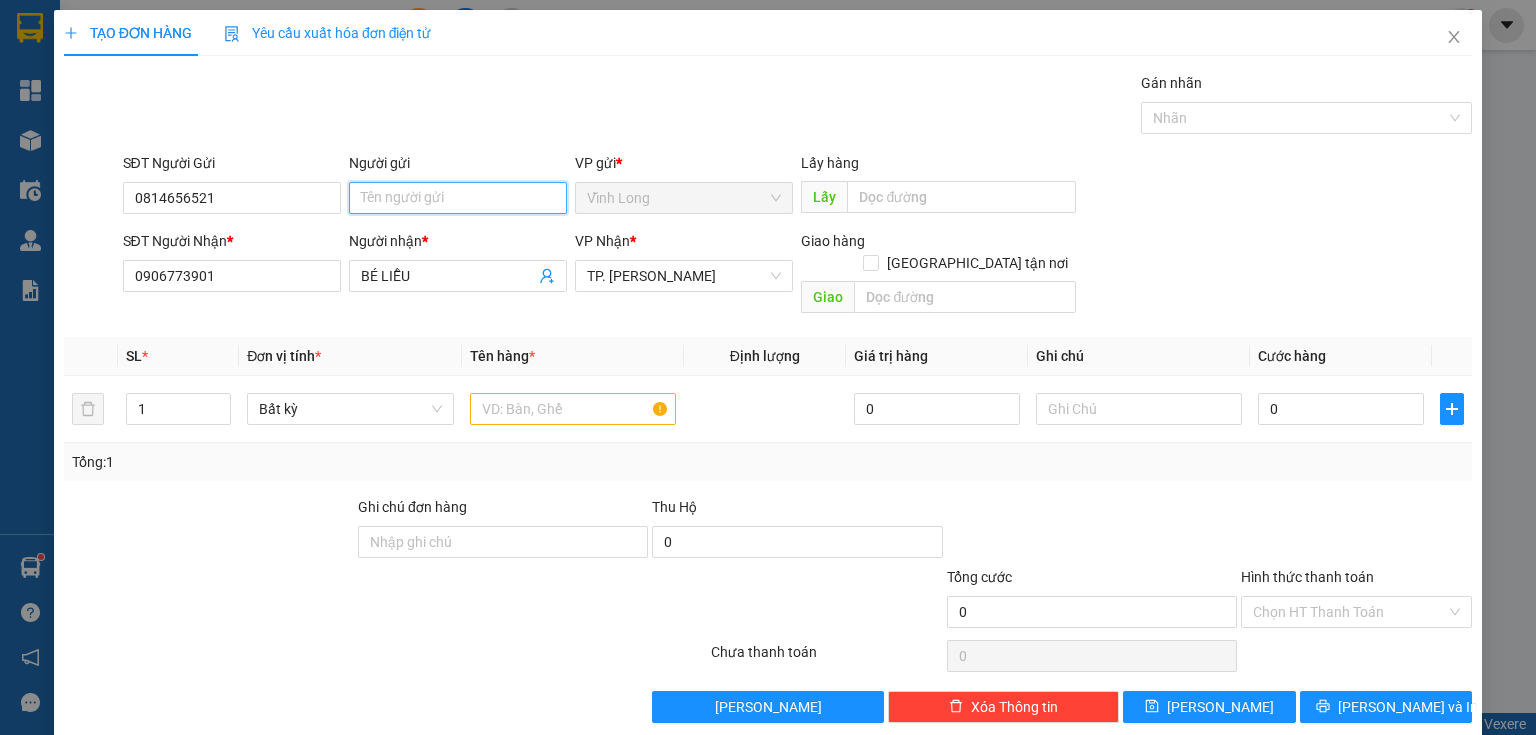 click on "Người gửi" at bounding box center (458, 198) 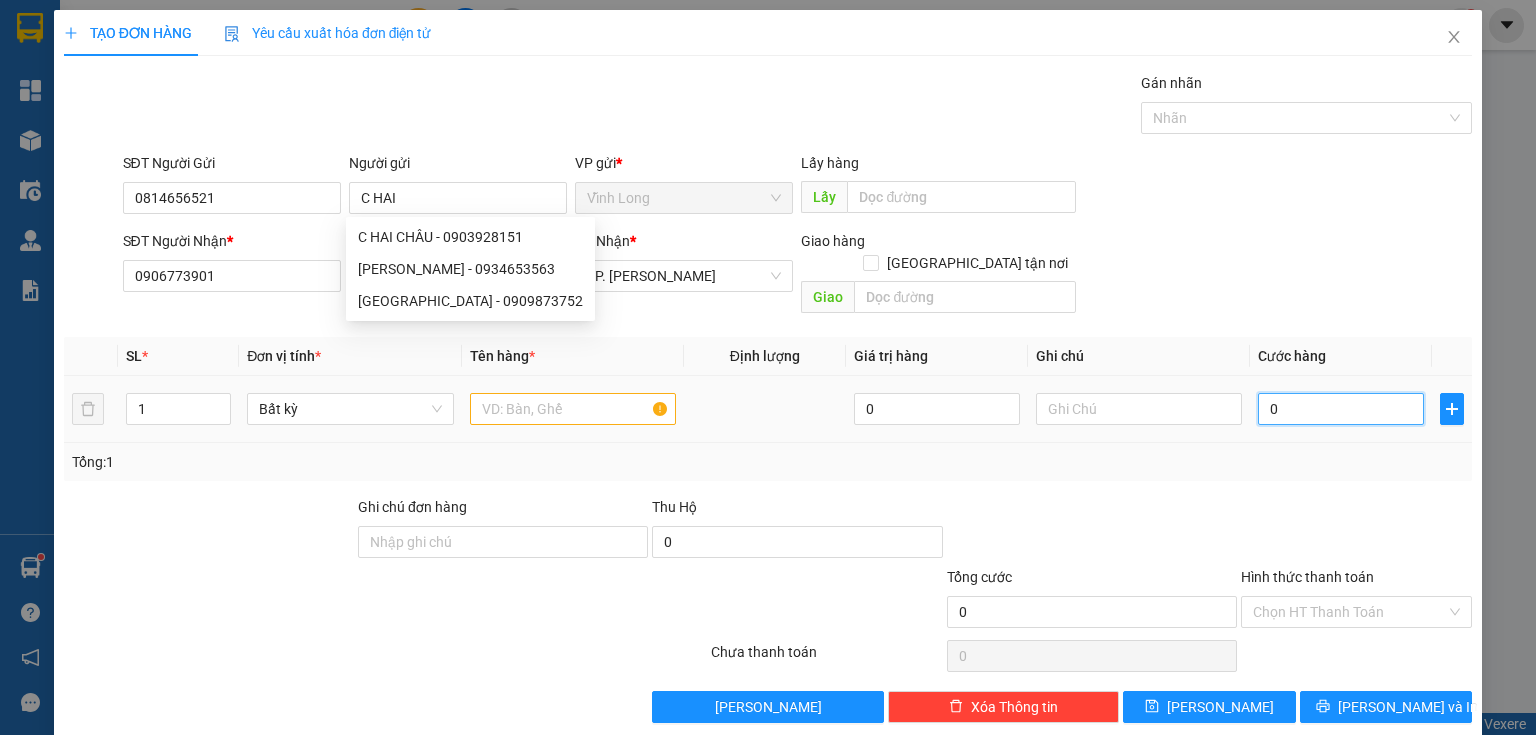click on "0" at bounding box center (1341, 409) 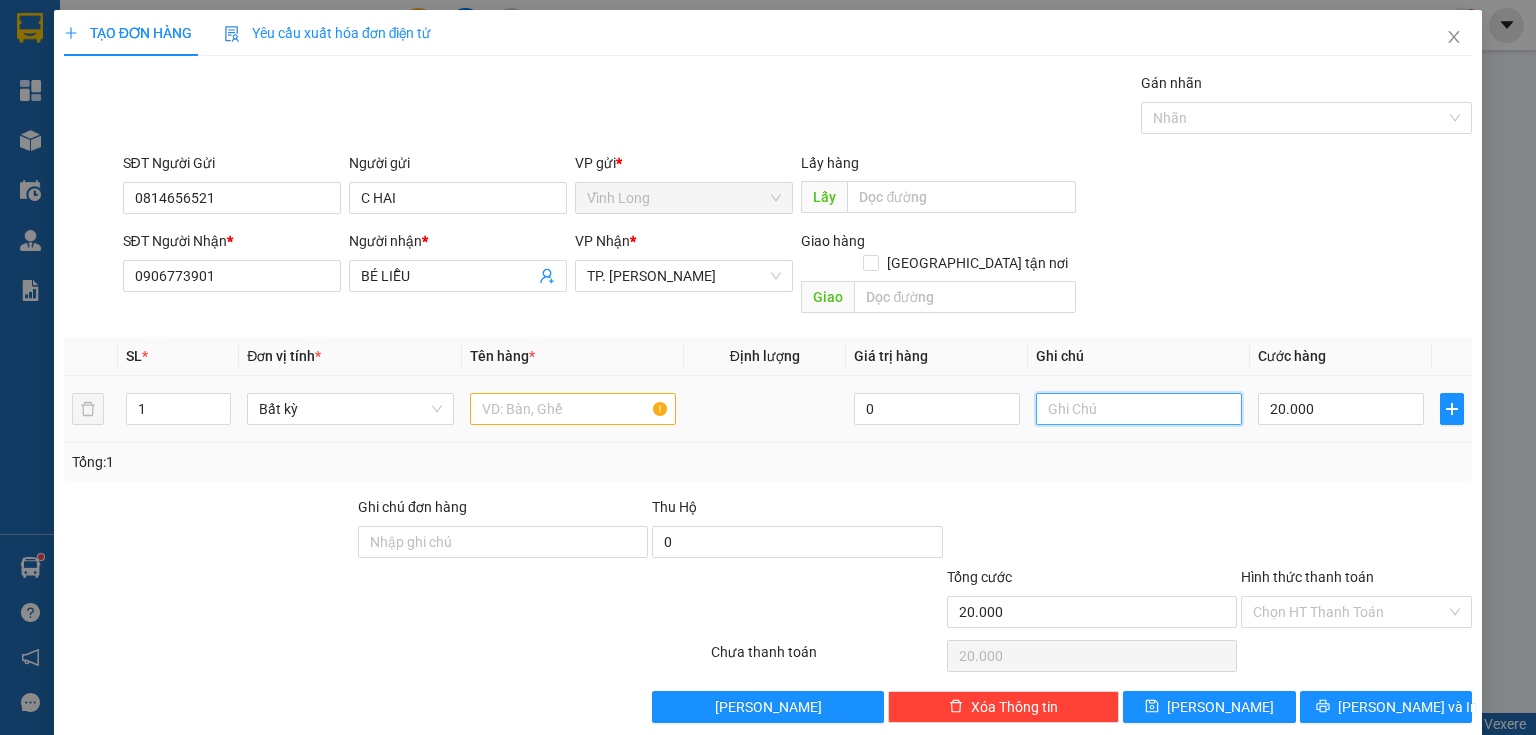 click at bounding box center (1139, 409) 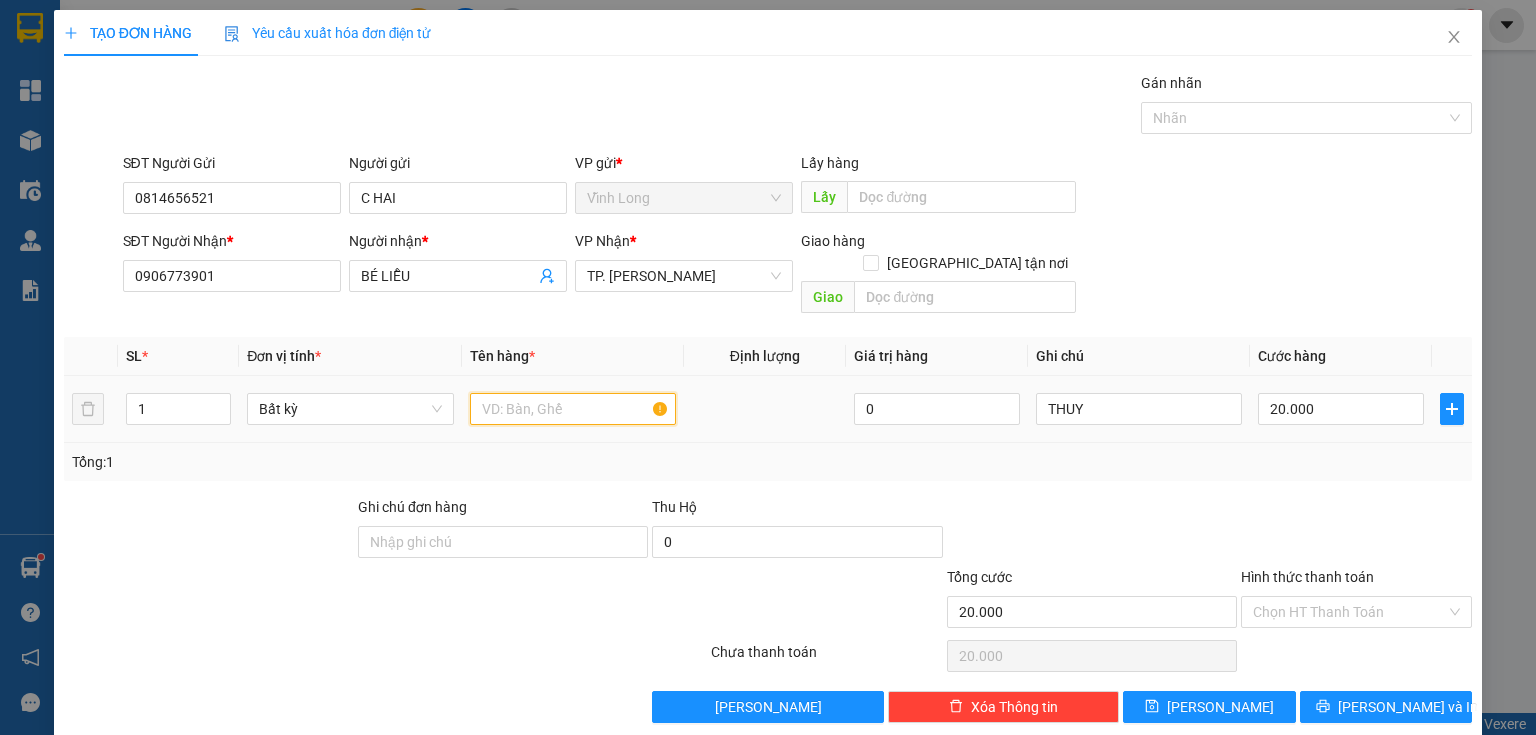 click at bounding box center (573, 409) 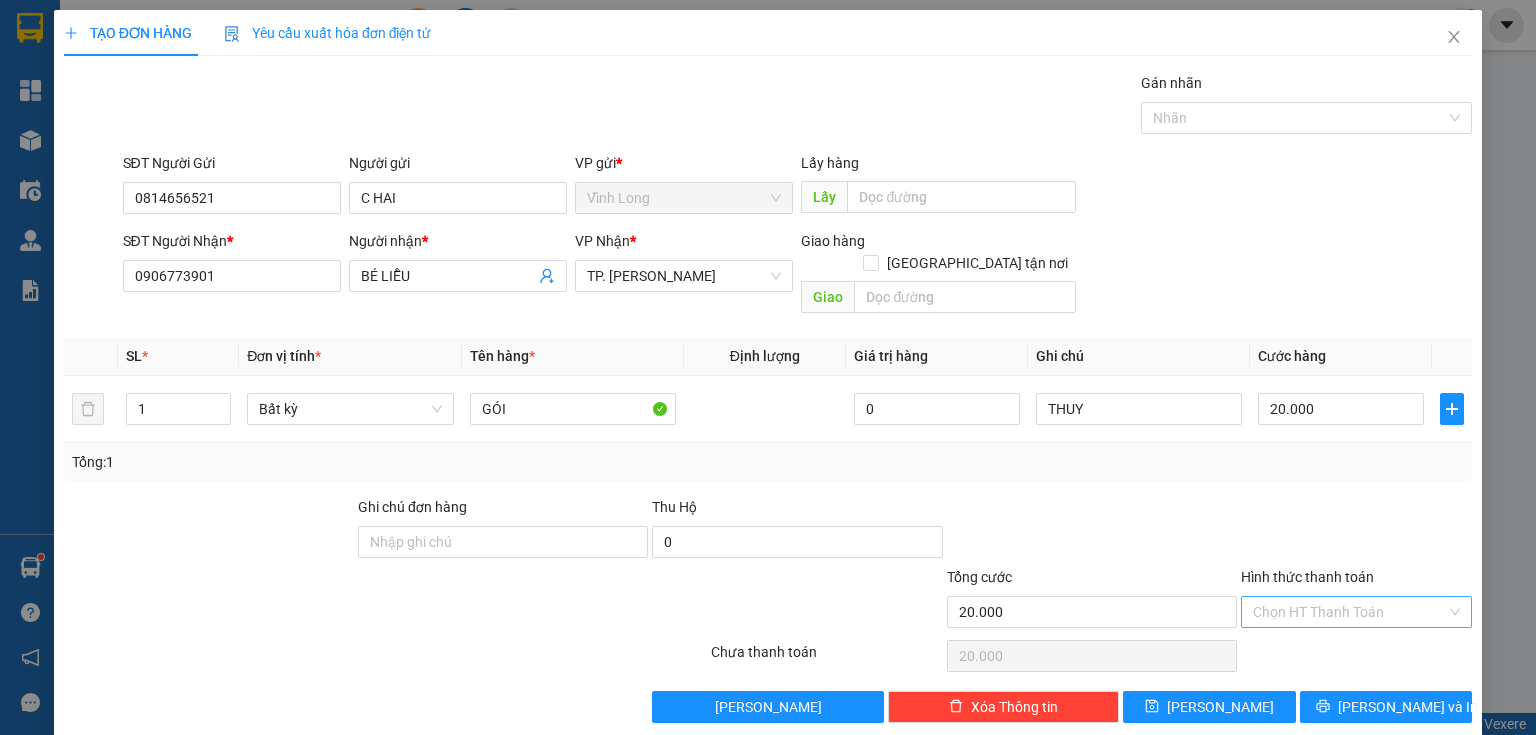 click on "Hình thức thanh toán" at bounding box center (1349, 612) 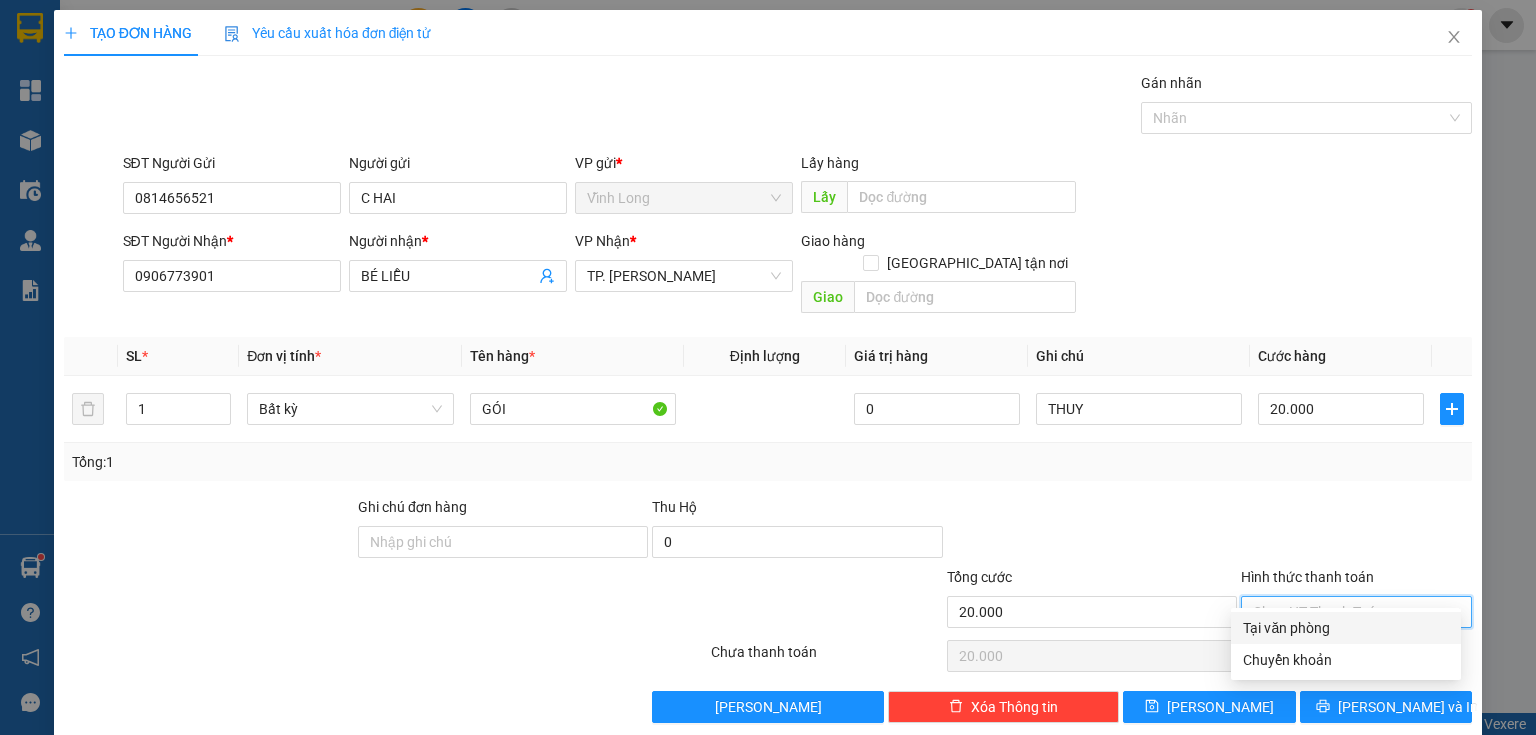 click on "Tại văn phòng" at bounding box center [1346, 628] 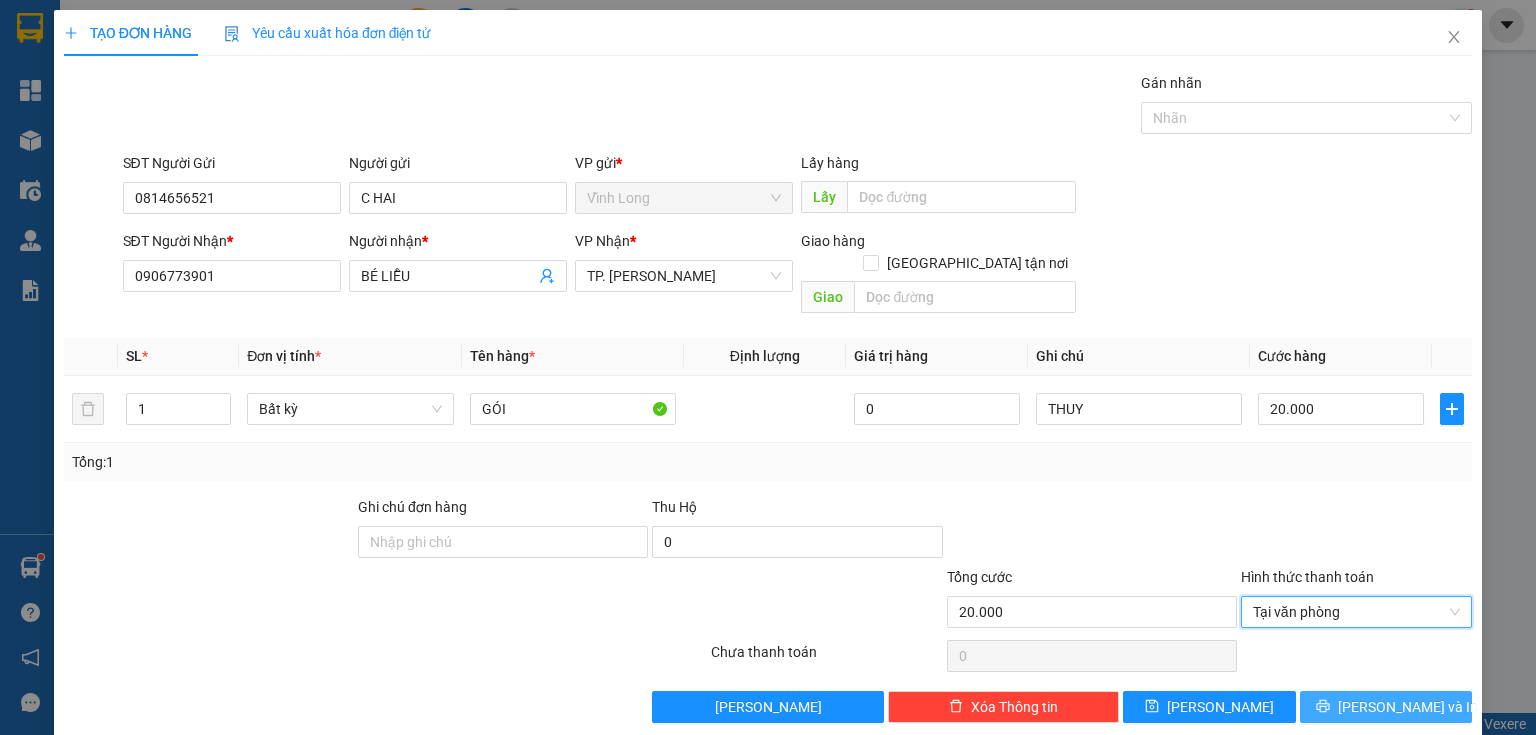 click on "Lưu và In" at bounding box center (1408, 707) 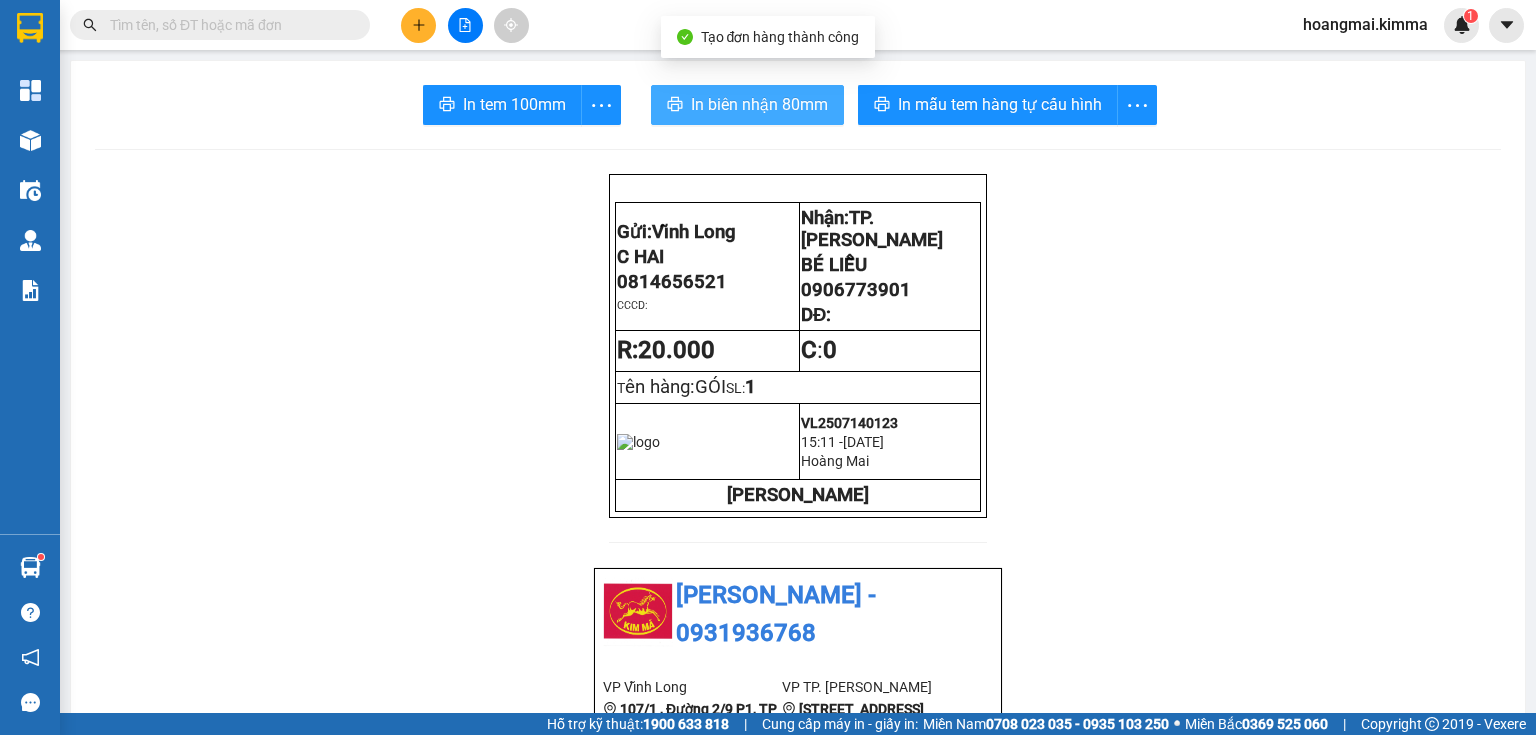 click on "In biên nhận 80mm" at bounding box center [759, 104] 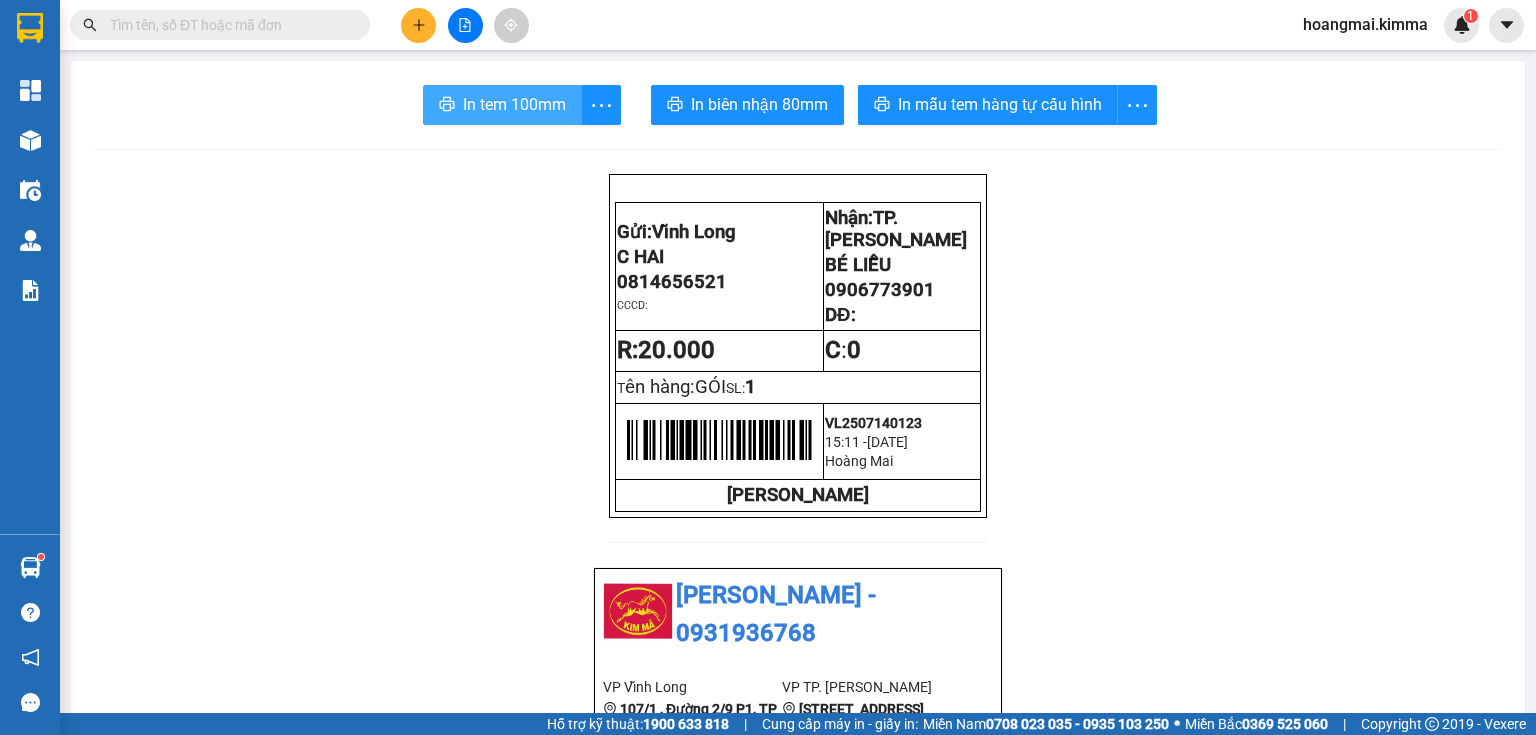 click on "In tem 100mm" at bounding box center (514, 104) 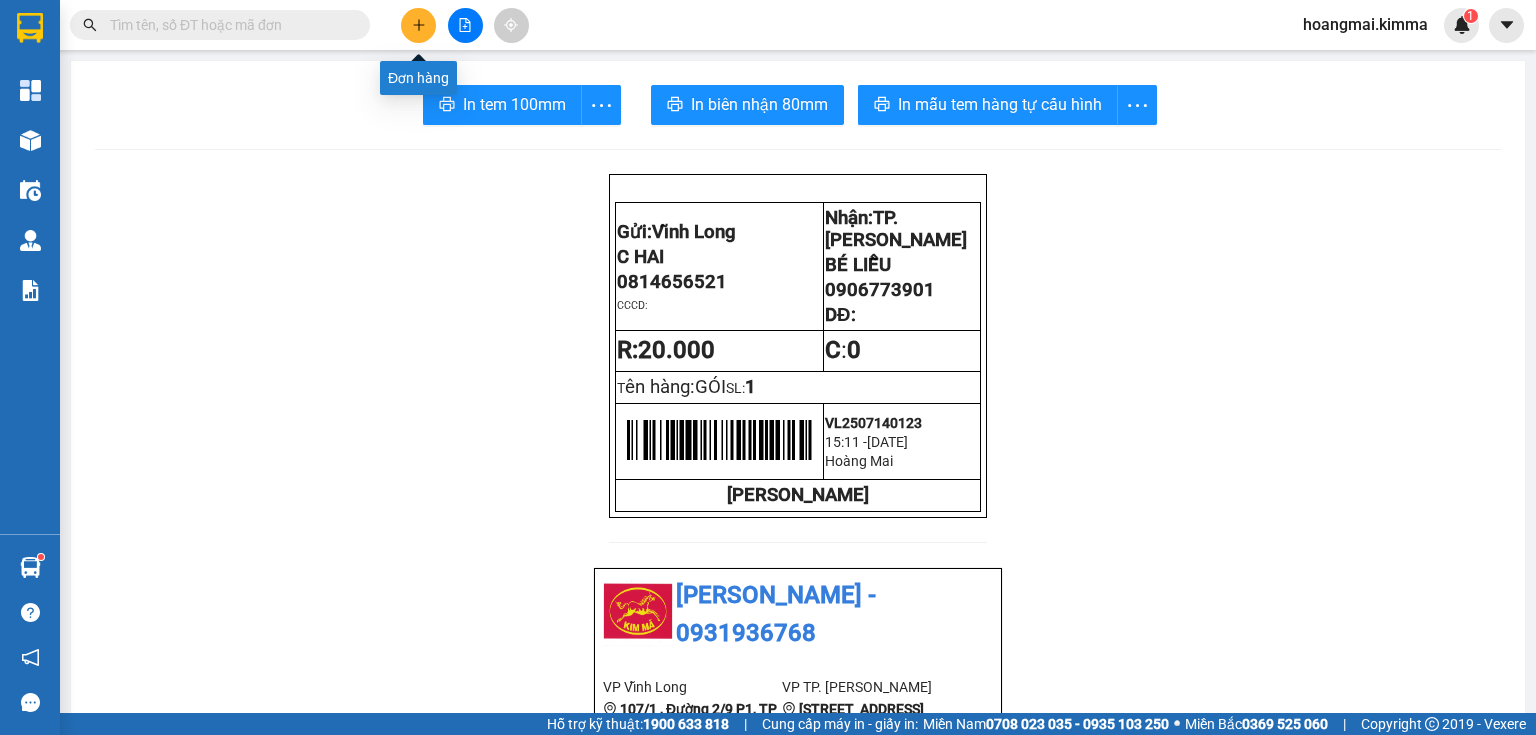 click at bounding box center (418, 25) 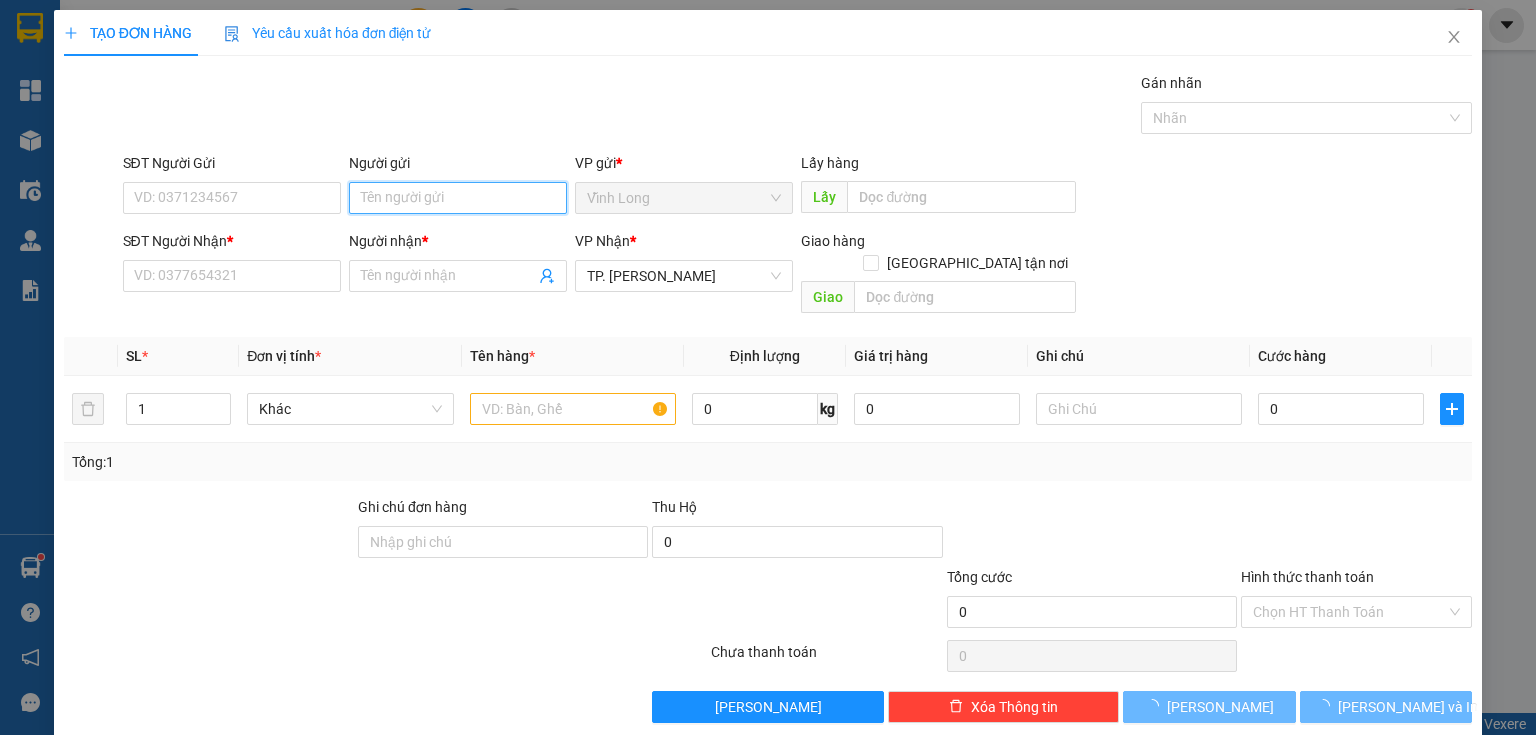 click on "Người gửi" at bounding box center [458, 198] 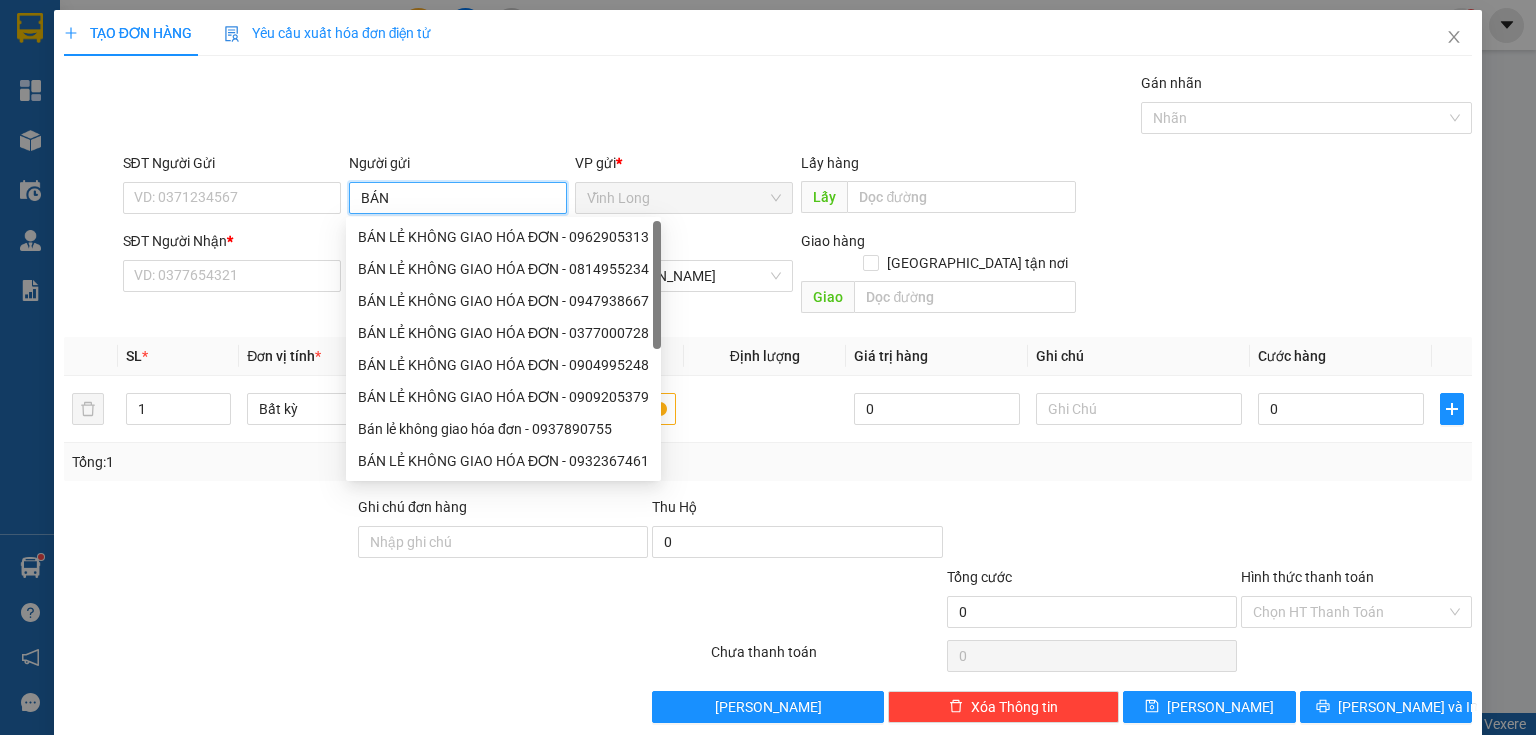 click on "BÁN LẺ KHÔNG GIAO HÓA ĐƠN - 0962905313" at bounding box center (503, 237) 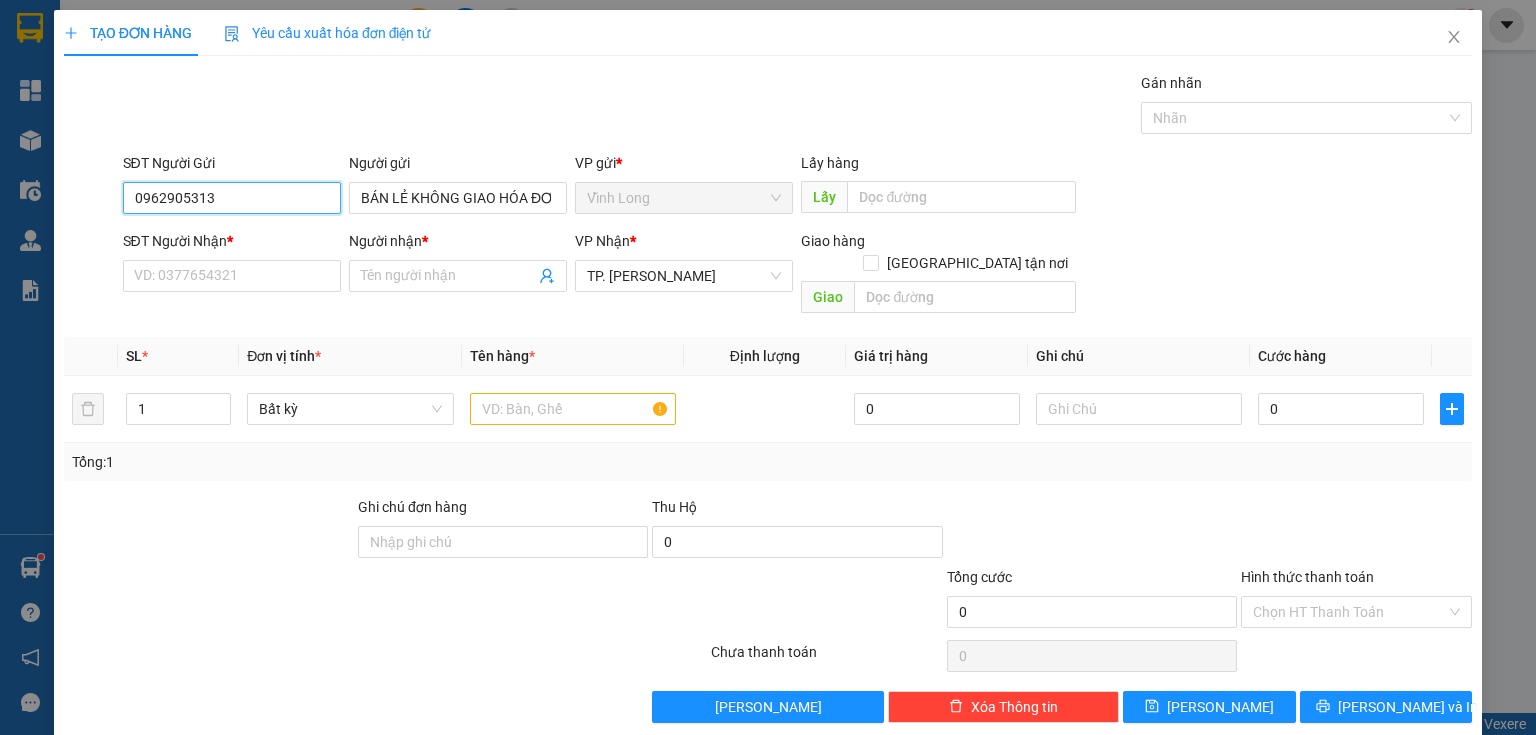 drag, startPoint x: 248, startPoint y: 210, endPoint x: 0, endPoint y: 323, distance: 272.53073 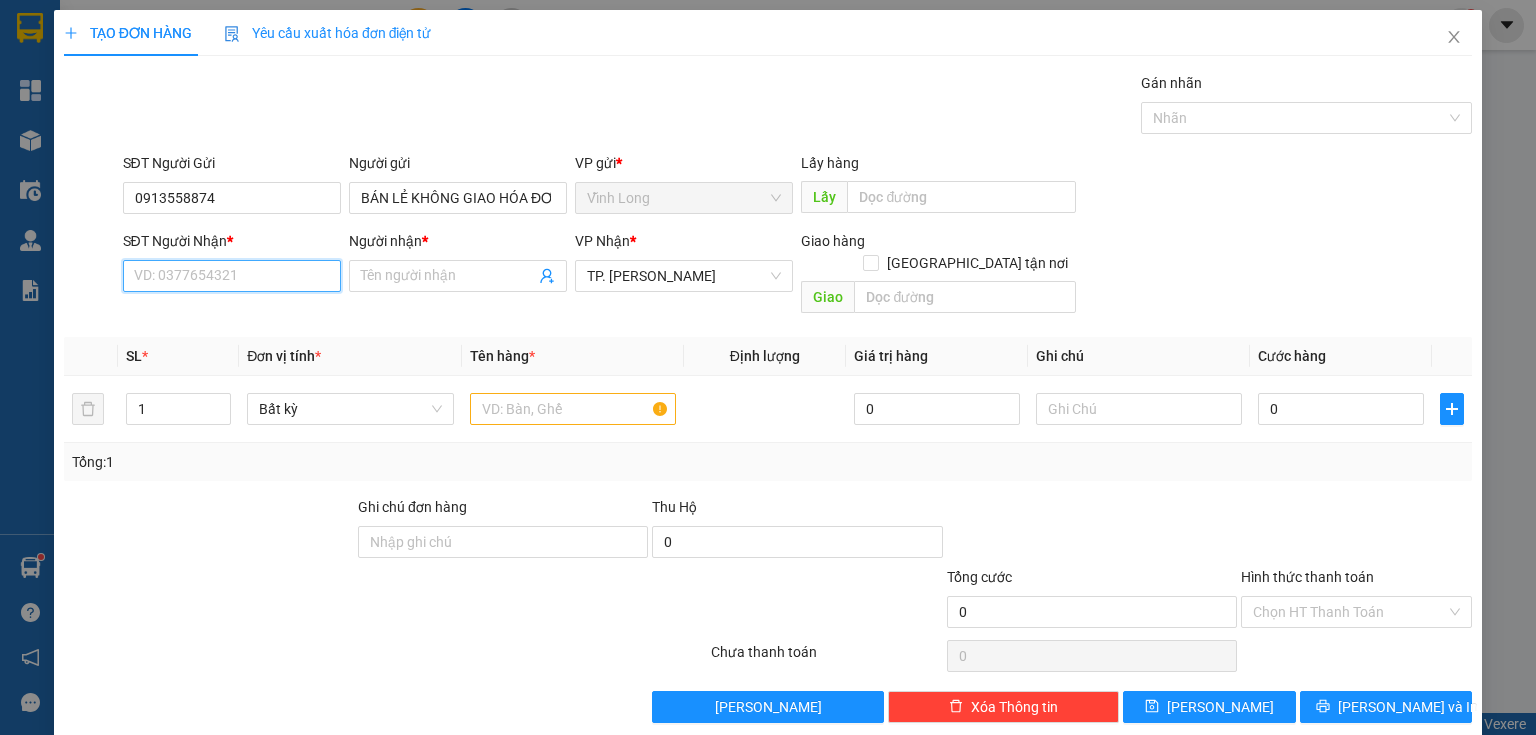 click on "SĐT Người Nhận  *" at bounding box center (232, 276) 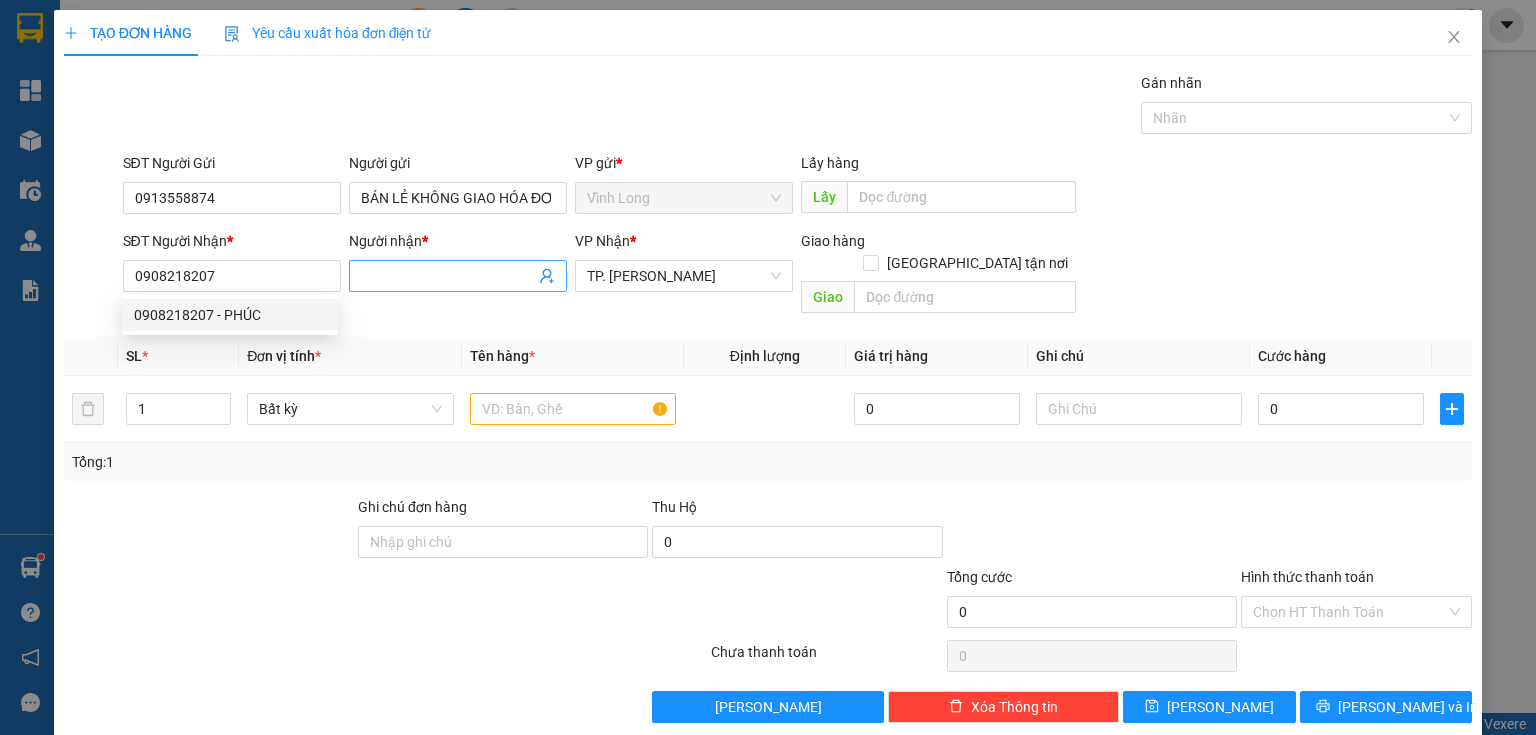 click on "Người nhận  *" at bounding box center [448, 276] 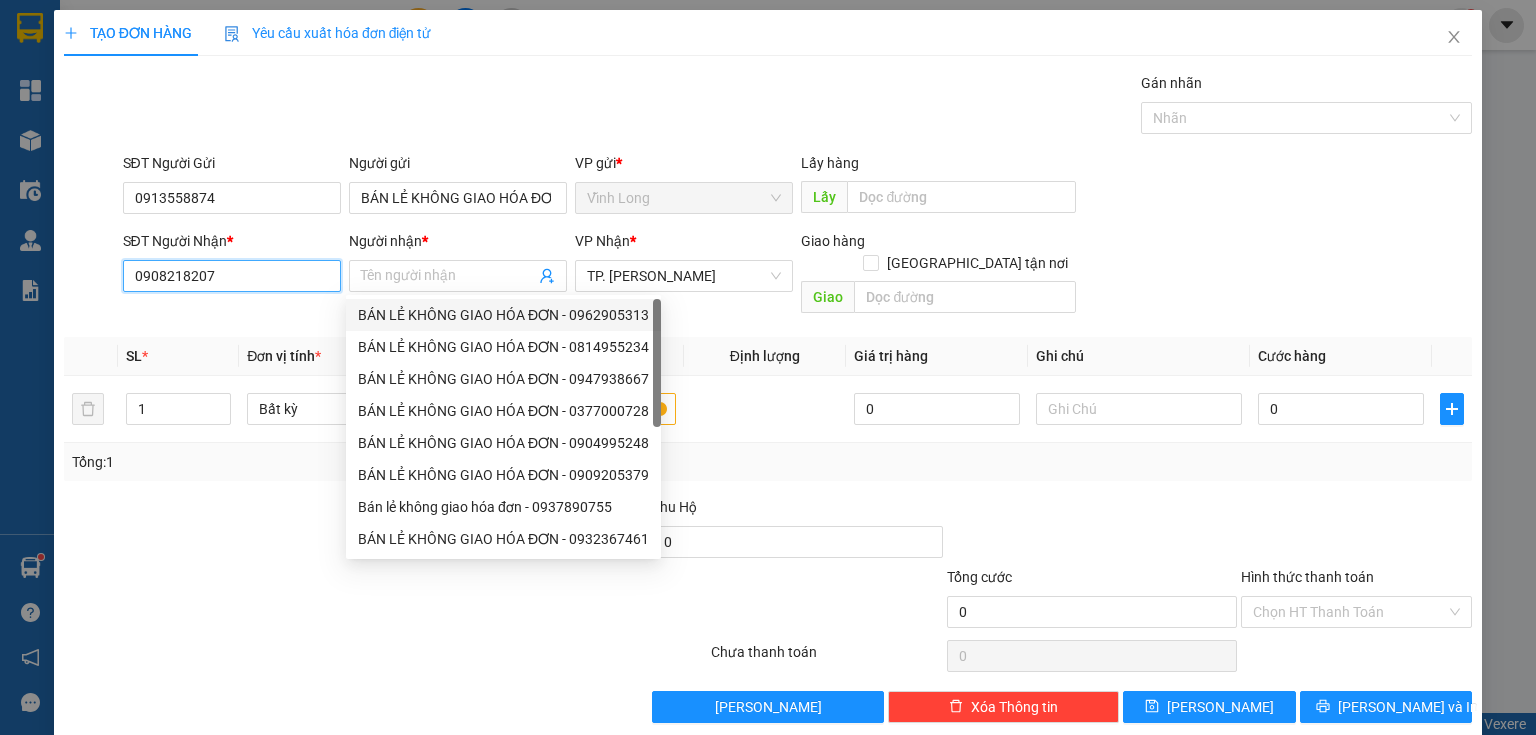 click on "0908218207" at bounding box center (232, 276) 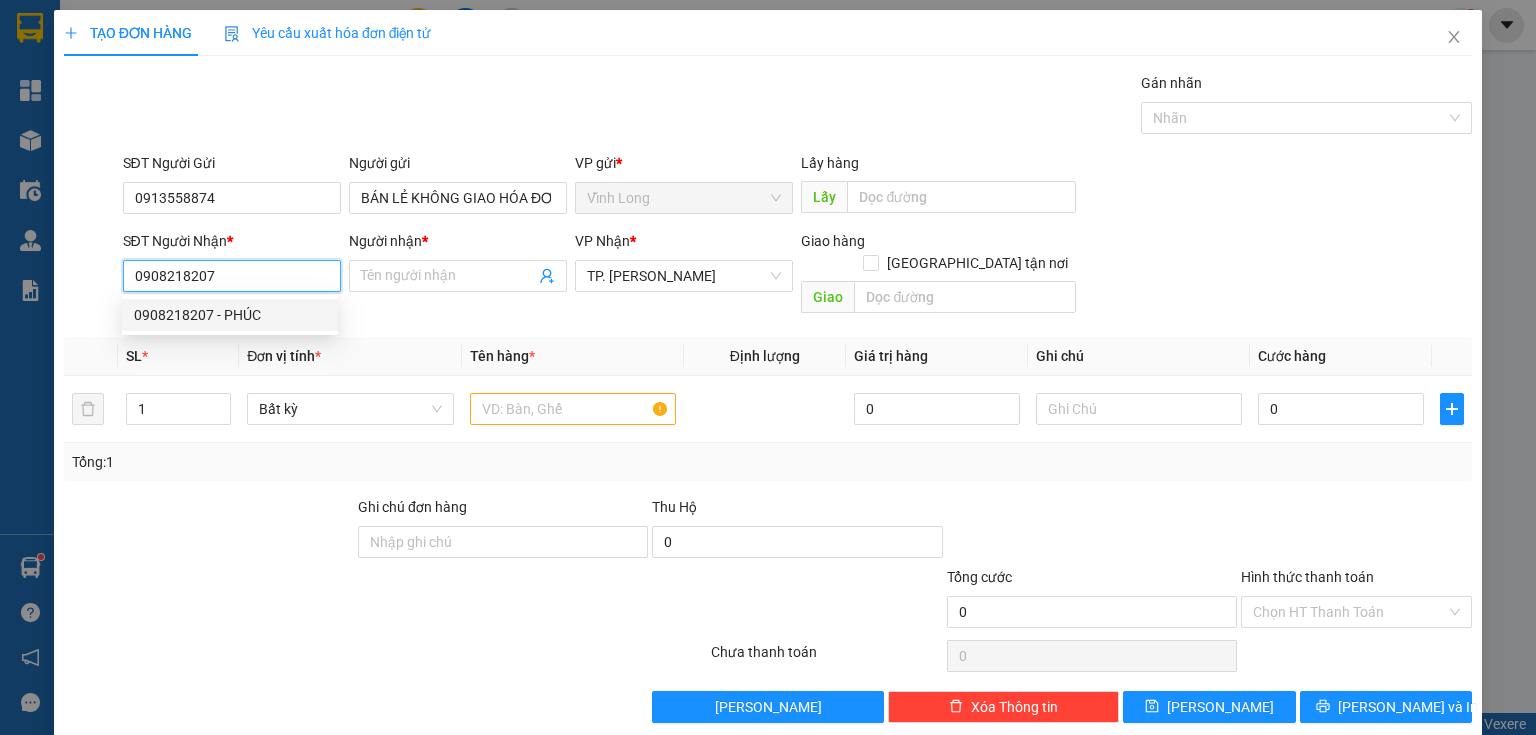 click on "0908218207 - PHÚC" at bounding box center (230, 315) 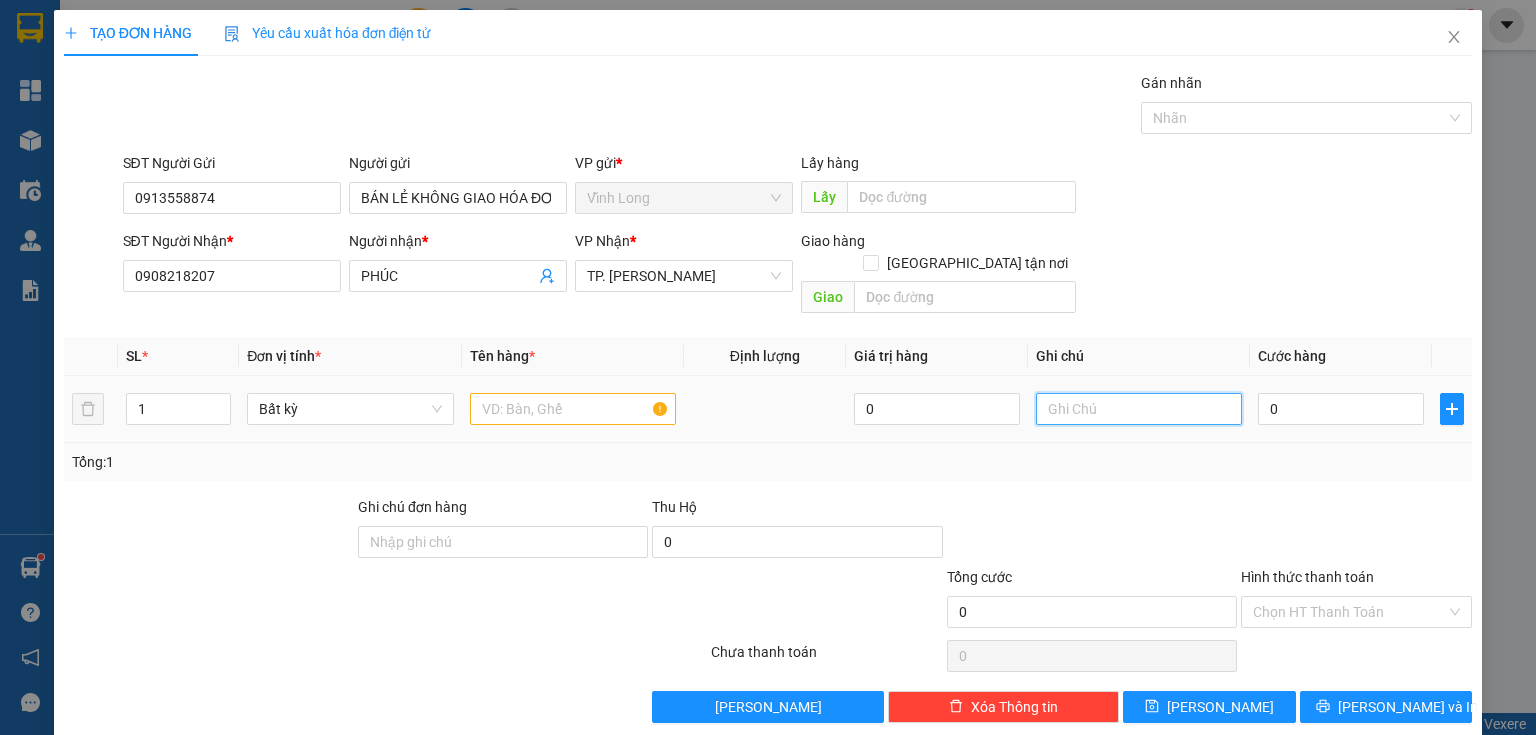 click at bounding box center (1139, 409) 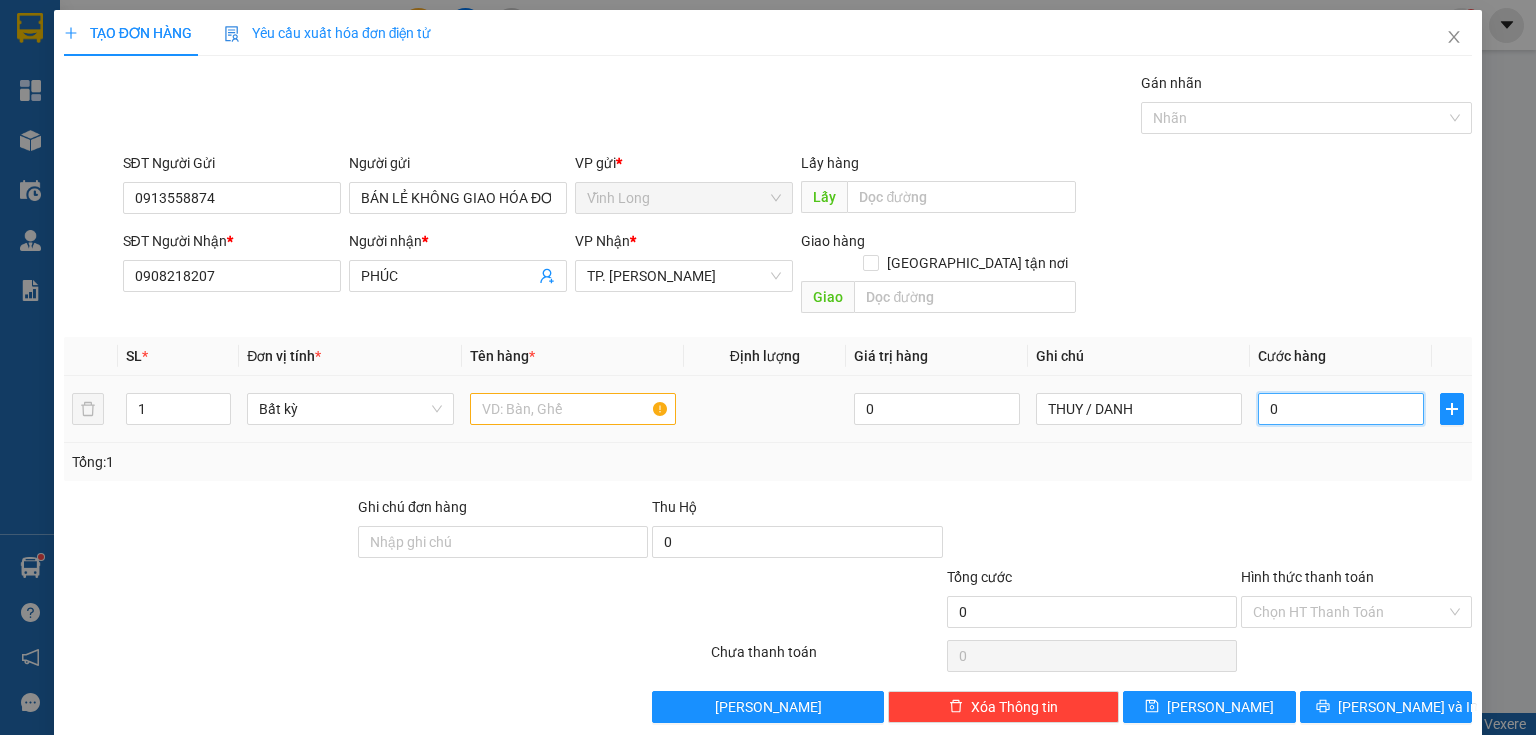 click on "0" at bounding box center (1341, 409) 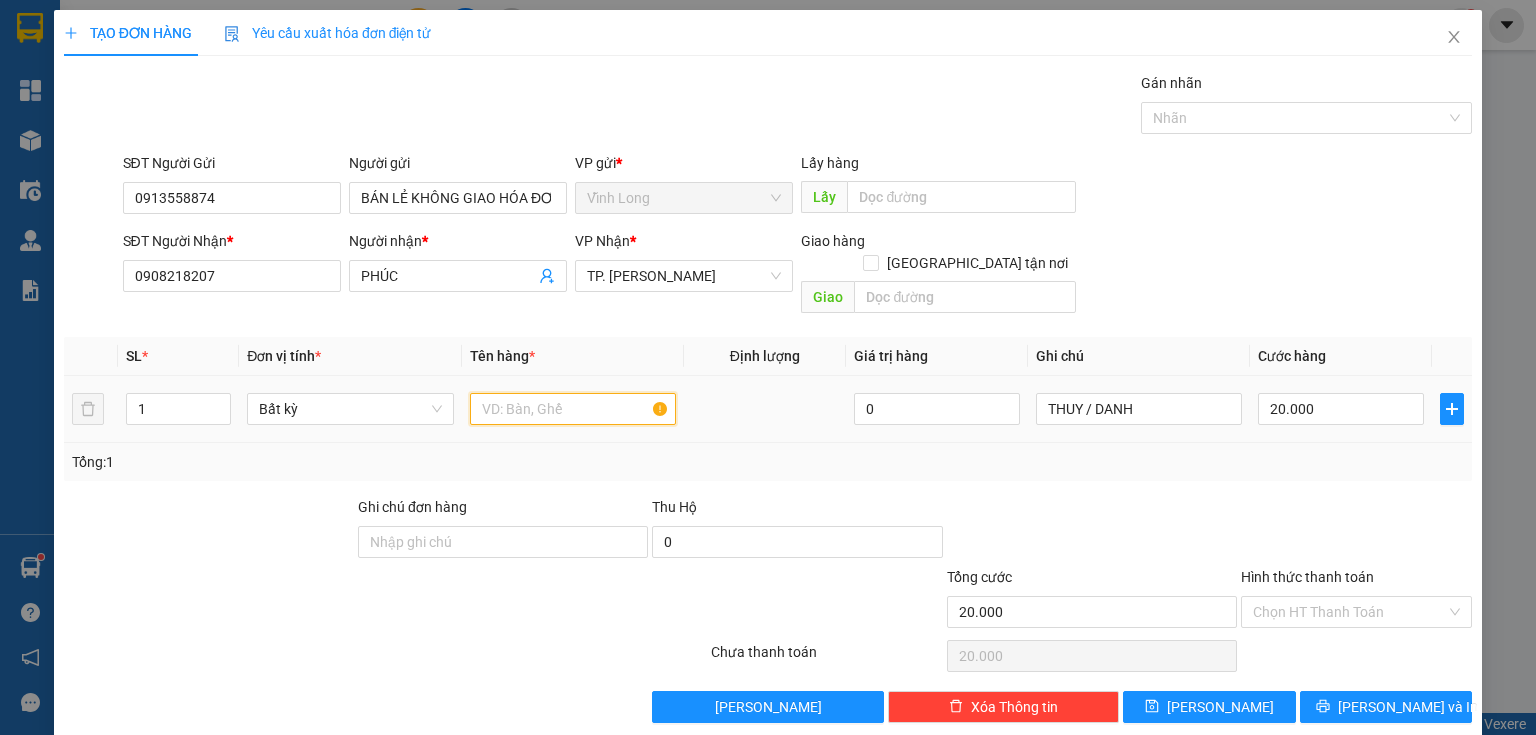 click at bounding box center [573, 409] 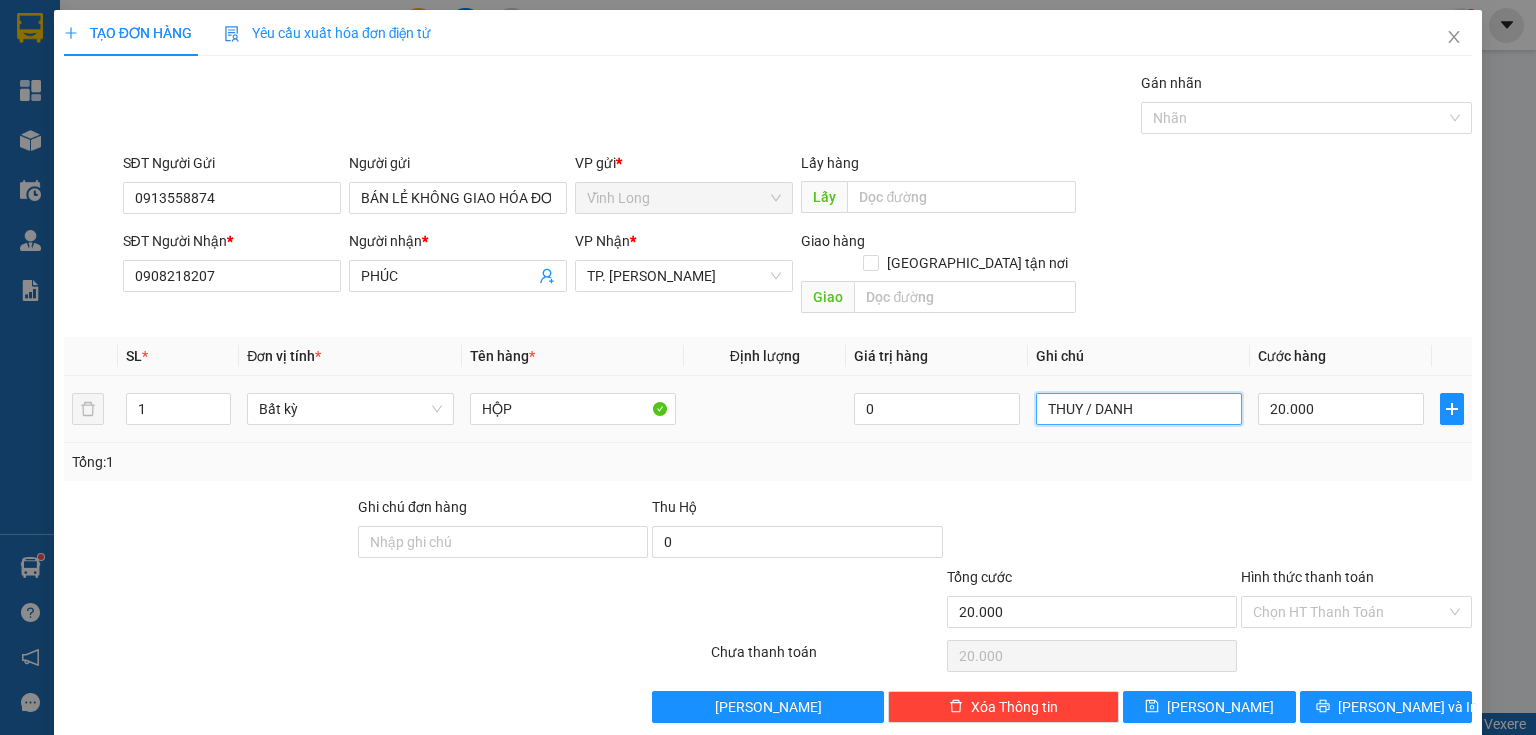 click on "THUY / DANH" at bounding box center (1139, 409) 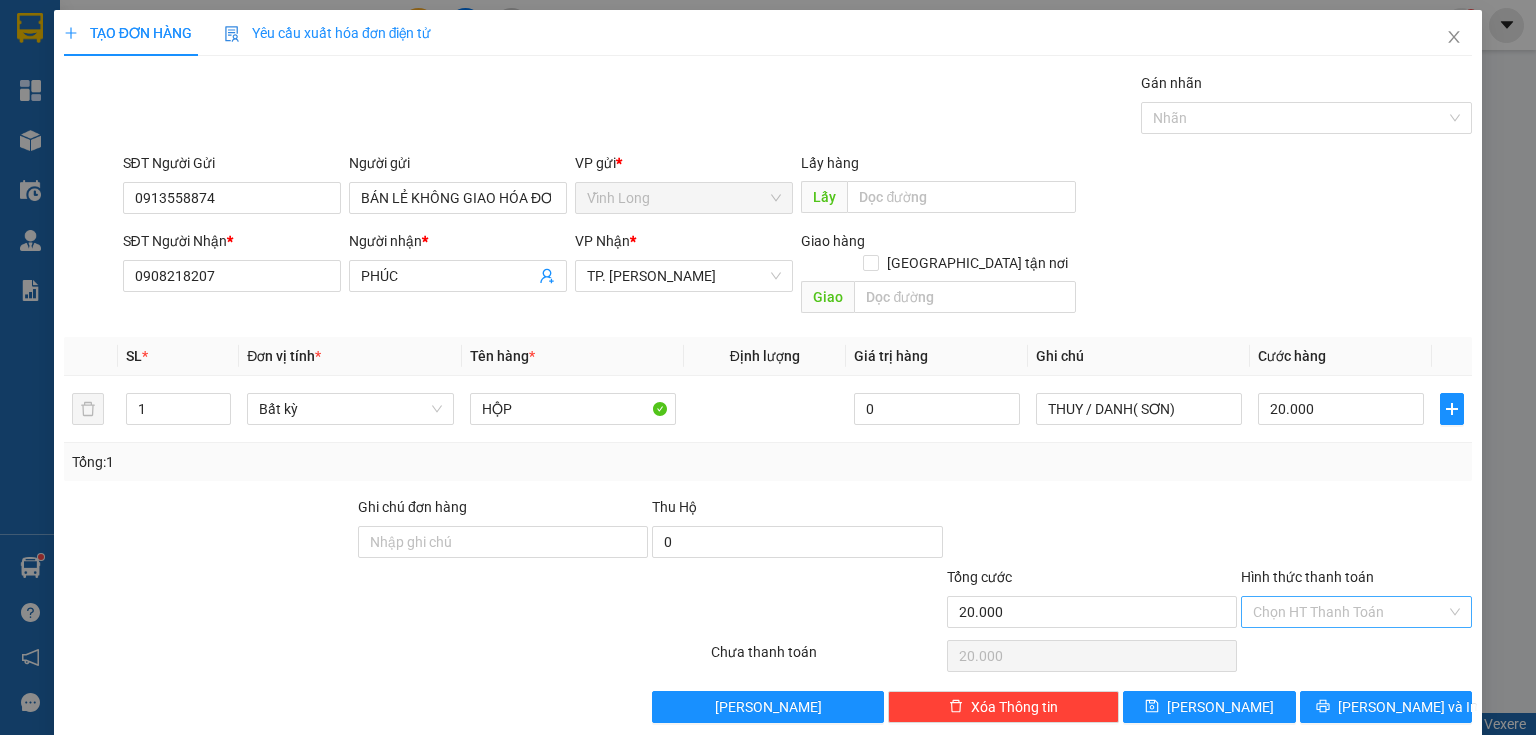 click on "Hình thức thanh toán" at bounding box center (1349, 612) 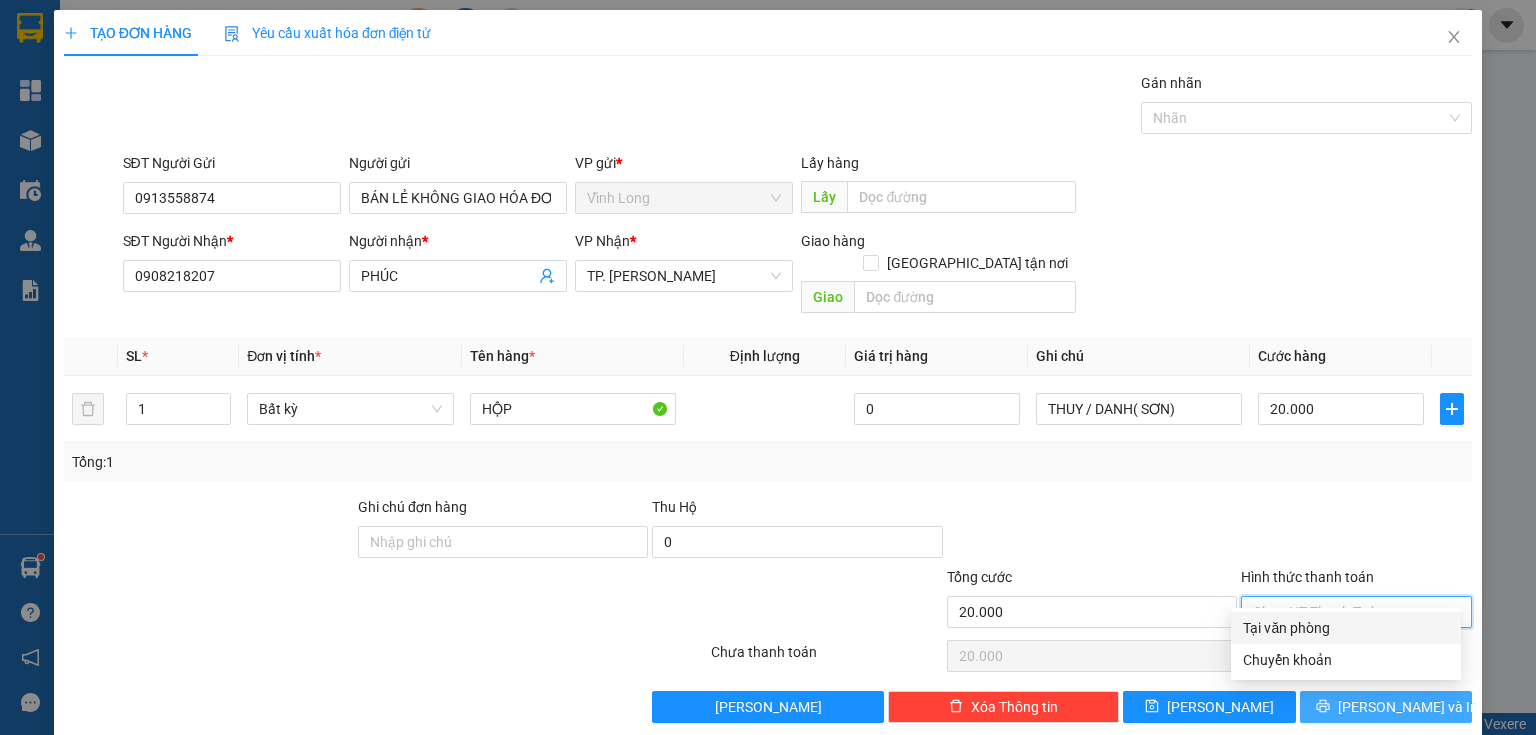drag, startPoint x: 1289, startPoint y: 633, endPoint x: 1383, endPoint y: 668, distance: 100.304535 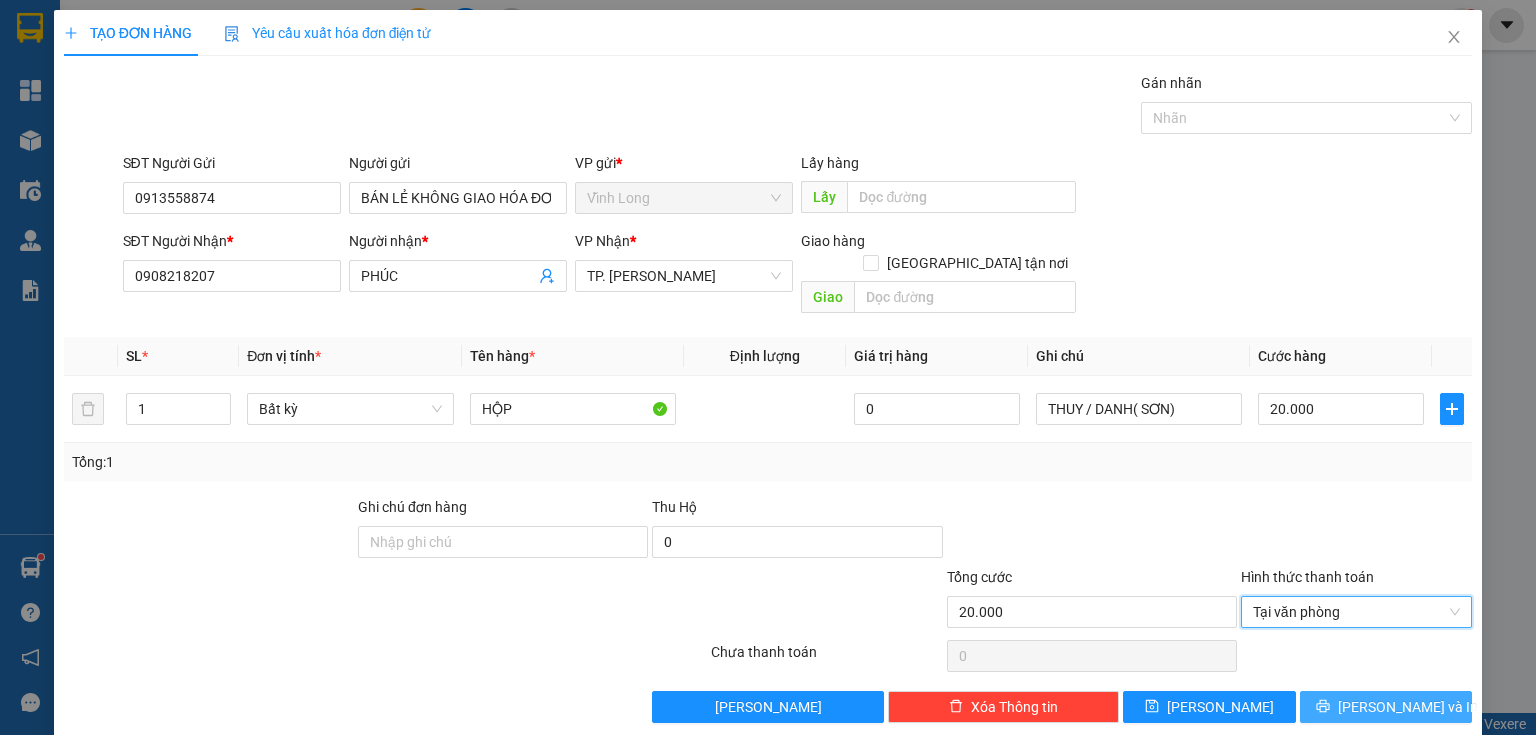 click on "Lưu và In" at bounding box center [1408, 707] 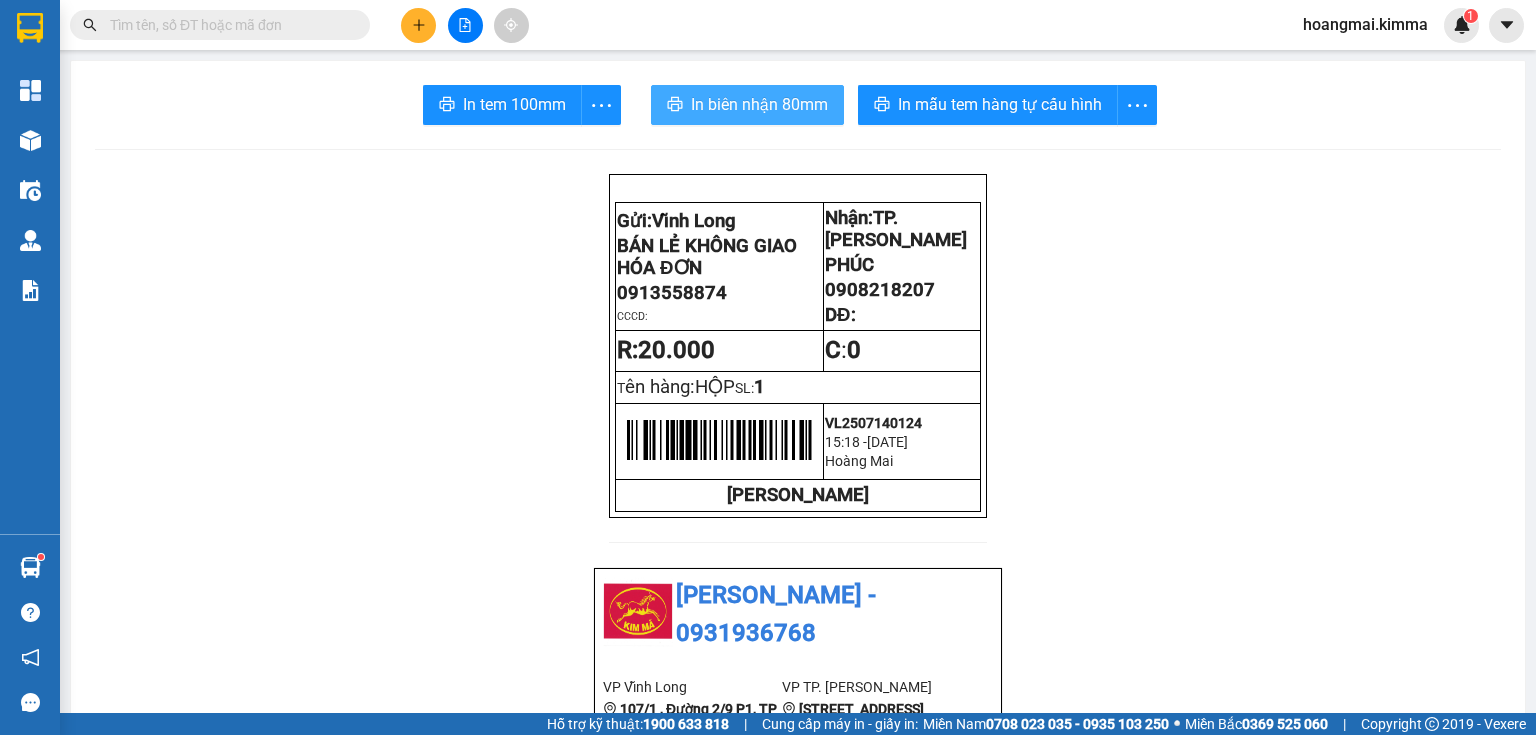 click on "In biên nhận 80mm" at bounding box center (747, 105) 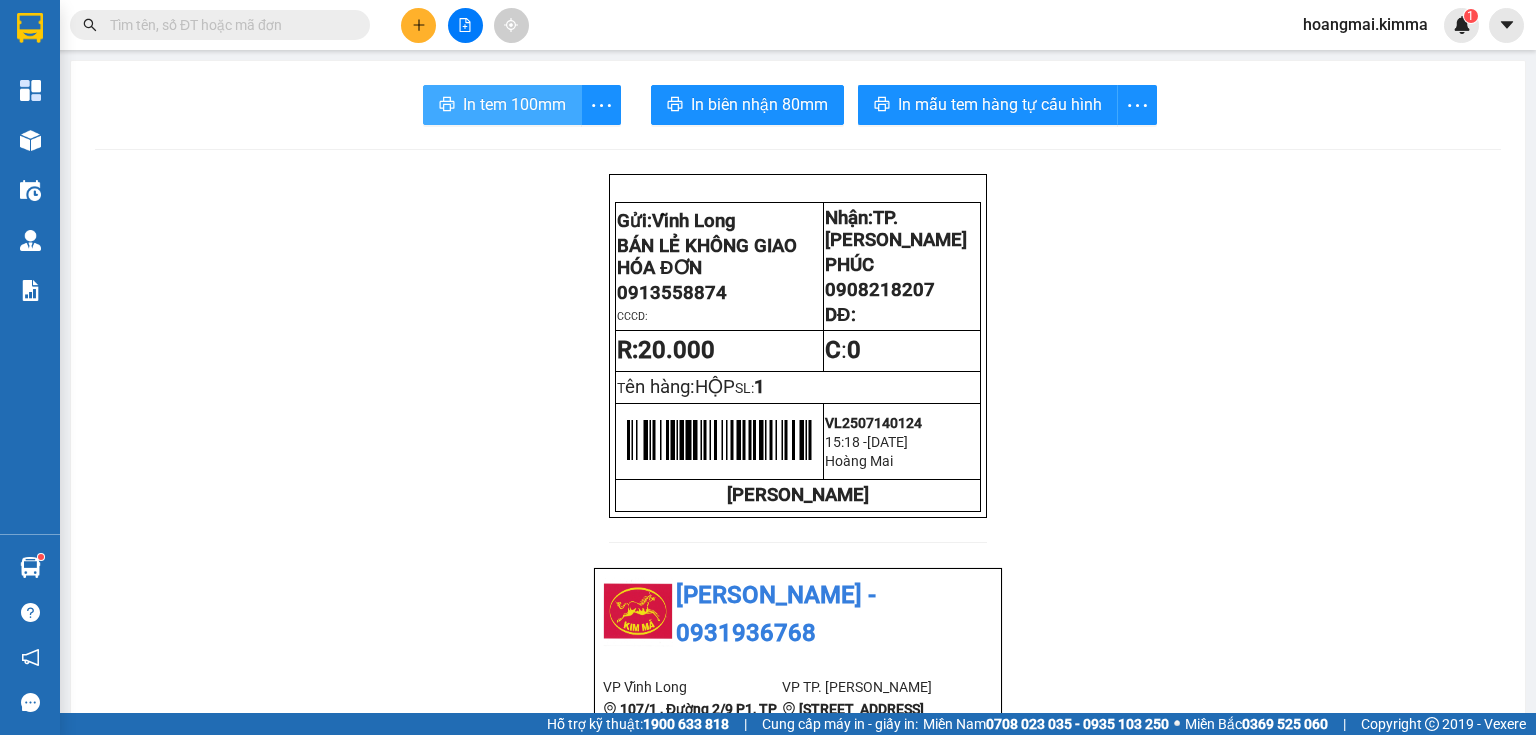 click on "In tem 100mm" at bounding box center [502, 105] 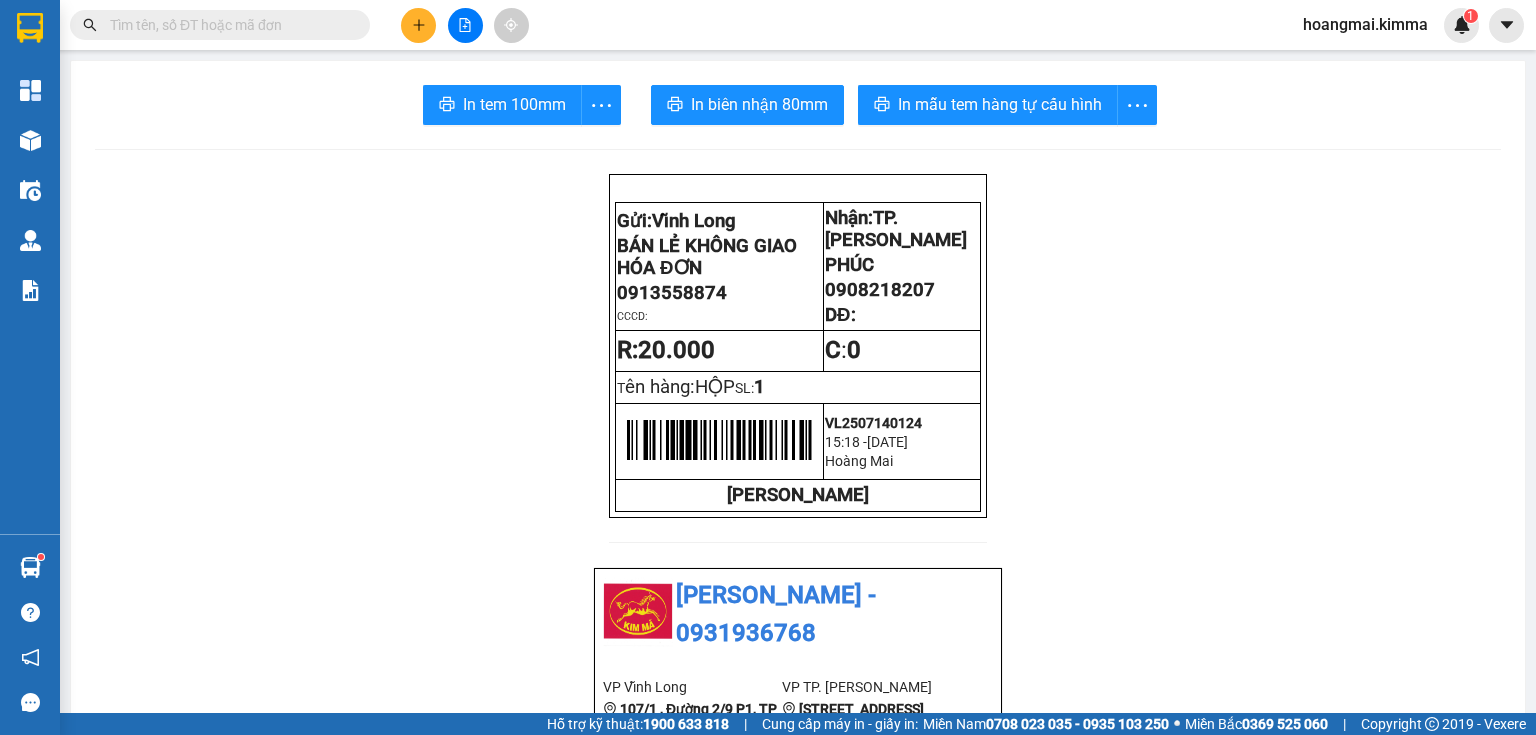 drag, startPoint x: 479, startPoint y: 449, endPoint x: 1012, endPoint y: 766, distance: 620.14355 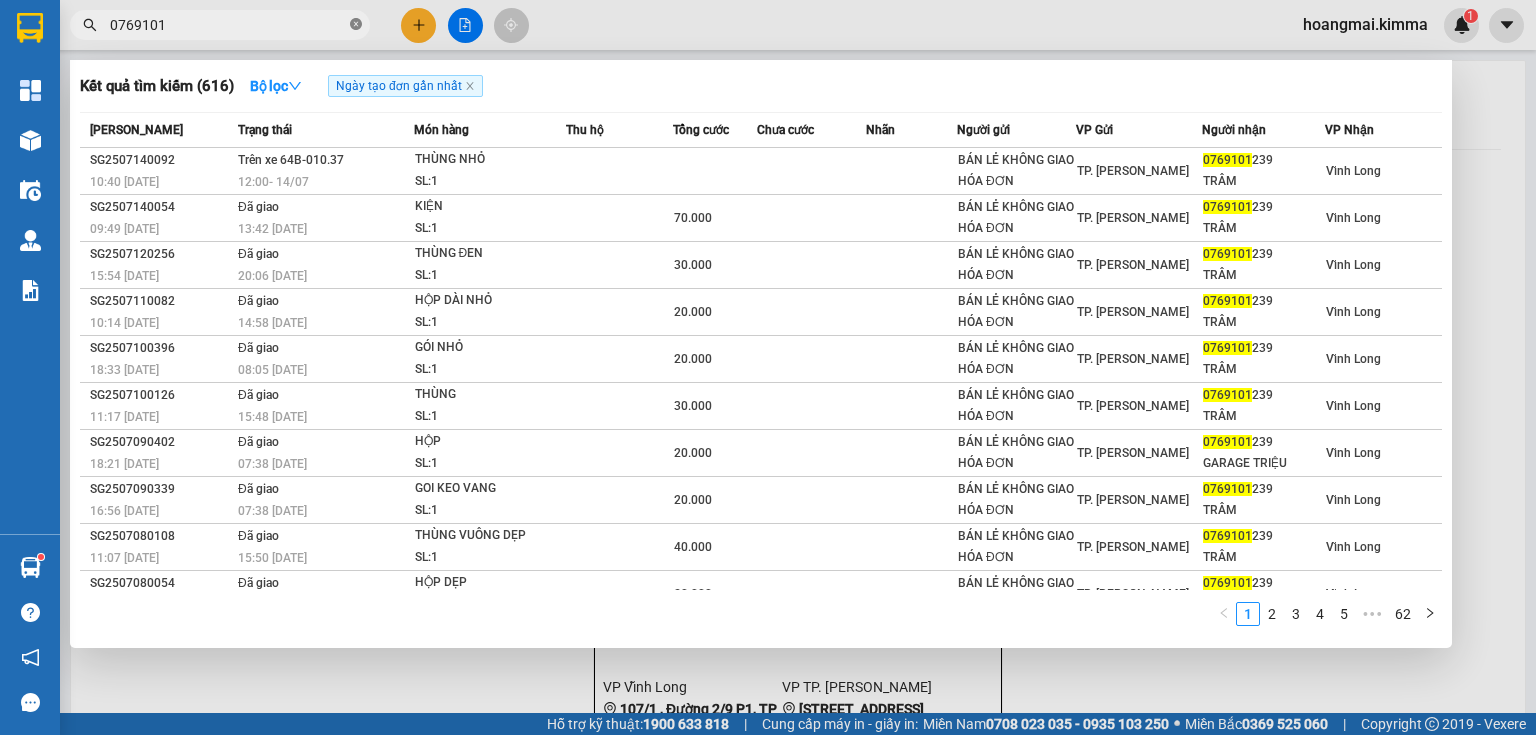 click 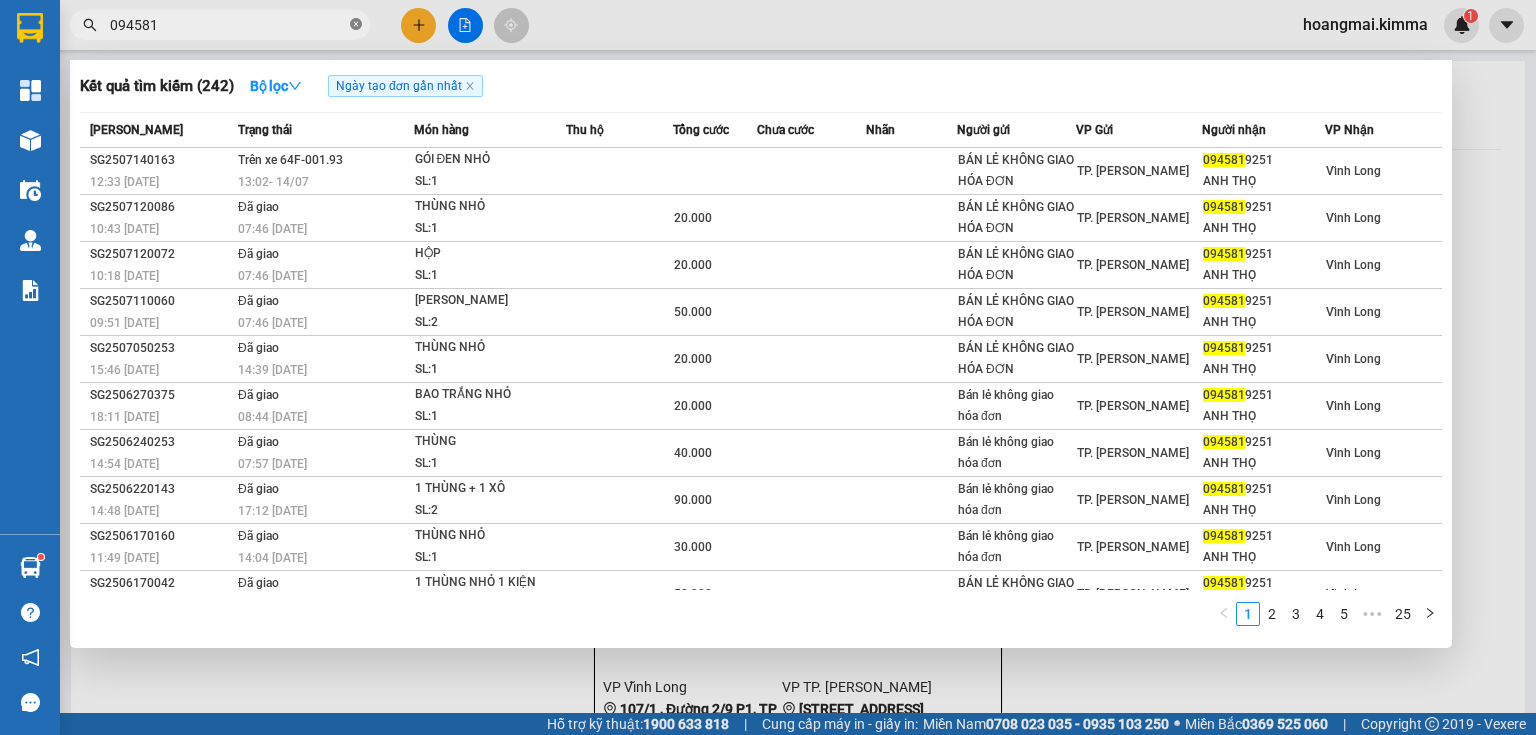 click 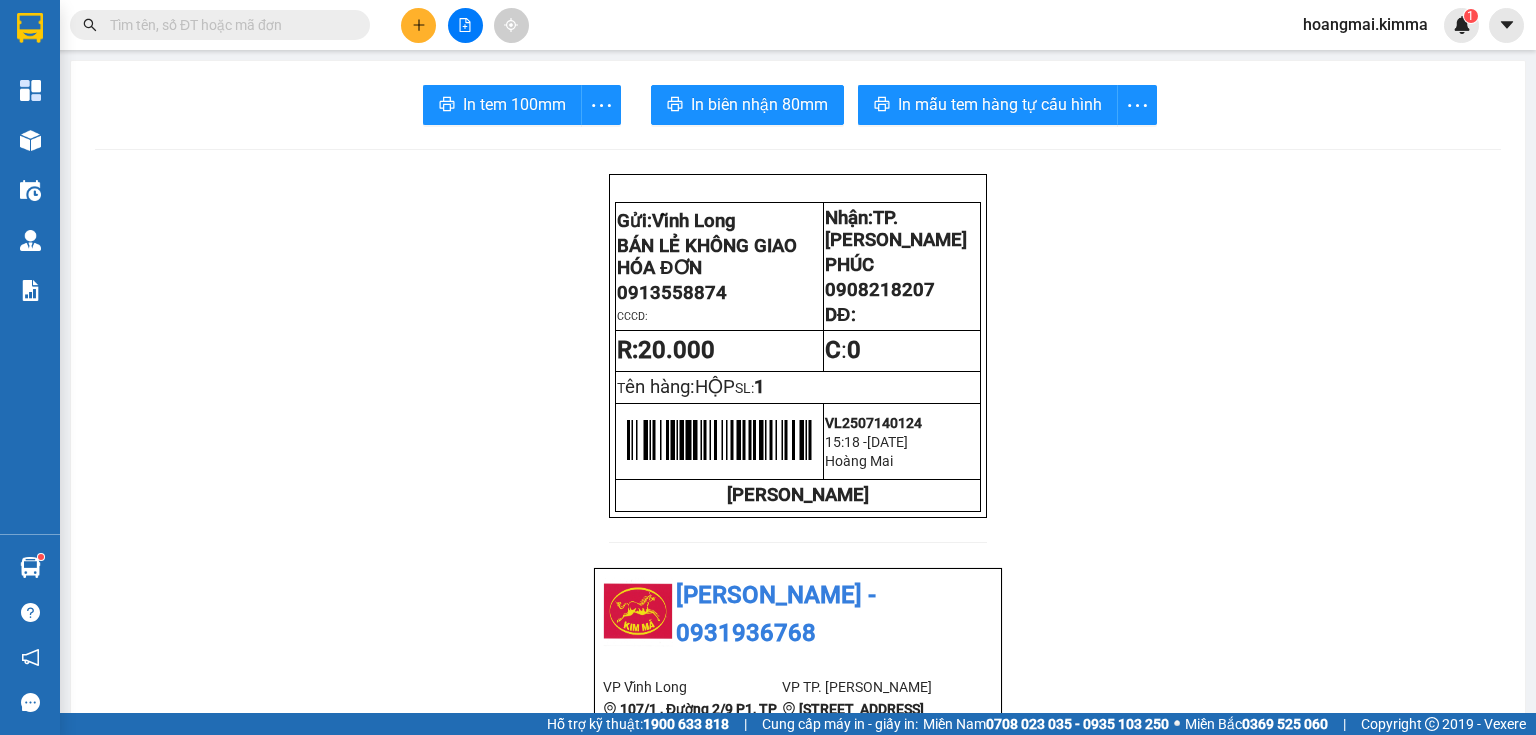 click at bounding box center [418, 25] 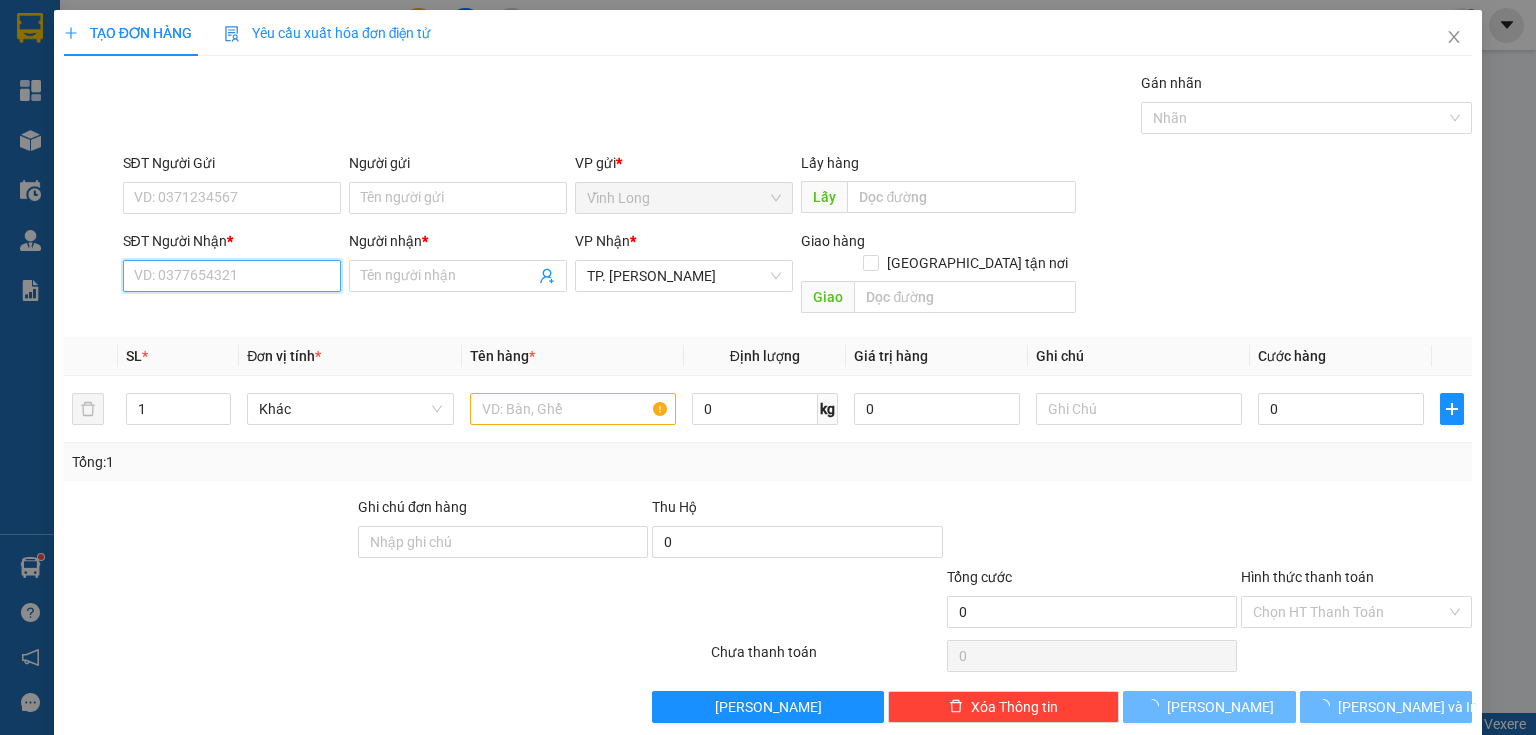 click on "SĐT Người Nhận  *" at bounding box center (232, 276) 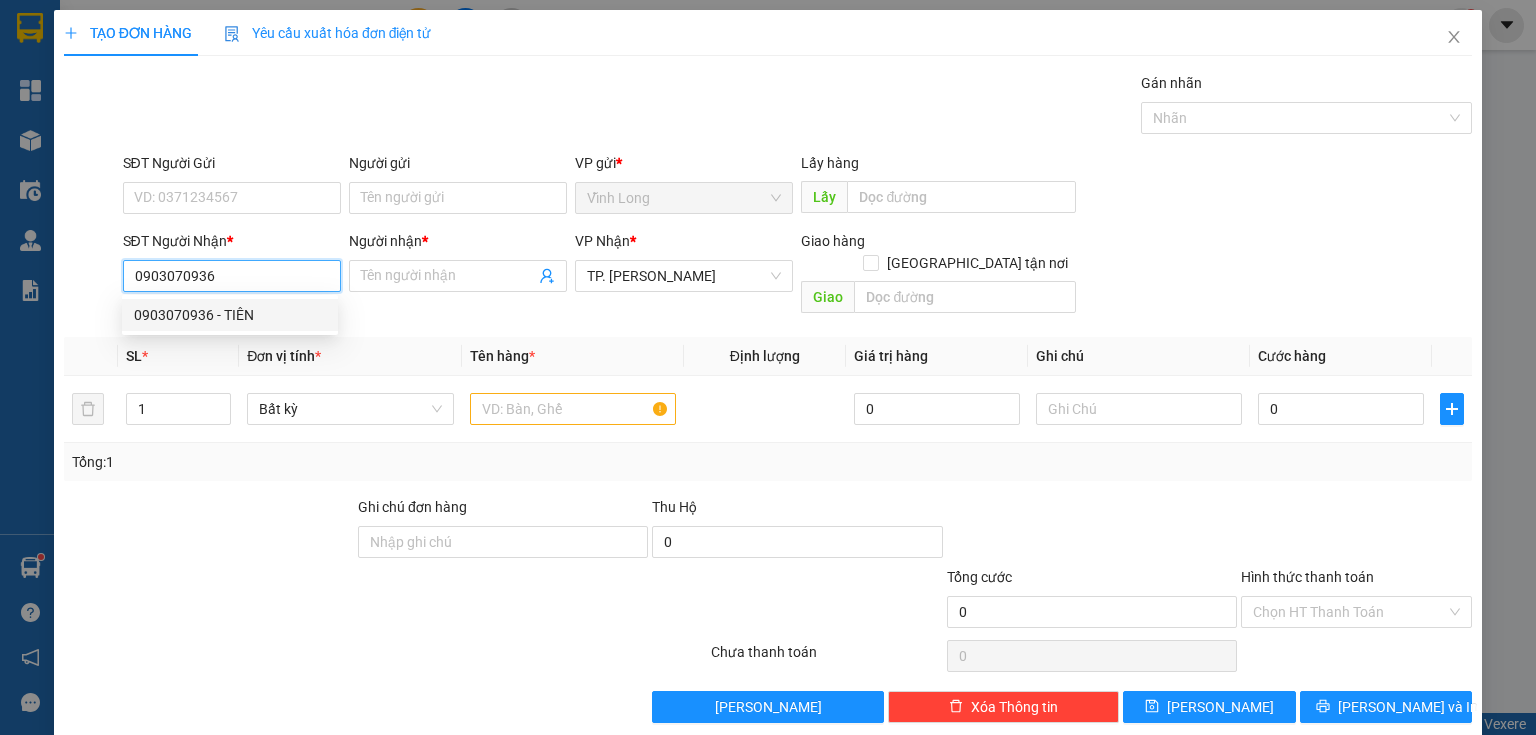click on "0903070936 -  TIÊN" at bounding box center (230, 315) 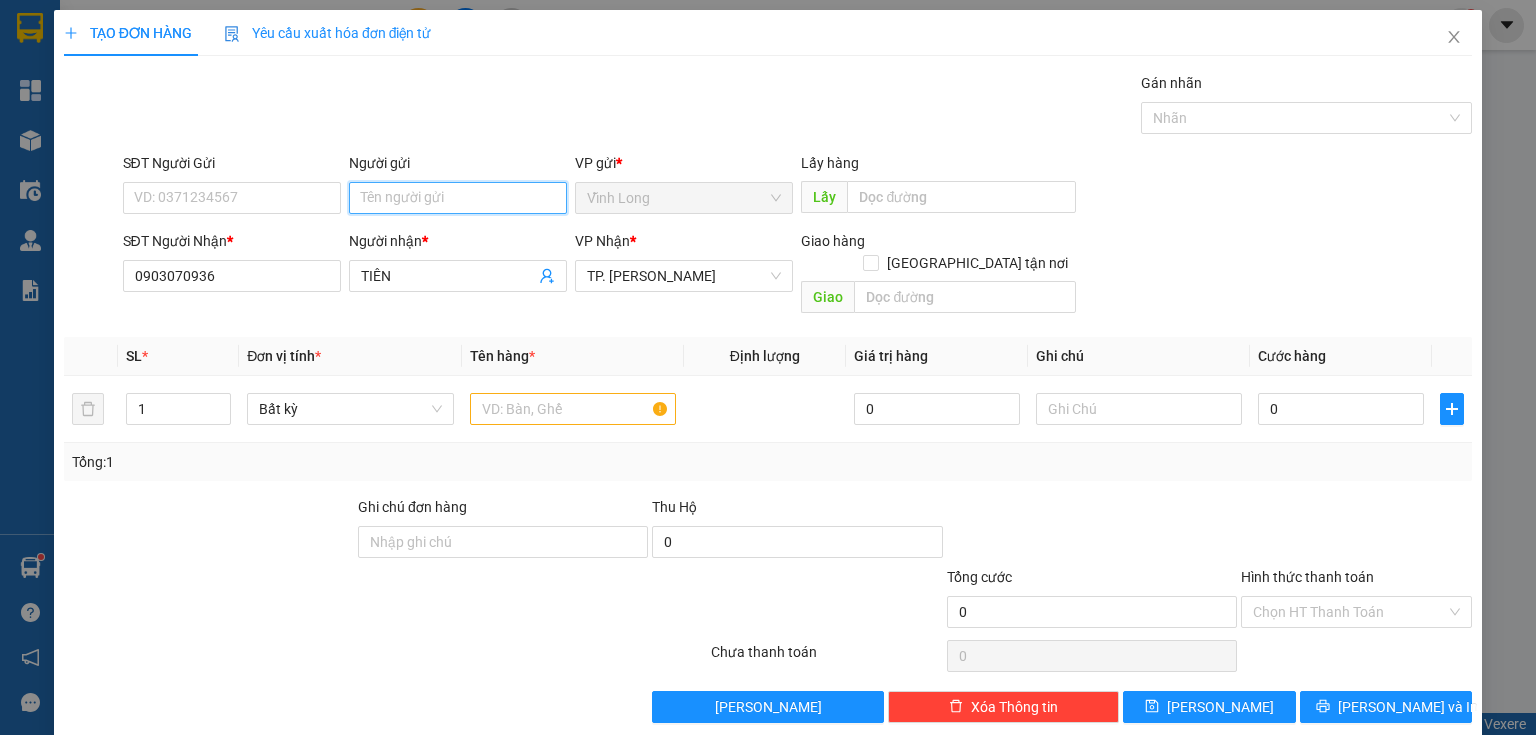 click on "Người gửi" at bounding box center [458, 198] 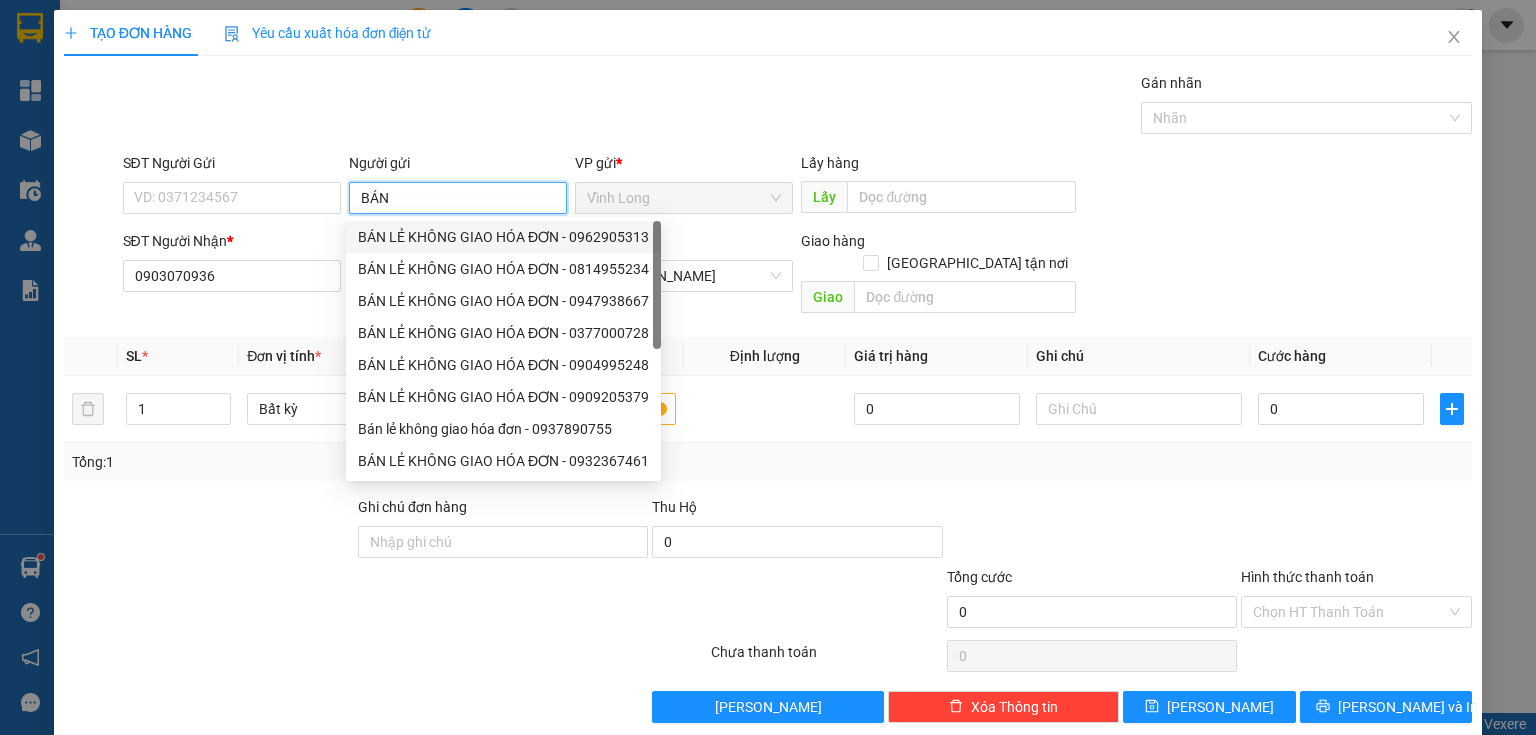 click on "BÁN LẺ KHÔNG GIAO HÓA ĐƠN - 0962905313" at bounding box center (503, 237) 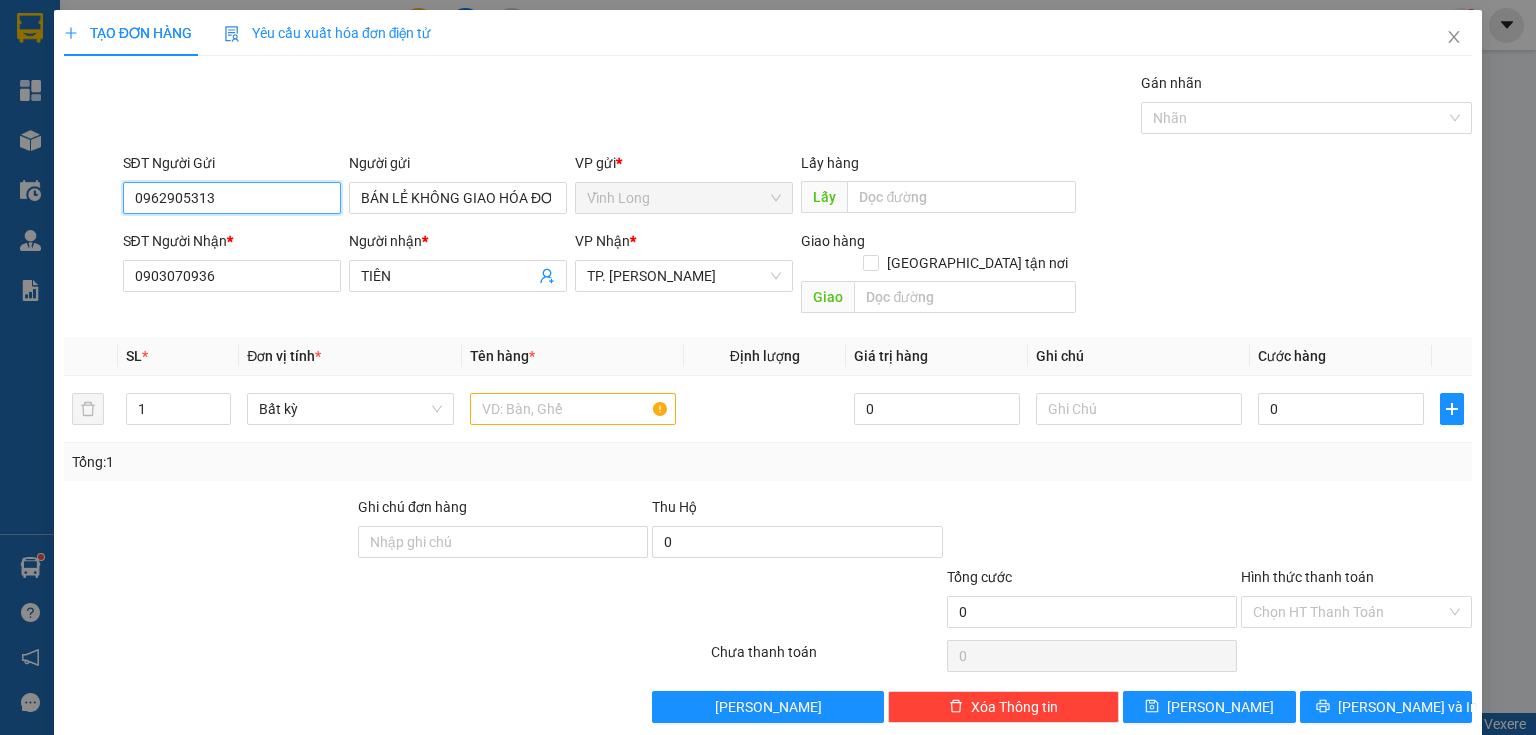 drag, startPoint x: 275, startPoint y: 196, endPoint x: 0, endPoint y: 155, distance: 278.03955 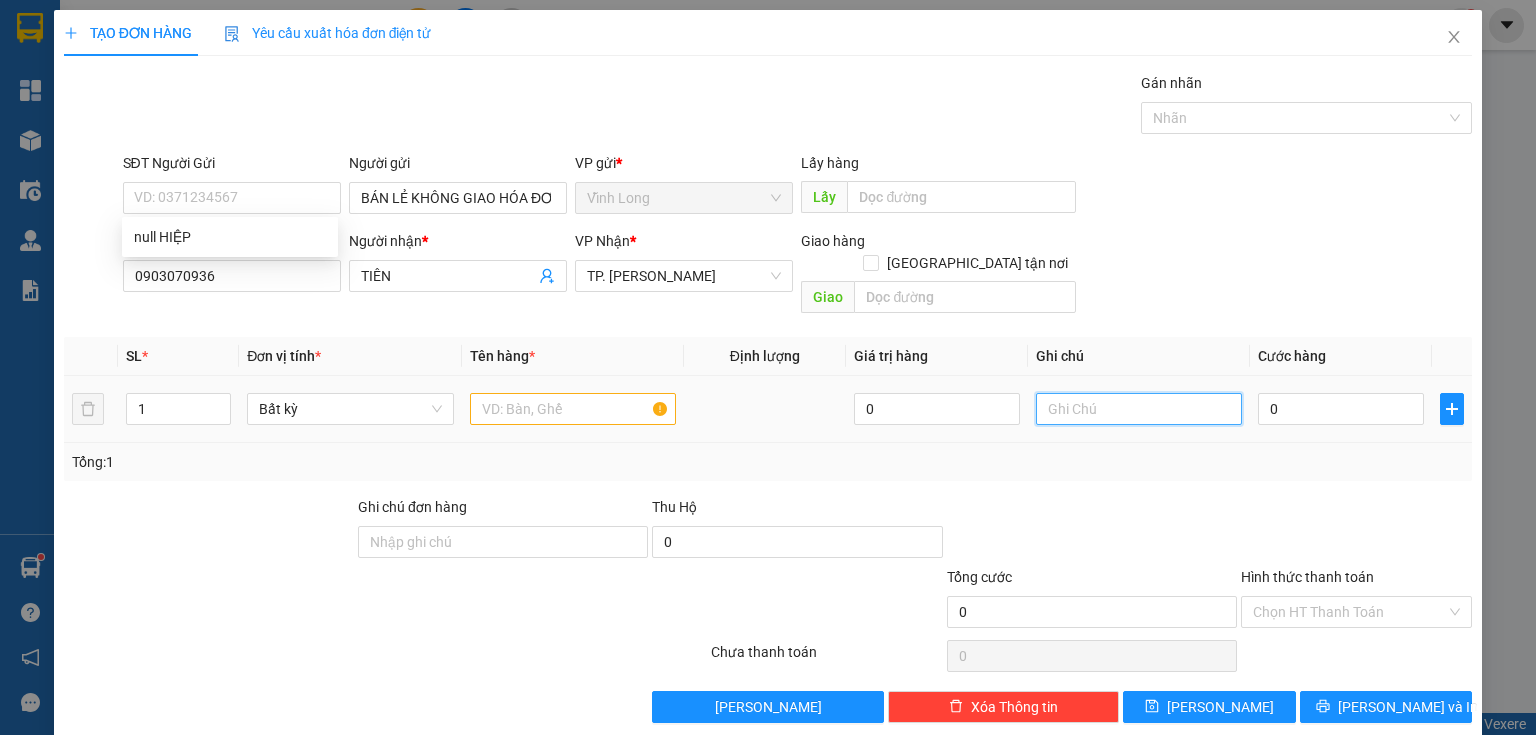 click at bounding box center [1139, 409] 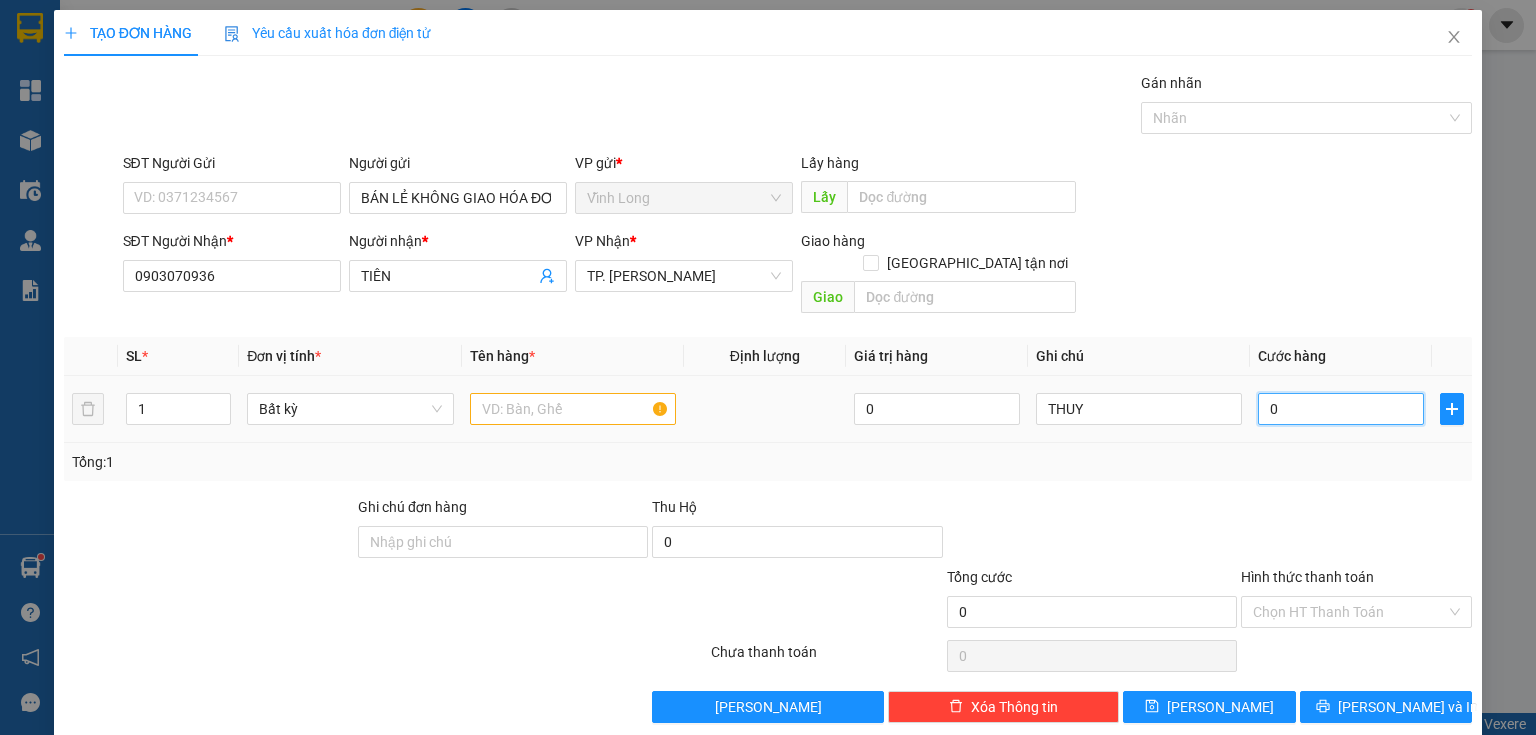 click on "0" at bounding box center [1341, 409] 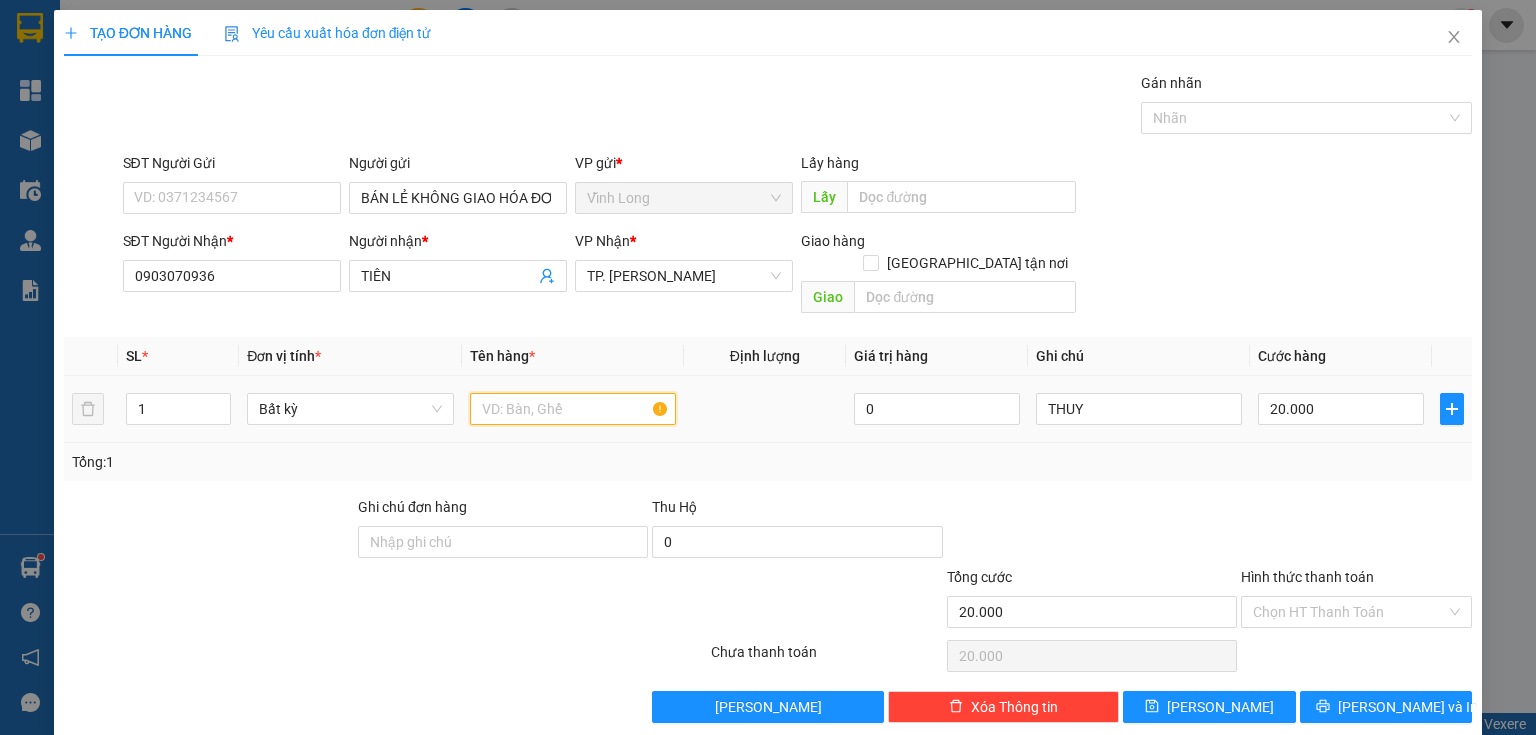 click at bounding box center (573, 409) 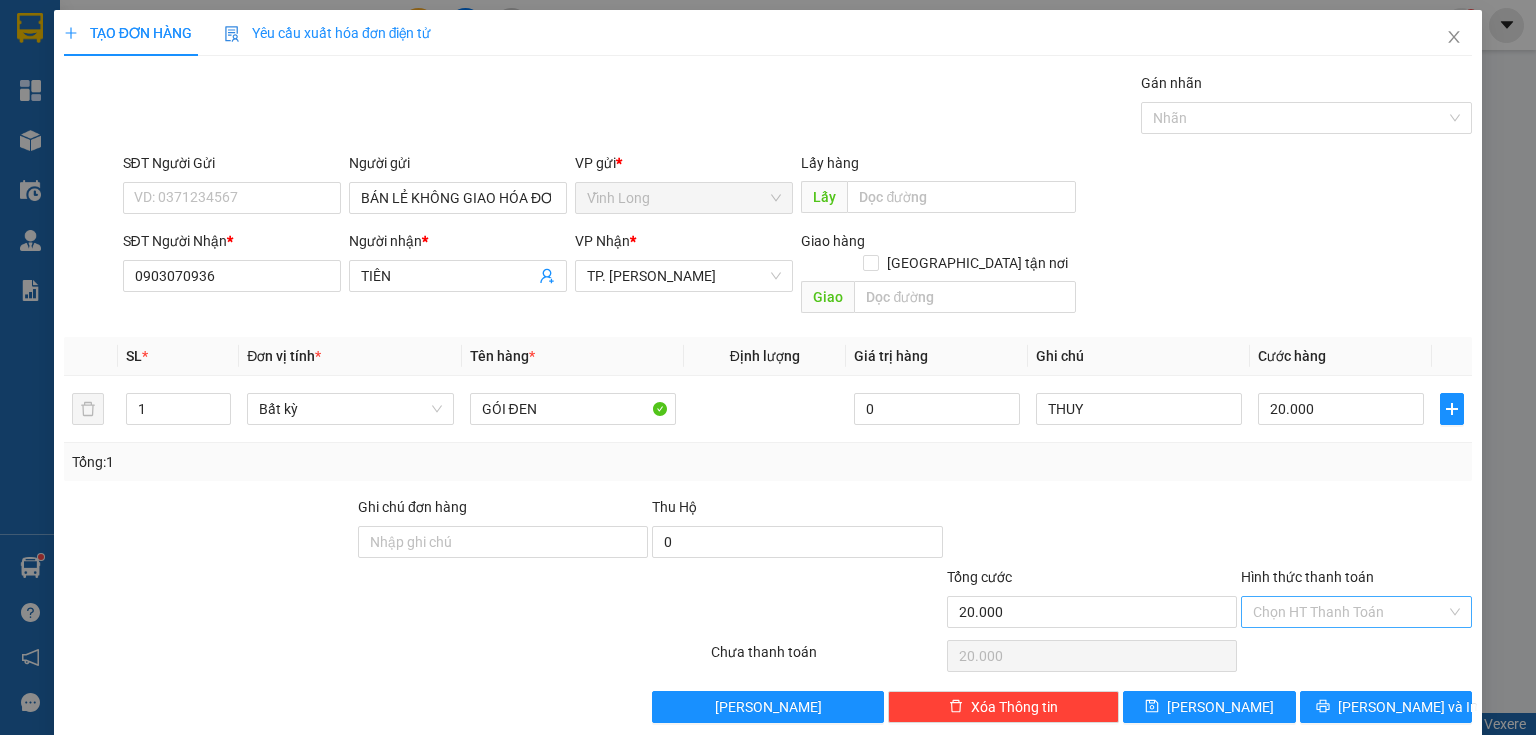 click on "Hình thức thanh toán" at bounding box center (1349, 612) 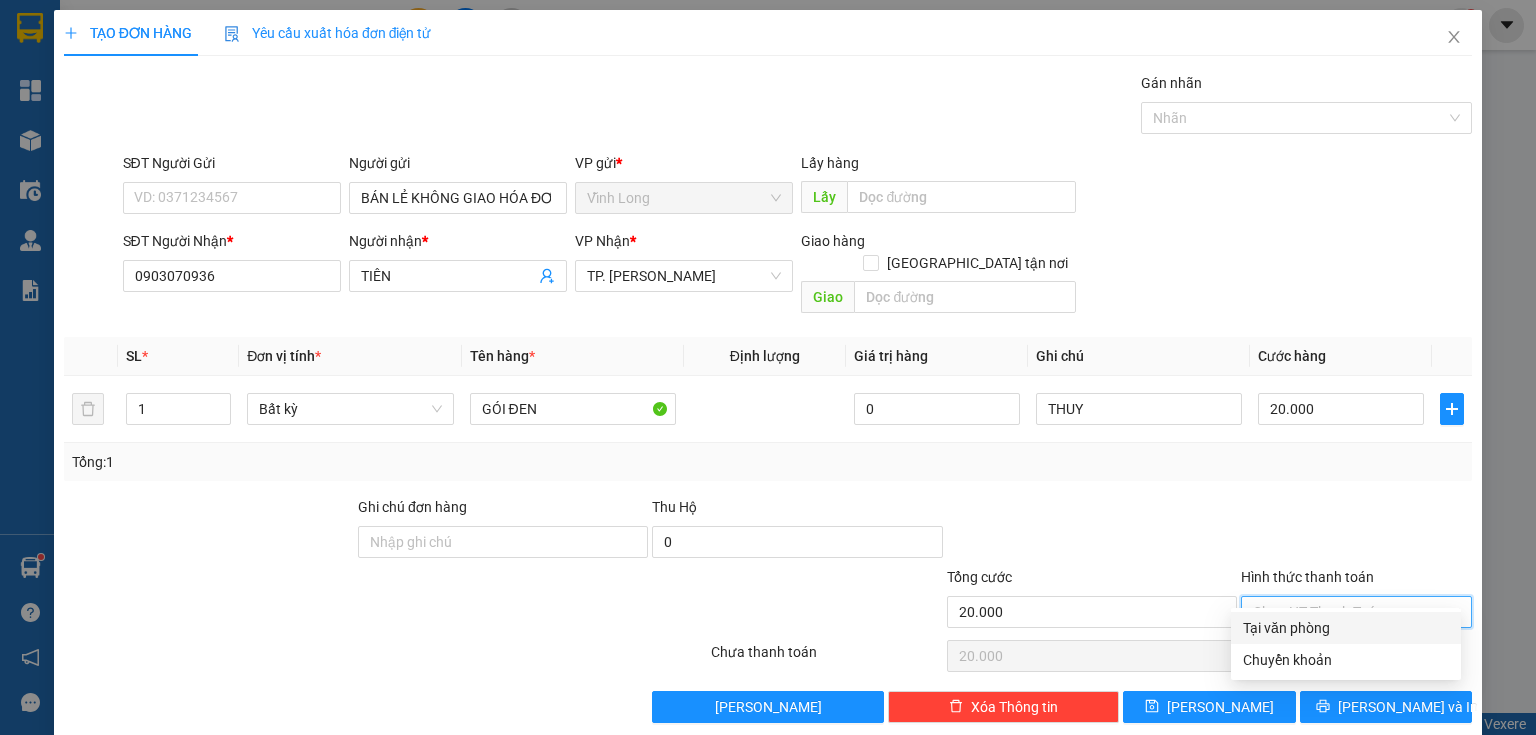 click on "Tại văn phòng" at bounding box center (1346, 628) 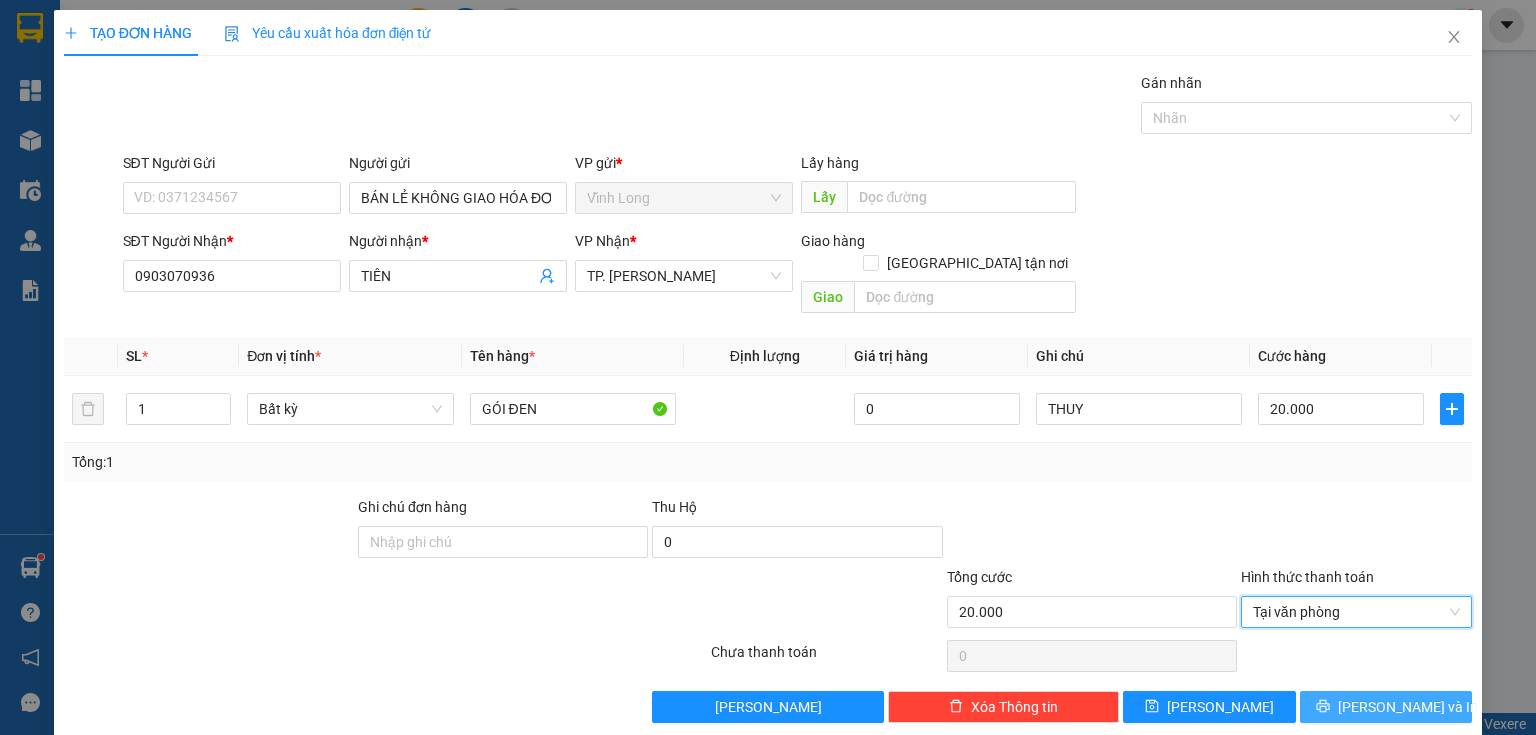 click on "Lưu và In" at bounding box center [1386, 707] 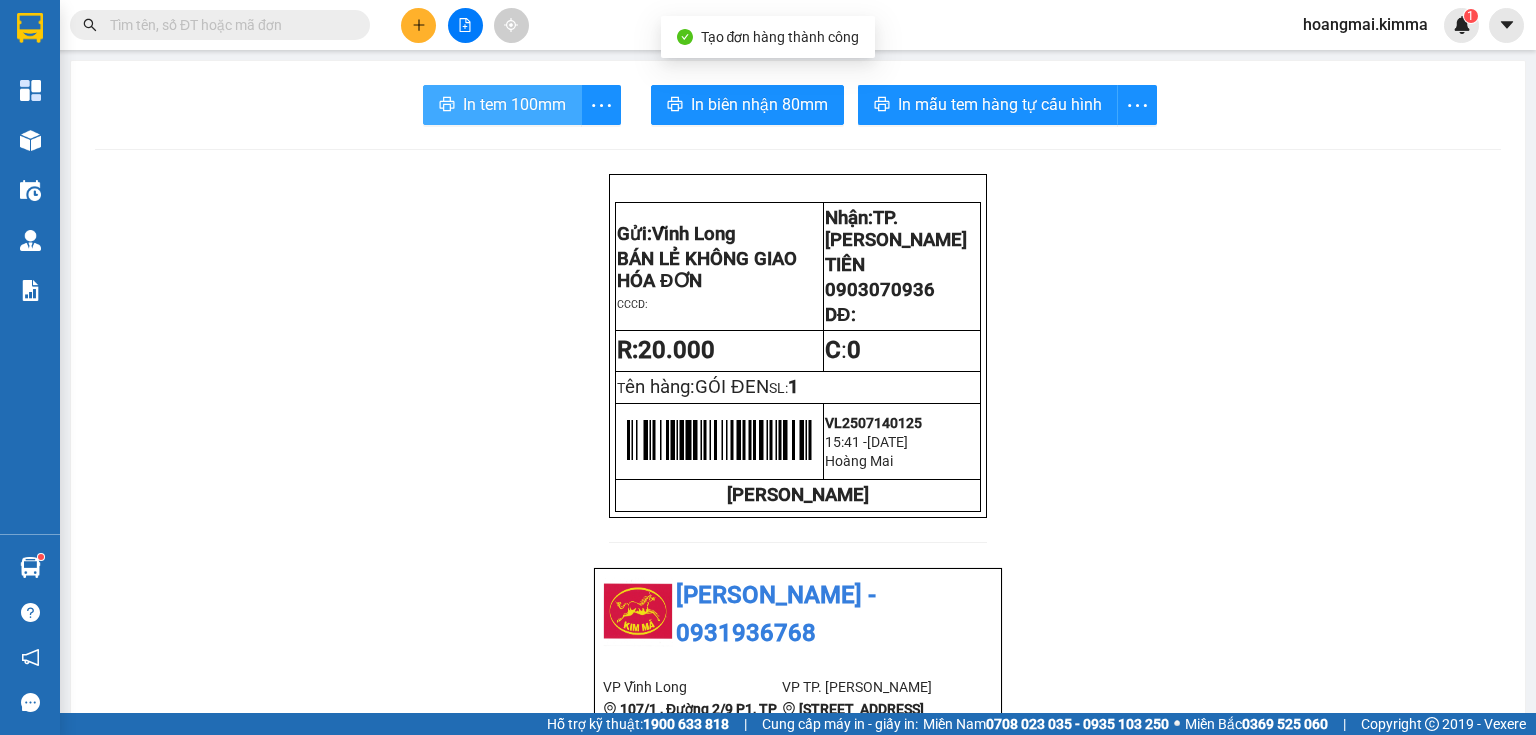 click on "In tem 100mm" at bounding box center (514, 104) 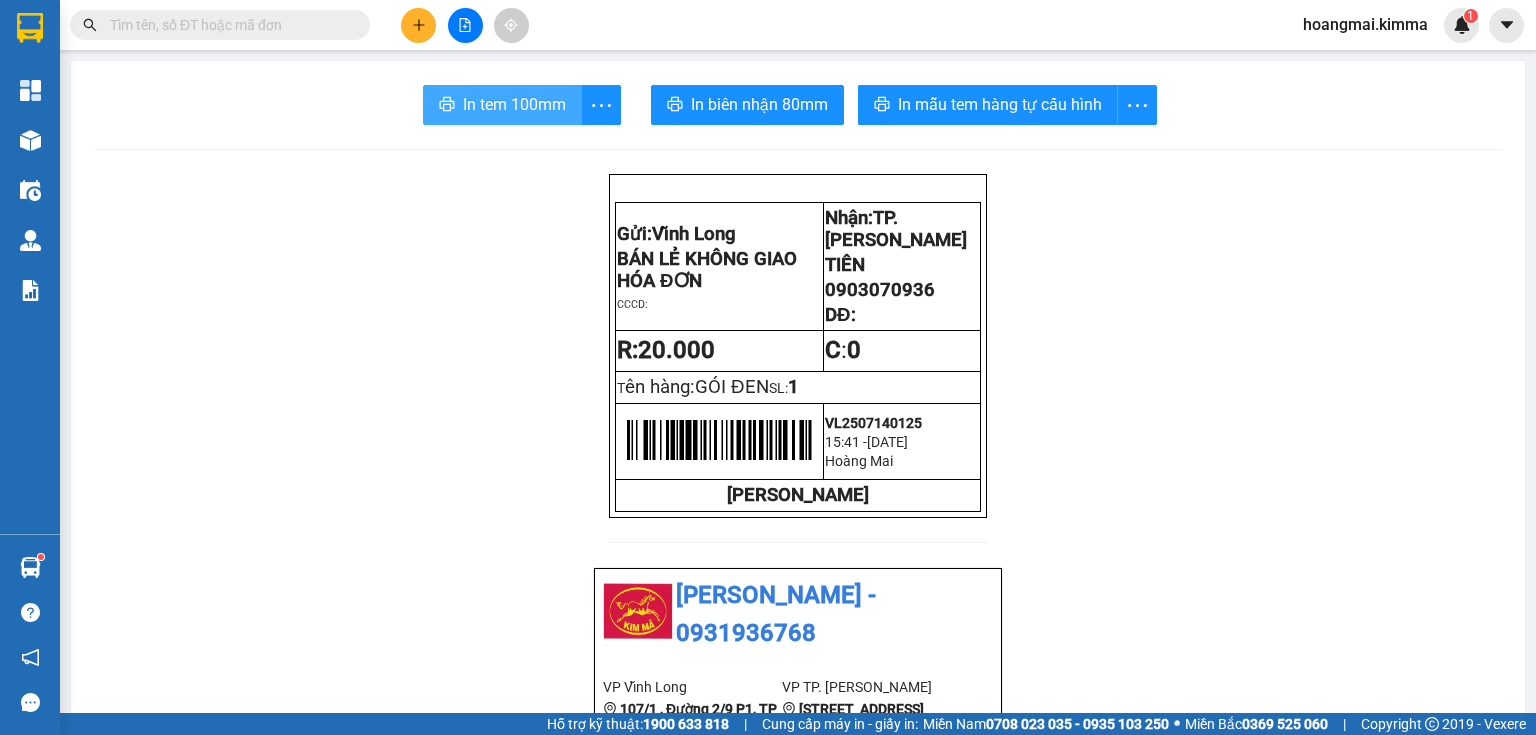 click on "In tem 100mm" at bounding box center (514, 104) 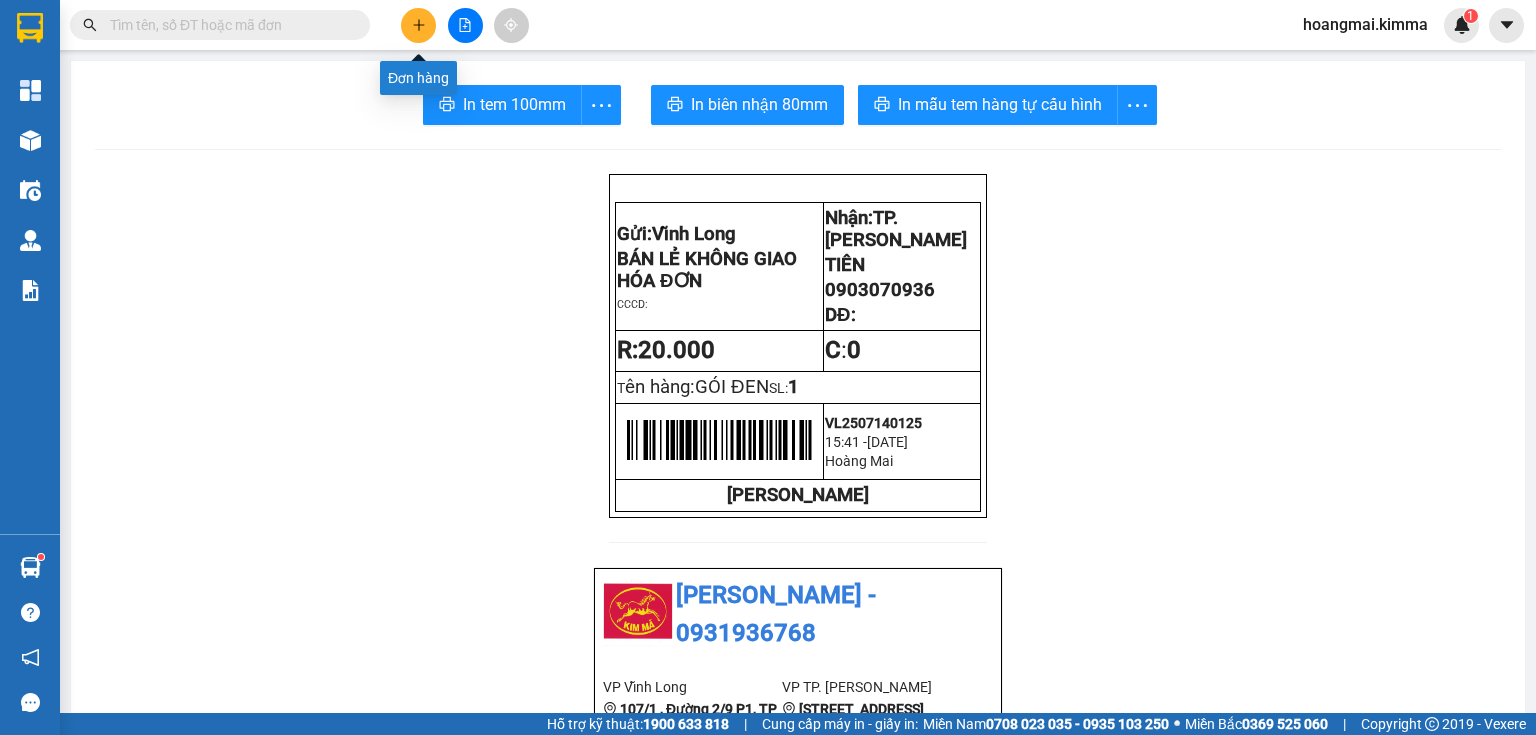 click 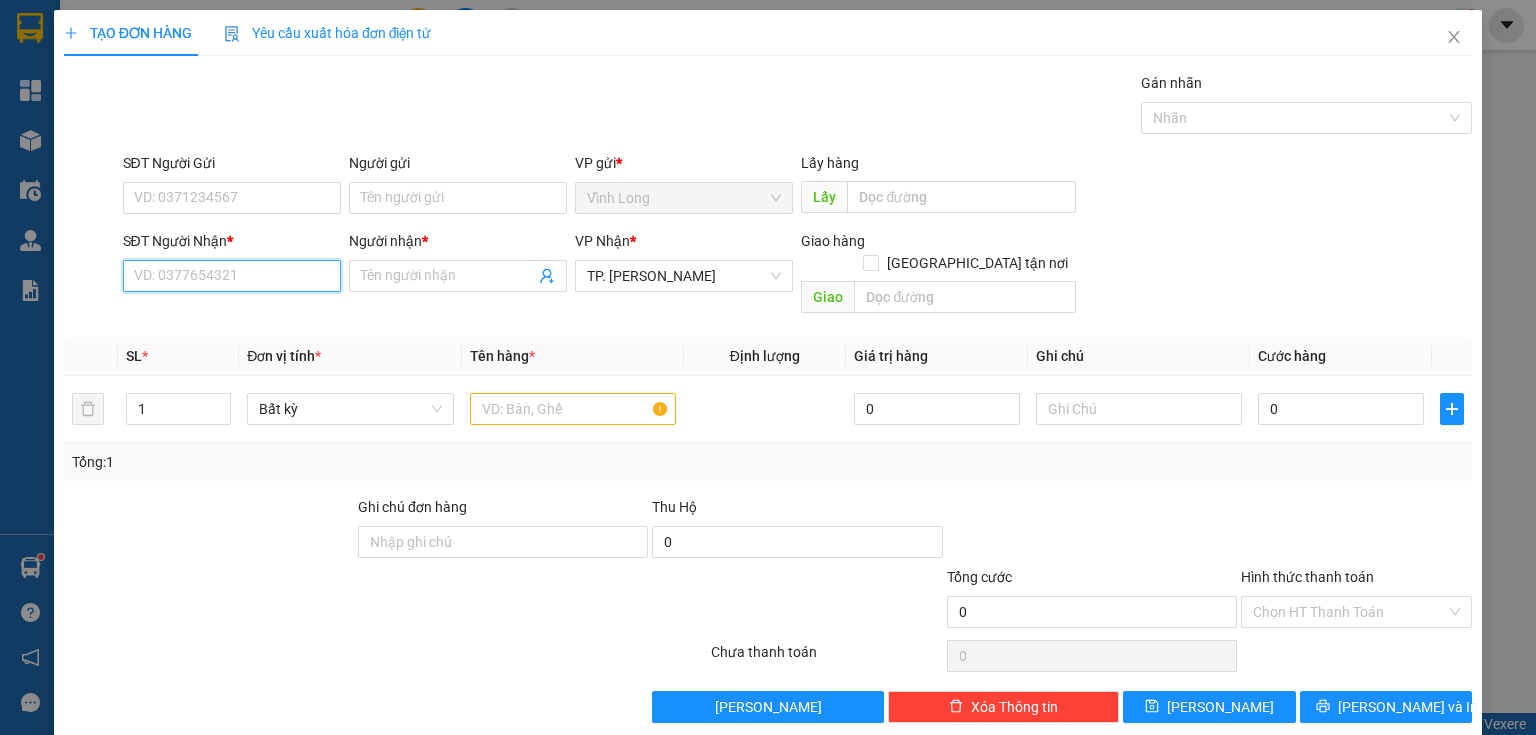 click on "SĐT Người Nhận  *" at bounding box center [232, 276] 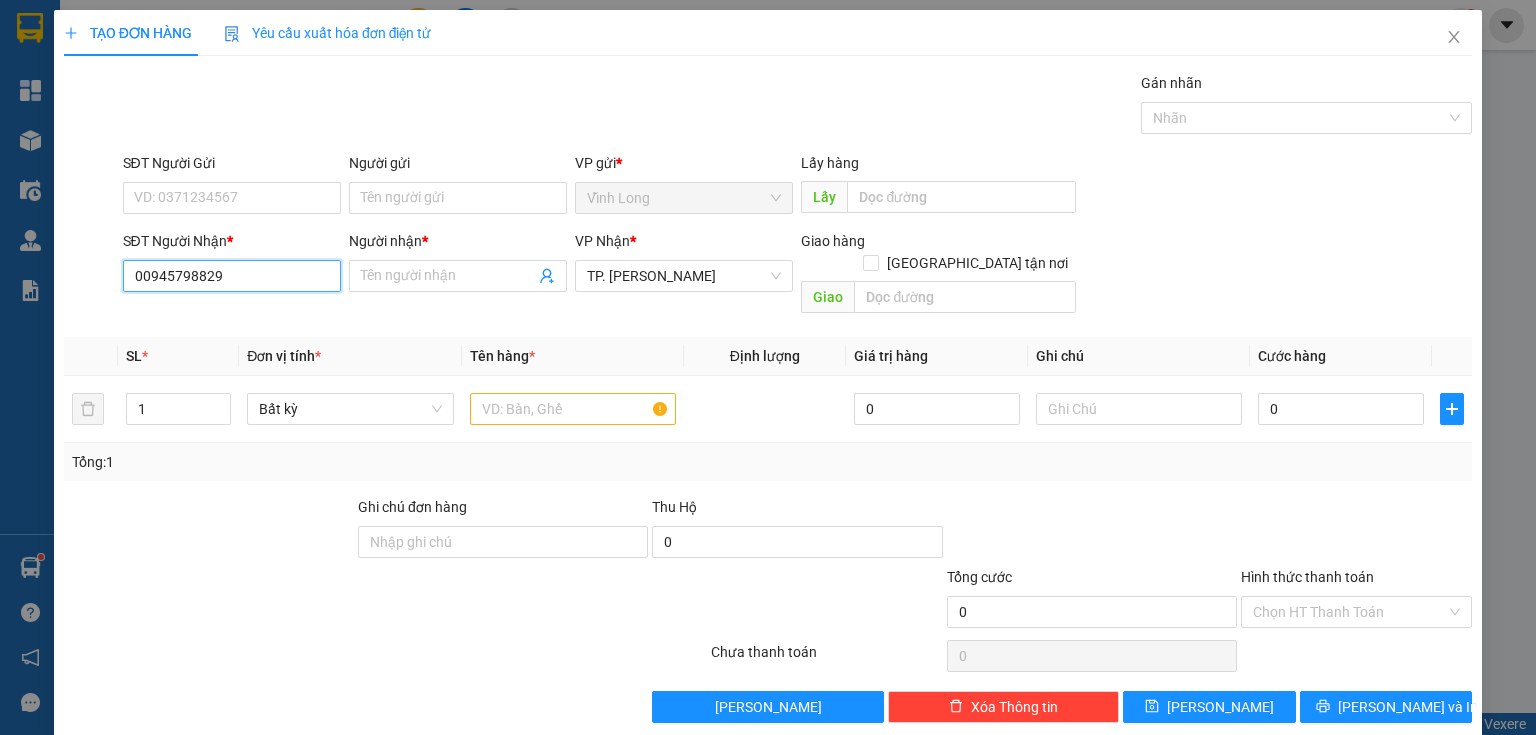 click on "00945798829" at bounding box center (232, 276) 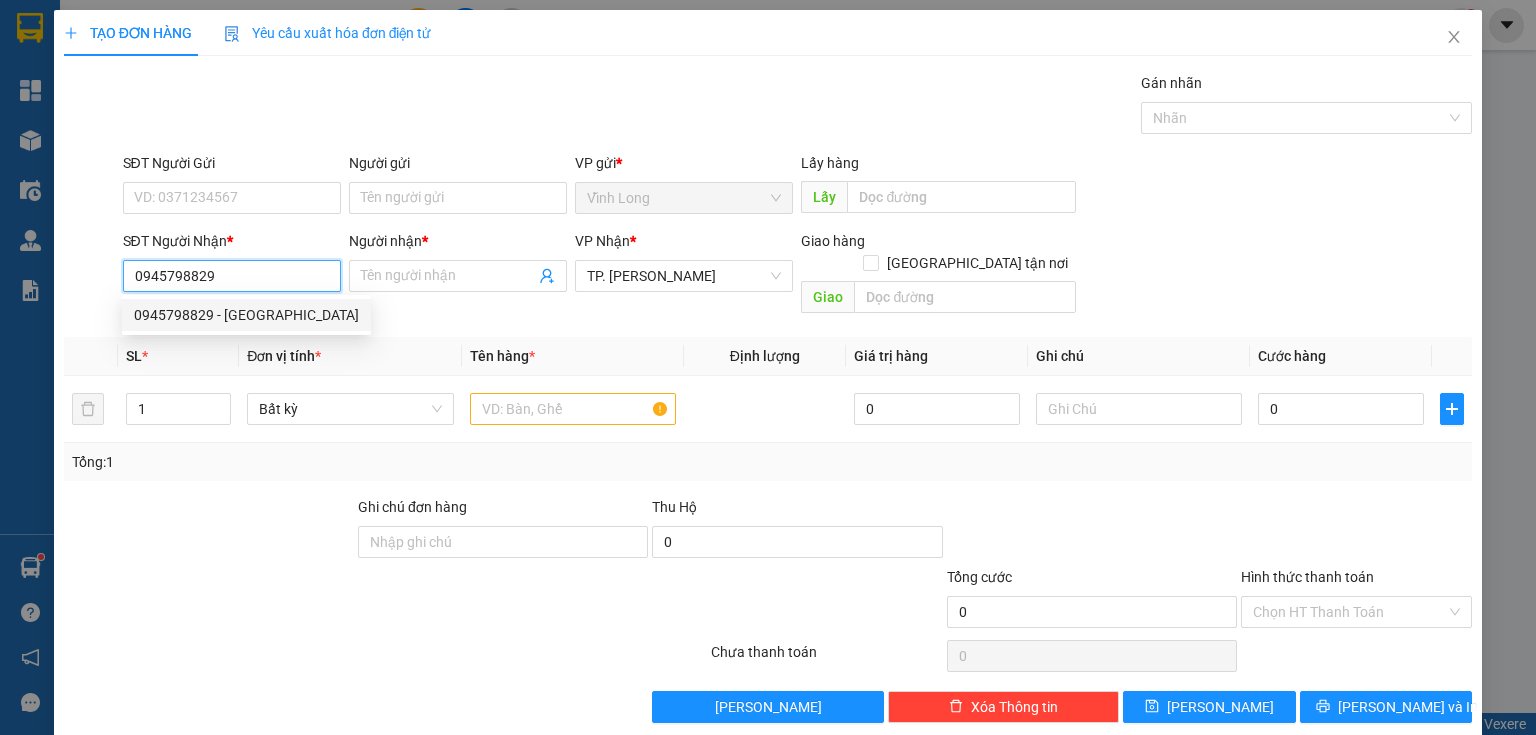 click on "0945798829 - ANH PHƯỚC" at bounding box center (246, 315) 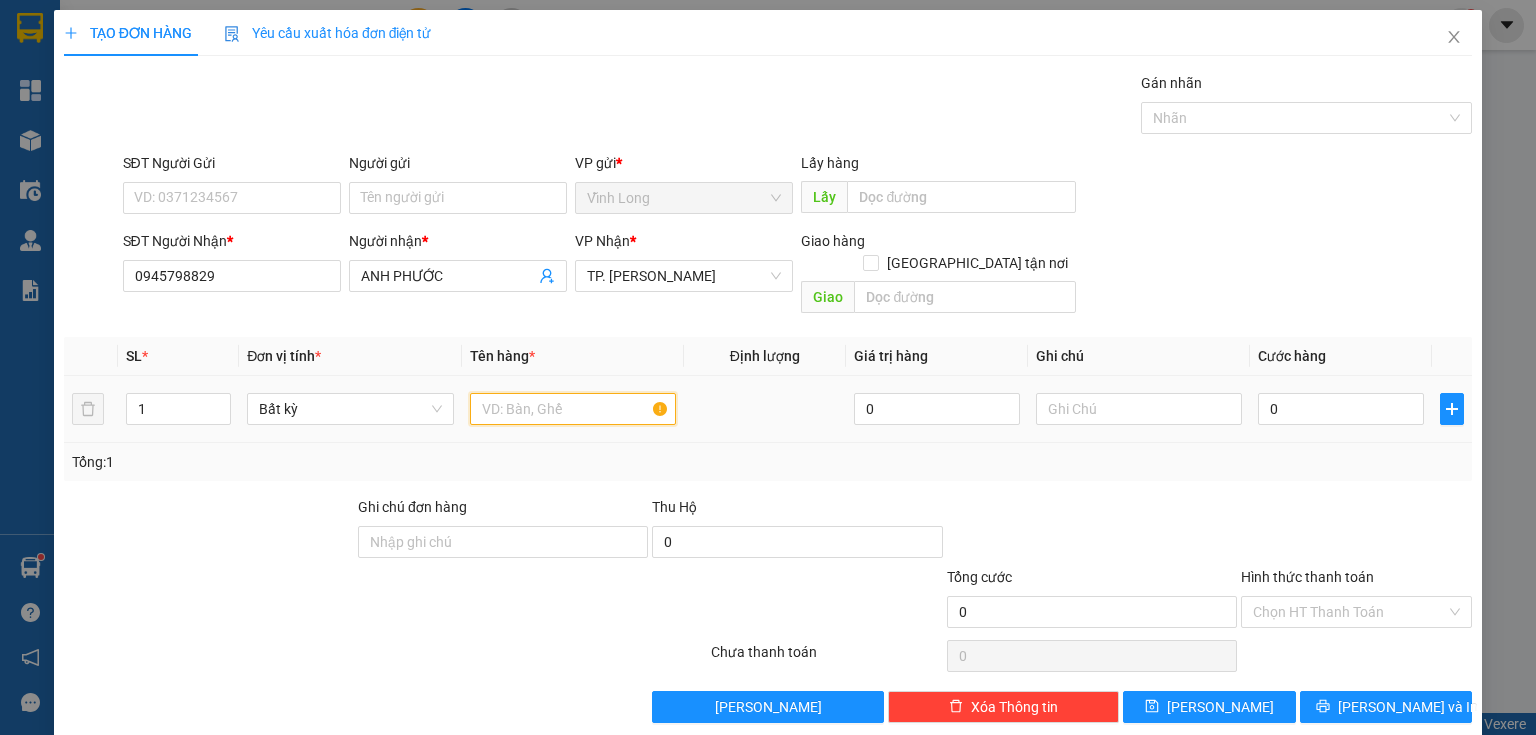 click at bounding box center [573, 409] 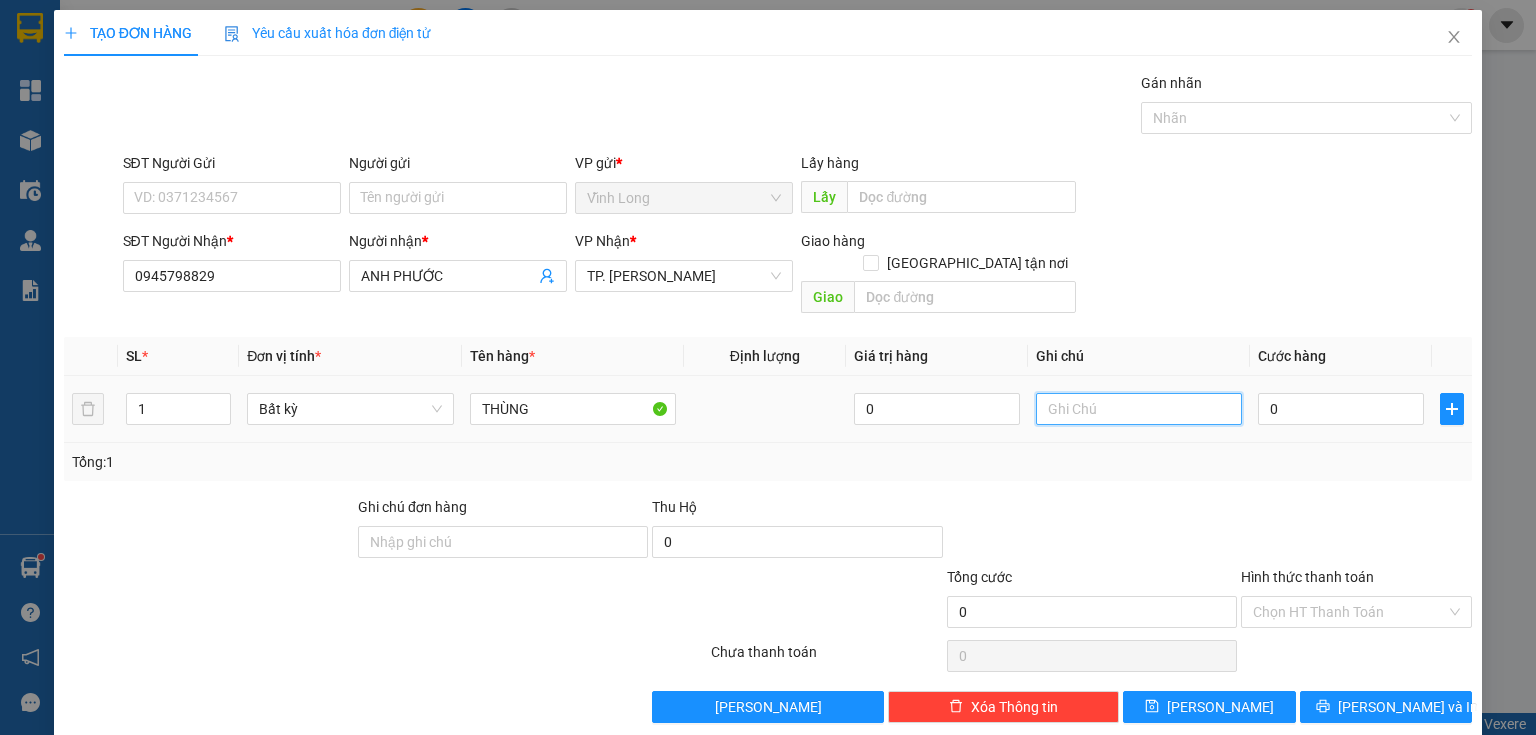 click at bounding box center (1139, 409) 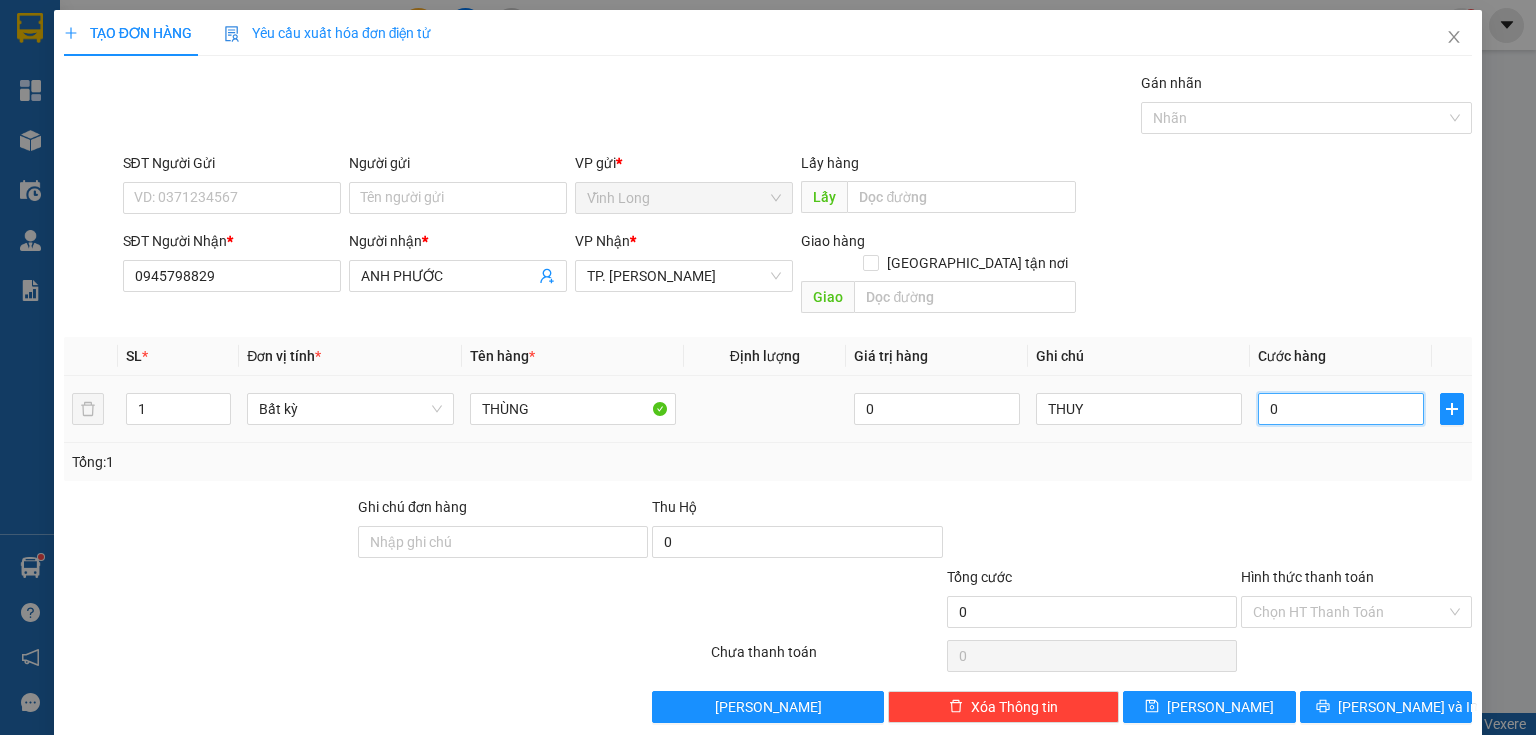 click on "0" at bounding box center (1341, 409) 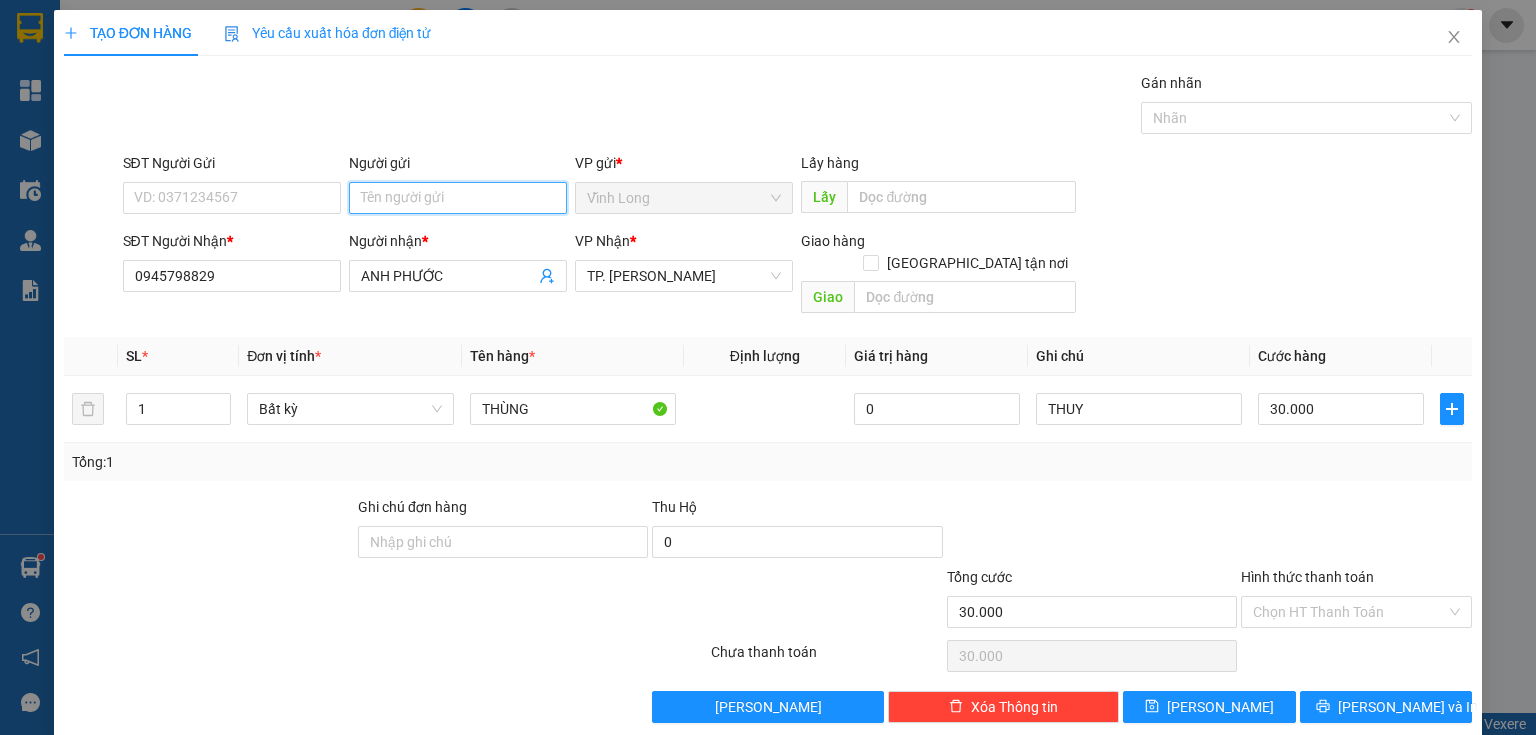click on "Người gửi" at bounding box center (458, 198) 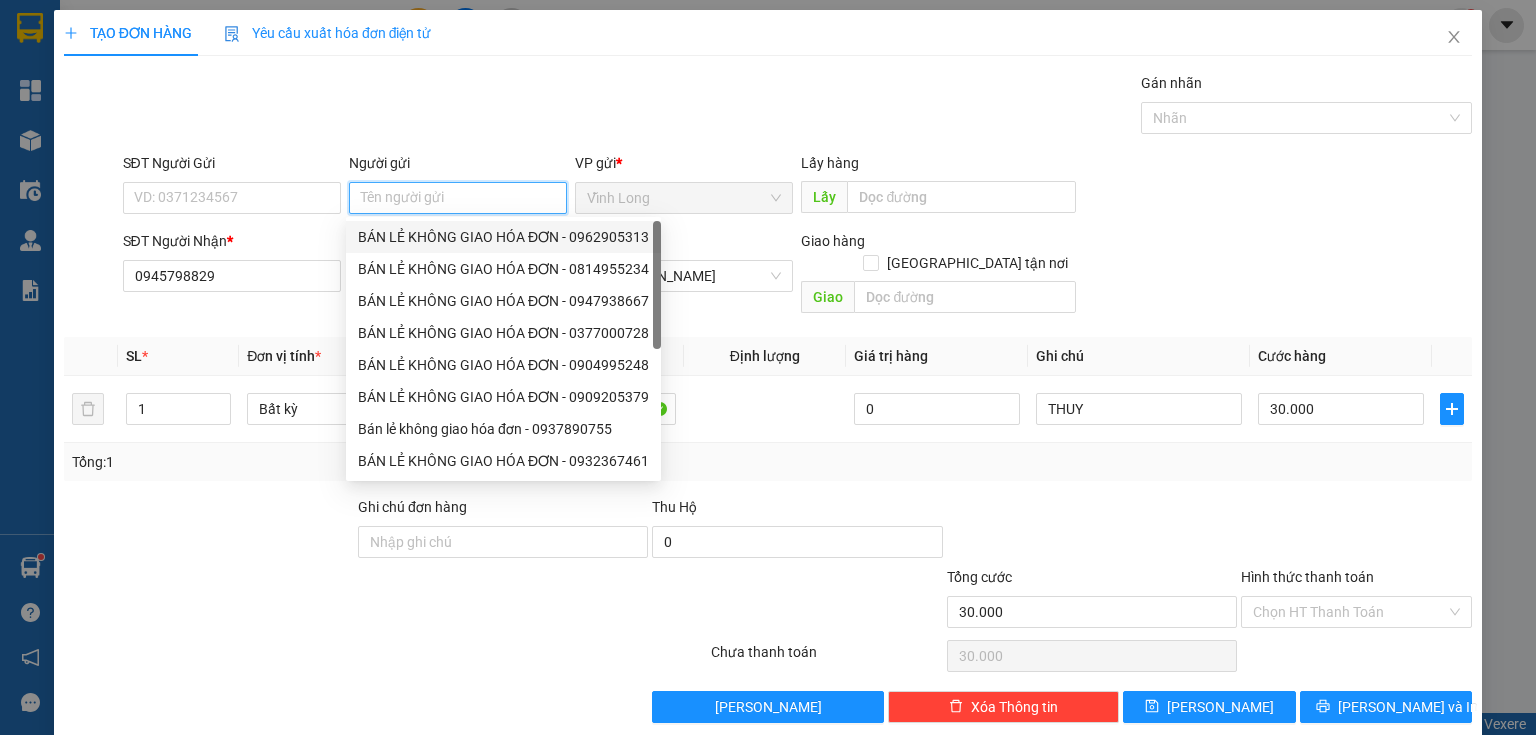 click on "BÁN LẺ KHÔNG GIAO HÓA ĐƠN - 0962905313" at bounding box center (503, 237) 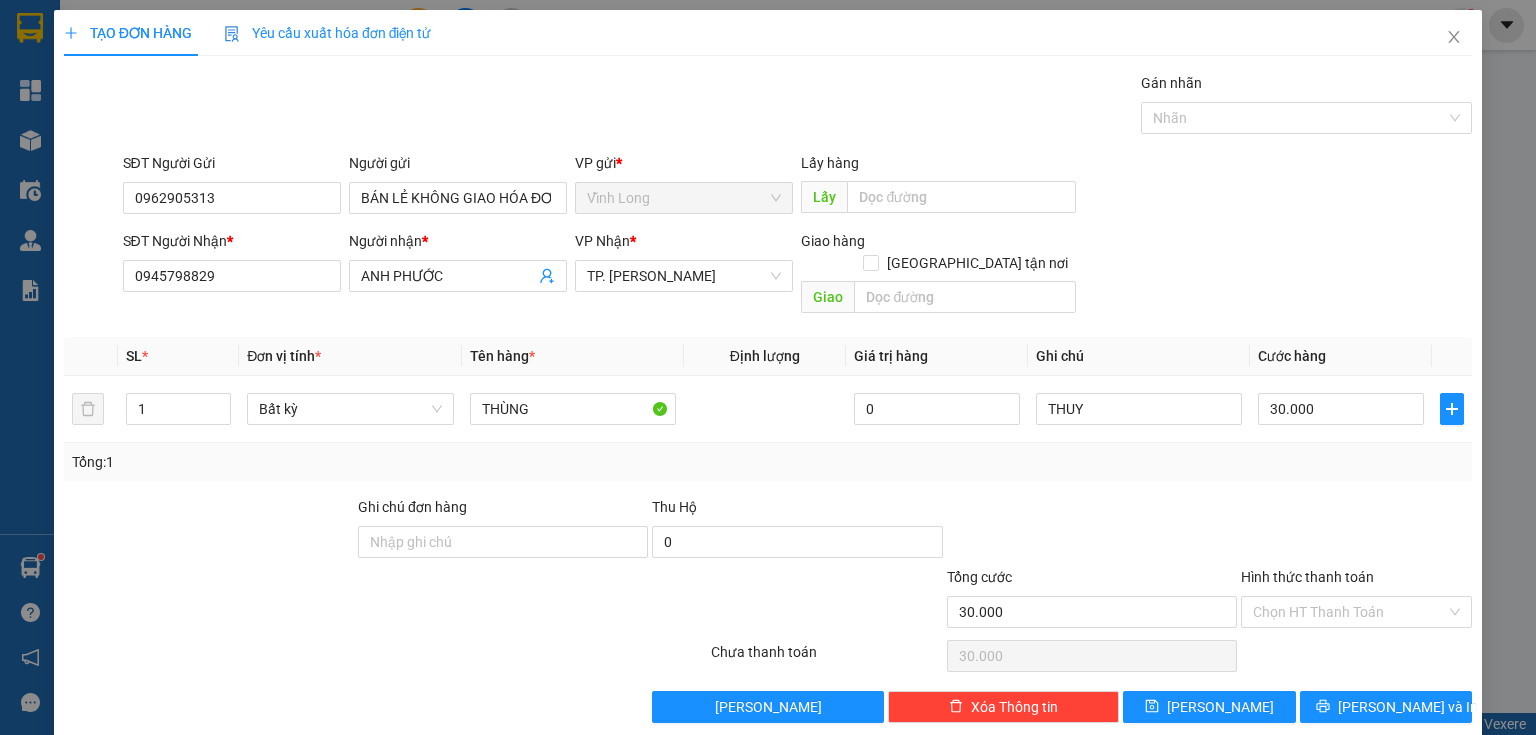 drag, startPoint x: 292, startPoint y: 180, endPoint x: 0, endPoint y: 296, distance: 314.1974 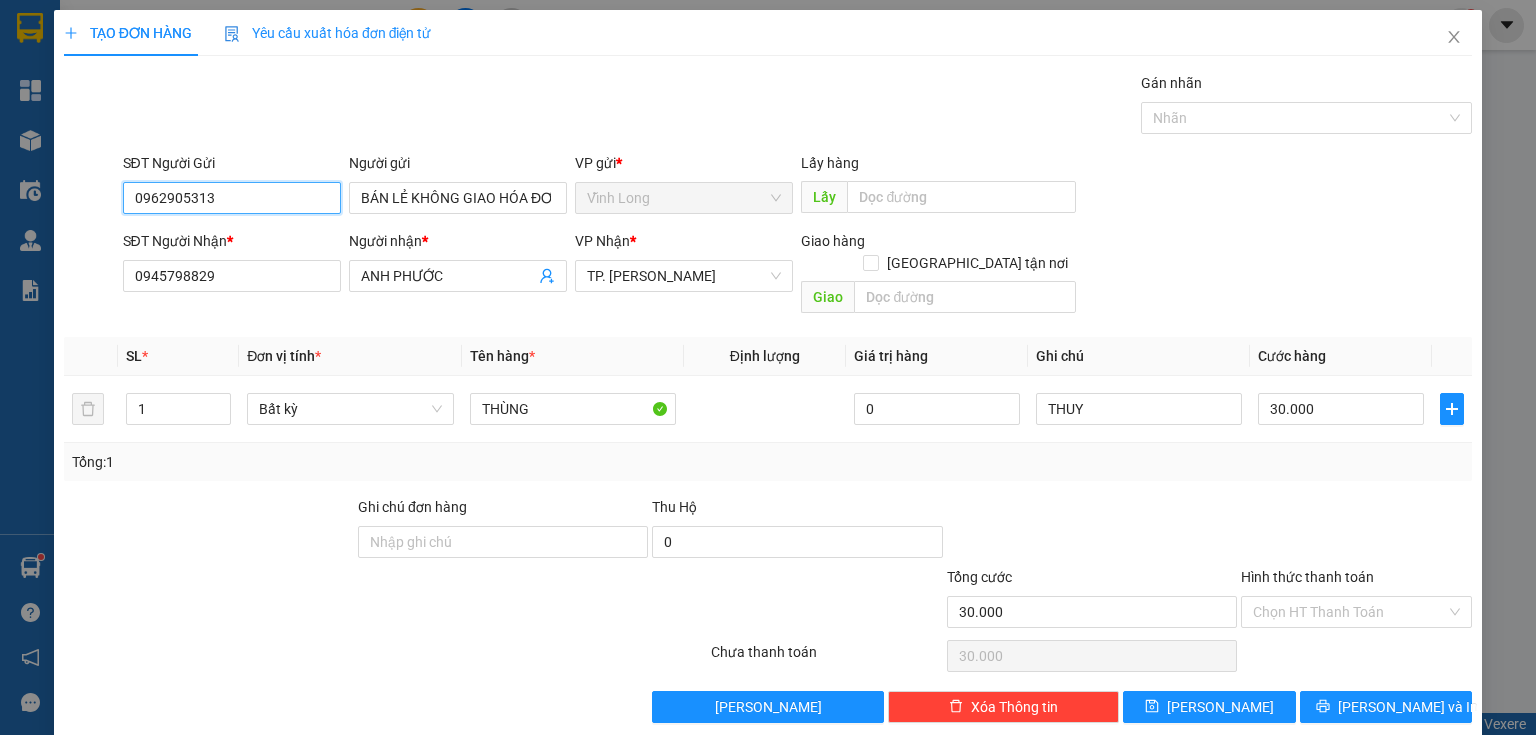 drag, startPoint x: 153, startPoint y: 208, endPoint x: 0, endPoint y: 252, distance: 159.20113 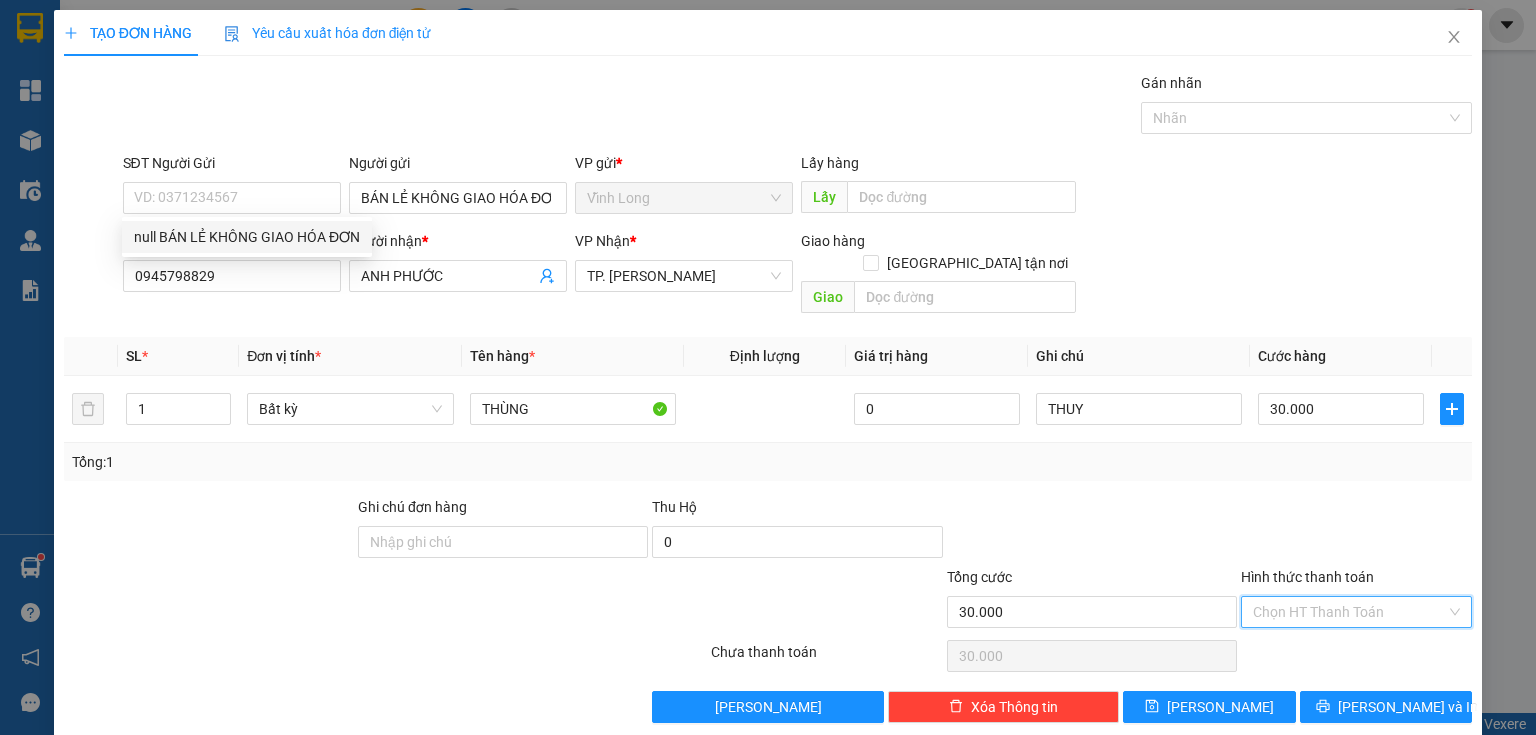 click on "Hình thức thanh toán" at bounding box center (1349, 612) 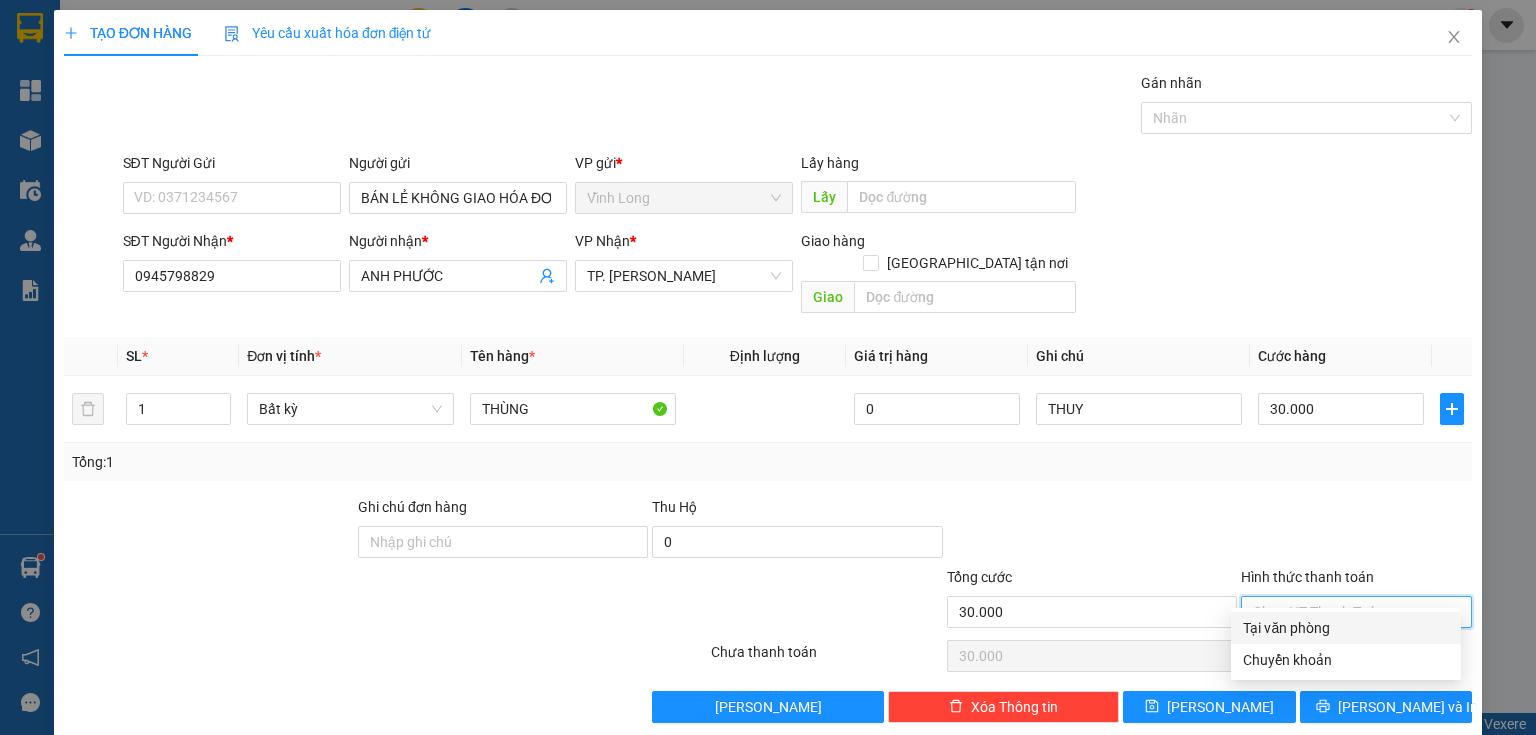 click on "Tại văn phòng" at bounding box center [1346, 628] 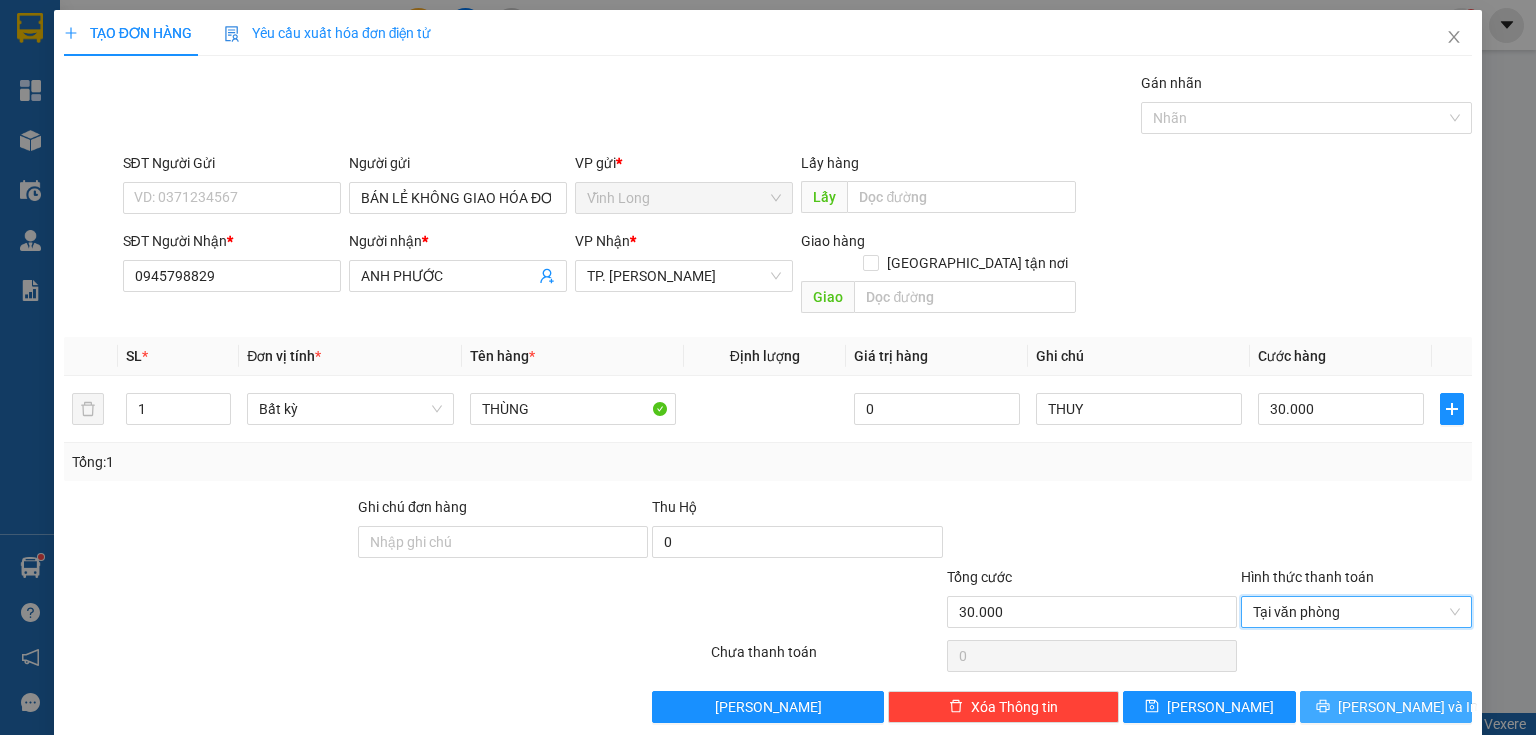 click 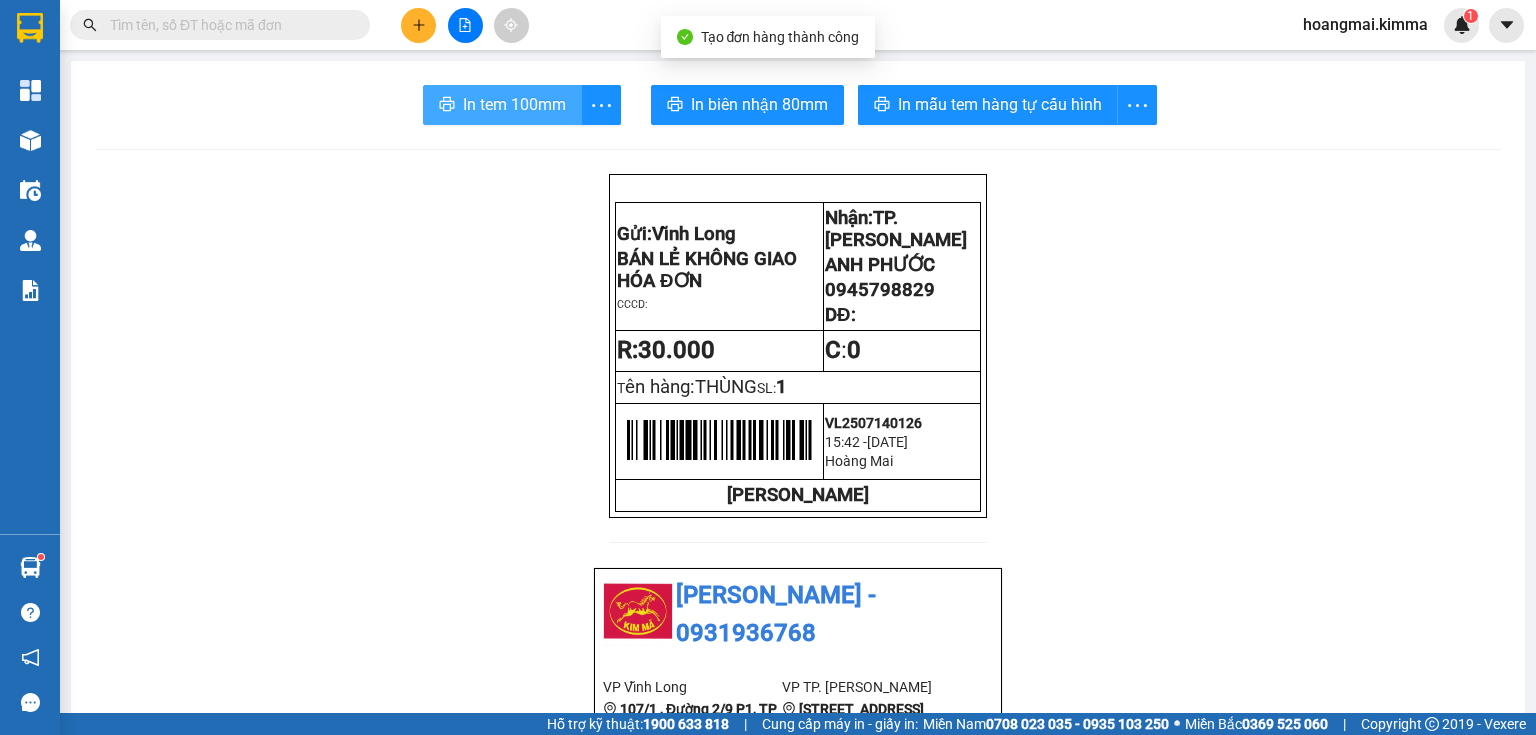 click on "In tem 100mm" at bounding box center [514, 104] 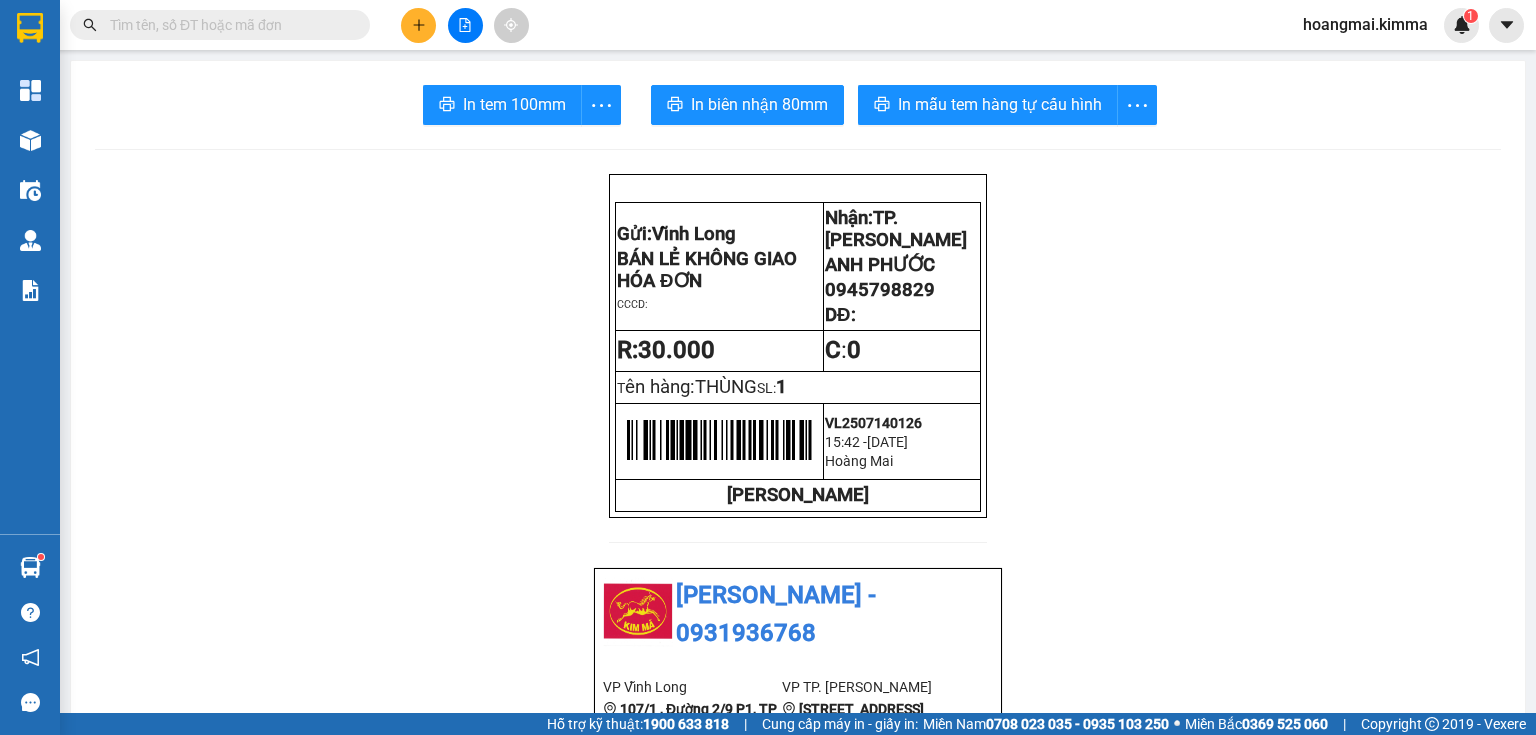 click 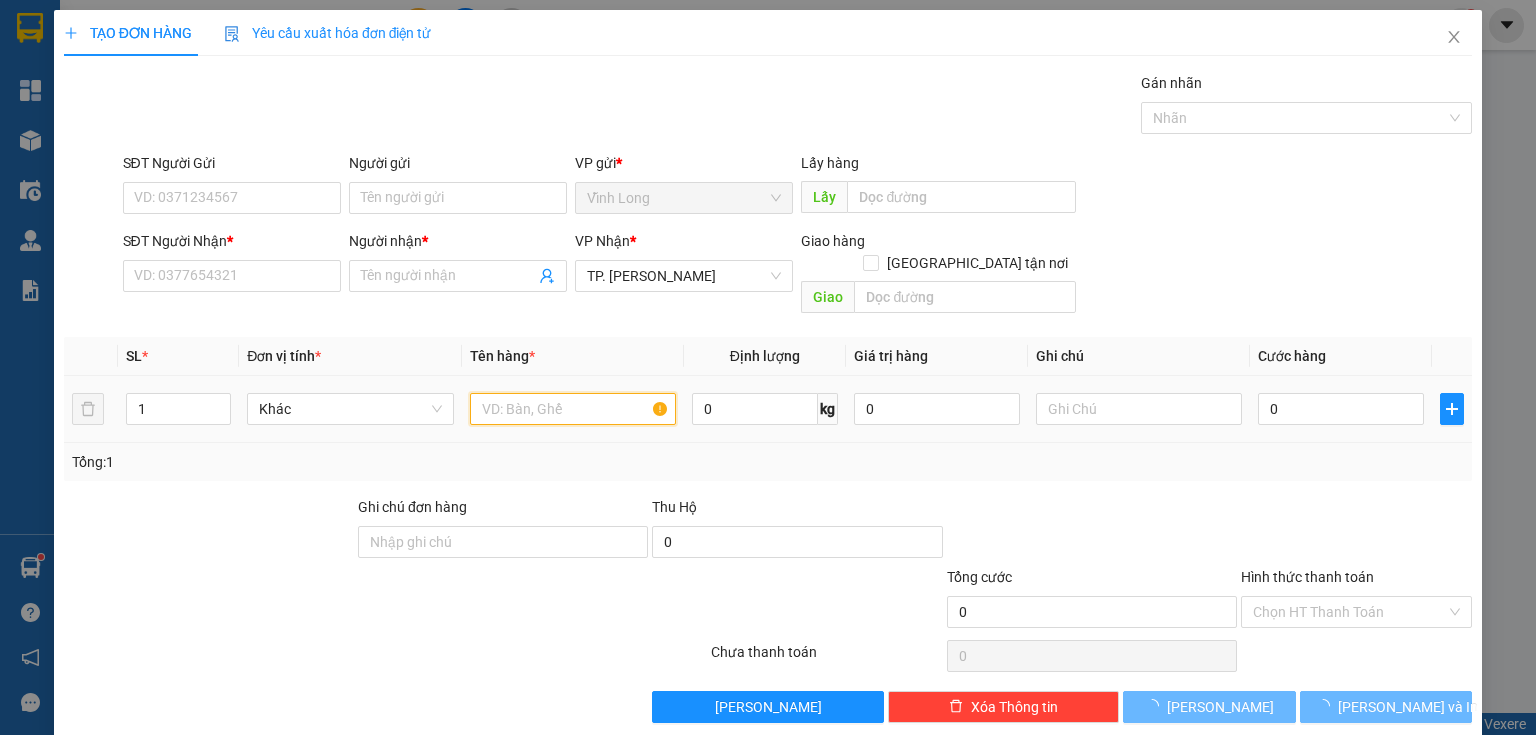click at bounding box center (573, 409) 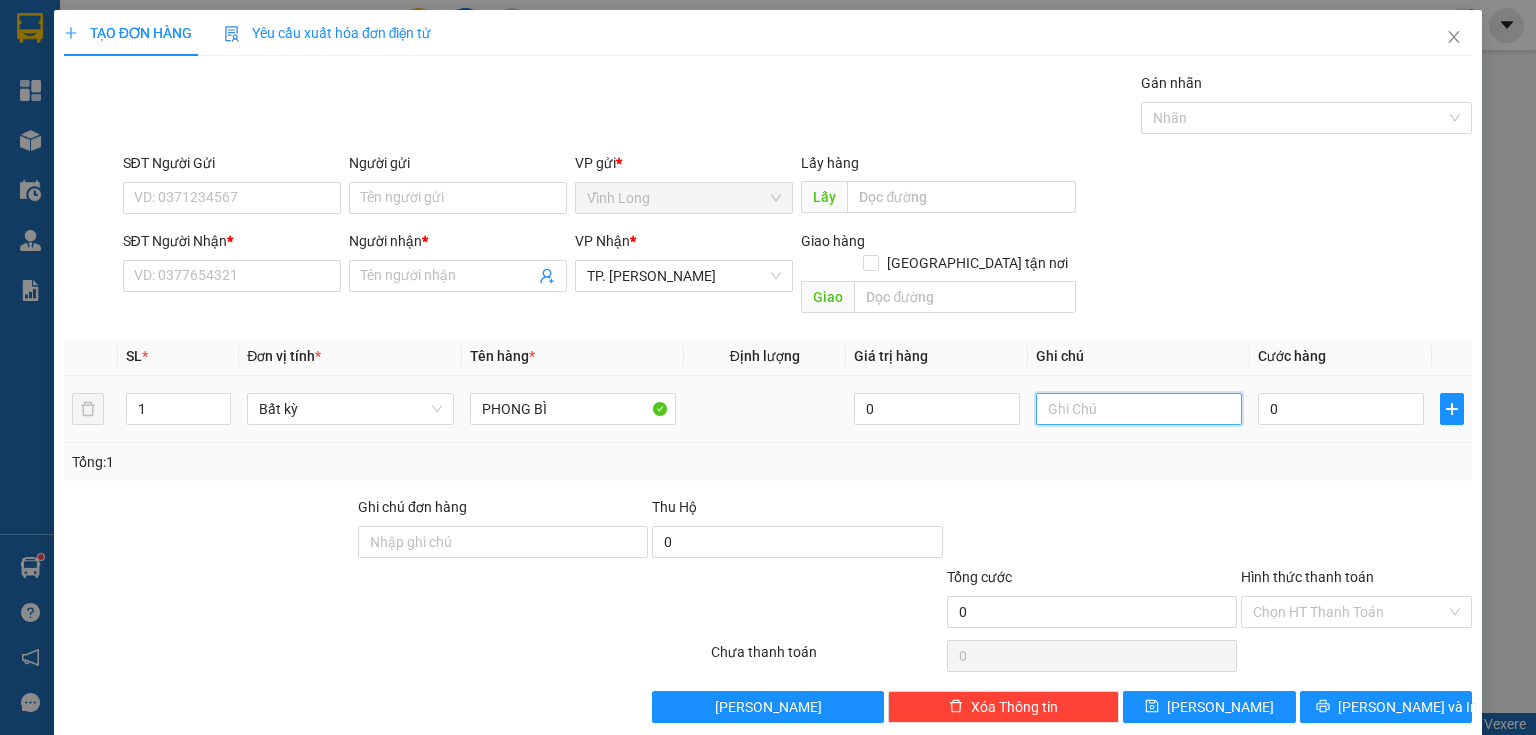 click at bounding box center (1139, 409) 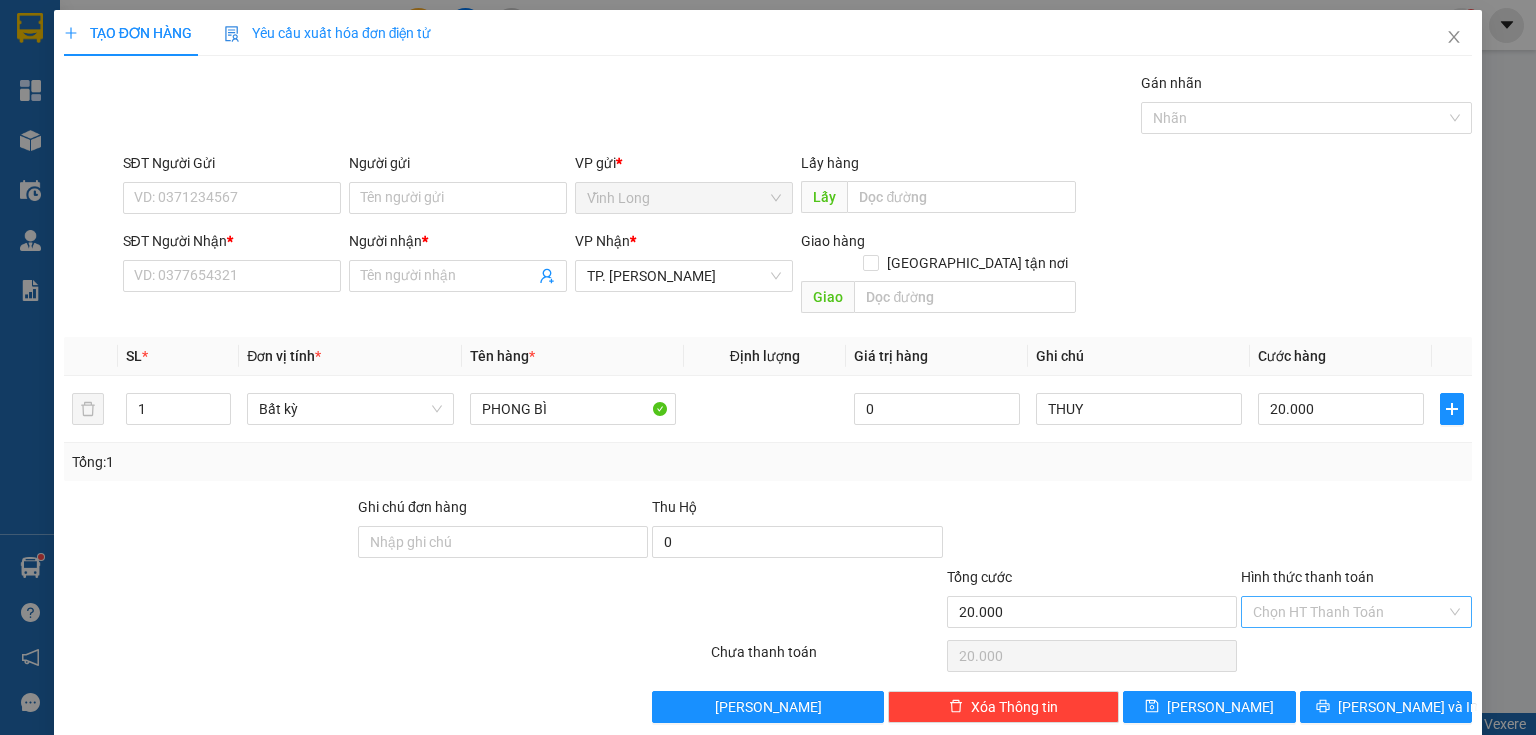 click on "Hình thức thanh toán" at bounding box center (1349, 612) 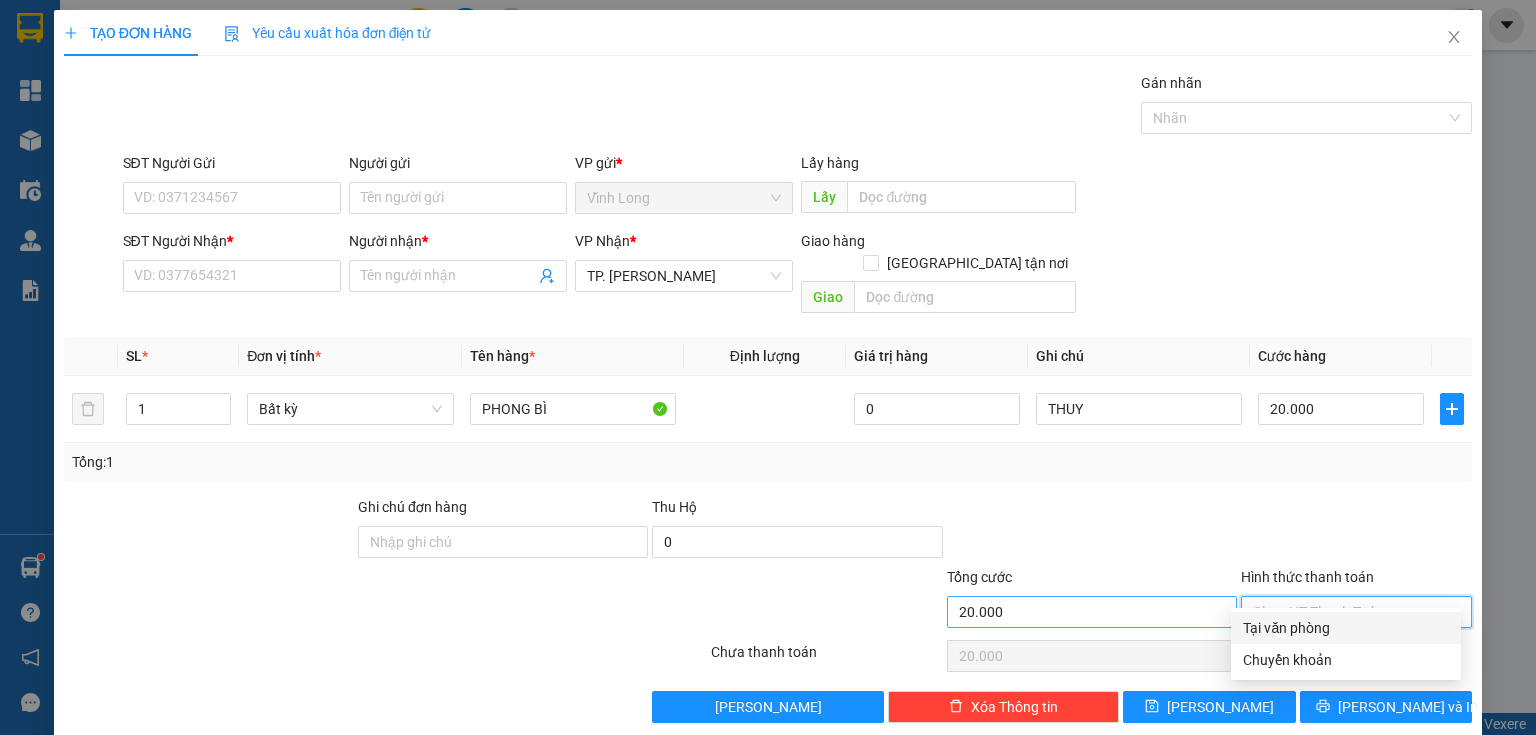 click on "Tại văn phòng" at bounding box center (1346, 628) 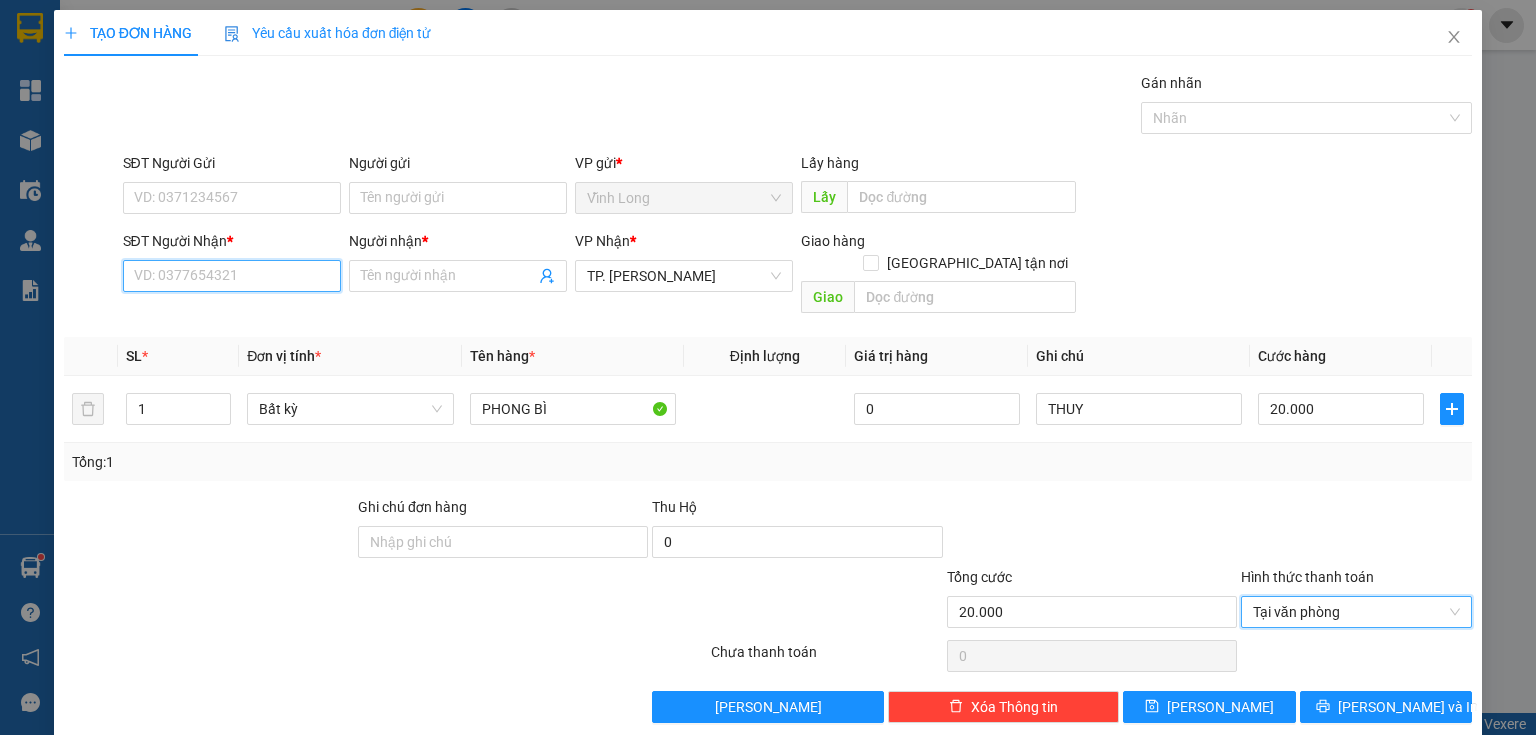 click on "SĐT Người Nhận  *" at bounding box center (232, 276) 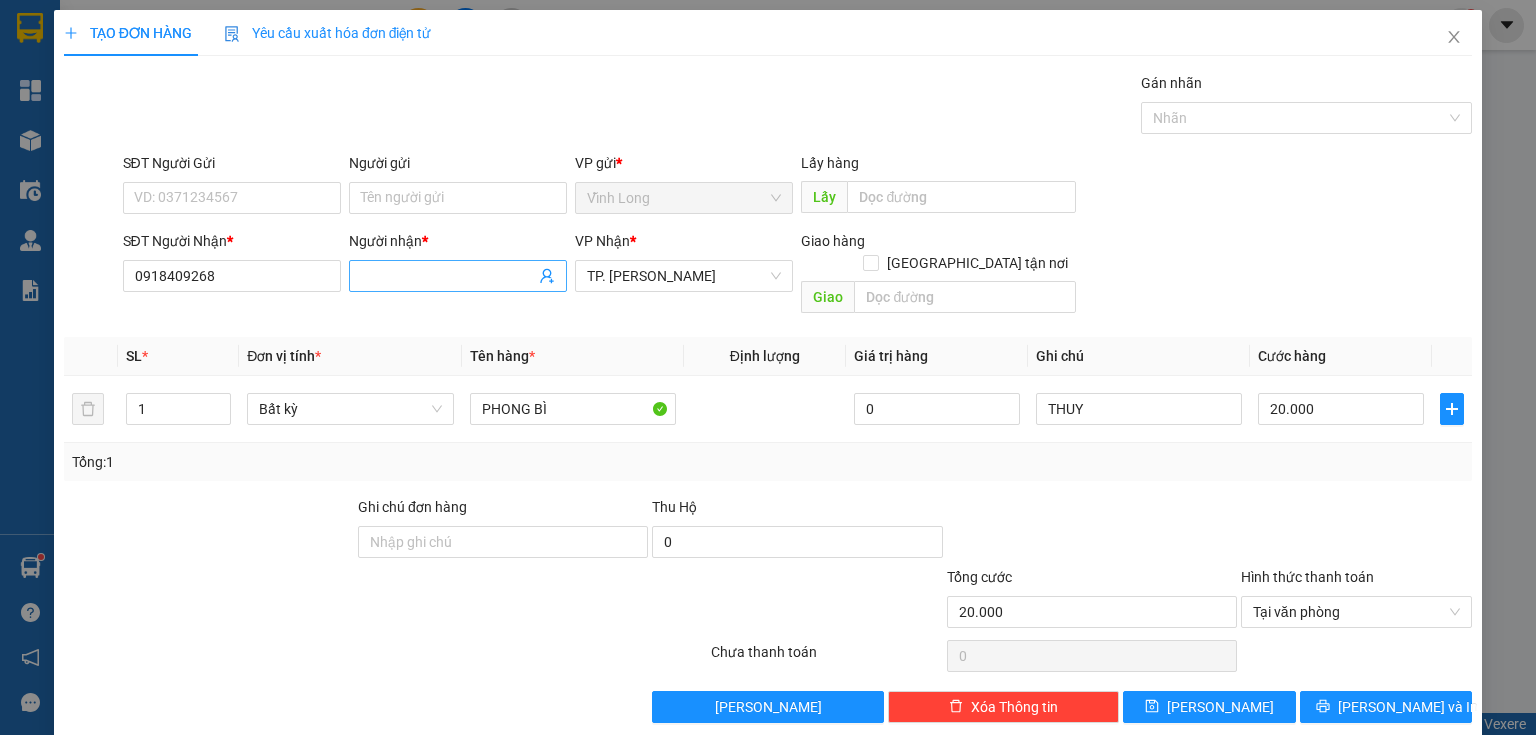 click at bounding box center (458, 276) 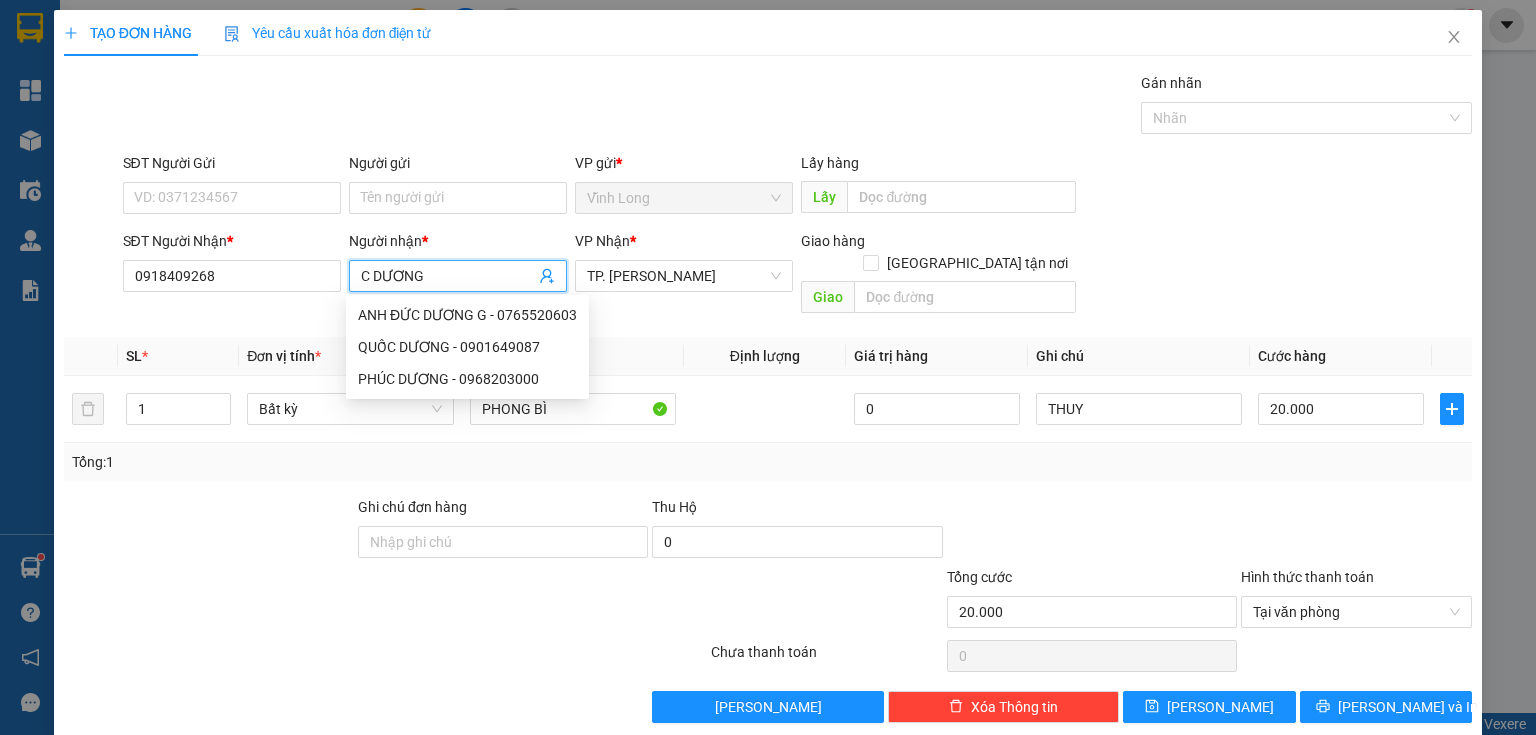 click on "Người gửi" at bounding box center [458, 167] 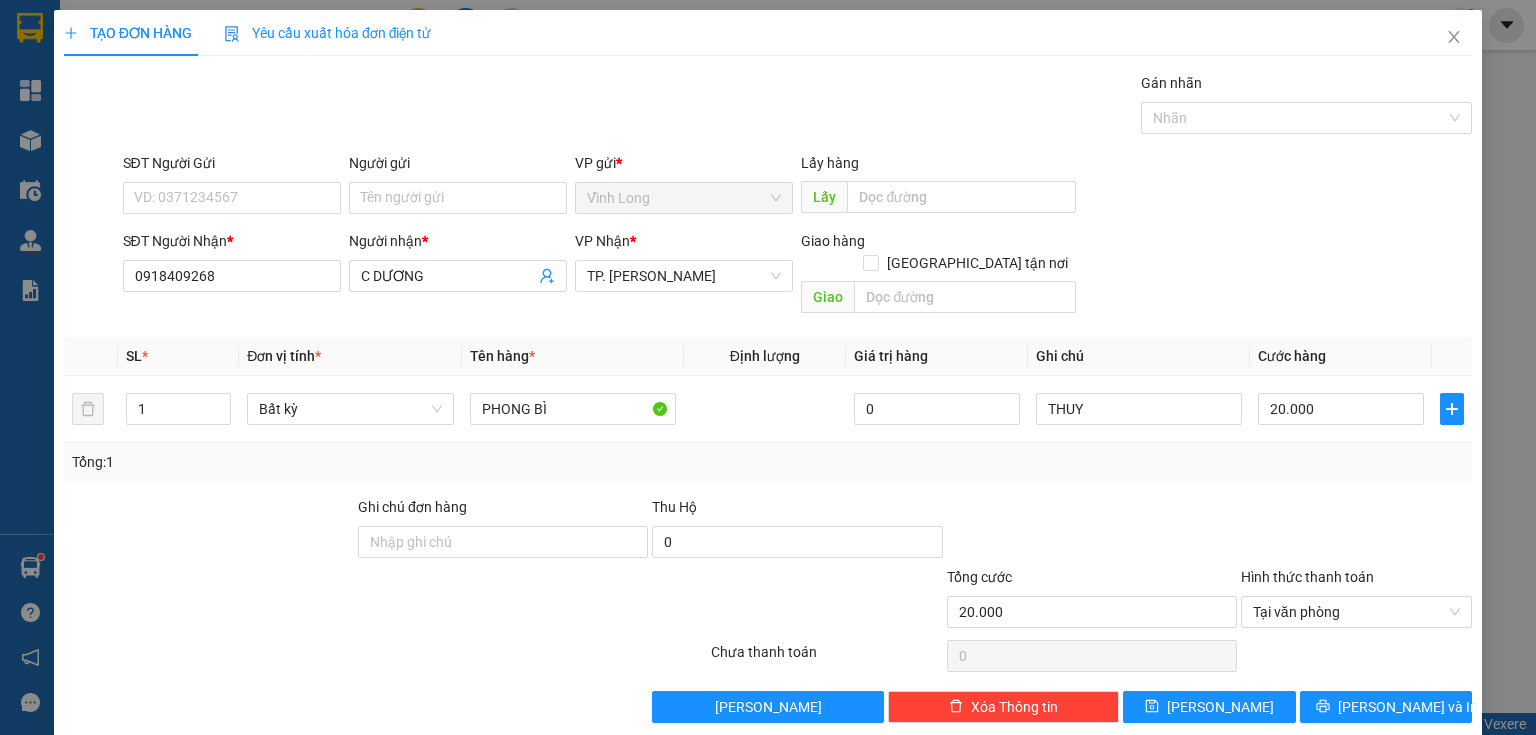 click on "Người gửi" at bounding box center (458, 167) 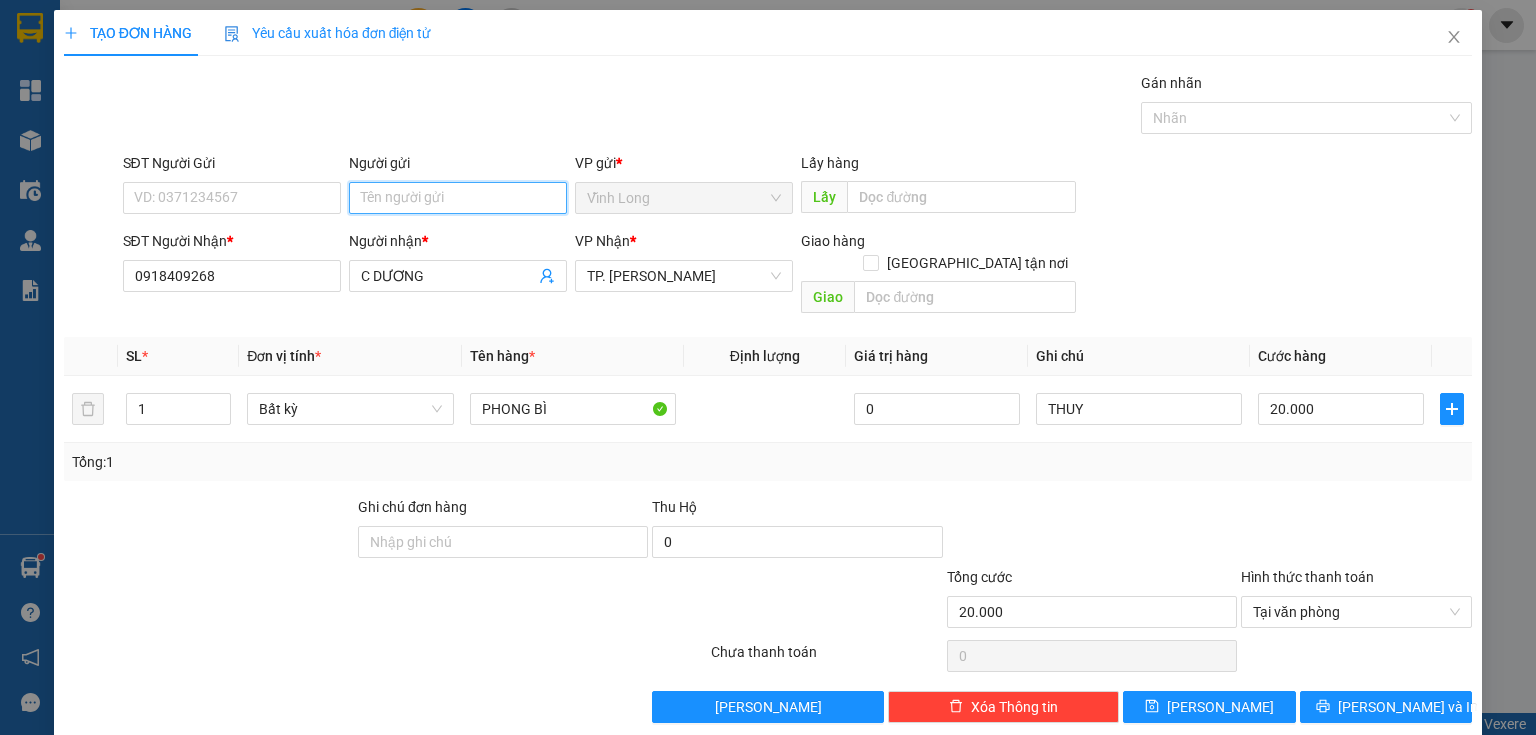 click on "Người gửi" at bounding box center (458, 198) 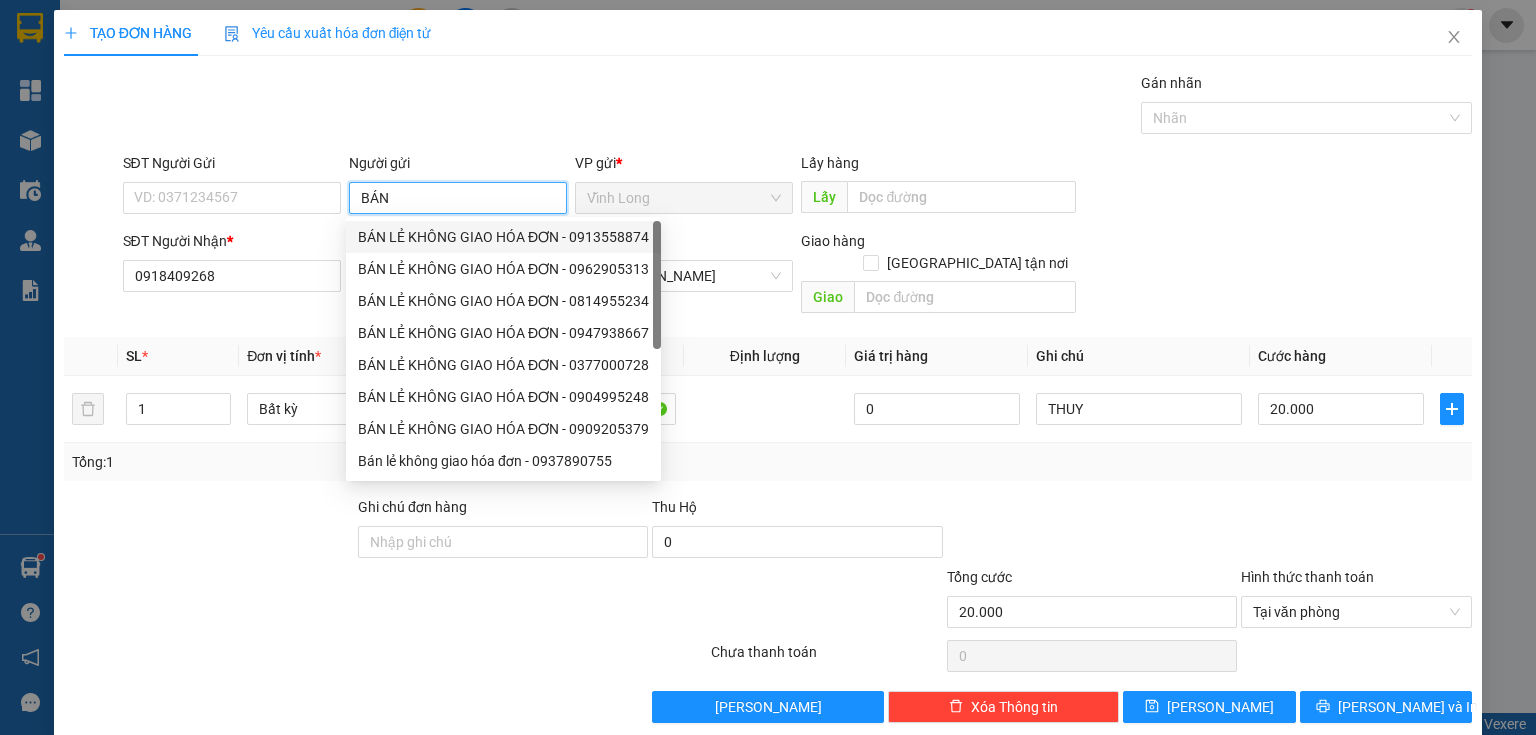 click on "BÁN LẺ KHÔNG GIAO HÓA ĐƠN - 0913558874" at bounding box center [503, 237] 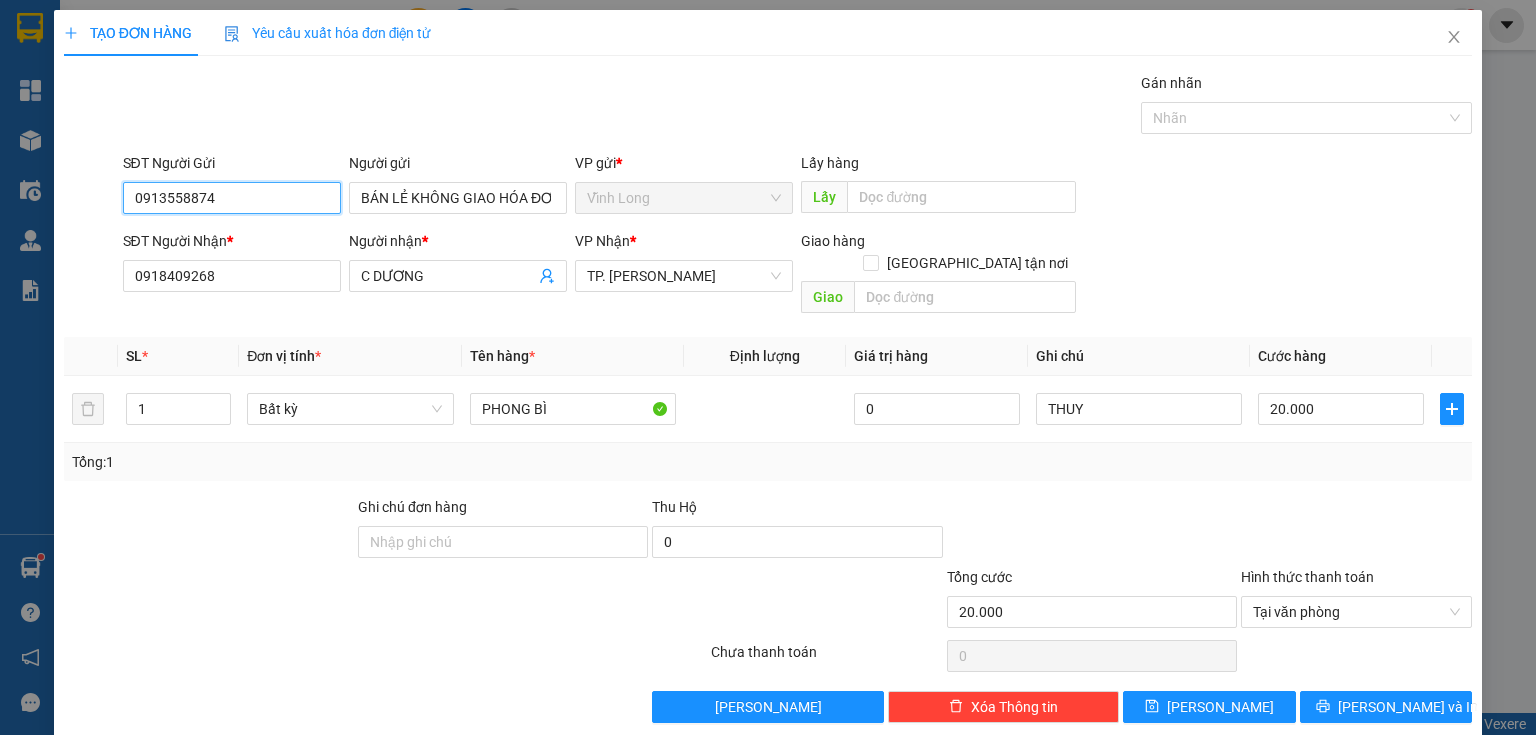 drag, startPoint x: 237, startPoint y: 200, endPoint x: 0, endPoint y: 191, distance: 237.17082 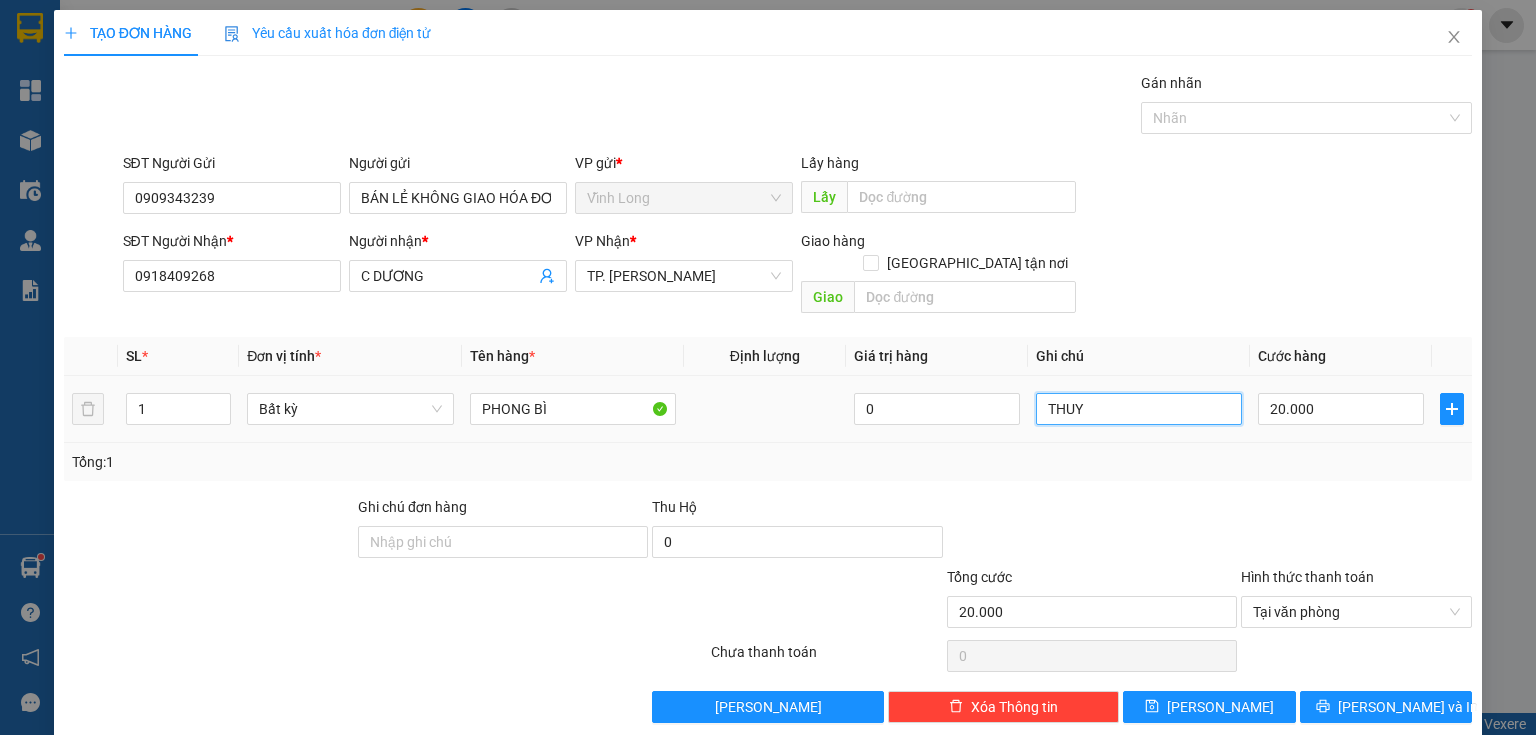 click on "THUY" at bounding box center [1139, 409] 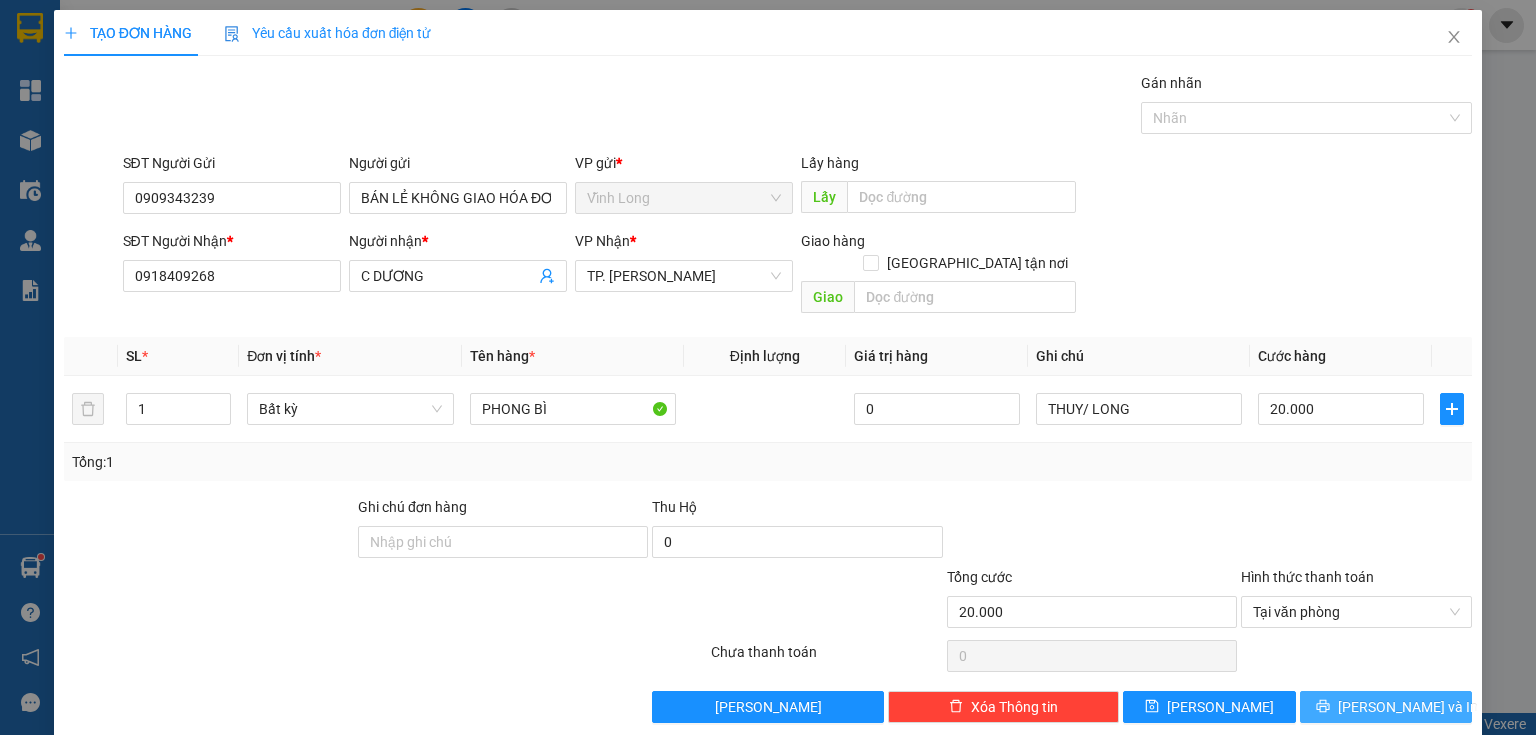 click on "Lưu và In" at bounding box center (1408, 707) 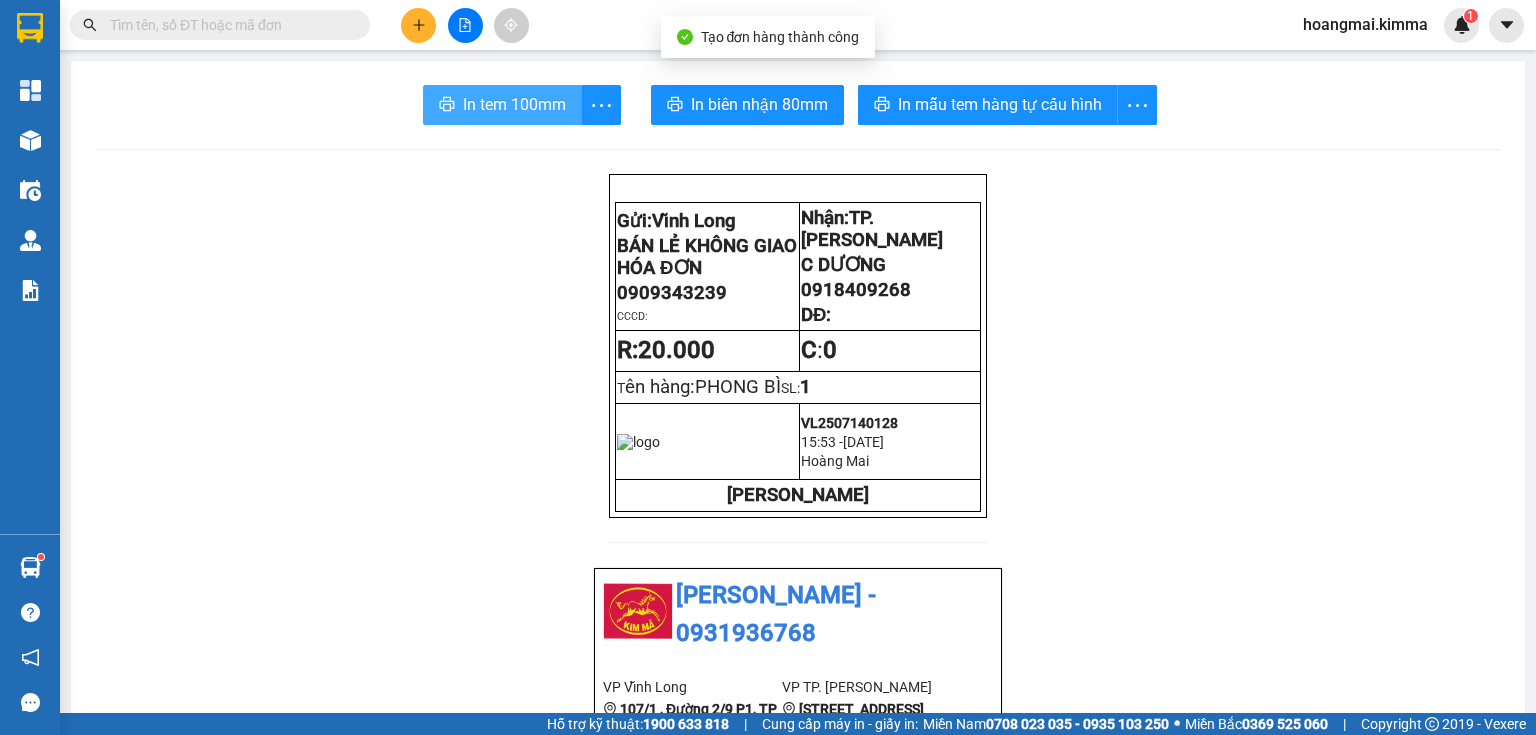 click on "In tem 100mm" at bounding box center (514, 104) 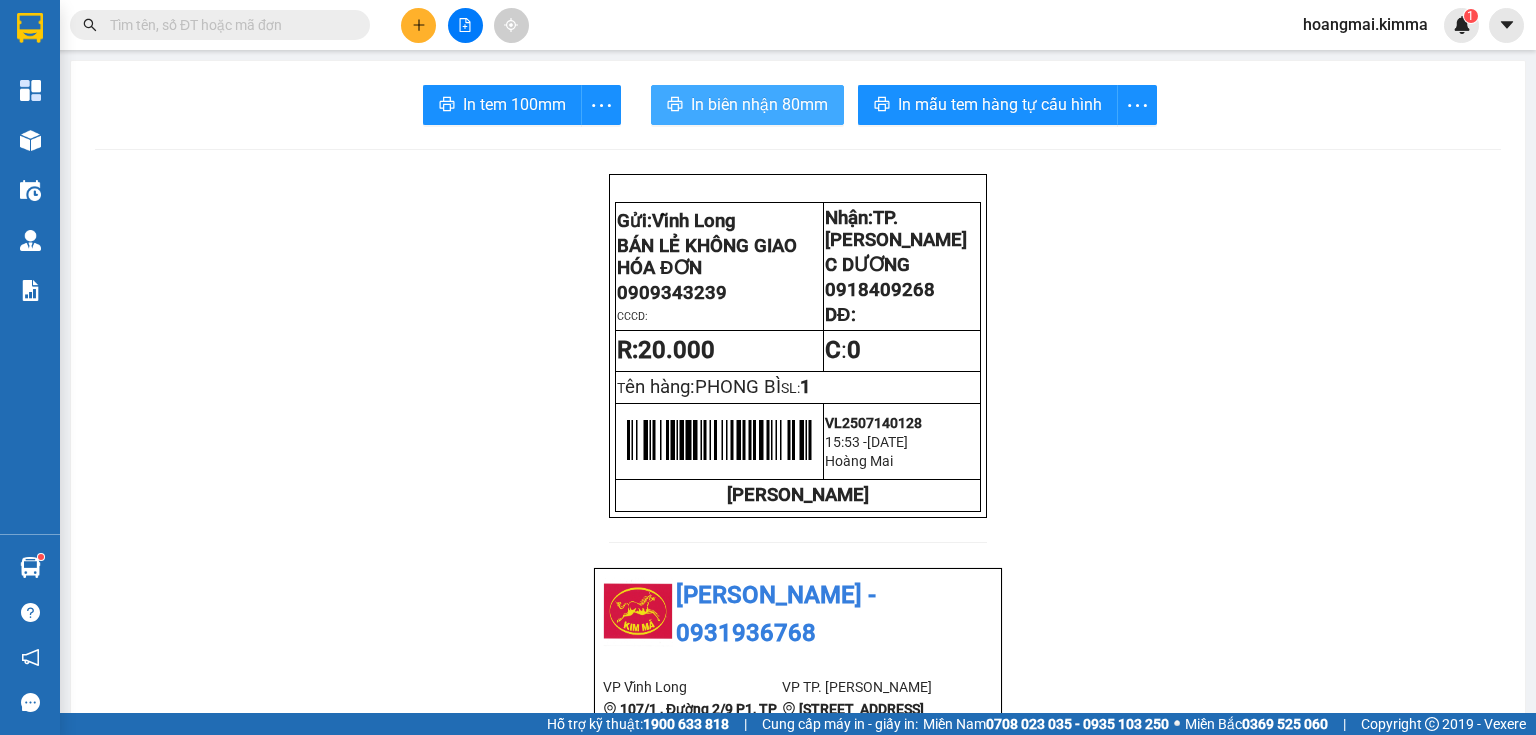 click on "In biên nhận 80mm" at bounding box center (759, 104) 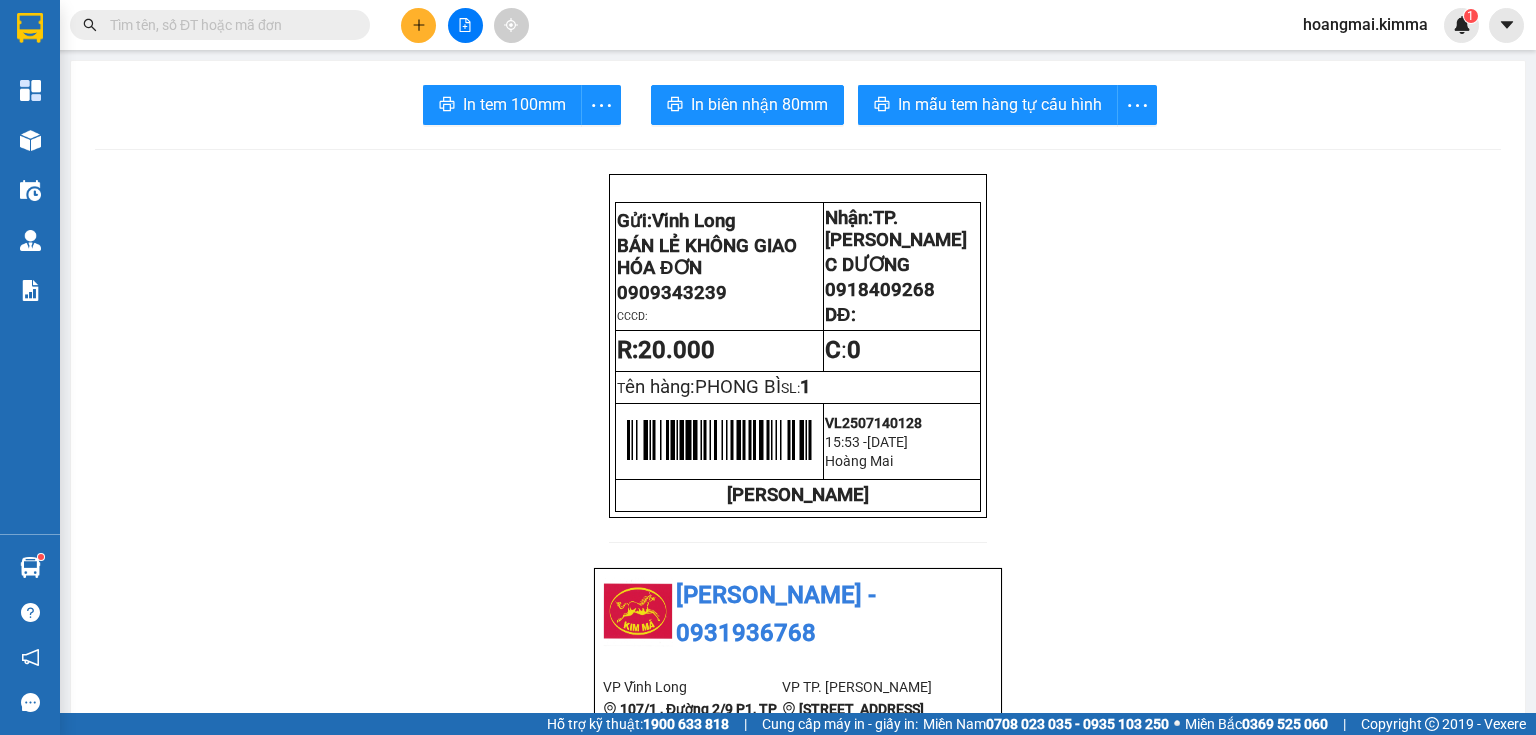 click at bounding box center (228, 25) 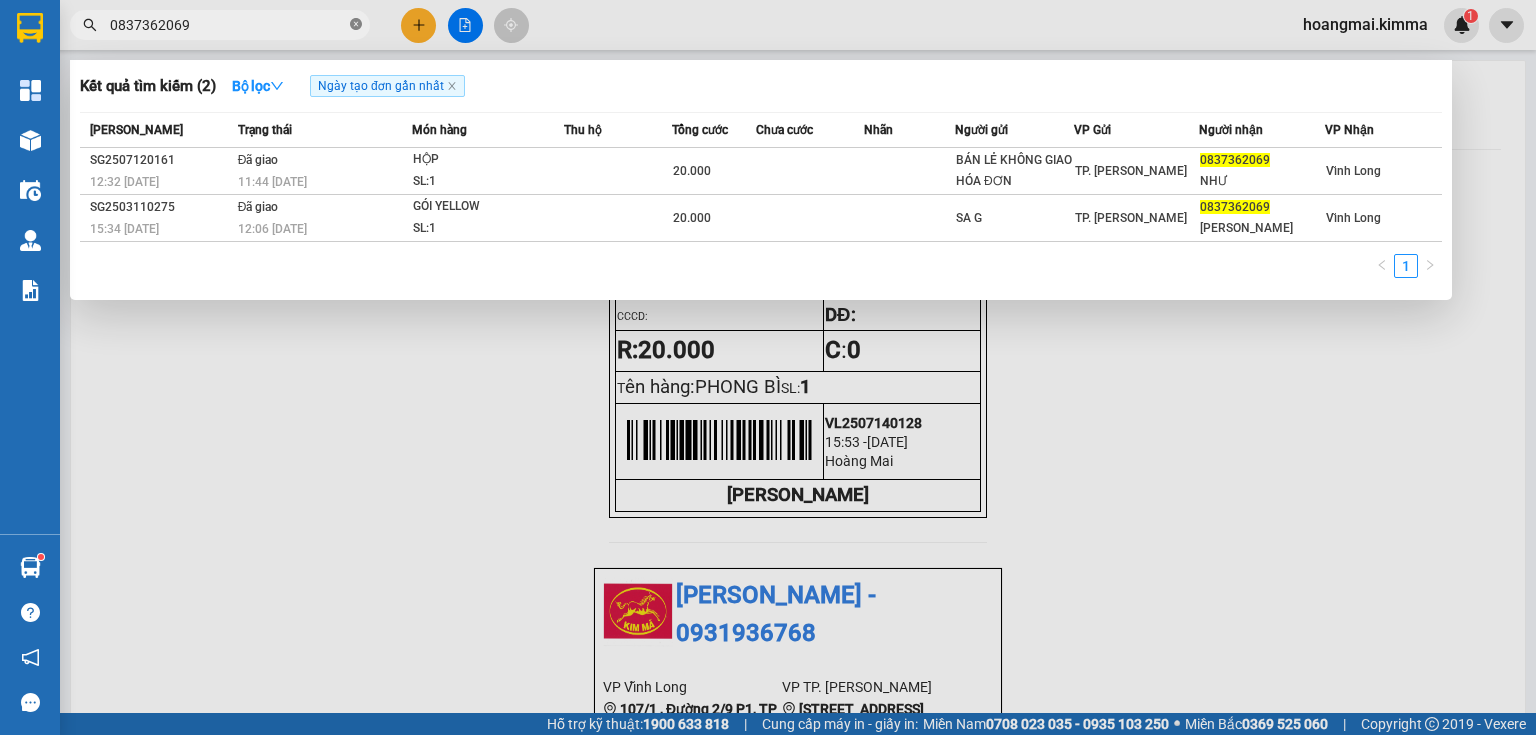 click 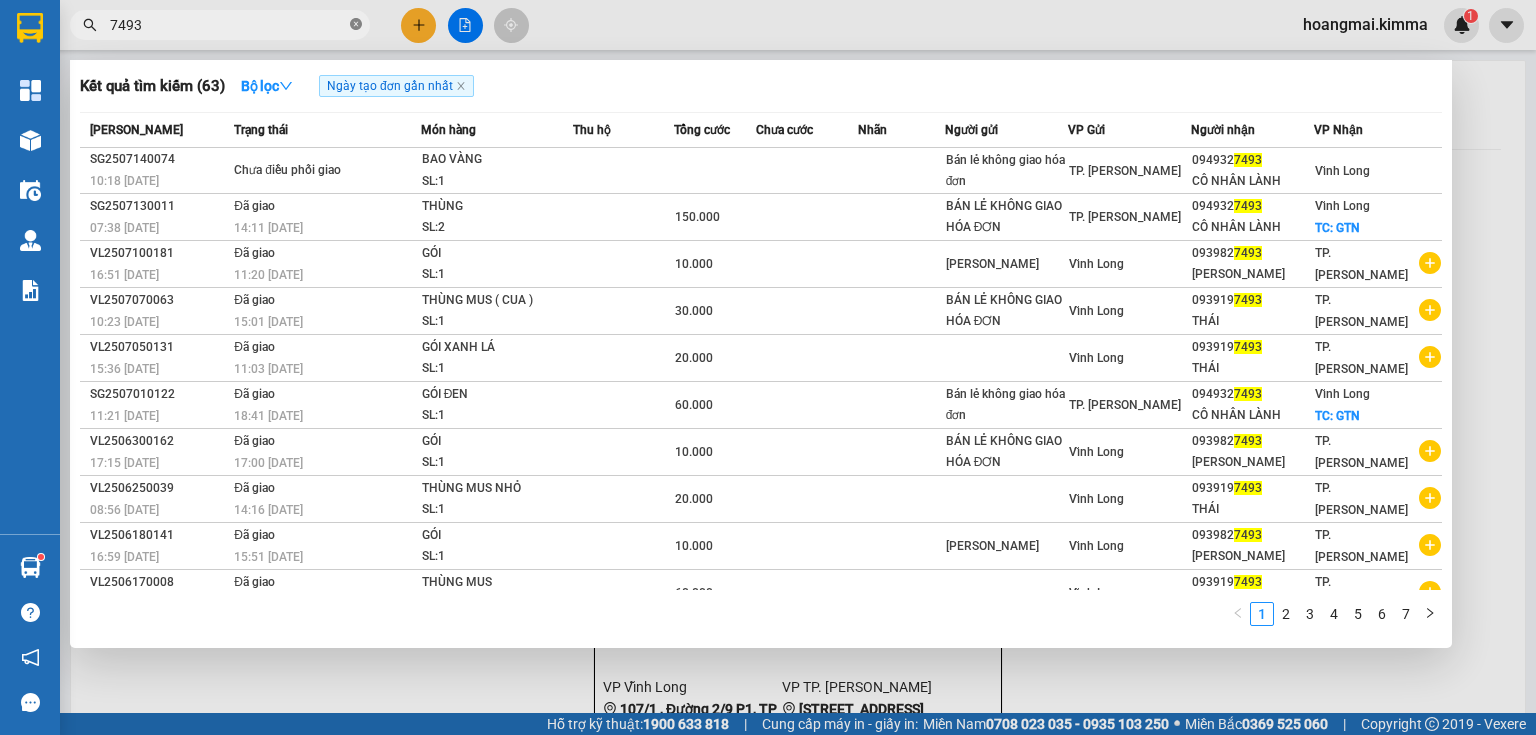 click 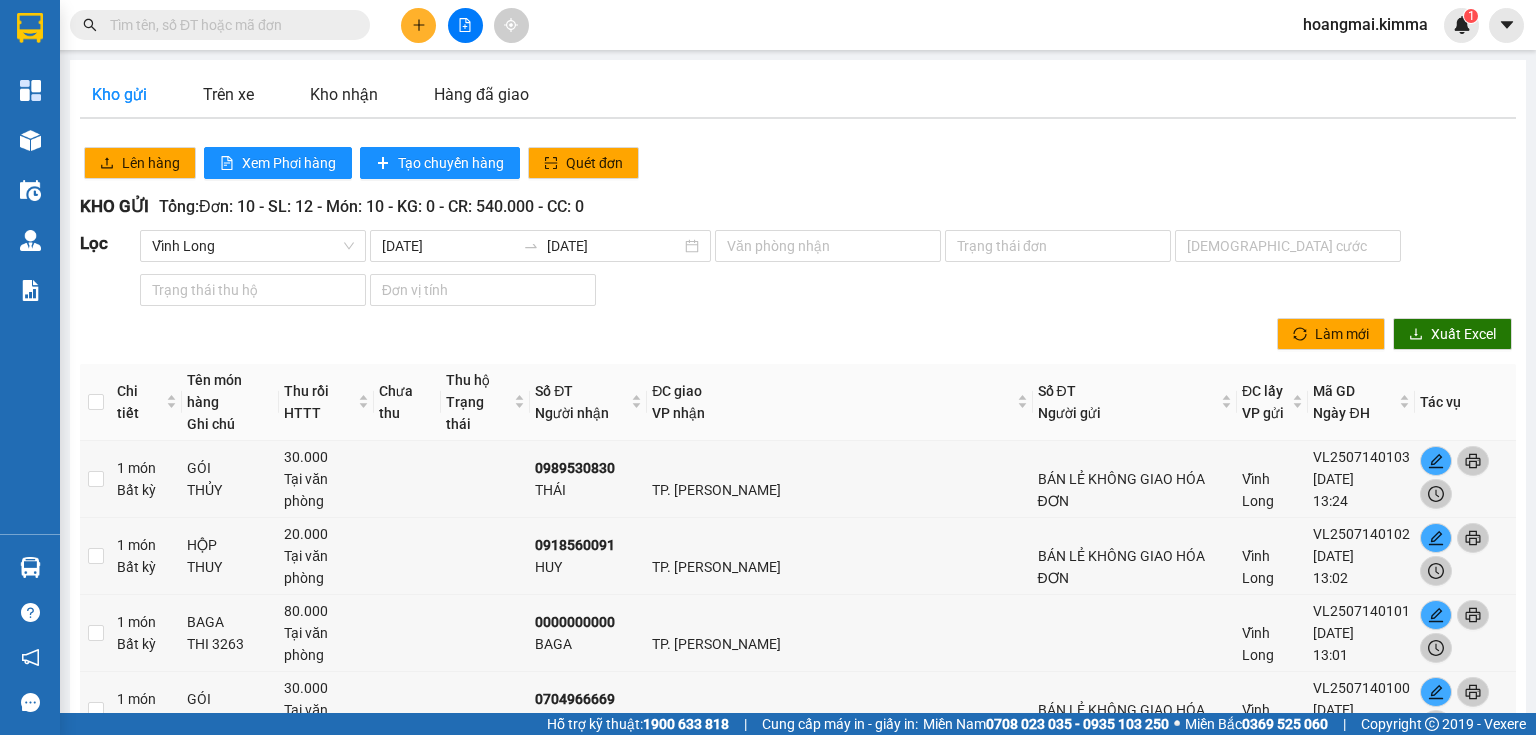 scroll, scrollTop: 0, scrollLeft: 0, axis: both 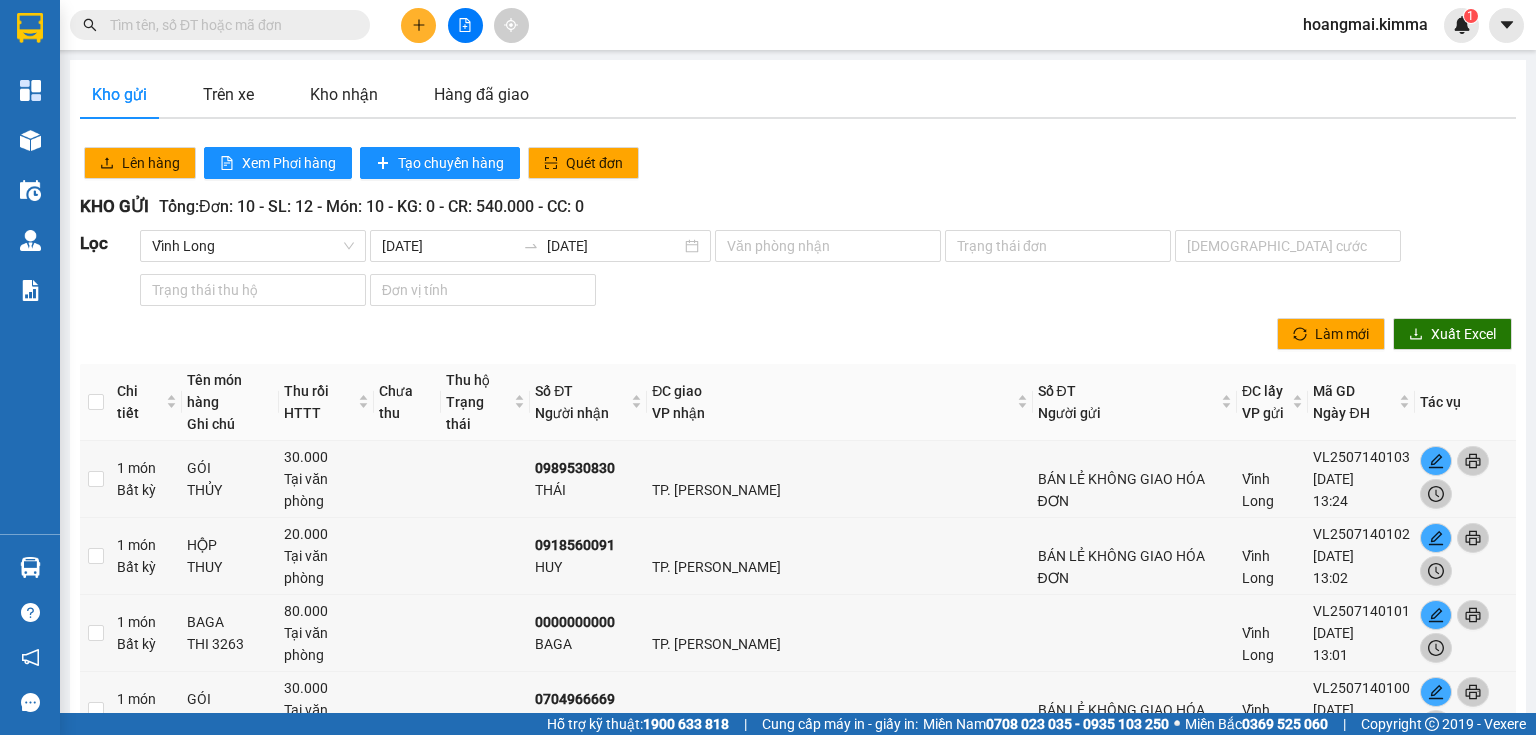 paste on "0934047473" 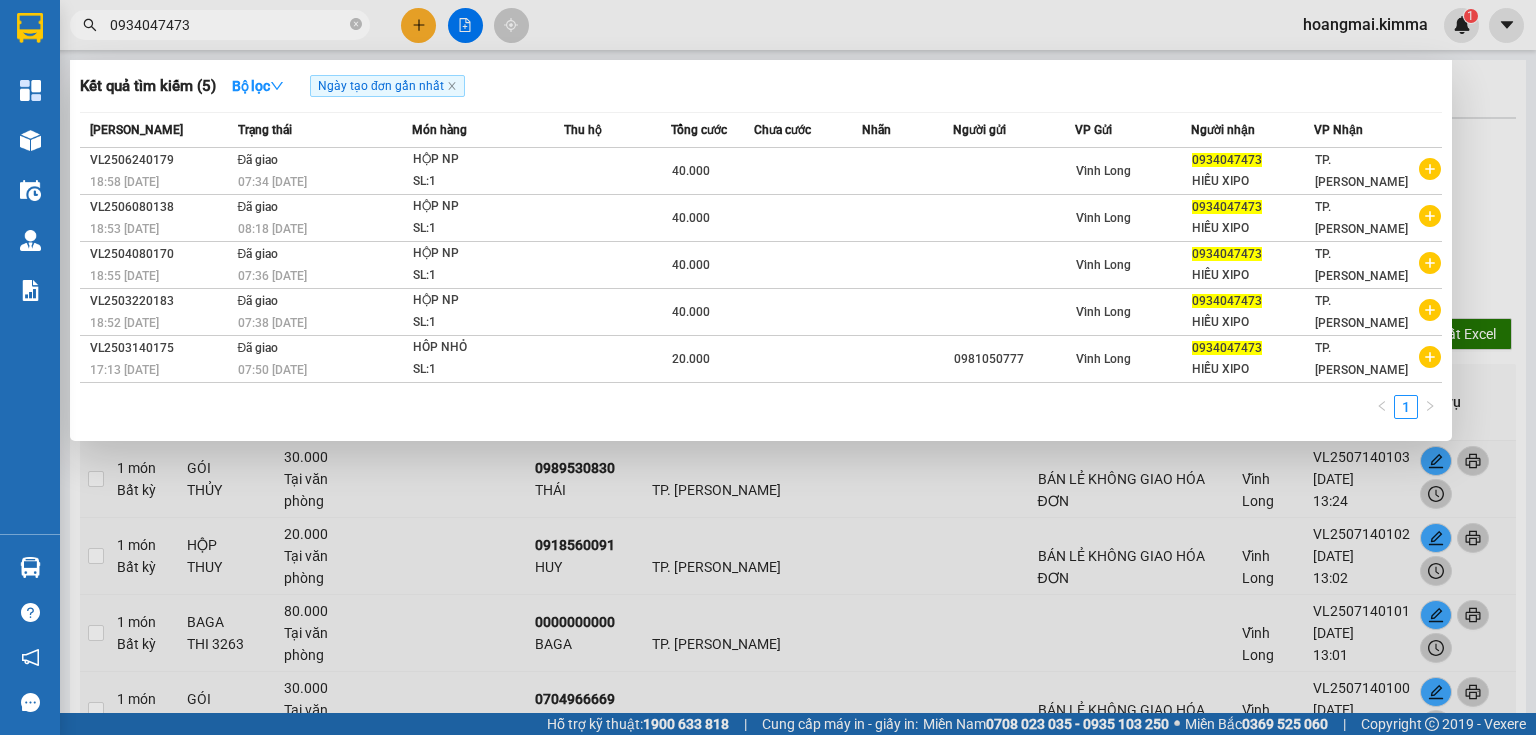 type on "0934047473" 